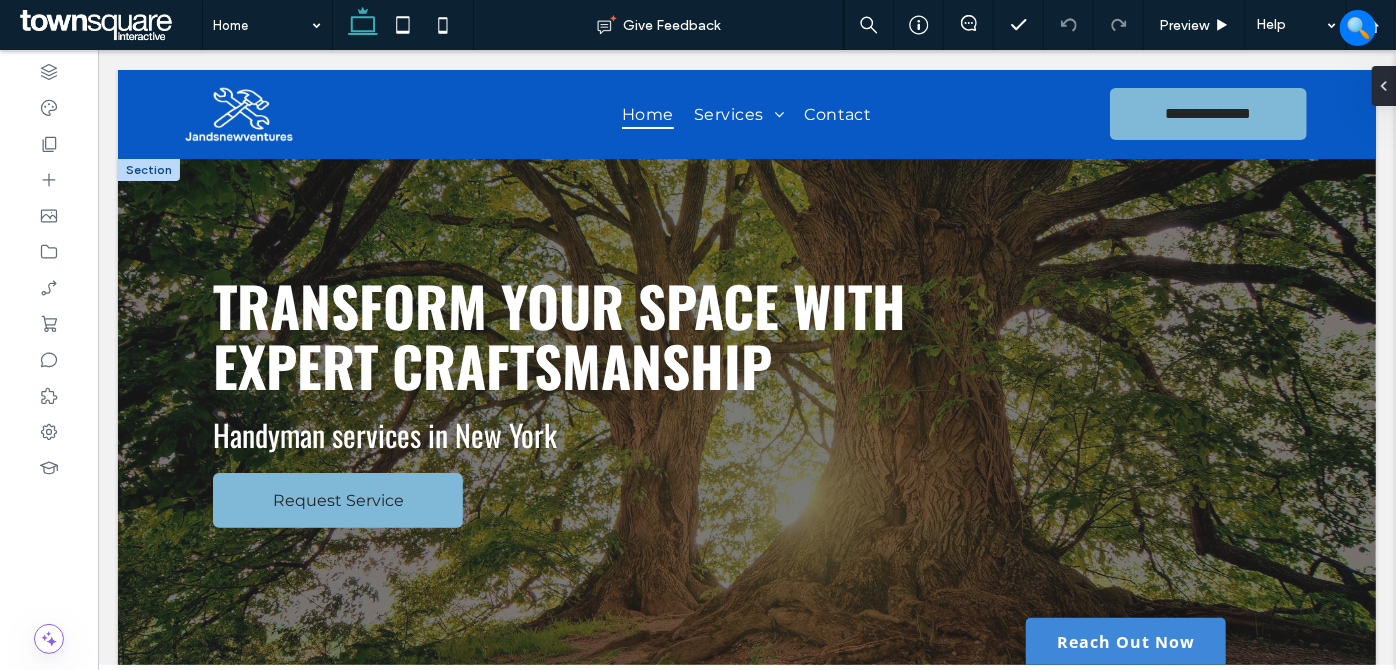 scroll, scrollTop: 0, scrollLeft: 0, axis: both 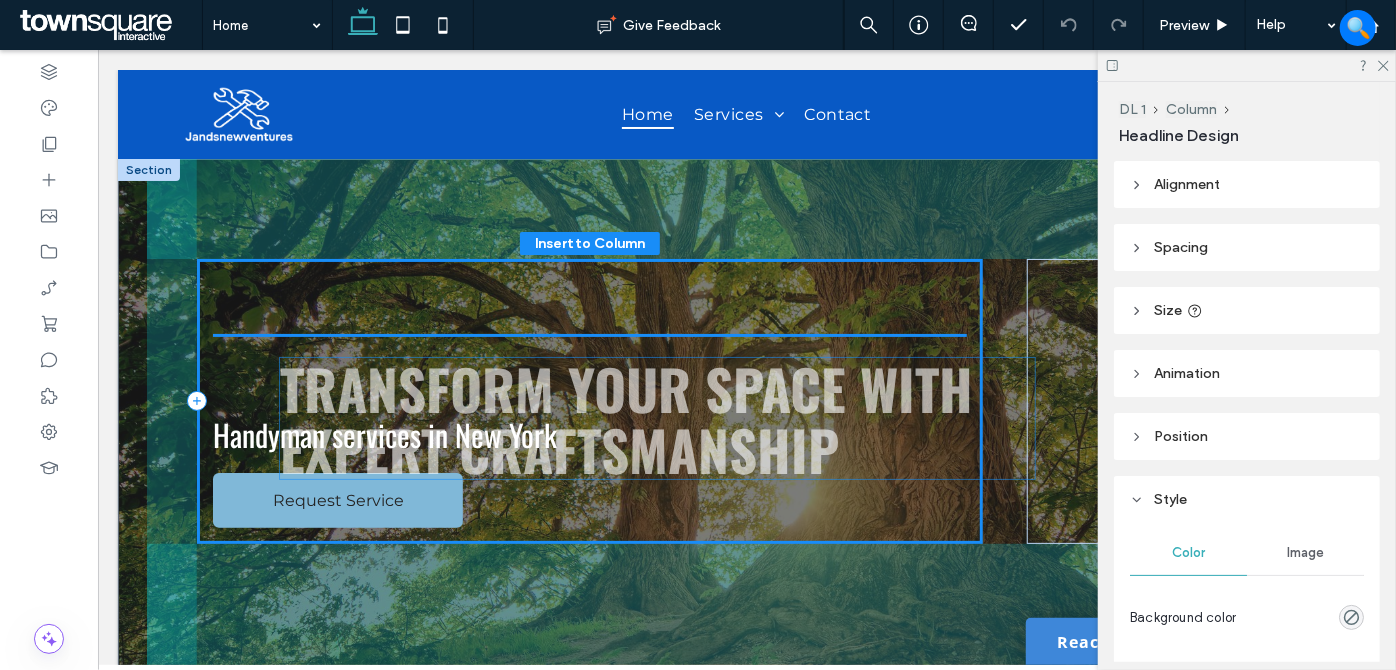 drag, startPoint x: 736, startPoint y: 290, endPoint x: 831, endPoint y: 386, distance: 135.05925 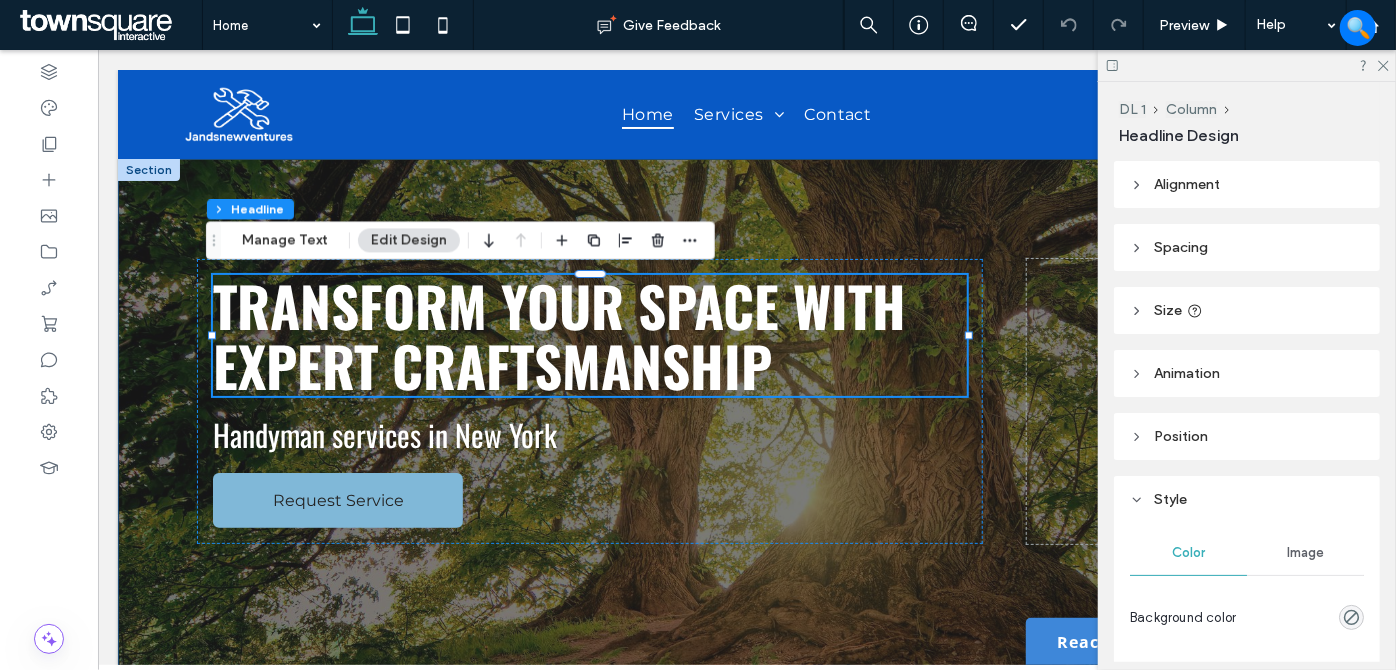 click on "Transform Your Space with Expert Craftsmanship
Handyman services in New York
Request Service" at bounding box center (746, 425) 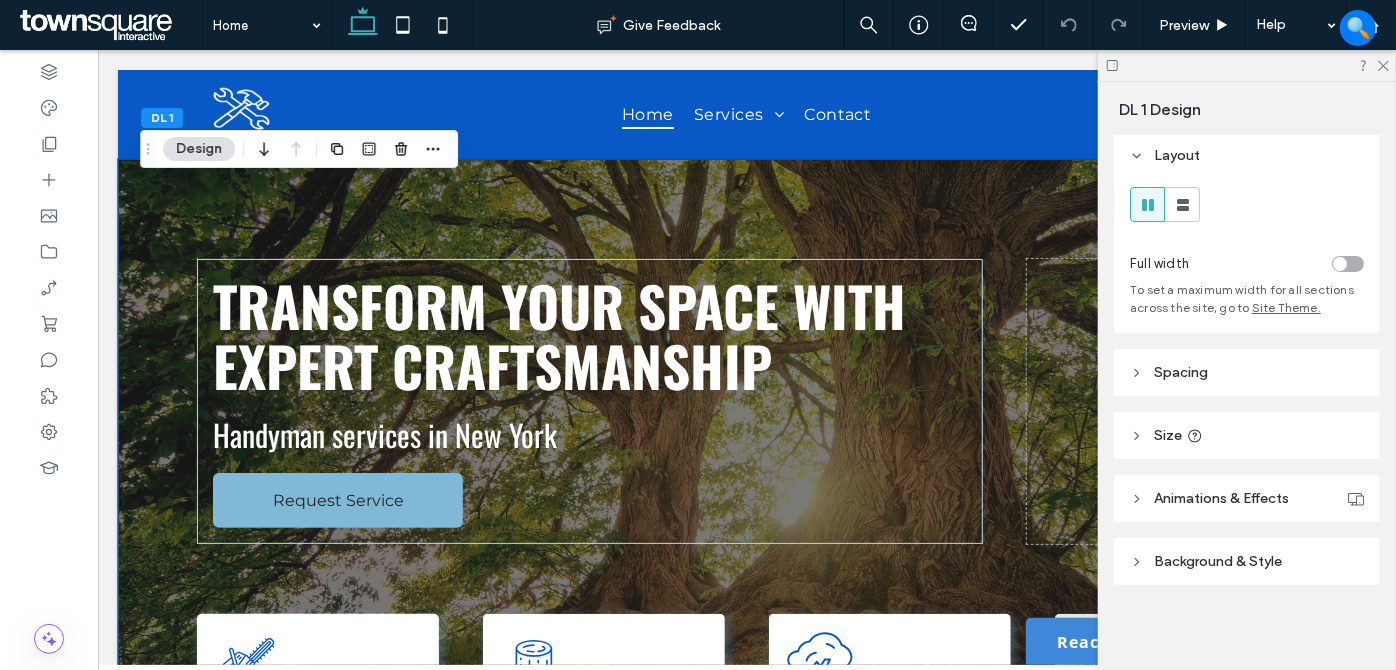 scroll, scrollTop: 4, scrollLeft: 0, axis: vertical 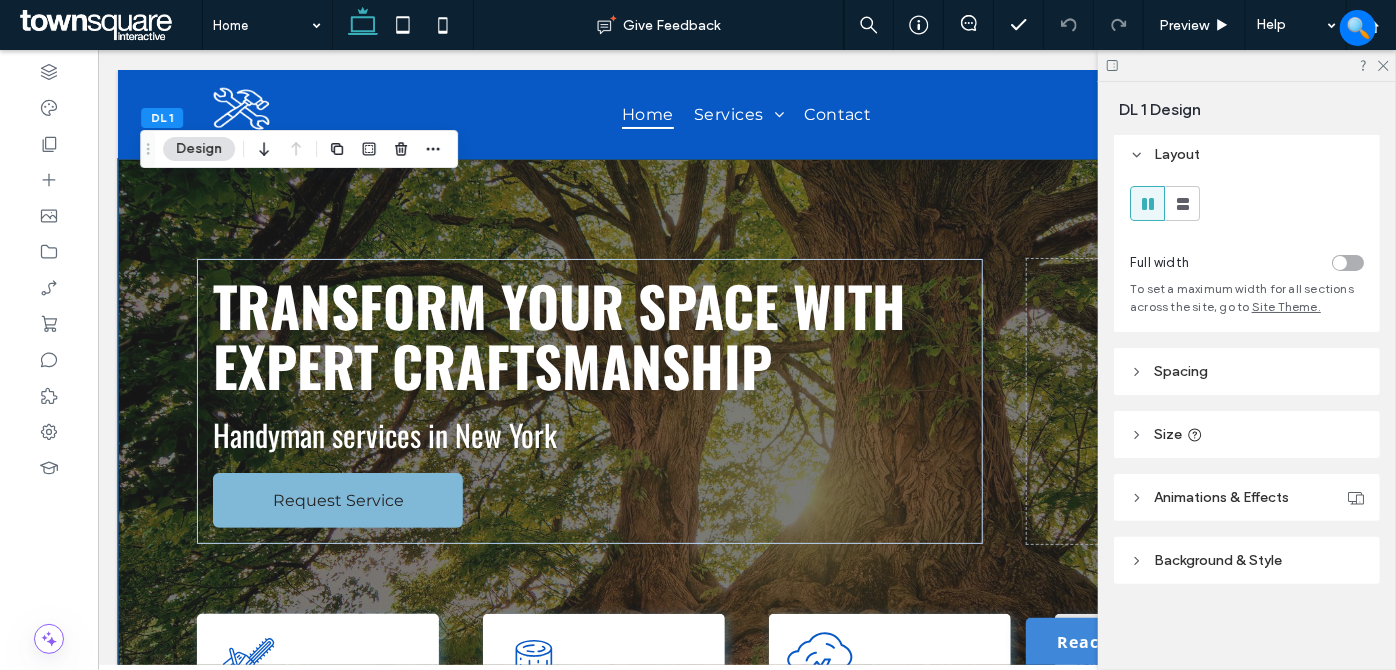 click on "Background & Style" at bounding box center [1218, 560] 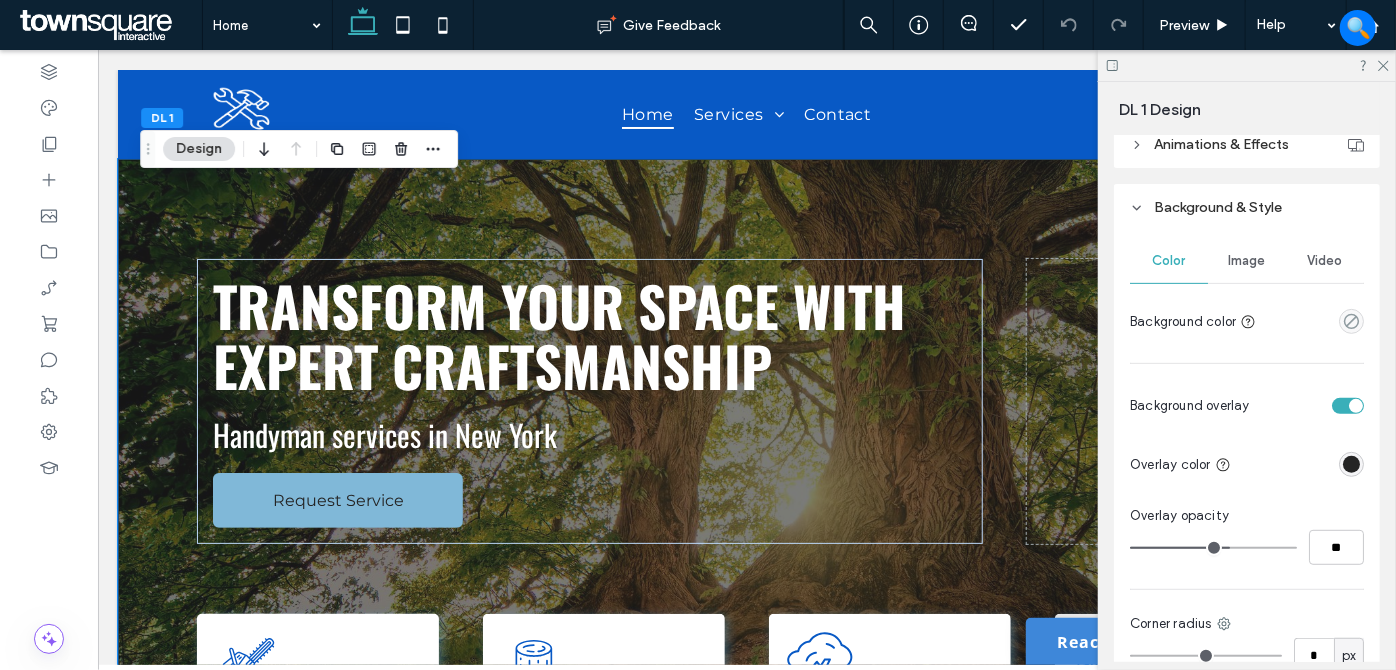 scroll, scrollTop: 368, scrollLeft: 0, axis: vertical 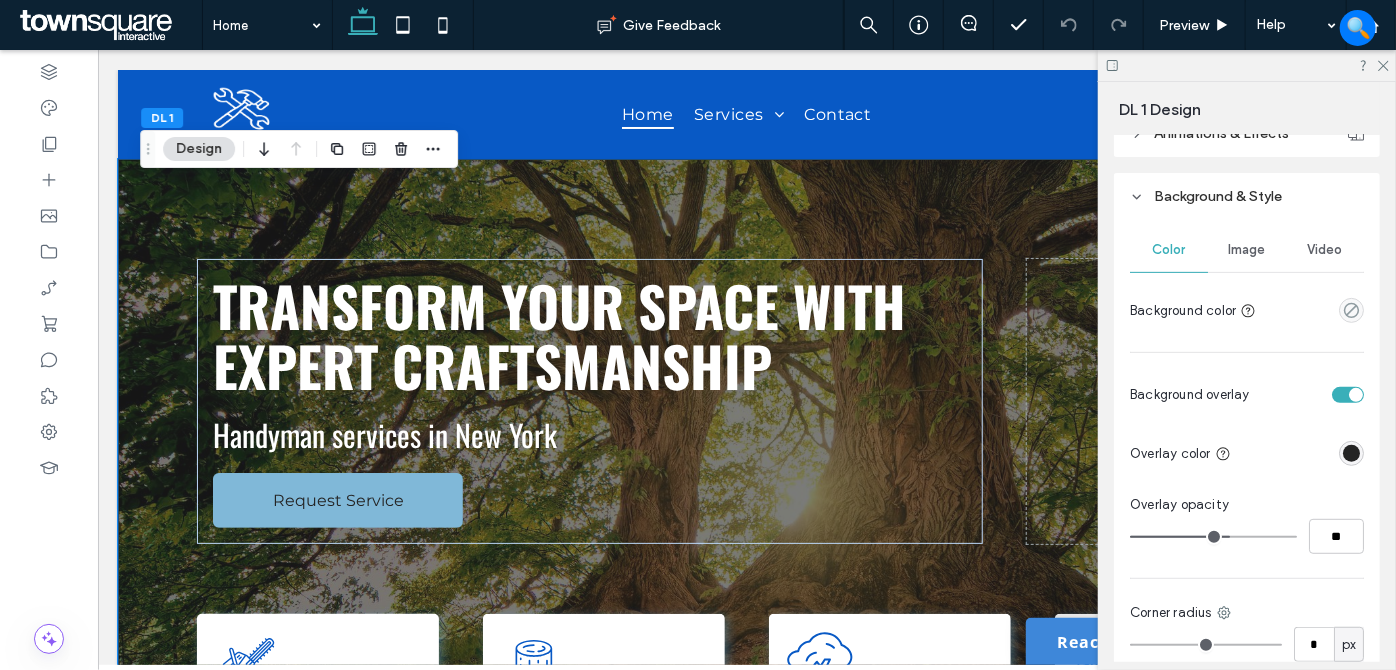 click on "Image" at bounding box center [1247, 250] 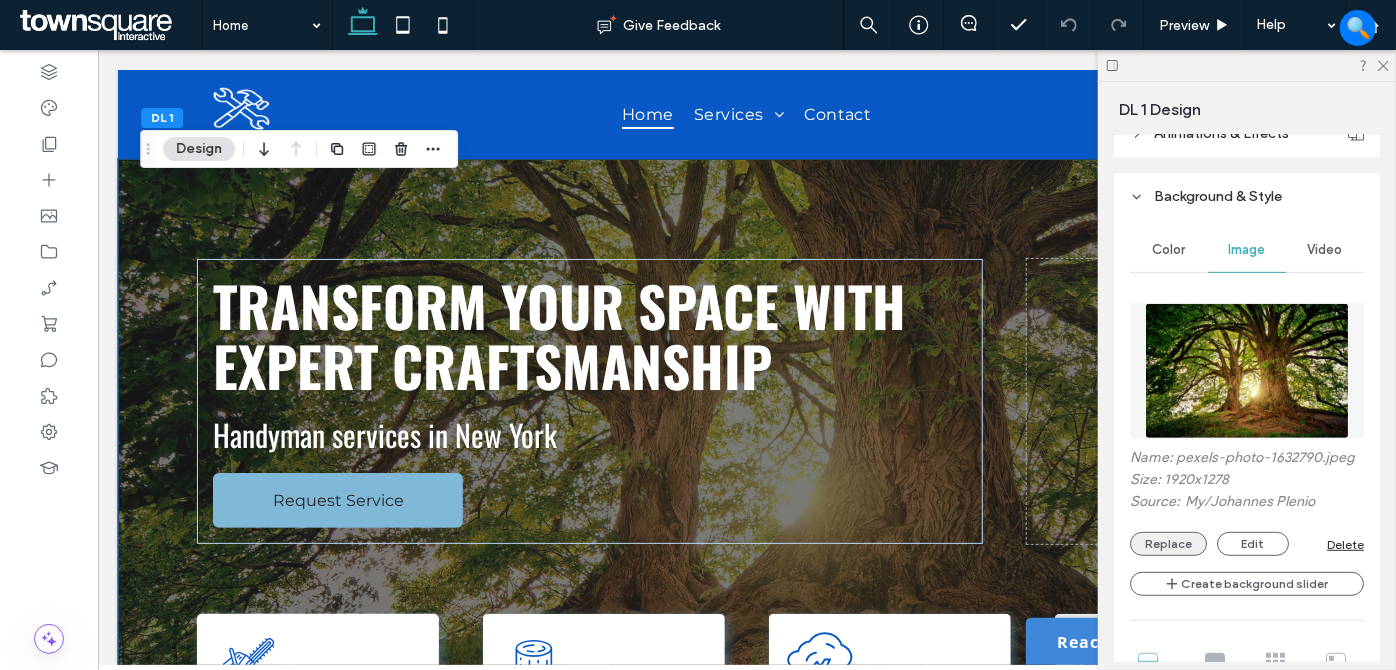 click on "Replace" at bounding box center (1168, 544) 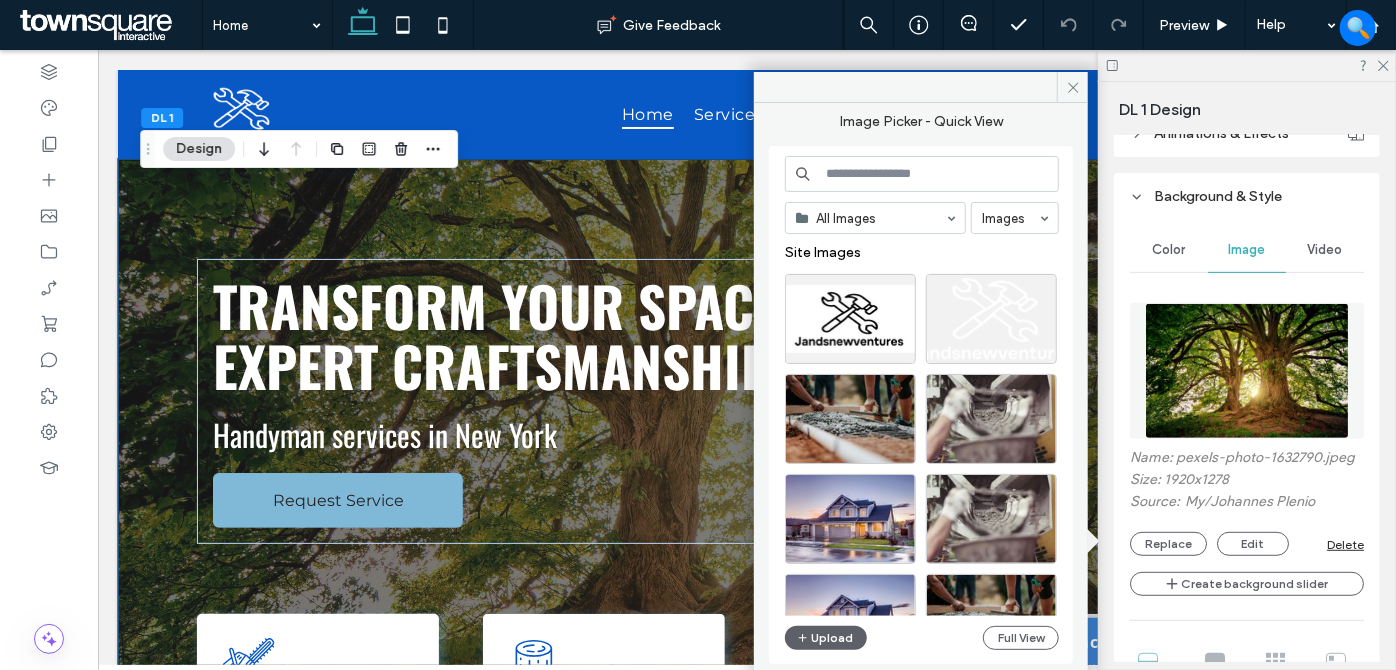 click at bounding box center (922, 174) 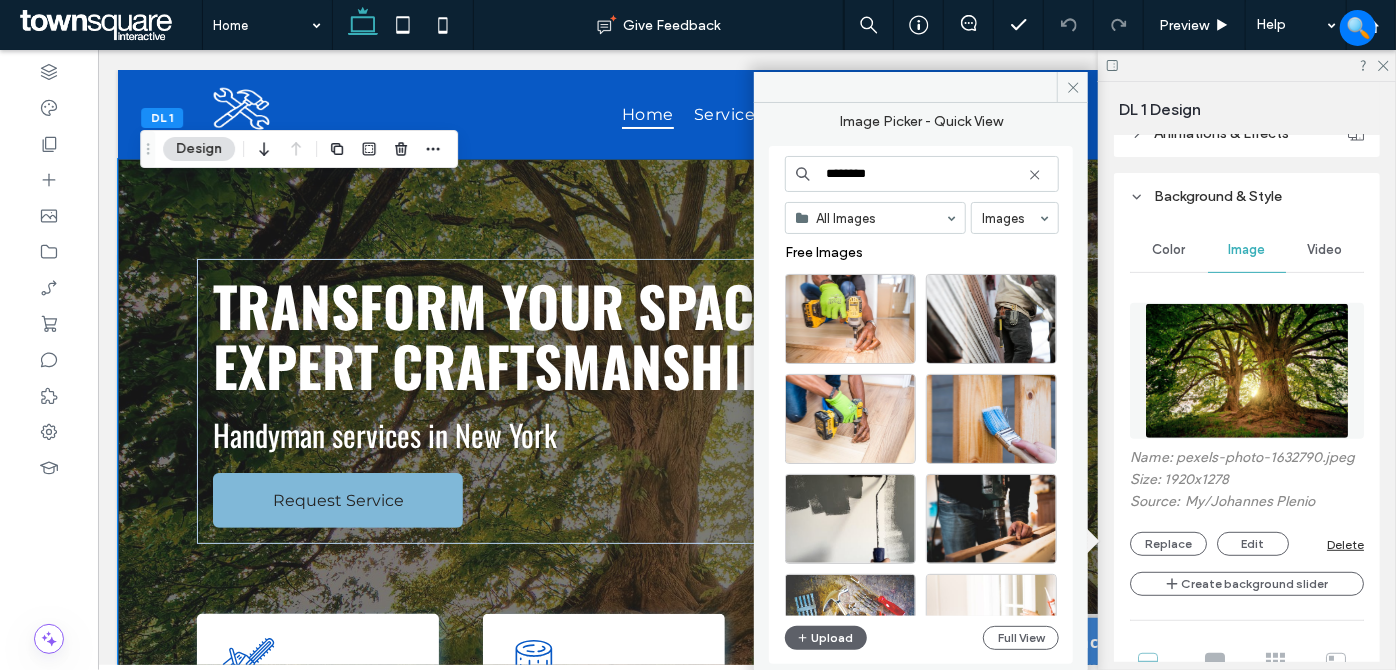type on "********" 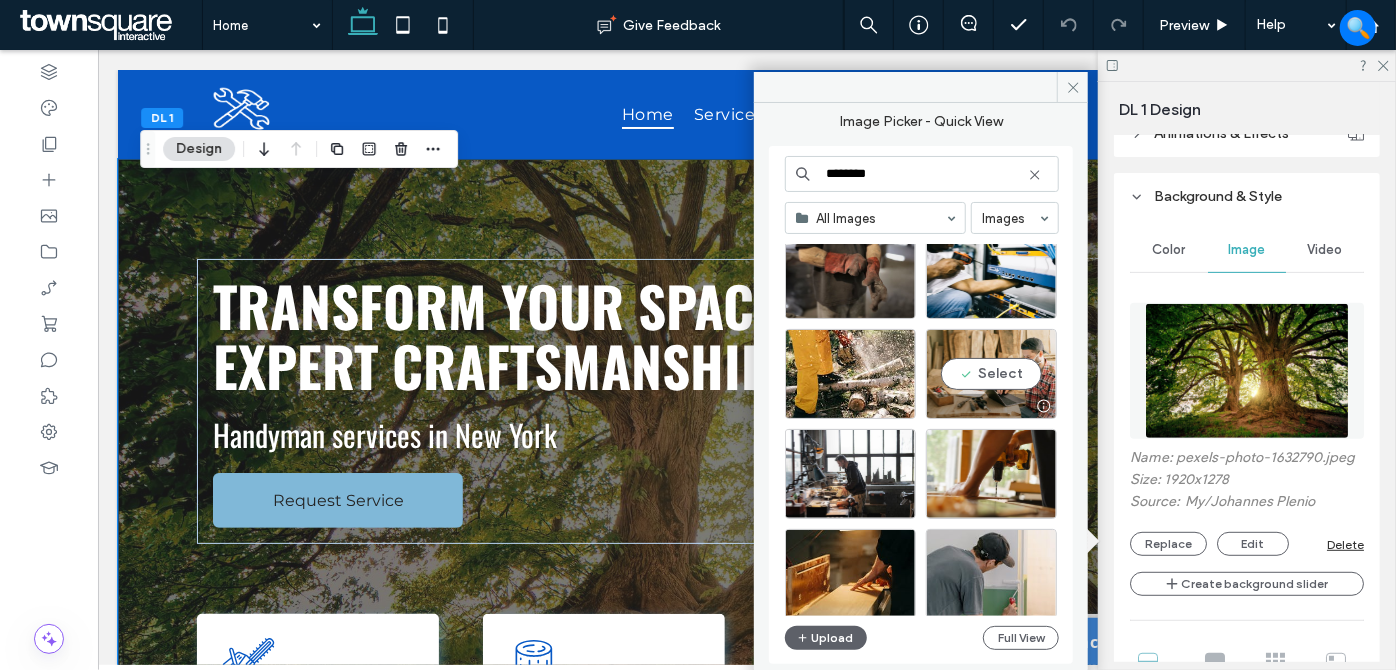 scroll, scrollTop: 636, scrollLeft: 0, axis: vertical 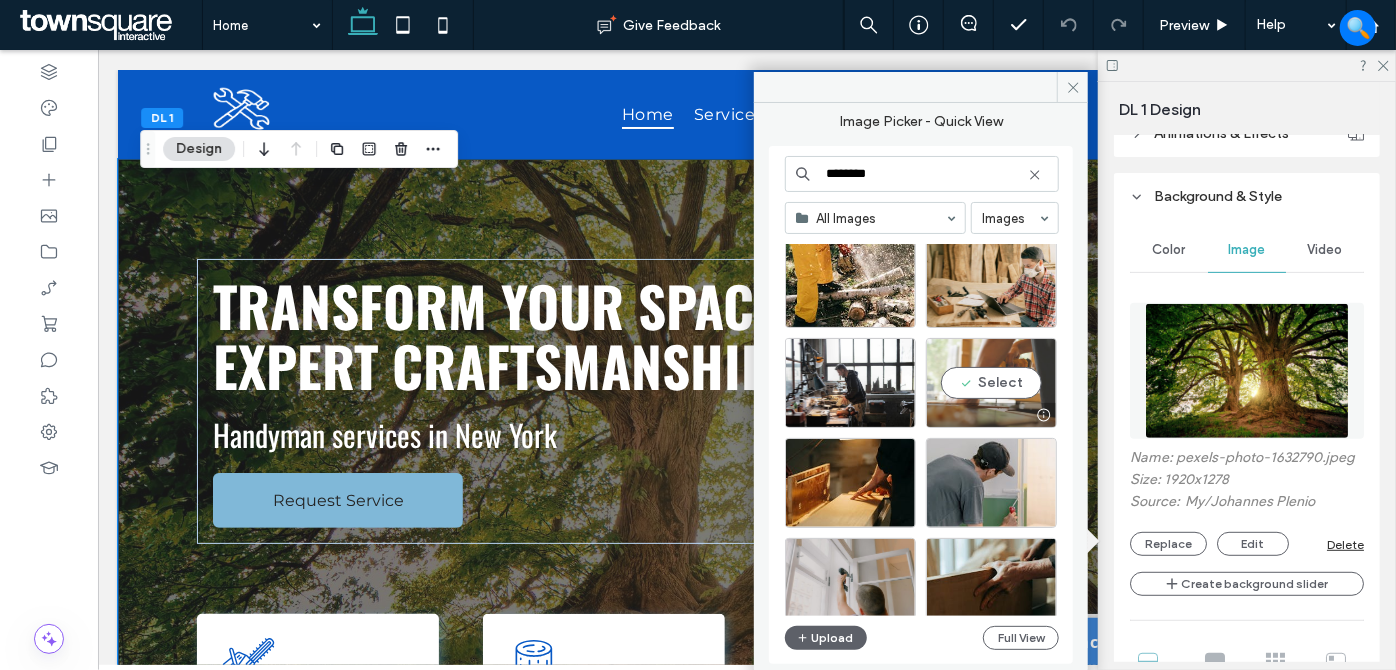 click on "Select" at bounding box center [991, 383] 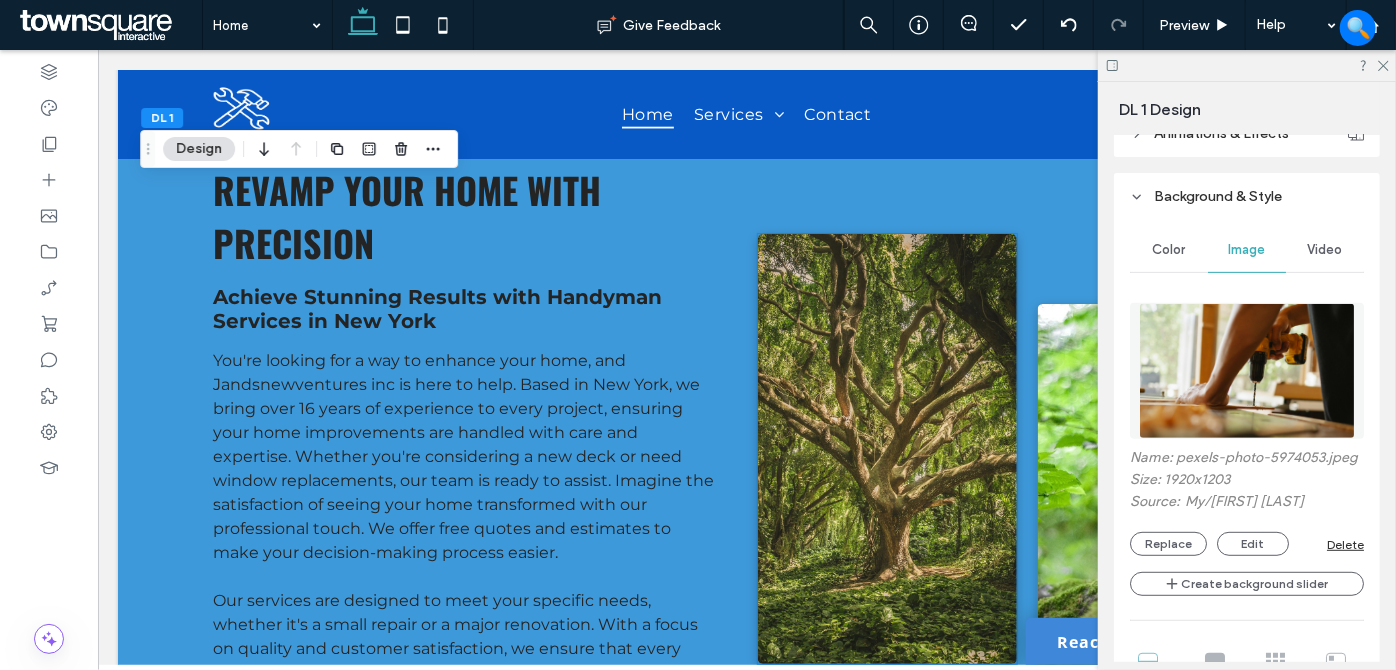 scroll, scrollTop: 1090, scrollLeft: 0, axis: vertical 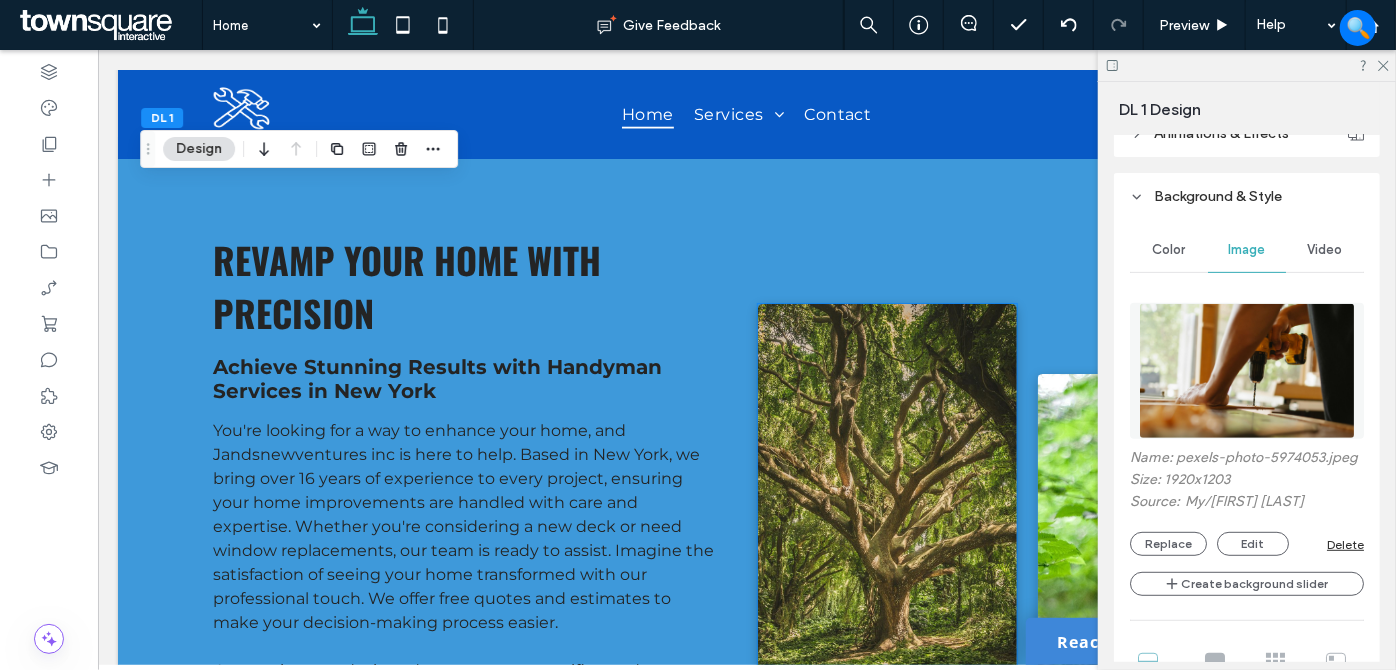 click at bounding box center [886, 518] 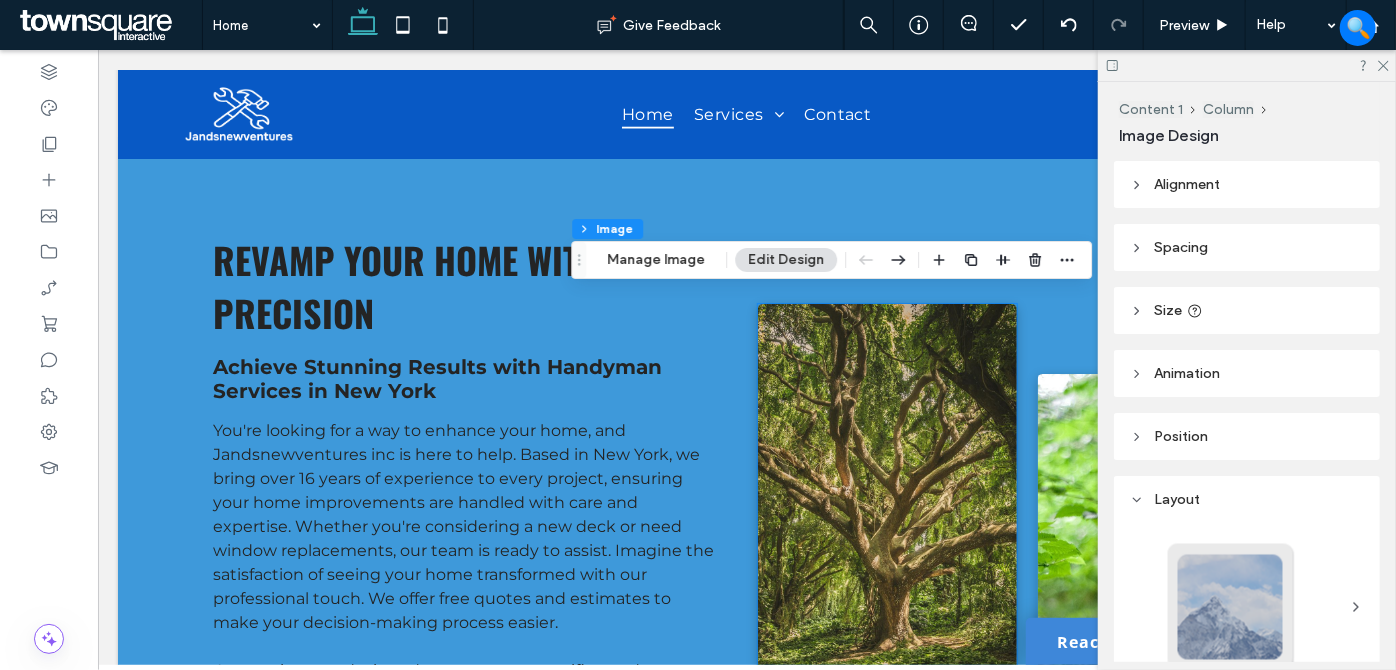 type on "*" 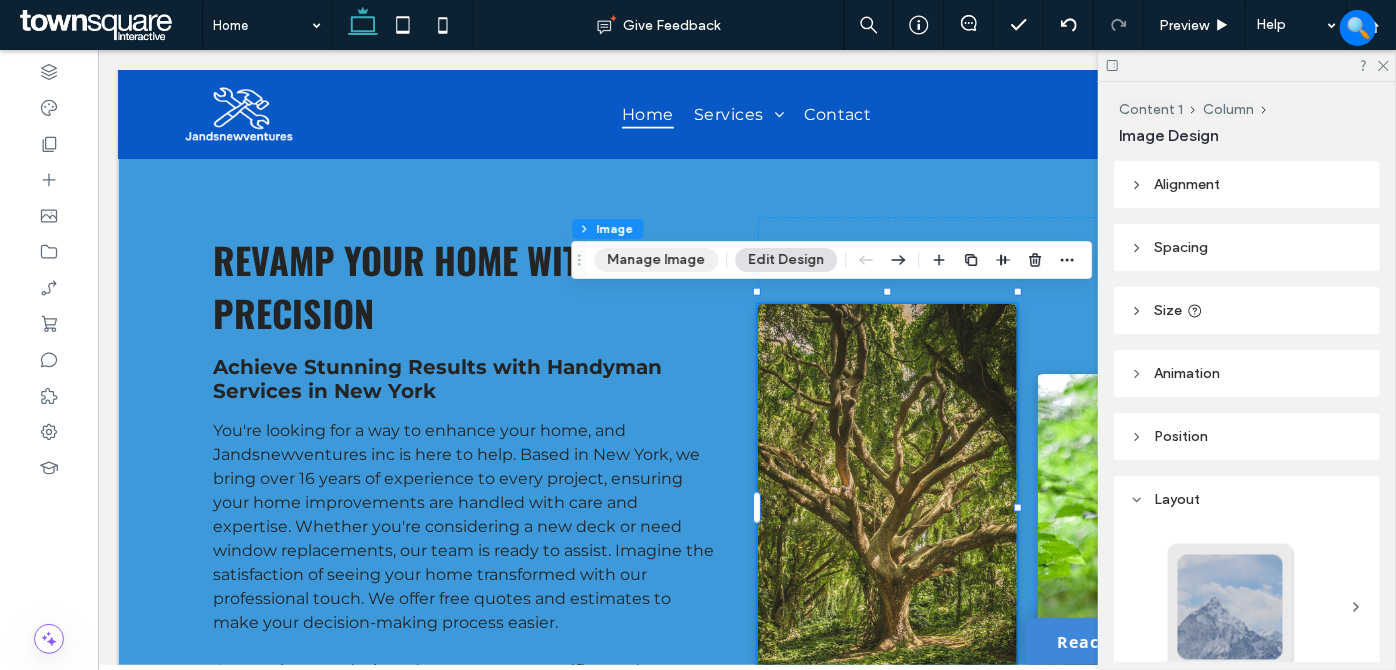 click on "Manage Image" at bounding box center (656, 260) 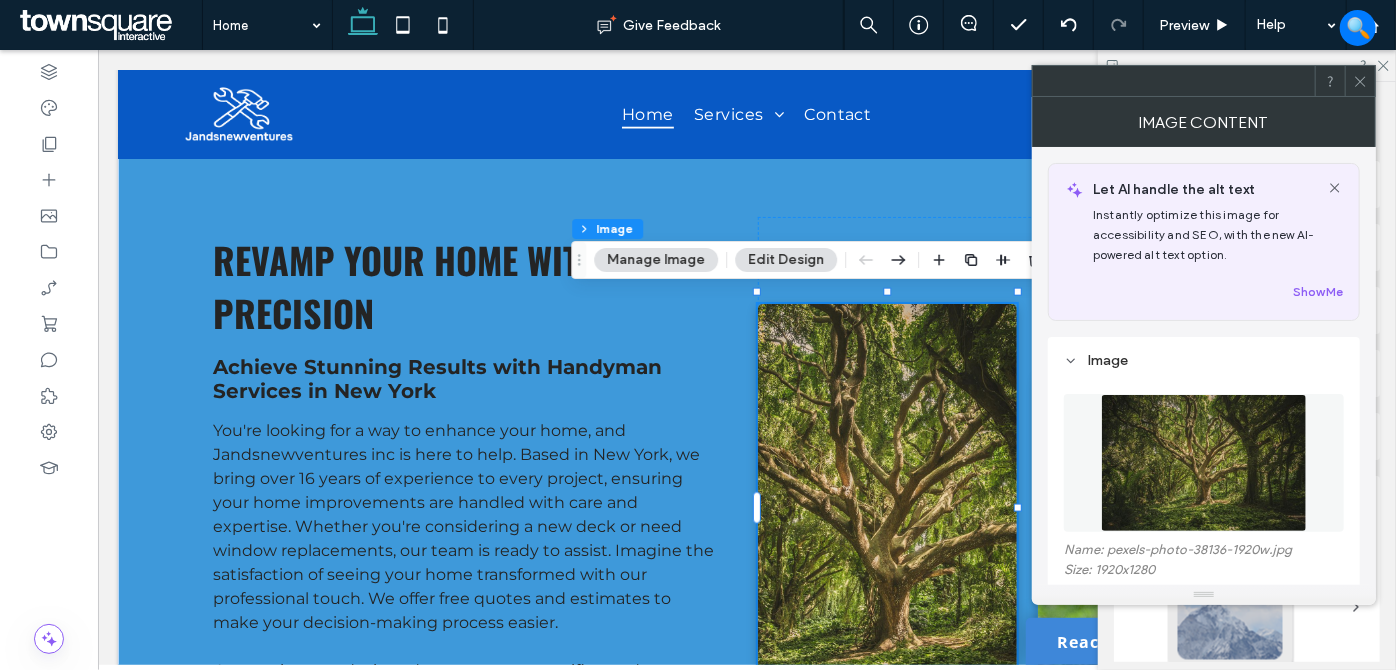 scroll, scrollTop: 181, scrollLeft: 0, axis: vertical 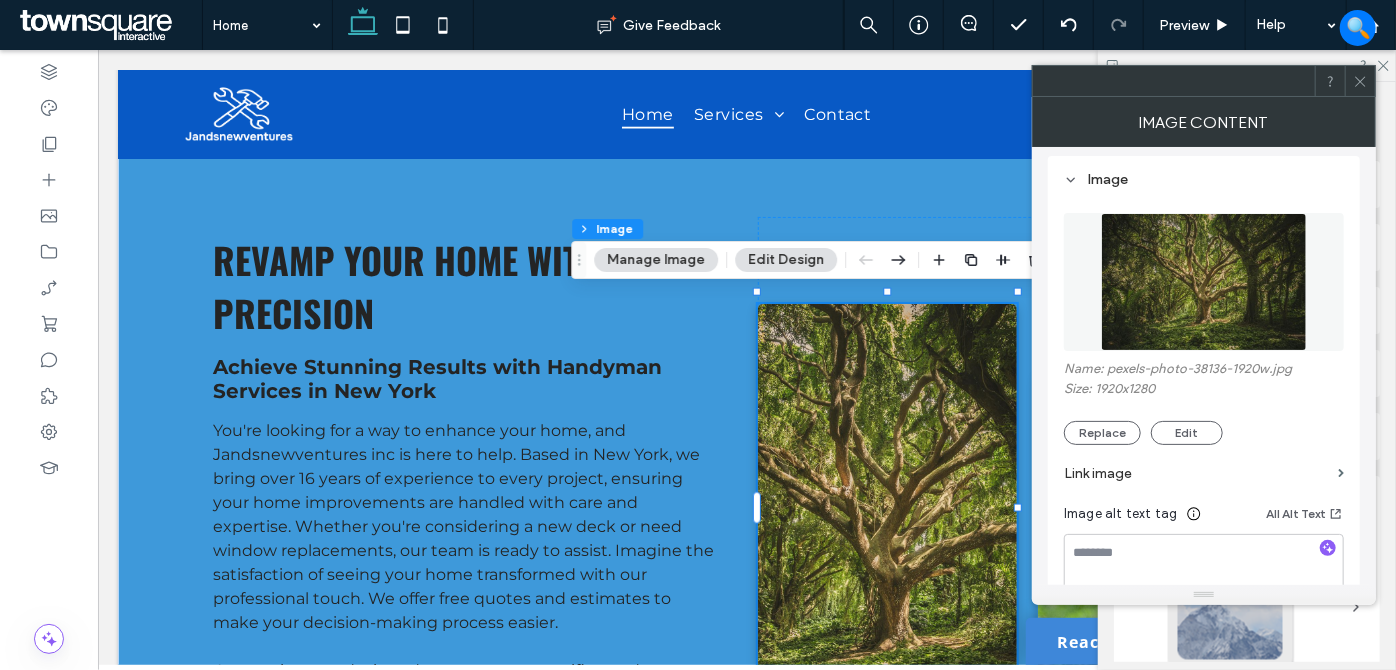 click on "Link image" at bounding box center (1204, 473) 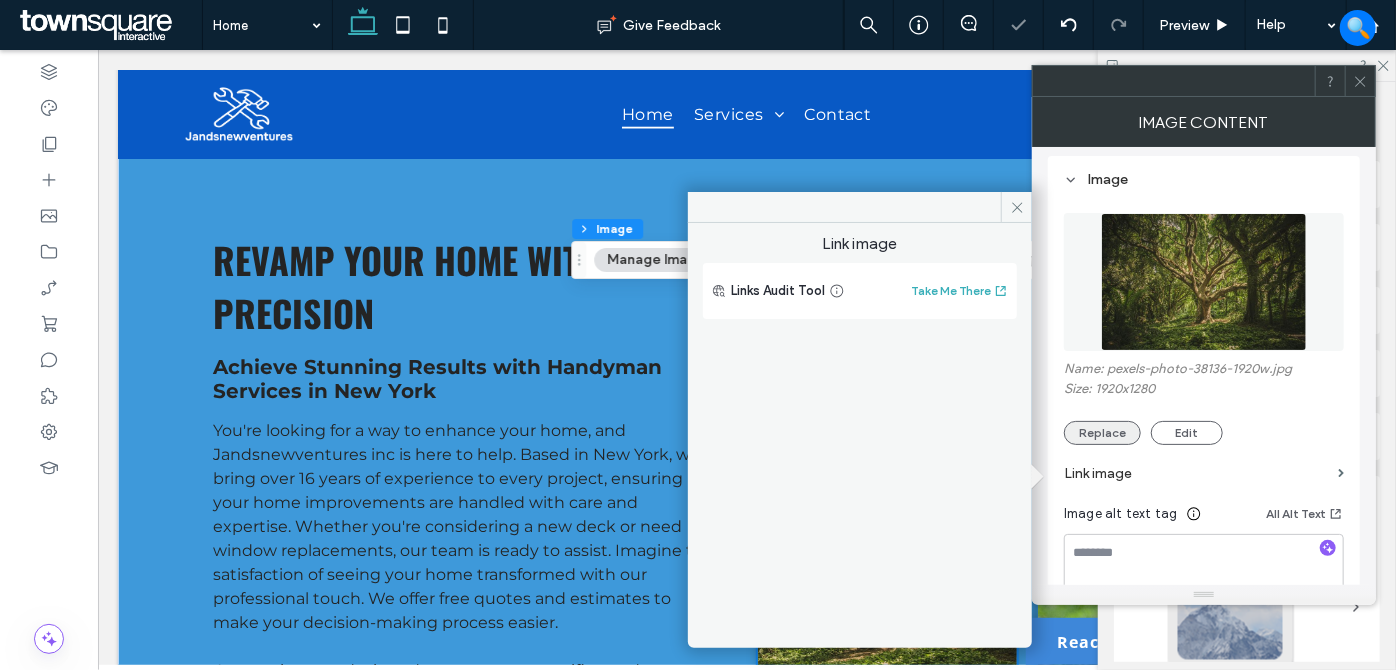 click on ".wqwq-1{fill:#231f20;}
.cls-1q, .cls-2q { fill-rule: evenodd; }
.cls-2q { fill: #6e8188; }
True_local
Agendize
HealthEngine
x_close_popup
from_your_site
multi_language
zoom-out
zoom-in
z_vimeo
z_yelp
z_picassa
w_vCita
youtube
yelp
x2
x
x_x
x_alignright
x_handwritten
wrench
wordpress
windowsvv
win8
whats_app
wallet
warning-sign
w_youtube
w_youtube_channel
w_yelp
w_video
w_twitter
w_title
w_tabs
w_social_icons
w_spacer
w_share
w_rss_feed
w_recent-posts
w_push
w_paypal
w_photo_gallery" at bounding box center [698, 335] 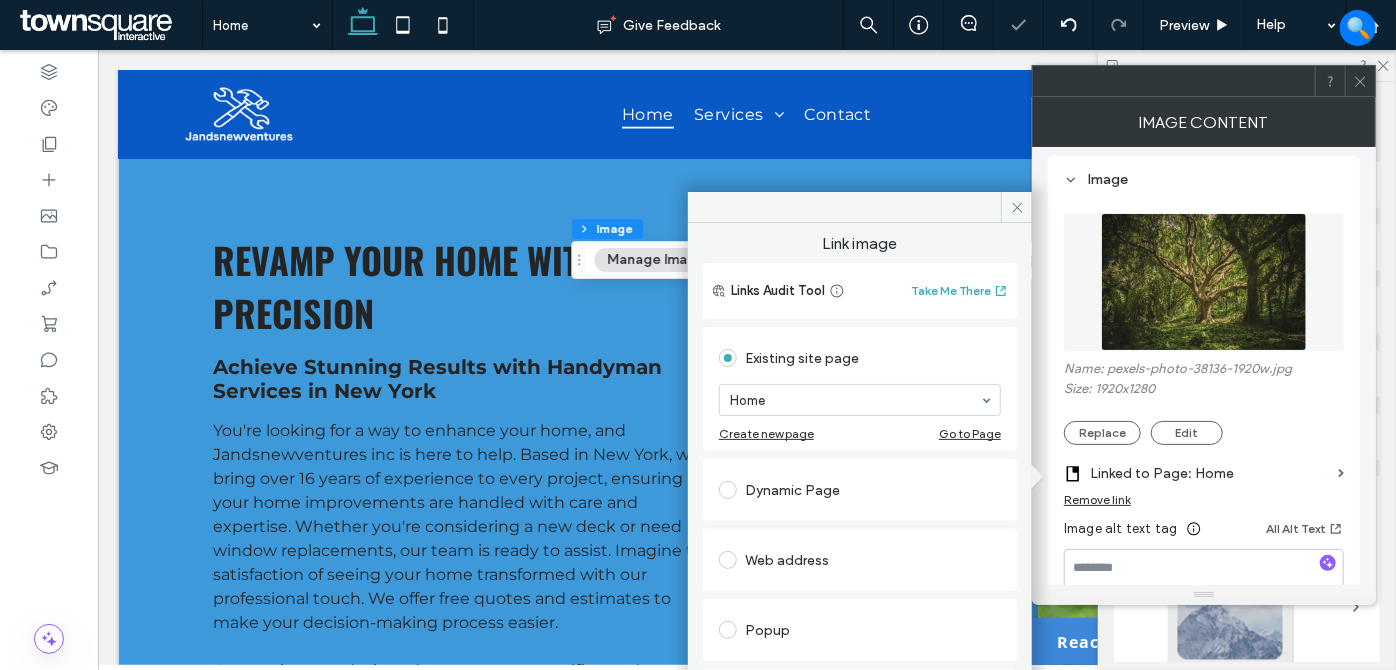 drag, startPoint x: 1021, startPoint y: 203, endPoint x: 1041, endPoint y: 241, distance: 42.941822 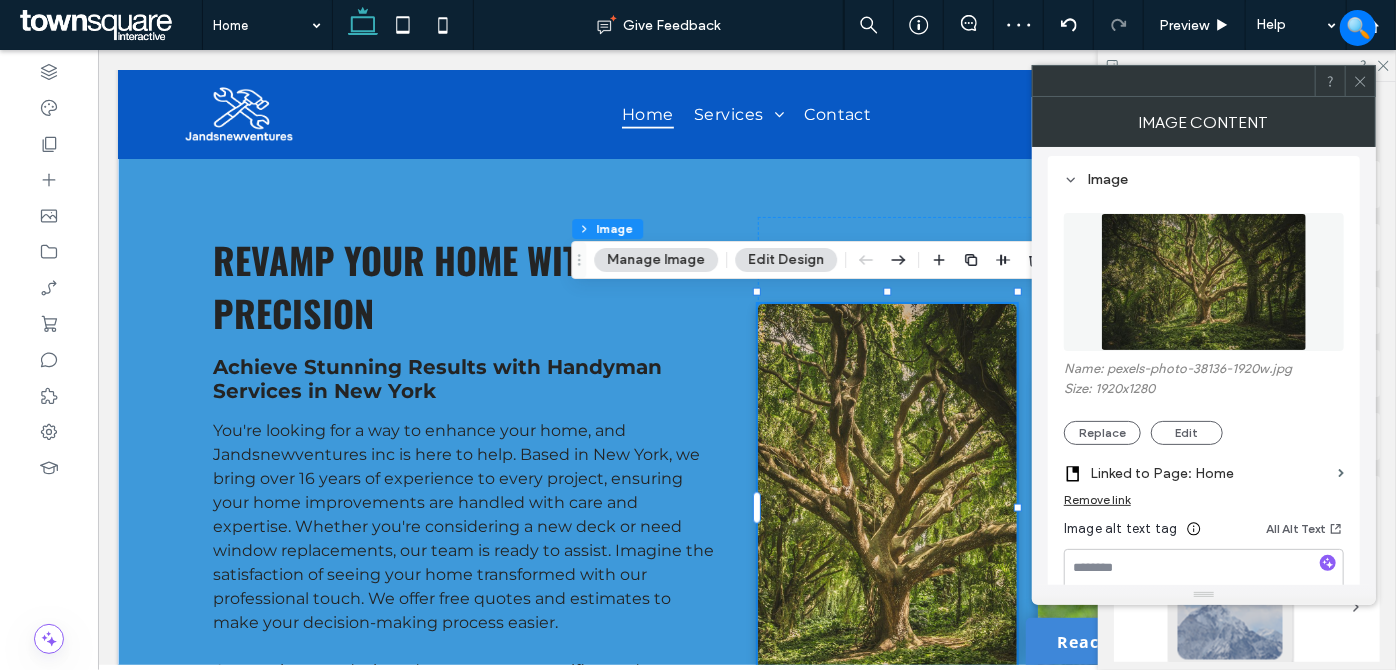 click on "Remove link" at bounding box center (1097, 499) 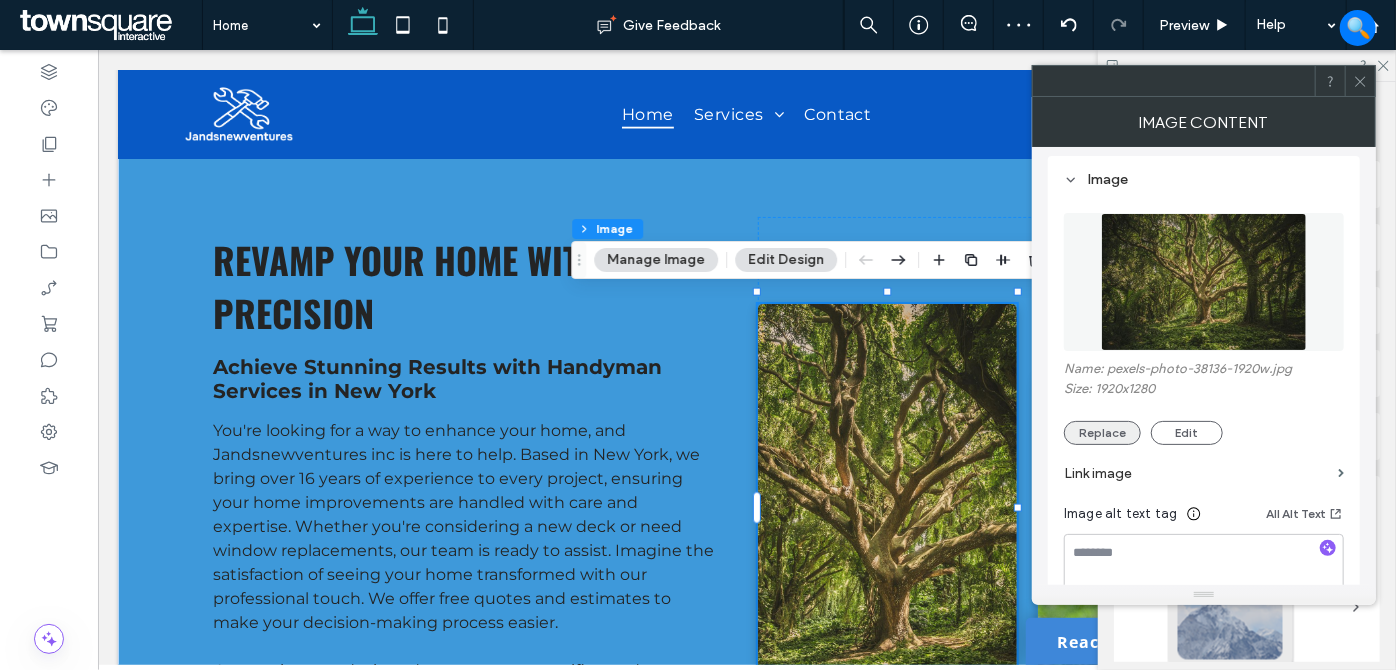 click on "Replace" at bounding box center (1102, 433) 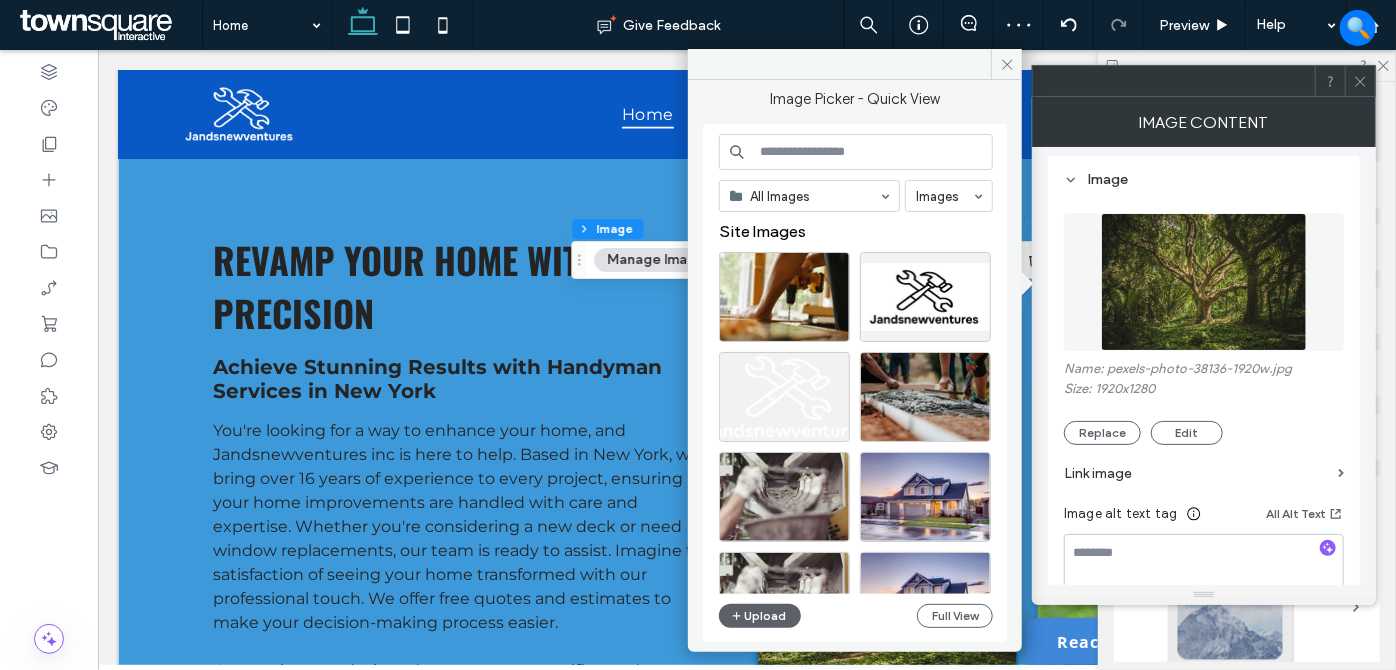 click at bounding box center [856, 152] 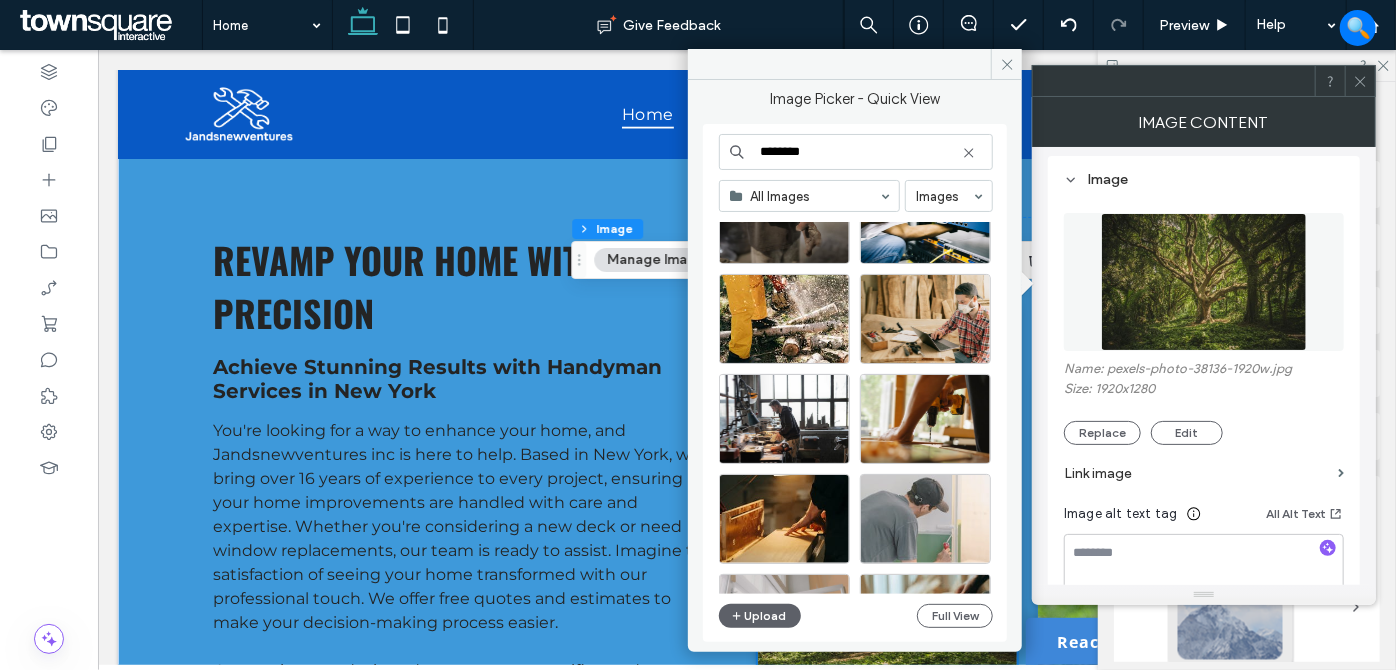 scroll, scrollTop: 715, scrollLeft: 0, axis: vertical 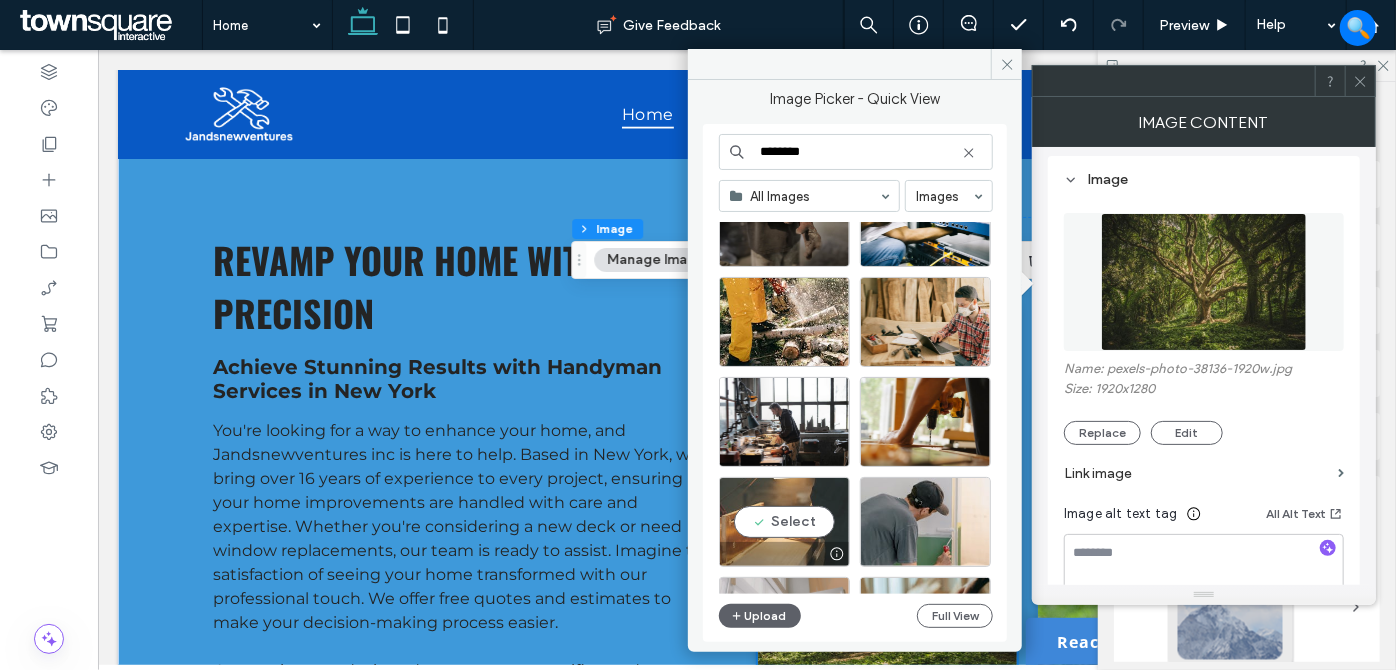 type on "********" 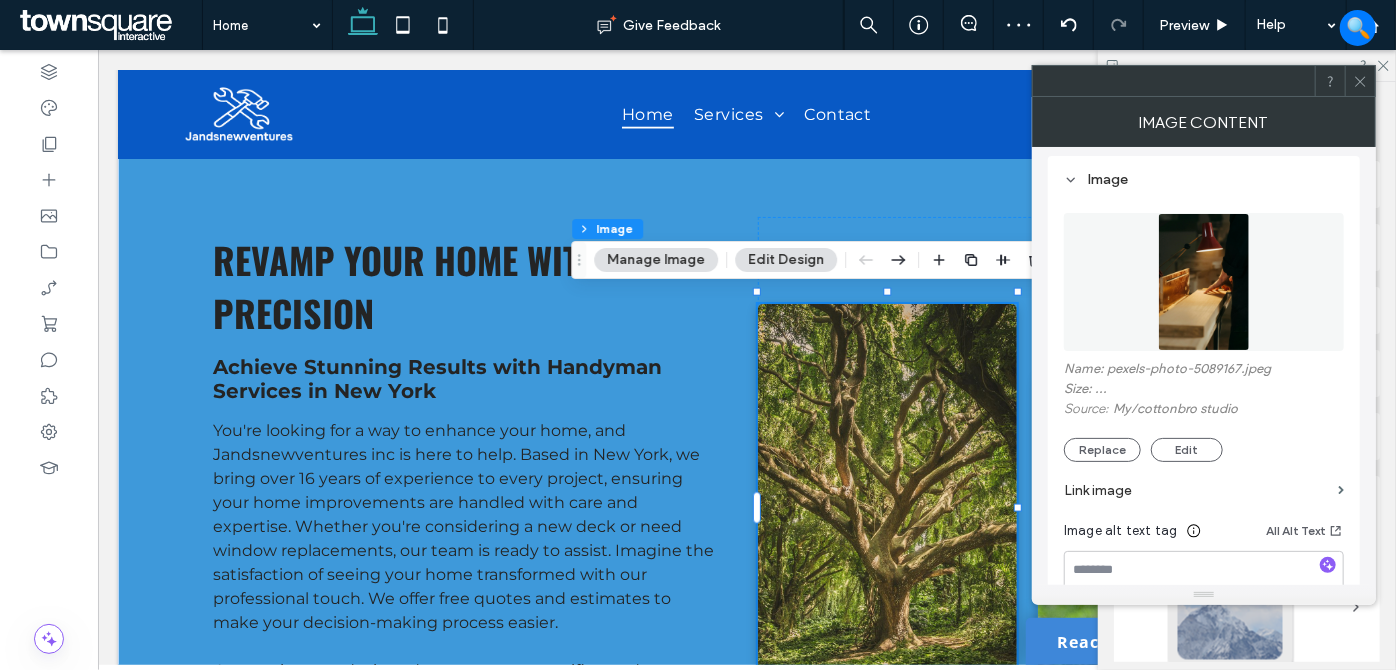 click 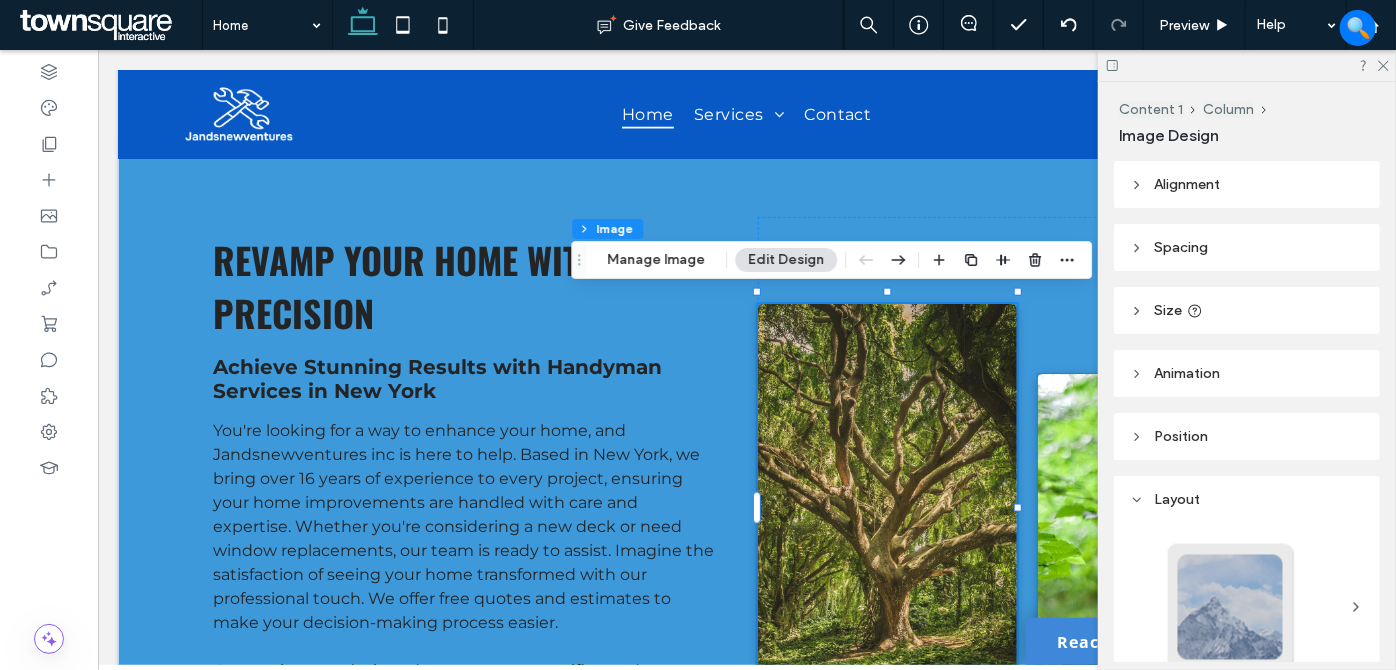 click at bounding box center [1166, 588] 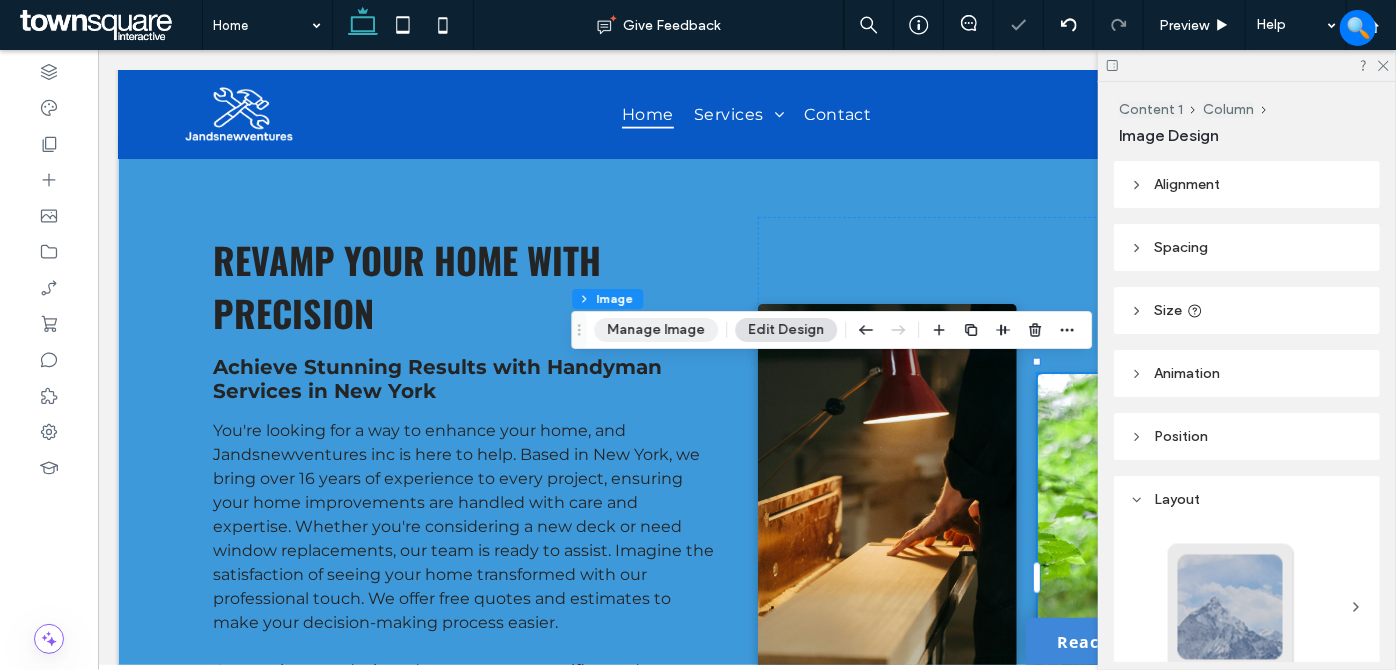 click on "Manage Image" at bounding box center (656, 330) 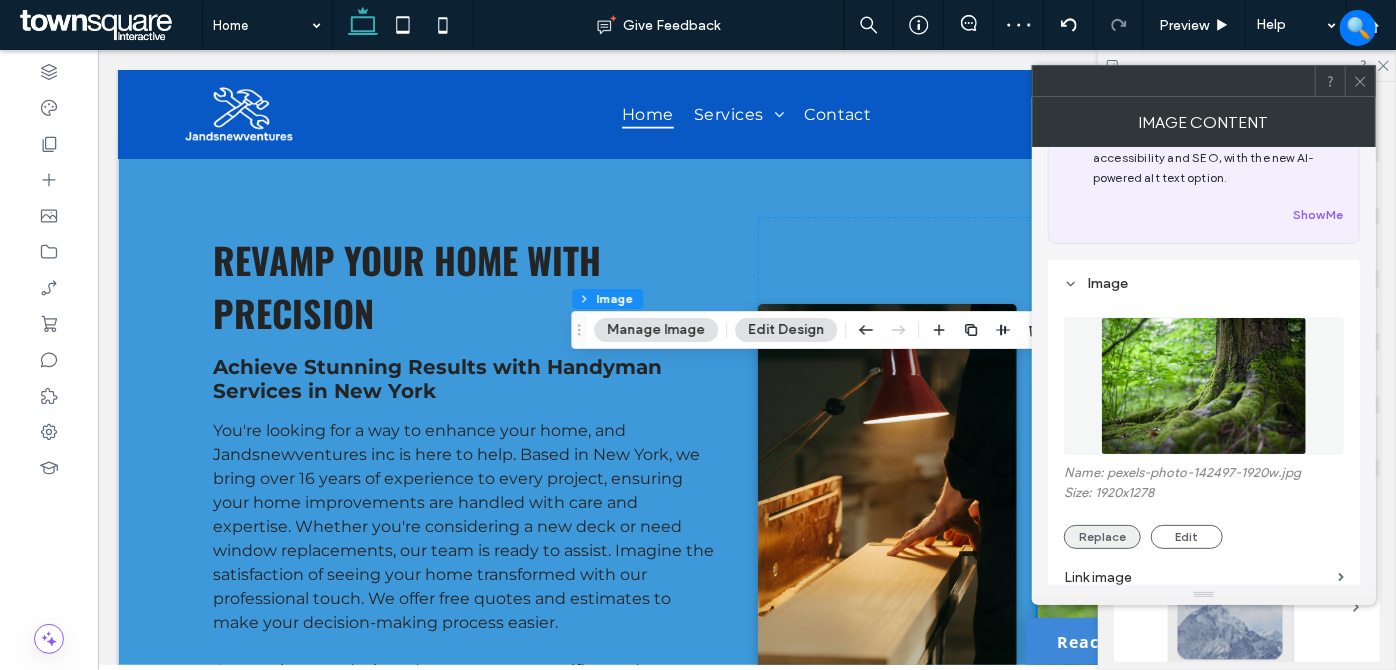 scroll, scrollTop: 181, scrollLeft: 0, axis: vertical 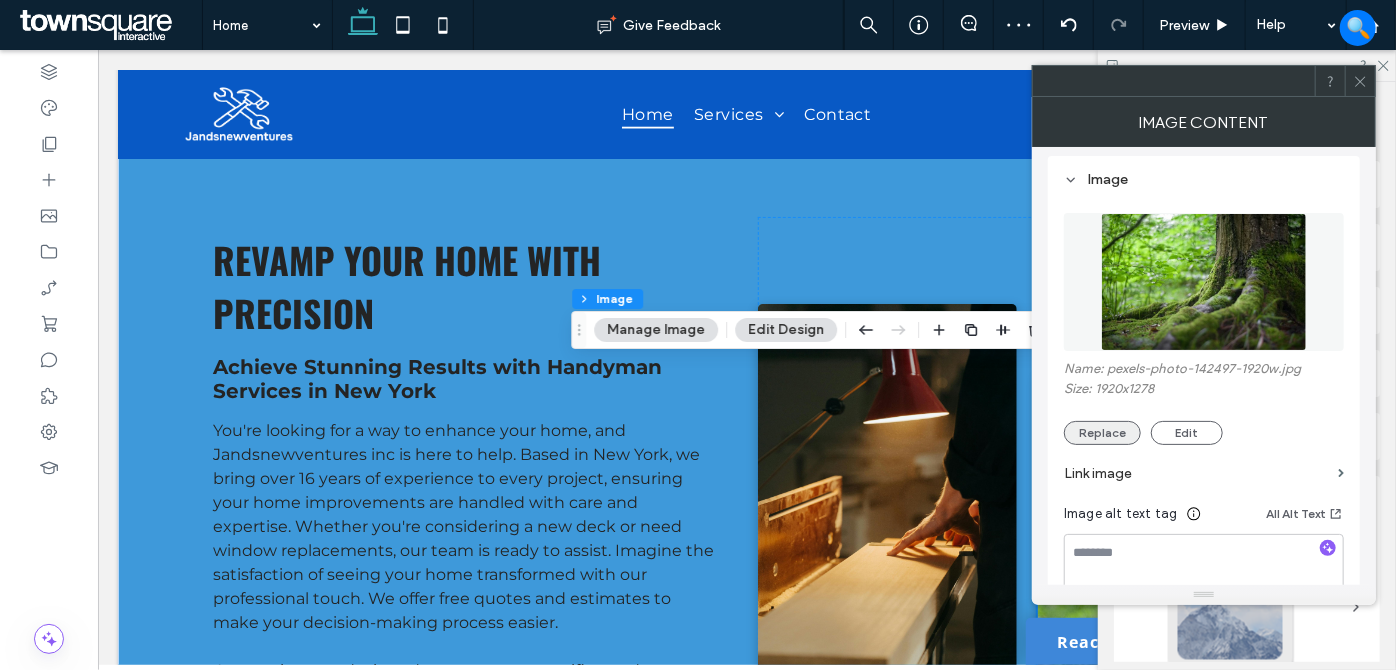 click on "Replace" at bounding box center (1102, 433) 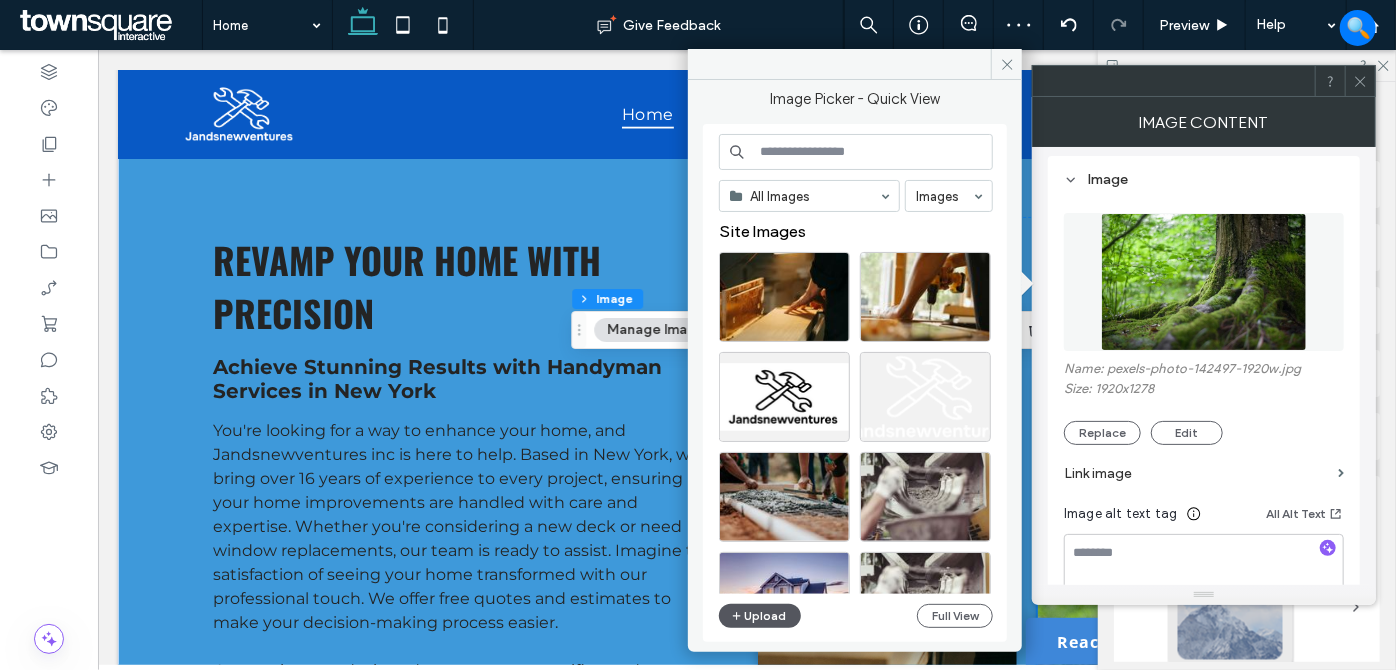 click on "Upload" at bounding box center (760, 616) 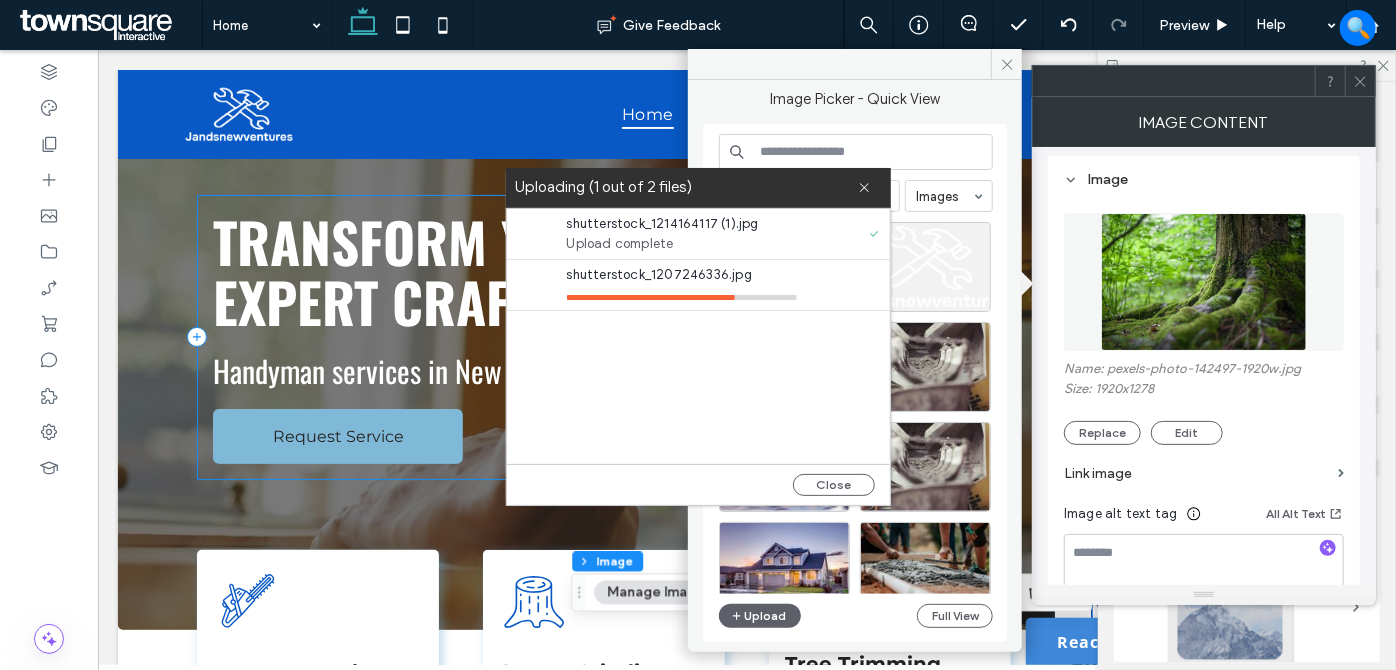 scroll, scrollTop: 0, scrollLeft: 0, axis: both 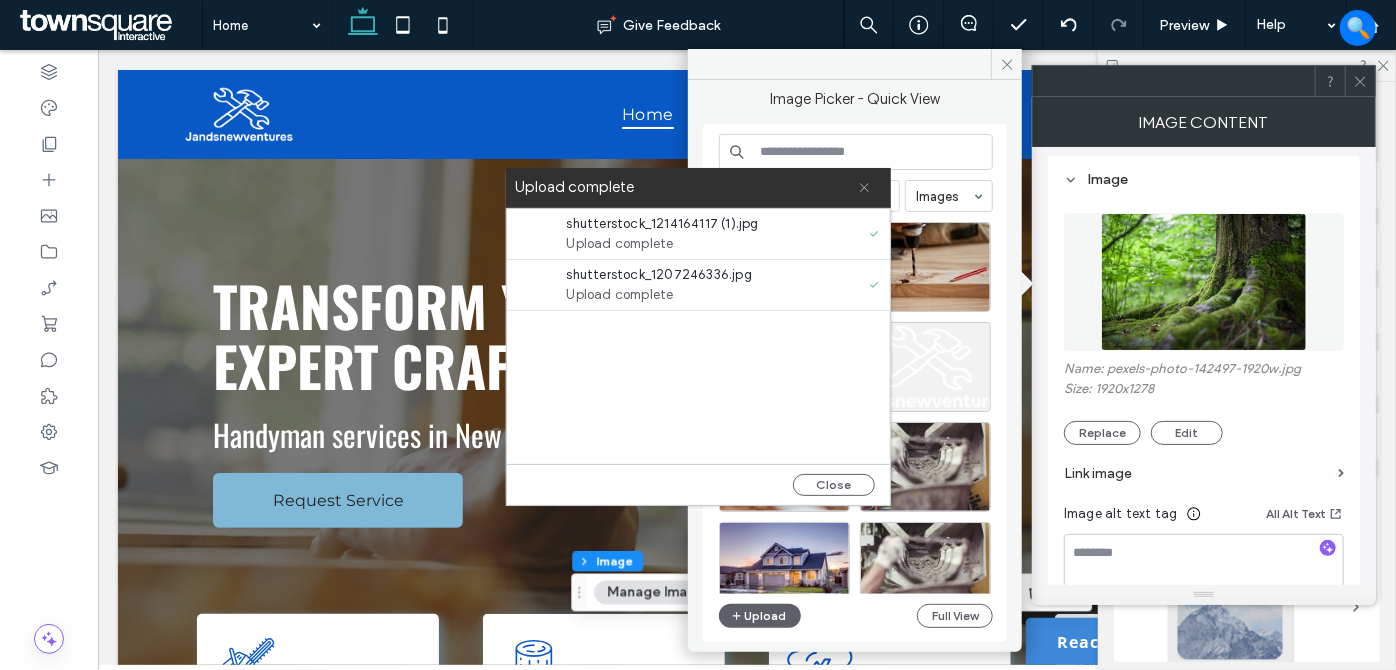click 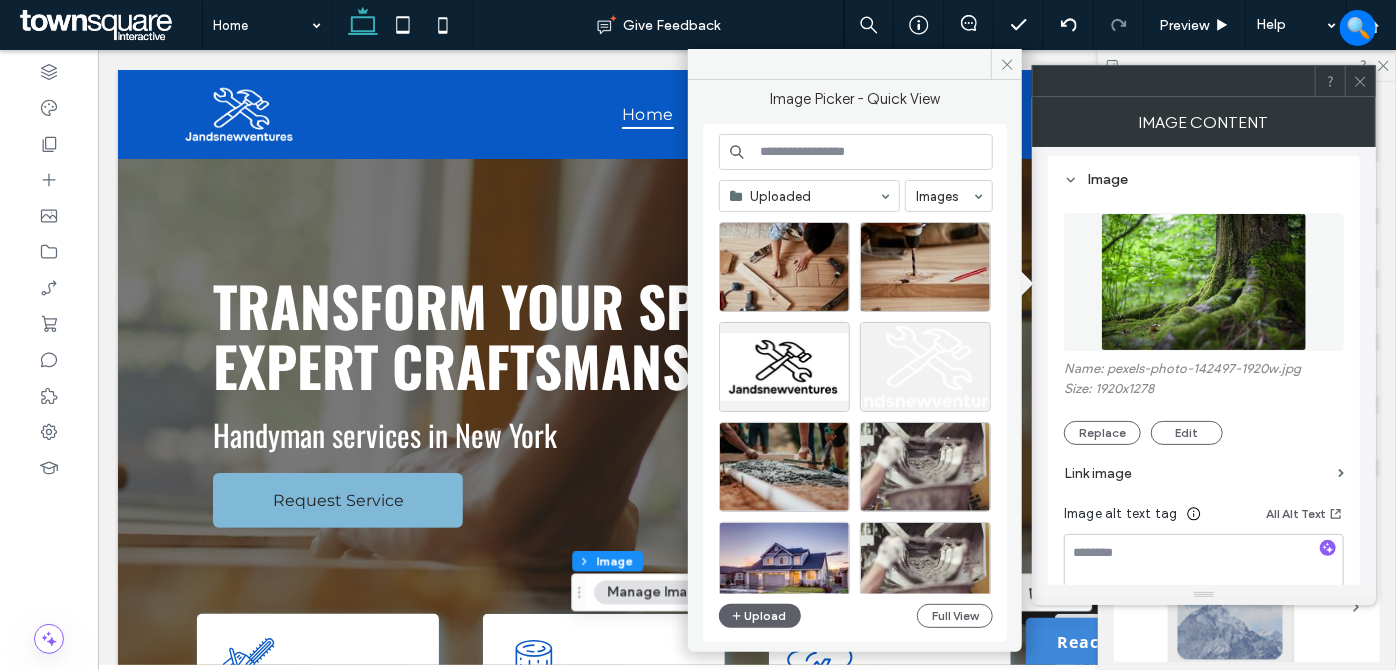 click 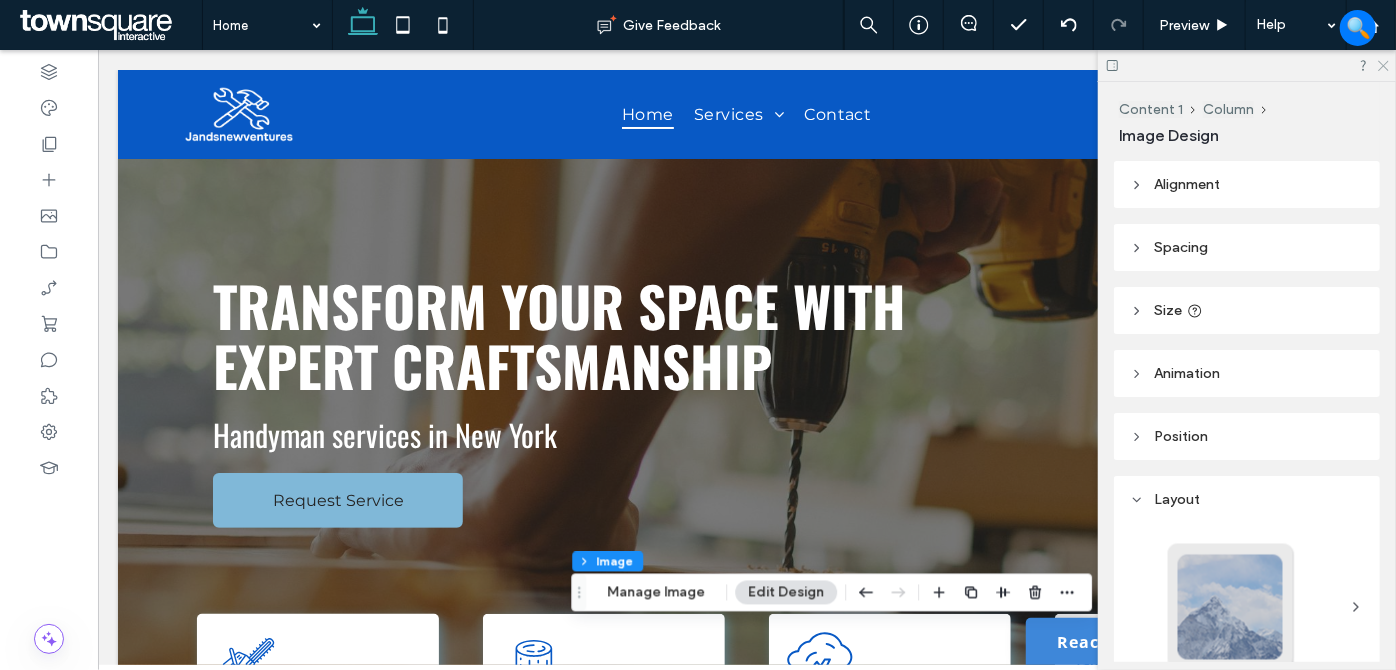 drag, startPoint x: 1380, startPoint y: 62, endPoint x: 523, endPoint y: 75, distance: 857.0986 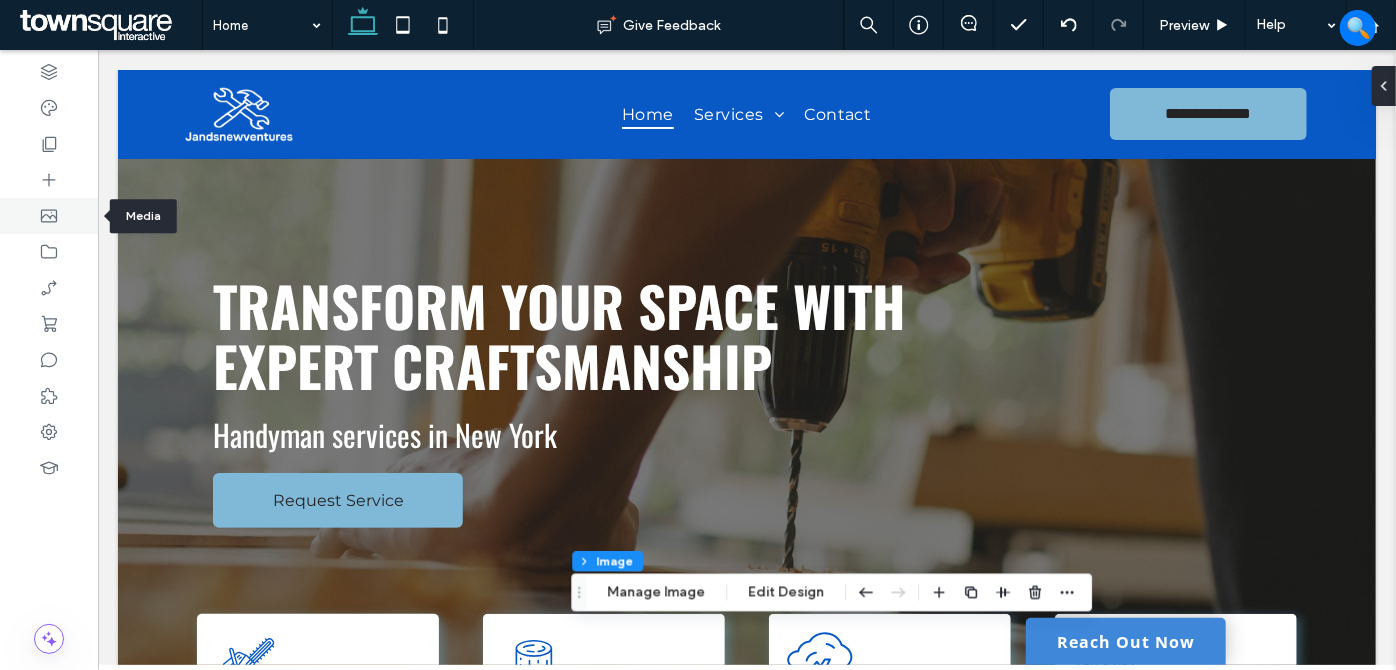 click 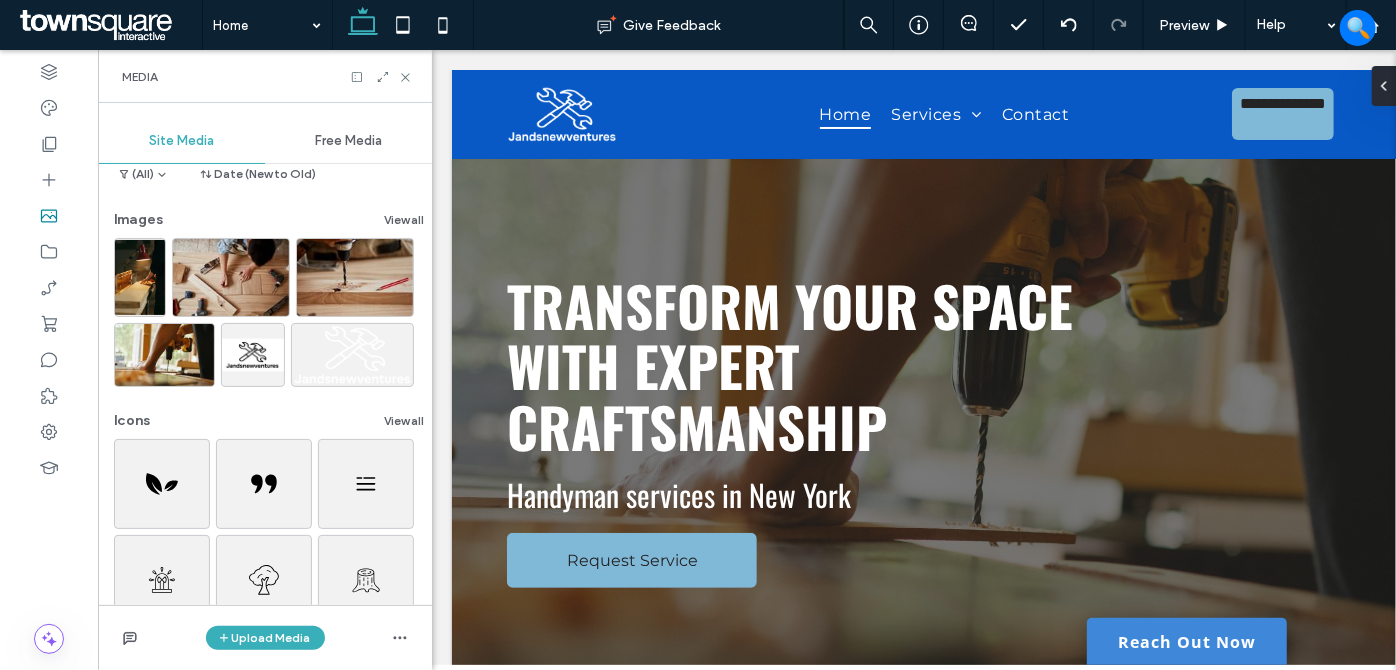 scroll, scrollTop: 90, scrollLeft: 0, axis: vertical 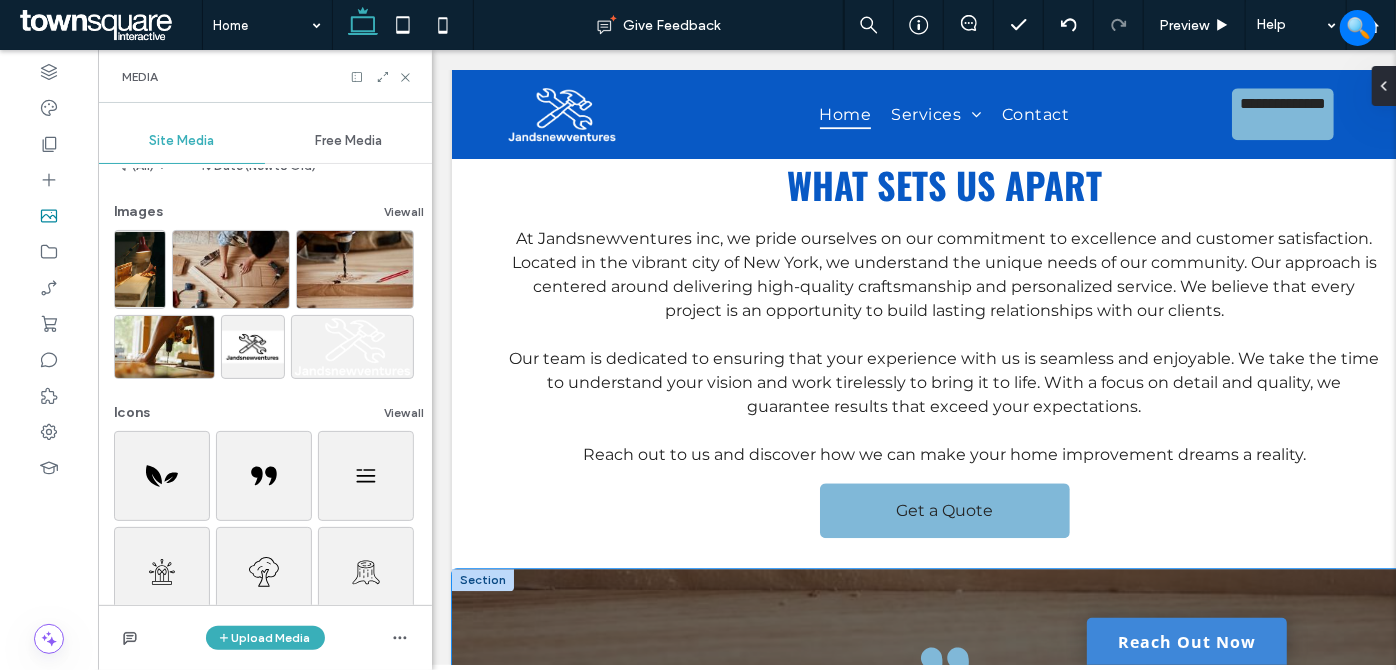 click on "See what our clients are saying
Before hiring Mr. Bradley, my debtor was using various legal and illegal means to avoid paying me. -D. M. a a a a
View Past Projects" at bounding box center [943, 836] 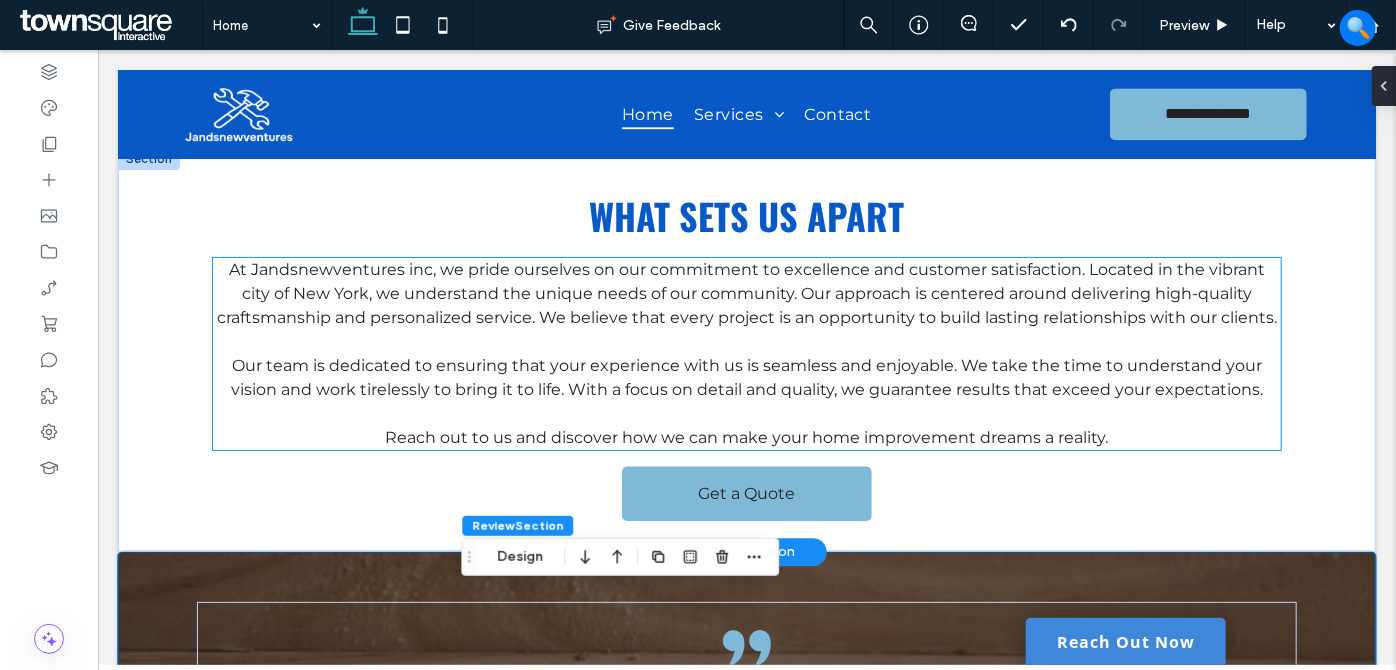scroll, scrollTop: 2378, scrollLeft: 0, axis: vertical 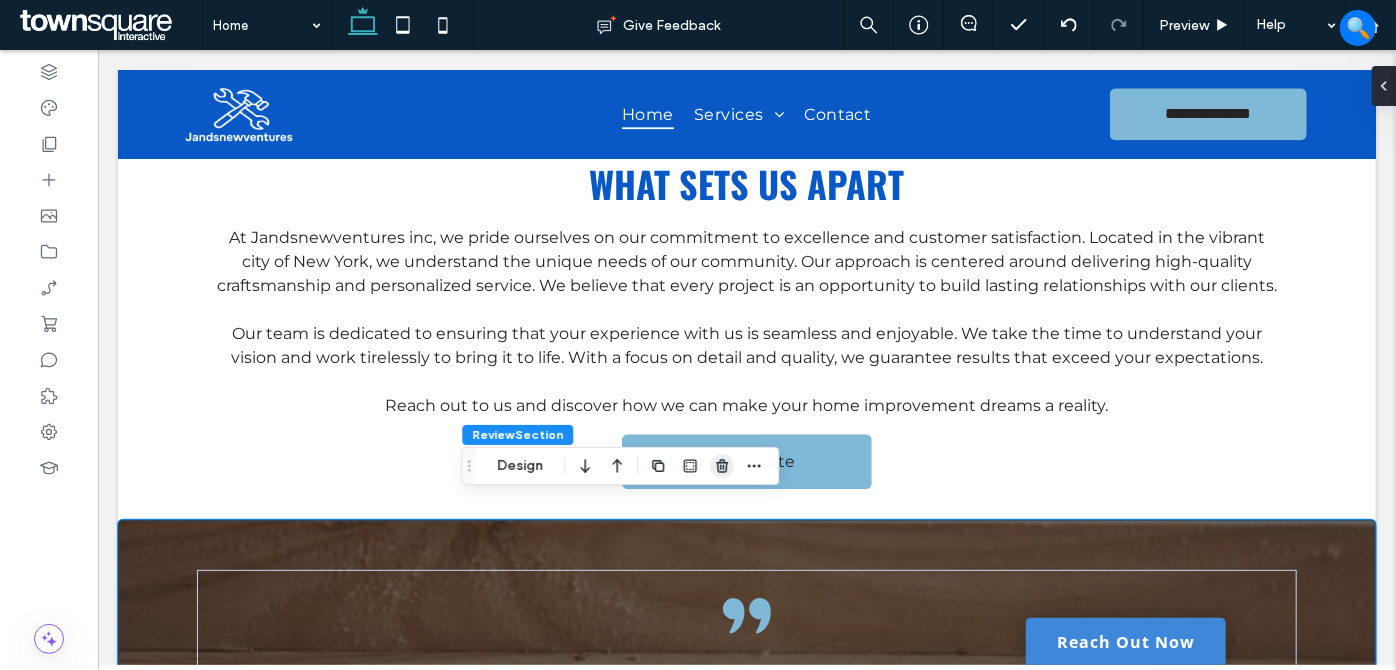 click 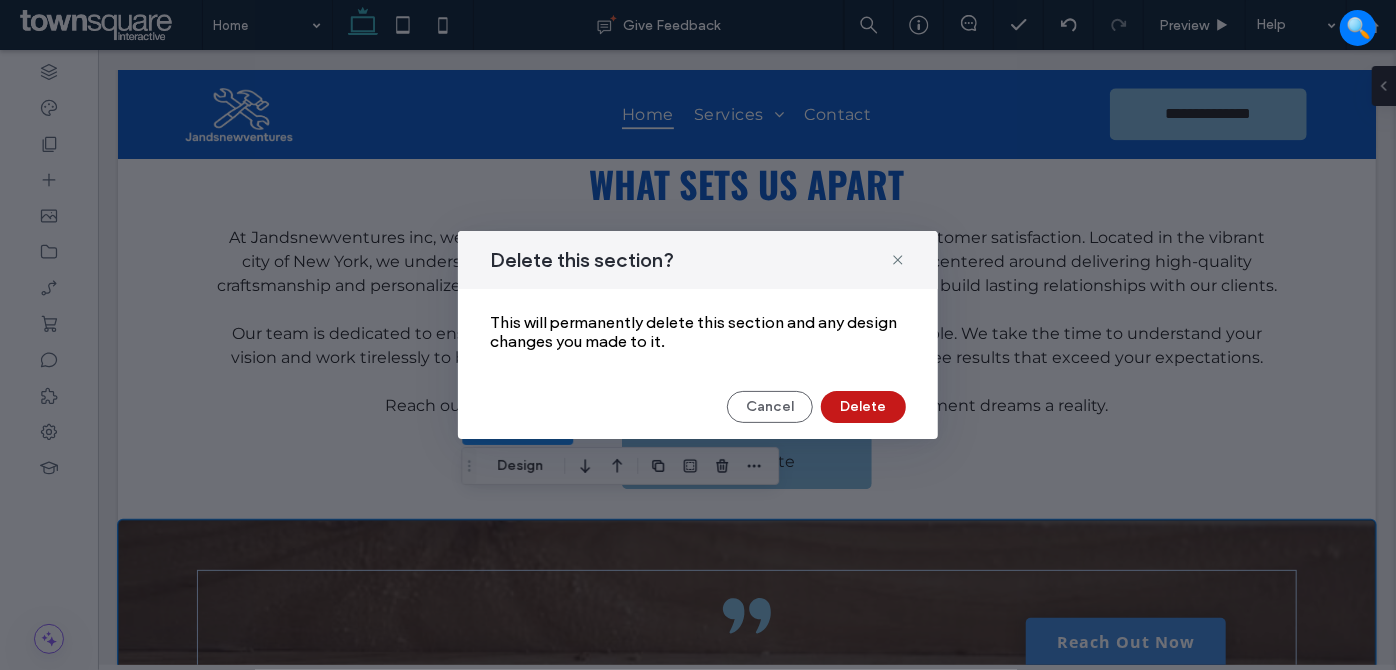 click on "Delete" at bounding box center [863, 407] 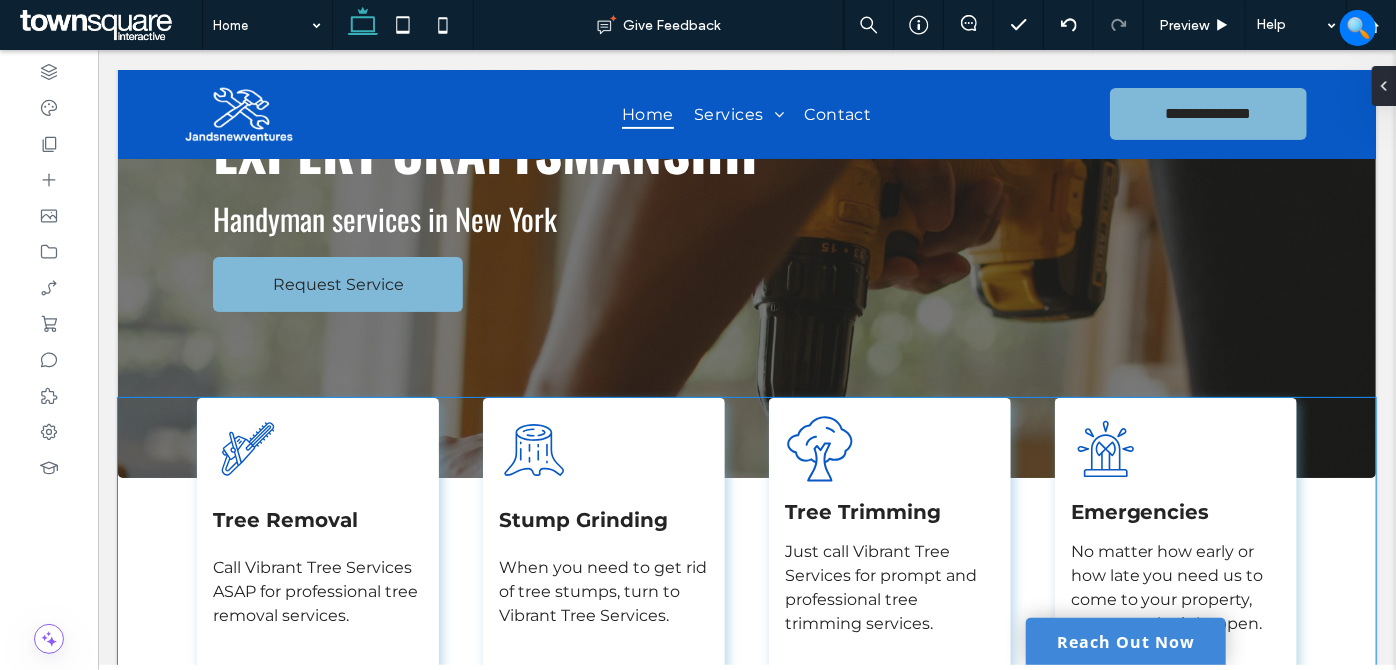 scroll, scrollTop: 0, scrollLeft: 0, axis: both 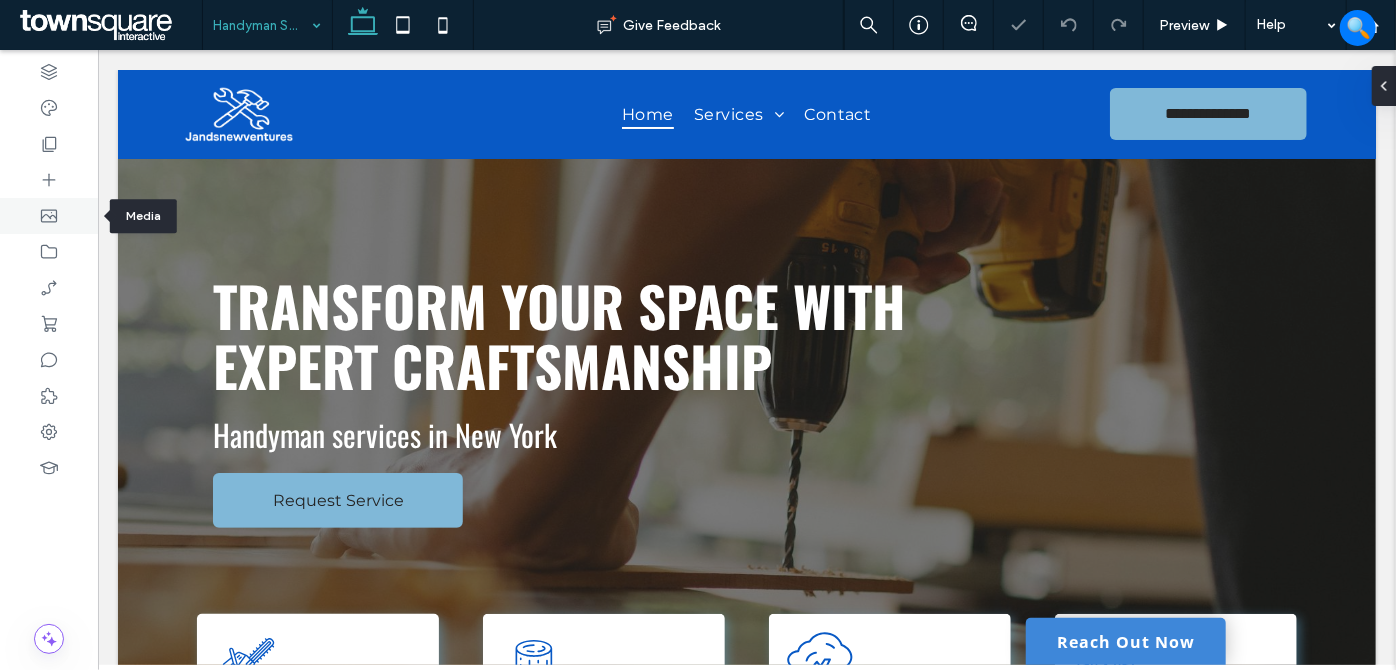 click 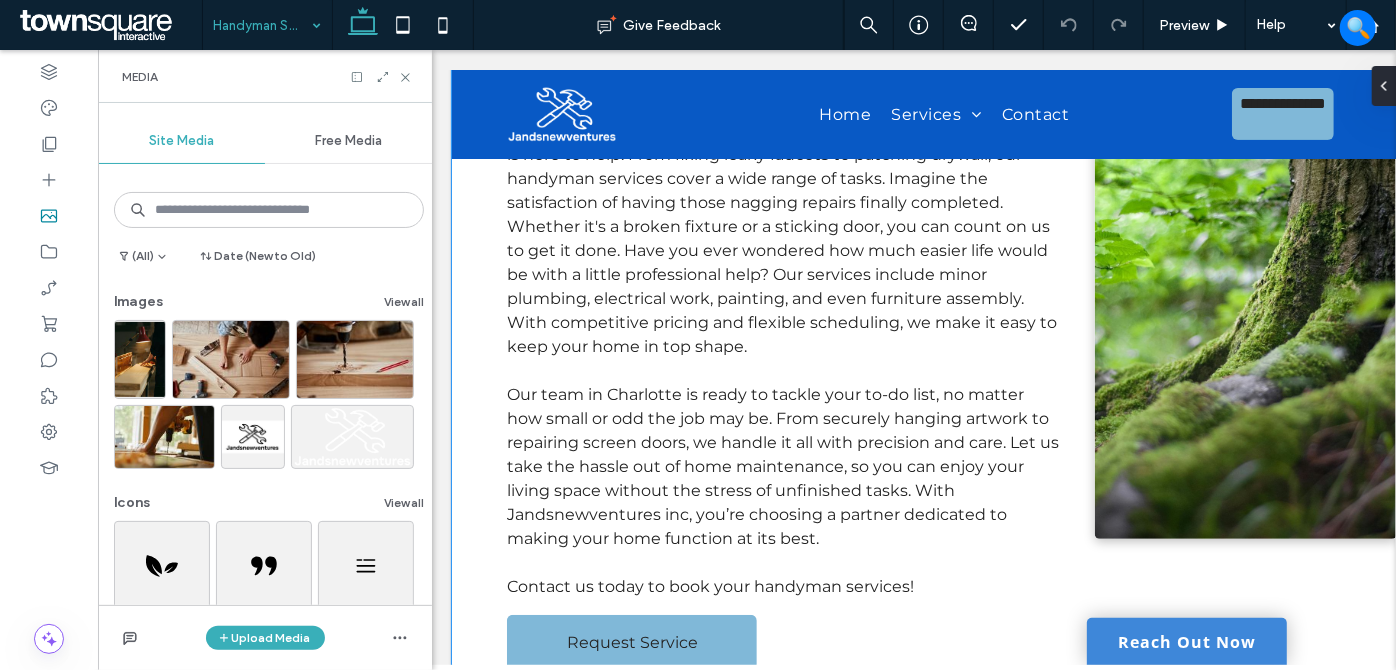 scroll, scrollTop: 272, scrollLeft: 0, axis: vertical 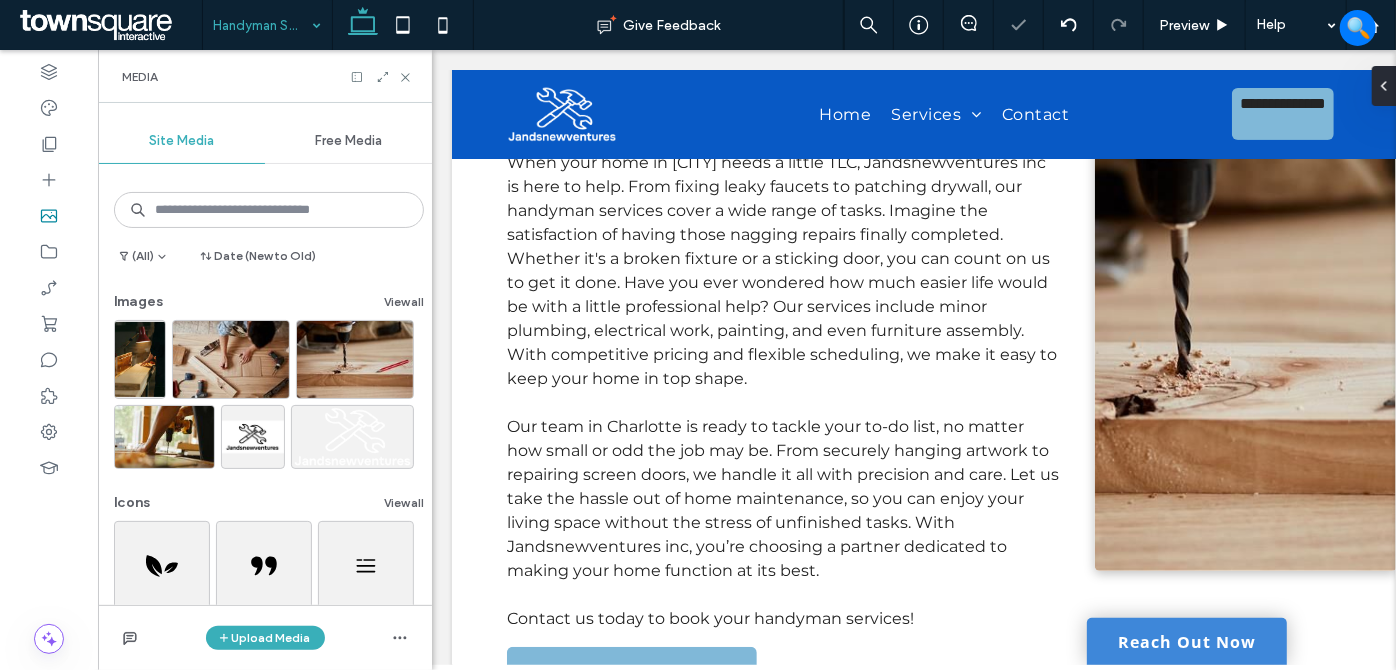 drag, startPoint x: 404, startPoint y: 69, endPoint x: 424, endPoint y: 82, distance: 23.853722 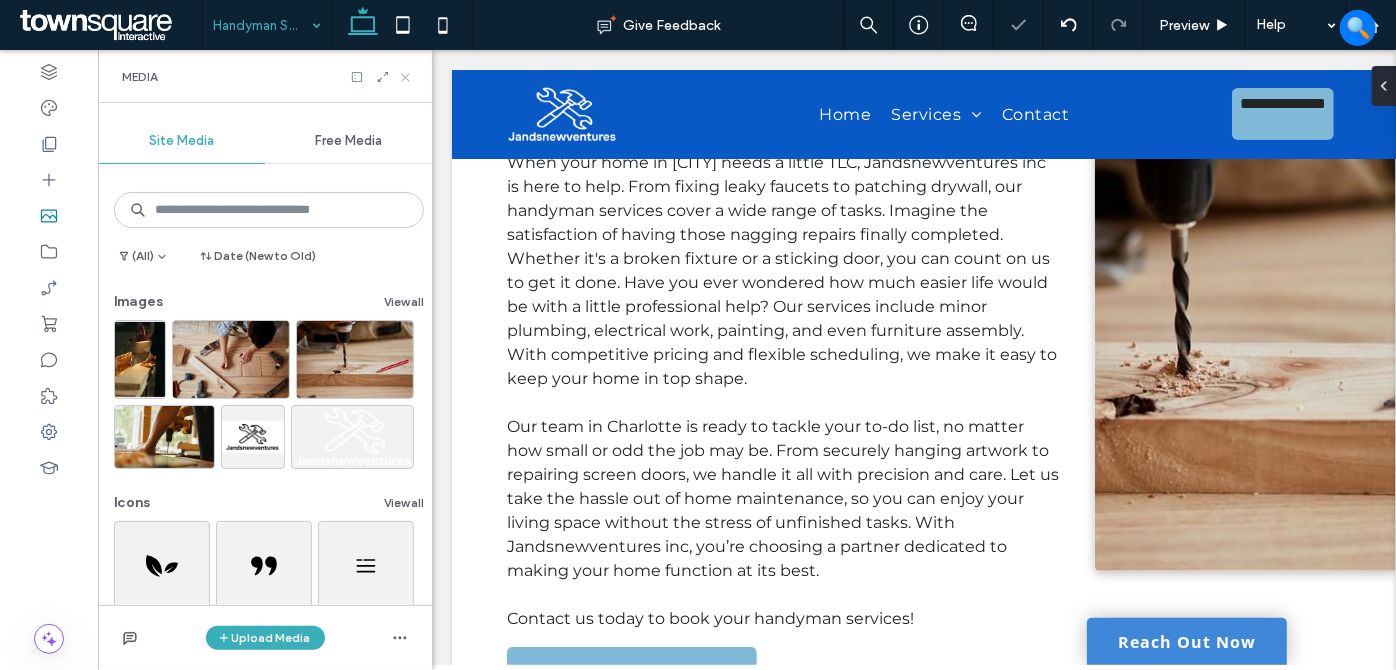 click 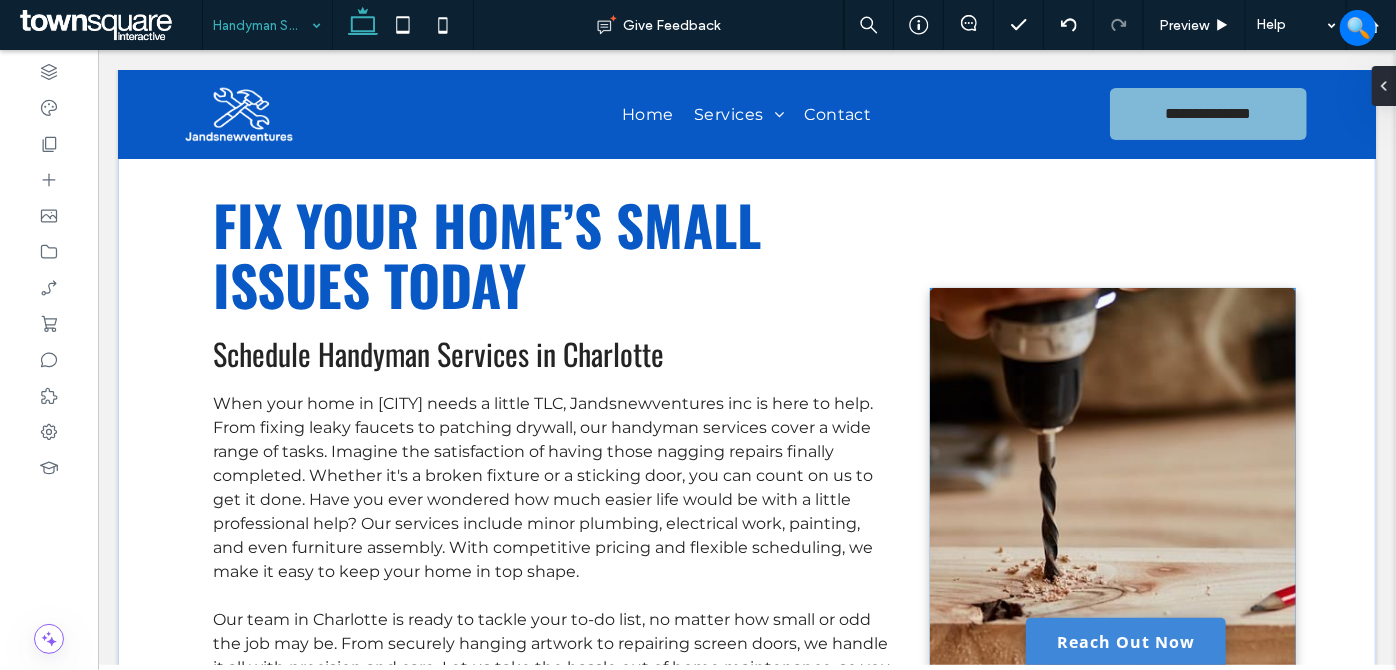 scroll, scrollTop: 0, scrollLeft: 0, axis: both 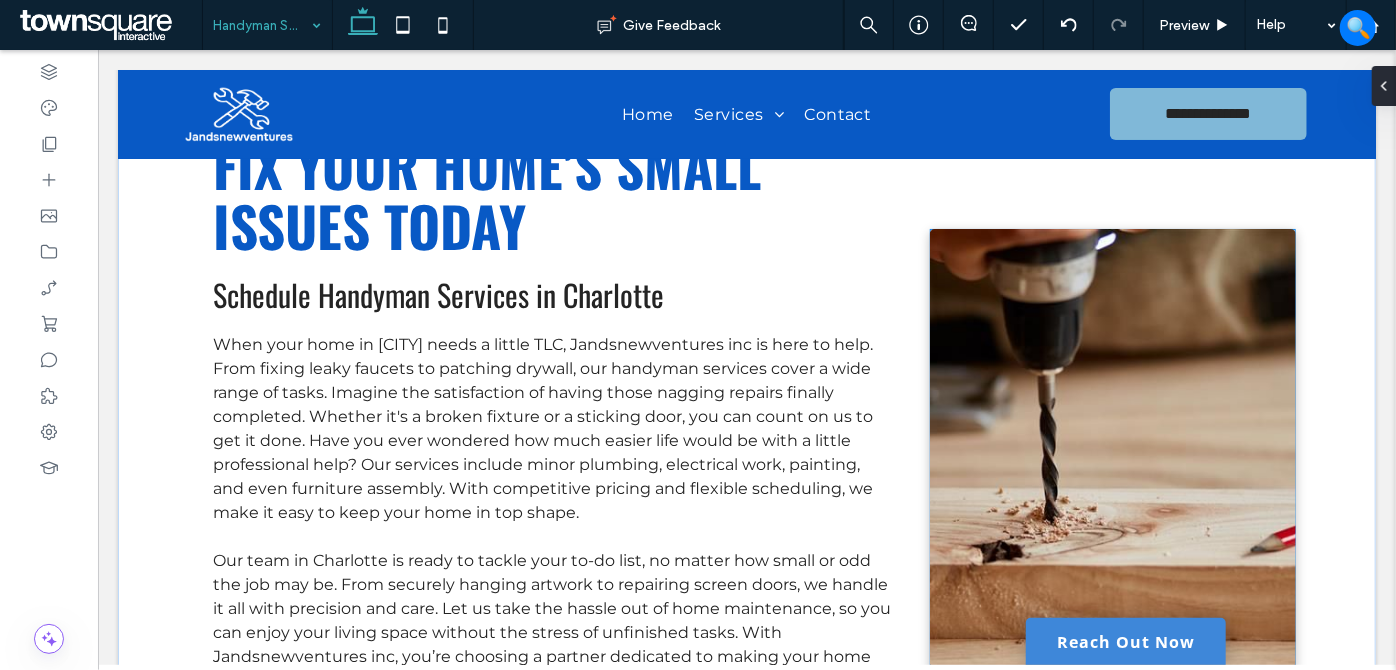 click at bounding box center [1112, 472] 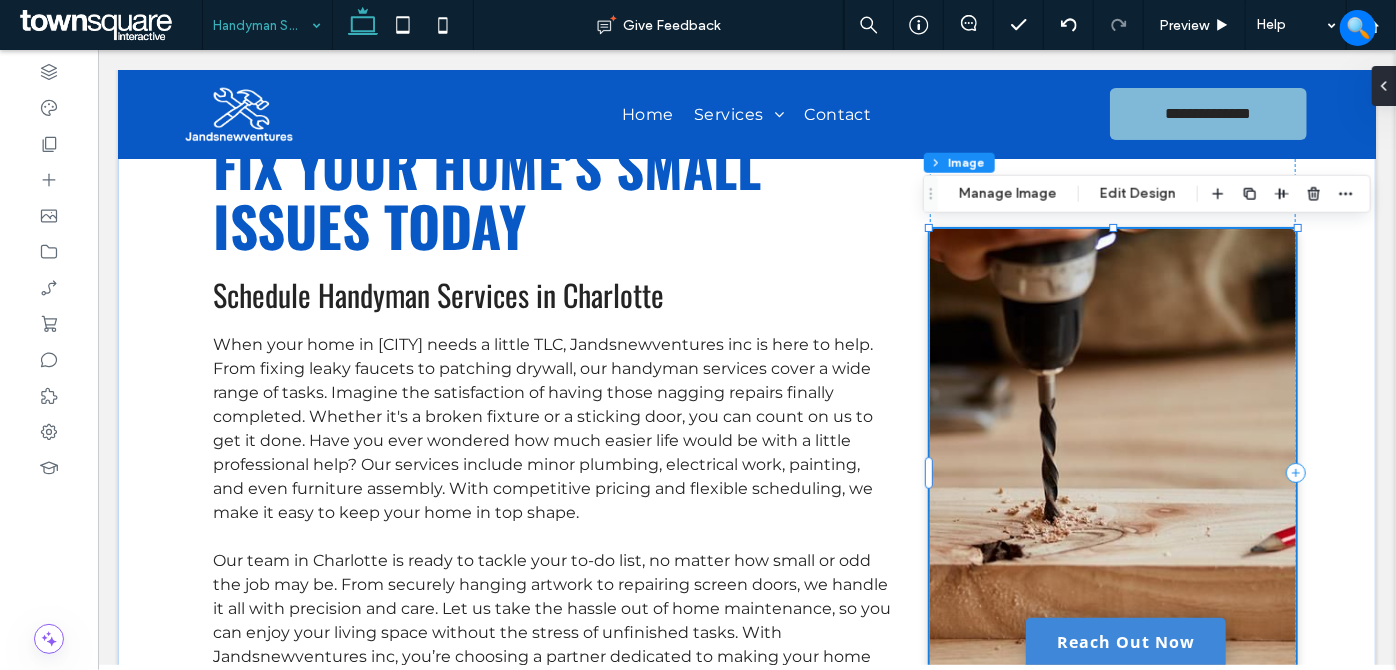 type on "*" 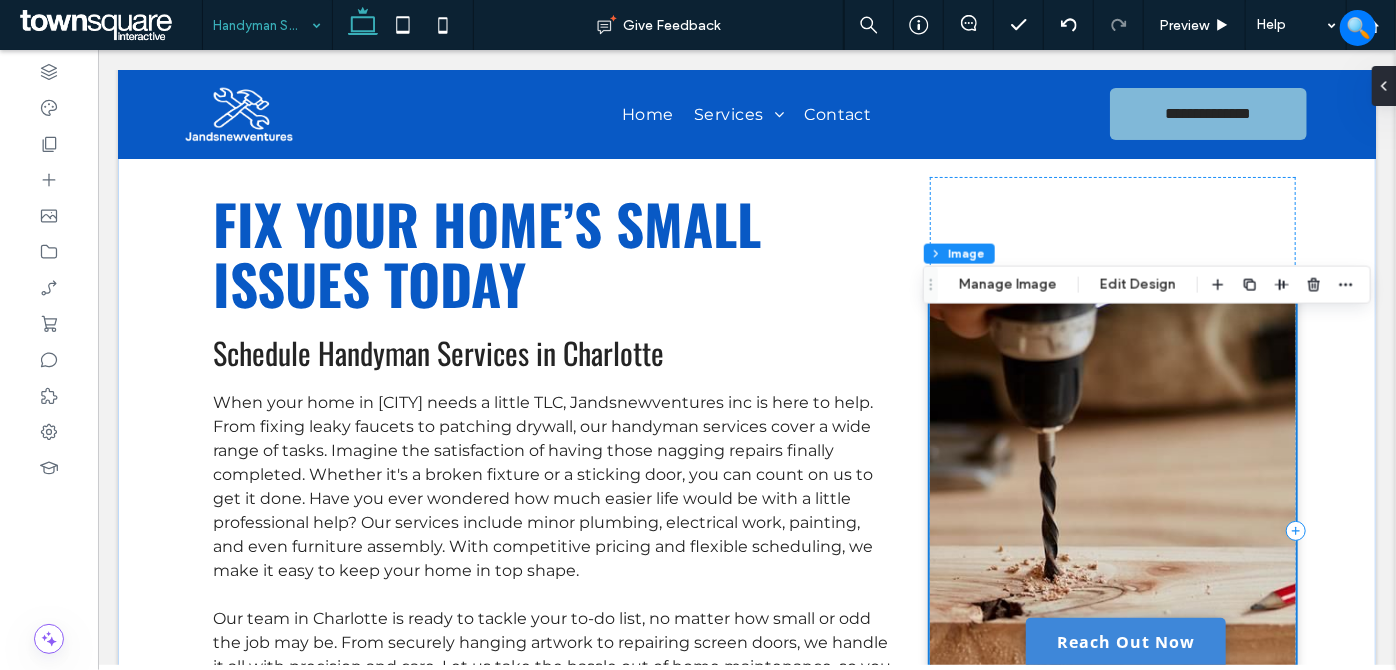 scroll, scrollTop: 0, scrollLeft: 0, axis: both 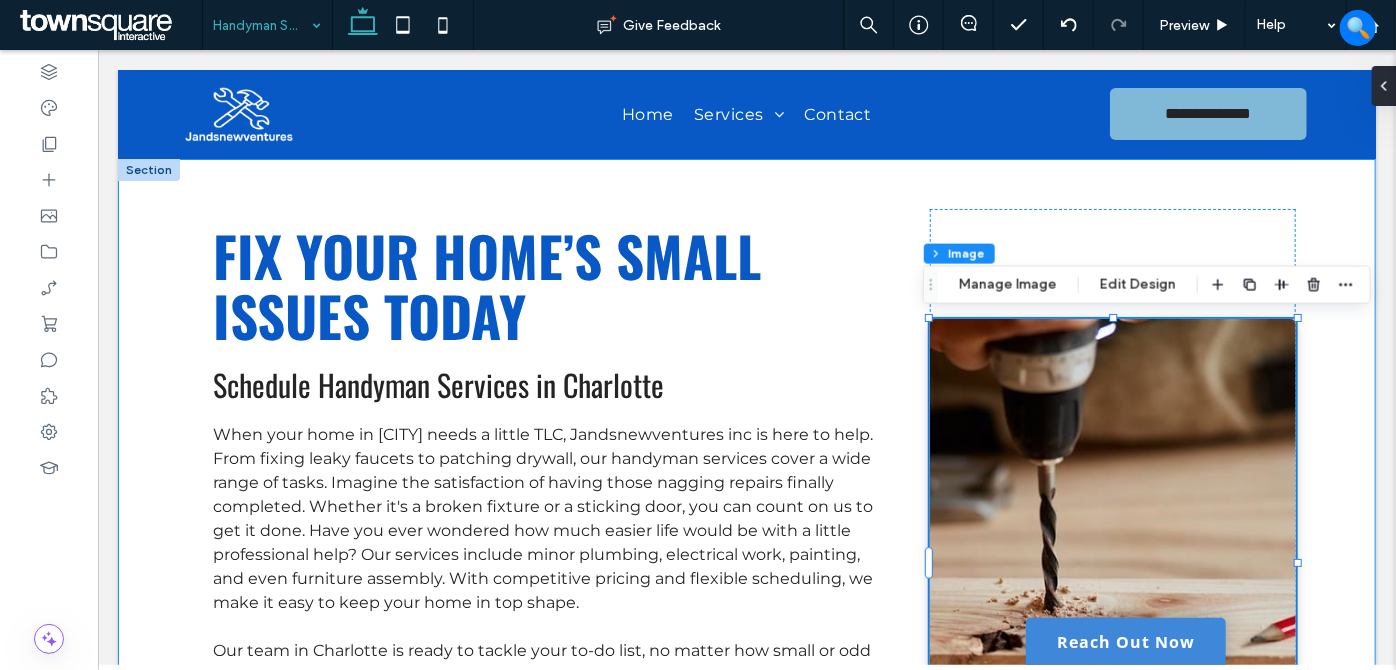 click on "Fix Your Home’s Small Issues Today
Schedule Handyman Services in Charlotte
When your home in Charlotte needs a little TLC, Jandsnewventures inc is here to help. From fixing leaky faucets to patching drywall, our handyman services cover a wide range of tasks. Imagine the satisfaction of having those nagging repairs finally completed. Whether it's a broken fixture or a sticking door, you can count on us to get it done. Have you ever wondered how much easier life would be with a little professional help? Our services include minor plumbing, electrical work, painting, and even furniture assembly. With competitive pricing and flexible scheduling, we make it easy to keep your home in top shape. ﻿ Contact us today to book your handyman services!
Request Service" at bounding box center [746, 562] 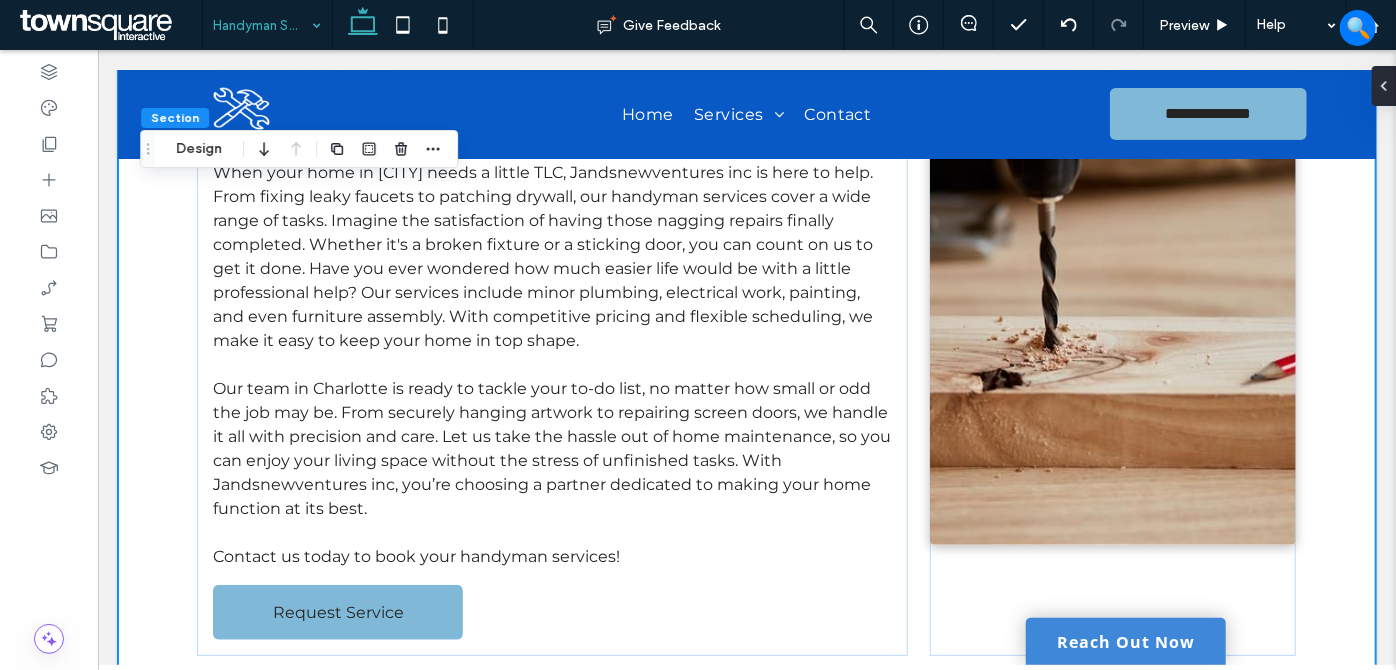 scroll, scrollTop: 272, scrollLeft: 0, axis: vertical 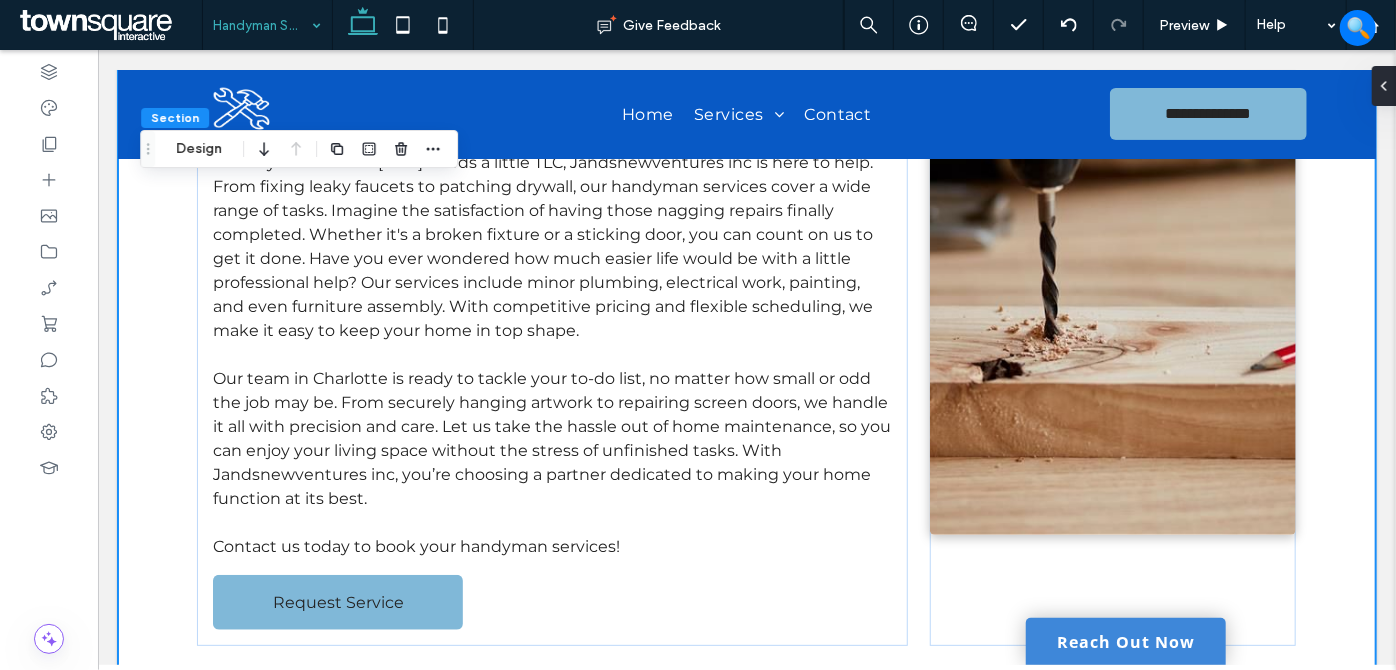 click on "Fix Your Home’s Small Issues Today
Schedule Handyman Services in Charlotte
When your home in Charlotte needs a little TLC, Jandsnewventures inc is here to help. From fixing leaky faucets to patching drywall, our handyman services cover a wide range of tasks. Imagine the satisfaction of having those nagging repairs finally completed. Whether it's a broken fixture or a sticking door, you can count on us to get it done. Have you ever wondered how much easier life would be with a little professional help? Our services include minor plumbing, electrical work, painting, and even furniture assembly. With competitive pricing and flexible scheduling, we make it easy to keep your home in top shape. ﻿ Contact us today to book your handyman services!
Request Service" at bounding box center (746, 290) 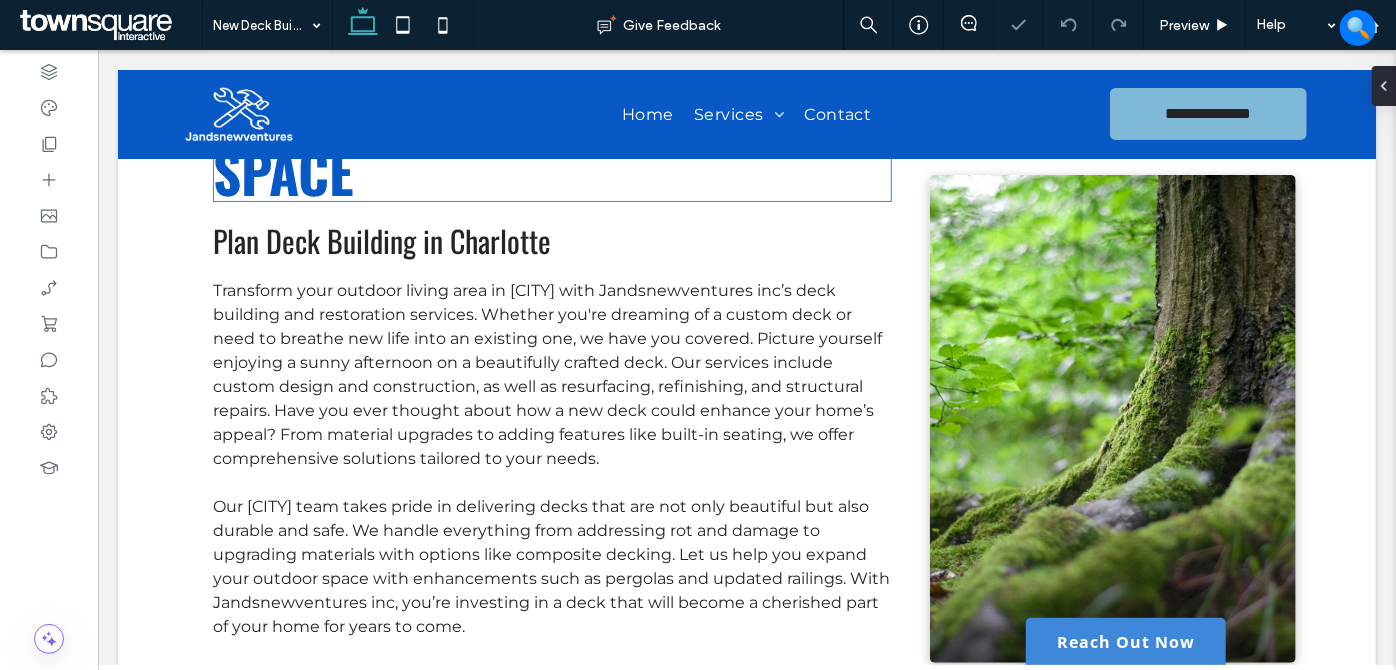 scroll, scrollTop: 0, scrollLeft: 0, axis: both 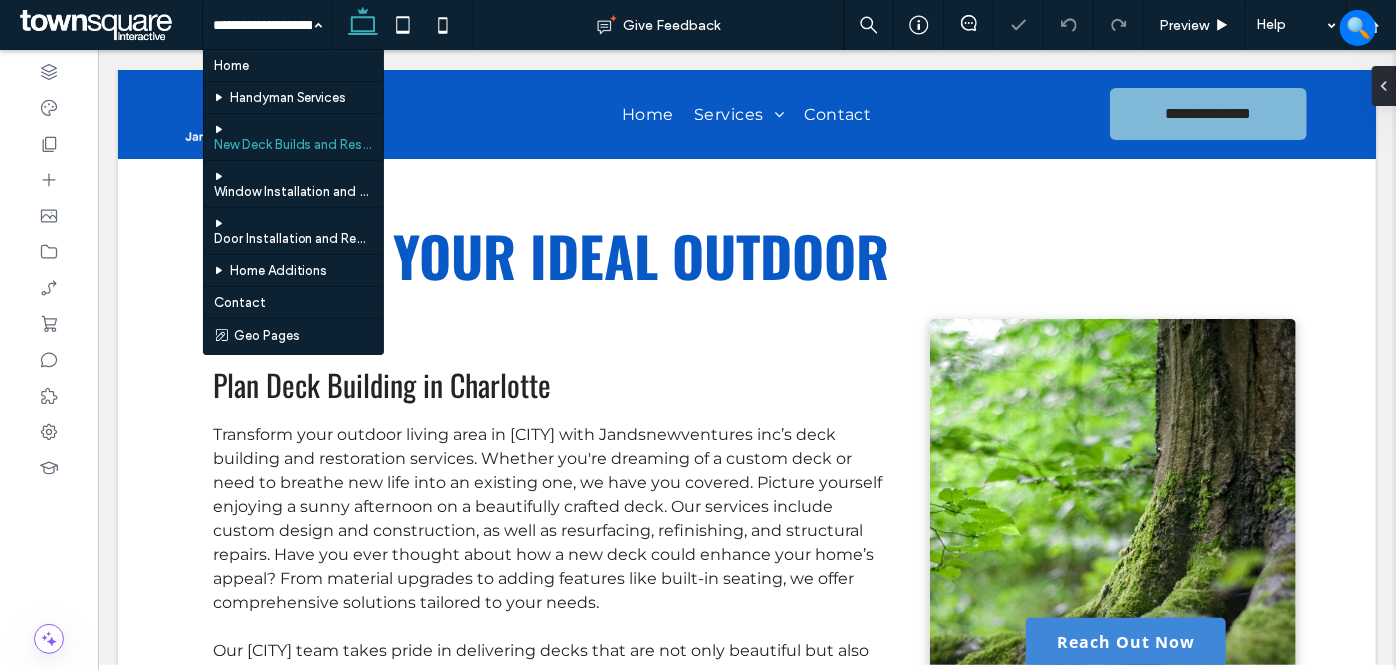 click at bounding box center (262, 25) 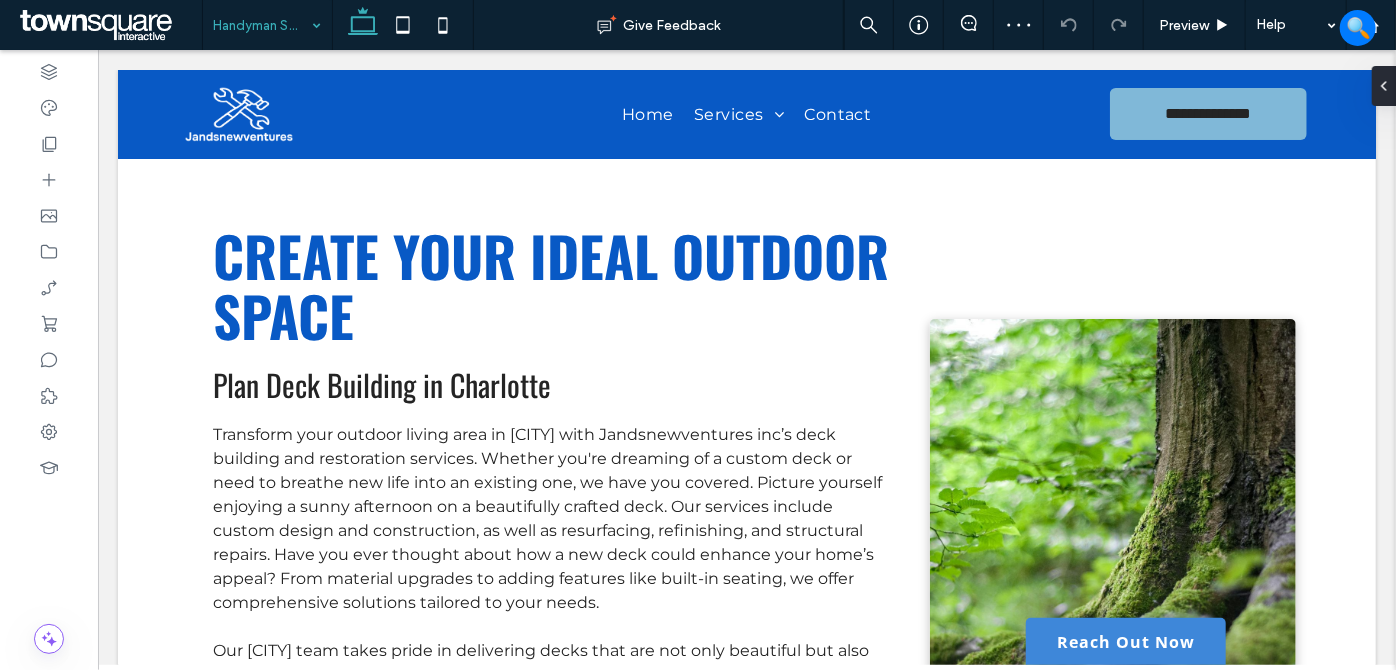 click at bounding box center (262, 25) 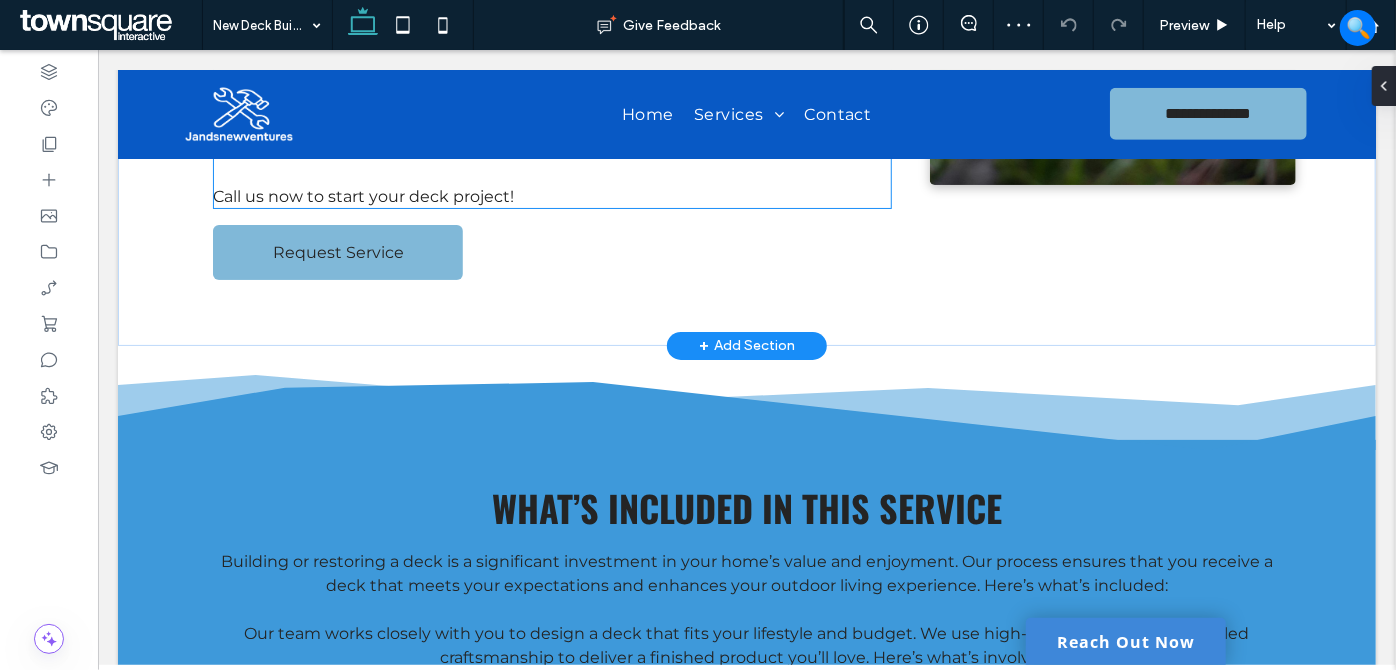scroll, scrollTop: 454, scrollLeft: 0, axis: vertical 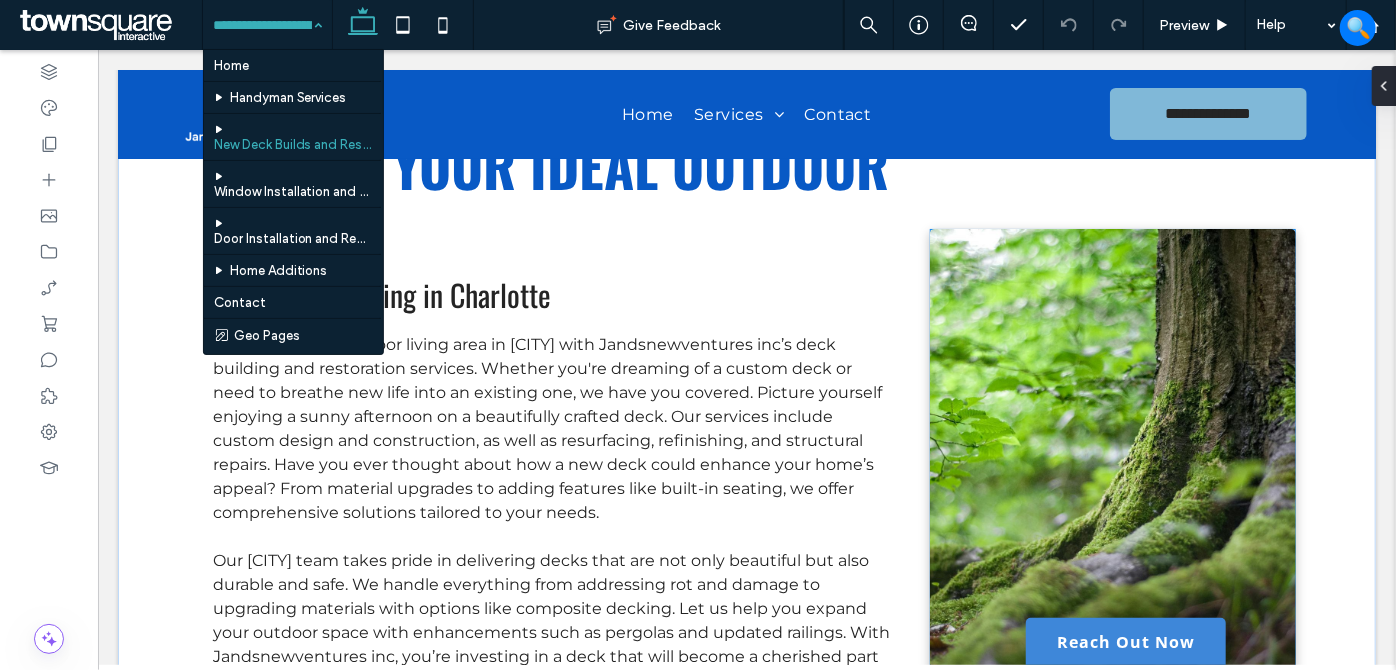 click at bounding box center (1112, 472) 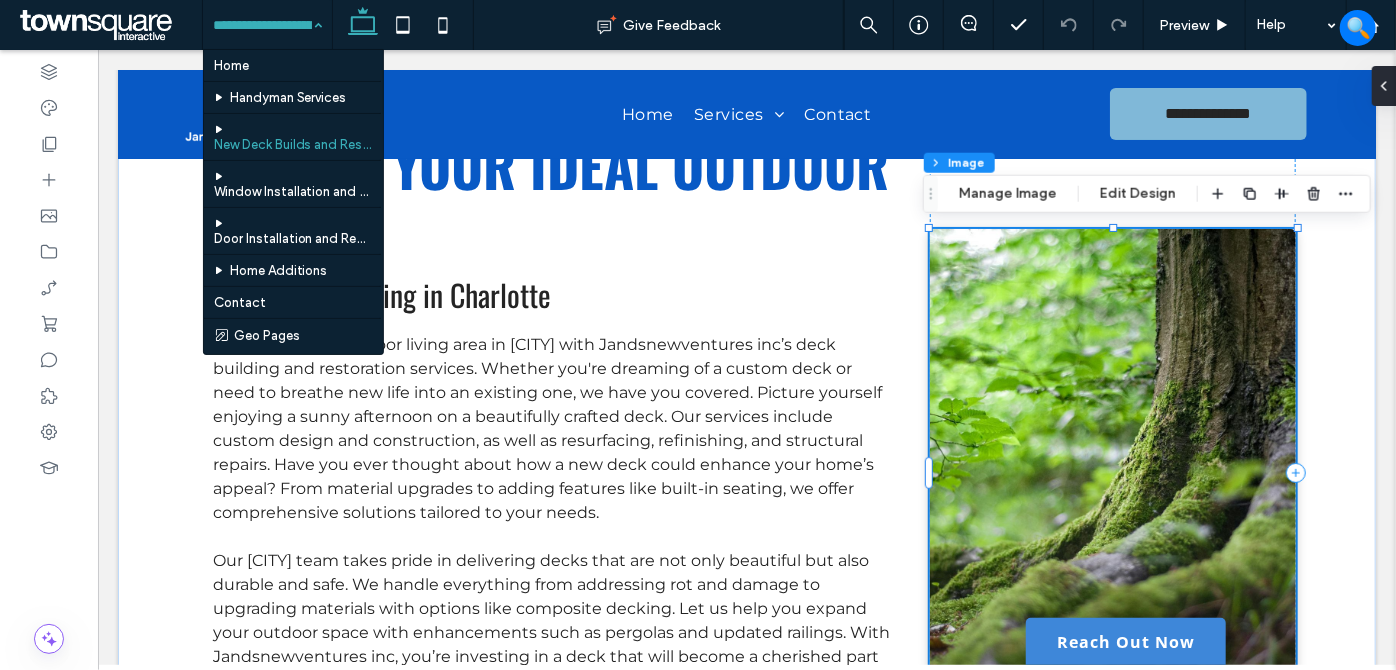 type on "*" 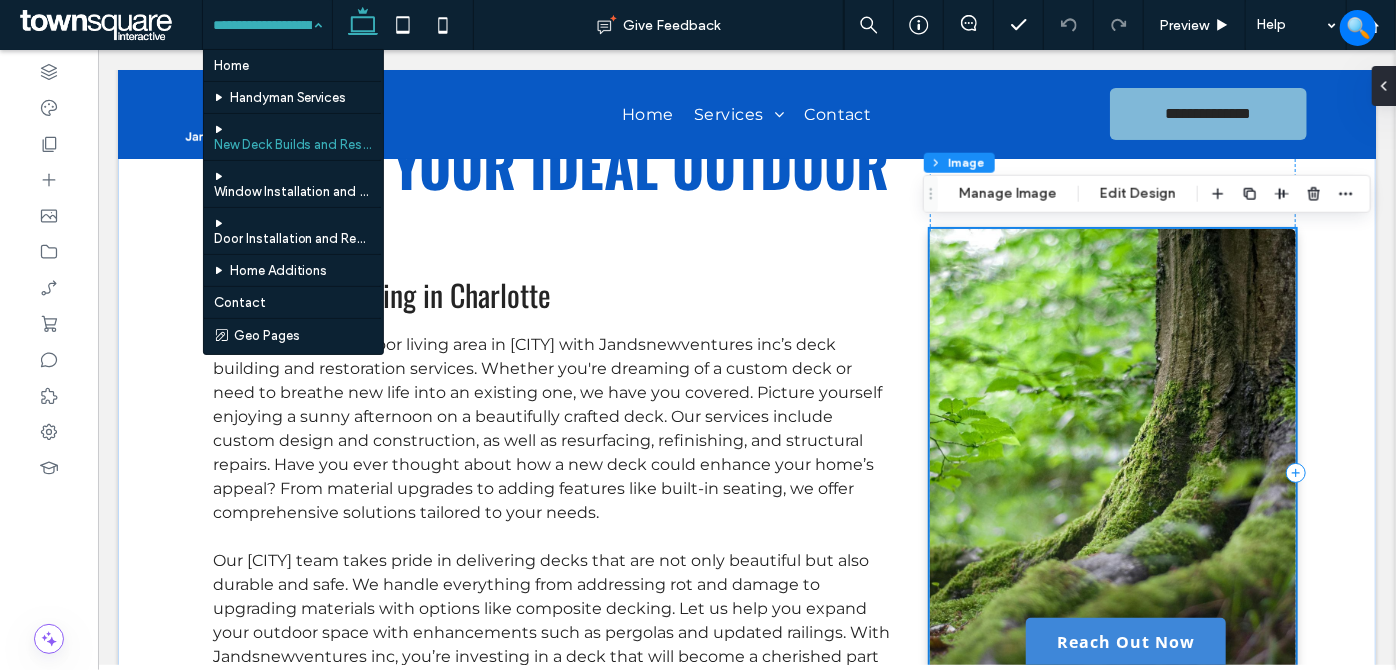 scroll, scrollTop: 0, scrollLeft: 0, axis: both 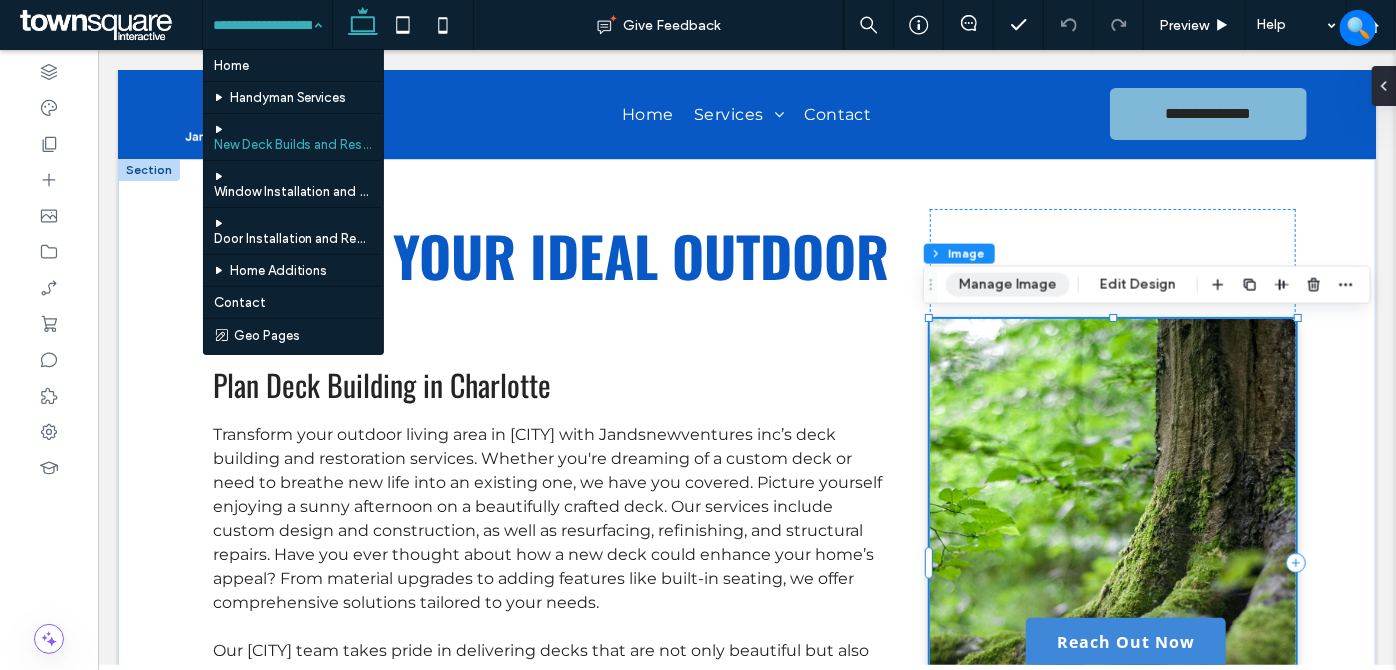 click on "Manage Image" at bounding box center [1008, 285] 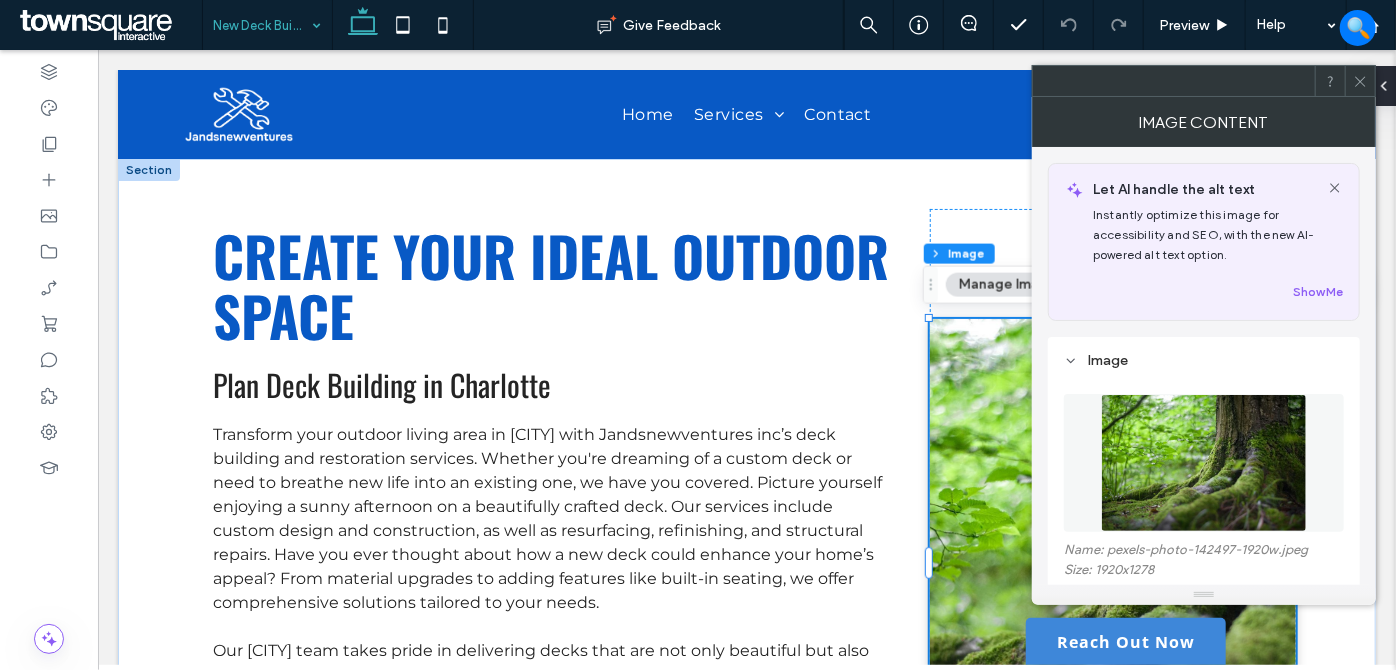 scroll, scrollTop: 181, scrollLeft: 0, axis: vertical 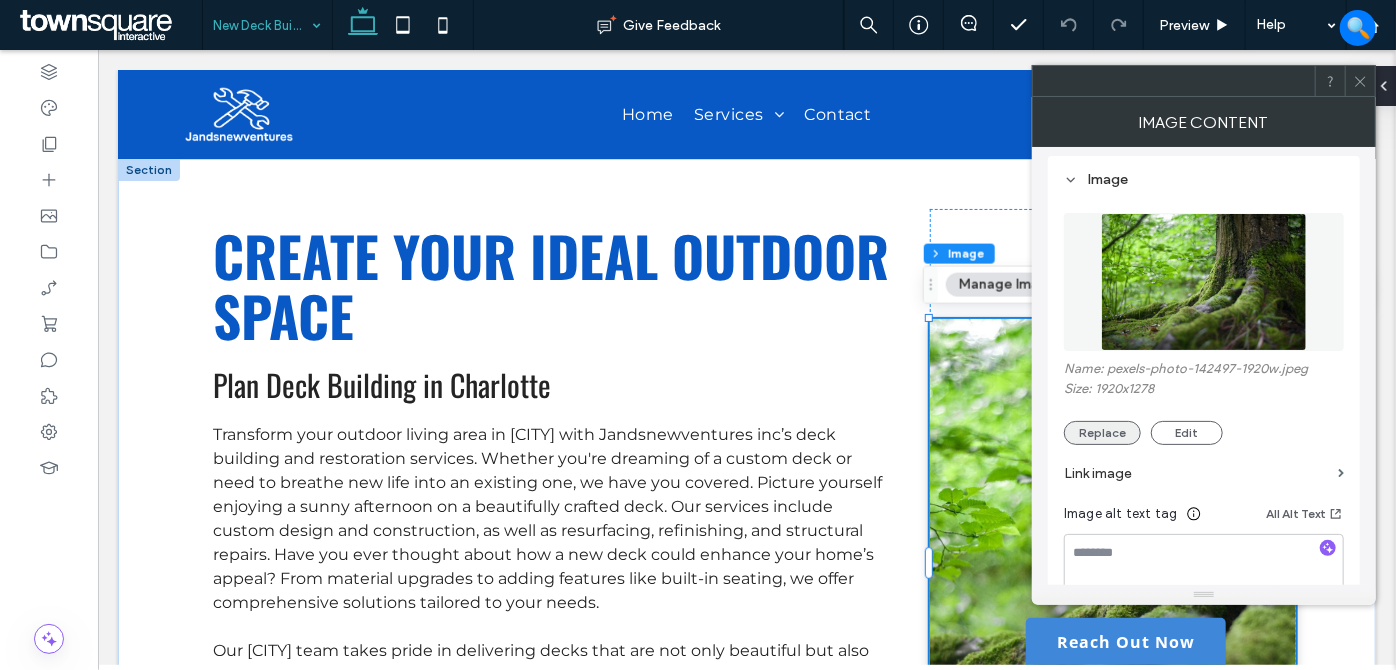 click on "Replace" at bounding box center [1102, 433] 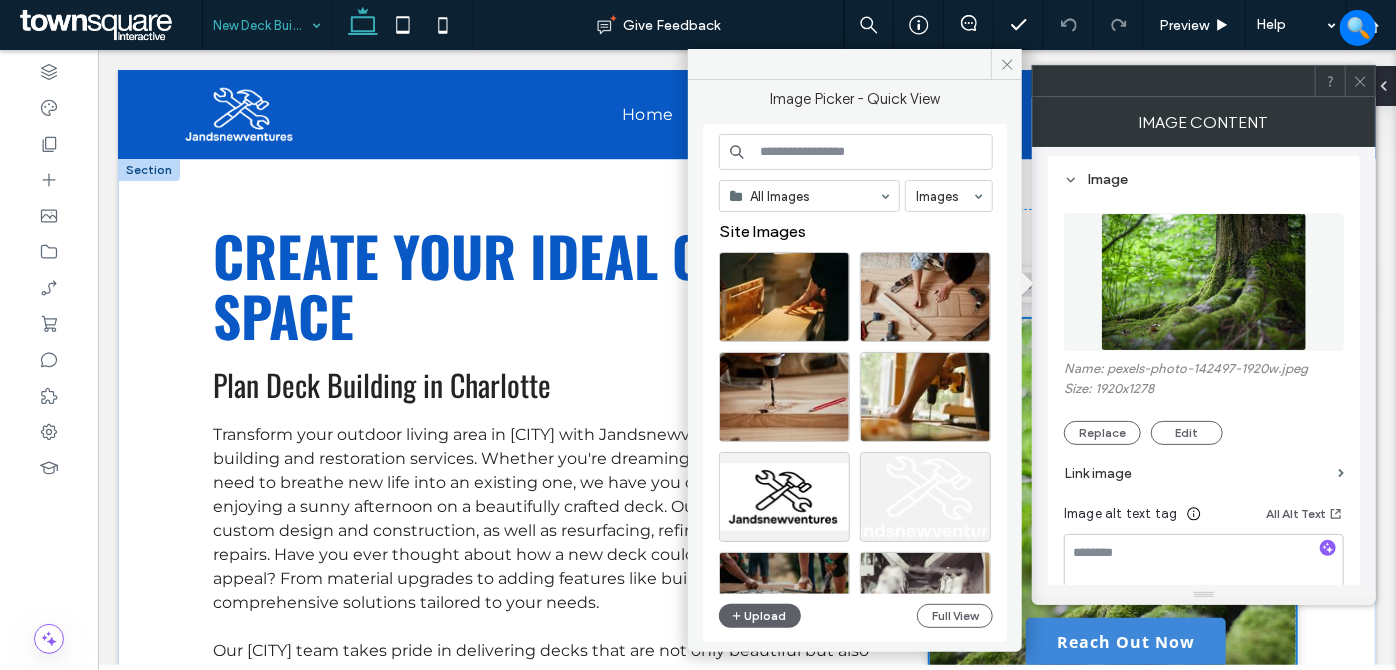 click at bounding box center (856, 152) 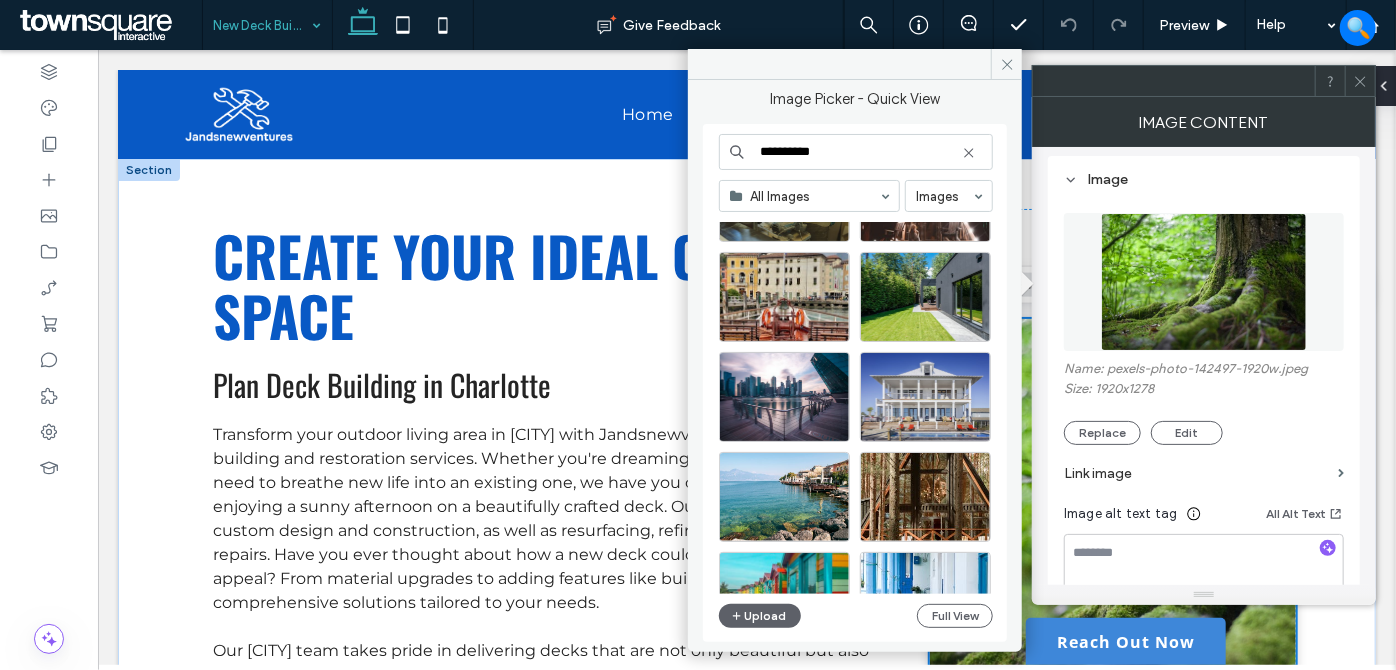 scroll, scrollTop: 0, scrollLeft: 0, axis: both 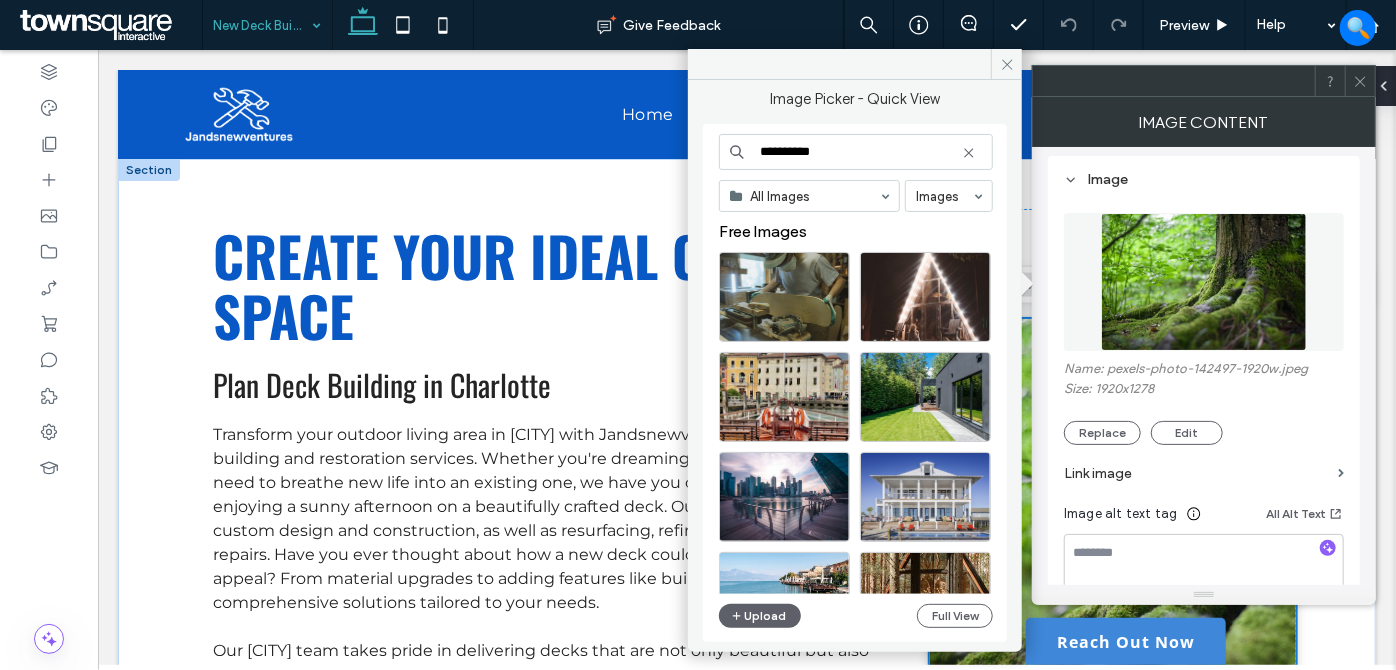 drag, startPoint x: 845, startPoint y: 152, endPoint x: 796, endPoint y: 142, distance: 50.01 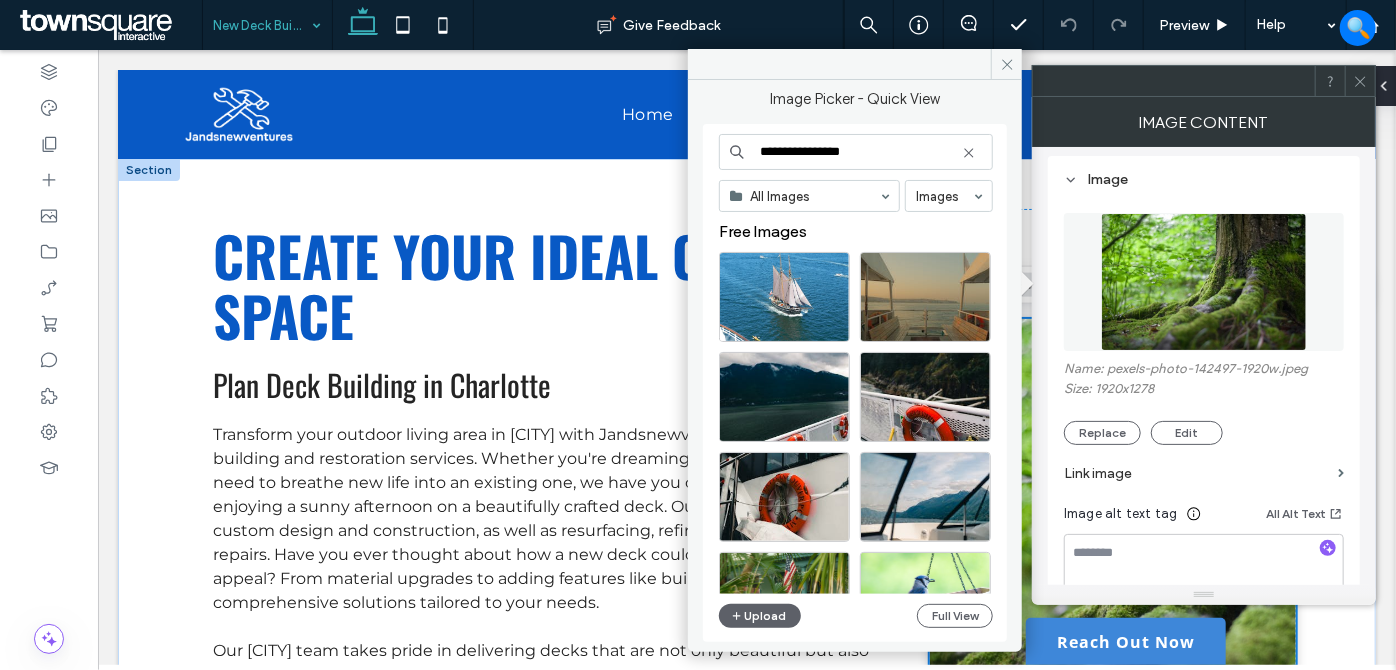 click on "**********" at bounding box center [856, 152] 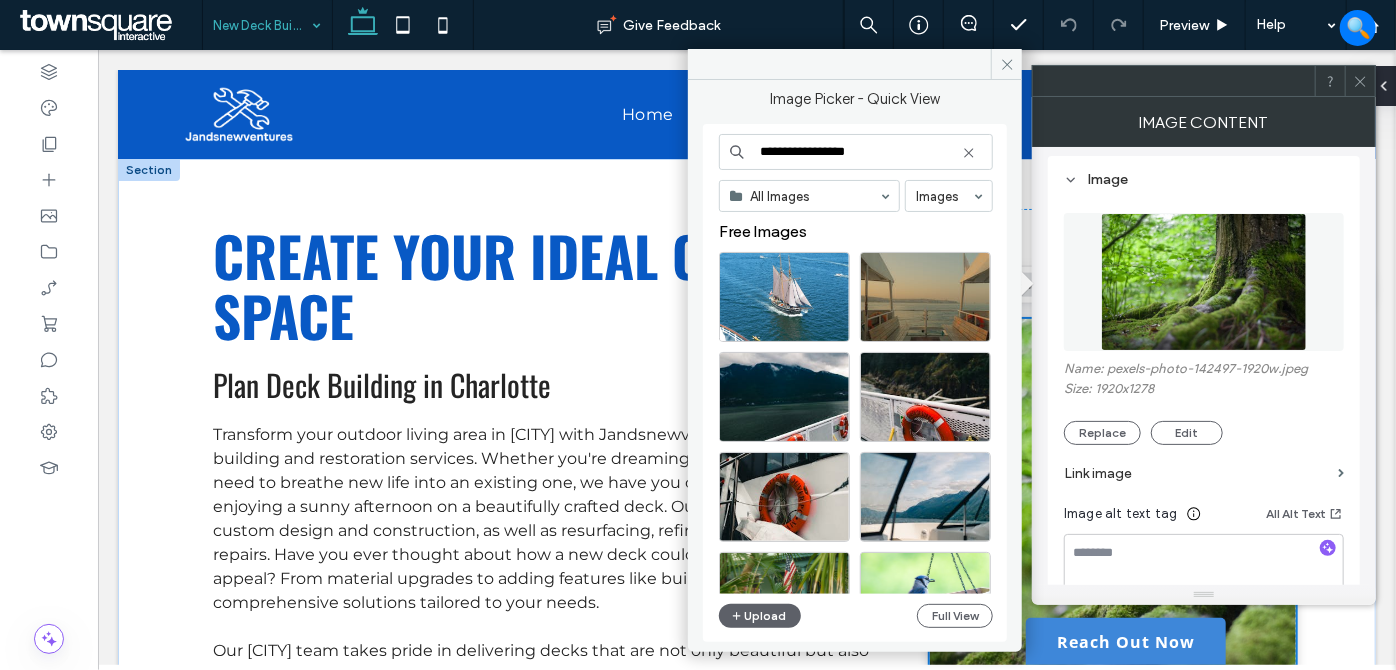 click on "**********" at bounding box center (856, 152) 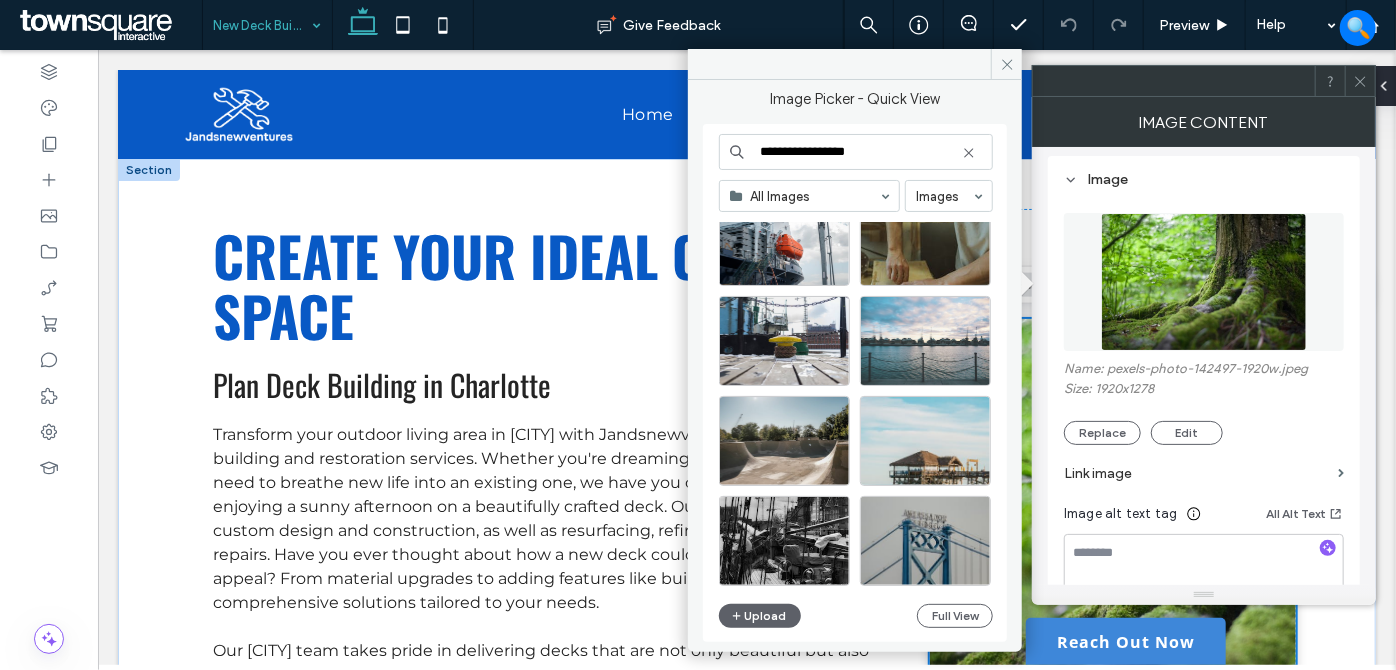 scroll, scrollTop: 857, scrollLeft: 0, axis: vertical 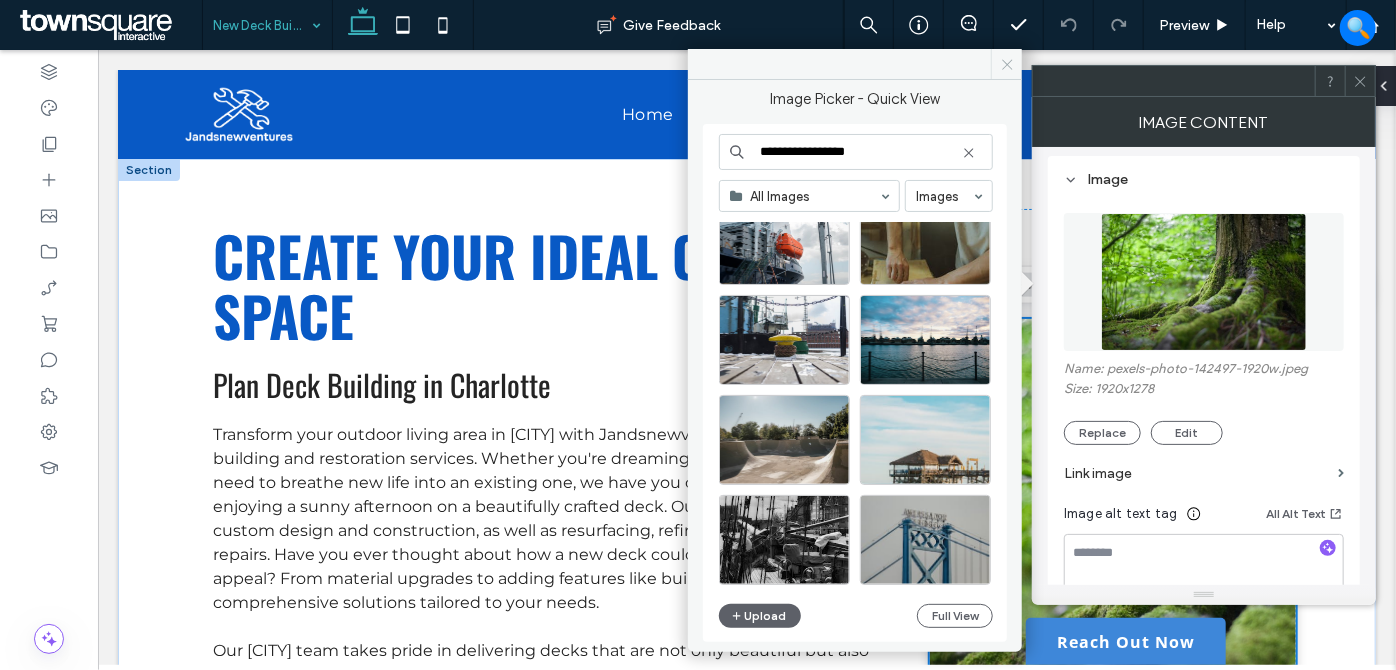 type on "**********" 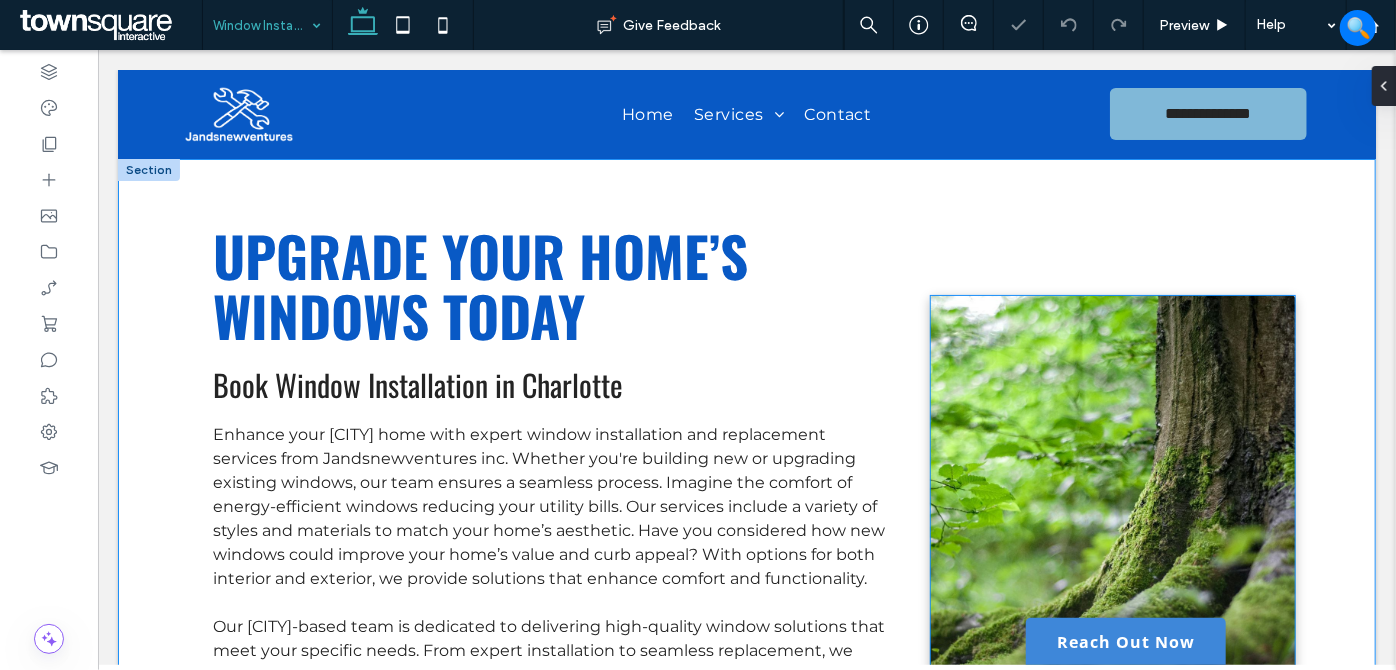 scroll, scrollTop: 0, scrollLeft: 0, axis: both 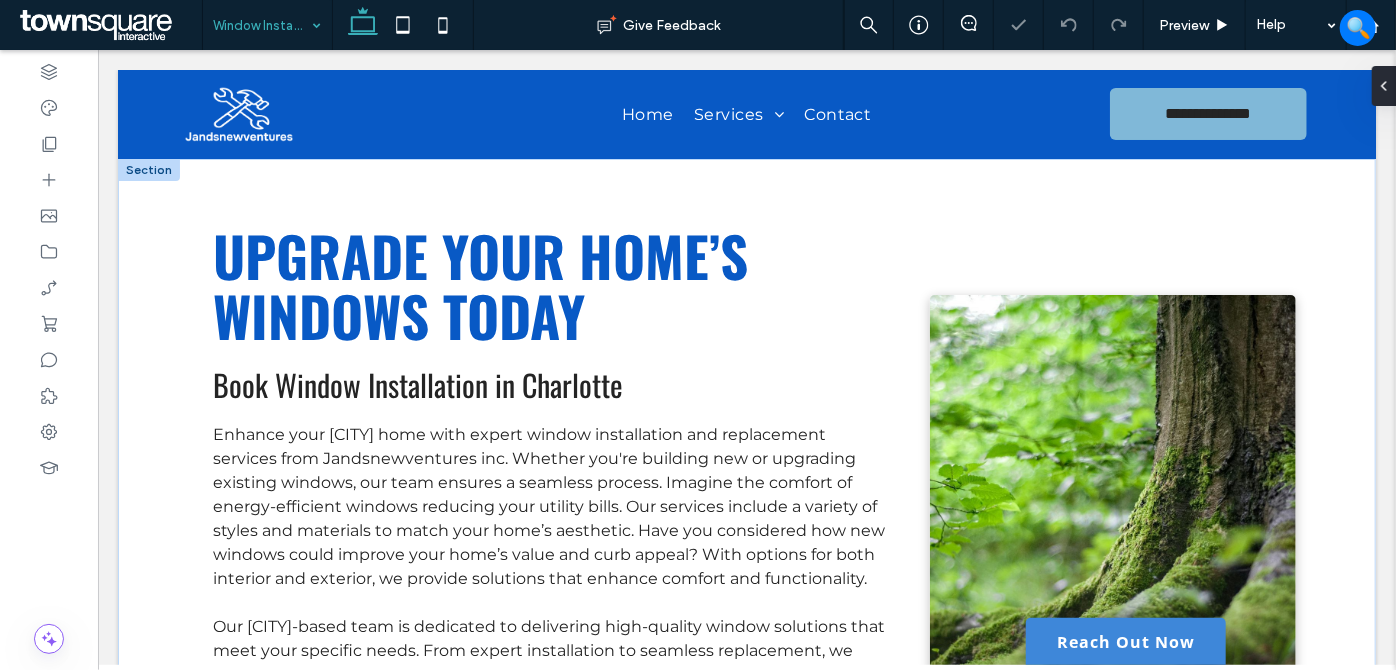 click at bounding box center (1112, 538) 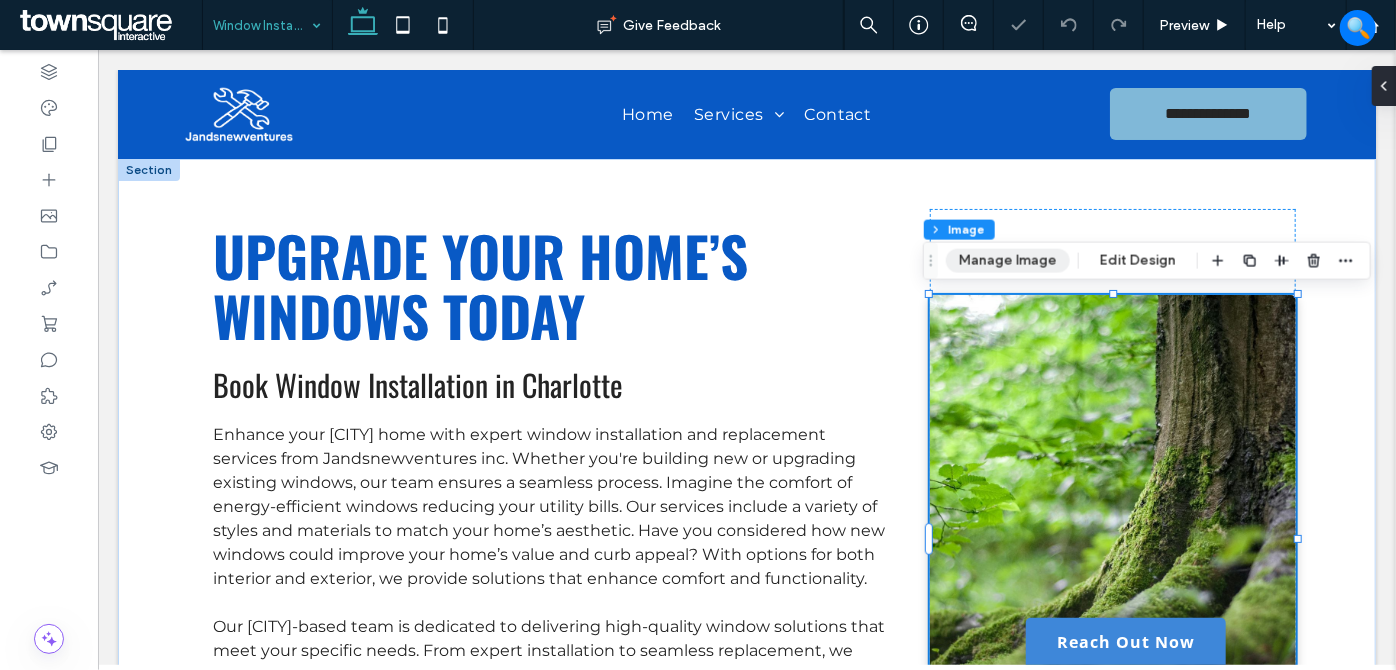 click on "Manage Image" at bounding box center [1008, 261] 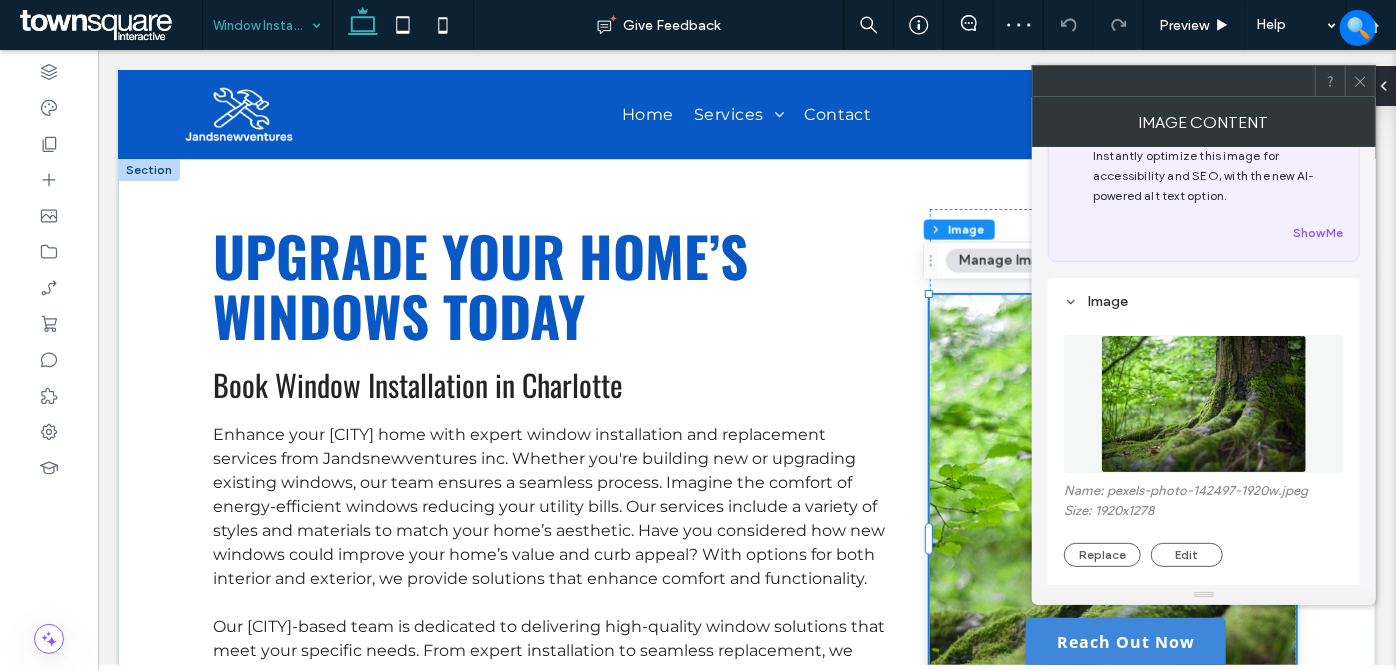 scroll, scrollTop: 90, scrollLeft: 0, axis: vertical 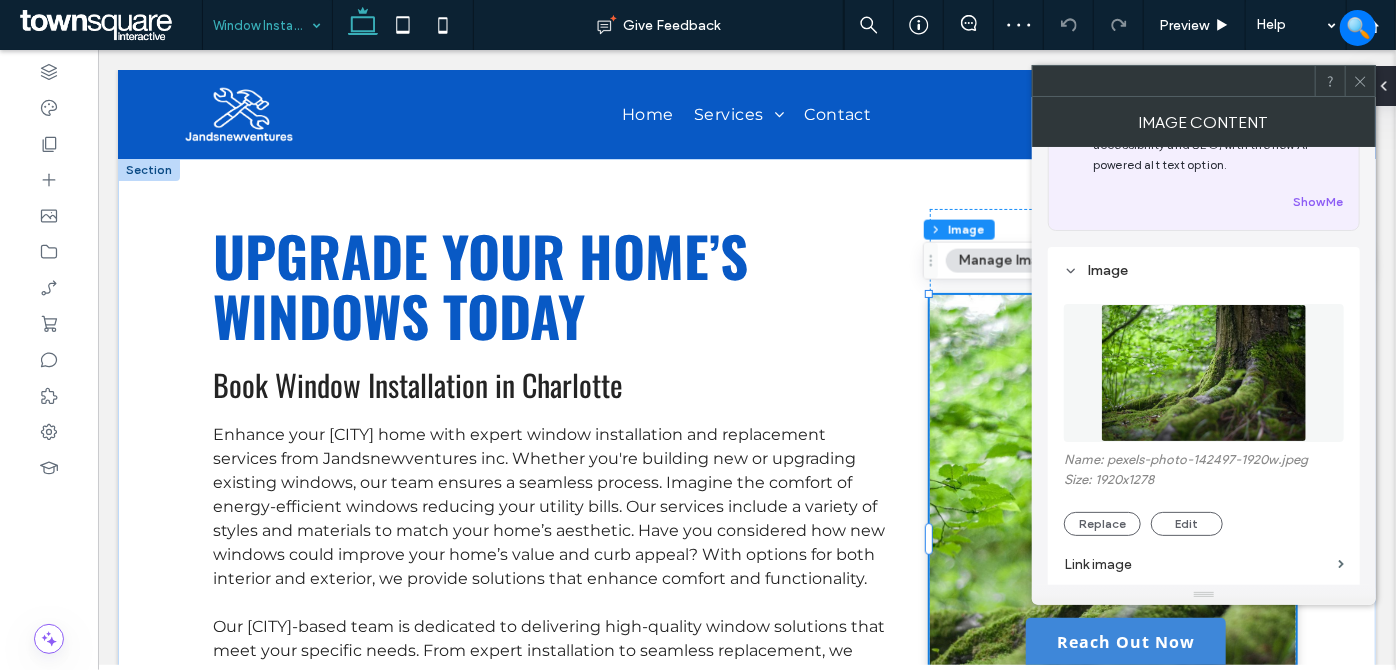 click at bounding box center (1204, 373) 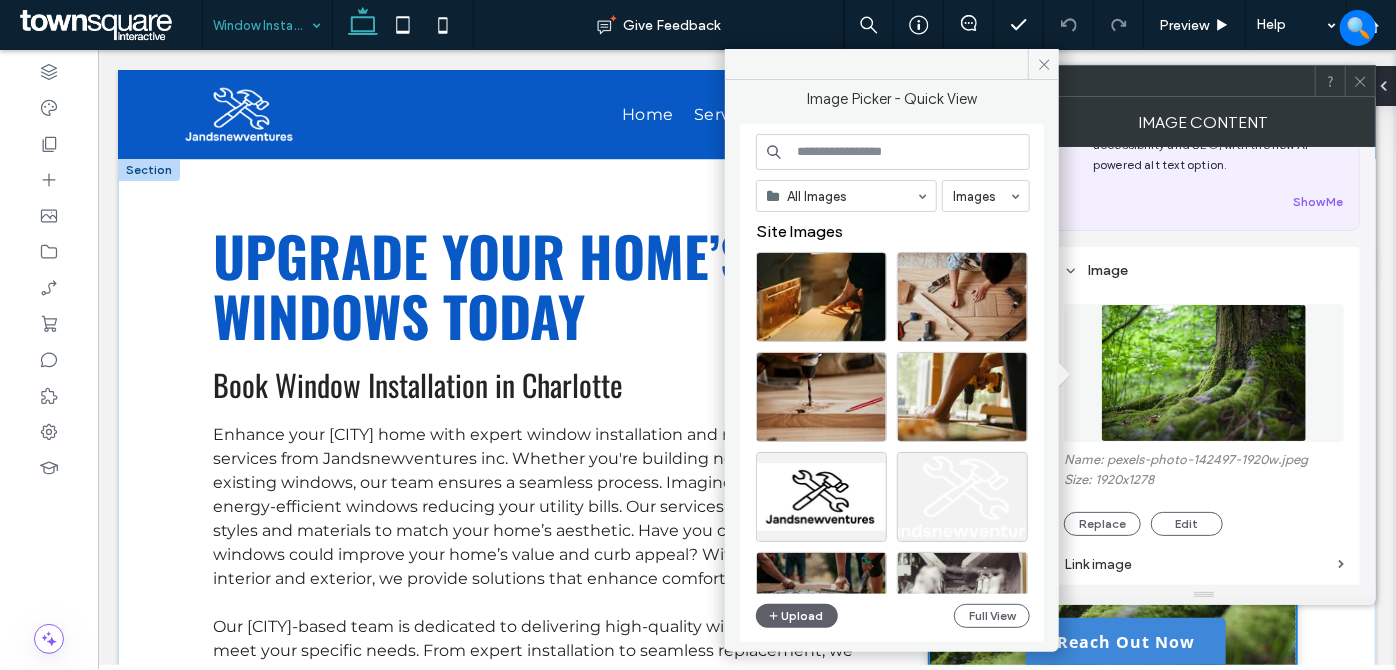 click at bounding box center [893, 152] 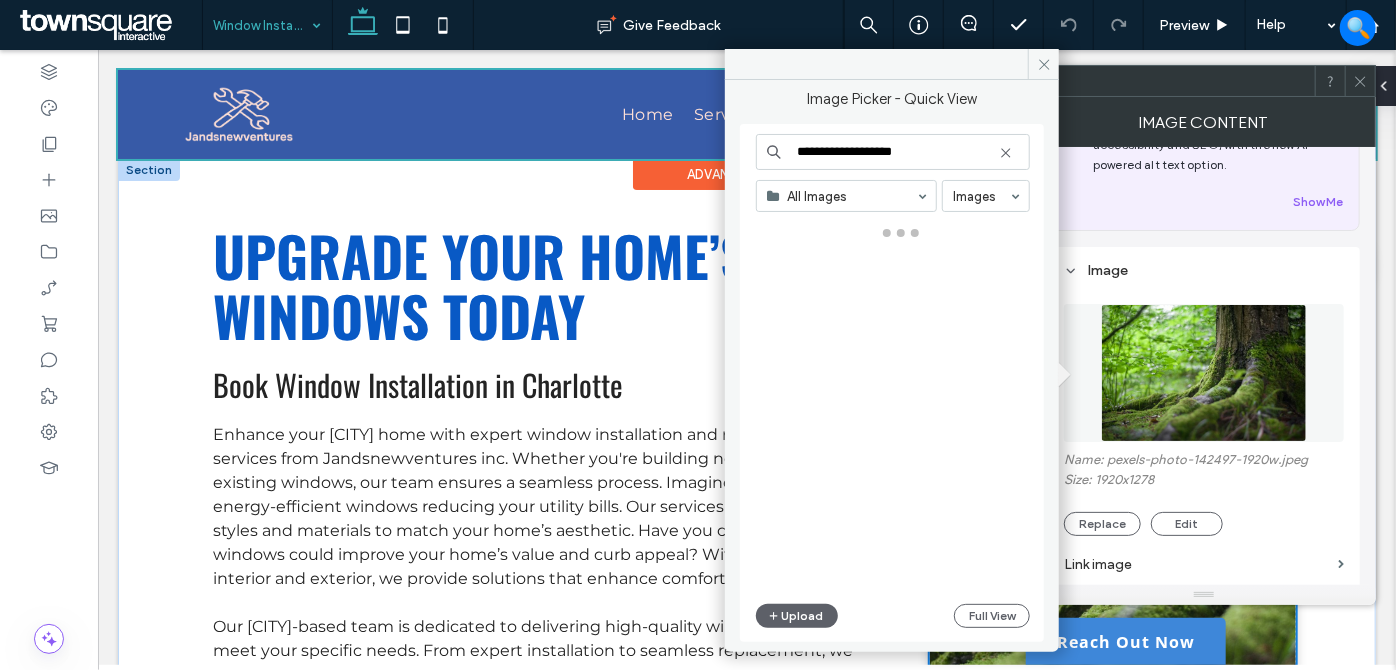 drag, startPoint x: 826, startPoint y: 190, endPoint x: 665, endPoint y: 138, distance: 169.18924 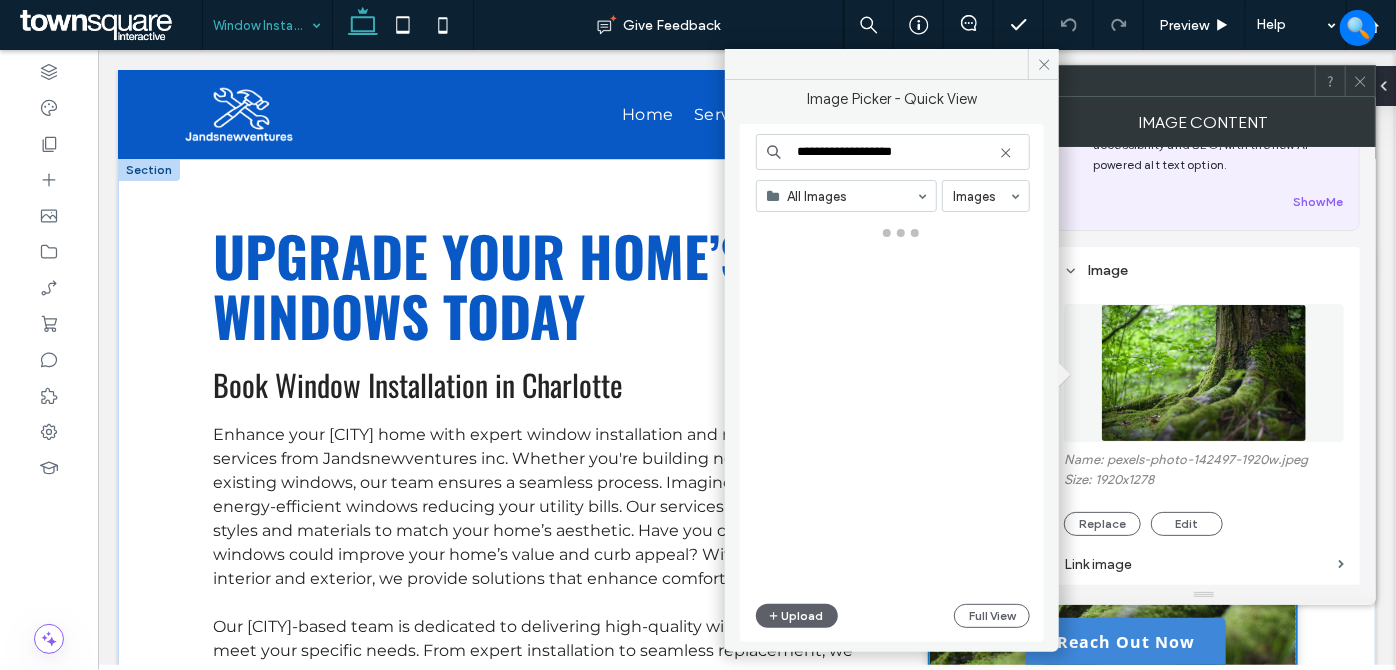 type on "**********" 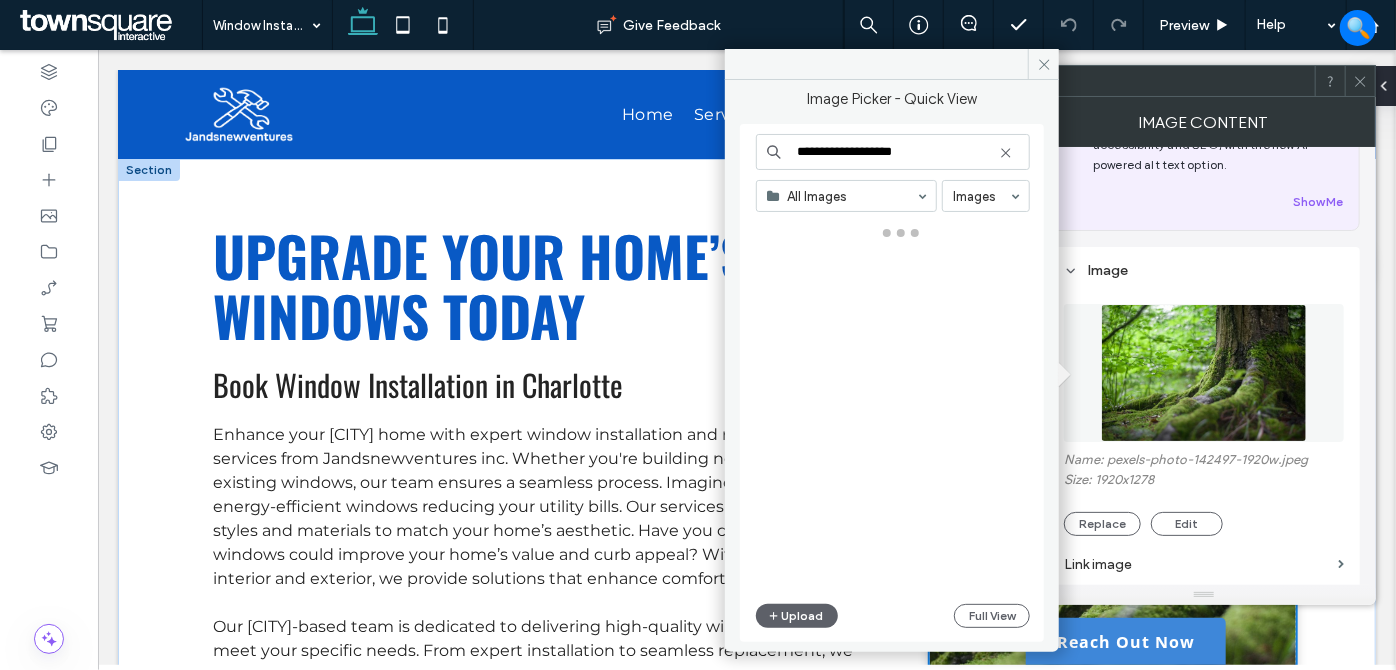click on "**********" at bounding box center [893, 152] 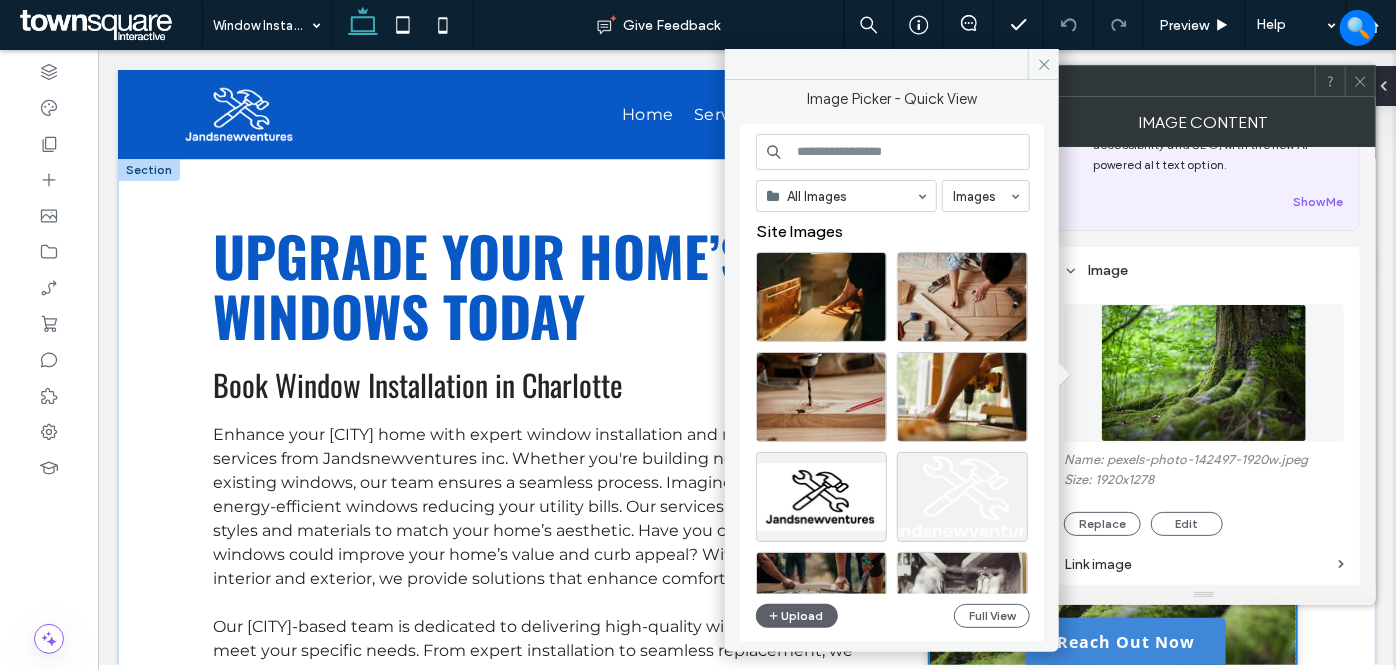 click at bounding box center (893, 152) 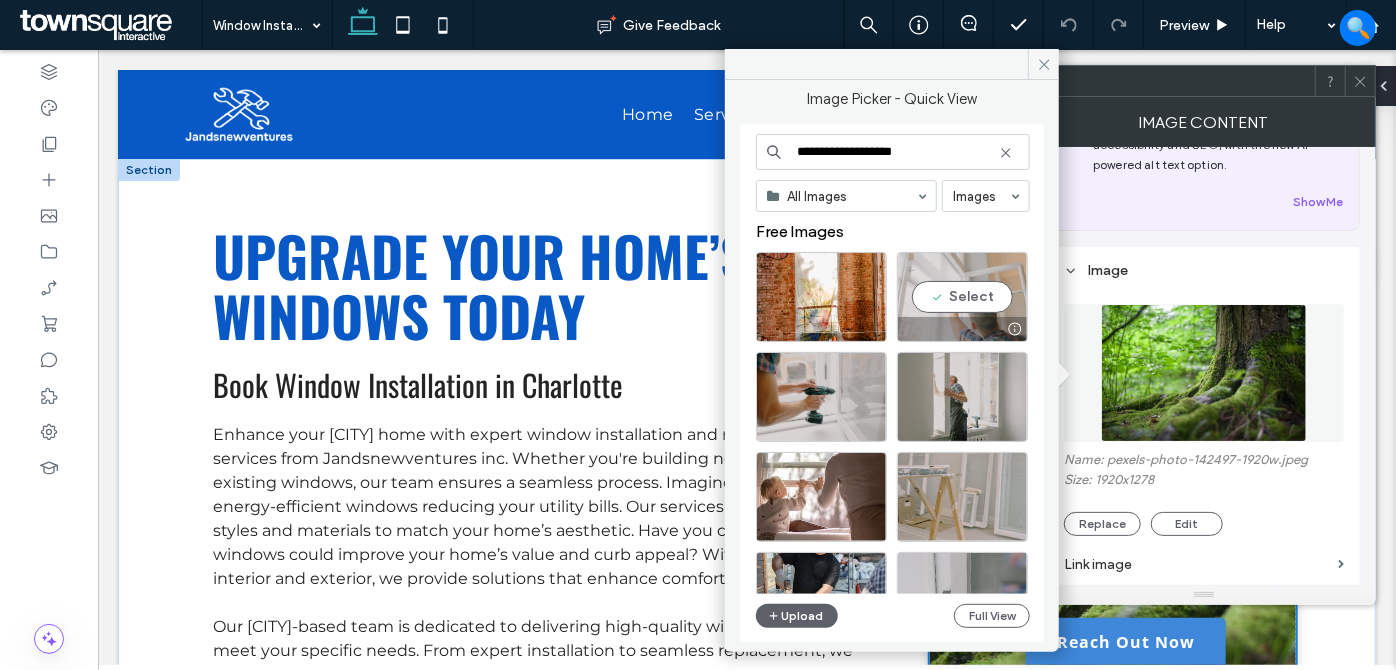 type on "**********" 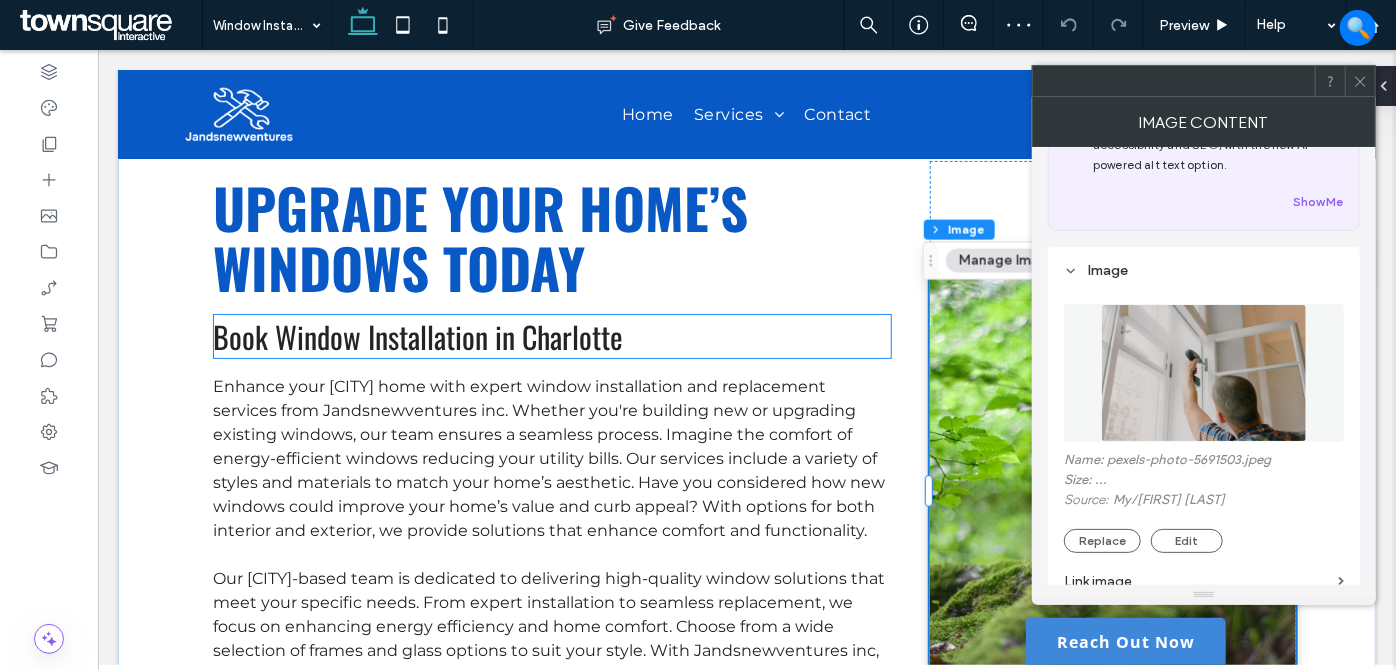 scroll, scrollTop: 90, scrollLeft: 0, axis: vertical 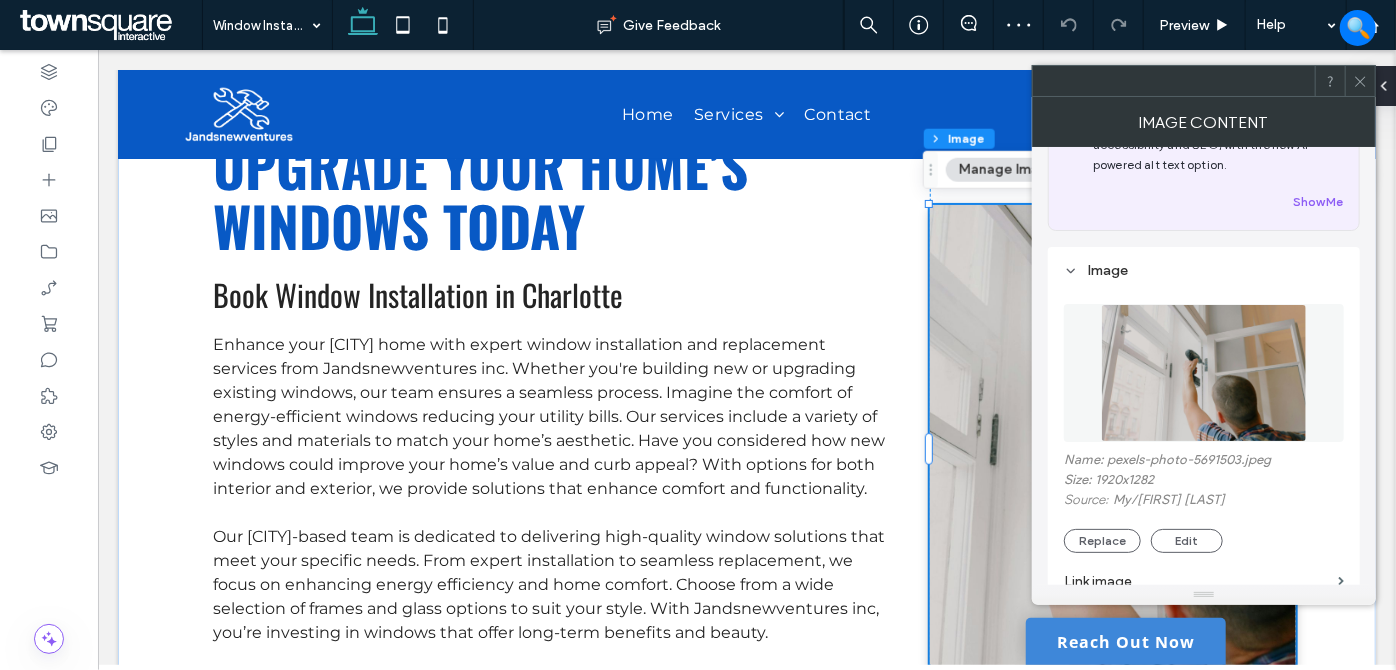 click 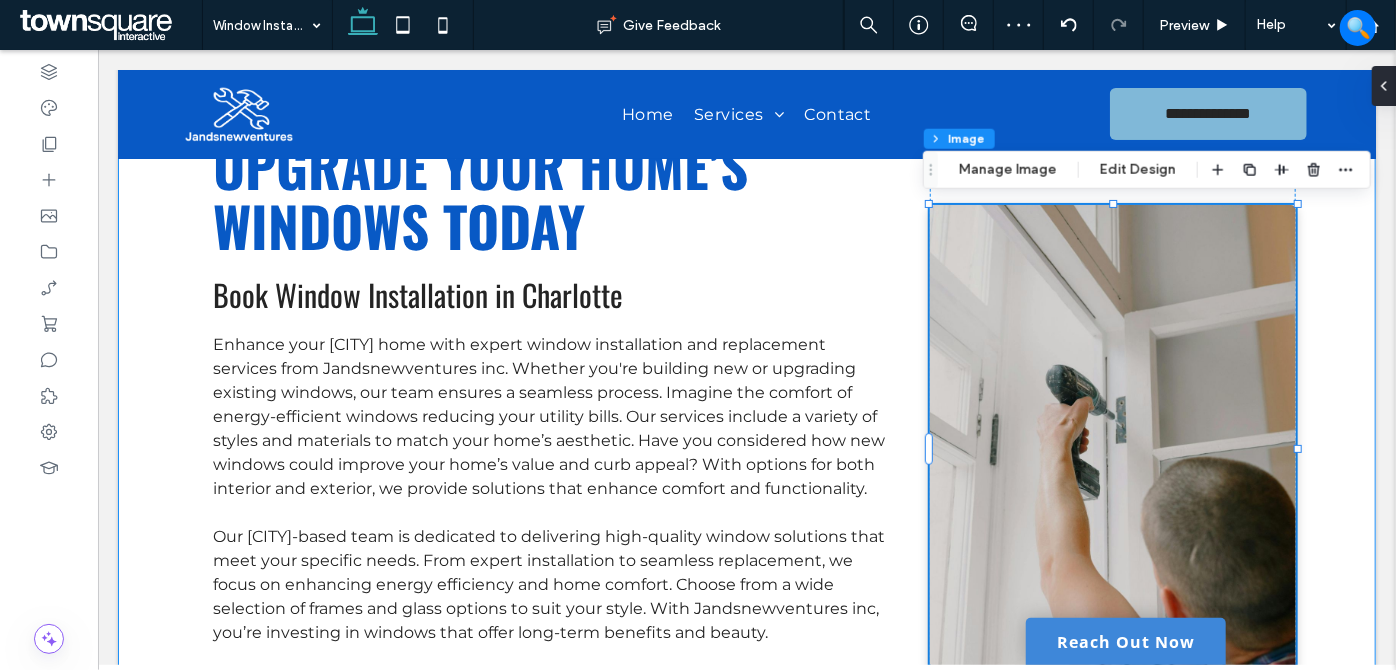 click on "Upgrade Your Home’s Windows Today
Book Window Installation in Charlotte
Enhance your Charlotte home with expert window installation and replacement services from Jandsnewventures inc. Whether you're building new or upgrading existing windows, our team ensures a seamless process. Imagine the comfort of energy-efficient windows reducing your utility bills. Our services include a variety of styles and materials to match your home’s aesthetic. Have you considered how new windows could improve your home’s value and curb appeal? With options for both interior and exterior, we provide solutions that enhance comfort and functionality. ﻿ Schedule your window service with us today!
Request Service" at bounding box center [746, 448] 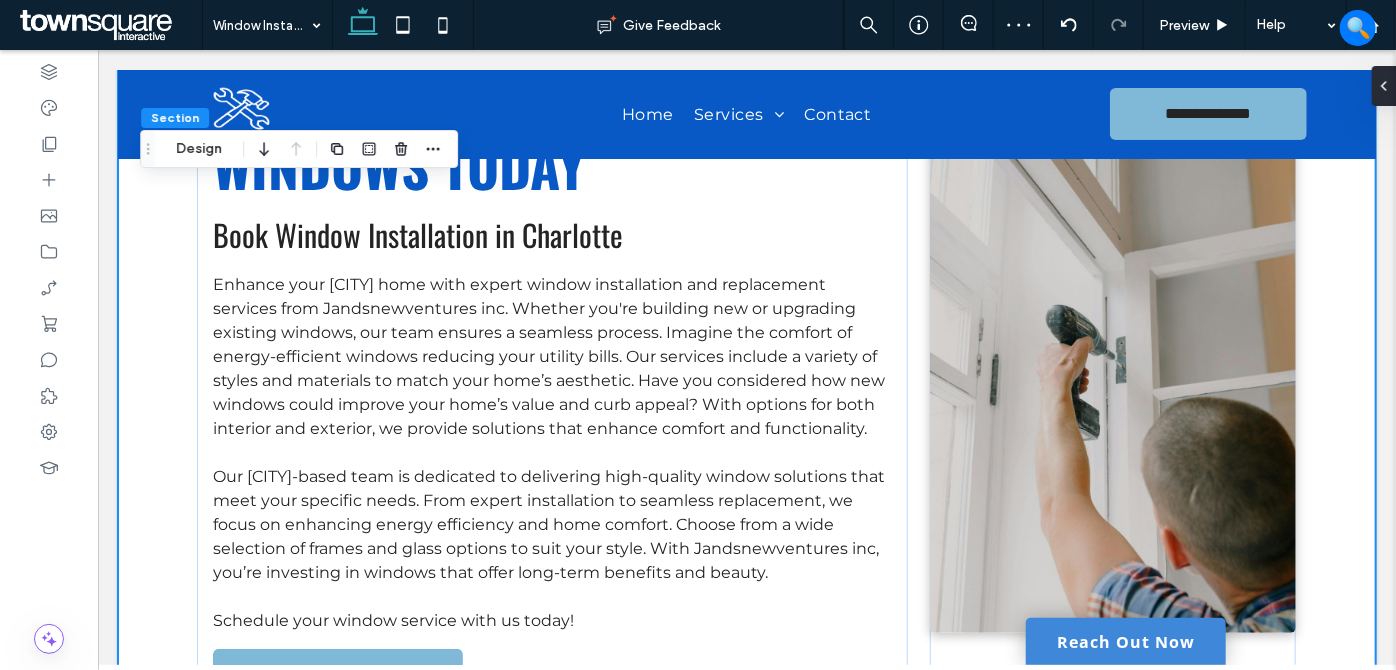 scroll, scrollTop: 181, scrollLeft: 0, axis: vertical 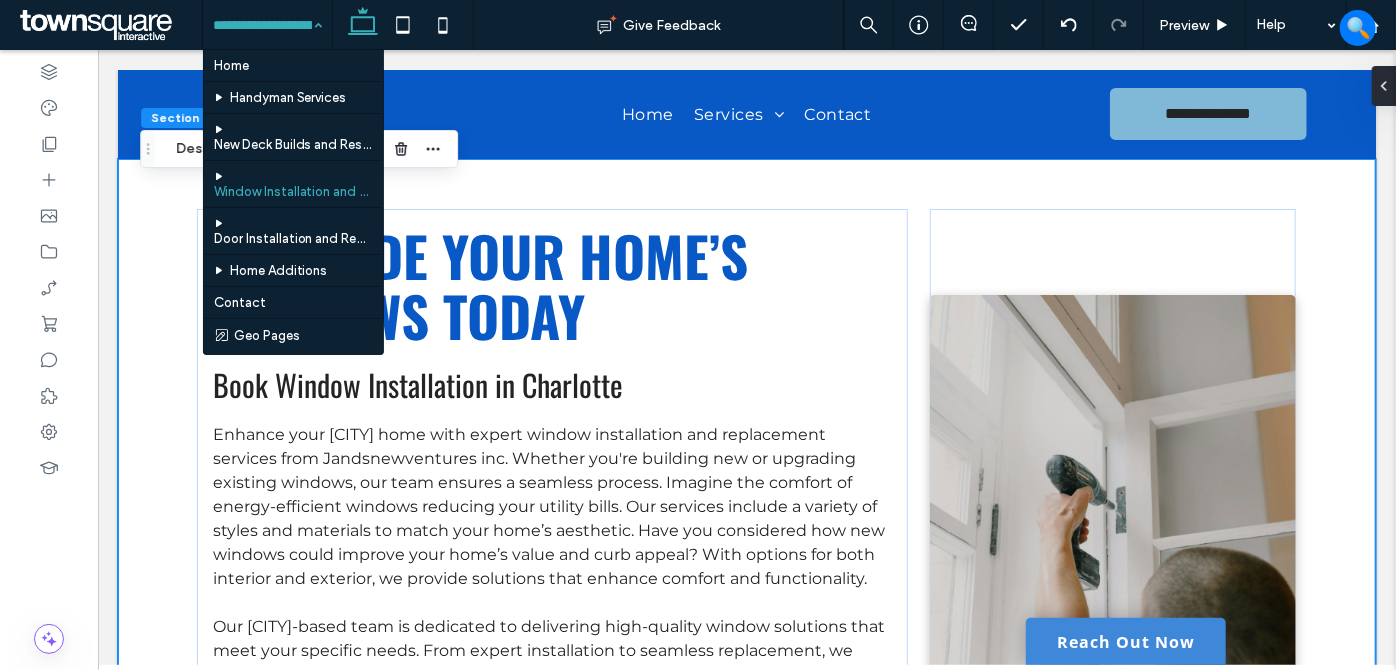 drag, startPoint x: 270, startPoint y: 3, endPoint x: 277, endPoint y: 23, distance: 21.189621 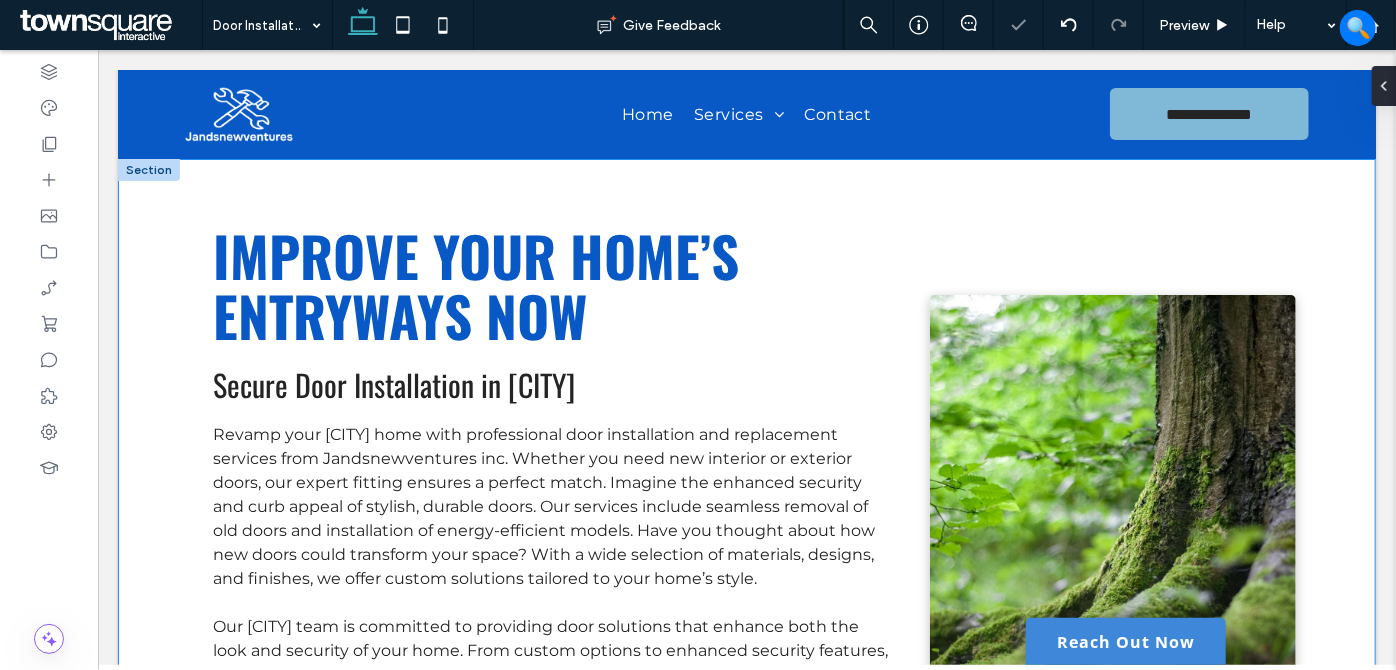 scroll, scrollTop: 0, scrollLeft: 0, axis: both 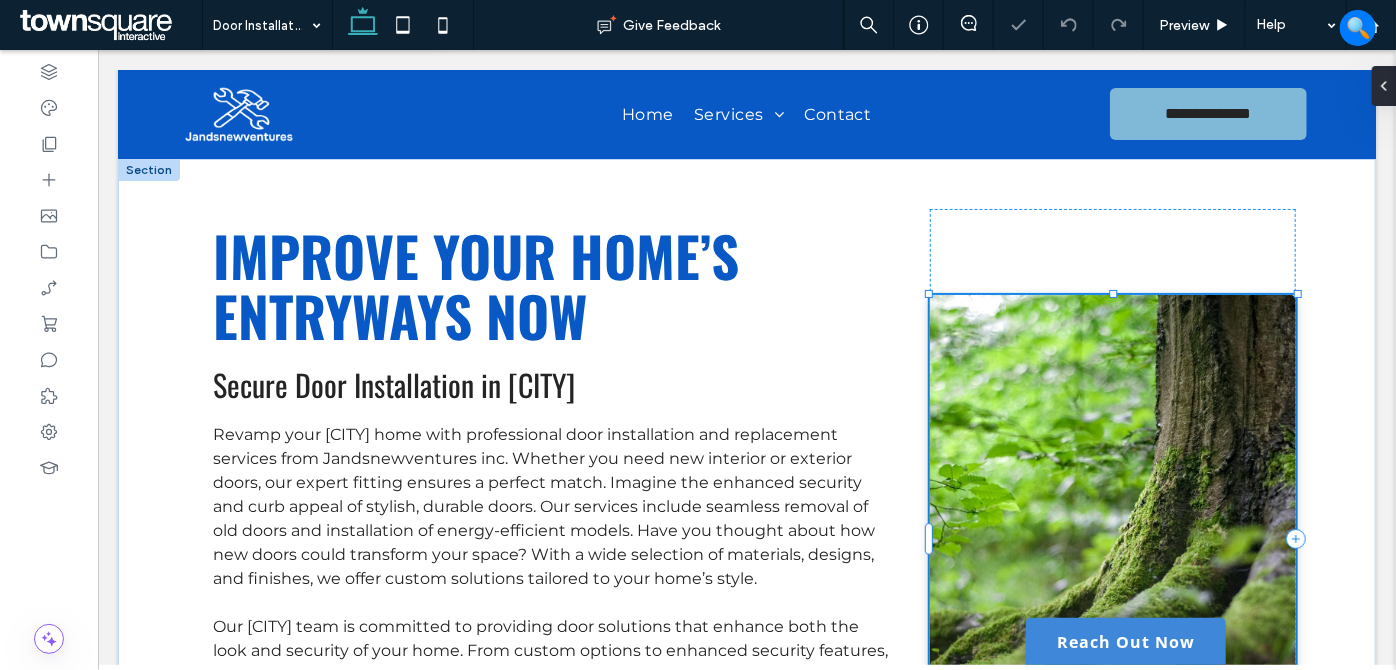 type on "*" 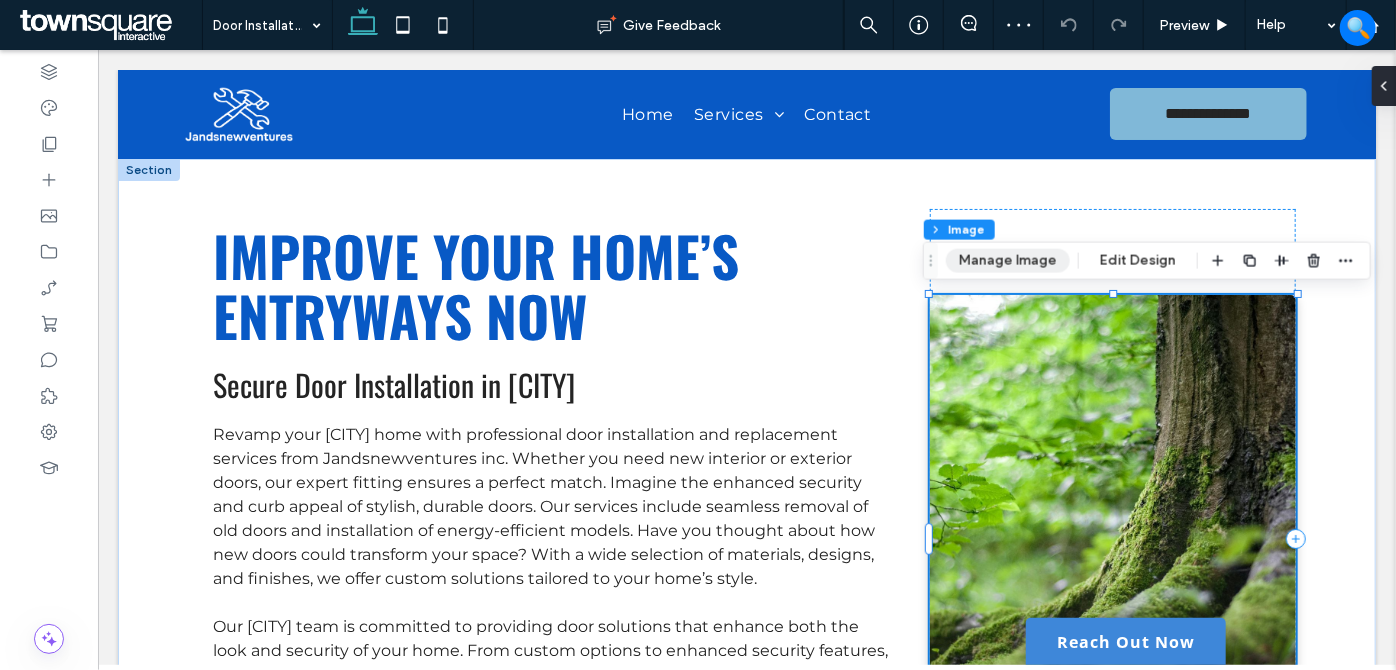click on "Manage Image" at bounding box center [1008, 261] 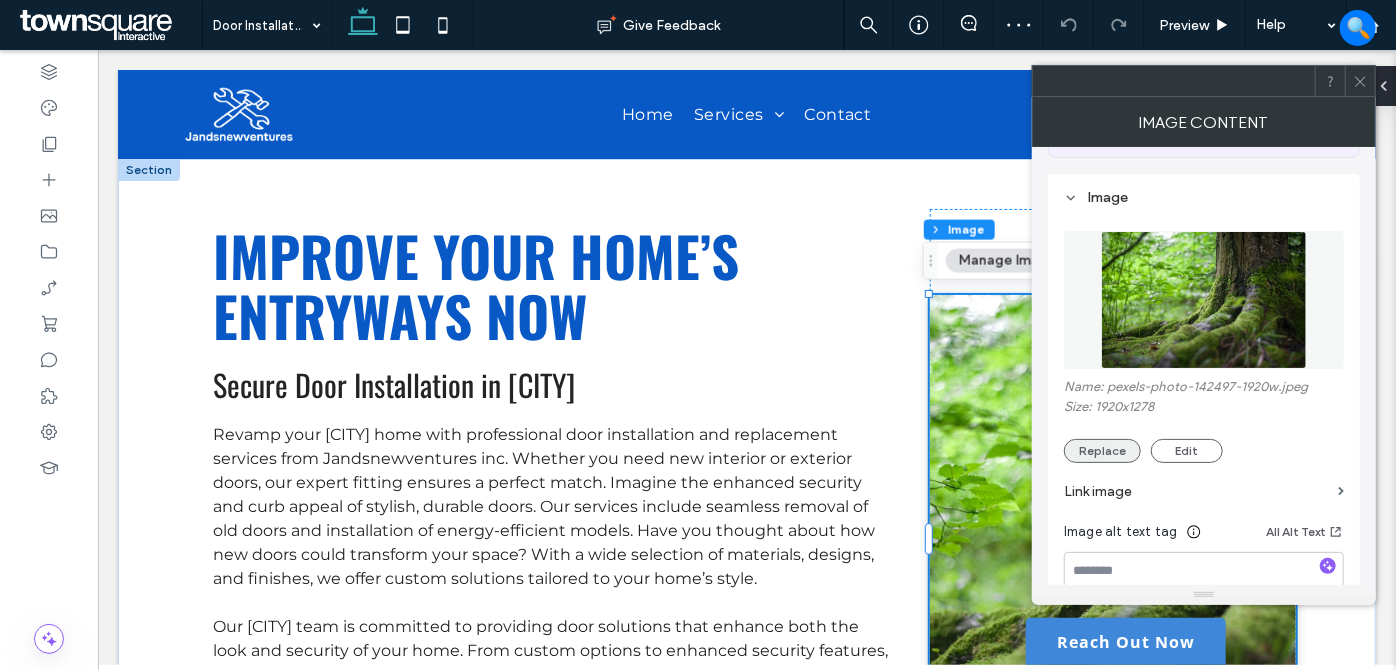 scroll, scrollTop: 181, scrollLeft: 0, axis: vertical 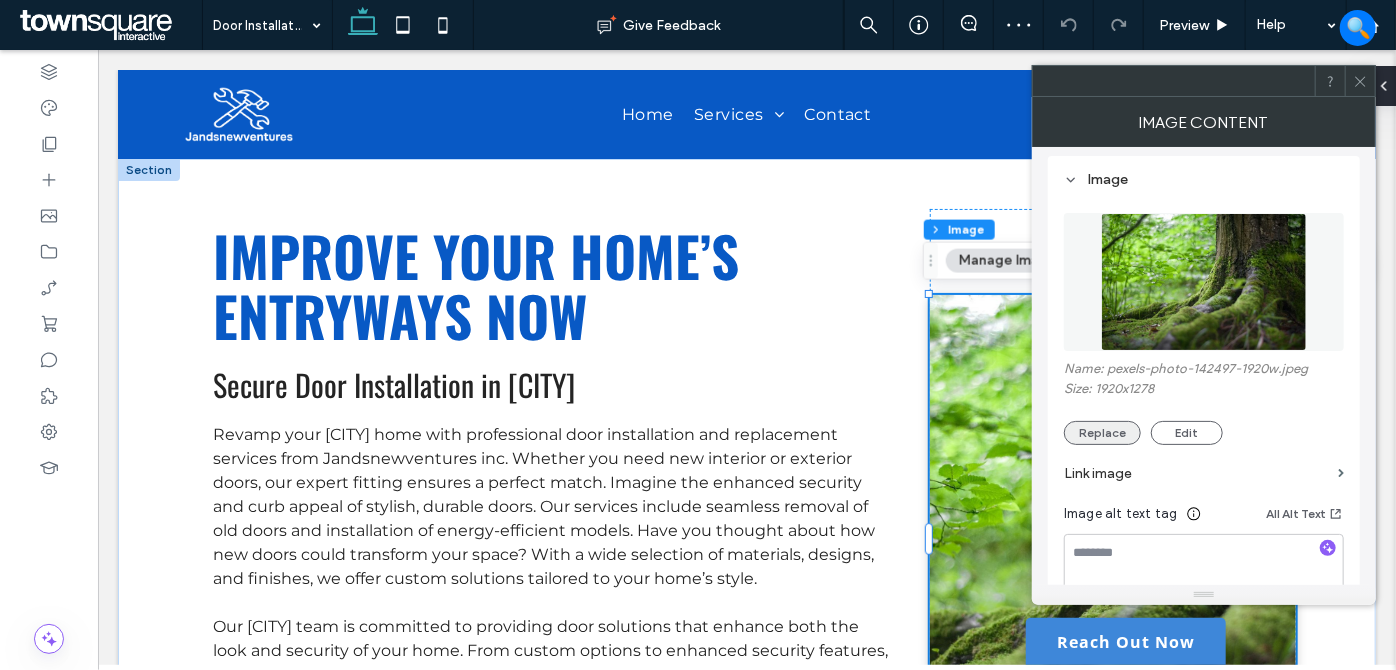 click on "Replace" at bounding box center [1102, 433] 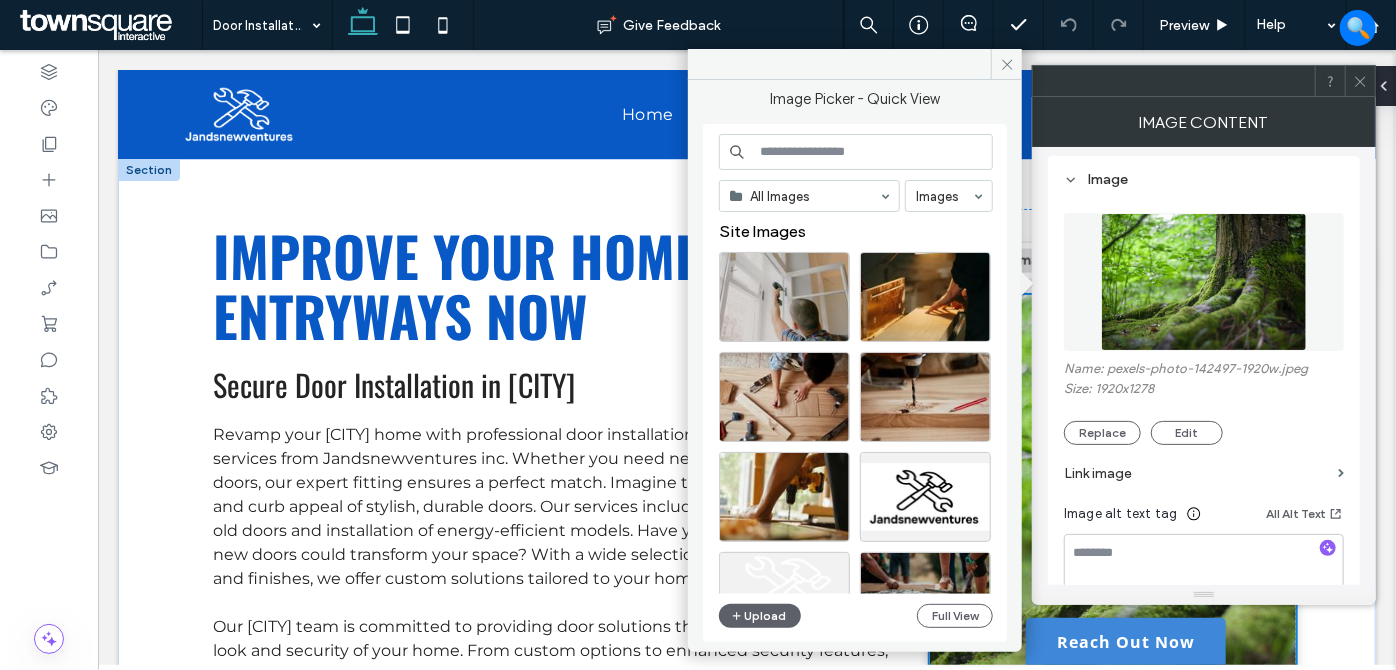 click at bounding box center (856, 152) 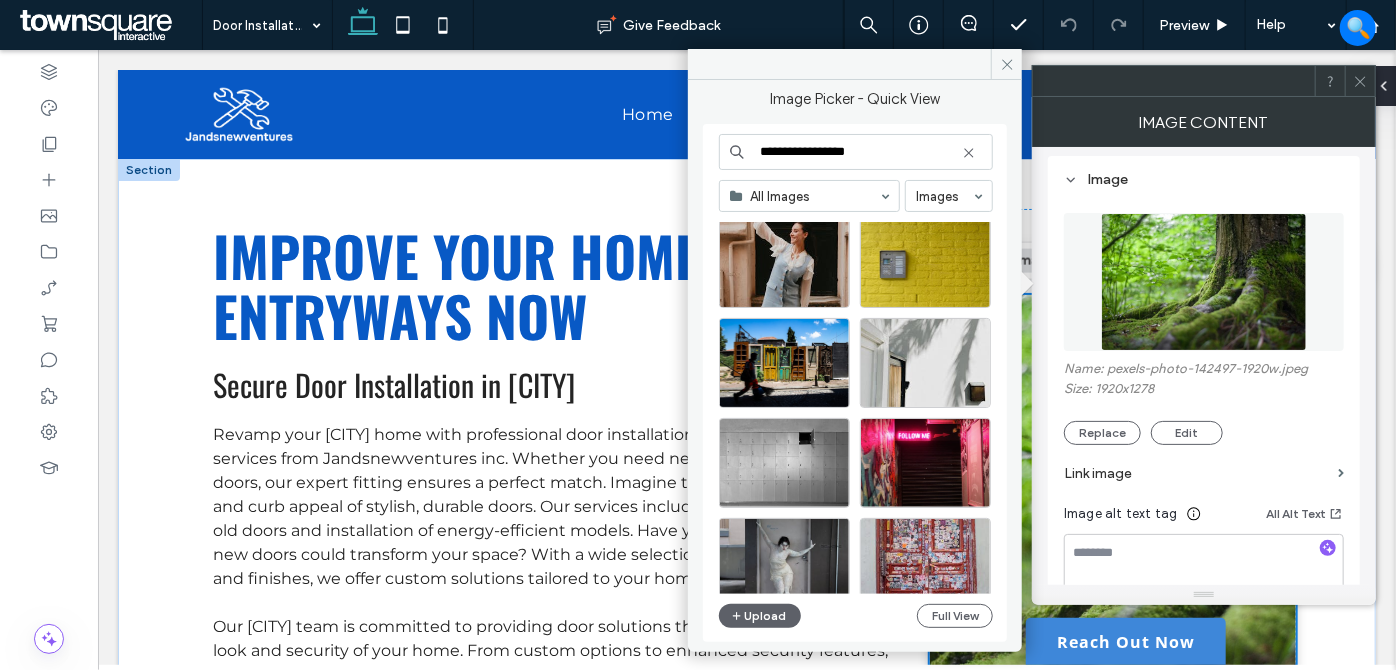 scroll, scrollTop: 2057, scrollLeft: 0, axis: vertical 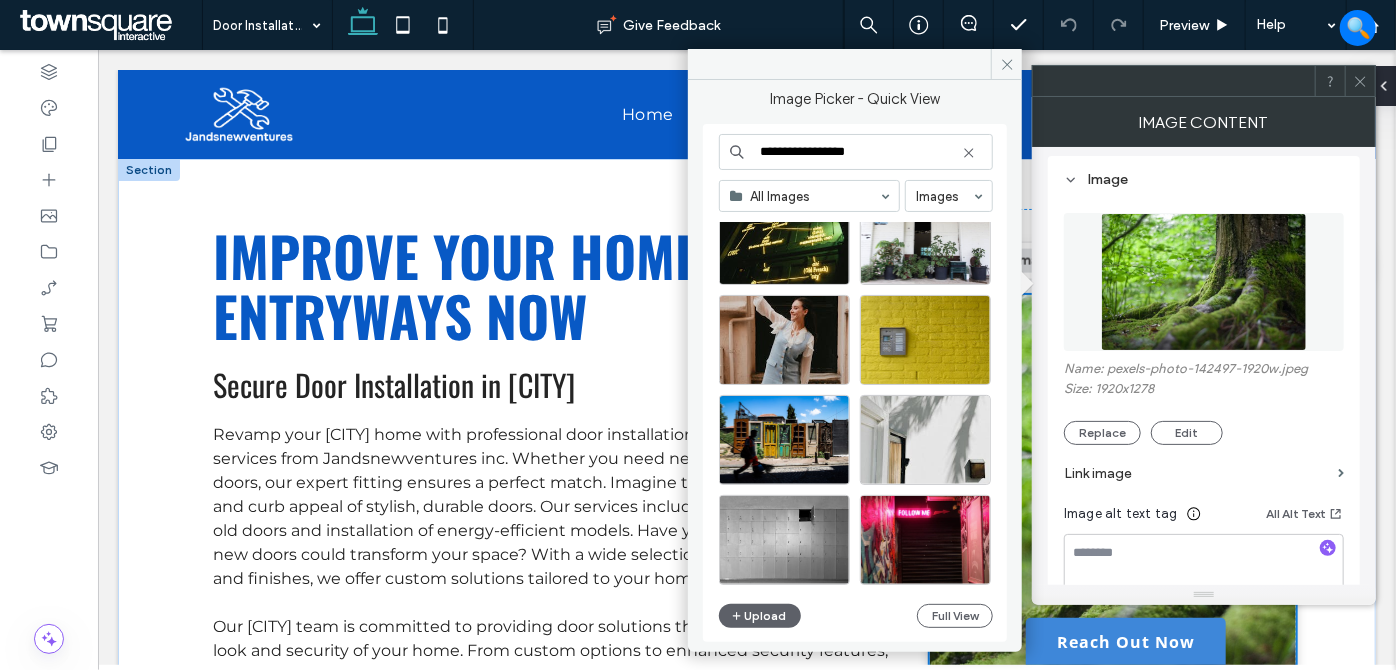 drag, startPoint x: 900, startPoint y: 152, endPoint x: 830, endPoint y: 158, distance: 70.256676 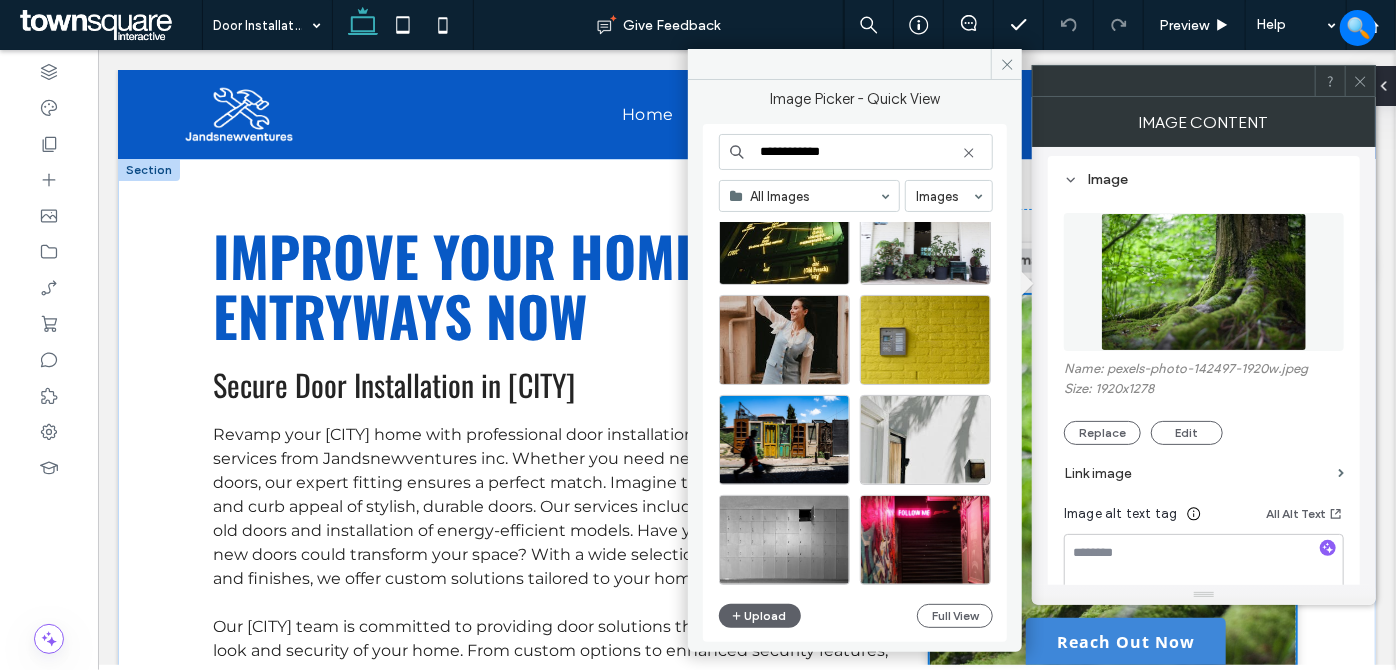 type on "**********" 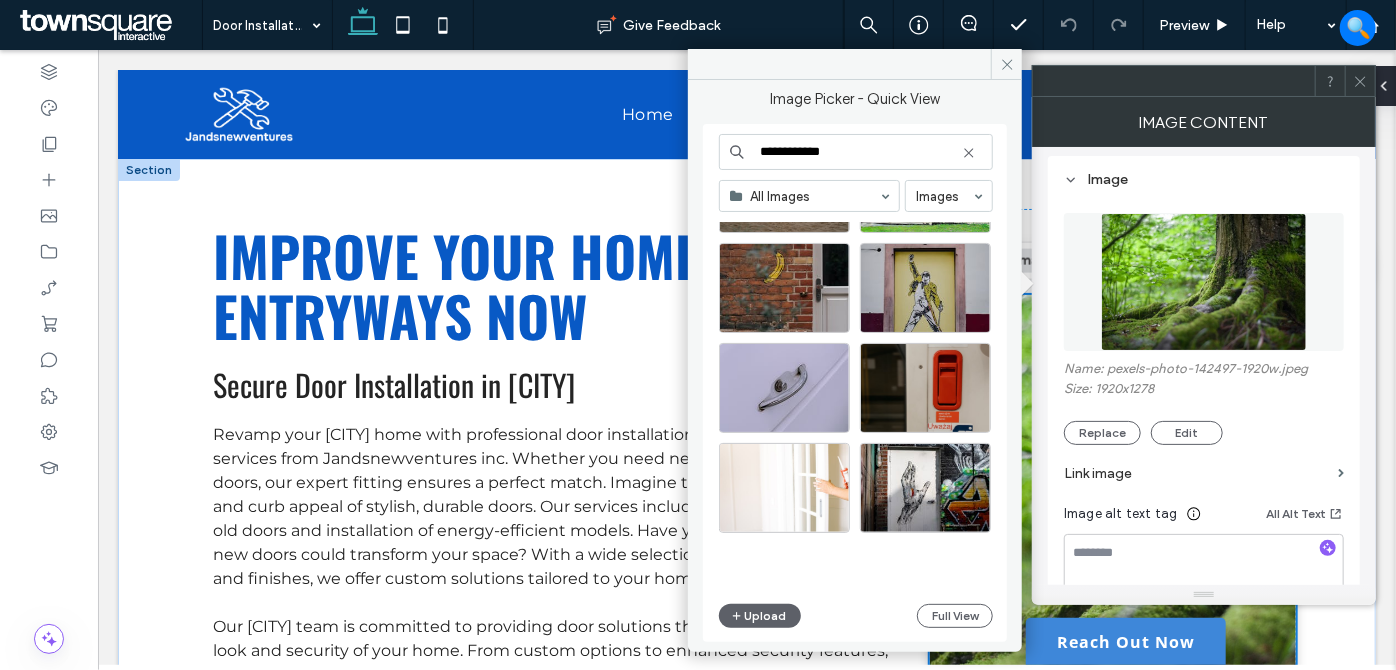 scroll, scrollTop: 240, scrollLeft: 0, axis: vertical 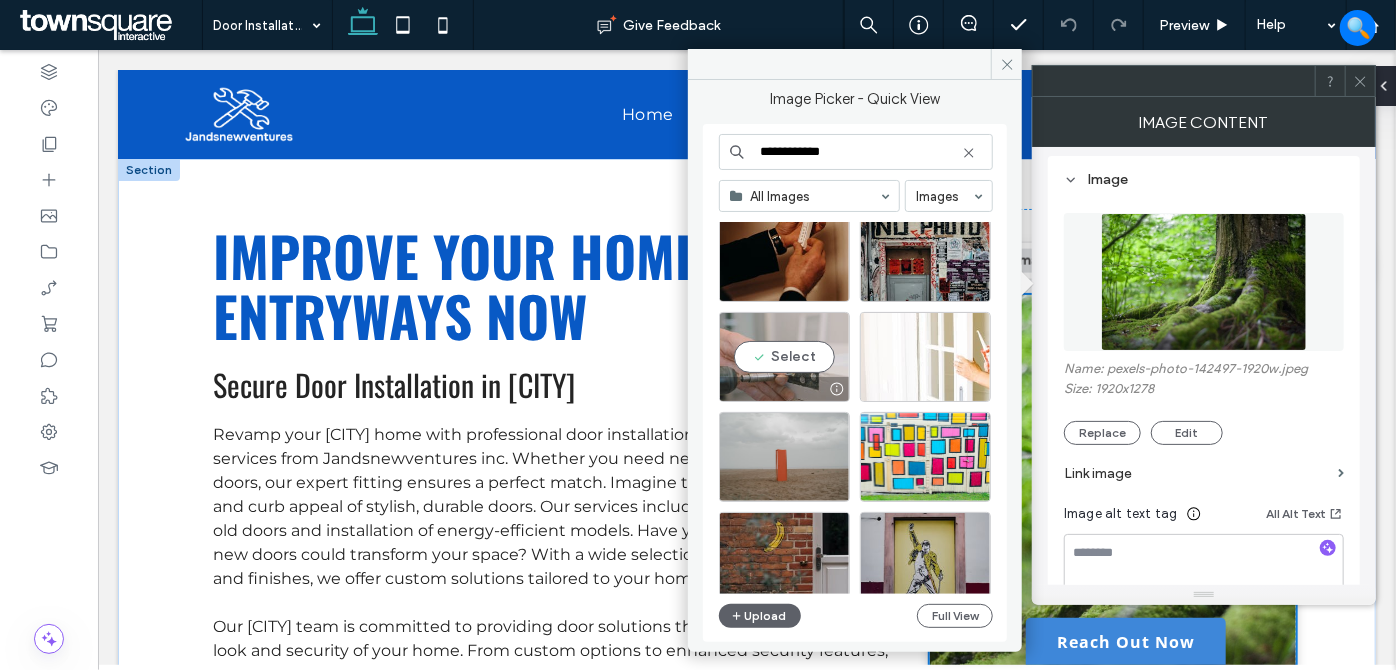click on "Select" at bounding box center (784, 357) 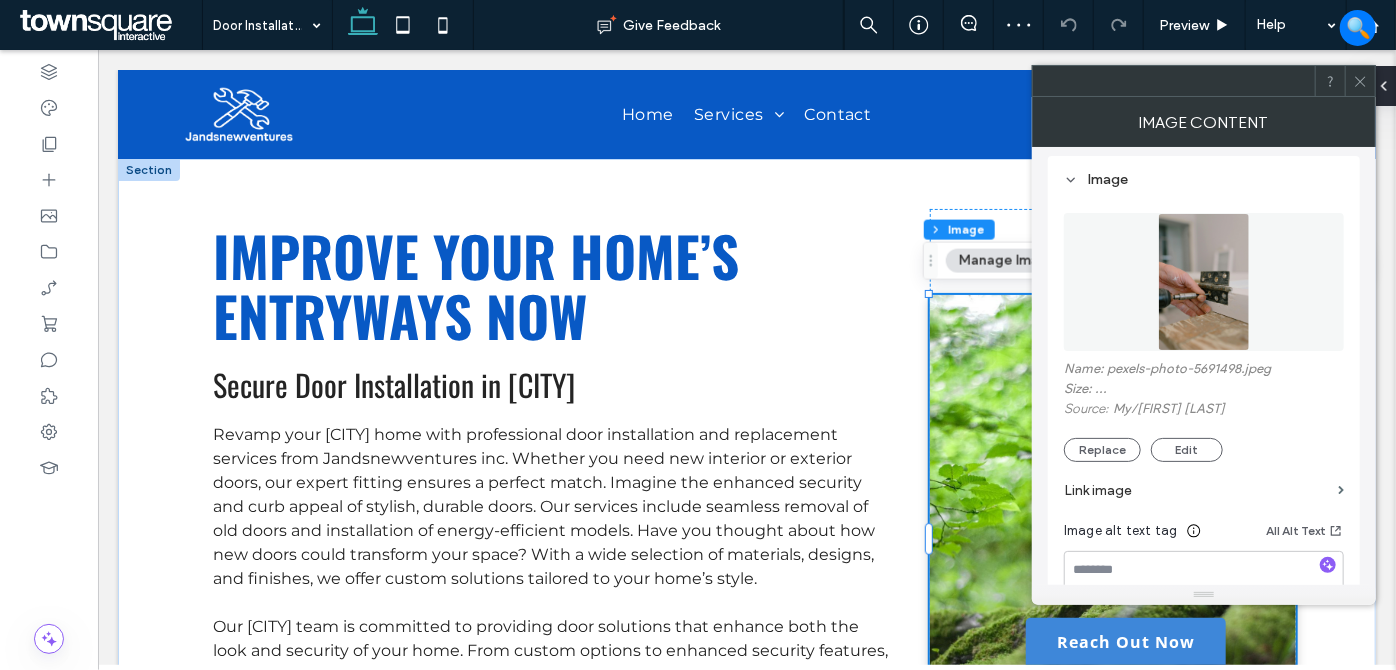 click 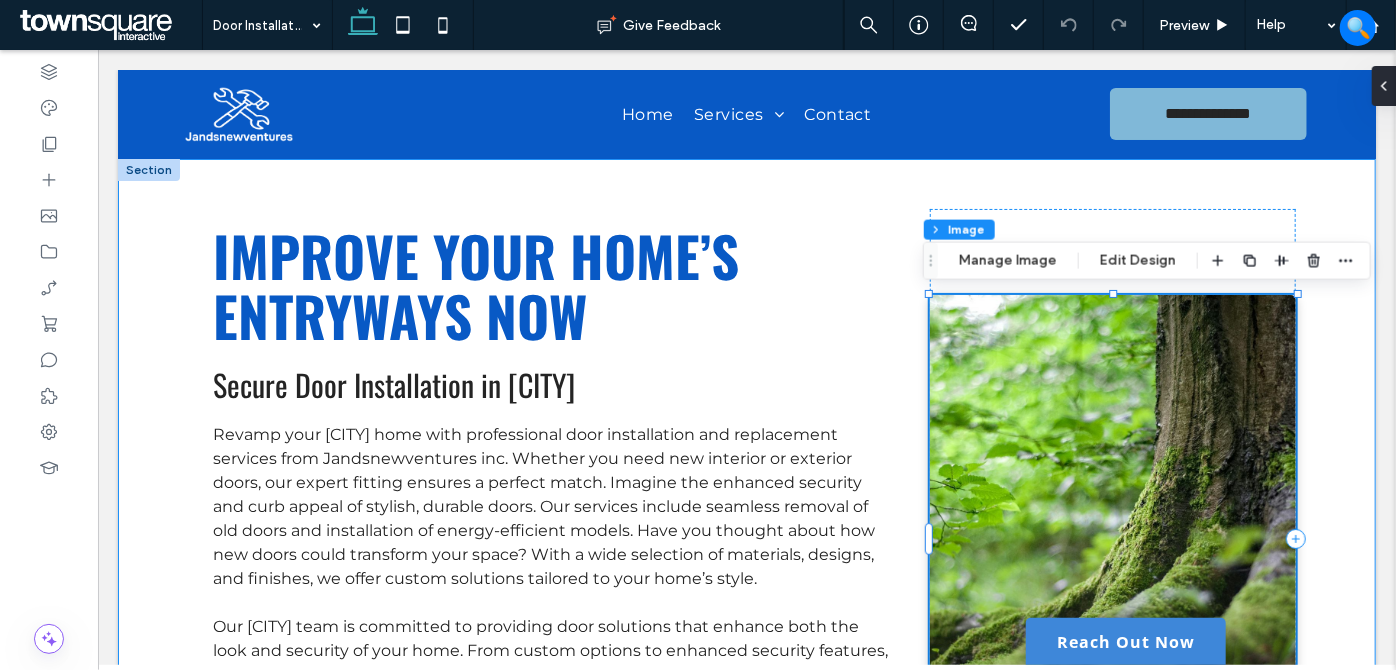 click on "Improve Your Home’s Entryways Now
Secure Door Installation in Charlotte
Revamp your Charlotte home with professional door installation and replacement services from Jandsnewventures inc. Whether you need new interior or exterior doors, our expert fitting ensures a perfect match. Imagine the enhanced security and curb appeal of stylish, durable doors. Our services include seamless removal of old doors and installation of energy-efficient models. Have you thought about how new doors could transform your space? With a wide selection of materials, designs, and finishes, we offer custom solutions tailored to your home’s style. ﻿ Contact us today to upgrade your doors!o
Request Service" at bounding box center [746, 538] 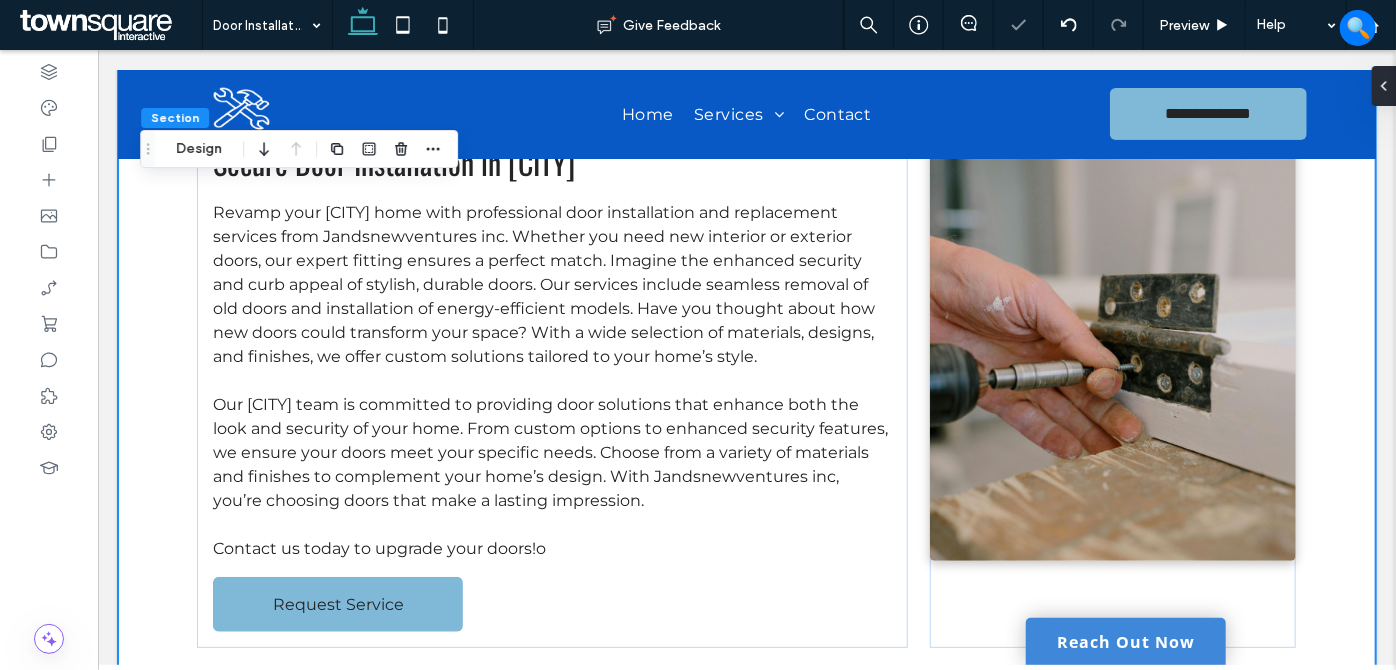 scroll, scrollTop: 181, scrollLeft: 0, axis: vertical 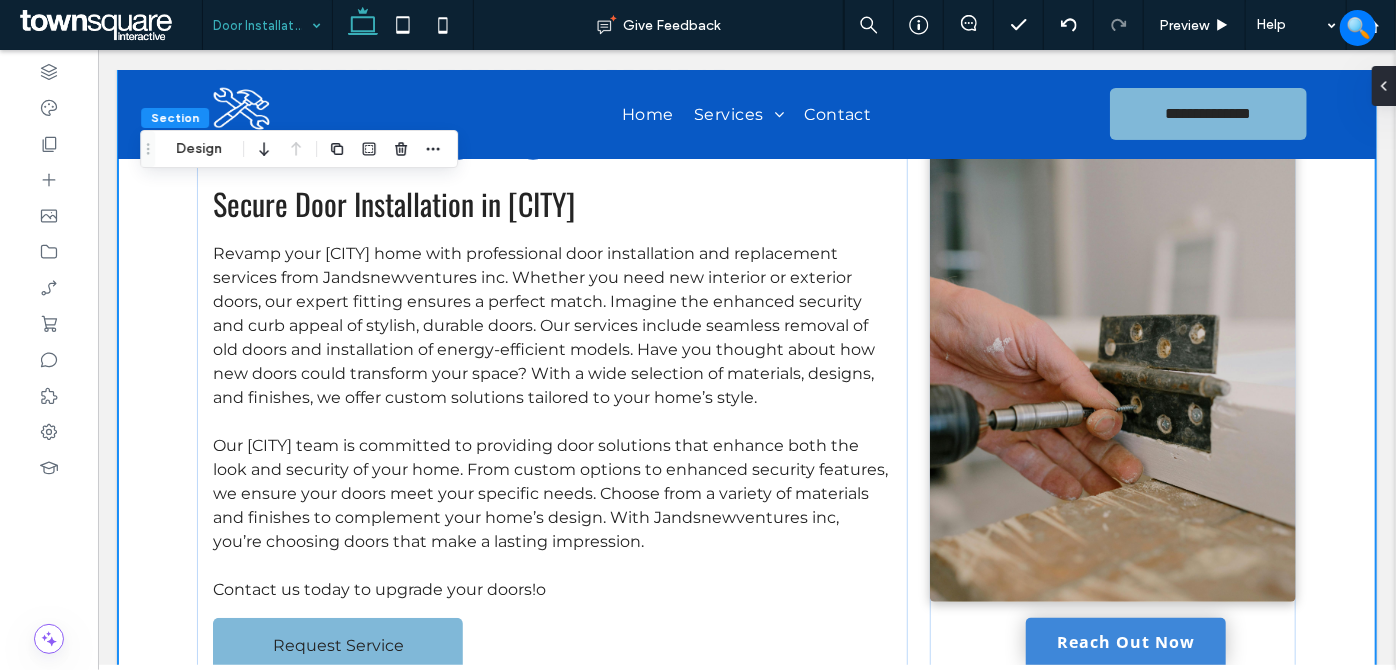drag, startPoint x: 276, startPoint y: 22, endPoint x: 277, endPoint y: 45, distance: 23.021729 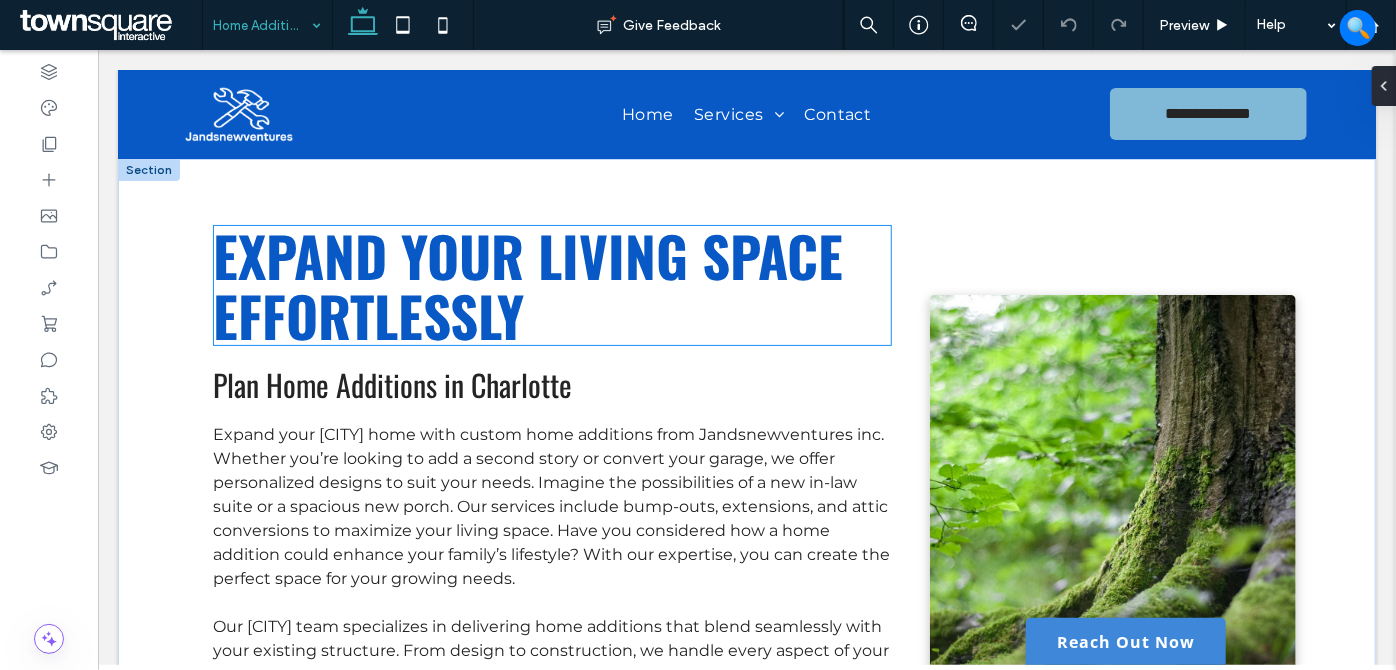 scroll, scrollTop: 0, scrollLeft: 0, axis: both 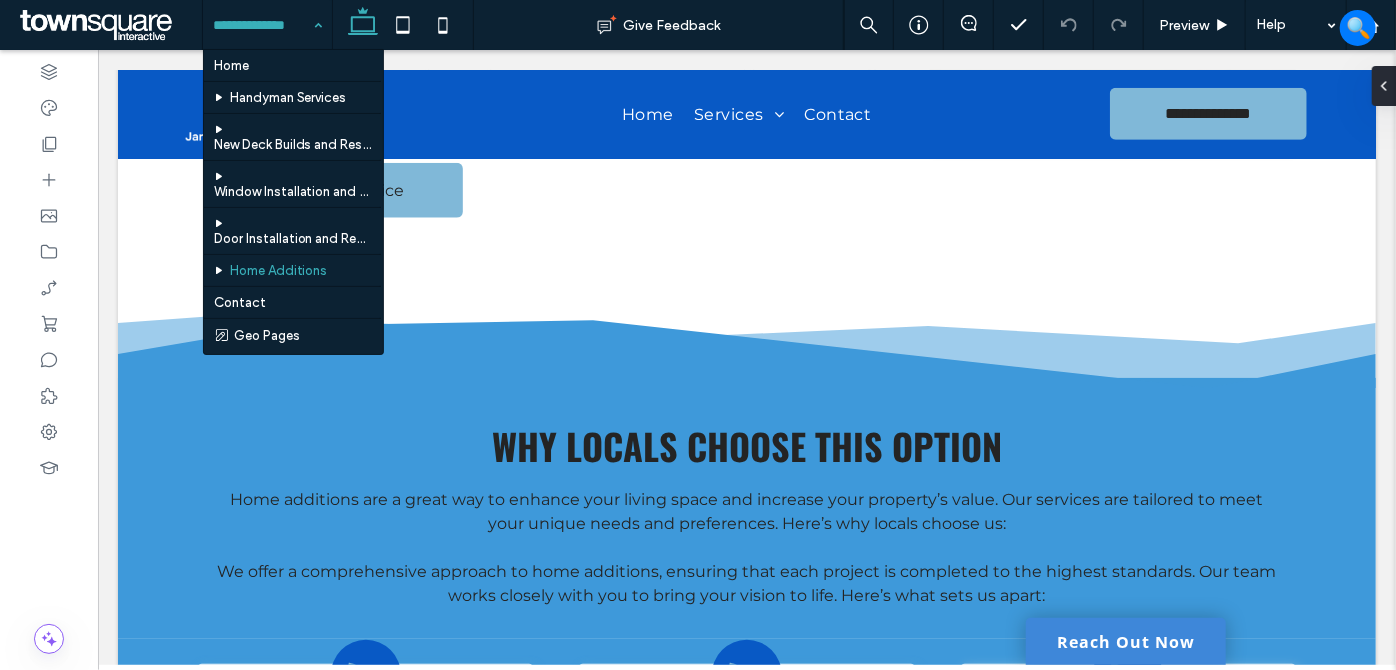 click on "**********" at bounding box center [746, 384] 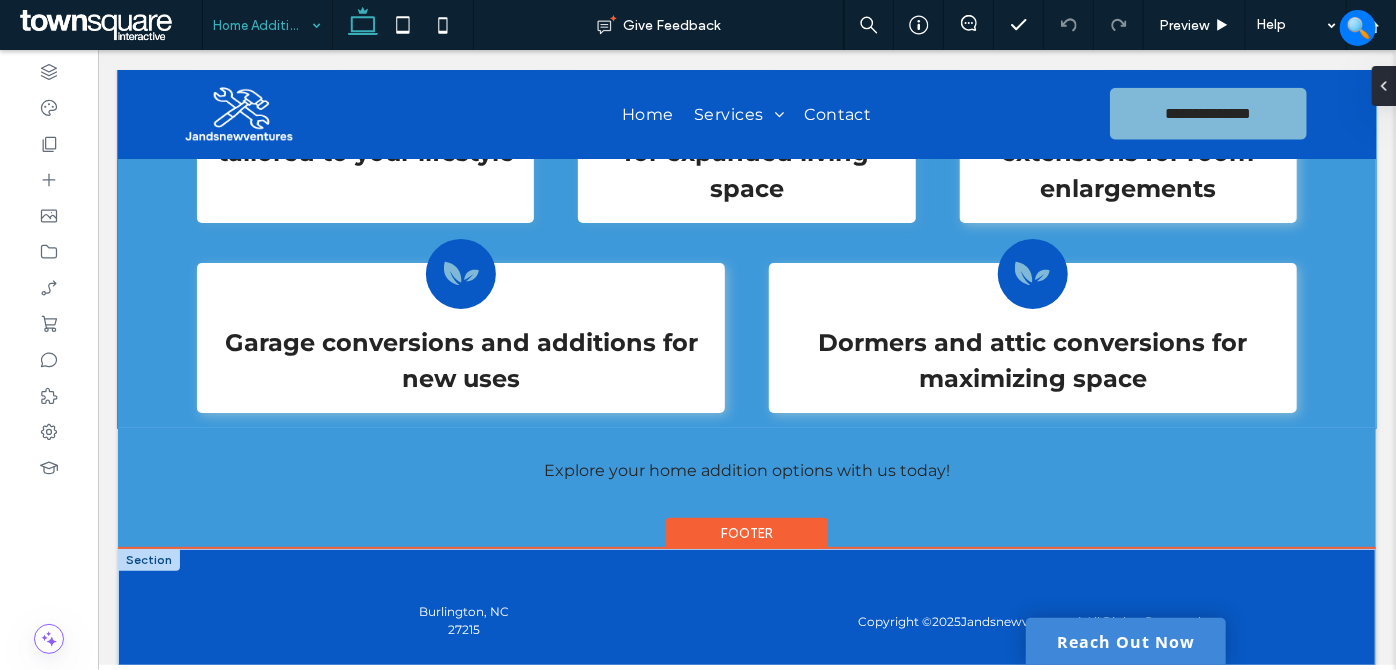 scroll, scrollTop: 1330, scrollLeft: 0, axis: vertical 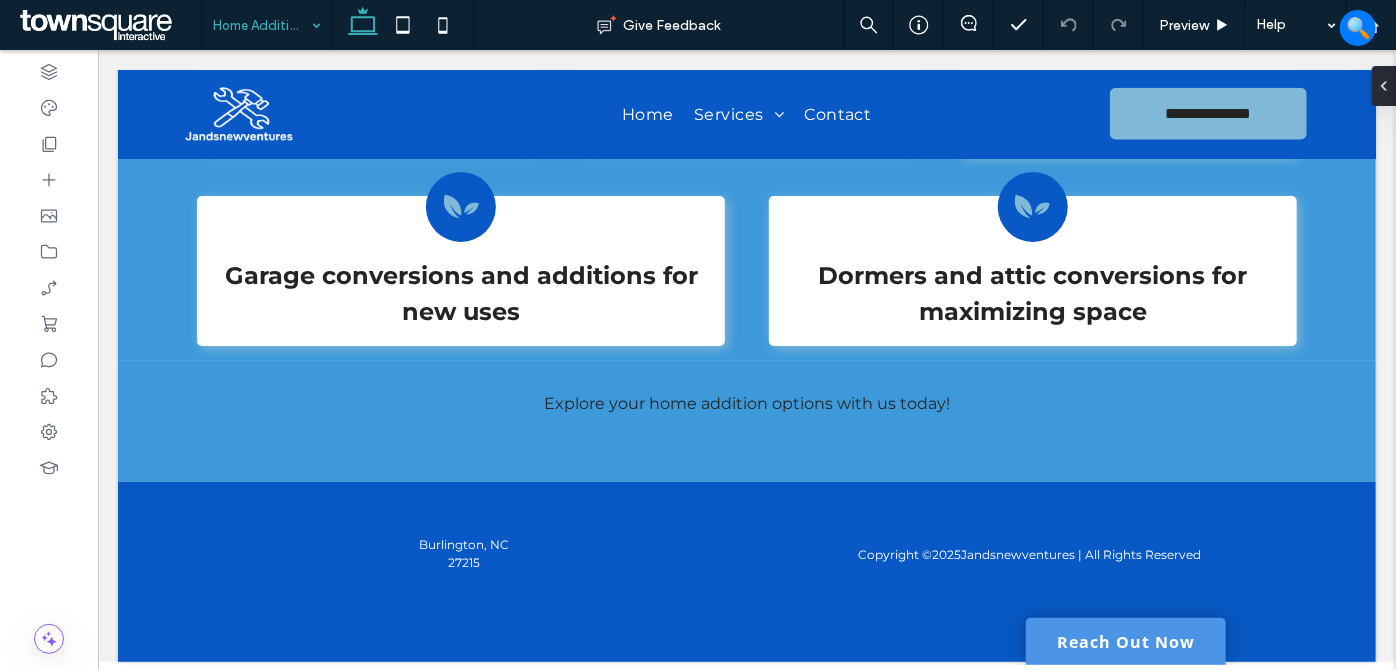 click on "Reach Out Now" at bounding box center (1125, 640) 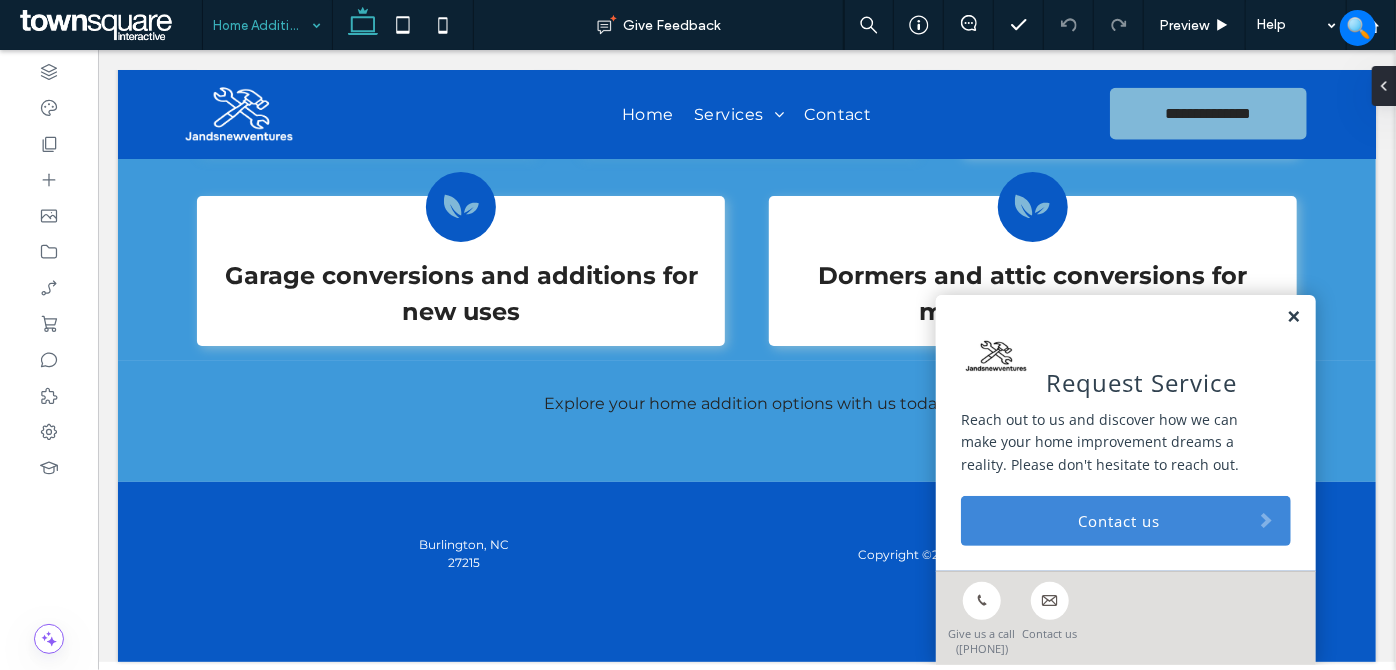 click at bounding box center (1292, 316) 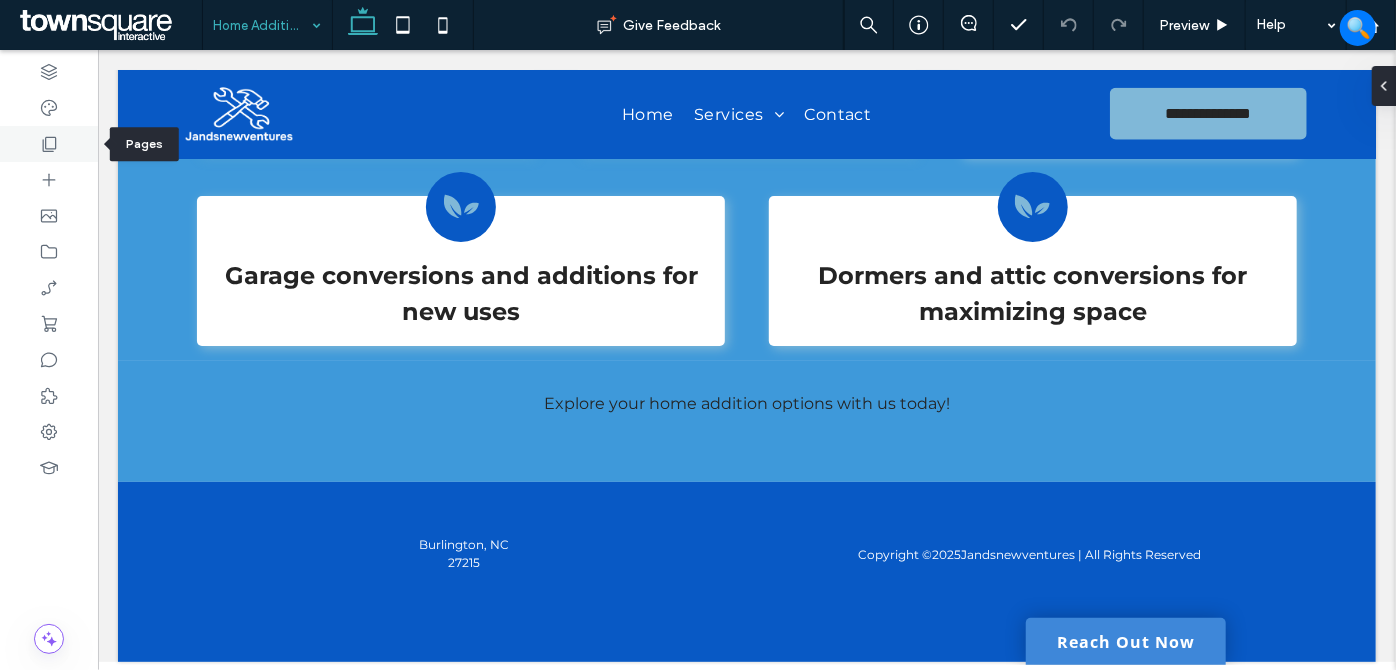 click 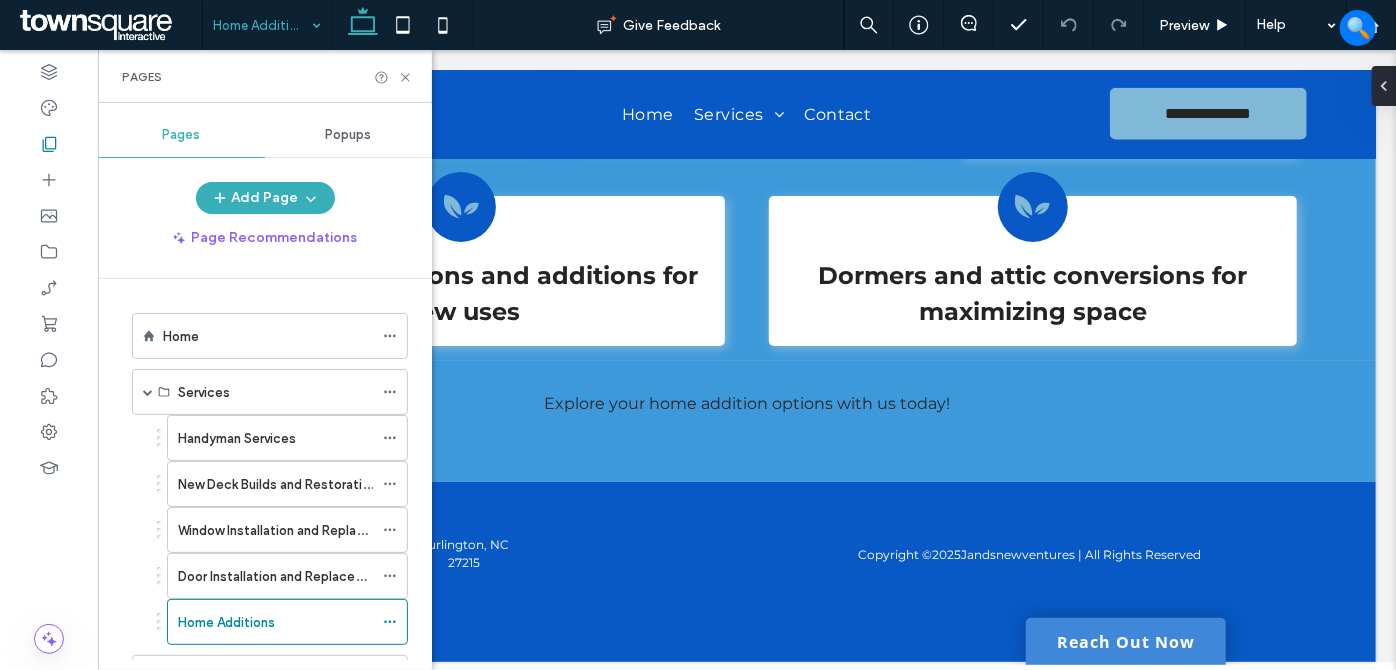 click on "Pages" at bounding box center (265, 77) 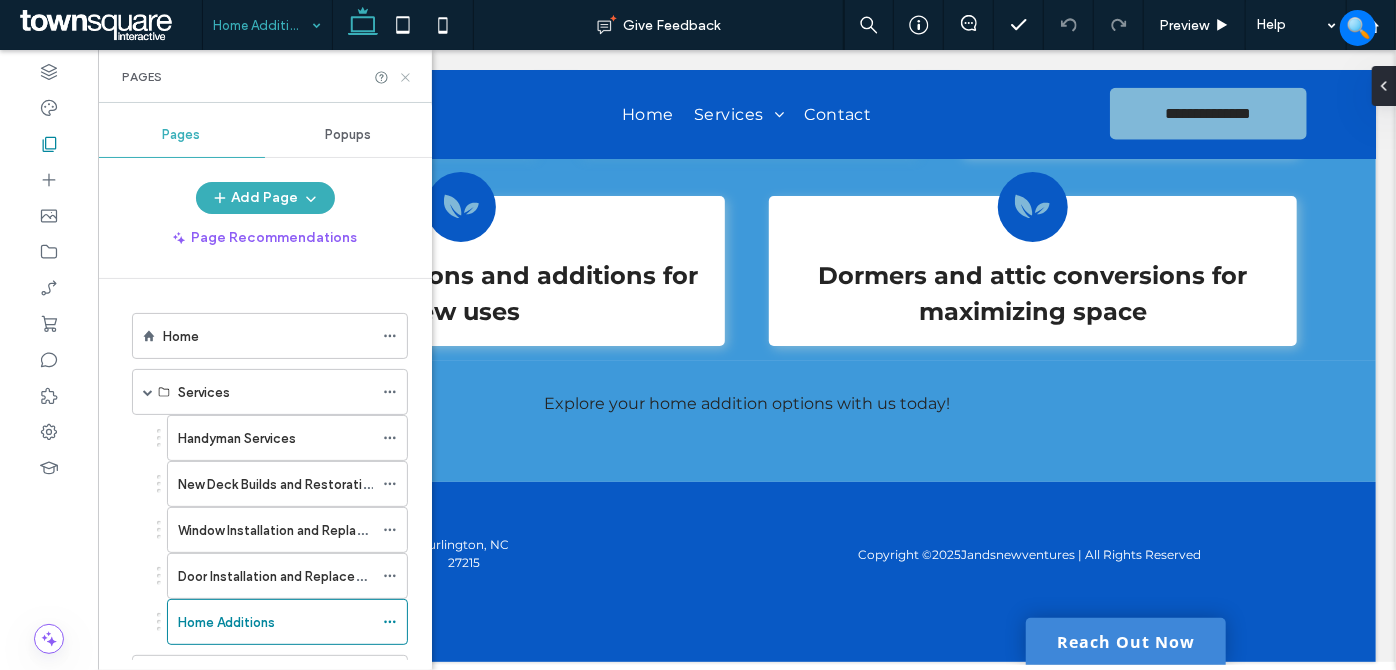 drag, startPoint x: 403, startPoint y: 80, endPoint x: 331, endPoint y: 30, distance: 87.658424 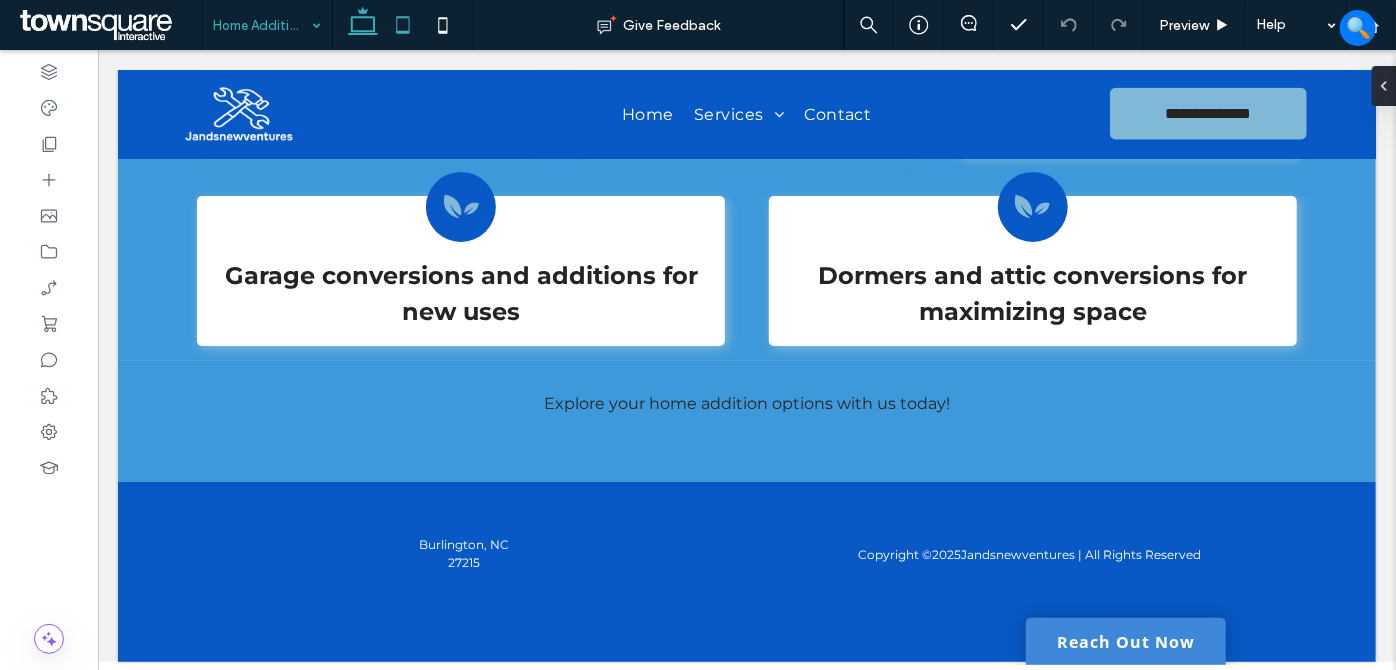 click 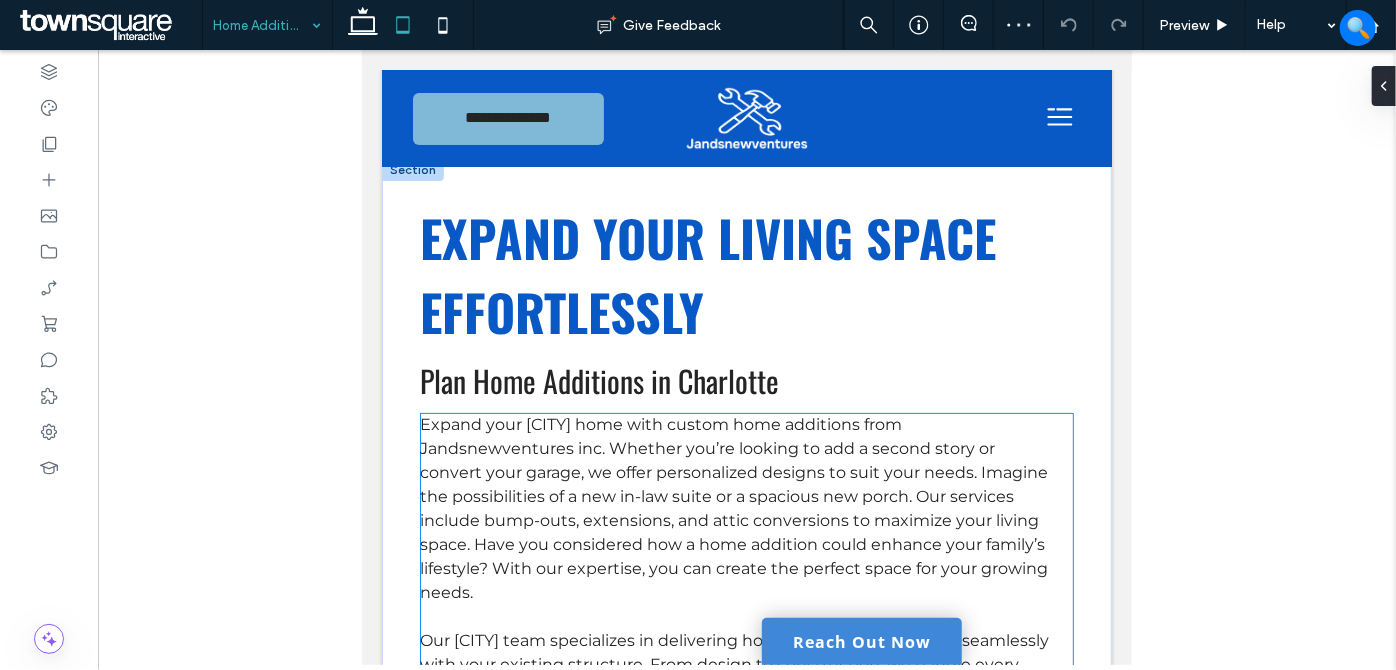 scroll, scrollTop: 0, scrollLeft: 0, axis: both 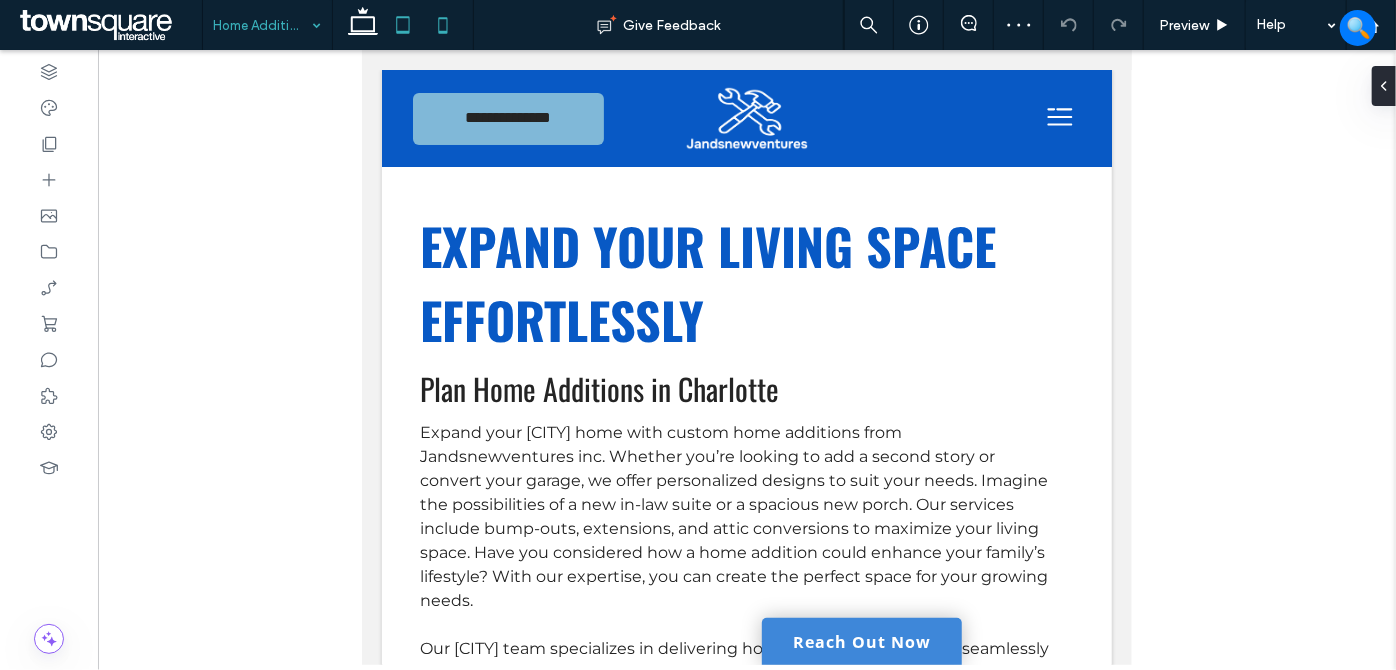 click 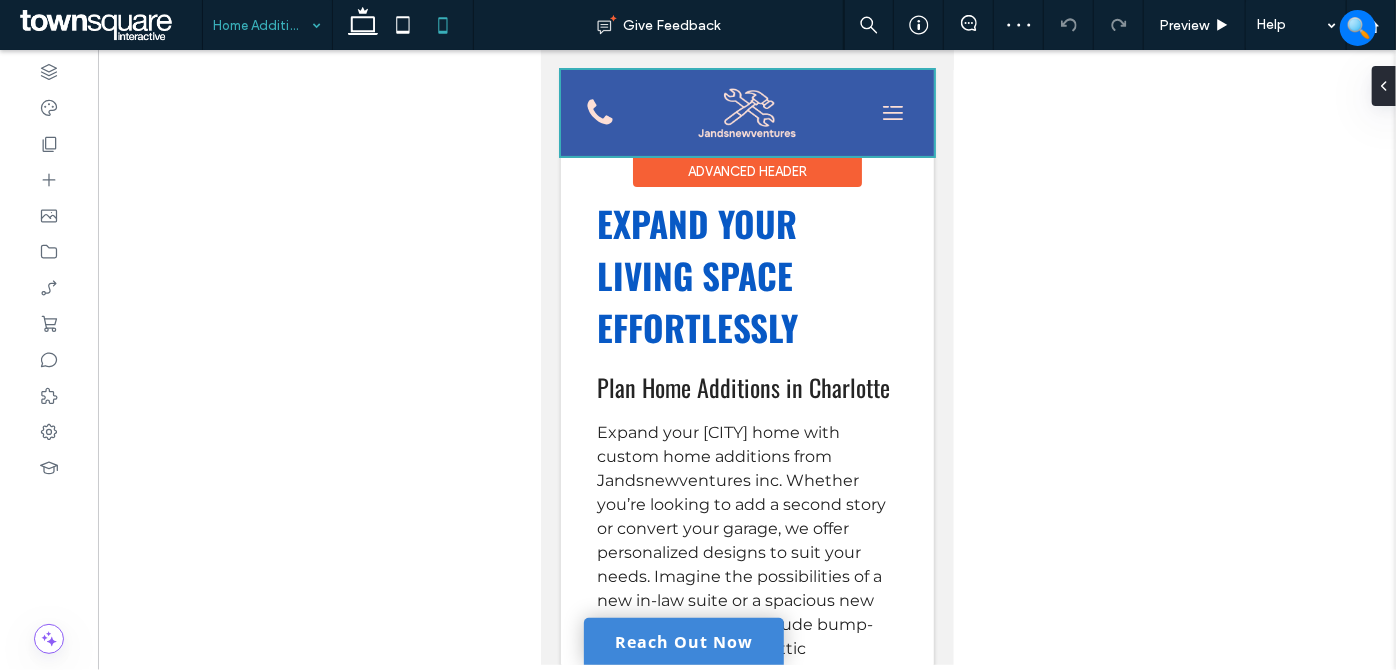 click at bounding box center (746, 112) 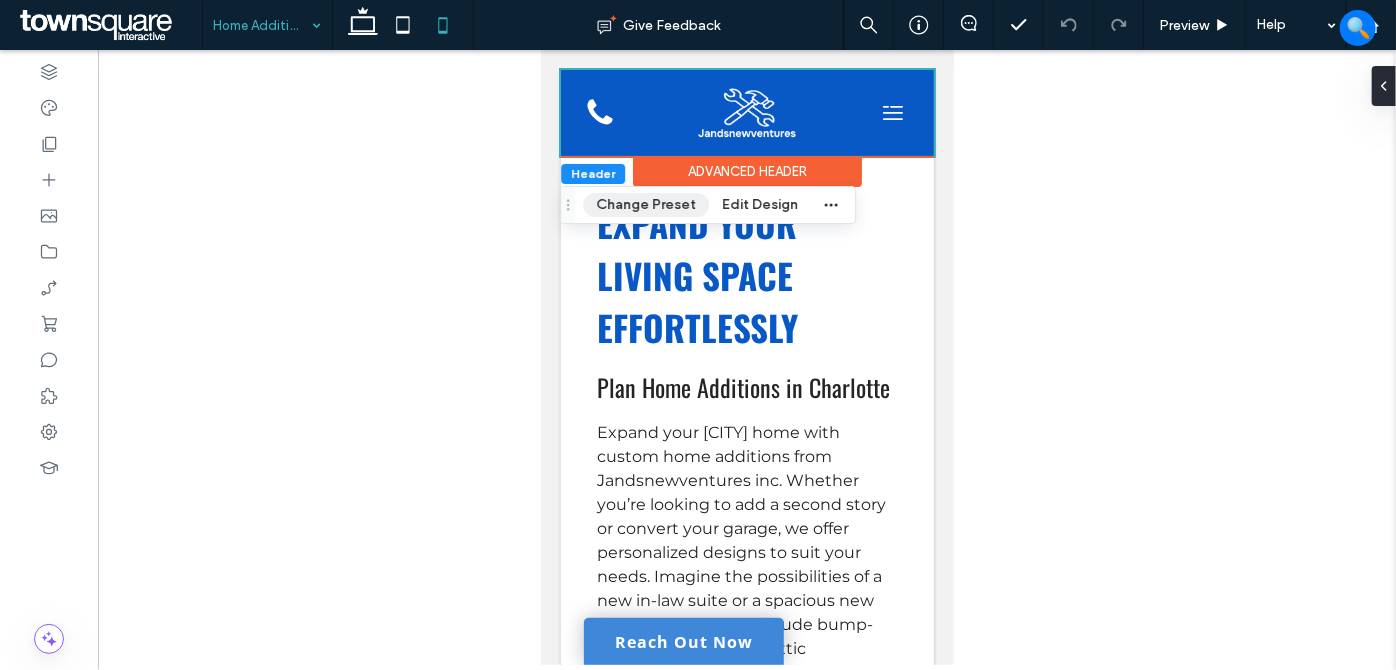 click on "Change Preset" at bounding box center [646, 205] 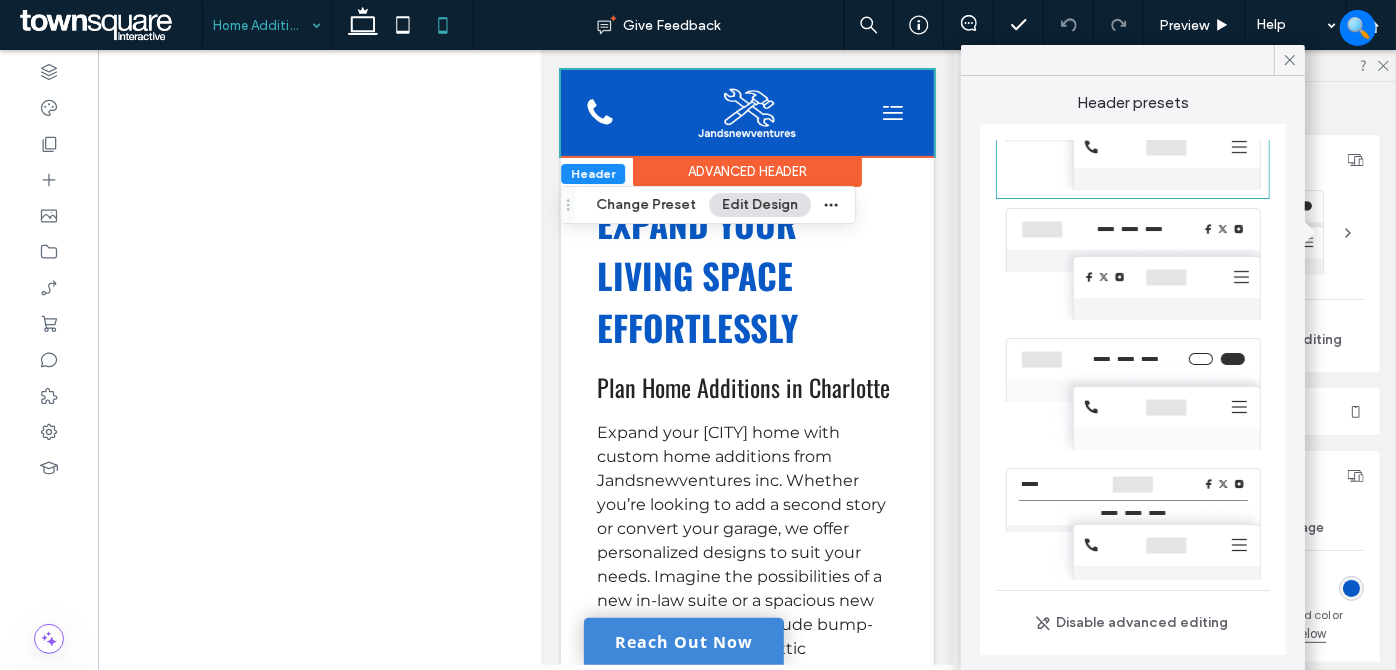 scroll, scrollTop: 453, scrollLeft: 0, axis: vertical 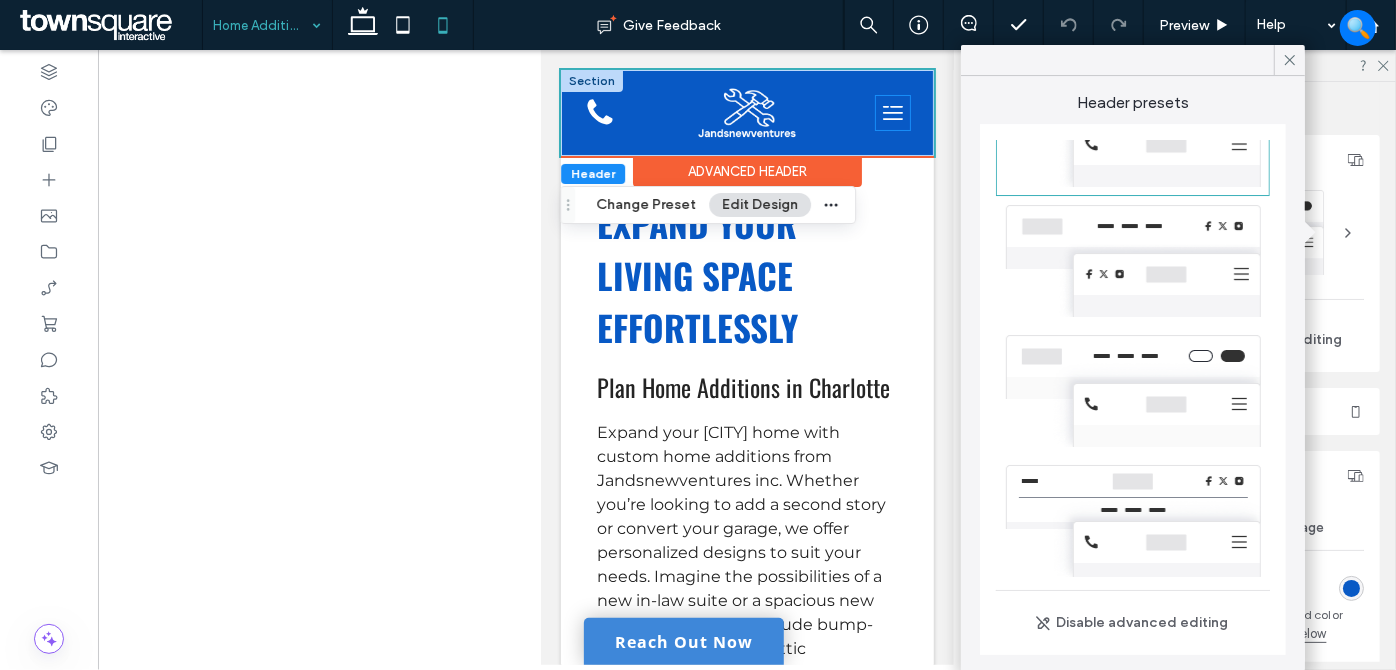 click 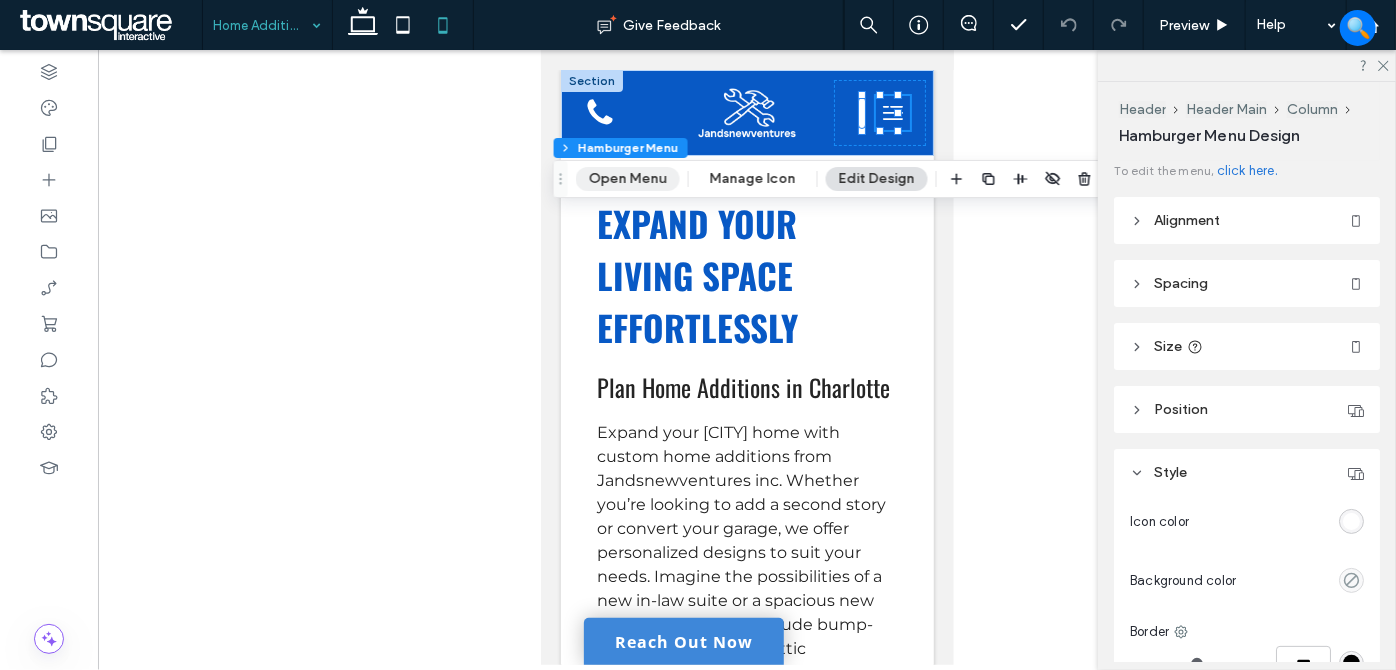 click on "Open Menu" at bounding box center (628, 179) 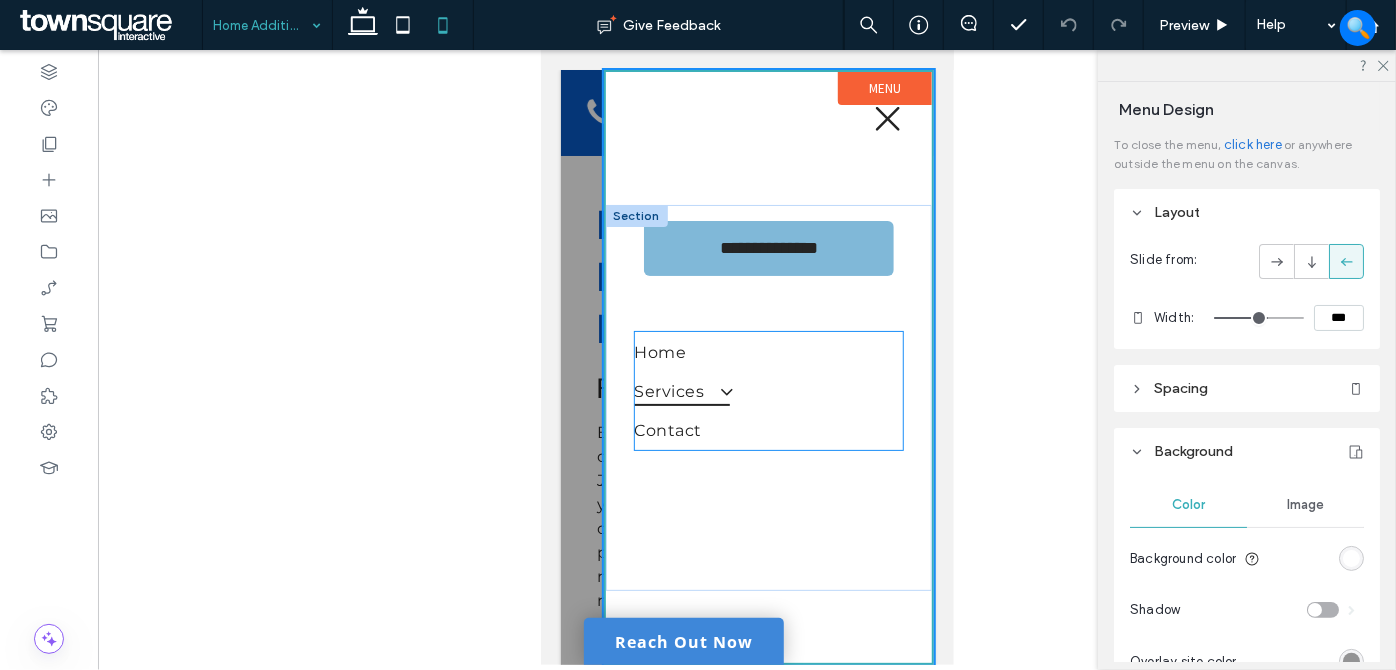 click at bounding box center [716, 389] 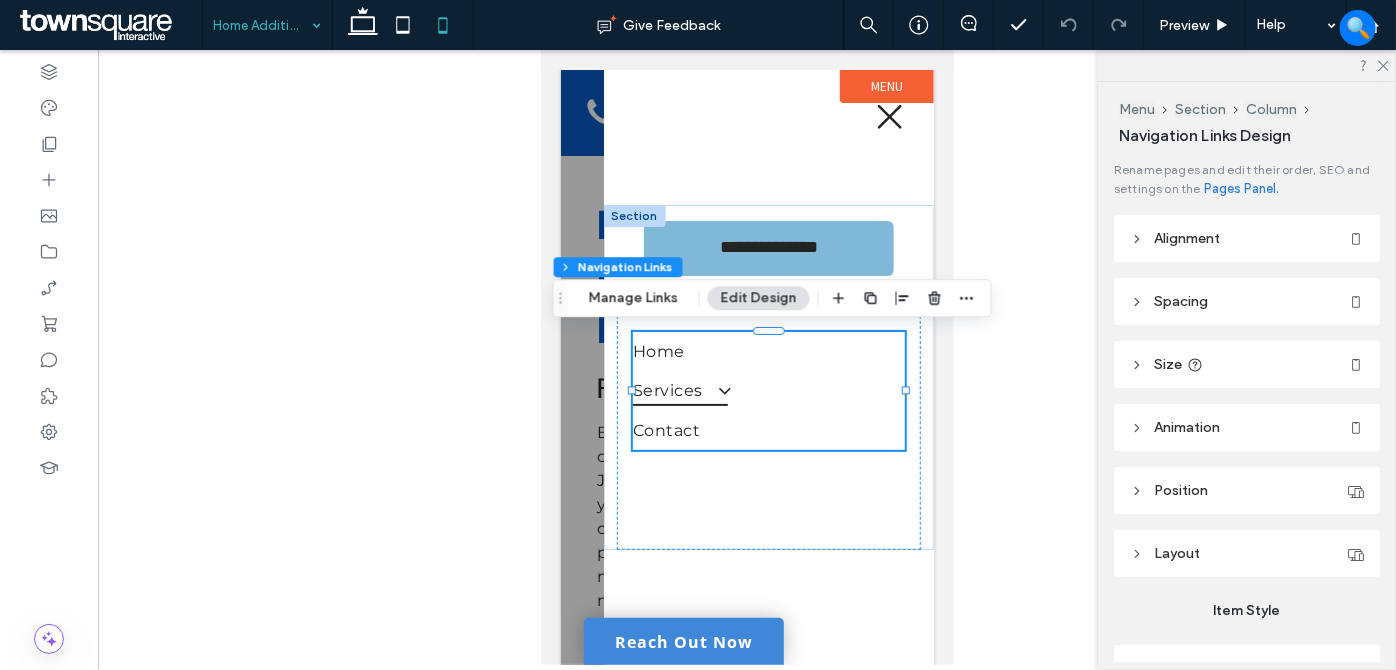 type on "***" 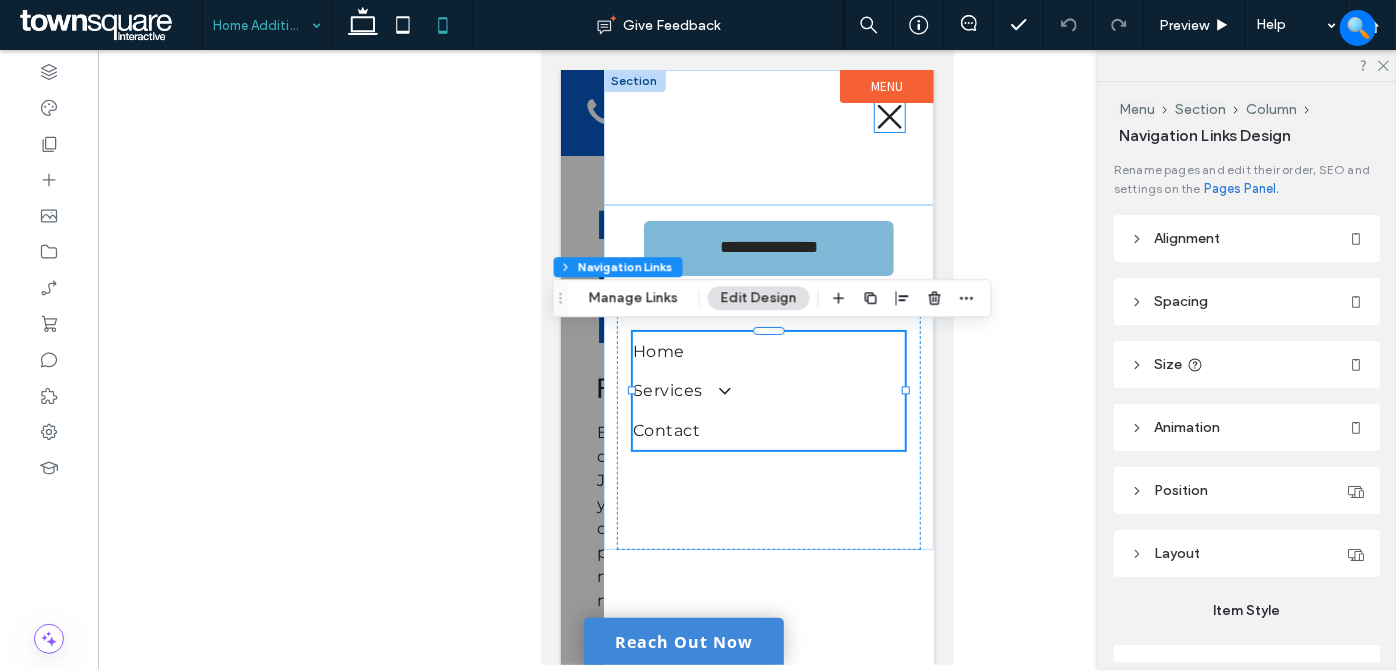 click 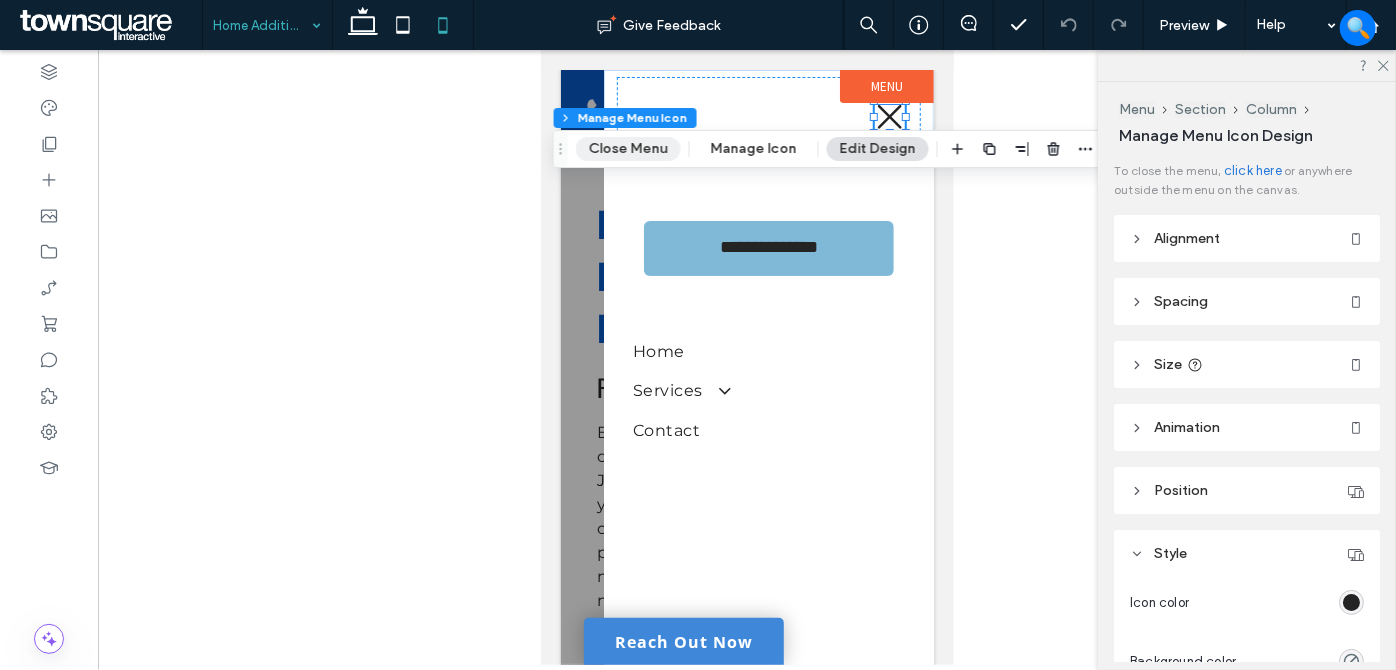 click on "Close Menu" at bounding box center [628, 149] 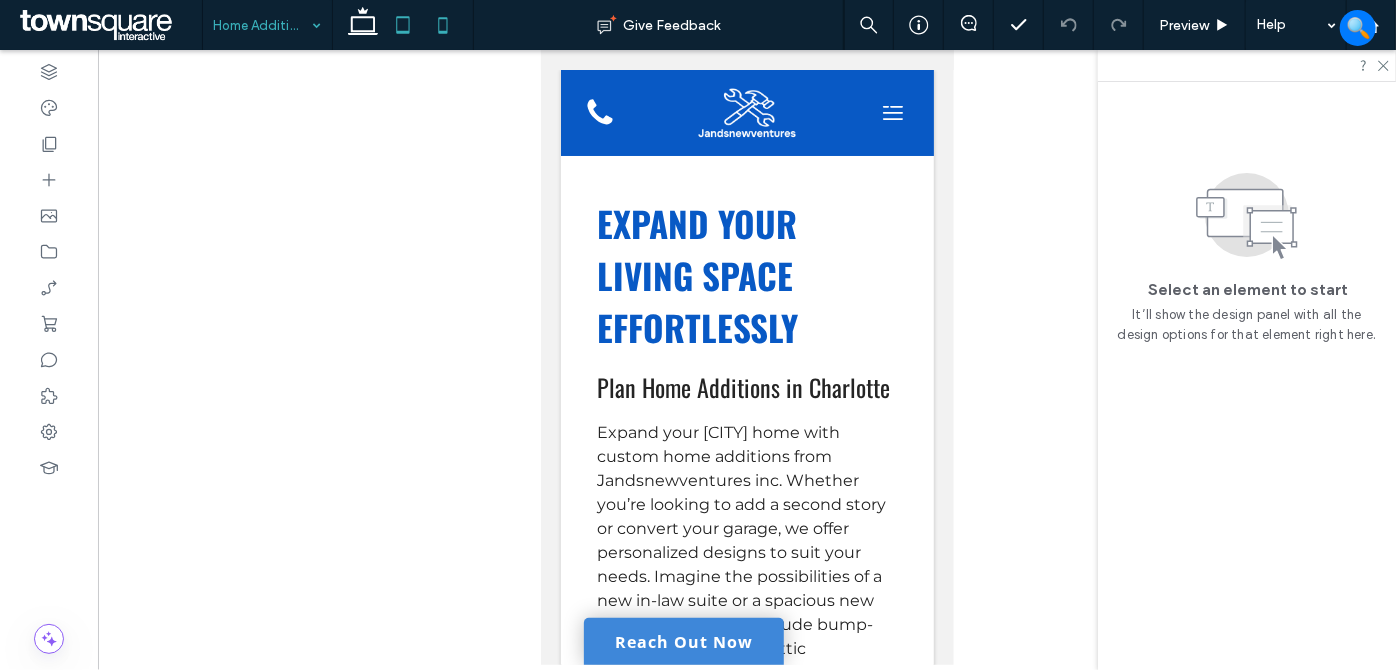 click 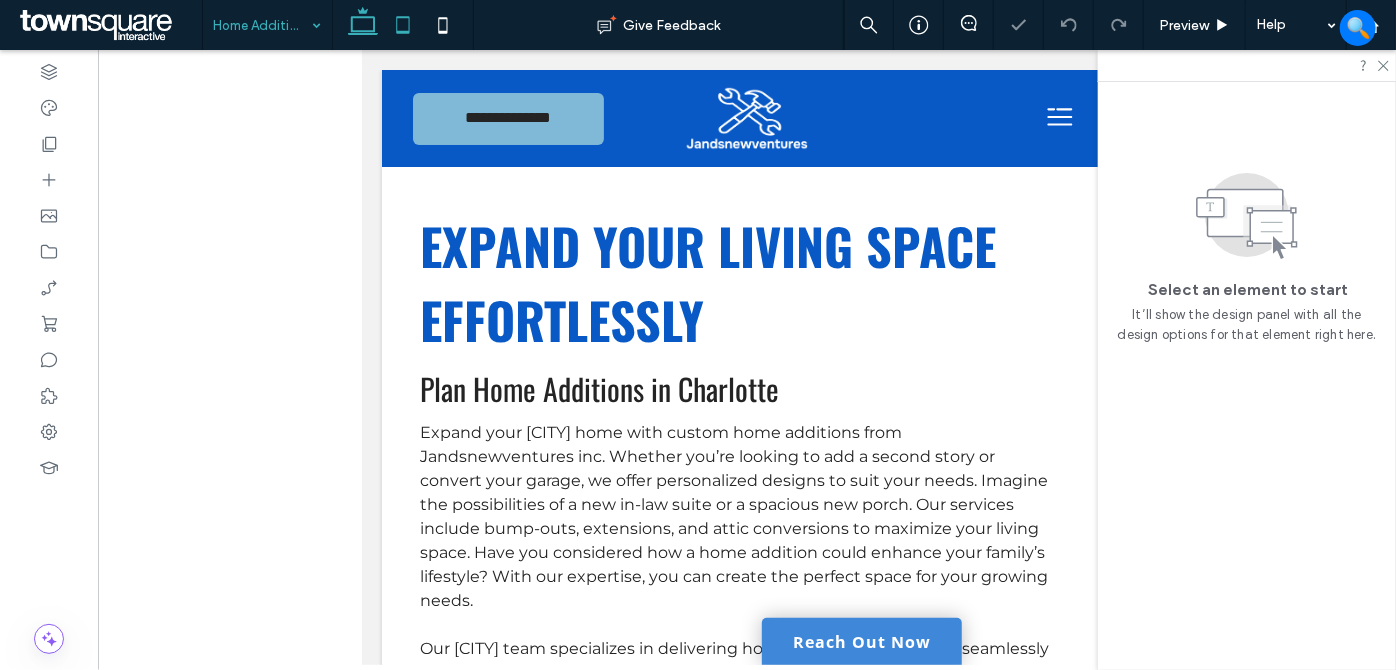 click 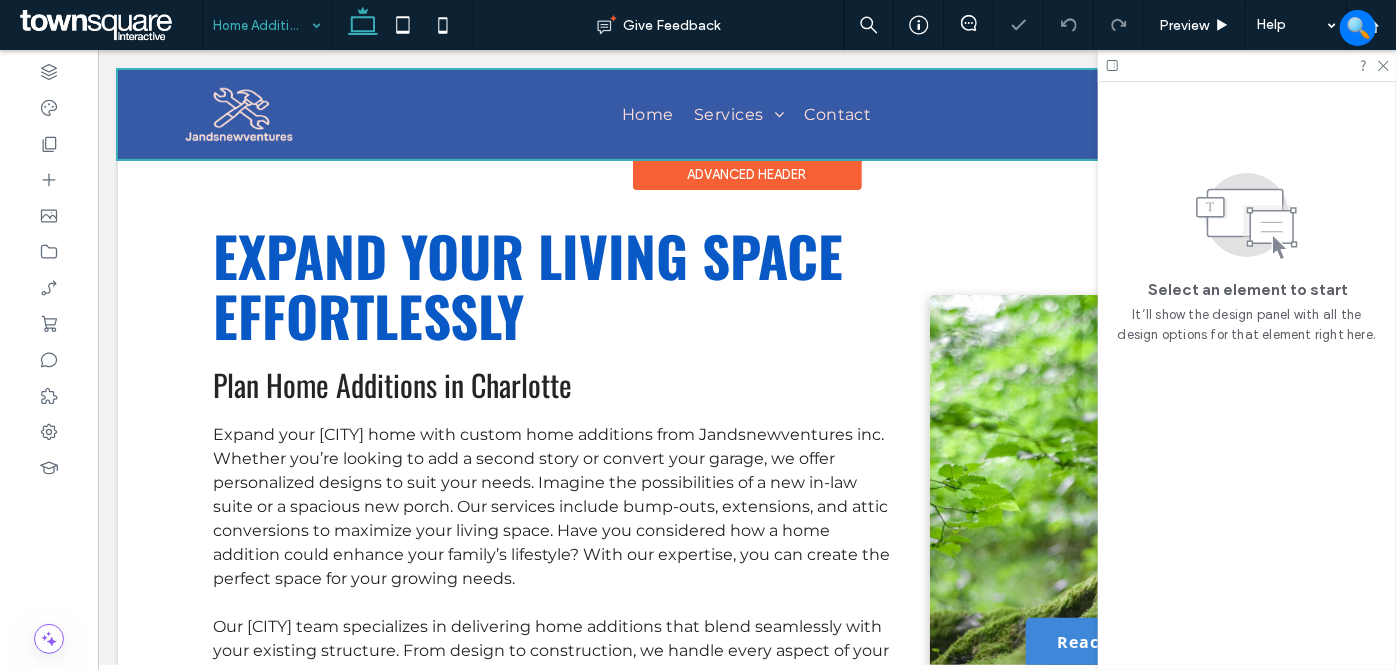 click at bounding box center [746, 113] 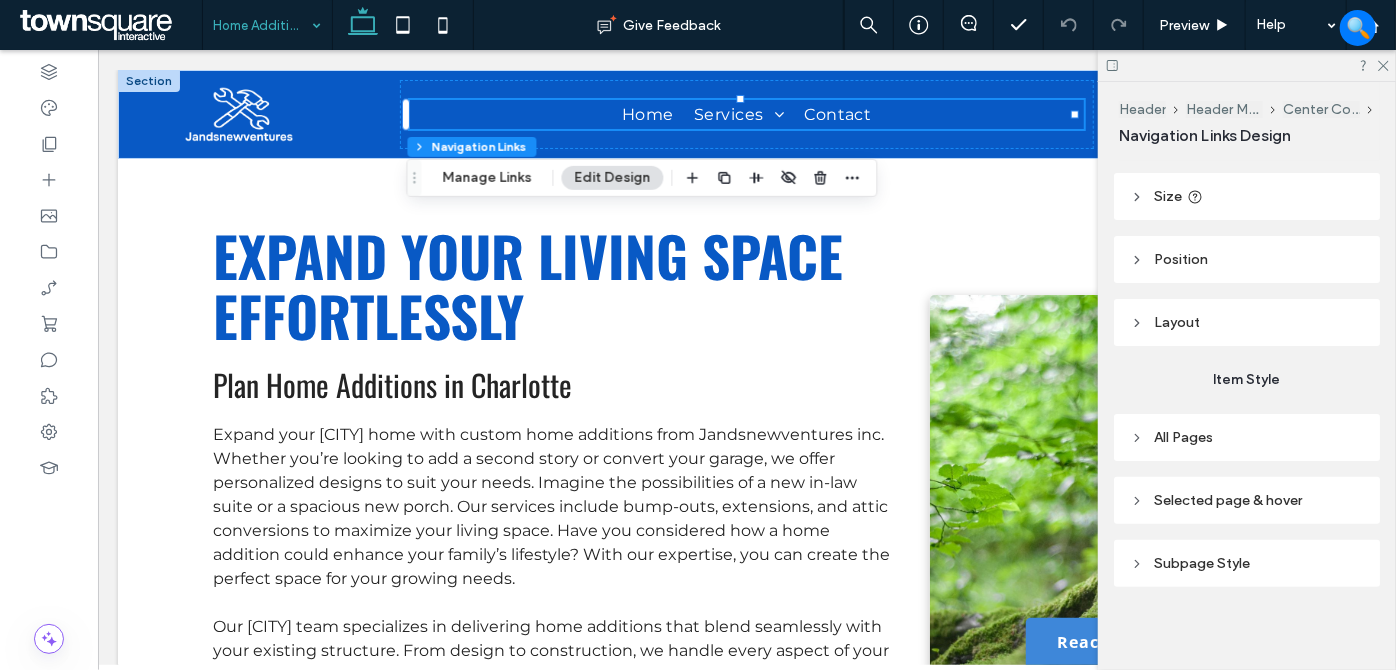 scroll, scrollTop: 170, scrollLeft: 0, axis: vertical 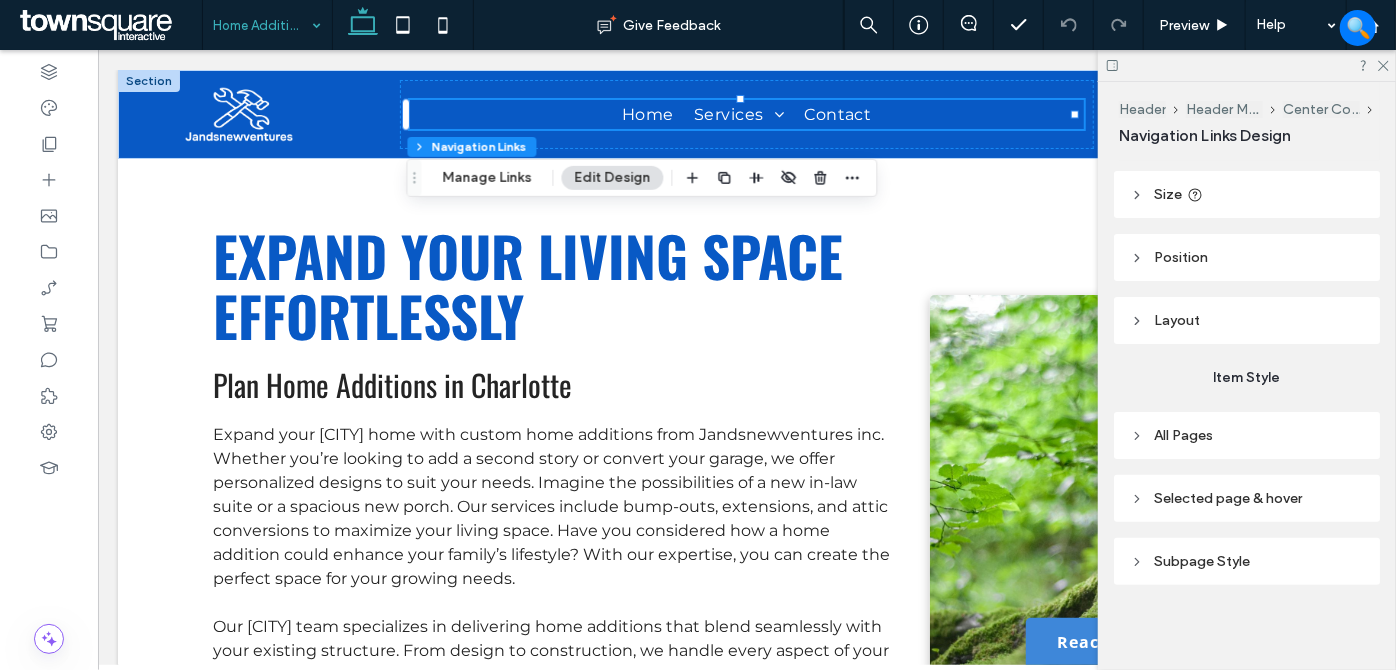 click on "Subpage Style" at bounding box center [1202, 561] 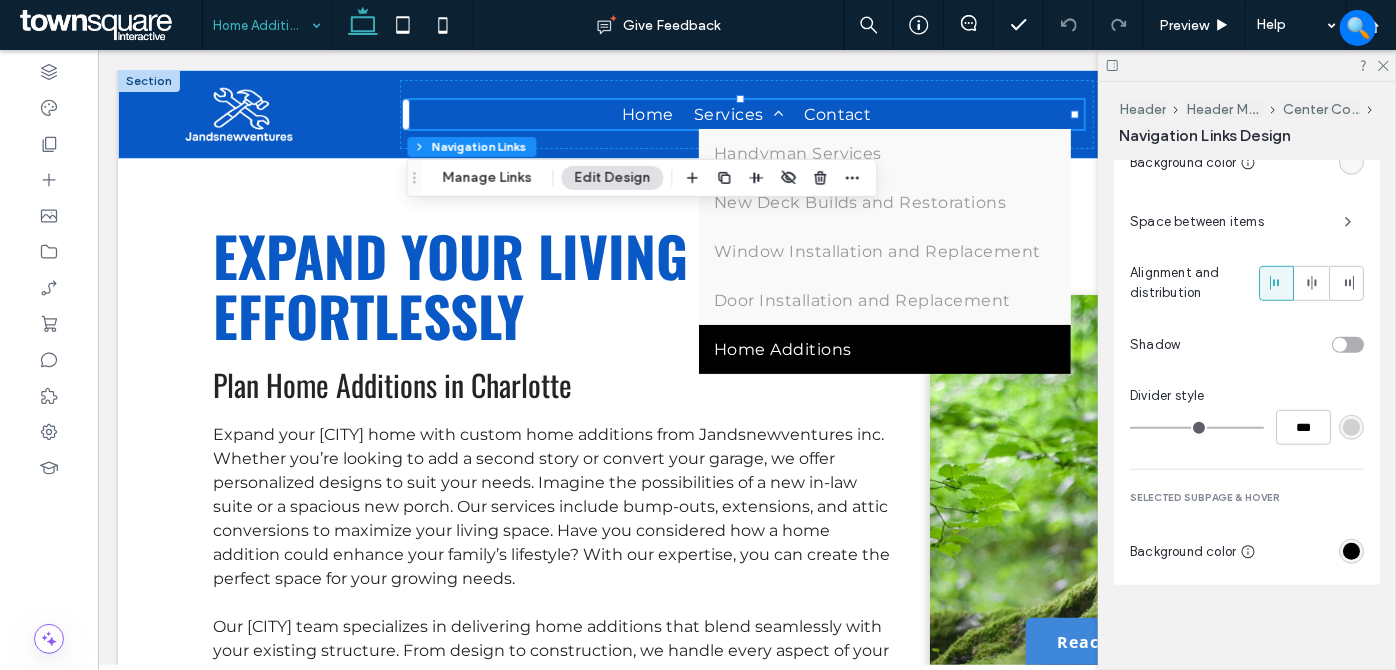 scroll, scrollTop: 505, scrollLeft: 0, axis: vertical 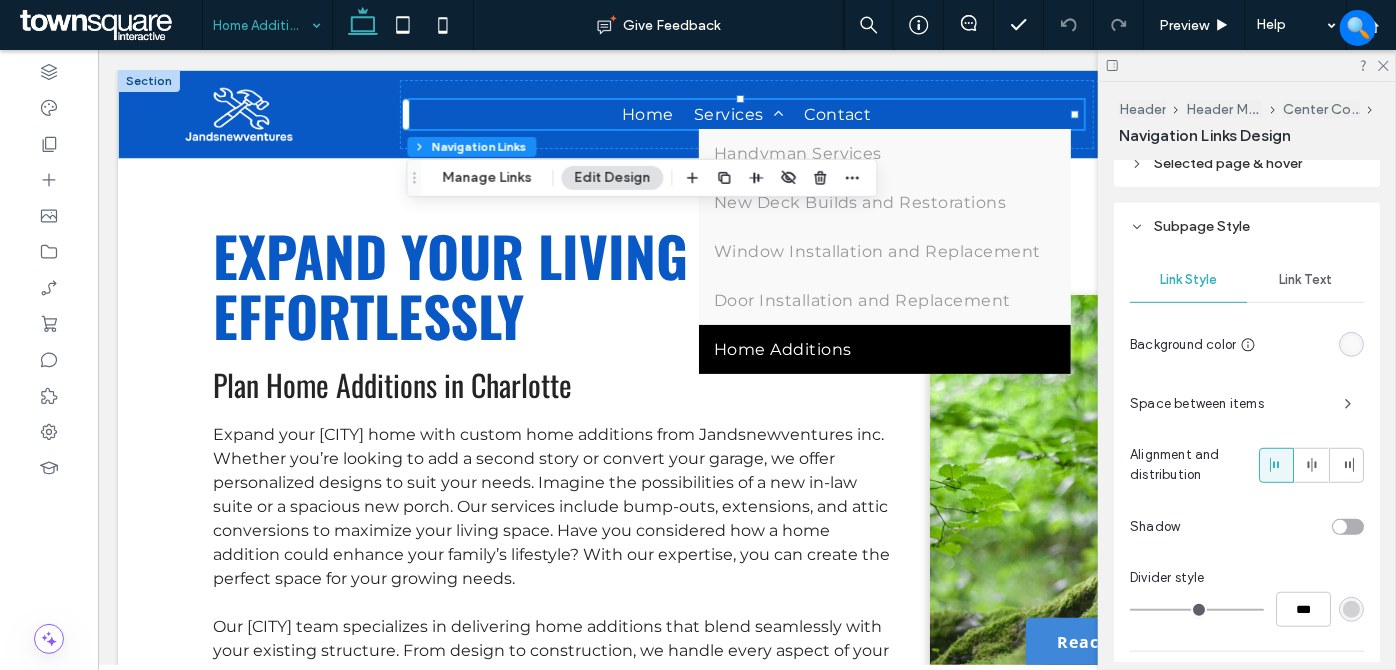 drag, startPoint x: 1287, startPoint y: 272, endPoint x: 1317, endPoint y: 308, distance: 46.8615 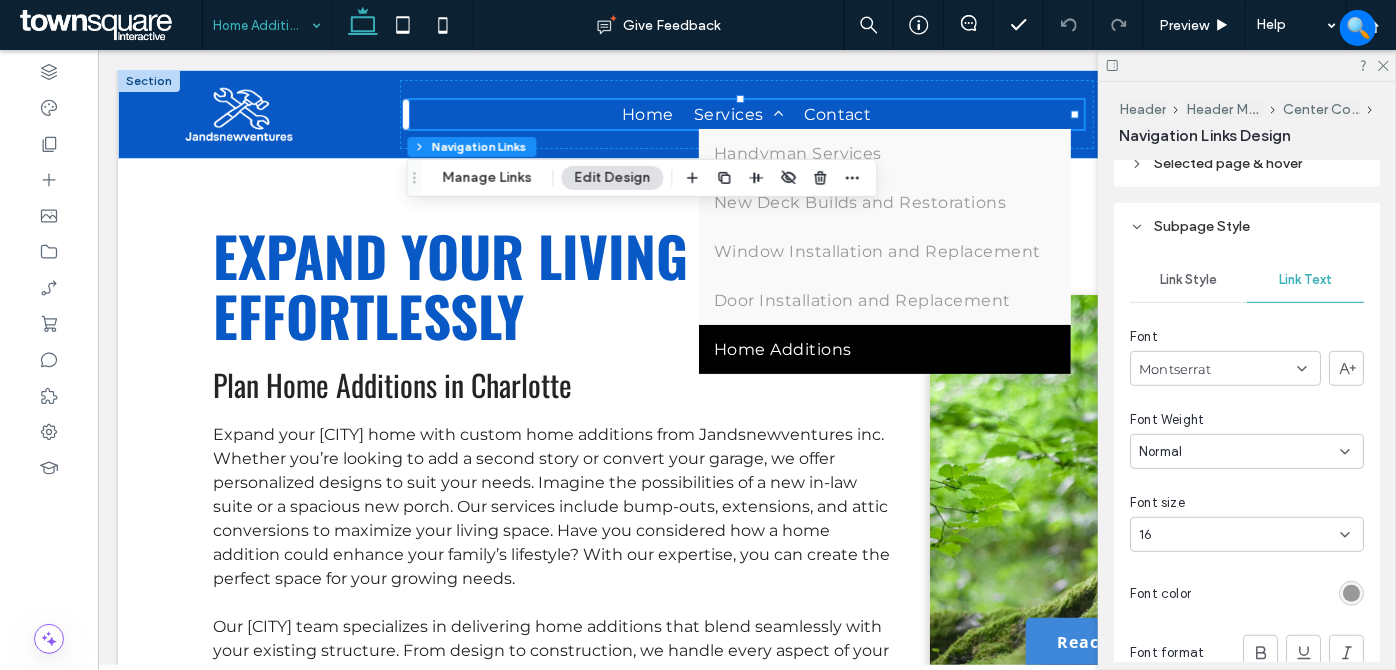 click at bounding box center (1351, 593) 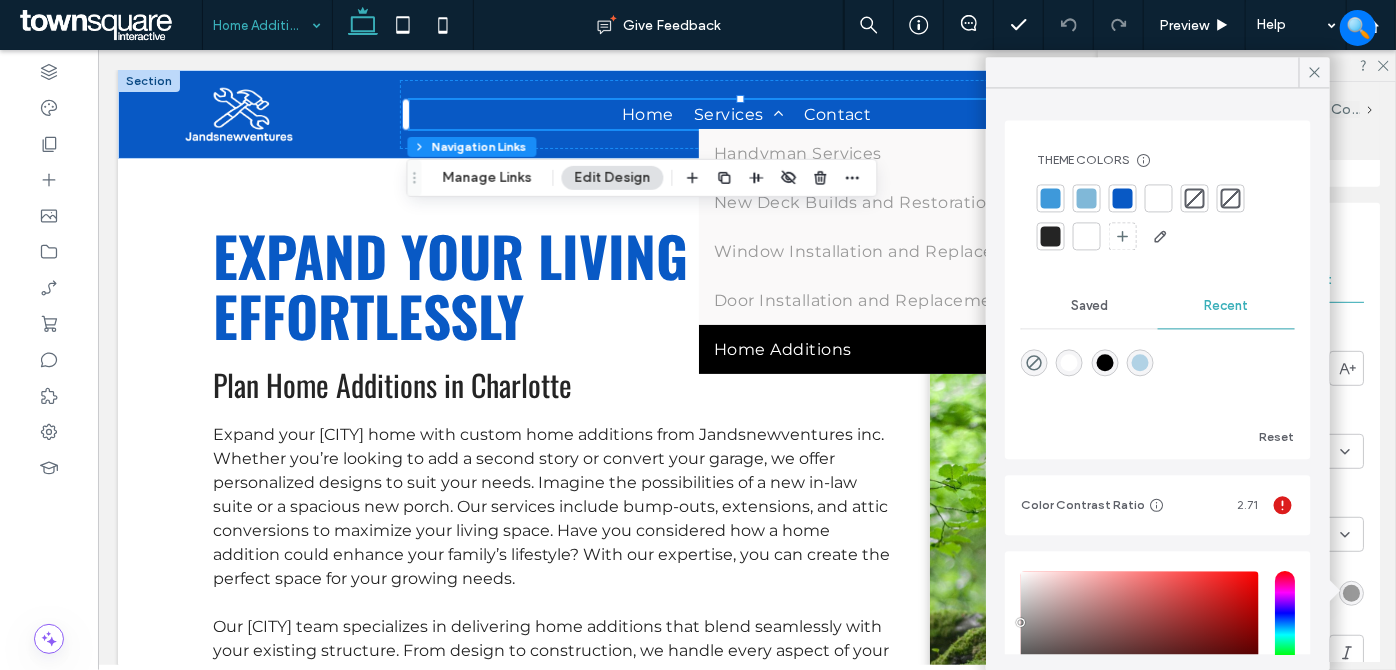 drag, startPoint x: 1048, startPoint y: 234, endPoint x: 1062, endPoint y: 227, distance: 15.652476 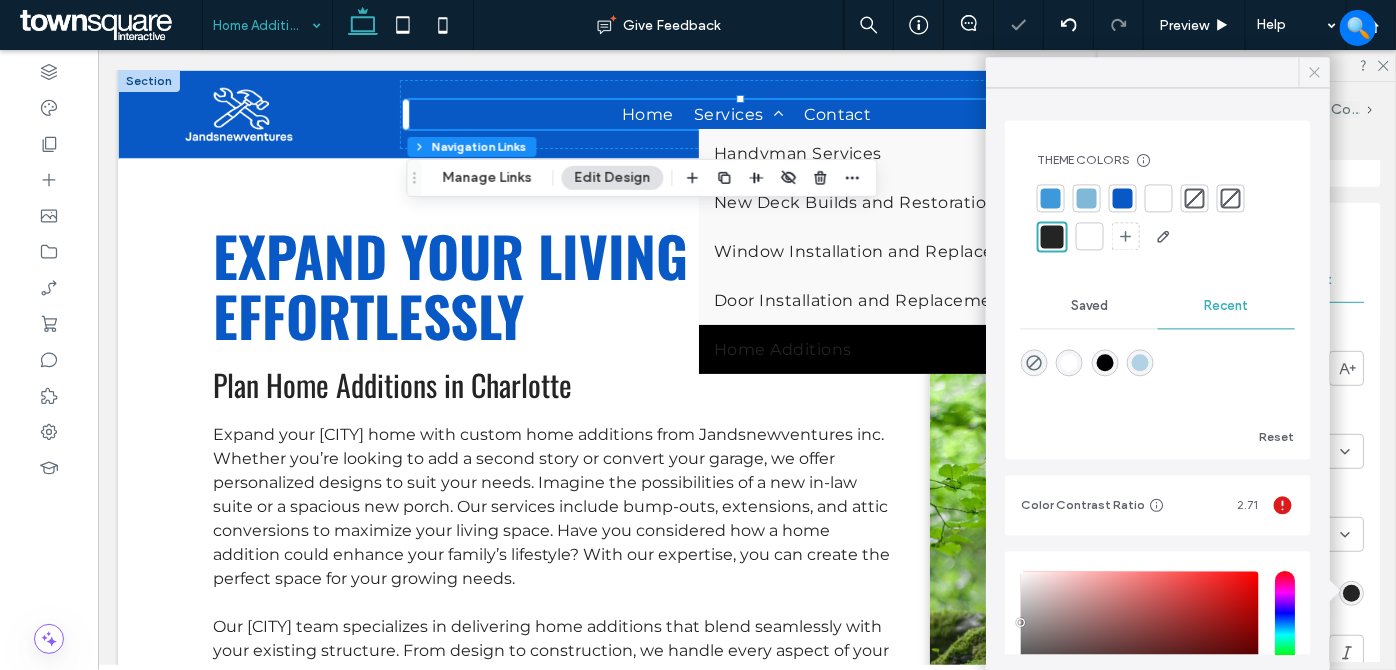 drag, startPoint x: 1315, startPoint y: 70, endPoint x: 1315, endPoint y: 87, distance: 17 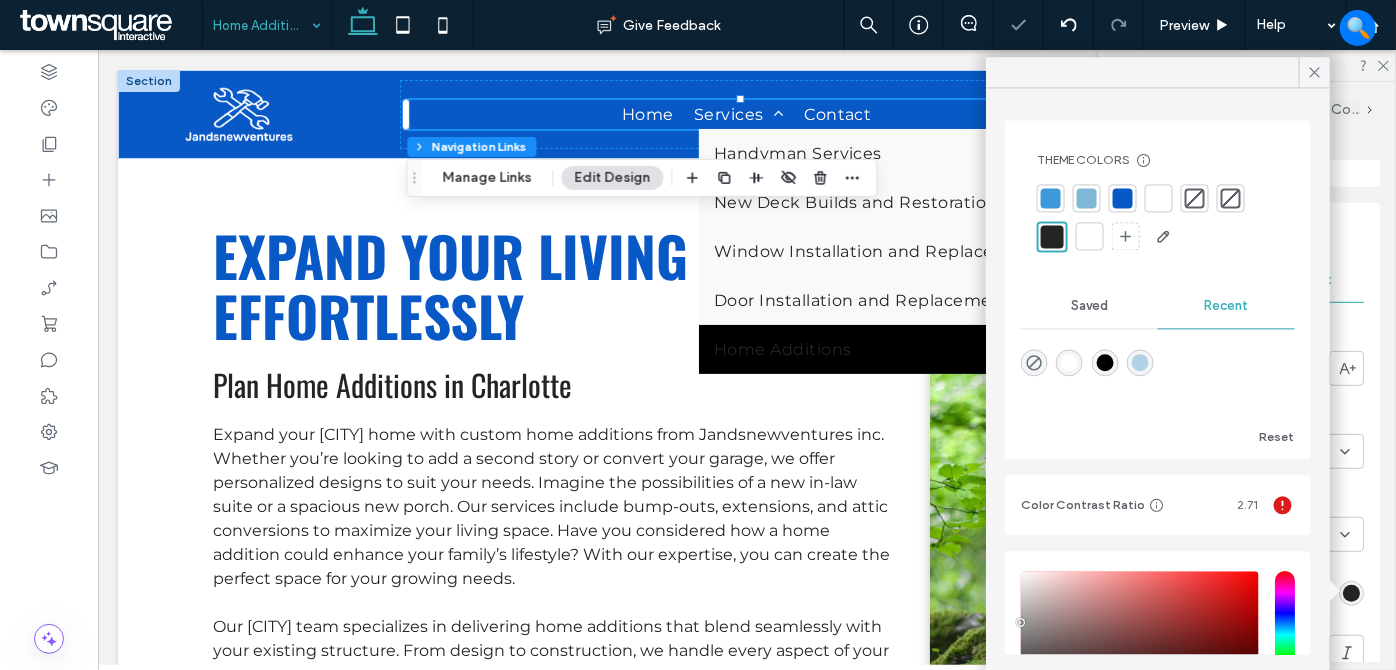 click 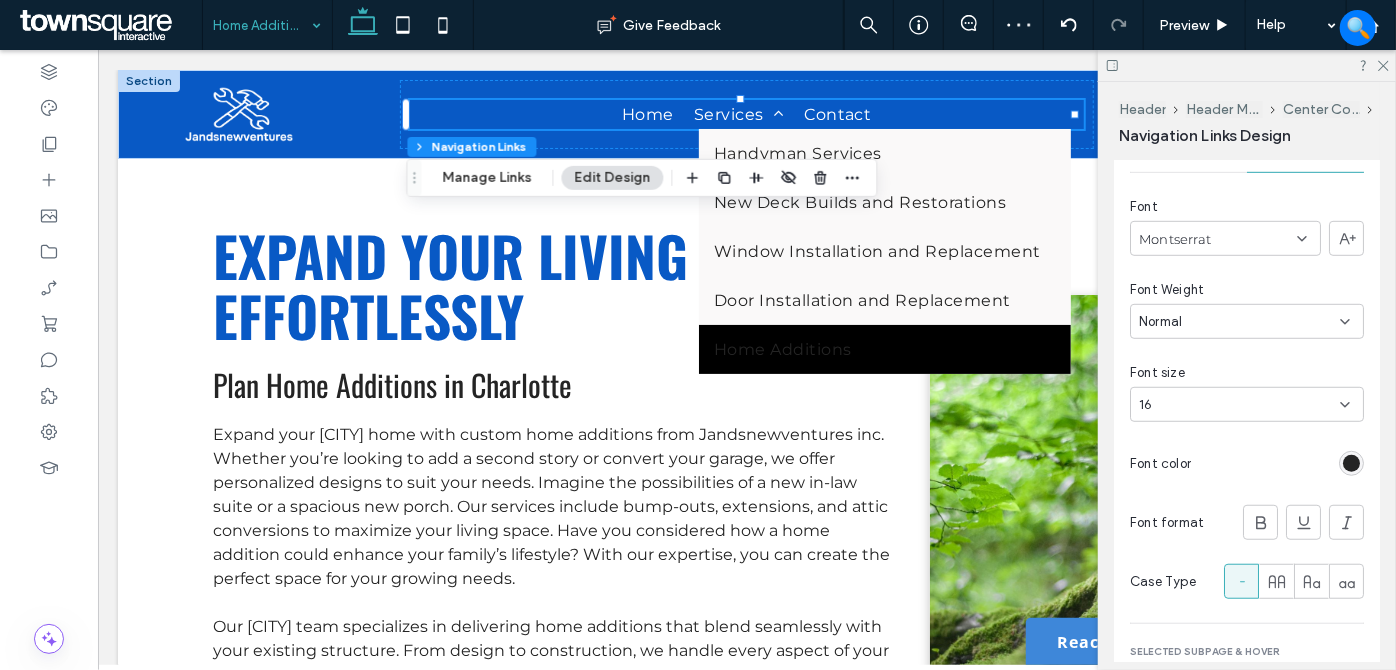 scroll, scrollTop: 848, scrollLeft: 0, axis: vertical 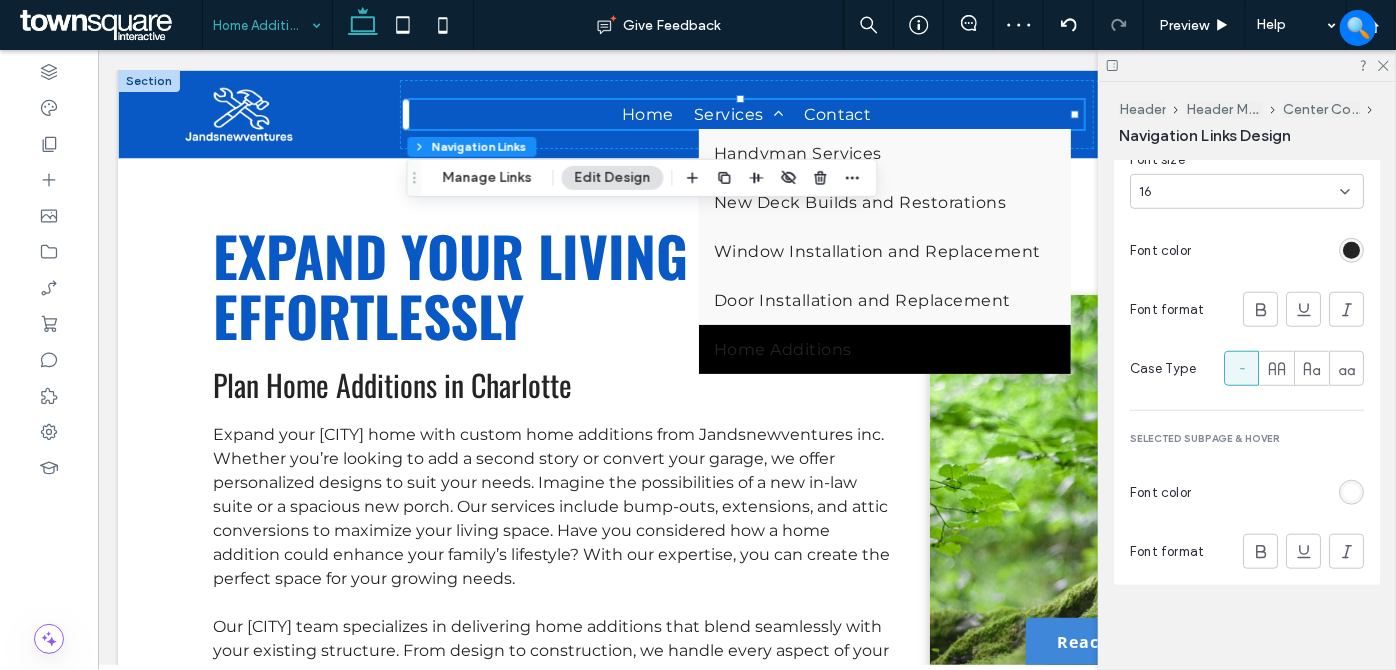 drag, startPoint x: 1339, startPoint y: 488, endPoint x: 1332, endPoint y: 475, distance: 14.764823 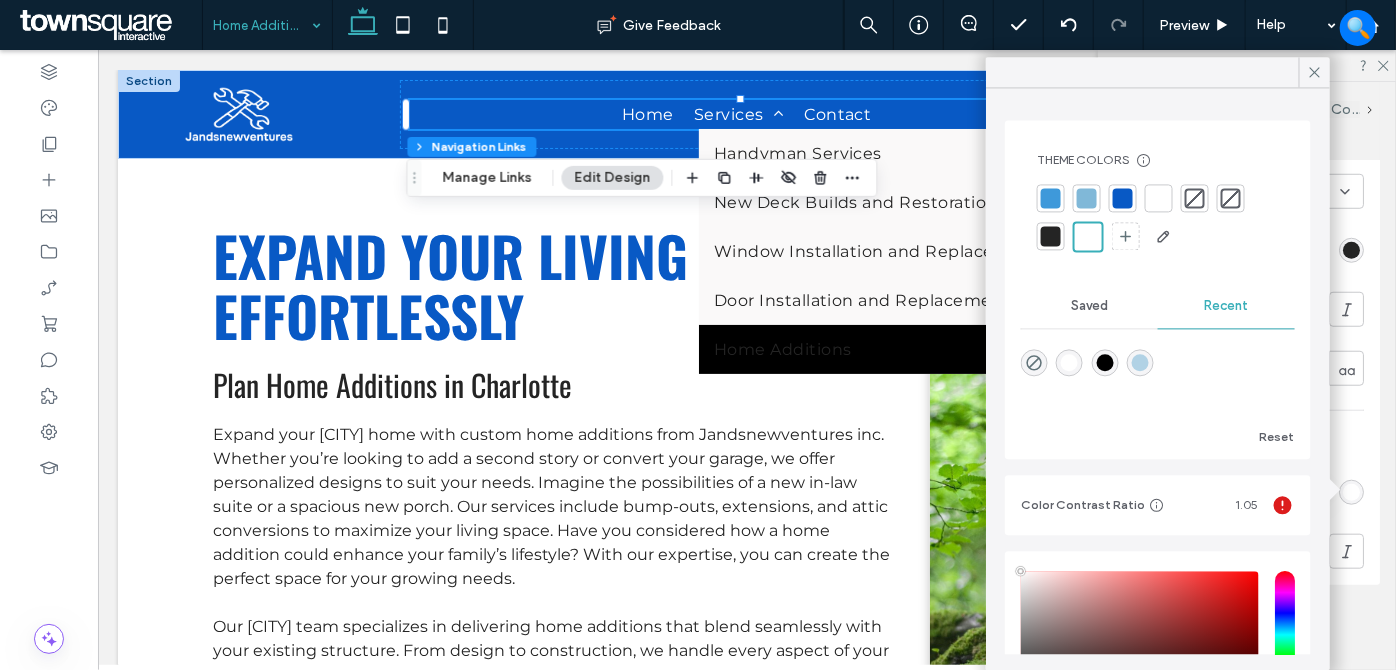 click at bounding box center [1088, 236] 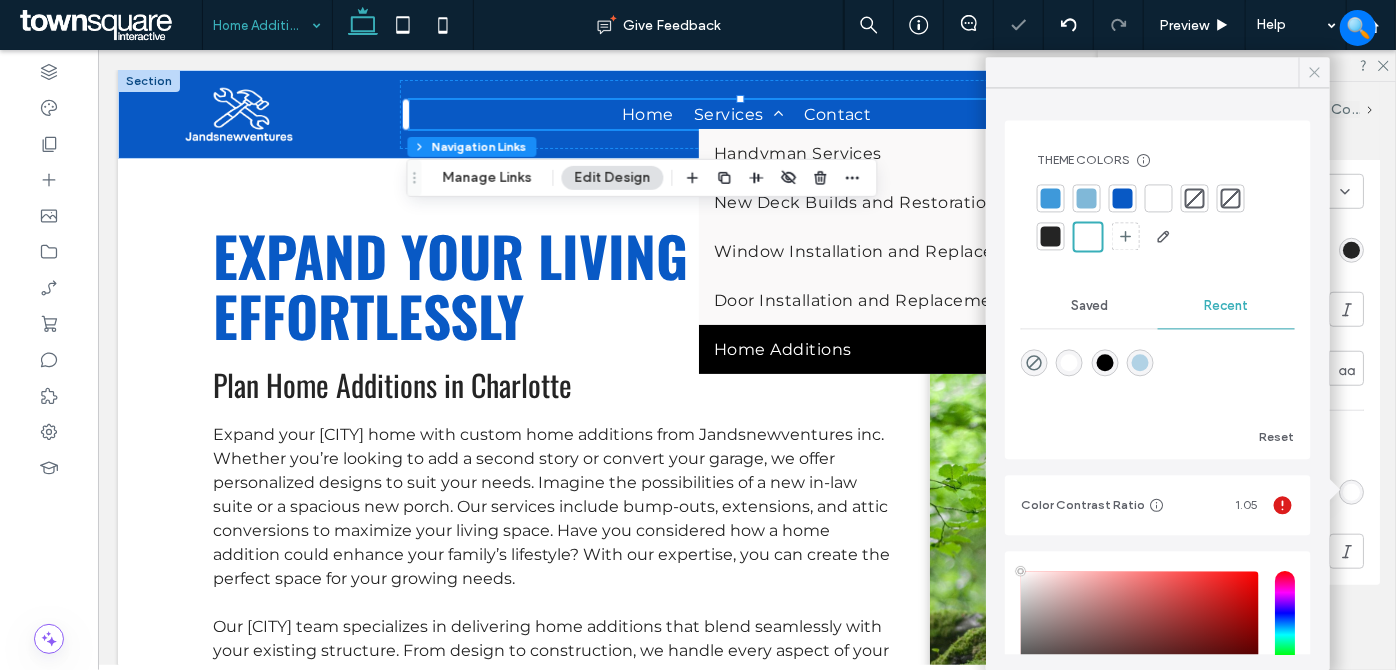 click 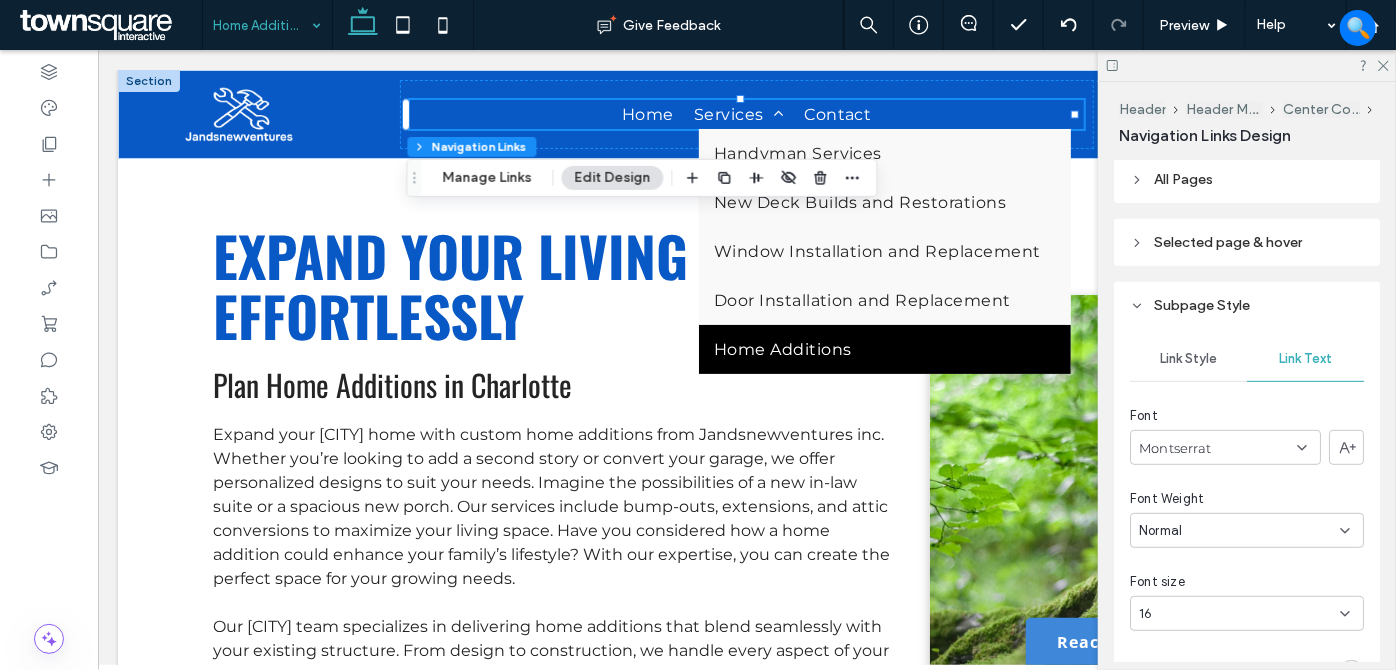 scroll, scrollTop: 575, scrollLeft: 0, axis: vertical 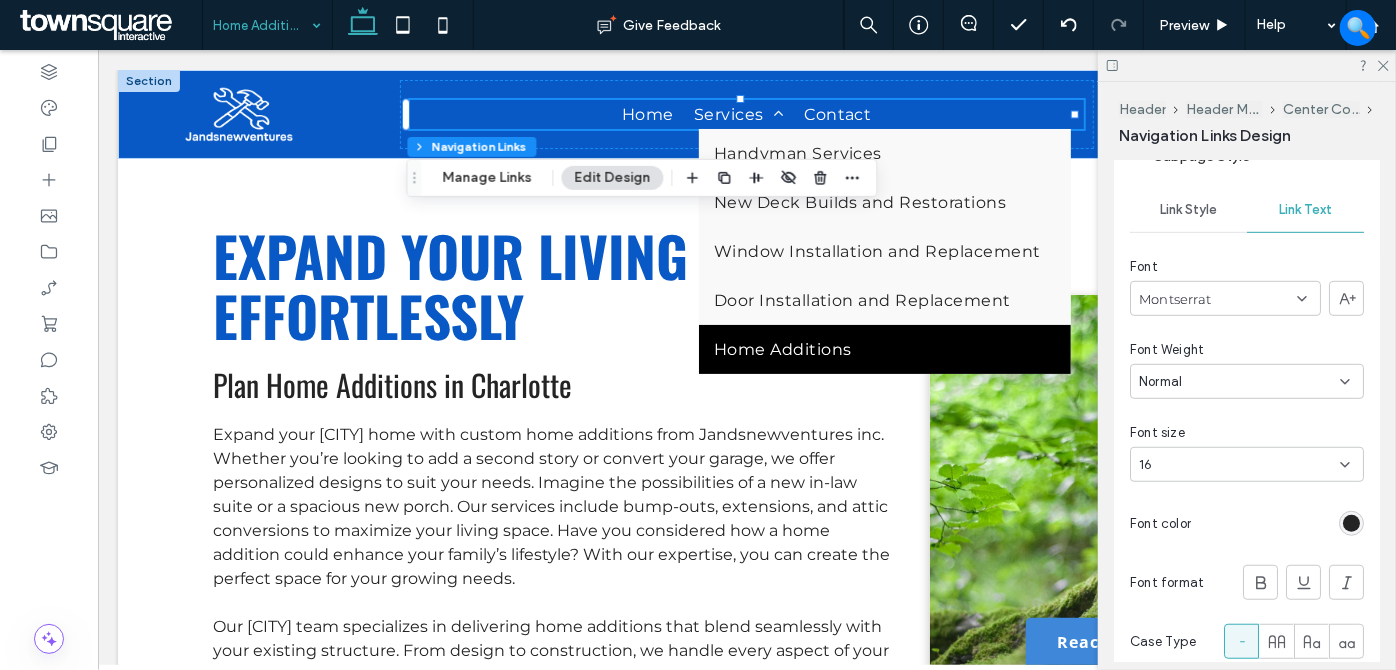 click on "Link Style" at bounding box center (1188, 210) 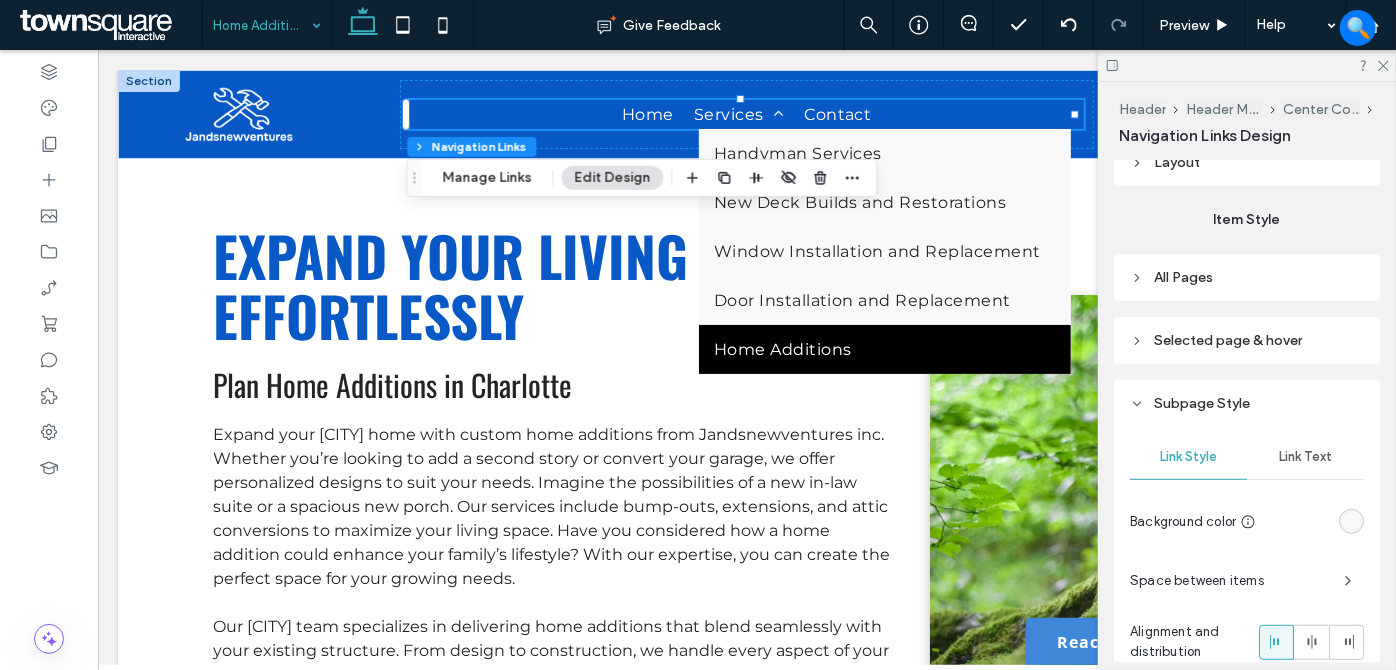 scroll, scrollTop: 323, scrollLeft: 0, axis: vertical 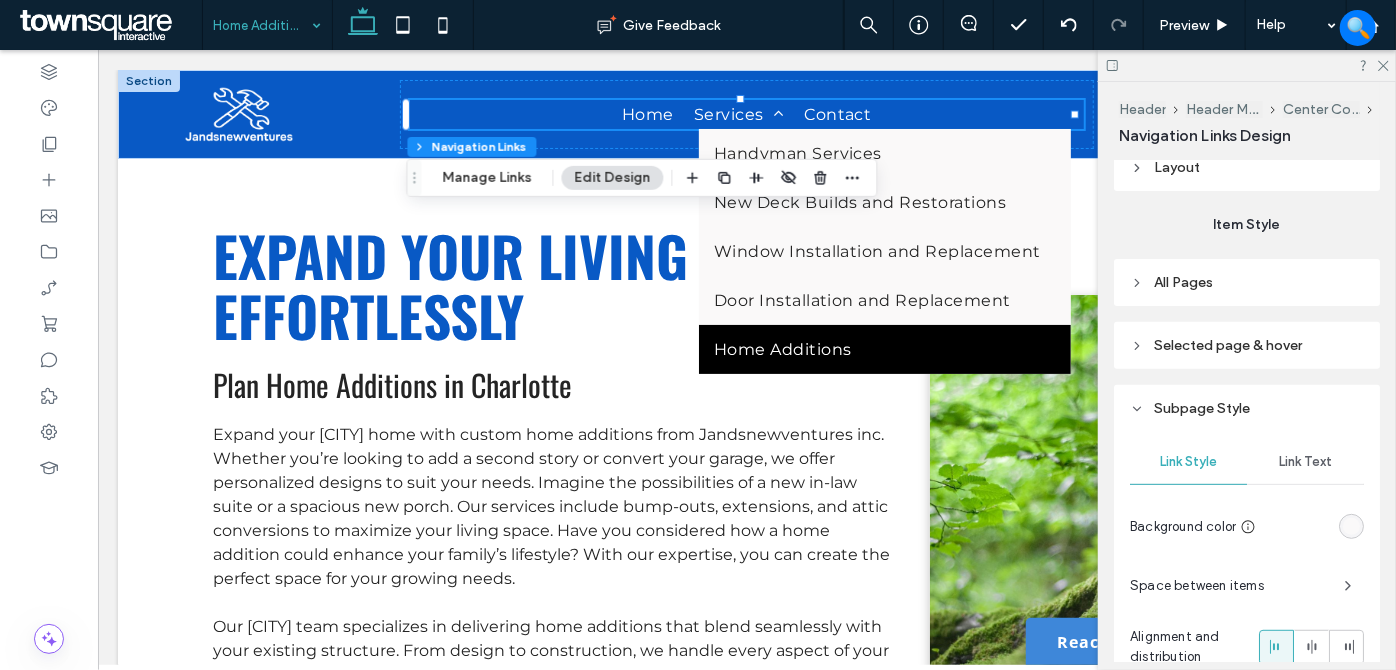drag, startPoint x: 1349, startPoint y: 516, endPoint x: 1331, endPoint y: 504, distance: 21.633308 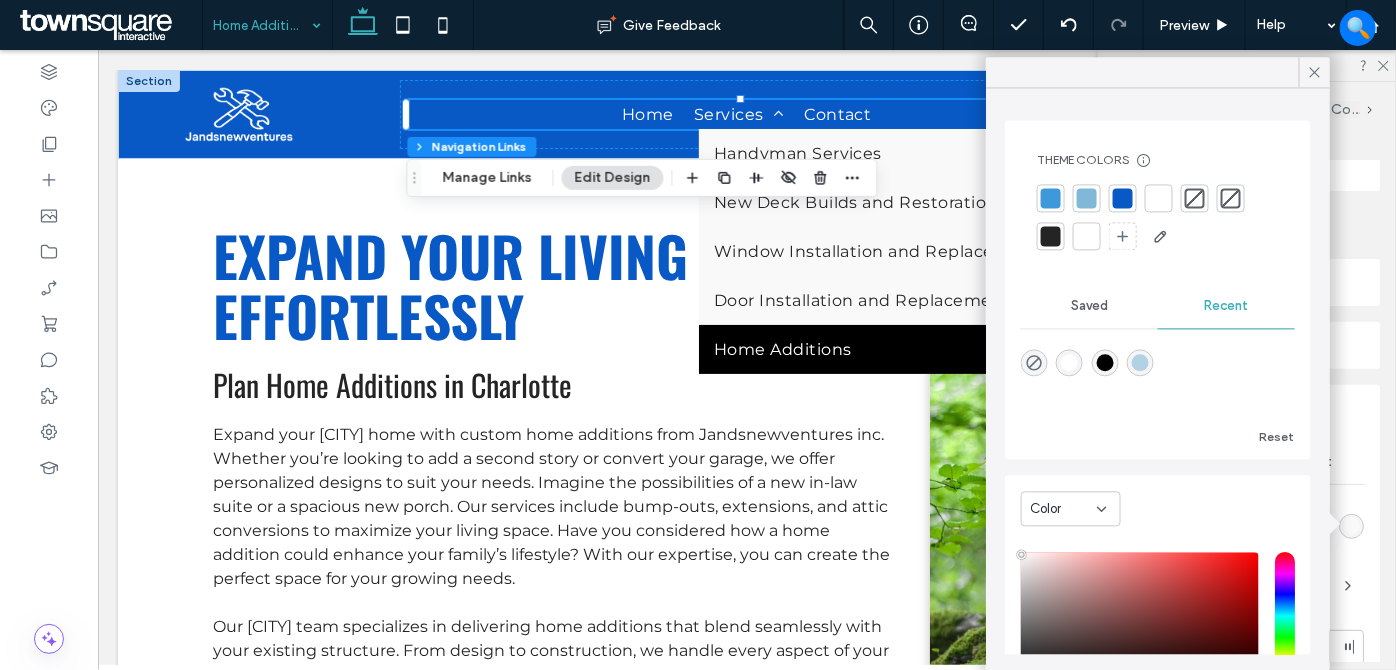 click at bounding box center (1087, 198) 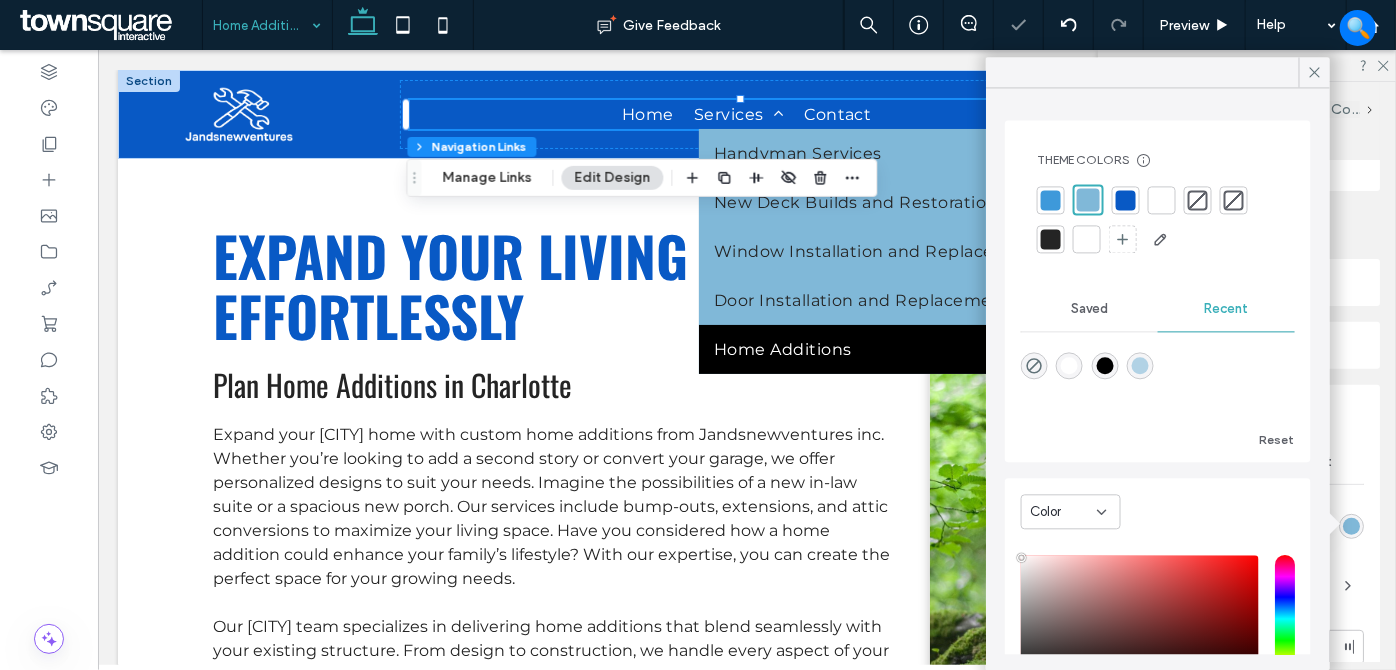 click at bounding box center (1051, 200) 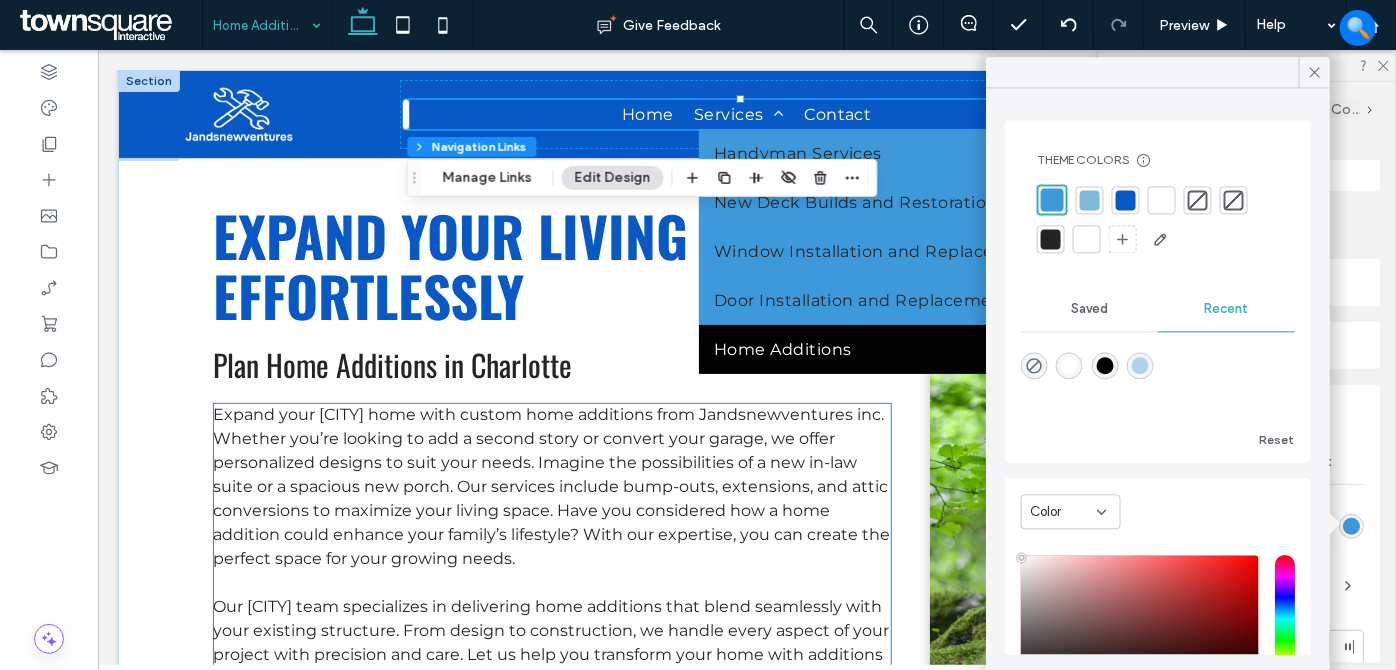 scroll, scrollTop: 0, scrollLeft: 0, axis: both 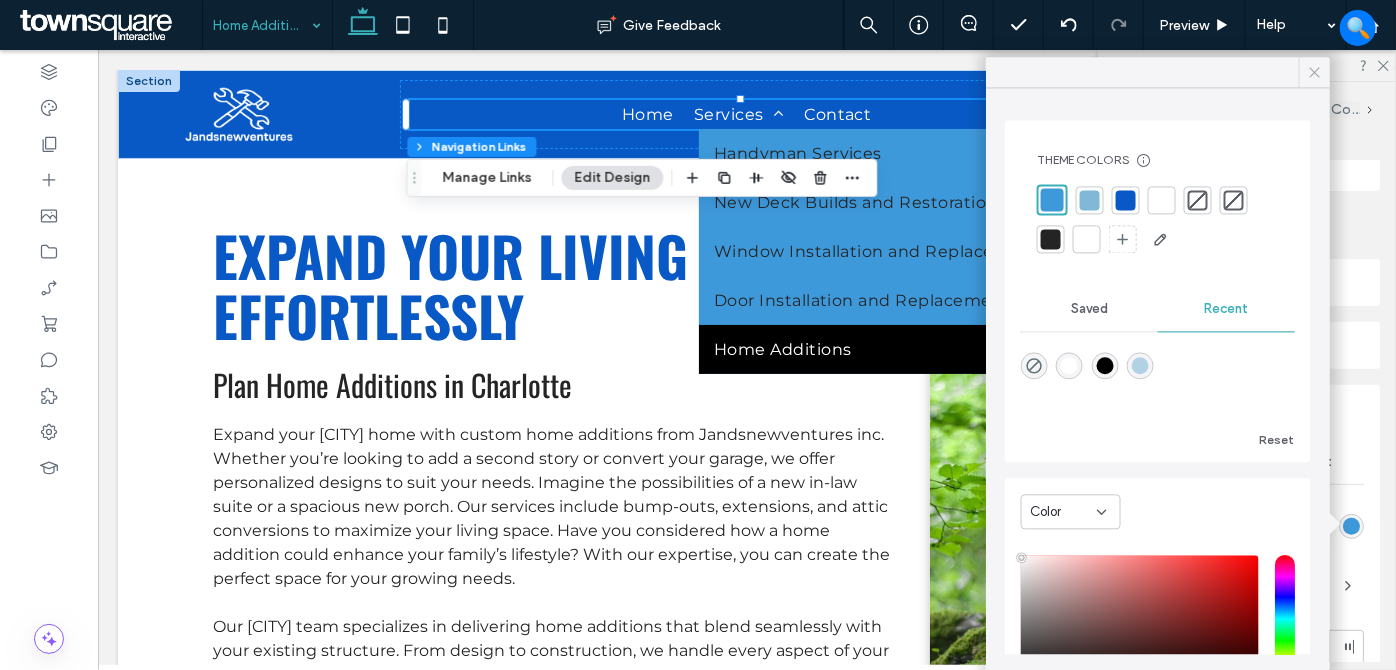 click 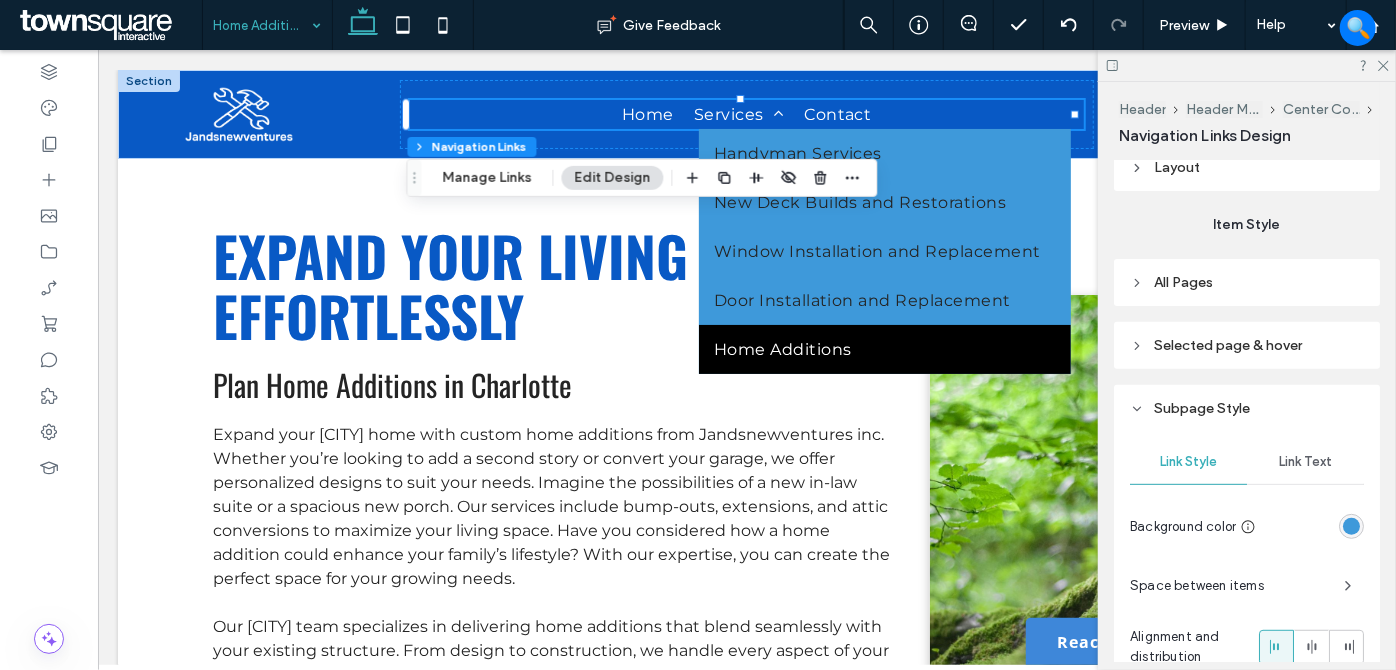 scroll, scrollTop: 687, scrollLeft: 0, axis: vertical 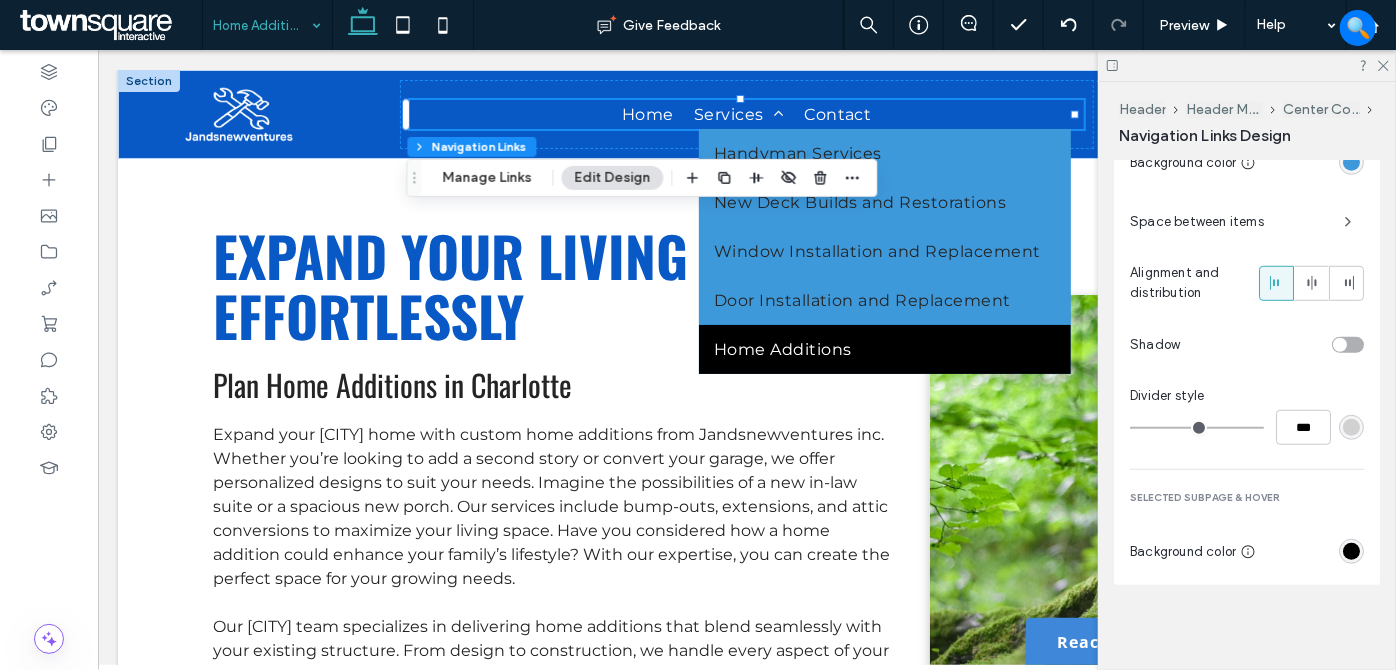 click at bounding box center [1351, 551] 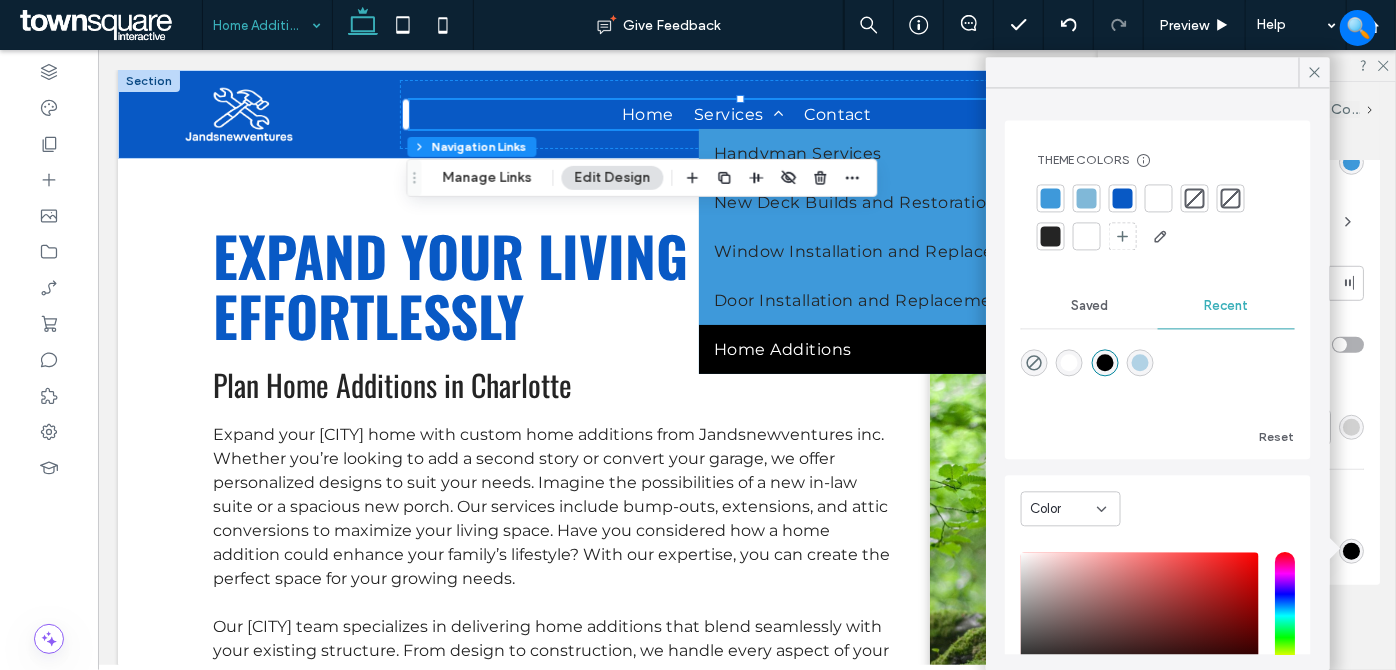drag, startPoint x: 1152, startPoint y: 198, endPoint x: 1120, endPoint y: 193, distance: 32.38827 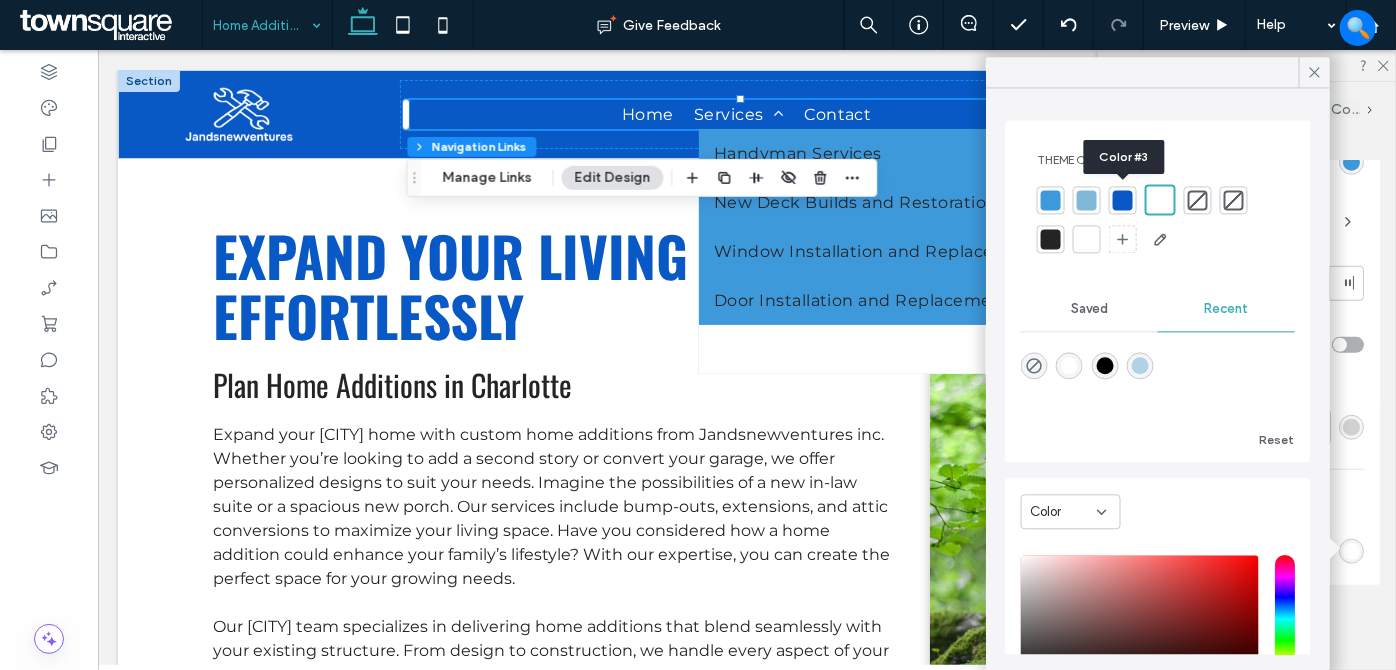 click at bounding box center [1123, 200] 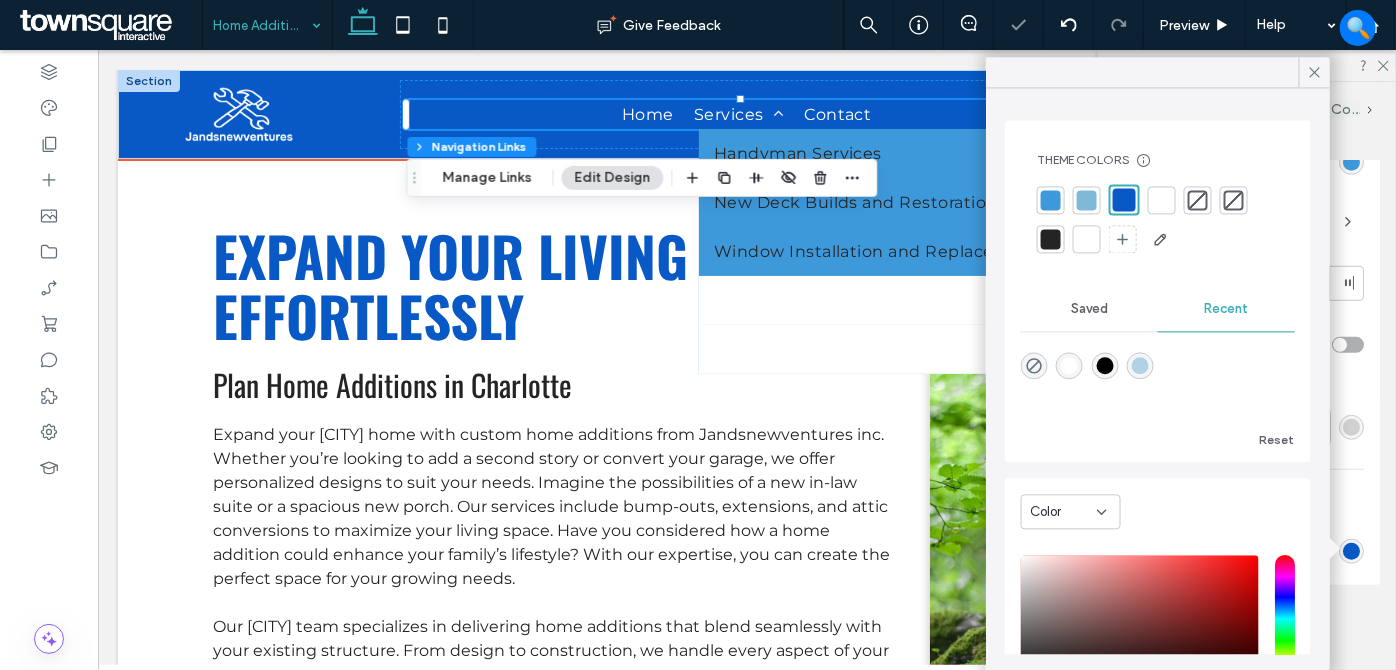 type on "*" 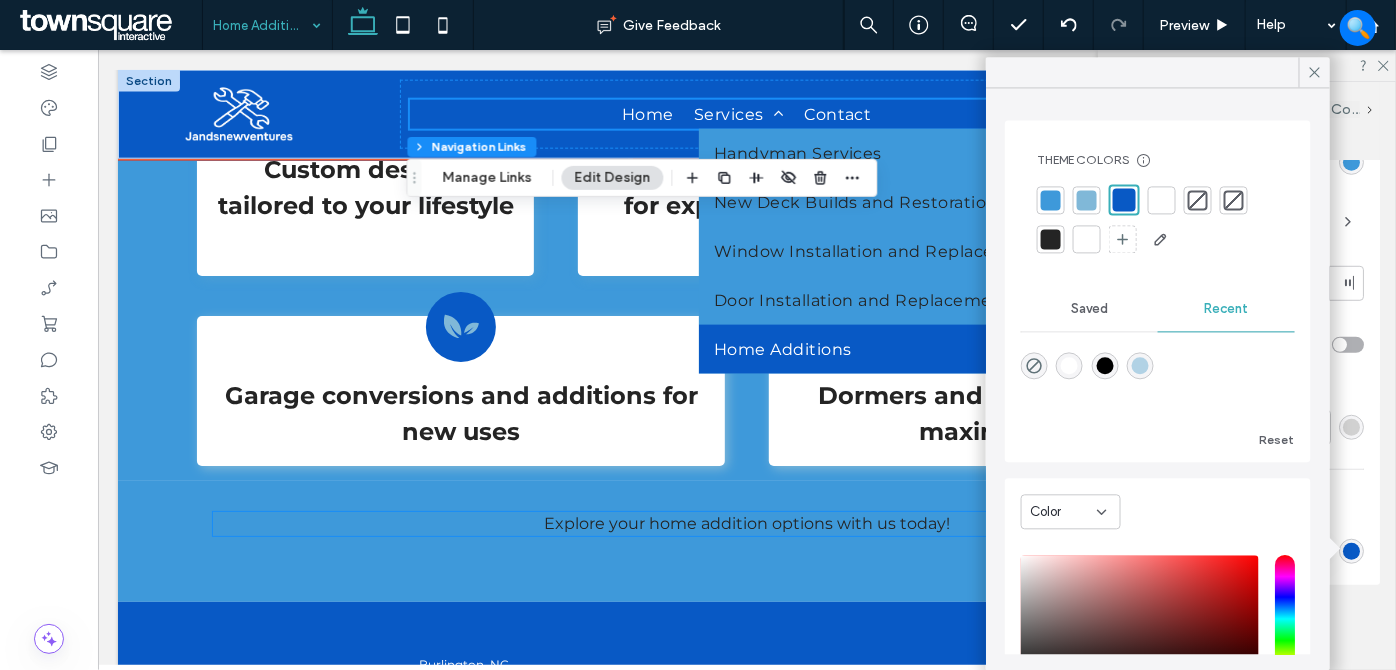 scroll, scrollTop: 1344, scrollLeft: 0, axis: vertical 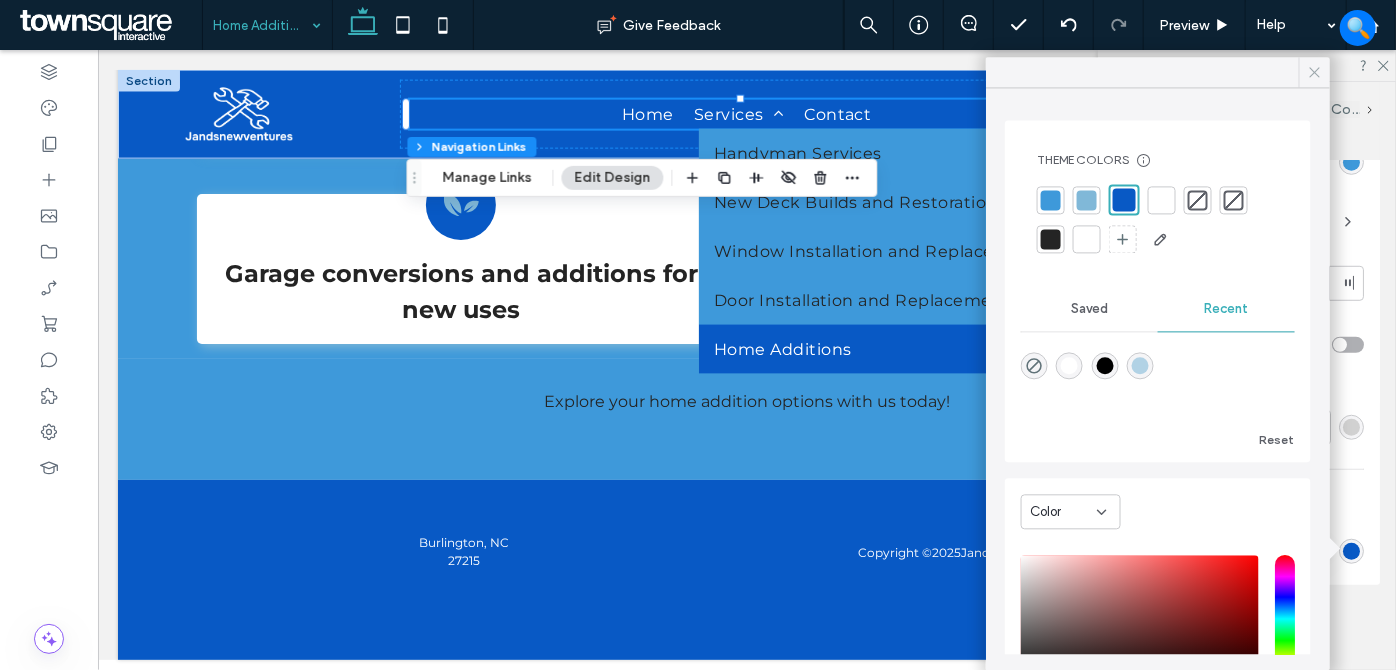 click at bounding box center (1314, 72) 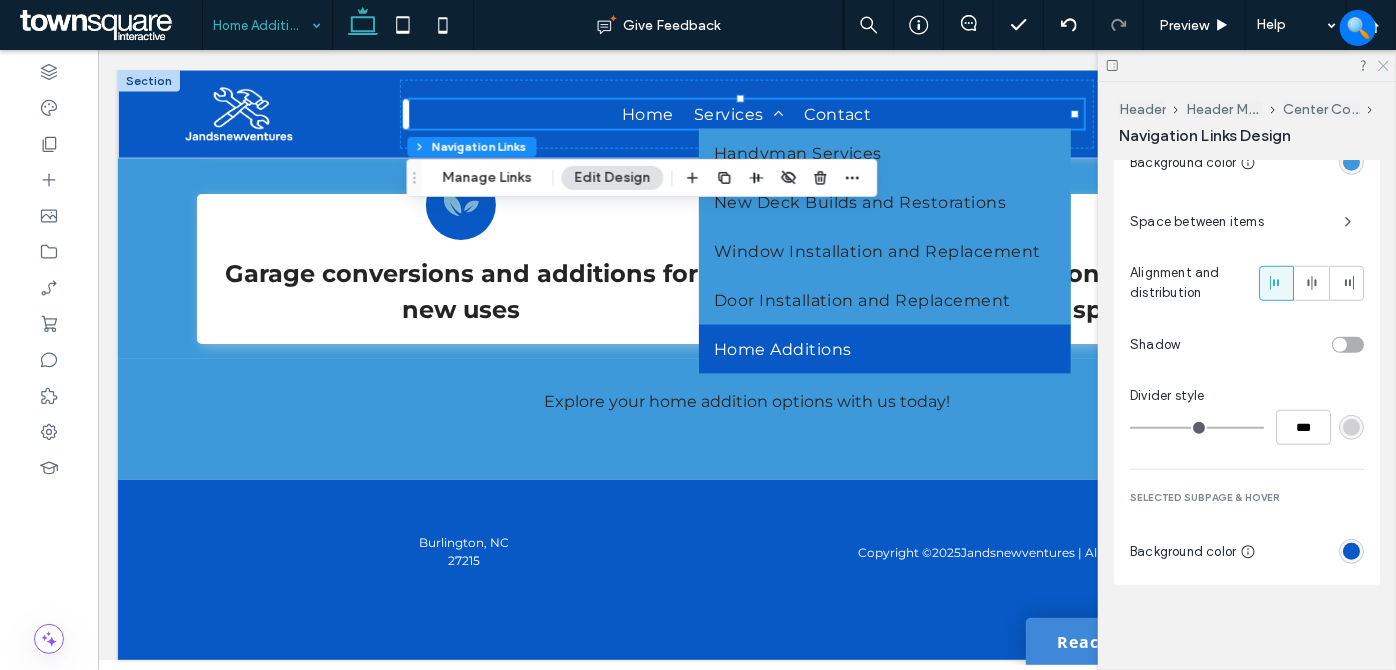 drag, startPoint x: 1380, startPoint y: 62, endPoint x: 1223, endPoint y: 39, distance: 158.67577 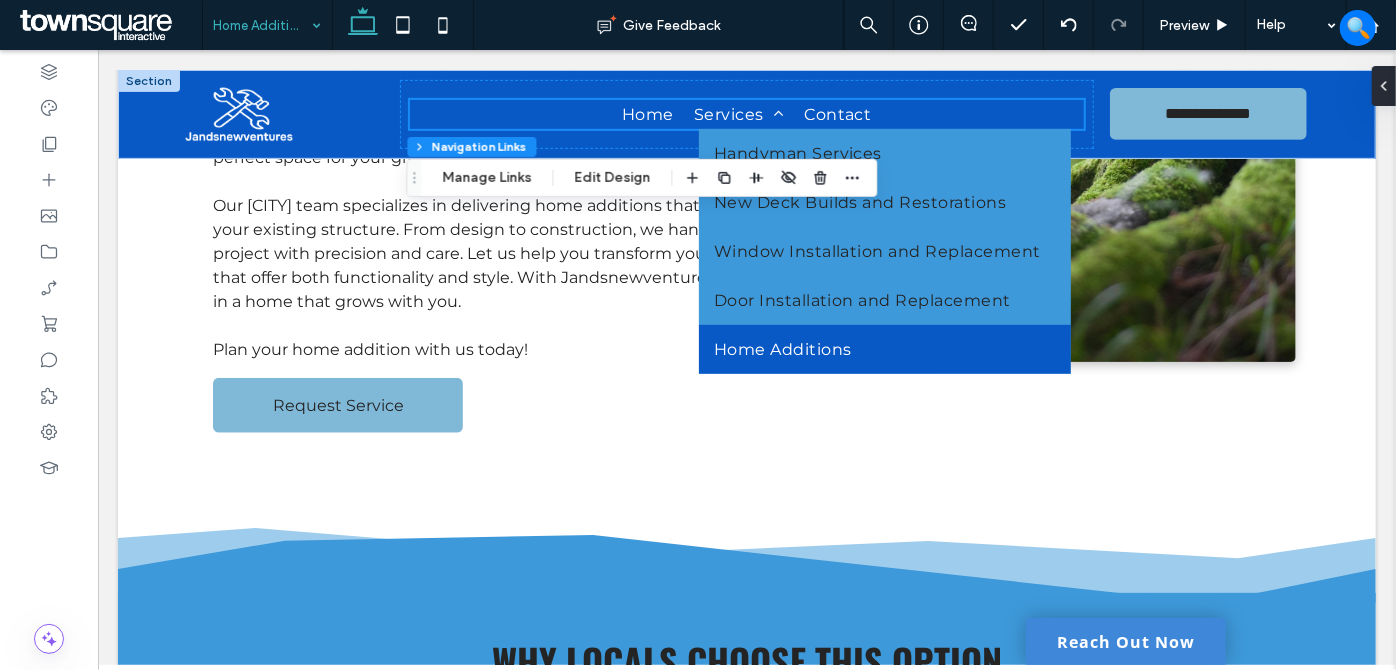 scroll, scrollTop: 0, scrollLeft: 0, axis: both 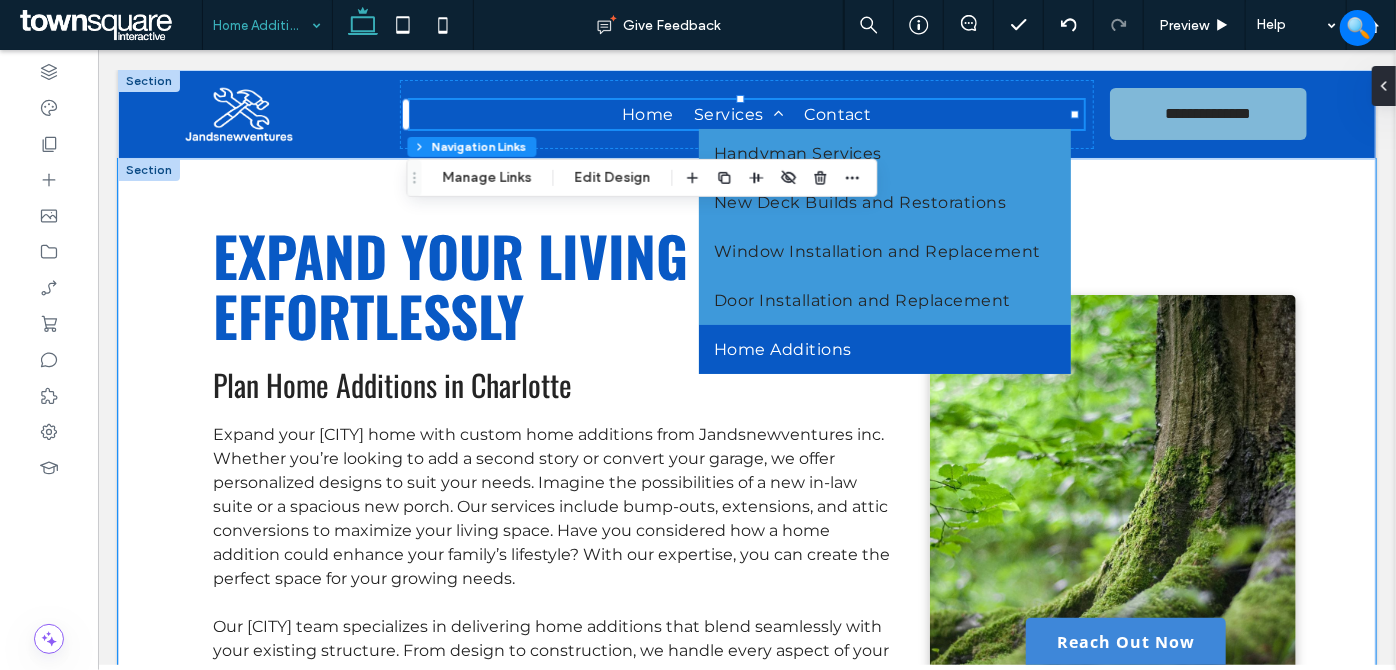 click on "Expand Your Living Space Effortlessly
Plan Home Additions in Charlotte
Expand your Charlotte home with custom home additions from Jandsnewventures inc. Whether you’re looking to add a second story or convert your garage, we offer personalized designs to suit your needs. Imagine the possibilities of a new in-law suite or a spacious new porch. Our services include bump-outs, extensions, and attic conversions to maximize your living space. Have you considered how a home addition could enhance your family’s lifestyle? With our expertise, you can create the perfect space for your growing needs. Our Charlotte team specializes in delivering home additions that blend seamlessly with your existing structure. From design to construction, we handle every aspect of your project with precision and care. Let us help you transform your home with additions that offer both functionality and style. With Jandsnewventures inc, you’re investing in a home that grows with you. ﻿" at bounding box center (746, 538) 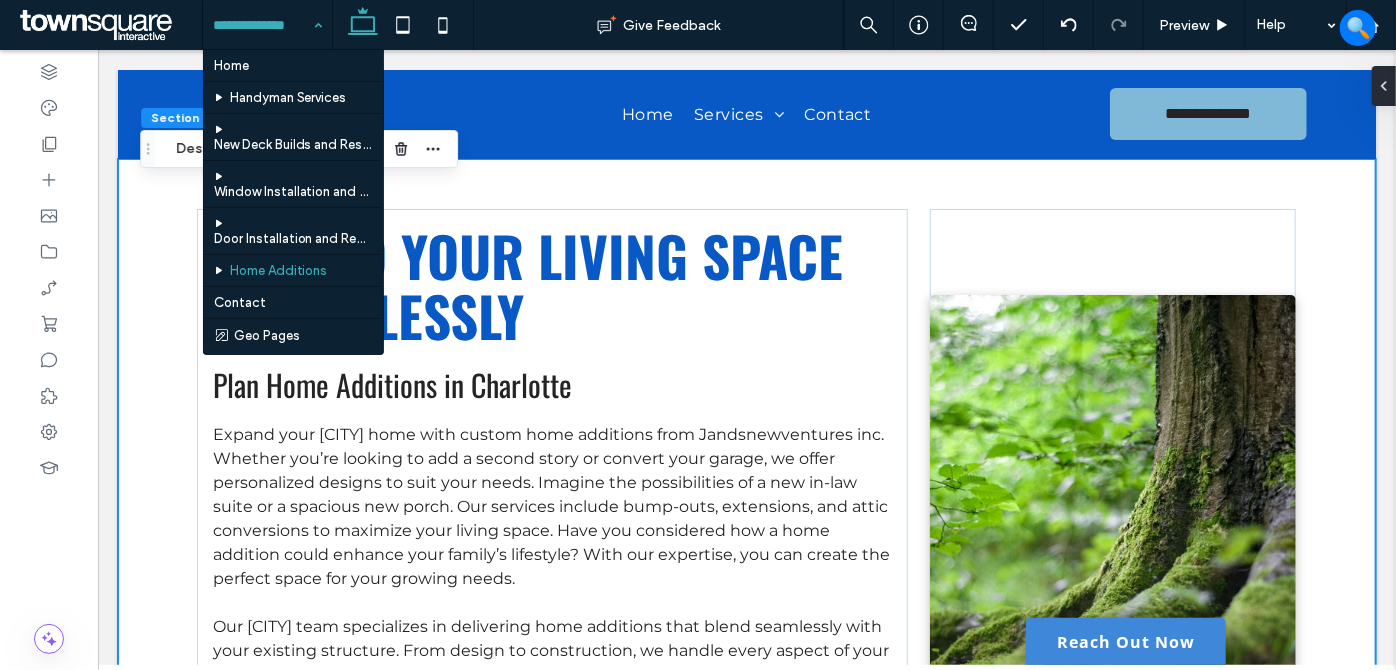 drag, startPoint x: 291, startPoint y: 10, endPoint x: 282, endPoint y: 41, distance: 32.280025 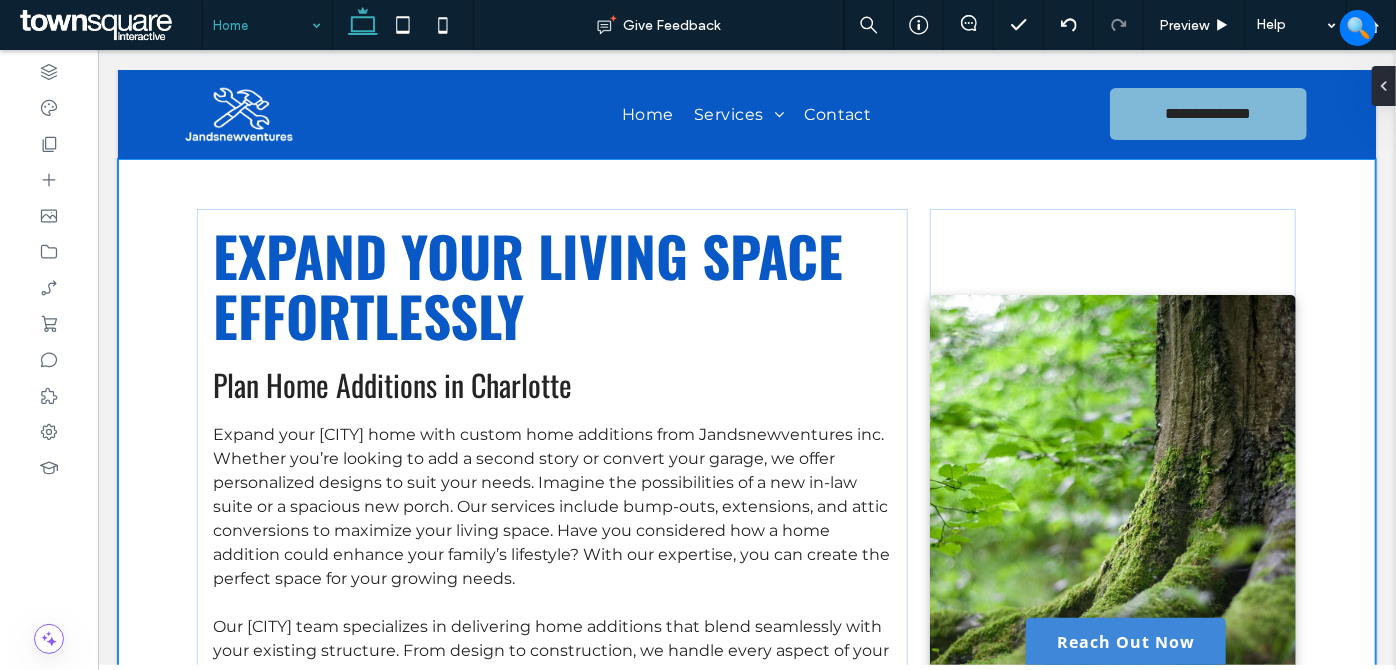 drag, startPoint x: 273, startPoint y: 57, endPoint x: 319, endPoint y: 77, distance: 50.159744 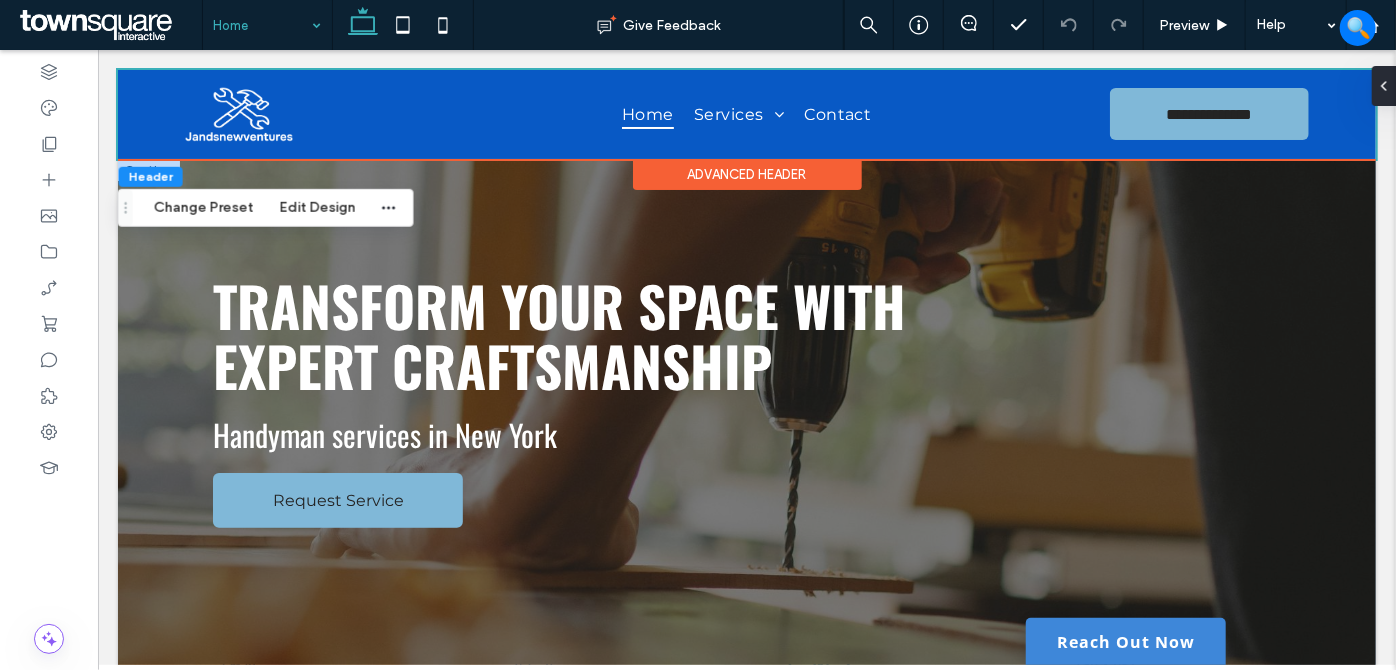 scroll, scrollTop: 0, scrollLeft: 0, axis: both 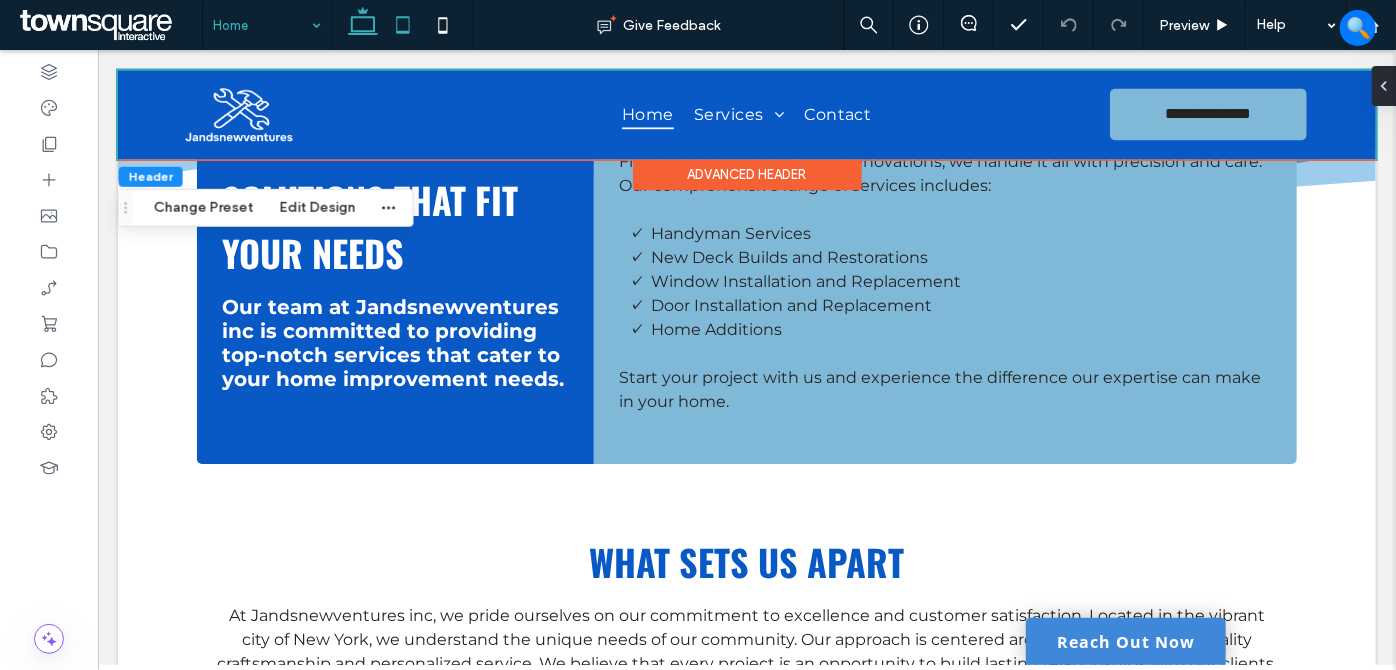 click 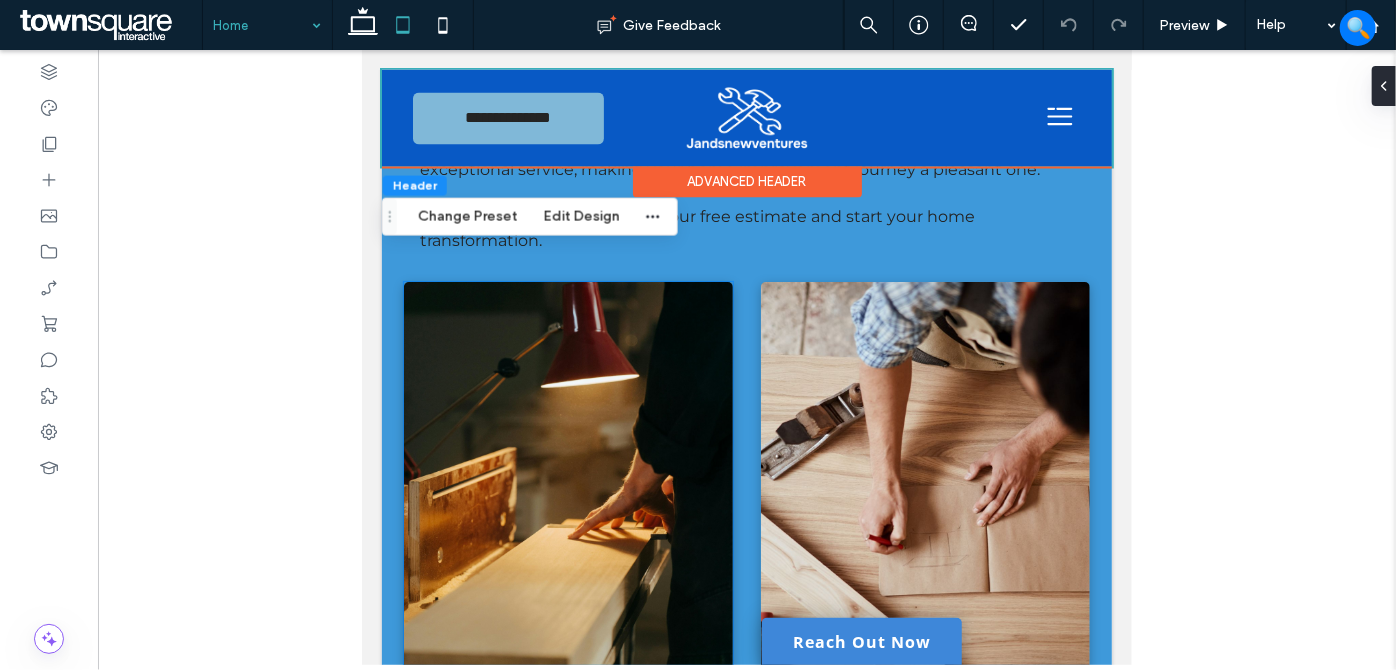 scroll, scrollTop: 1509, scrollLeft: 0, axis: vertical 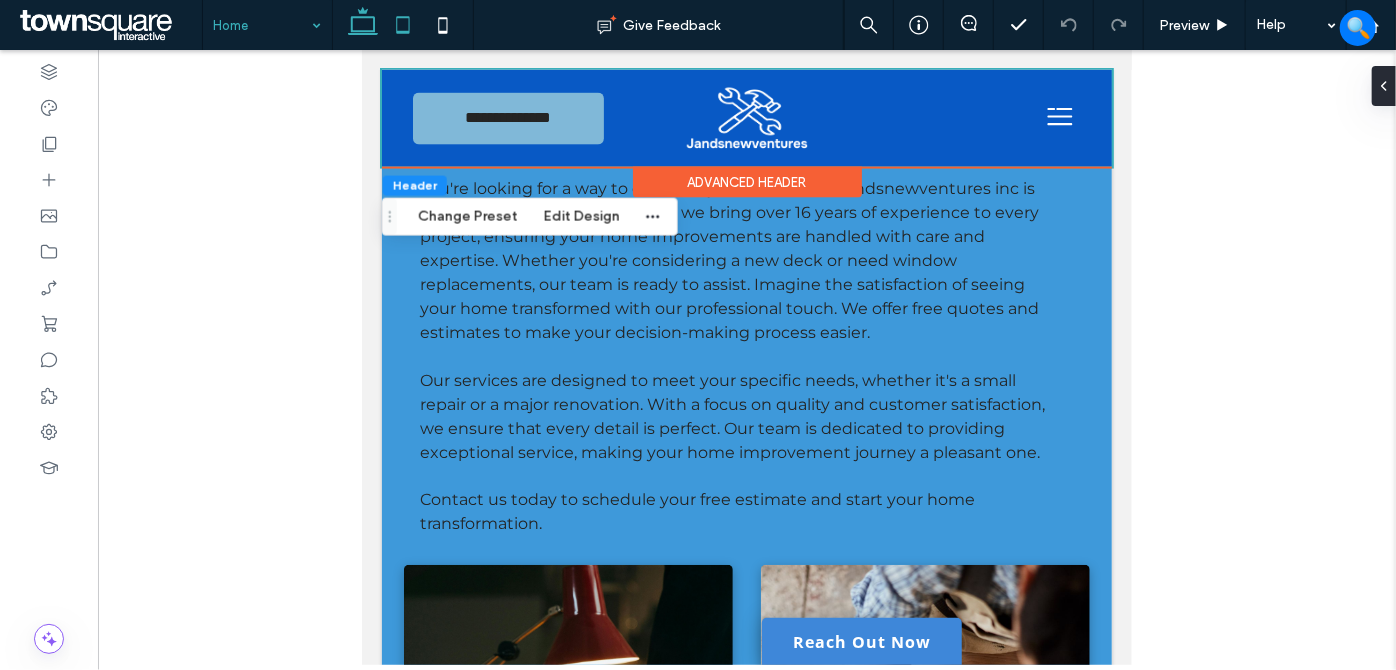 click 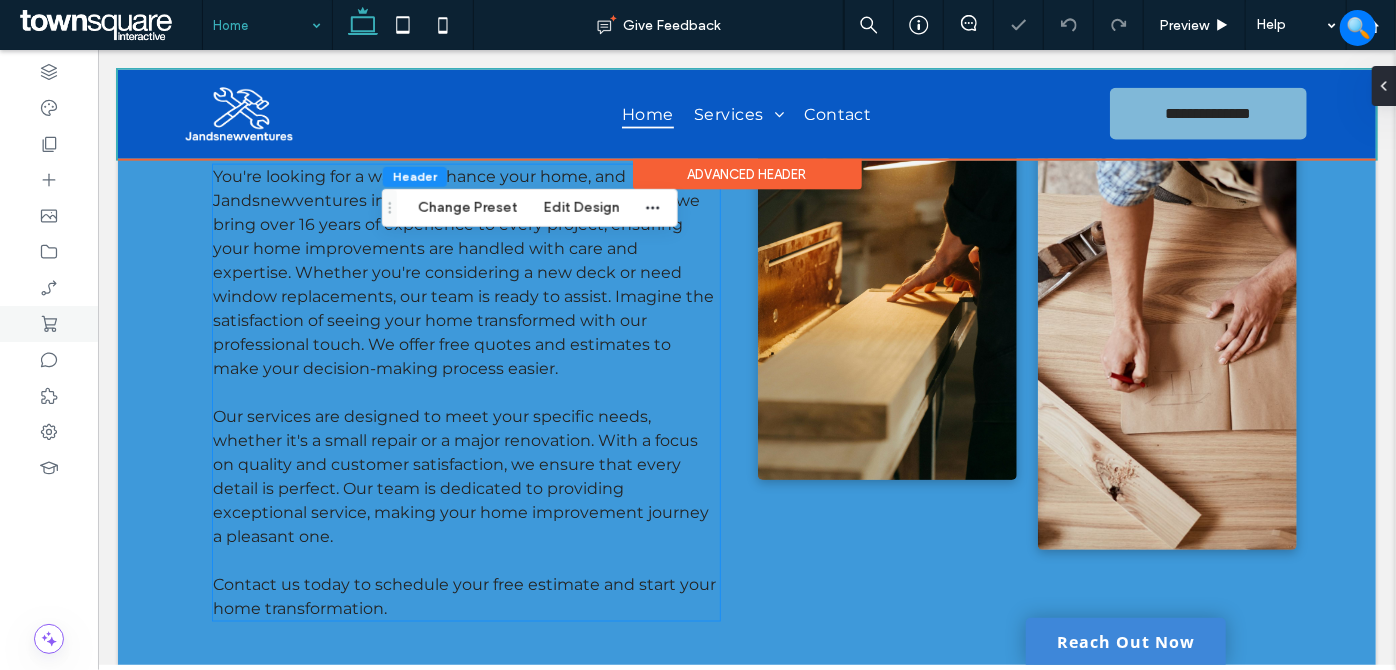 scroll, scrollTop: 1615, scrollLeft: 0, axis: vertical 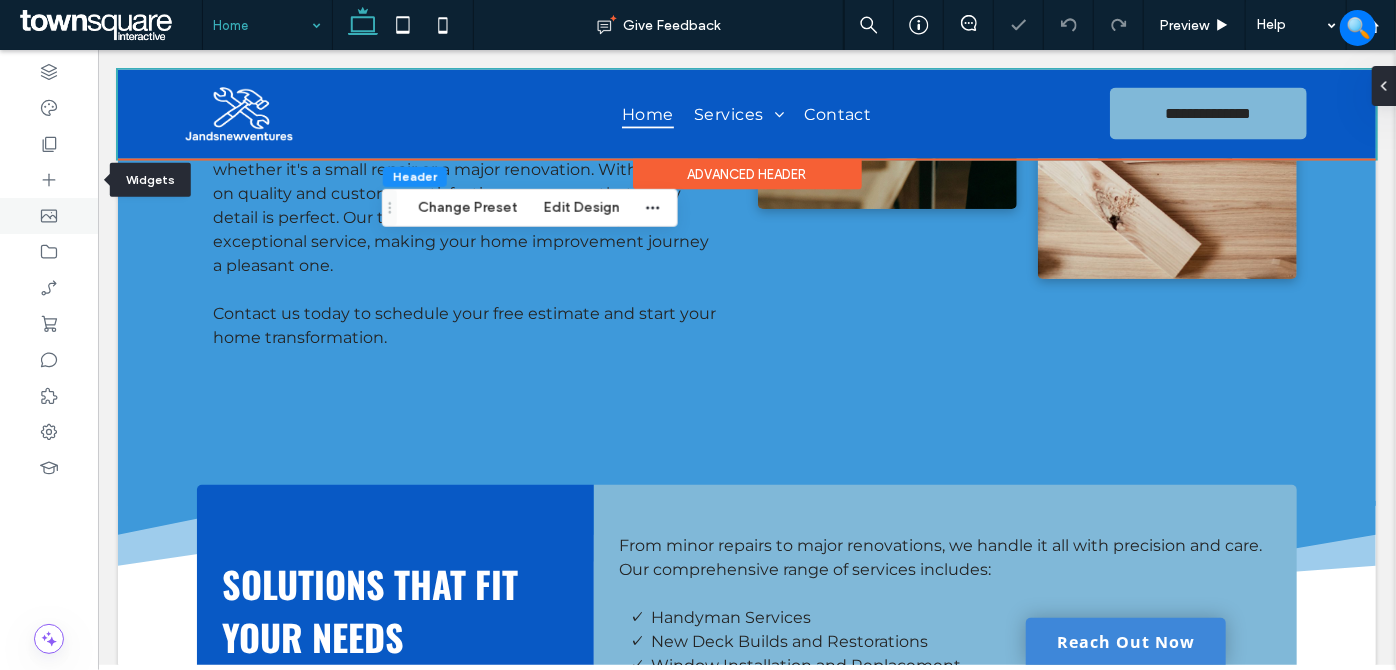 drag, startPoint x: 52, startPoint y: 187, endPoint x: 53, endPoint y: 211, distance: 24.020824 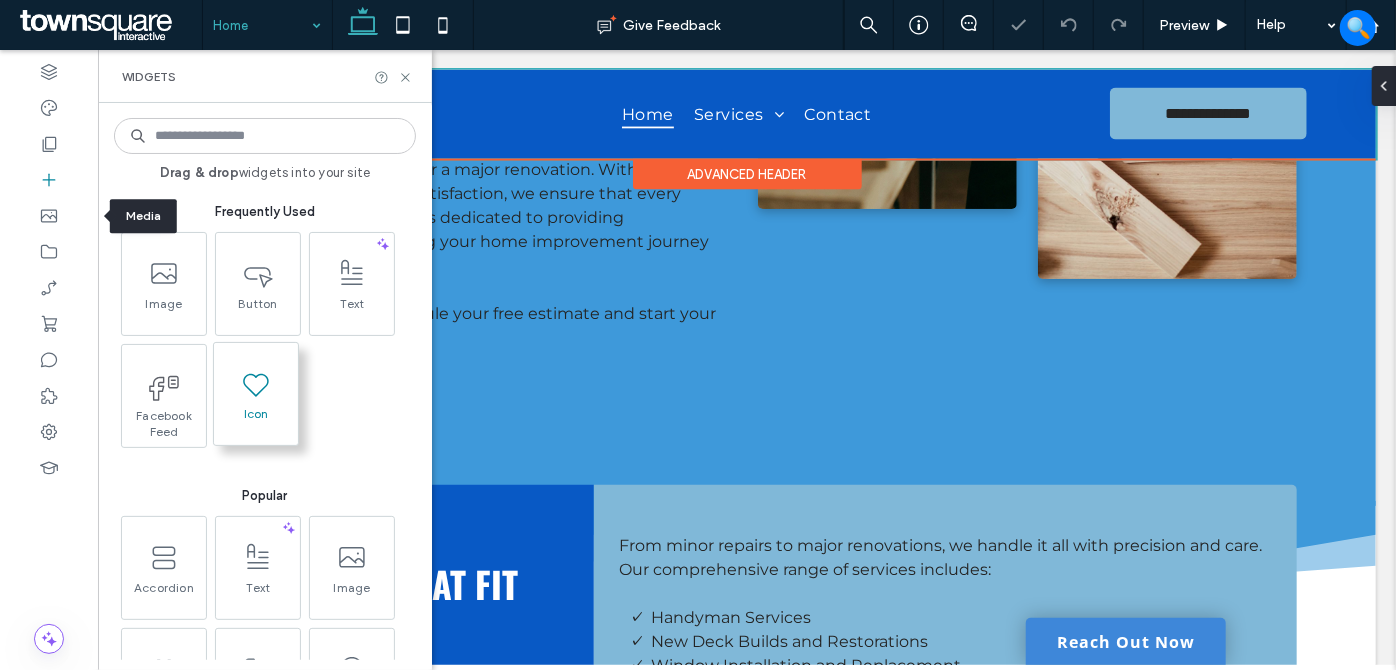 drag, startPoint x: 53, startPoint y: 208, endPoint x: 283, endPoint y: 403, distance: 301.53772 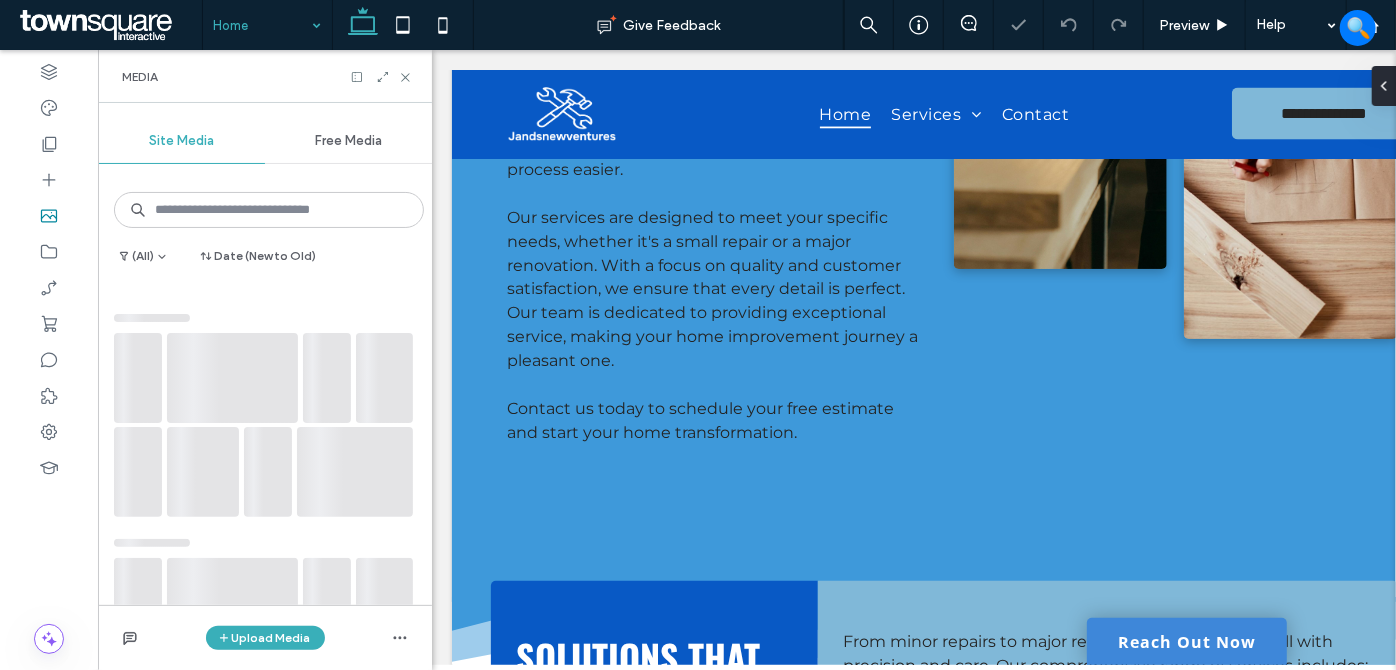 scroll, scrollTop: 1724, scrollLeft: 0, axis: vertical 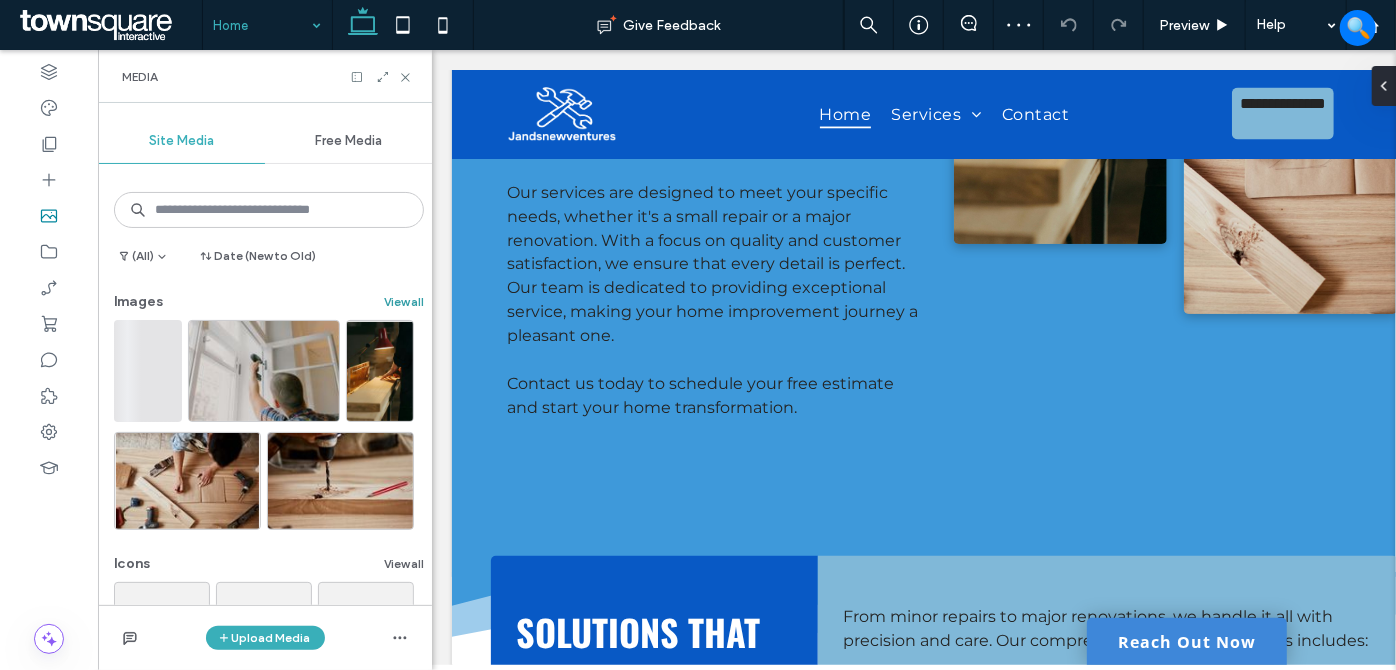 click on "View all" at bounding box center [404, 302] 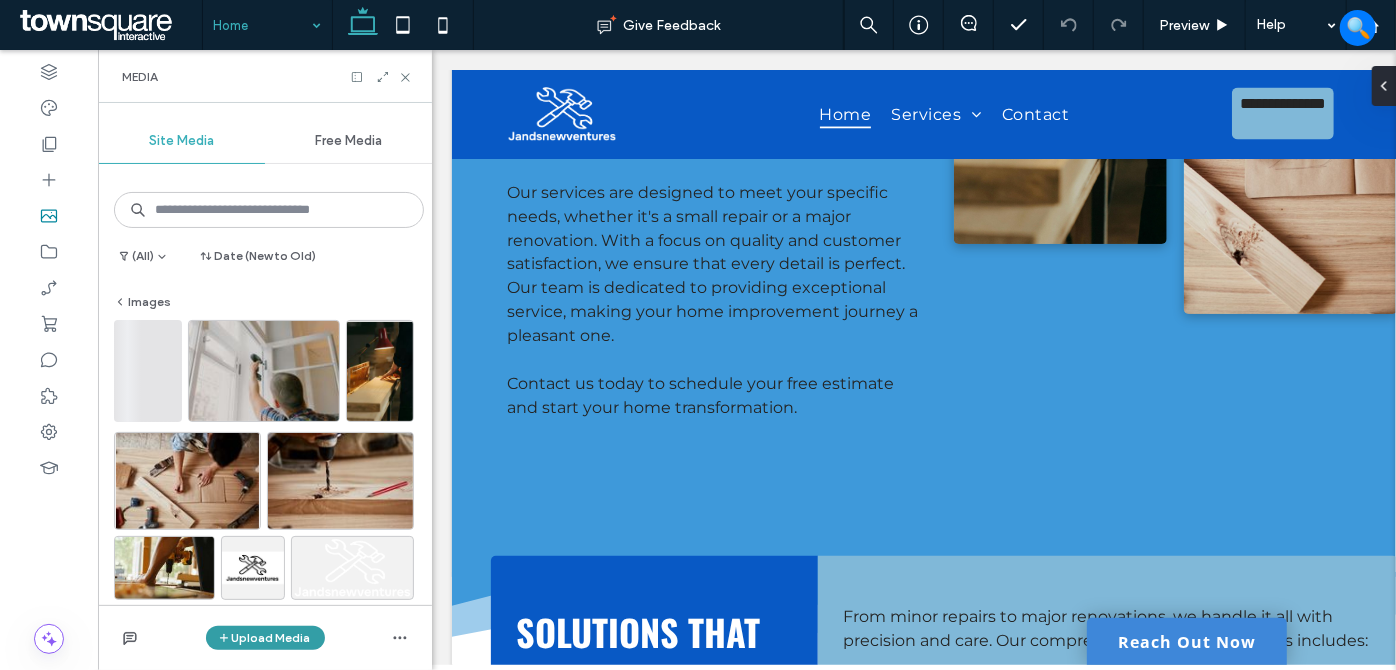 click on "Upload Media" at bounding box center (265, 638) 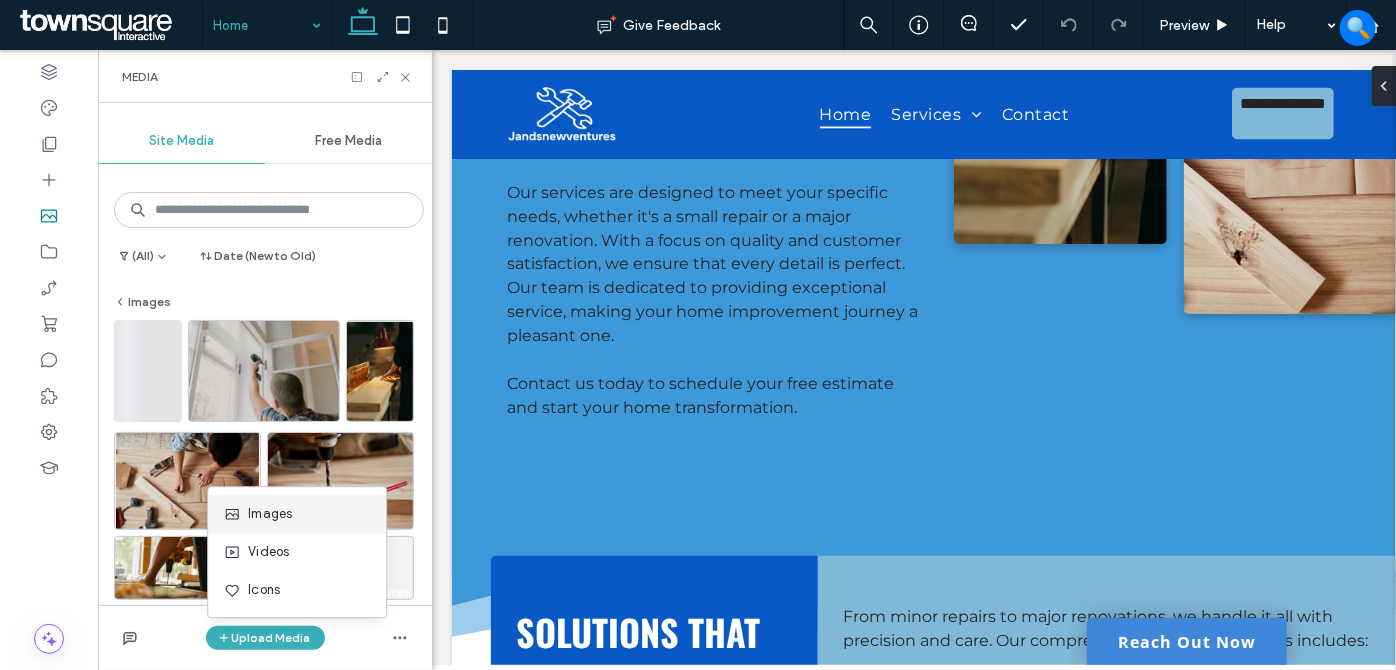 click on "Images" at bounding box center [270, 514] 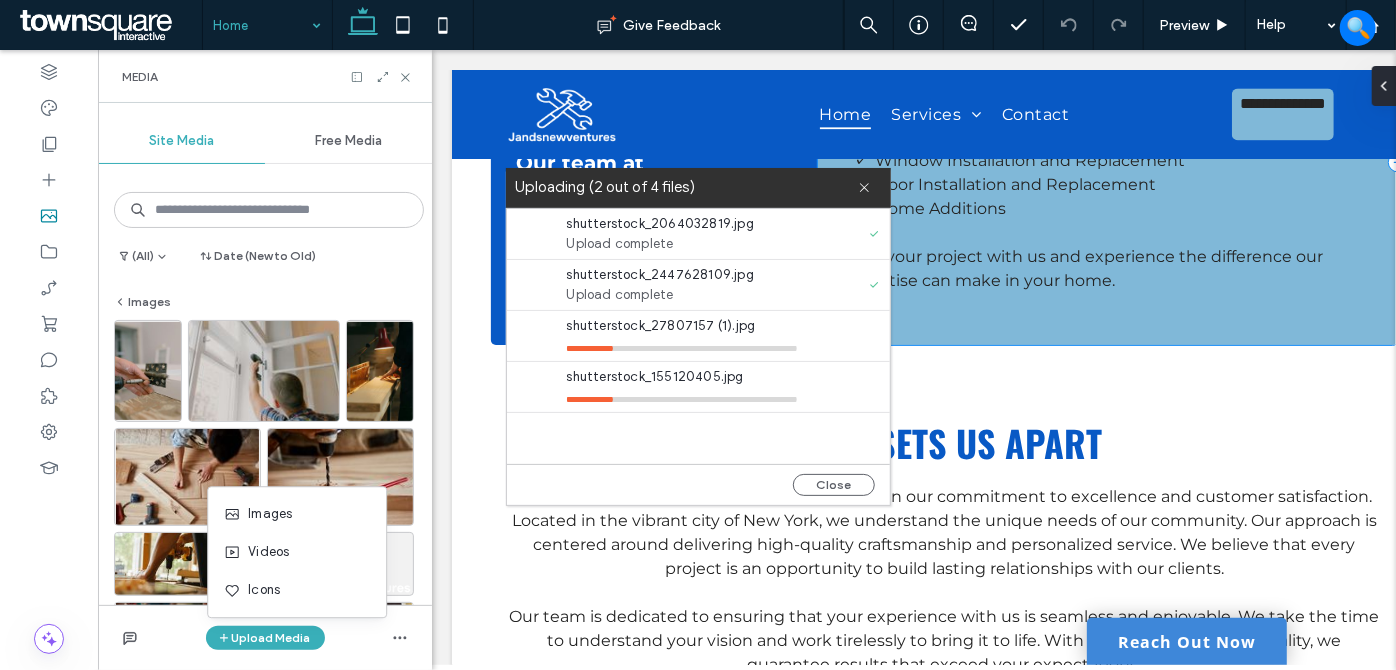 scroll, scrollTop: 2351, scrollLeft: 0, axis: vertical 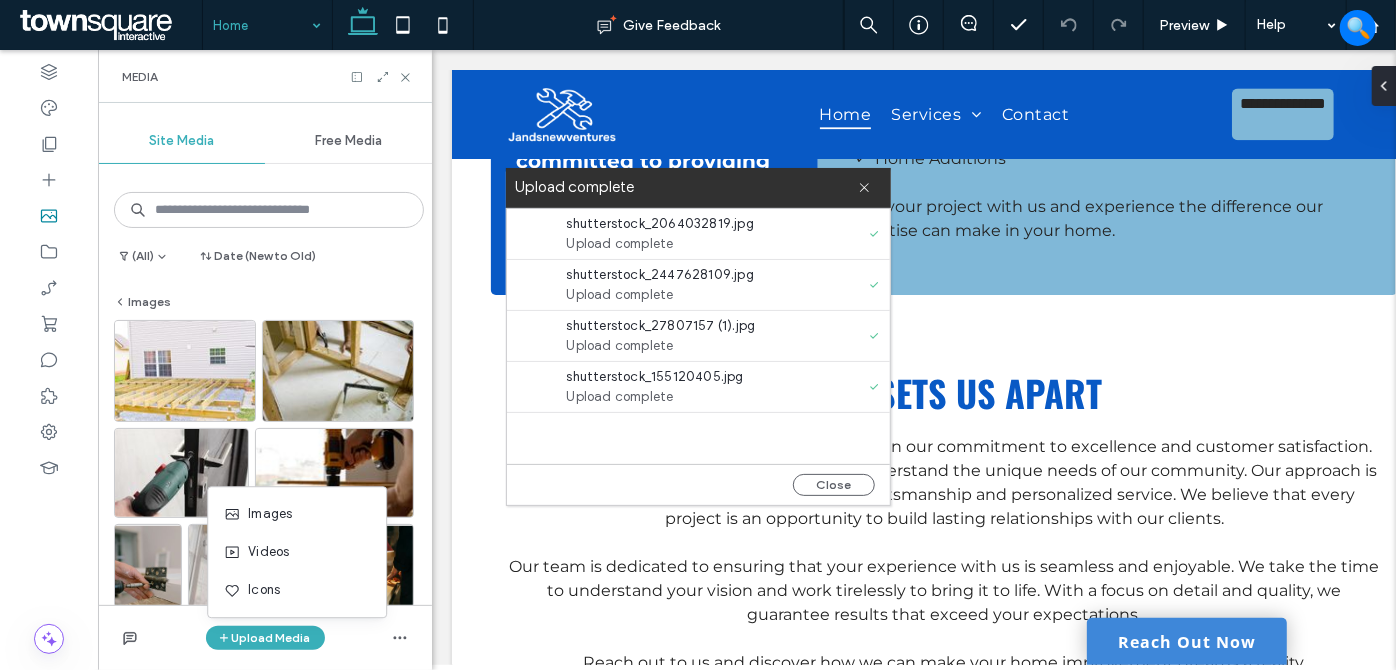 click 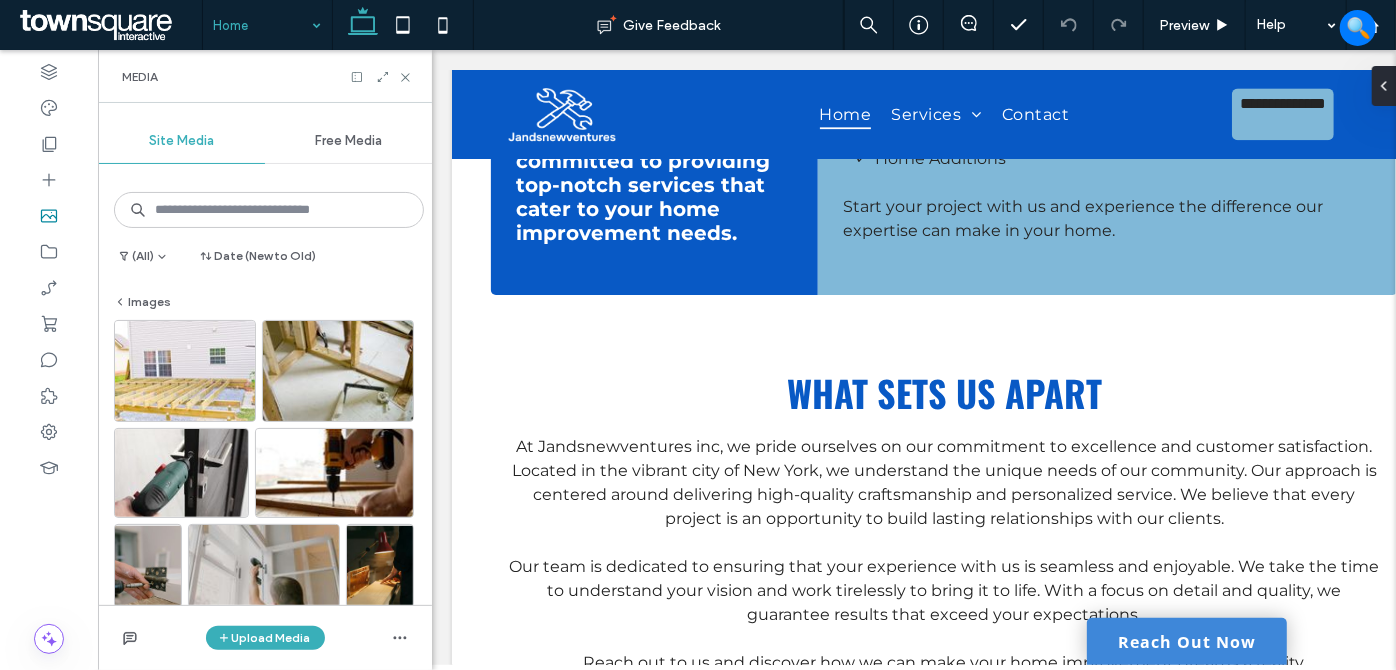 drag, startPoint x: 277, startPoint y: 19, endPoint x: 268, endPoint y: 41, distance: 23.769728 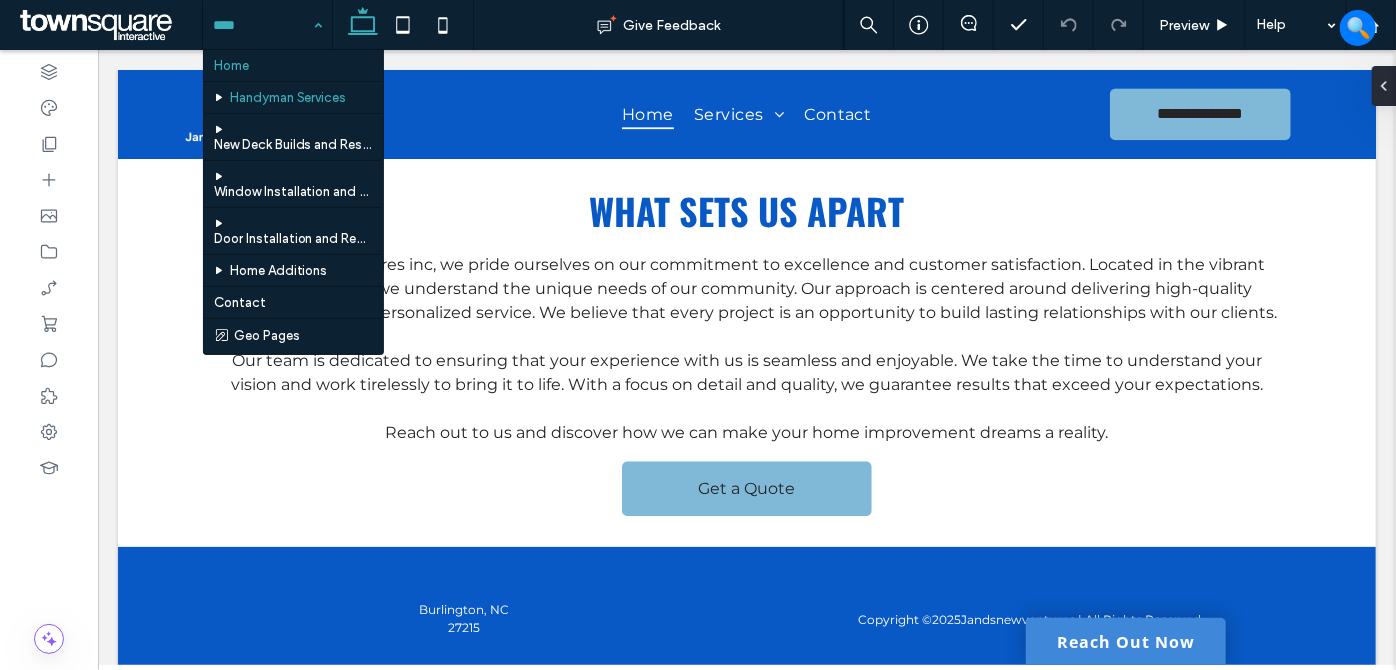 scroll, scrollTop: 2192, scrollLeft: 0, axis: vertical 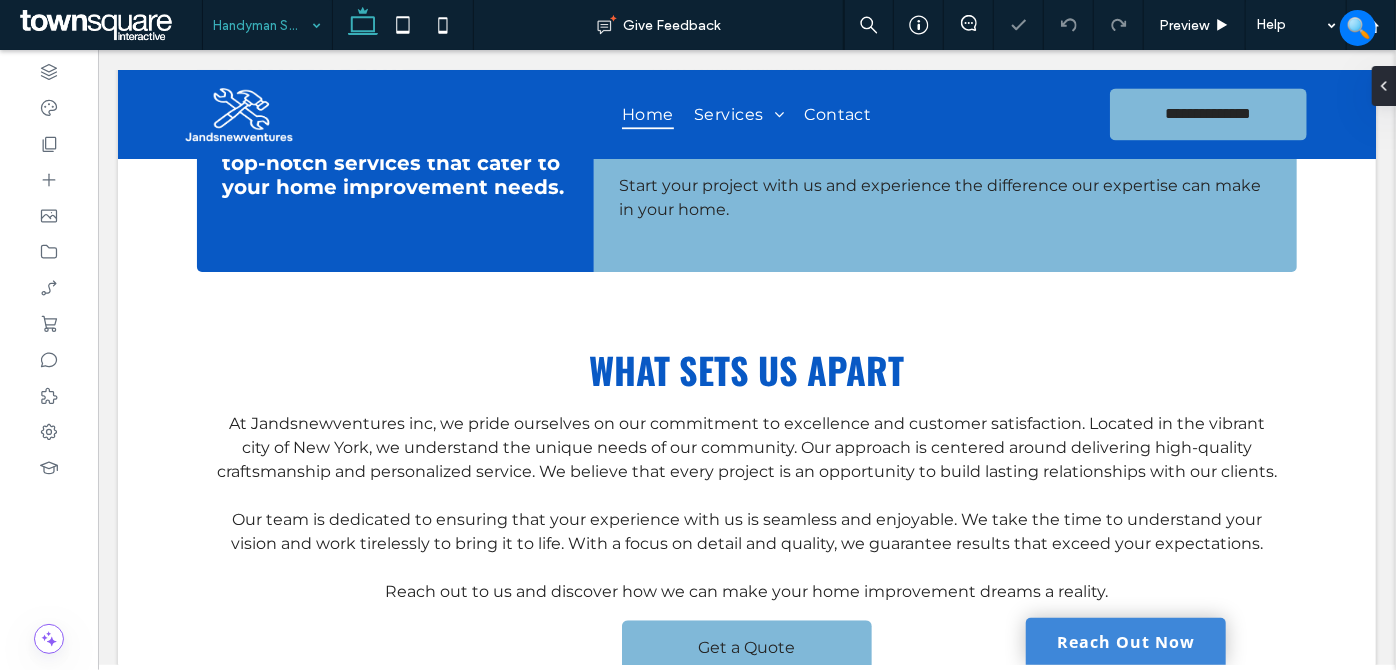 click on "Handyman Services" at bounding box center [267, 25] 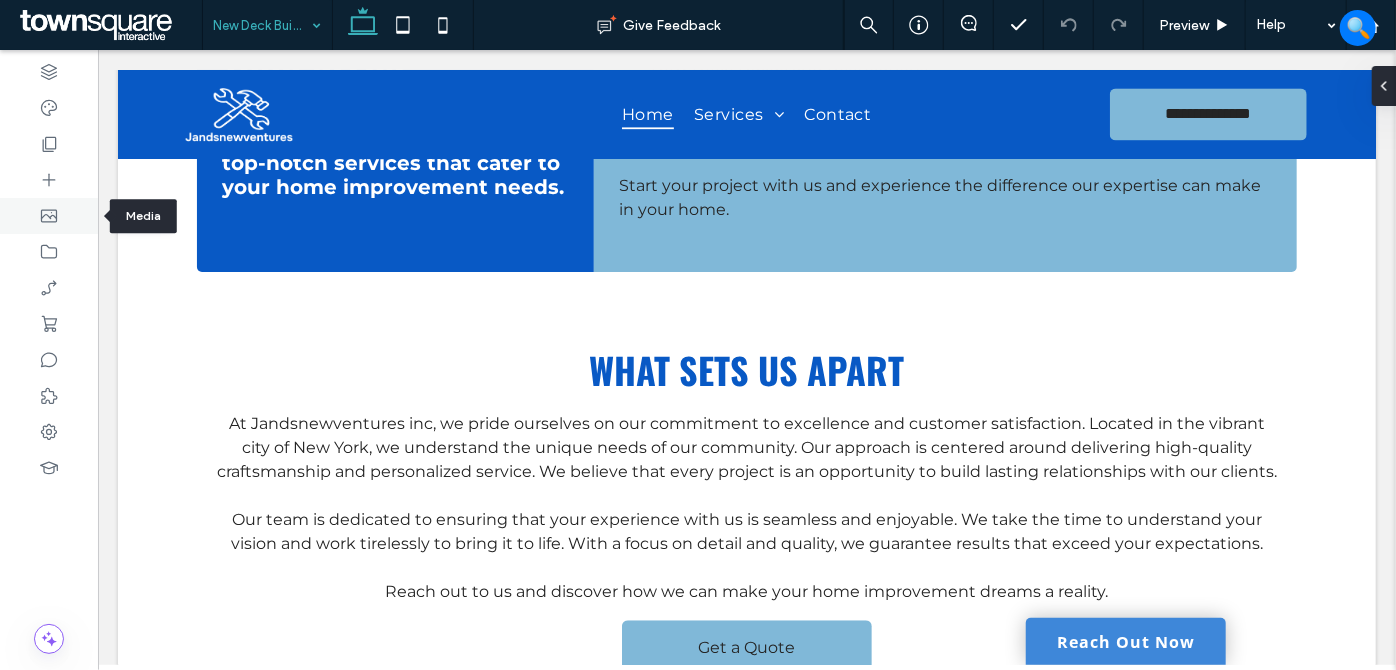 click 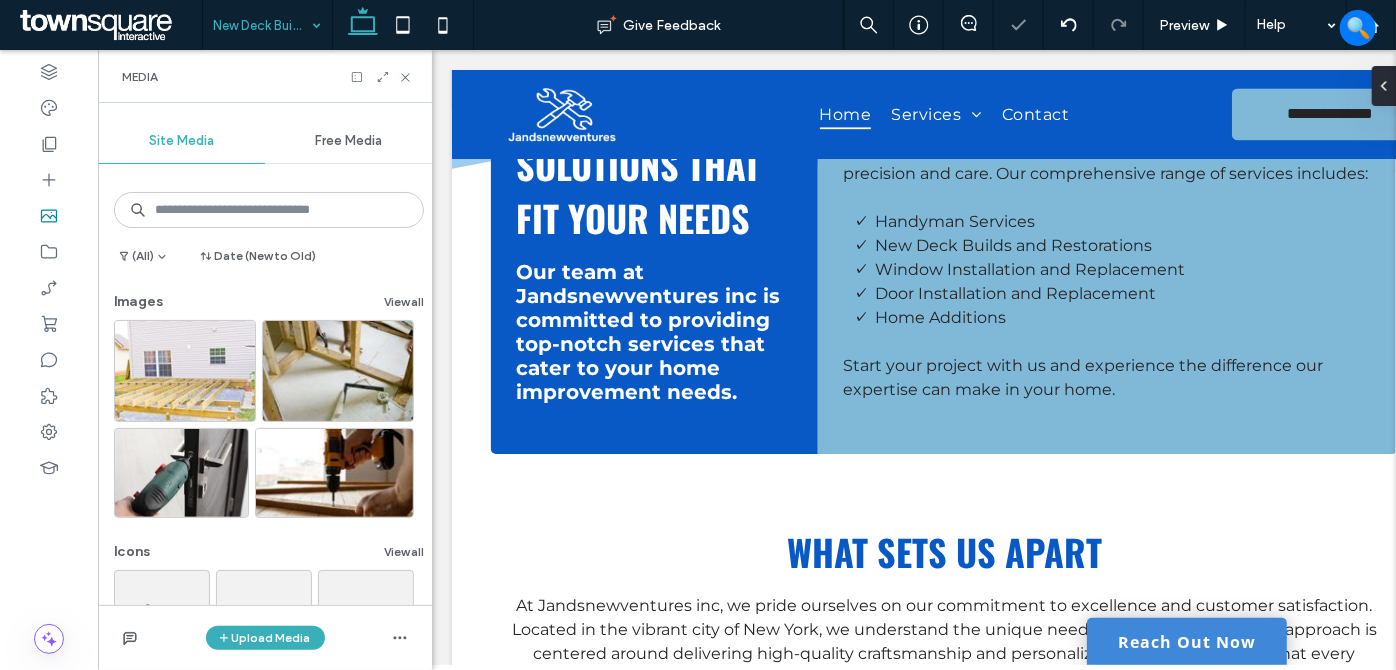 click 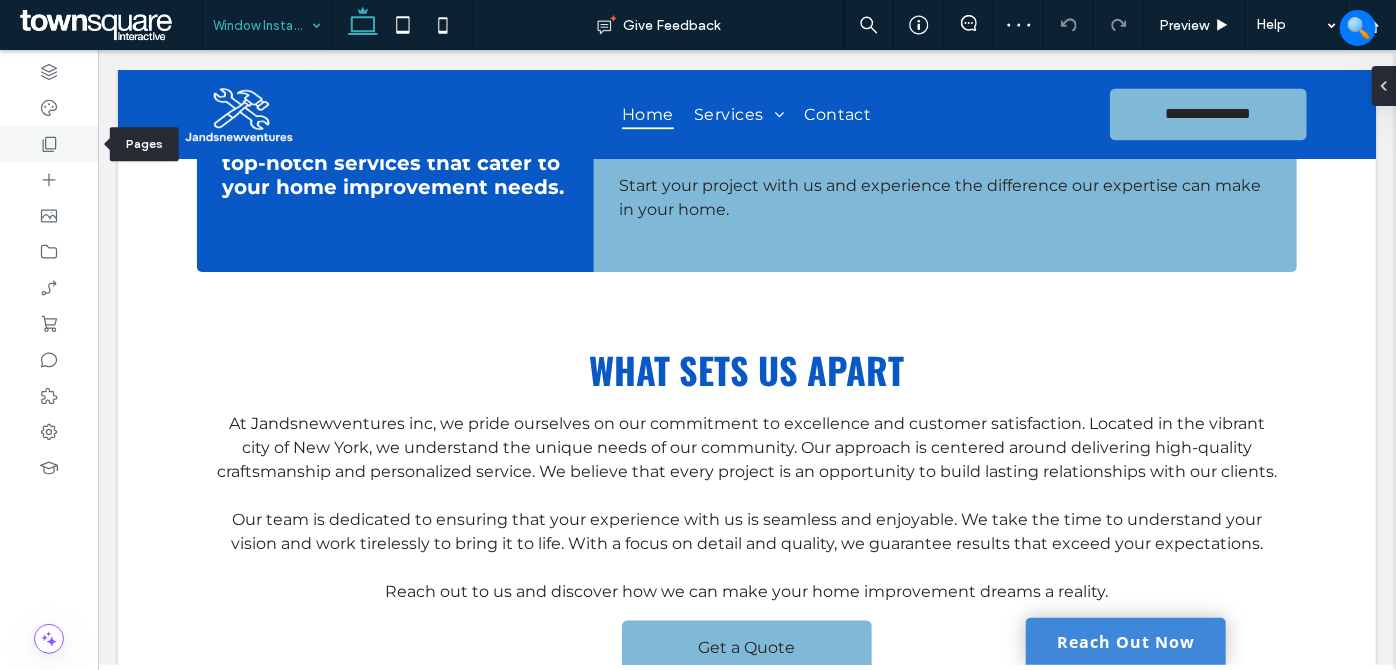 click 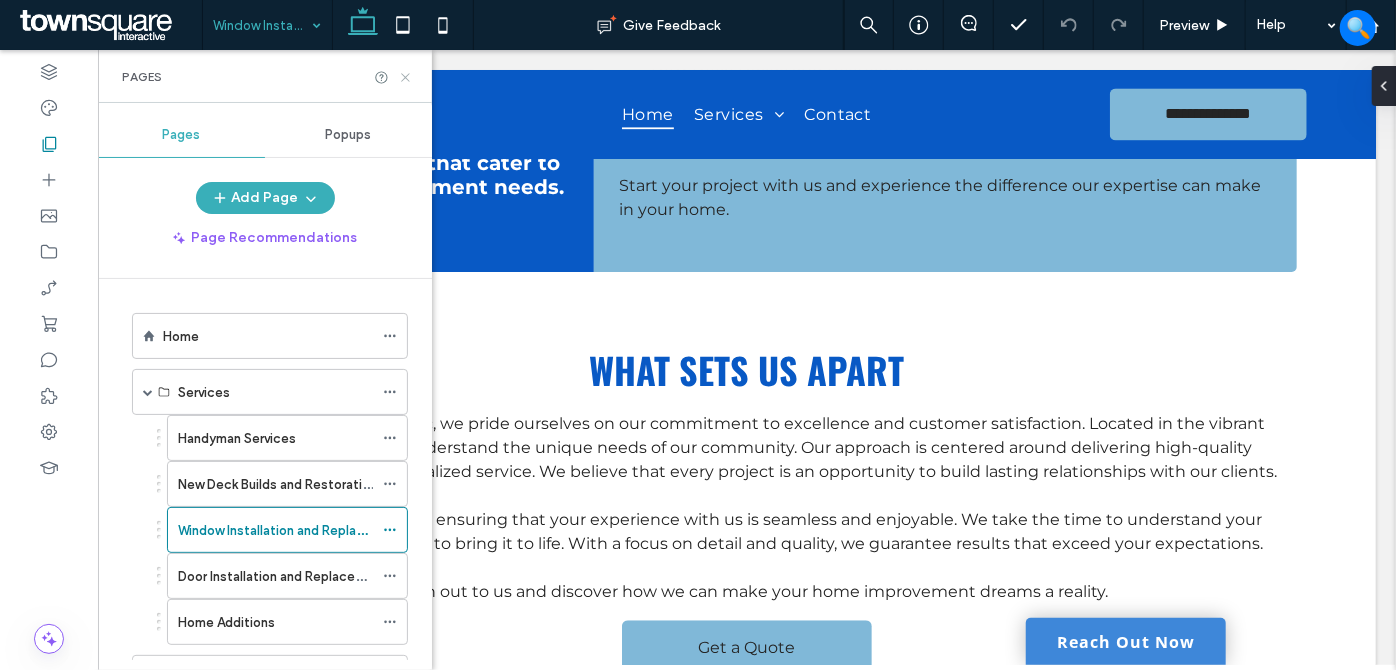 click 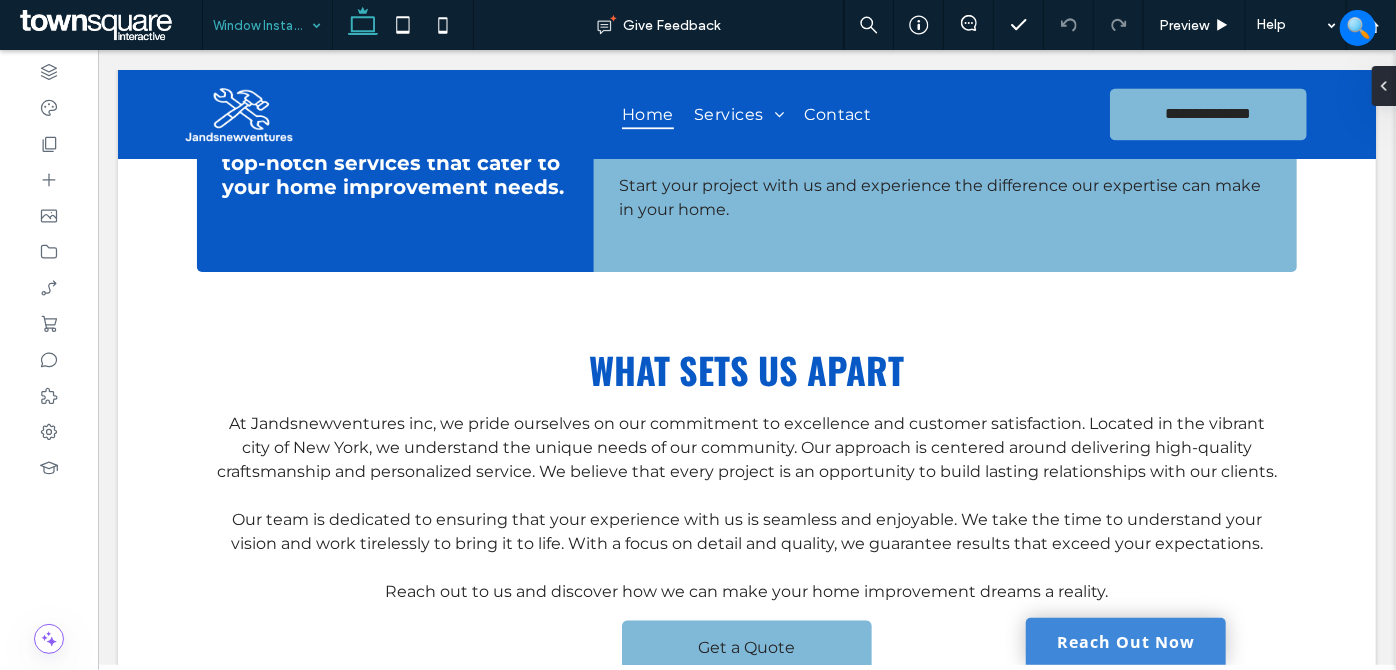 type on "*" 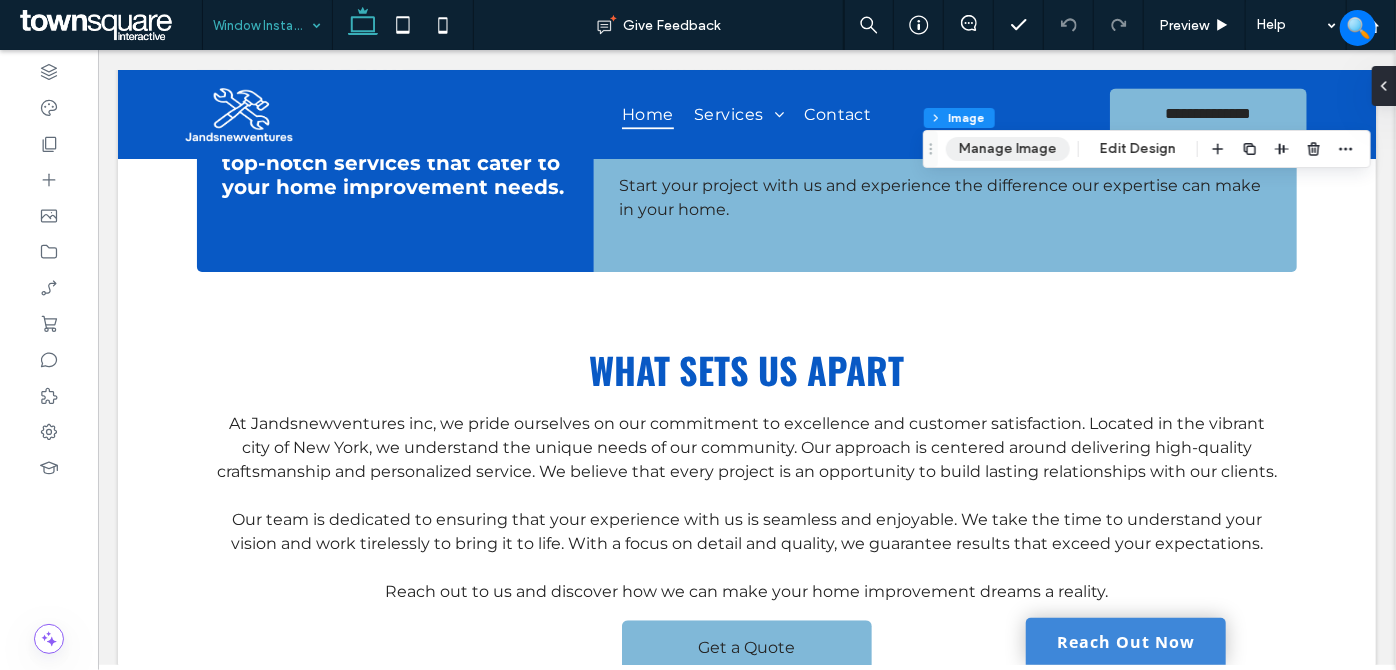 click on "Manage Image" at bounding box center (1008, 149) 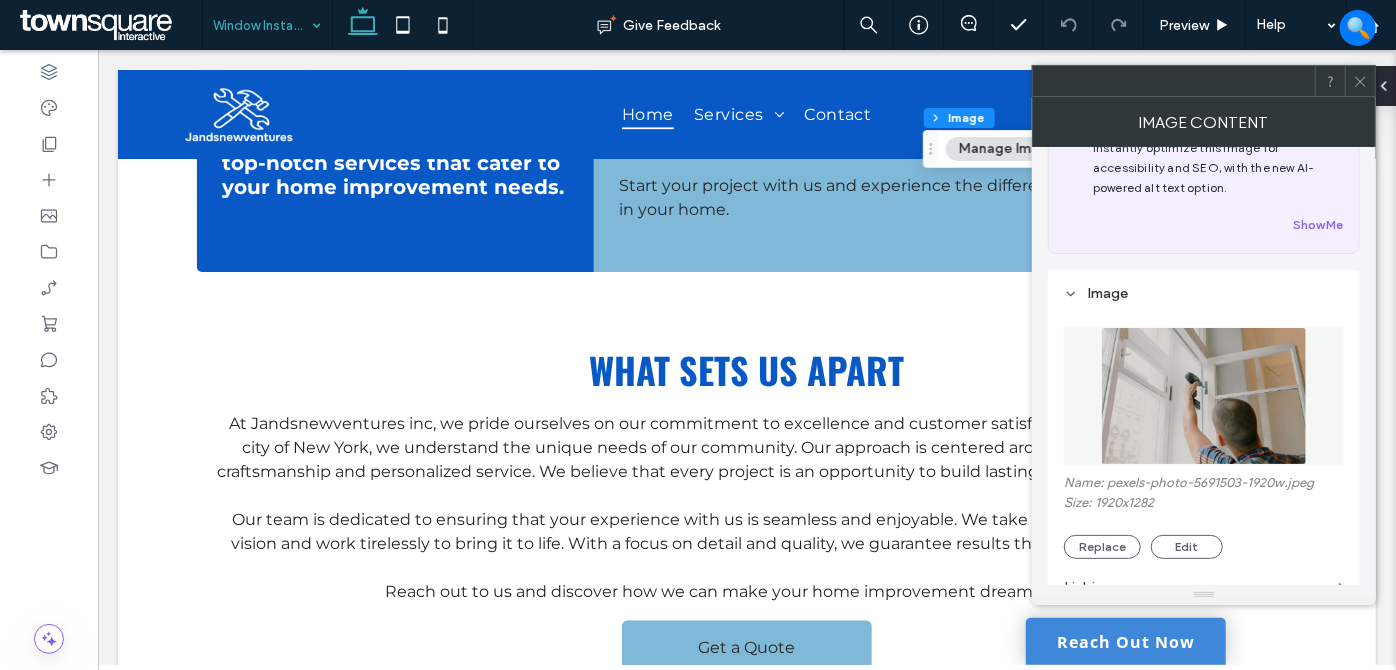 scroll, scrollTop: 181, scrollLeft: 0, axis: vertical 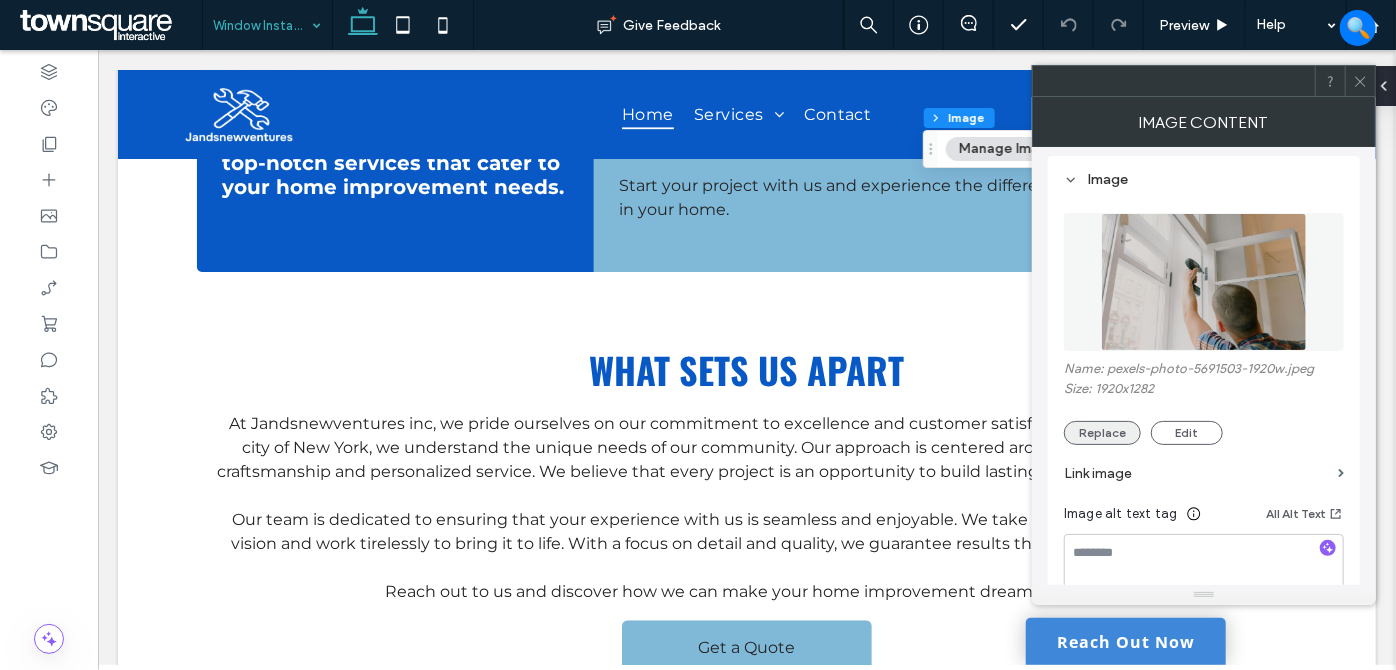 click on "Replace" at bounding box center (1102, 433) 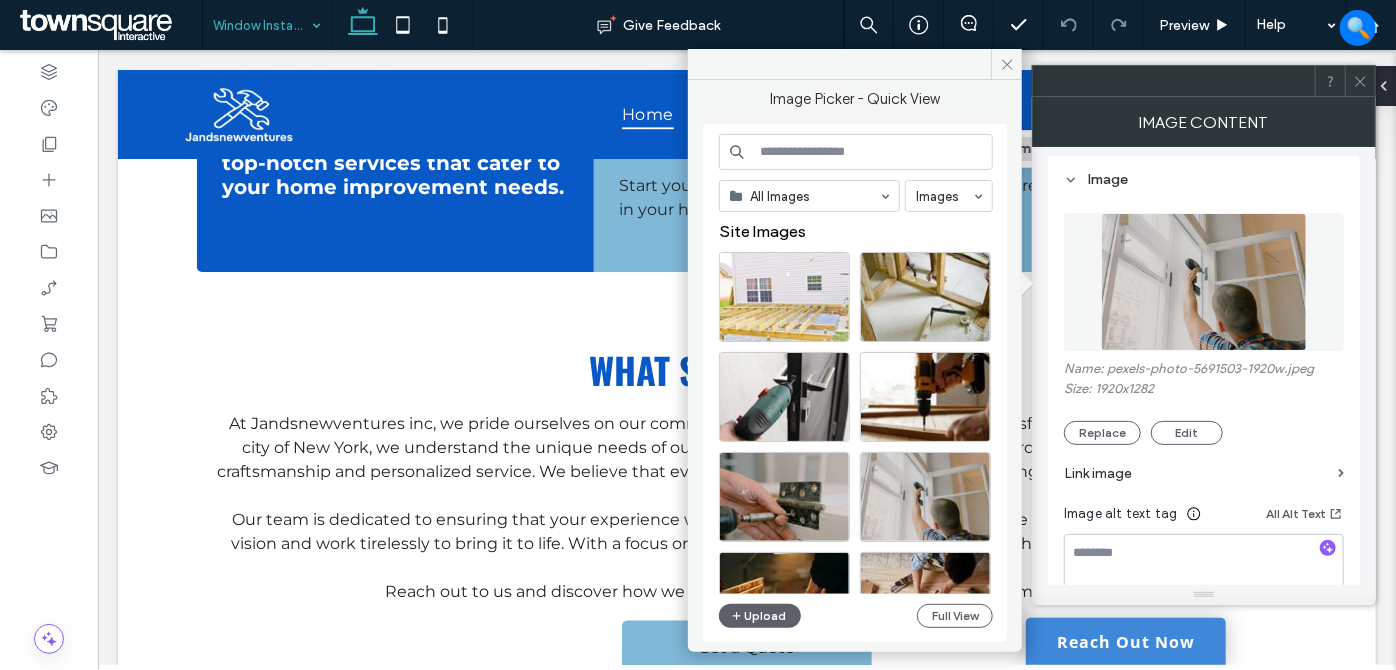 click at bounding box center [856, 152] 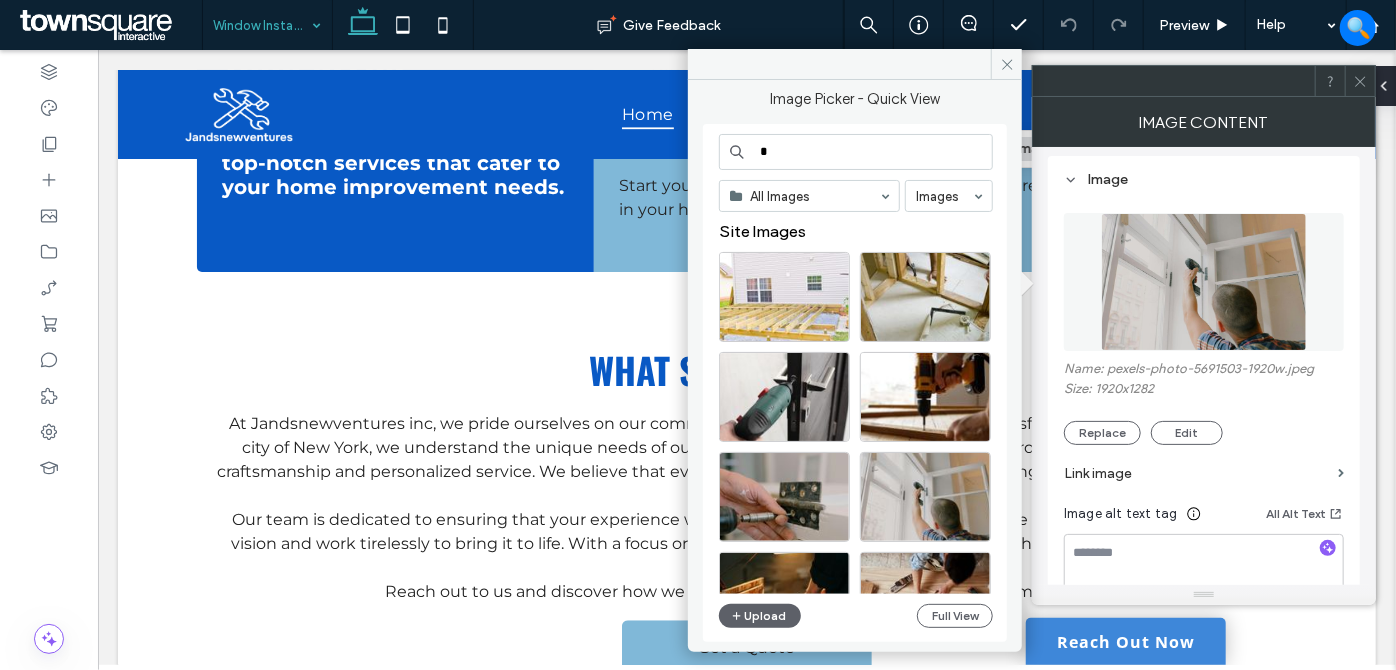 type on "*" 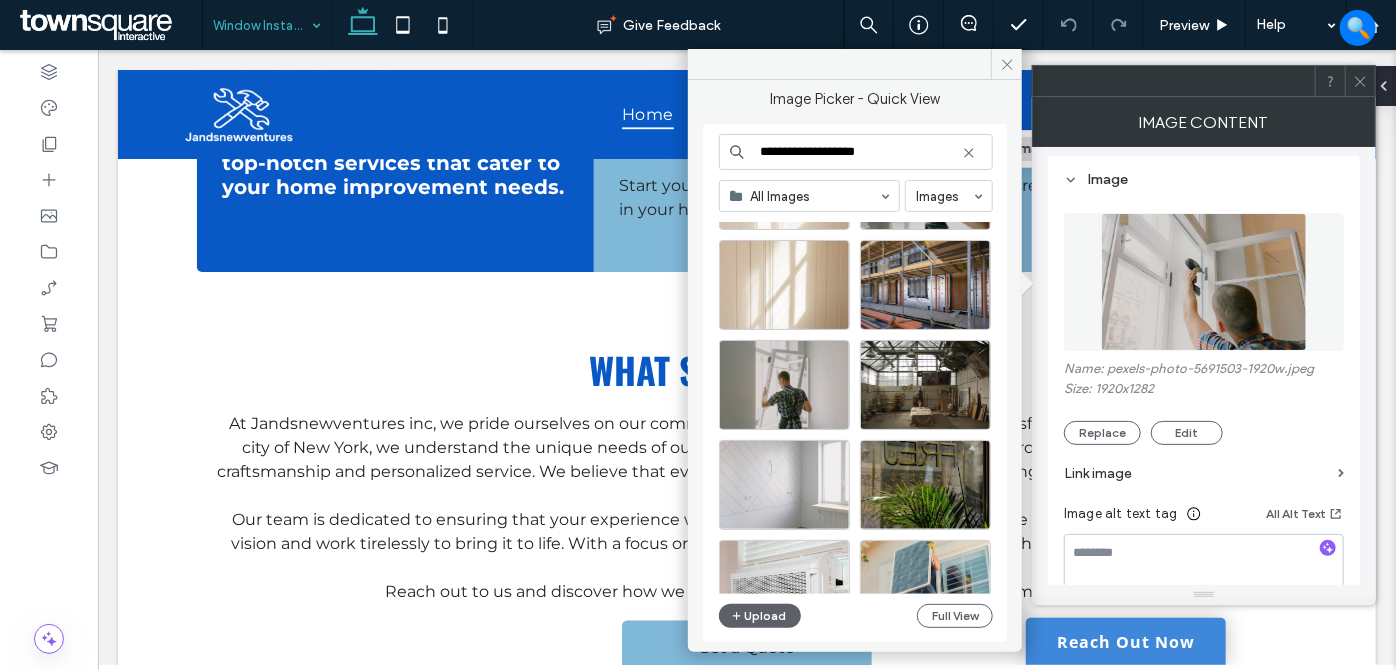 scroll, scrollTop: 818, scrollLeft: 0, axis: vertical 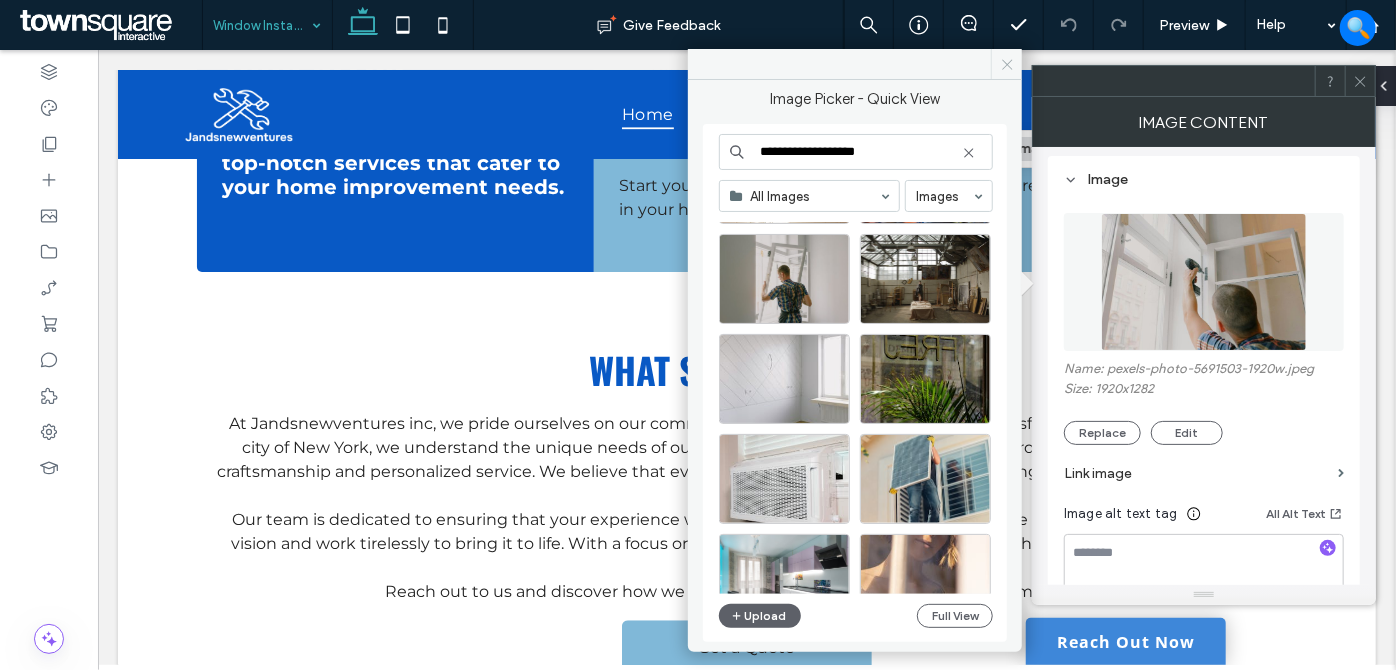 type on "**********" 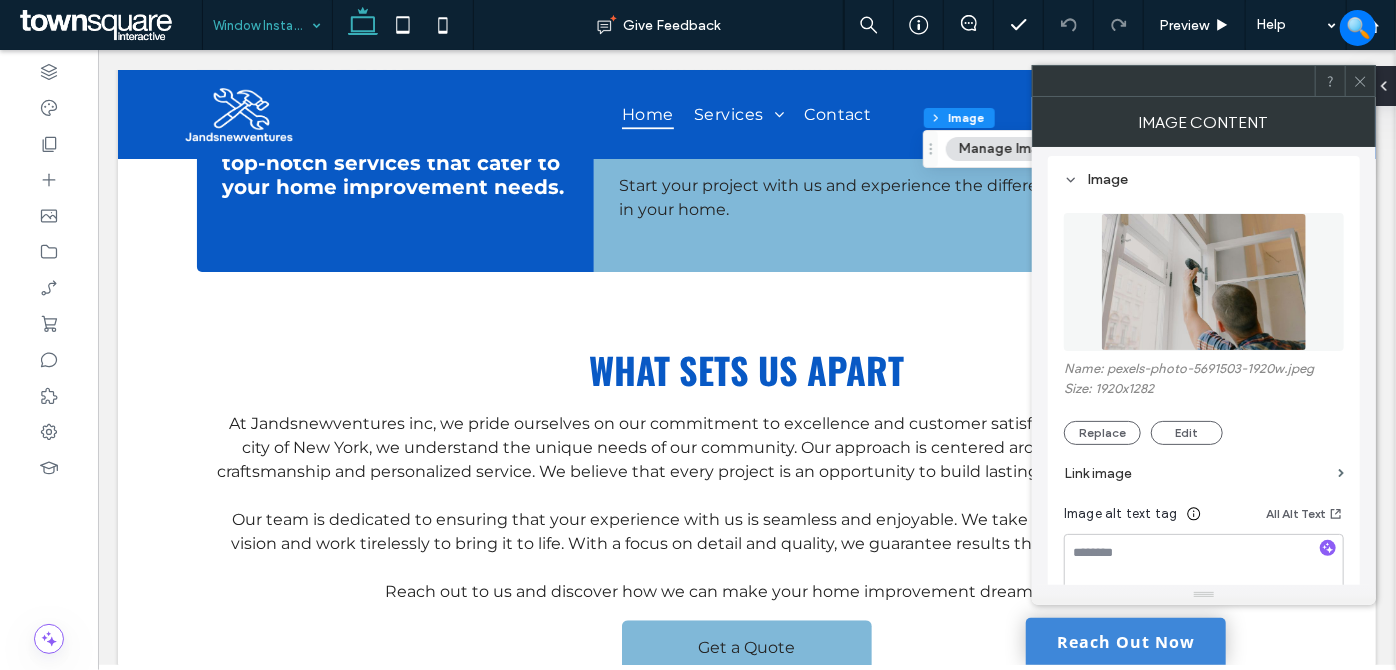 click 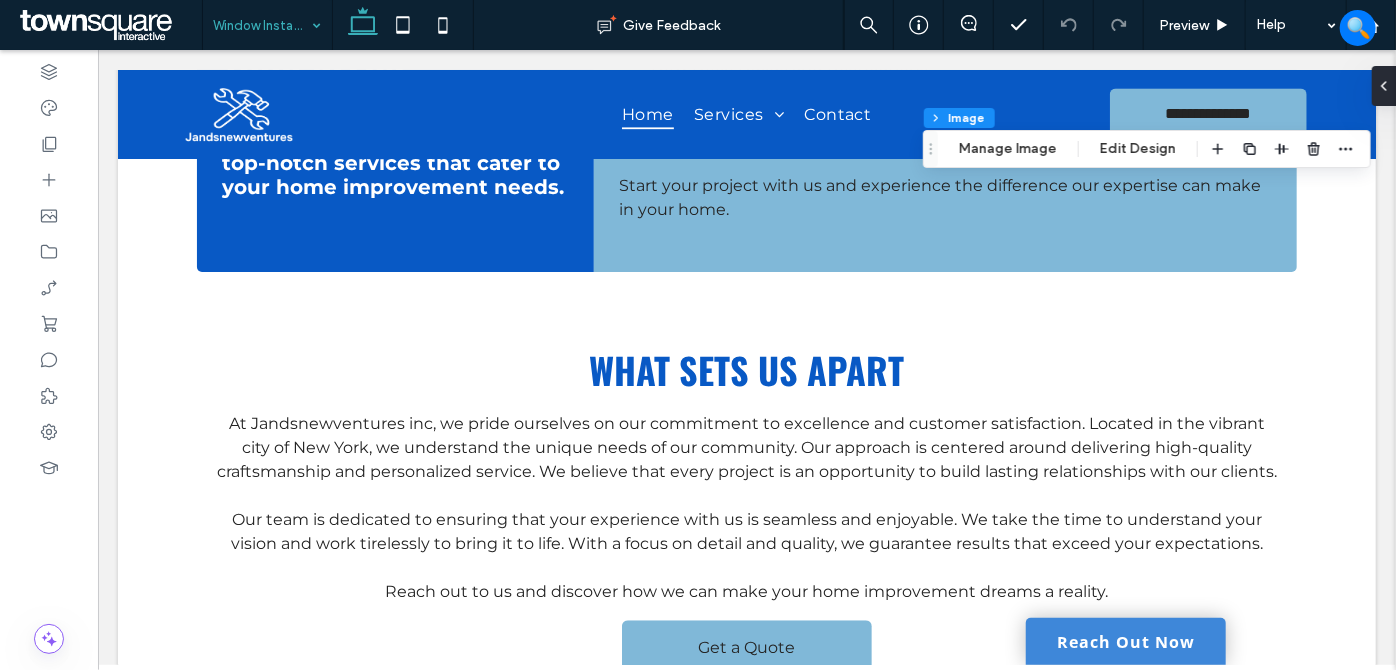drag, startPoint x: 267, startPoint y: 15, endPoint x: 266, endPoint y: 46, distance: 31.016125 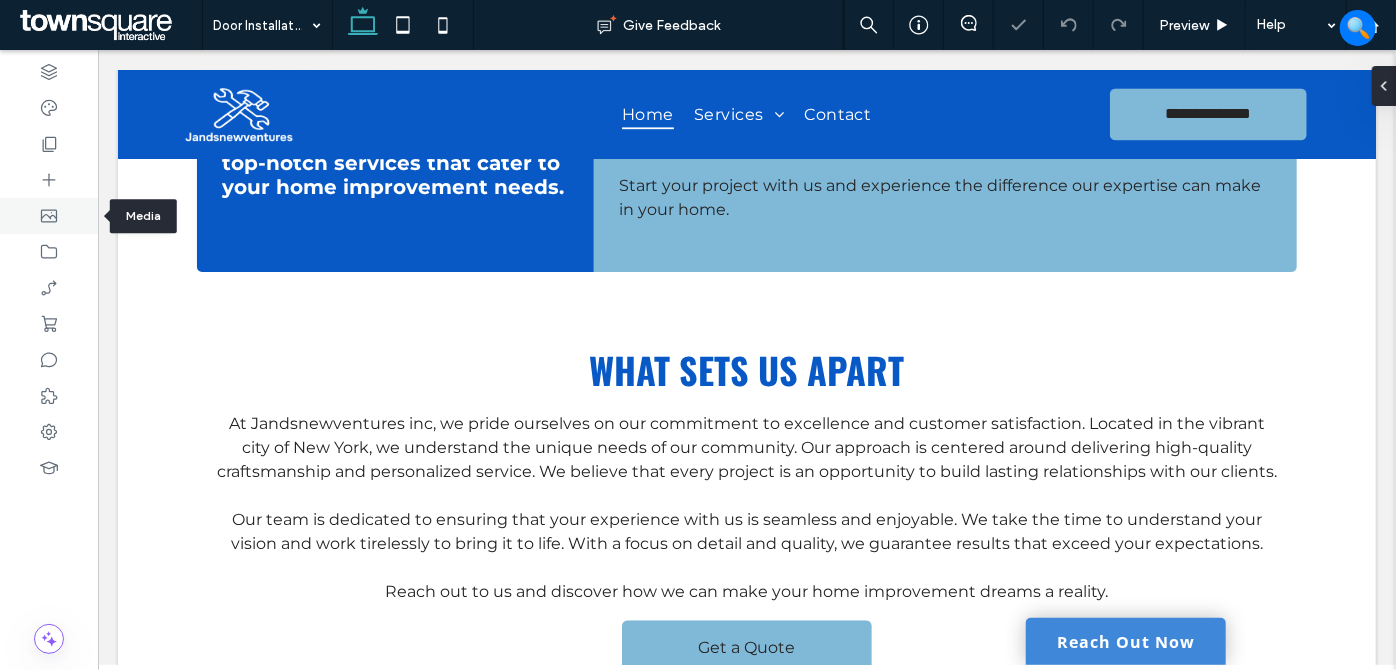 click at bounding box center [49, 216] 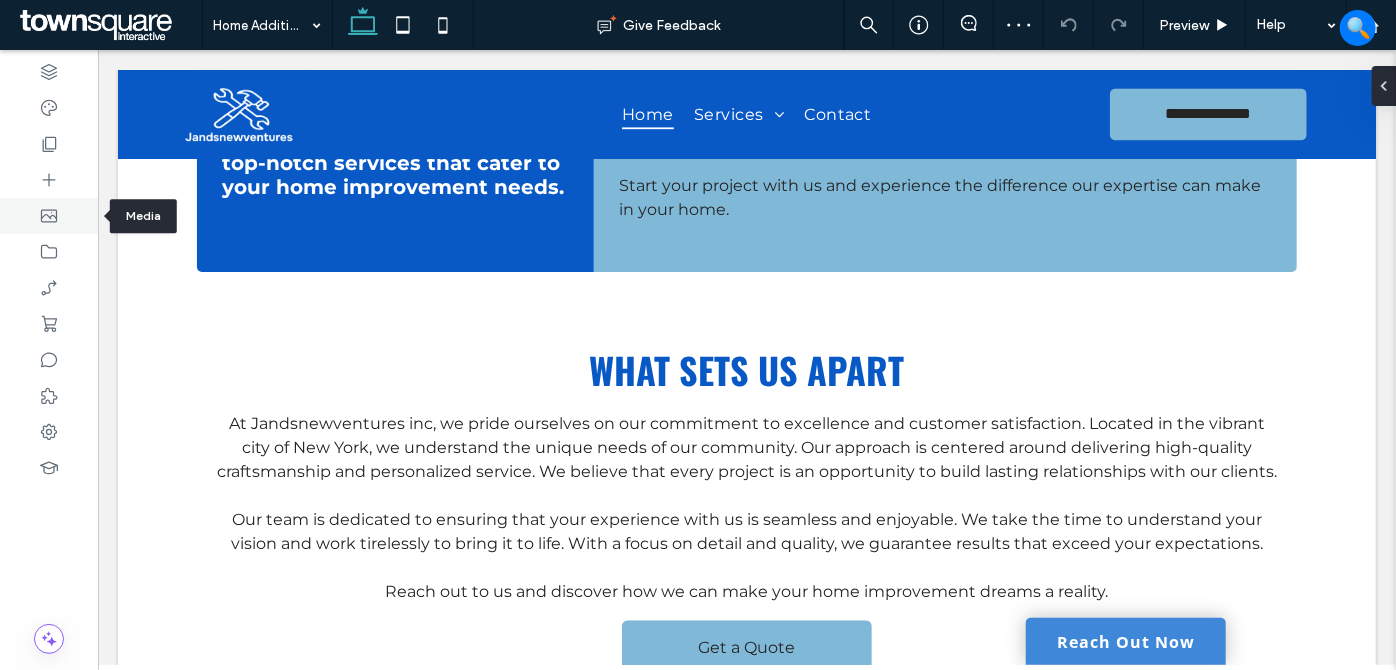 click at bounding box center [49, 216] 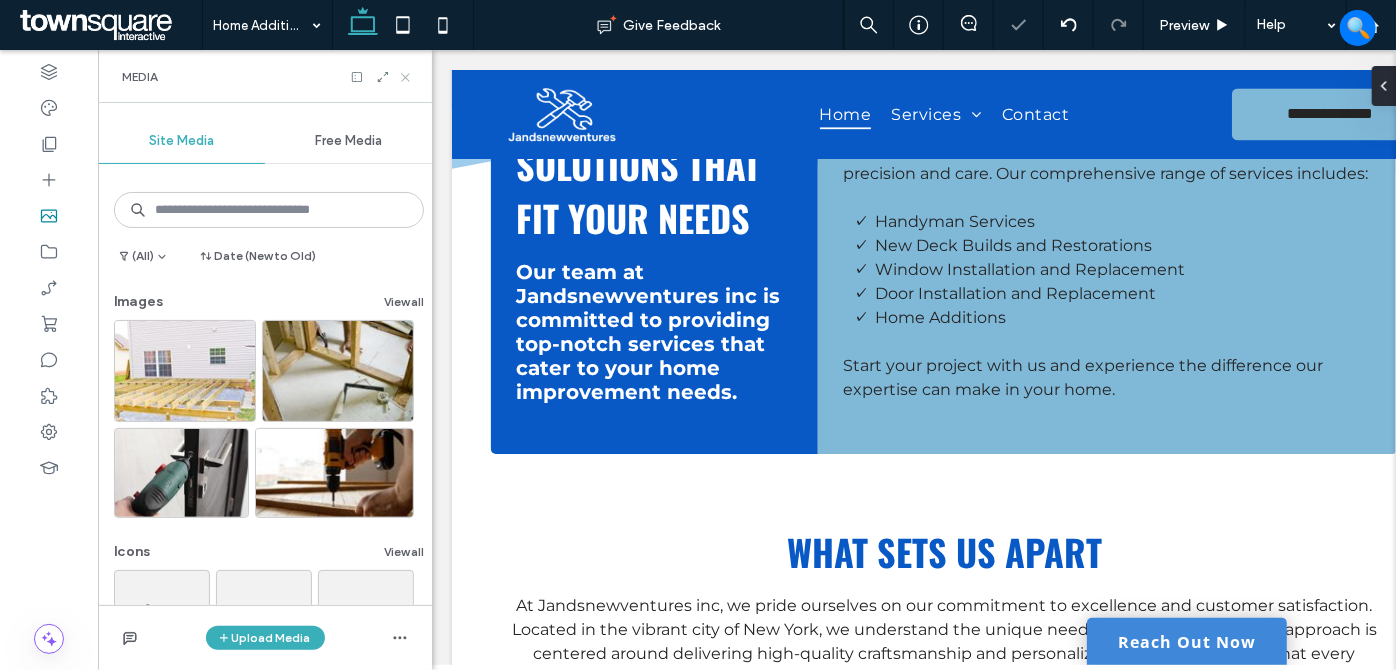 click 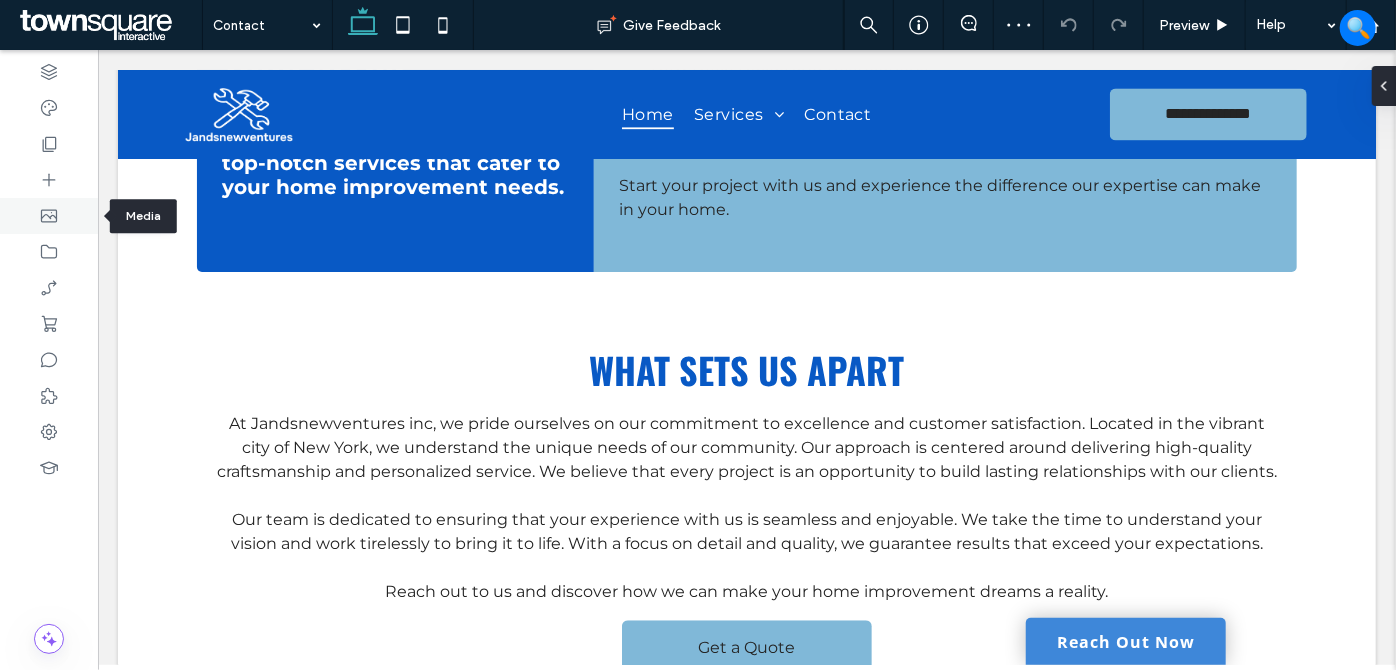 click at bounding box center (49, 216) 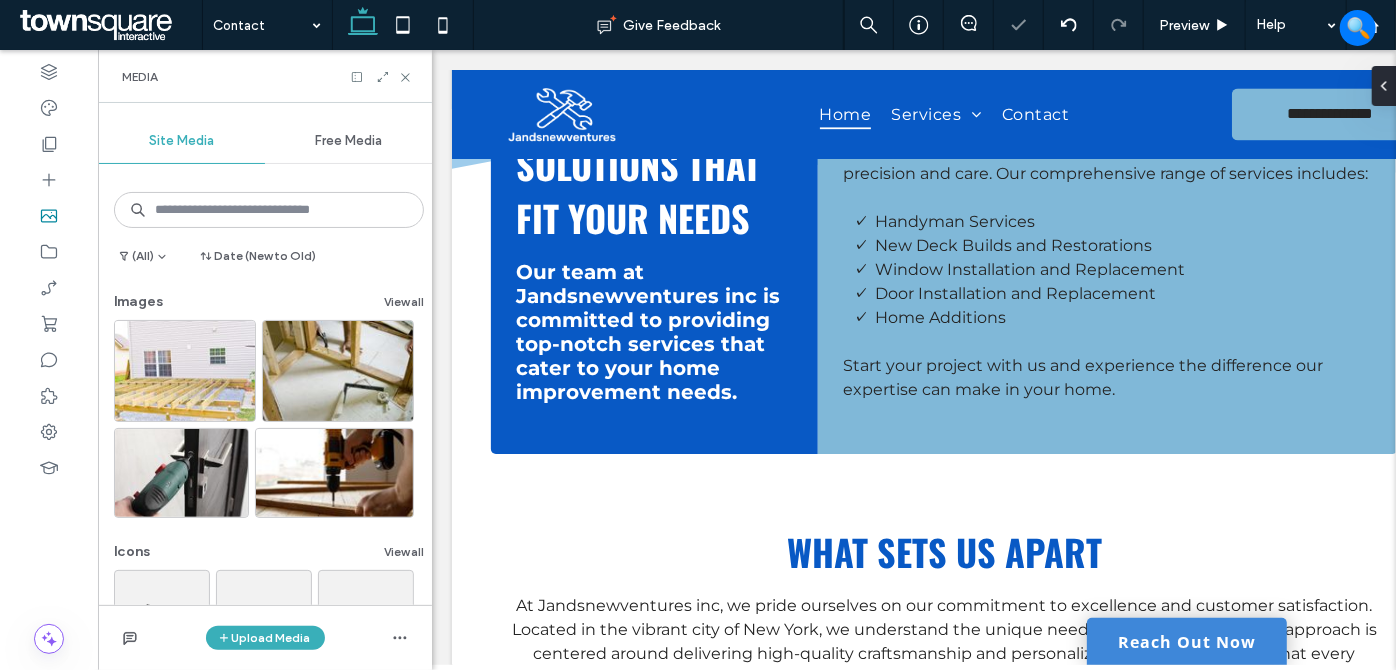 click 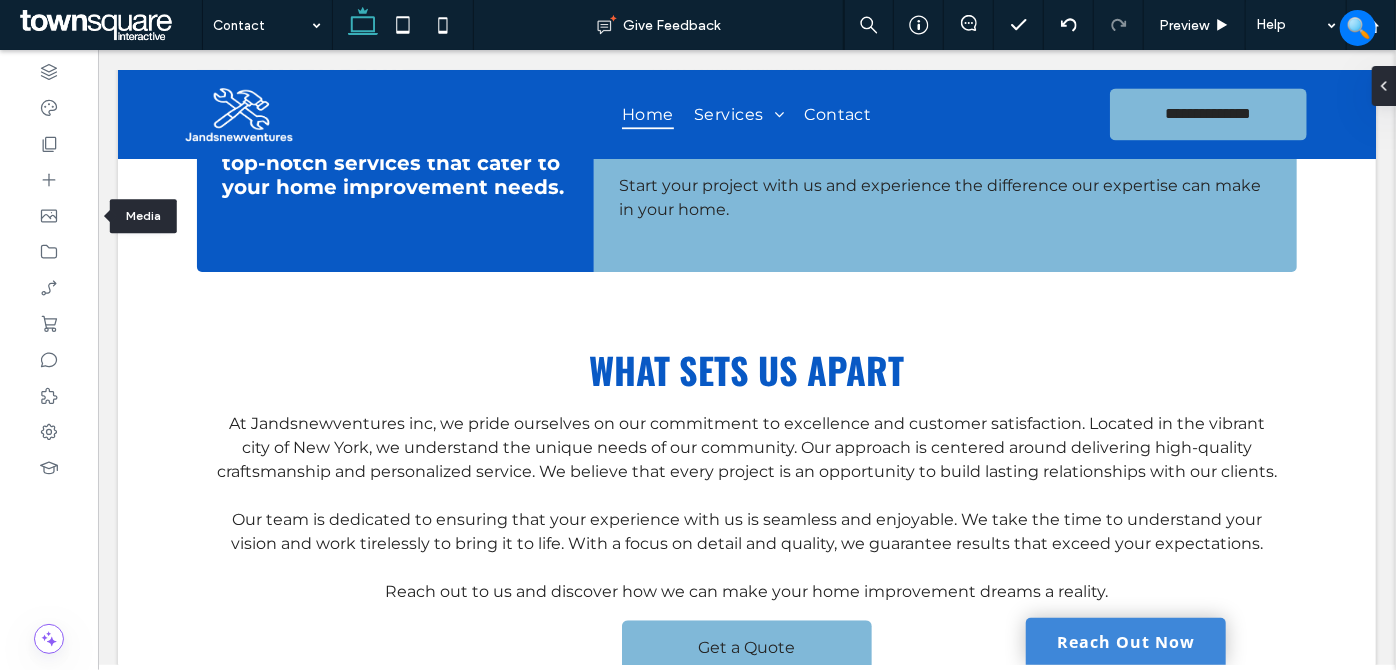 drag, startPoint x: 52, startPoint y: 215, endPoint x: 98, endPoint y: 243, distance: 53.851646 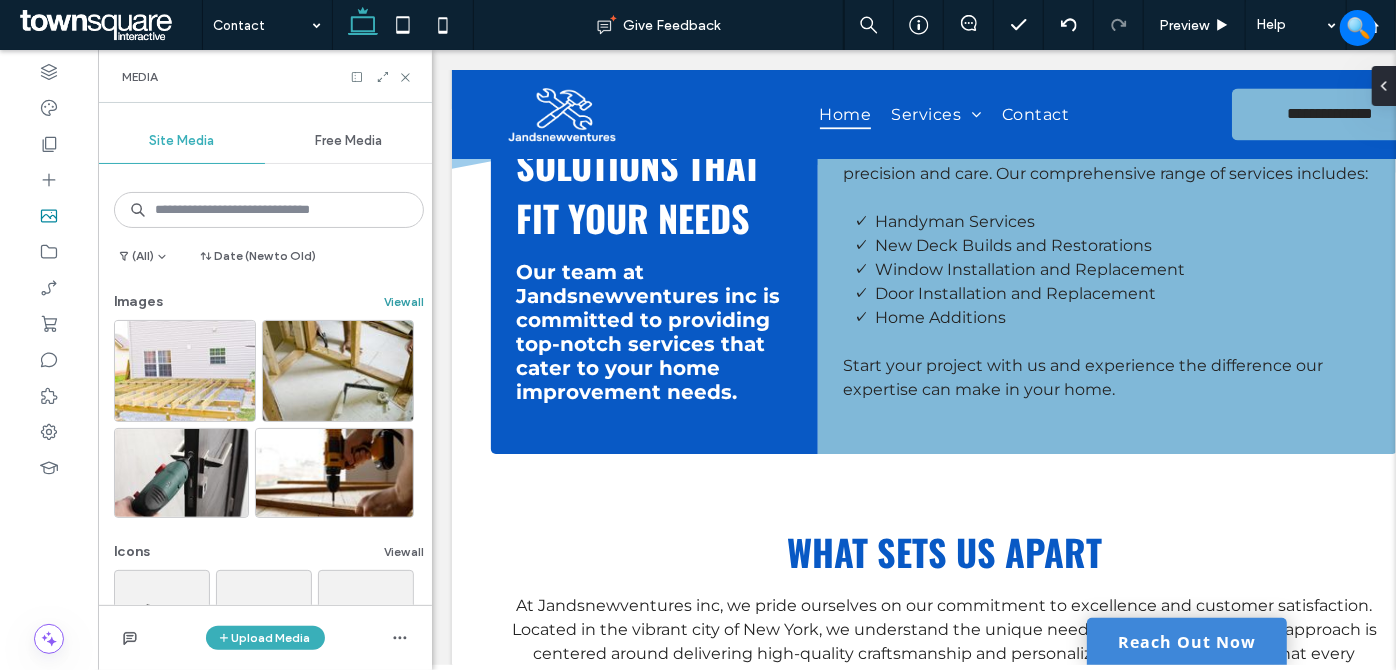 click on "View all" at bounding box center (404, 302) 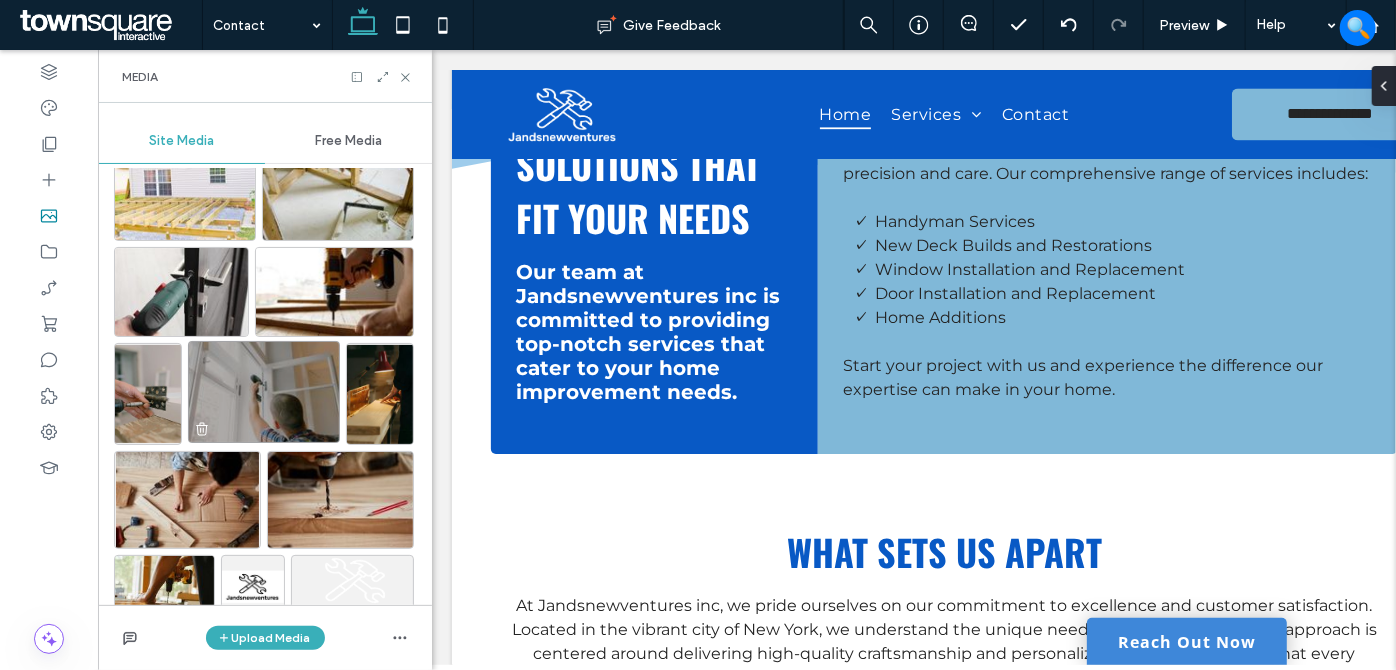 scroll, scrollTop: 272, scrollLeft: 0, axis: vertical 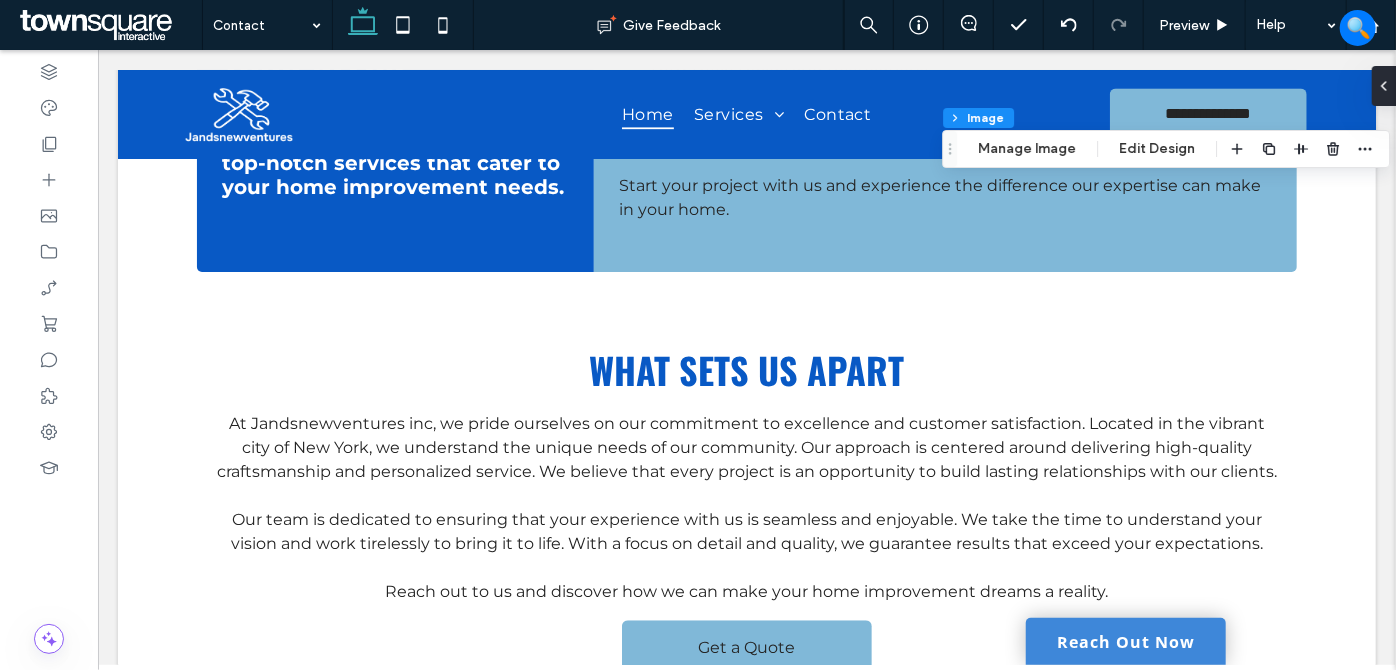 type on "*" 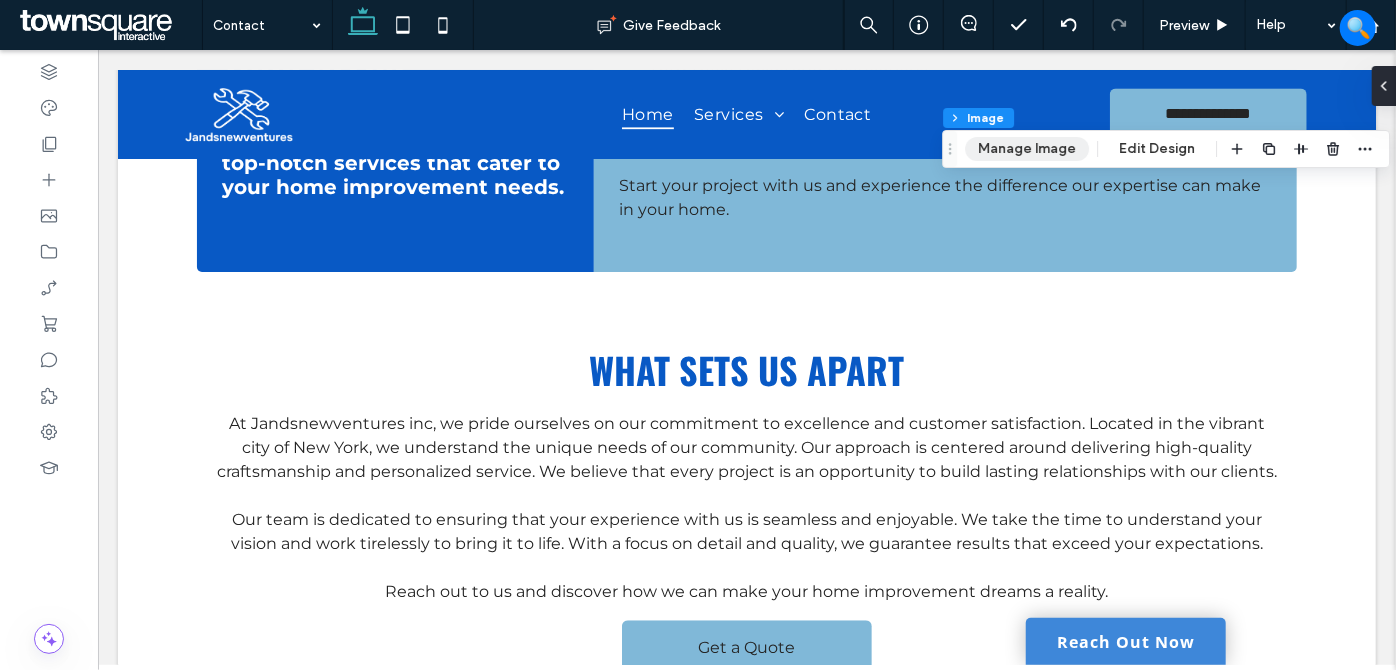 click on "Manage Image" at bounding box center [1027, 149] 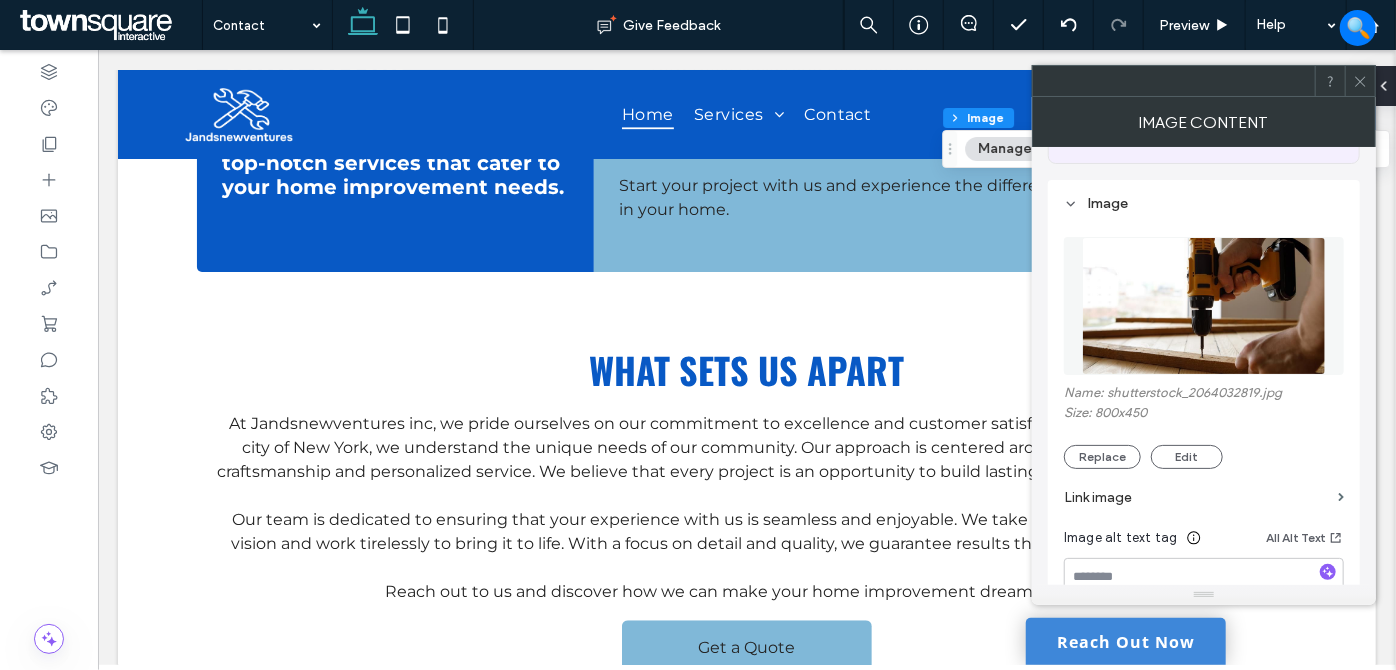 scroll, scrollTop: 181, scrollLeft: 0, axis: vertical 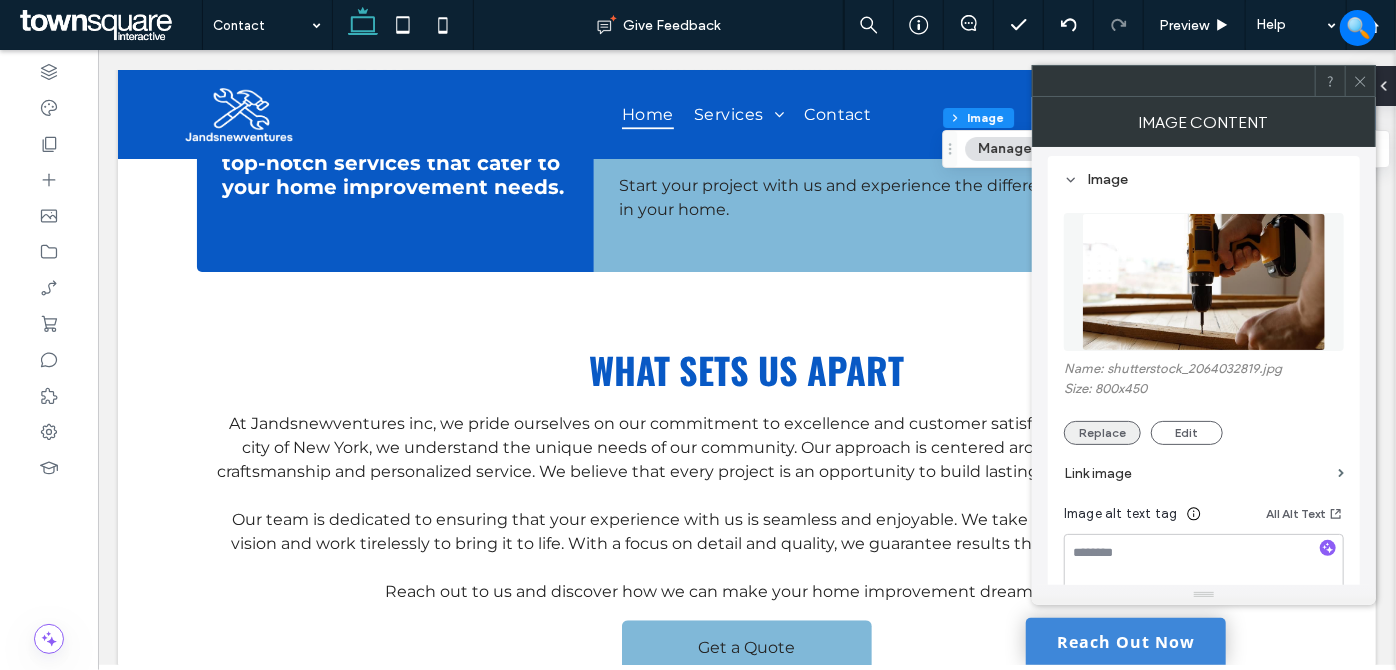click on "Replace" at bounding box center (1102, 433) 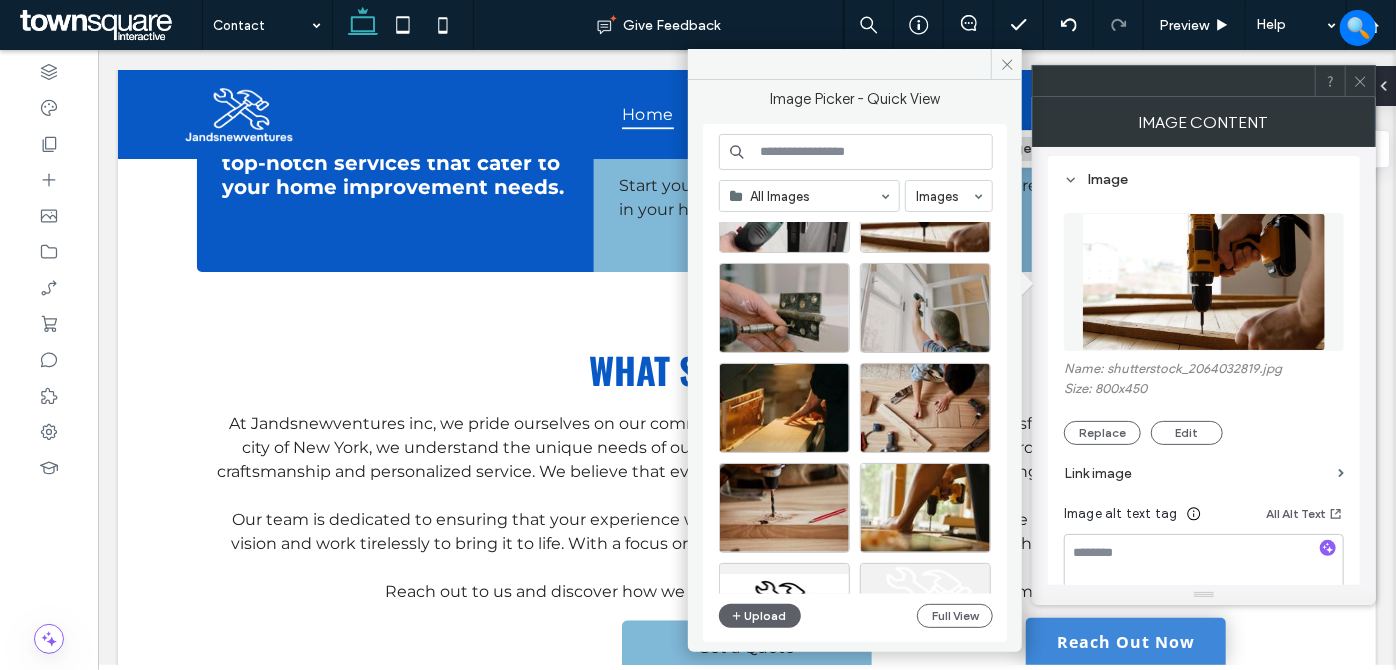 scroll, scrollTop: 0, scrollLeft: 0, axis: both 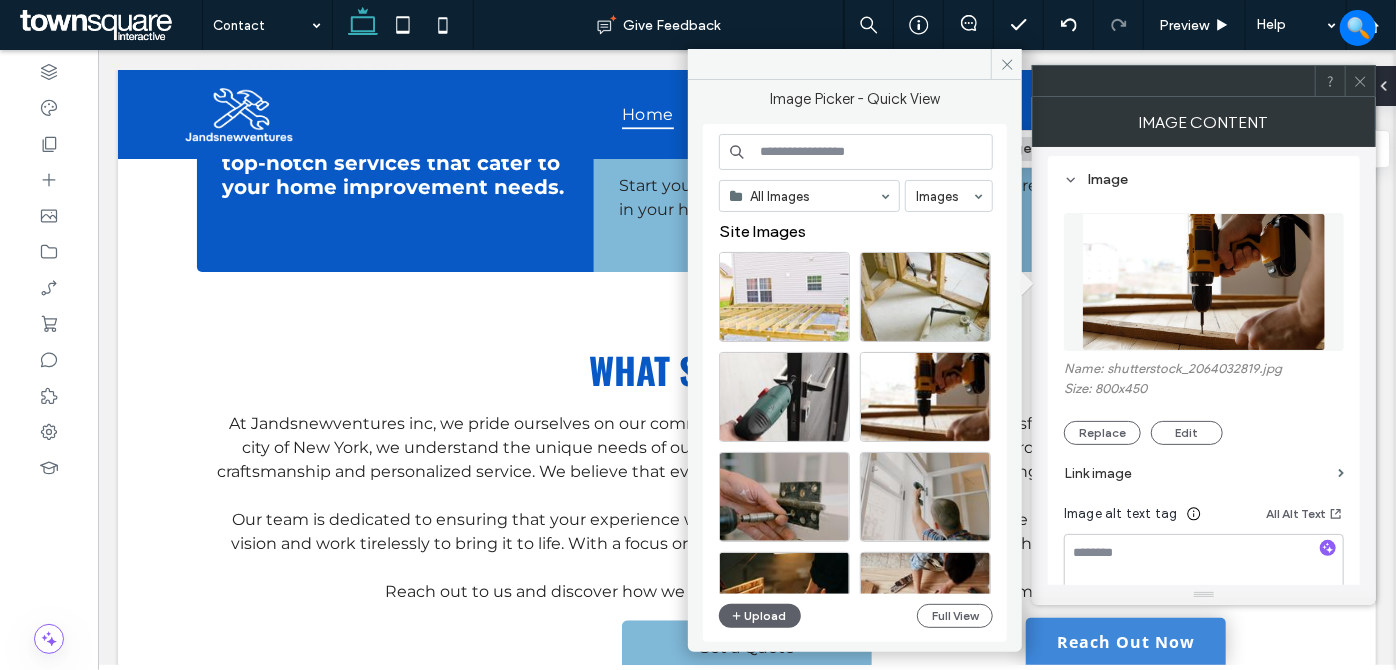 click at bounding box center [856, 152] 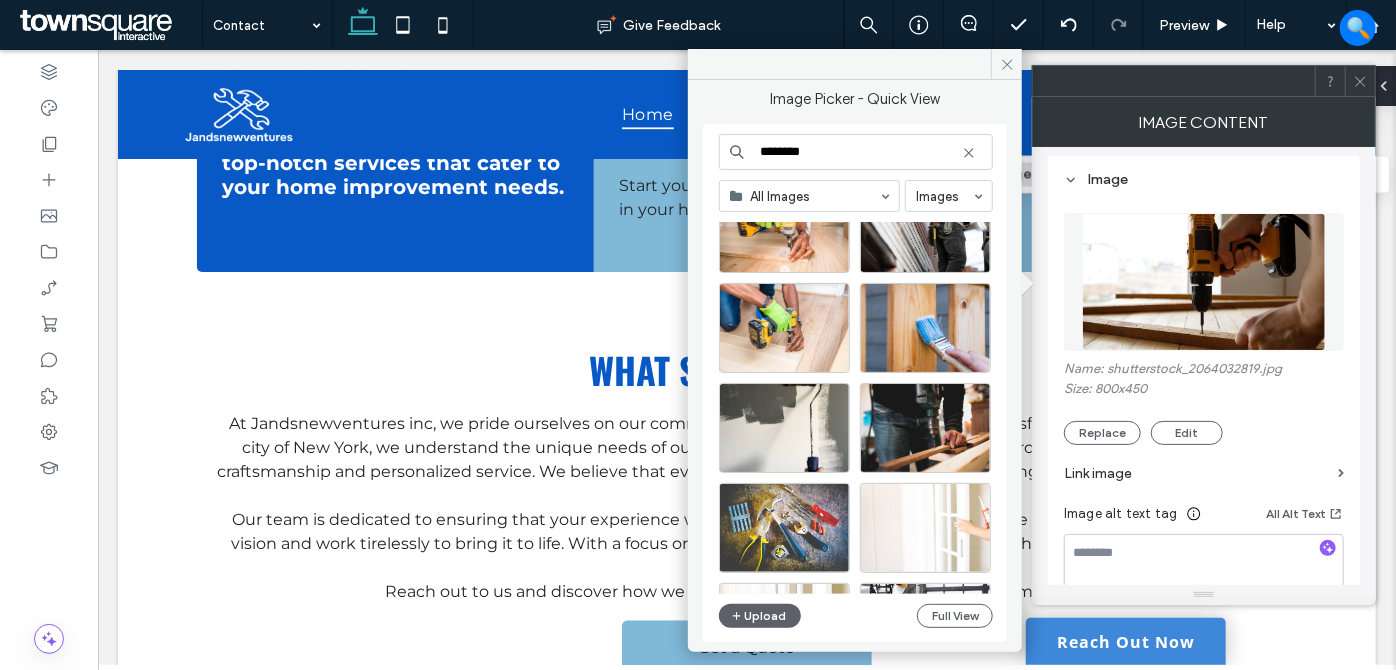 scroll, scrollTop: 206, scrollLeft: 0, axis: vertical 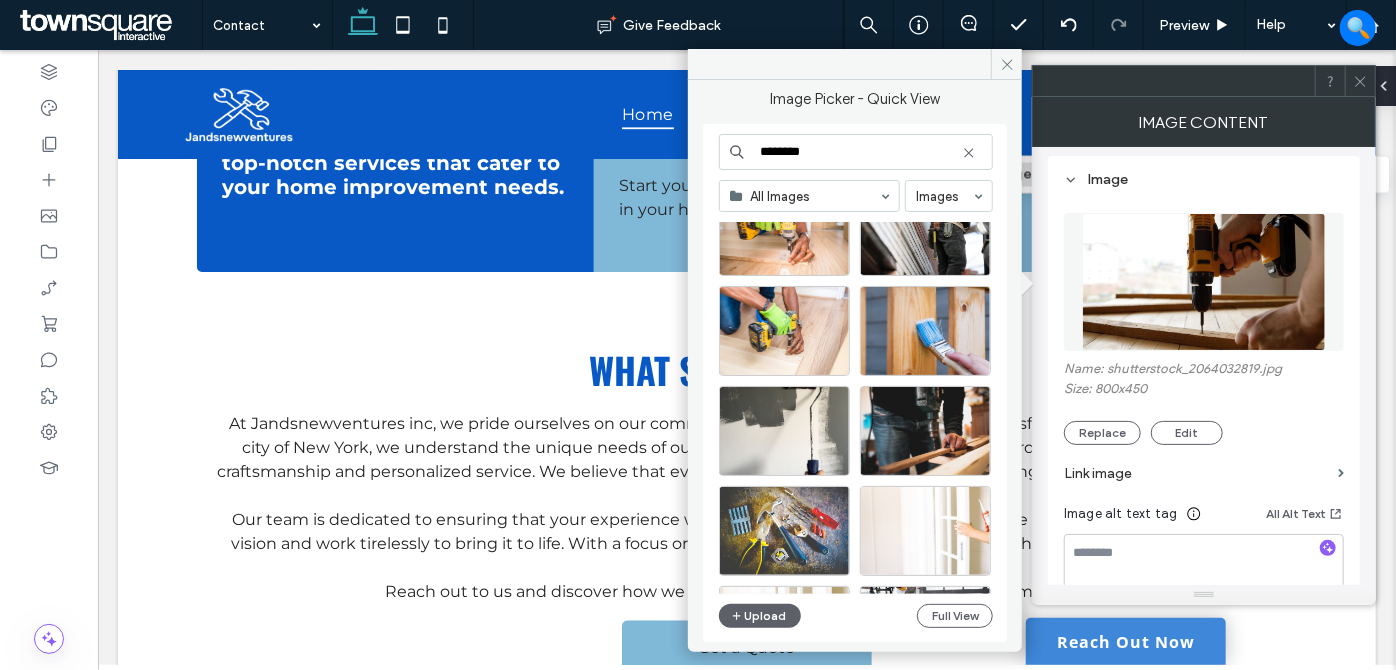 type on "********" 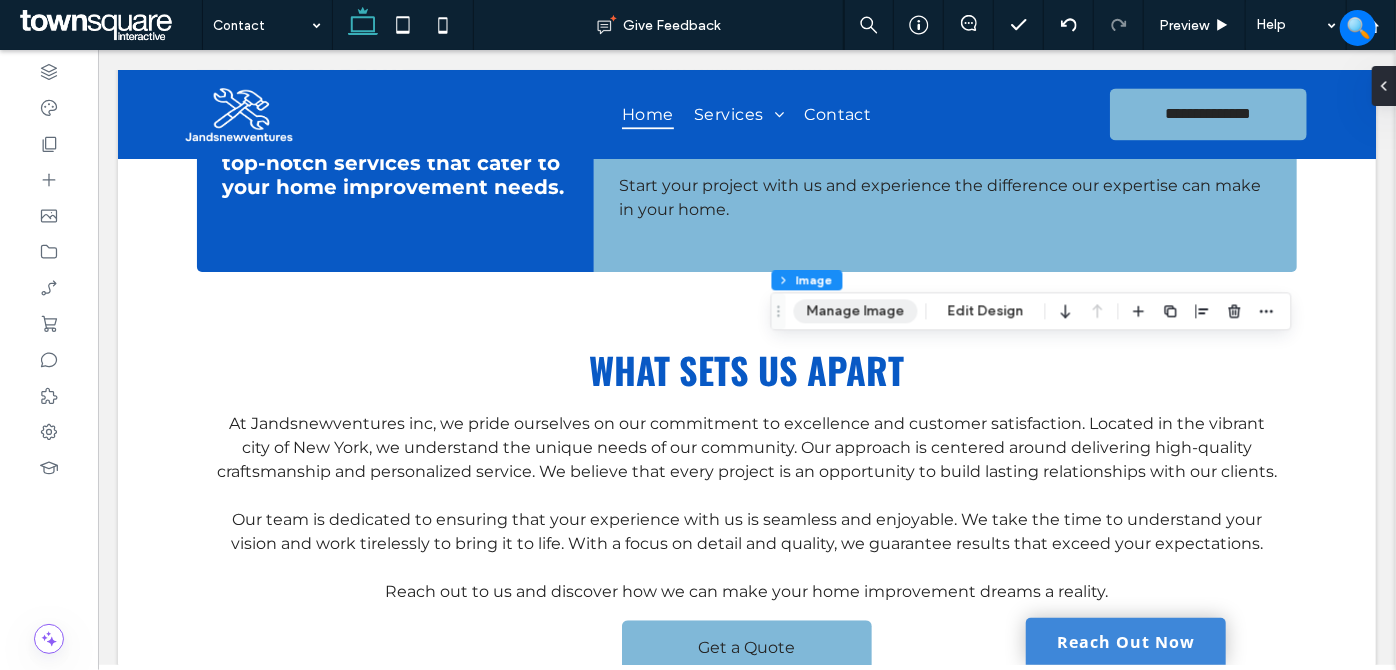 click on "Manage Image" at bounding box center (856, 311) 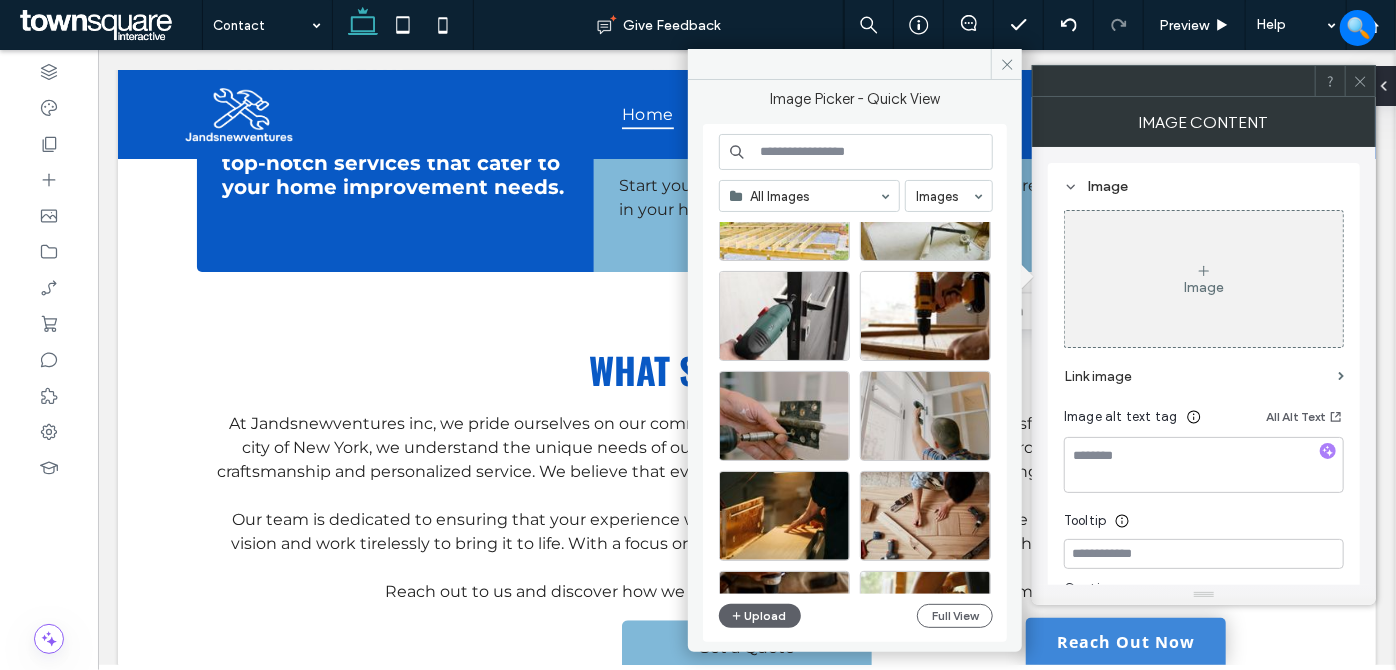scroll, scrollTop: 0, scrollLeft: 0, axis: both 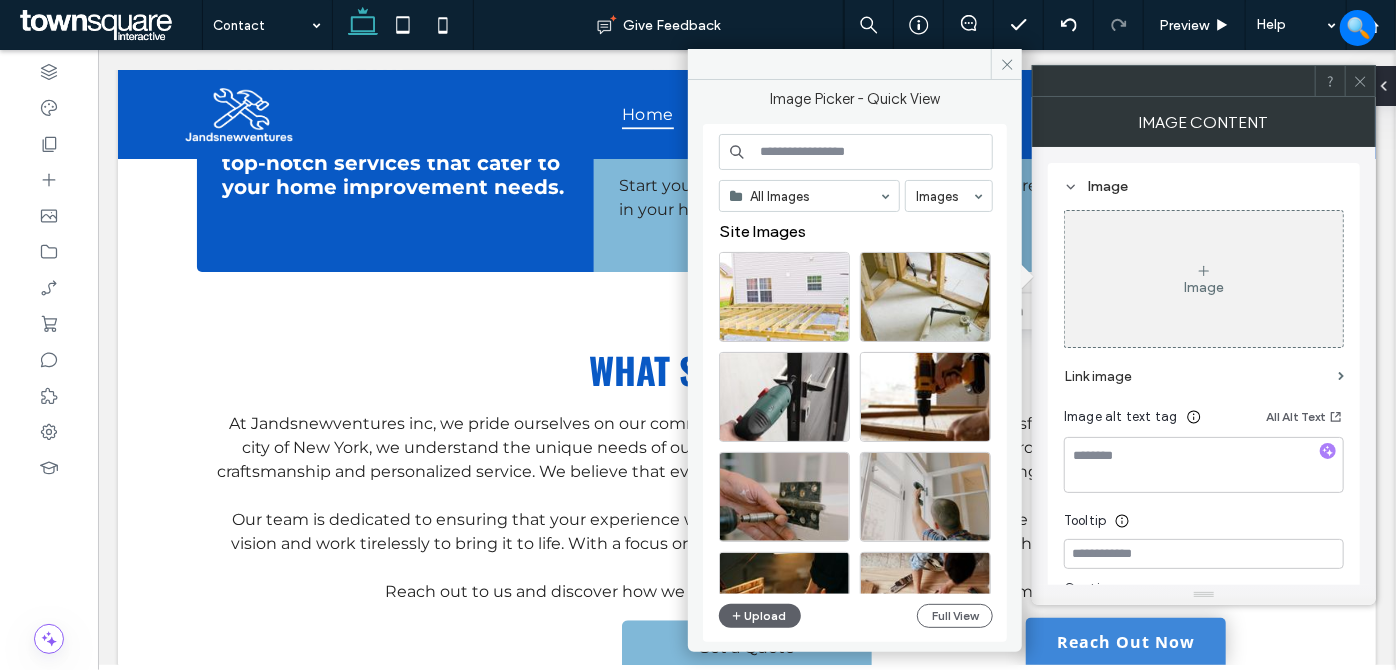 click at bounding box center (856, 152) 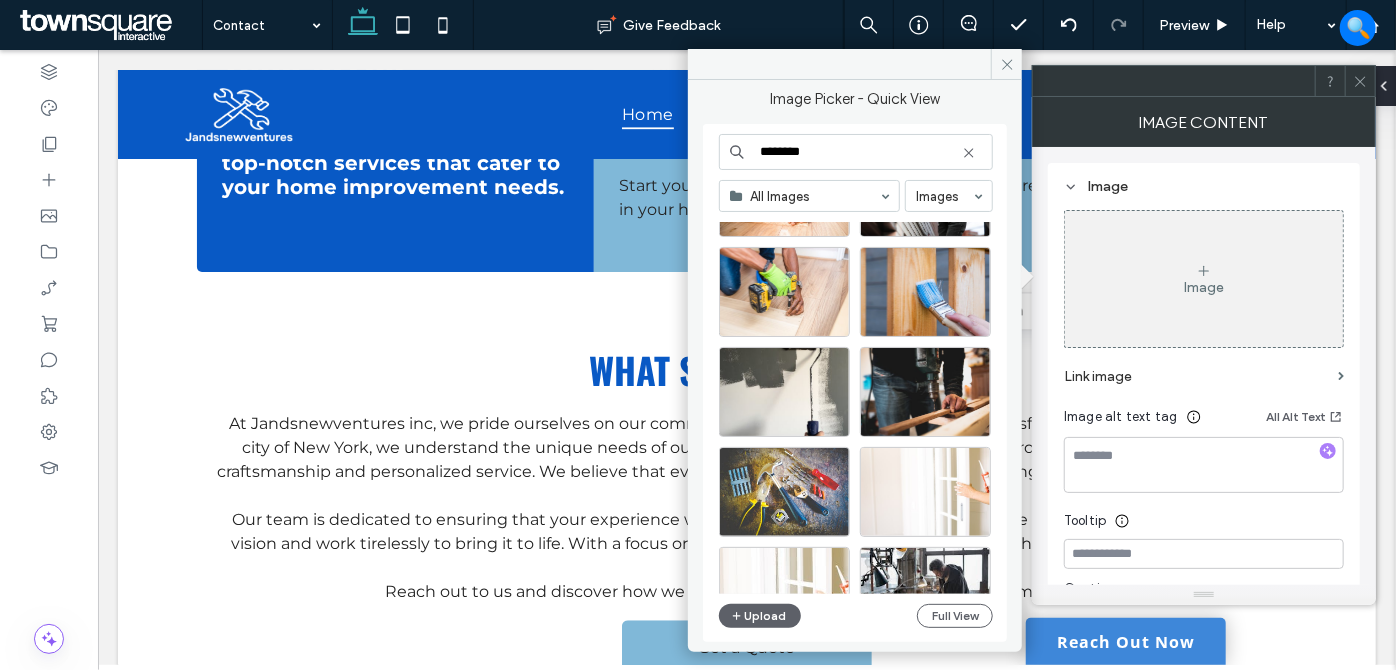 scroll, scrollTop: 272, scrollLeft: 0, axis: vertical 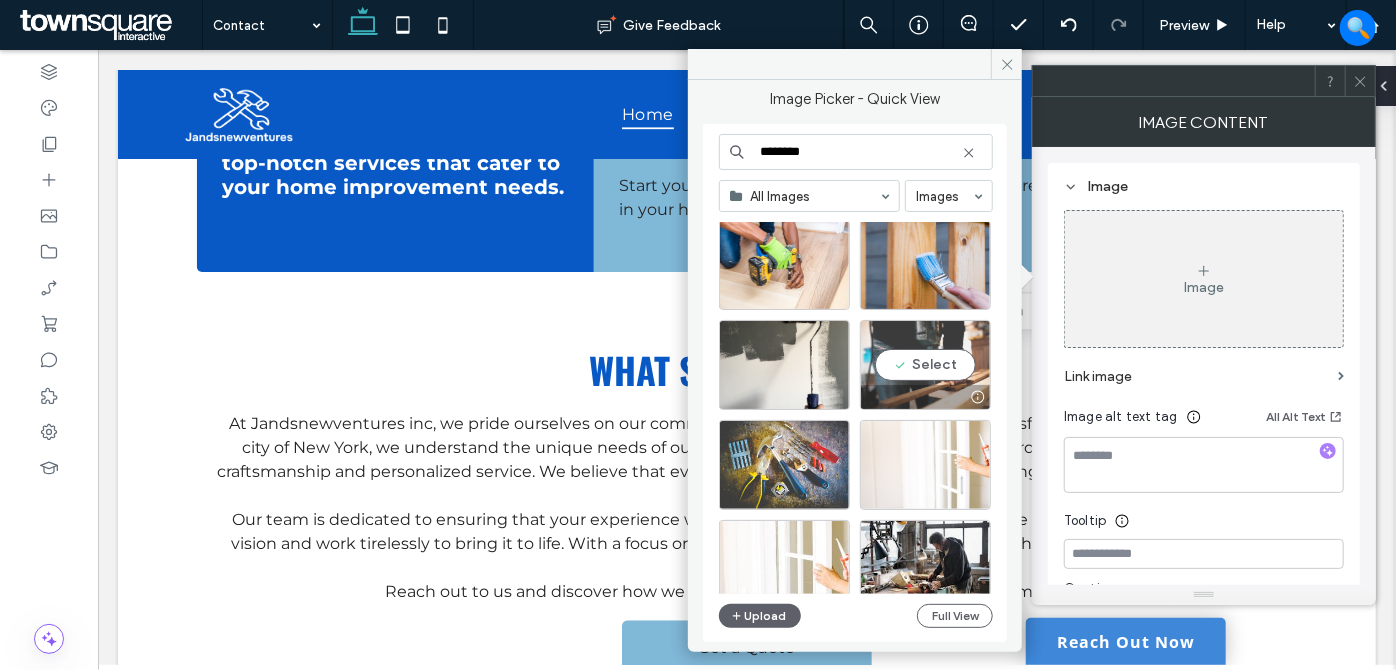 type on "********" 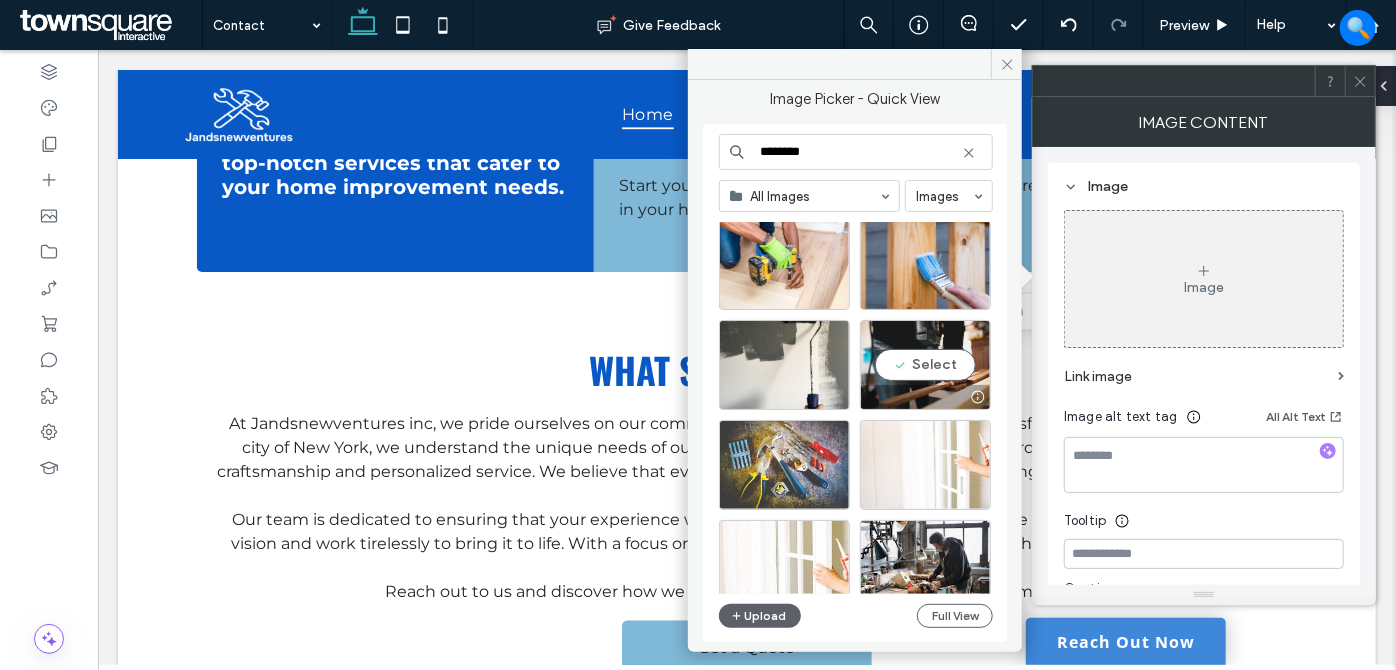 drag, startPoint x: 942, startPoint y: 363, endPoint x: 1105, endPoint y: 261, distance: 192.28365 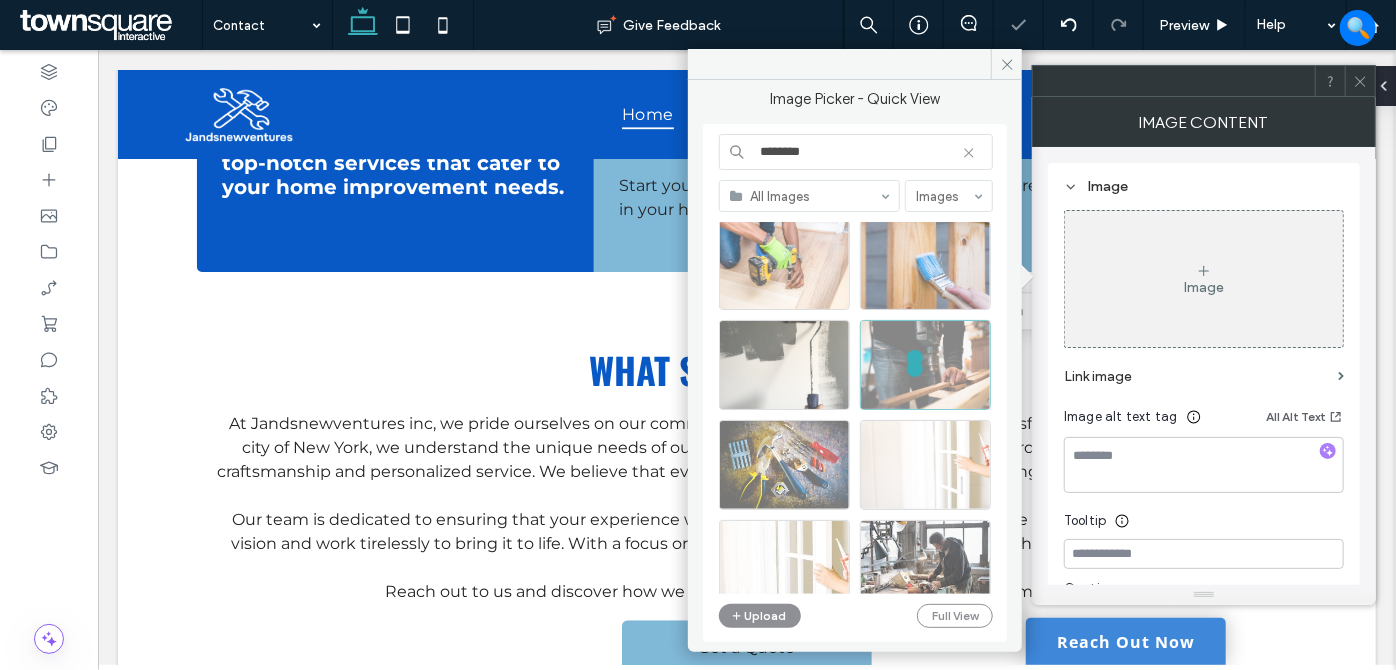 click 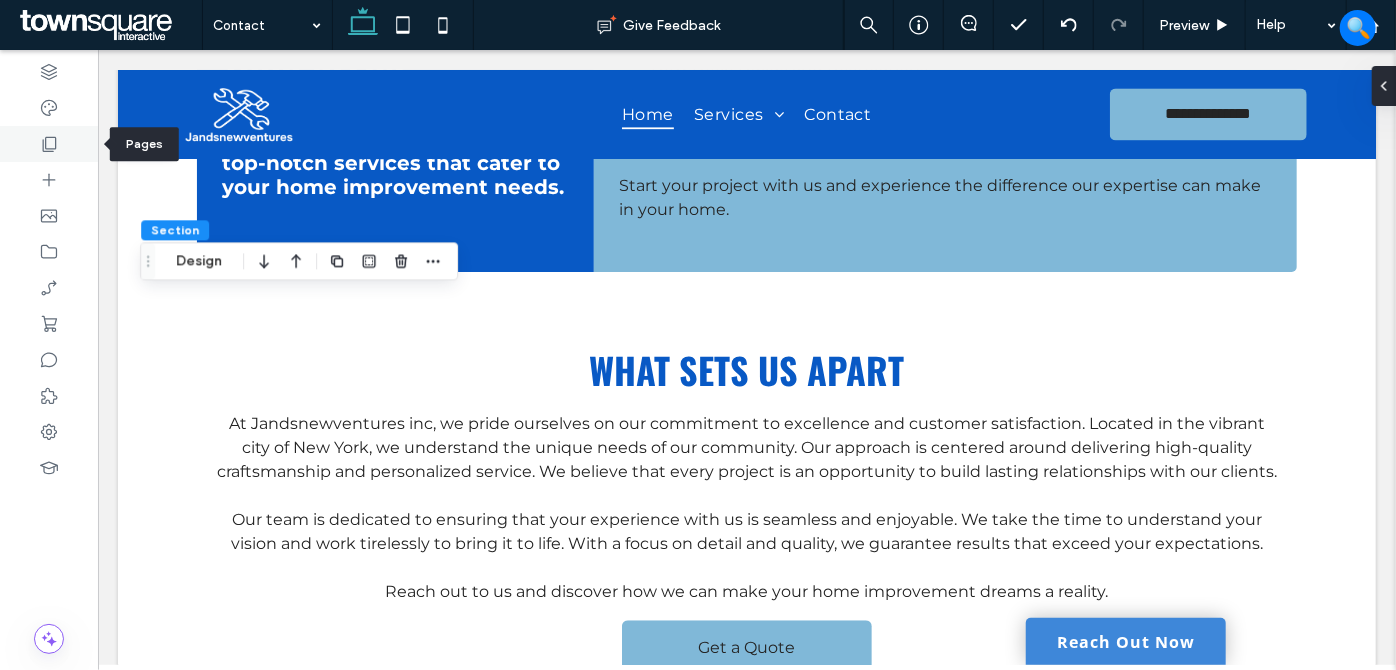 click at bounding box center (49, 144) 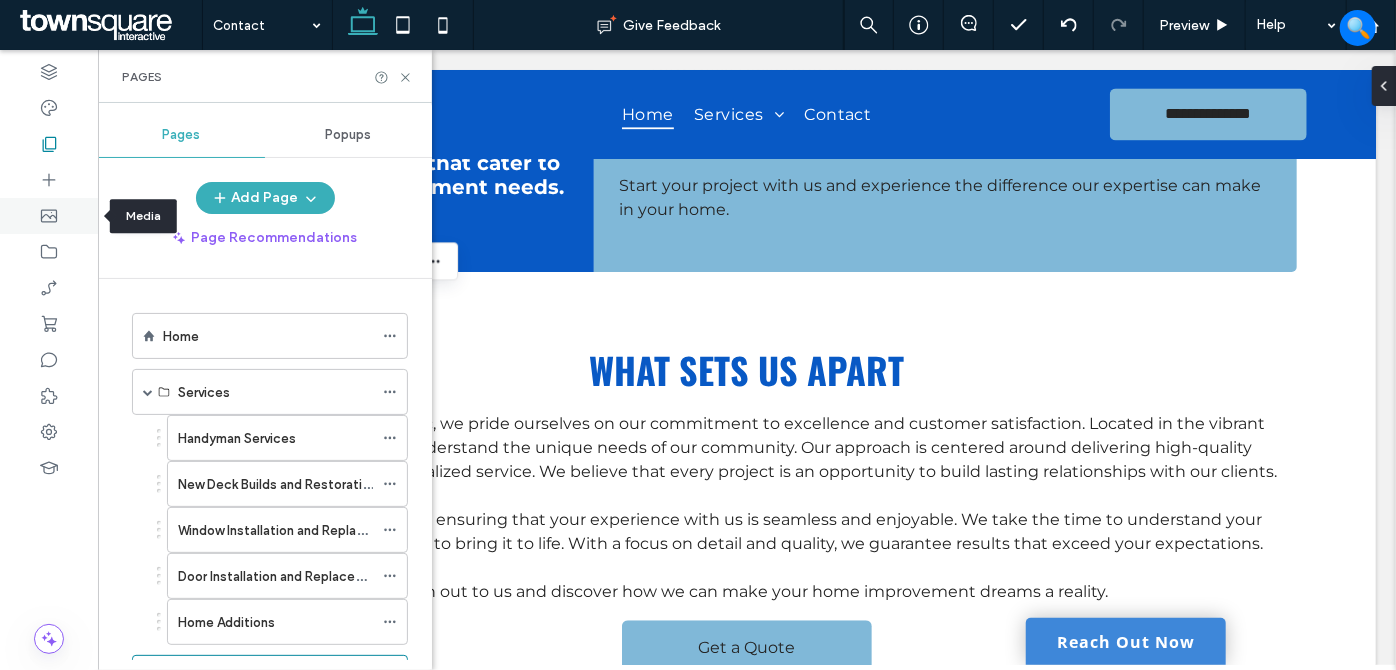 click 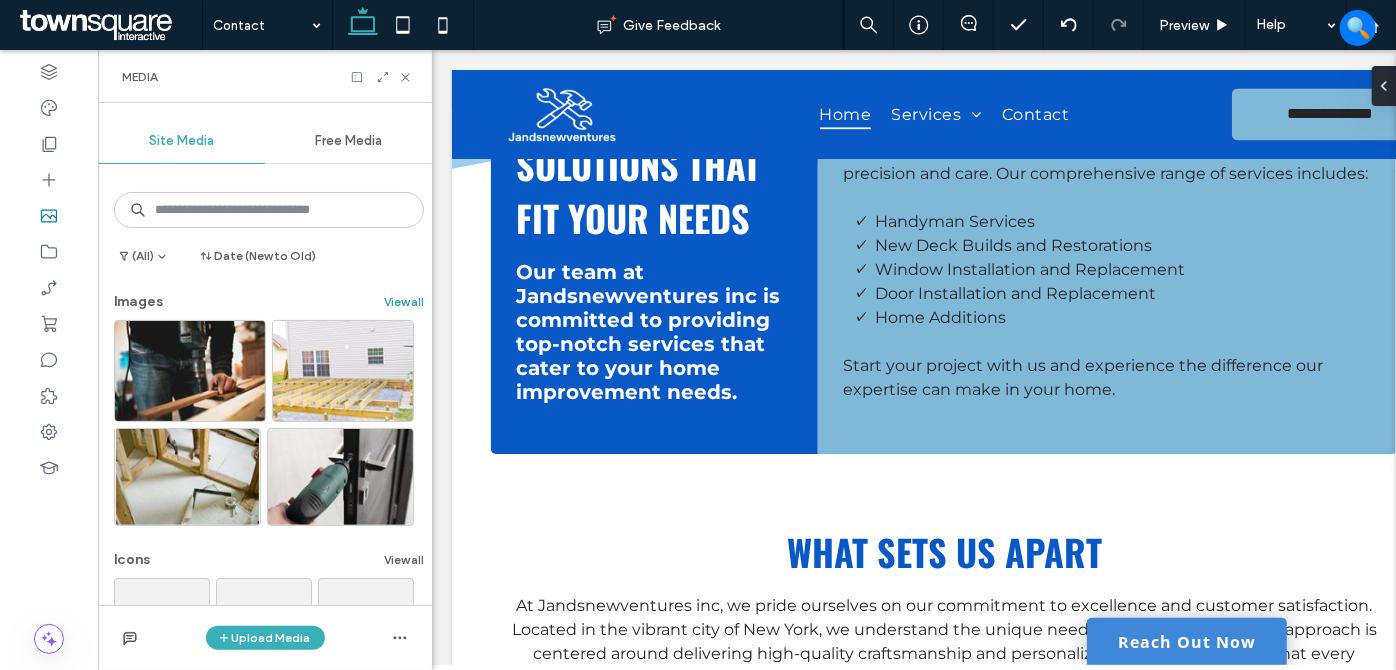 click on "View all" at bounding box center [404, 302] 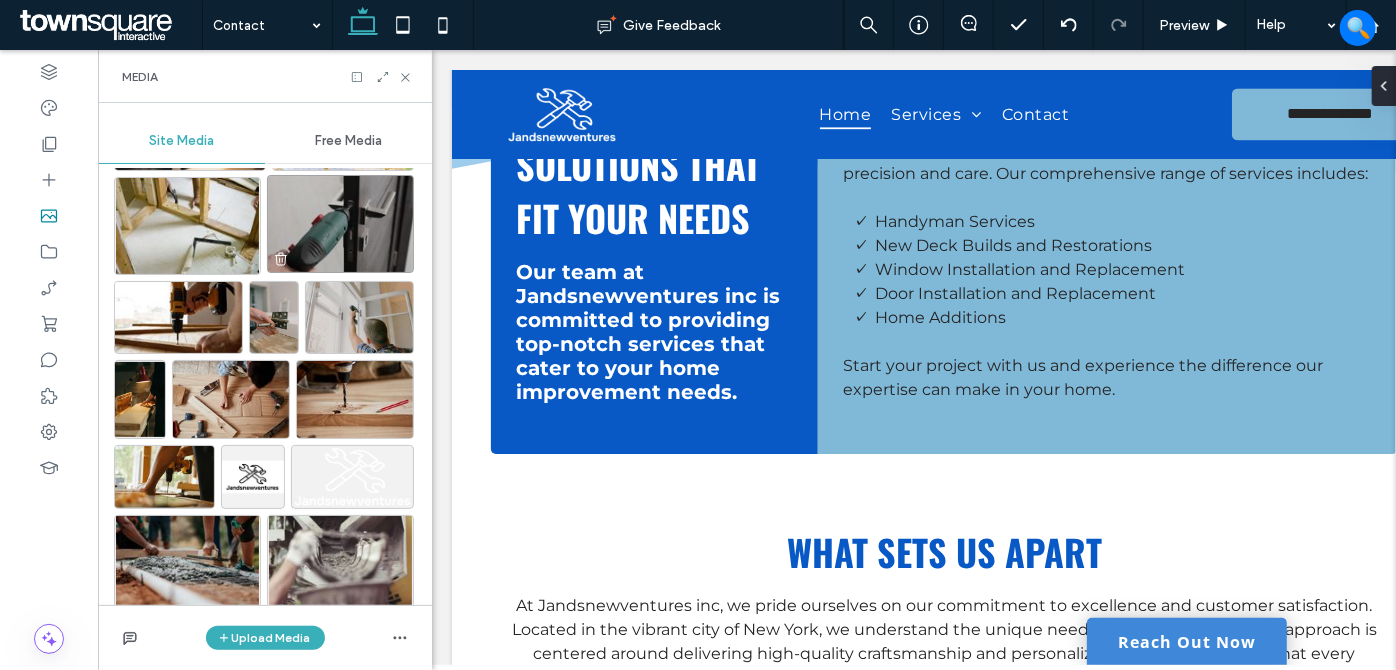 scroll, scrollTop: 272, scrollLeft: 0, axis: vertical 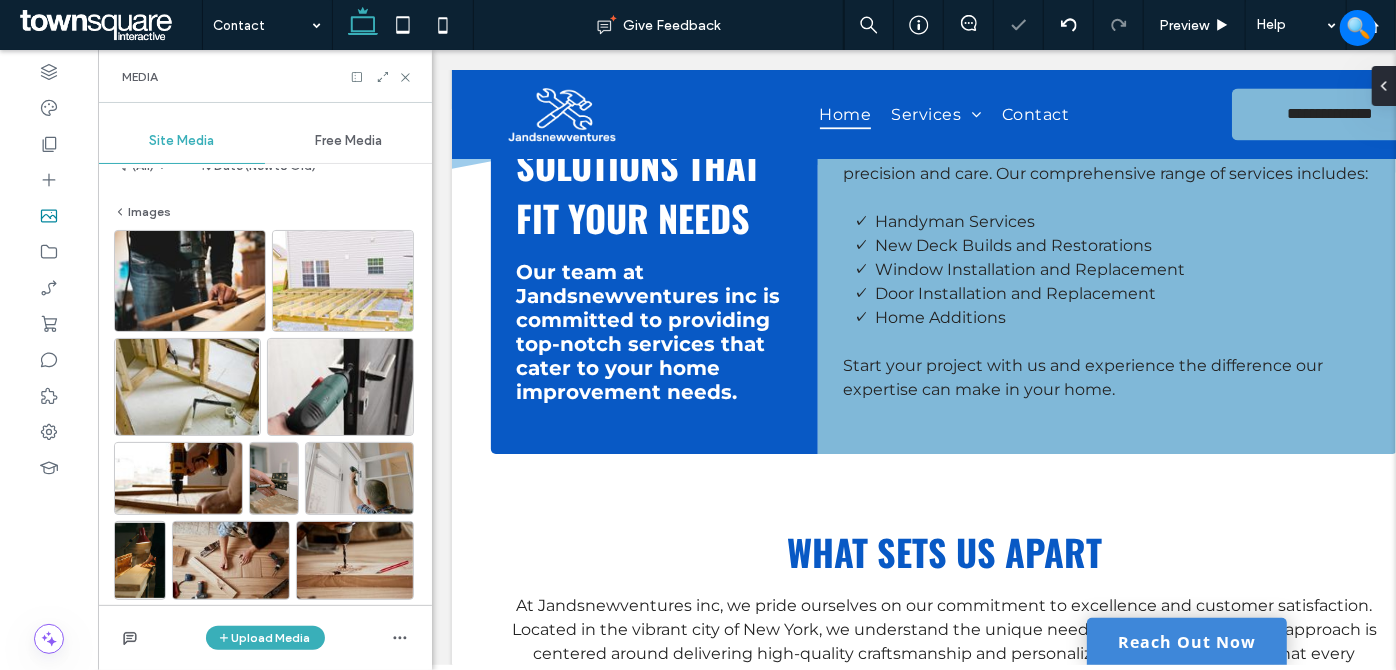 click 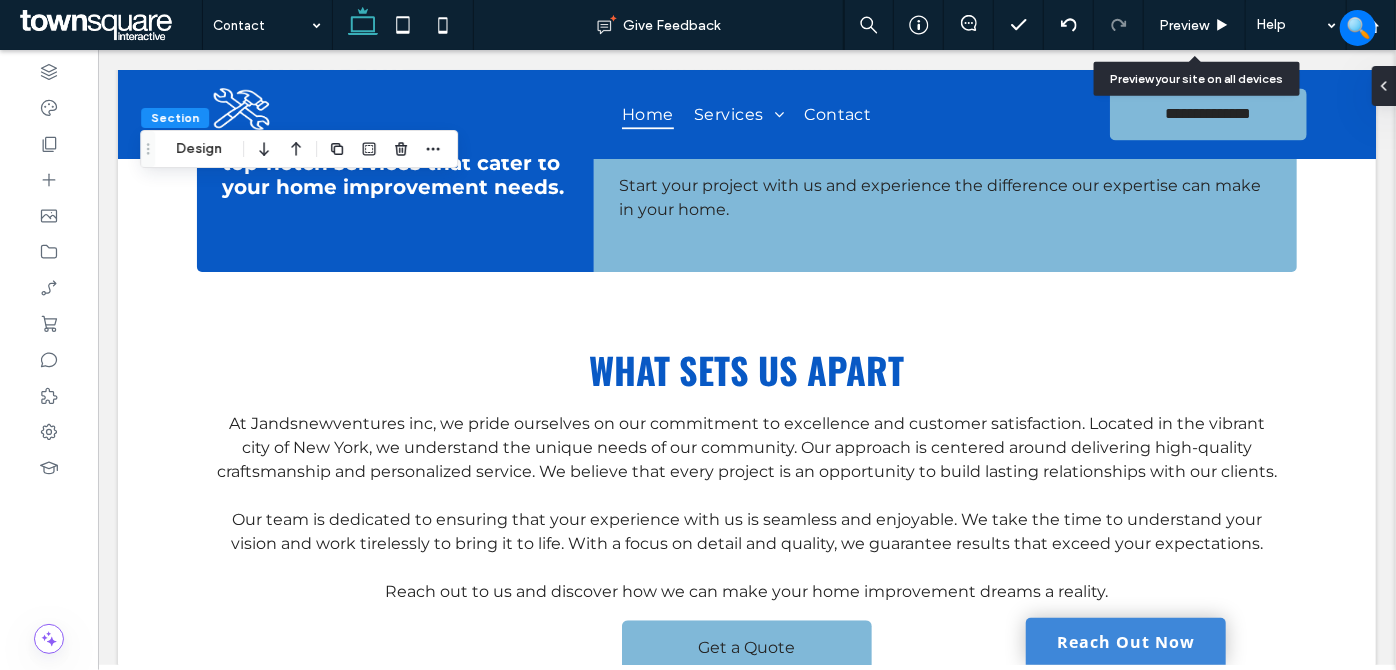 drag, startPoint x: 1162, startPoint y: 23, endPoint x: 1120, endPoint y: 63, distance: 58 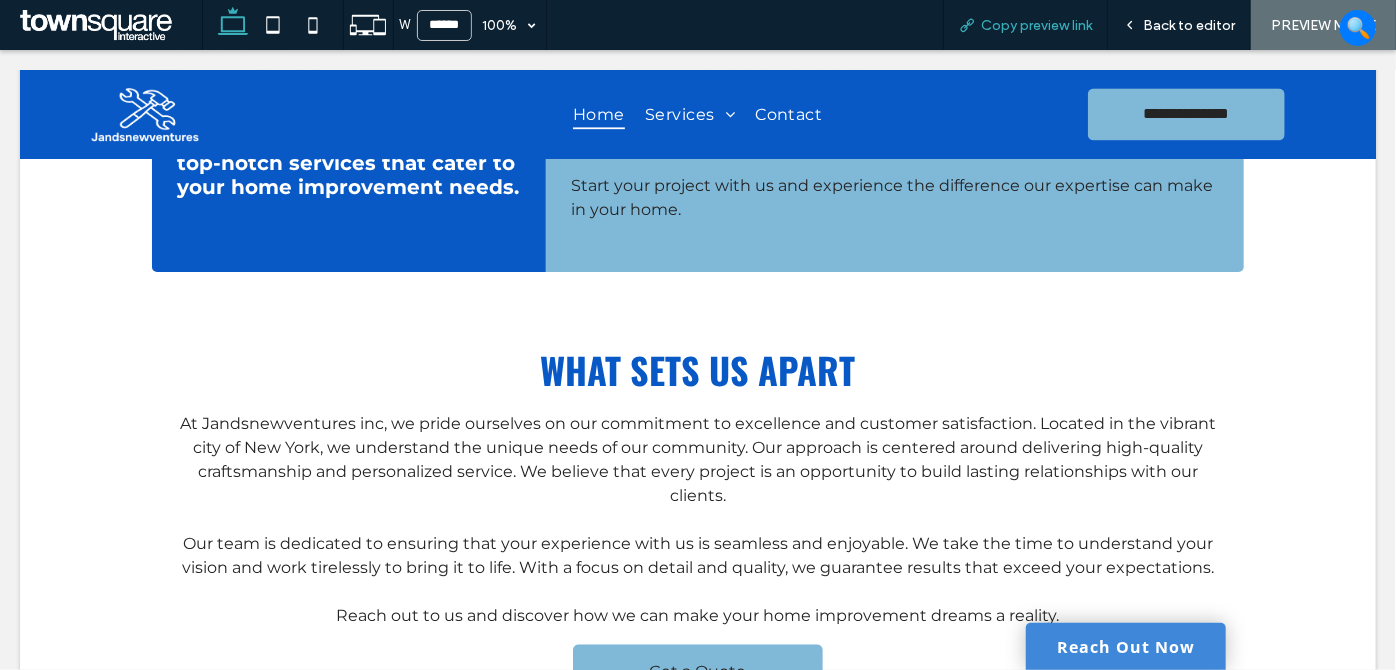 drag, startPoint x: 1037, startPoint y: 27, endPoint x: 1109, endPoint y: 1, distance: 76.55064 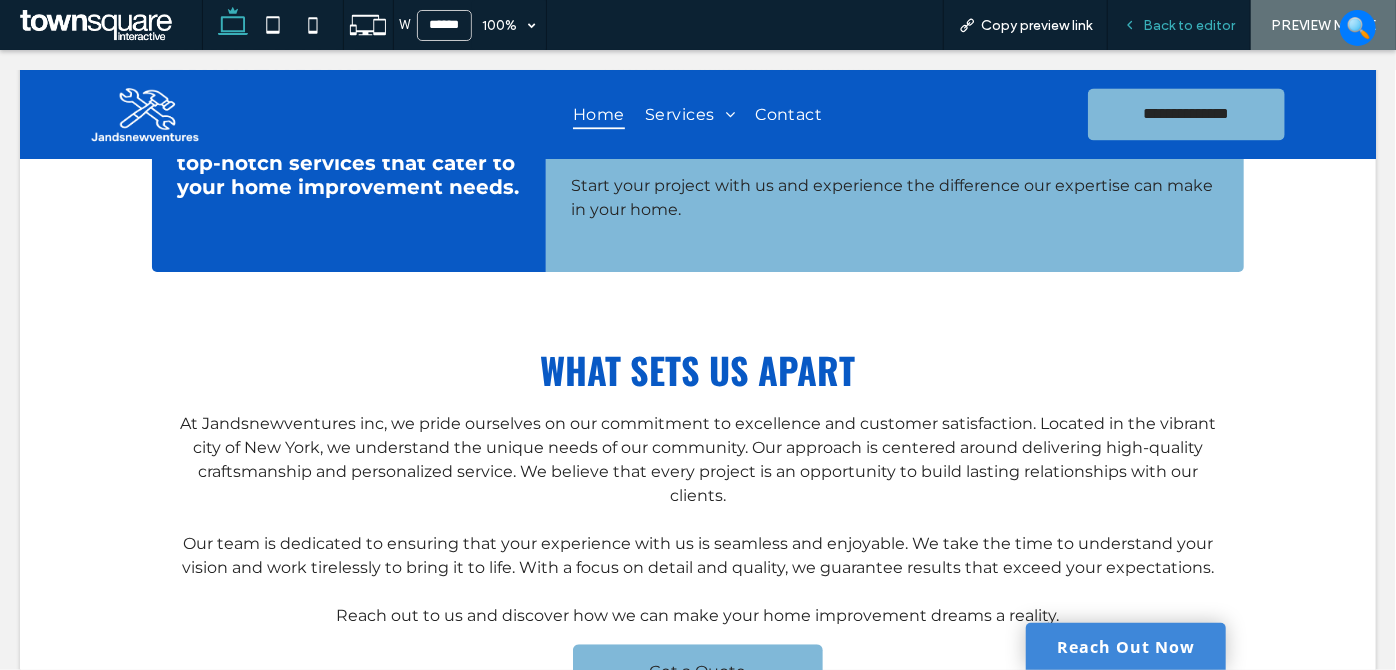 click on "Back to editor" at bounding box center (1179, 25) 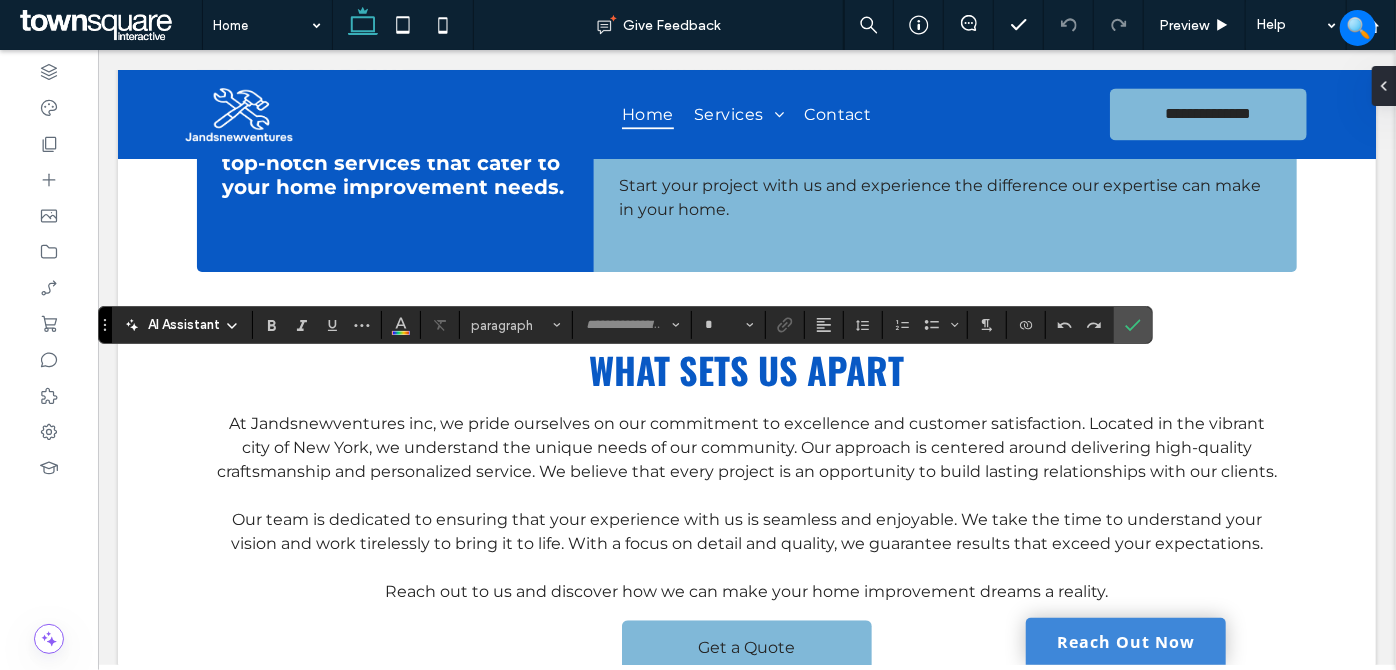 type on "**********" 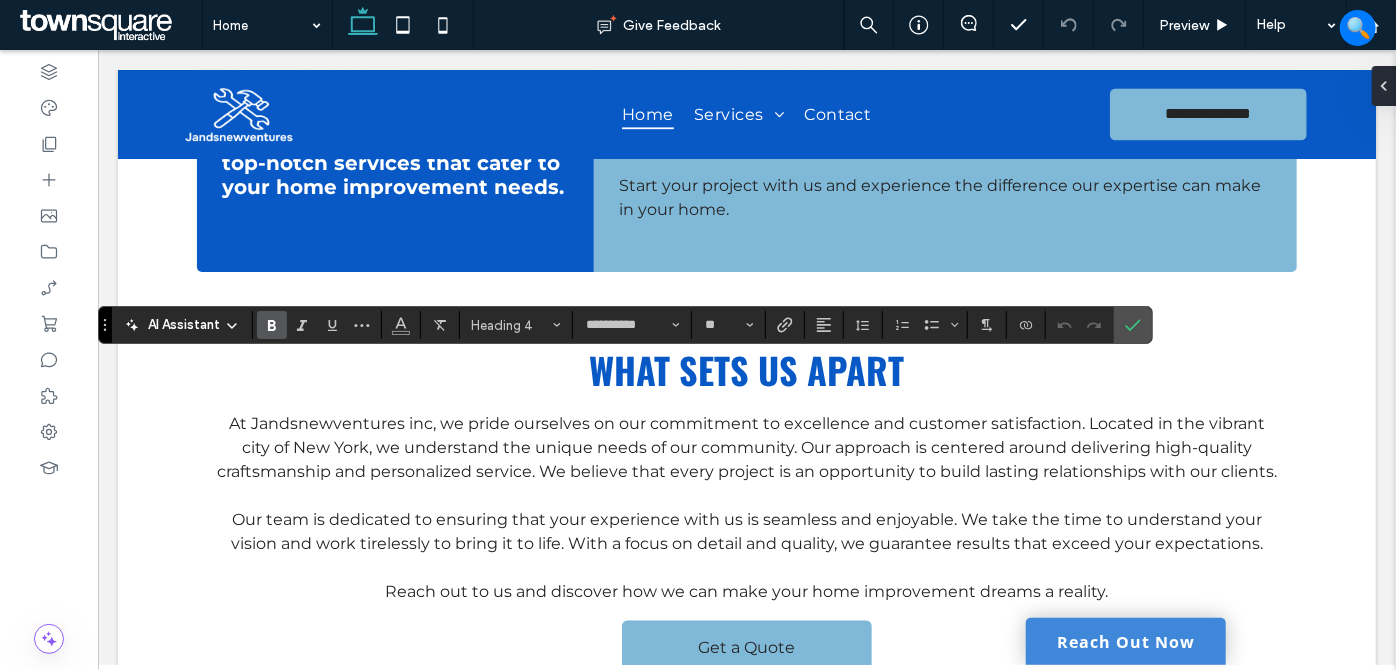type 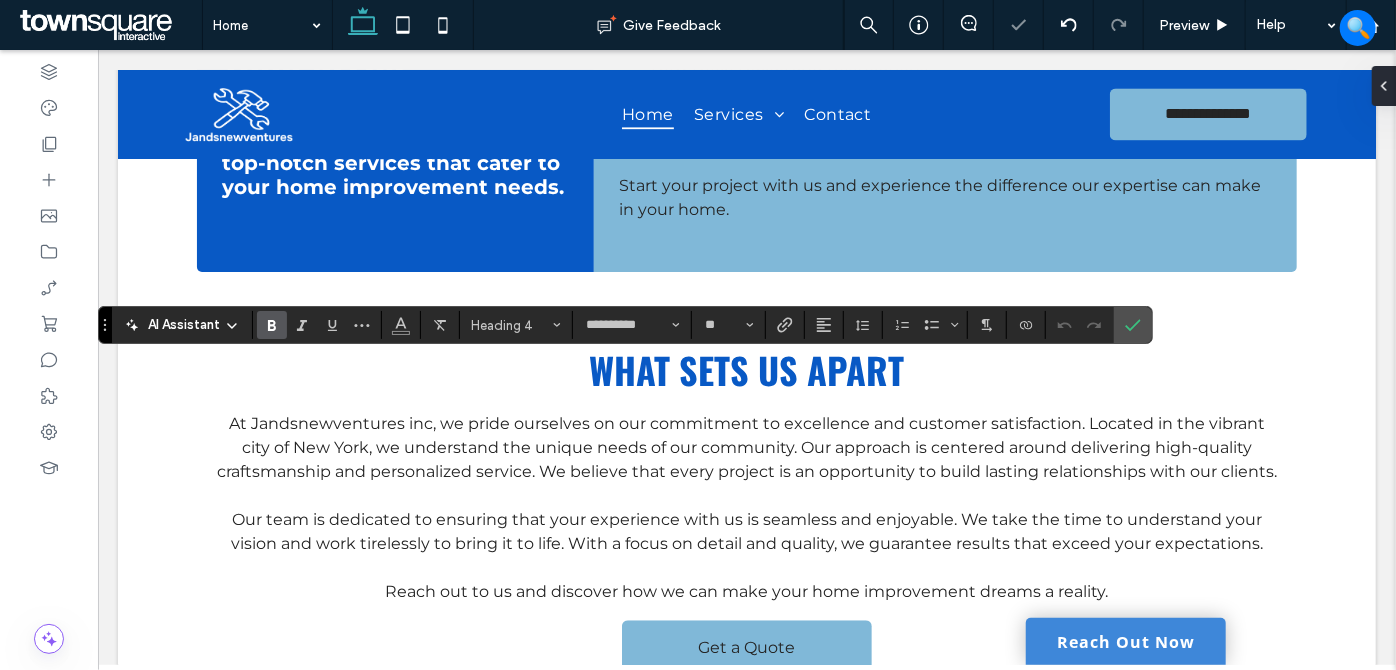 type 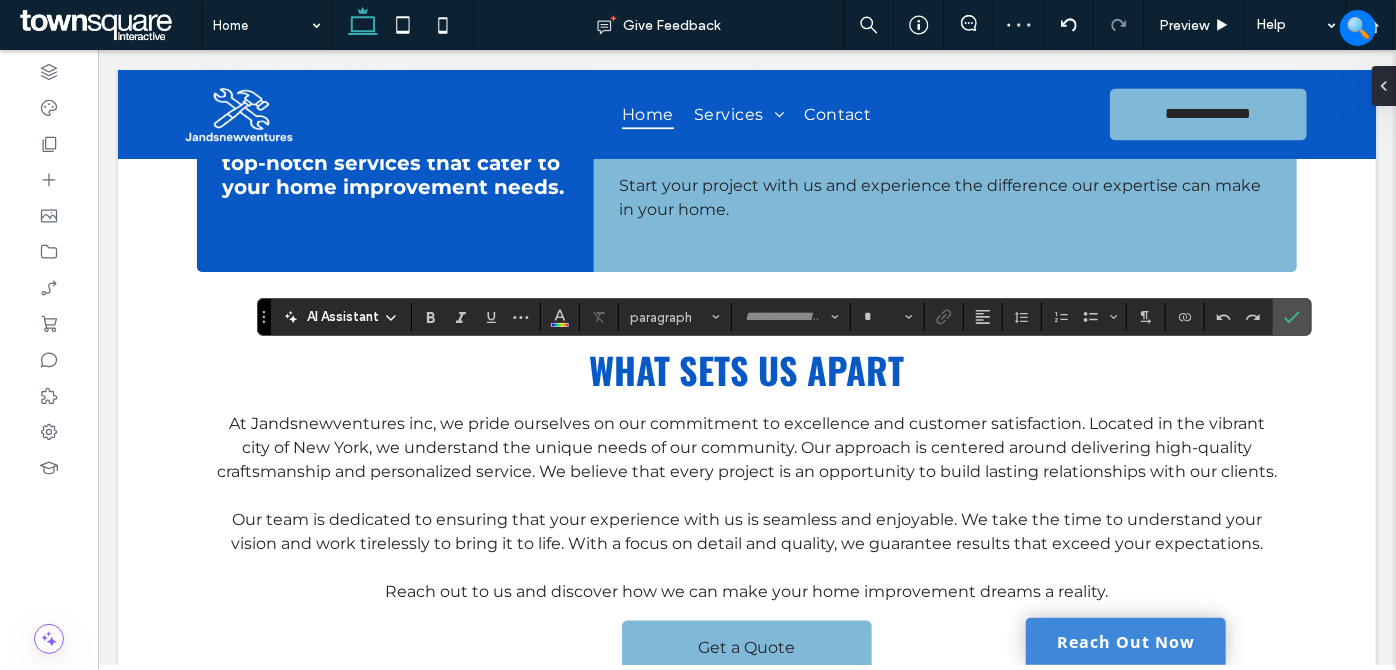 type on "**********" 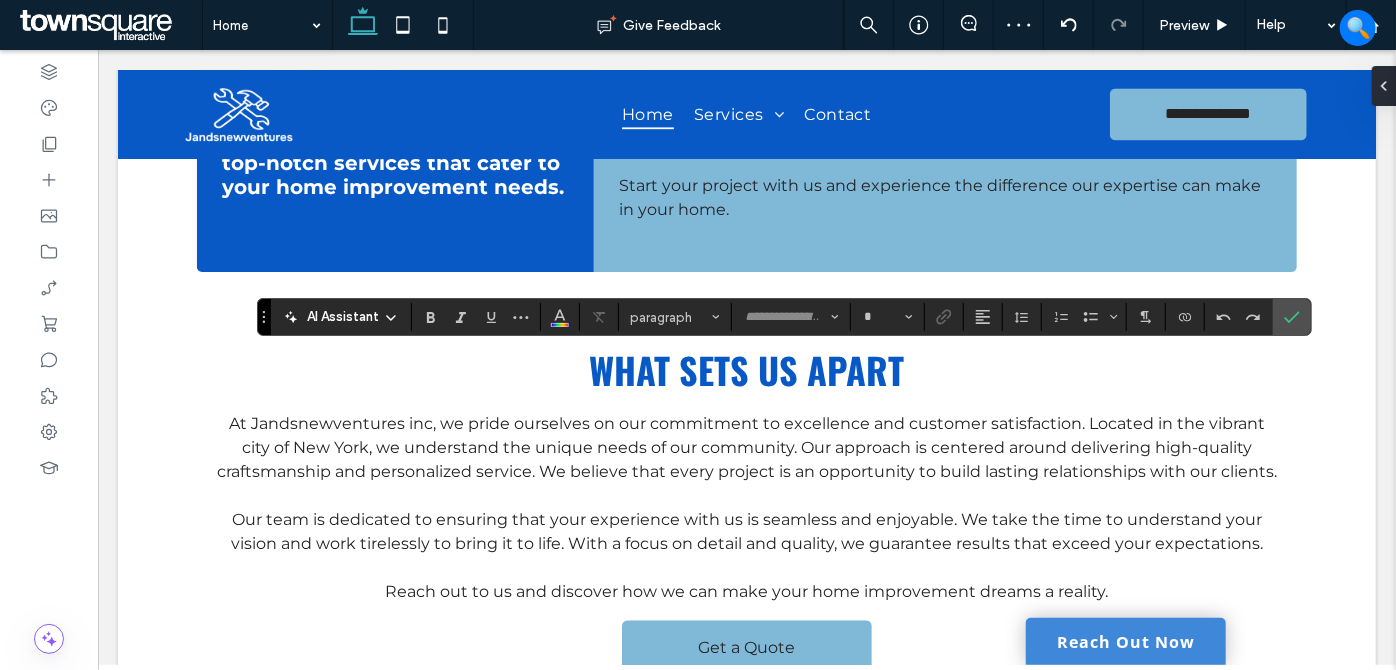 type on "**" 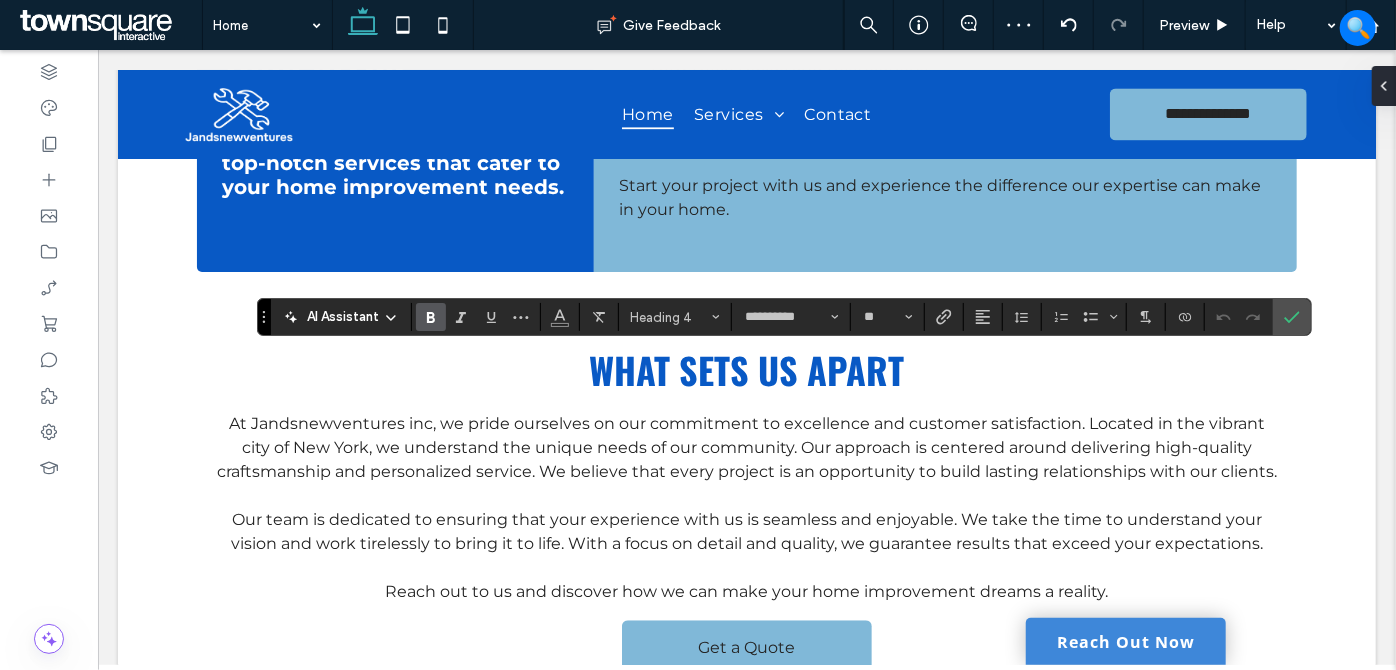 type 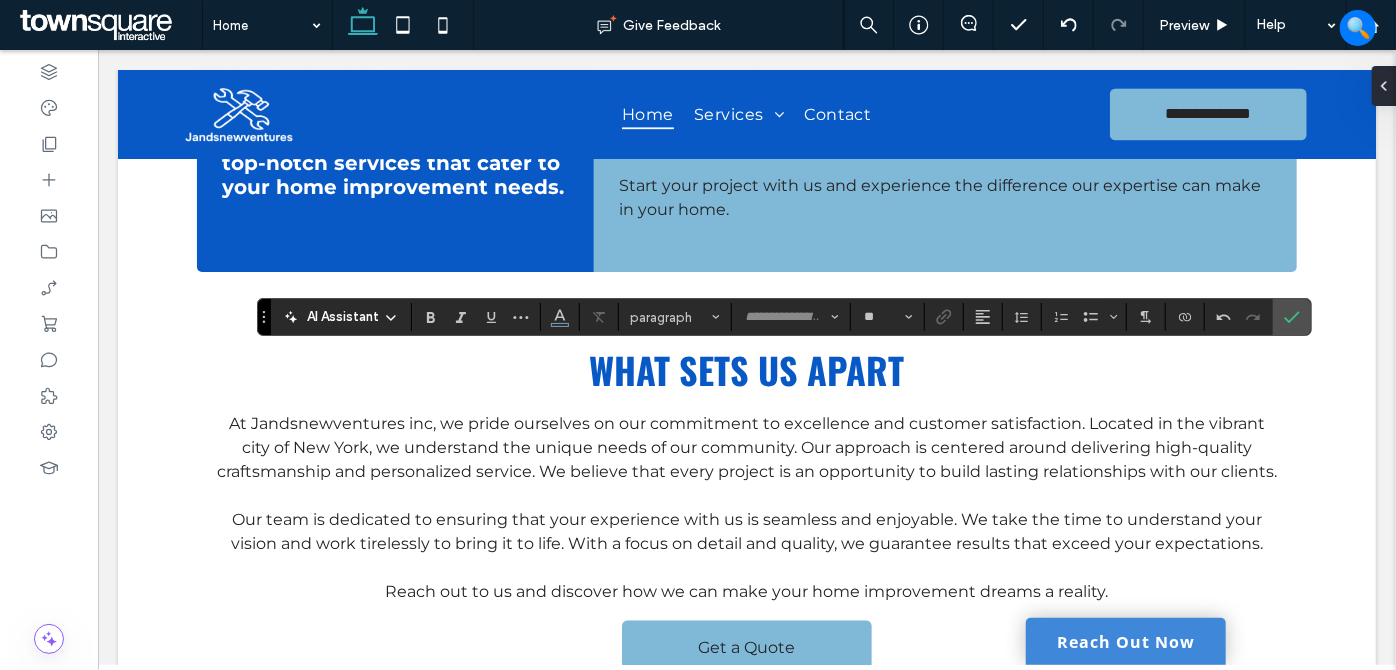 type on "**********" 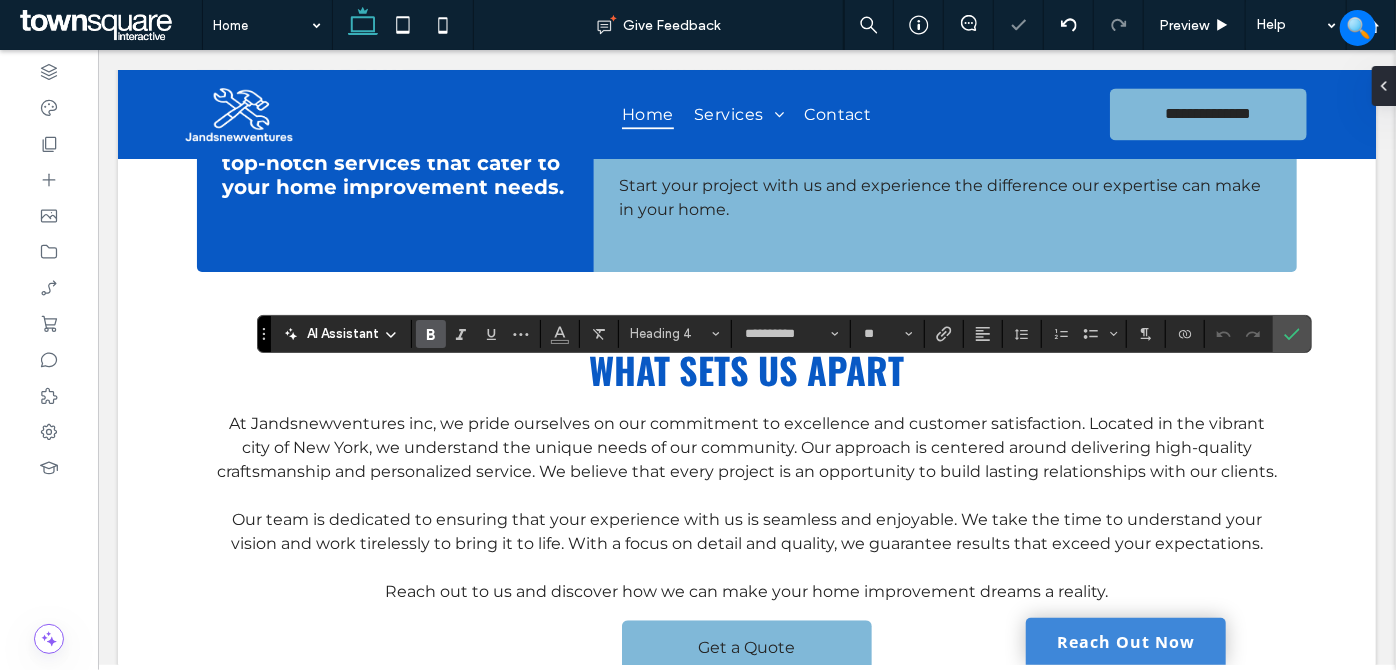 type 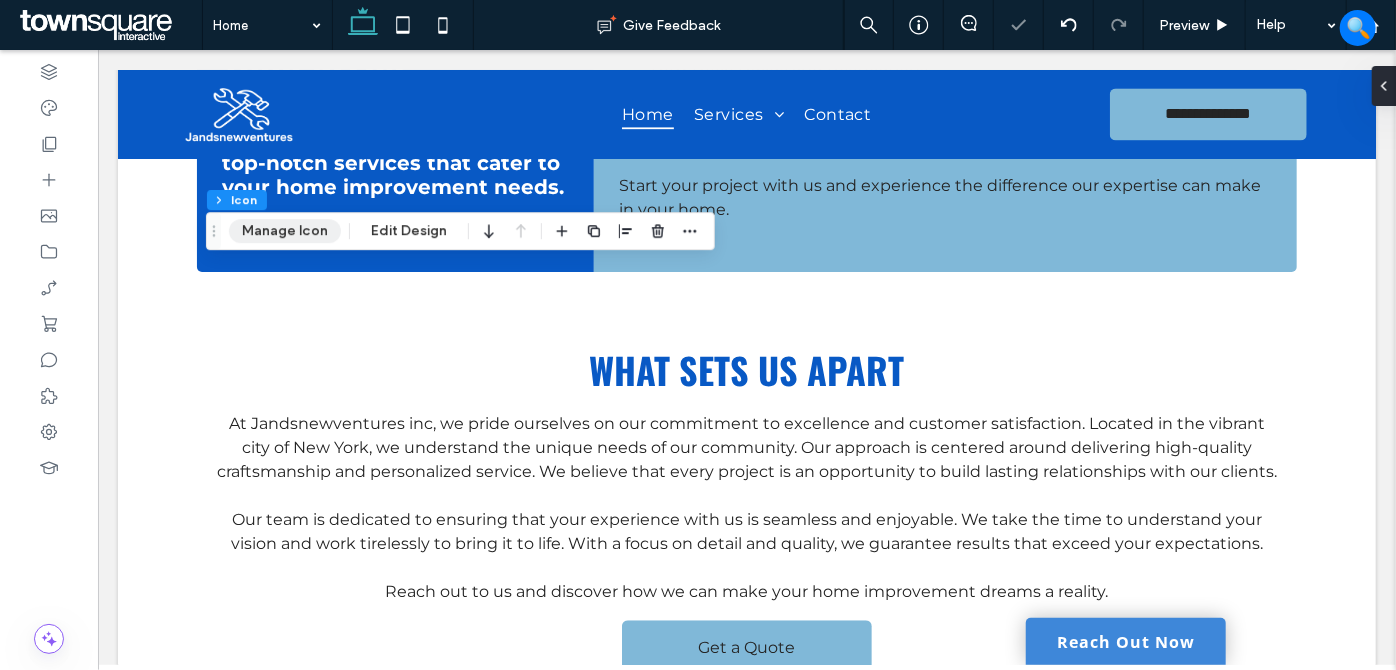 click on "Manage Icon" at bounding box center (285, 231) 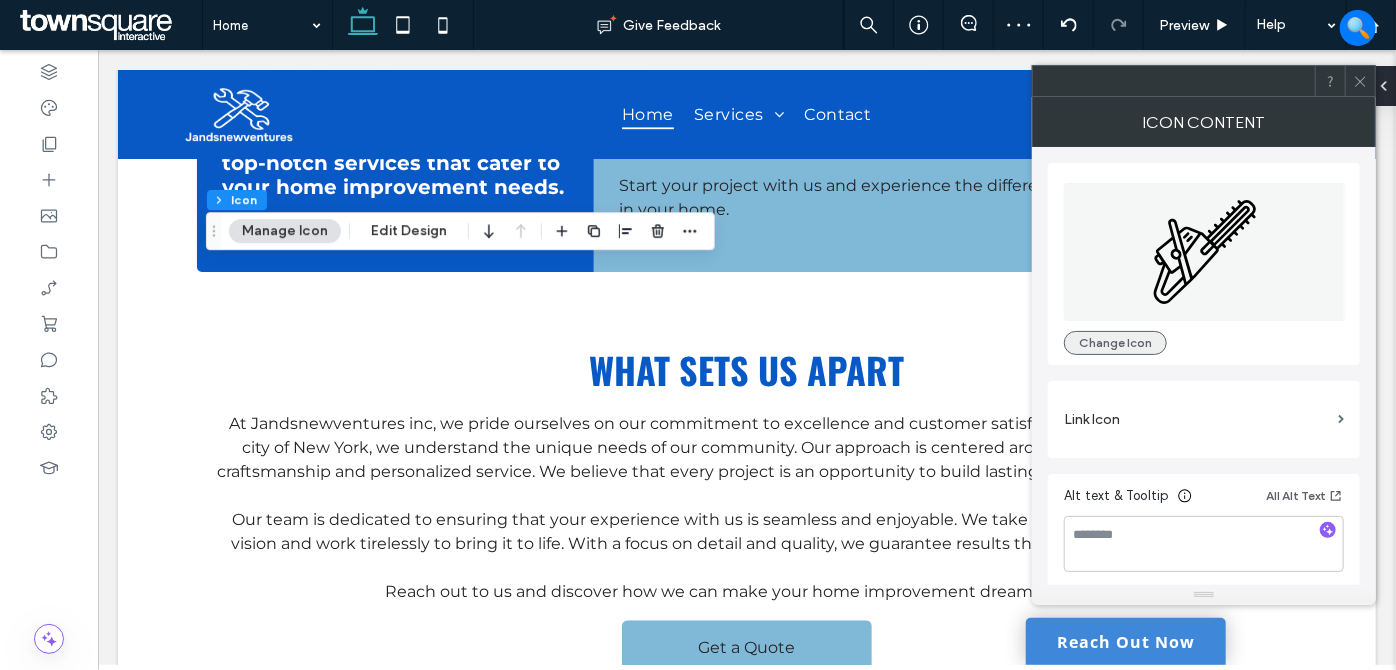 click on "Change Icon" at bounding box center (1115, 343) 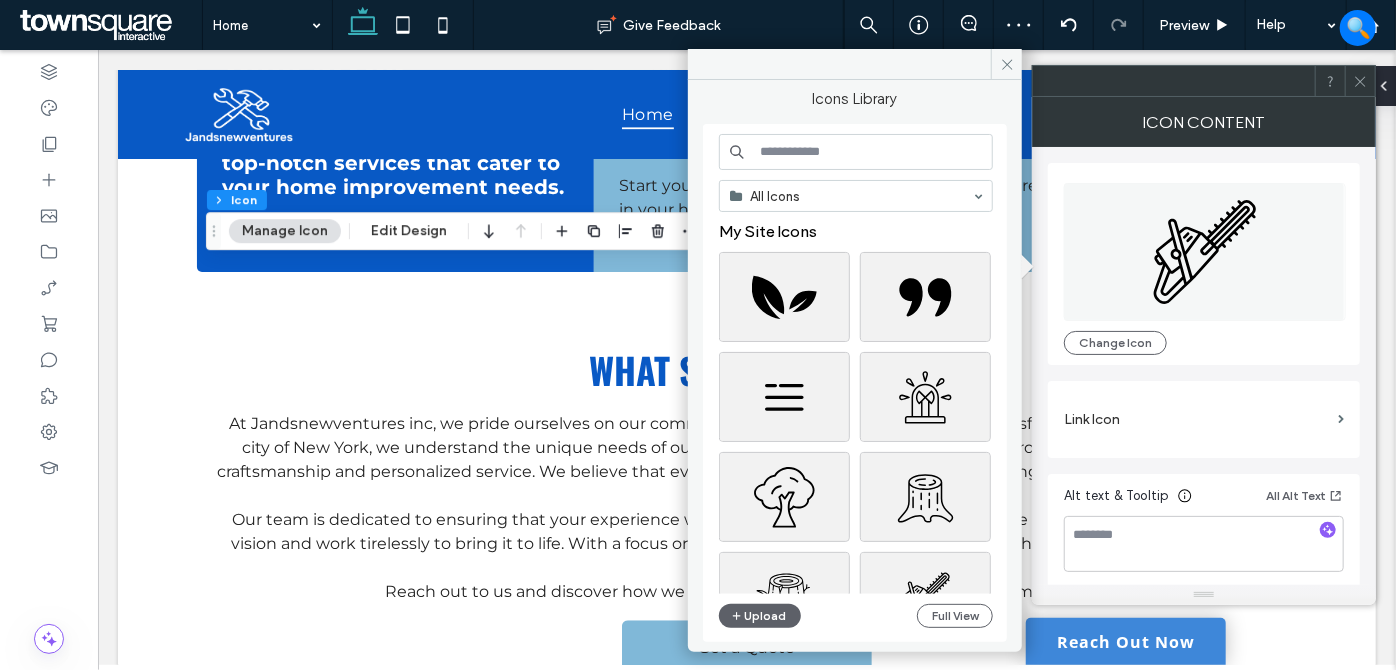 click at bounding box center [856, 152] 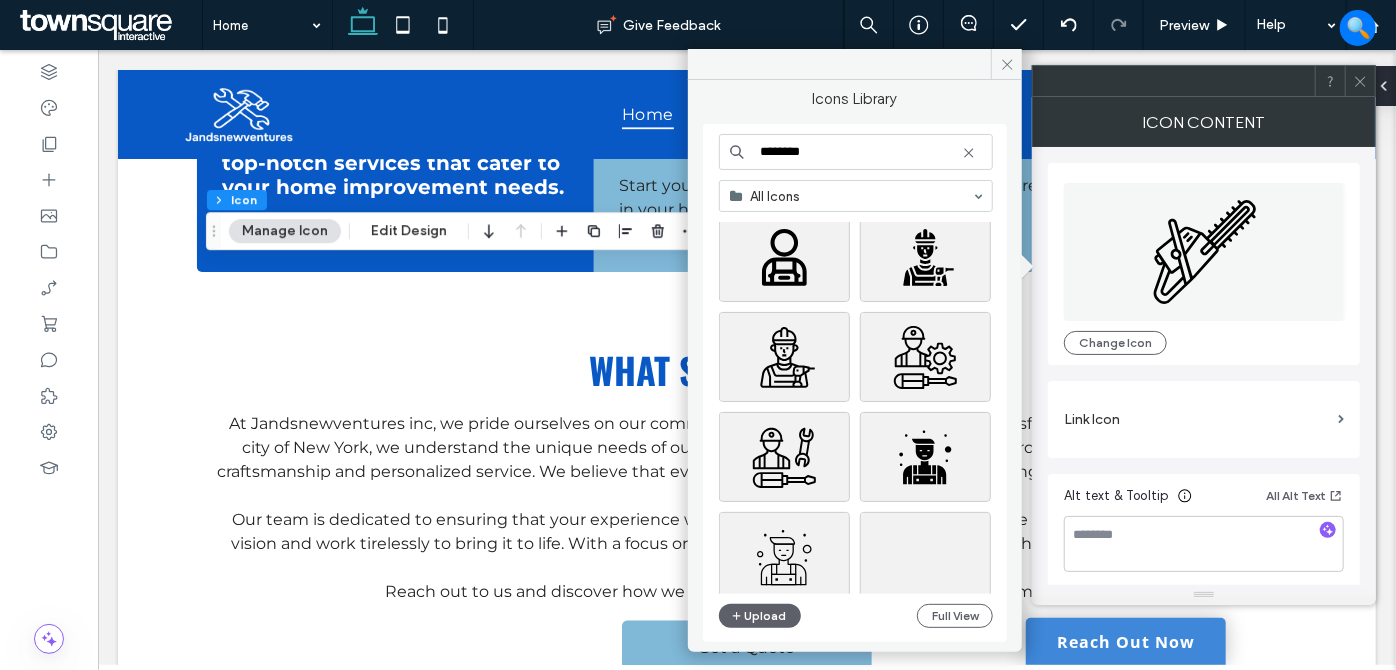 scroll, scrollTop: 909, scrollLeft: 0, axis: vertical 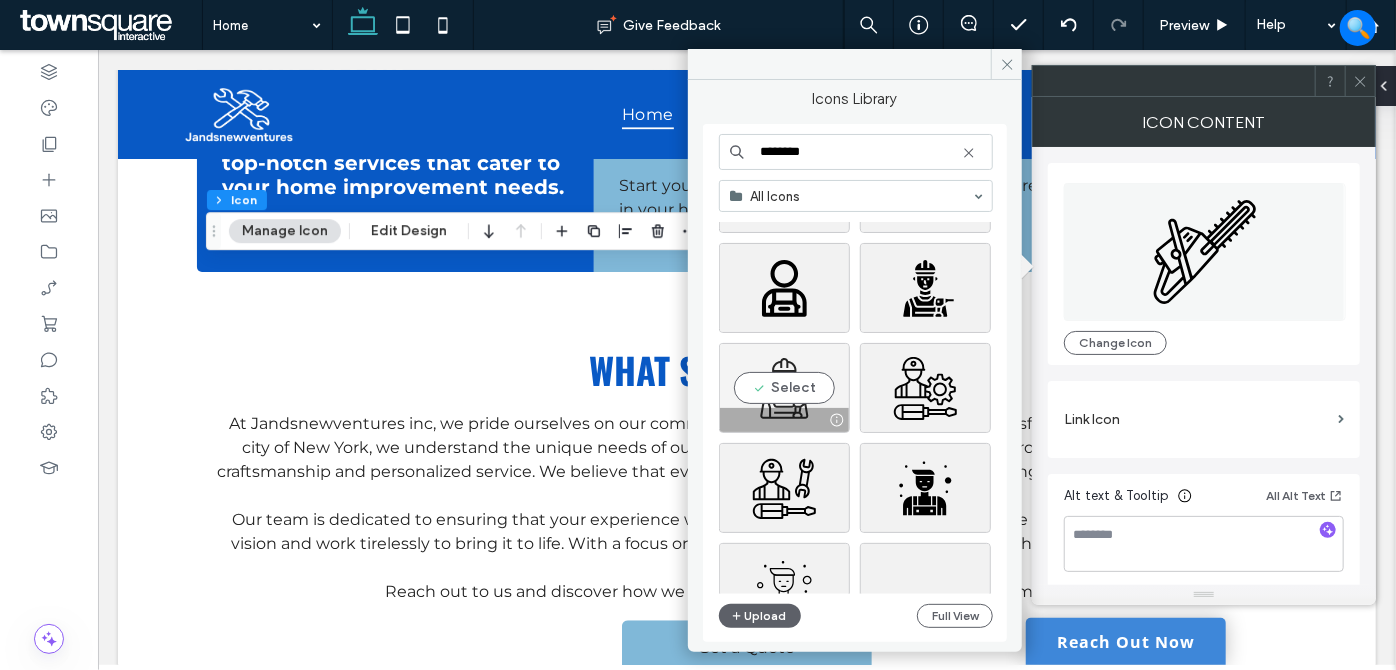 type on "********" 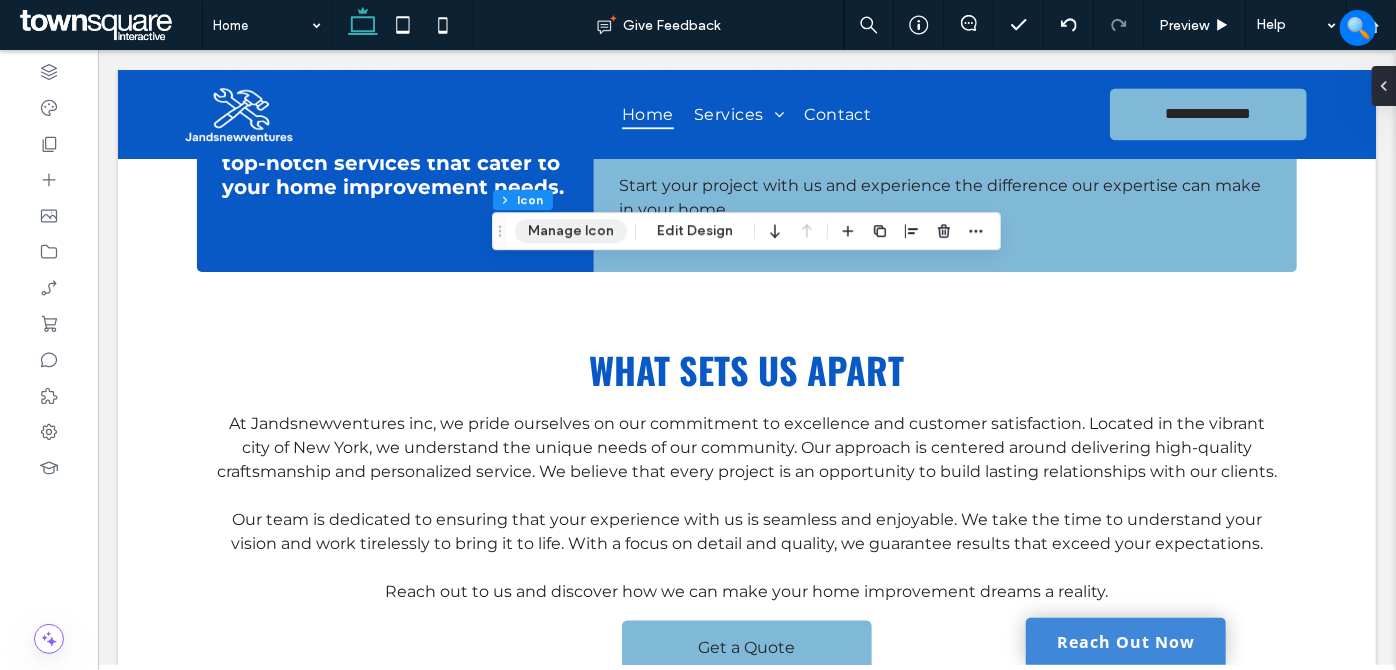 click on "Manage Icon" at bounding box center (571, 231) 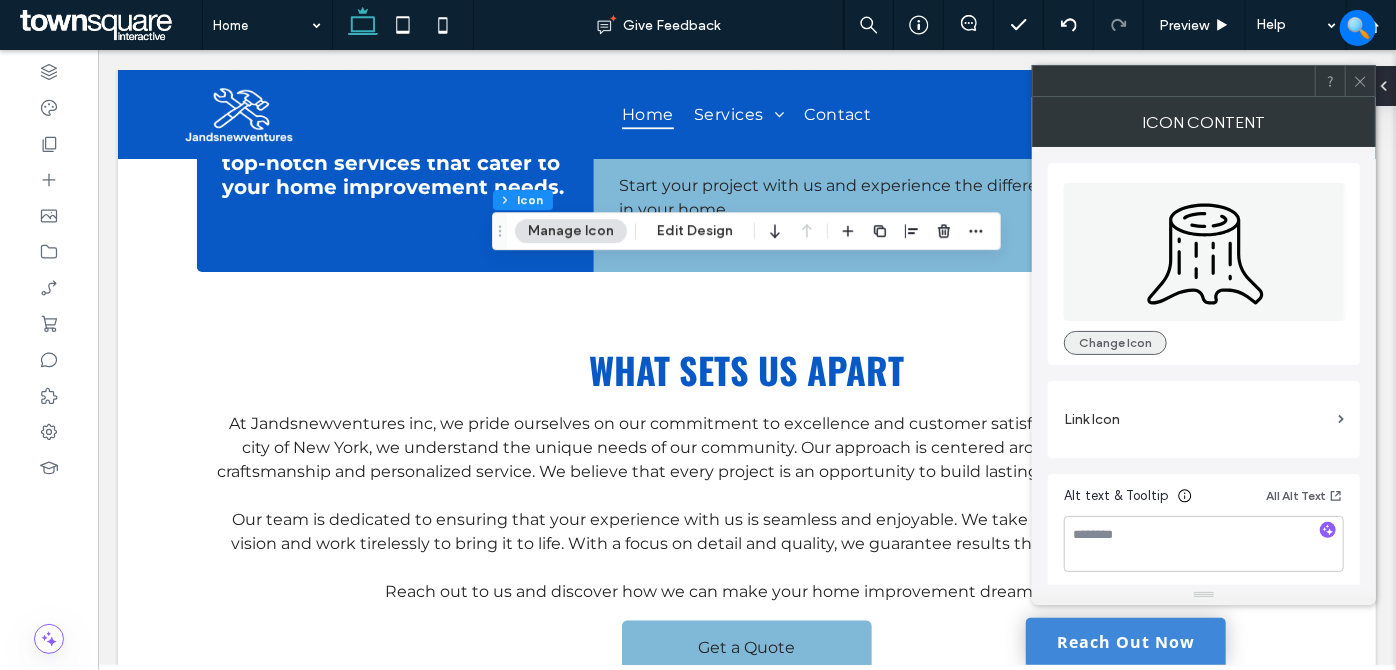 click on "Change Icon" at bounding box center [1115, 343] 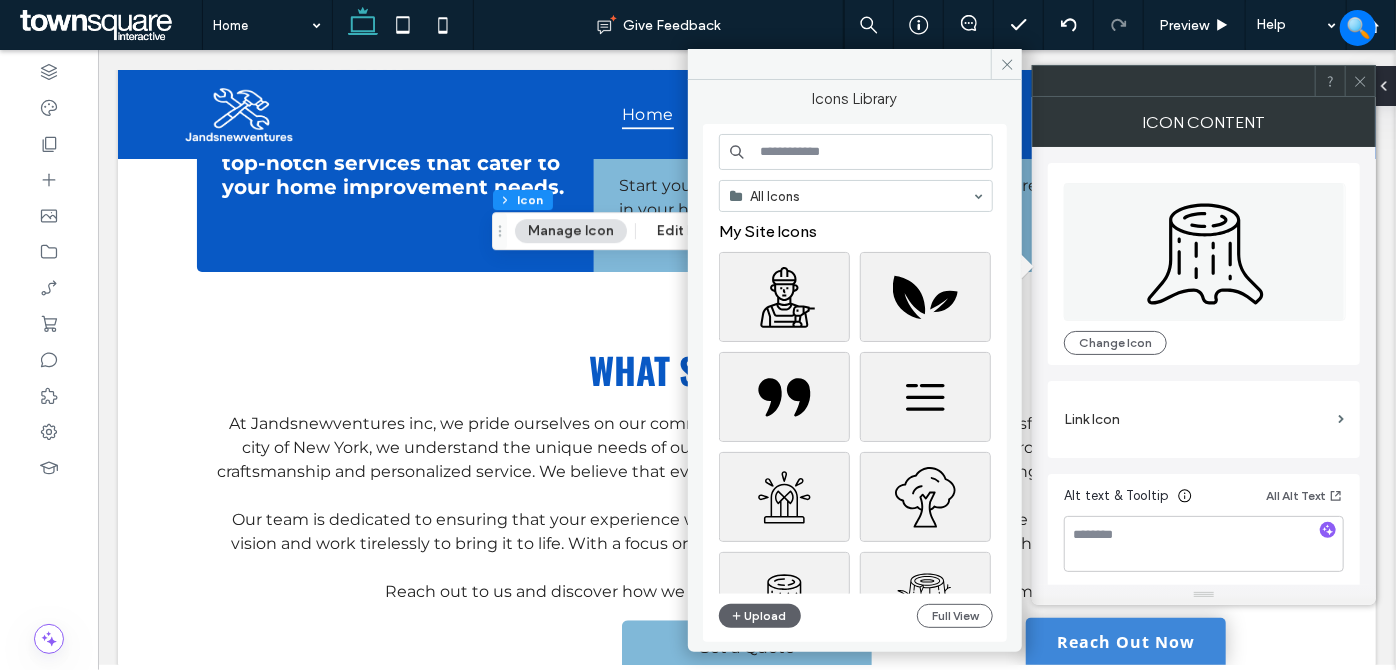 click at bounding box center (856, 152) 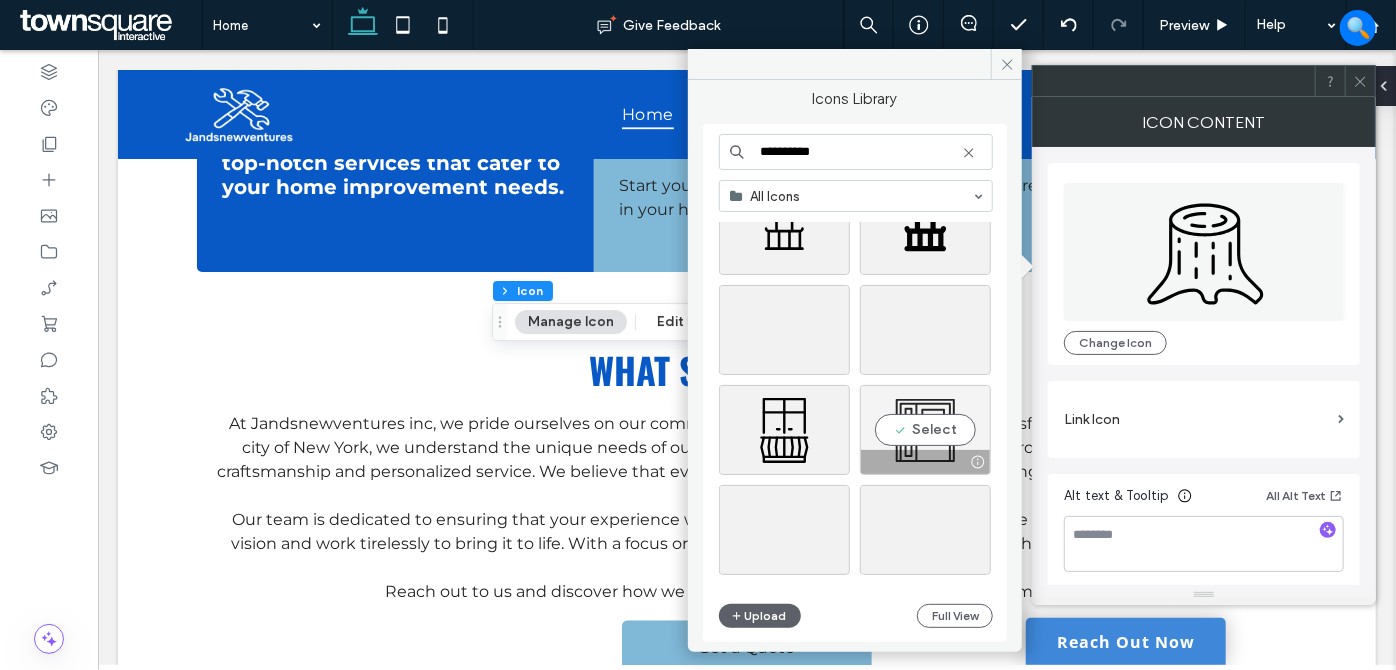scroll, scrollTop: 0, scrollLeft: 0, axis: both 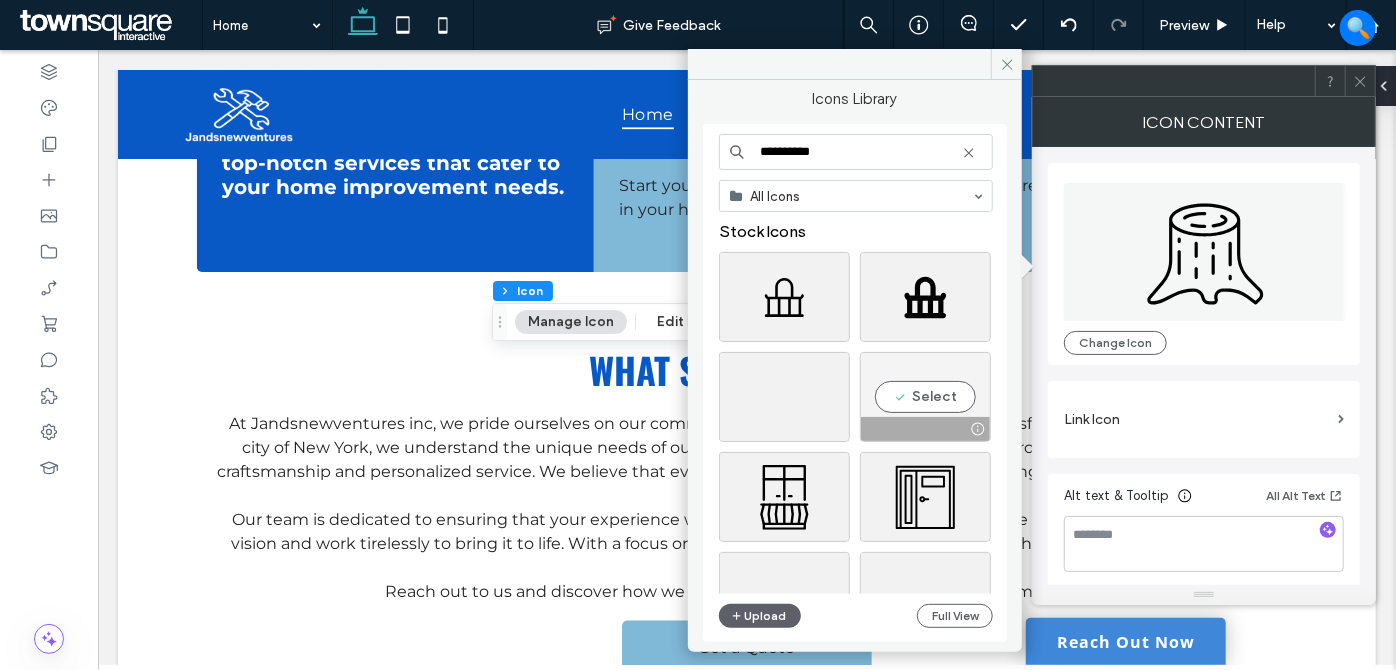 type on "**********" 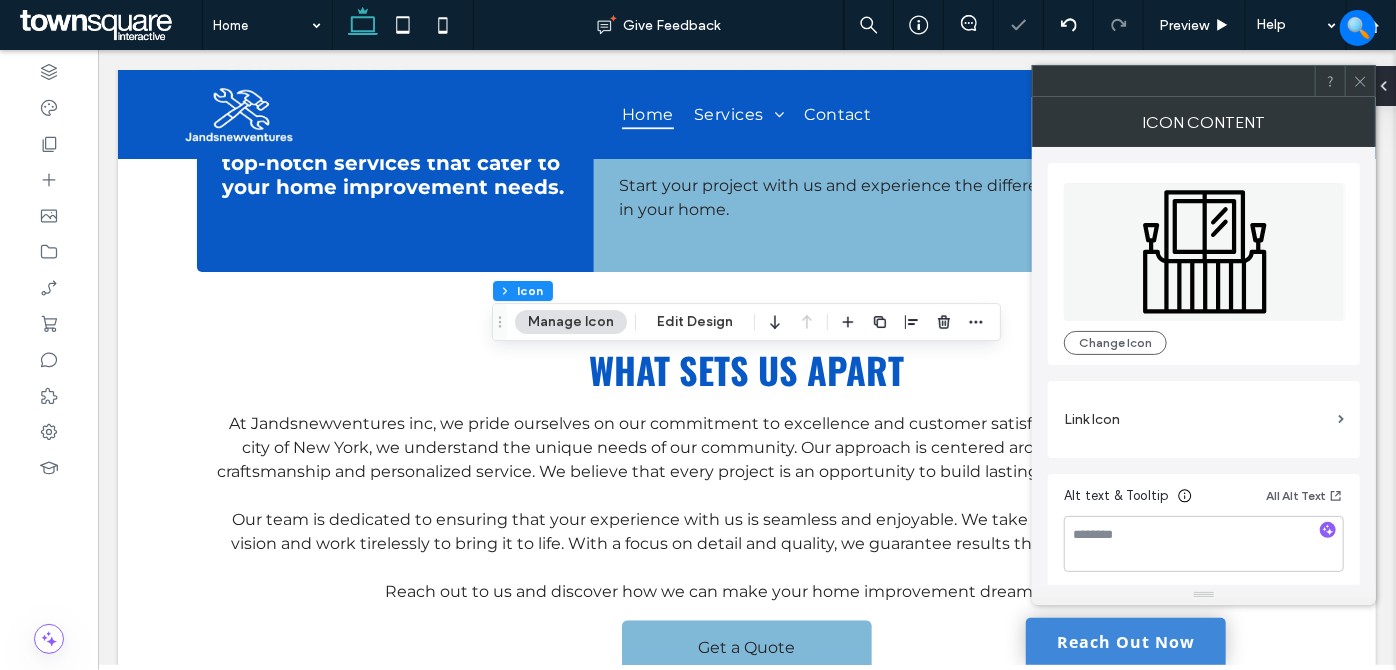 drag, startPoint x: 1358, startPoint y: 75, endPoint x: 1307, endPoint y: 120, distance: 68.0147 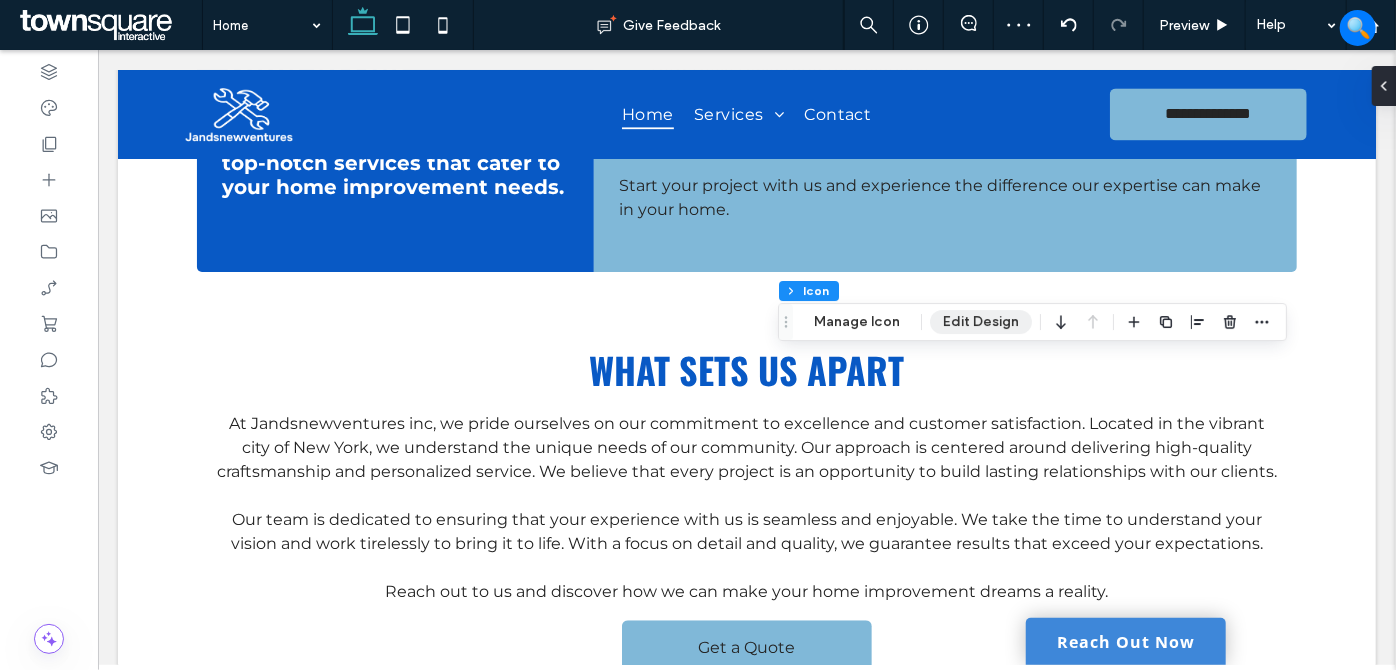 drag, startPoint x: 861, startPoint y: 318, endPoint x: 954, endPoint y: 323, distance: 93.13431 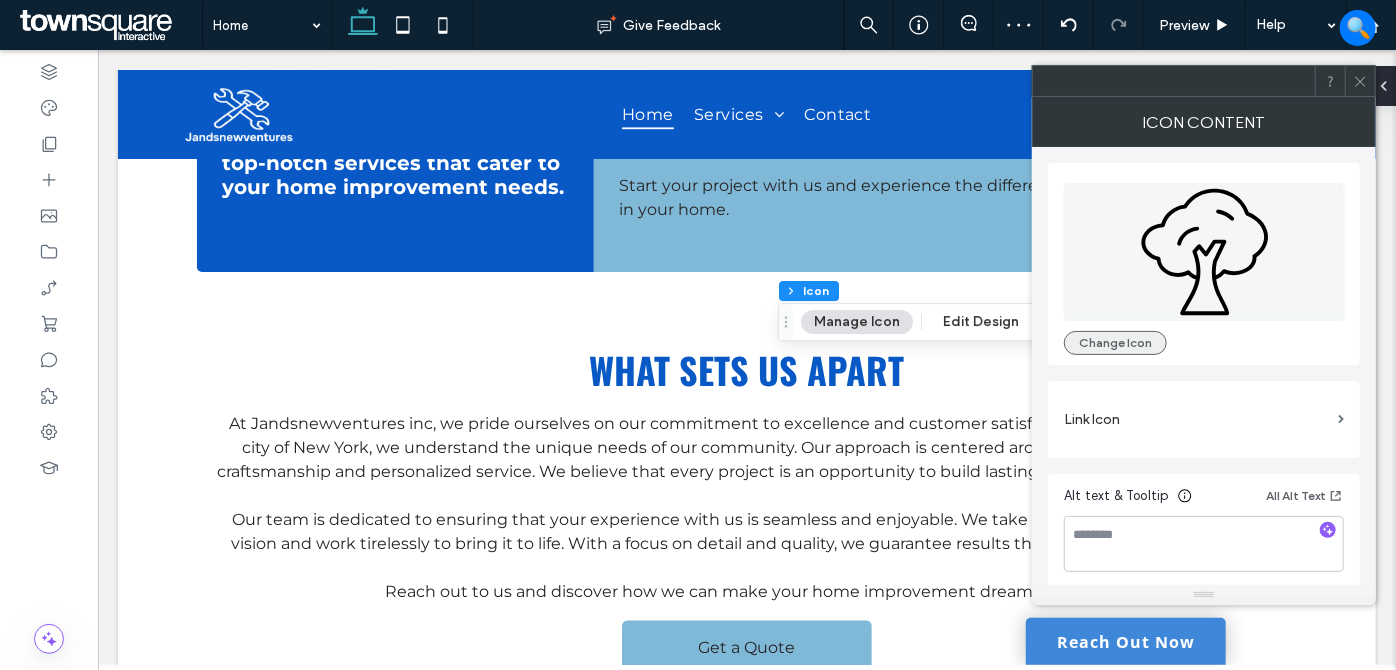 click on "Change Icon" at bounding box center (1115, 343) 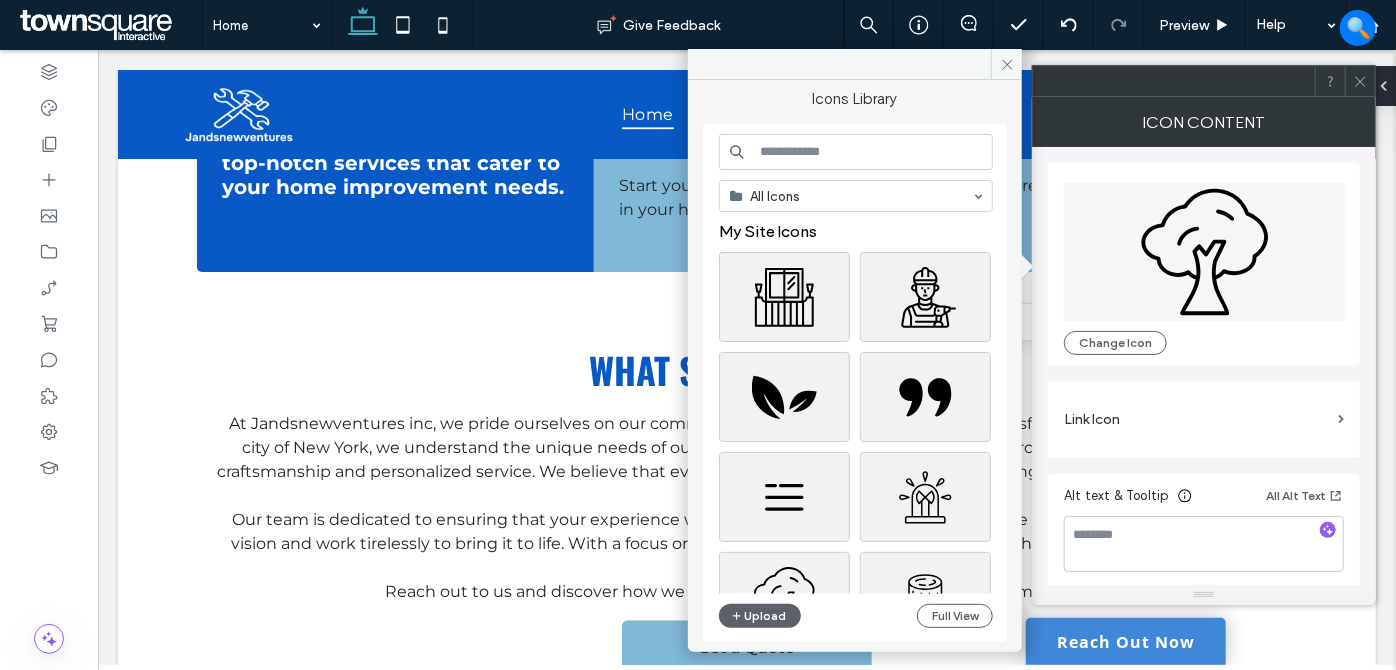 click at bounding box center [856, 152] 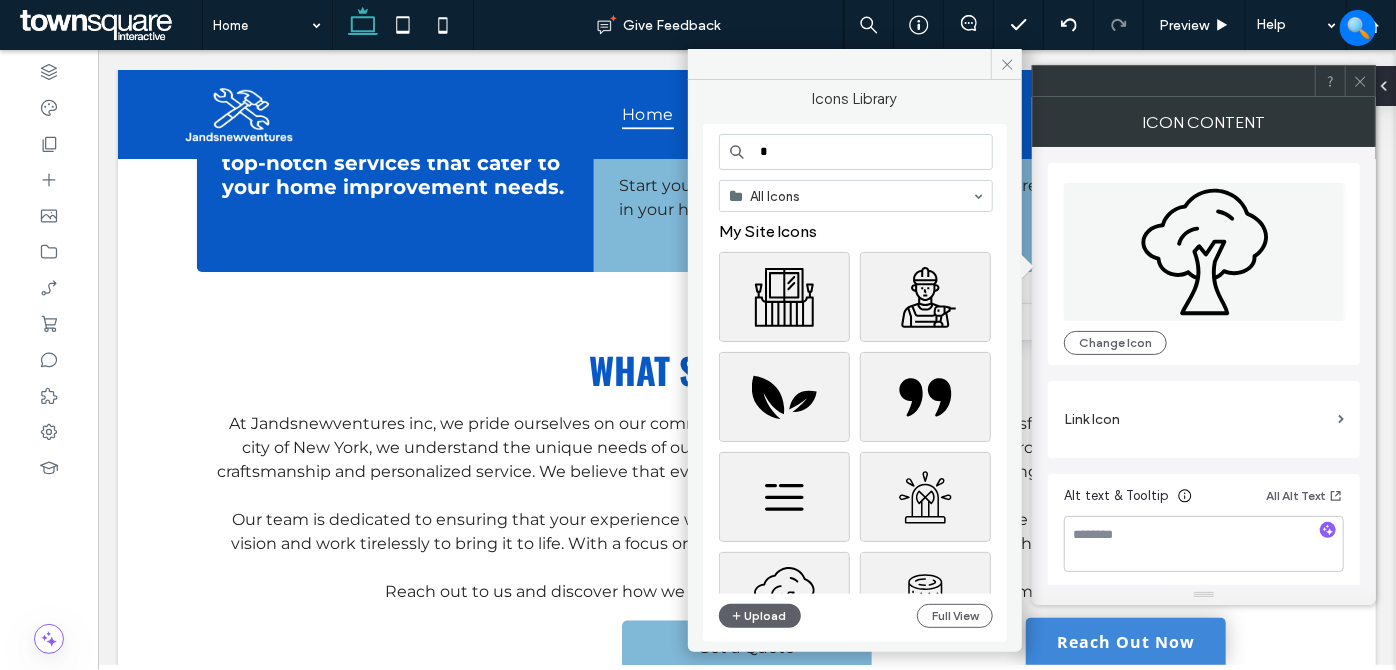type on "*" 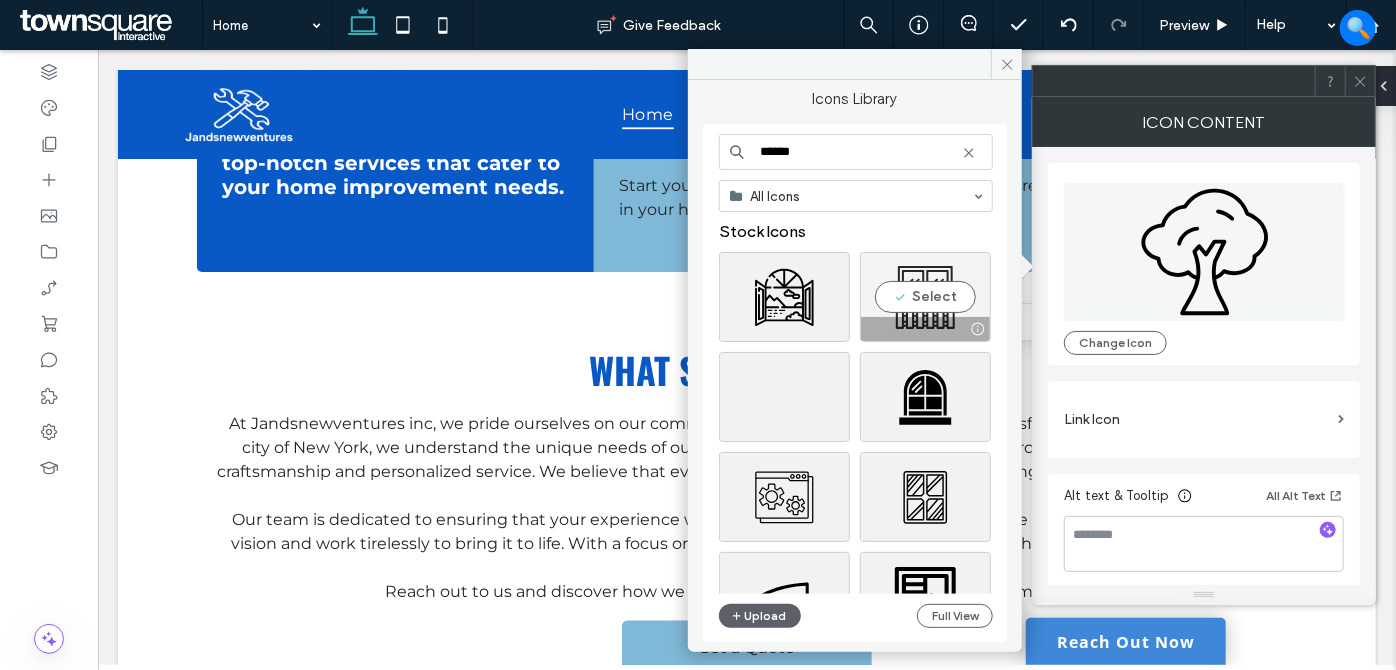 type on "******" 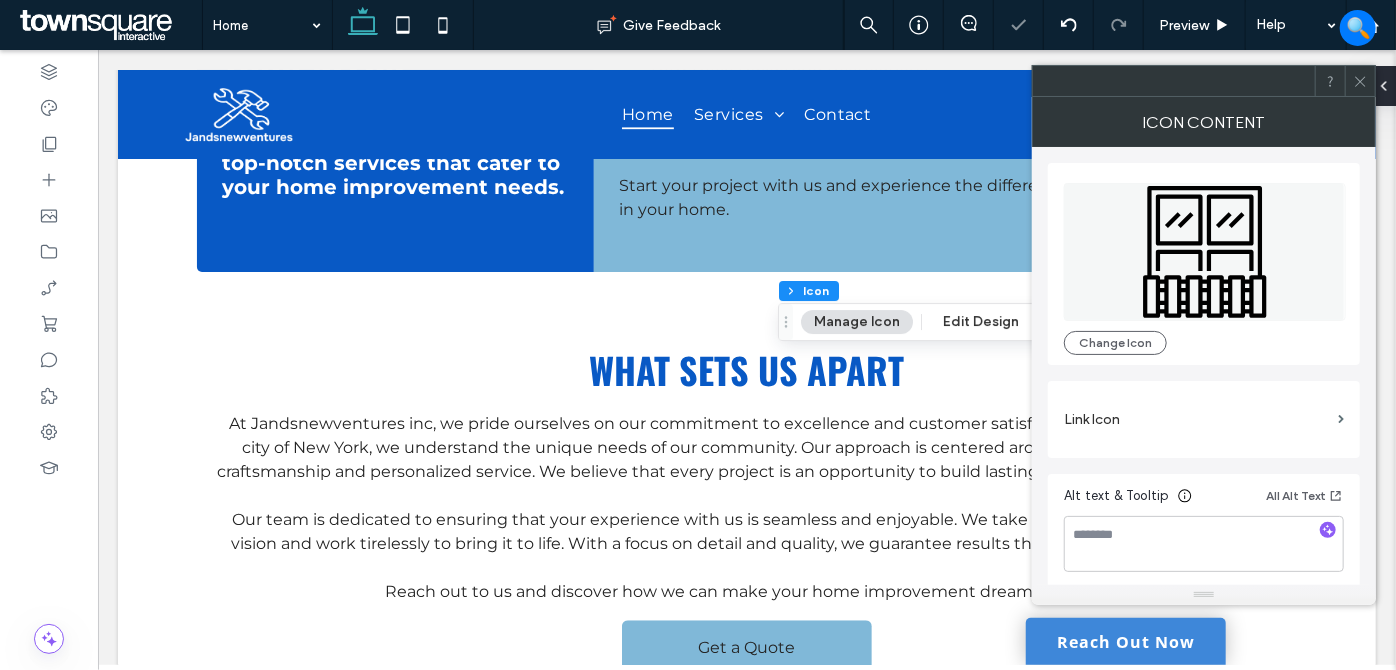 click 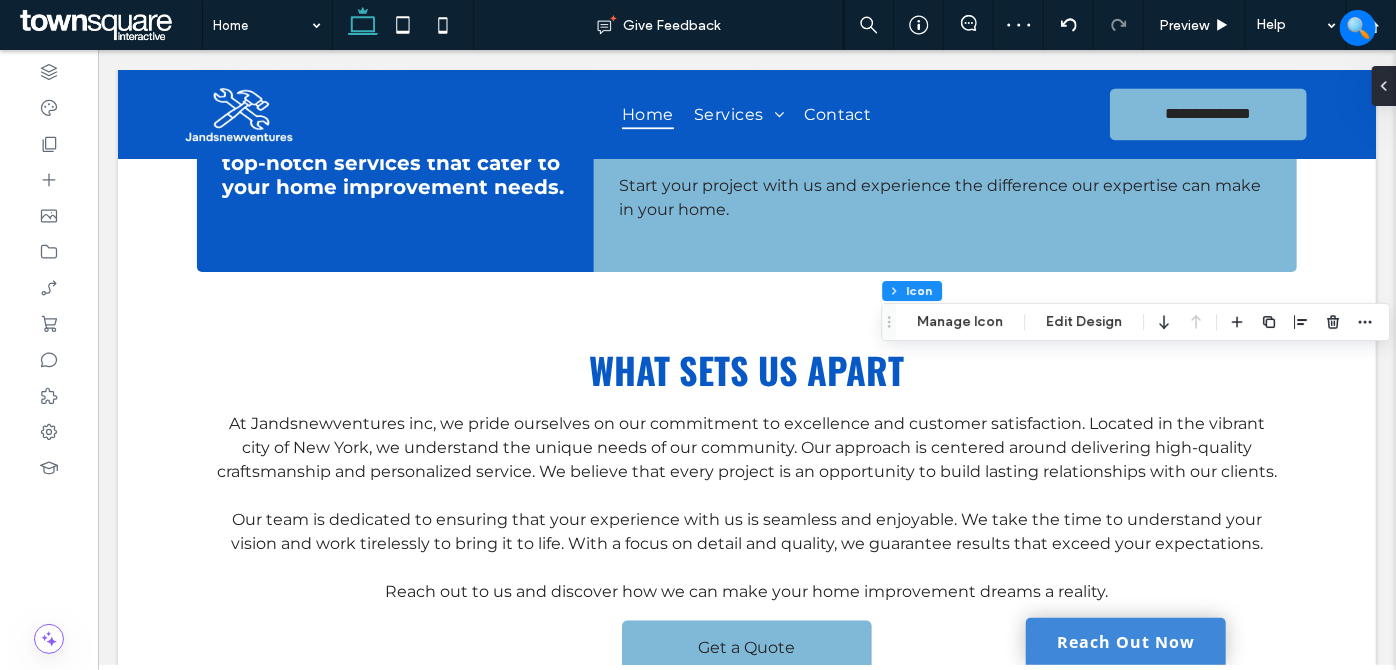 drag, startPoint x: 980, startPoint y: 318, endPoint x: 1017, endPoint y: 331, distance: 39.217342 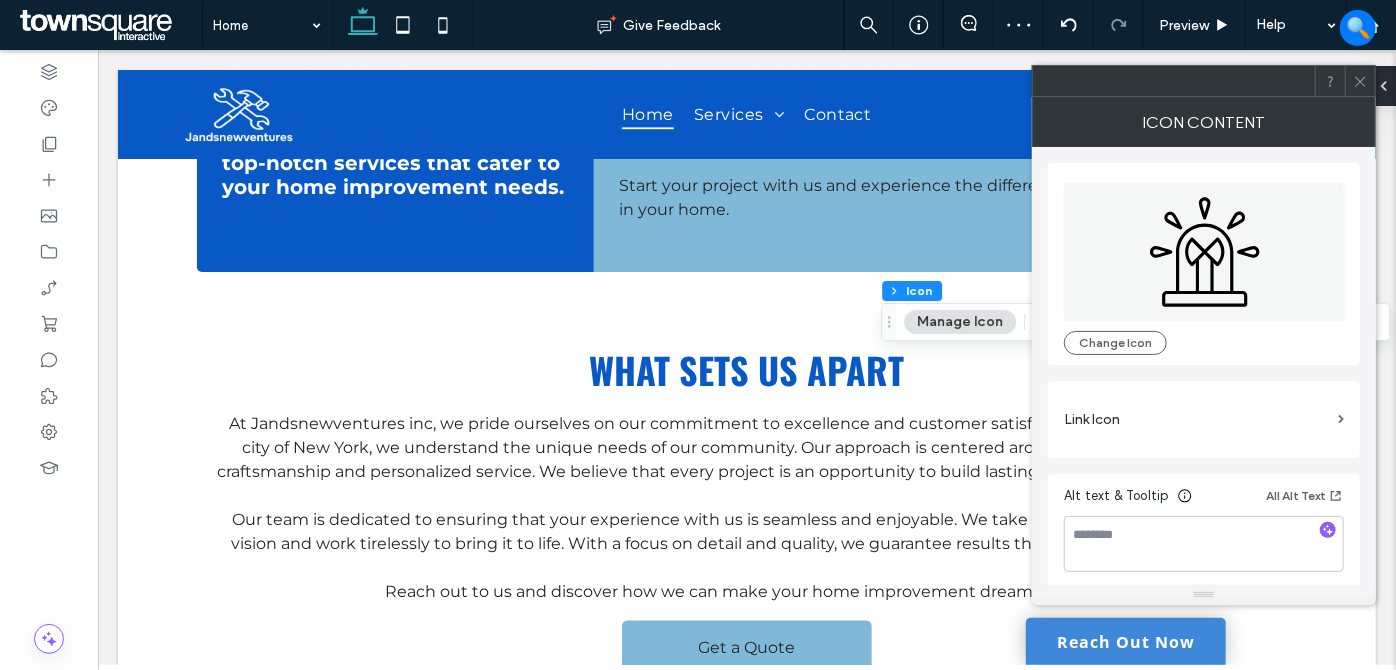 drag, startPoint x: 1113, startPoint y: 339, endPoint x: 1085, endPoint y: 323, distance: 32.24903 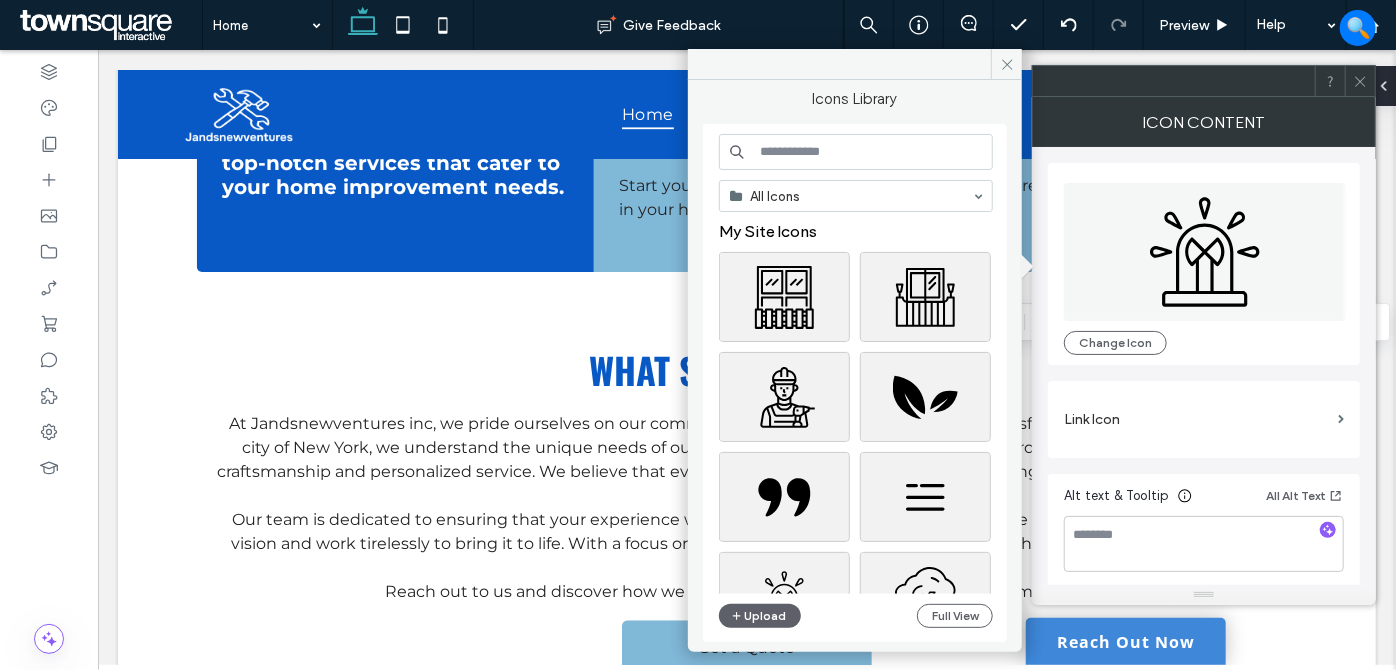 click at bounding box center (856, 152) 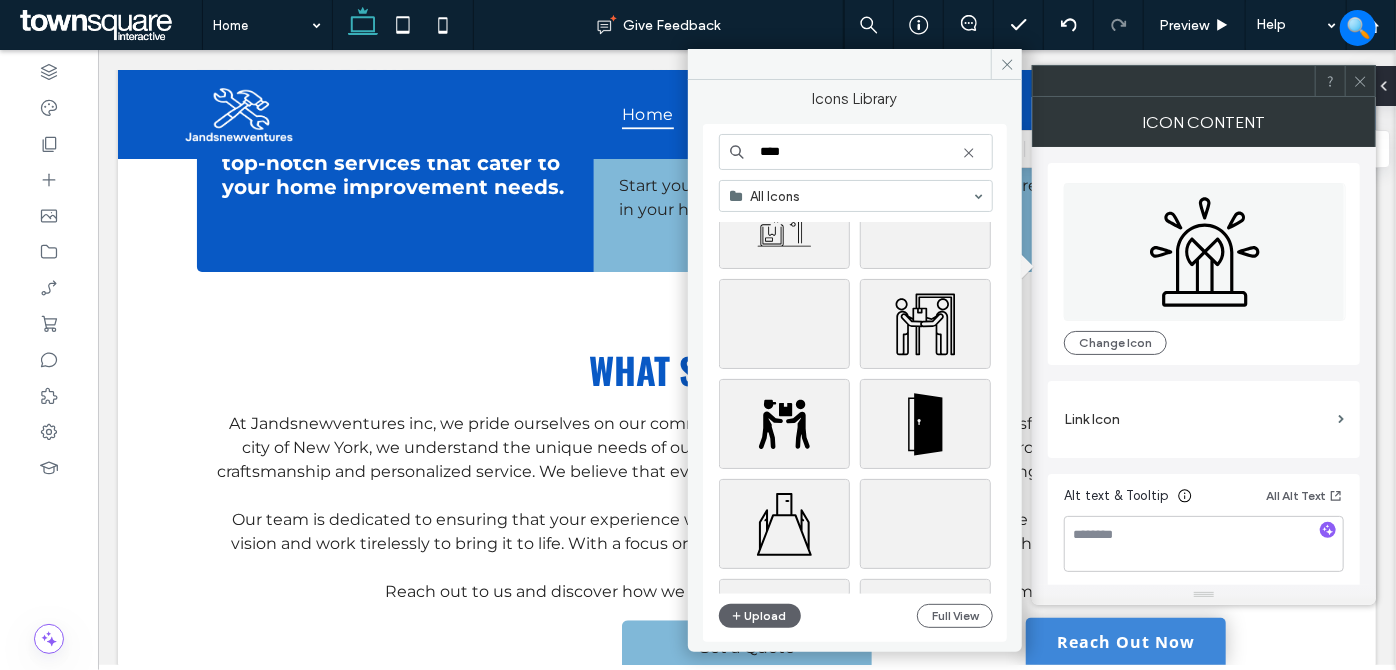 scroll, scrollTop: 0, scrollLeft: 0, axis: both 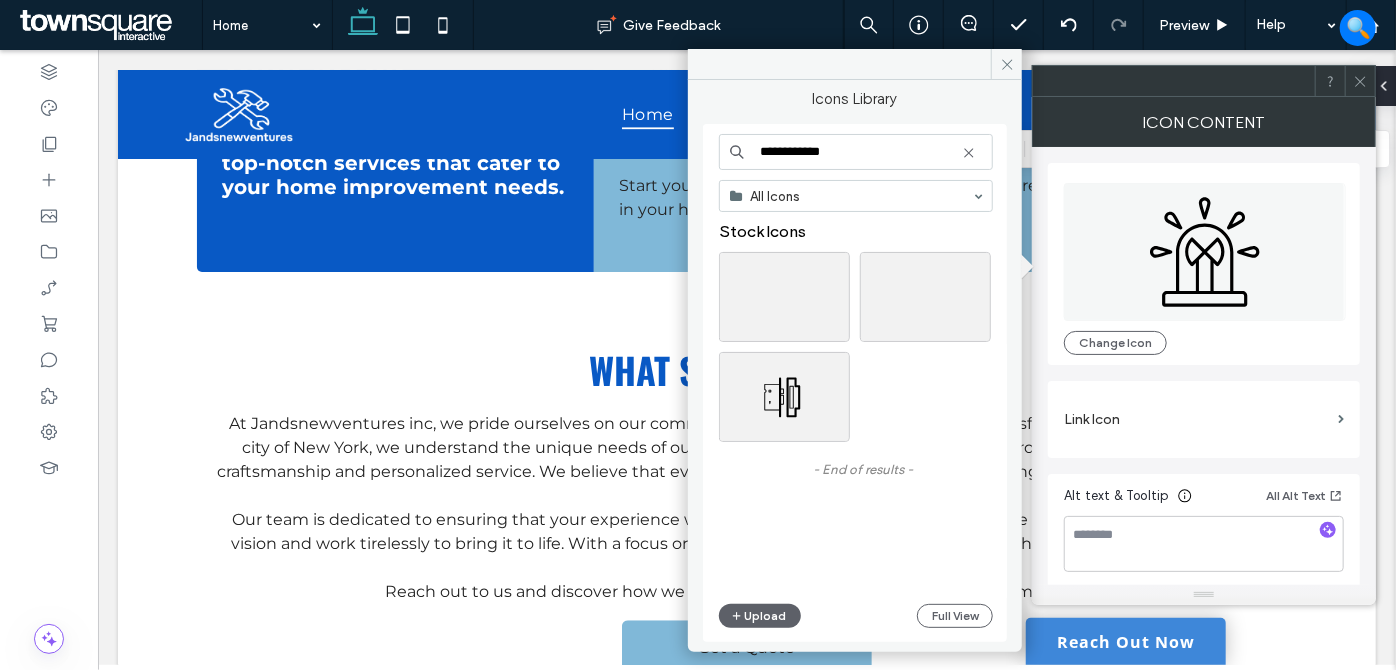 click on "**********" at bounding box center (856, 152) 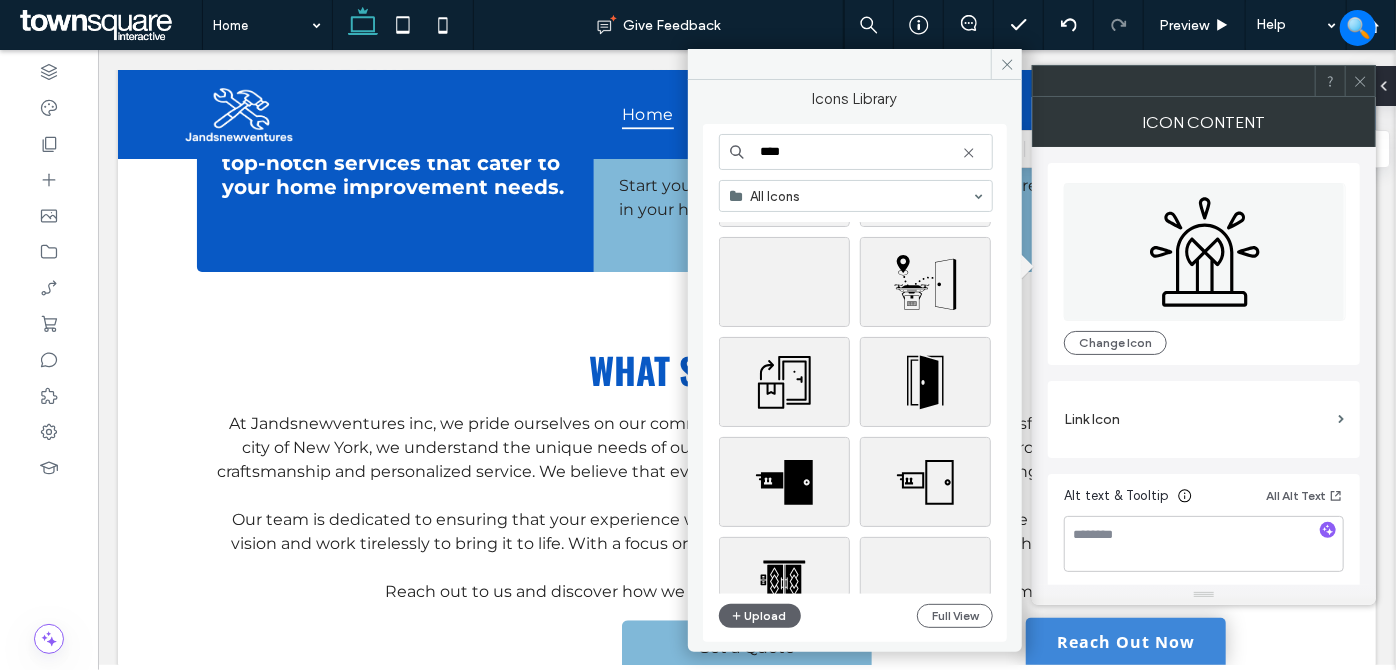 scroll, scrollTop: 818, scrollLeft: 0, axis: vertical 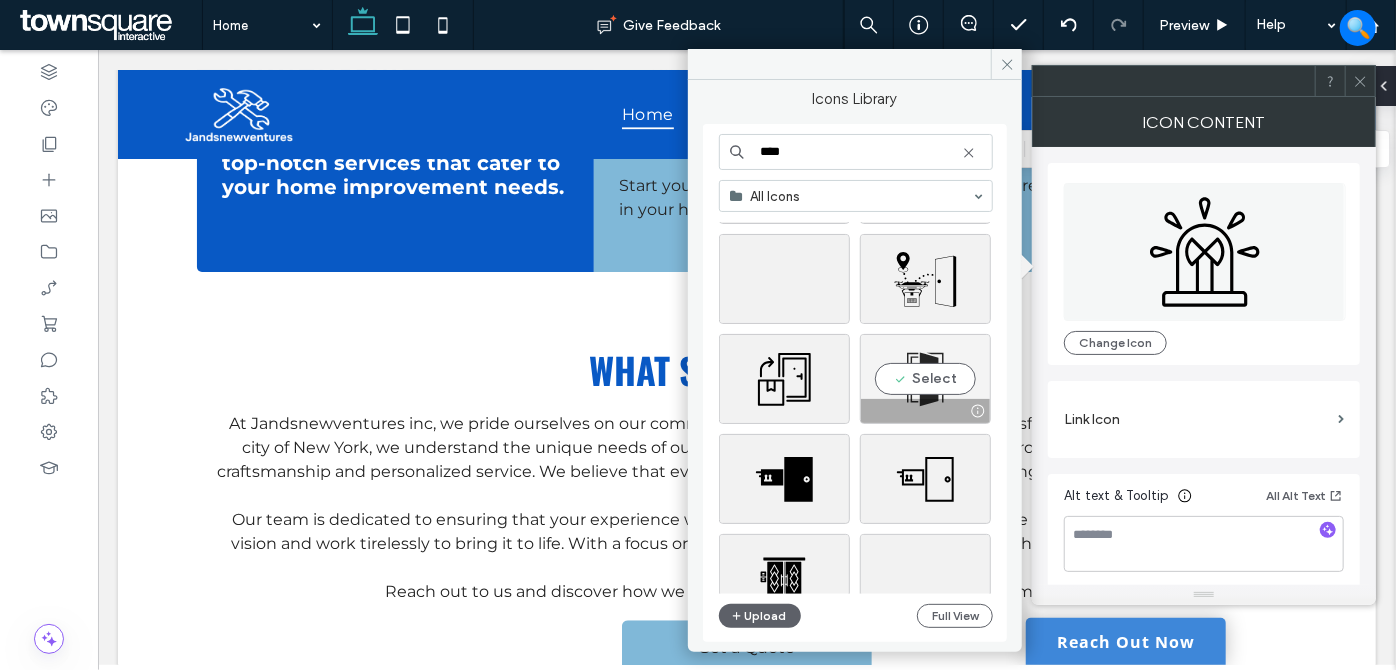type on "****" 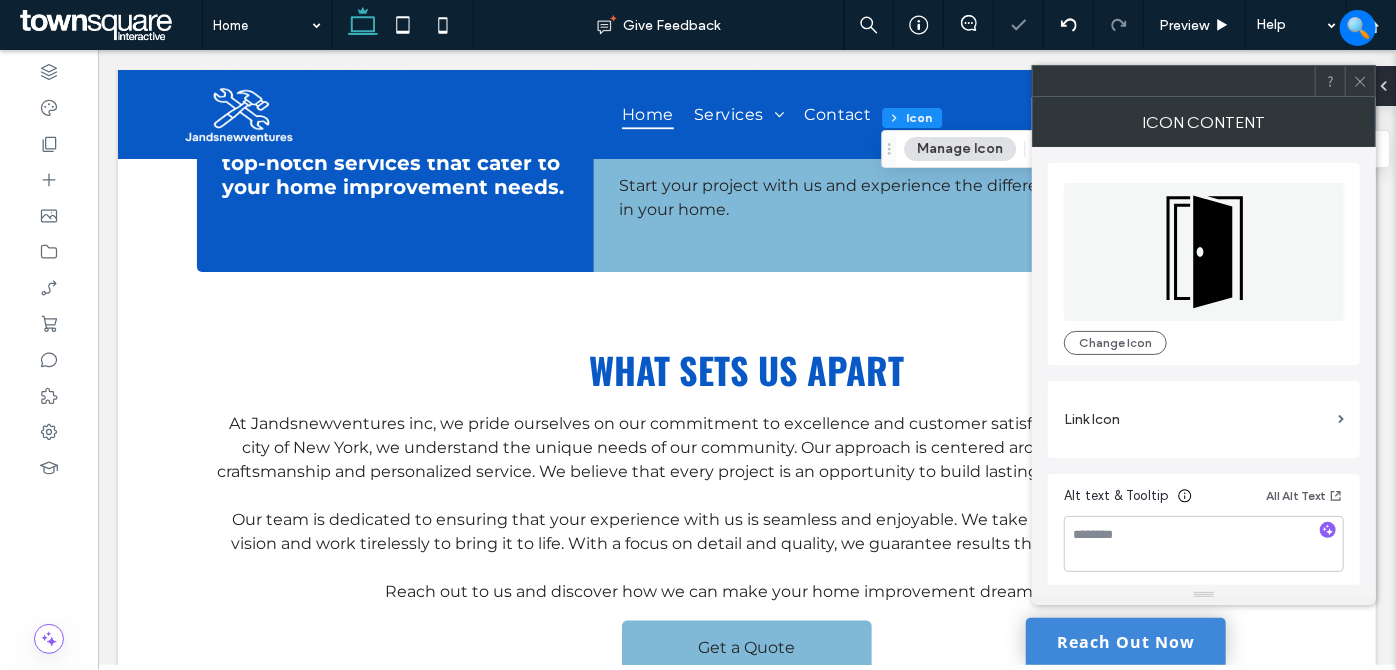 click at bounding box center [1360, 81] 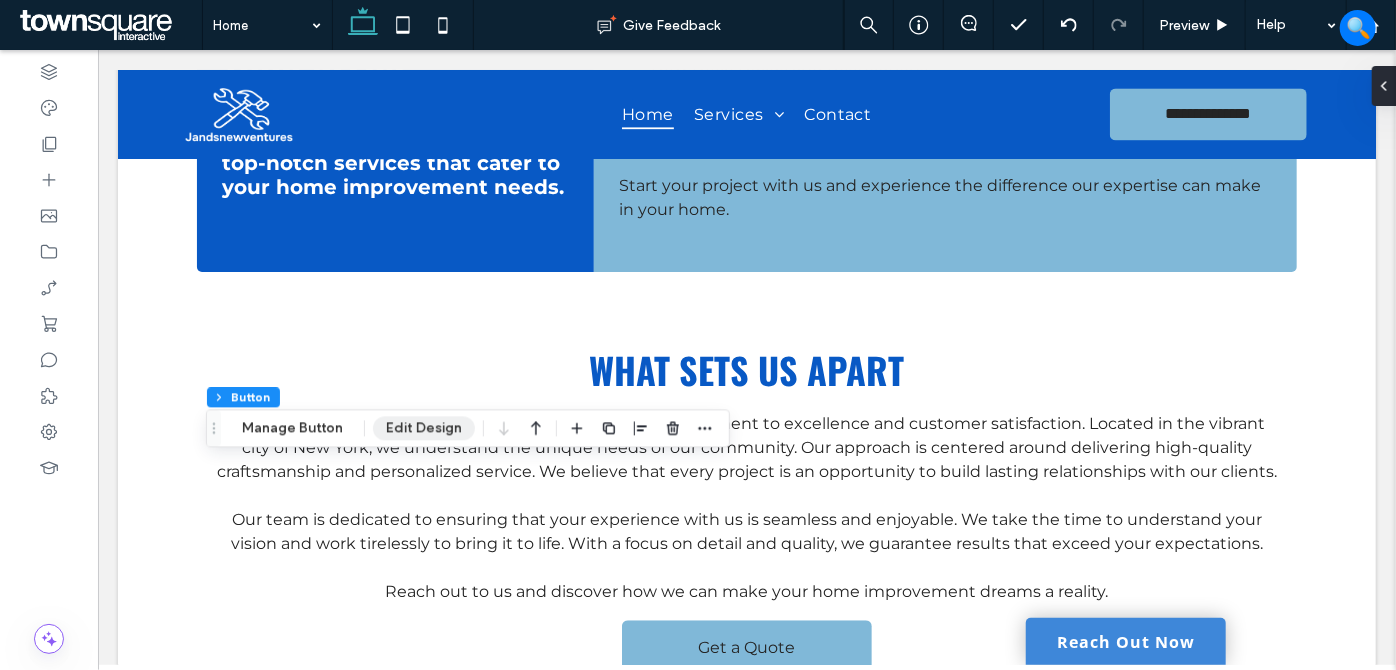click on "Edit Design" at bounding box center (424, 428) 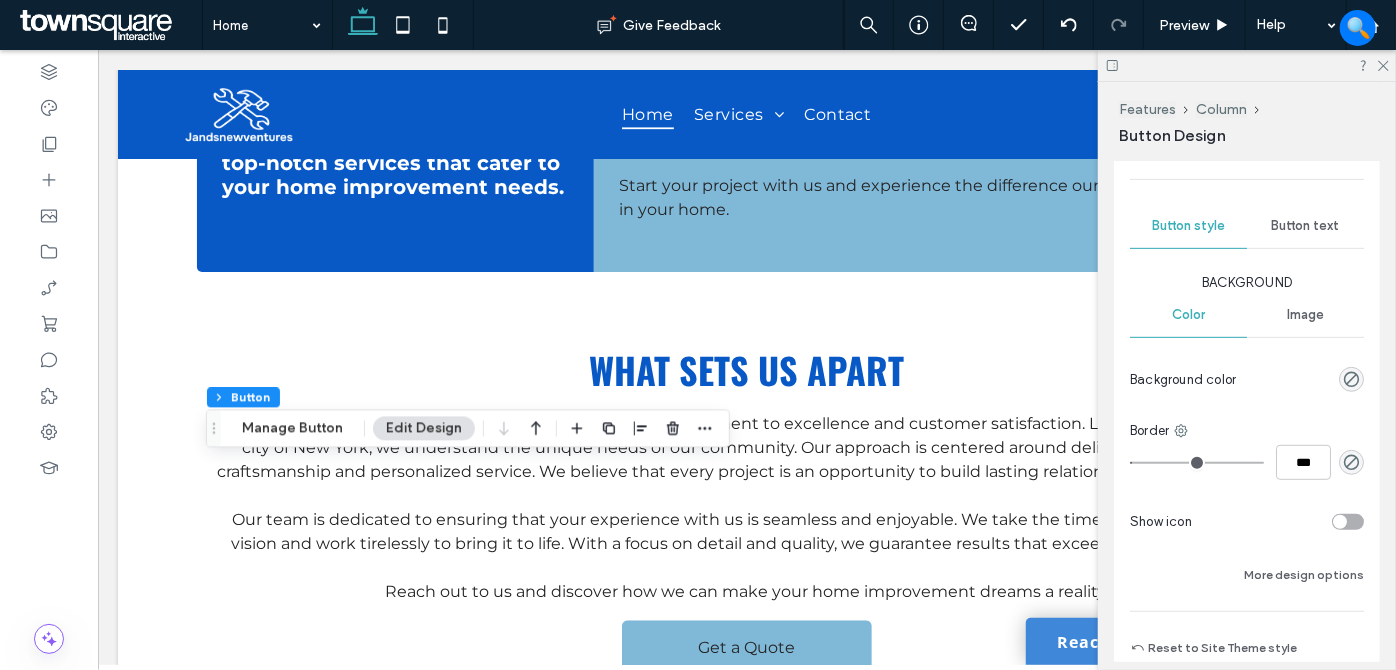 scroll, scrollTop: 454, scrollLeft: 0, axis: vertical 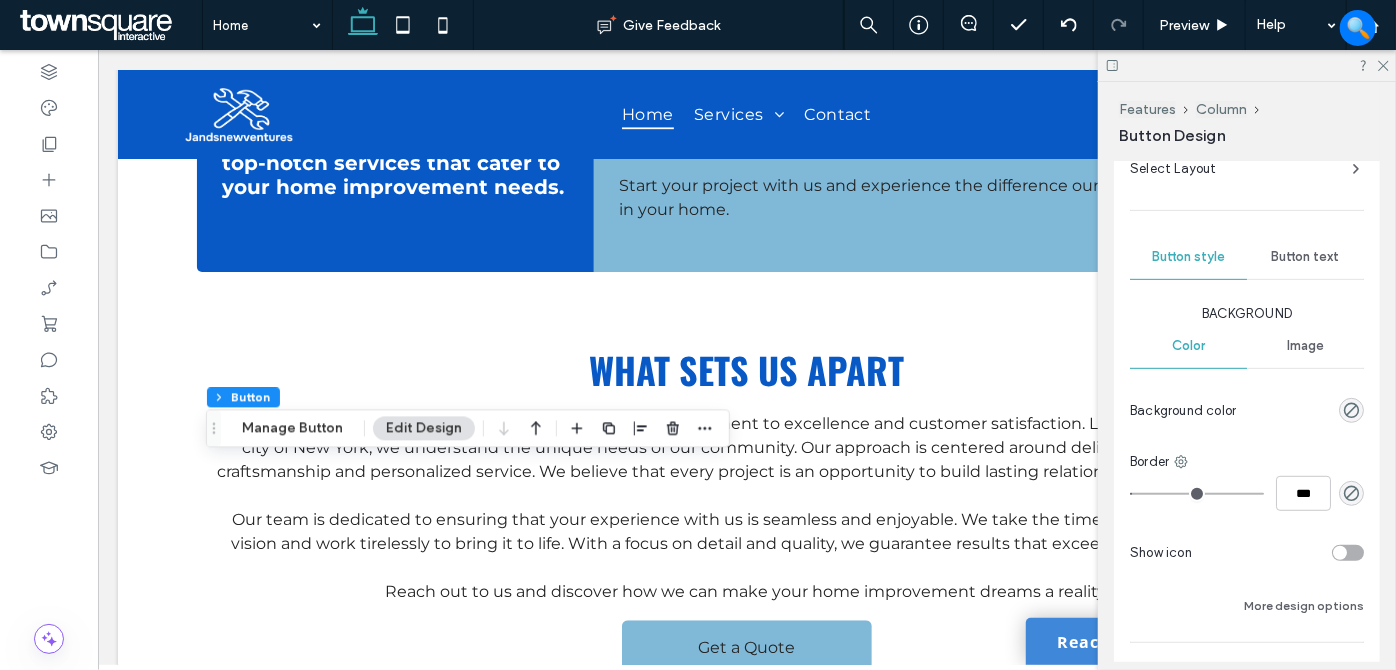 click on "Button text" at bounding box center (1305, 257) 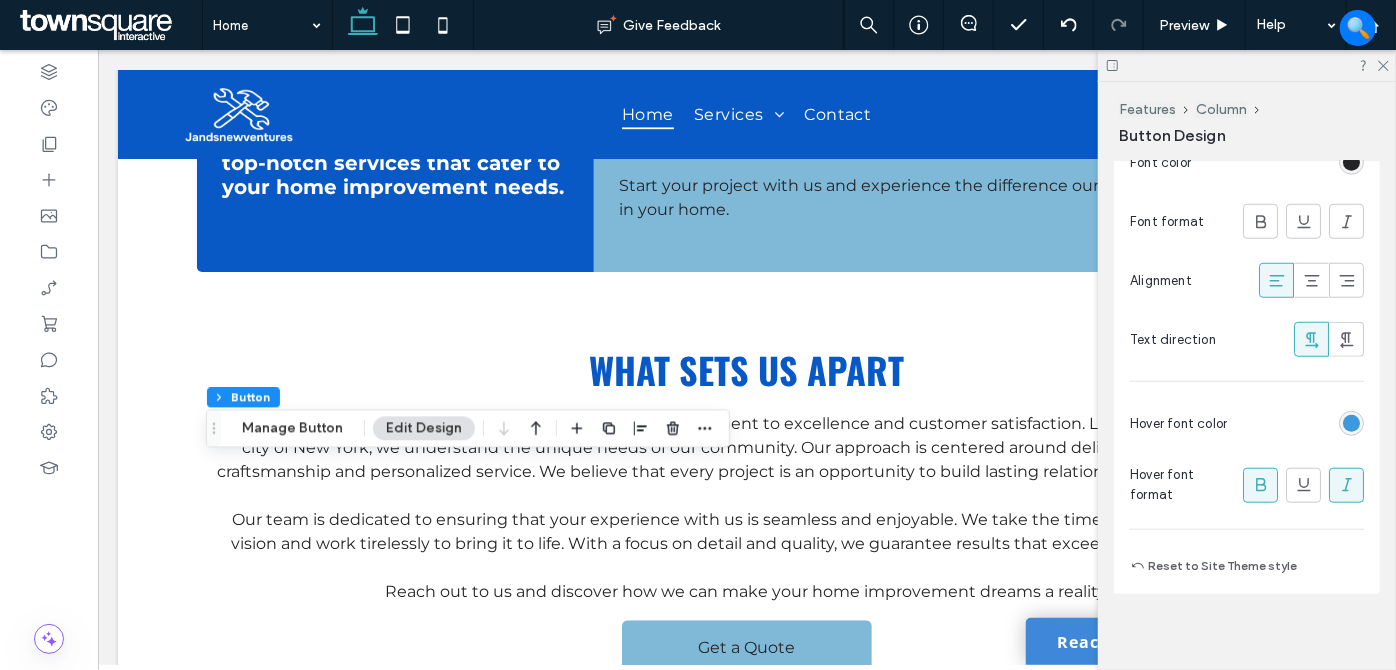 scroll, scrollTop: 847, scrollLeft: 0, axis: vertical 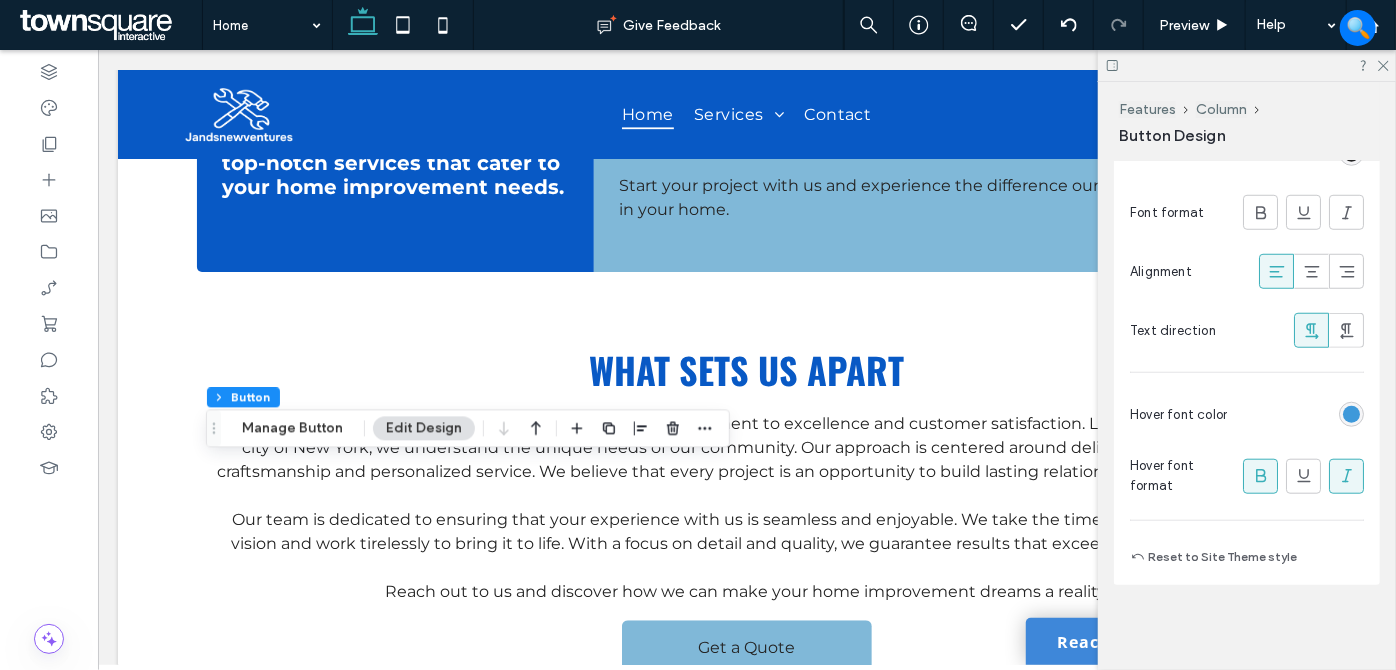 click at bounding box center (1351, 414) 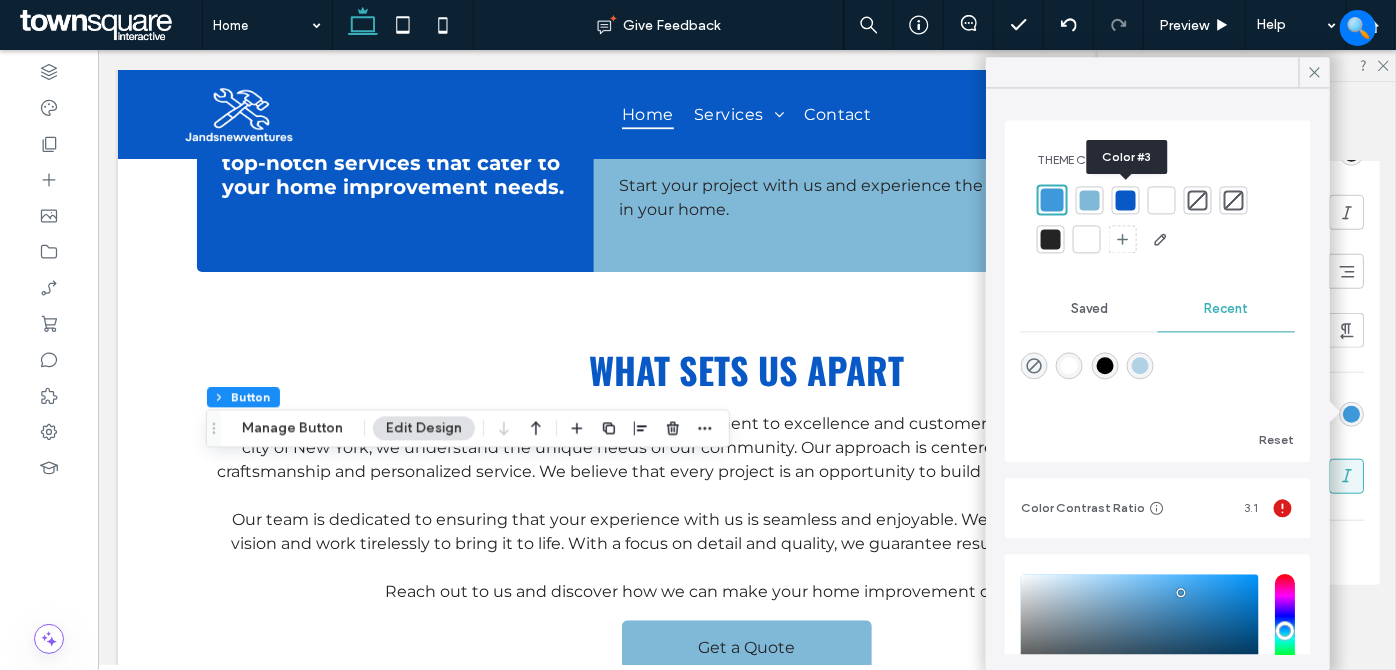 drag, startPoint x: 1128, startPoint y: 200, endPoint x: 991, endPoint y: 221, distance: 138.60014 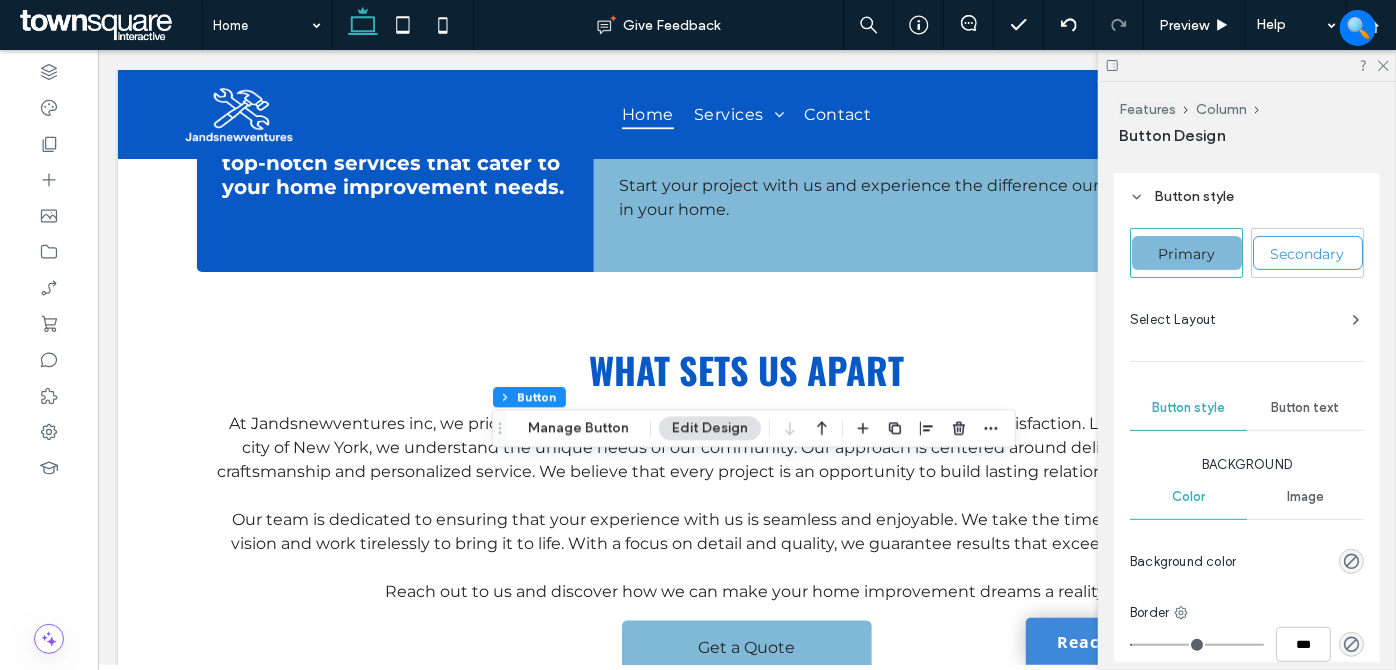 click on "Button text" at bounding box center (1306, 408) 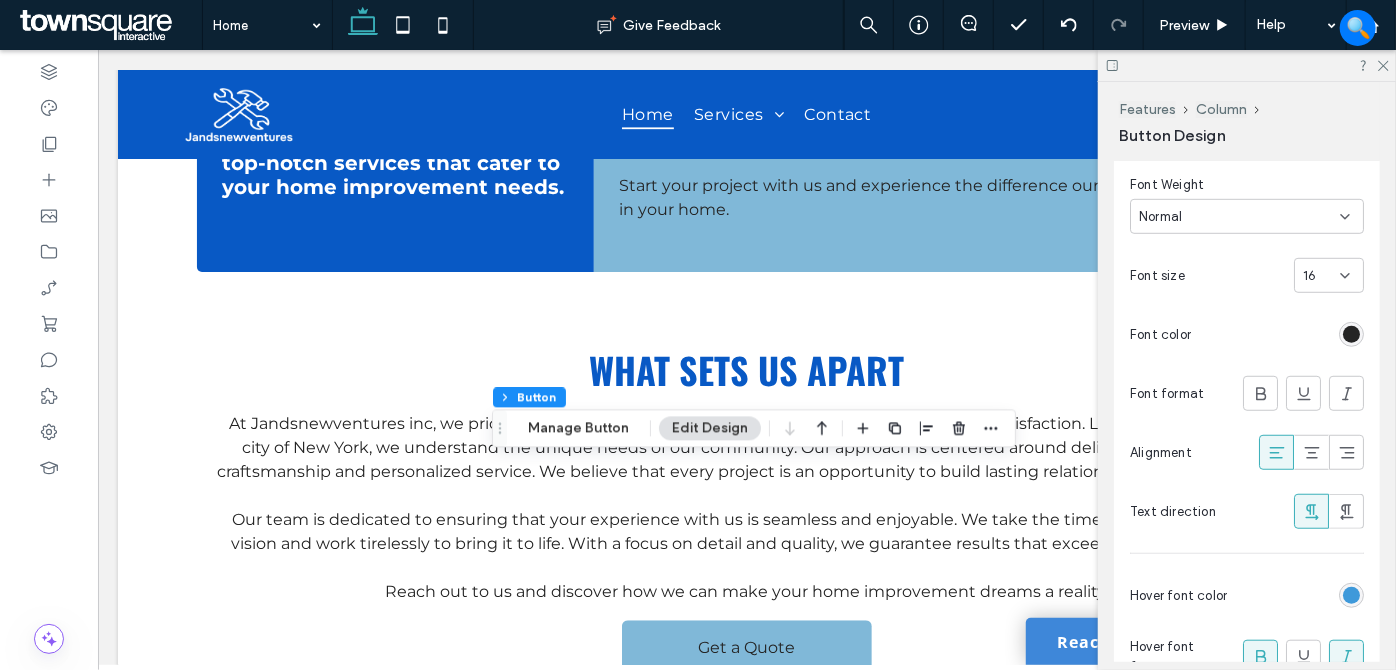scroll, scrollTop: 847, scrollLeft: 0, axis: vertical 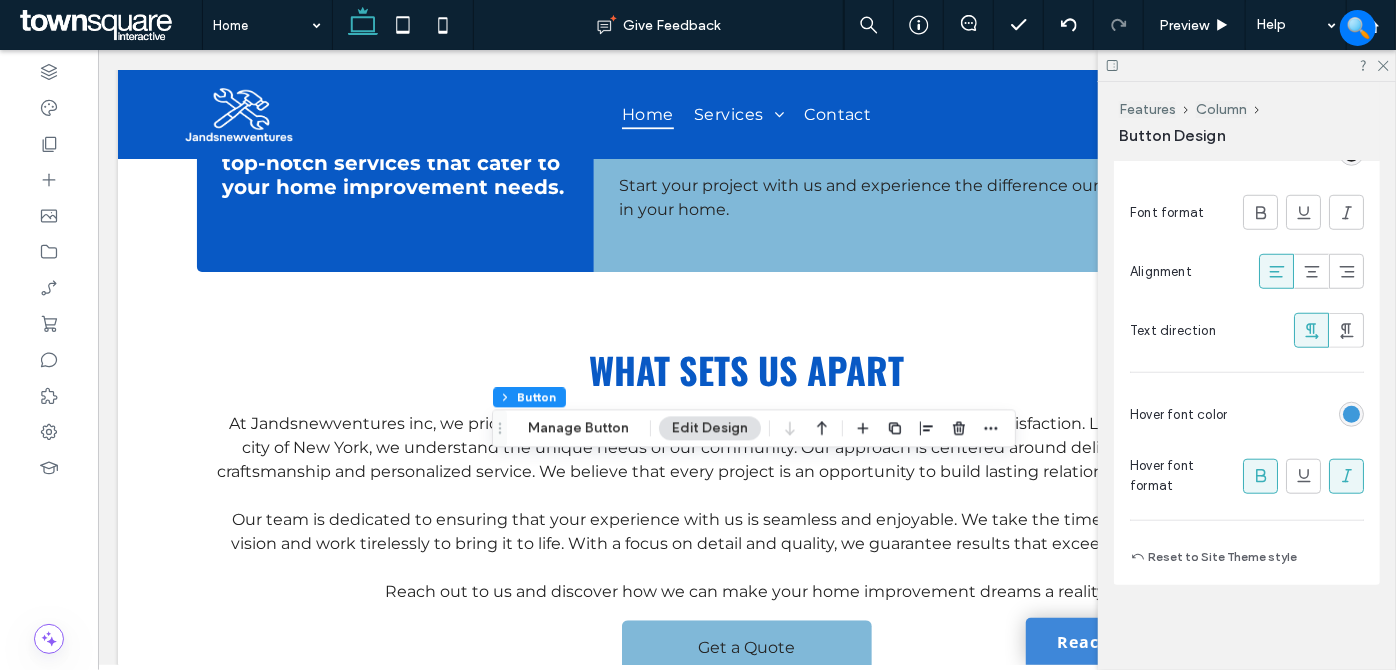 click at bounding box center (1351, 414) 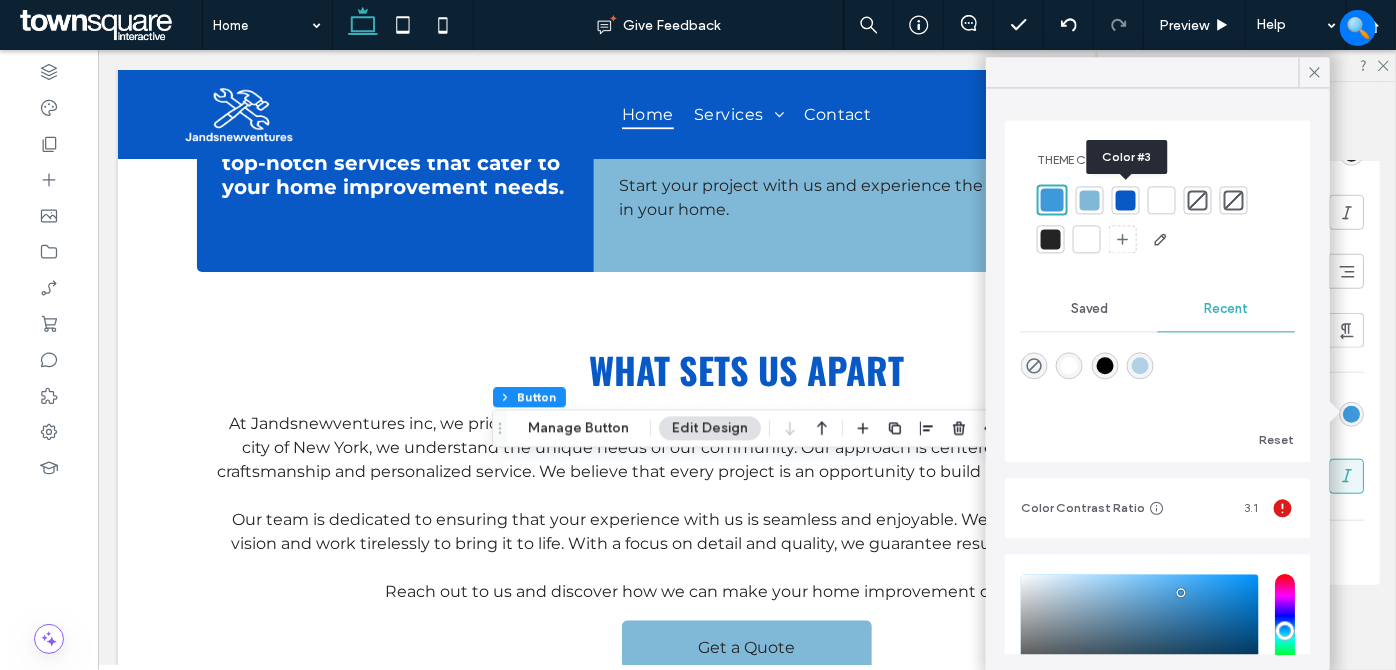click at bounding box center (1126, 200) 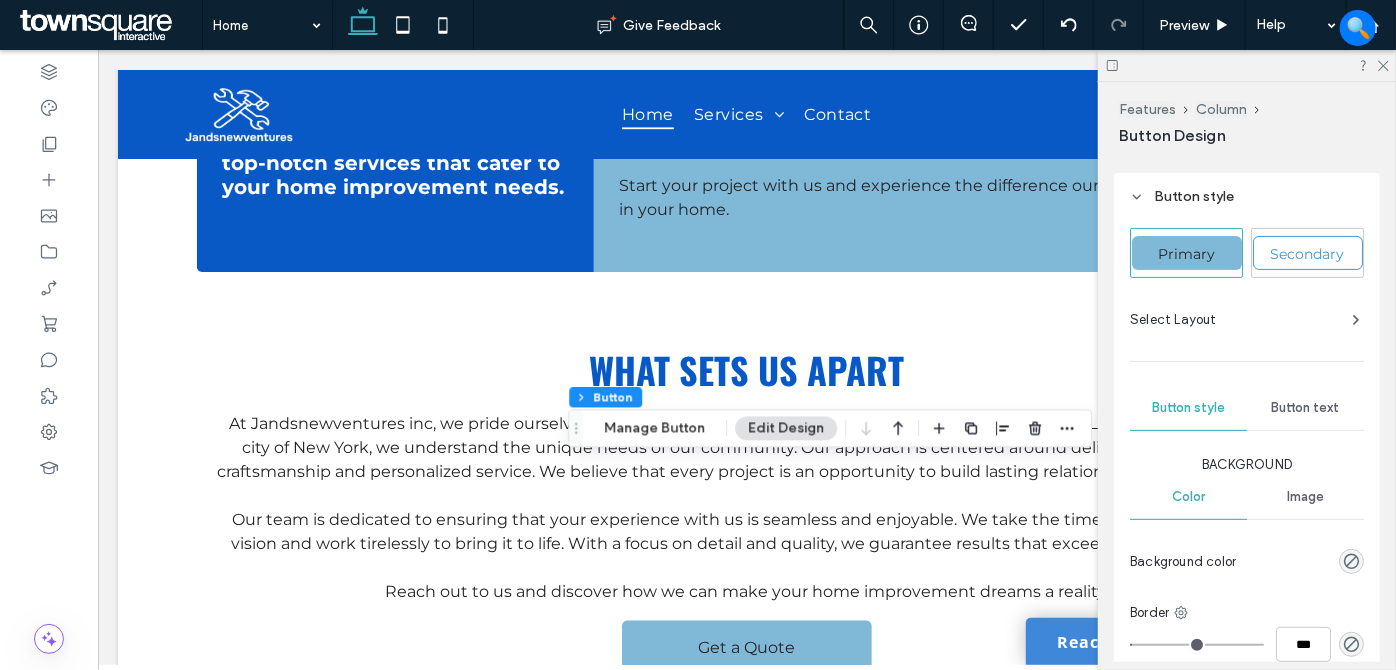click on "Button text" at bounding box center [1306, 408] 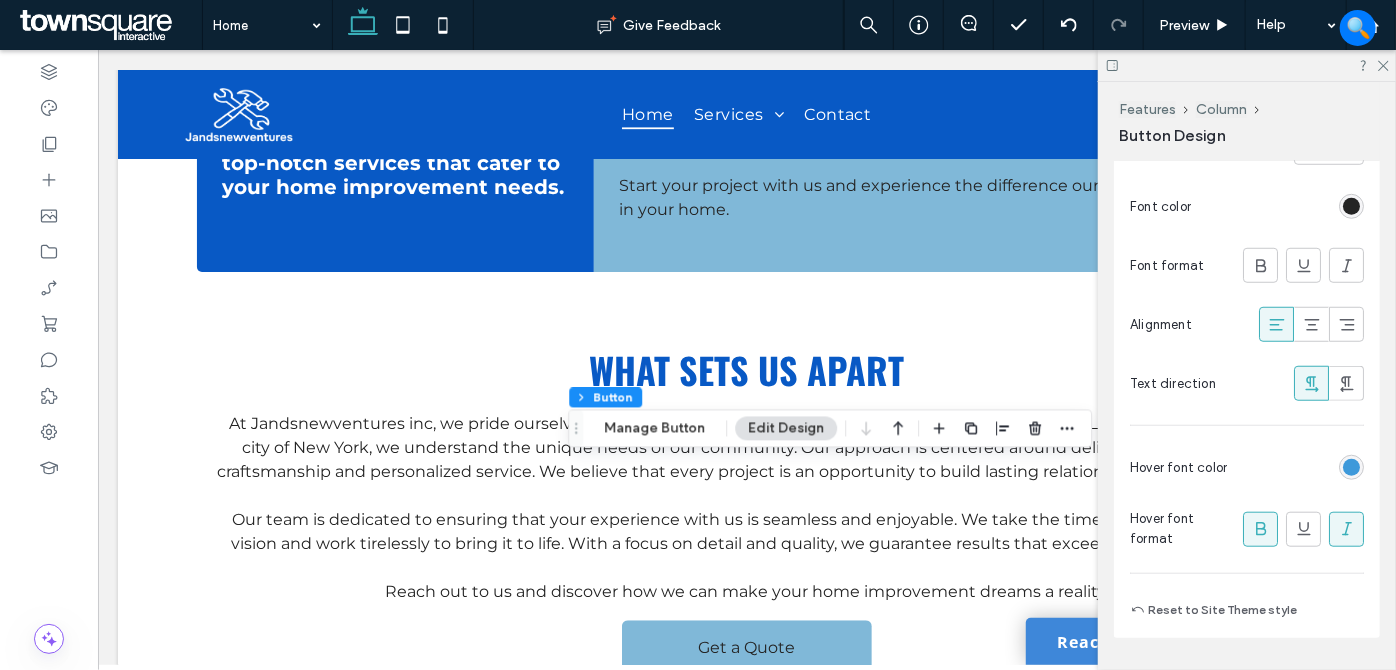 scroll, scrollTop: 847, scrollLeft: 0, axis: vertical 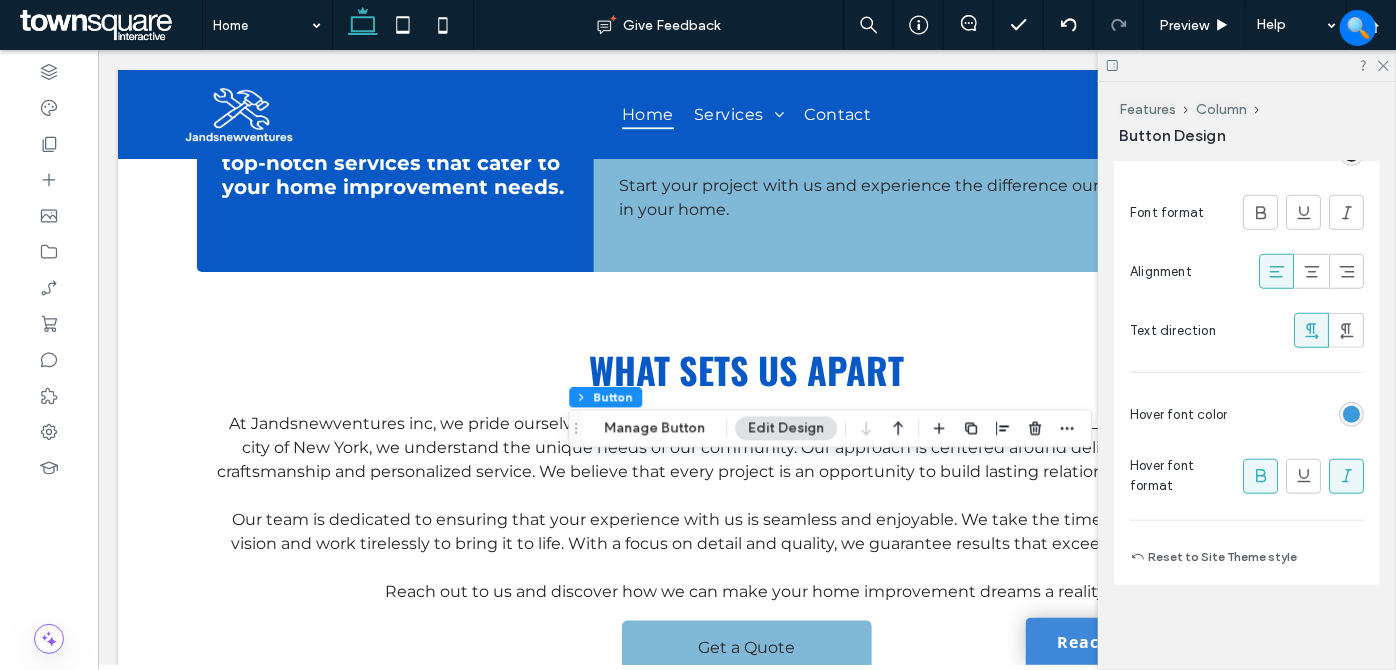 click at bounding box center (1351, 414) 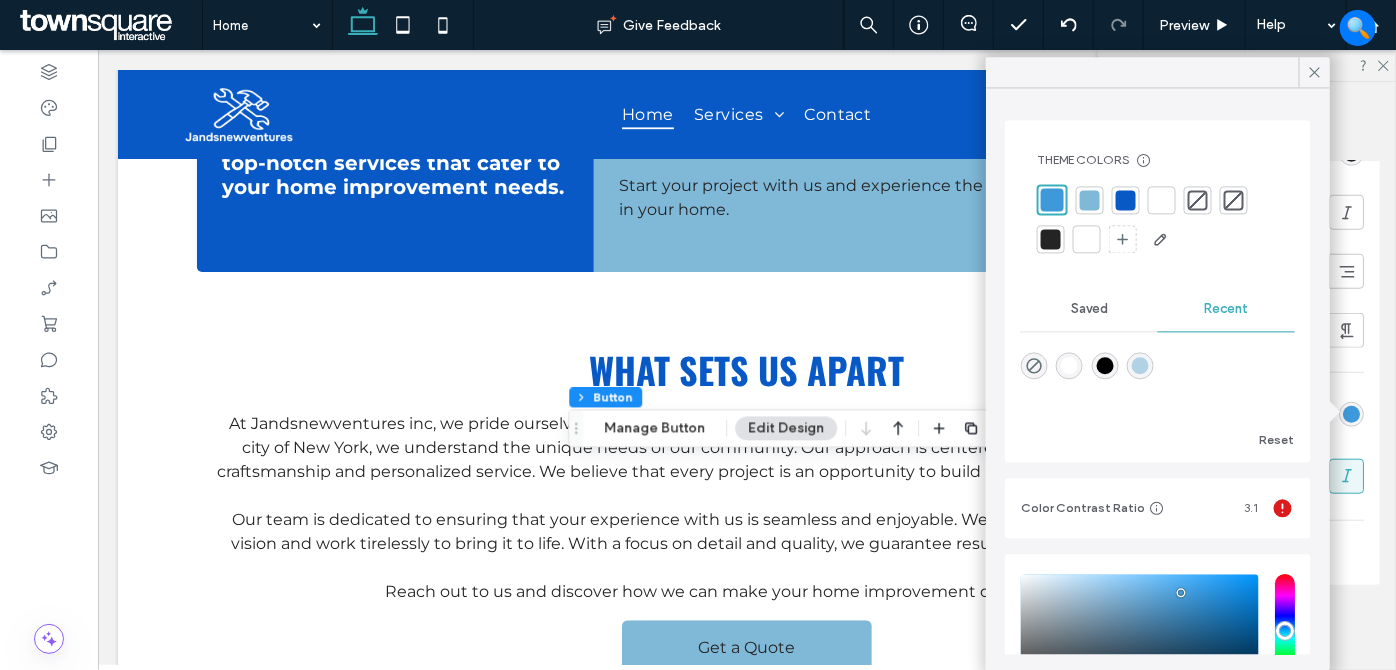 drag, startPoint x: 1125, startPoint y: 201, endPoint x: 1077, endPoint y: 263, distance: 78.40918 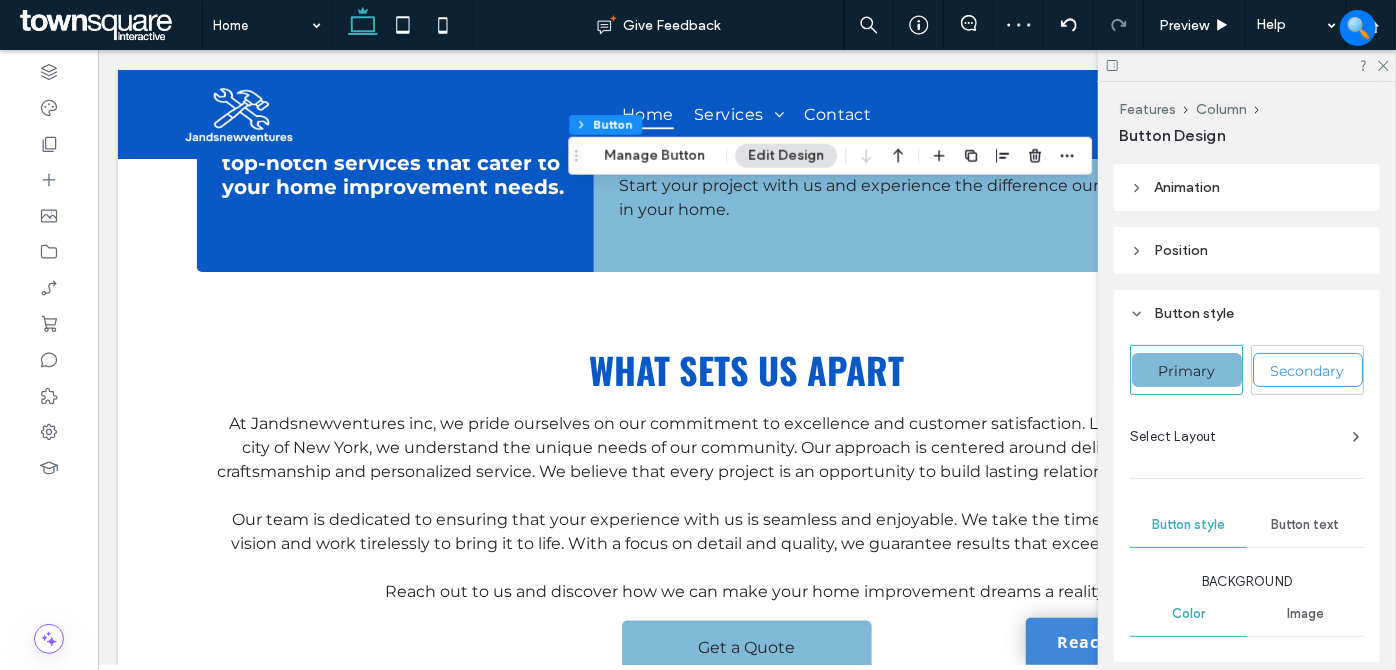 scroll, scrollTop: 272, scrollLeft: 0, axis: vertical 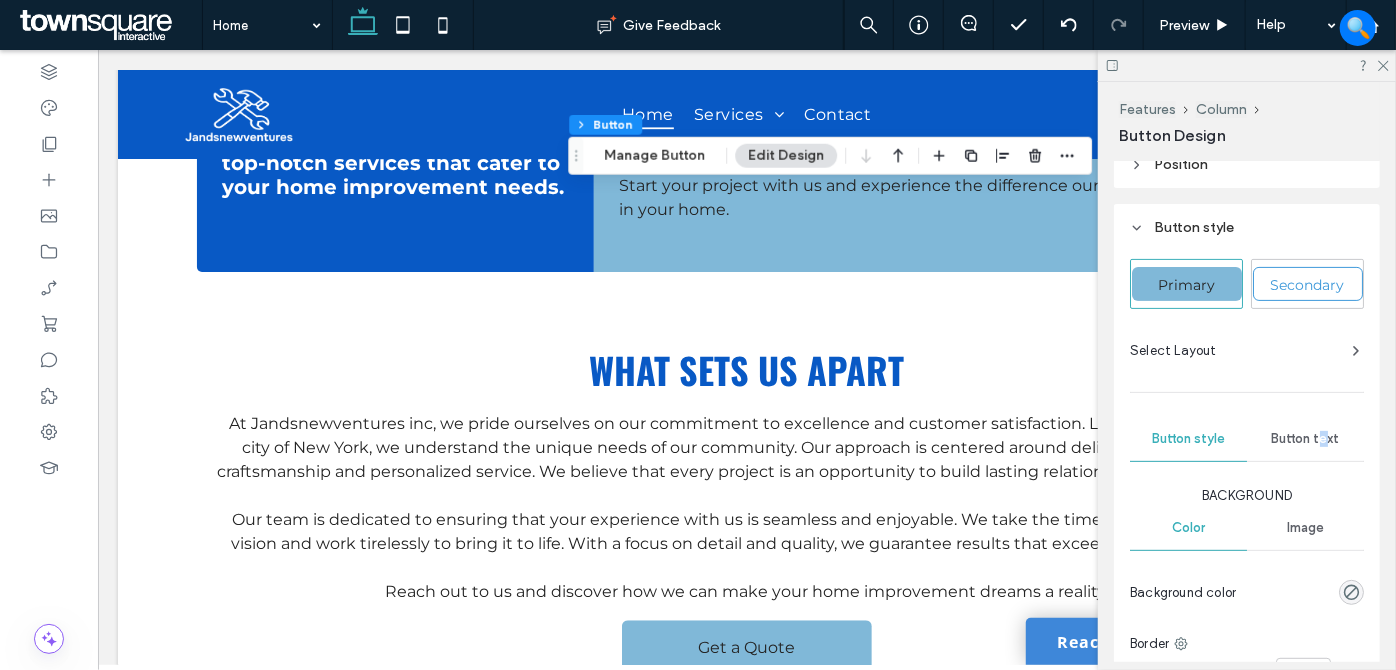 click on "Button text" at bounding box center (1305, 439) 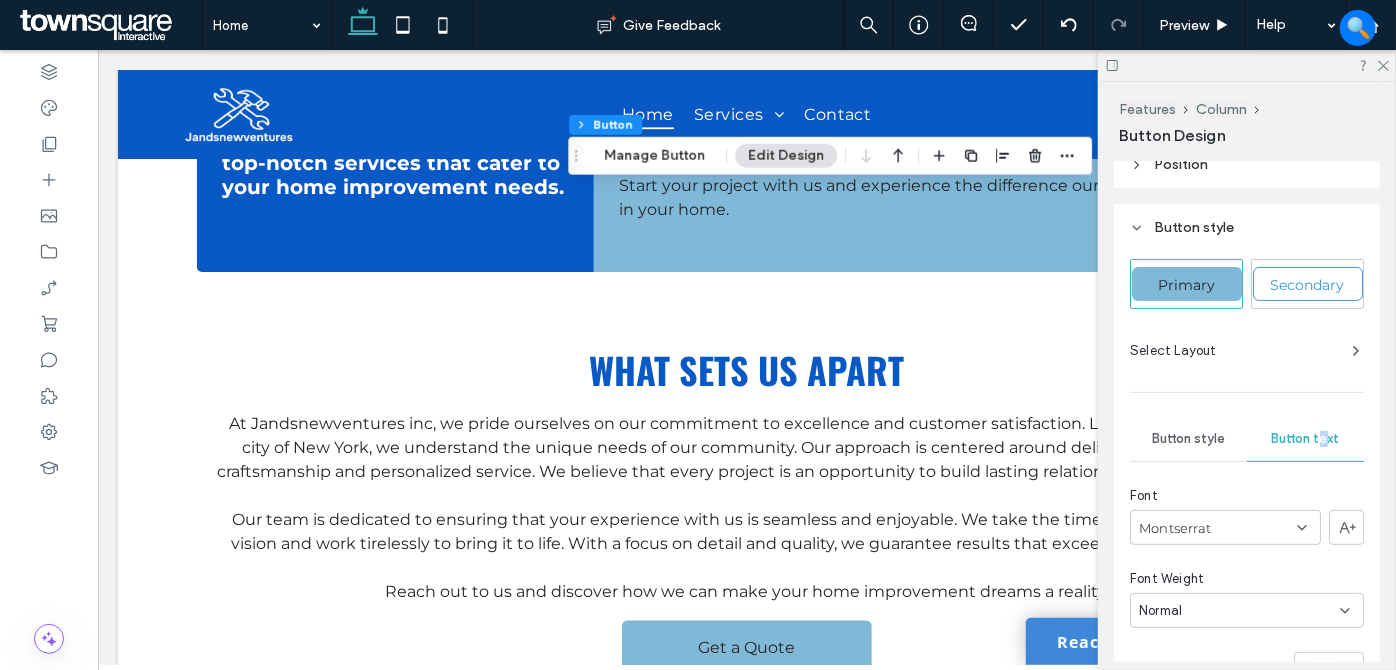 scroll, scrollTop: 727, scrollLeft: 0, axis: vertical 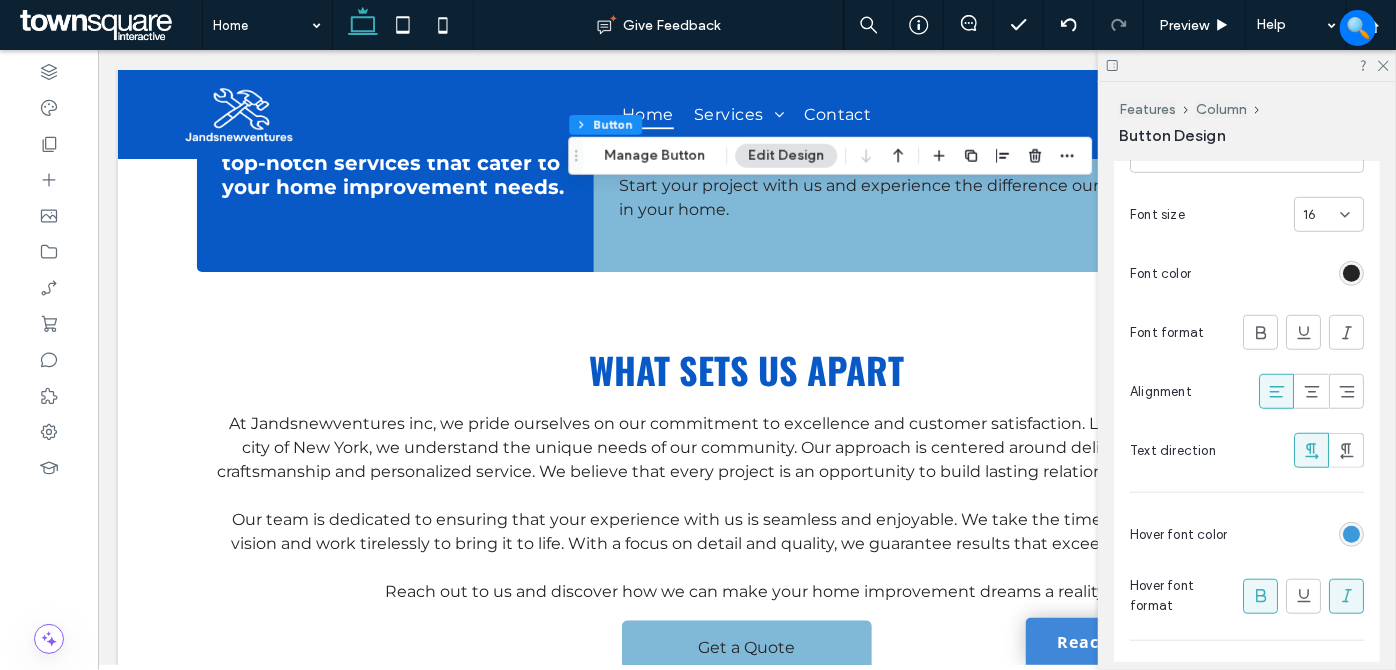 click at bounding box center [1351, 534] 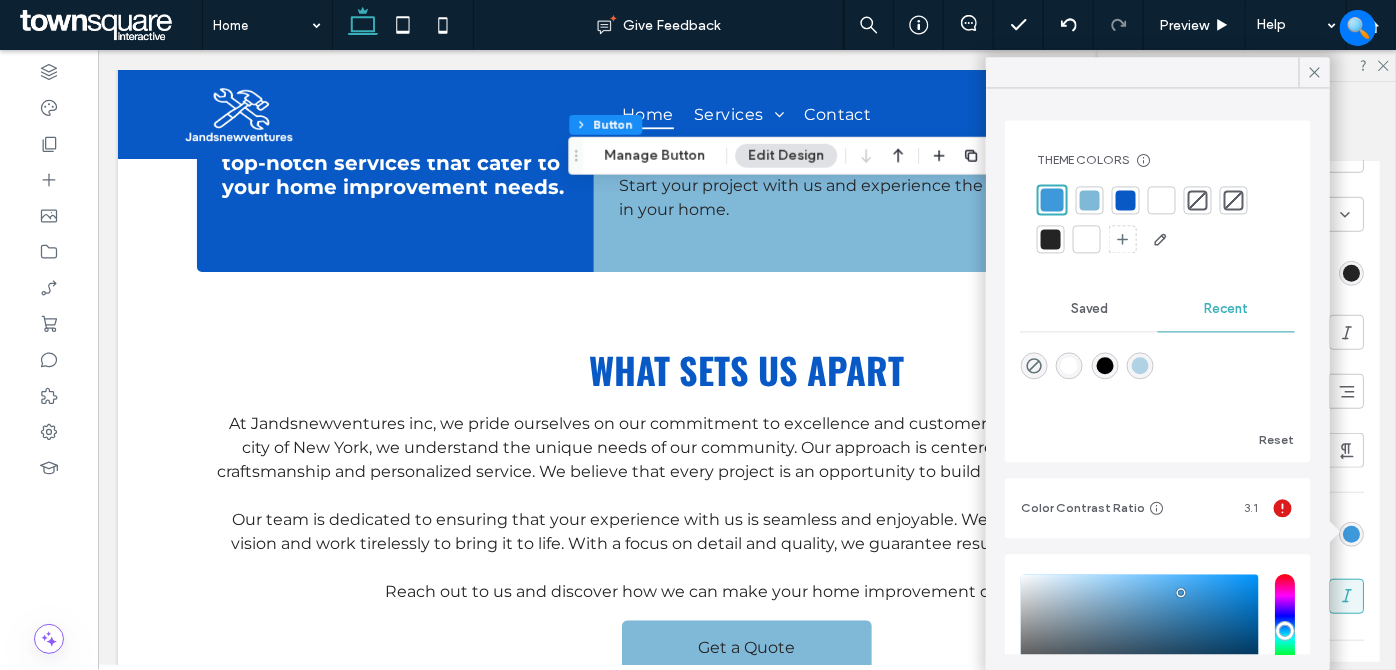 click at bounding box center (1126, 200) 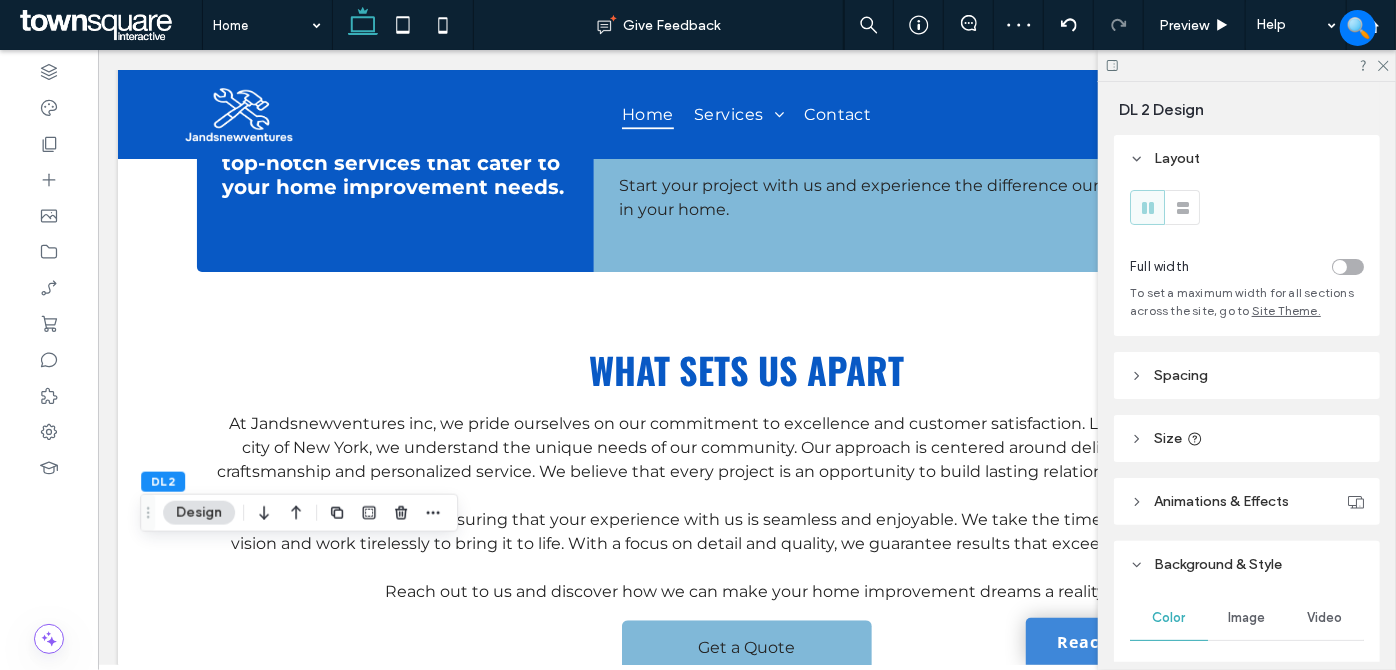 drag, startPoint x: 1385, startPoint y: 70, endPoint x: 1372, endPoint y: 72, distance: 13.152946 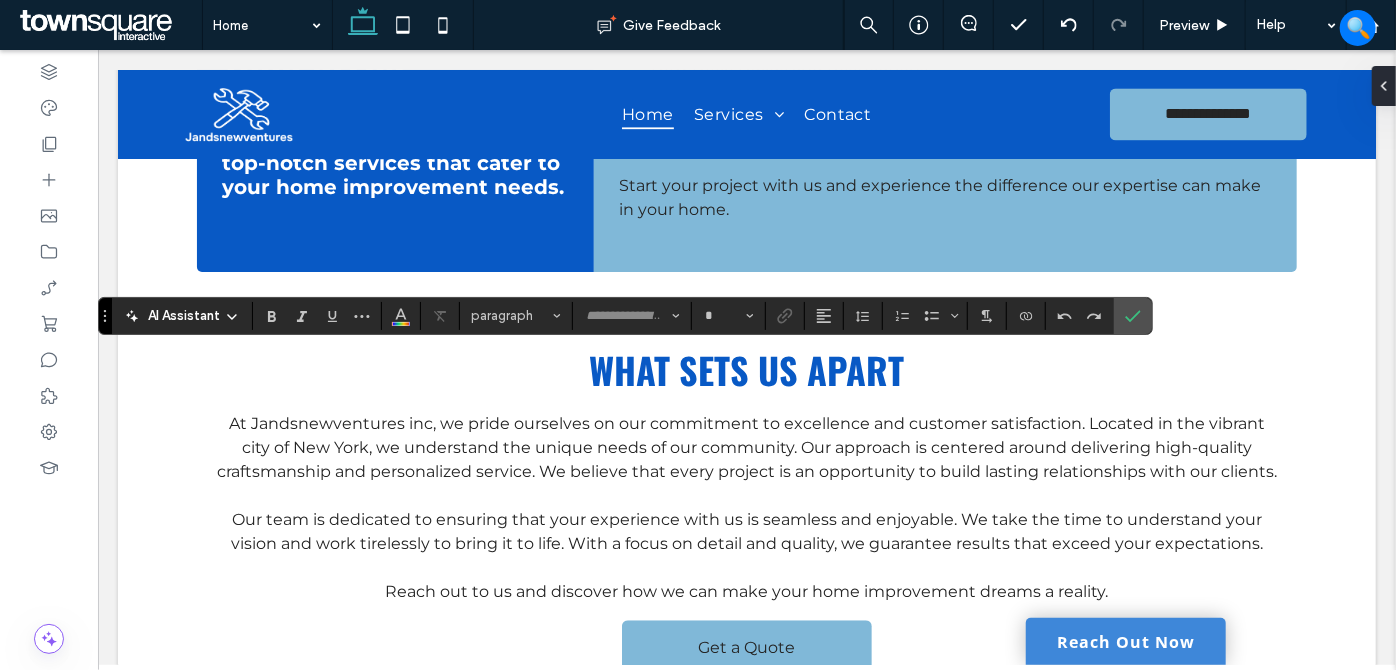 type on "**********" 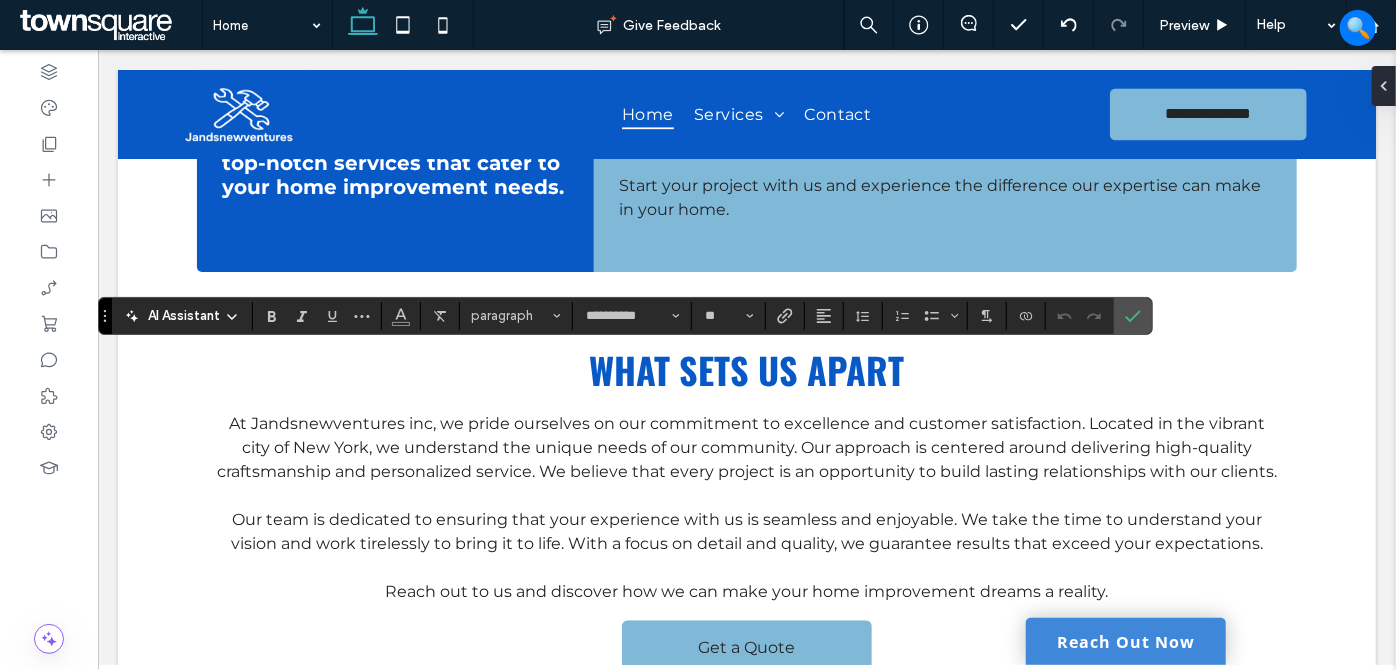 type 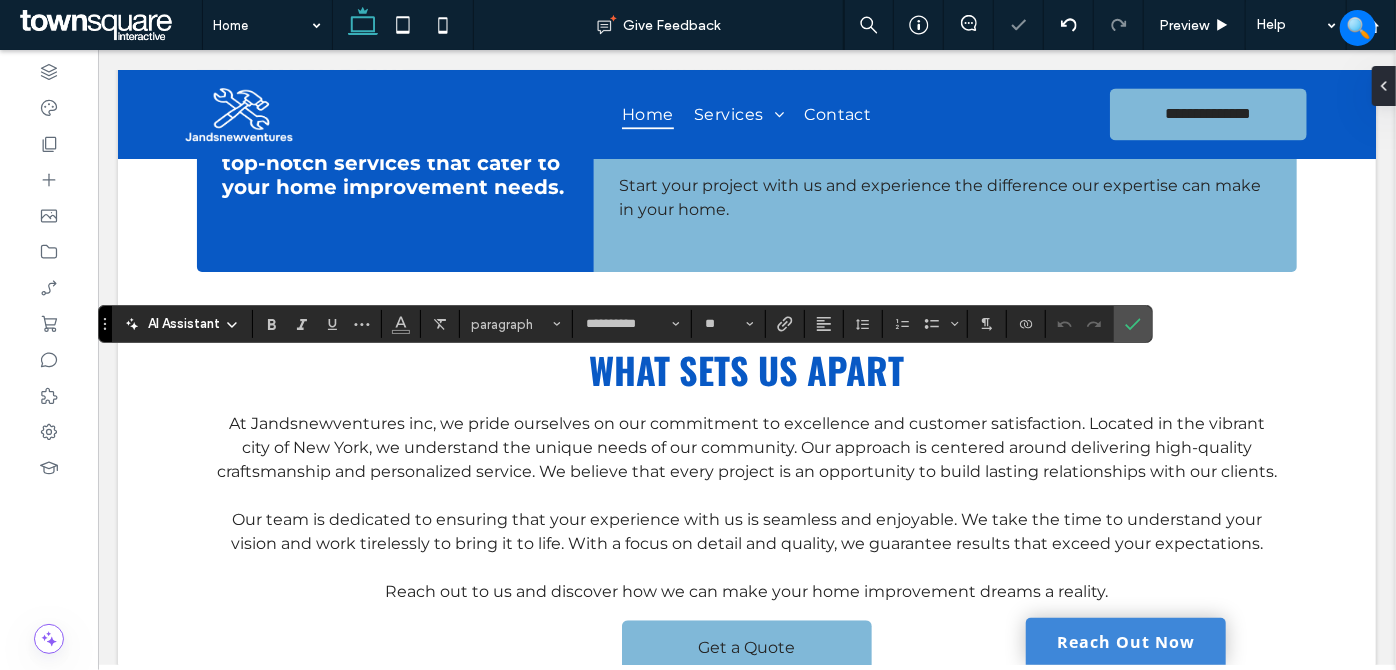 type 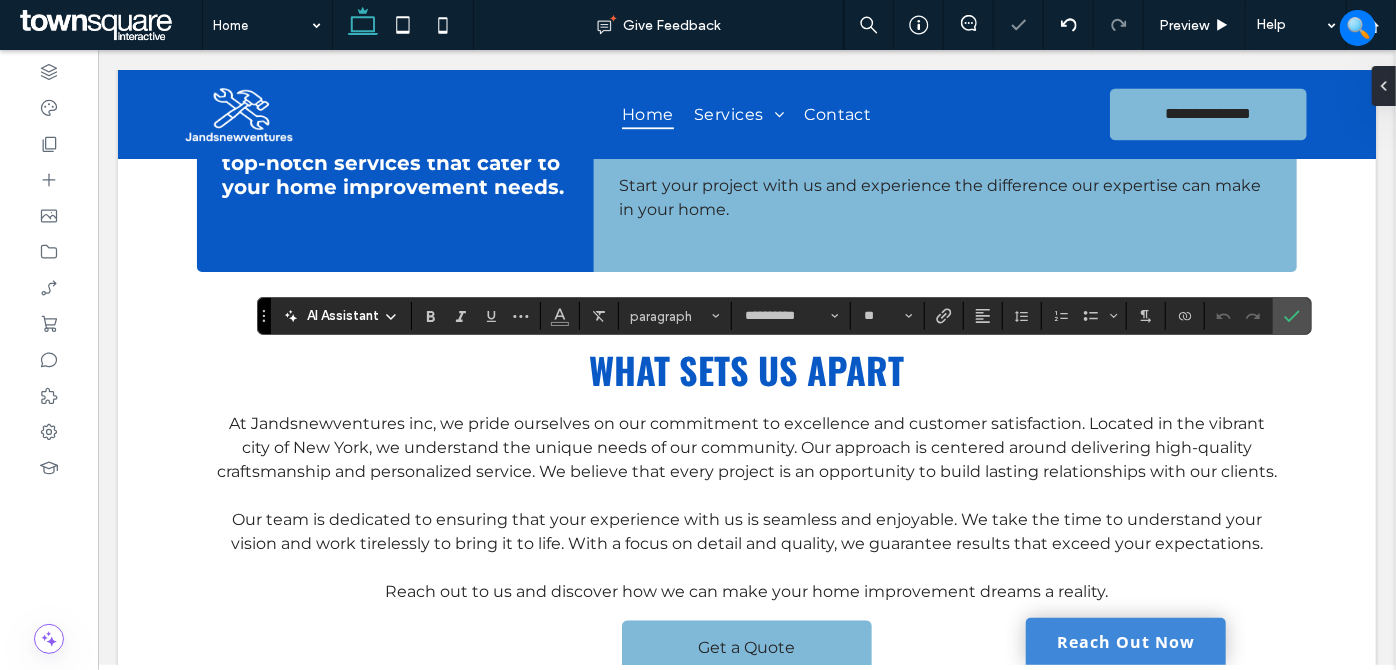 type 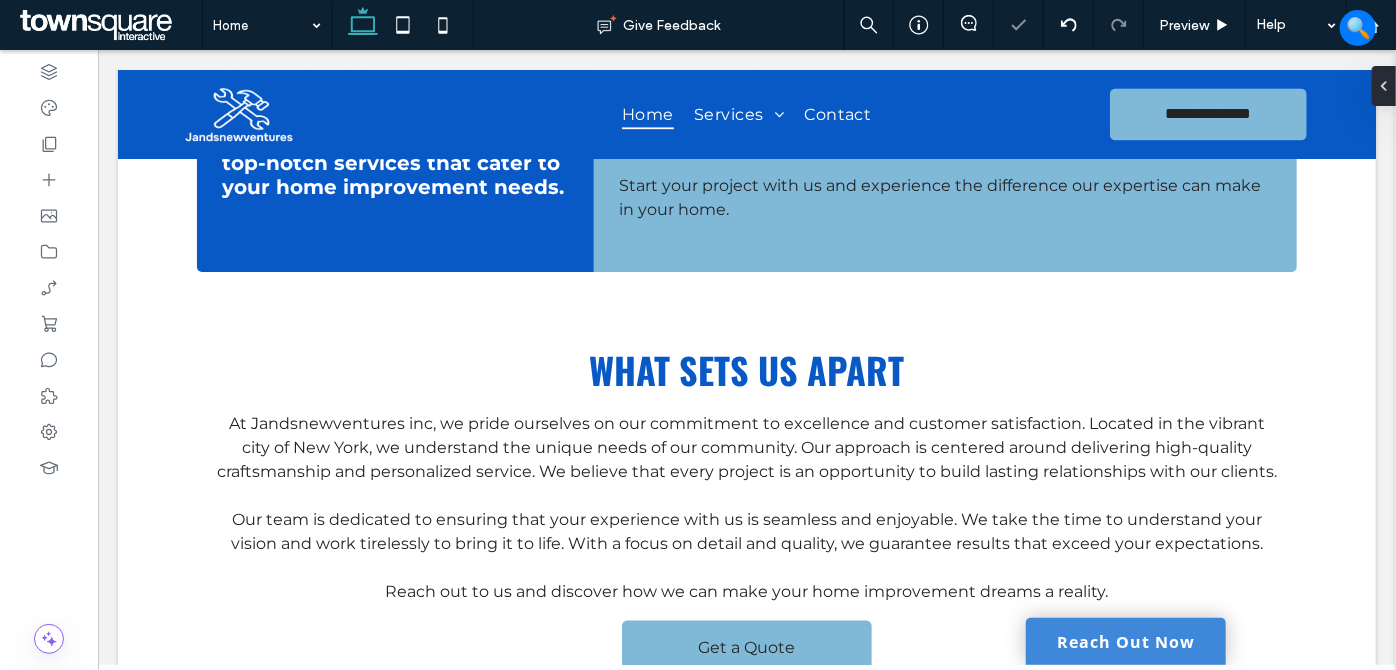 type on "**********" 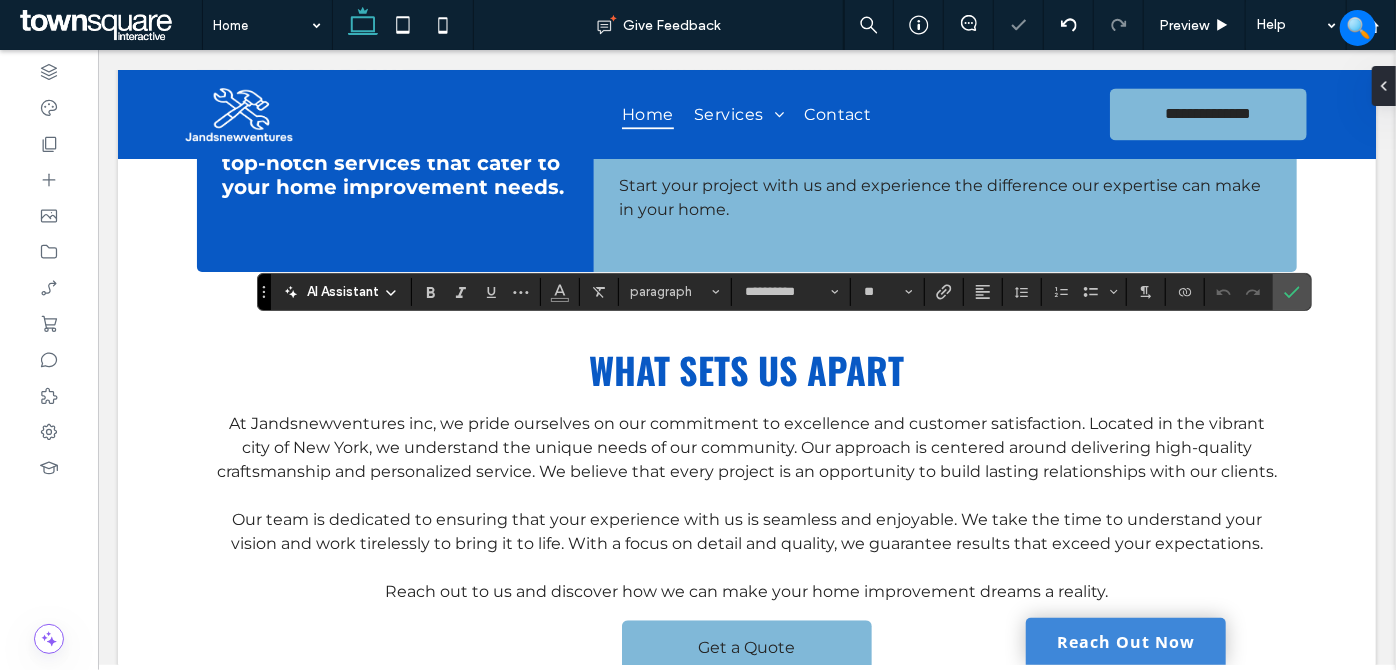 type 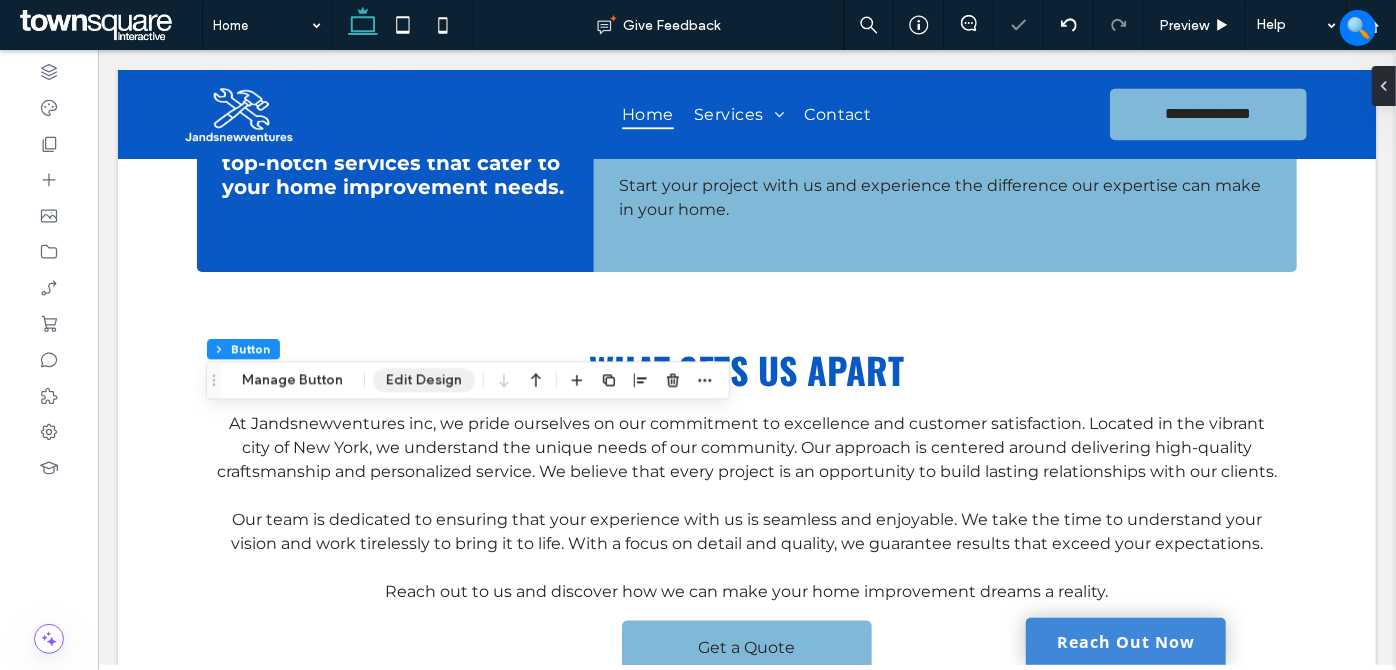 click on "Edit Design" at bounding box center [424, 380] 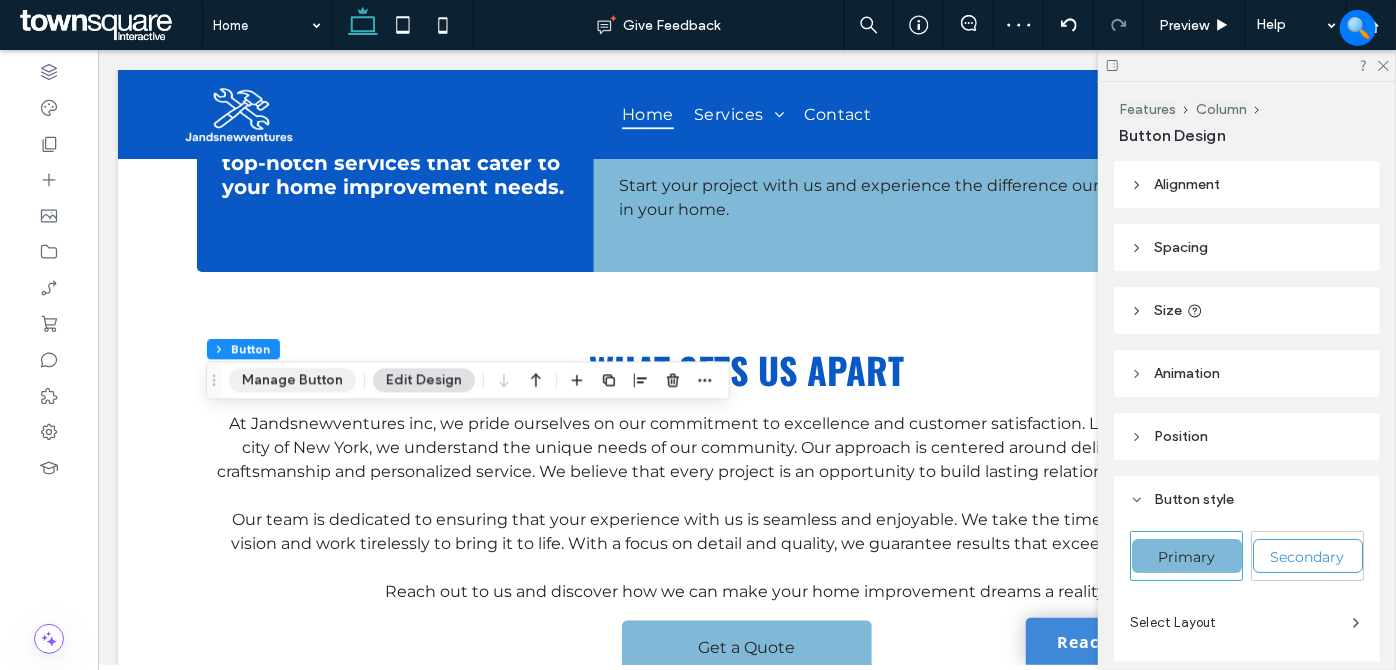 click on "Manage Button" at bounding box center (292, 380) 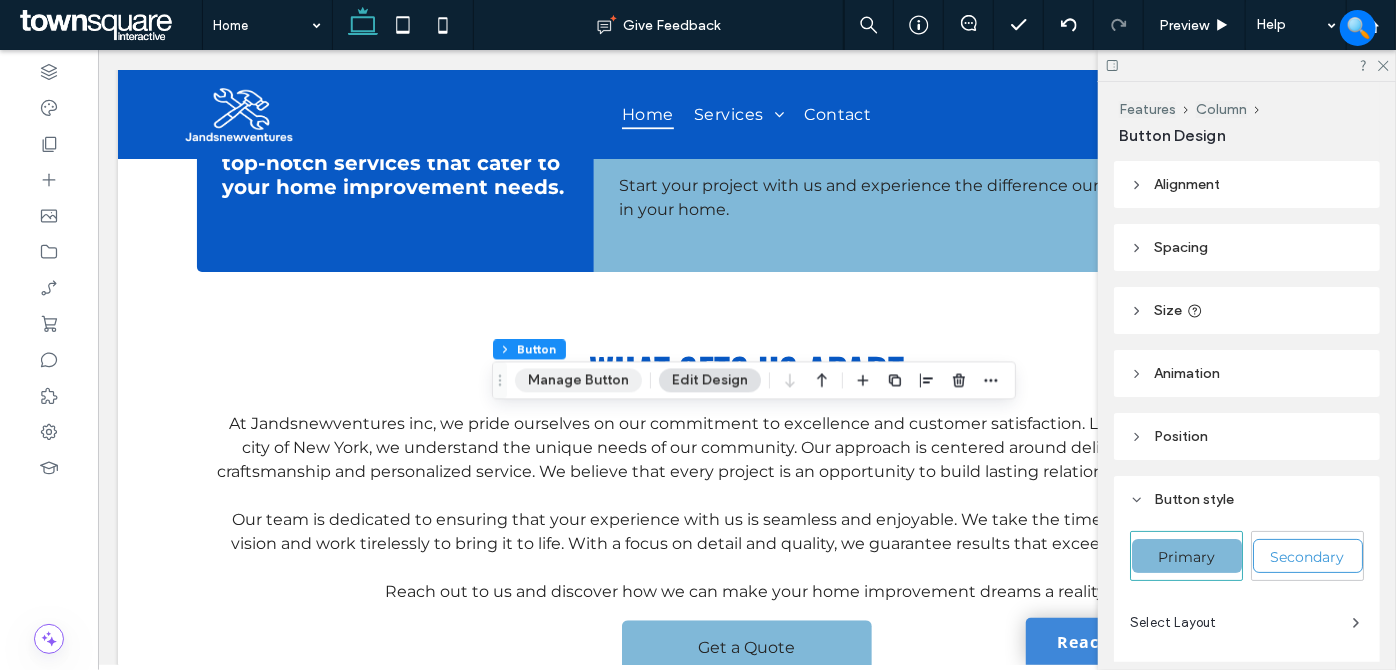 click on "Manage Button" at bounding box center [578, 380] 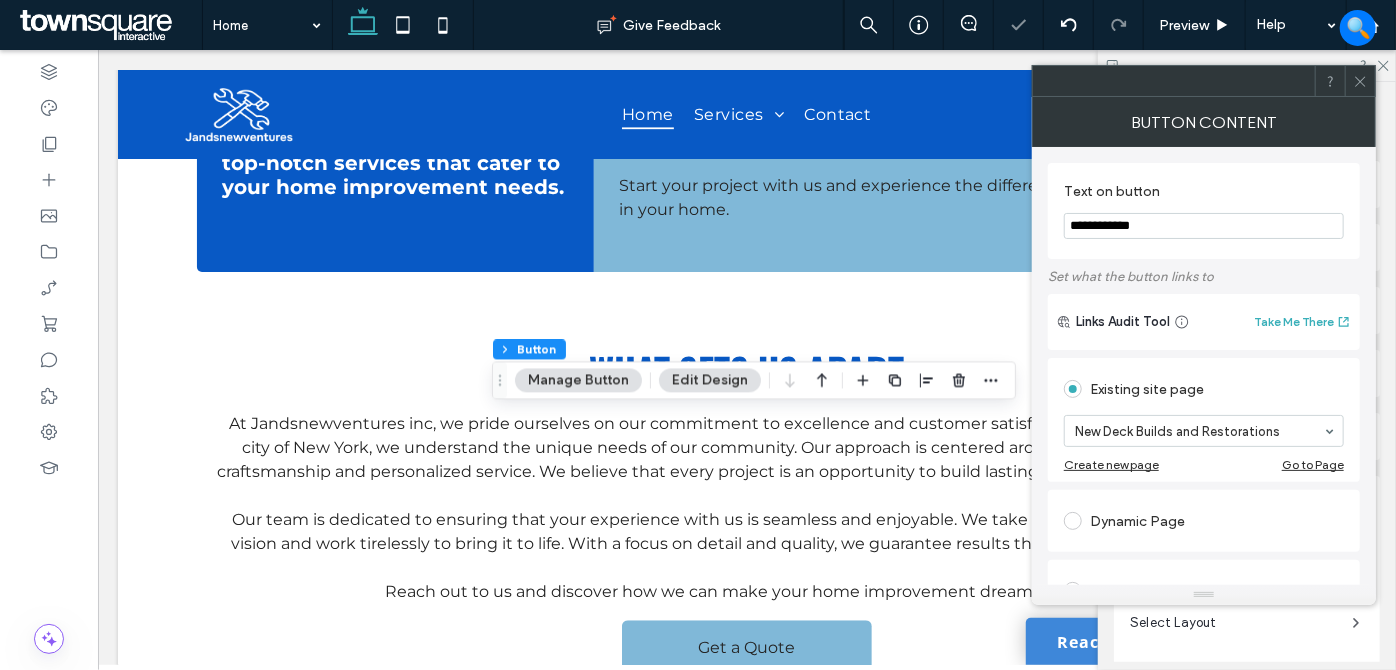 drag, startPoint x: 1194, startPoint y: 527, endPoint x: 1184, endPoint y: 523, distance: 10.770329 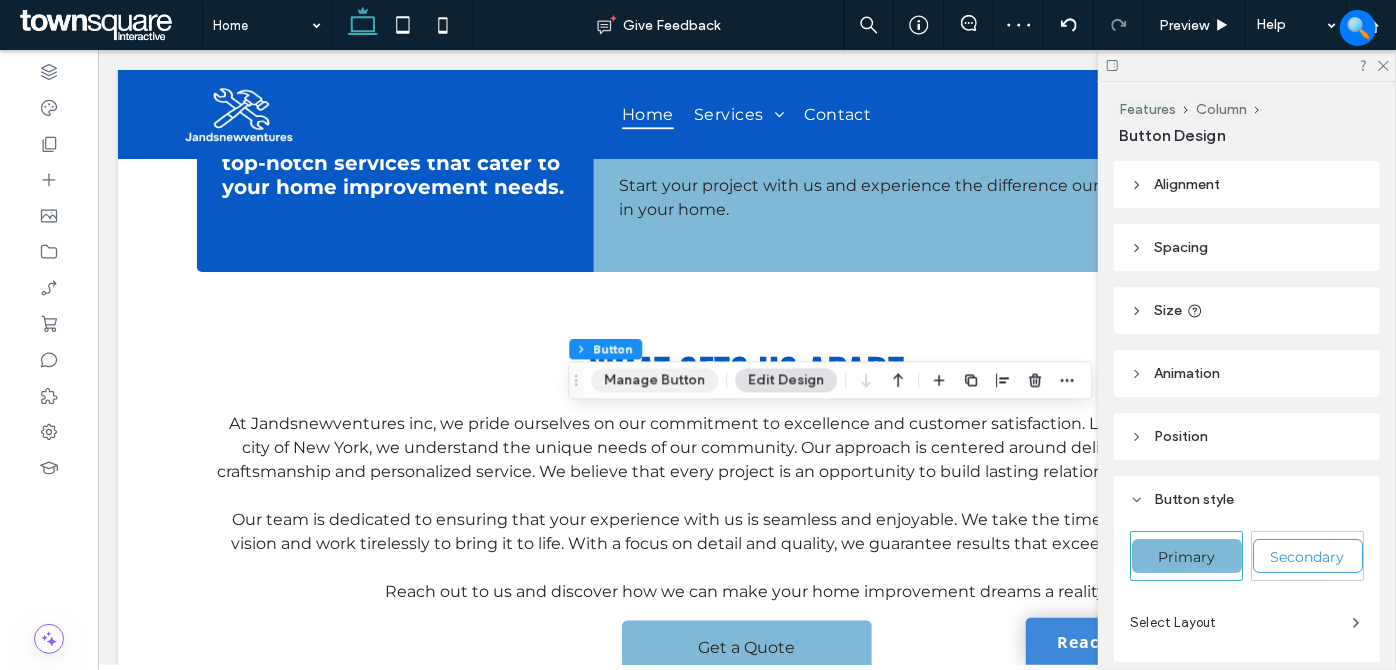 click on "Manage Button" at bounding box center (654, 380) 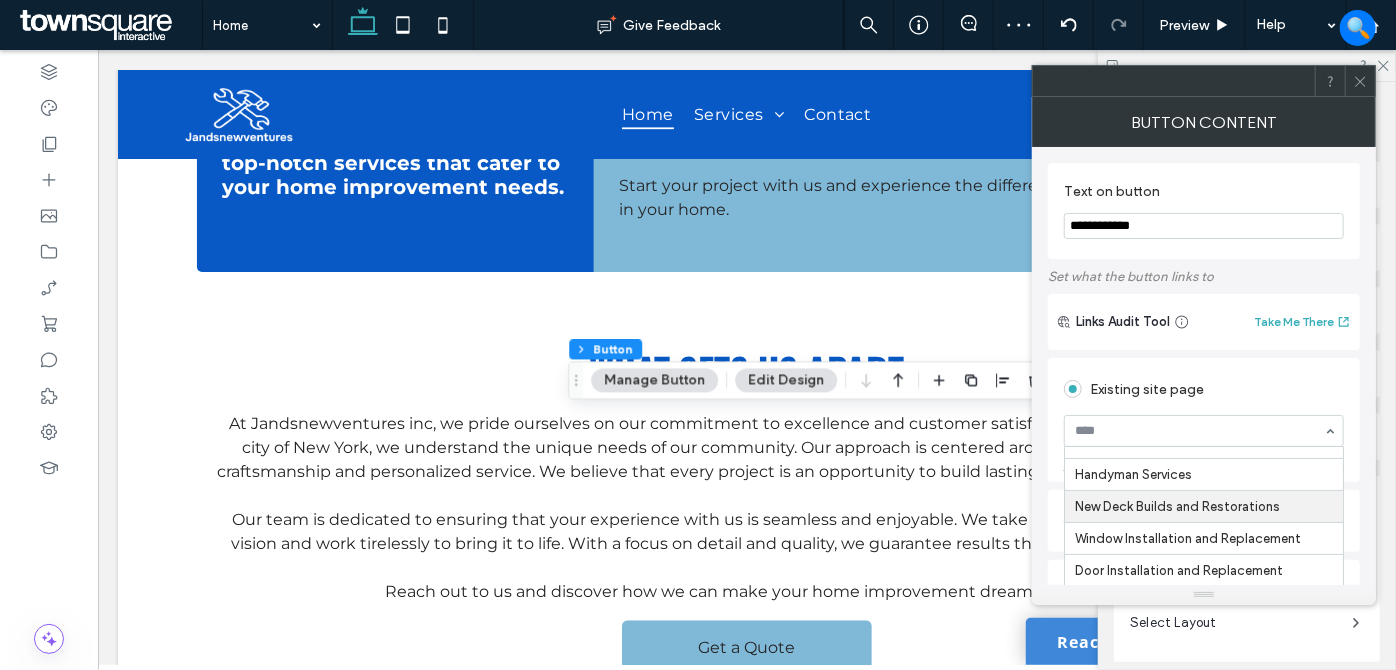 scroll, scrollTop: 30, scrollLeft: 0, axis: vertical 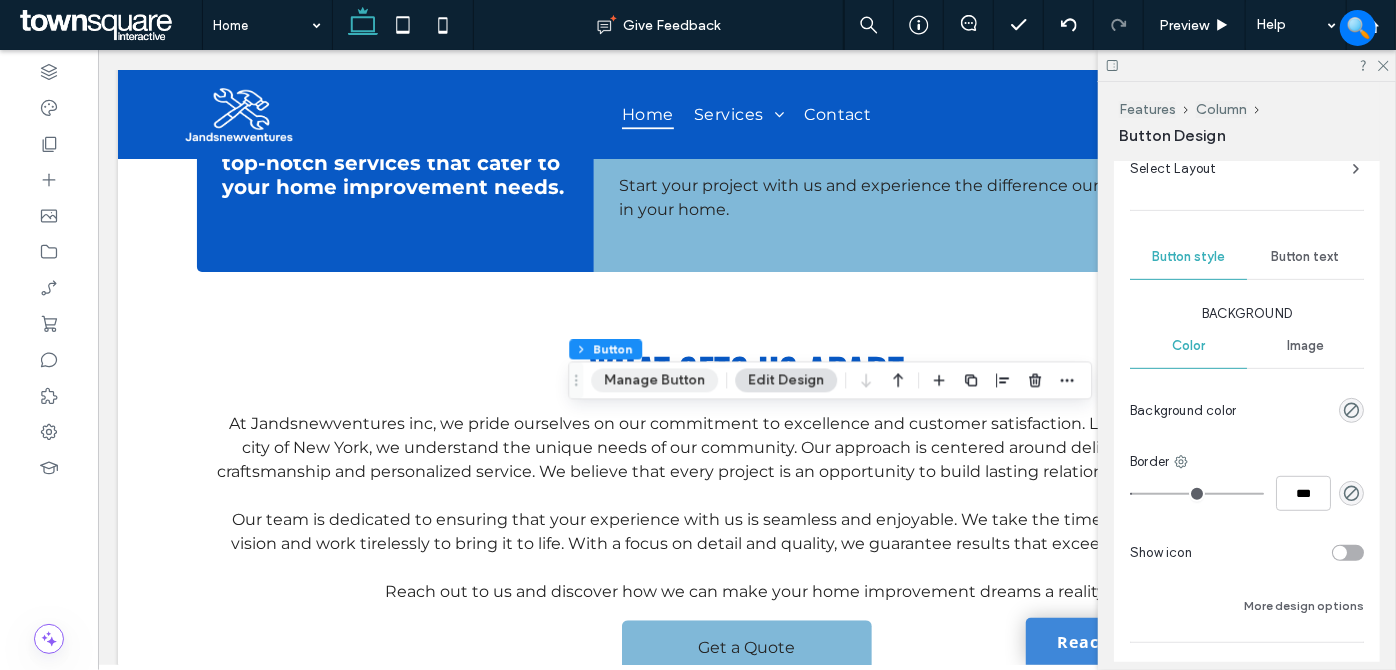 click on "Manage Button" at bounding box center (654, 380) 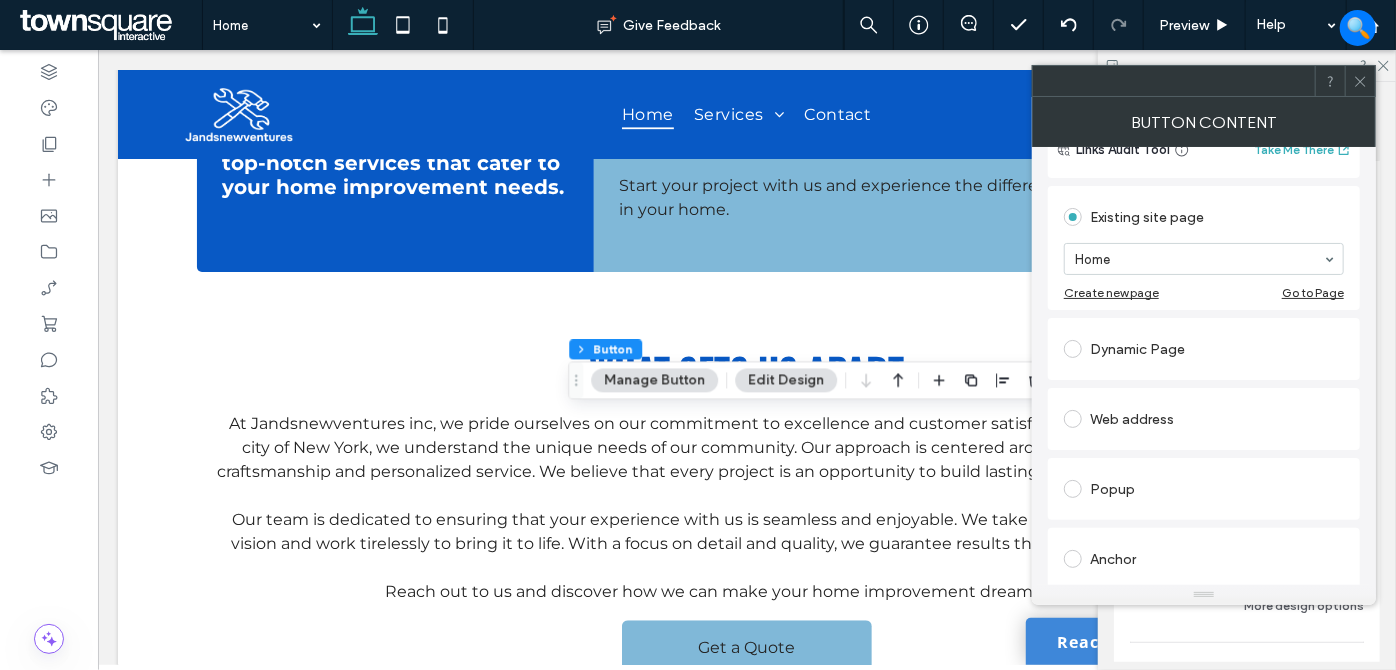 scroll, scrollTop: 181, scrollLeft: 0, axis: vertical 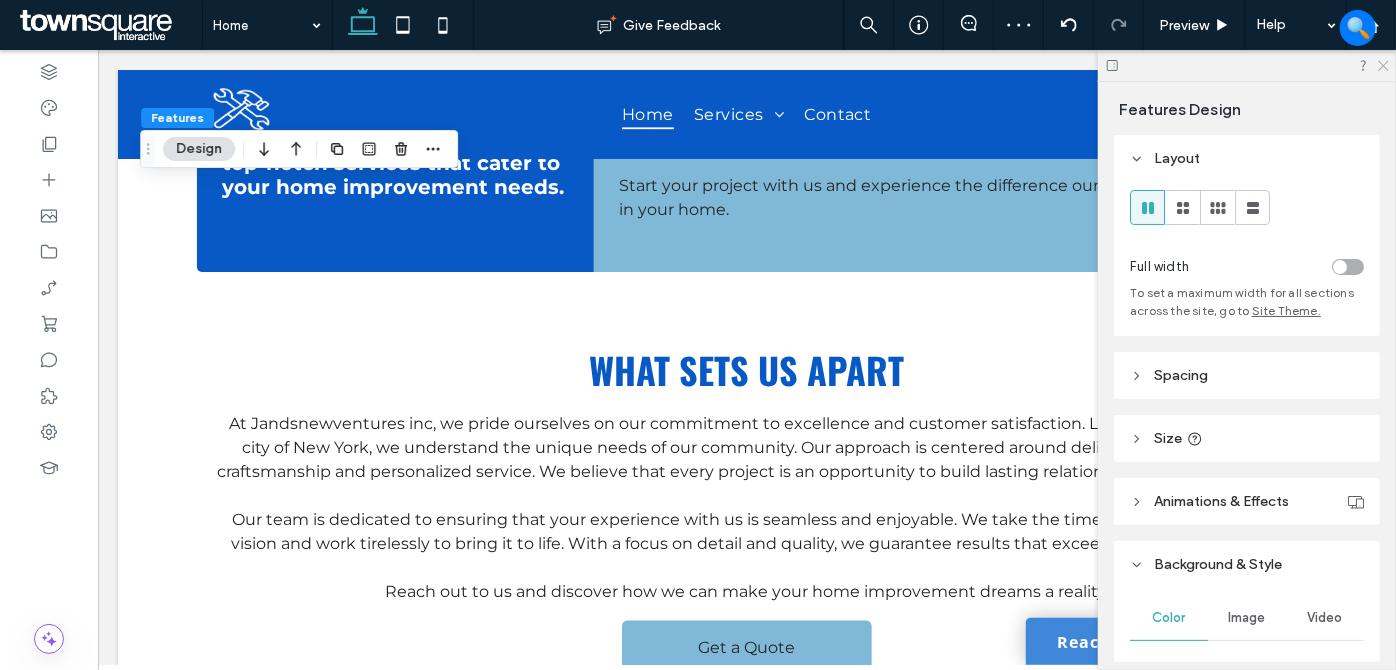 click 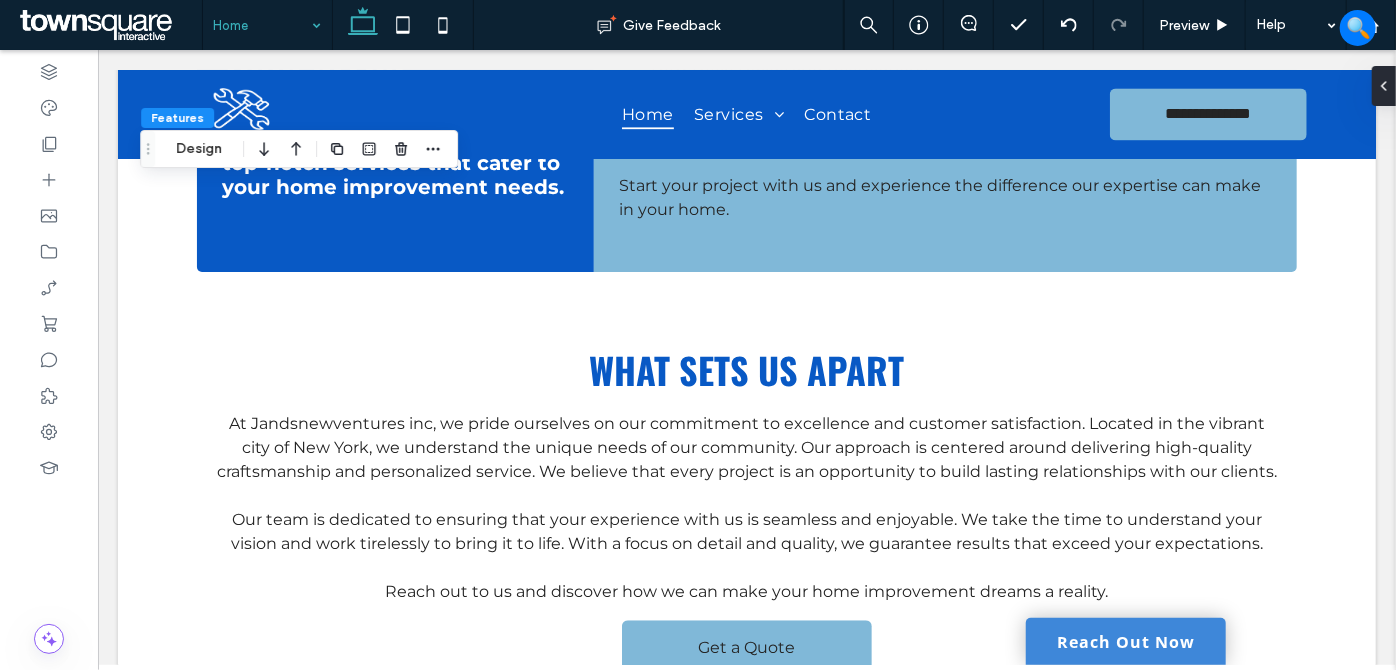 drag, startPoint x: 291, startPoint y: 14, endPoint x: 283, endPoint y: 35, distance: 22.472204 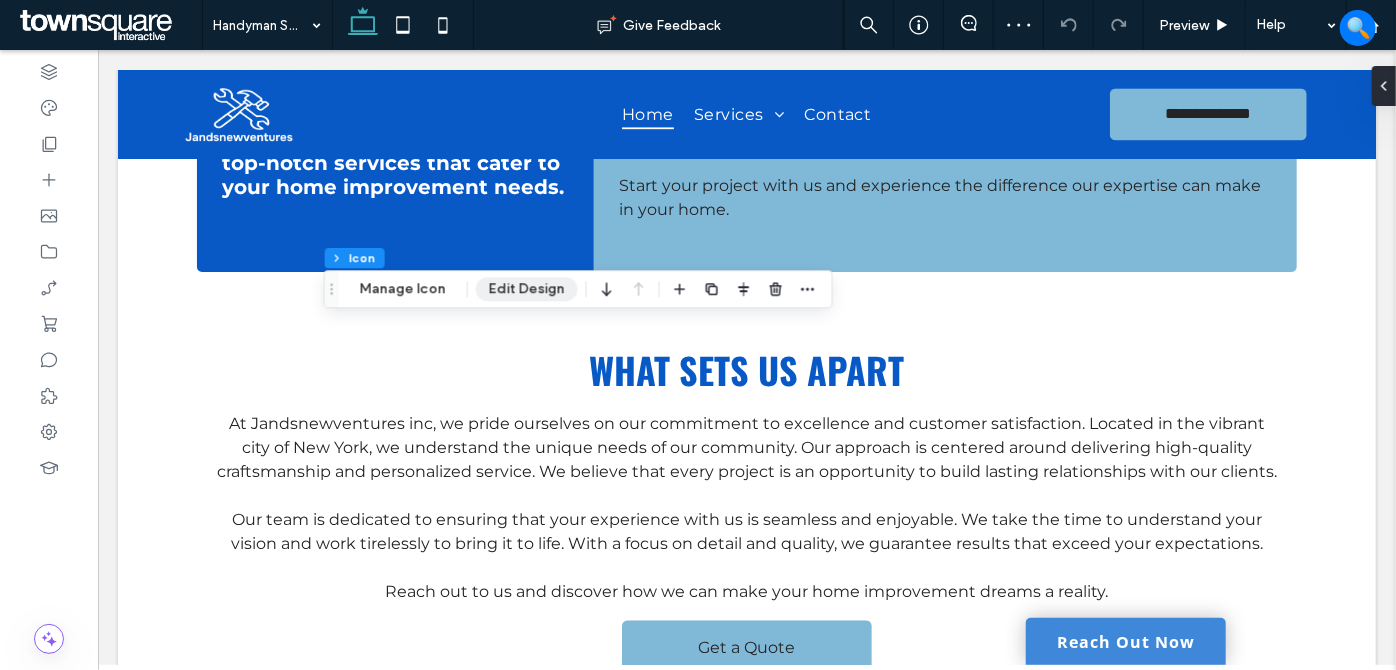 click on "Edit Design" at bounding box center [527, 289] 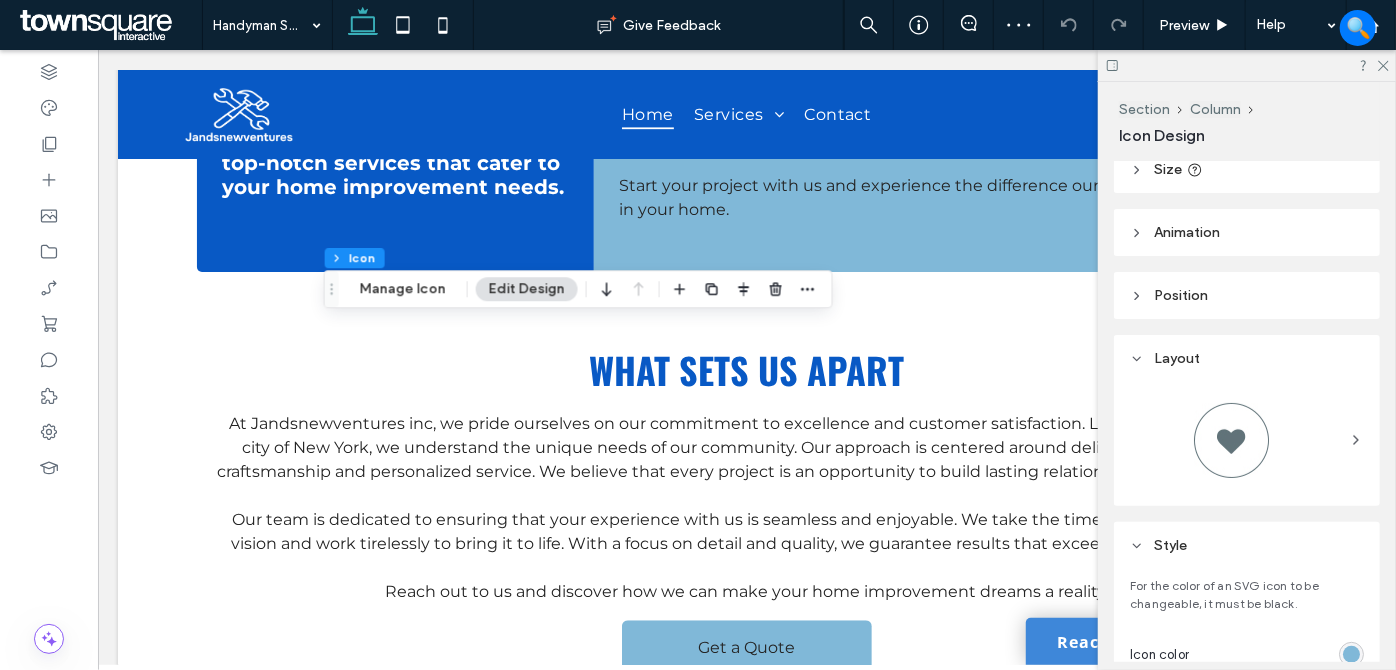 scroll, scrollTop: 363, scrollLeft: 0, axis: vertical 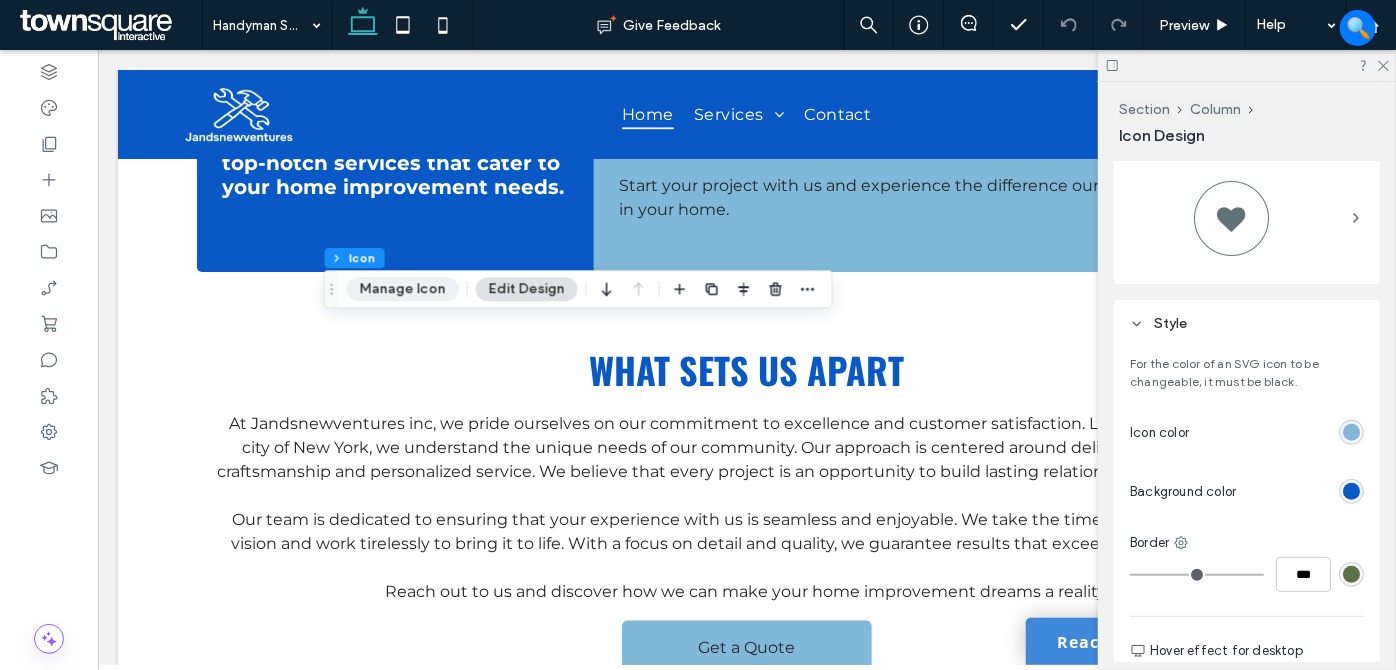 click on "Manage Icon" at bounding box center (403, 289) 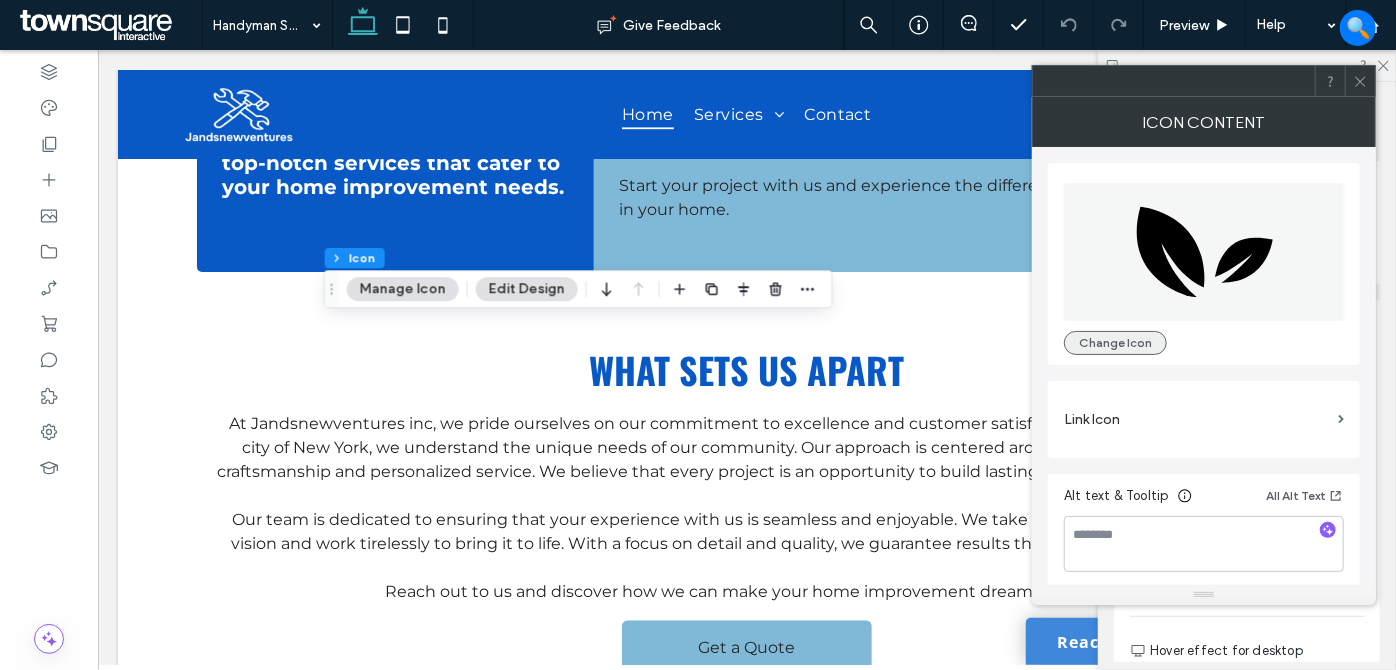 click on "Change Icon" at bounding box center (1115, 343) 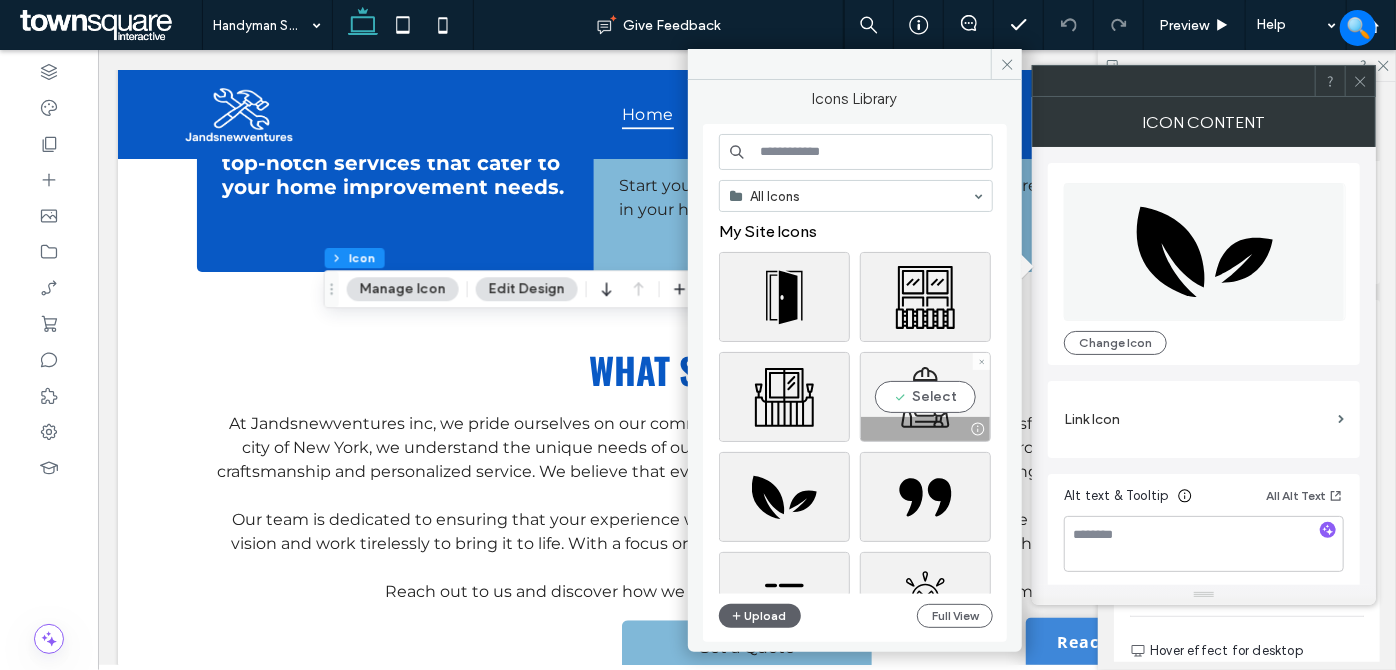 click on "Select" at bounding box center (925, 397) 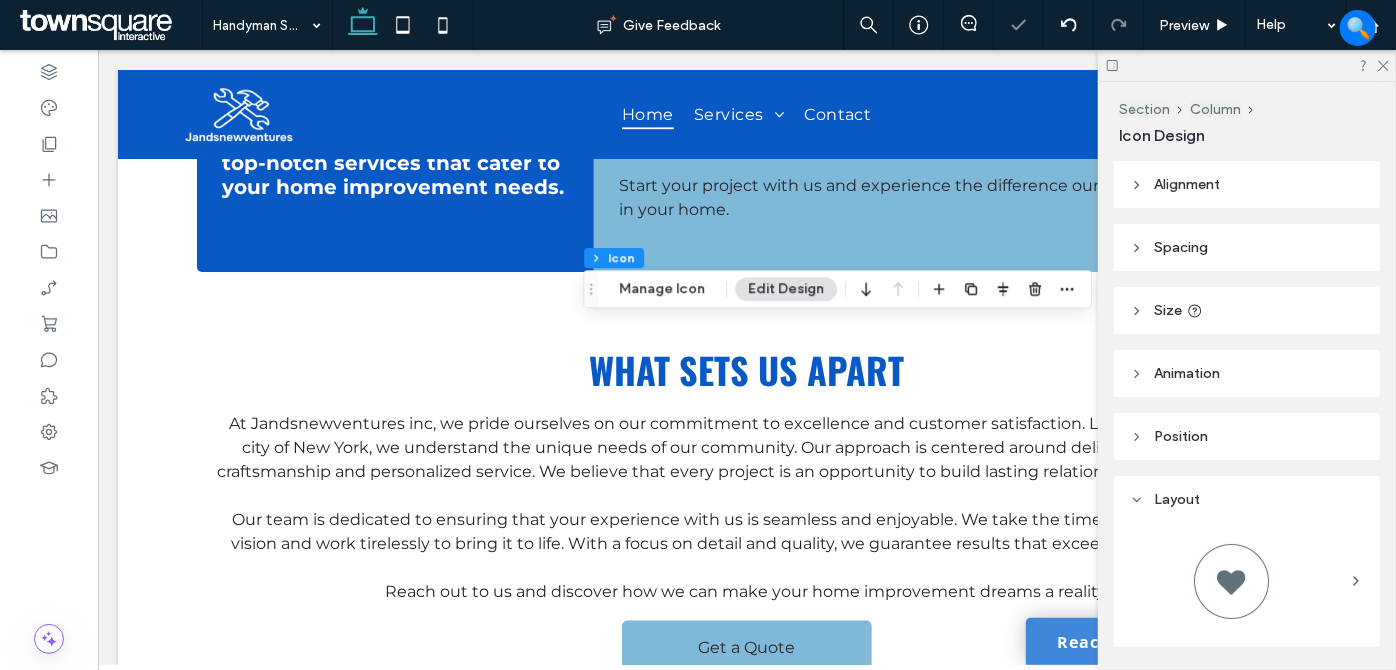 drag, startPoint x: 667, startPoint y: 279, endPoint x: 712, endPoint y: 307, distance: 53 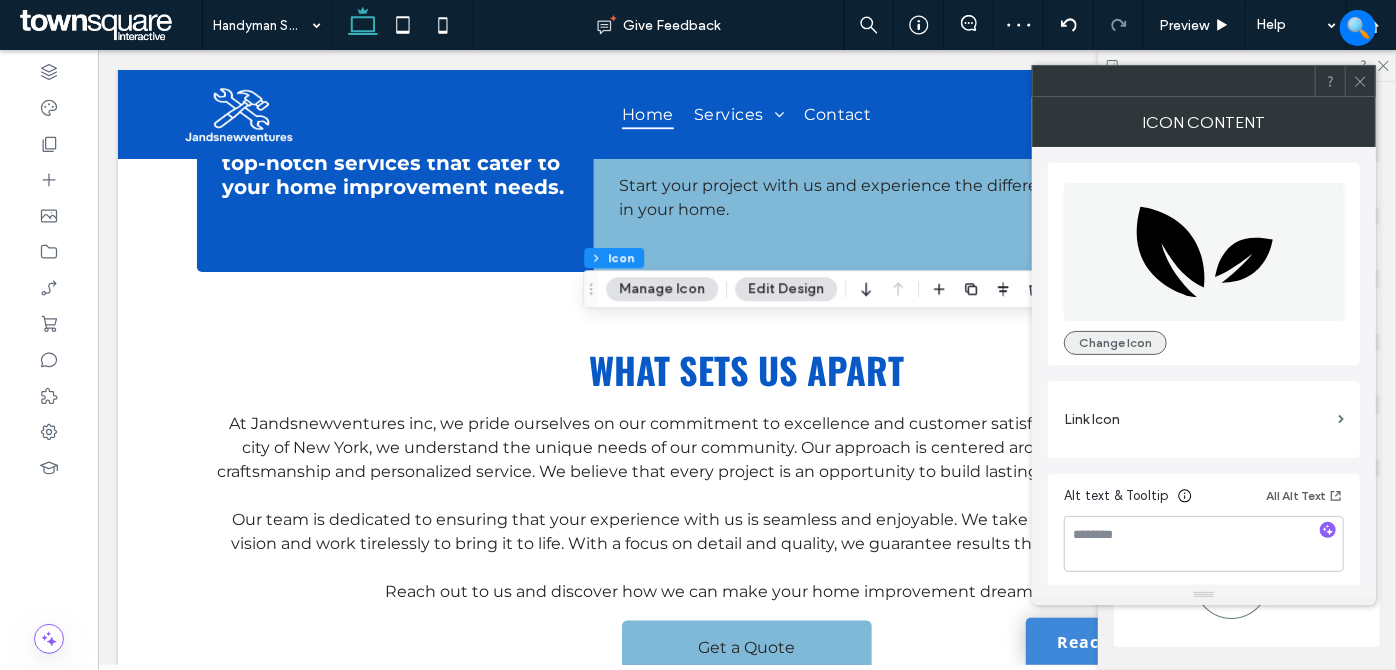 click on "Change Icon" at bounding box center (1115, 343) 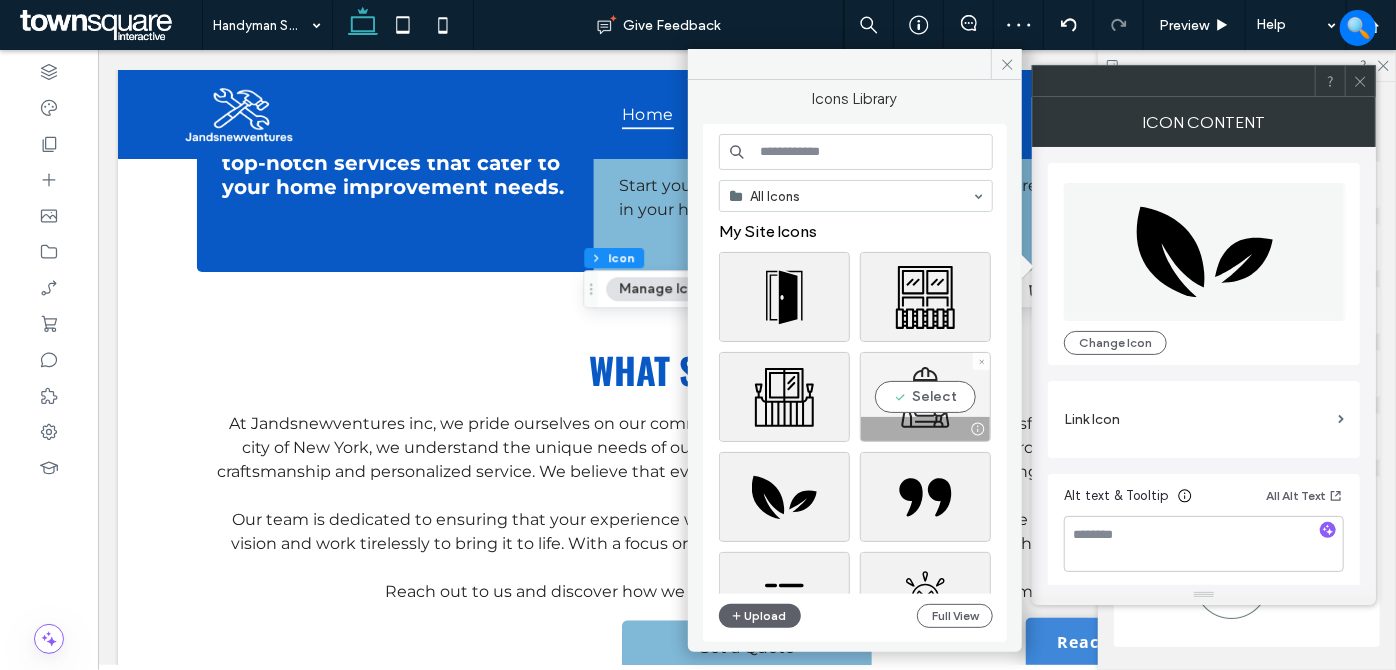 click on "Select" at bounding box center (925, 397) 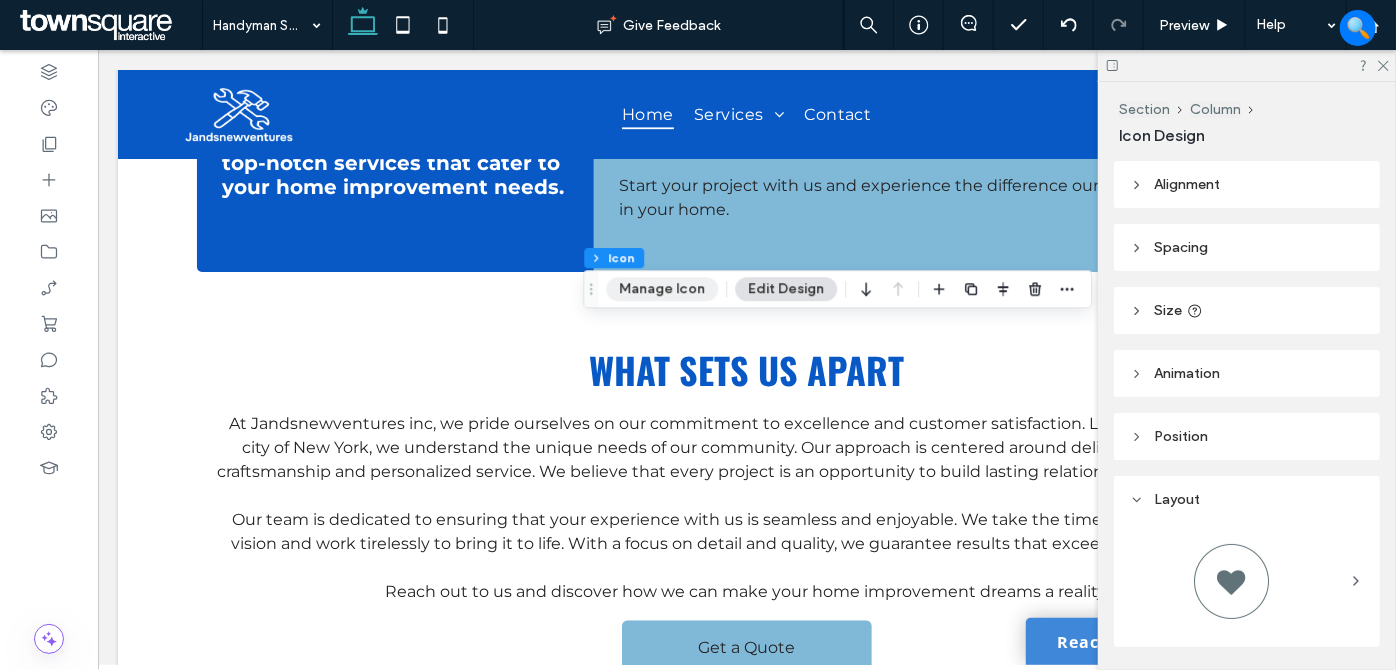 click on "Manage Icon" at bounding box center (662, 289) 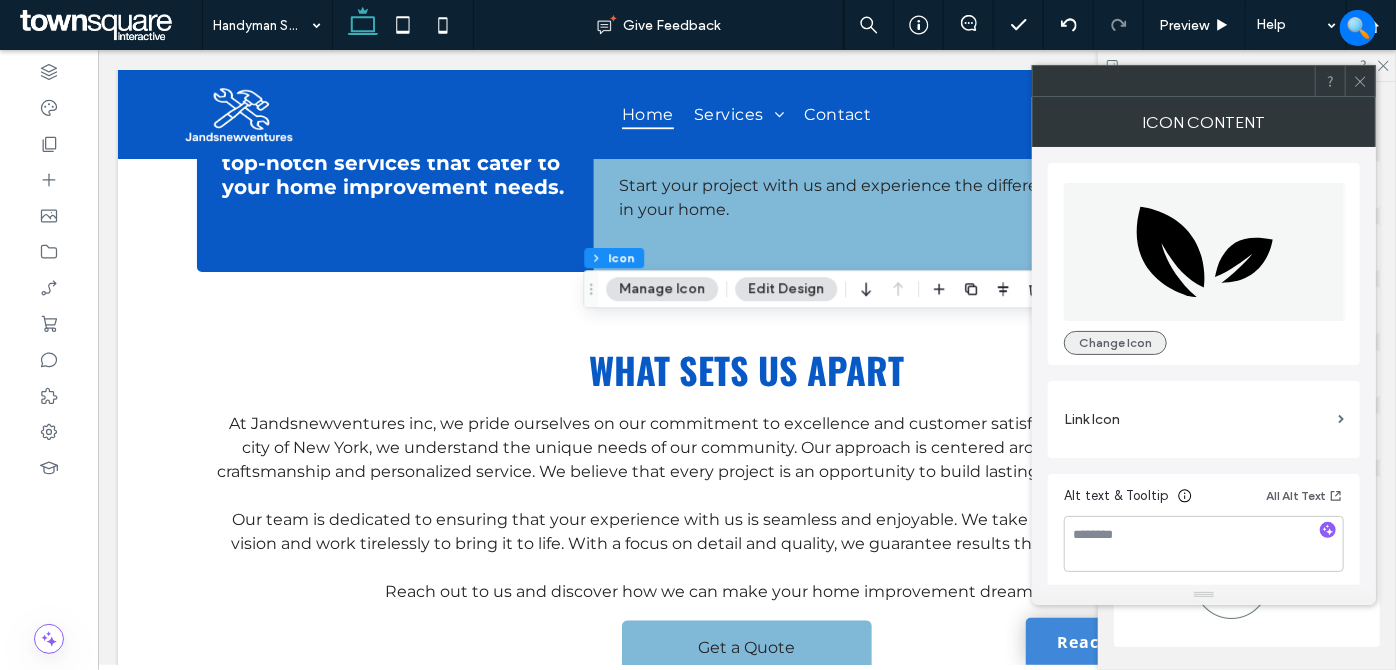 click on "Change Icon" at bounding box center (1115, 343) 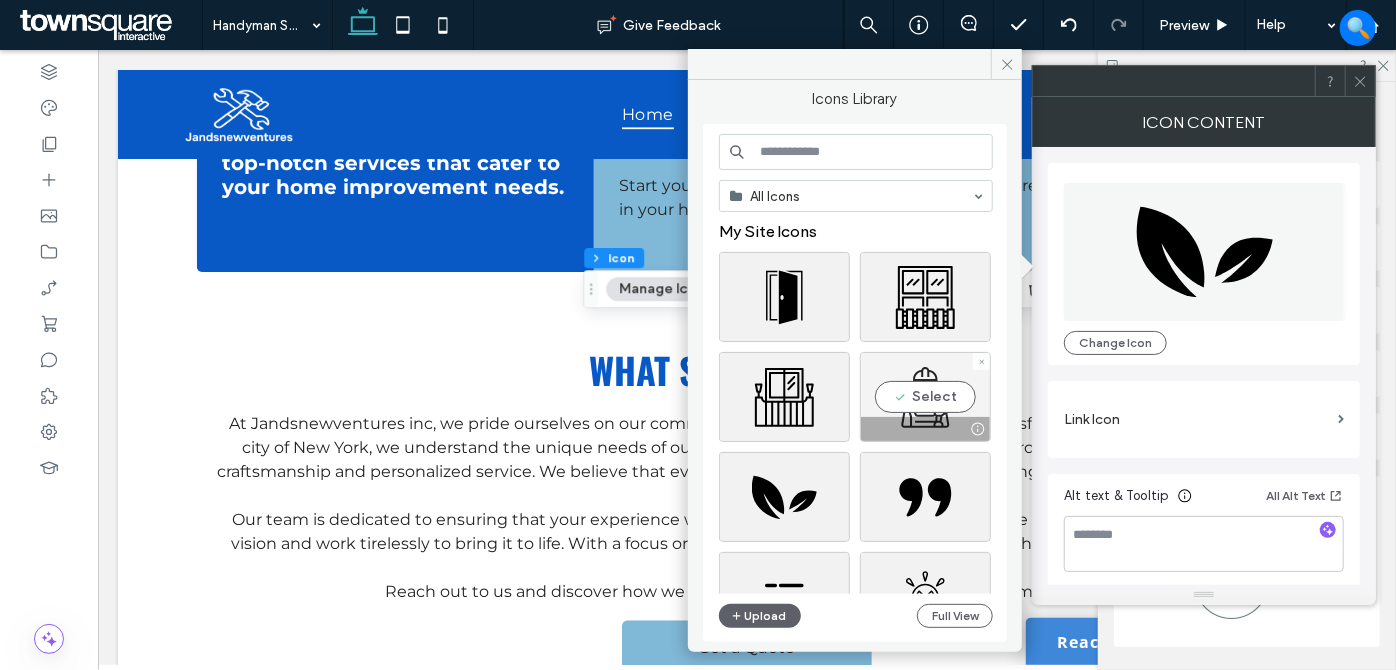 click on "Select" at bounding box center (925, 397) 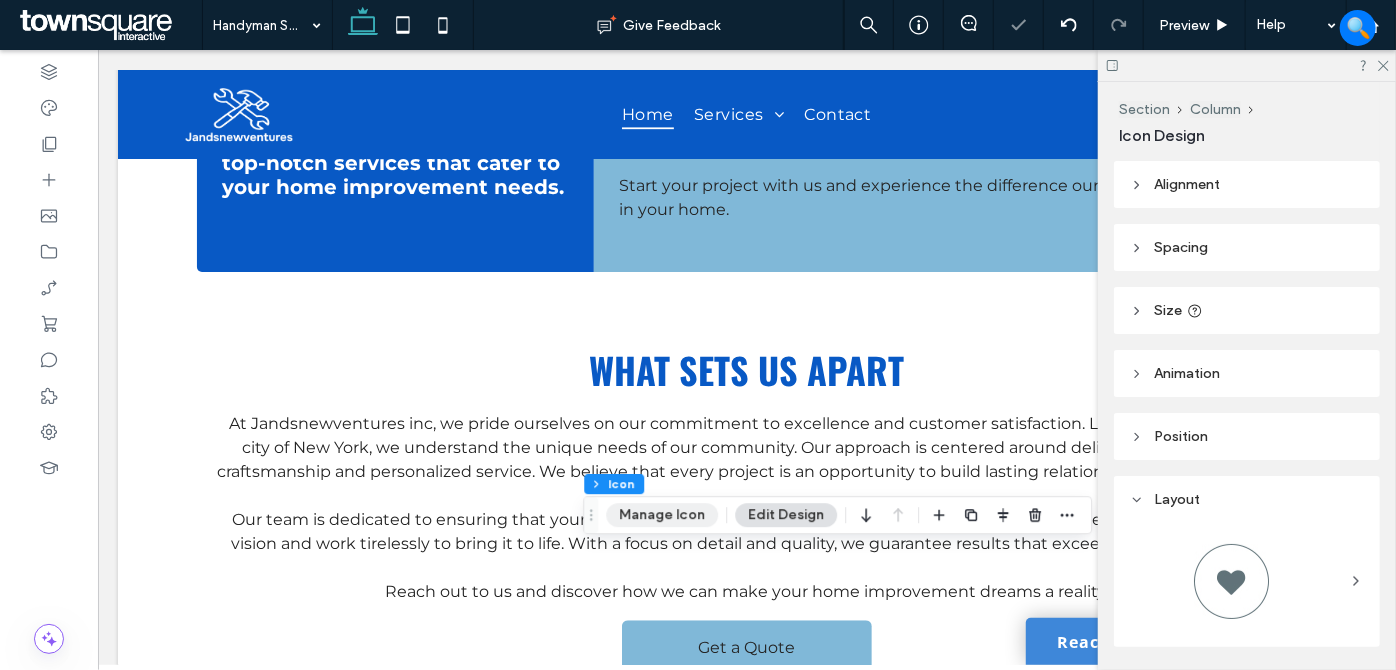 click on "Manage Icon" at bounding box center (662, 515) 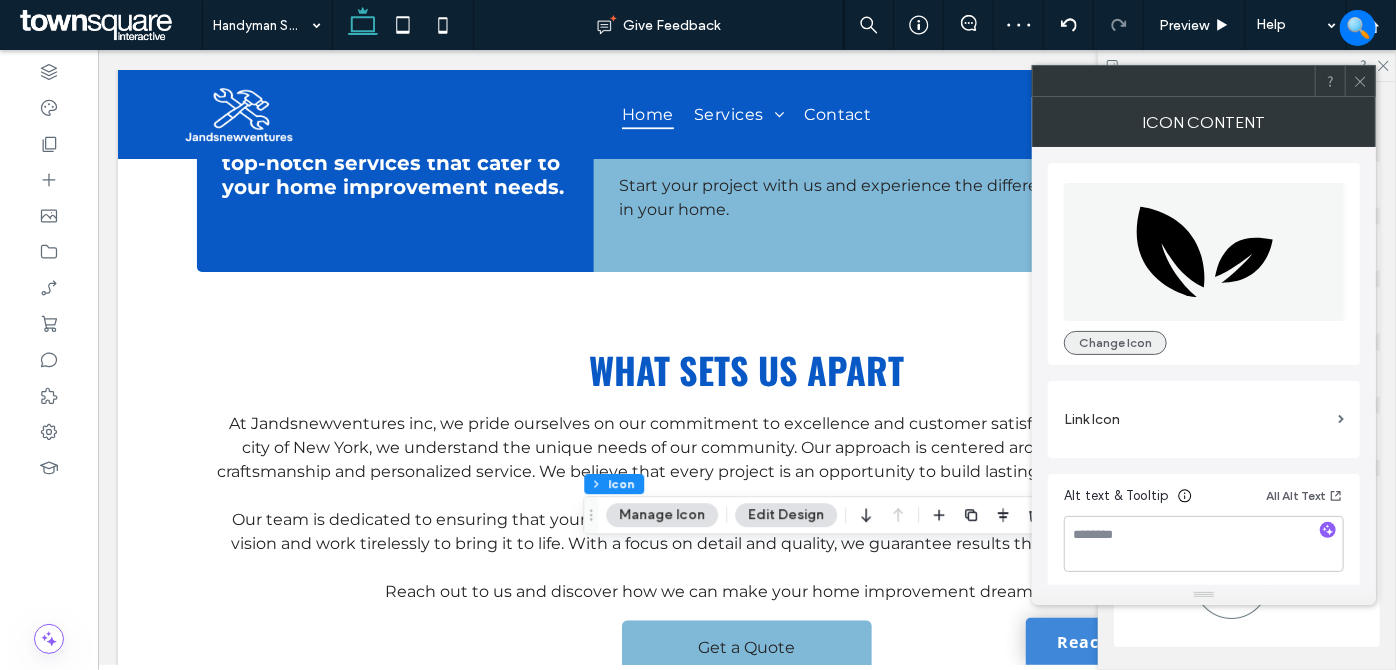 drag, startPoint x: 1108, startPoint y: 337, endPoint x: 1080, endPoint y: 342, distance: 28.442924 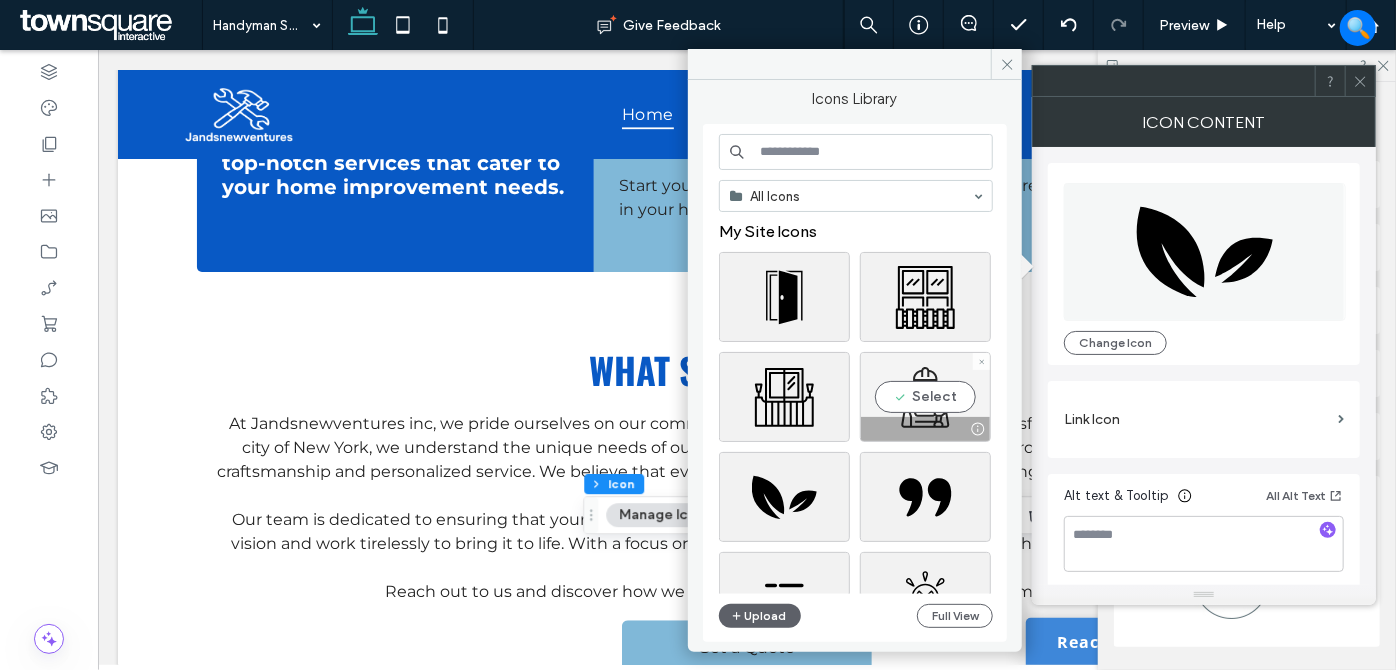 click on "Select" at bounding box center (925, 397) 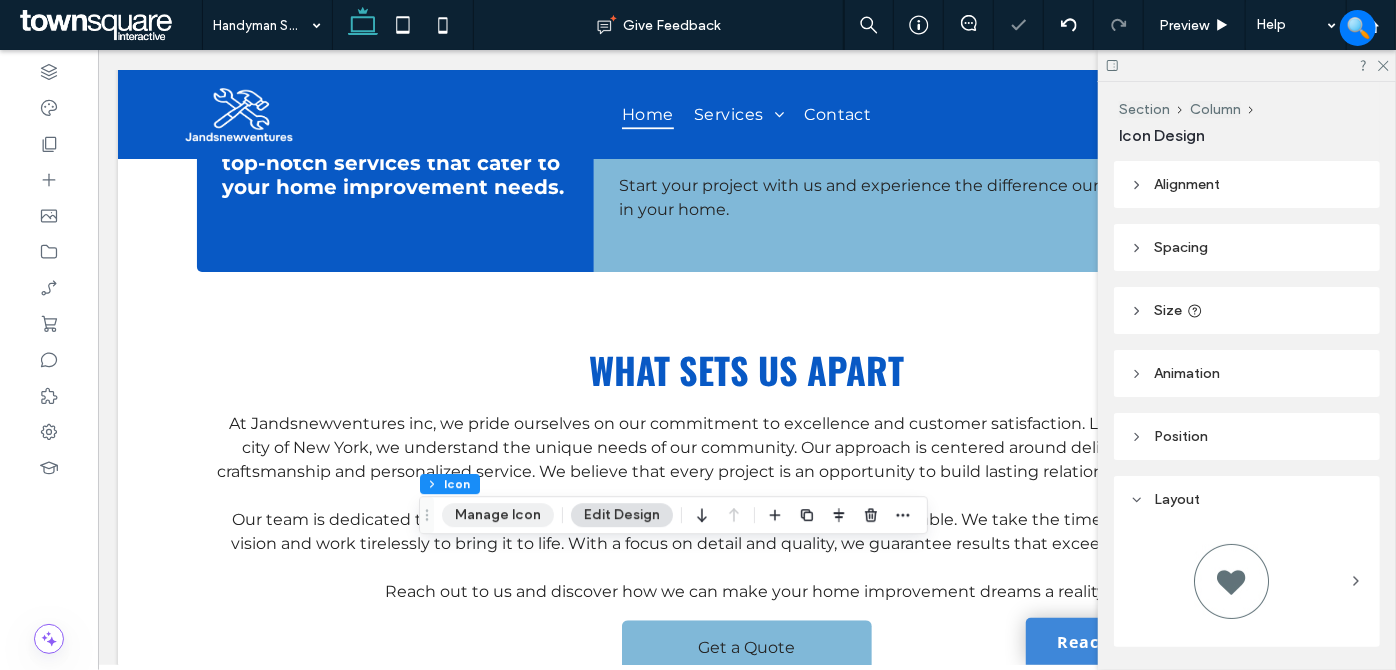 drag, startPoint x: 462, startPoint y: 516, endPoint x: 478, endPoint y: 518, distance: 16.124516 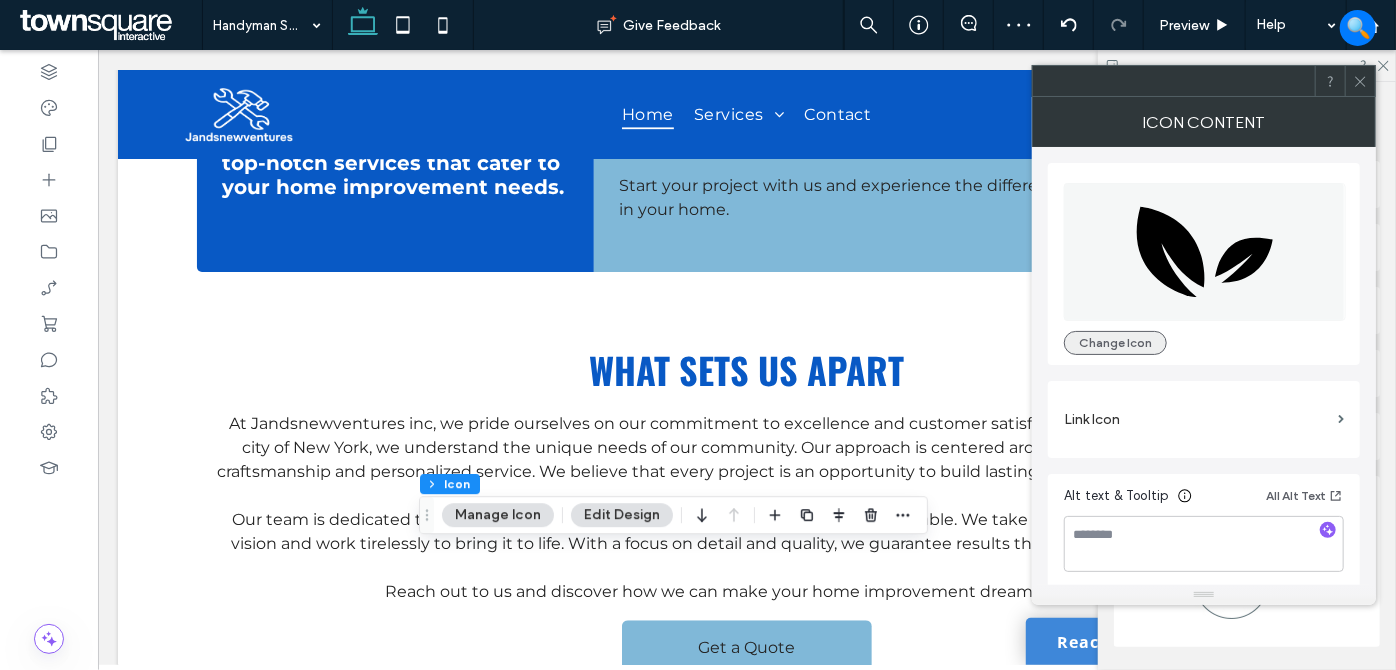 drag, startPoint x: 1101, startPoint y: 333, endPoint x: 1083, endPoint y: 339, distance: 18.973665 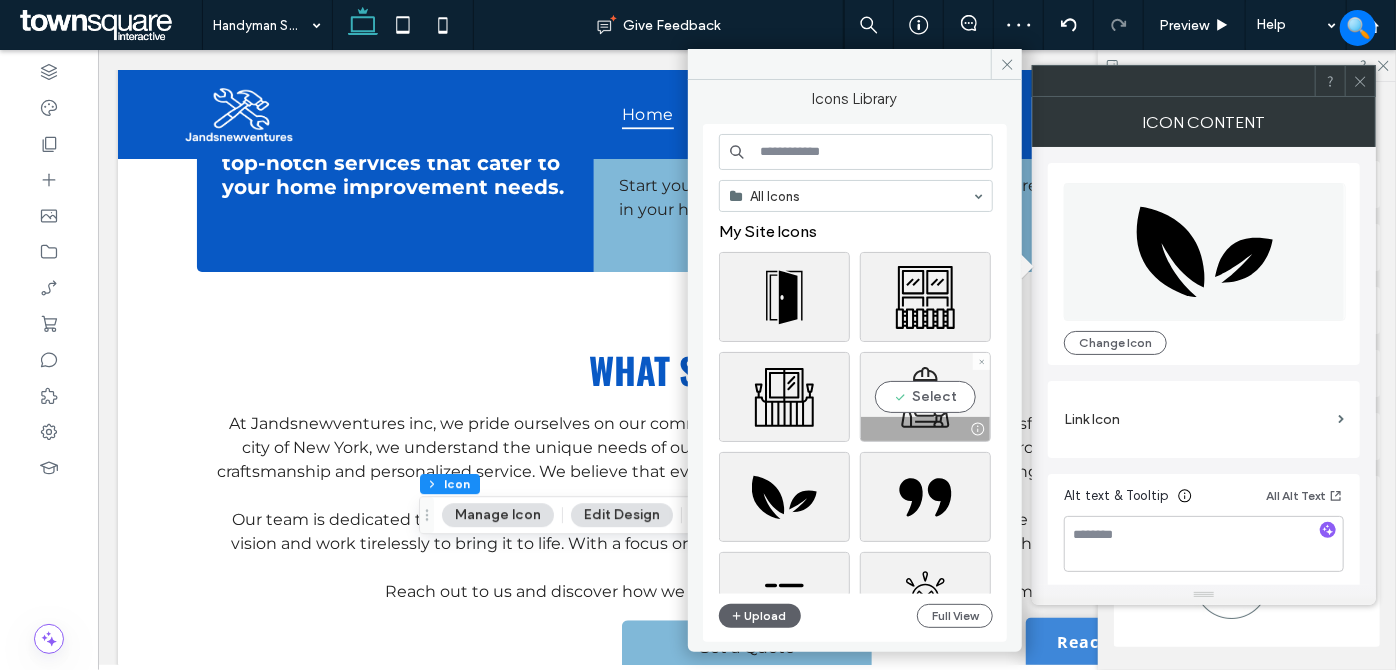 click on "Select" at bounding box center (925, 397) 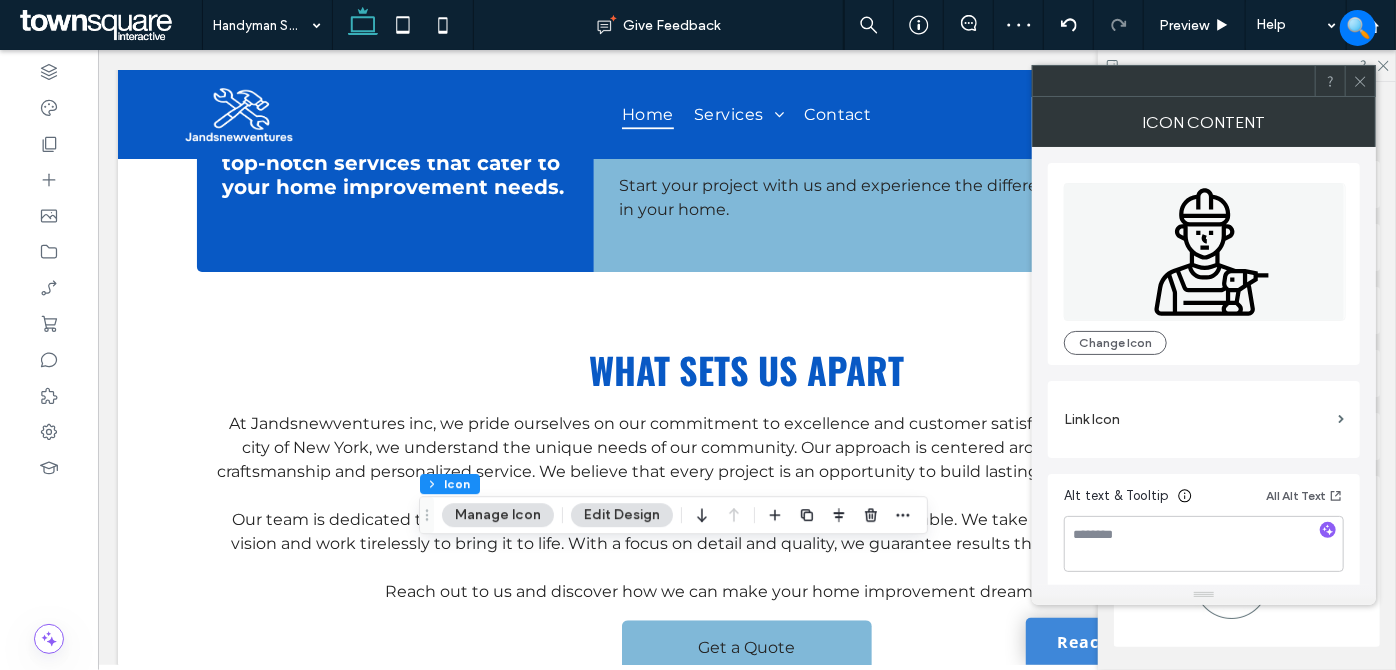 click at bounding box center [1360, 81] 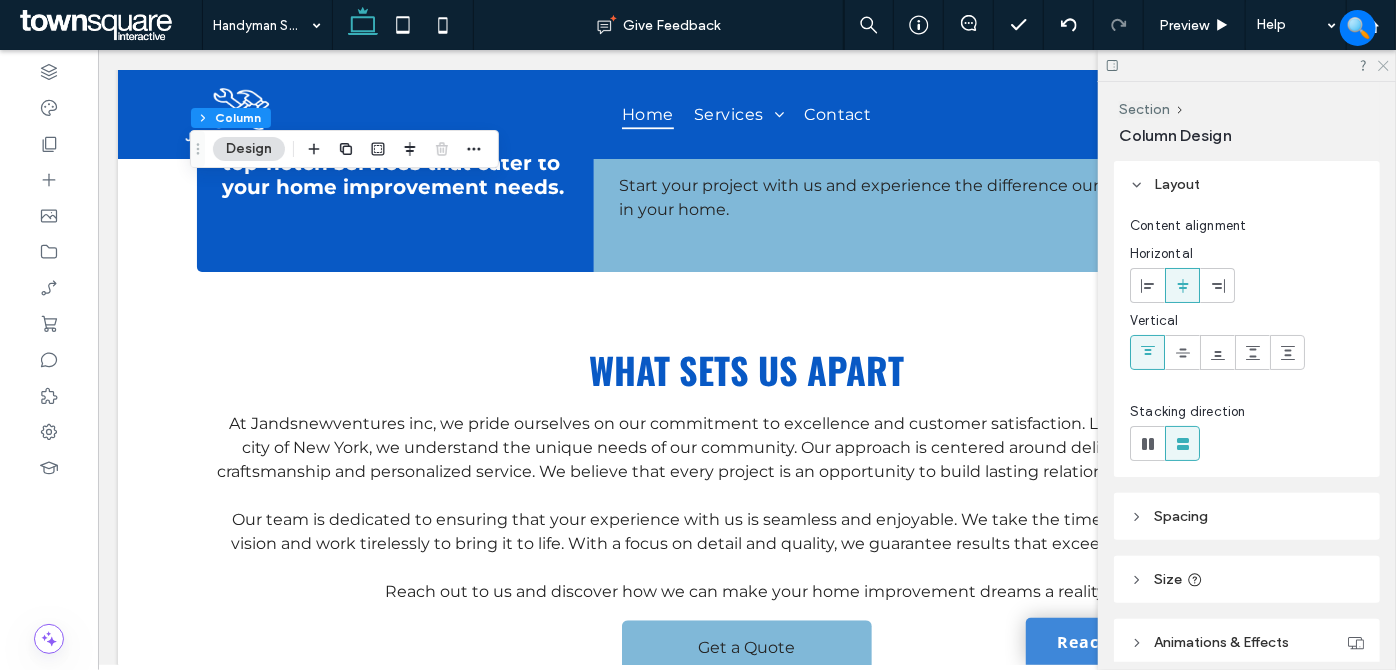 click 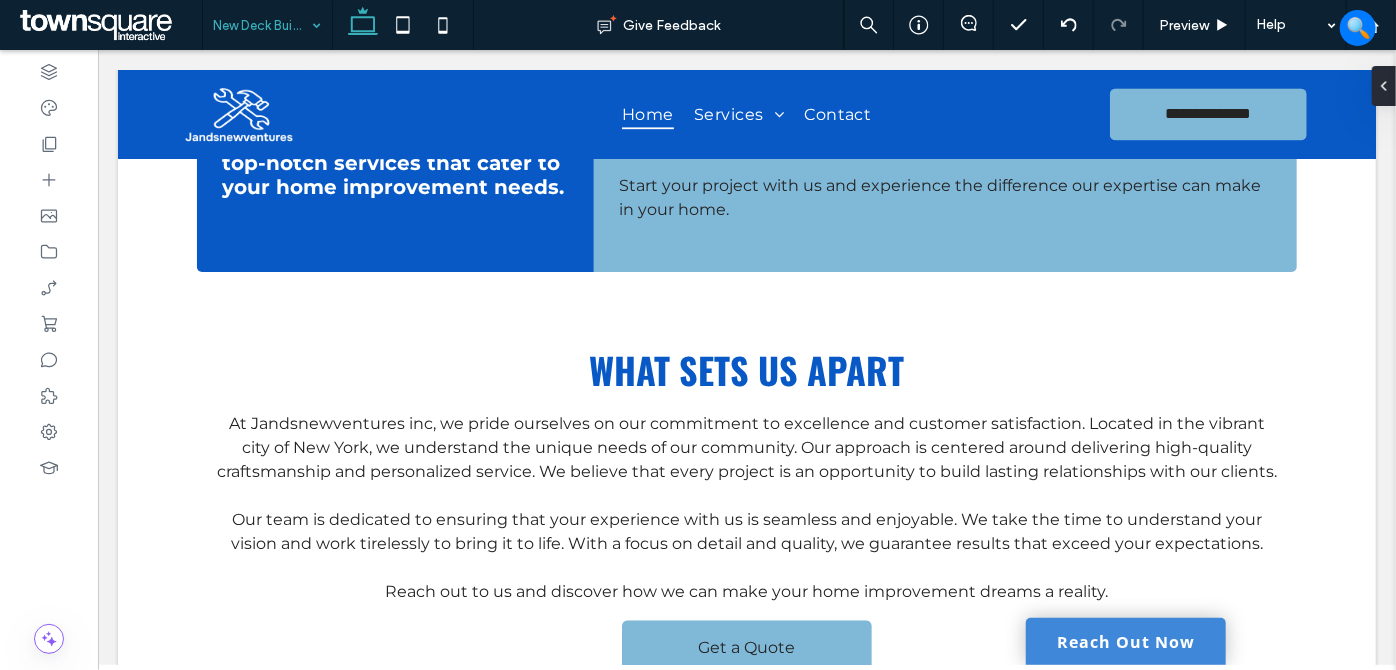 drag, startPoint x: 256, startPoint y: 139, endPoint x: 251, endPoint y: 151, distance: 13 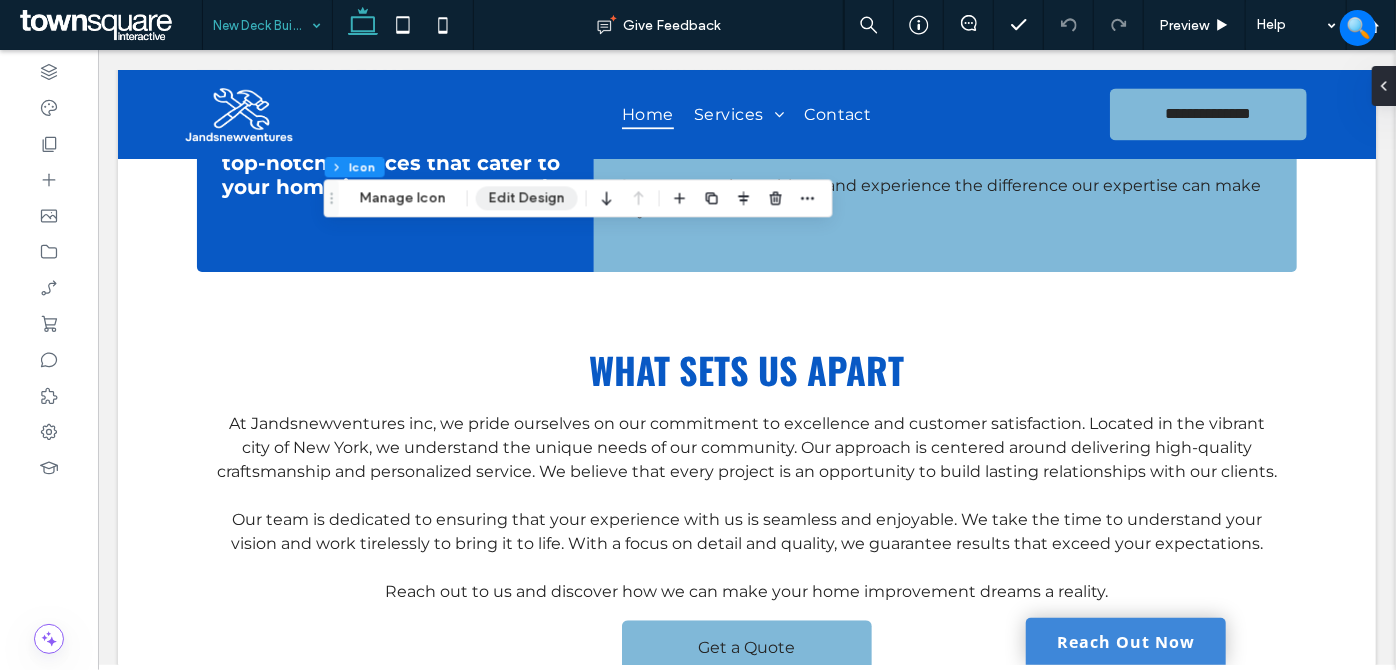 click on "Edit Design" at bounding box center [527, 198] 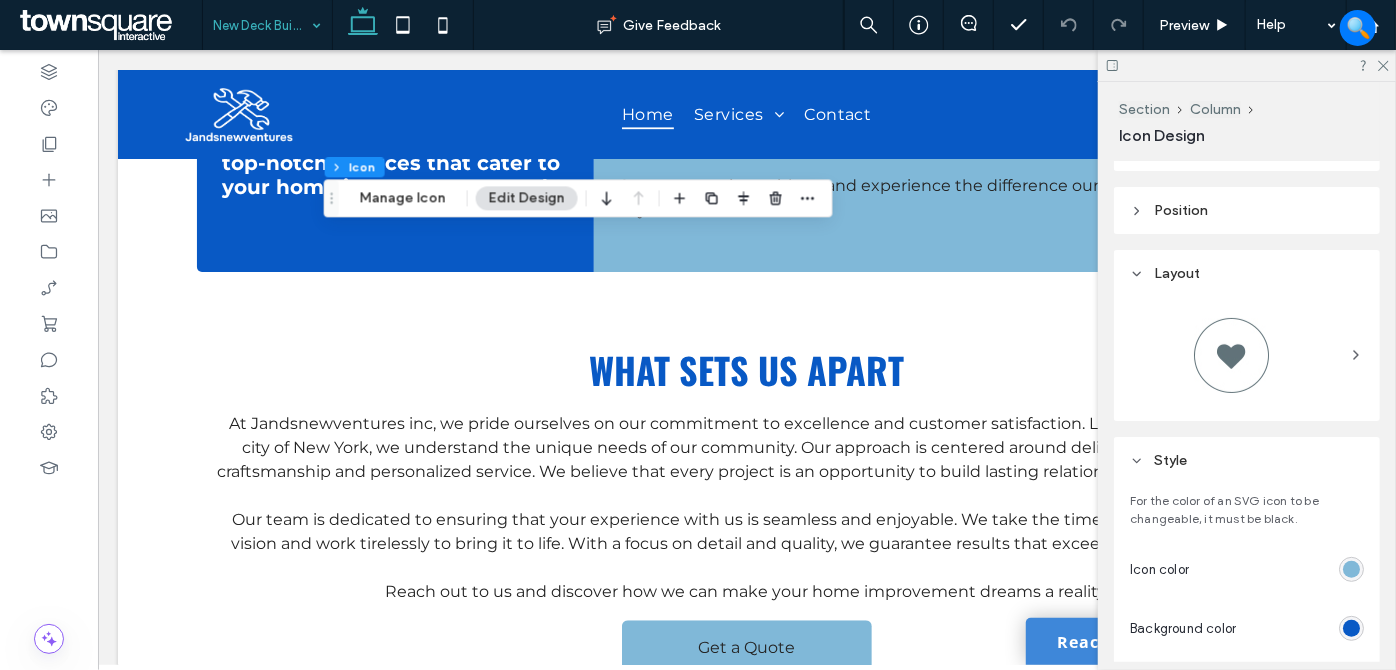 scroll, scrollTop: 90, scrollLeft: 0, axis: vertical 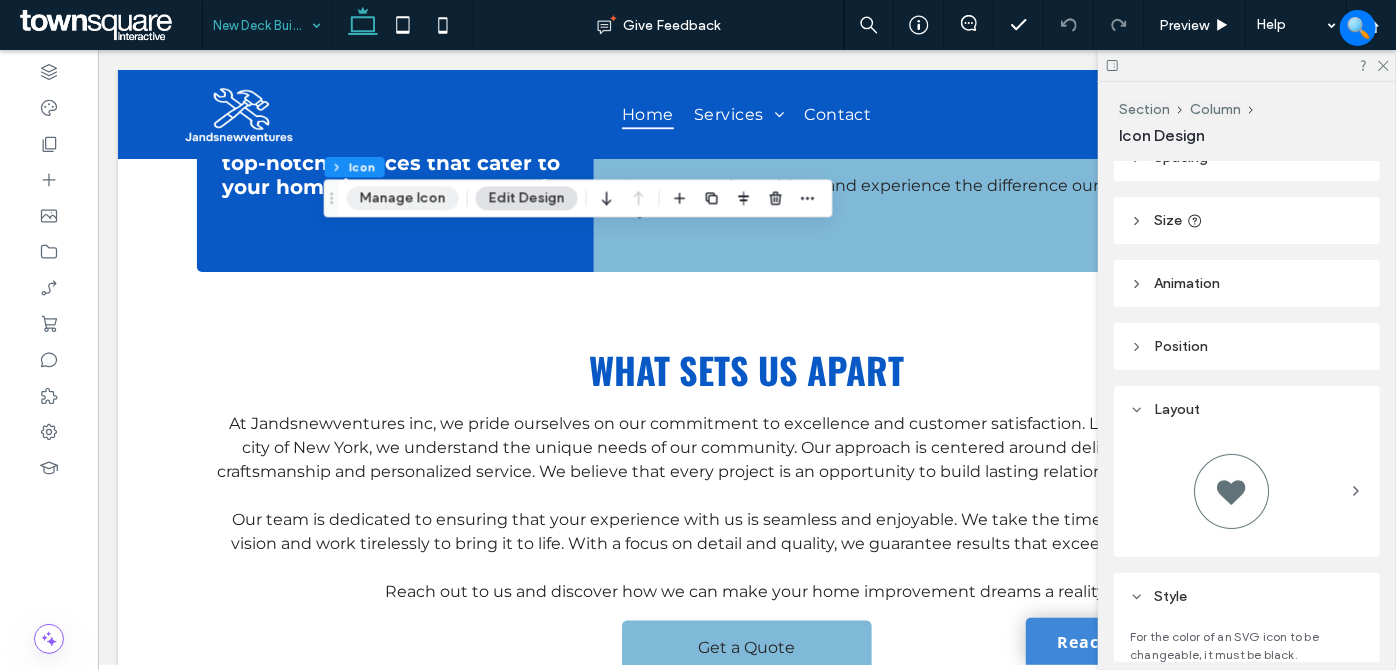 click on "Manage Icon" at bounding box center [403, 198] 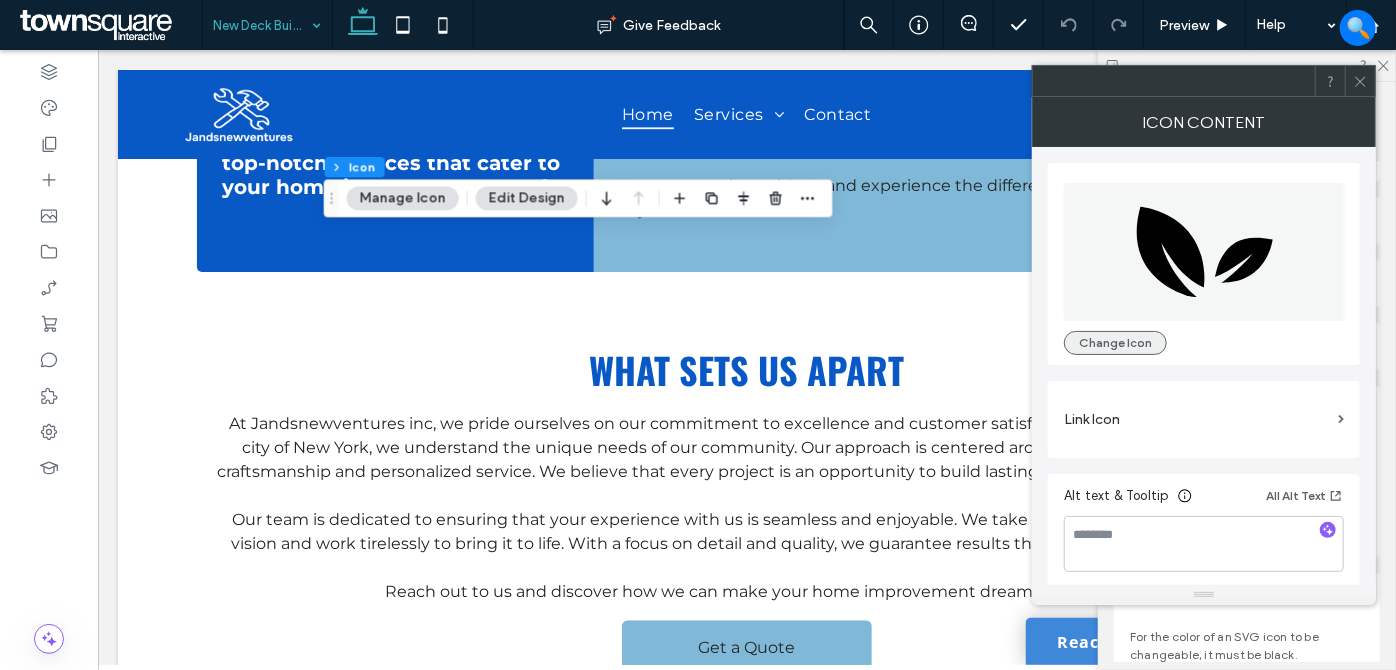 click on "Change Icon" at bounding box center [1115, 343] 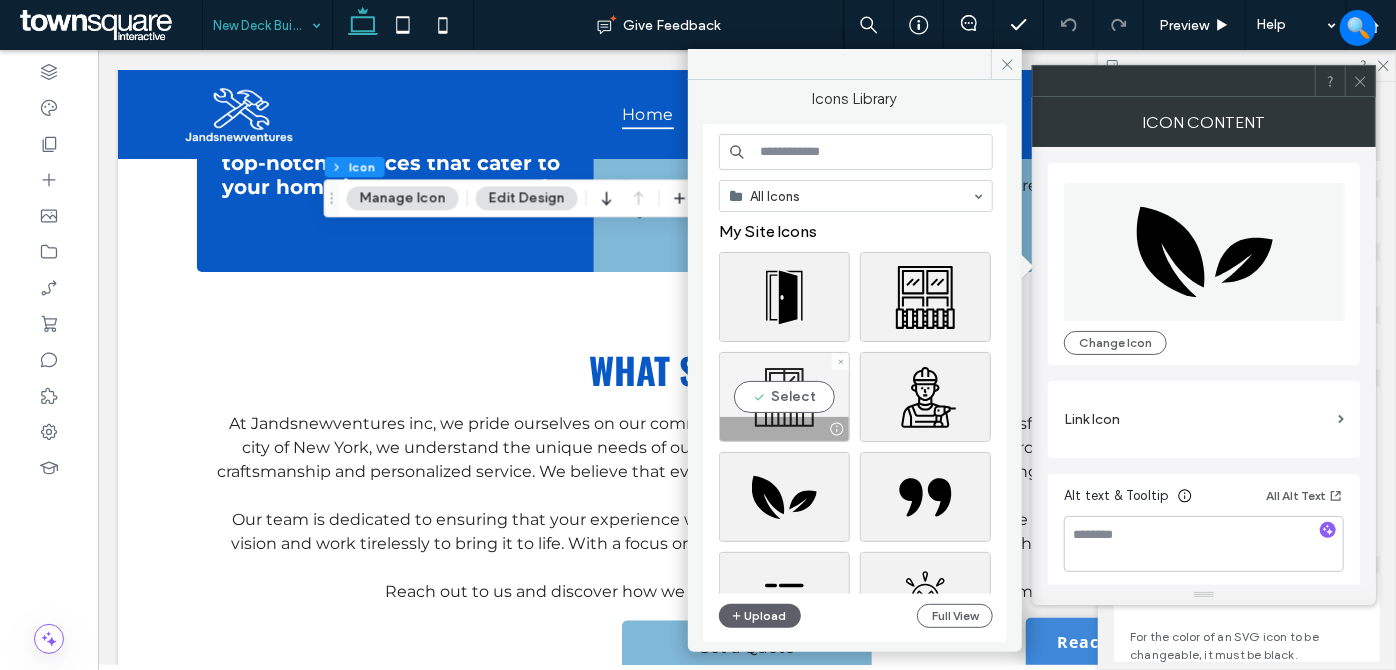 click on "Select" at bounding box center (784, 397) 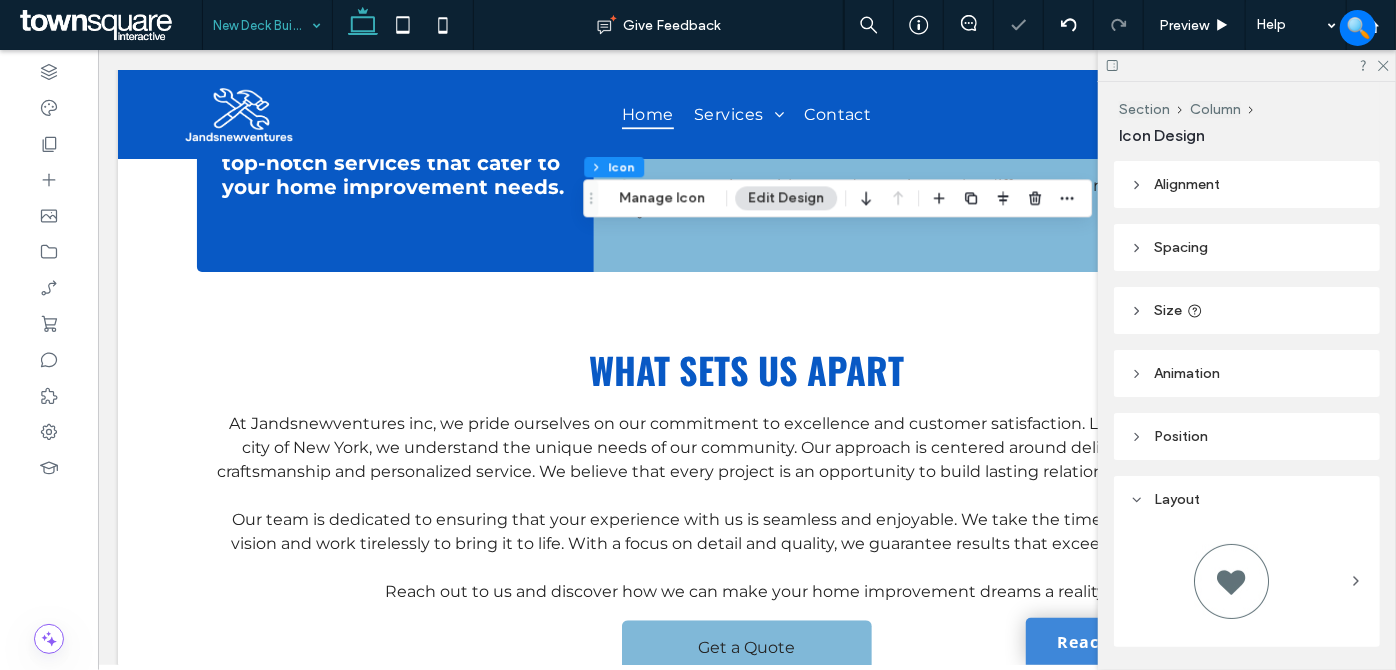 click on "Manage Icon" at bounding box center (662, 198) 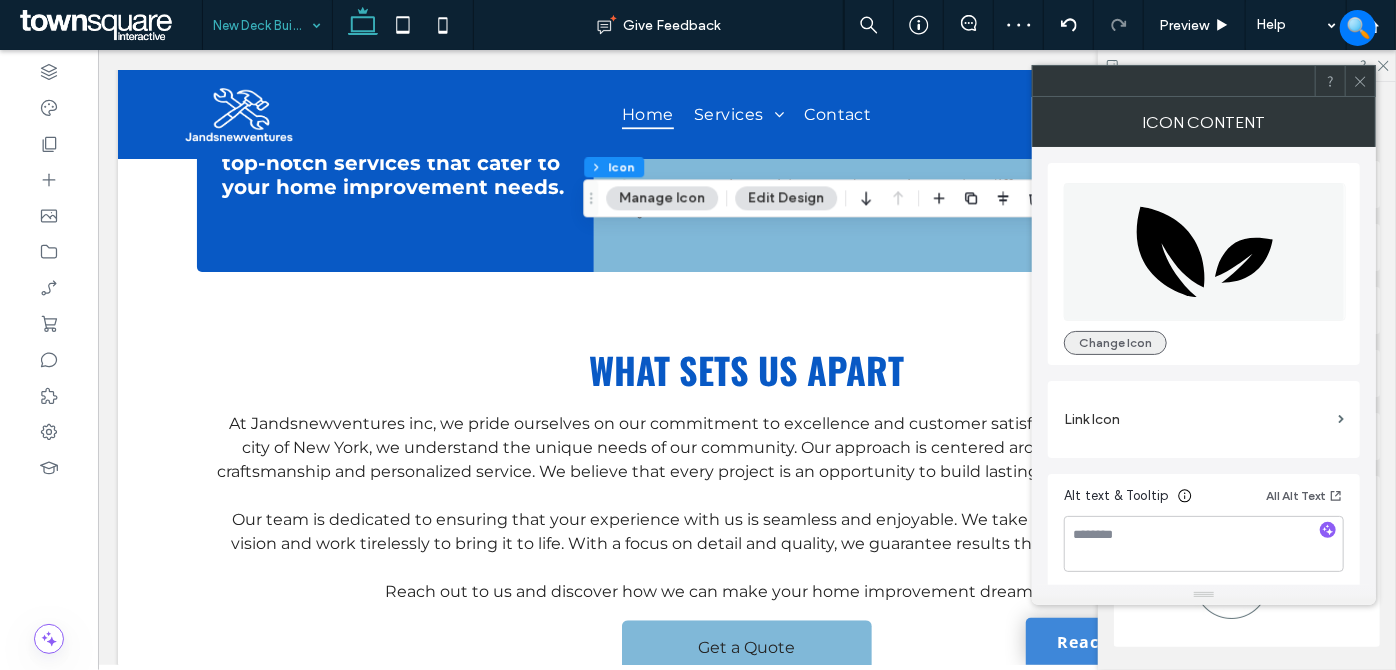 click on "Change Icon" at bounding box center (1115, 343) 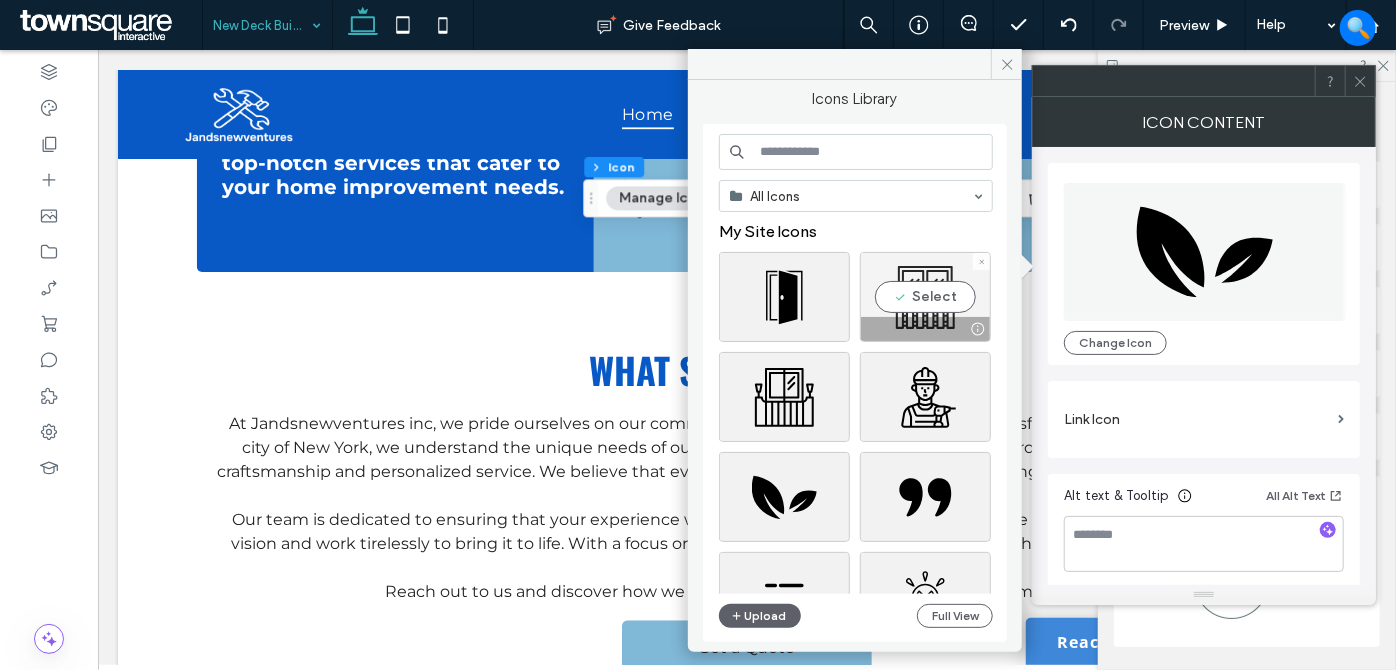 click on "Select" at bounding box center (925, 297) 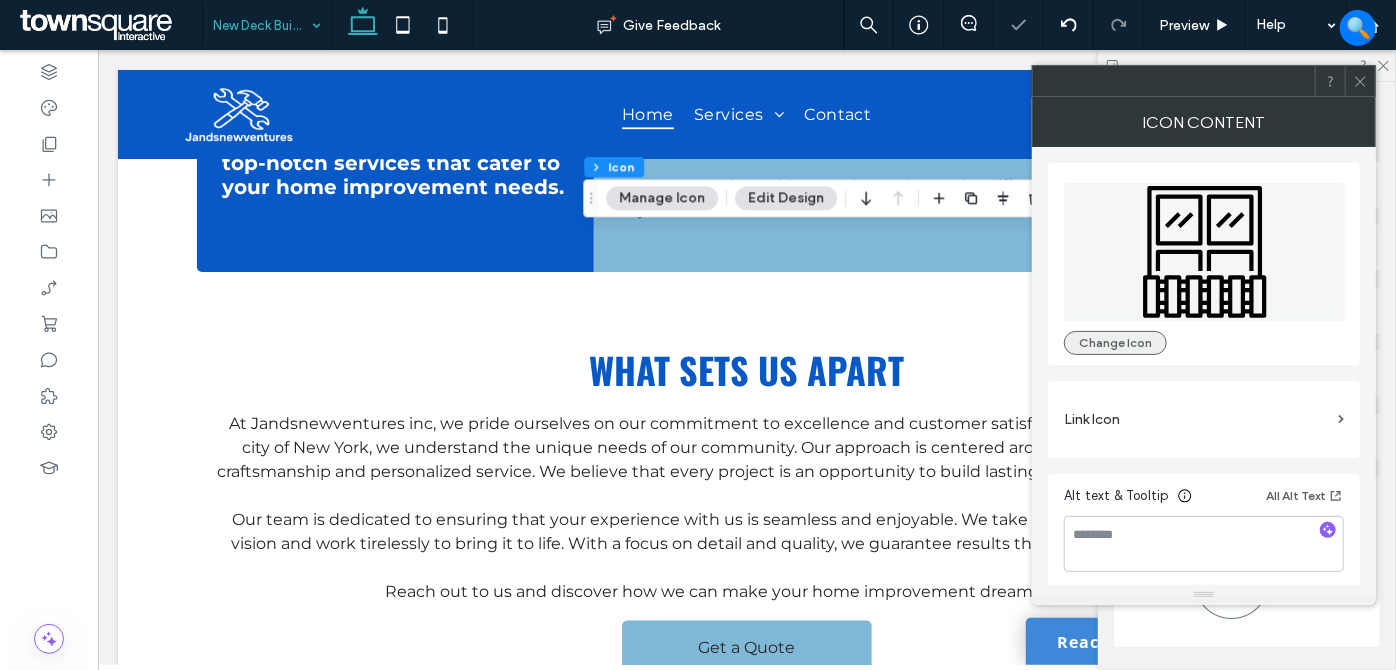click on "Change Icon" at bounding box center [1115, 343] 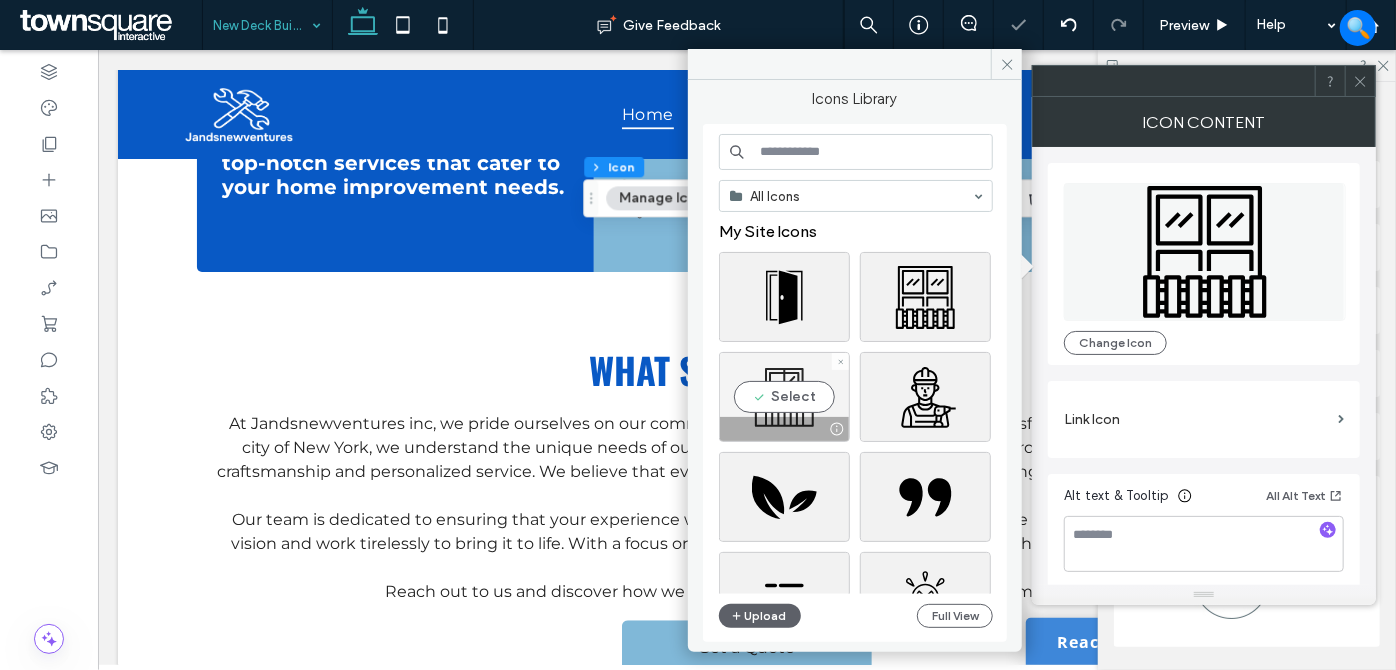click on "Select" at bounding box center (784, 397) 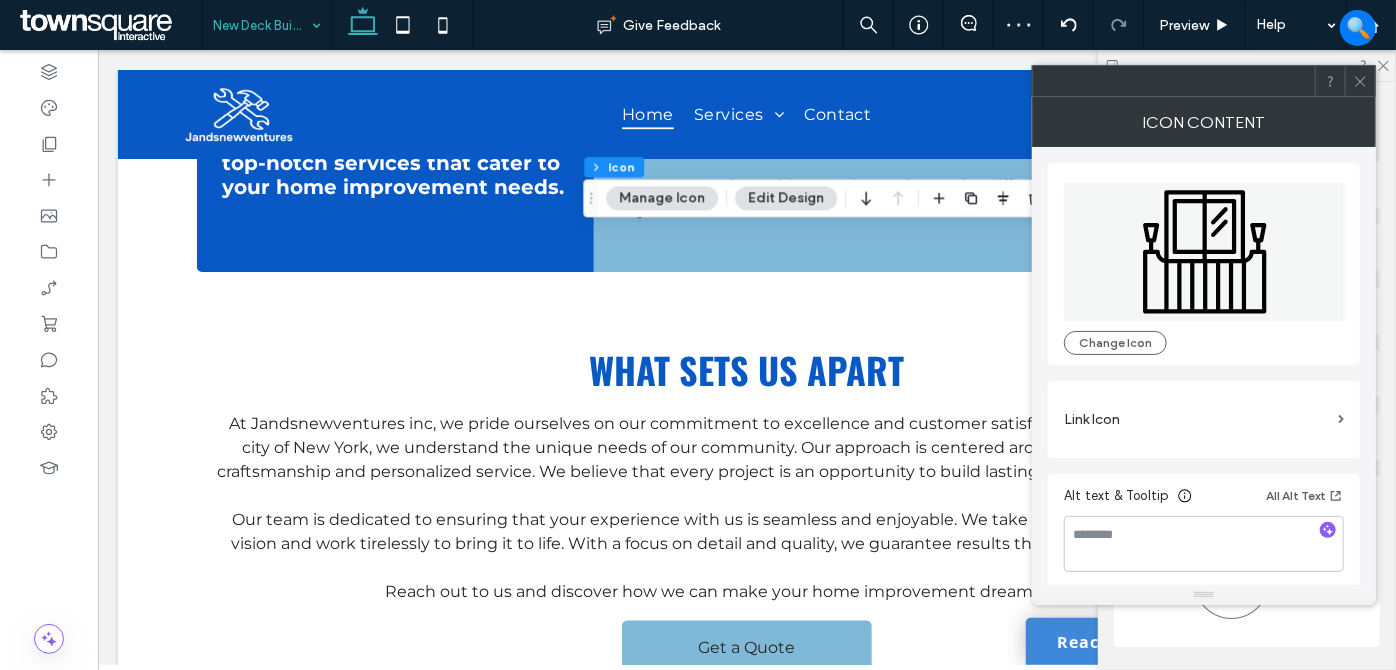 click 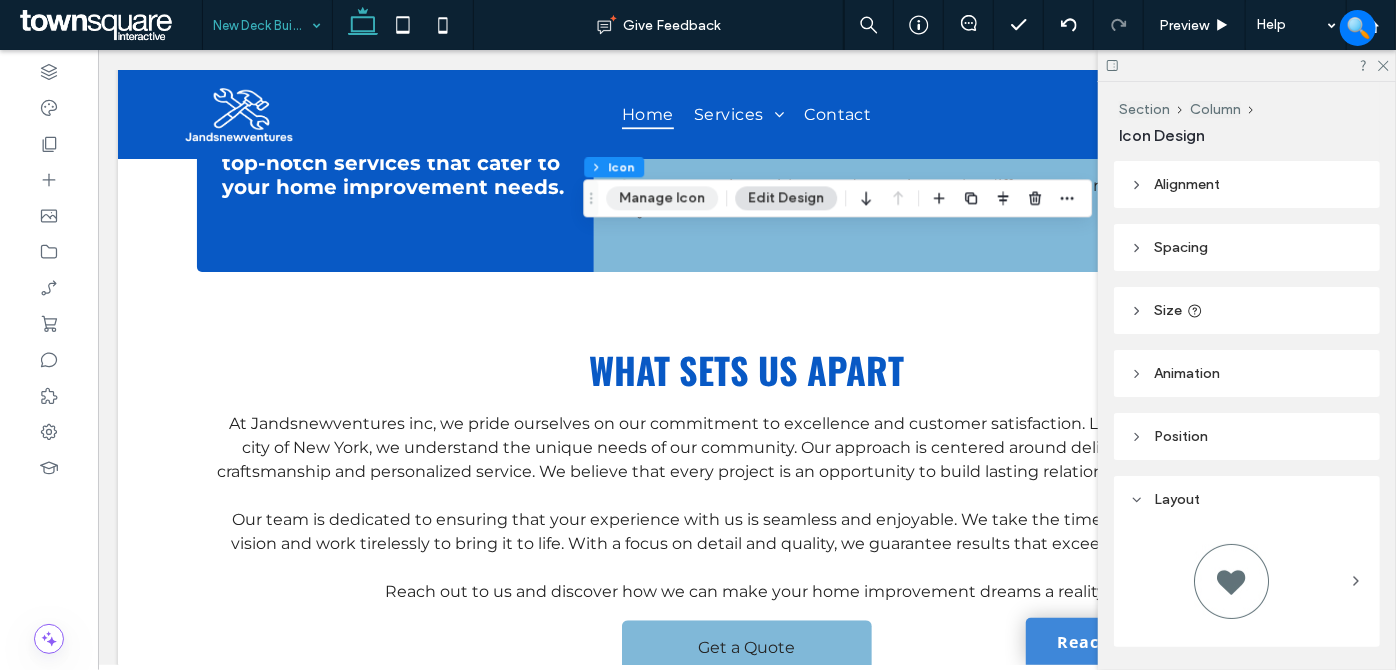 drag, startPoint x: 661, startPoint y: 183, endPoint x: 672, endPoint y: 203, distance: 22.825424 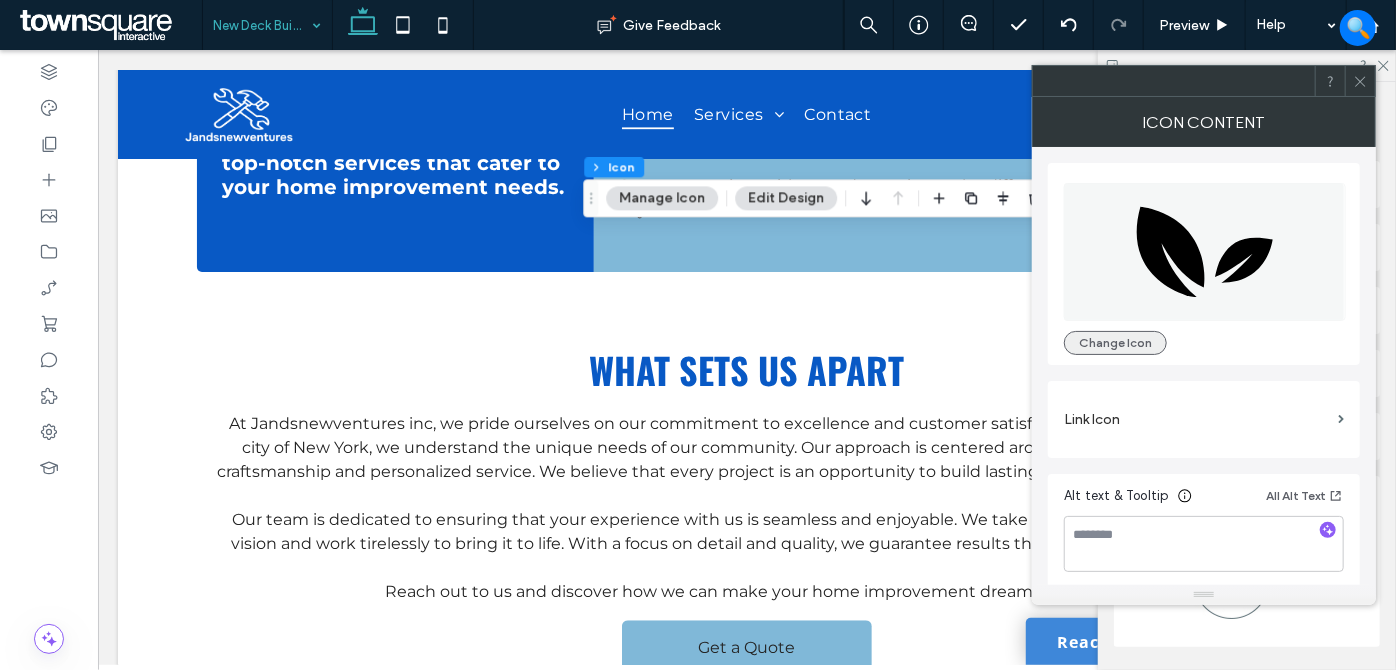 click on "Change Icon" at bounding box center [1115, 343] 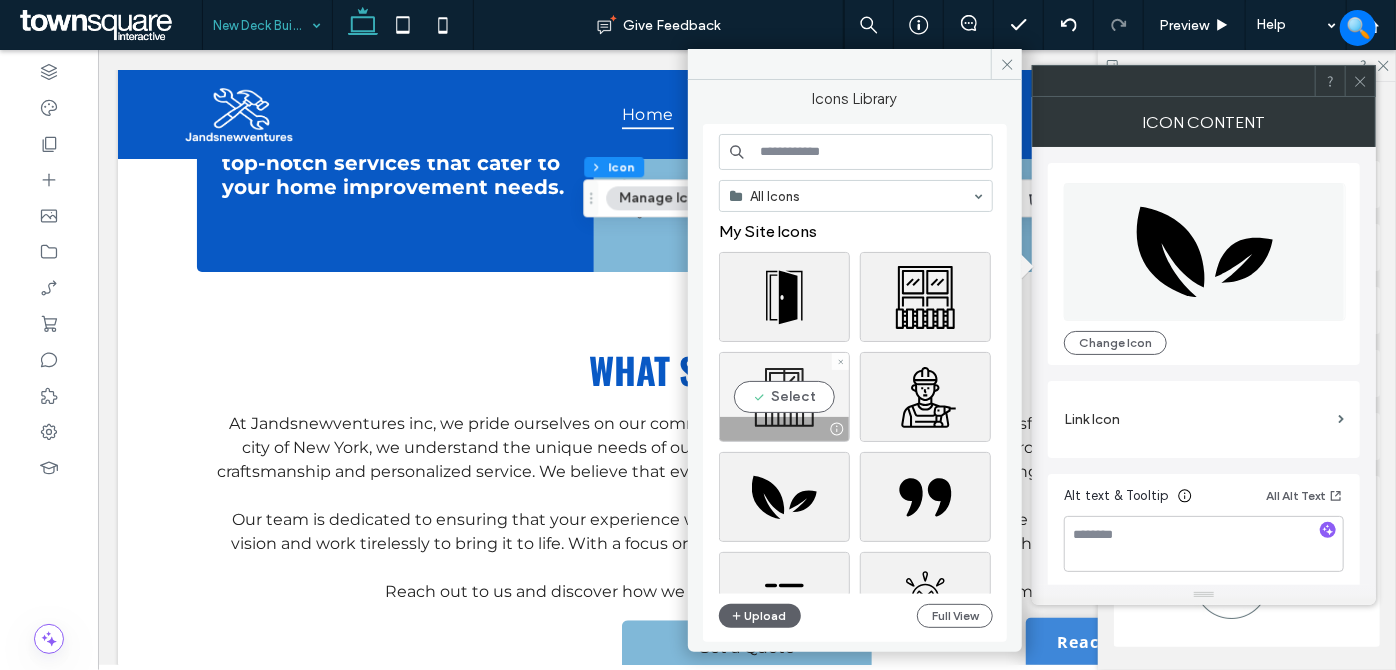click on "Select" at bounding box center [784, 397] 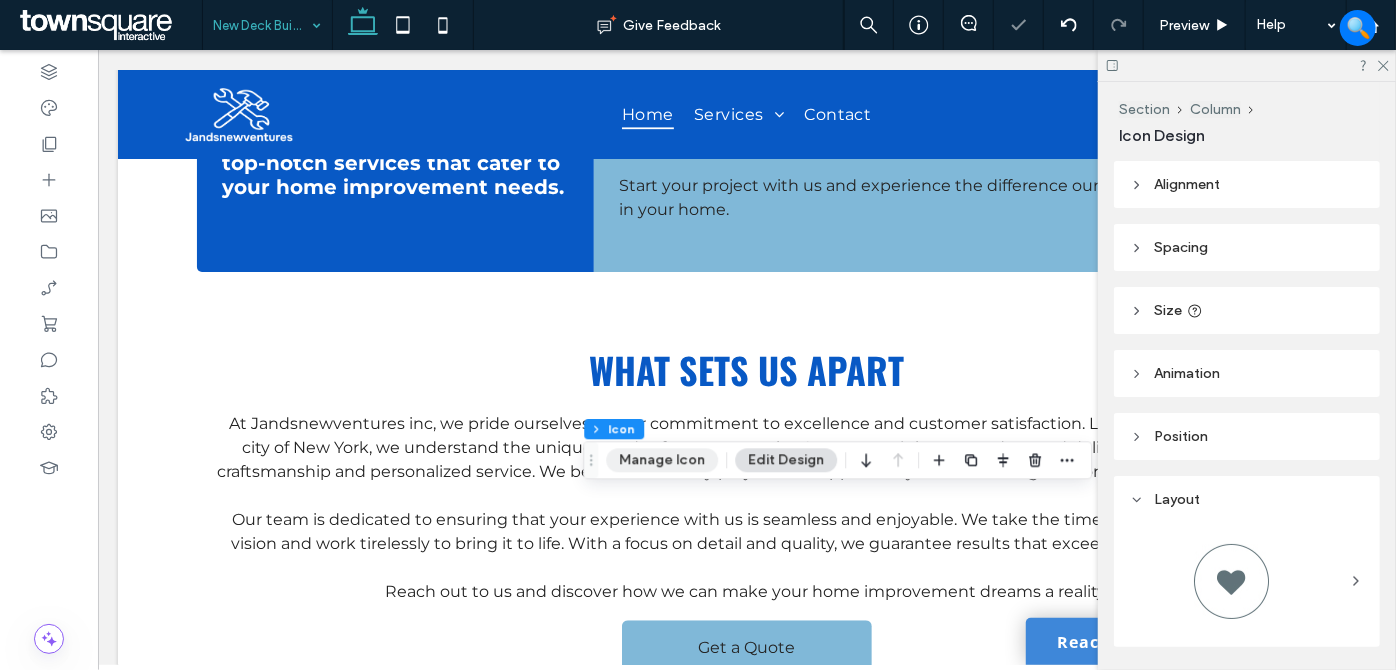 click on "Manage Icon" at bounding box center (662, 460) 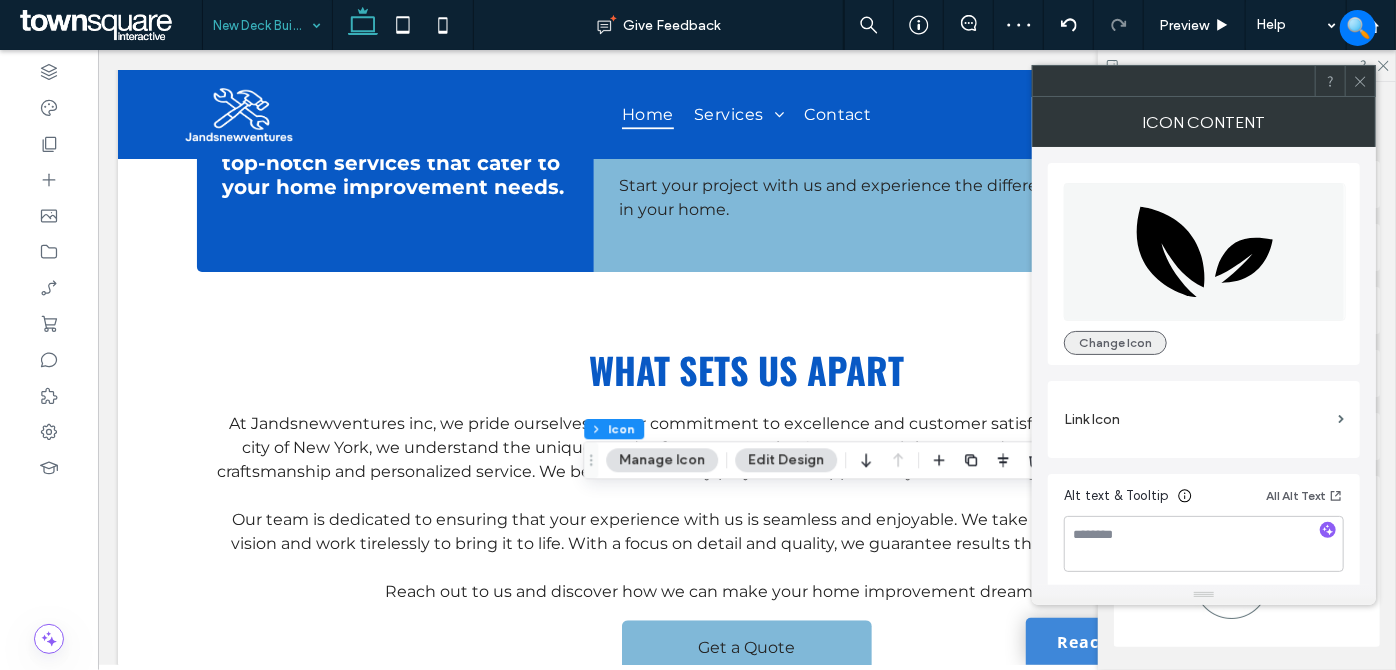 click on "Change Icon" at bounding box center (1115, 343) 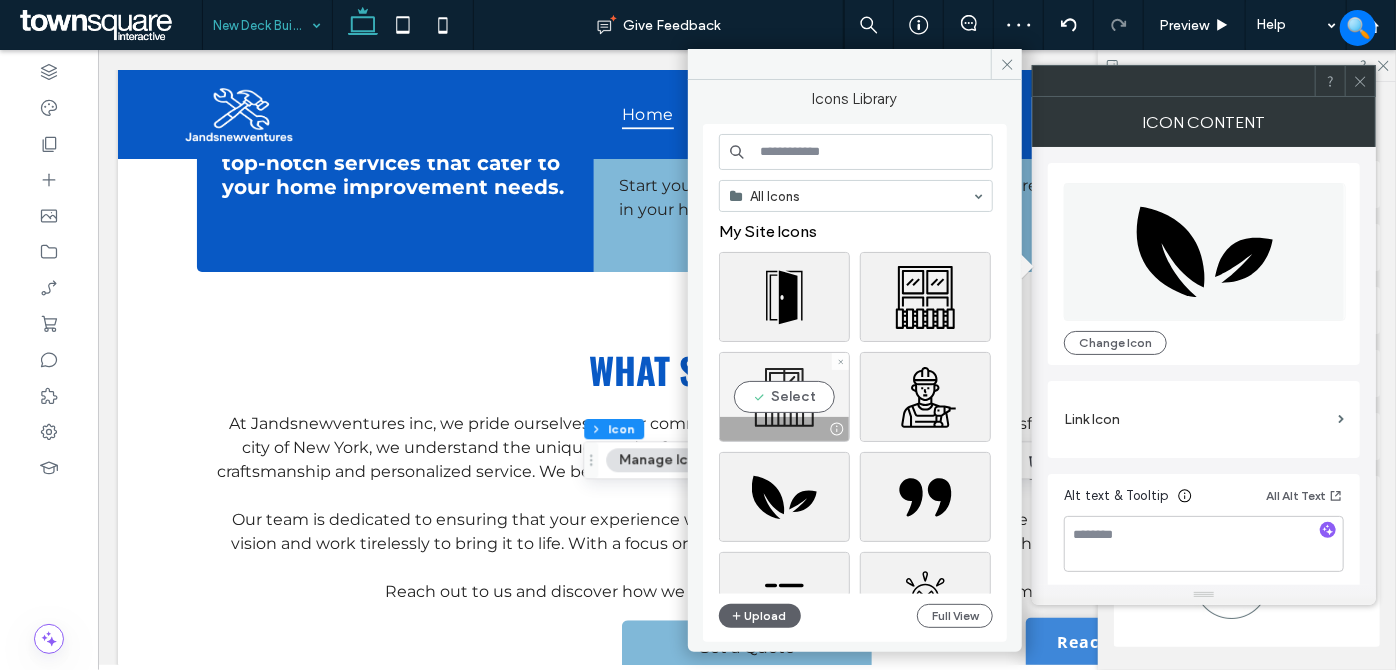 click on "Select" at bounding box center [784, 397] 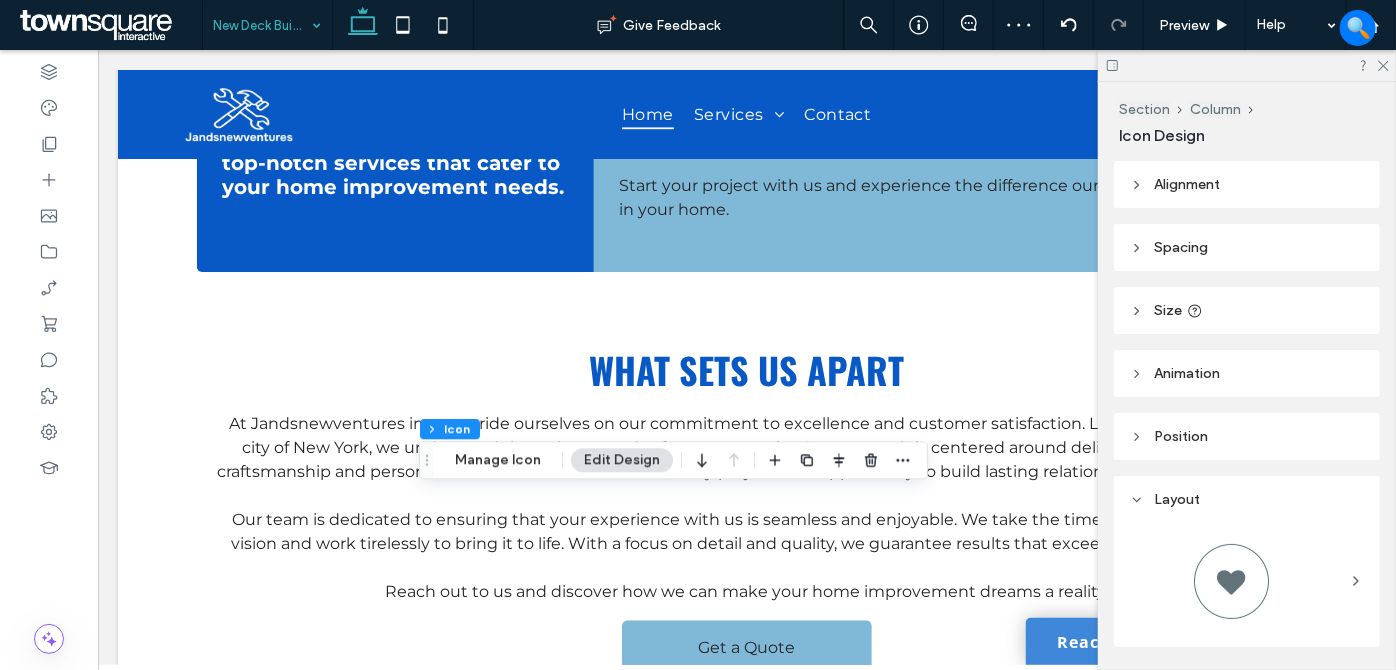 type on "****" 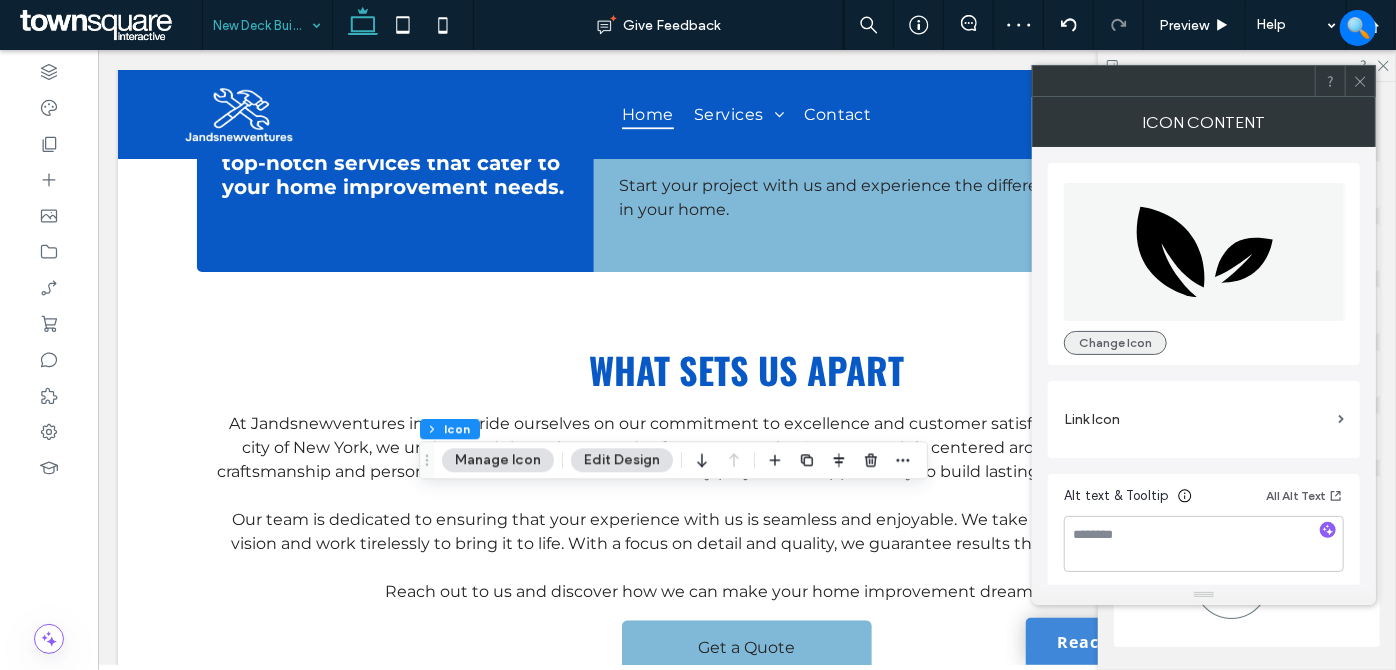 click on "Change Icon" at bounding box center (1115, 343) 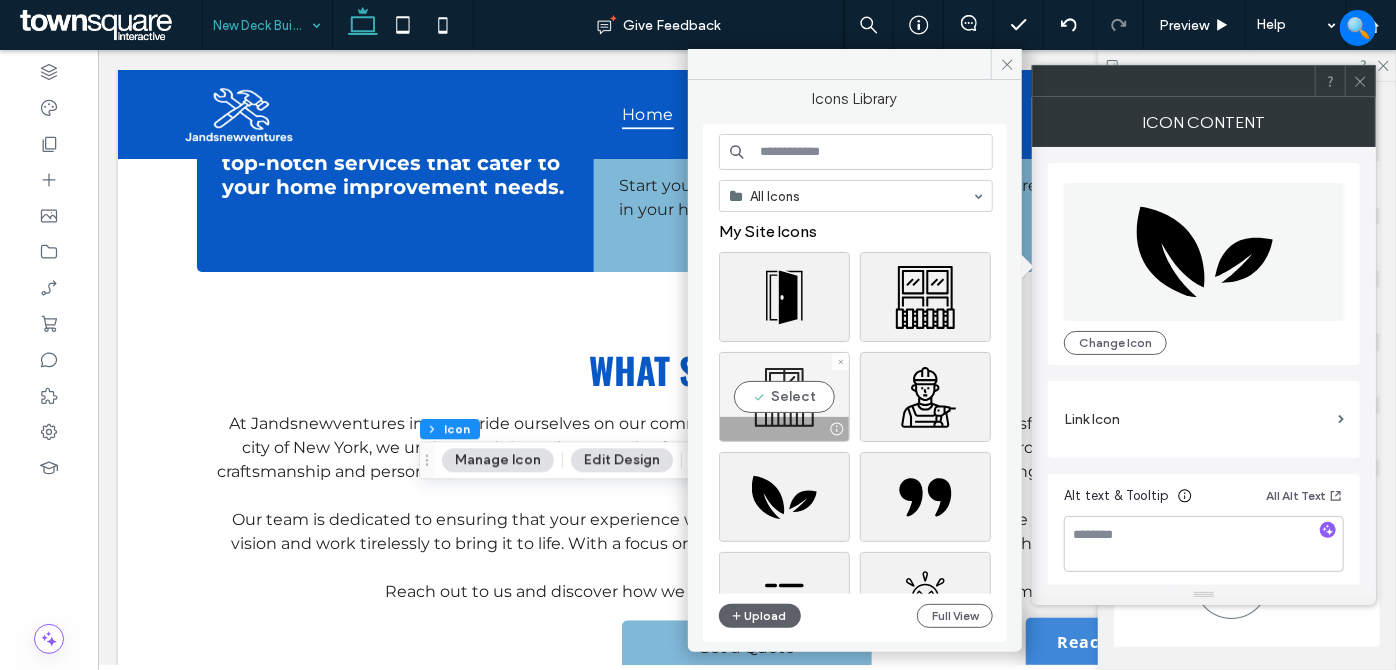 click on "Select" at bounding box center (784, 397) 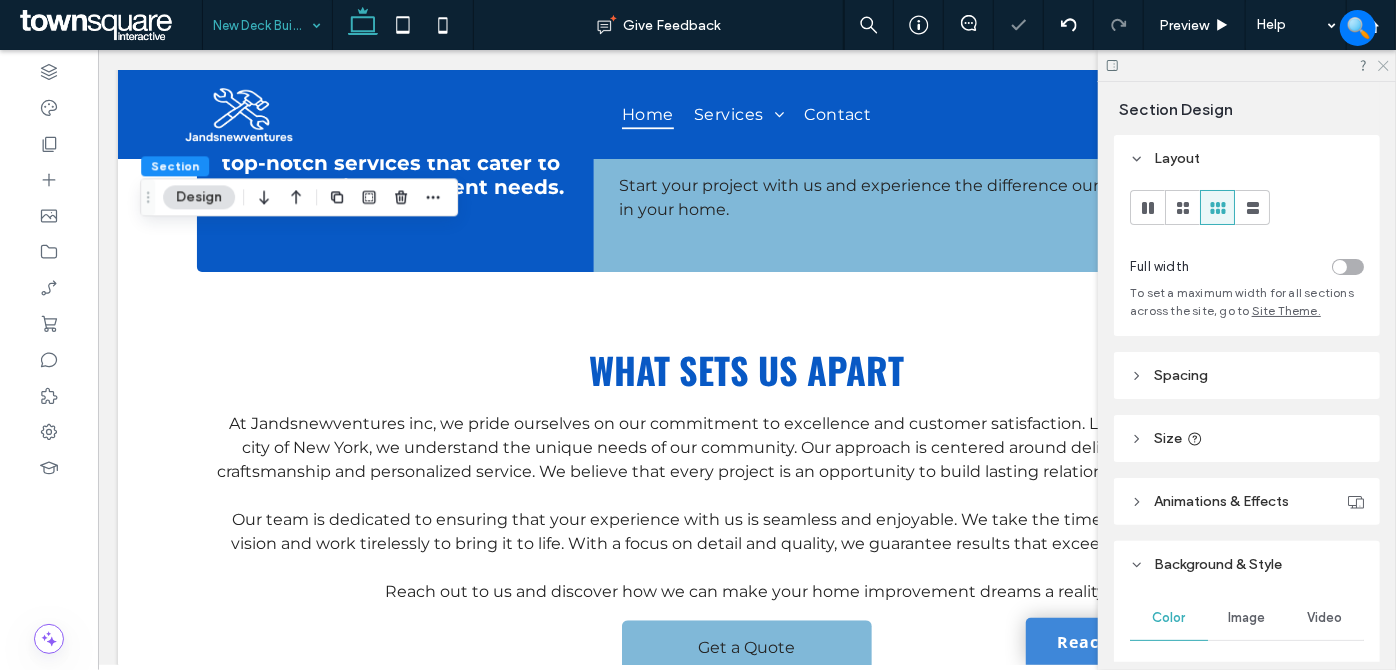 click 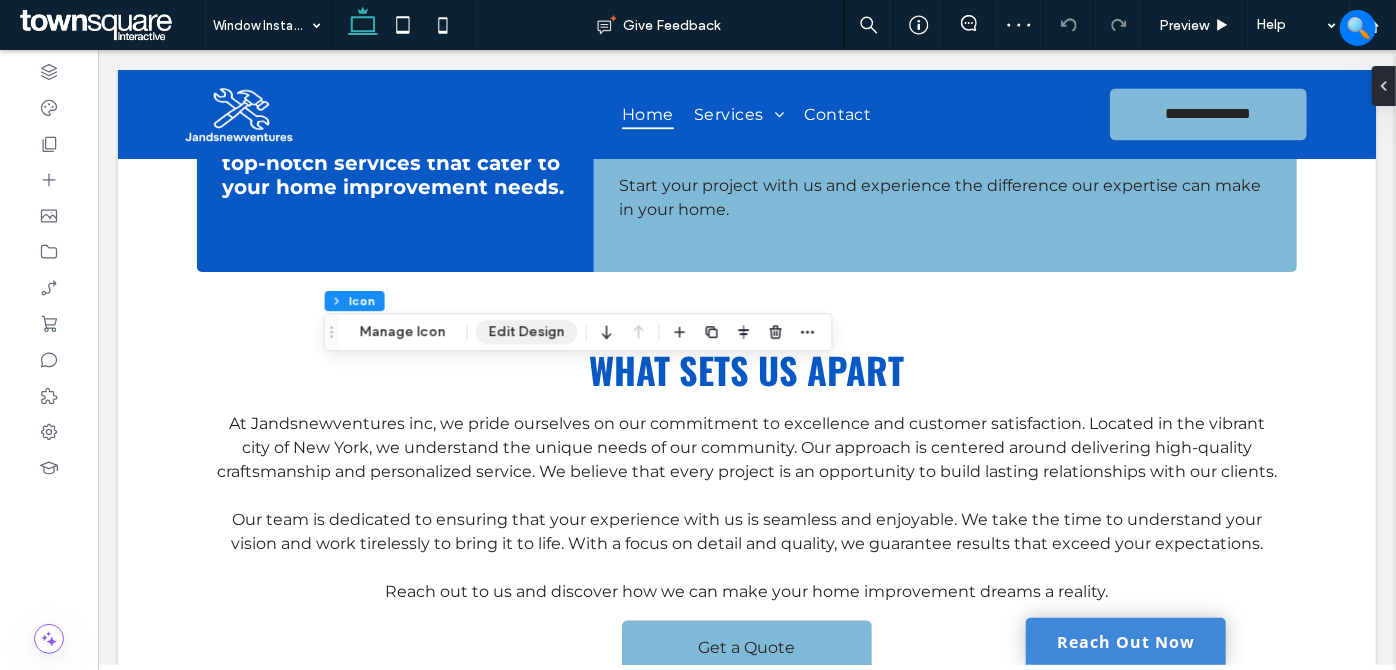 click on "Edit Design" at bounding box center (527, 332) 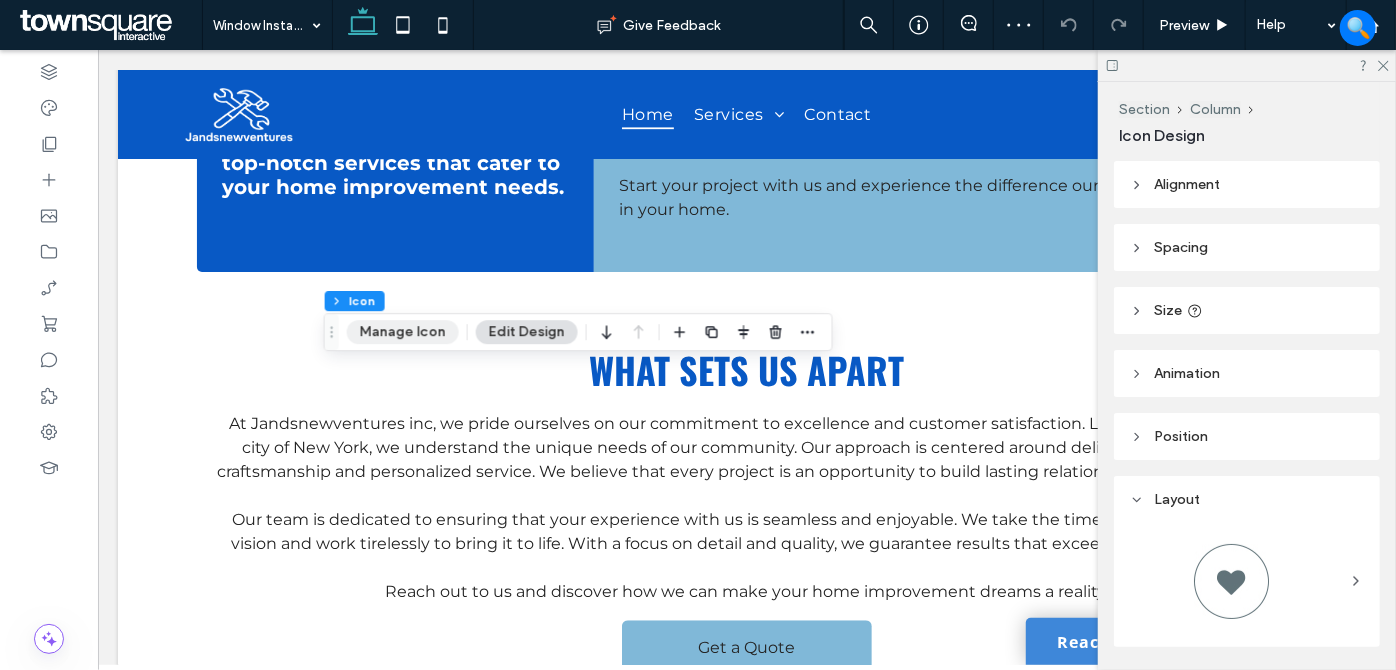 click on "Manage Icon" at bounding box center [403, 332] 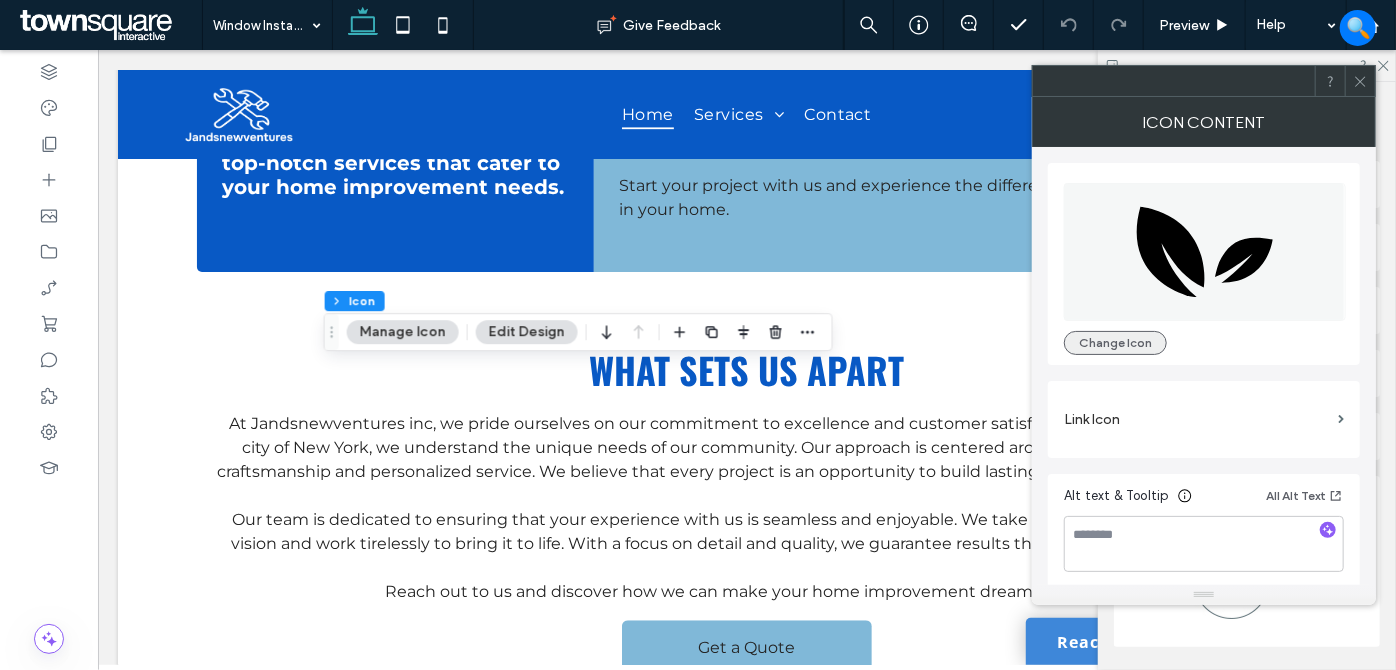 drag, startPoint x: 1122, startPoint y: 350, endPoint x: 1104, endPoint y: 344, distance: 18.973665 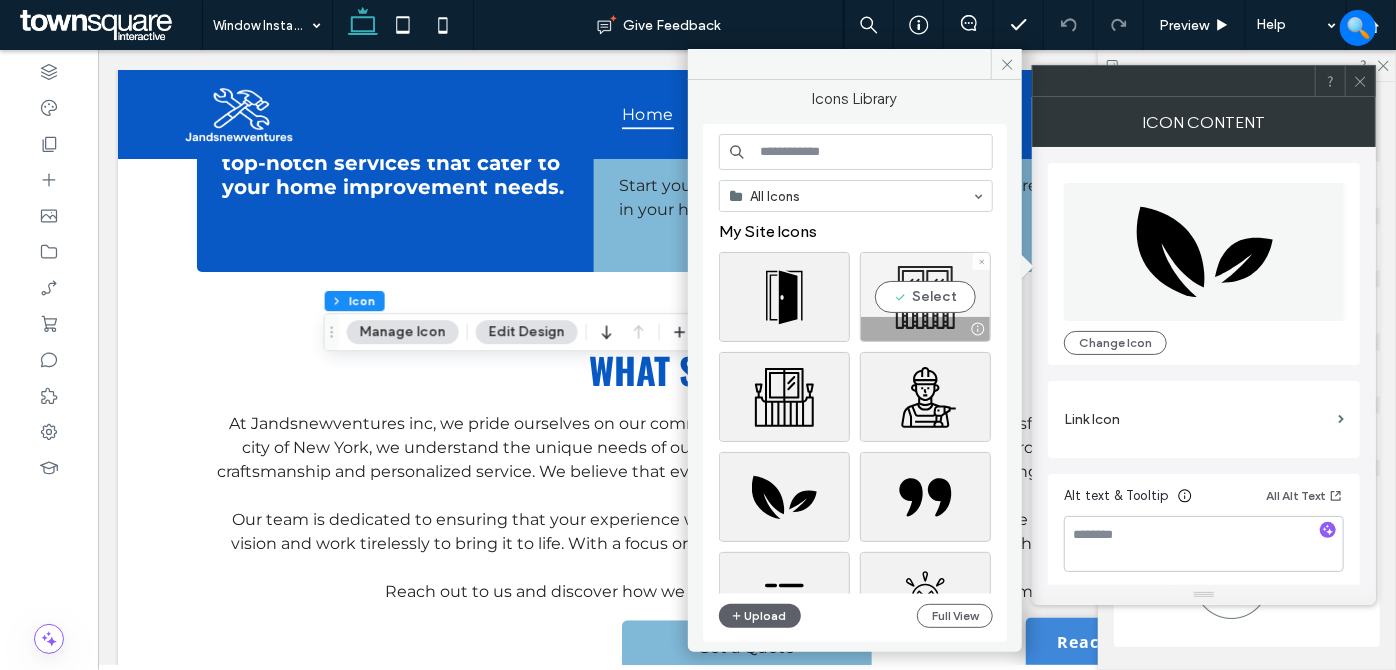 click on "Select" at bounding box center [925, 297] 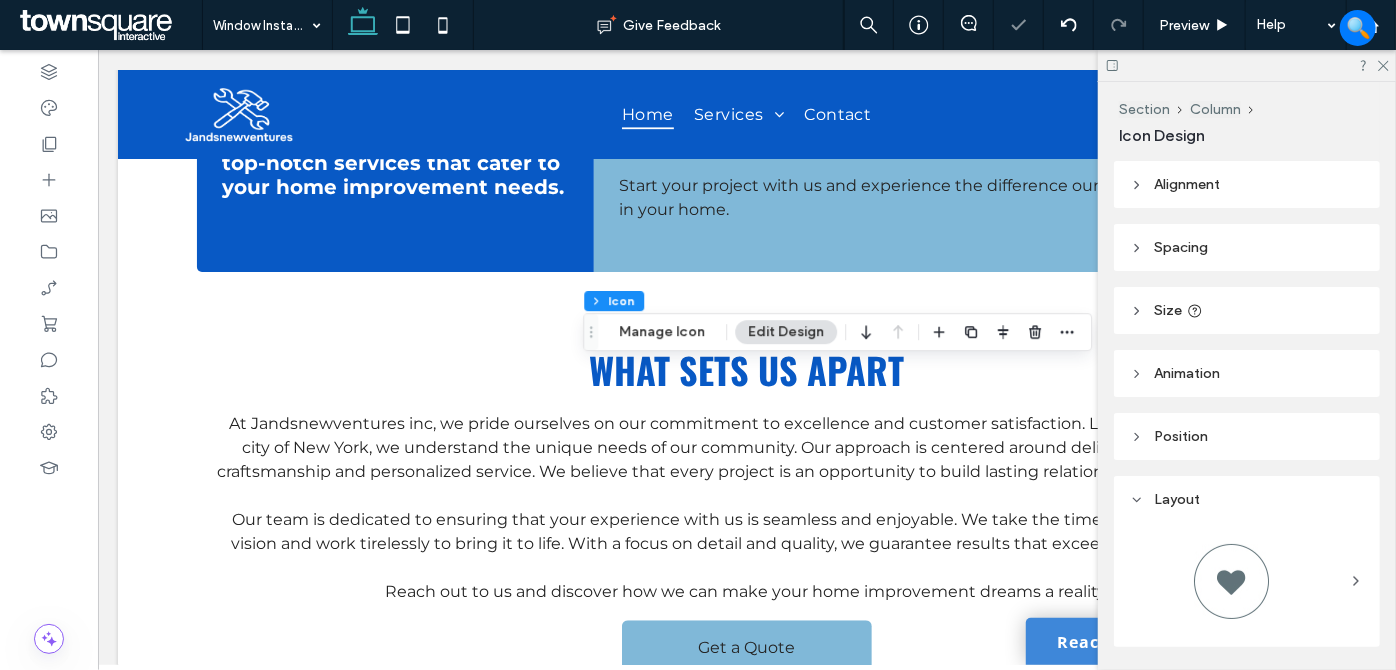 drag, startPoint x: 677, startPoint y: 322, endPoint x: 784, endPoint y: 347, distance: 109.88175 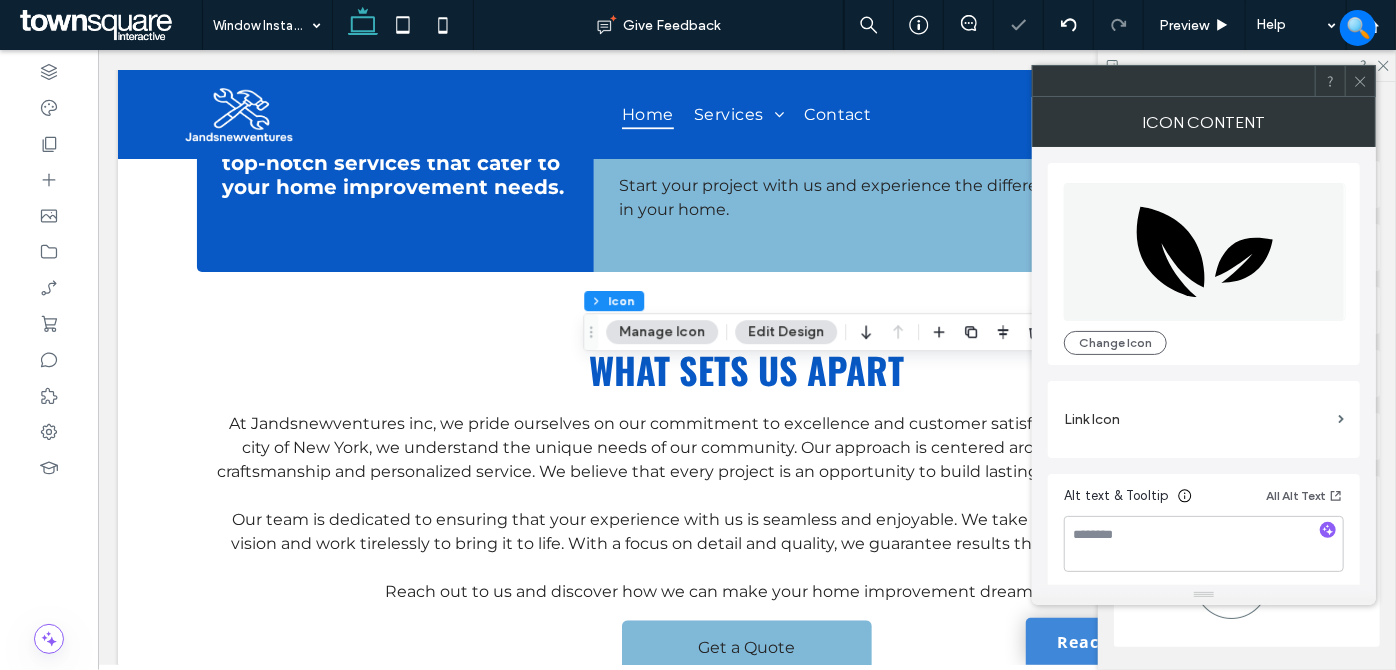 click on "Change Icon" at bounding box center [1204, 264] 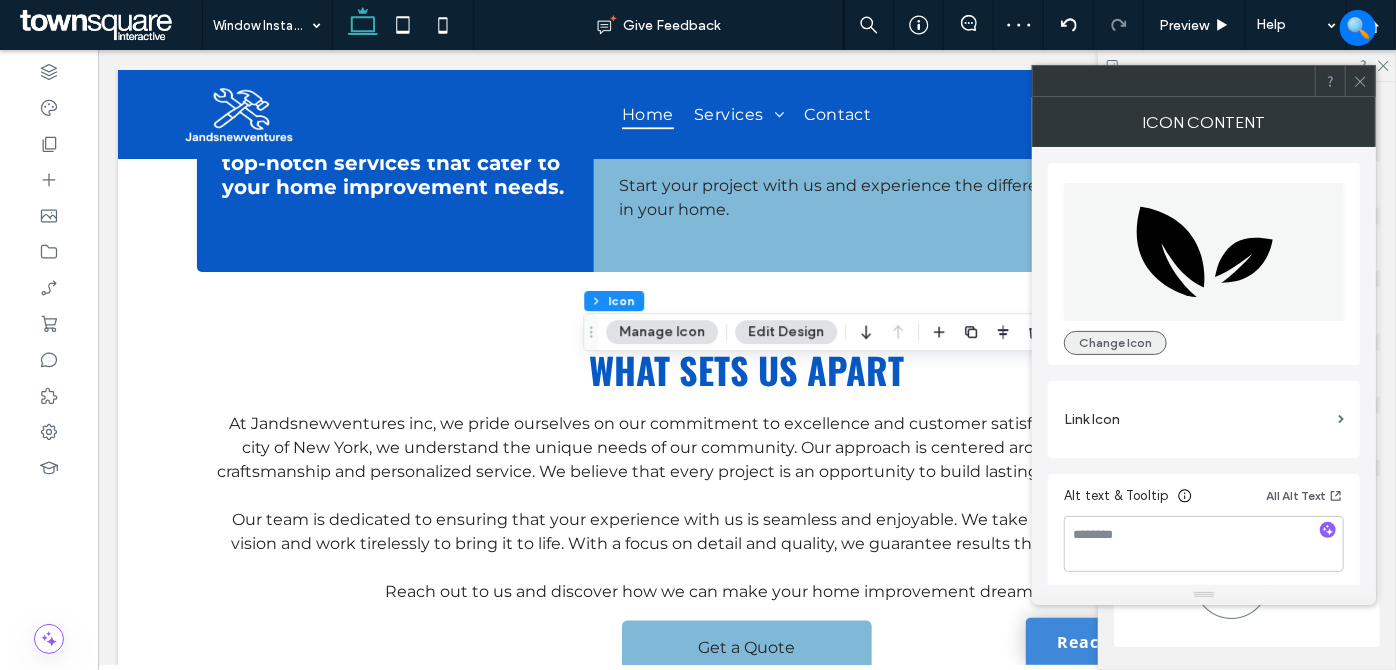 click on "Change Icon" at bounding box center [1115, 343] 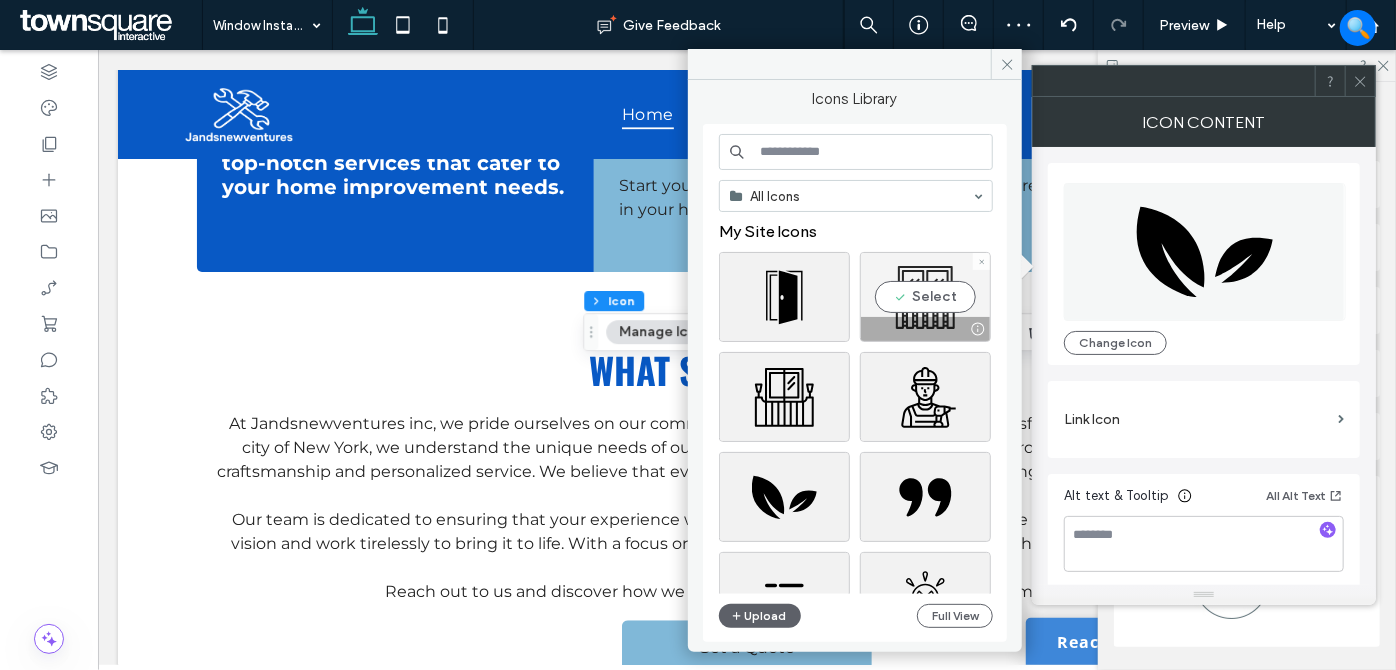 click on "Select" at bounding box center [925, 297] 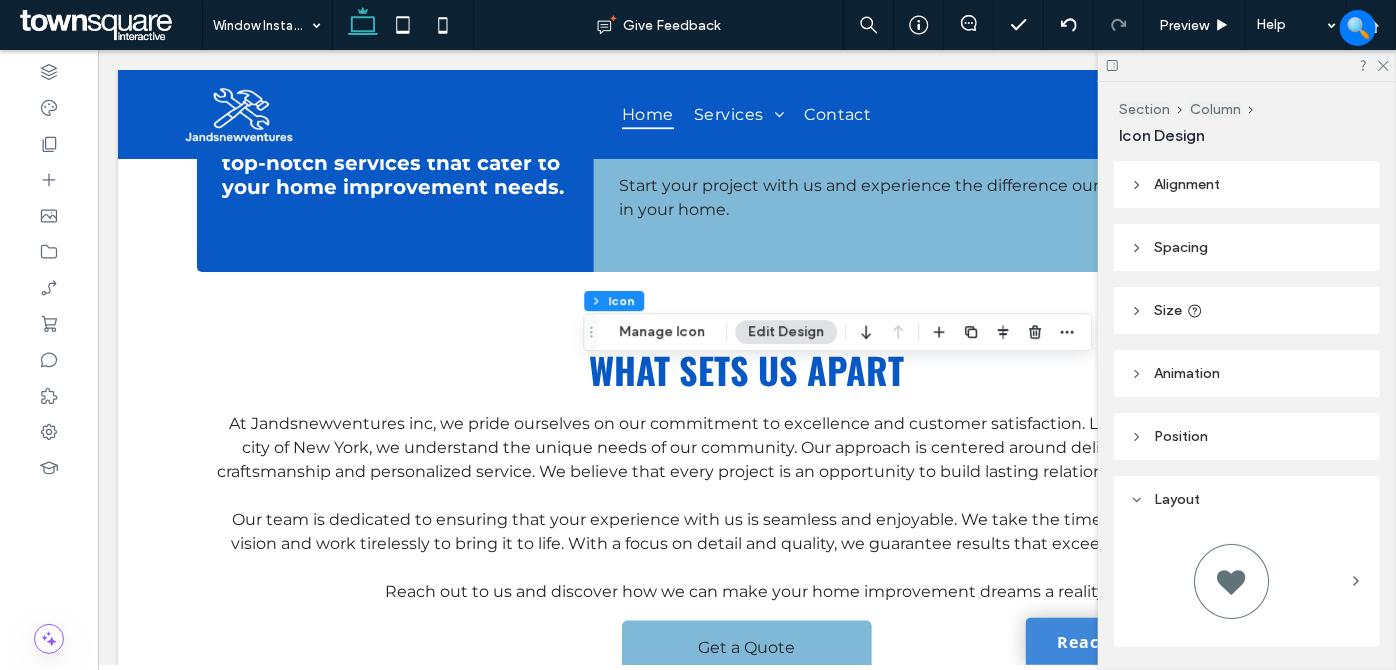 click on "Section Column Icon Manage Icon Edit Design" at bounding box center (837, 332) 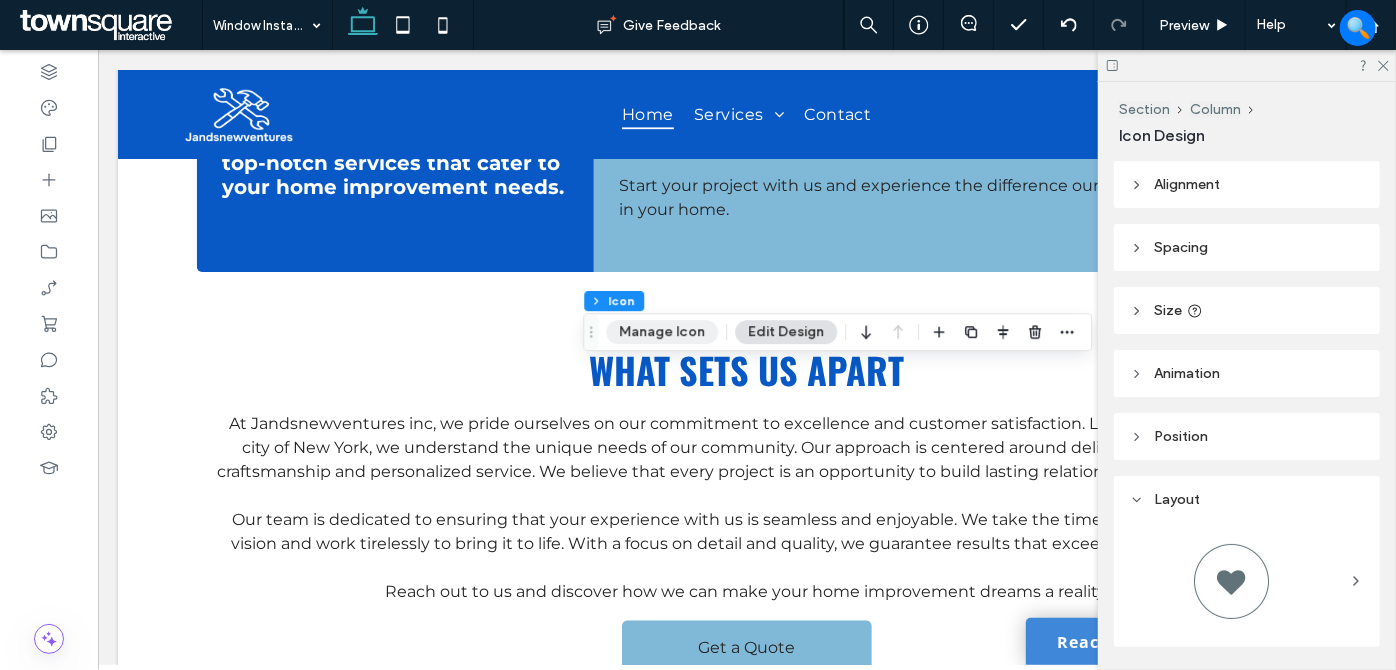 click on "Manage Icon" at bounding box center [662, 332] 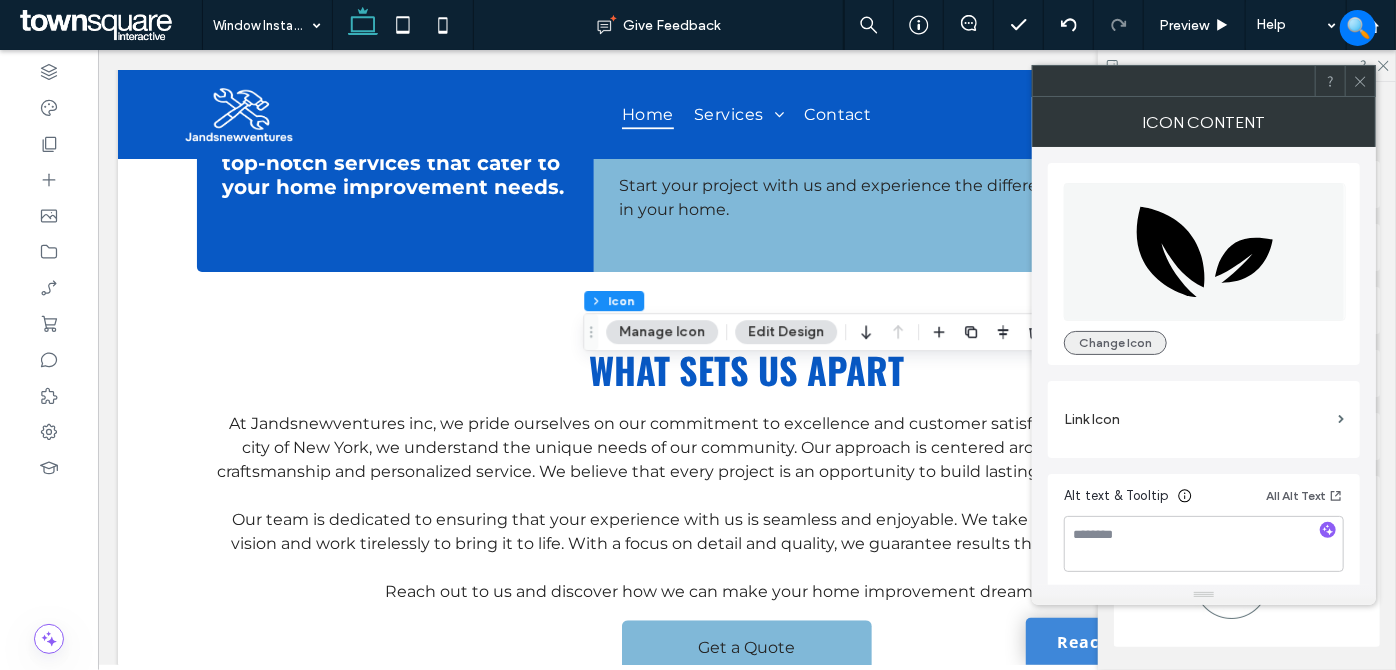 click on "Change Icon" at bounding box center [1115, 343] 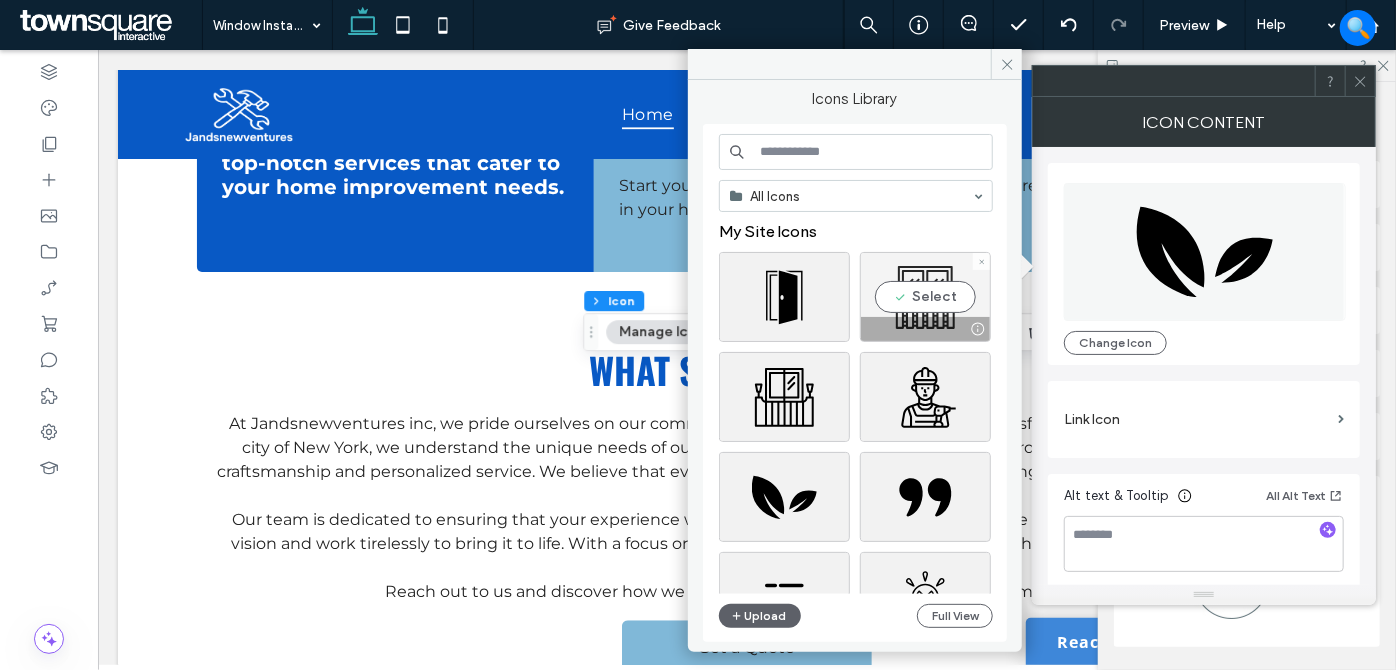 click on "Select" at bounding box center [925, 297] 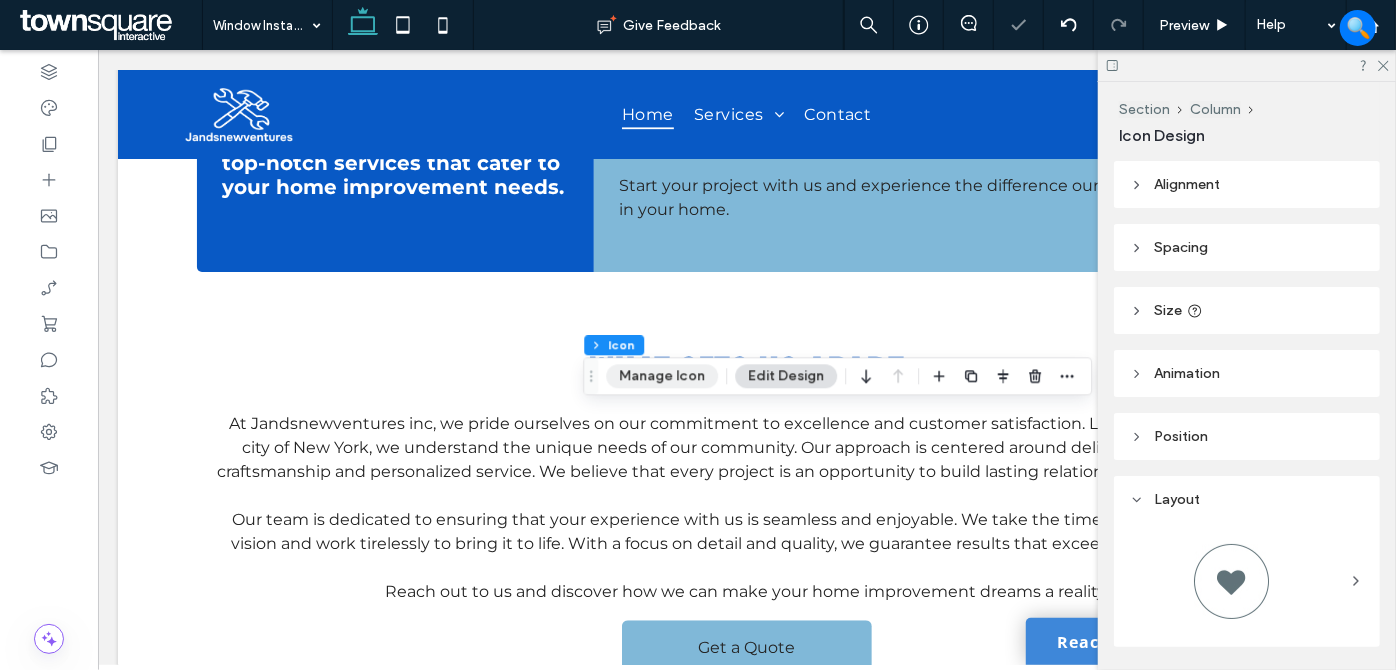click on "Manage Icon" at bounding box center [662, 376] 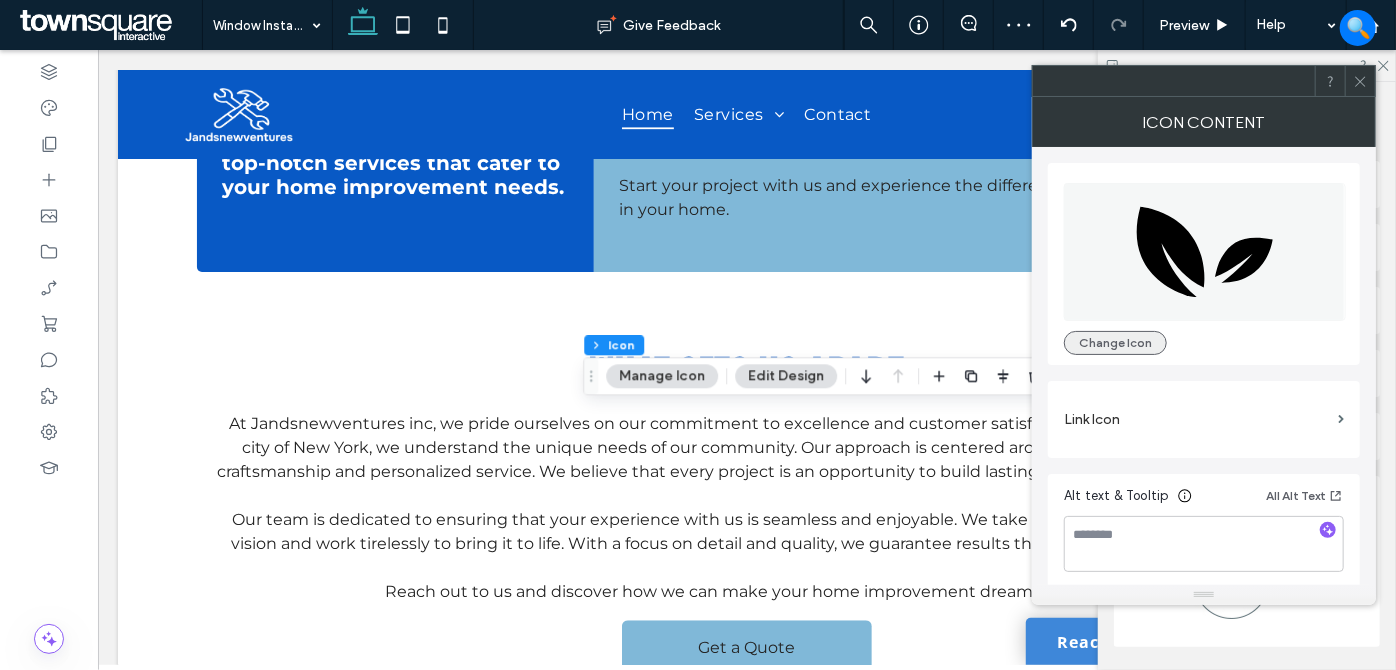 click on "Change Icon" at bounding box center [1115, 343] 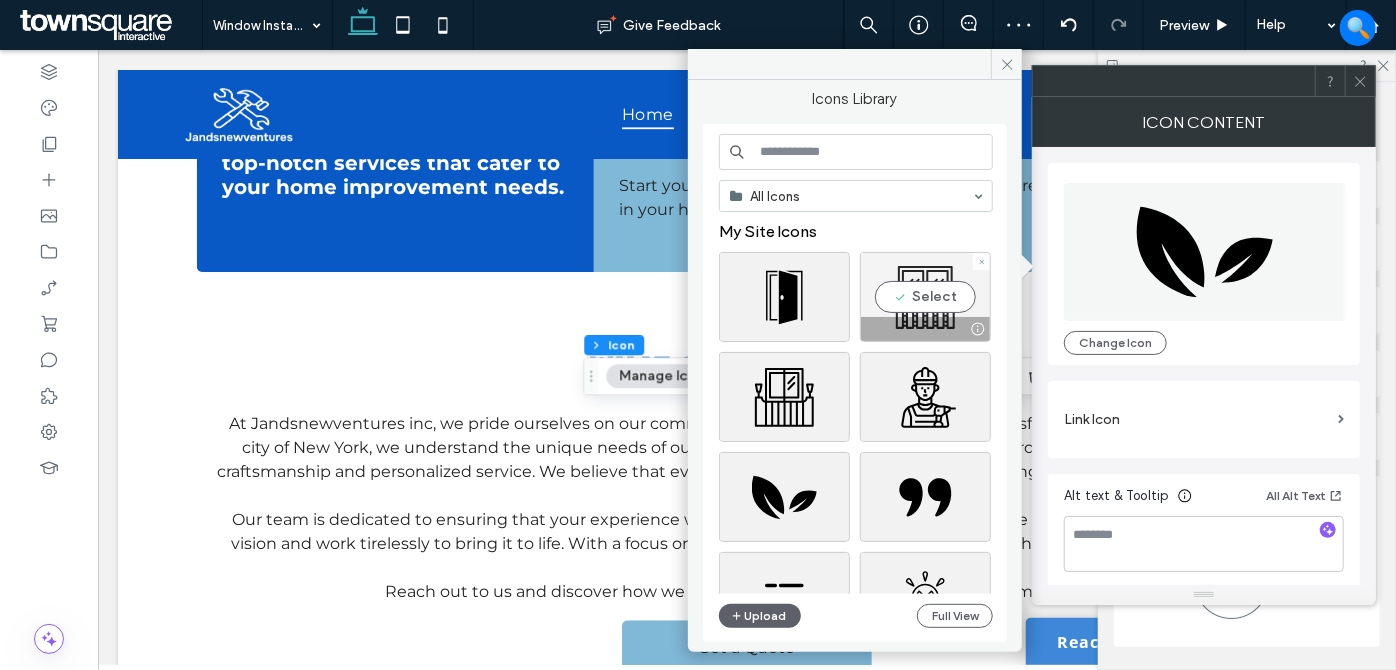 click on "Select" at bounding box center [925, 297] 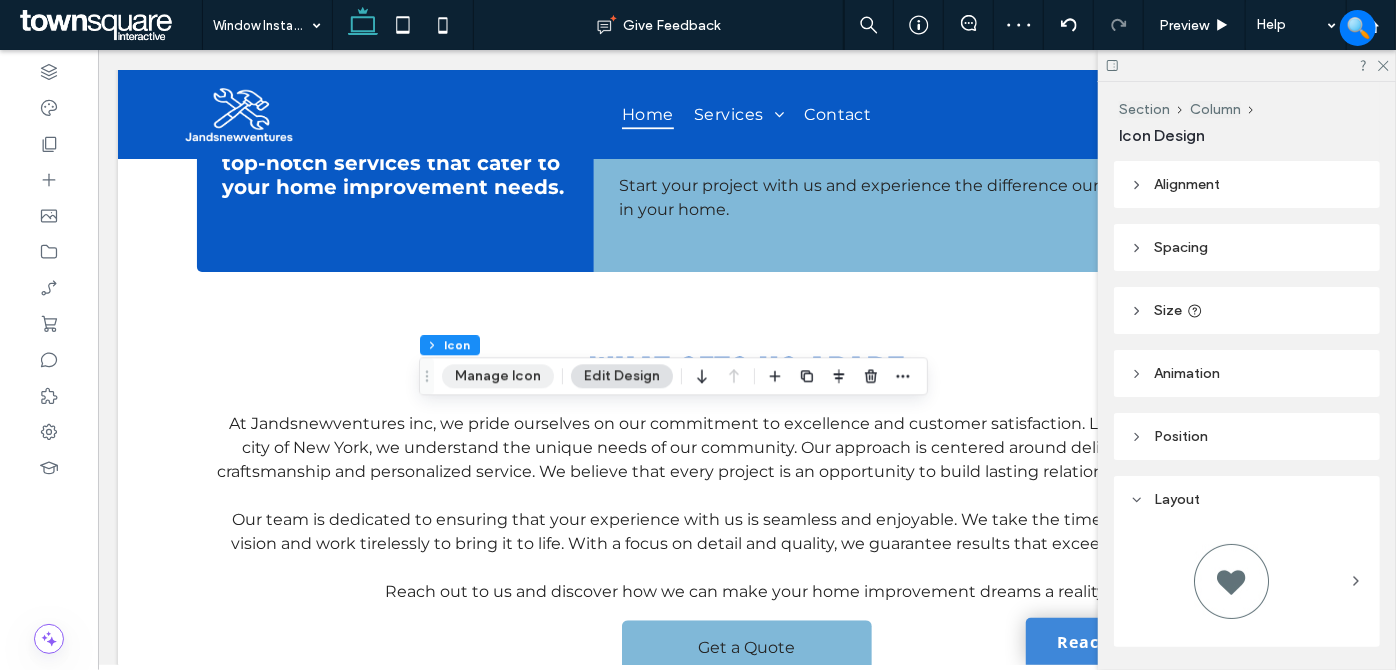 click on "Manage Icon" at bounding box center [498, 376] 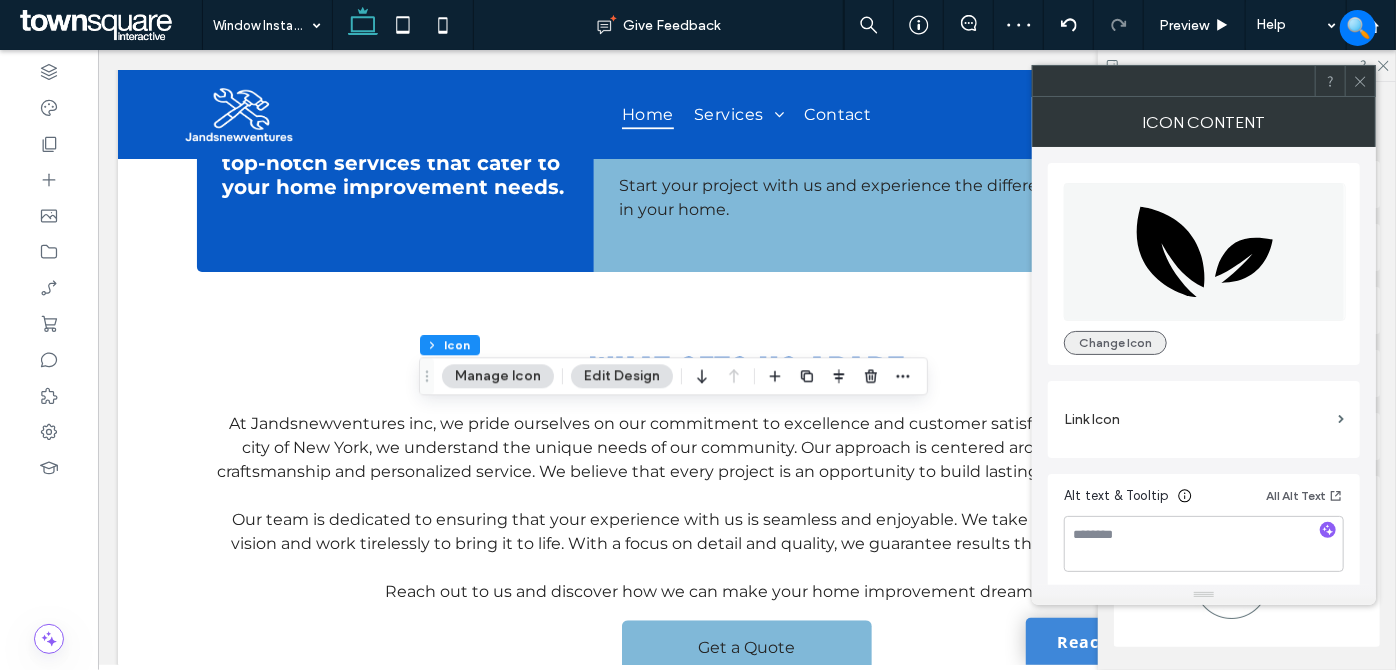 drag, startPoint x: 1093, startPoint y: 343, endPoint x: 1081, endPoint y: 340, distance: 12.369317 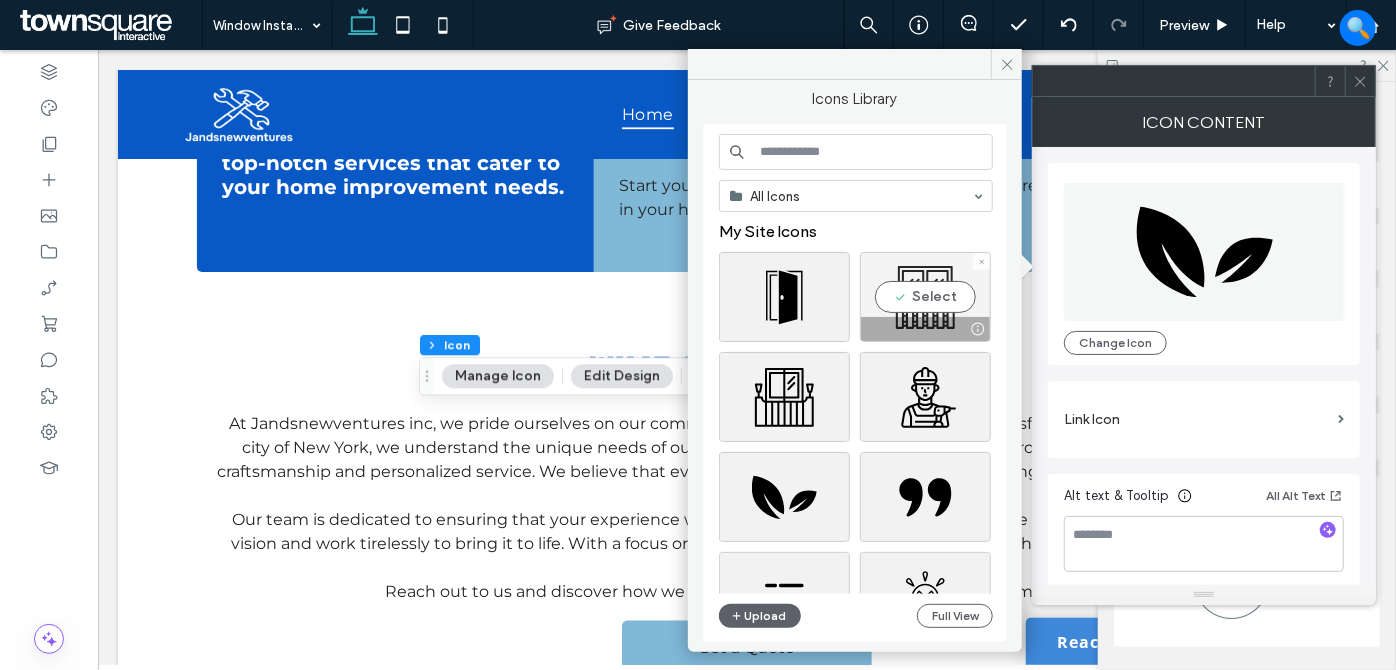 click on "Select" at bounding box center (925, 297) 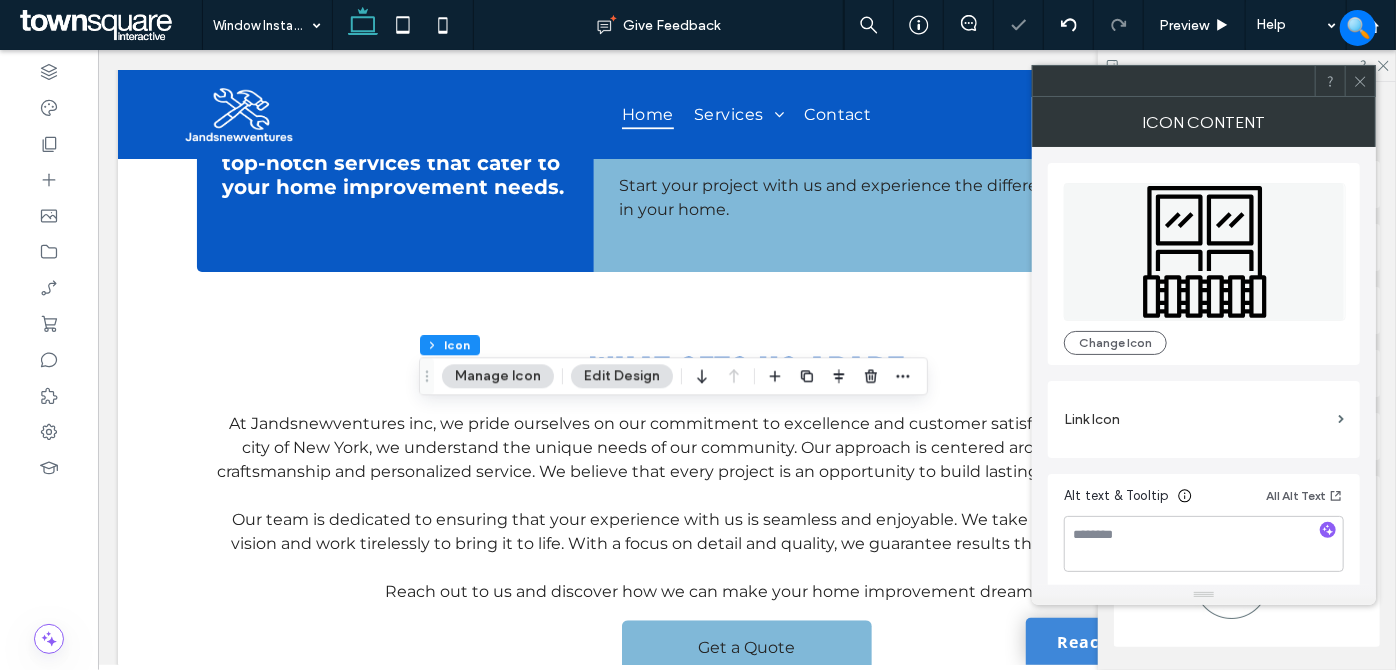 click 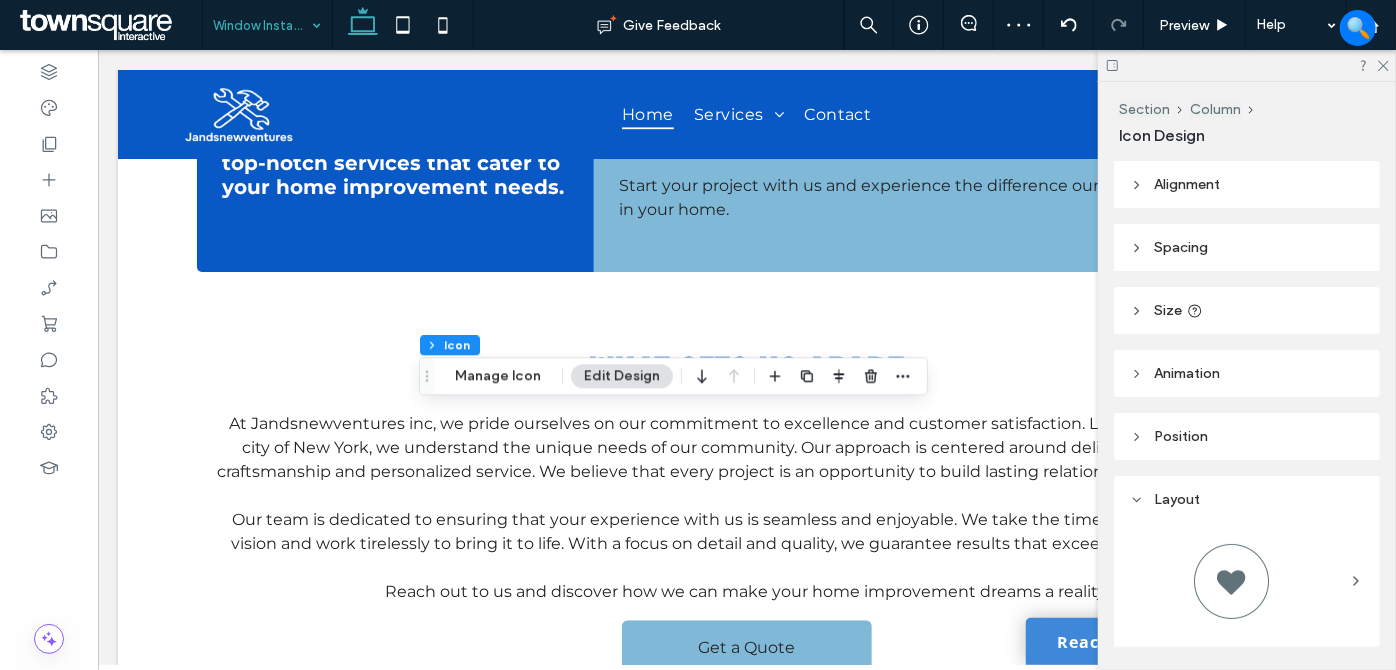 drag, startPoint x: 300, startPoint y: 11, endPoint x: 288, endPoint y: 48, distance: 38.8973 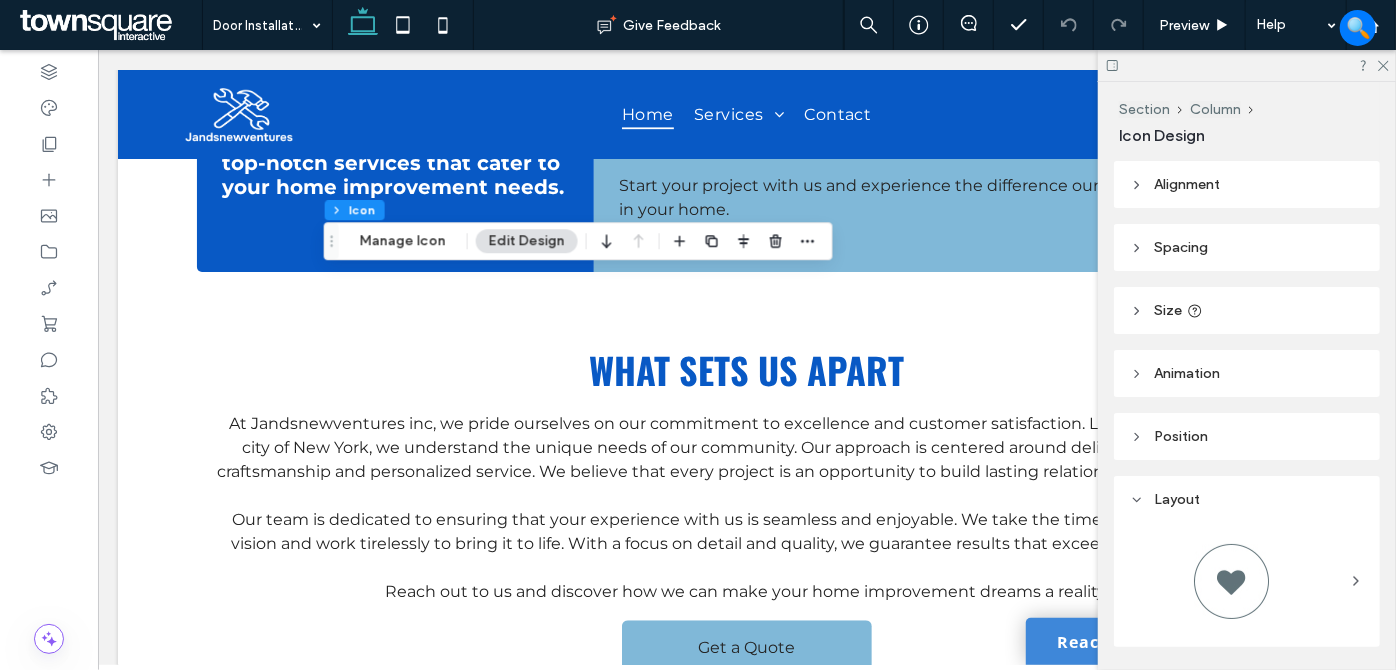 drag, startPoint x: 423, startPoint y: 238, endPoint x: 474, endPoint y: 259, distance: 55.154327 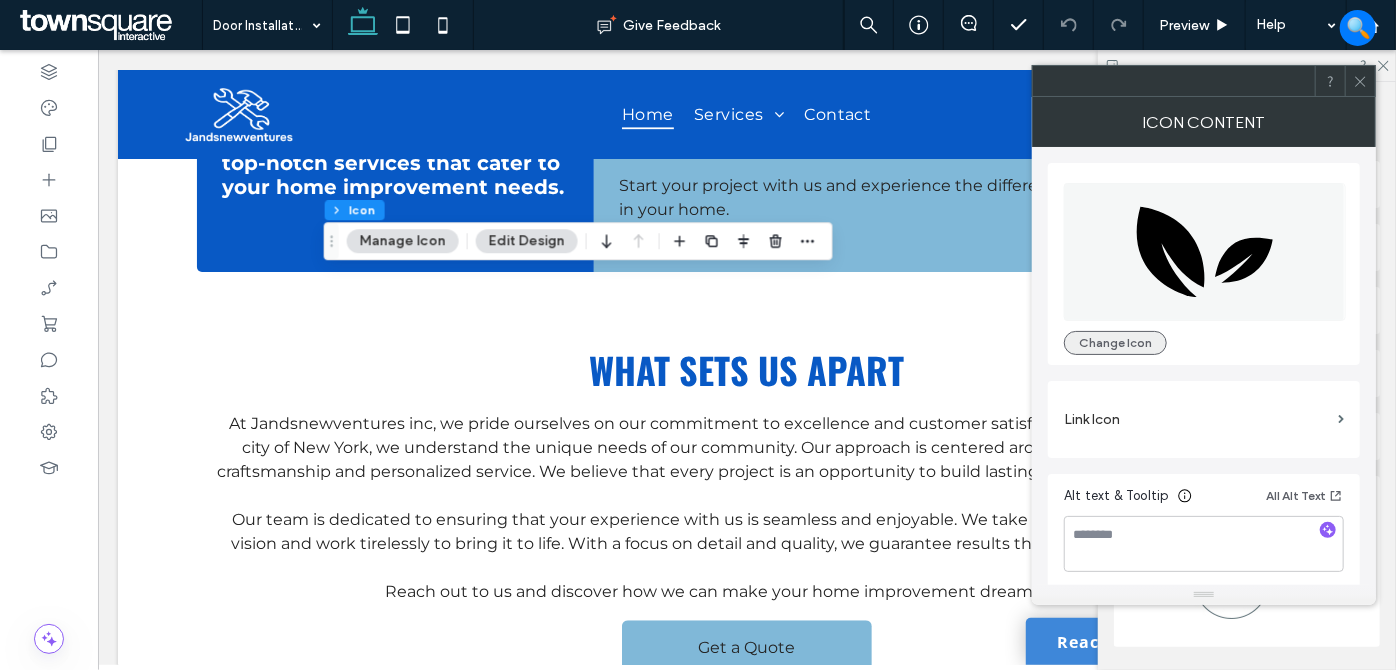 click on "Change Icon" at bounding box center [1115, 343] 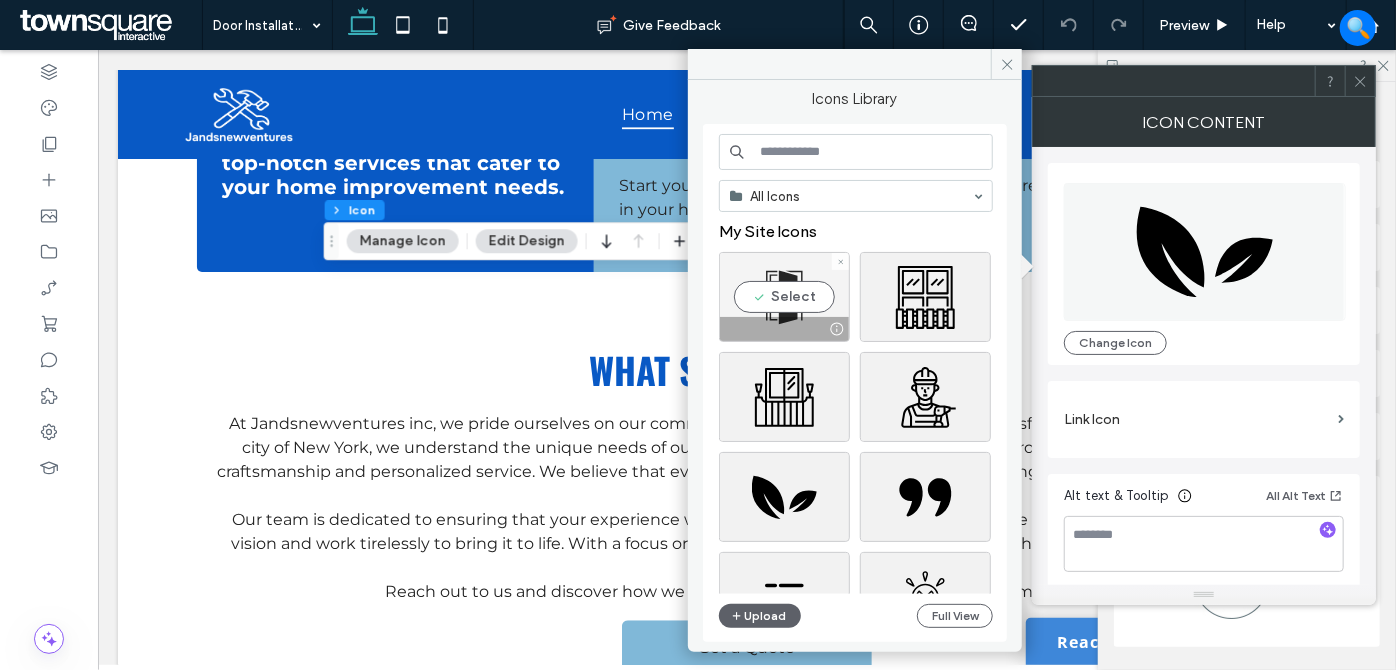 click on "Select" at bounding box center [784, 297] 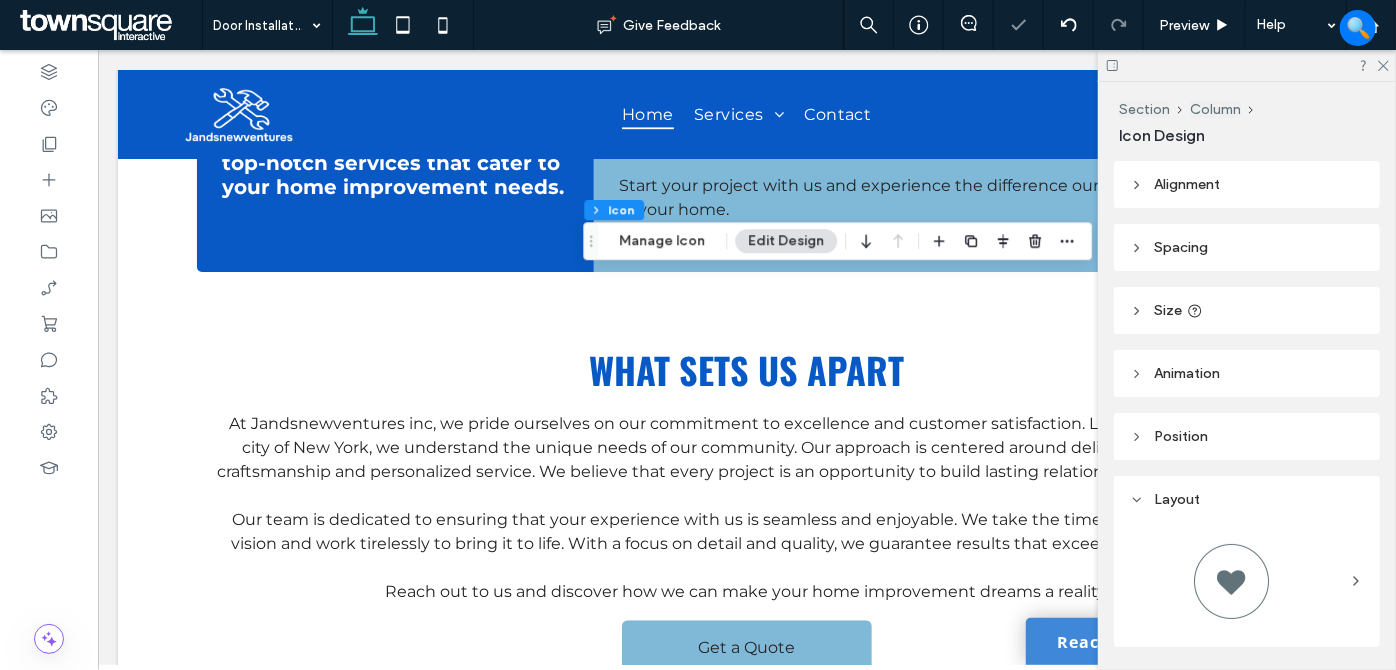 drag, startPoint x: 669, startPoint y: 238, endPoint x: 698, endPoint y: 255, distance: 33.61547 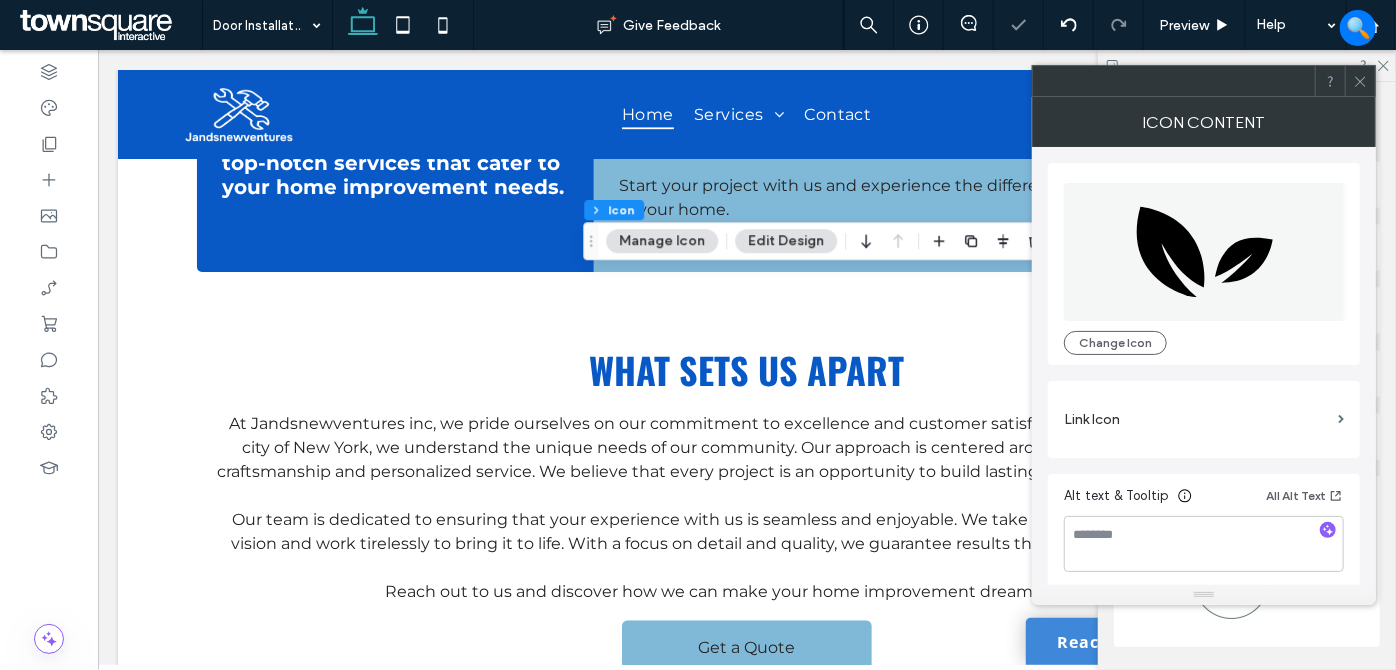 drag, startPoint x: 1124, startPoint y: 345, endPoint x: 1032, endPoint y: 347, distance: 92.021736 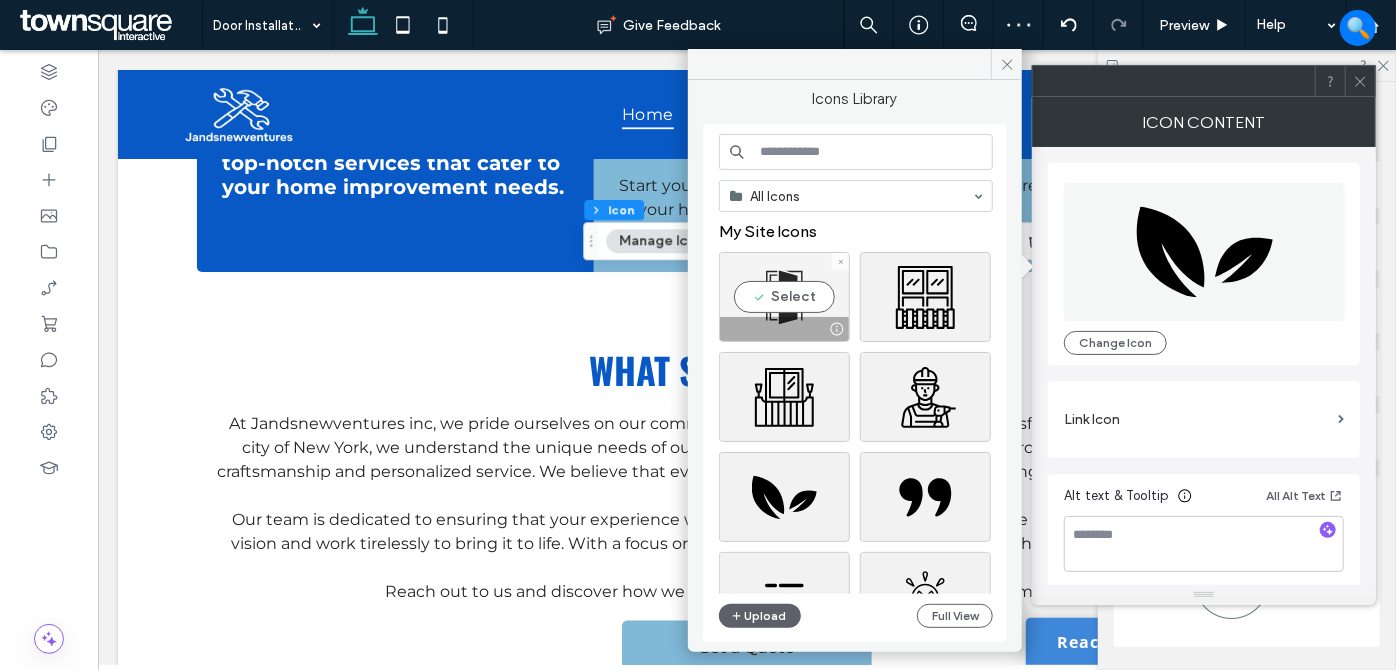 click on "Select" at bounding box center (784, 297) 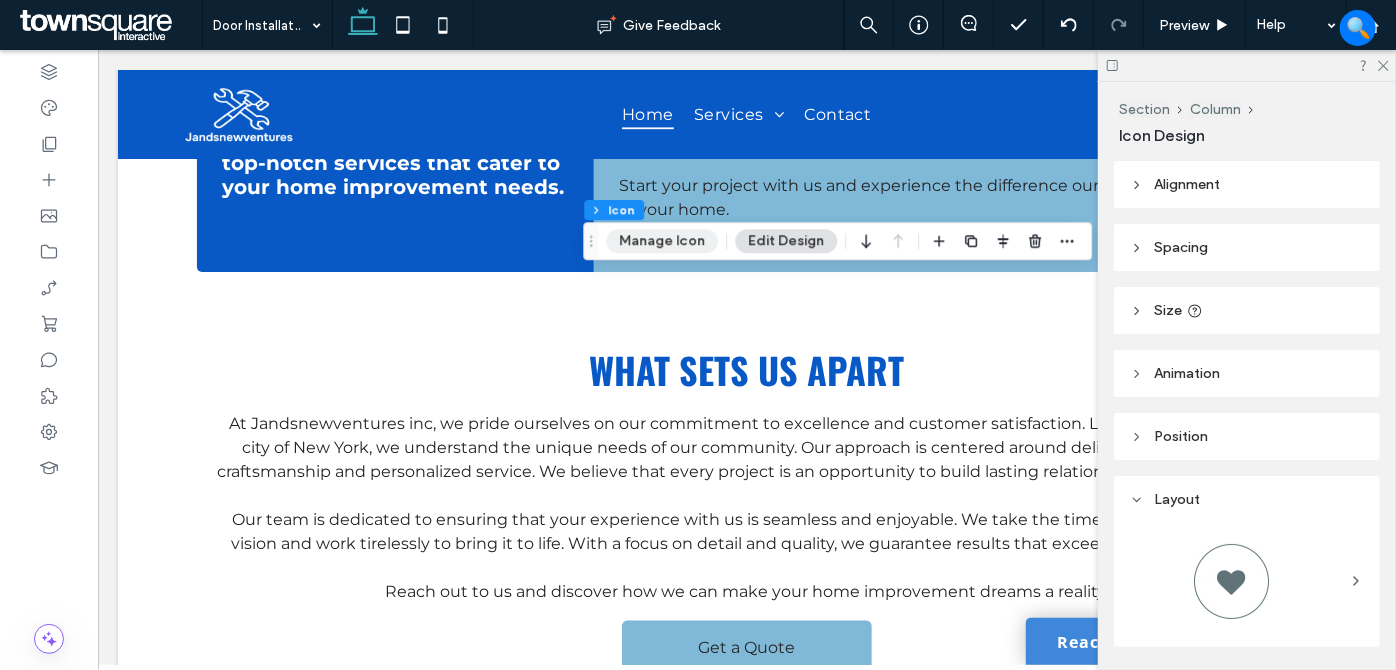 click on "Manage Icon" at bounding box center [662, 241] 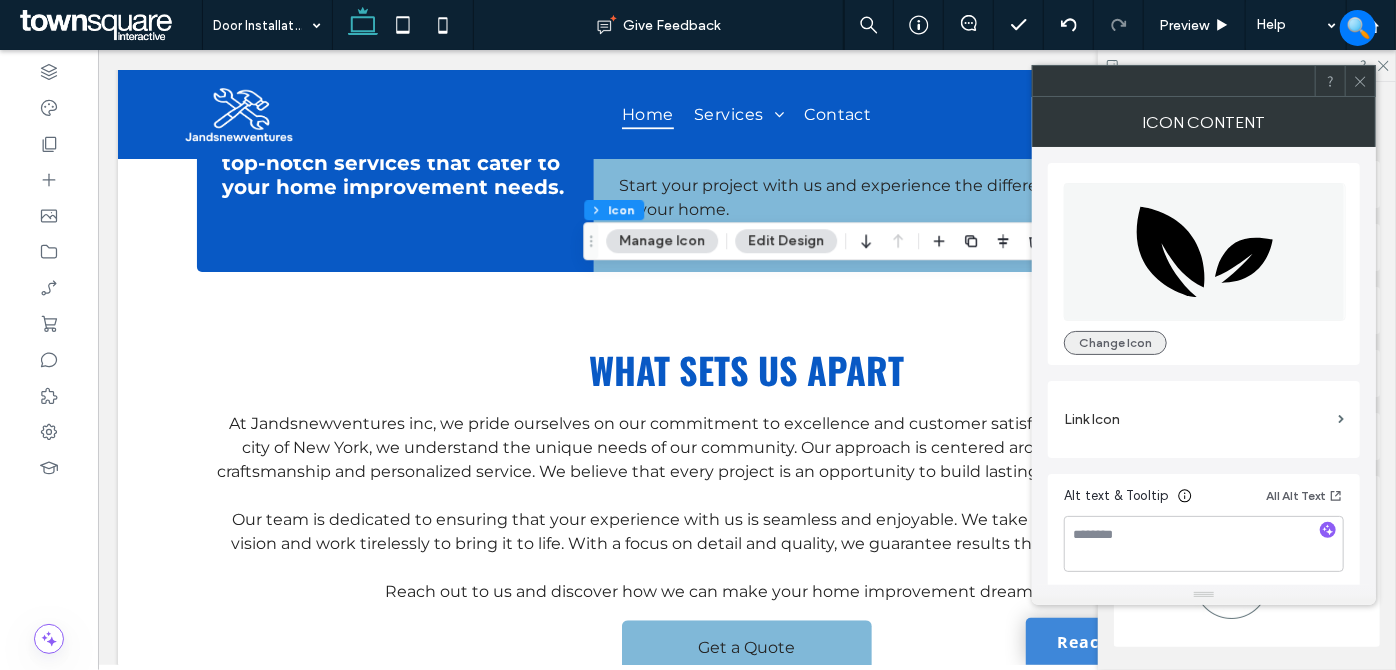 click on "Change Icon" at bounding box center (1115, 343) 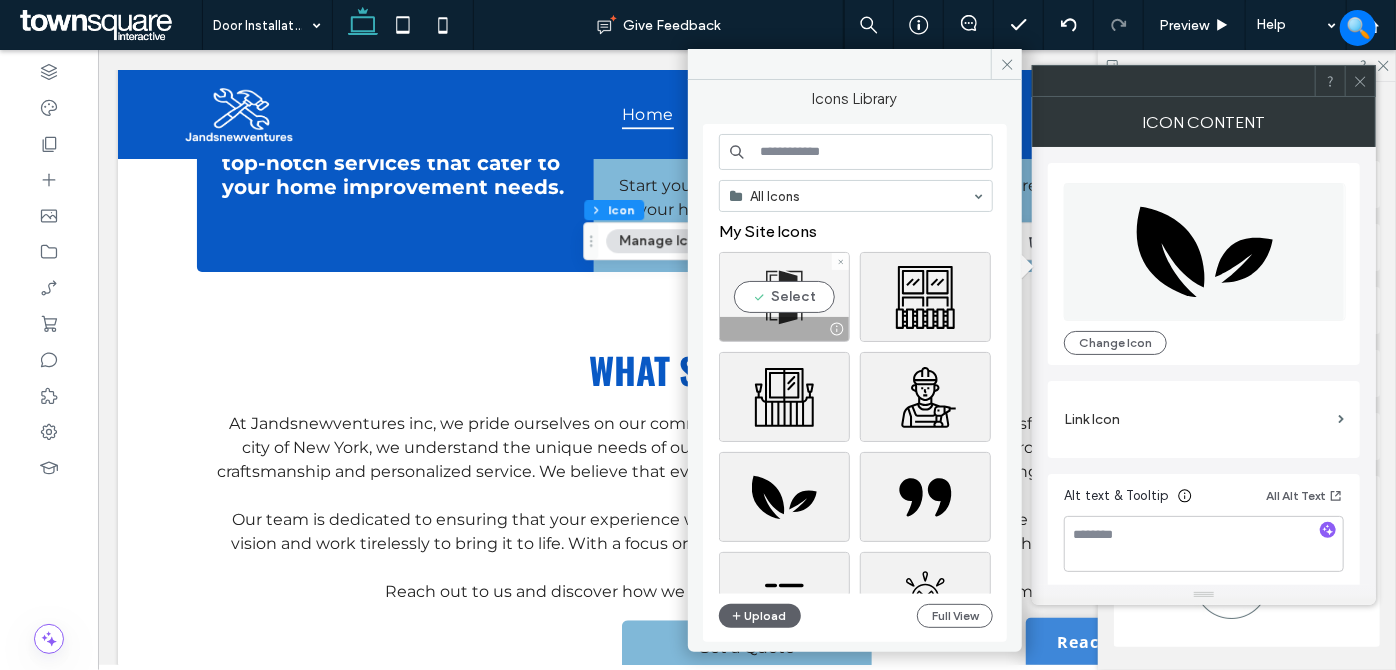 click on "Select" at bounding box center (784, 297) 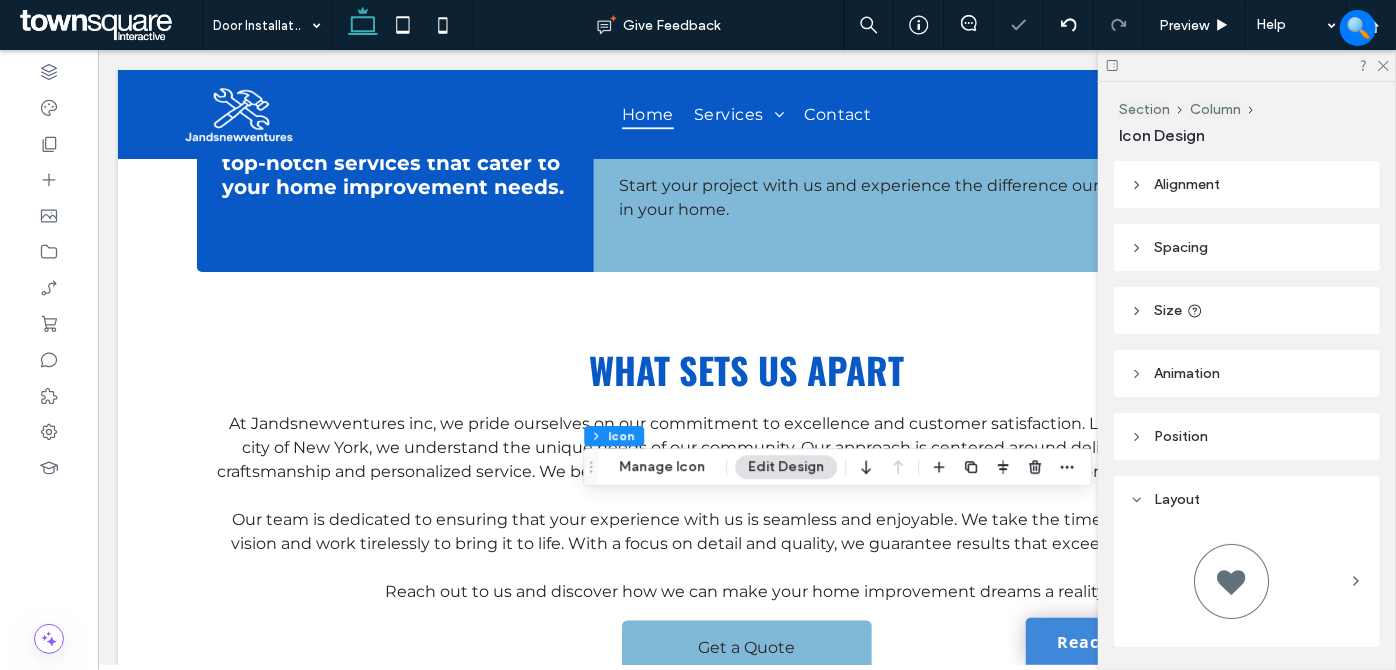drag, startPoint x: 689, startPoint y: 458, endPoint x: 732, endPoint y: 458, distance: 43 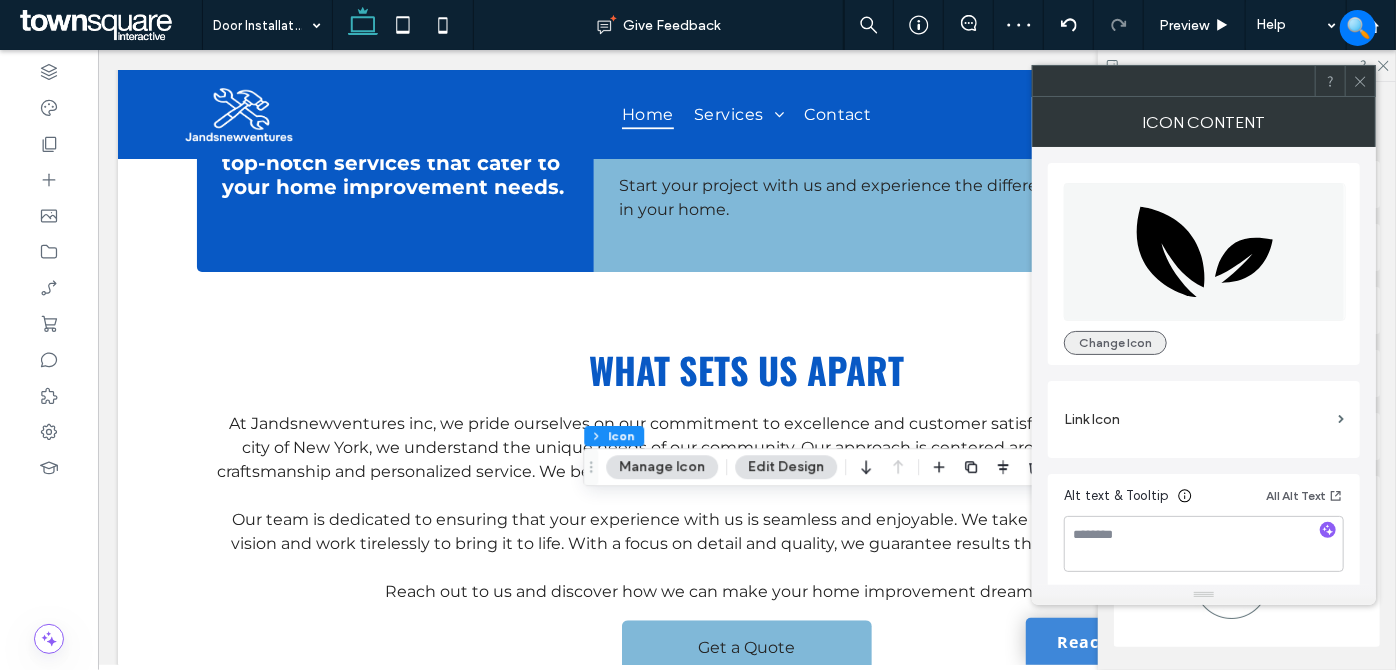 click on "Change Icon" at bounding box center (1115, 343) 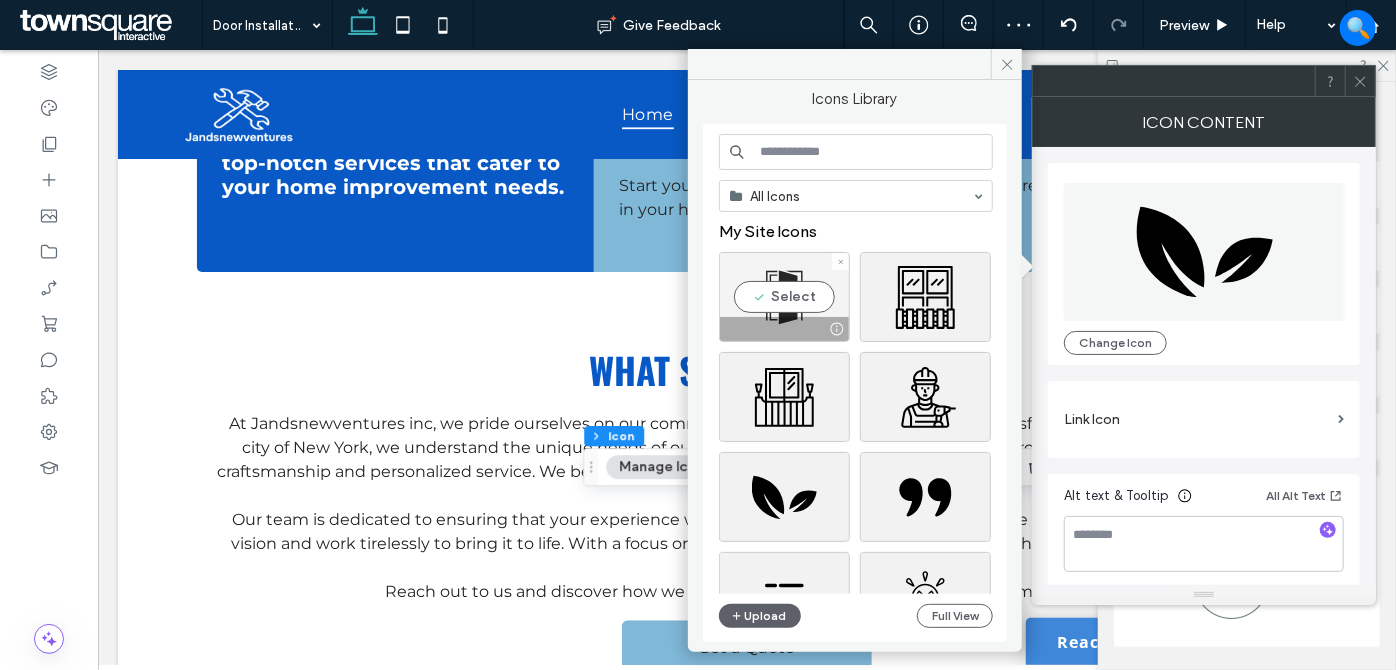 click on "Select" at bounding box center [784, 297] 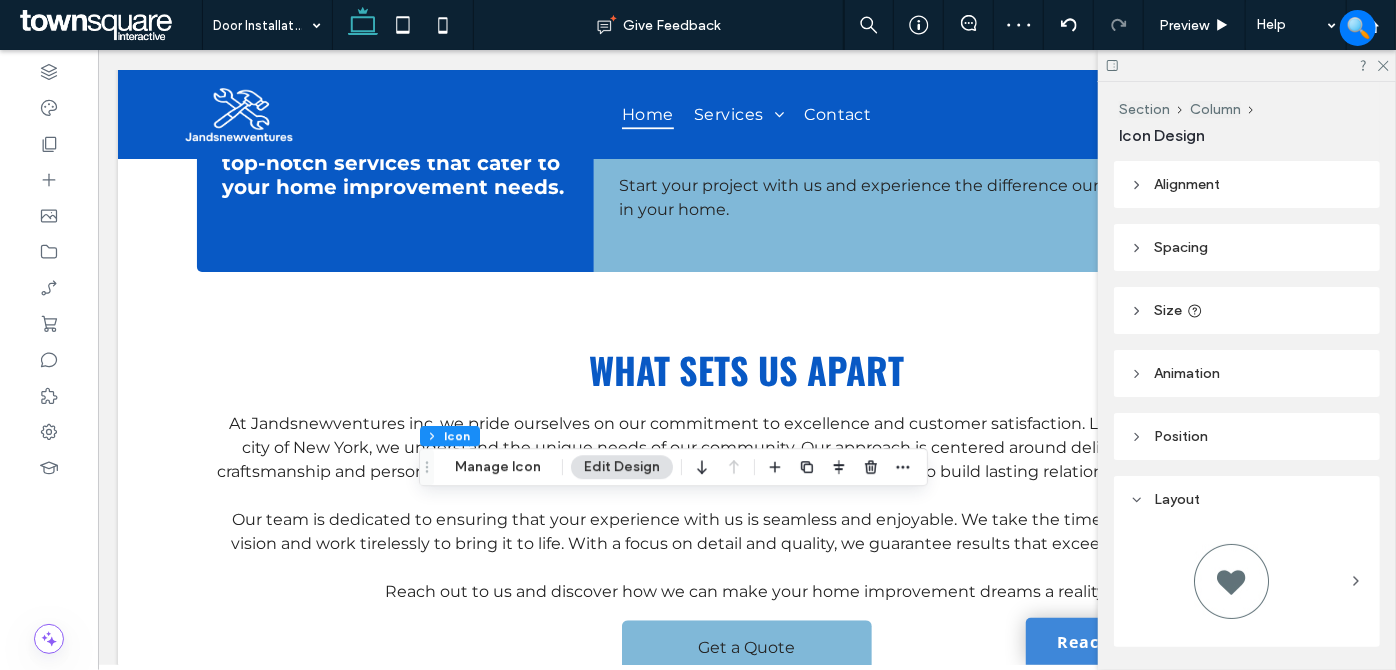 drag, startPoint x: 507, startPoint y: 470, endPoint x: 560, endPoint y: 468, distance: 53.037724 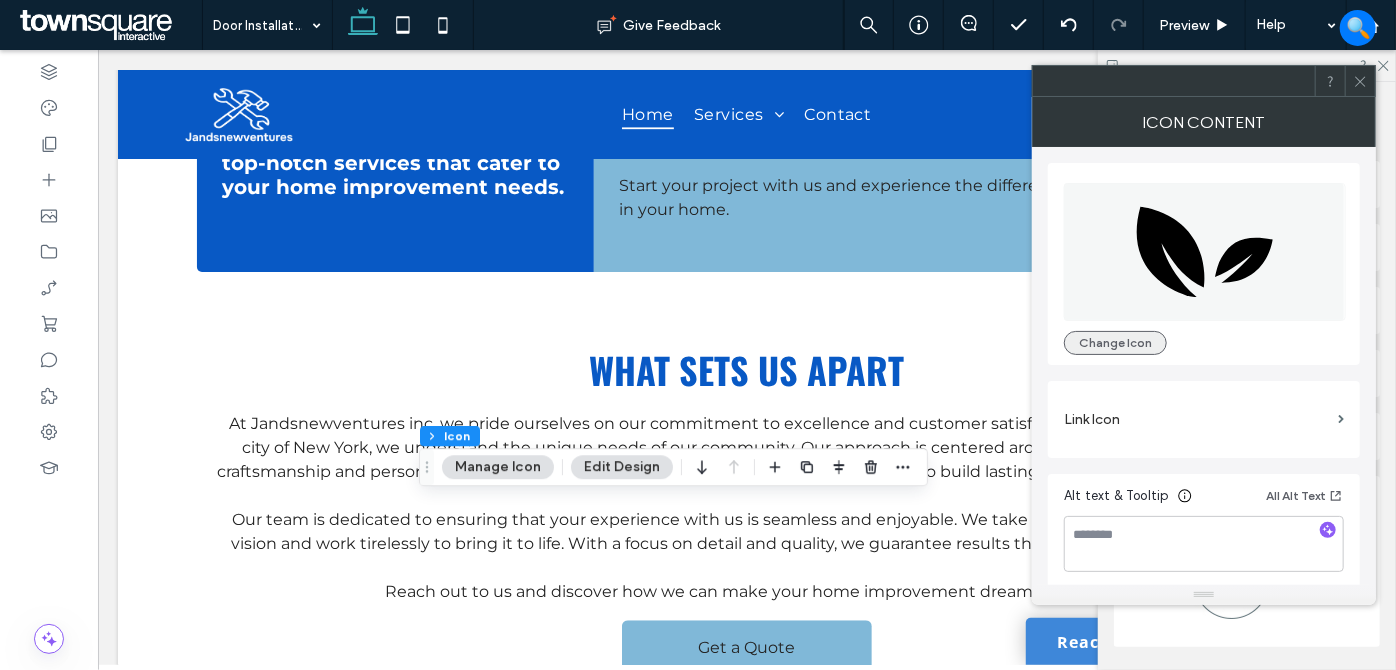 click on "Change Icon" at bounding box center [1115, 343] 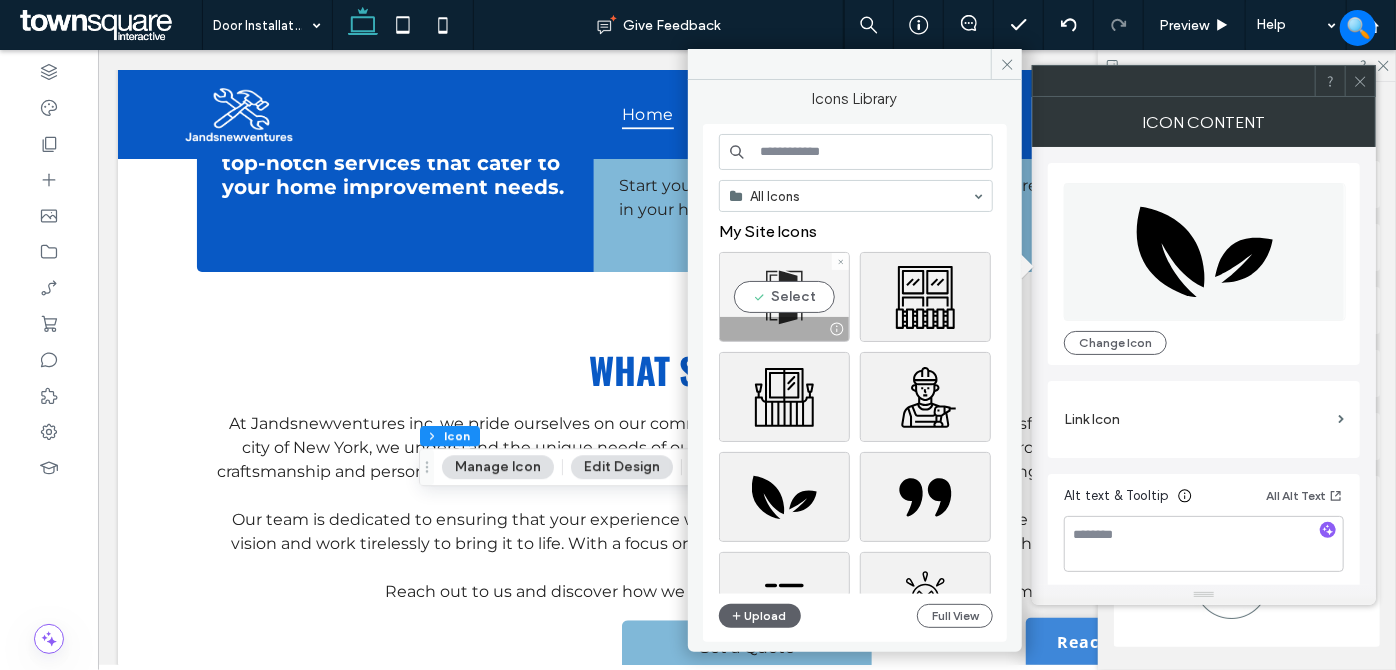 click on "Select" at bounding box center [784, 297] 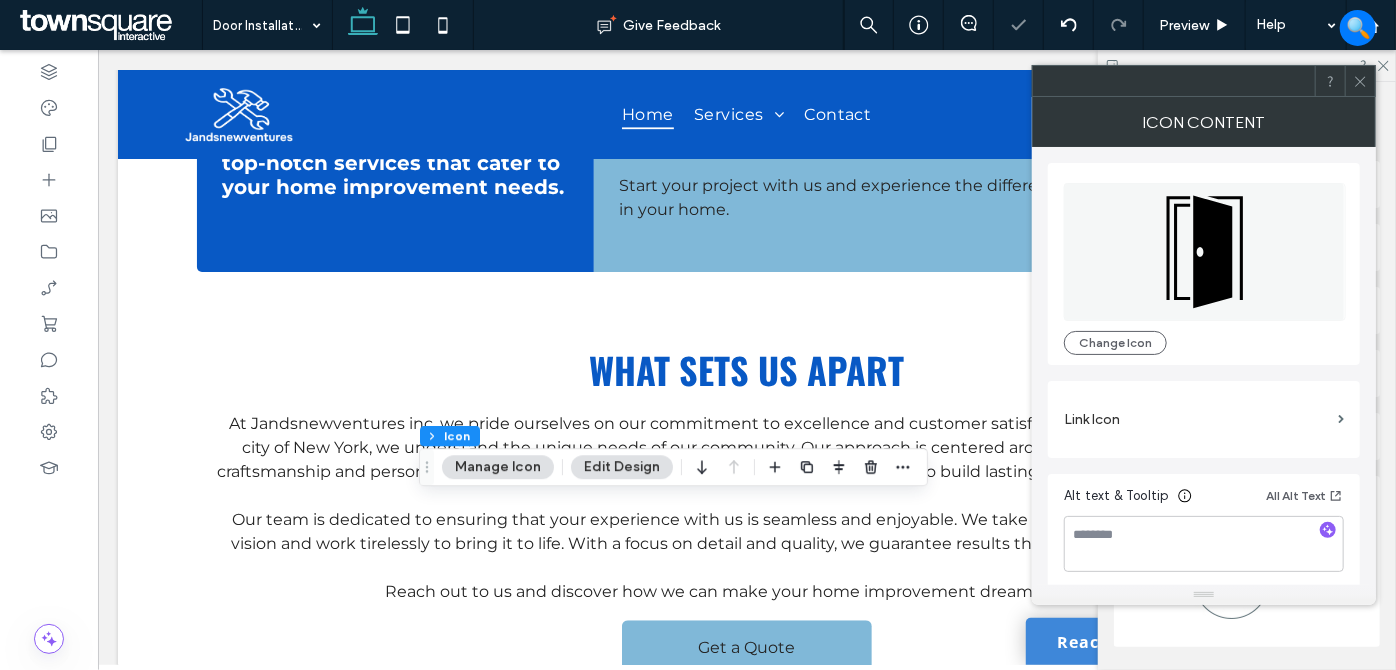 click 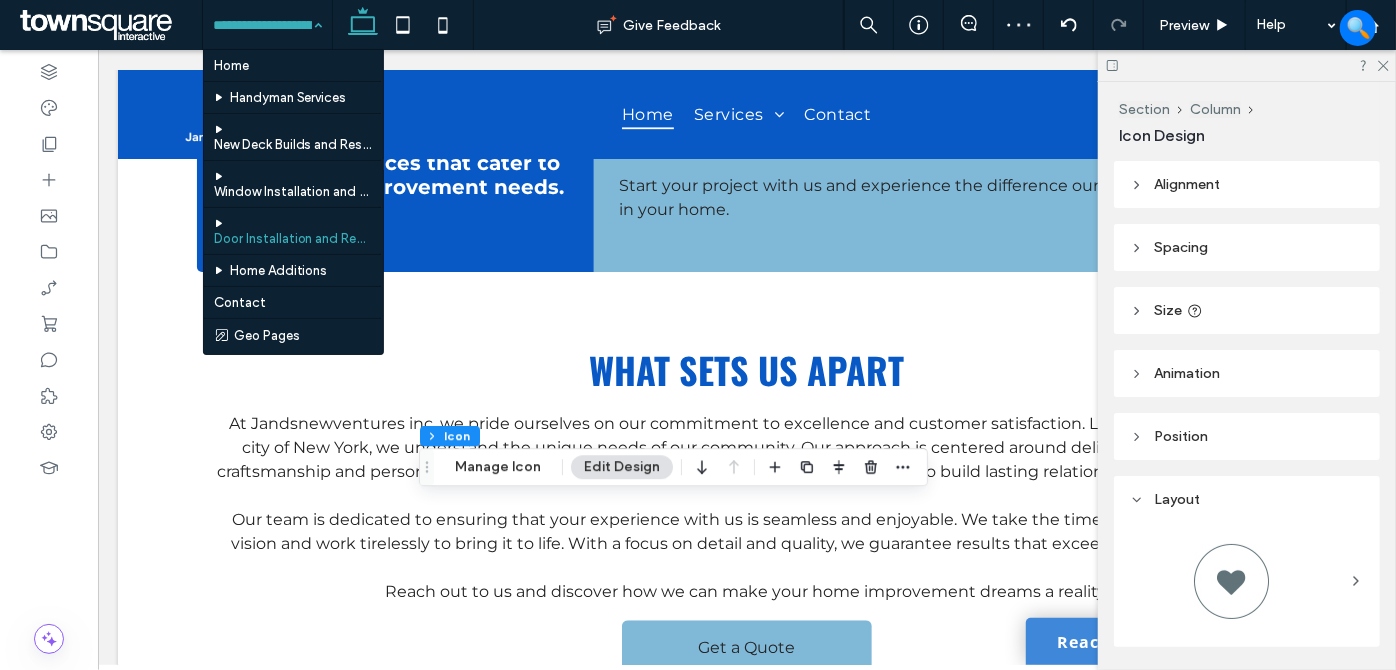drag, startPoint x: 275, startPoint y: 33, endPoint x: 273, endPoint y: 59, distance: 26.076809 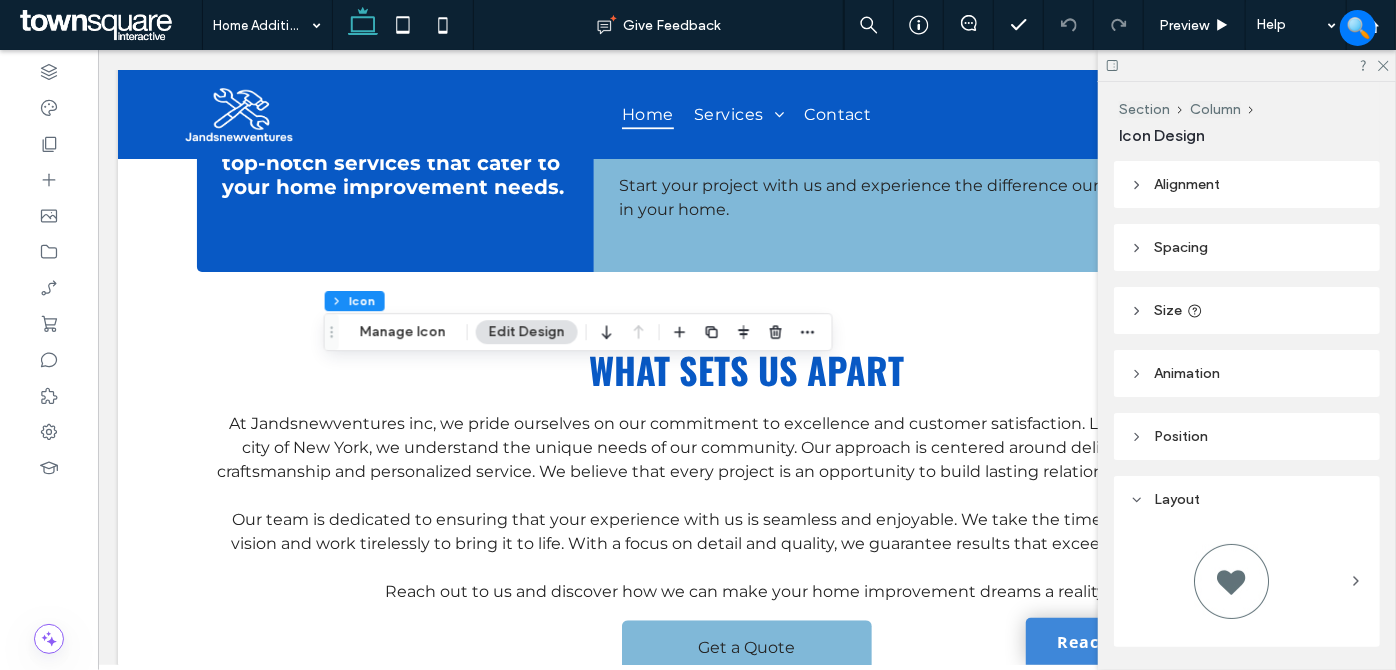 drag, startPoint x: 417, startPoint y: 329, endPoint x: 462, endPoint y: 331, distance: 45.044422 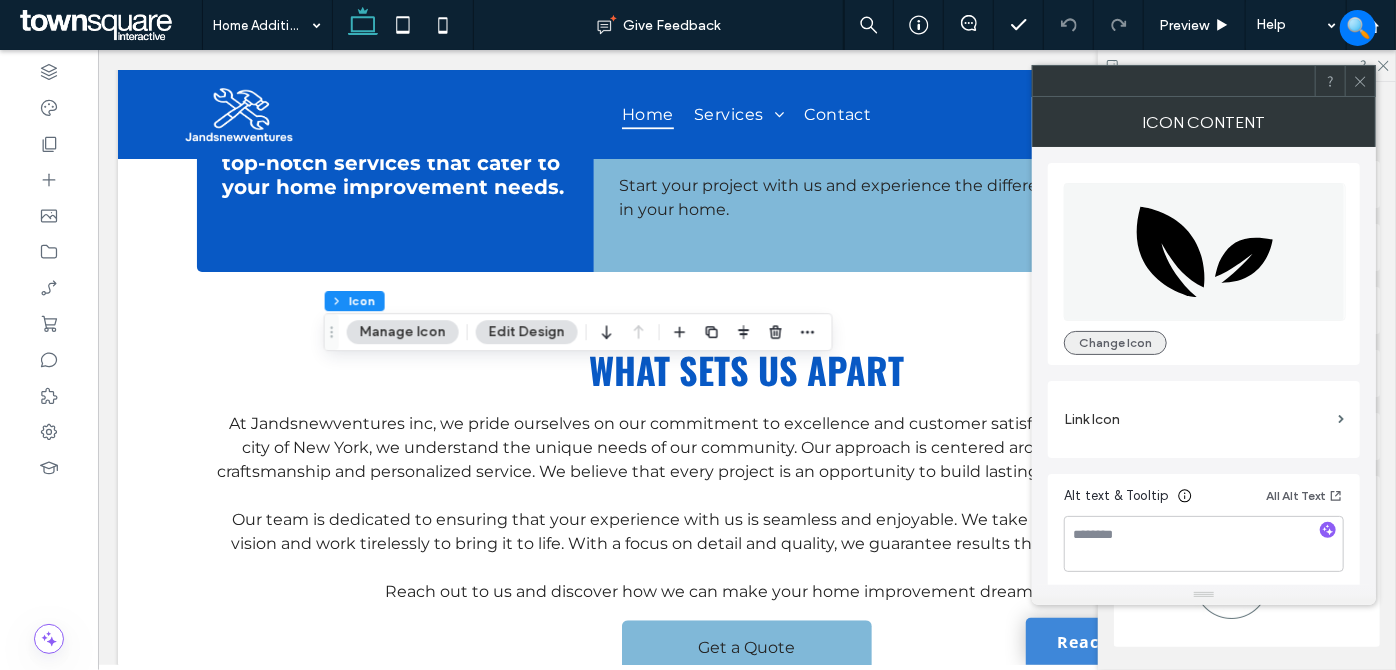 click on "Change Icon" at bounding box center (1115, 343) 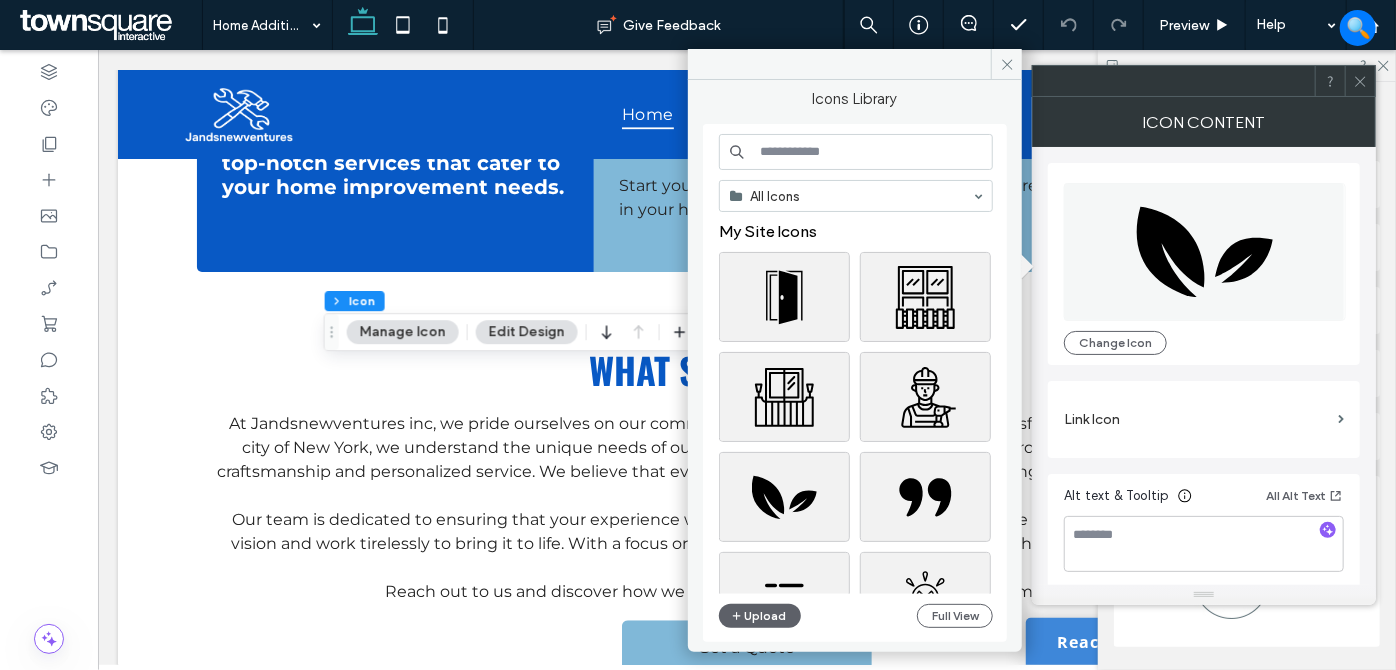 click at bounding box center (856, 152) 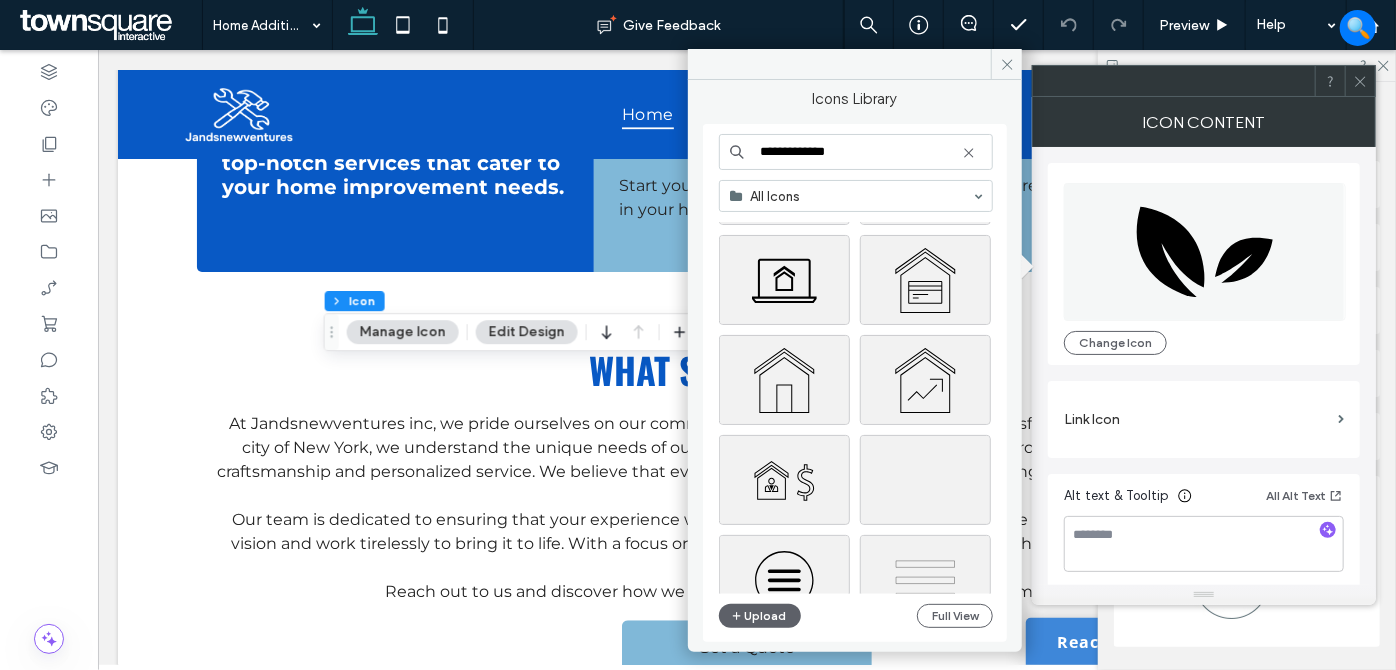 scroll, scrollTop: 0, scrollLeft: 0, axis: both 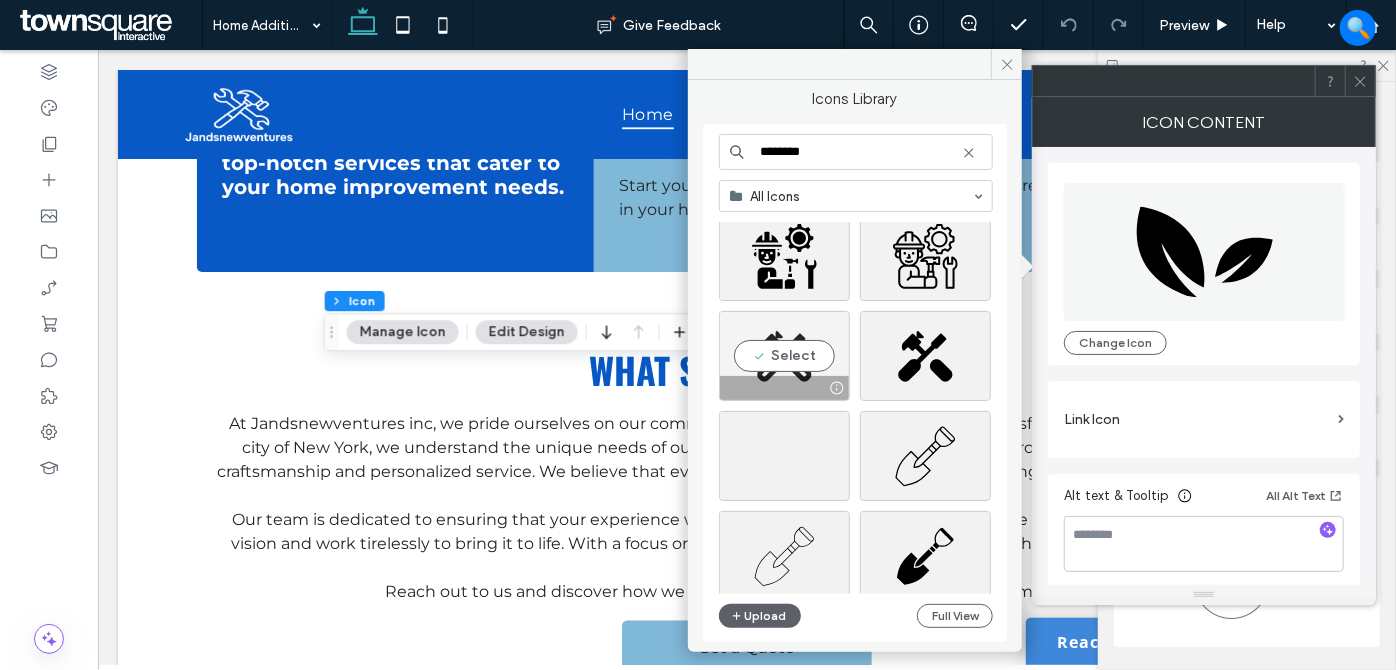 type on "********" 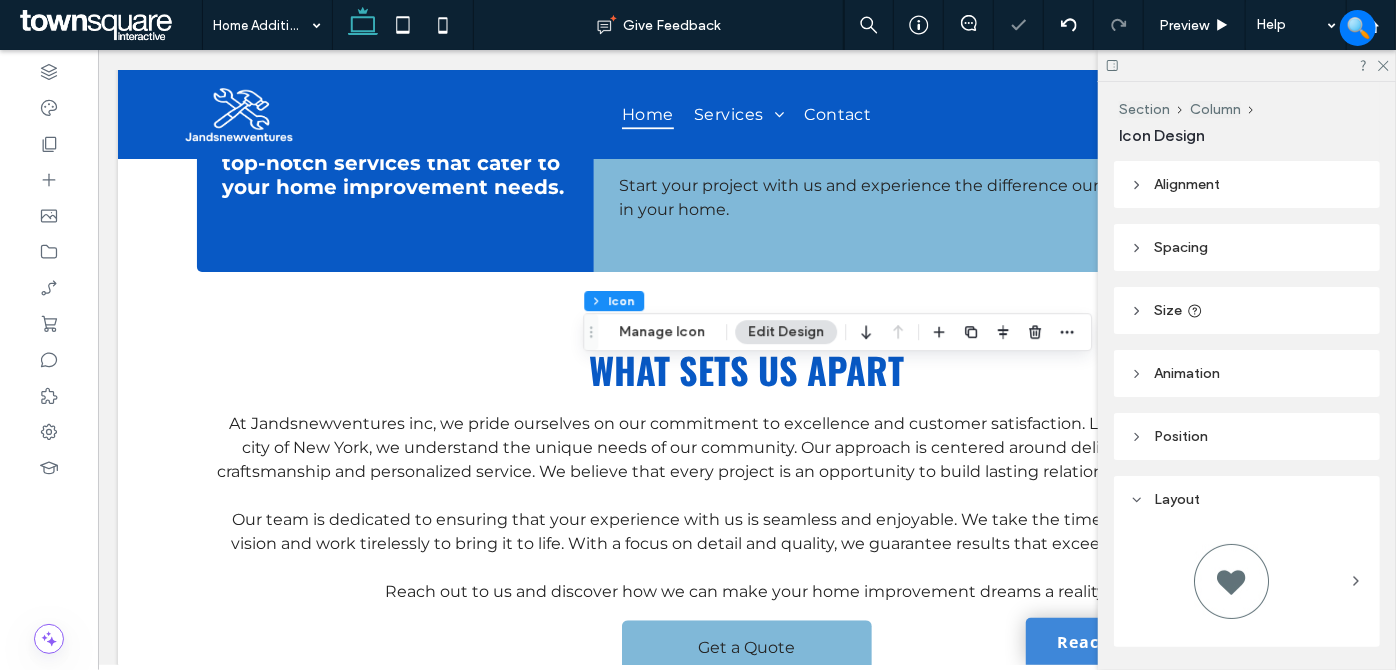 drag, startPoint x: 662, startPoint y: 331, endPoint x: 710, endPoint y: 344, distance: 49.729267 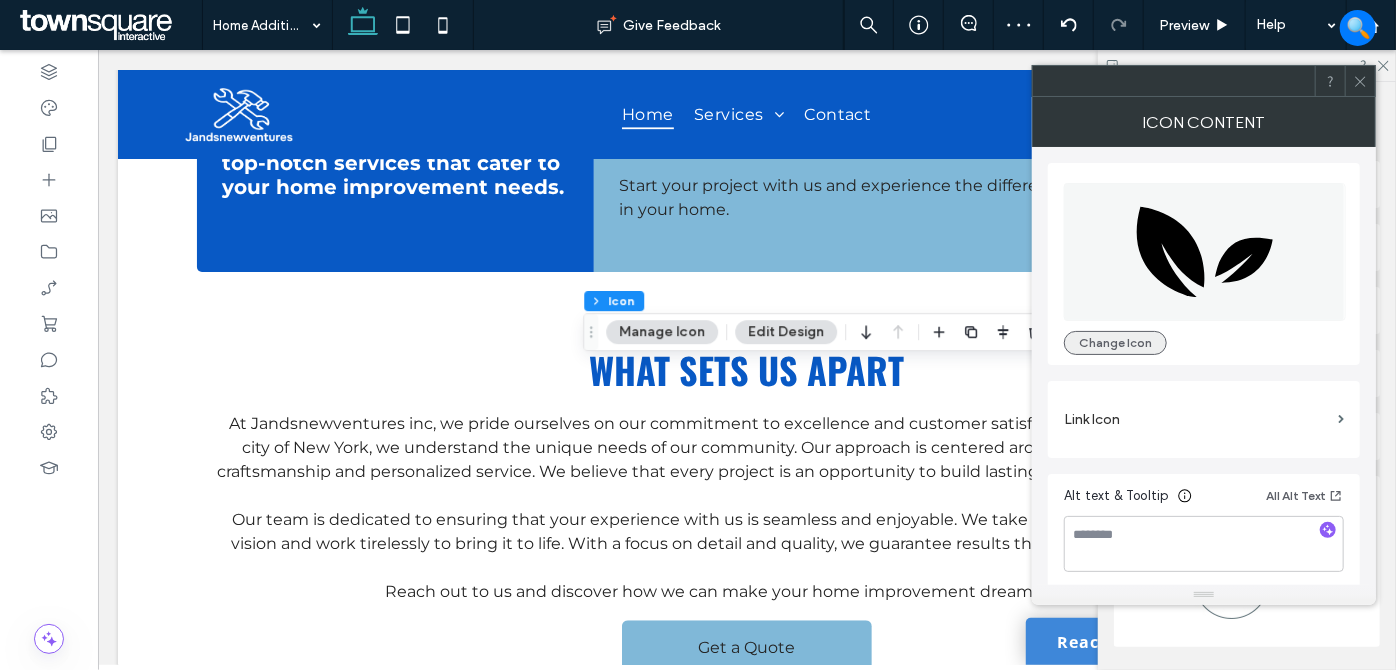 click on "Change Icon" at bounding box center [1115, 343] 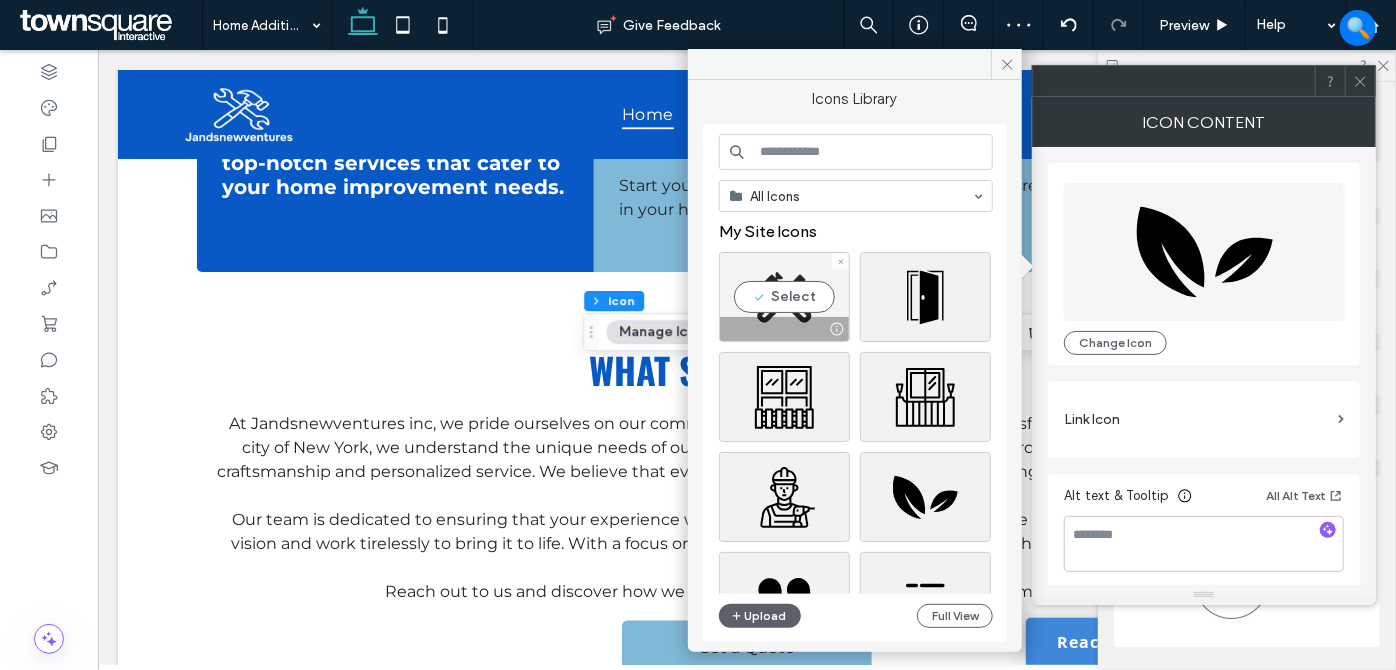 drag, startPoint x: 792, startPoint y: 296, endPoint x: 858, endPoint y: 315, distance: 68.68042 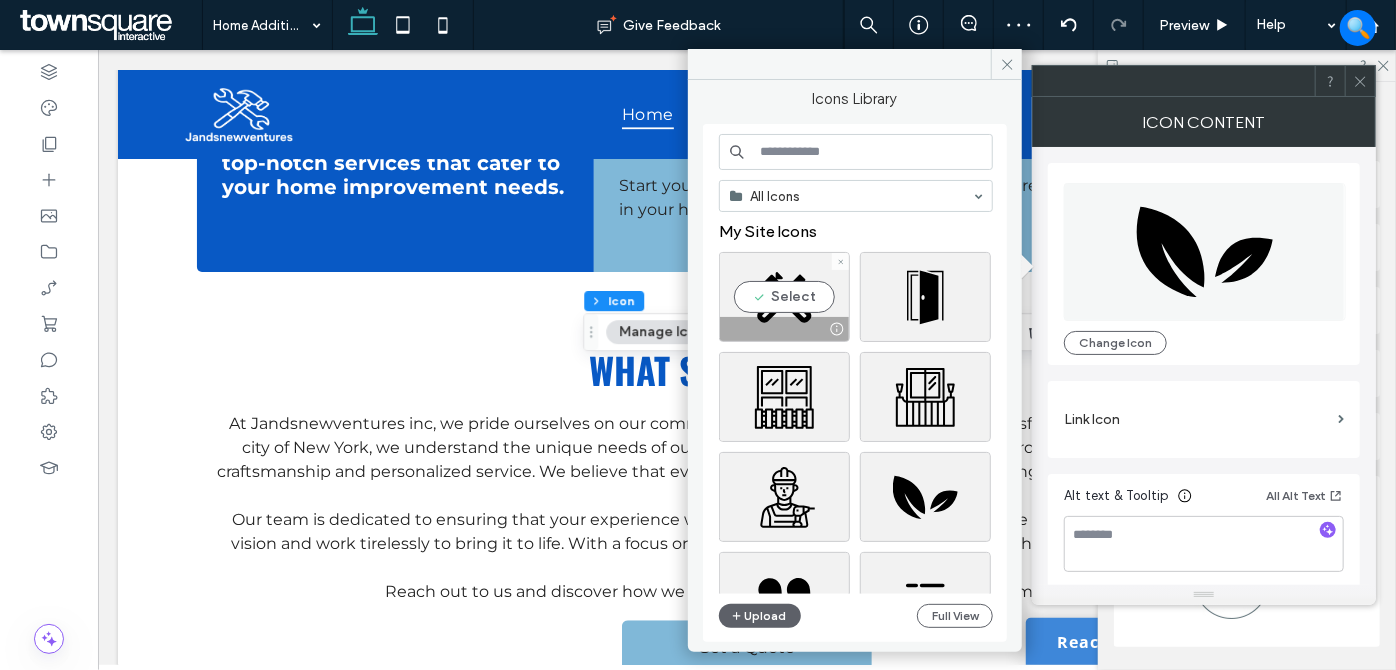 click on "Select" at bounding box center [784, 297] 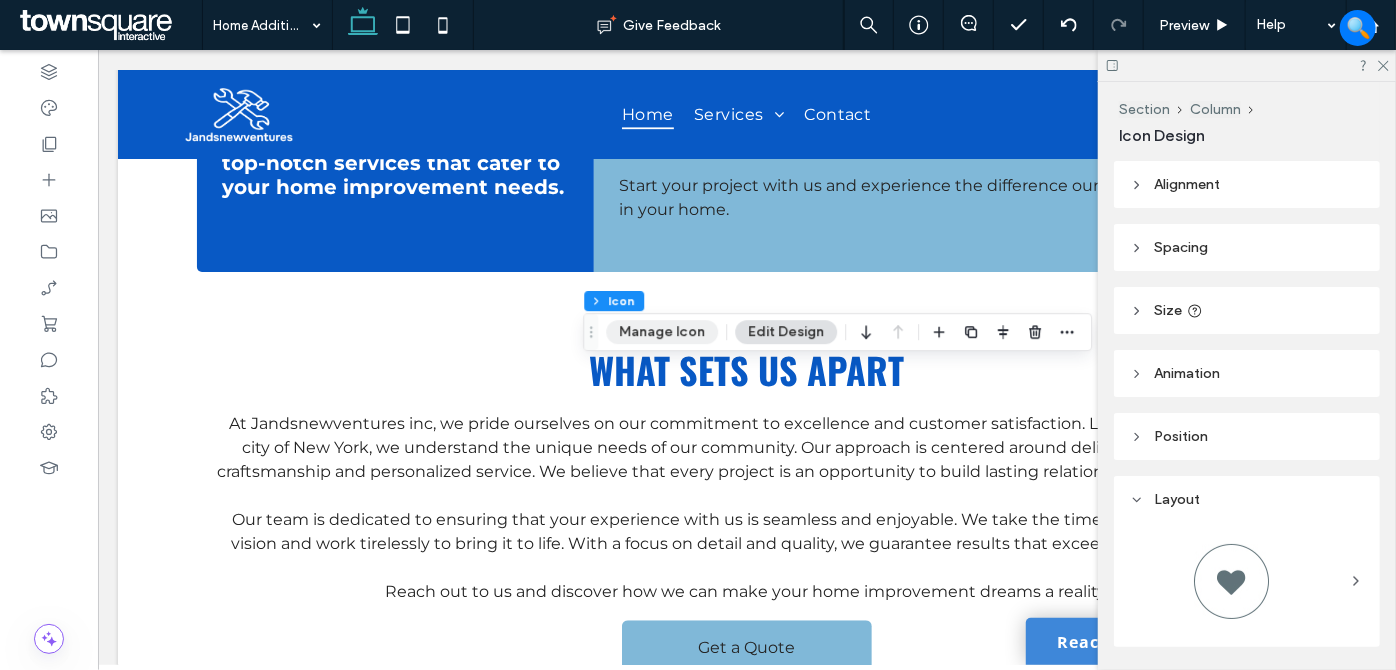 click on "Manage Icon" at bounding box center (662, 332) 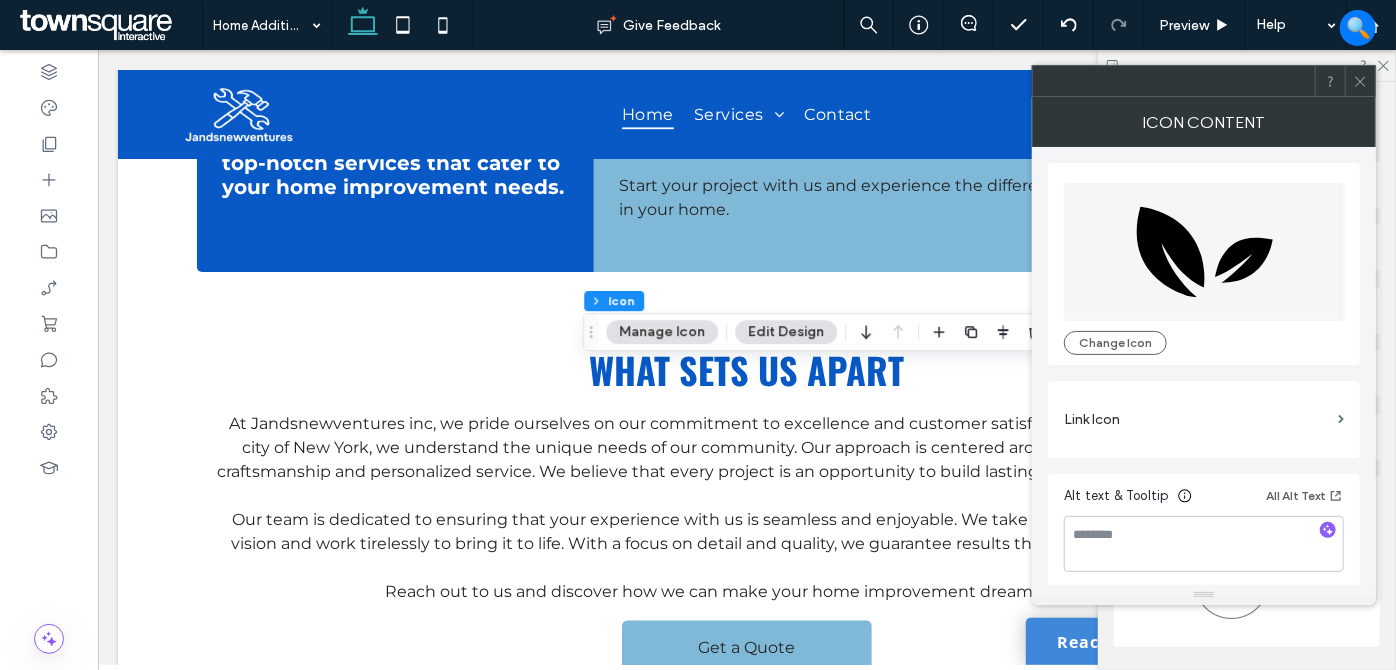 drag, startPoint x: 1106, startPoint y: 336, endPoint x: 1065, endPoint y: 331, distance: 41.303753 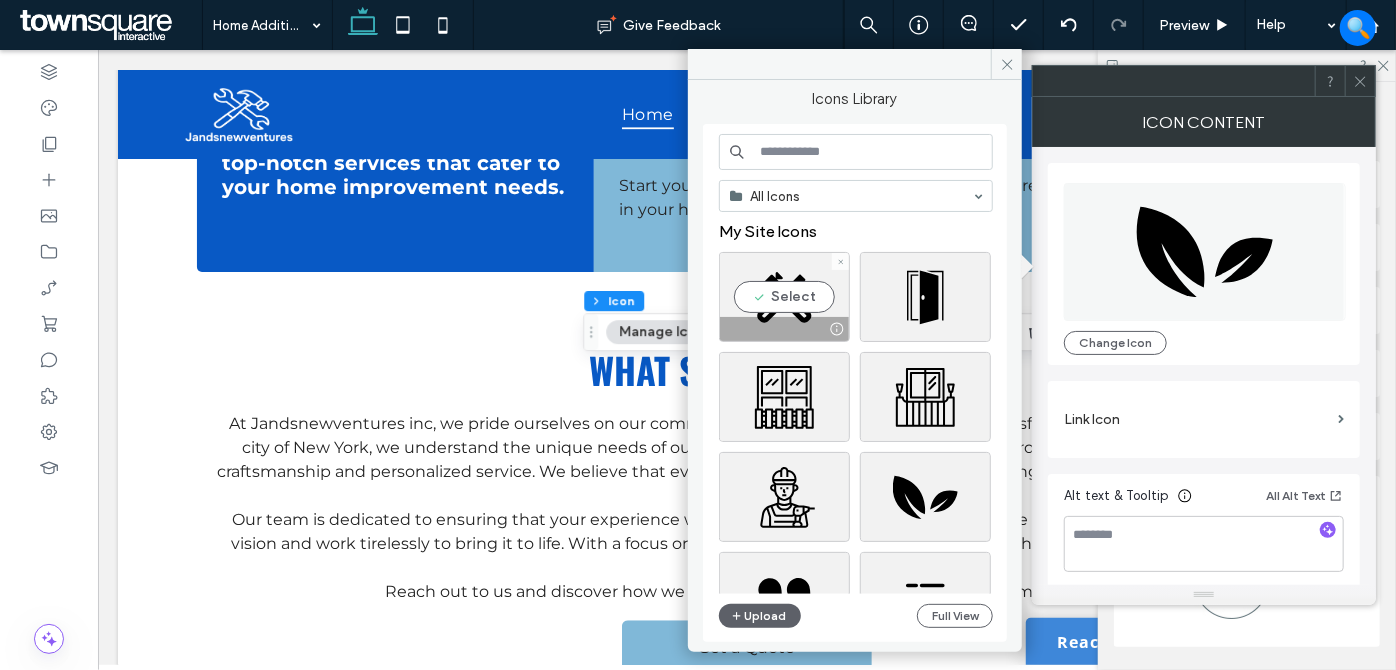 drag, startPoint x: 776, startPoint y: 289, endPoint x: 847, endPoint y: 350, distance: 93.60555 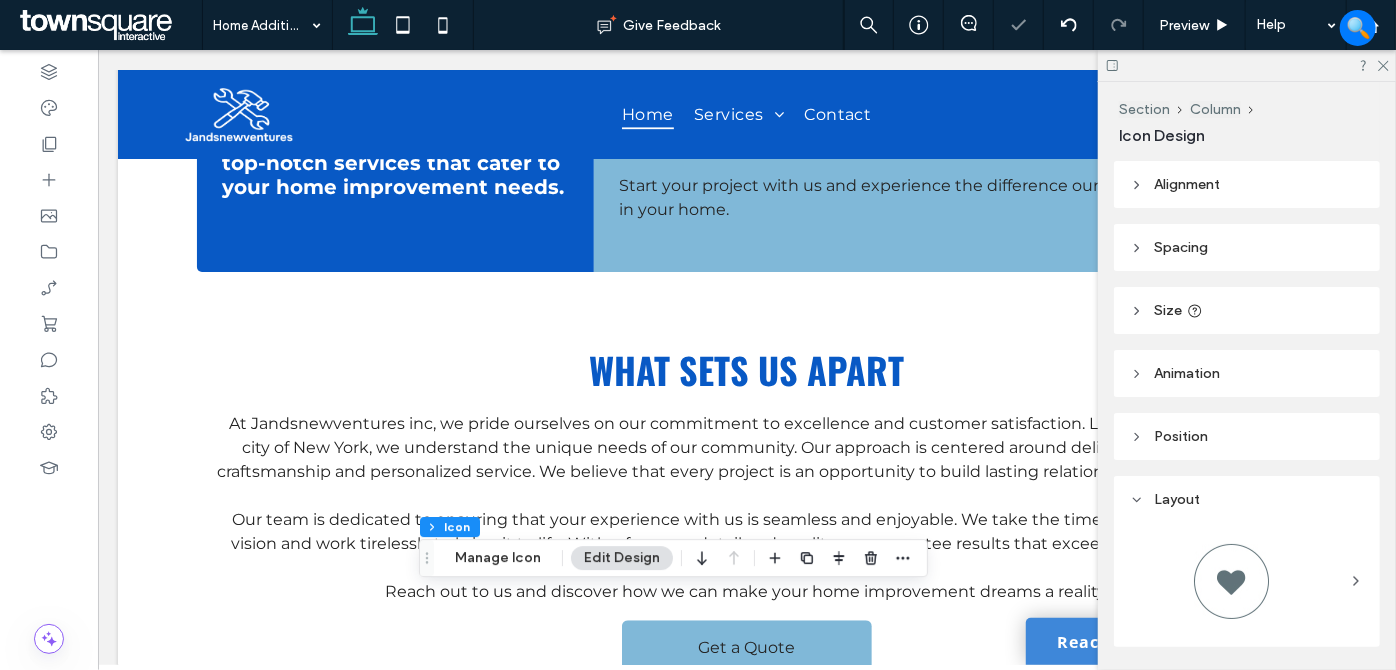 type on "****" 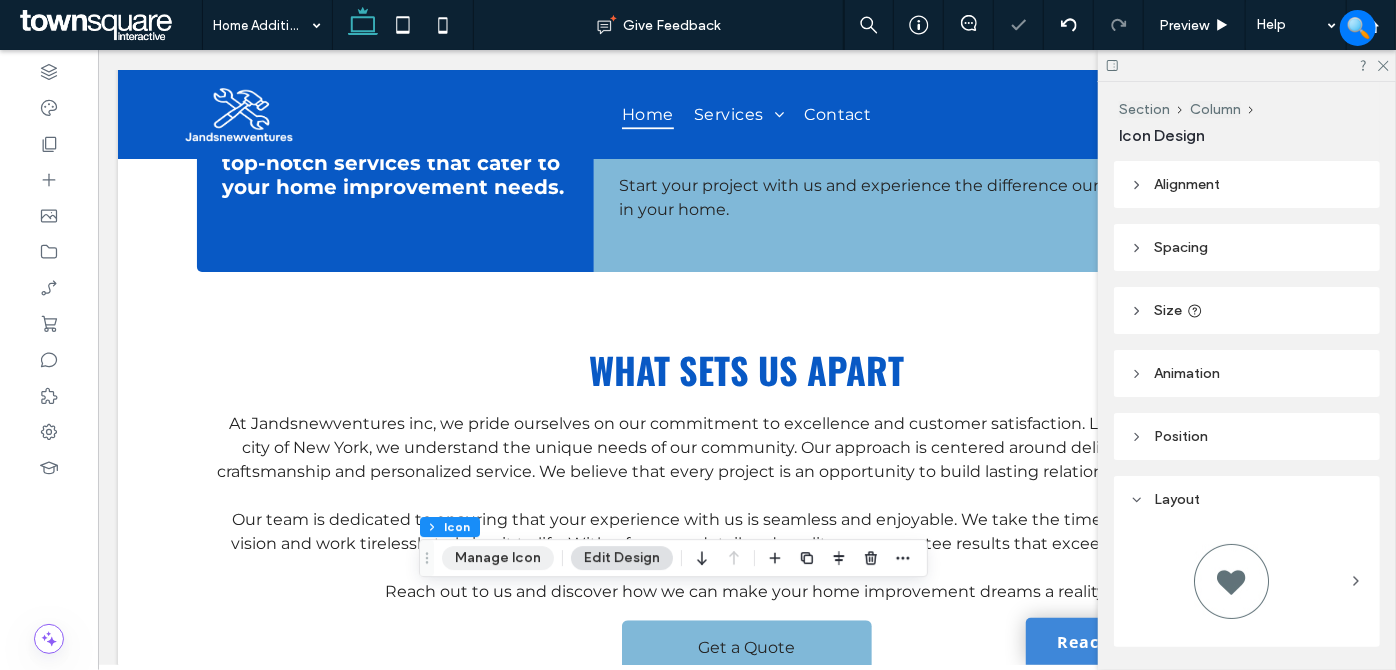 click on "Manage Icon" at bounding box center [498, 558] 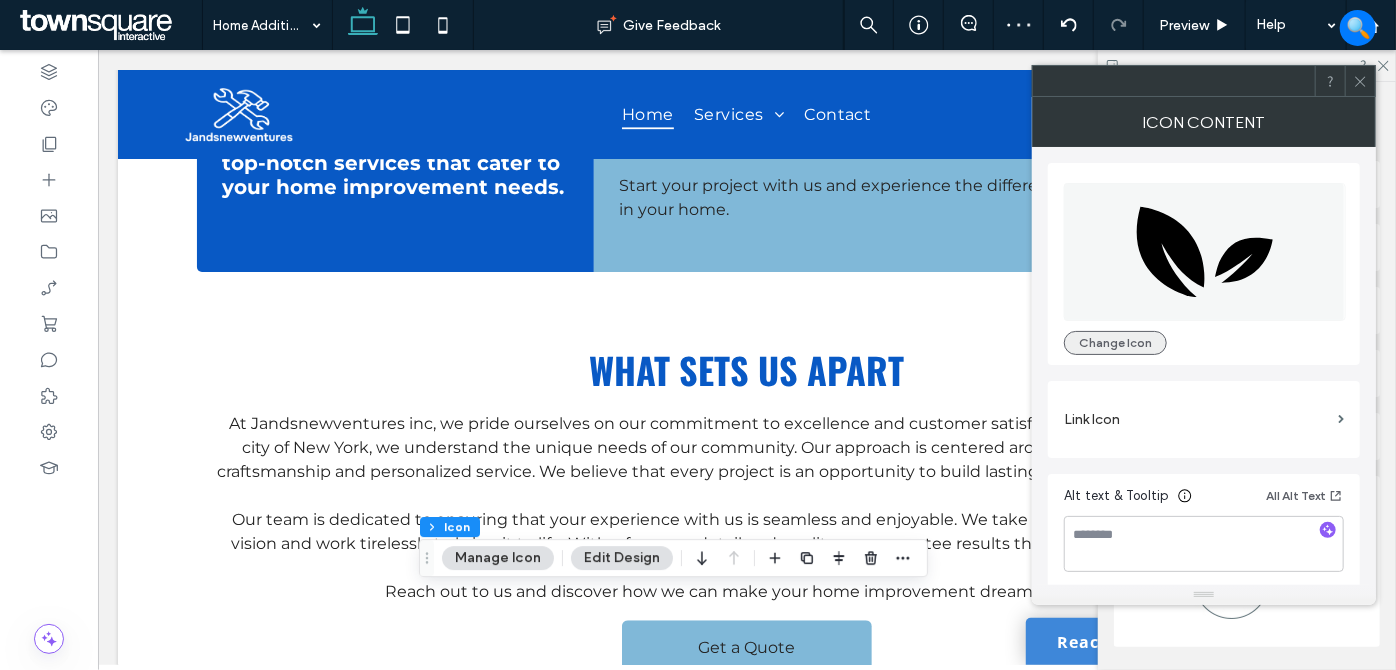 click on "Change Icon" at bounding box center [1115, 343] 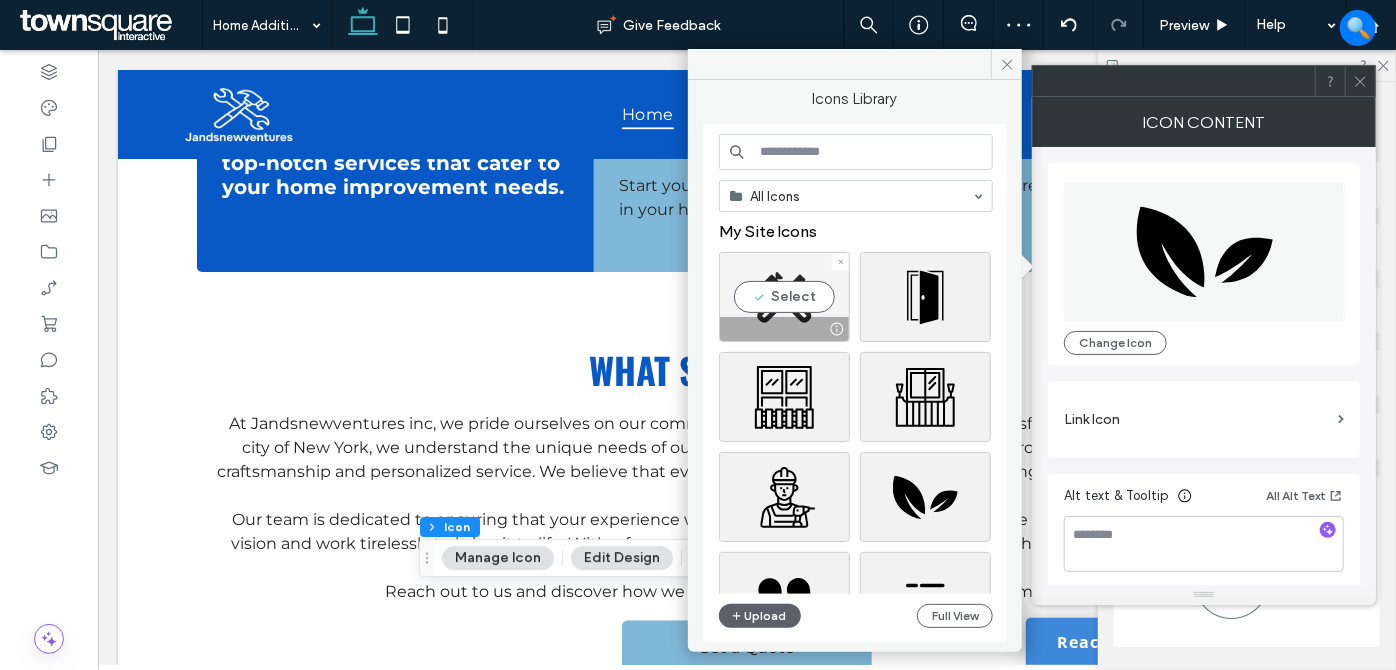 click on "Select" at bounding box center [784, 297] 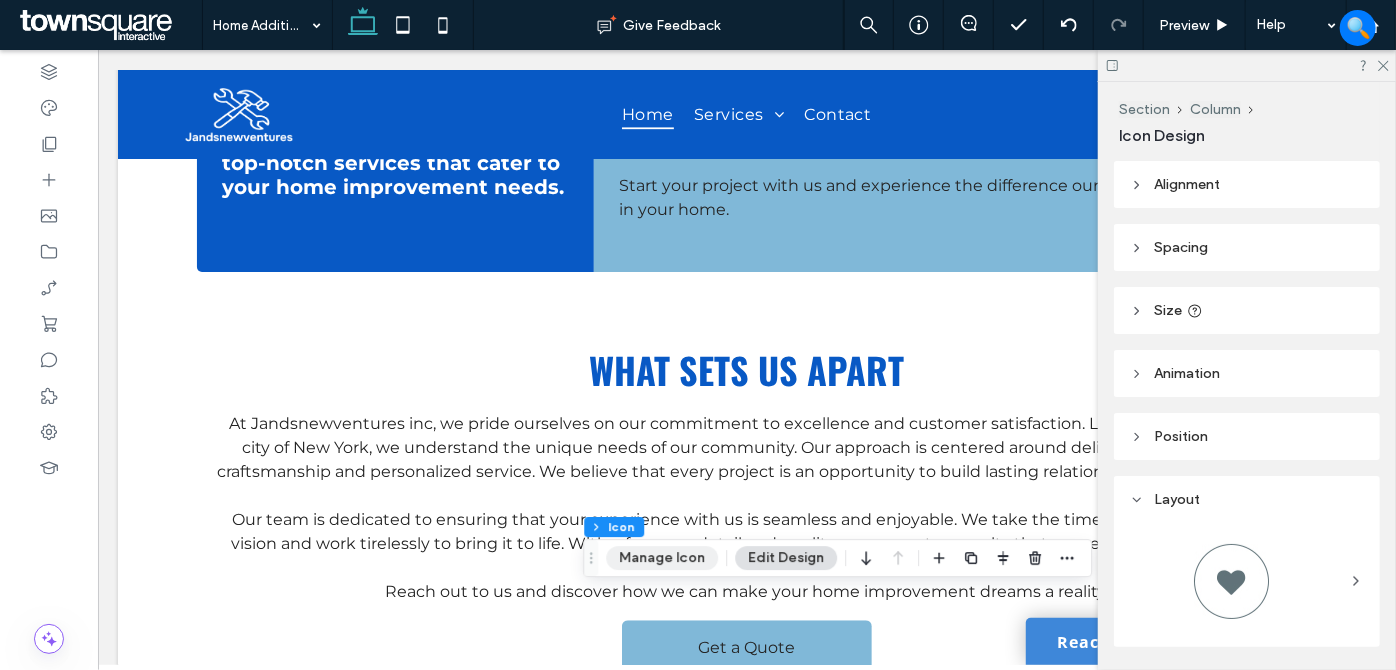 click on "Manage Icon" at bounding box center [662, 558] 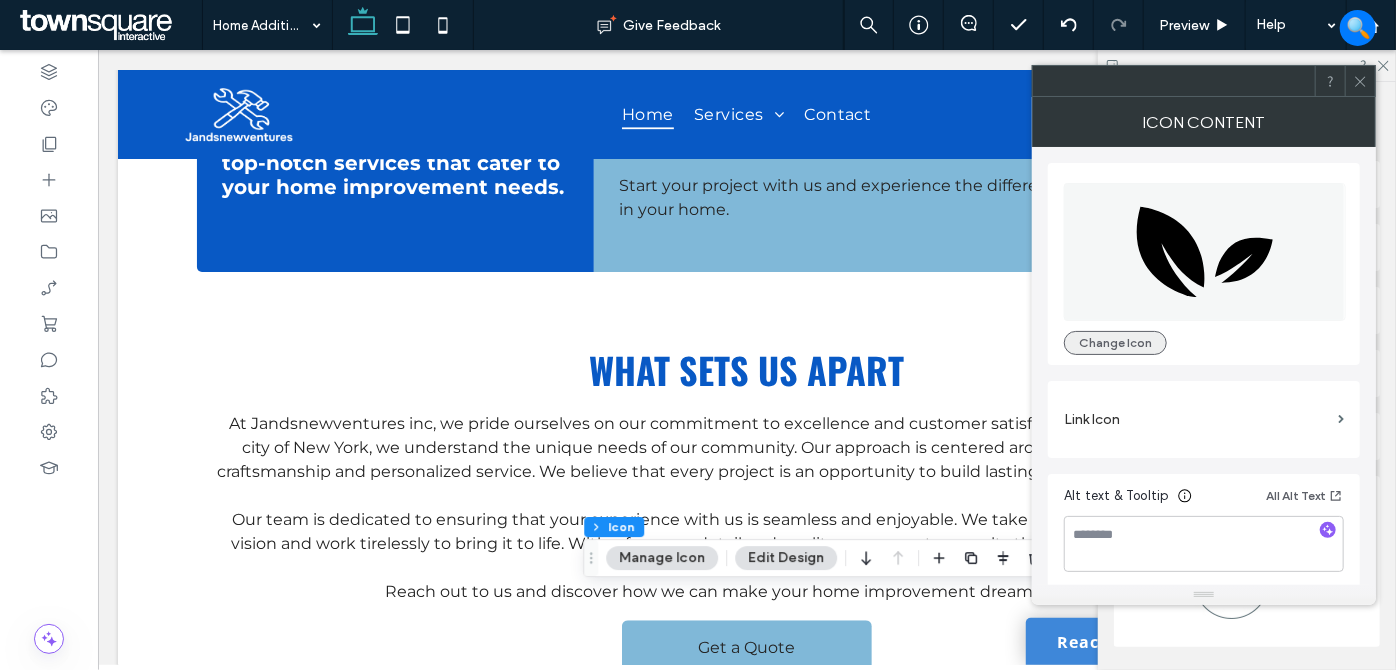 click on "Change Icon" at bounding box center [1115, 343] 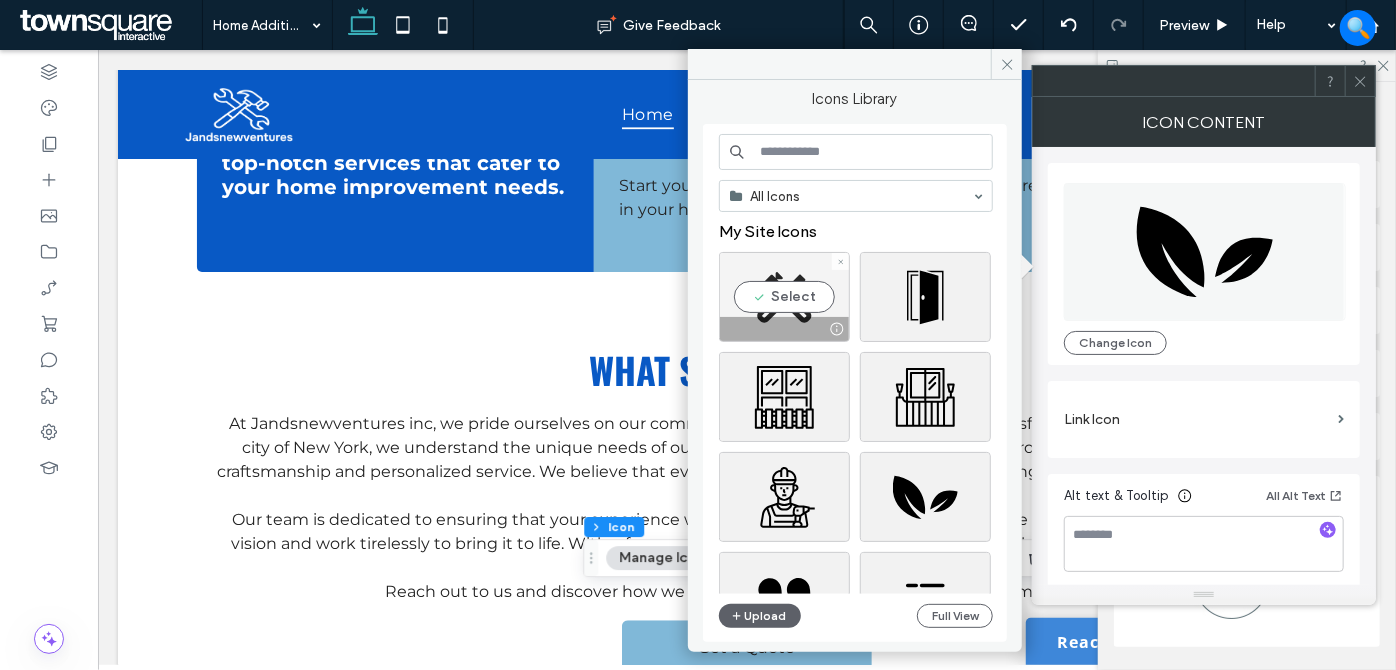 click on "Select" at bounding box center (784, 297) 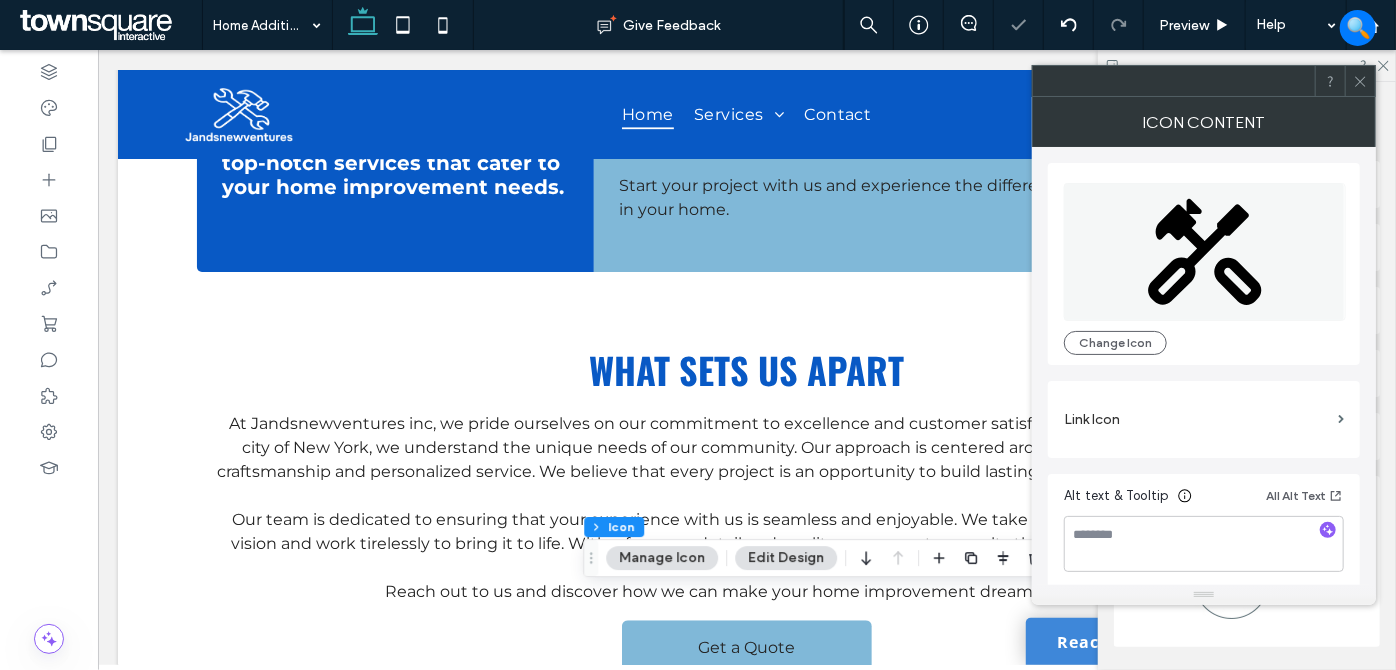 click 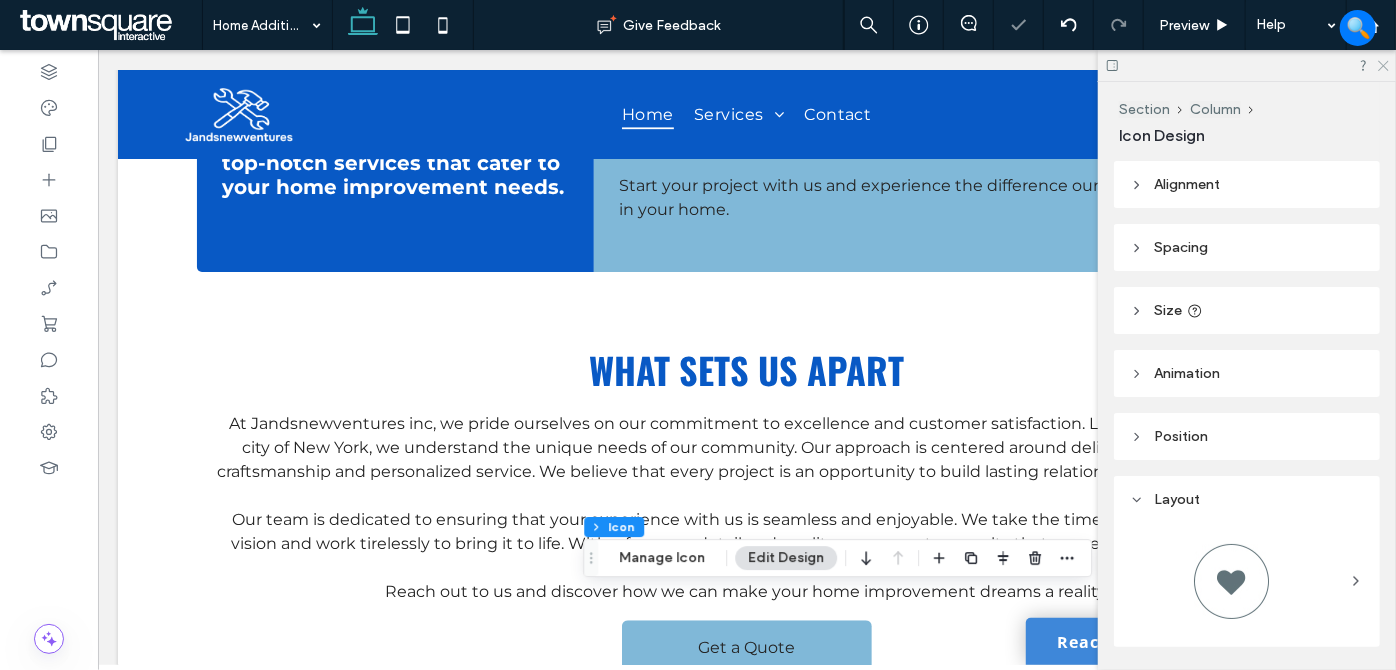 click 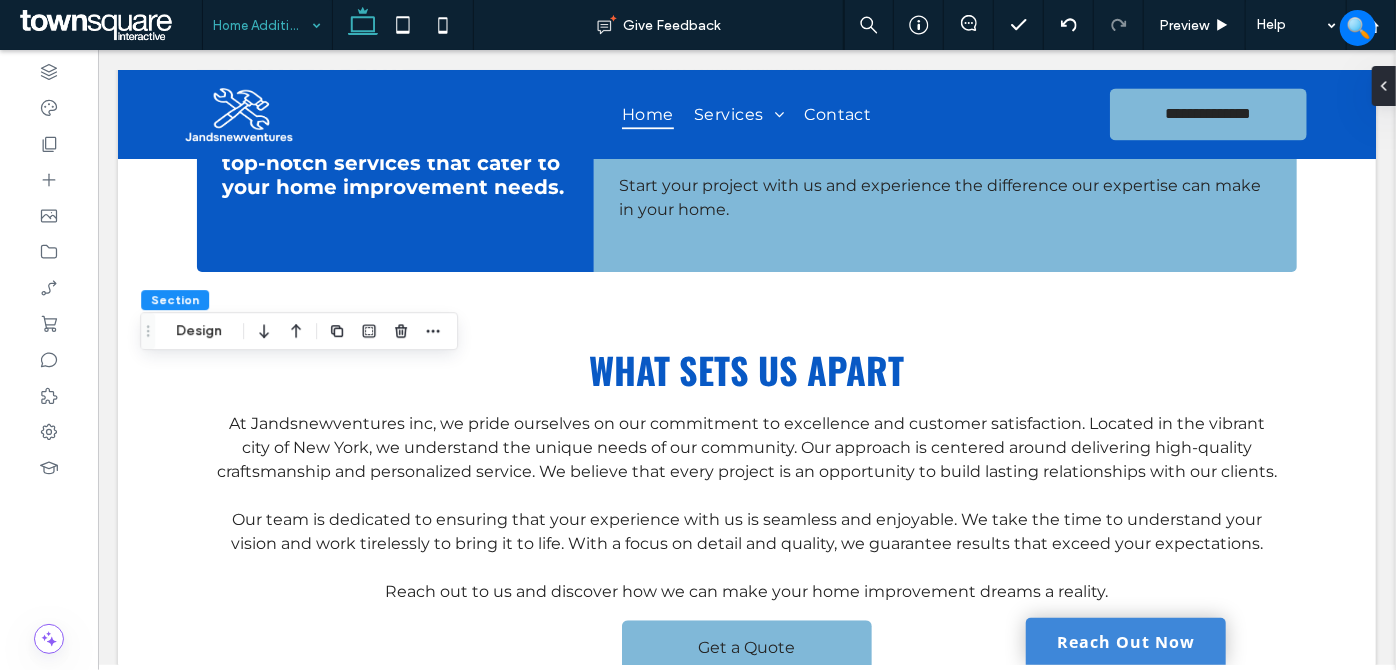 drag, startPoint x: 264, startPoint y: 14, endPoint x: 266, endPoint y: 35, distance: 21.095022 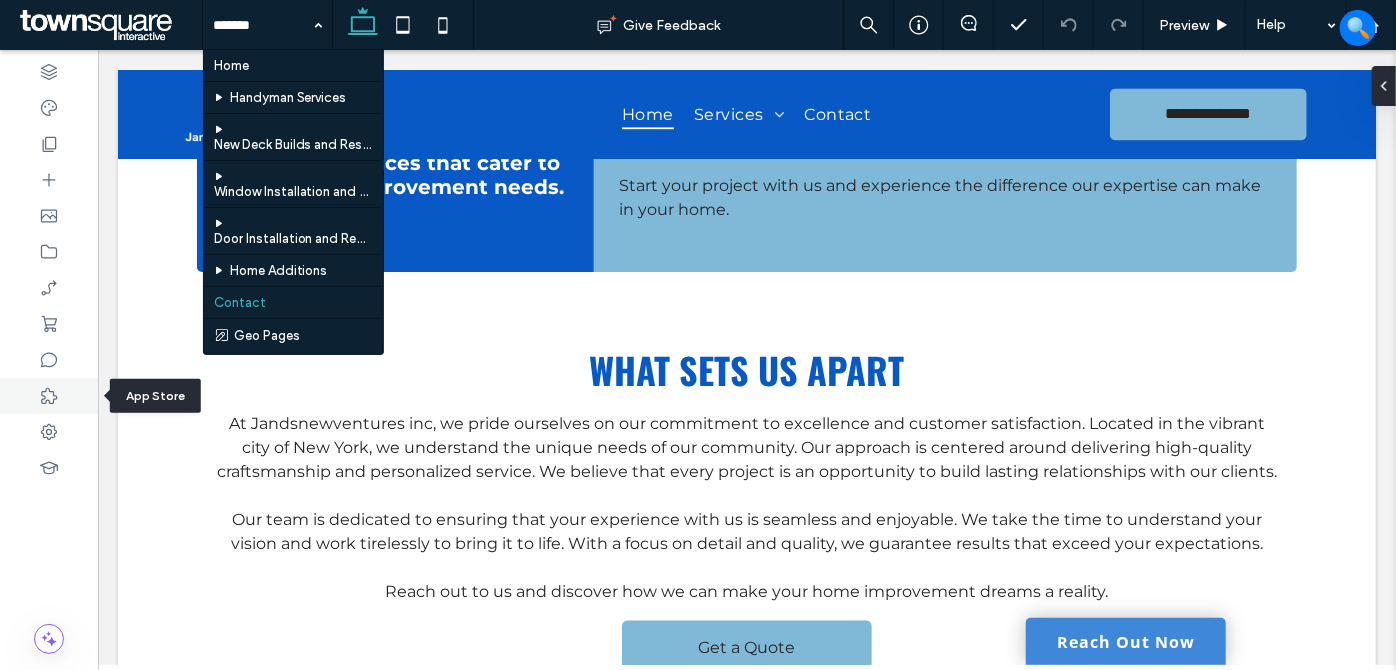 click 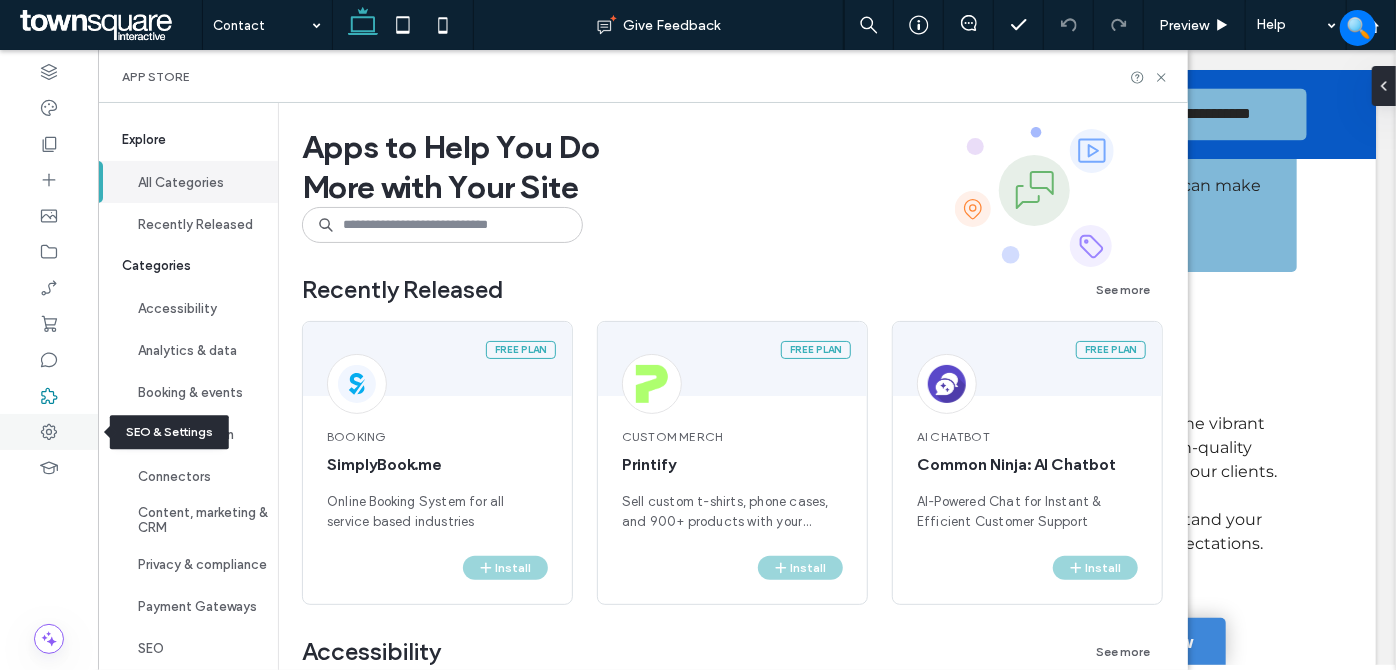 click 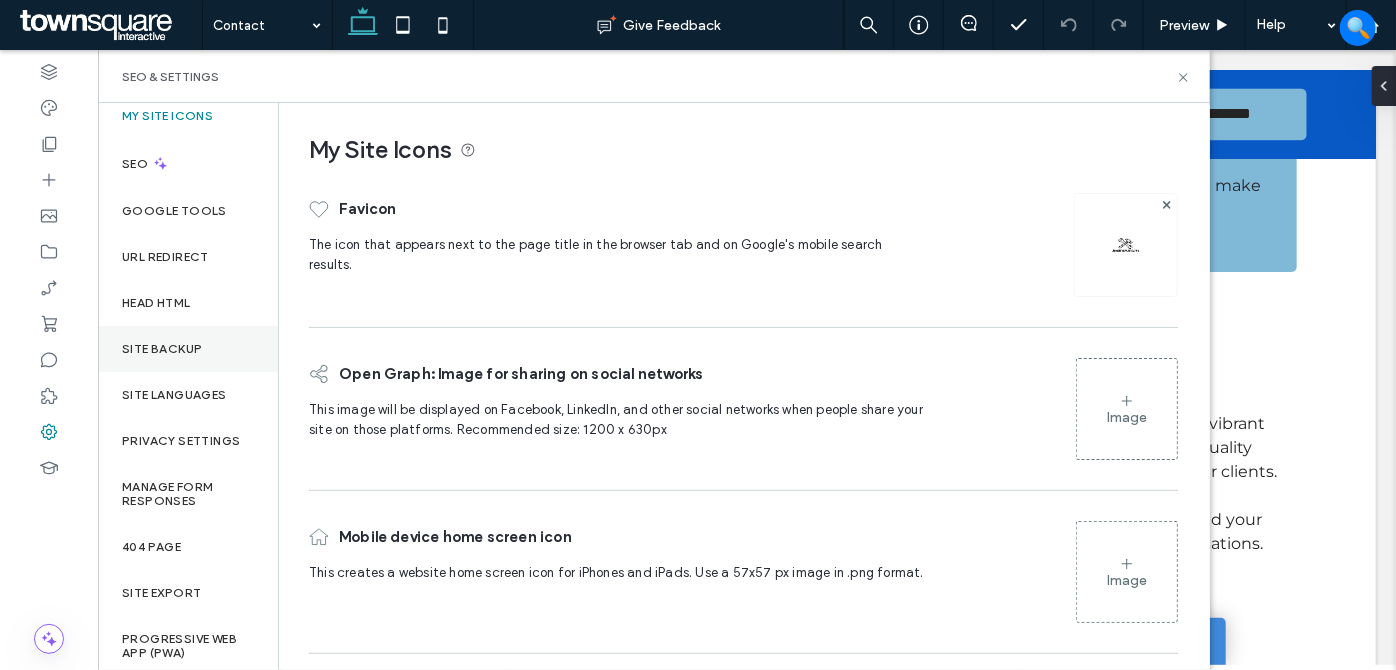 scroll, scrollTop: 15, scrollLeft: 0, axis: vertical 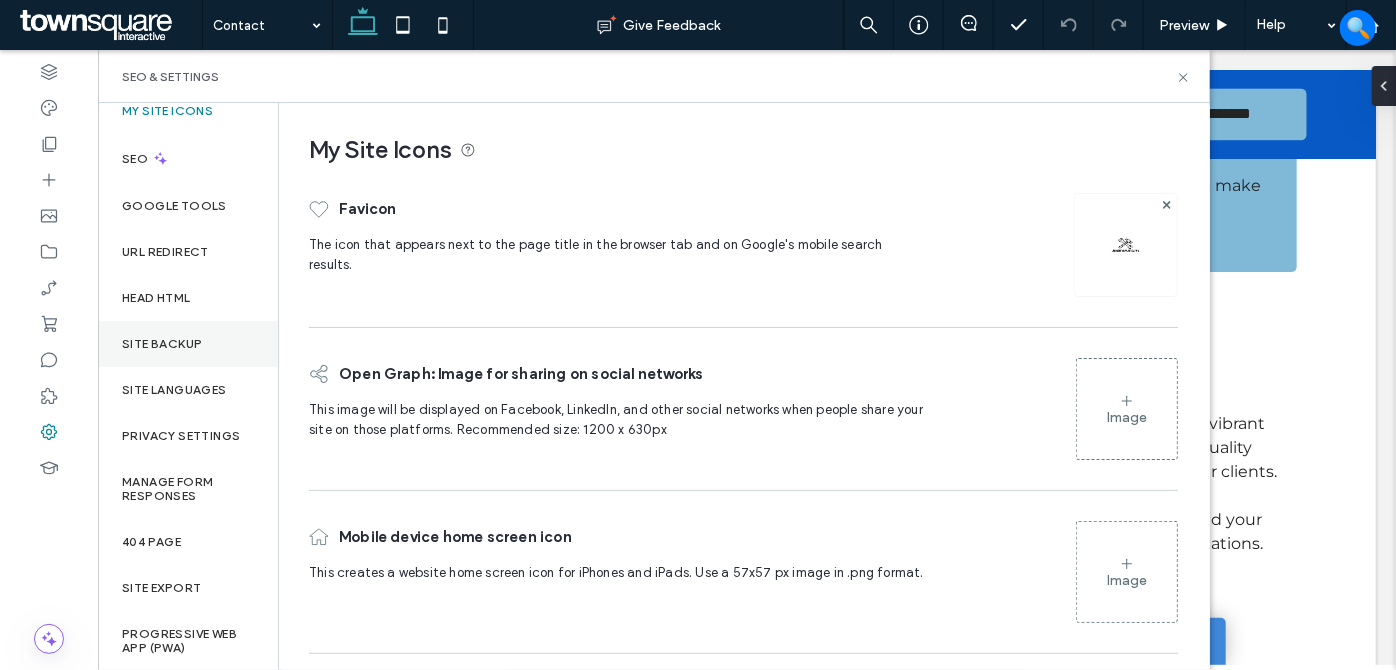click on "Site Backup" at bounding box center (188, 344) 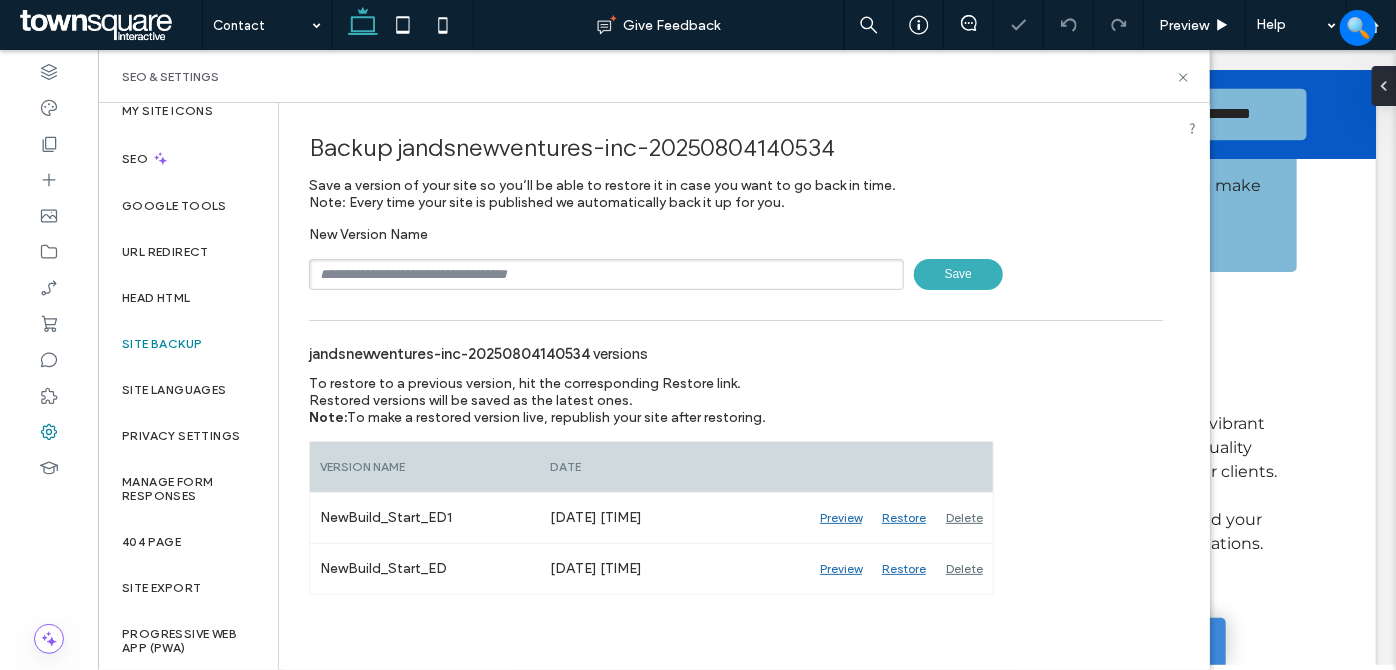 click at bounding box center (606, 274) 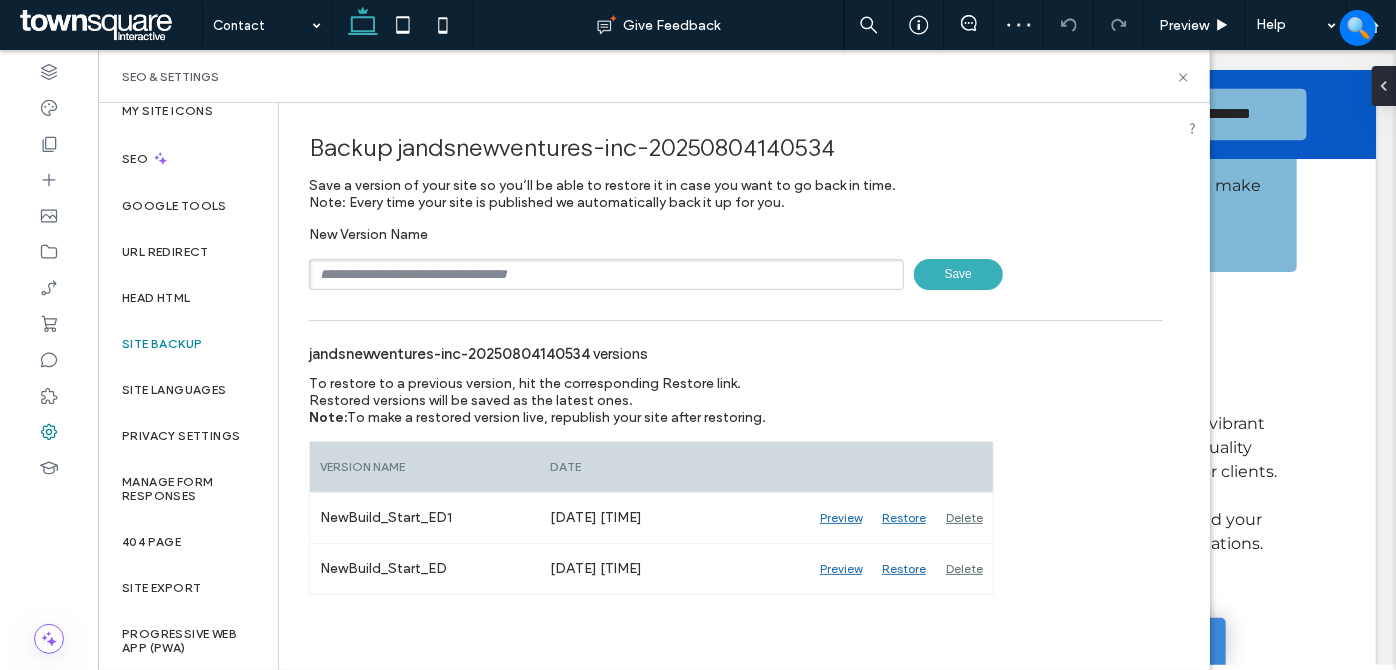 type on "**********" 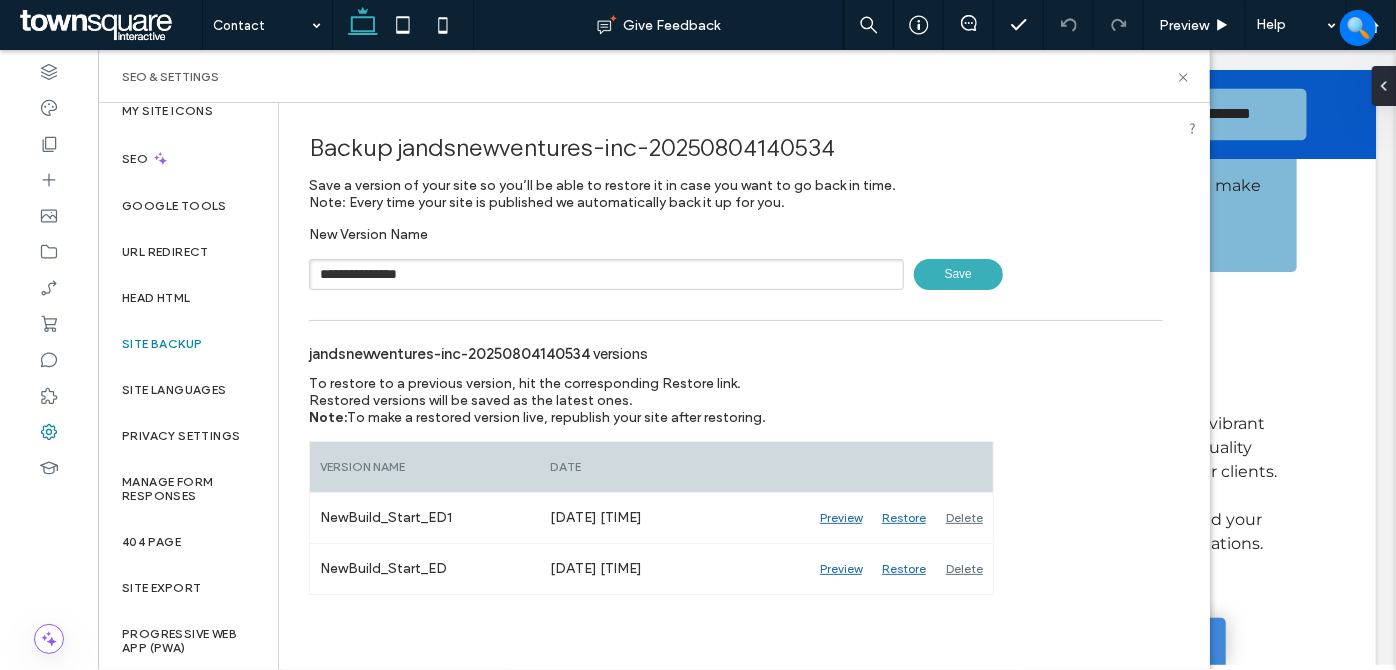 click on "Save" at bounding box center [958, 274] 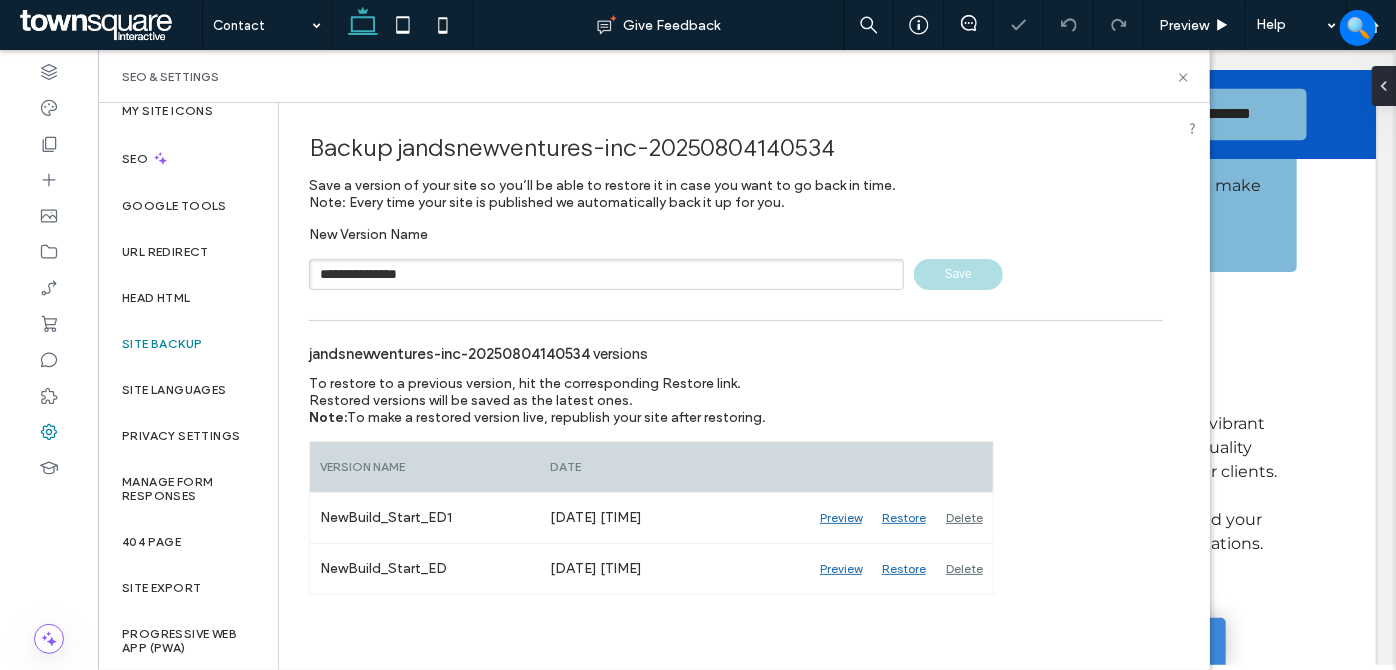 type 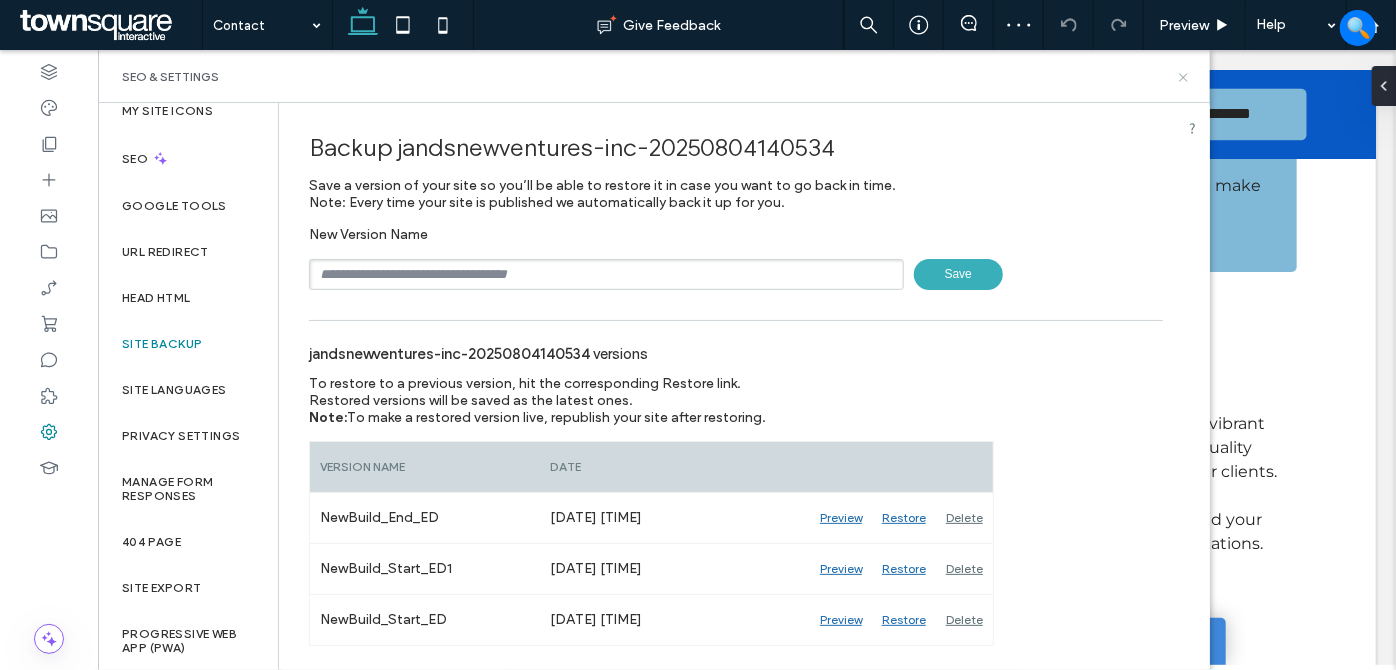 click 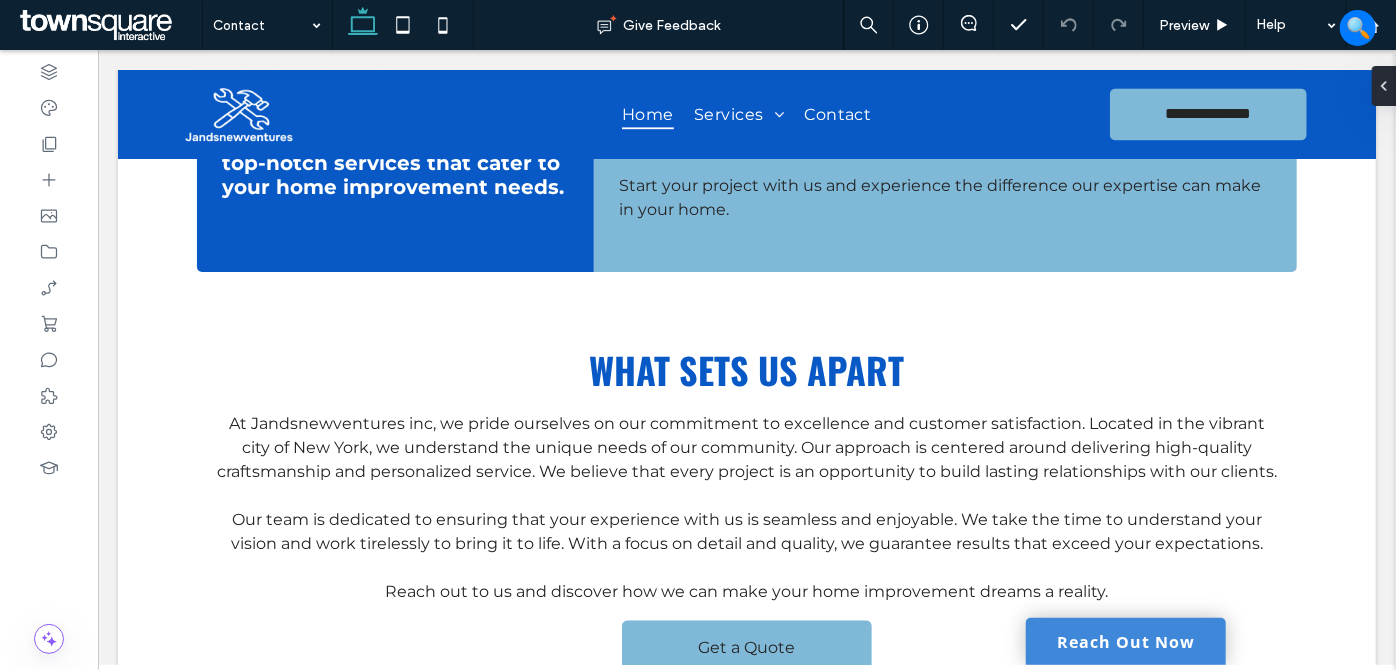 click at bounding box center [108, 25] 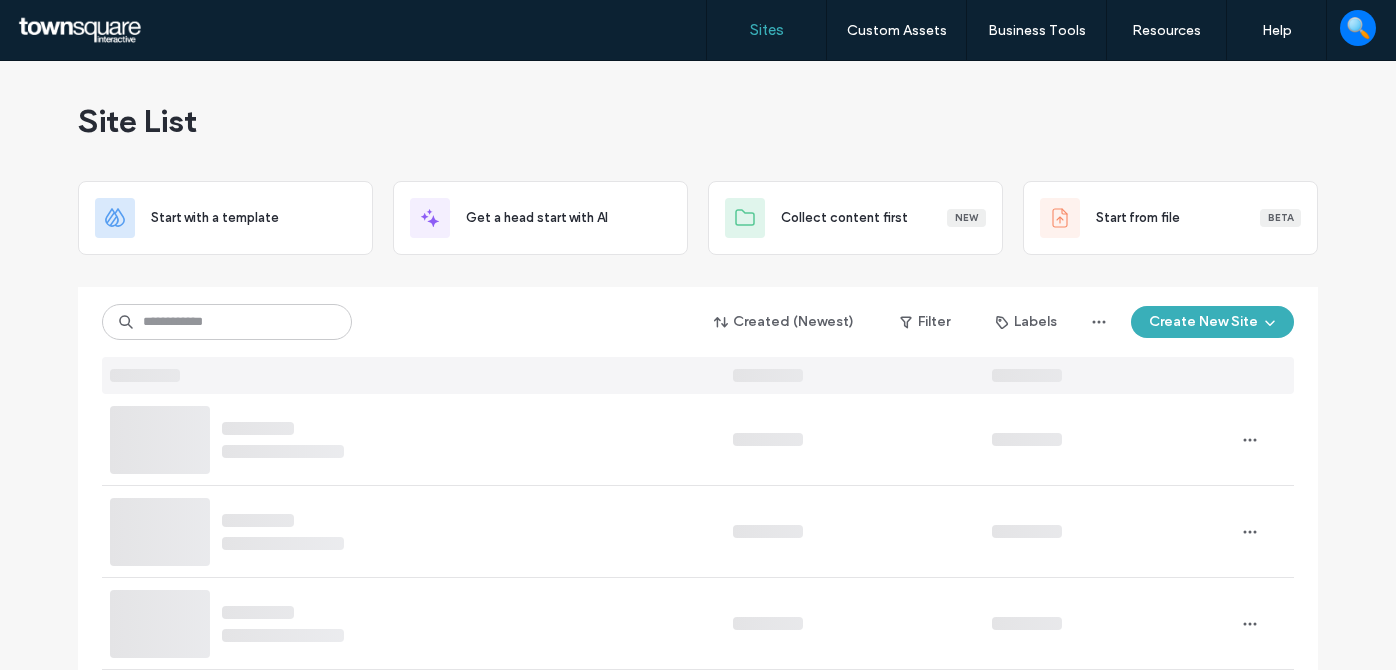 scroll, scrollTop: 0, scrollLeft: 0, axis: both 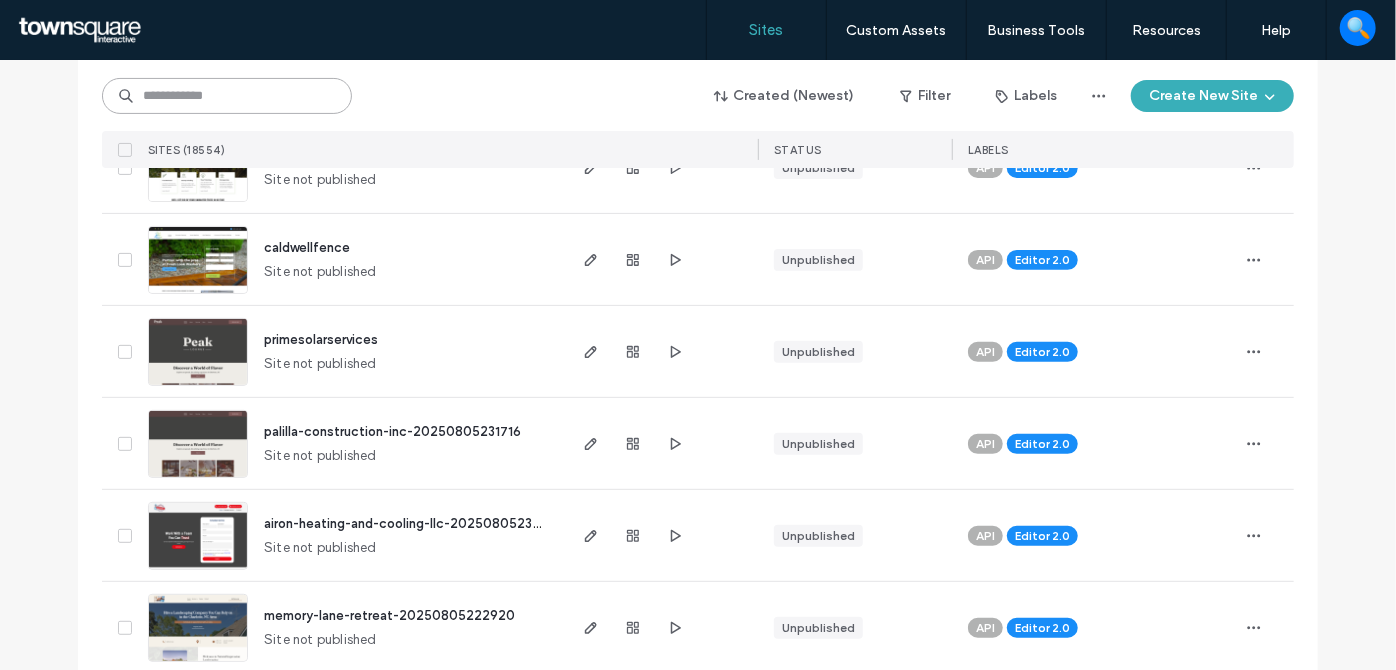 drag, startPoint x: 266, startPoint y: 91, endPoint x: 276, endPoint y: 115, distance: 26 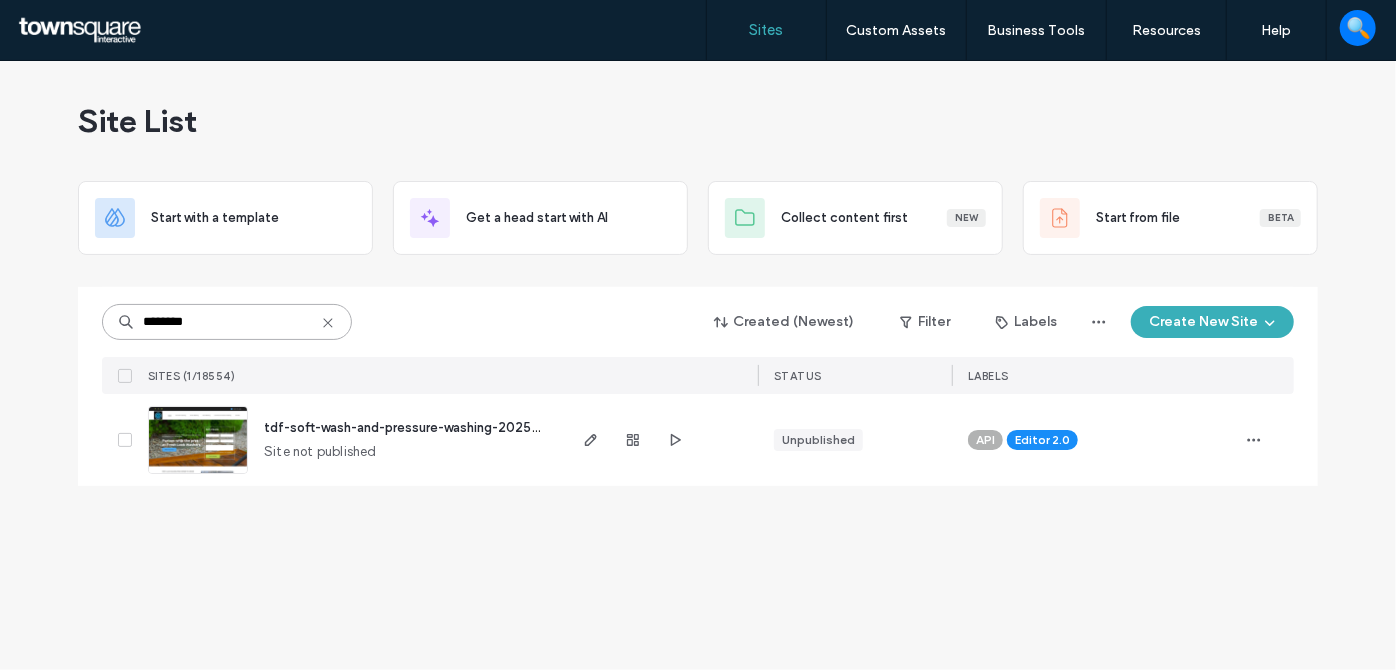 scroll, scrollTop: 0, scrollLeft: 0, axis: both 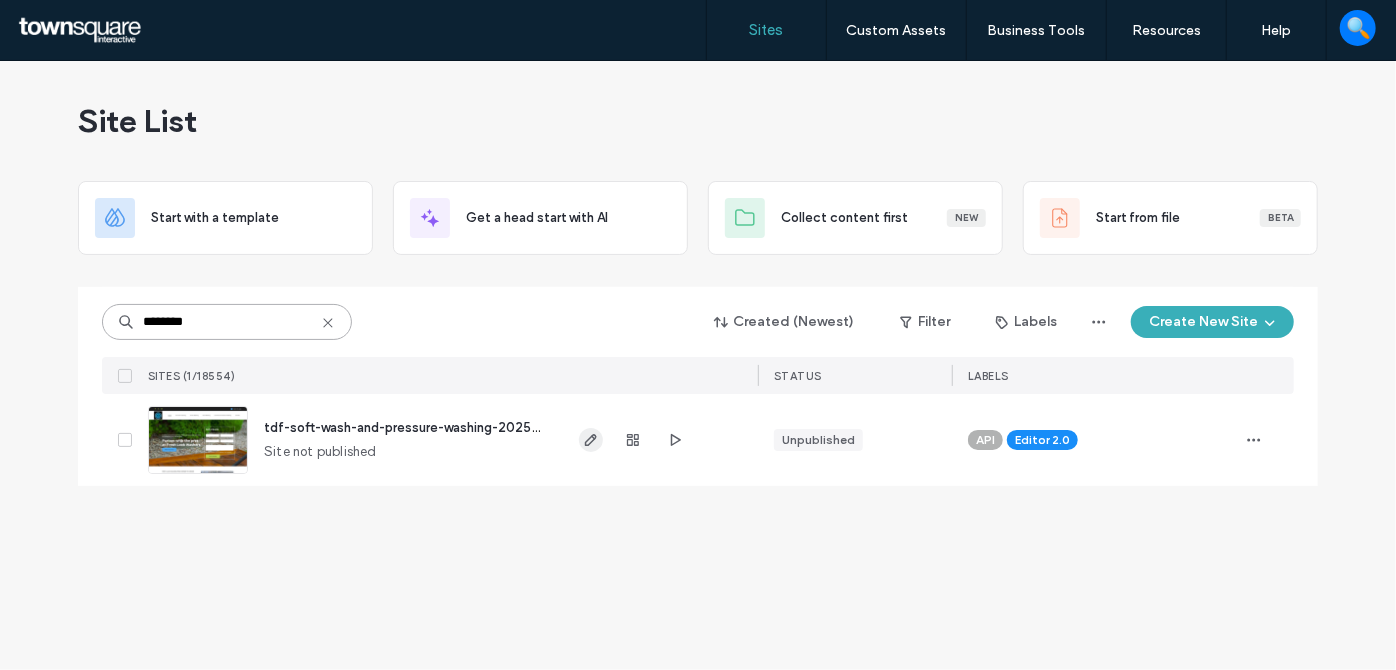 type on "********" 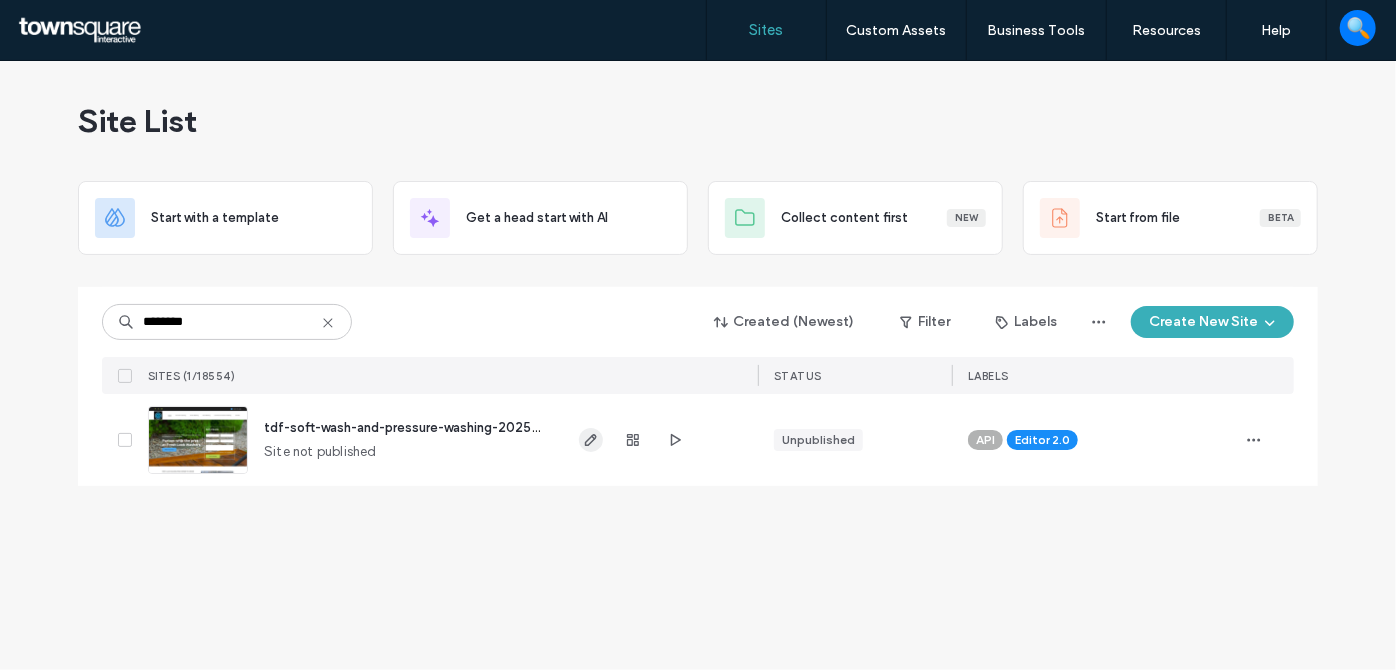 click 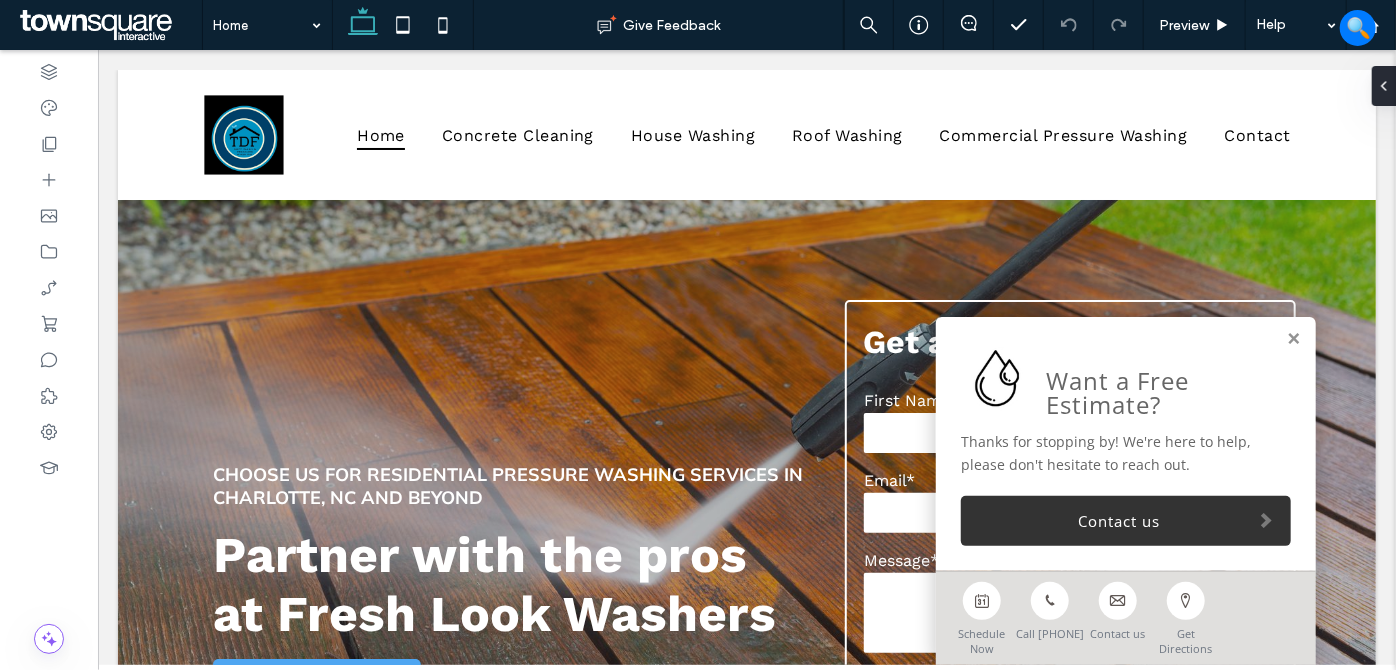 scroll, scrollTop: 2074, scrollLeft: 0, axis: vertical 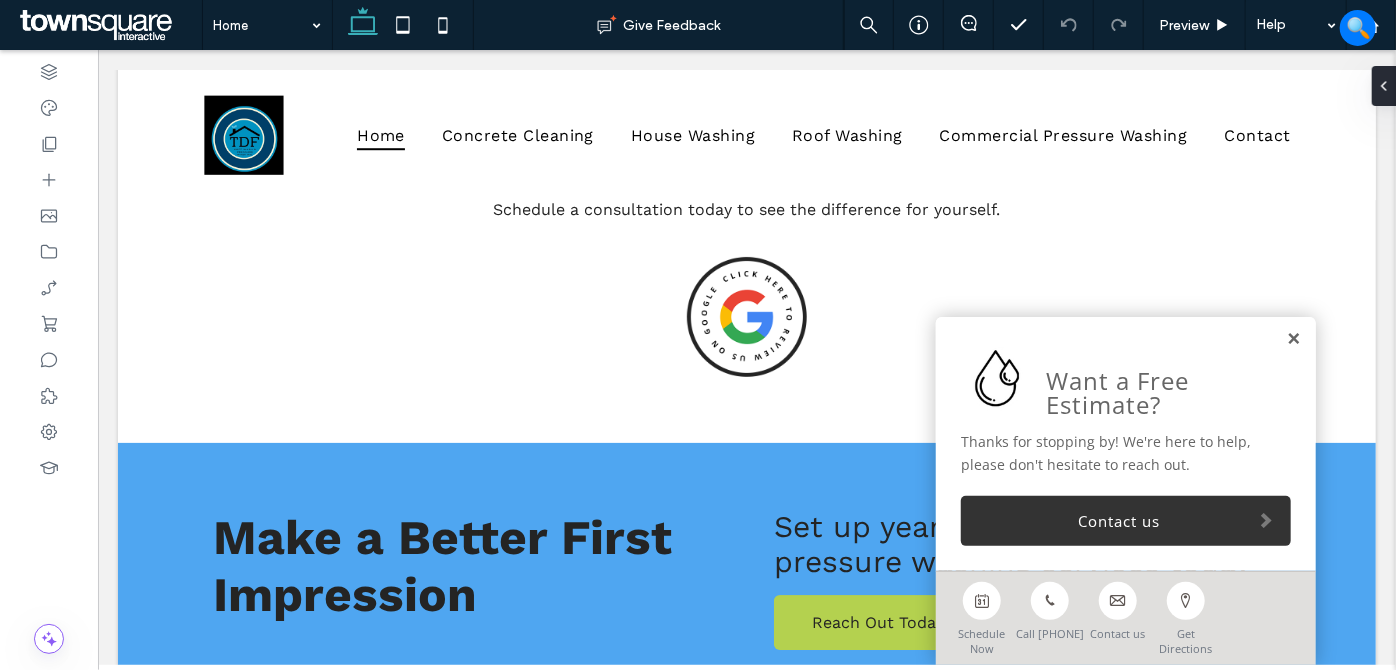 click at bounding box center [1292, 338] 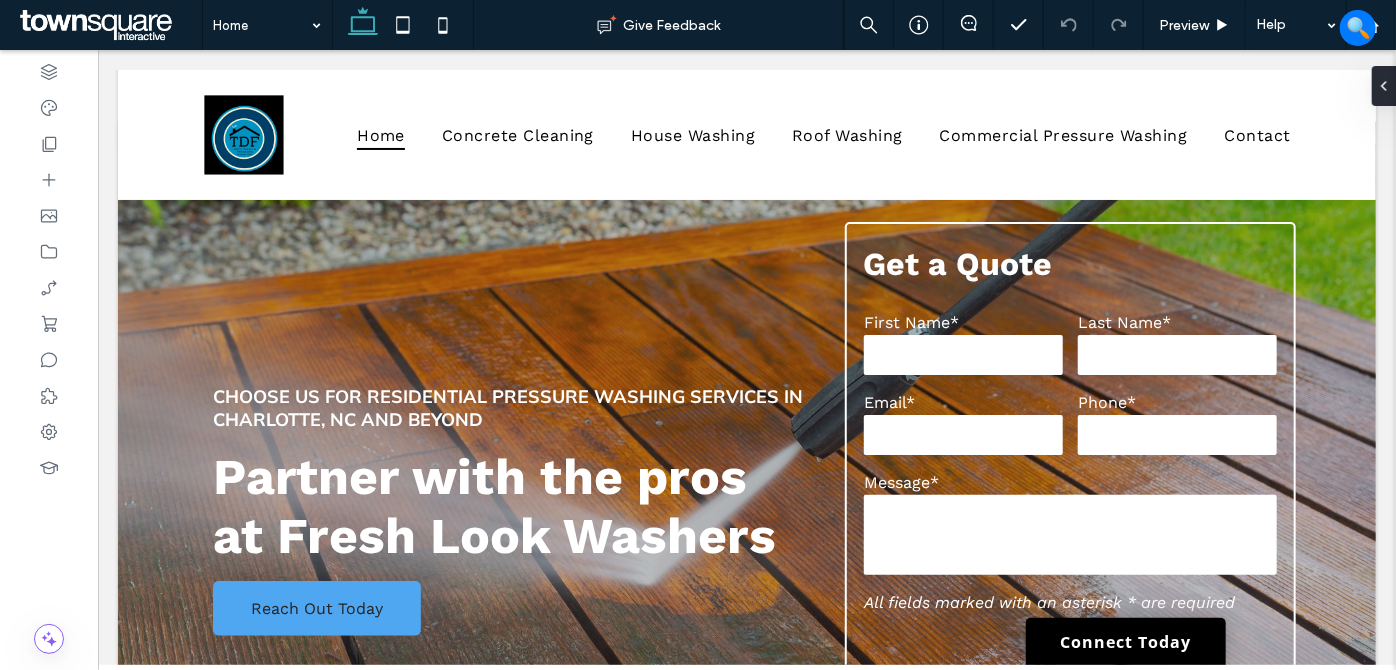 scroll, scrollTop: 0, scrollLeft: 0, axis: both 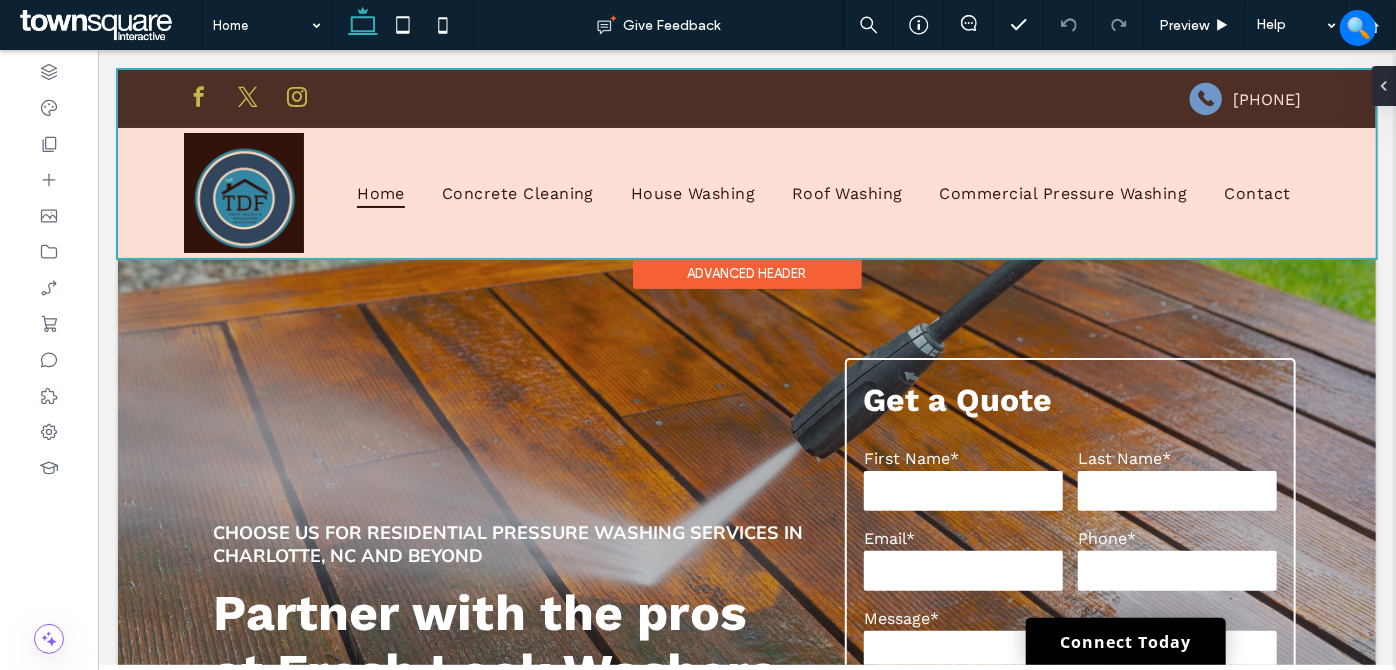 click at bounding box center (746, 163) 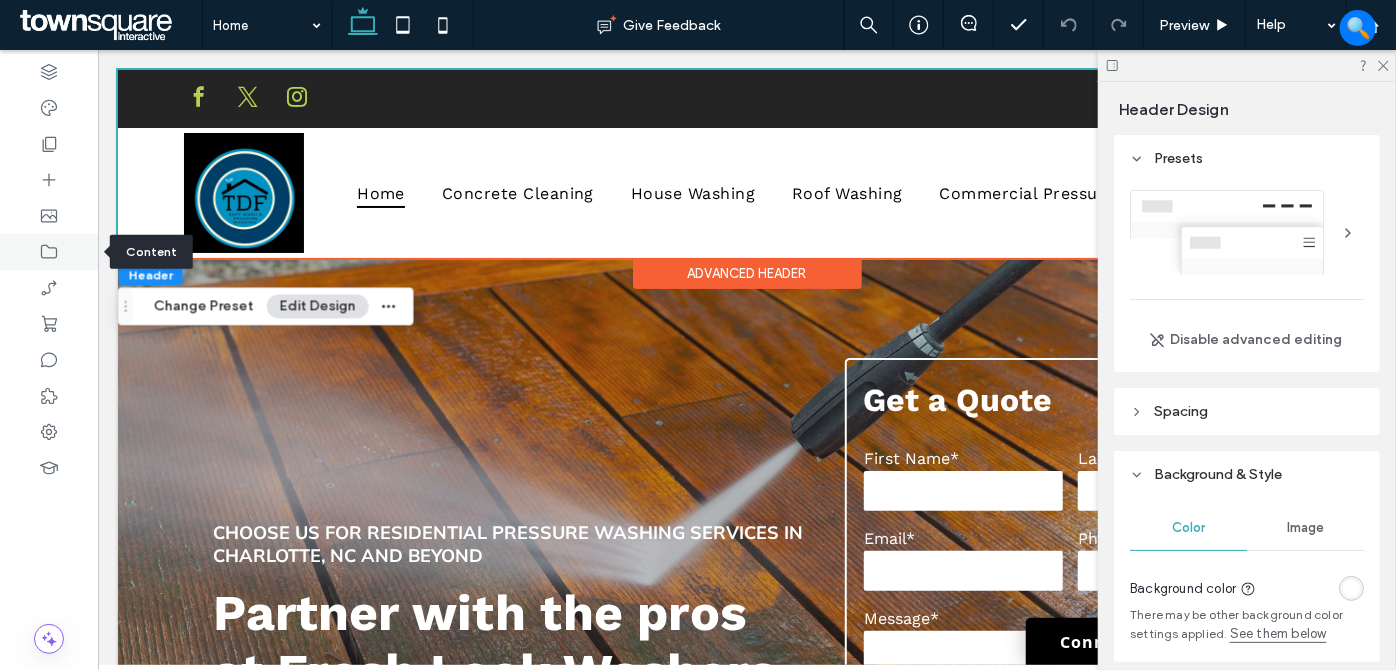 click at bounding box center [49, 252] 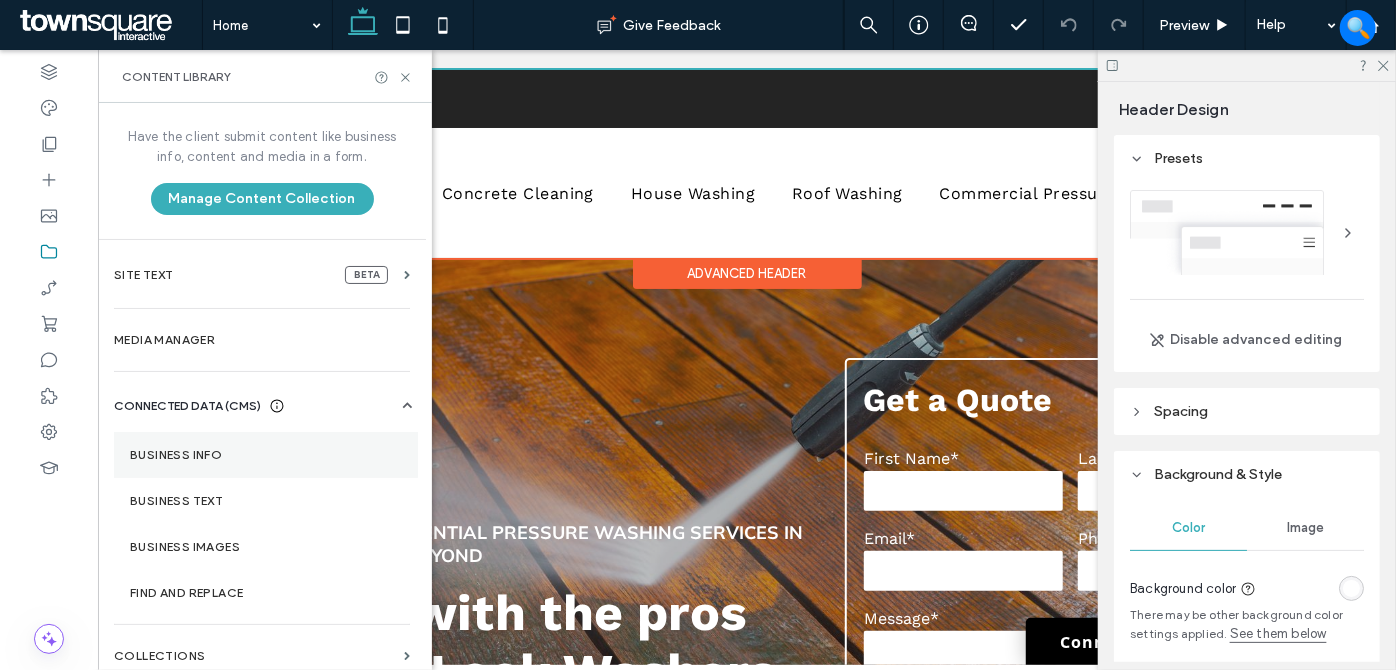 click on "Business Info" at bounding box center (266, 455) 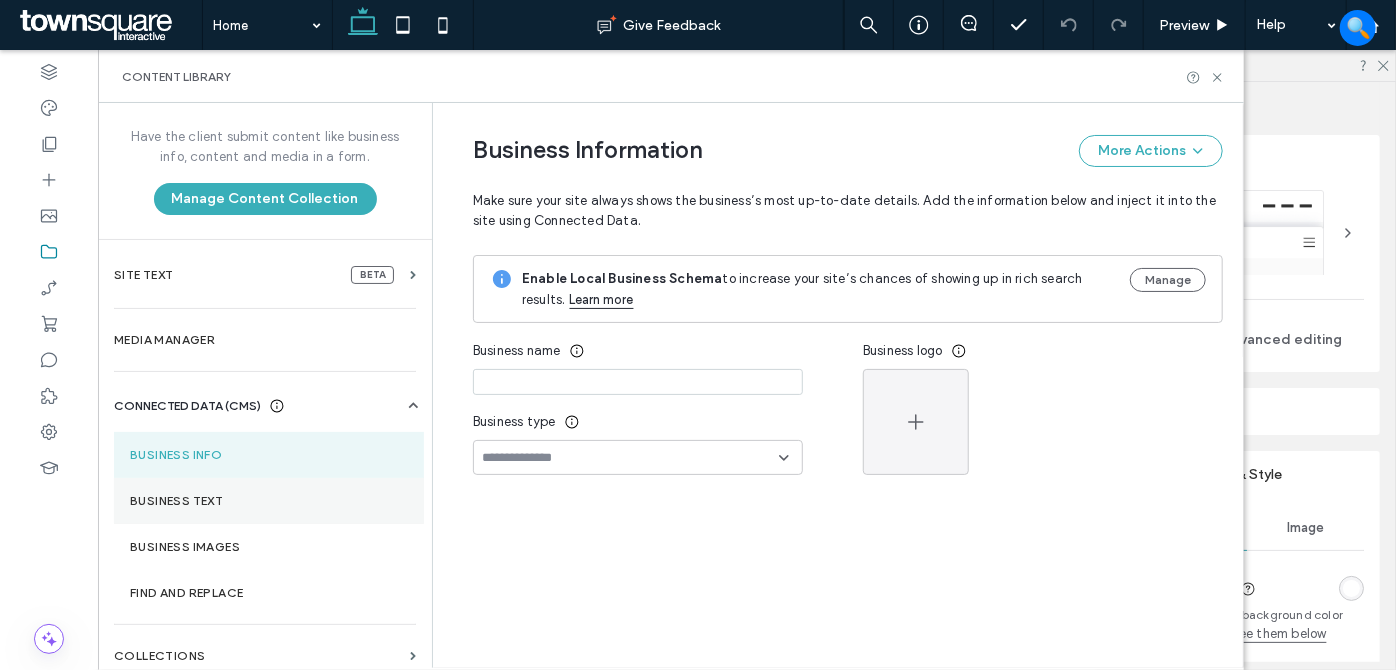 type on "**********" 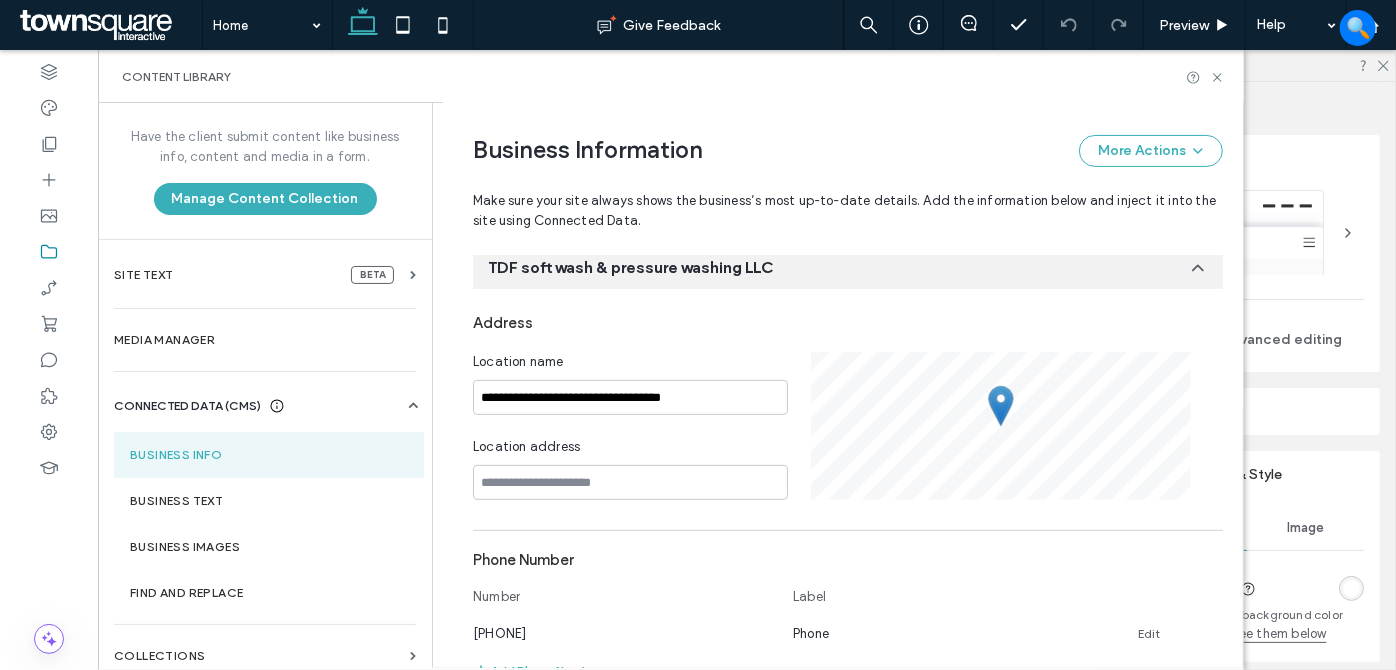 scroll, scrollTop: 302, scrollLeft: 0, axis: vertical 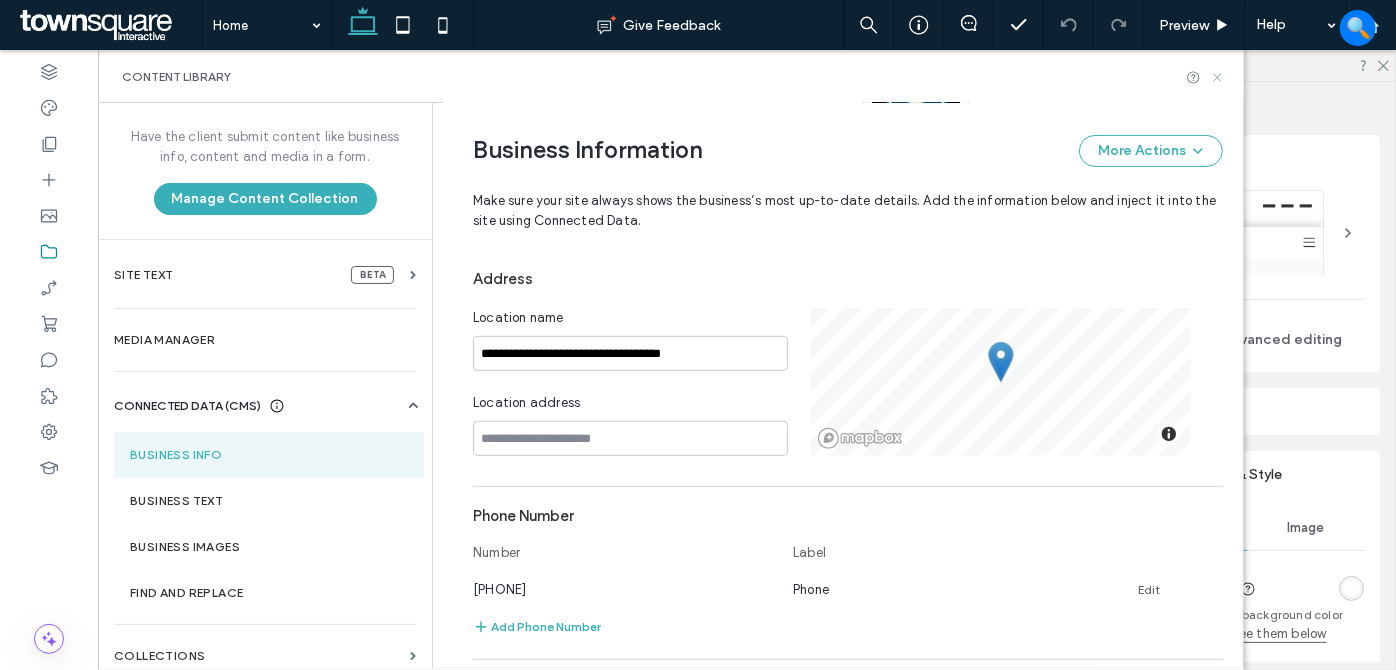 click 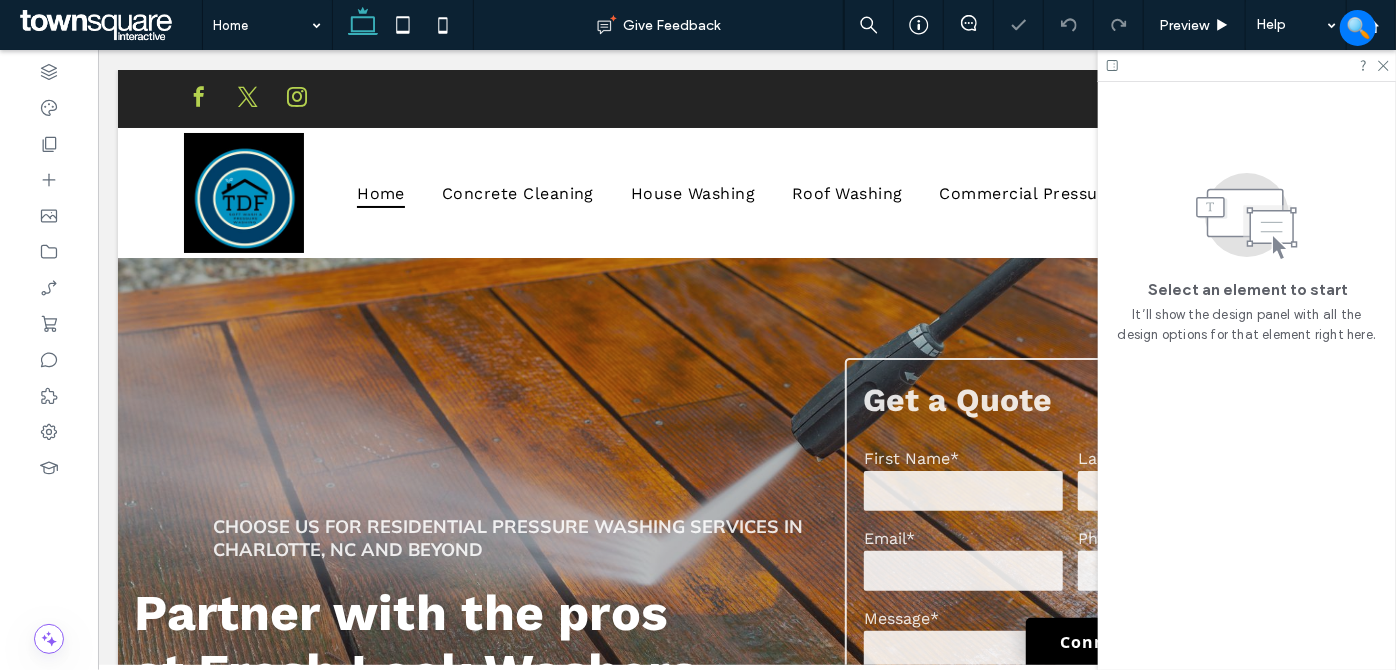 scroll, scrollTop: 0, scrollLeft: 0, axis: both 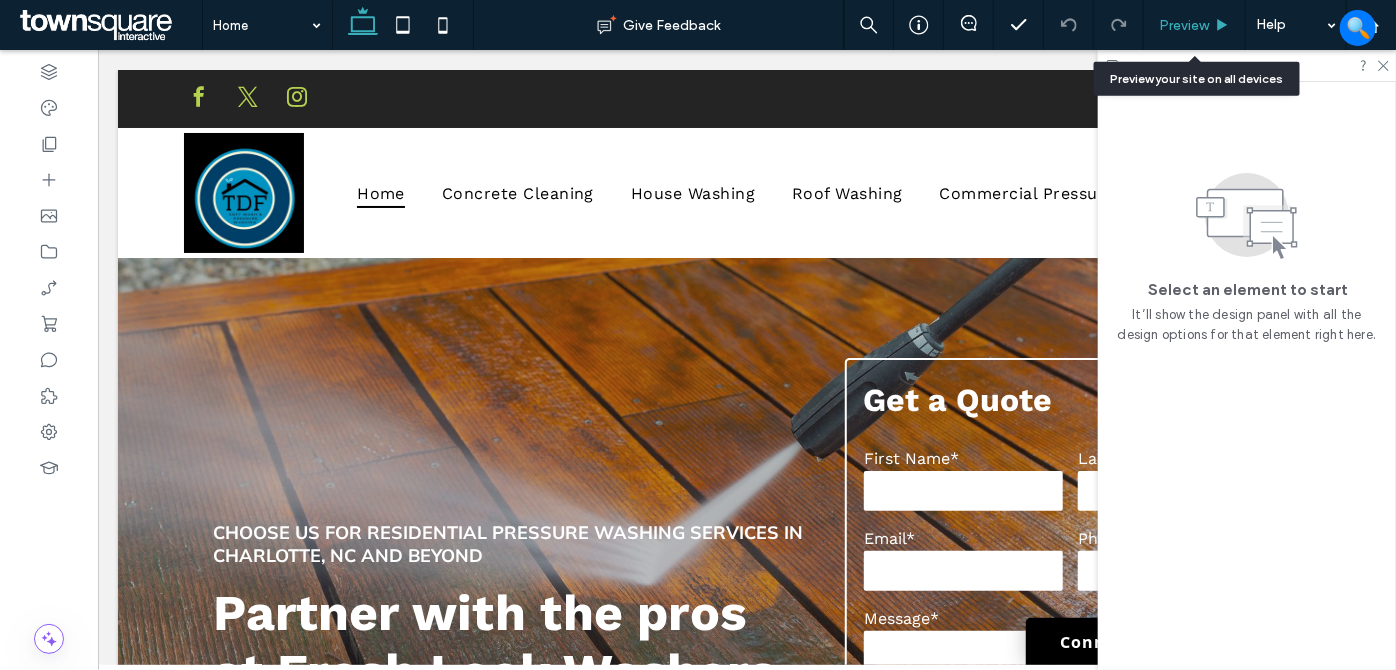 drag, startPoint x: 1213, startPoint y: 15, endPoint x: 1197, endPoint y: 35, distance: 25.612497 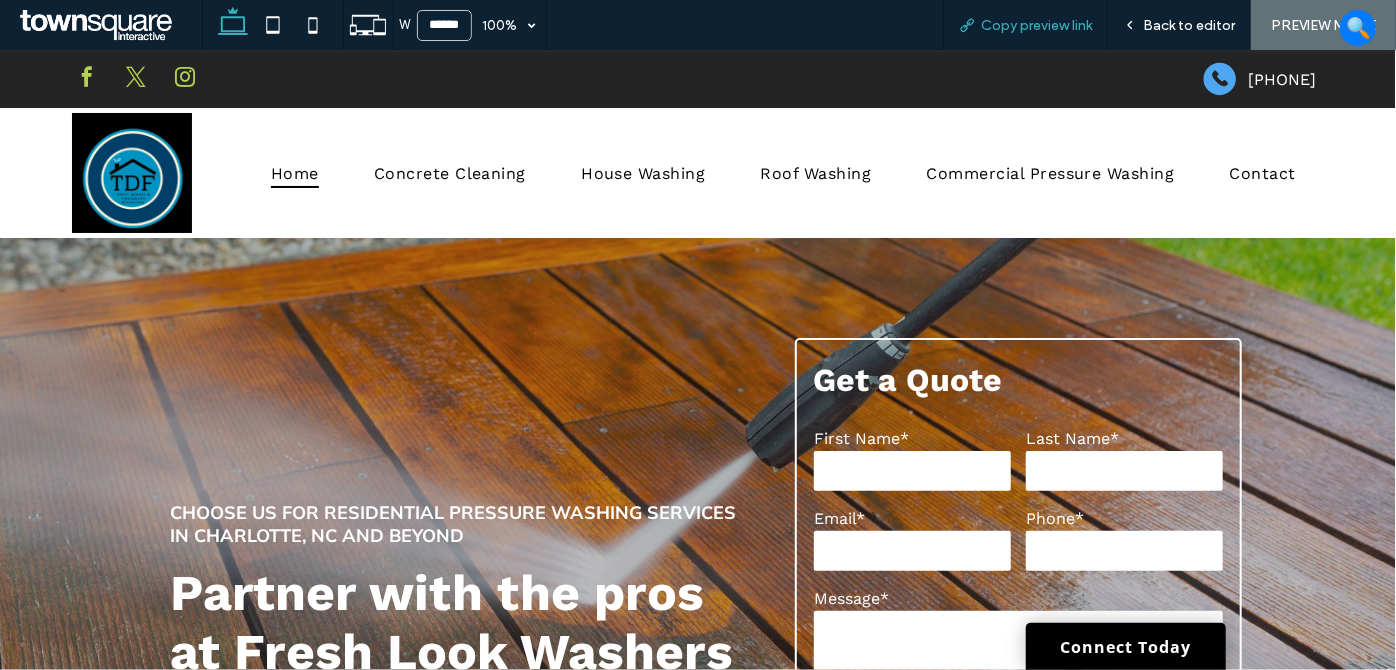 click on "Copy preview link" at bounding box center (1036, 25) 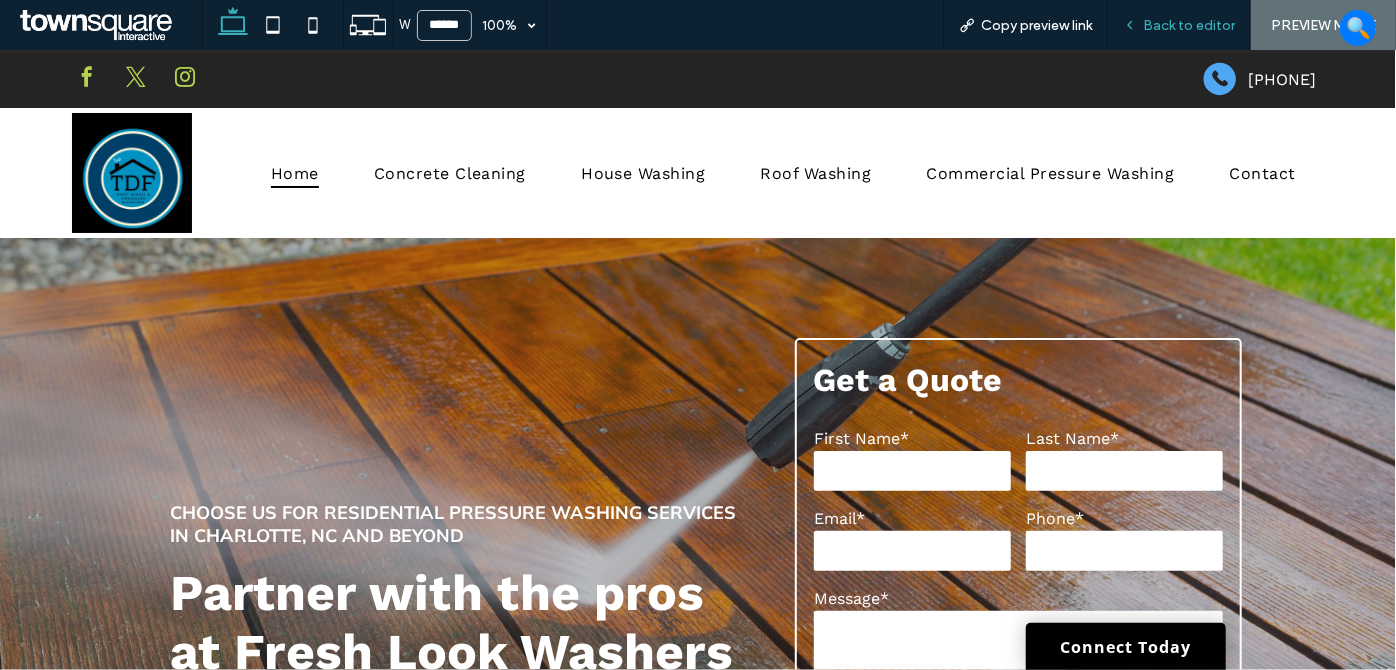 click on "Back to editor" at bounding box center (1189, 25) 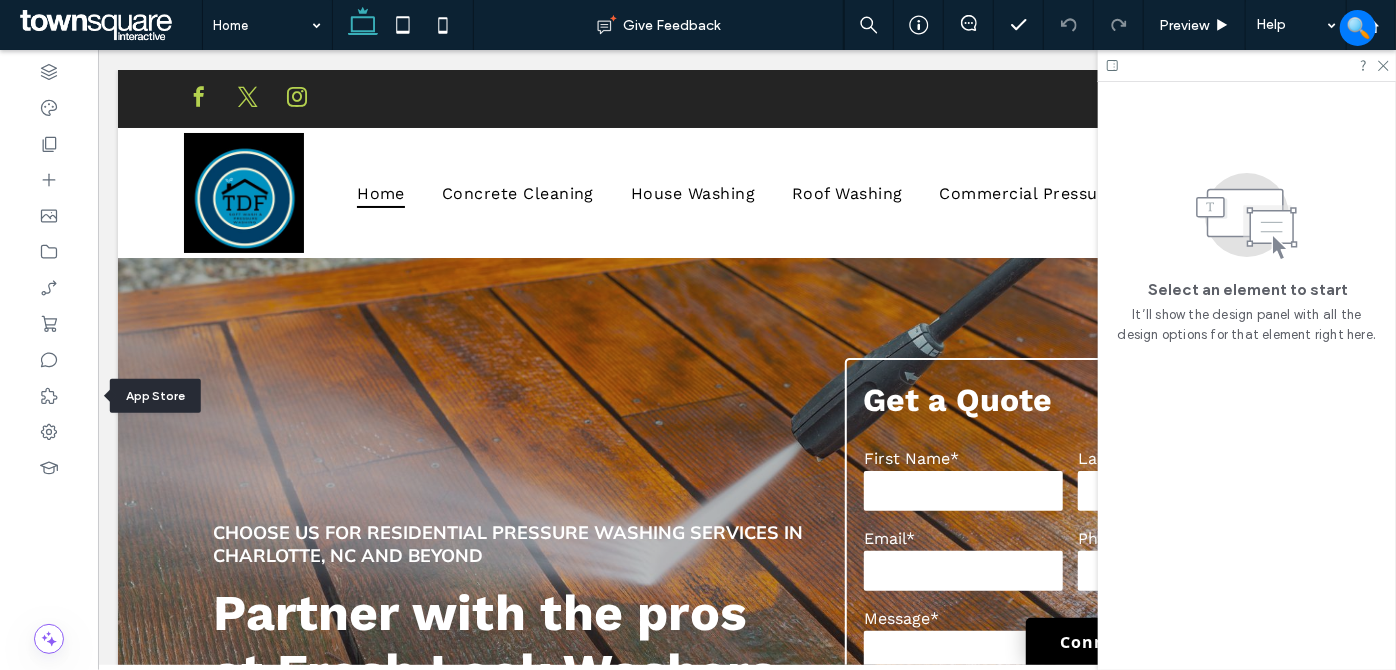drag, startPoint x: 44, startPoint y: 398, endPoint x: 147, endPoint y: 394, distance: 103.077644 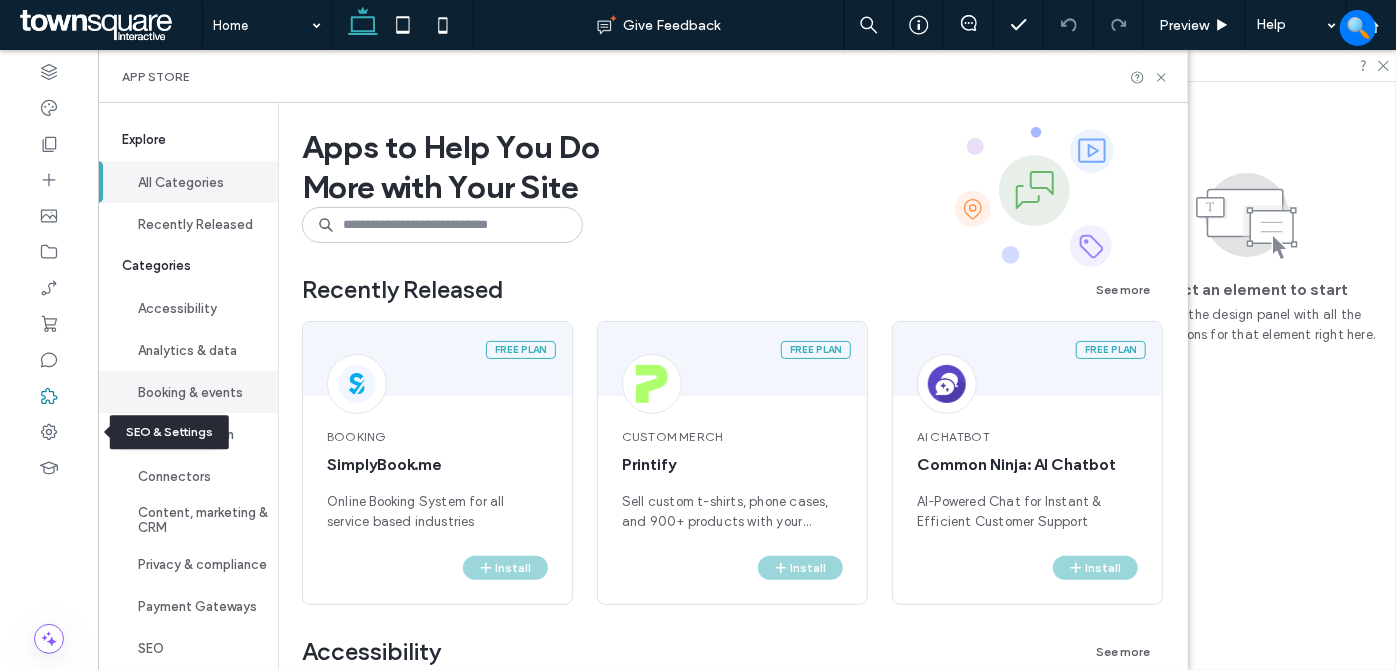 click at bounding box center [49, 432] 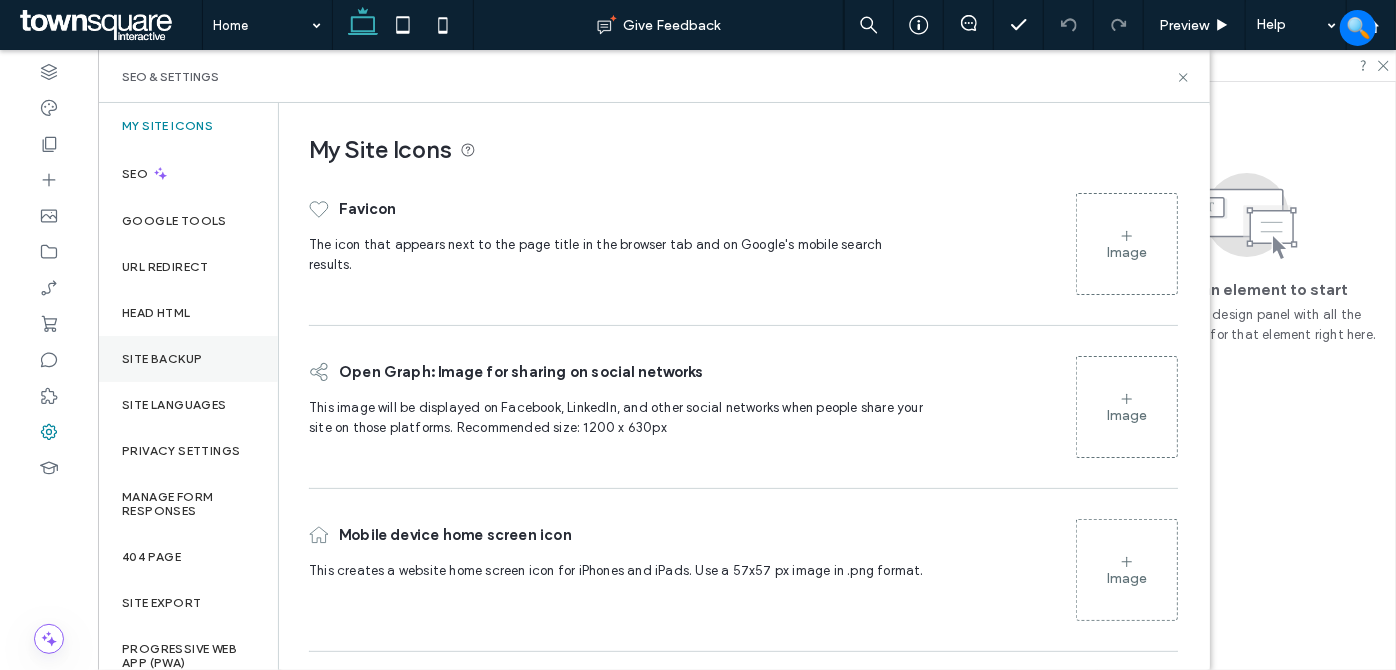 click on "Site Backup" at bounding box center [188, 359] 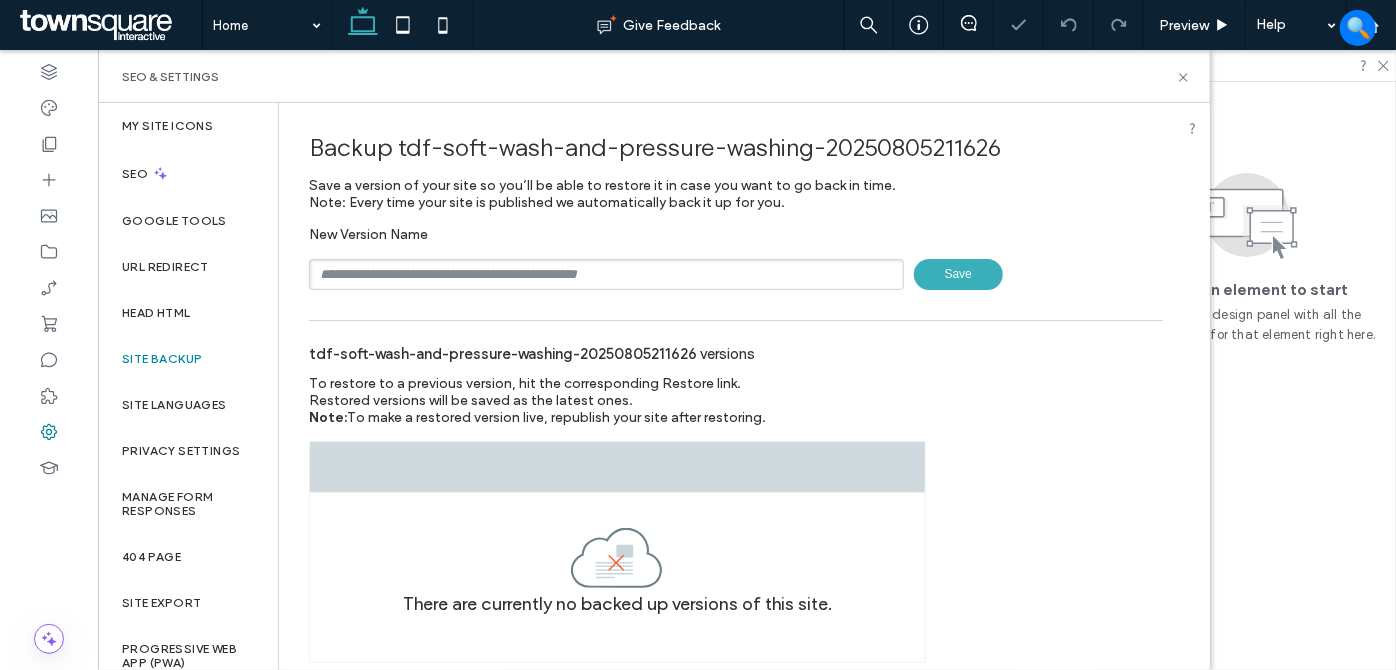 drag, startPoint x: 408, startPoint y: 275, endPoint x: 415, endPoint y: 287, distance: 13.892444 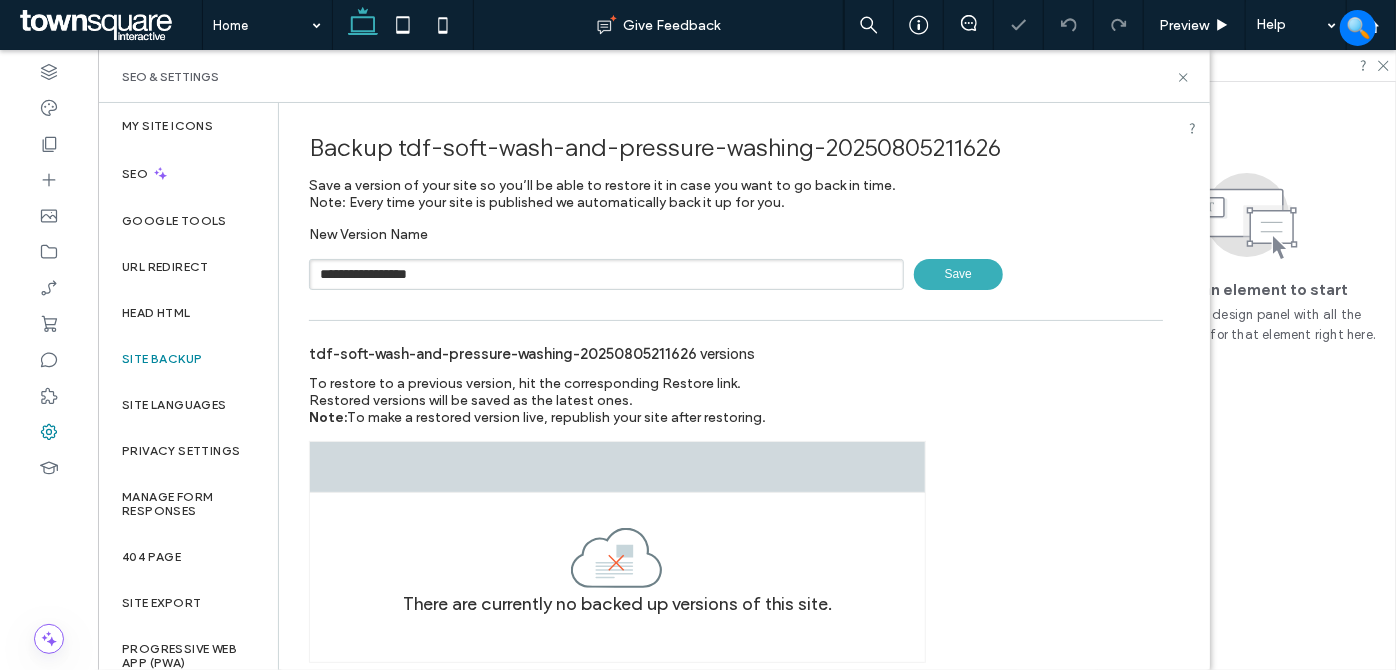 drag, startPoint x: 979, startPoint y: 270, endPoint x: 940, endPoint y: 276, distance: 39.45884 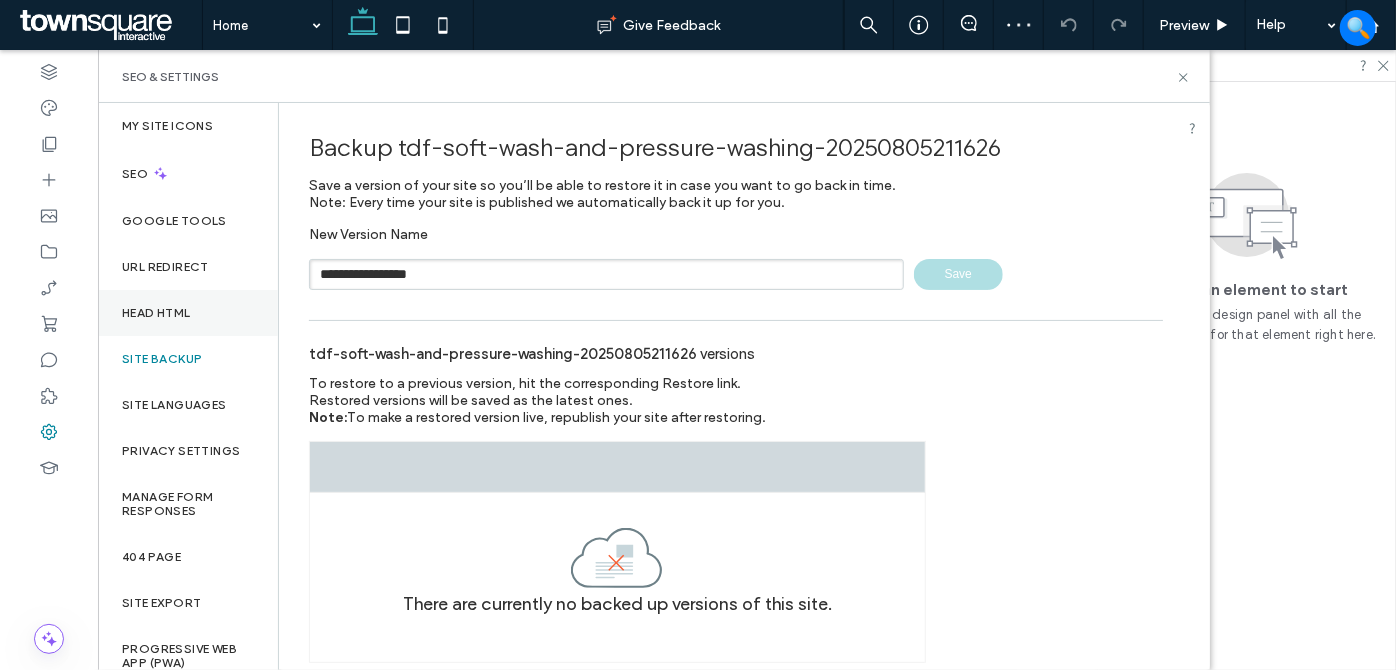 type 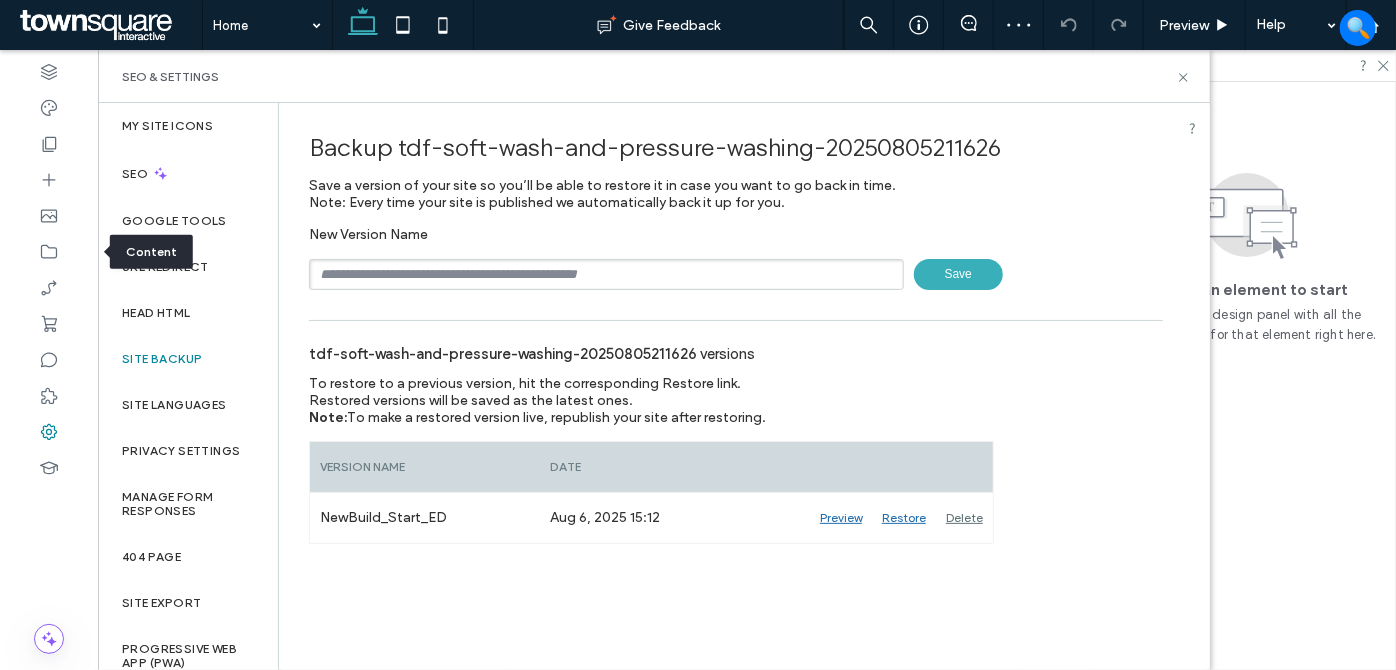 click 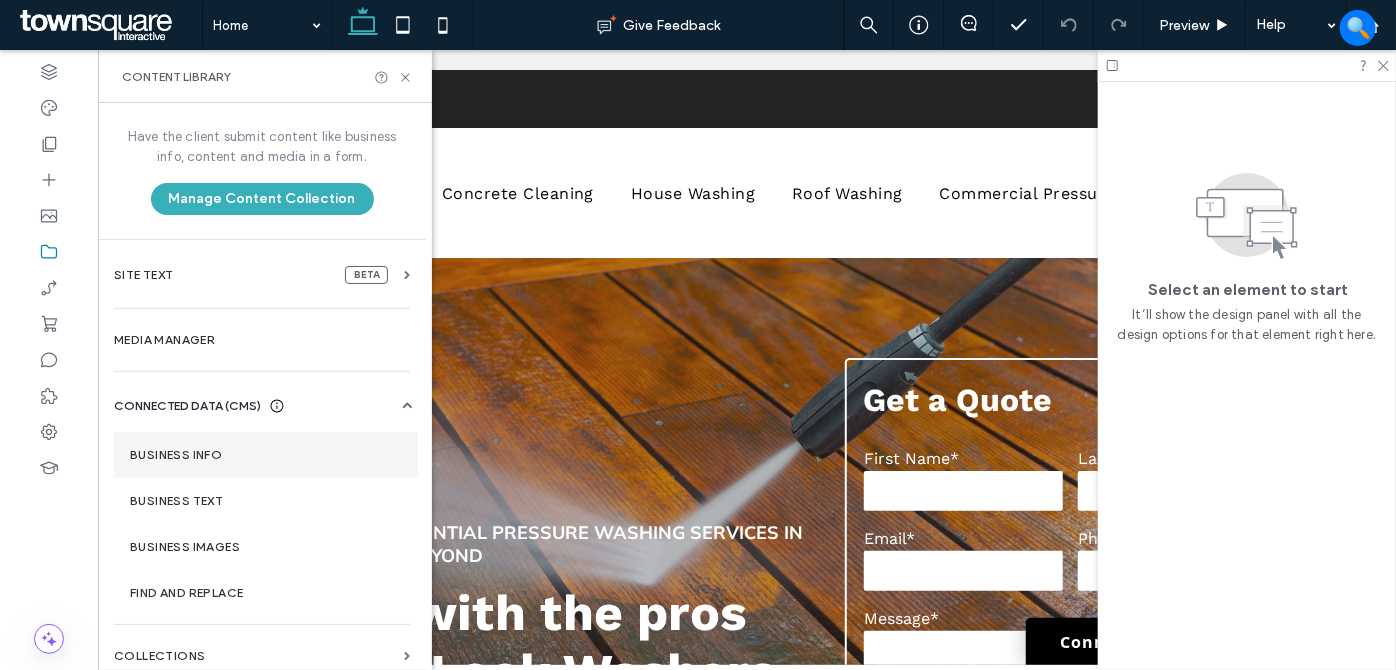 drag, startPoint x: 216, startPoint y: 451, endPoint x: 229, endPoint y: 450, distance: 13.038404 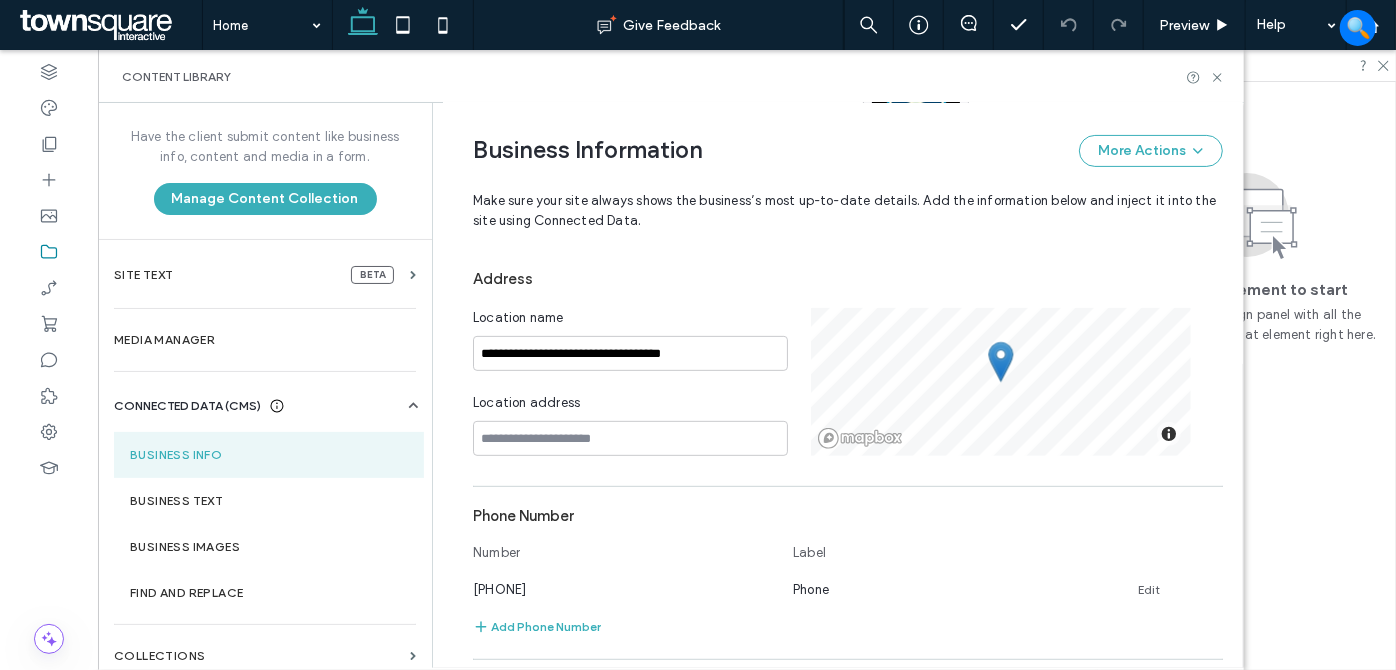scroll, scrollTop: 0, scrollLeft: 0, axis: both 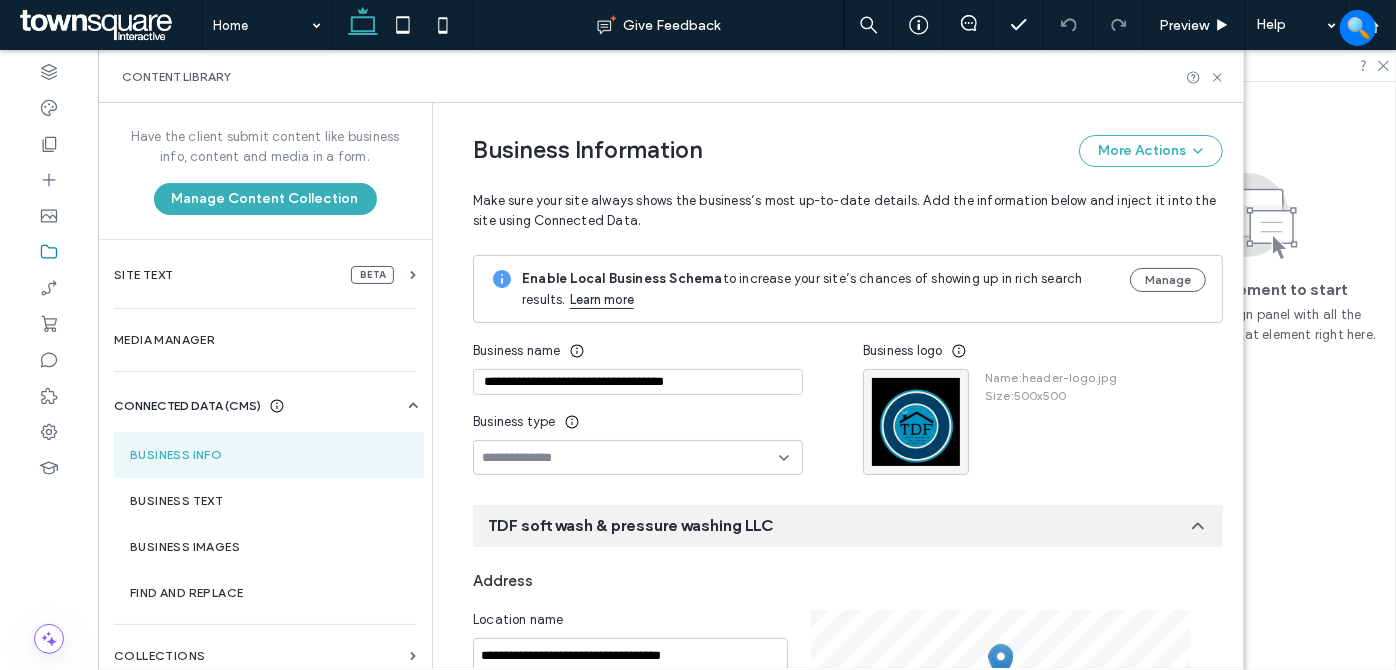drag, startPoint x: 759, startPoint y: 383, endPoint x: 680, endPoint y: 382, distance: 79.00633 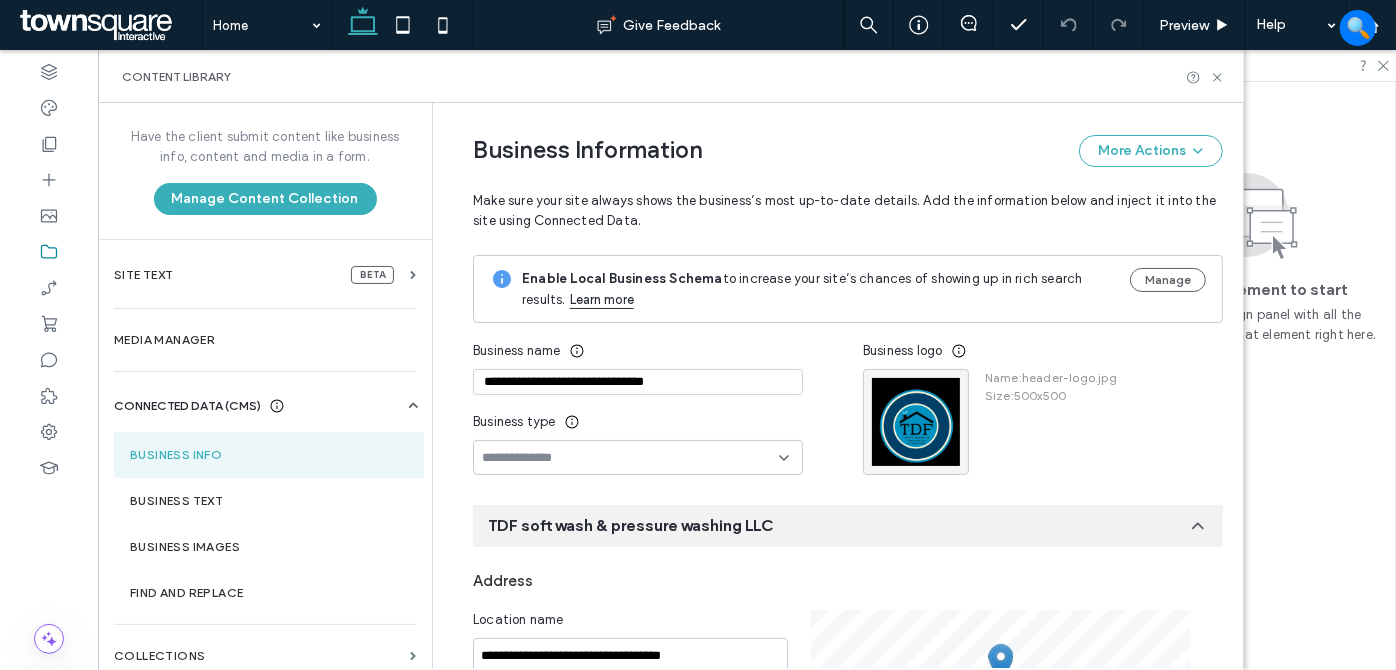 click on "**********" at bounding box center (638, 382) 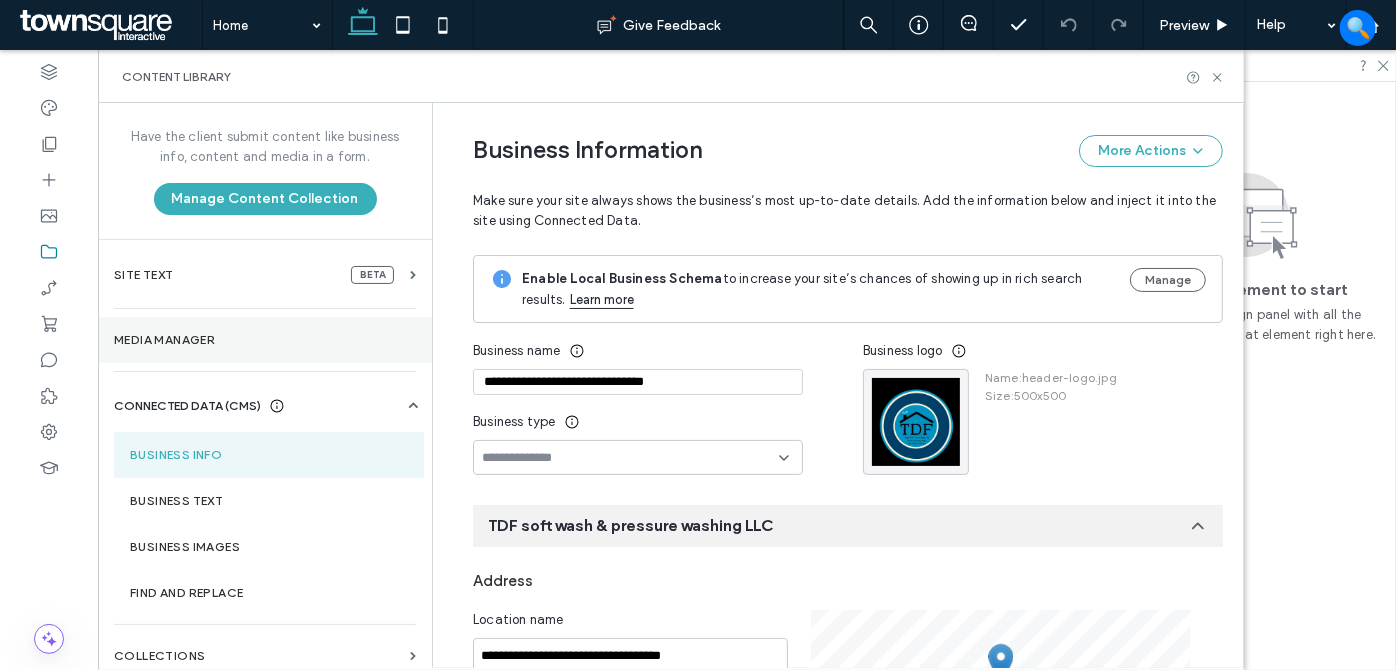 drag, startPoint x: 703, startPoint y: 384, endPoint x: 355, endPoint y: 358, distance: 348.9699 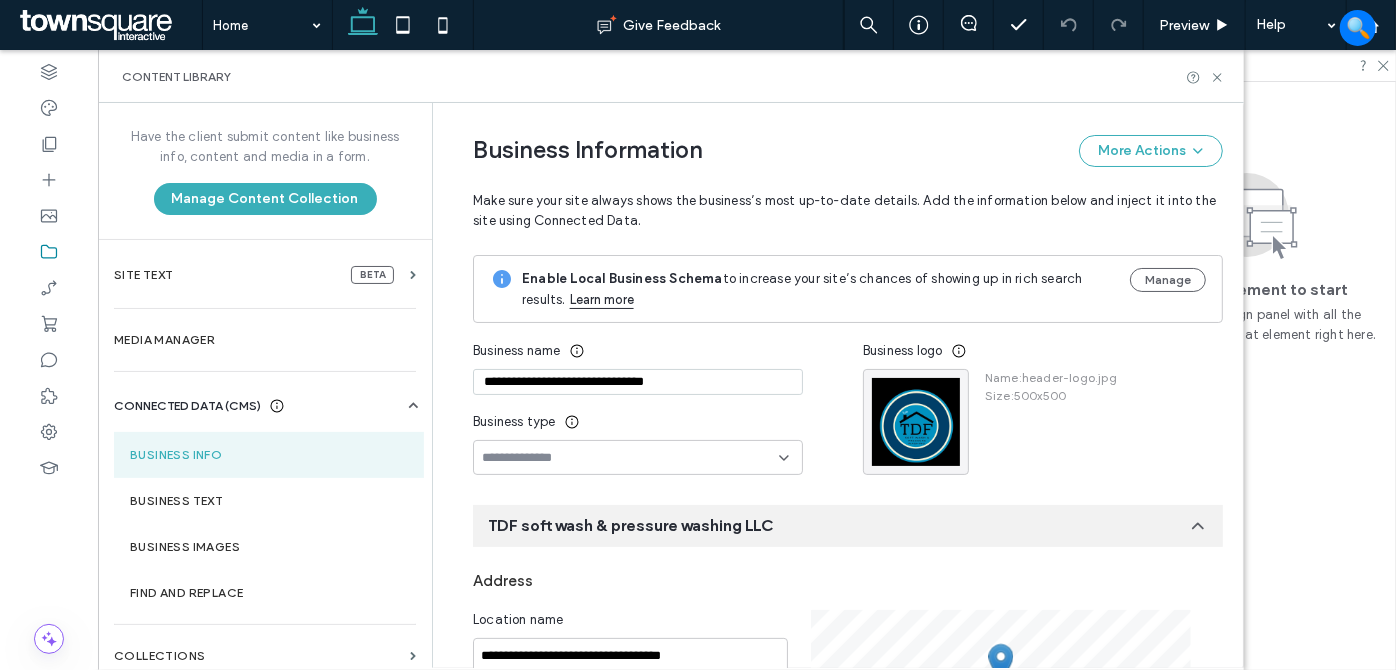 paste on "**" 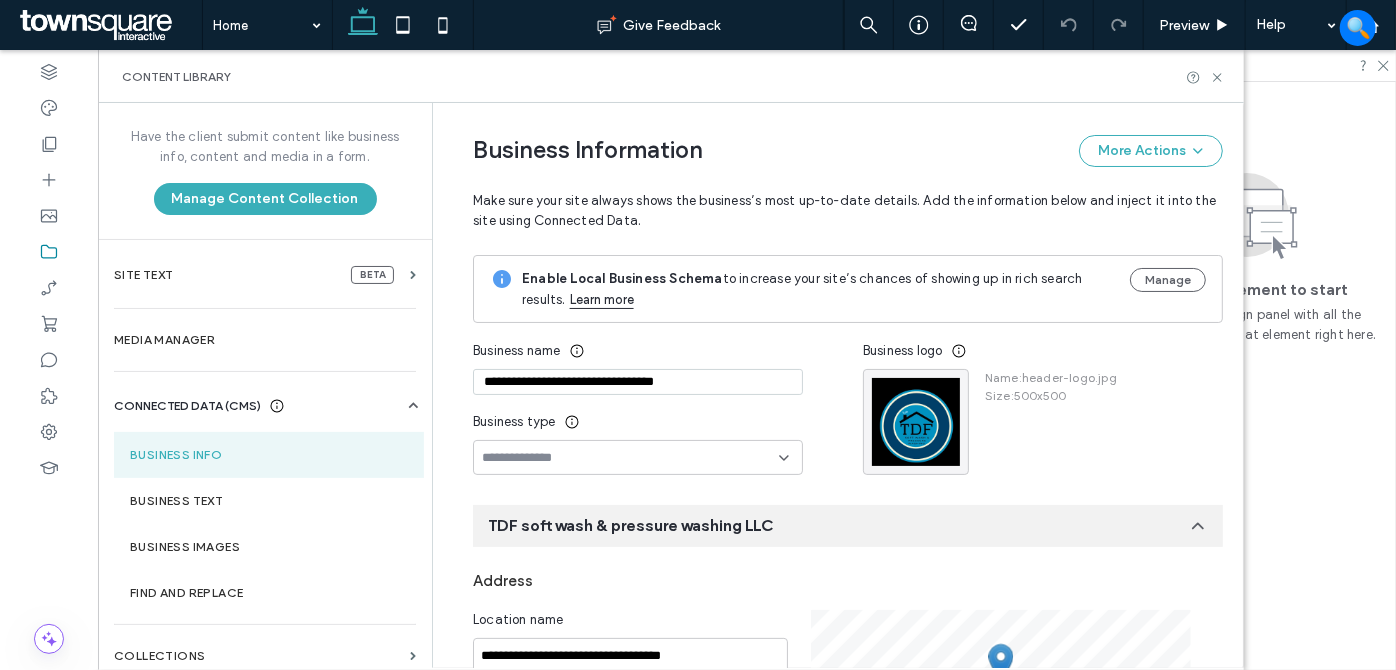 type on "**********" 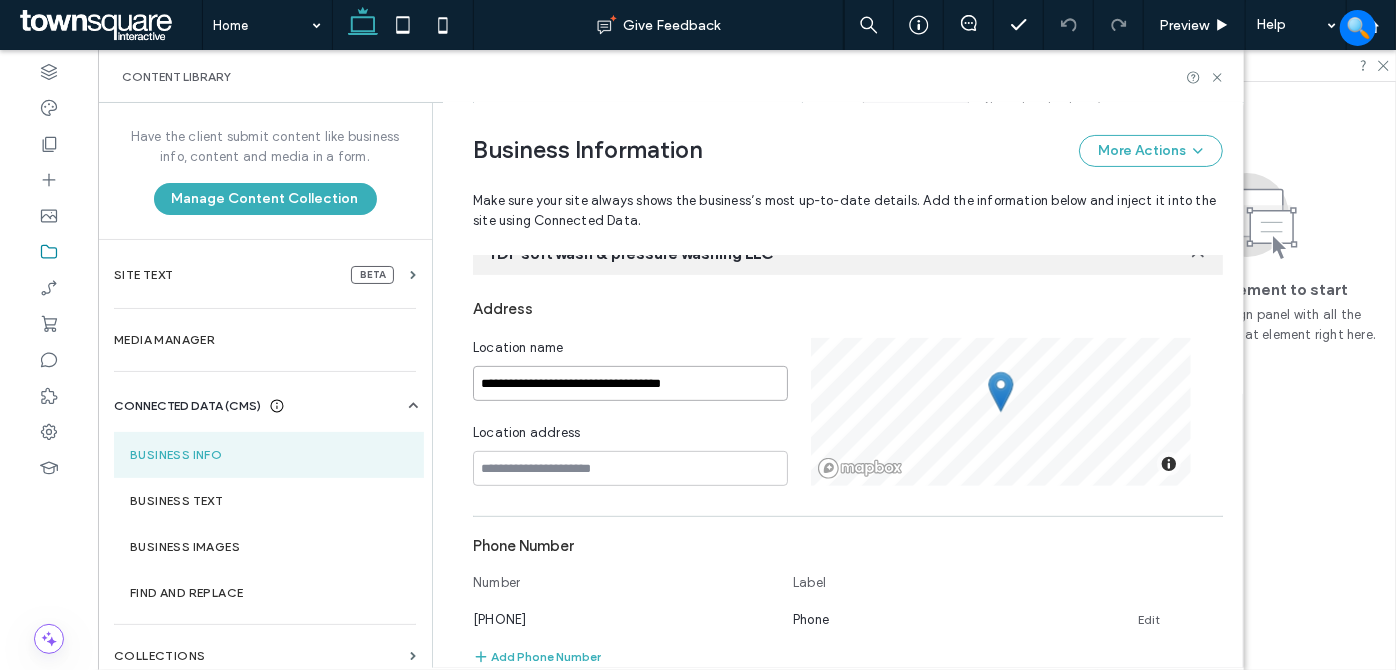 drag, startPoint x: 728, startPoint y: 379, endPoint x: 225, endPoint y: 379, distance: 503 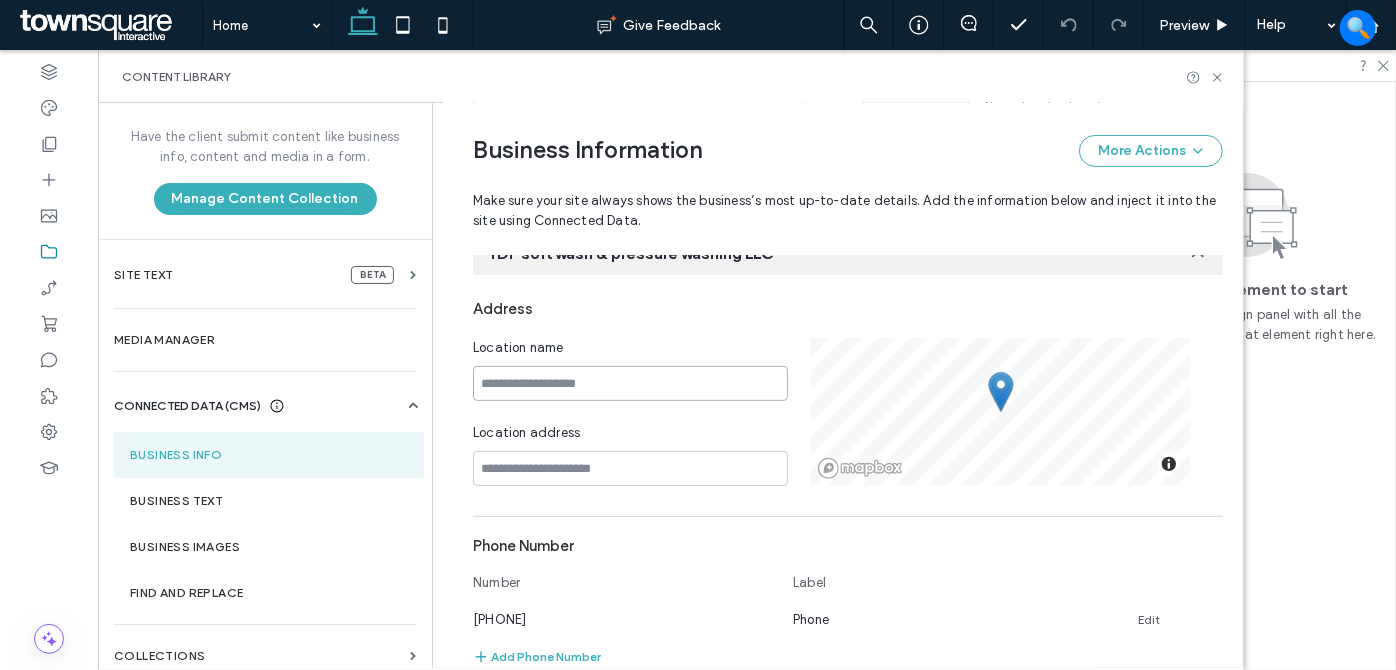 type 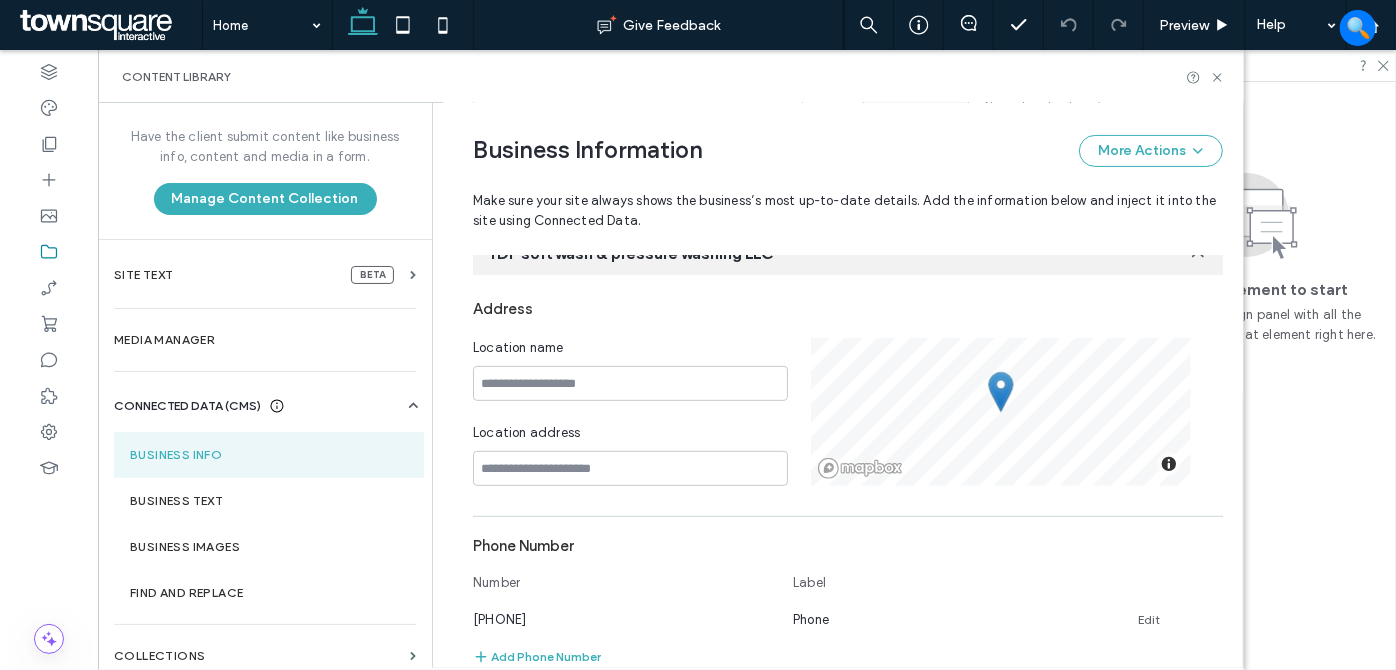 click on "Address" at bounding box center (848, 309) 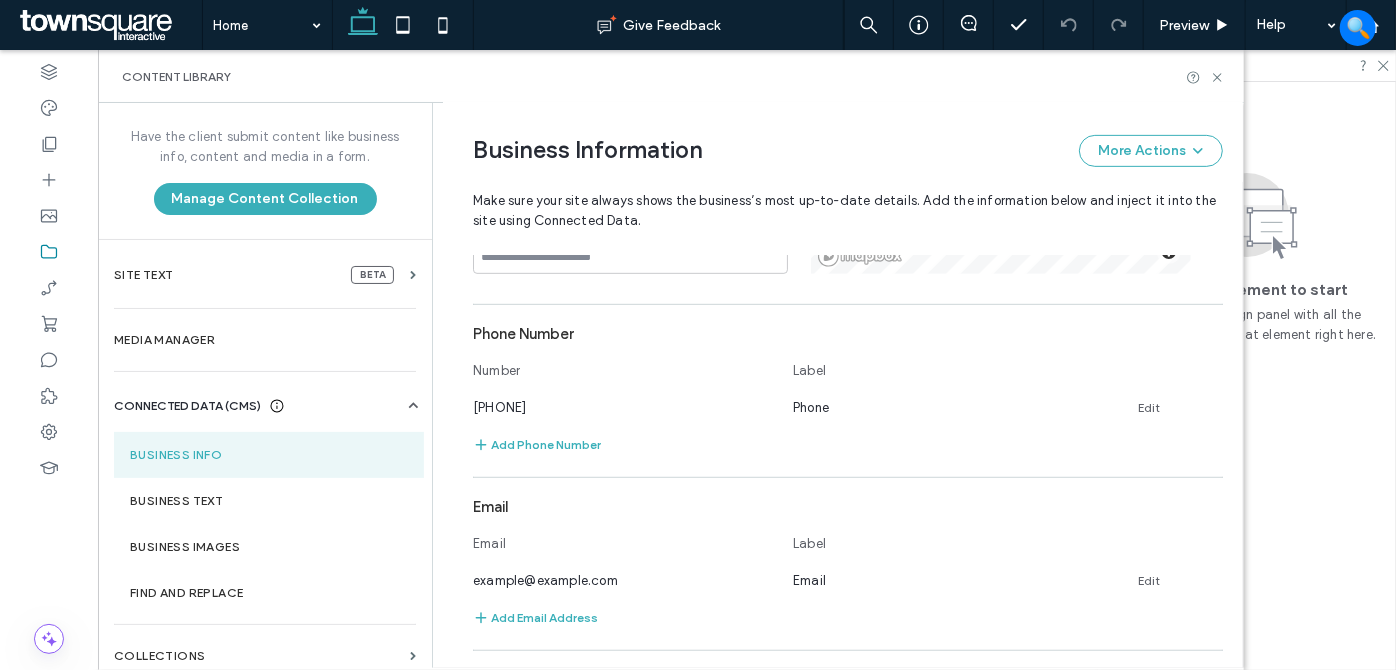 scroll, scrollTop: 575, scrollLeft: 0, axis: vertical 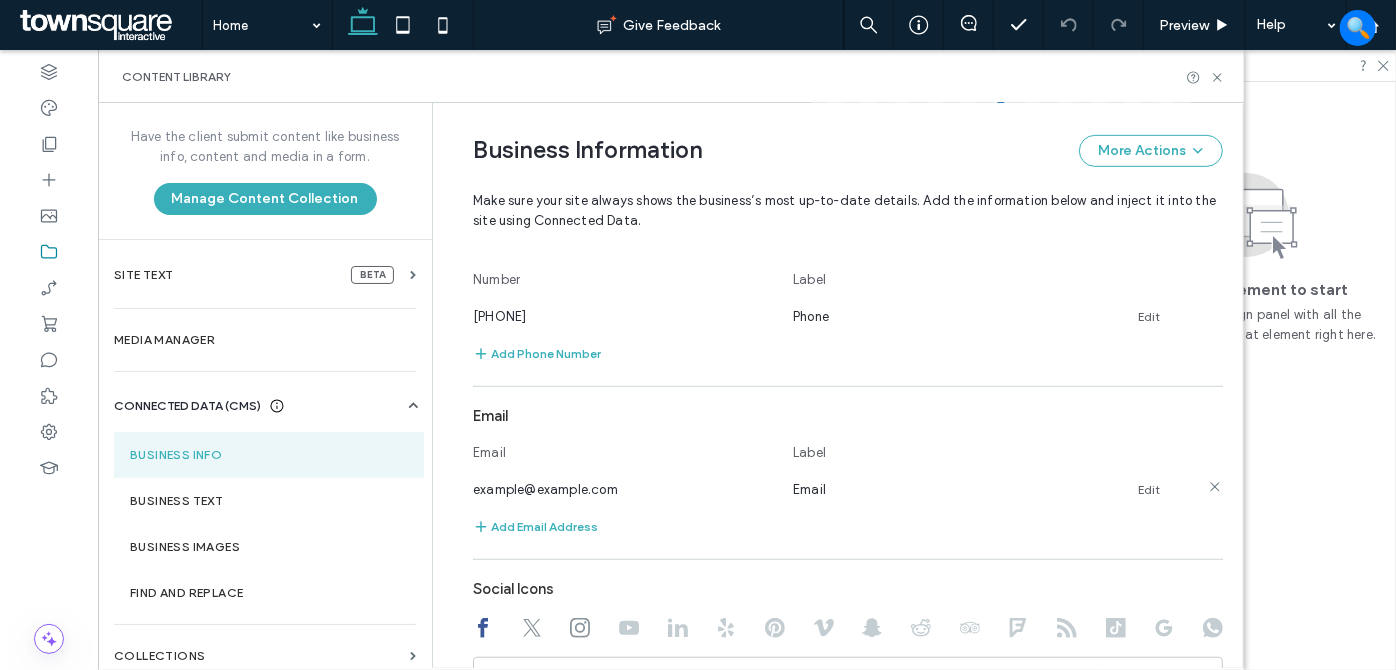 drag, startPoint x: 1141, startPoint y: 489, endPoint x: 1130, endPoint y: 489, distance: 11 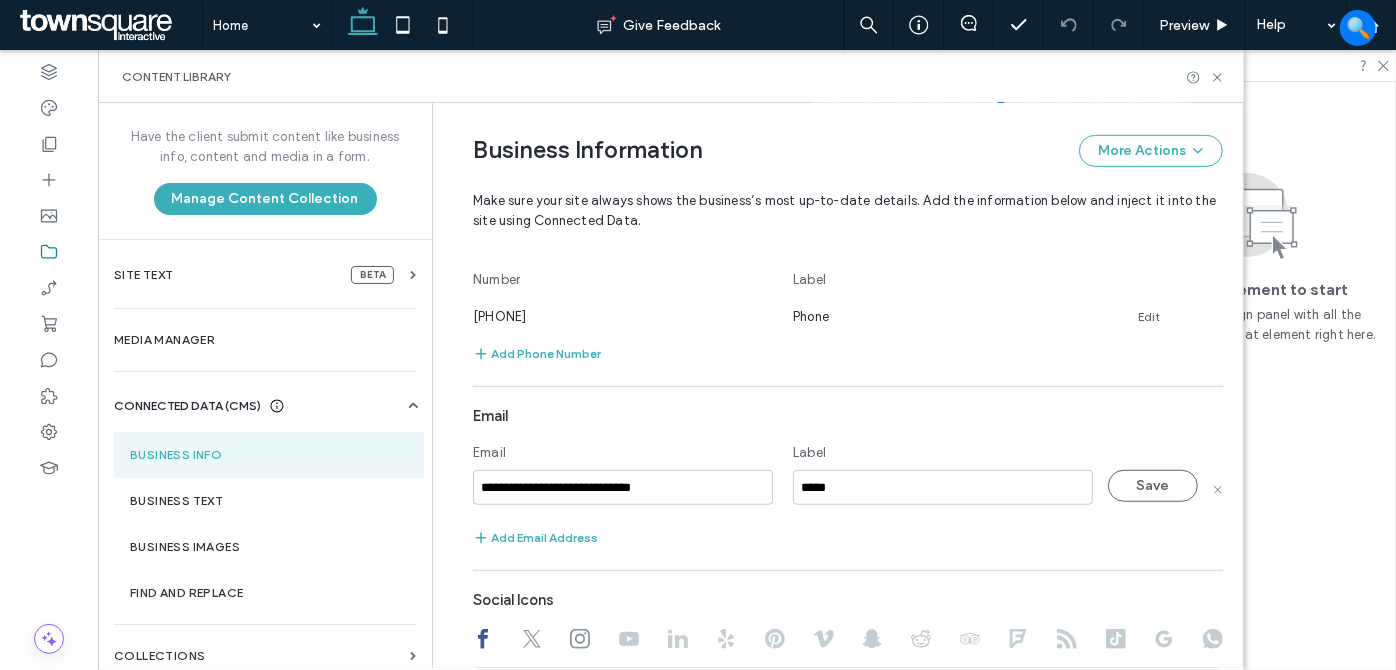 drag, startPoint x: 722, startPoint y: 486, endPoint x: 290, endPoint y: 467, distance: 432.41763 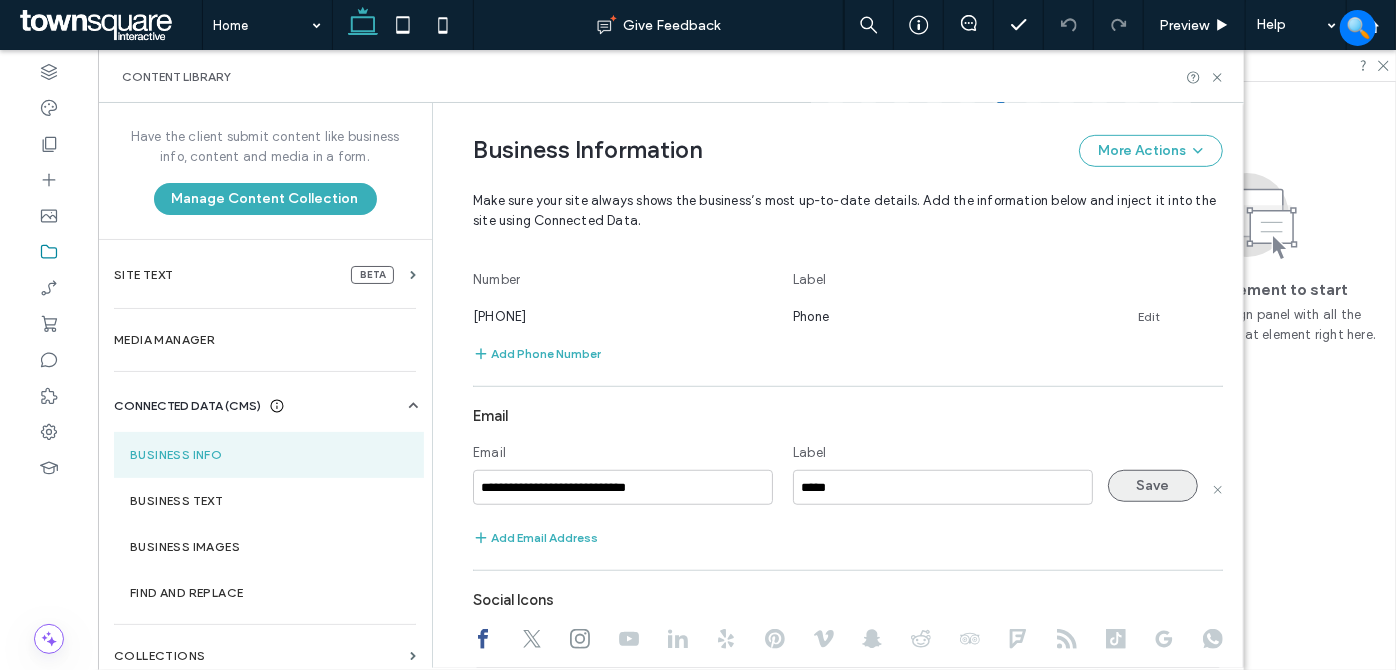 type on "**********" 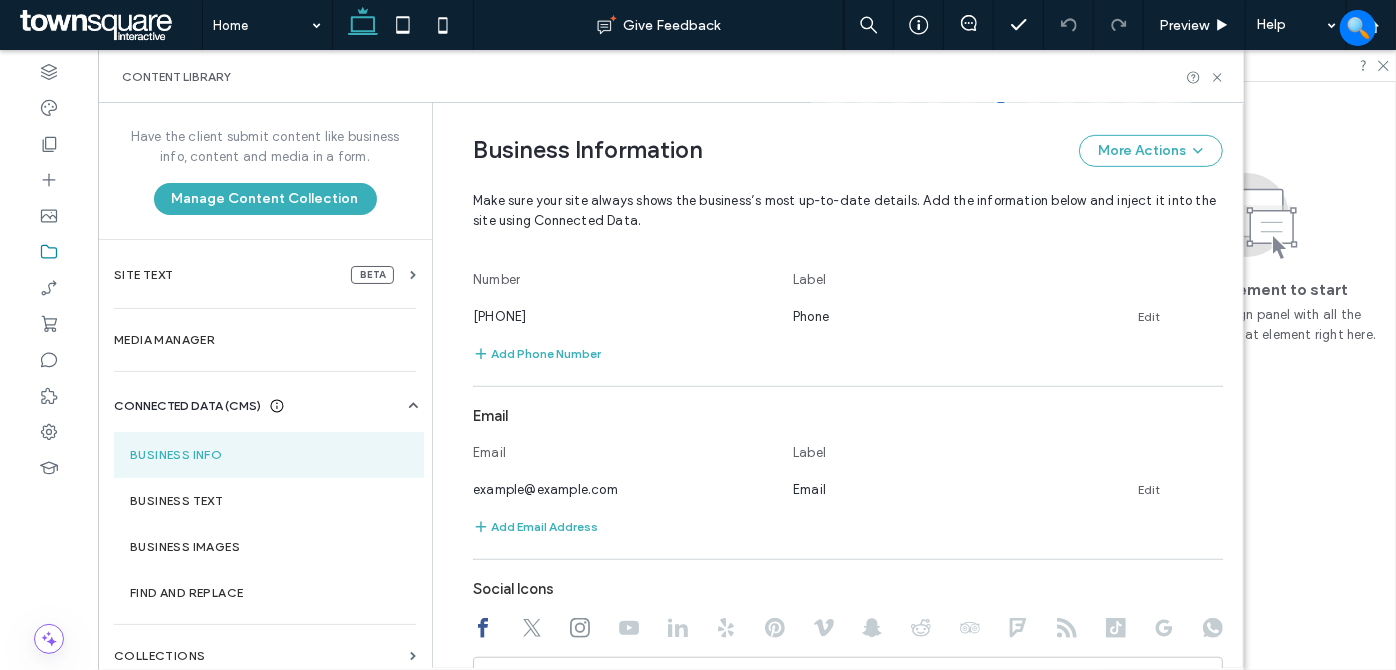 drag, startPoint x: 1139, startPoint y: 311, endPoint x: 970, endPoint y: 341, distance: 171.64207 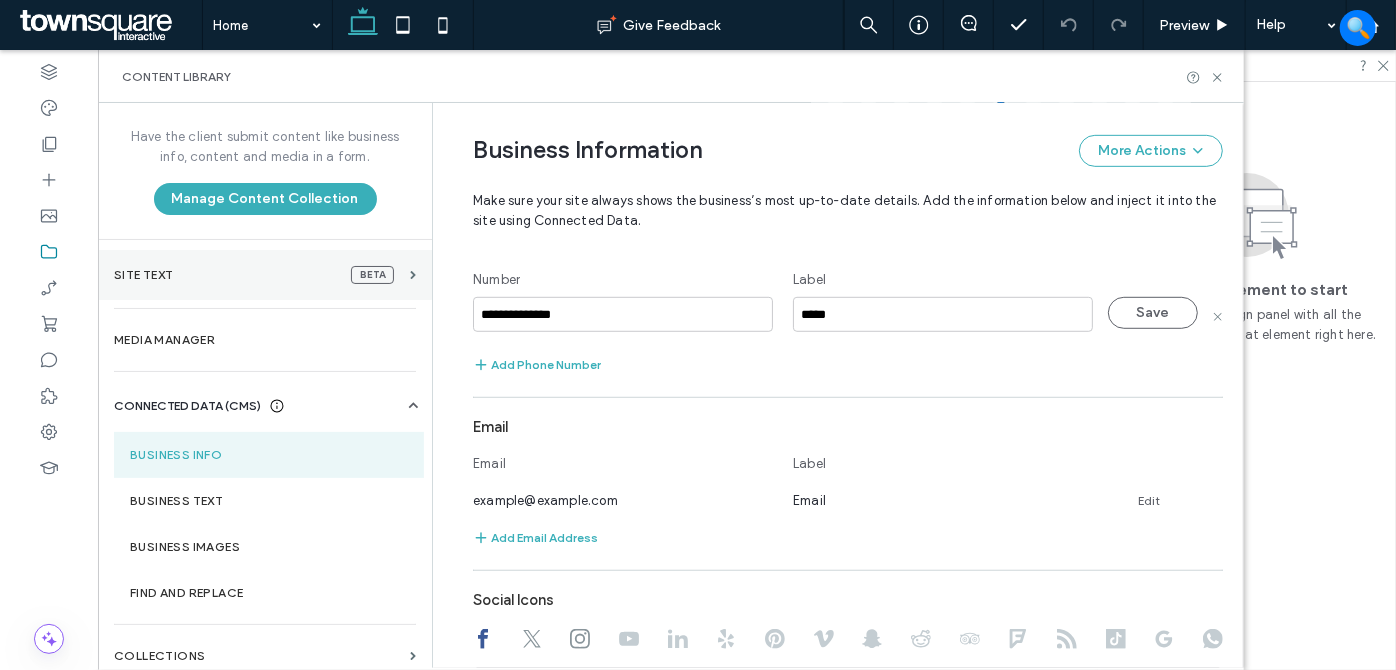 drag, startPoint x: 622, startPoint y: 312, endPoint x: 245, endPoint y: 296, distance: 377.33936 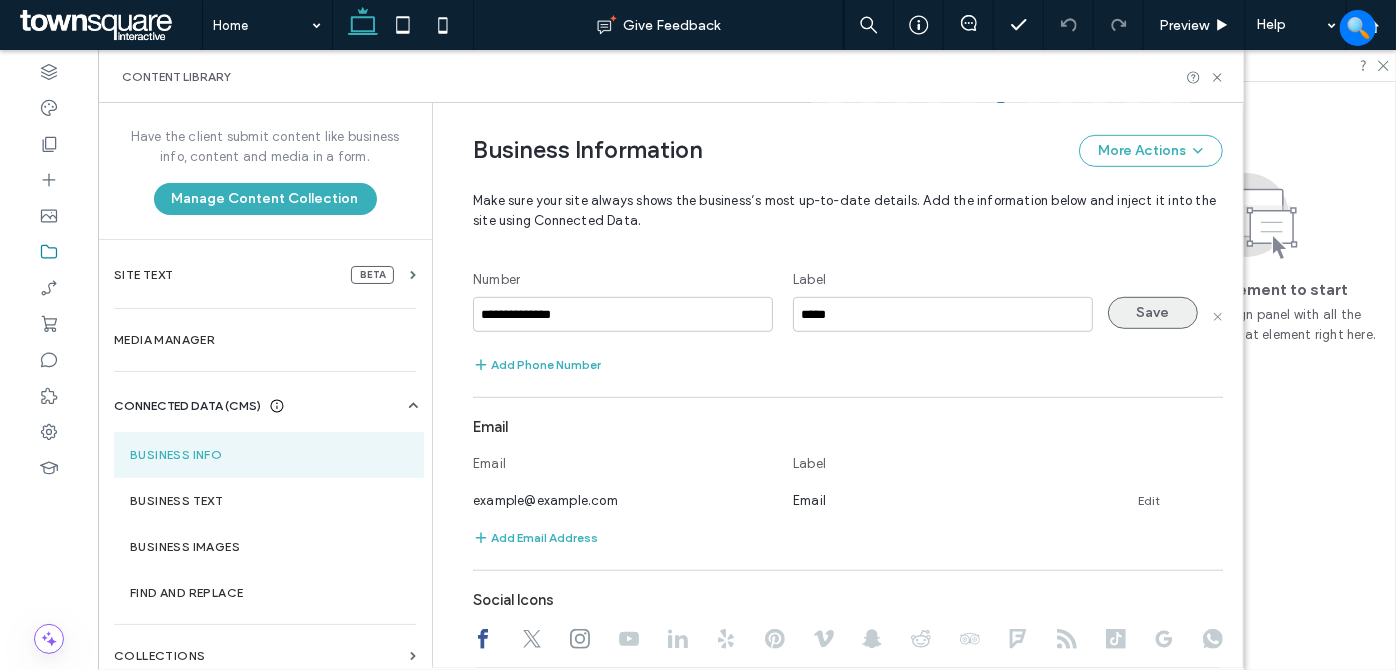 click on "Save" at bounding box center (1153, 313) 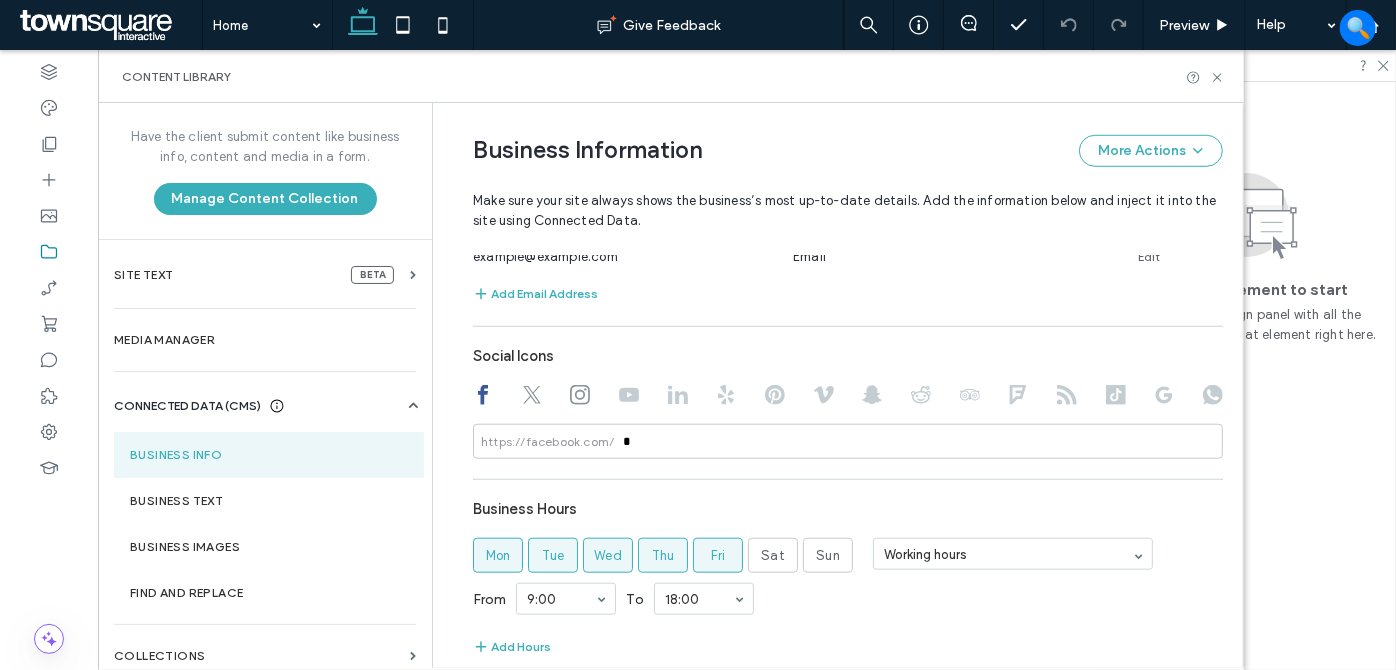 scroll, scrollTop: 848, scrollLeft: 0, axis: vertical 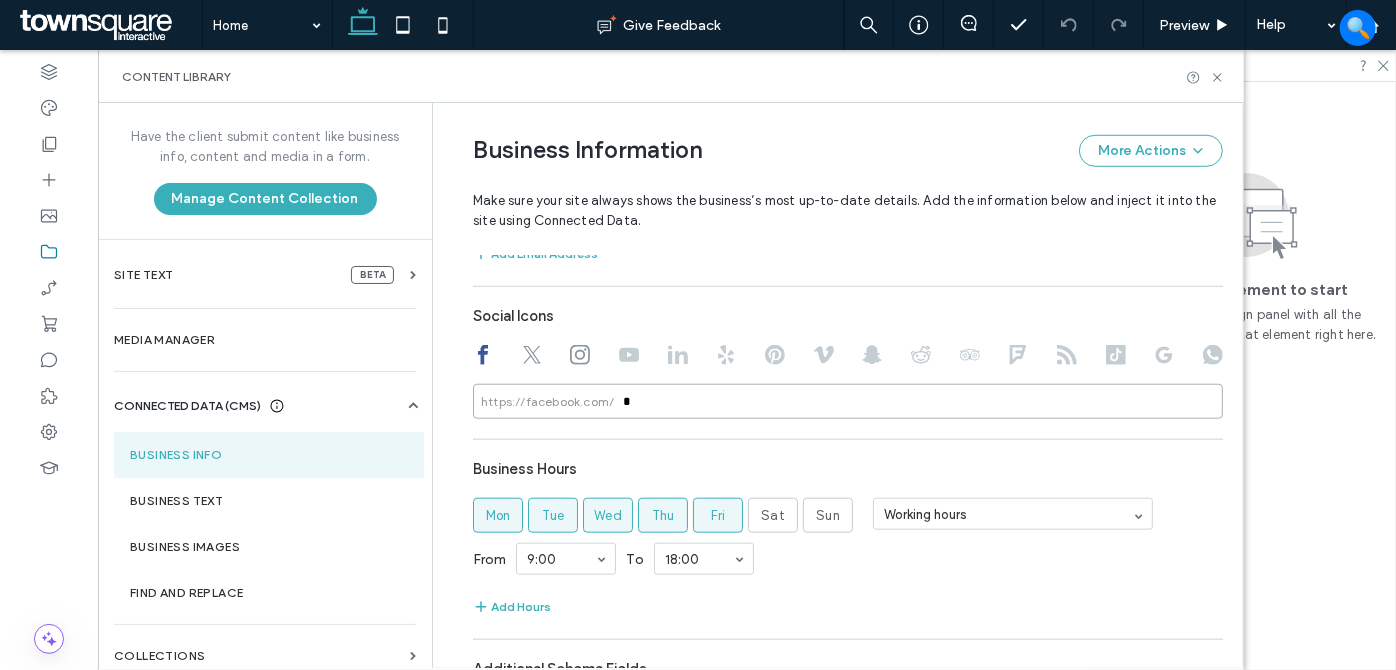 drag, startPoint x: 653, startPoint y: 396, endPoint x: 573, endPoint y: 400, distance: 80.09994 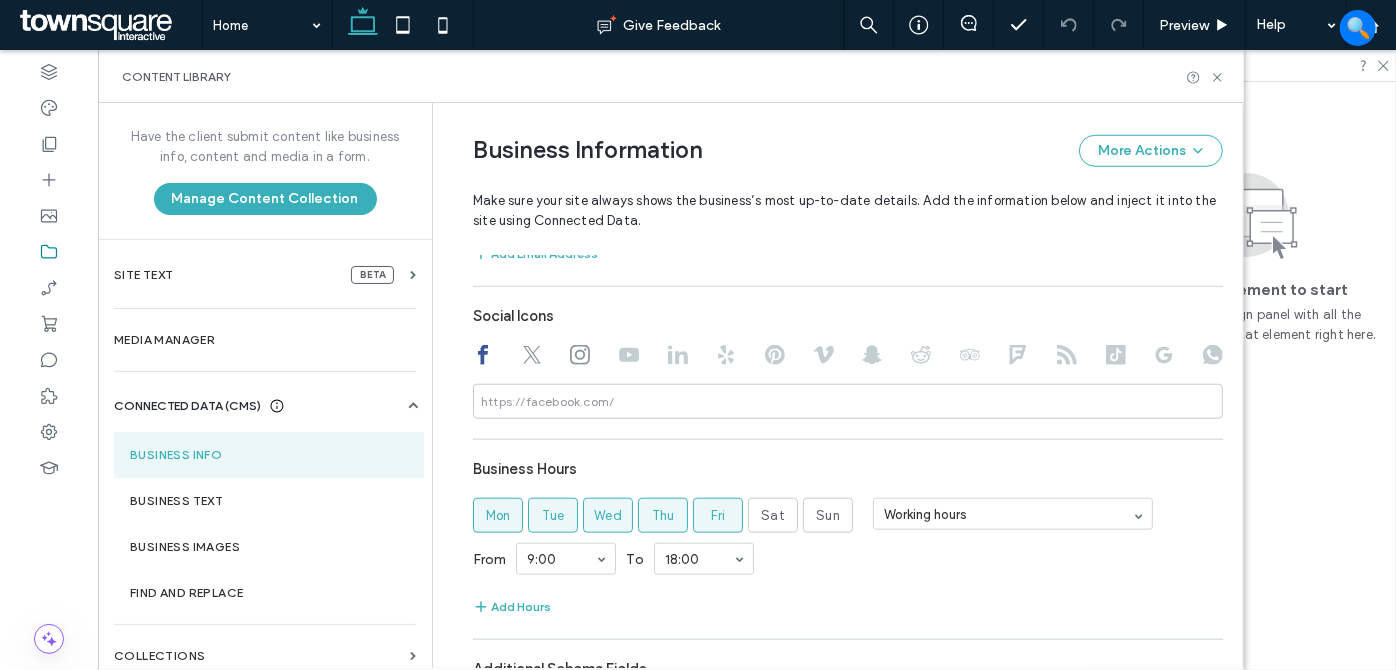 click 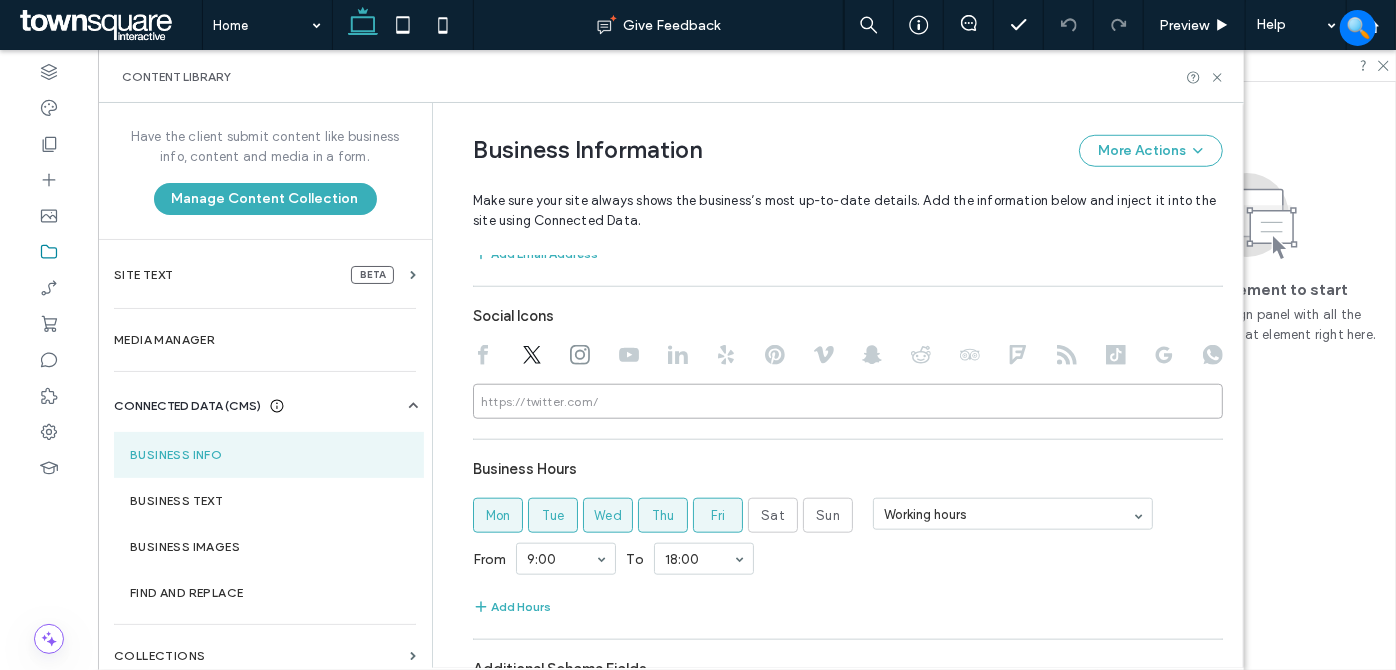 drag, startPoint x: 654, startPoint y: 400, endPoint x: 575, endPoint y: 391, distance: 79.51101 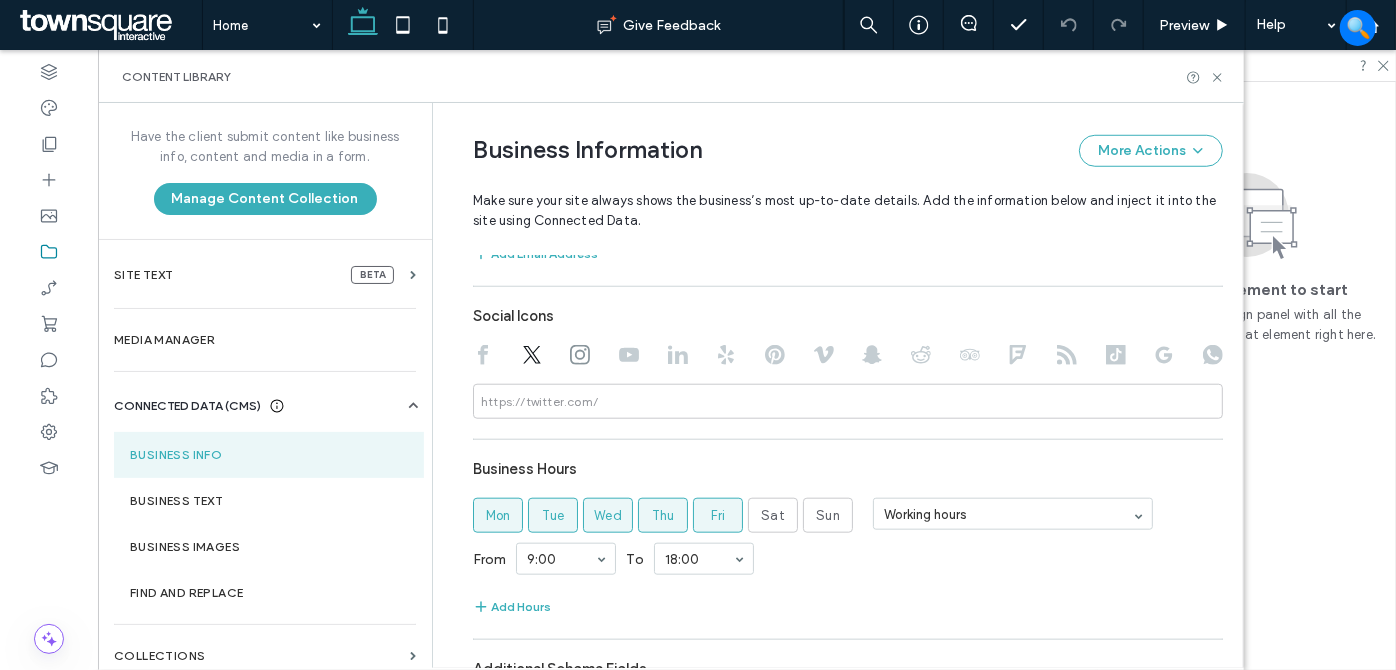 drag, startPoint x: 571, startPoint y: 358, endPoint x: 613, endPoint y: 377, distance: 46.09772 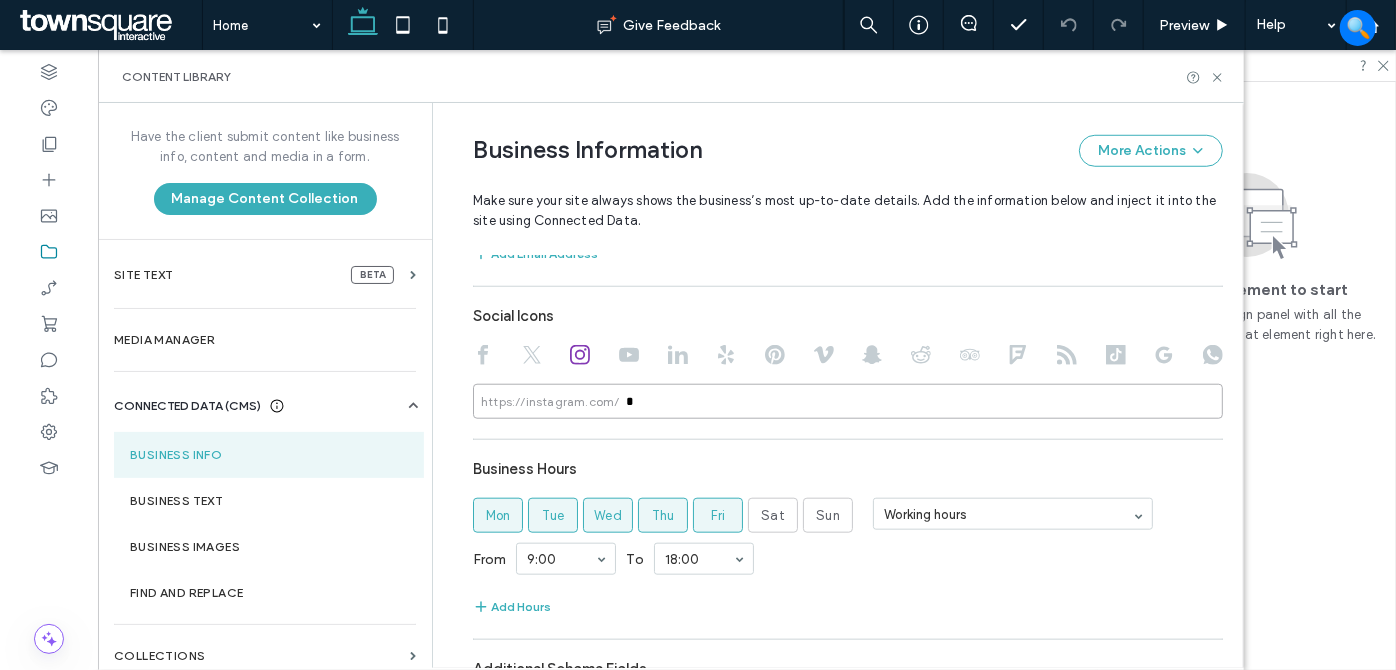 drag, startPoint x: 642, startPoint y: 400, endPoint x: 586, endPoint y: 386, distance: 57.72348 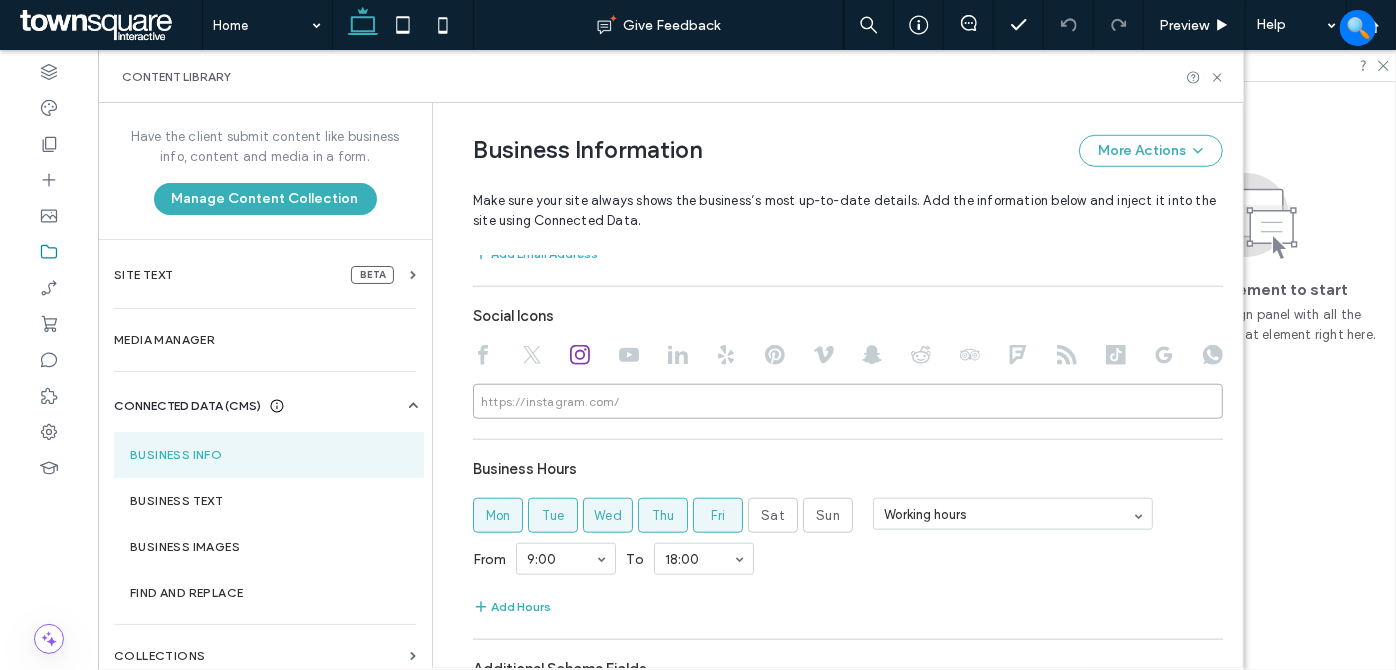 type 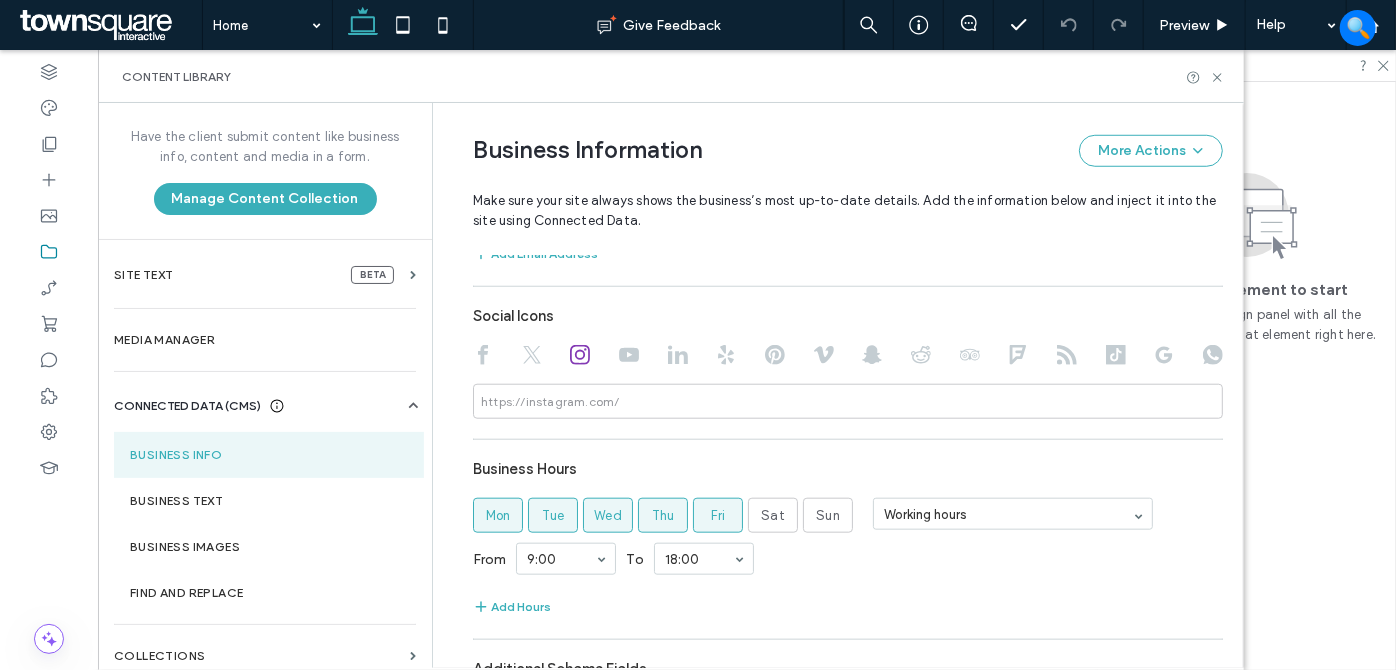 drag, startPoint x: 612, startPoint y: 351, endPoint x: 650, endPoint y: 355, distance: 38.209946 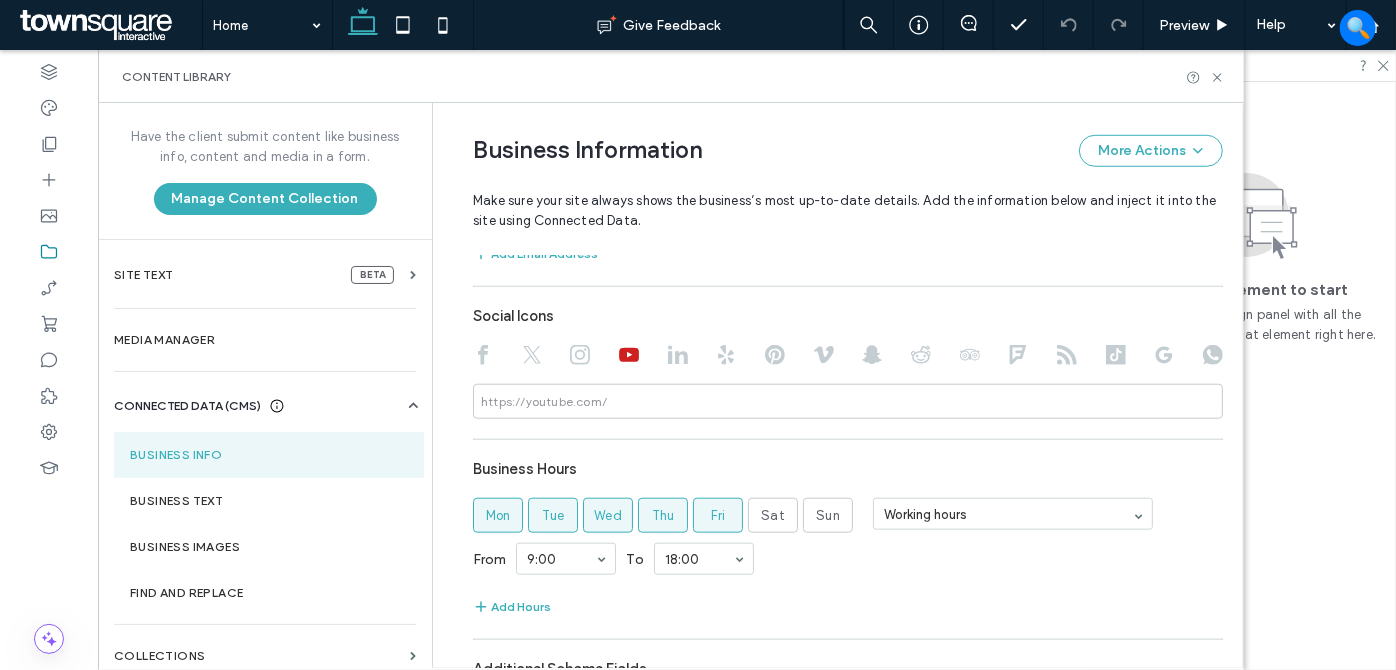 drag, startPoint x: 674, startPoint y: 356, endPoint x: 726, endPoint y: 359, distance: 52.086468 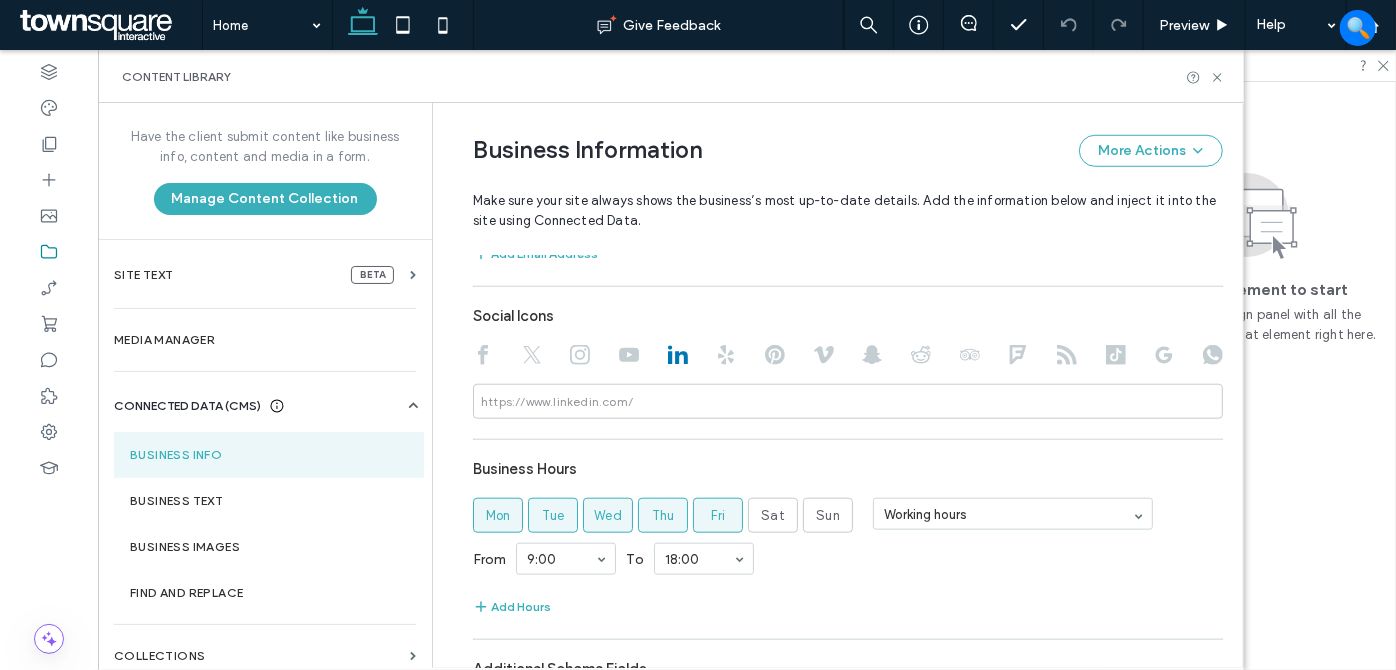 click at bounding box center [848, 357] 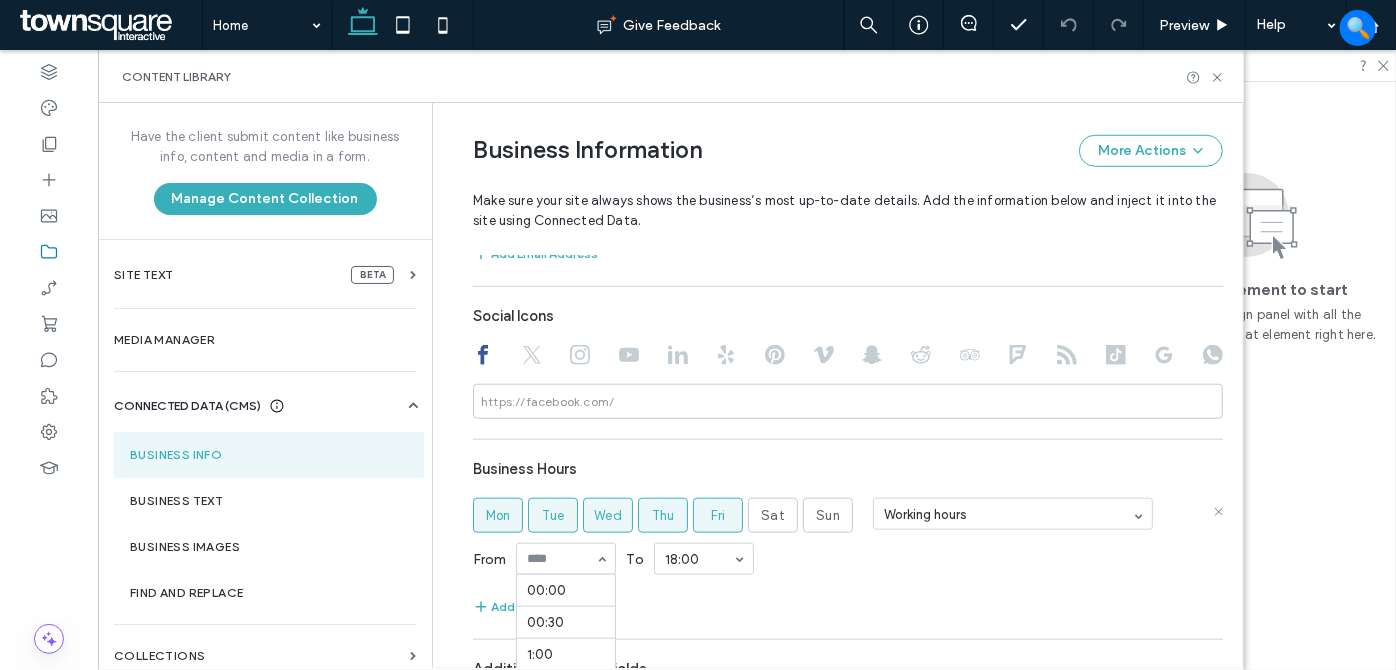 scroll, scrollTop: 589, scrollLeft: 0, axis: vertical 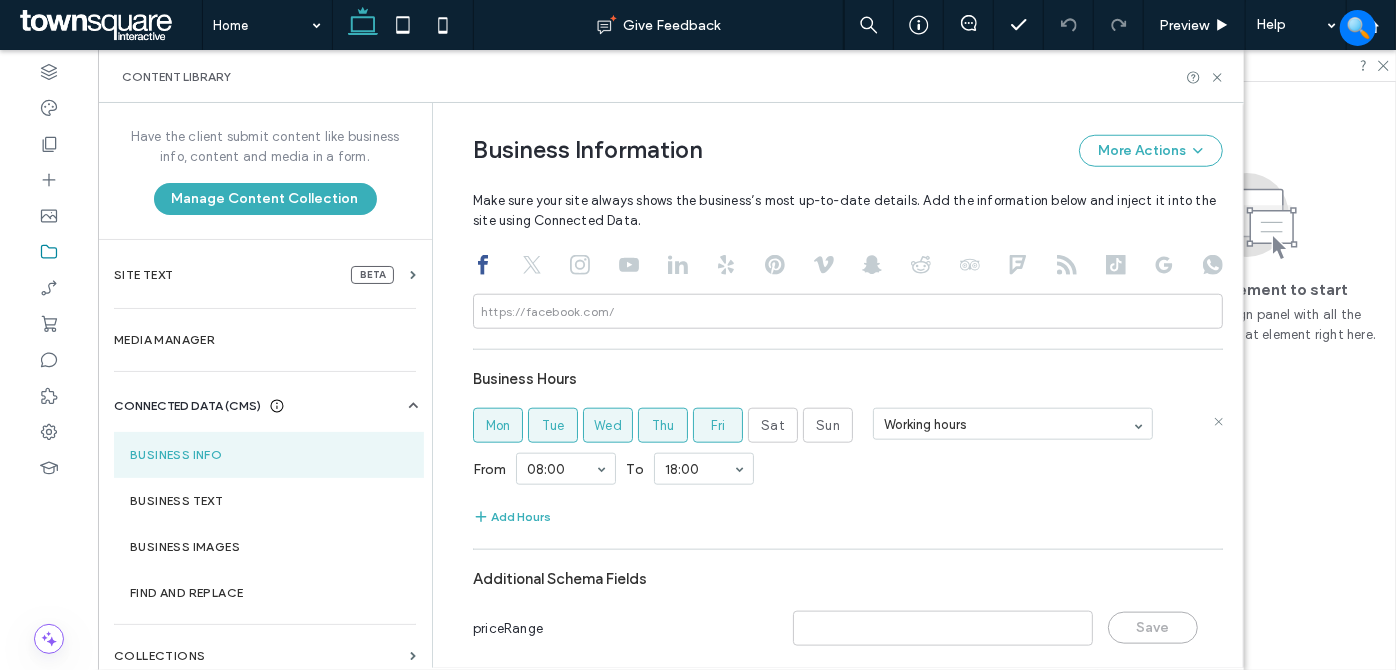 click on "Add Hours" at bounding box center [848, 517] 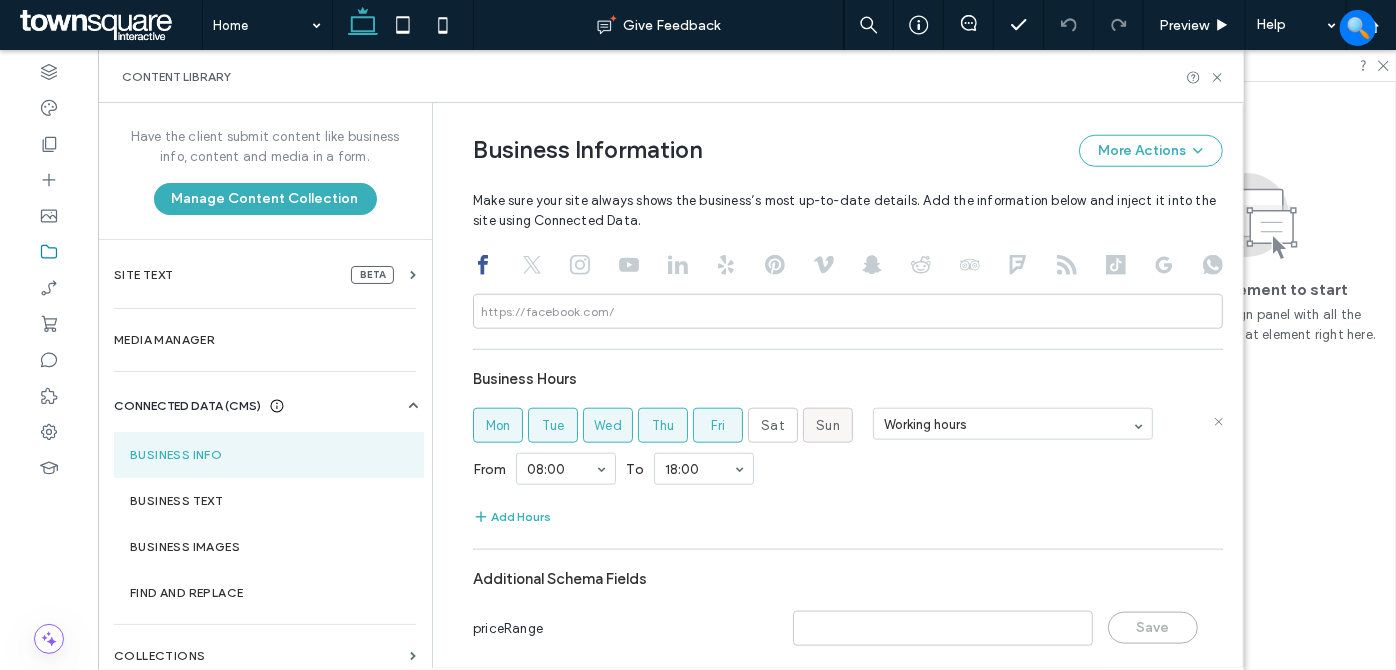 drag, startPoint x: 770, startPoint y: 411, endPoint x: 829, endPoint y: 427, distance: 61.13101 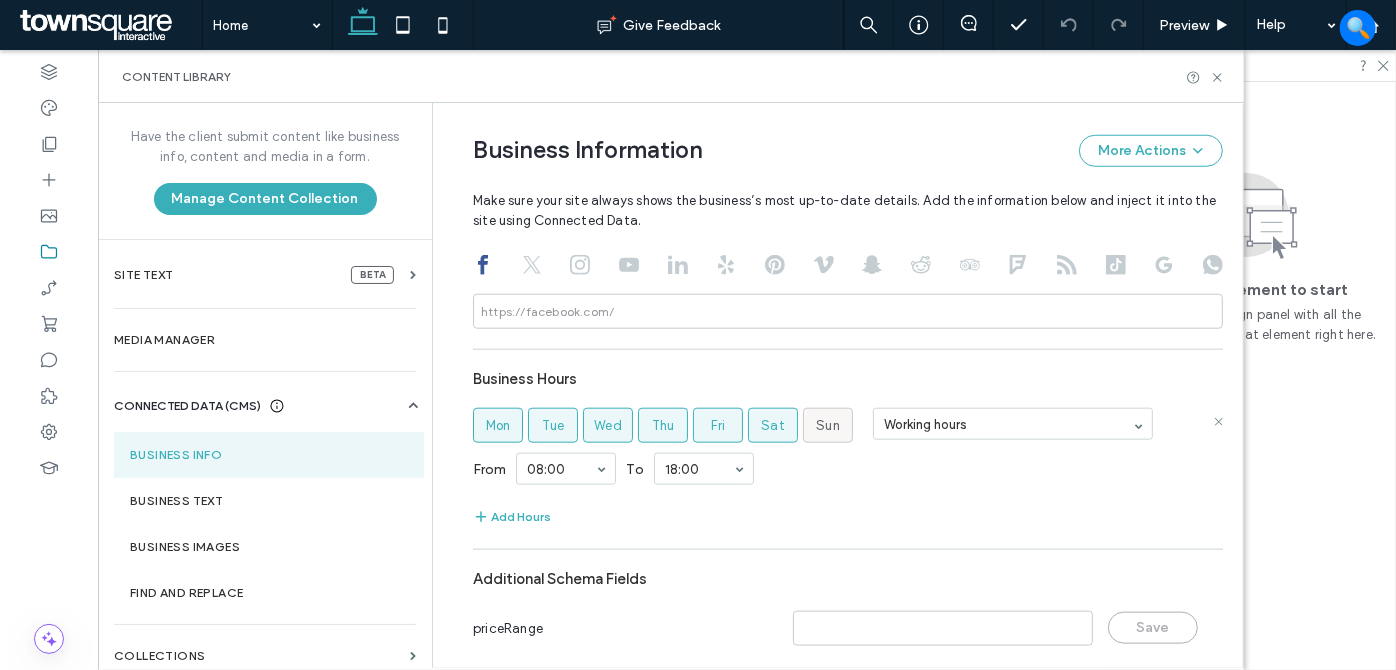 click on "Sun" at bounding box center [828, 426] 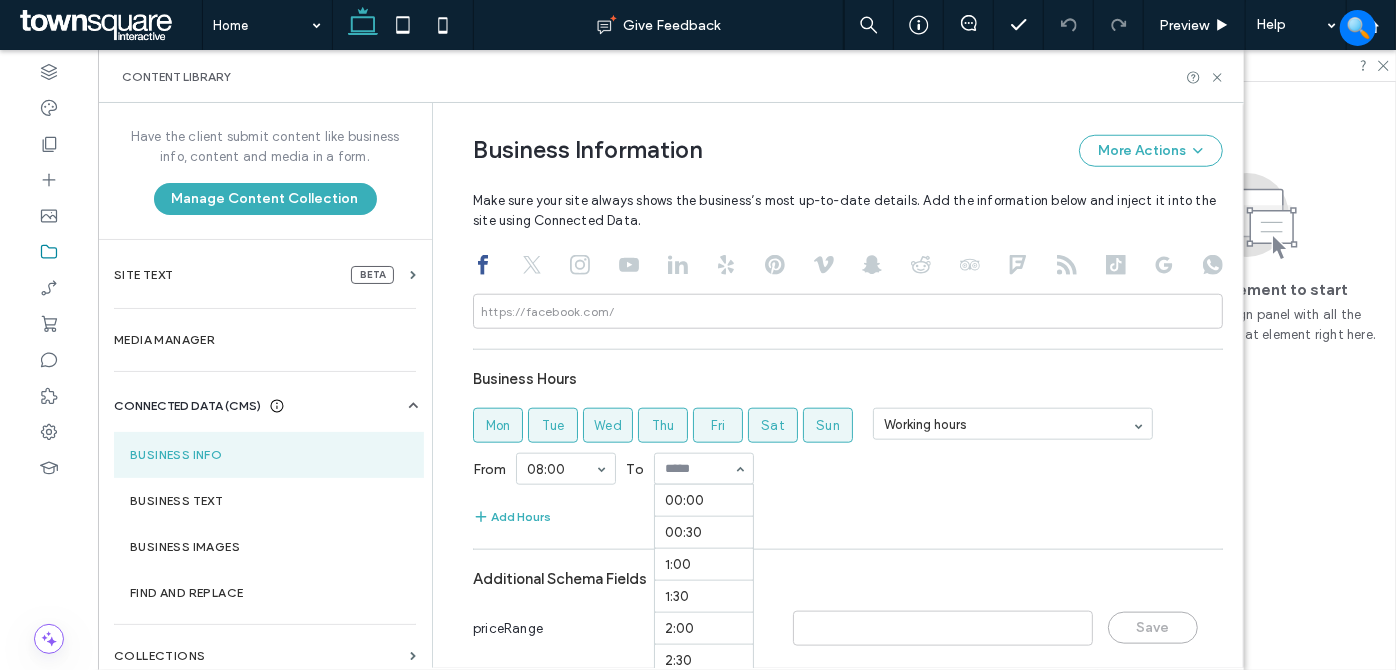 drag, startPoint x: 677, startPoint y: 467, endPoint x: 690, endPoint y: 547, distance: 81.04937 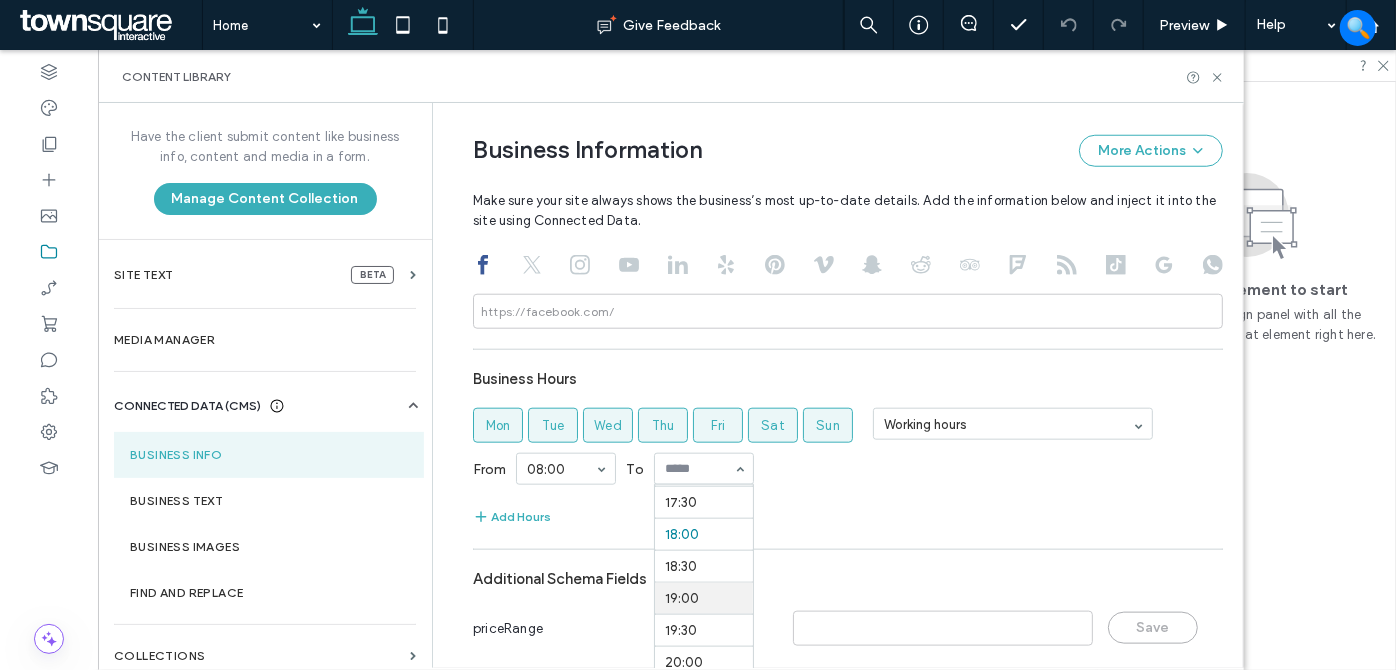scroll, scrollTop: 1087, scrollLeft: 0, axis: vertical 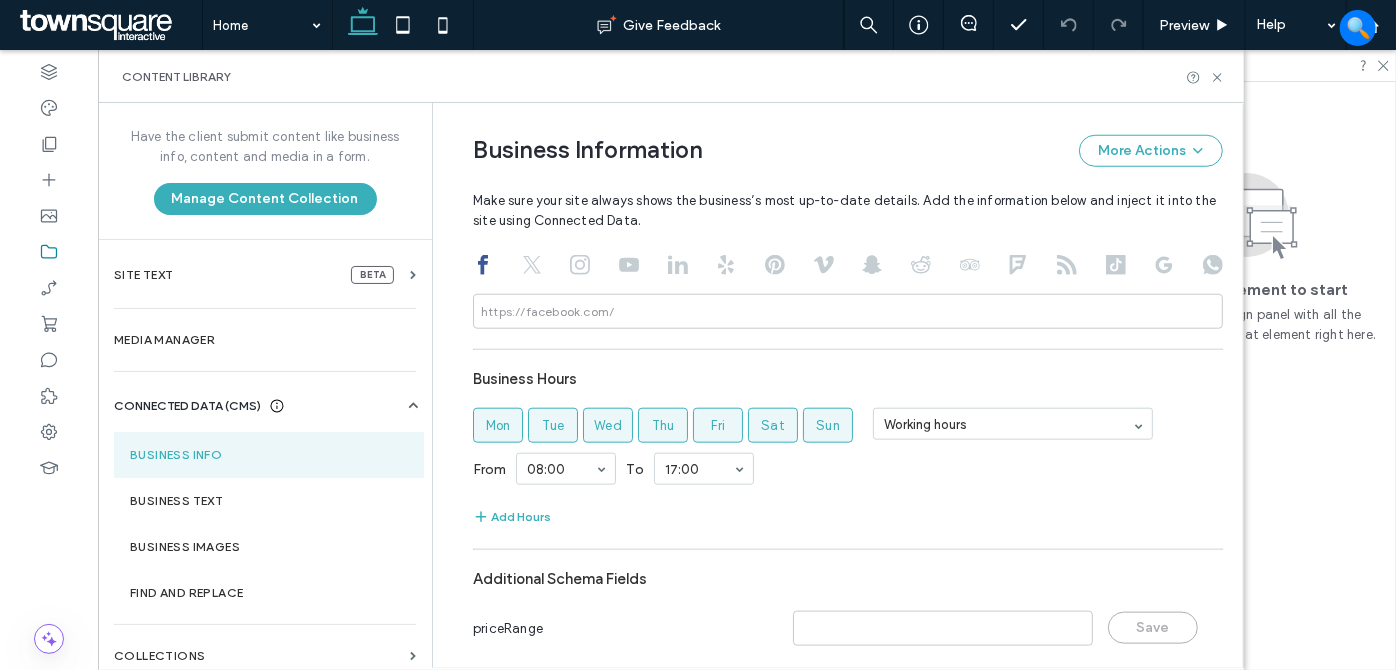 drag, startPoint x: 680, startPoint y: 521, endPoint x: 869, endPoint y: 534, distance: 189.44656 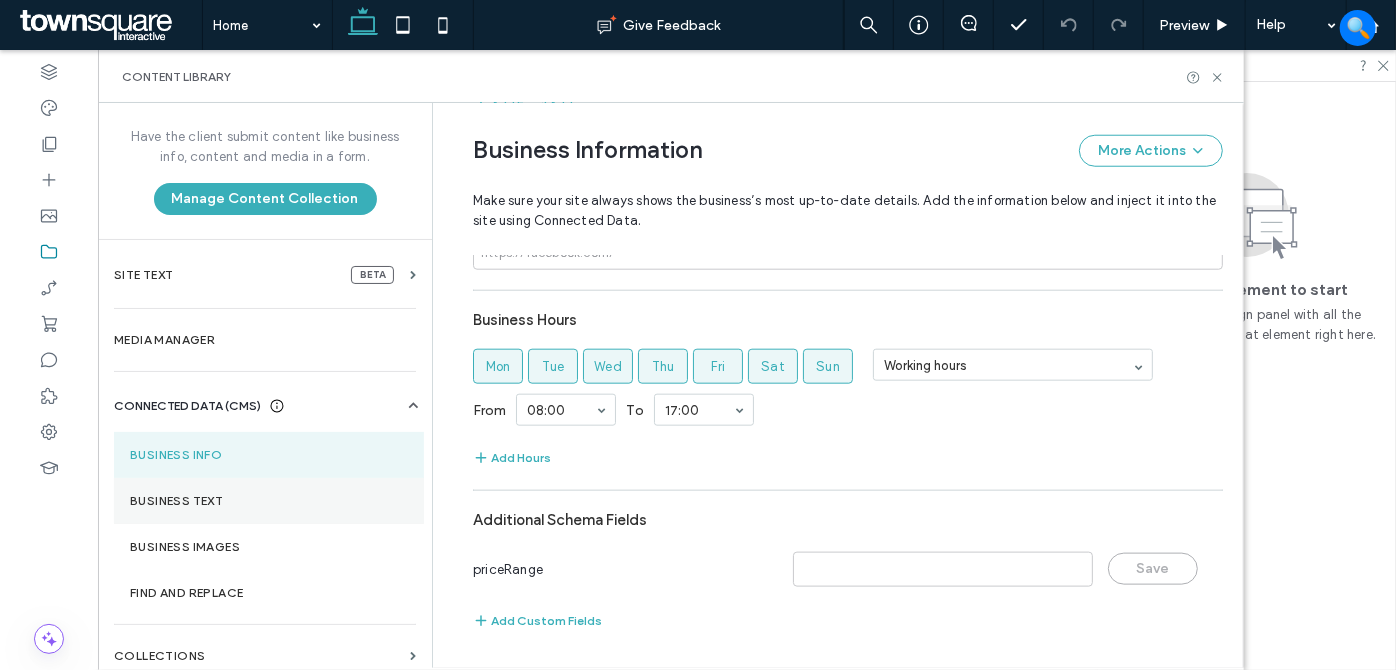 click on "Business Text" at bounding box center (269, 501) 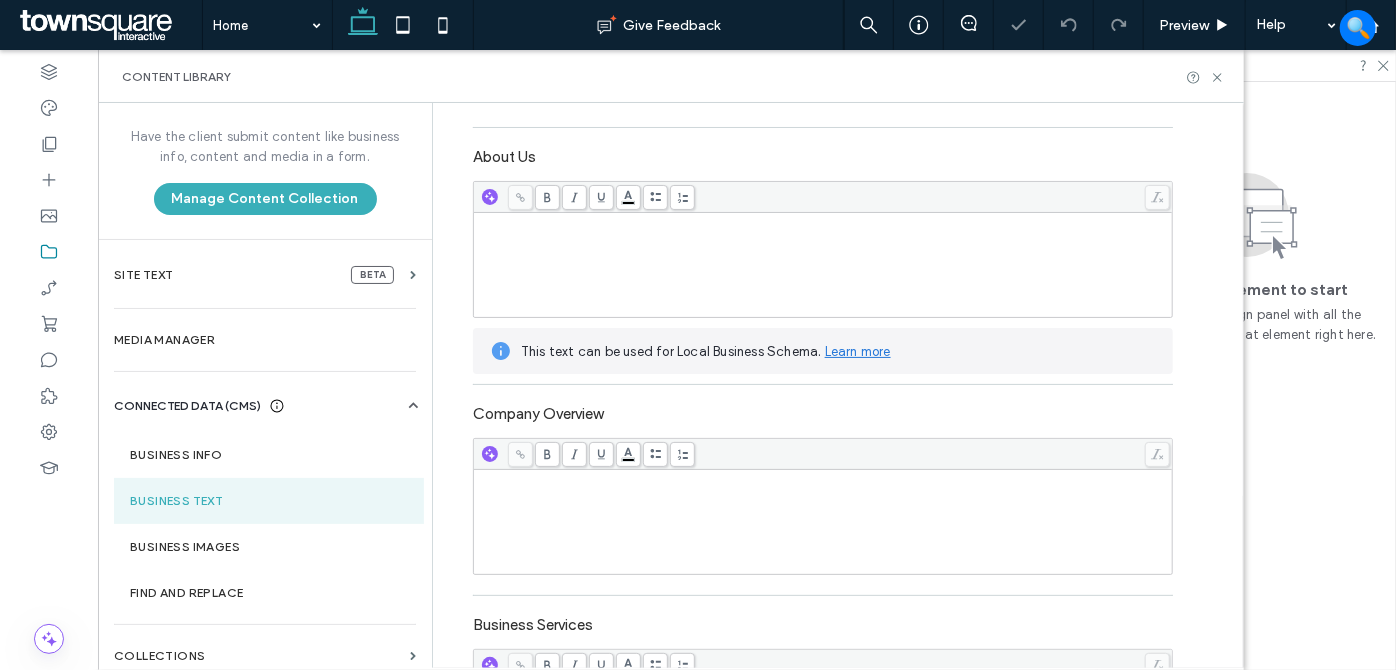scroll, scrollTop: 181, scrollLeft: 0, axis: vertical 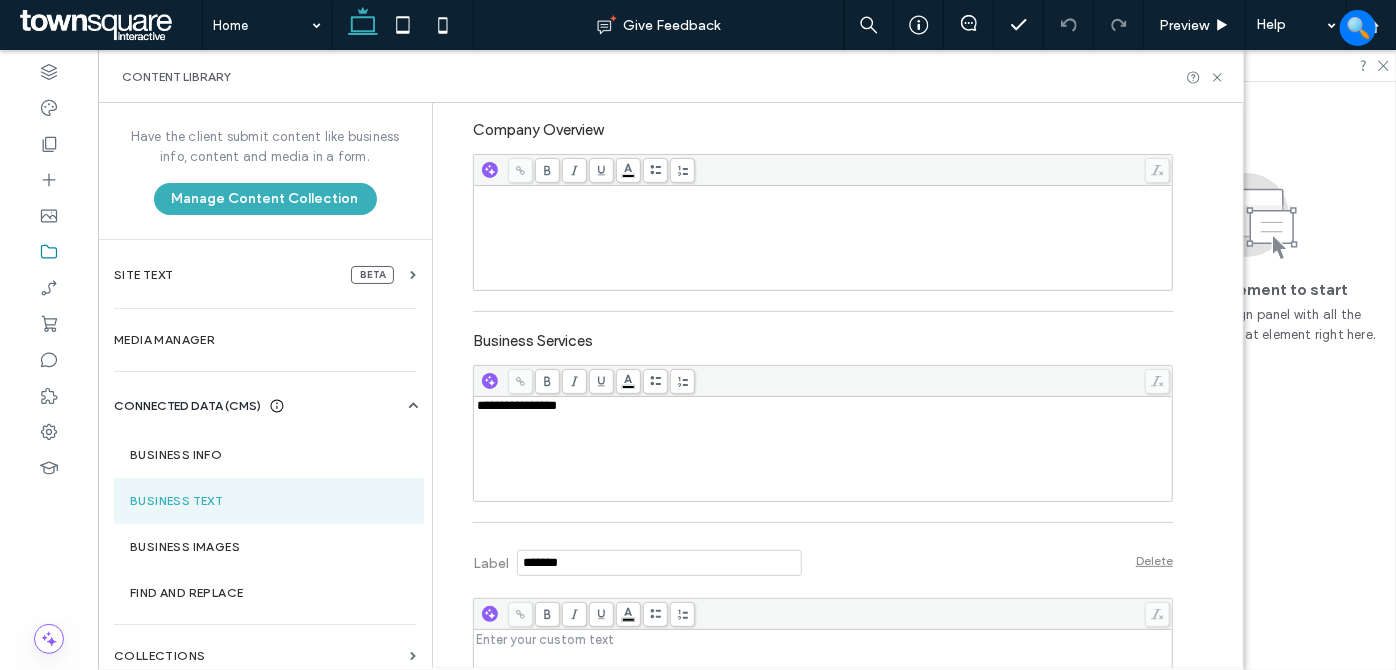 click on "**********" at bounding box center [823, 449] 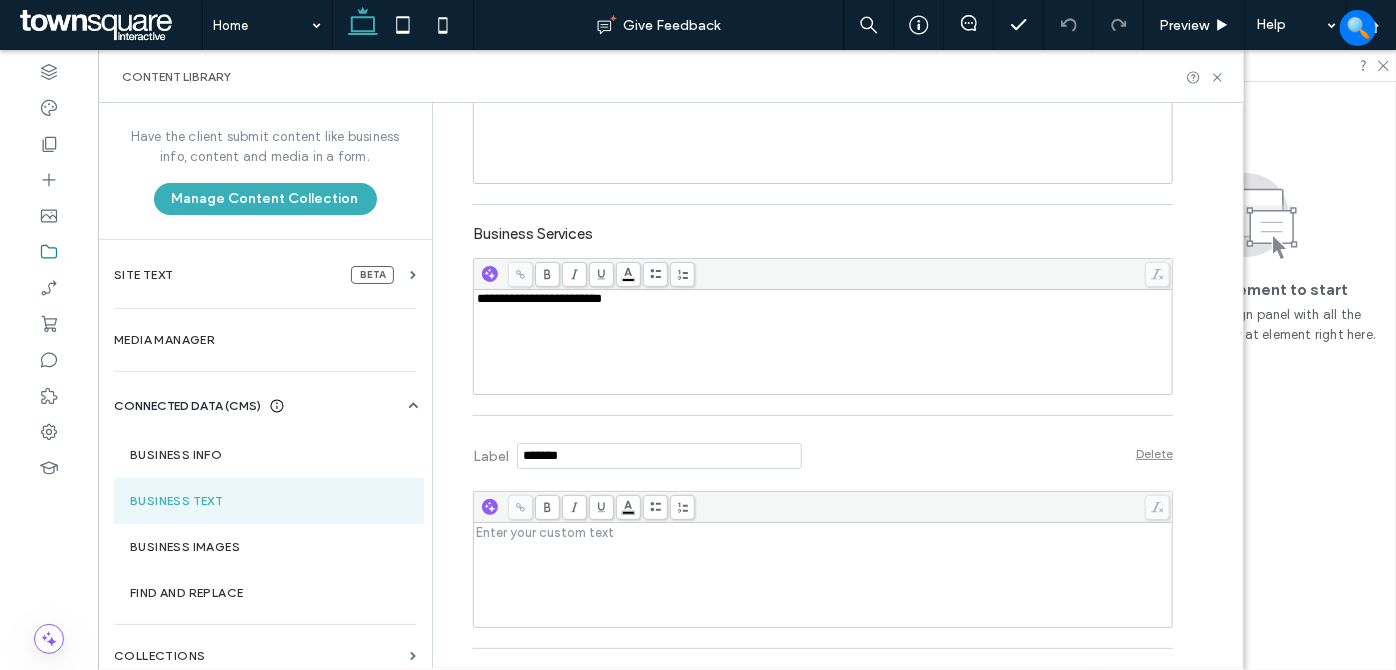 scroll, scrollTop: 727, scrollLeft: 0, axis: vertical 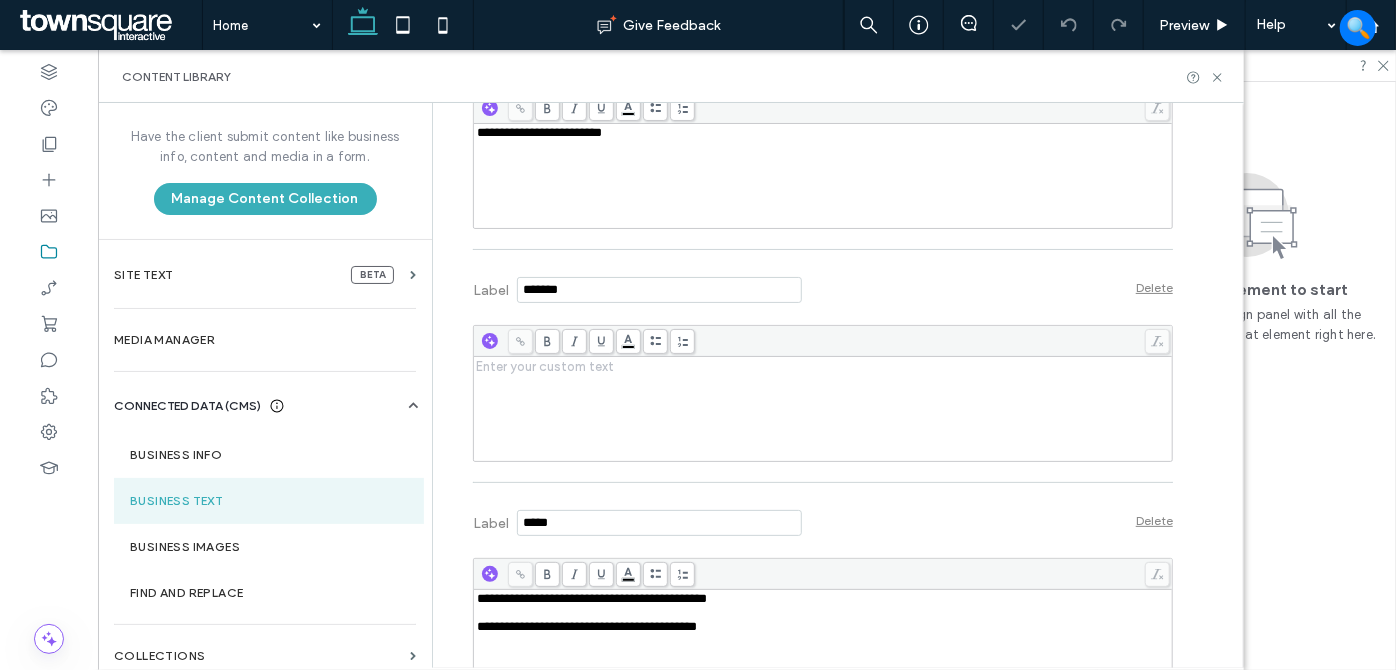 drag, startPoint x: 632, startPoint y: 384, endPoint x: 673, endPoint y: 382, distance: 41.04875 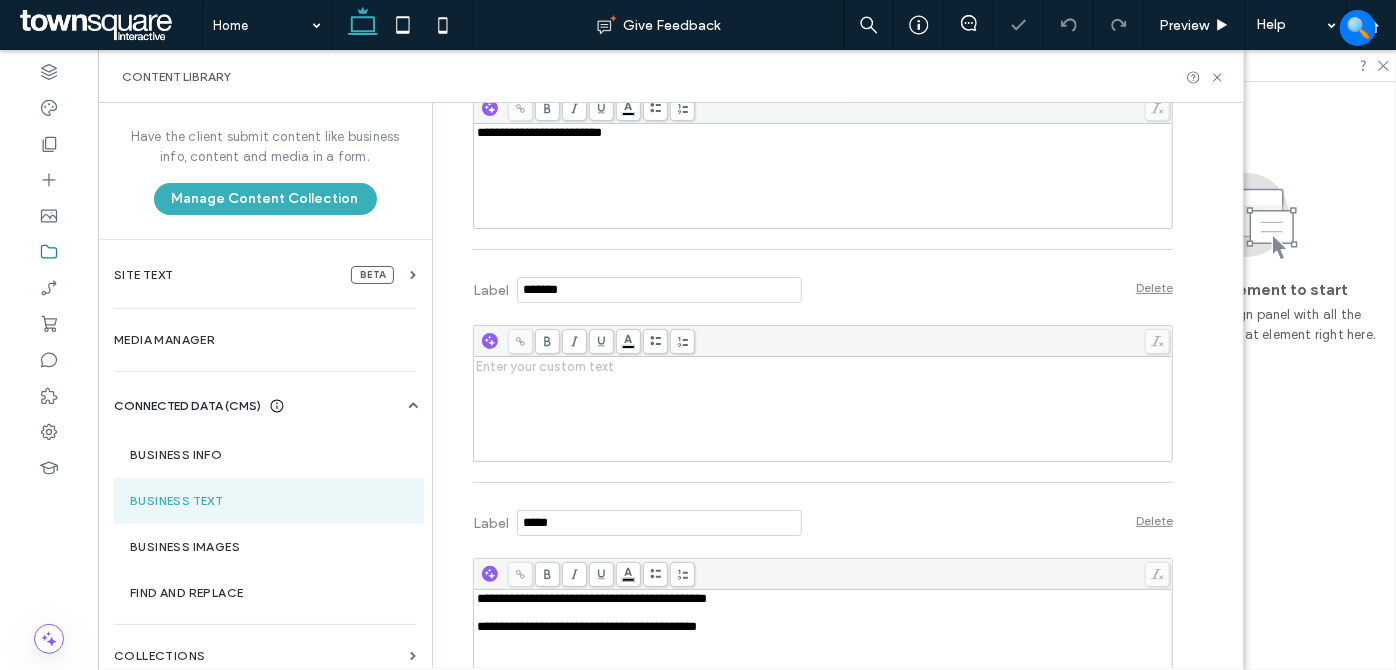 click at bounding box center [823, 409] 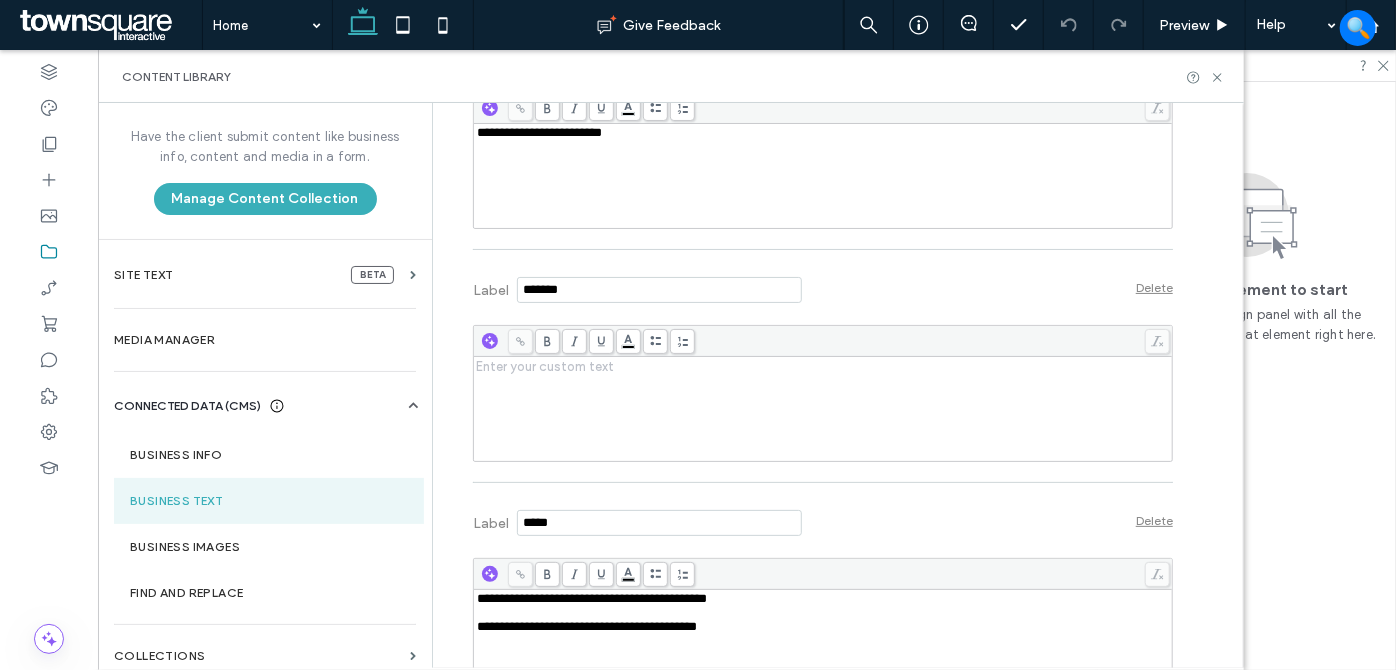 drag, startPoint x: 533, startPoint y: 382, endPoint x: 618, endPoint y: 383, distance: 85.00588 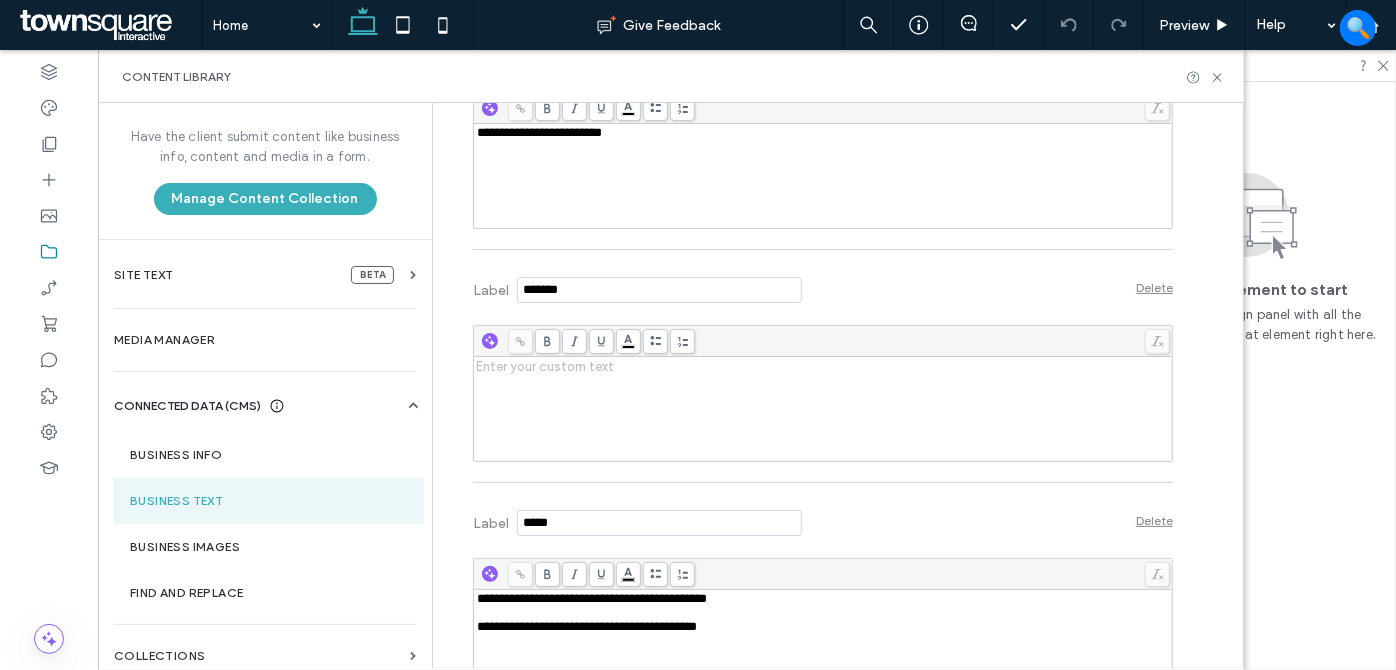 click at bounding box center (823, 409) 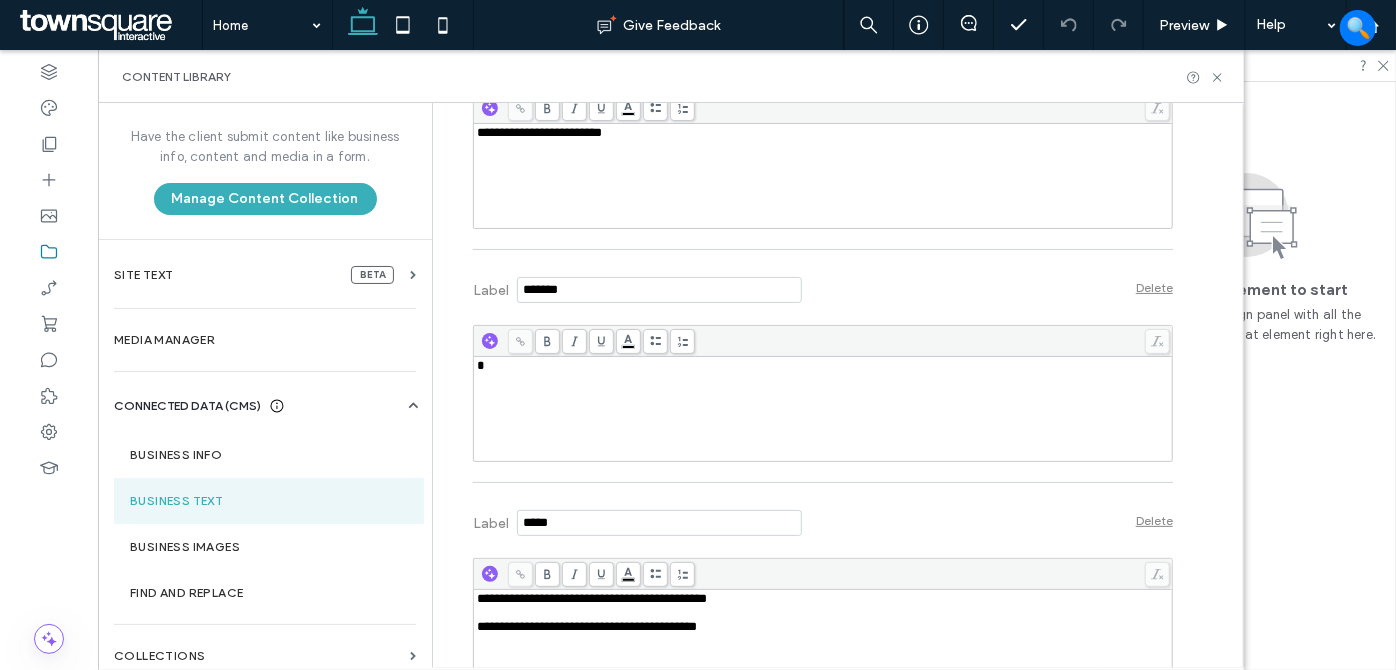 type 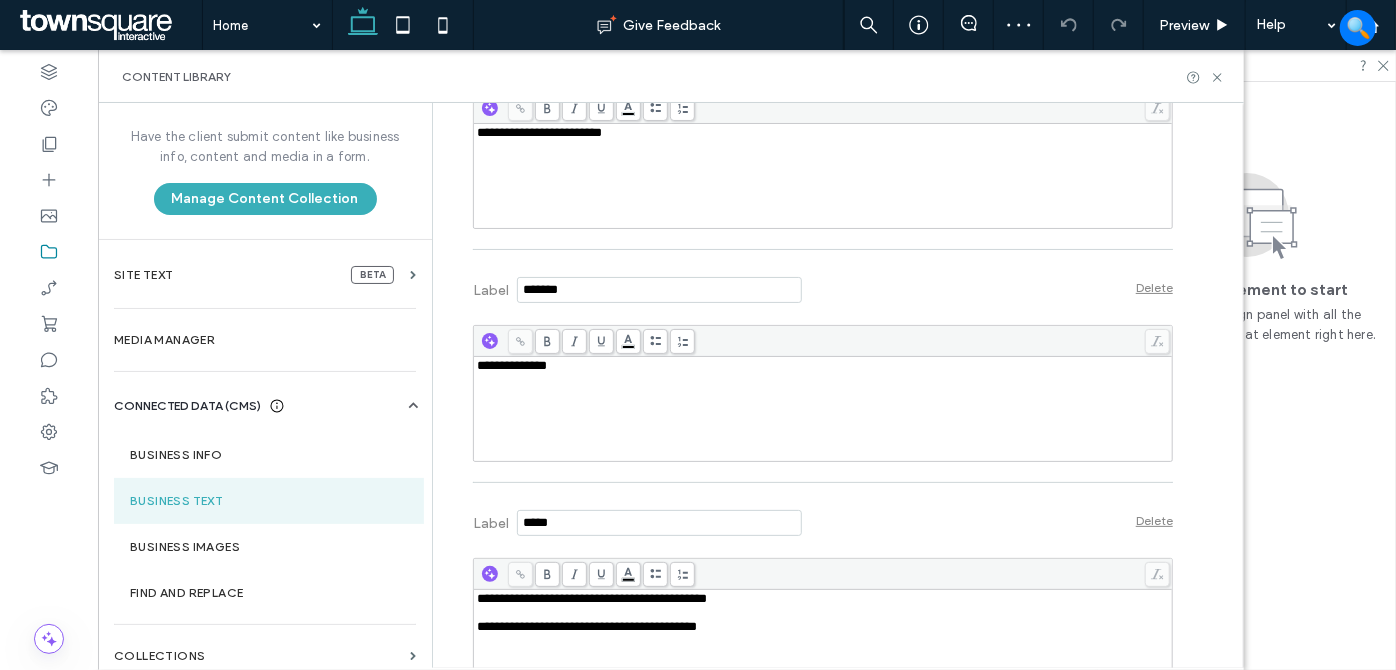 click at bounding box center [823, 380] 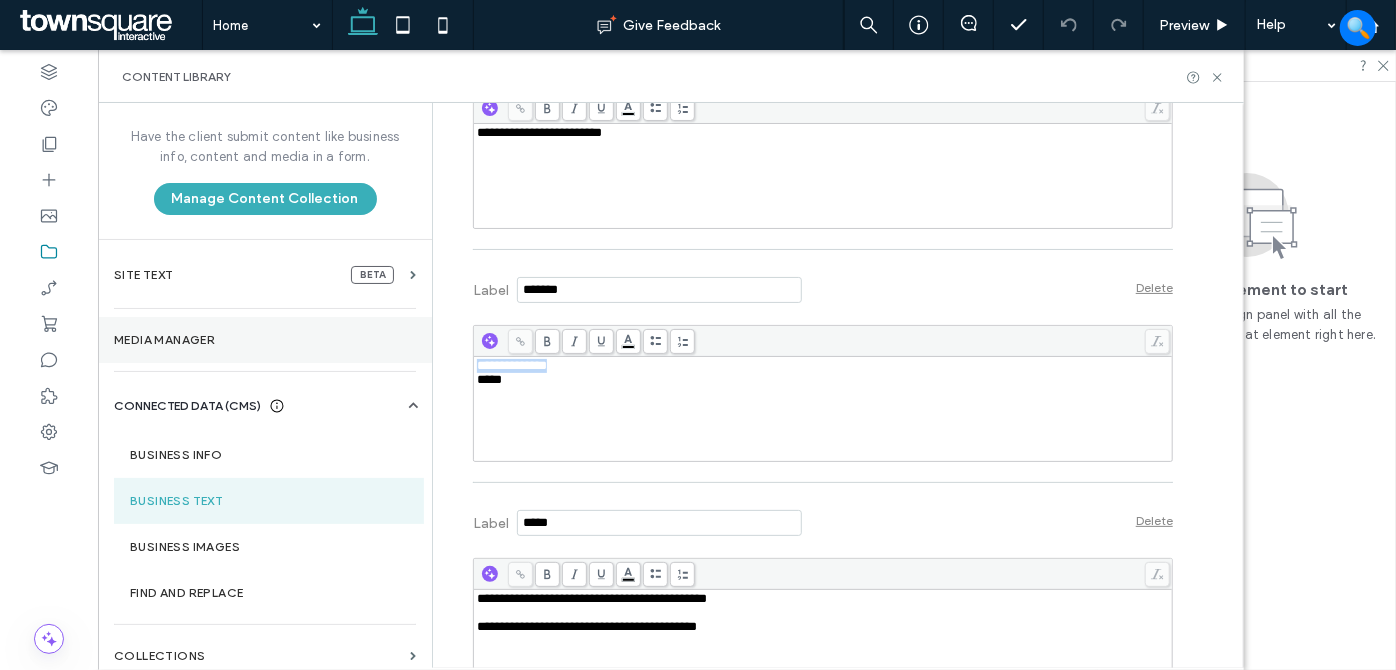 drag, startPoint x: 578, startPoint y: 360, endPoint x: 352, endPoint y: 361, distance: 226.00221 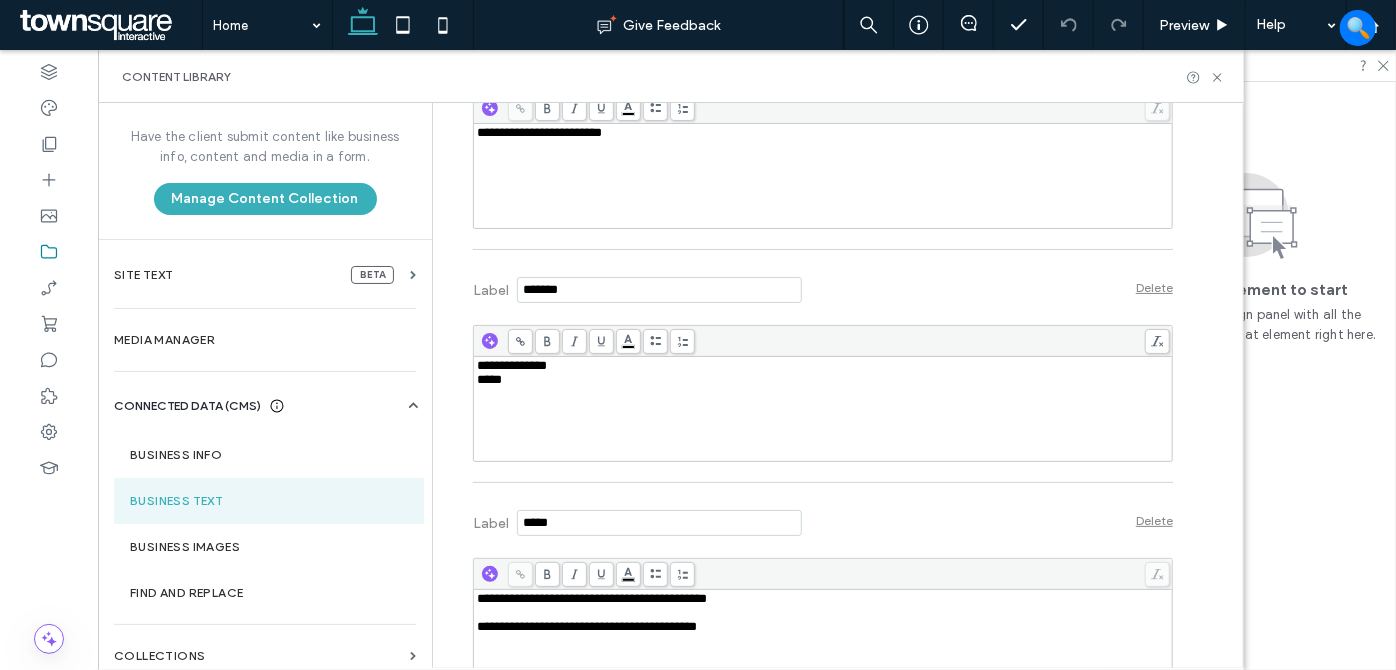 click on "**********" at bounding box center [823, 409] 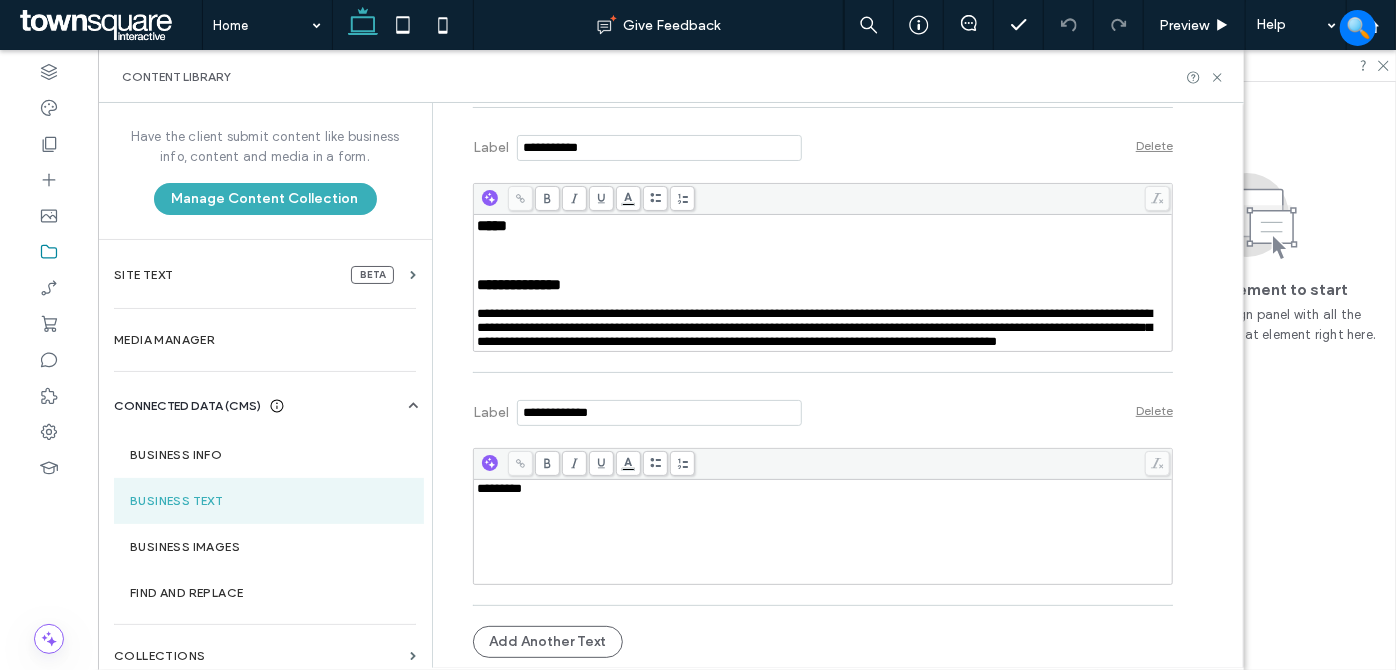 scroll, scrollTop: 2915, scrollLeft: 0, axis: vertical 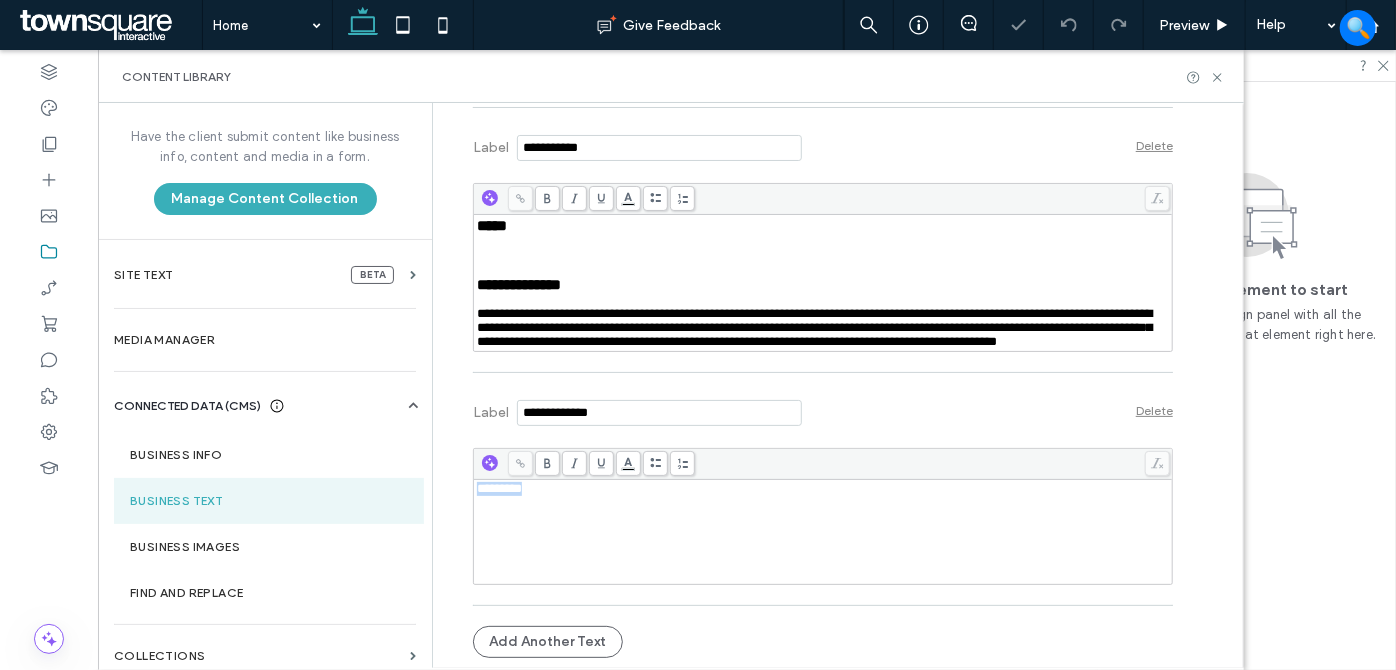 drag, startPoint x: 530, startPoint y: 483, endPoint x: 431, endPoint y: 481, distance: 99.0202 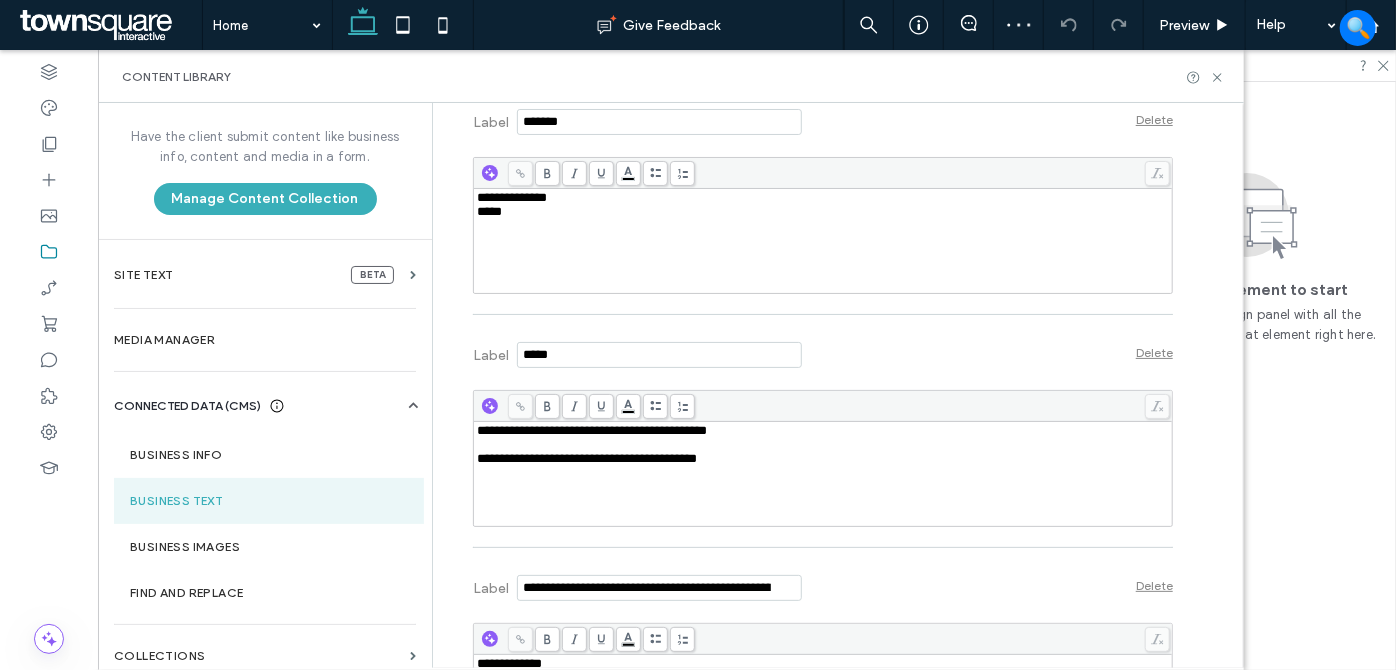 scroll, scrollTop: 824, scrollLeft: 0, axis: vertical 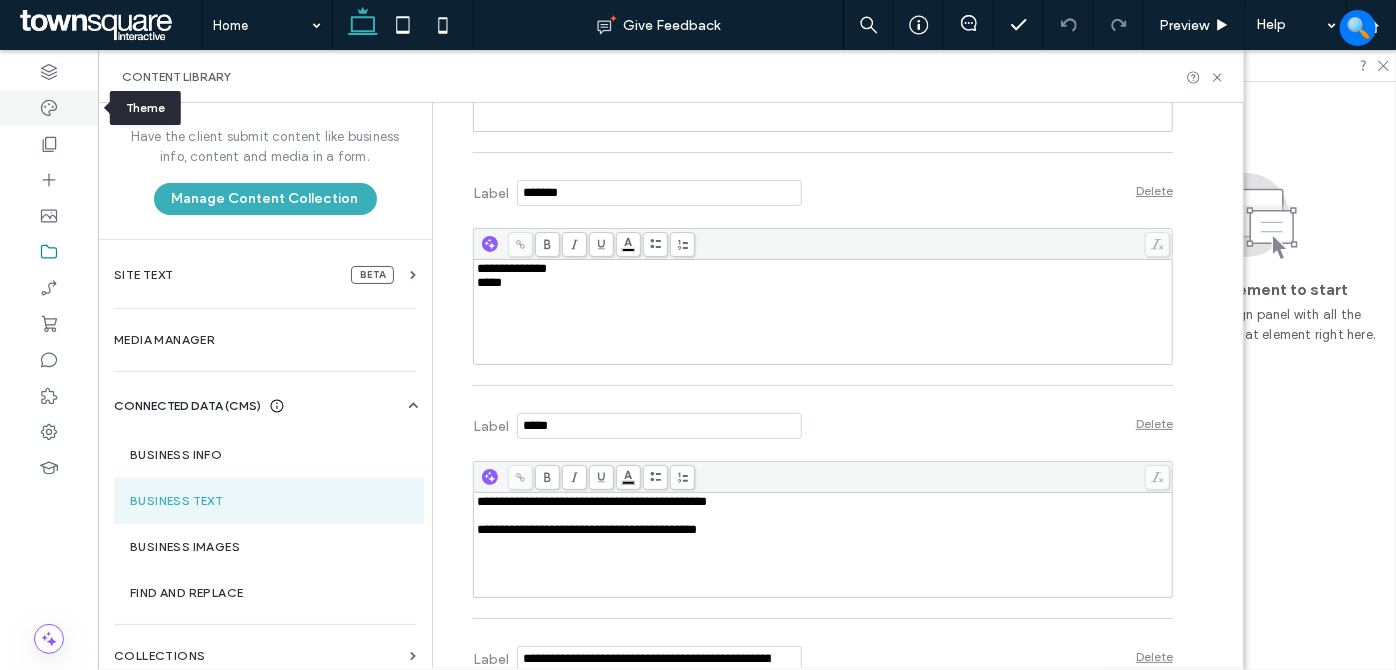 click at bounding box center [49, 108] 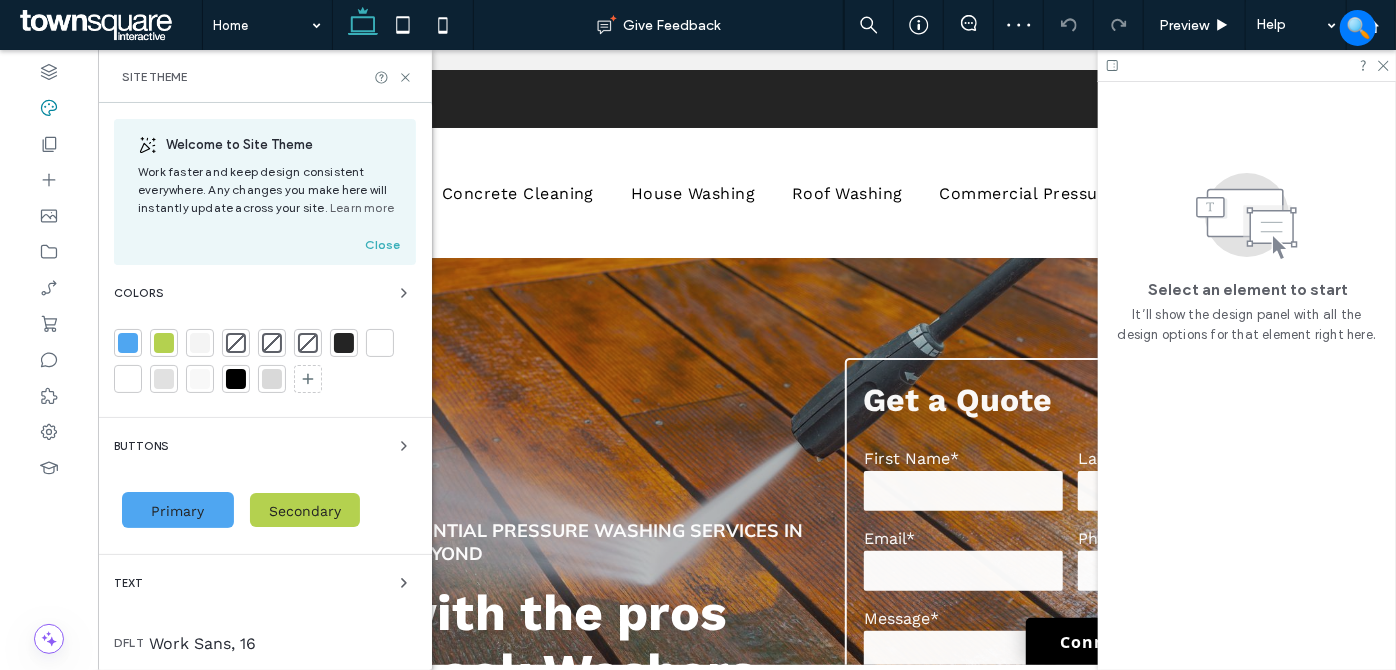 scroll, scrollTop: 0, scrollLeft: 0, axis: both 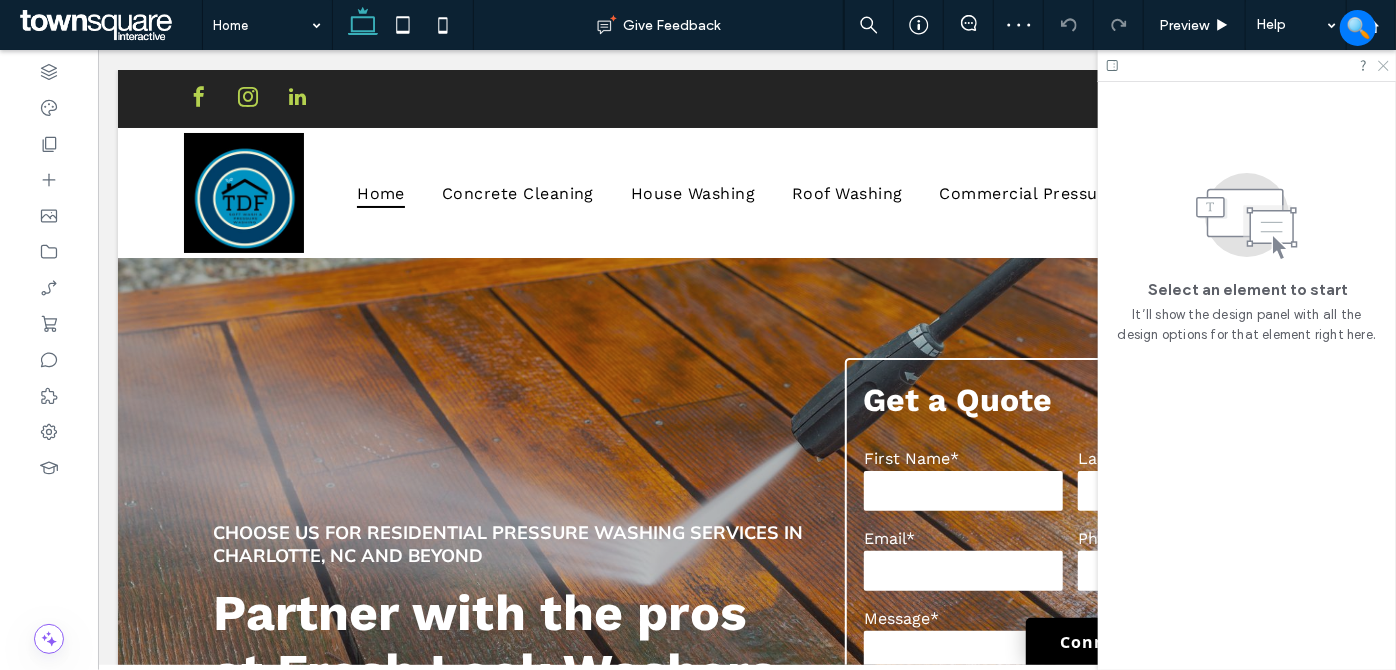 click 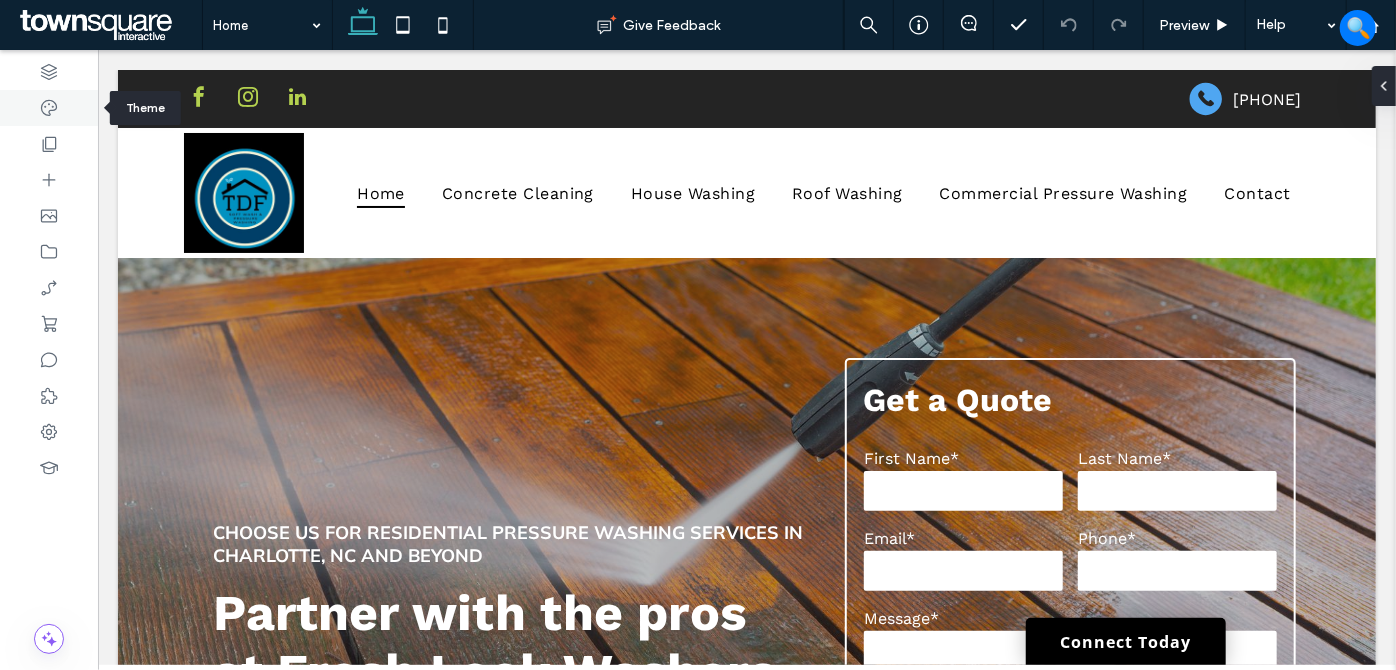 click at bounding box center (49, 108) 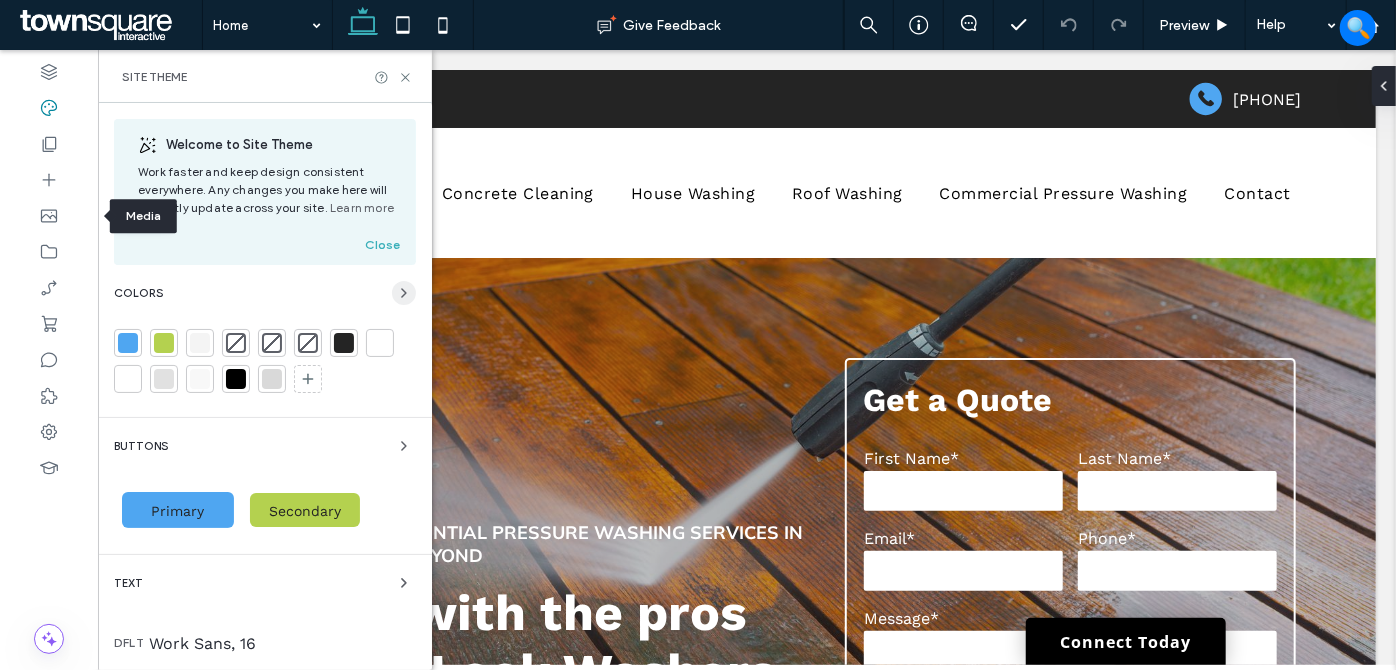 click 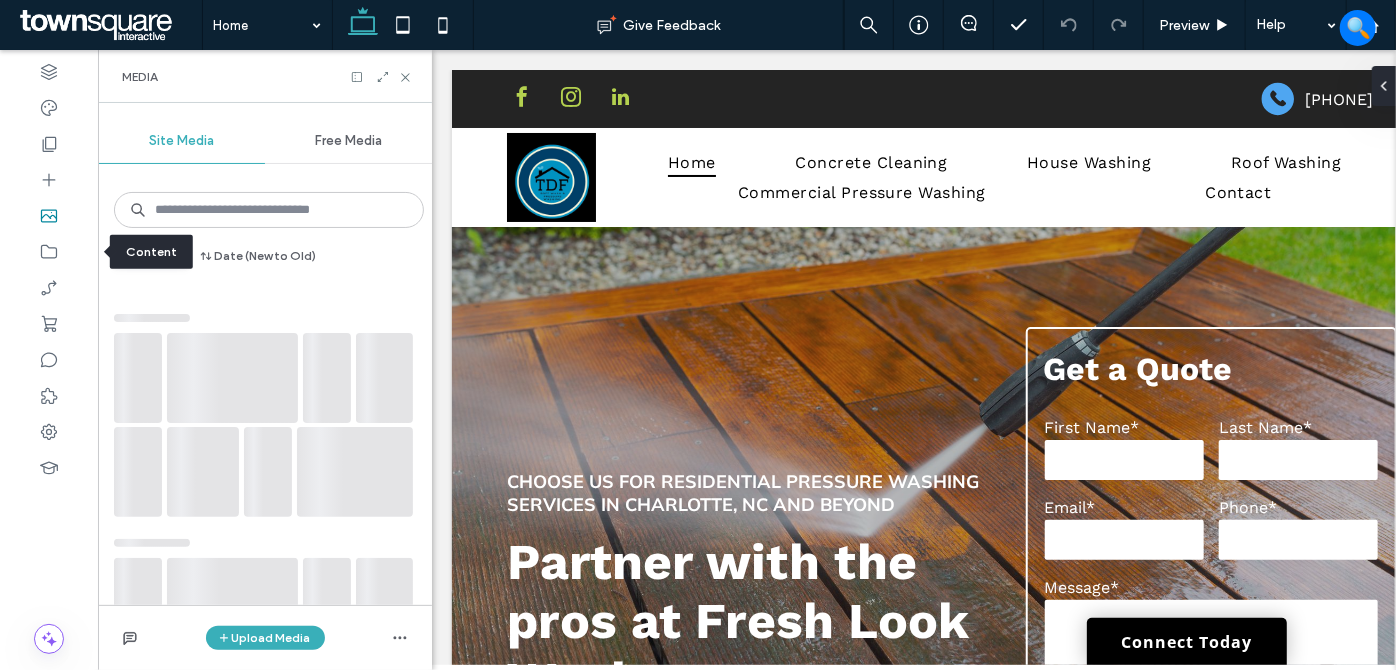 drag, startPoint x: 32, startPoint y: 244, endPoint x: 132, endPoint y: 275, distance: 104.69479 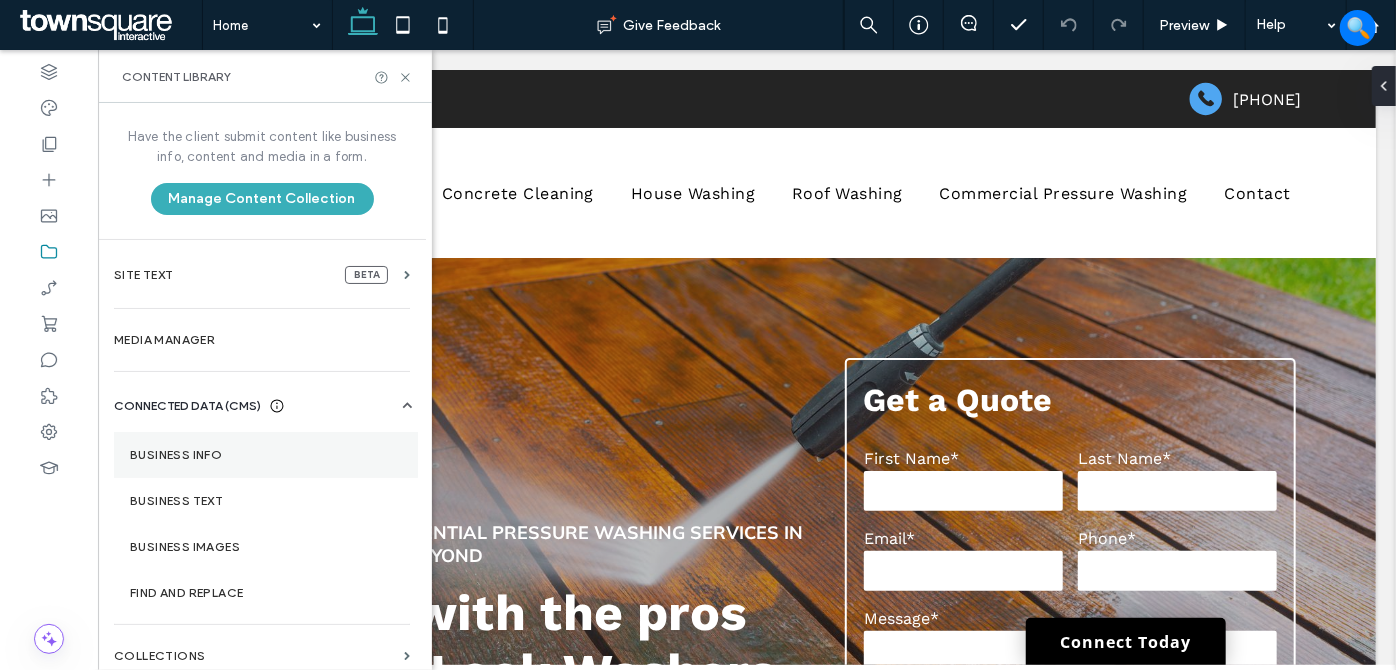 click on "Business Info" at bounding box center (266, 455) 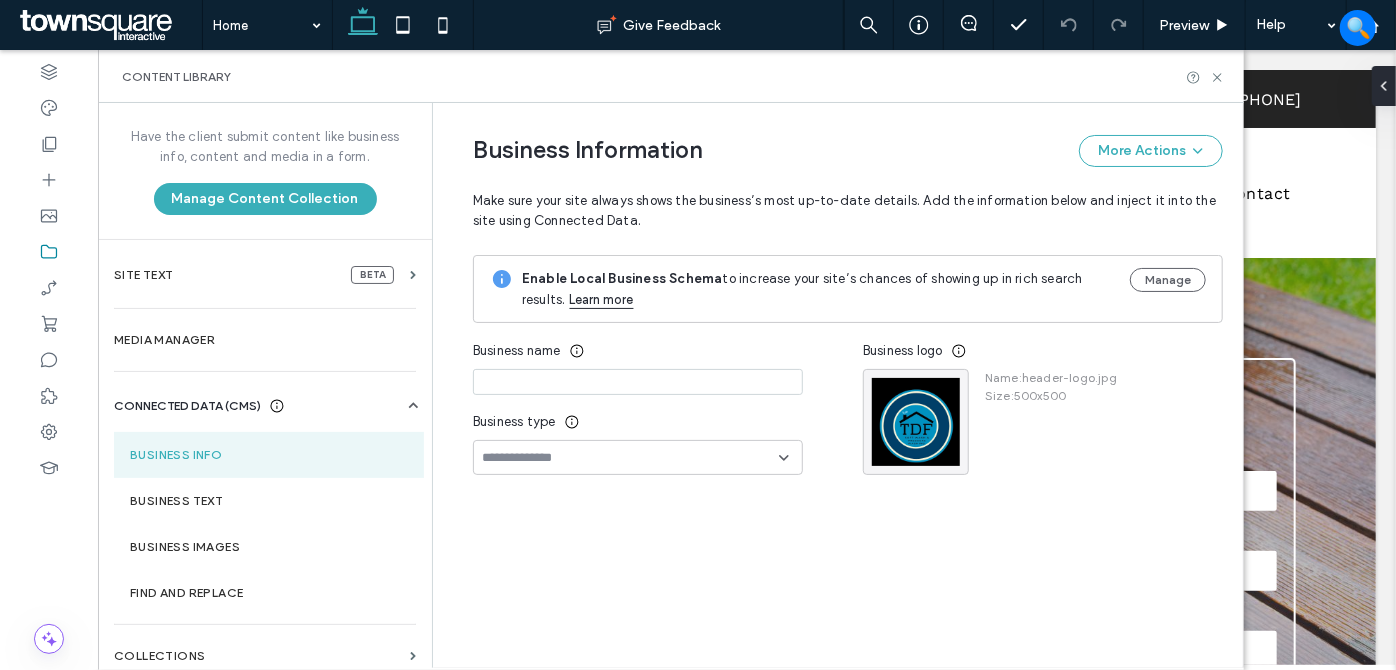 type on "**********" 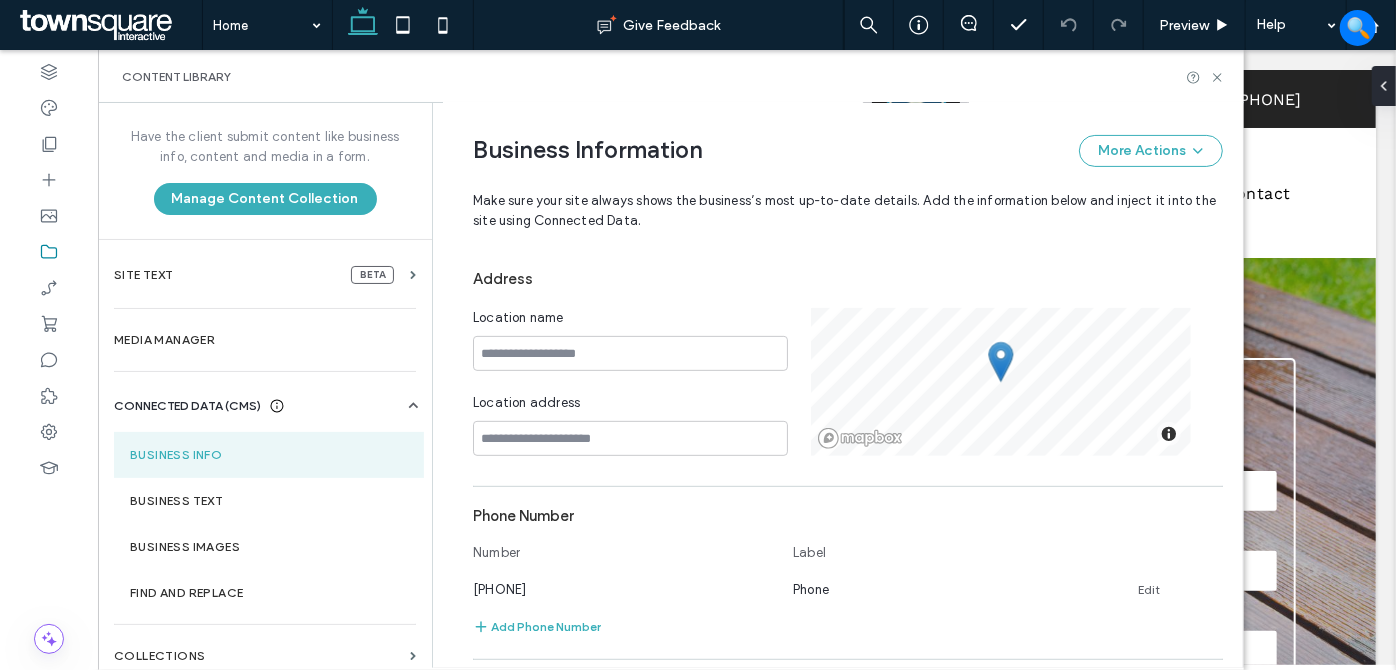 scroll, scrollTop: 0, scrollLeft: 0, axis: both 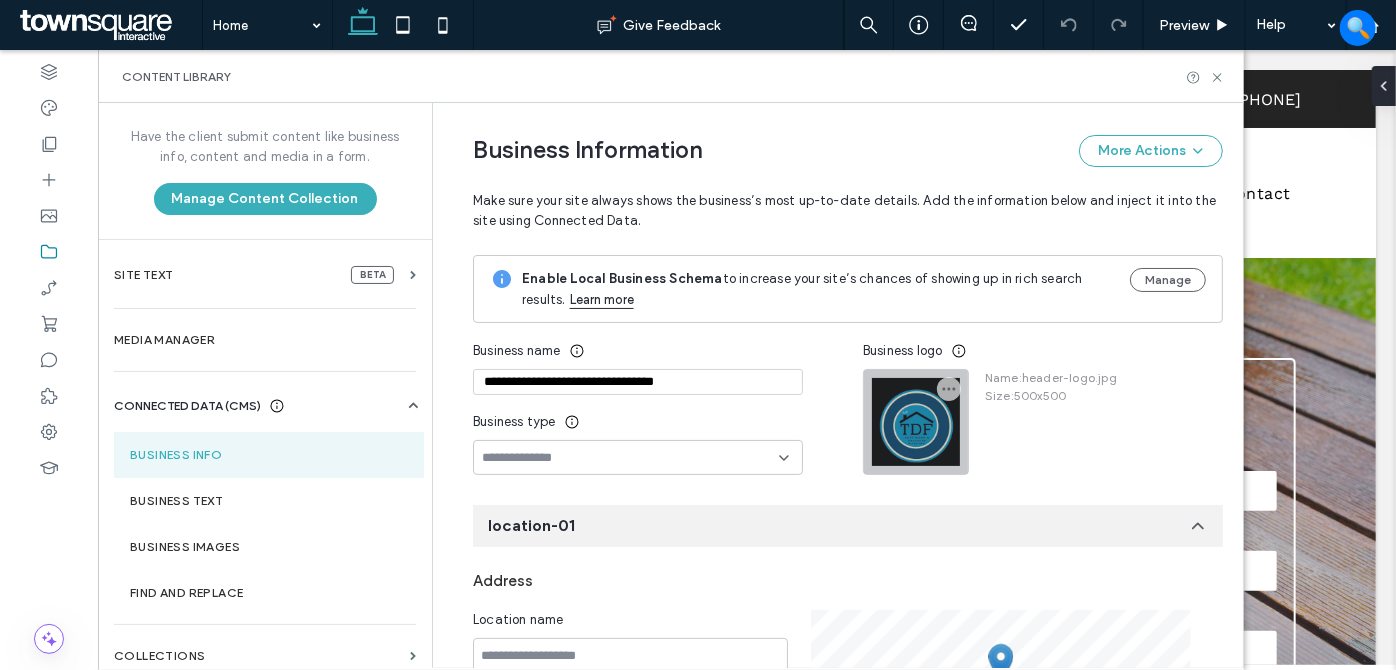 click at bounding box center [916, 422] 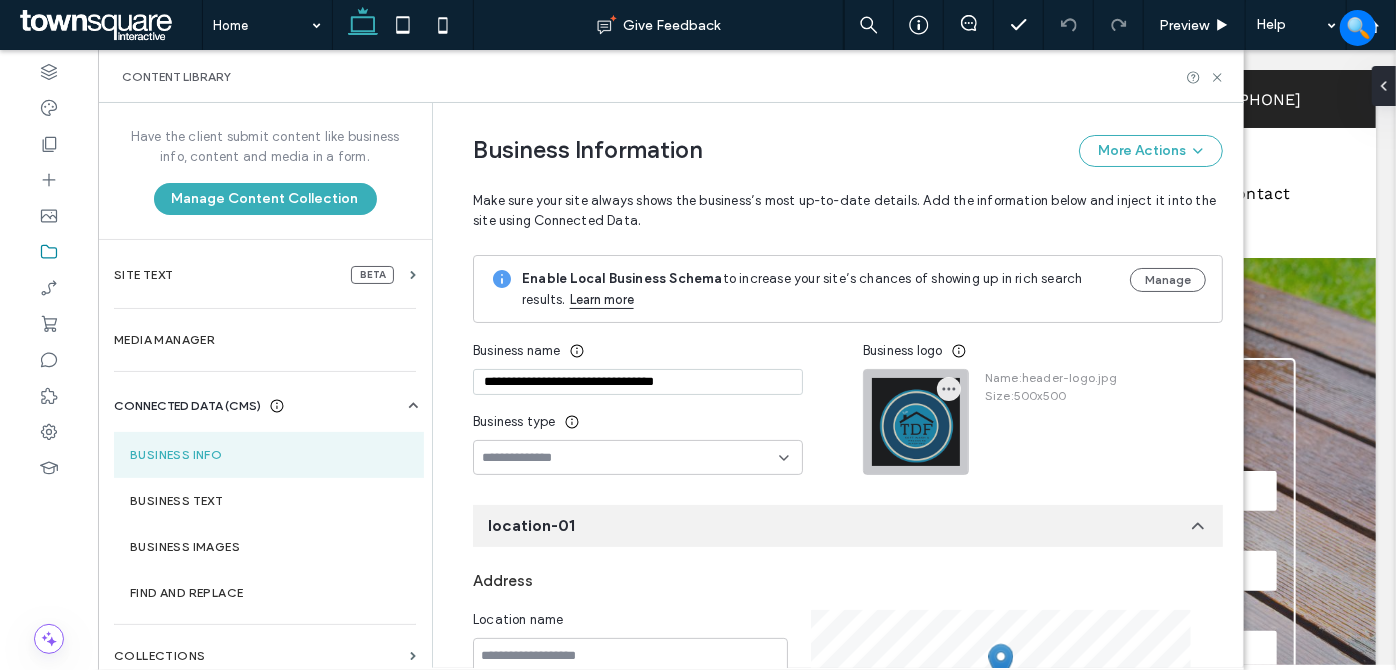 click 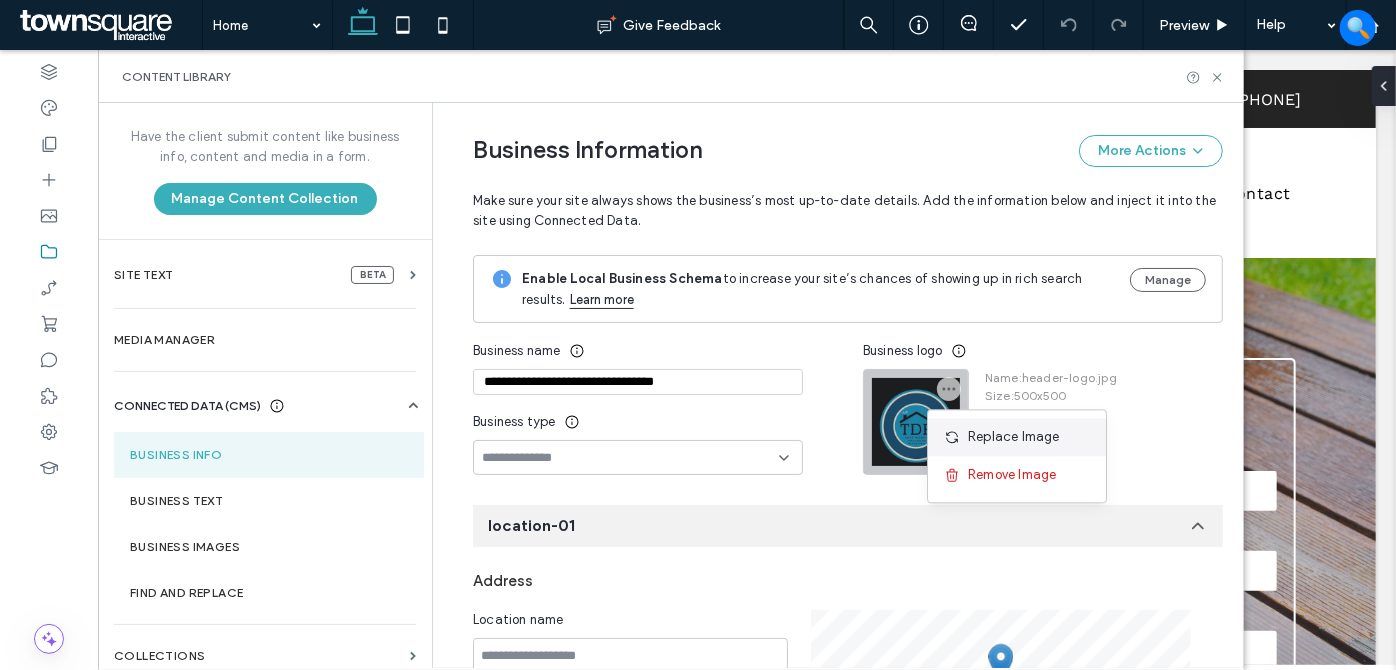 click at bounding box center [956, 437] 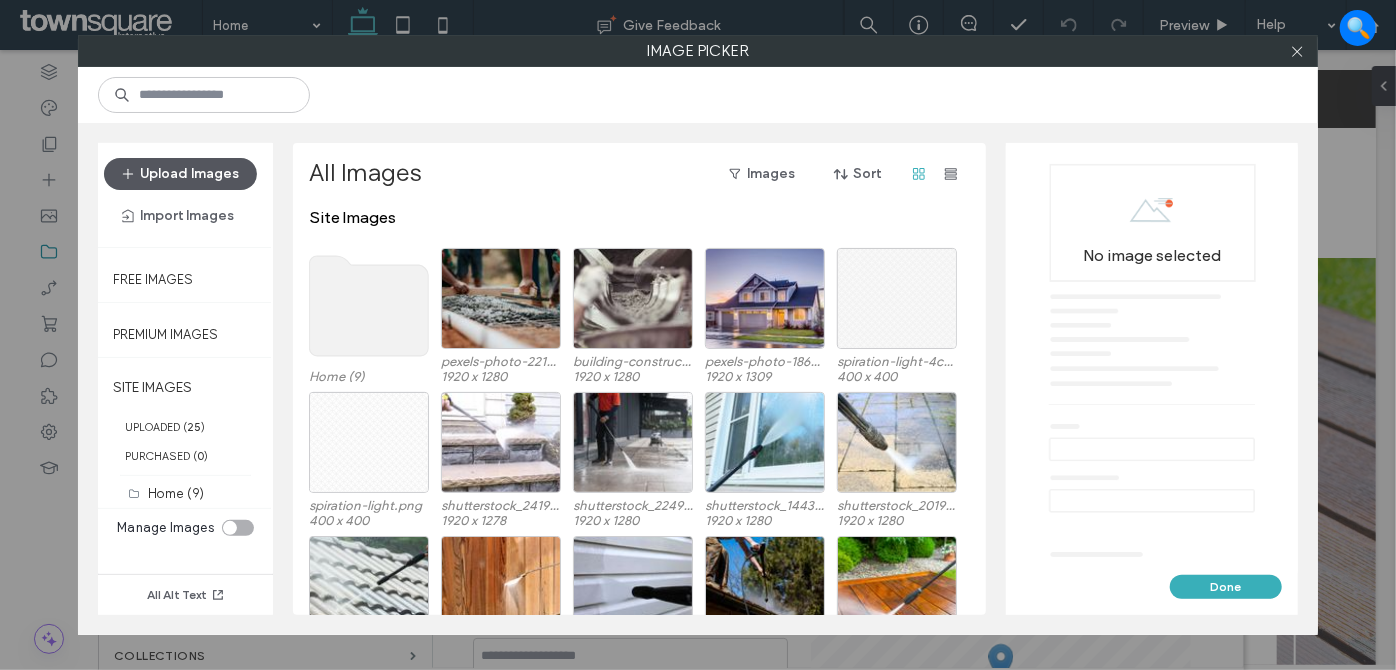 click on "Upload Images" at bounding box center (180, 174) 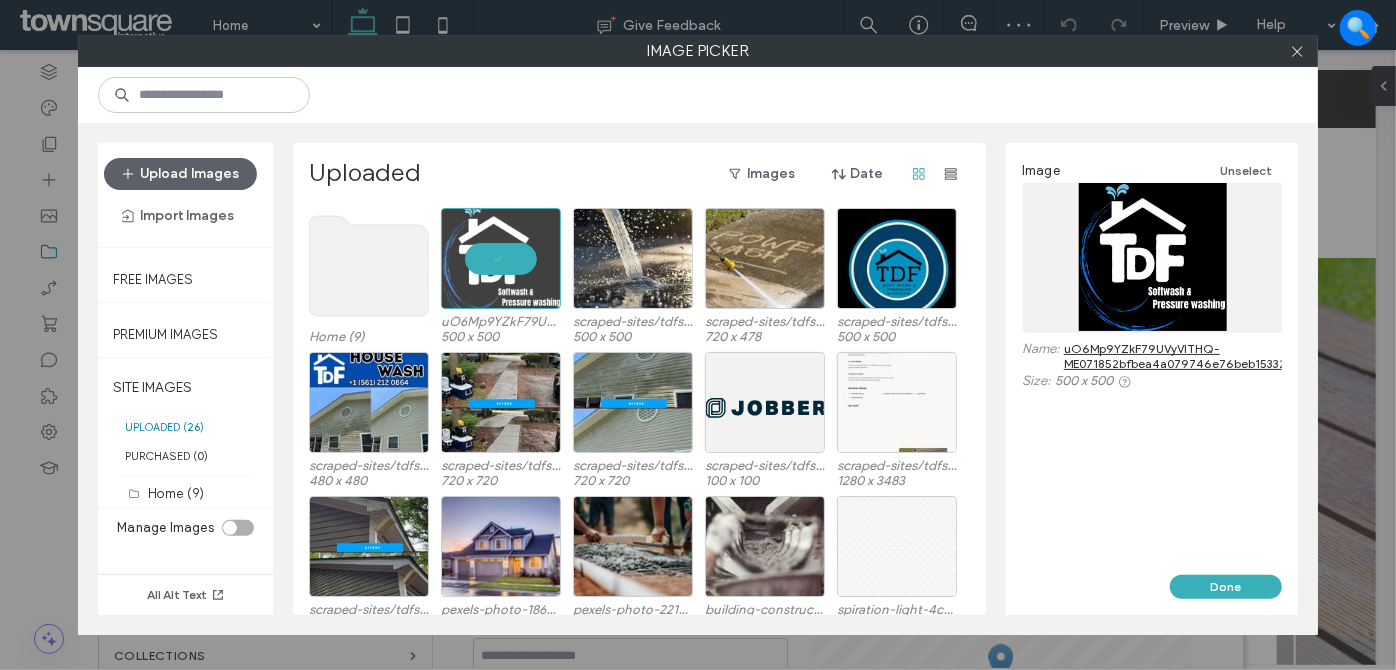 click on "Done" at bounding box center [1226, 587] 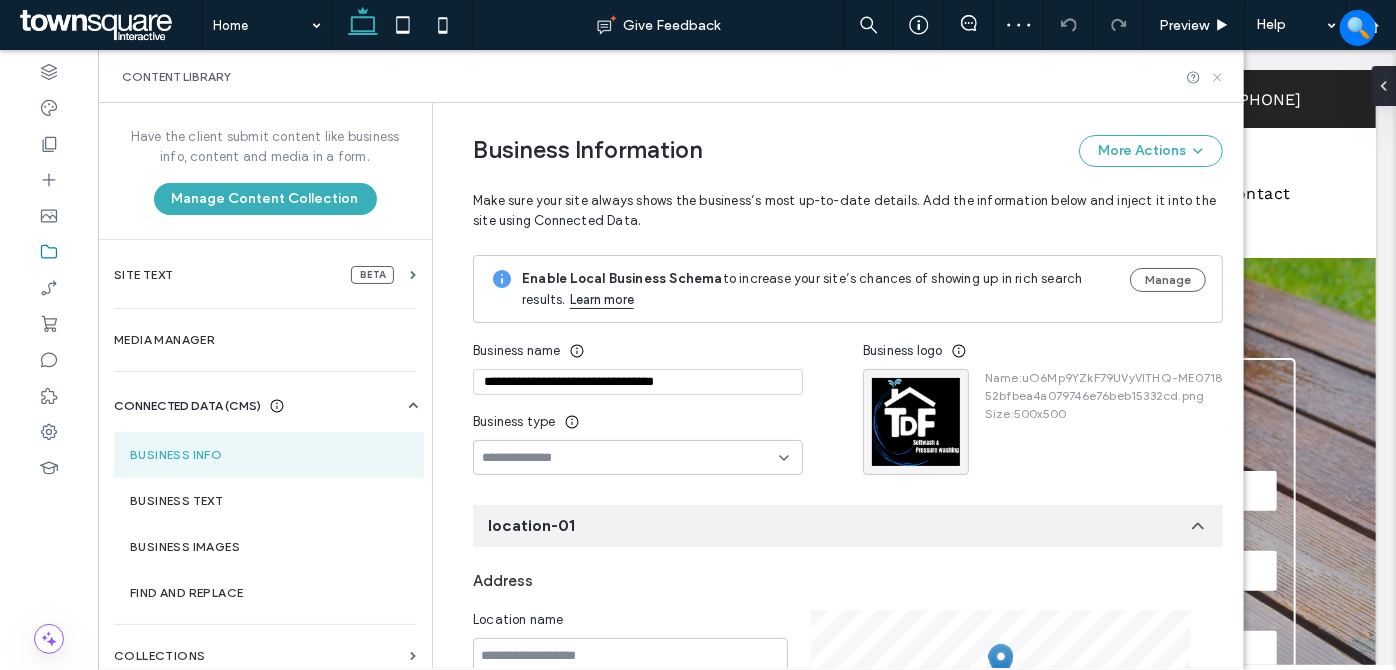 click 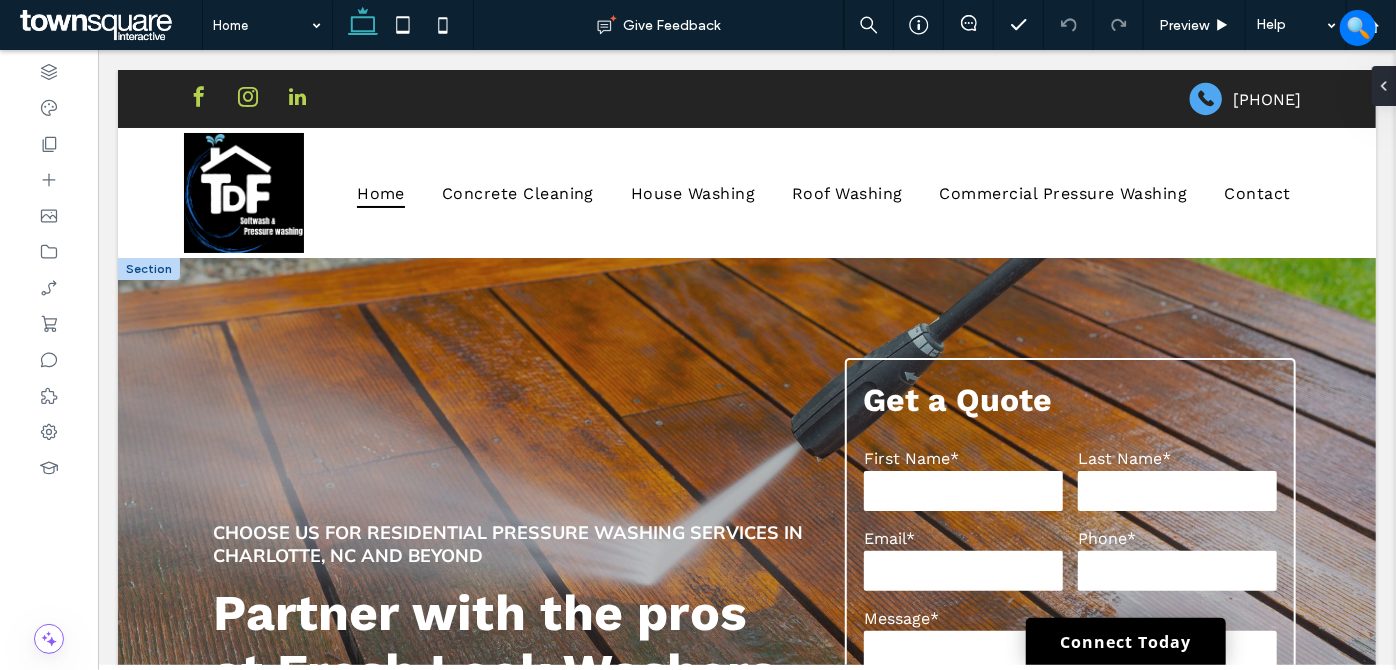 scroll, scrollTop: 0, scrollLeft: 0, axis: both 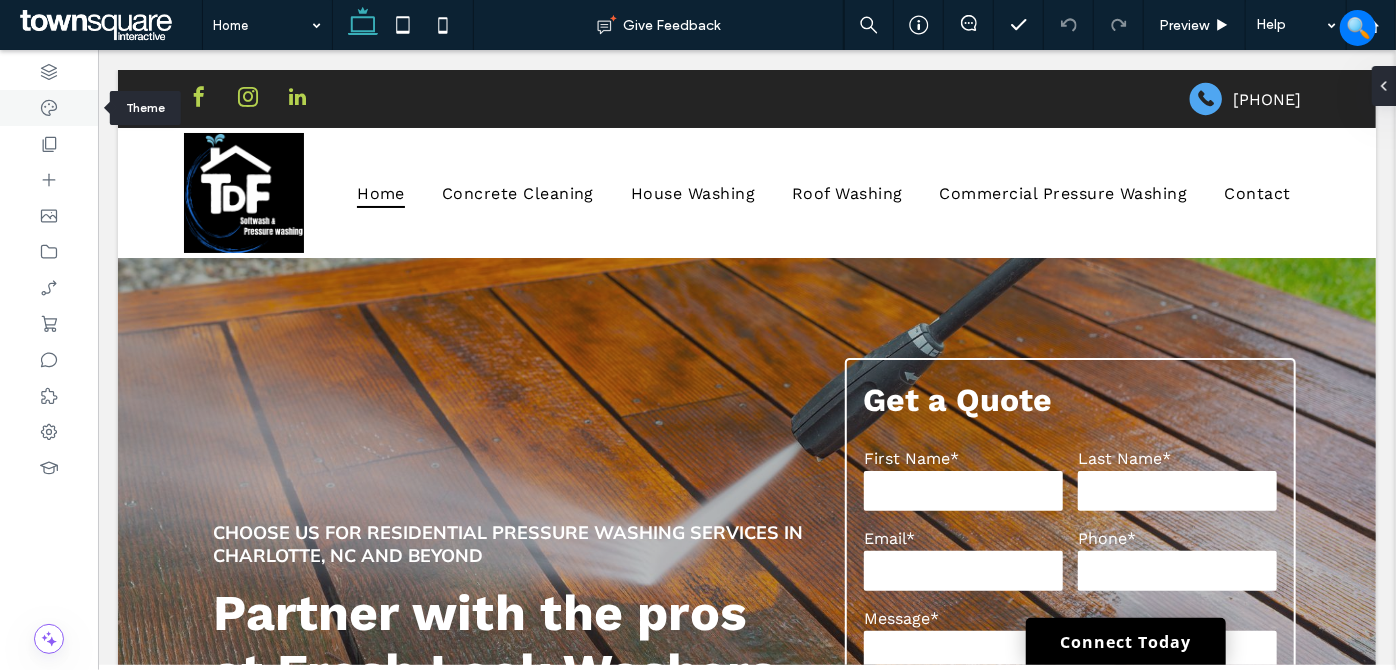 click 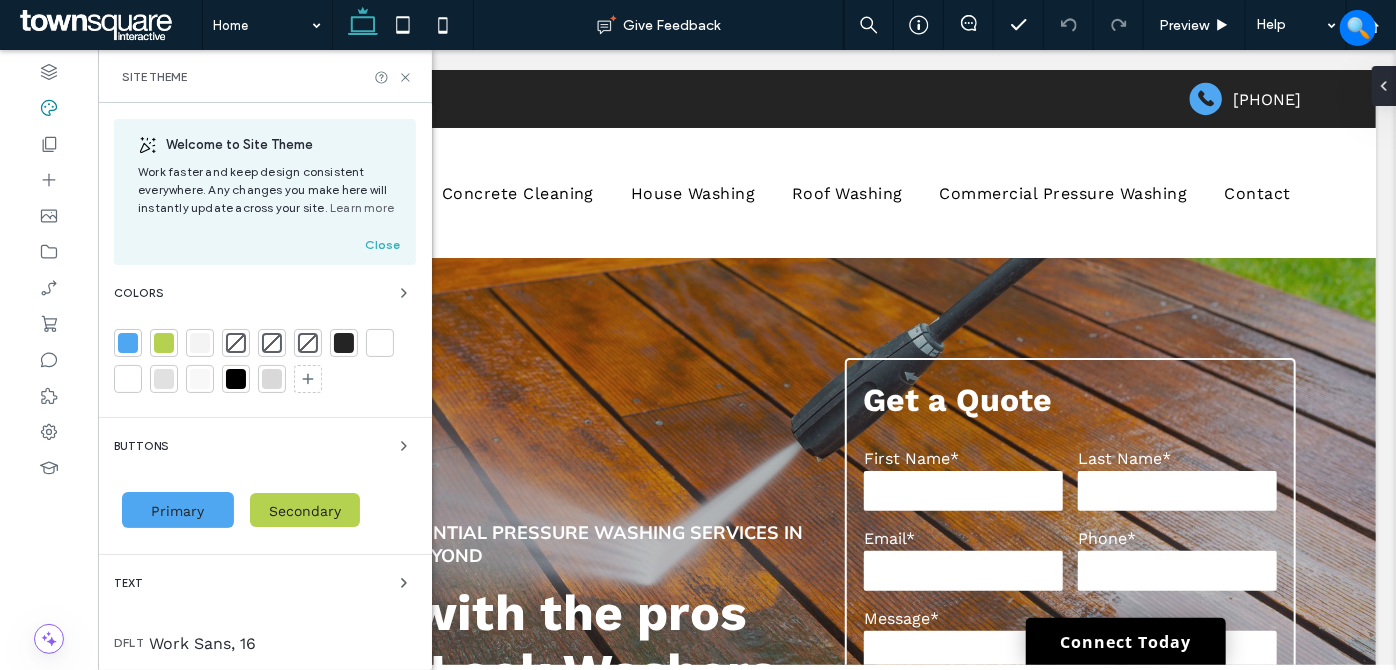 click at bounding box center [128, 343] 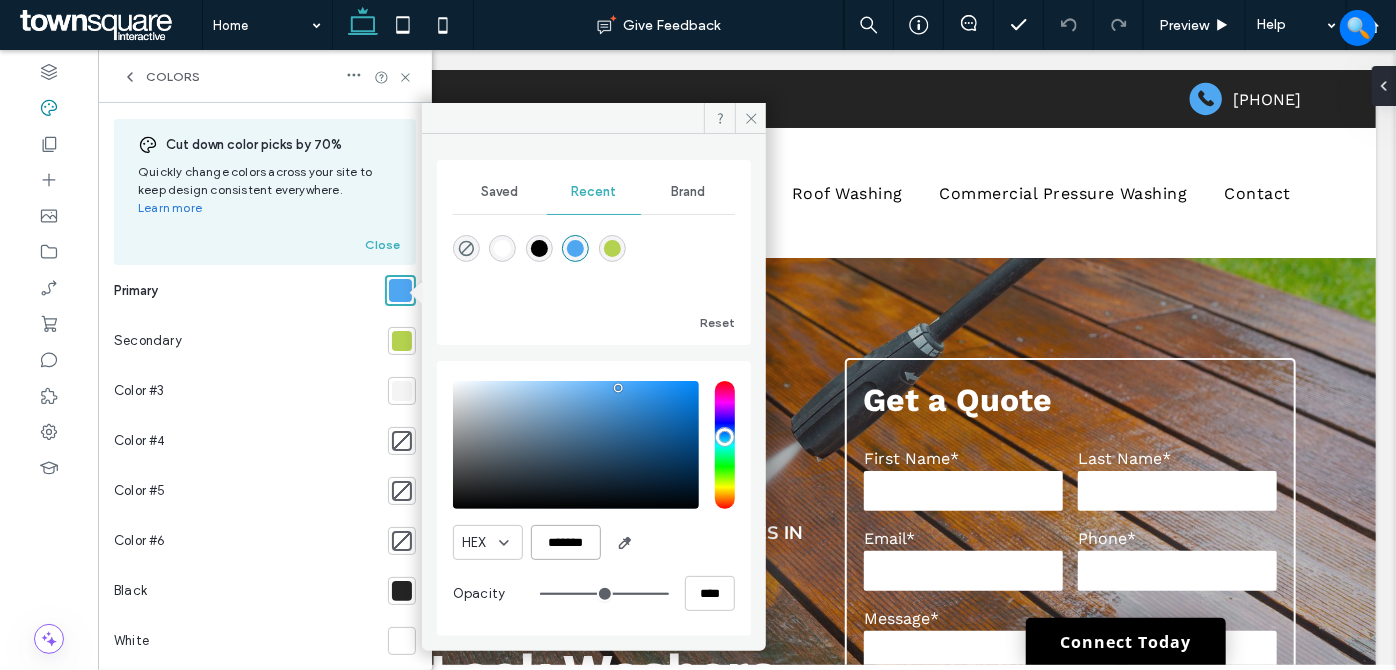 click on "*******" at bounding box center [566, 542] 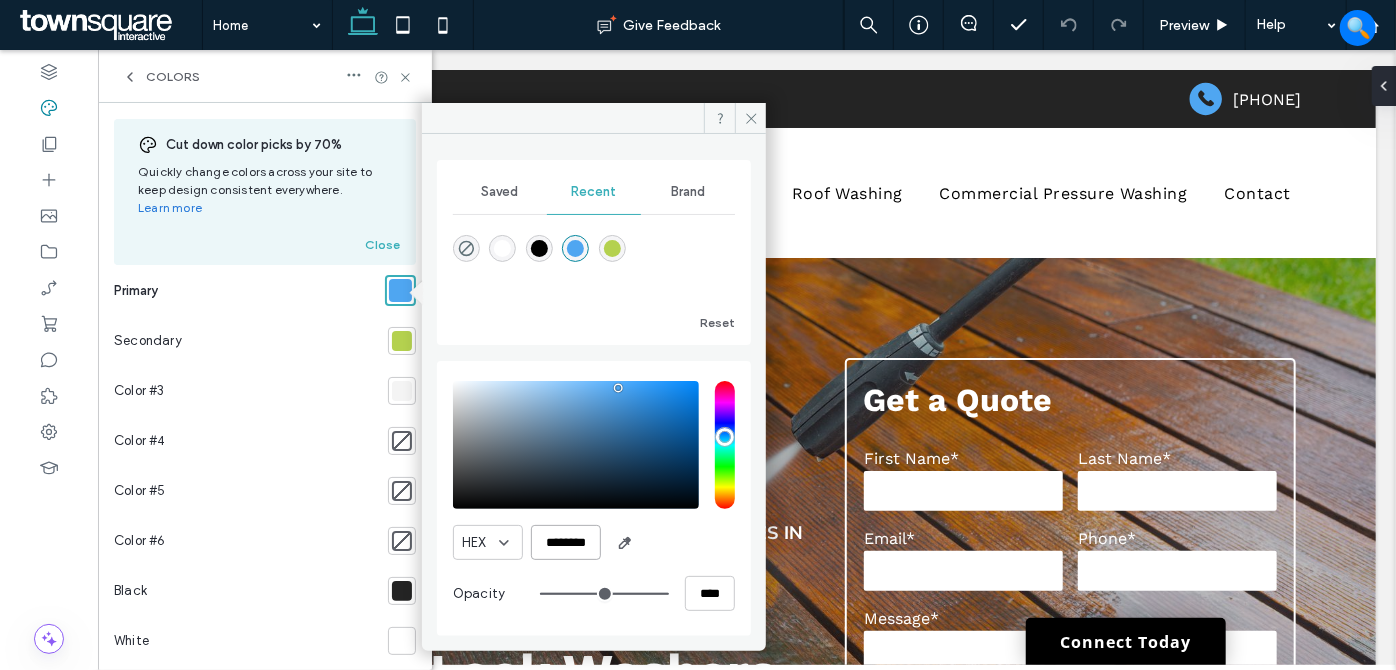 scroll, scrollTop: 0, scrollLeft: 2, axis: horizontal 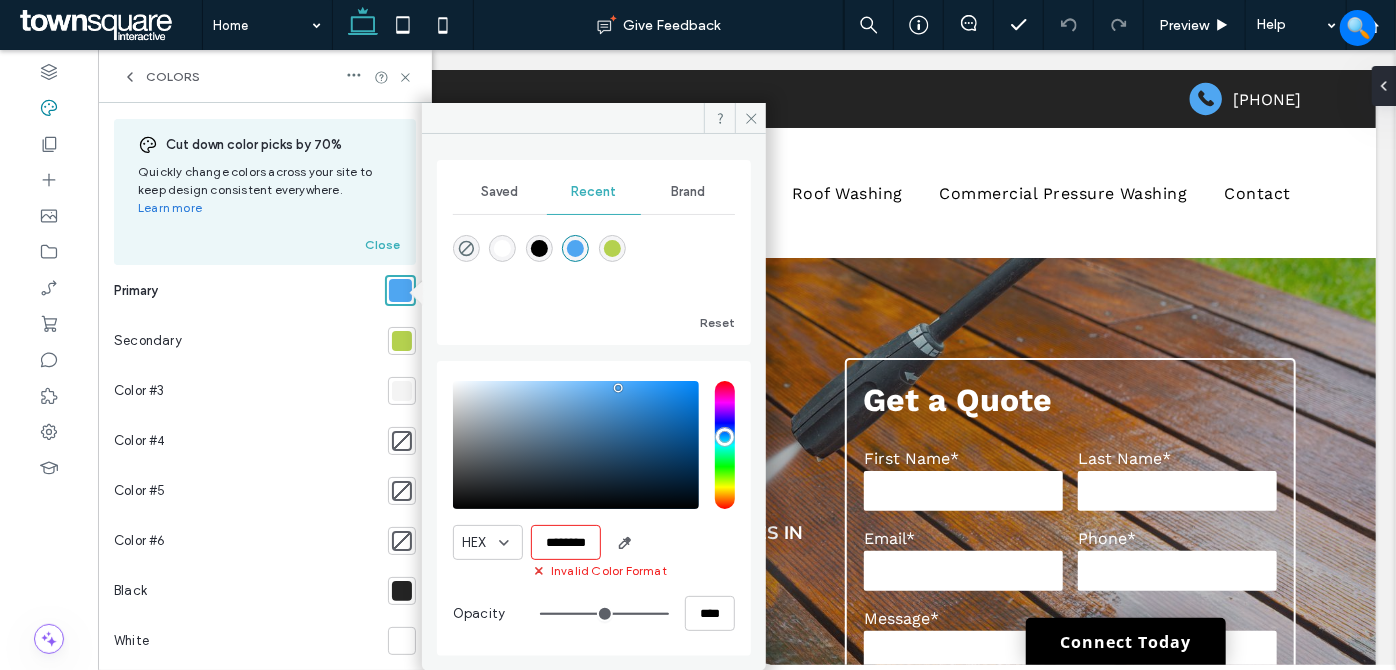 click on "HEX ********" at bounding box center [594, 542] 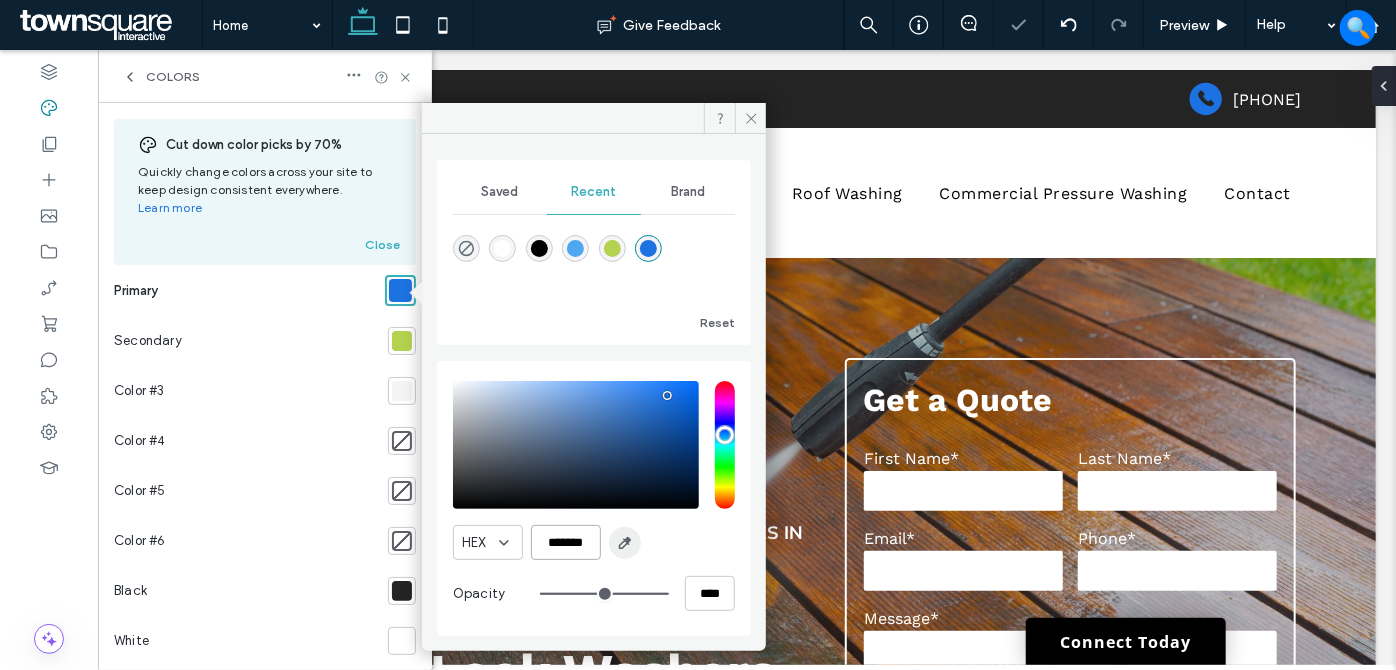 type on "*******" 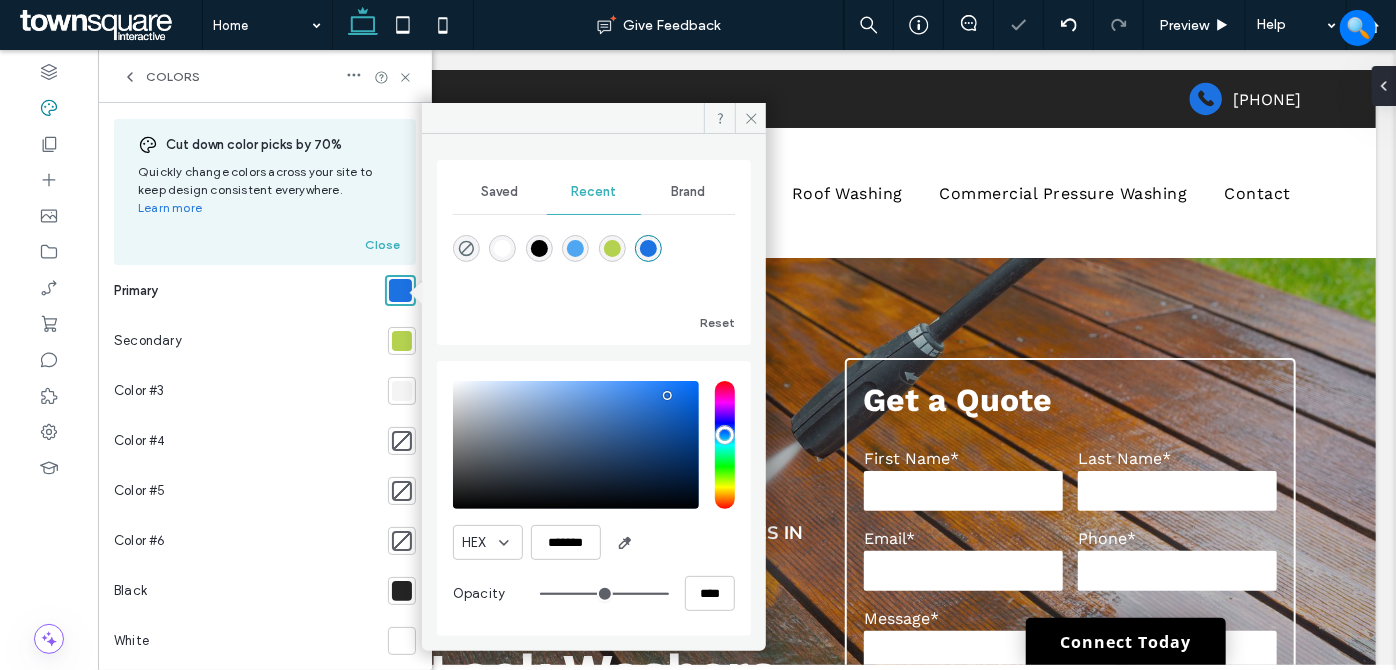click on "HEX *******" at bounding box center (594, 542) 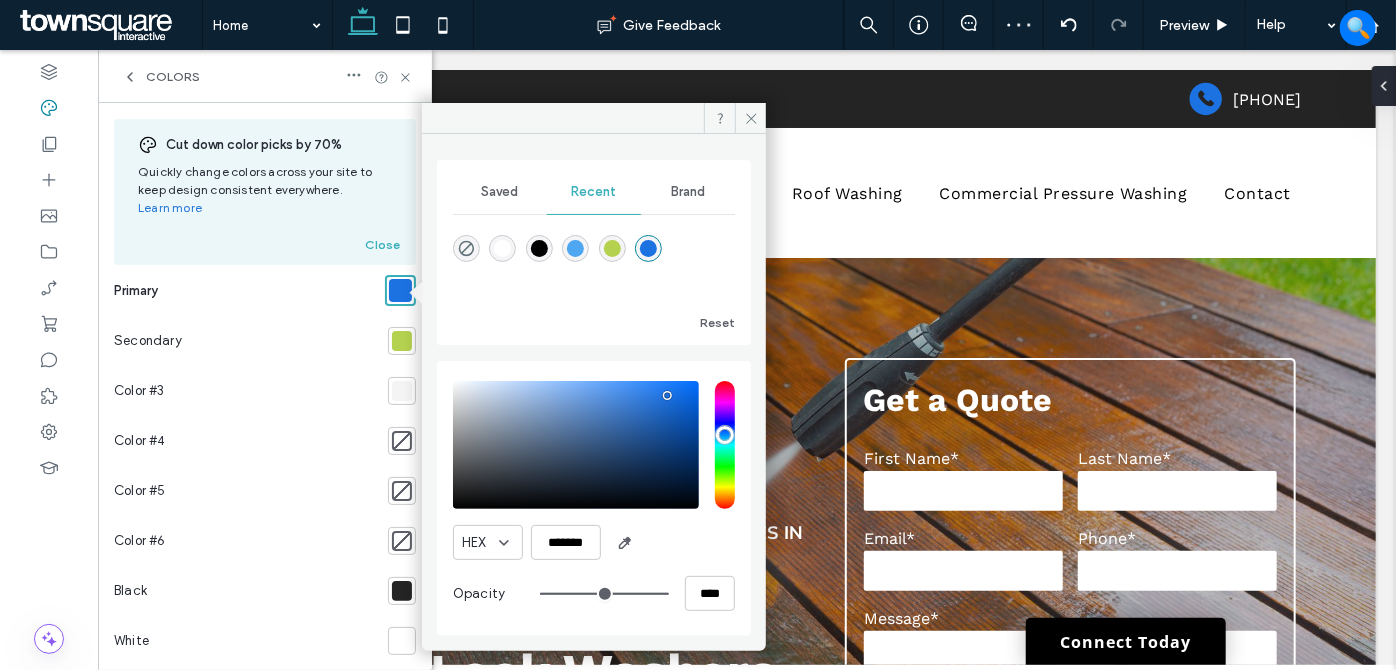 click at bounding box center [402, 341] 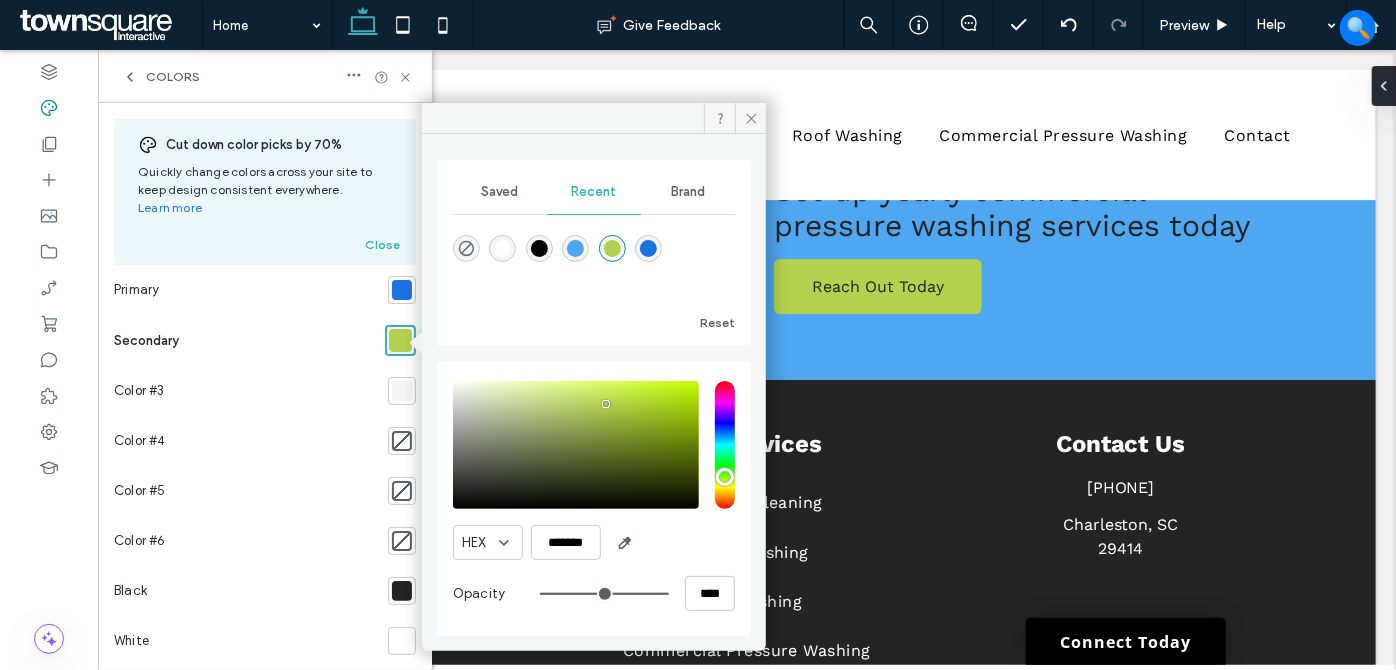 scroll, scrollTop: 3279, scrollLeft: 0, axis: vertical 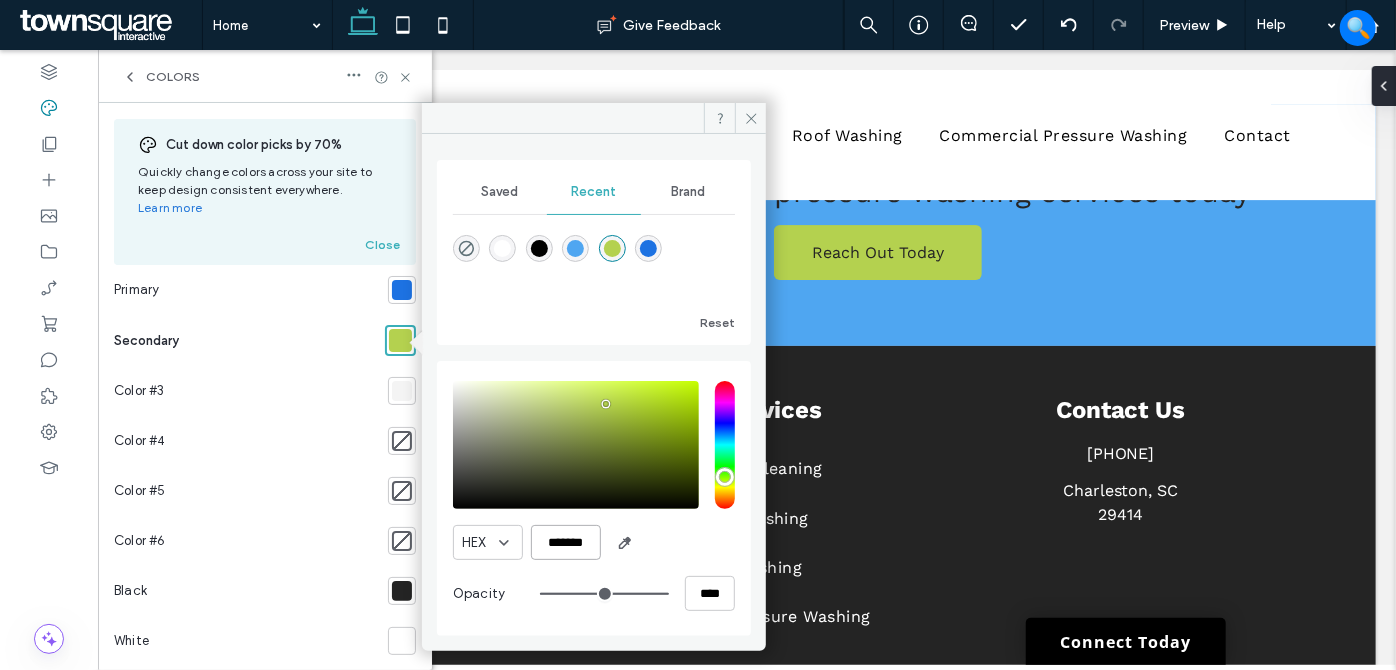 click on "*******" at bounding box center (566, 542) 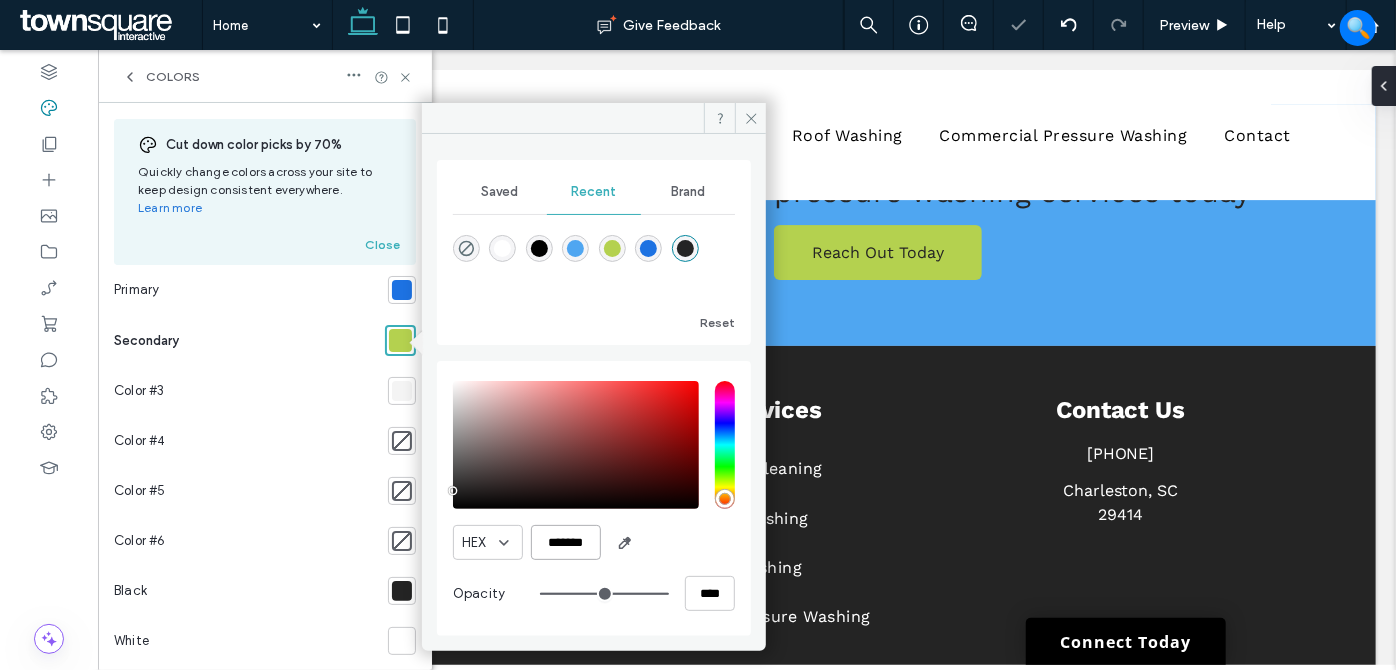 type on "*******" 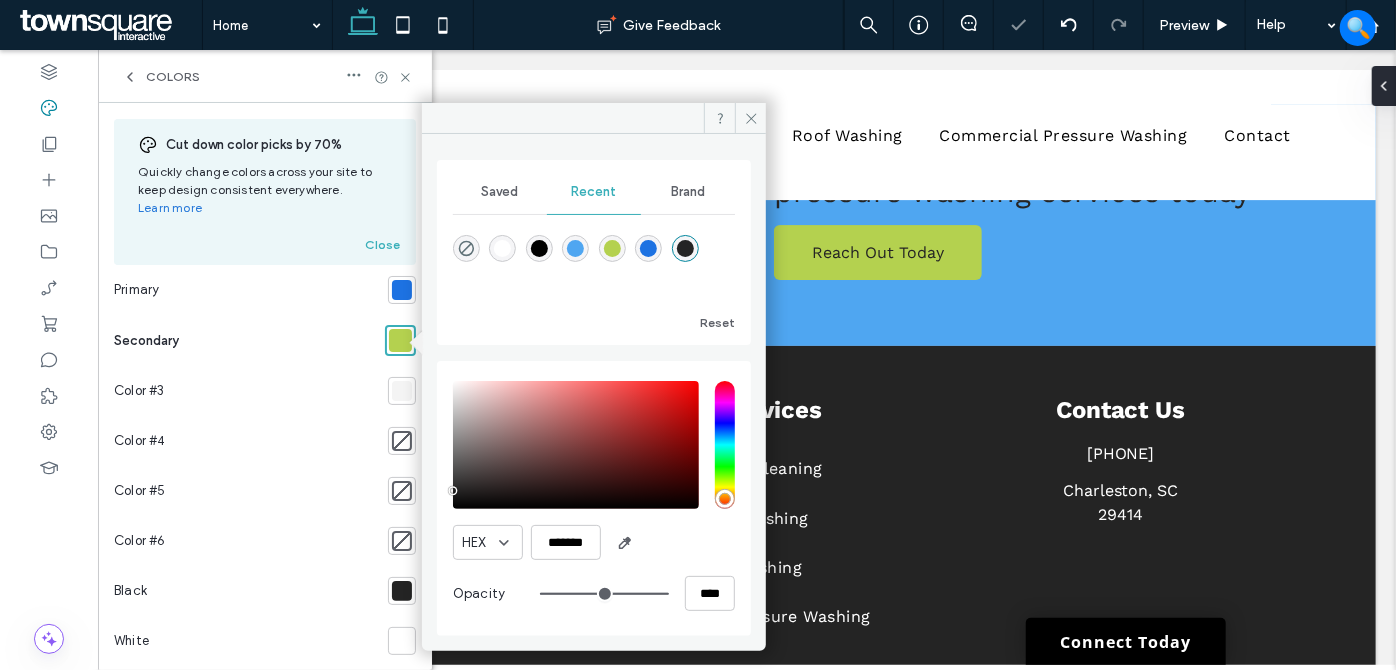 click on "HEX *******" at bounding box center (594, 542) 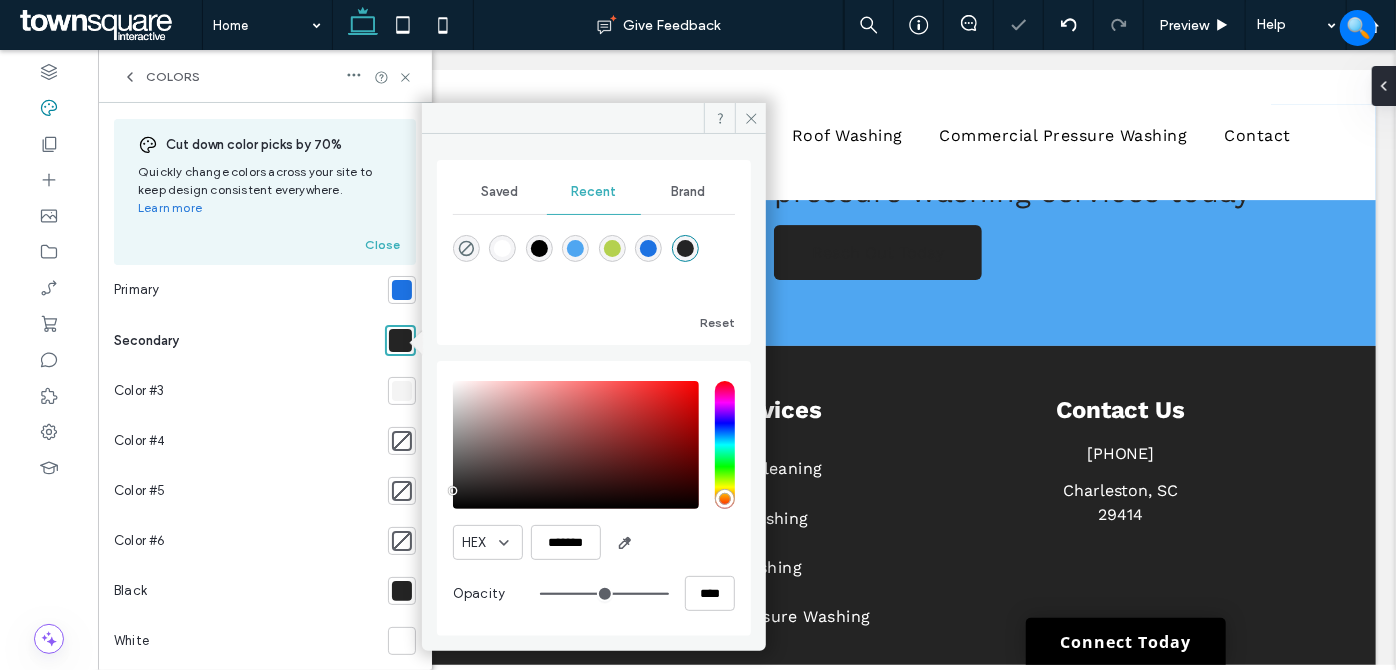 click at bounding box center [402, 391] 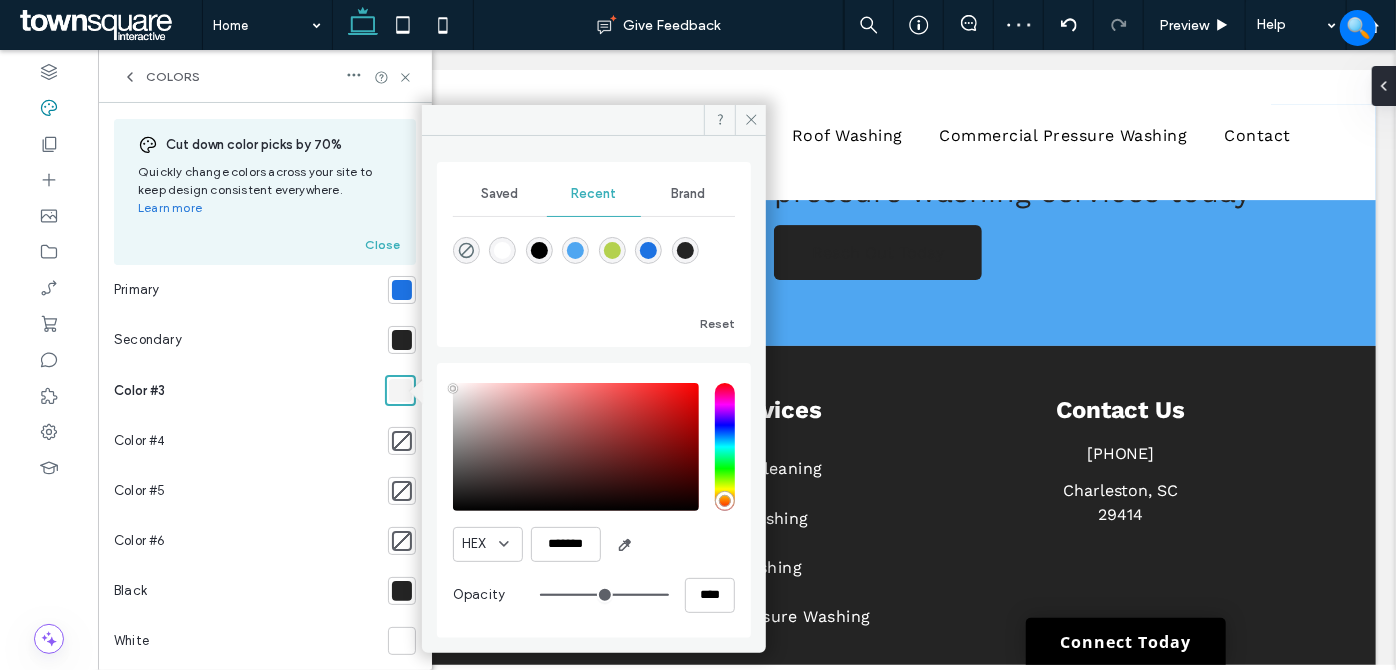 type on "*******" 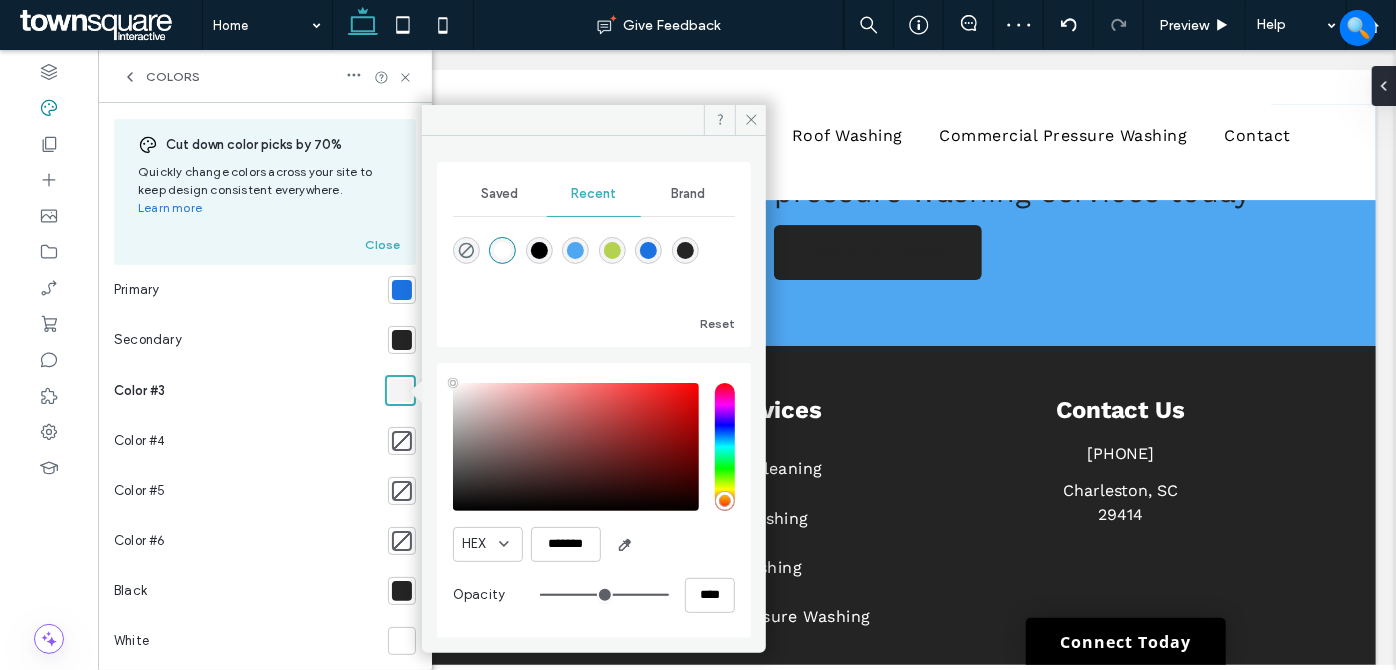 drag, startPoint x: 454, startPoint y: 384, endPoint x: 475, endPoint y: 319, distance: 68.30813 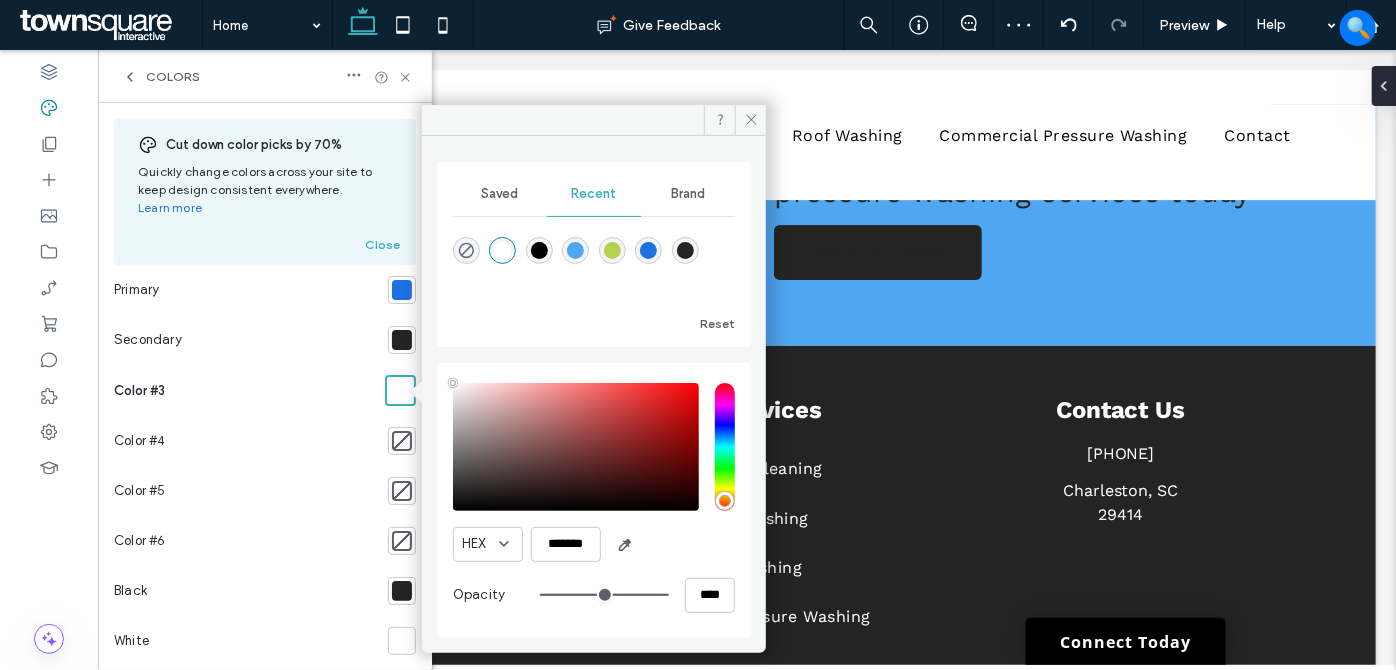 drag, startPoint x: 501, startPoint y: 321, endPoint x: 512, endPoint y: 318, distance: 11.401754 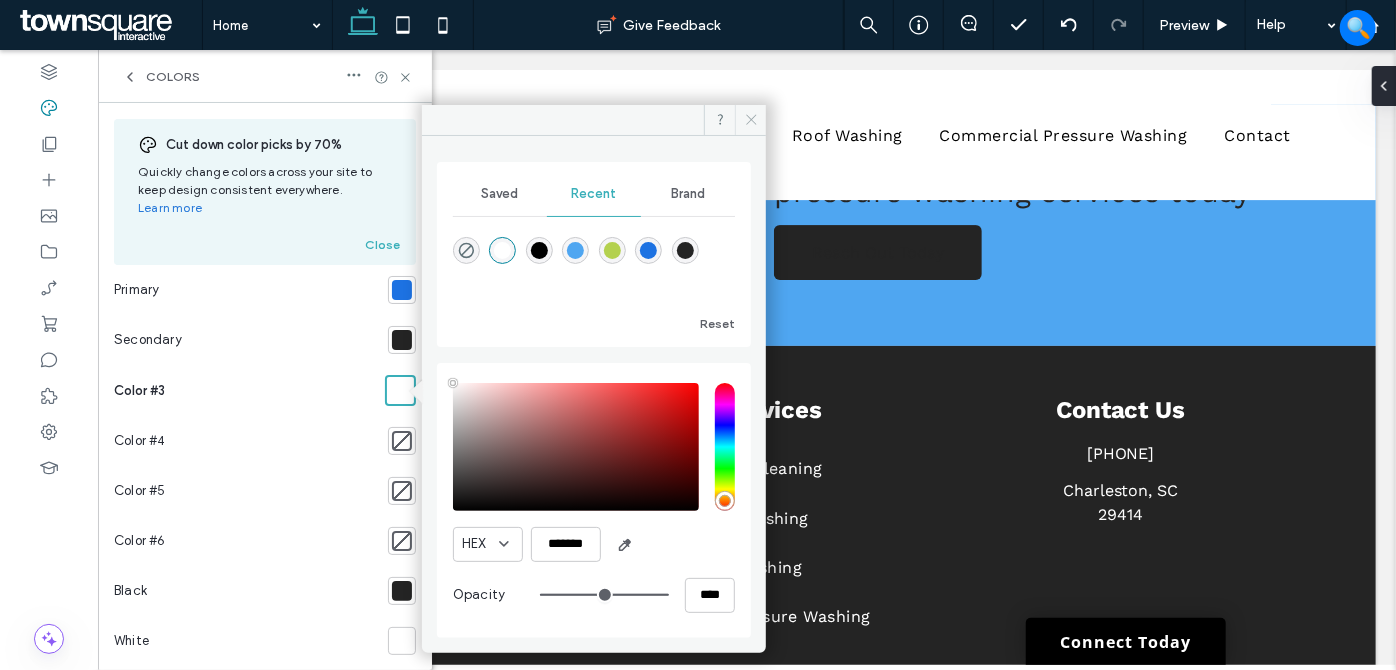 click 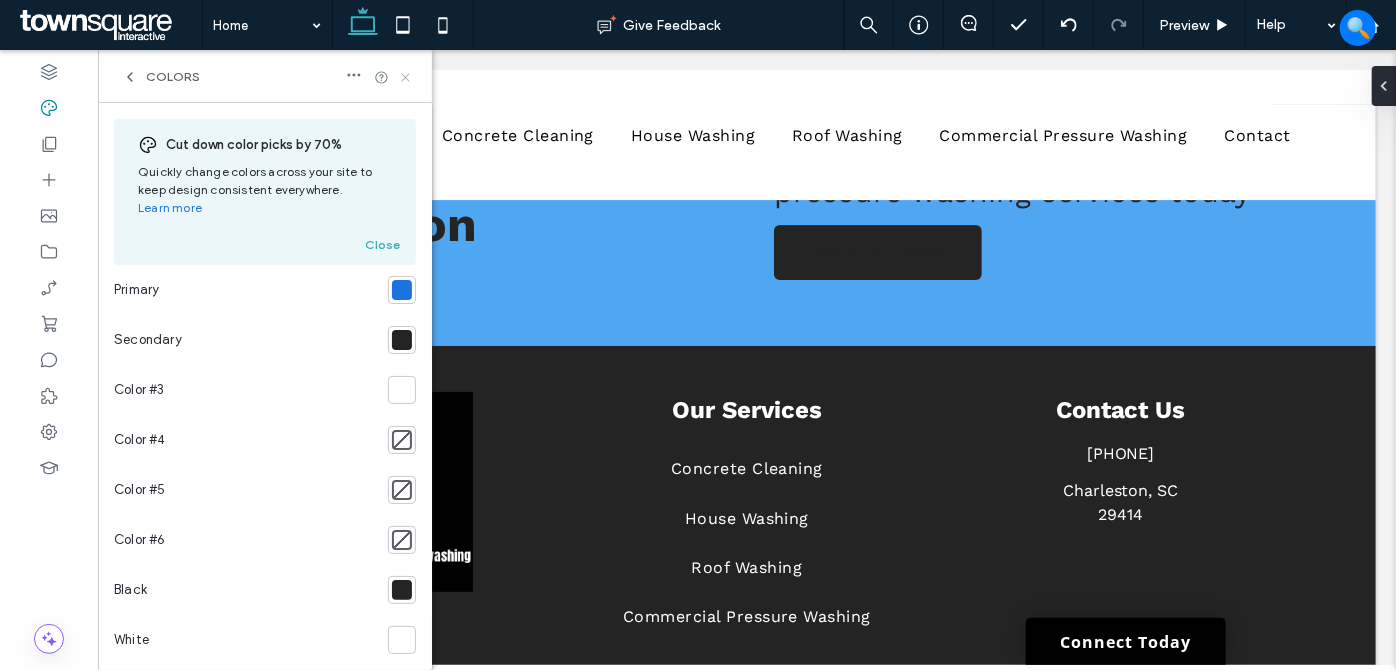 click 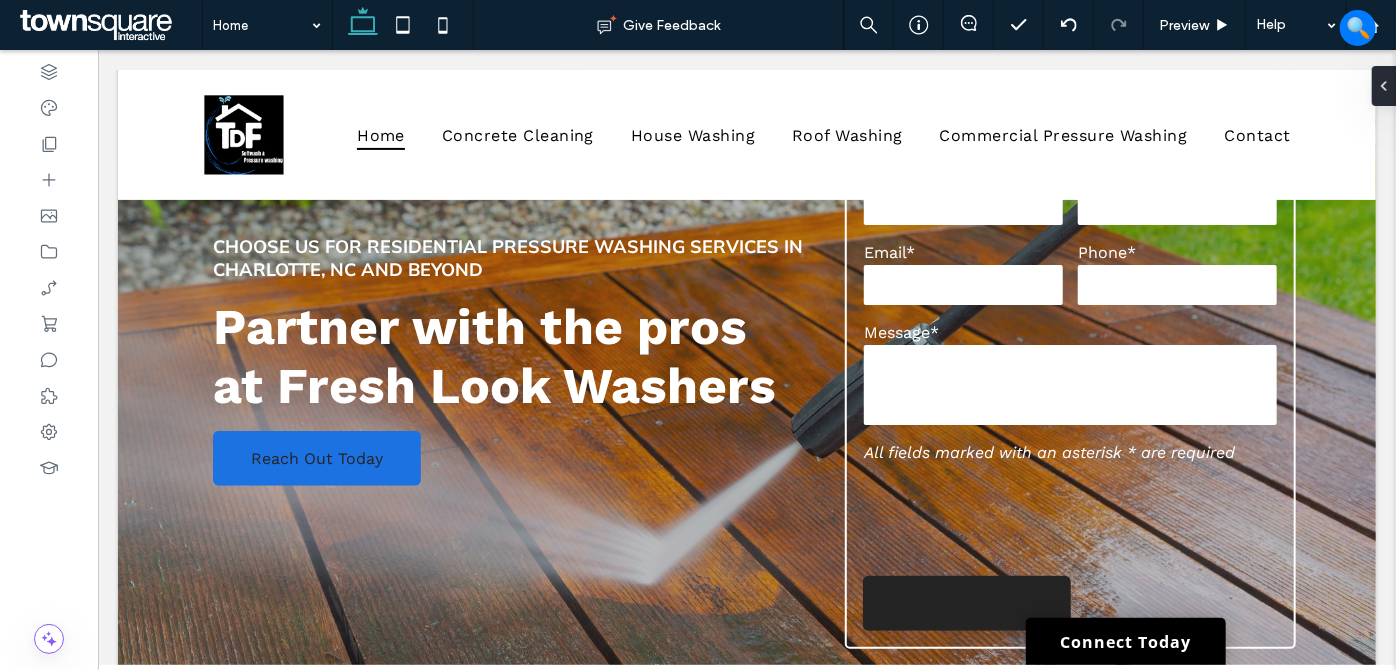 scroll, scrollTop: 0, scrollLeft: 0, axis: both 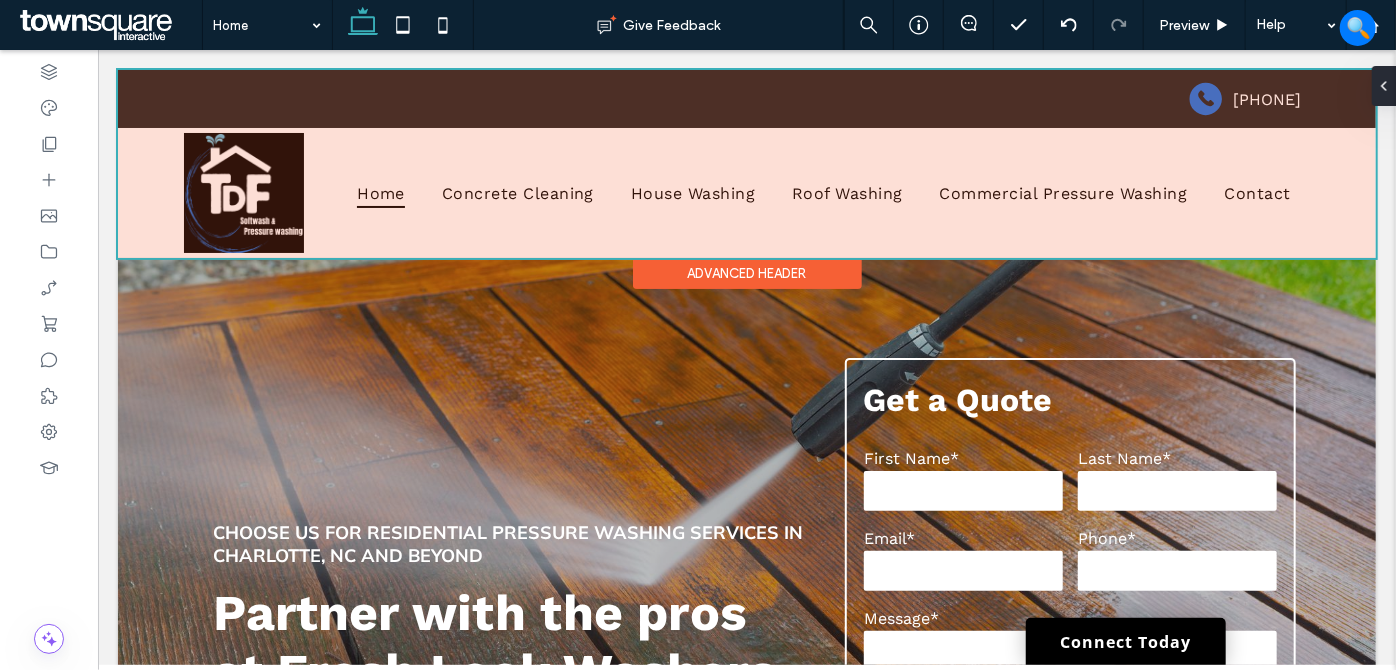 click at bounding box center (746, 163) 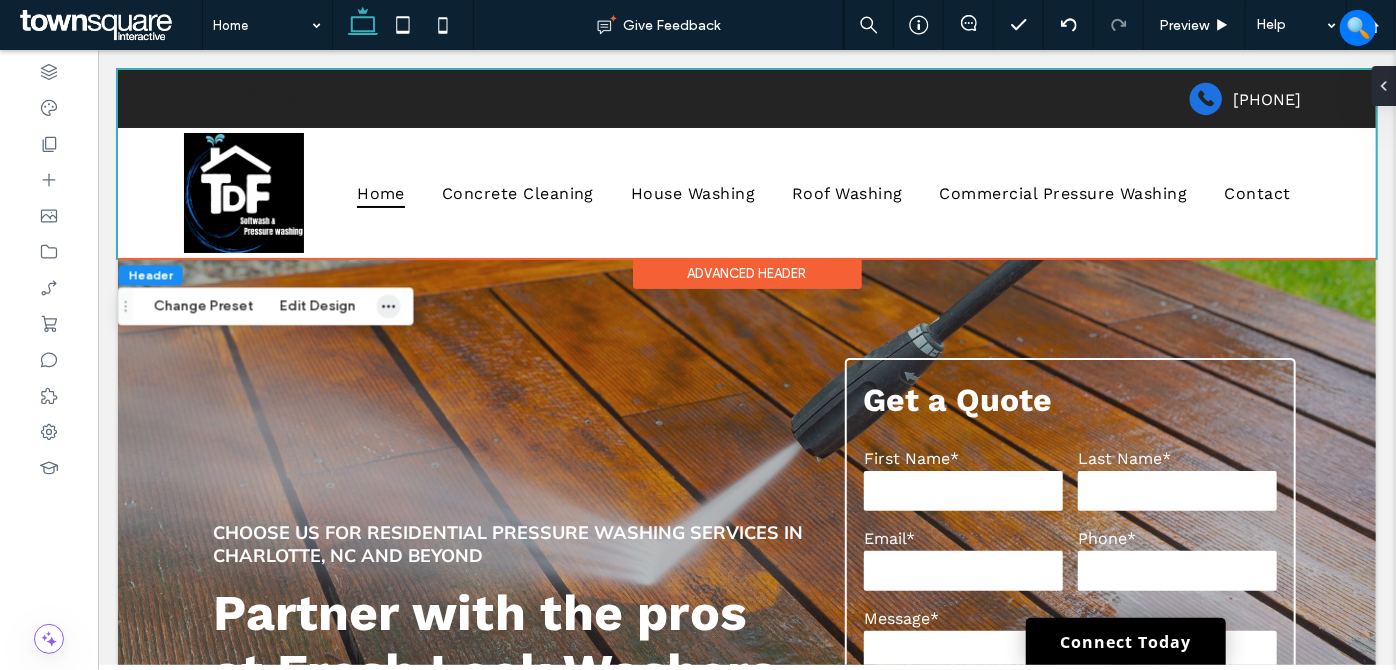 drag, startPoint x: 386, startPoint y: 299, endPoint x: 381, endPoint y: 312, distance: 13.928389 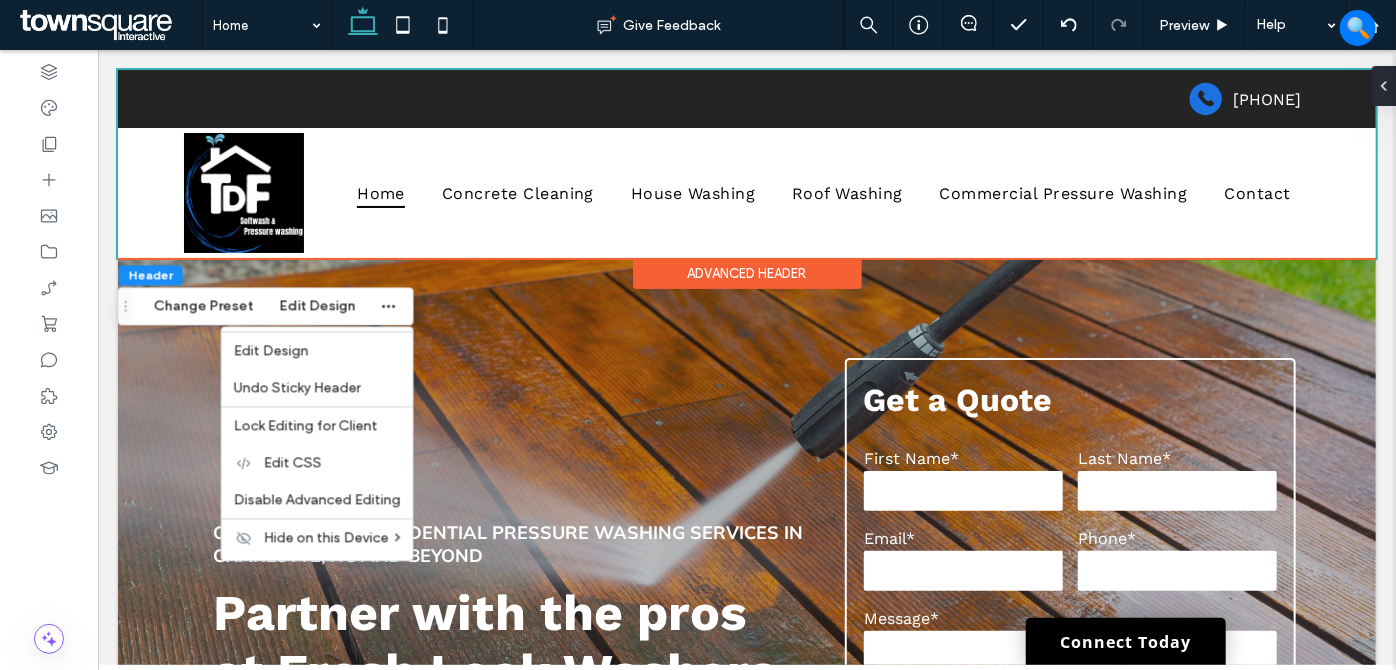 click on "Change Preset" at bounding box center [204, 306] 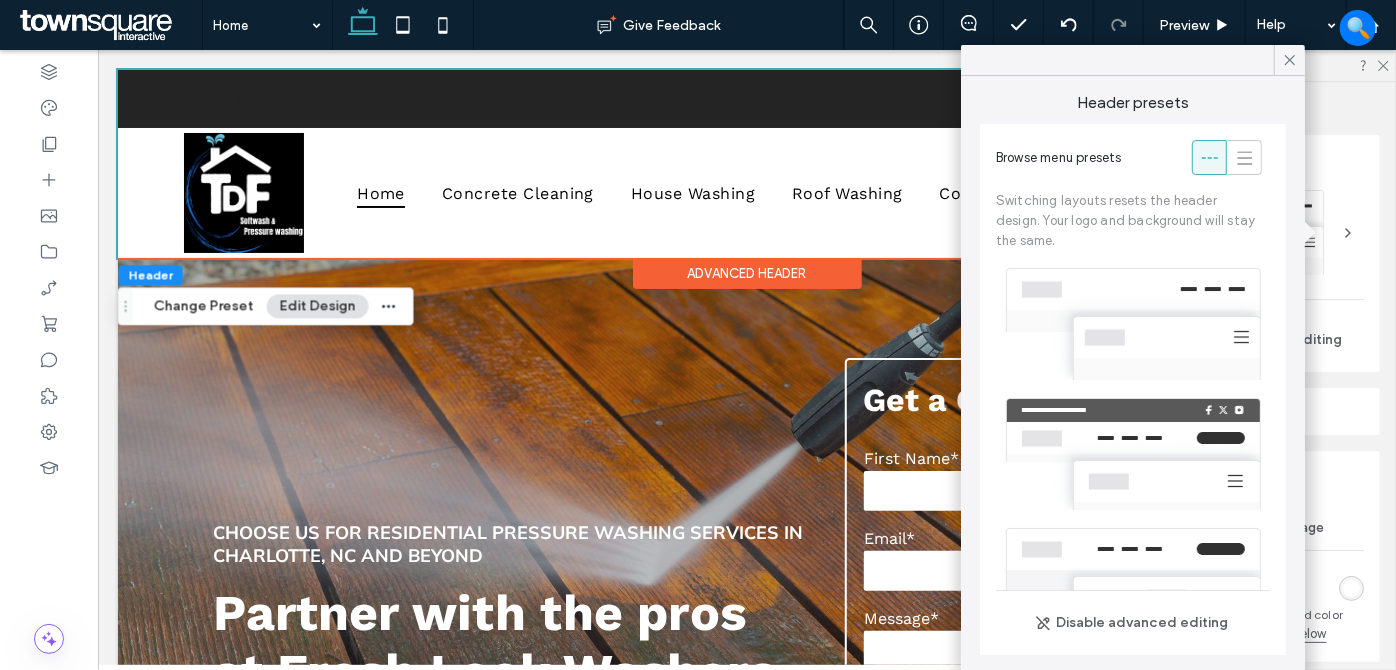 drag, startPoint x: 1286, startPoint y: 58, endPoint x: 1111, endPoint y: 120, distance: 185.6583 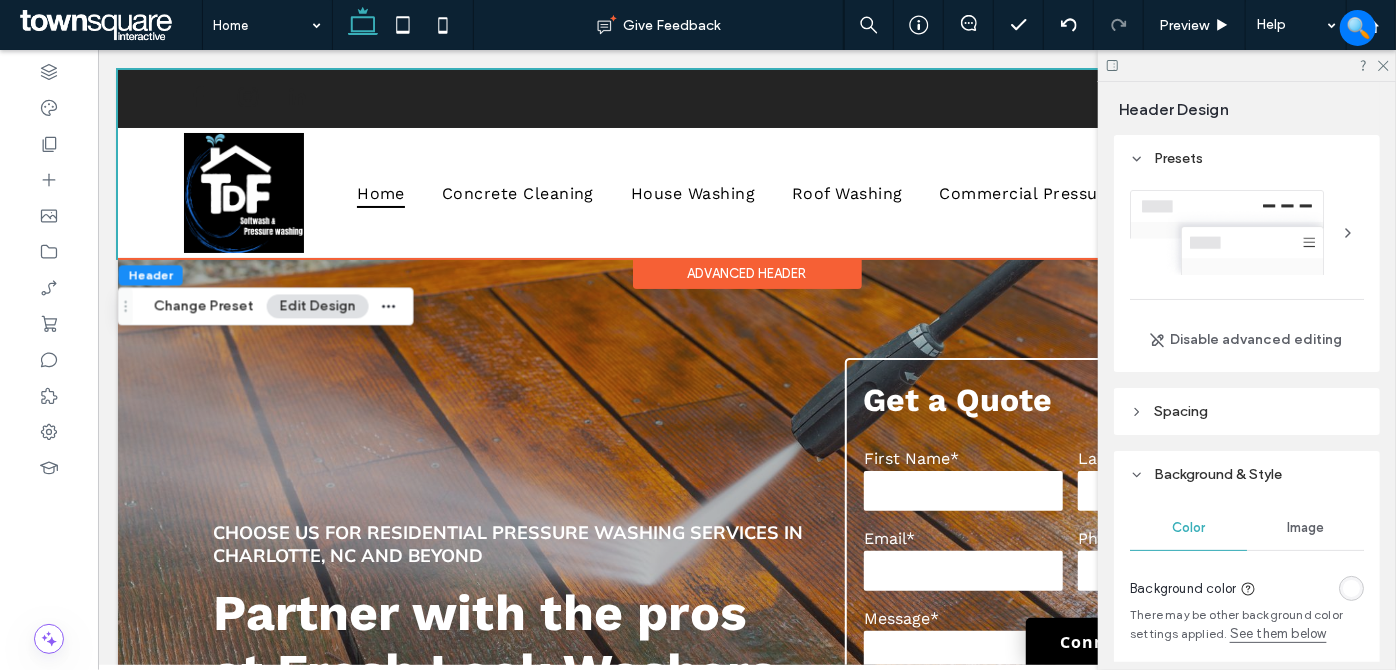 scroll, scrollTop: 272, scrollLeft: 0, axis: vertical 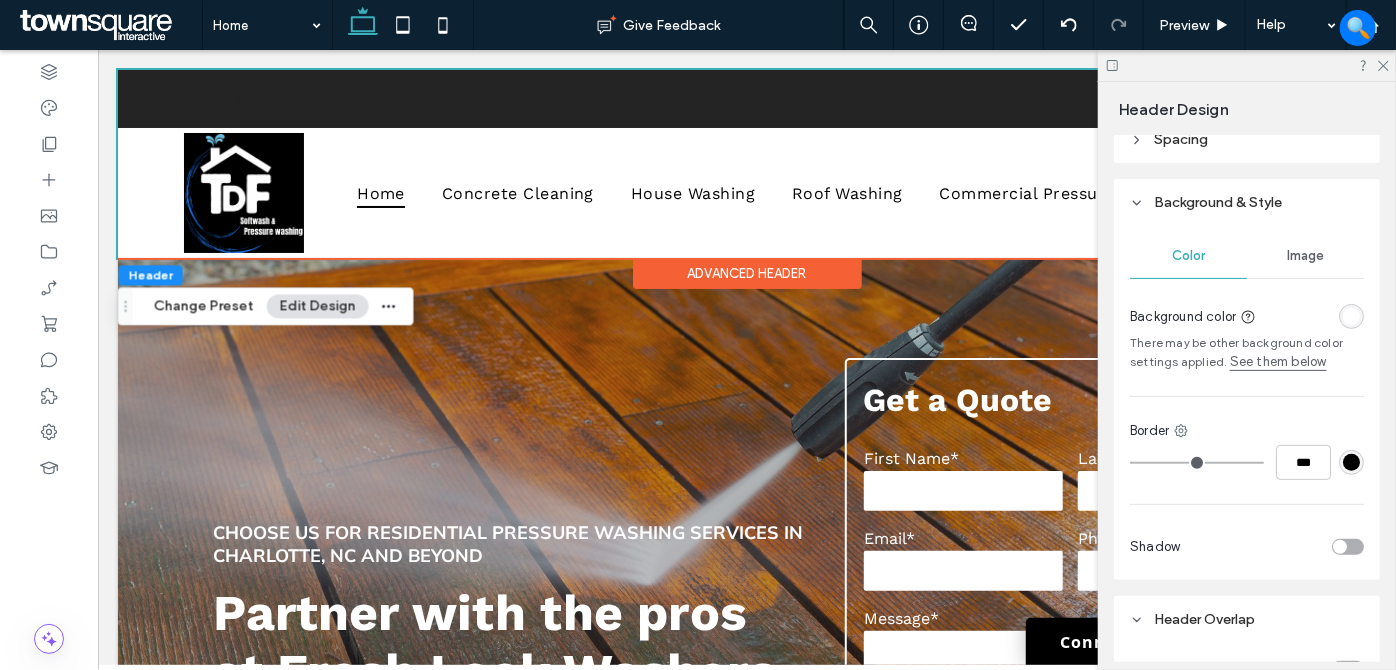 click on "Edit Design" at bounding box center [318, 306] 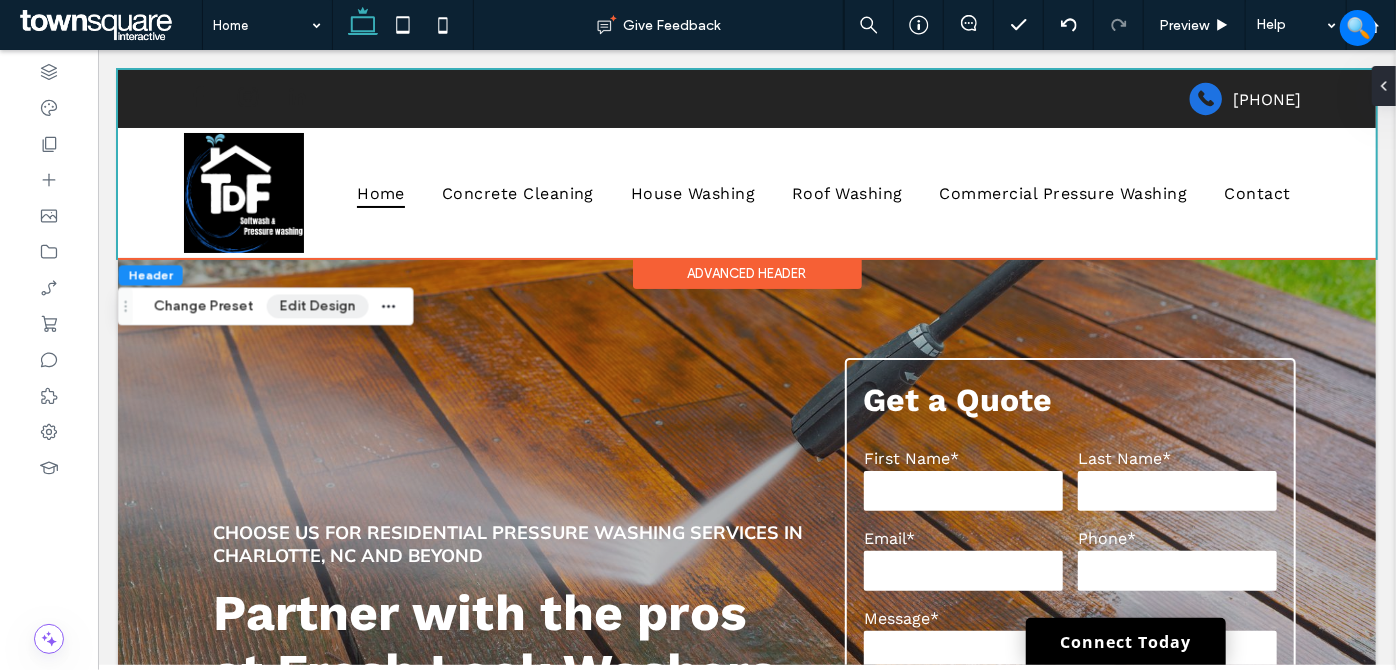 click on "Edit Design" at bounding box center (318, 306) 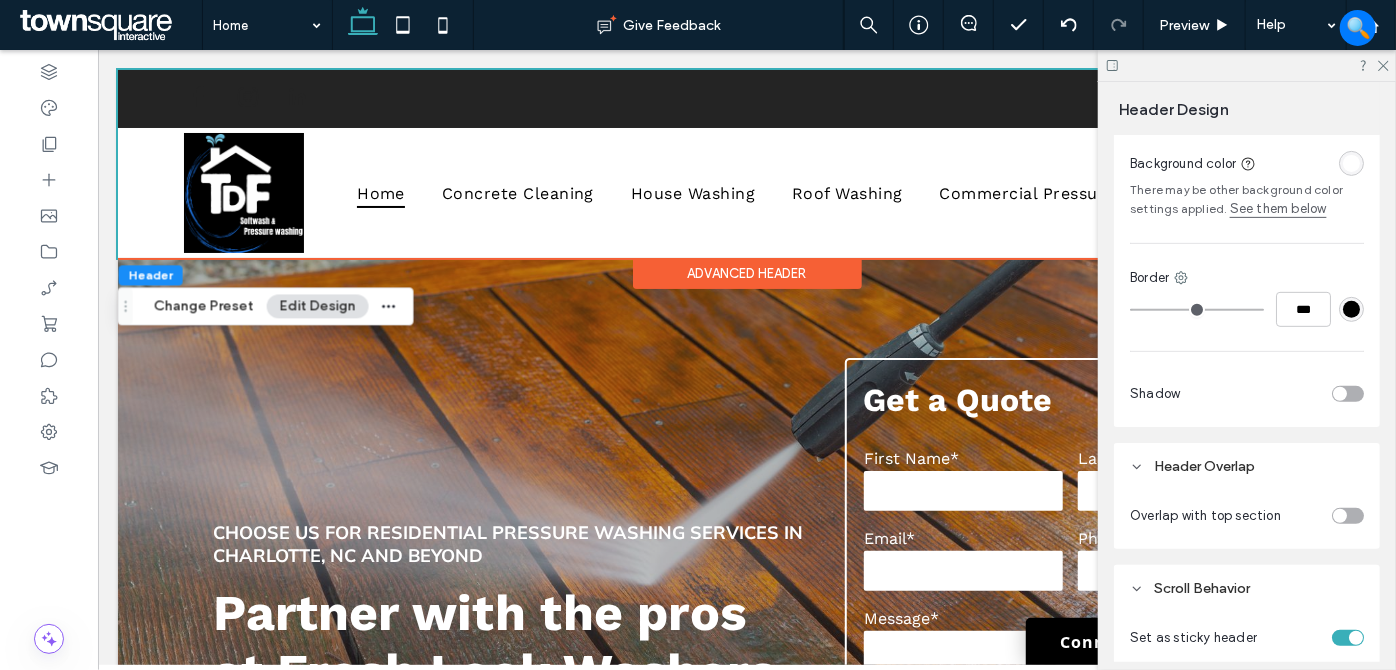 scroll, scrollTop: 636, scrollLeft: 0, axis: vertical 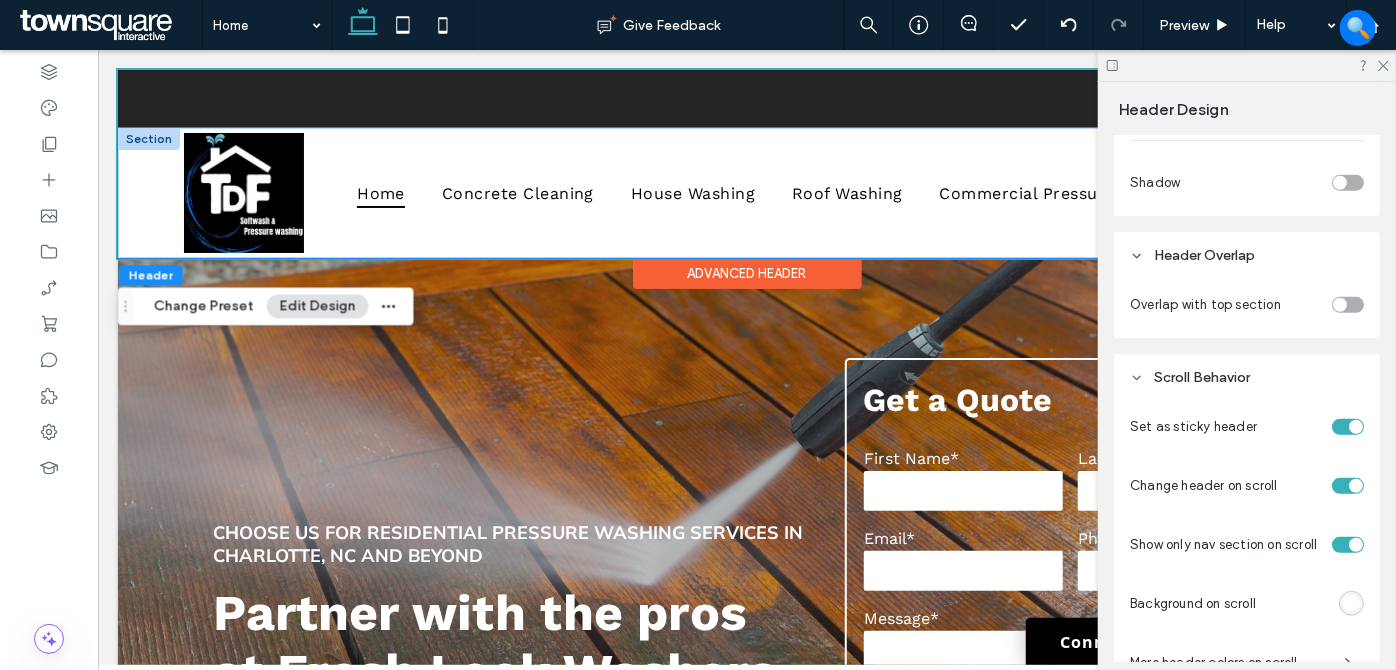 click on "Home
Concrete Cleaning
House Washing
Roof Washing
Commercial Pressure Washing
Contact" at bounding box center (746, 192) 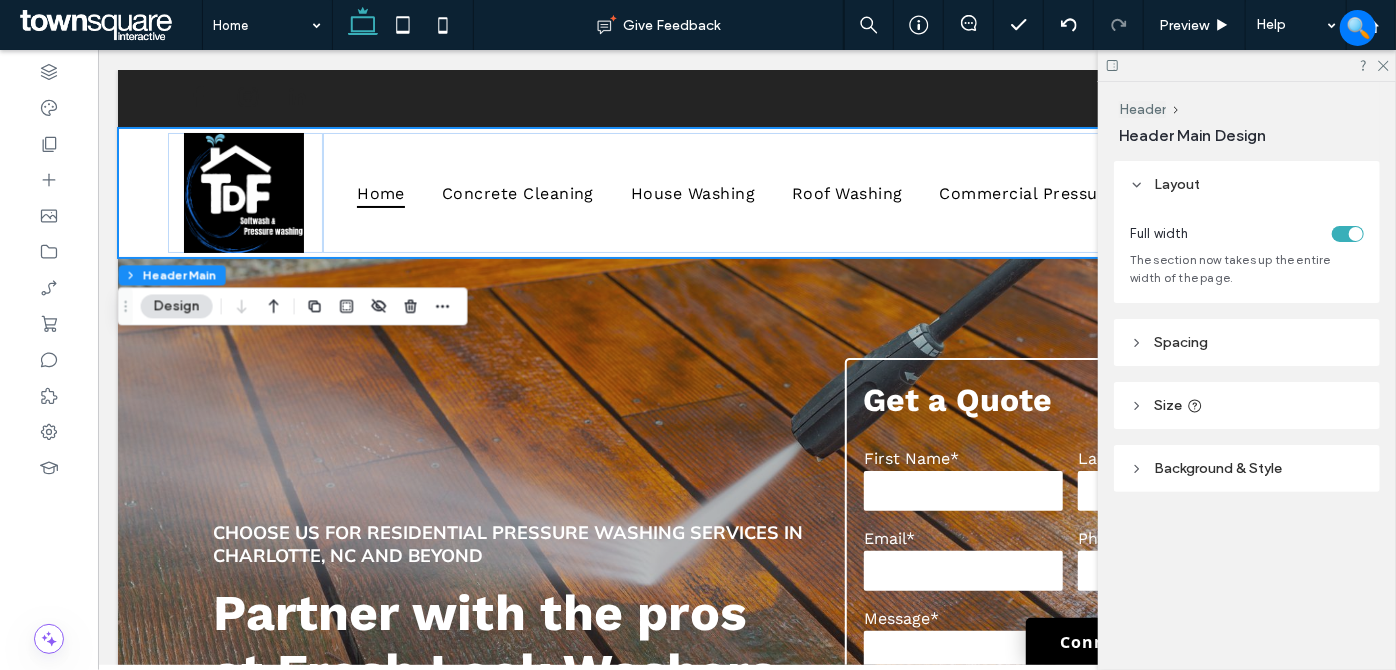 drag, startPoint x: 1177, startPoint y: 451, endPoint x: 1200, endPoint y: 476, distance: 33.970577 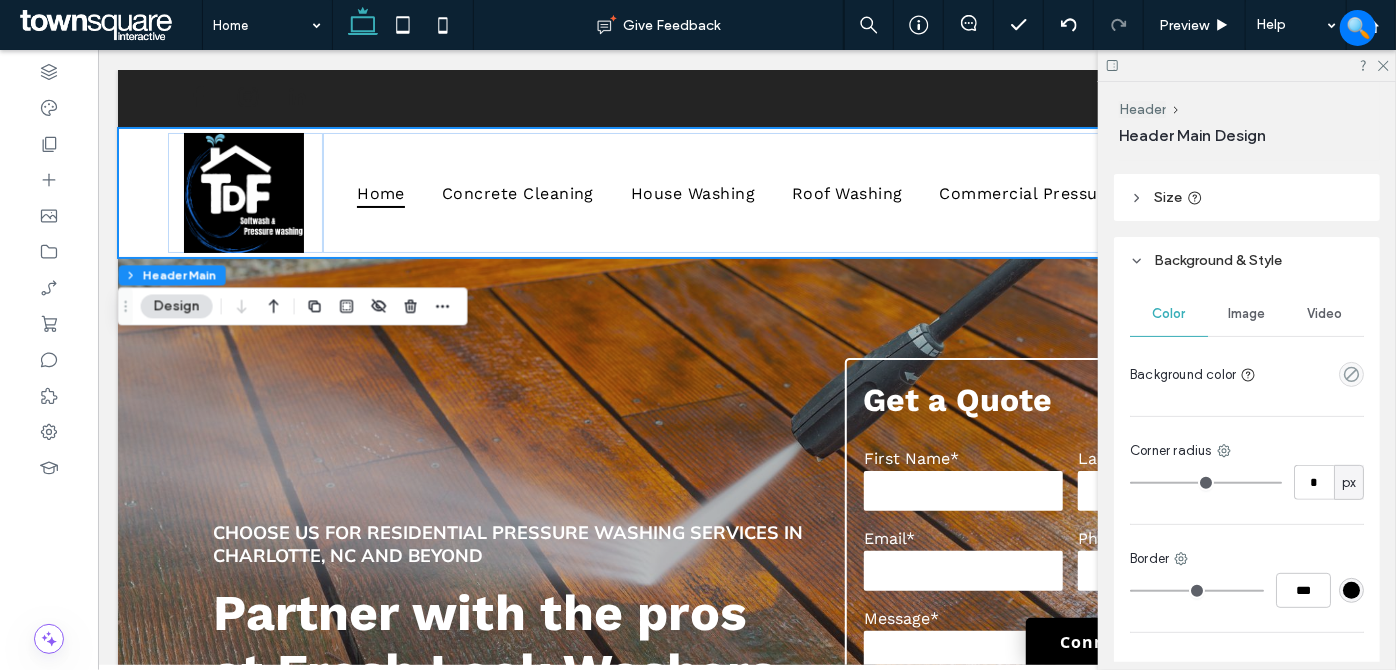 scroll, scrollTop: 331, scrollLeft: 0, axis: vertical 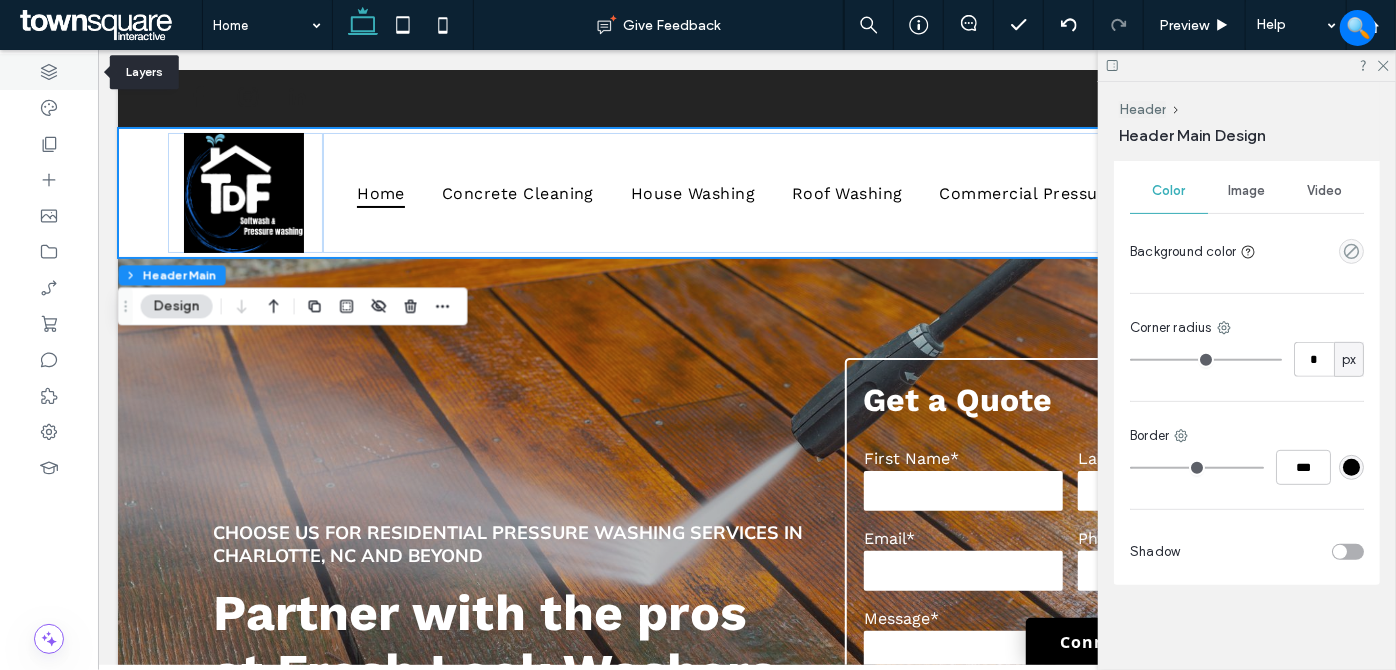 drag, startPoint x: 41, startPoint y: 66, endPoint x: 51, endPoint y: 72, distance: 11.661903 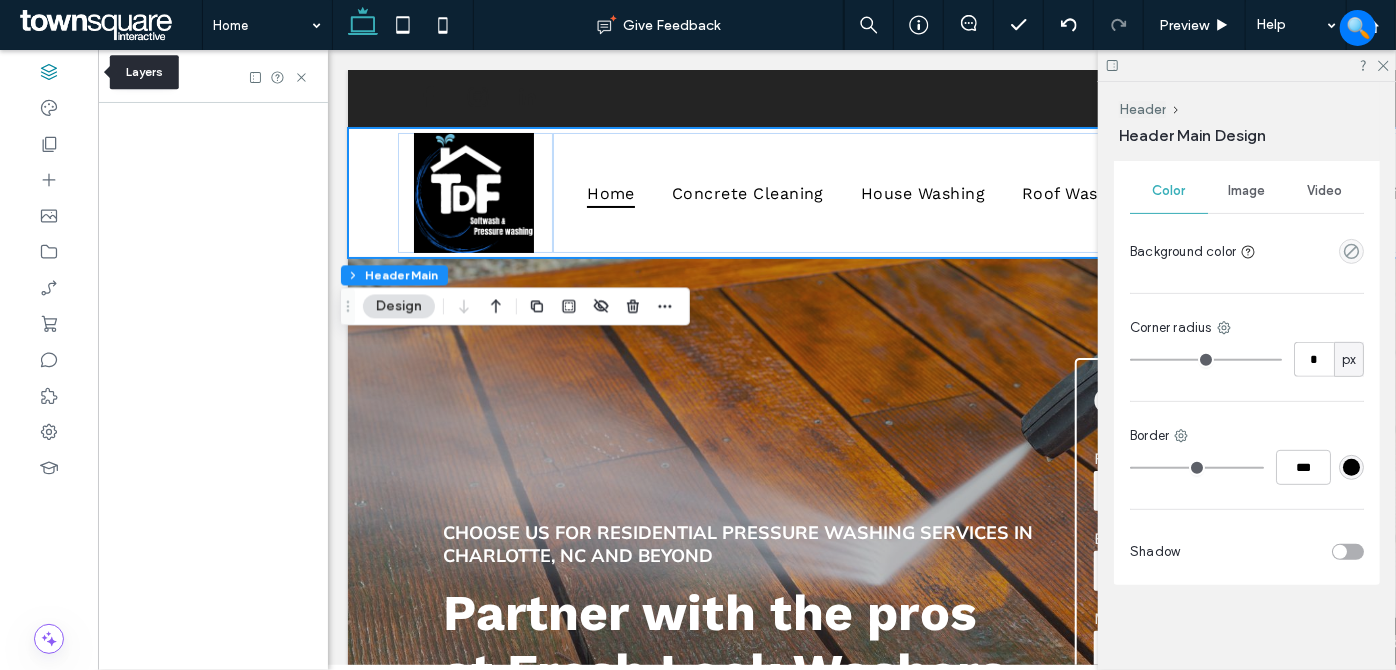 scroll, scrollTop: 0, scrollLeft: 528, axis: horizontal 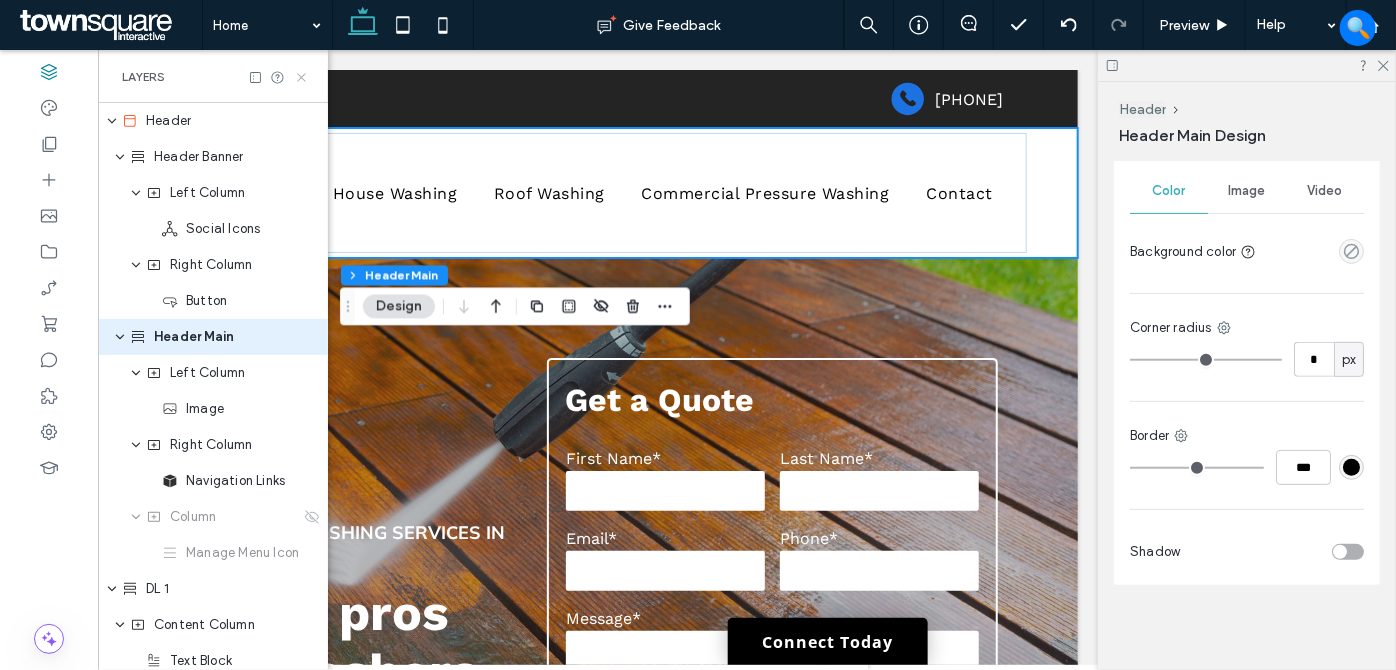 drag, startPoint x: 300, startPoint y: 72, endPoint x: 504, endPoint y: 30, distance: 208.27866 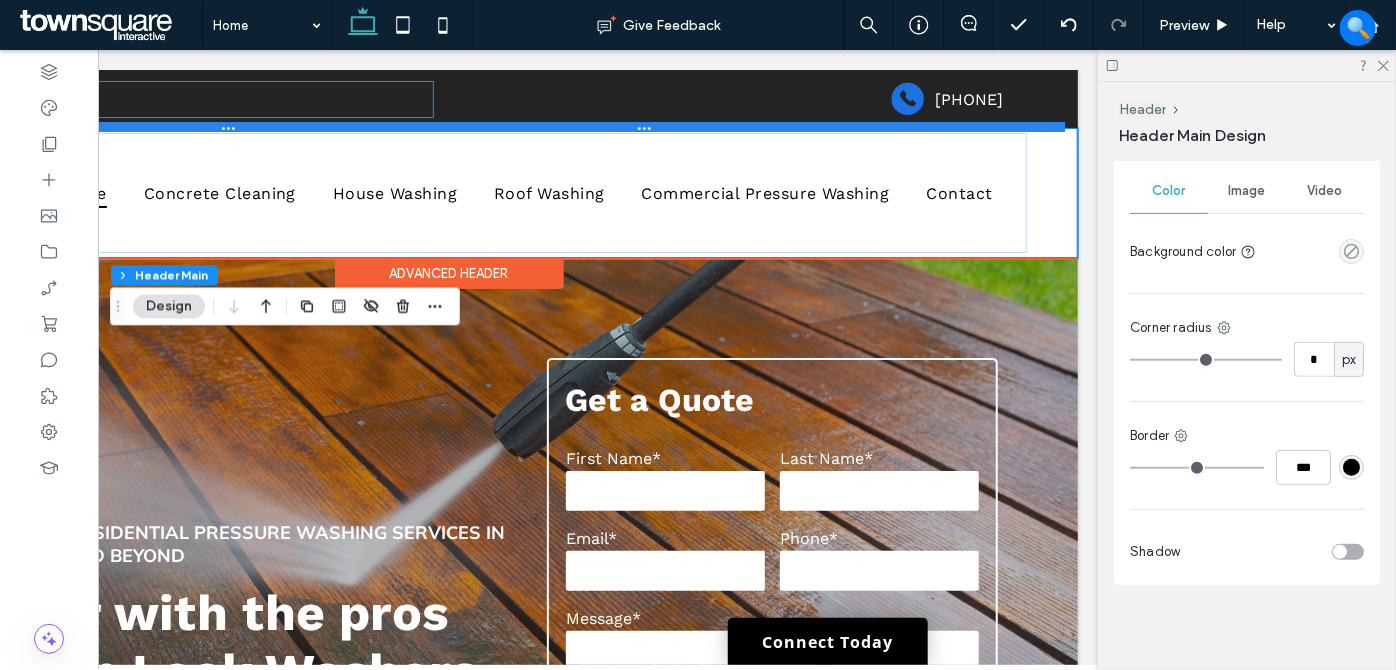 scroll, scrollTop: 0, scrollLeft: 298, axis: horizontal 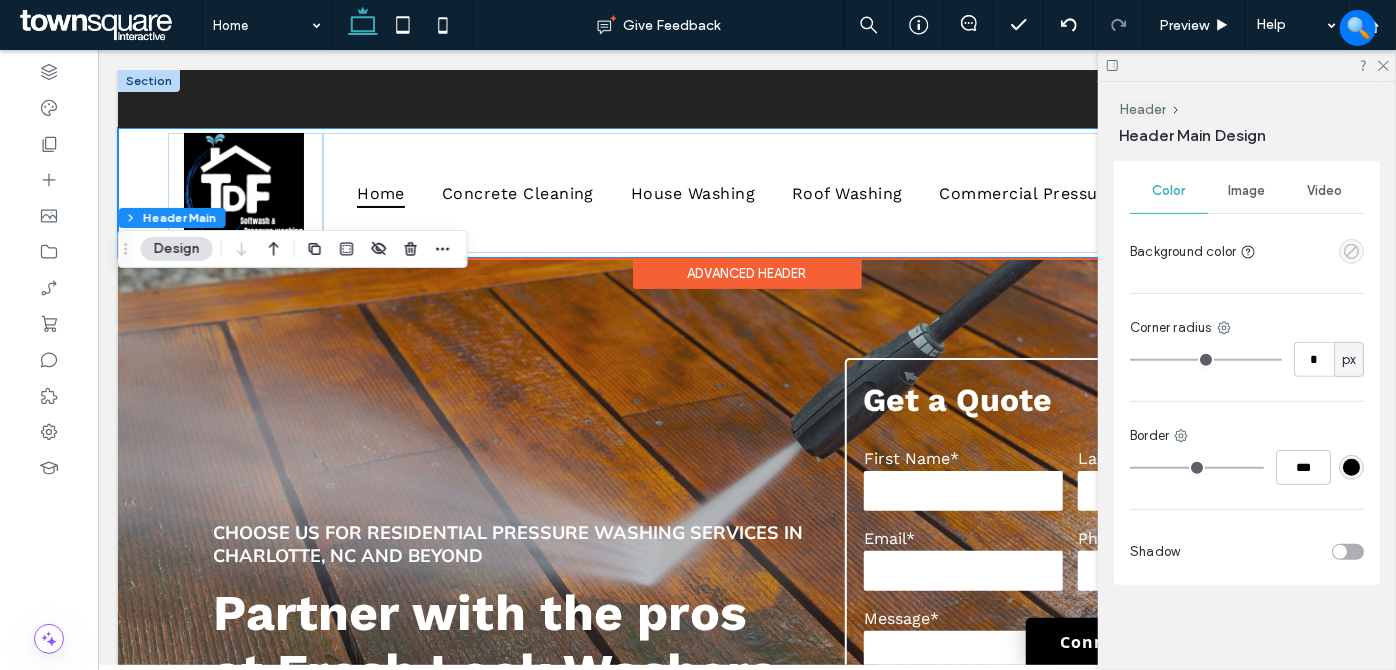 click 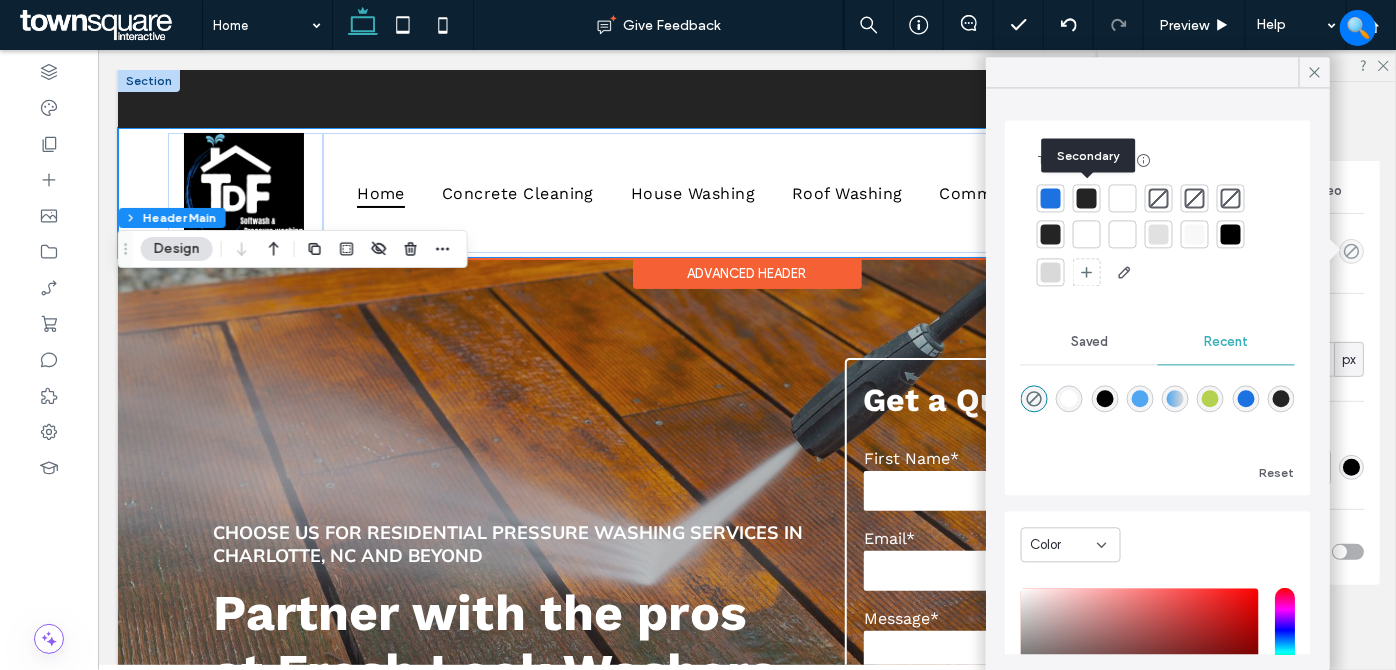click at bounding box center [1087, 198] 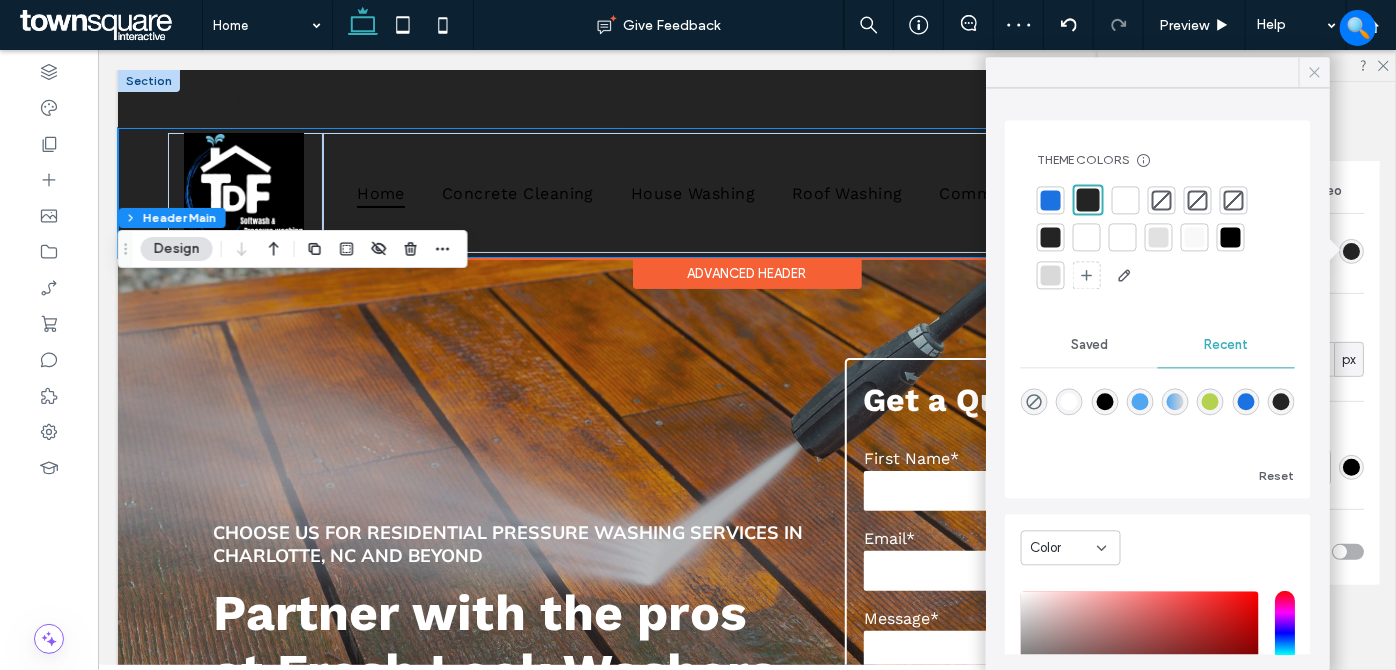 click 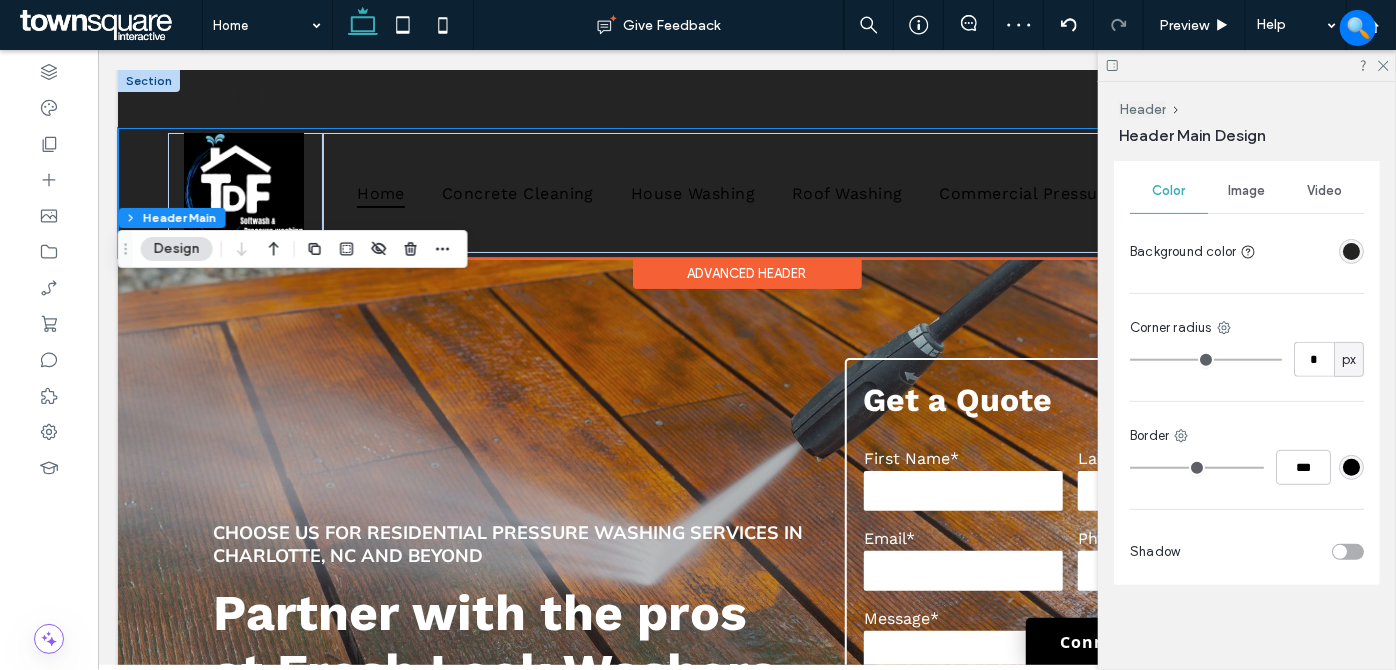 click at bounding box center (1351, 251) 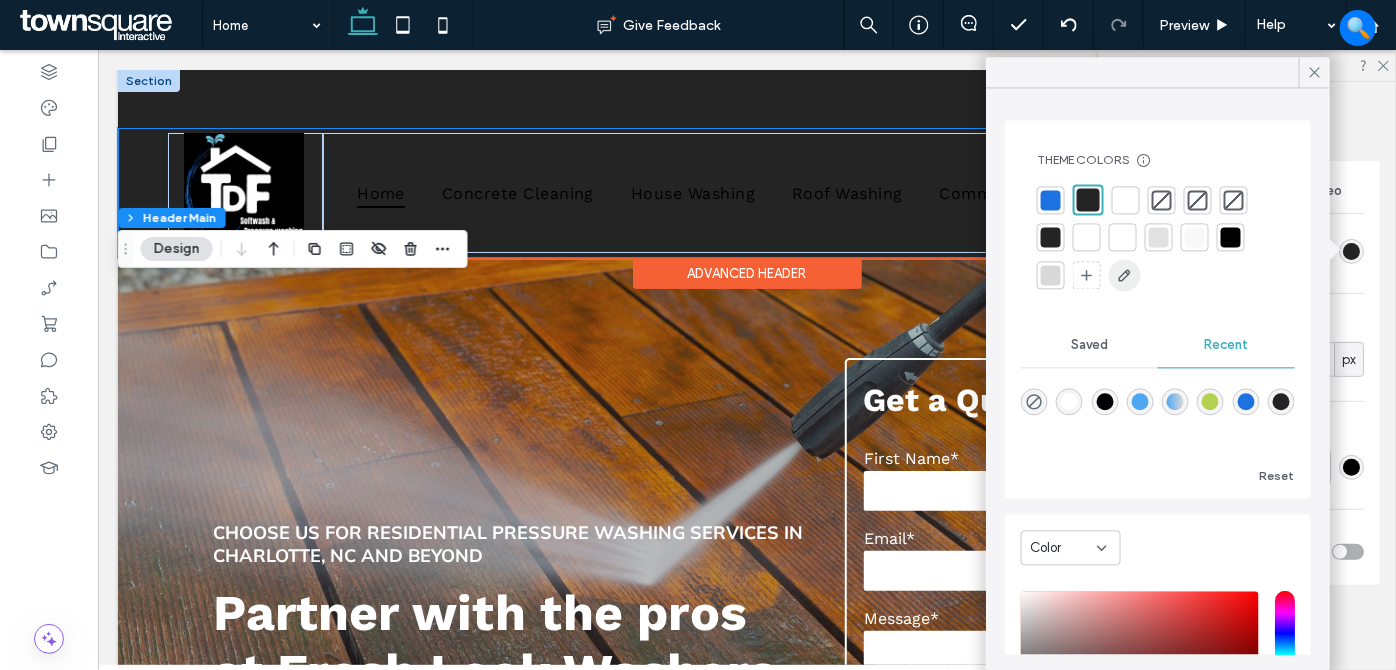 click 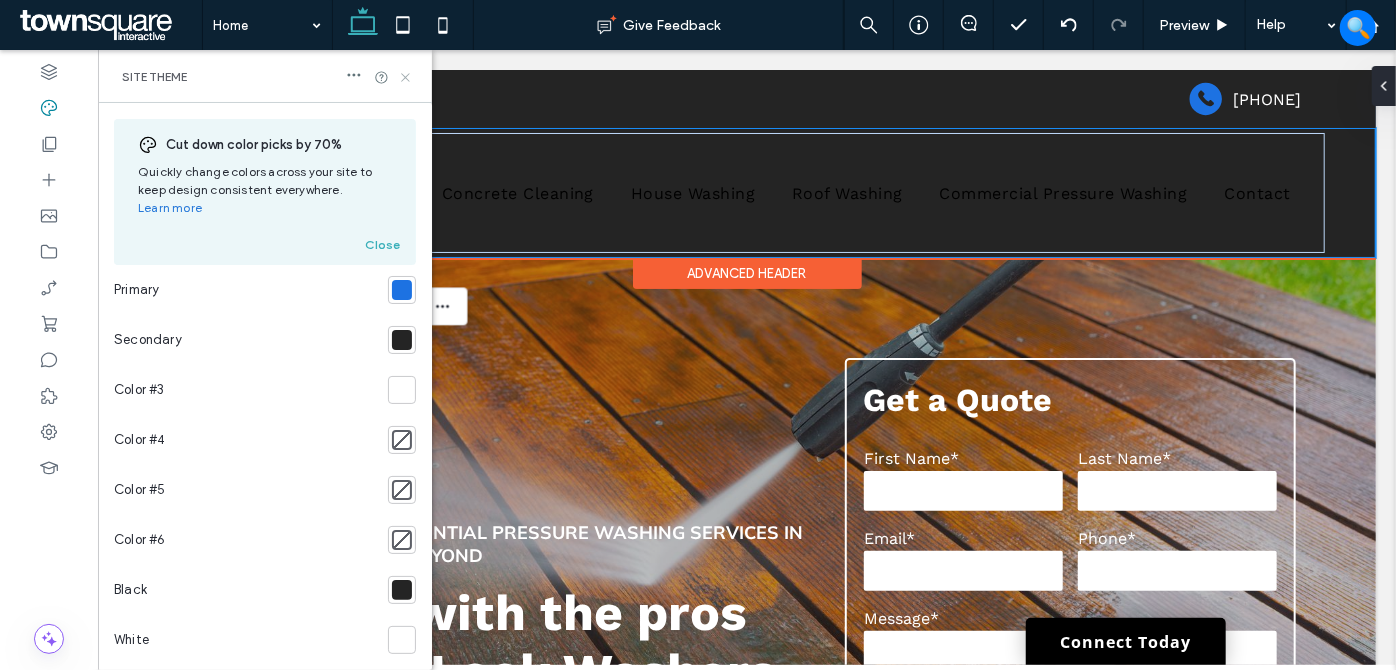 drag, startPoint x: 409, startPoint y: 80, endPoint x: 311, endPoint y: 35, distance: 107.837845 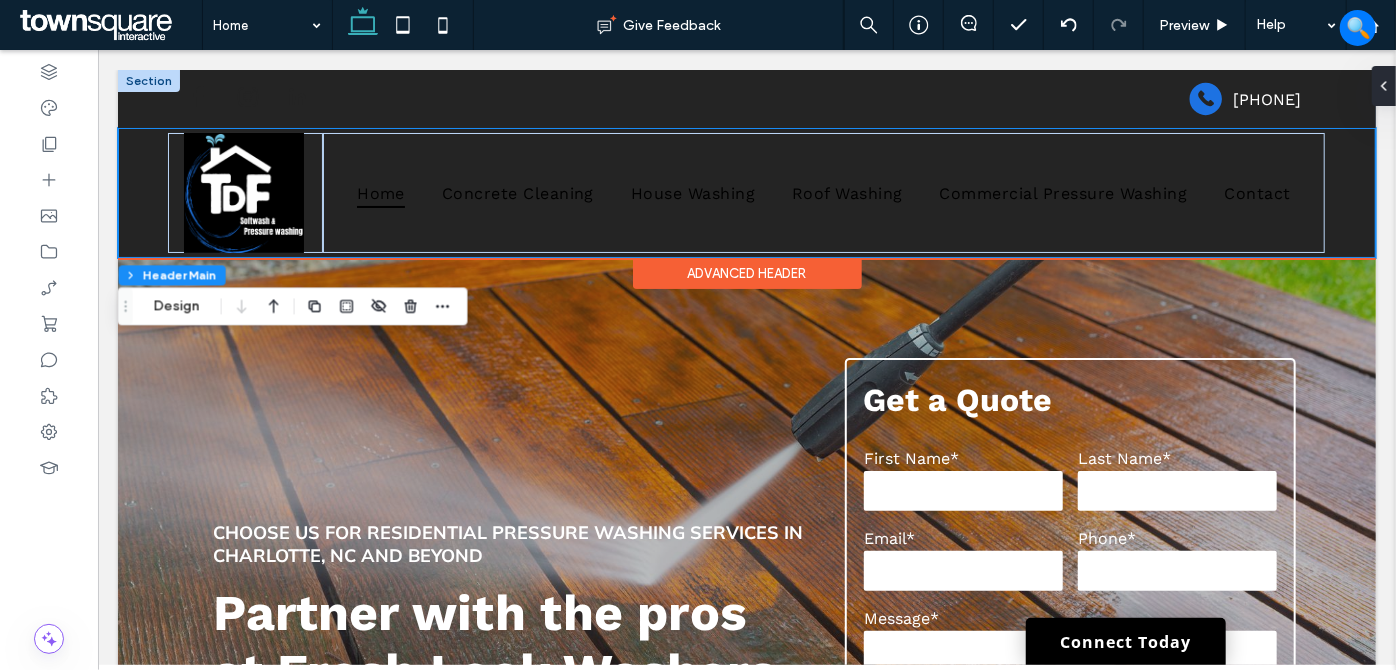 drag, startPoint x: 179, startPoint y: 305, endPoint x: 285, endPoint y: 323, distance: 107.51744 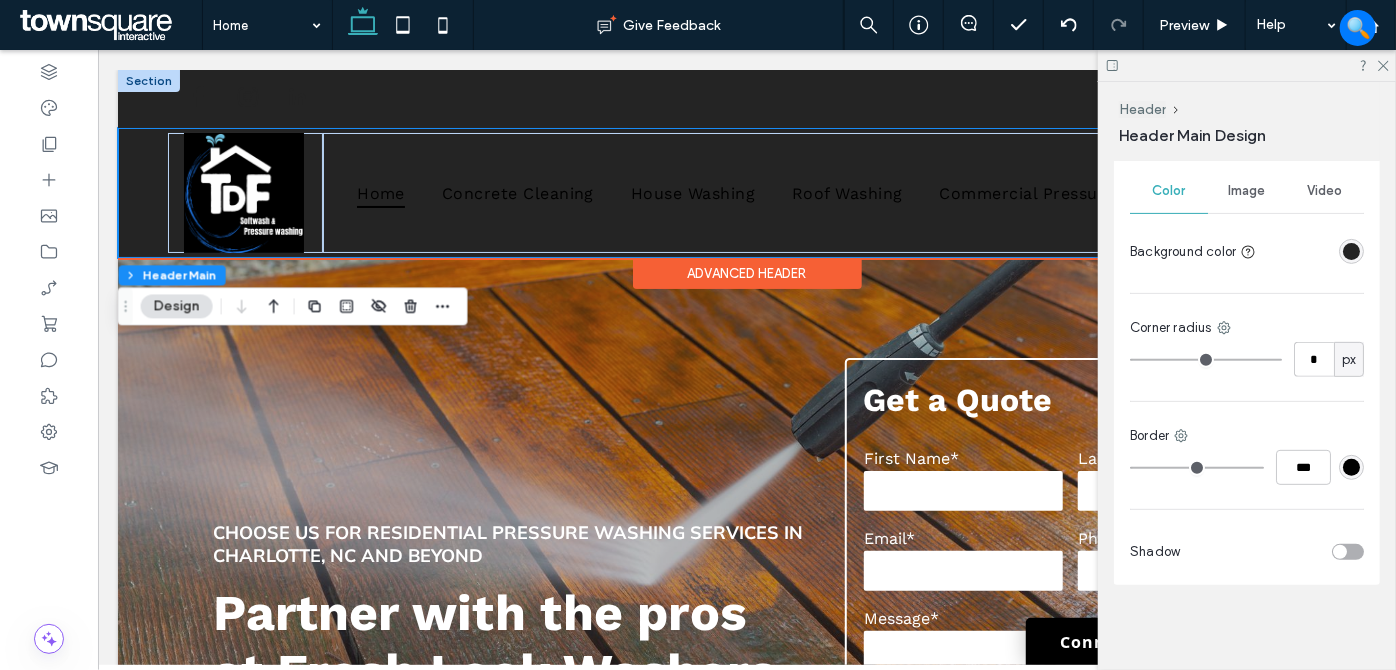 click at bounding box center [1351, 251] 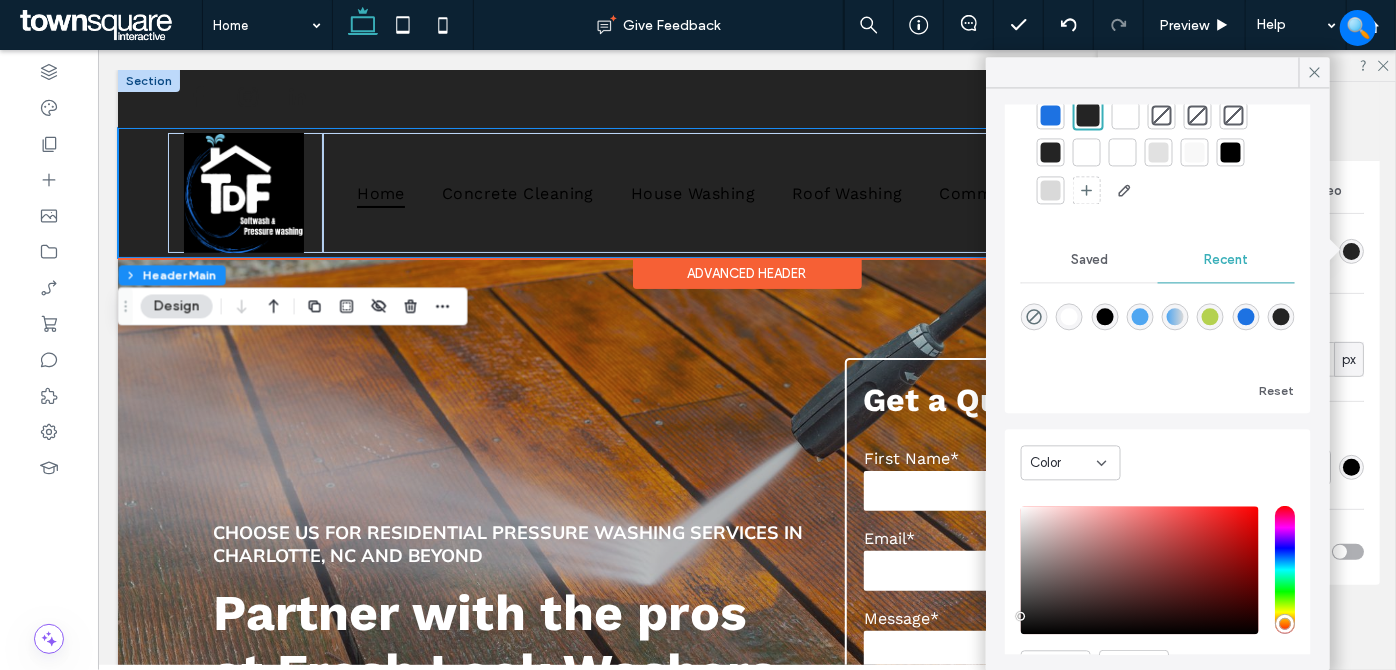 scroll, scrollTop: 192, scrollLeft: 0, axis: vertical 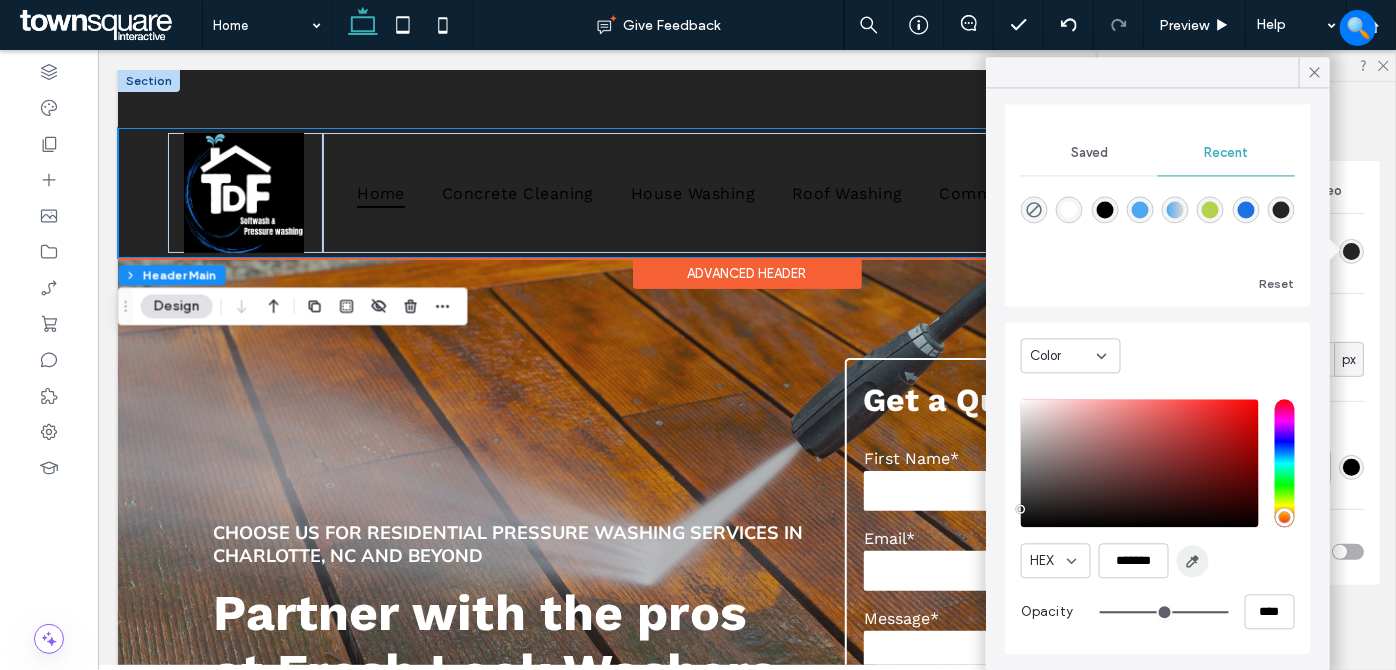 click 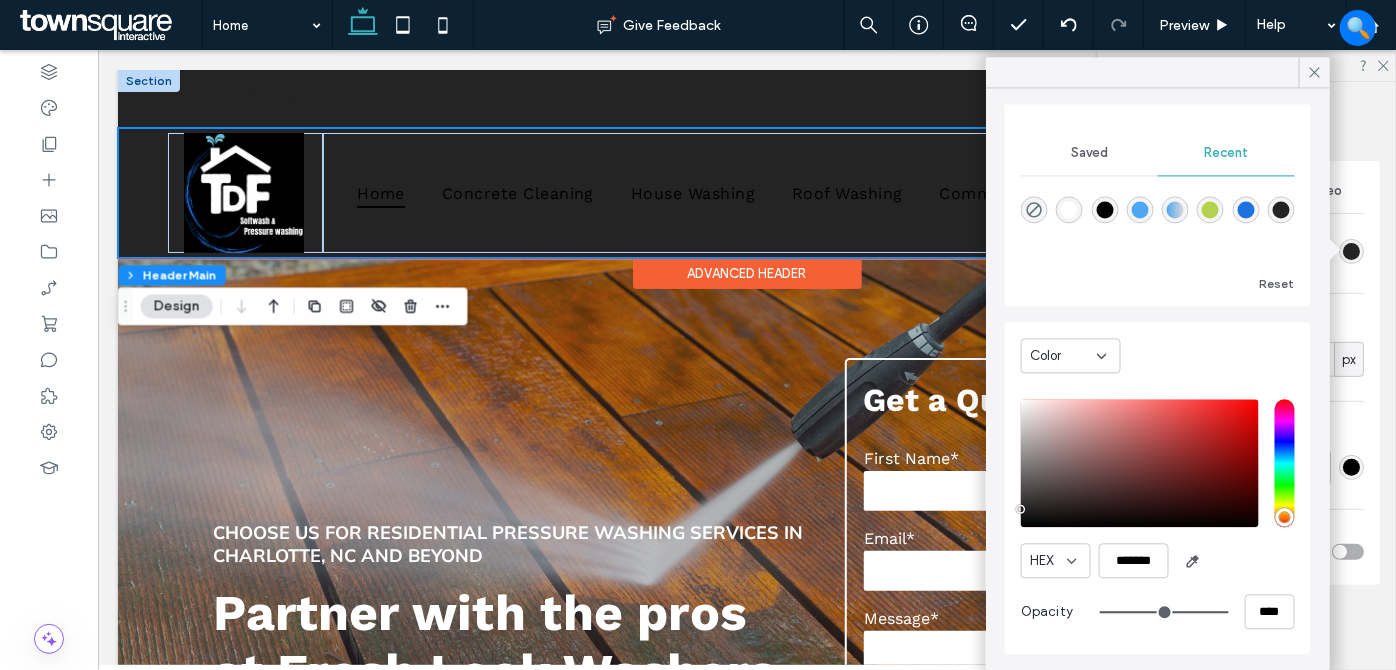 type on "*******" 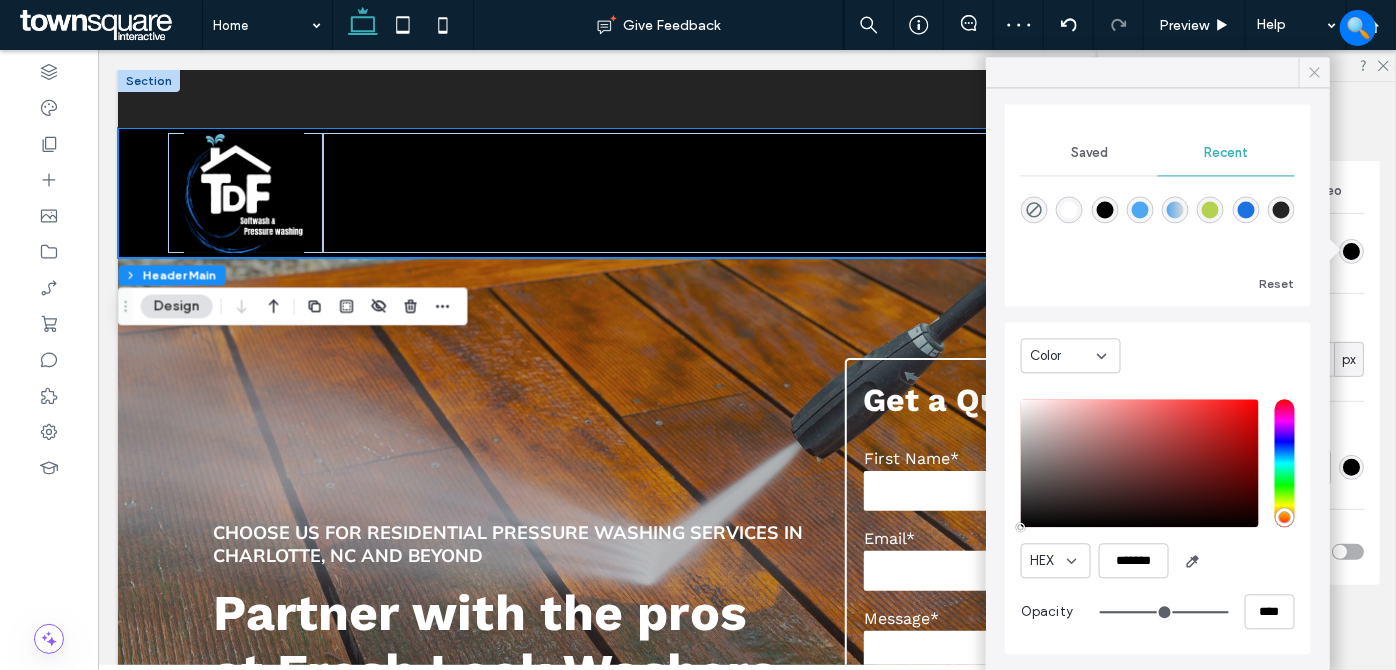 click 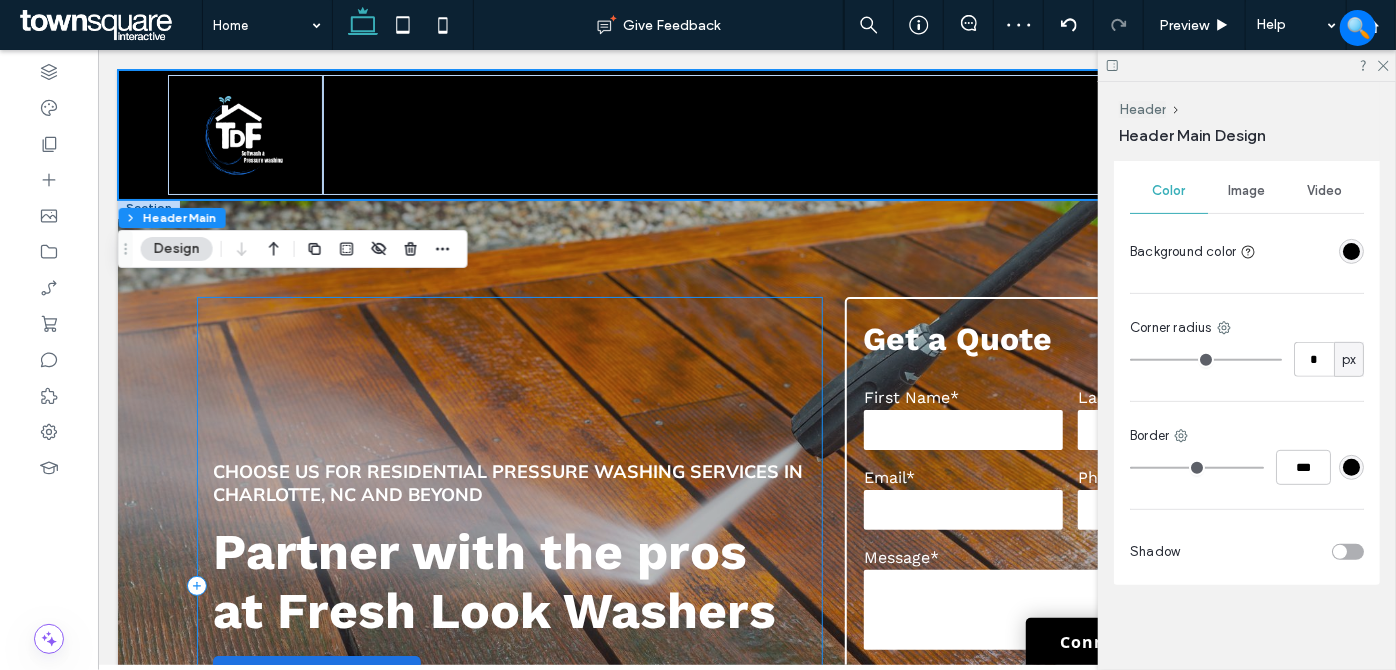 scroll, scrollTop: 0, scrollLeft: 0, axis: both 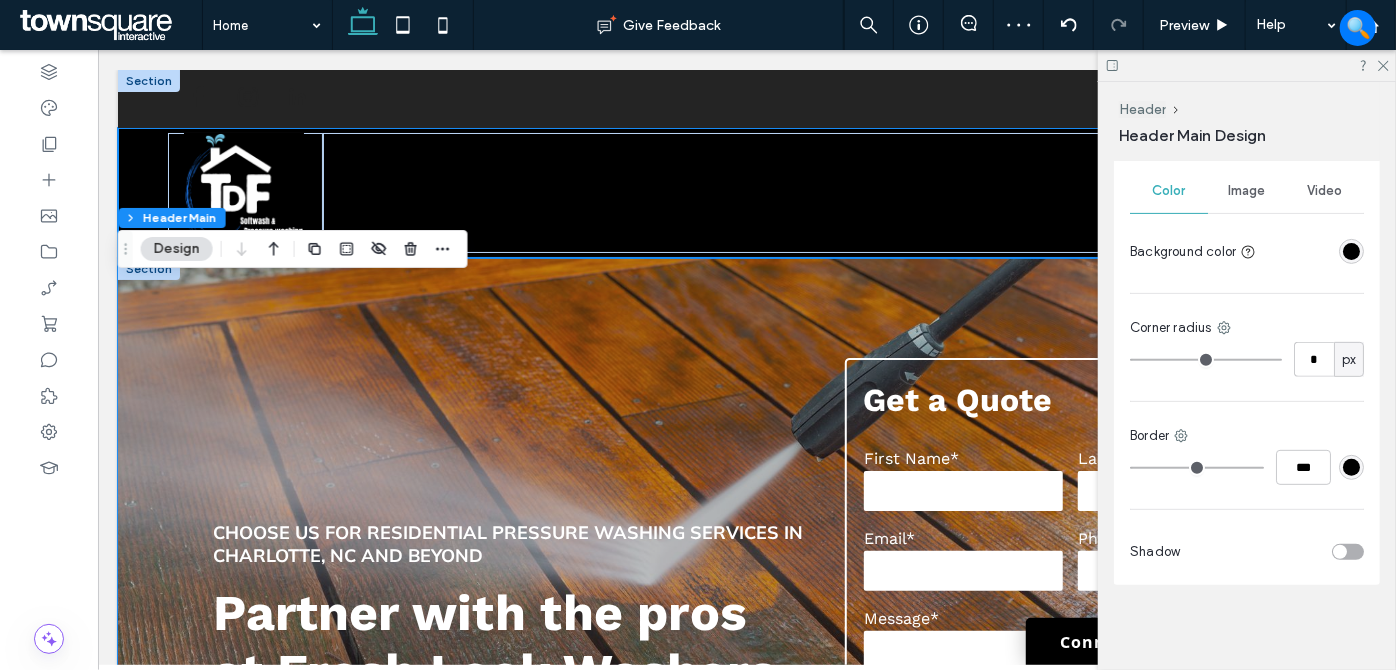 click on "**********" at bounding box center [746, 645] 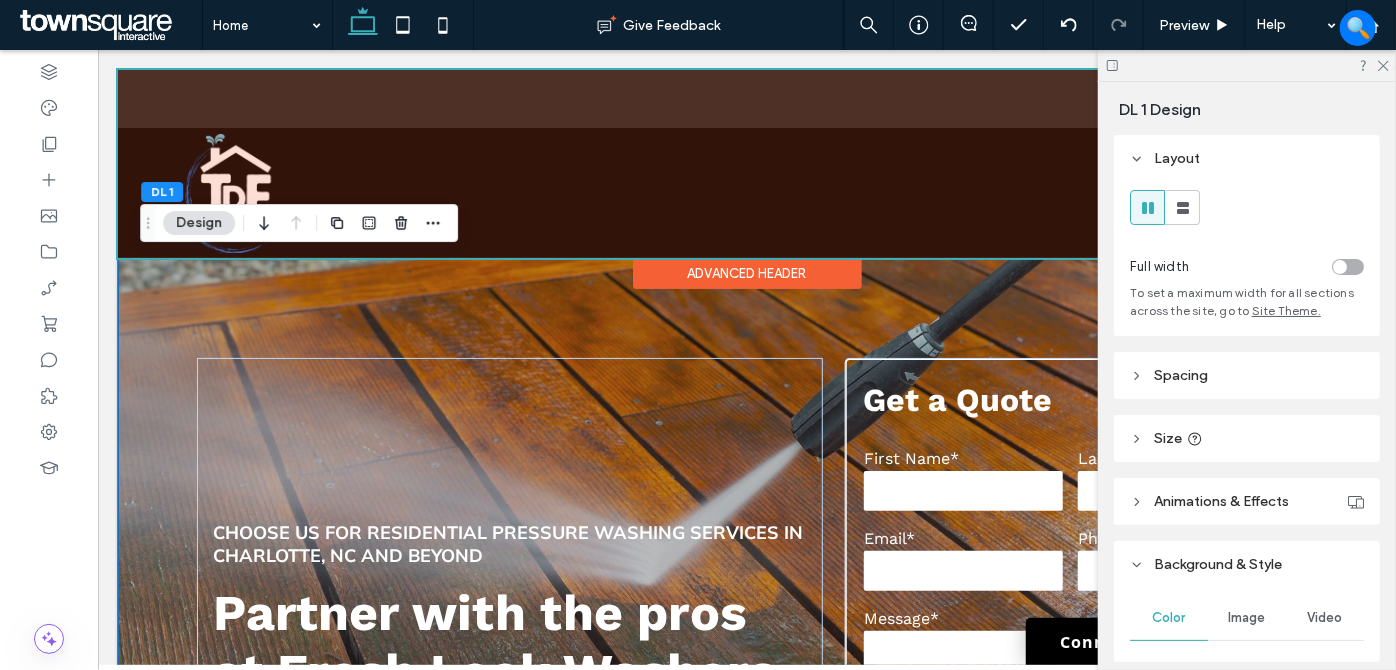 click at bounding box center (746, 163) 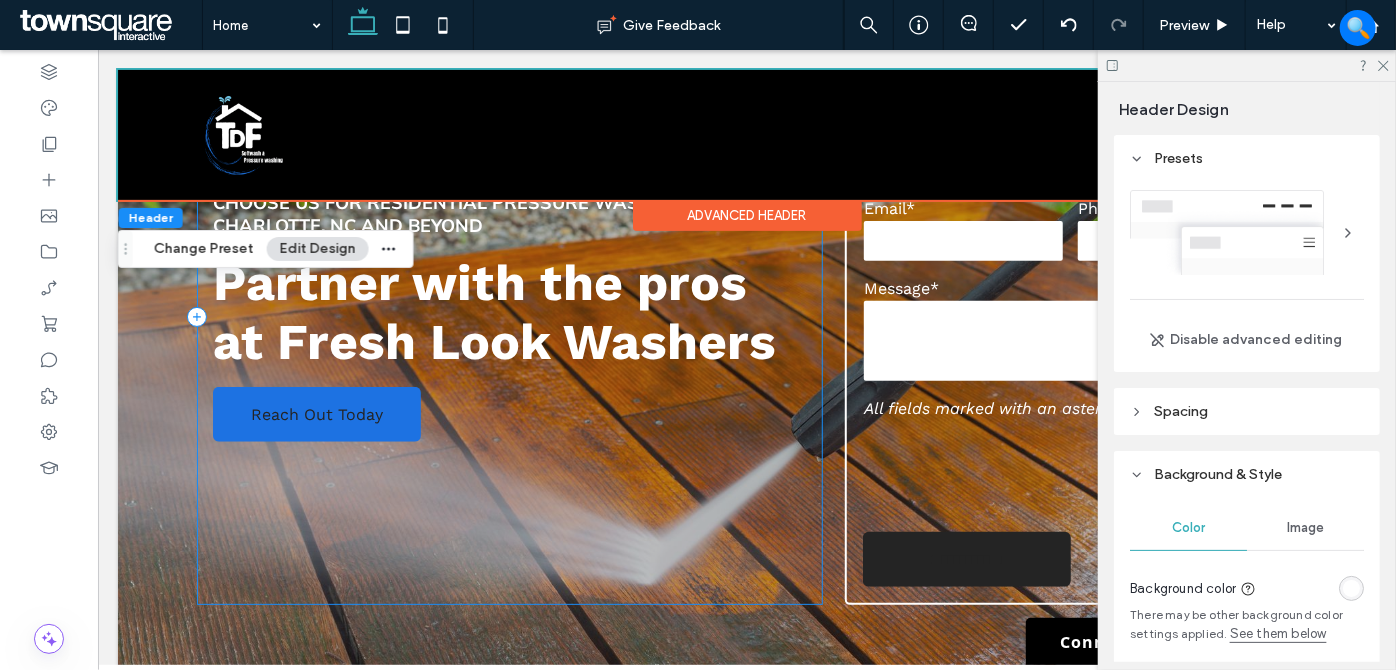 scroll, scrollTop: 0, scrollLeft: 0, axis: both 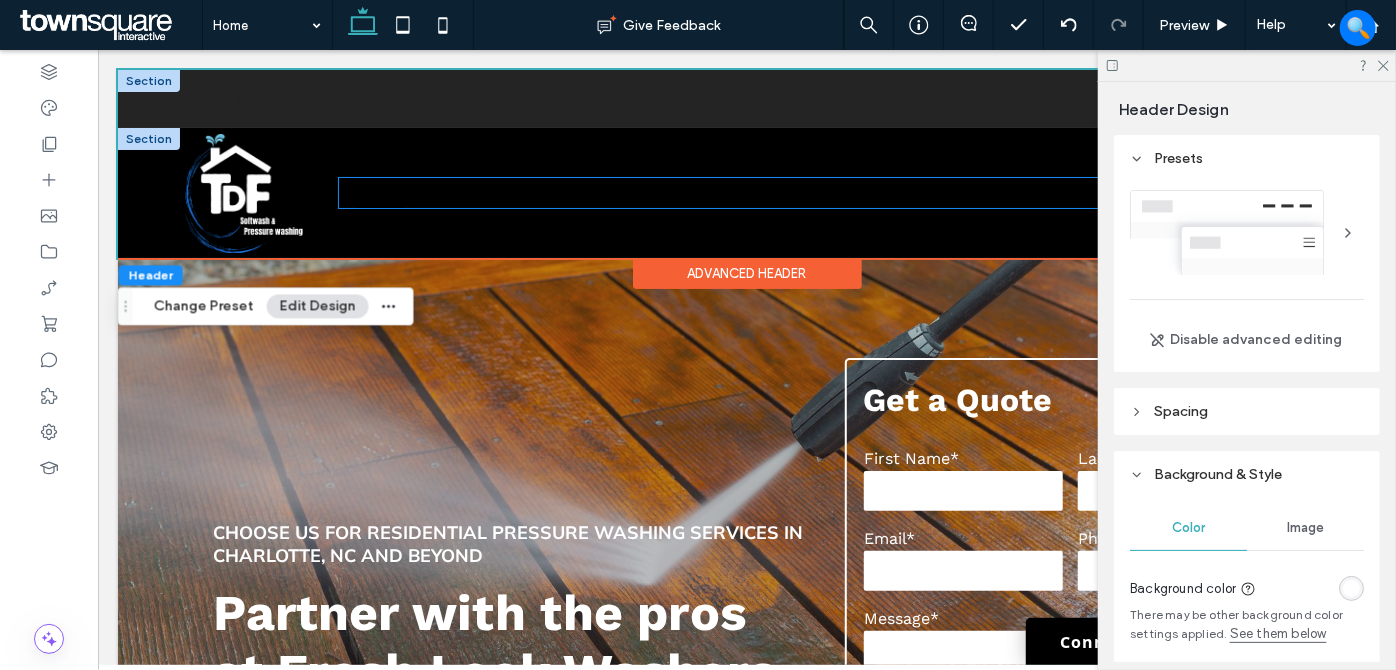 click on "Concrete Cleaning" at bounding box center [517, 191] 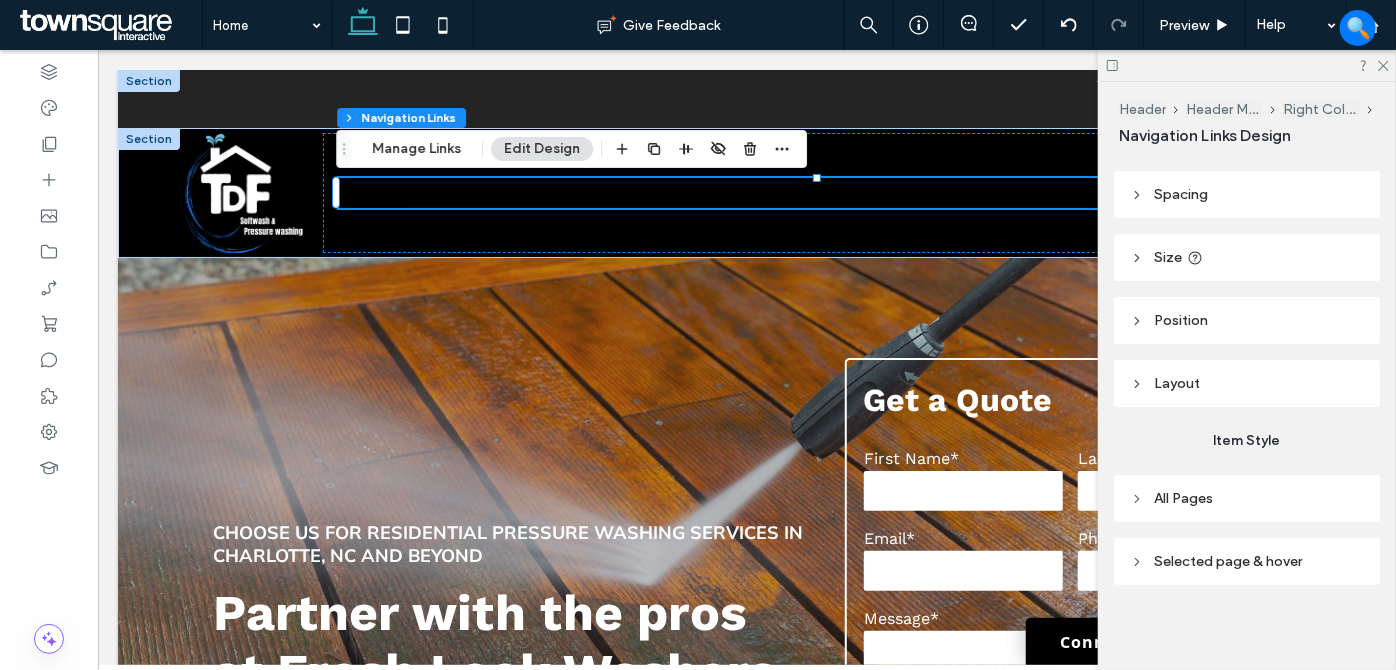 click on "All Pages" at bounding box center (1247, 498) 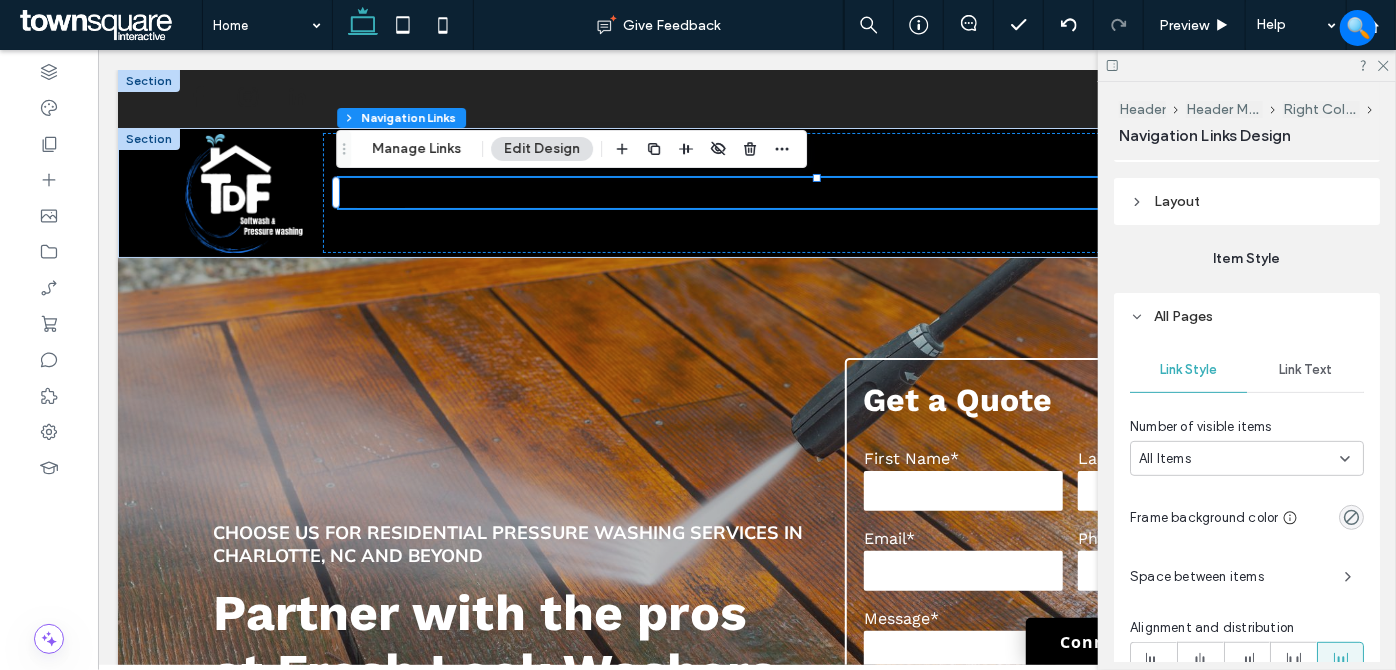click on "Link Text" at bounding box center [1305, 370] 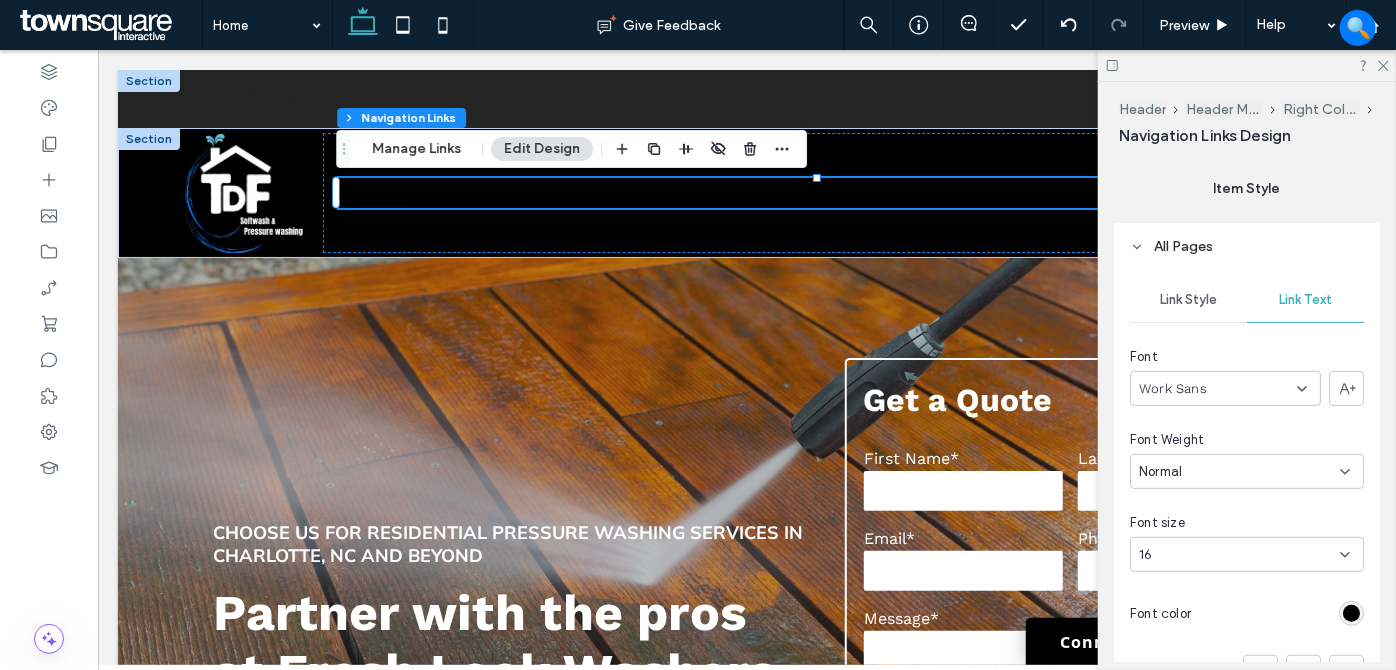 scroll, scrollTop: 471, scrollLeft: 0, axis: vertical 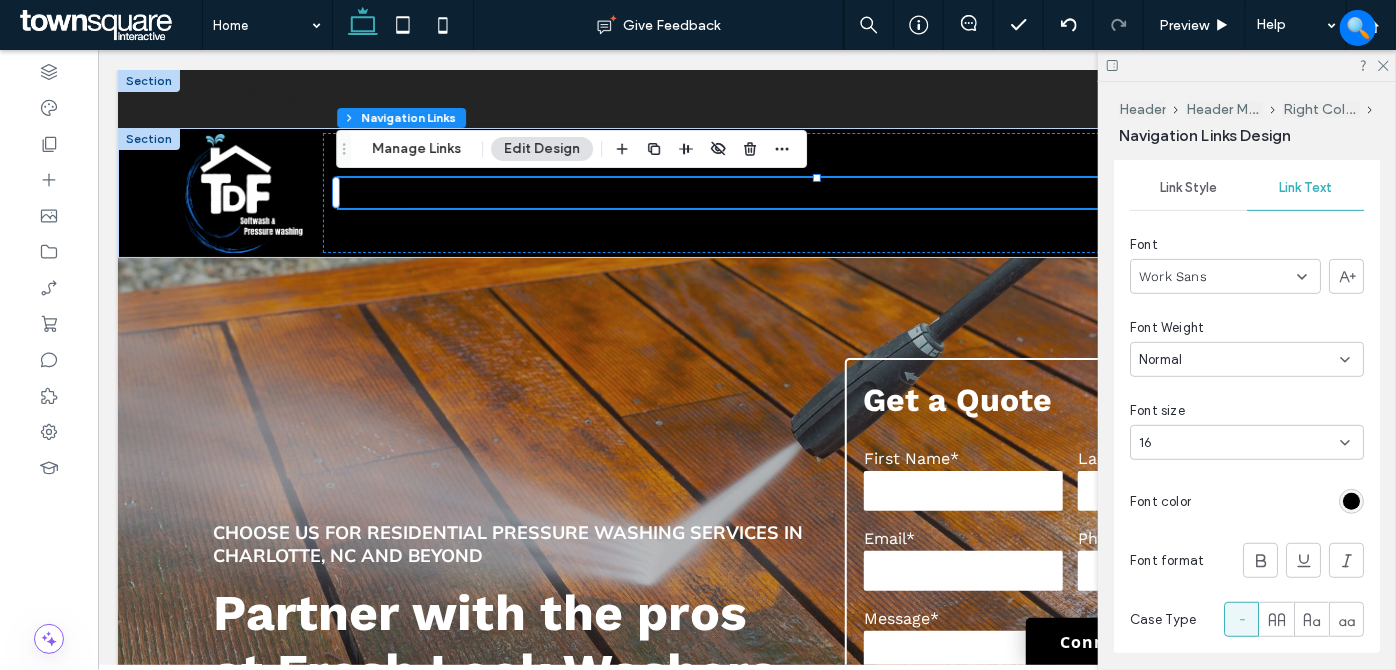 drag, startPoint x: 1346, startPoint y: 505, endPoint x: 1330, endPoint y: 470, distance: 38.483765 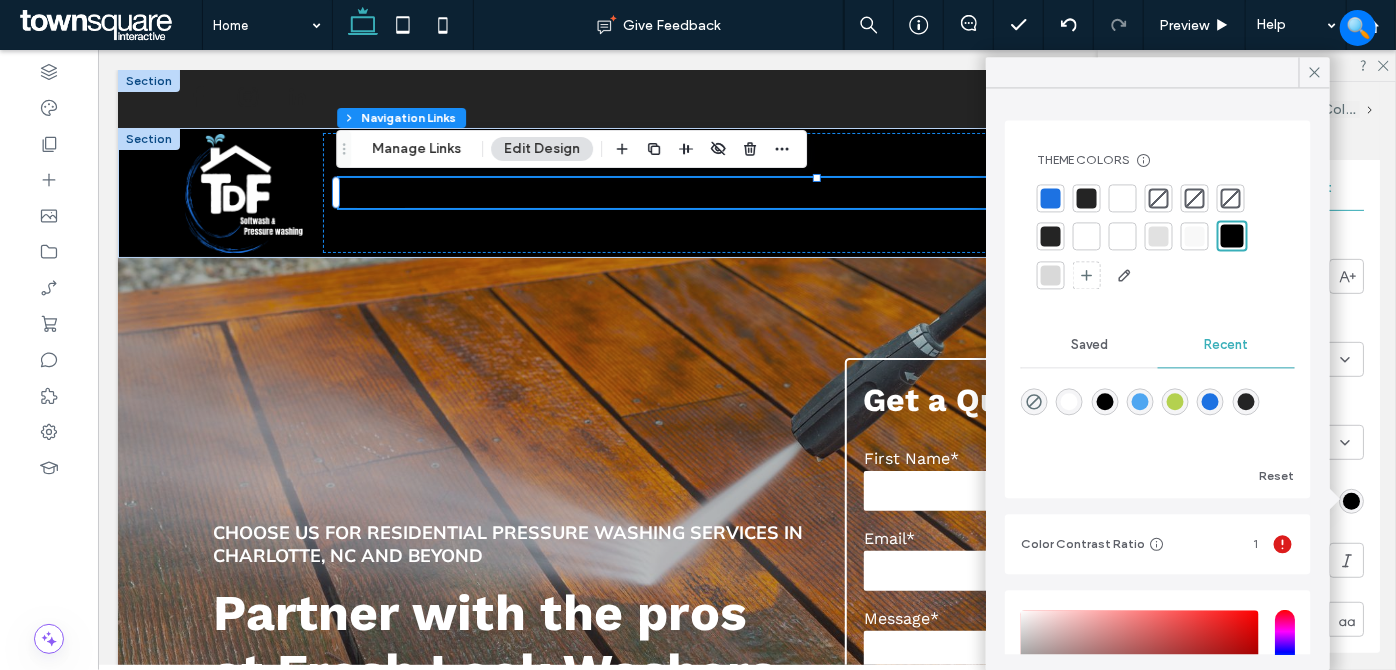 drag, startPoint x: 1119, startPoint y: 196, endPoint x: 1236, endPoint y: 157, distance: 123.32883 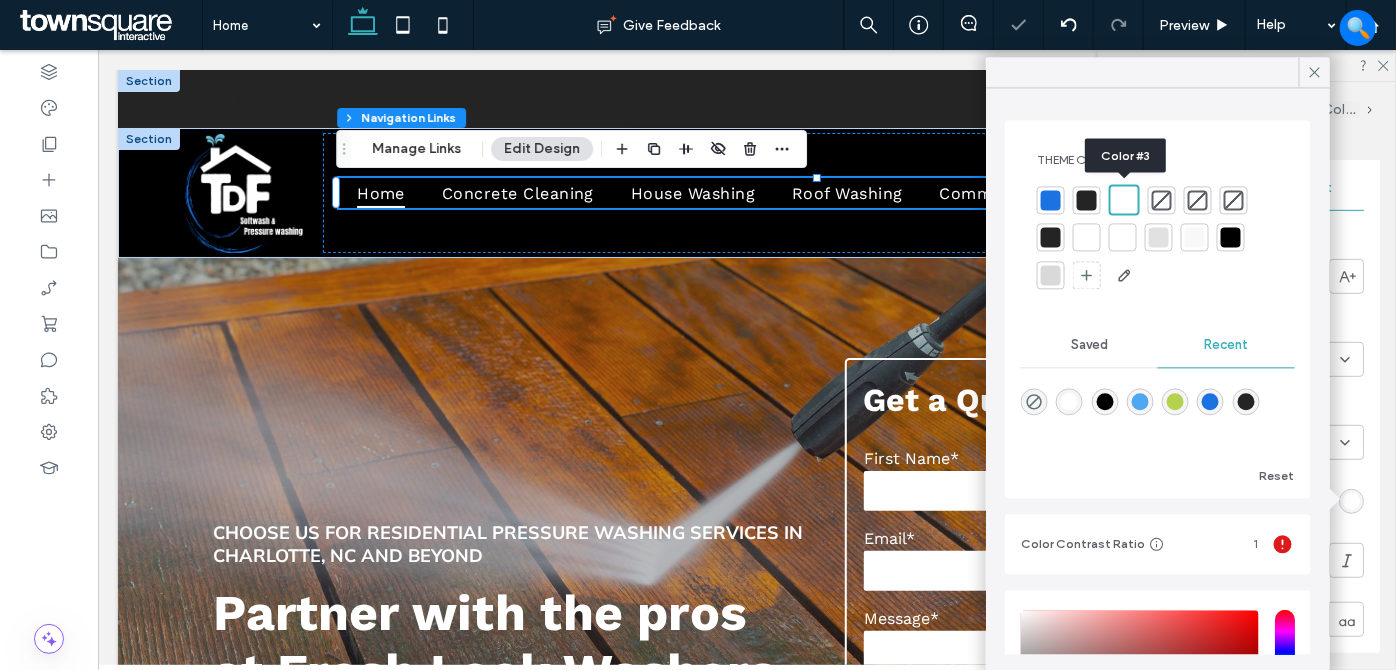 type on "*" 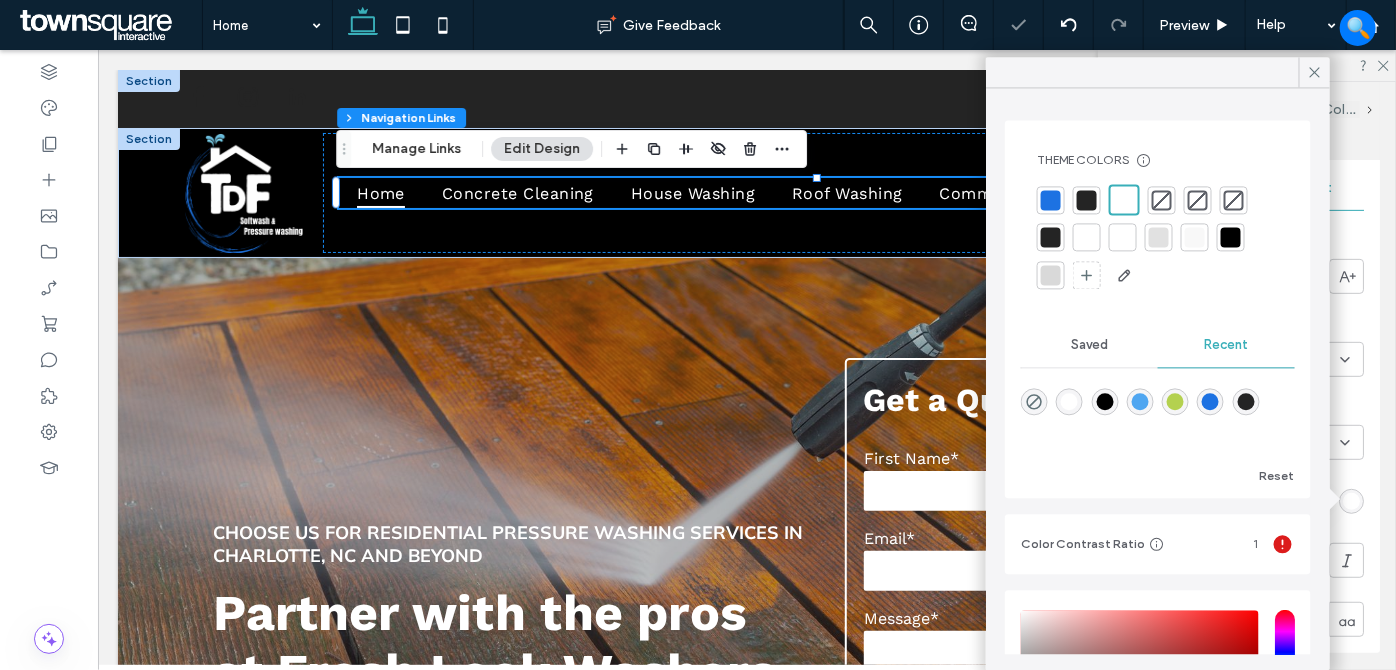 click at bounding box center [1314, 72] 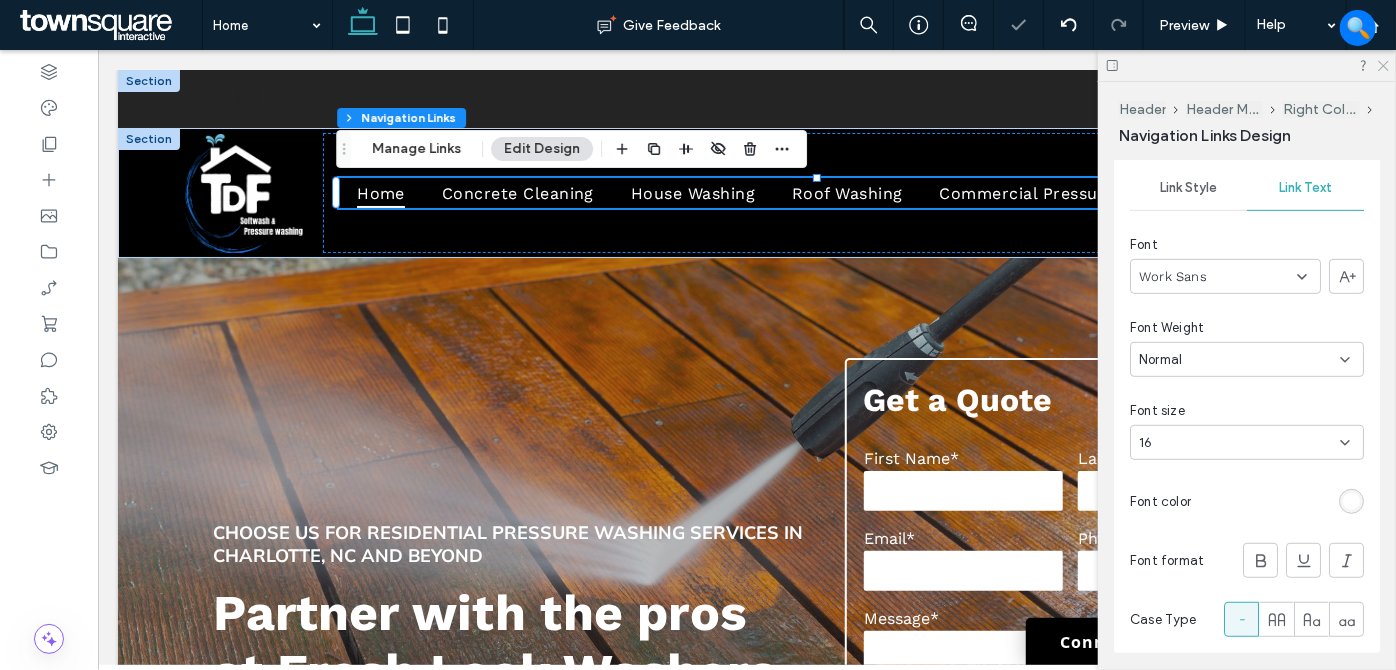 click 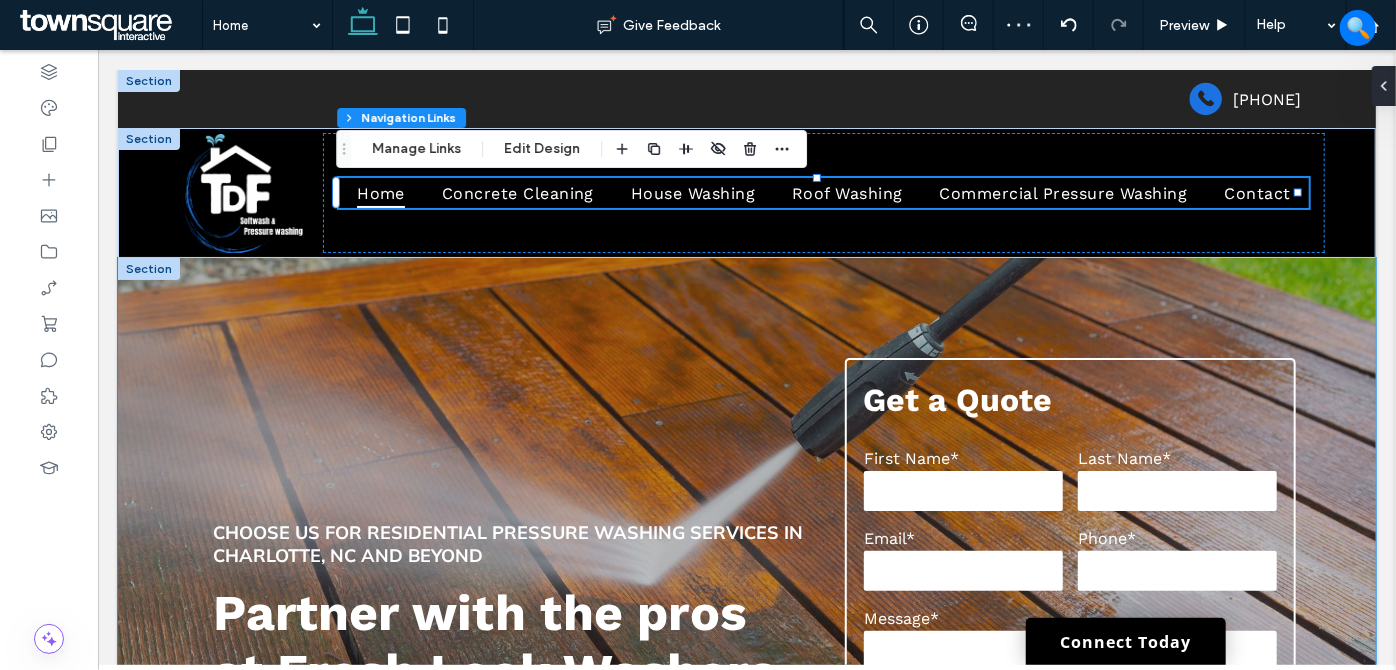 click on "**********" at bounding box center [746, 645] 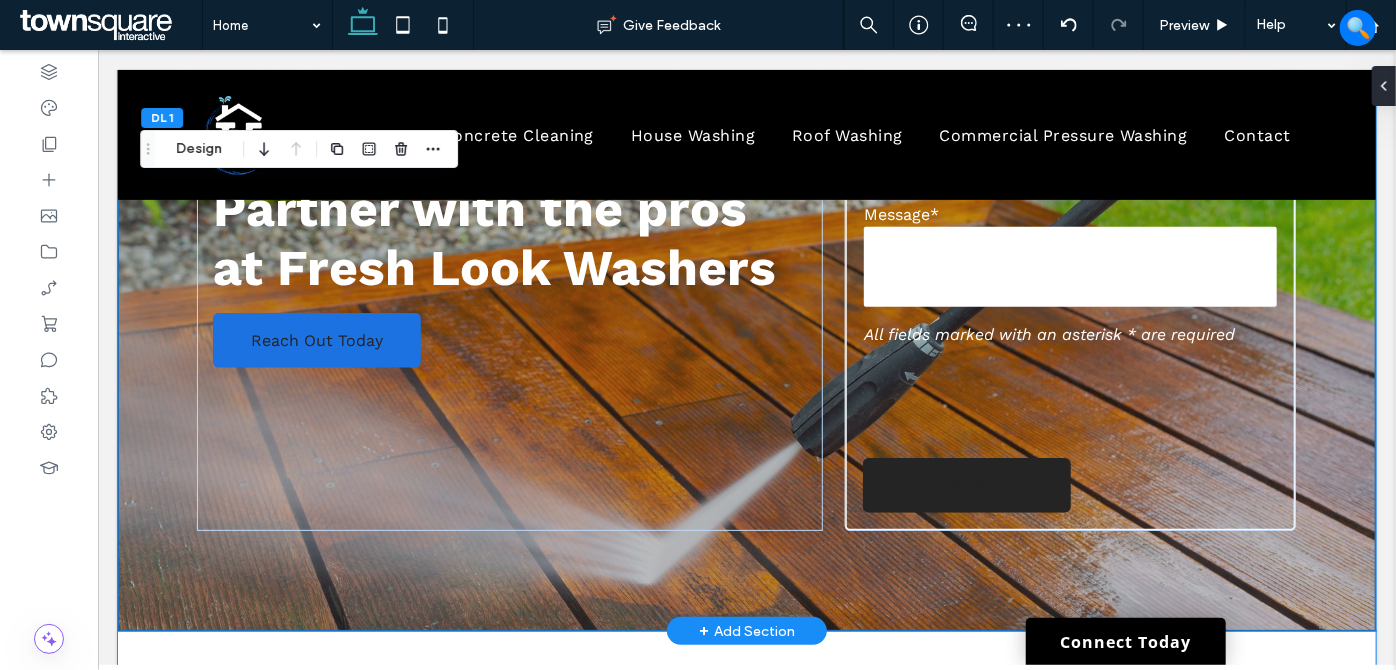 scroll, scrollTop: 0, scrollLeft: 0, axis: both 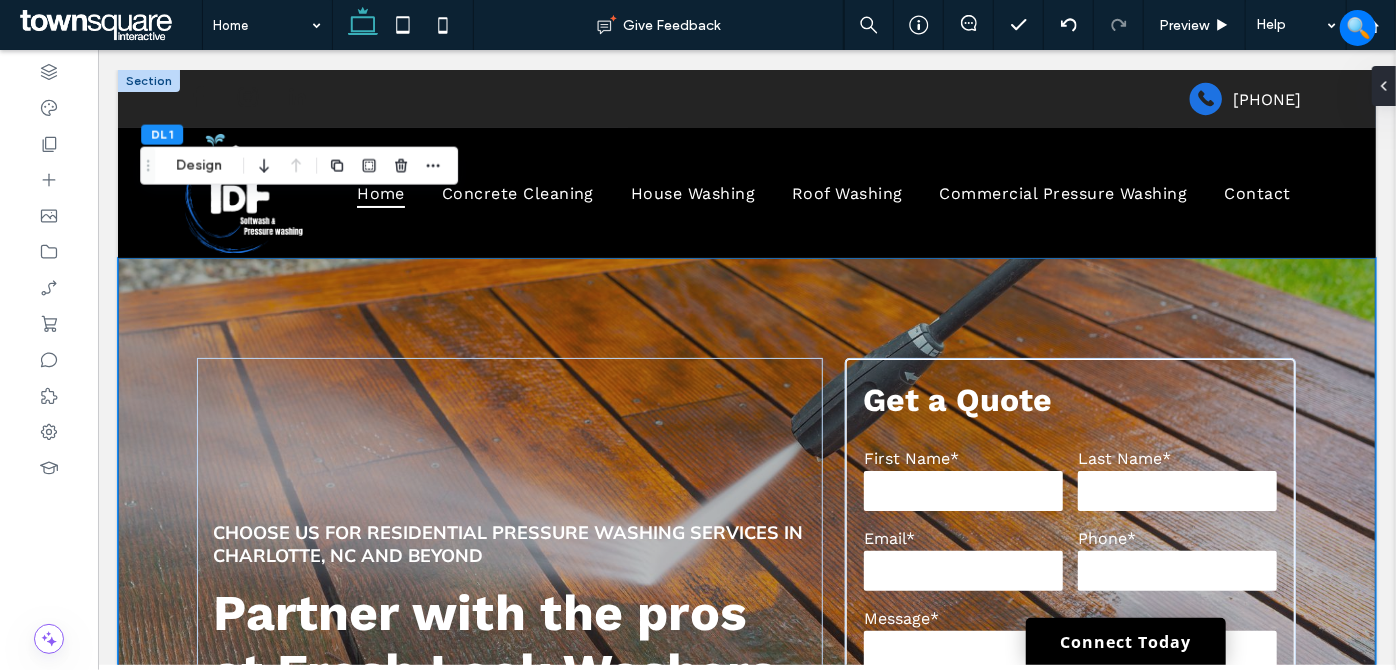 click on "**********" at bounding box center (746, 645) 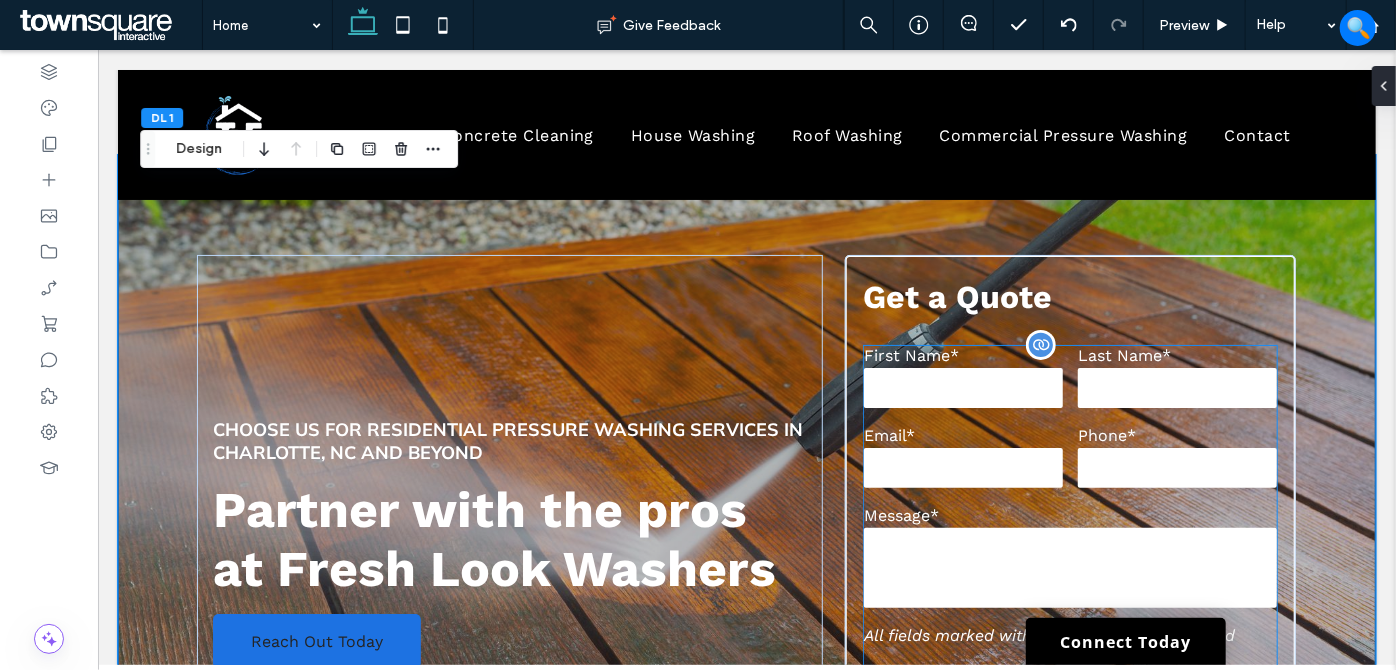 scroll, scrollTop: 0, scrollLeft: 0, axis: both 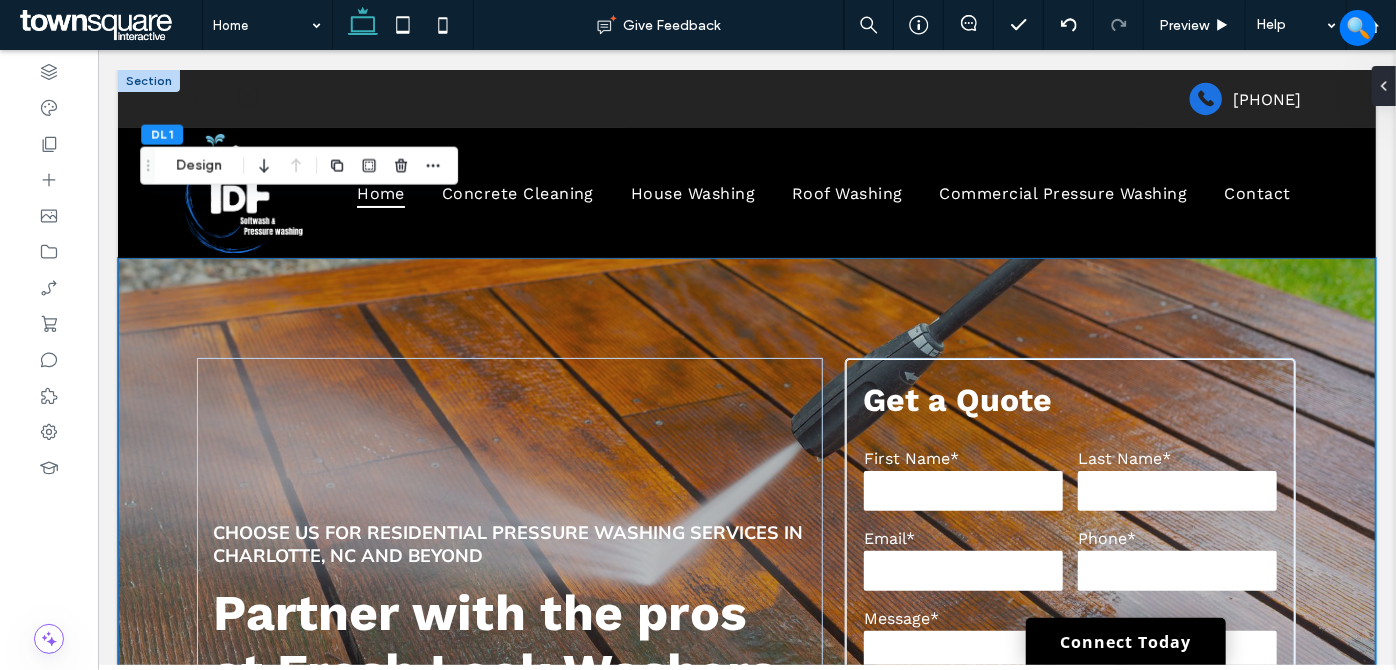 click at bounding box center (746, 257) 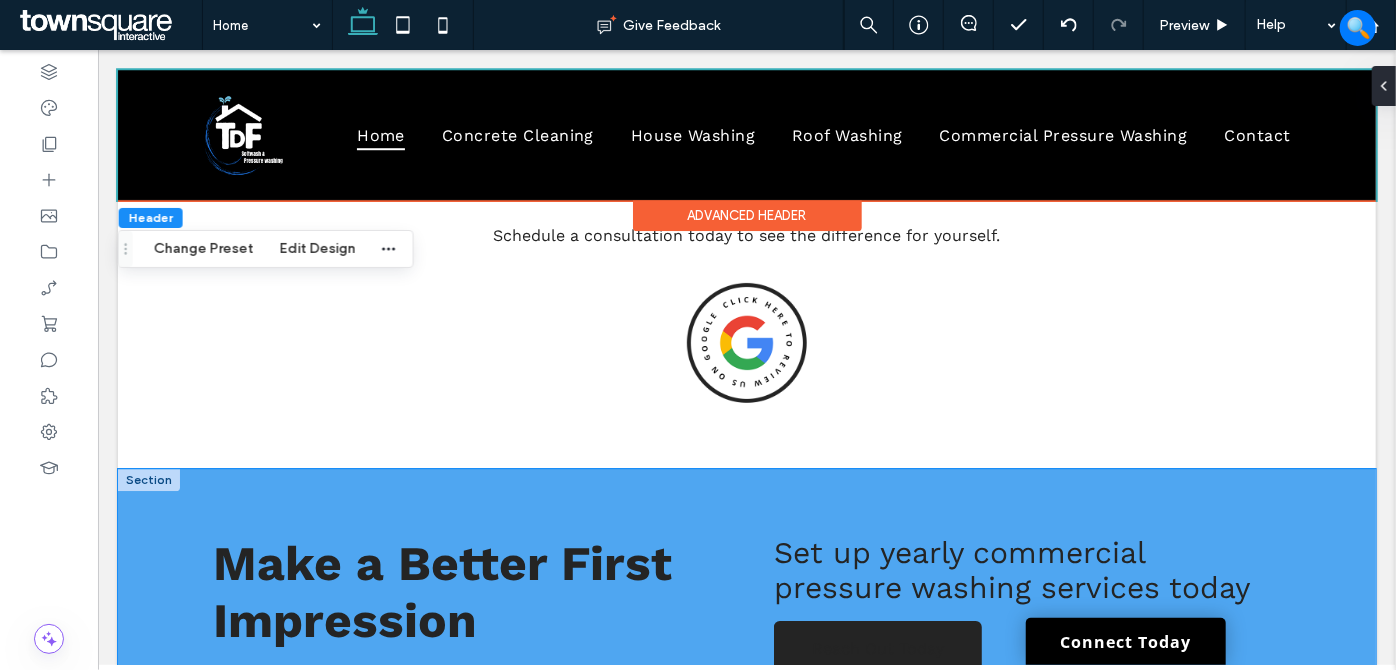 scroll, scrollTop: 2915, scrollLeft: 0, axis: vertical 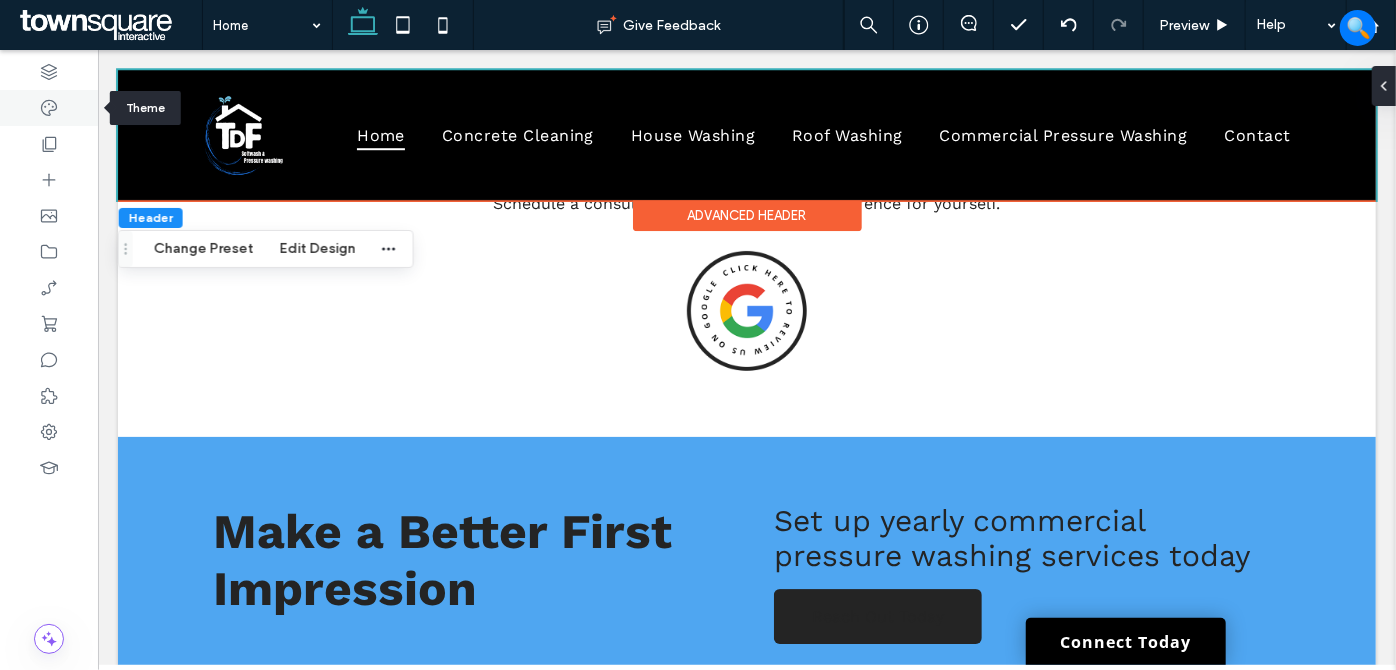 click 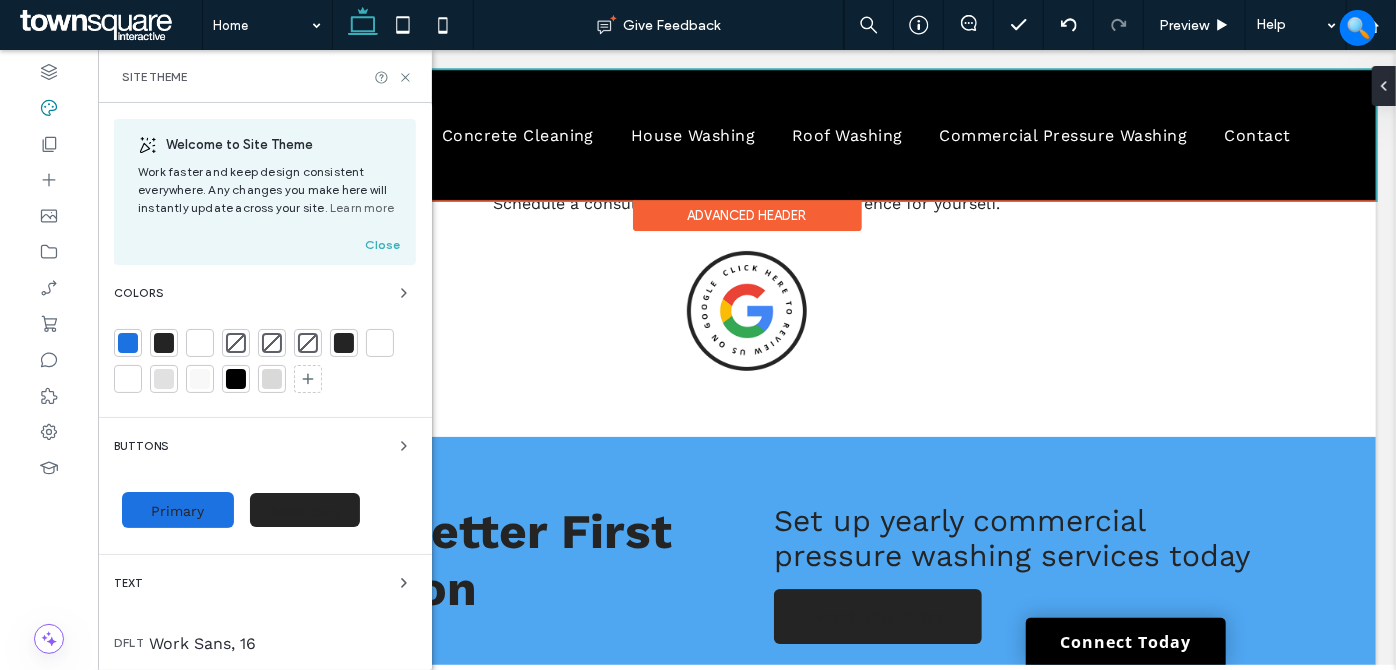 scroll, scrollTop: 181, scrollLeft: 0, axis: vertical 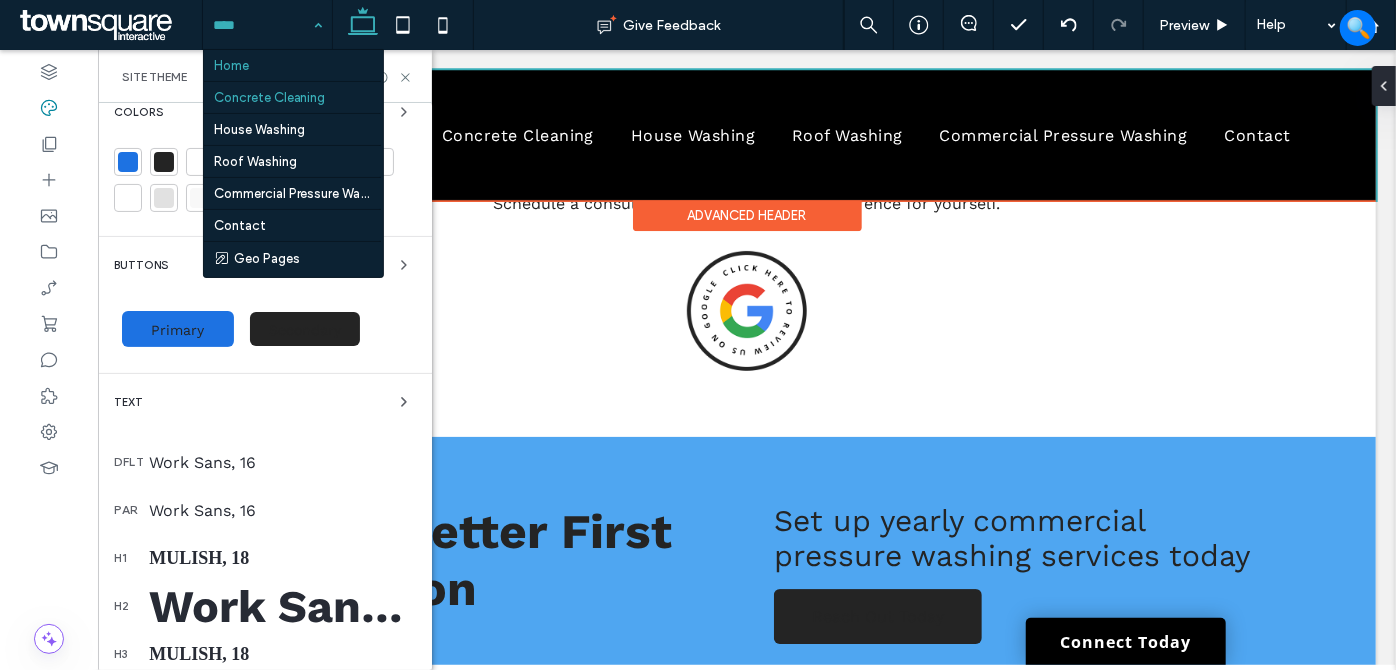 drag, startPoint x: 258, startPoint y: 19, endPoint x: 254, endPoint y: 83, distance: 64.12488 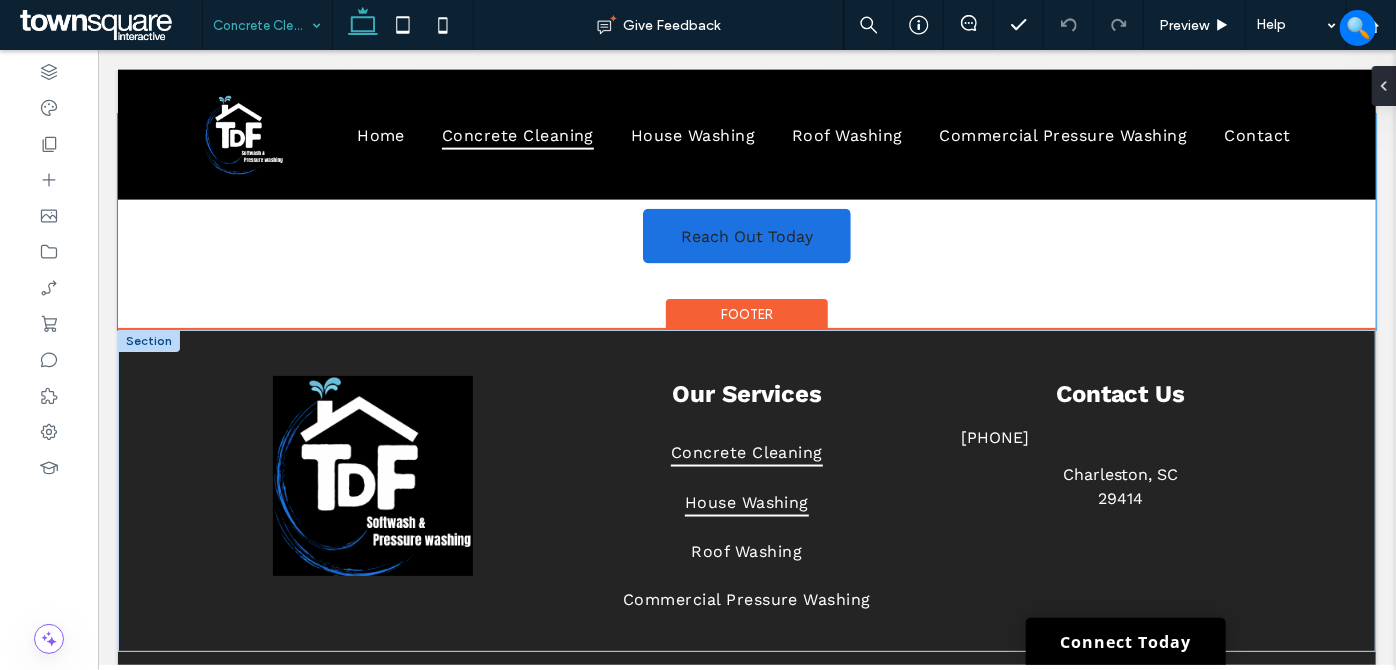 scroll, scrollTop: 1469, scrollLeft: 0, axis: vertical 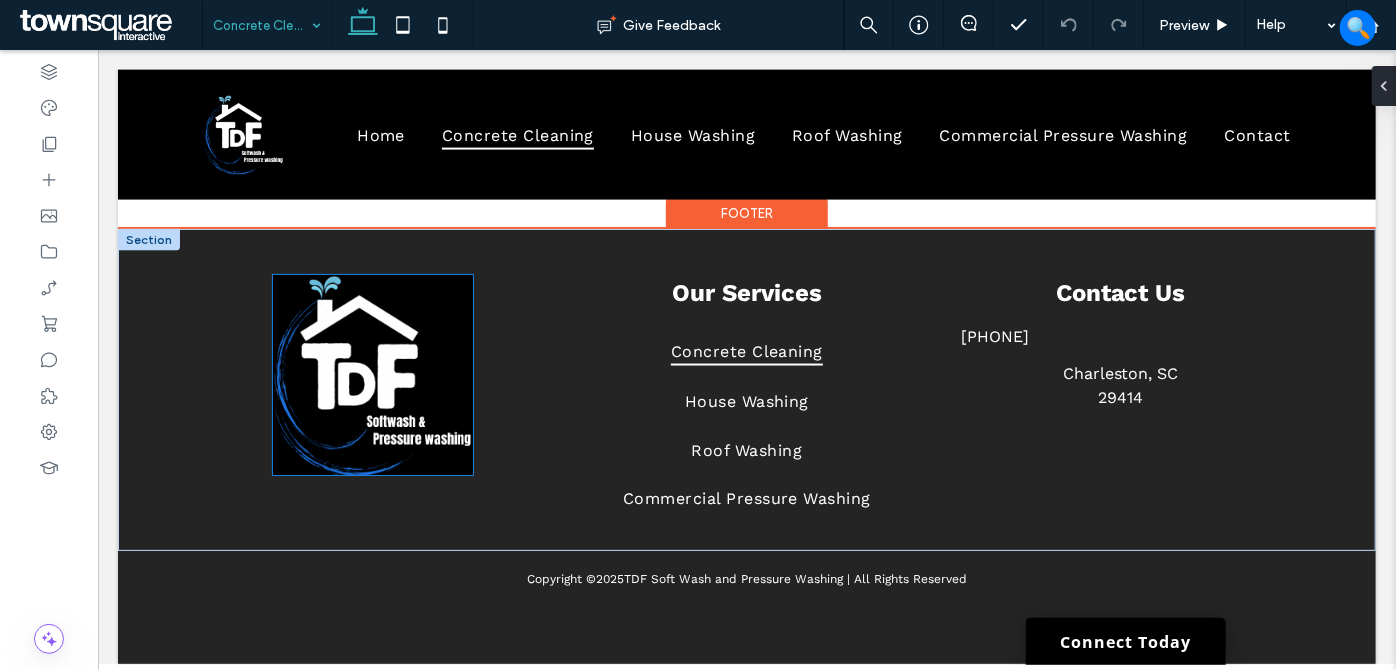 click at bounding box center (372, 374) 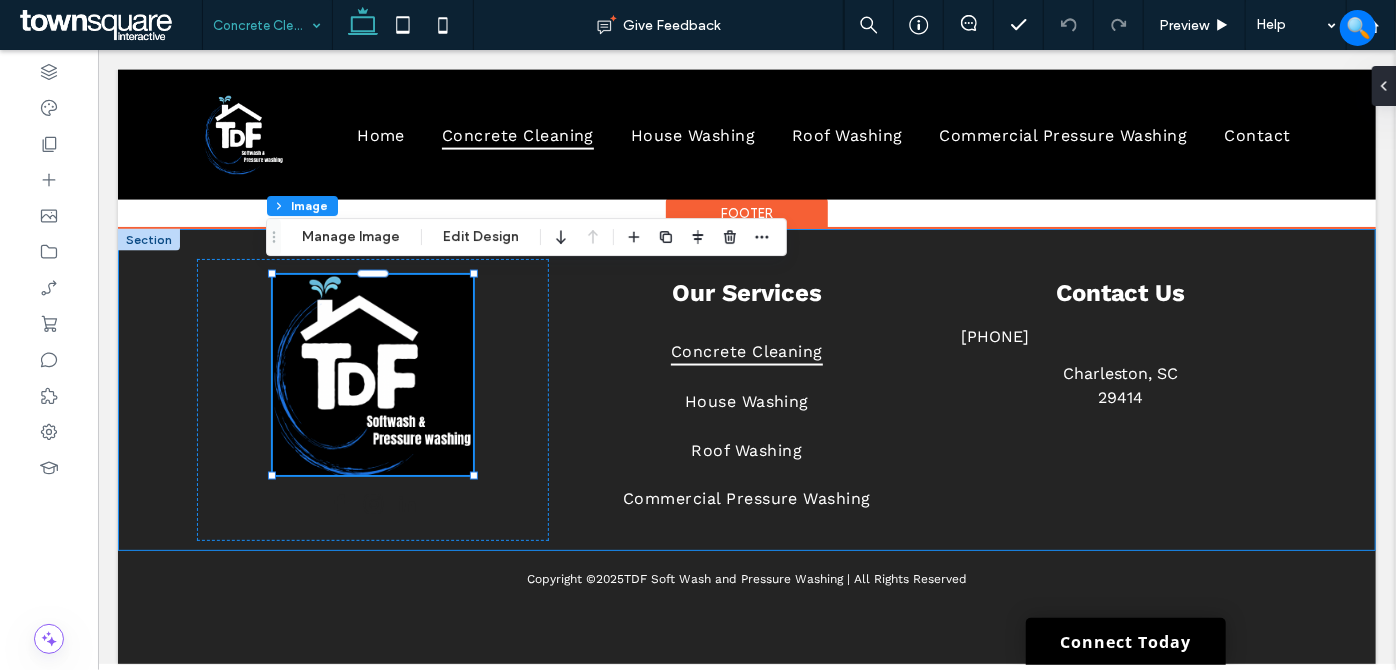 click on "Our Services
Concrete Cleaning
House Washing
Roof Washing
Commercial Pressure Washing
Contact Us
(561) 212-0864
Charleston, SC 29414" at bounding box center [746, 389] 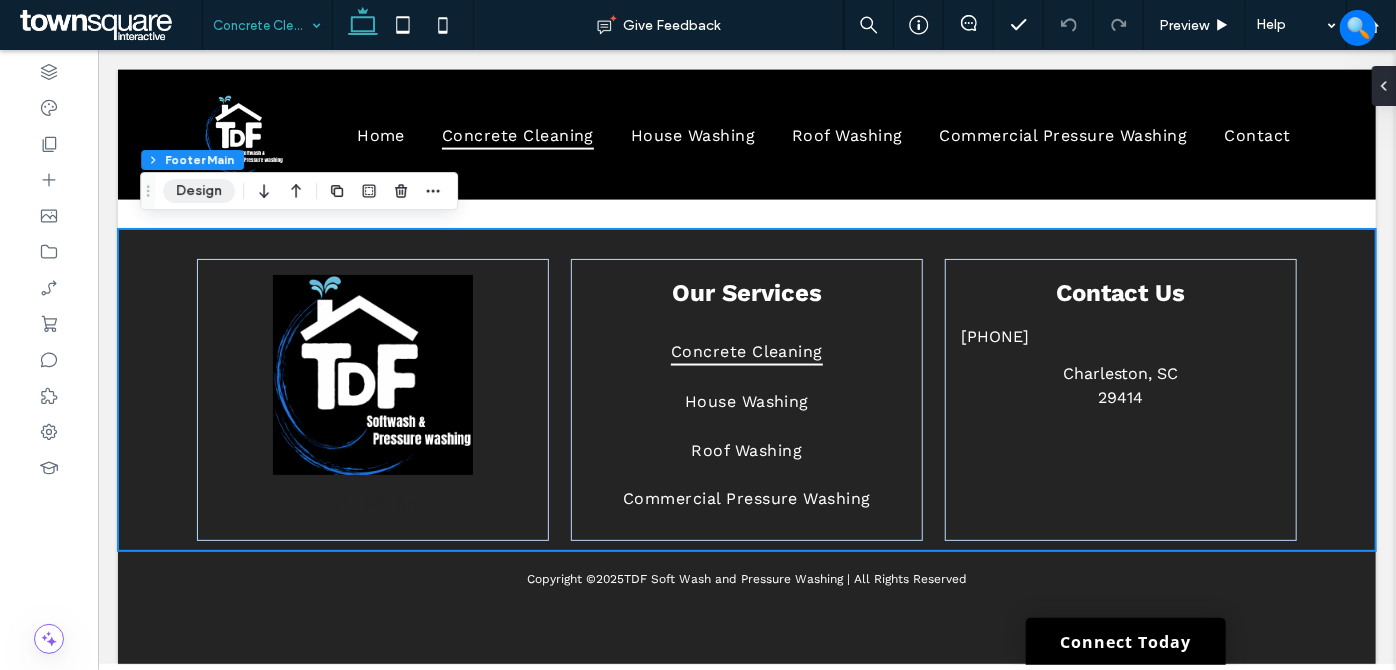 click on "Design" at bounding box center [199, 191] 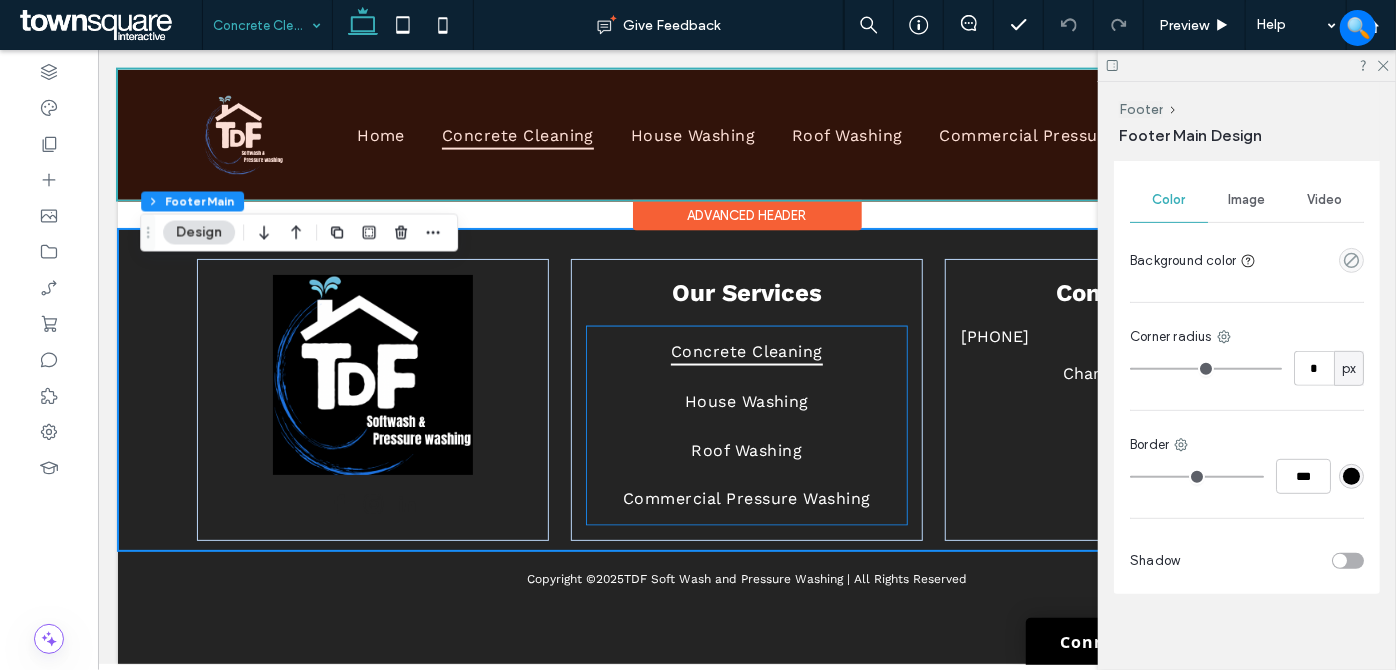scroll, scrollTop: 390, scrollLeft: 0, axis: vertical 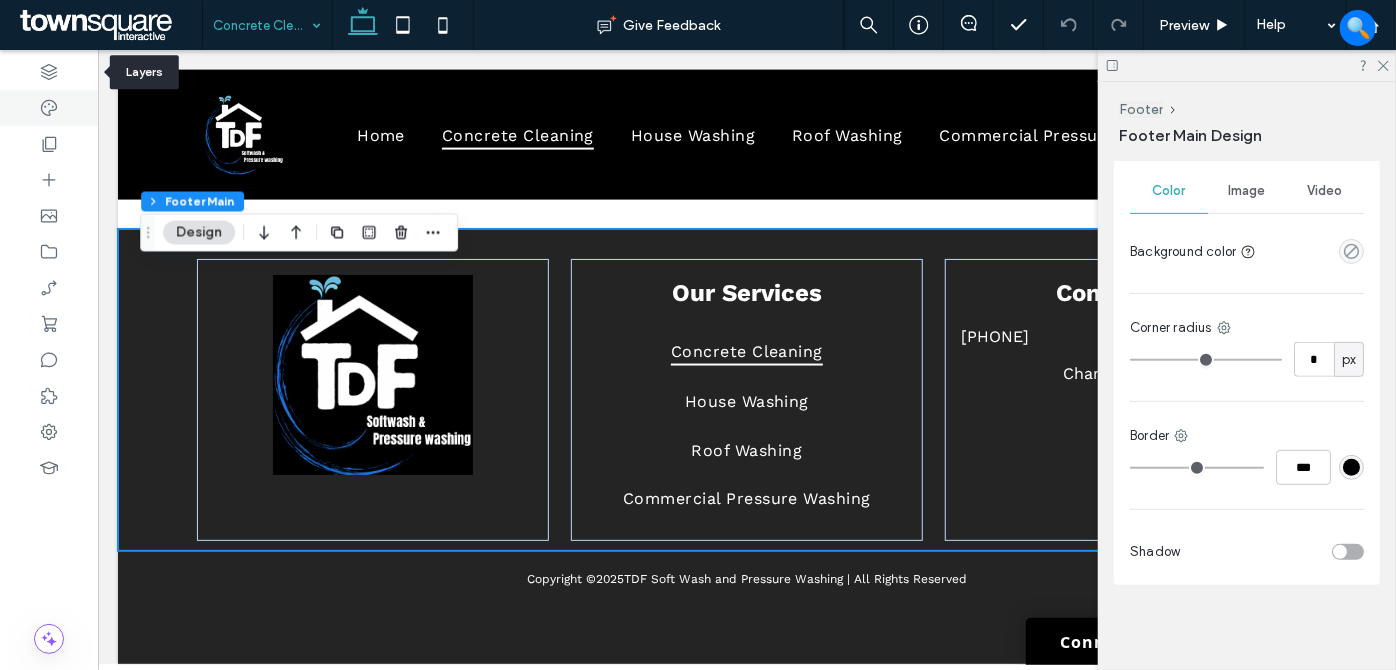 click at bounding box center [49, 72] 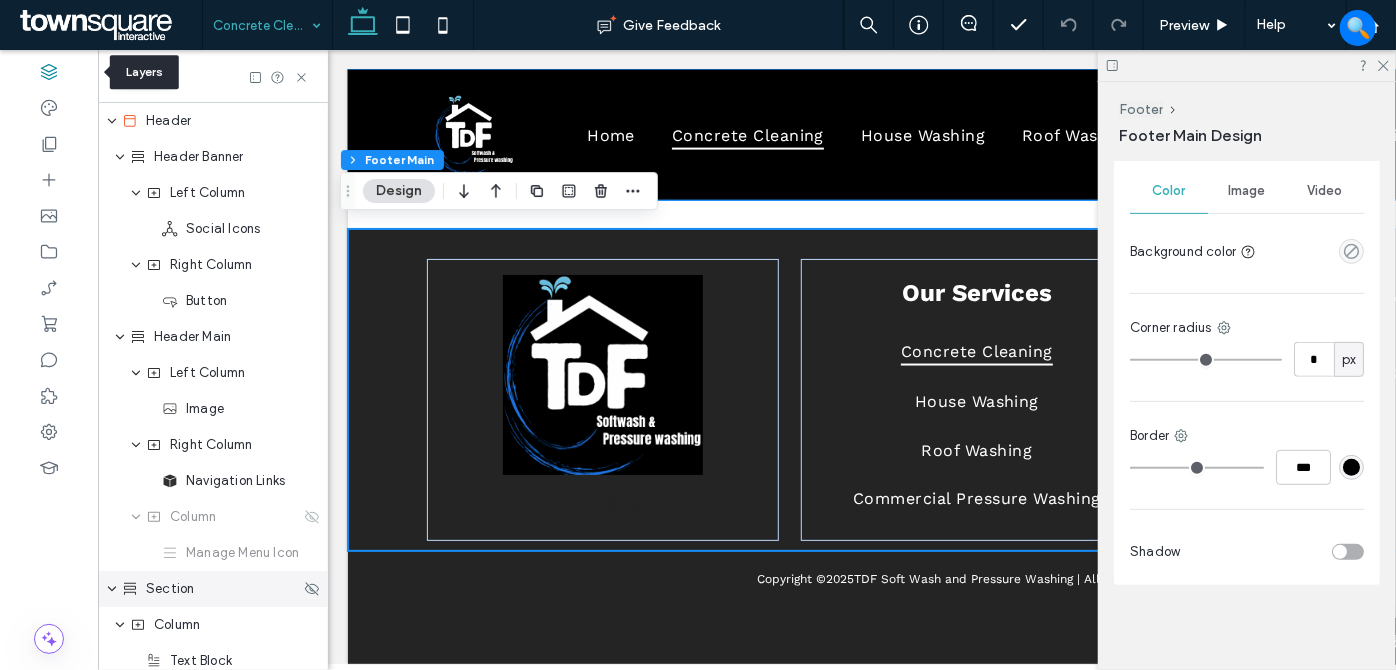 scroll, scrollTop: 0, scrollLeft: 528, axis: horizontal 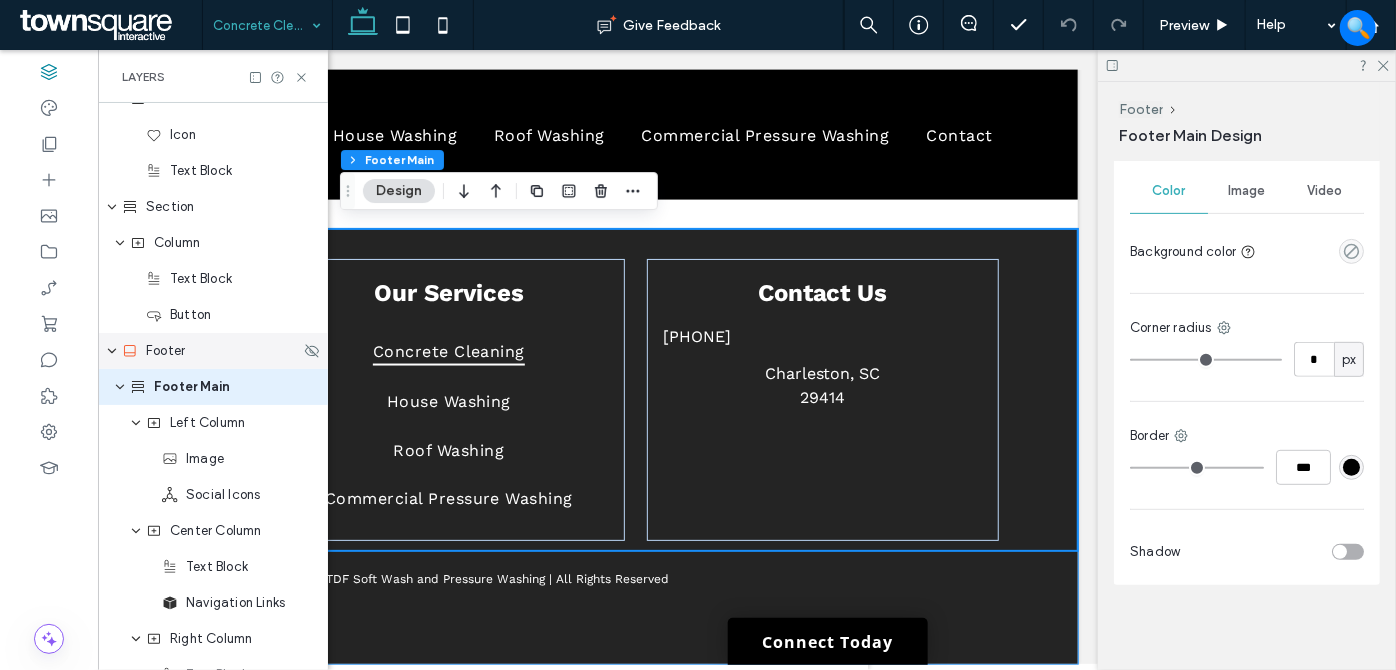 drag, startPoint x: 208, startPoint y: 349, endPoint x: 530, endPoint y: 326, distance: 322.82037 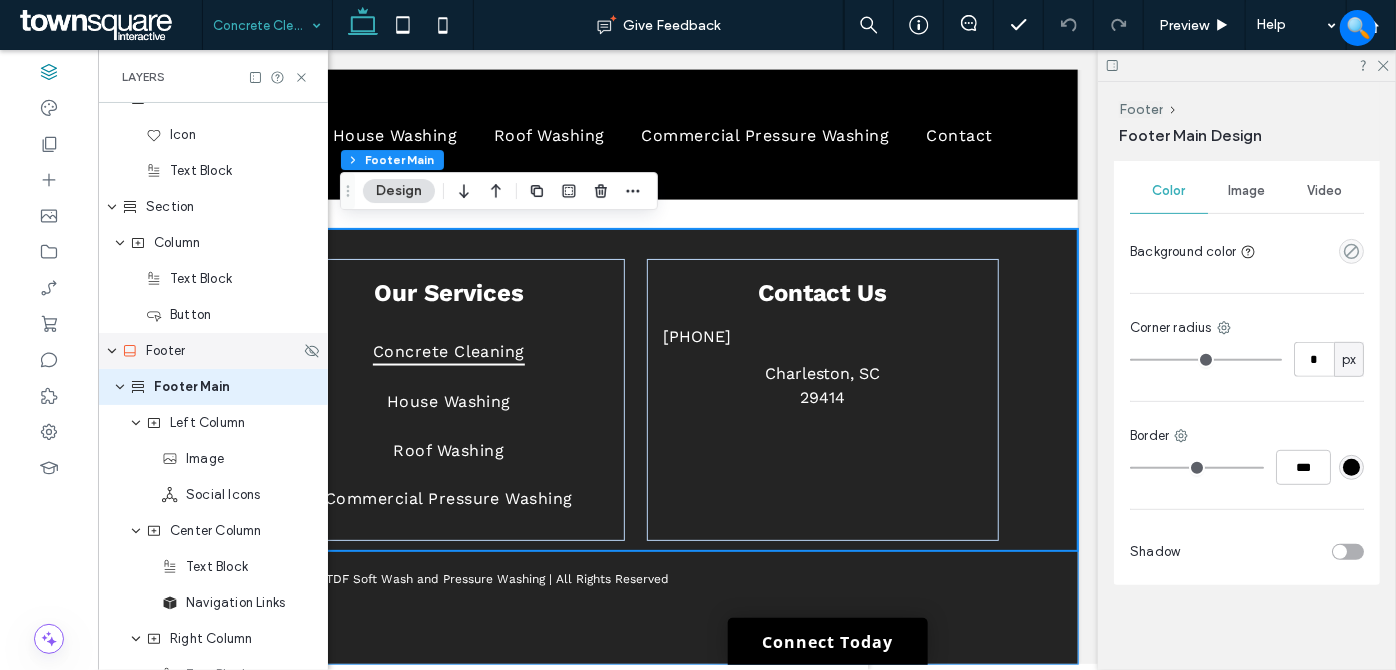 click on "Footer" at bounding box center (211, 351) 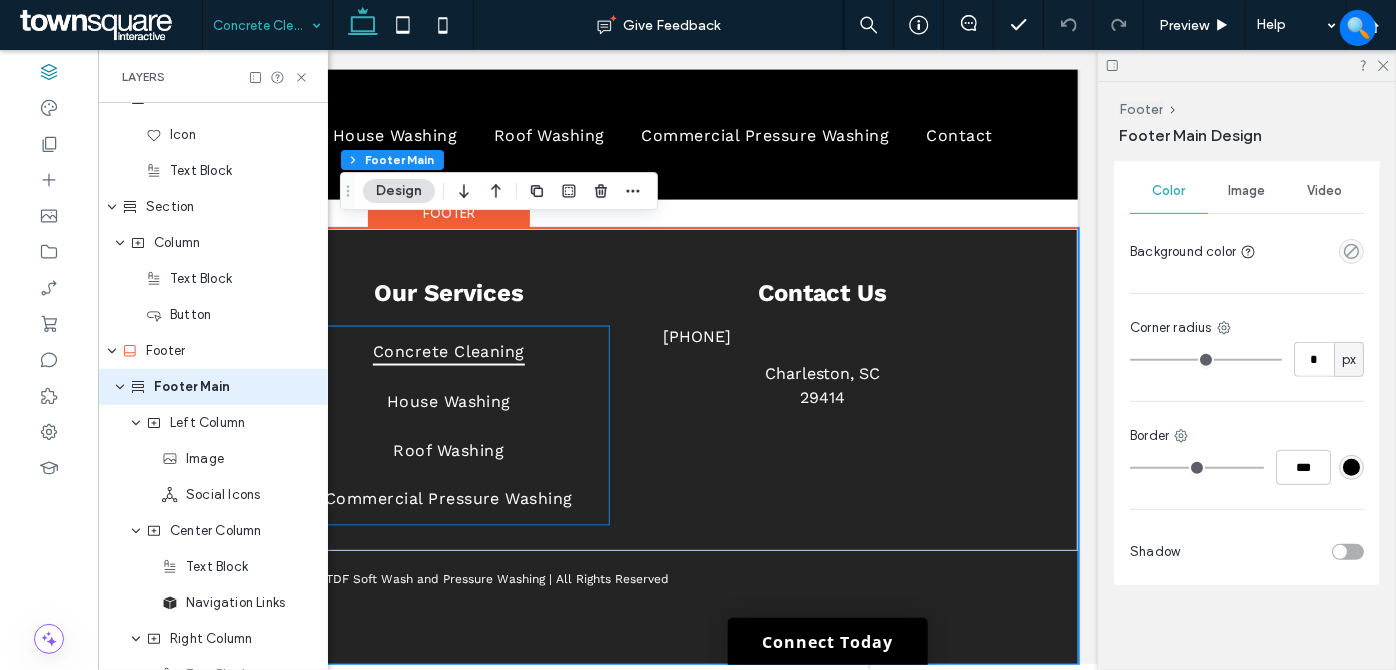 scroll, scrollTop: 1461, scrollLeft: 0, axis: vertical 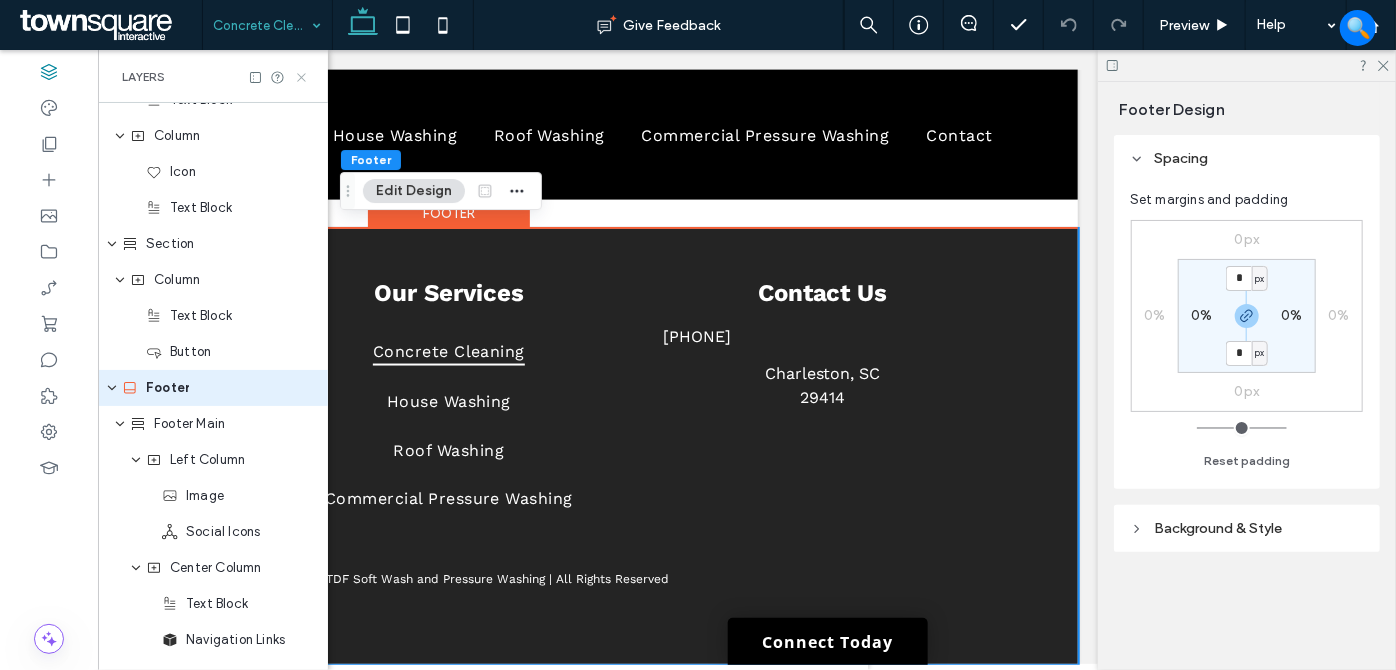 click 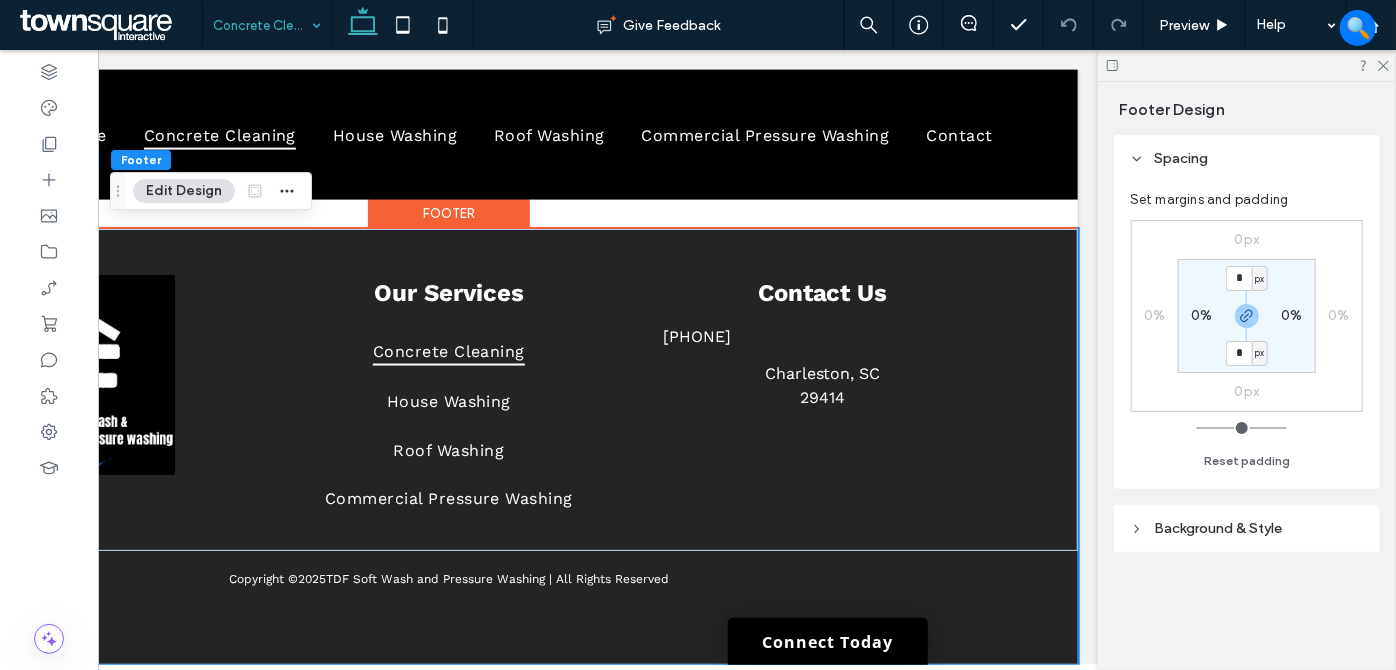 scroll, scrollTop: 0, scrollLeft: 298, axis: horizontal 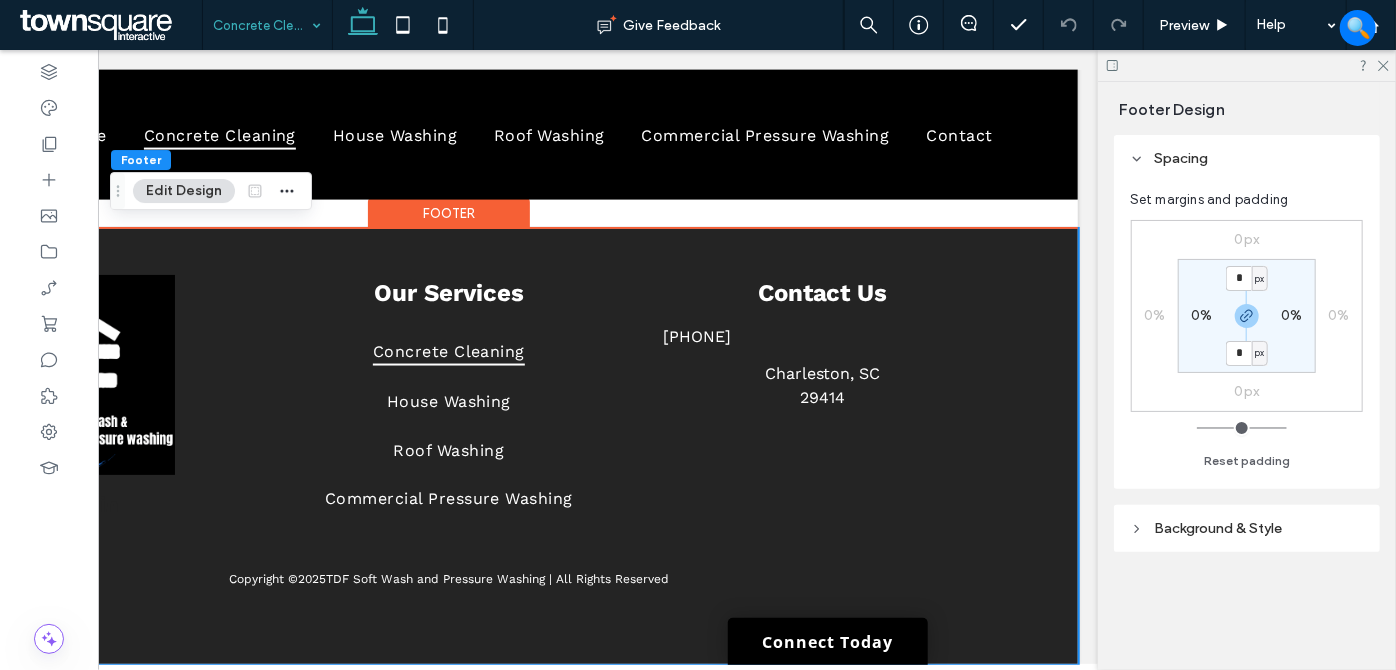 drag, startPoint x: 1194, startPoint y: 525, endPoint x: 1210, endPoint y: 524, distance: 16.03122 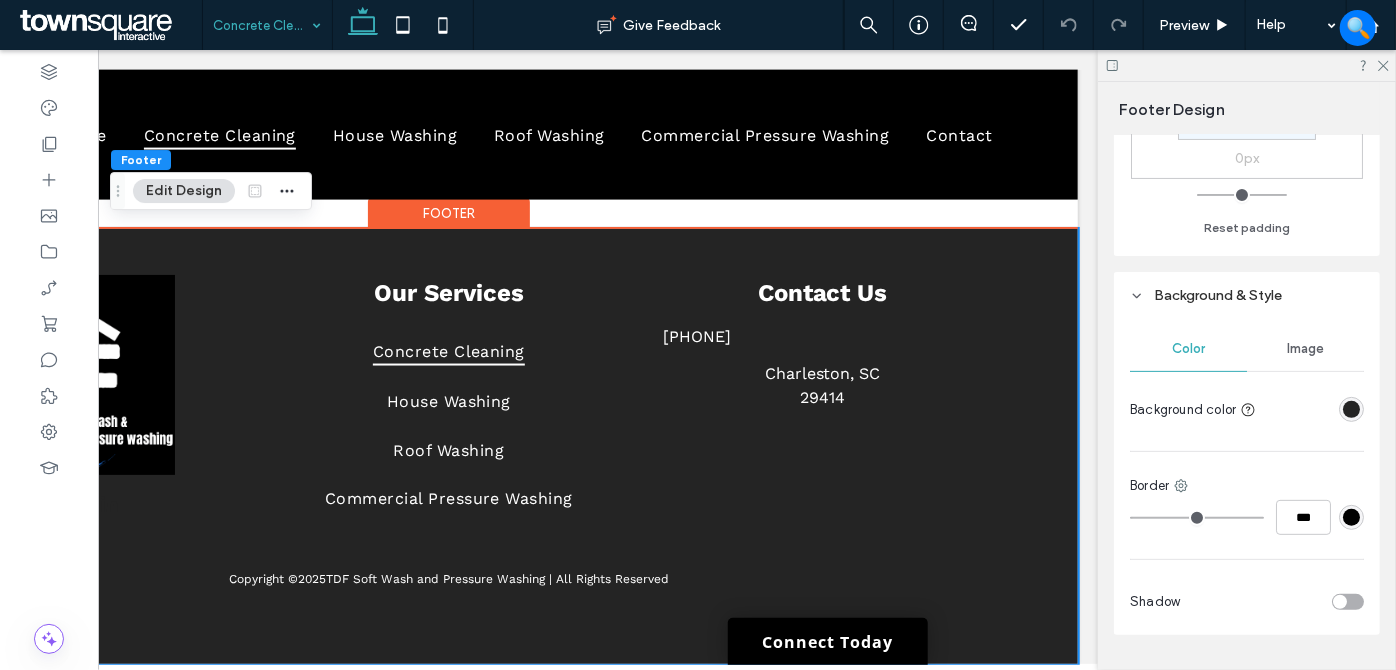 scroll, scrollTop: 234, scrollLeft: 0, axis: vertical 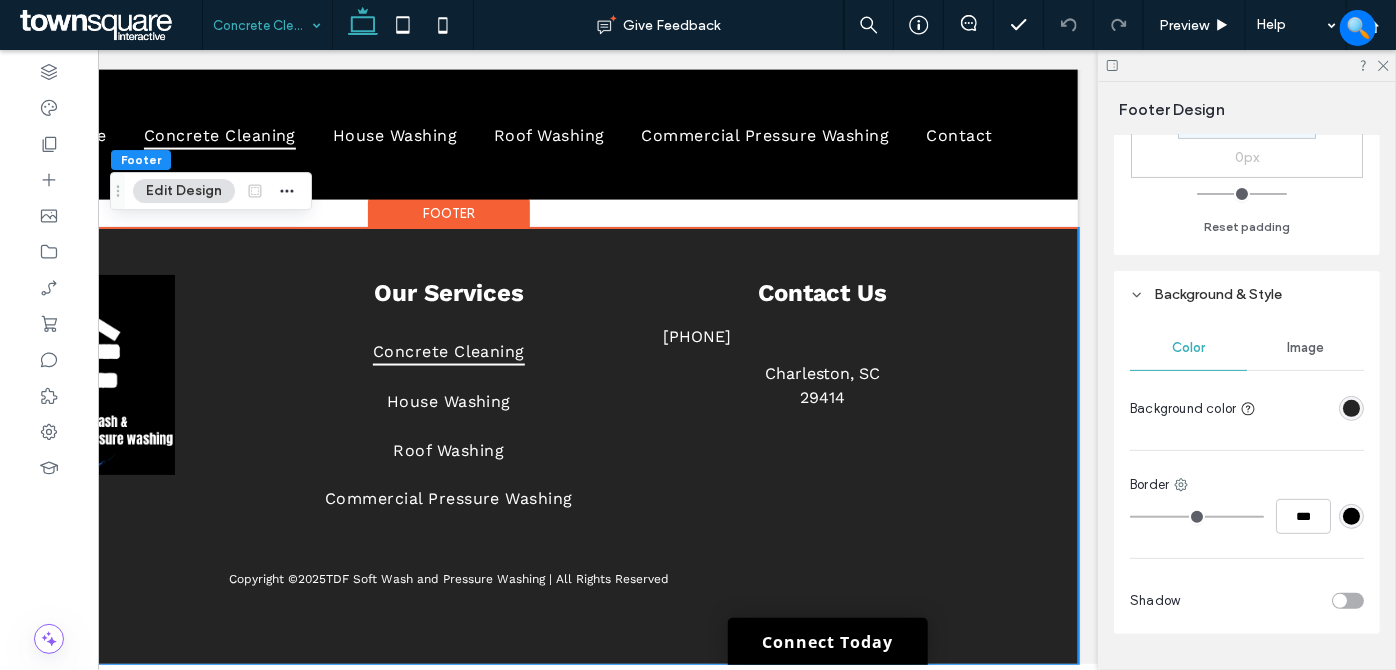 click at bounding box center [1351, 408] 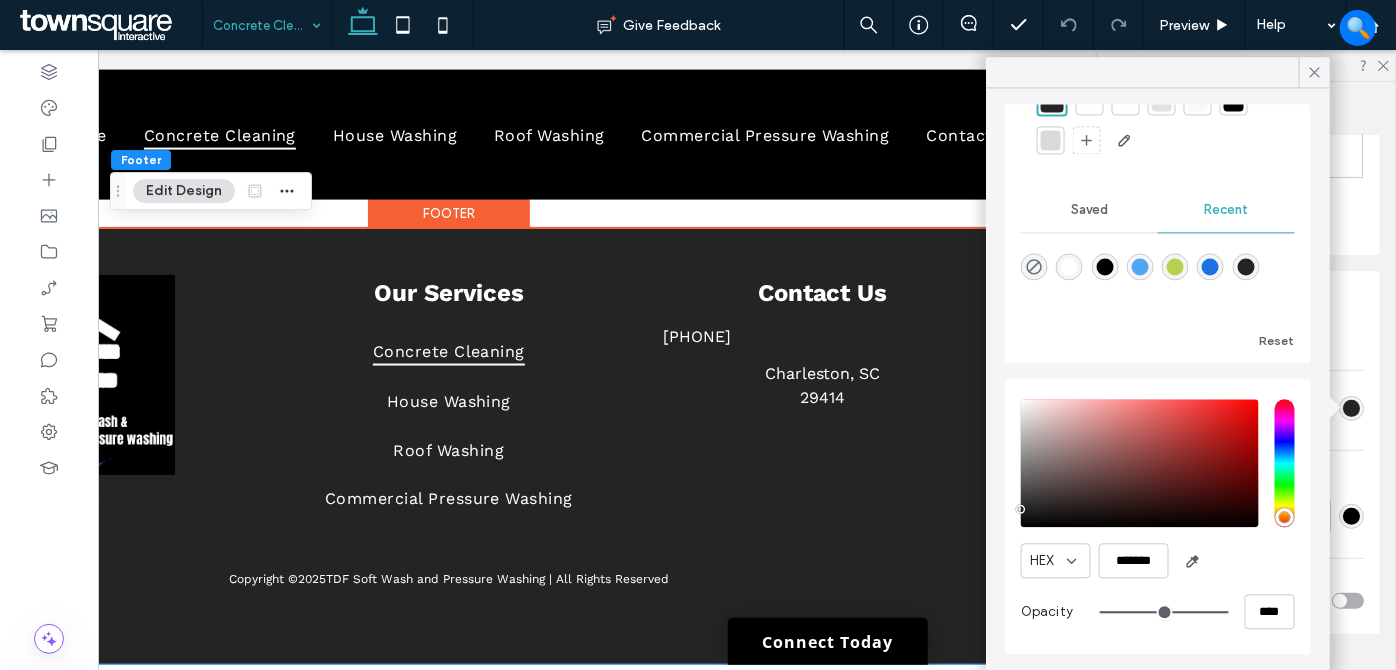 scroll, scrollTop: 136, scrollLeft: 0, axis: vertical 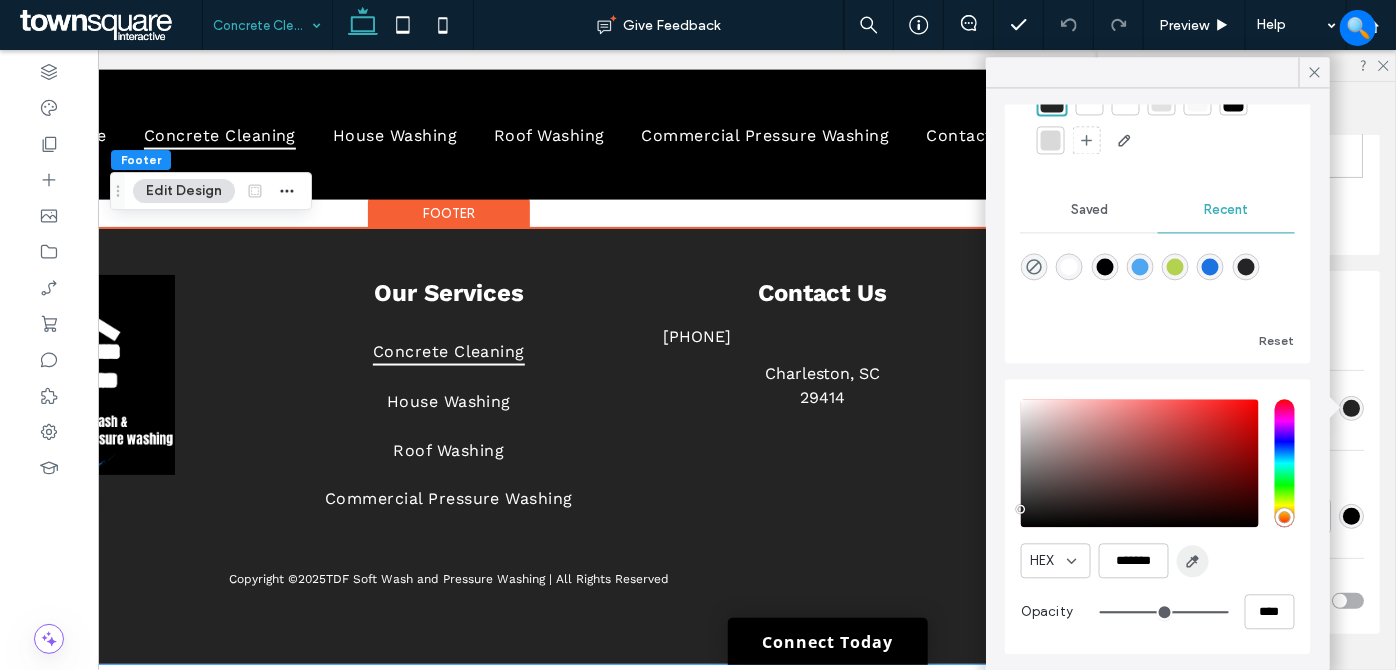 click 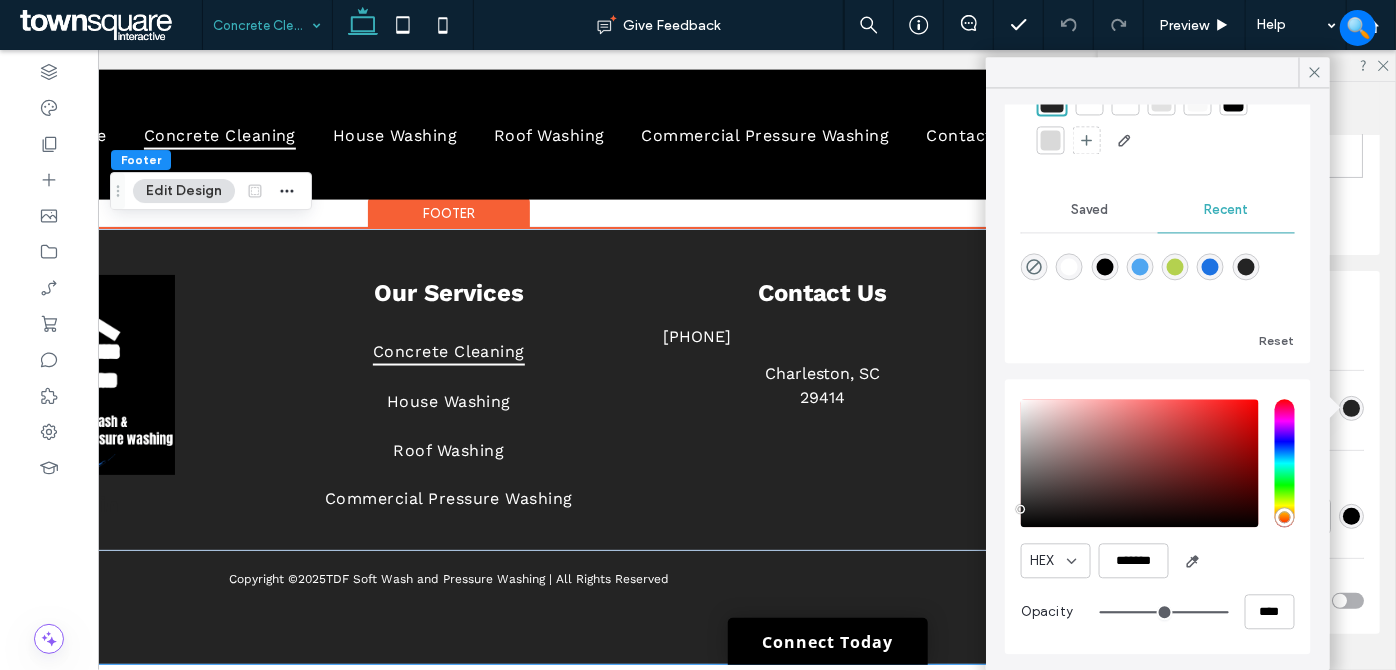 type on "*******" 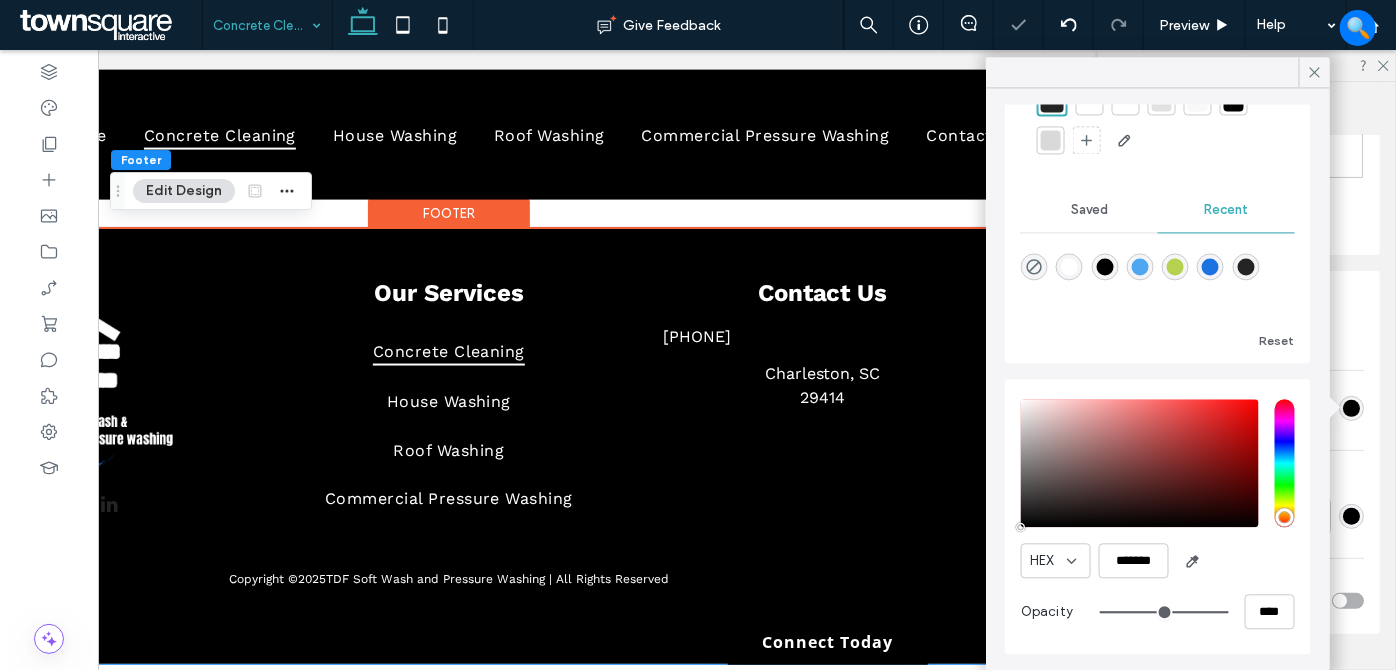 drag, startPoint x: 1307, startPoint y: 72, endPoint x: 1325, endPoint y: 71, distance: 18.027756 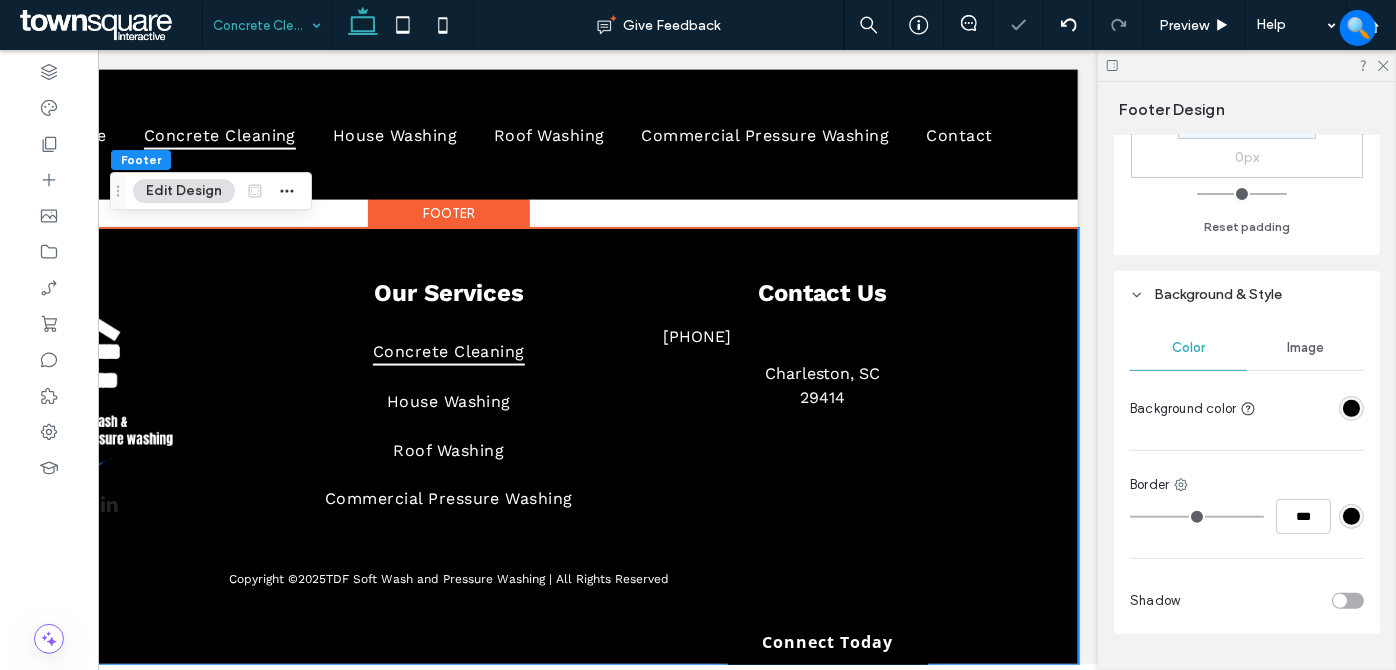 drag, startPoint x: 1381, startPoint y: 67, endPoint x: 1378, endPoint y: 78, distance: 11.401754 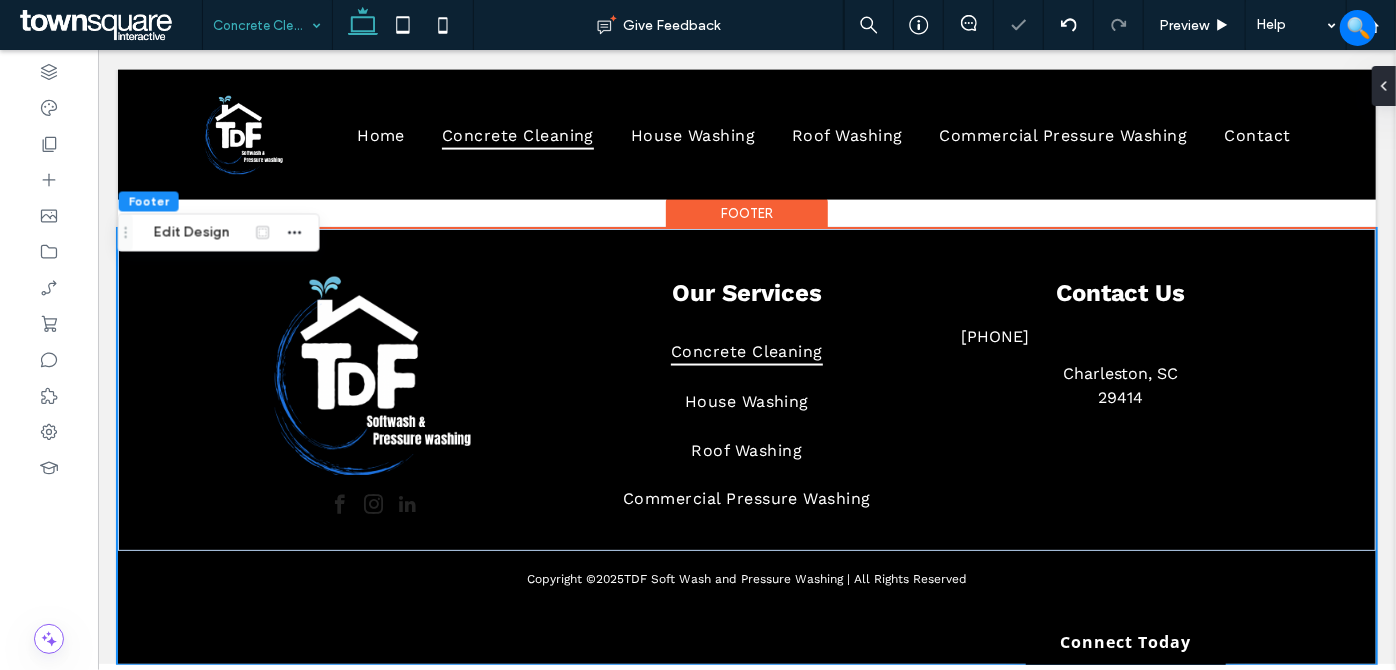 scroll, scrollTop: 0, scrollLeft: 0, axis: both 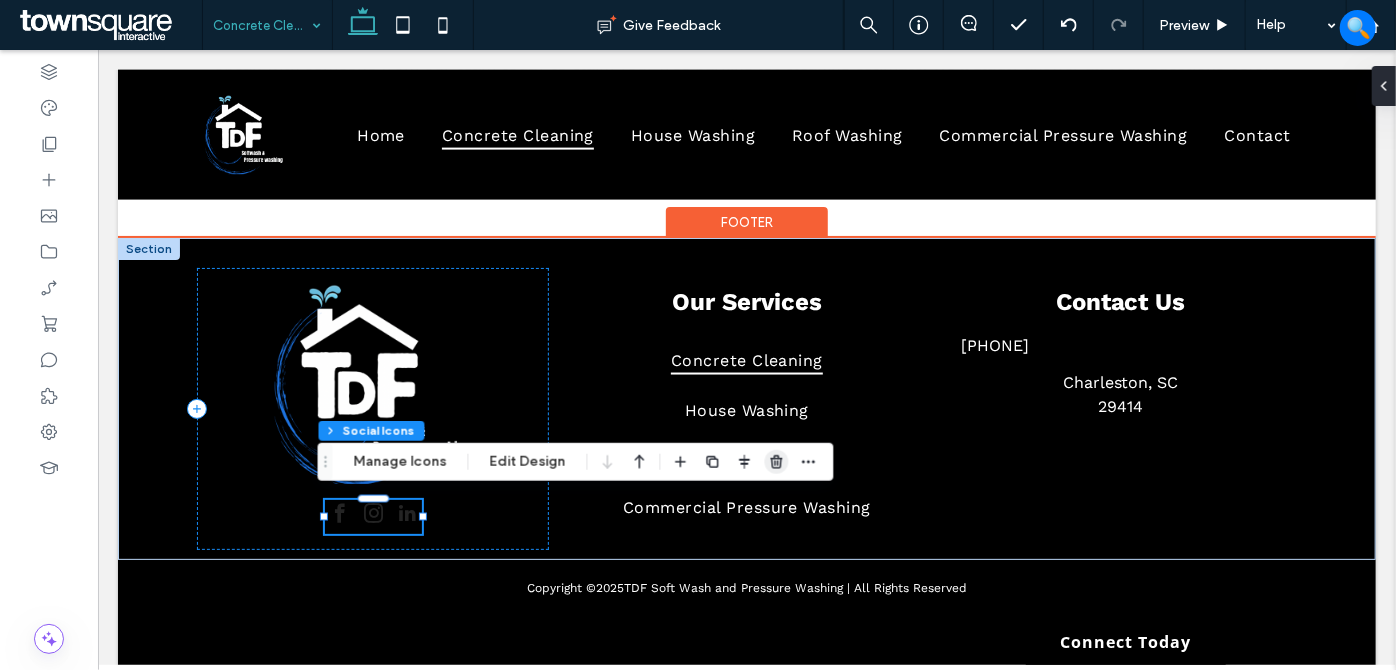 click at bounding box center (745, 462) 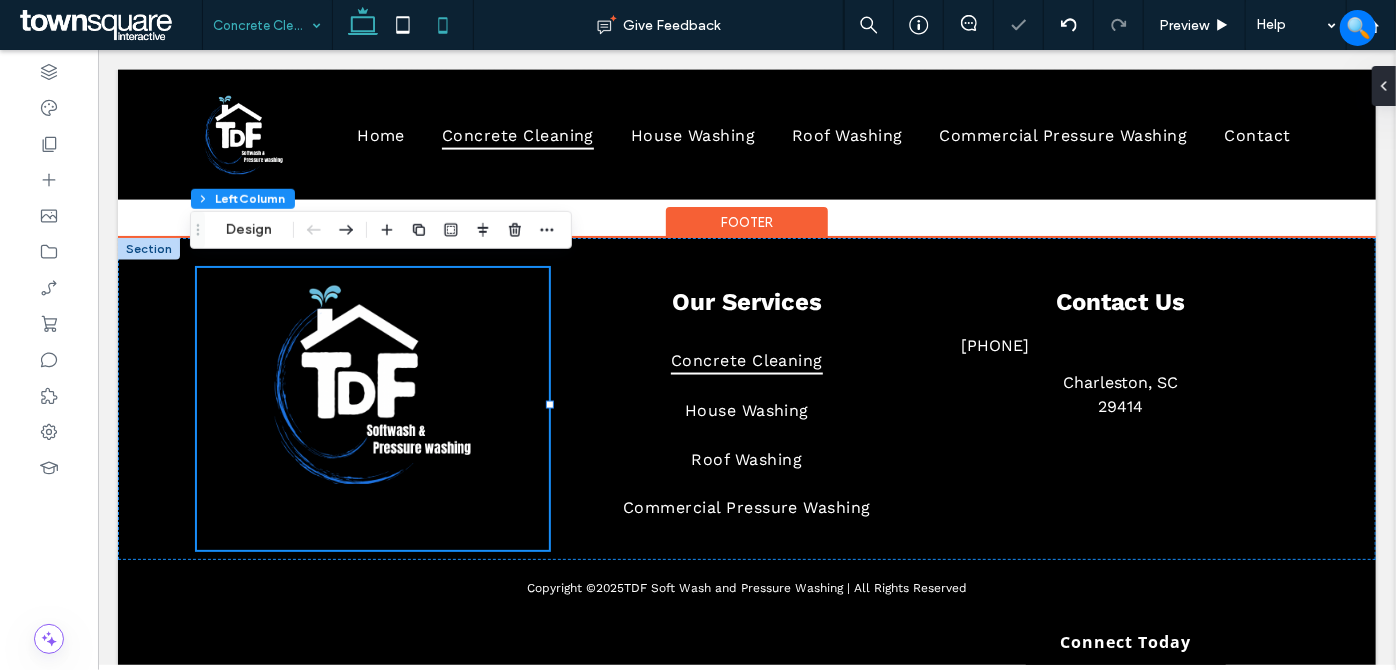 click 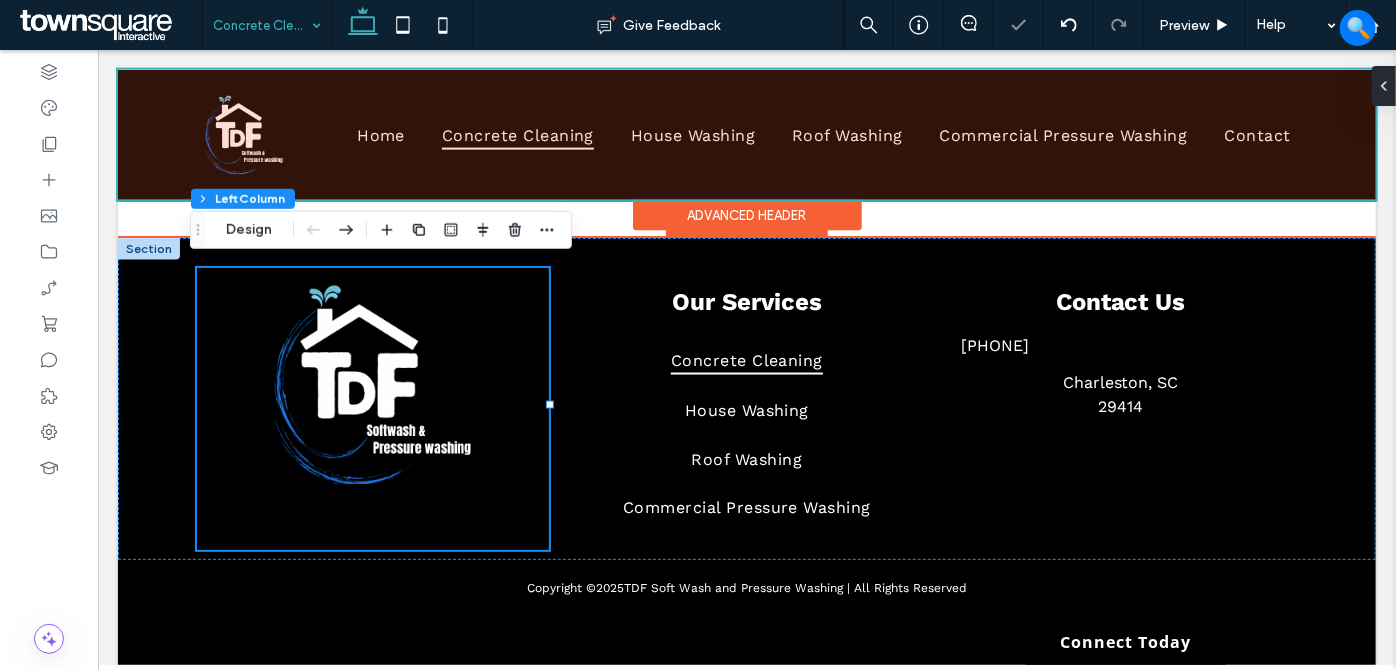 type on "**" 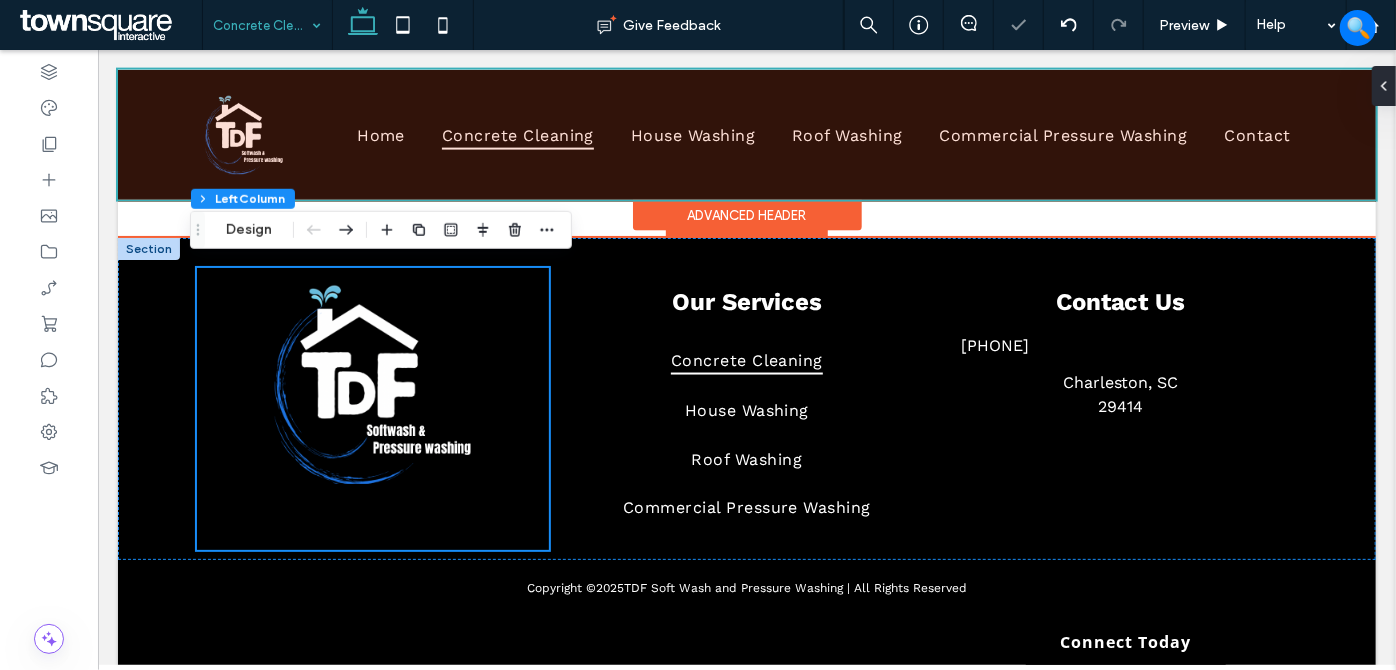 scroll, scrollTop: 2136, scrollLeft: 0, axis: vertical 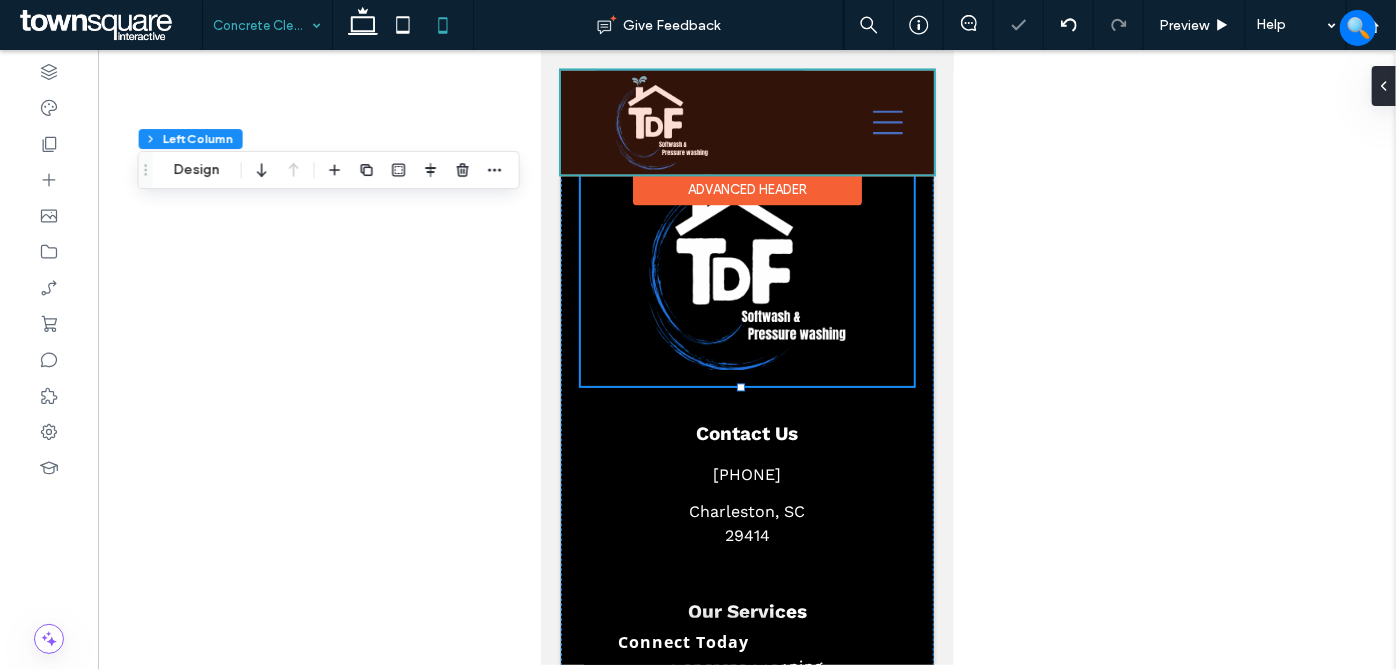 click at bounding box center (746, 121) 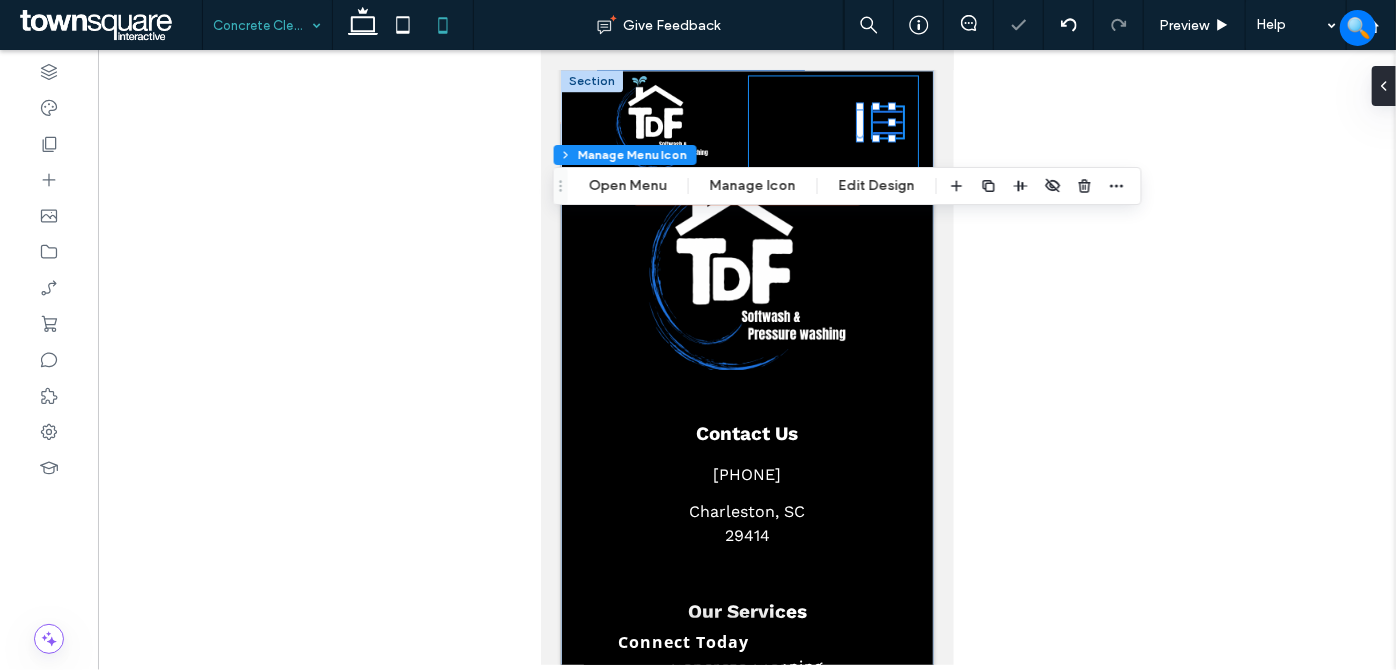 scroll, scrollTop: 36, scrollLeft: 0, axis: vertical 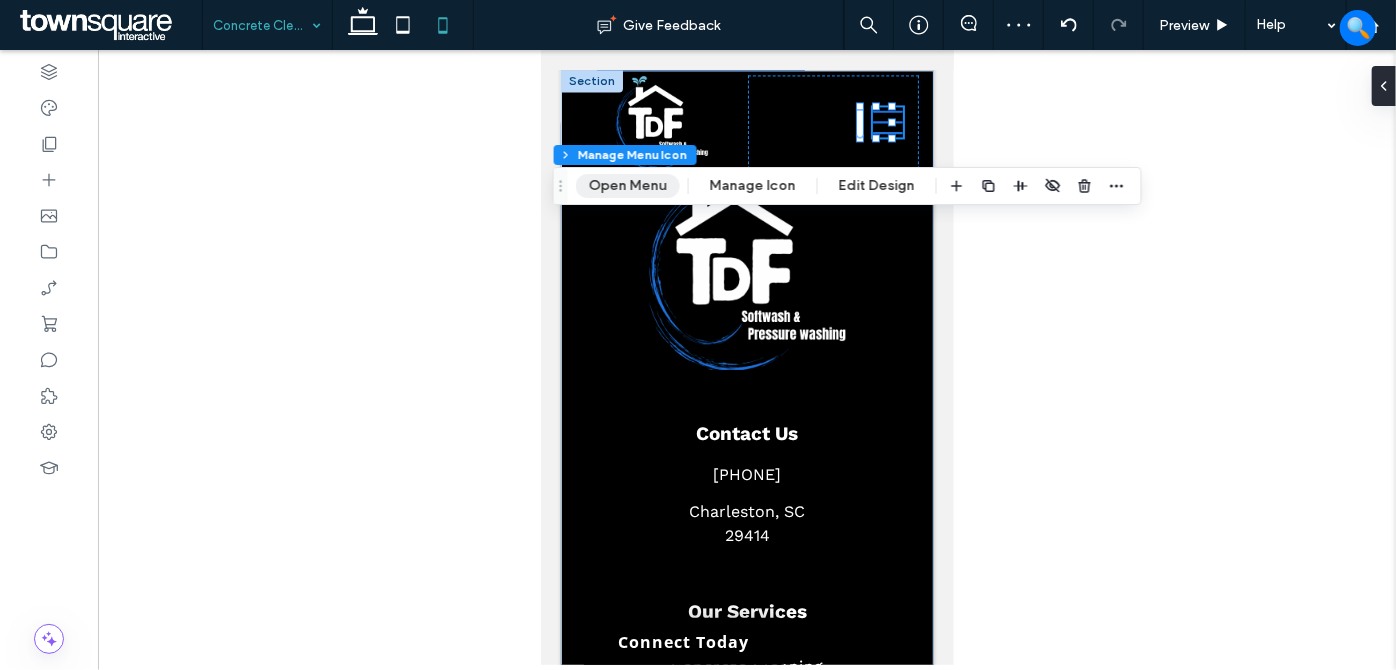 click on "Open Menu" at bounding box center (628, 186) 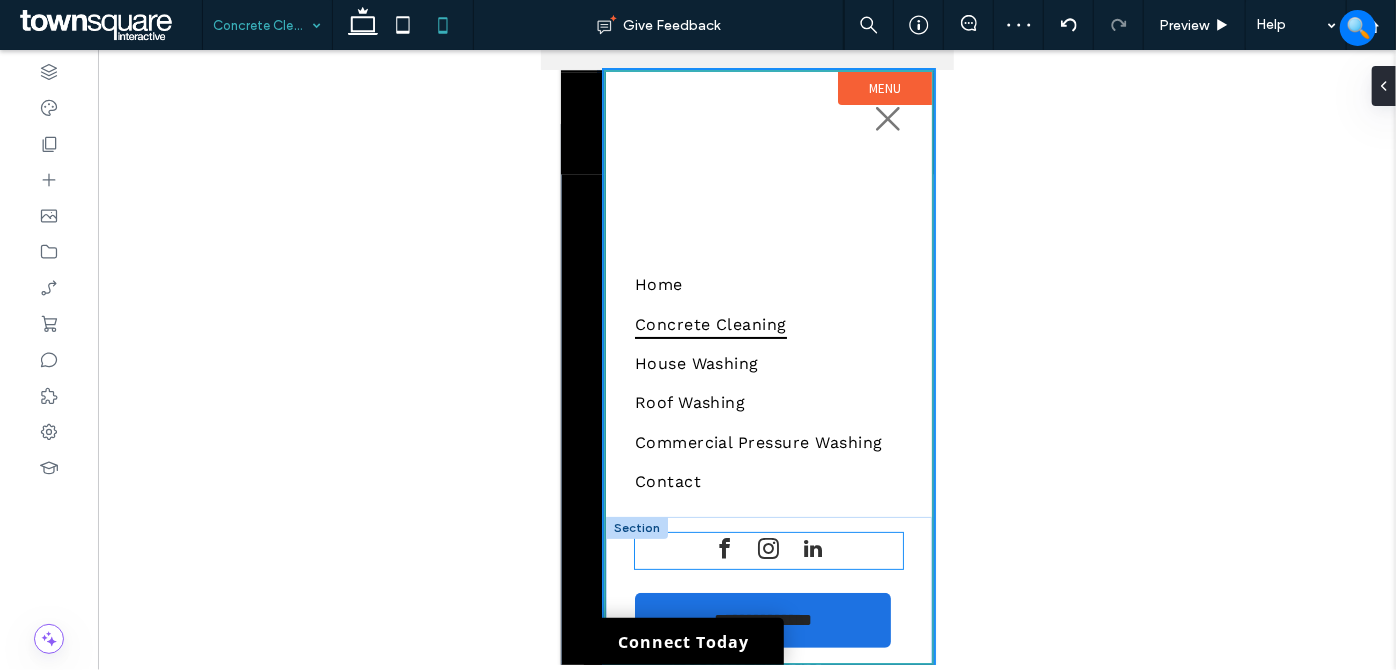scroll, scrollTop: 148, scrollLeft: 0, axis: vertical 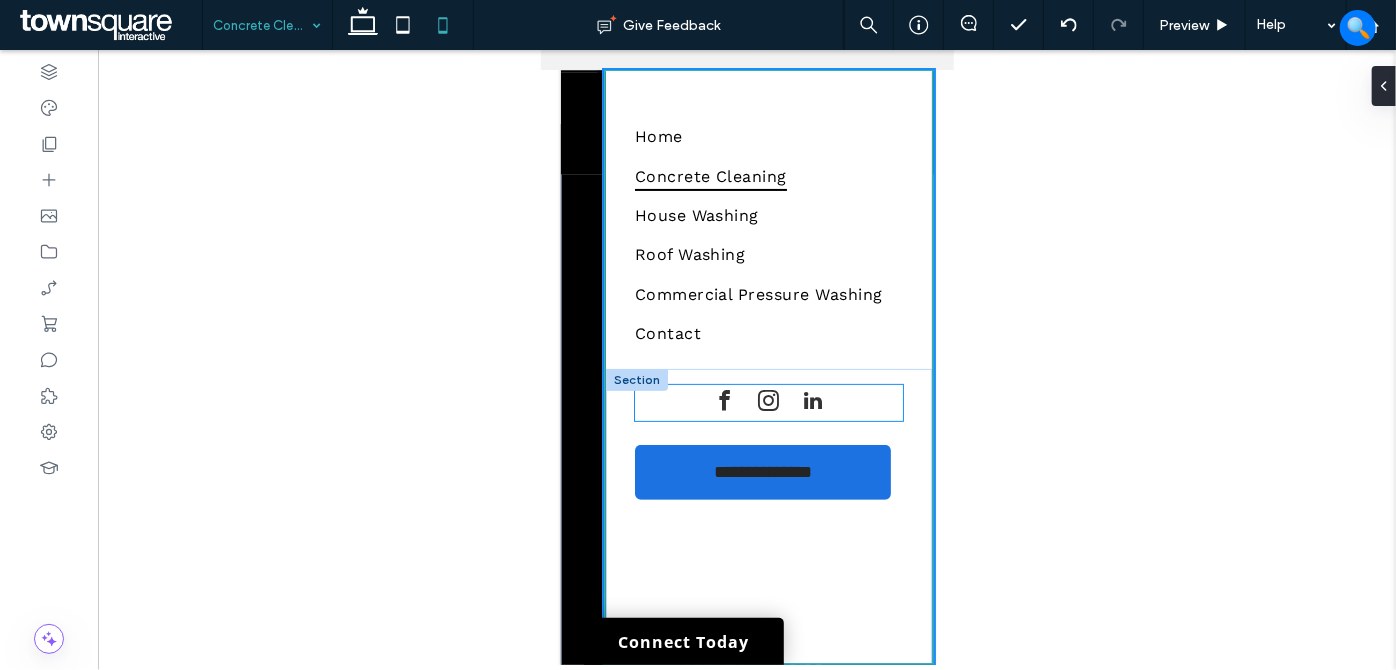 click at bounding box center (768, 402) 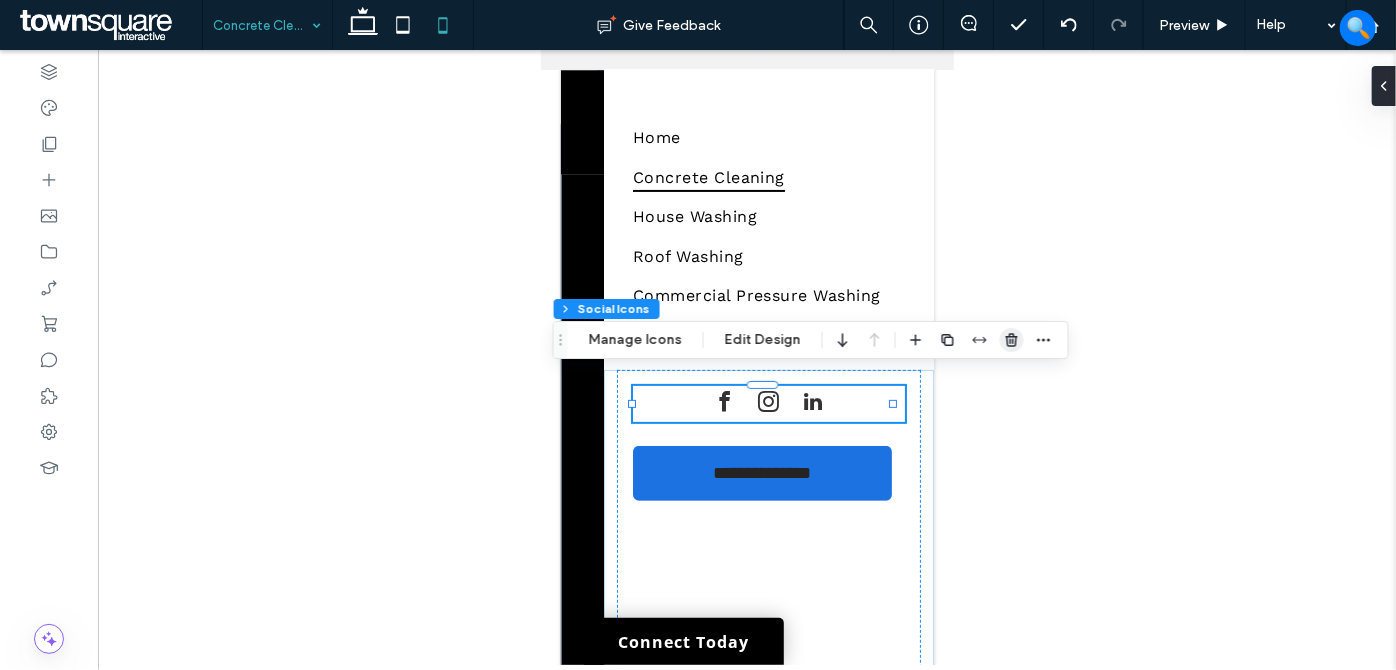 click 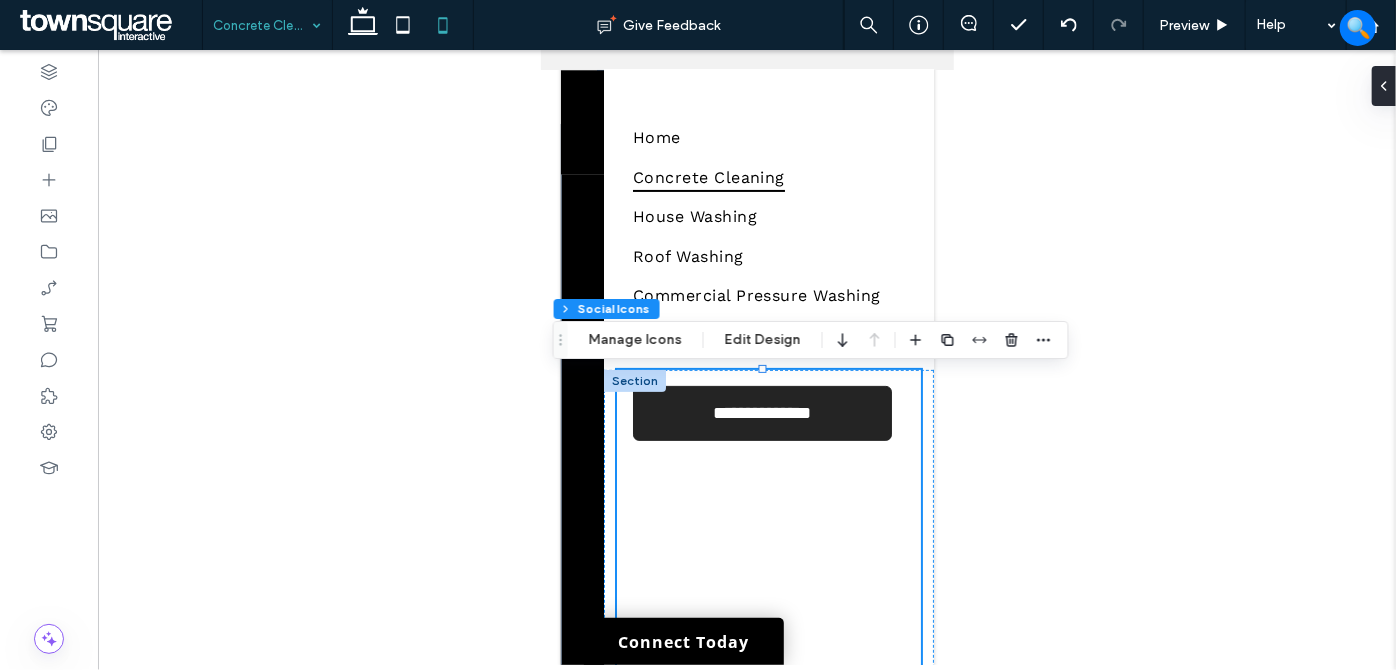 scroll, scrollTop: 146, scrollLeft: 0, axis: vertical 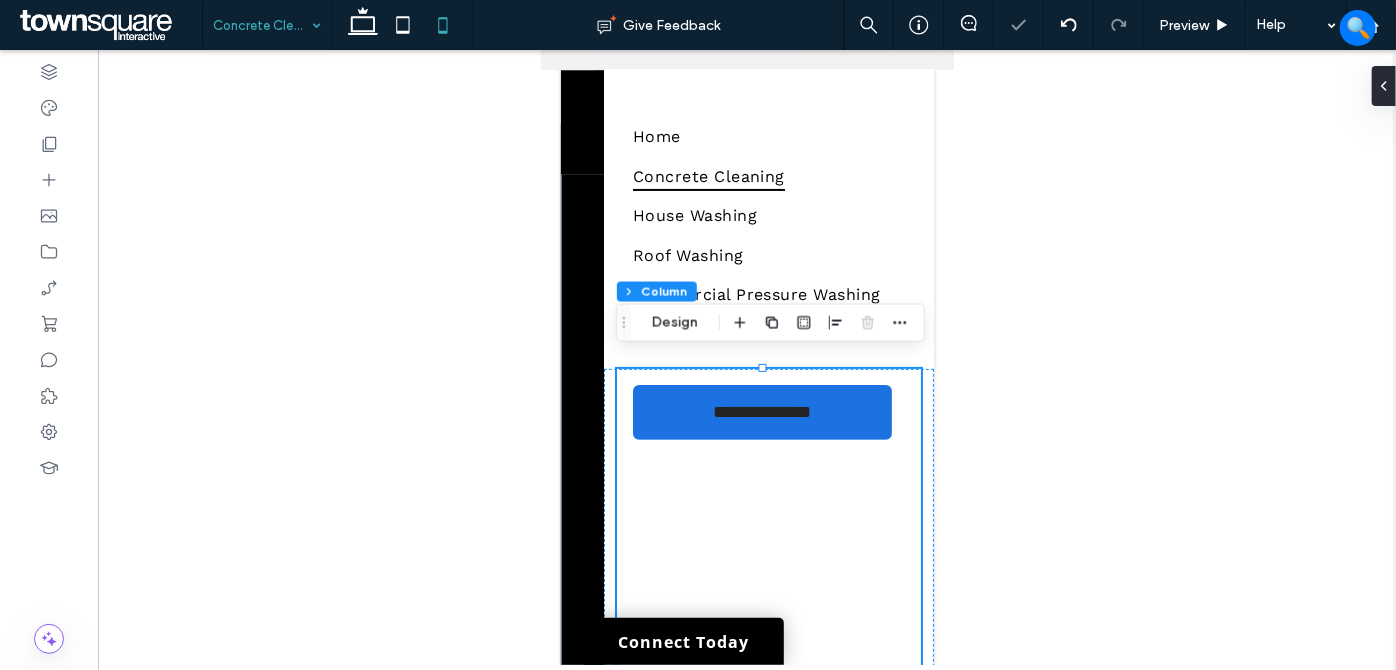 click at bounding box center [747, 357] 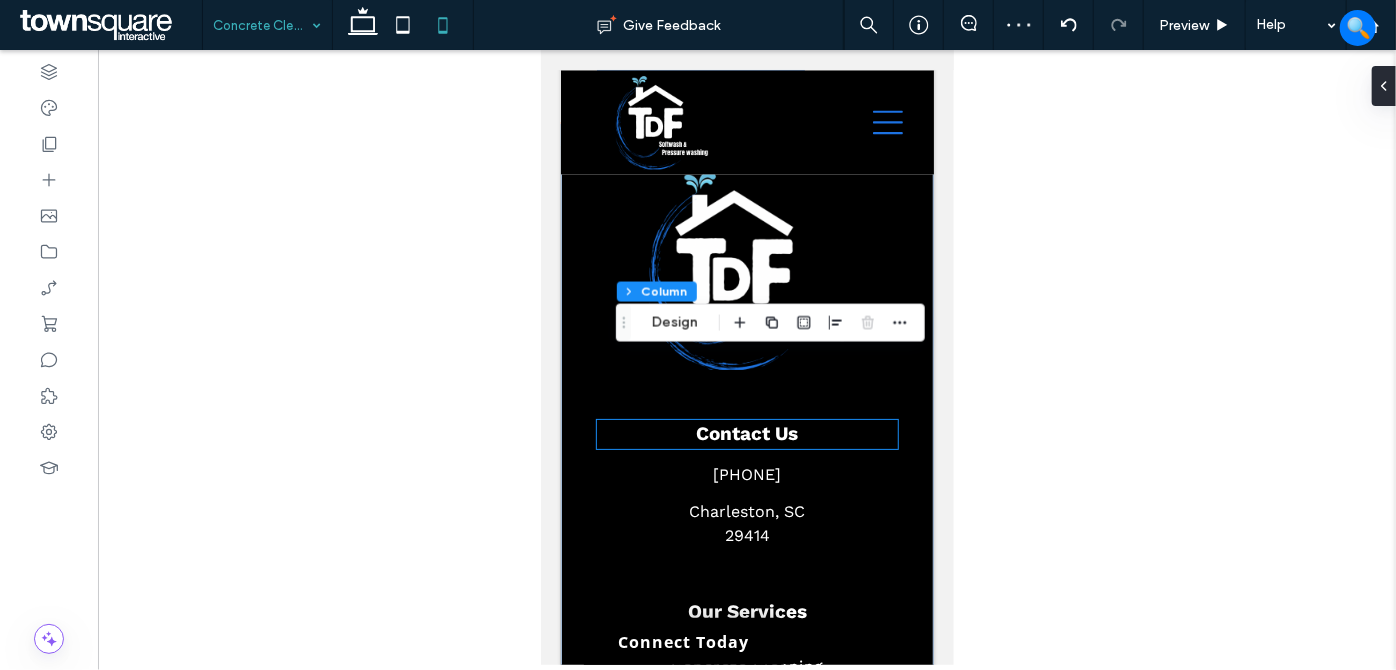 scroll, scrollTop: 2256, scrollLeft: 0, axis: vertical 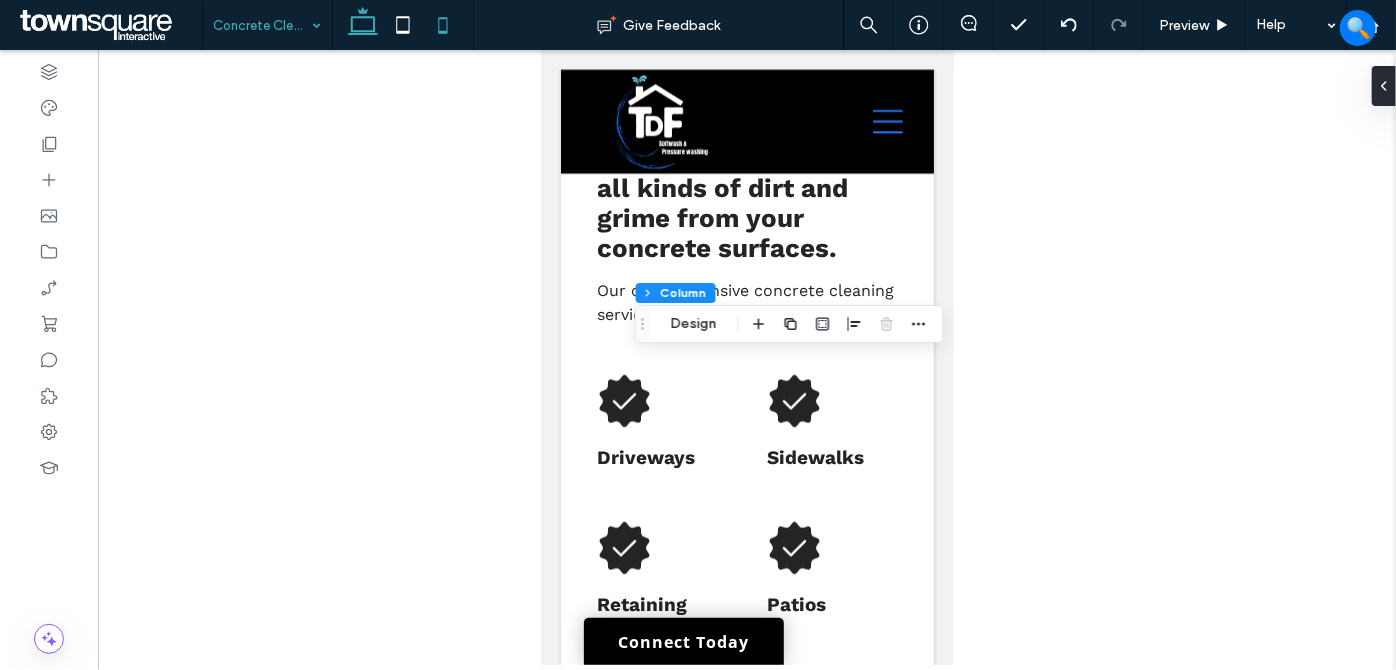drag, startPoint x: 407, startPoint y: 34, endPoint x: 374, endPoint y: 32, distance: 33.06055 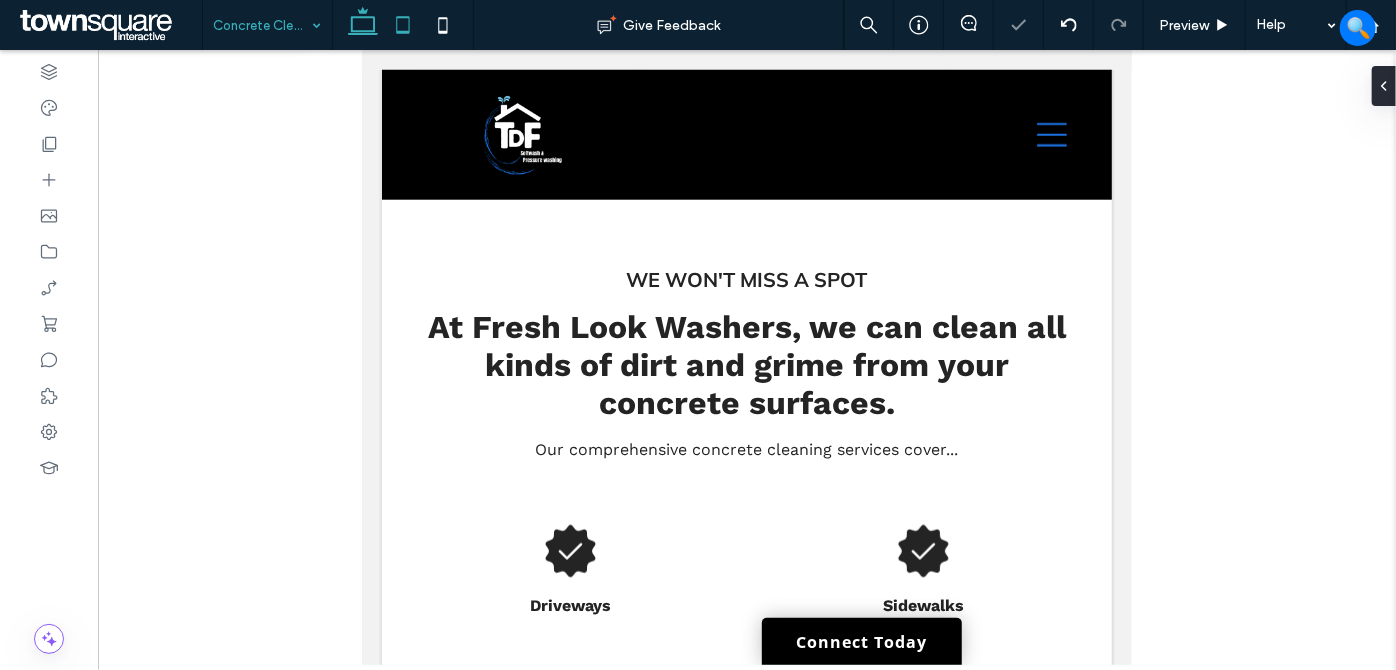 click 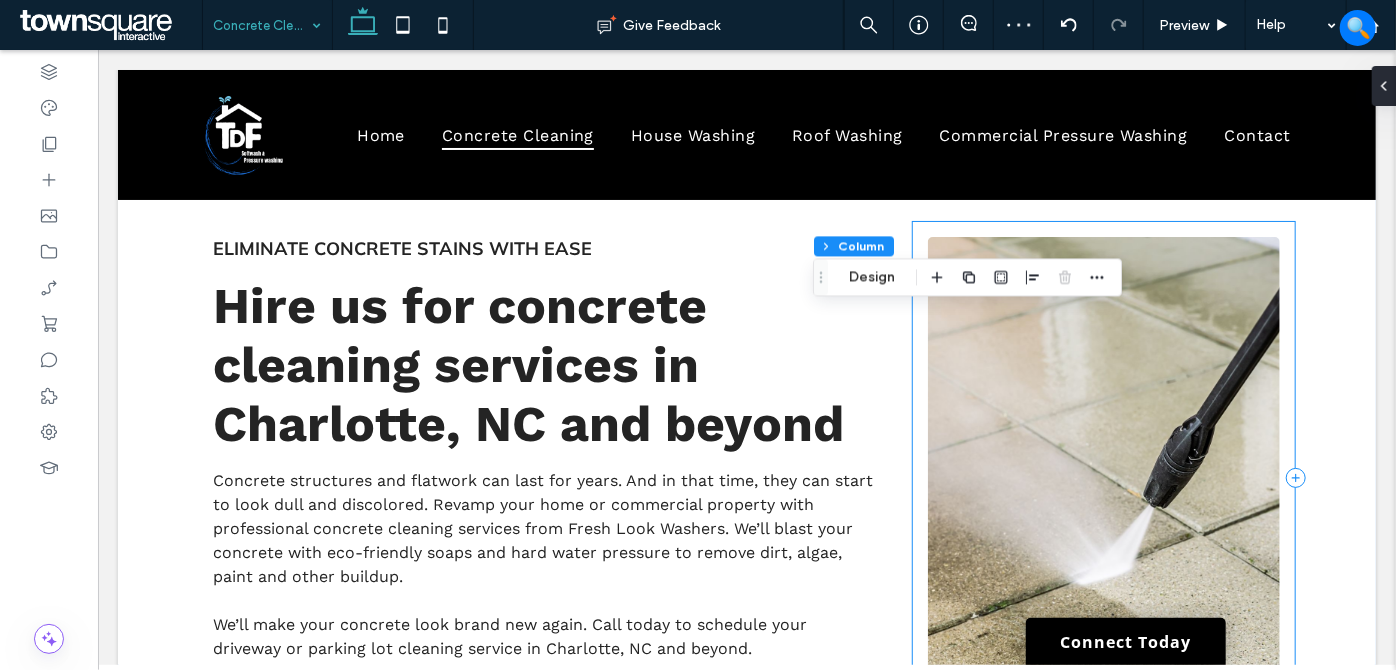 scroll, scrollTop: 0, scrollLeft: 0, axis: both 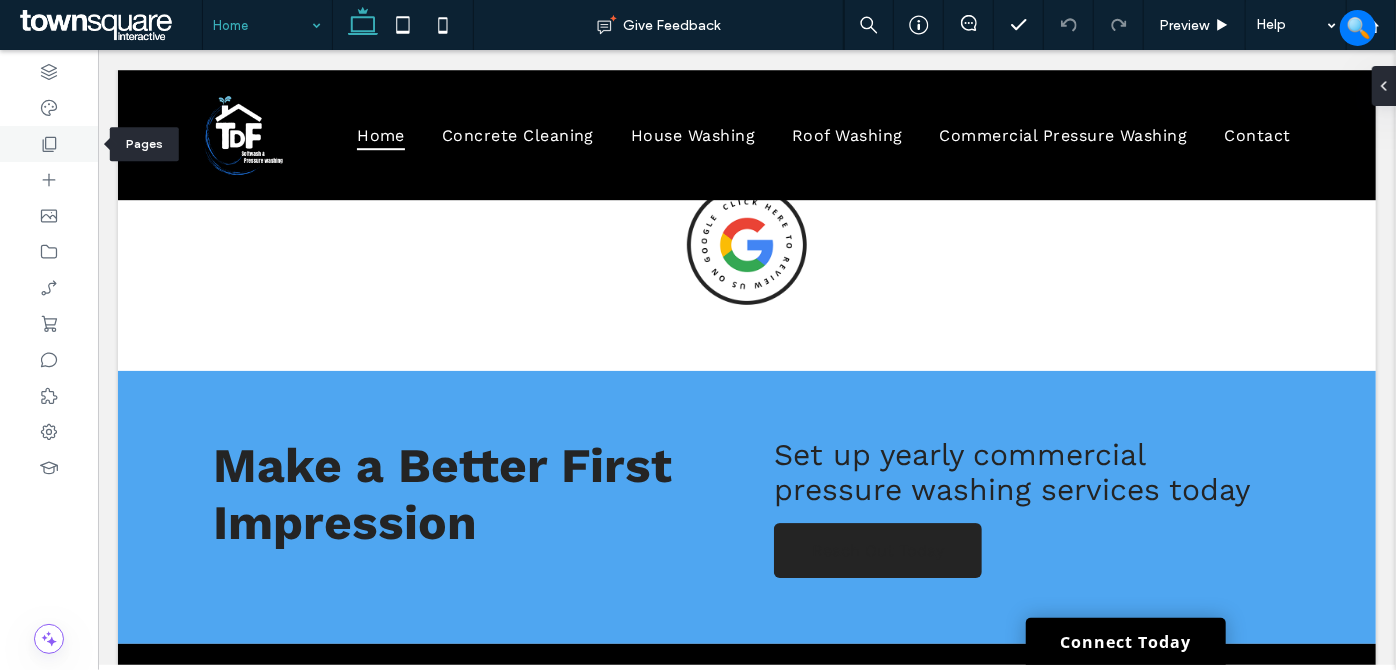 click at bounding box center [49, 144] 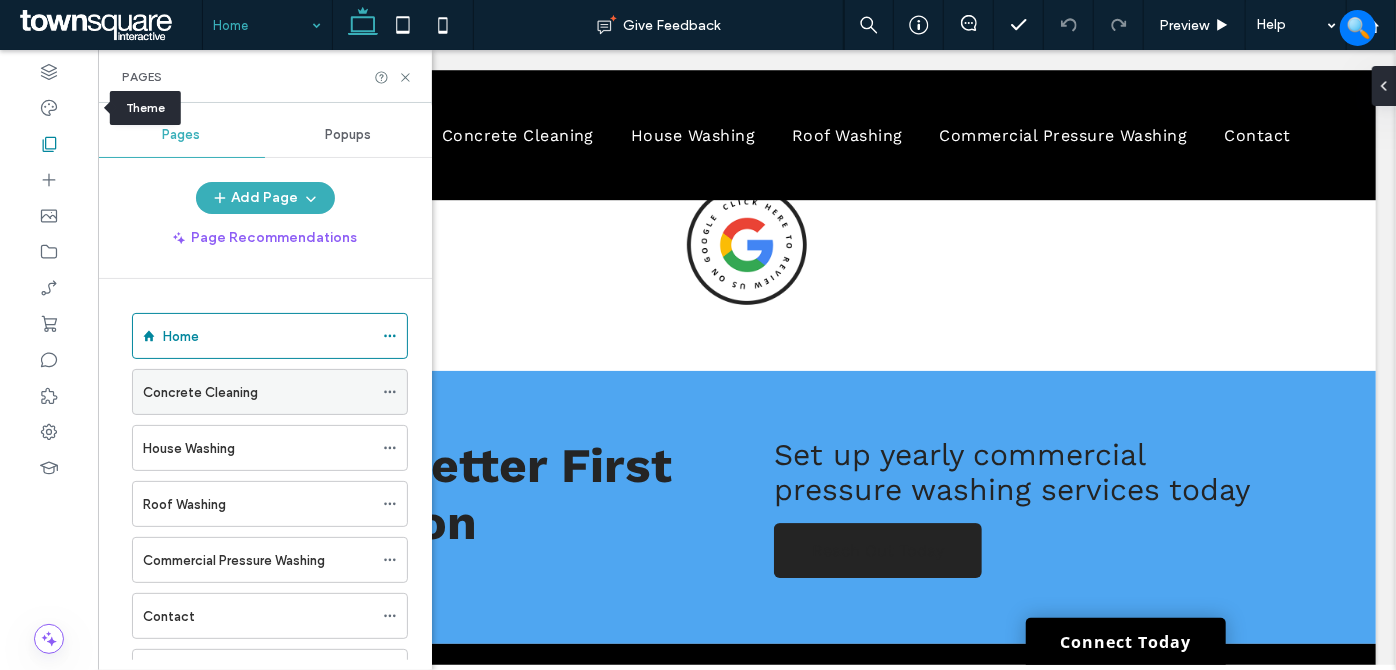 drag, startPoint x: 52, startPoint y: 110, endPoint x: 180, endPoint y: 368, distance: 288.00696 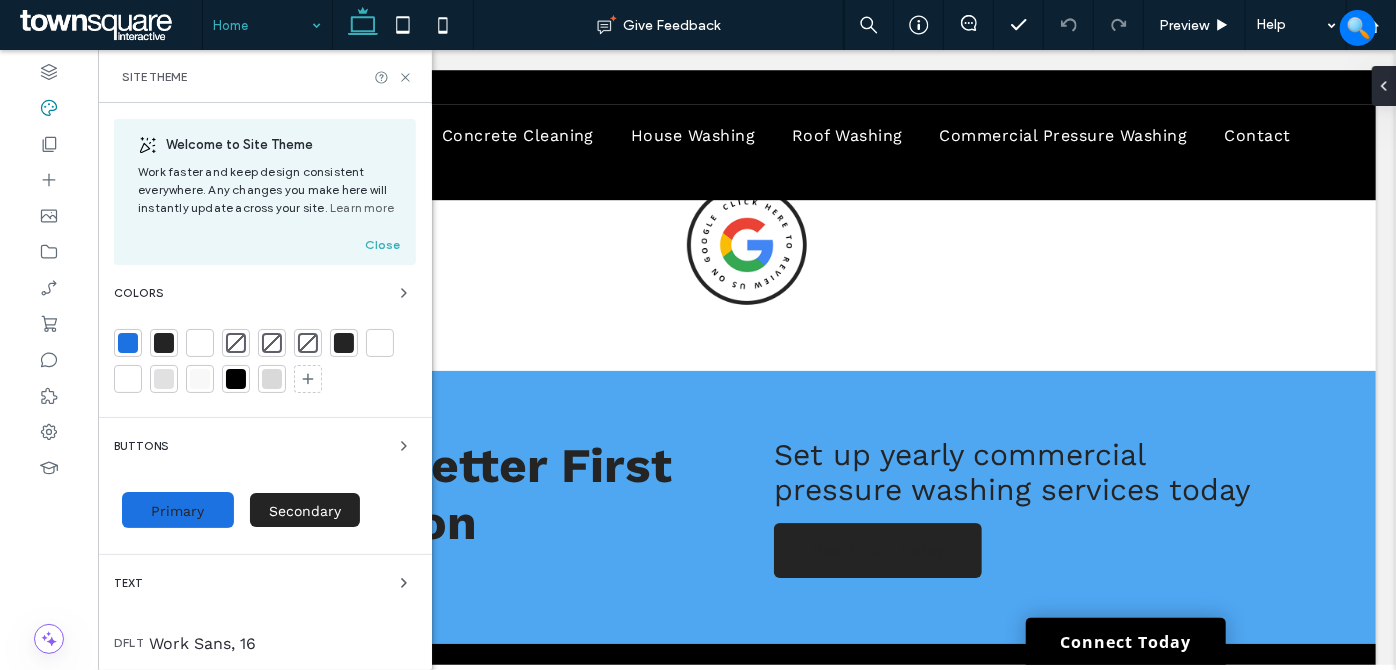 drag, startPoint x: 320, startPoint y: 510, endPoint x: 341, endPoint y: 504, distance: 21.84033 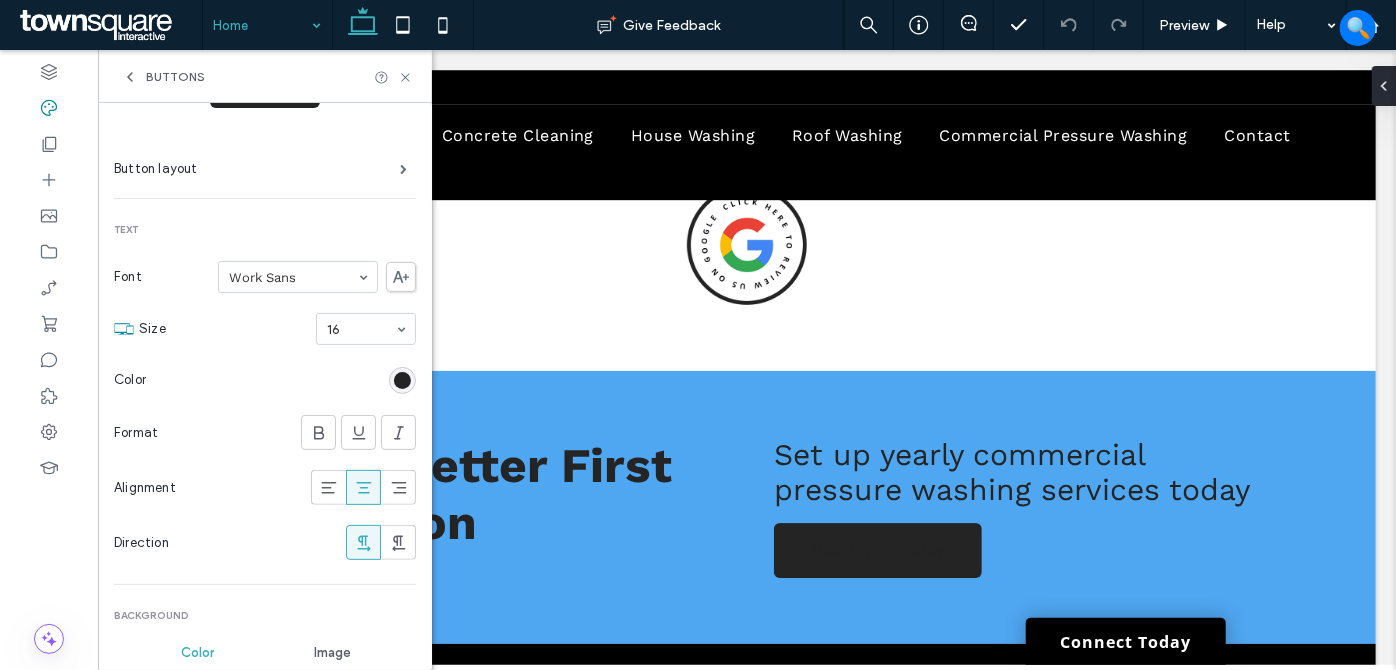 scroll, scrollTop: 363, scrollLeft: 0, axis: vertical 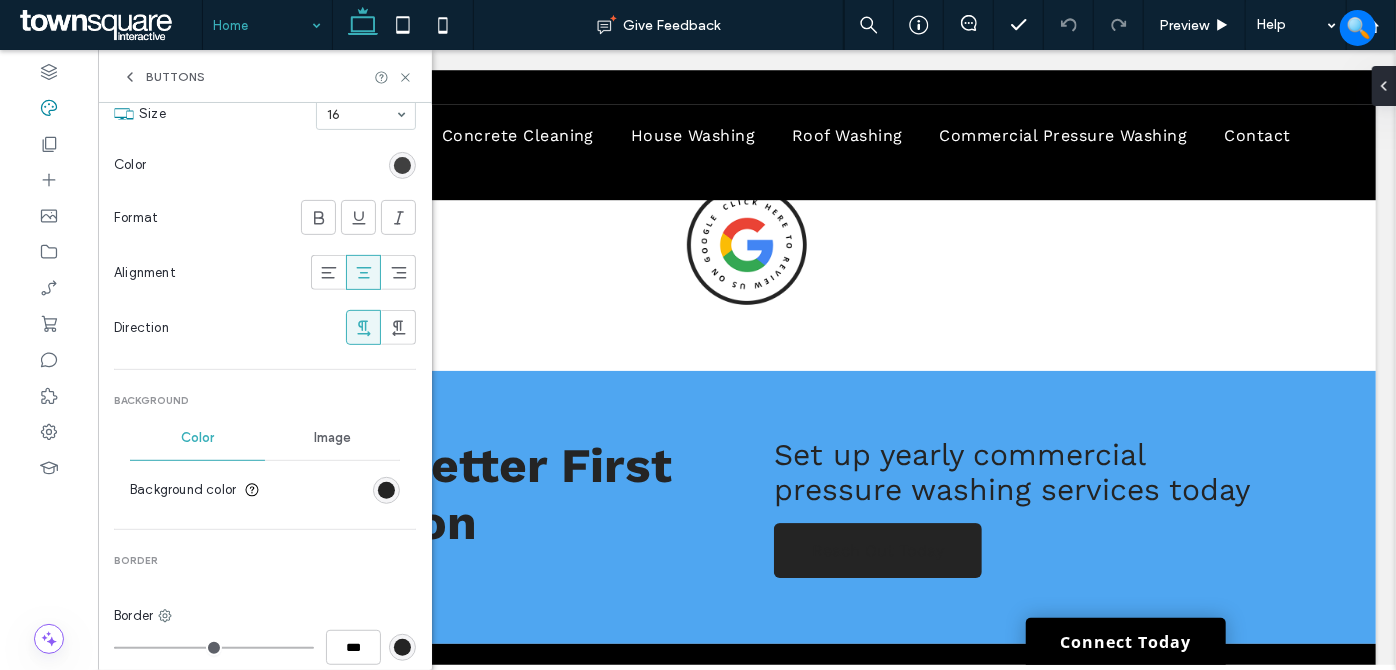 click at bounding box center (402, 165) 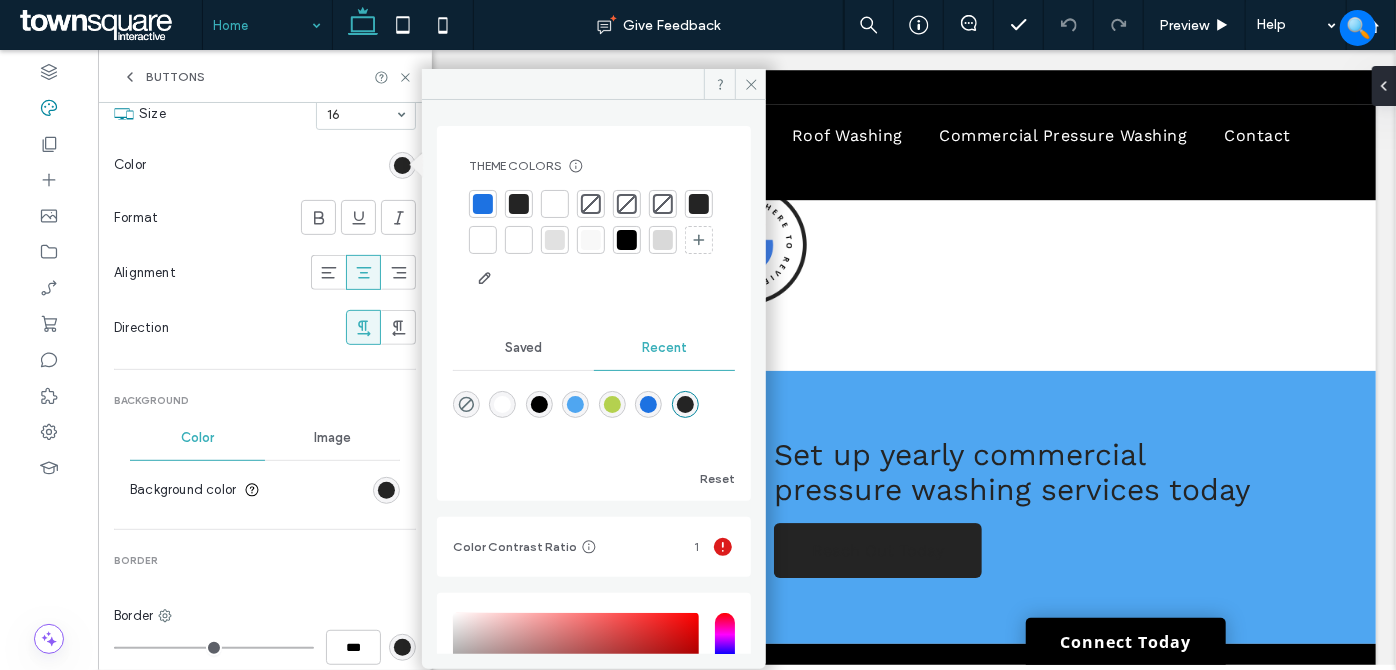 drag, startPoint x: 520, startPoint y: 236, endPoint x: 640, endPoint y: 162, distance: 140.98227 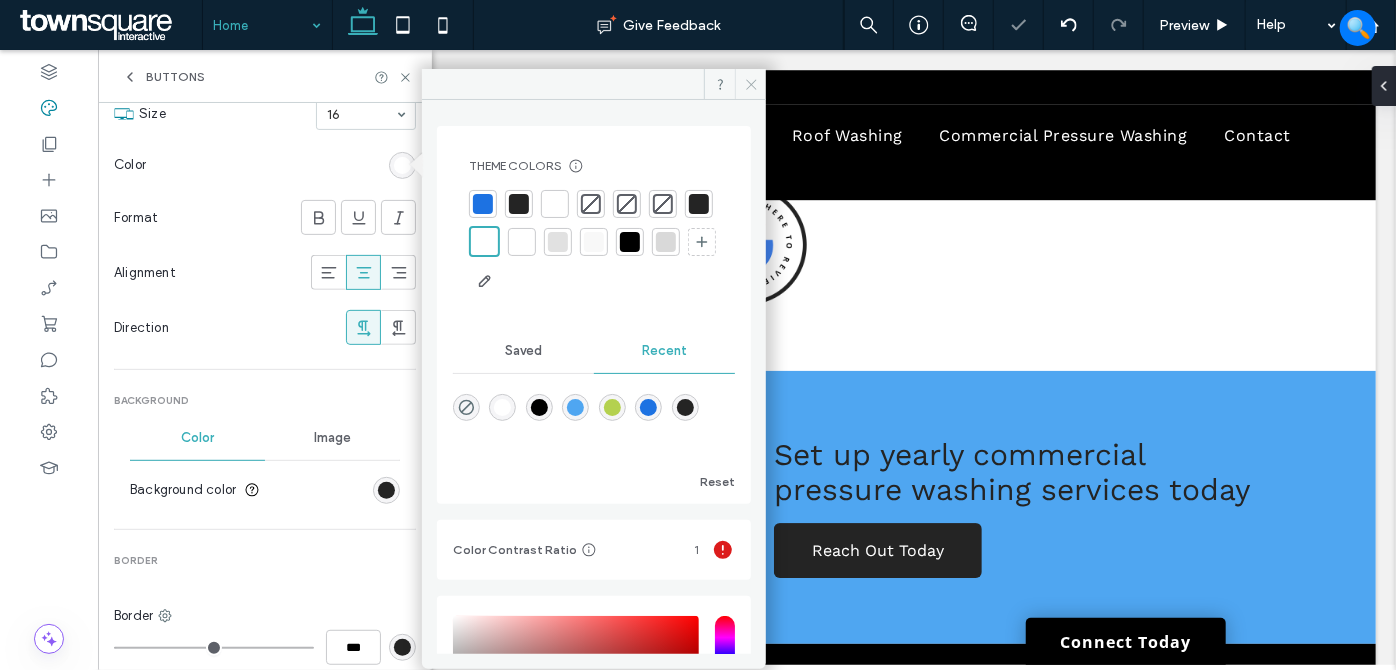 click 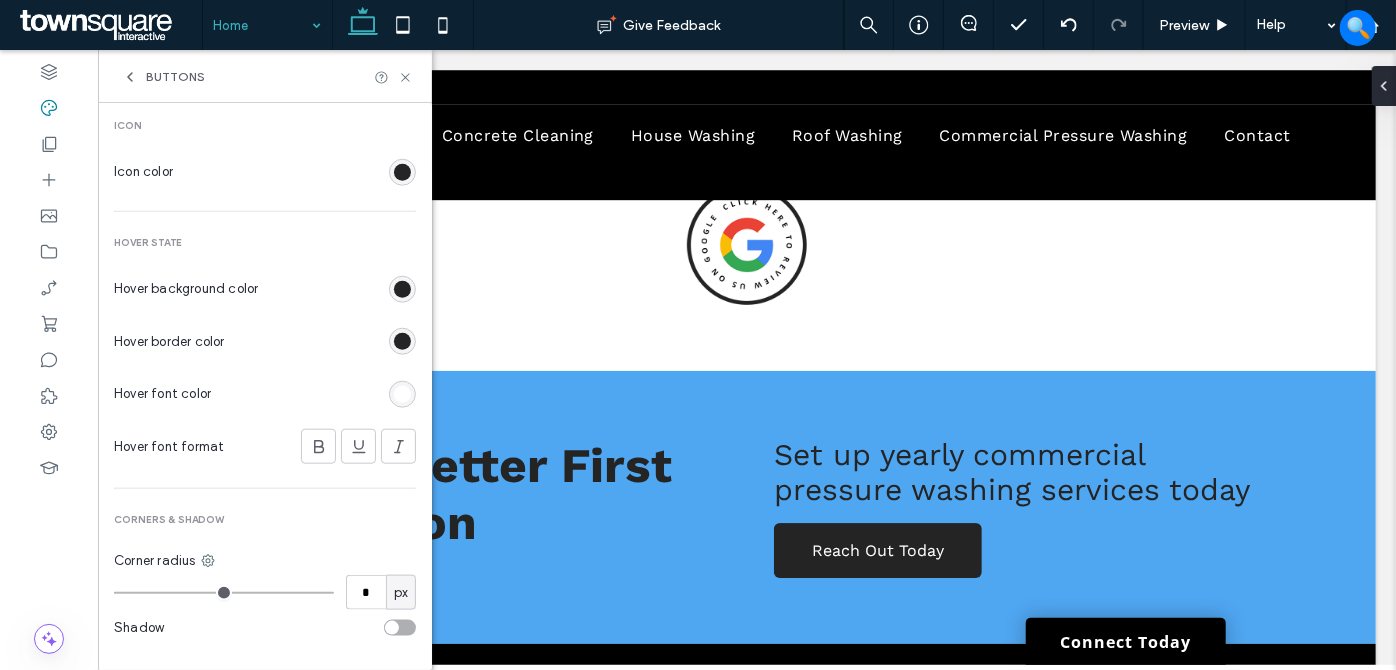 scroll, scrollTop: 969, scrollLeft: 0, axis: vertical 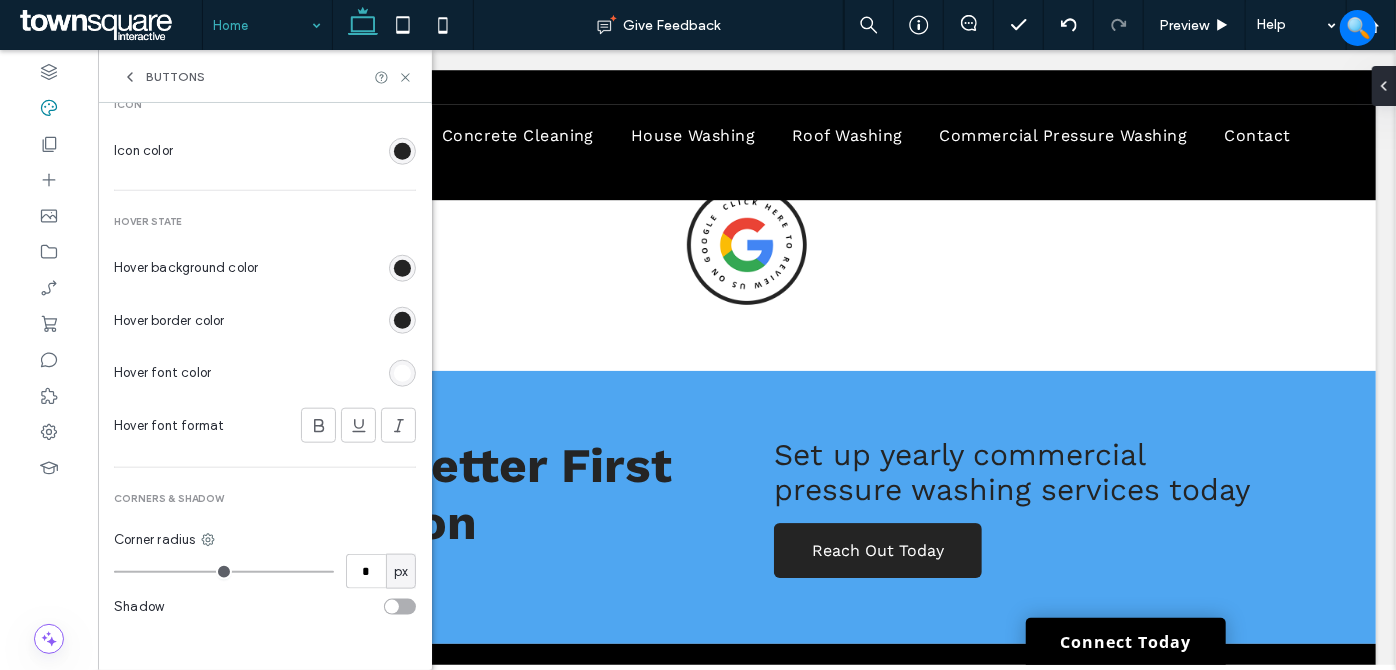 click at bounding box center [402, 268] 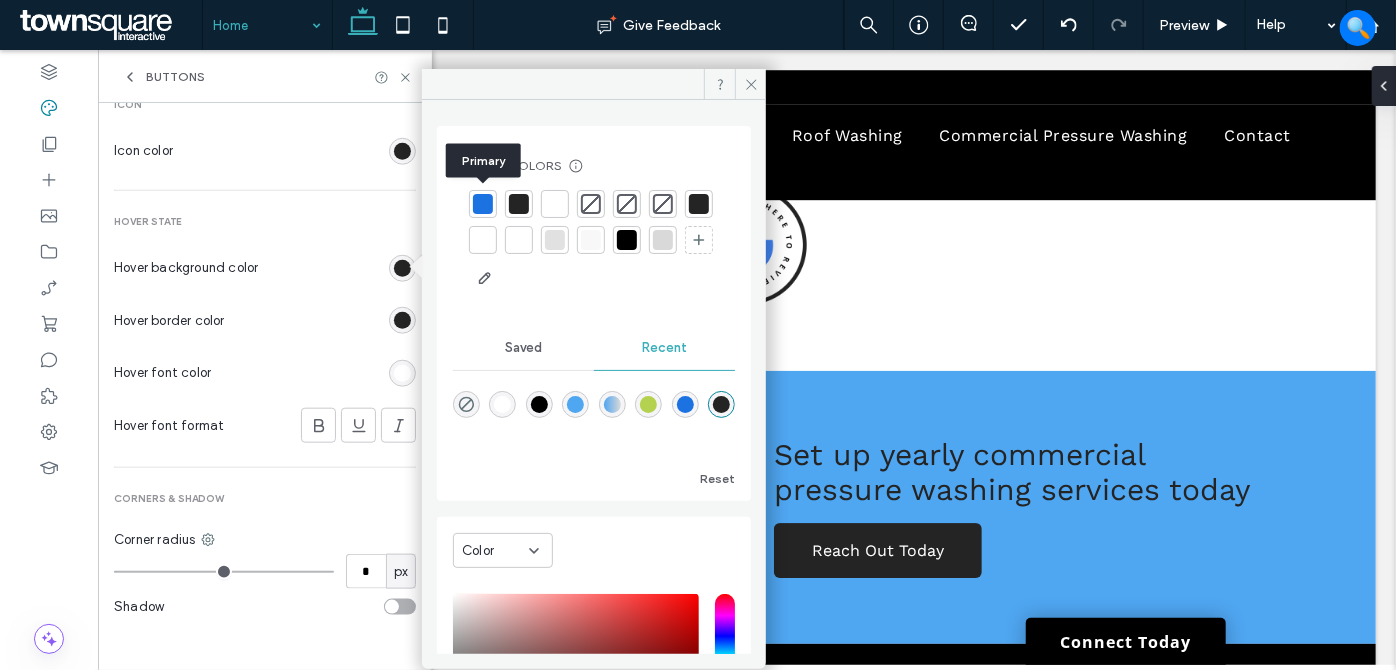 click at bounding box center (483, 204) 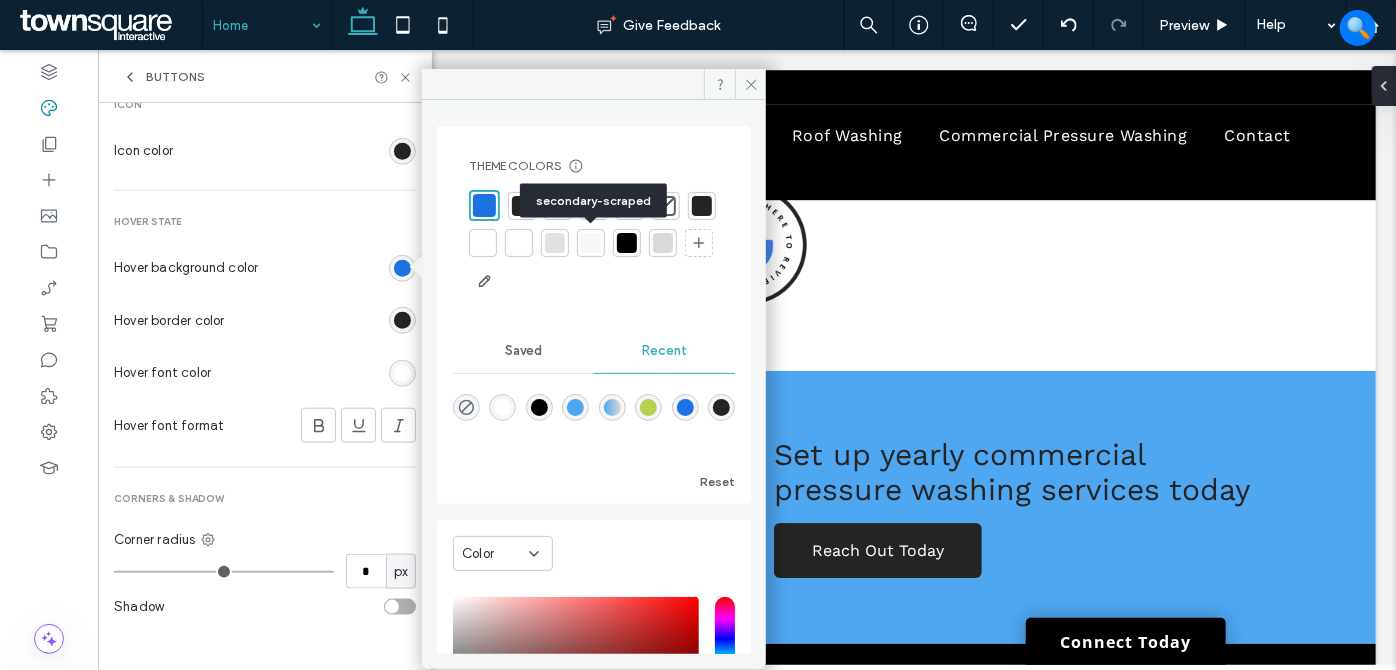 click at bounding box center (555, 243) 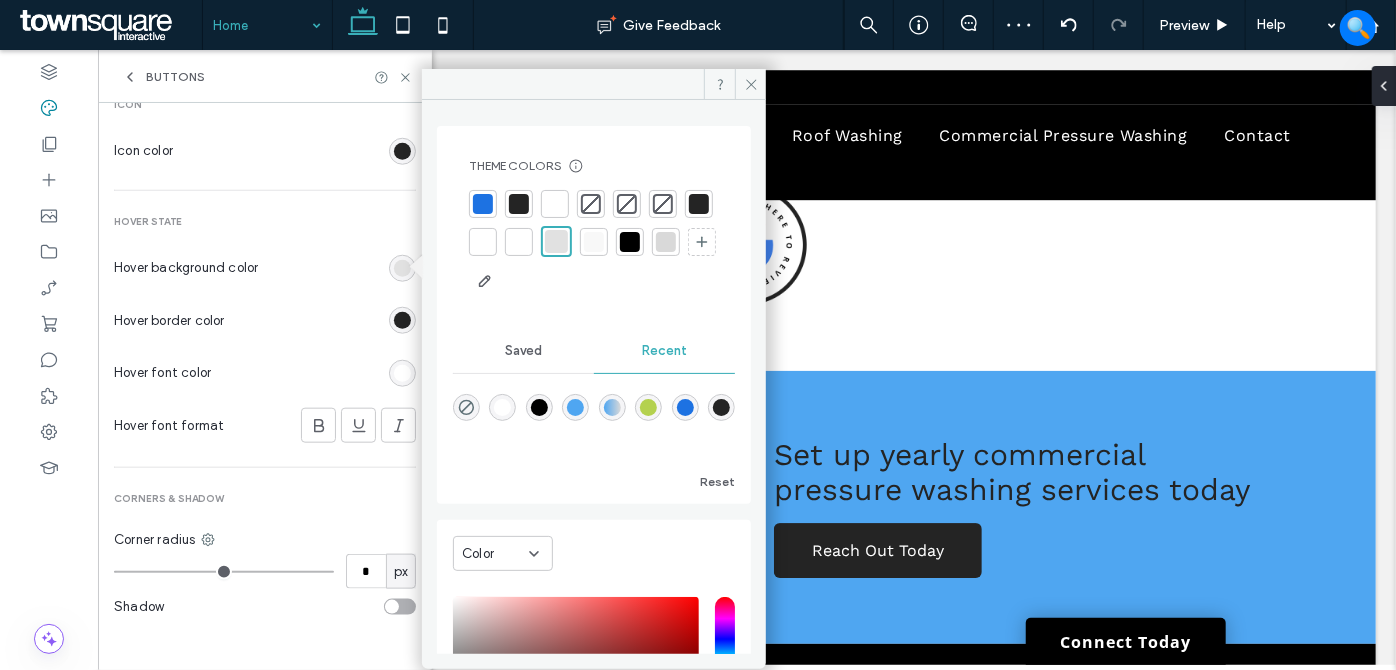drag, startPoint x: 383, startPoint y: 318, endPoint x: 394, endPoint y: 318, distance: 11 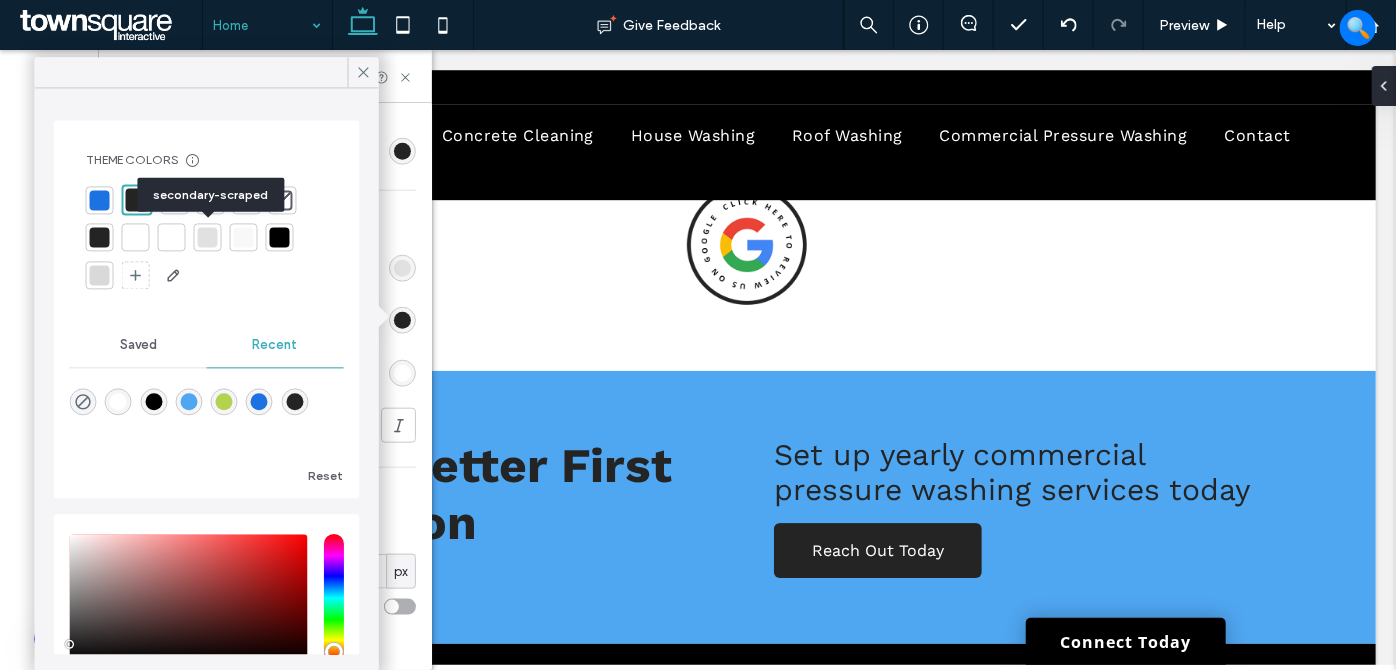 click at bounding box center (208, 237) 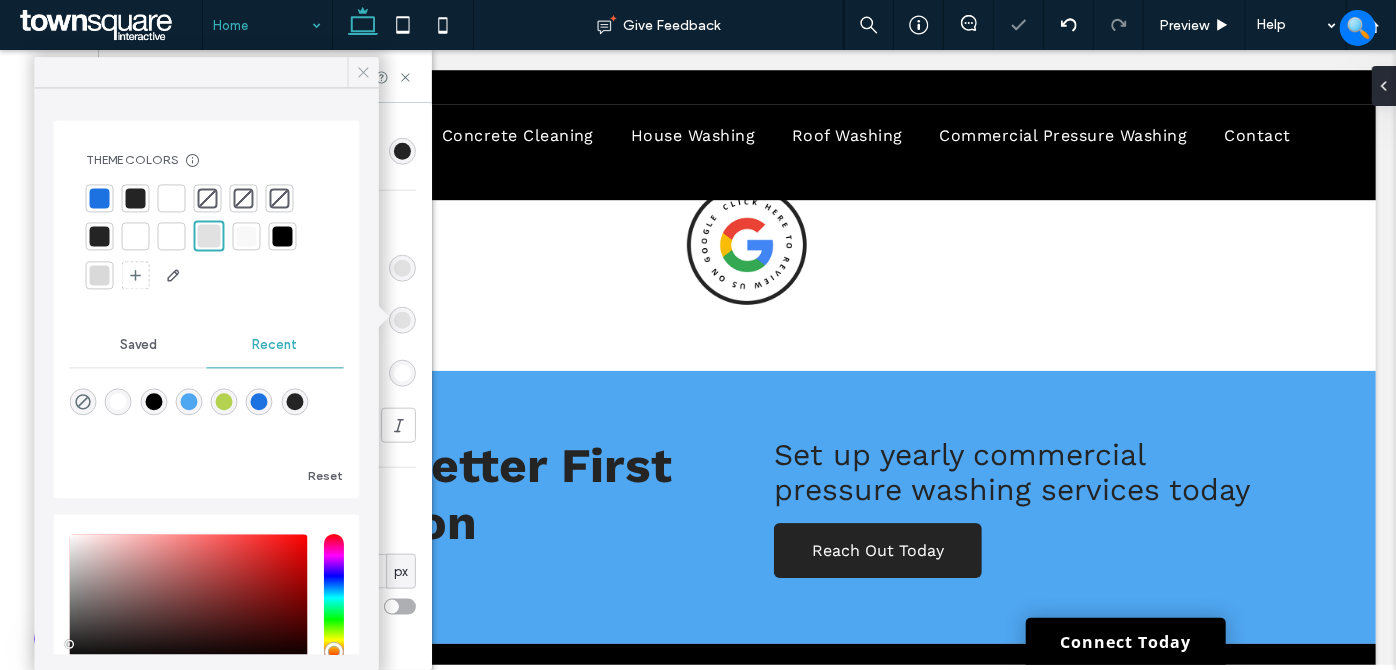click 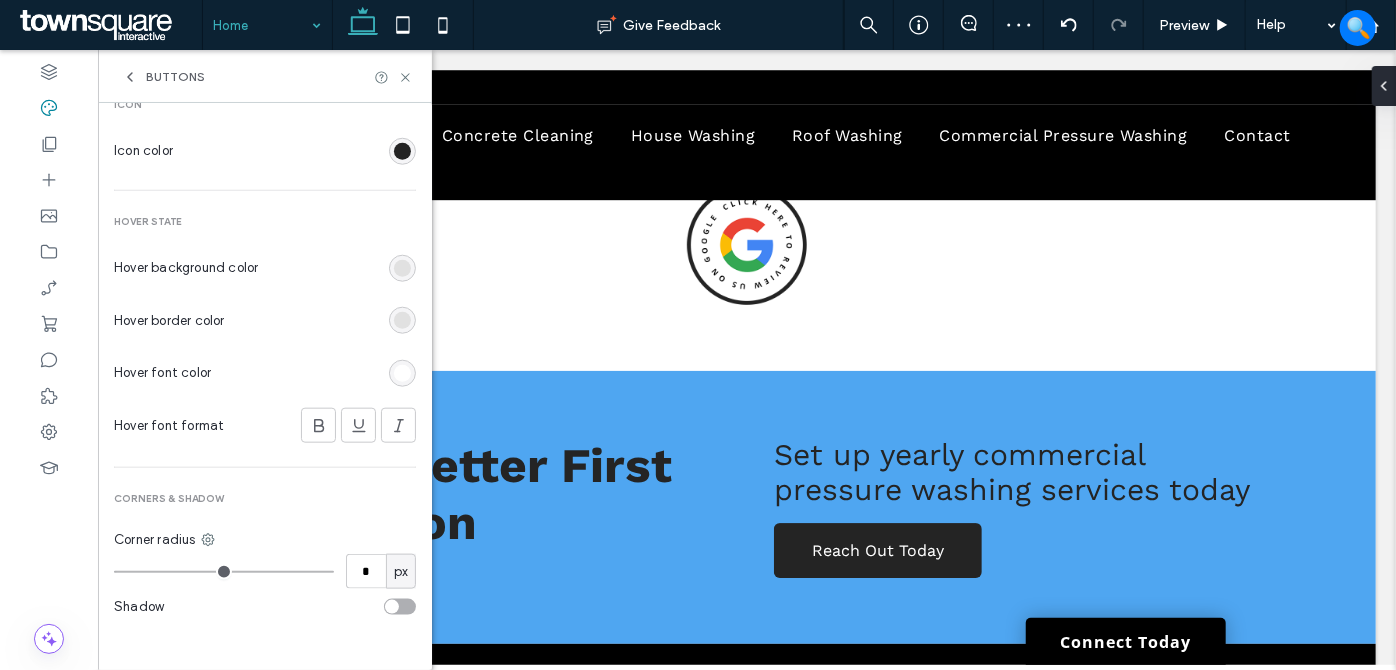 click at bounding box center (402, 373) 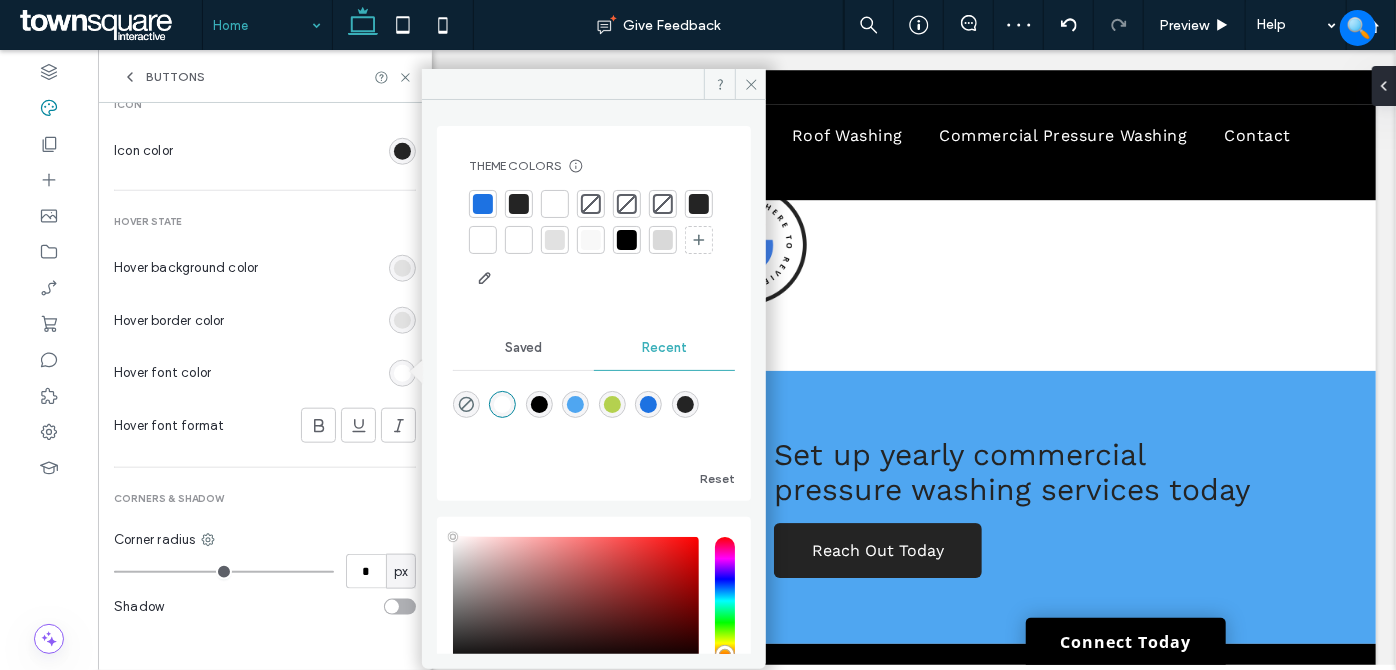 click at bounding box center (519, 204) 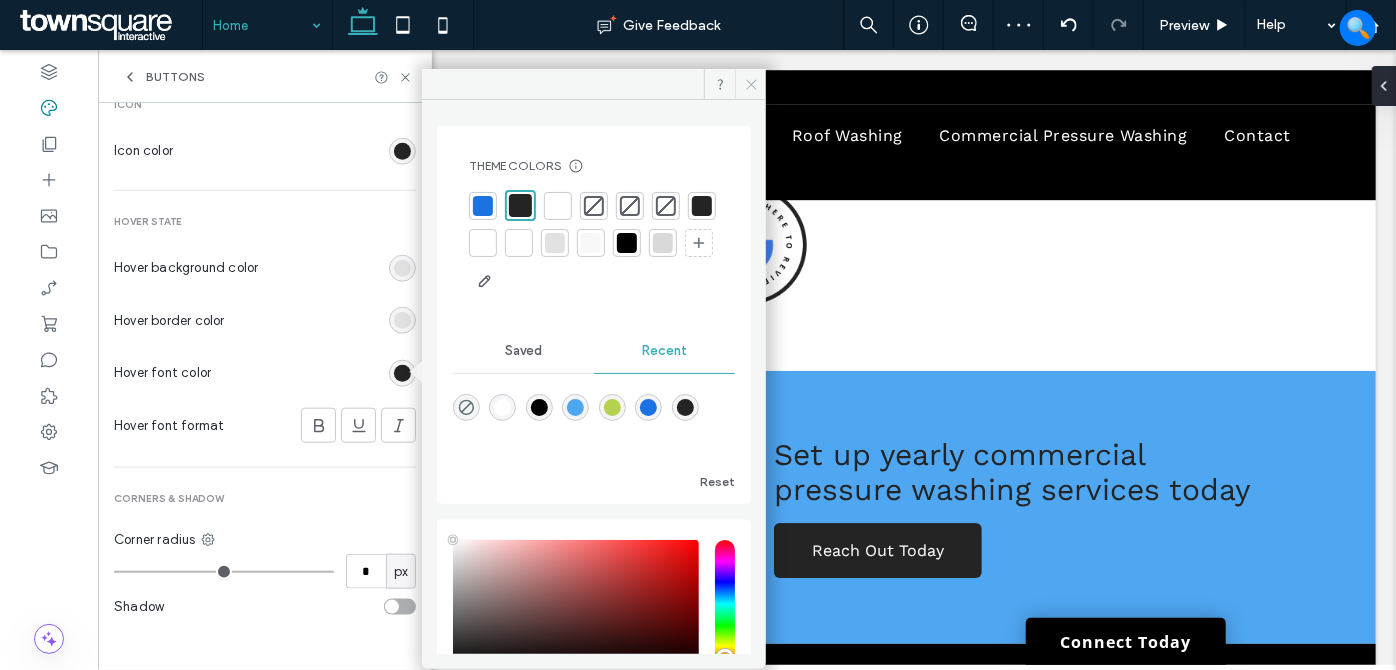 click 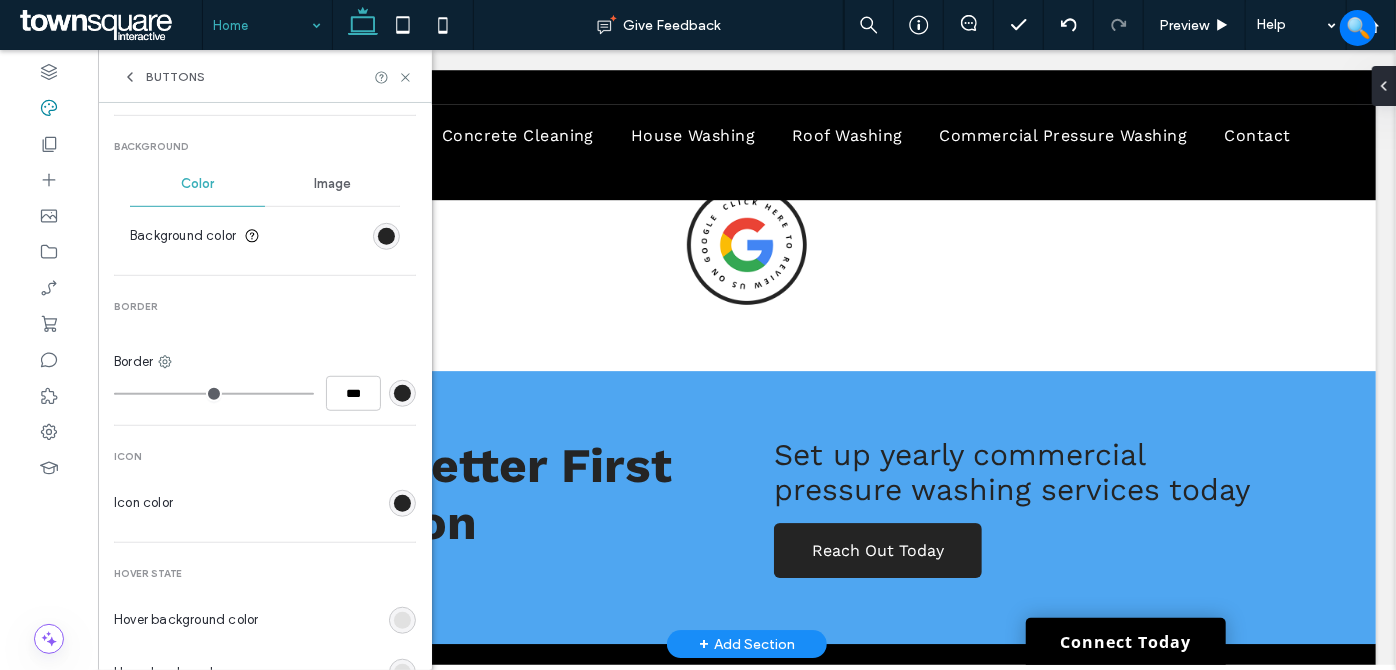 scroll, scrollTop: 605, scrollLeft: 0, axis: vertical 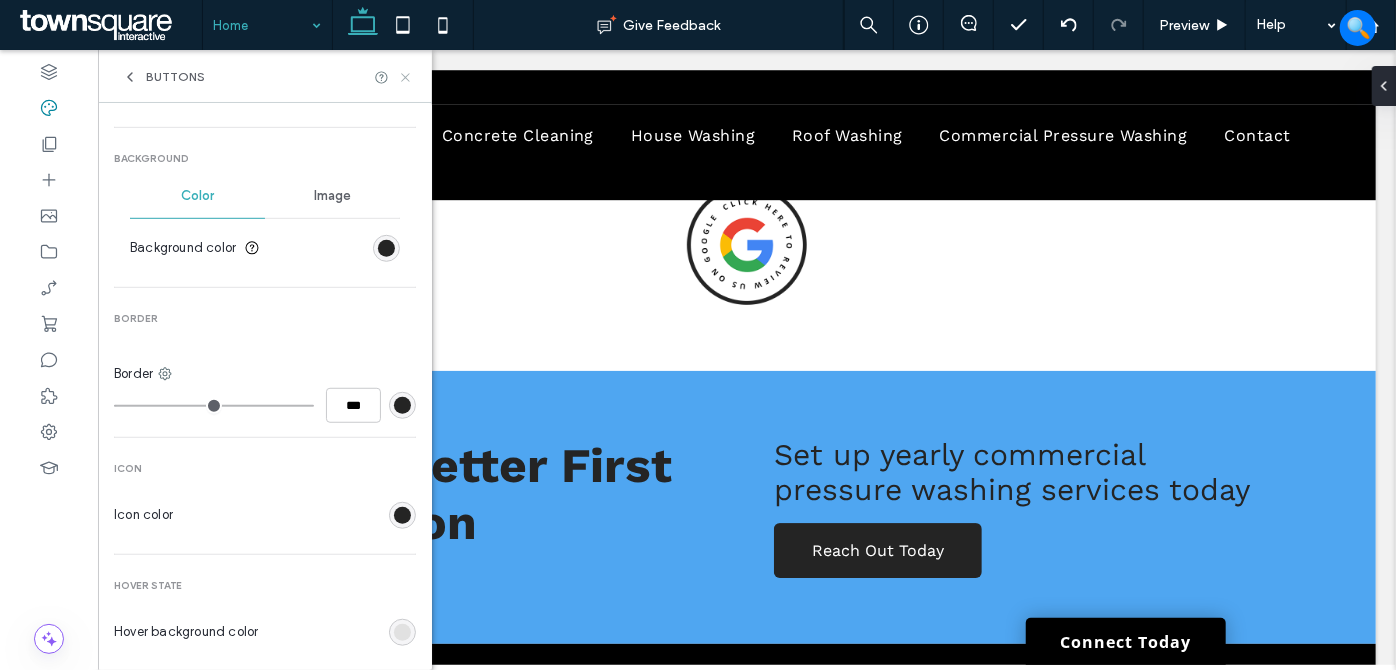 click 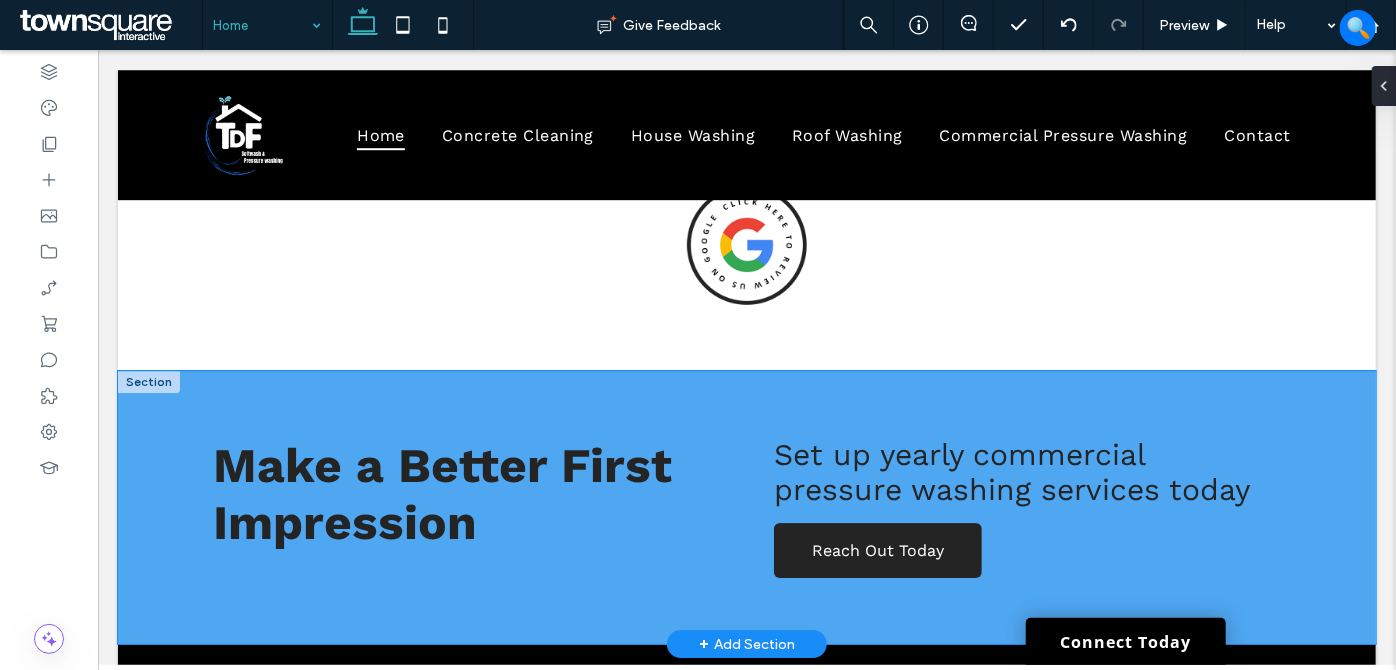 click on "Make a Better First Impression
Reach Out Today
Set up yearly commercial pressure washing services today" at bounding box center (746, 506) 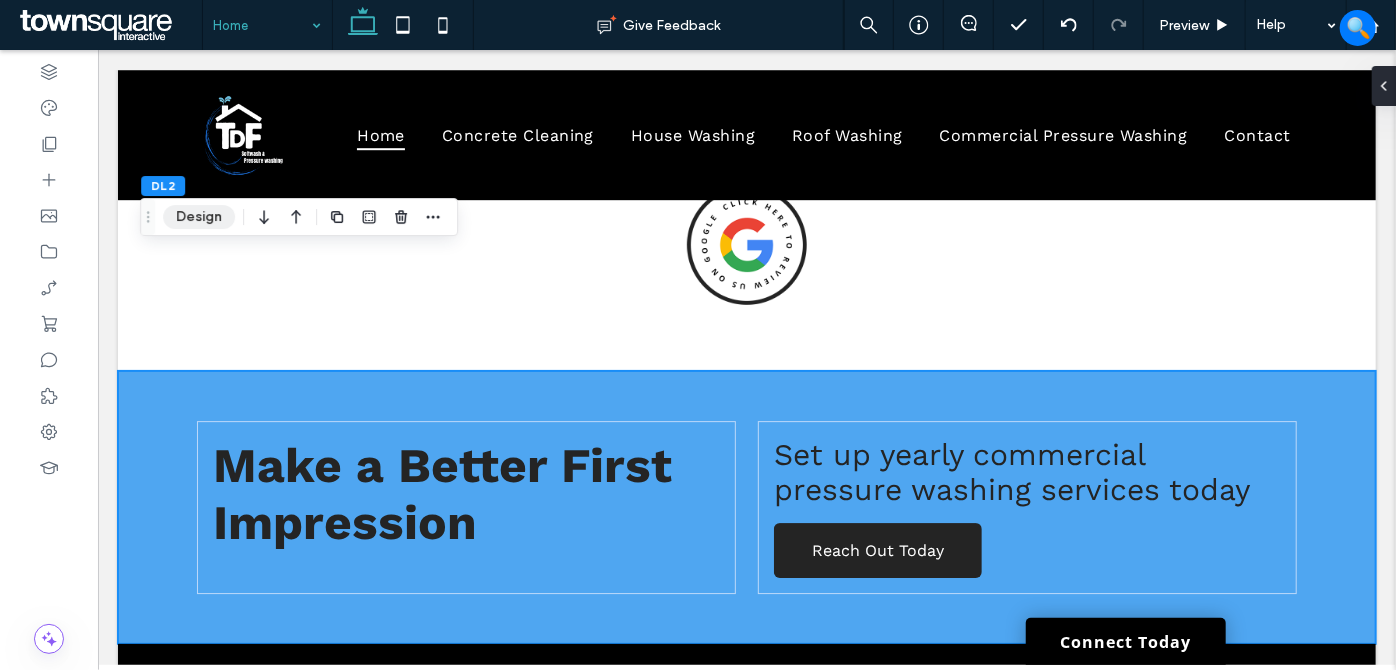 drag, startPoint x: 193, startPoint y: 216, endPoint x: 412, endPoint y: 231, distance: 219.51309 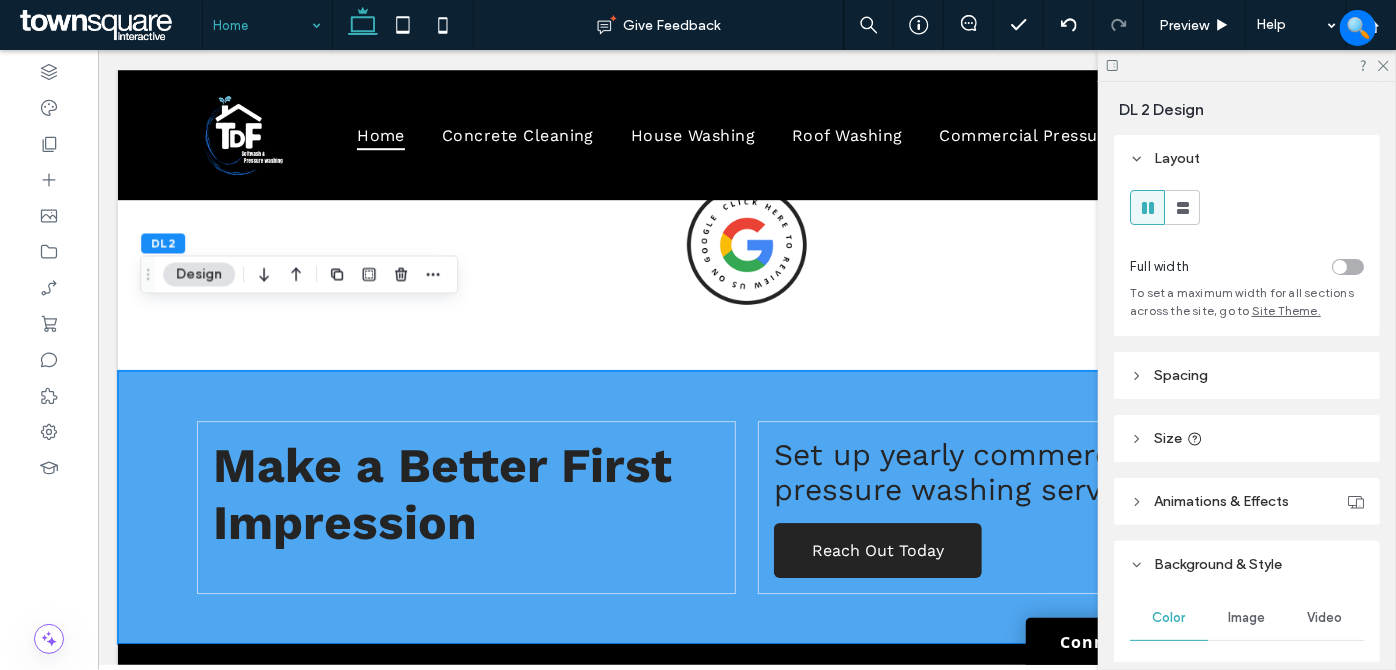 scroll, scrollTop: 363, scrollLeft: 0, axis: vertical 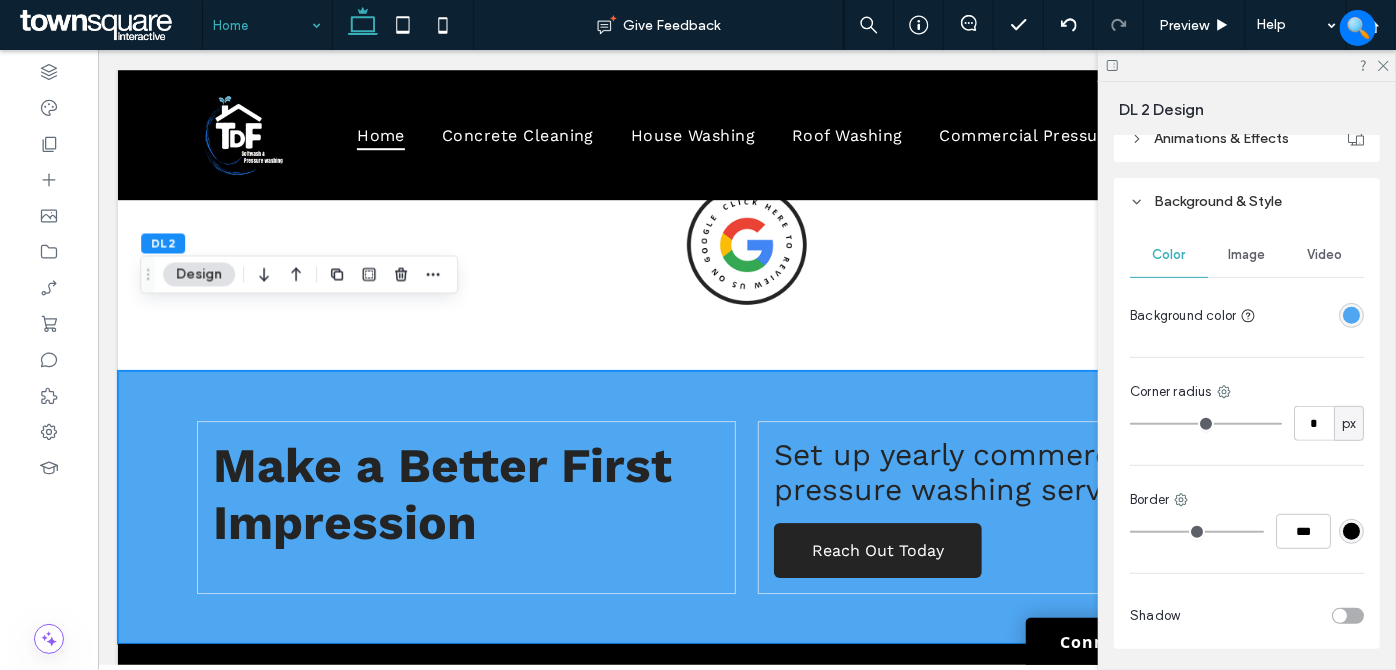 click at bounding box center [1351, 315] 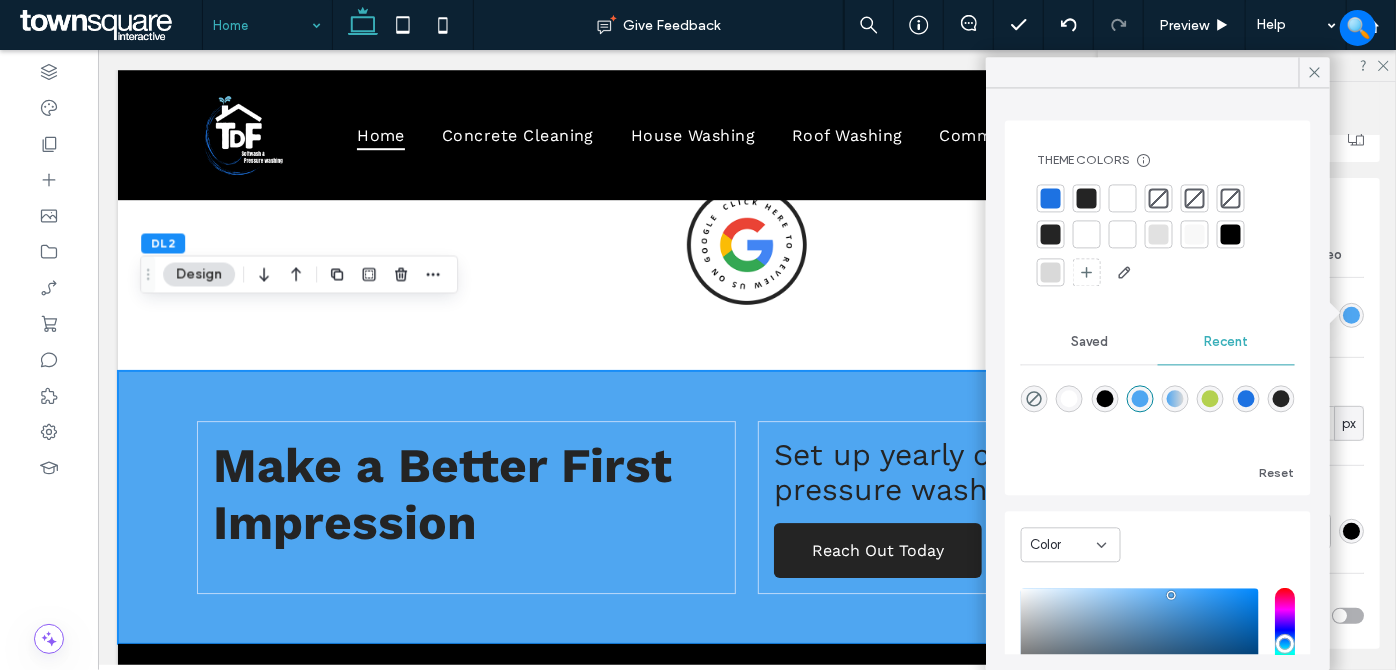 drag, startPoint x: 1050, startPoint y: 196, endPoint x: 1181, endPoint y: 192, distance: 131.06105 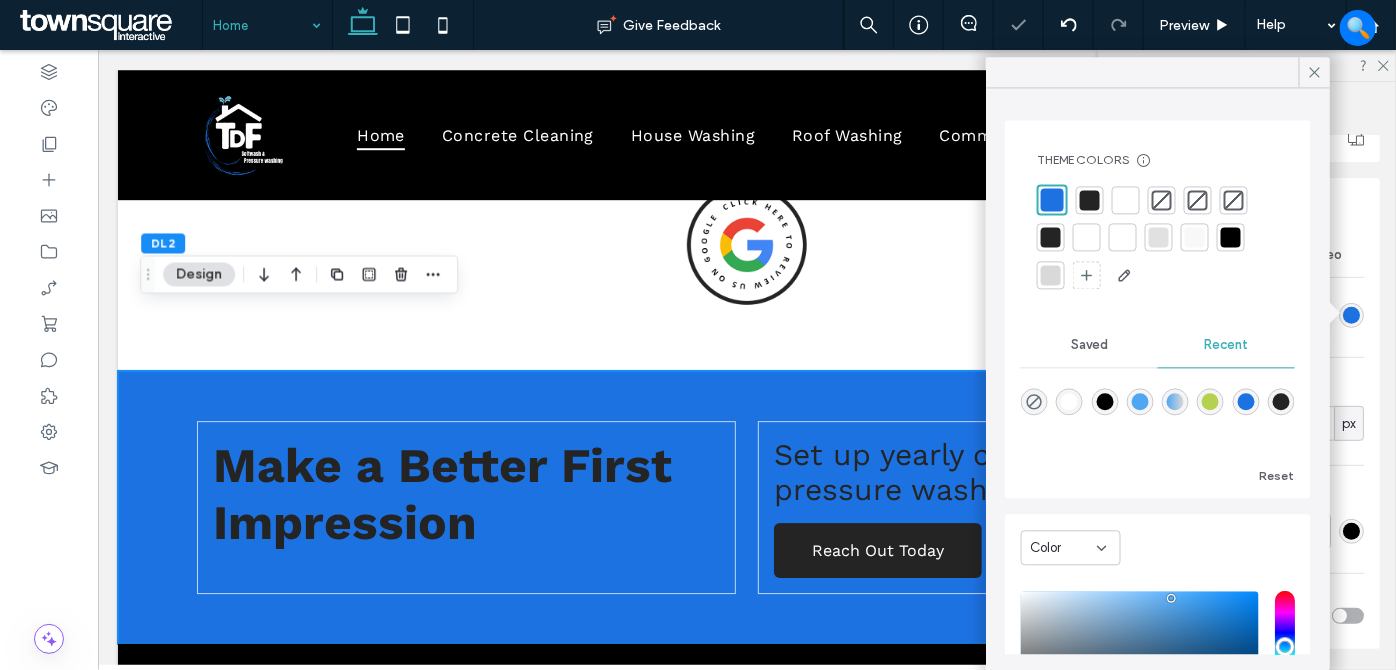 click 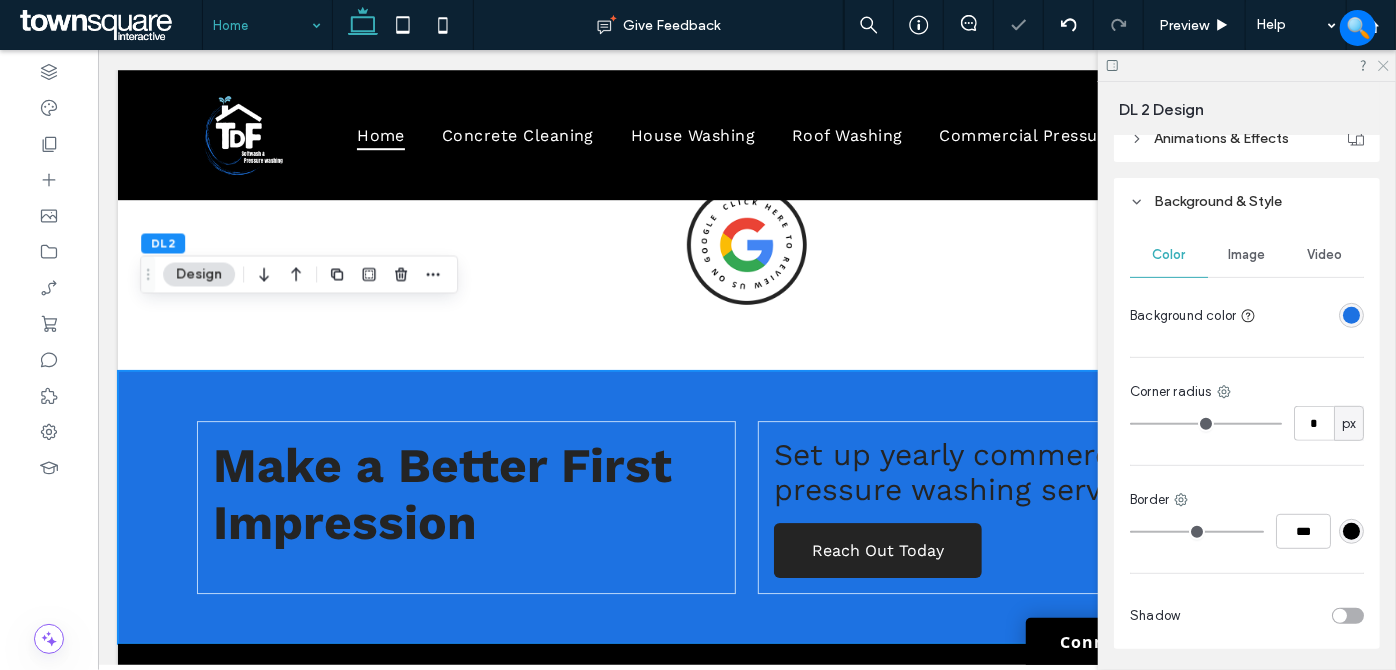click 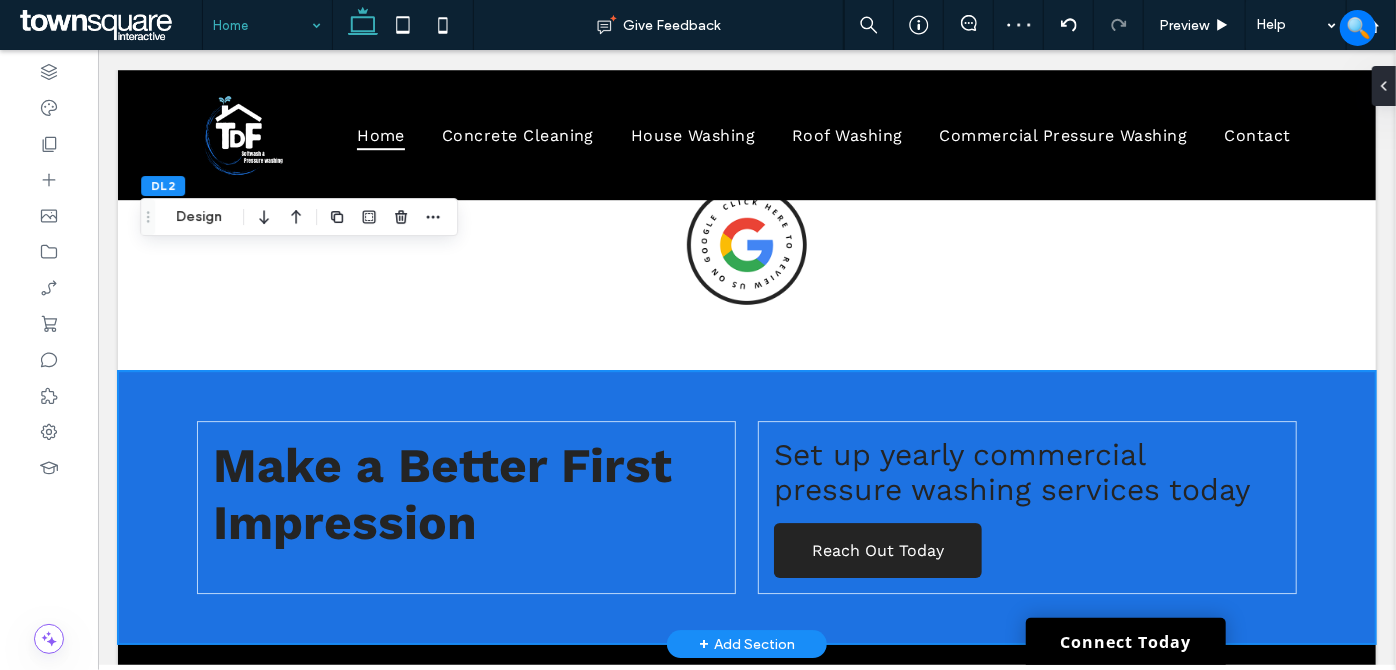 click on "Make a Better First Impression
Reach Out Today
Set up yearly commercial pressure washing services today" at bounding box center [746, 506] 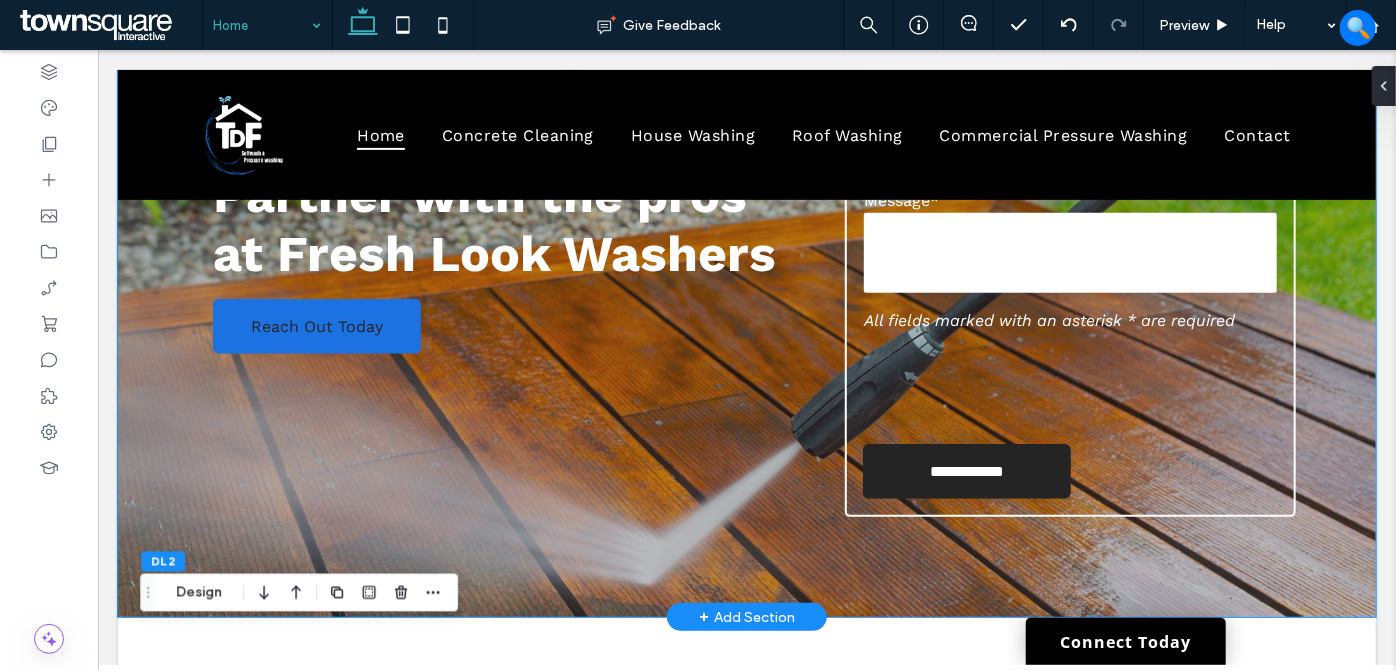 scroll, scrollTop: 272, scrollLeft: 0, axis: vertical 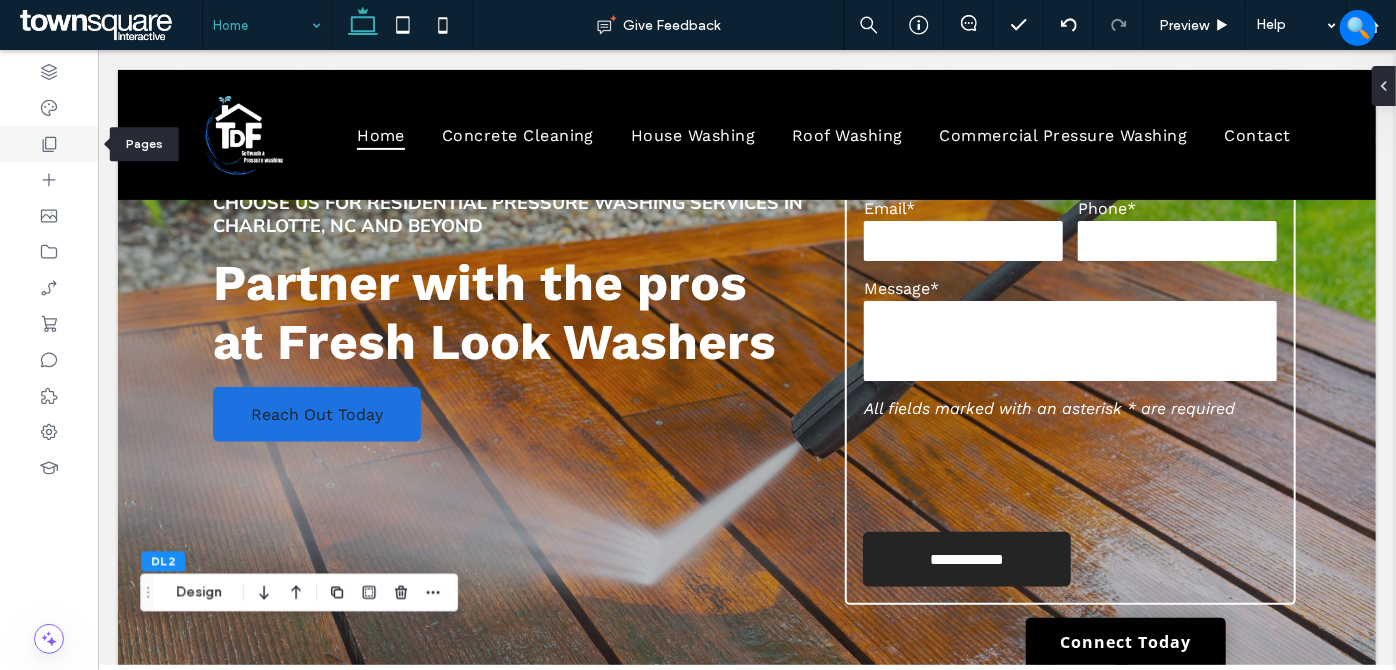 click 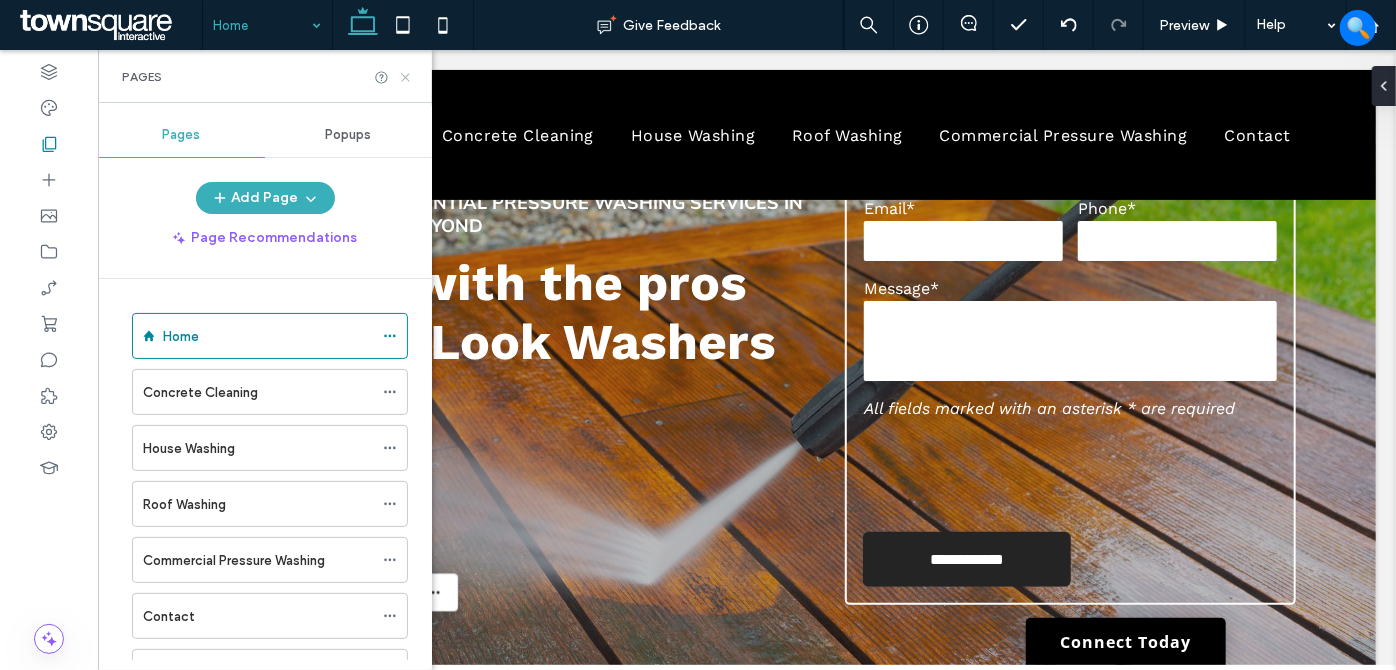 drag, startPoint x: 379, startPoint y: 20, endPoint x: 402, endPoint y: 73, distance: 57.77543 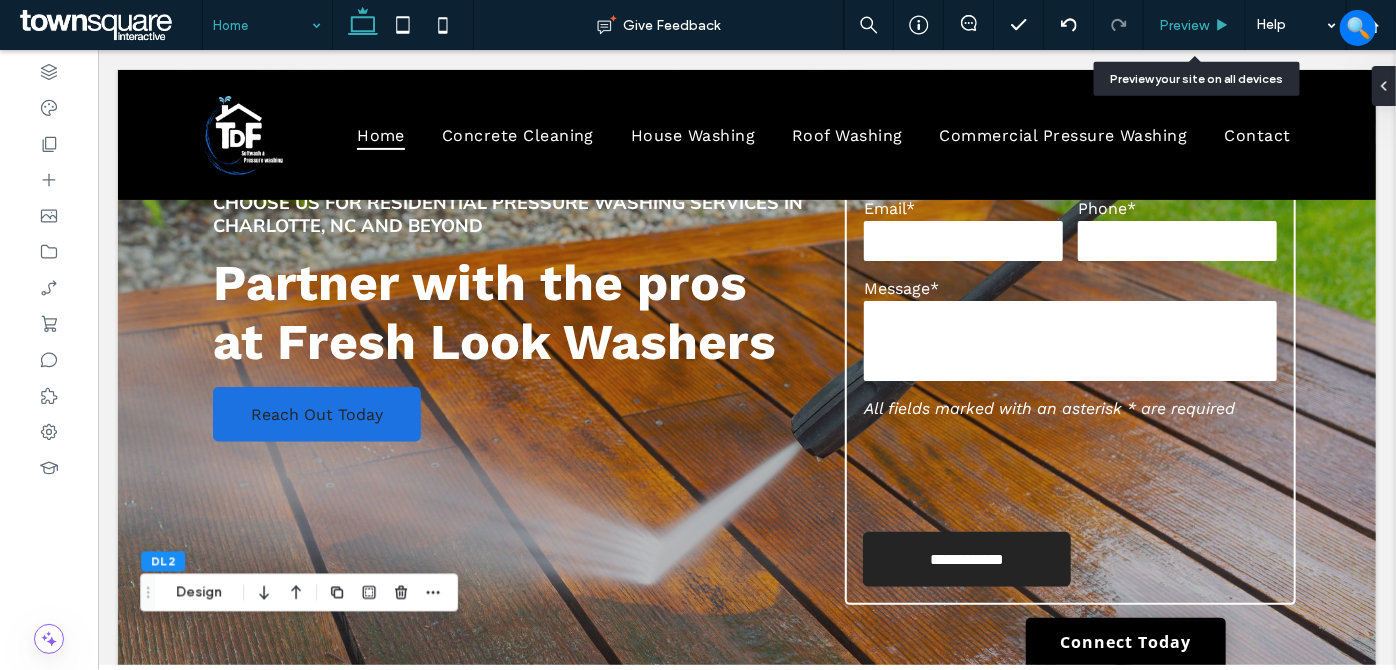 drag, startPoint x: 1181, startPoint y: 30, endPoint x: 1074, endPoint y: 9, distance: 109.041275 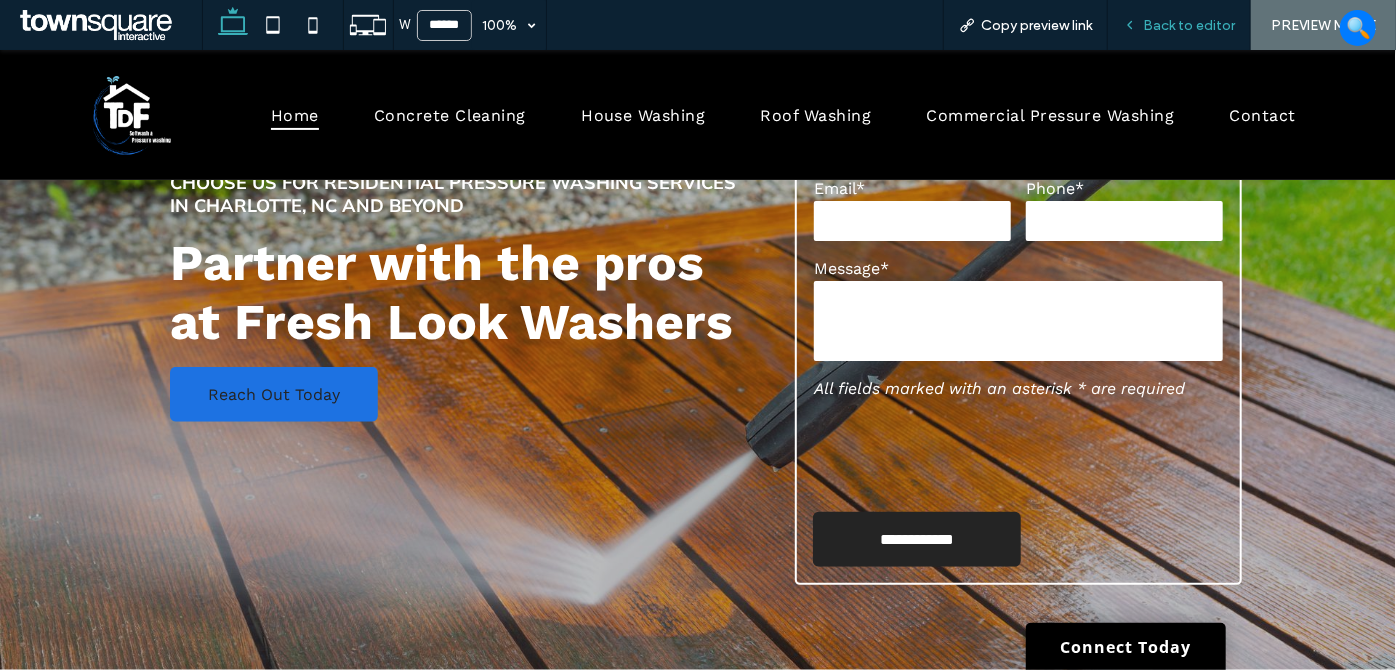 drag, startPoint x: 1050, startPoint y: 20, endPoint x: 1127, endPoint y: 0, distance: 79.555016 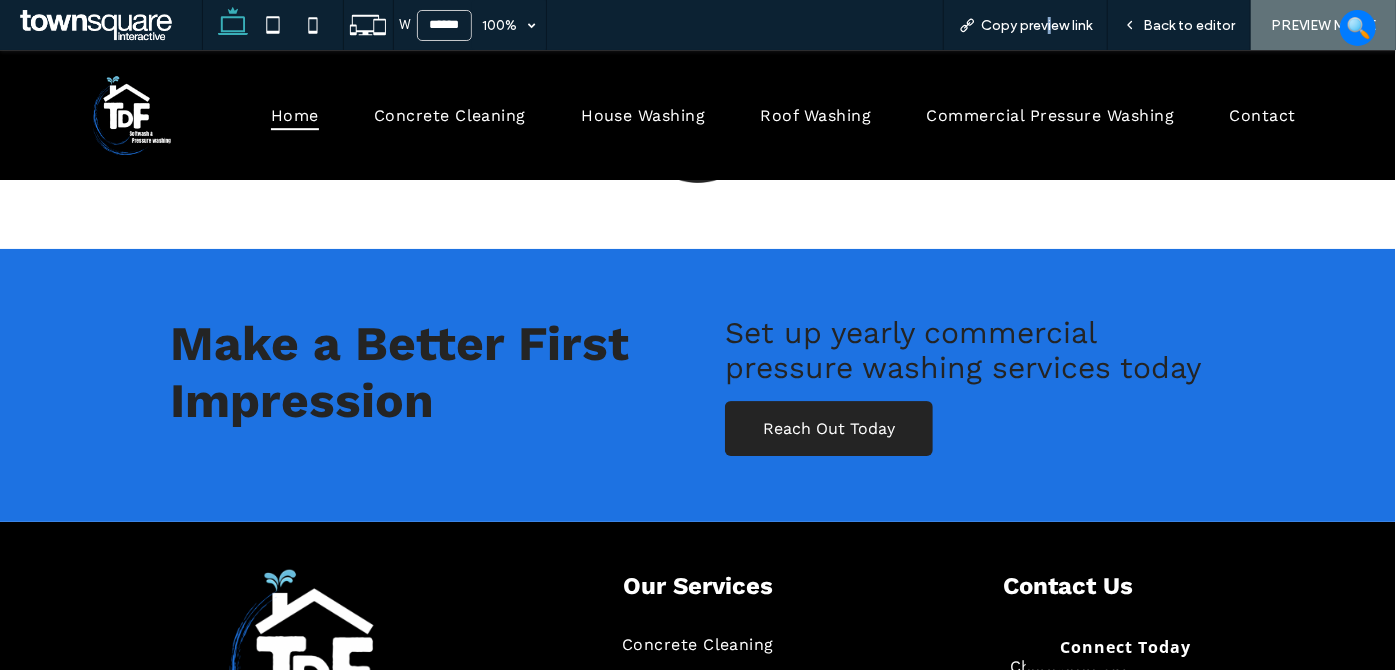scroll, scrollTop: 2877, scrollLeft: 0, axis: vertical 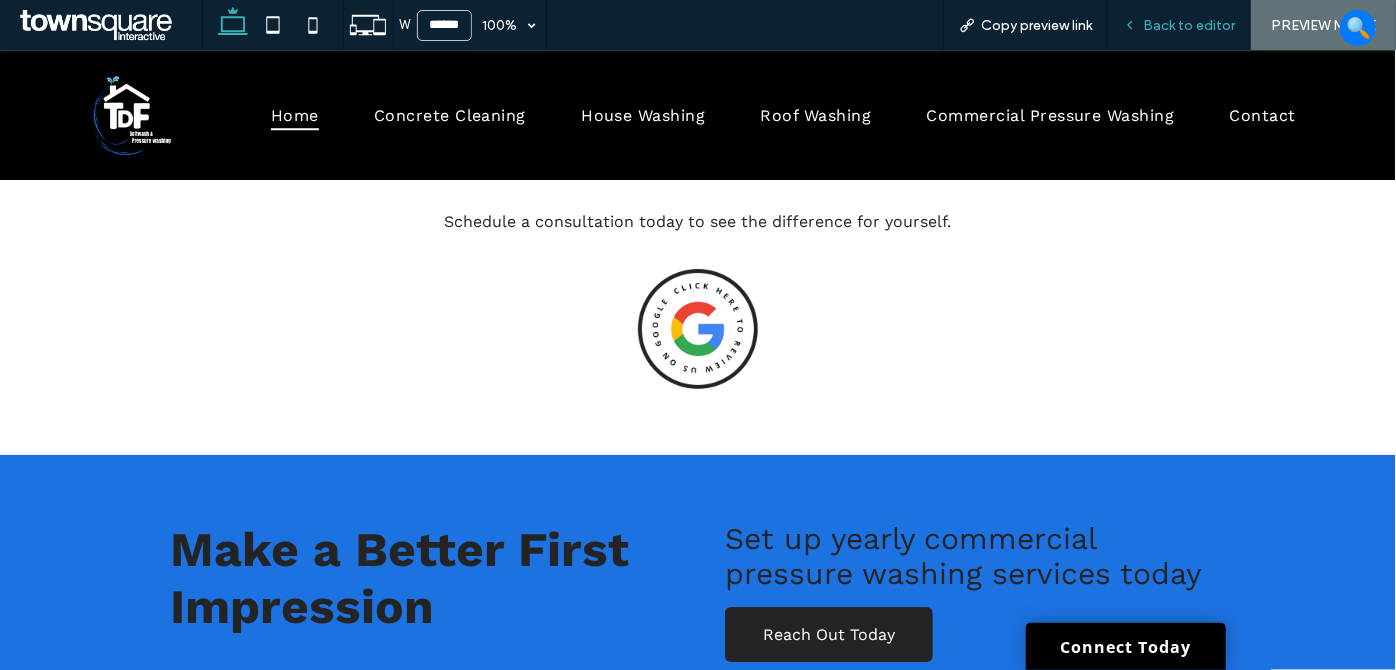 drag, startPoint x: 1024, startPoint y: 130, endPoint x: 1168, endPoint y: 19, distance: 181.81584 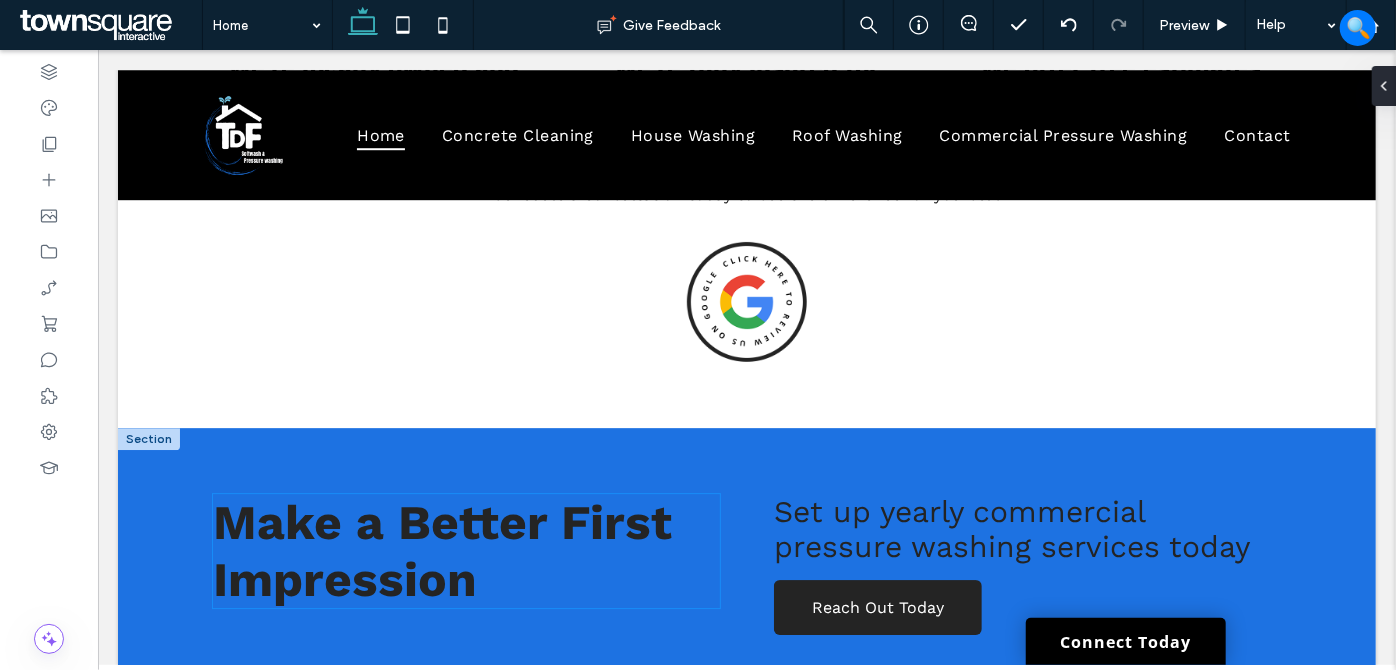 scroll, scrollTop: 2968, scrollLeft: 0, axis: vertical 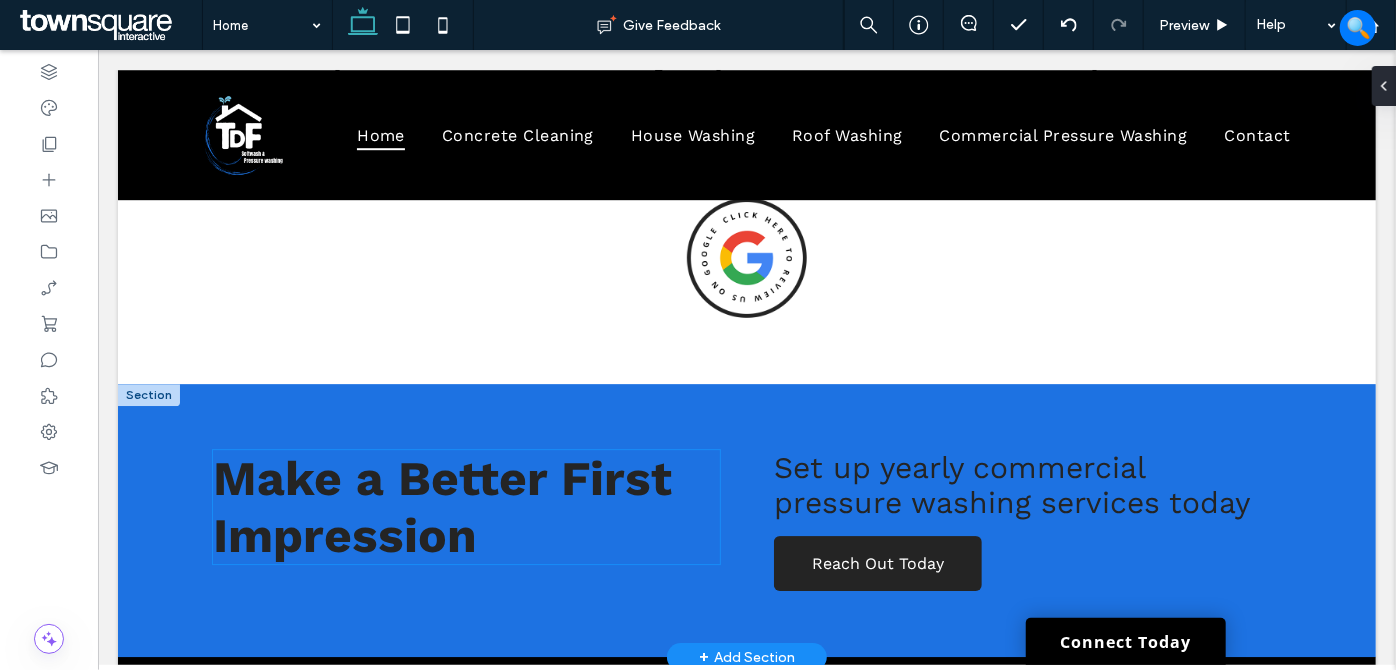 click on "Make a Better First Impression" at bounding box center (441, 506) 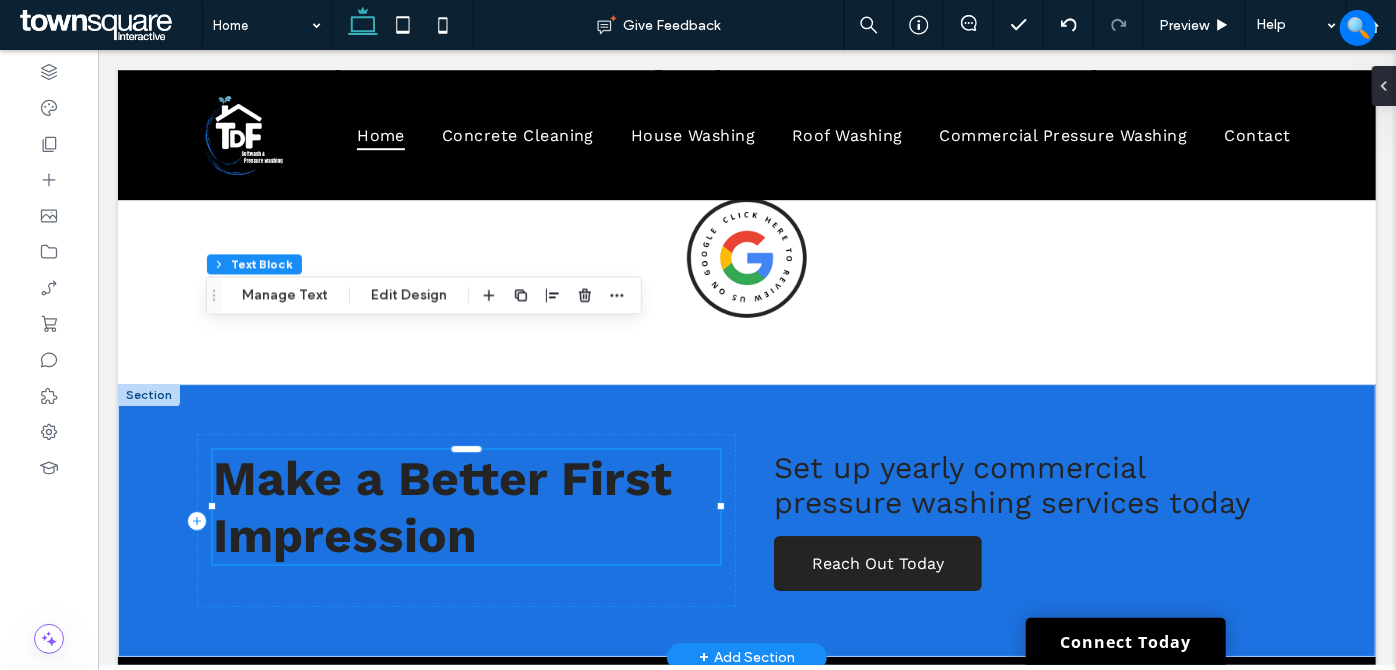 click on "Make a Better First Impression" at bounding box center [441, 506] 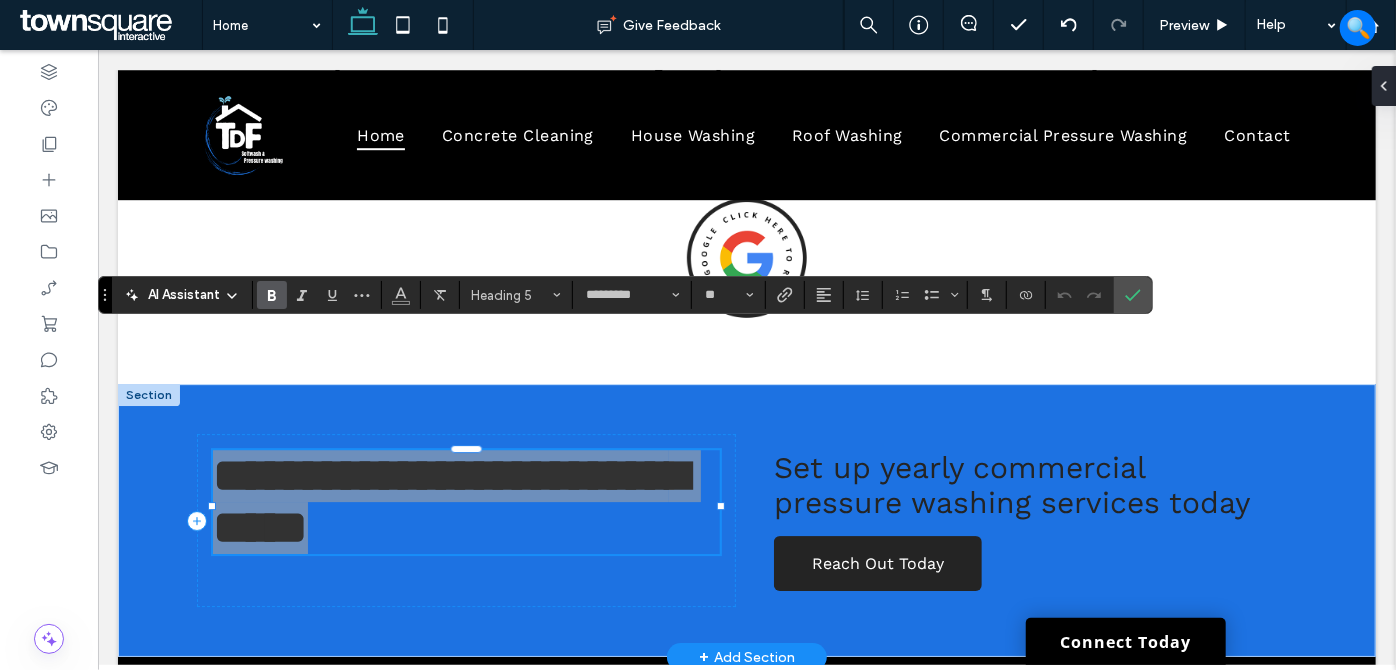 click 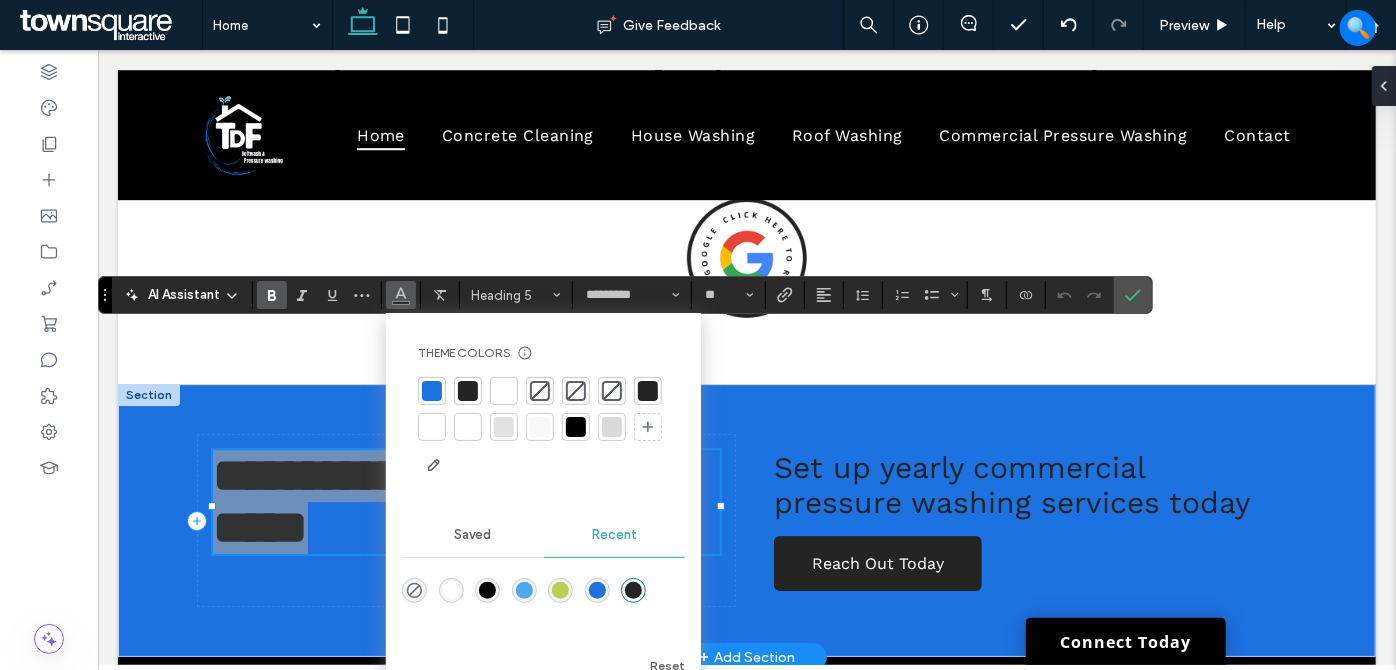 click at bounding box center (432, 391) 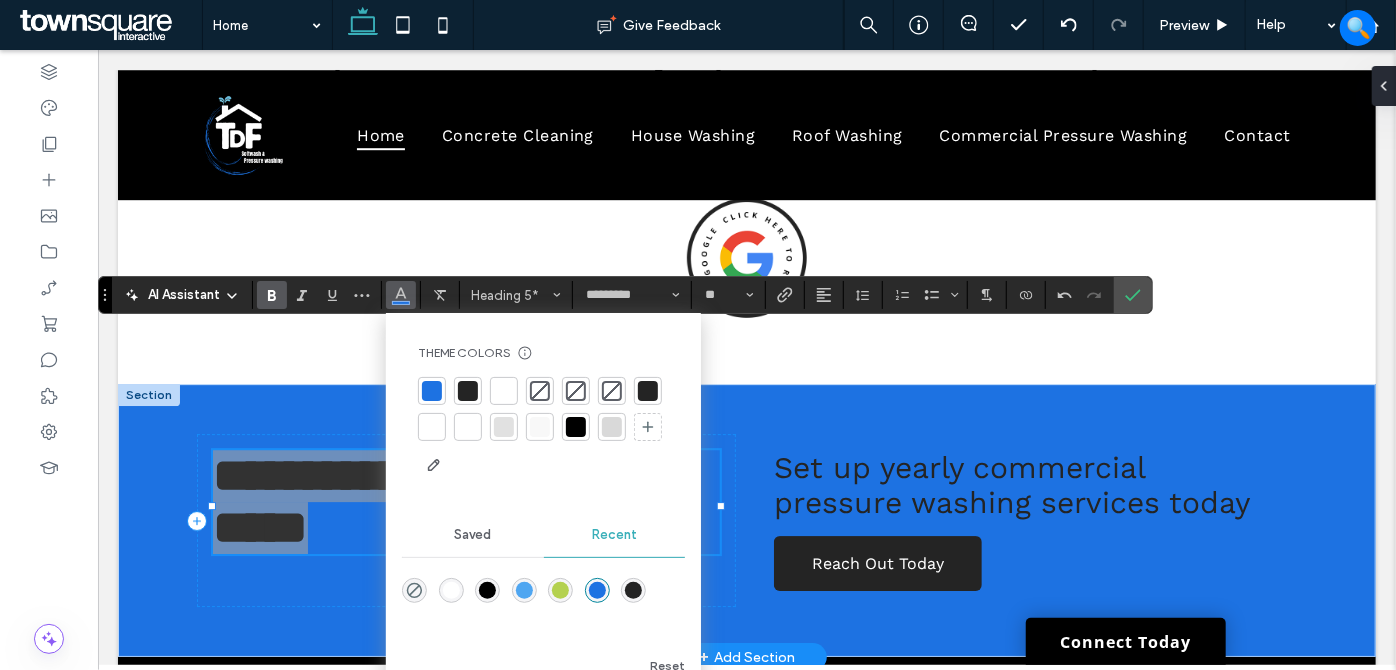 click at bounding box center (504, 391) 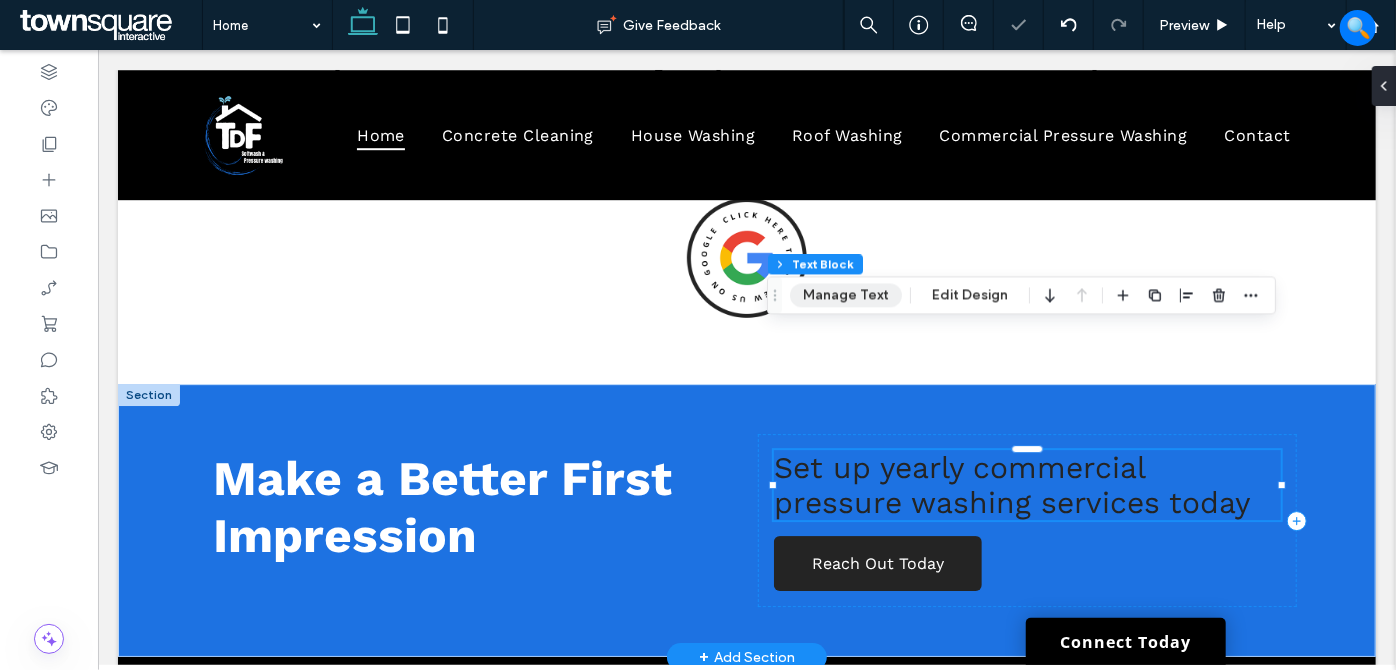 click on "Manage Text" at bounding box center (846, 295) 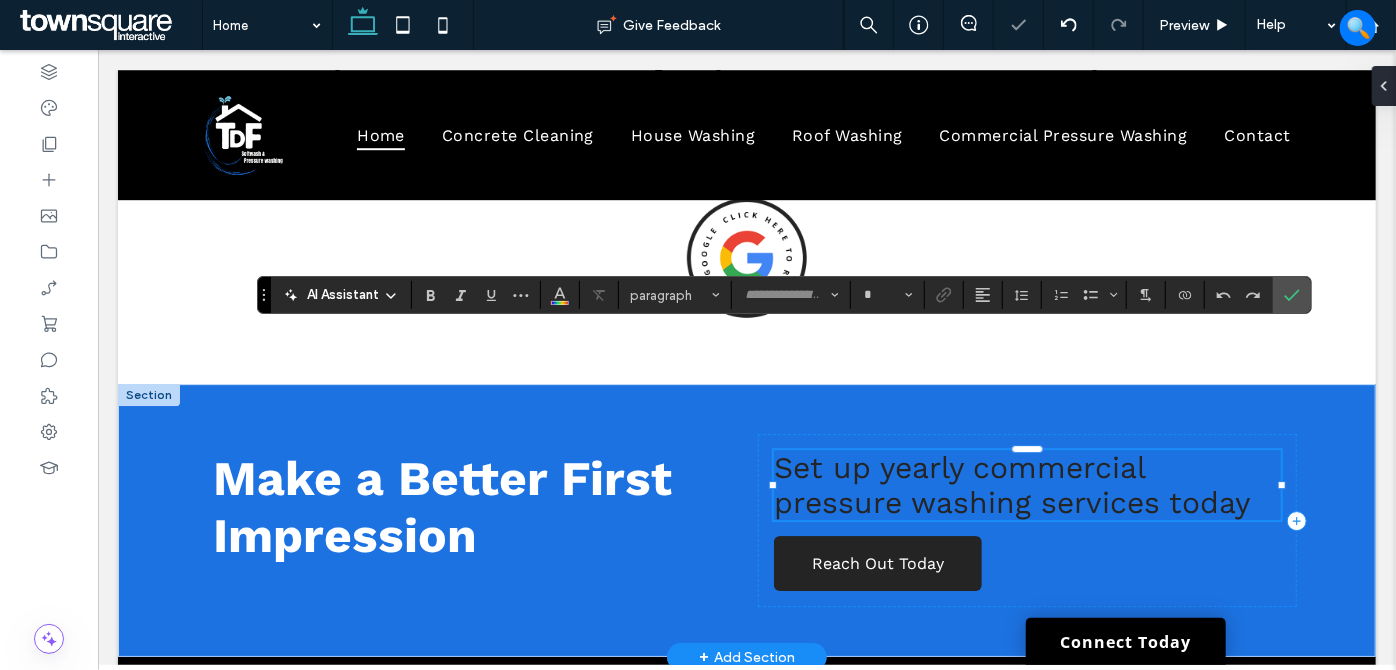 type on "*********" 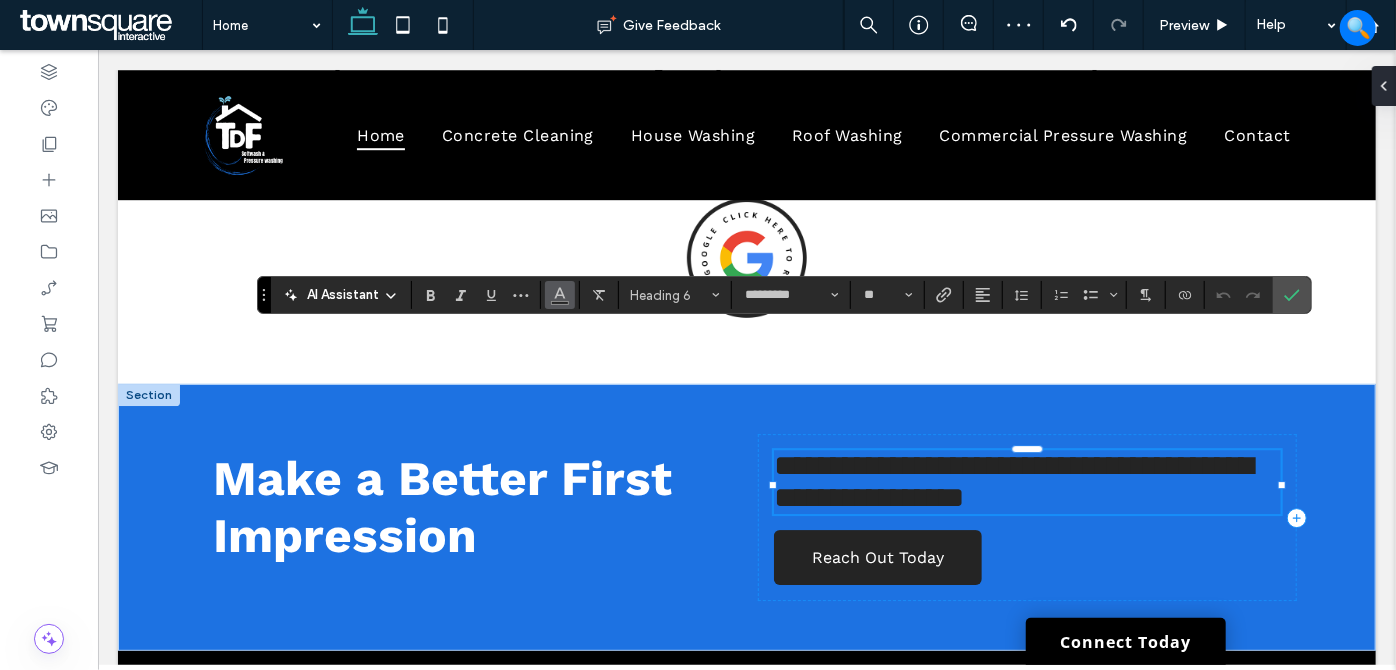 click 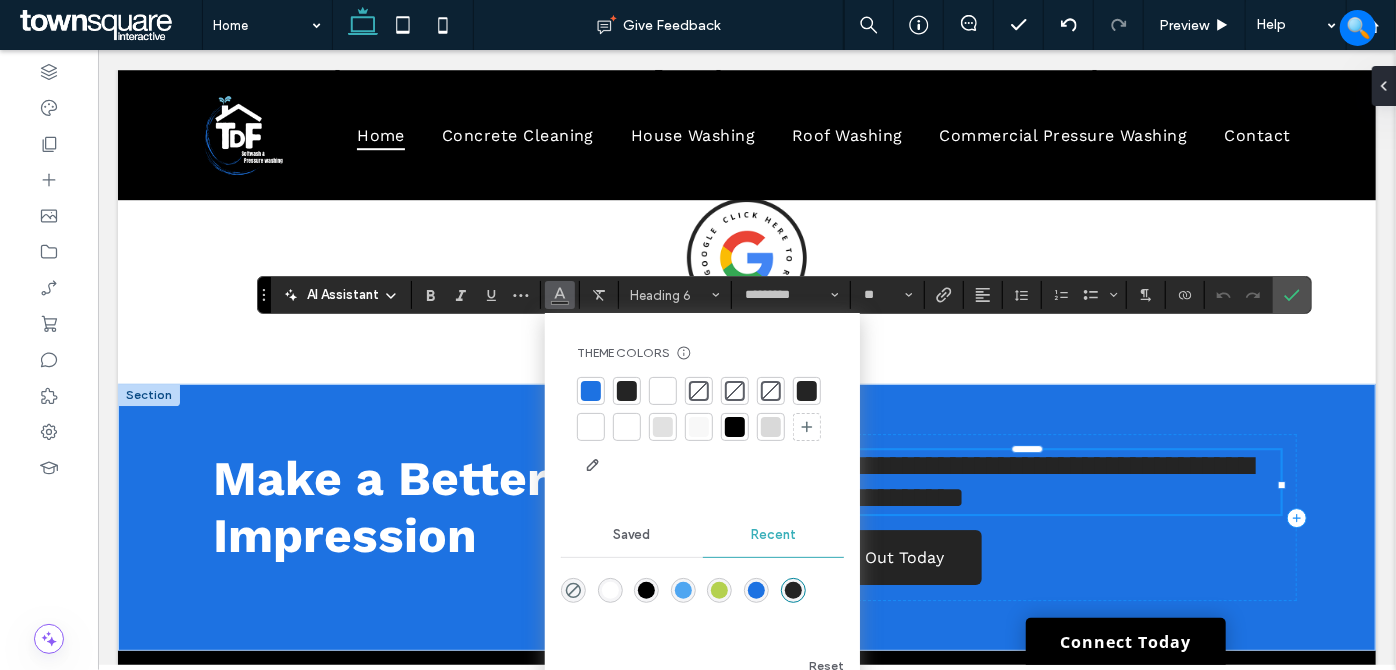 click at bounding box center [663, 391] 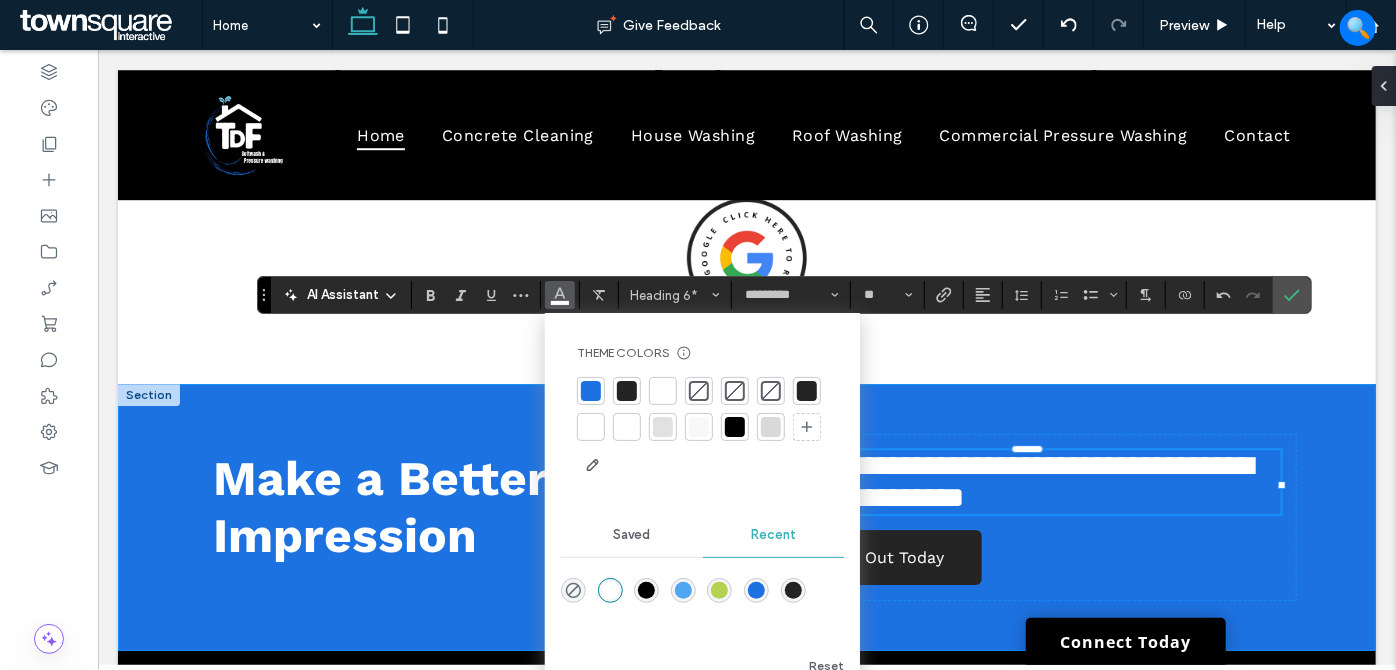 click on "**********" at bounding box center [746, 516] 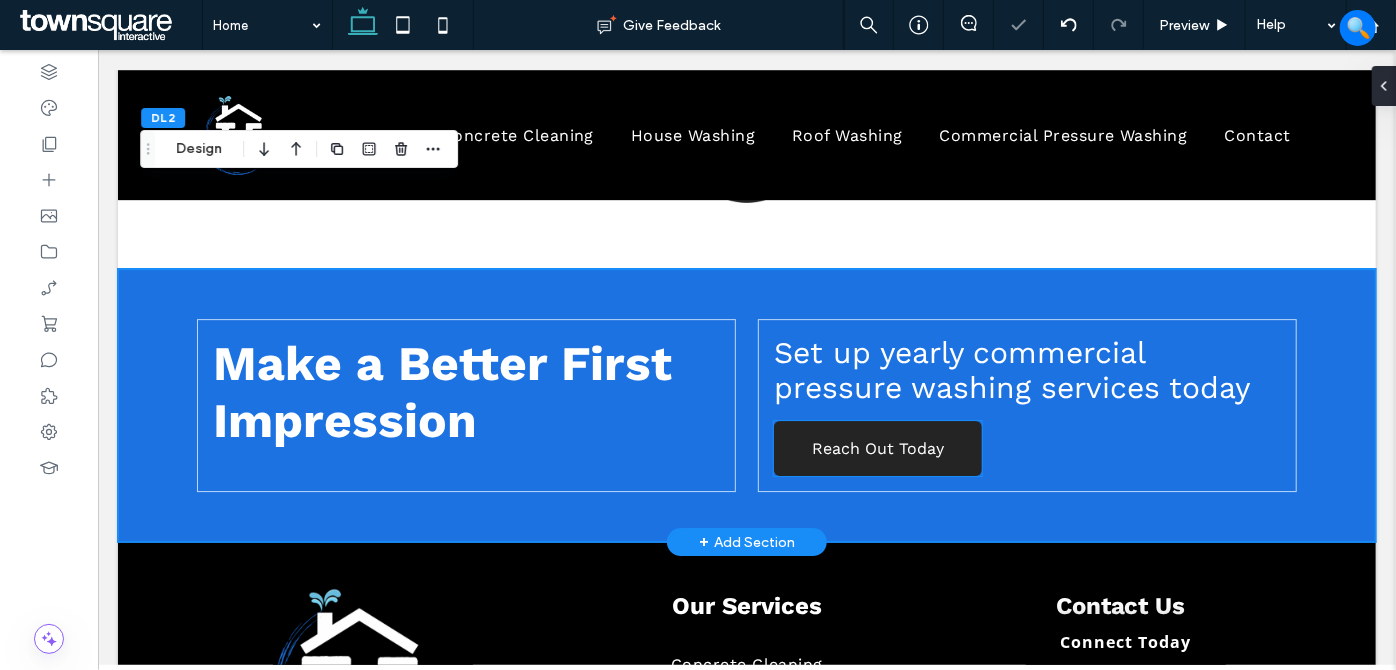 scroll, scrollTop: 2968, scrollLeft: 0, axis: vertical 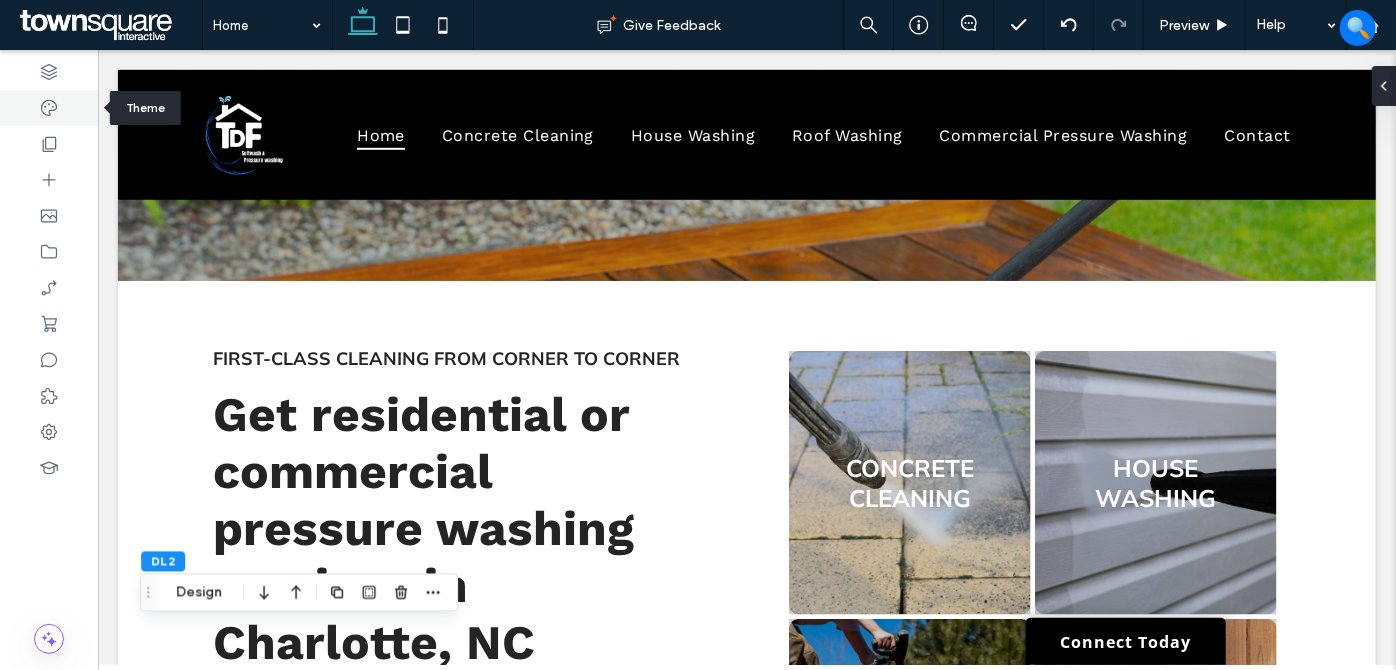 click 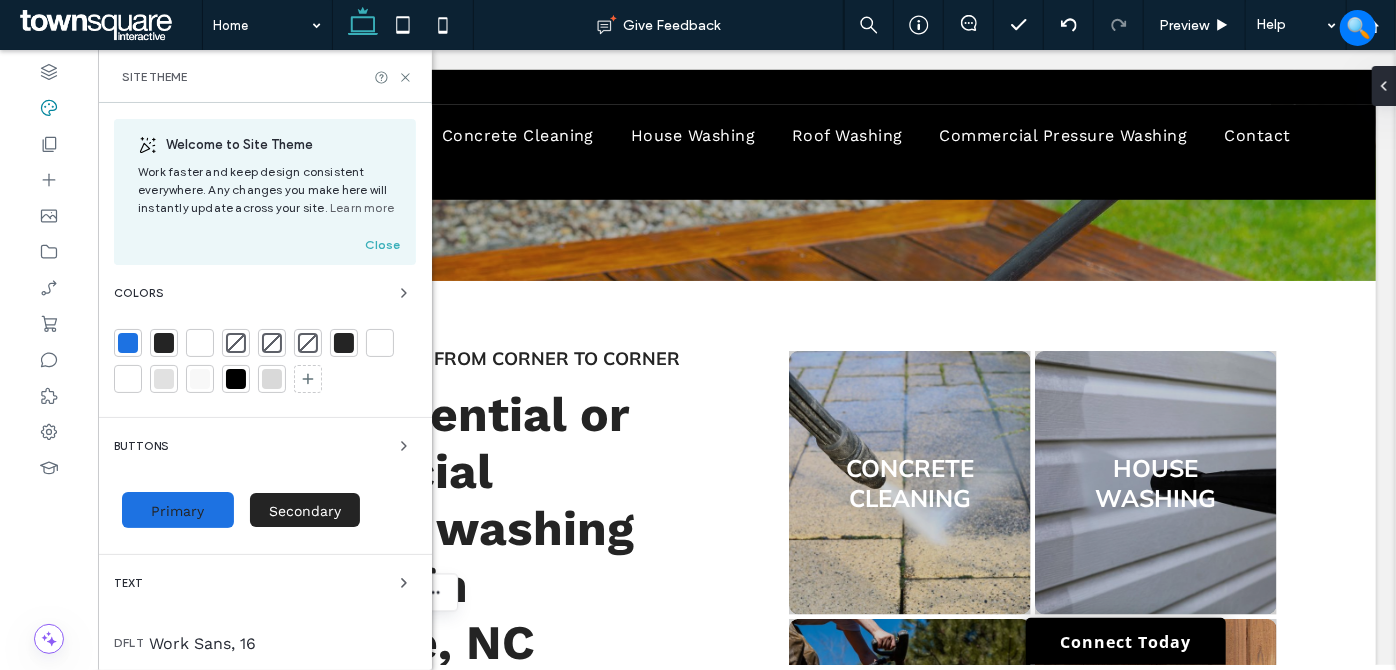 click 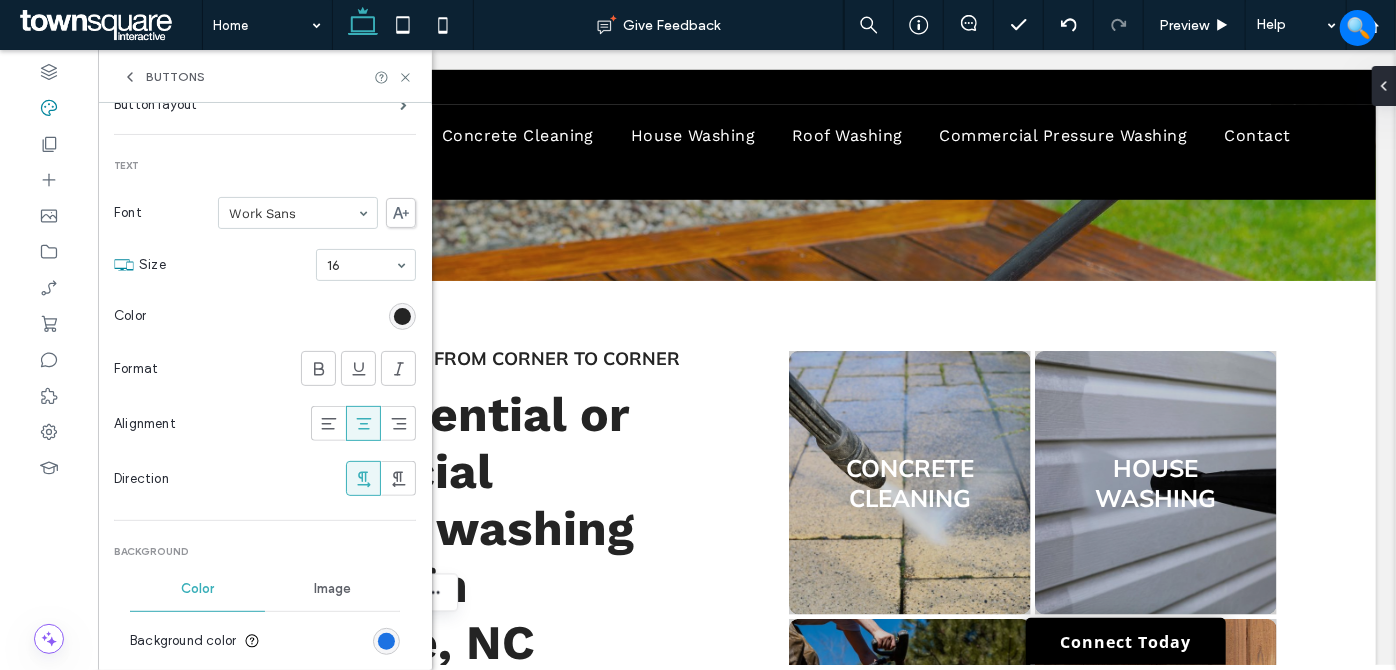 scroll, scrollTop: 181, scrollLeft: 0, axis: vertical 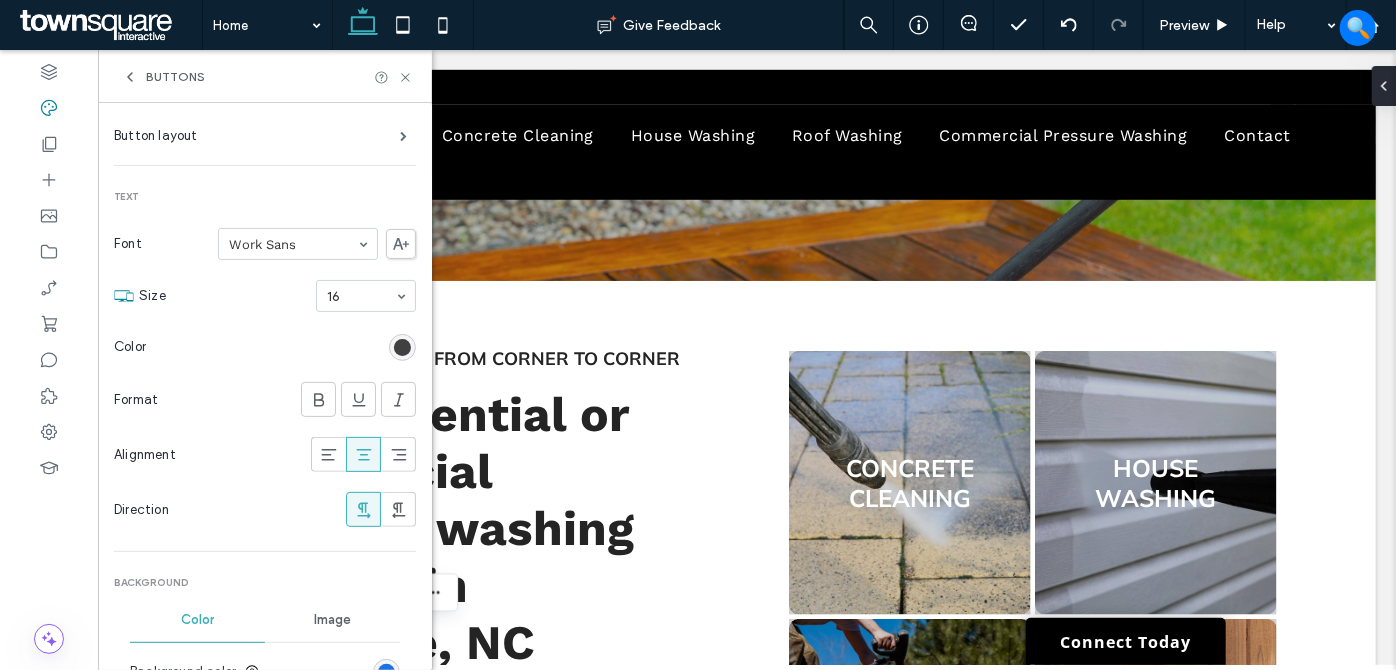 click at bounding box center (402, 347) 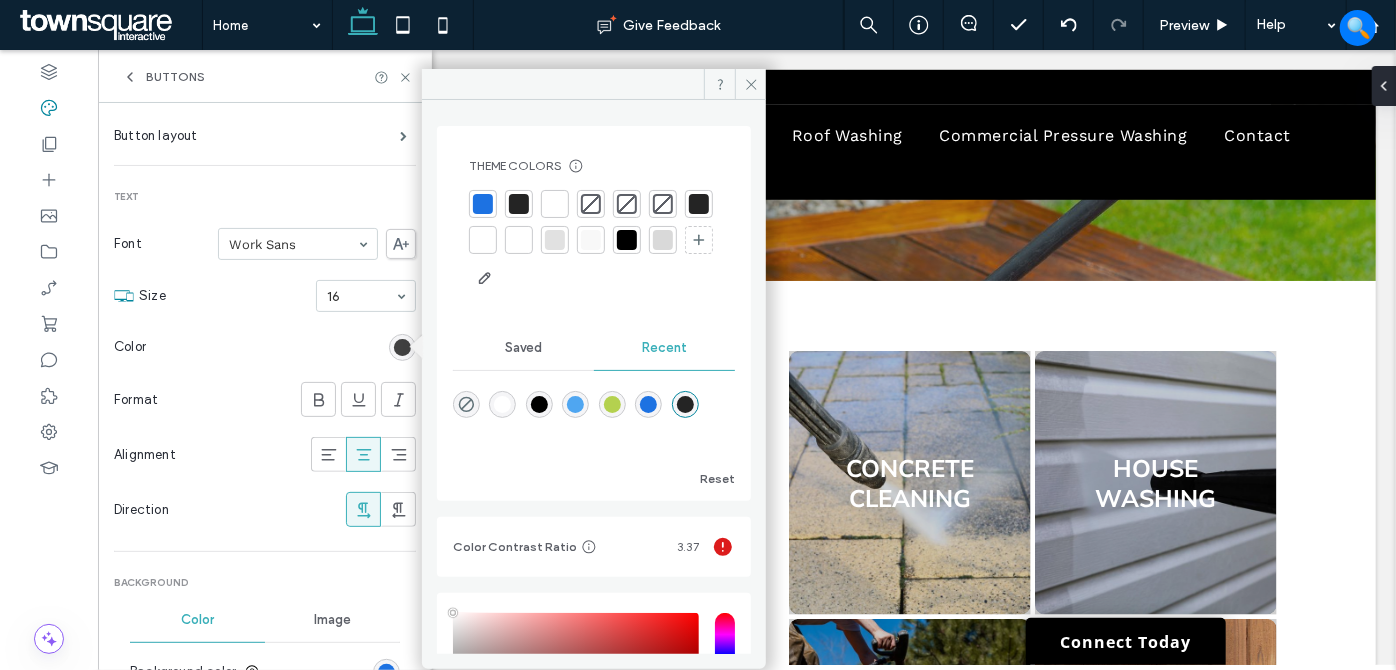 type on "****" 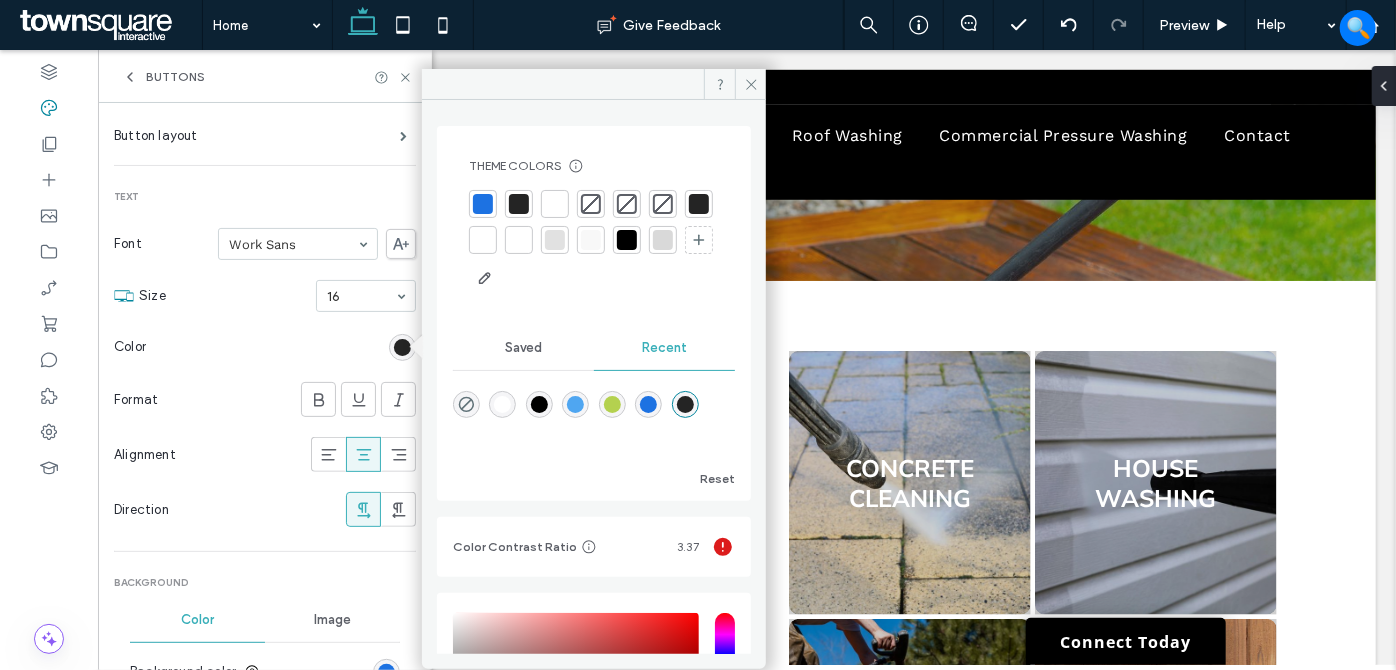 drag, startPoint x: 557, startPoint y: 203, endPoint x: 651, endPoint y: 179, distance: 97.015465 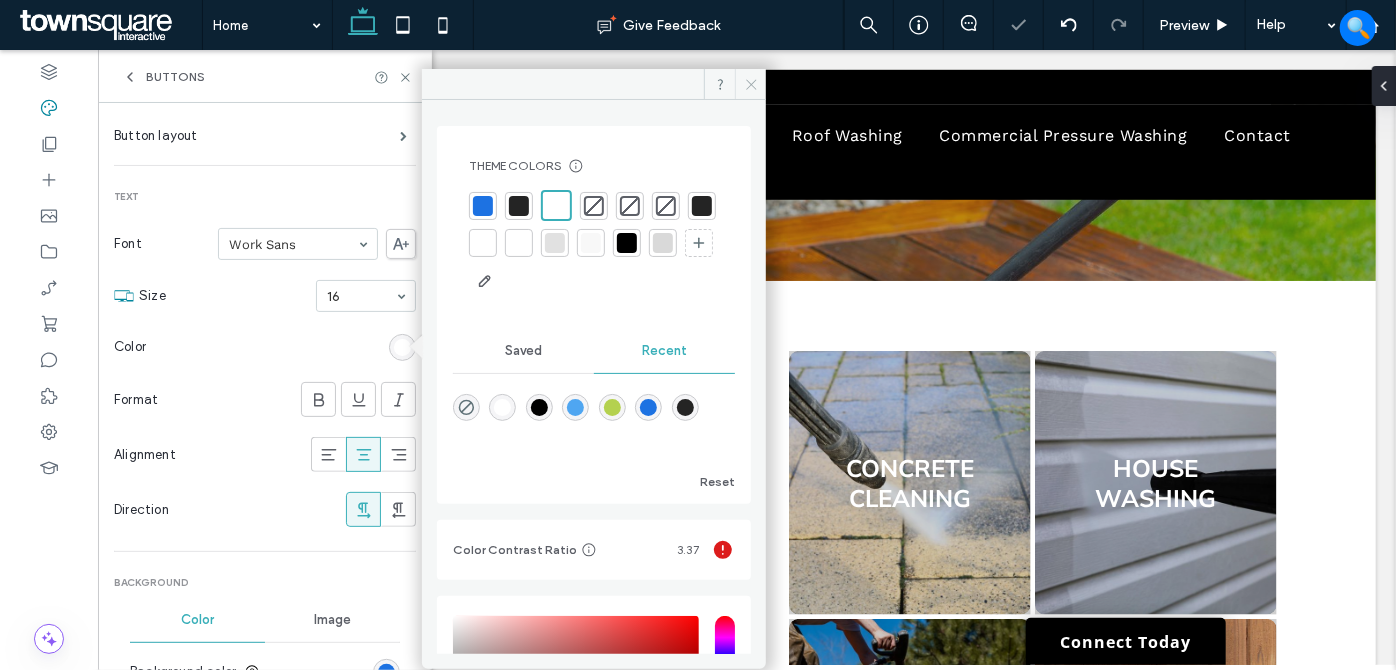 click 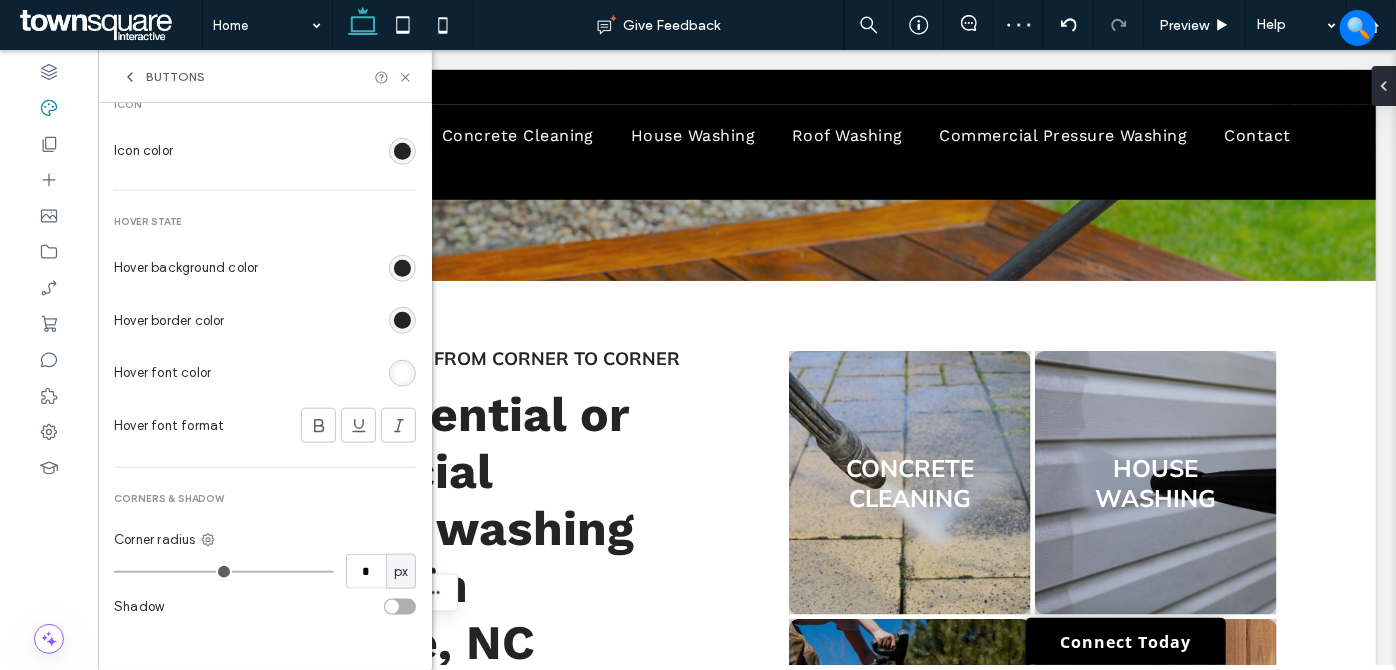 scroll, scrollTop: 333, scrollLeft: 0, axis: vertical 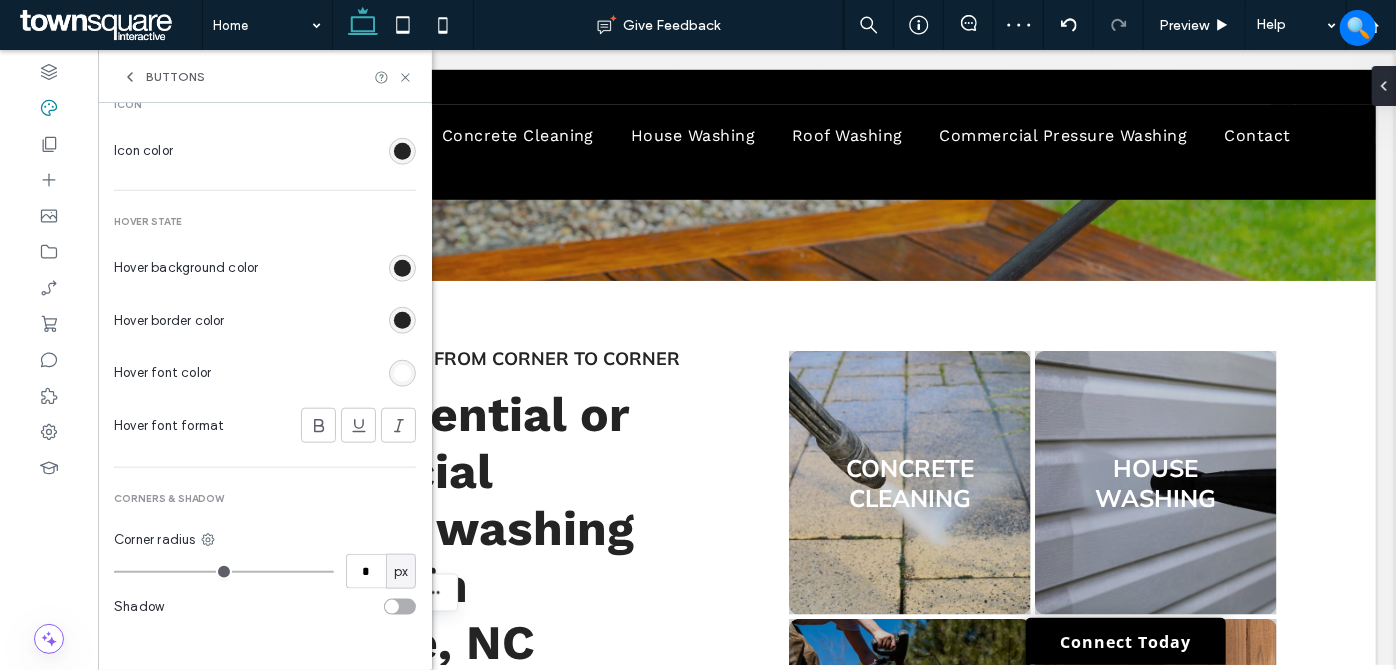 type on "*" 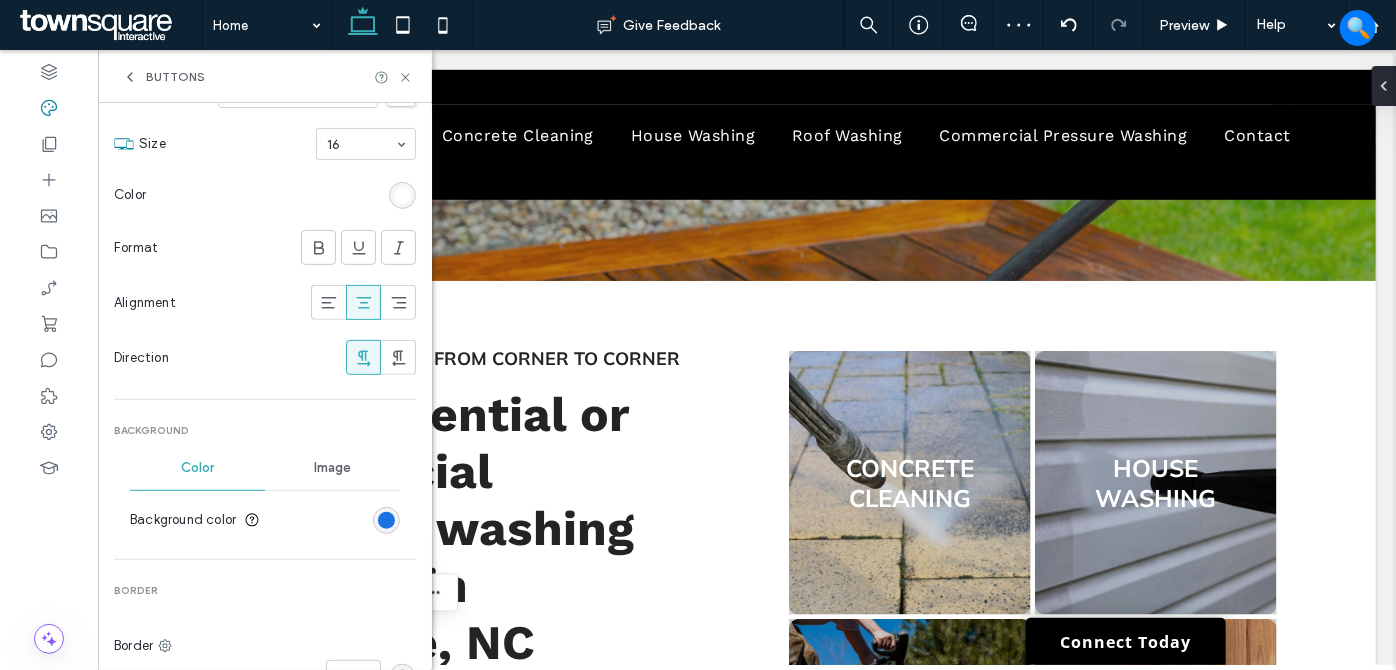 scroll, scrollTop: 0, scrollLeft: 0, axis: both 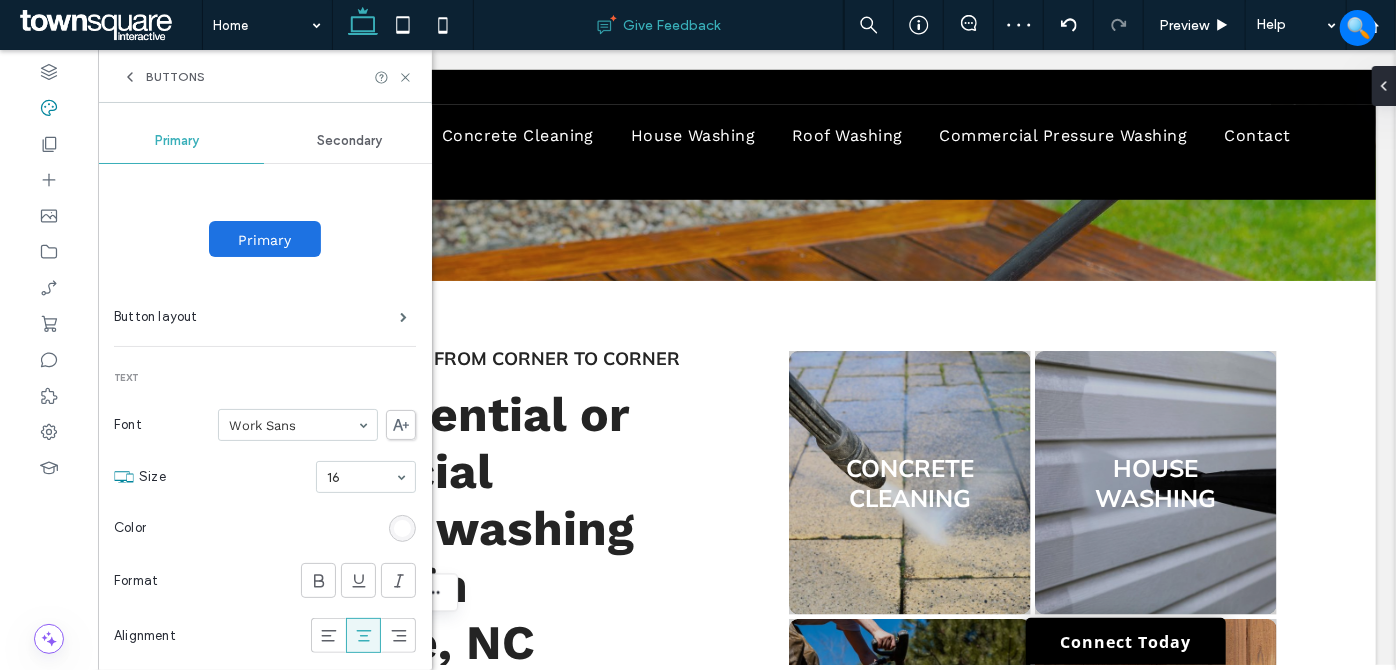 drag, startPoint x: 403, startPoint y: 81, endPoint x: 634, endPoint y: 1, distance: 244.46063 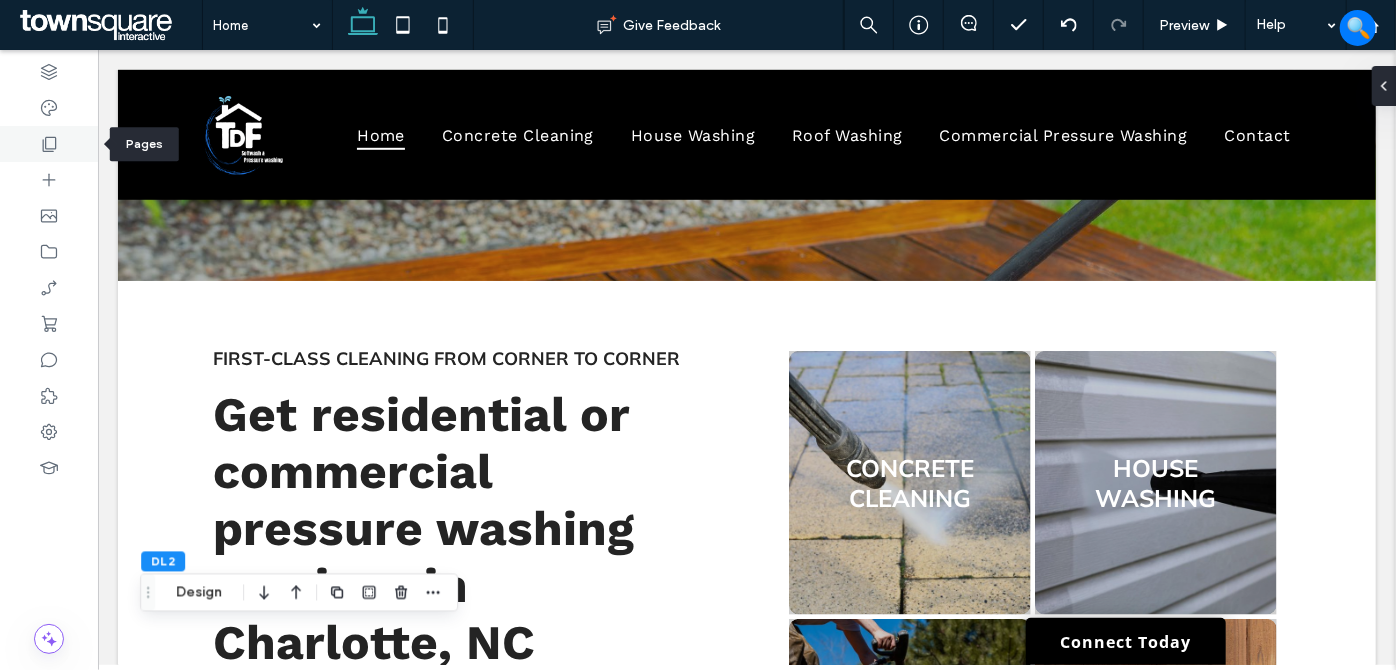 click 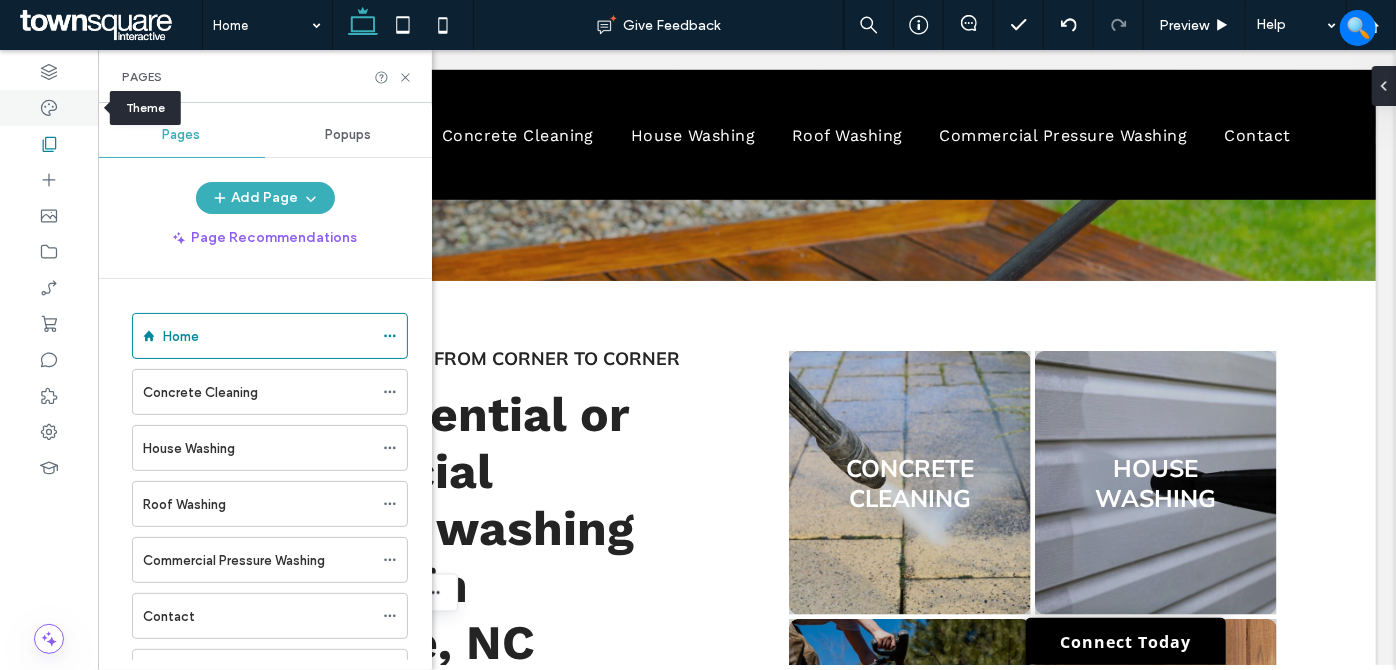 drag, startPoint x: 47, startPoint y: 109, endPoint x: 182, endPoint y: 304, distance: 237.17082 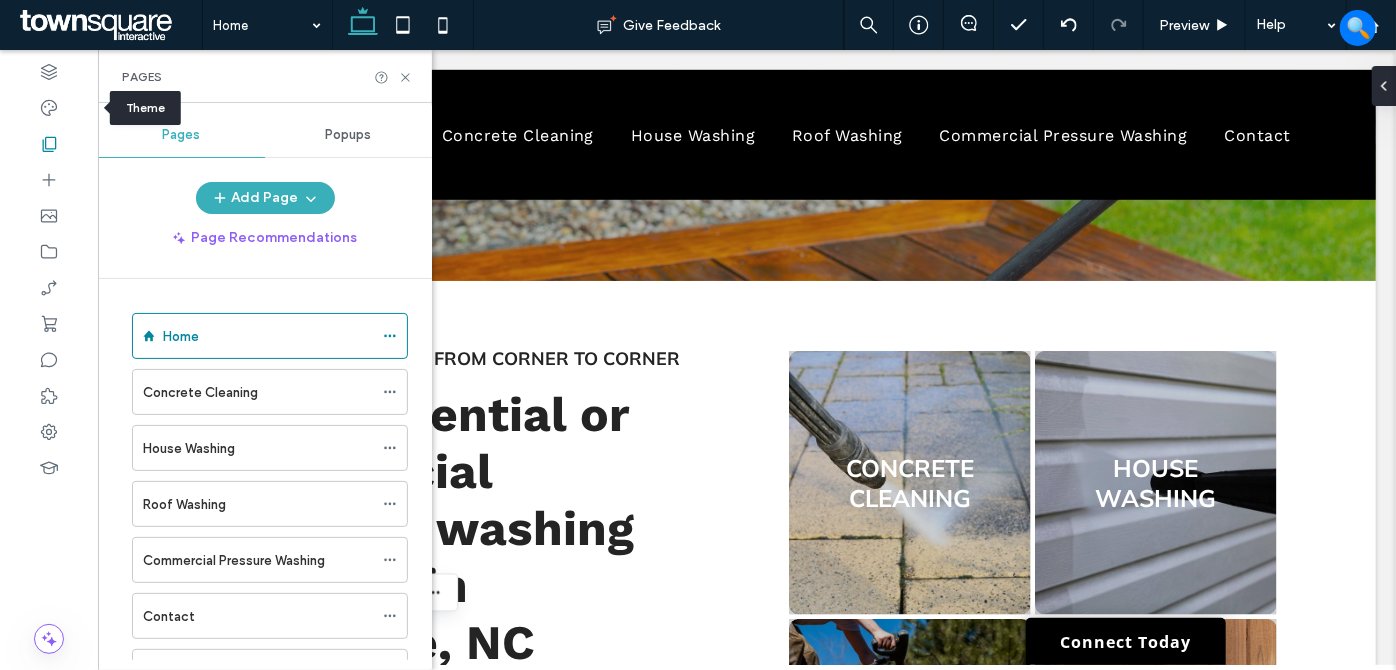 click 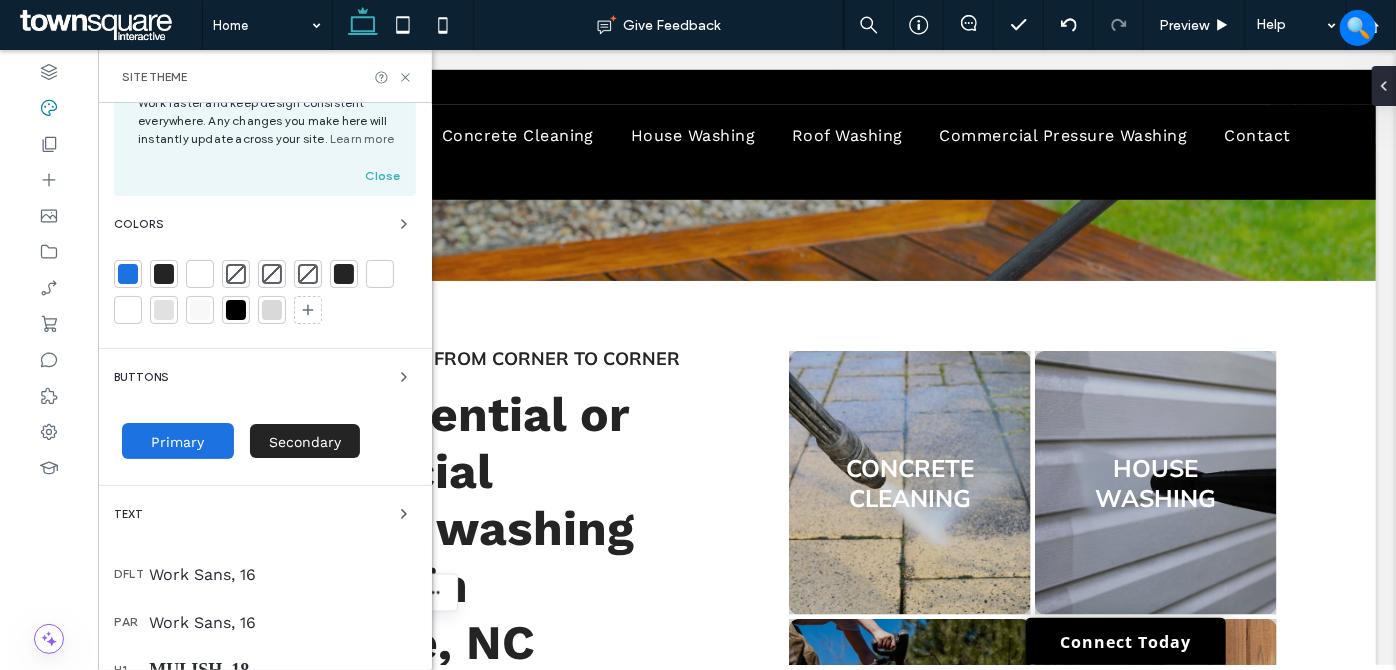 scroll, scrollTop: 181, scrollLeft: 0, axis: vertical 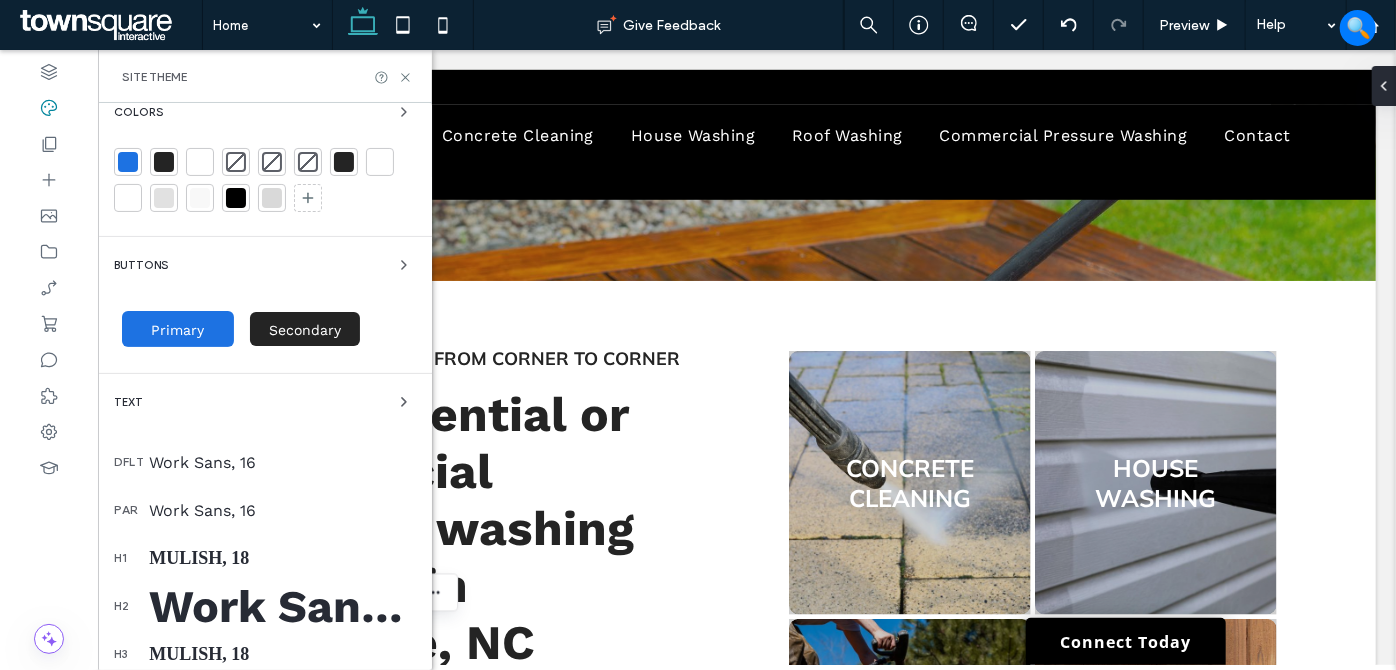 drag, startPoint x: 390, startPoint y: 263, endPoint x: 396, endPoint y: 314, distance: 51.351727 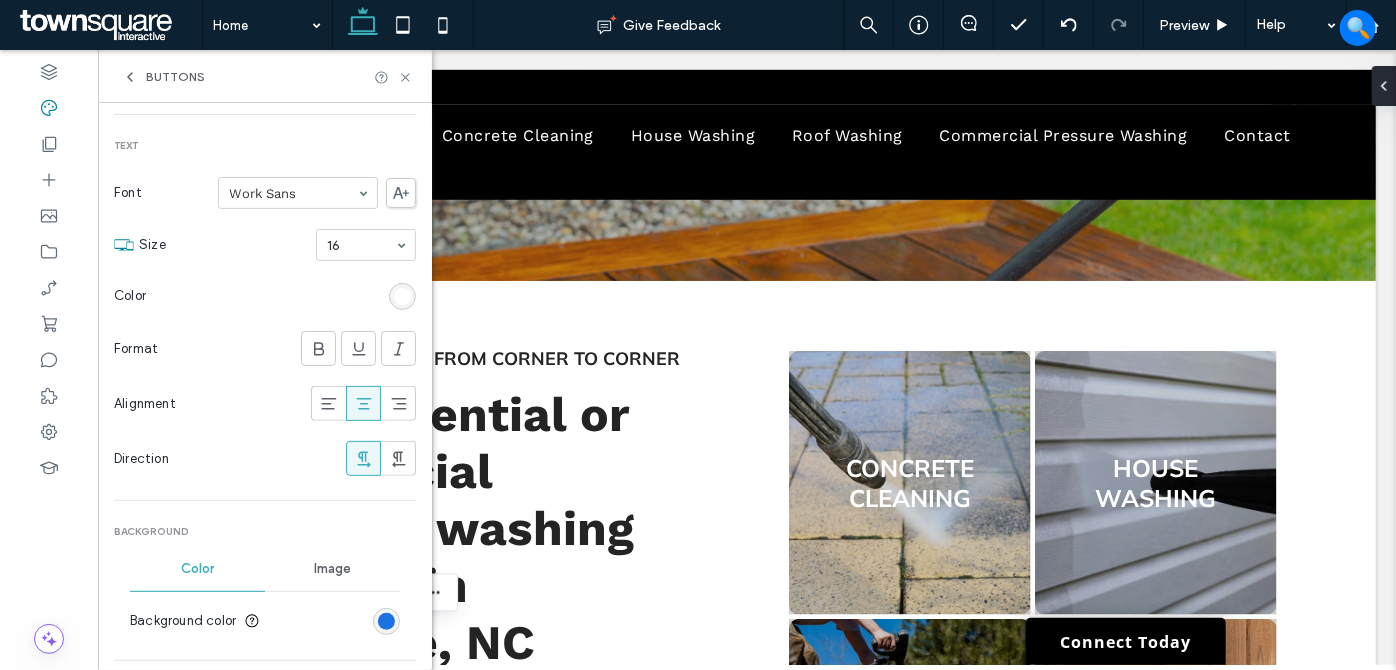 scroll, scrollTop: 363, scrollLeft: 0, axis: vertical 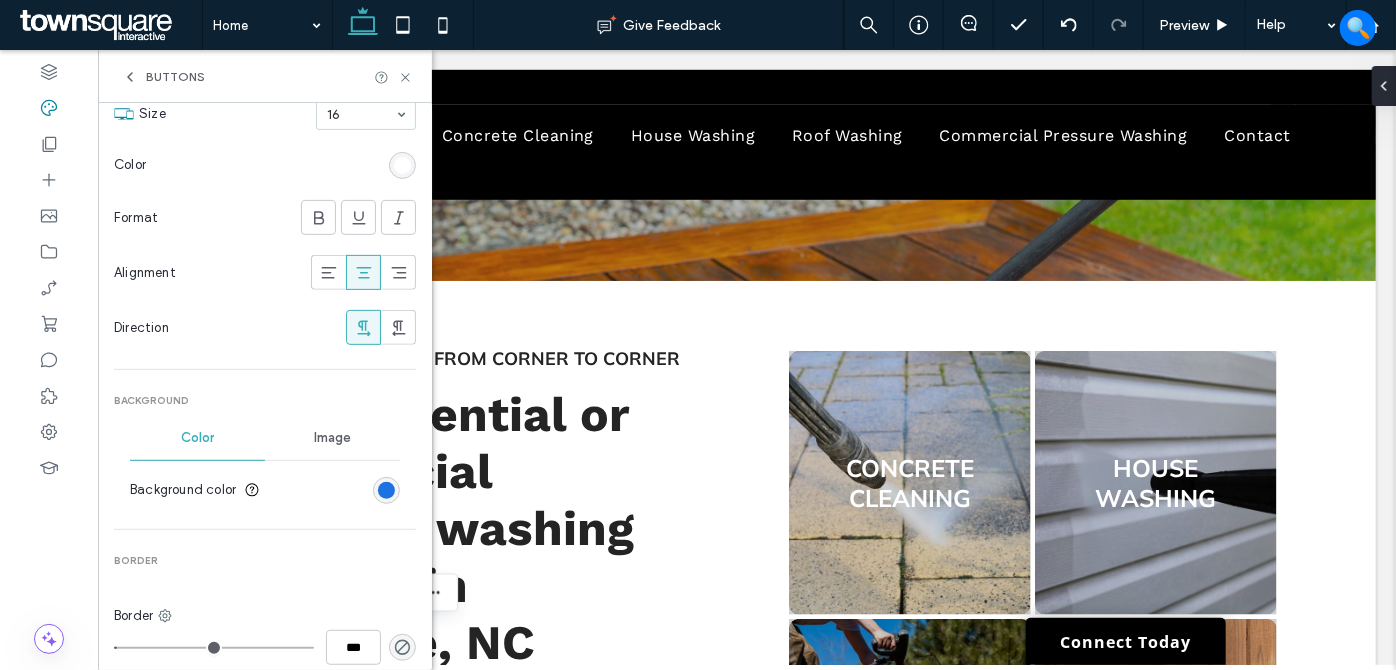 drag, startPoint x: 372, startPoint y: 488, endPoint x: 404, endPoint y: 411, distance: 83.38465 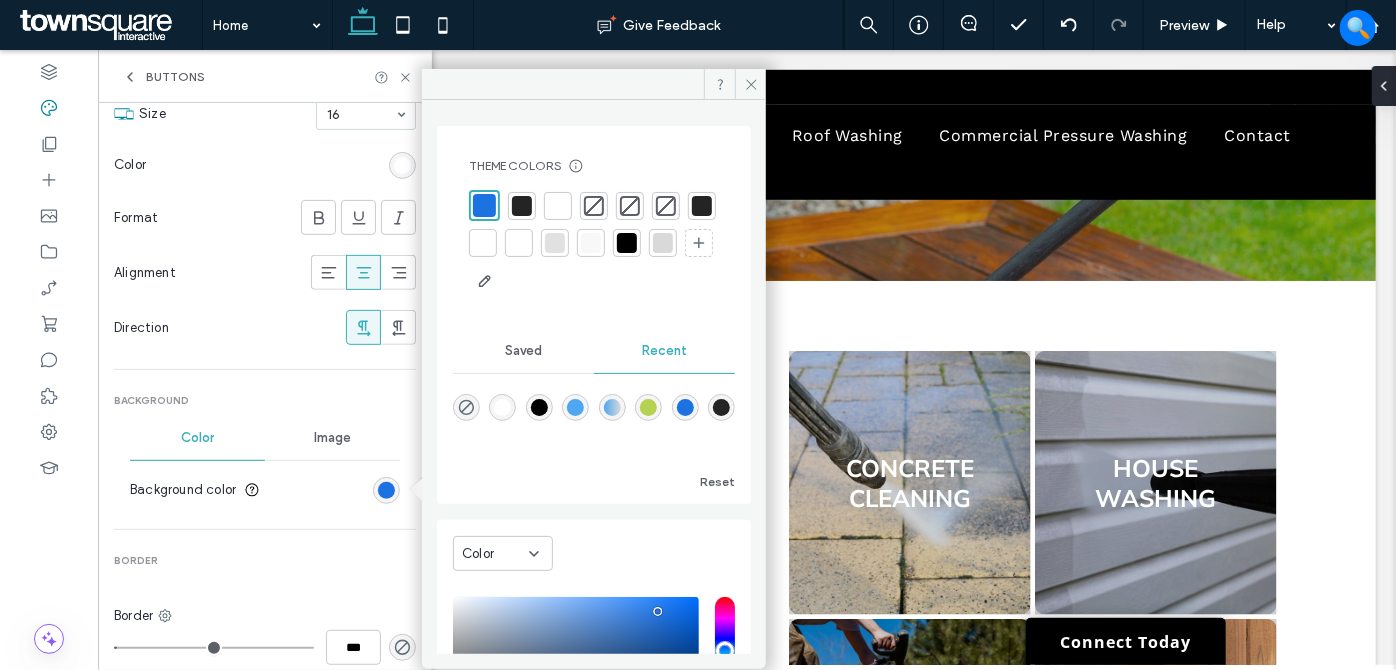 drag, startPoint x: 474, startPoint y: 206, endPoint x: 501, endPoint y: 207, distance: 27.018513 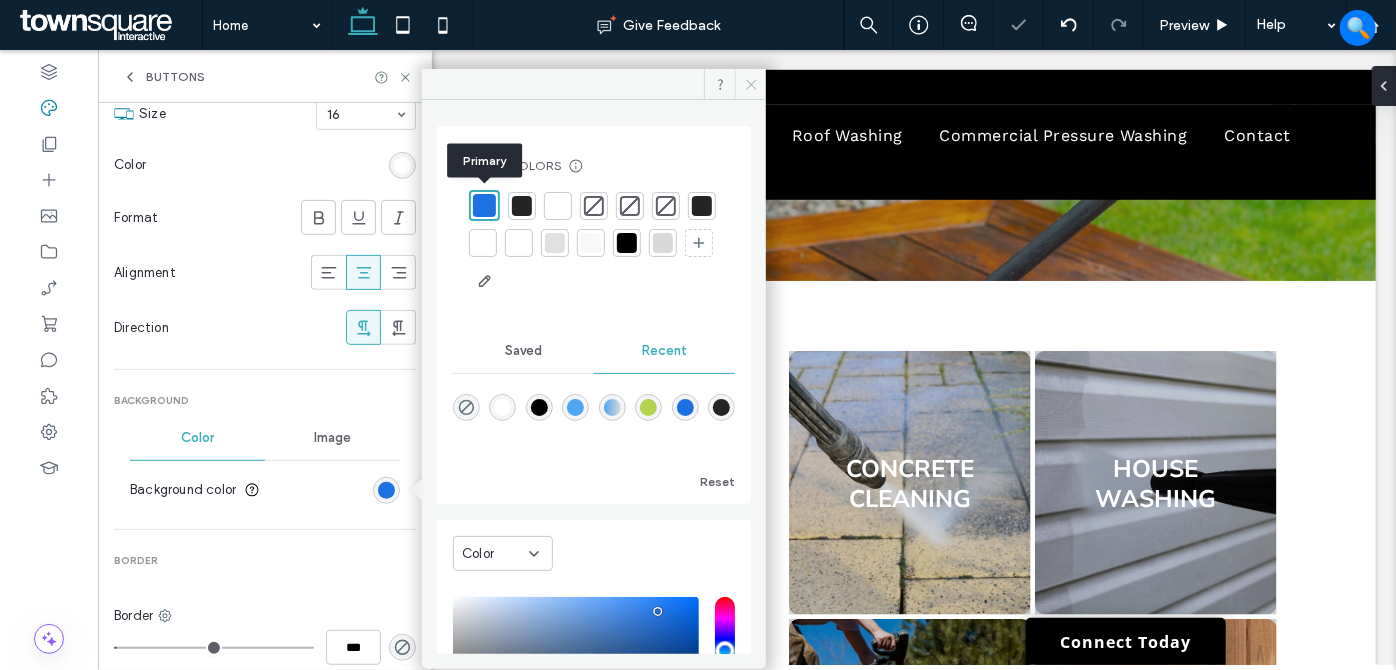 type on "*" 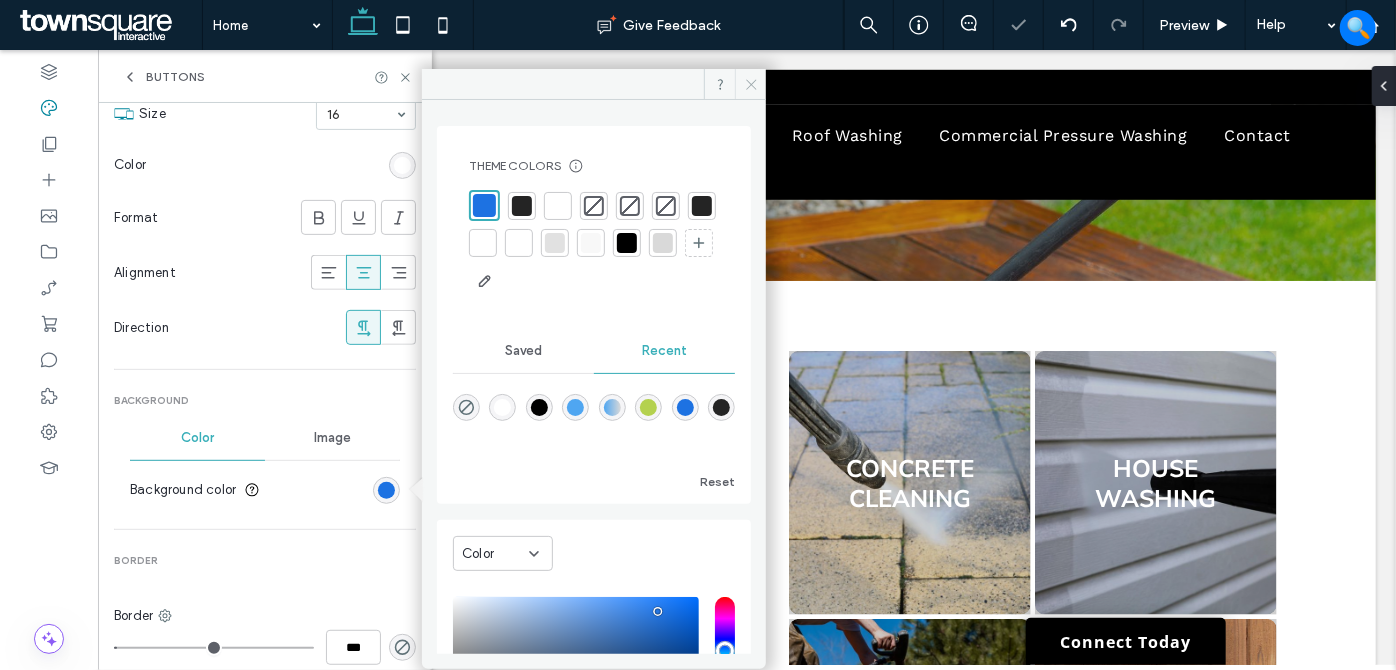 click 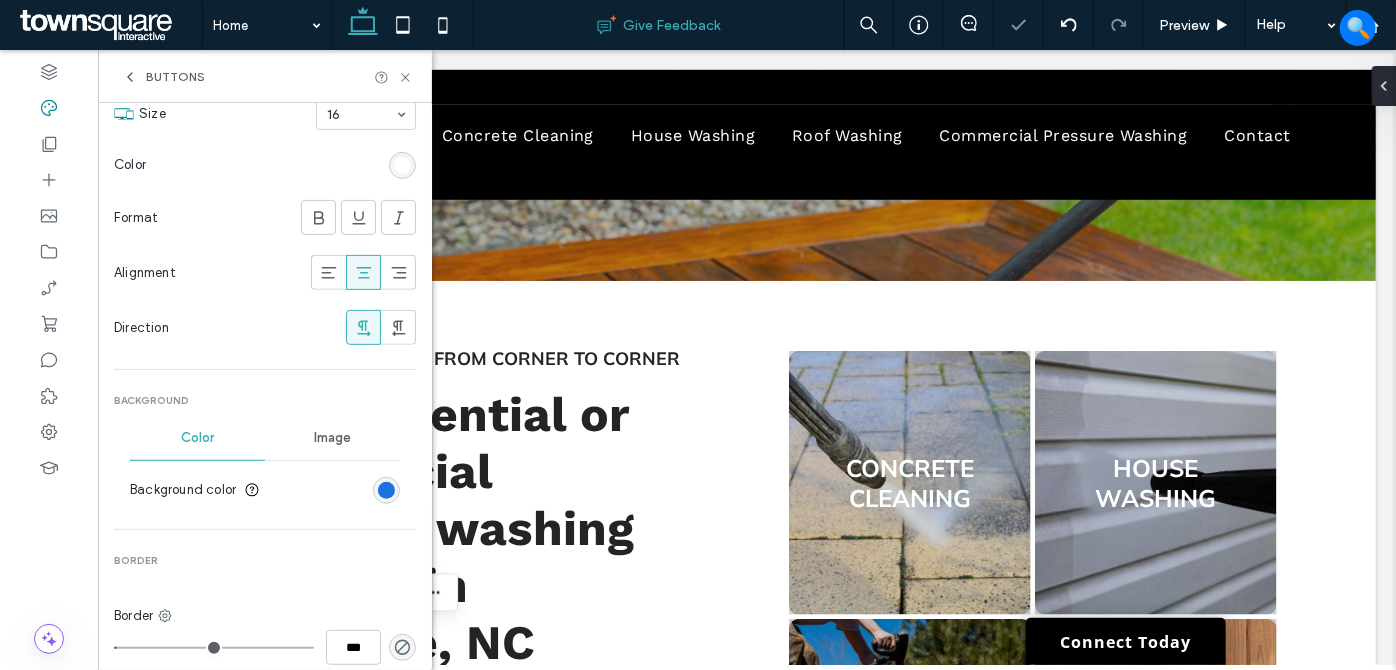 scroll, scrollTop: 636, scrollLeft: 0, axis: vertical 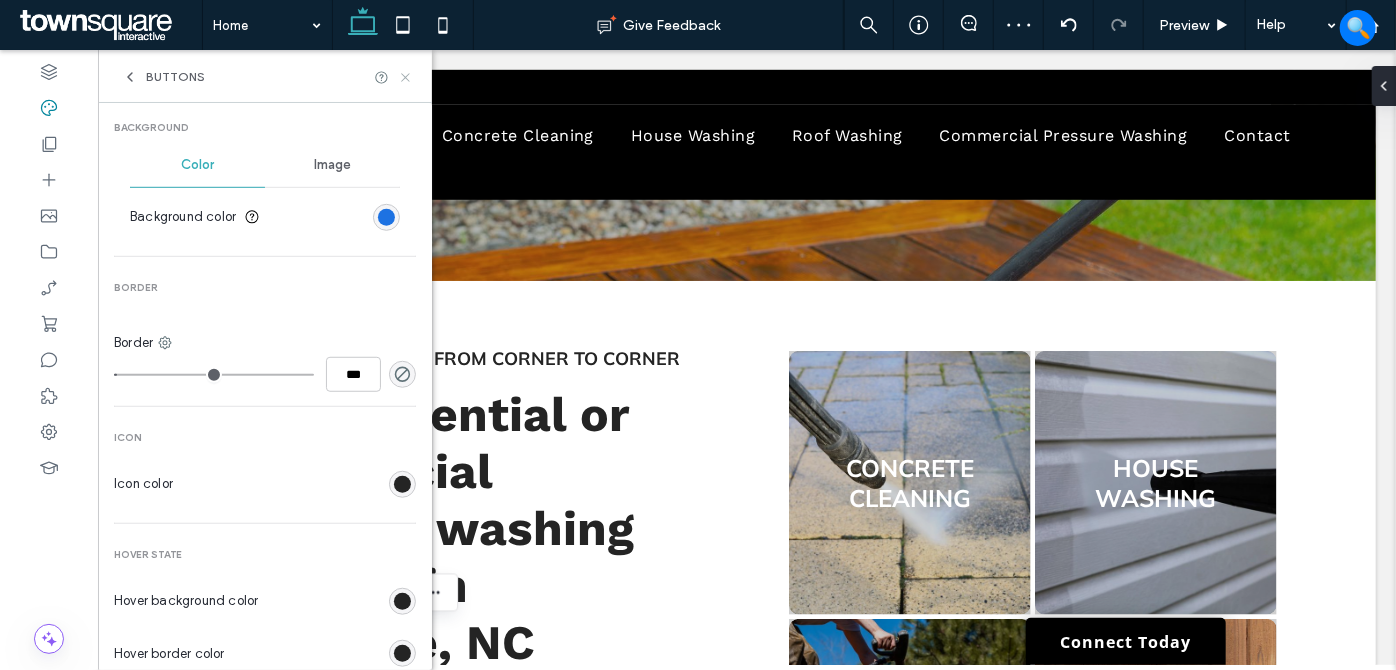 click 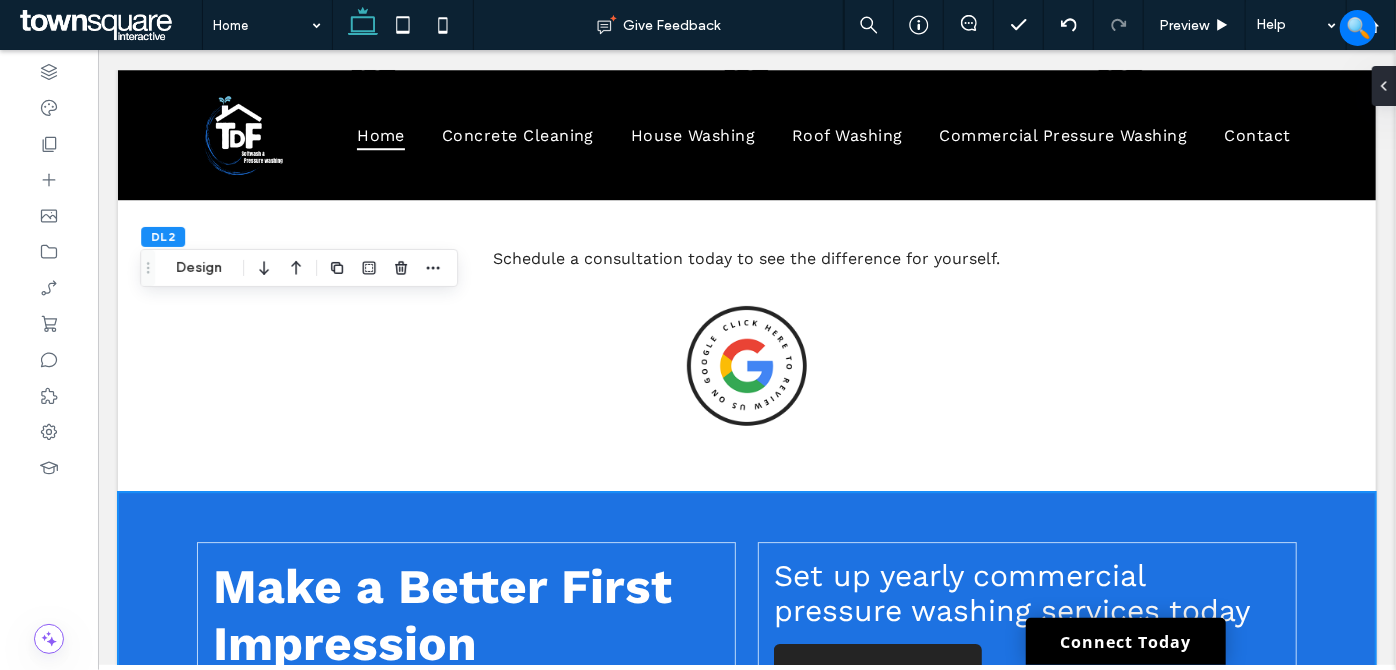 scroll, scrollTop: 2998, scrollLeft: 0, axis: vertical 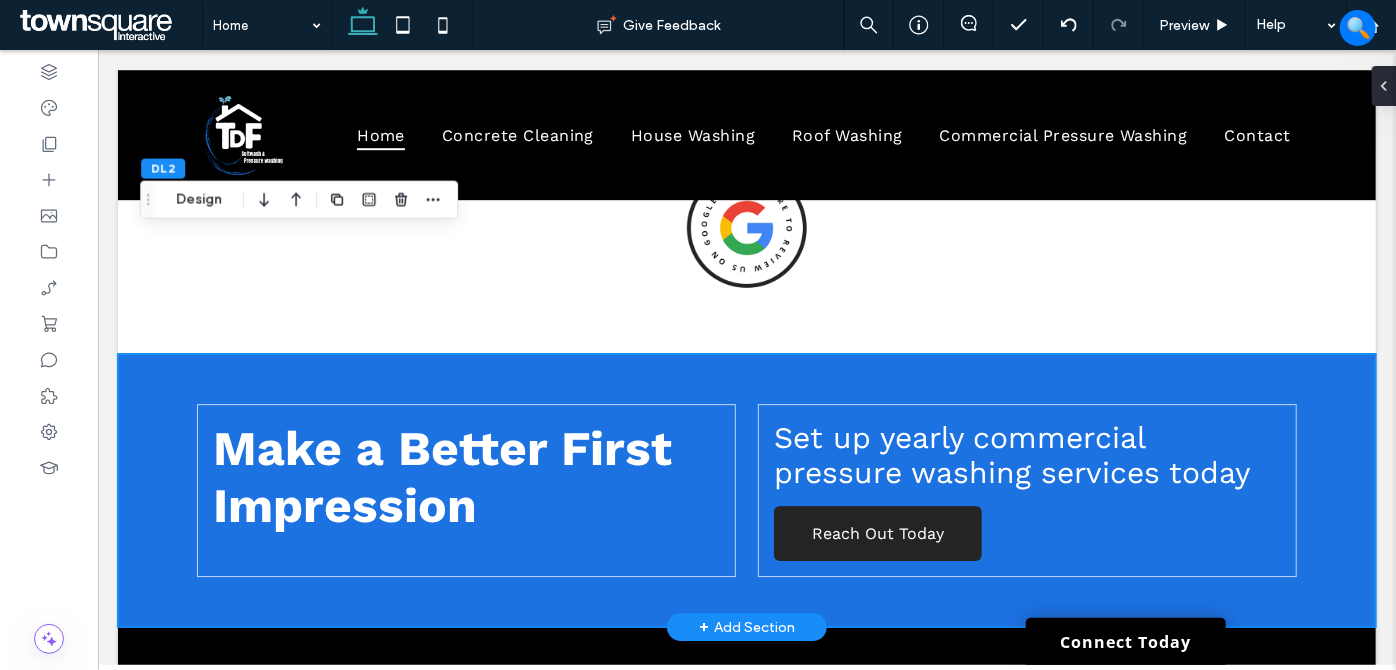 click on "Make a Better First Impression
Set up yearly commercial pressure washing services today
Reach Out Today" at bounding box center (746, 489) 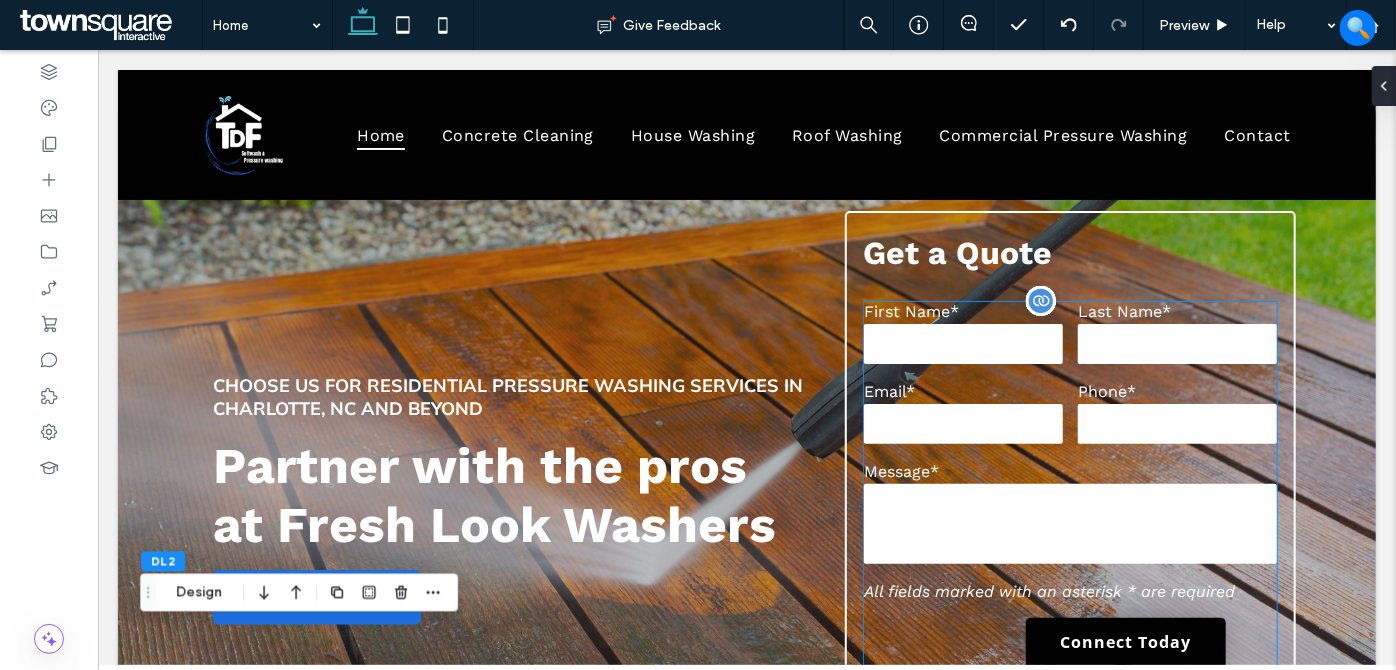 scroll, scrollTop: 362, scrollLeft: 0, axis: vertical 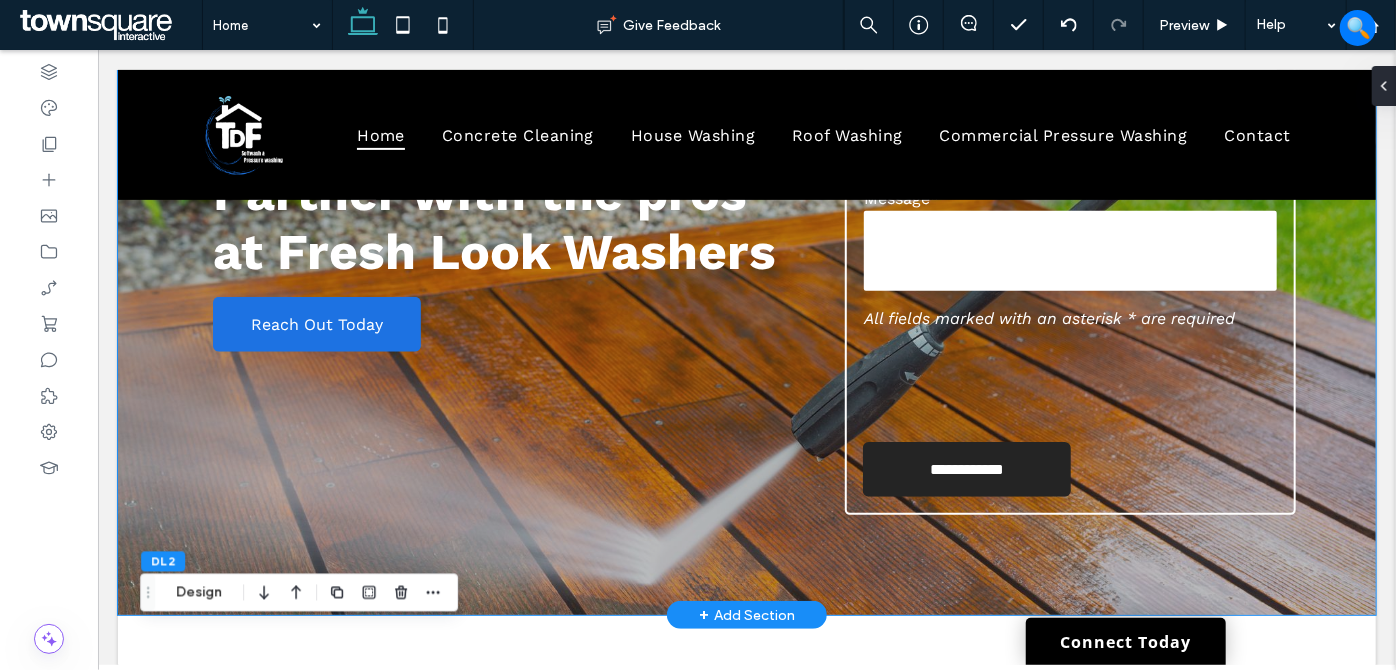 click on "**********" at bounding box center [746, 225] 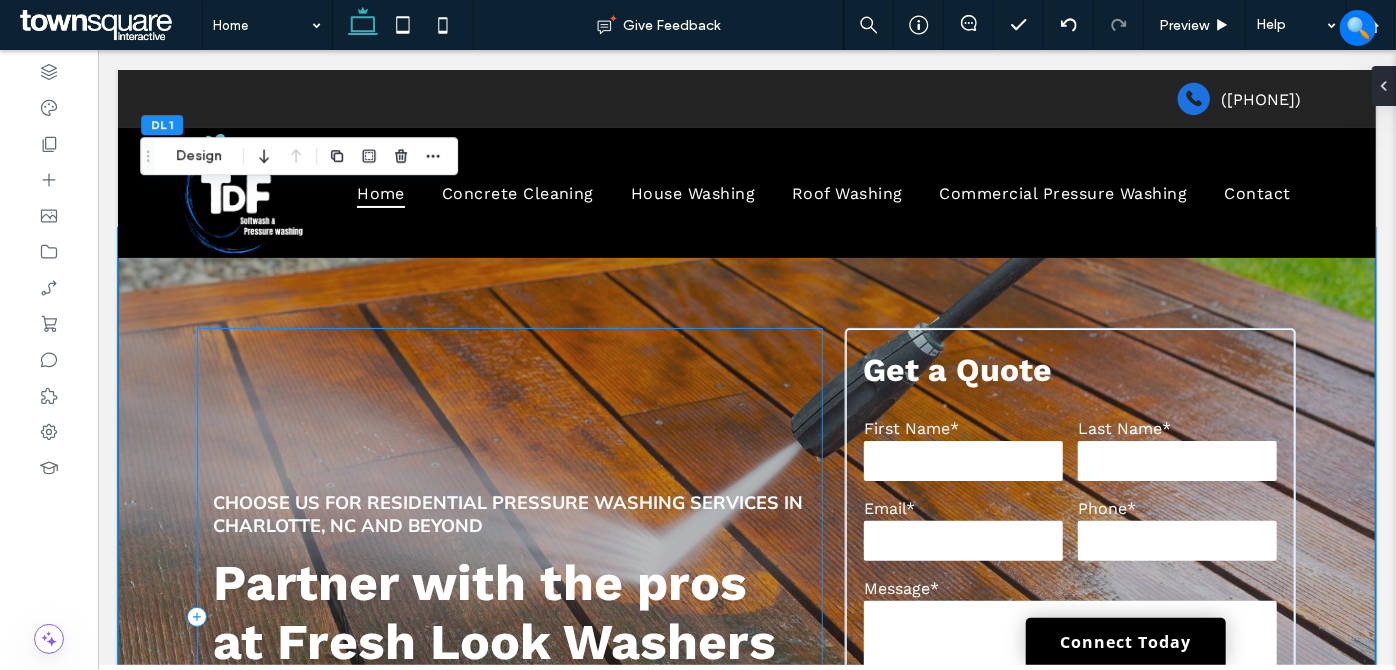 scroll, scrollTop: 0, scrollLeft: 0, axis: both 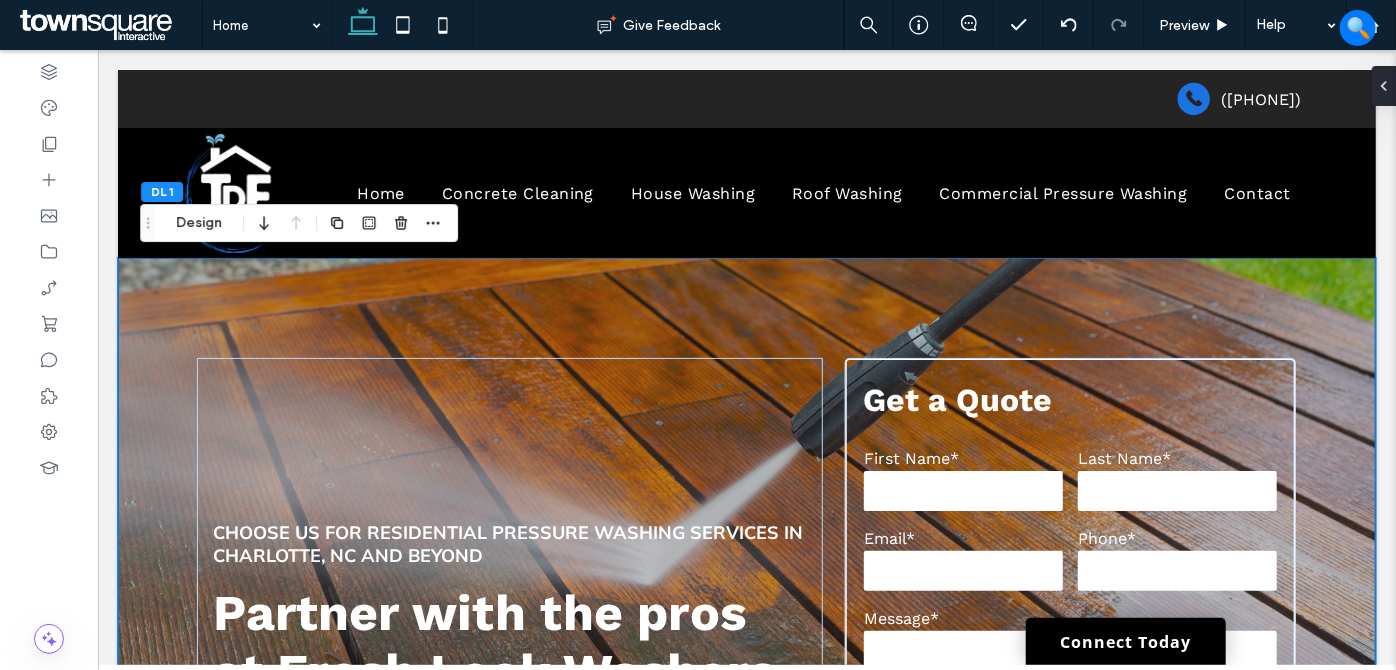 click on "**********" at bounding box center (746, 645) 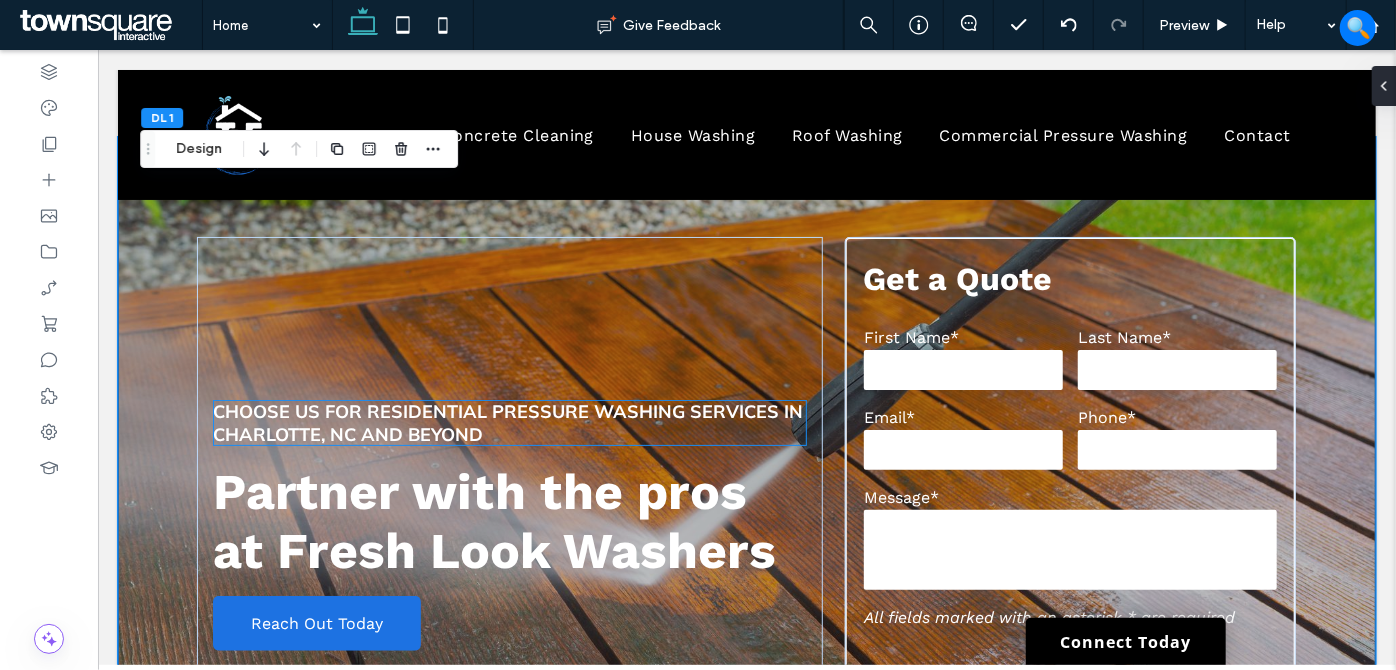 scroll, scrollTop: 181, scrollLeft: 0, axis: vertical 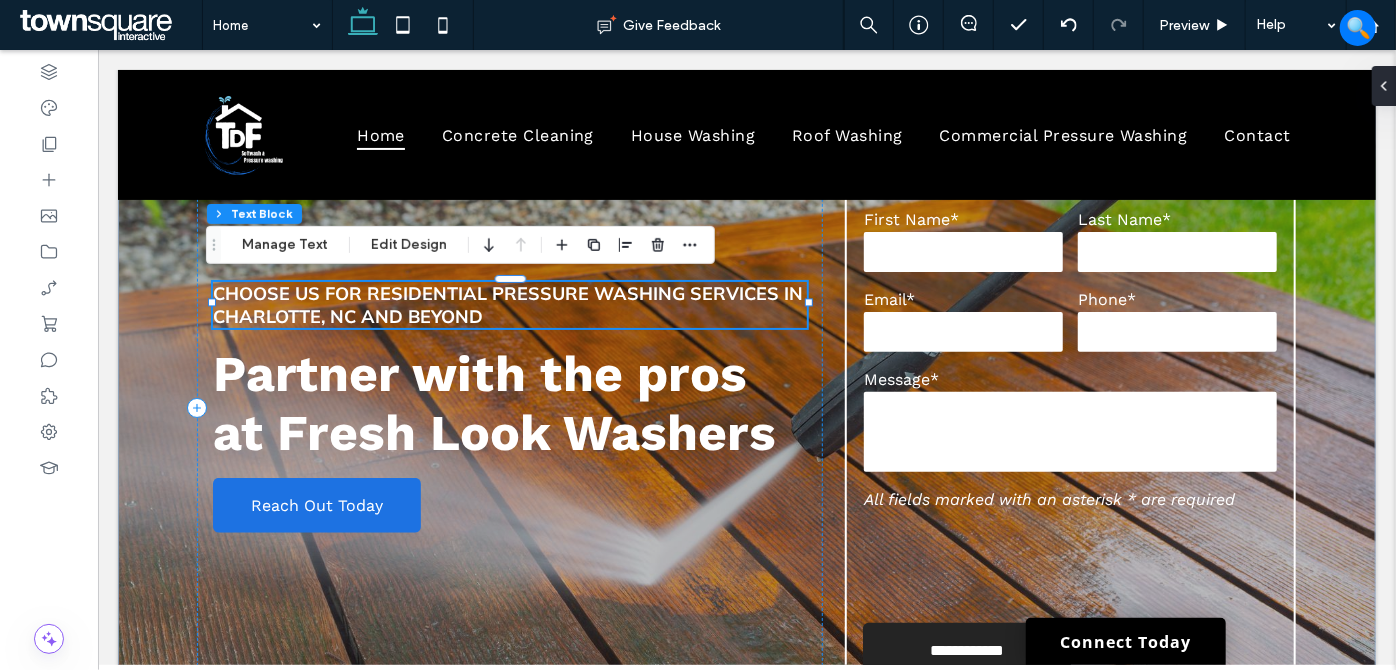click on "Choose Us for Residential Pressure Washing Services in Charlotte, NC and Beyond" at bounding box center (509, 304) 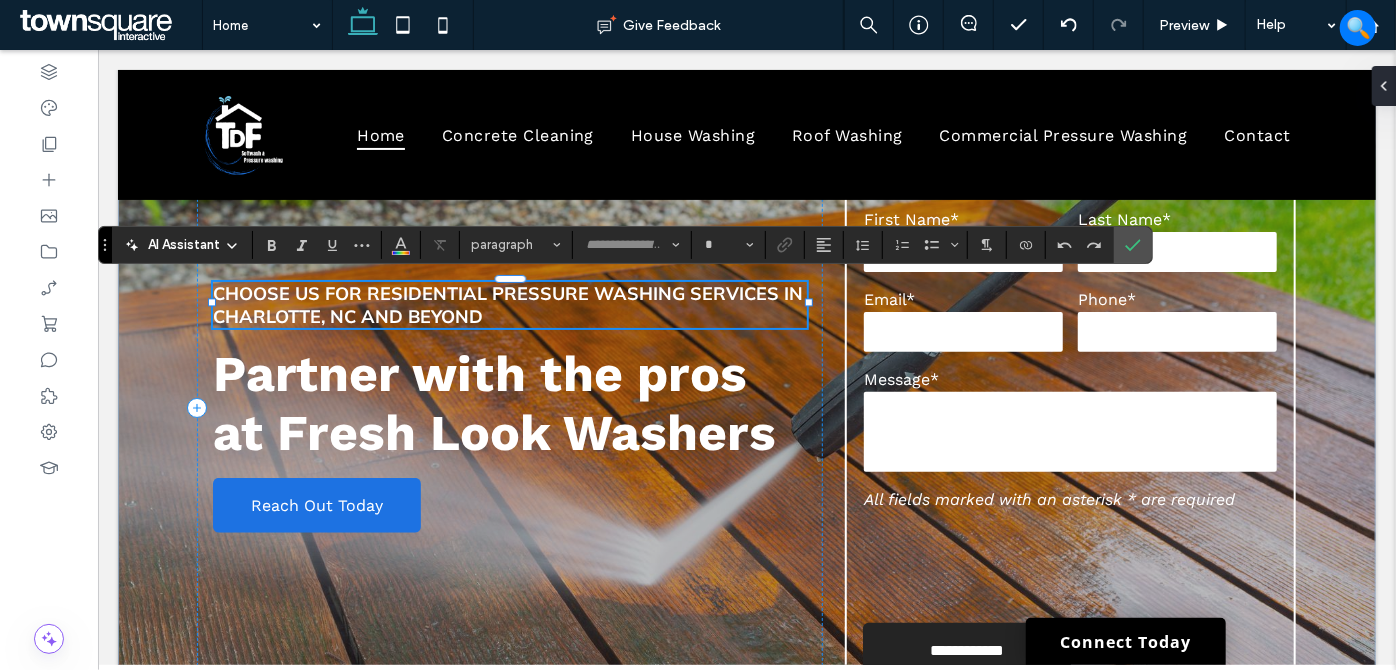 type on "******" 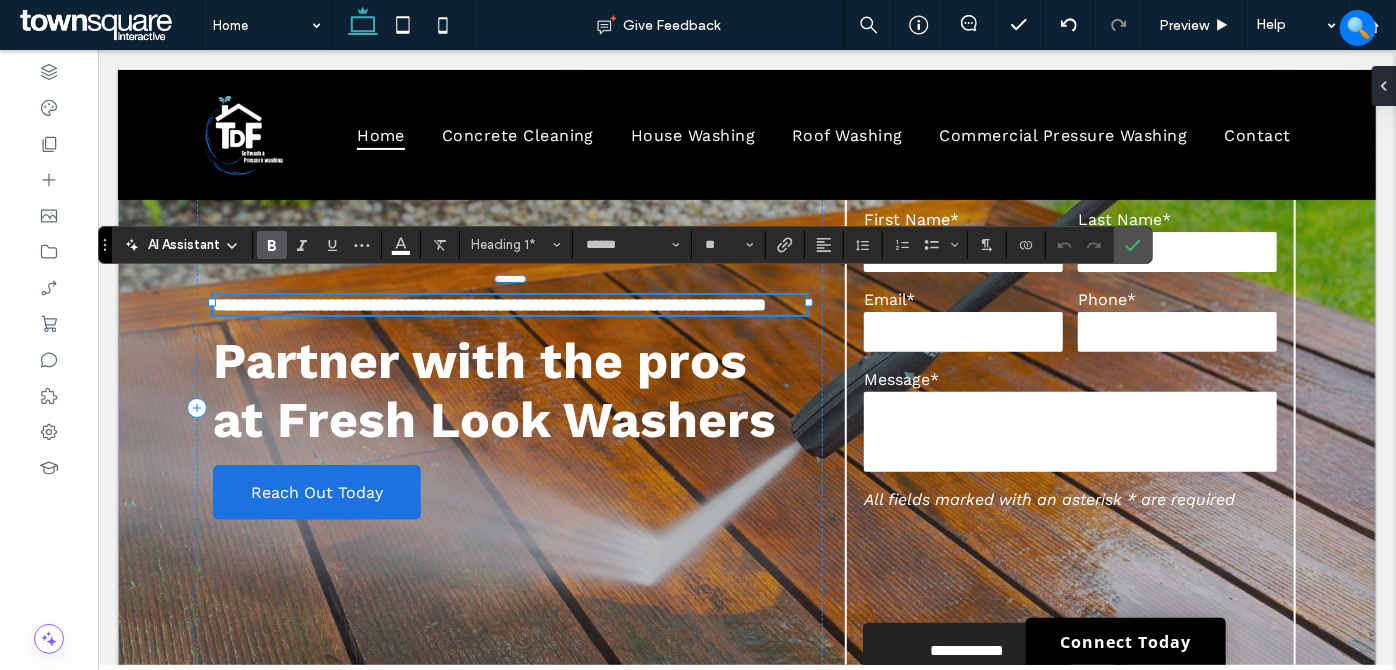 paste 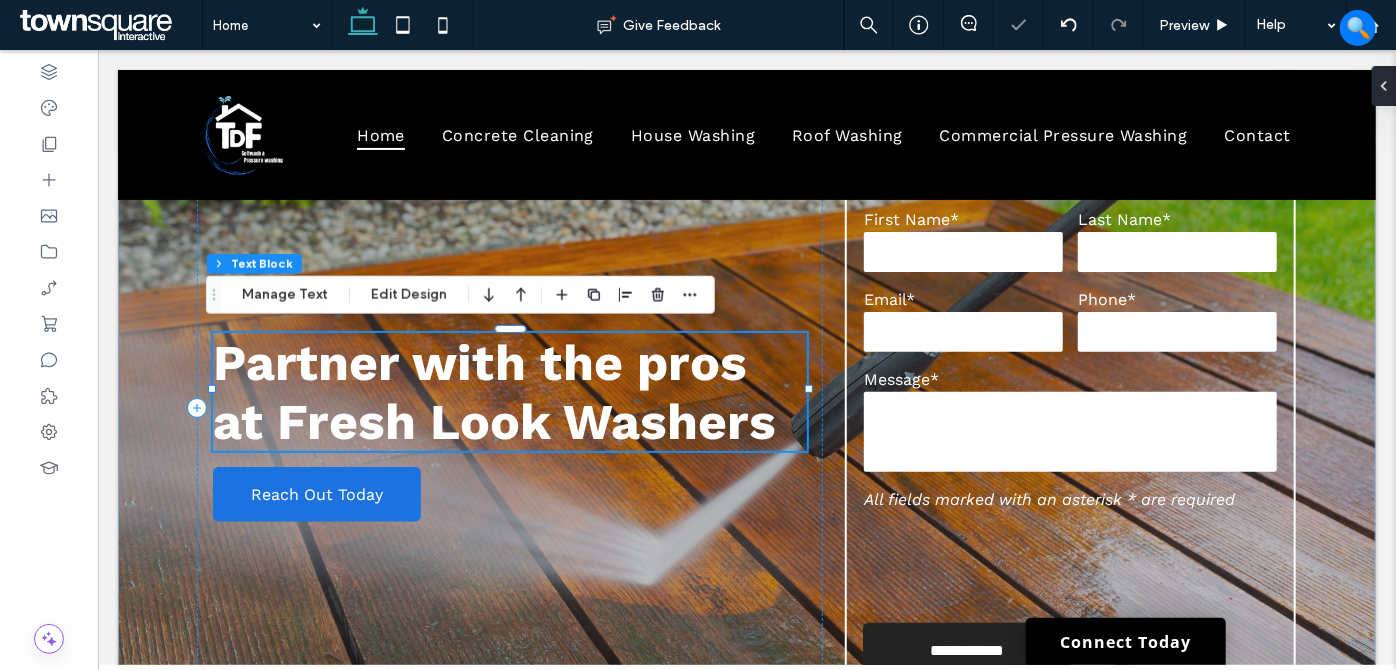 click on "Partner with the pros at Fresh Look Washers" at bounding box center (493, 391) 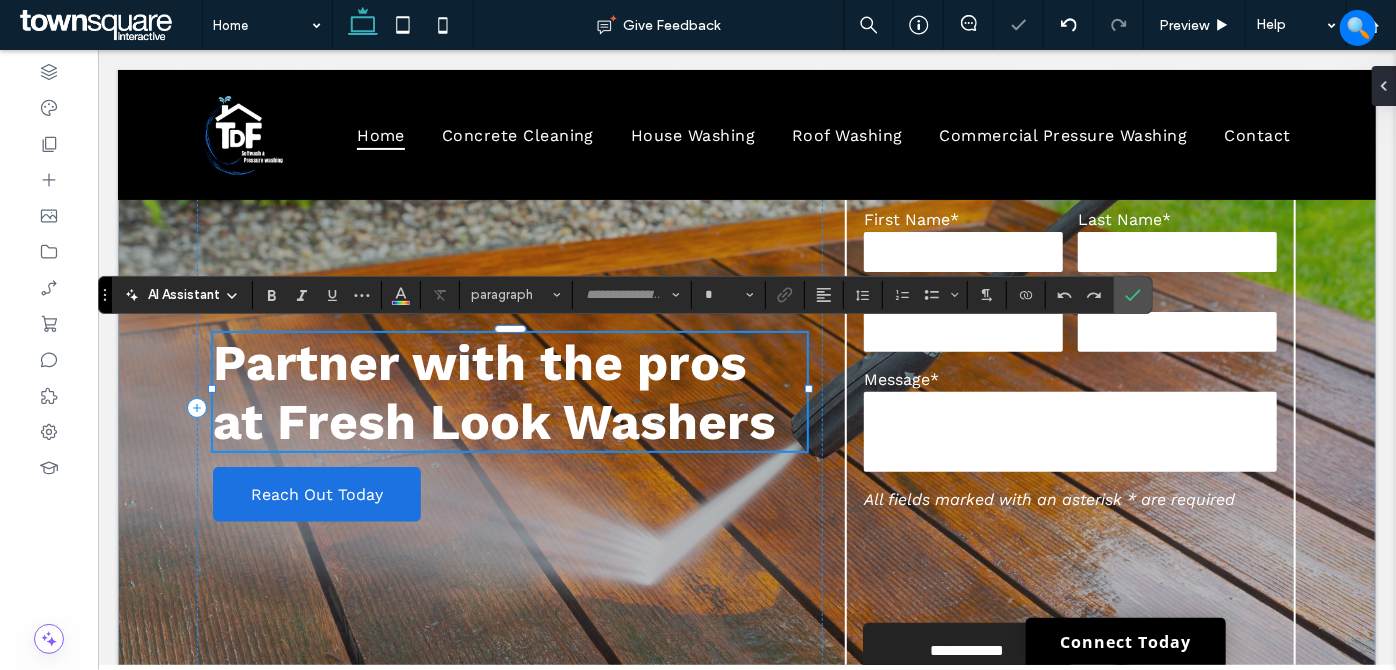 type on "*********" 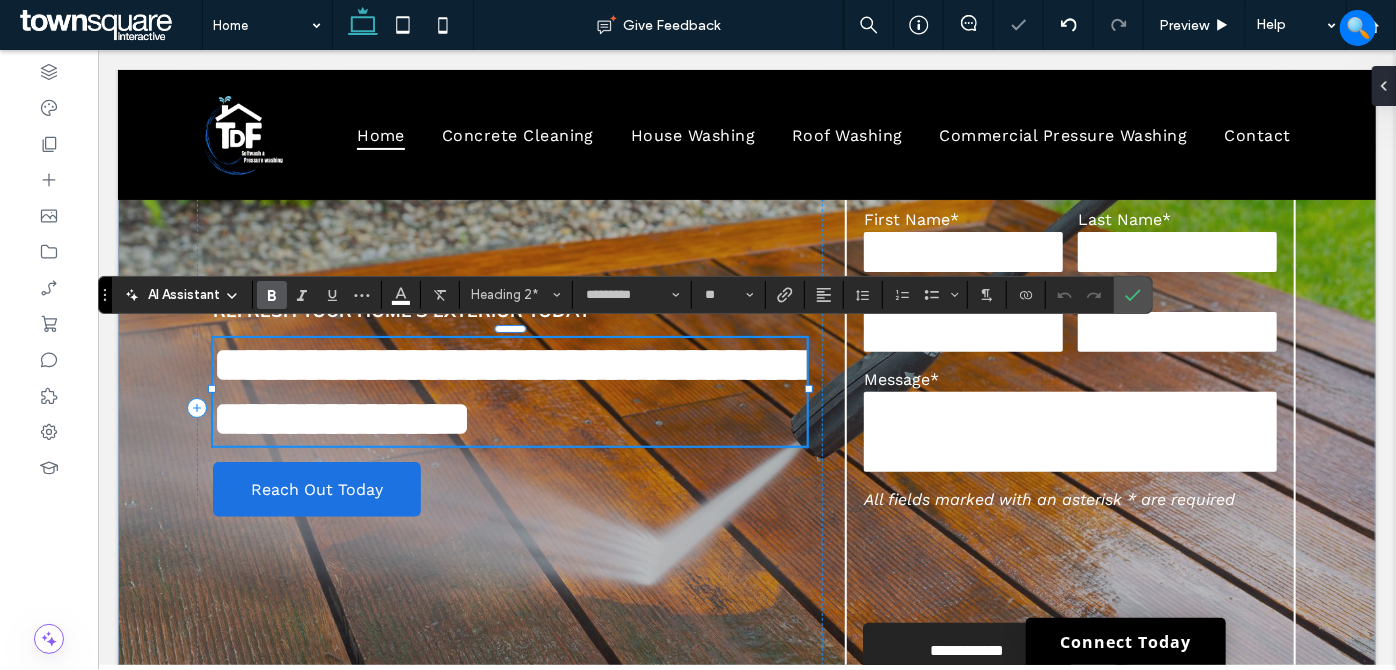 paste 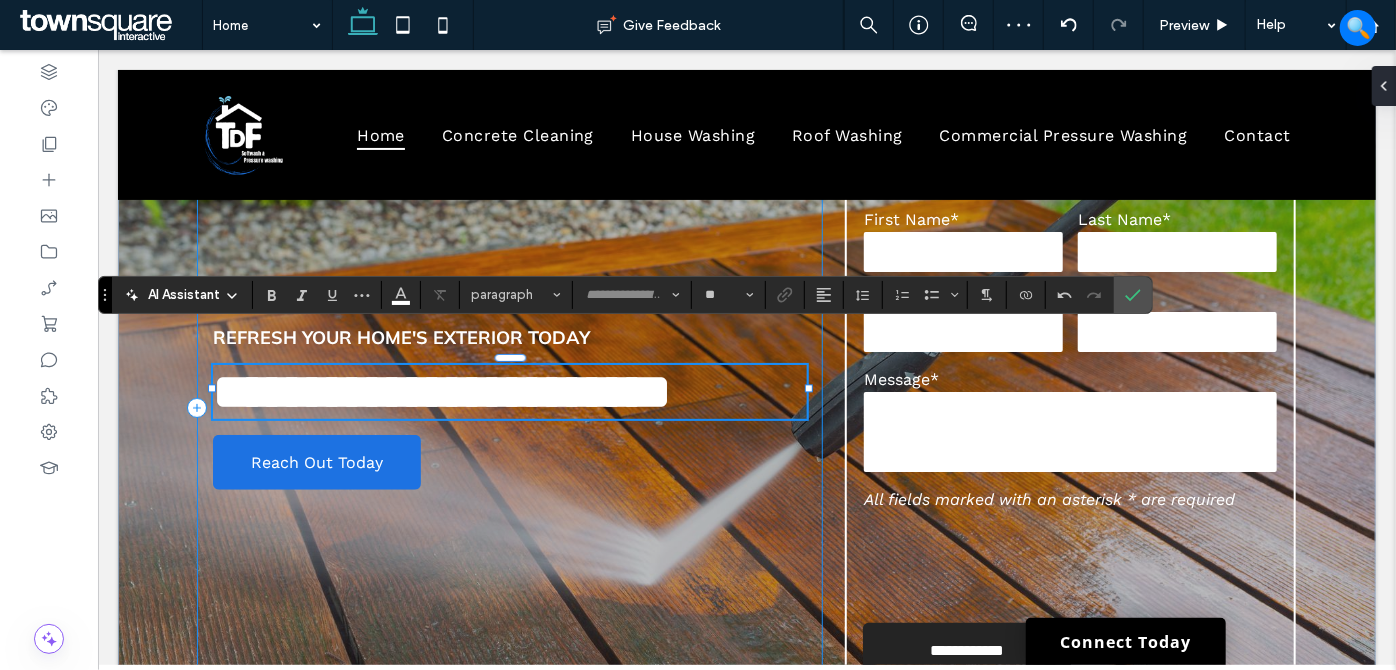 click on "**********" at bounding box center [509, 406] 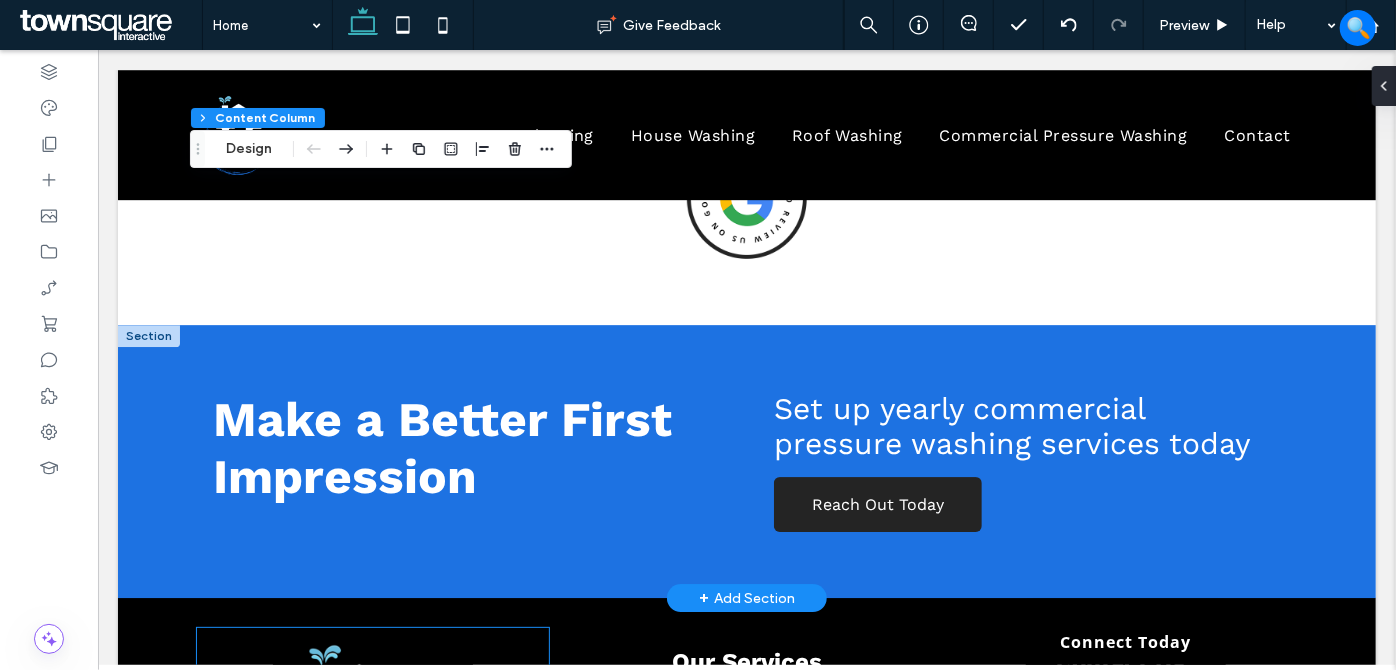 scroll, scrollTop: 2907, scrollLeft: 0, axis: vertical 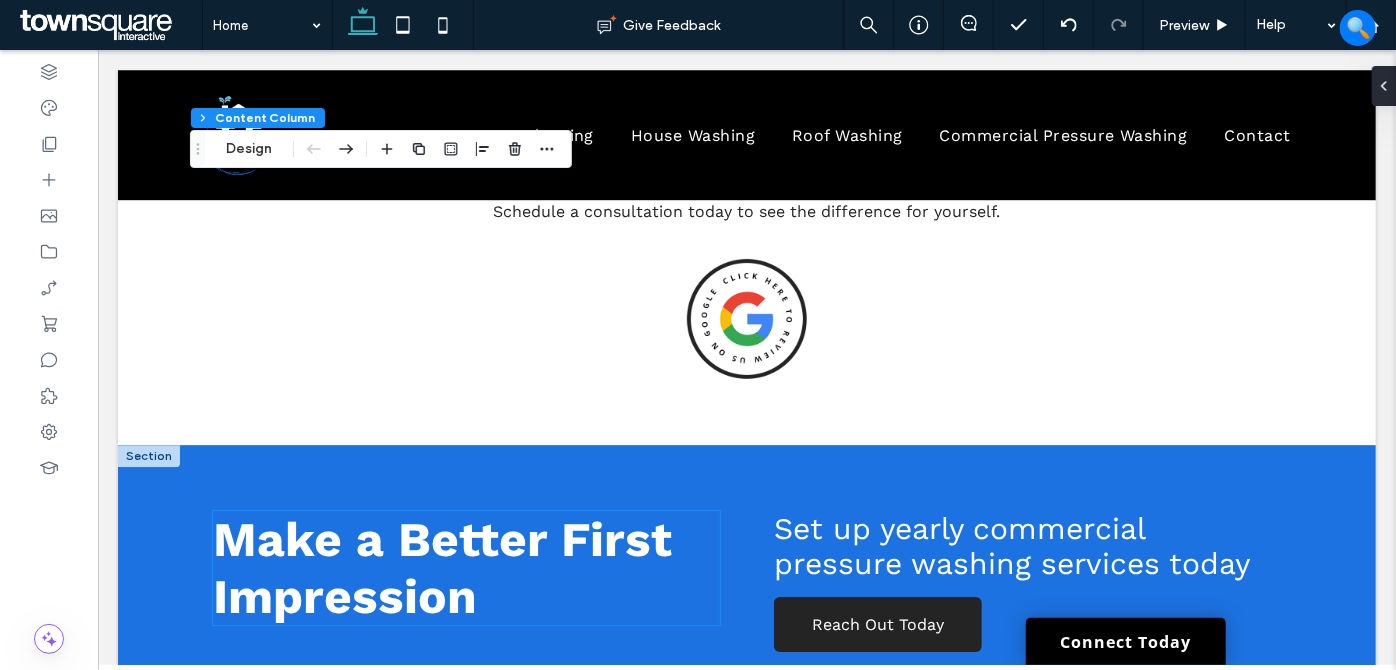 click on "Make a Better First Impression" at bounding box center (441, 567) 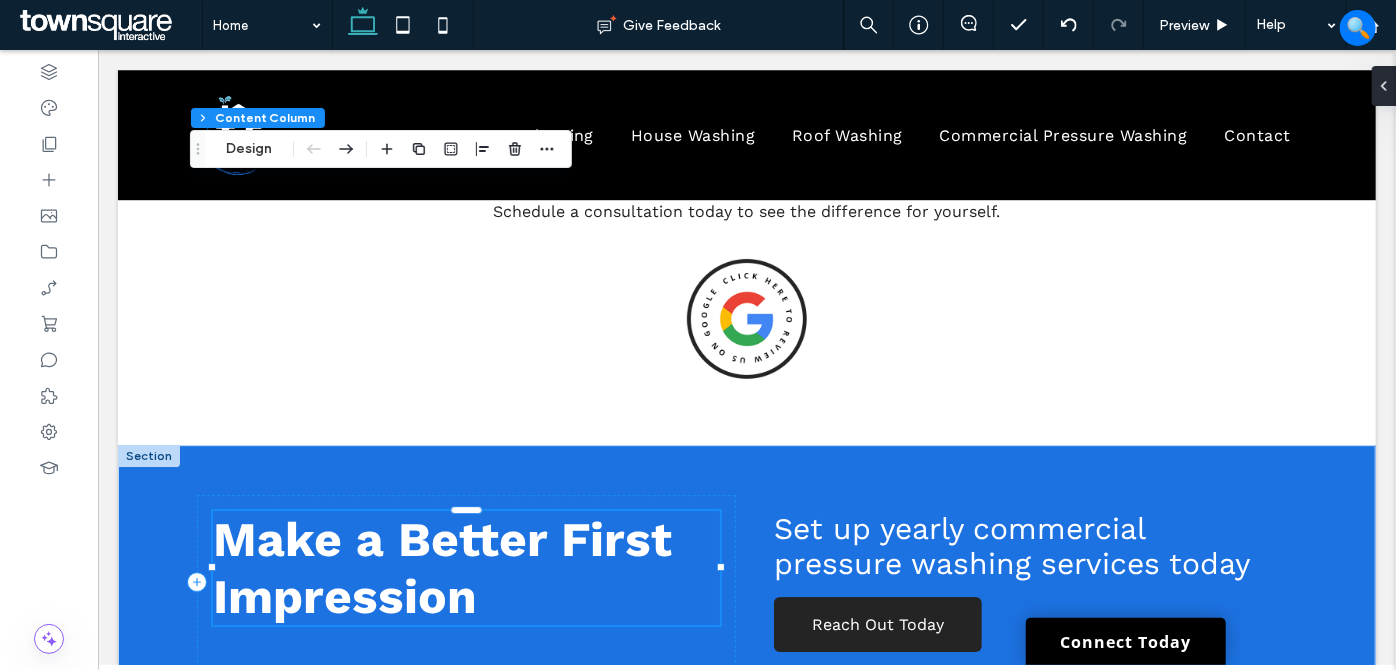 click on "Make a Better First Impression" at bounding box center [441, 567] 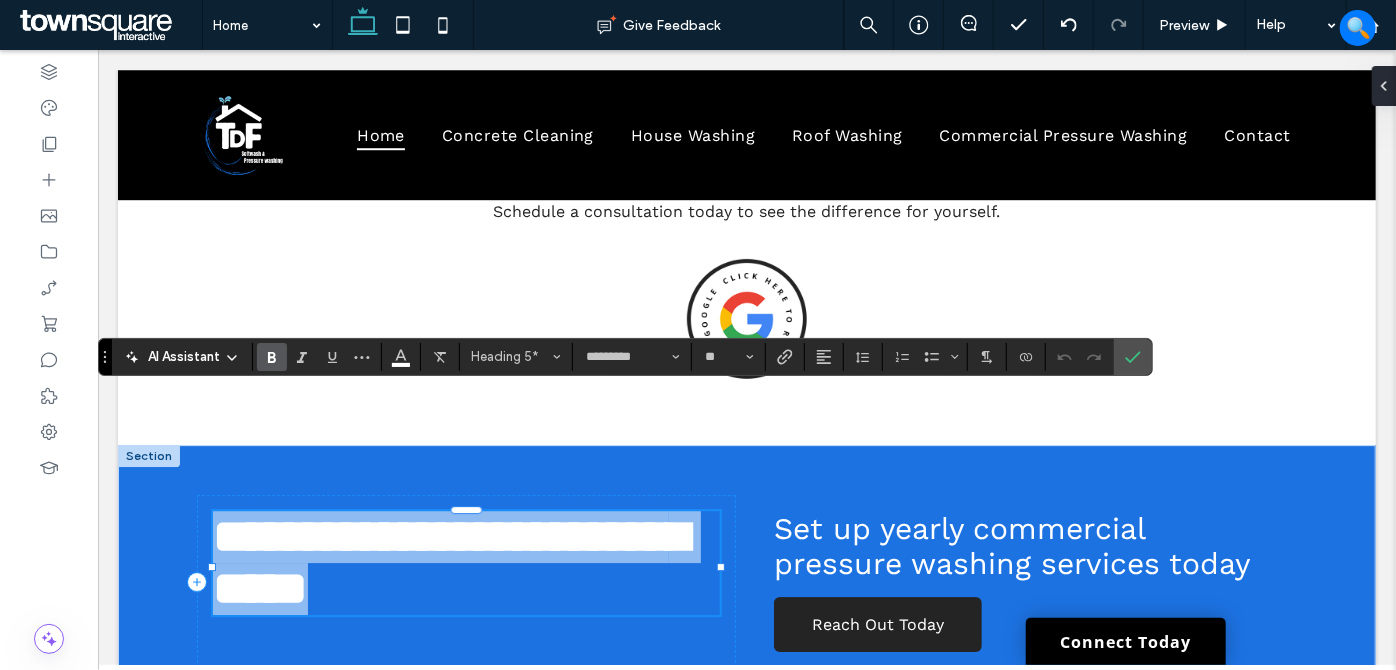 paste 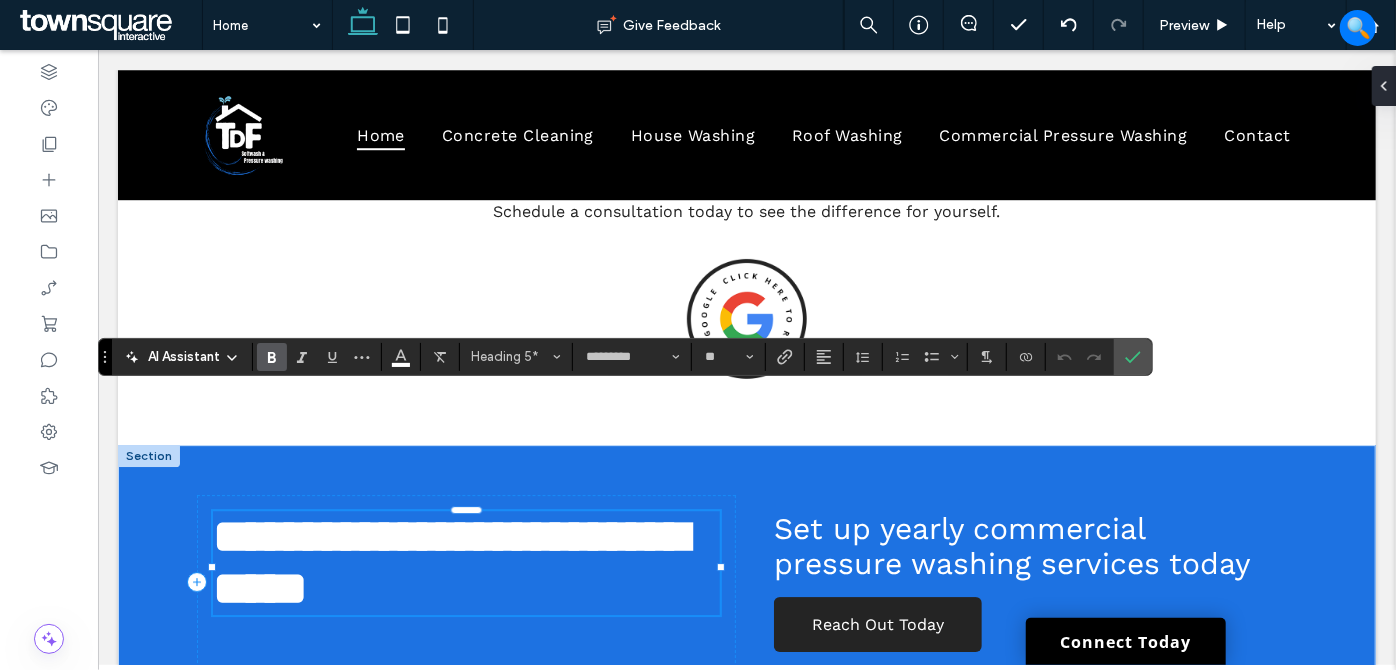 type 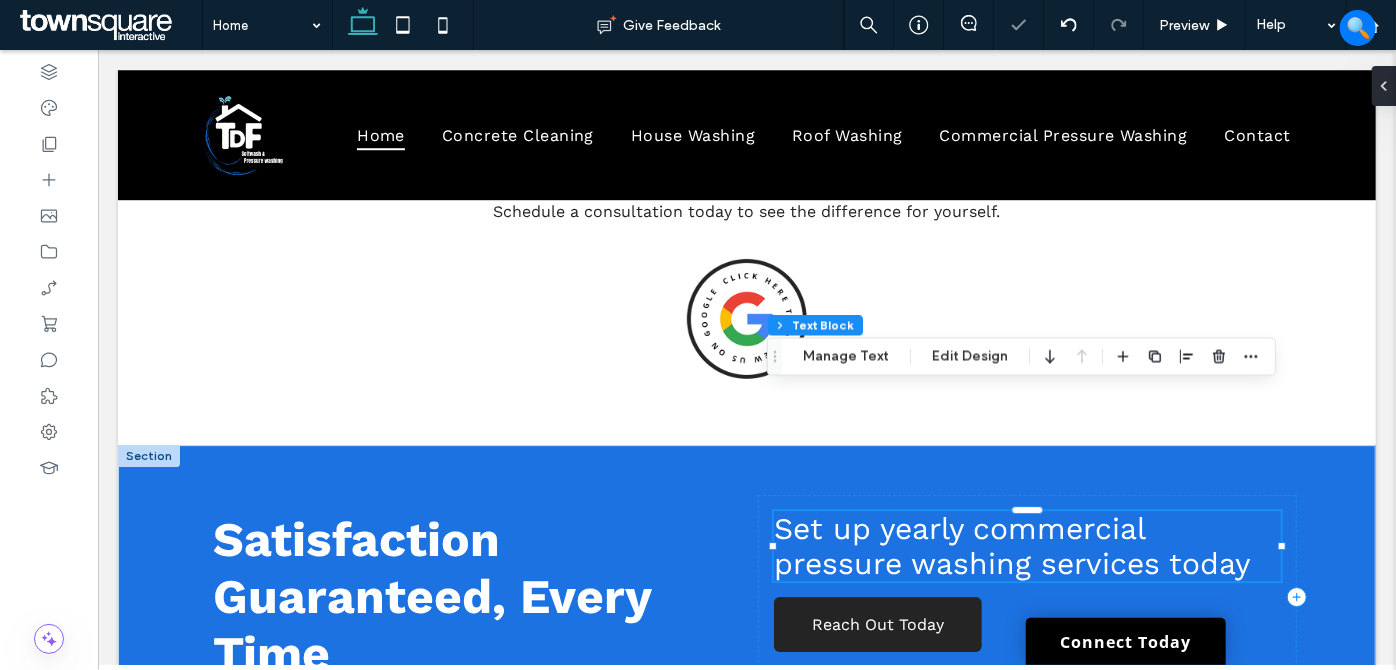 click on "Set up yearly commercial pressure washing services today" at bounding box center (1026, 545) 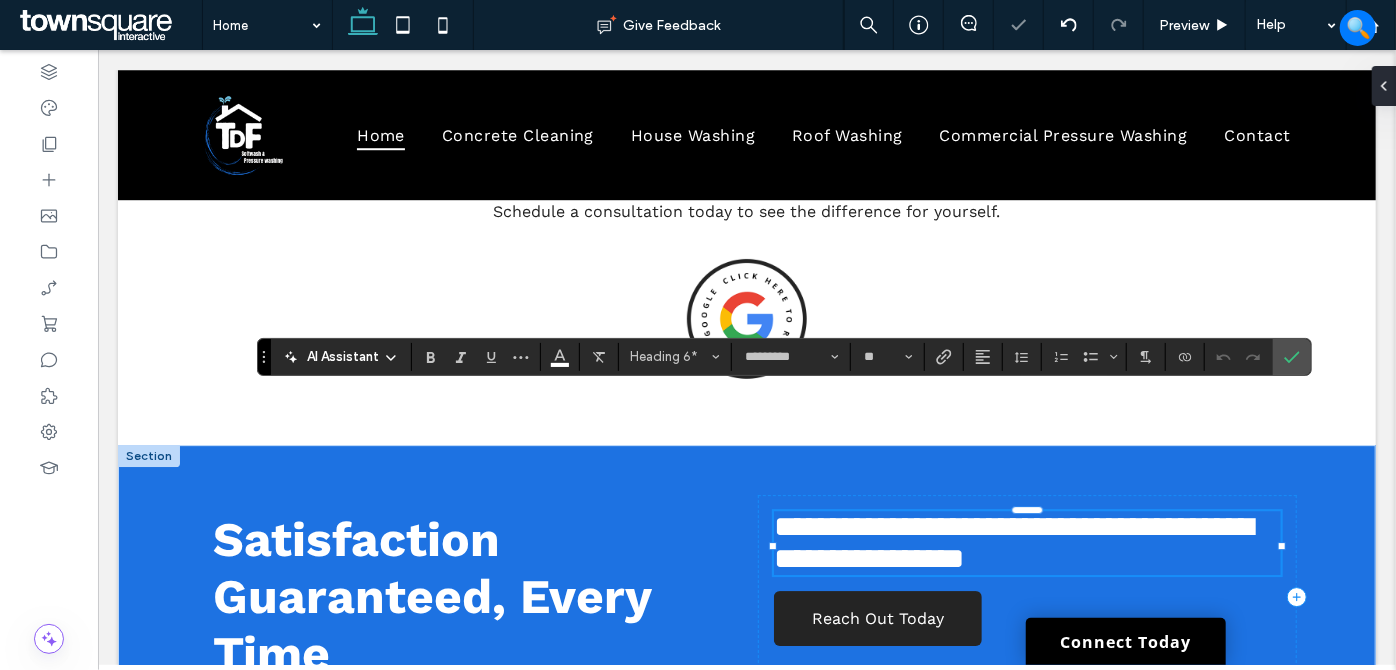 paste 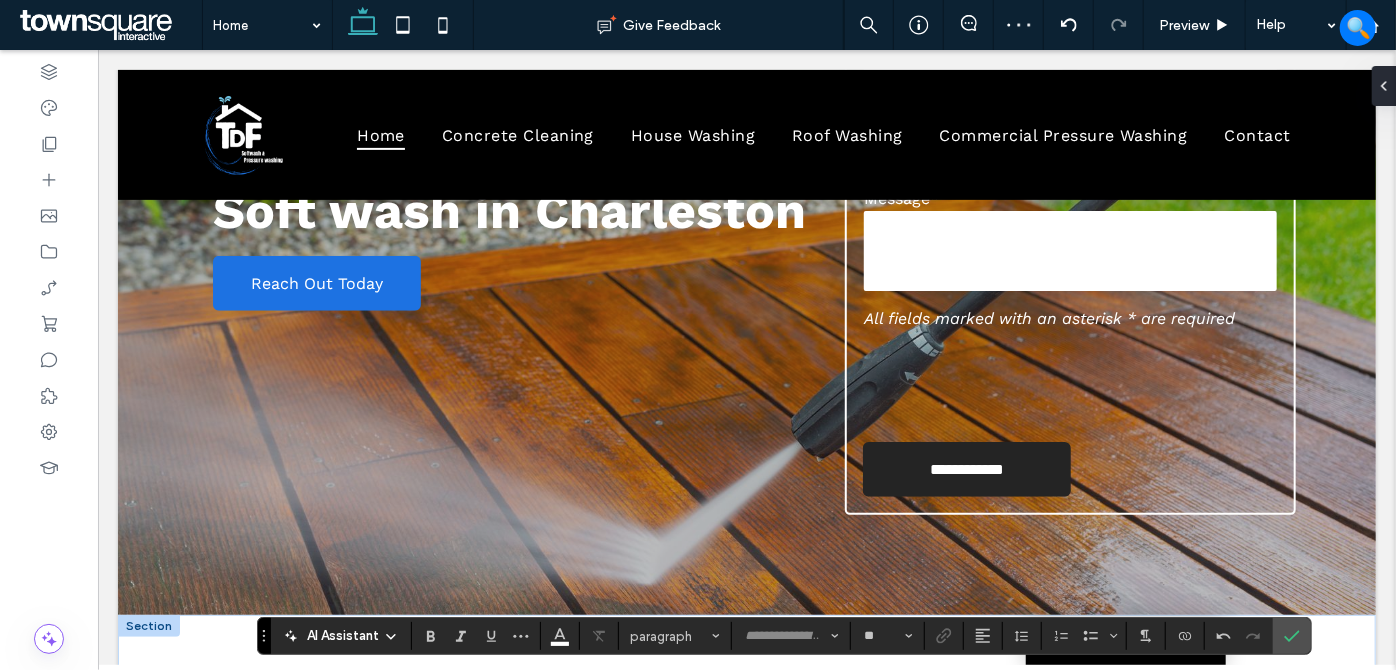 scroll, scrollTop: 725, scrollLeft: 0, axis: vertical 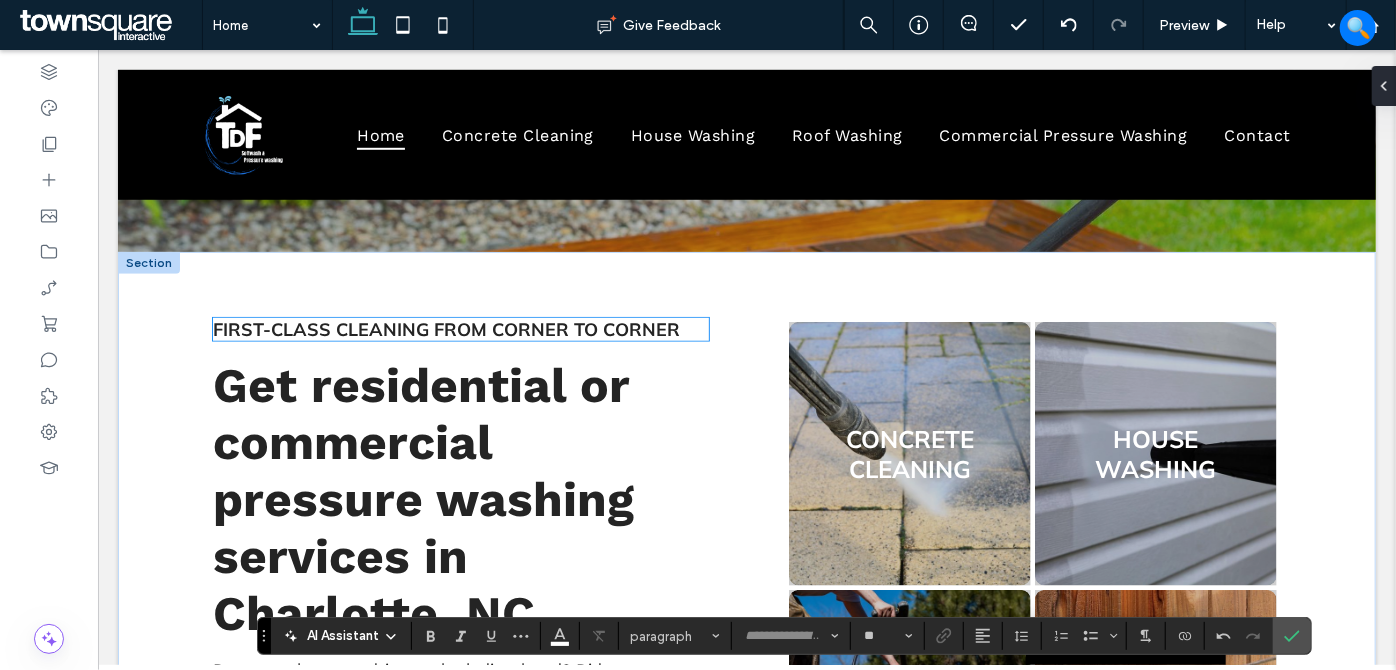 click on "First-Class Cleaning From Corner to Corner" at bounding box center (445, 328) 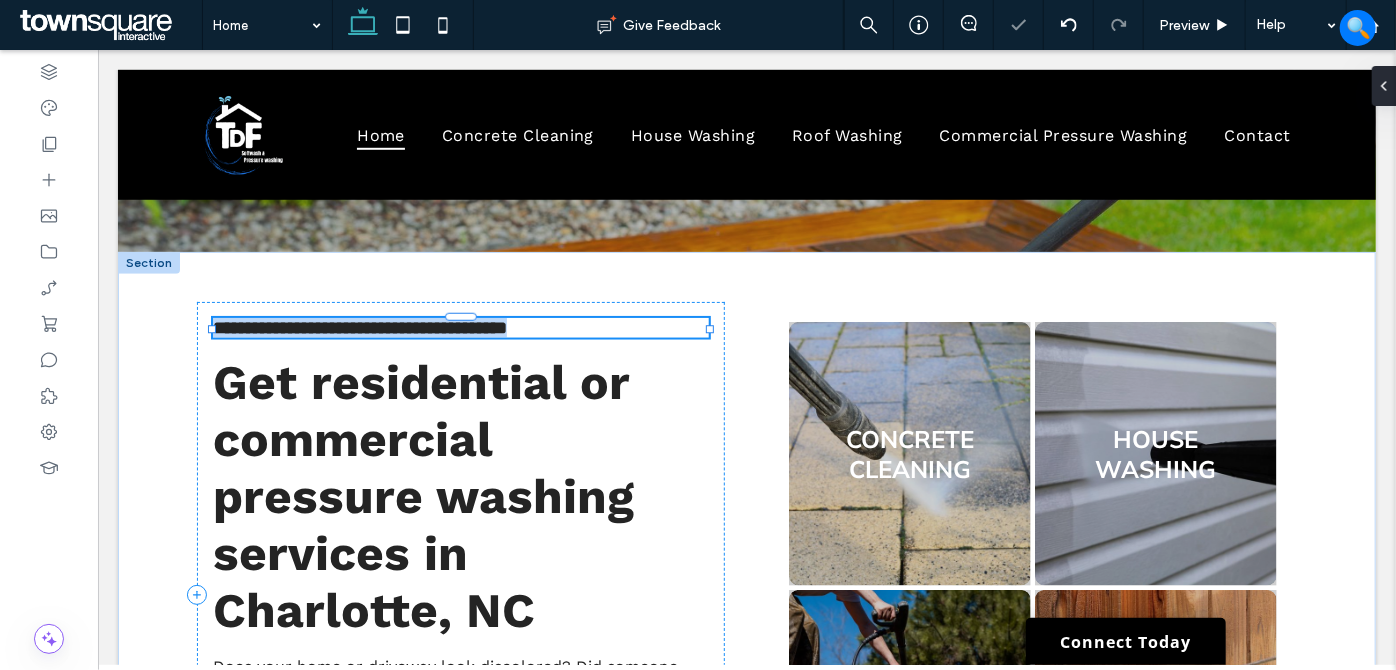 type on "******" 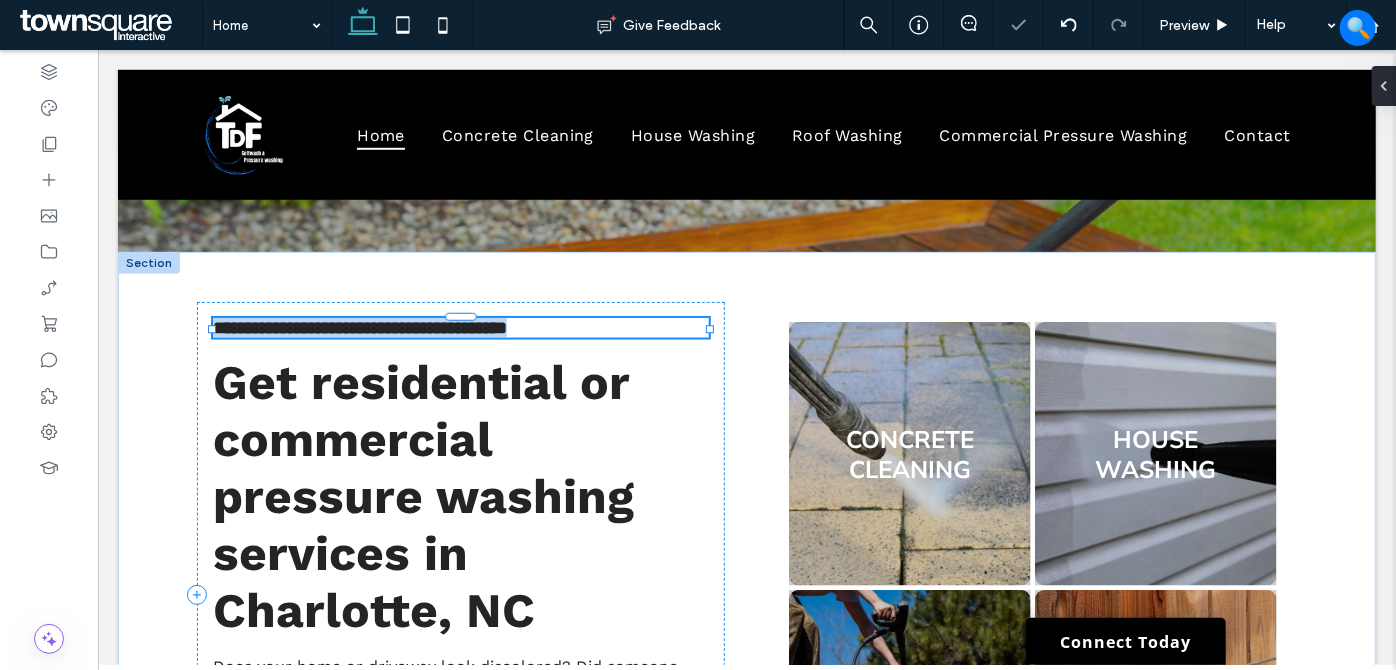 type on "**" 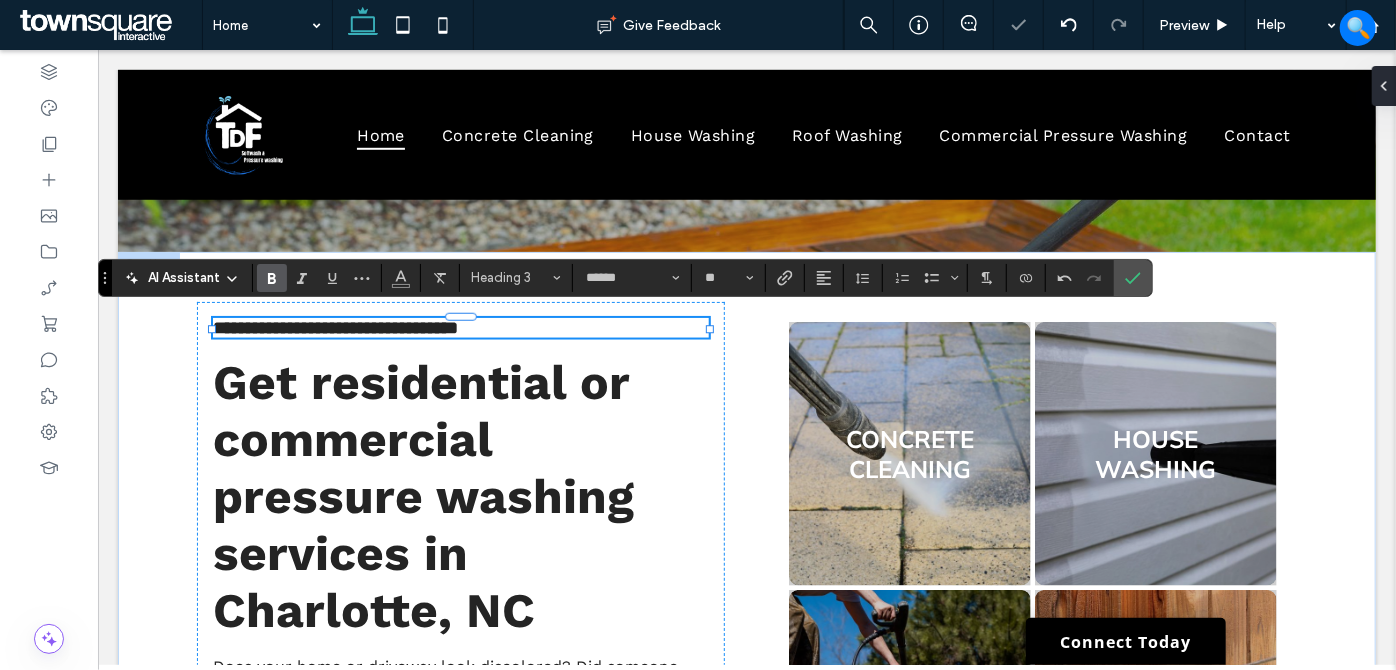 scroll, scrollTop: 15, scrollLeft: 0, axis: vertical 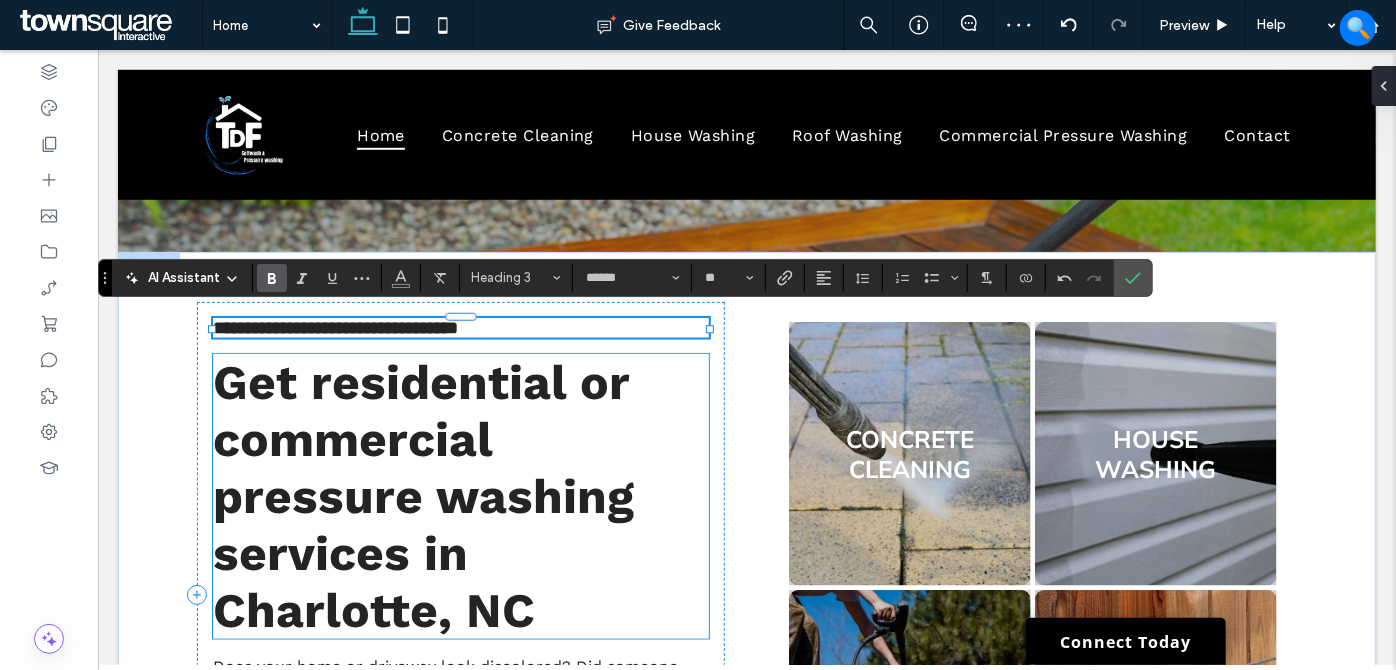 click on "Get residential or commercial pressure washing services in Charlotte, NC" at bounding box center [422, 495] 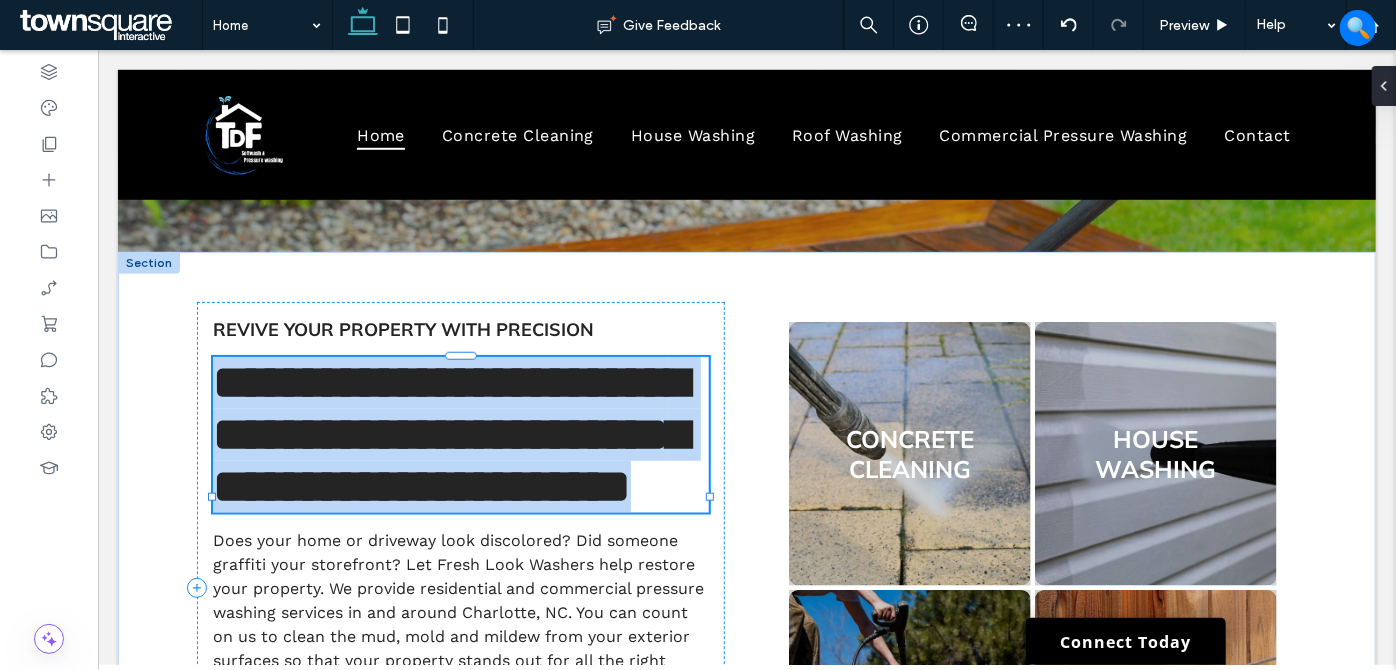 type on "*********" 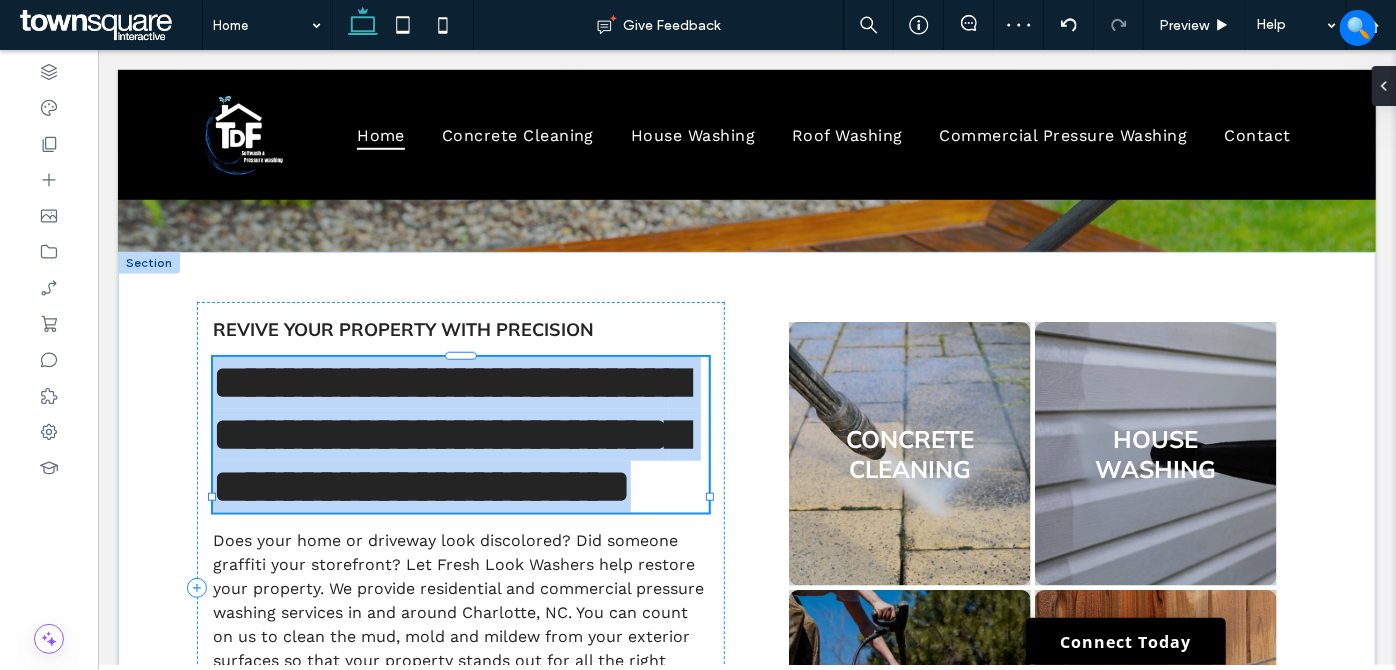 type on "**" 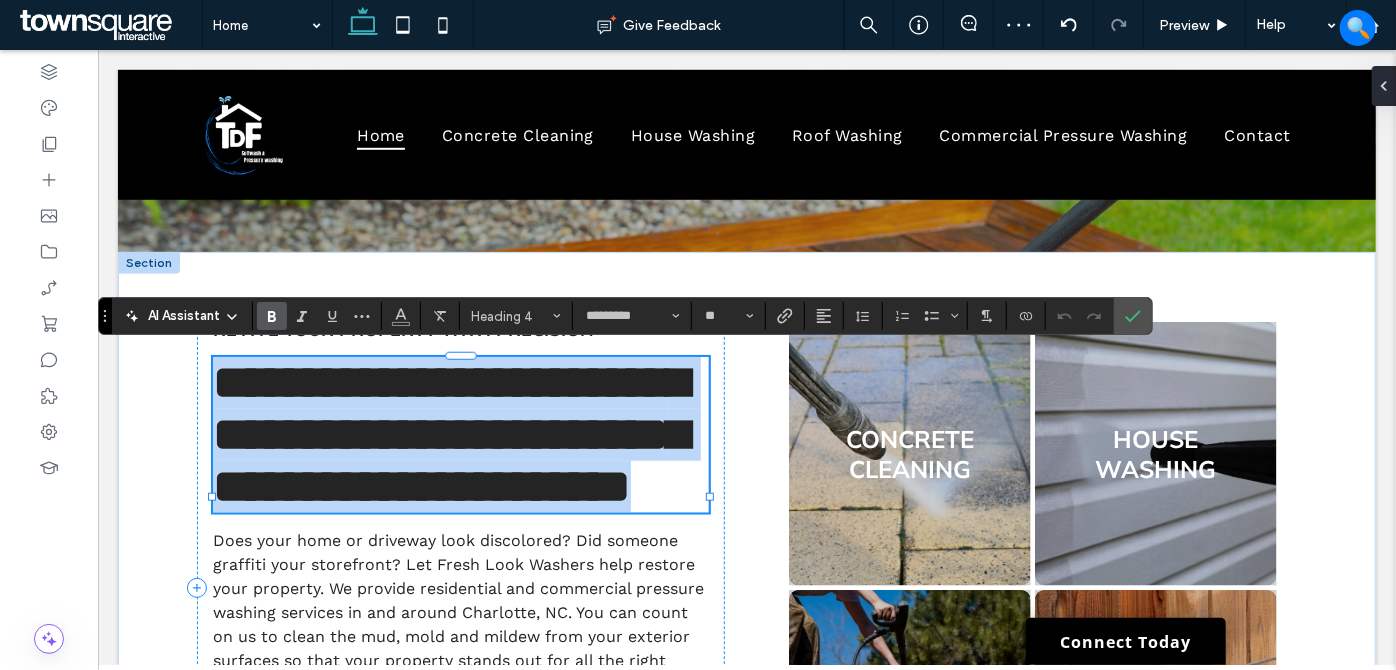 type 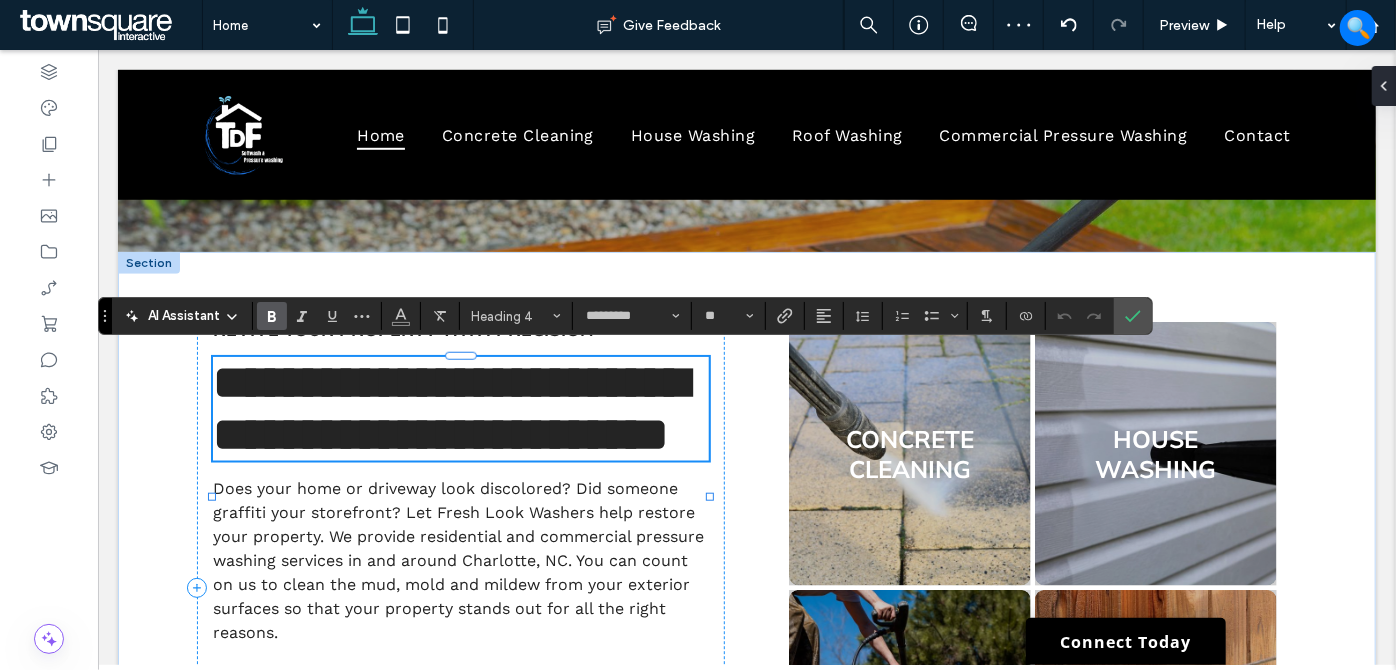 scroll, scrollTop: 16, scrollLeft: 0, axis: vertical 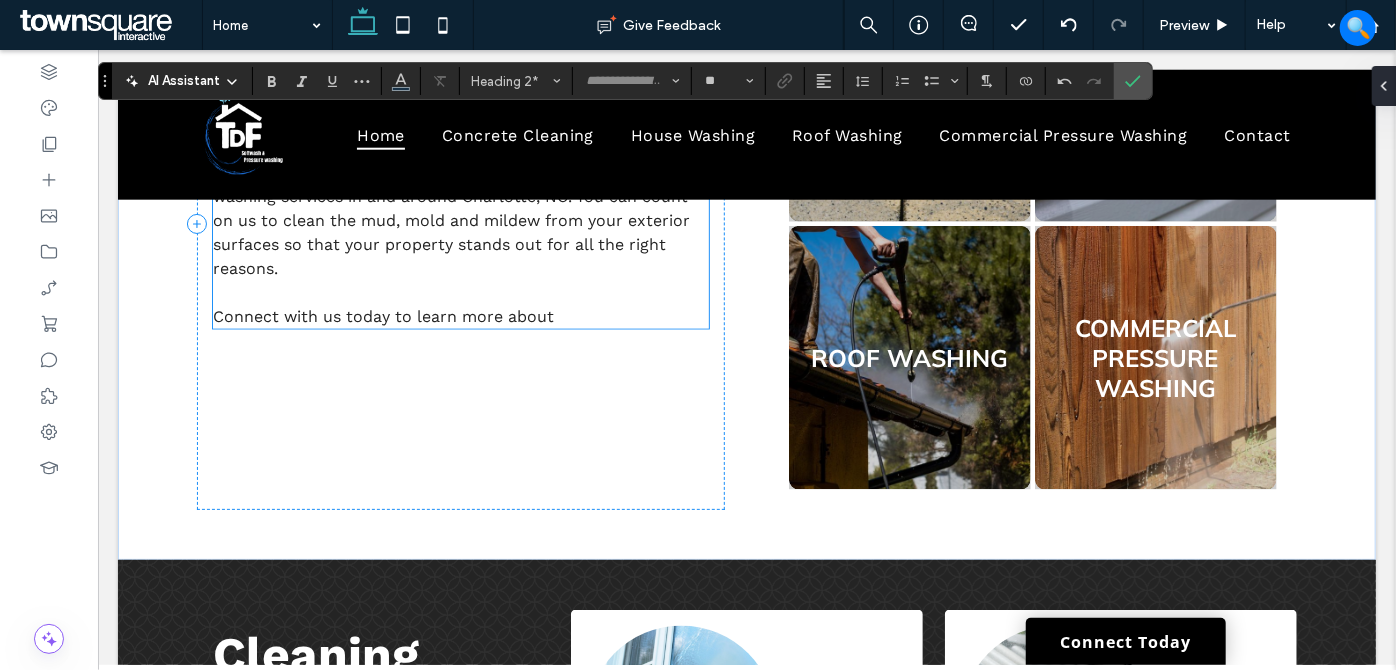 click on "Does your home or driveway look discolored? Did someone graffiti your storefront? Let Fresh Look Washers help restore your property. We provide residential and commercial pressure washing services in and around Charlotte, NC. You can count on us to clean the mud, mold and mildew from your exterior surfaces so that your property stands out for all the right reasons." at bounding box center (460, 196) 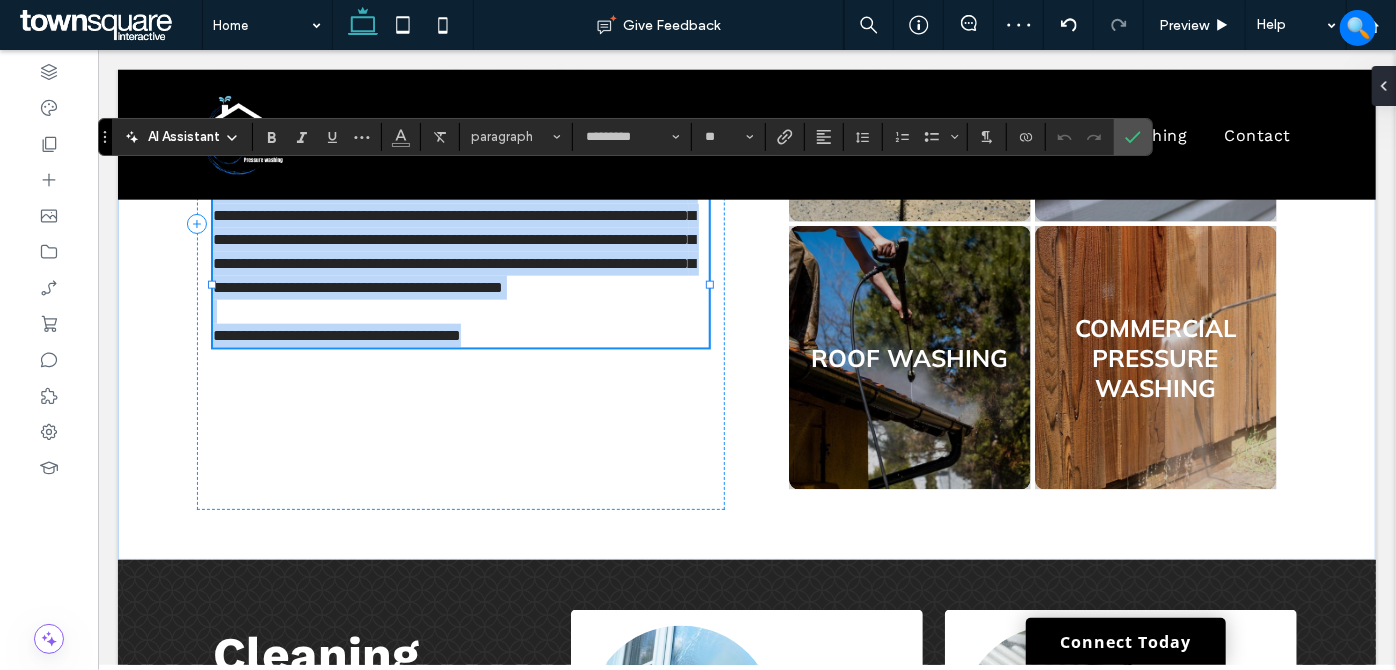 paste 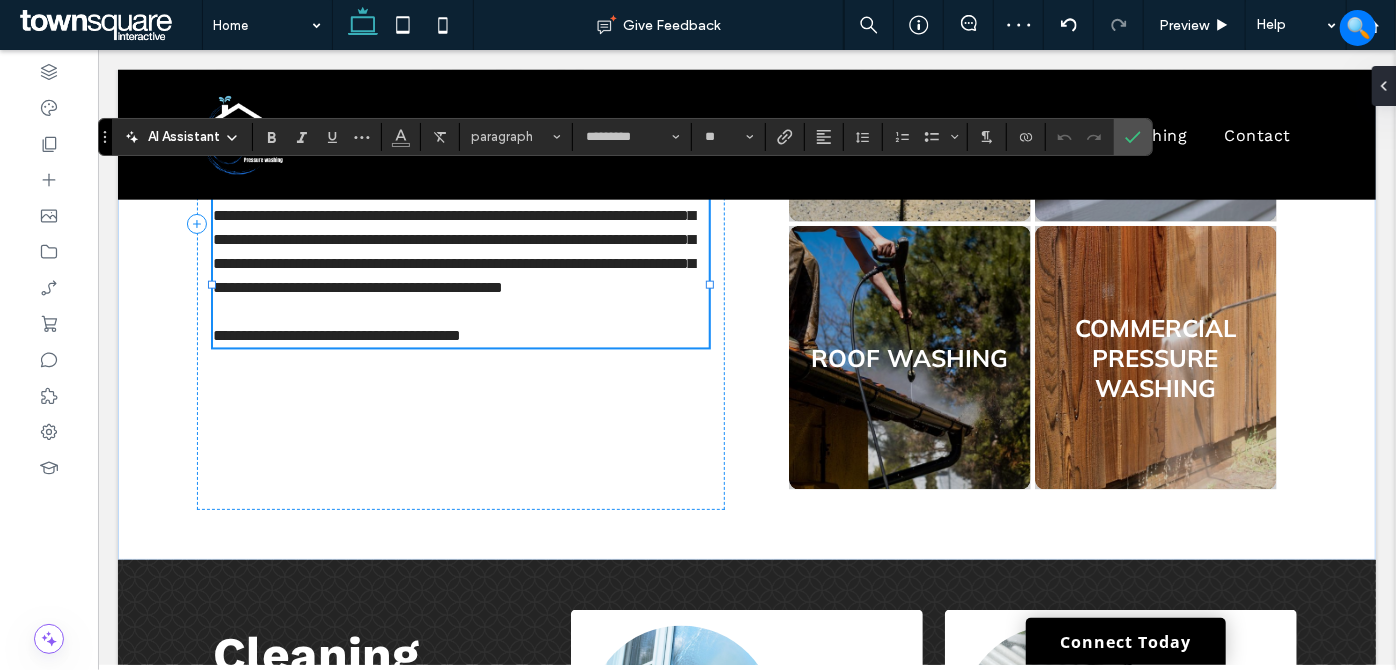 scroll, scrollTop: 37, scrollLeft: 0, axis: vertical 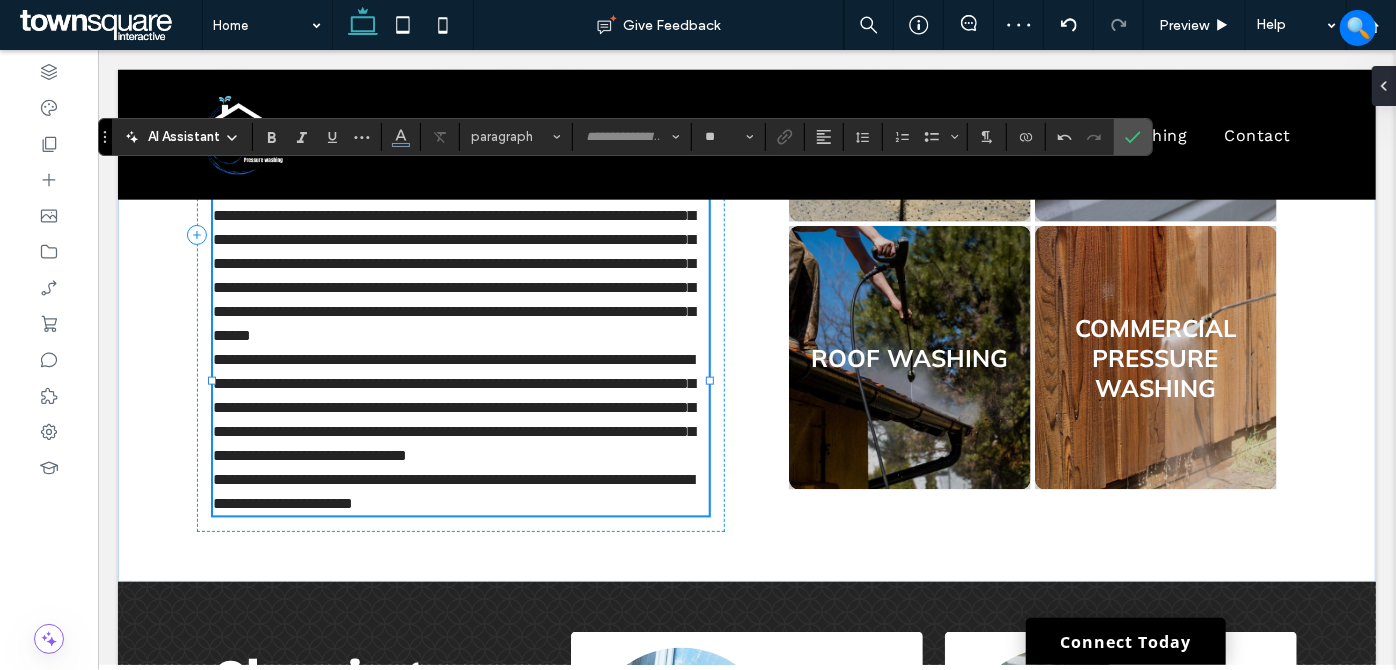 type on "*********" 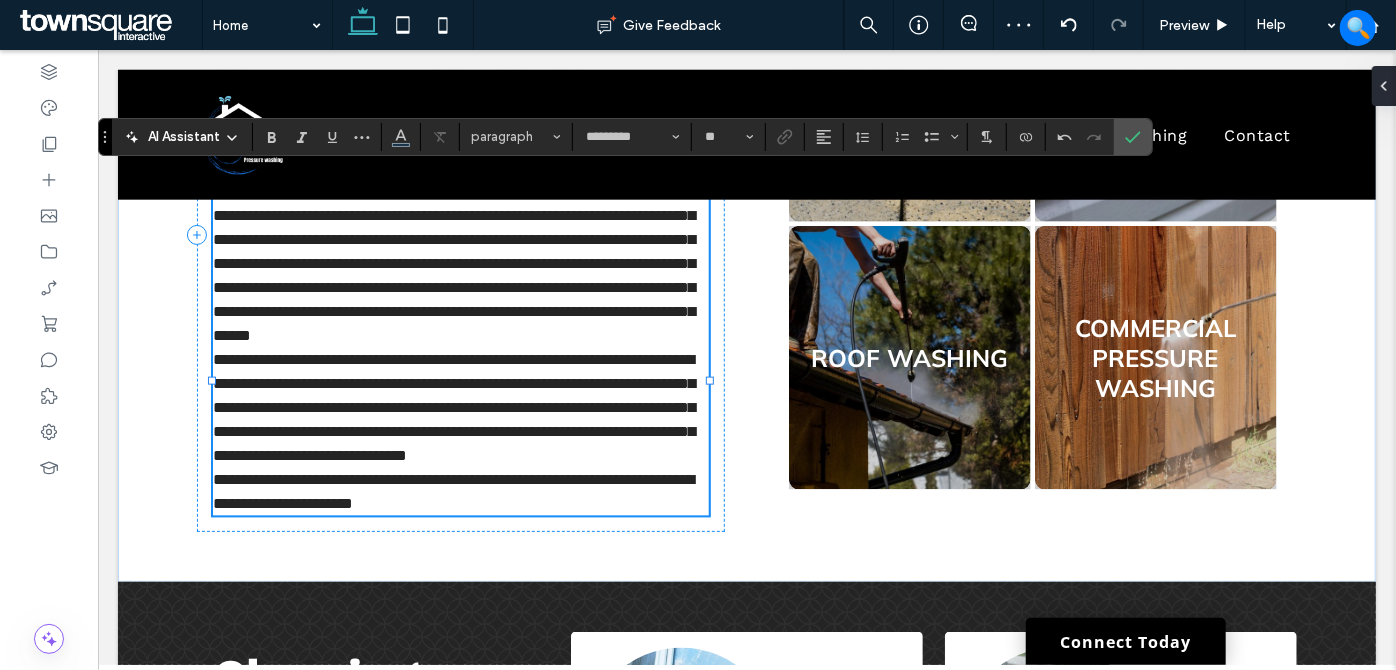 click on "**********" at bounding box center [460, 407] 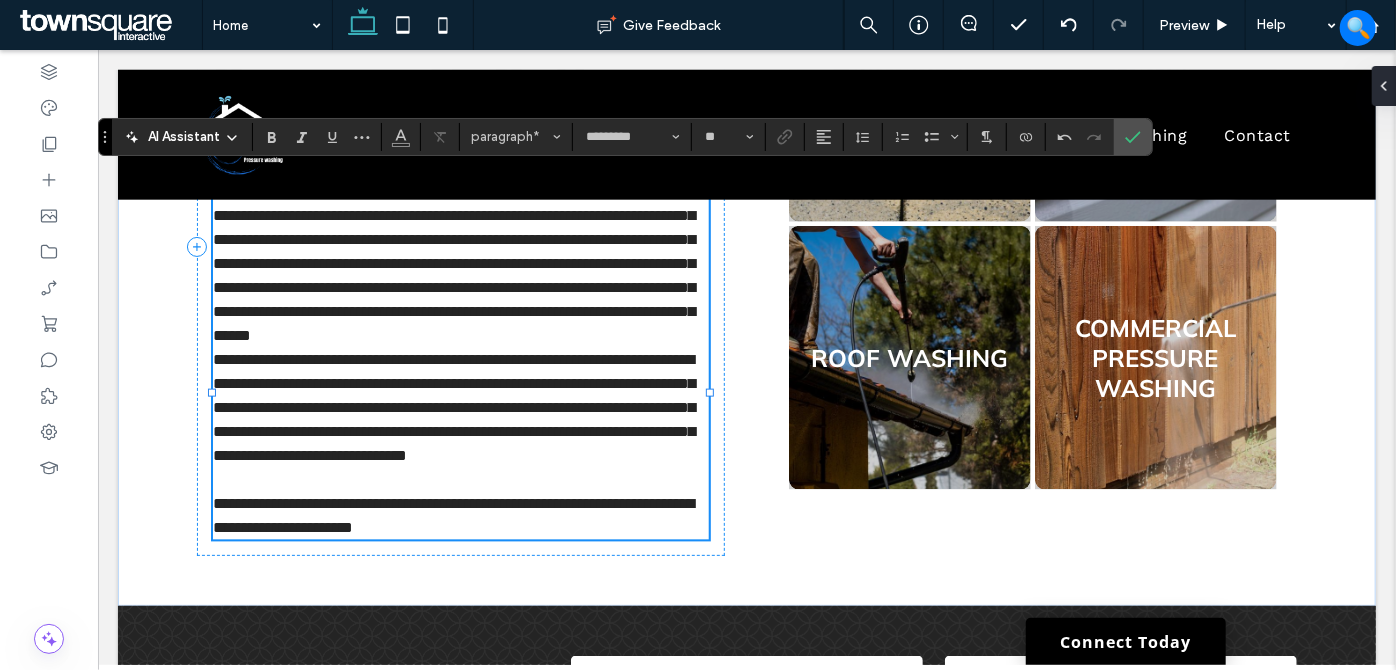 click on "**********" at bounding box center [460, 263] 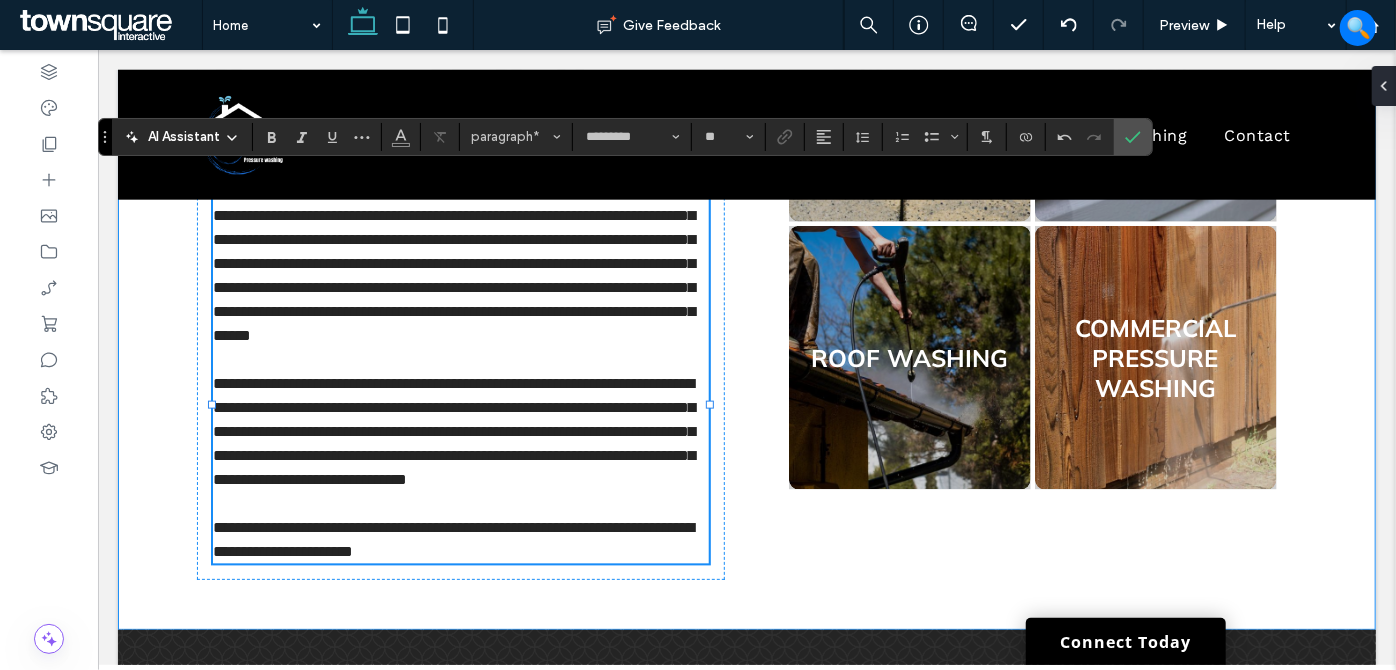 click on "**********" at bounding box center (746, 258) 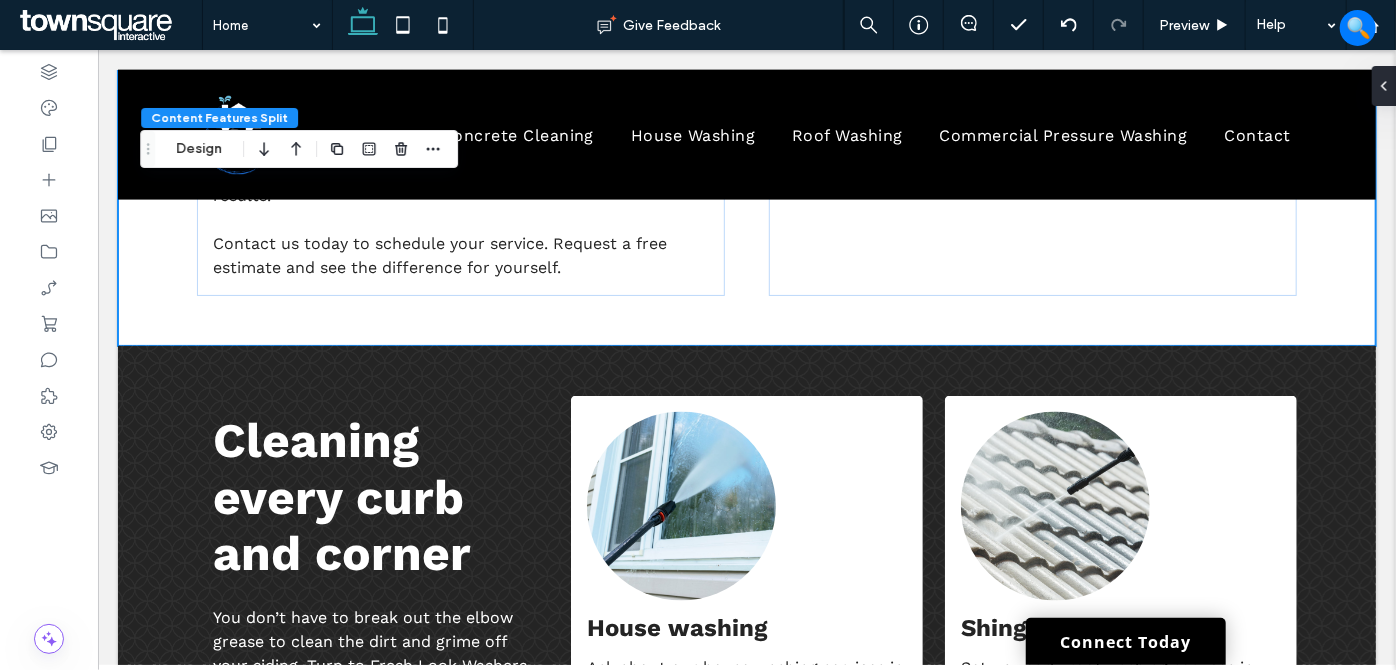 scroll, scrollTop: 1544, scrollLeft: 0, axis: vertical 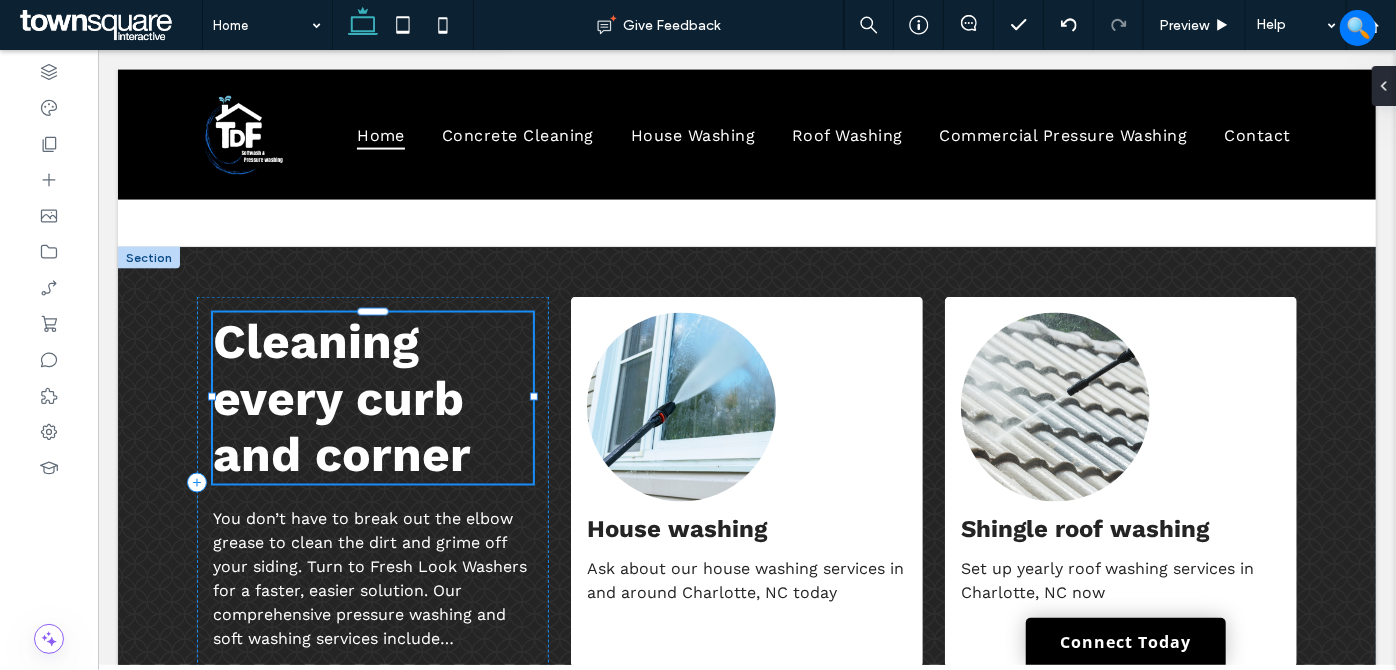 click on "Cleaning every curb and corner" at bounding box center (341, 397) 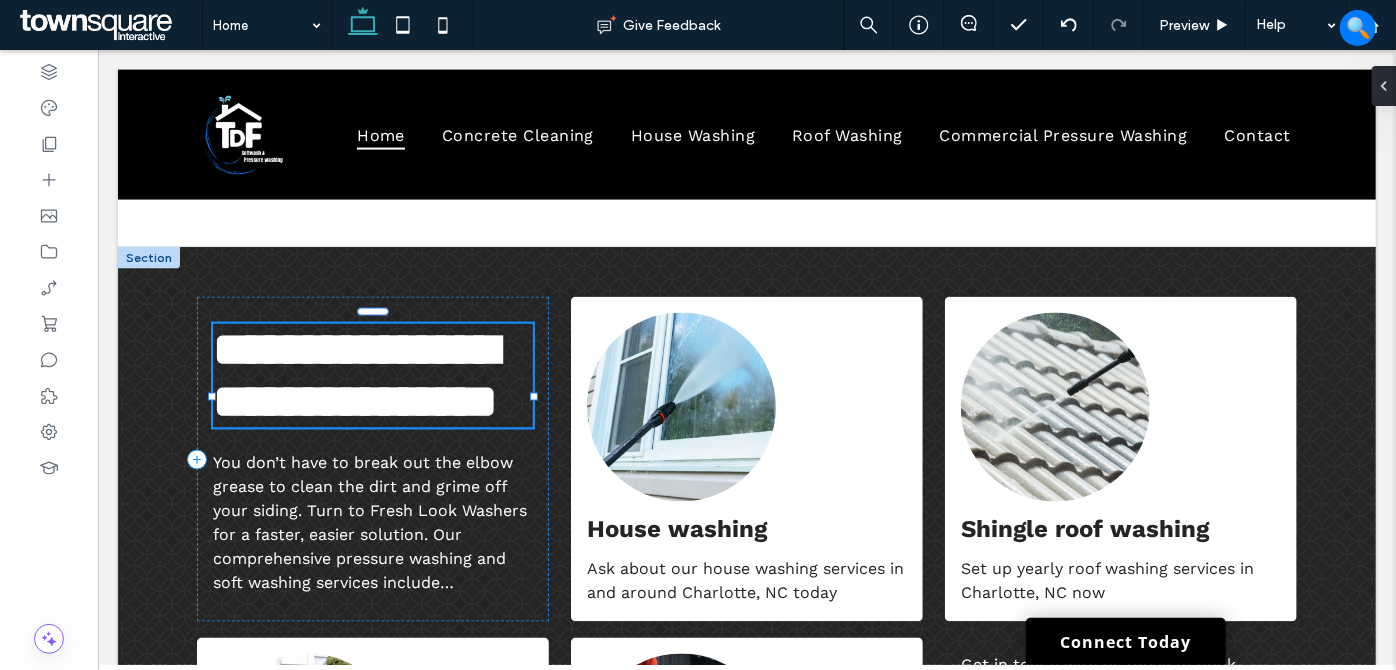 type on "*********" 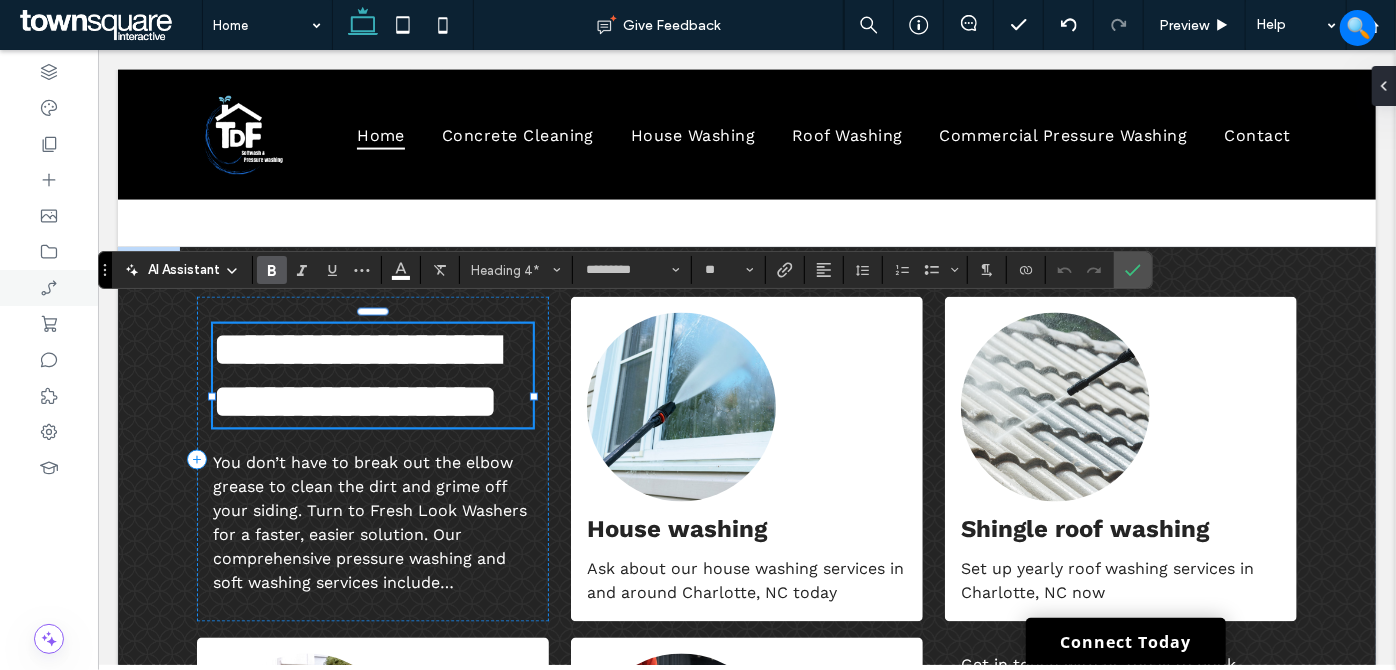 paste 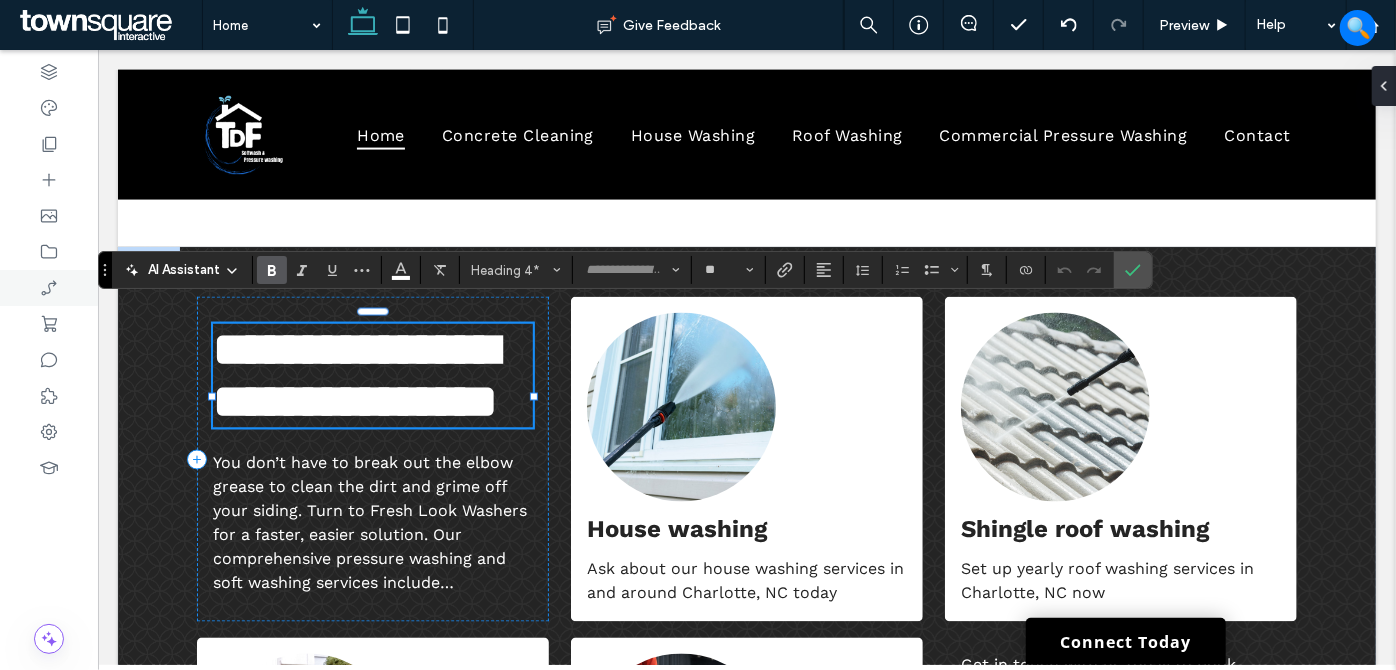 scroll, scrollTop: 1550, scrollLeft: 0, axis: vertical 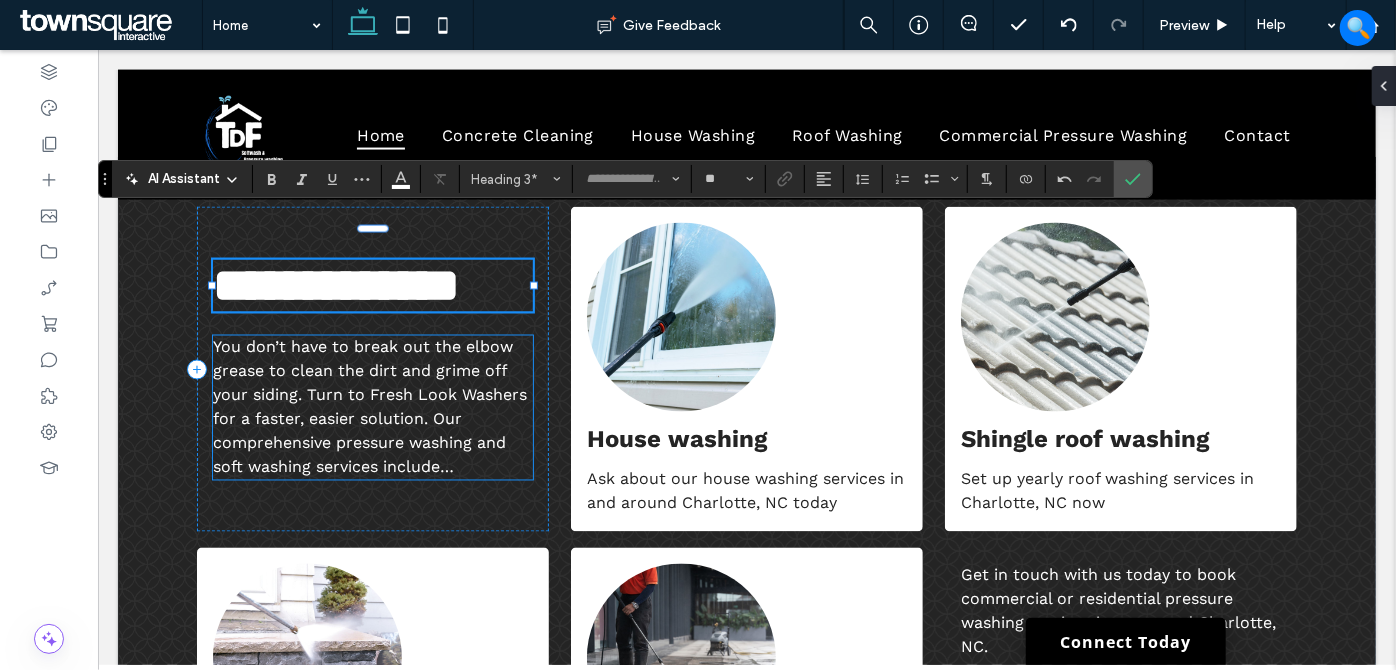 click on "You don’t have to break out the elbow grease to clean the dirt and grime off your siding. Turn to Fresh Look Washers for a faster, easier solution. Our comprehensive pressure washing and soft washing services include…" at bounding box center (369, 406) 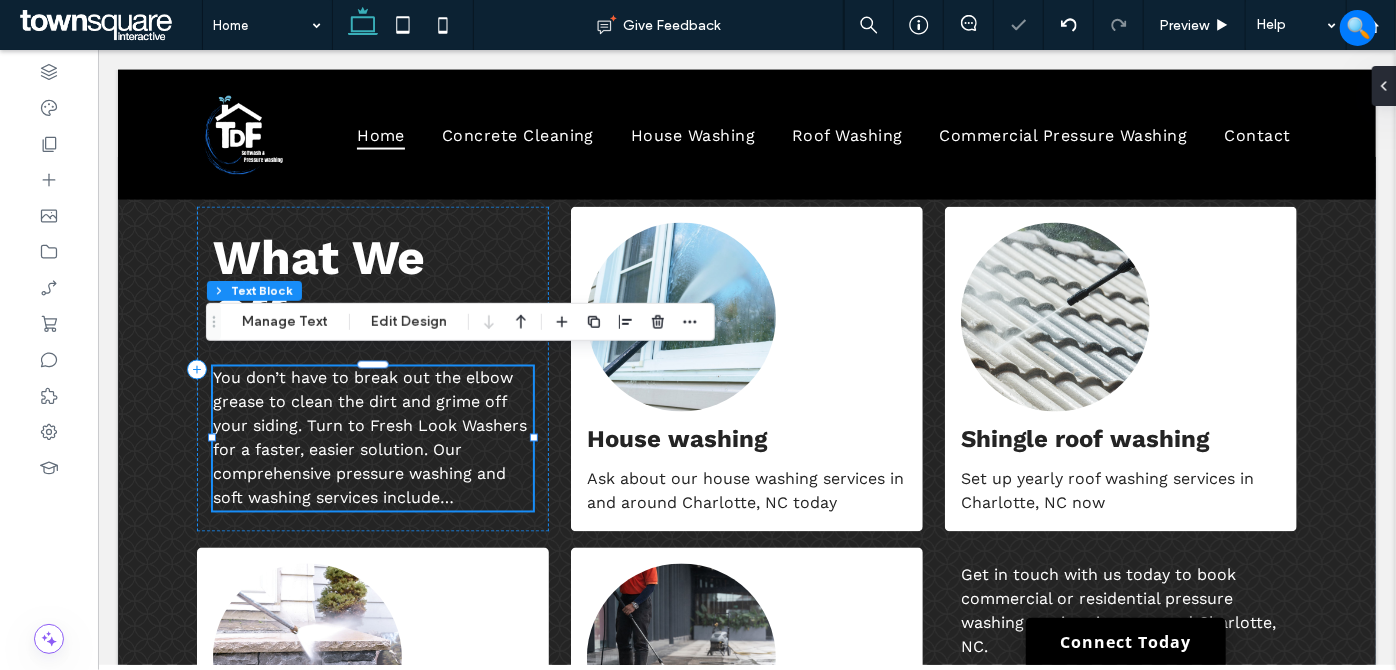 click on "You don’t have to break out the elbow grease to clean the dirt and grime off your siding. Turn to Fresh Look Washers for a faster, easier solution. Our comprehensive pressure washing and soft washing services include…" at bounding box center (372, 438) 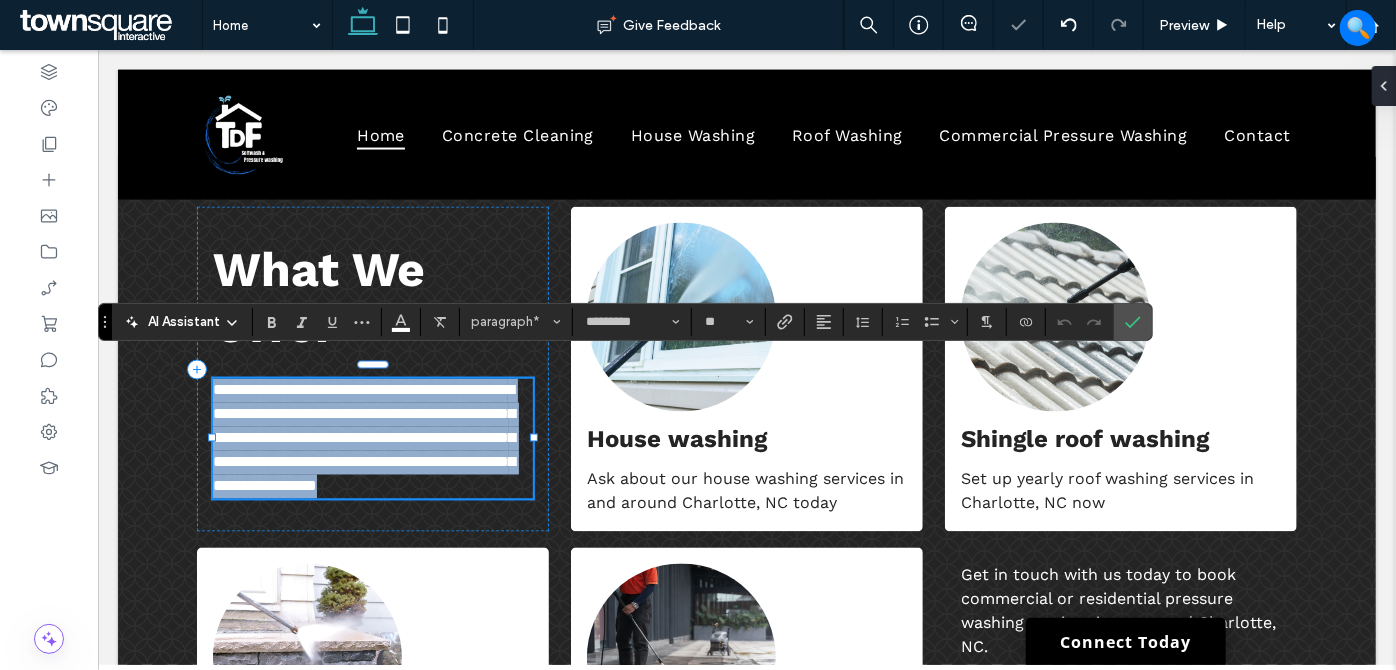 paste 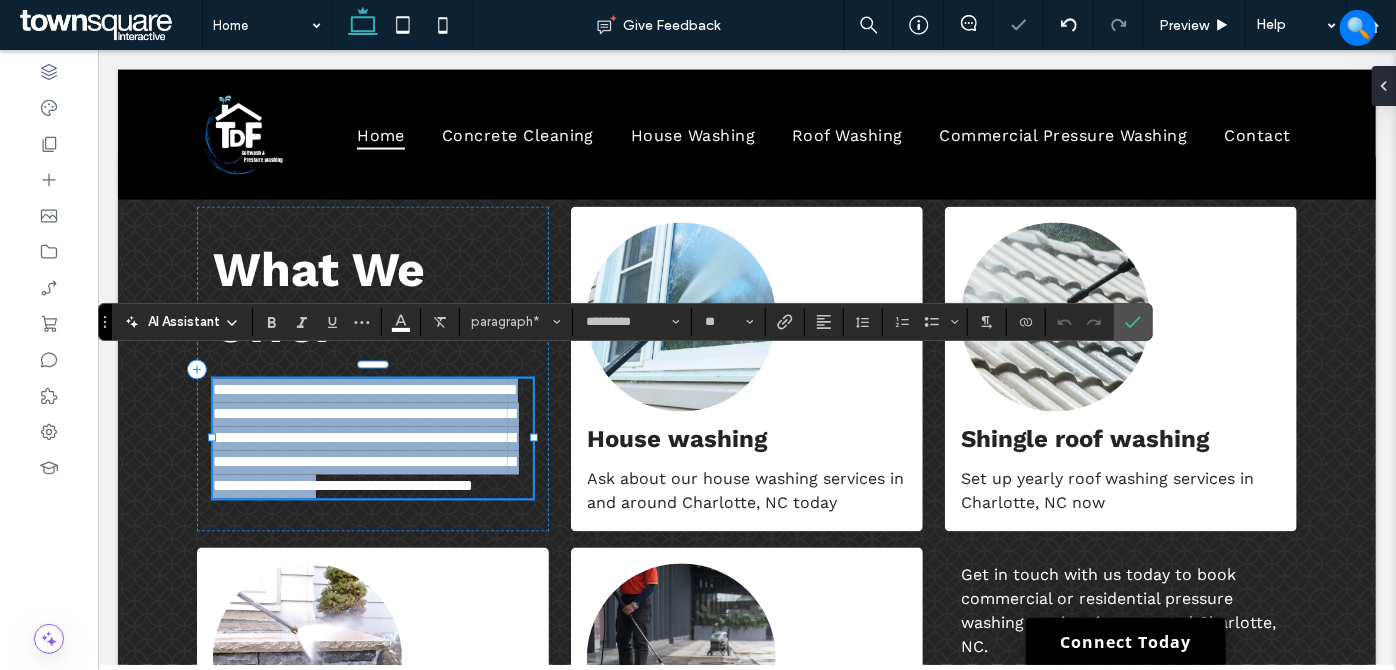 type 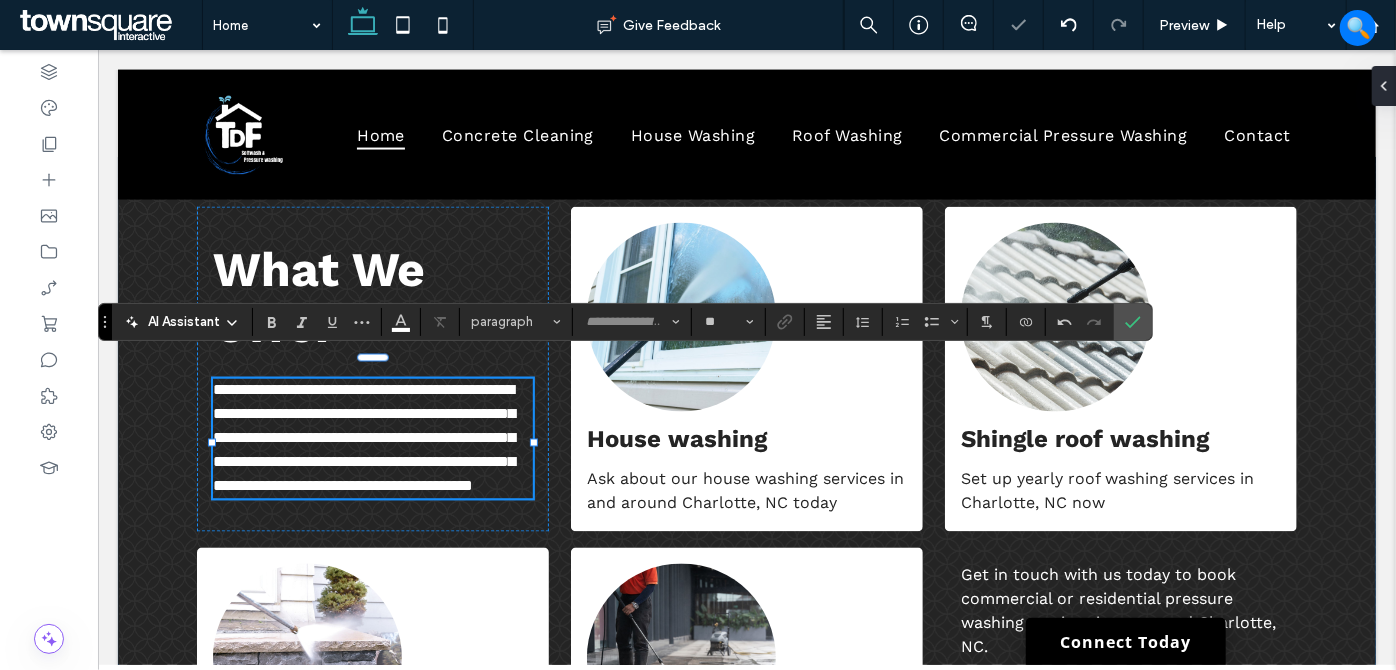 click on "Rely on us for commercial pressure washing services in and around [CITY], [STATE]" at bounding box center [746, 563] 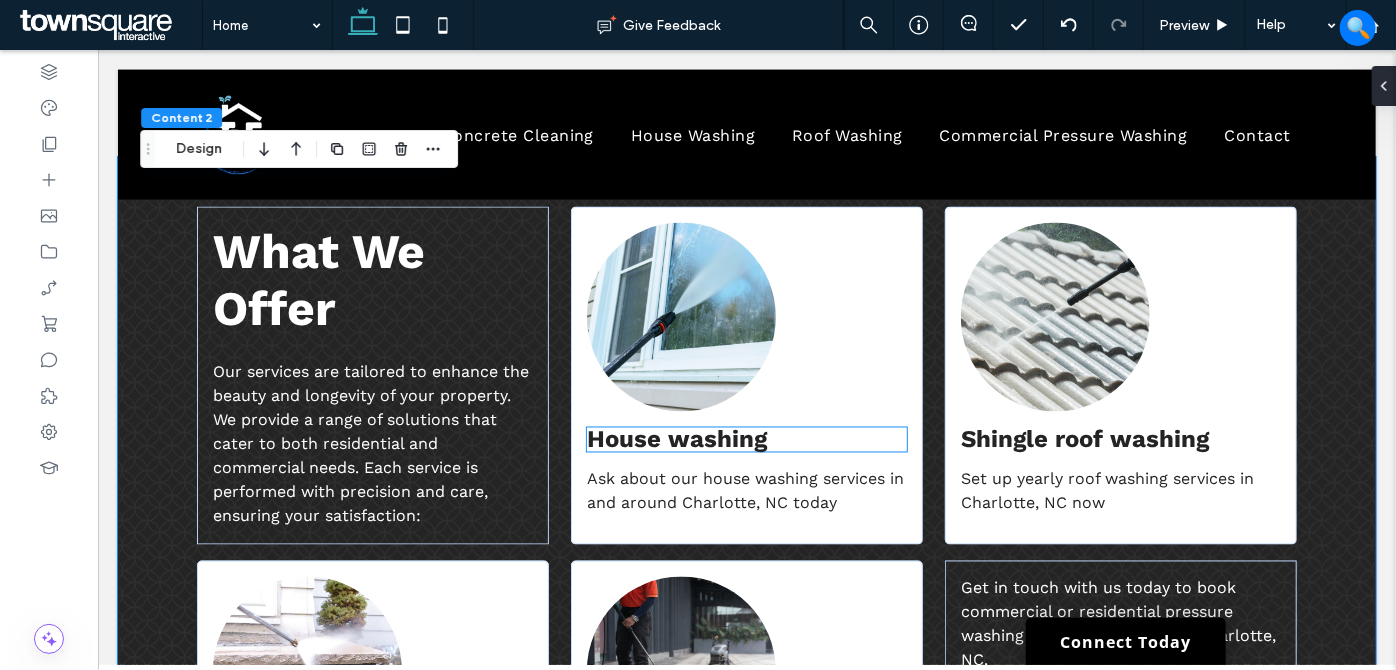 click on "House washing" at bounding box center [676, 439] 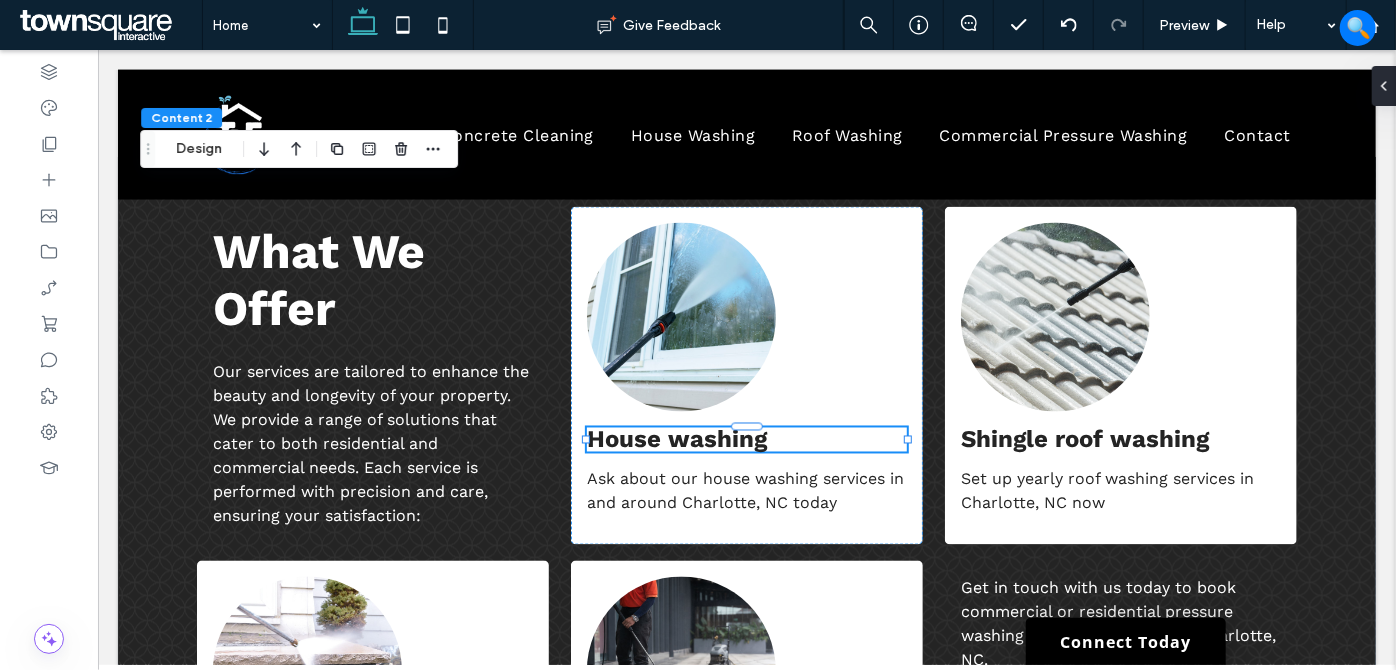 click on "House washing" at bounding box center [746, 439] 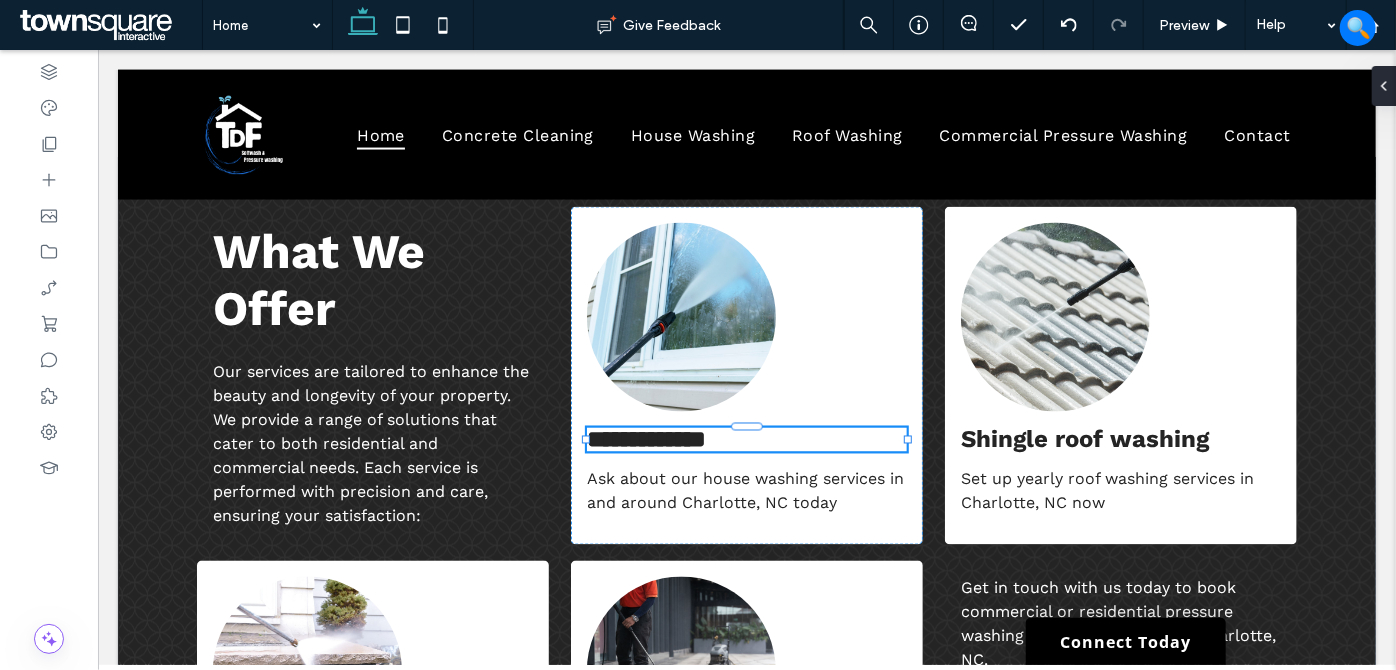 type on "*********" 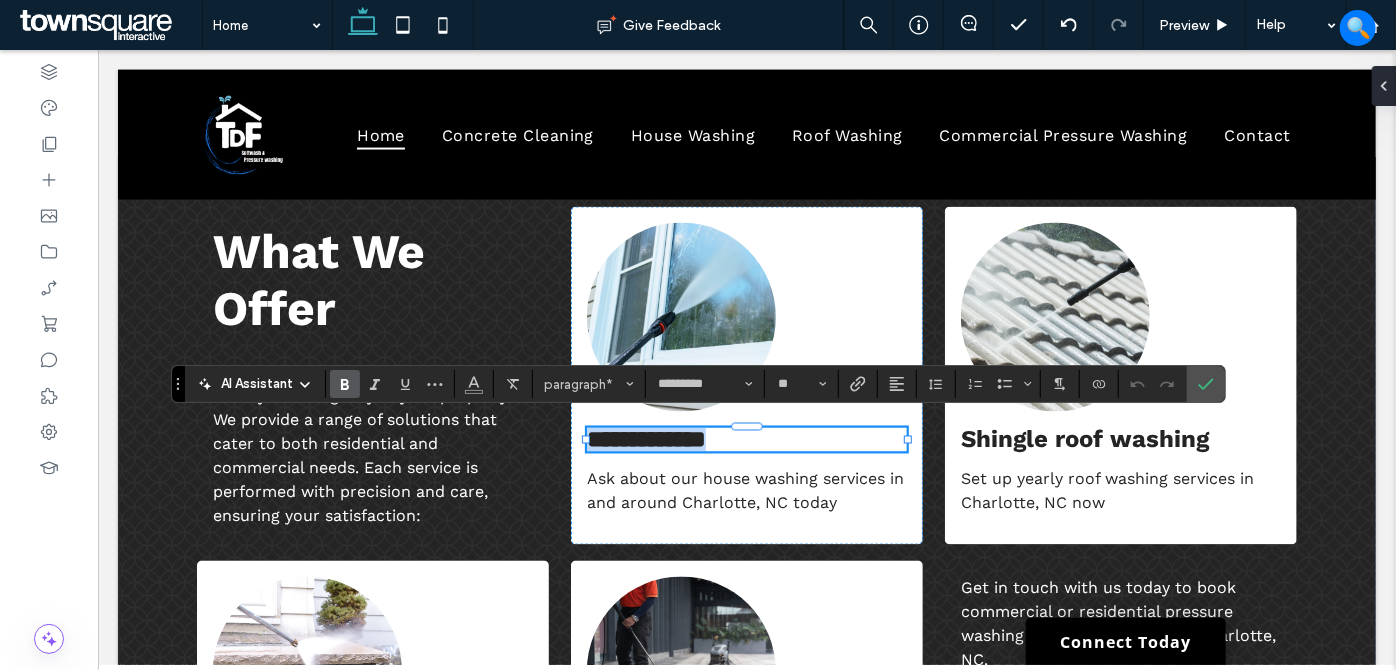 paste 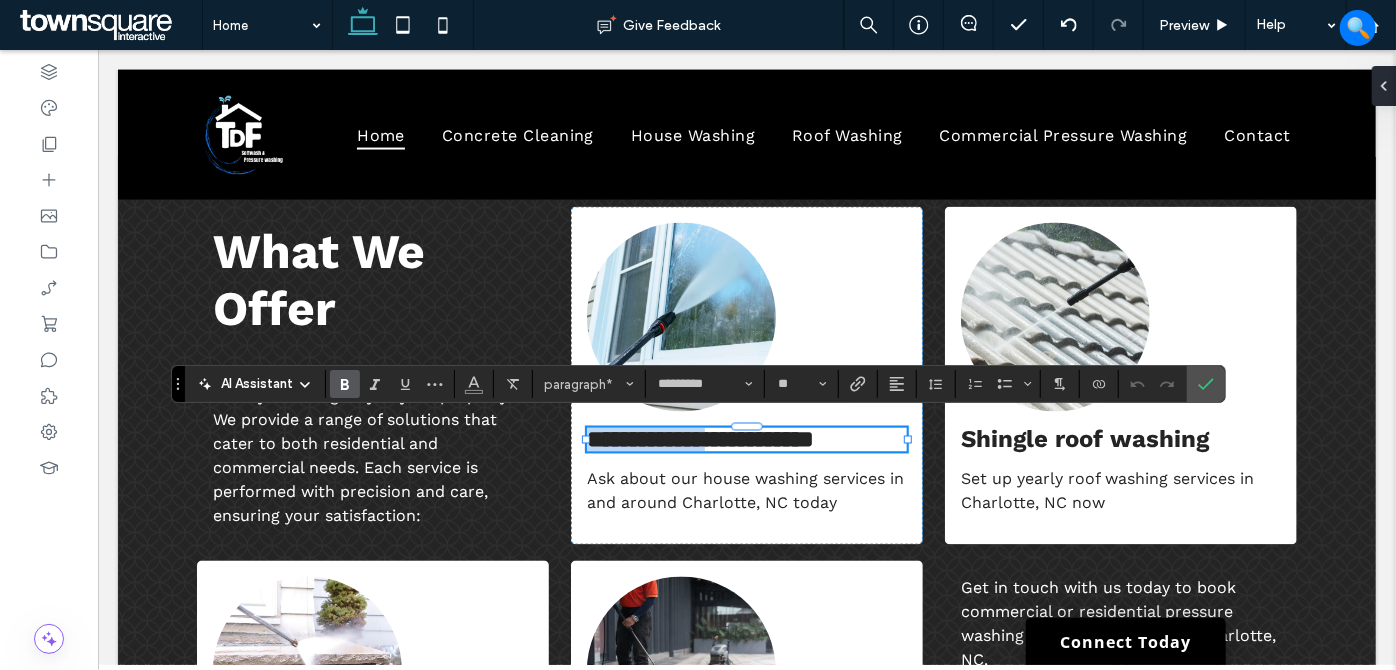 type on "**" 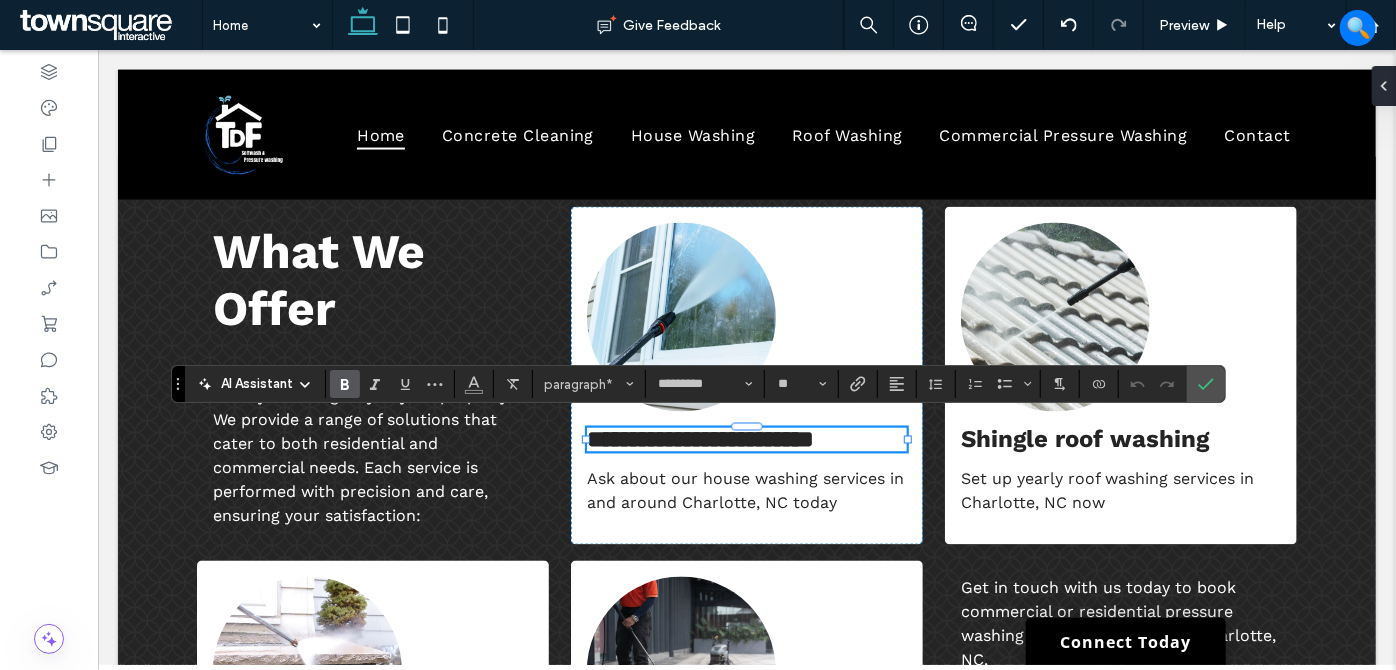 scroll, scrollTop: 2, scrollLeft: 0, axis: vertical 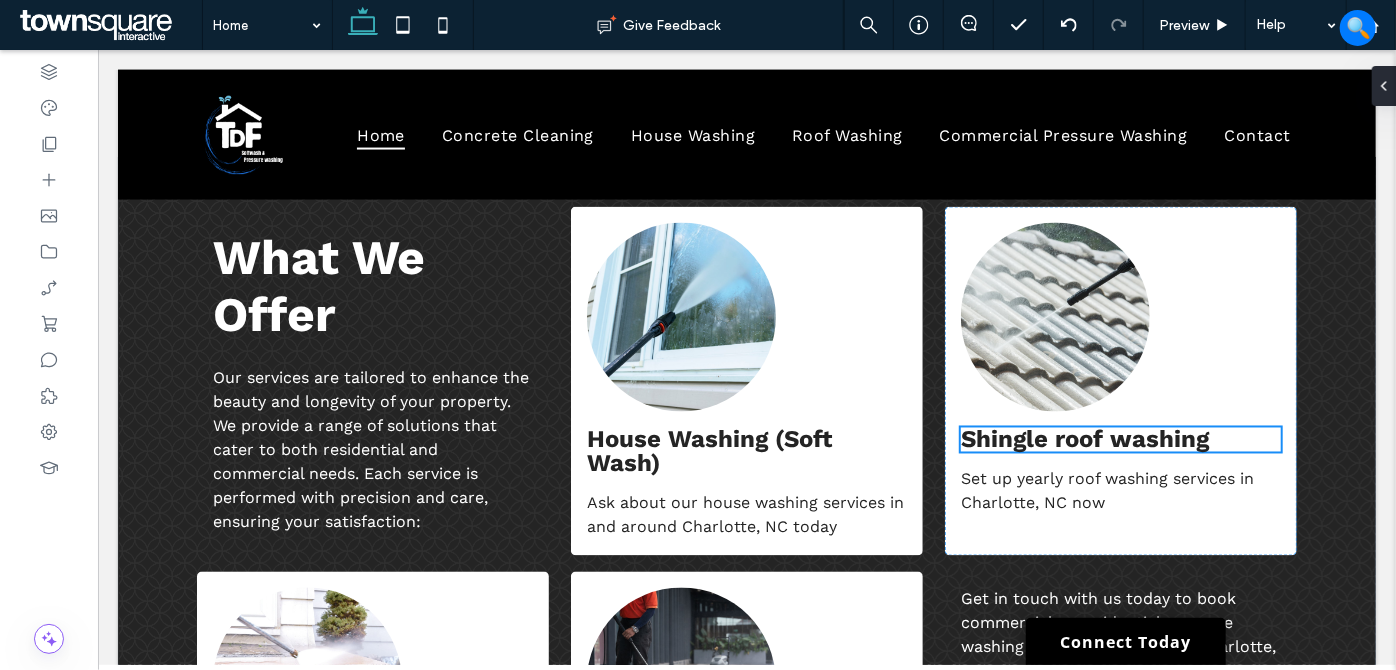 click on "Set up yearly roof washing services in [CITY], [STATE] now" at bounding box center [1120, 380] 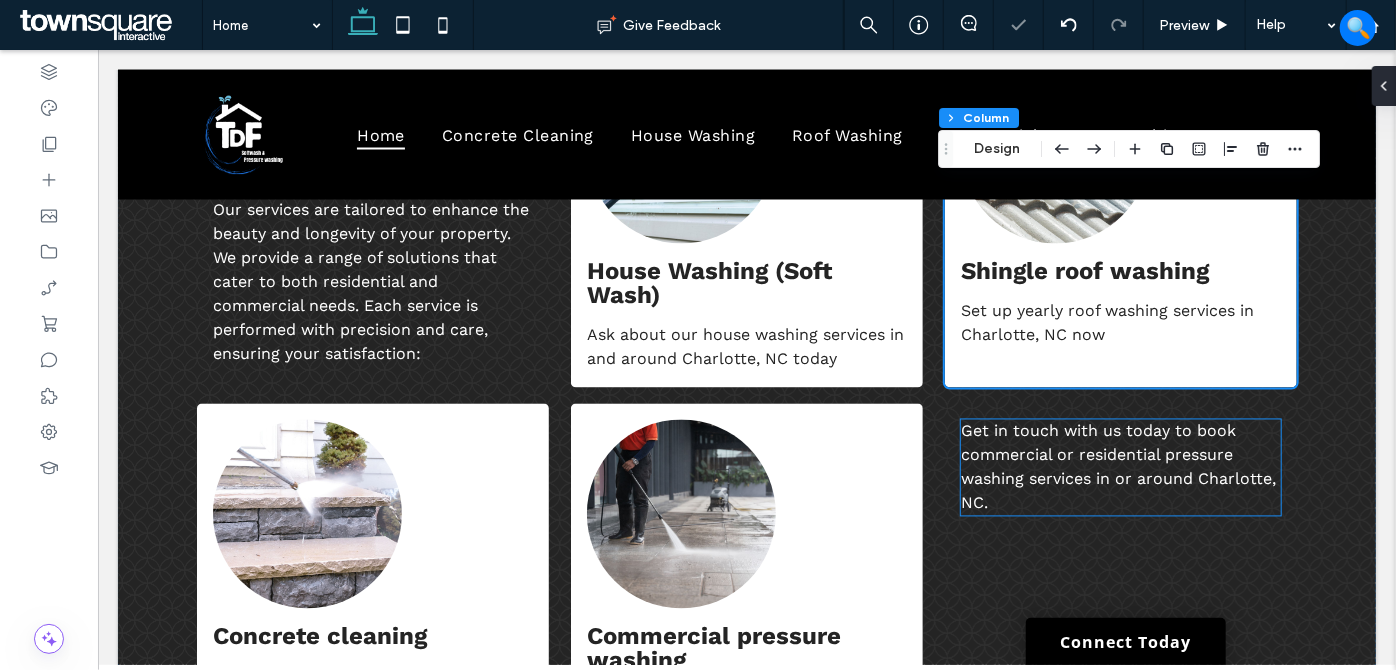 scroll, scrollTop: 1770, scrollLeft: 0, axis: vertical 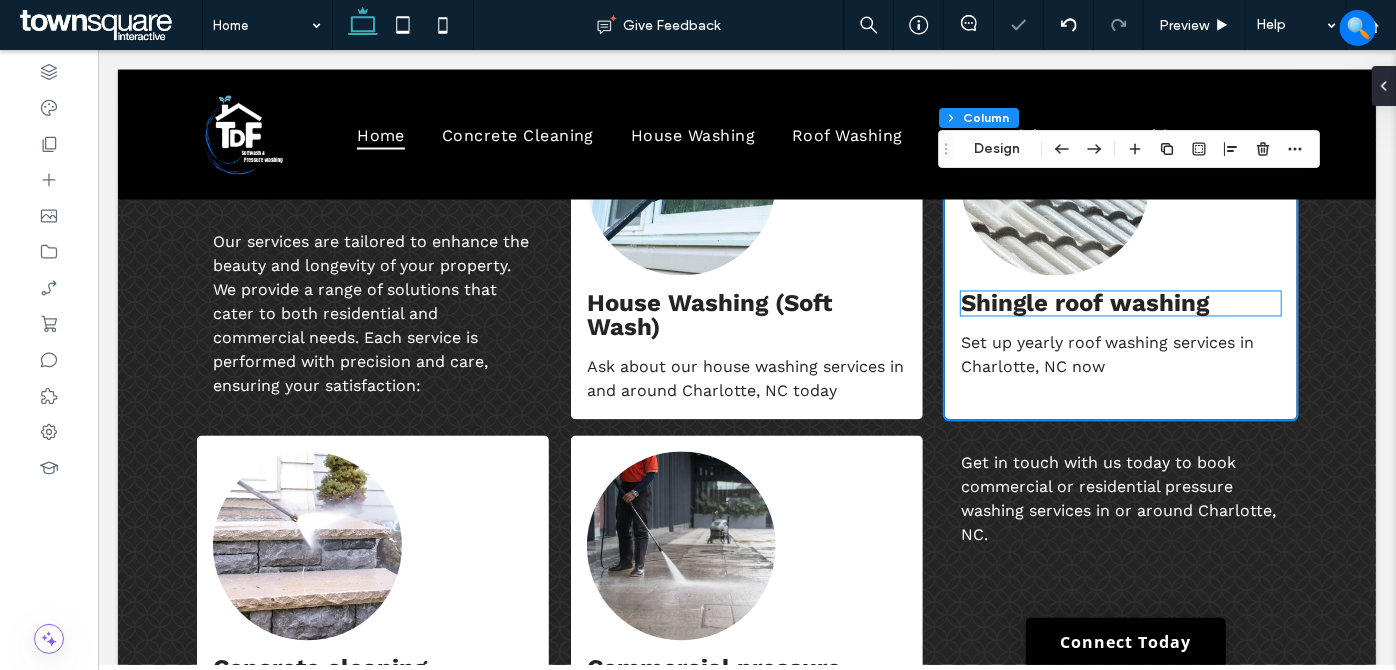 click on "Shingle roof washing" at bounding box center [1084, 303] 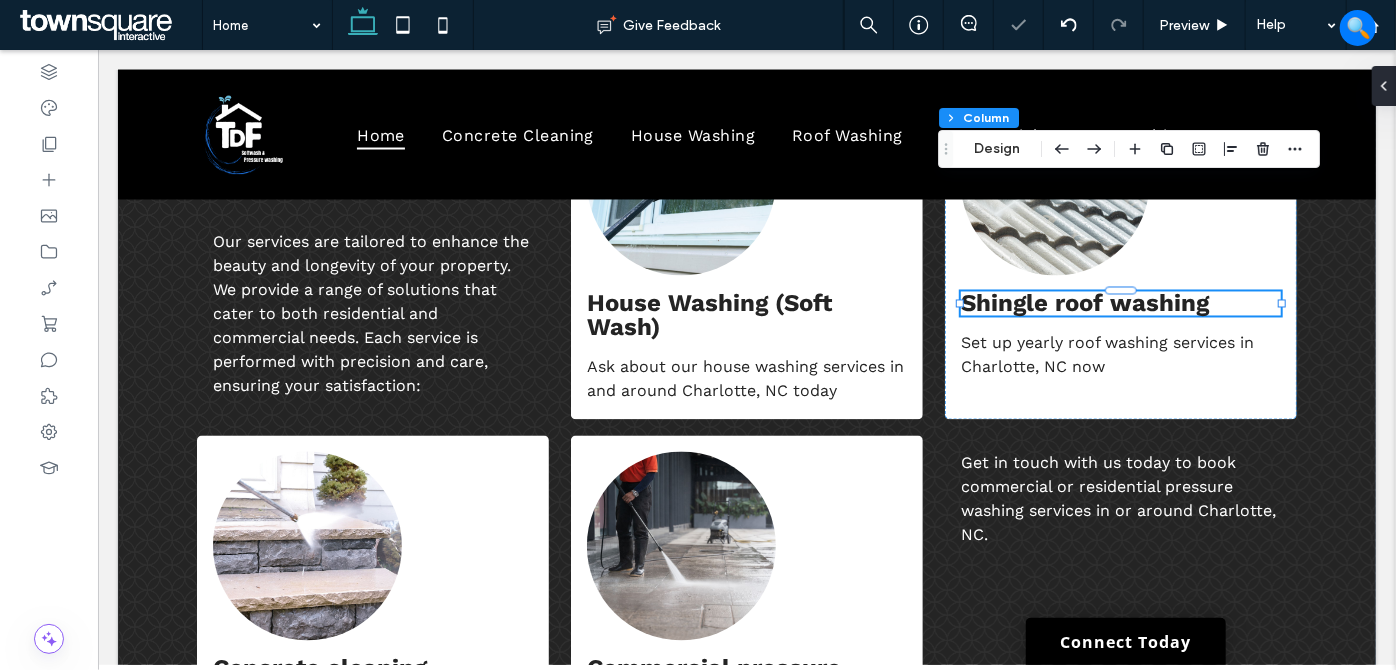 click on "Shingle roof washing" at bounding box center [1084, 303] 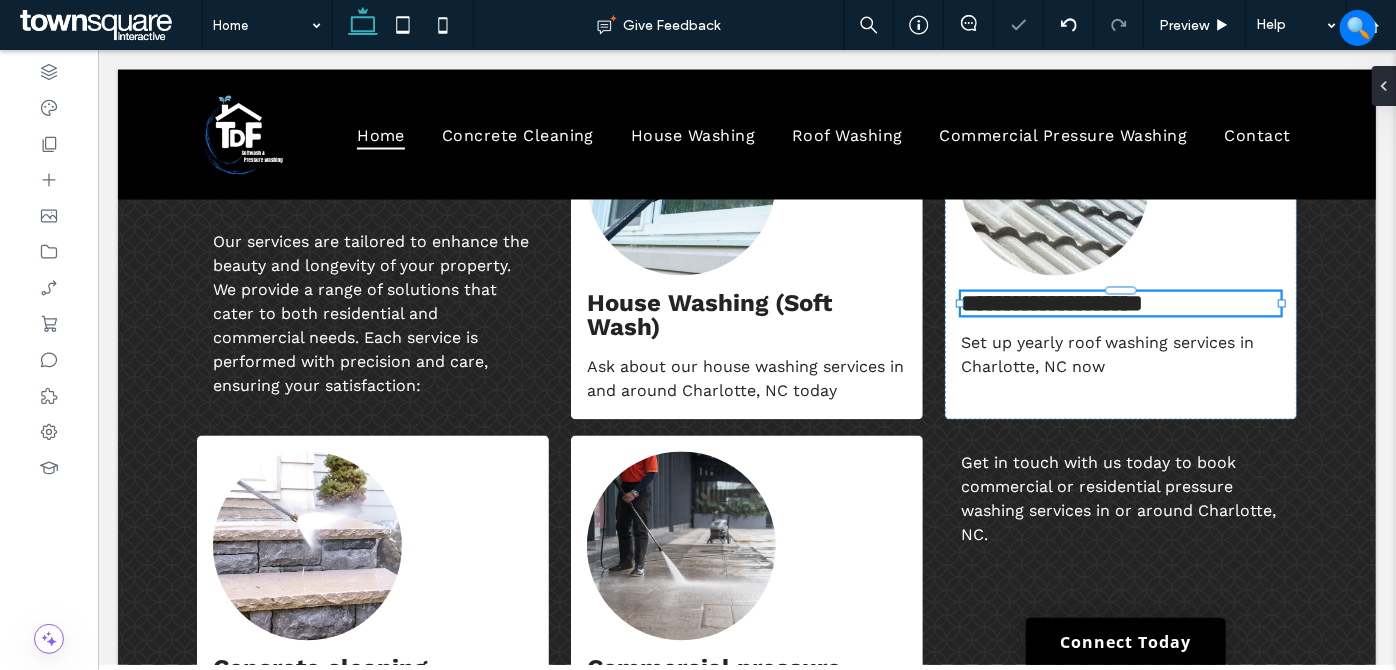 type on "*********" 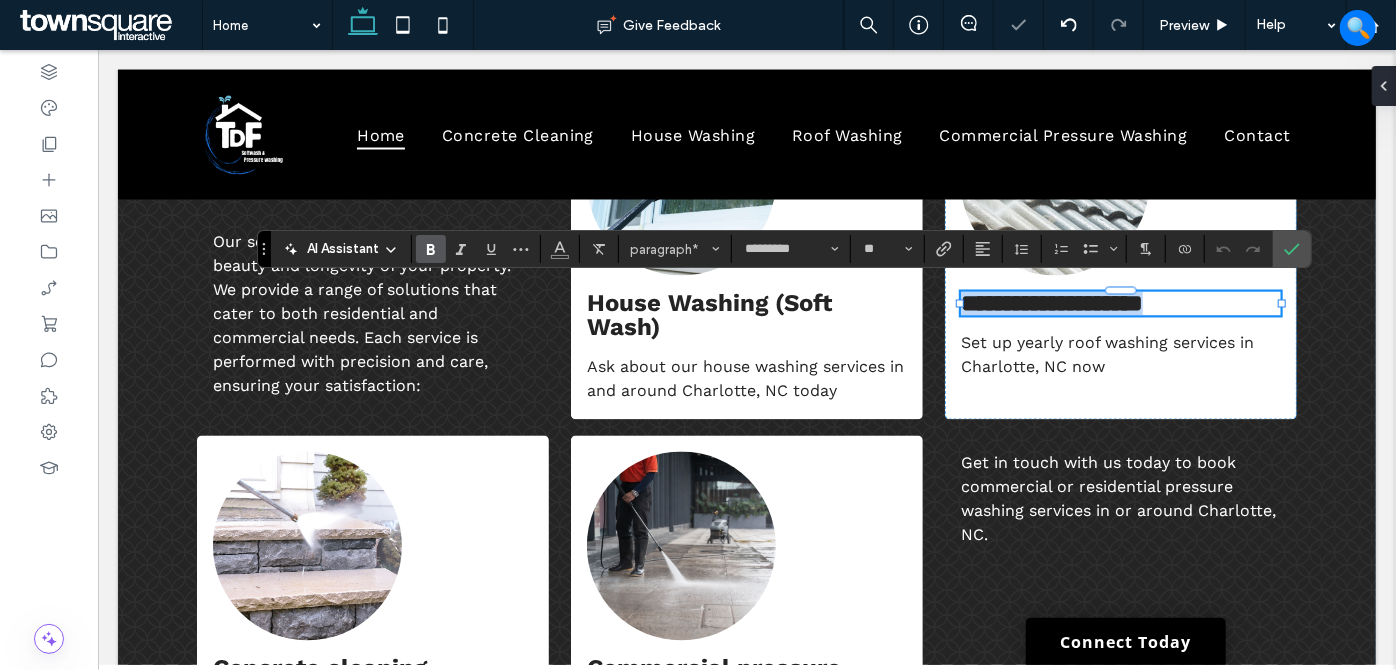 paste 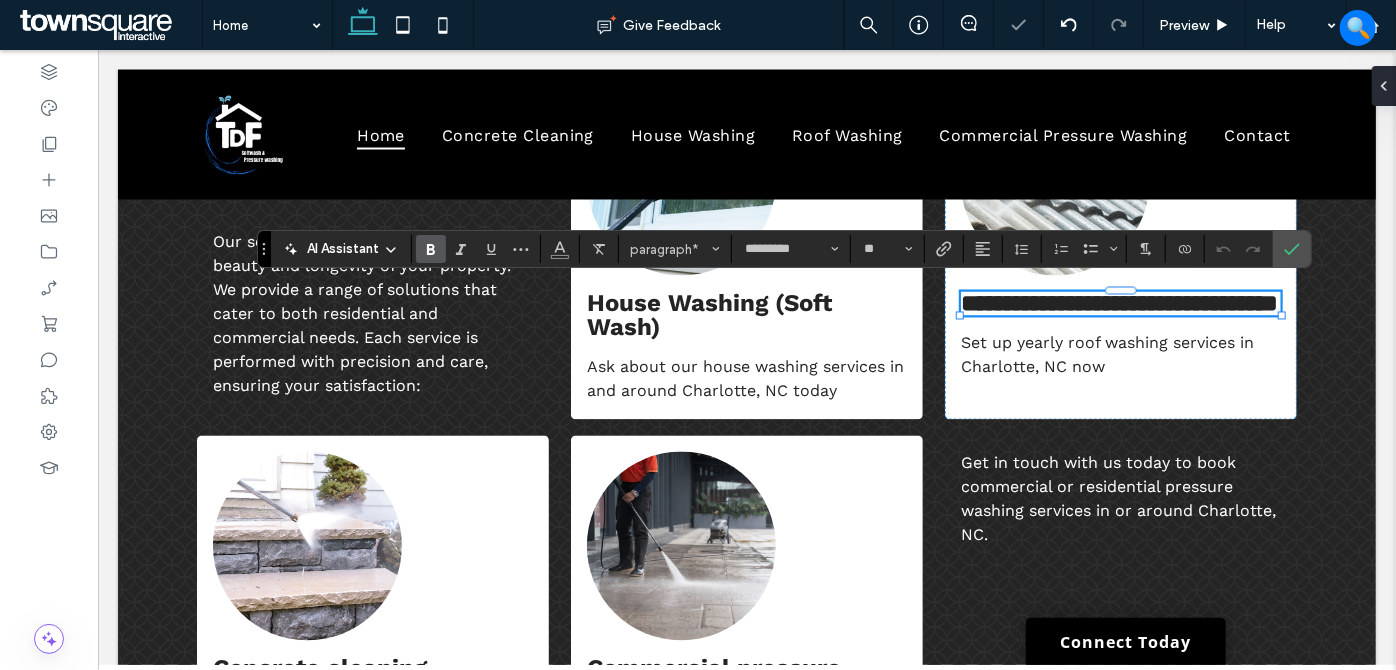 scroll, scrollTop: 2, scrollLeft: 0, axis: vertical 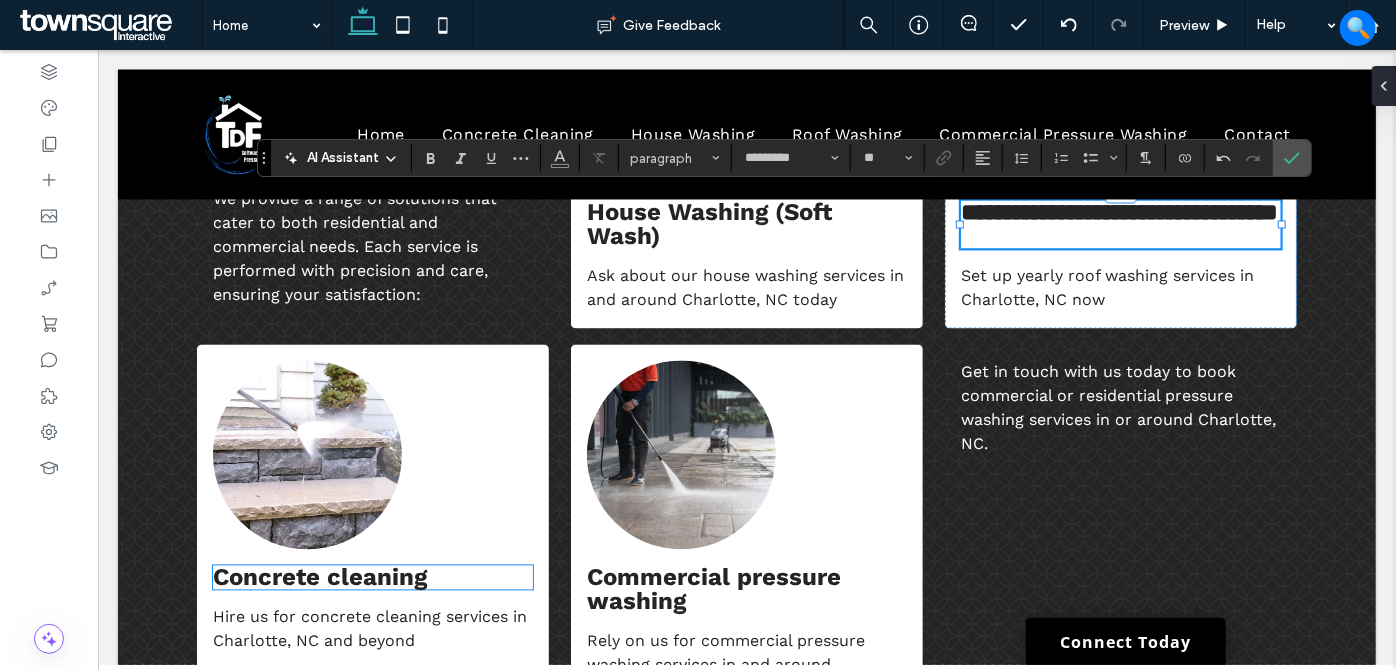 click on "Concrete cleaning" at bounding box center [319, 577] 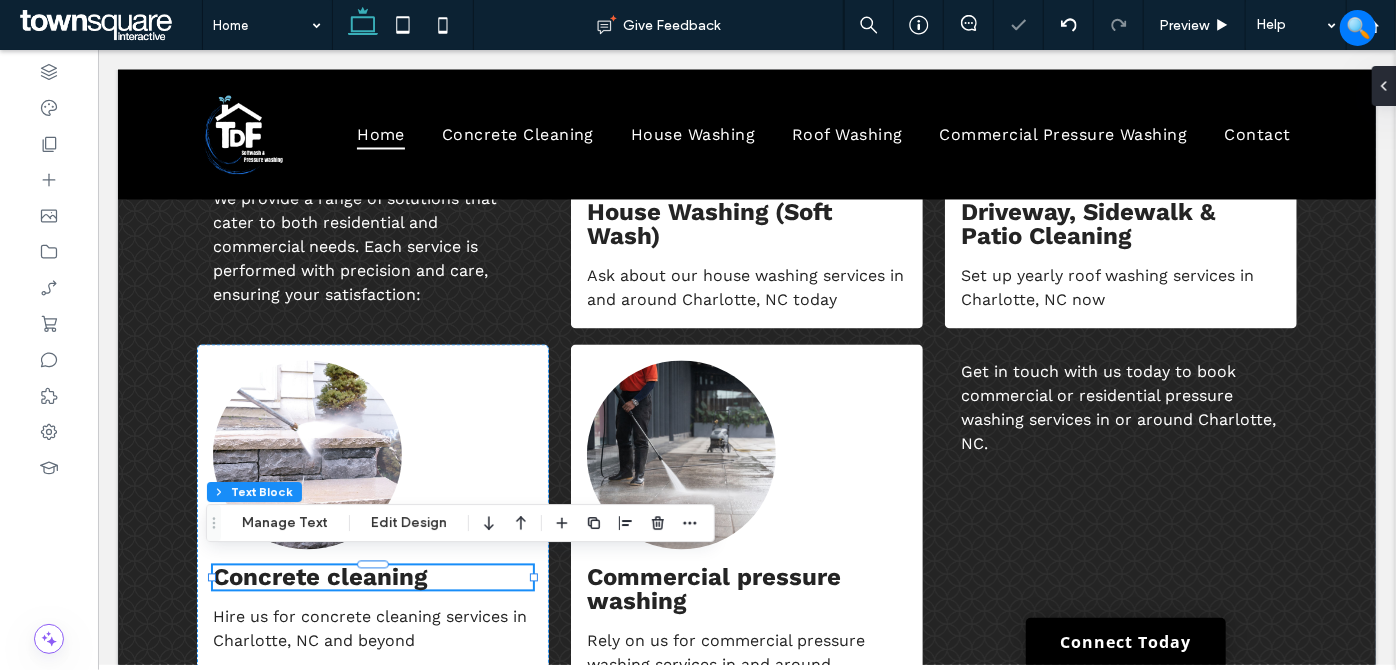 click on "Concrete cleaning" at bounding box center (319, 577) 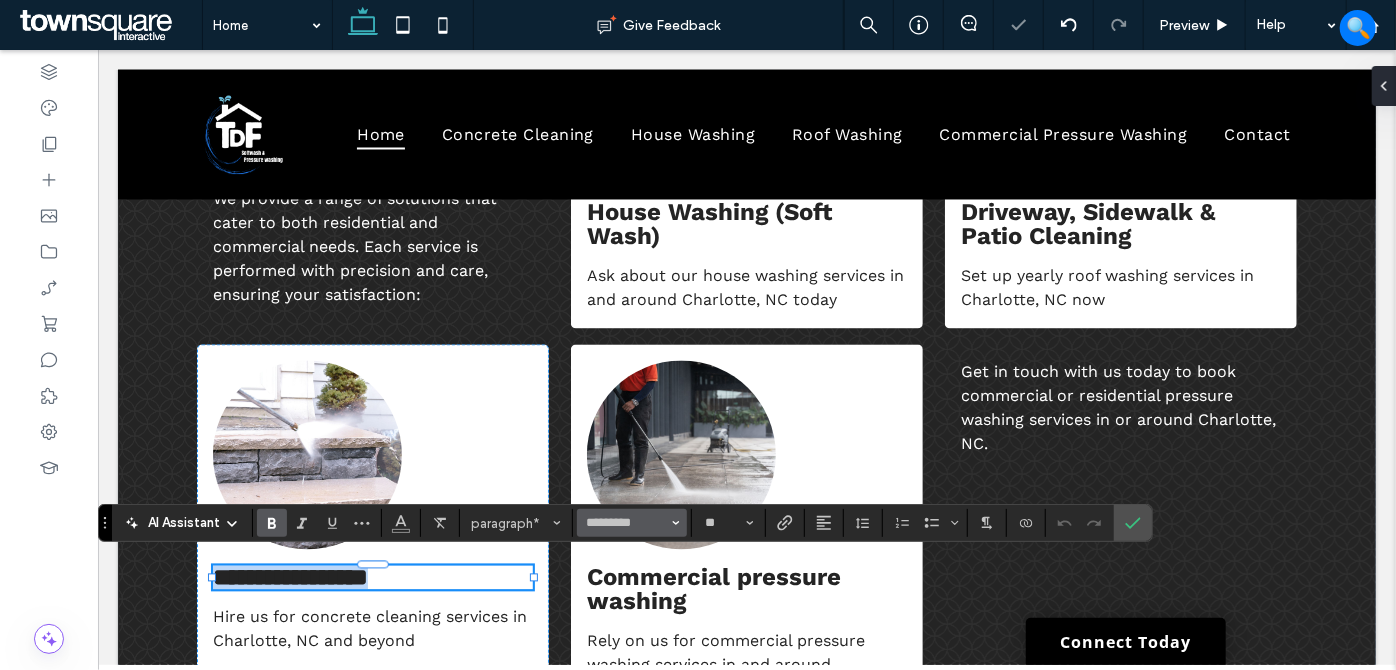 paste 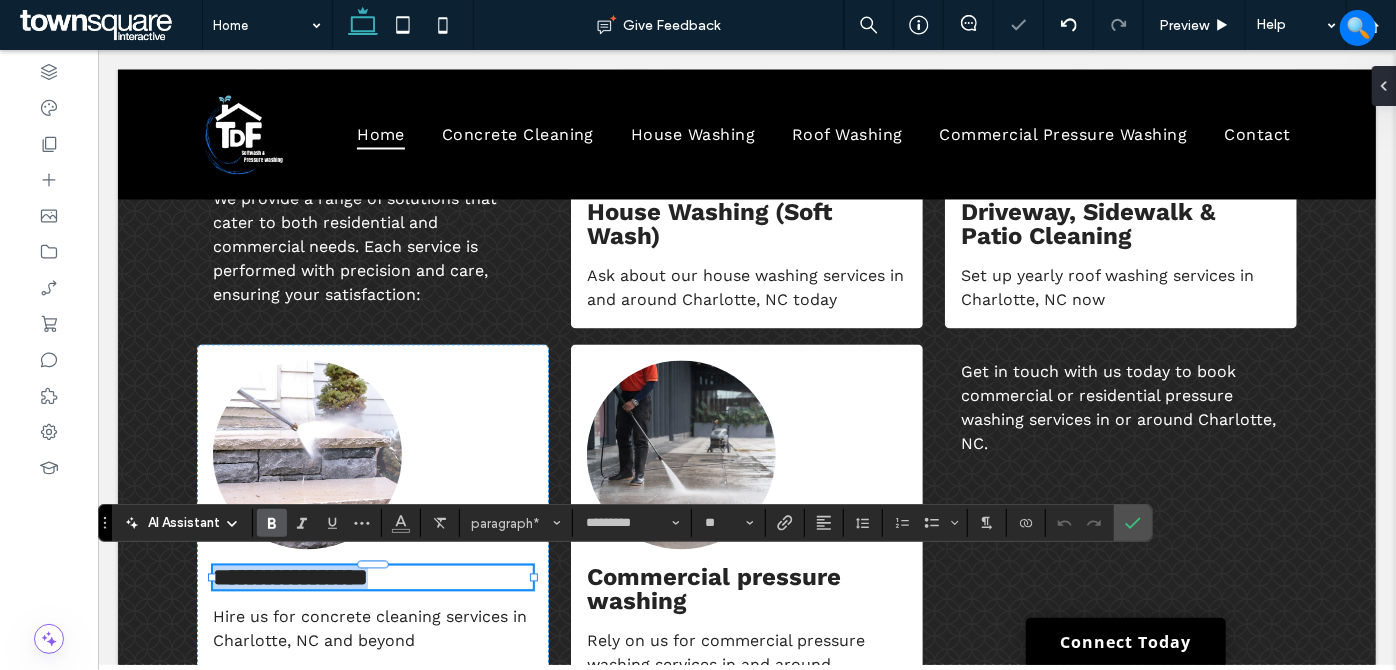 type 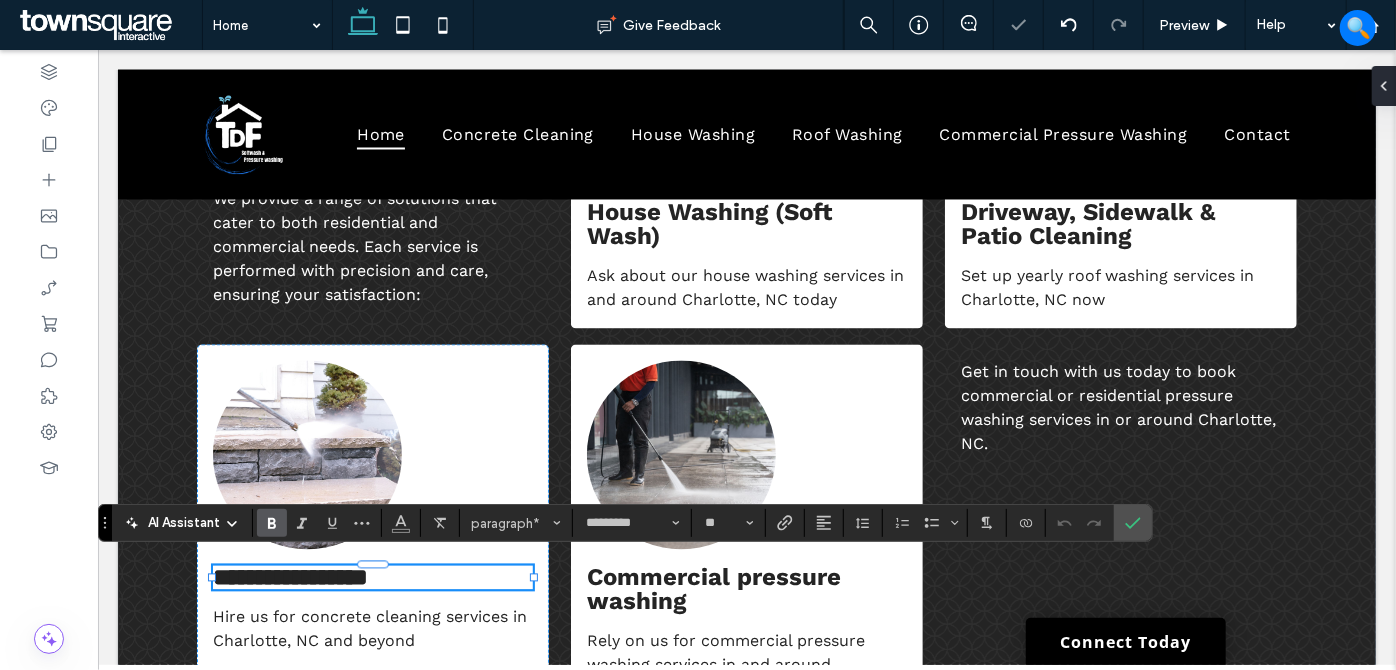 type on "**" 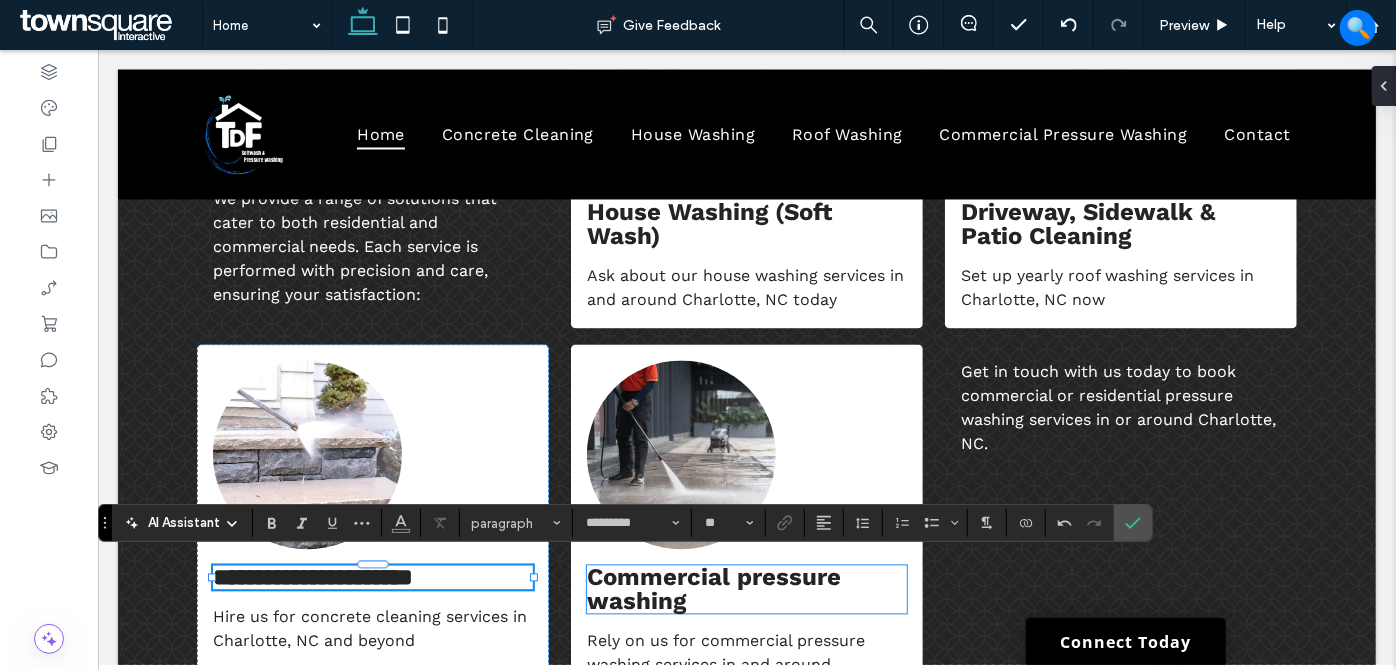 click on "Commercial pressure washing" at bounding box center [713, 589] 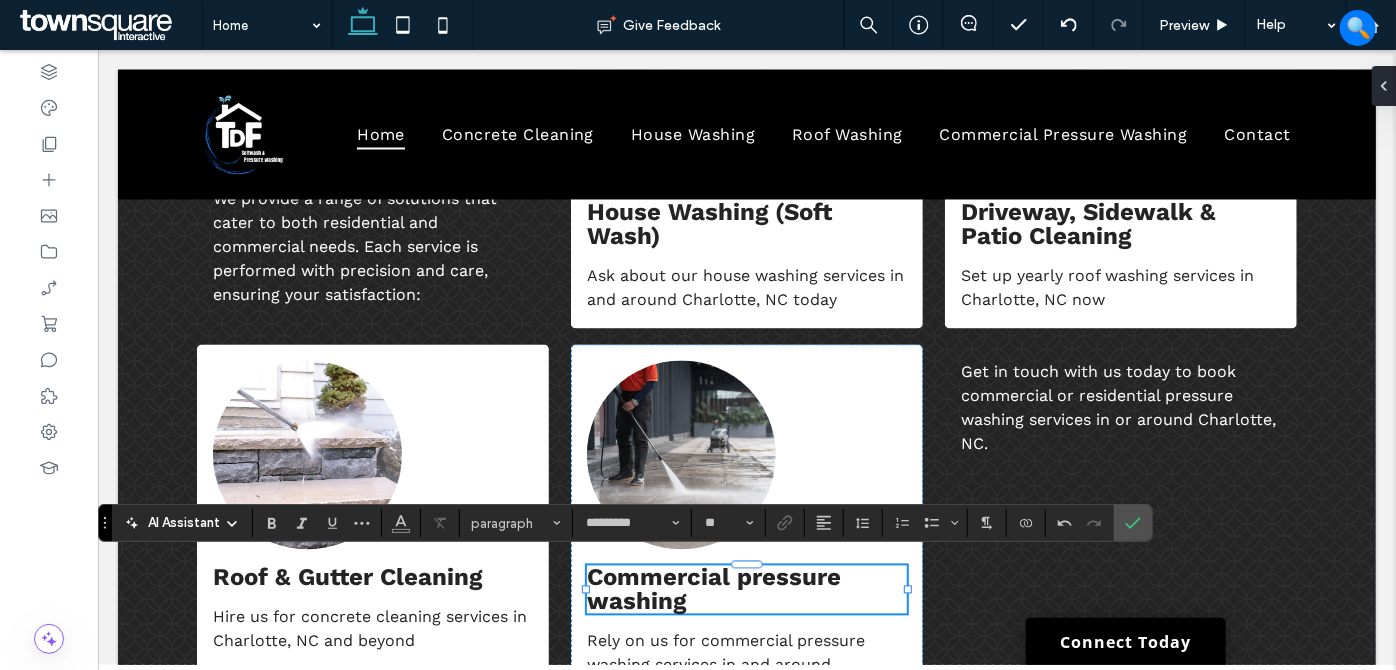 click on "Commercial pressure washing" at bounding box center (746, 589) 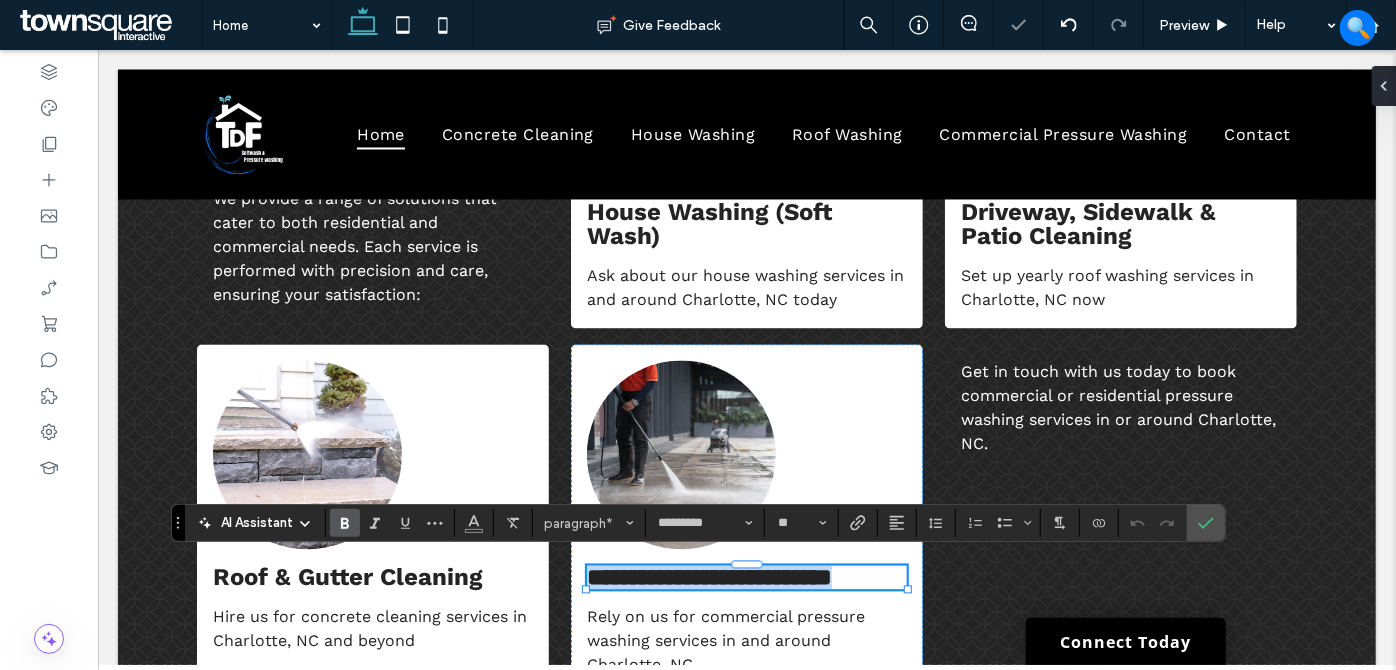 paste 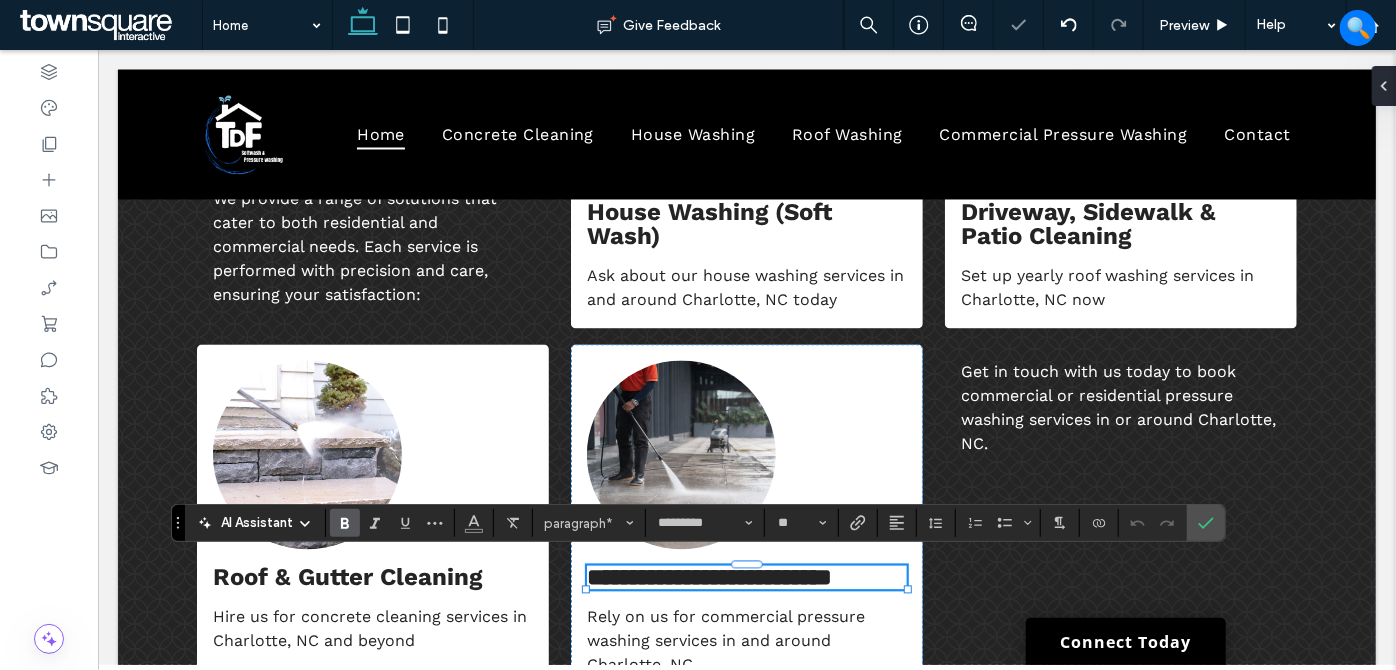 scroll, scrollTop: 2, scrollLeft: 0, axis: vertical 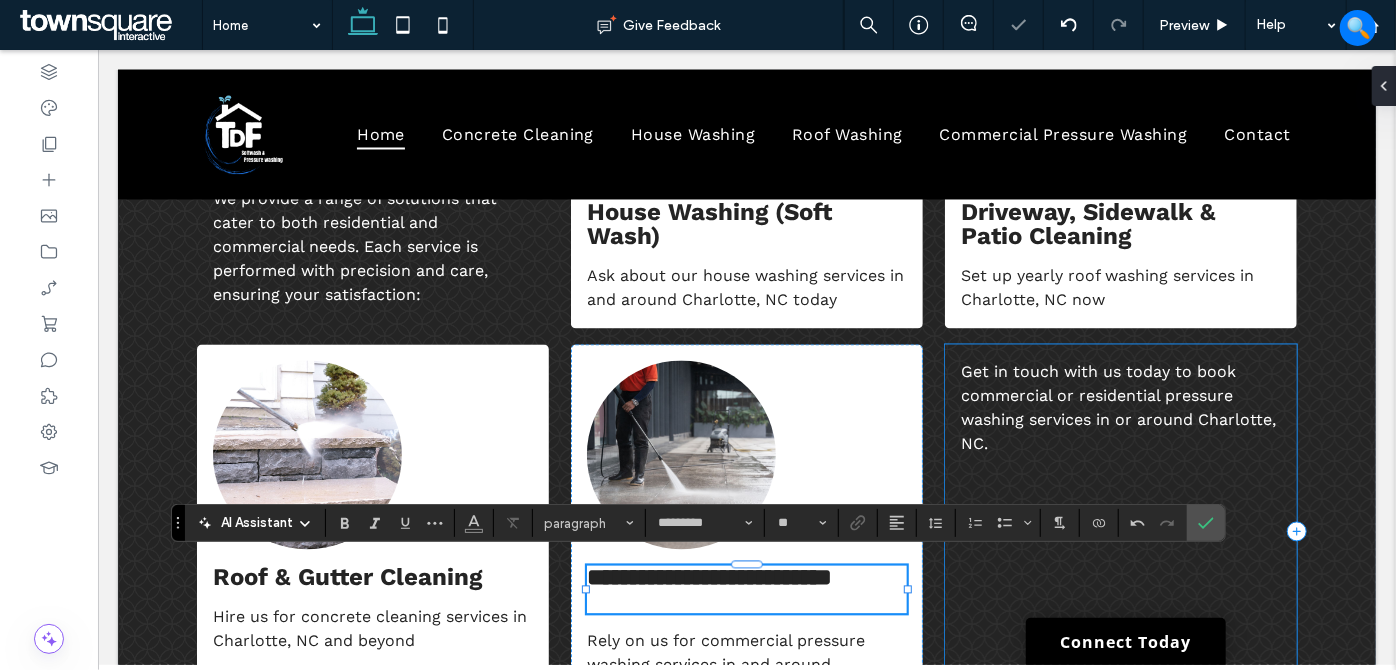 click on "Get in touch with us today to book commercial or residential pressure washing services in or around Charlotte, NC." at bounding box center (1120, 530) 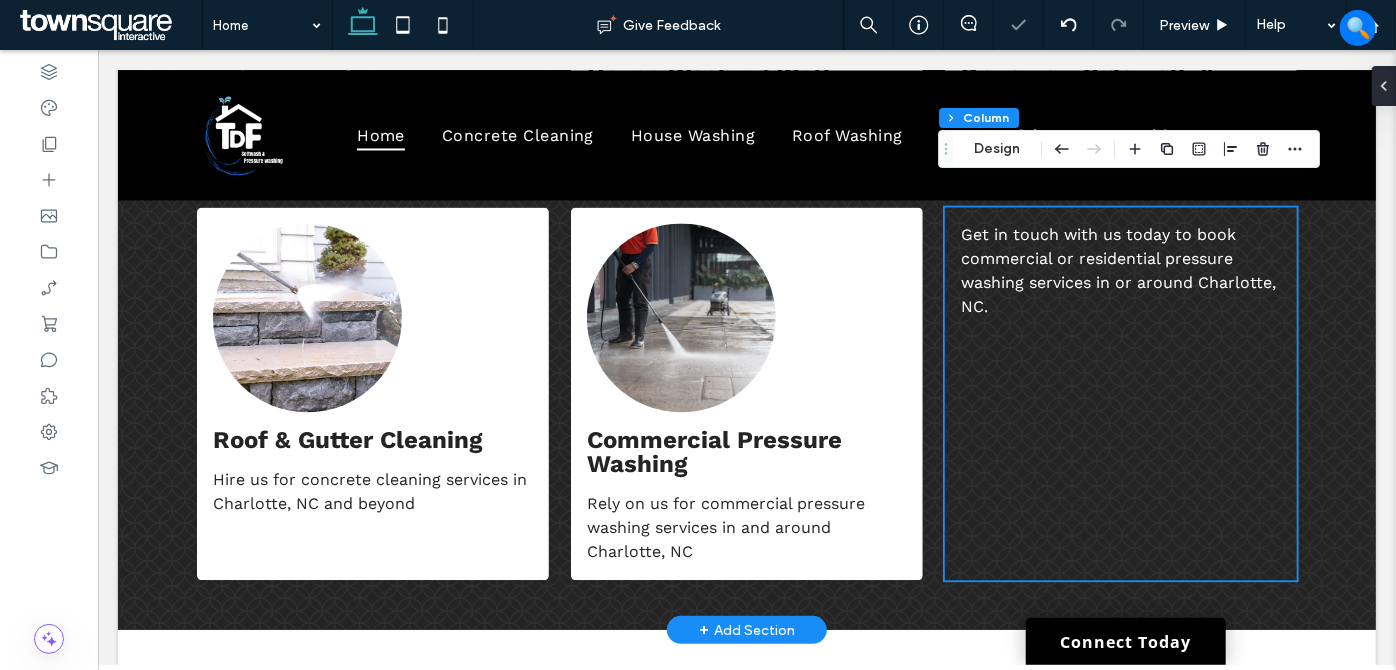 scroll, scrollTop: 2042, scrollLeft: 0, axis: vertical 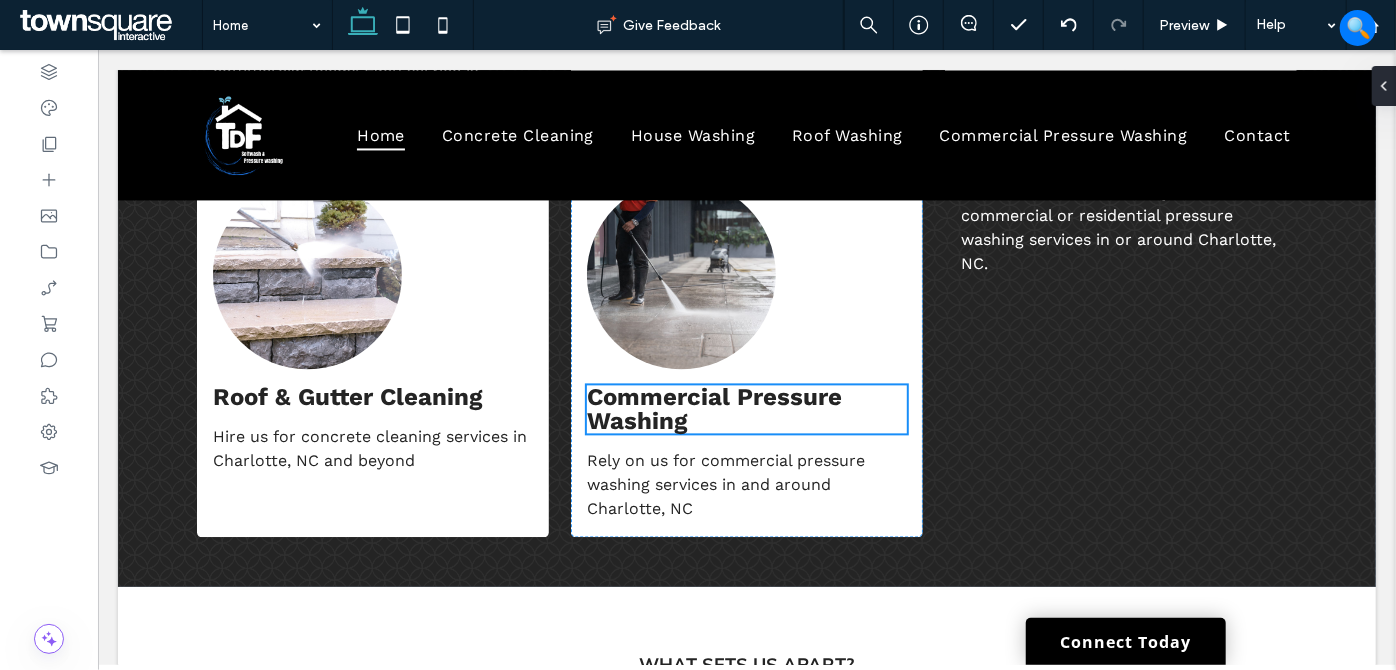 click on "Commercial Pressure Washing" at bounding box center [713, 408] 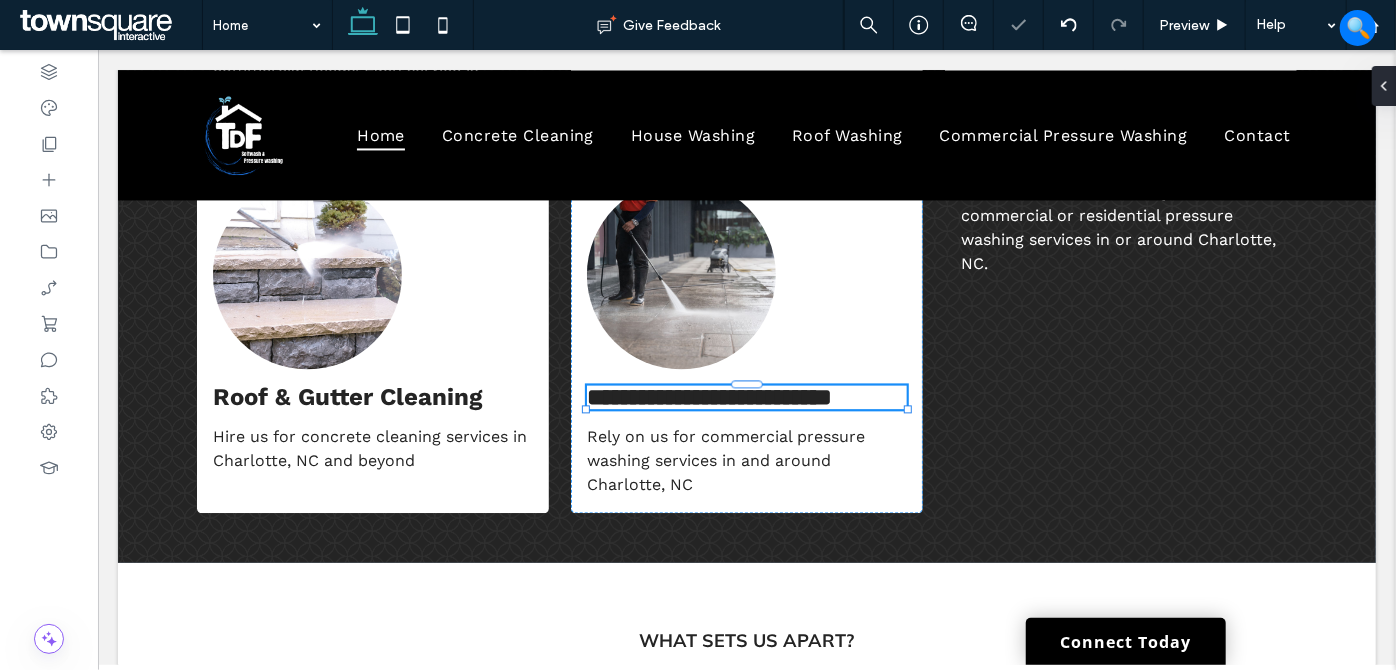 scroll, scrollTop: 2, scrollLeft: 0, axis: vertical 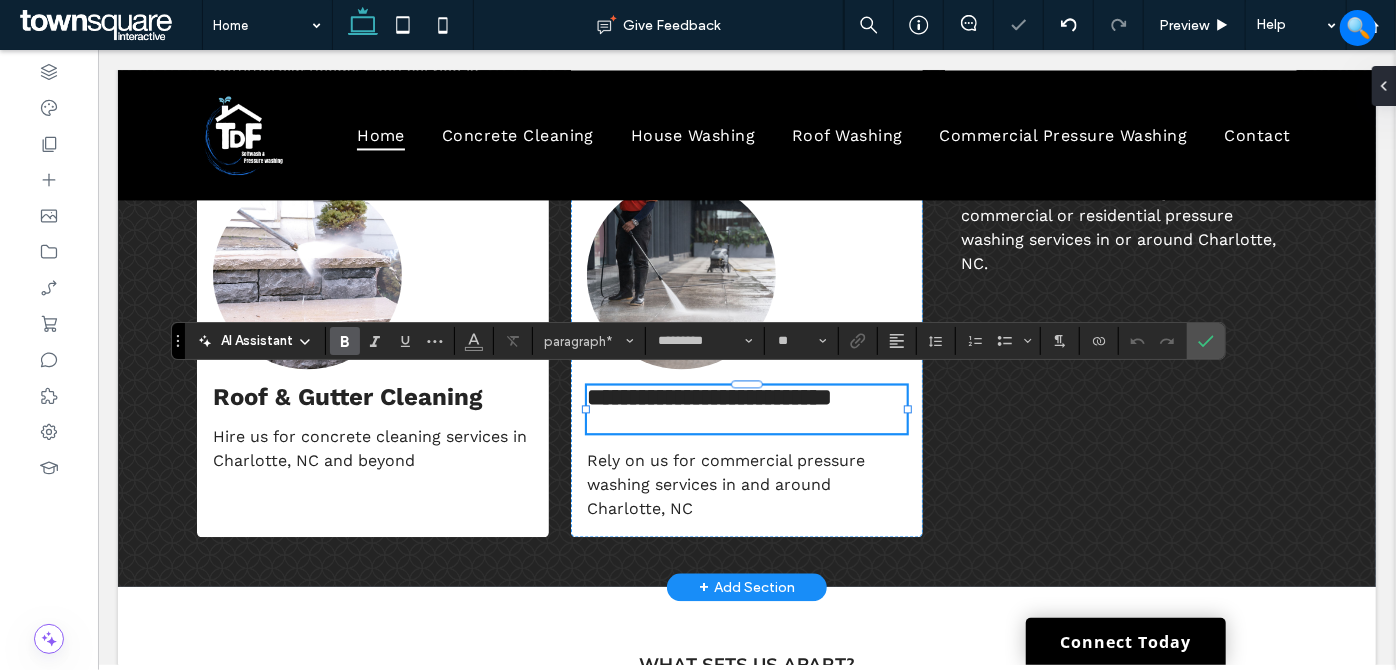 click on "**********" at bounding box center [708, 396] 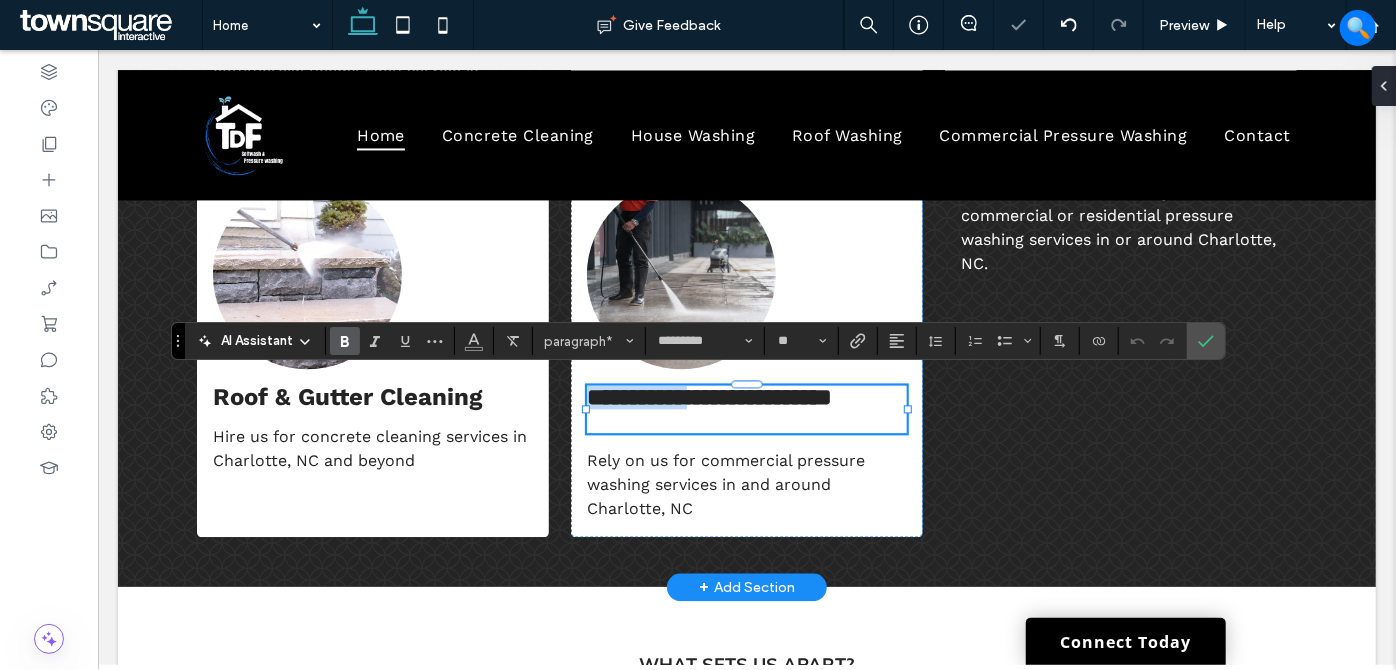 click on "**********" at bounding box center (708, 396) 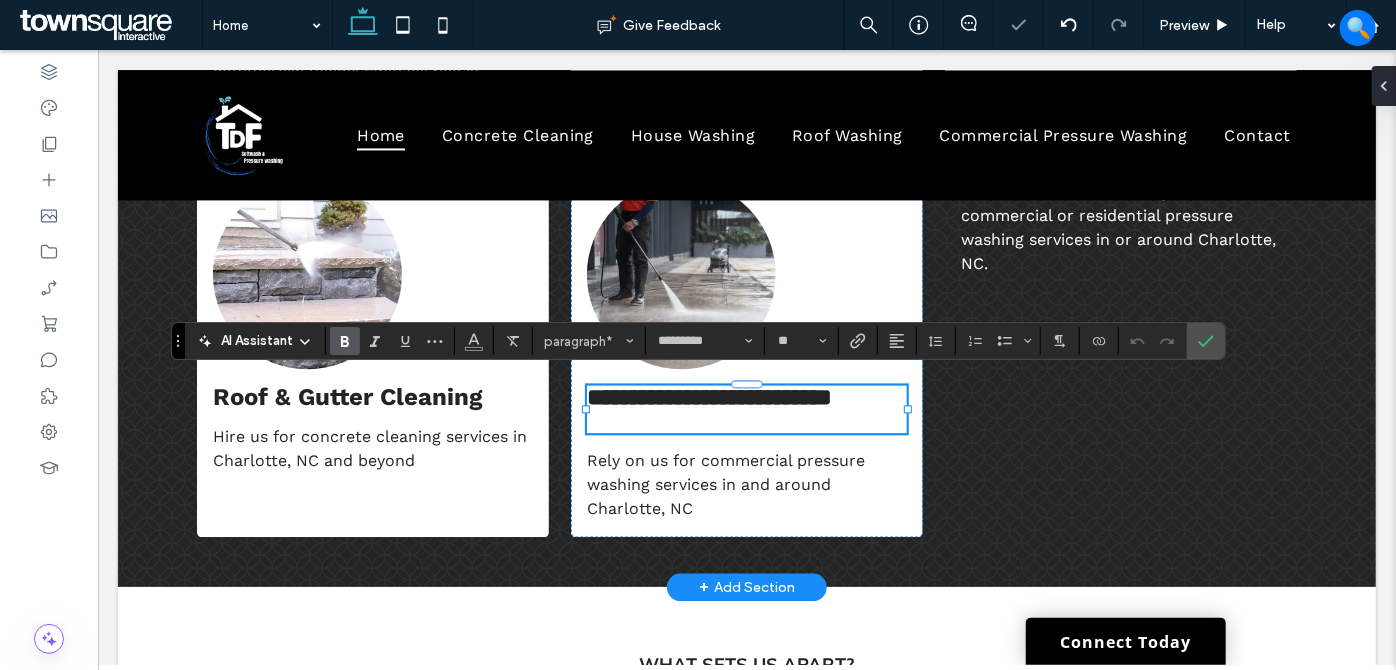scroll, scrollTop: 2, scrollLeft: 0, axis: vertical 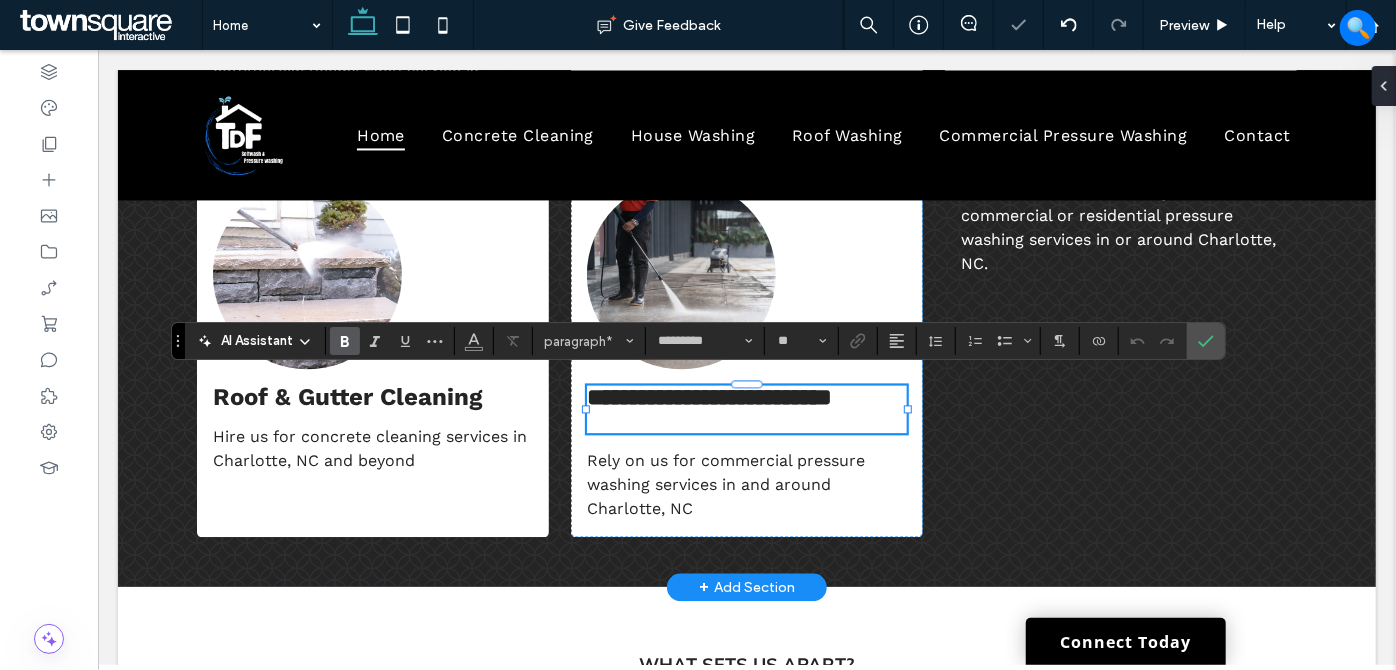click on "**********" at bounding box center (746, 396) 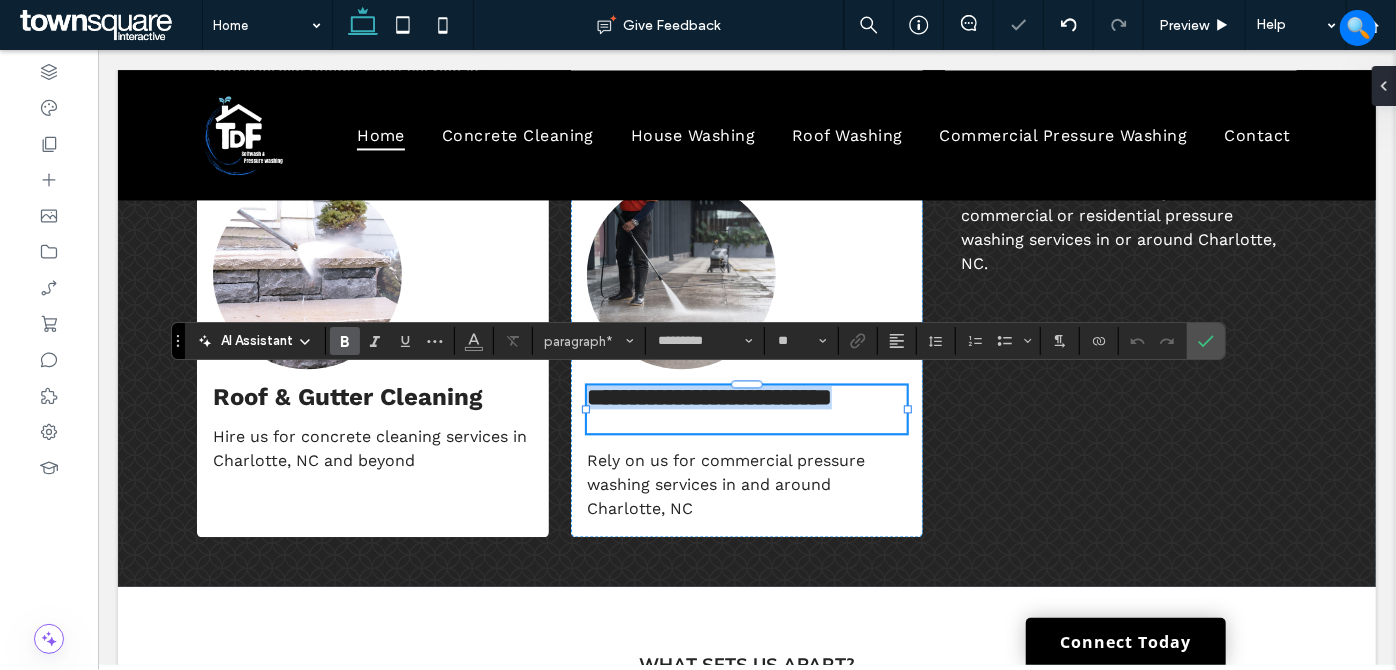 scroll, scrollTop: 0, scrollLeft: 0, axis: both 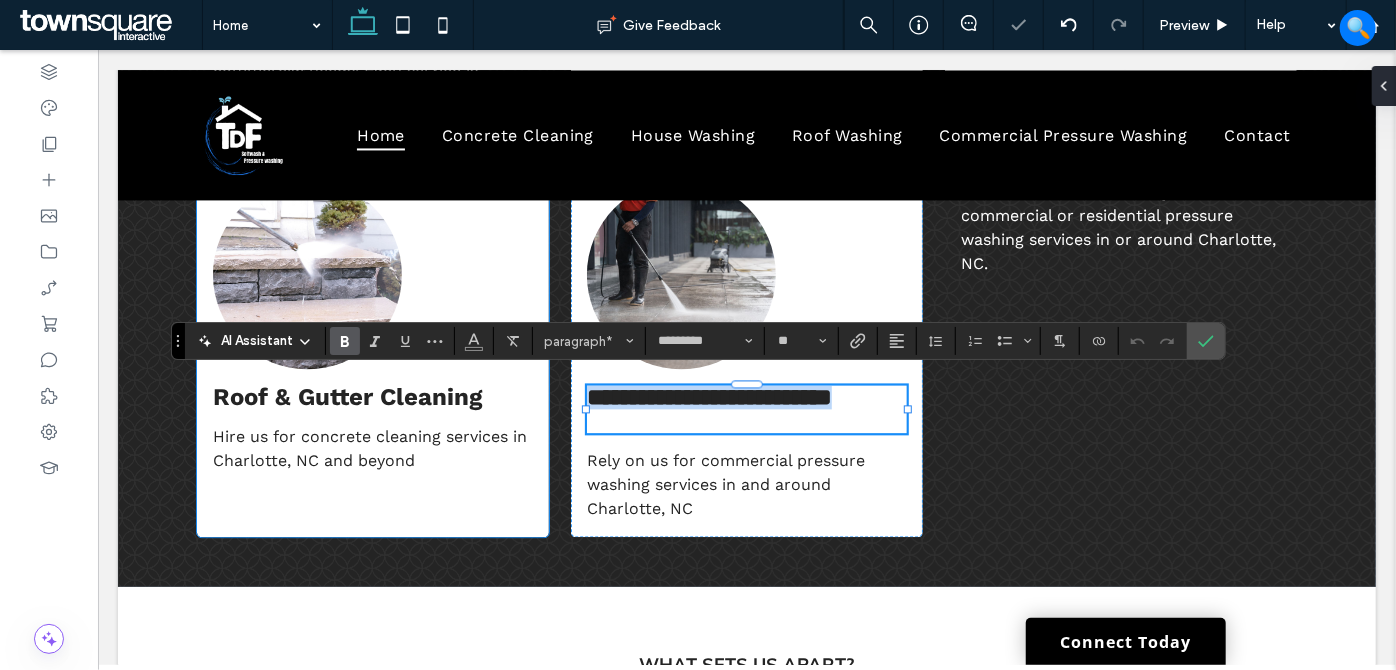 drag, startPoint x: 693, startPoint y: 414, endPoint x: 517, endPoint y: 365, distance: 182.69373 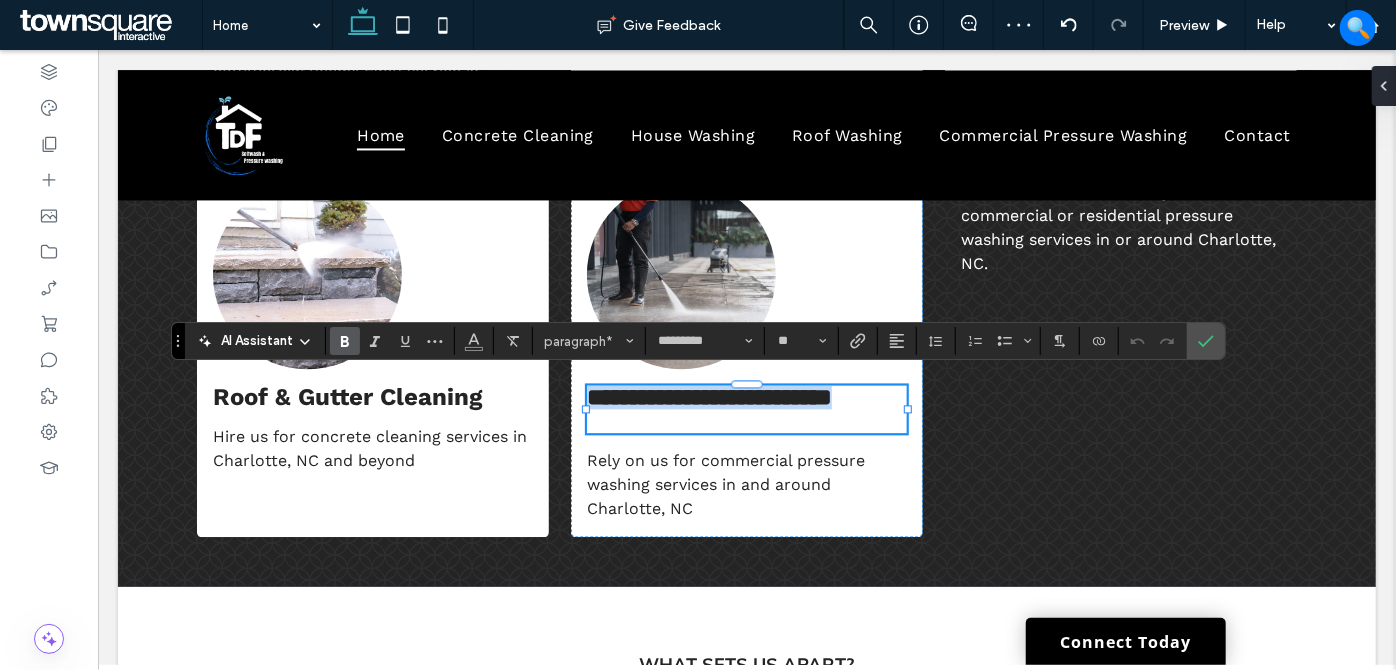 paste 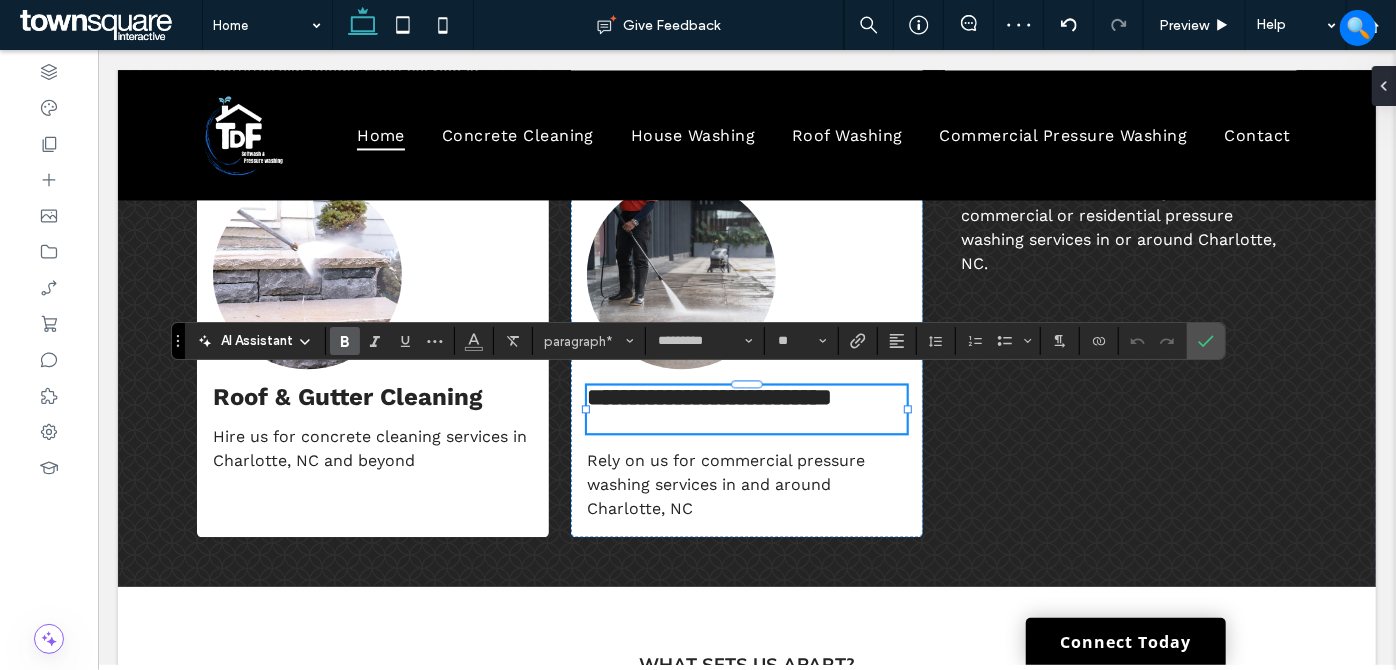 scroll, scrollTop: 2, scrollLeft: 0, axis: vertical 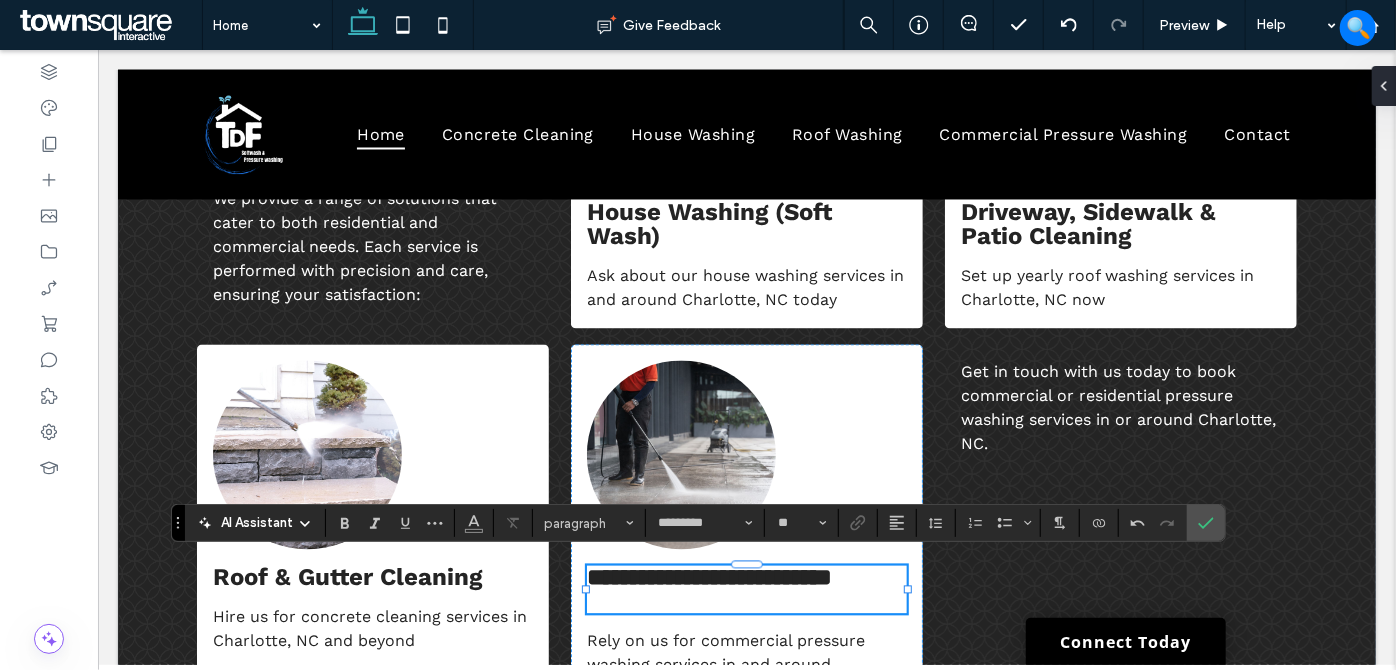 click on "**********" at bounding box center (708, 577) 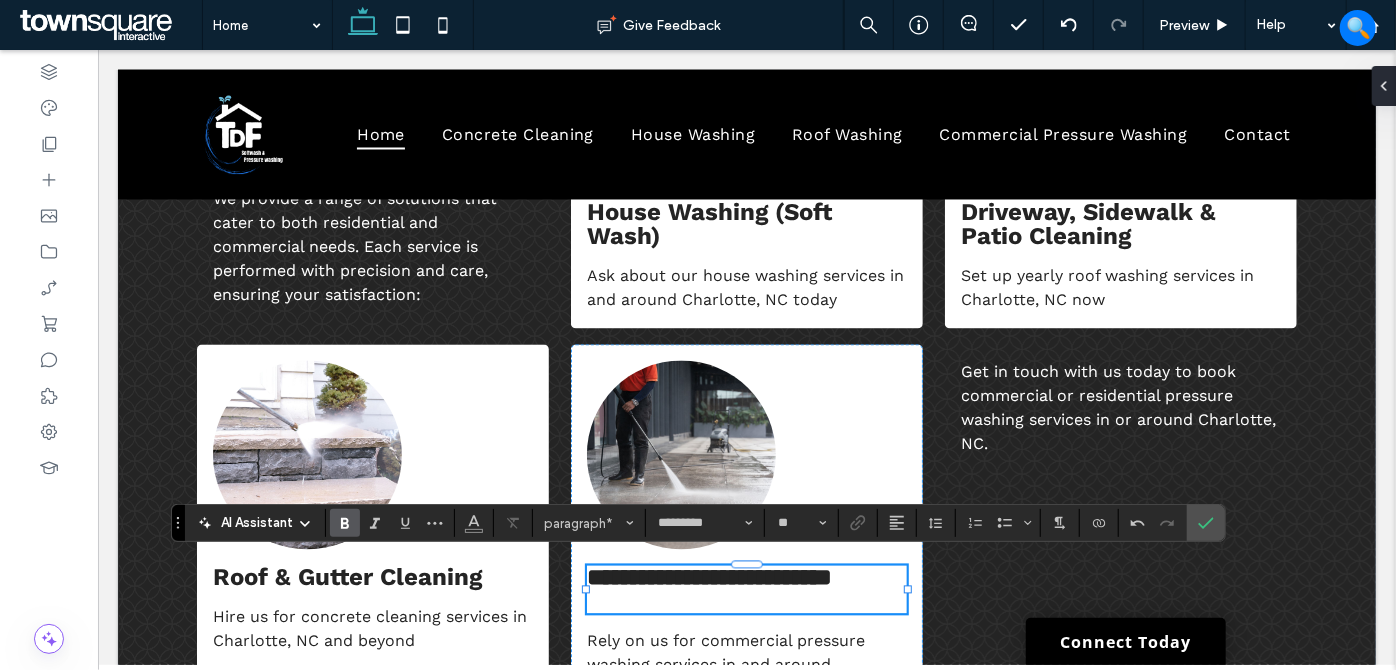 scroll, scrollTop: 0, scrollLeft: 0, axis: both 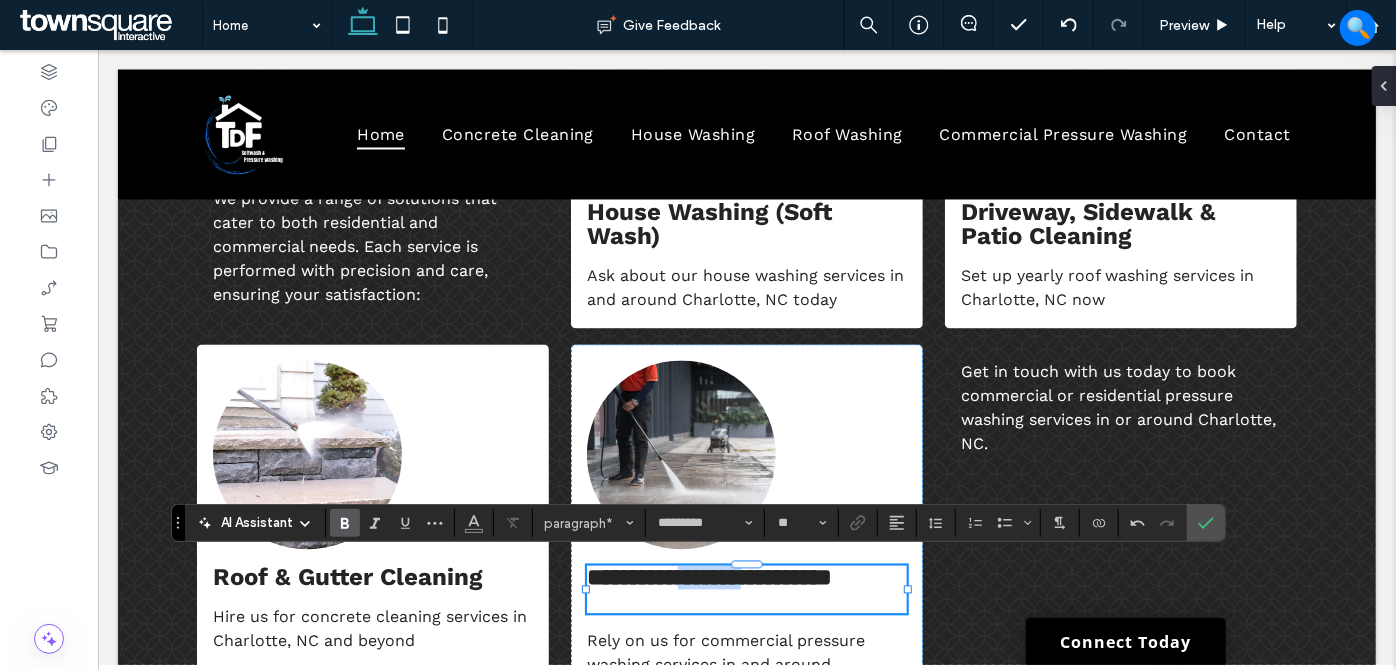 click on "**********" at bounding box center (708, 577) 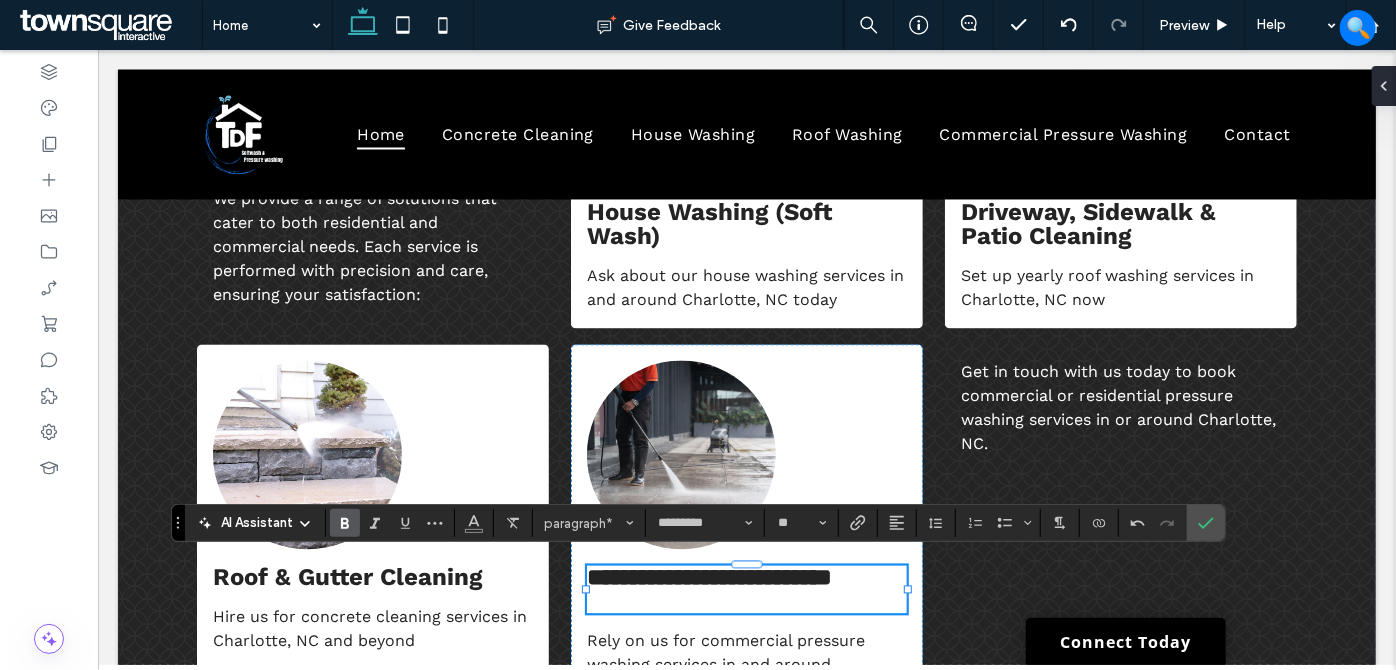scroll, scrollTop: 2, scrollLeft: 0, axis: vertical 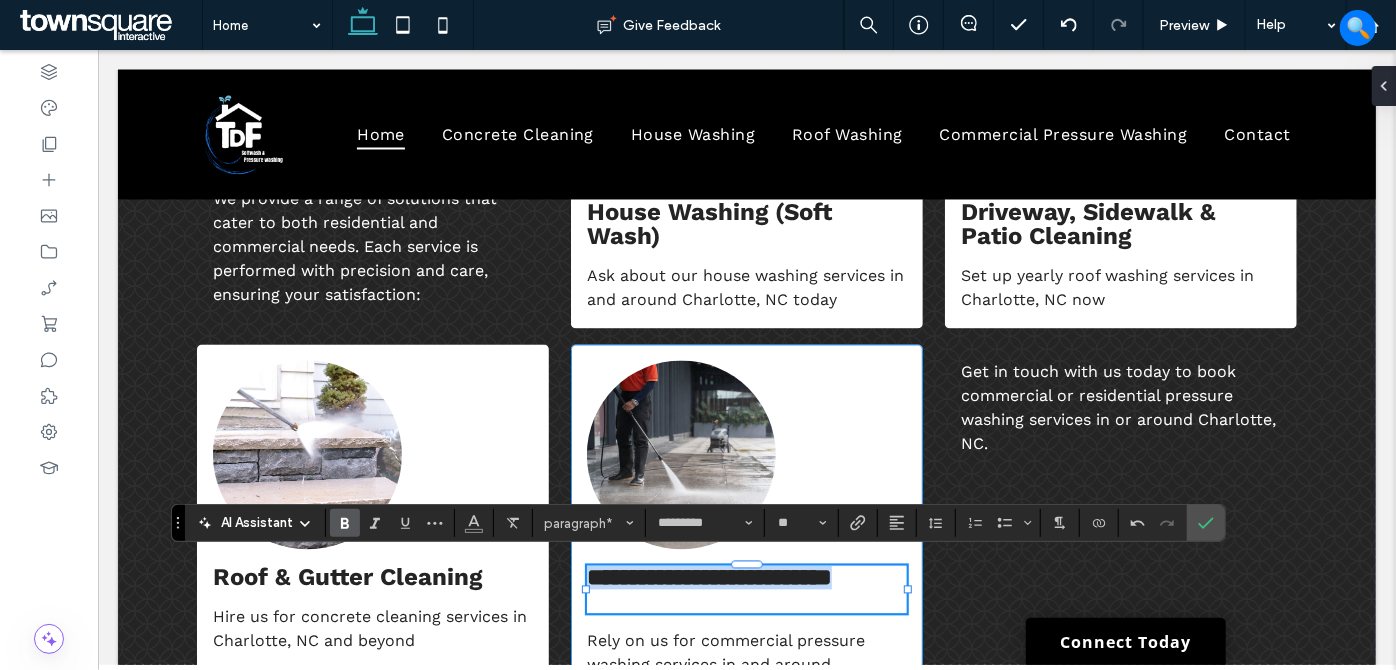 drag, startPoint x: 720, startPoint y: 594, endPoint x: 569, endPoint y: 573, distance: 152.45328 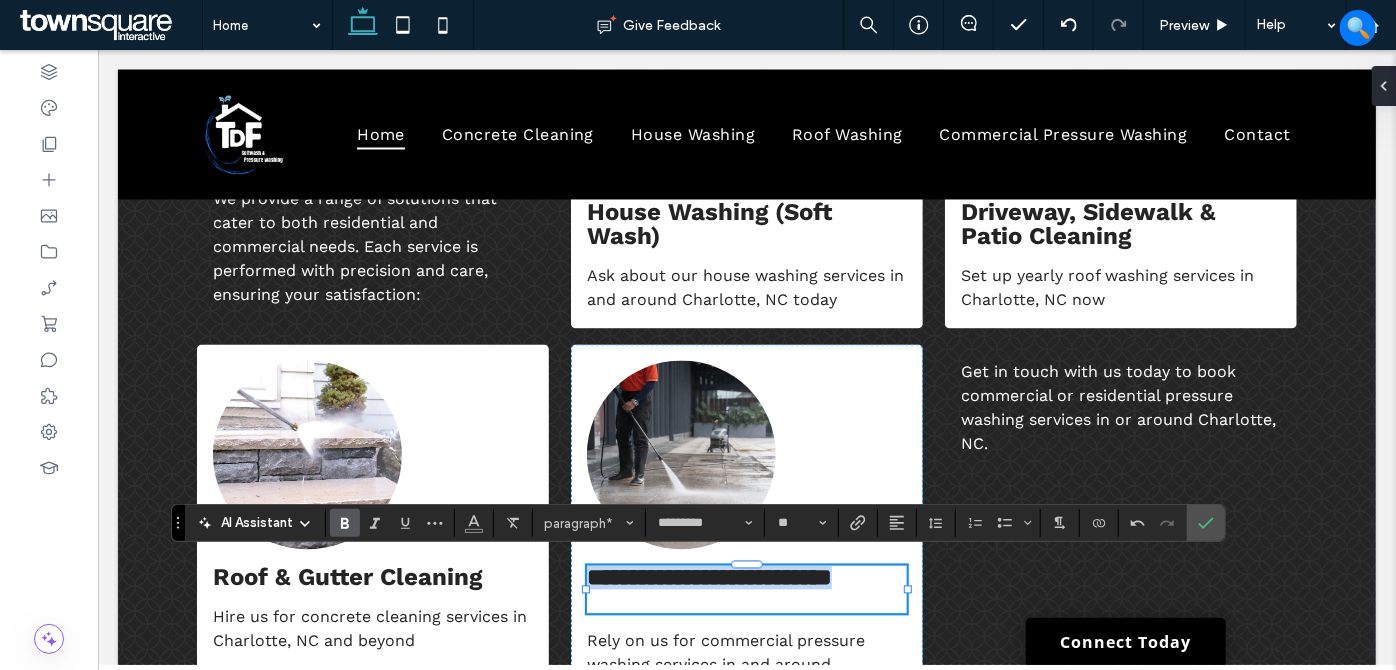 type on "**" 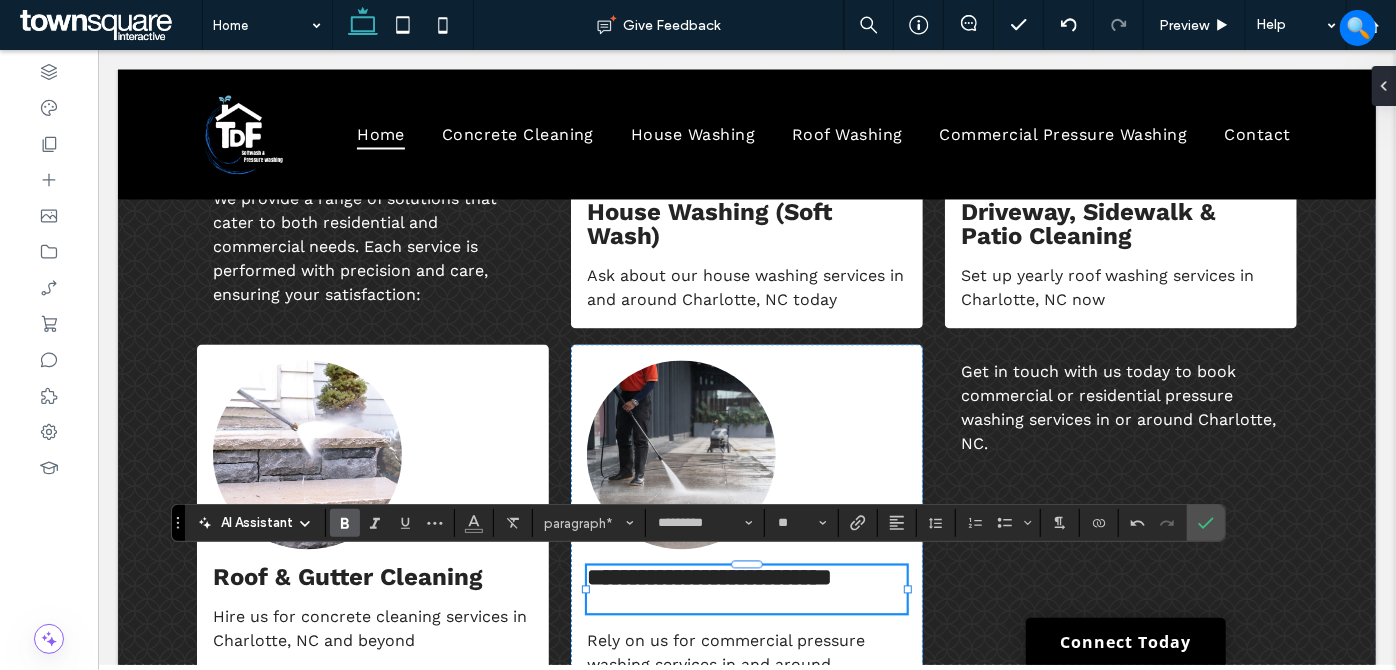 scroll, scrollTop: 20, scrollLeft: 0, axis: vertical 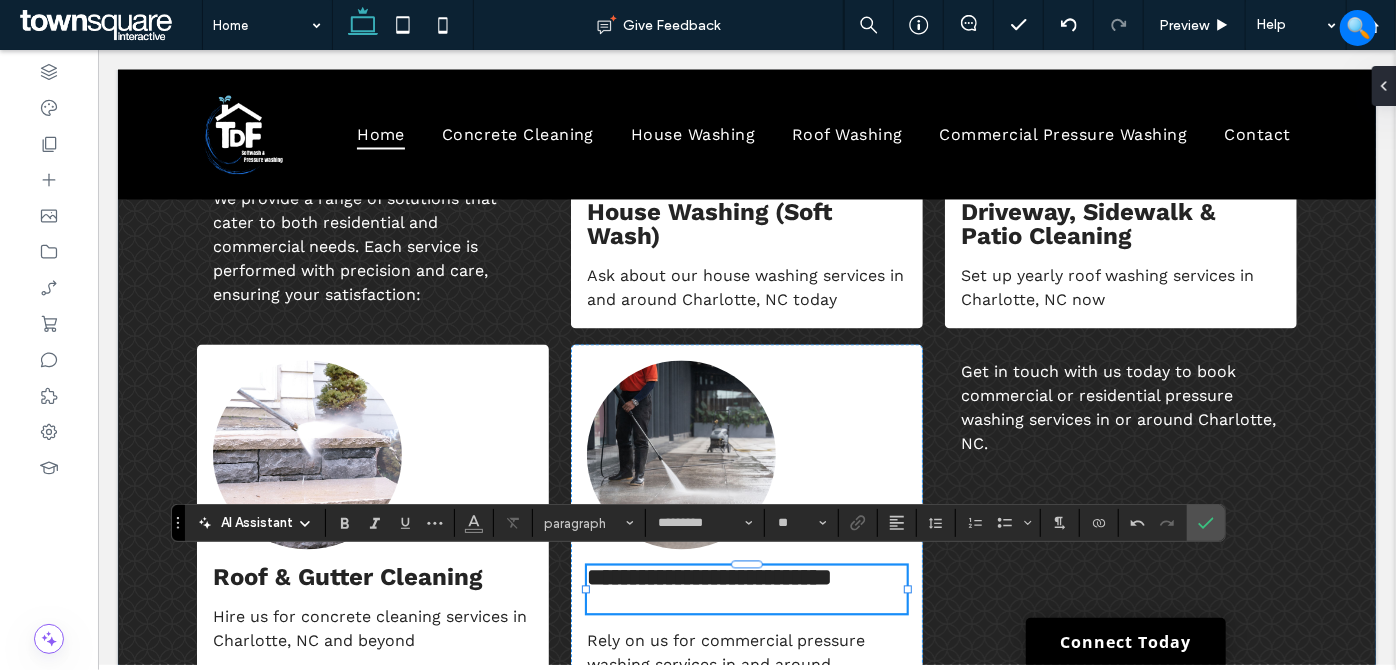 drag, startPoint x: 1326, startPoint y: 441, endPoint x: 1012, endPoint y: 392, distance: 317.80026 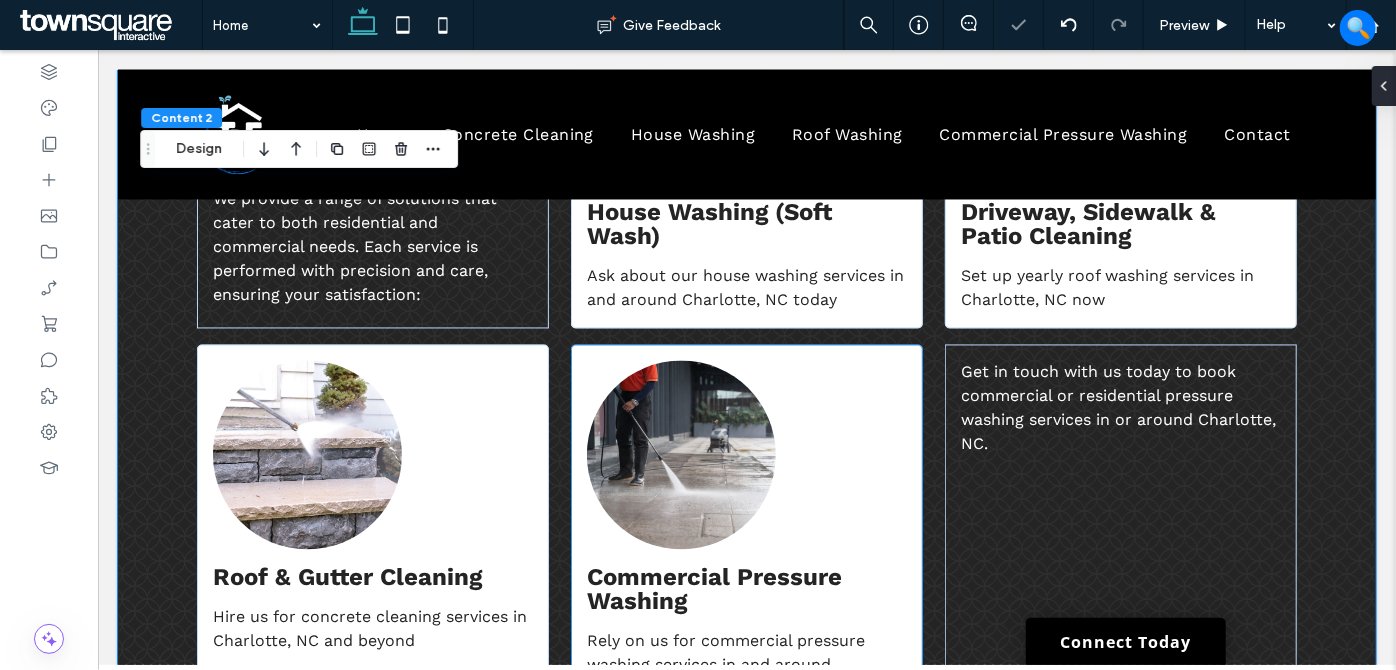 click on "Rely on us for commercial pressure washing services in and around [CITY], [STATE]" at bounding box center [746, 530] 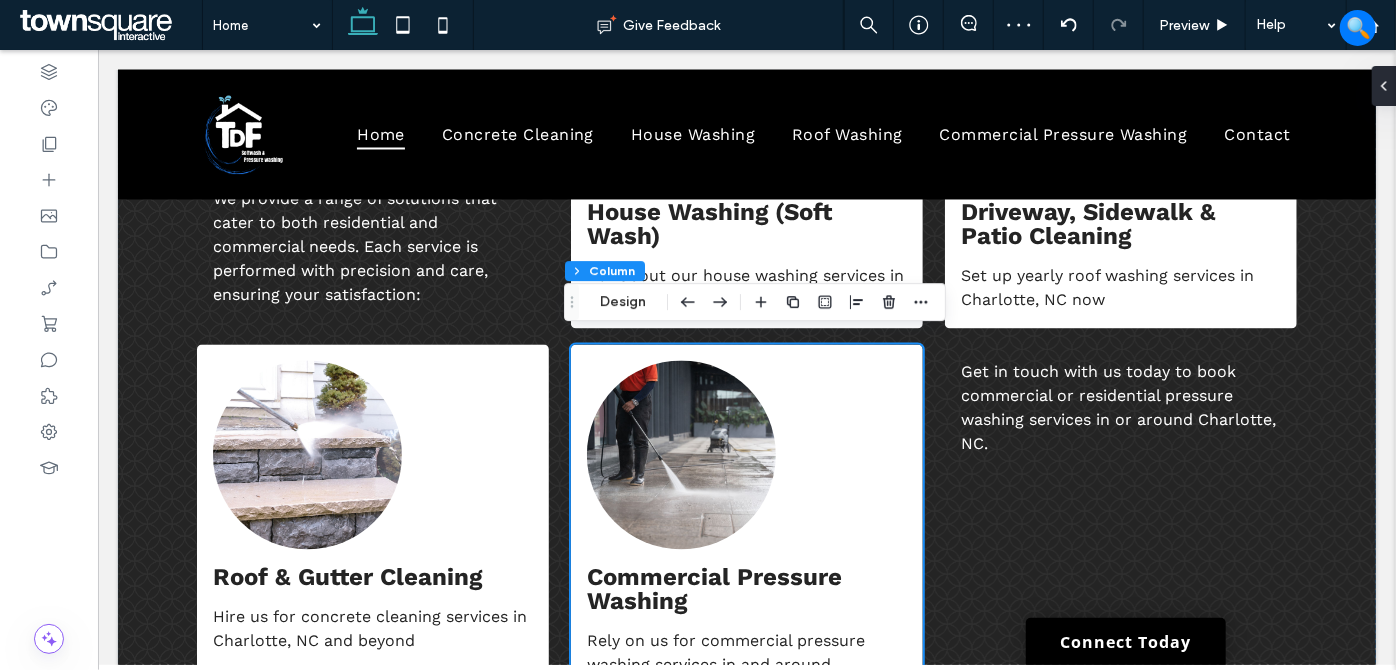 click 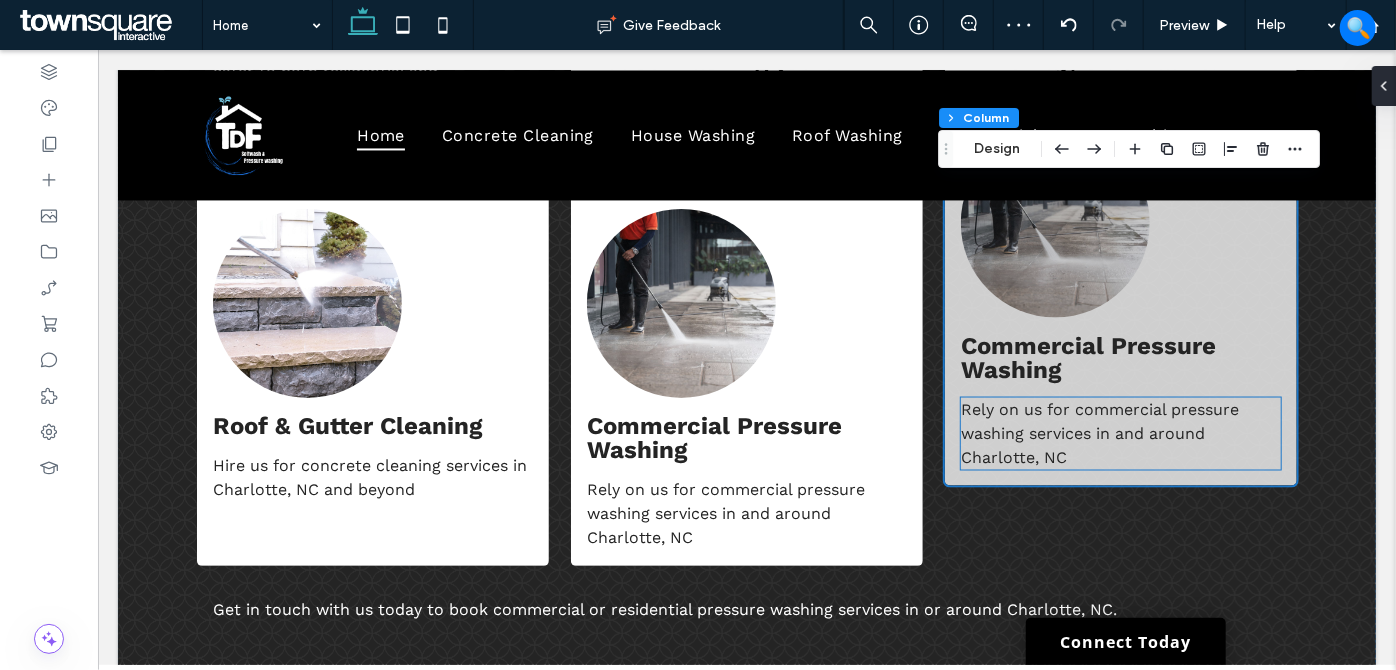 scroll, scrollTop: 2042, scrollLeft: 0, axis: vertical 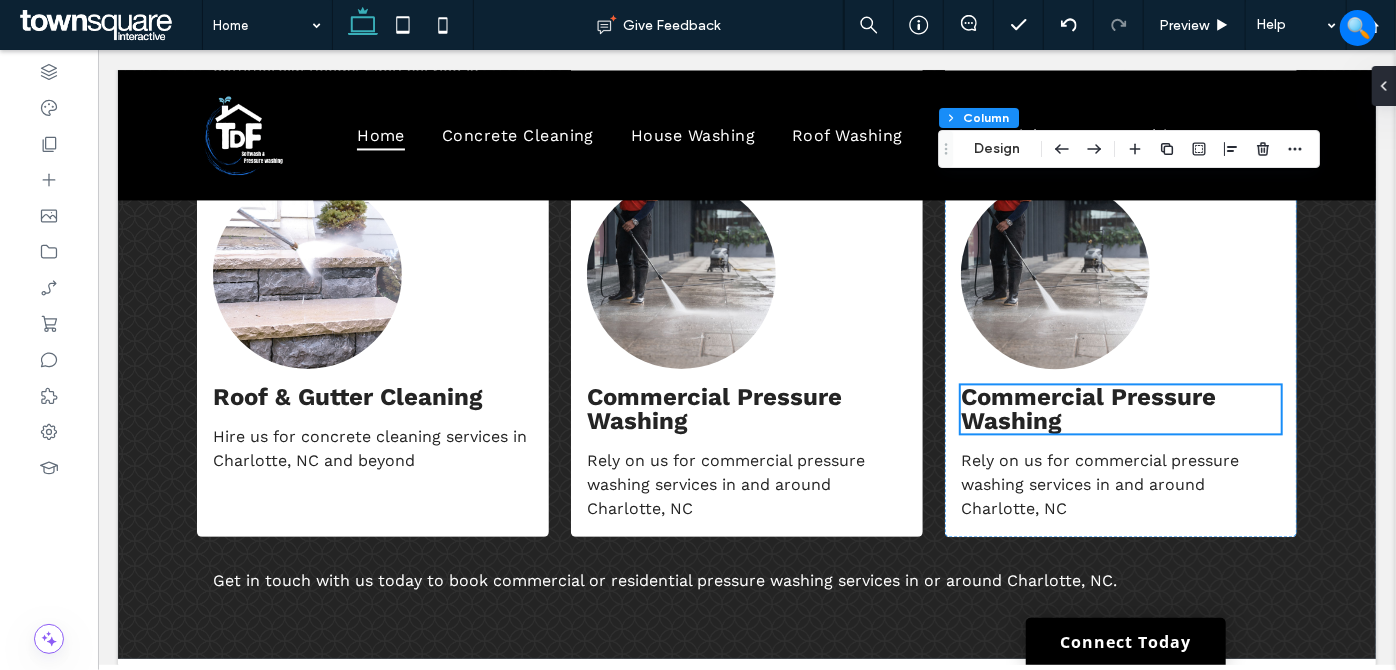 click on "Rely on us for commercial pressure washing services in and around [CITY], [STATE]" at bounding box center [1120, 349] 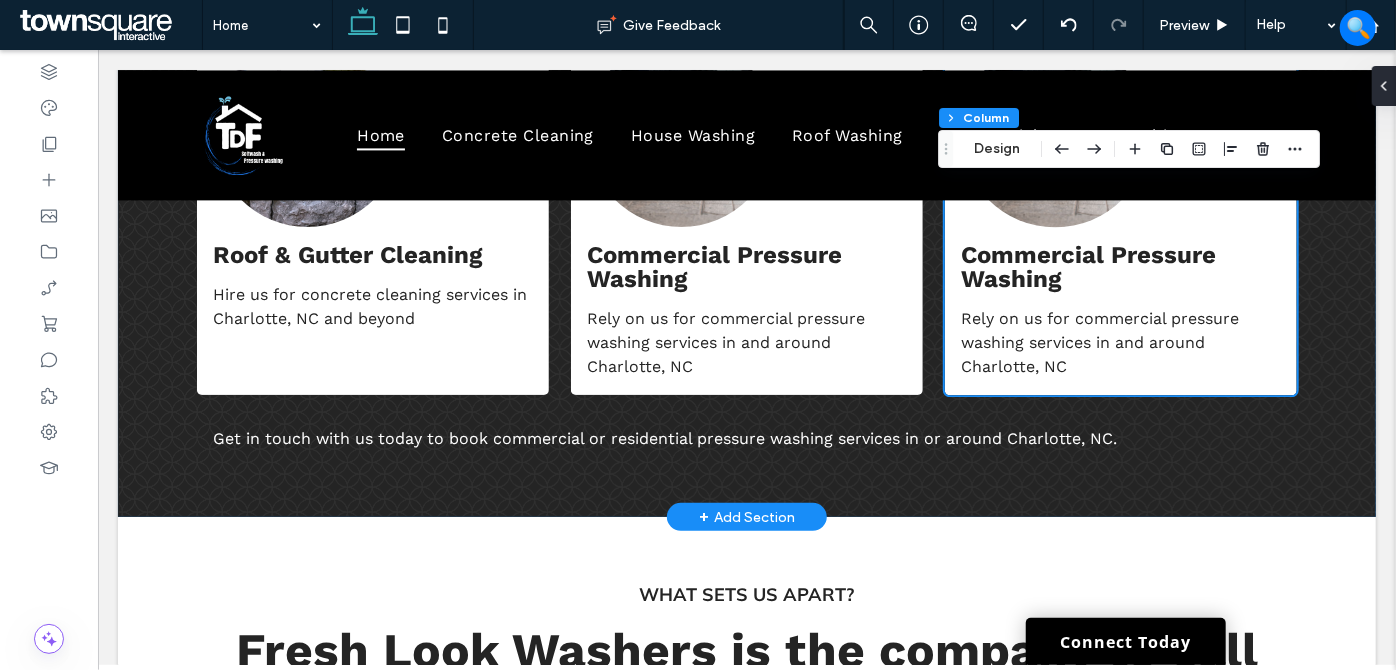 scroll, scrollTop: 2194, scrollLeft: 0, axis: vertical 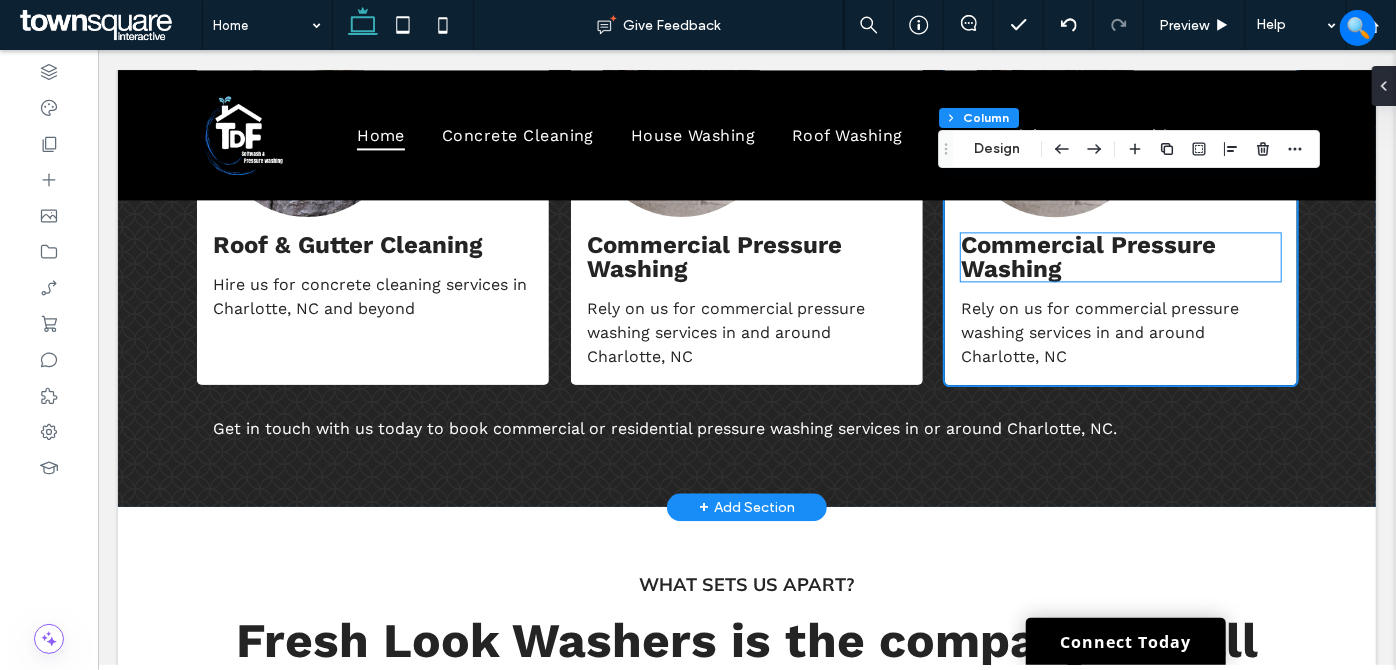 click on "Commercial Pressure Washing" at bounding box center [1087, 256] 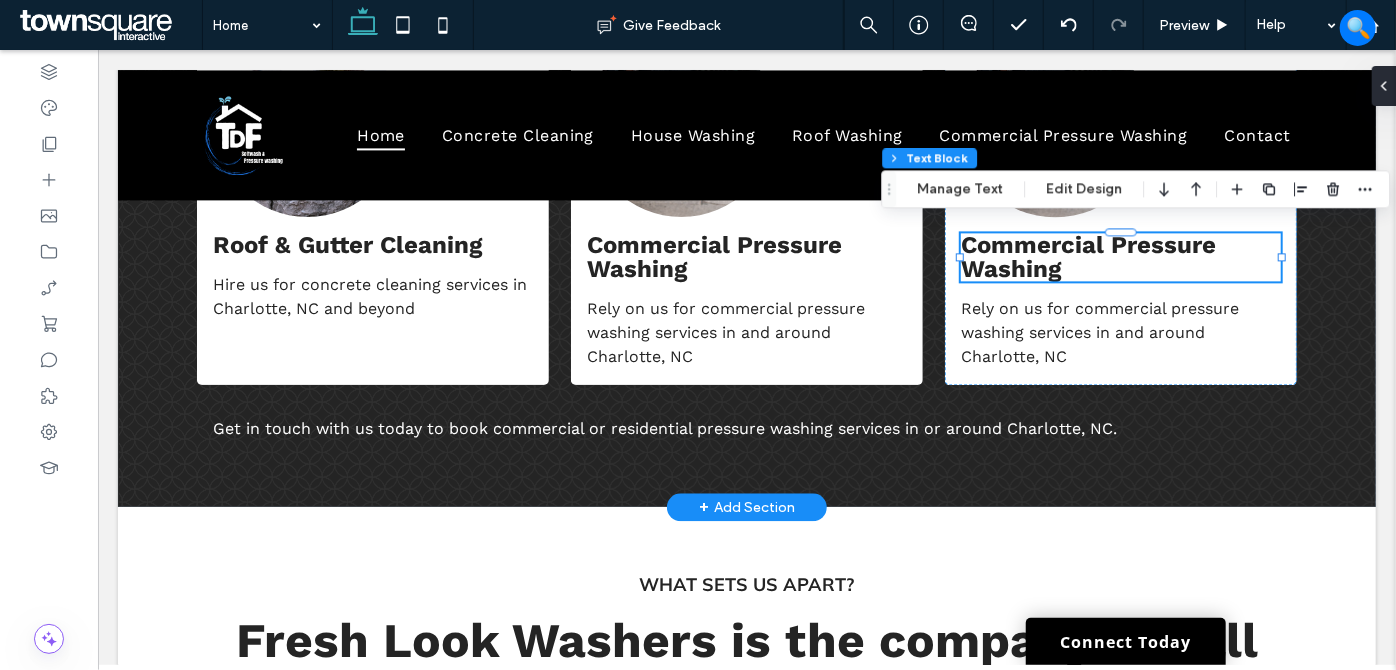 click on "Commercial Pressure Washing" at bounding box center (1120, 256) 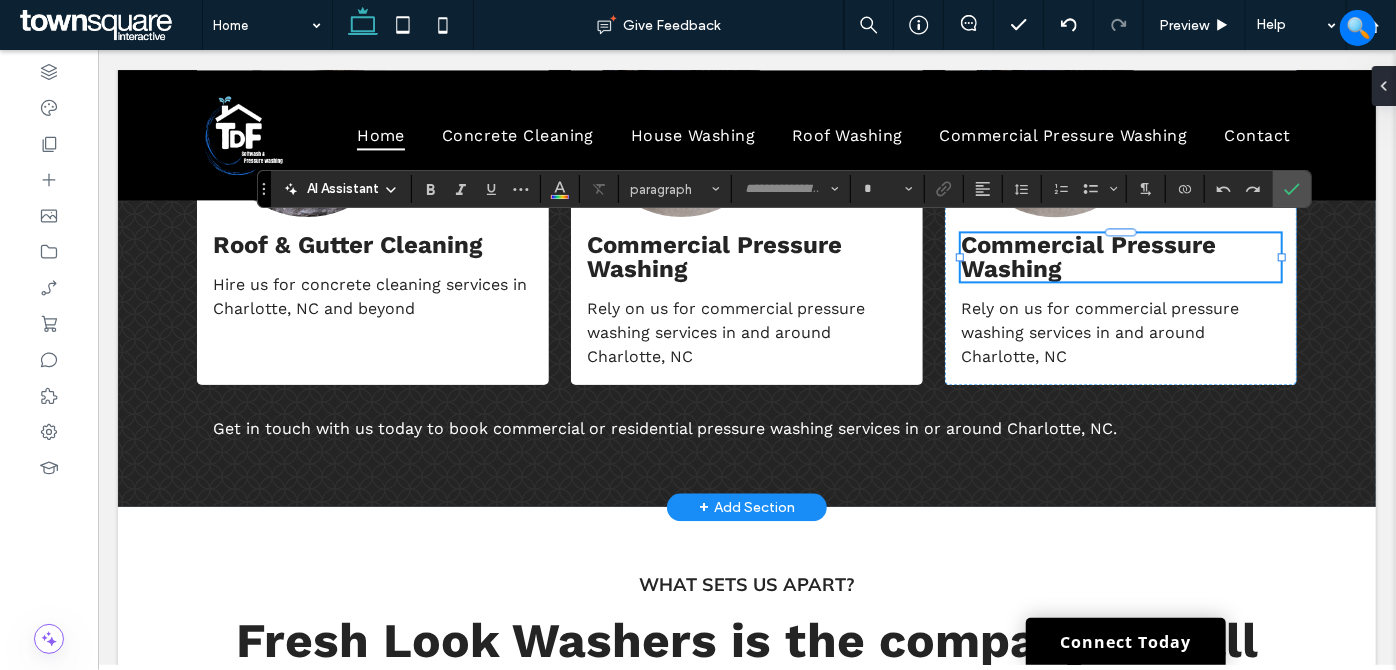 type on "*********" 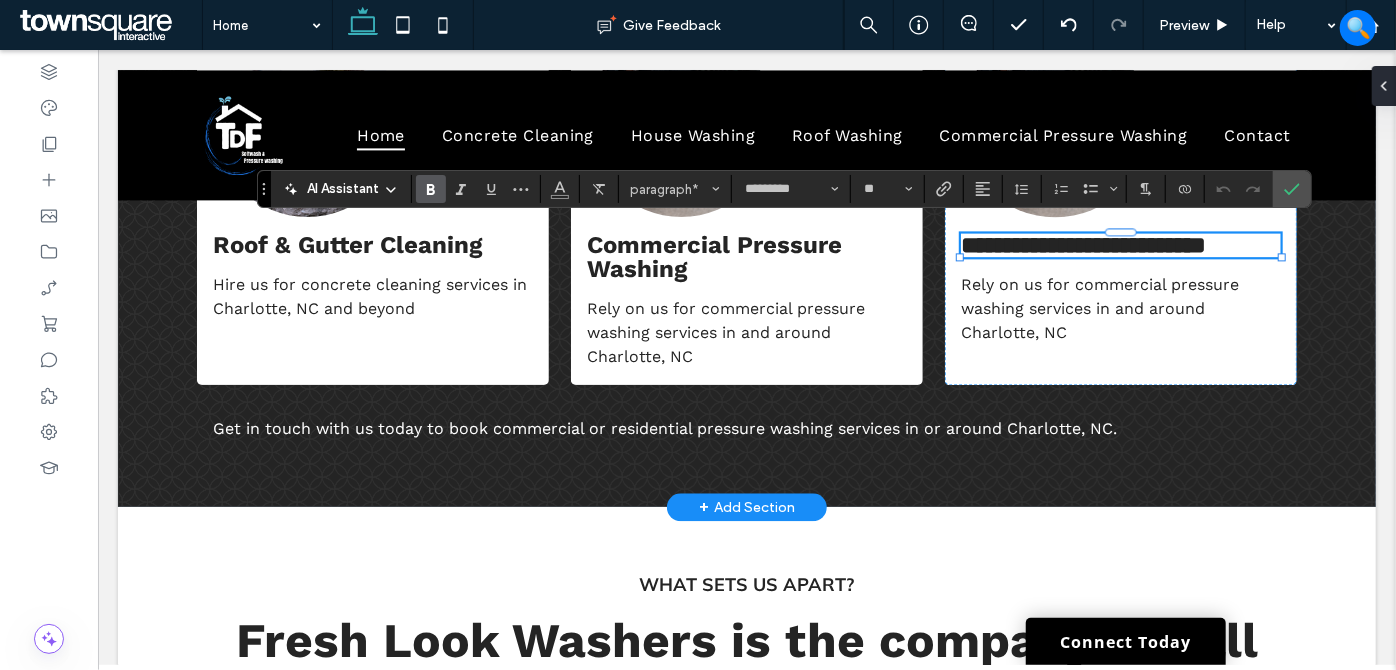 paste 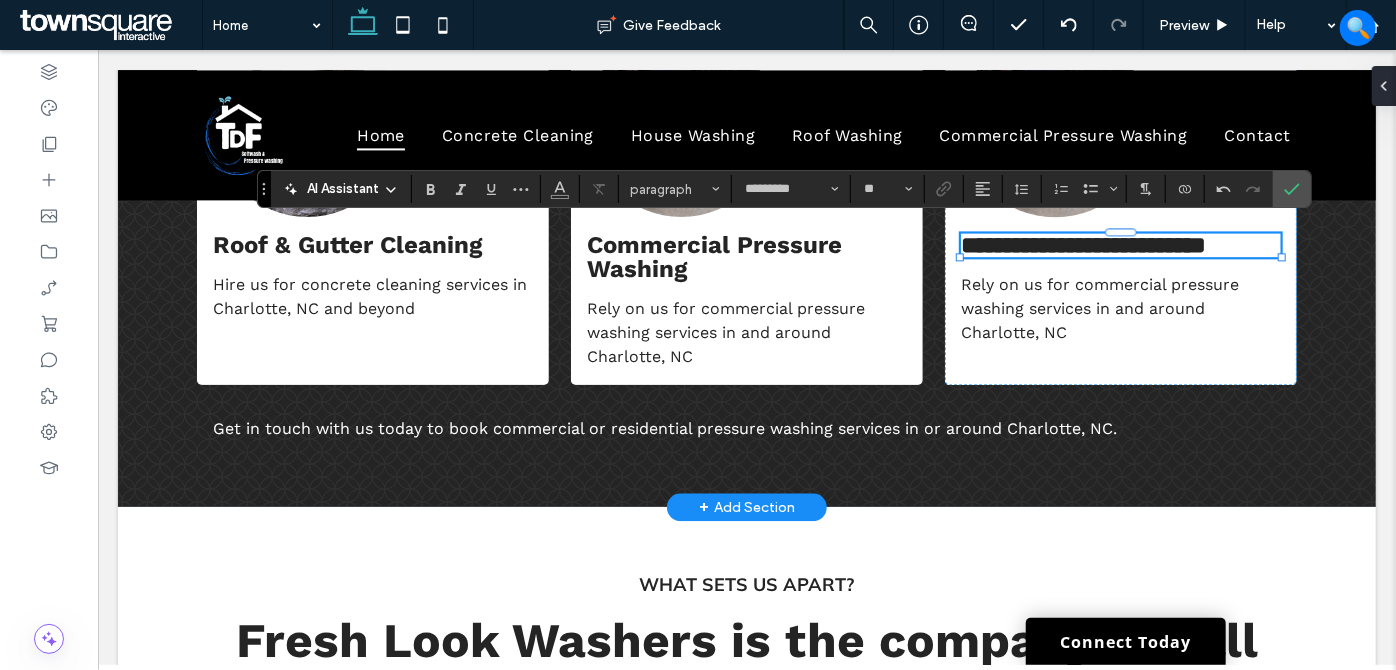 scroll, scrollTop: 2, scrollLeft: 0, axis: vertical 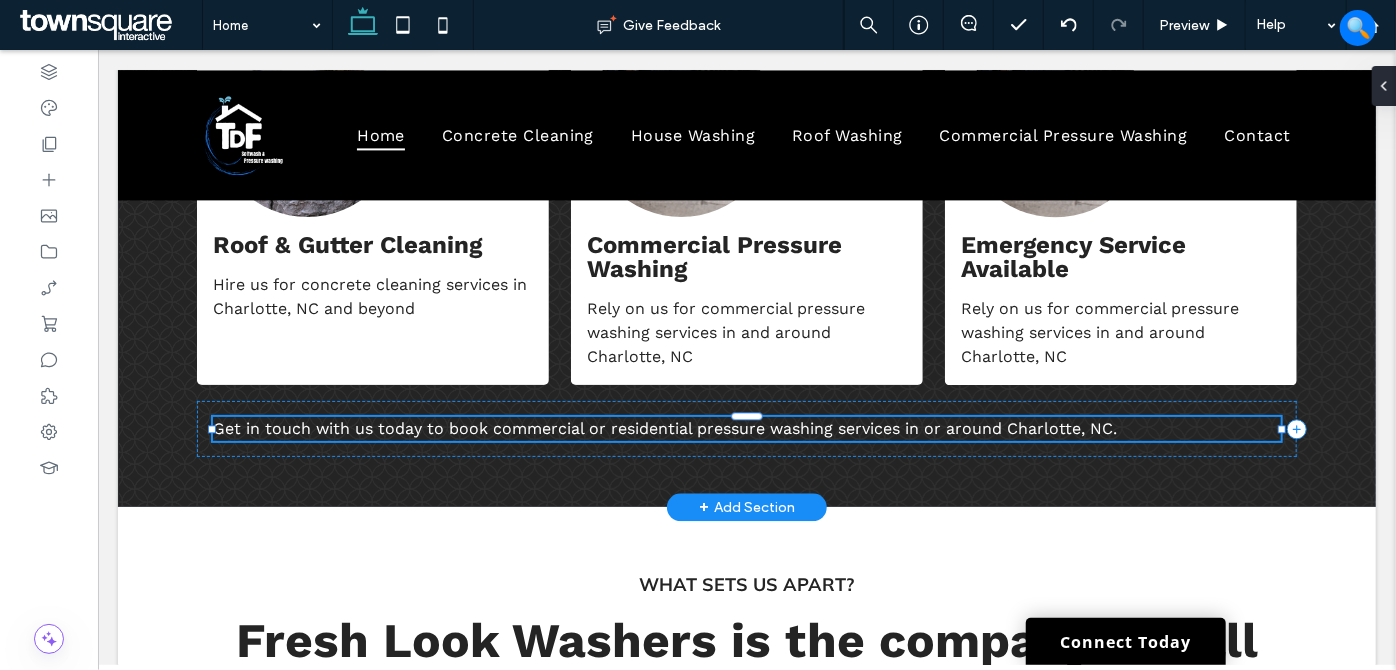 click at bounding box center (746, 416) 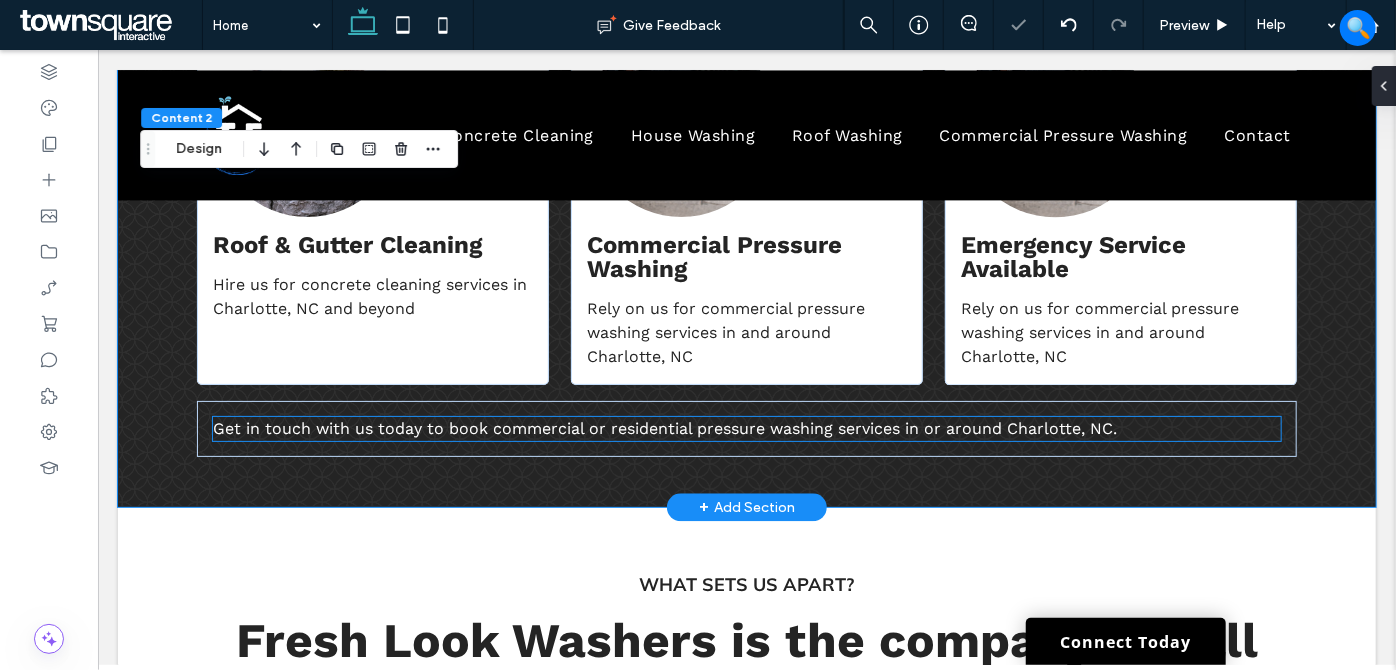 click on "Get in touch with us today to book commercial or residential pressure washing services in or around Charlotte, NC." at bounding box center [664, 427] 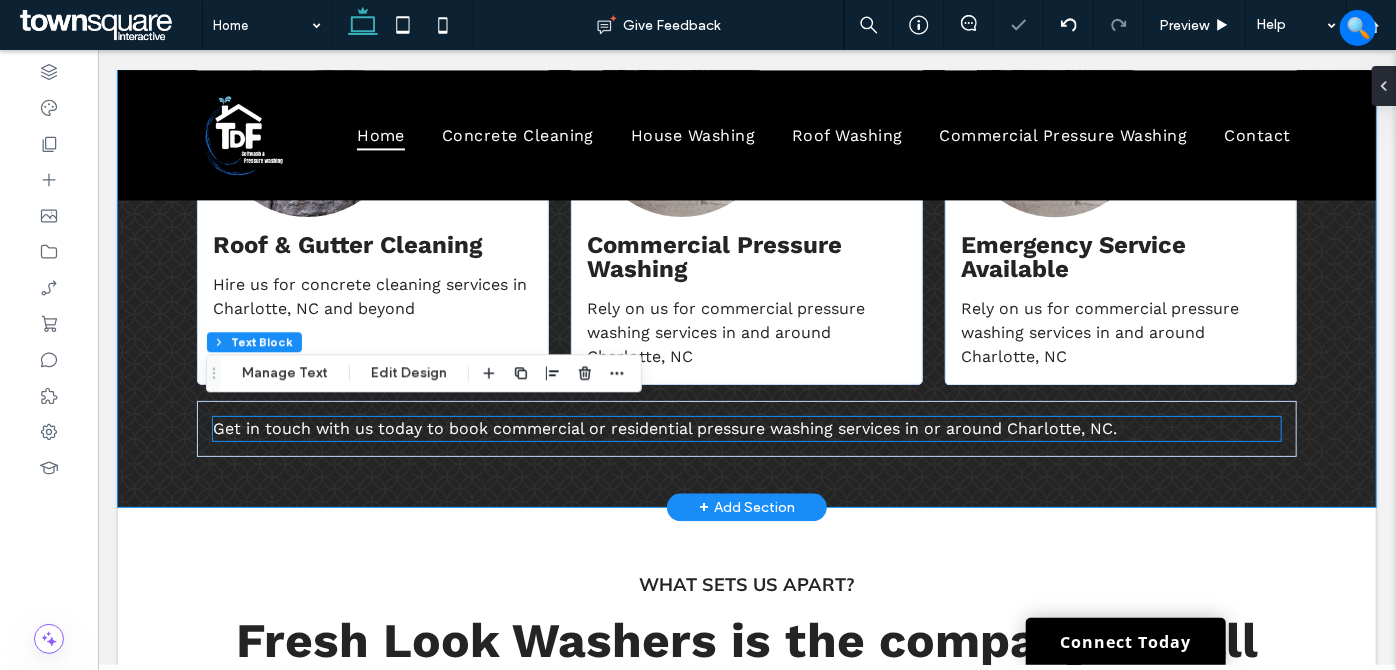 click on "Get in touch with us today to book commercial or residential pressure washing services in or around Charlotte, NC." at bounding box center [664, 427] 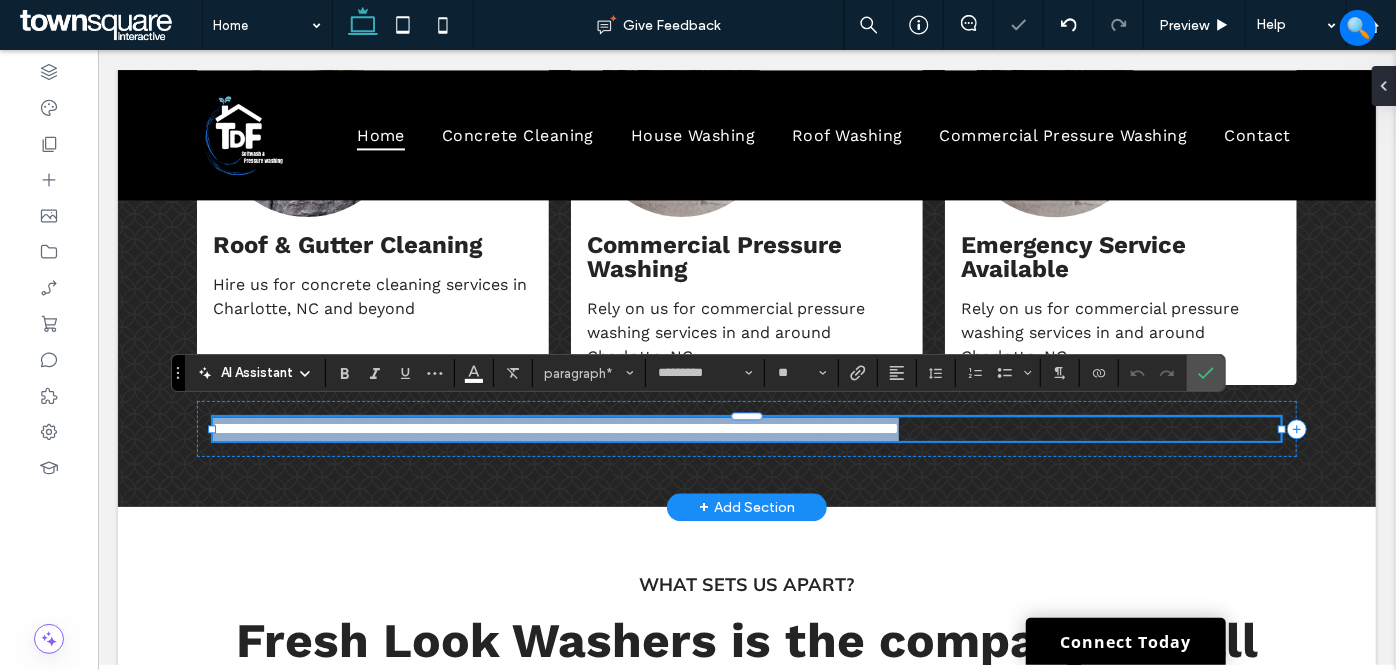paste 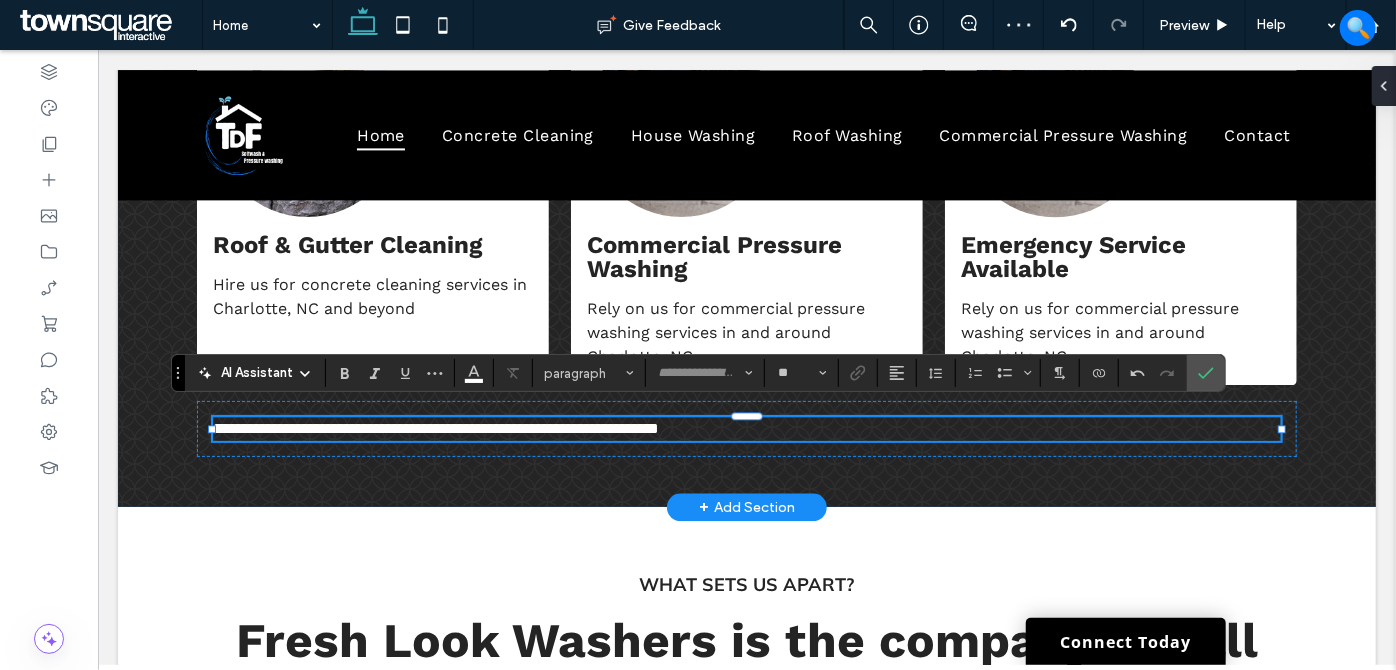 click on "Ask about our house washing services in and around [CITY], [STATE] today" at bounding box center [746, 51] 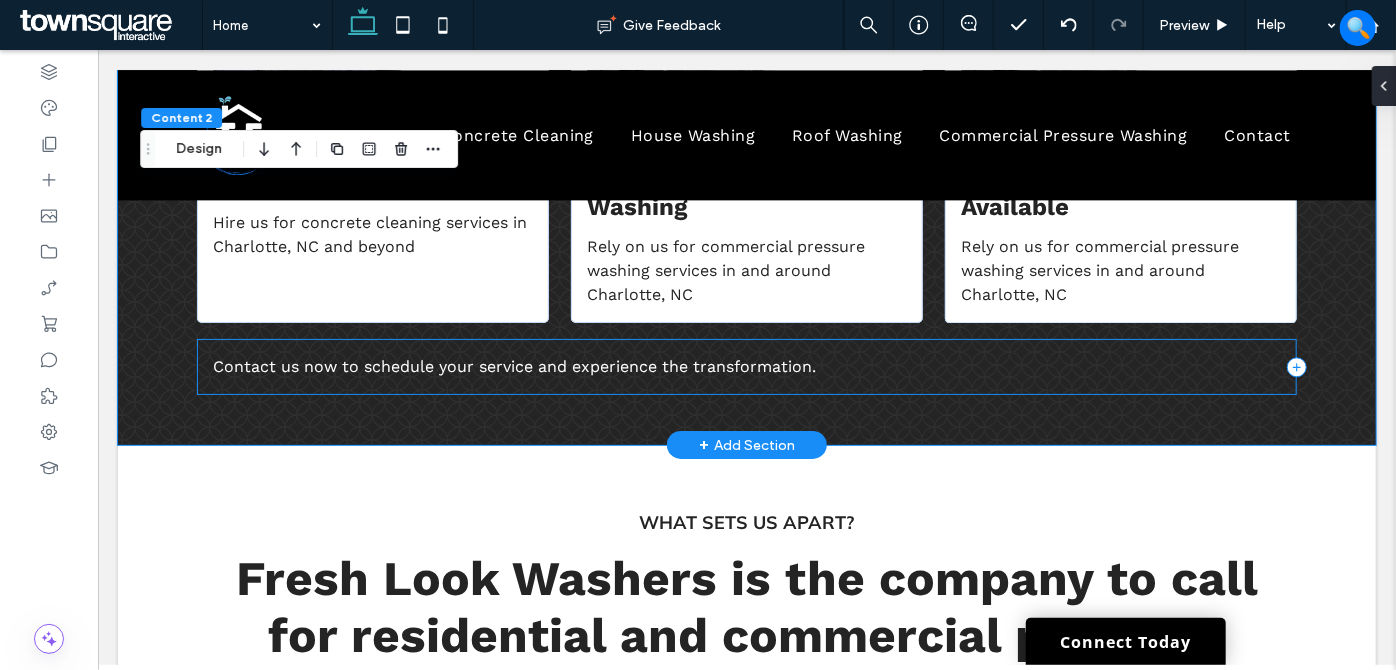 scroll, scrollTop: 2285, scrollLeft: 0, axis: vertical 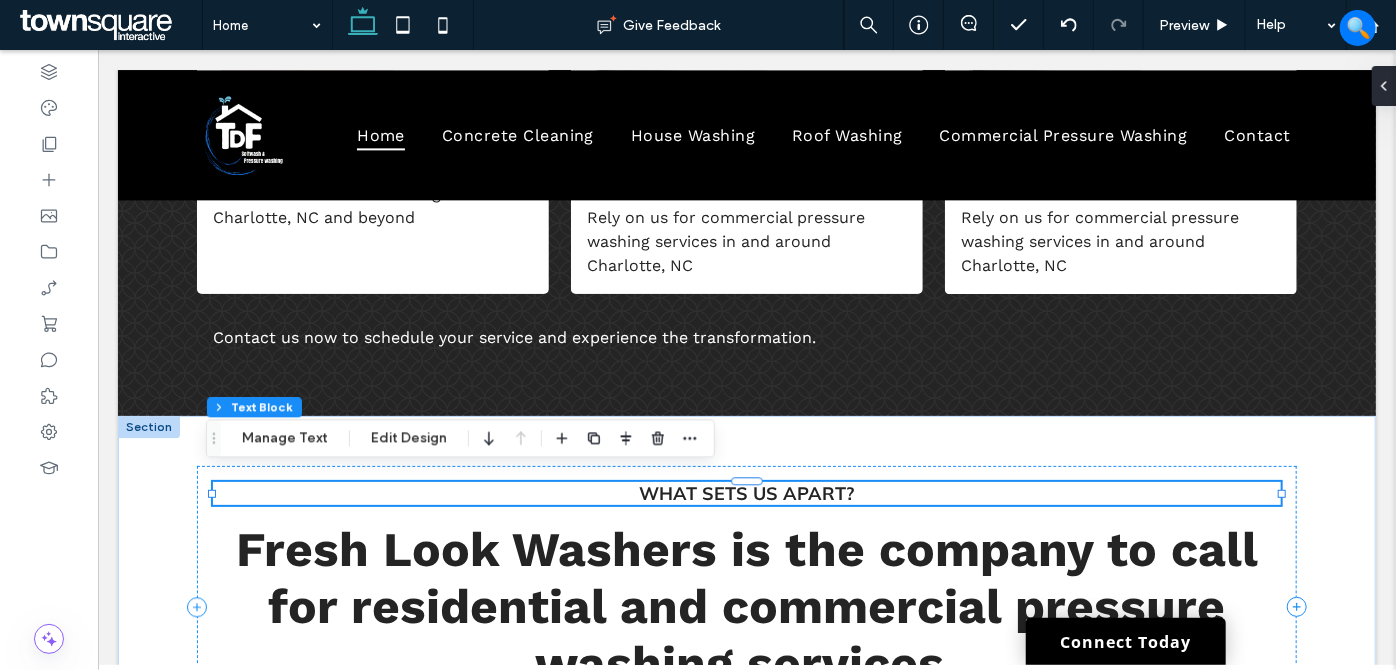 click on "What sets us apart?" at bounding box center [745, 492] 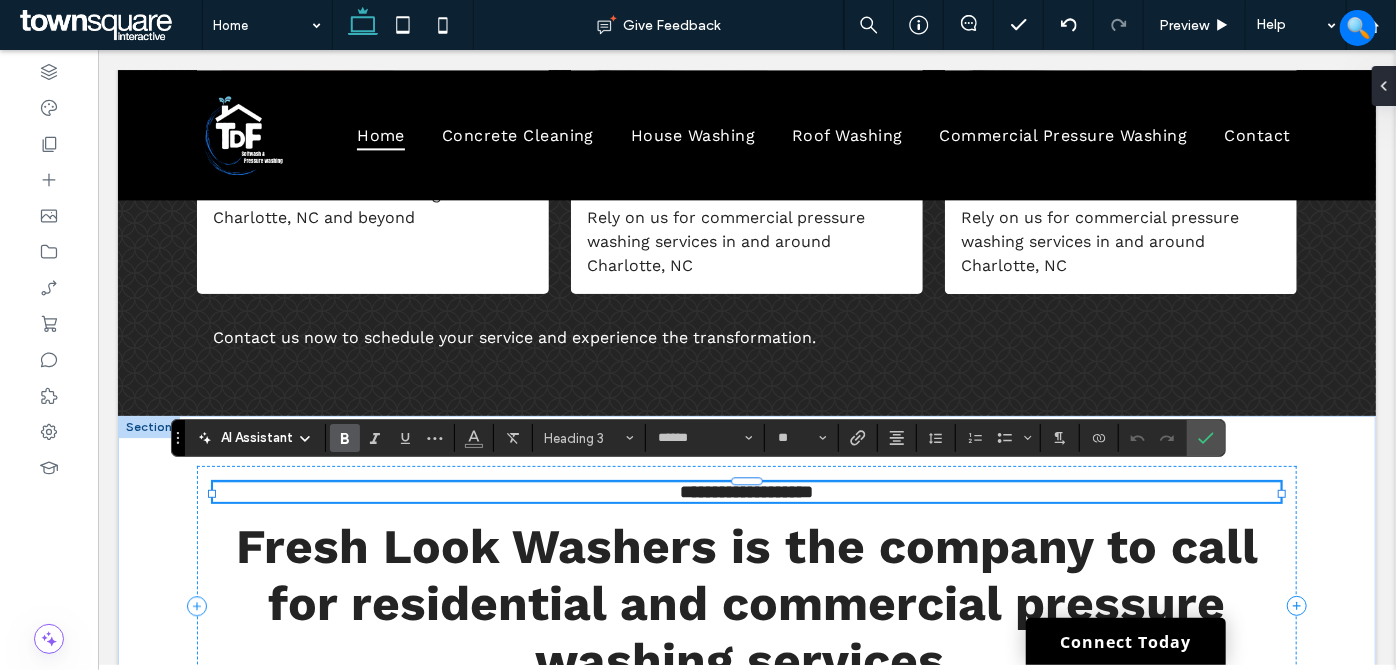paste 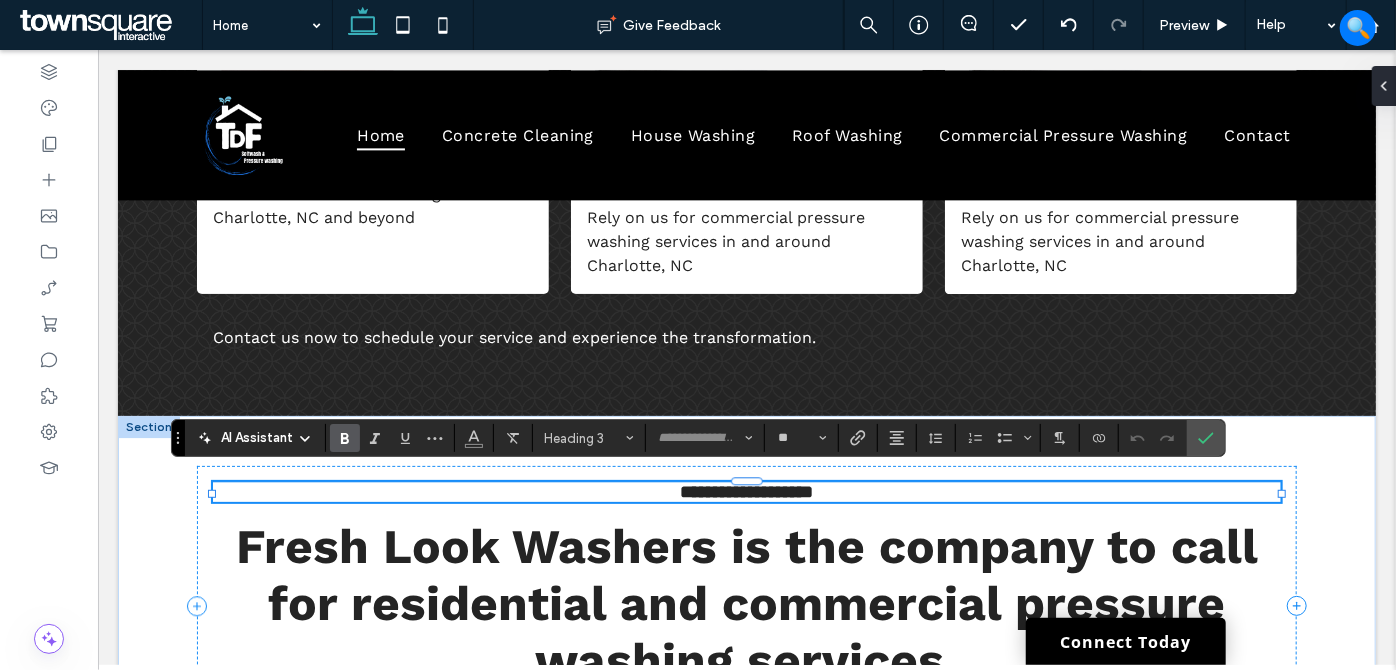 scroll, scrollTop: 16, scrollLeft: 0, axis: vertical 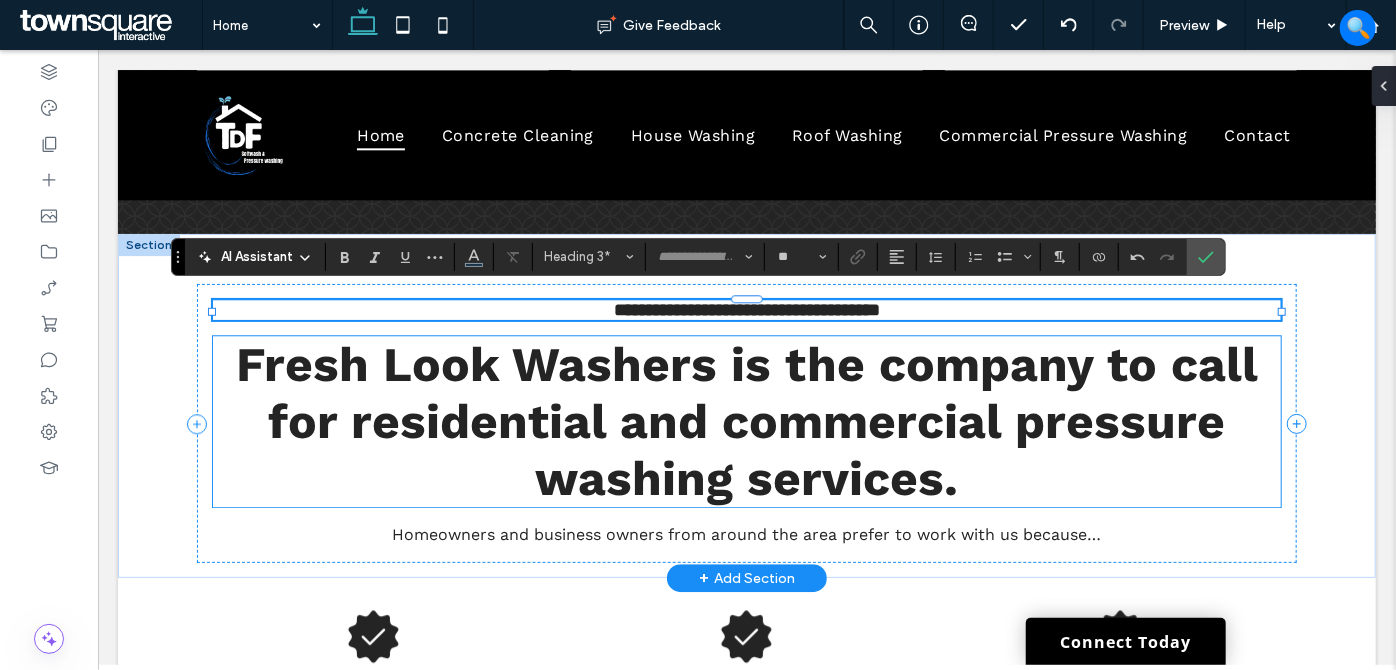 click on "Fresh Look Washers is the company to call for residential and commercial pressure washing services." at bounding box center (746, 420) 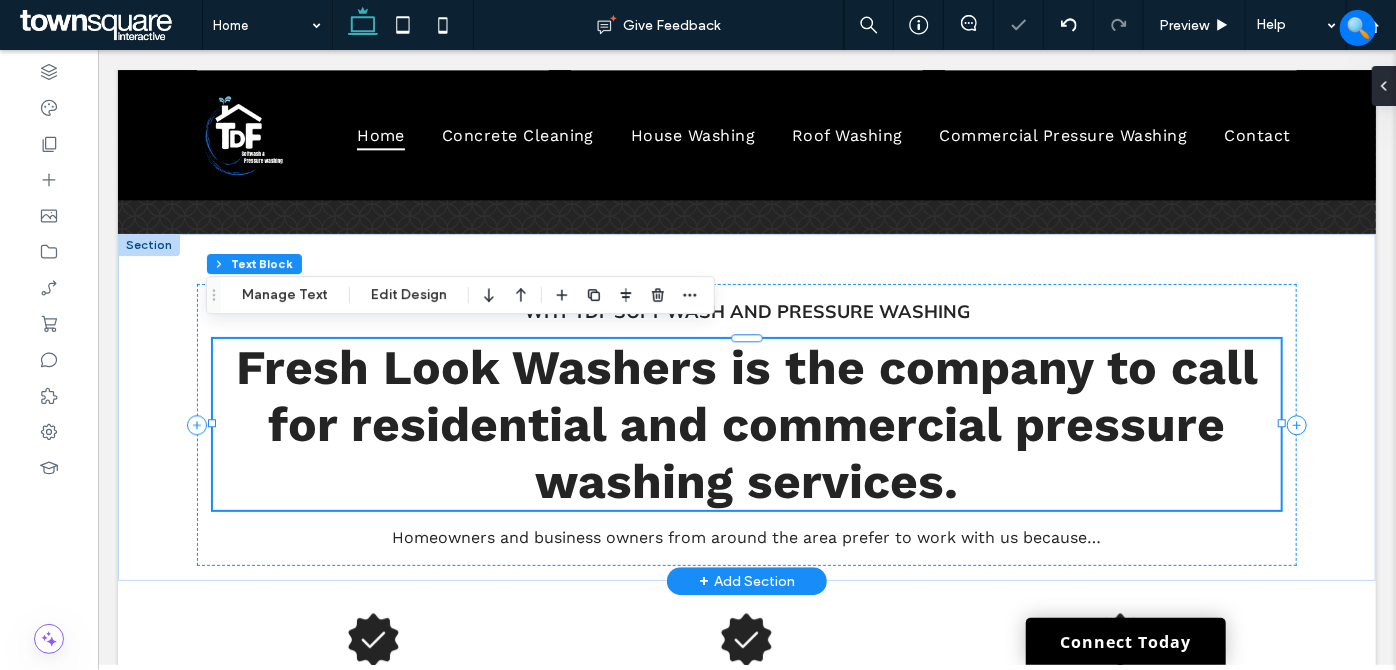click on "Fresh Look Washers is the company to call for residential and commercial pressure washing services." at bounding box center (746, 423) 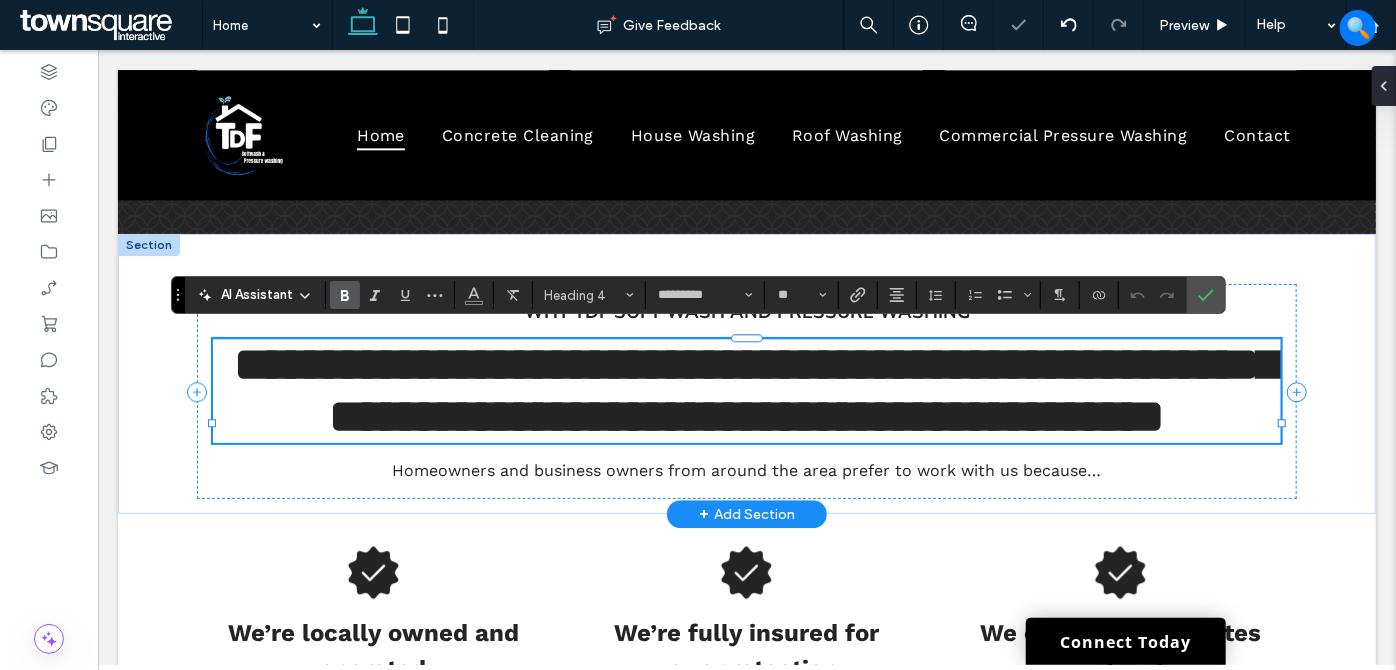 paste 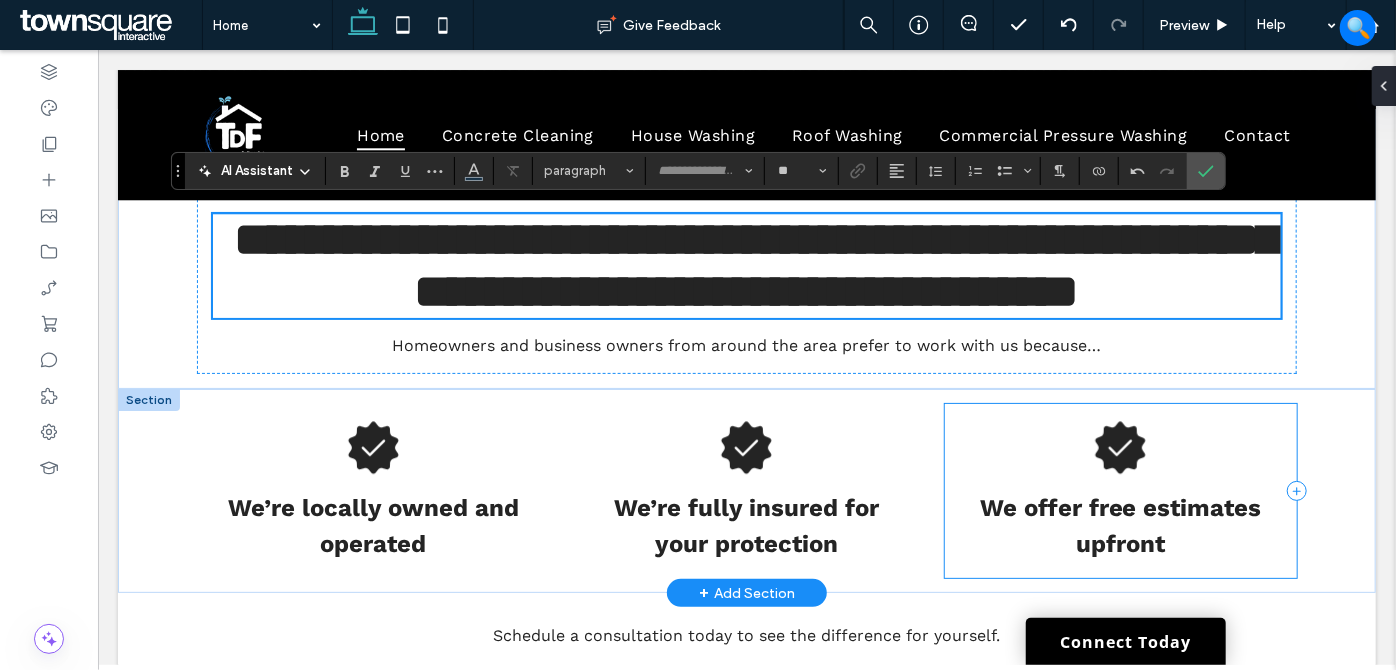 scroll, scrollTop: 2649, scrollLeft: 0, axis: vertical 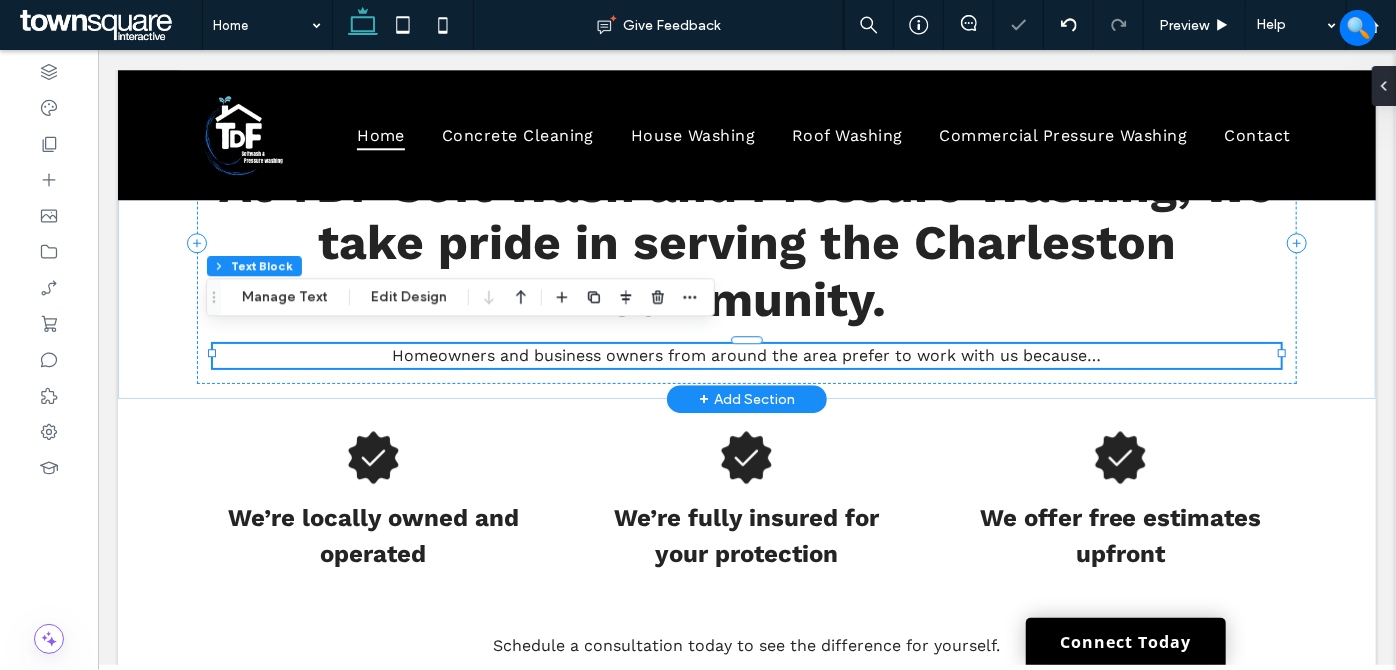 click on "Homeowners and business owners from around the area prefer to work with us because…" at bounding box center [746, 354] 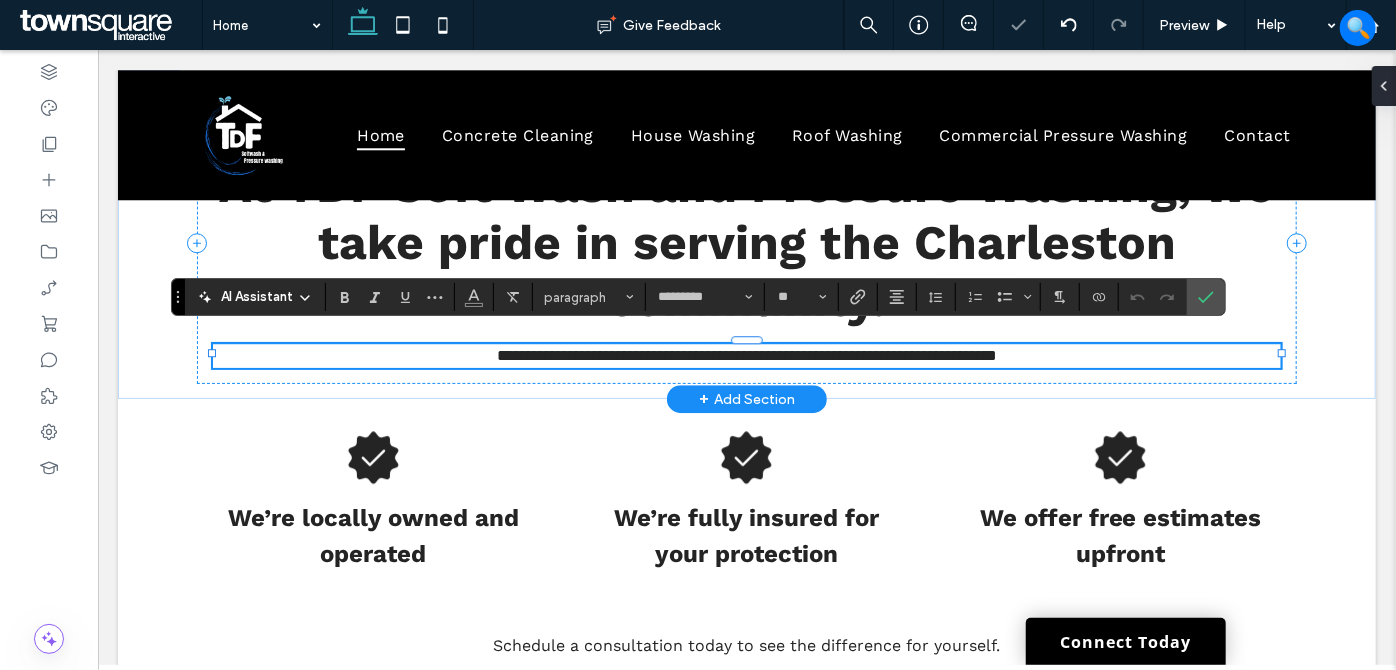 paste 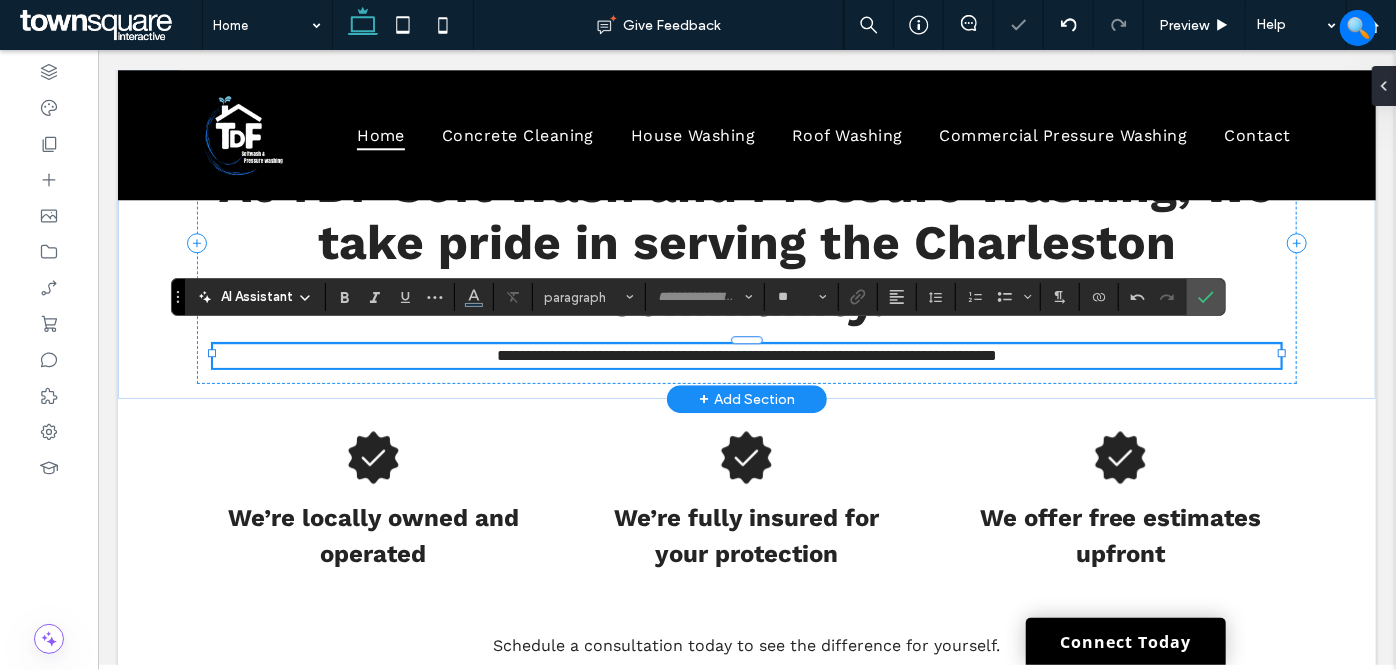 type 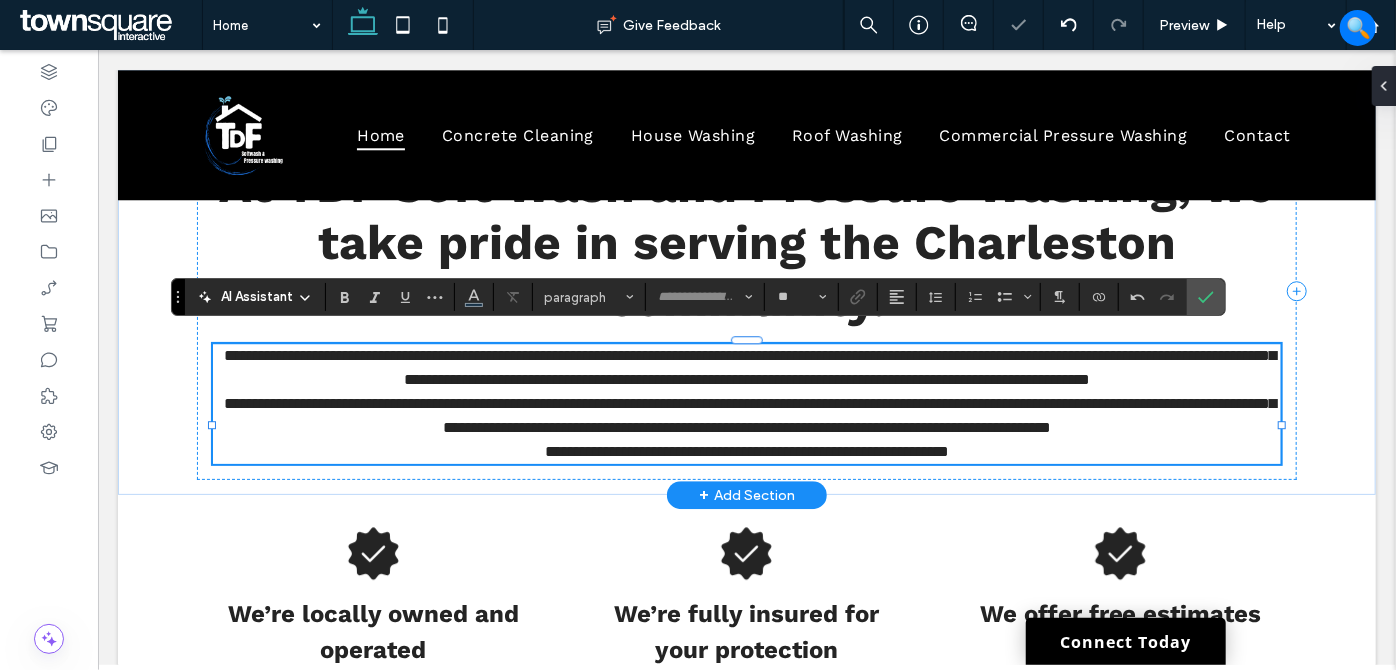 scroll, scrollTop: 37, scrollLeft: 0, axis: vertical 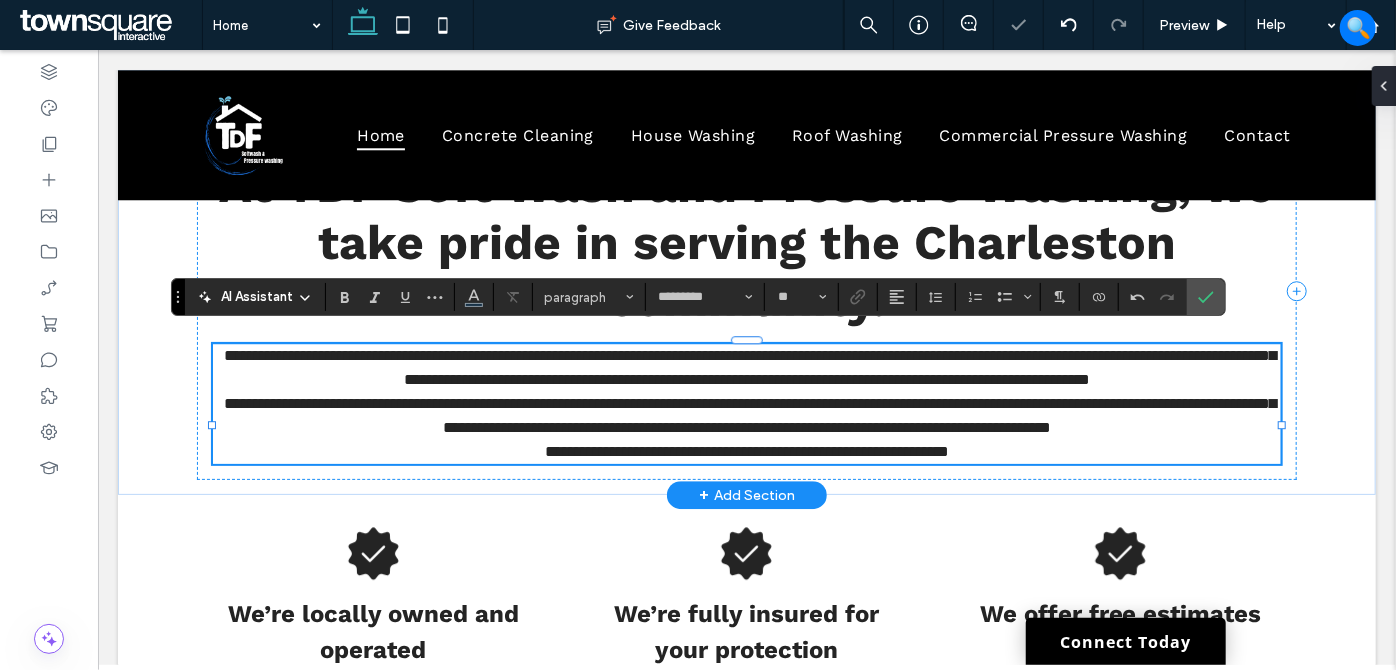 click on "**********" at bounding box center (745, 367) 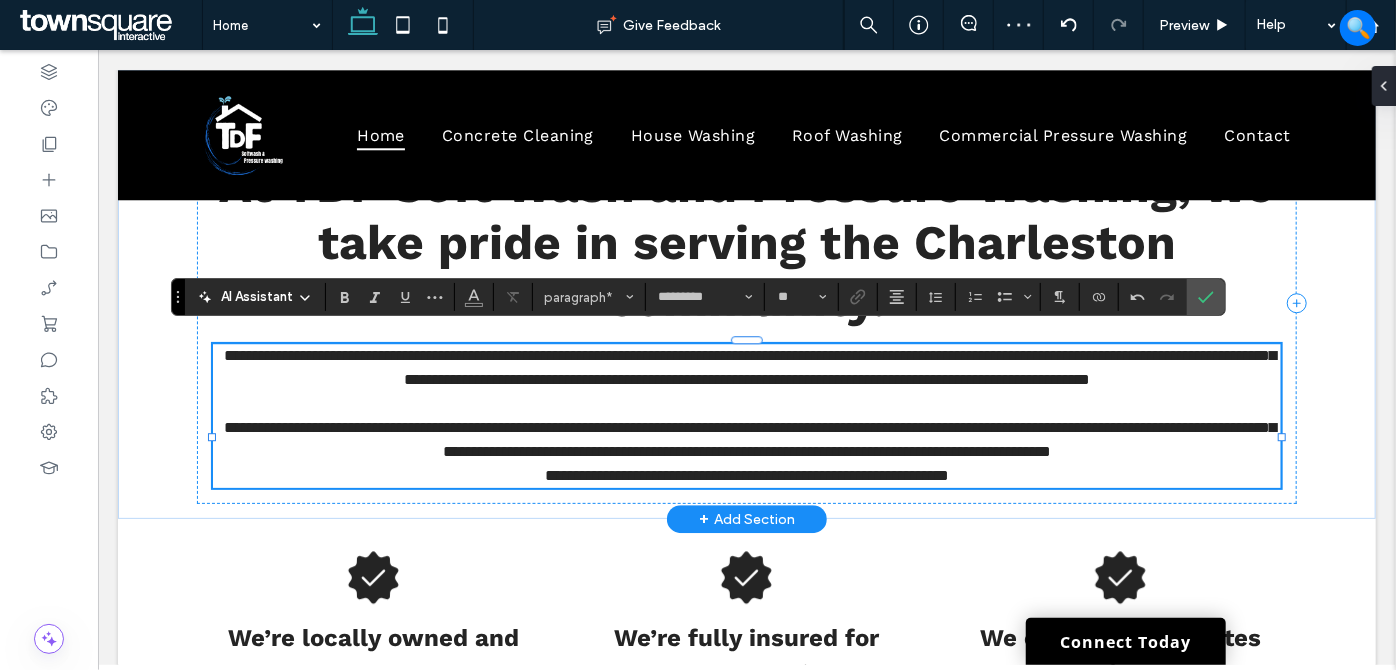 click on "**********" at bounding box center (745, 439) 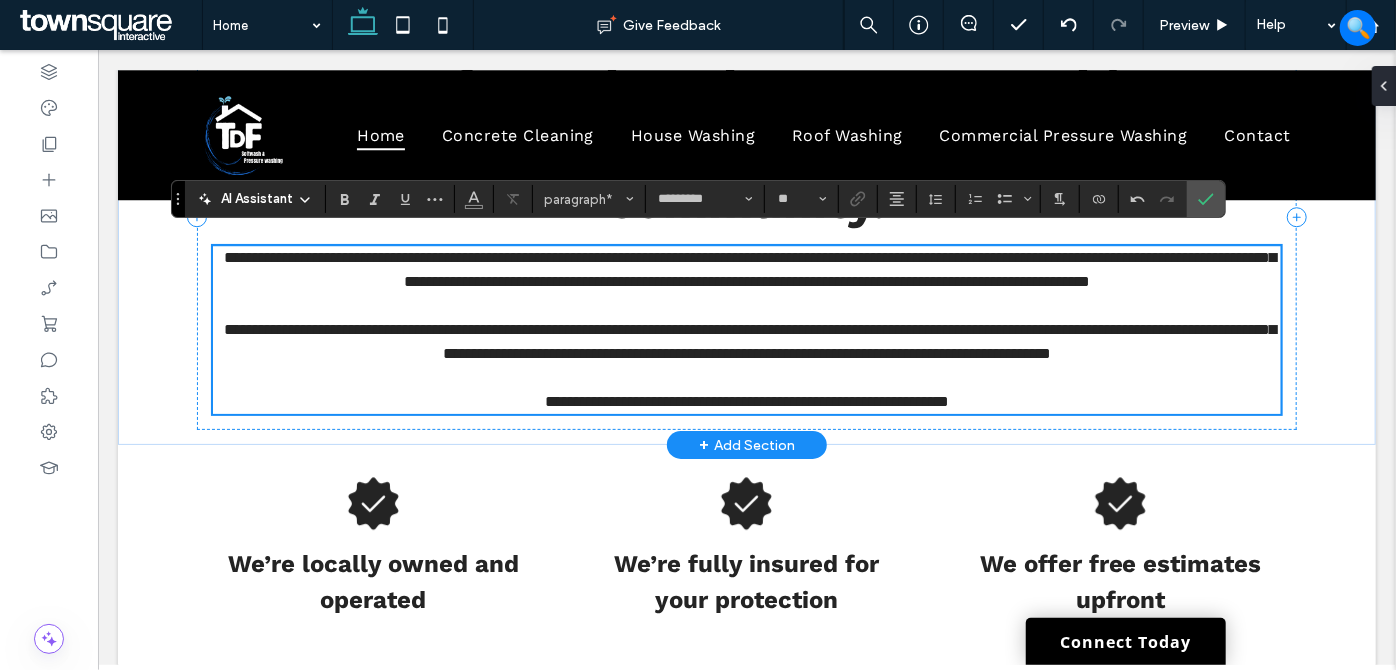 scroll, scrollTop: 2740, scrollLeft: 0, axis: vertical 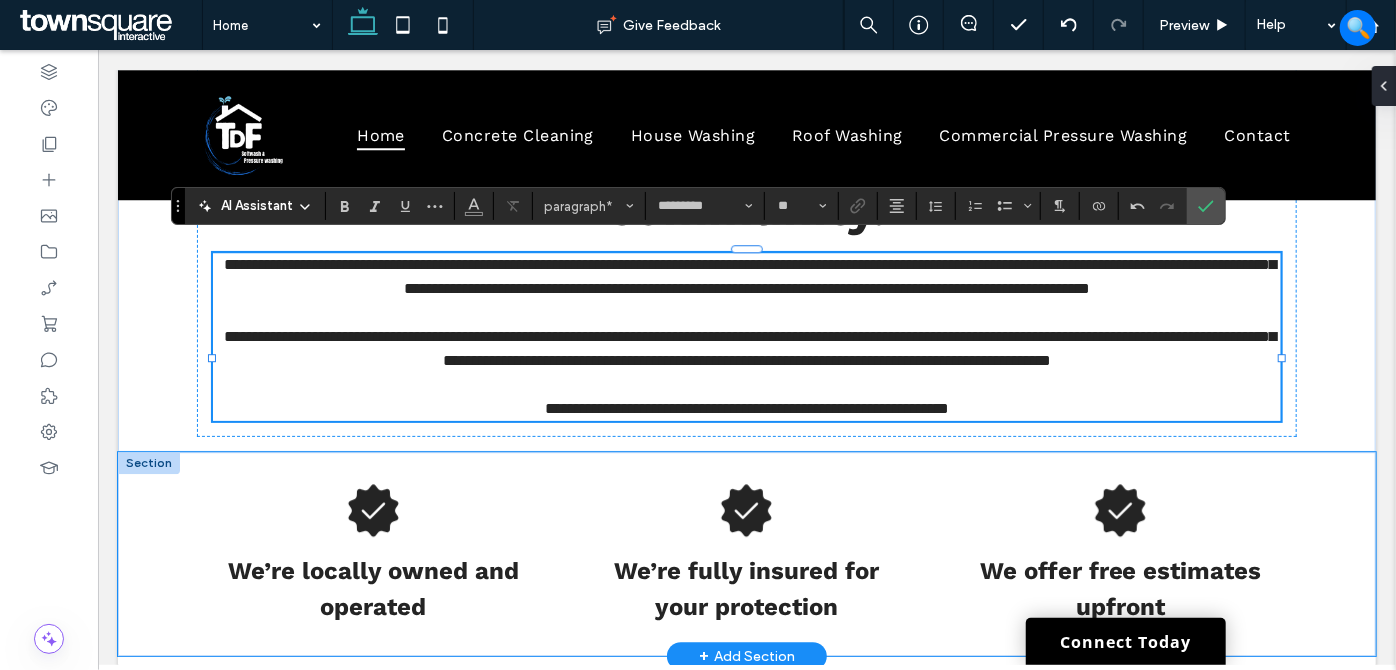 click on "We’re locally owned and operated
We’re fully insured for your protection
We offer free estimates upfront" at bounding box center [746, 553] 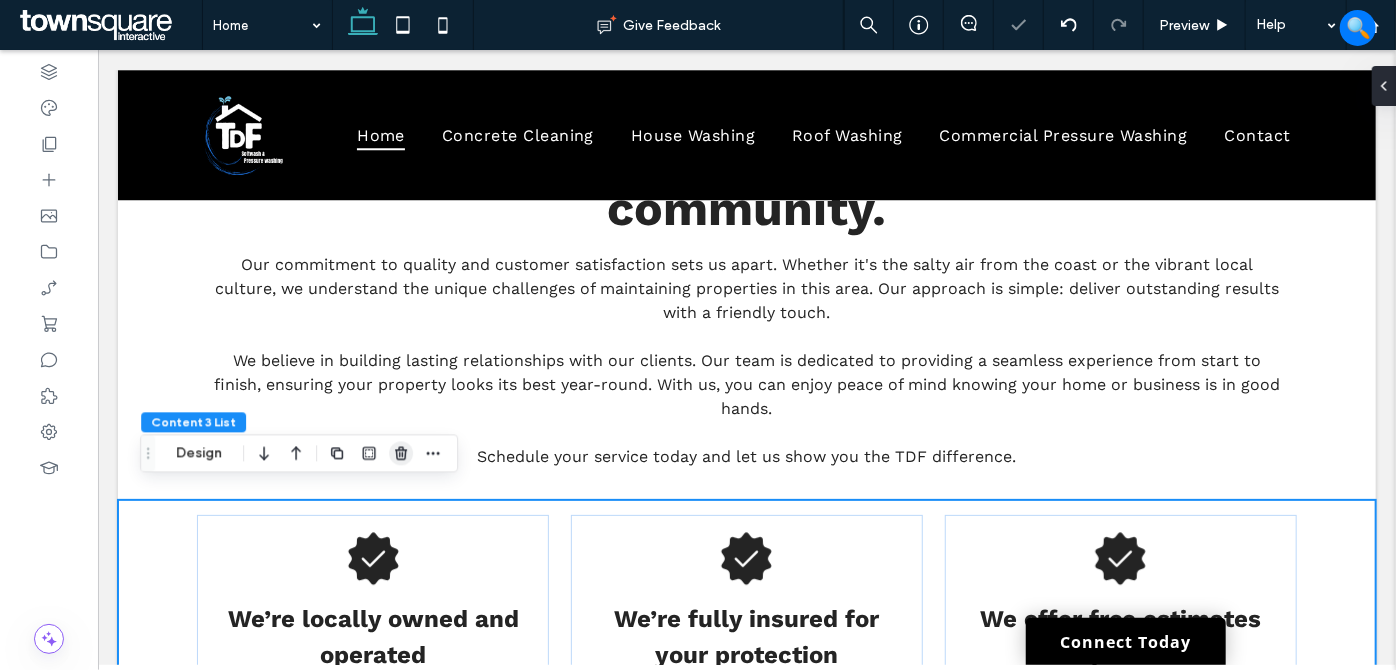 click 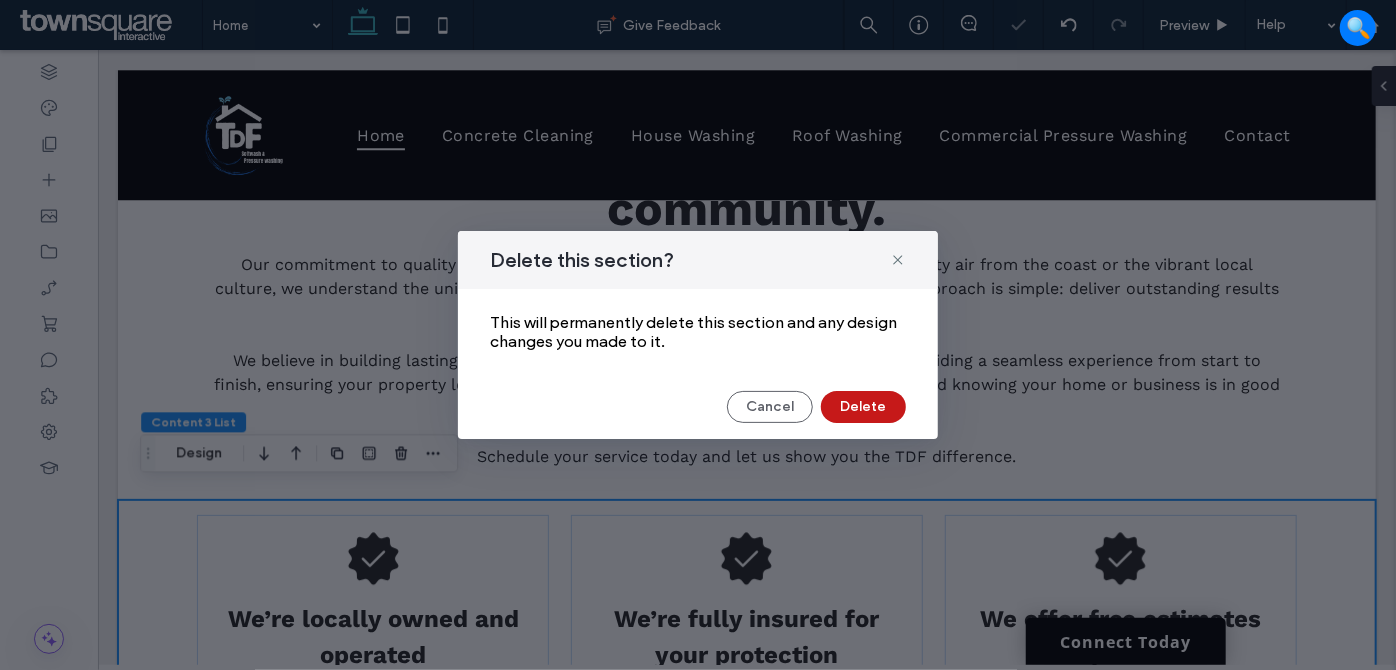 drag, startPoint x: 872, startPoint y: 410, endPoint x: 861, endPoint y: 408, distance: 11.18034 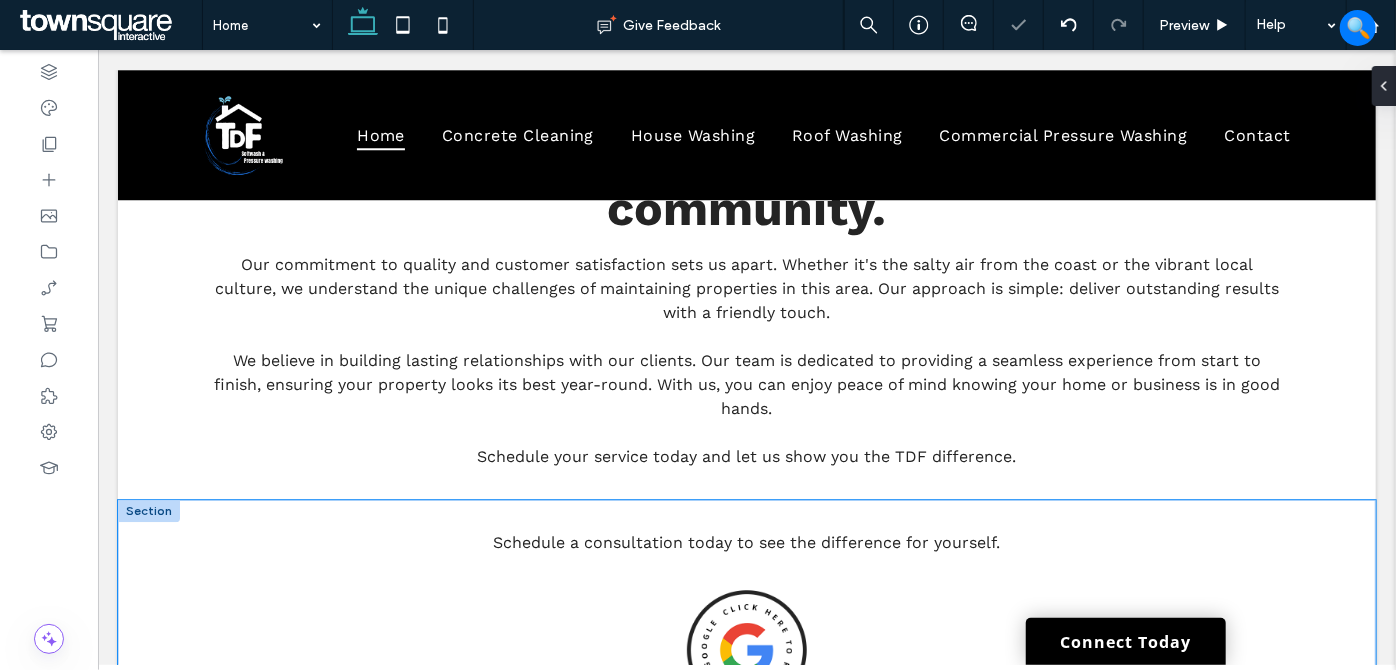 click on "Schedule a consultation today to see the difference for yourself." at bounding box center [746, 637] 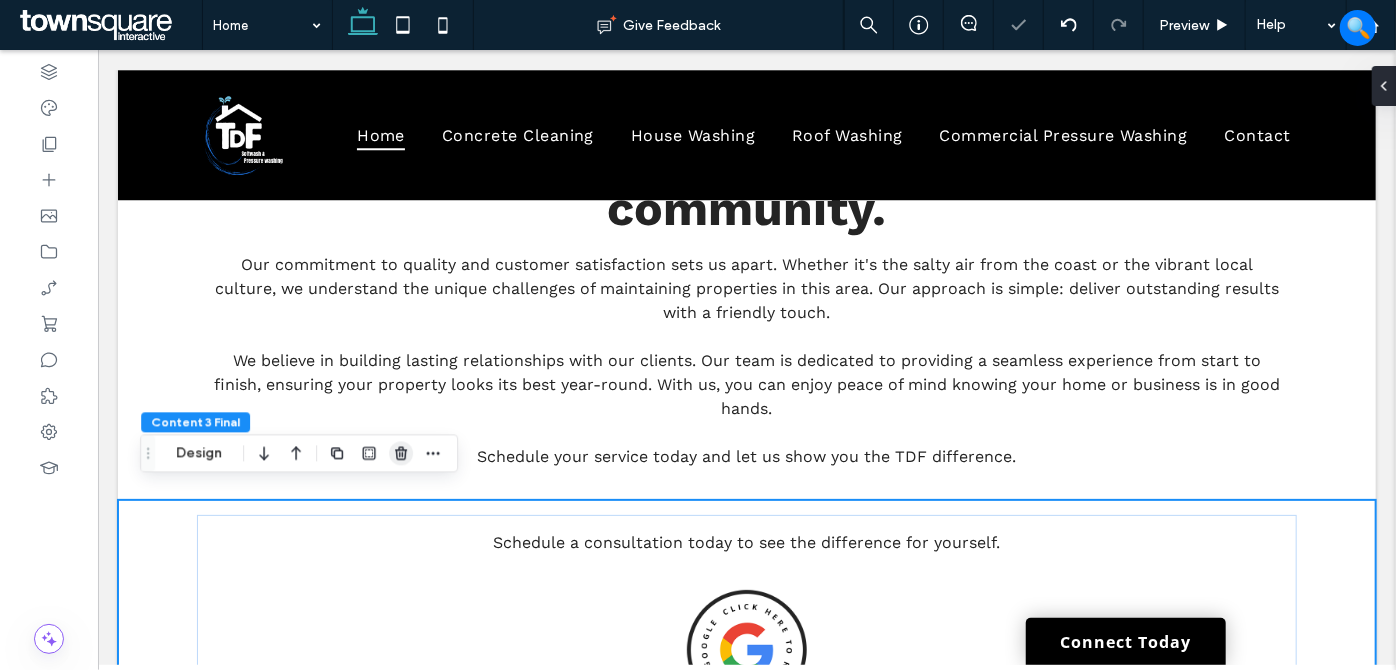 click 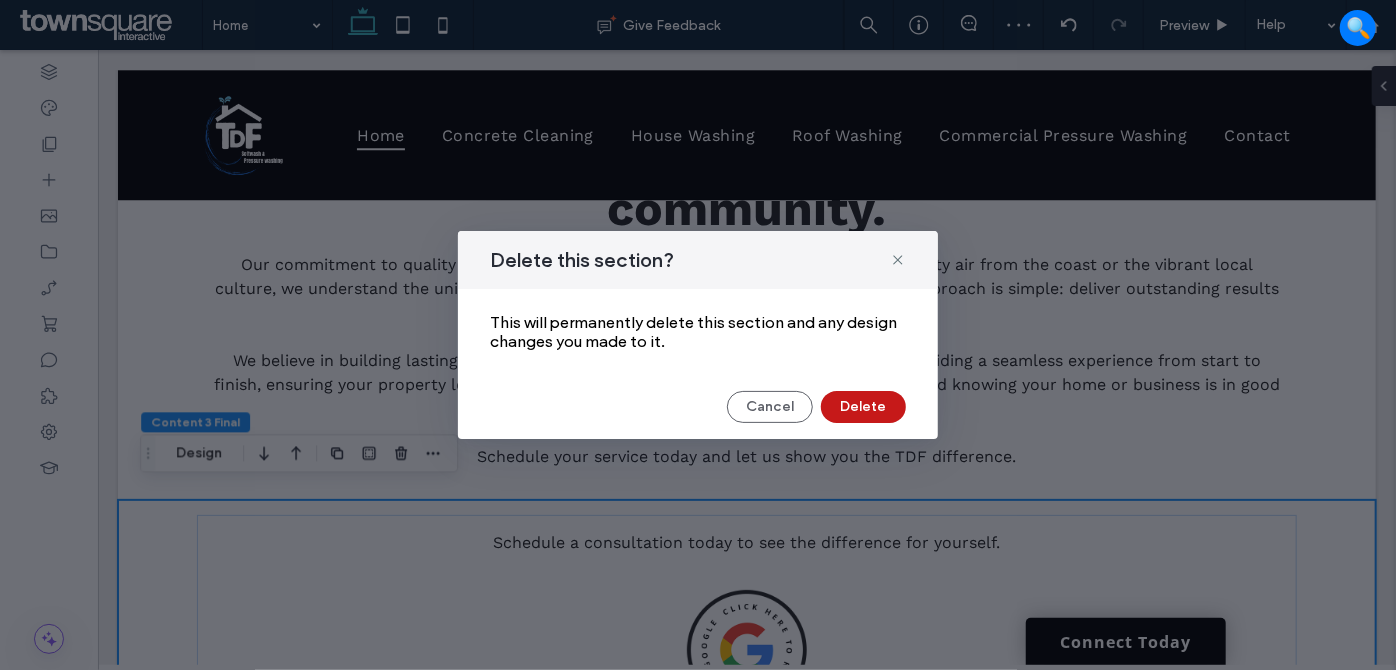 click on "Delete" at bounding box center (863, 407) 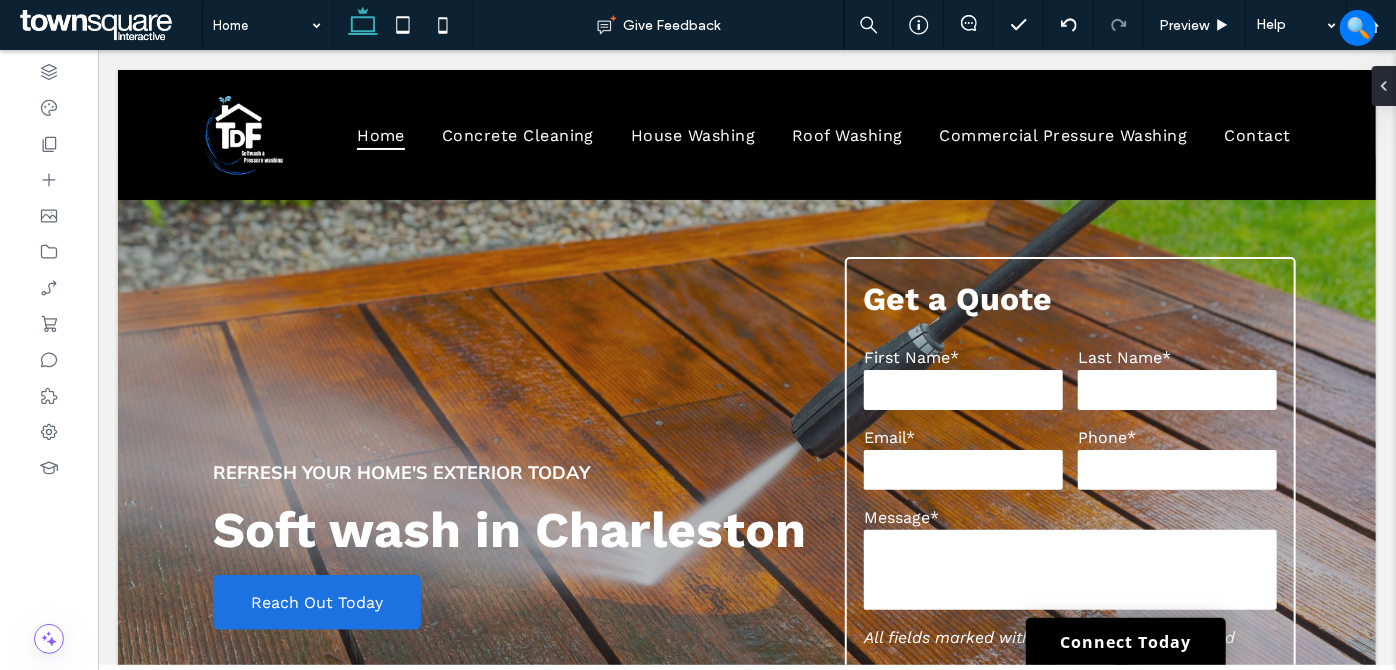 scroll, scrollTop: 0, scrollLeft: 0, axis: both 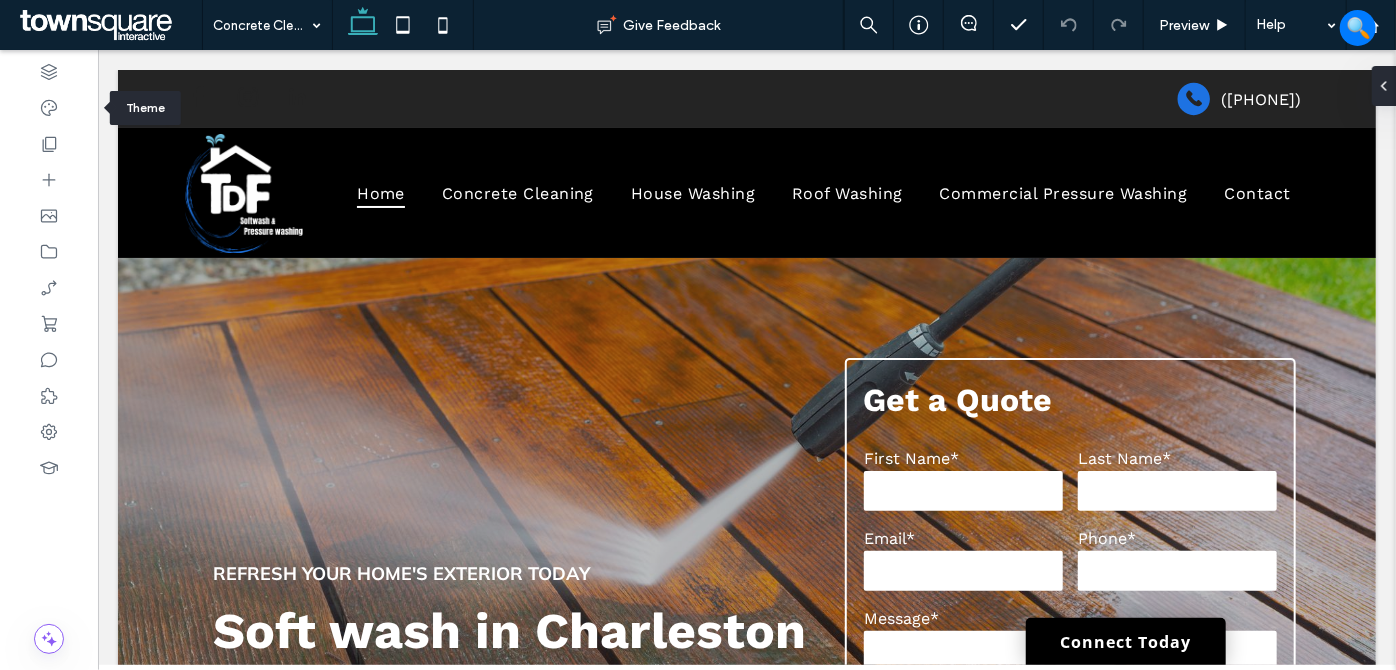 click 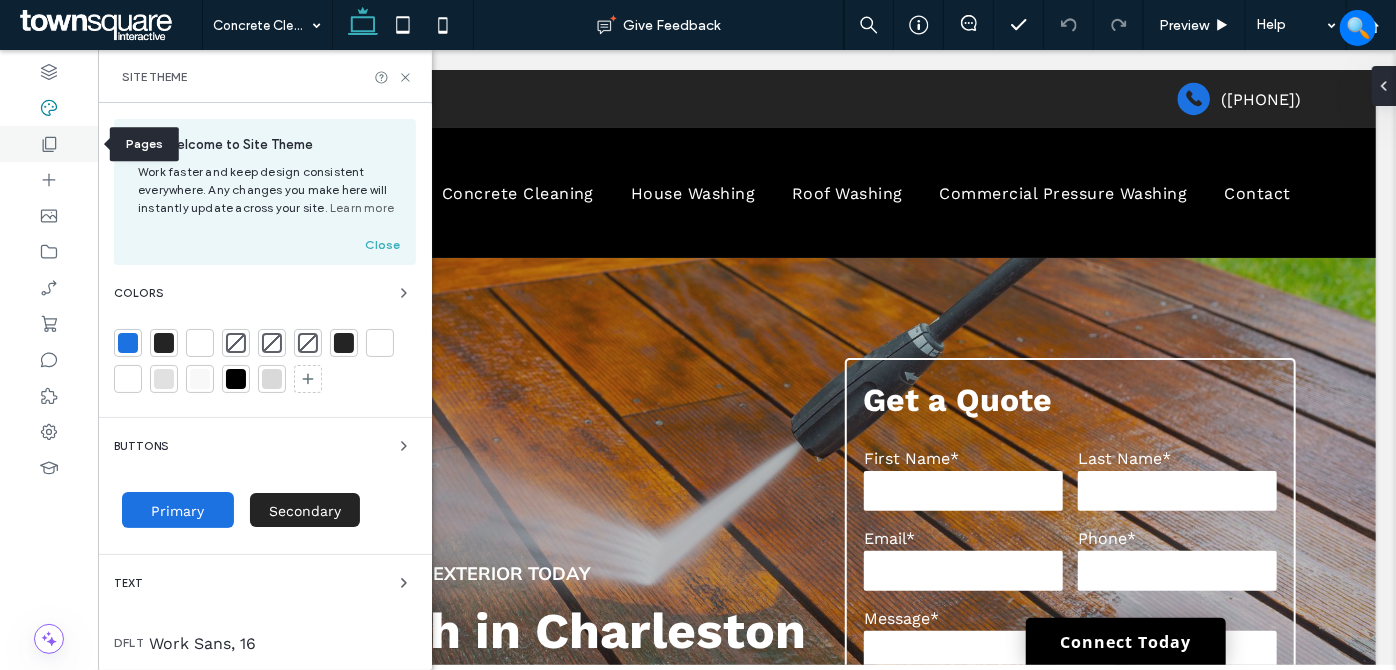 click 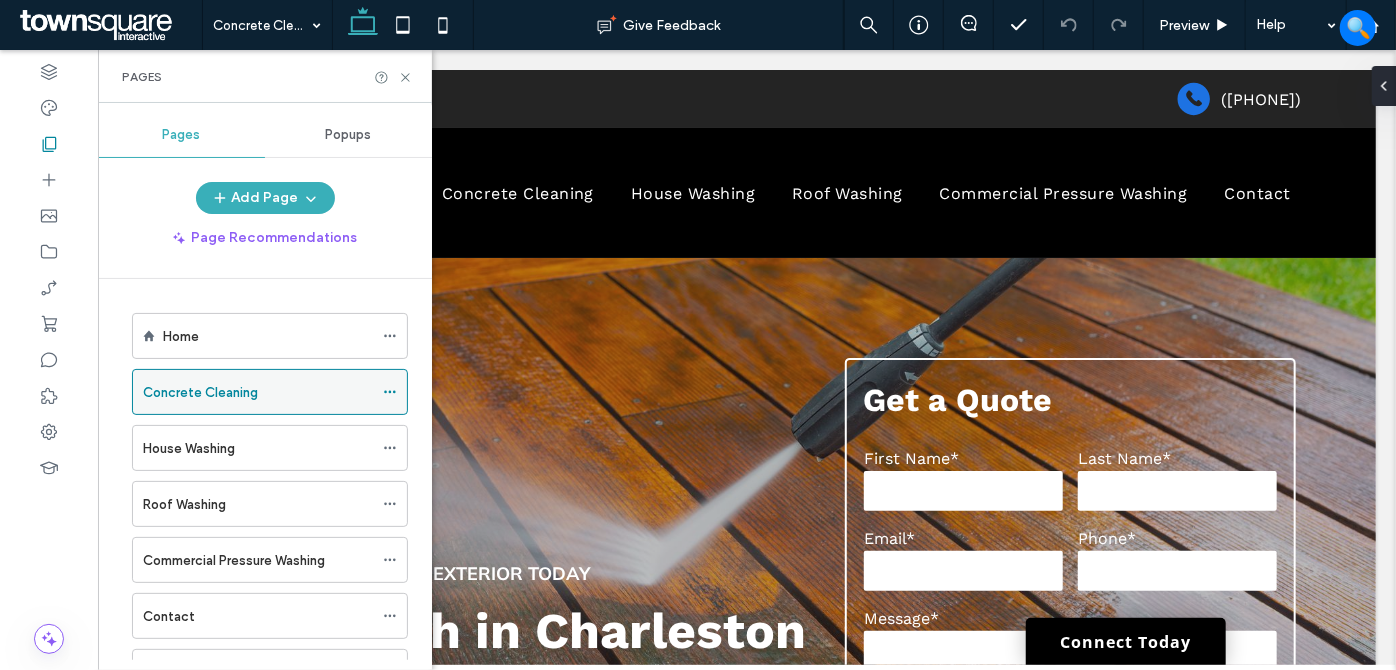click 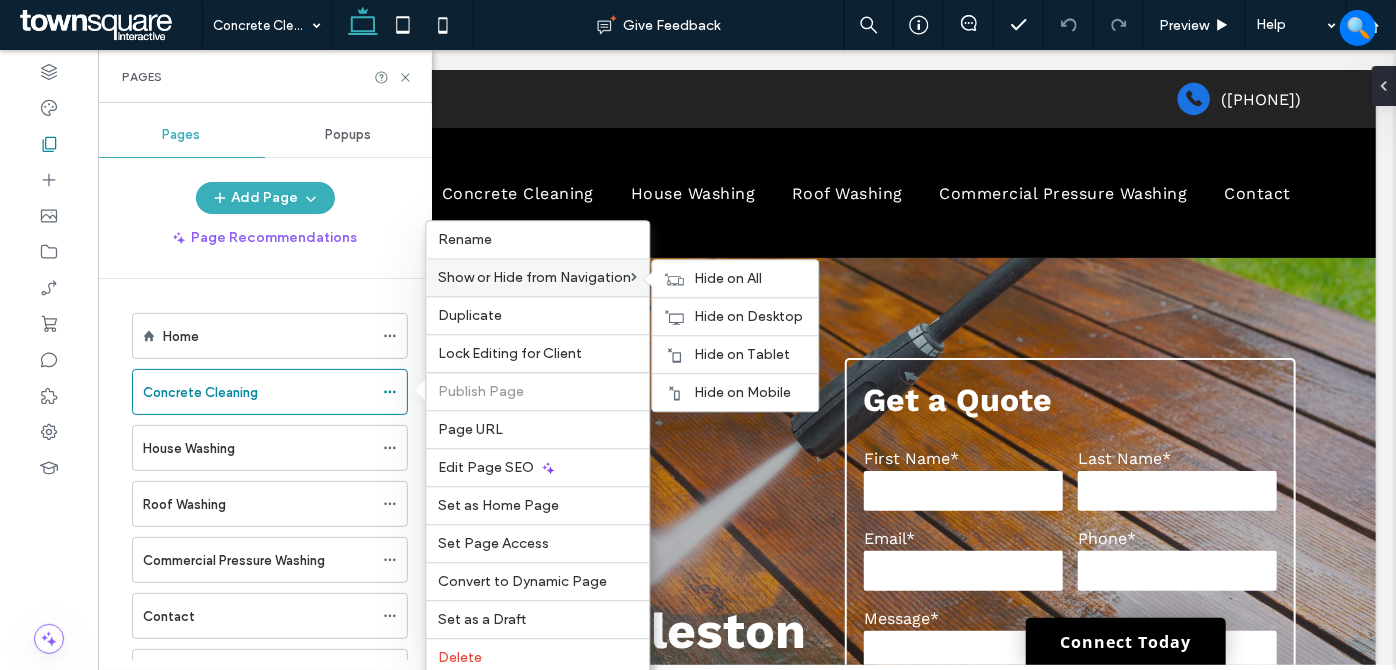 click on "Show or Hide from Navigation   Hide on All Hide on Desktop Hide on Tablet Hide on Mobile" at bounding box center [537, 277] 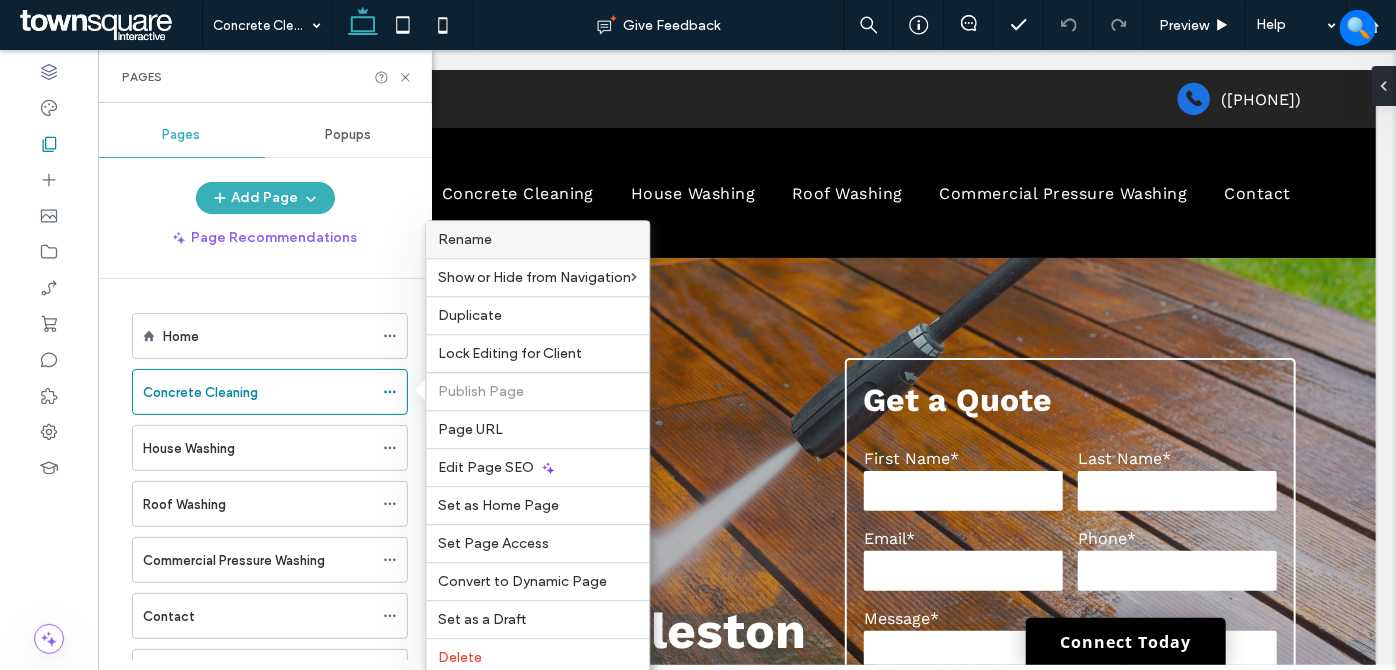 click on "Rename" at bounding box center (537, 239) 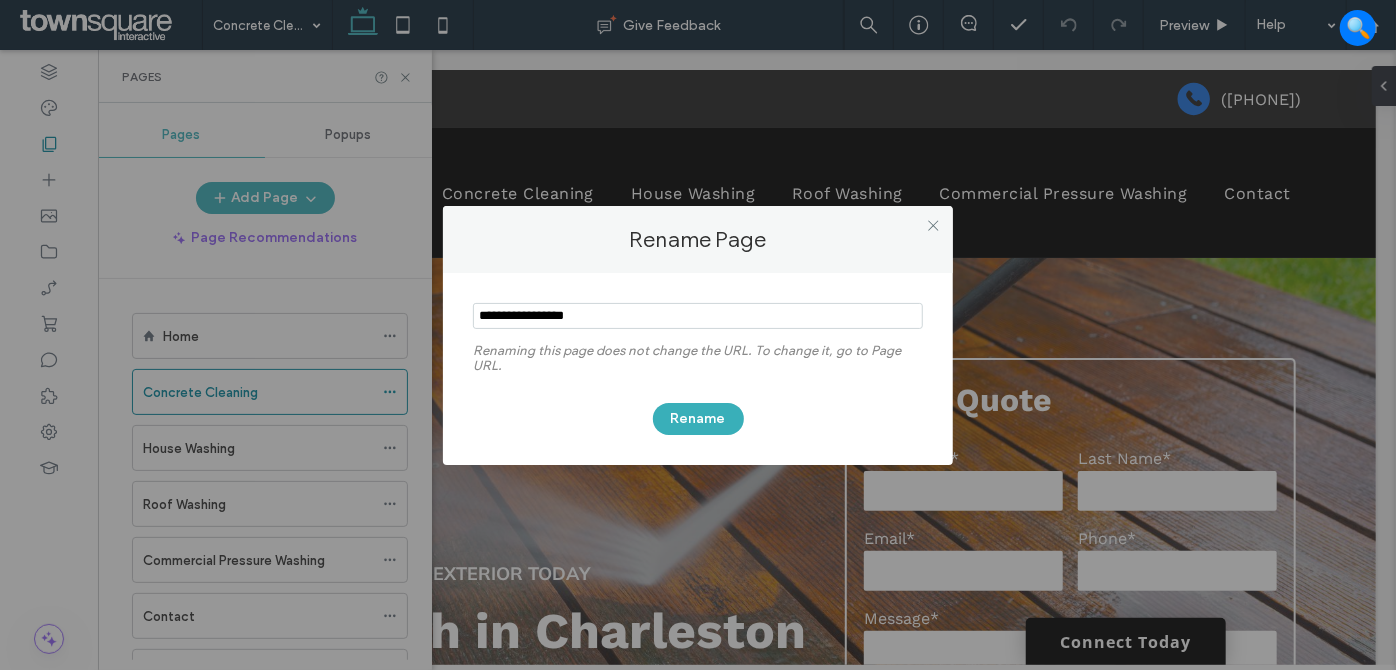 drag, startPoint x: 604, startPoint y: 319, endPoint x: 480, endPoint y: 318, distance: 124.004036 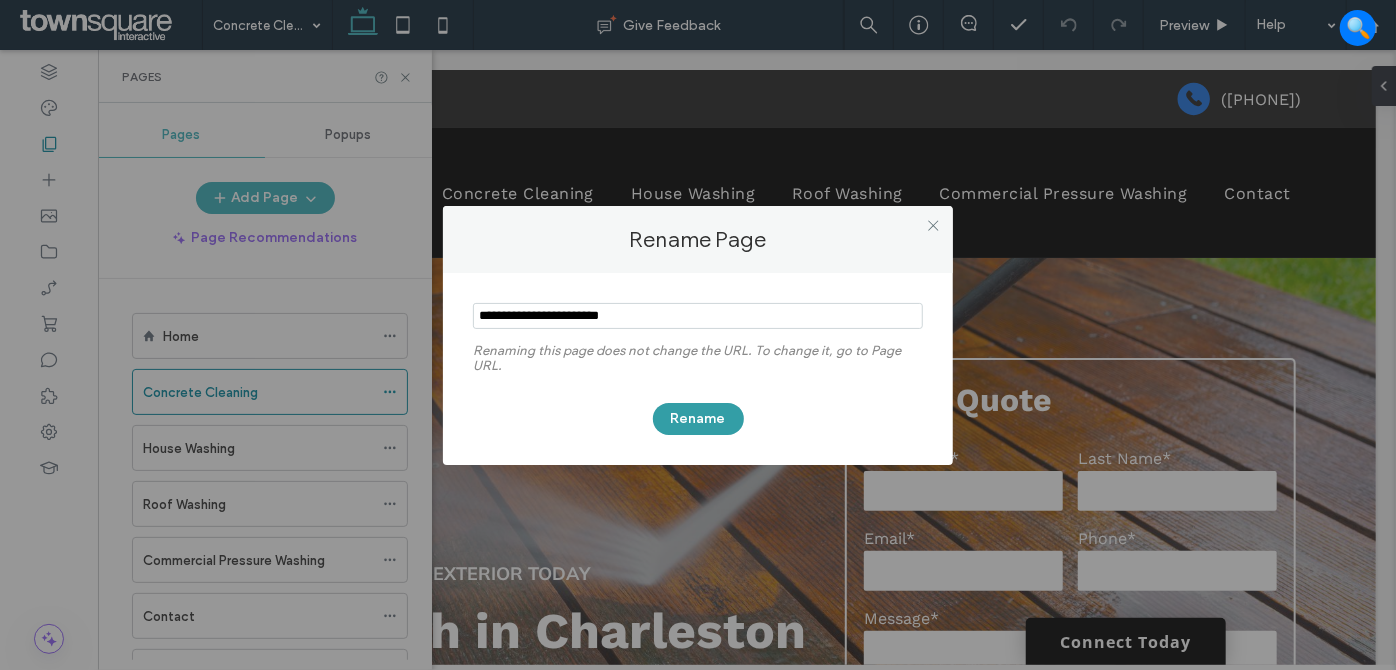 type on "**********" 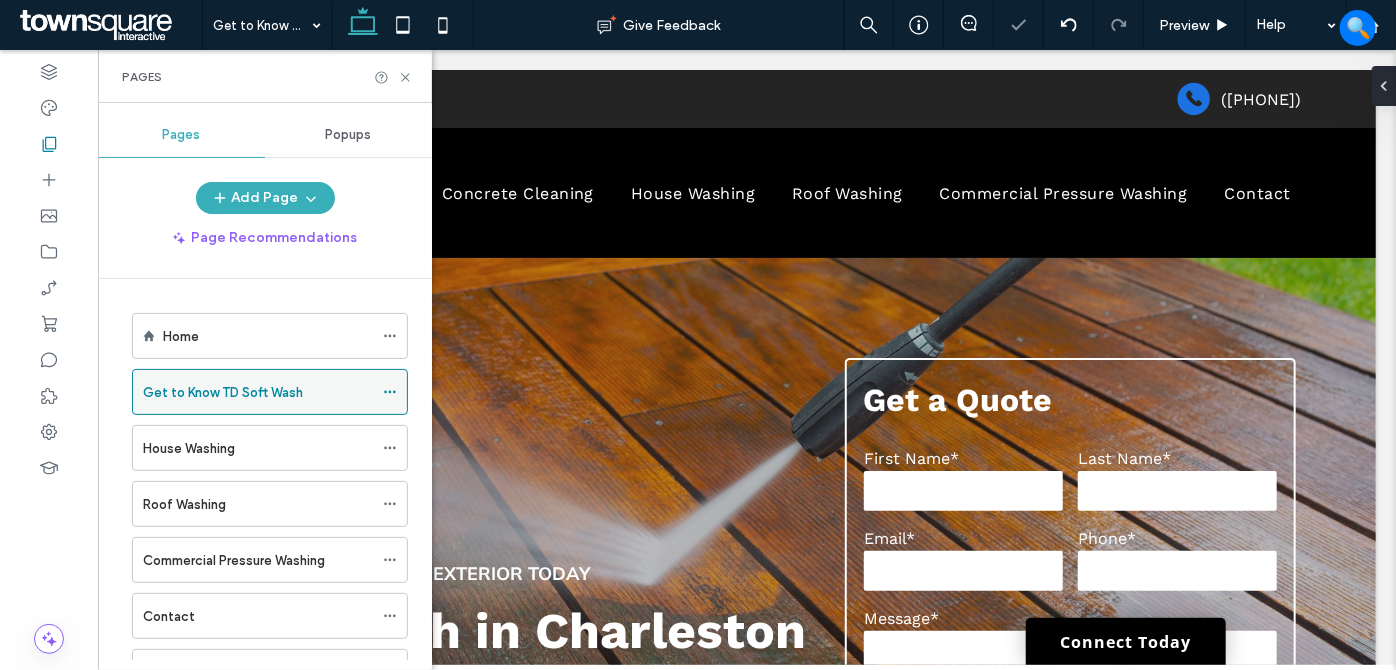 click 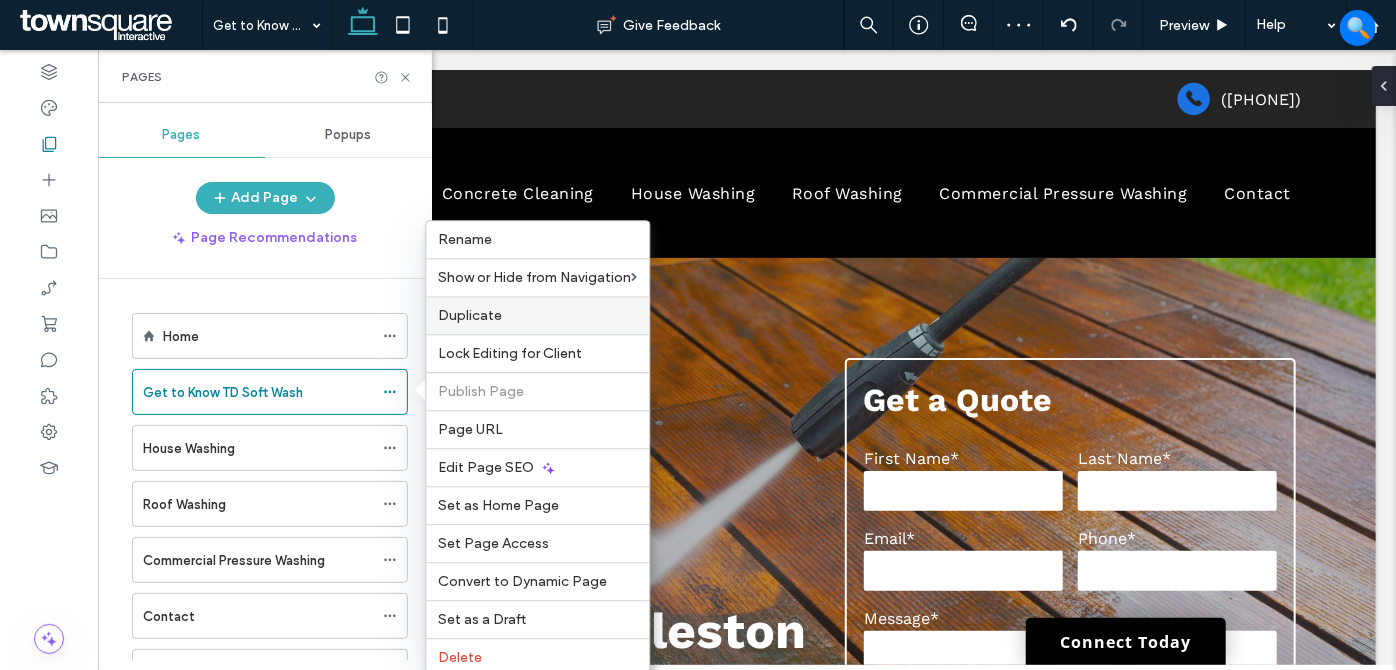 click on "Duplicate" at bounding box center (537, 315) 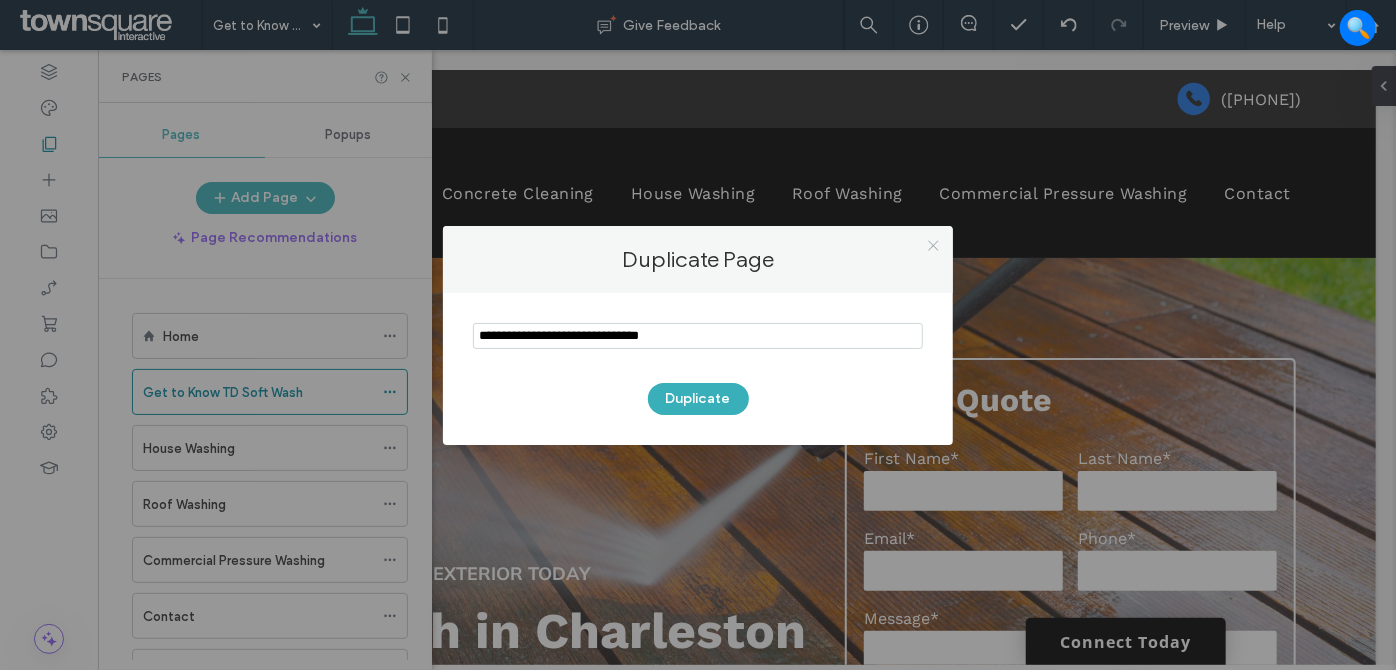 click 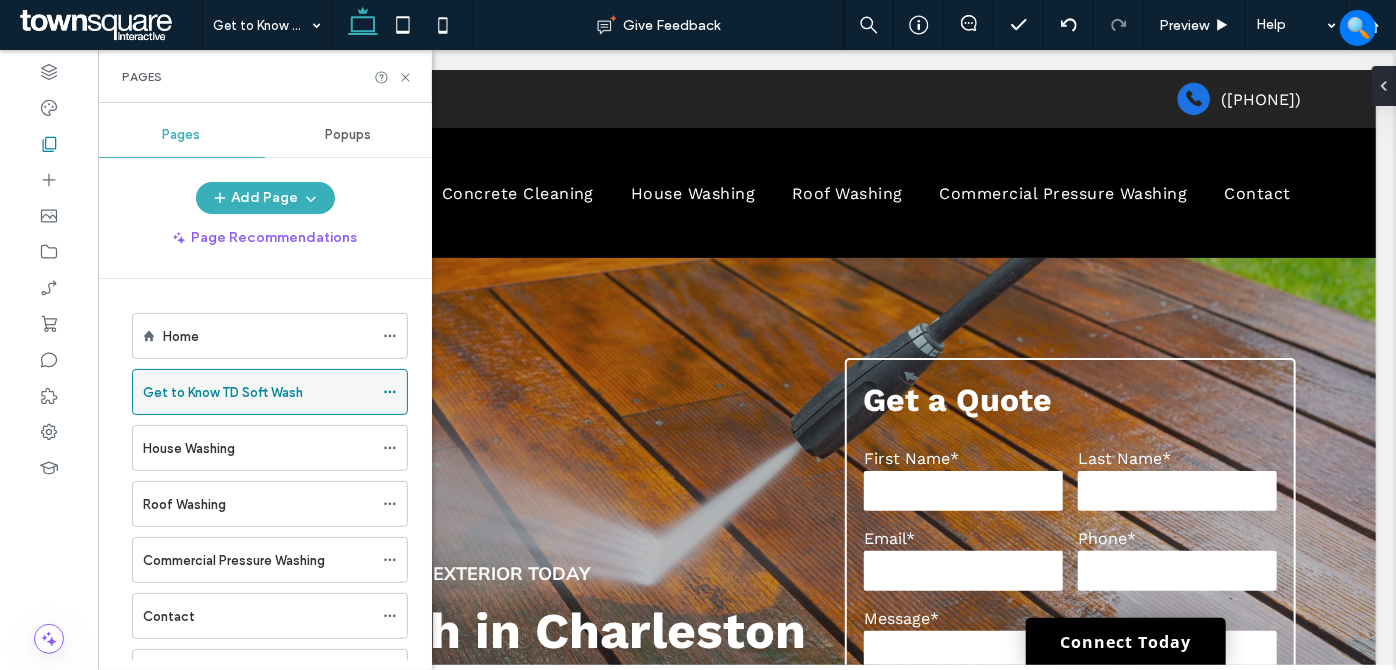 click 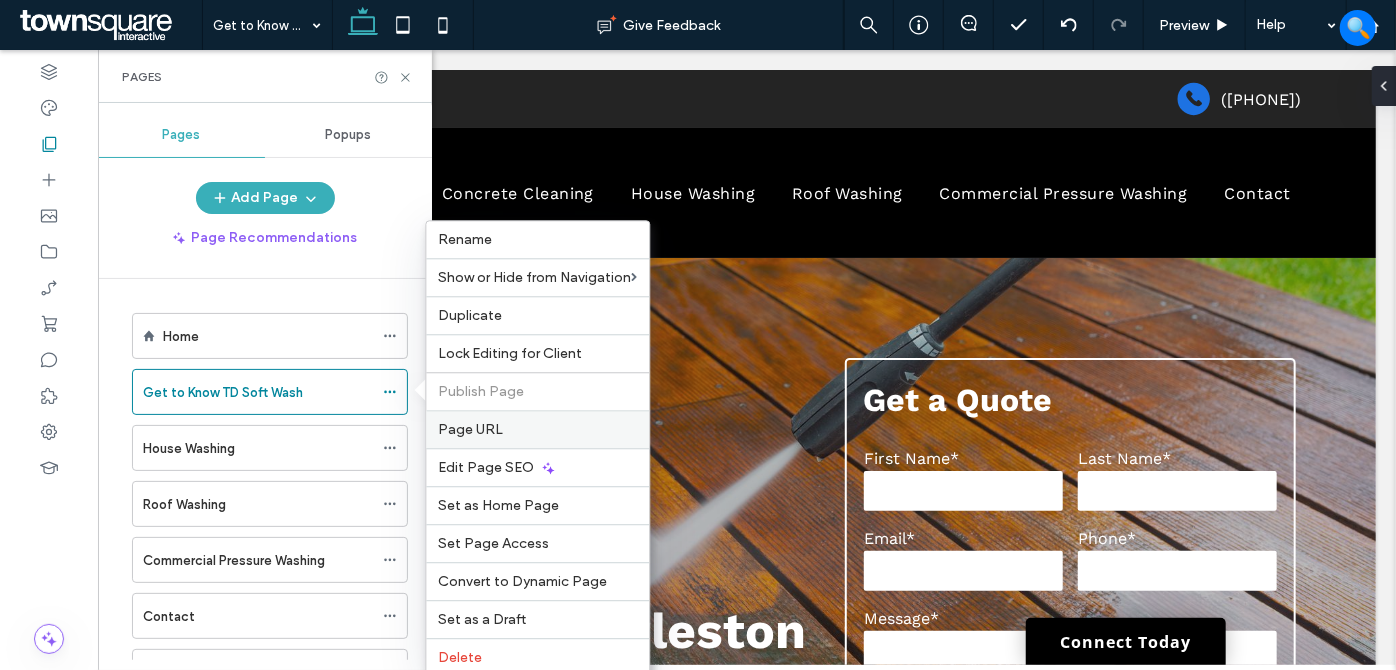 click on "Page URL" at bounding box center (537, 429) 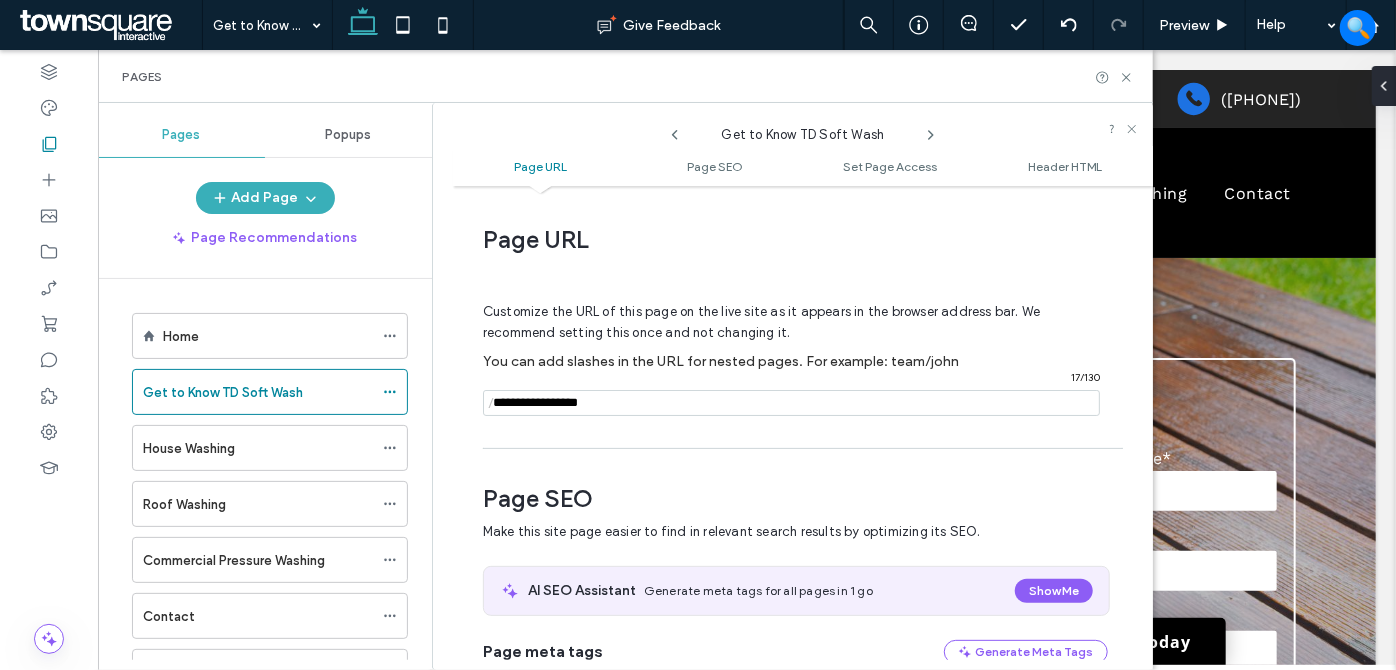 scroll, scrollTop: 10, scrollLeft: 0, axis: vertical 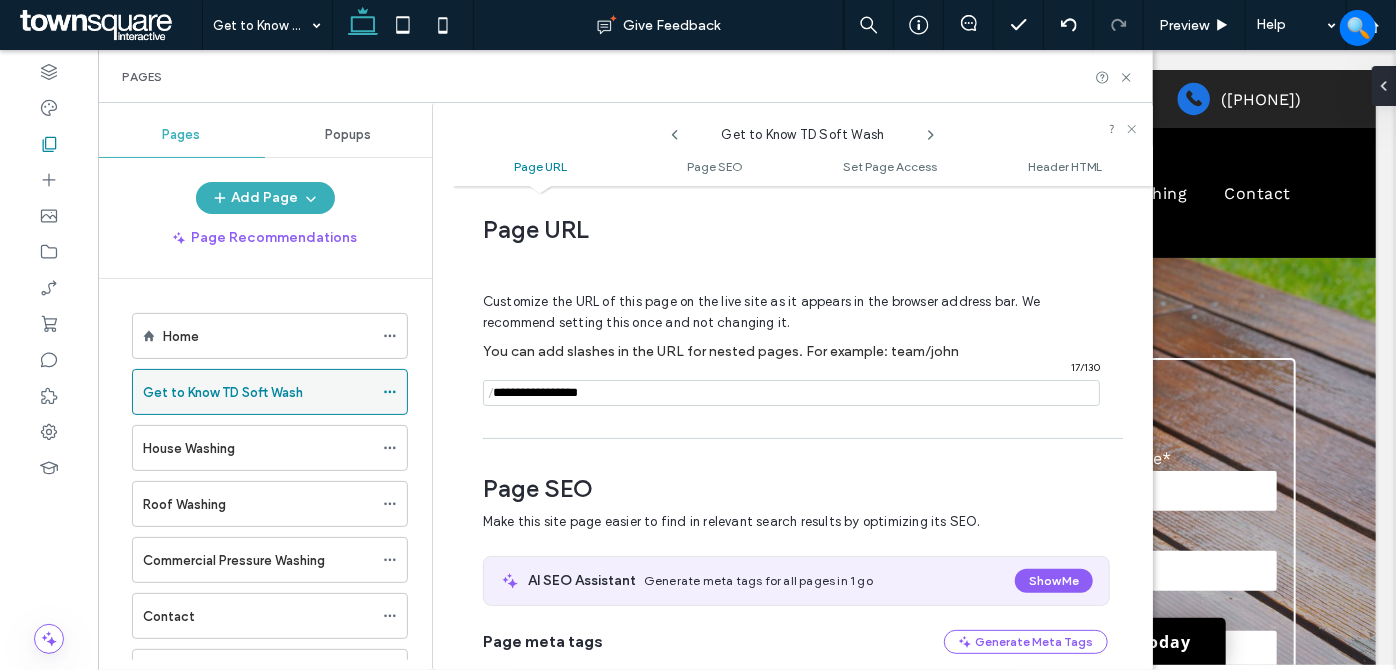 drag, startPoint x: 383, startPoint y: 396, endPoint x: 456, endPoint y: 394, distance: 73.02739 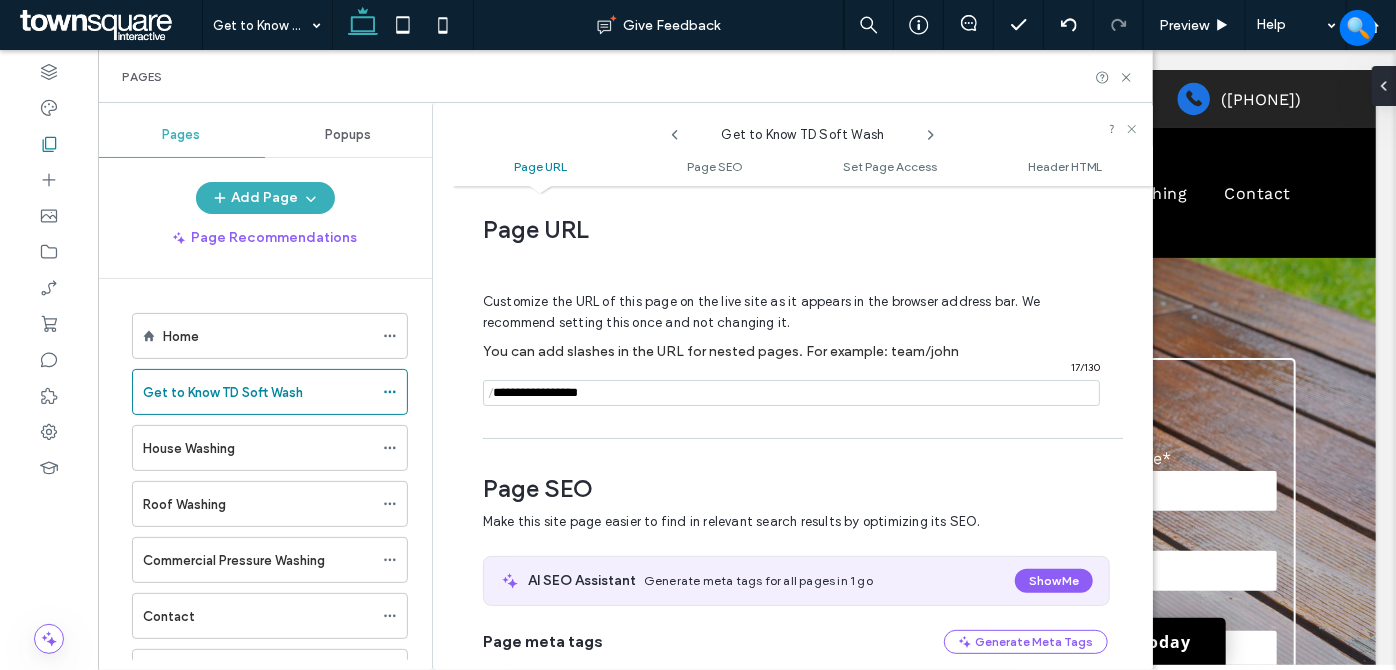 click on "Pages Popups Add Page Page Recommendations Home Get to Know TD Soft Wash House Washing Roof Washing Commercial Pressure Washing Contact Geo Pages Get to Know TD Soft Wash Page URL Page SEO Set Page Access Header HTML Page URL Customize the URL of this page on the live site as it appears in the browser address bar. We recommend setting this once and not changing it. You can add slashes in the URL for nested pages. For example: team/john / 17 / 130 Page SEO Make this site page easier to find in relevant search results by optimizing its SEO. AI SEO Assistant Generate meta tags for all pages in 1 go Show Me Page meta tags Generate Meta Tags Page meta title  Aim for a short, clear title that describes this page's content in 55 characters or less. 0   ch. Page meta description Enter a summary of what this page’s content is about. Keep it under 160 characters. 0   ch. Set page to no index Tell search engines not to crawl this page so it won’t appear in search results. Draft pages are set to no index by default." at bounding box center [625, 386] 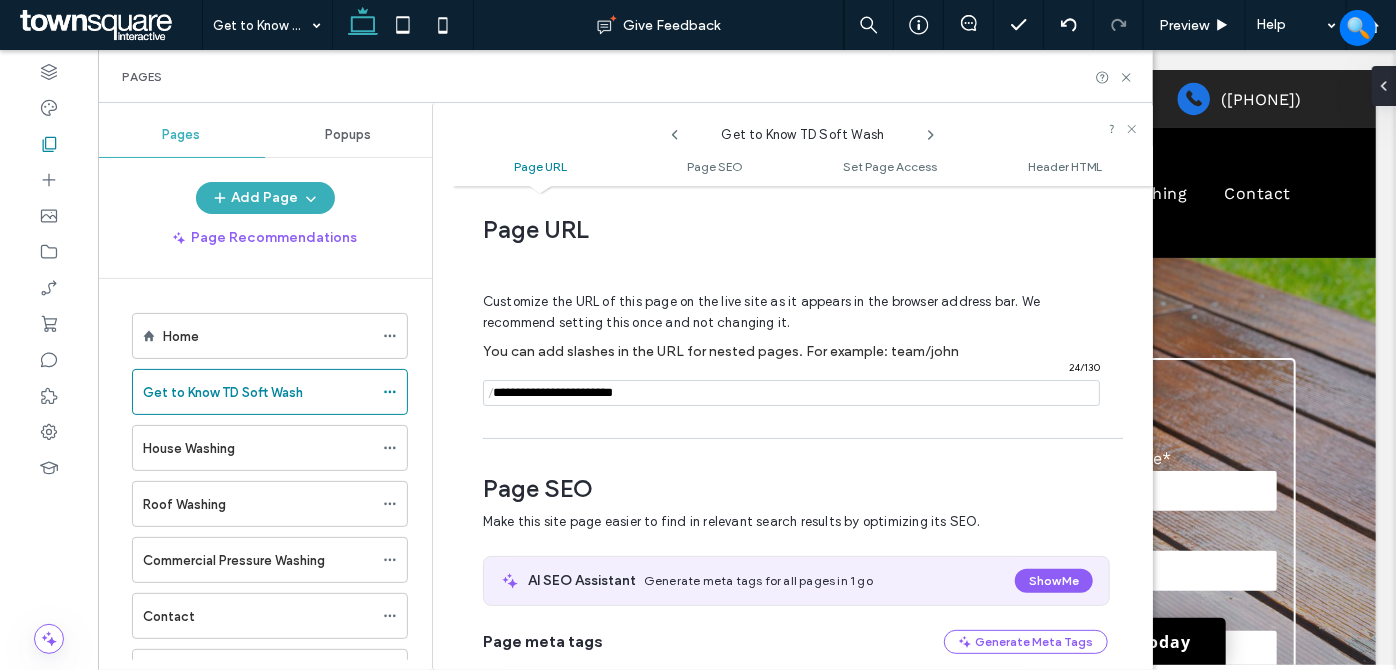 click at bounding box center (791, 393) 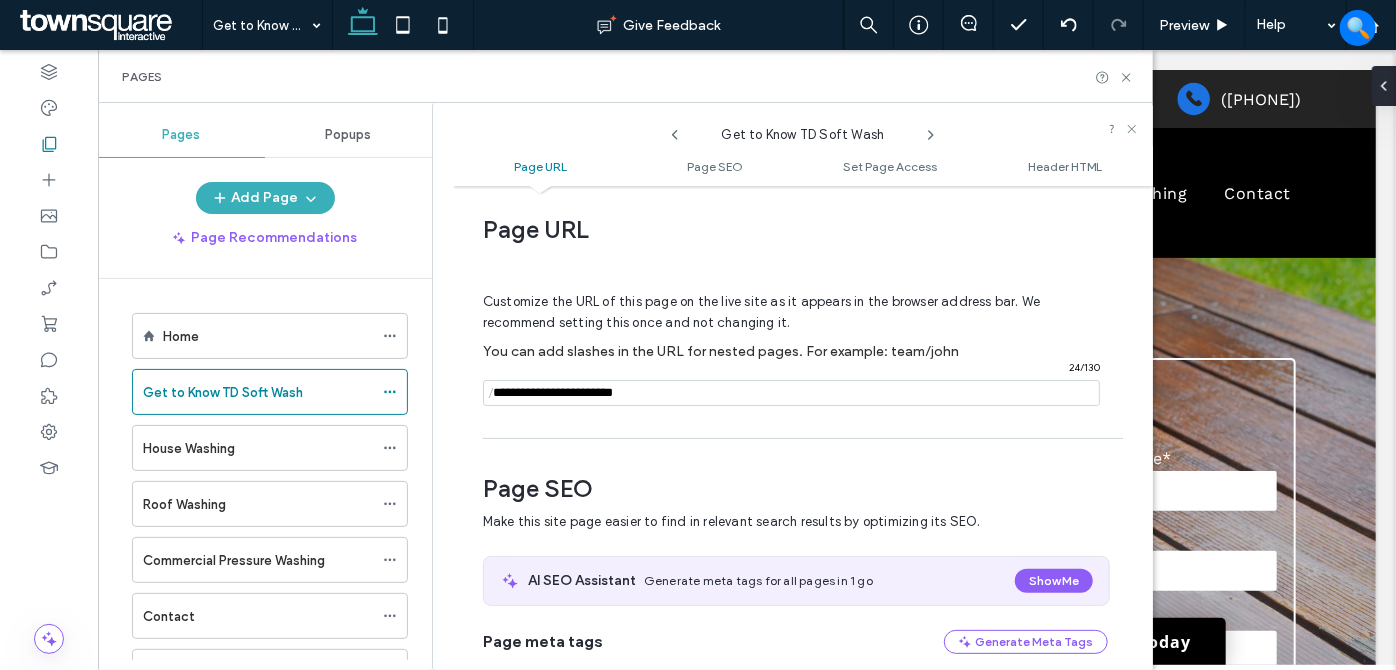 click at bounding box center (791, 393) 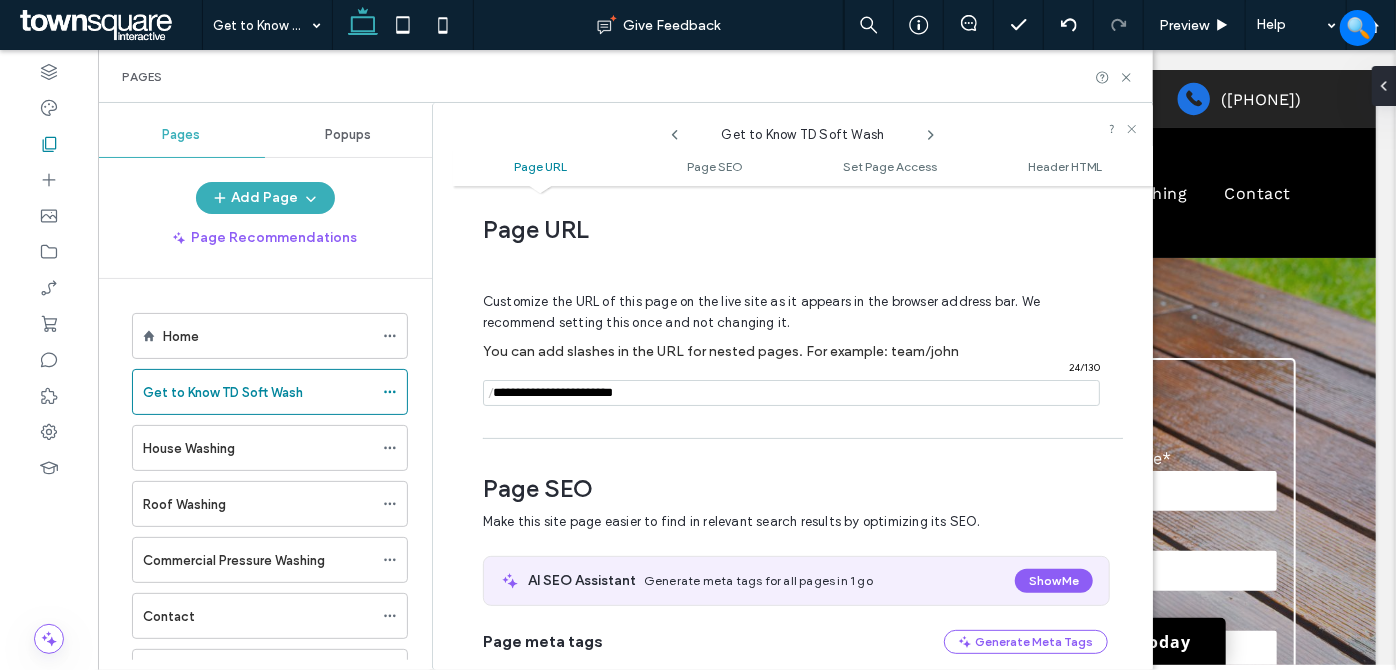 click at bounding box center [791, 393] 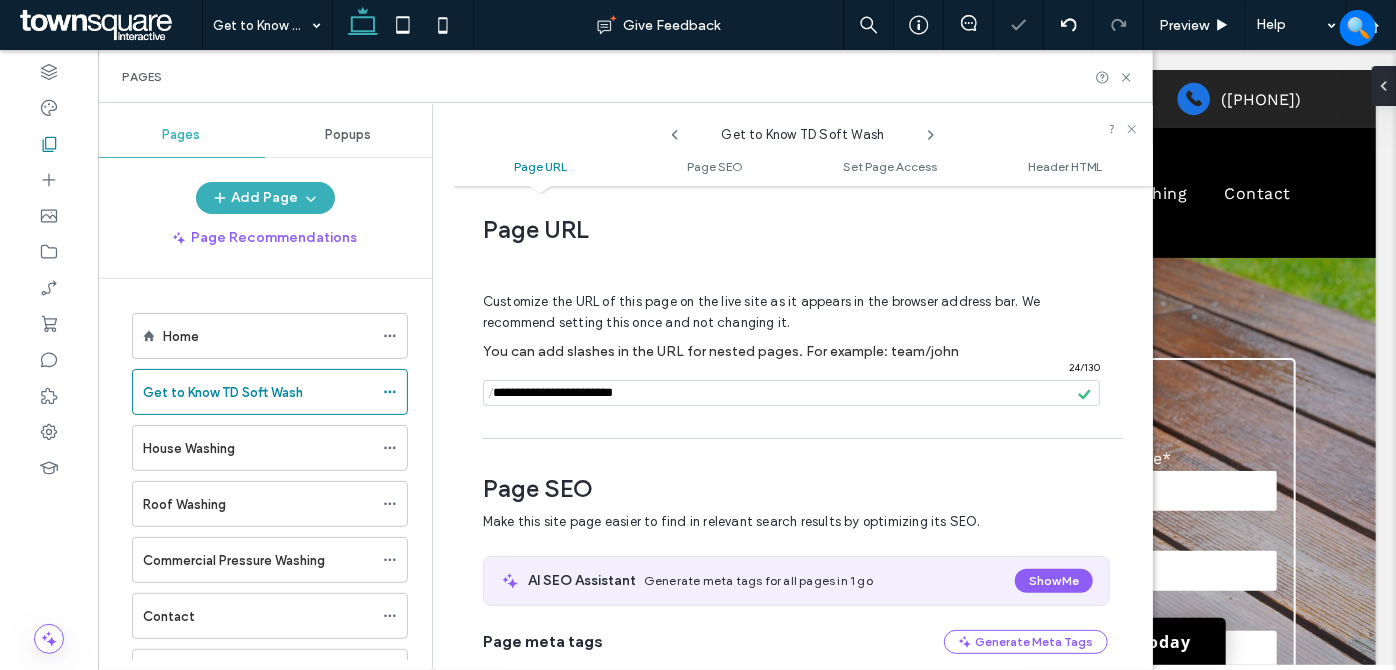 click on "Customize the URL of this page on the live site as it appears in the browser address bar. We recommend setting this once and not changing it. You can add slashes in the URL for nested pages. For example: team/john / 24 / 130" at bounding box center [795, 340] 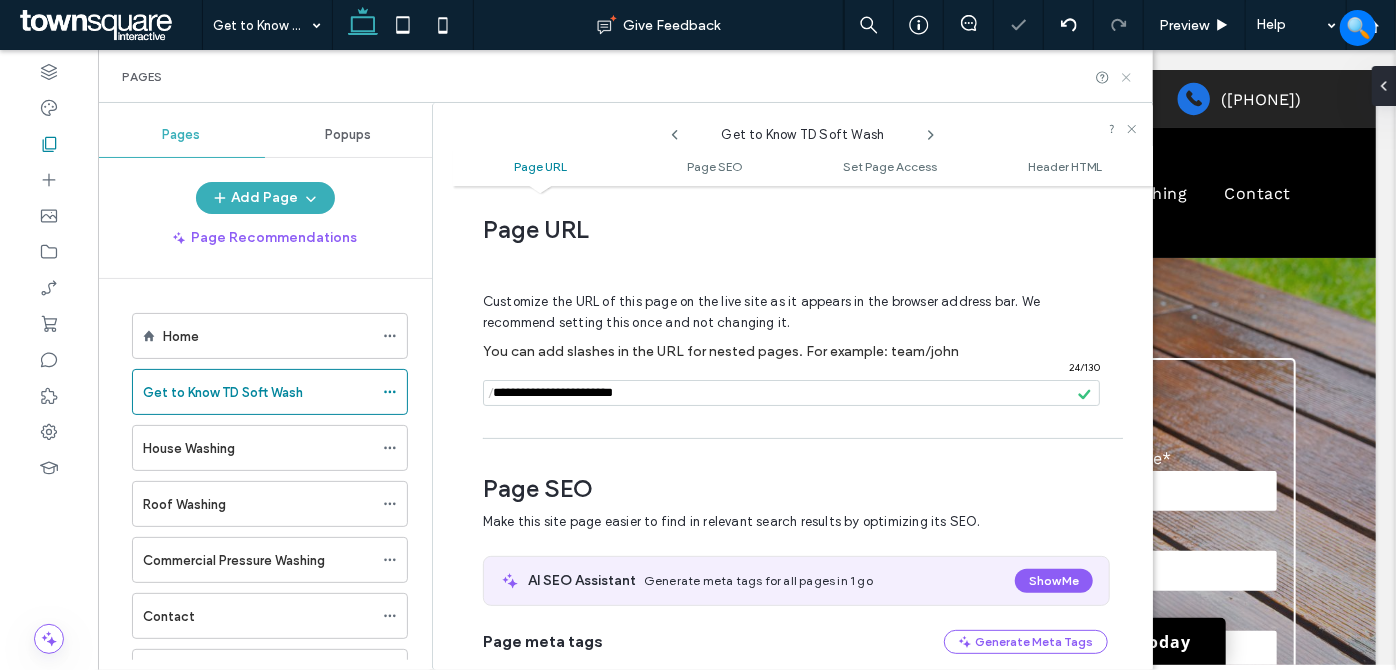 click 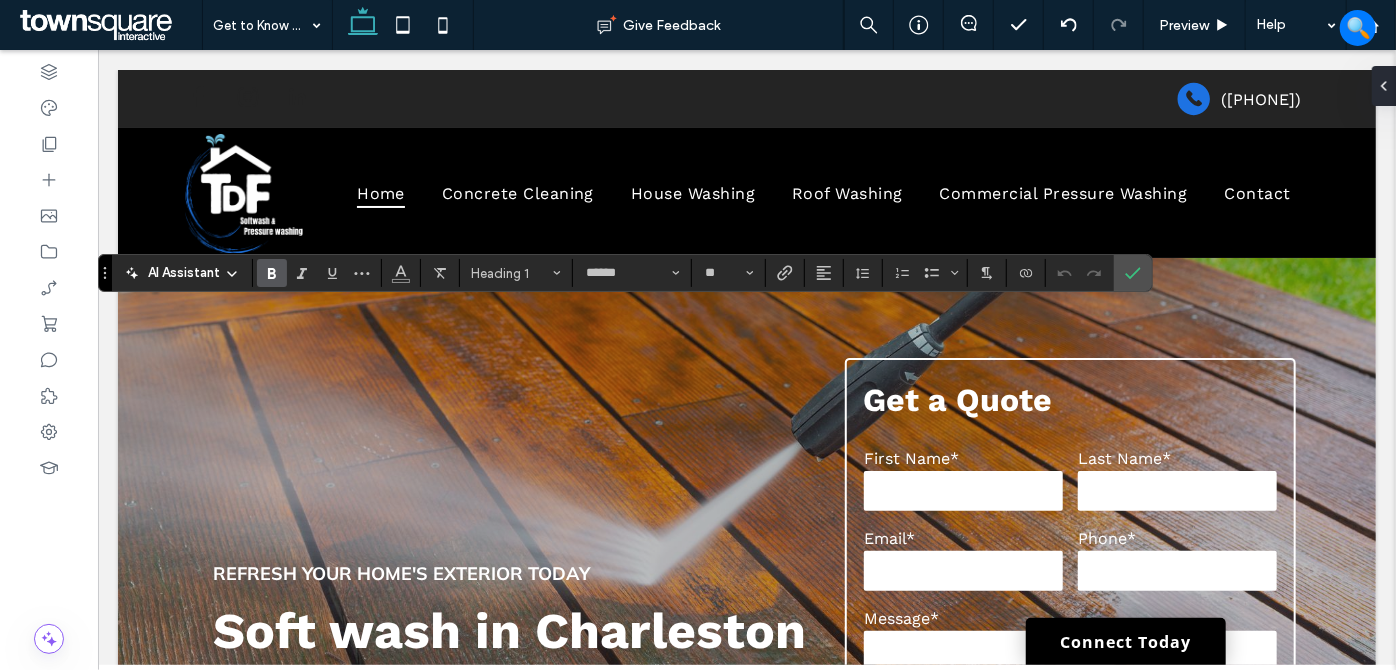 type 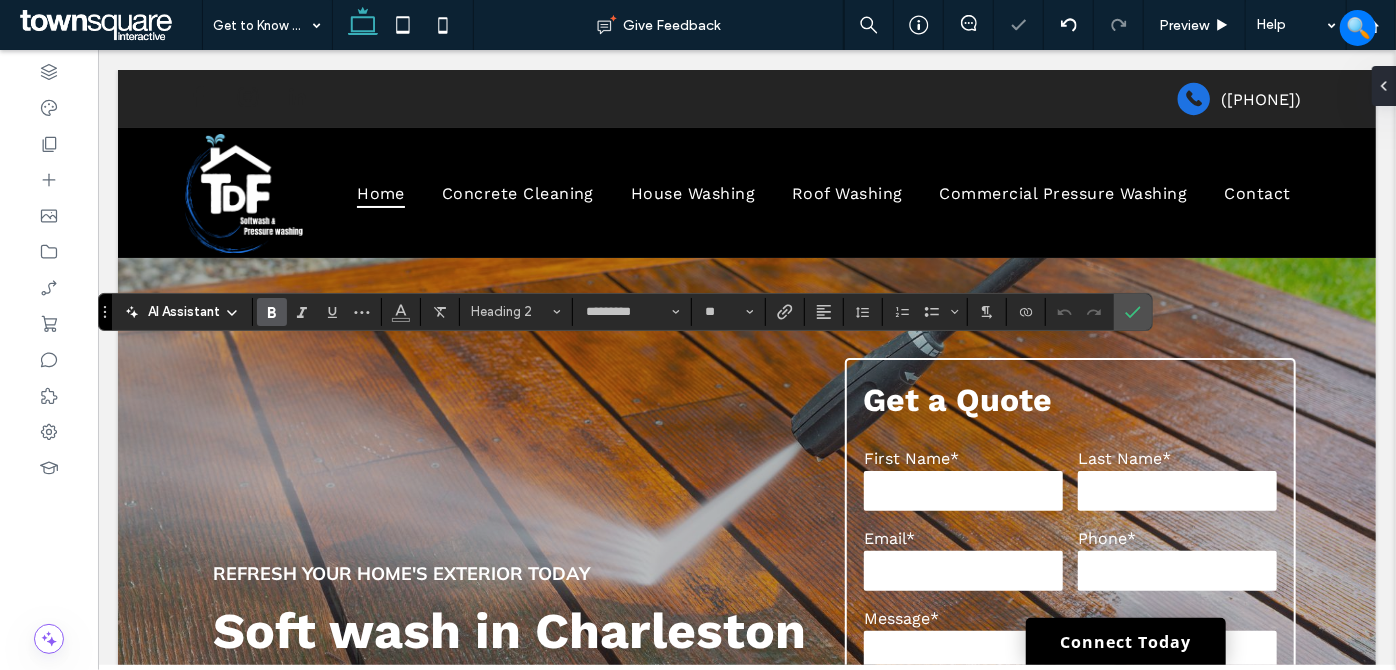 type 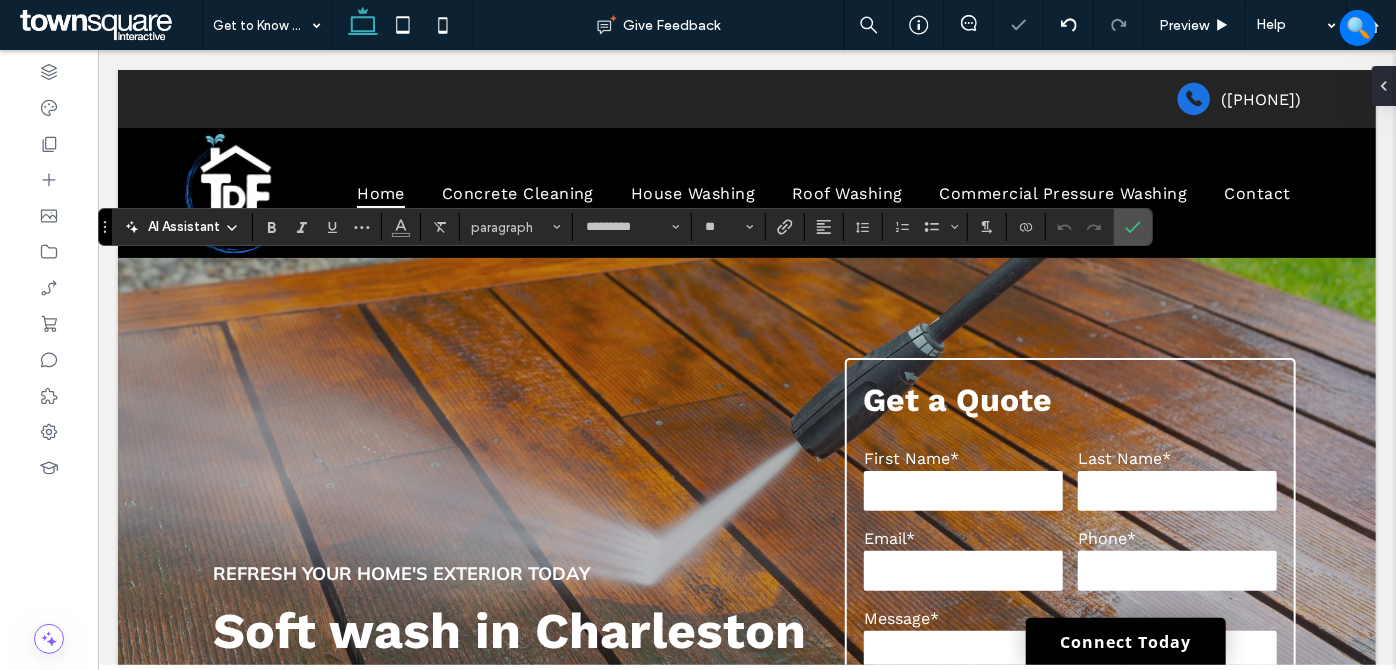 type 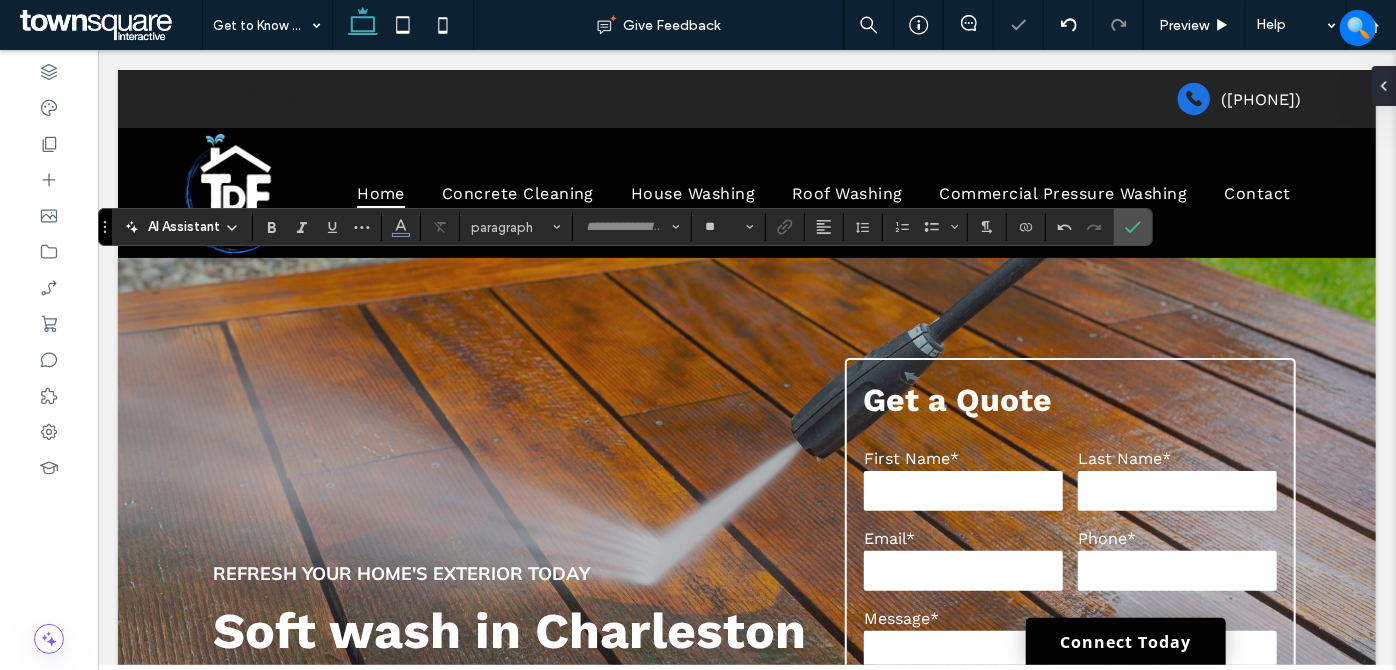 type on "*********" 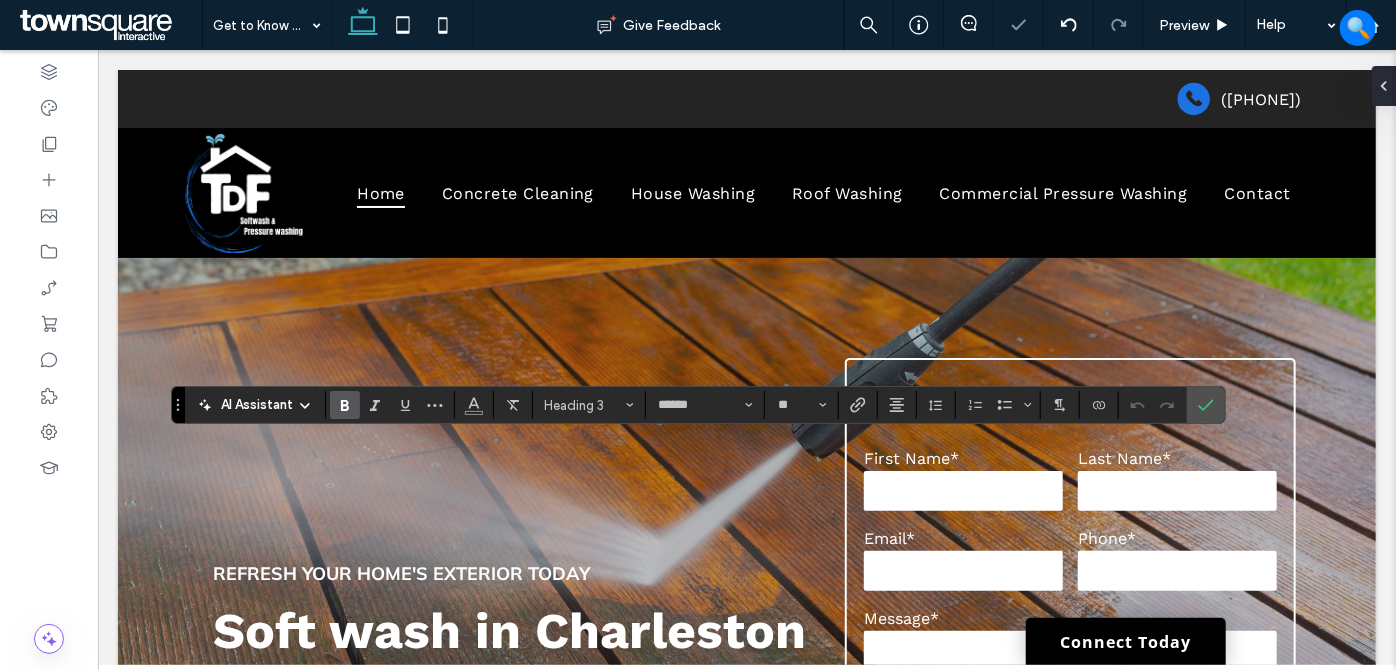 type 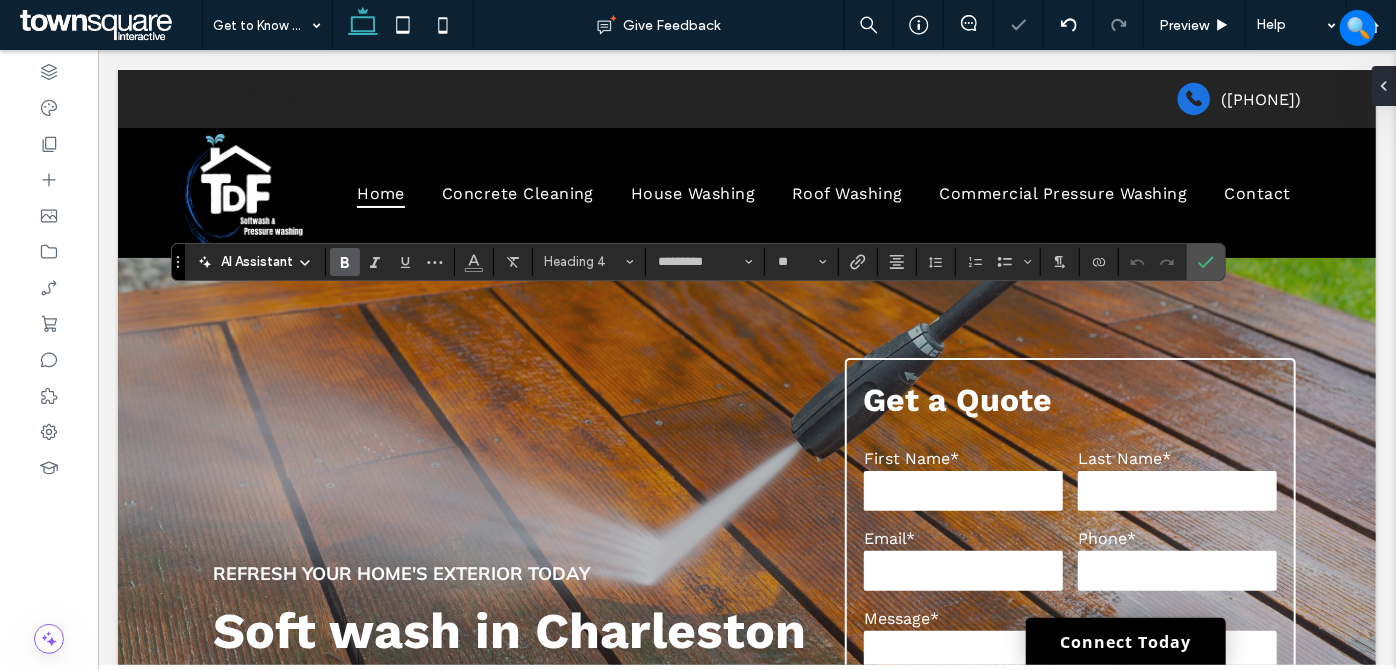 type 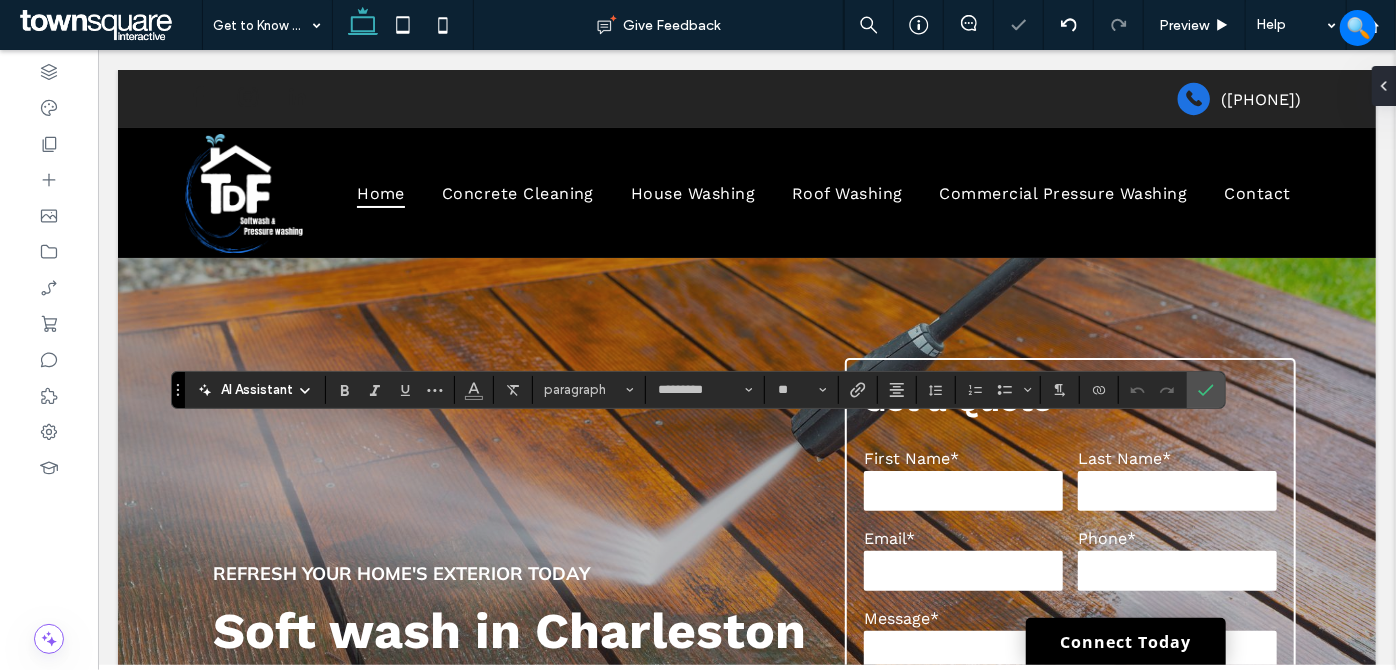 type 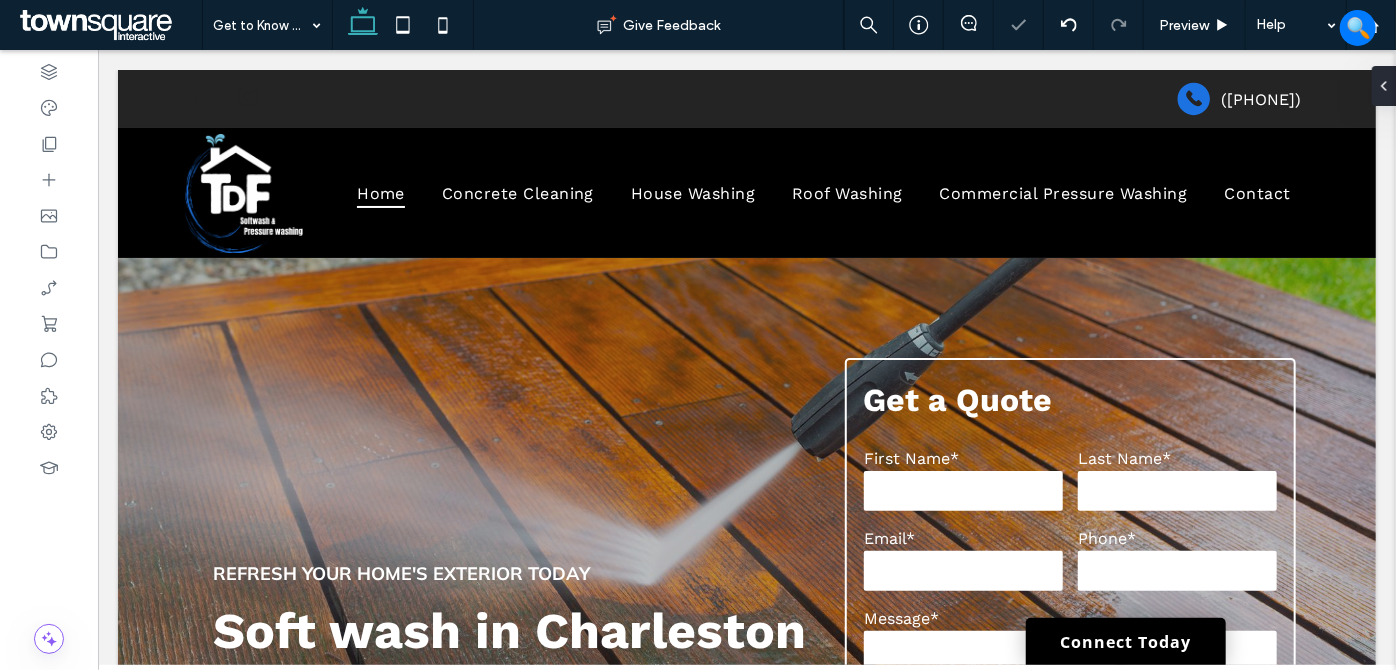 type on "*********" 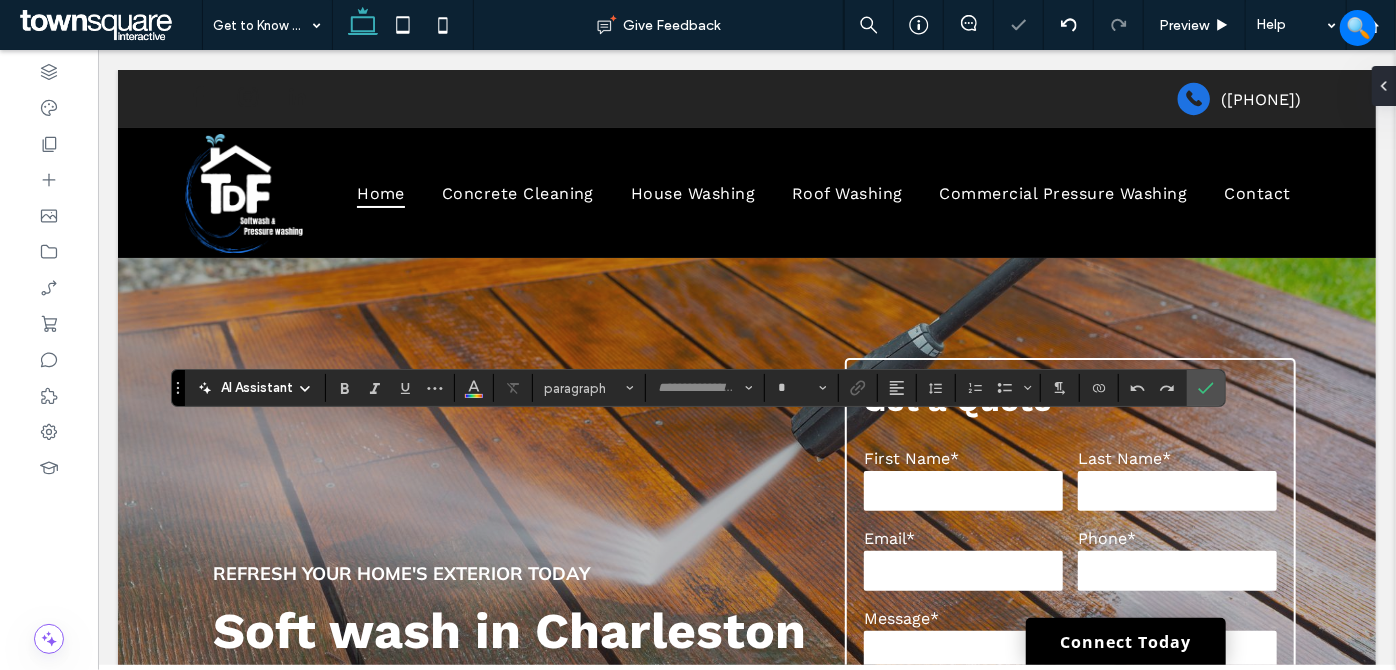 type on "*********" 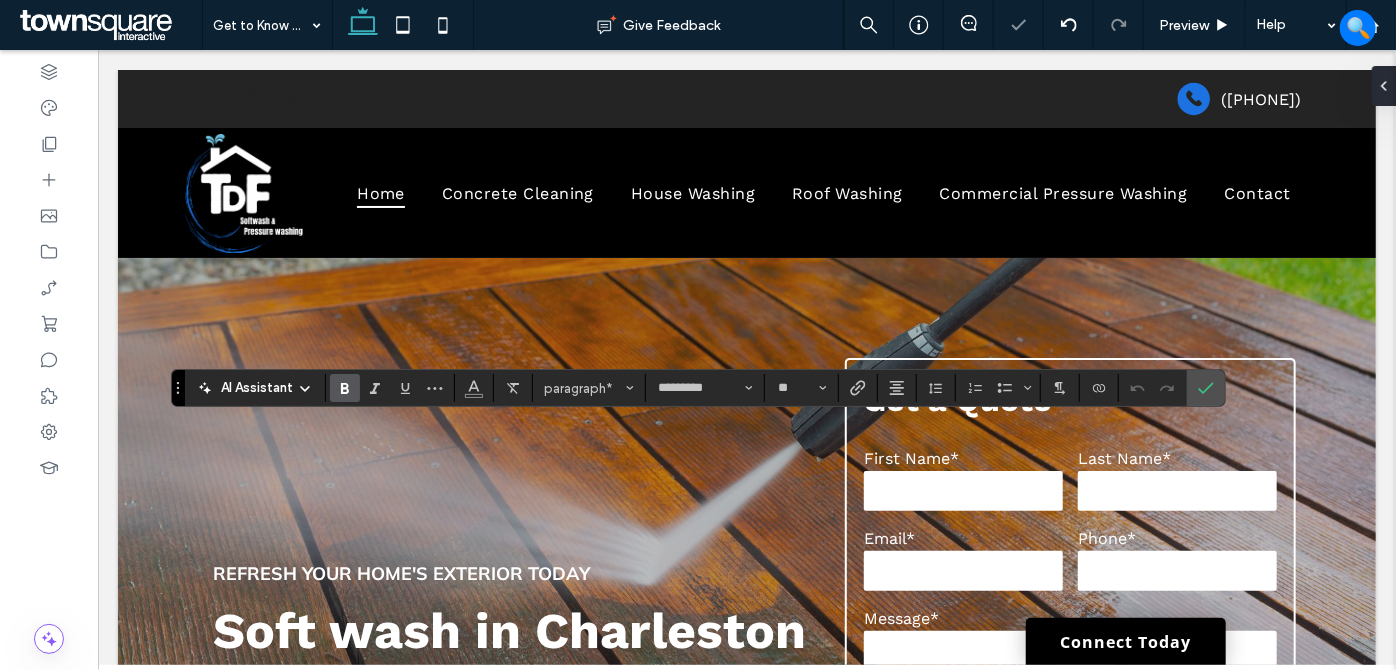 type on "**" 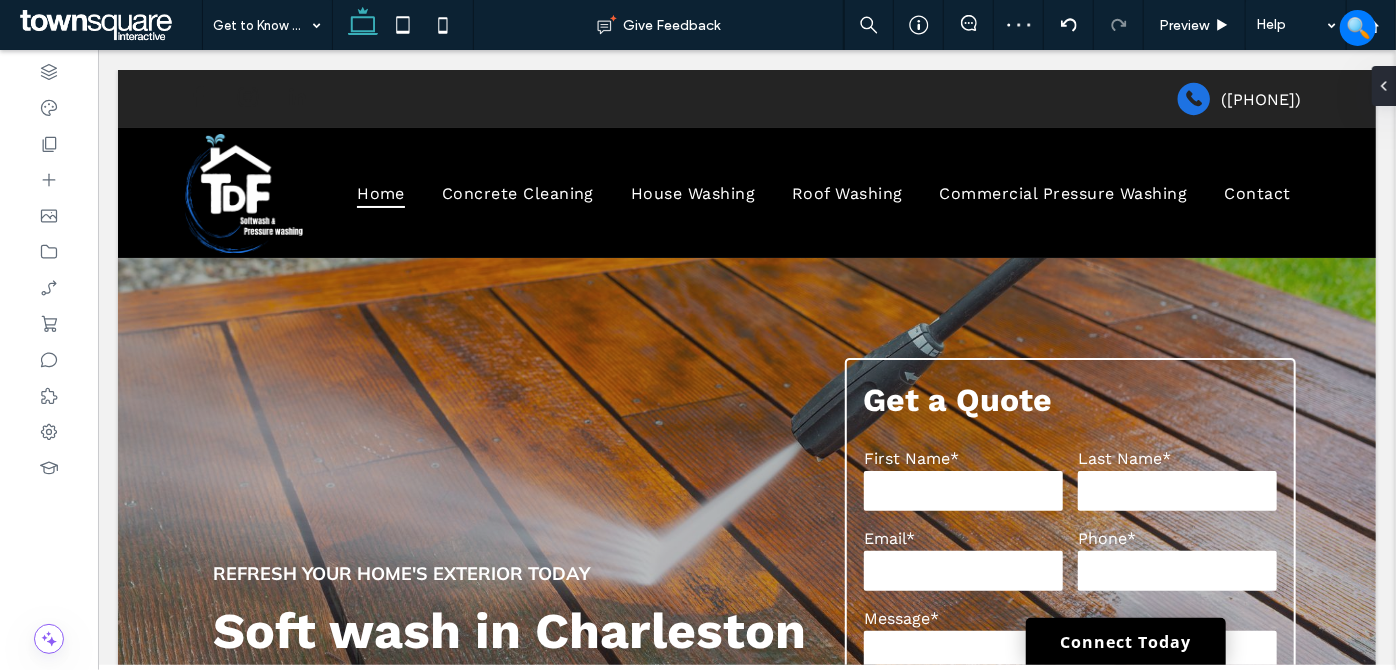 type on "*********" 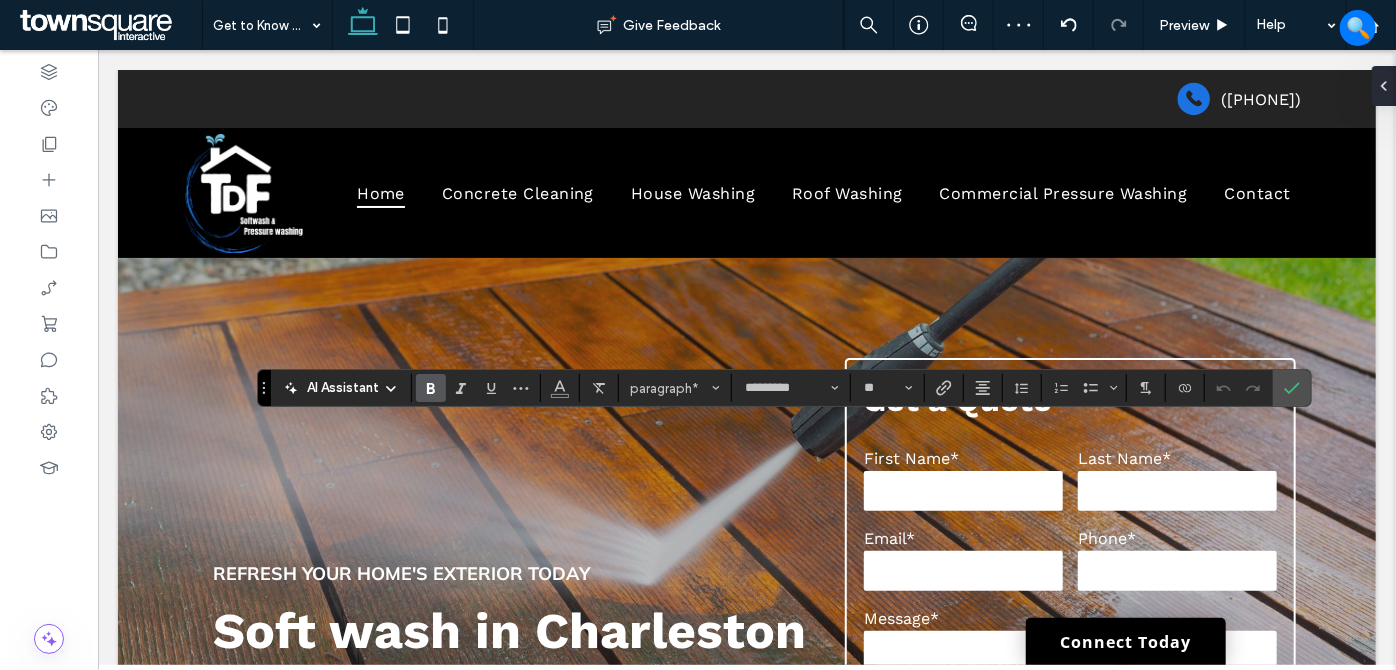 type on "**" 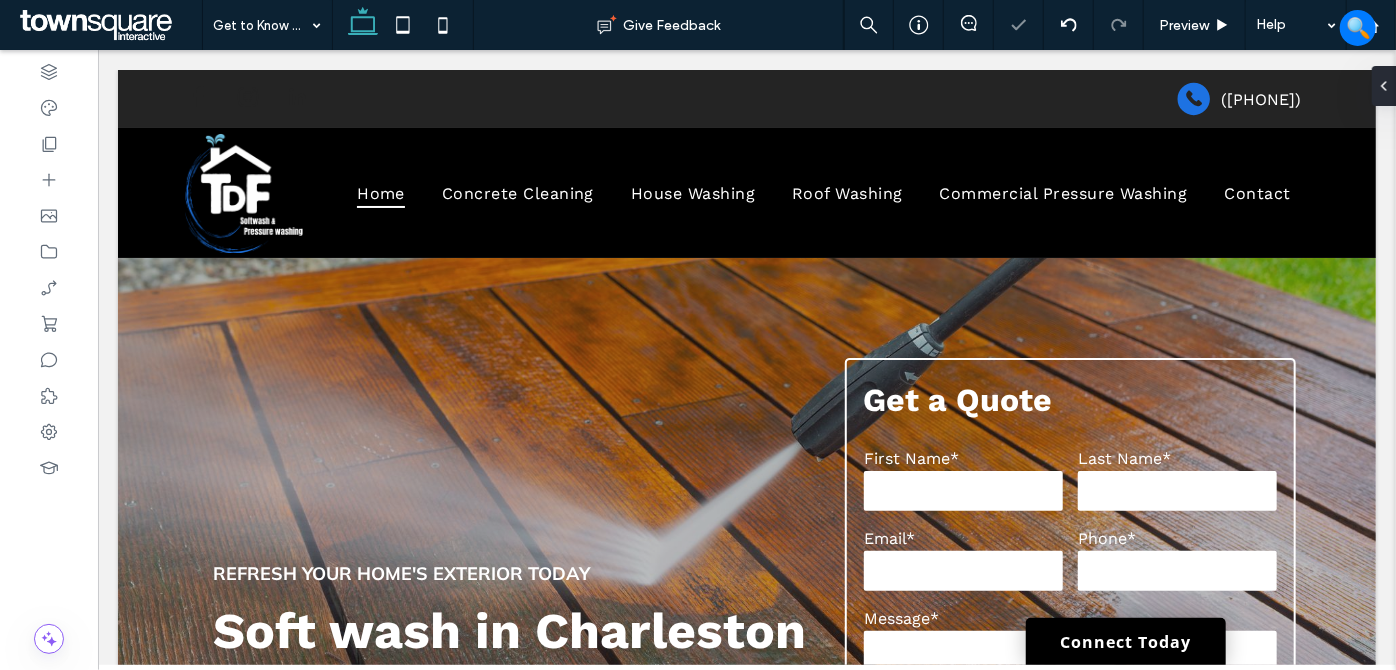 type on "*********" 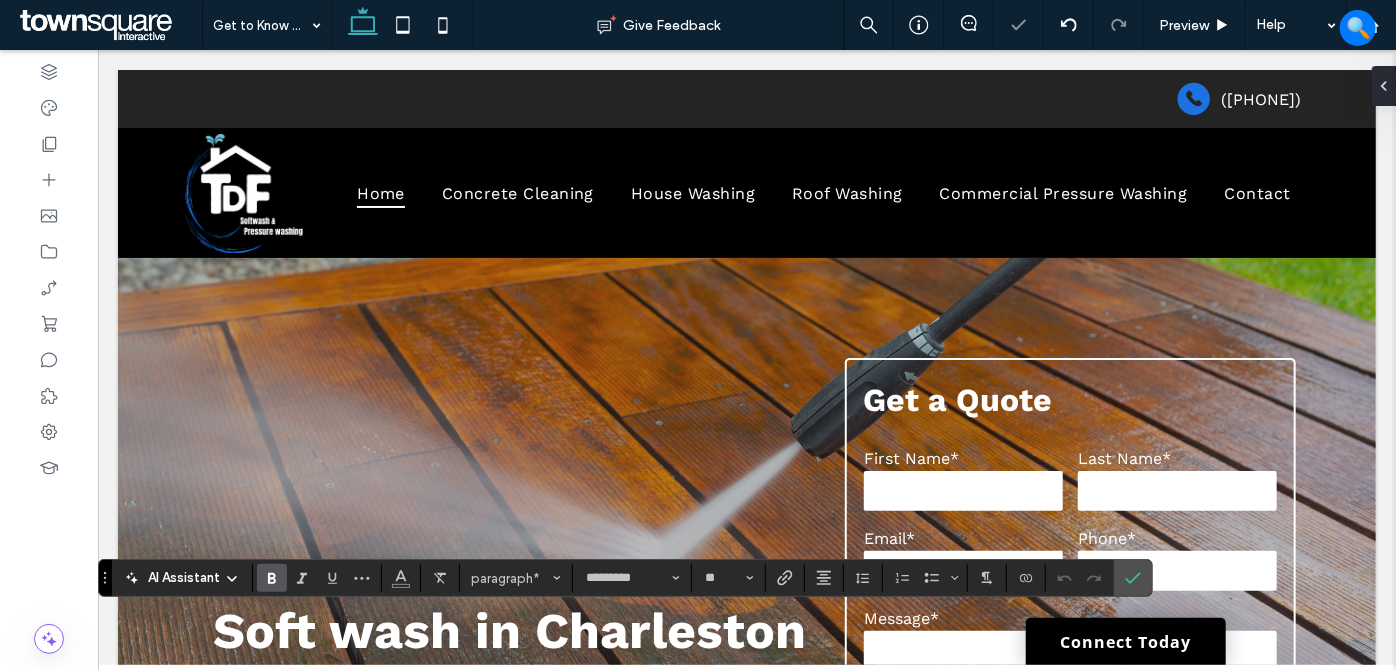 type on "**" 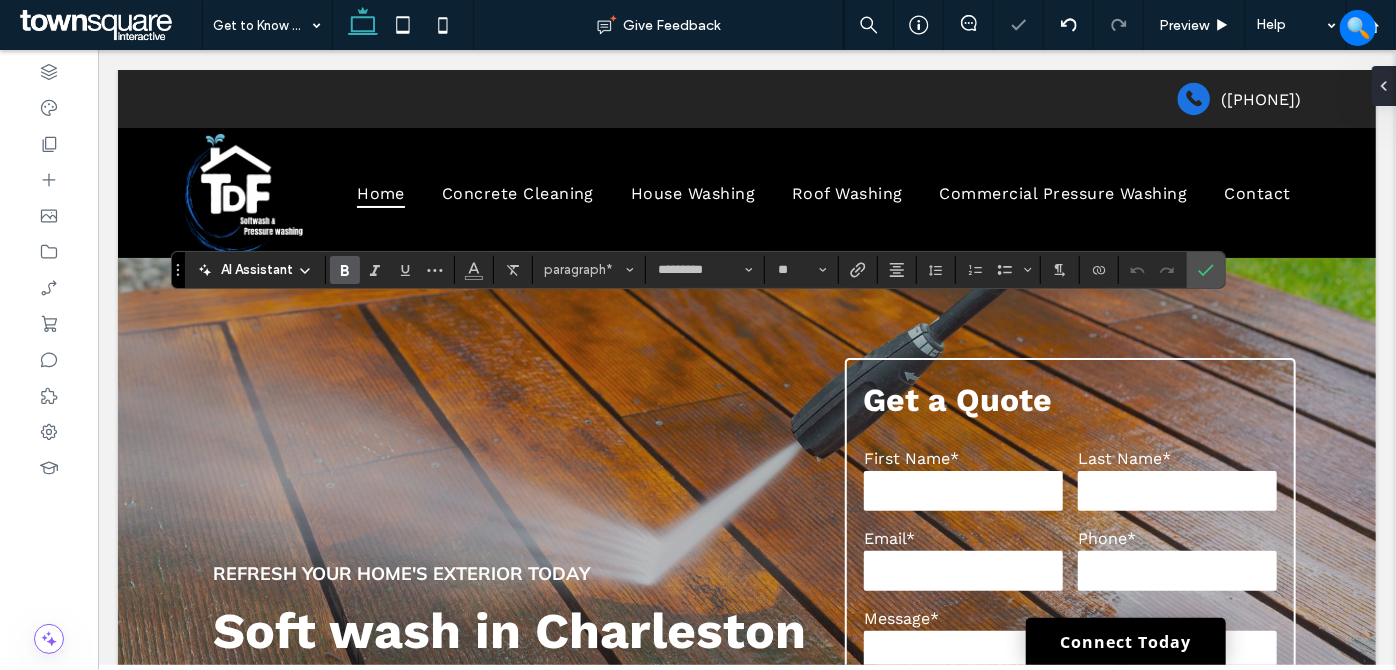 type on "**" 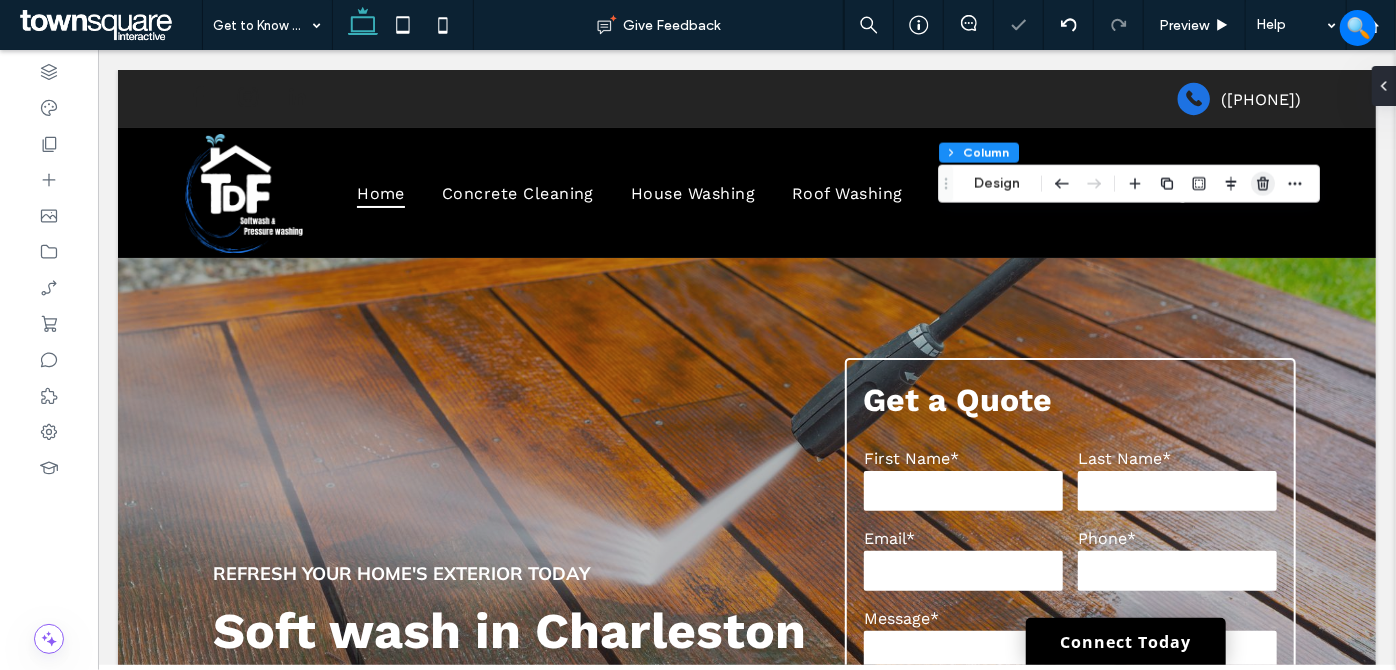 click 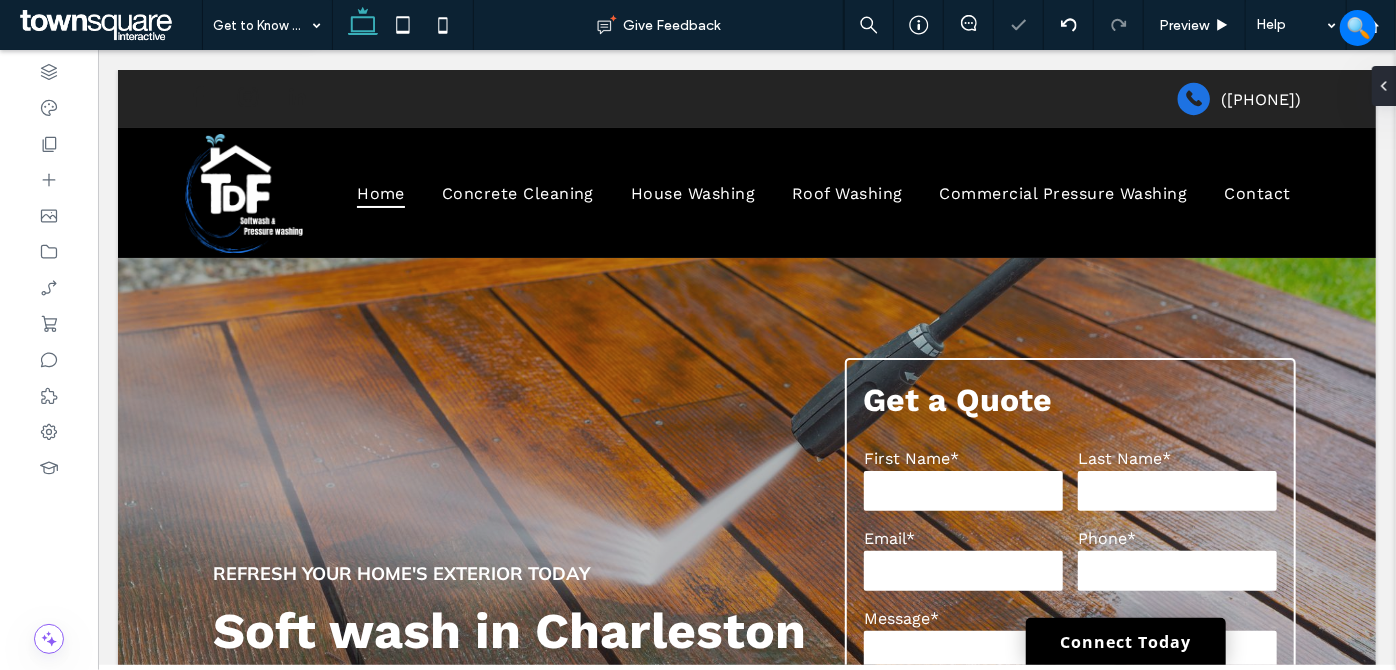 type on "***" 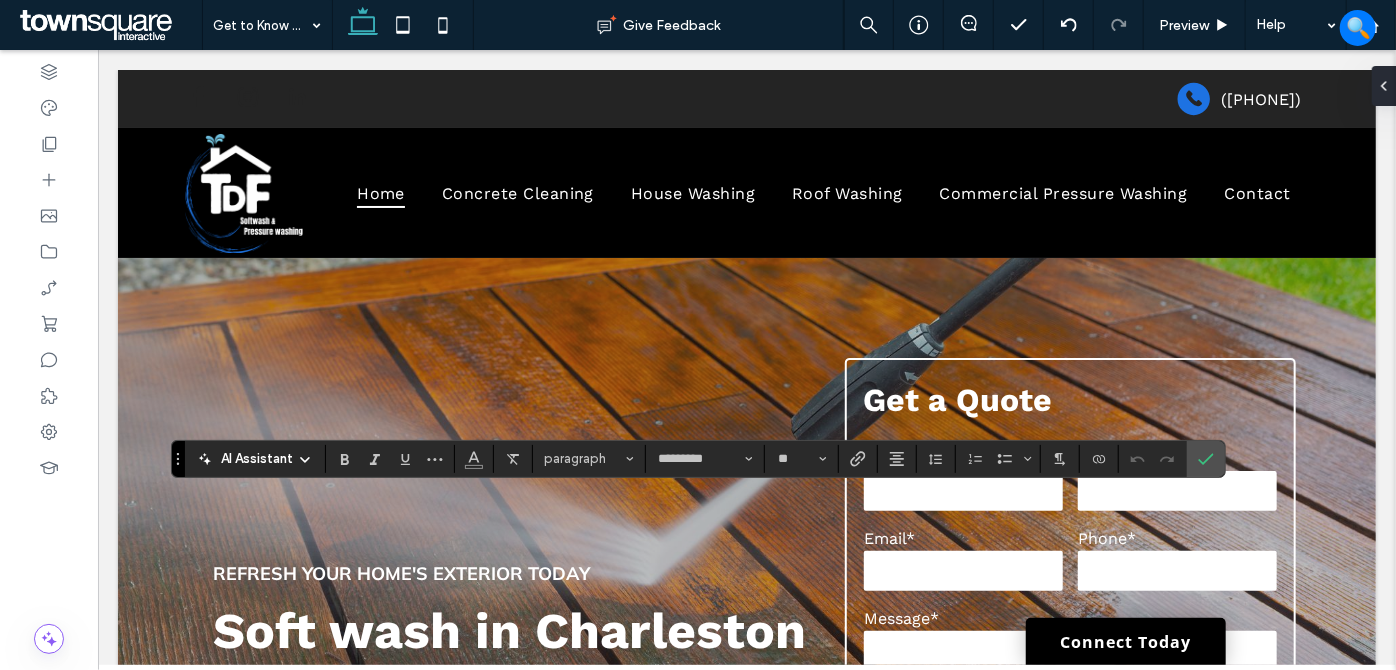 type 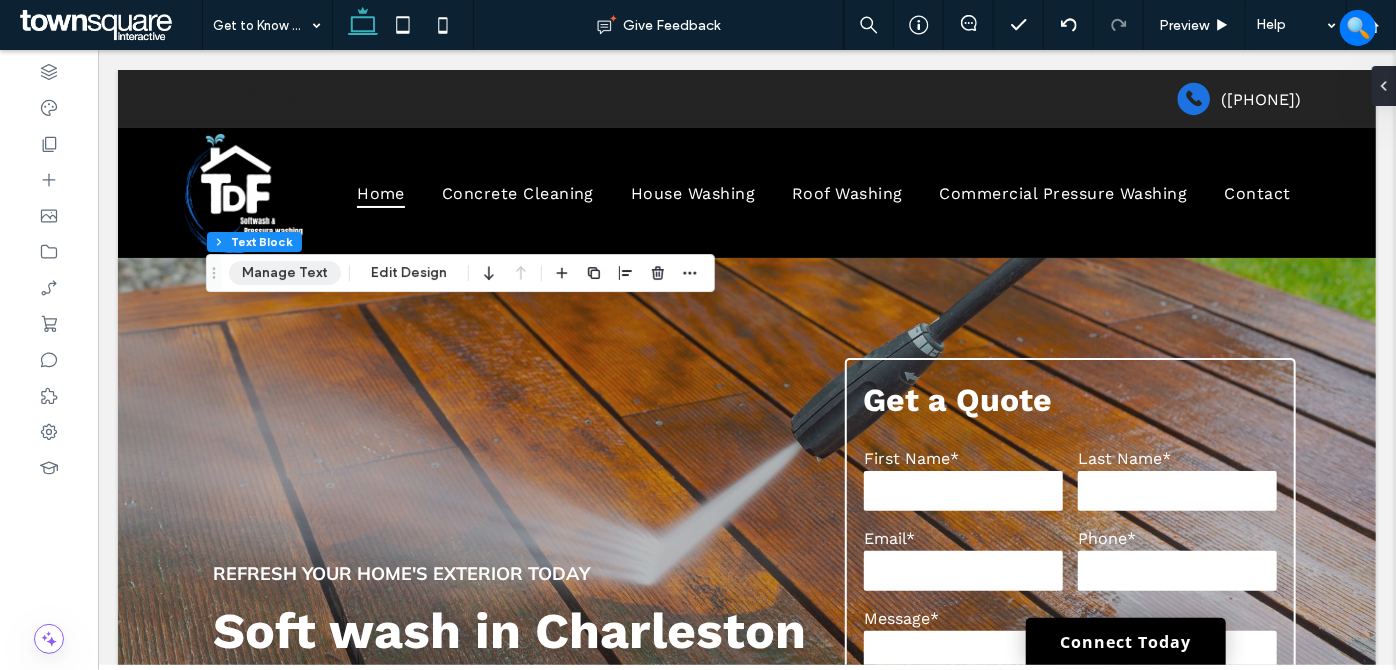 click on "Manage Text" at bounding box center [285, 273] 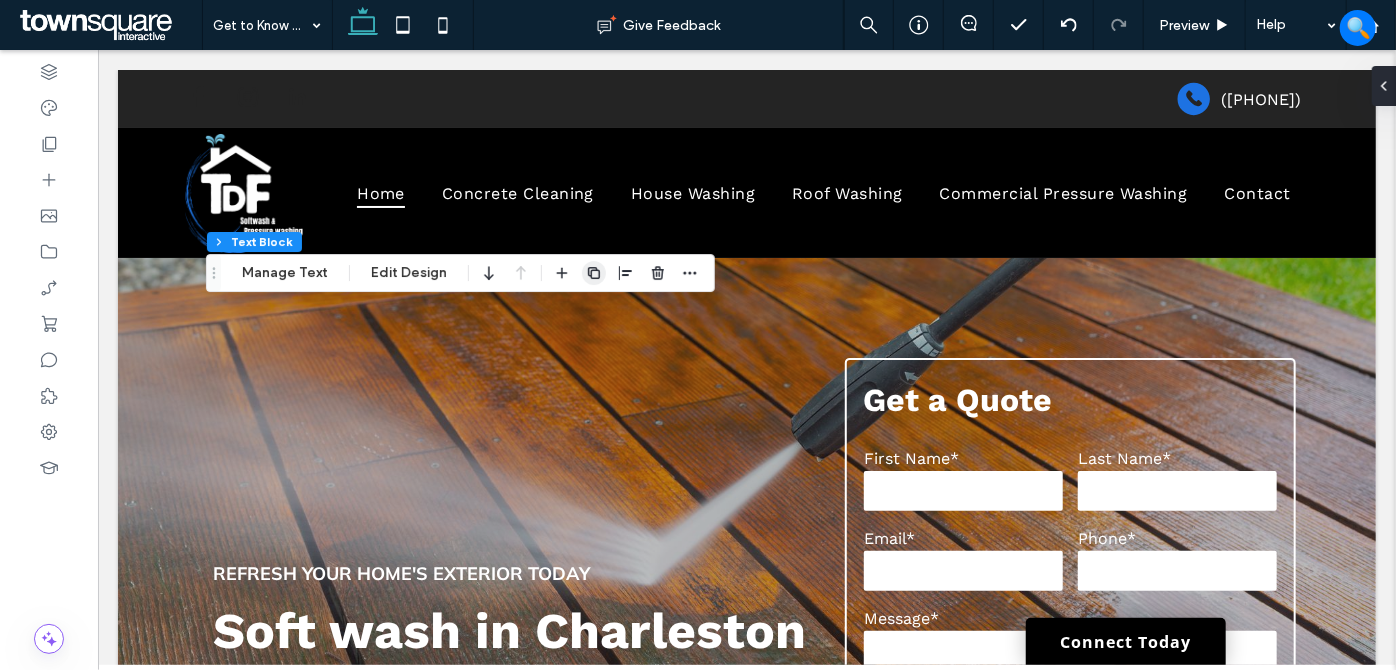 click on "Edit Design" at bounding box center [409, 273] 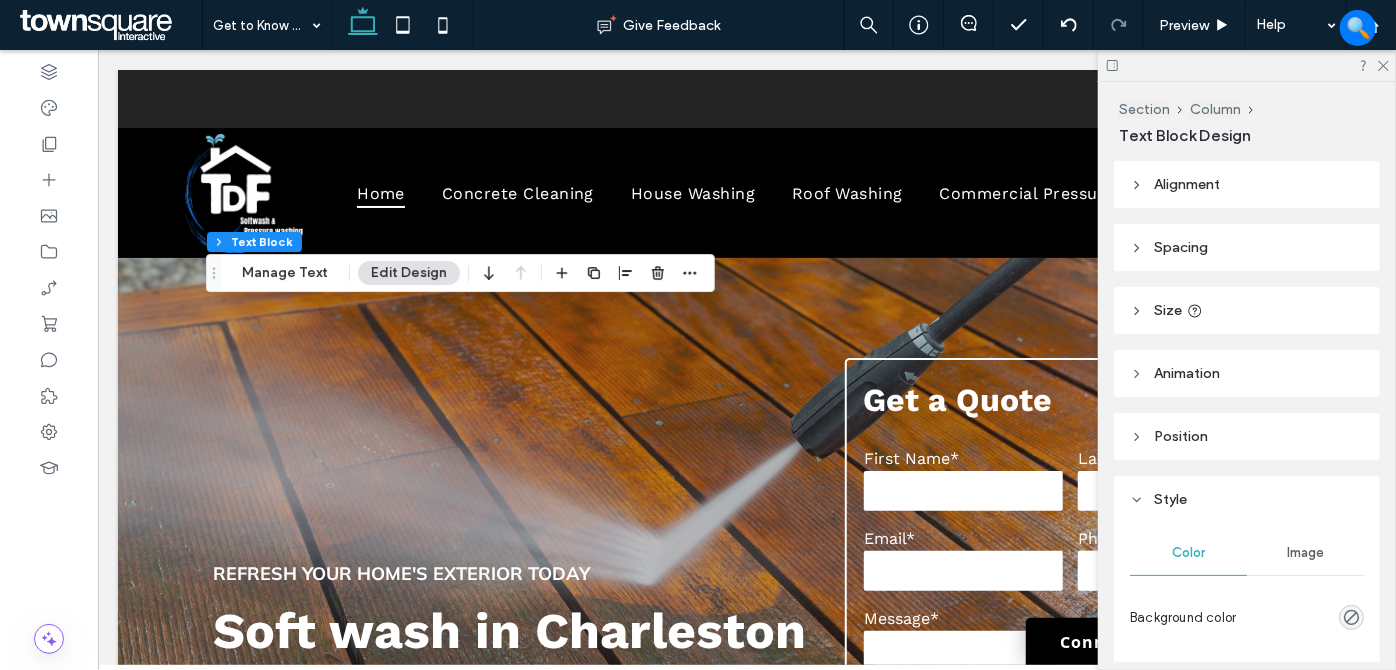 click on "Animation" at bounding box center (1247, 373) 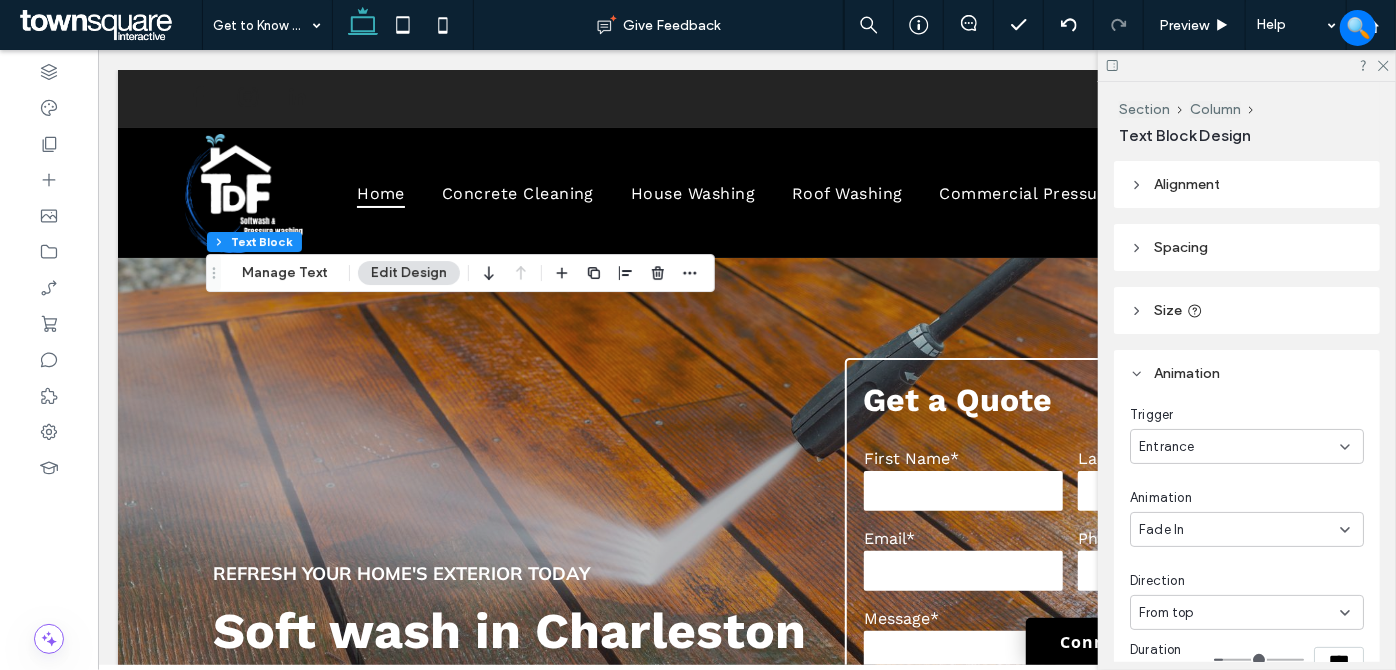 click on "Entrance" at bounding box center [1239, 447] 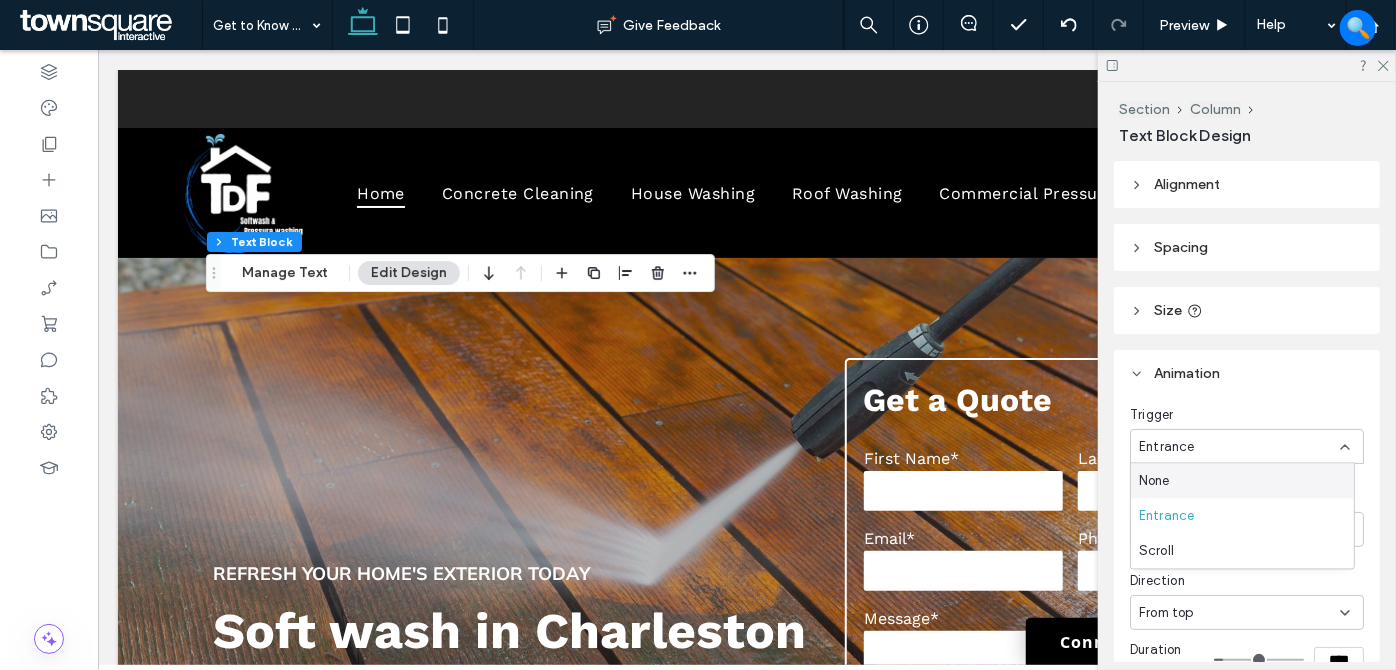 click on "None" at bounding box center [1242, 481] 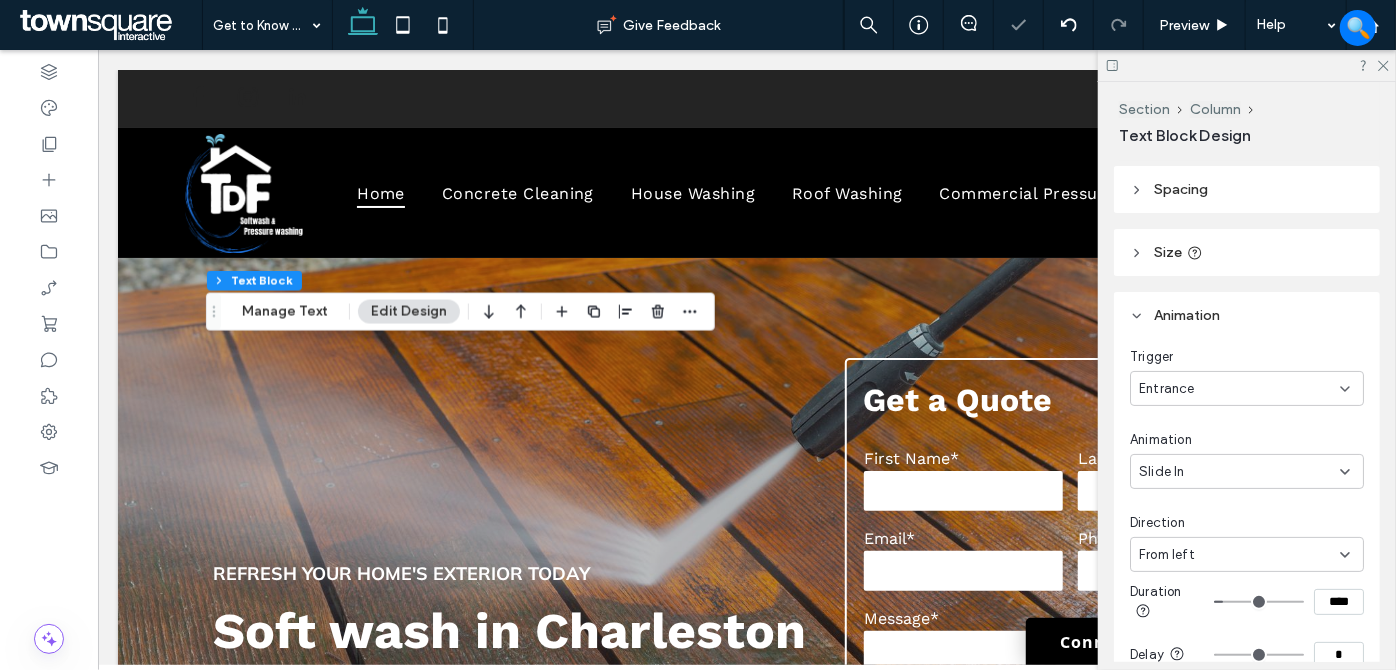 scroll, scrollTop: 90, scrollLeft: 0, axis: vertical 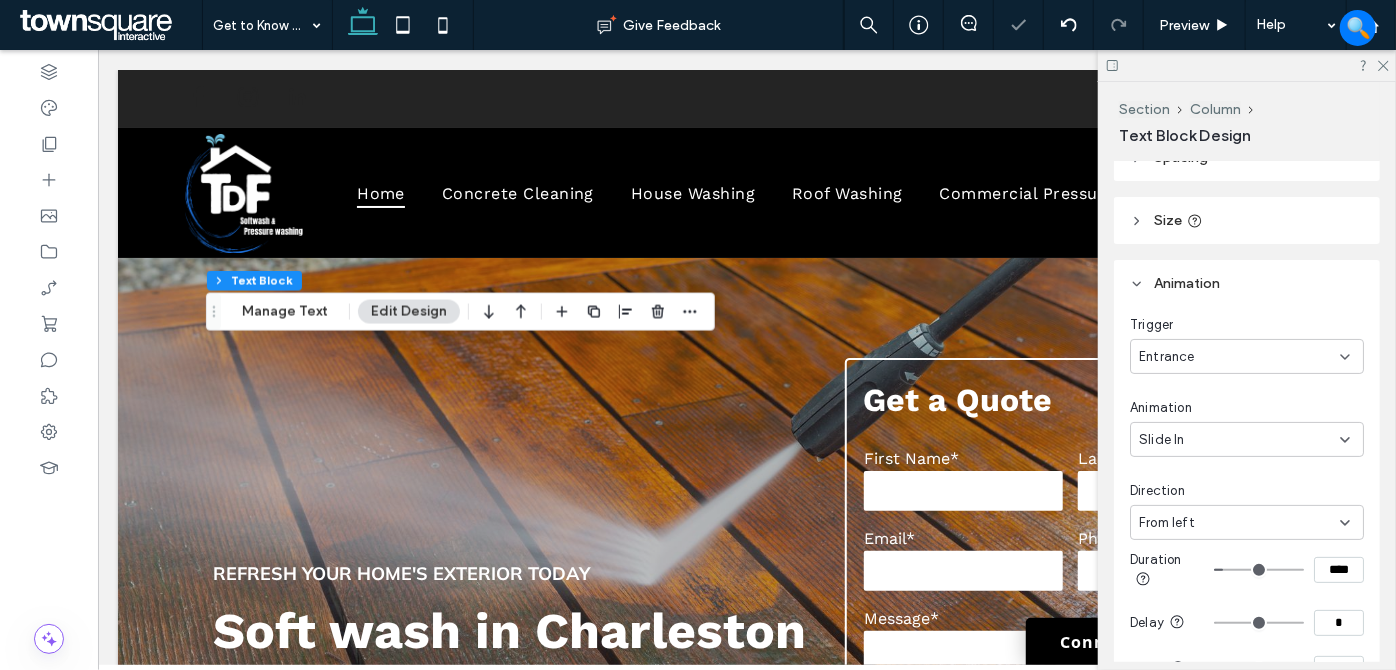 click on "Entrance" at bounding box center (1239, 357) 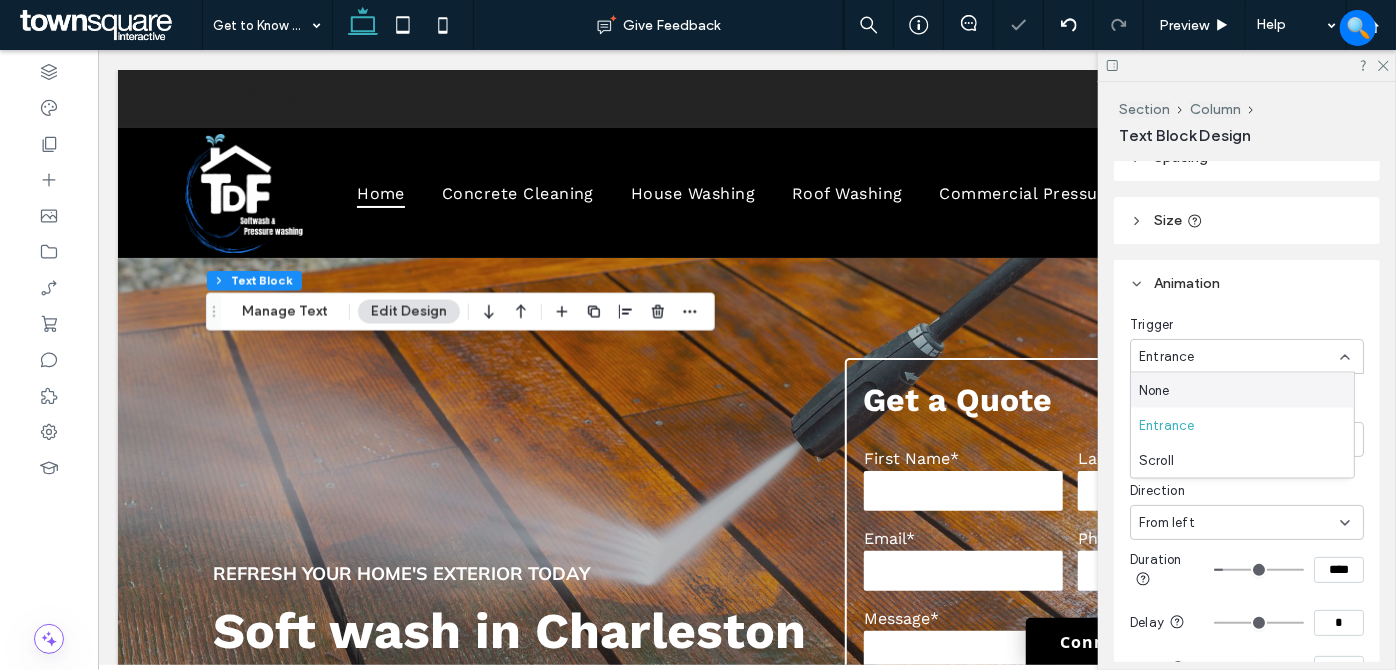 click on "None" at bounding box center [1242, 390] 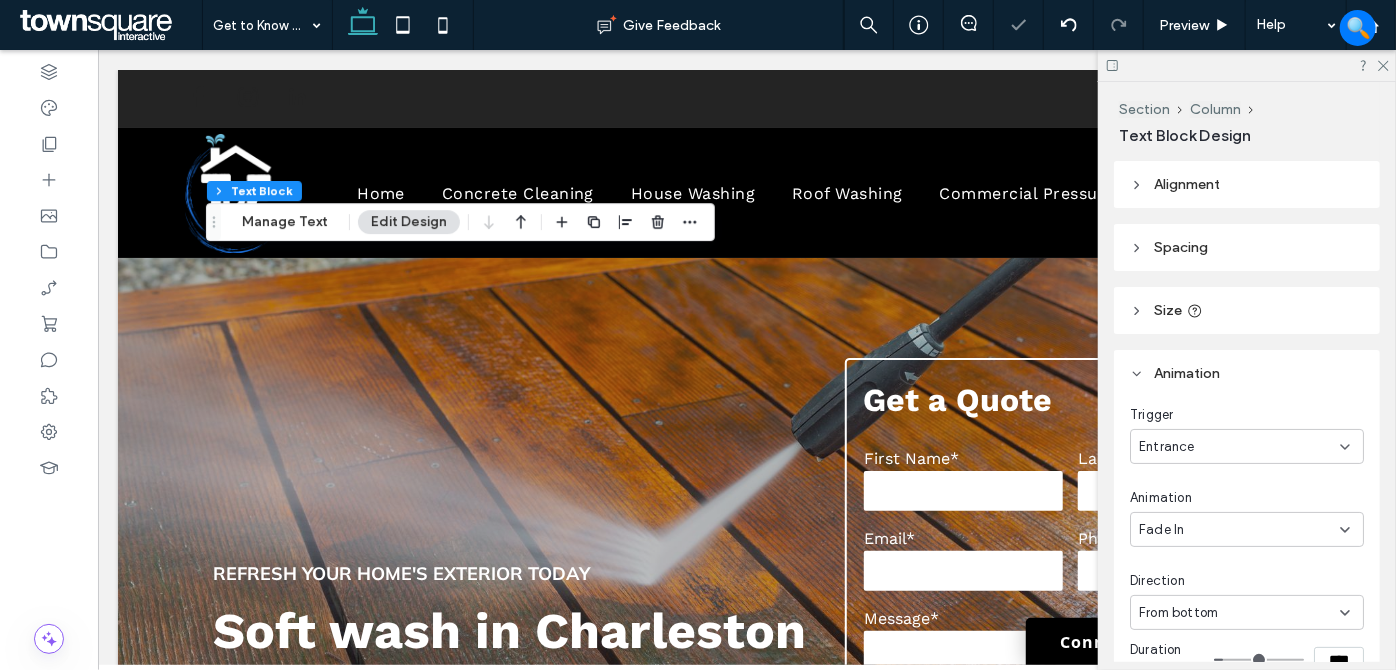 click on "Entrance" at bounding box center [1247, 446] 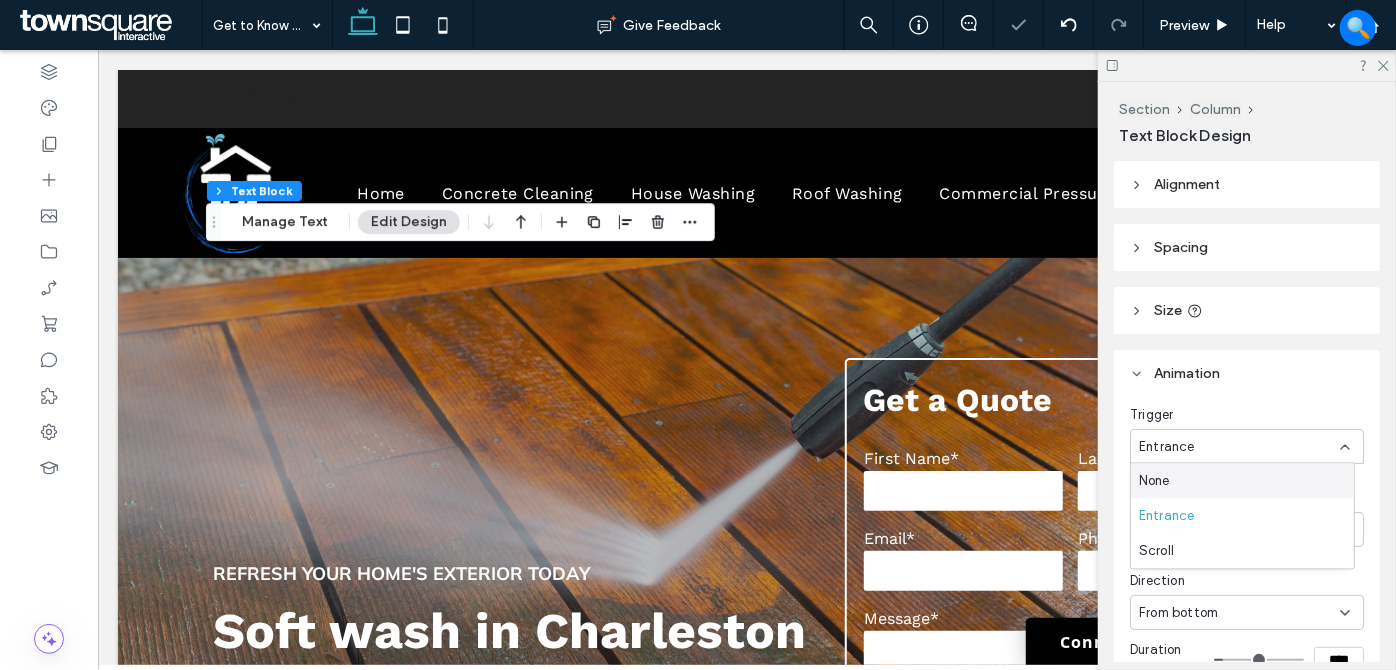 click on "None" at bounding box center [1242, 481] 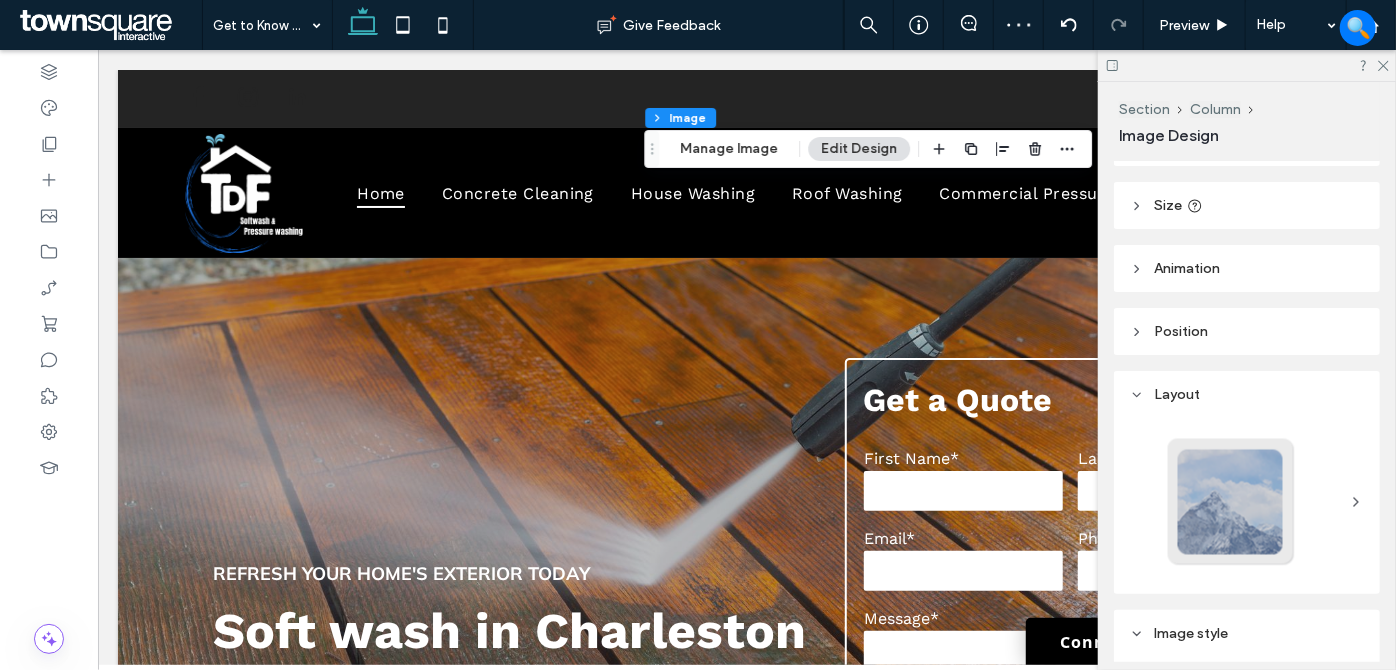 scroll, scrollTop: 90, scrollLeft: 0, axis: vertical 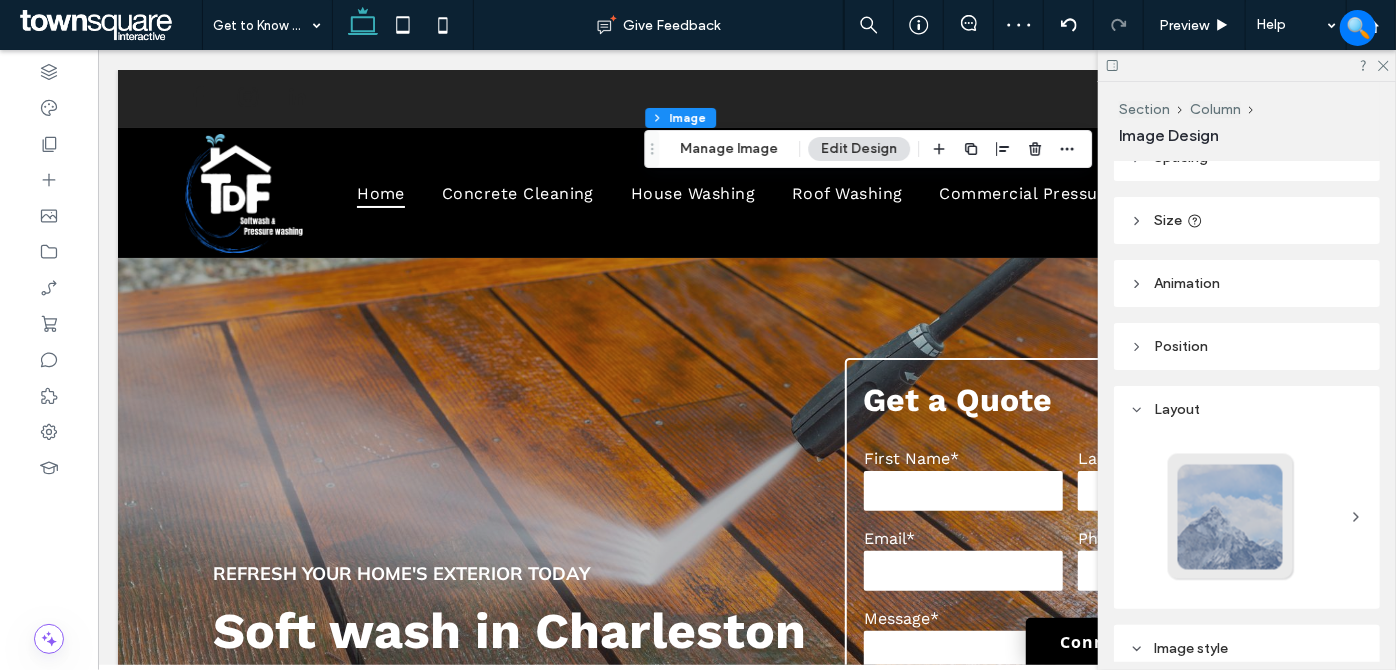 click on "Animation" at bounding box center [1247, 283] 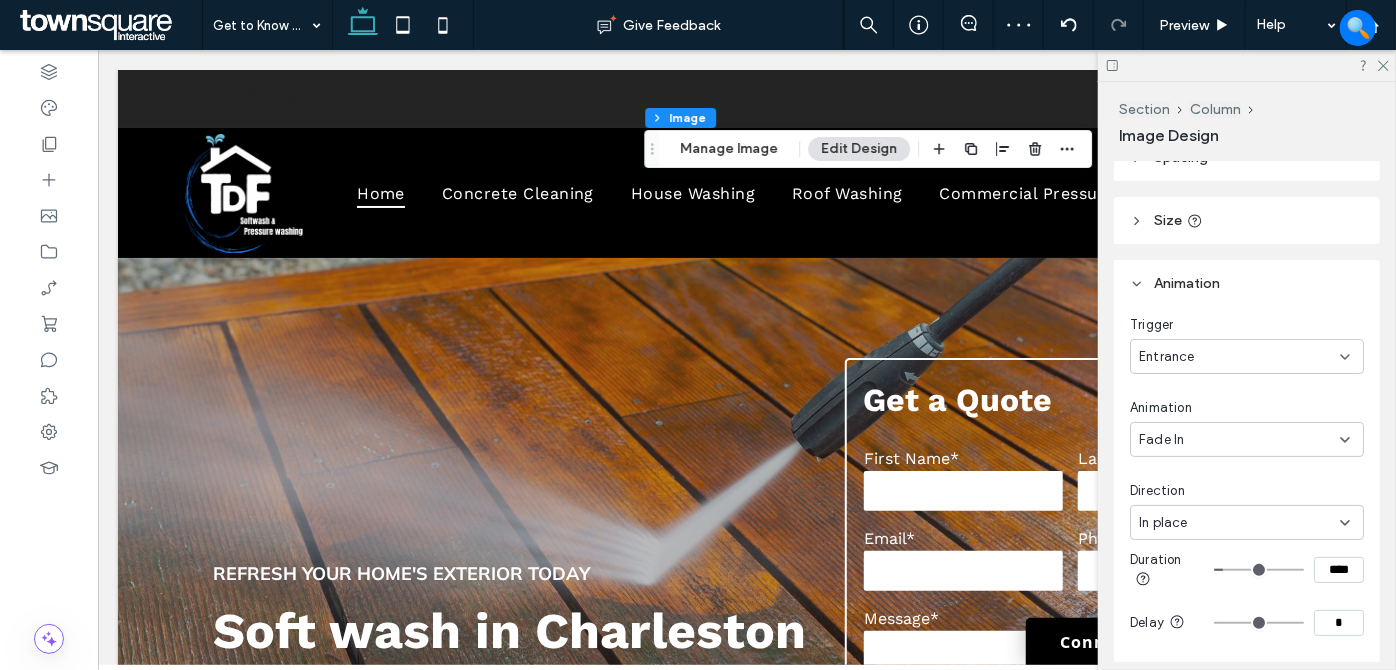 click on "Entrance" at bounding box center [1239, 357] 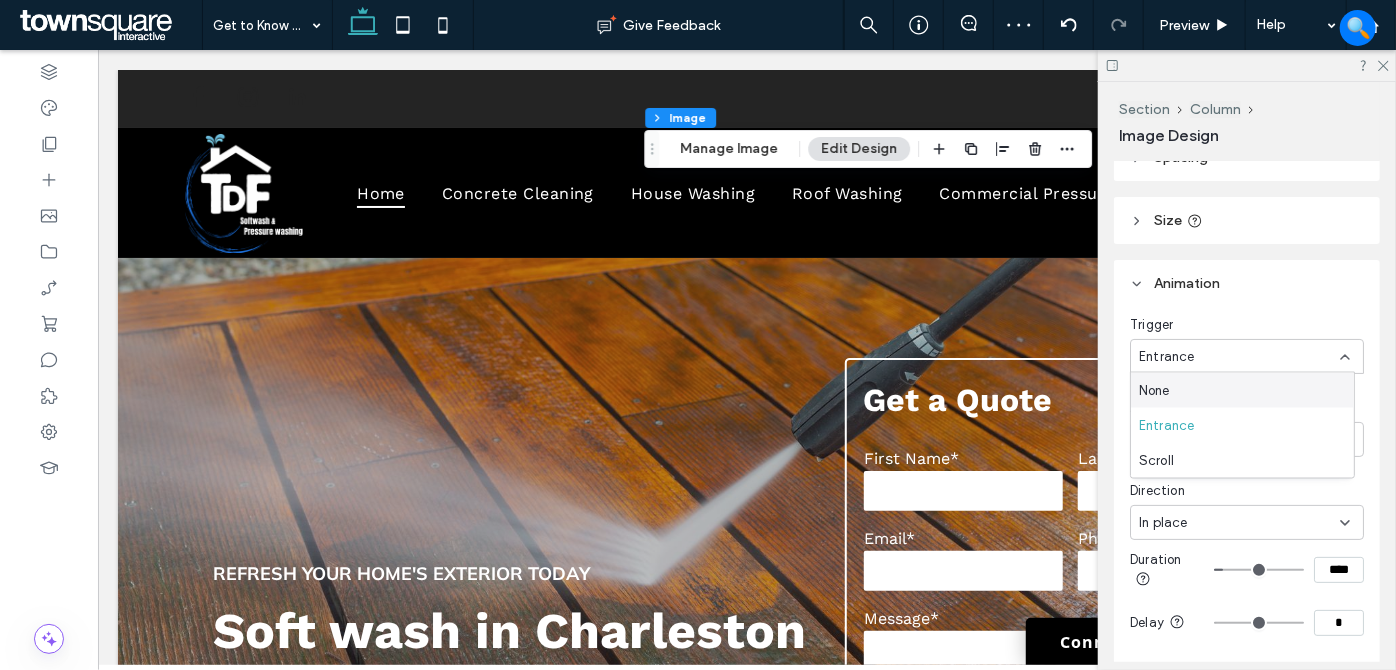 click on "None" at bounding box center [1242, 390] 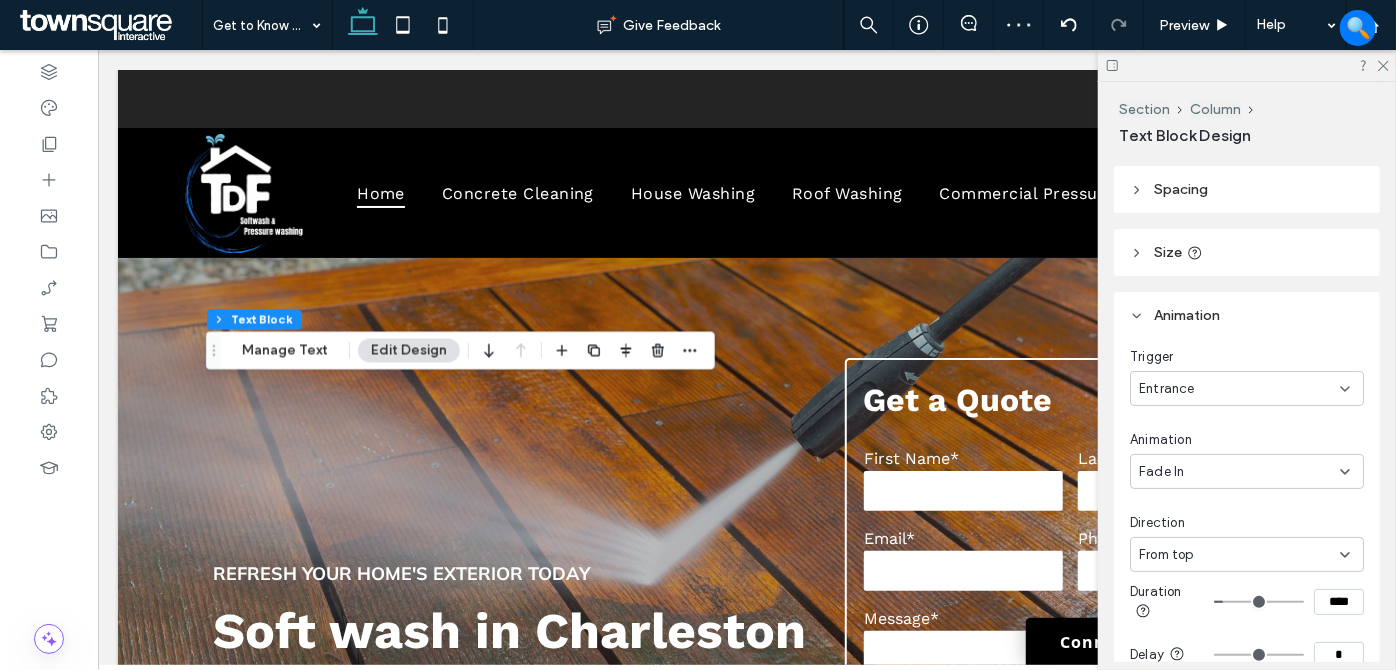 scroll, scrollTop: 90, scrollLeft: 0, axis: vertical 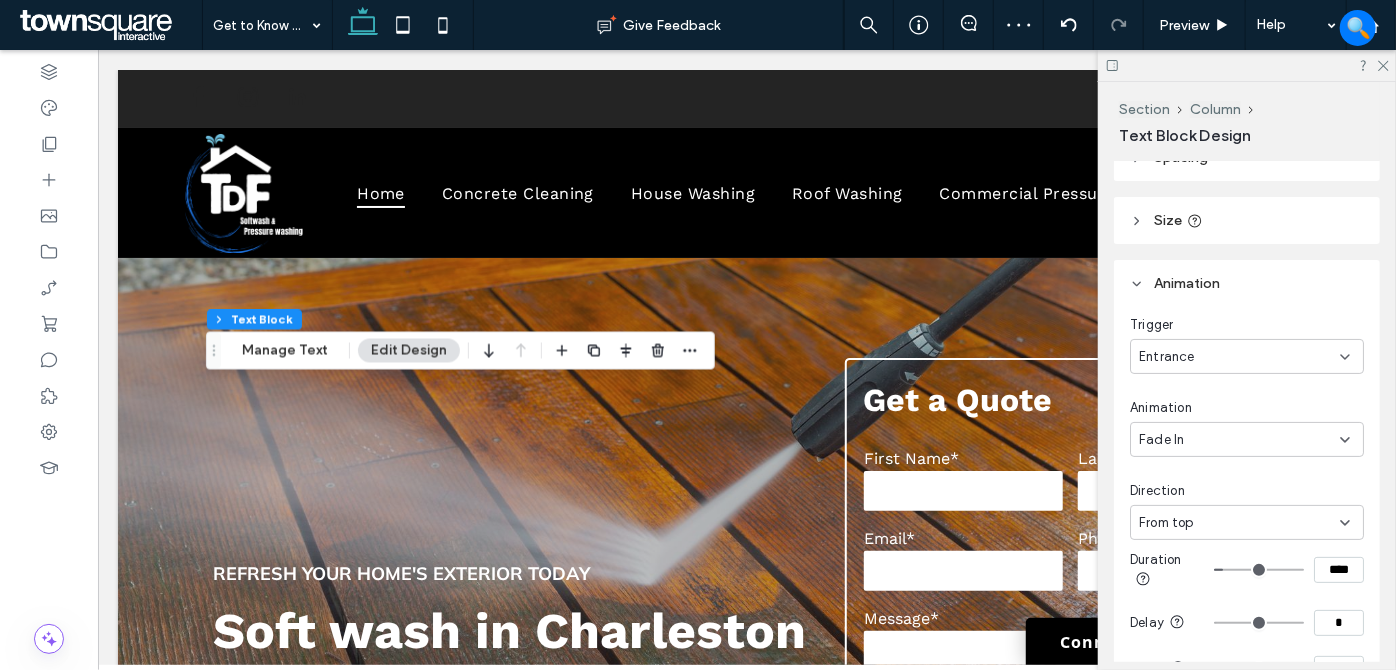 click on "Entrance" at bounding box center [1247, 356] 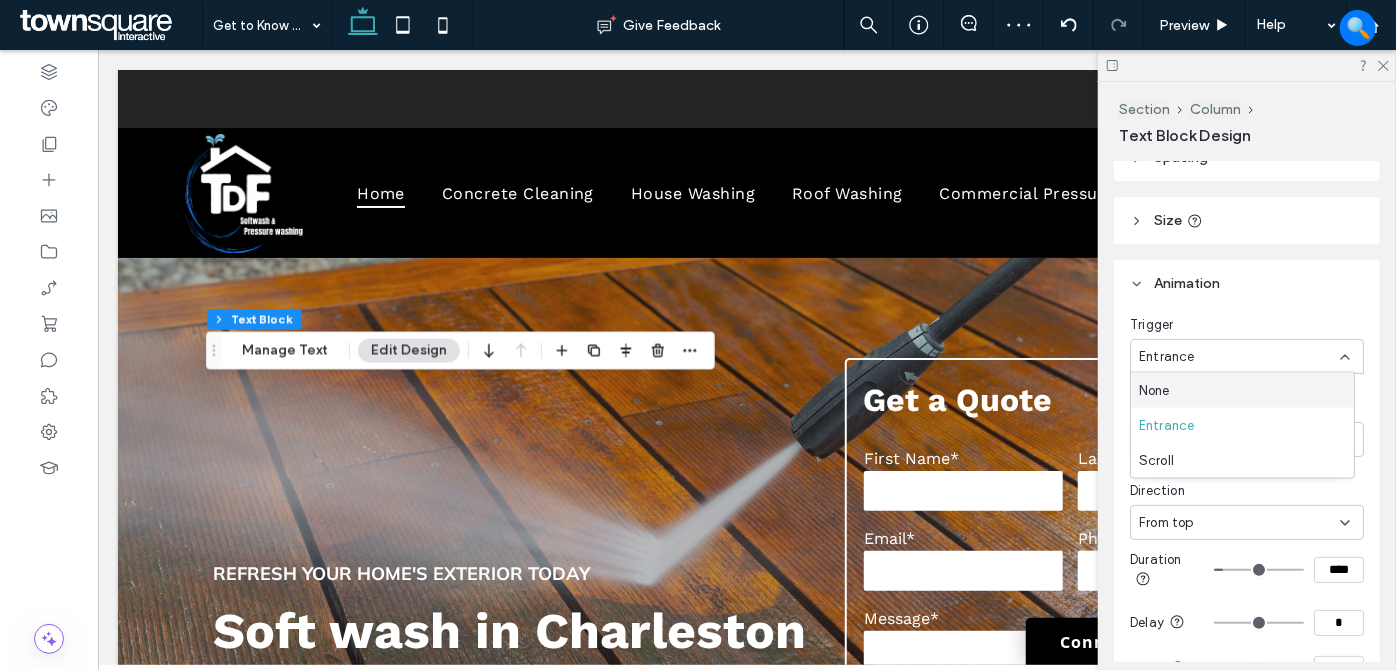 click on "None" at bounding box center (1242, 390) 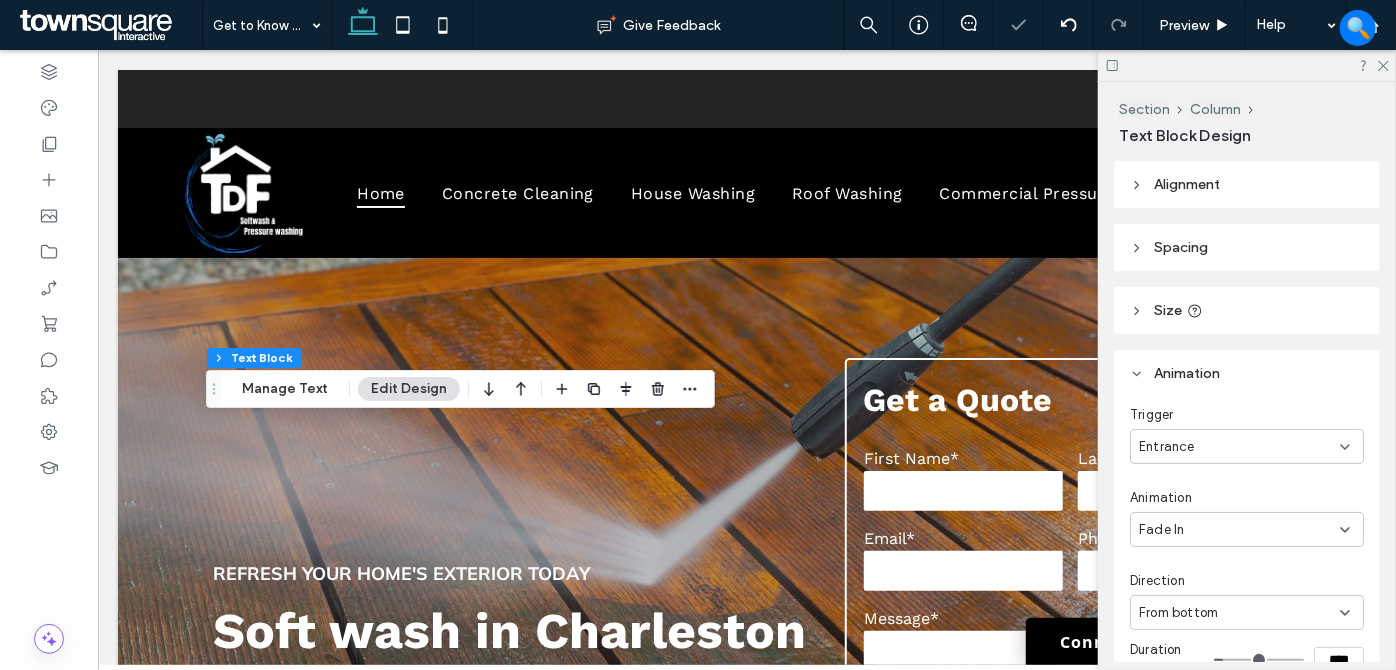 click on "Entrance" at bounding box center [1247, 446] 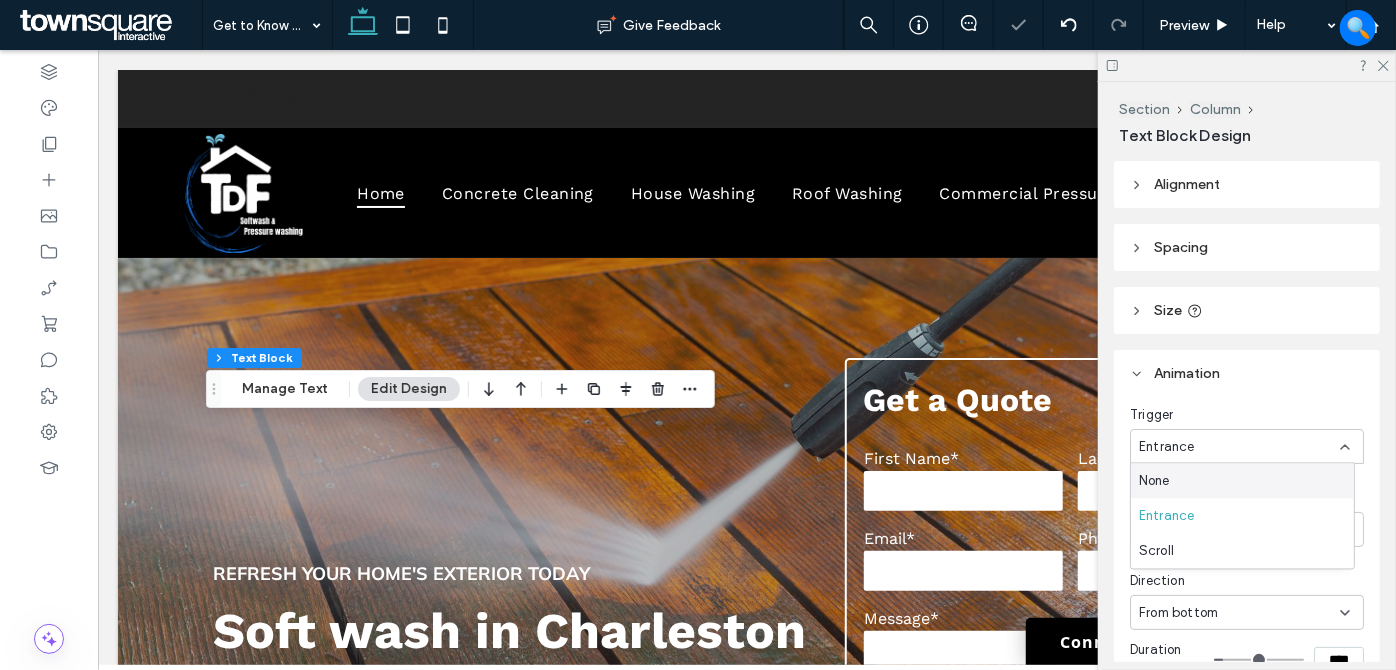drag, startPoint x: 1182, startPoint y: 473, endPoint x: 1112, endPoint y: 502, distance: 75.76939 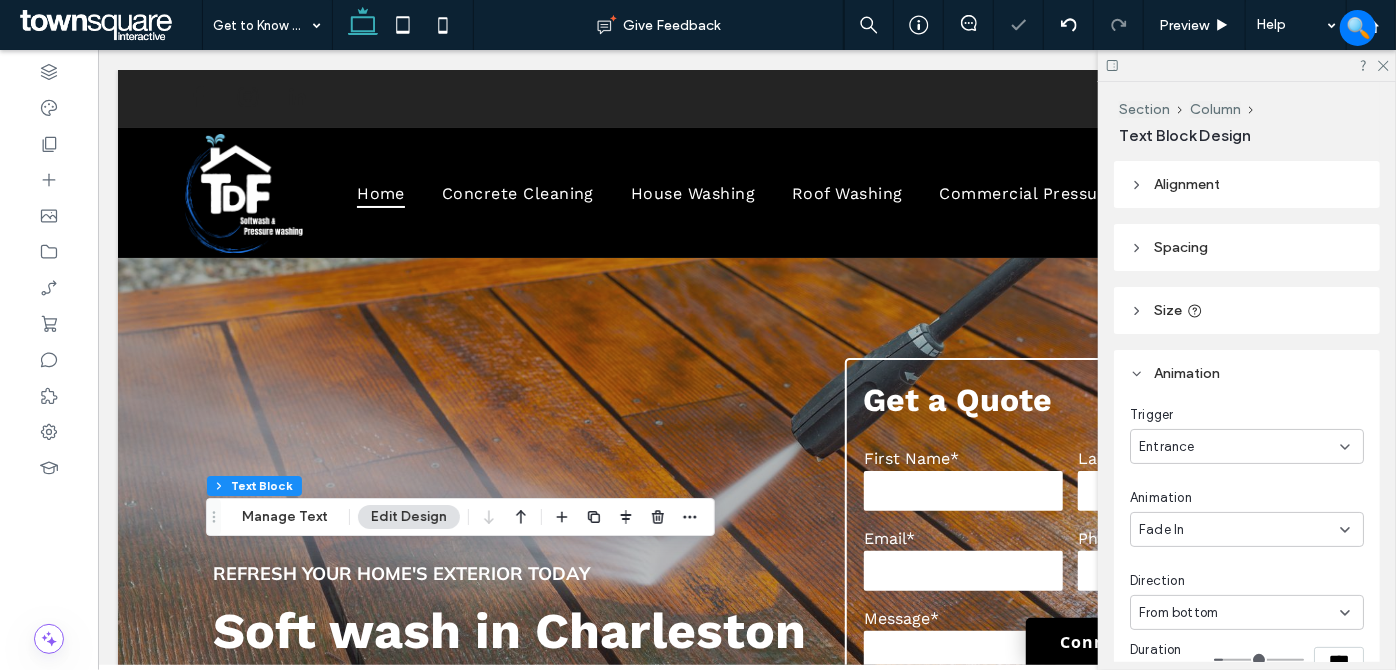 drag, startPoint x: 1197, startPoint y: 445, endPoint x: 1183, endPoint y: 461, distance: 21.260292 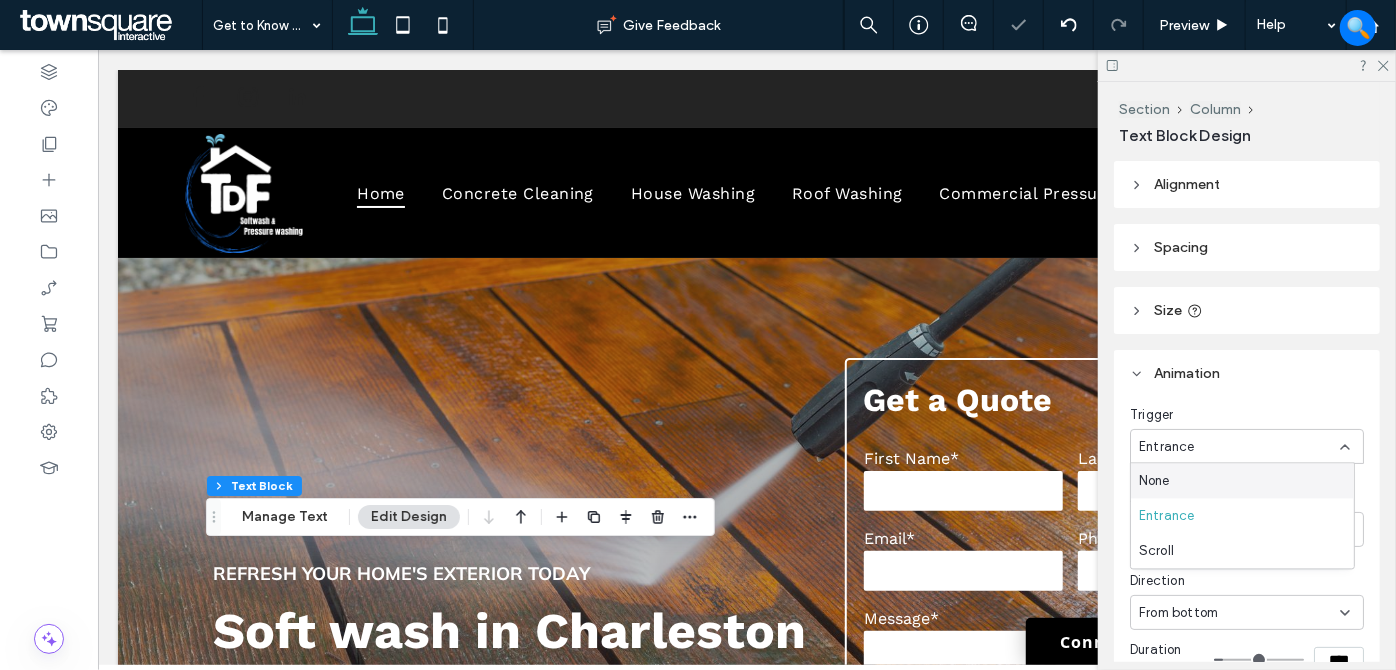 click on "None" at bounding box center [1242, 481] 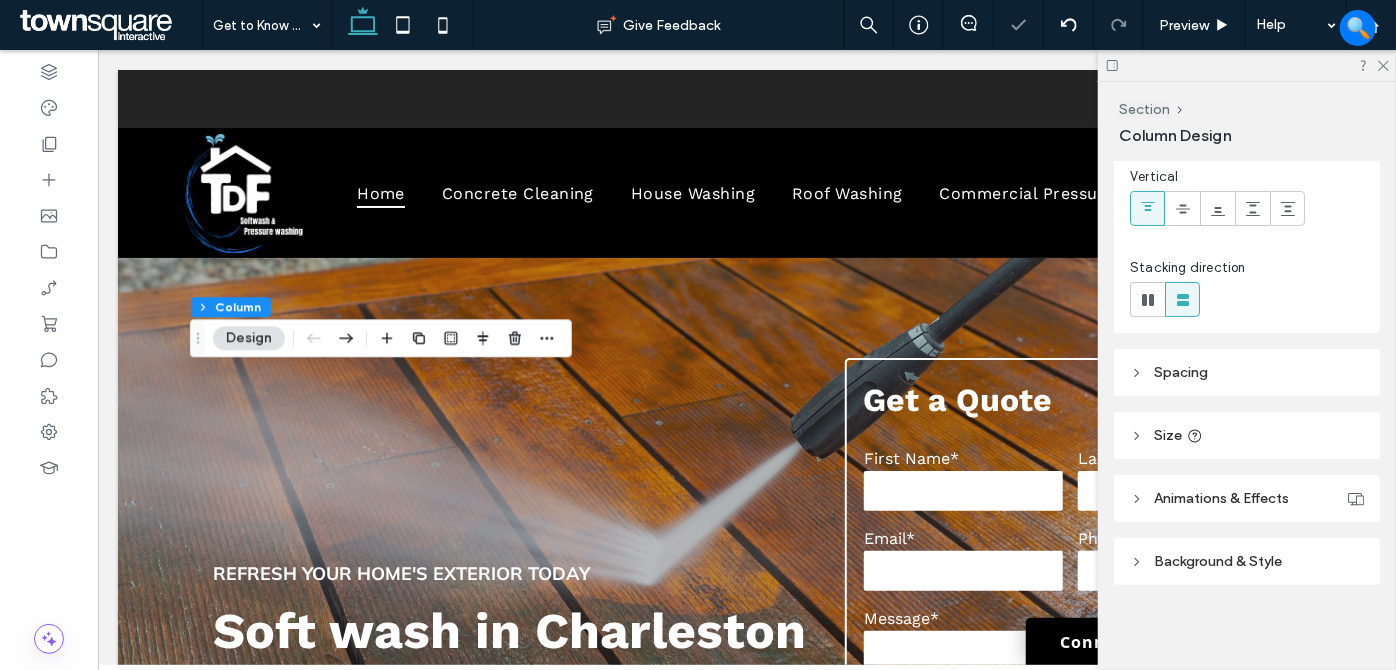 scroll, scrollTop: 145, scrollLeft: 0, axis: vertical 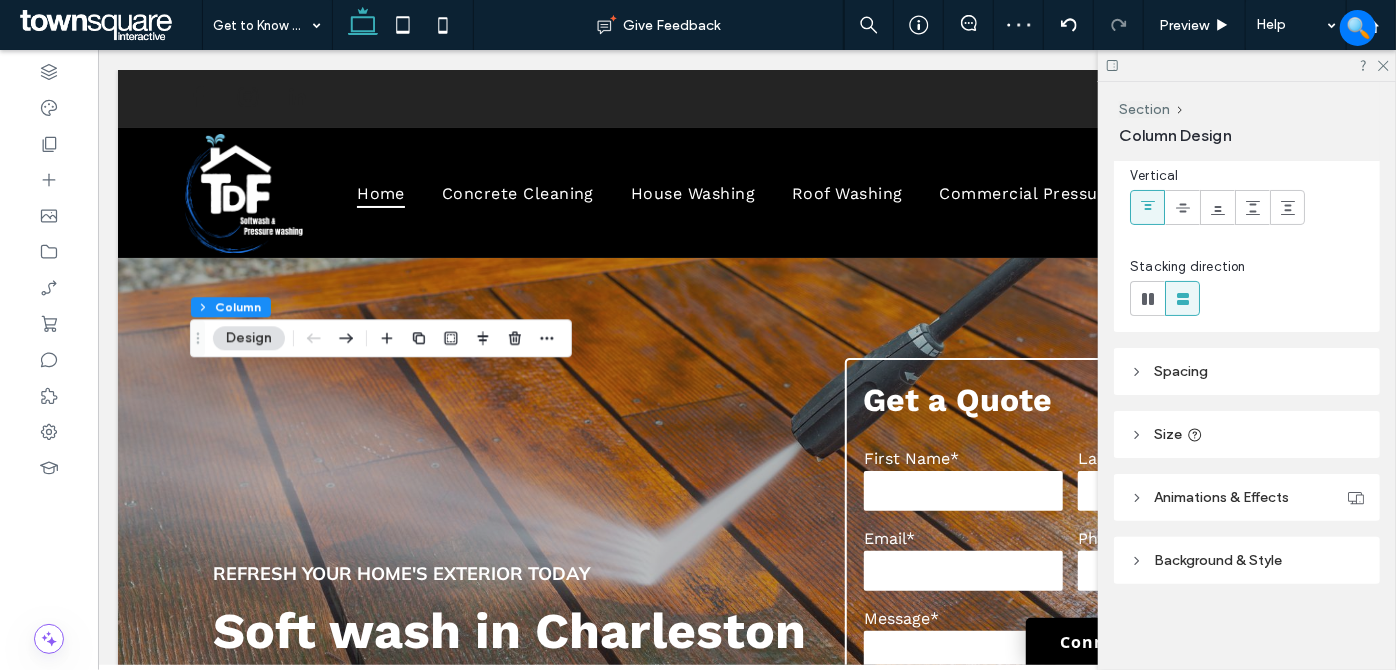 drag, startPoint x: 1211, startPoint y: 495, endPoint x: 1227, endPoint y: 498, distance: 16.27882 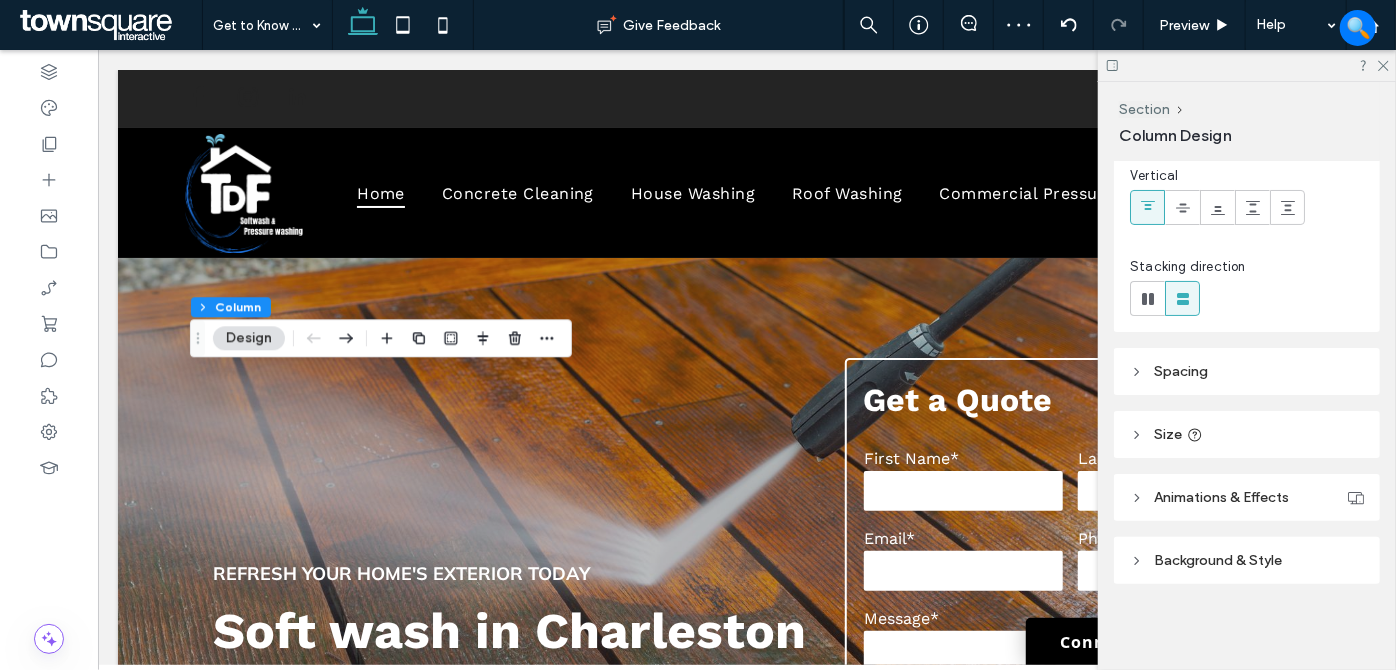 click on "Animations & Effects" at bounding box center [1221, 497] 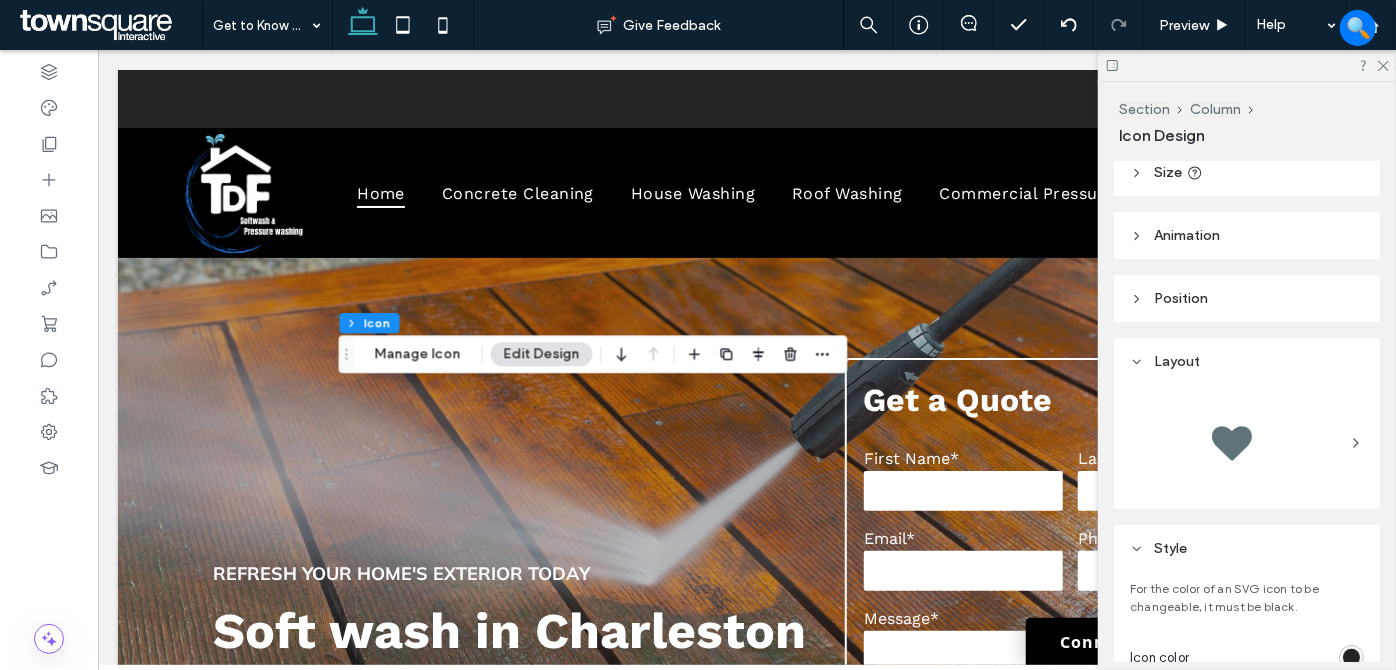 scroll, scrollTop: 90, scrollLeft: 0, axis: vertical 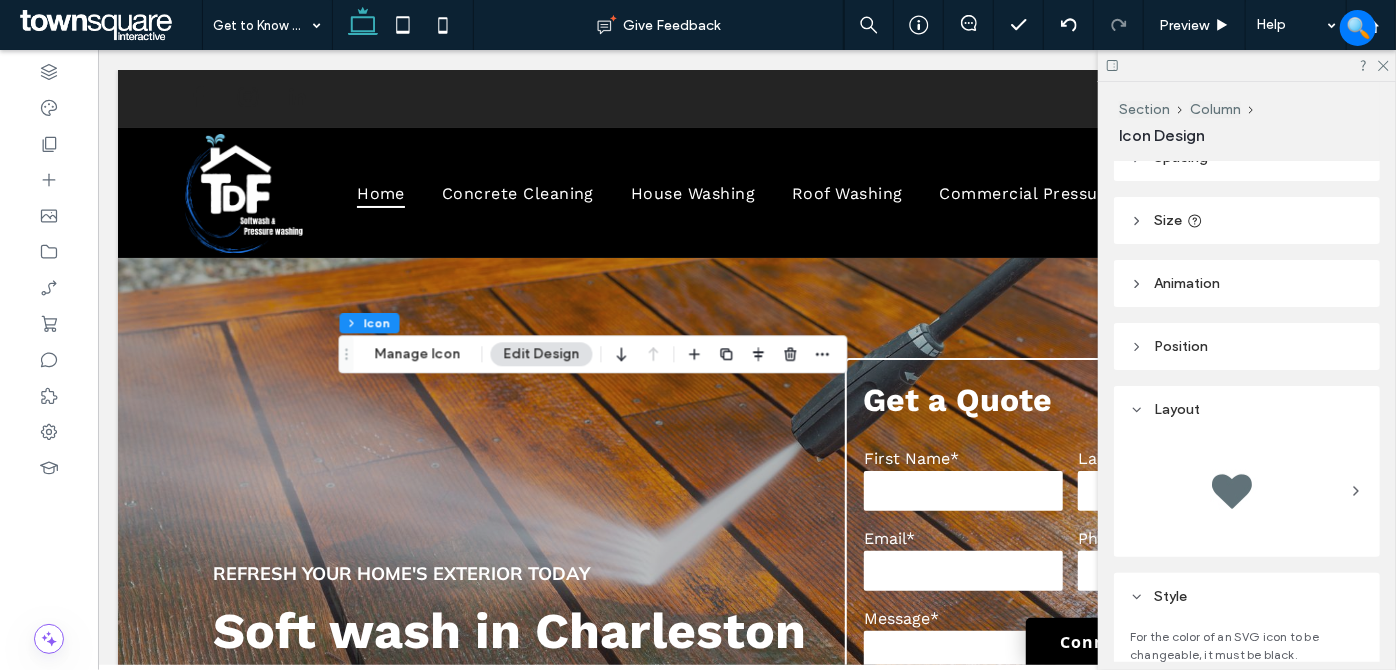 drag, startPoint x: 1172, startPoint y: 282, endPoint x: 1178, endPoint y: 301, distance: 19.924858 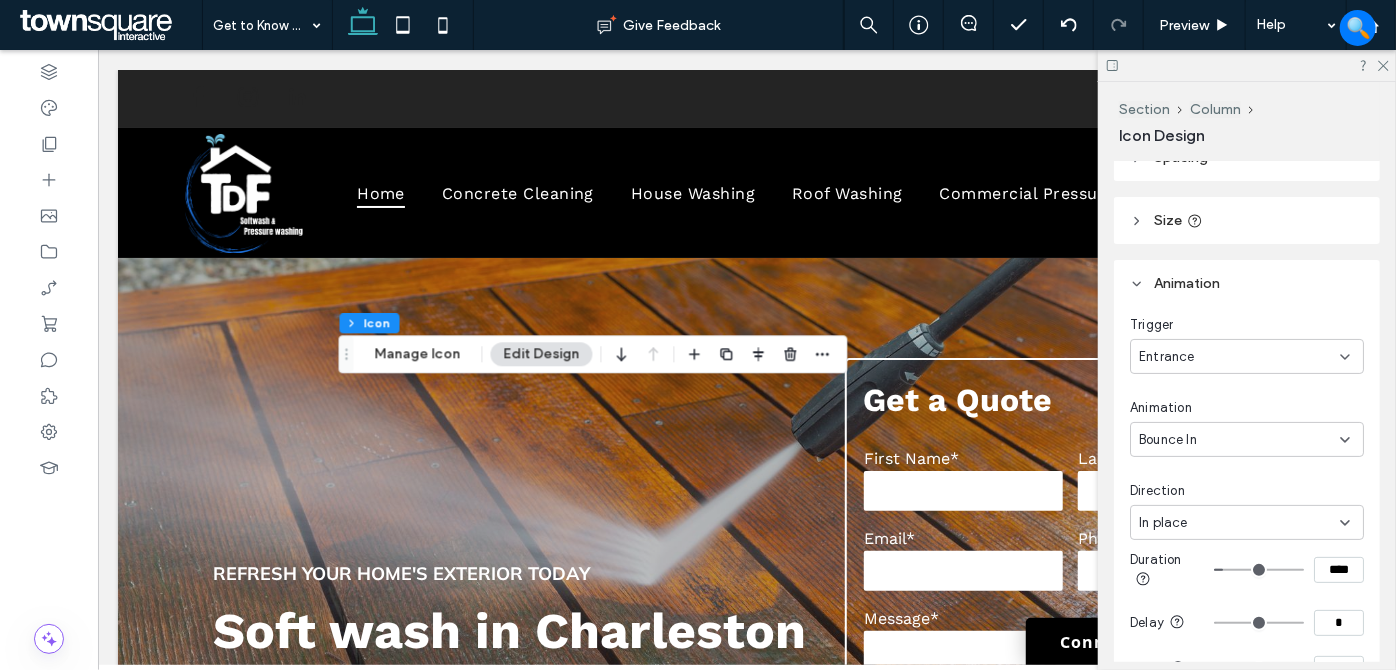 drag, startPoint x: 1209, startPoint y: 342, endPoint x: 1200, endPoint y: 368, distance: 27.513634 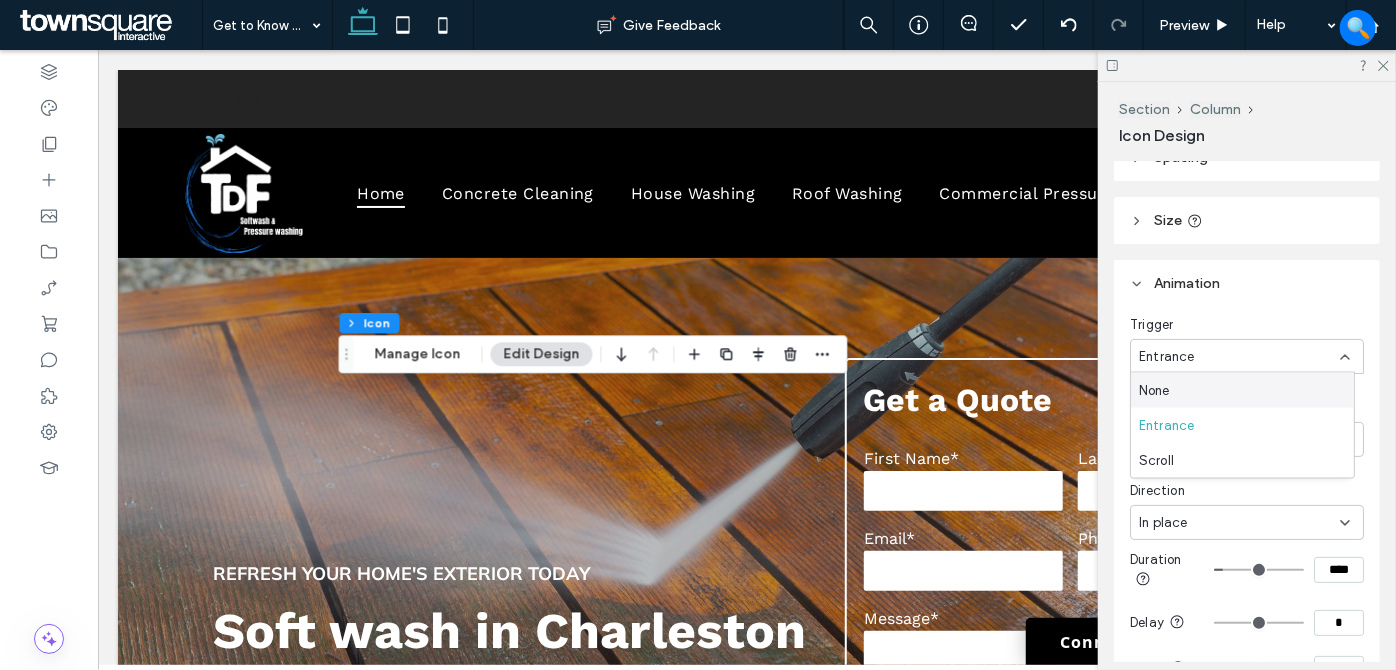 click on "None" at bounding box center (1242, 390) 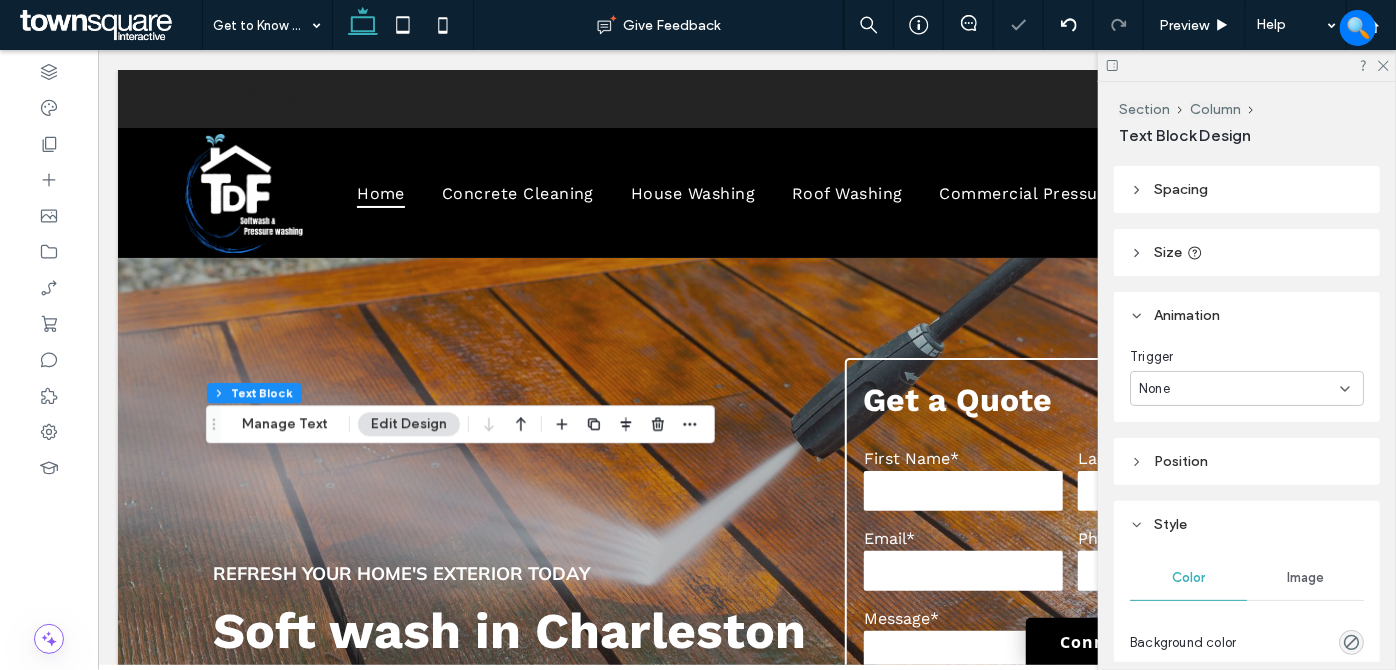 scroll, scrollTop: 90, scrollLeft: 0, axis: vertical 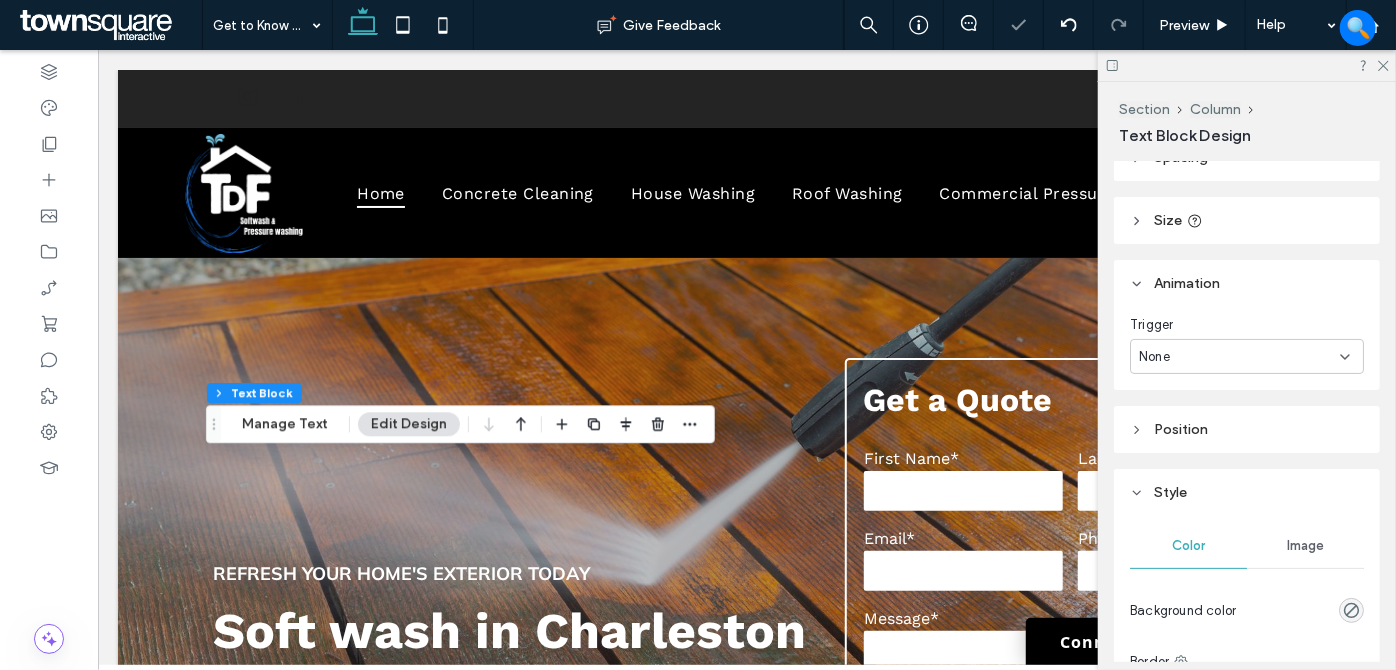 drag, startPoint x: 1218, startPoint y: 350, endPoint x: 1216, endPoint y: 367, distance: 17.117243 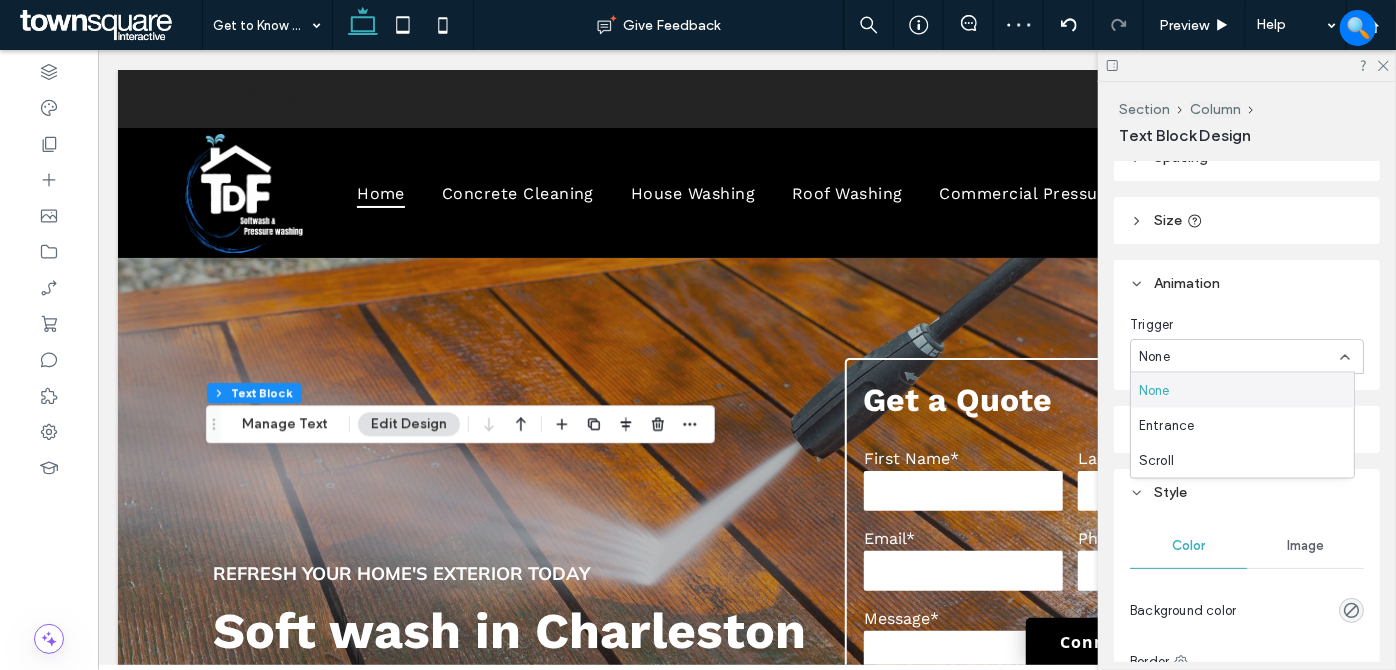 click on "None" at bounding box center (1242, 390) 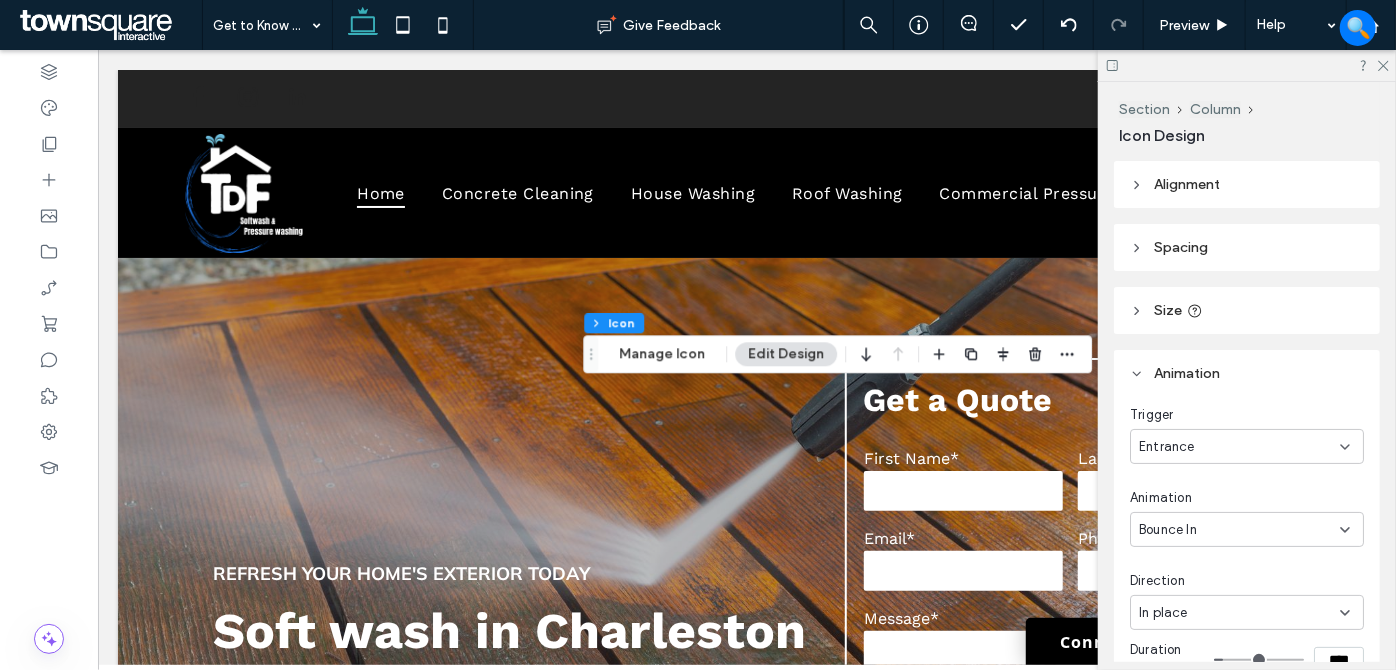 click on "Entrance" at bounding box center [1239, 447] 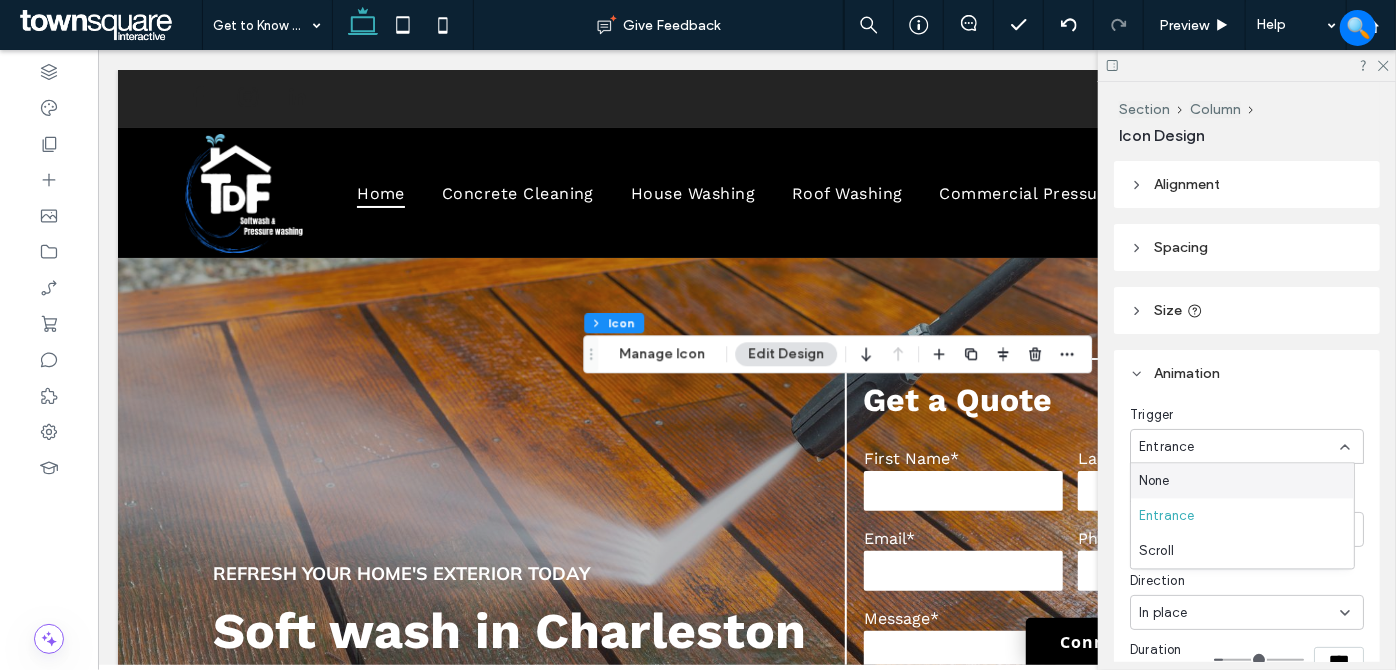 drag, startPoint x: 1172, startPoint y: 473, endPoint x: 1103, endPoint y: 484, distance: 69.87131 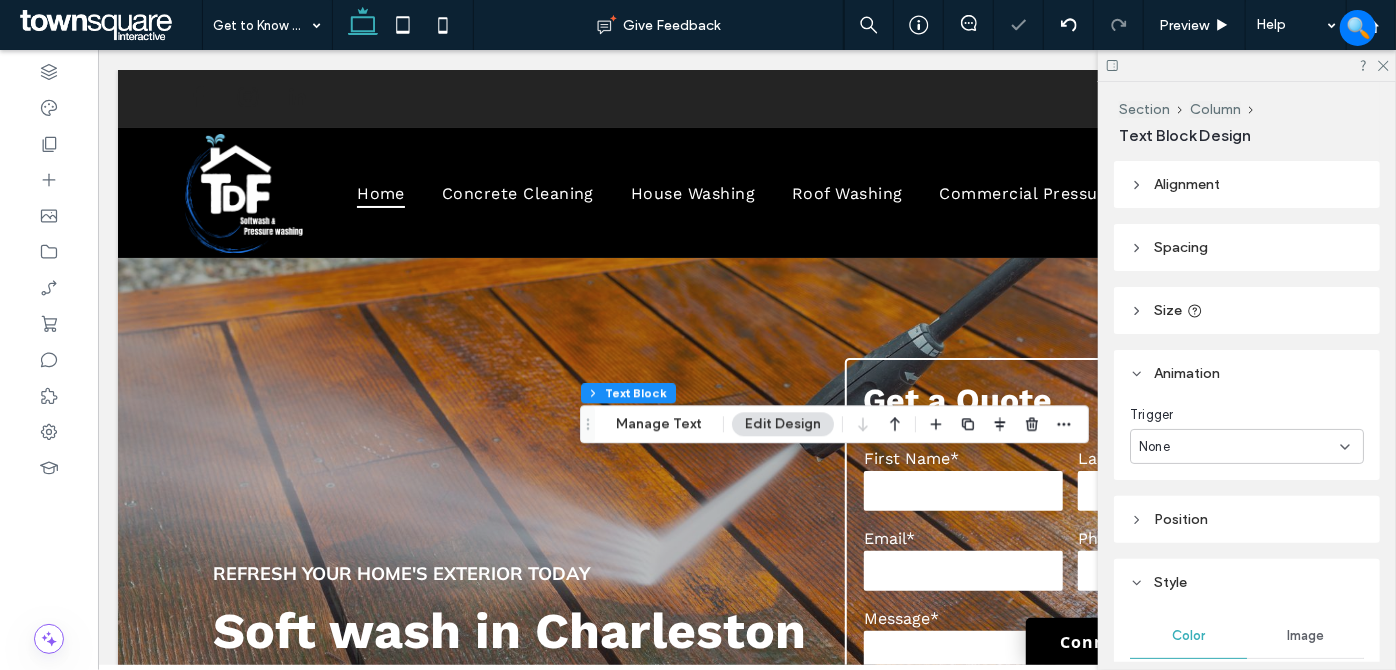 drag, startPoint x: 1203, startPoint y: 438, endPoint x: 1189, endPoint y: 461, distance: 26.925823 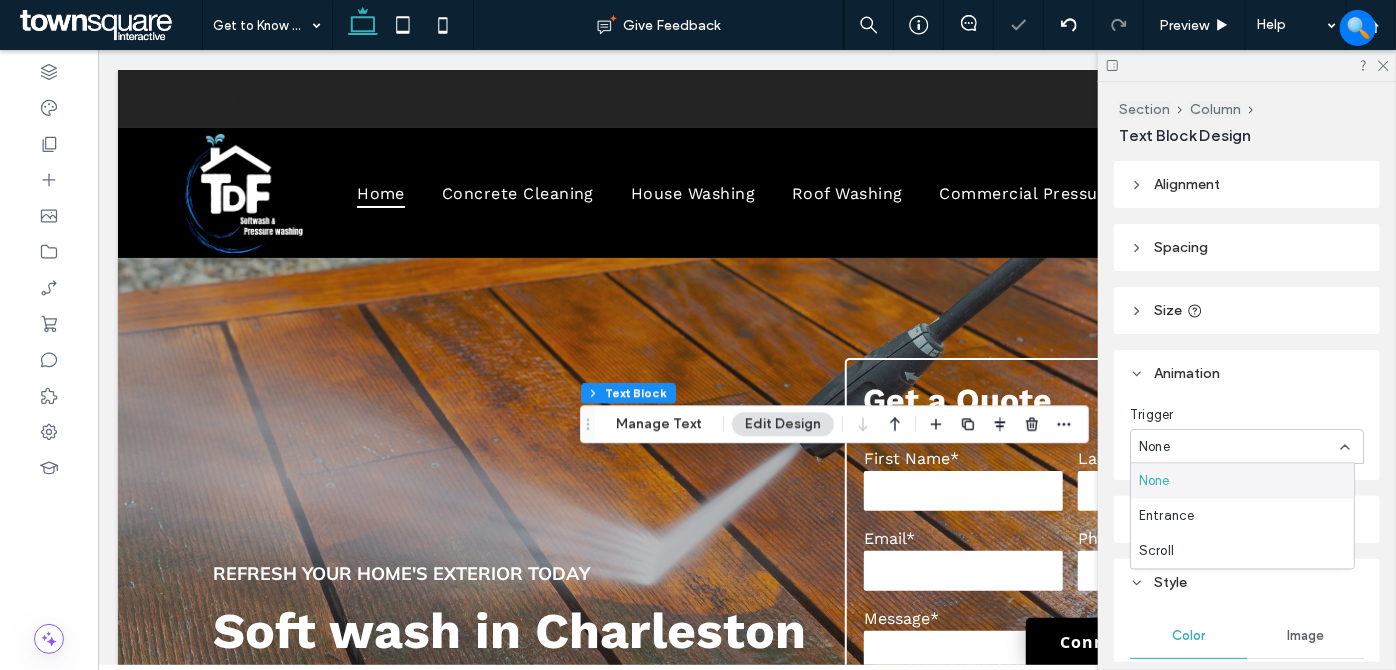 click on "None" at bounding box center [1242, 481] 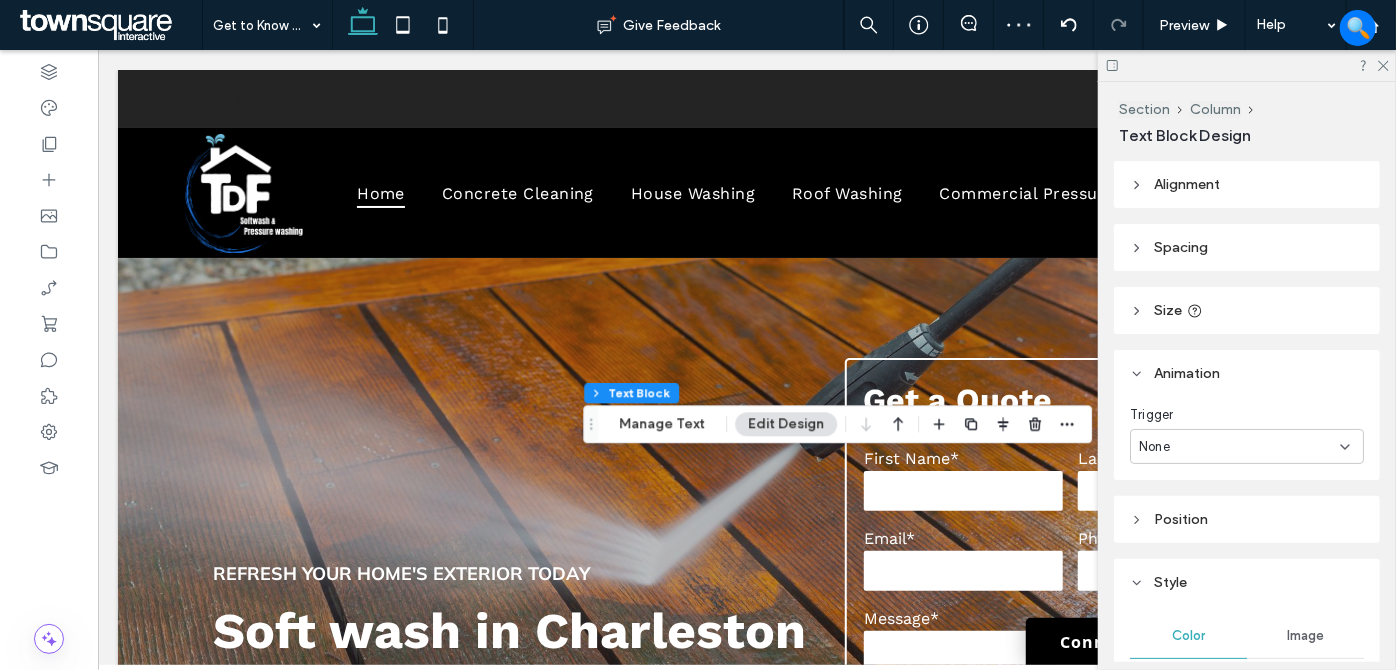 click on "None" at bounding box center (1239, 447) 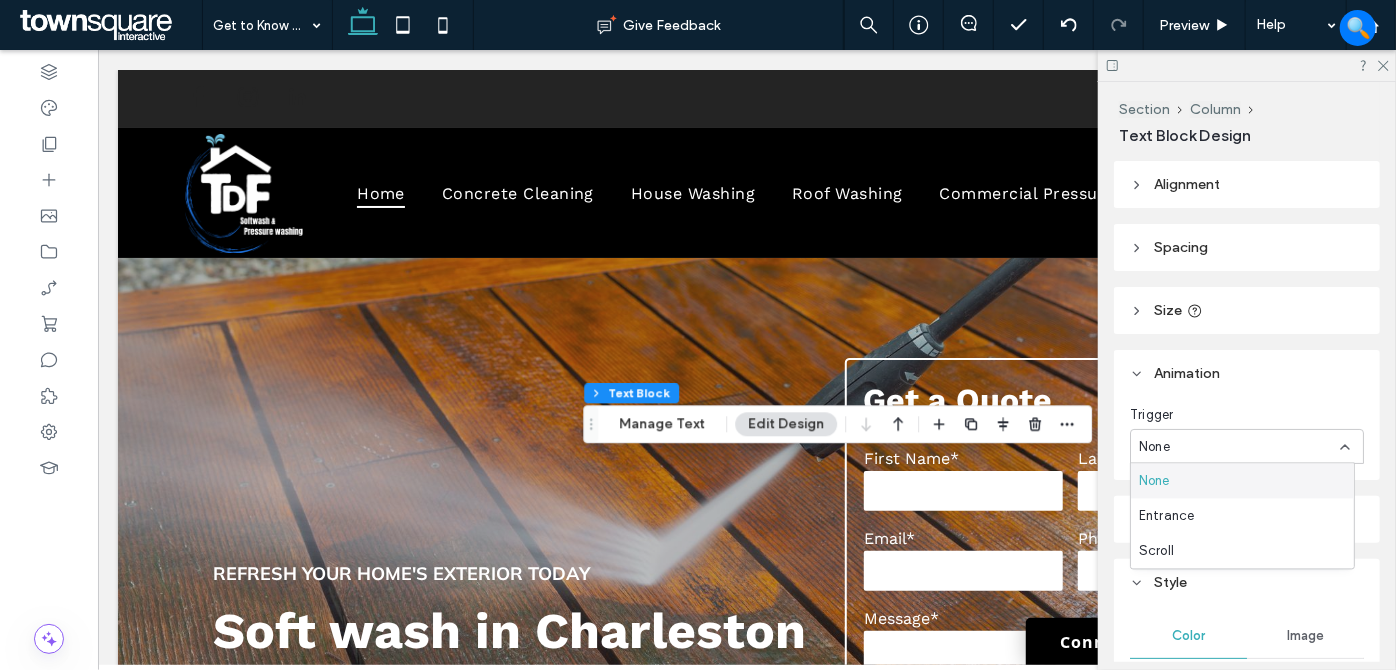 click on "None" at bounding box center [1242, 481] 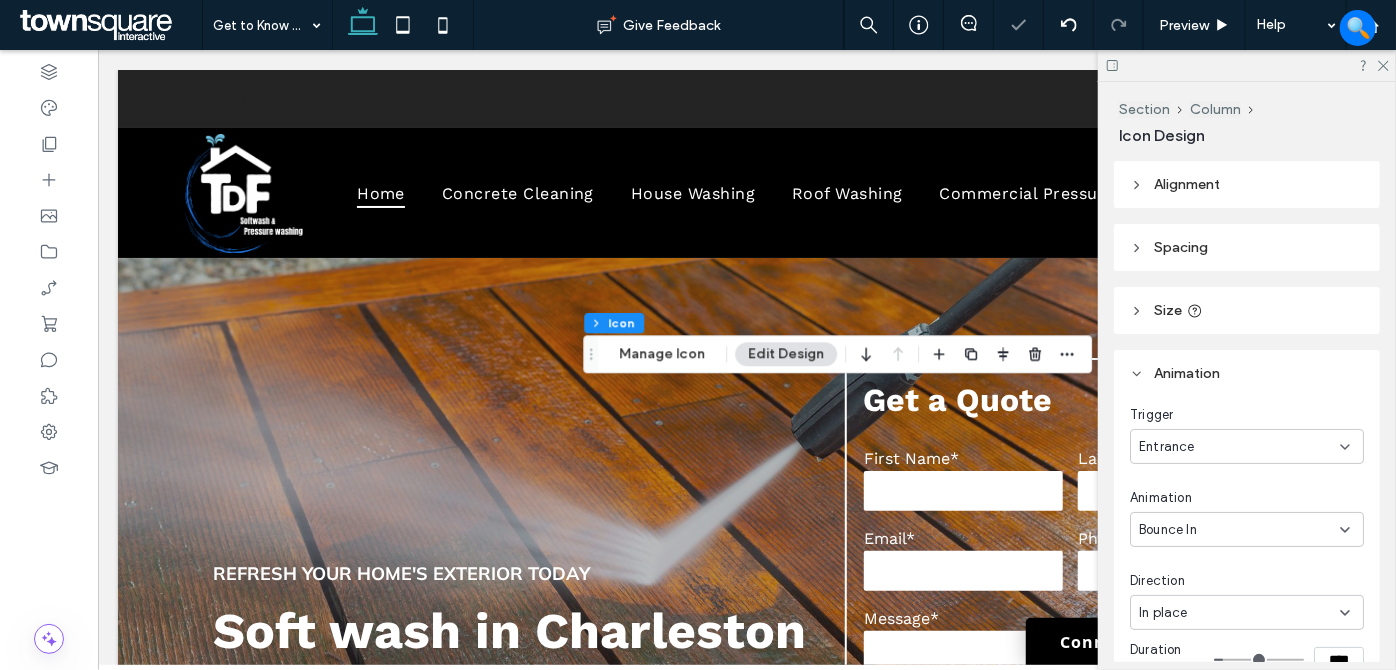 click on "Entrance" at bounding box center [1239, 447] 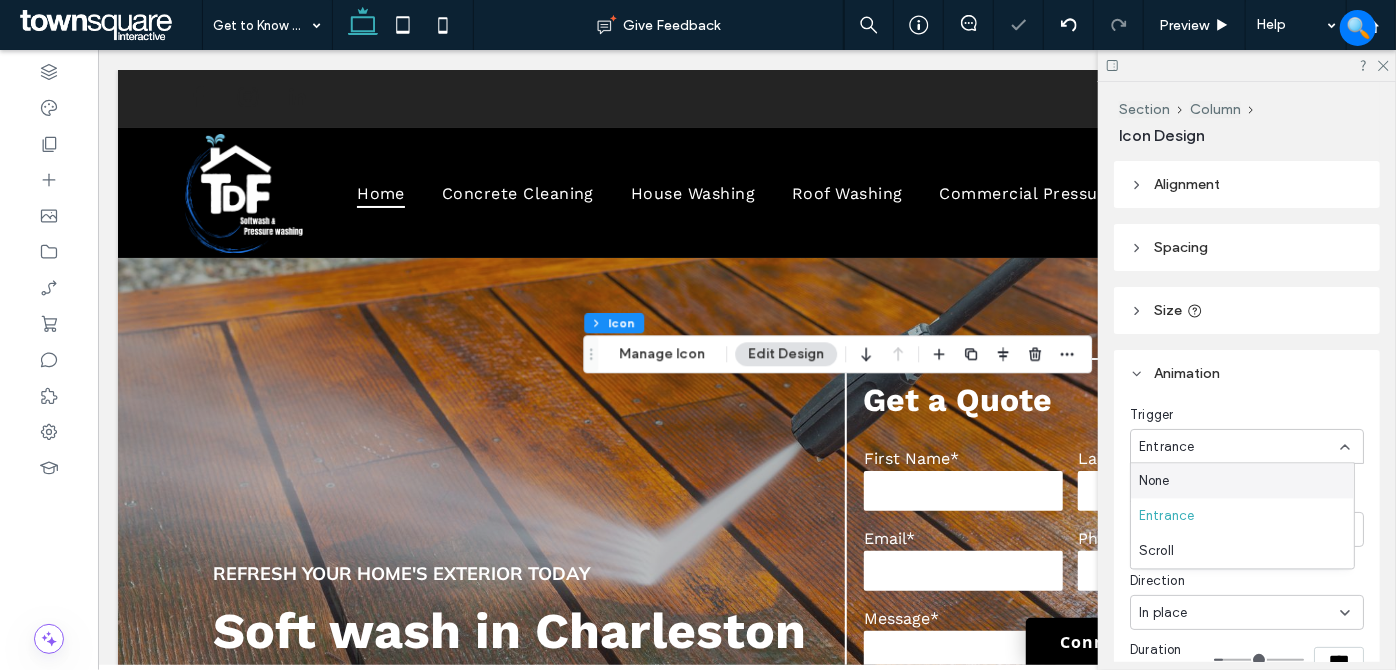 click on "None" at bounding box center [1242, 481] 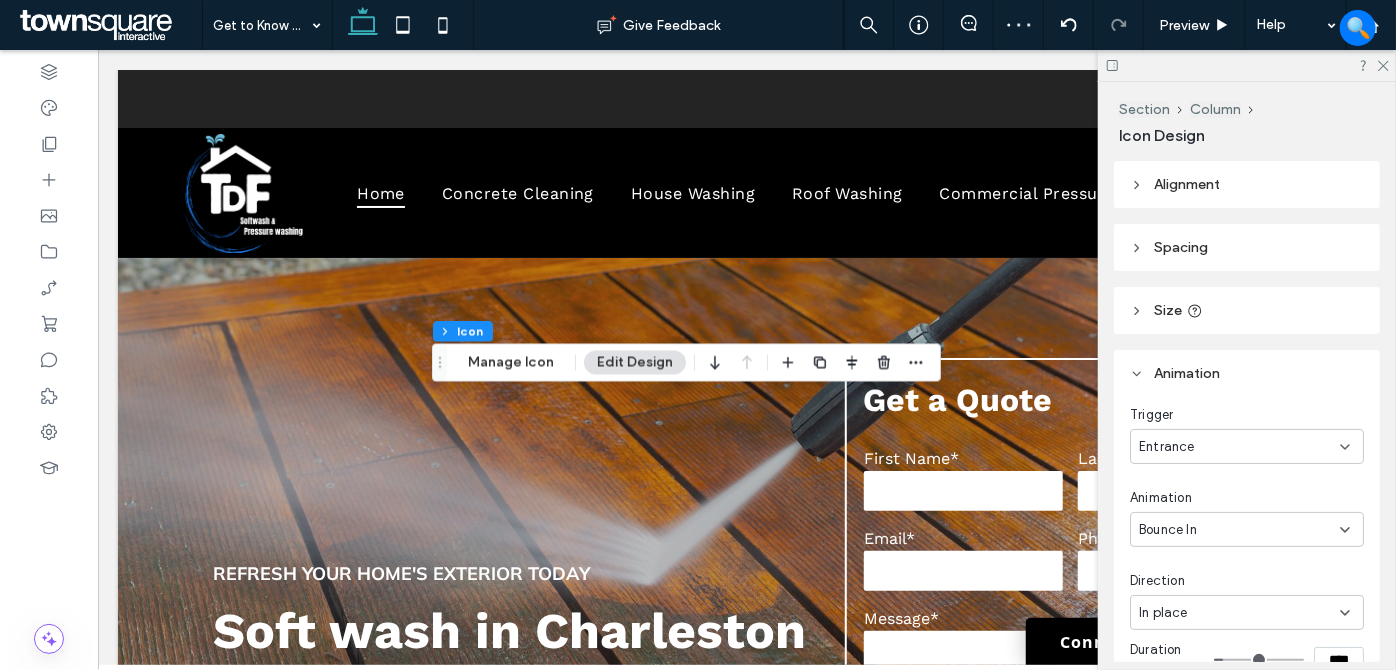 click on "Entrance" at bounding box center [1239, 447] 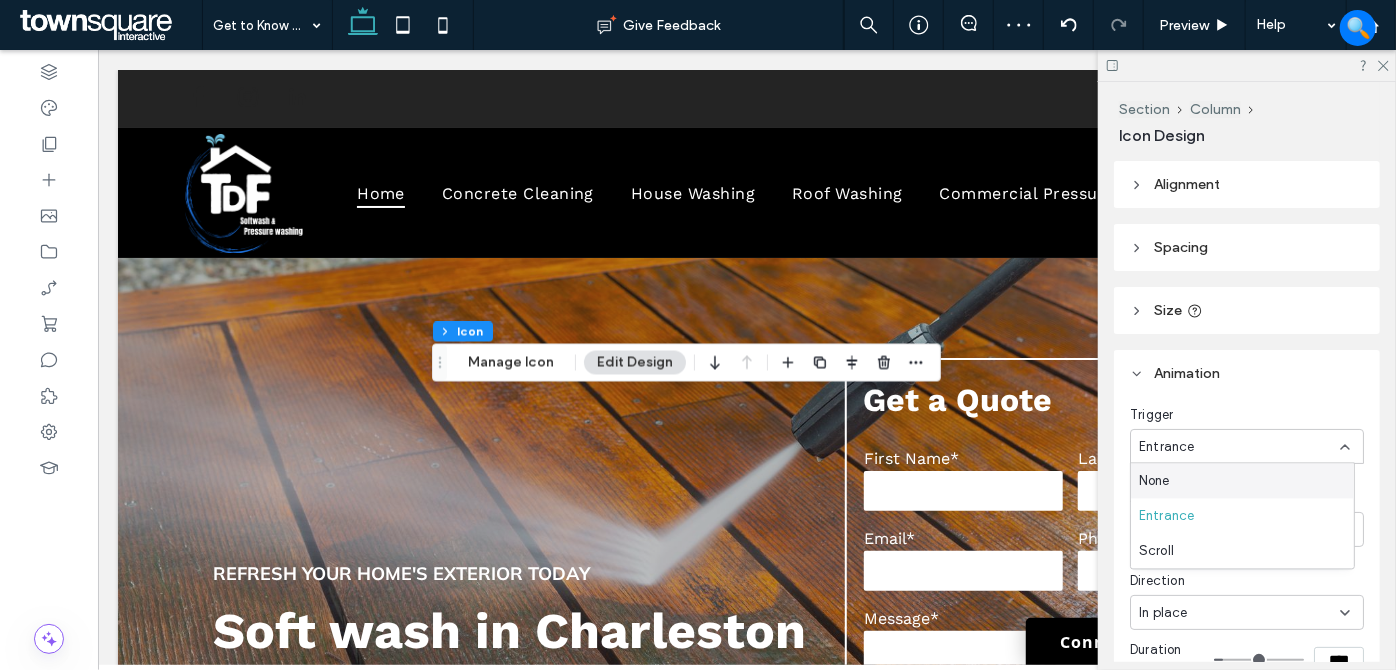 drag, startPoint x: 1172, startPoint y: 477, endPoint x: 1103, endPoint y: 478, distance: 69.00725 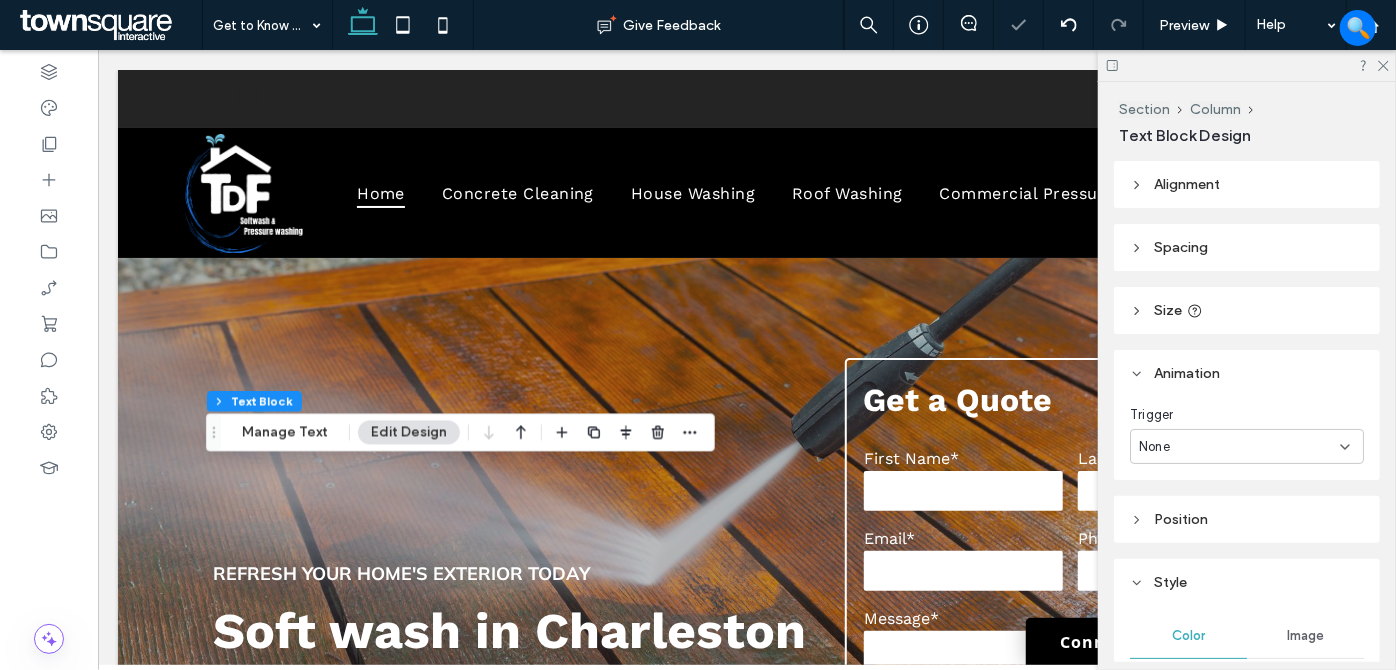 click on "None" at bounding box center (1239, 447) 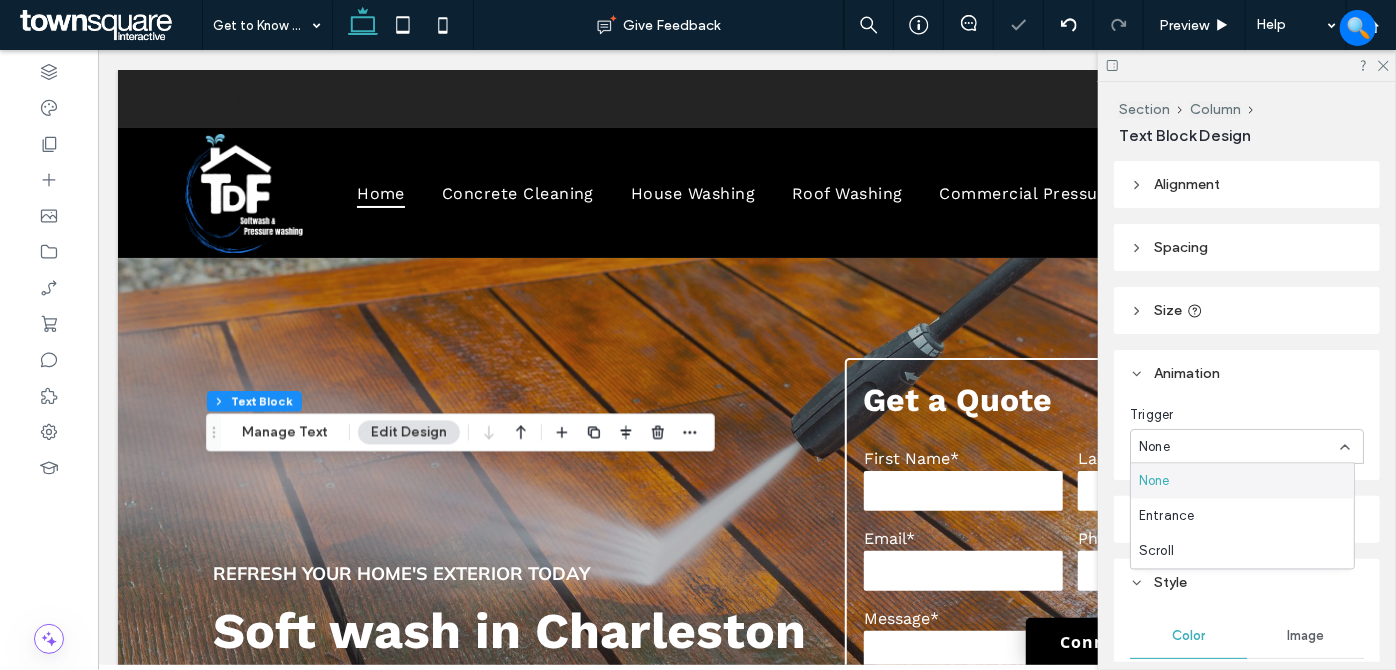 click on "None" at bounding box center [1242, 481] 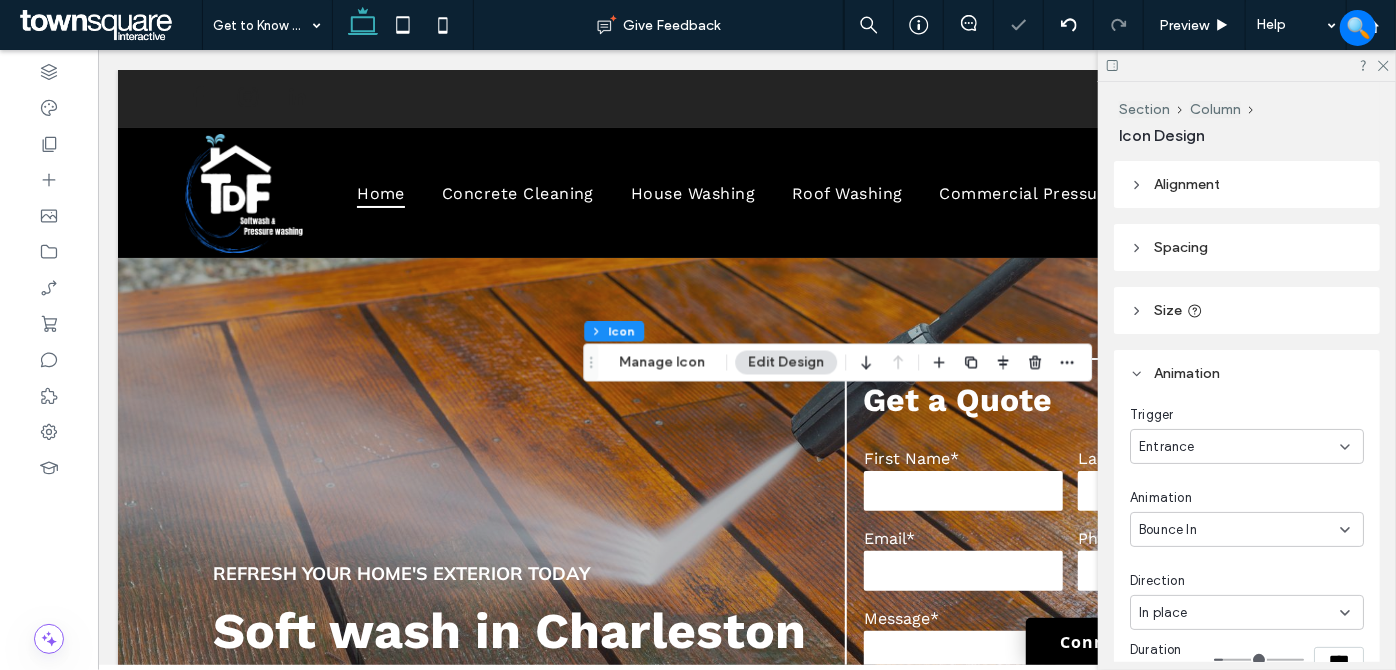 click on "Entrance" at bounding box center [1239, 447] 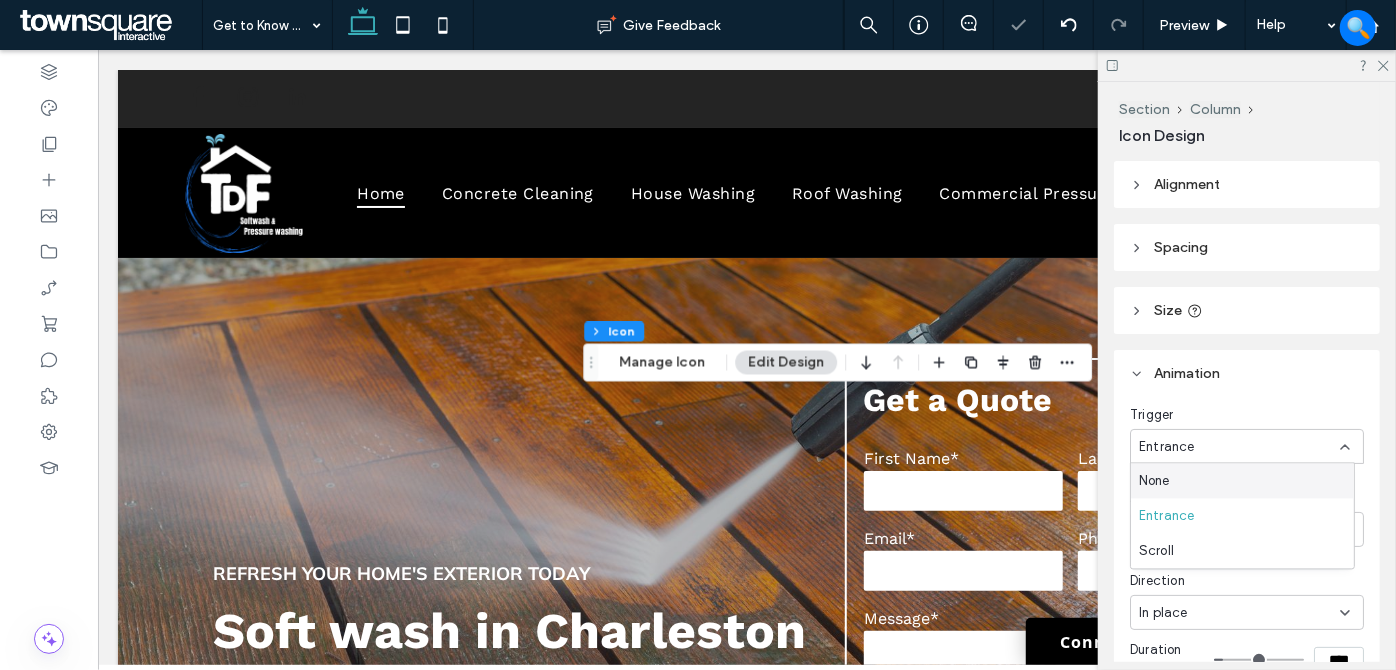 click on "None" at bounding box center (1242, 481) 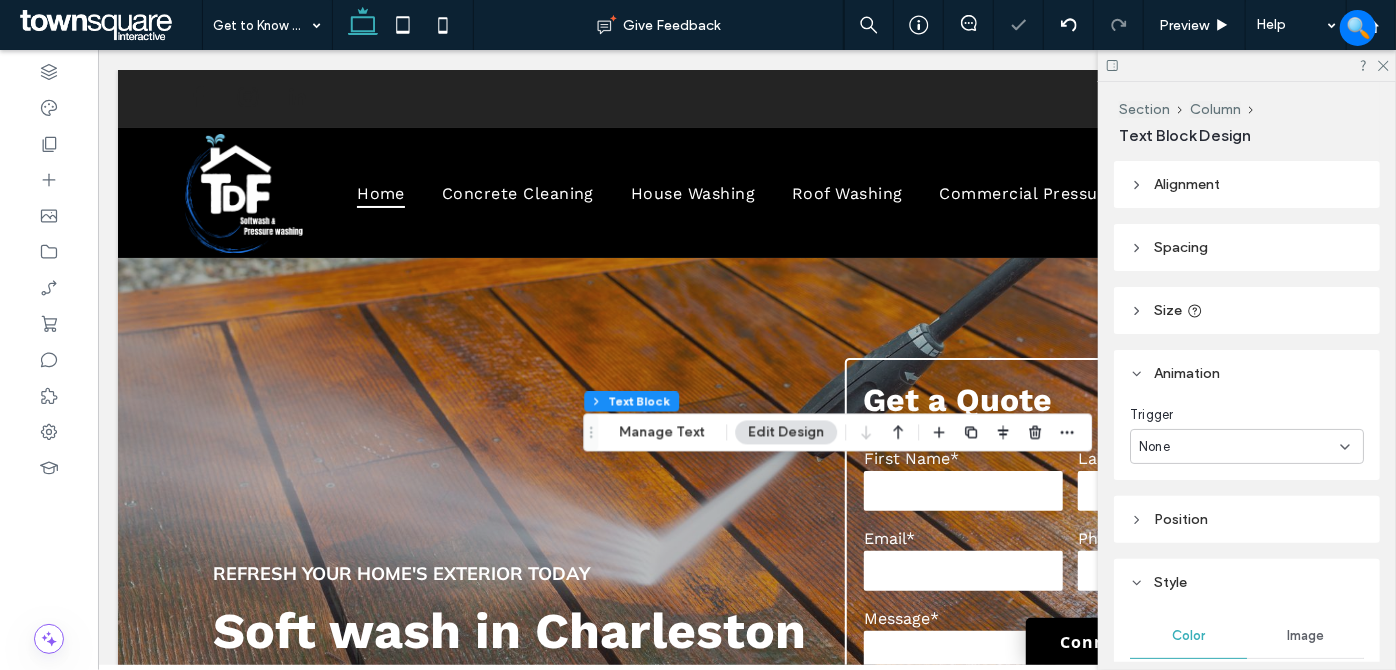click on "None" at bounding box center [1239, 447] 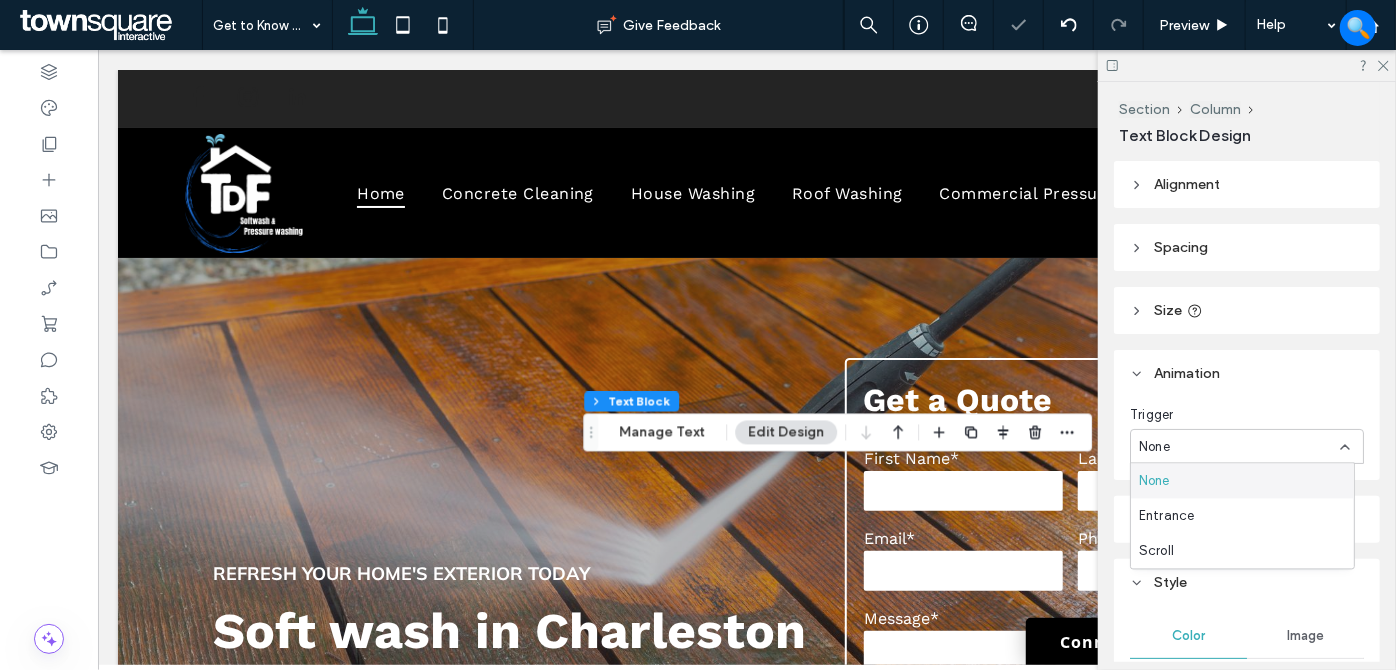 click on "None" at bounding box center [1242, 481] 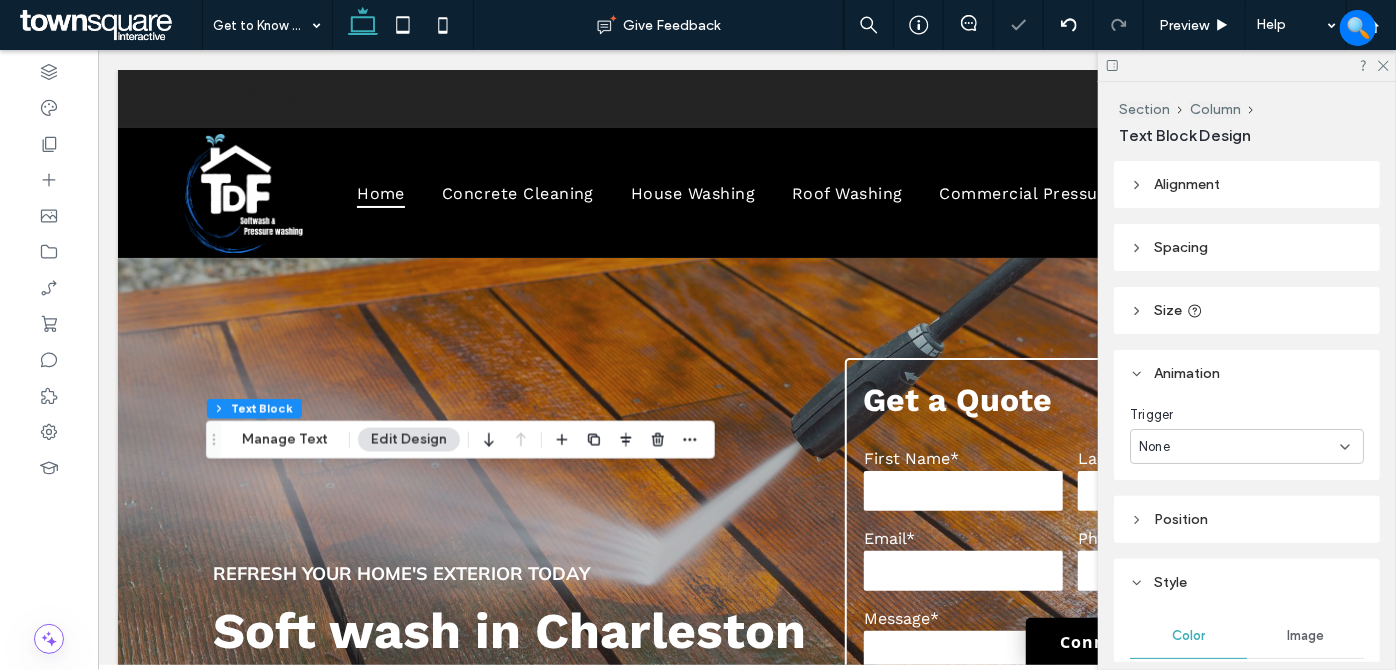 click on "None" at bounding box center [1239, 447] 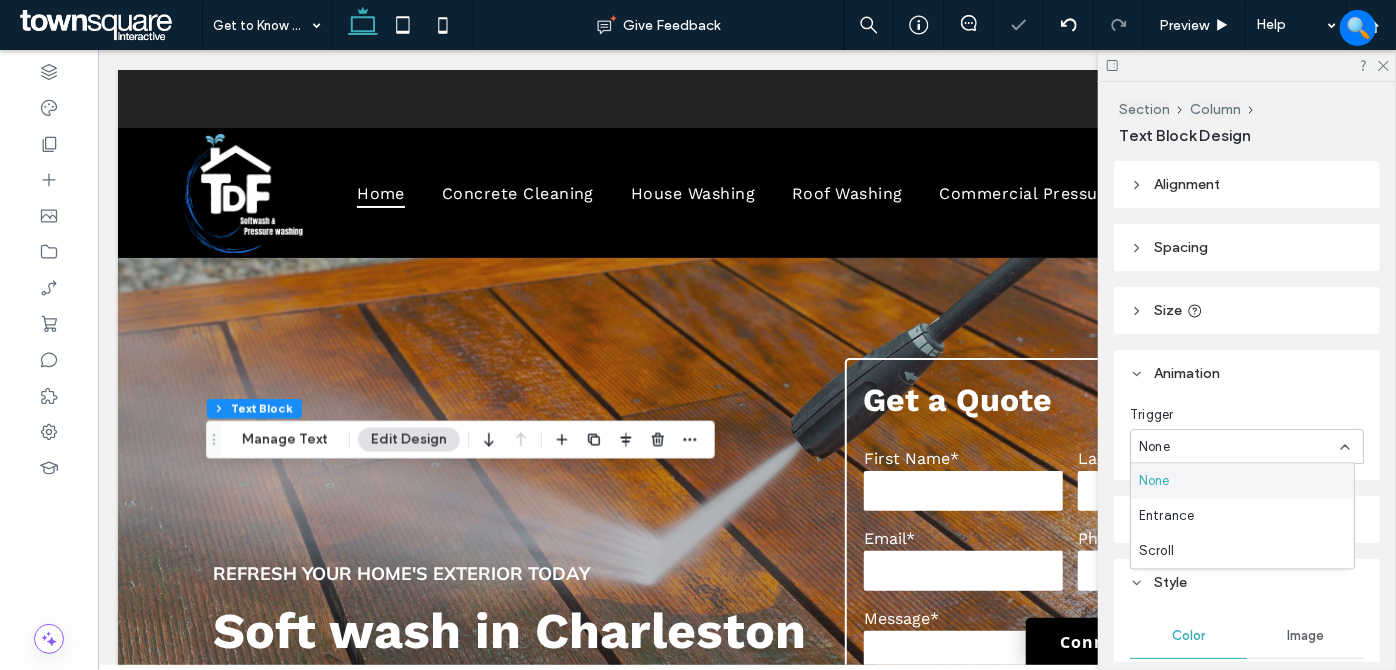 click on "None" at bounding box center (1154, 481) 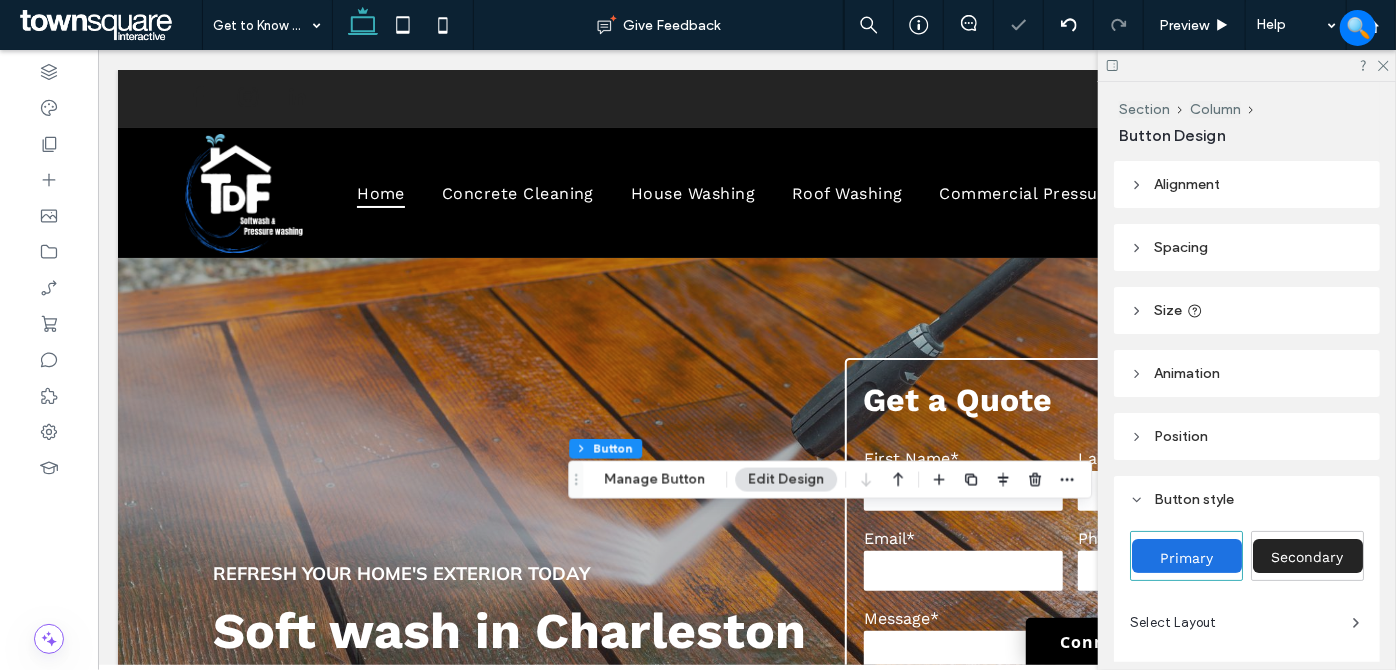 type on "**" 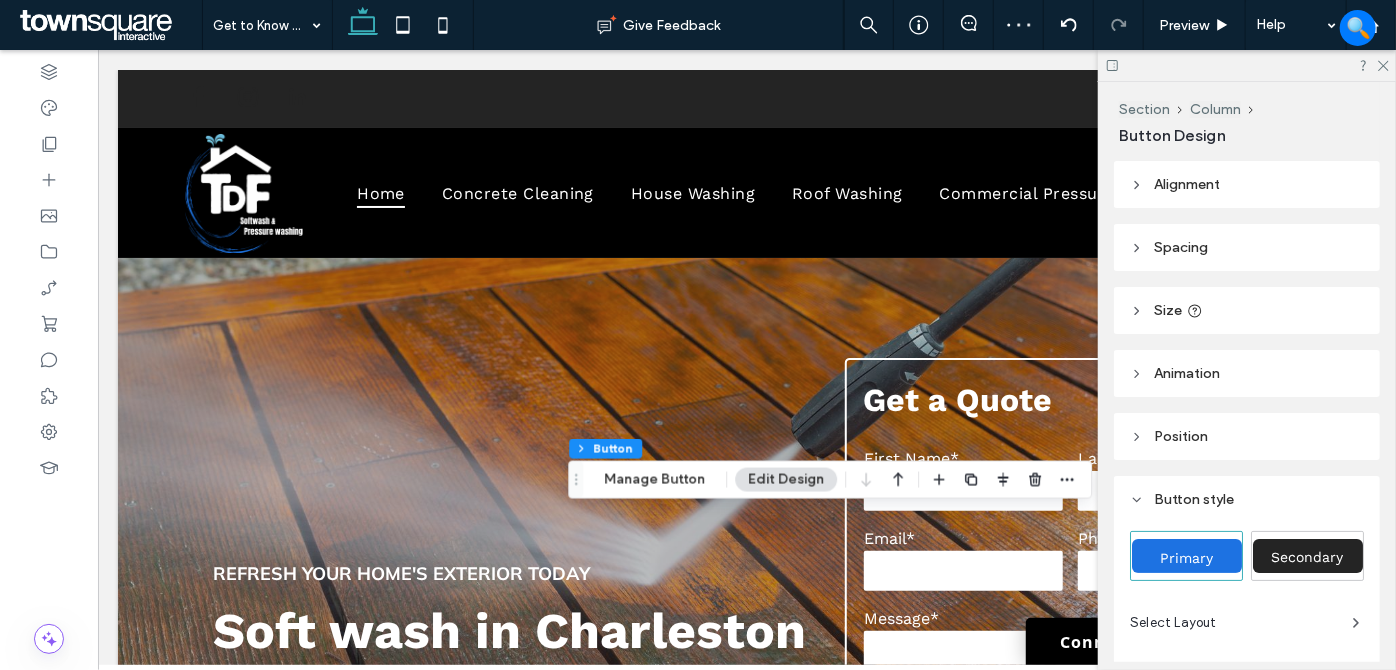 click on "Animation" at bounding box center [1247, 373] 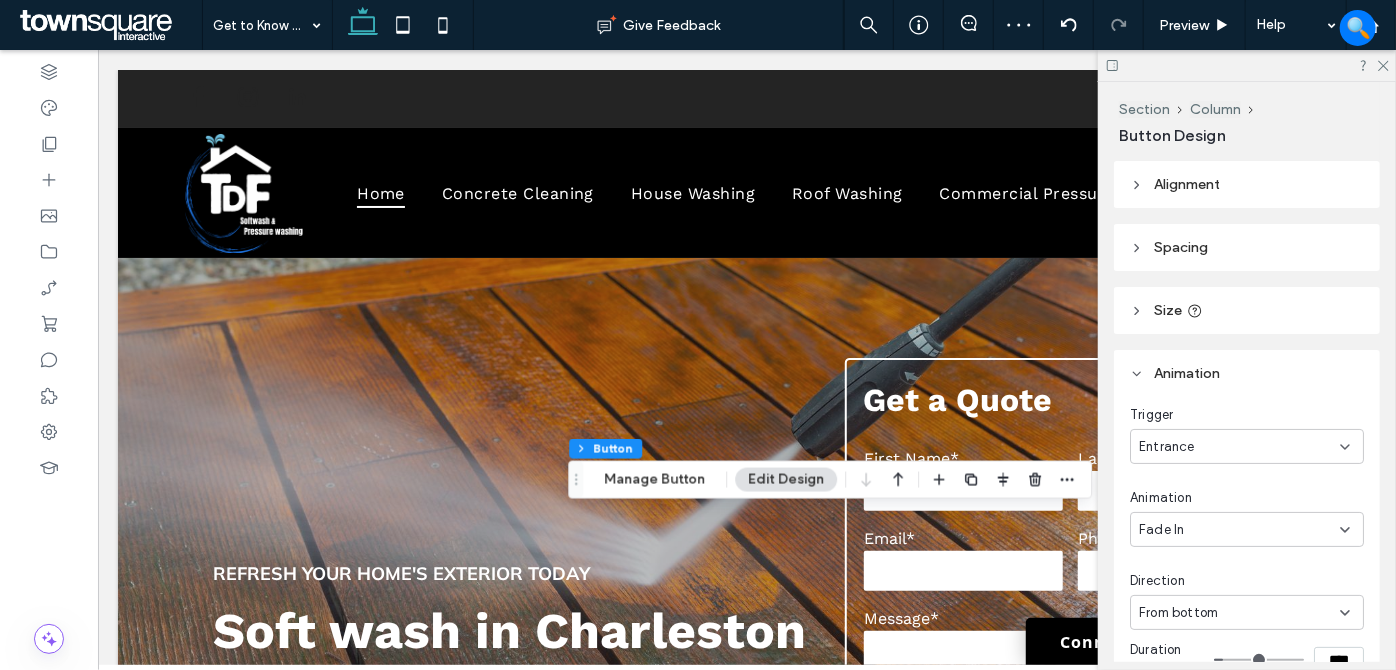 click on "Entrance" at bounding box center (1239, 447) 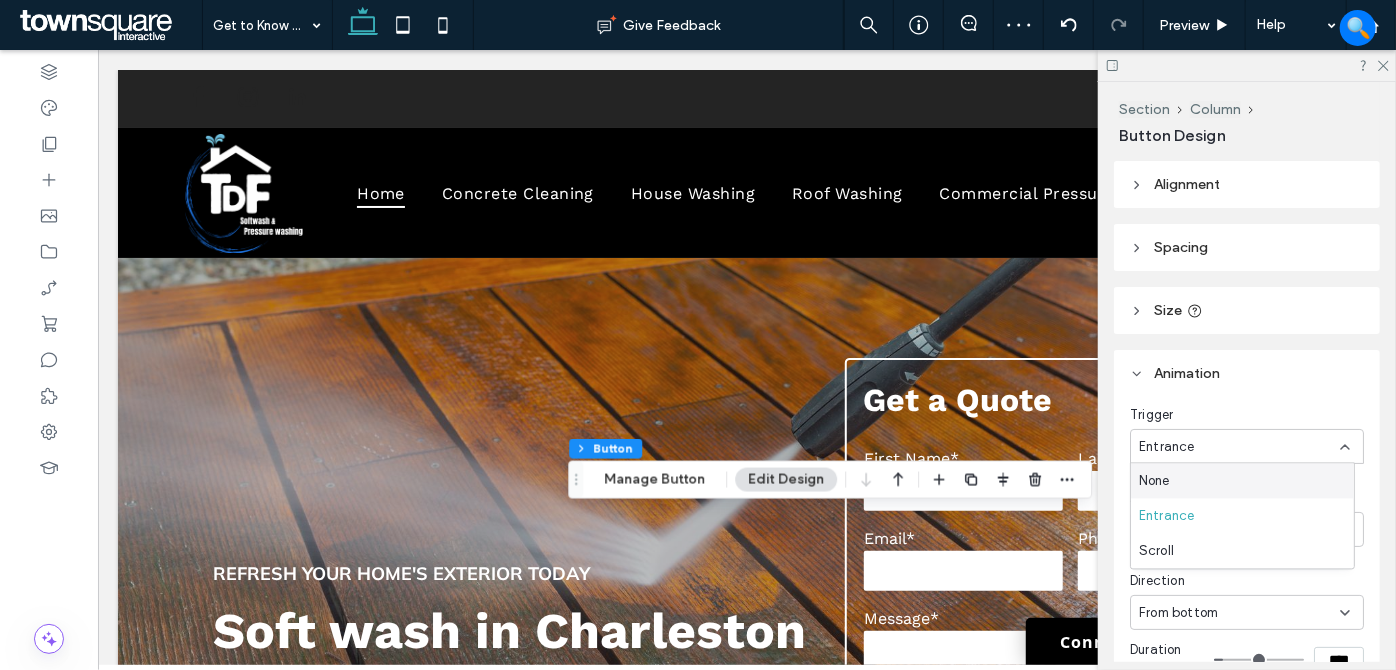 click on "None" at bounding box center (1242, 481) 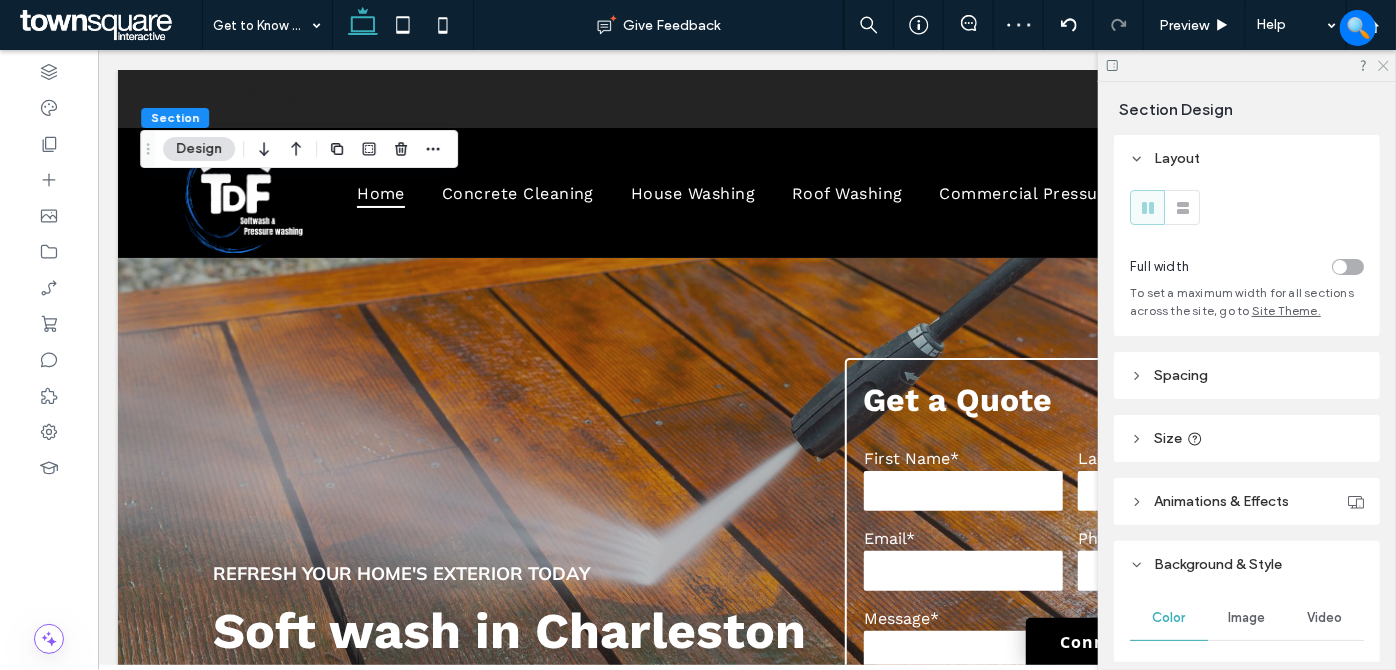 click 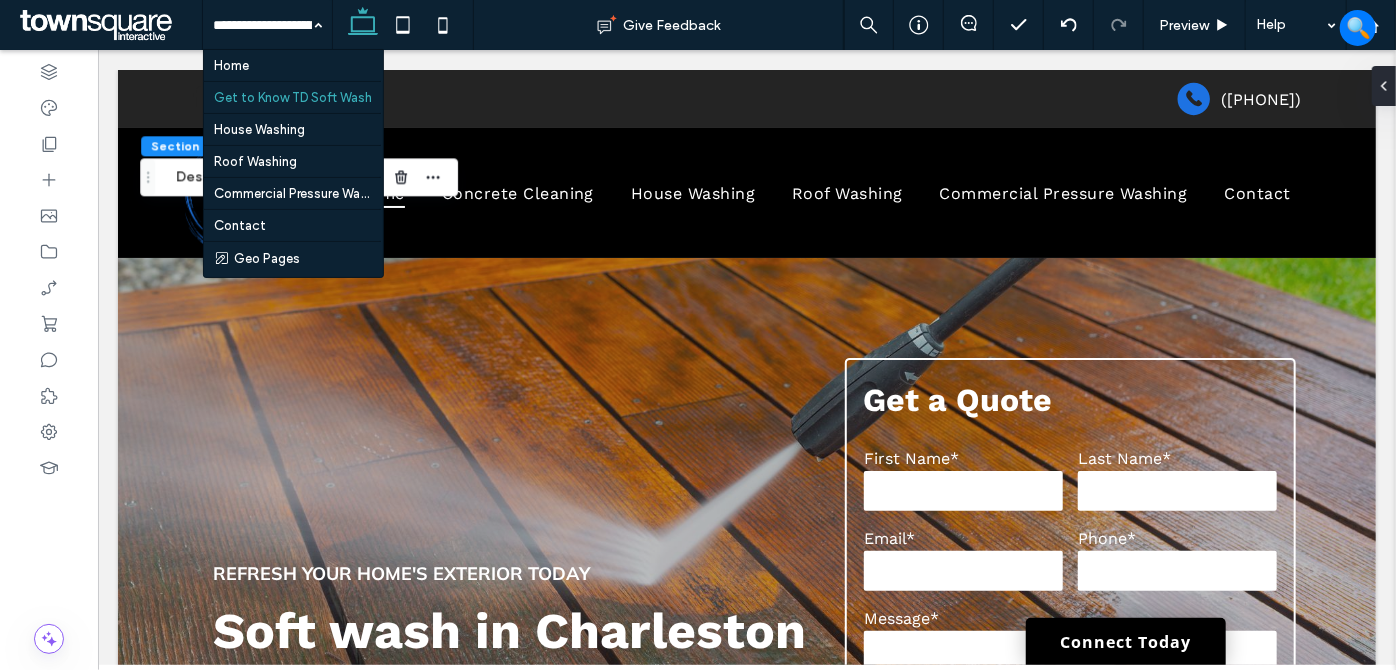 drag, startPoint x: 271, startPoint y: 66, endPoint x: 271, endPoint y: 80, distance: 14 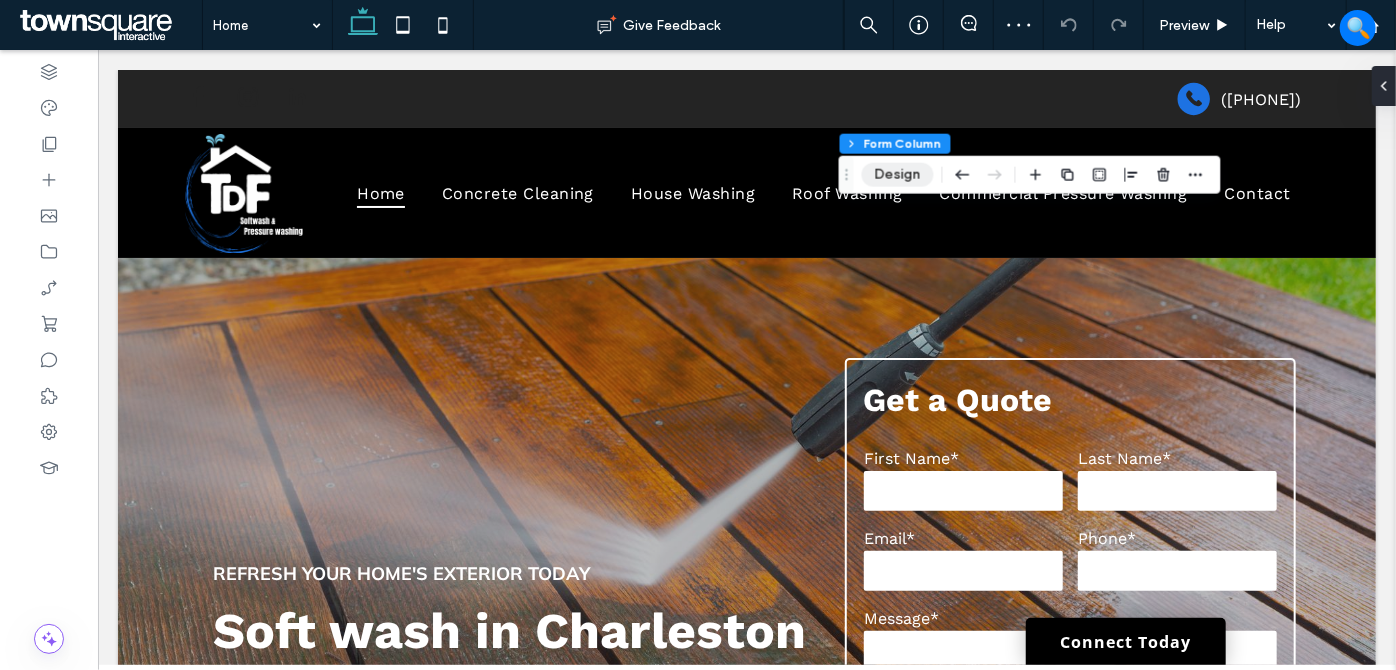 click on "Design" at bounding box center [898, 175] 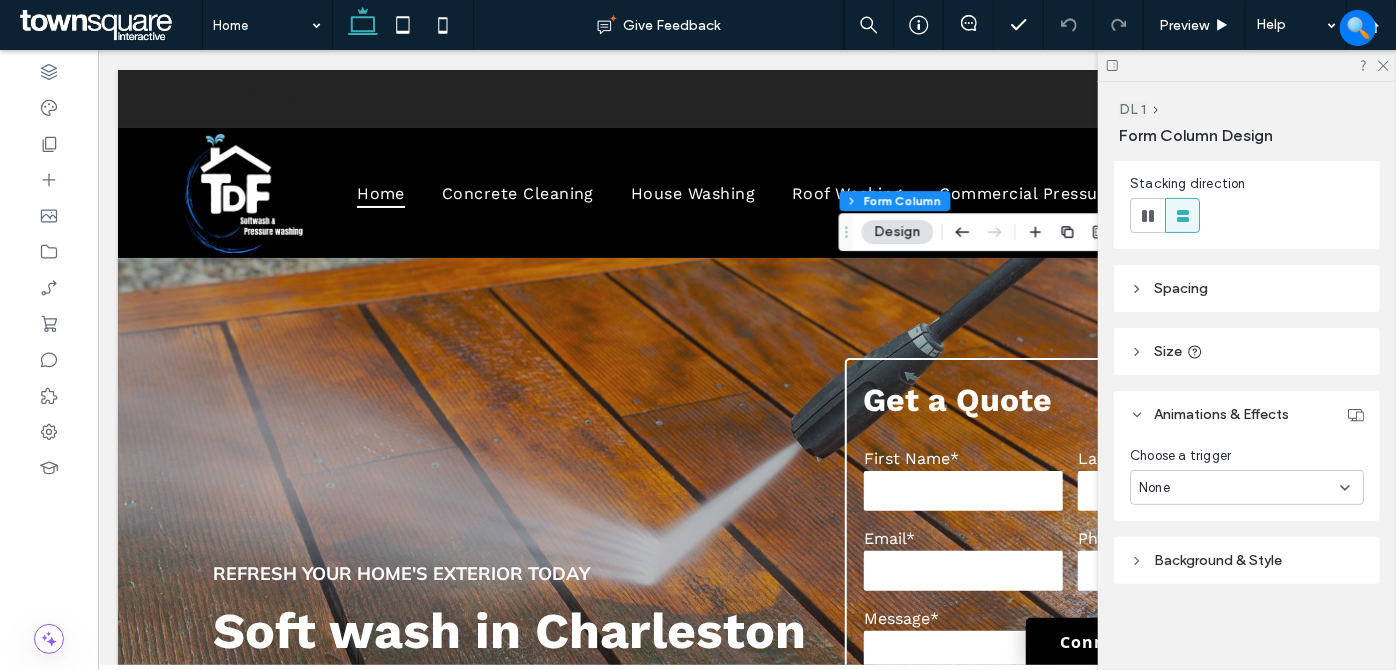 click on "Animations & Effects" at bounding box center [1221, 414] 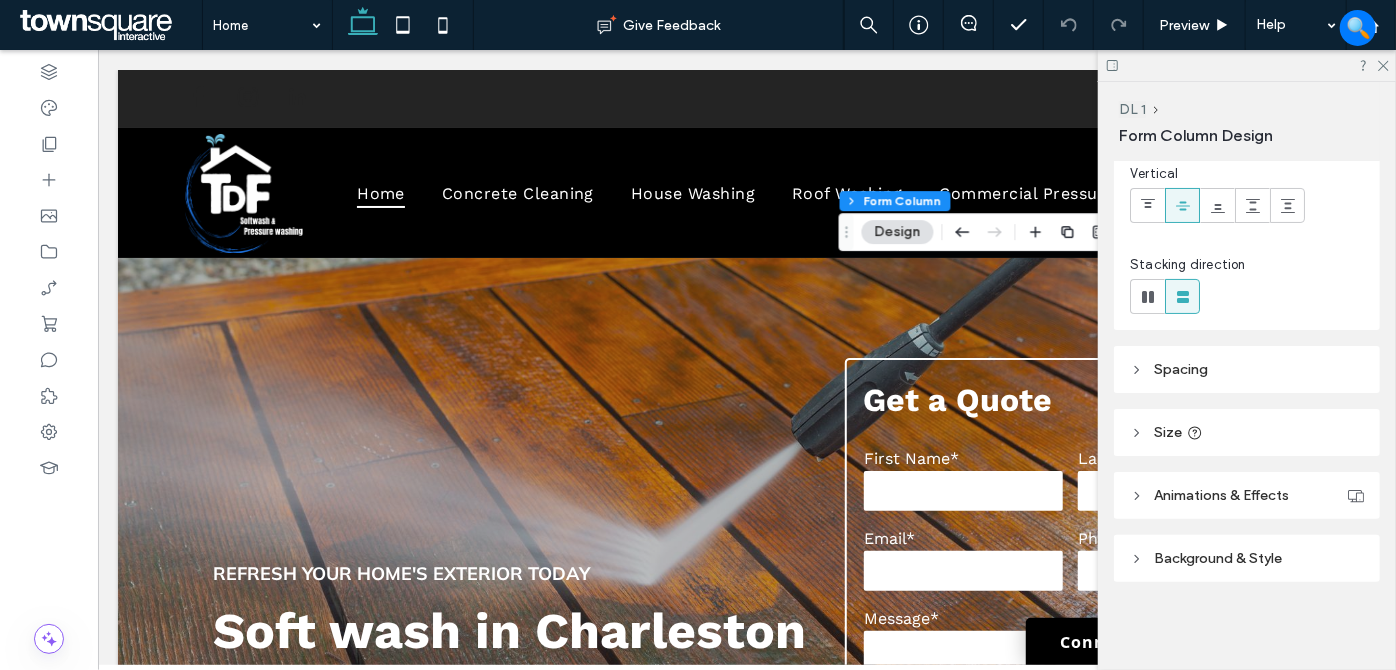 scroll, scrollTop: 145, scrollLeft: 0, axis: vertical 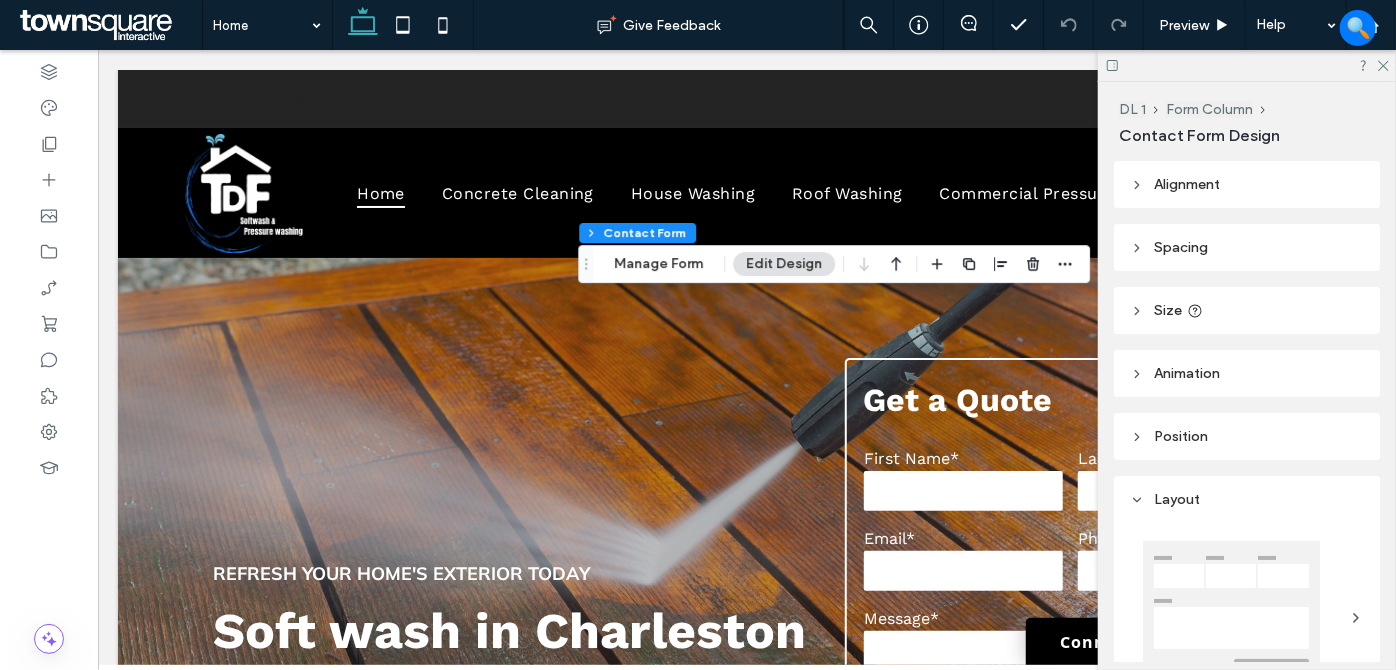 type on "*" 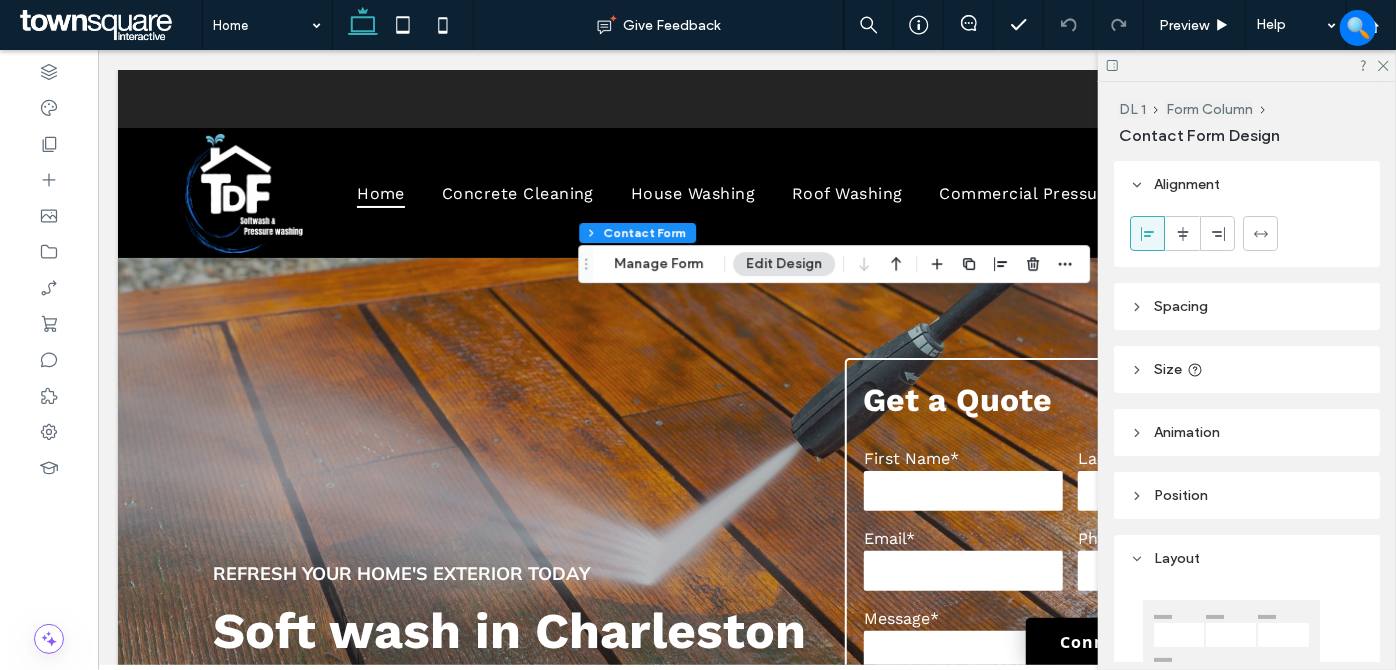 drag, startPoint x: 1198, startPoint y: 425, endPoint x: 1206, endPoint y: 443, distance: 19.697716 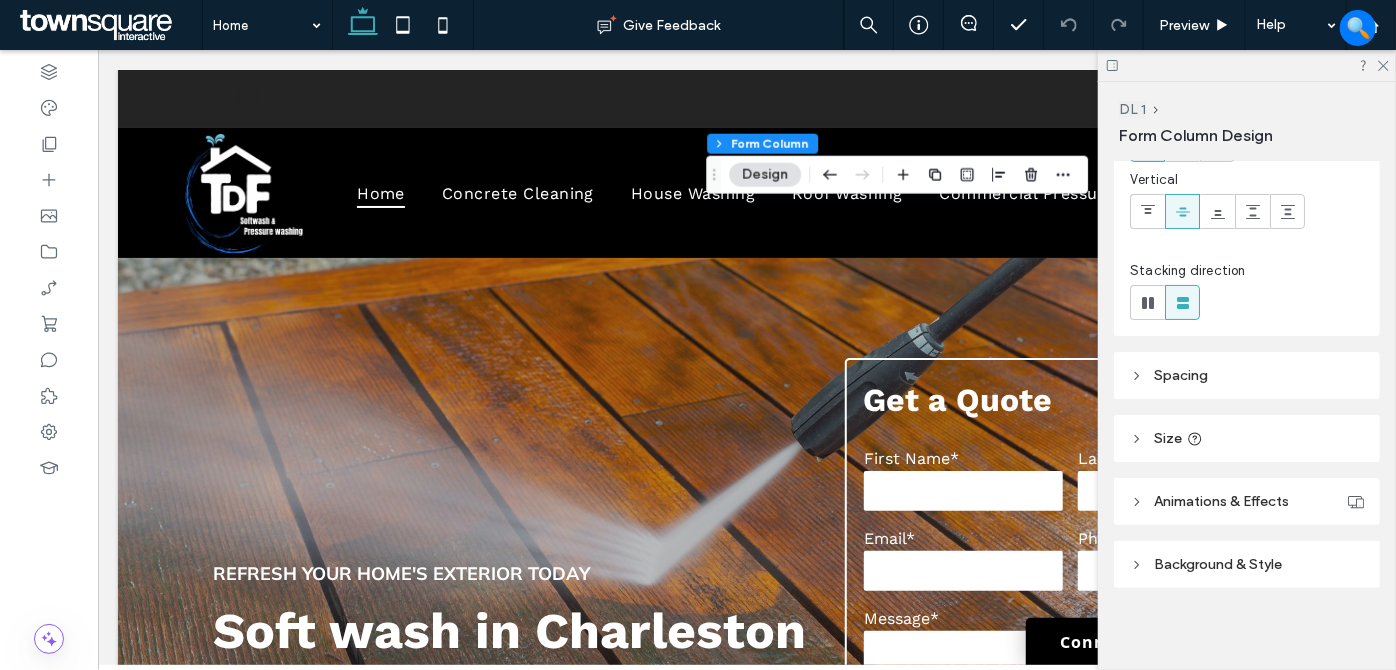 scroll, scrollTop: 145, scrollLeft: 0, axis: vertical 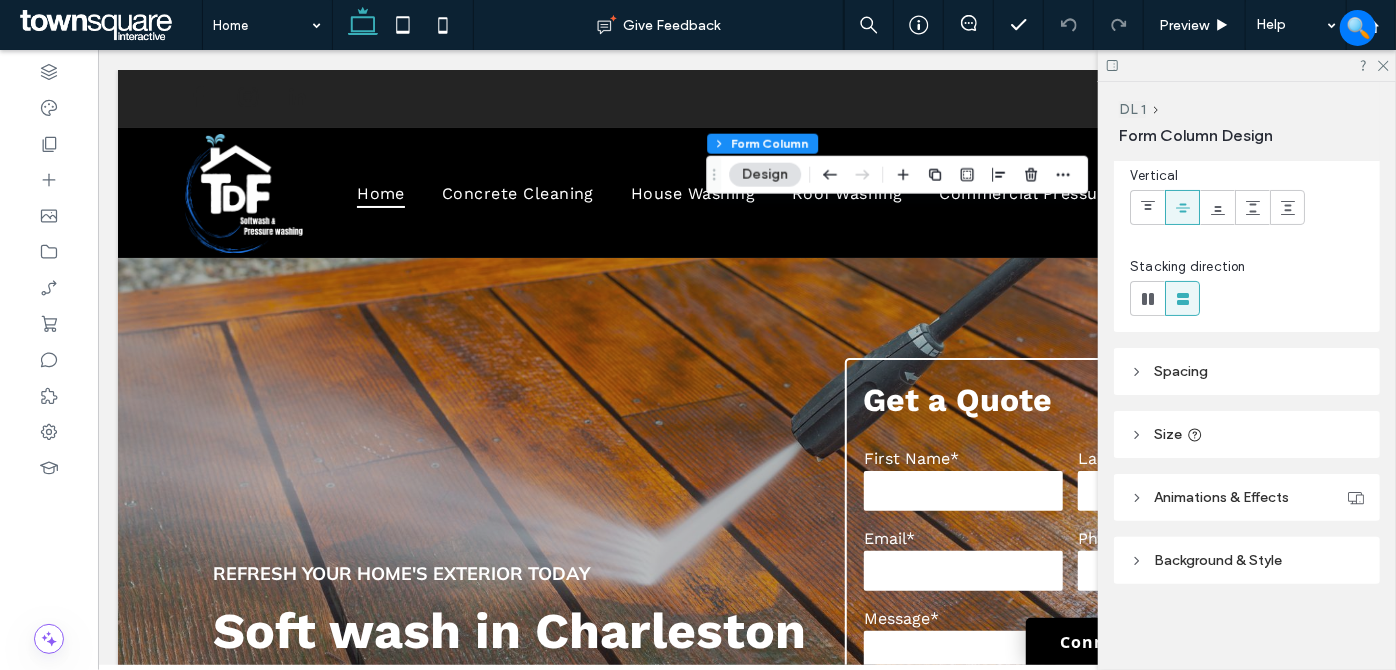 click on "Animations & Effects" at bounding box center (1221, 497) 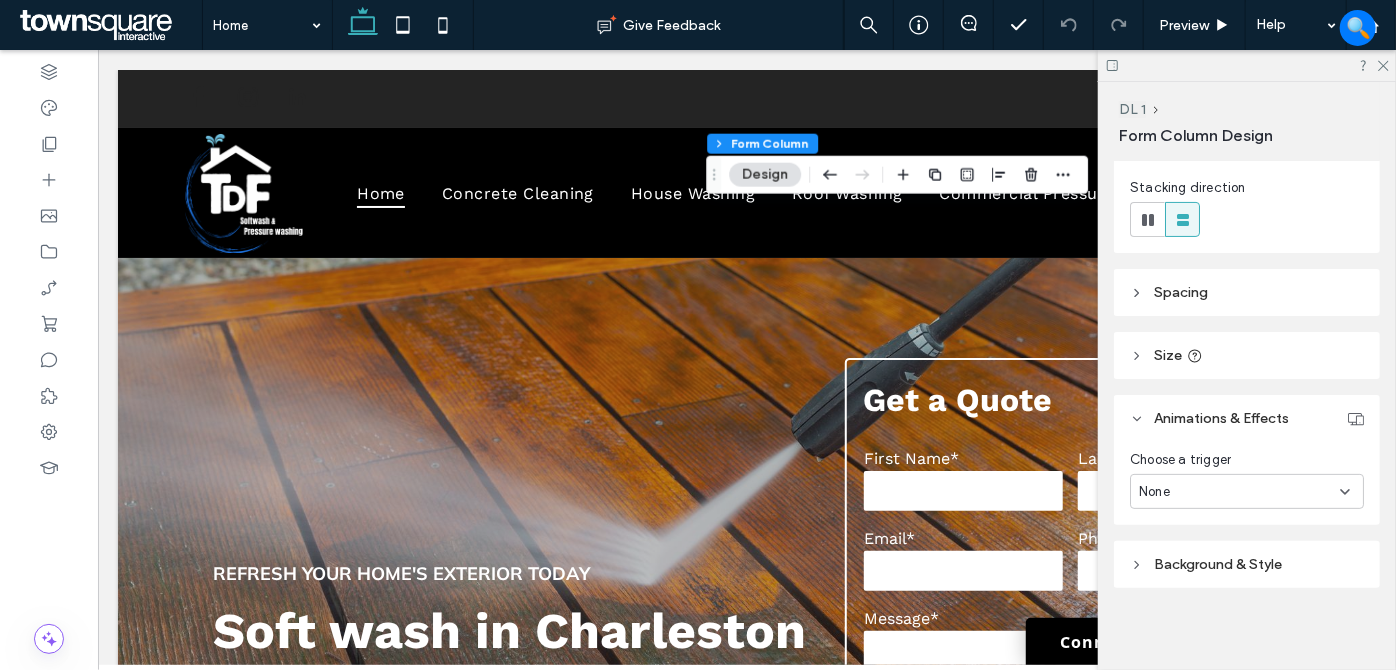 scroll, scrollTop: 227, scrollLeft: 0, axis: vertical 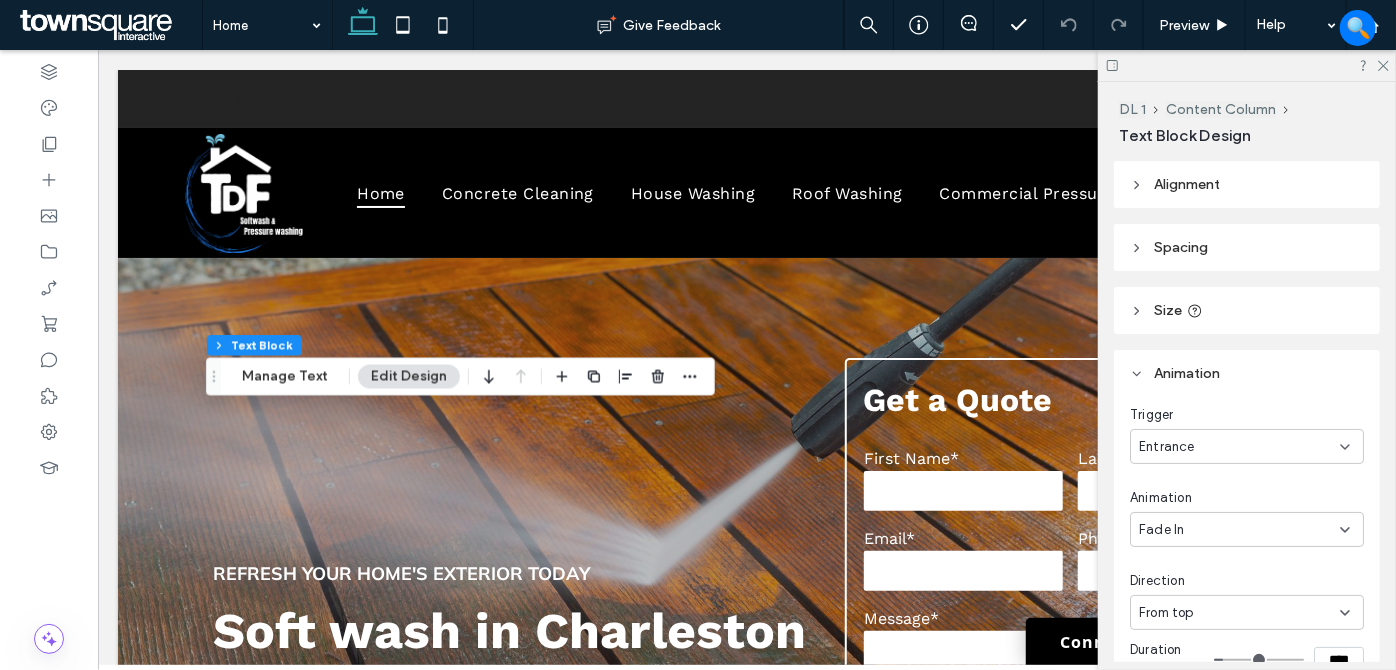 click on "Entrance" at bounding box center [1239, 447] 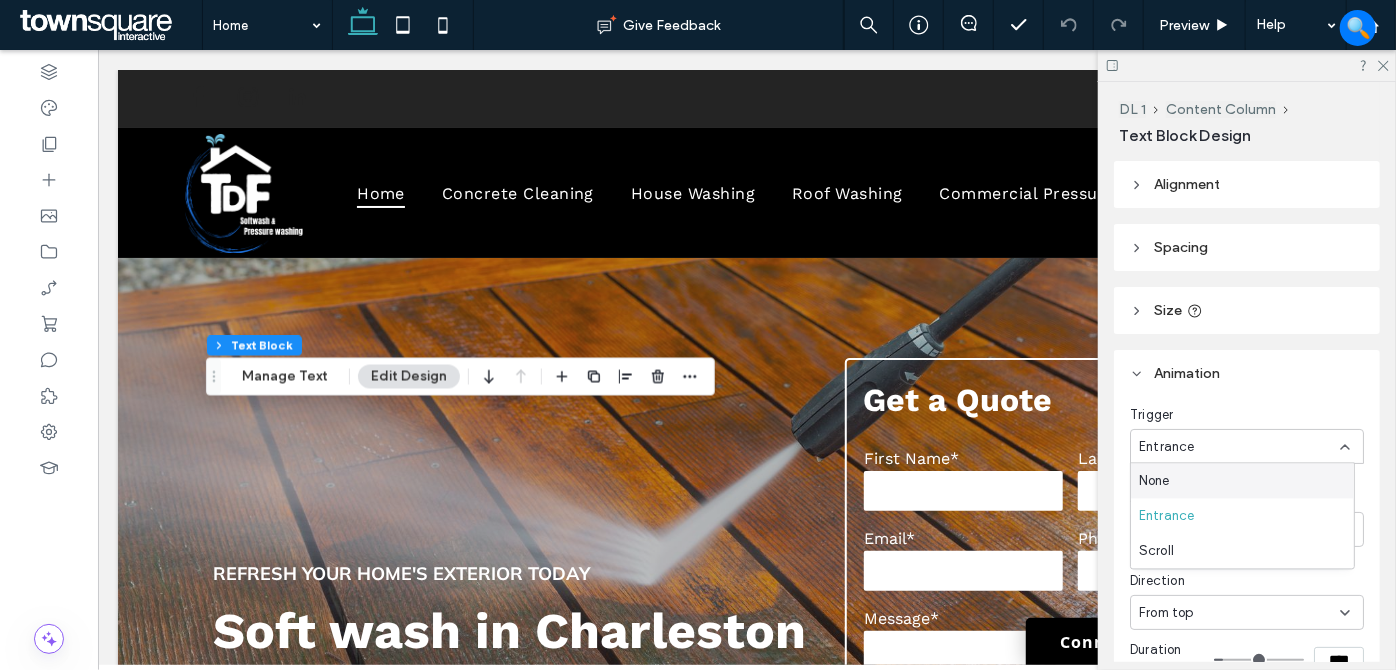drag, startPoint x: 1177, startPoint y: 480, endPoint x: 1109, endPoint y: 485, distance: 68.18358 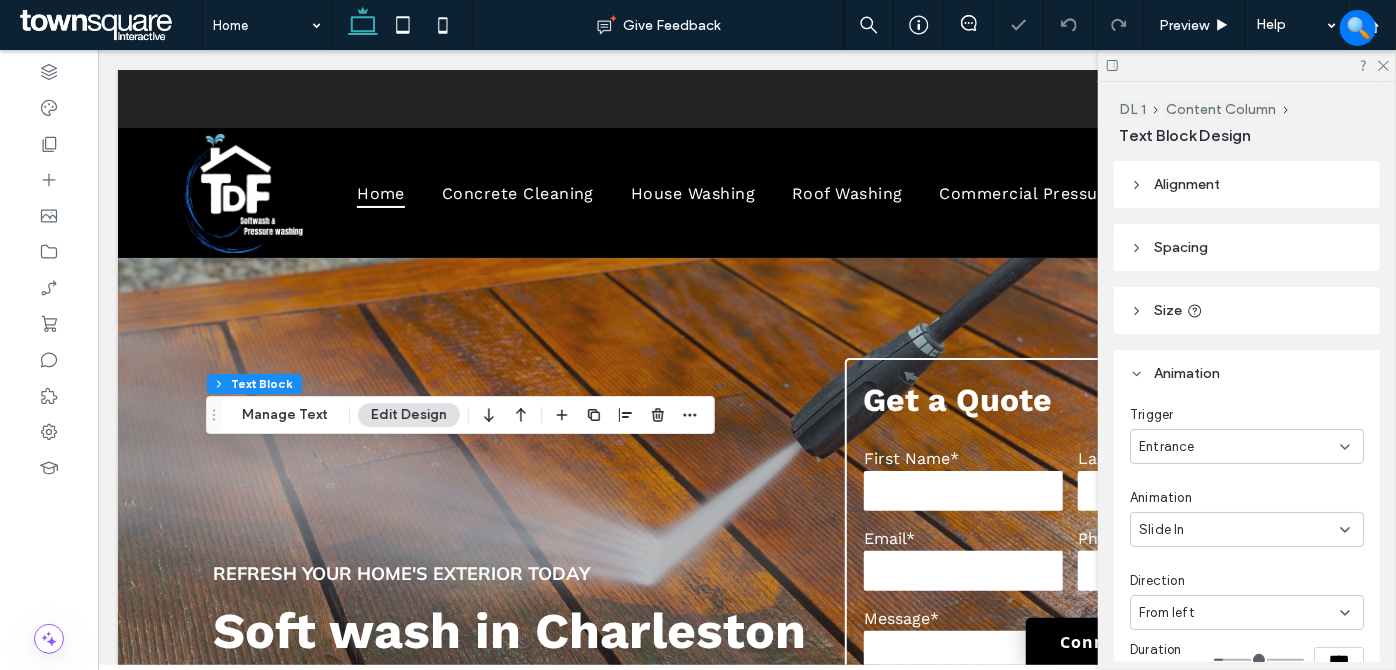 click on "Entrance" at bounding box center [1167, 447] 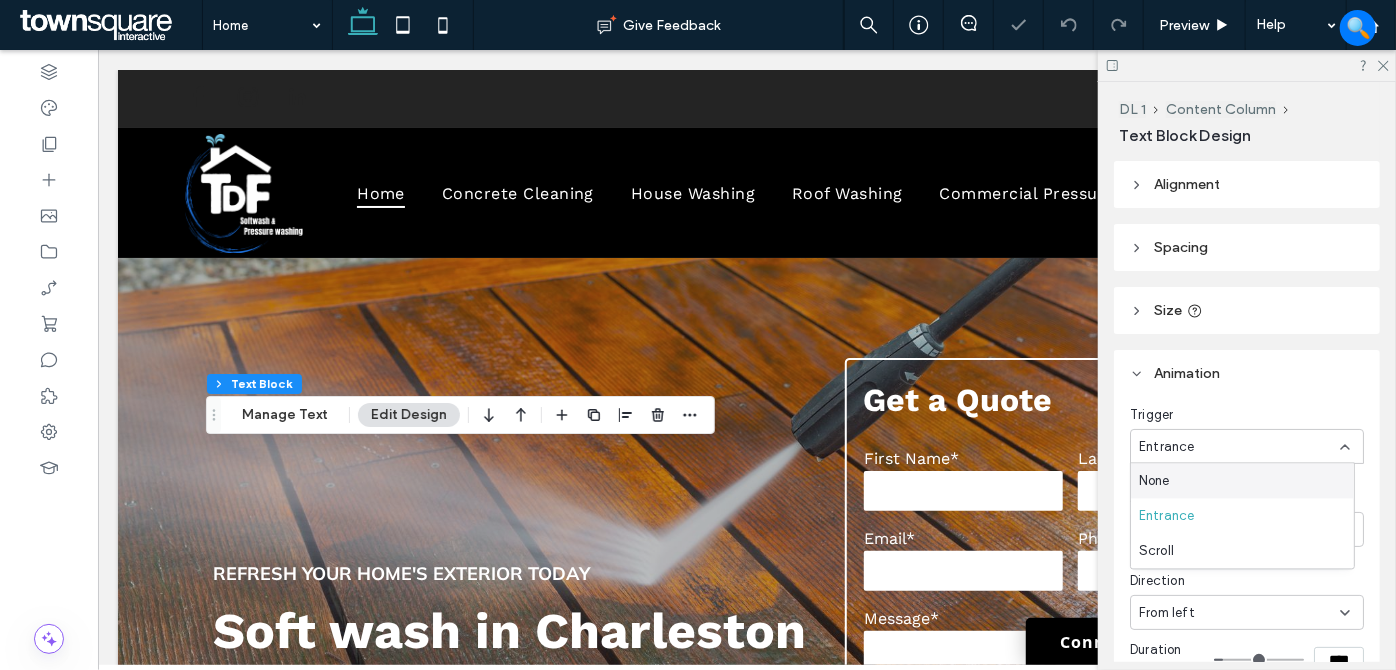 click on "None" at bounding box center (1154, 481) 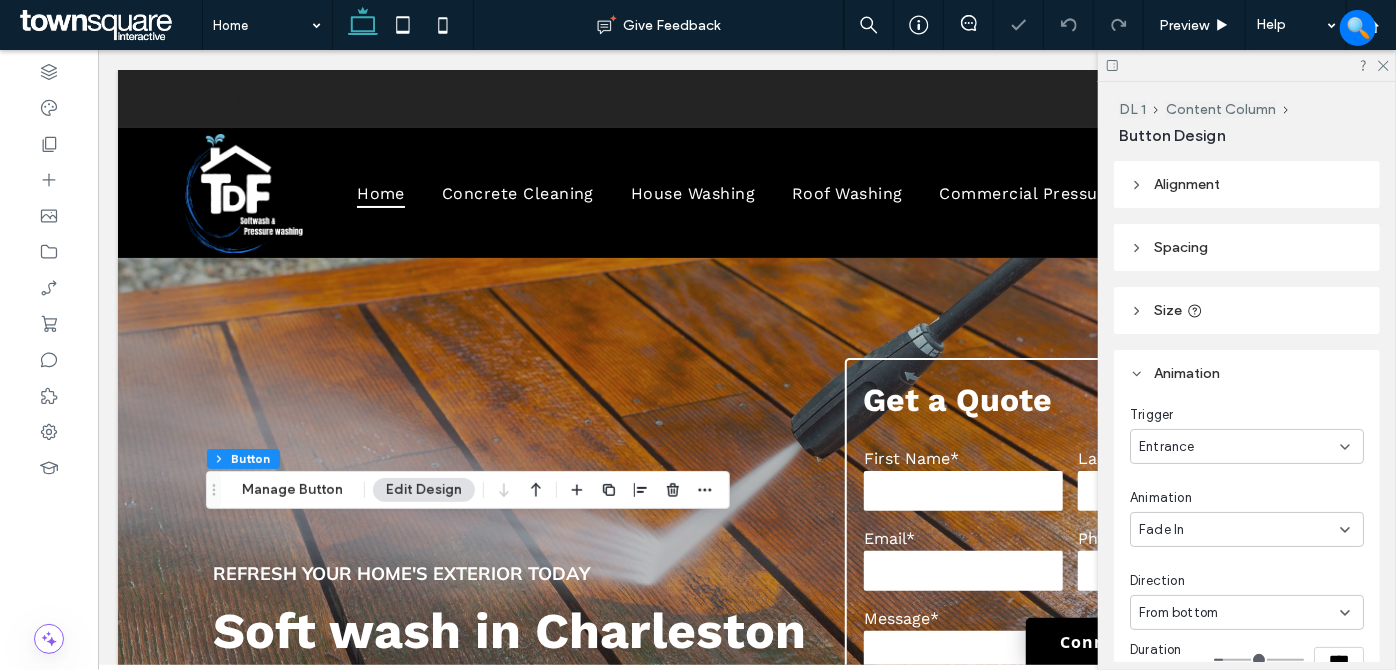 type on "**" 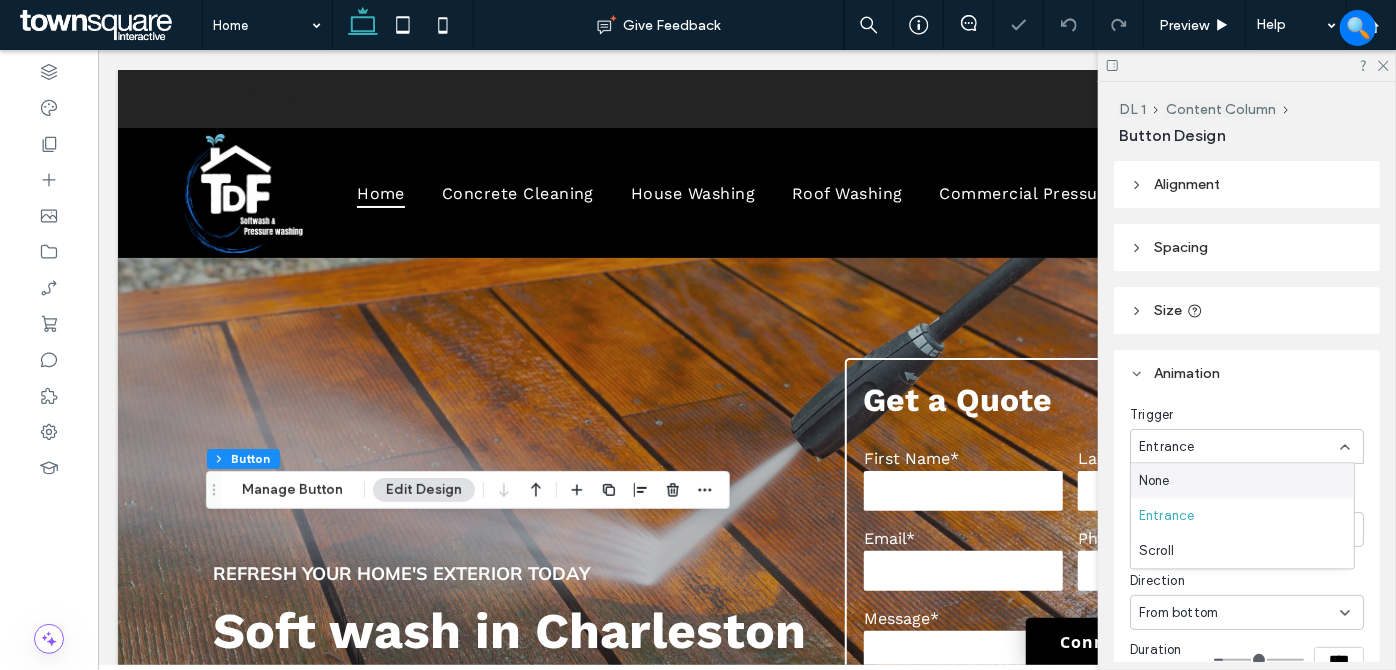 click on "None" at bounding box center (1242, 481) 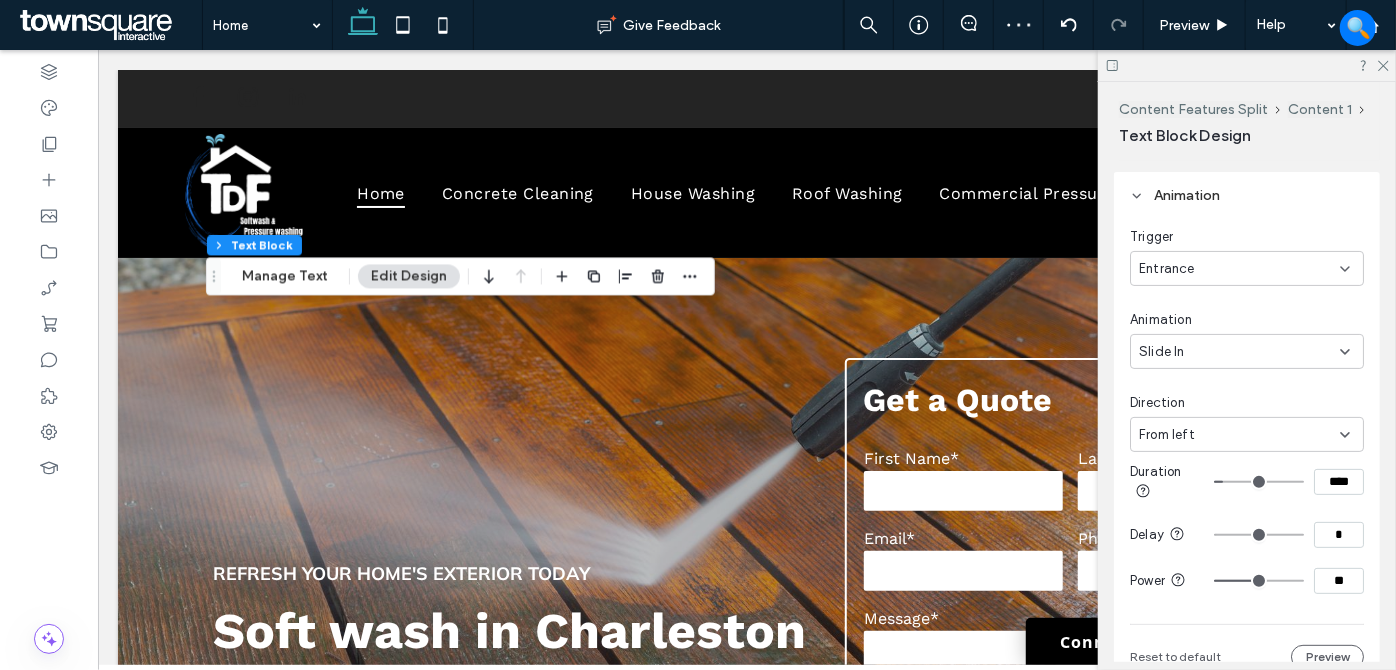 scroll, scrollTop: 181, scrollLeft: 0, axis: vertical 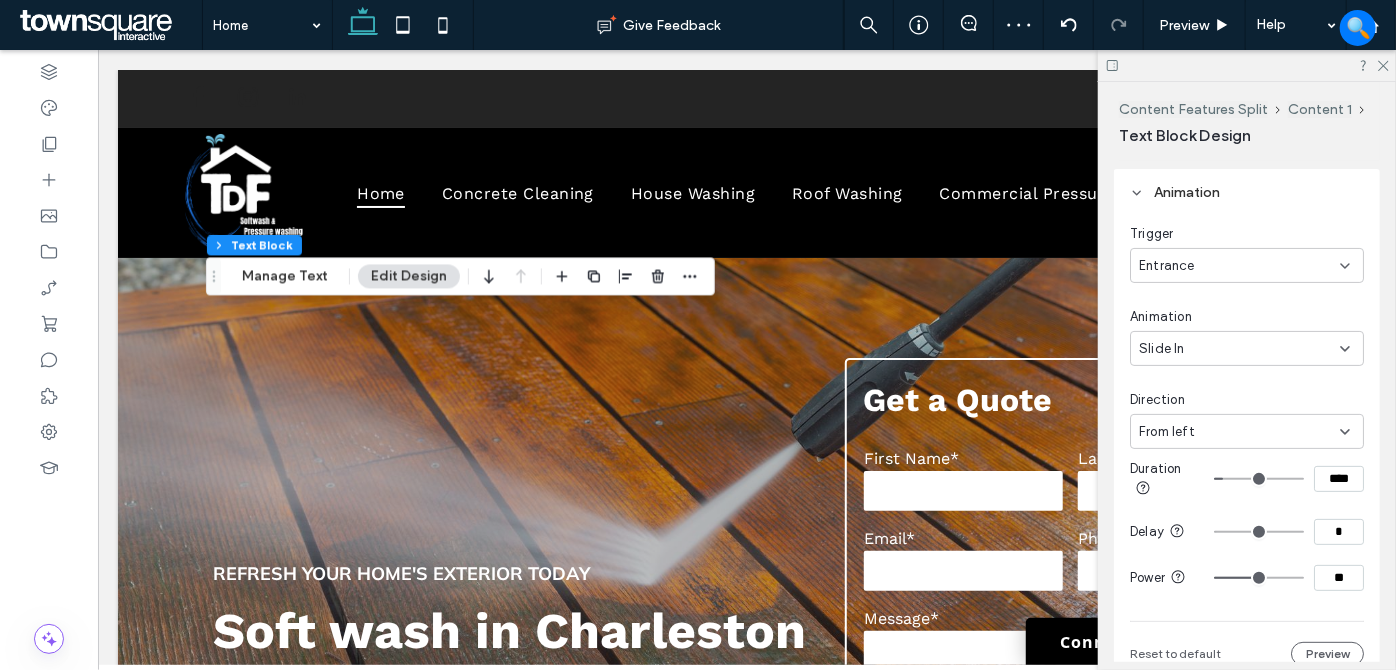 click on "Entrance" at bounding box center (1239, 266) 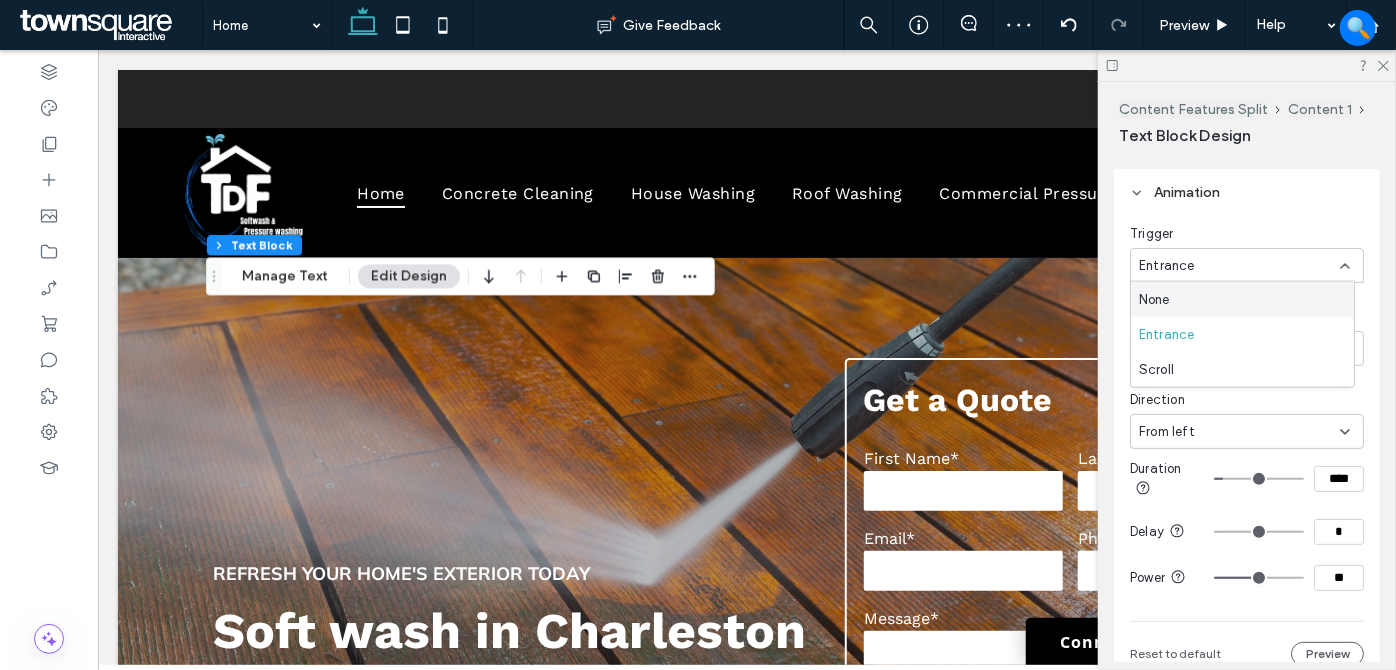 drag, startPoint x: 1171, startPoint y: 302, endPoint x: 1122, endPoint y: 311, distance: 49.819675 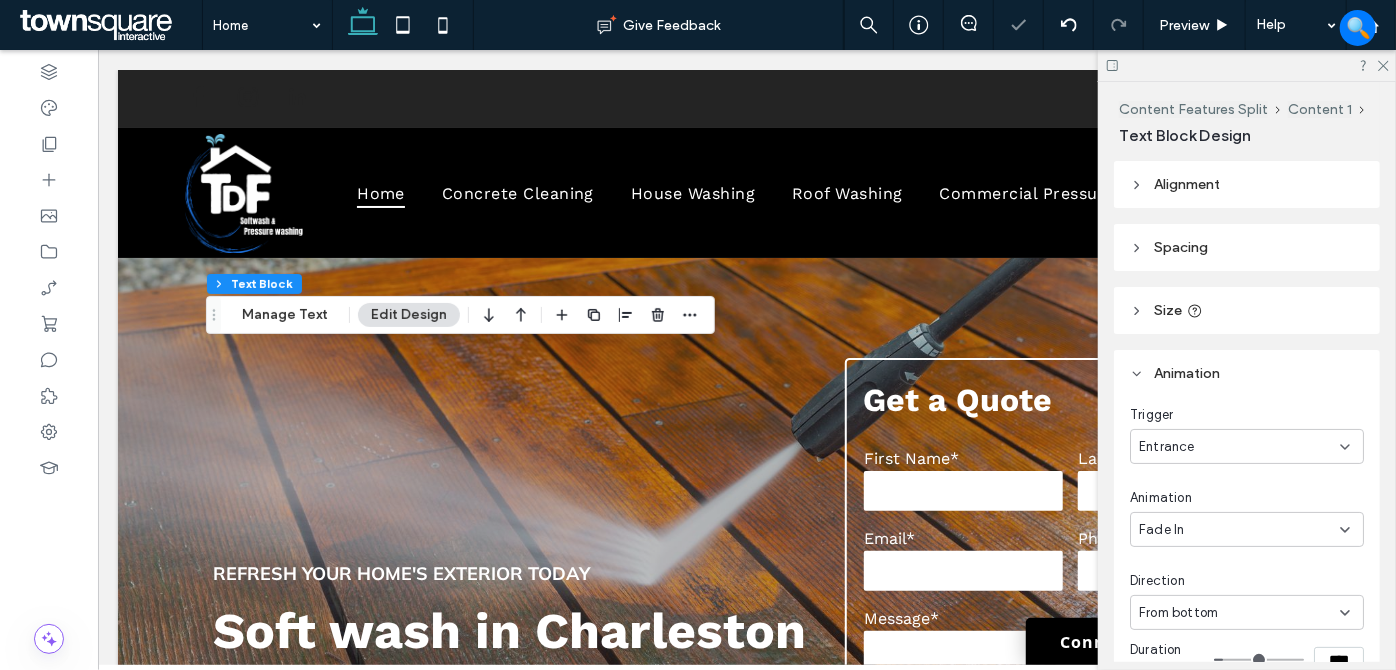 click on "Trigger Entrance Animation Fade In Direction From bottom Duration **** Delay * Power ** Reset to default Preview" at bounding box center [1247, 626] 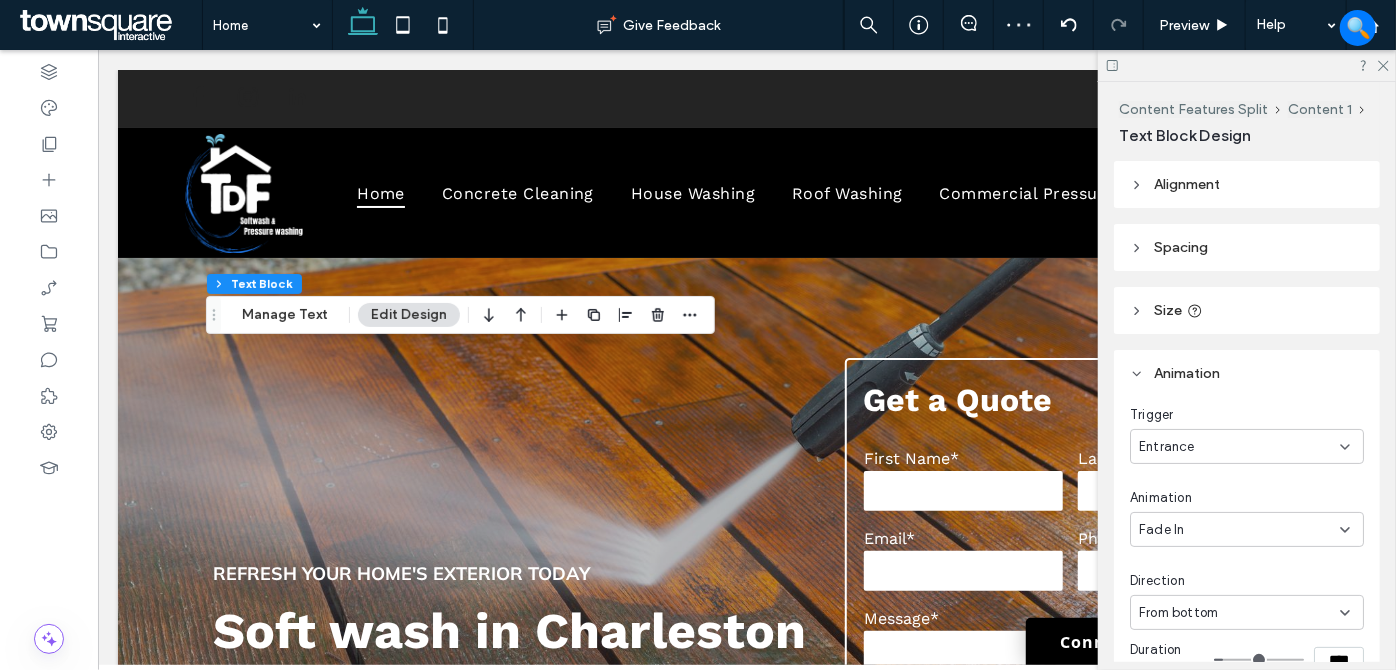 click on "Trigger Entrance" at bounding box center (1247, 434) 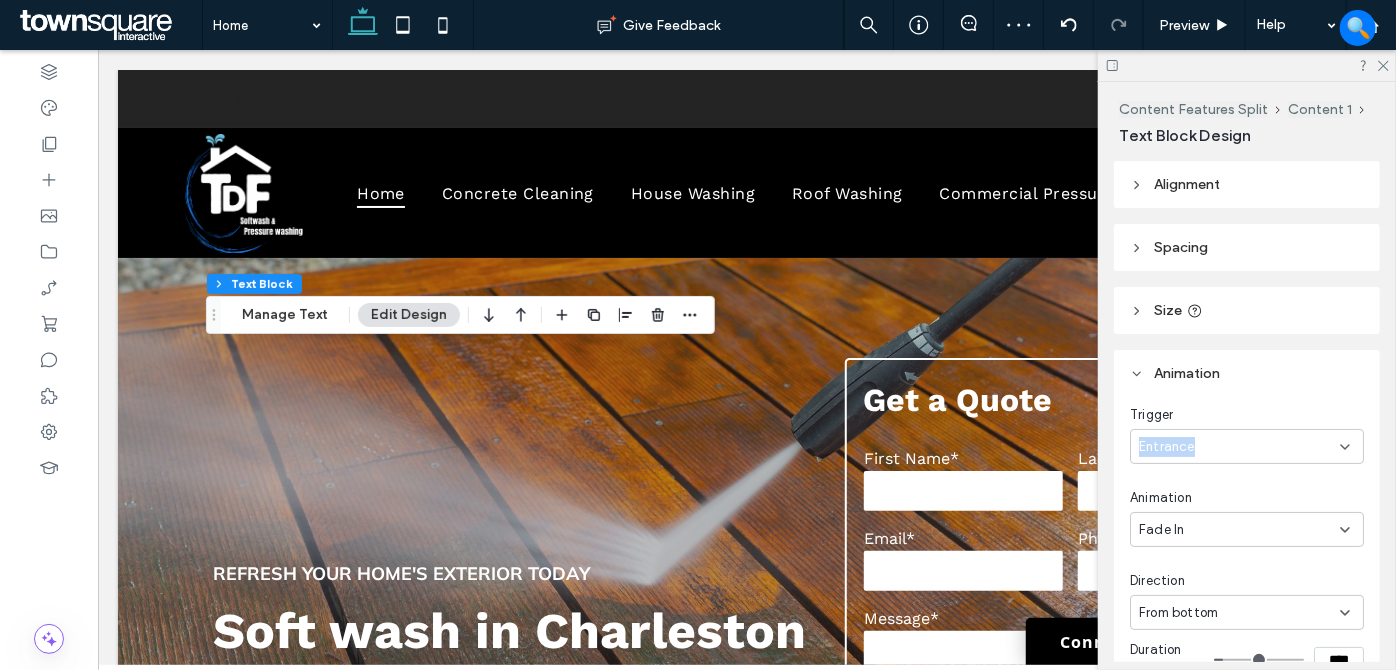 drag, startPoint x: 1230, startPoint y: 448, endPoint x: 1223, endPoint y: 456, distance: 10.630146 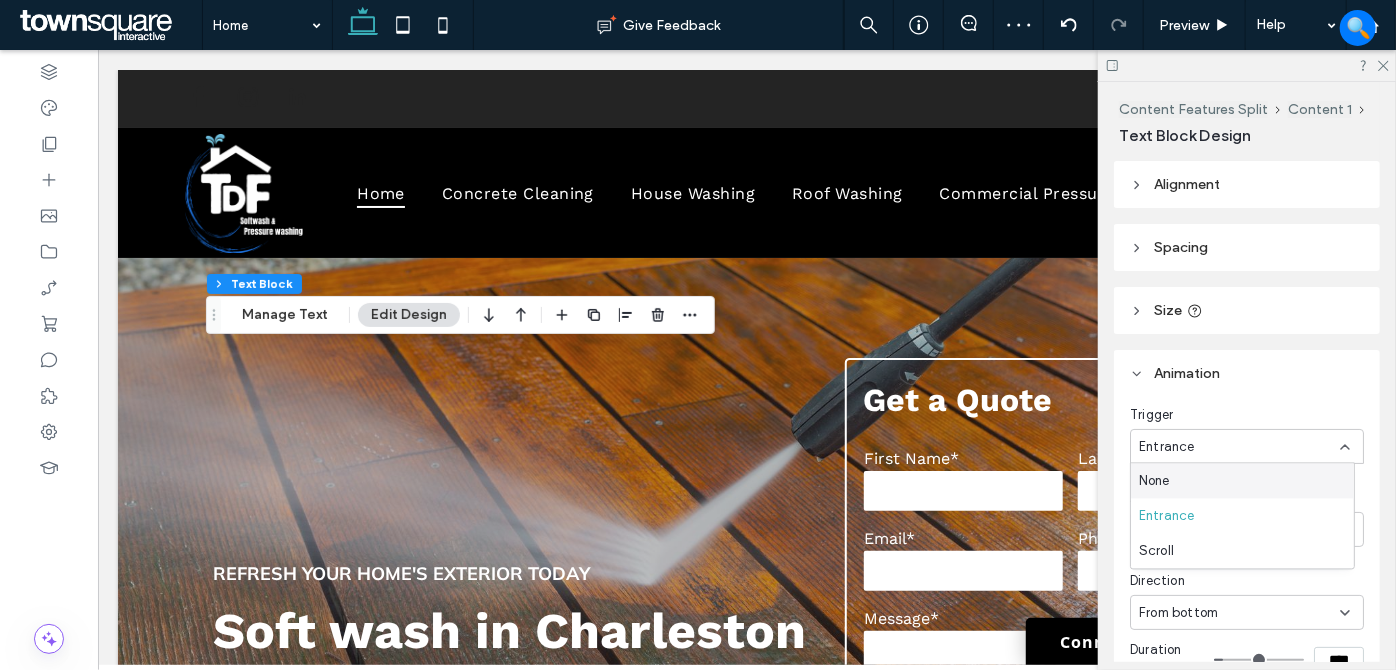 click on "None" at bounding box center [1242, 481] 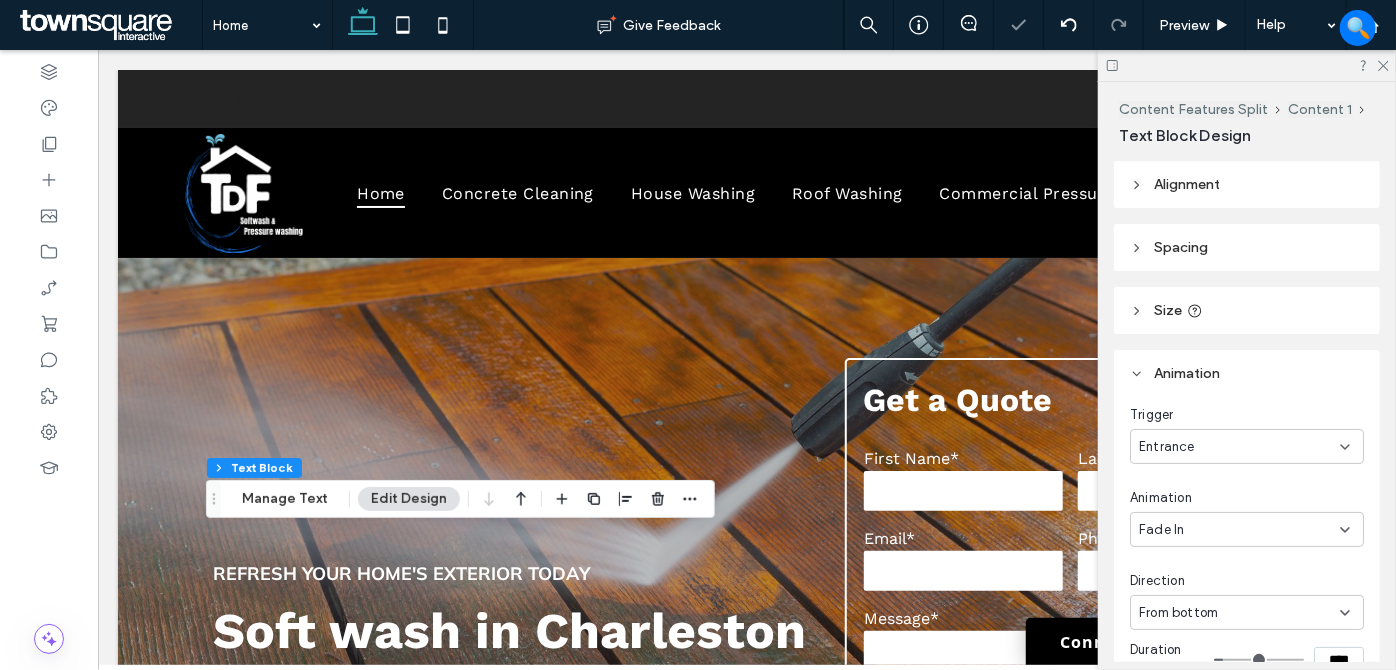 click on "Entrance" at bounding box center [1247, 446] 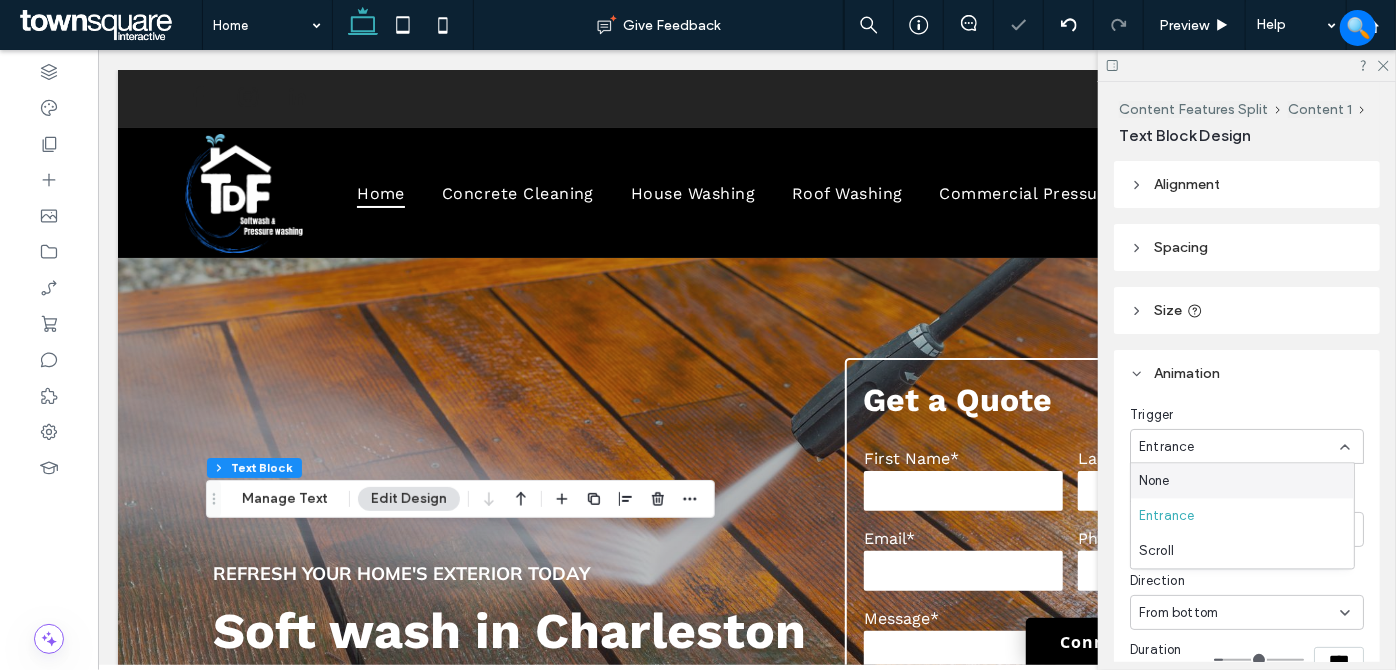 click on "None" at bounding box center (1242, 481) 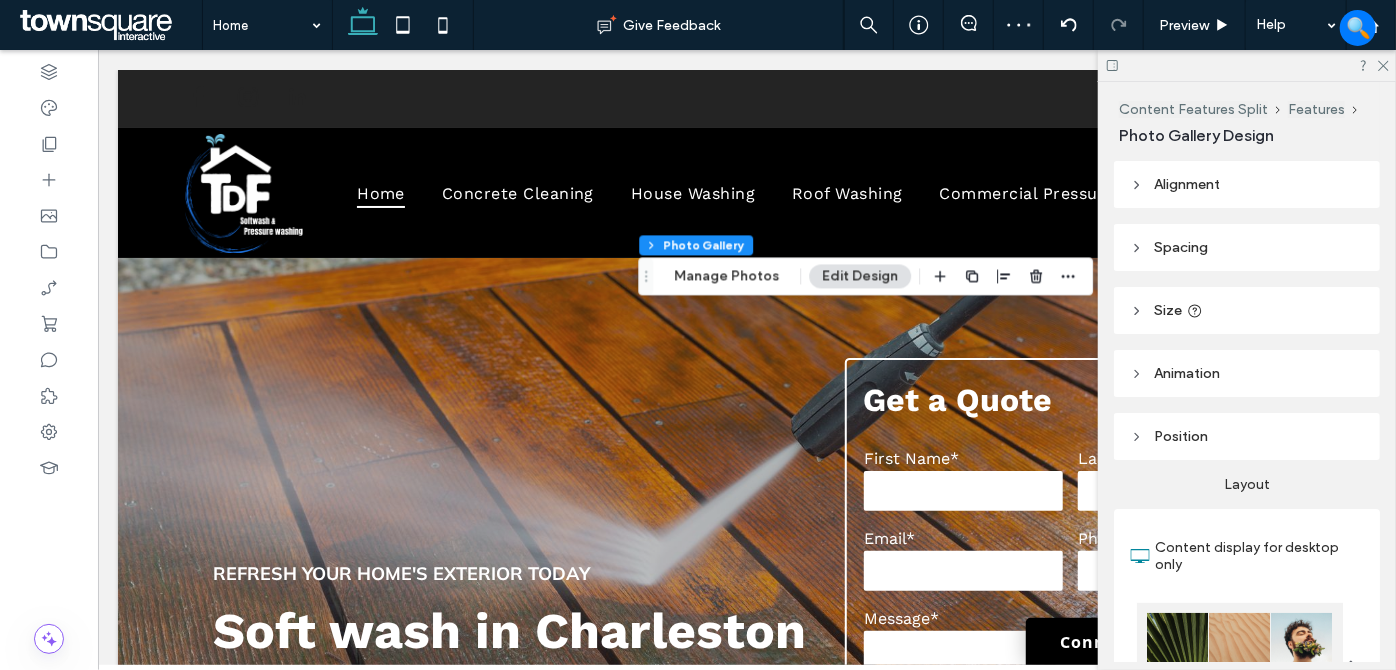 drag, startPoint x: 1201, startPoint y: 374, endPoint x: 1229, endPoint y: 390, distance: 32.24903 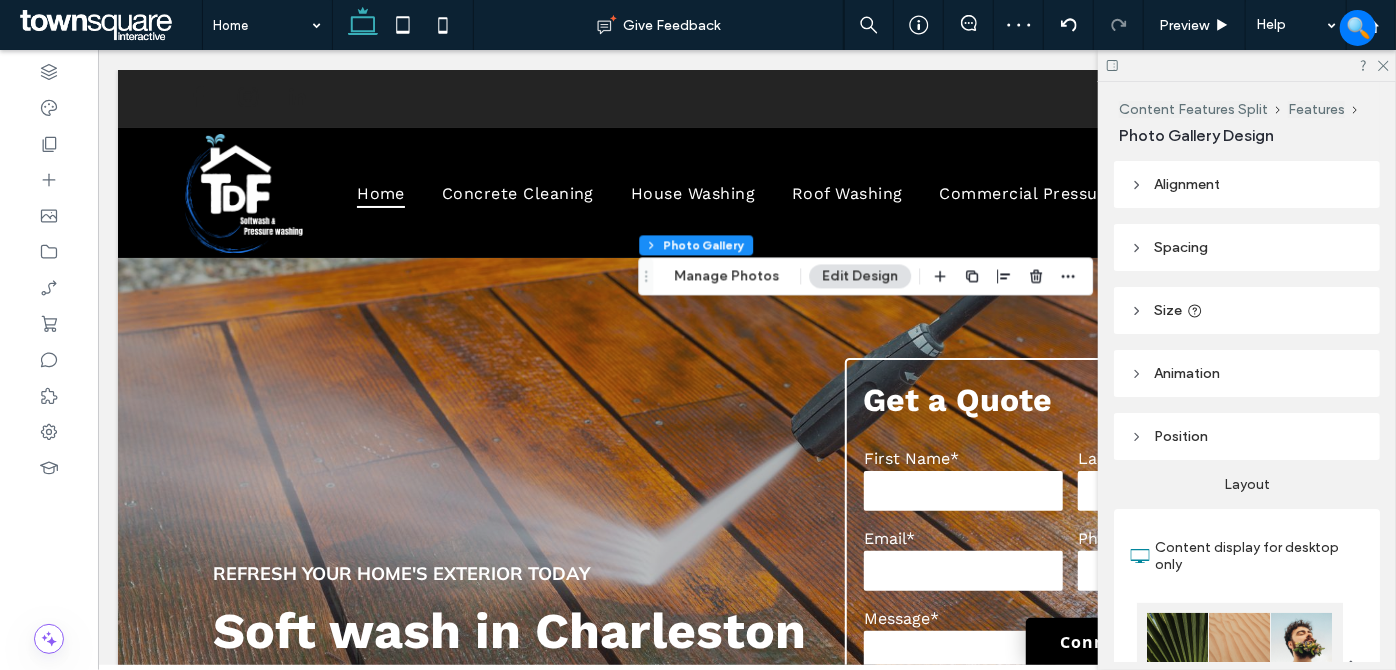 click on "Animation" at bounding box center (1187, 373) 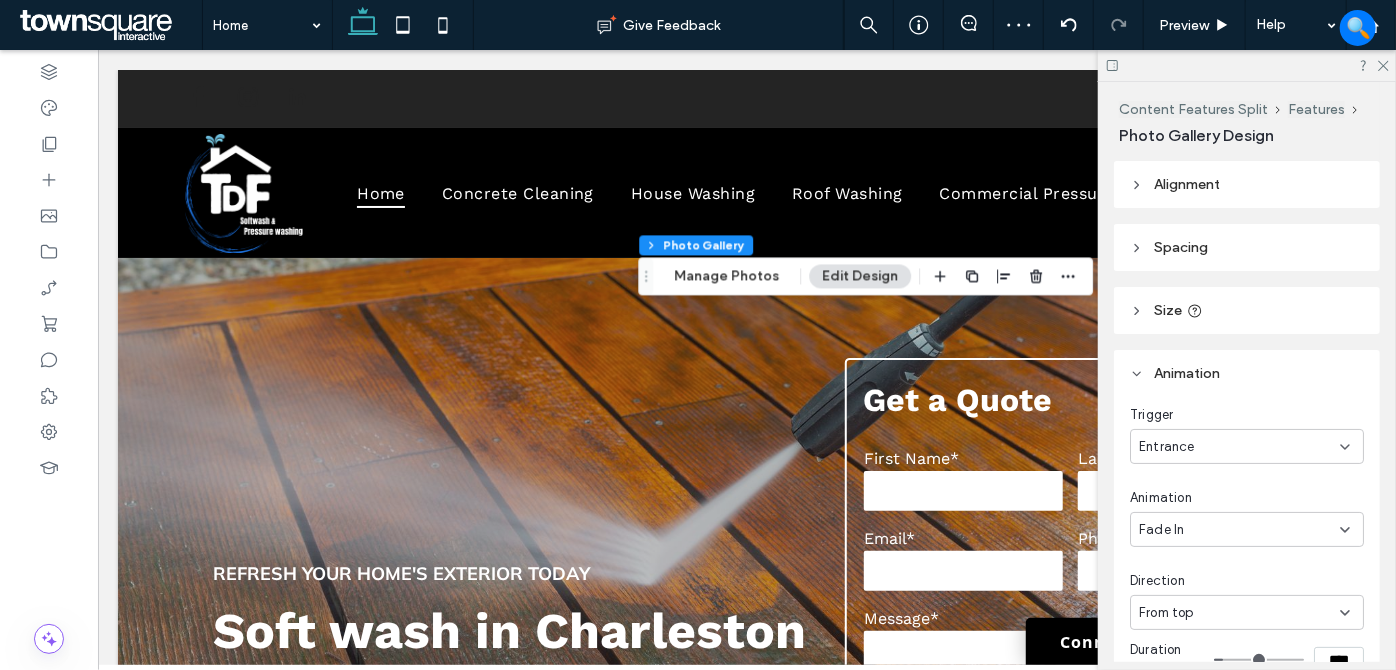 drag, startPoint x: 1231, startPoint y: 441, endPoint x: 1221, endPoint y: 453, distance: 15.6205 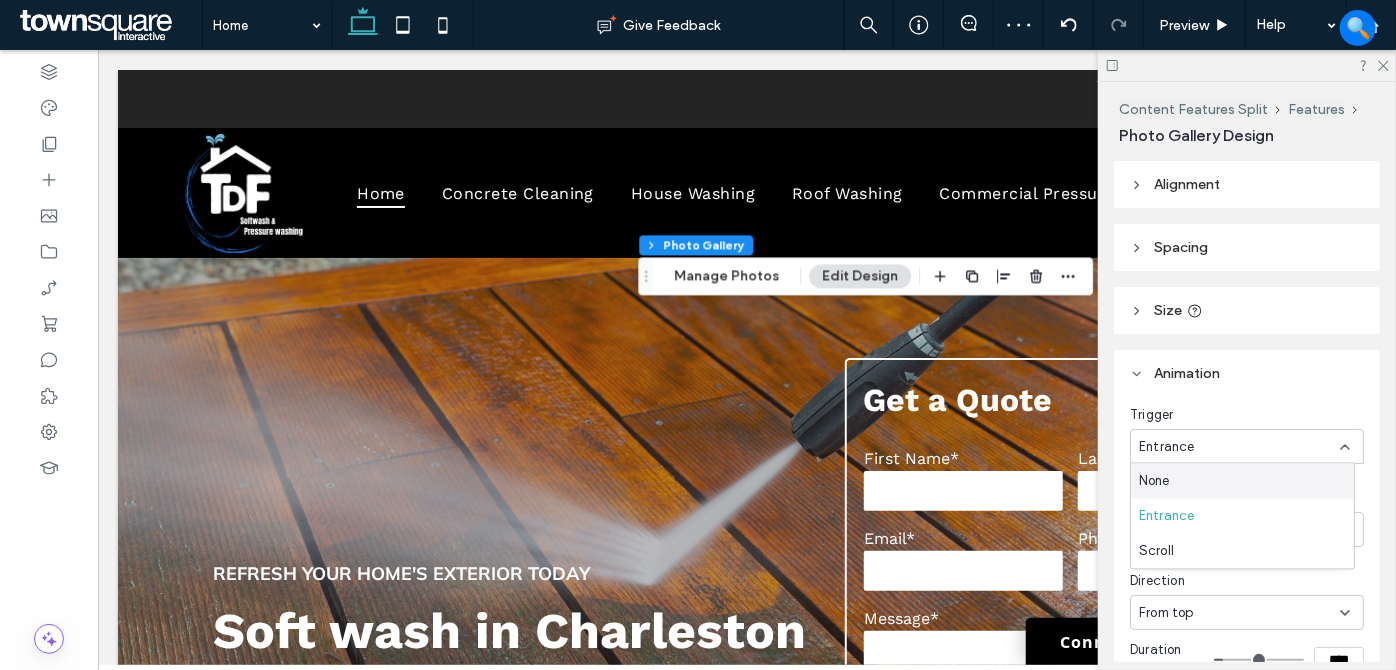click on "None" at bounding box center (1242, 481) 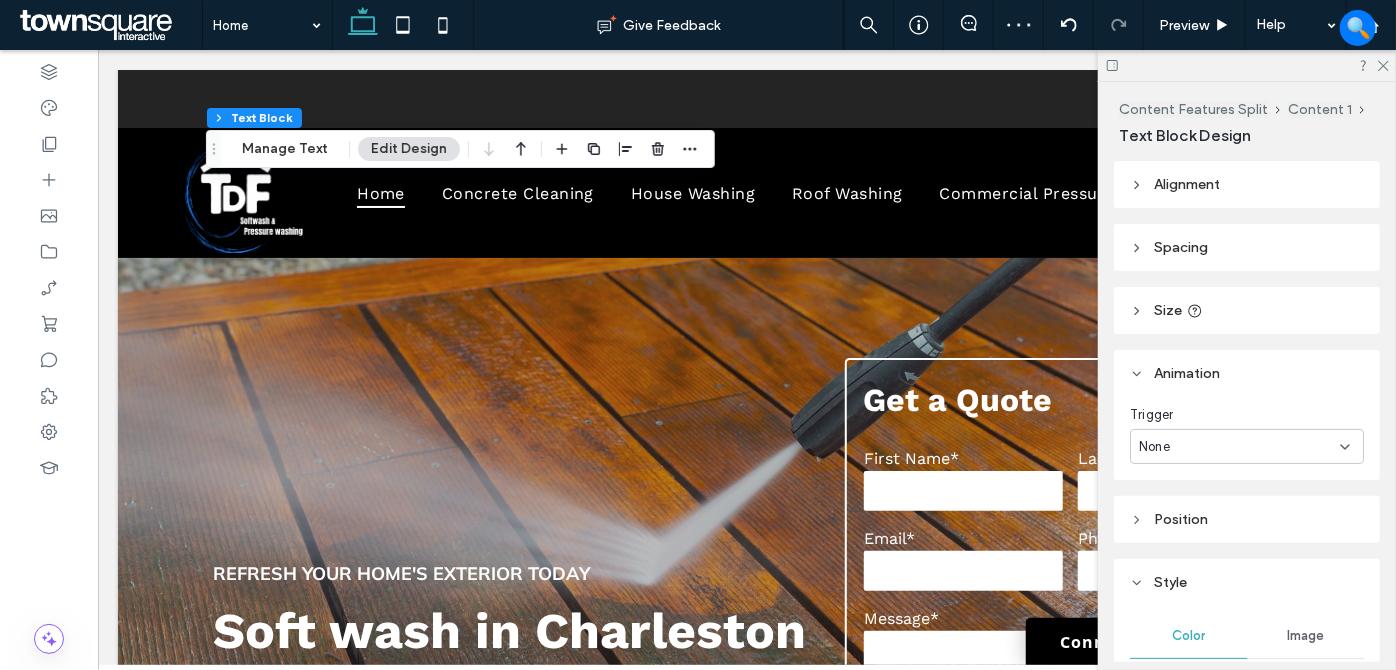 click on "None" at bounding box center (1239, 447) 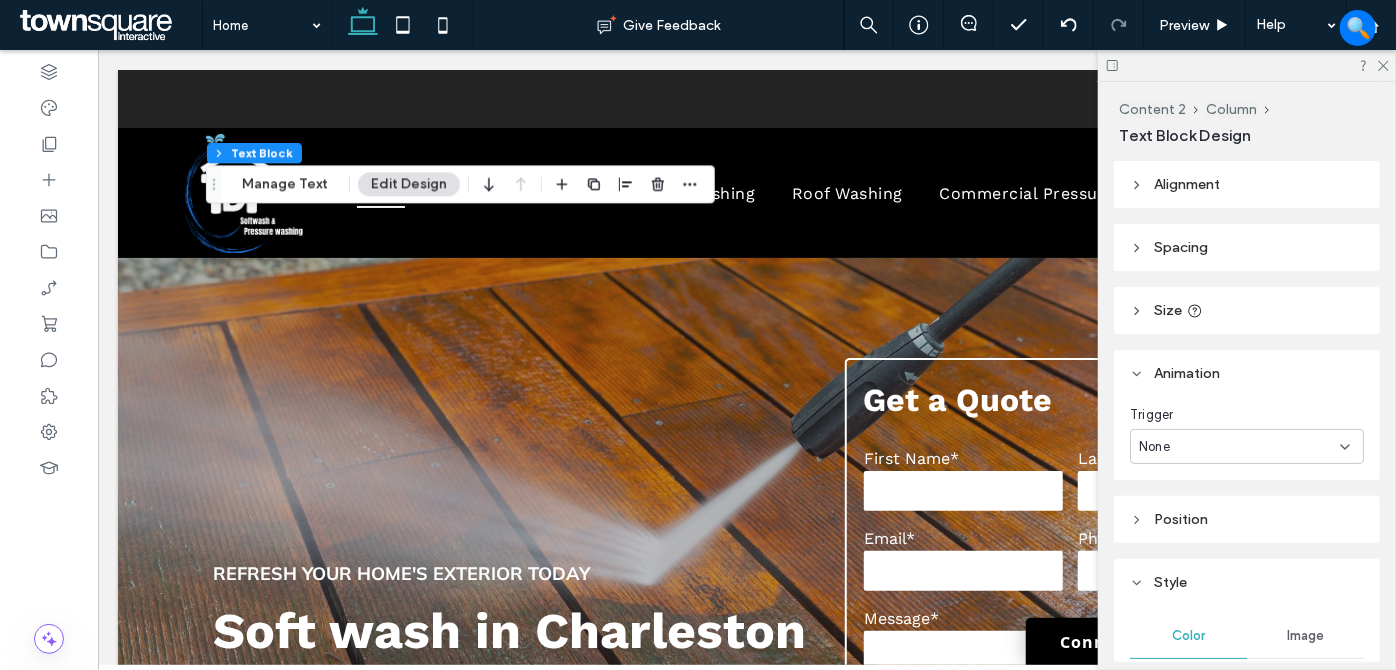 click on "None" at bounding box center [1239, 447] 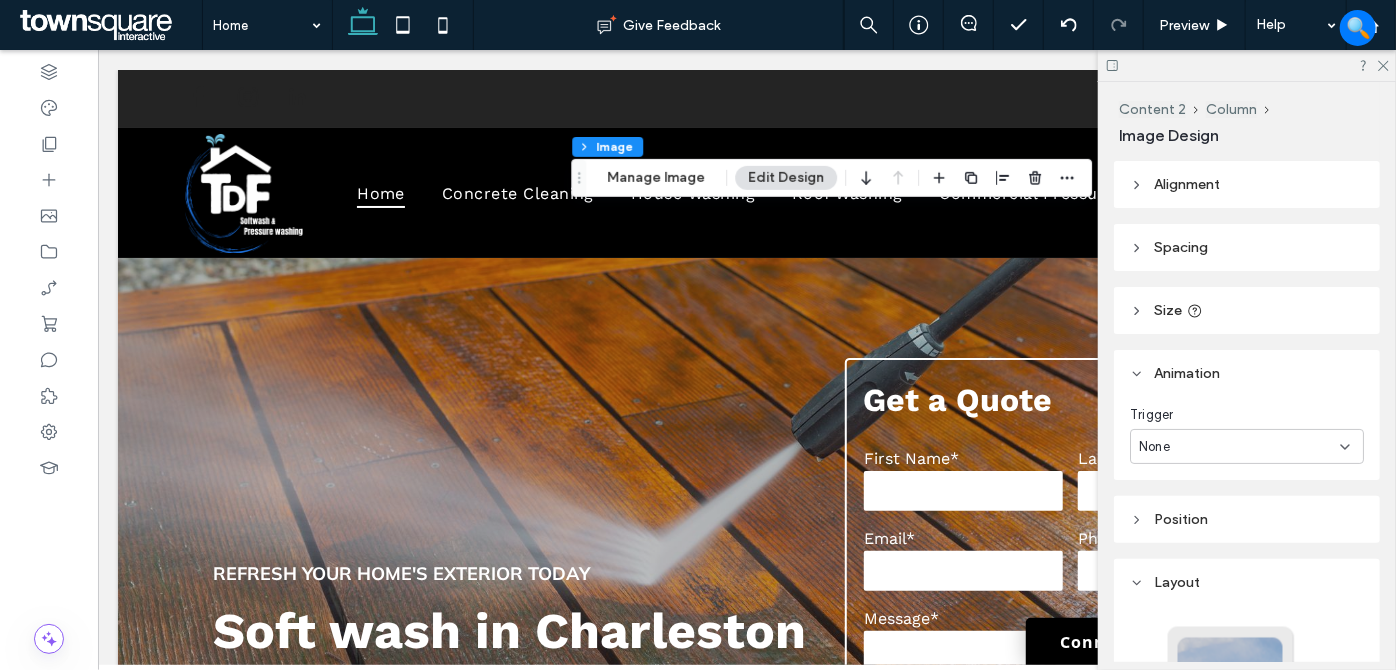type on "**" 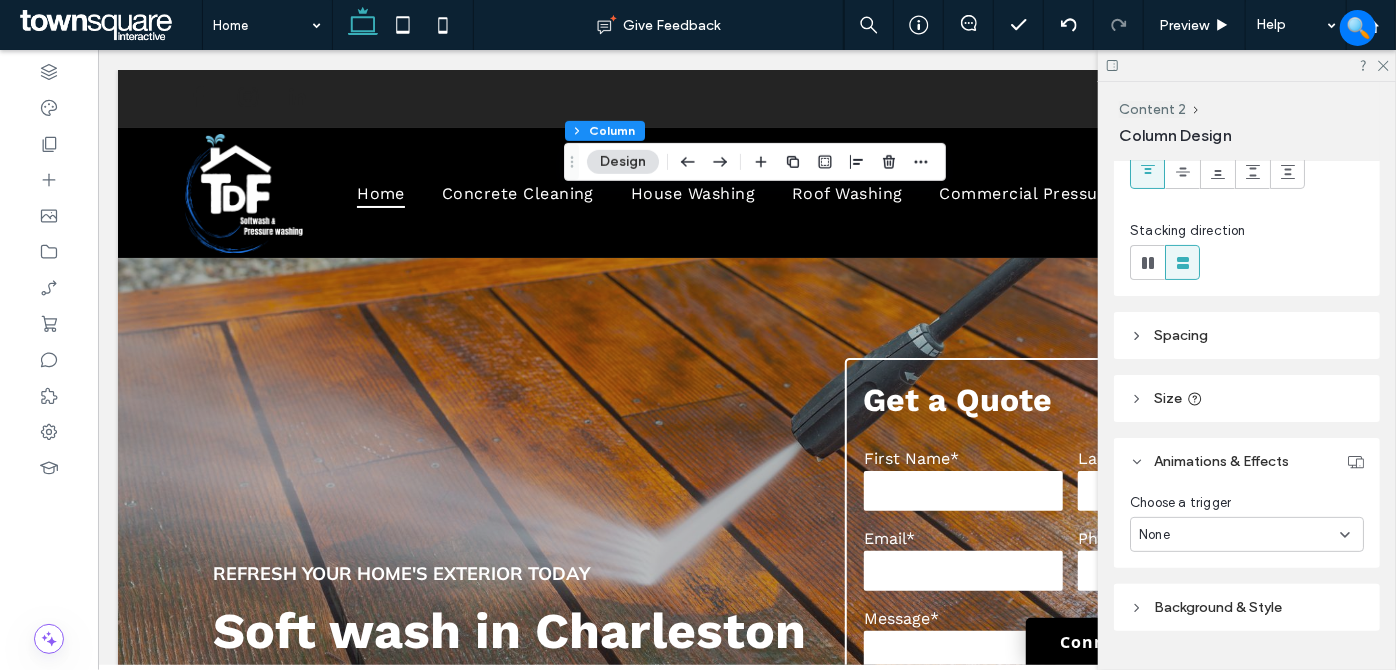 click on "Animations & Effects" at bounding box center (1247, 461) 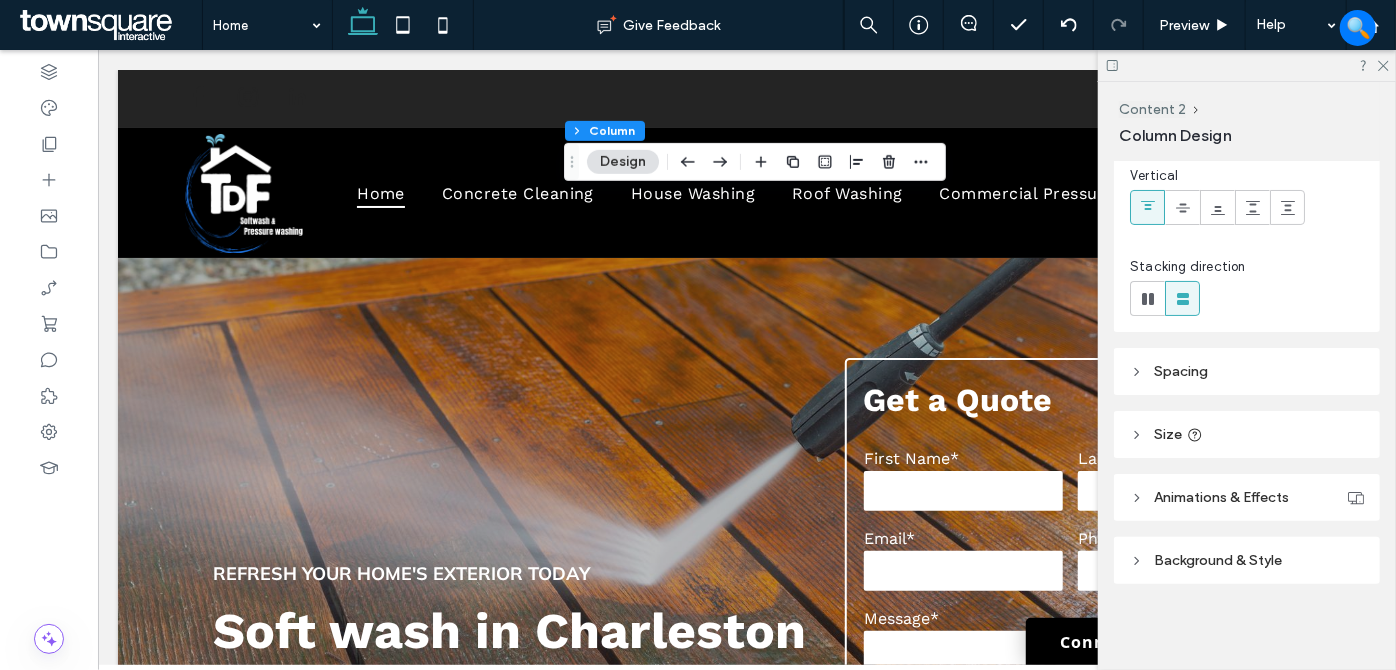 click on "Animations & Effects" at bounding box center [1221, 497] 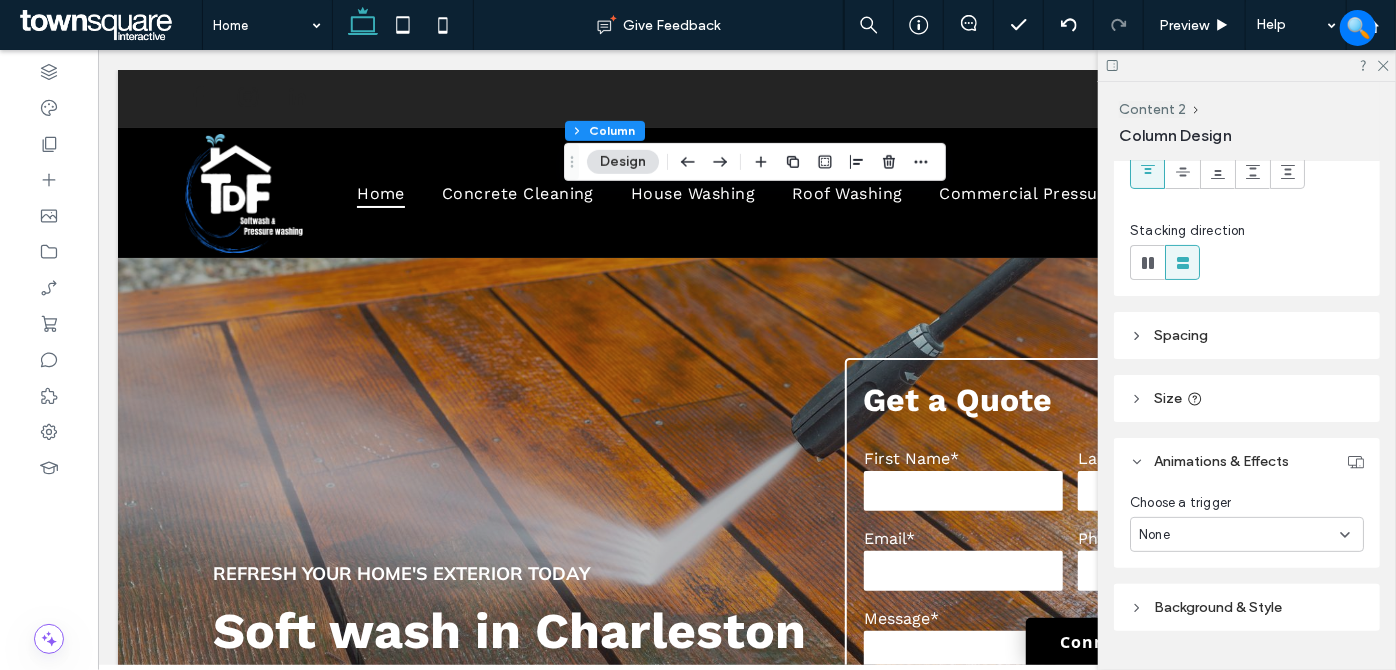 scroll, scrollTop: 228, scrollLeft: 0, axis: vertical 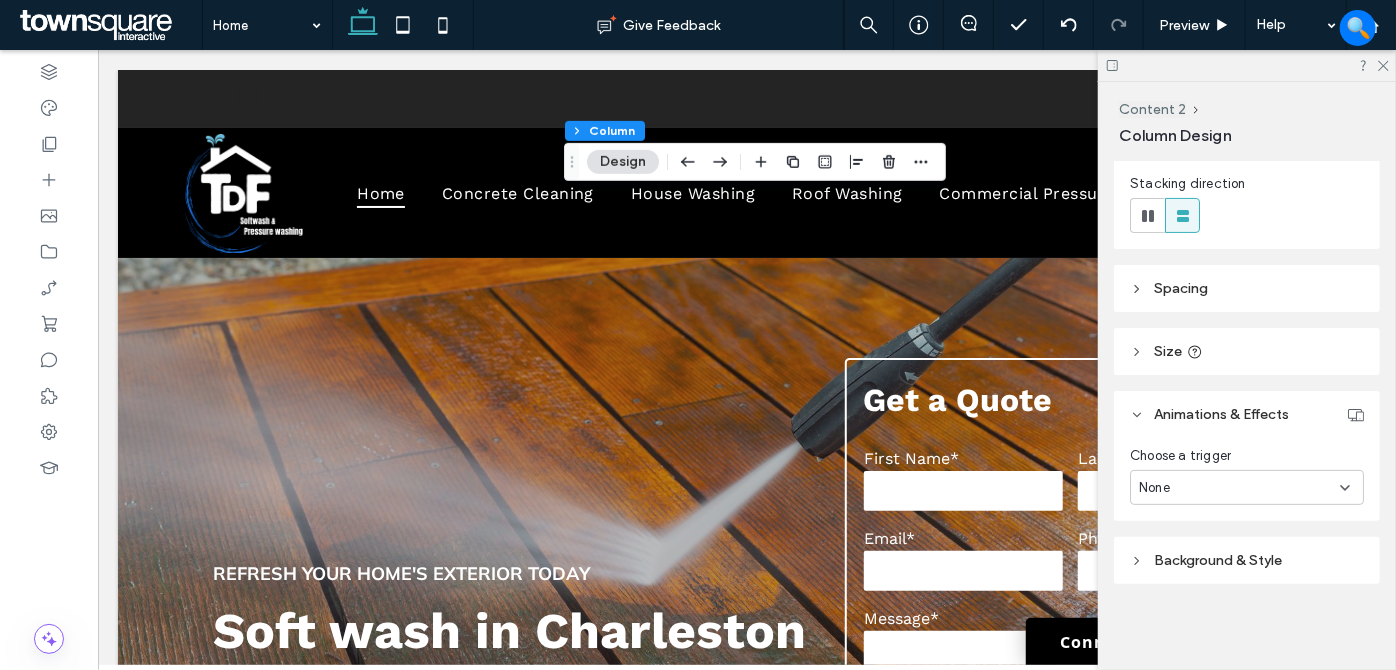 drag, startPoint x: 1268, startPoint y: 487, endPoint x: 1269, endPoint y: 500, distance: 13.038404 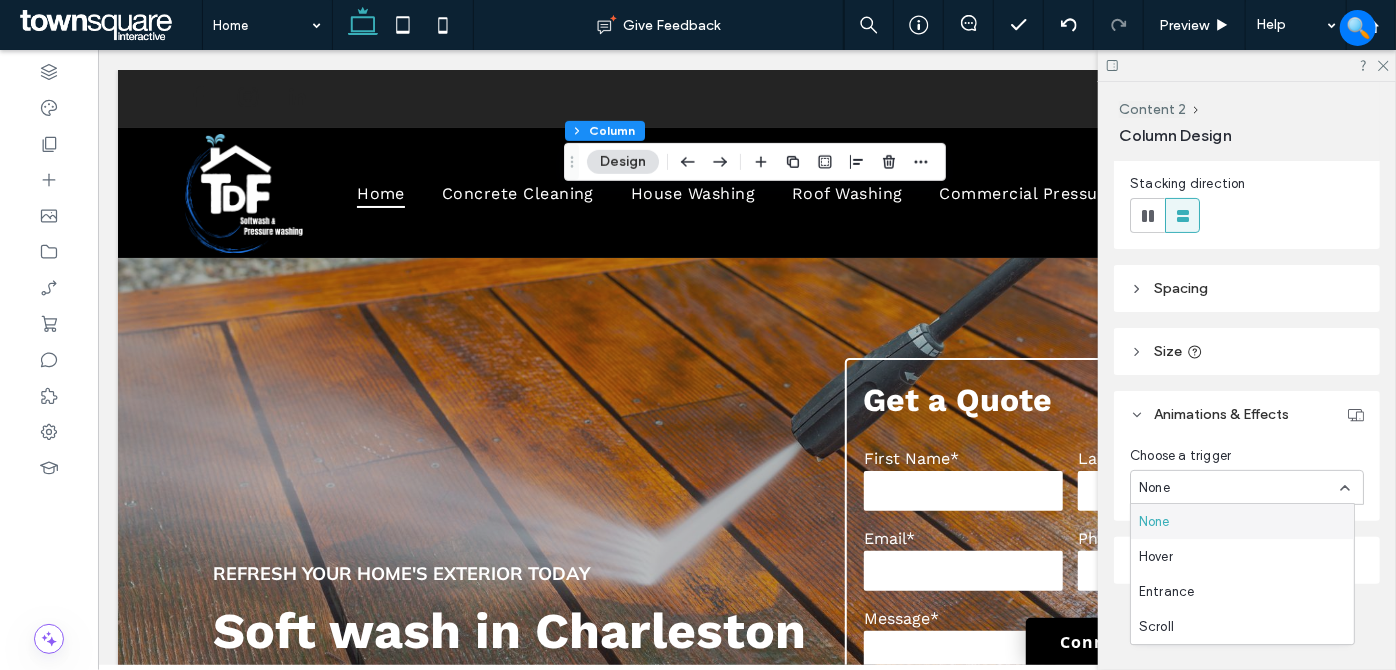 click on "None" at bounding box center (1242, 521) 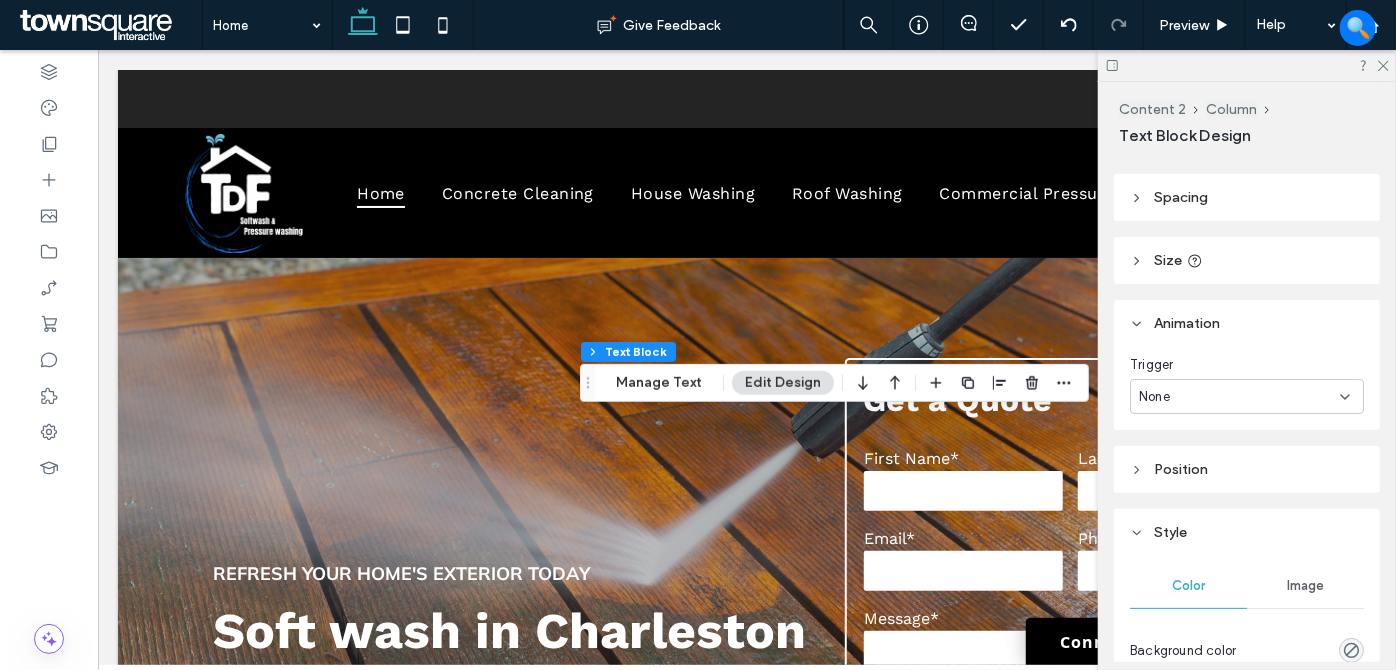 scroll, scrollTop: 90, scrollLeft: 0, axis: vertical 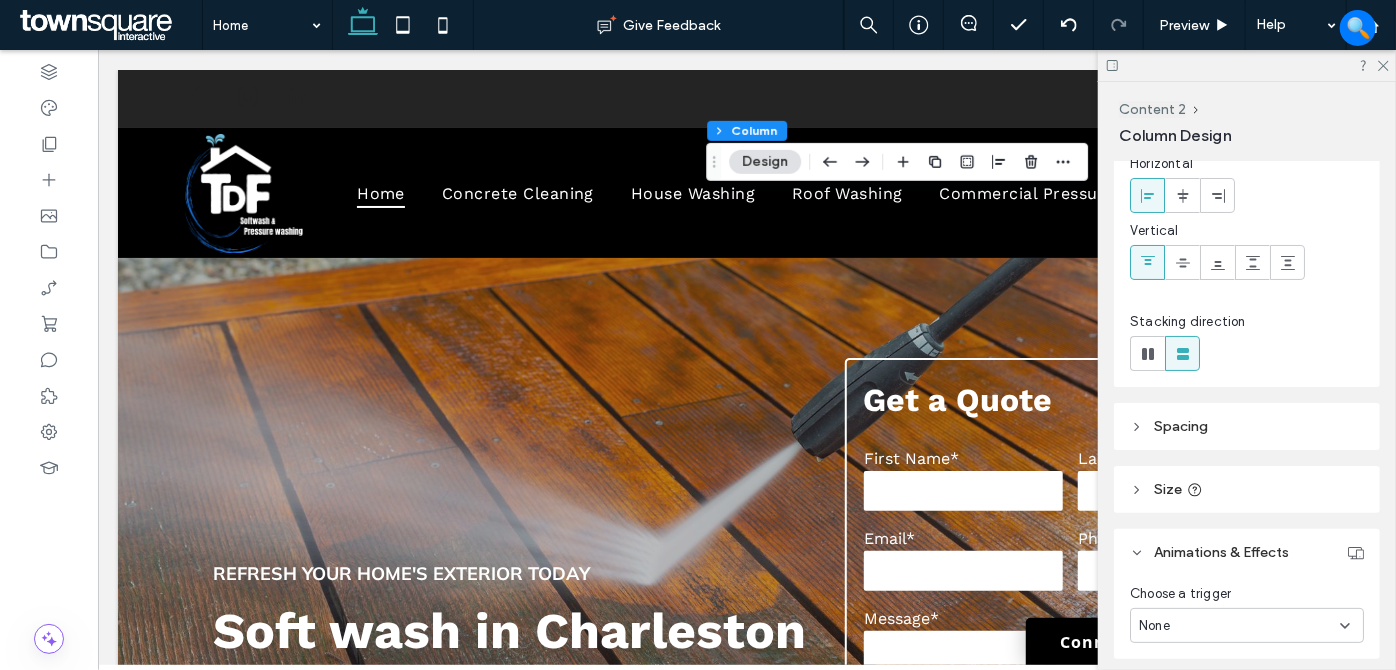 click on "None" at bounding box center (1239, 626) 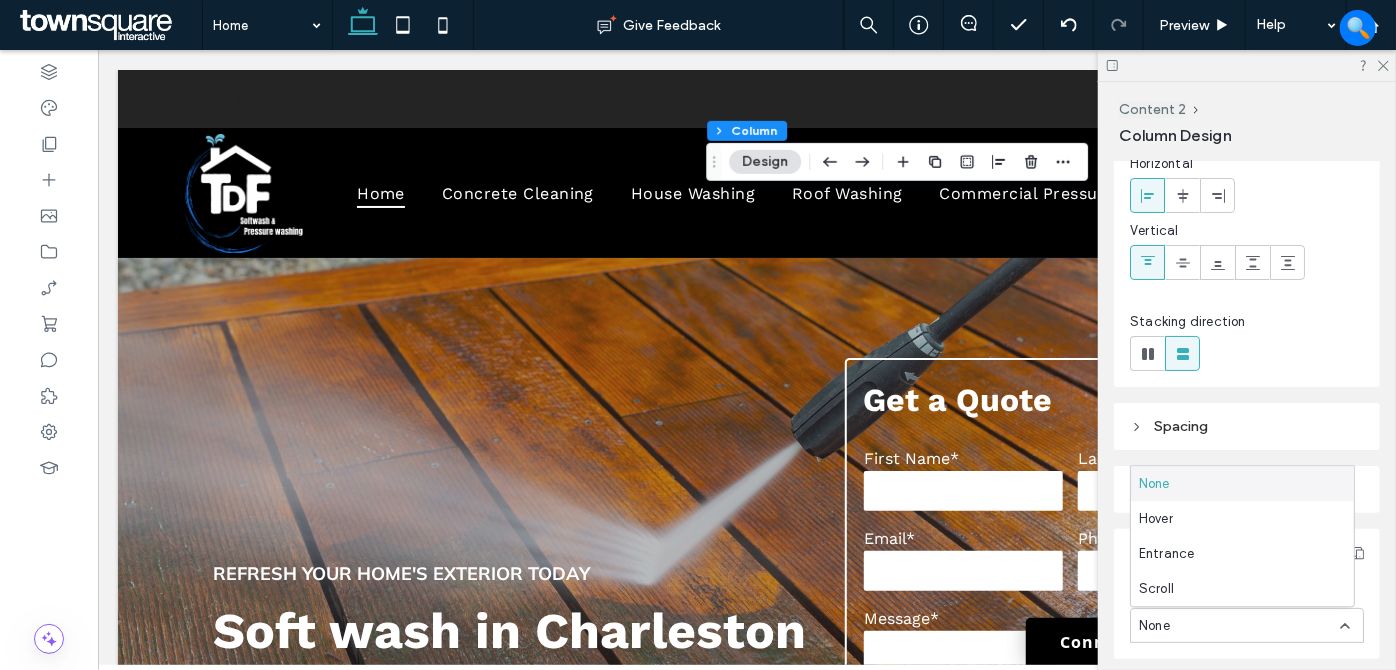 click on "None" at bounding box center (1242, 483) 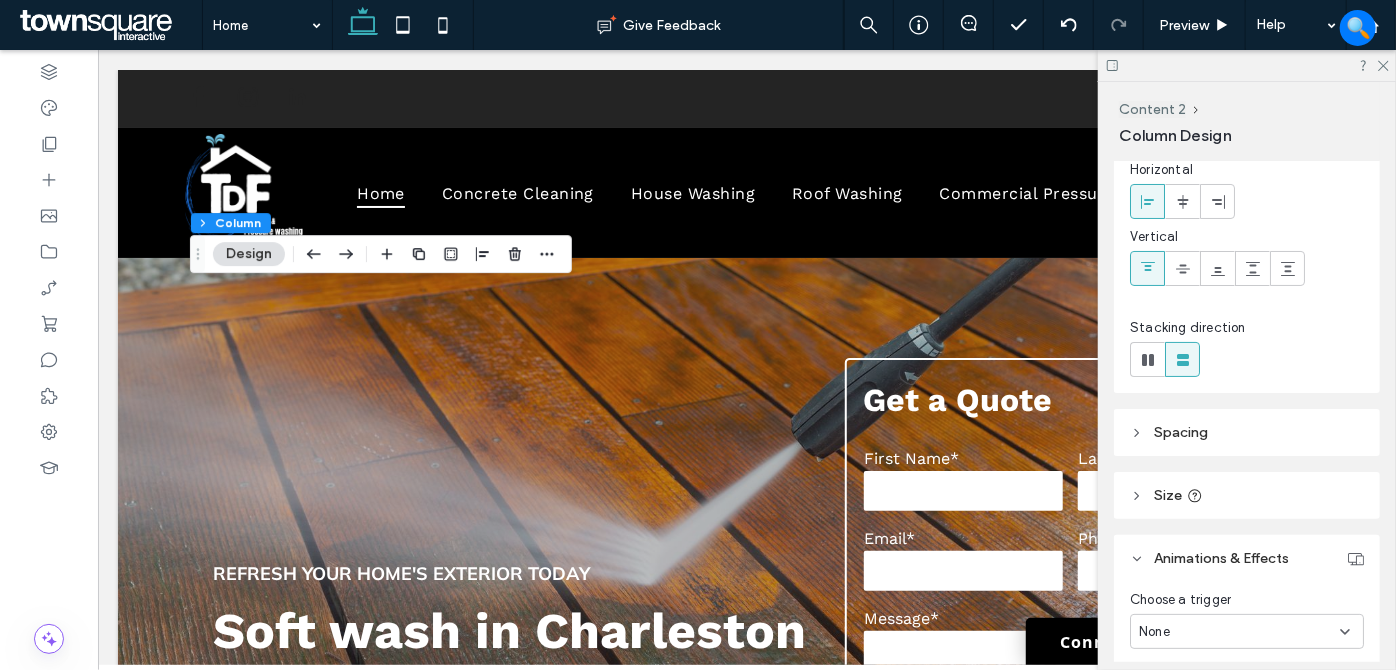 scroll, scrollTop: 181, scrollLeft: 0, axis: vertical 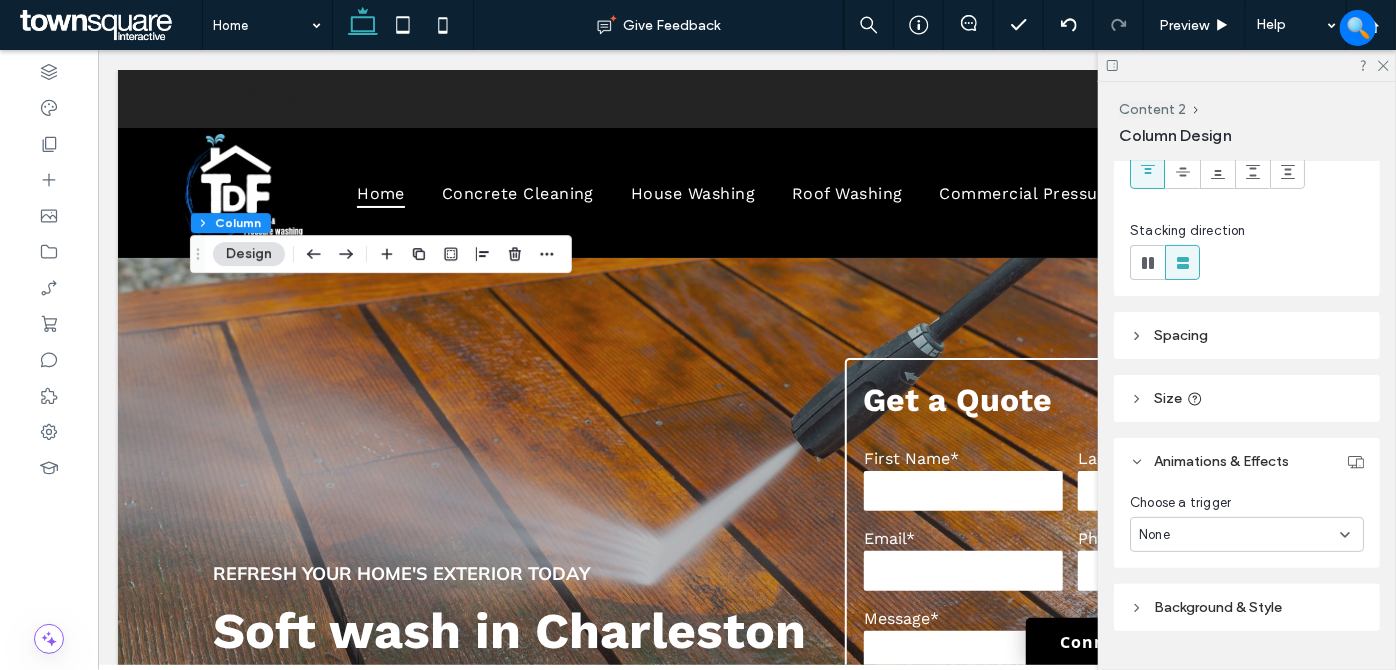 drag, startPoint x: 1182, startPoint y: 534, endPoint x: 1192, endPoint y: 546, distance: 15.6205 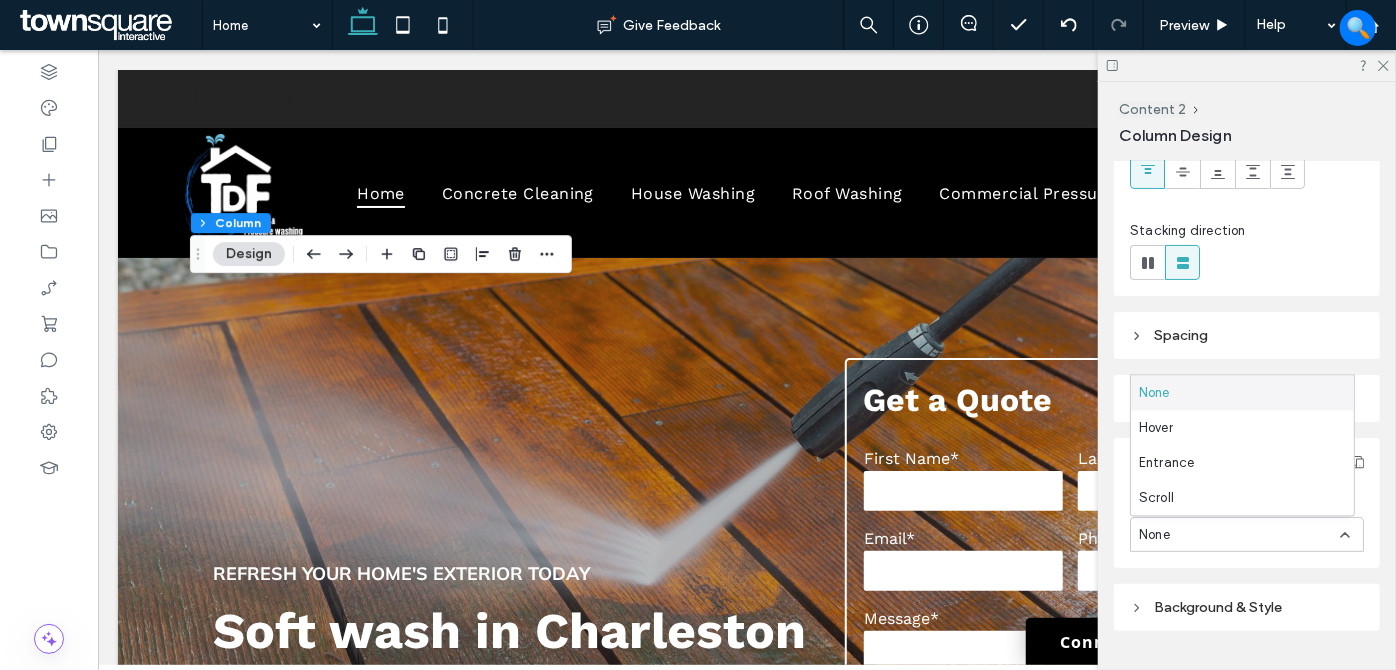drag, startPoint x: 1178, startPoint y: 391, endPoint x: 1161, endPoint y: 403, distance: 20.808653 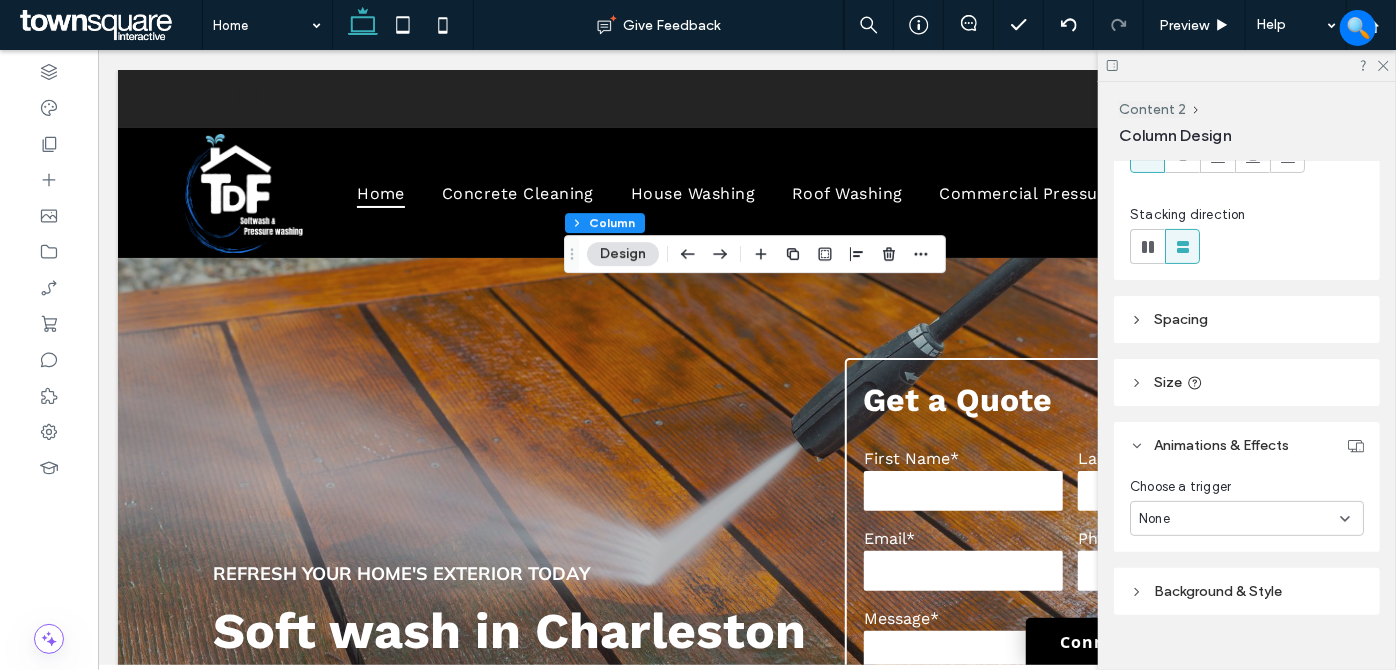 scroll, scrollTop: 228, scrollLeft: 0, axis: vertical 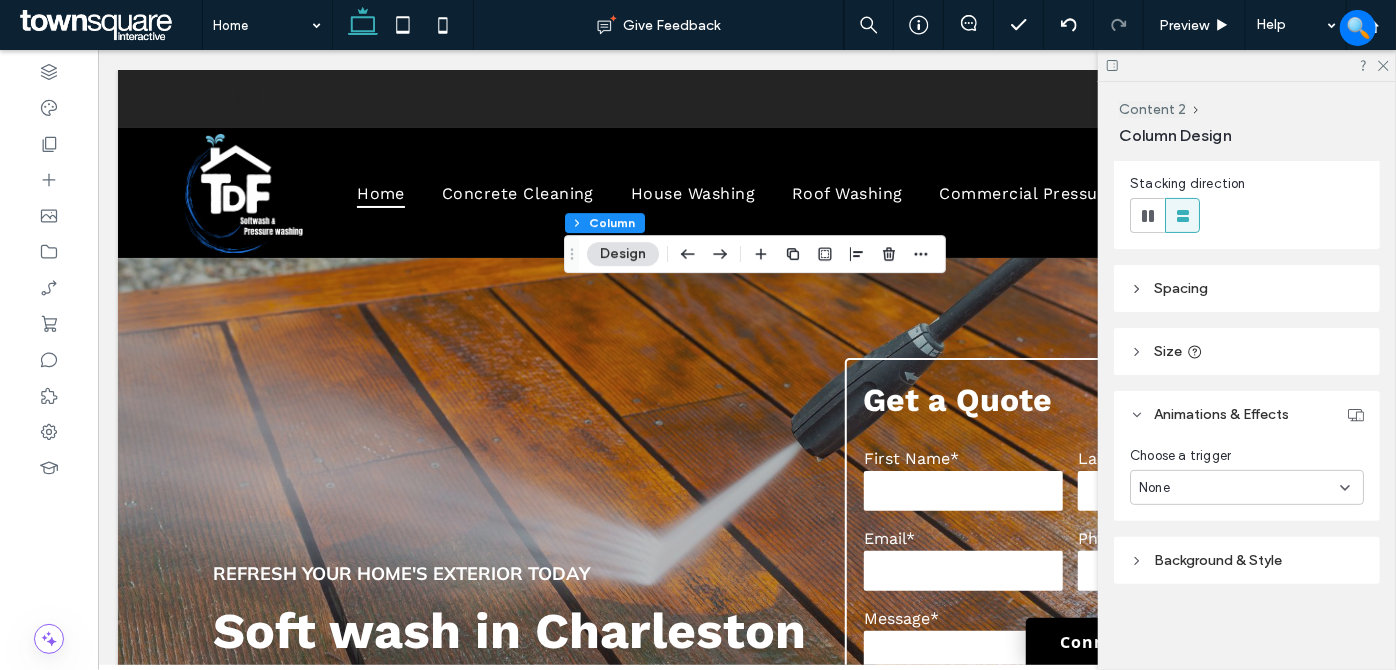 drag, startPoint x: 1206, startPoint y: 486, endPoint x: 1200, endPoint y: 498, distance: 13.416408 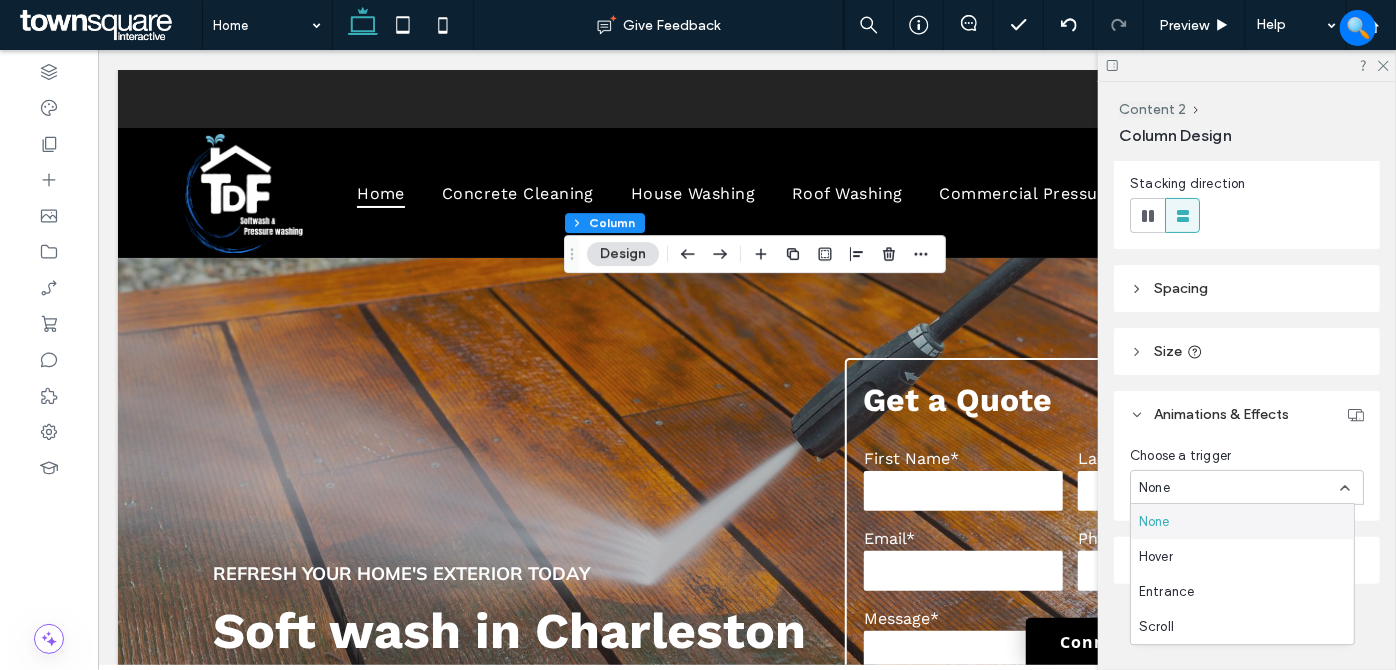 click on "None" at bounding box center [1242, 521] 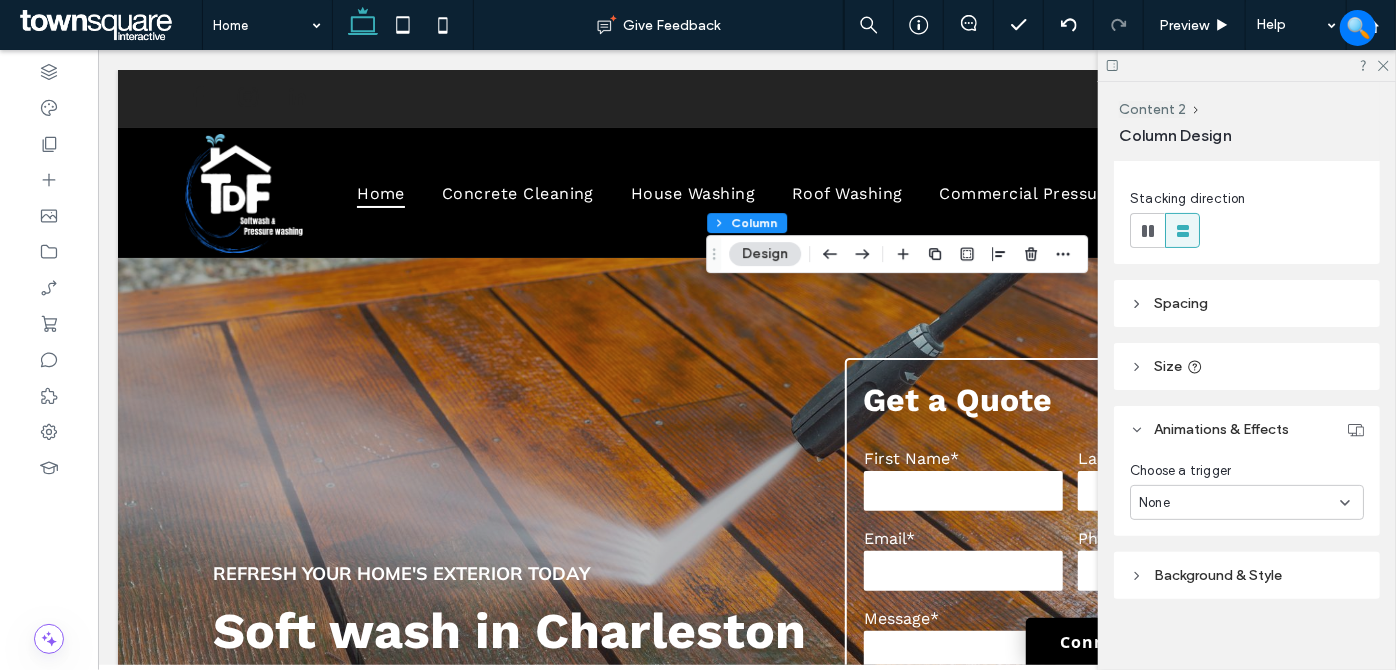 scroll, scrollTop: 228, scrollLeft: 0, axis: vertical 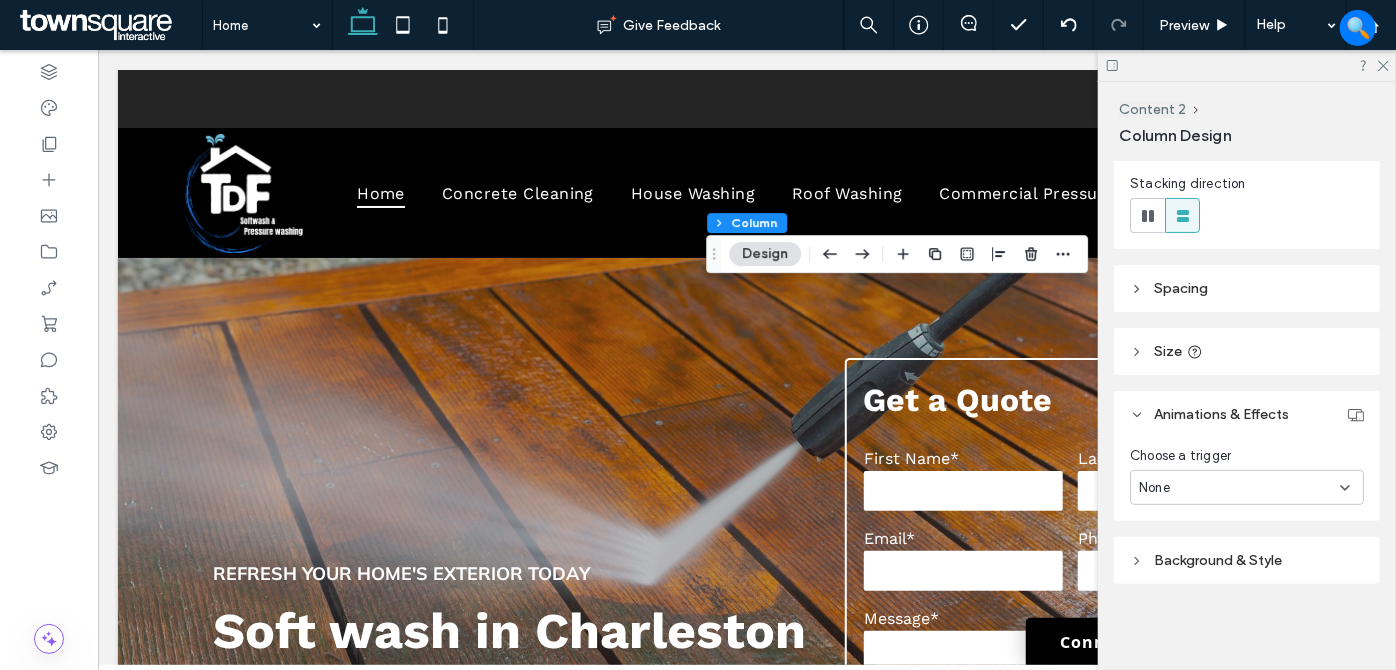 click on "None" at bounding box center (1239, 488) 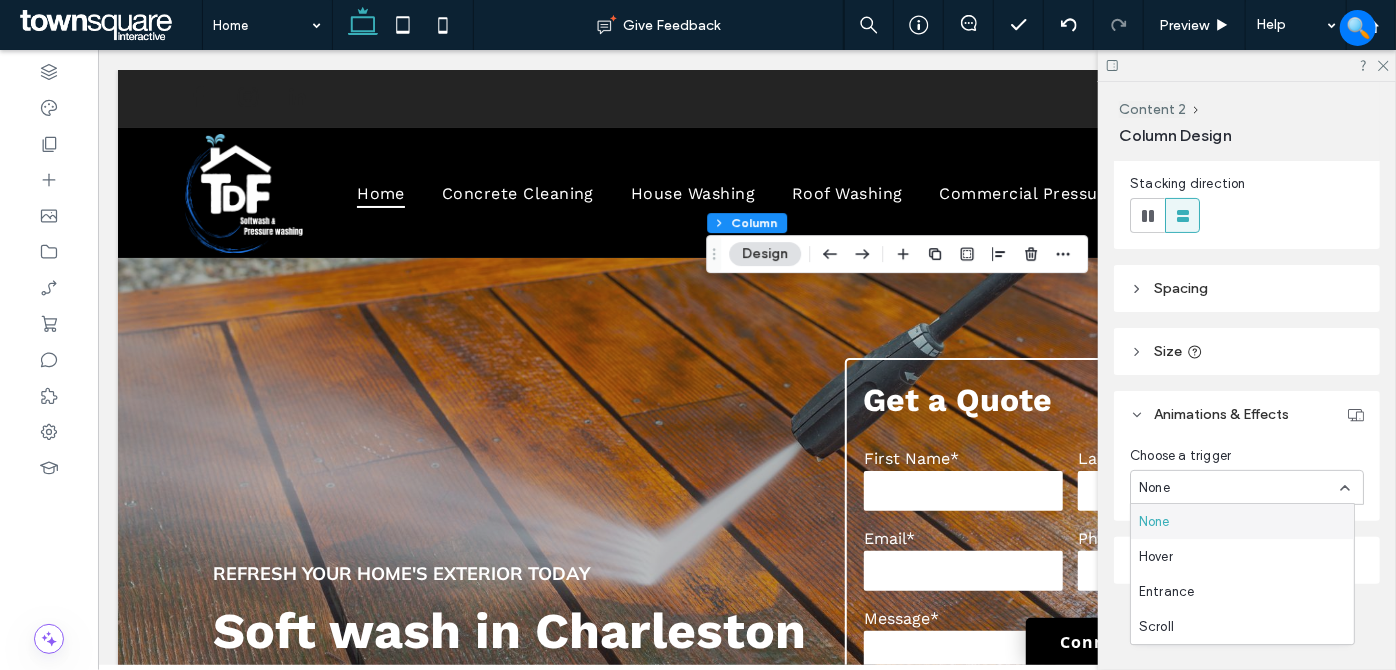 drag, startPoint x: 1184, startPoint y: 520, endPoint x: 1162, endPoint y: 514, distance: 22.803509 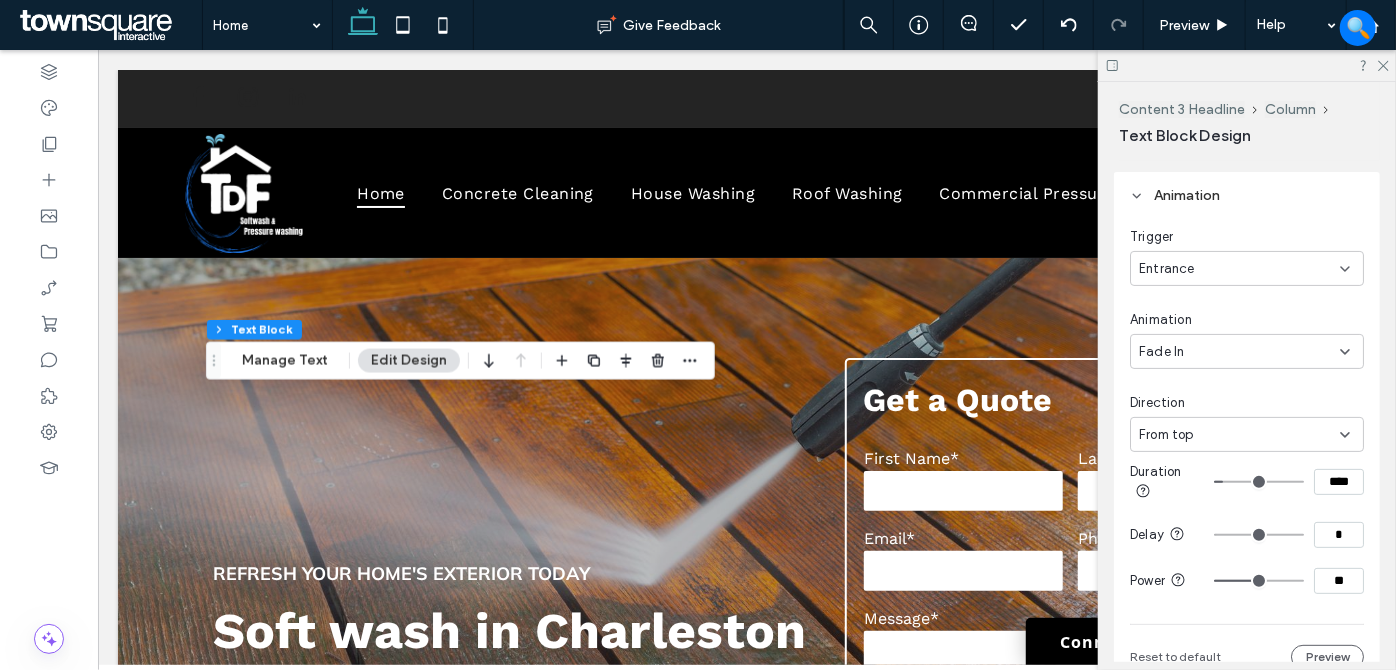 scroll, scrollTop: 181, scrollLeft: 0, axis: vertical 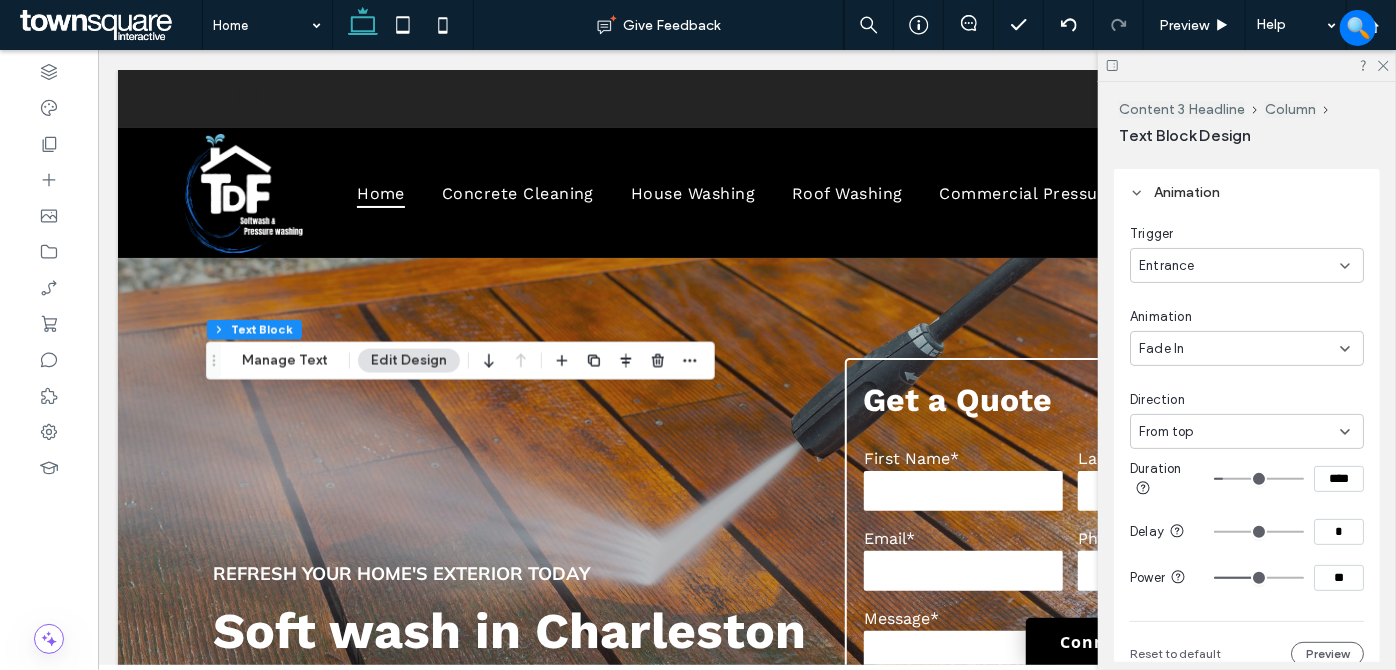 drag, startPoint x: 1219, startPoint y: 246, endPoint x: 1216, endPoint y: 269, distance: 23.194826 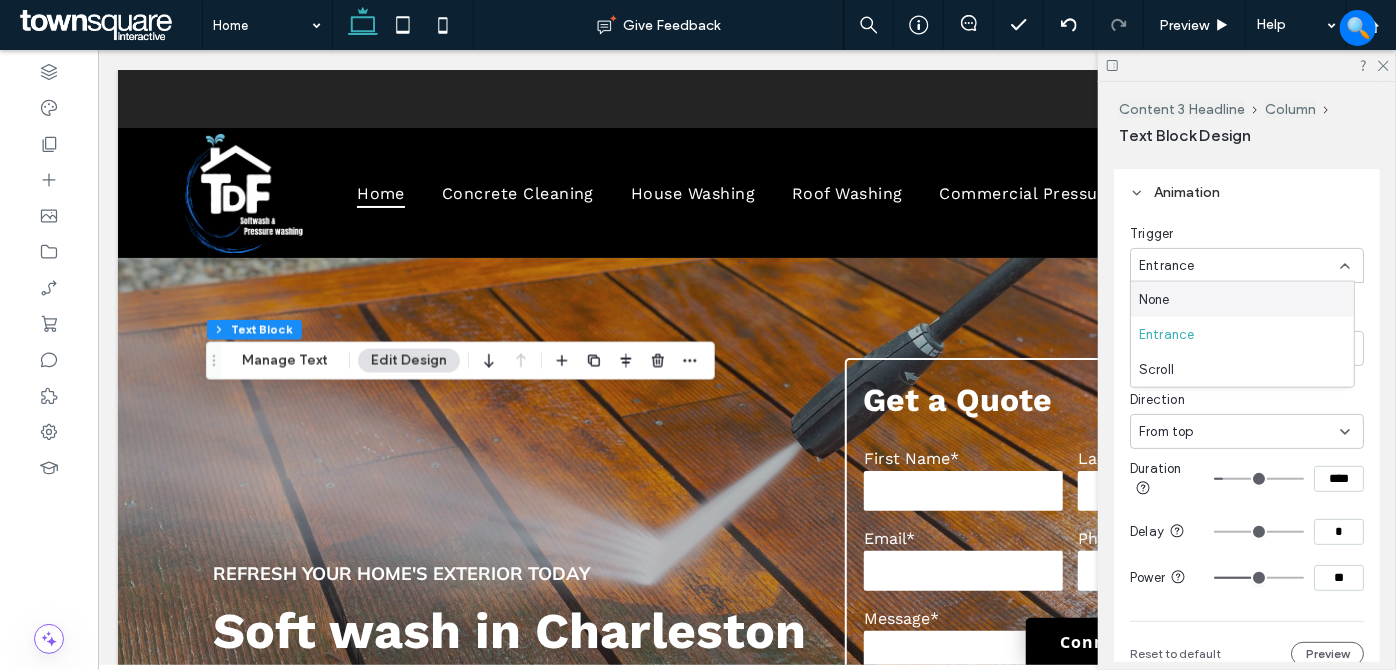 click on "None" at bounding box center [1242, 299] 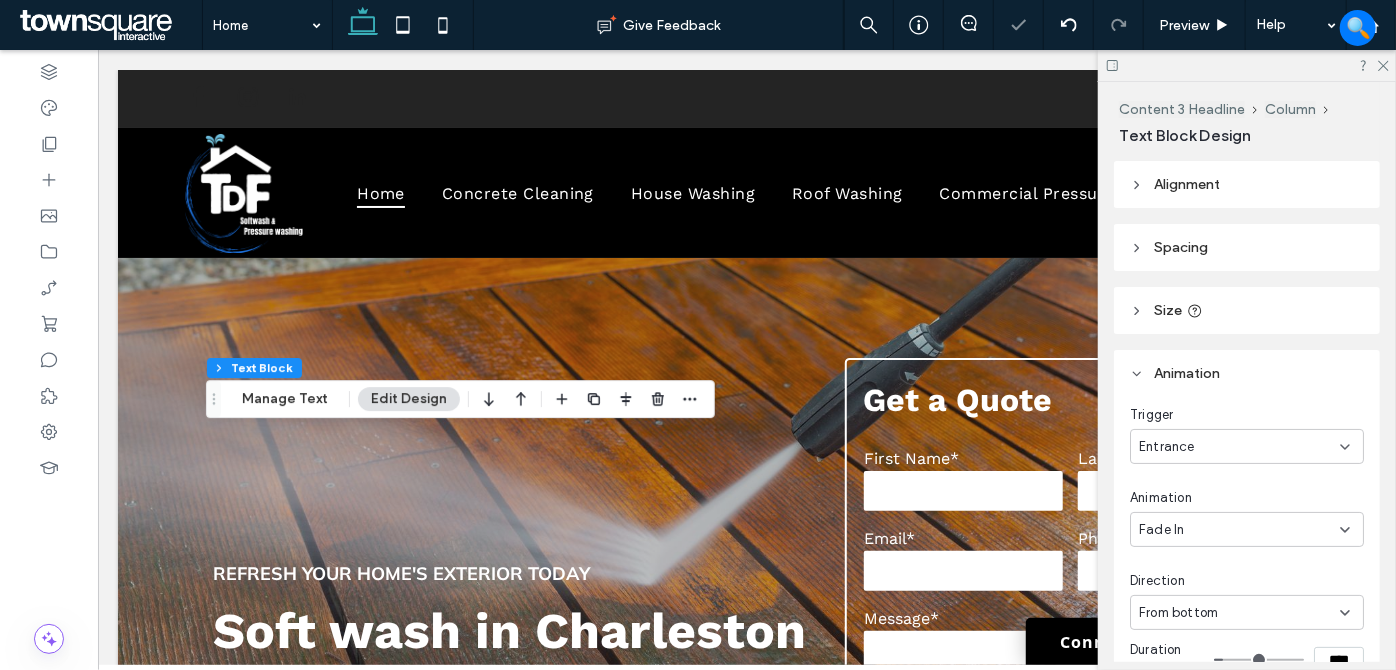 click on "Entrance" at bounding box center [1239, 447] 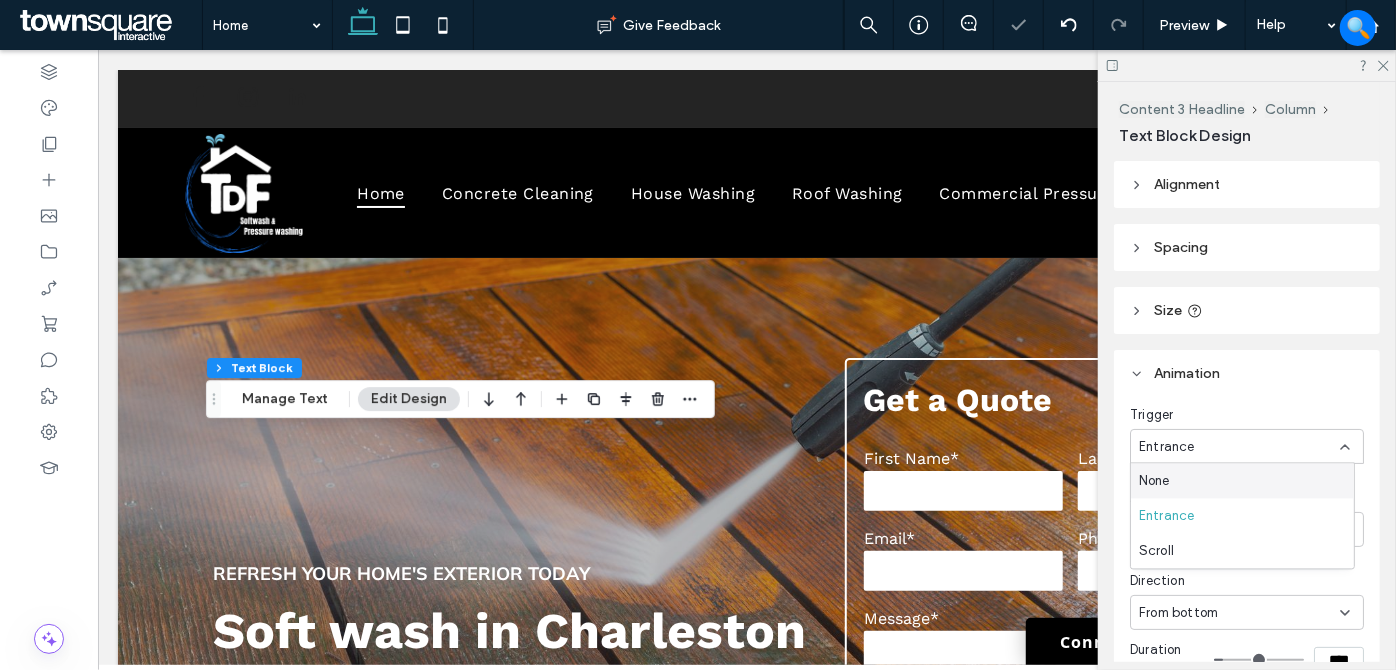 click on "None" at bounding box center (1242, 481) 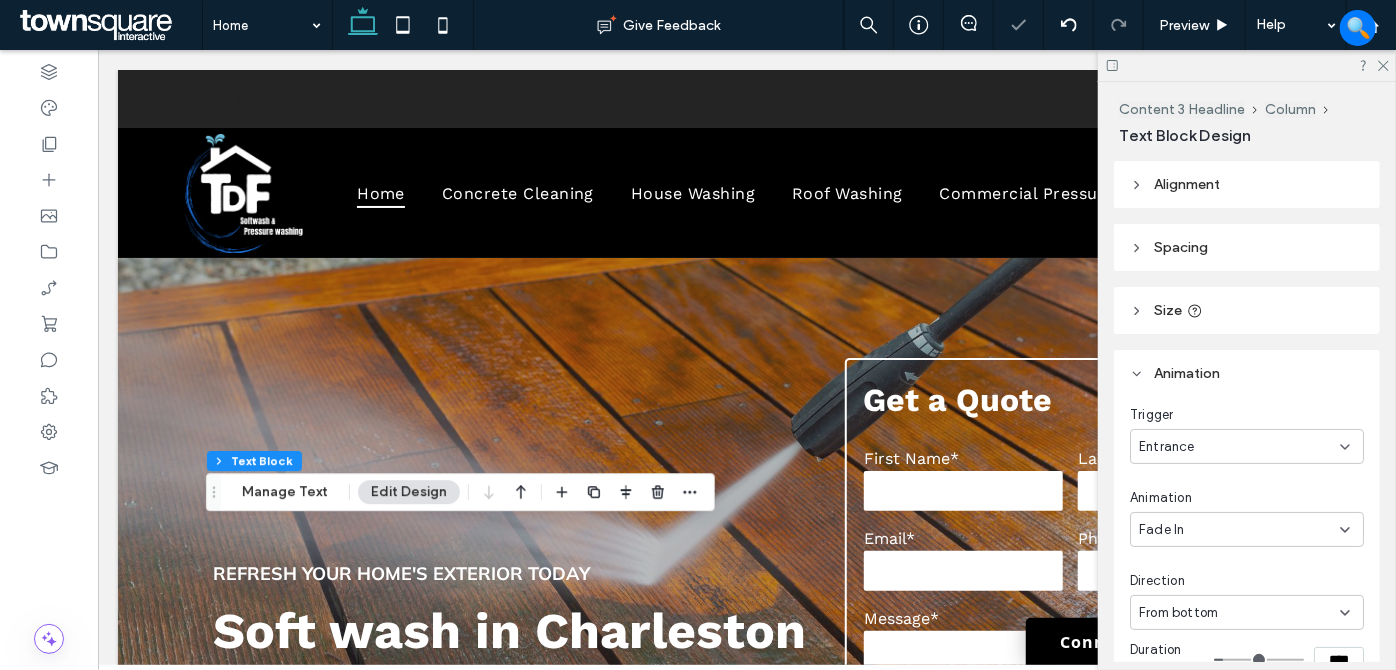 click on "Entrance" at bounding box center (1239, 447) 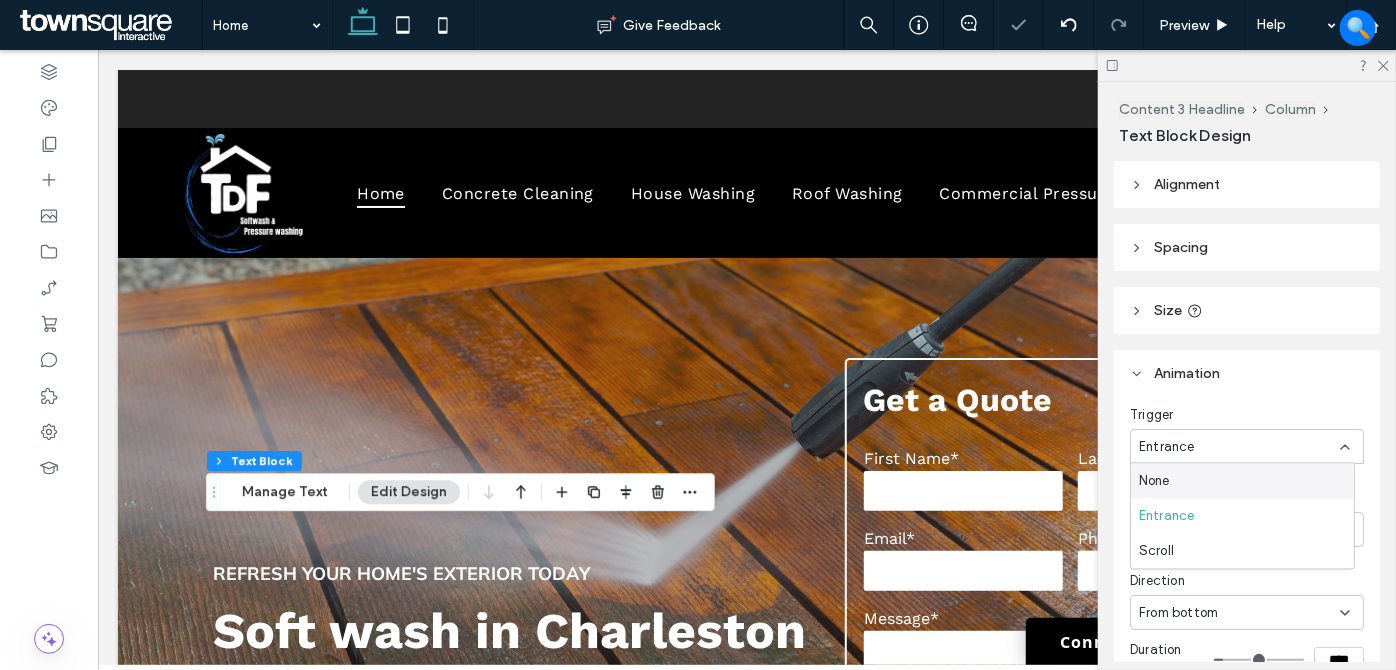 drag, startPoint x: 1172, startPoint y: 478, endPoint x: 1149, endPoint y: 480, distance: 23.086792 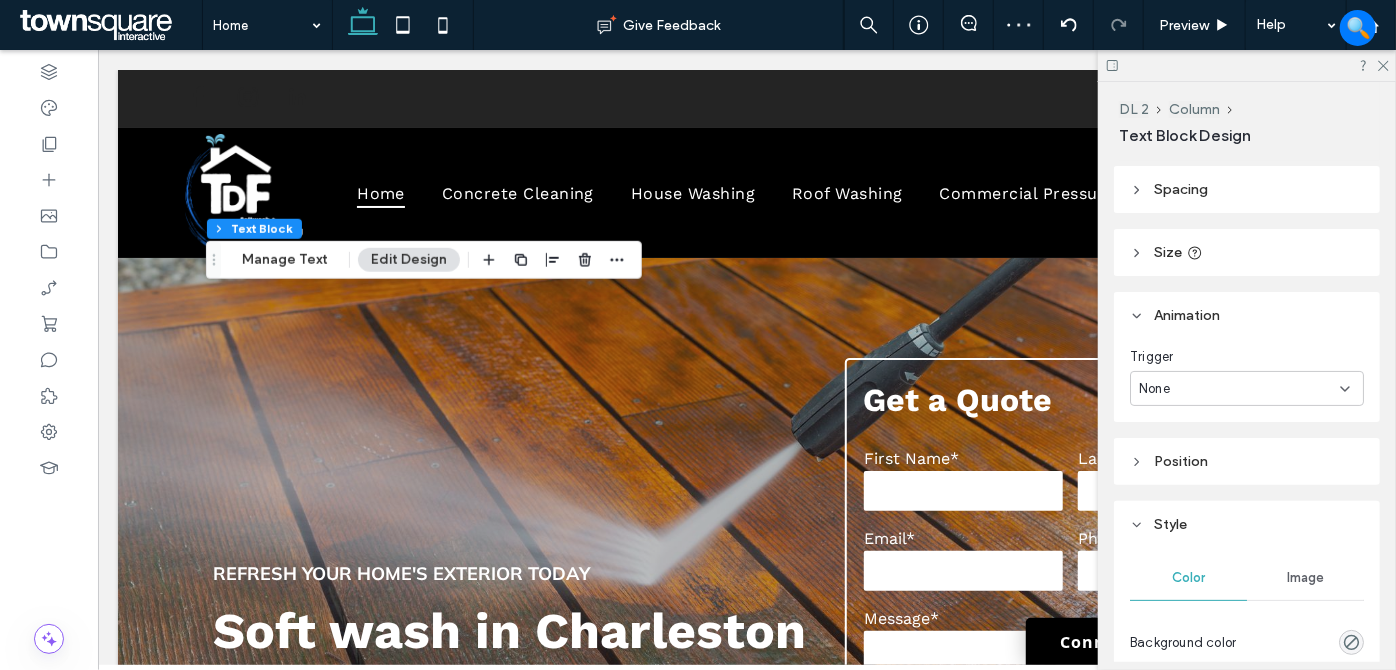scroll, scrollTop: 90, scrollLeft: 0, axis: vertical 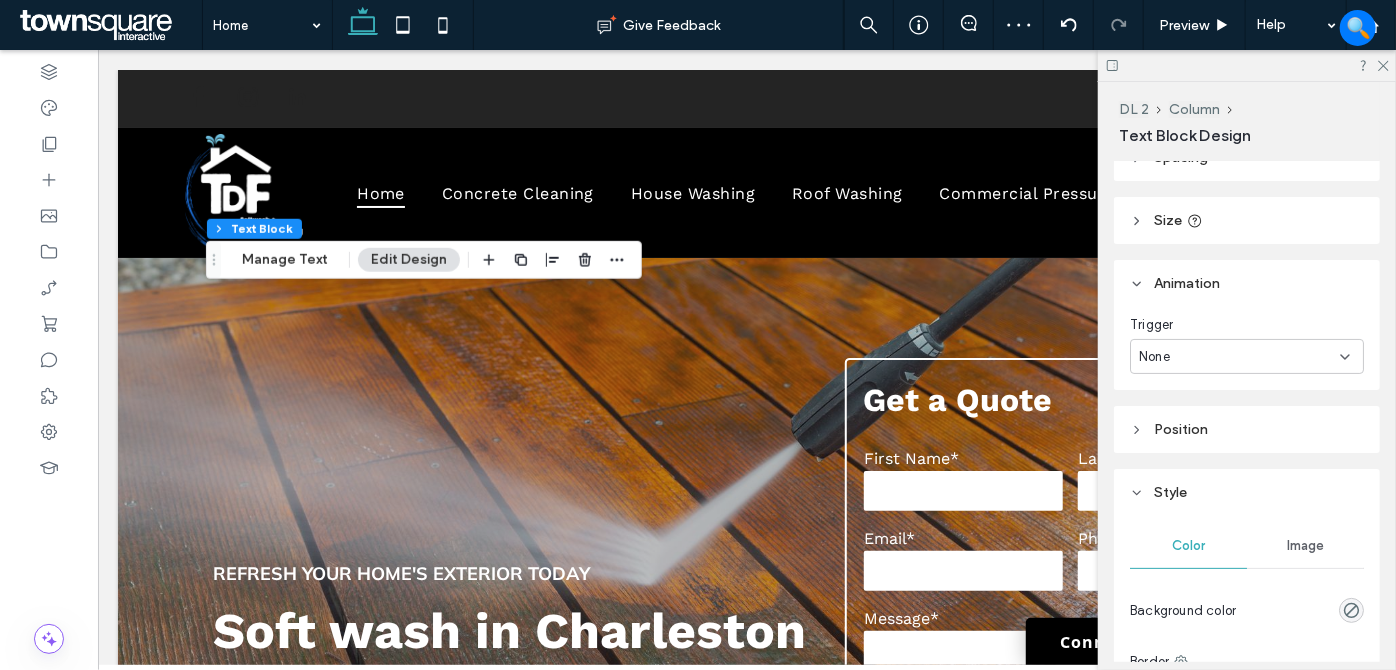click on "None" at bounding box center [1239, 357] 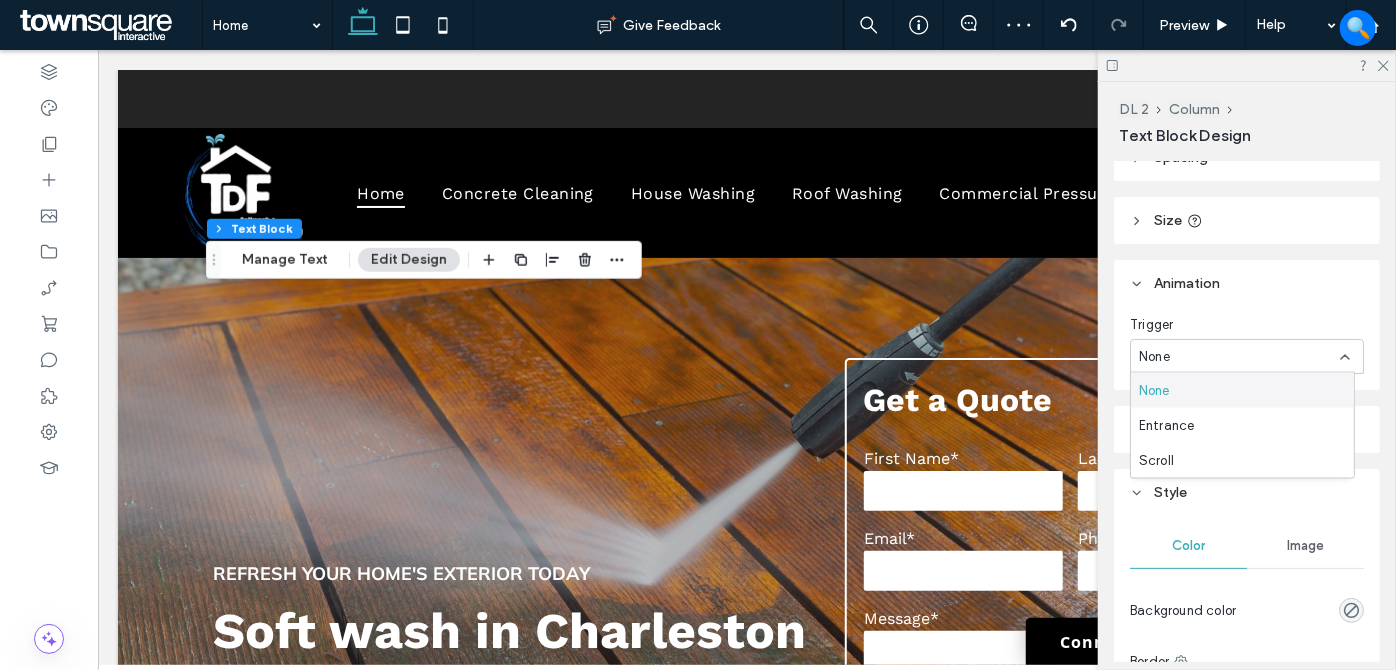 click on "None" at bounding box center [1242, 390] 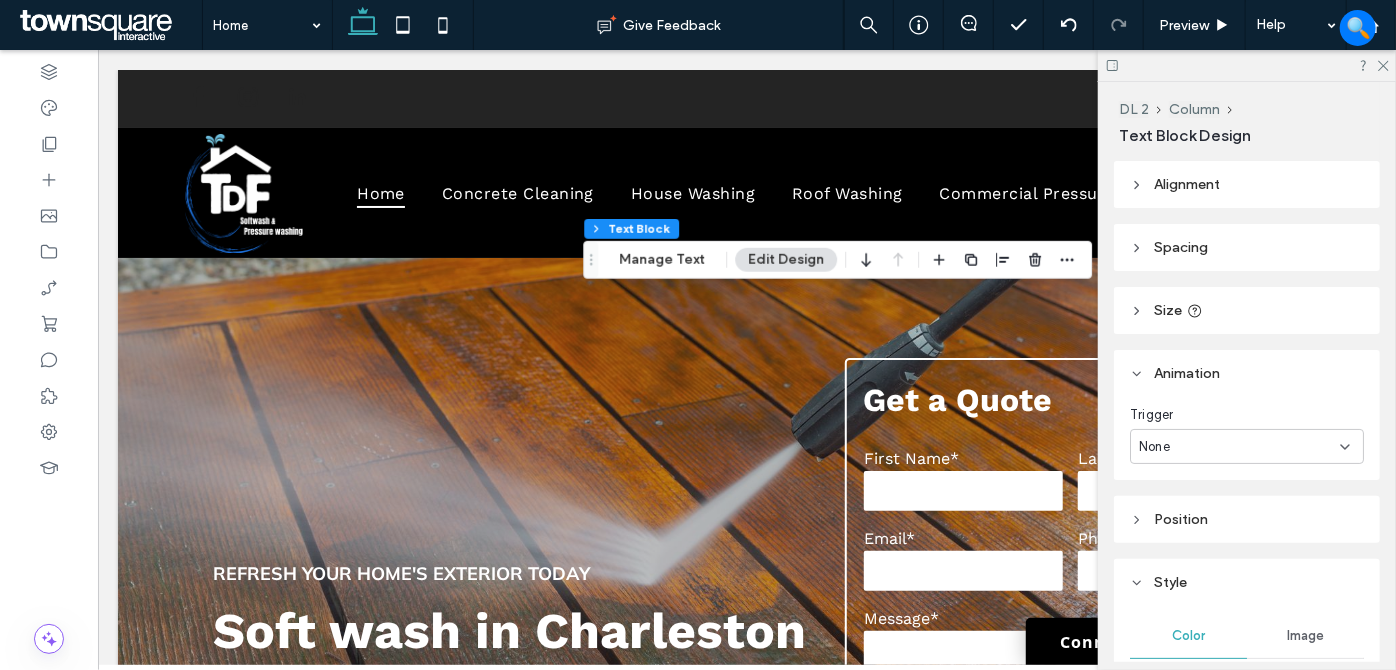 click on "None" at bounding box center [1239, 447] 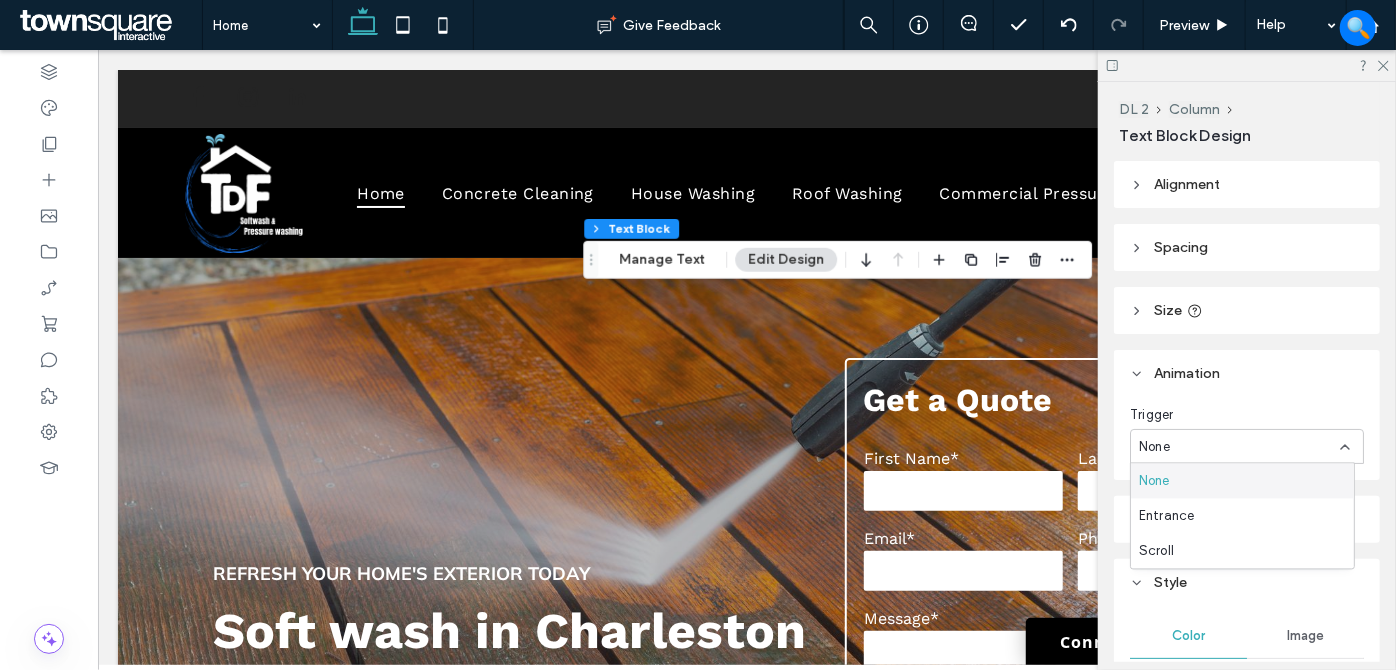 click on "None" at bounding box center [1154, 481] 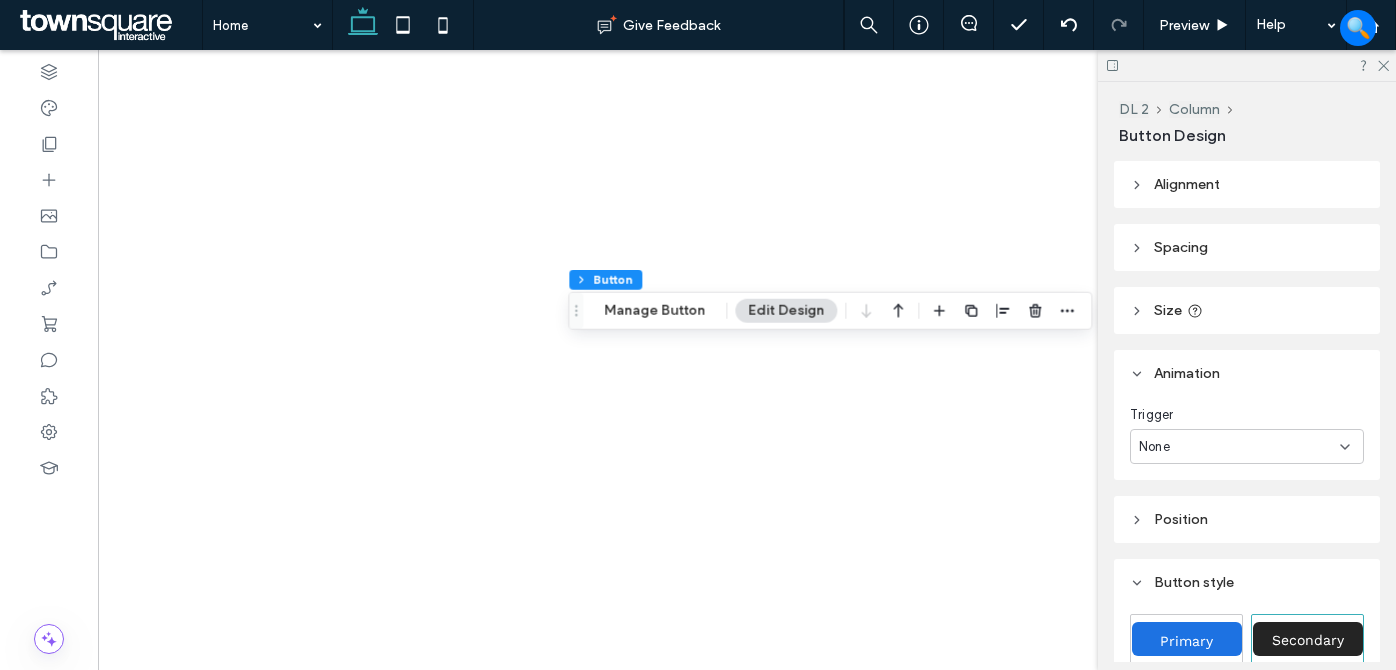 click on "None" at bounding box center [1247, 446] 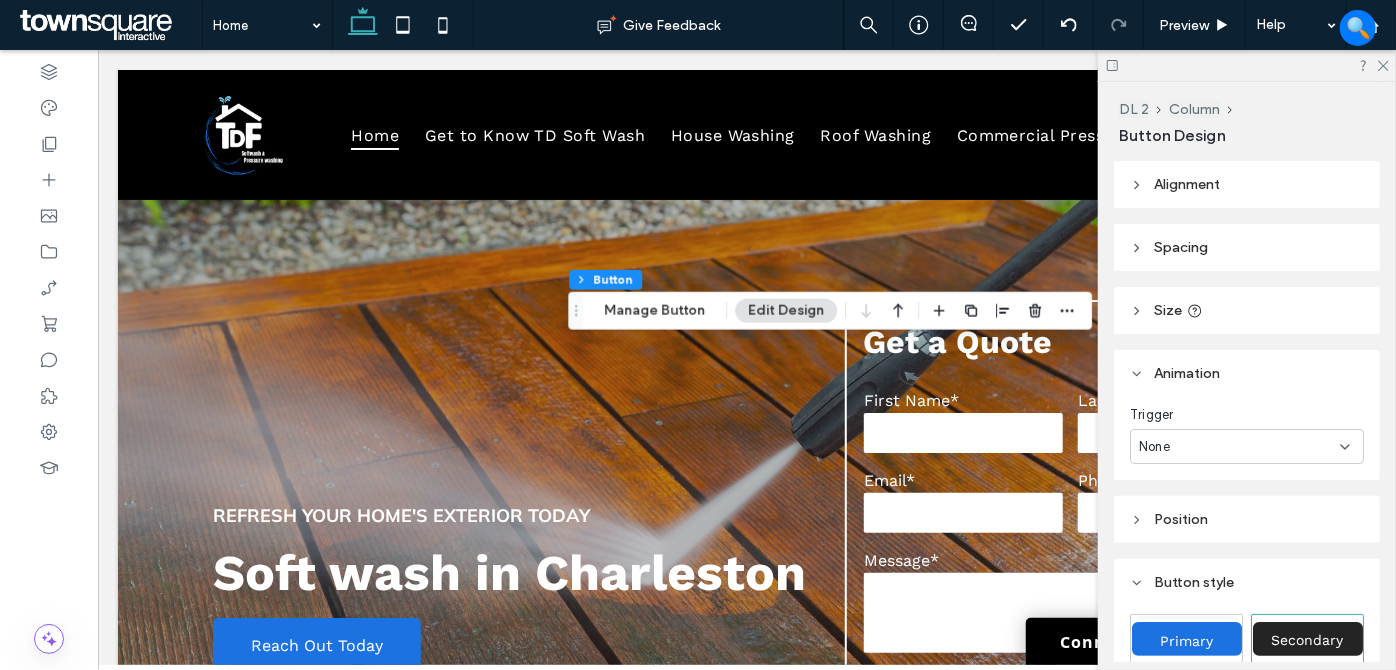 scroll, scrollTop: 3000, scrollLeft: 0, axis: vertical 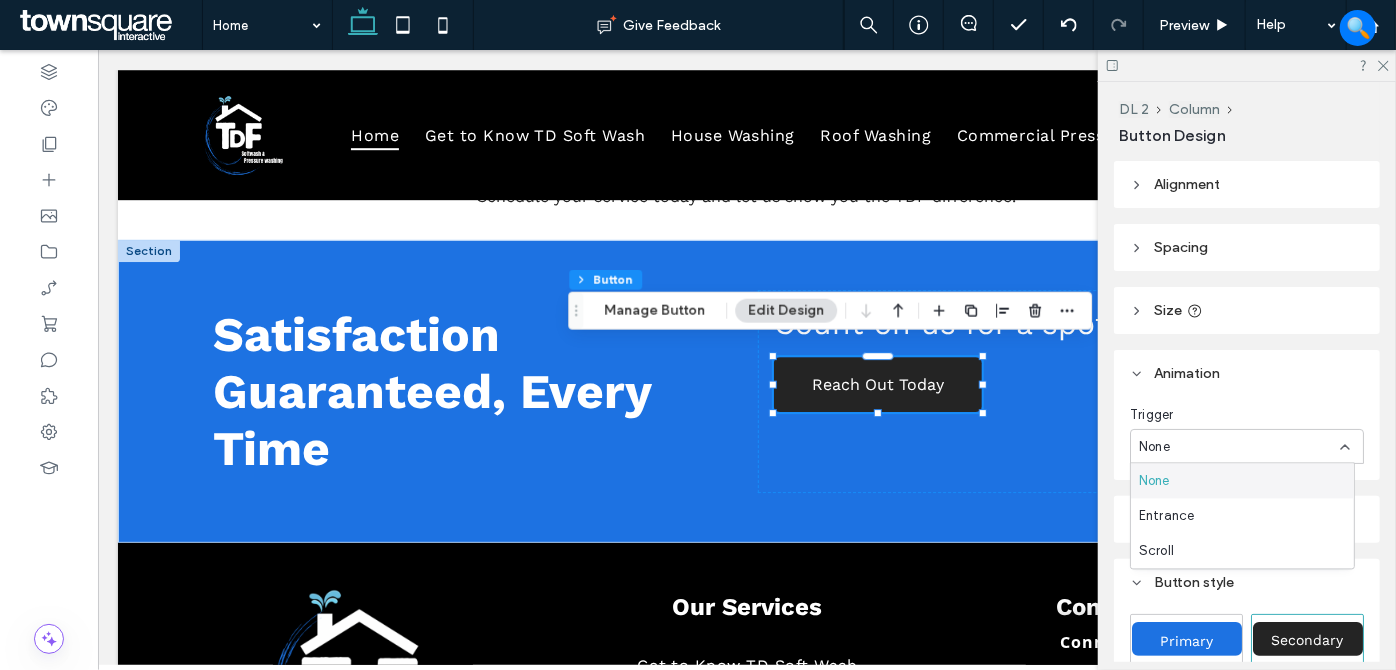 drag, startPoint x: 1178, startPoint y: 482, endPoint x: 891, endPoint y: 419, distance: 293.83328 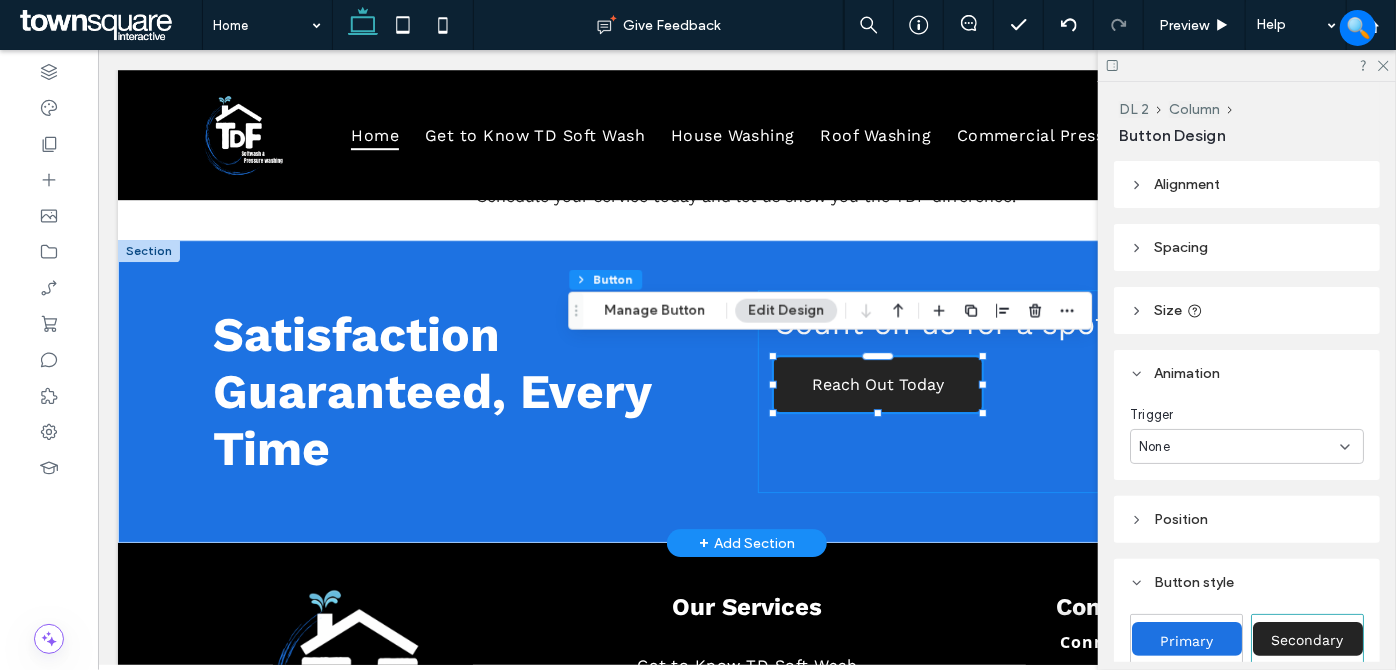 click on "Count on us for a spotless finish
Reach Out Today" at bounding box center (1026, 390) 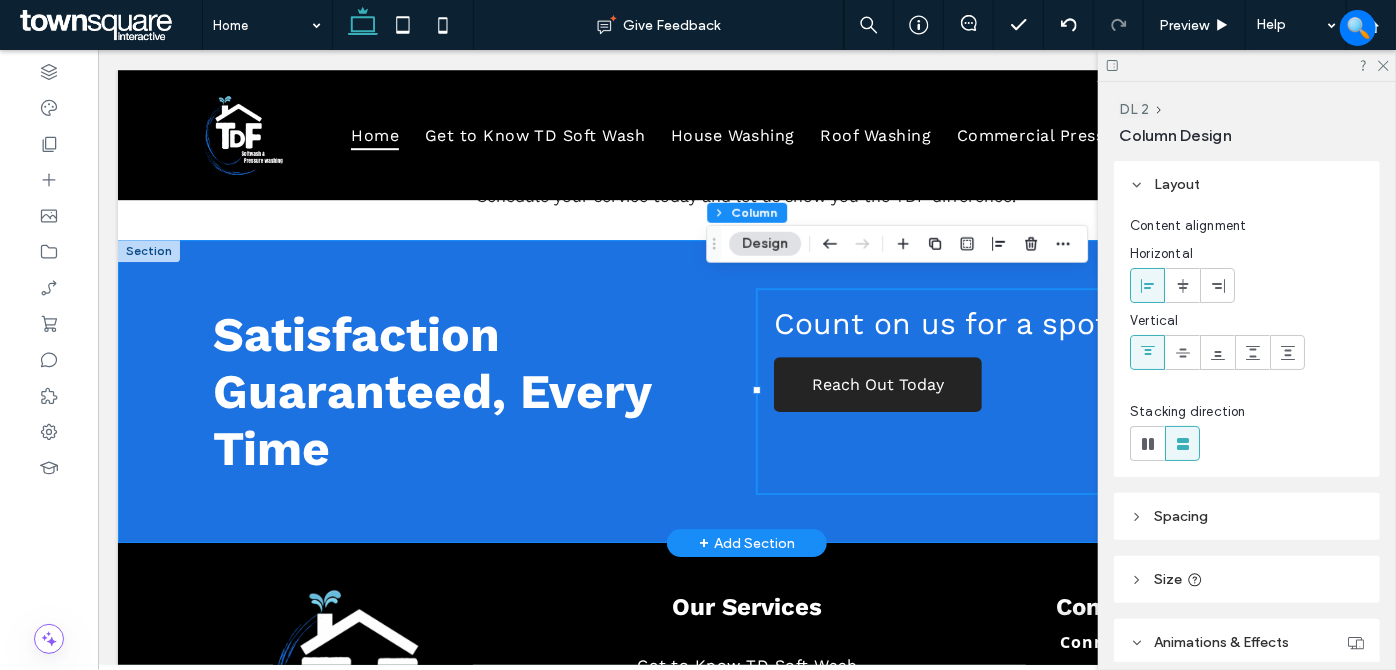 click on "Satisfaction Guaranteed, Every Time
Count on us for a spotless finish
Reach Out Today" at bounding box center [746, 390] 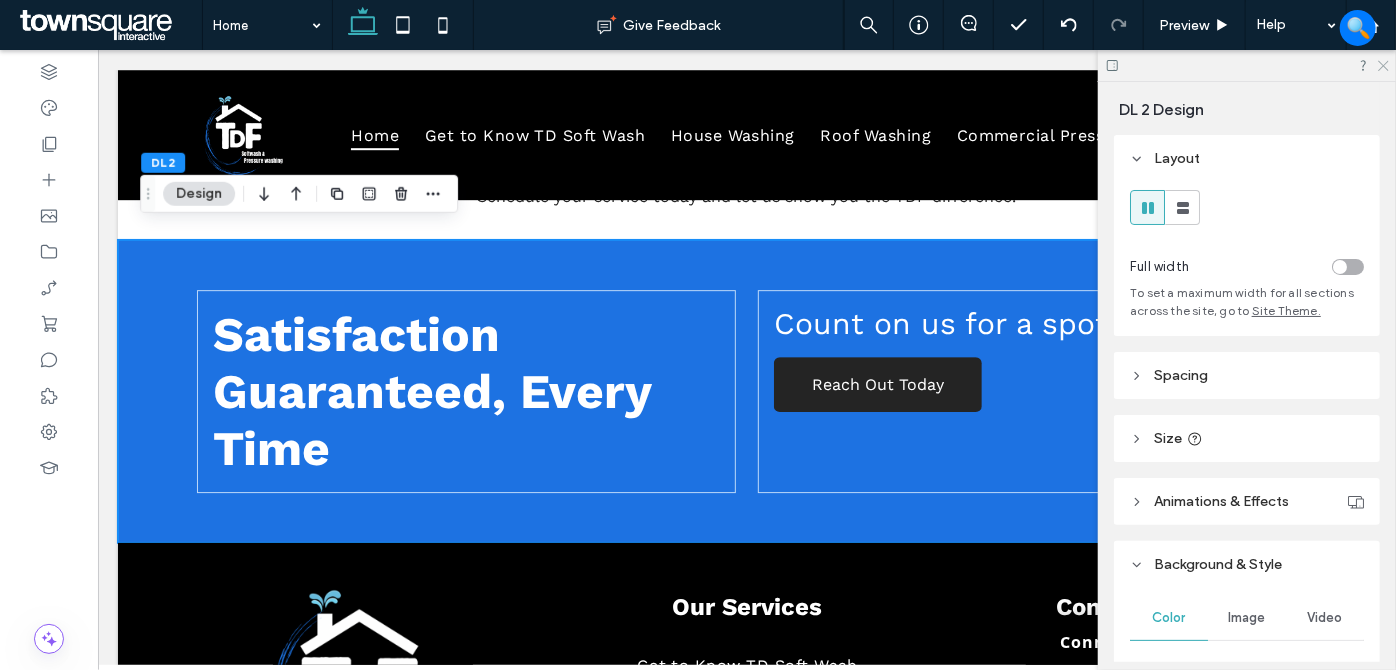 click 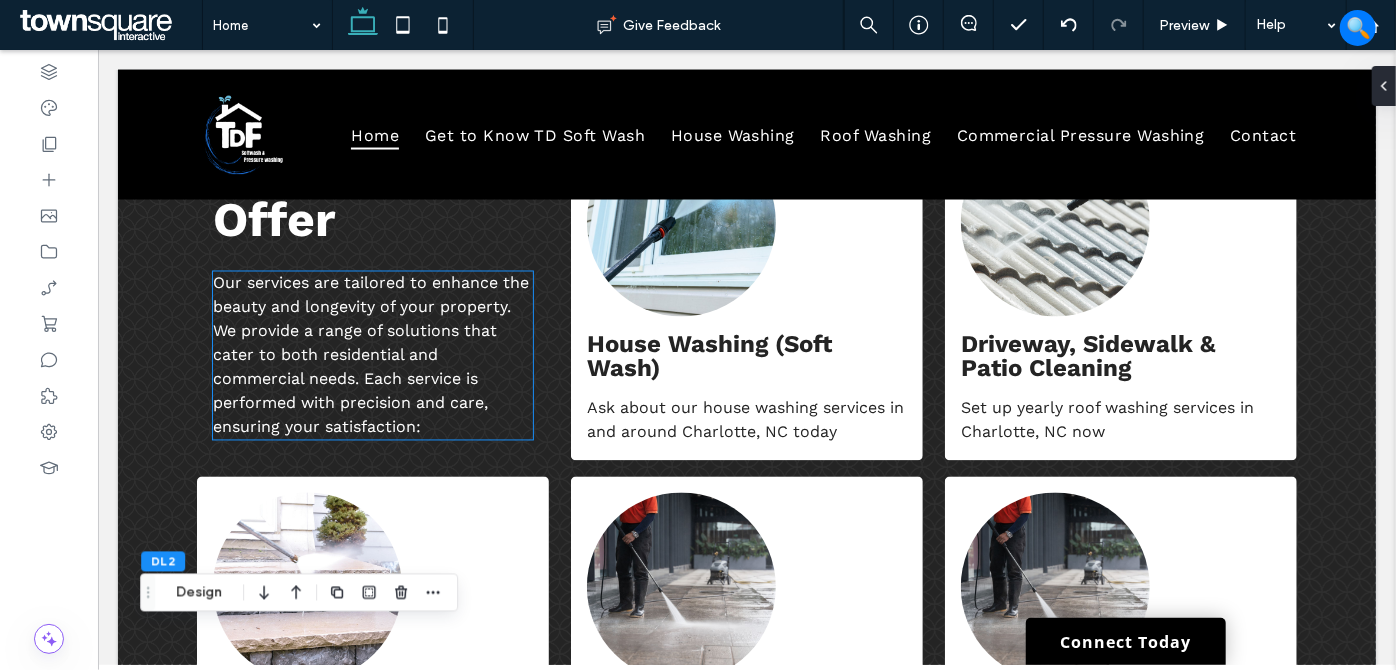 scroll, scrollTop: 1658, scrollLeft: 0, axis: vertical 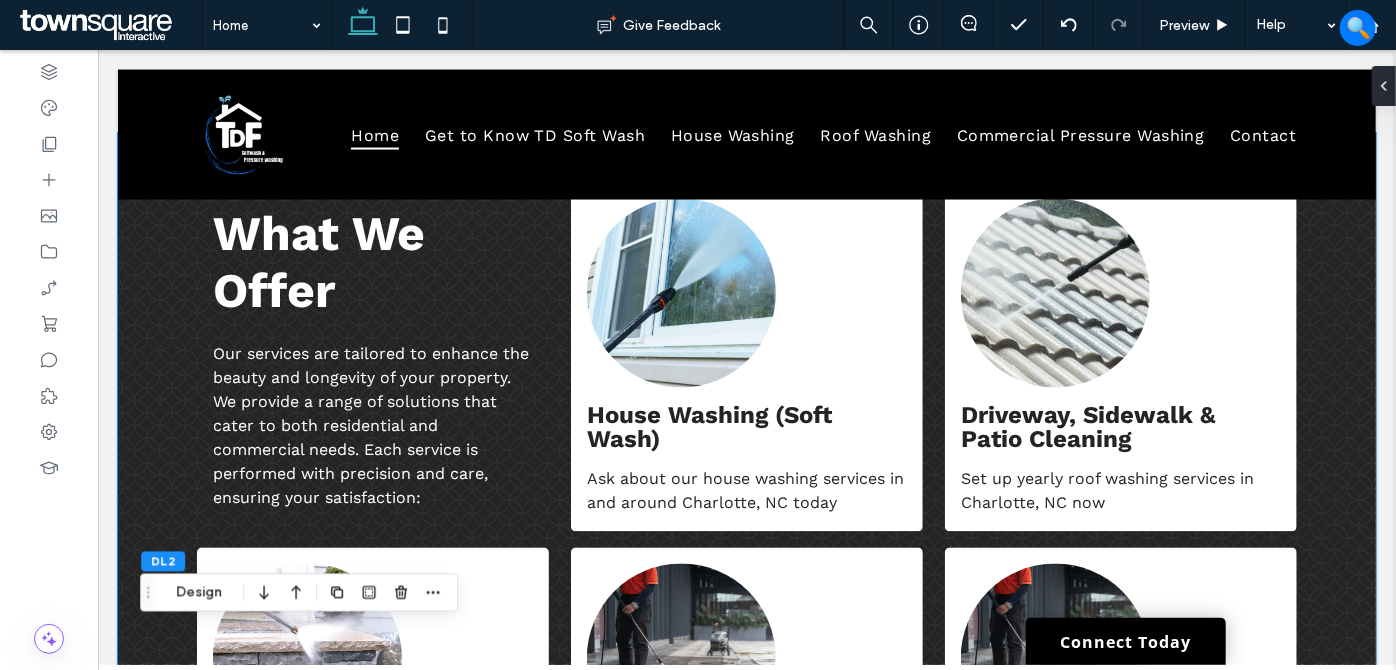 click on "What We Offer
Our services are tailored to enhance the beauty and longevity of your property. We provide a range of solutions that cater to both residential and commercial needs. Each service is performed with precision and care, ensuring your satisfaction:
House Washing (Soft Wash)
Ask about our house washing services in and around [CITY], [STATE] today
Driveway, Sidewalk & Patio Cleaning
Set up yearly roof washing services in [CITY], [STATE] now
Hire us for concrete cleaning services in [CITY], [STATE] and beyond
Roof & Gutter Cleaning
Commercial Pressure Washing
Rely on us for commercial pressure washing services in and around [CITY], [STATE]
Emergency Service Available
Rely on us for commercial pressure washing services in and around [CITY], [STATE]" at bounding box center [746, 587] 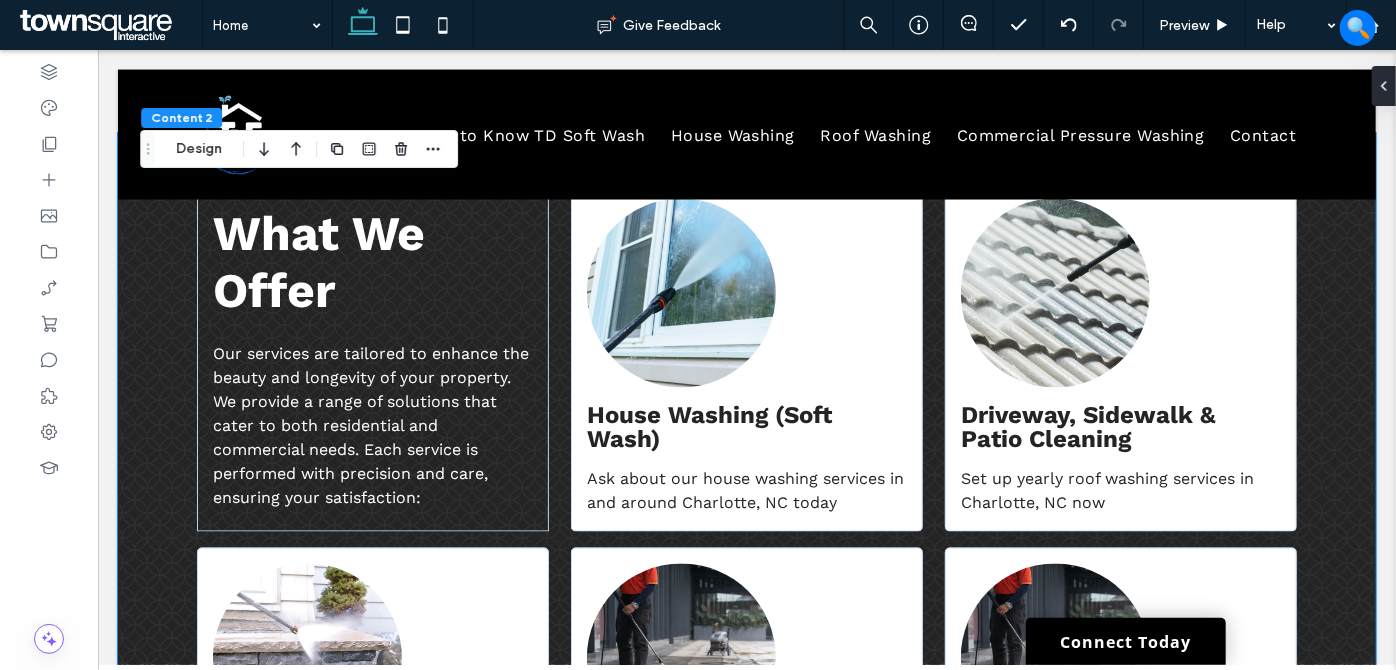 drag, startPoint x: 210, startPoint y: 145, endPoint x: 1170, endPoint y: 376, distance: 987.4011 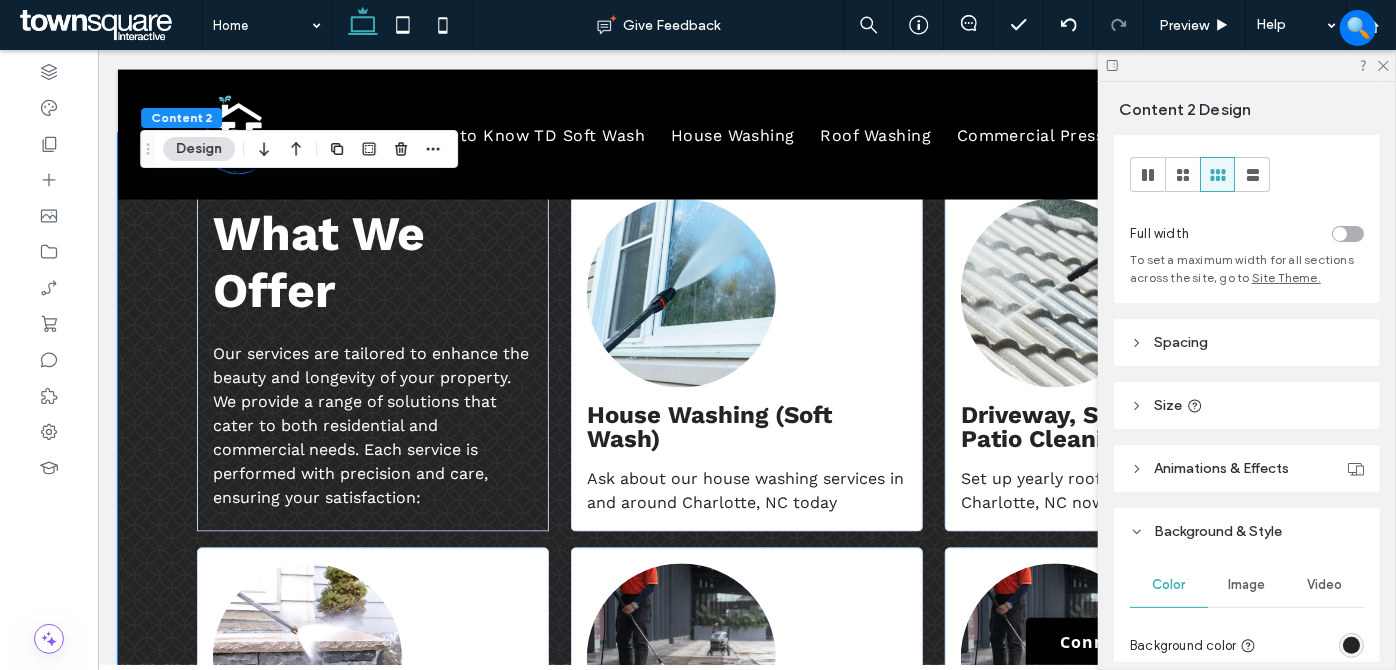 scroll, scrollTop: 90, scrollLeft: 0, axis: vertical 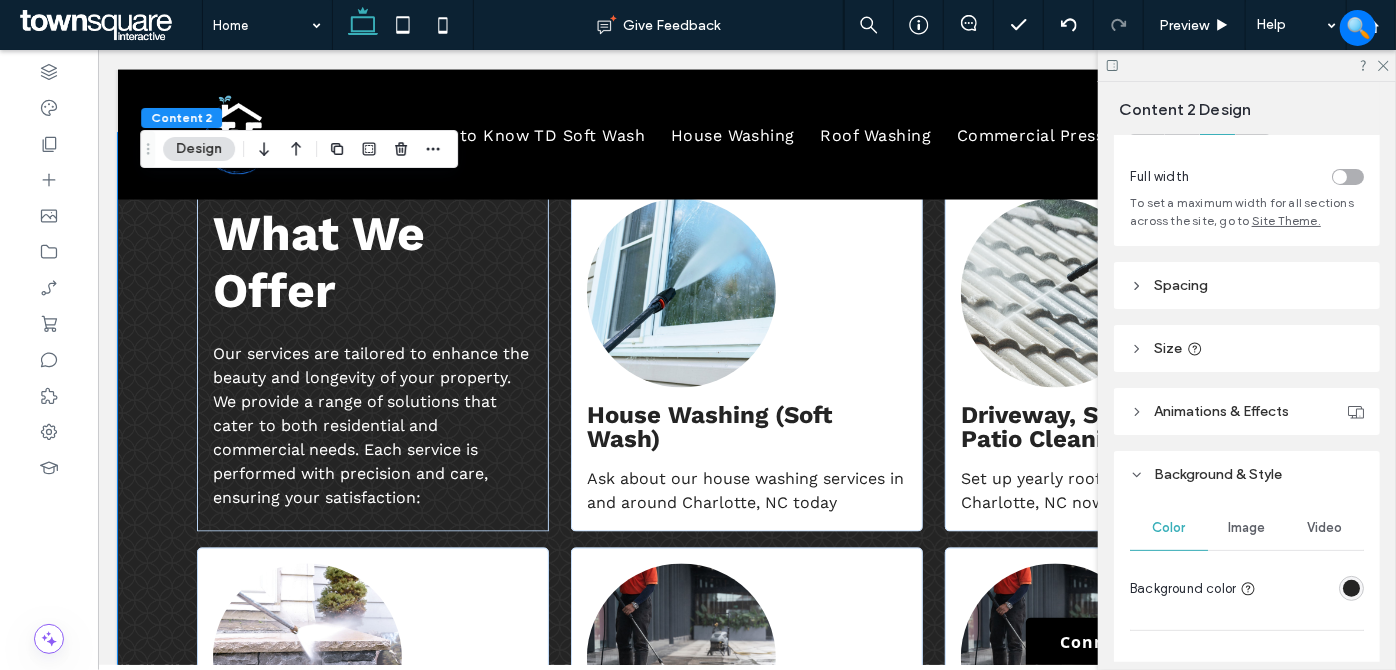 click on "Animations & Effects" at bounding box center [1221, 411] 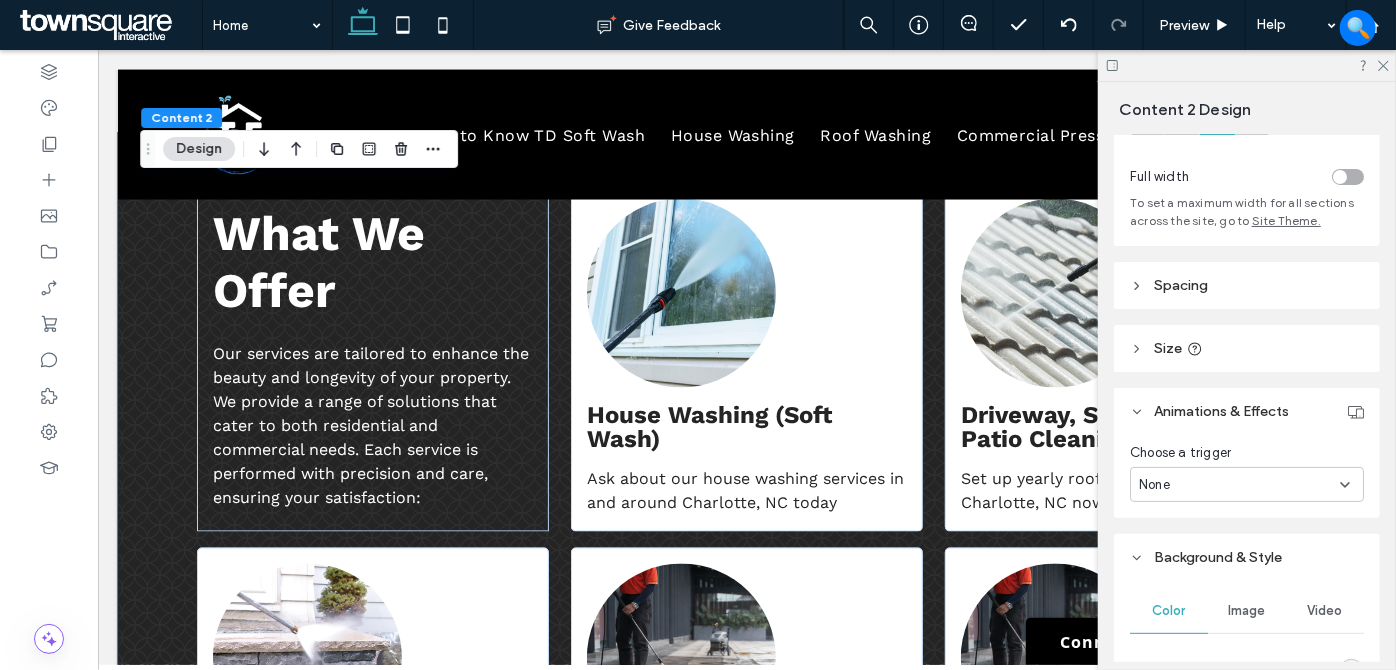 click on "None" at bounding box center (1239, 485) 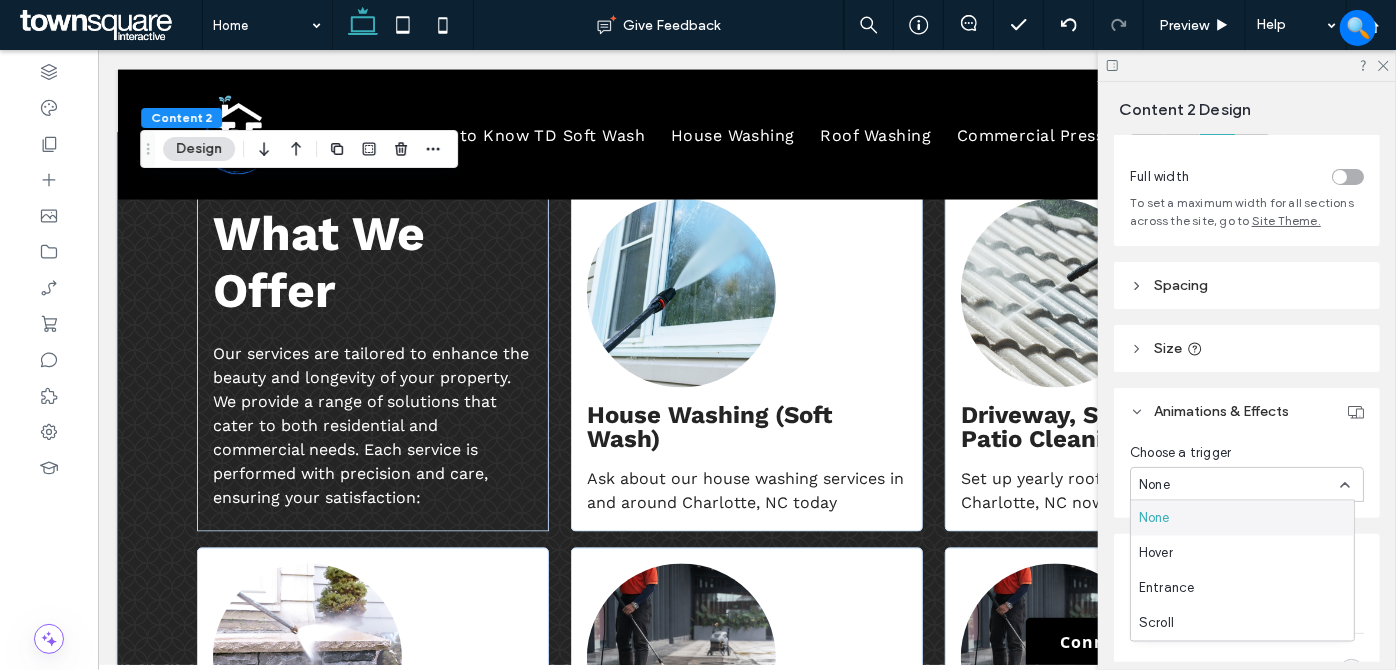 click on "None" at bounding box center [1242, 518] 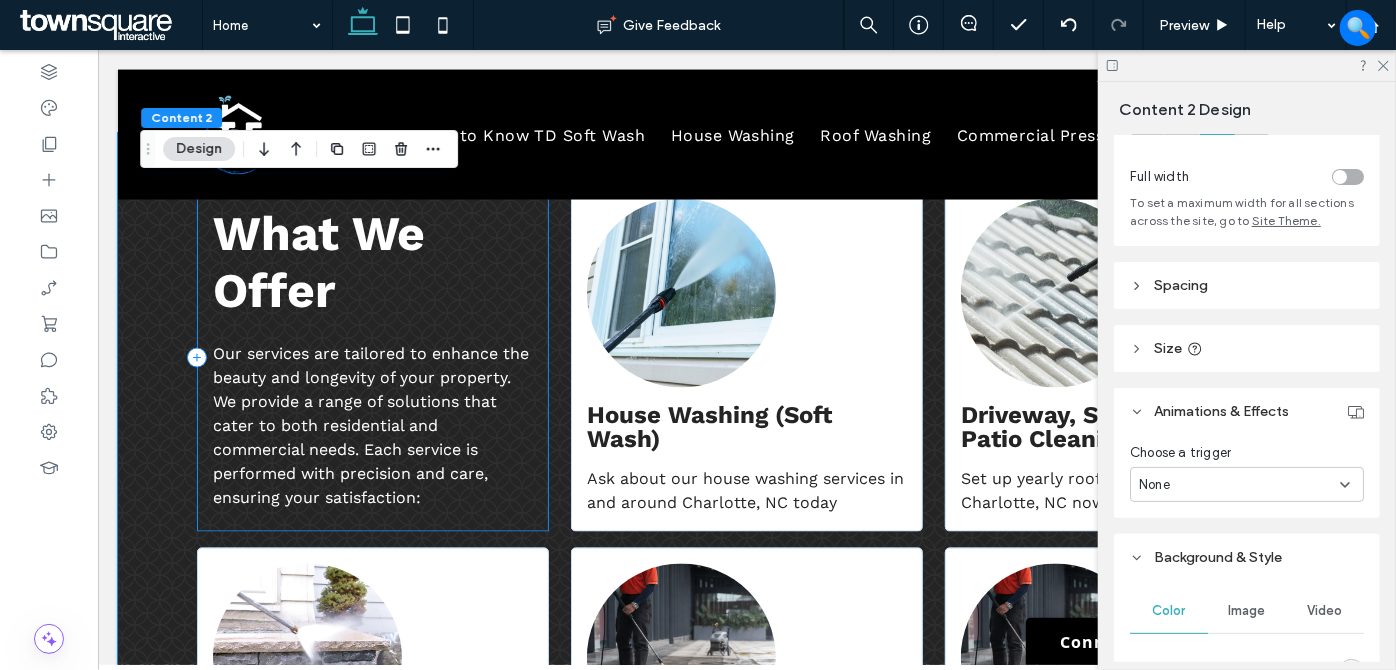 click on "What We Offer
Our services are tailored to enhance the beauty and longevity of your property. We provide a range of solutions that cater to both residential and commercial needs. Each service is performed with precision and care, ensuring your satisfaction:" at bounding box center (372, 356) 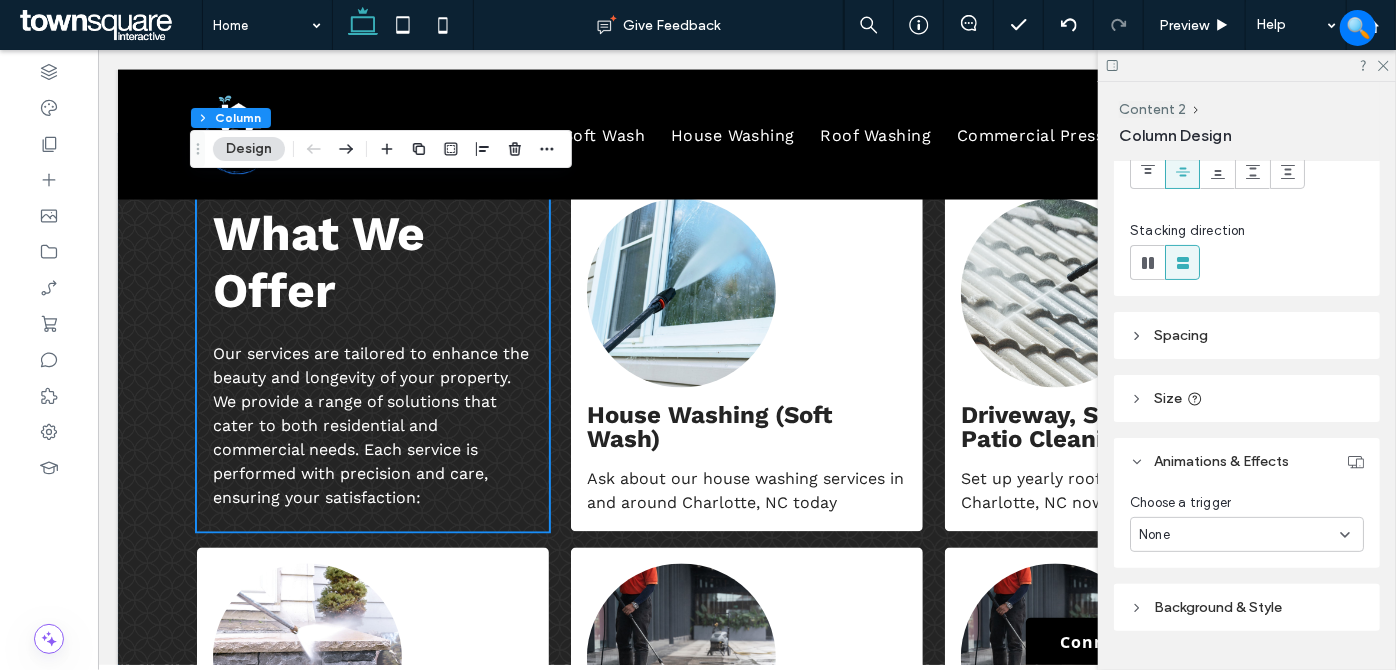 scroll, scrollTop: 181, scrollLeft: 0, axis: vertical 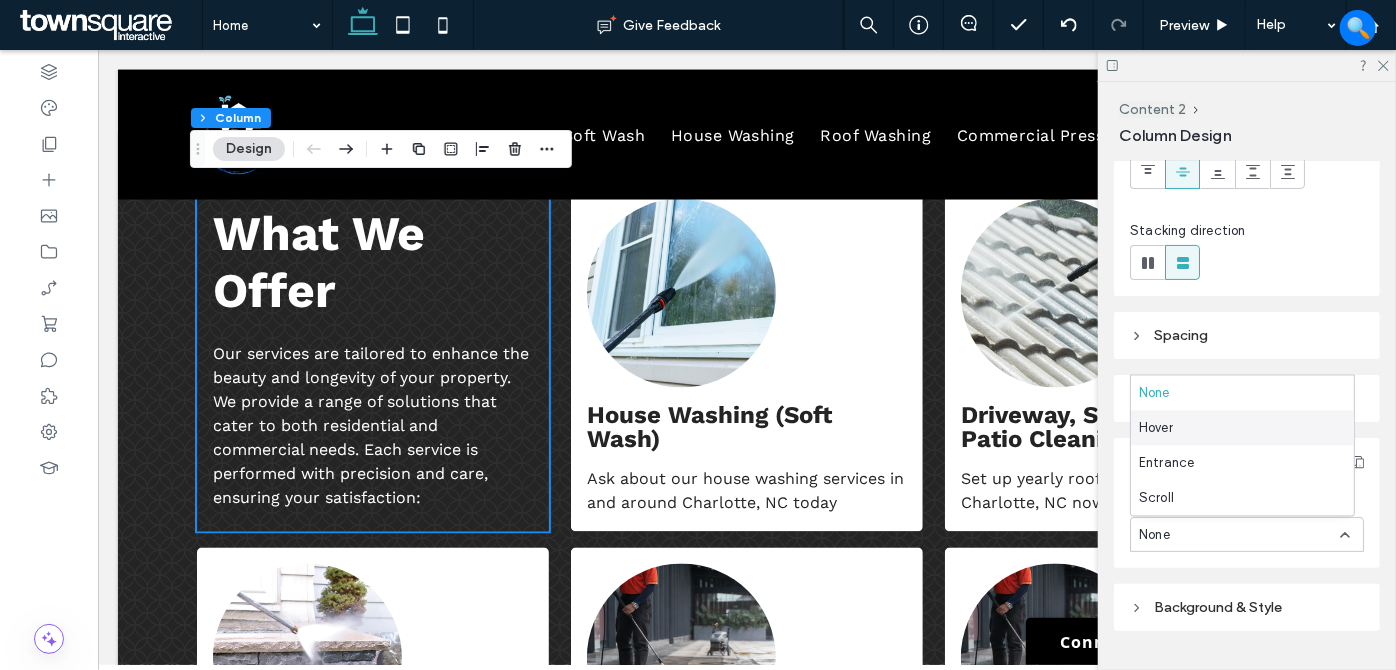click on "Hover" at bounding box center [1242, 428] 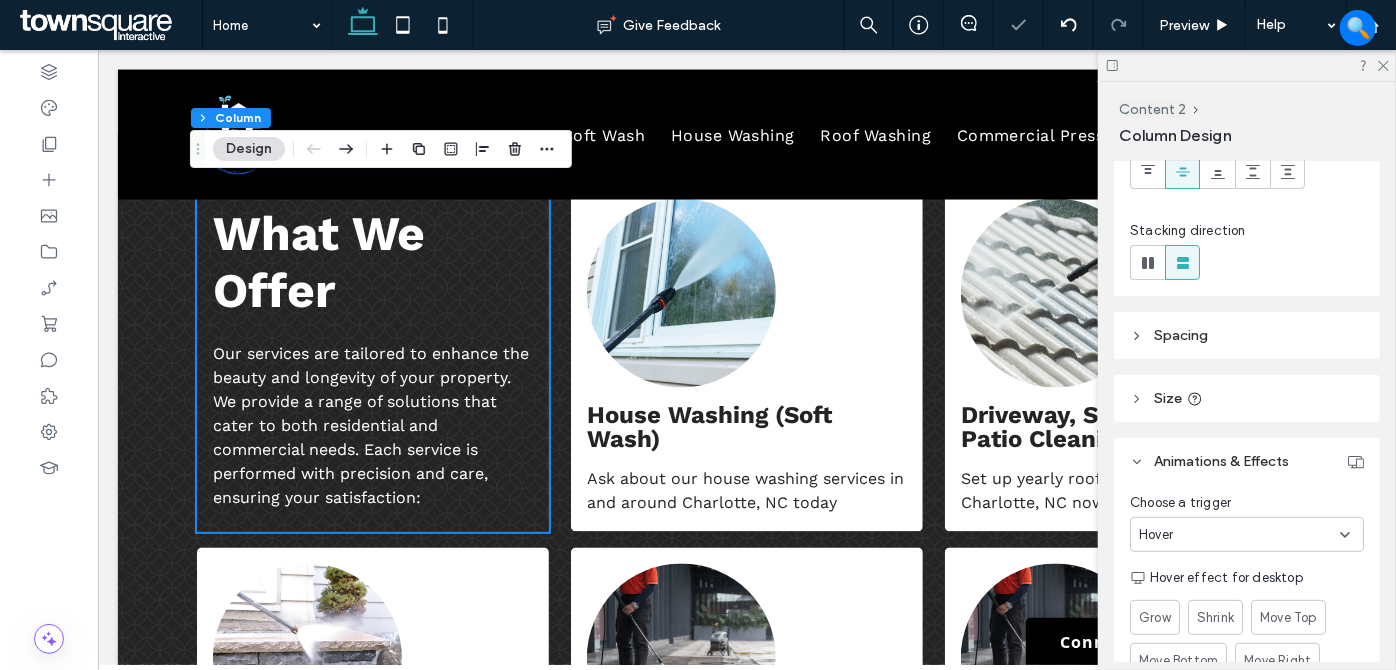 click on "Hover" at bounding box center (1239, 535) 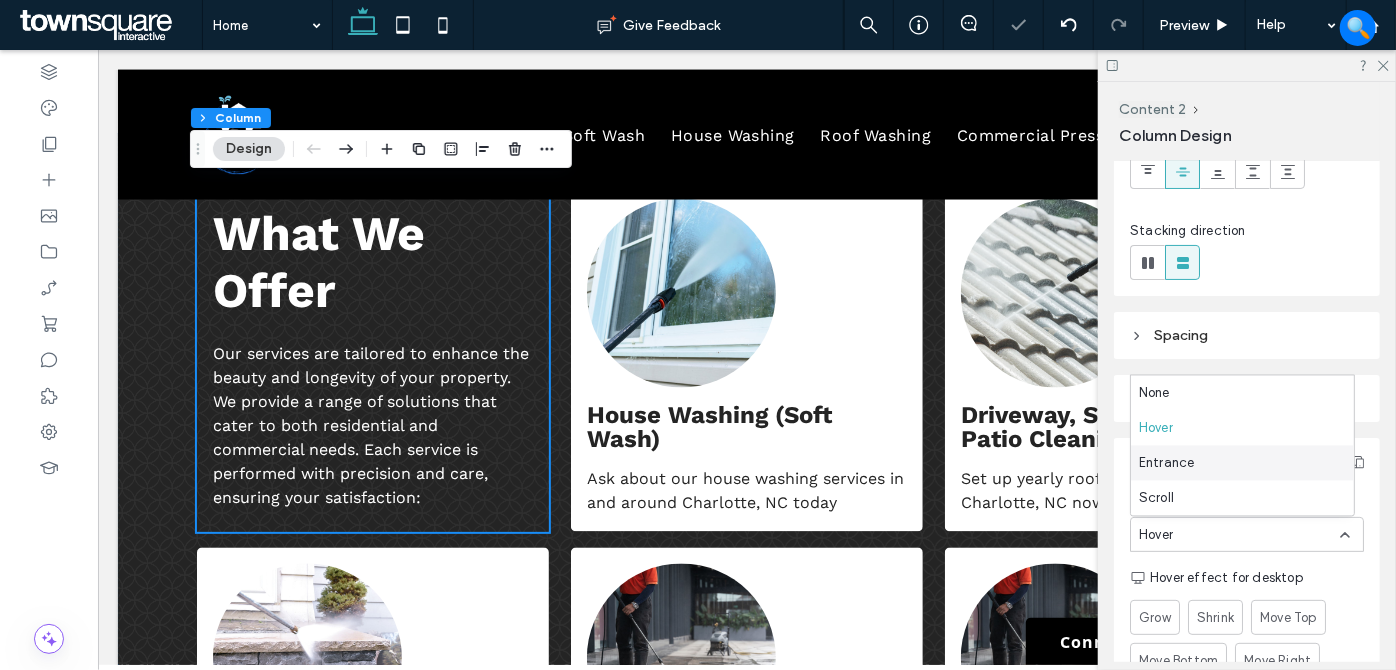 drag, startPoint x: 1184, startPoint y: 464, endPoint x: 1198, endPoint y: 491, distance: 30.413813 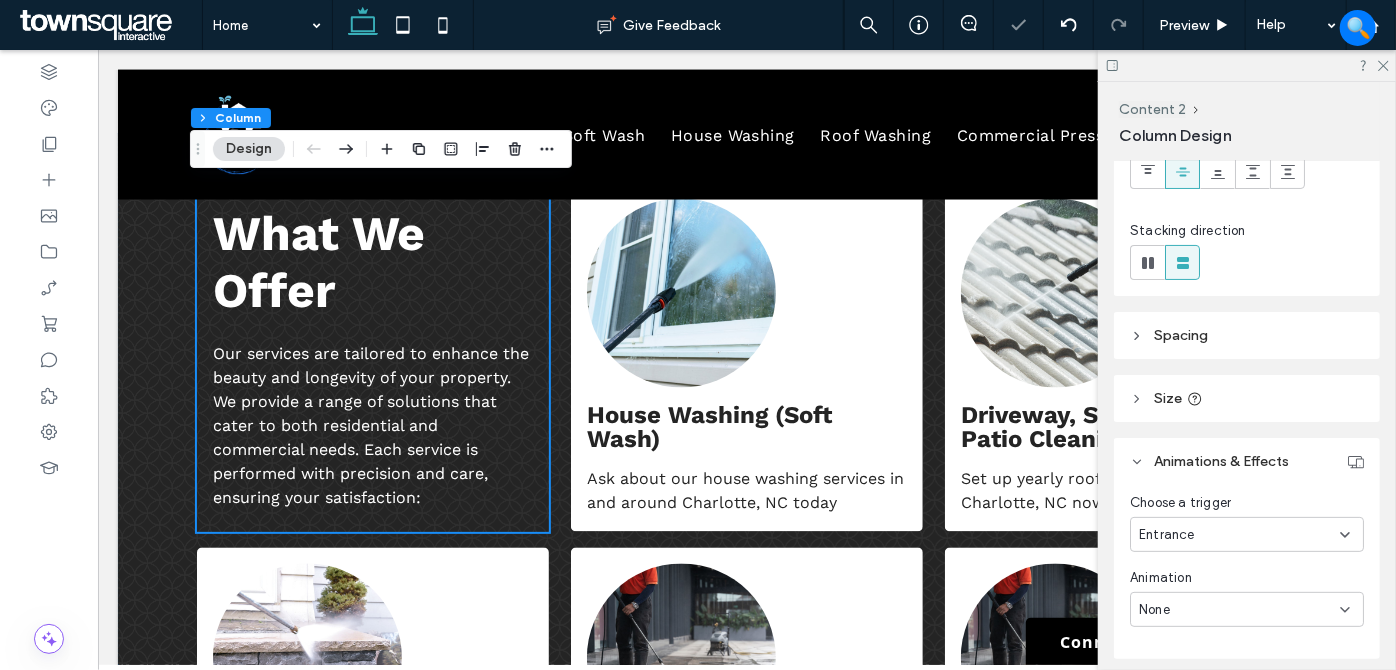 click on "Entrance" at bounding box center [1239, 535] 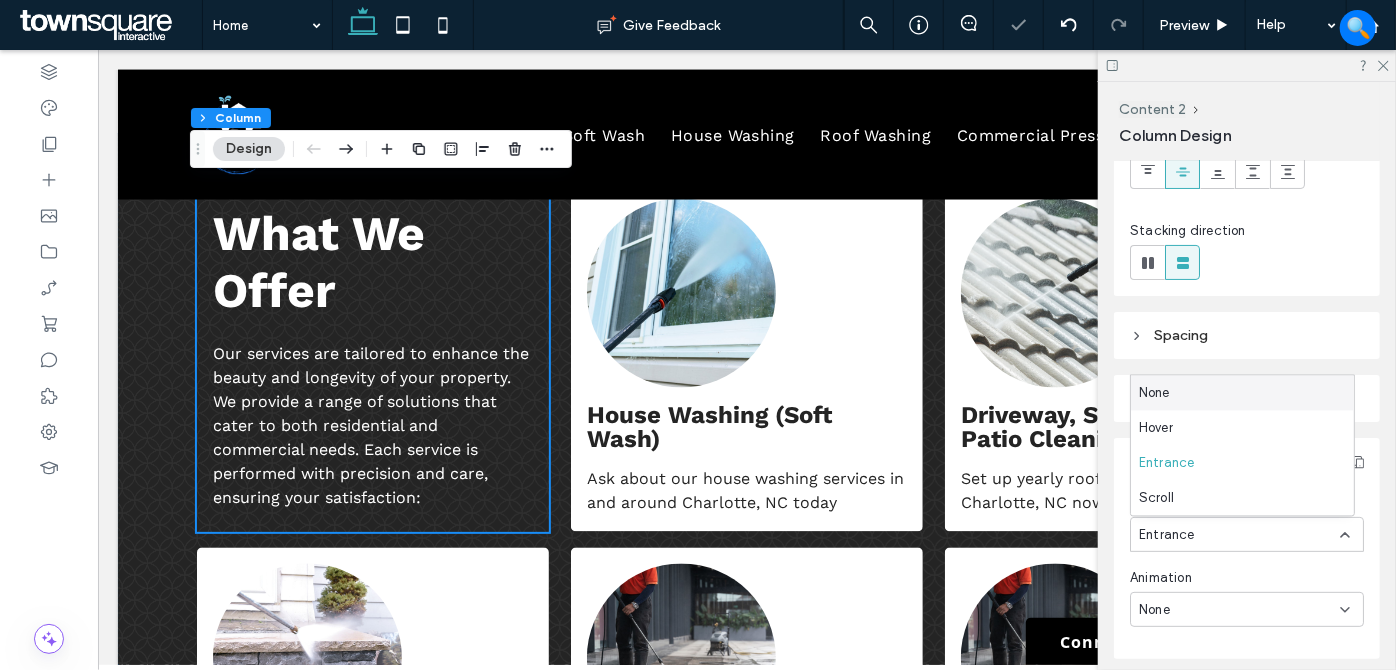 click on "None" at bounding box center (1242, 393) 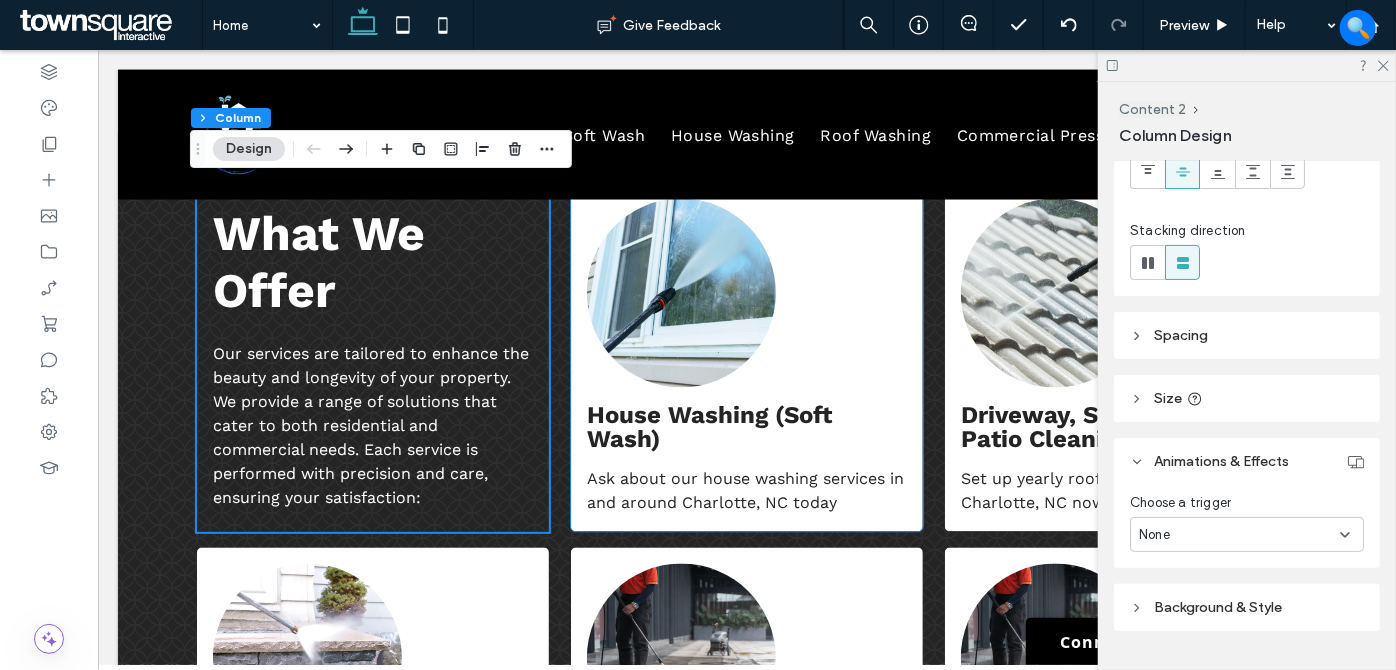 drag, startPoint x: 571, startPoint y: 314, endPoint x: 797, endPoint y: 387, distance: 237.49738 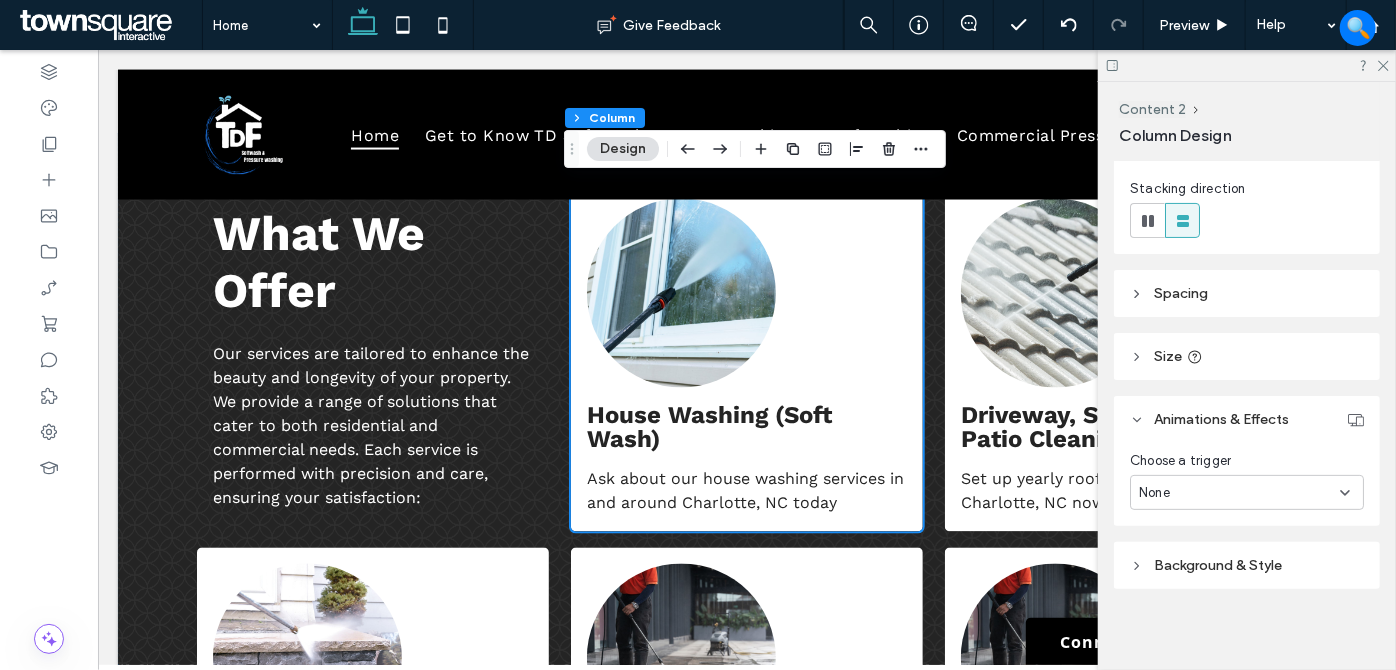 scroll, scrollTop: 228, scrollLeft: 0, axis: vertical 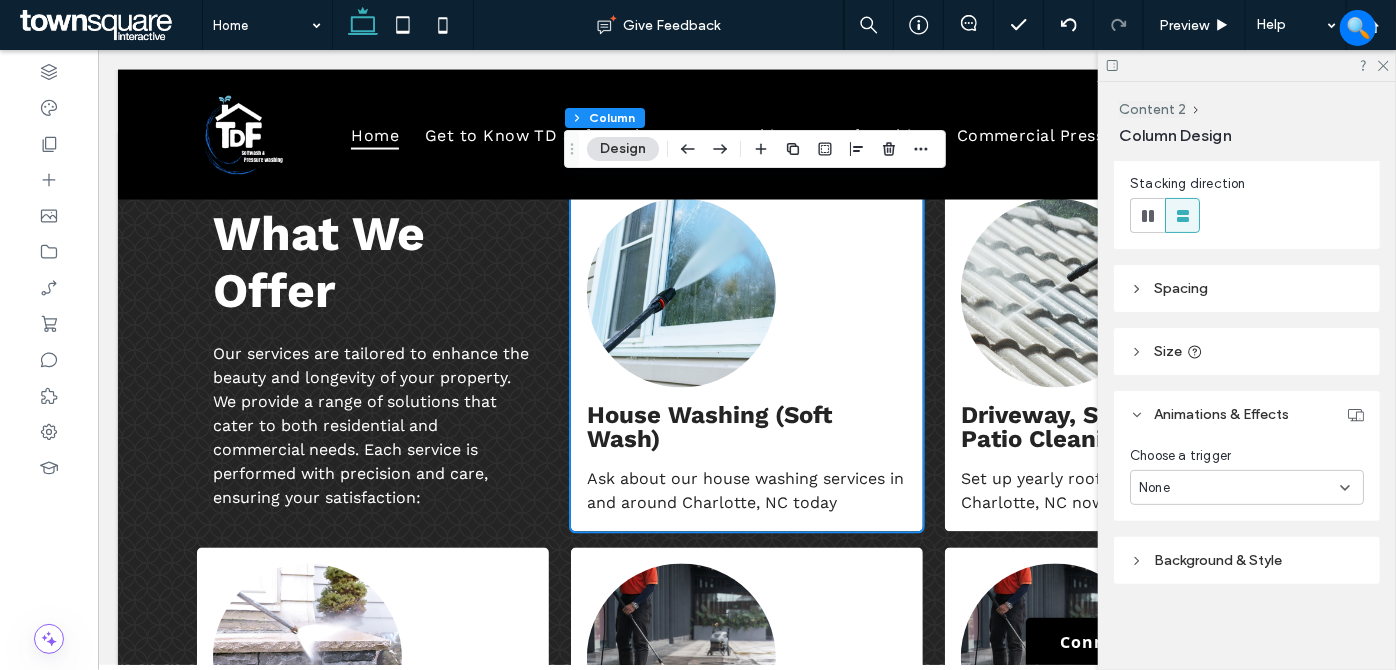 click on "None" at bounding box center [1239, 488] 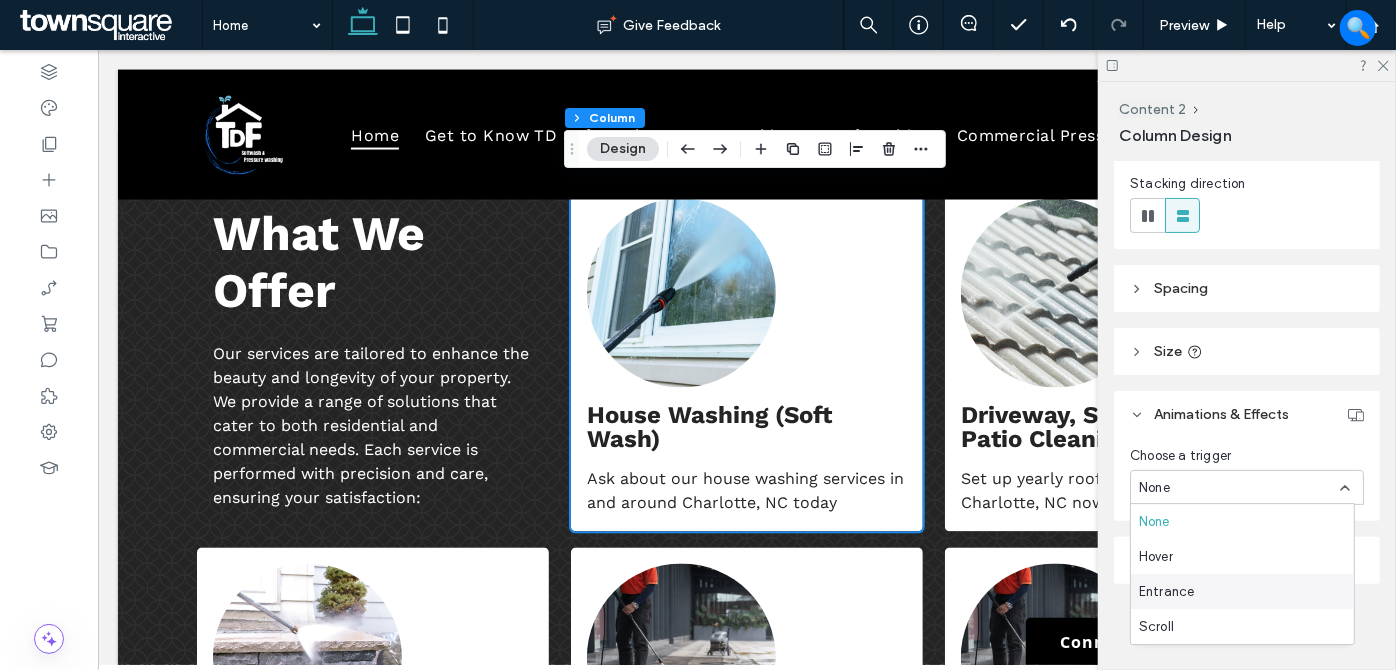 click on "Entrance" at bounding box center [1242, 591] 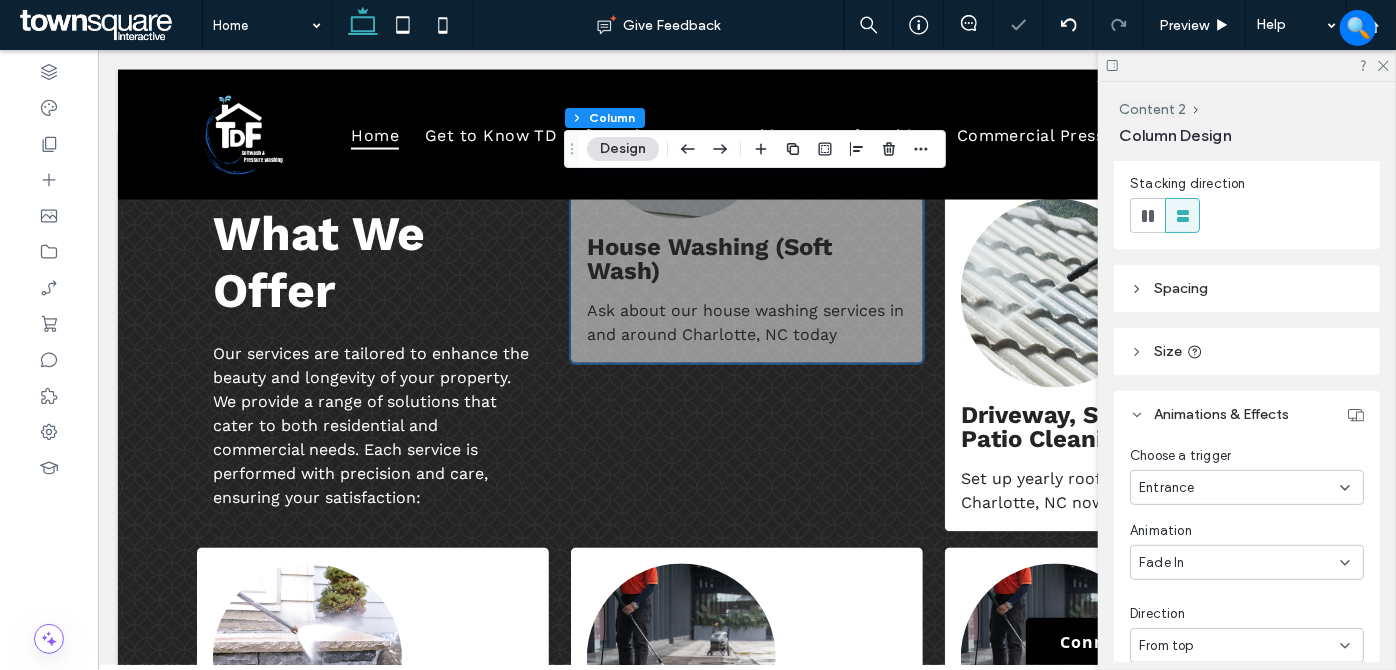 click on "Entrance" at bounding box center (1239, 488) 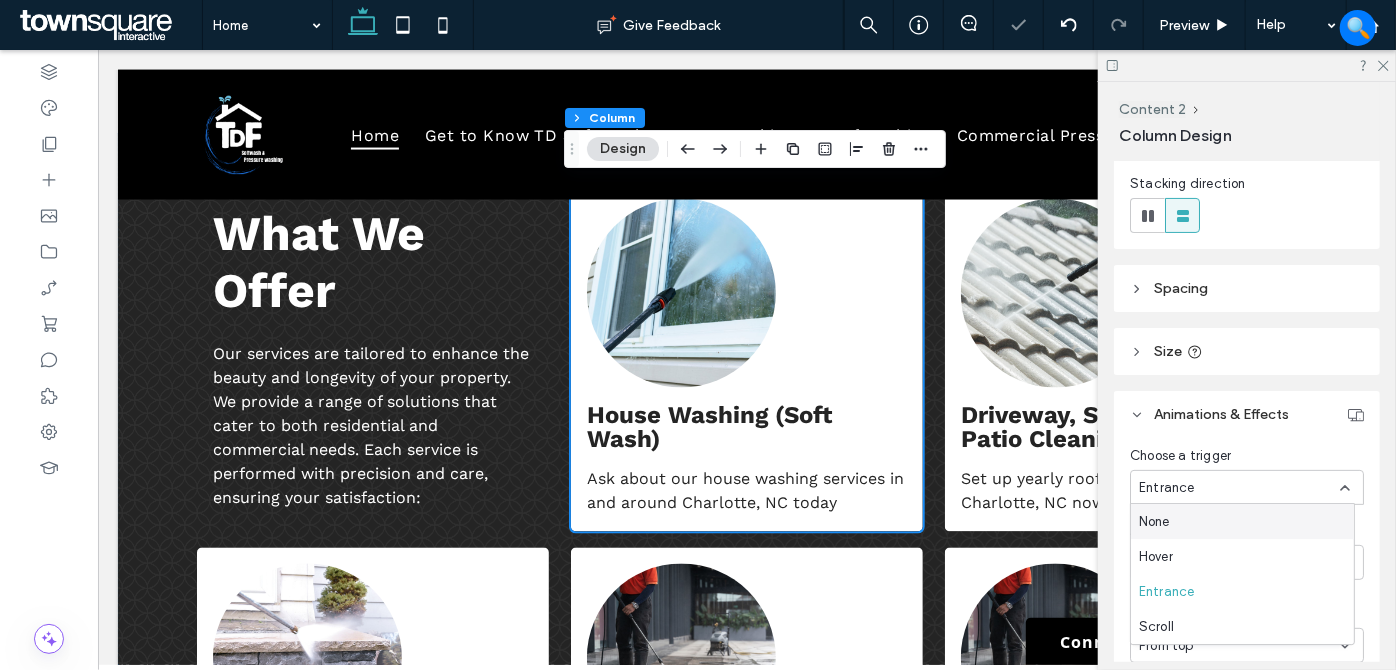 click on "None" at bounding box center (1242, 521) 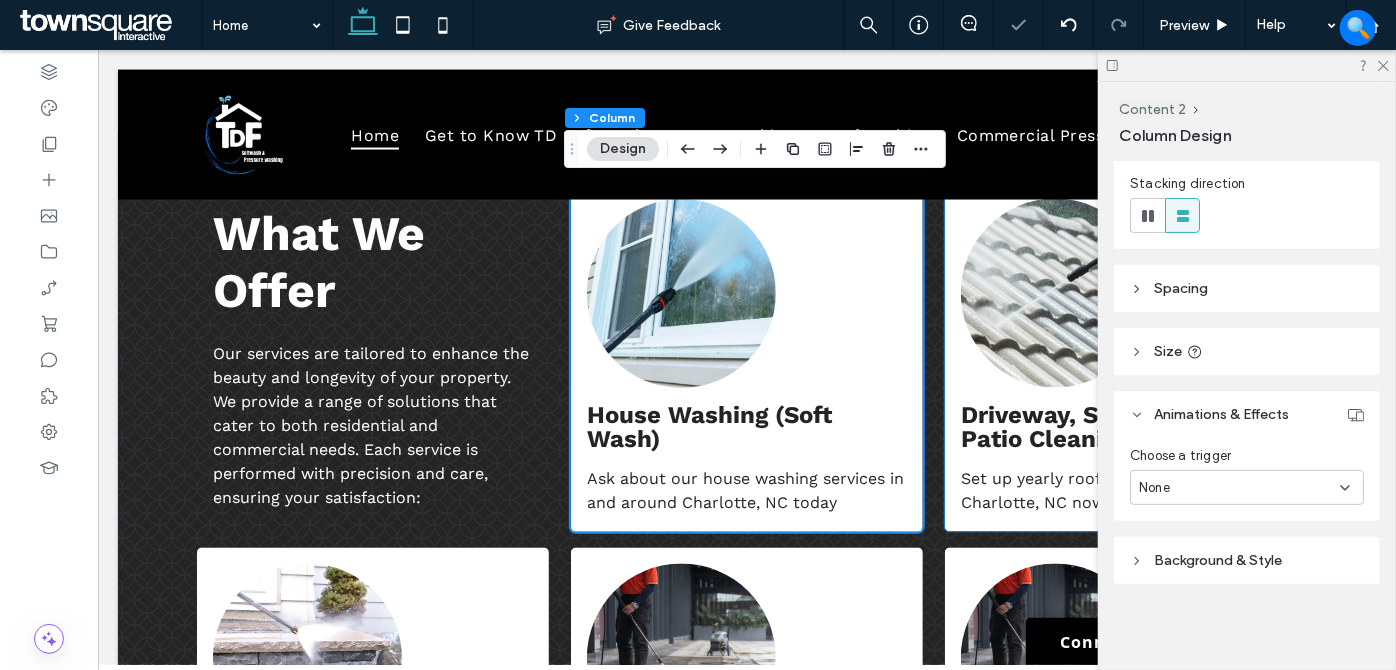 click on "Driveway, Sidewalk & Patio Cleaning
Set up yearly roof washing services in [CITY], [STATE] now" at bounding box center (1120, 356) 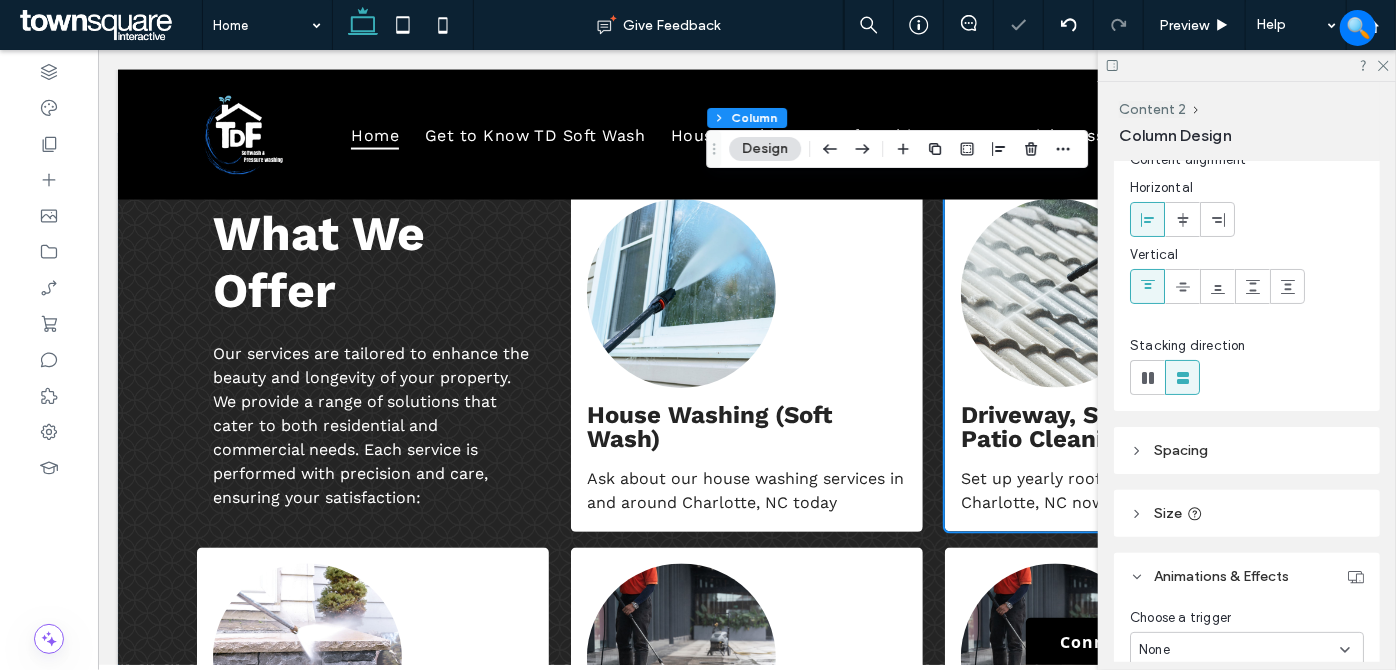 scroll, scrollTop: 181, scrollLeft: 0, axis: vertical 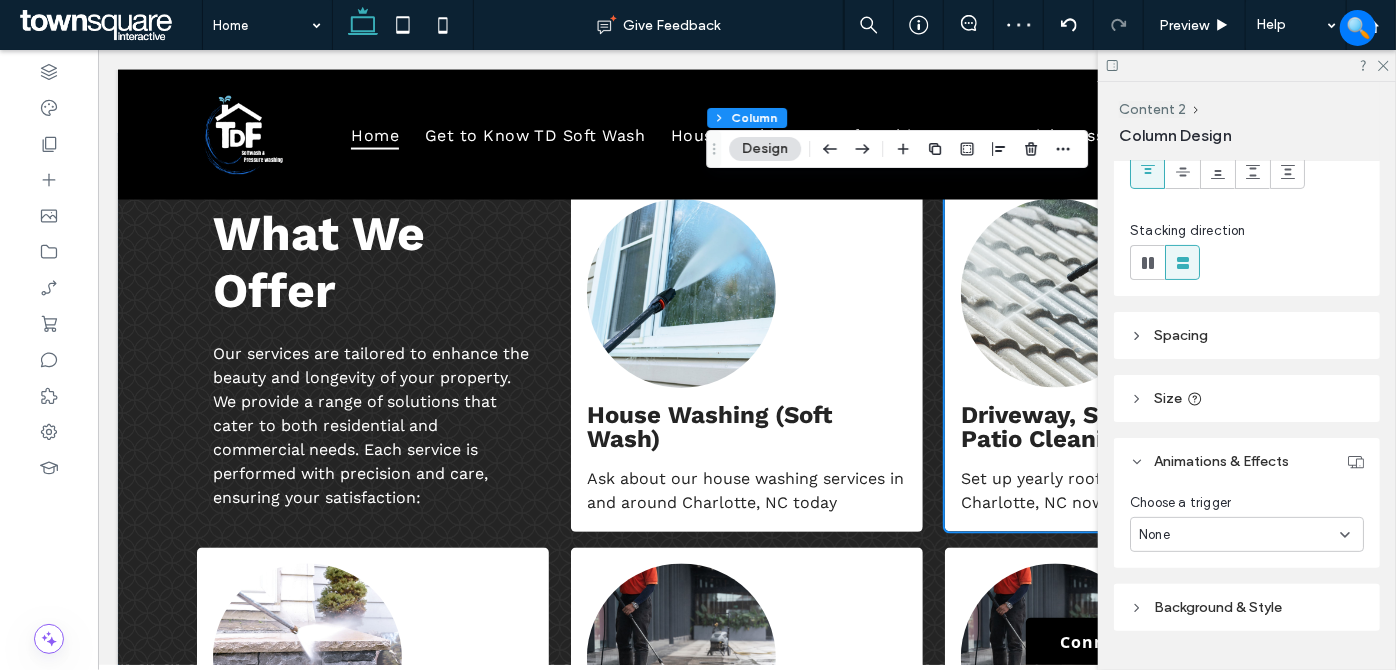 click on "None" at bounding box center (1239, 535) 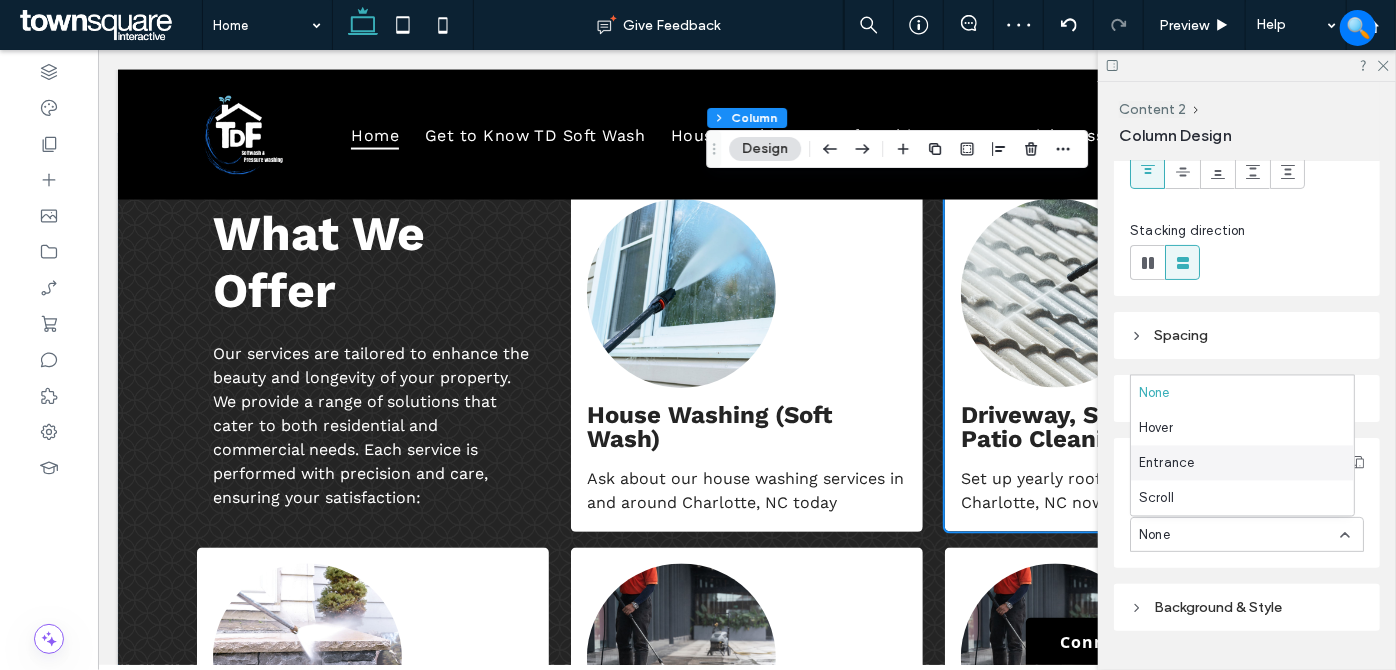 click on "Entrance" at bounding box center [1242, 463] 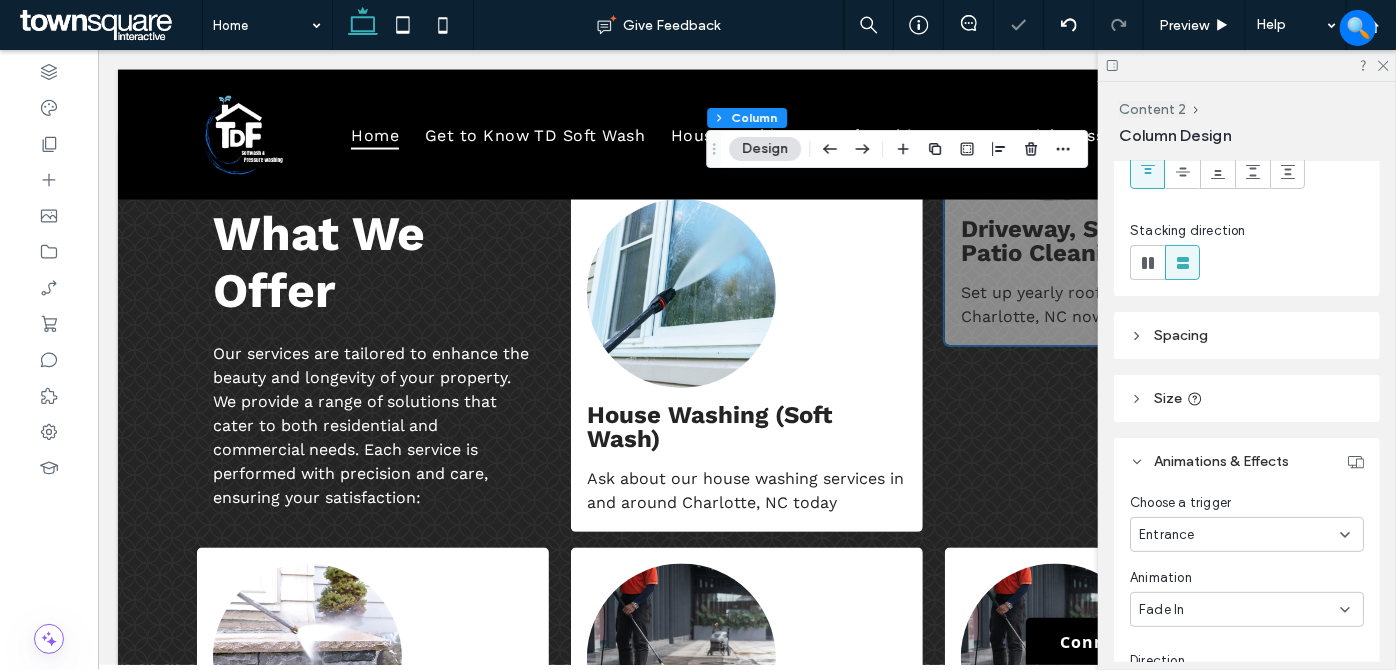 drag, startPoint x: 1193, startPoint y: 526, endPoint x: 1195, endPoint y: 537, distance: 11.18034 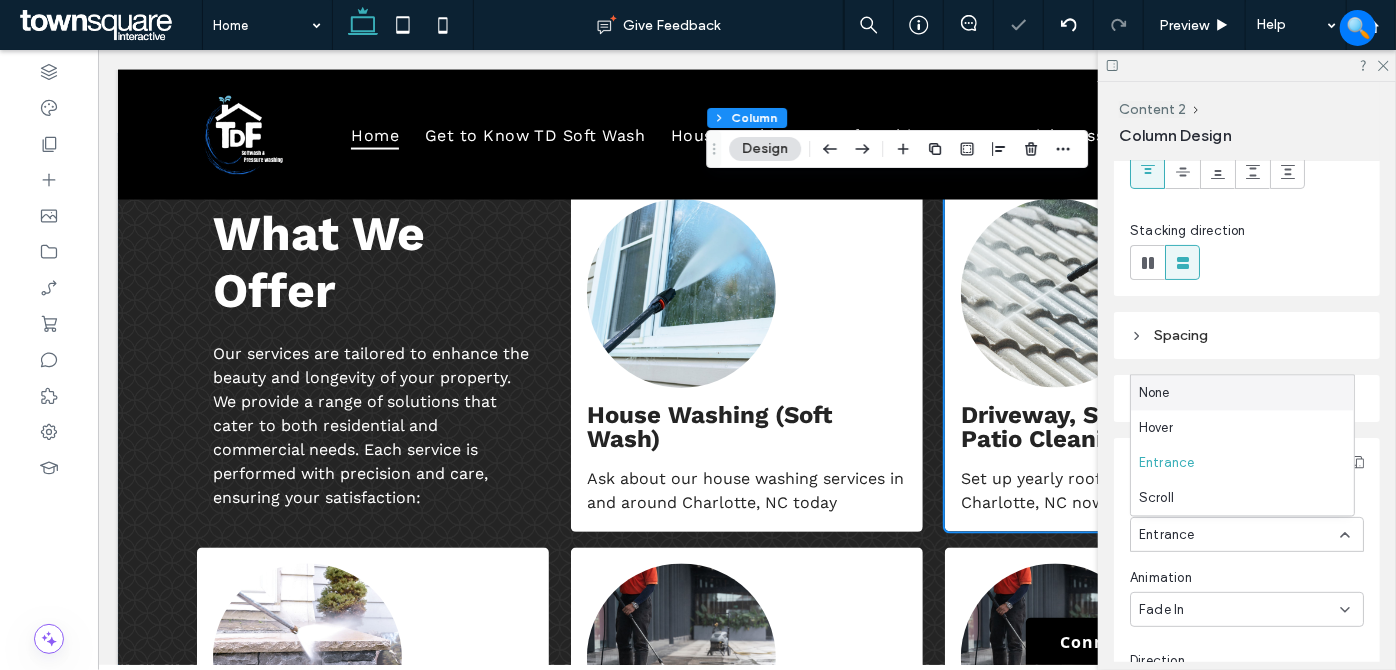 click on "None" at bounding box center (1242, 393) 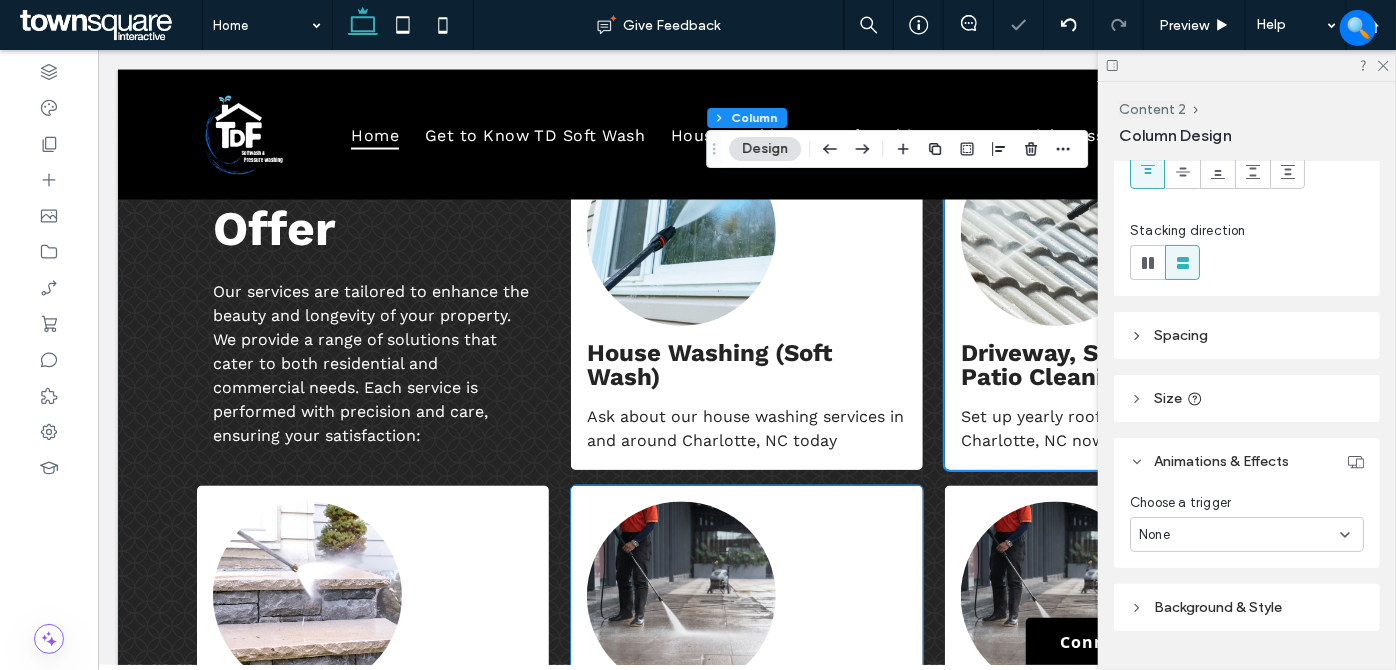 scroll, scrollTop: 1840, scrollLeft: 0, axis: vertical 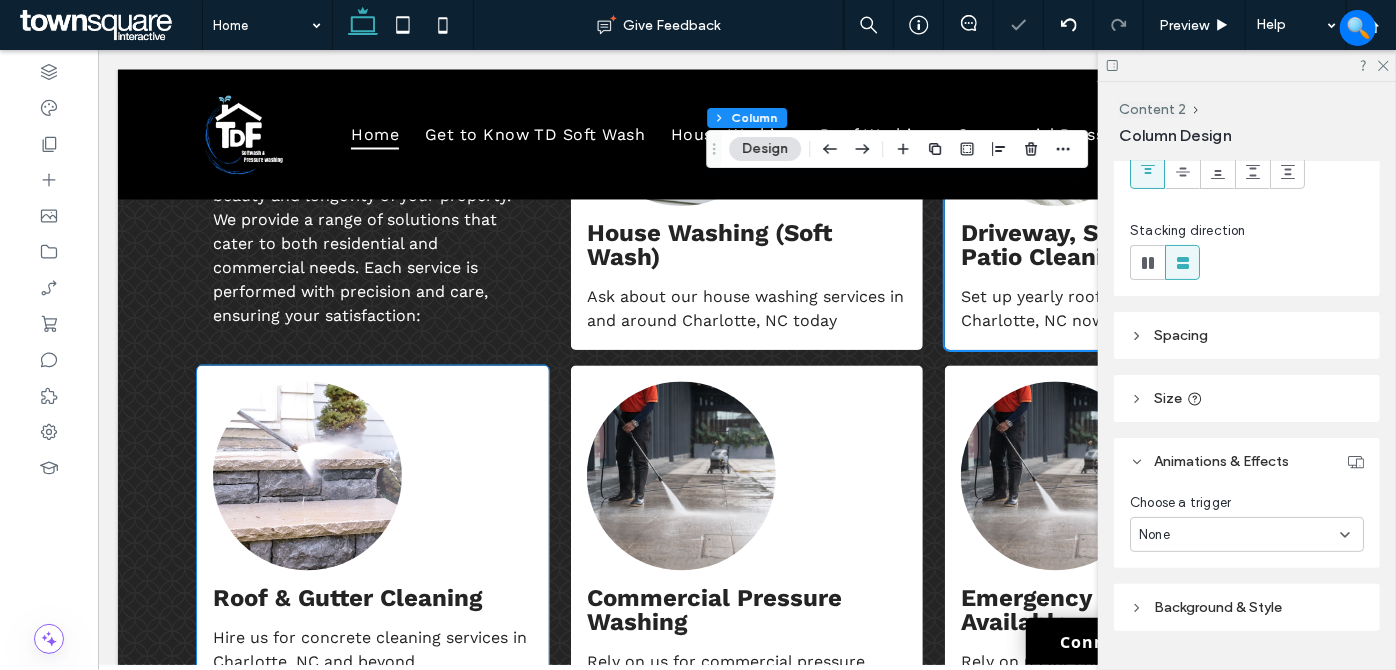 click on "Hire us for concrete cleaning services in [CITY], [STATE] and beyond
Roof & Gutter Cleaning" at bounding box center (372, 551) 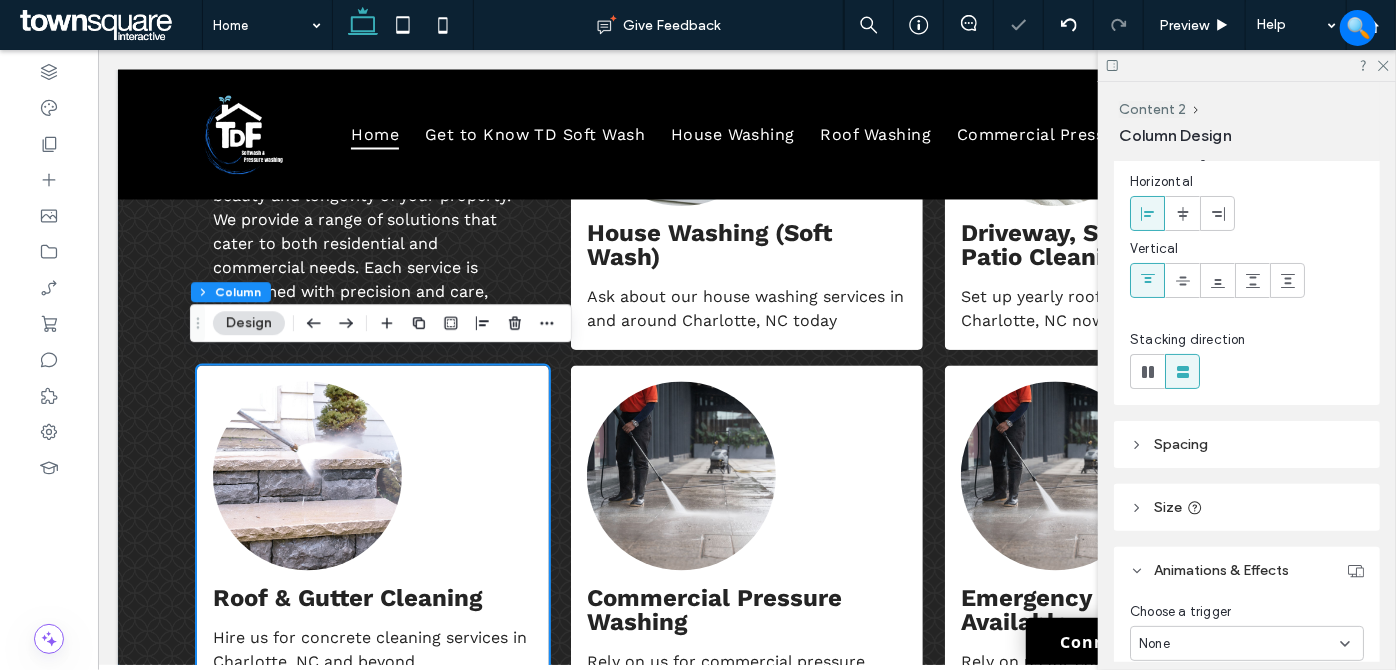 scroll, scrollTop: 181, scrollLeft: 0, axis: vertical 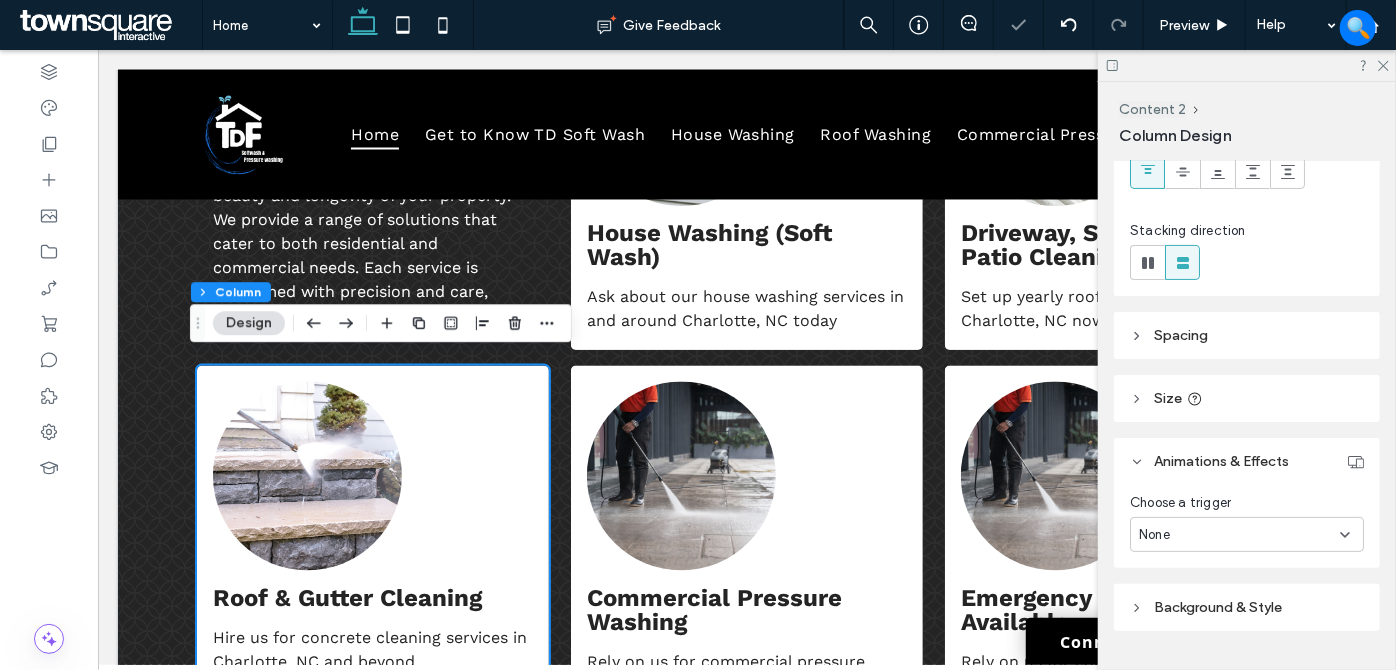drag, startPoint x: 1212, startPoint y: 542, endPoint x: 1202, endPoint y: 544, distance: 10.198039 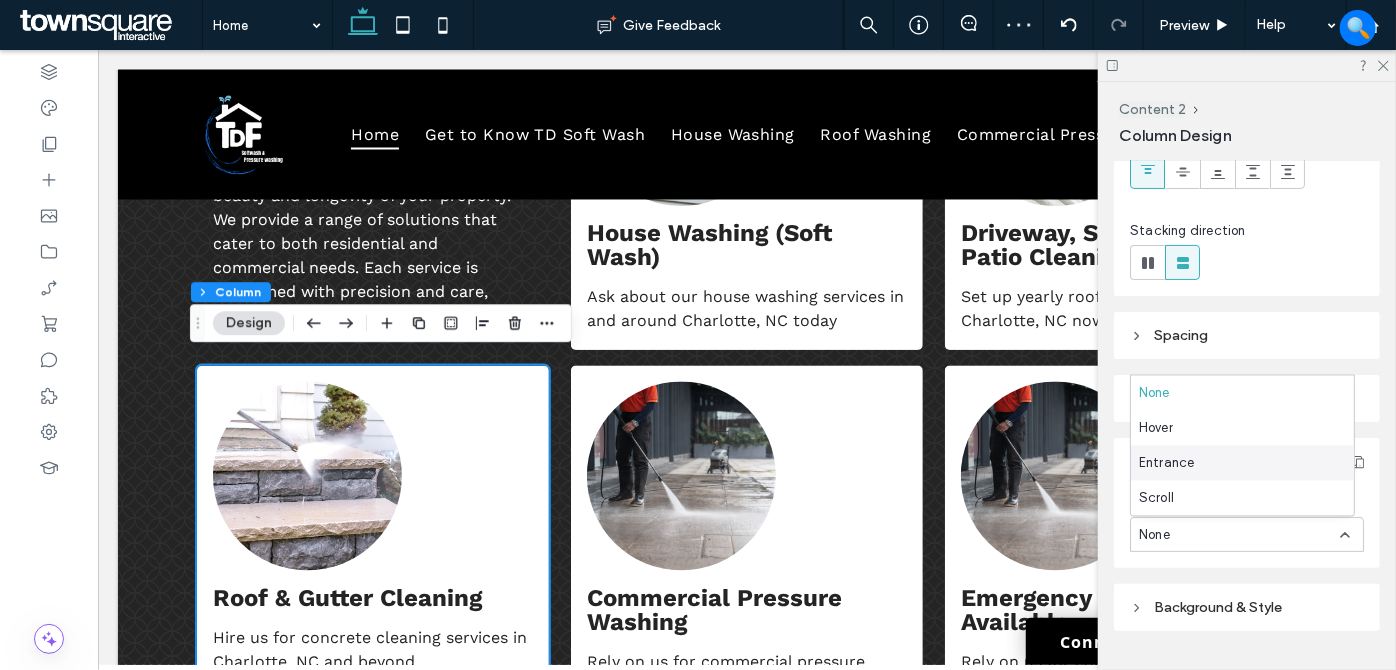 click on "Entrance" at bounding box center (1167, 463) 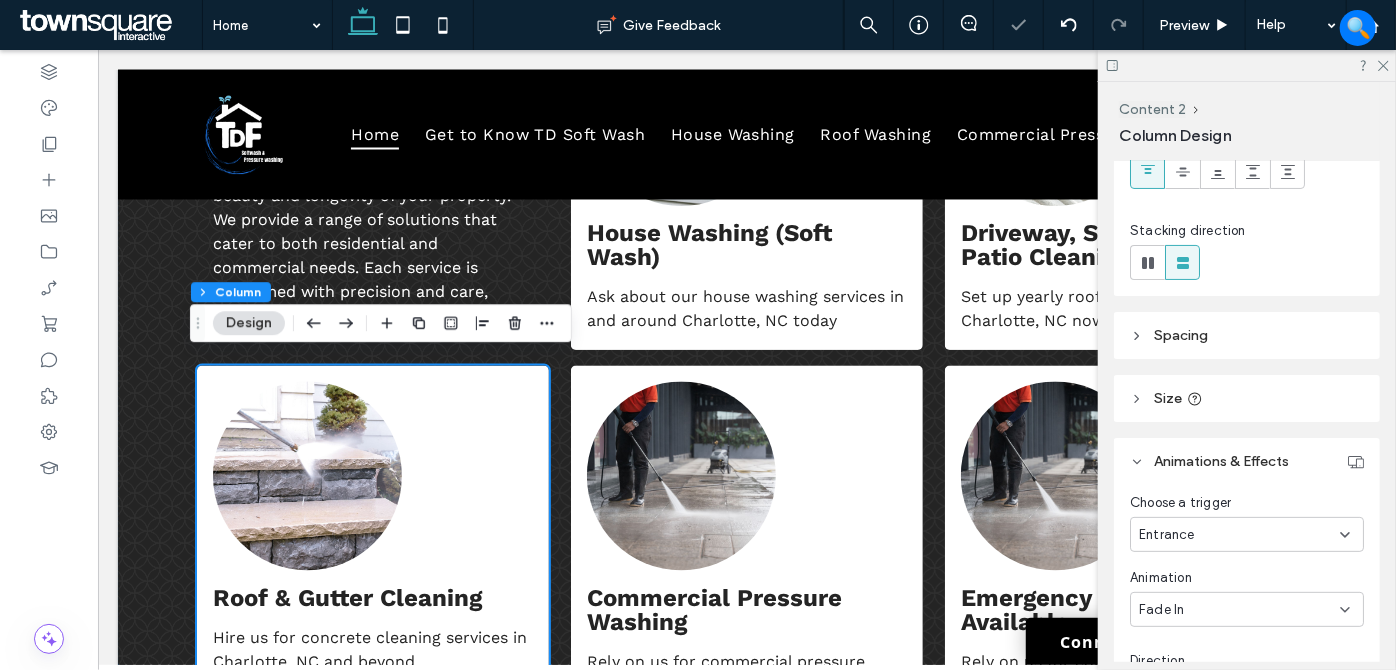 click on "Entrance" at bounding box center [1239, 535] 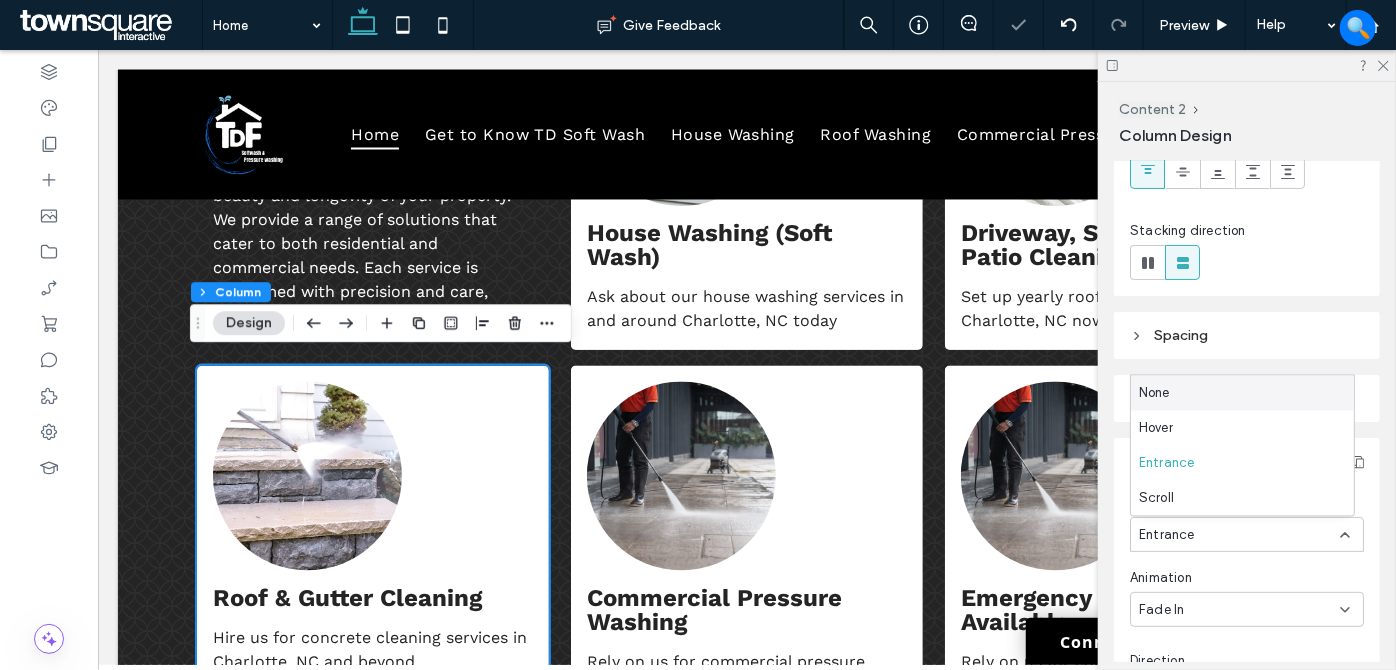 click on "None" at bounding box center [1242, 393] 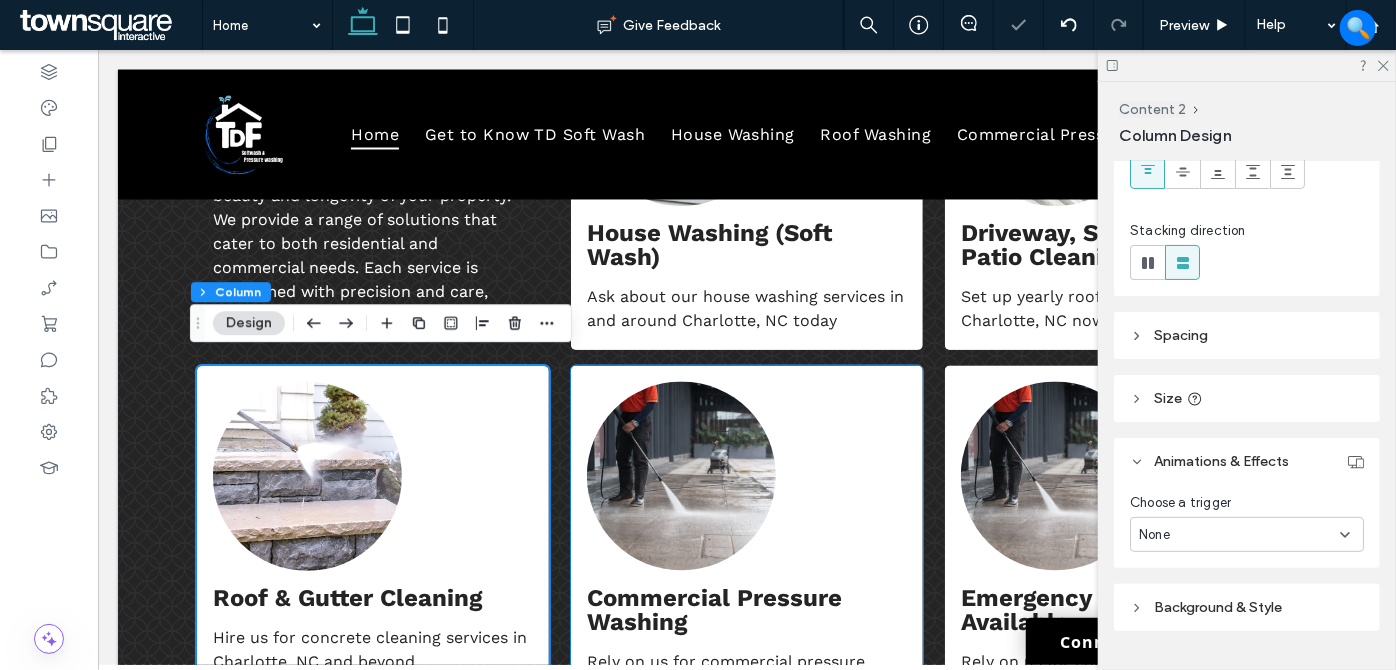 click on "Commercial Pressure Washing
Rely on us for commercial pressure washing services in and around [CITY], [STATE]" at bounding box center [746, 551] 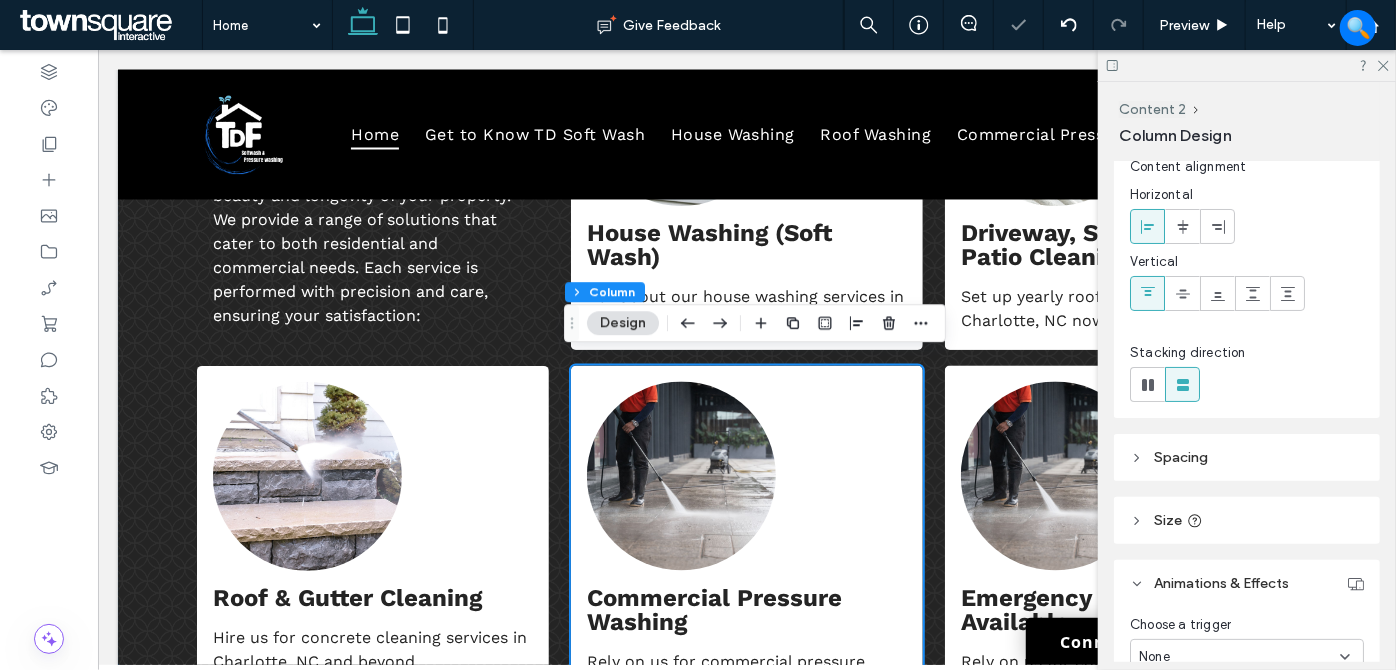 scroll, scrollTop: 90, scrollLeft: 0, axis: vertical 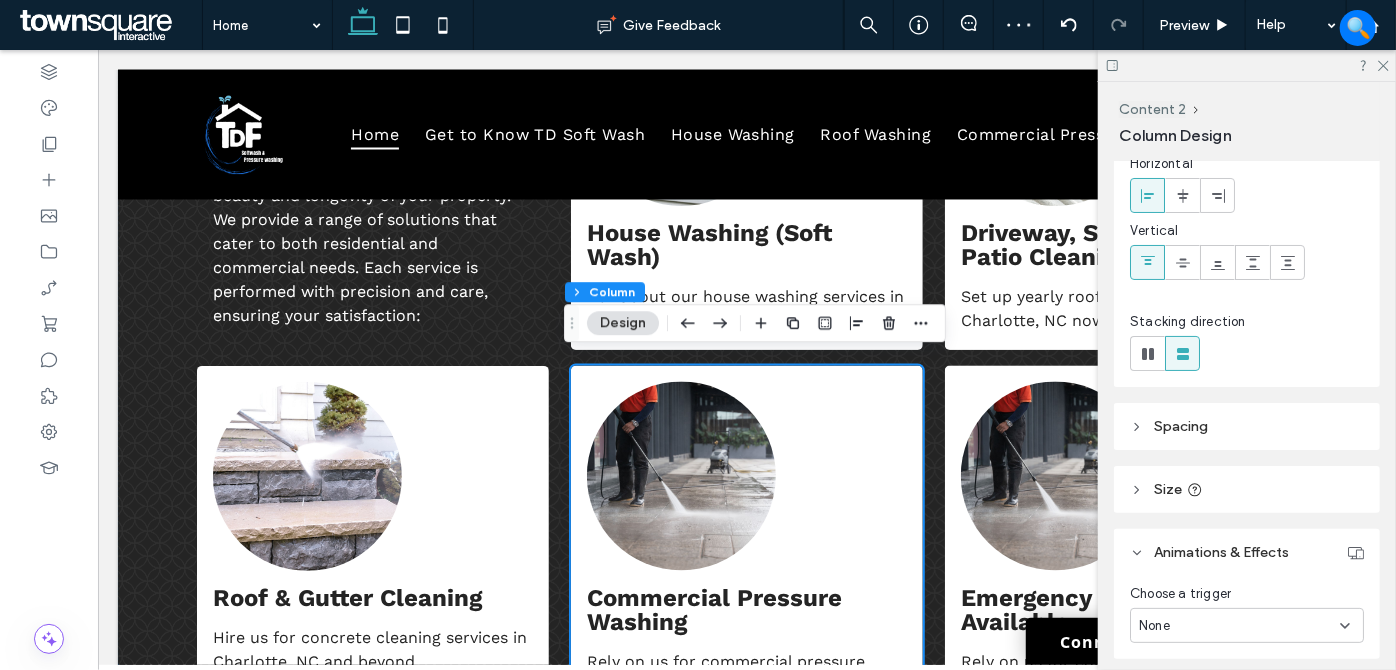 click on "None" at bounding box center [1239, 626] 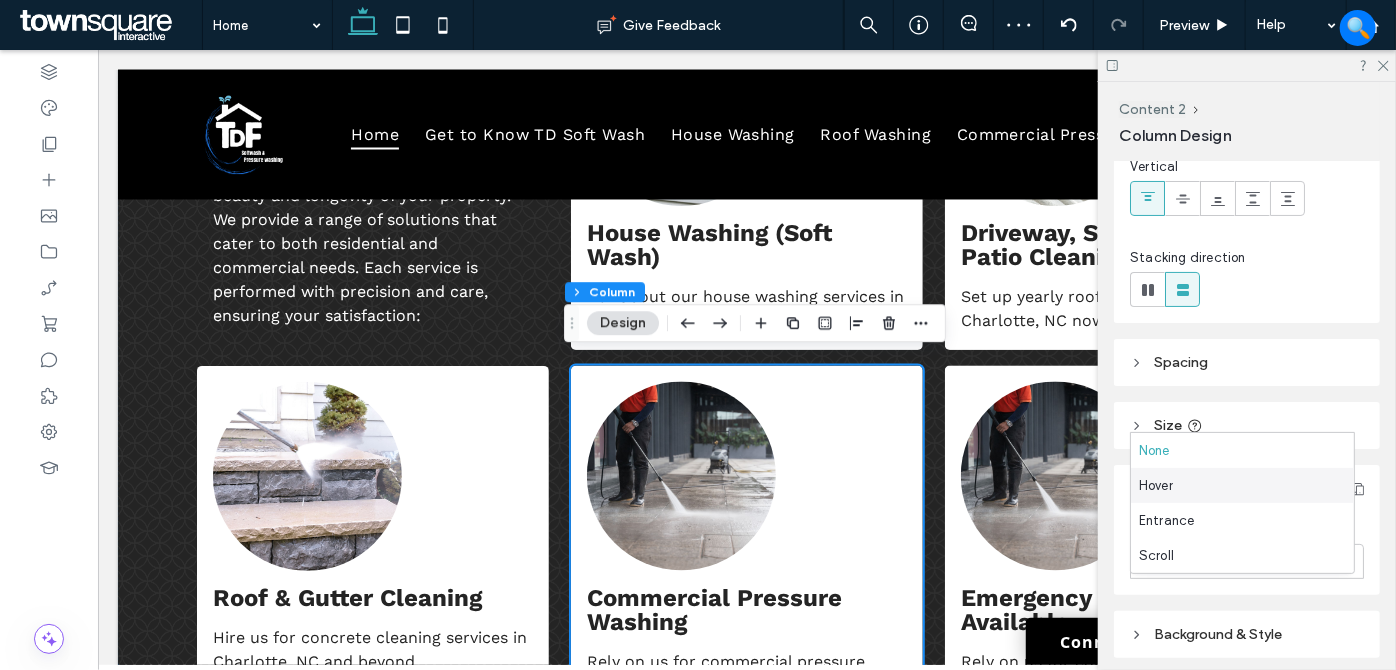 scroll, scrollTop: 228, scrollLeft: 0, axis: vertical 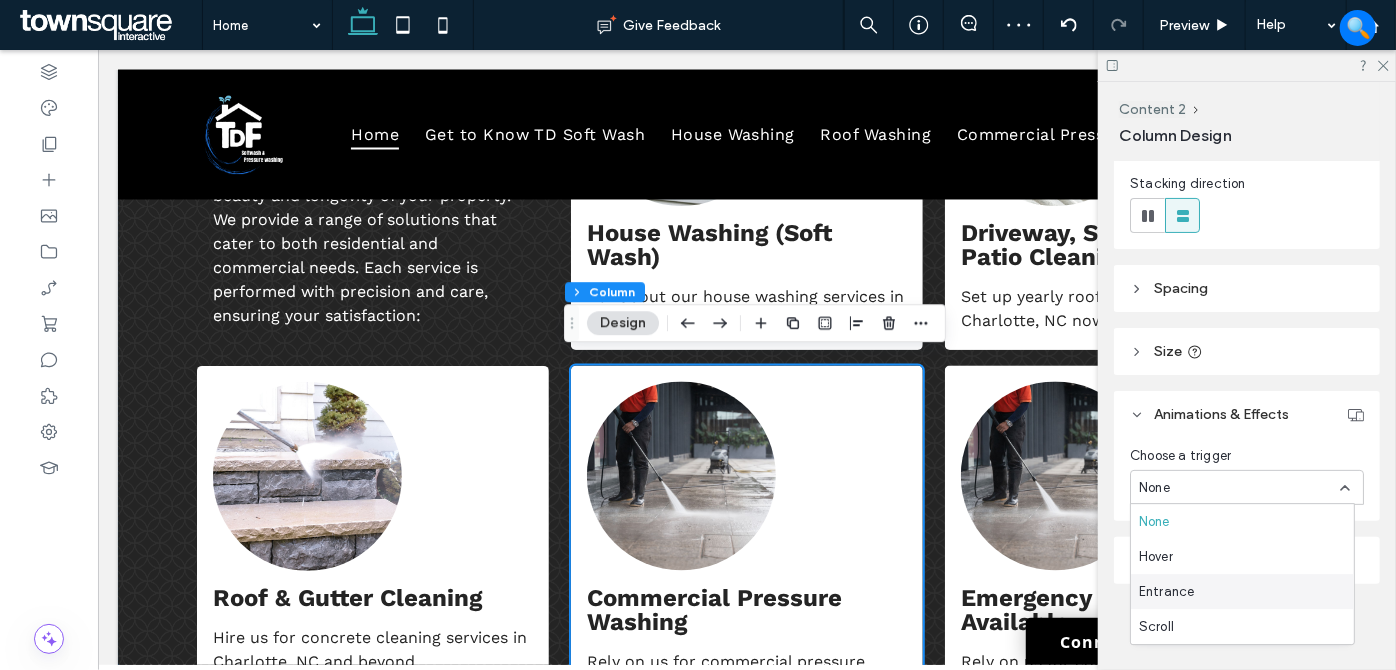 click on "Entrance" at bounding box center (1242, 591) 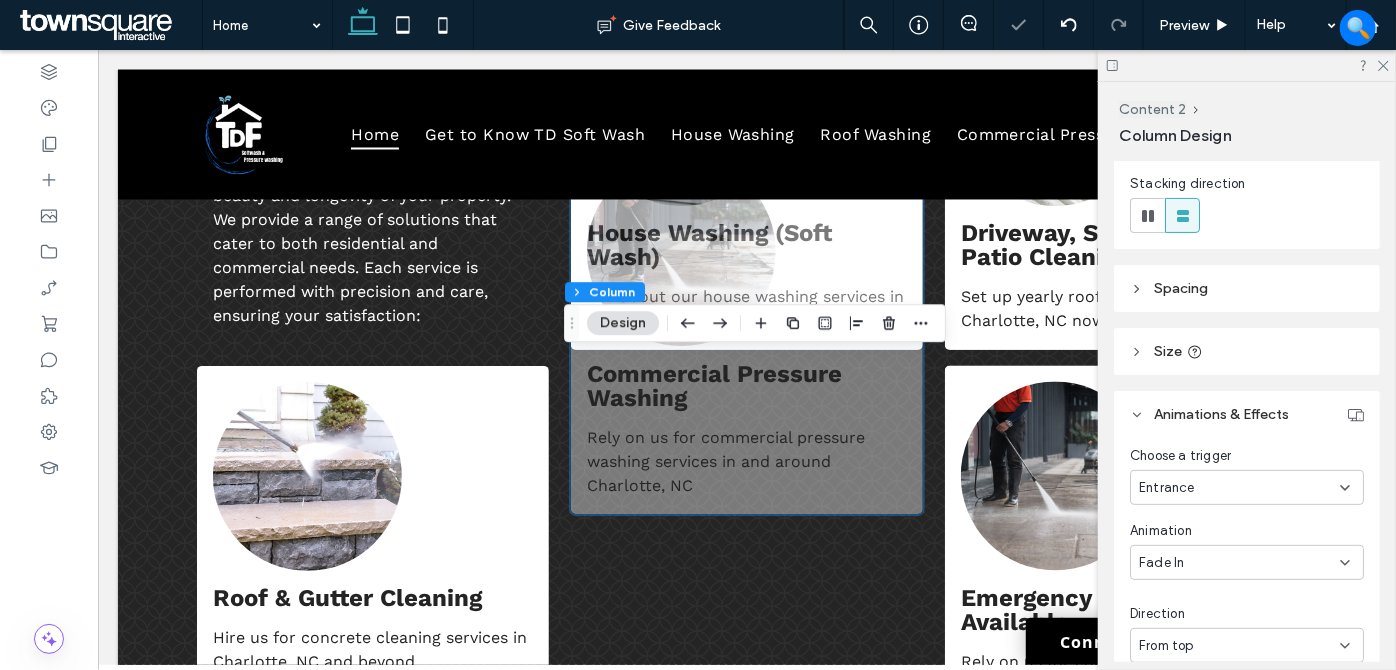 click on "Entrance" at bounding box center [1167, 488] 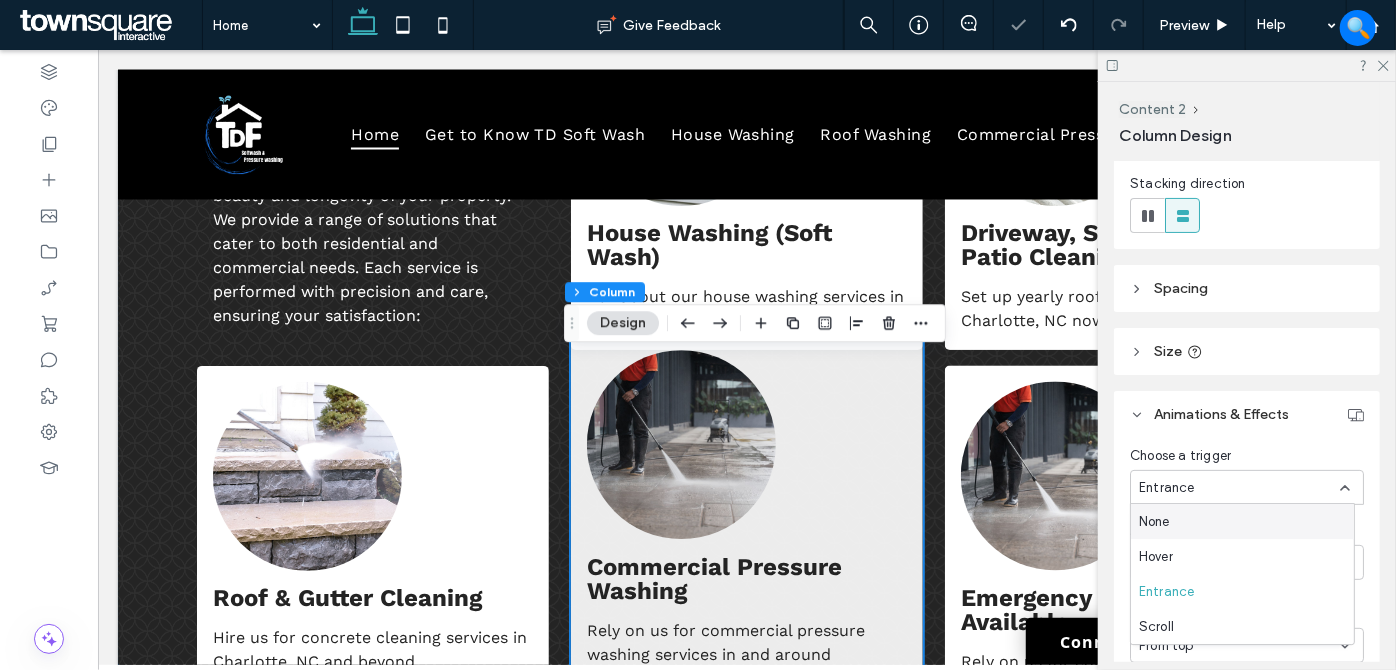 drag, startPoint x: 1186, startPoint y: 521, endPoint x: 1118, endPoint y: 528, distance: 68.359344 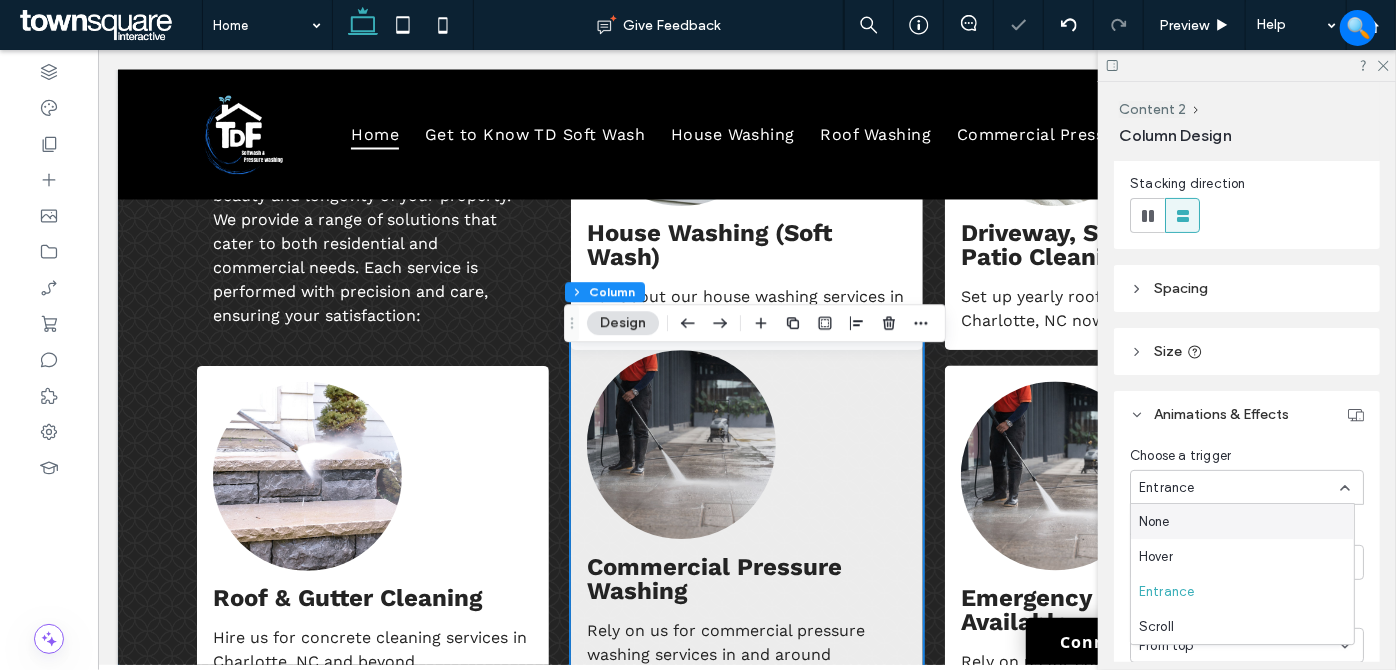 click on "None" at bounding box center (1242, 521) 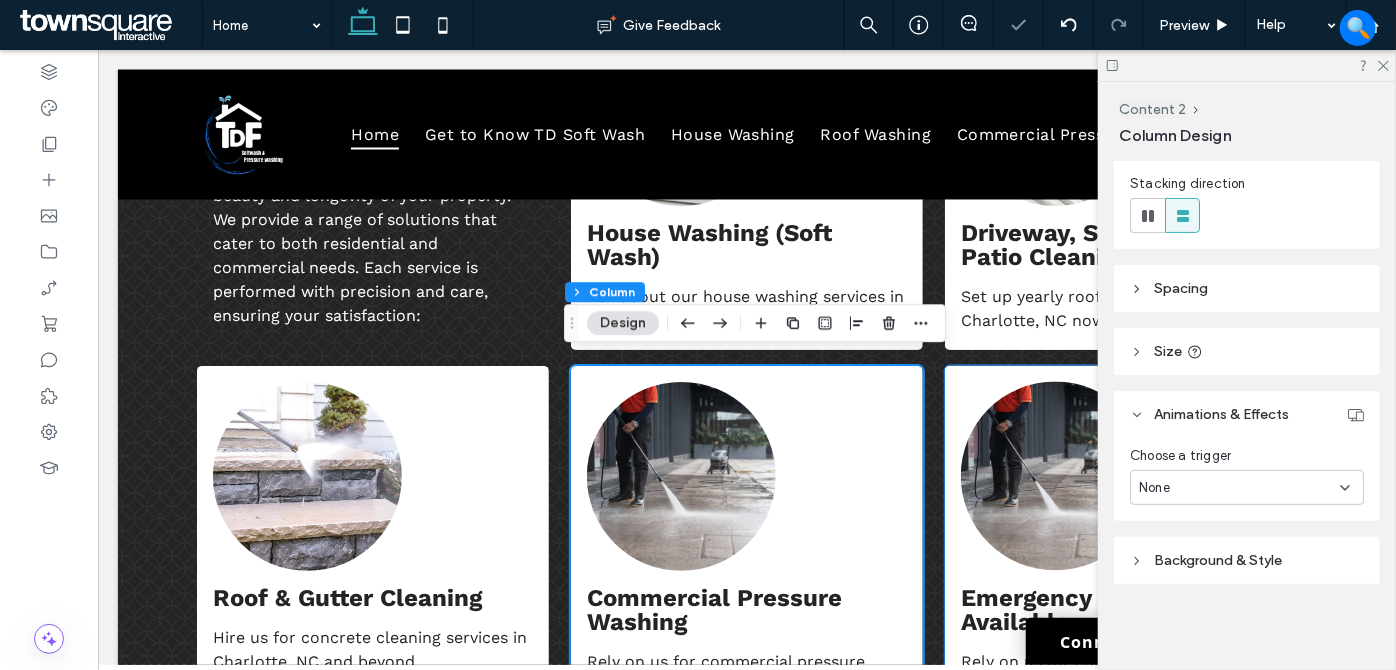 click on "Emergency Service Available
Rely on us for commercial pressure washing services in and around [CITY], [STATE]" at bounding box center (1120, 551) 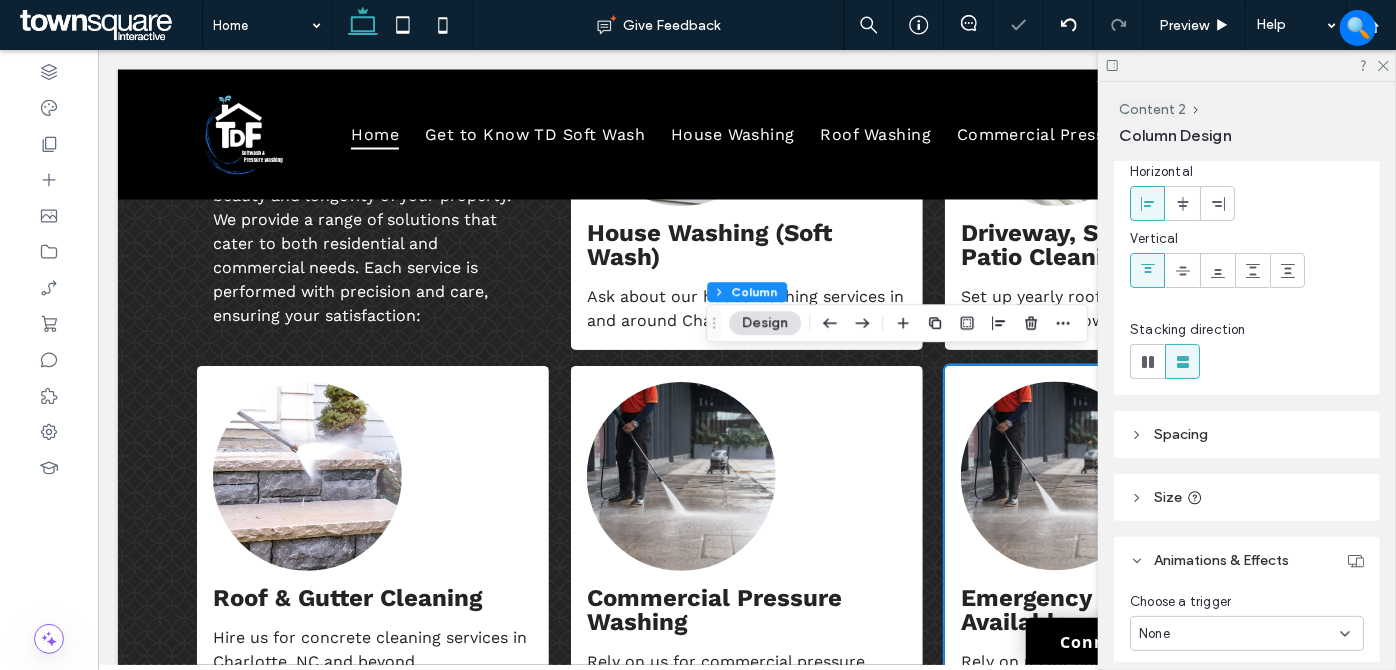 scroll, scrollTop: 181, scrollLeft: 0, axis: vertical 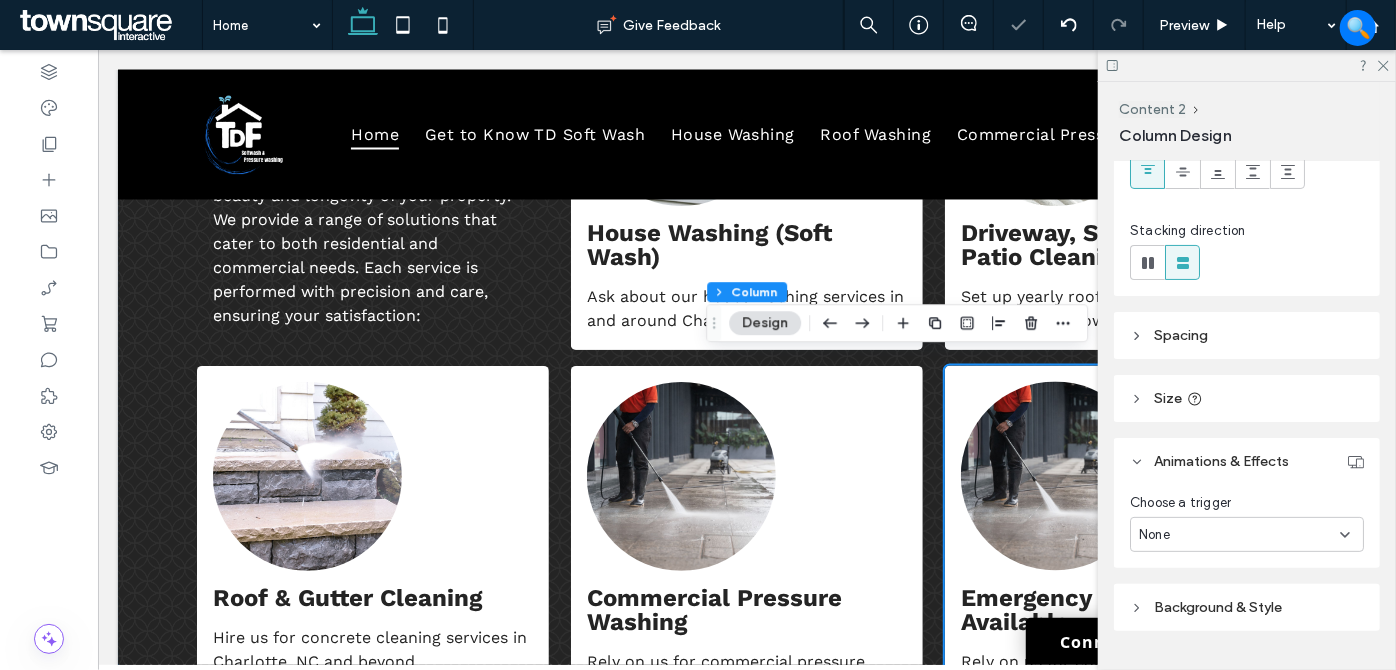 drag, startPoint x: 1237, startPoint y: 531, endPoint x: 1229, endPoint y: 520, distance: 13.601471 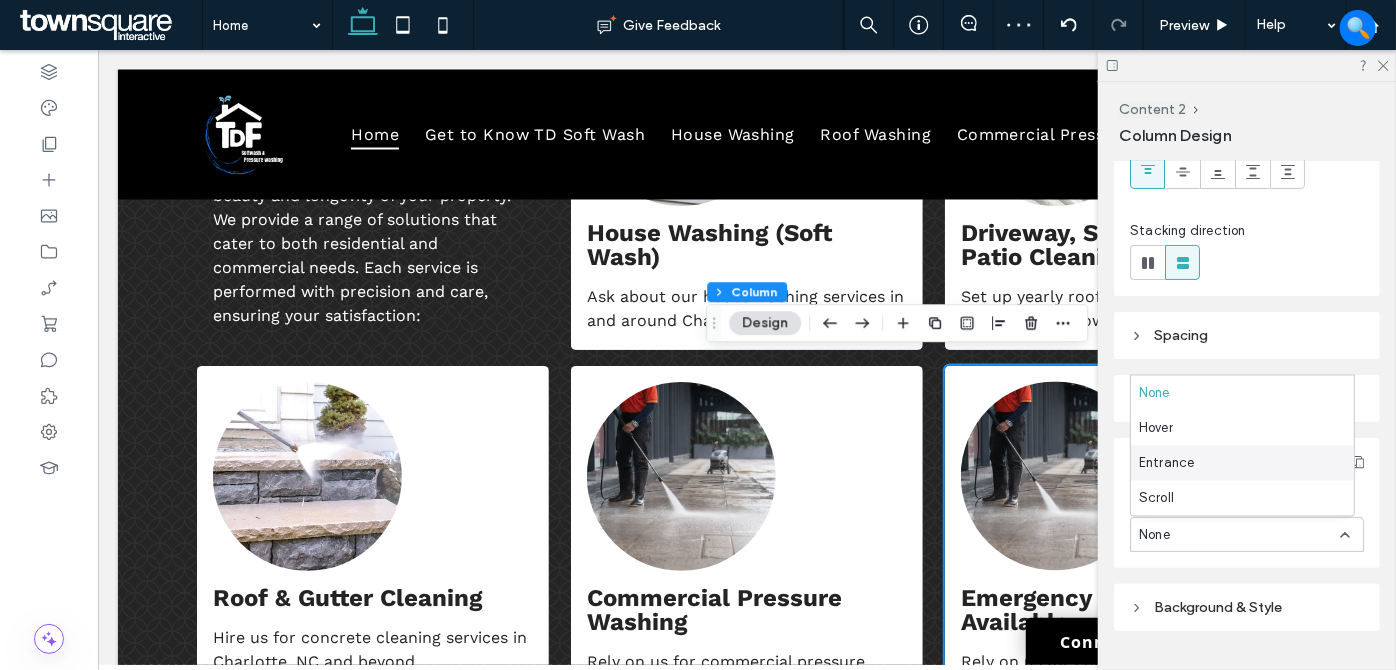 click on "Entrance" at bounding box center (1242, 463) 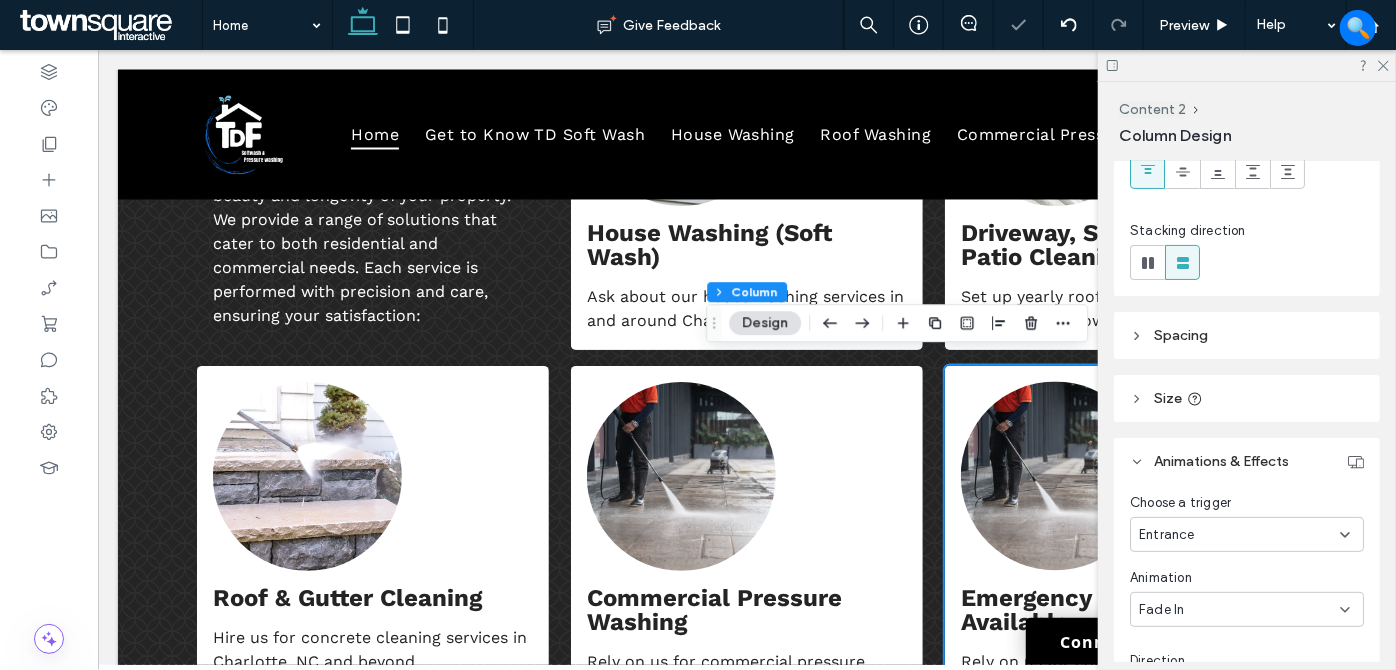 click on "Entrance" at bounding box center [1239, 535] 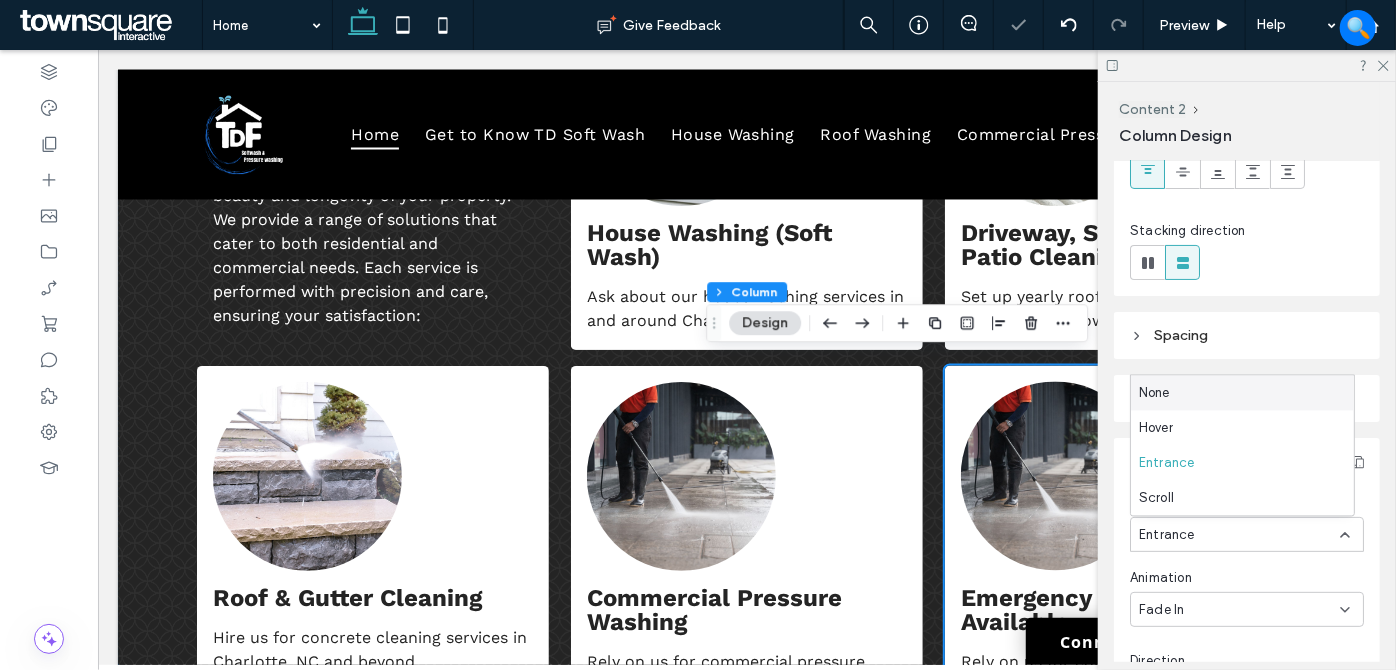 click on "None" at bounding box center (1242, 393) 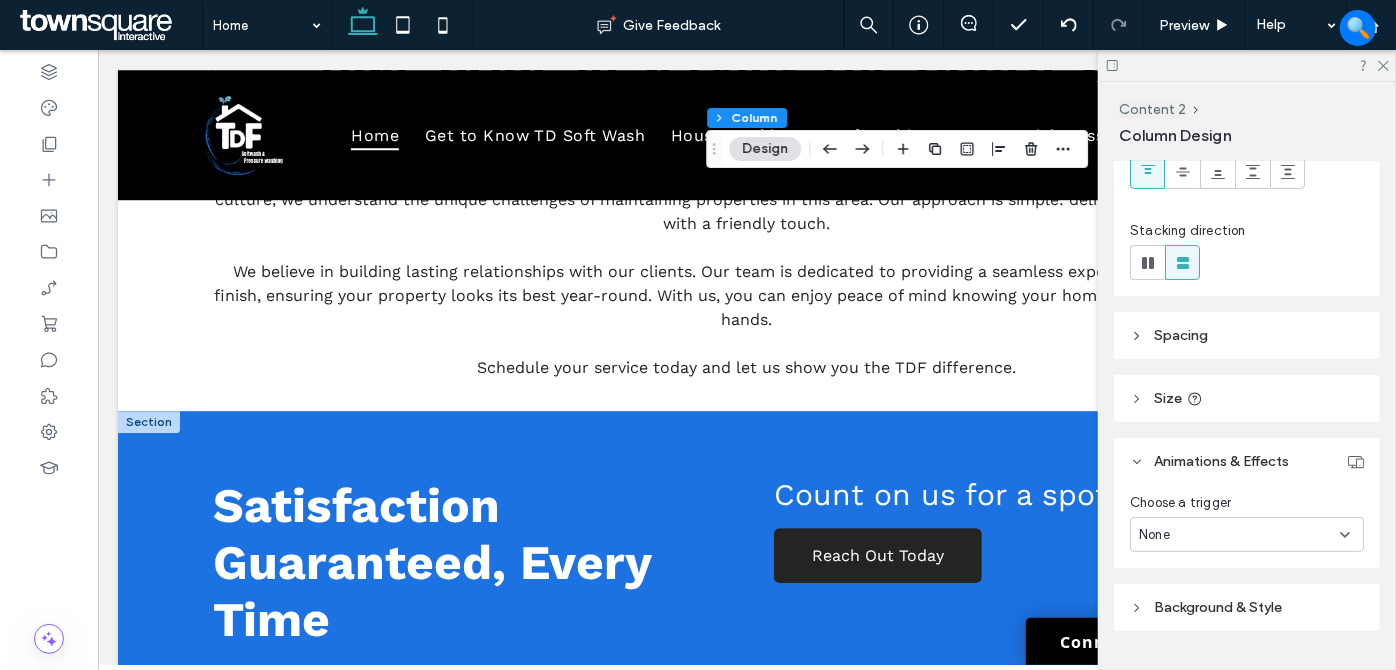 scroll, scrollTop: 2930, scrollLeft: 0, axis: vertical 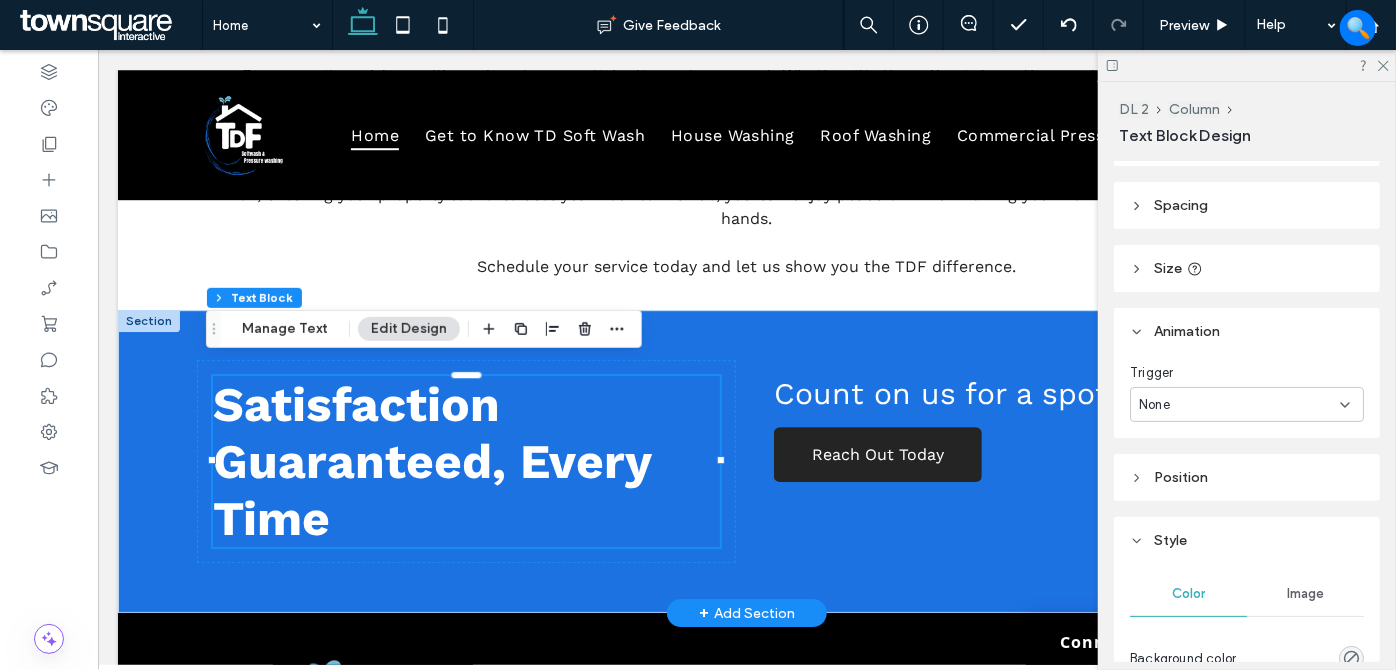 click on "None" at bounding box center (1239, 405) 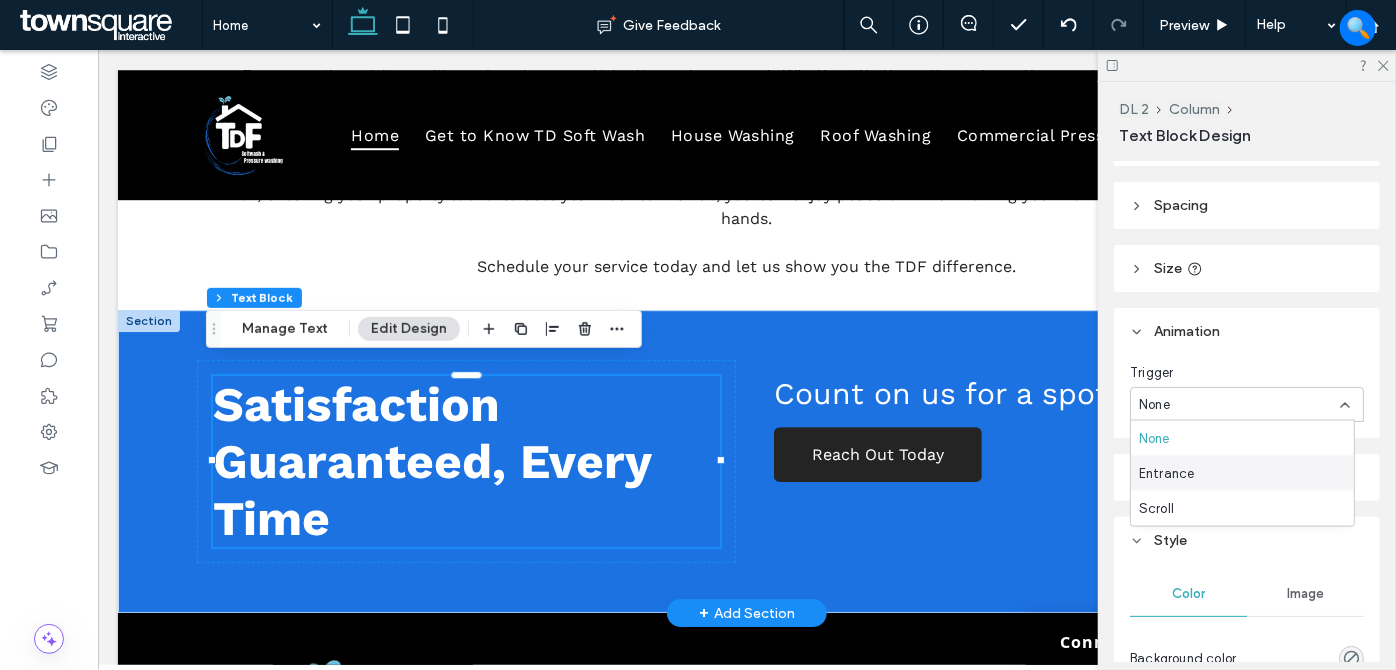 click on "Entrance" at bounding box center [1242, 473] 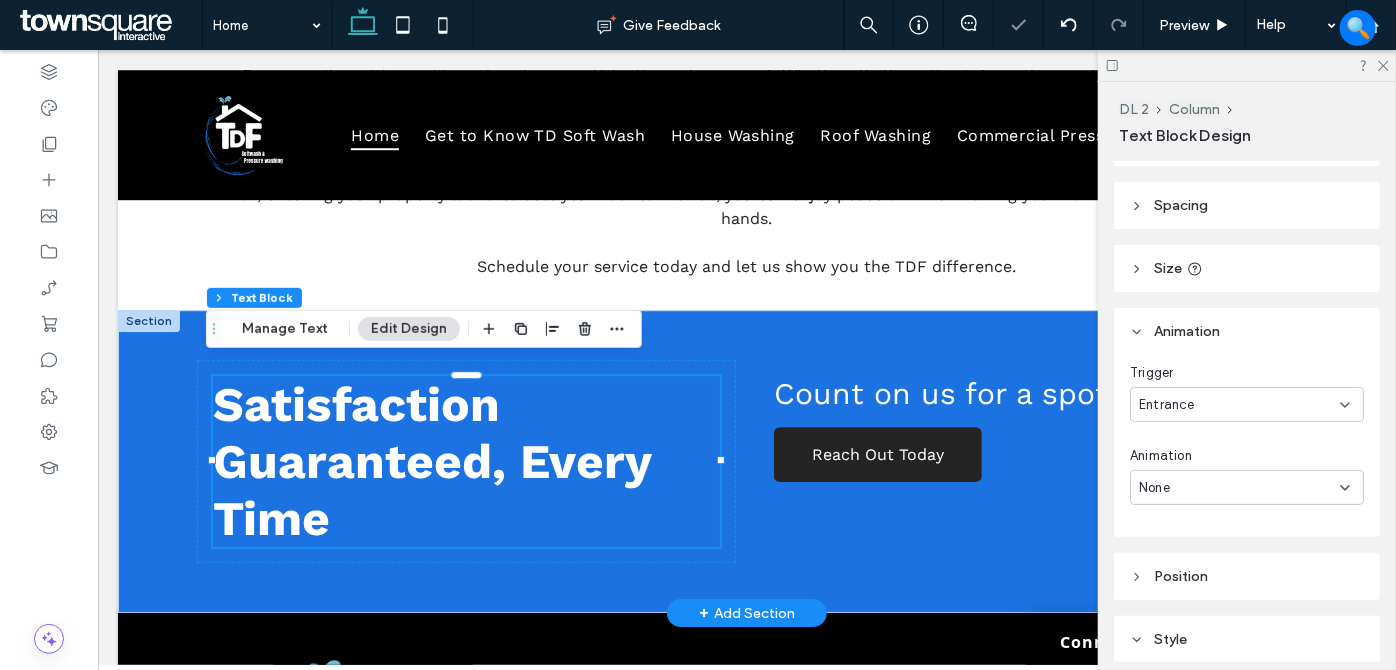 click on "Entrance" at bounding box center [1239, 405] 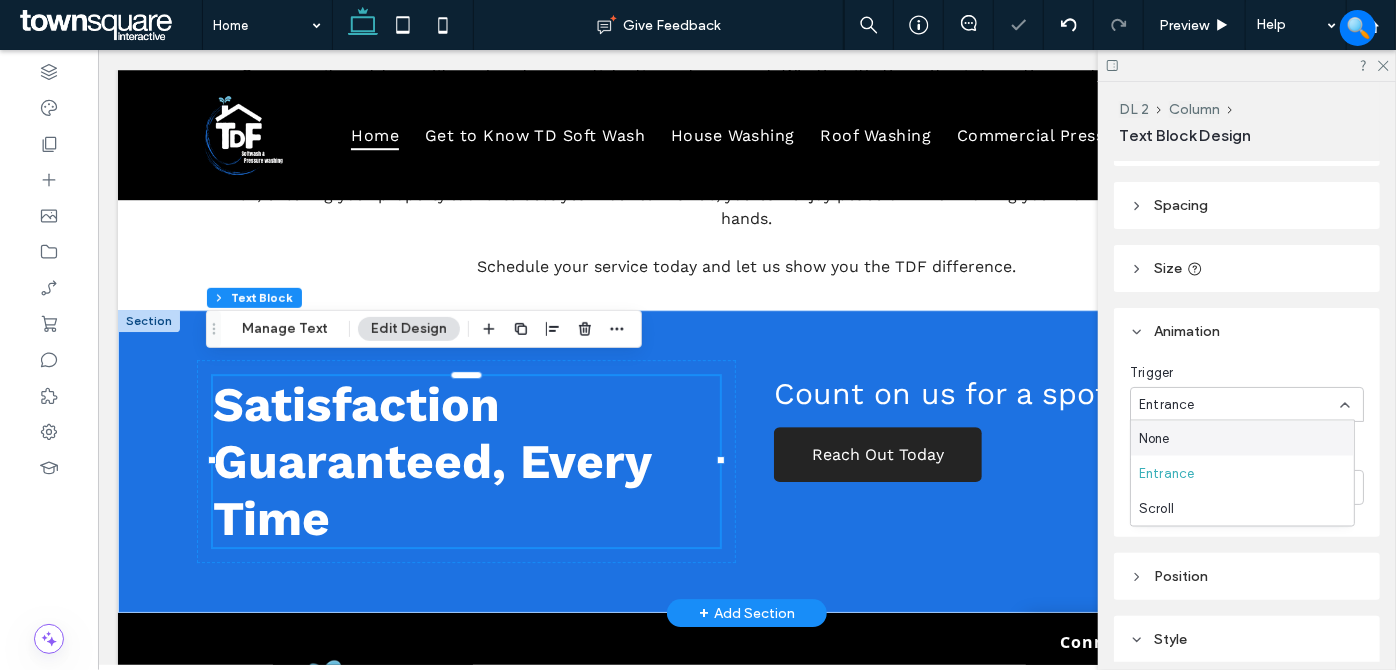 click on "None" at bounding box center (1242, 438) 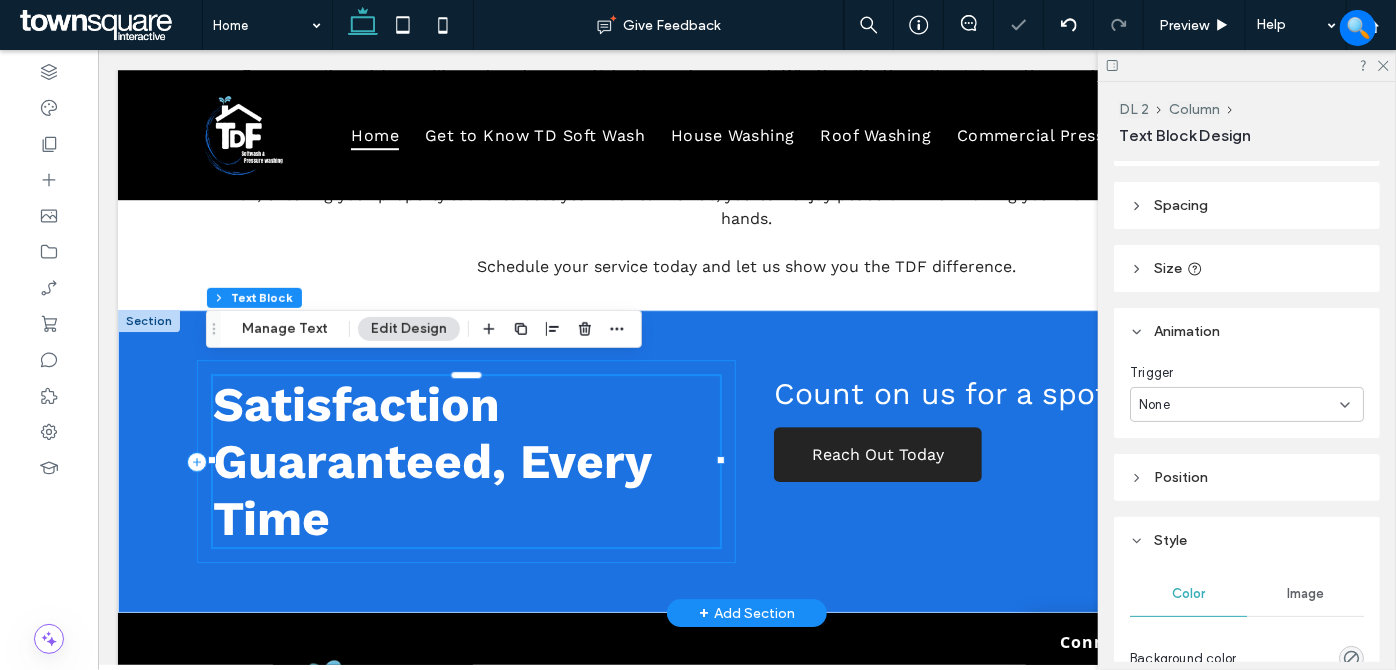 click on "Satisfaction Guaranteed, Every Time" at bounding box center [465, 460] 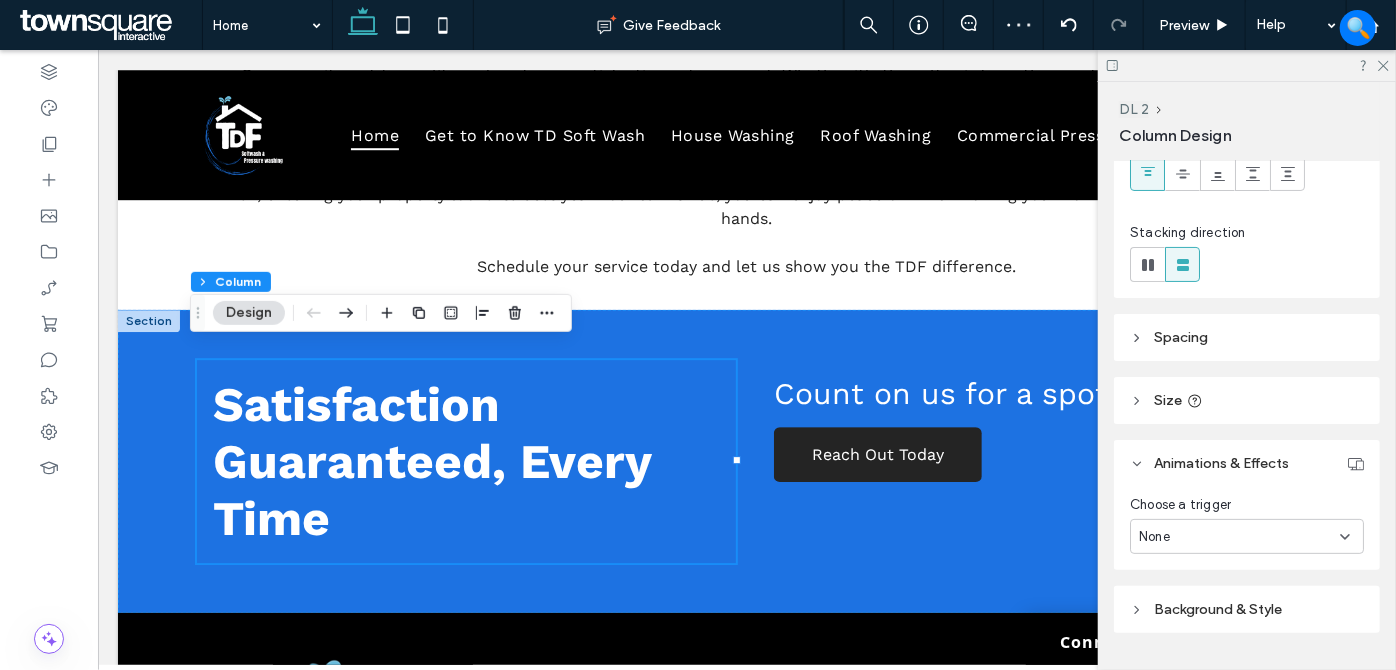 scroll, scrollTop: 181, scrollLeft: 0, axis: vertical 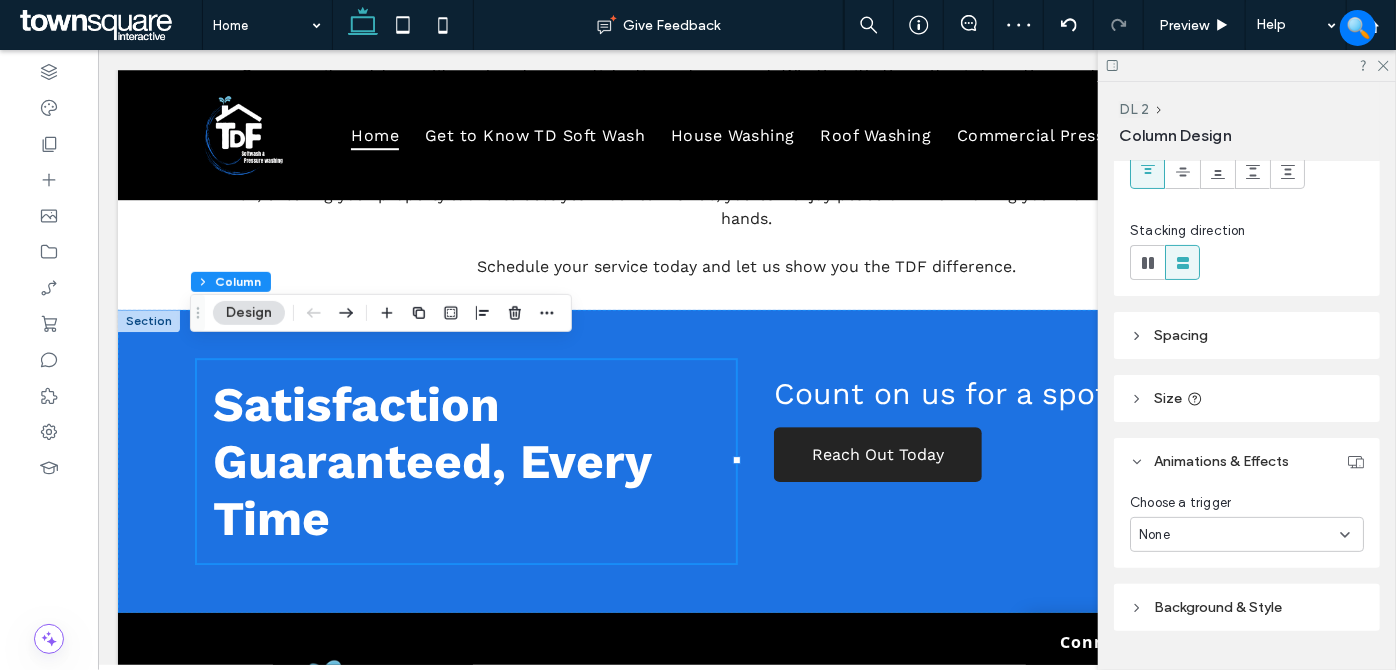 drag, startPoint x: 1213, startPoint y: 528, endPoint x: 1210, endPoint y: 545, distance: 17.262676 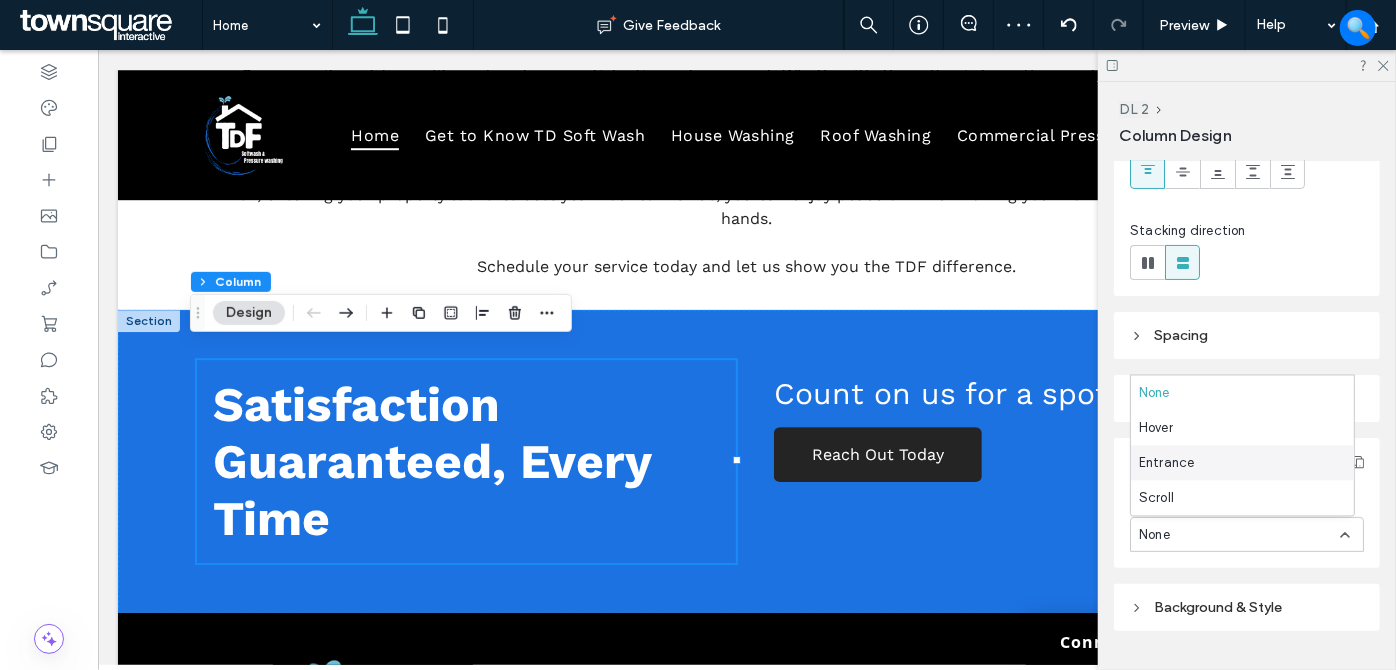 click on "Entrance" at bounding box center [1167, 463] 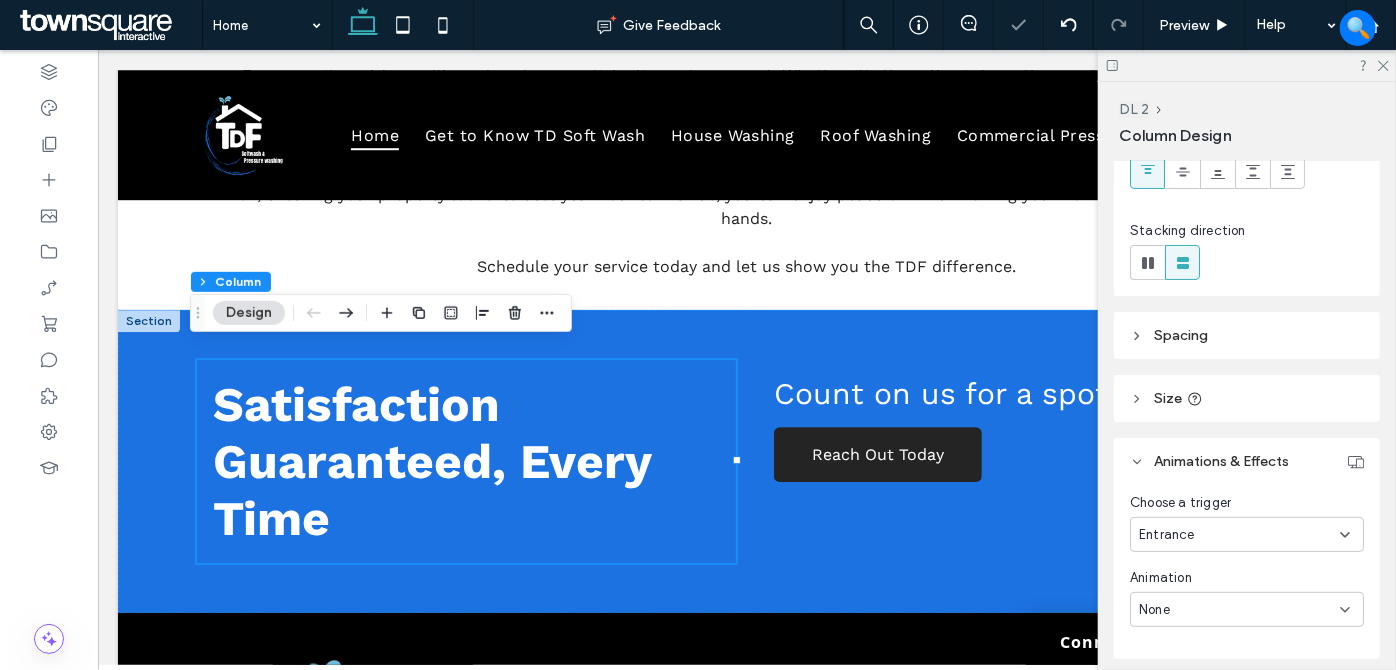 click on "Entrance" at bounding box center [1247, 534] 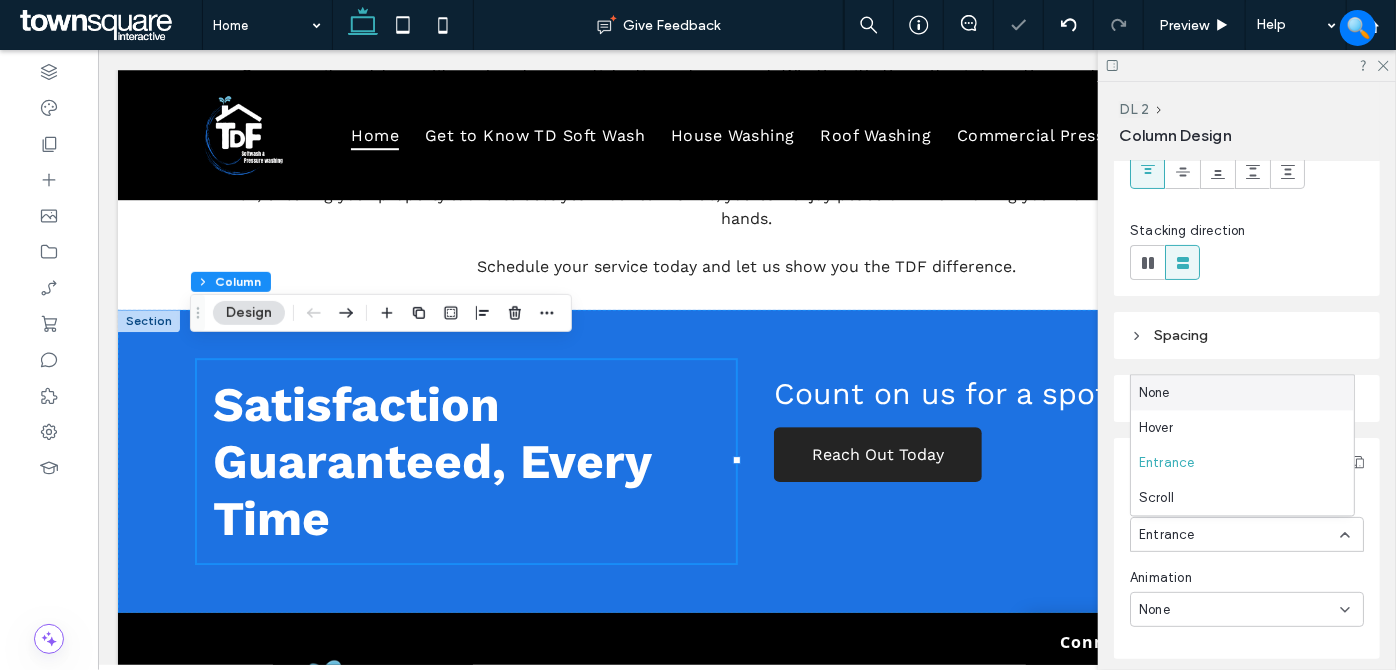 click on "None" at bounding box center (1242, 393) 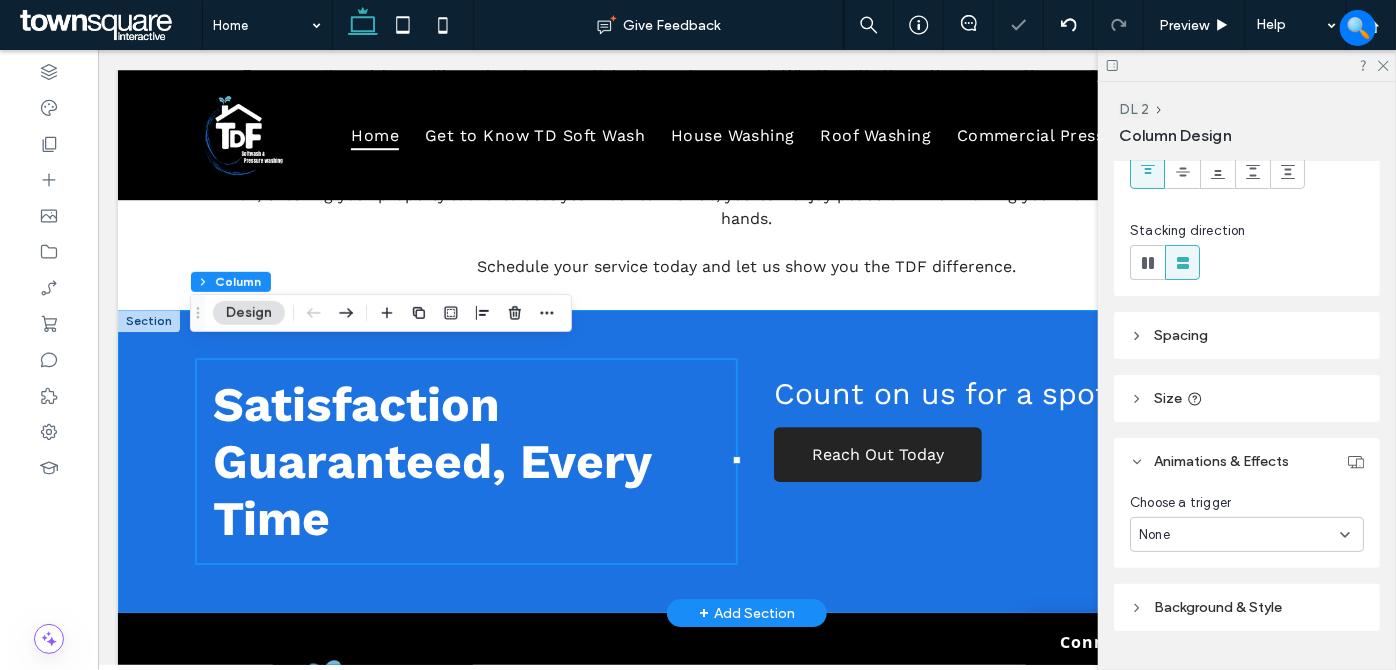 click on "Satisfaction Guaranteed, Every Time
Count on us for a spotless finish
Reach Out Today" at bounding box center [746, 460] 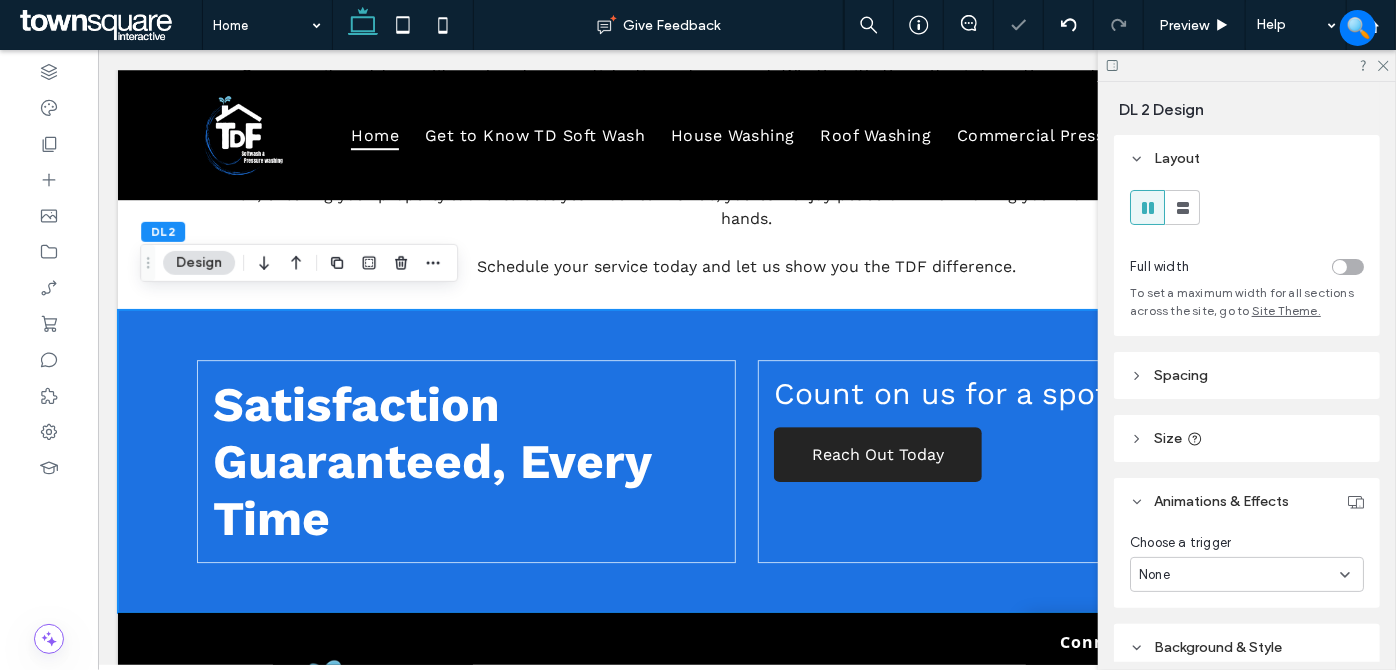 click on "None" at bounding box center [1239, 575] 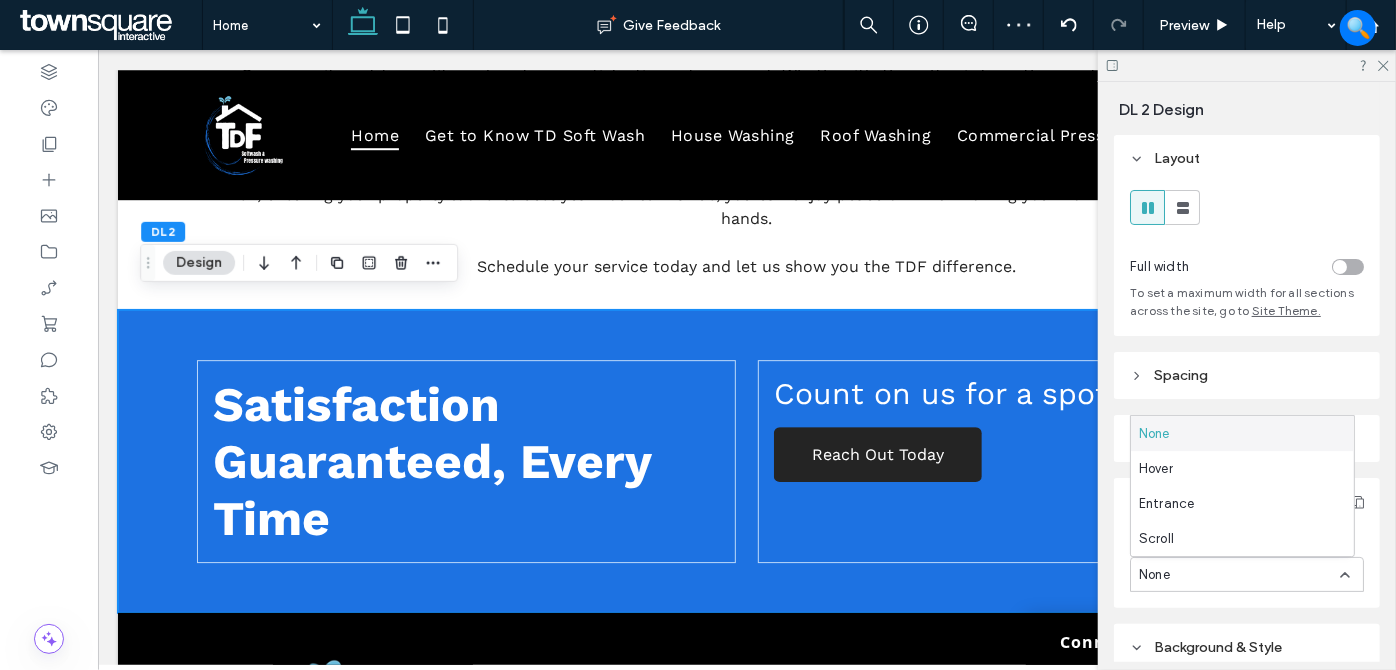 click on "None" at bounding box center (1242, 433) 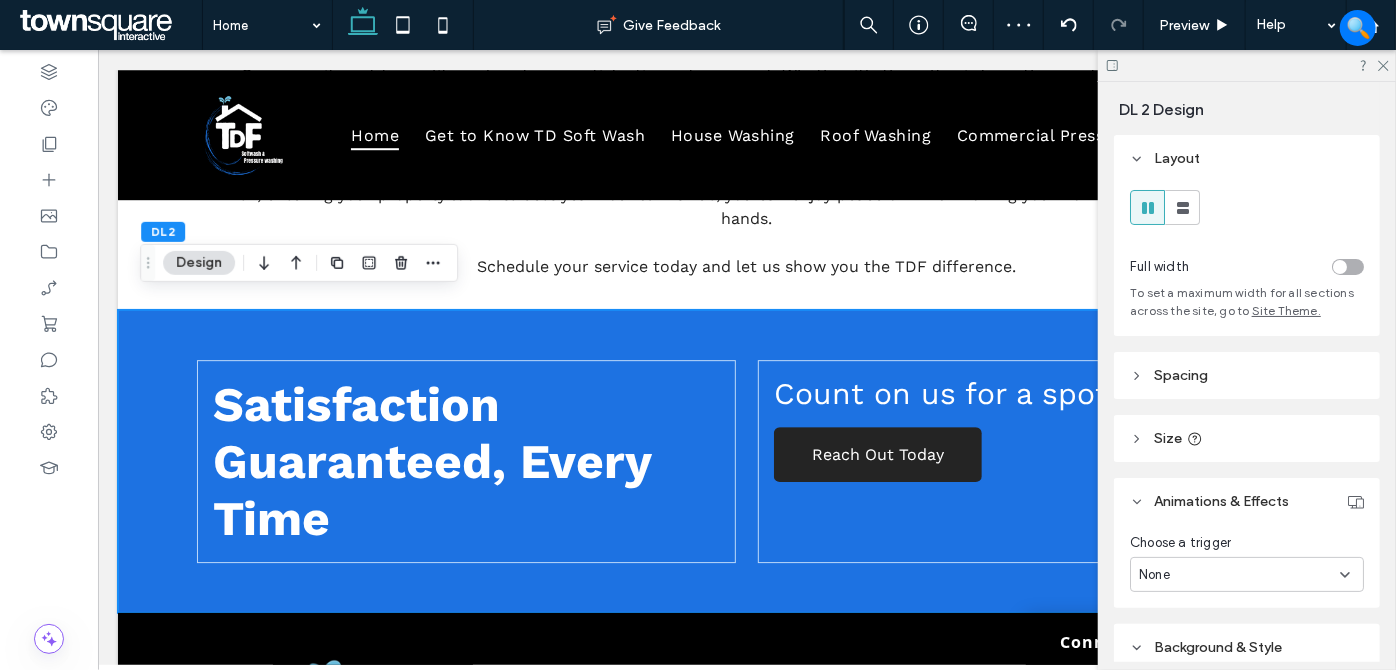 click on "None" at bounding box center (1239, 575) 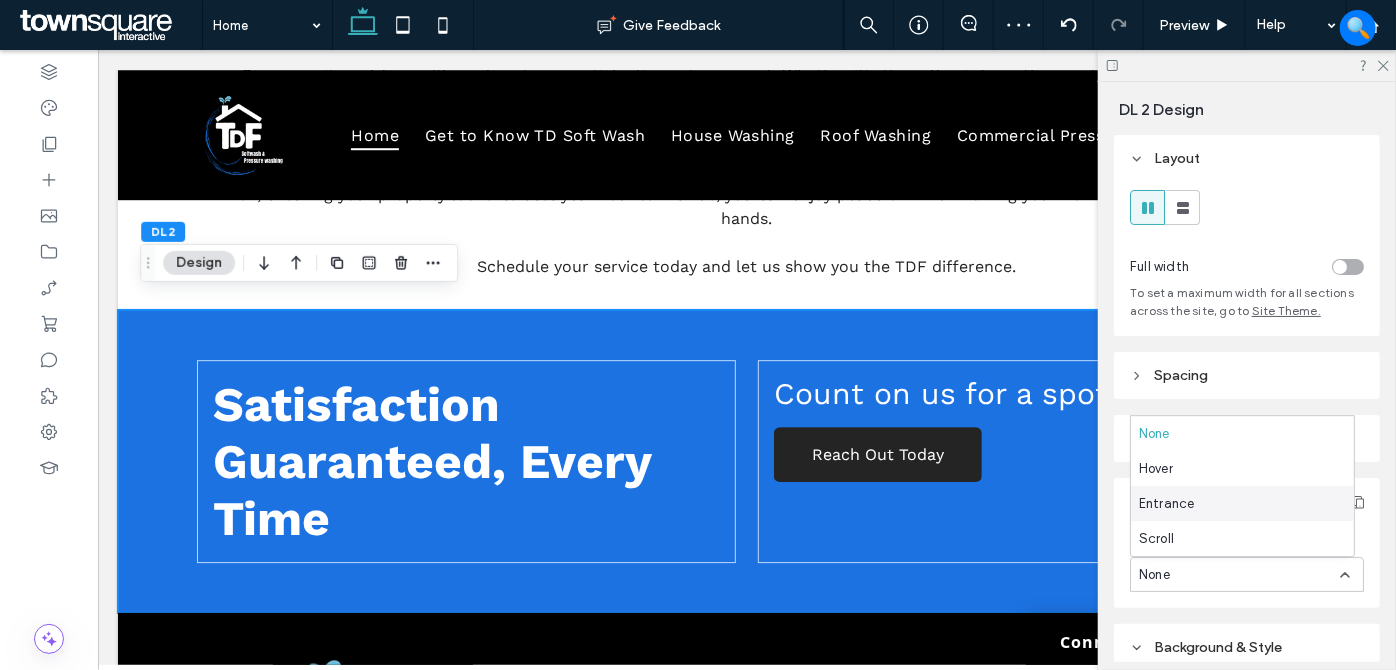 click on "Entrance" at bounding box center (1167, 504) 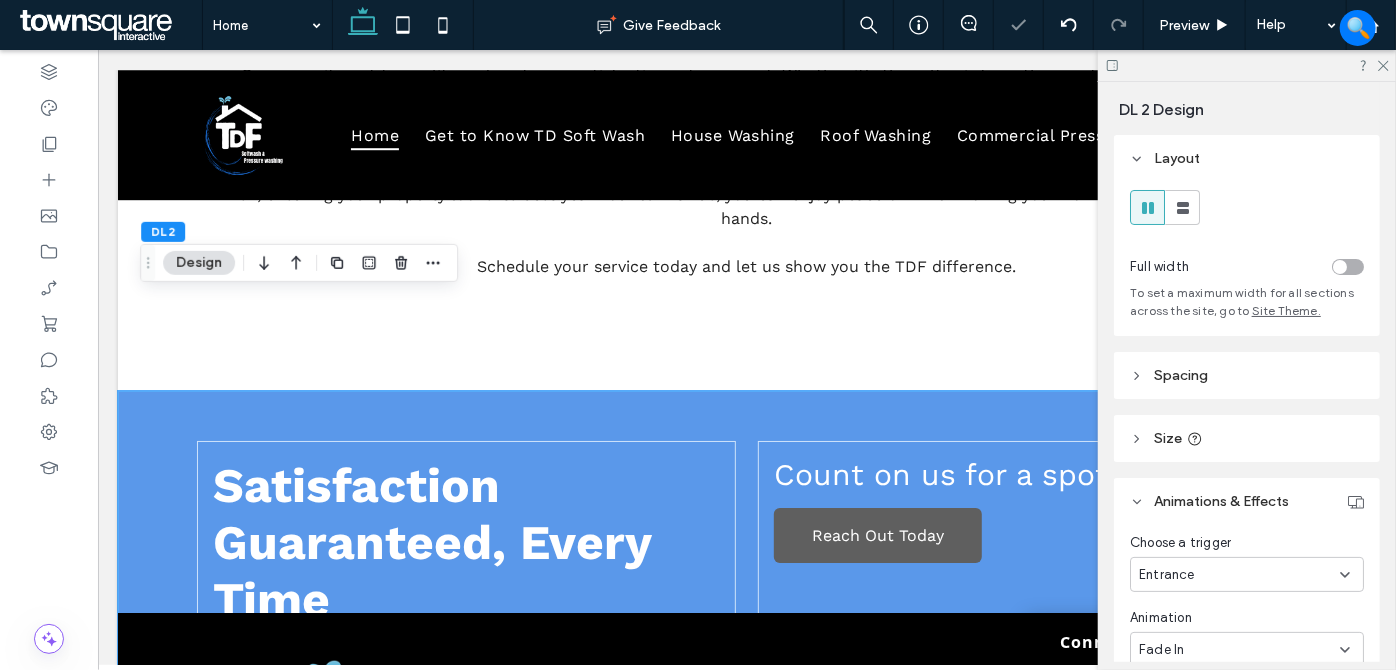 click on "Entrance" at bounding box center [1239, 575] 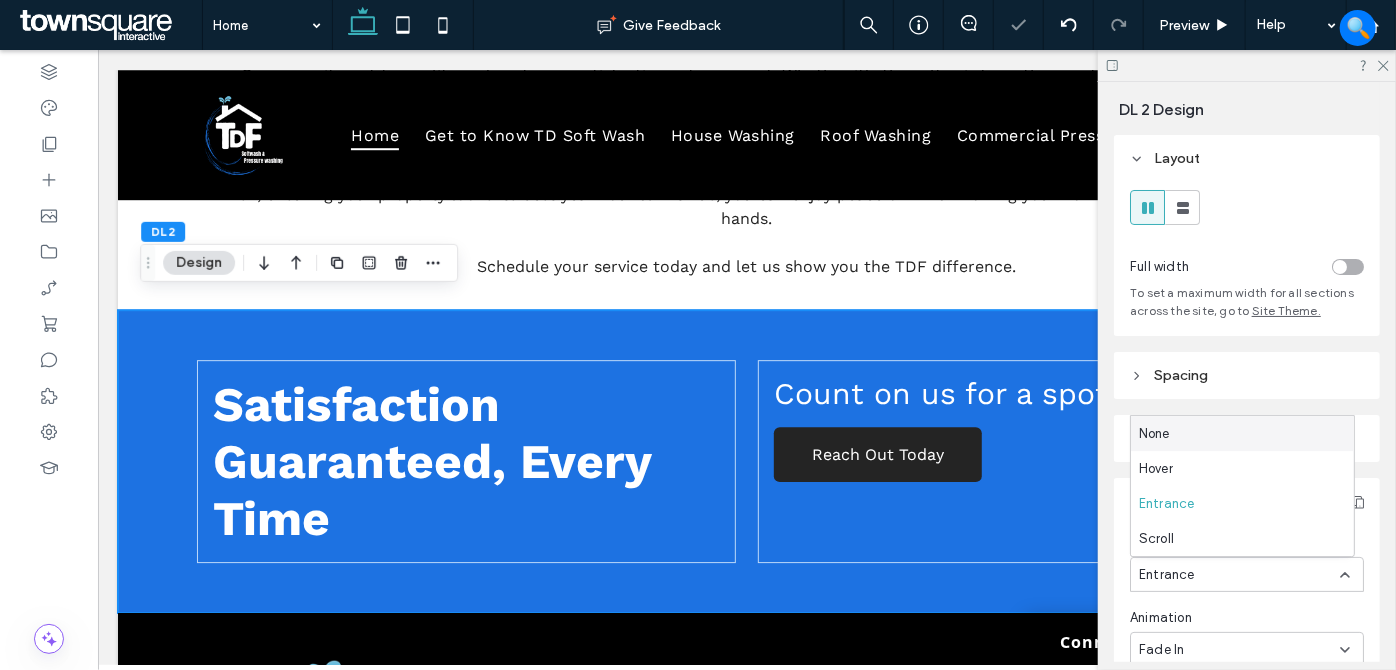 click on "None" at bounding box center [1242, 433] 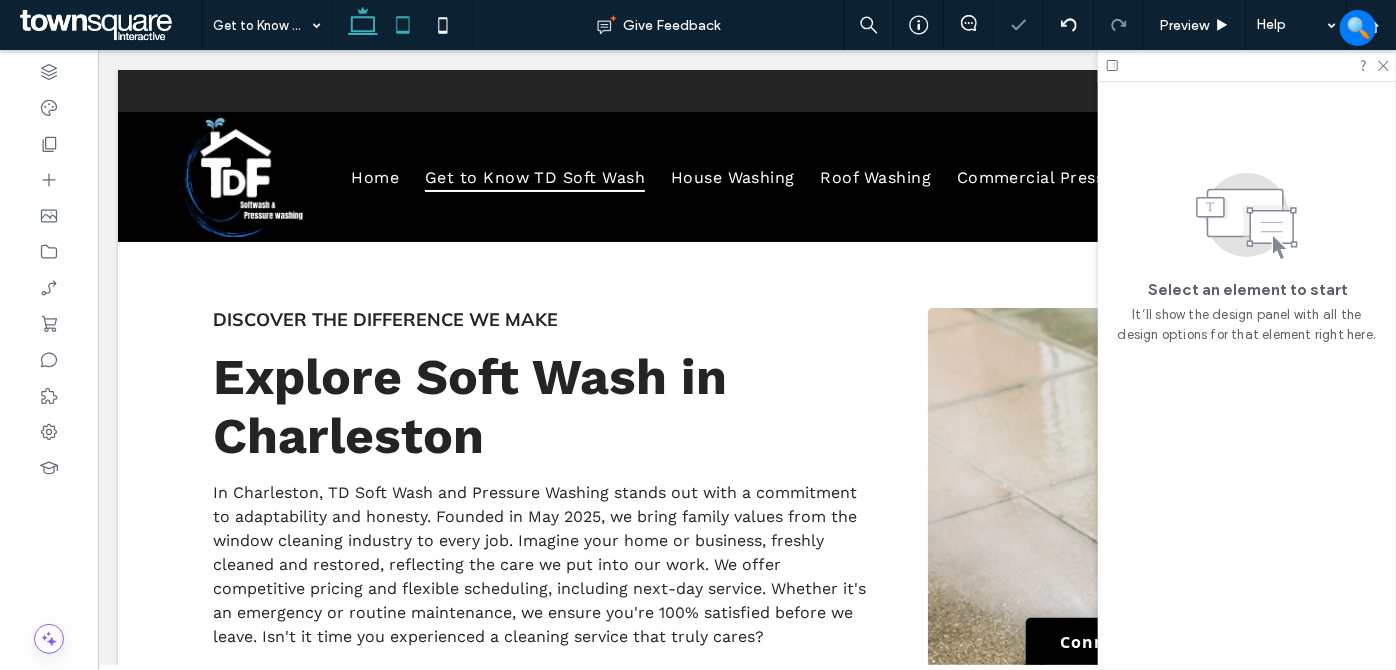 click 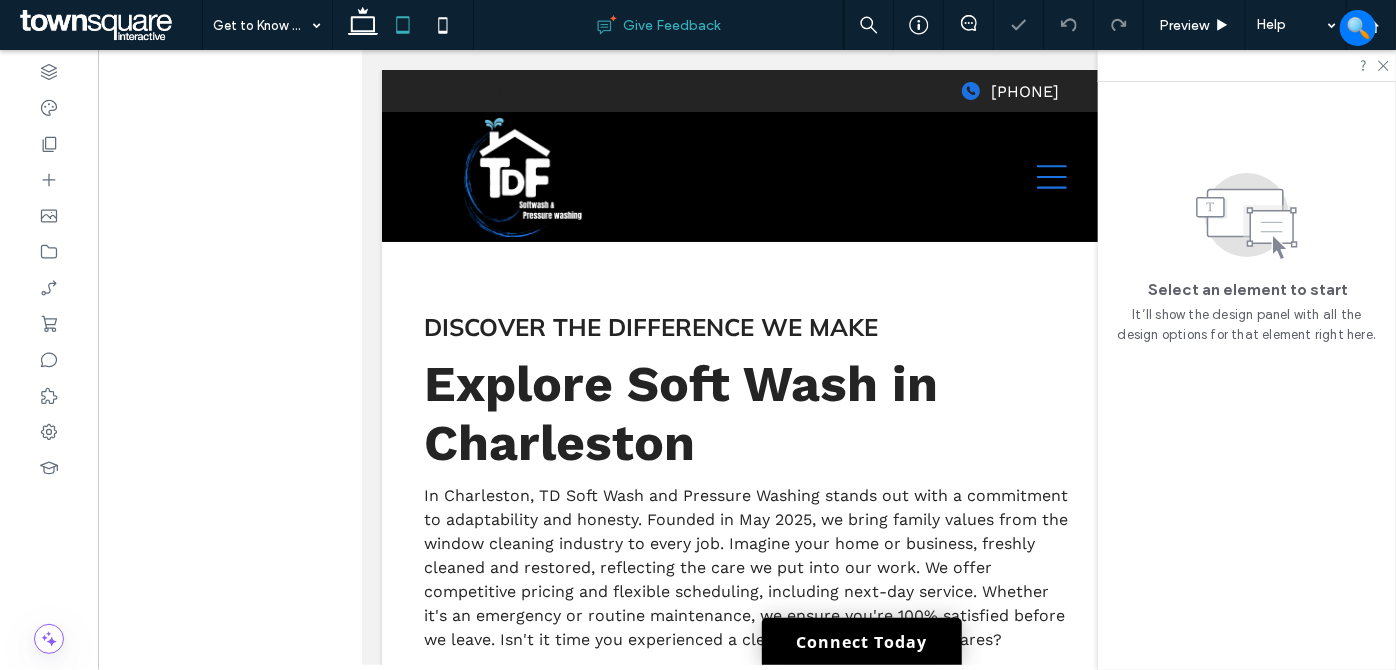 scroll, scrollTop: 0, scrollLeft: 0, axis: both 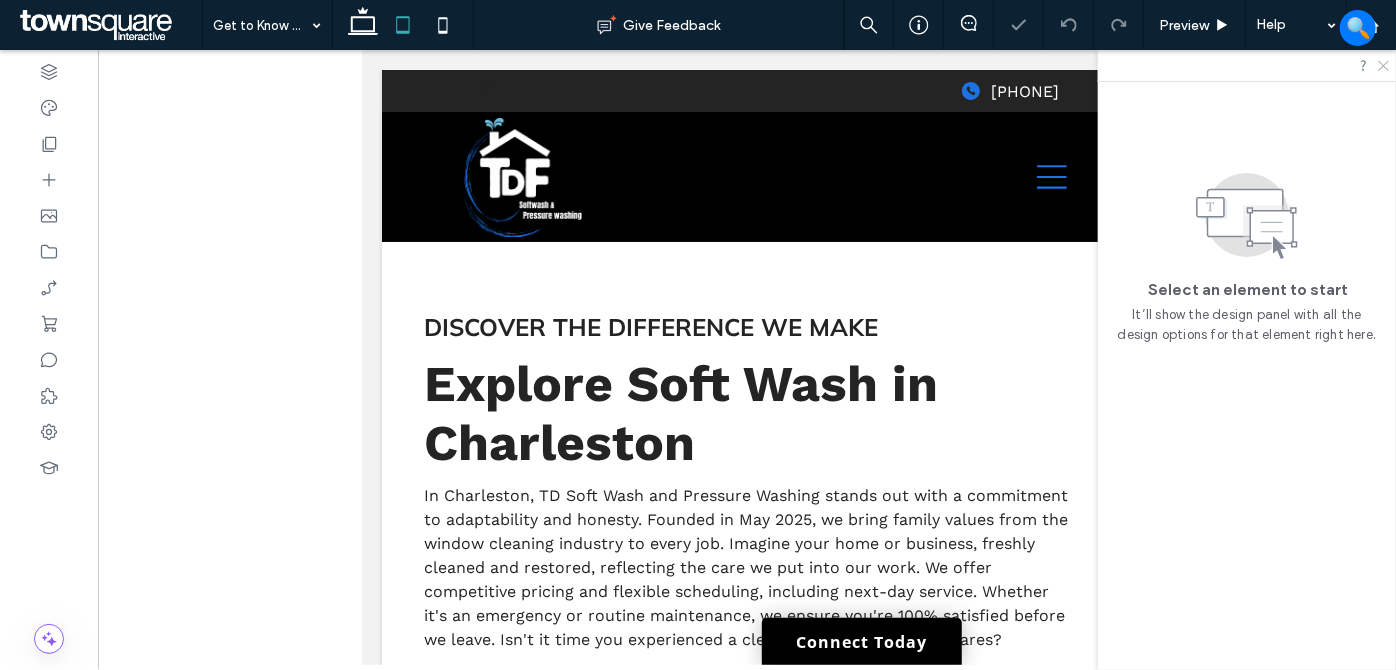 click 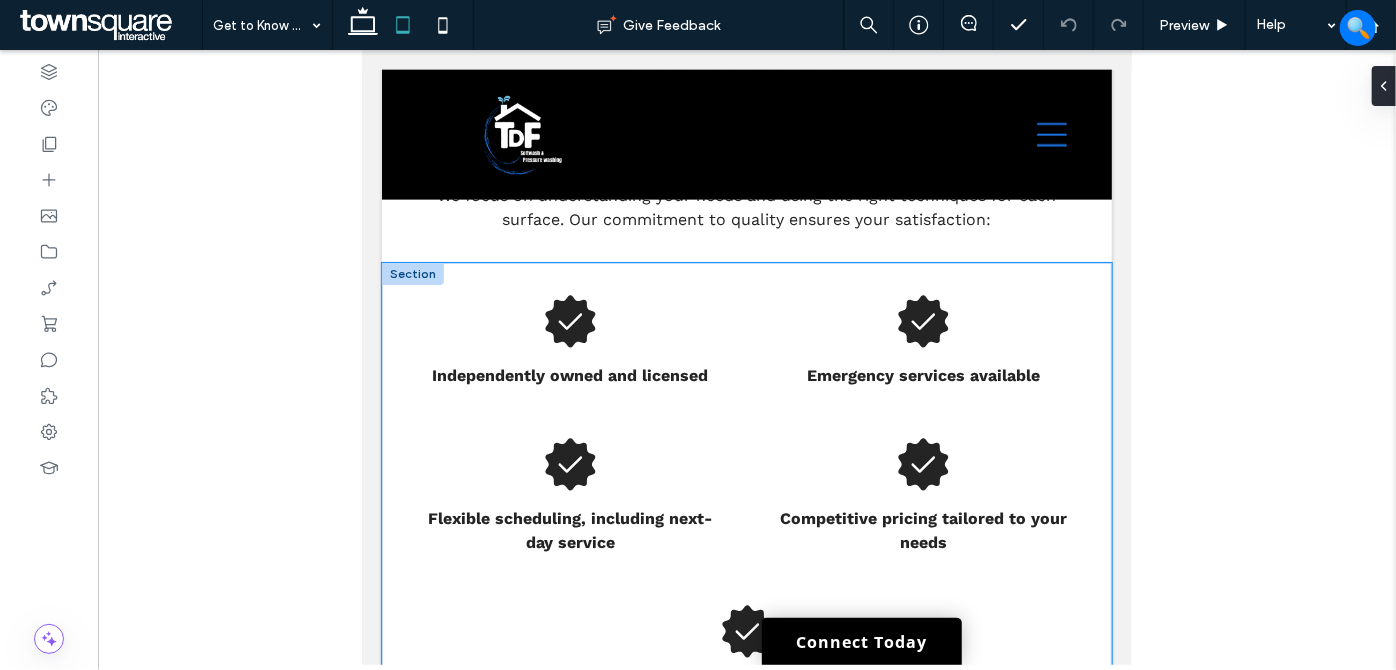 scroll, scrollTop: 1454, scrollLeft: 0, axis: vertical 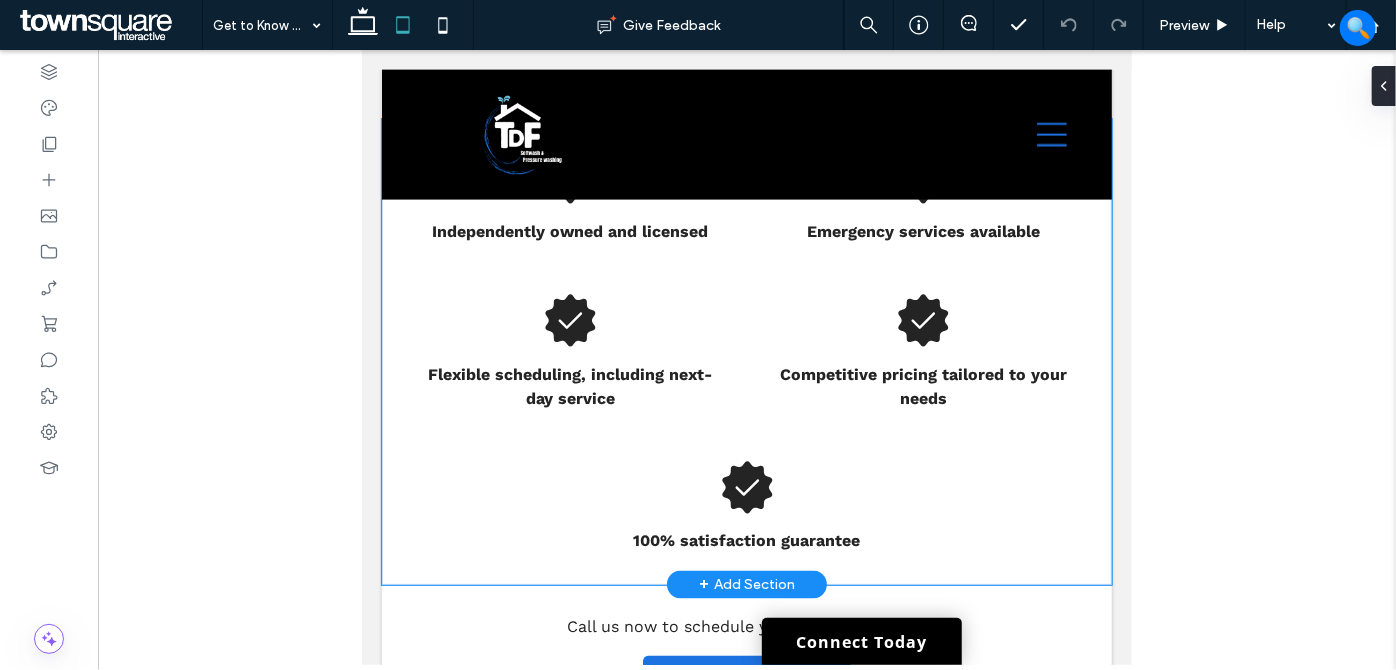 click on "Independently owned and licensed
Emergency services available
Flexible scheduling, including next-day service
Competitive pricing tailored to your needs
100% satisfaction guarantee" at bounding box center (746, 351) 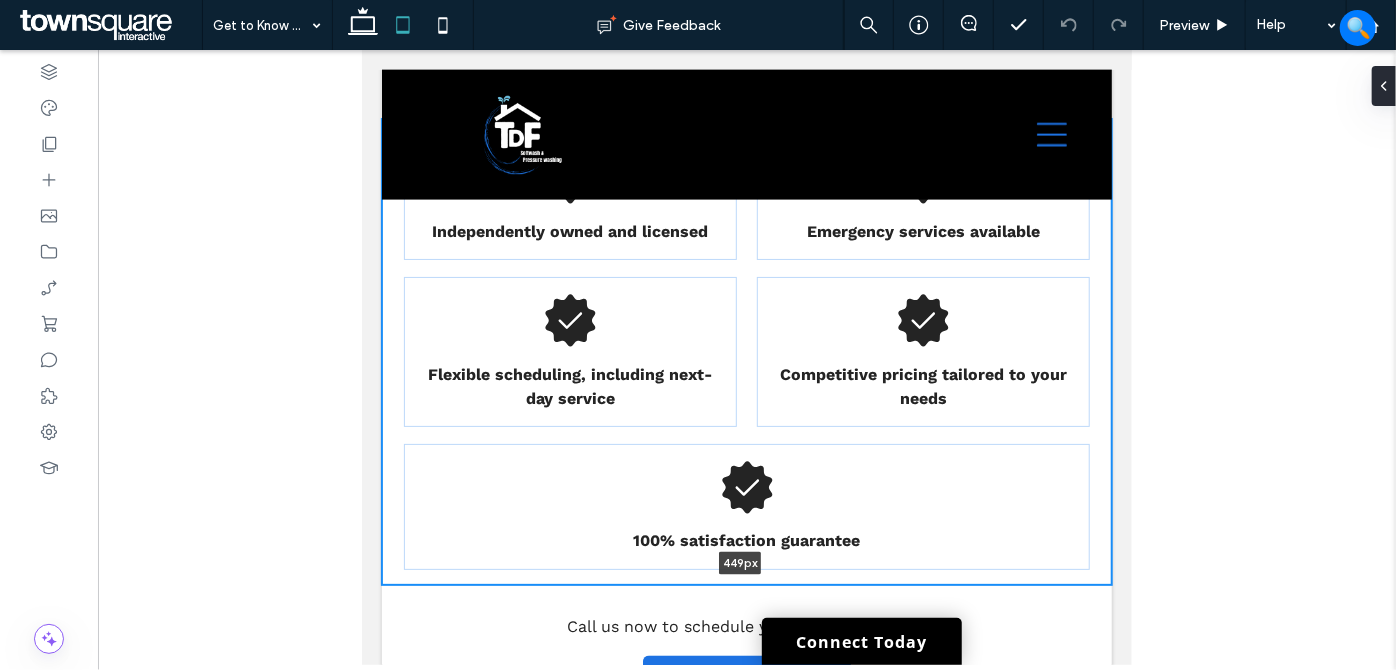 drag, startPoint x: 1016, startPoint y: 608, endPoint x: 1010, endPoint y: 591, distance: 18.027756 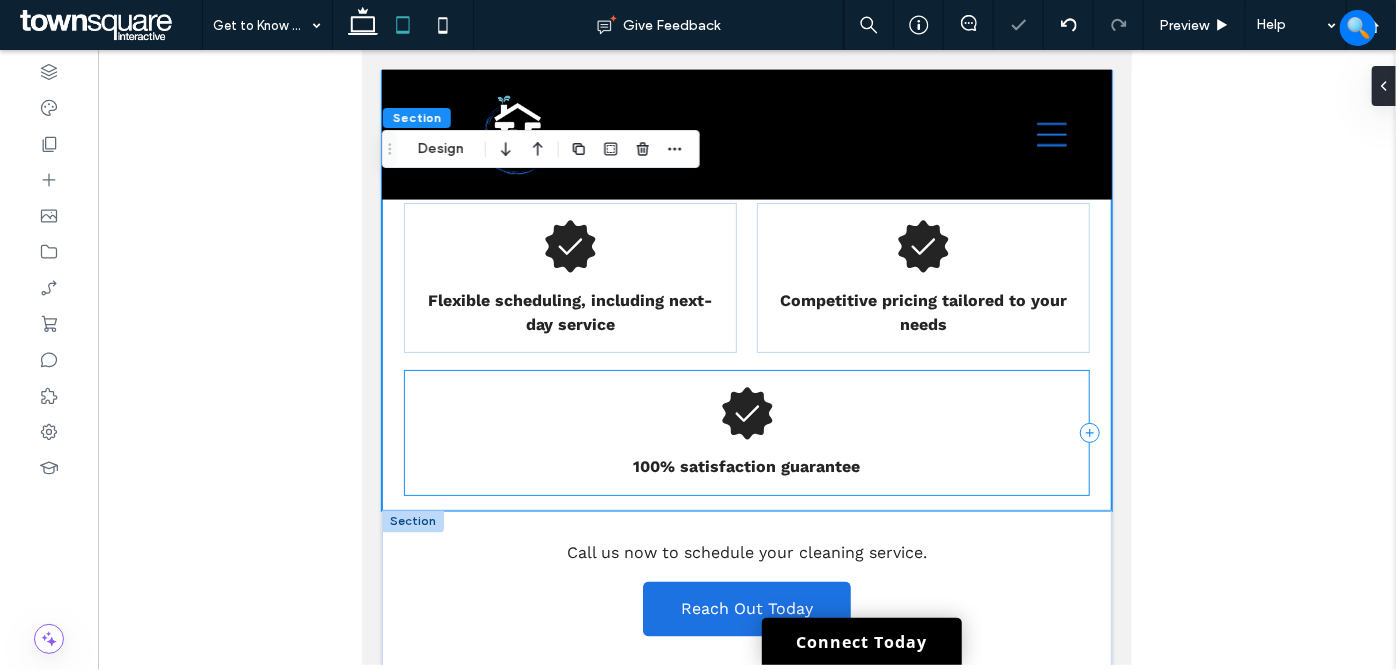 scroll, scrollTop: 1636, scrollLeft: 0, axis: vertical 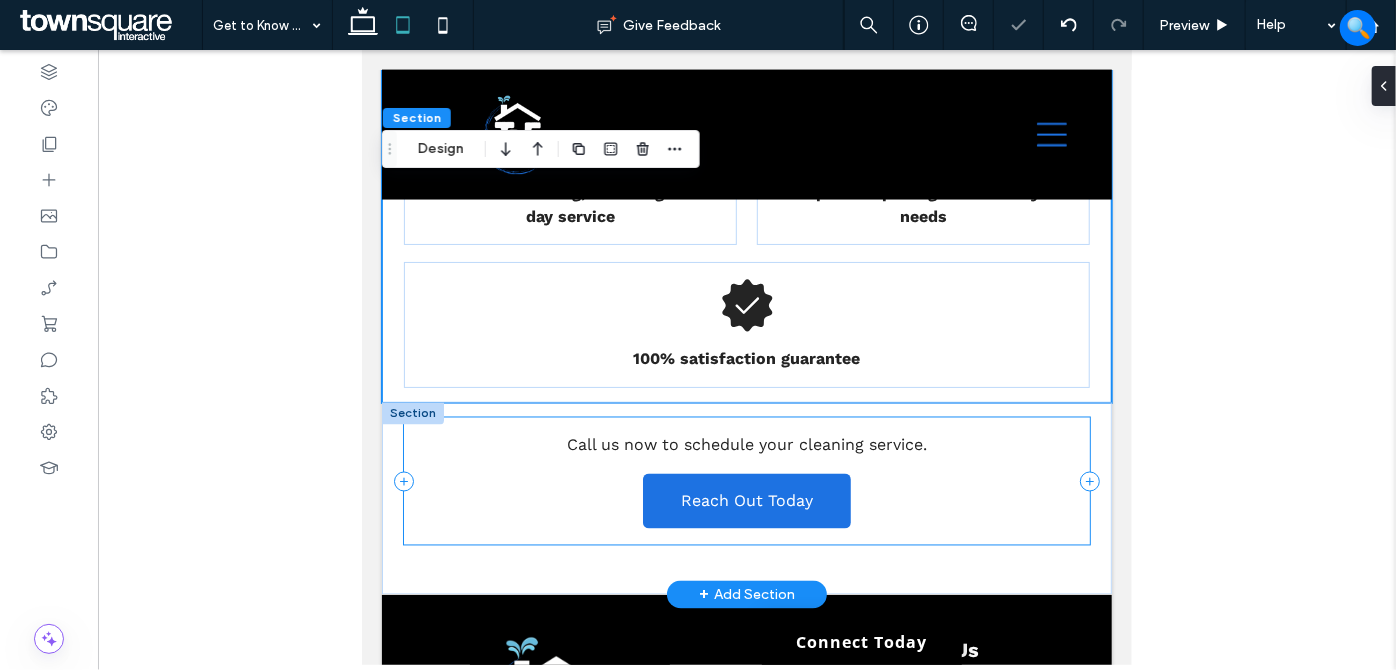 click on "Call us now to schedule your cleaning service.
Reach Out Today" at bounding box center [746, 480] 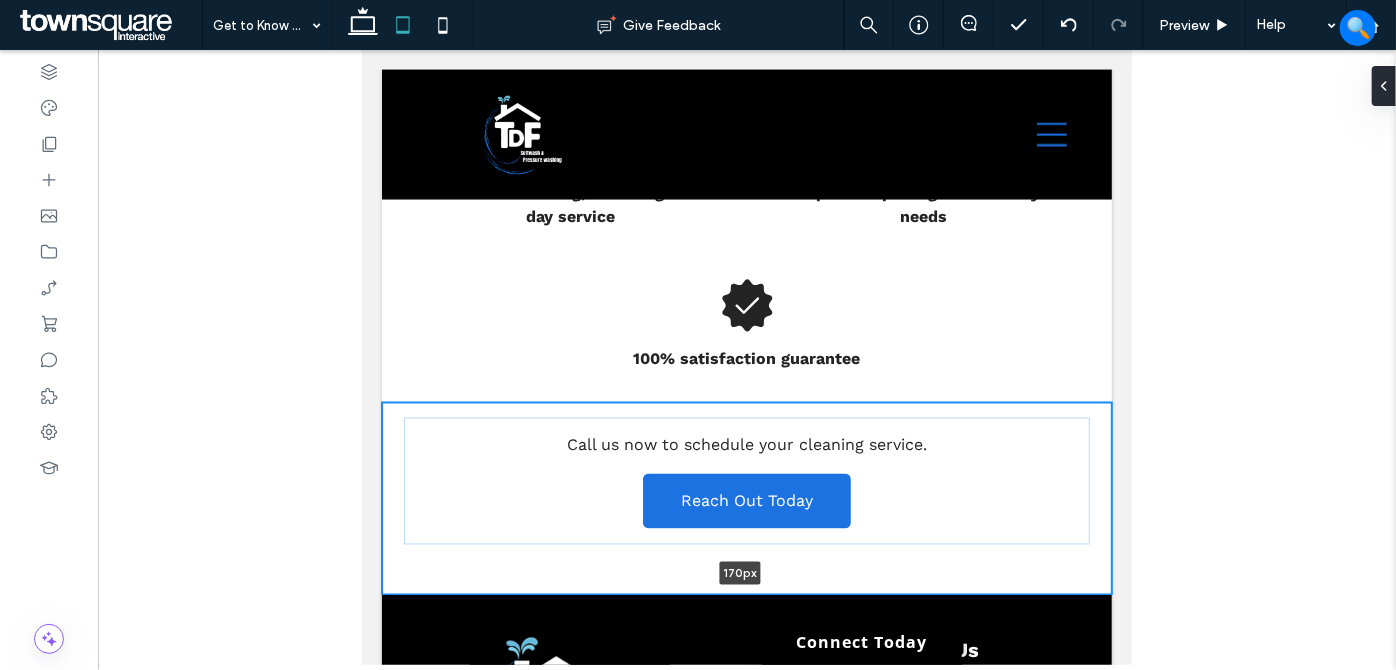 drag, startPoint x: 932, startPoint y: 614, endPoint x: 934, endPoint y: 592, distance: 22.090721 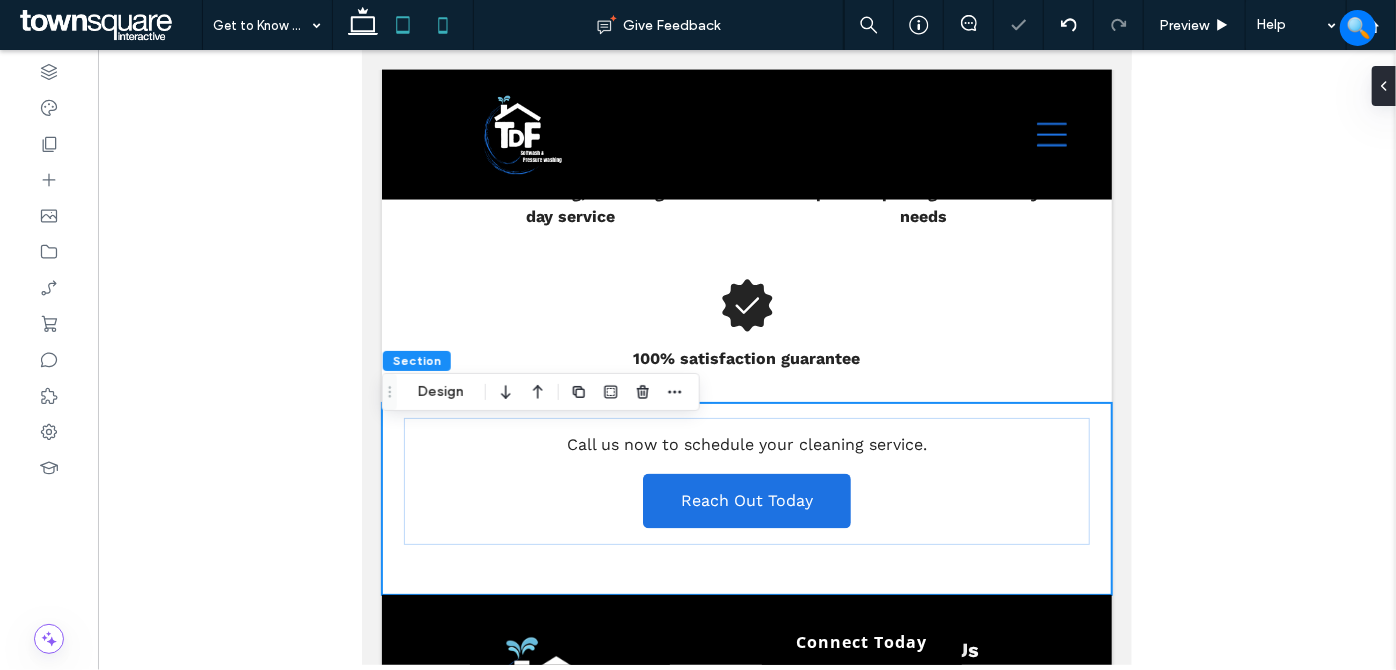 click 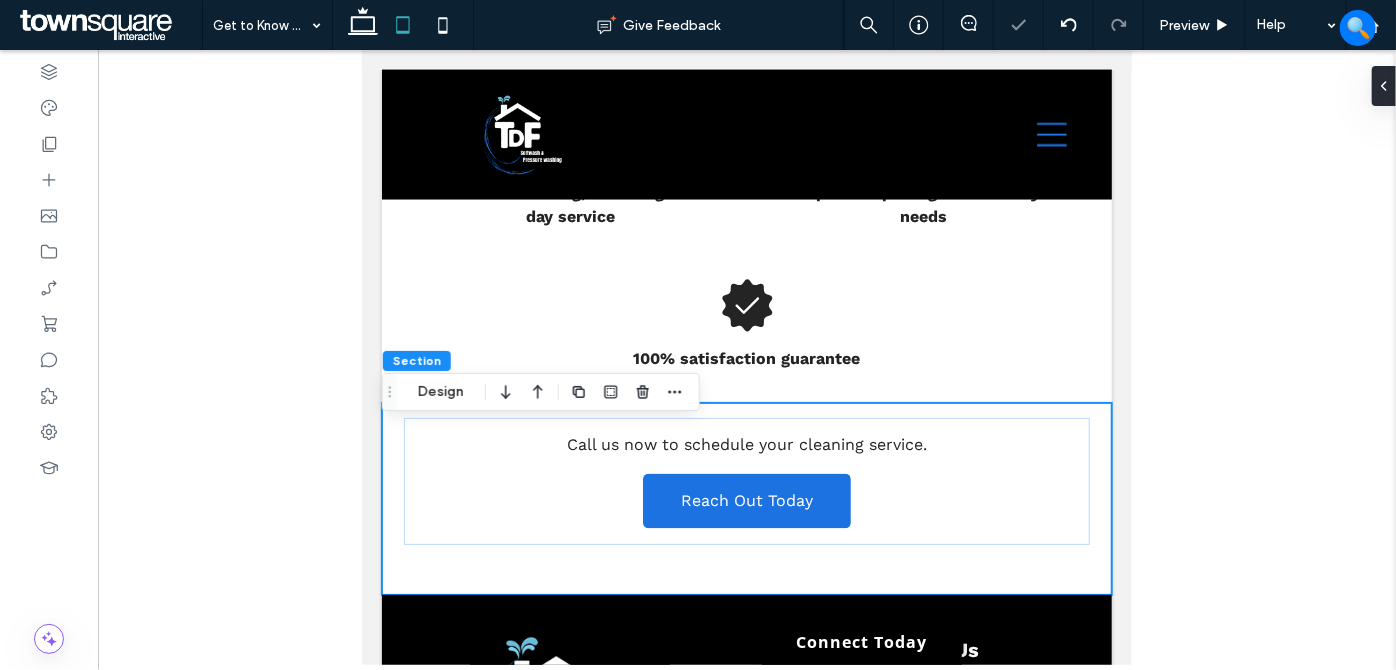 type on "*" 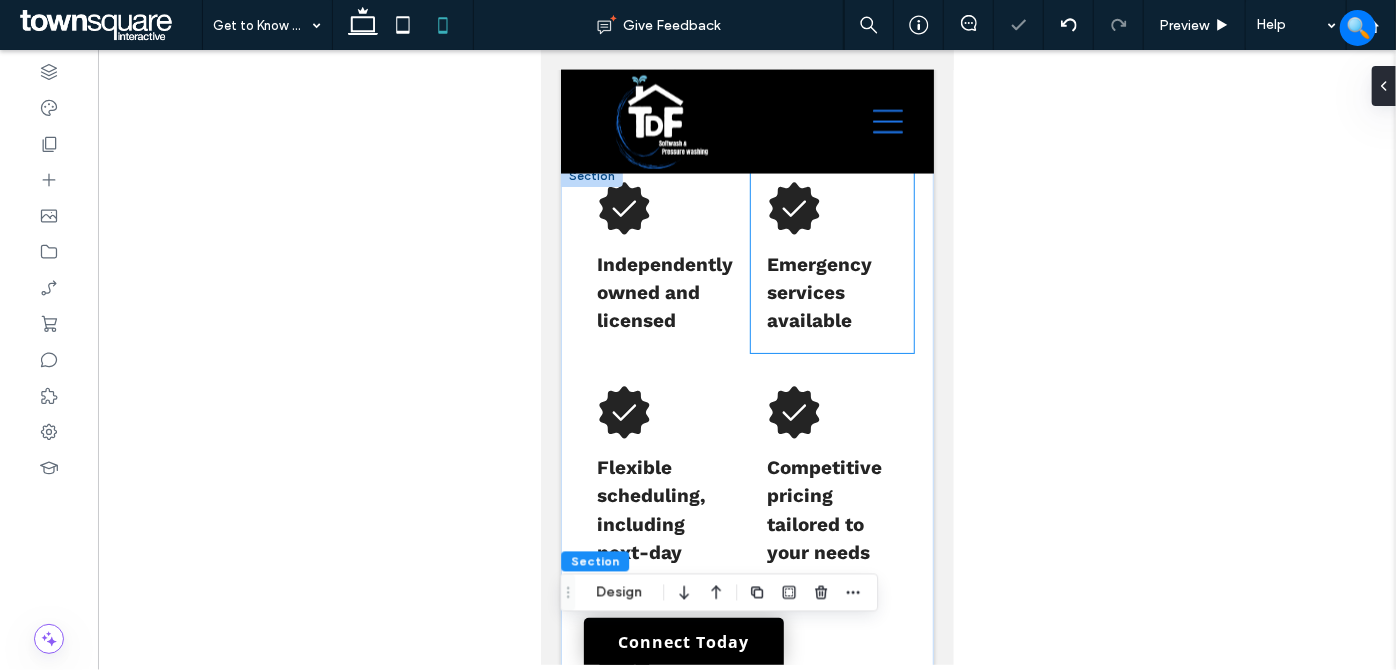 scroll, scrollTop: 1552, scrollLeft: 0, axis: vertical 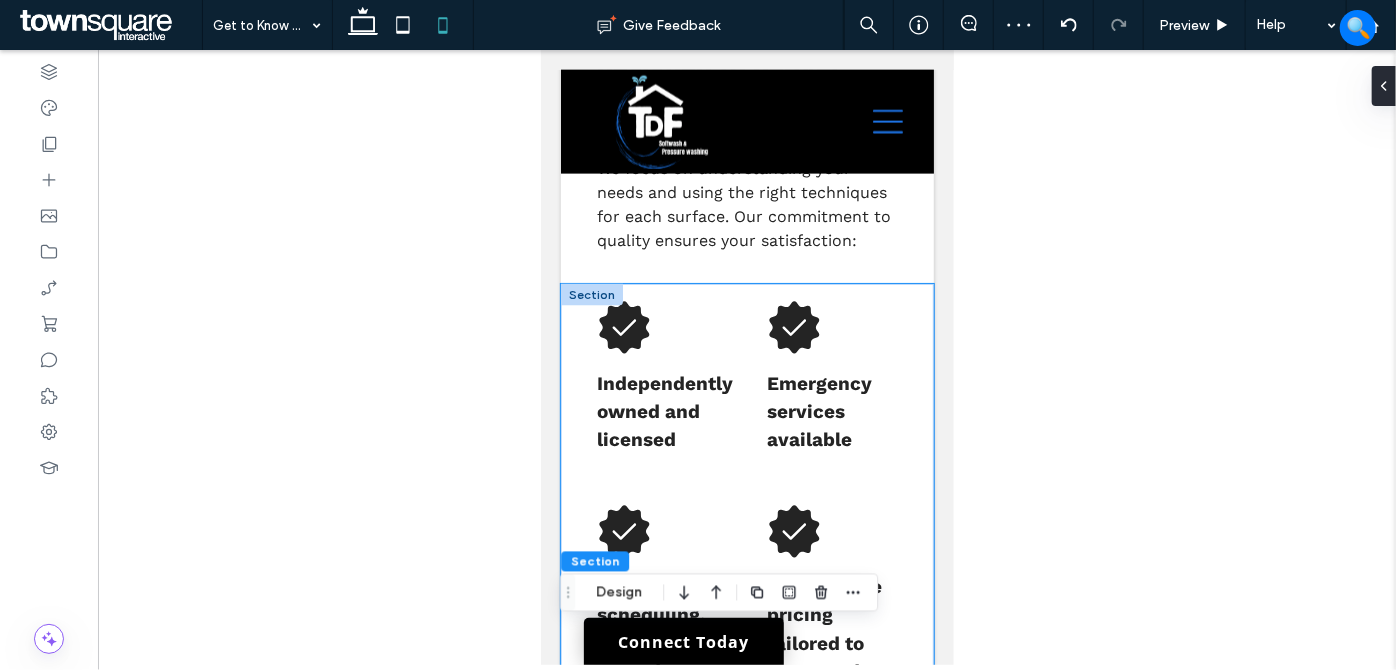 click on "Independently owned and licensed
Emergency services available
Flexible scheduling, including next-day service
Competitive pricing tailored to your needs
100% satisfaction guarantee" at bounding box center (746, 580) 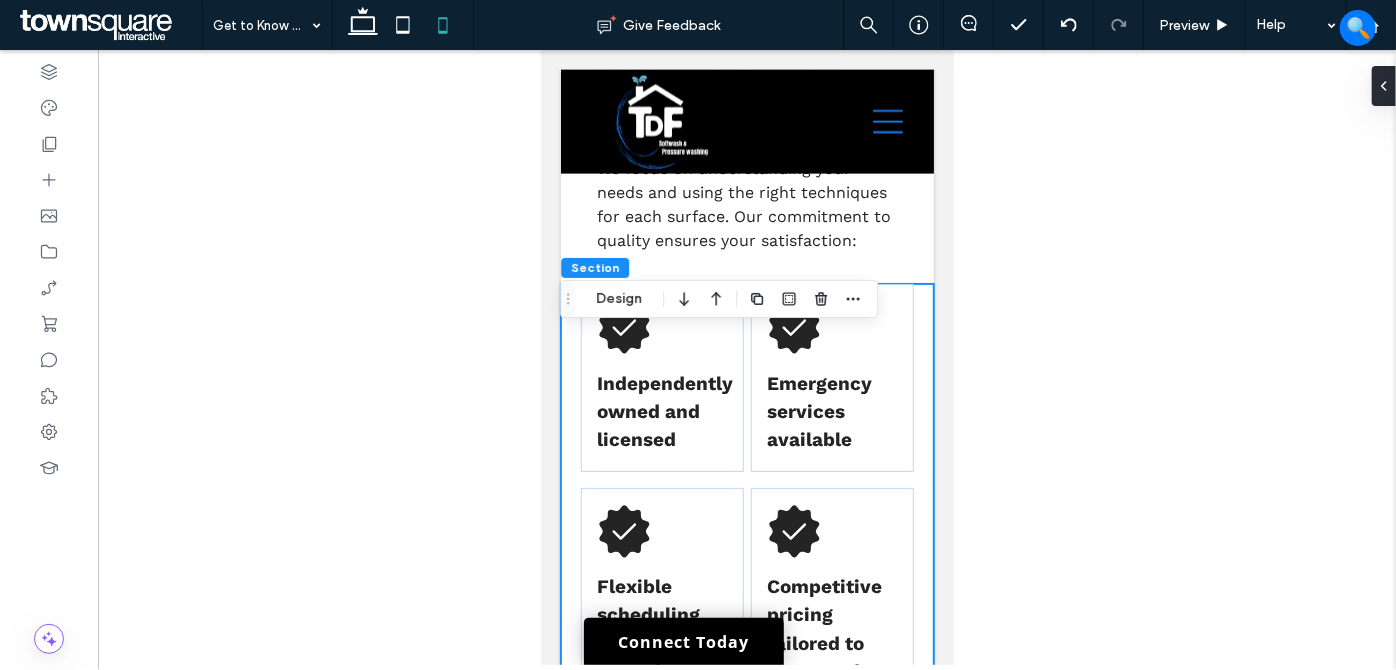 drag, startPoint x: 618, startPoint y: 299, endPoint x: 840, endPoint y: 312, distance: 222.38031 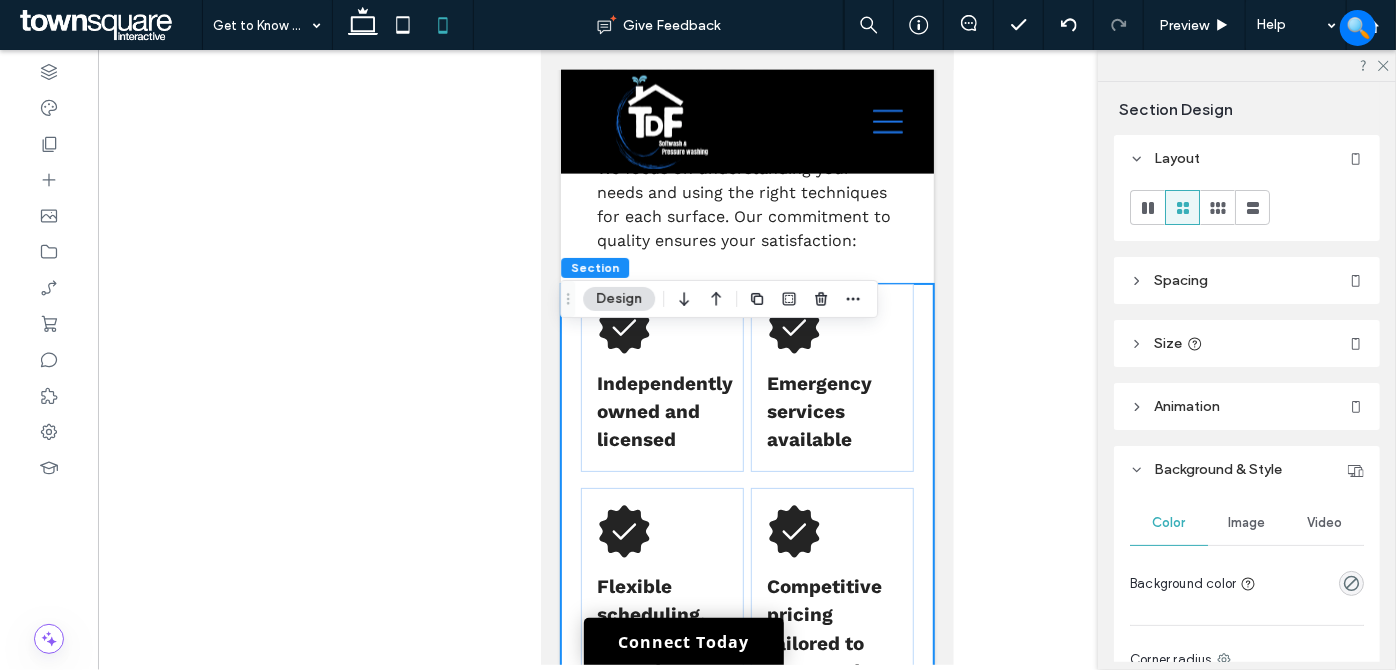 click 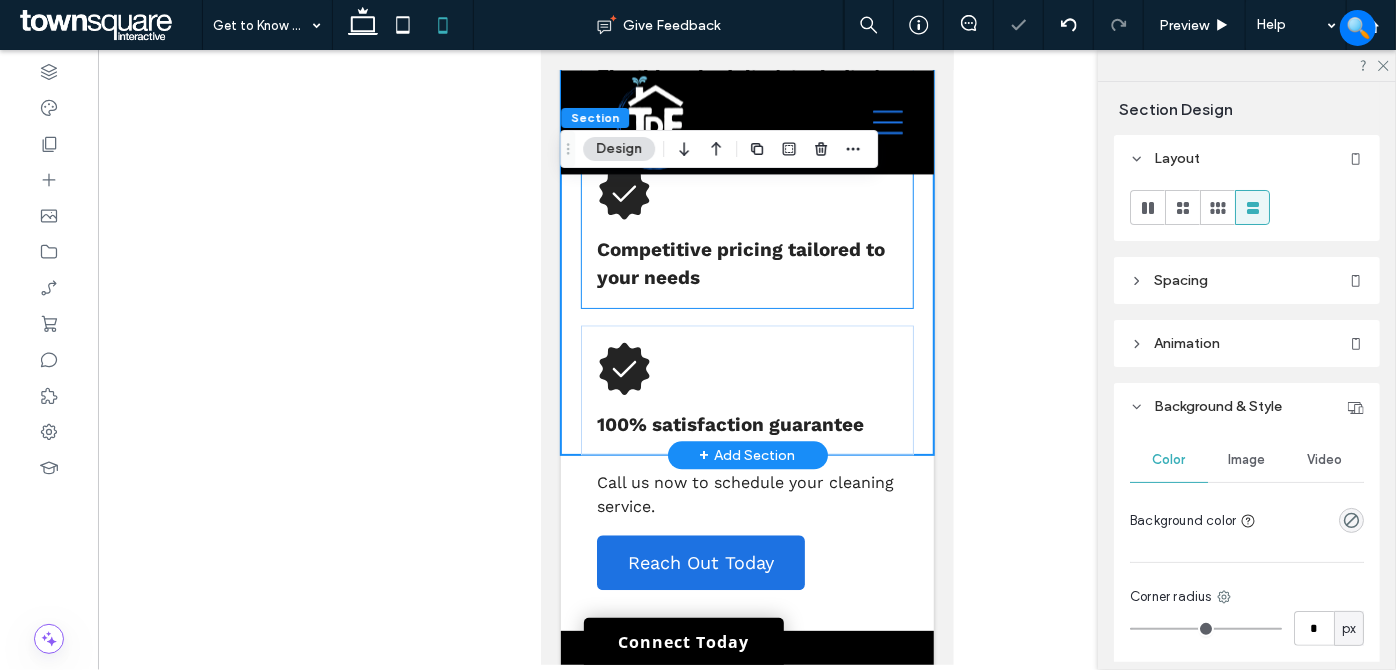 scroll, scrollTop: 2279, scrollLeft: 0, axis: vertical 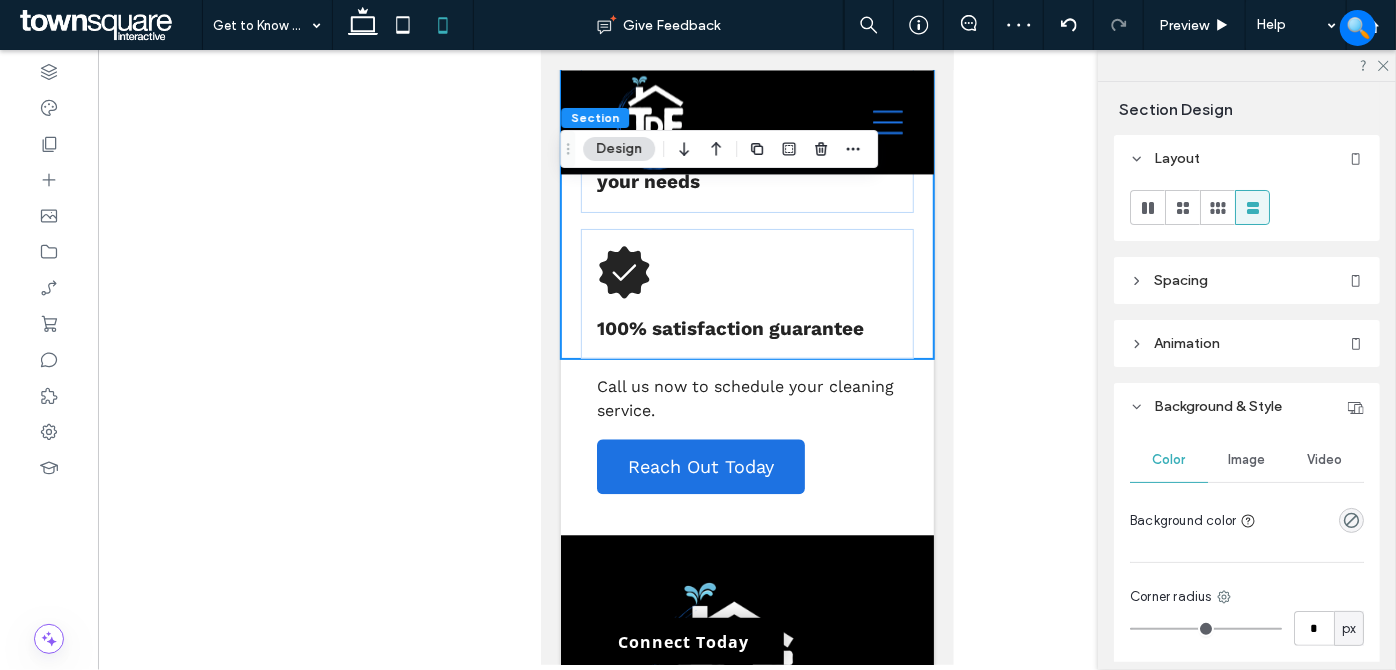 click at bounding box center (747, 357) 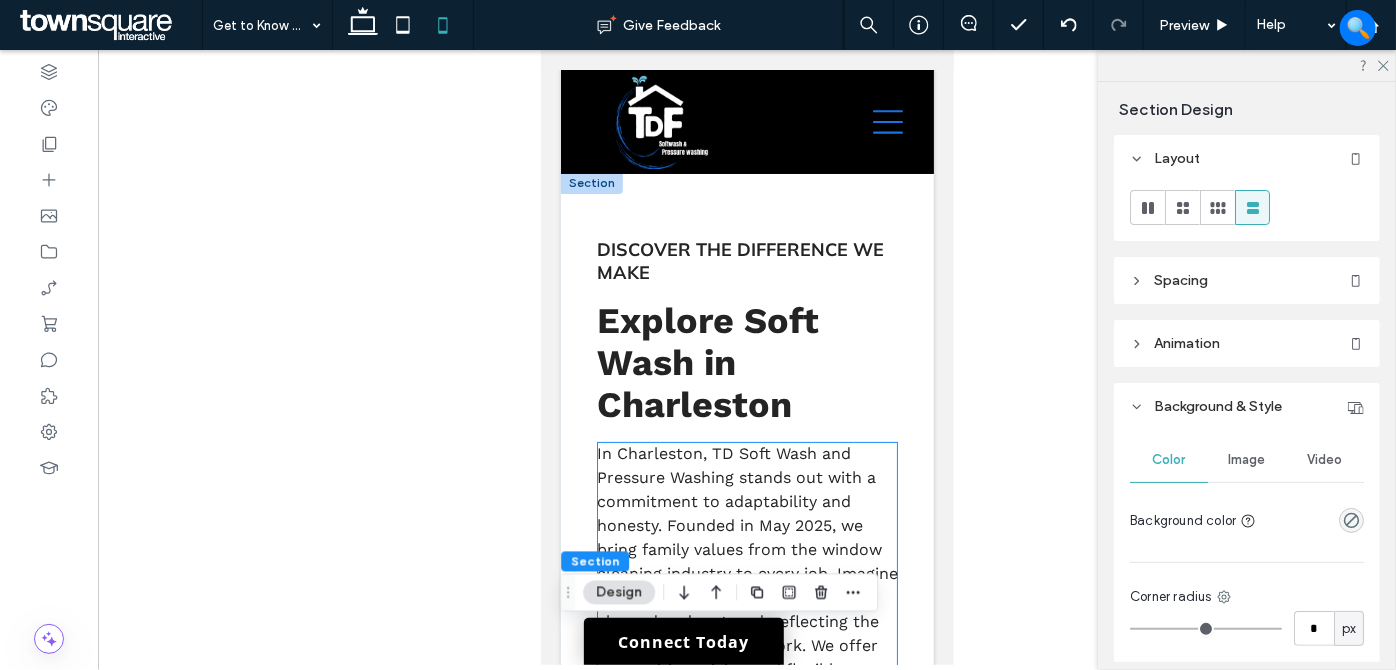 scroll, scrollTop: 0, scrollLeft: 0, axis: both 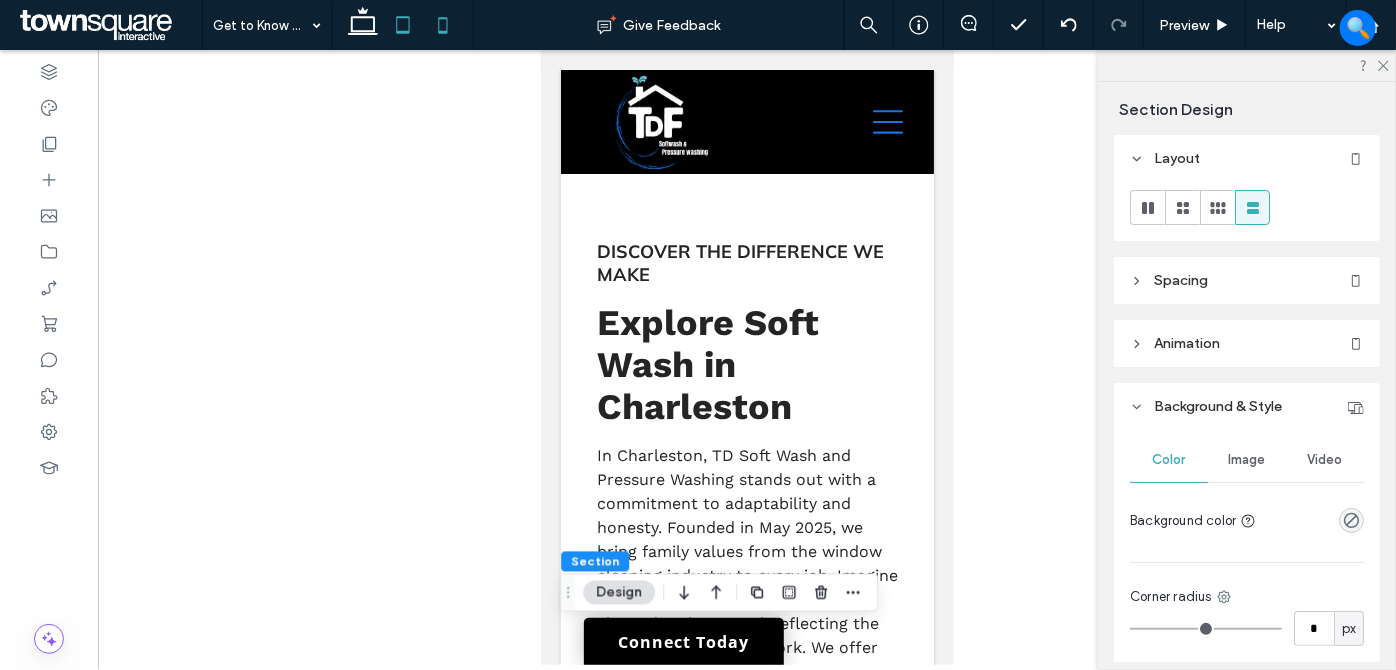 click 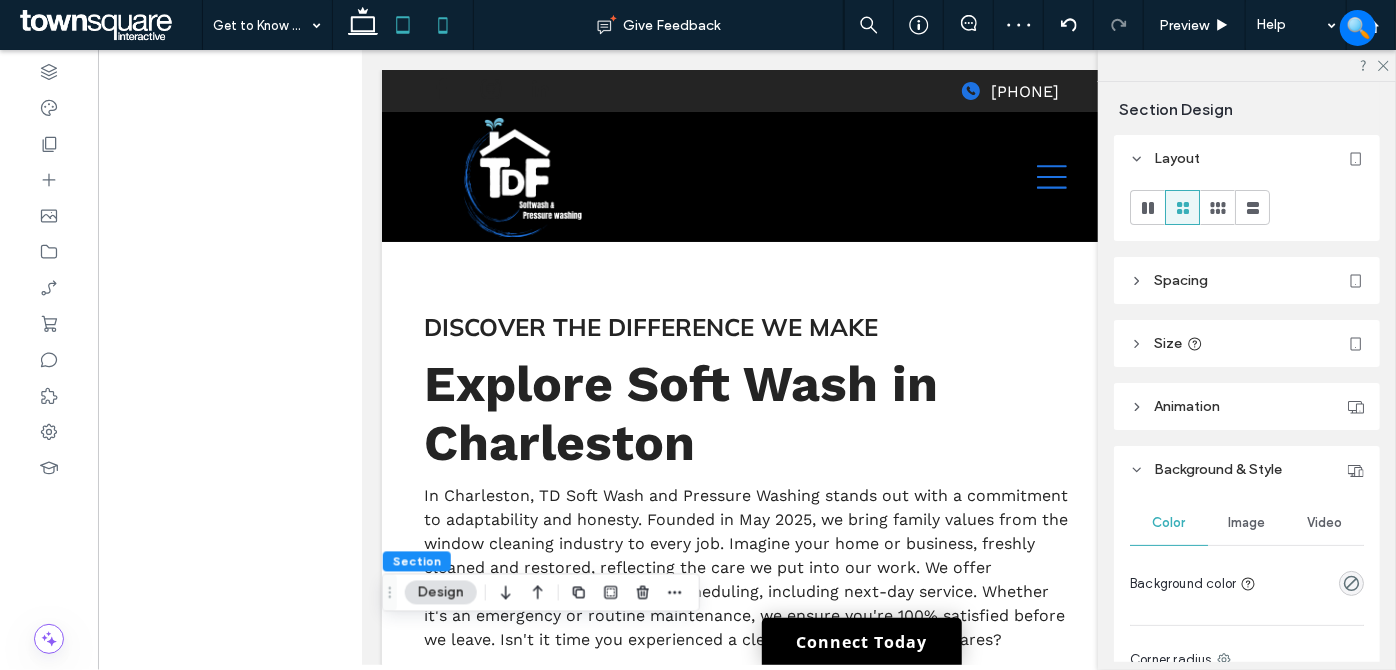 click 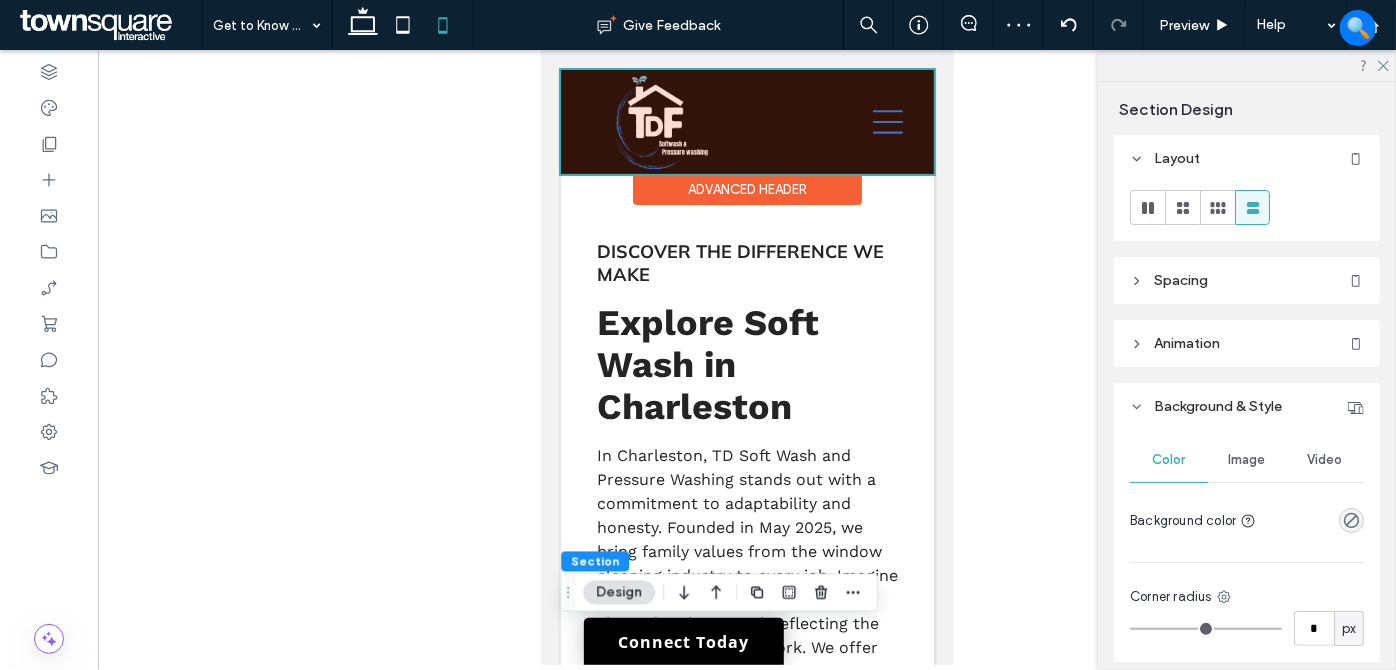 click at bounding box center (746, 121) 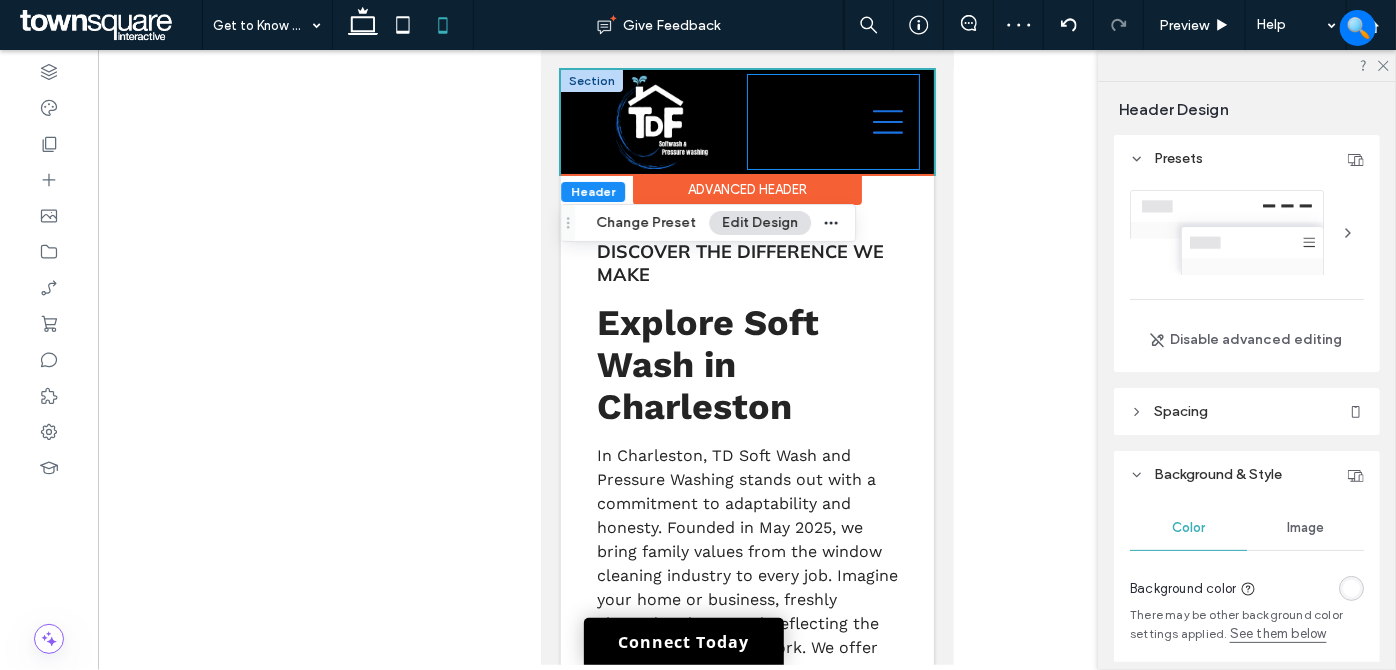 click at bounding box center [833, 121] 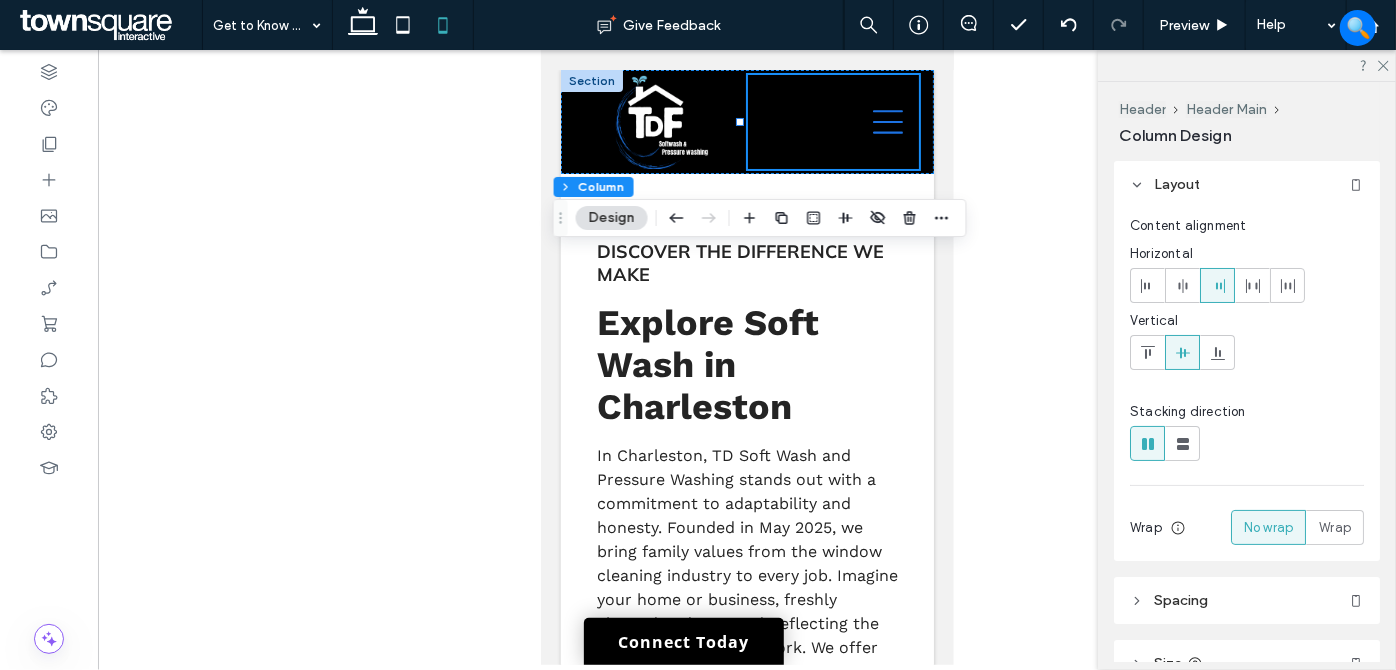 click 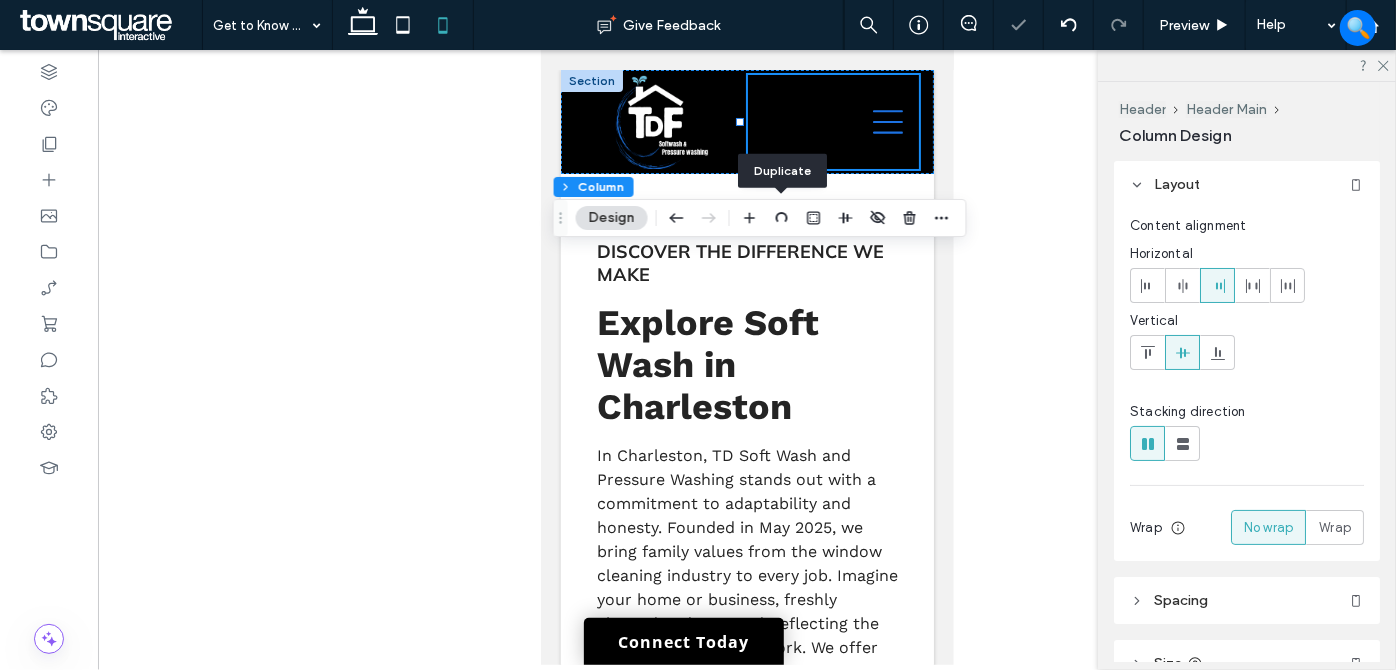 type on "**" 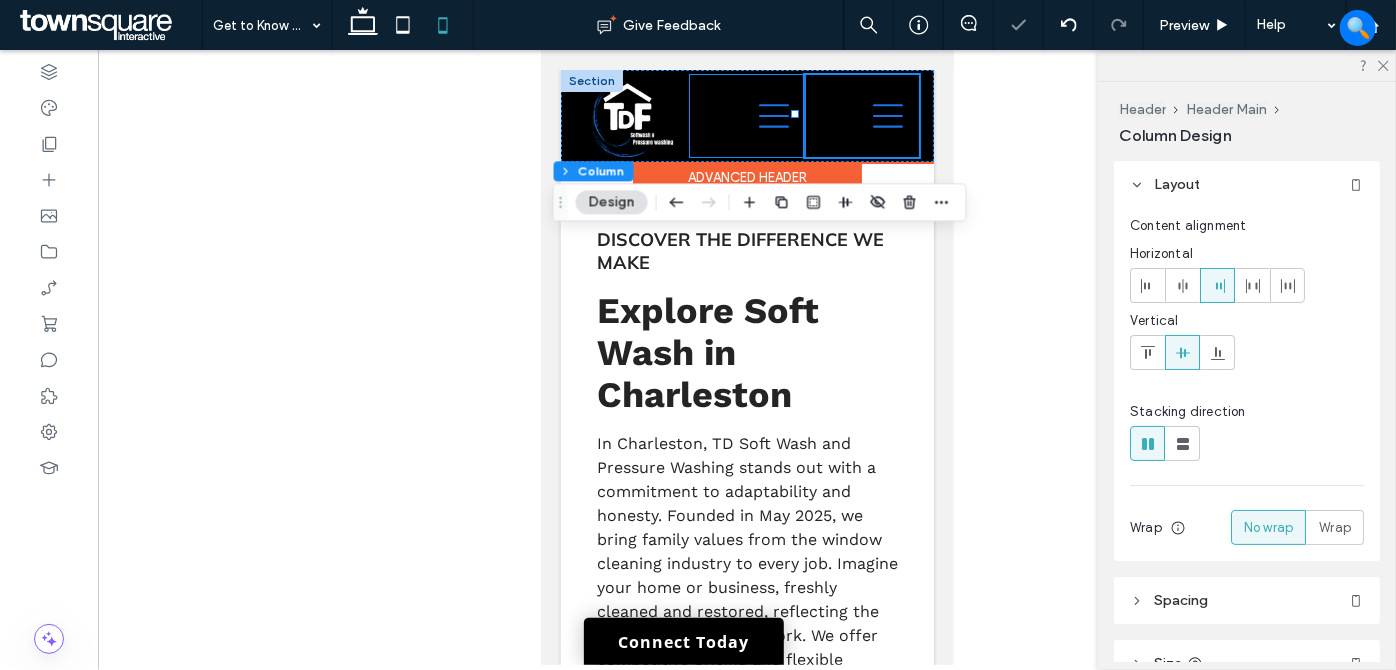 click at bounding box center (746, 115) 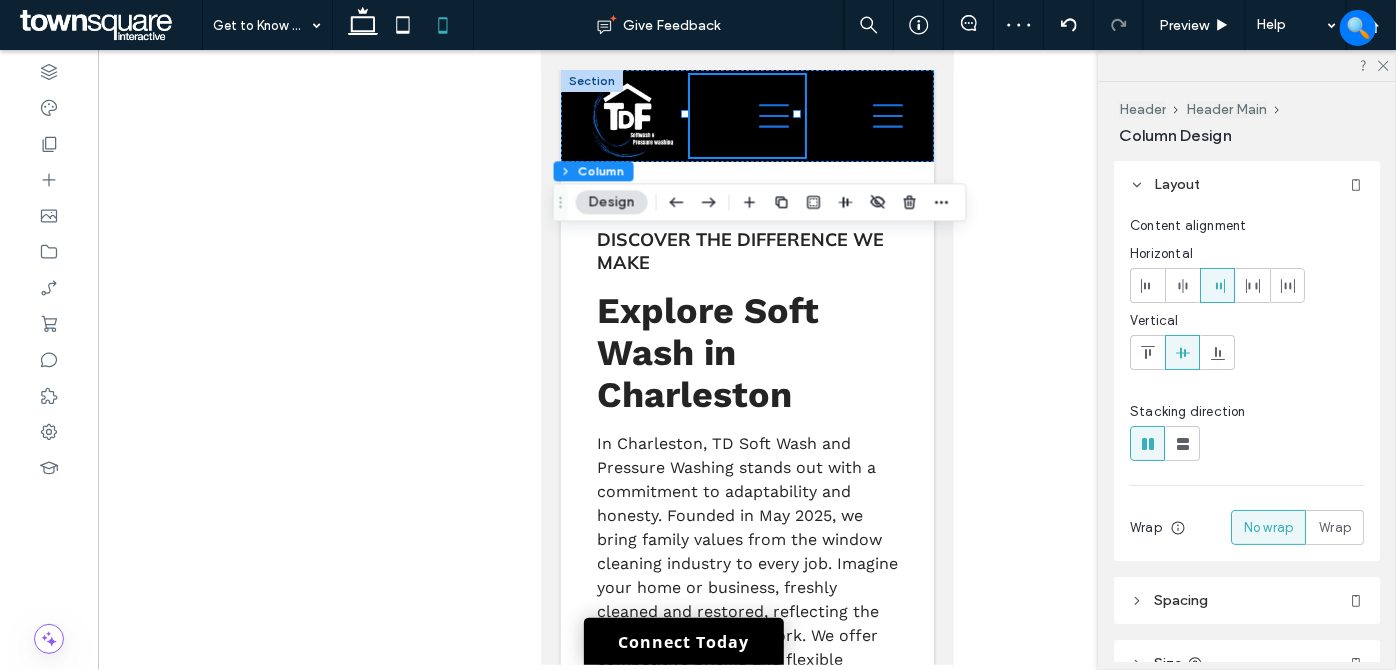 click 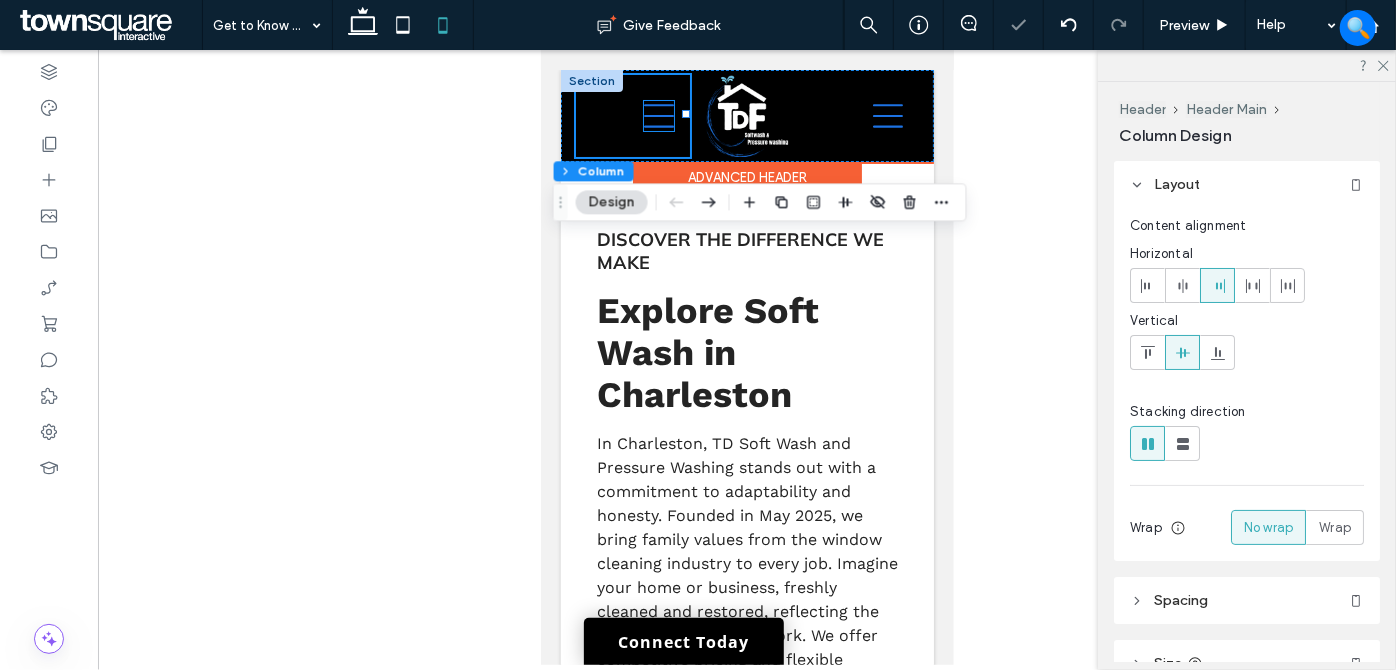 click 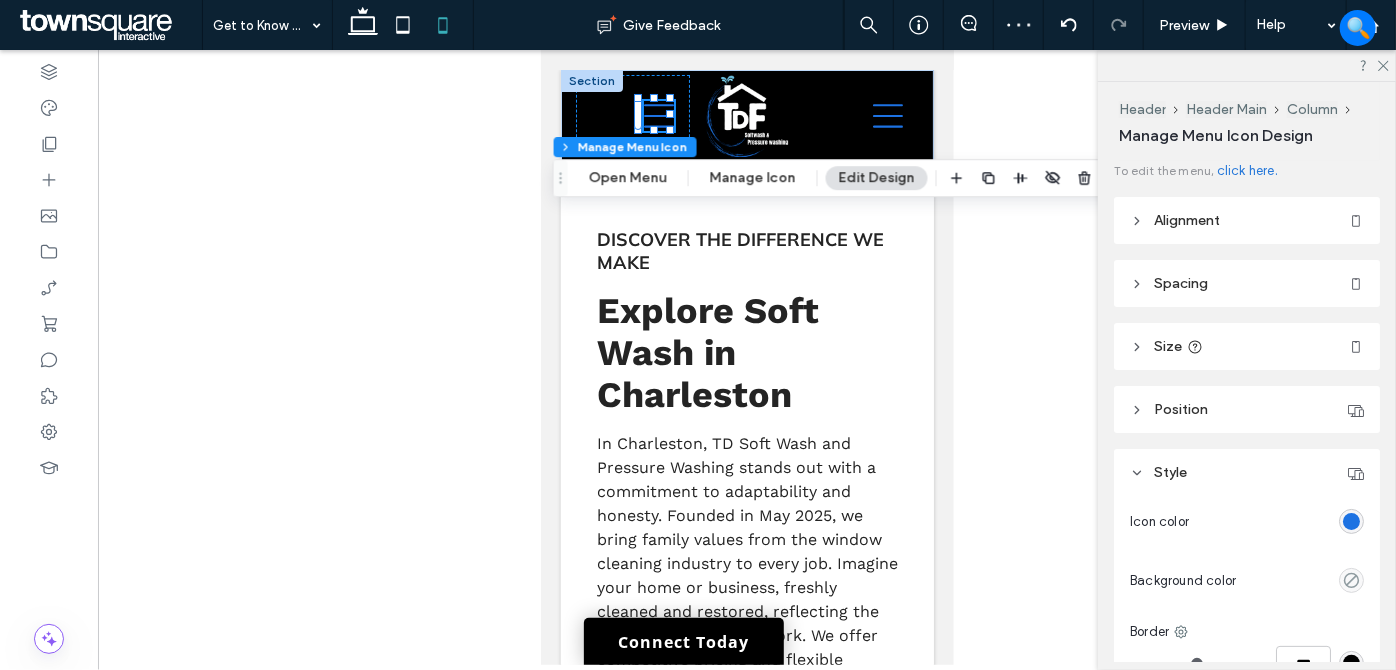 click on "Alignment" at bounding box center [1247, 220] 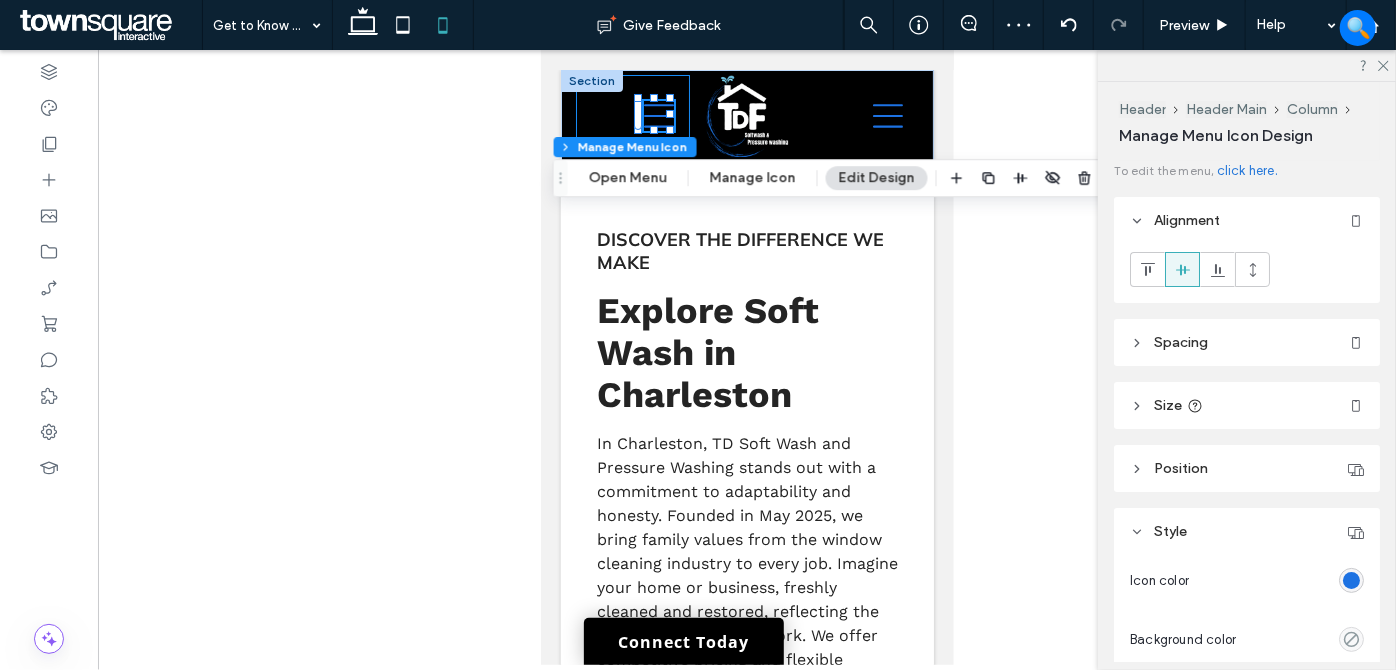 drag, startPoint x: 602, startPoint y: 101, endPoint x: 1600, endPoint y: 286, distance: 1015.00195 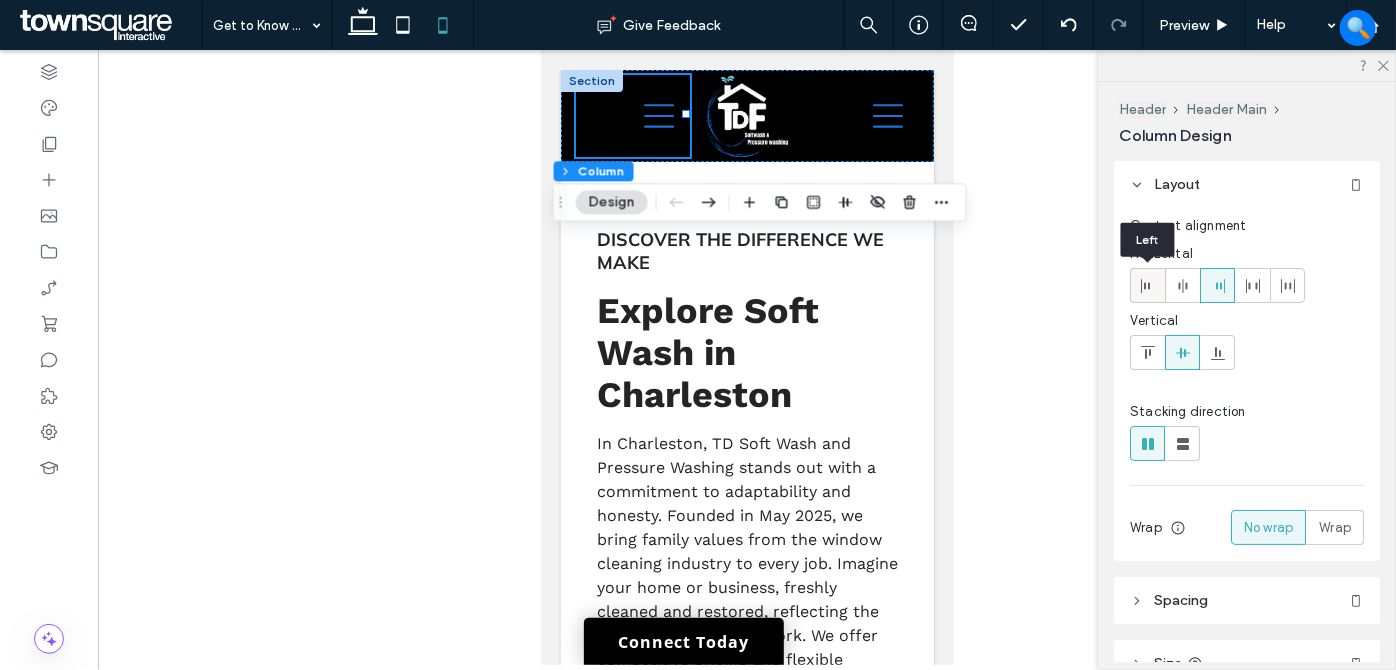 click 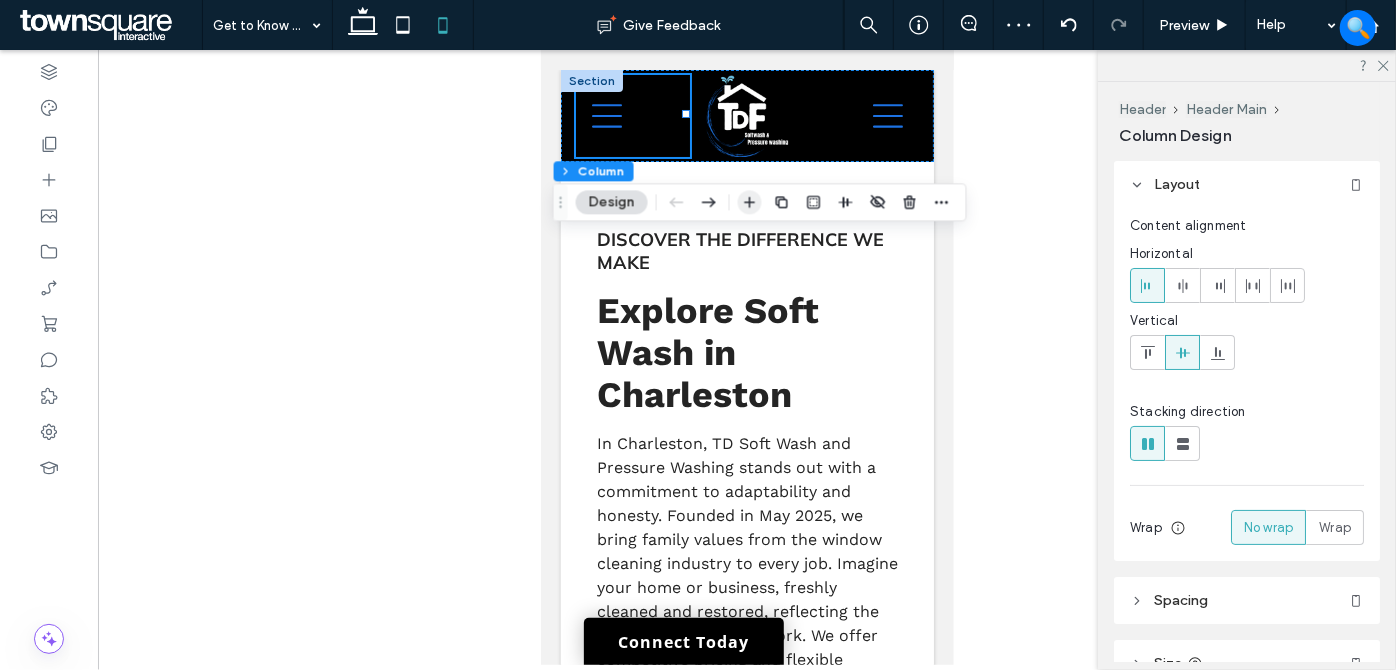 click 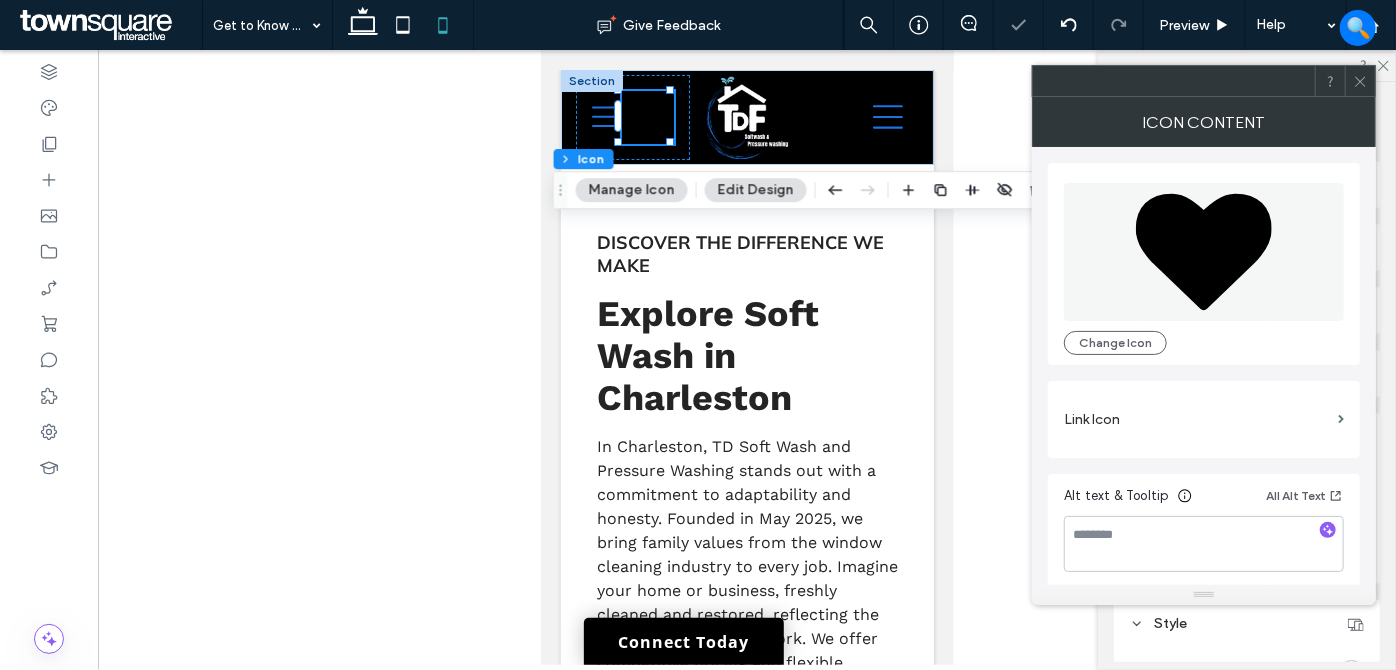 drag, startPoint x: 1138, startPoint y: 343, endPoint x: 1037, endPoint y: 260, distance: 130.72873 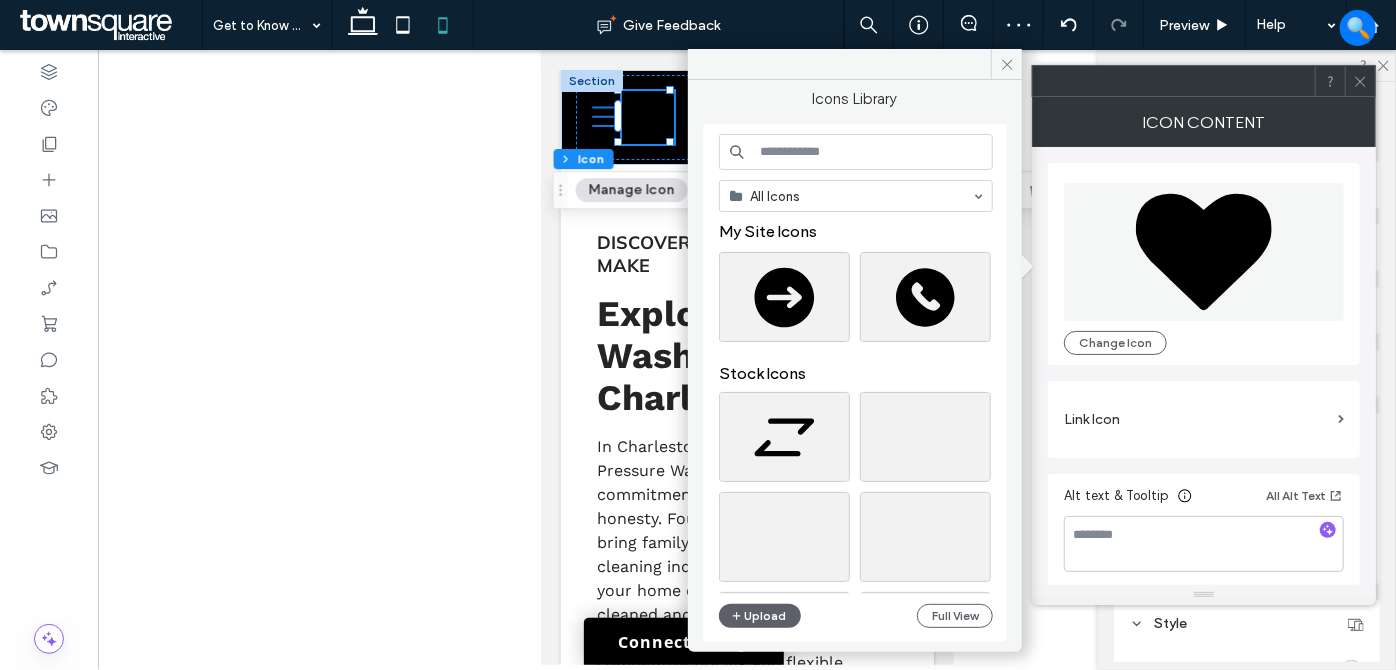 click at bounding box center [856, 152] 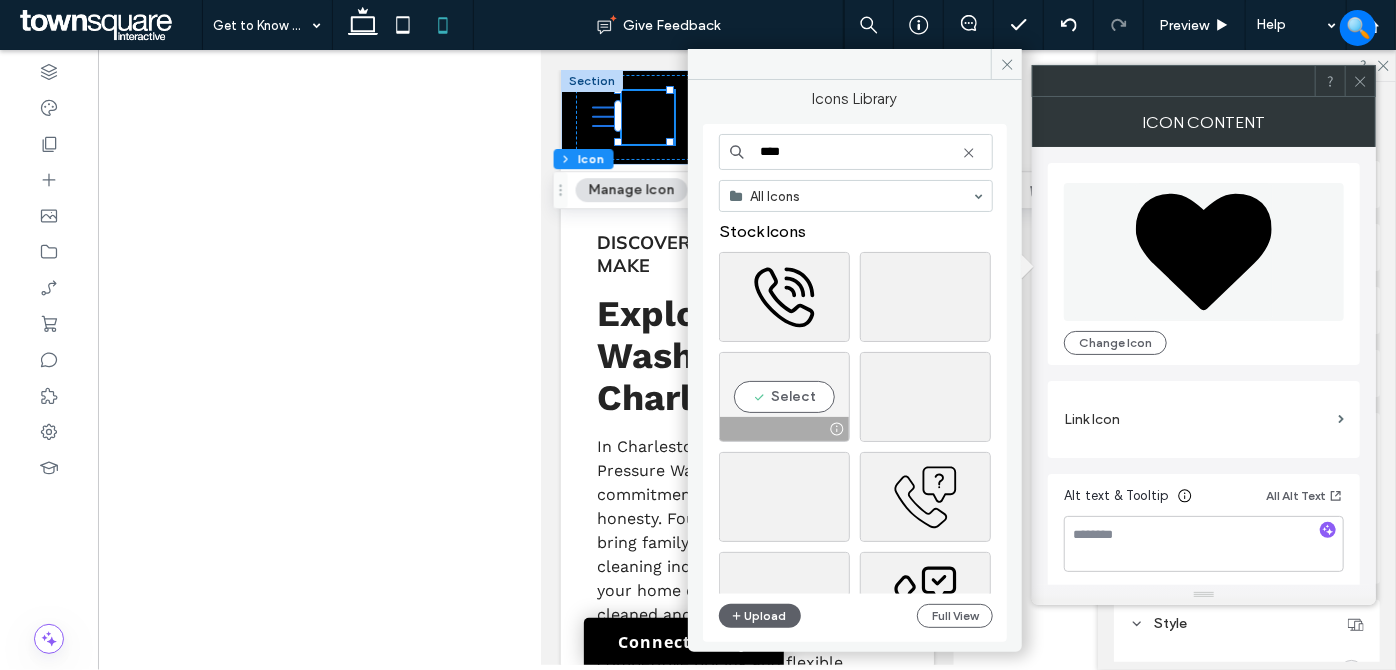 type on "****" 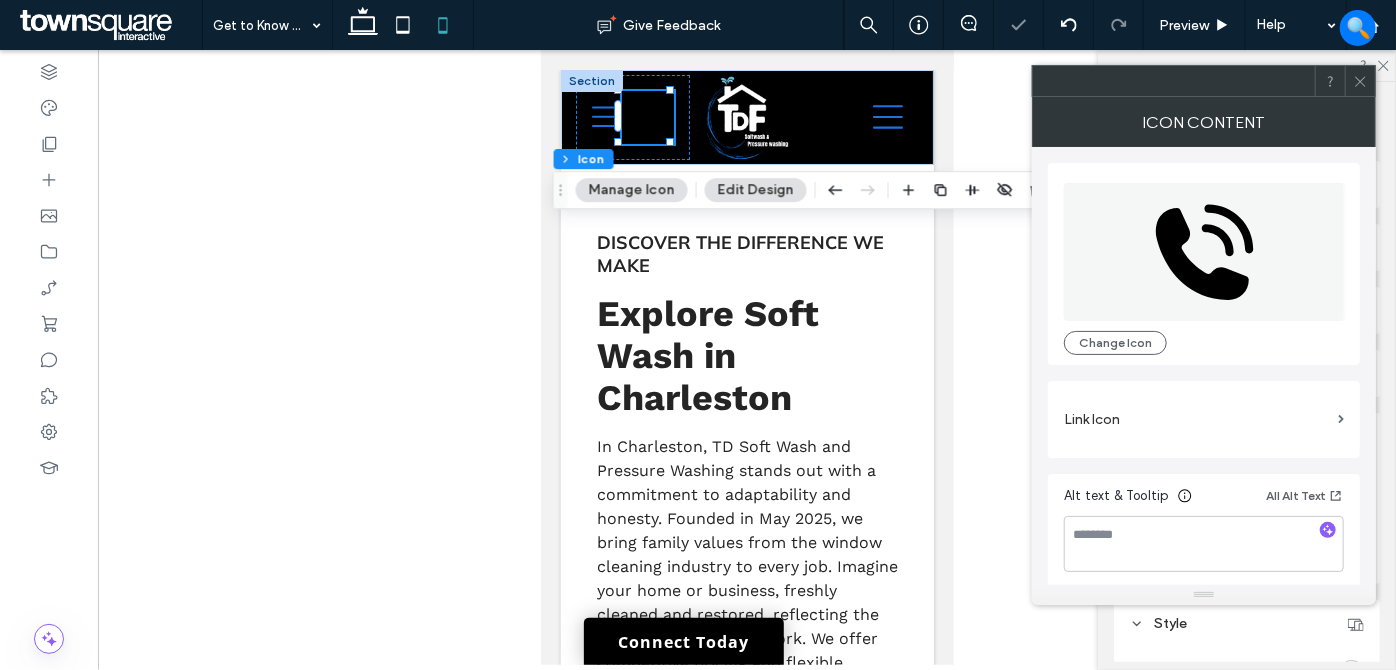 scroll, scrollTop: 3, scrollLeft: 0, axis: vertical 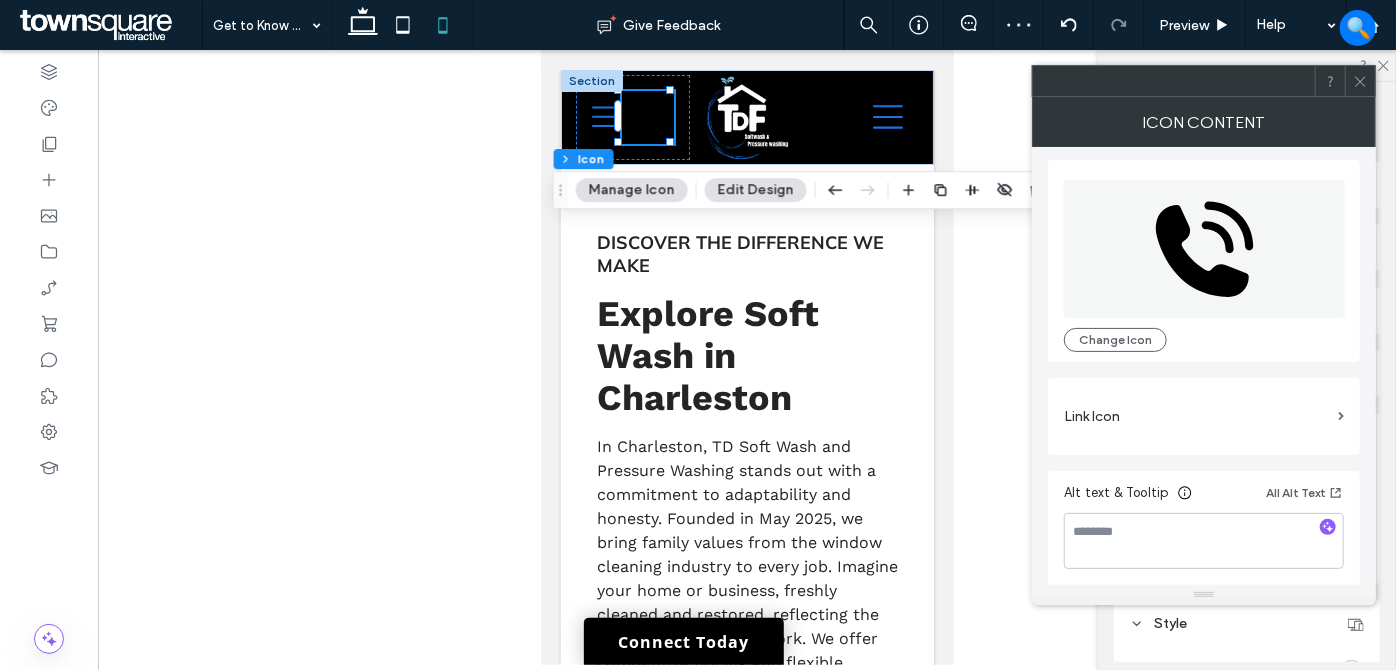 click 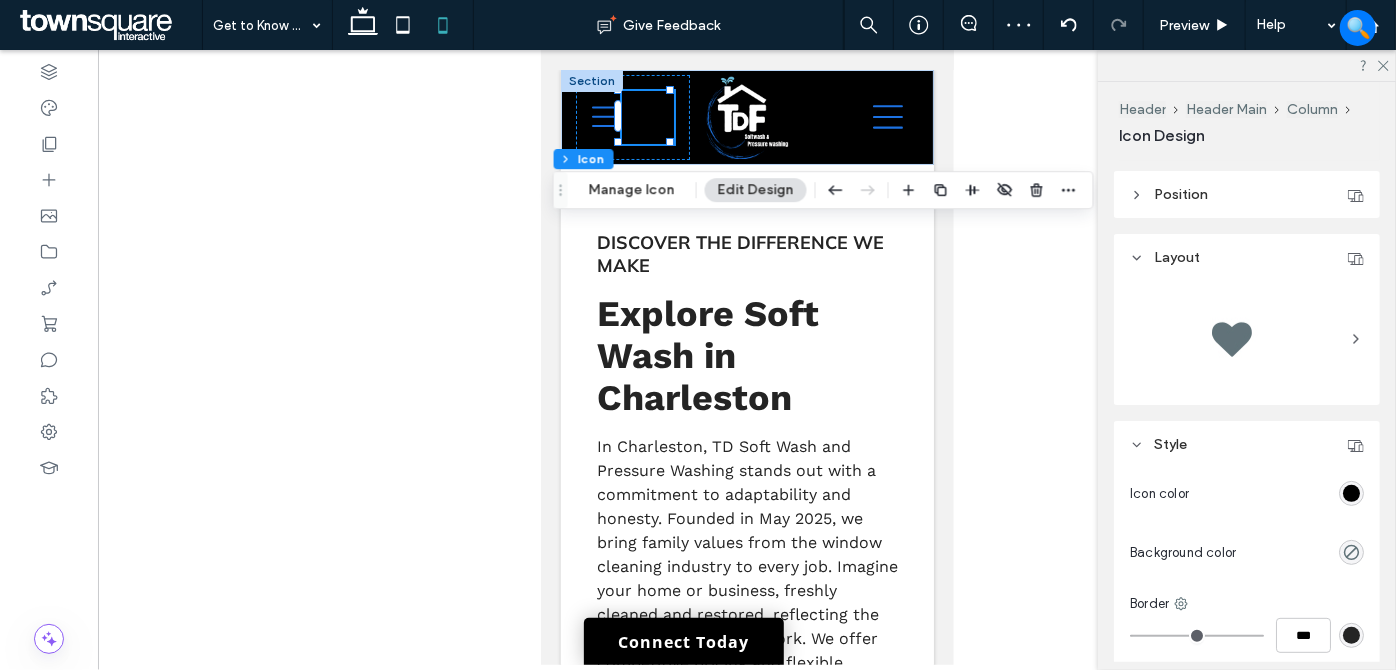 scroll, scrollTop: 181, scrollLeft: 0, axis: vertical 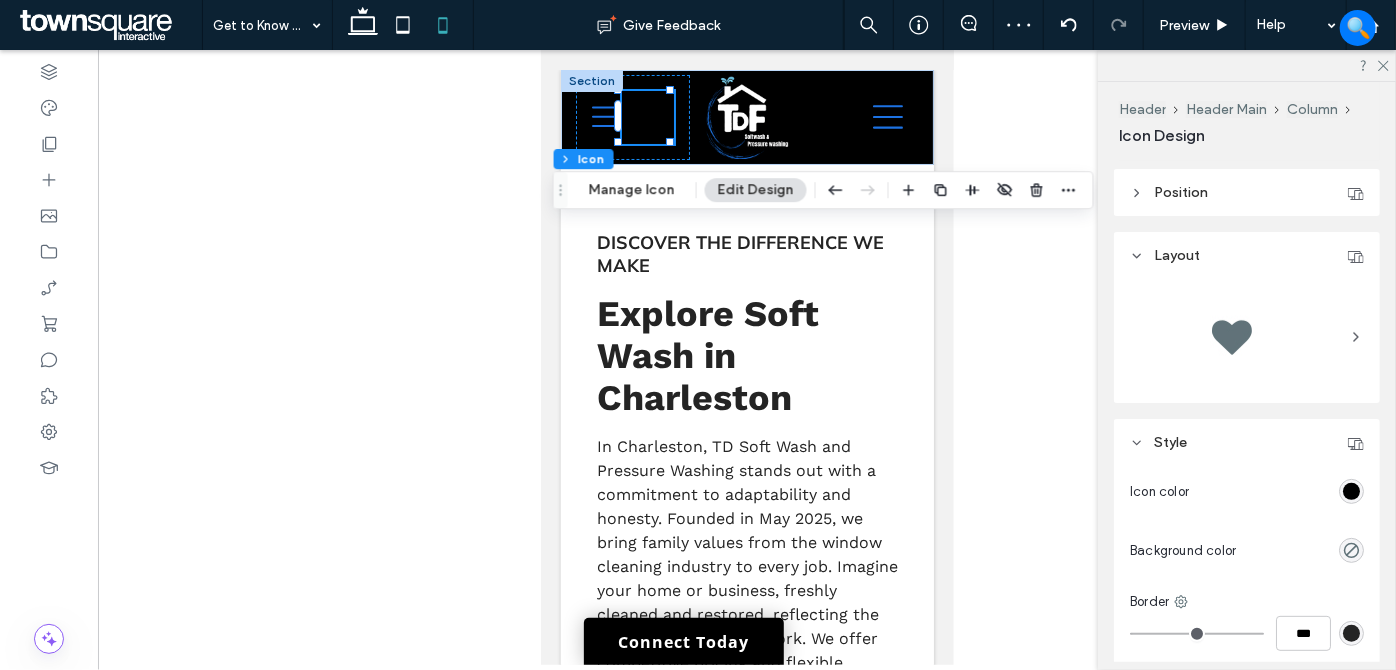 click at bounding box center [1351, 491] 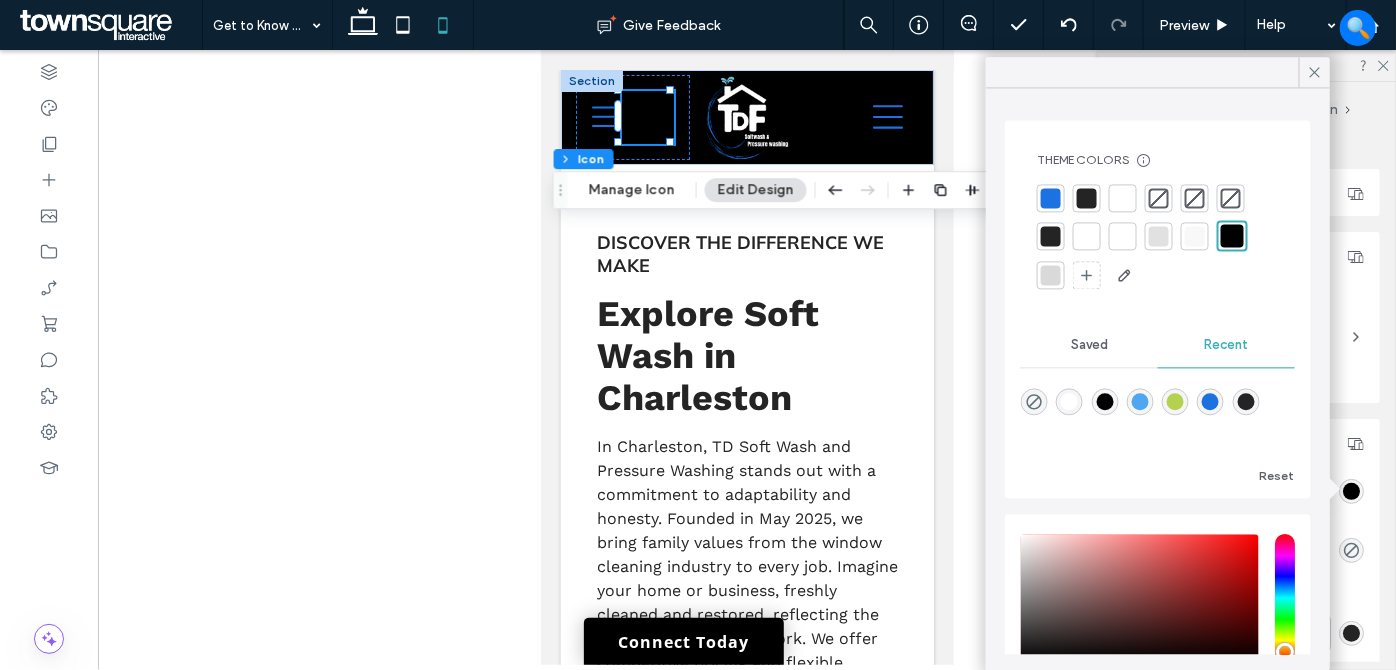 click at bounding box center (1051, 198) 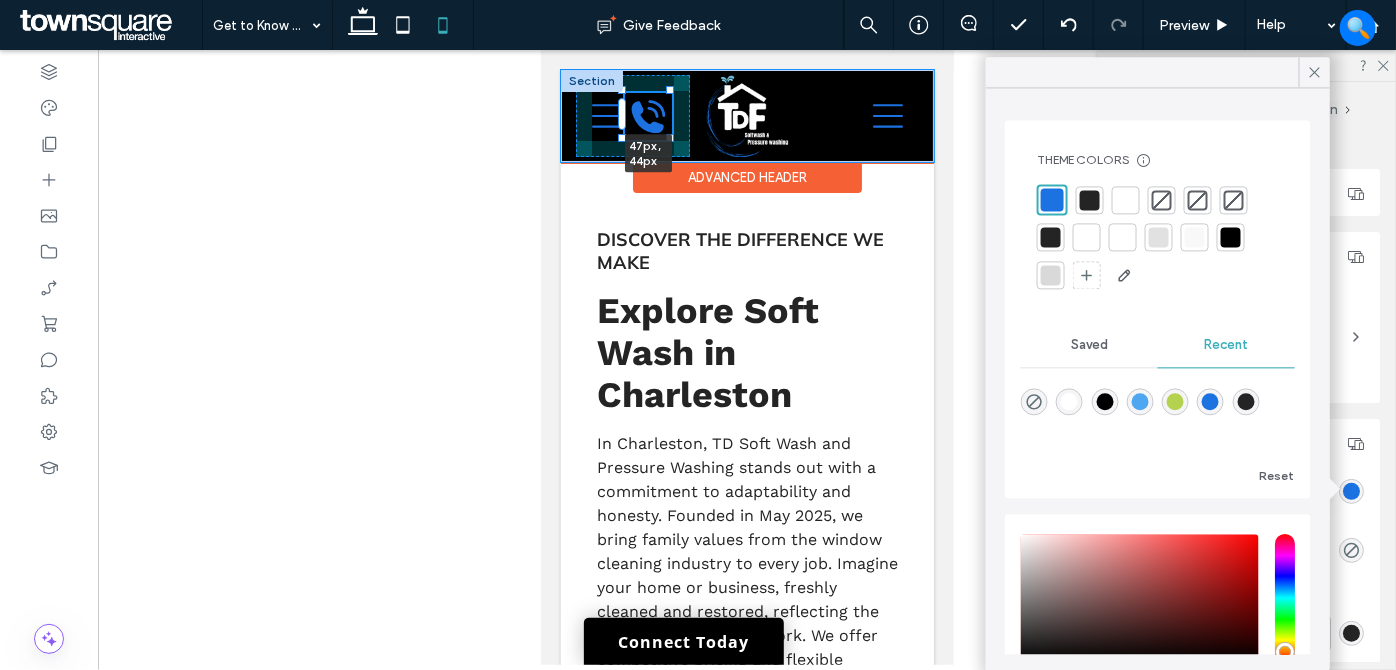 click at bounding box center [669, 137] 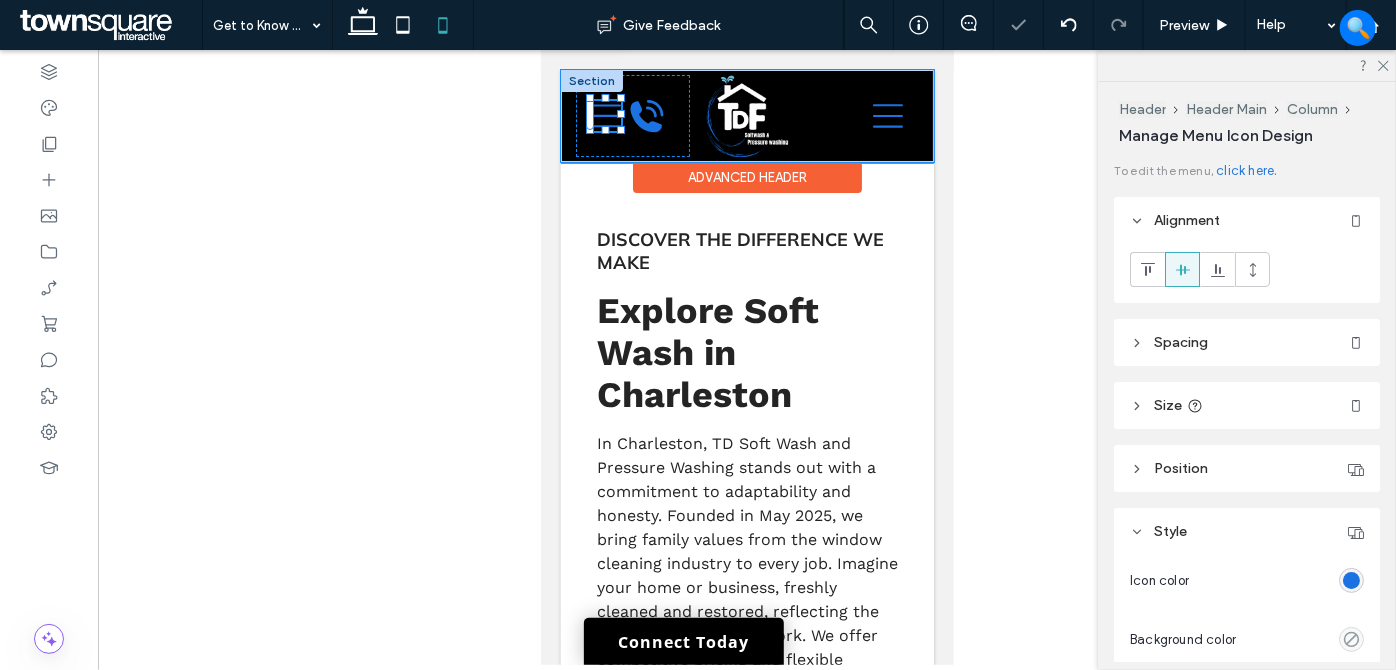 scroll, scrollTop: 36, scrollLeft: 0, axis: vertical 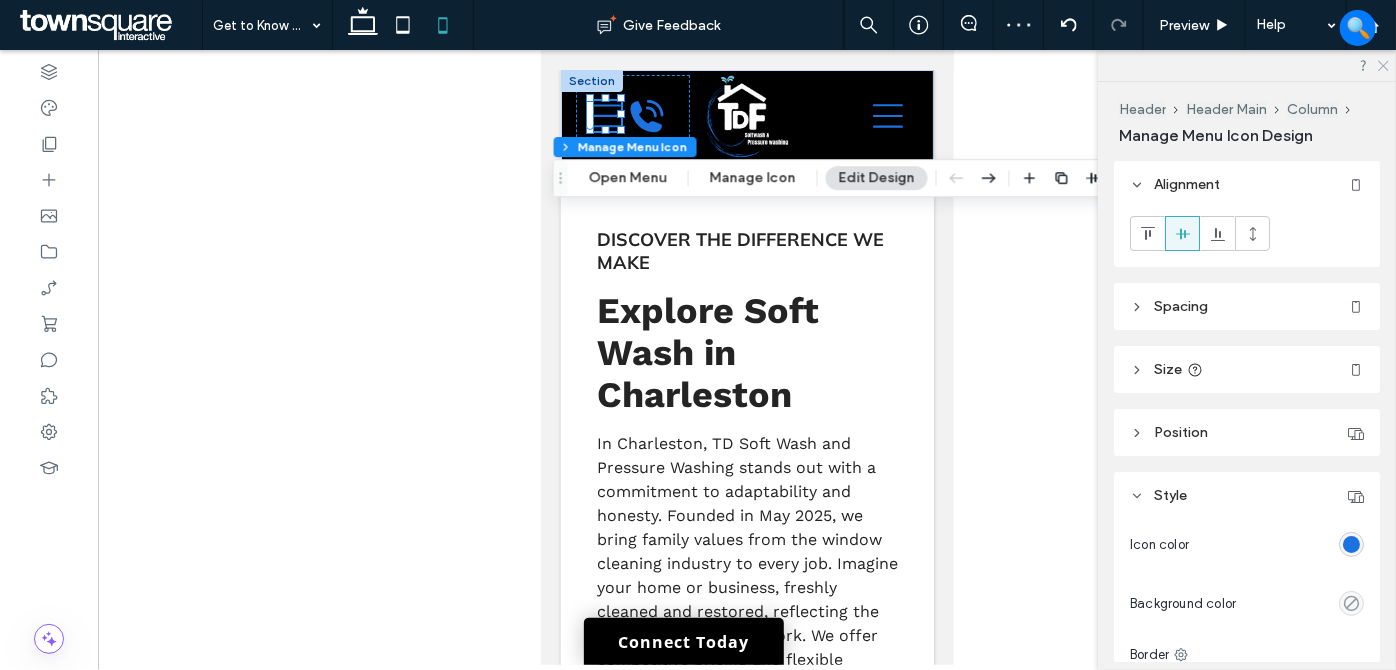 drag, startPoint x: 1381, startPoint y: 65, endPoint x: 1266, endPoint y: 115, distance: 125.39936 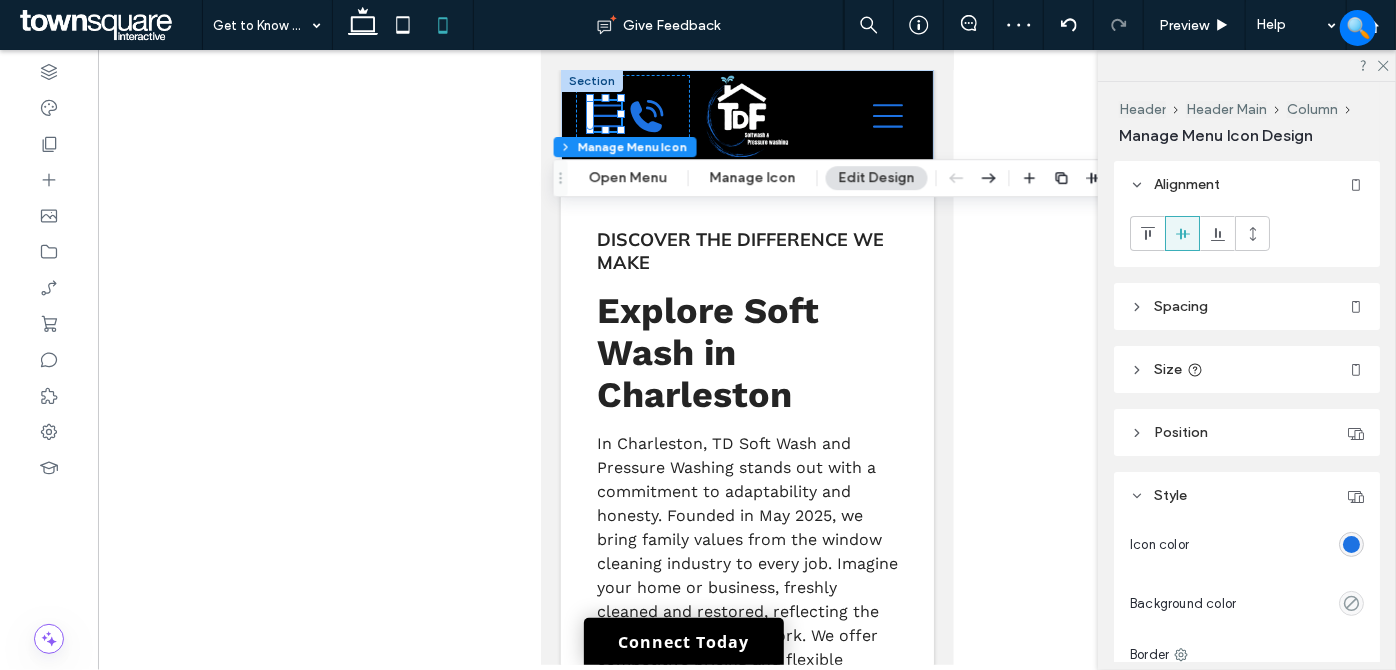 click 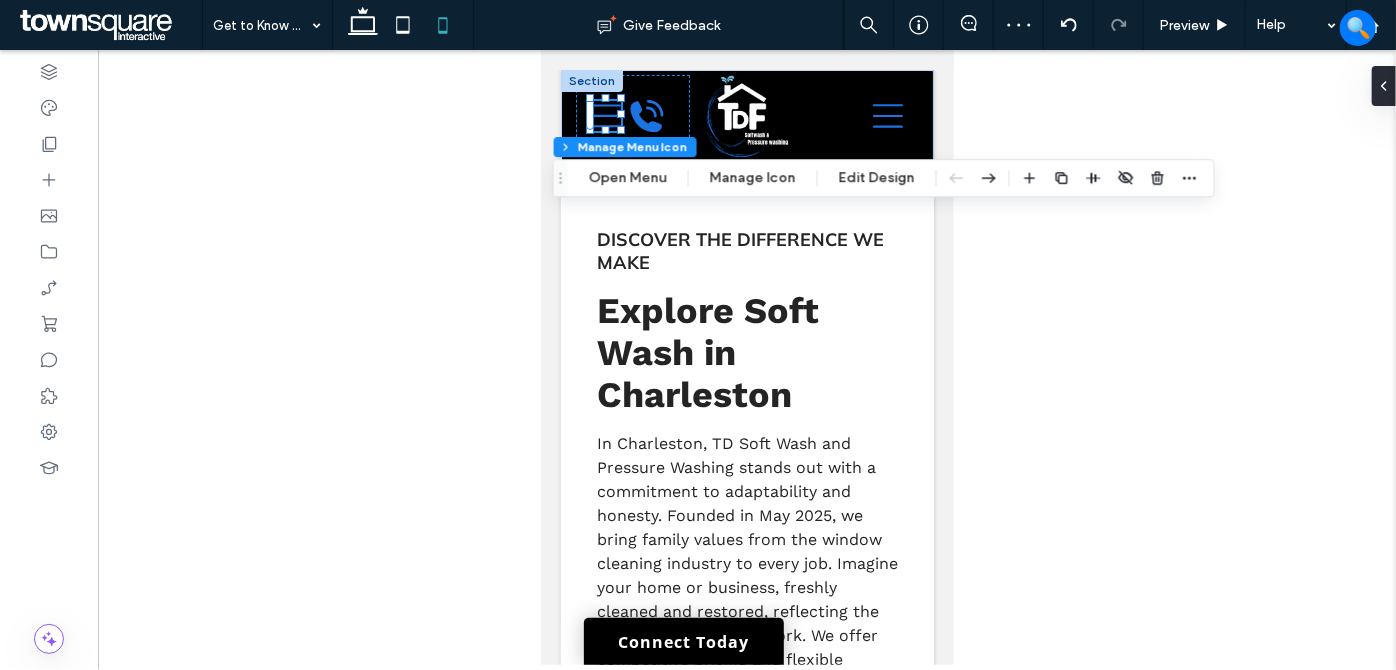 click 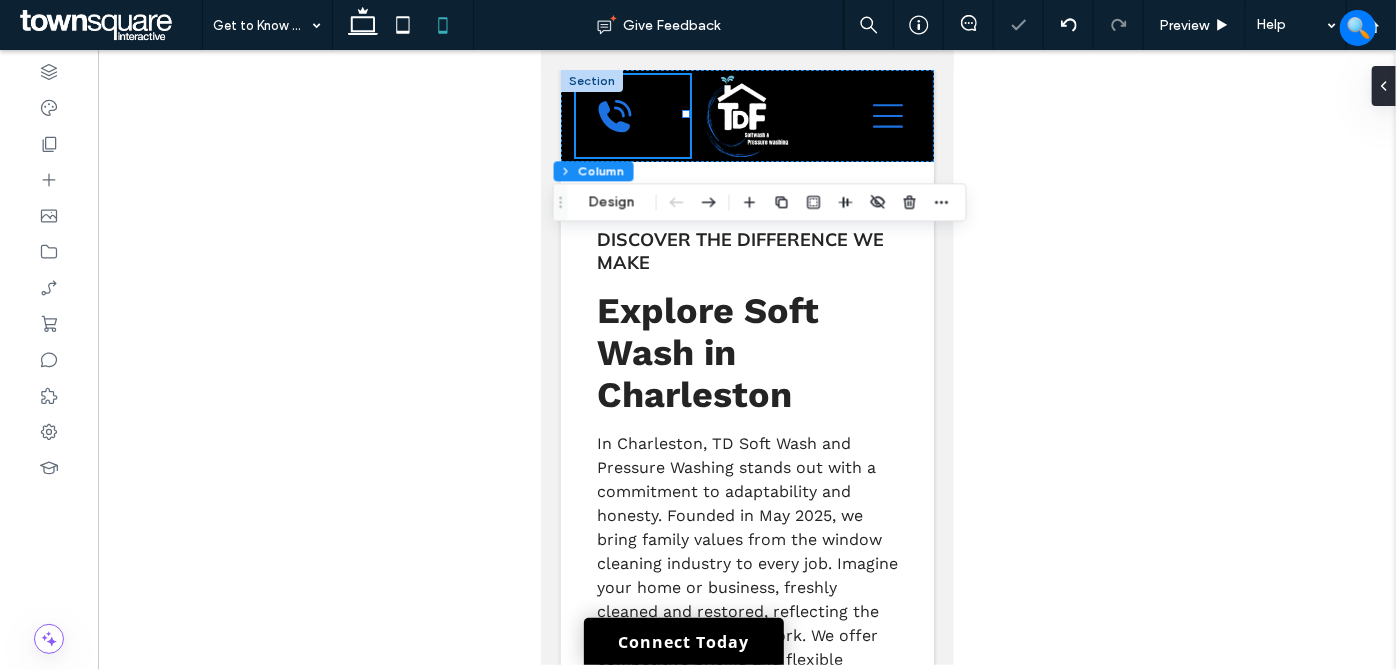 click at bounding box center [747, 357] 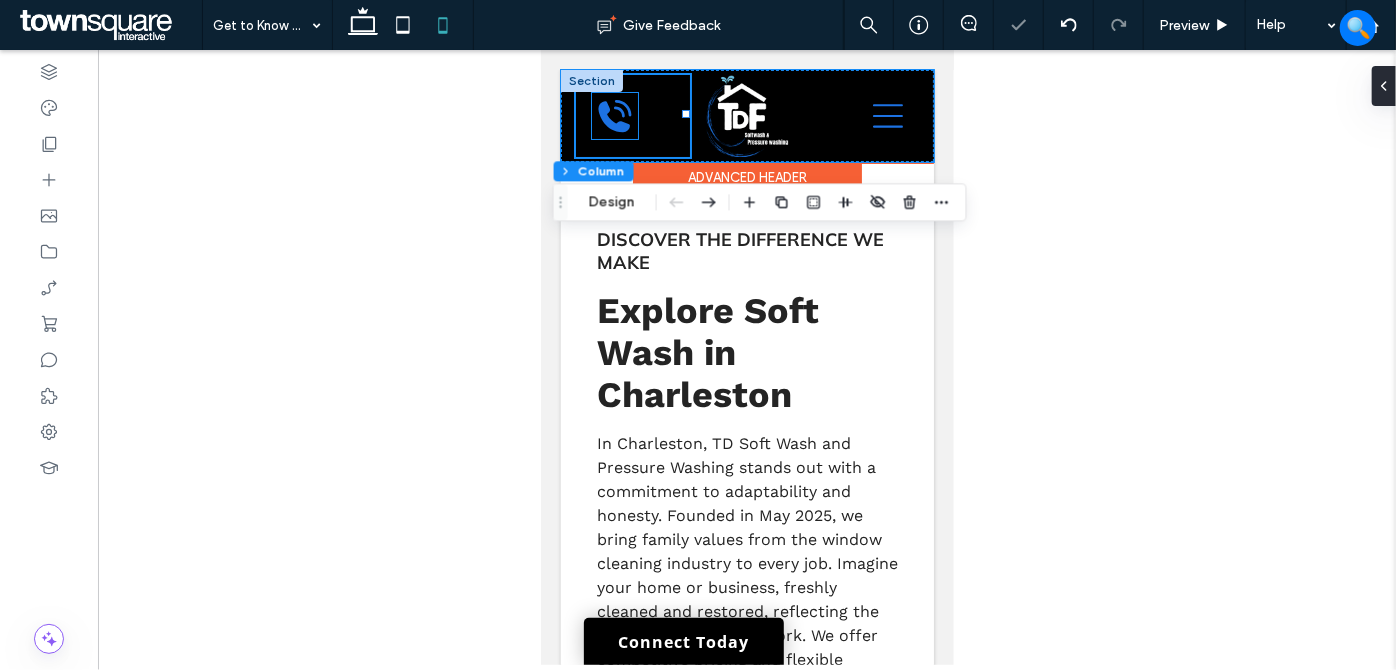 click 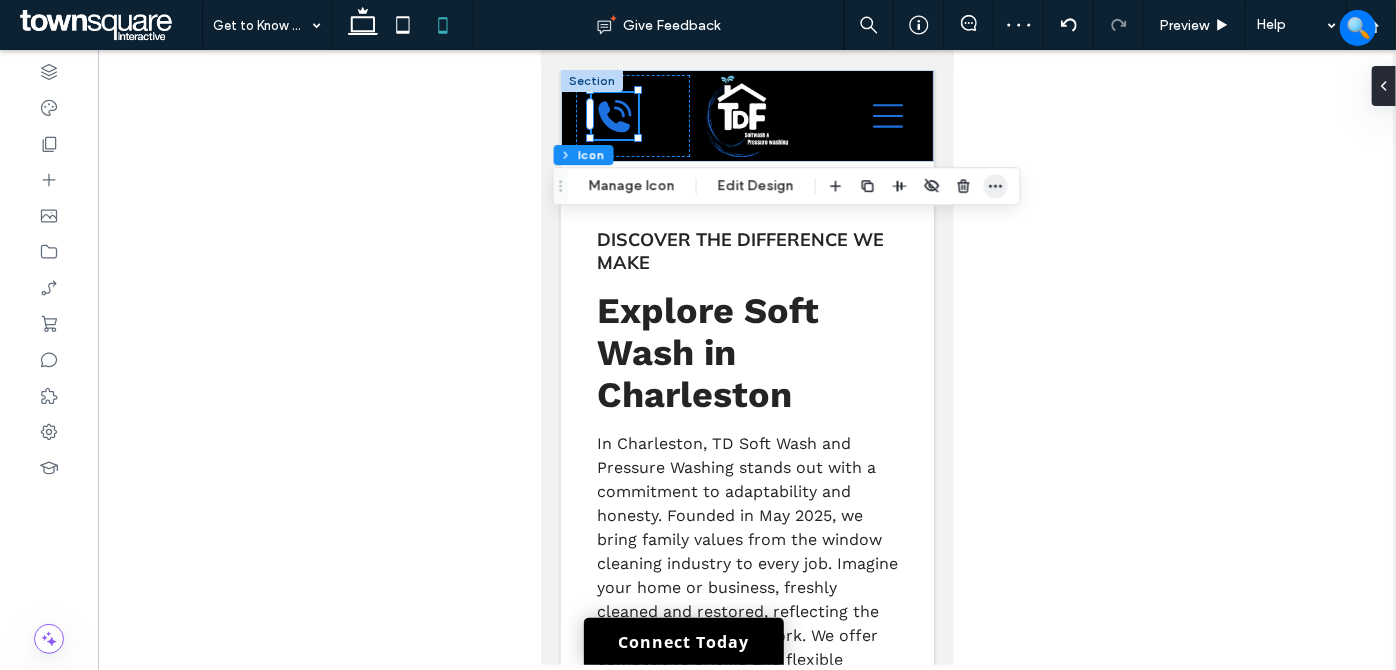 click 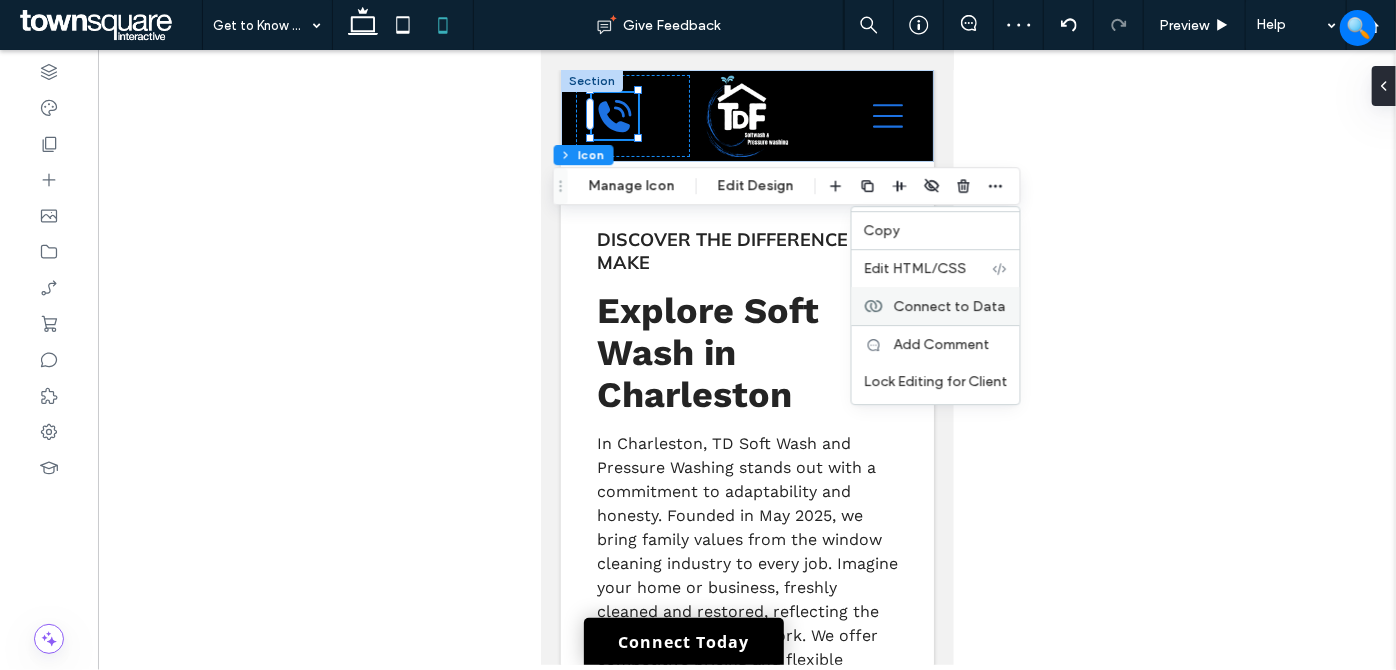 click on "Connect to Data" at bounding box center [950, 306] 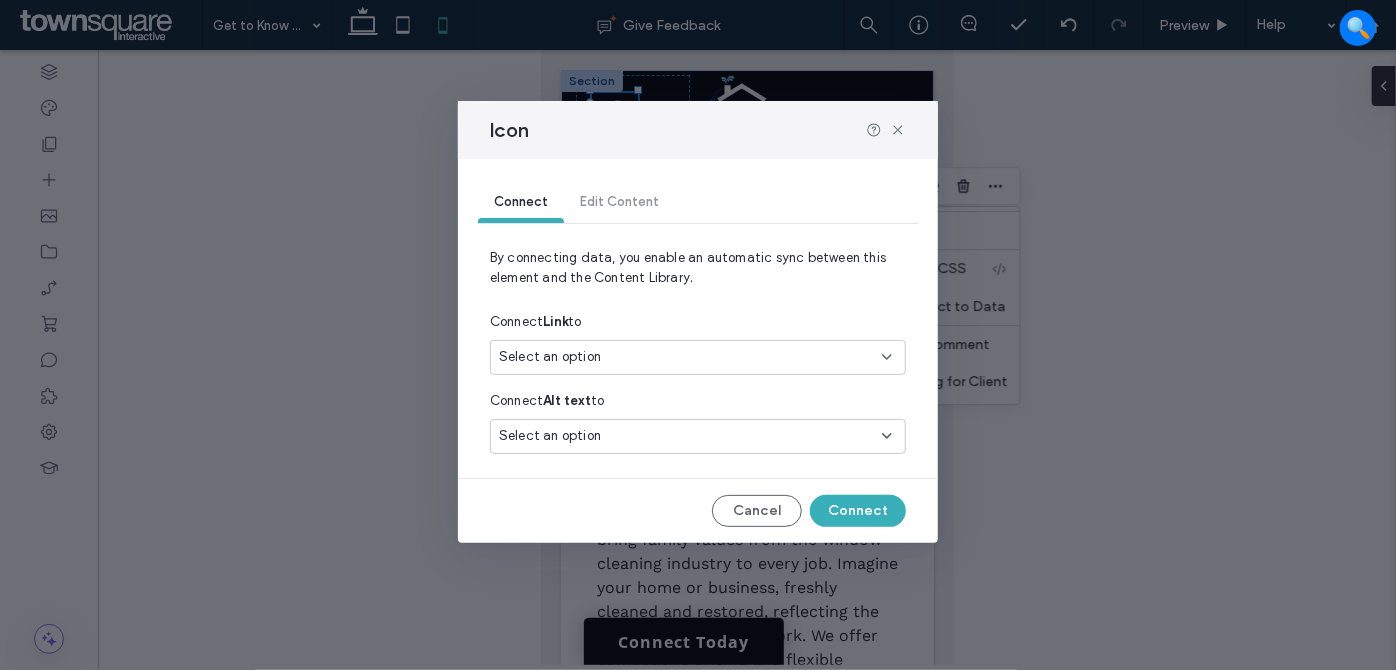 click on "Select an option" at bounding box center (686, 357) 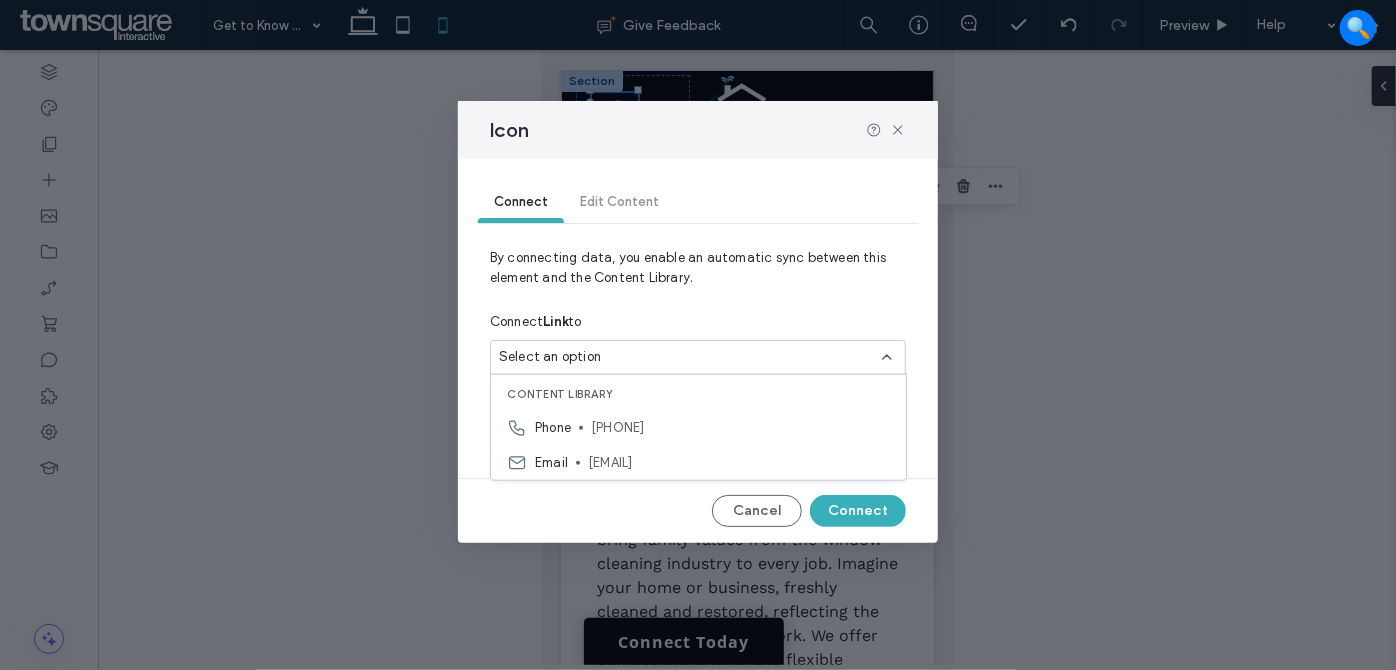 click on "Email travisfeldmann@tdsoftwash.com" at bounding box center (698, 462) 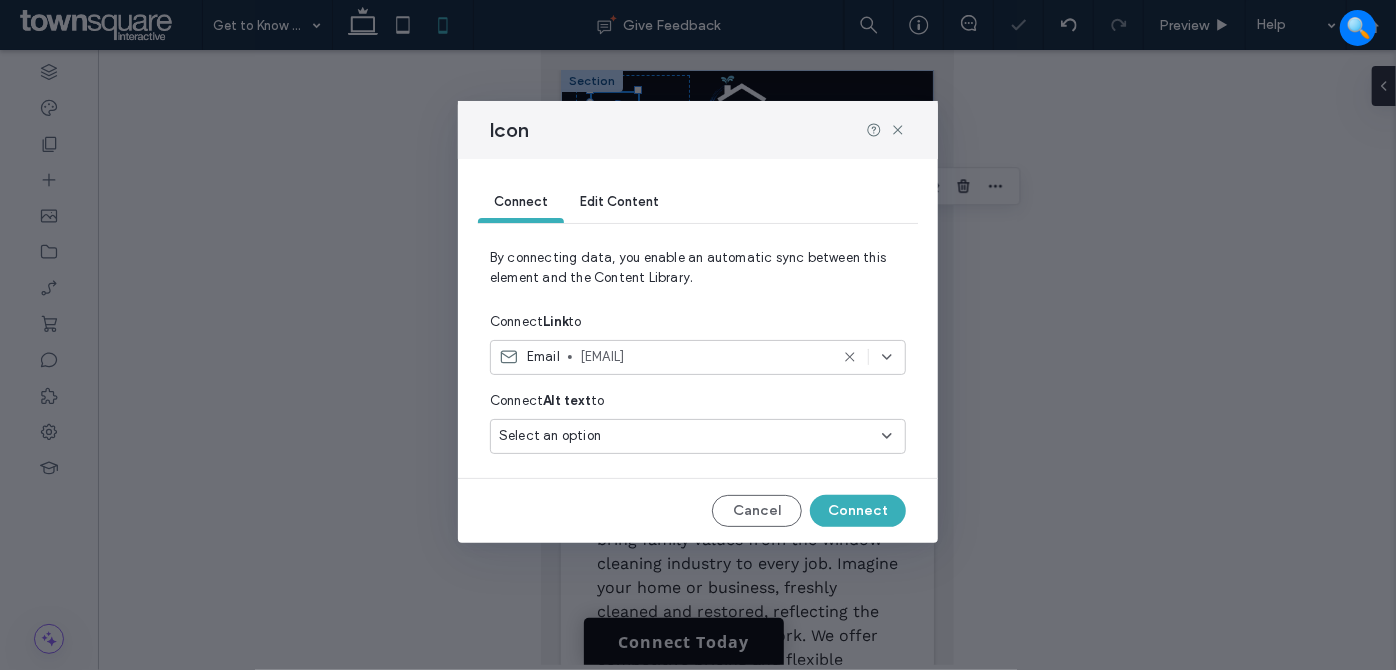 click on "travisfeldmann@tdsoftwash.com" at bounding box center (704, 357) 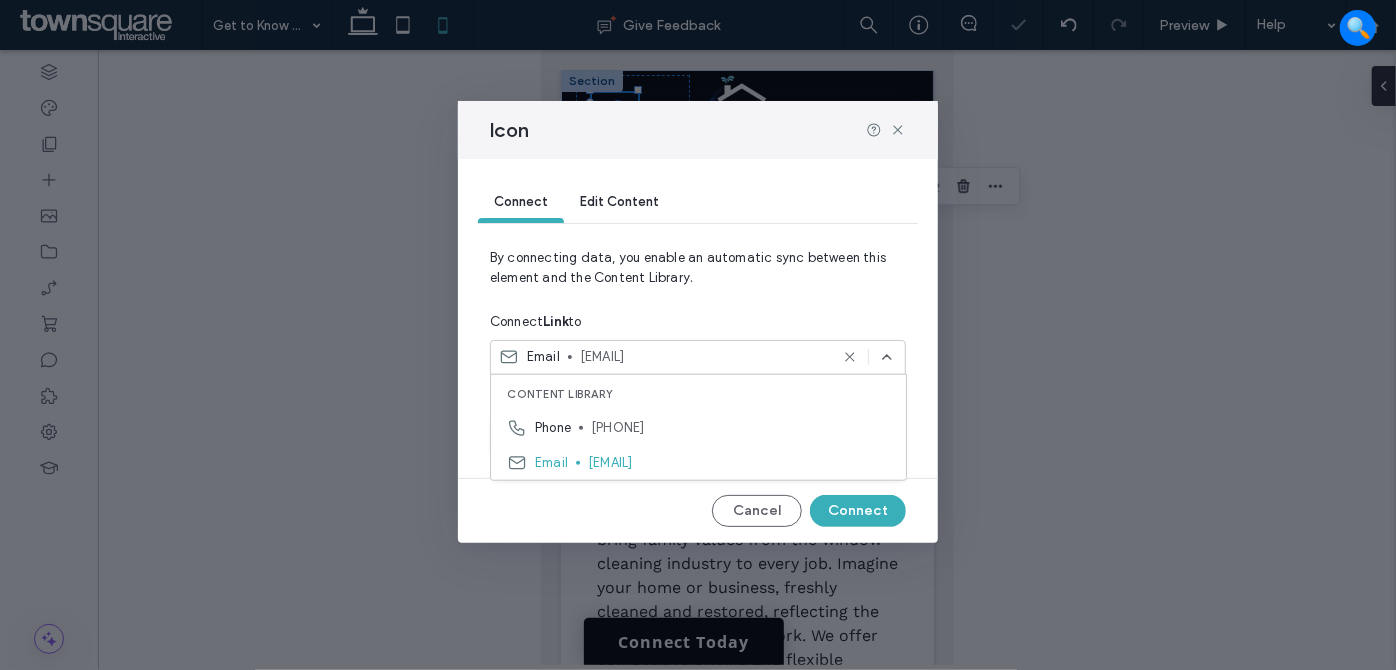 click on "[PHONE]" at bounding box center (740, 427) 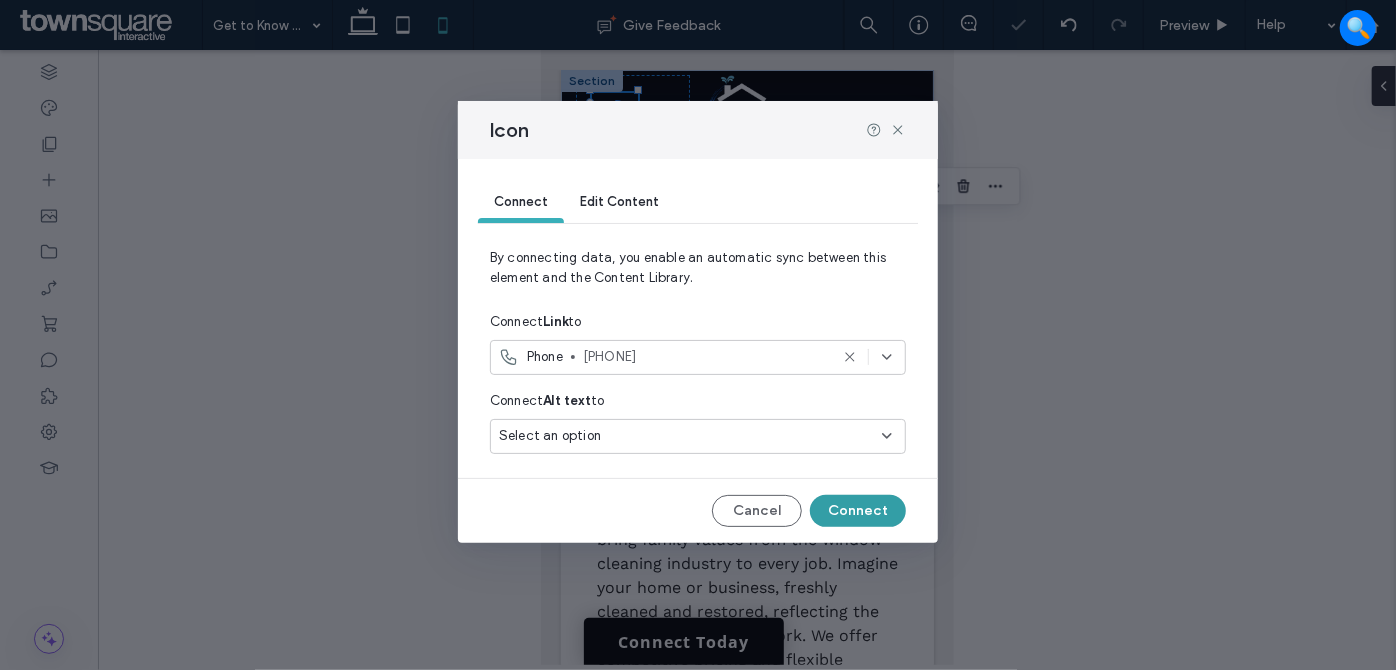 click on "Connect" at bounding box center [858, 511] 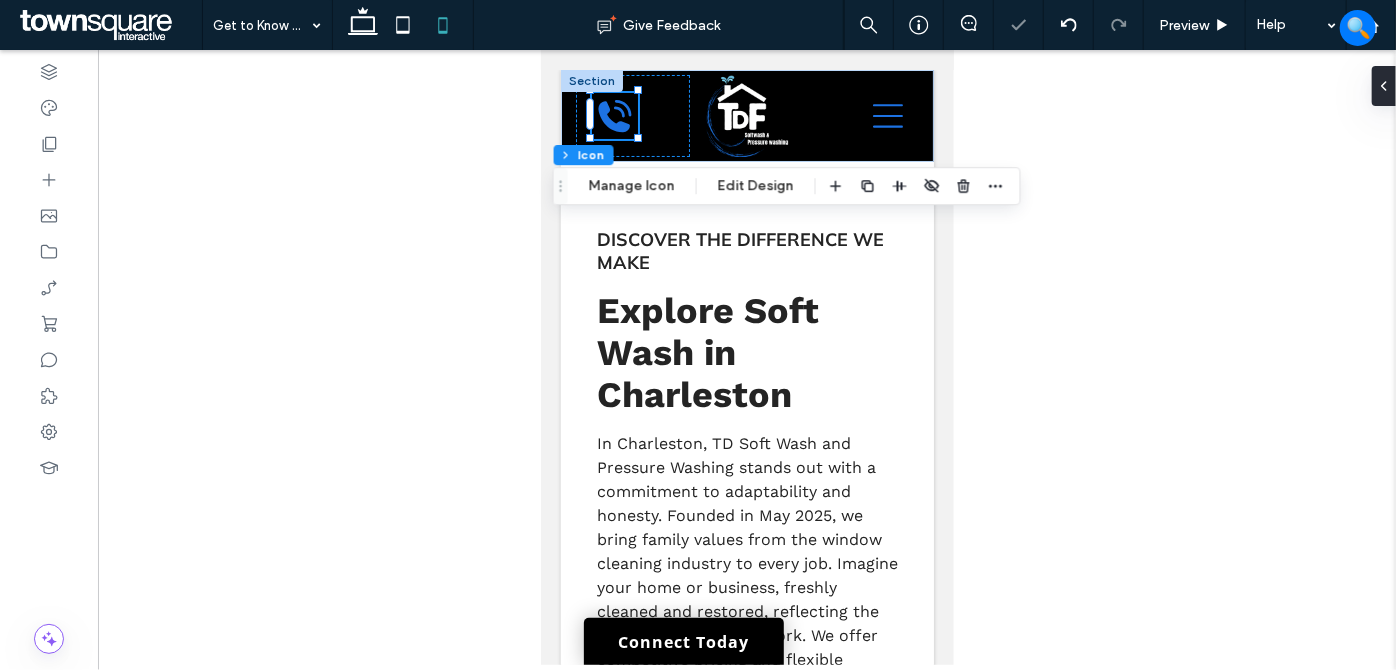 click at bounding box center [747, 357] 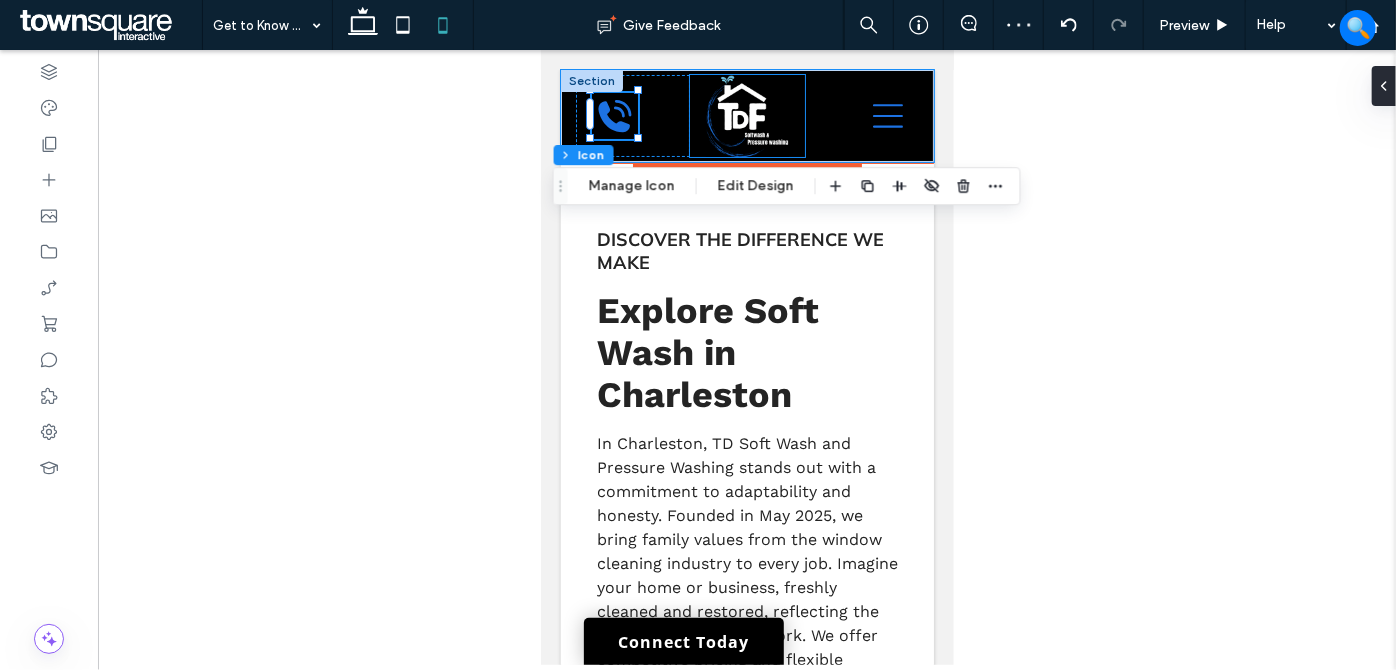 click at bounding box center [746, 115] 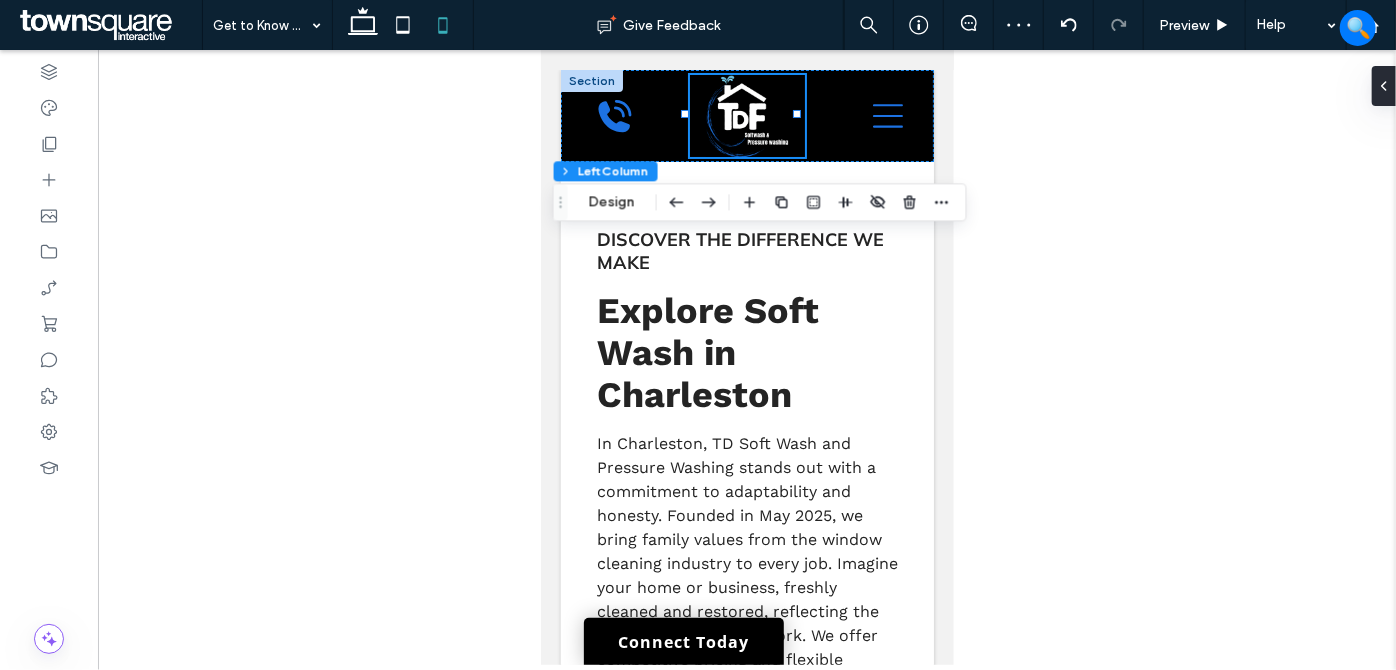 click at bounding box center [747, 357] 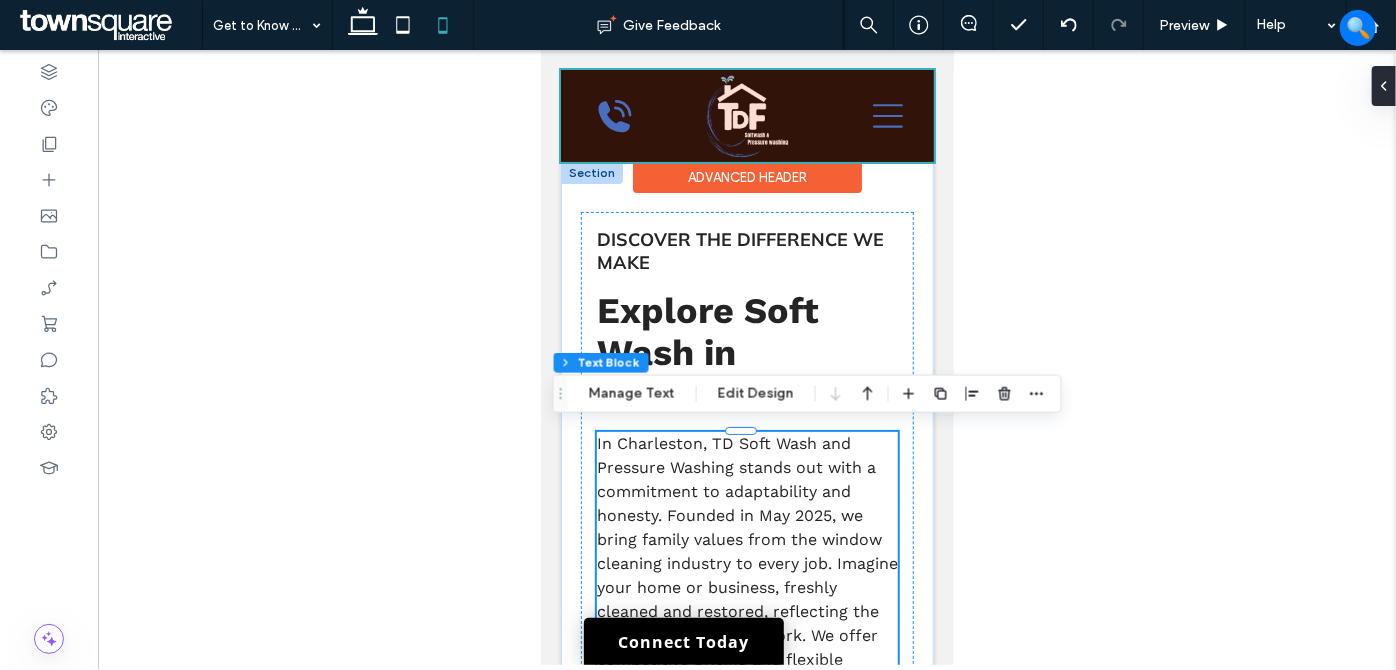click at bounding box center [746, 115] 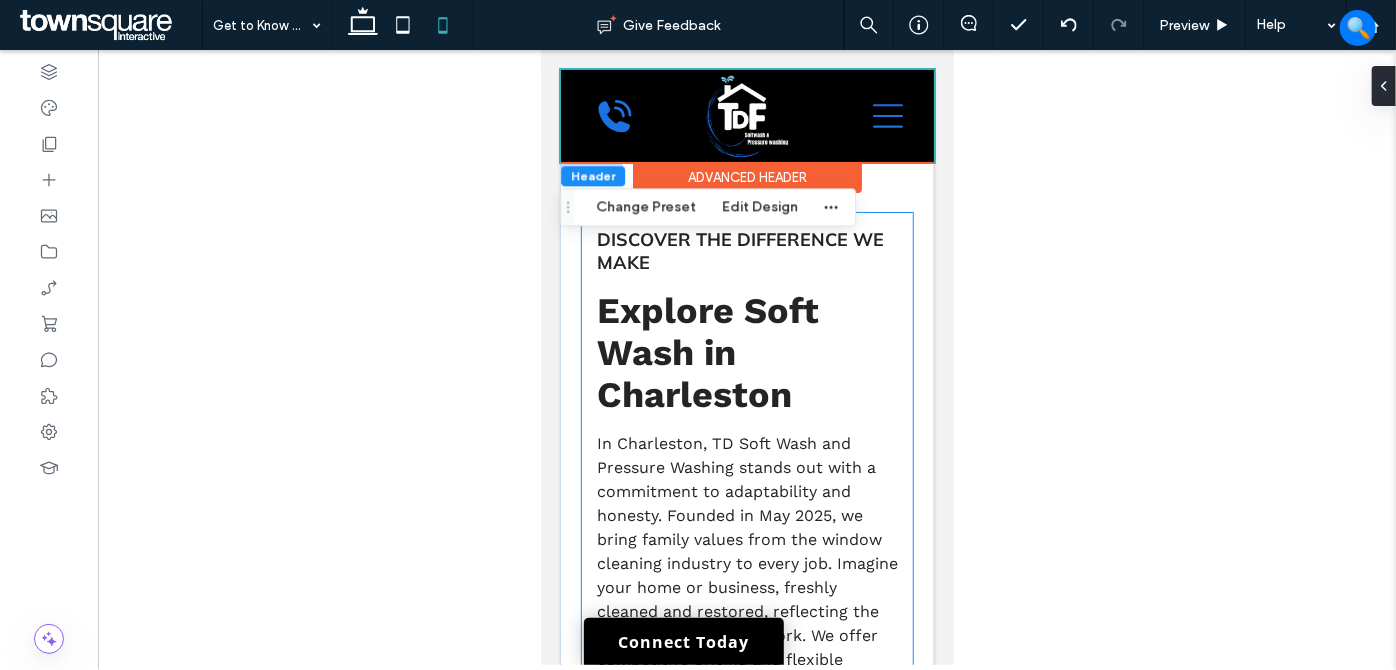 click on "Discover the Difference We Make
Explore Soft Wash in Charleston
In Charleston, TD Soft Wash and Pressure Washing stands out with a commitment to adaptability and honesty. Founded in May 2025, we bring family values from the window cleaning industry to every job. Imagine your home or business, freshly cleaned and restored, reflecting the care we put into our work. We offer competitive pricing and flexible scheduling, including next-day service. Whether it's an emergency or routine maintenance, we ensure you're 100% satisfied before we leave. Isn't it time you experienced a cleaning service that truly cares? ﻿ Our independently owned and licensed business offers emergency services to meet your urgent needs. We tailor our approach to each project, ensuring the best results for your property. From soft wash to pressure washing services, we cover it all in Charleston and the surrounding areas. Trust us to bring out the best in your property." at bounding box center (746, 689) 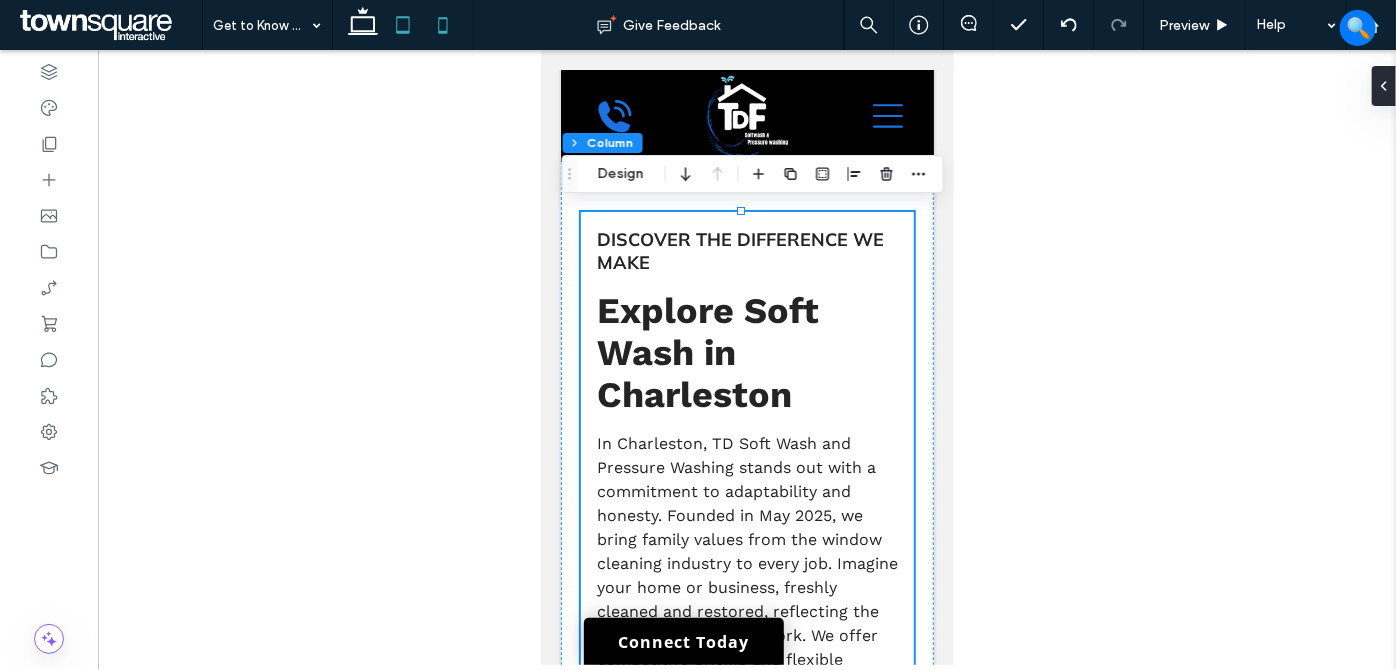 click 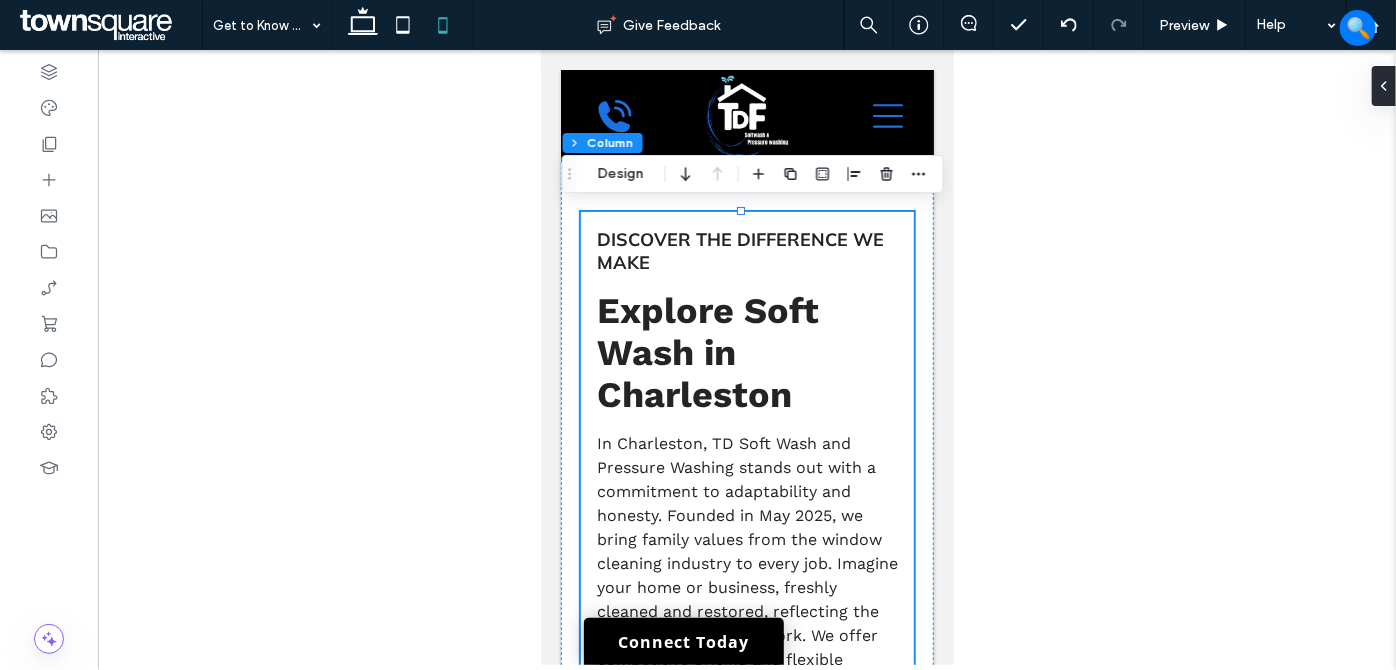 type on "**" 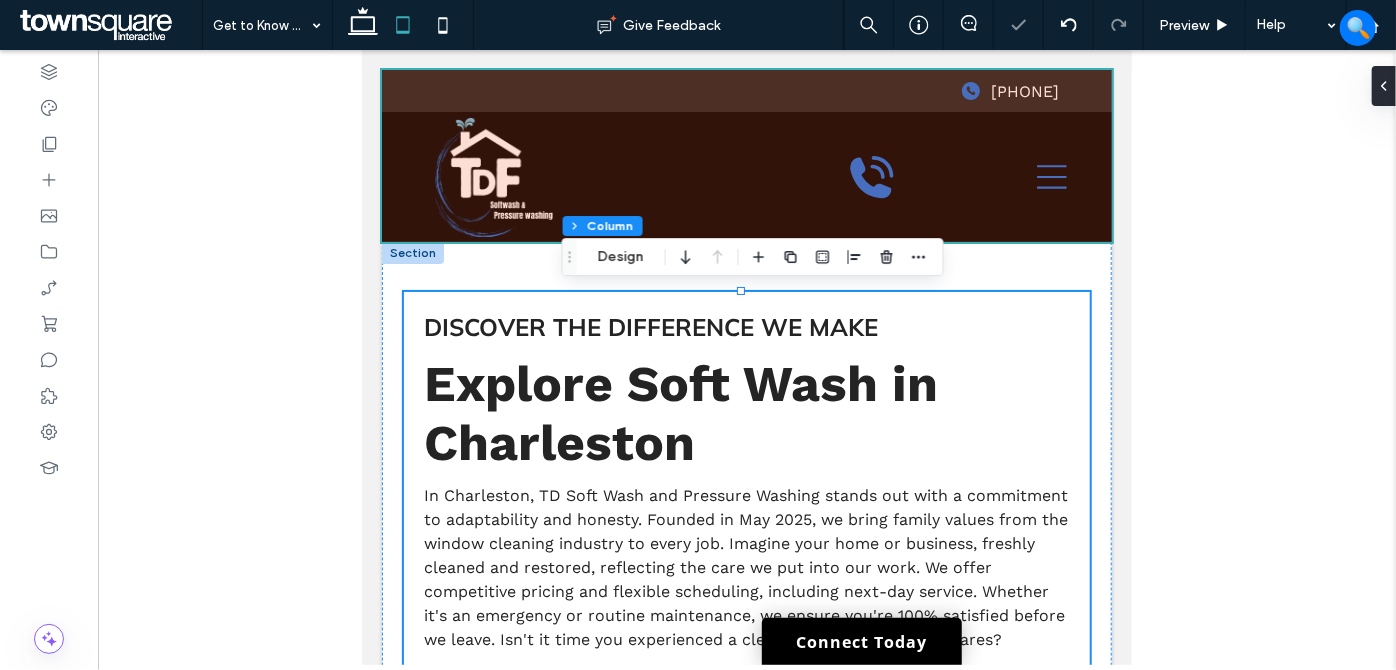 click at bounding box center [746, 155] 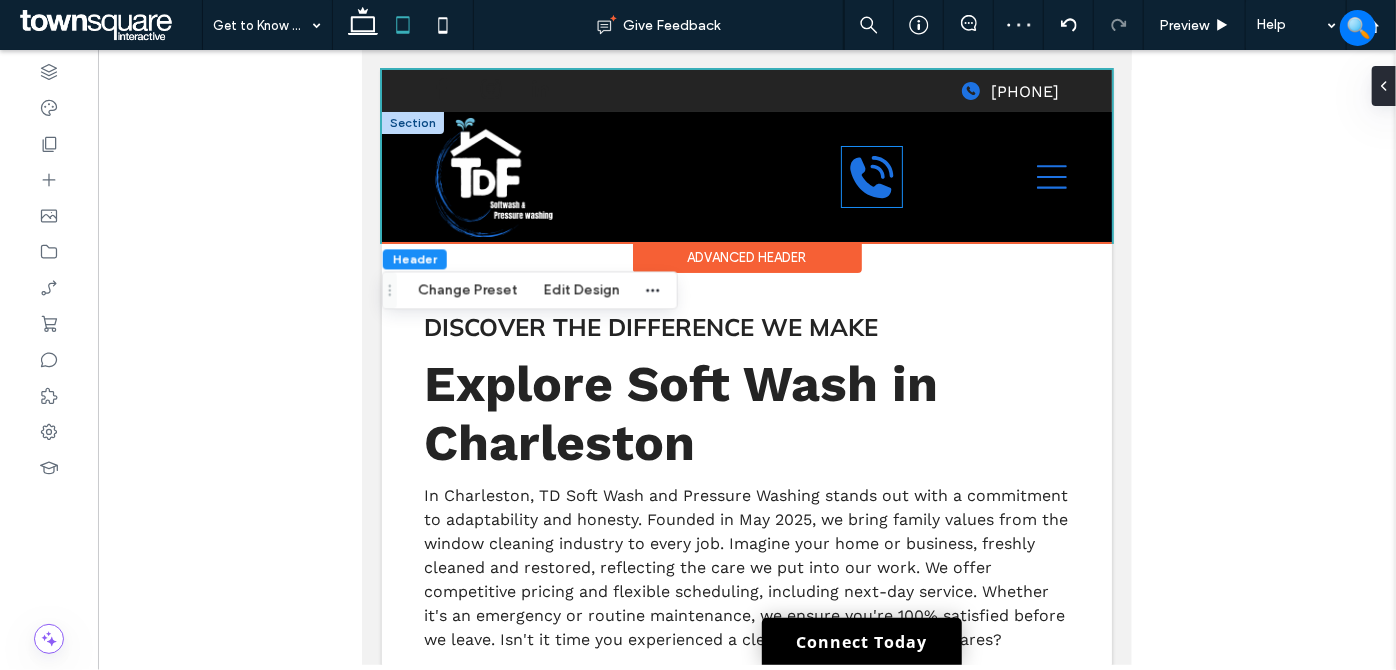 click 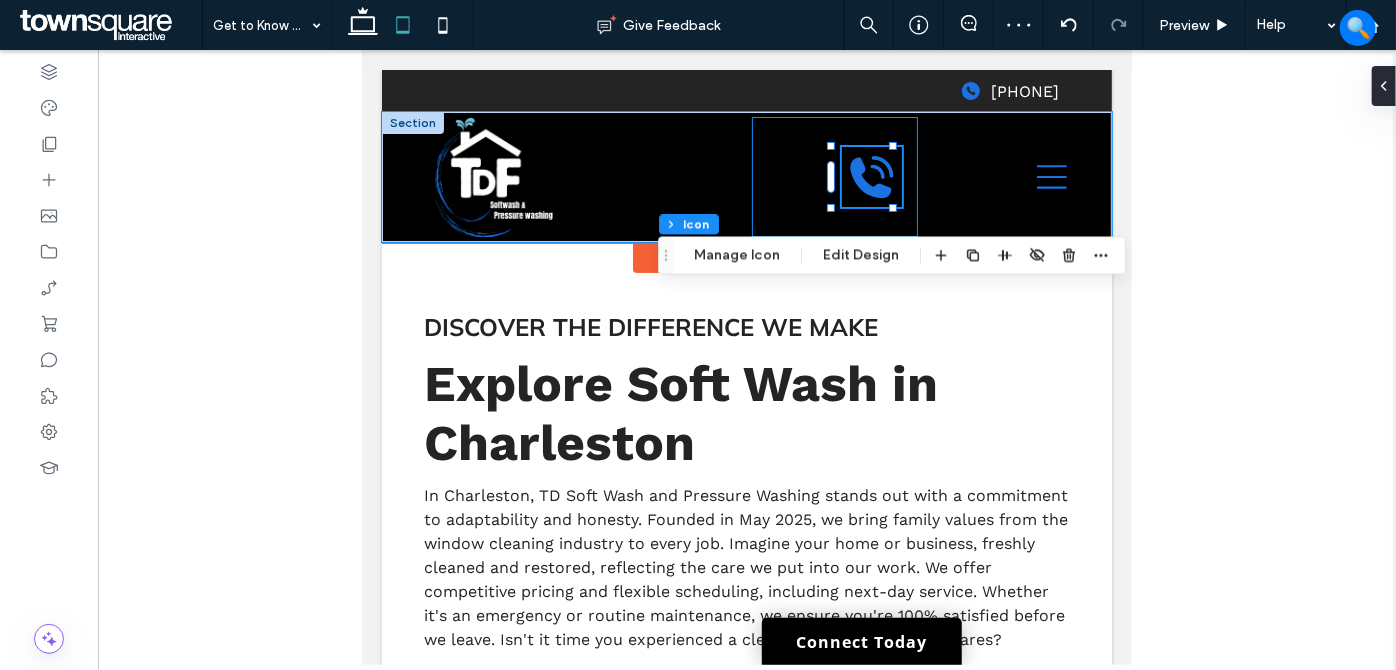 click at bounding box center [833, 176] 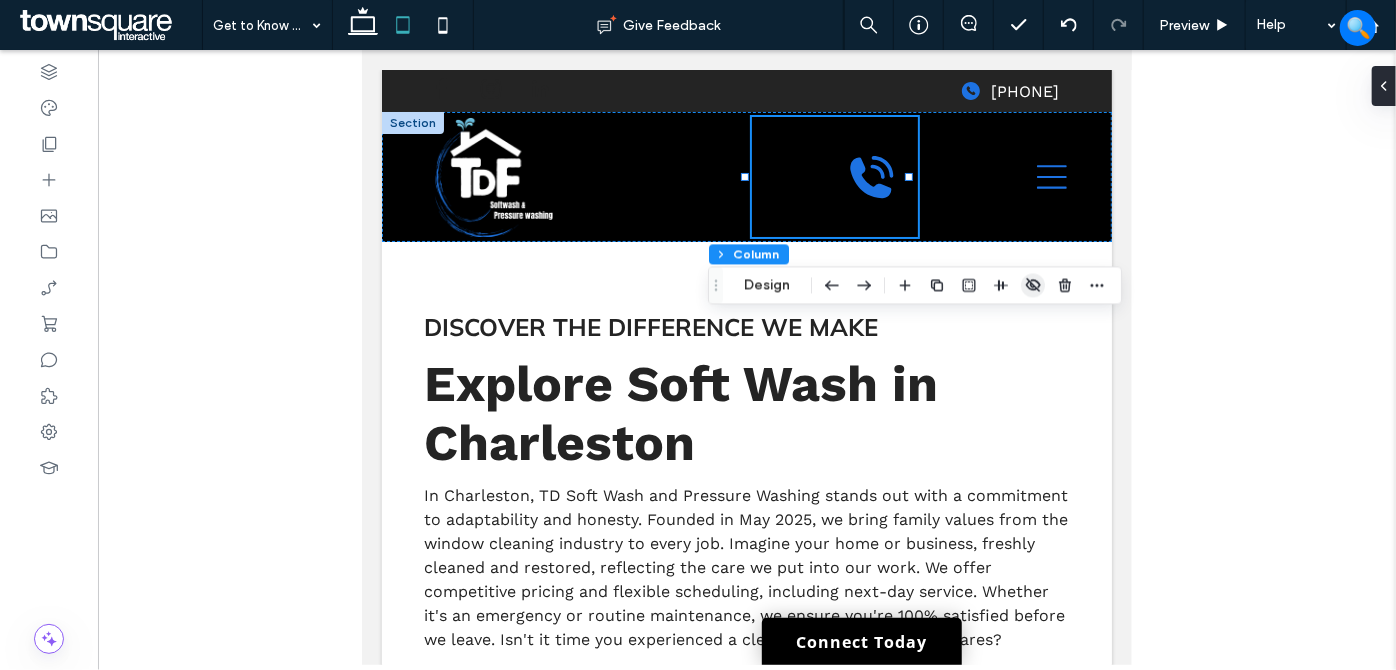 click 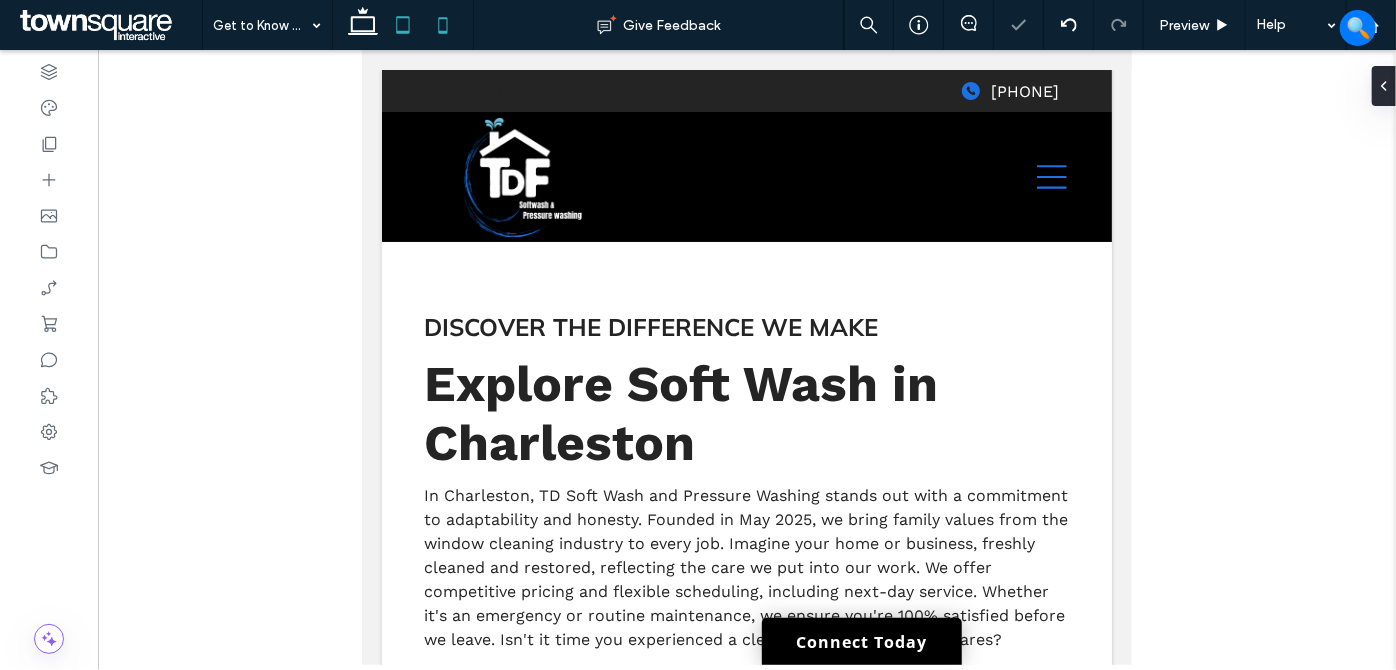 click 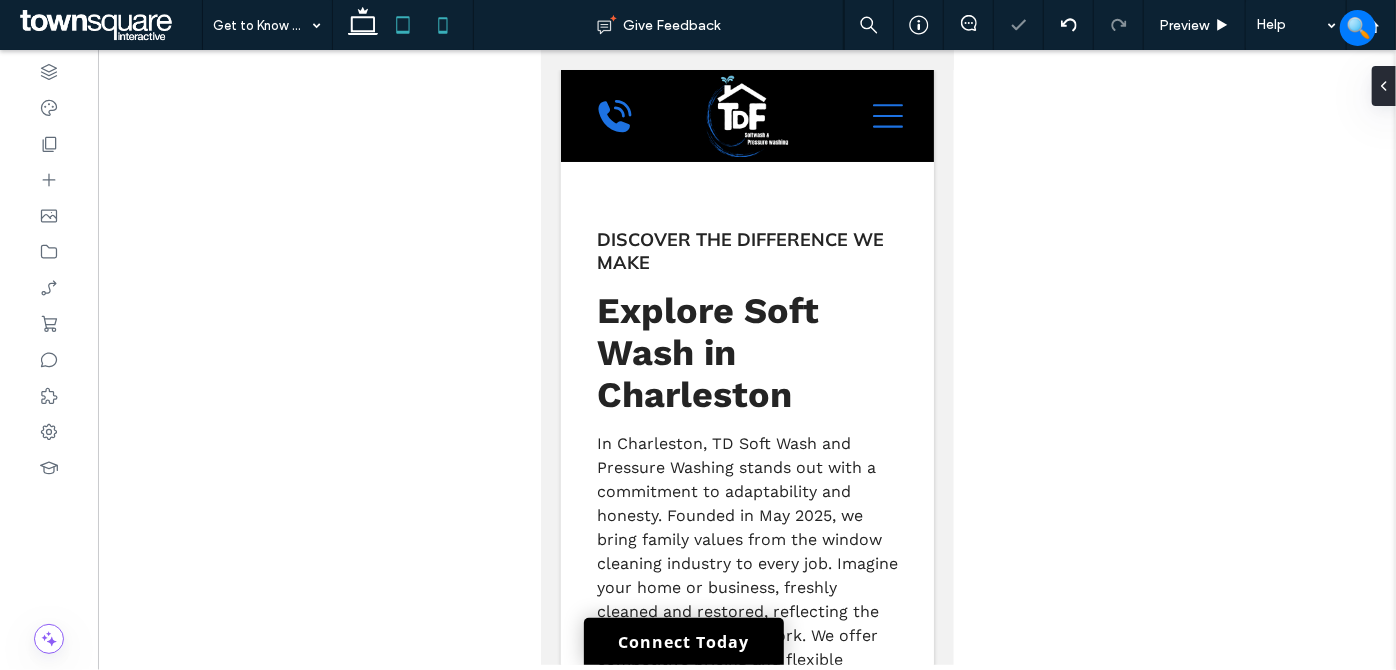 click 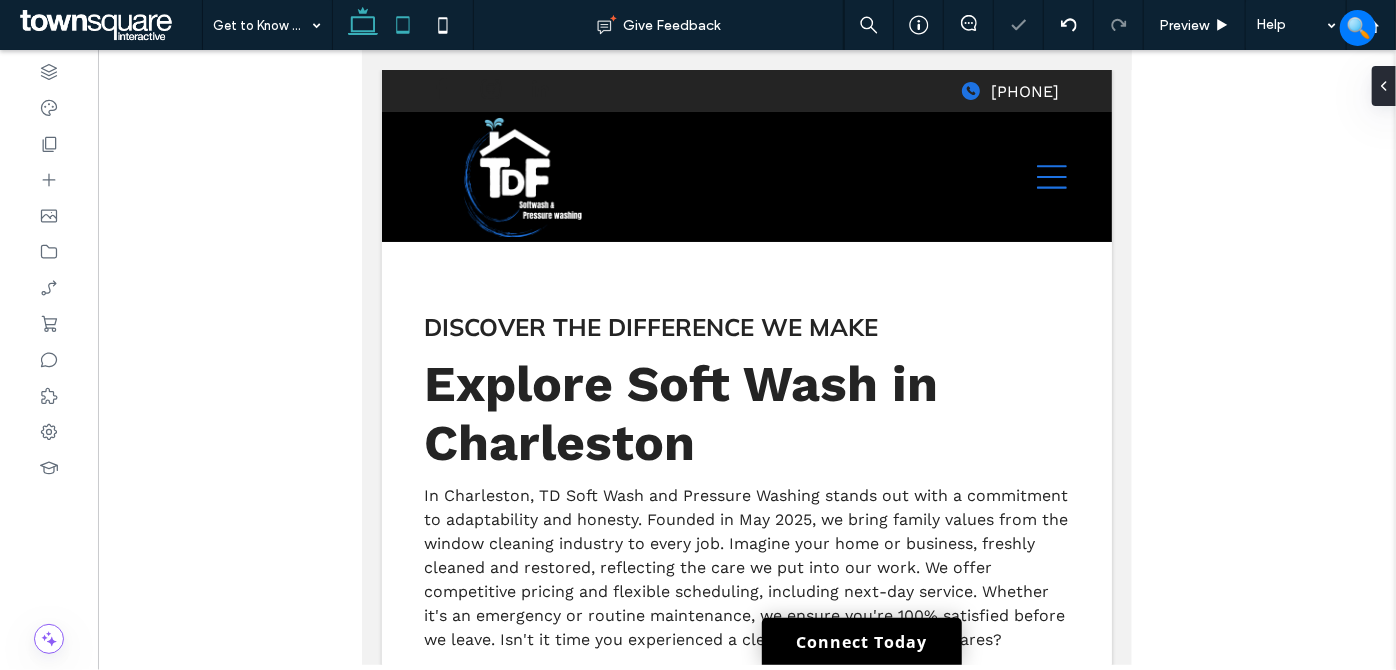 click 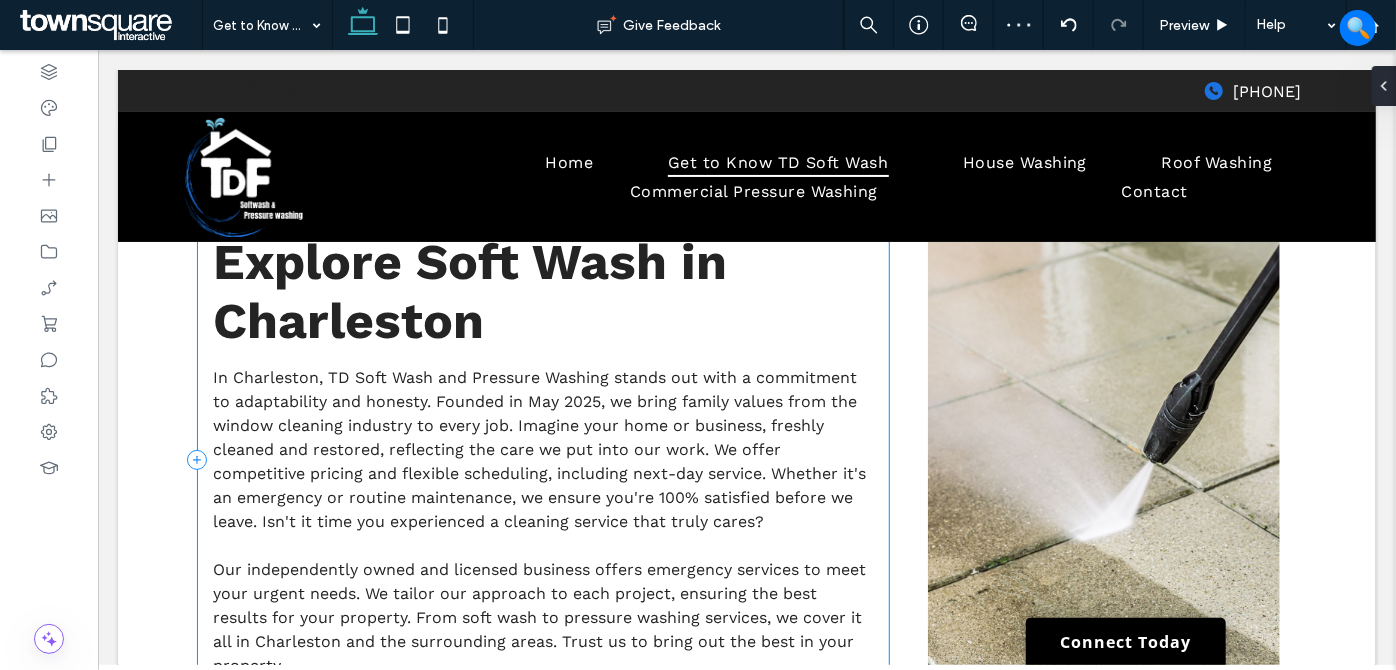 scroll, scrollTop: 0, scrollLeft: 0, axis: both 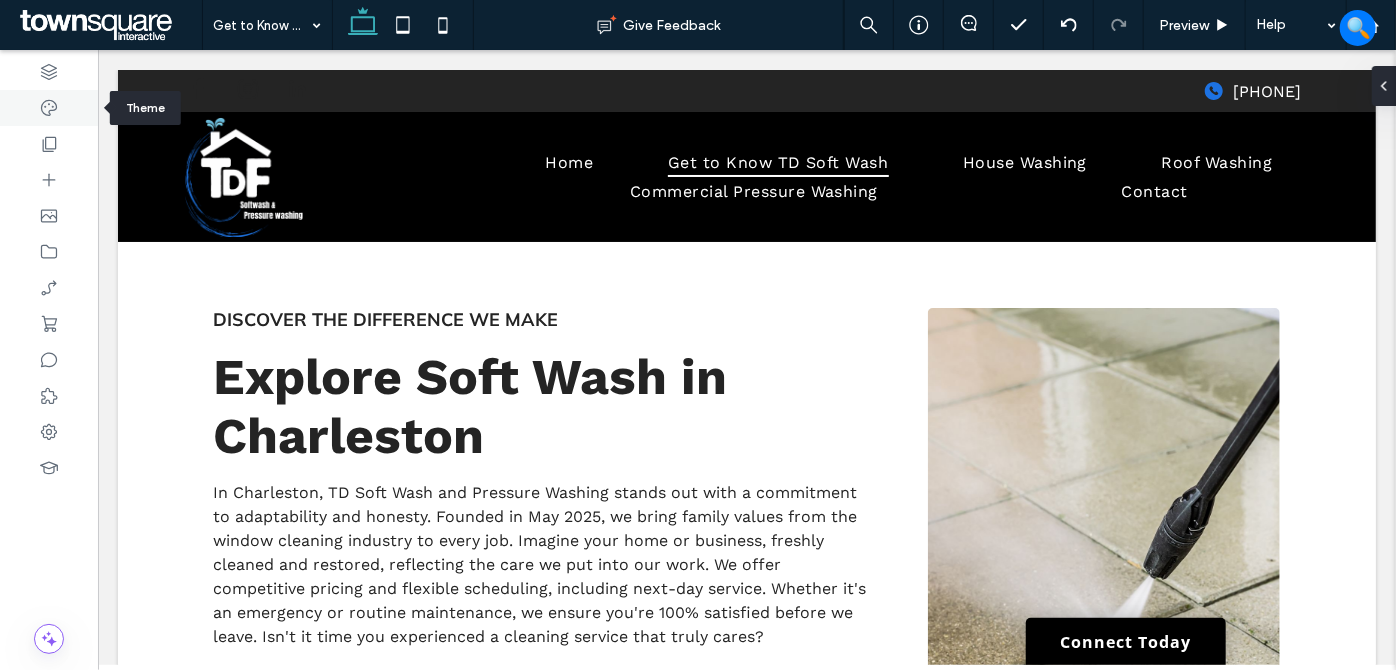 drag, startPoint x: 60, startPoint y: 108, endPoint x: 61, endPoint y: 124, distance: 16.03122 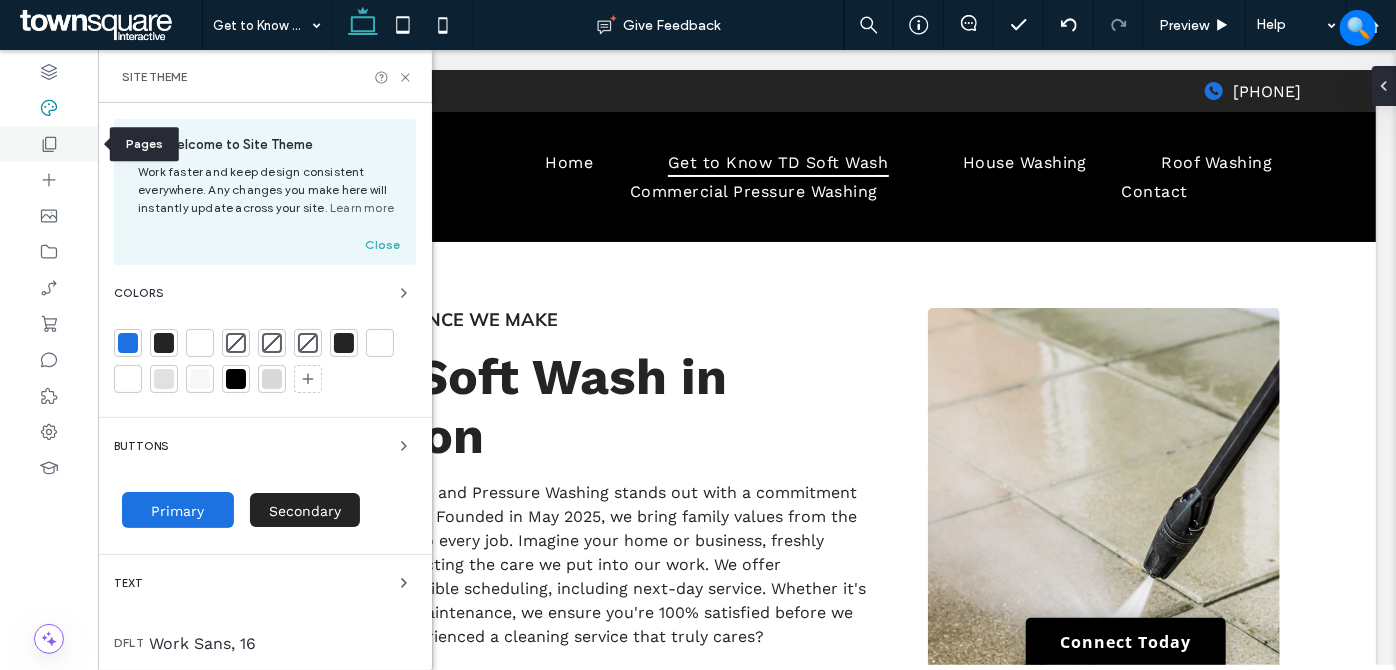 click at bounding box center [49, 144] 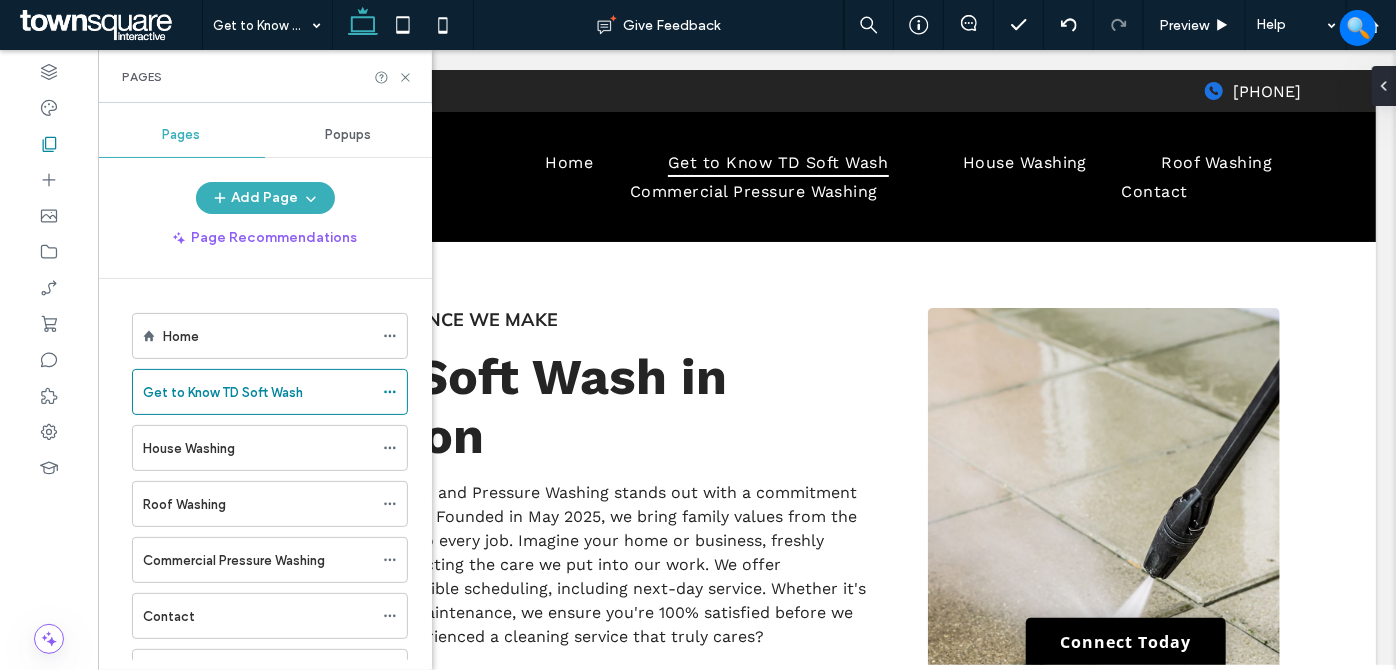 drag, startPoint x: 395, startPoint y: 390, endPoint x: 400, endPoint y: 358, distance: 32.38827 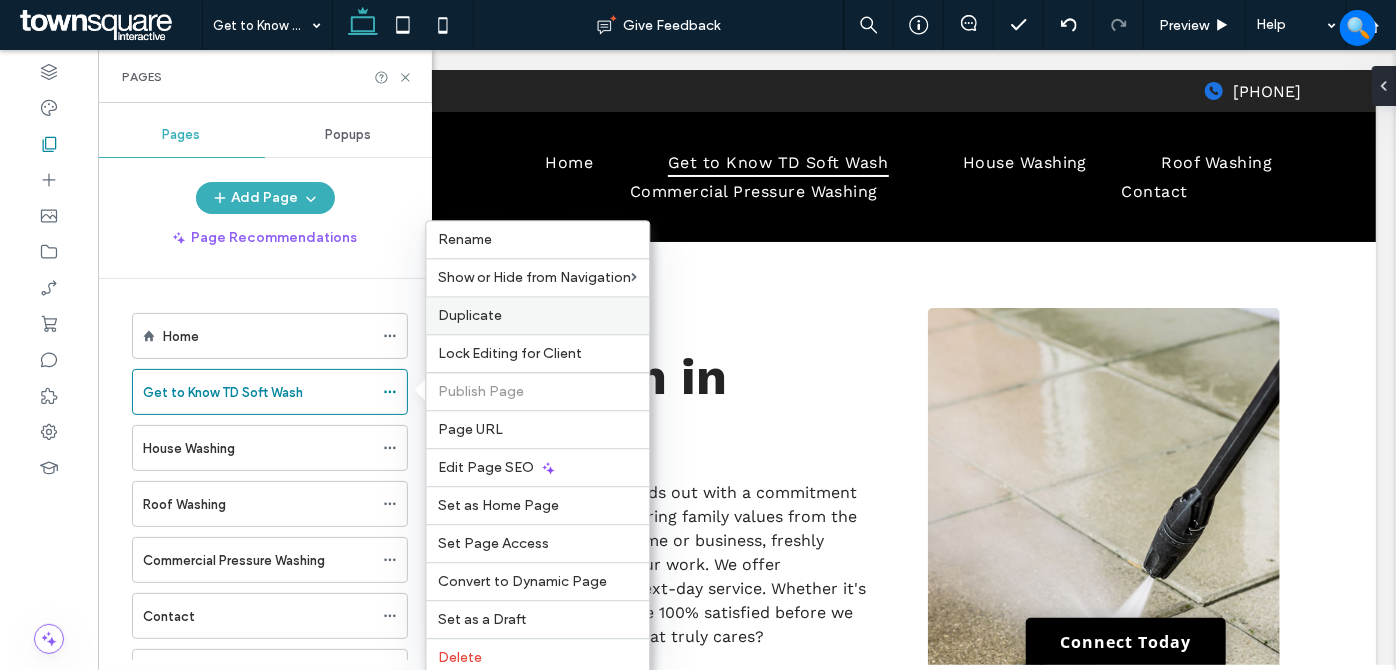 click on "Duplicate" at bounding box center (537, 315) 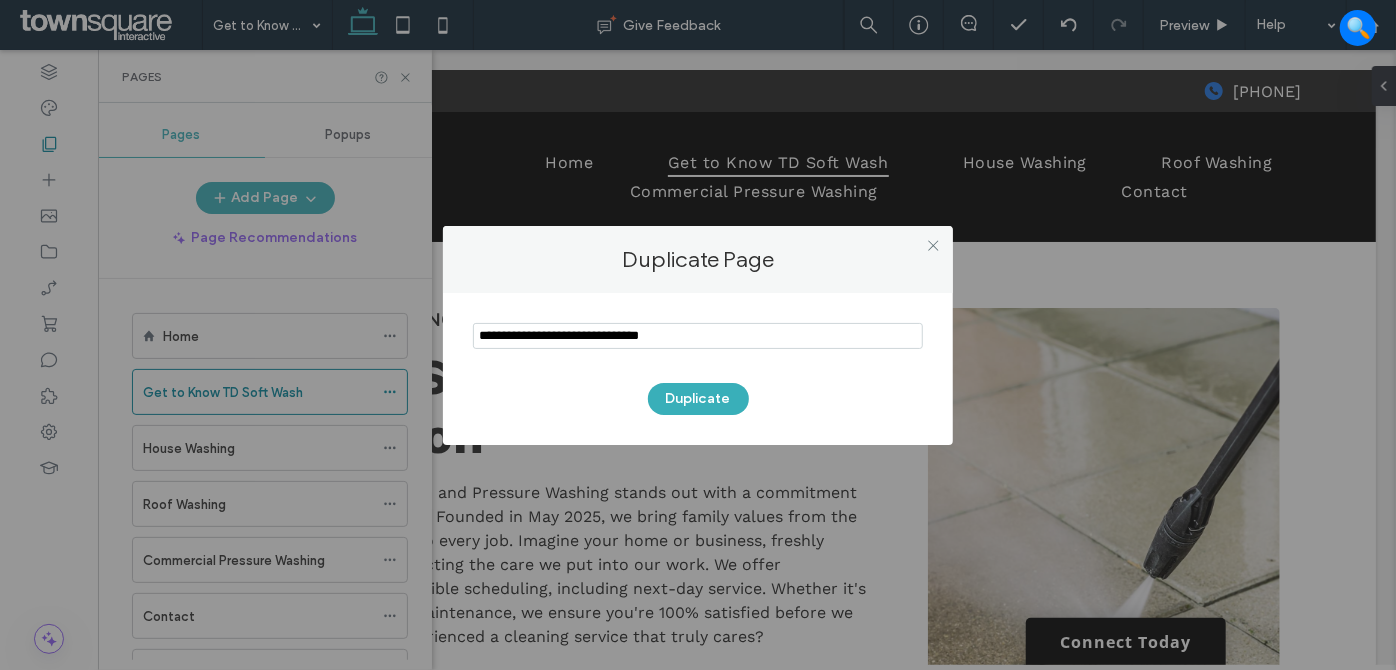 drag, startPoint x: 714, startPoint y: 343, endPoint x: 305, endPoint y: 326, distance: 409.35315 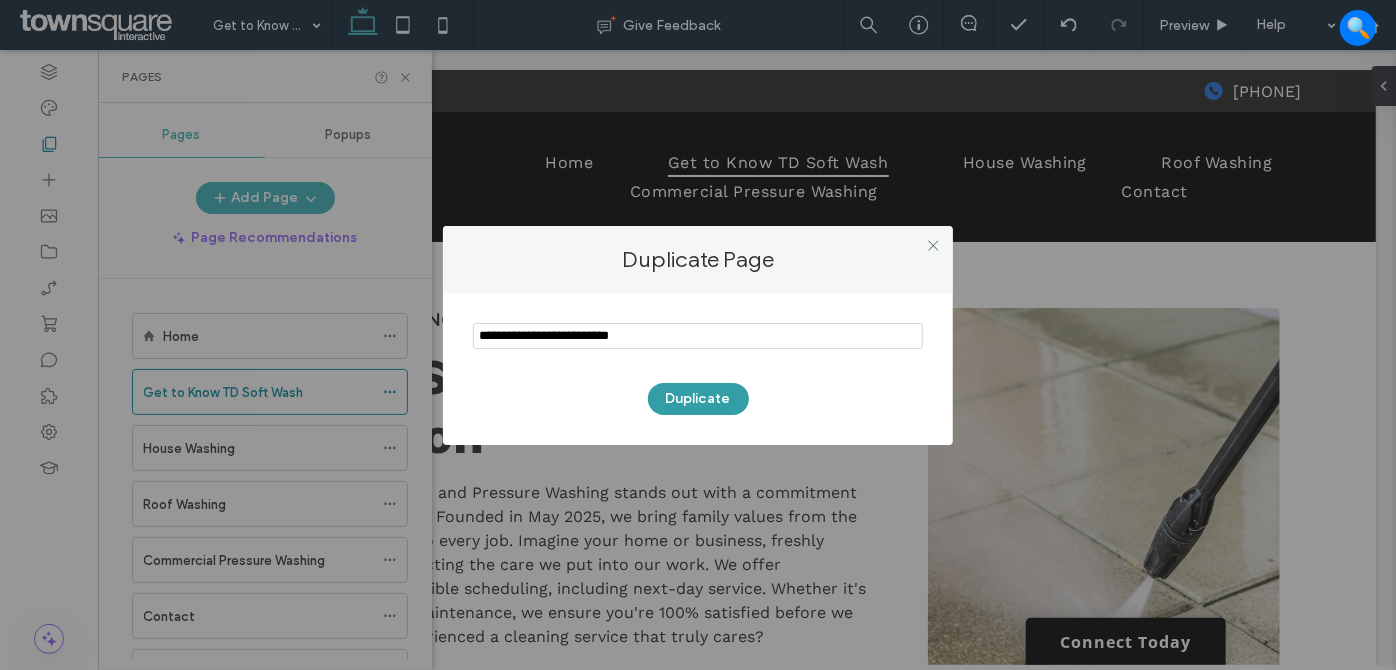 type on "**********" 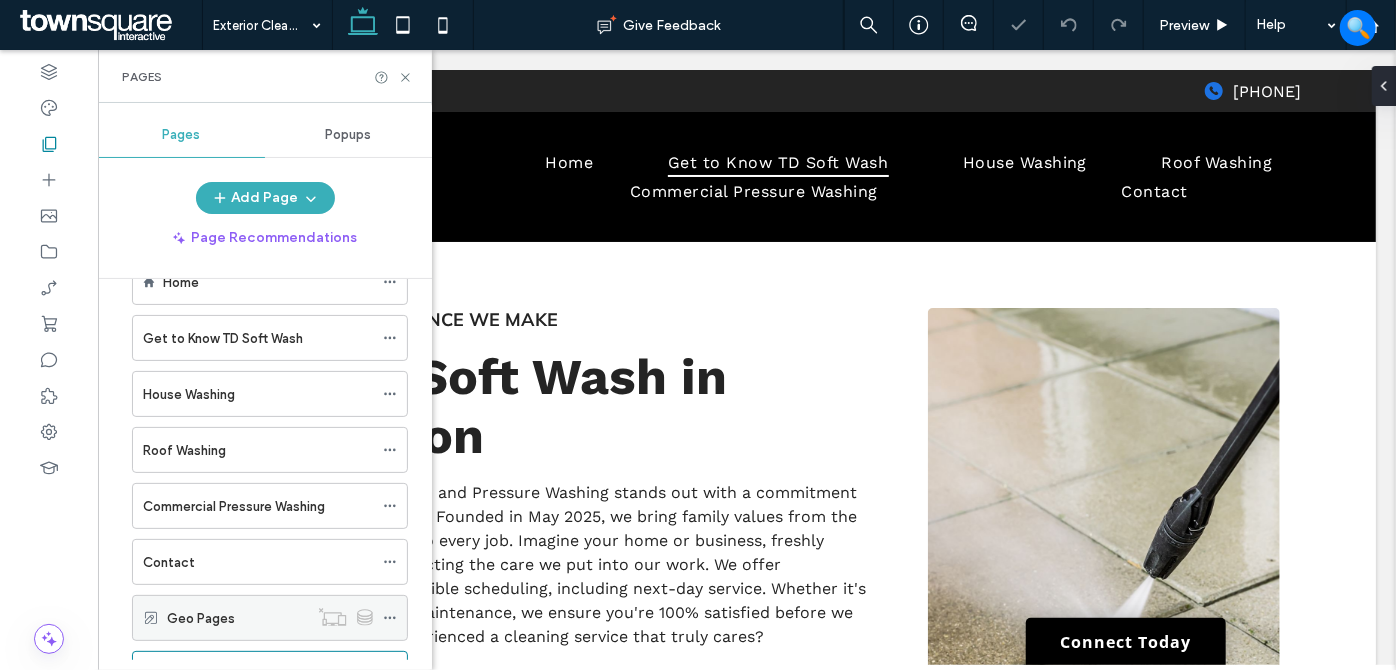 scroll, scrollTop: 135, scrollLeft: 0, axis: vertical 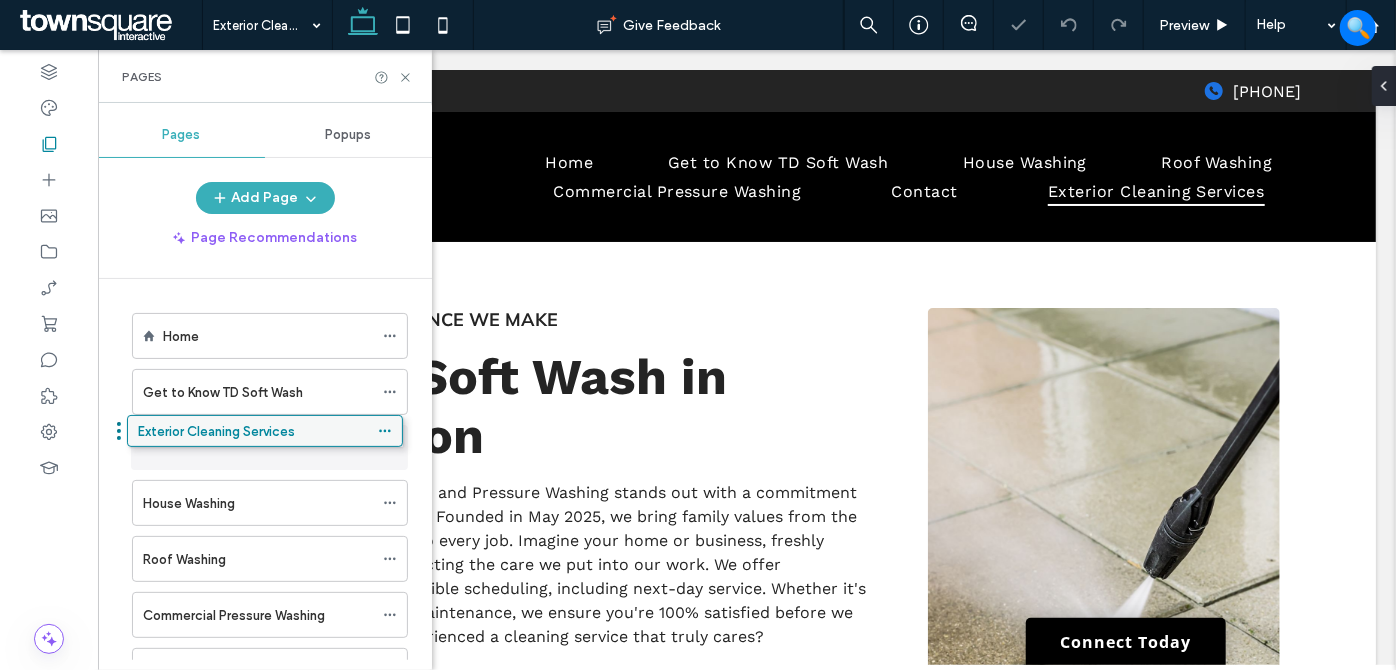 drag, startPoint x: 222, startPoint y: 588, endPoint x: 222, endPoint y: 431, distance: 157 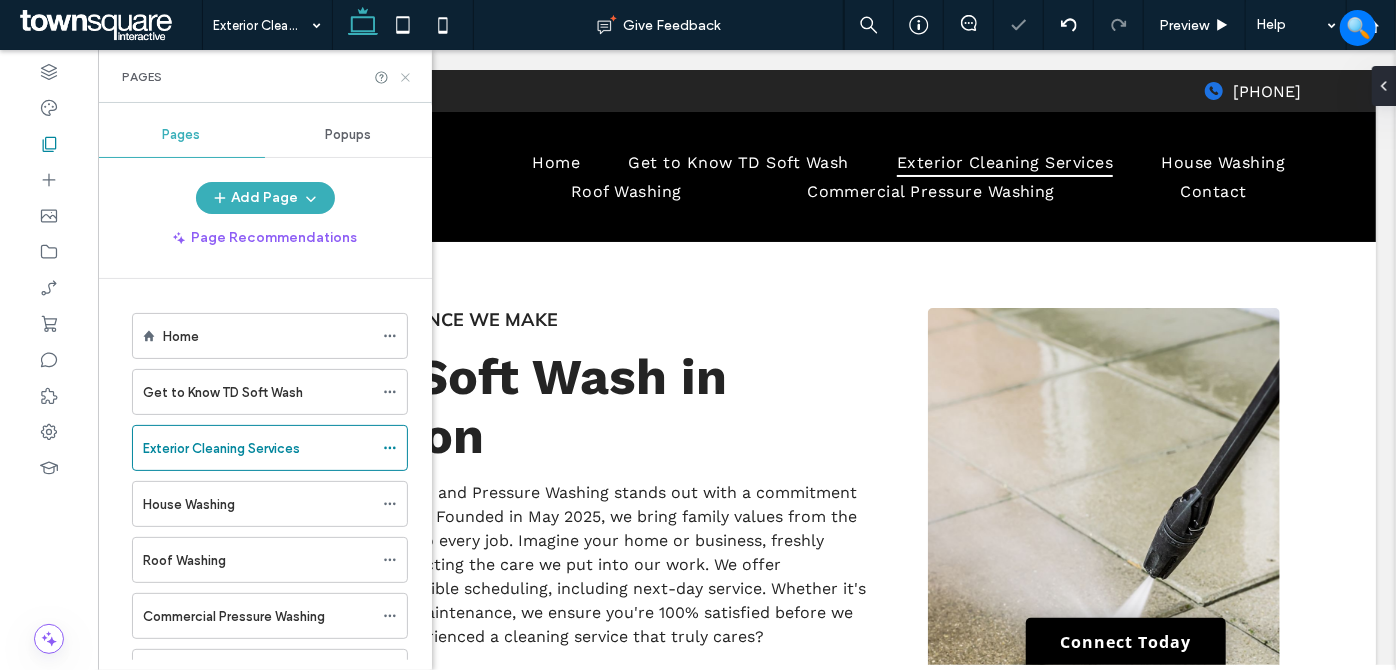click 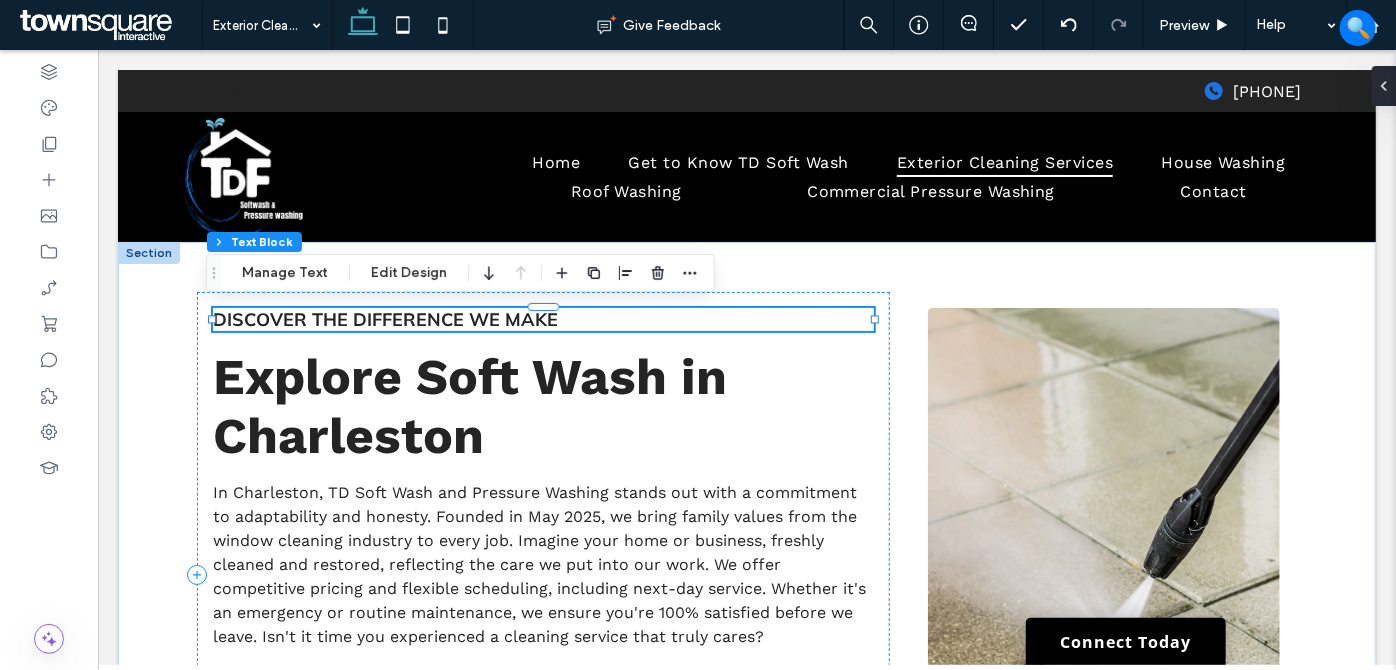 click on "Discover the Difference We Make" at bounding box center (384, 318) 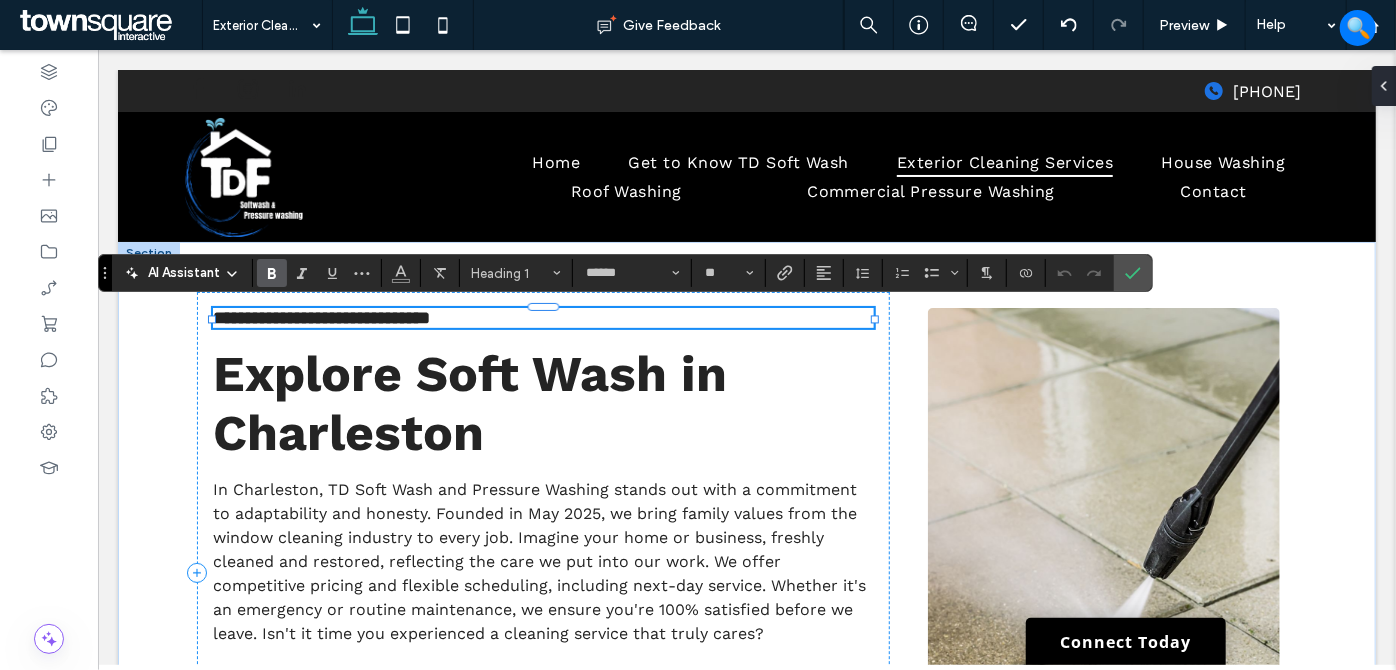paste 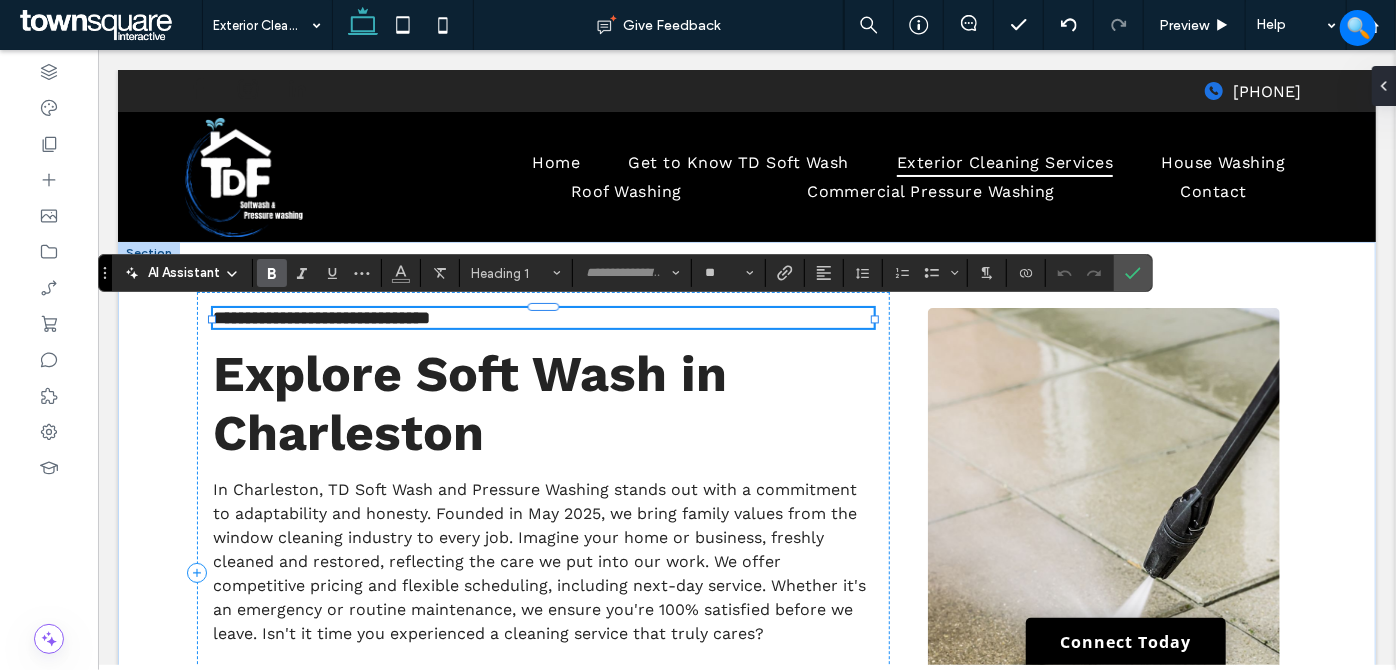 scroll, scrollTop: 15, scrollLeft: 0, axis: vertical 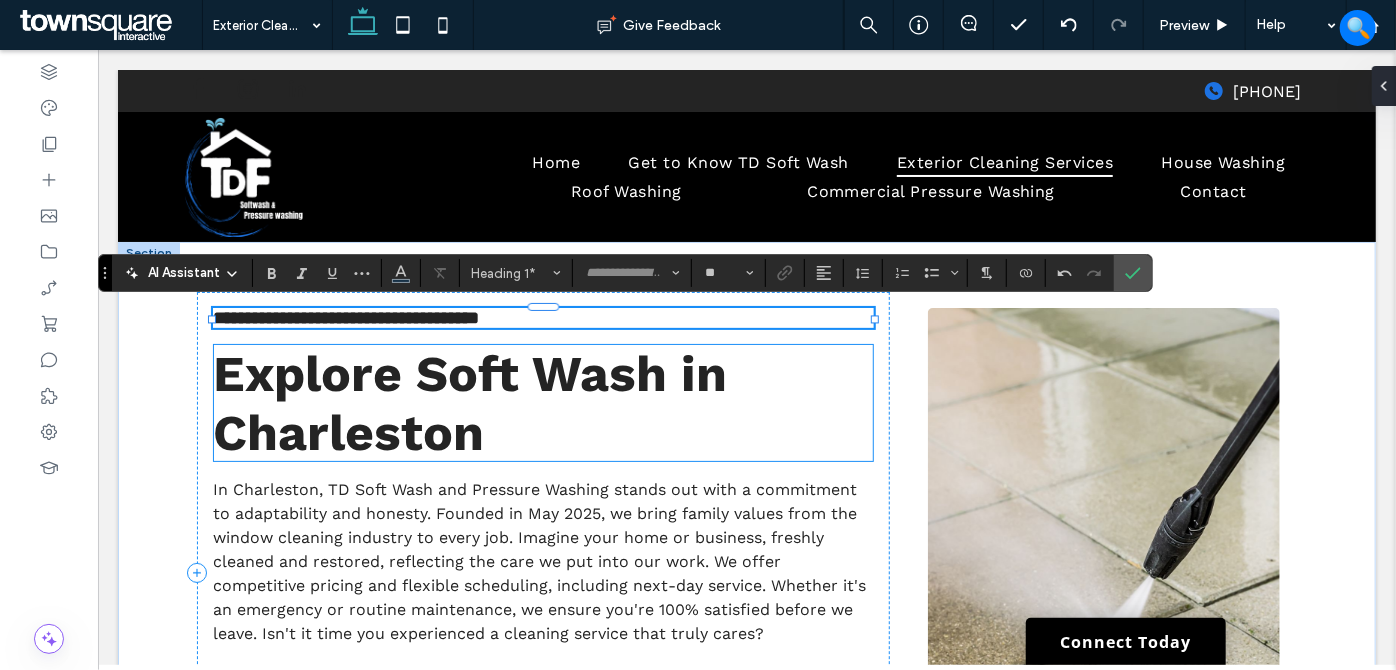 click on "Explore Soft Wash in Charleston" at bounding box center (469, 402) 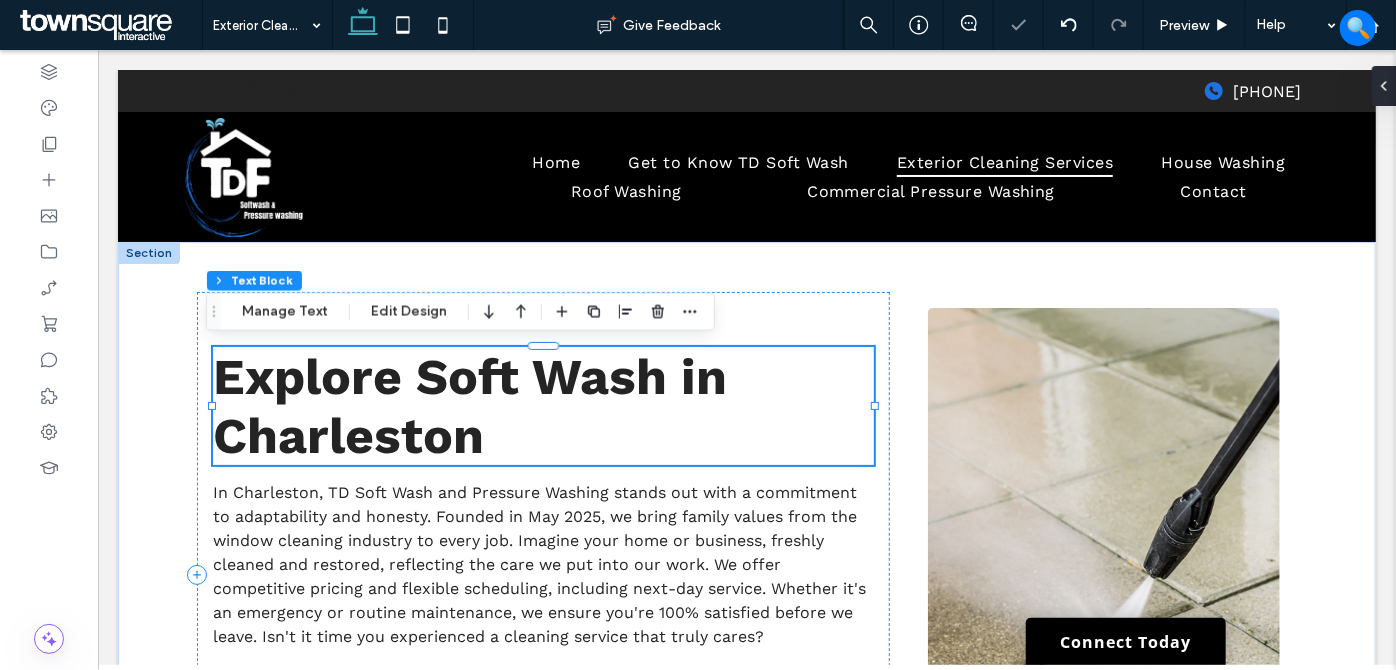 click on "Explore Soft Wash in Charleston" at bounding box center [469, 405] 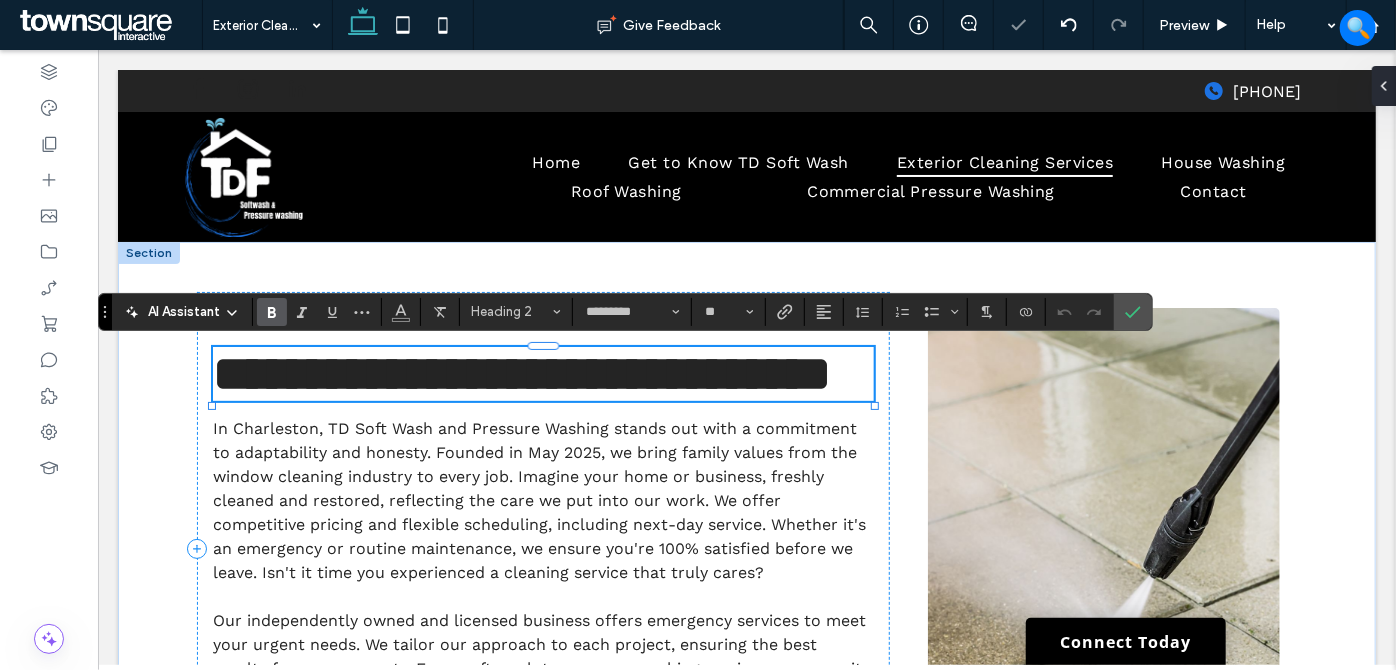 paste 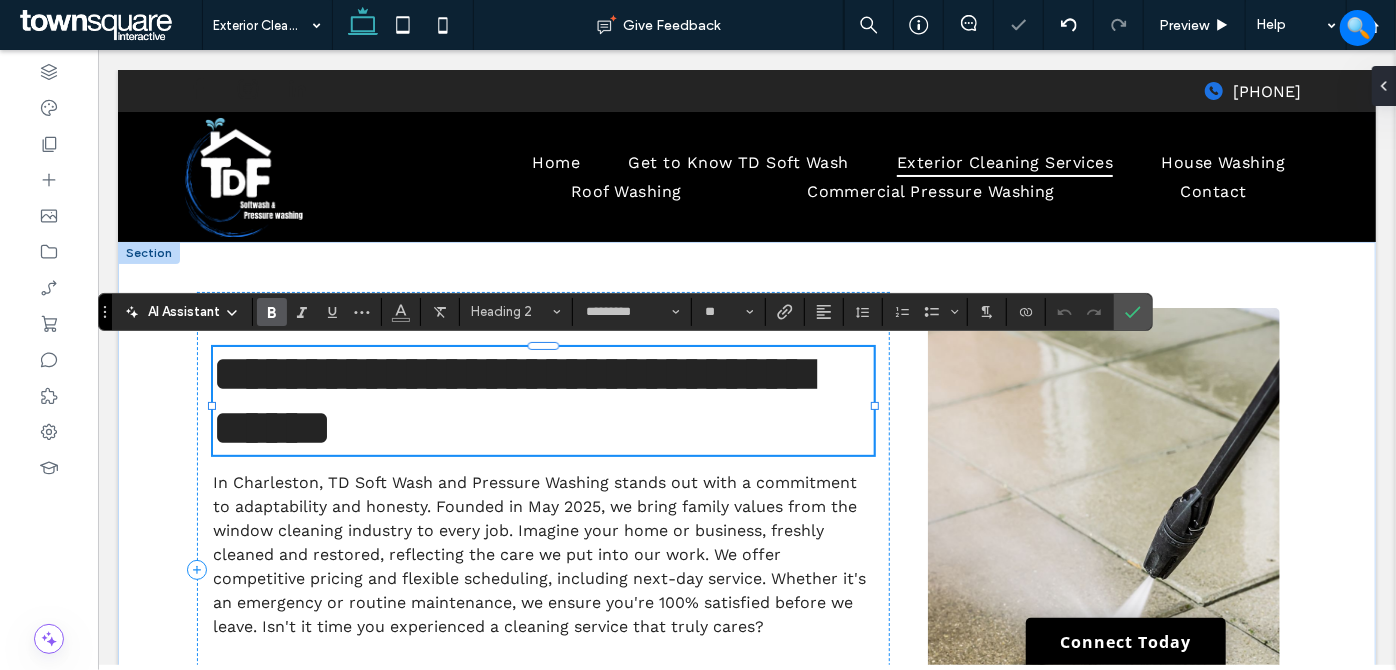 type 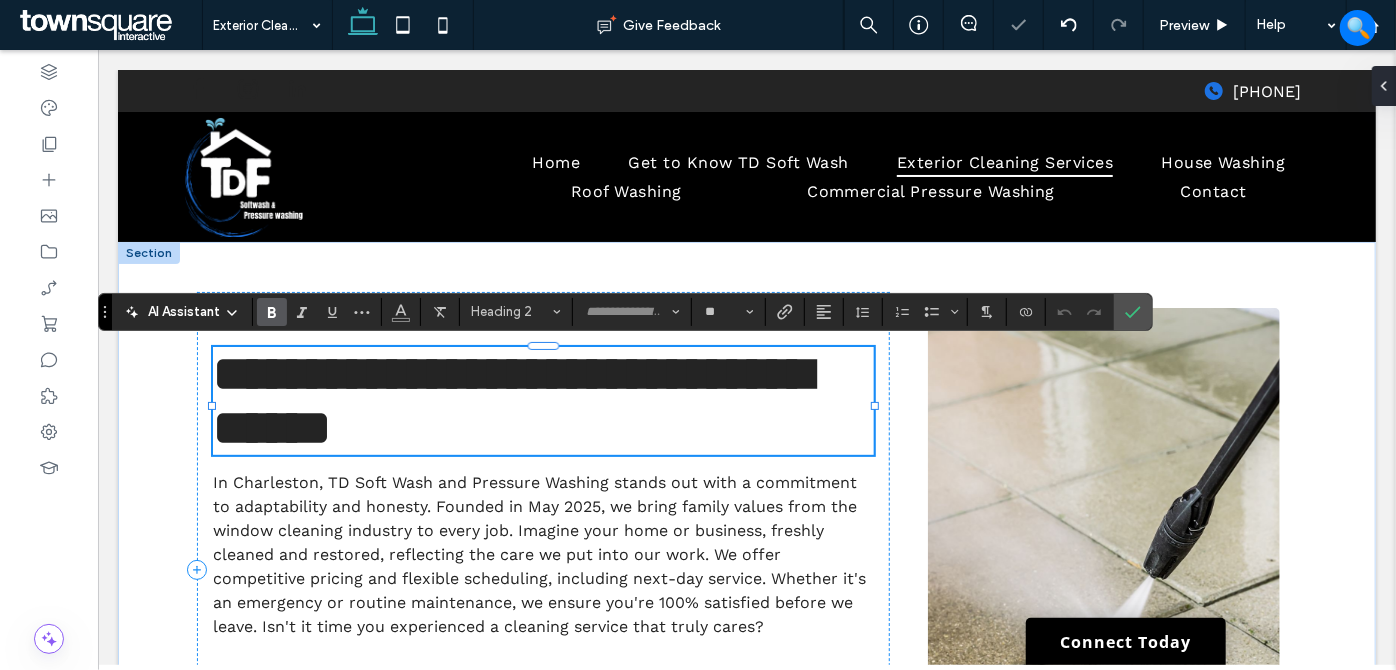 scroll, scrollTop: 16, scrollLeft: 0, axis: vertical 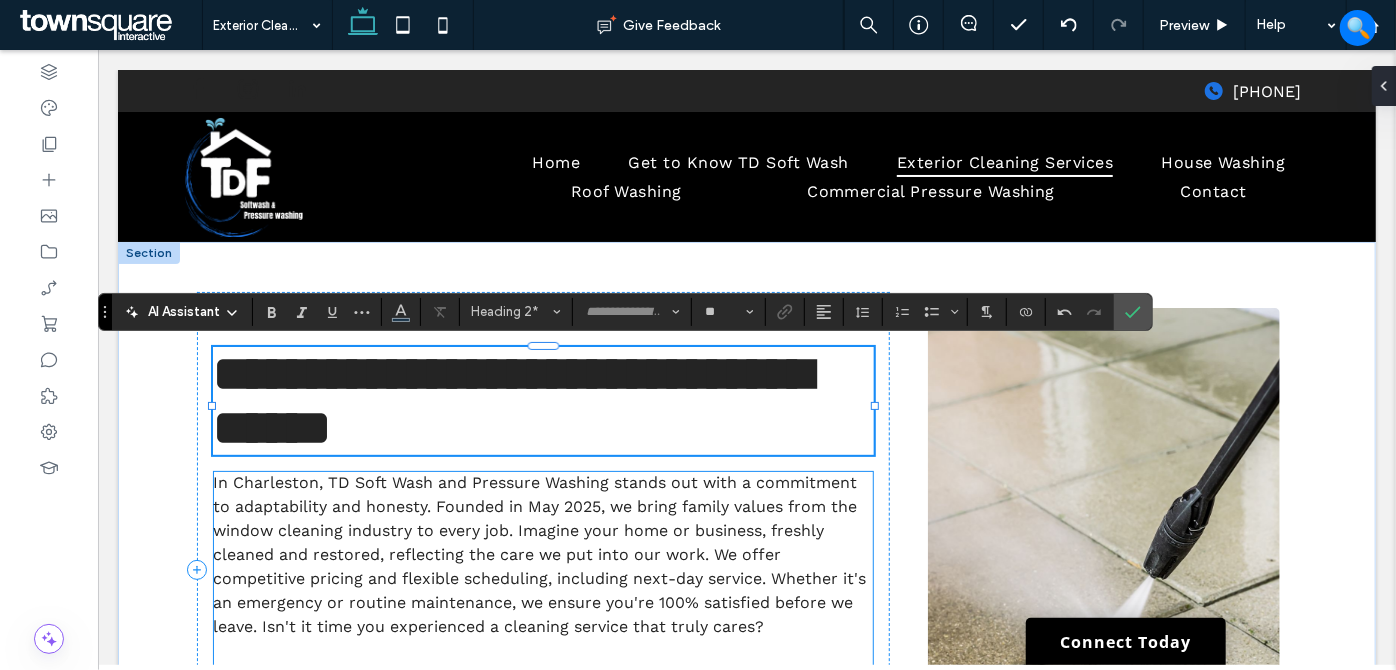 click on "In Charleston, TD Soft Wash and Pressure Washing stands out with a commitment to adaptability and honesty. Founded in May 2025, we bring family values from the window cleaning industry to every job. Imagine your home or business, freshly cleaned and restored, reflecting the care we put into our work. We offer competitive pricing and flexible scheduling, including next-day service. Whether it's an emergency or routine maintenance, we ensure you're 100% satisfied before we leave. Isn't it time you experienced a cleaning service that truly cares?" at bounding box center [538, 553] 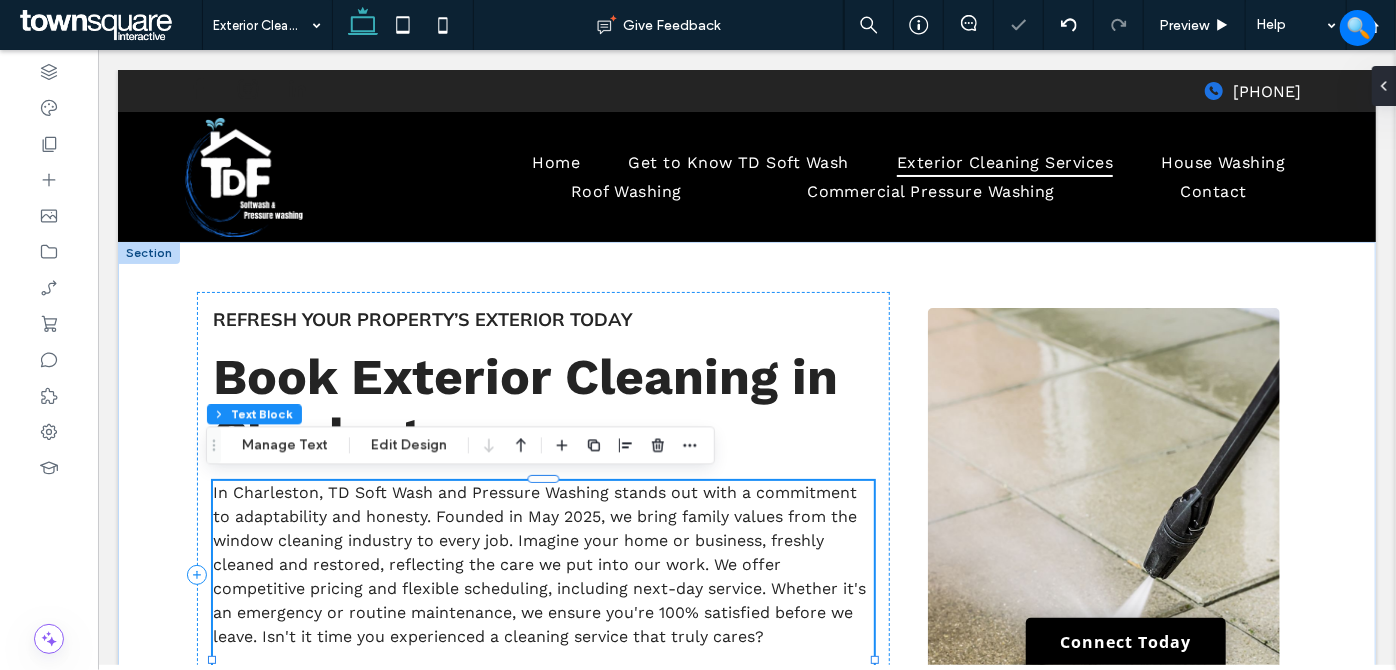 click on "In Charleston, TD Soft Wash and Pressure Washing stands out with a commitment to adaptability and honesty. Founded in May 2025, we bring family values from the window cleaning industry to every job. Imagine your home or business, freshly cleaned and restored, reflecting the care we put into our work. We offer competitive pricing and flexible scheduling, including next-day service. Whether it's an emergency or routine maintenance, we ensure you're 100% satisfied before we leave. Isn't it time you experienced a cleaning service that truly cares? ﻿ Our independently owned and licensed business offers emergency services to meet your urgent needs. We tailor our approach to each project, ensuring the best results for your property. From soft wash to pressure washing services, we cover it all in Charleston and the surrounding areas. Trust us to bring out the best in your property. Contact us today to see how we can help you." at bounding box center [542, 660] 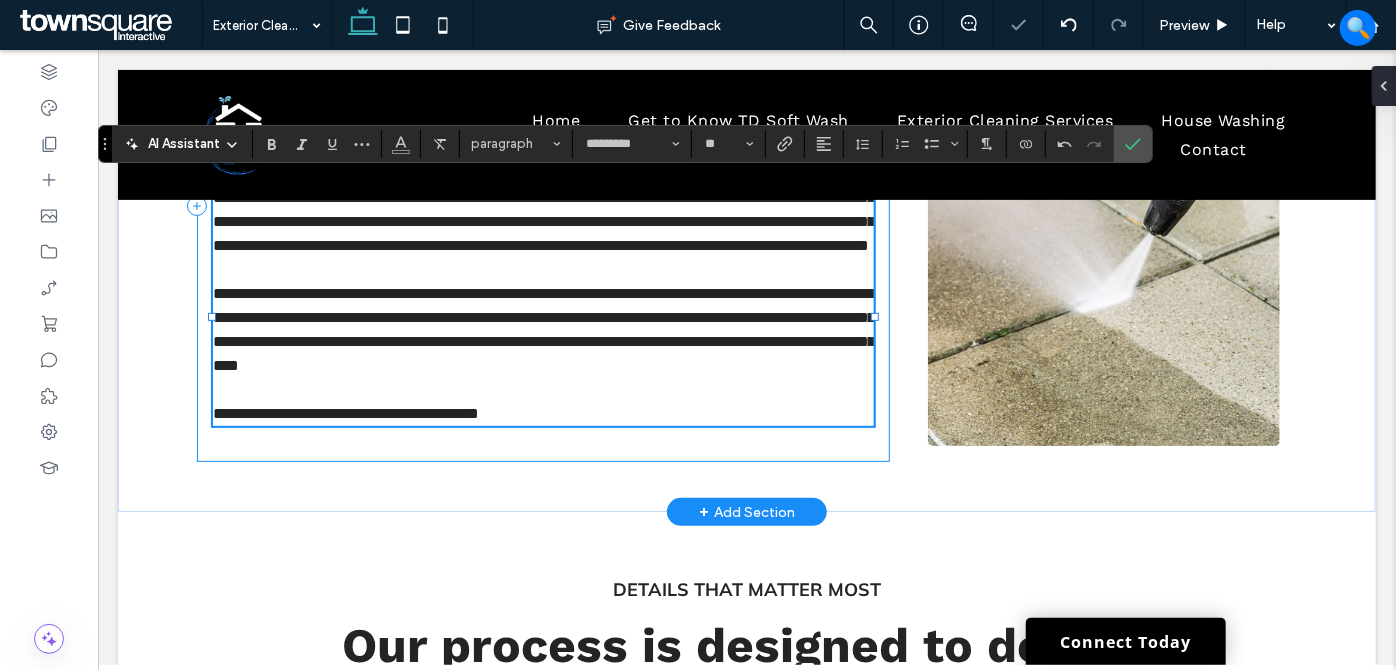 paste 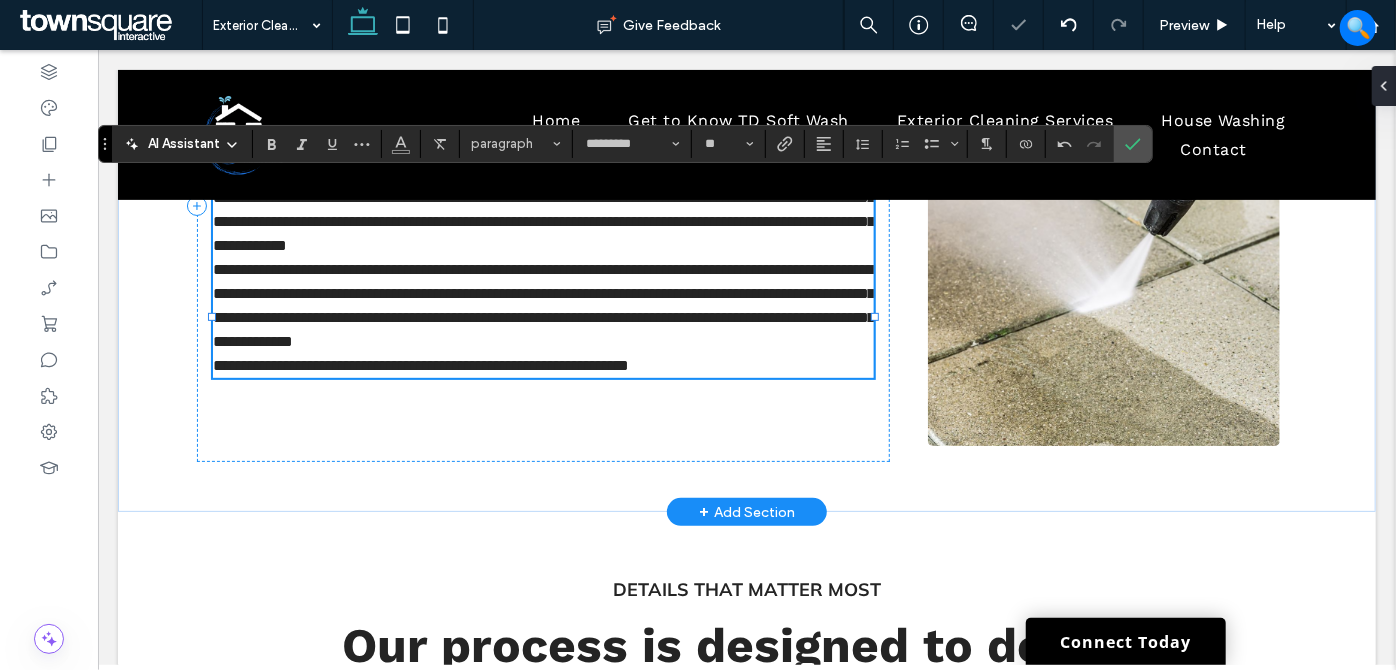 scroll, scrollTop: 37, scrollLeft: 0, axis: vertical 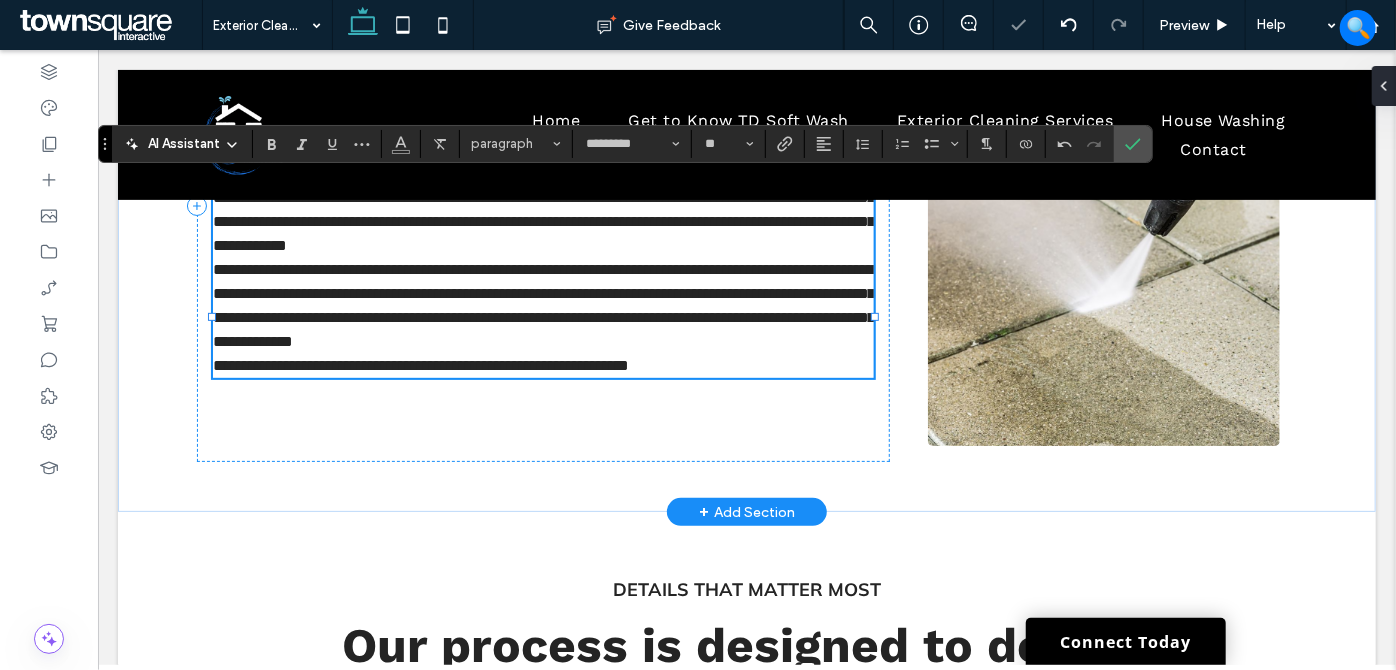 type 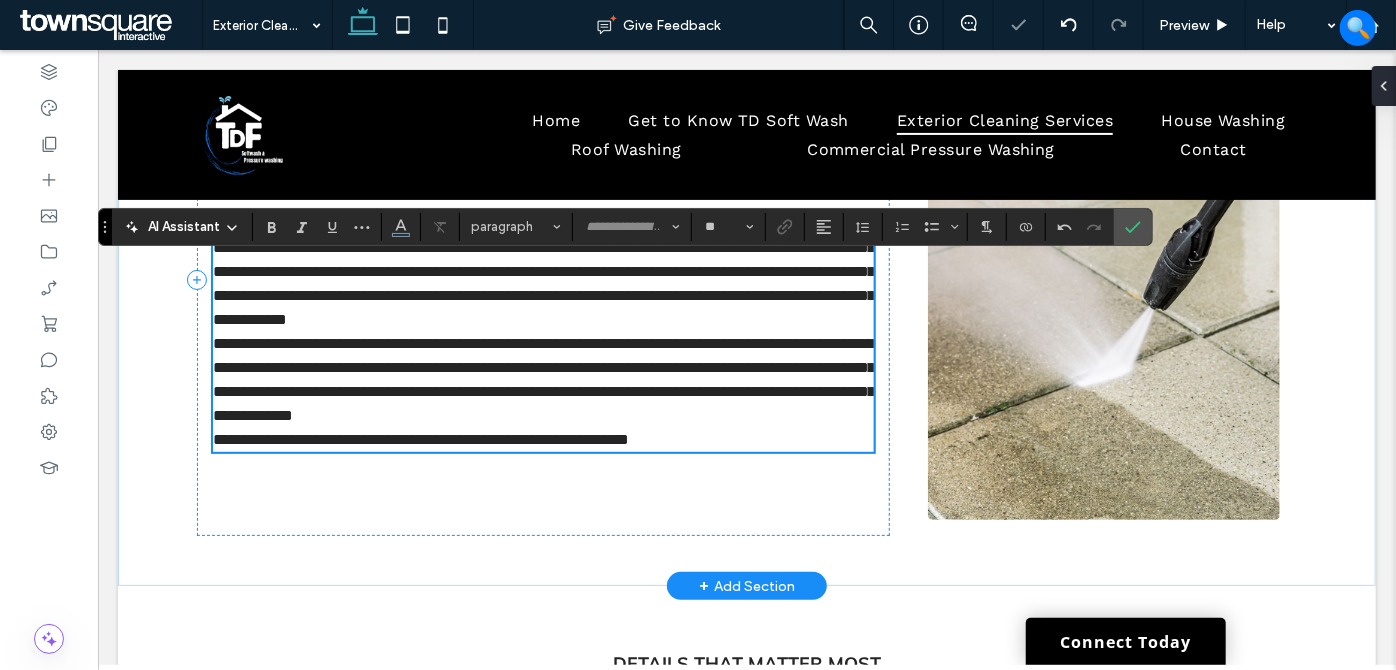 scroll, scrollTop: 210, scrollLeft: 0, axis: vertical 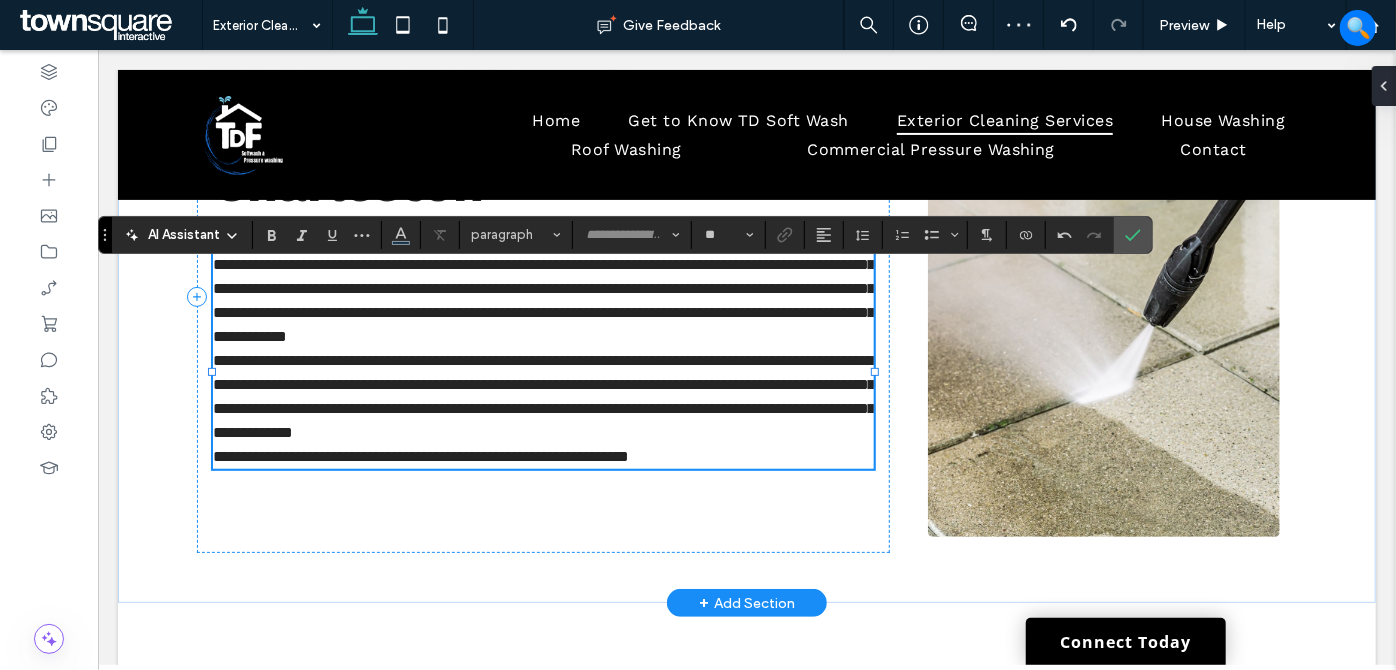 type on "*********" 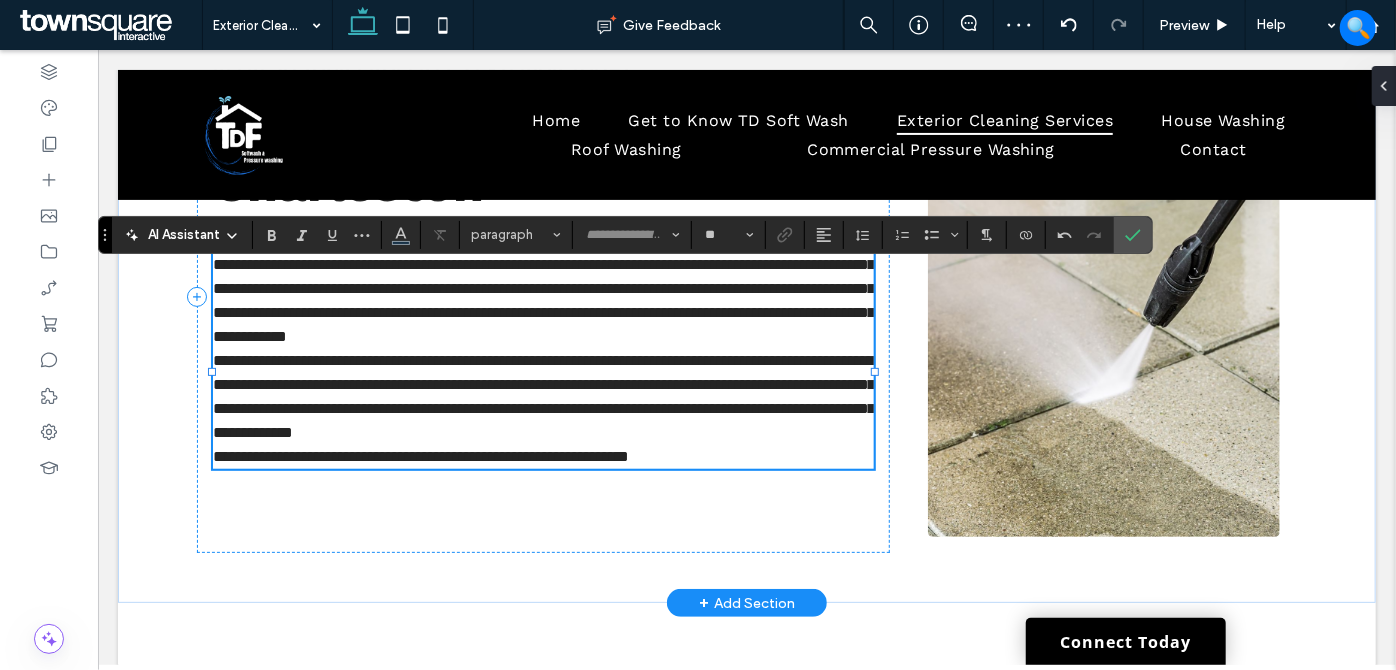 type on "**" 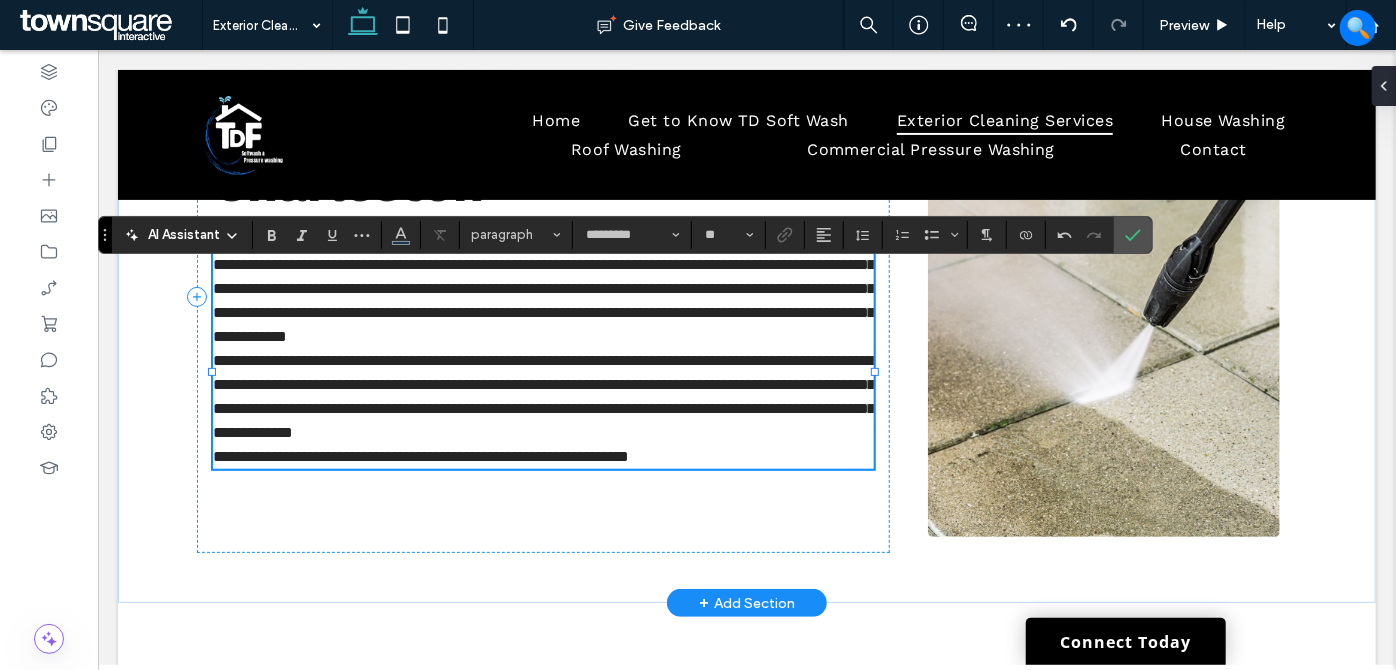 click on "**********" at bounding box center [542, 288] 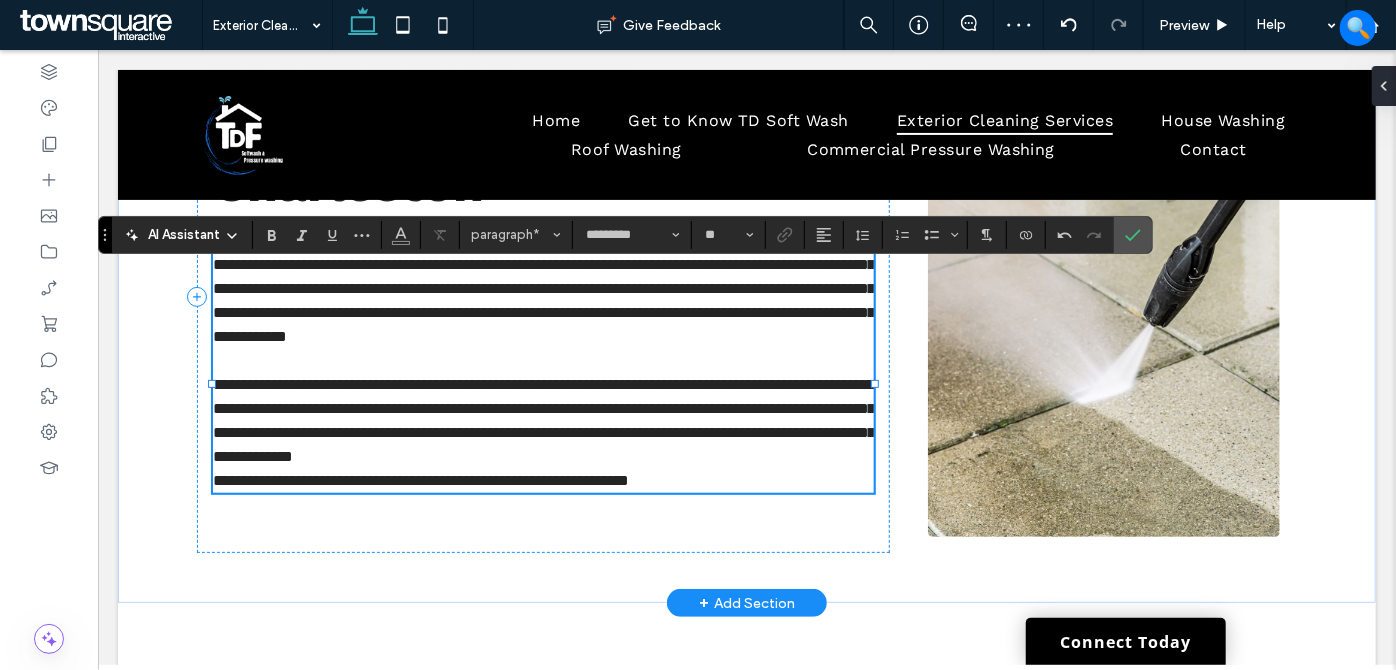 click on "**********" at bounding box center [542, 420] 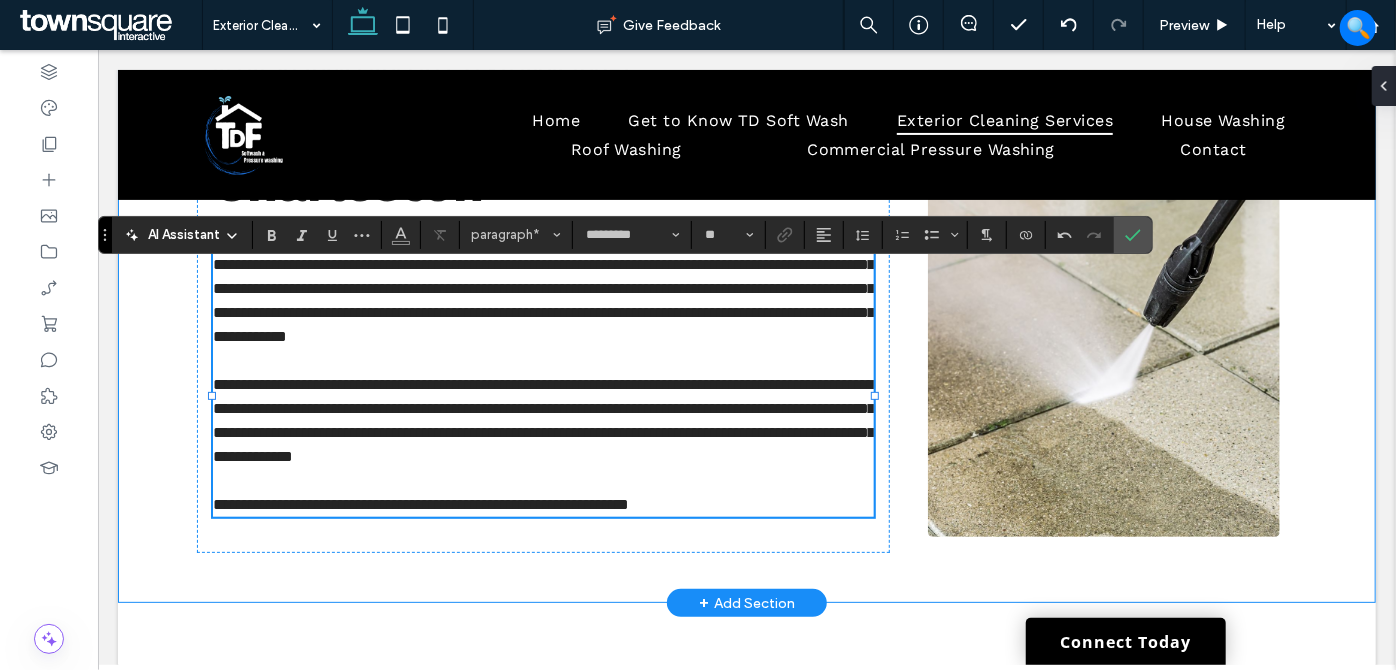 drag, startPoint x: 156, startPoint y: 445, endPoint x: 180, endPoint y: 448, distance: 24.186773 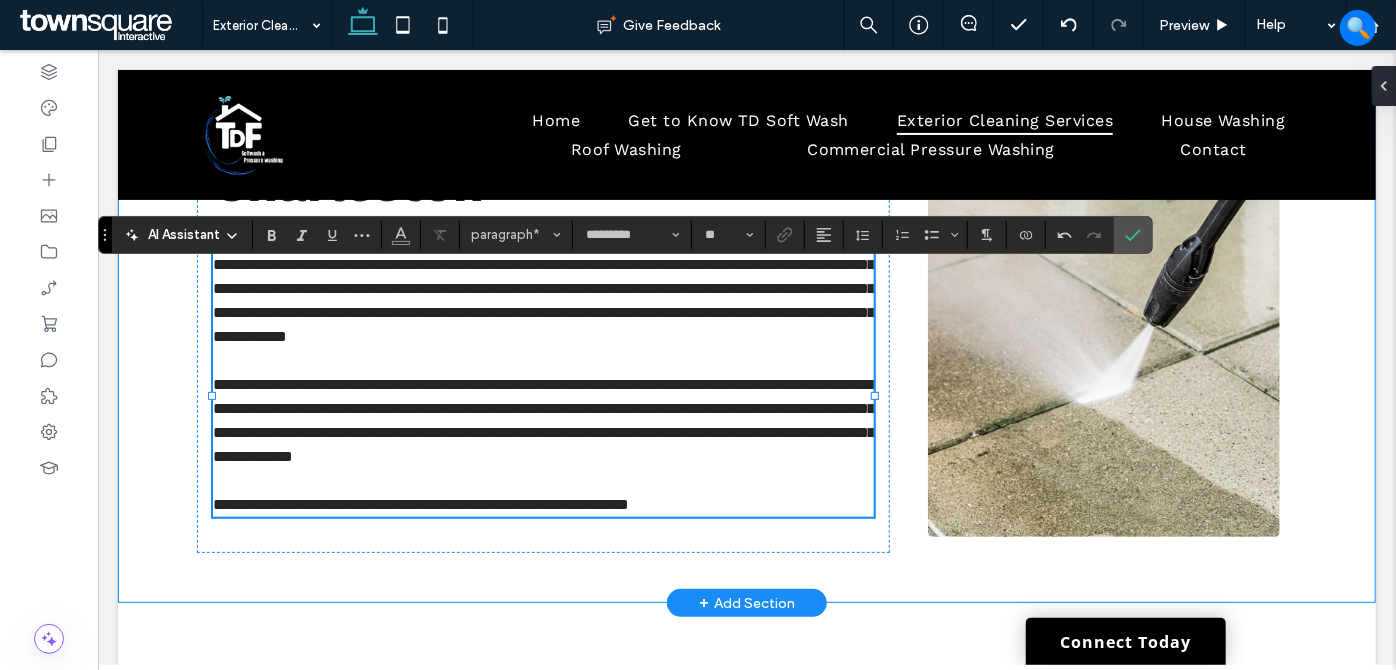 click on "**********" at bounding box center (746, 295) 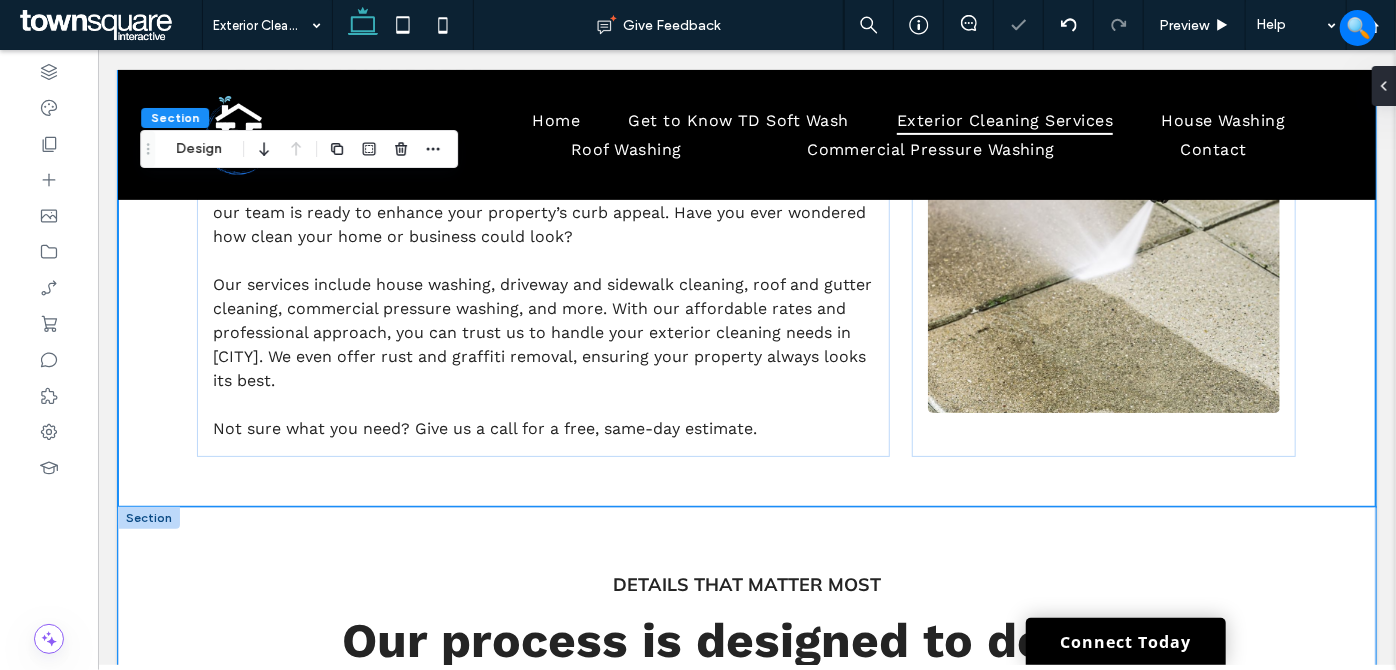 scroll, scrollTop: 392, scrollLeft: 0, axis: vertical 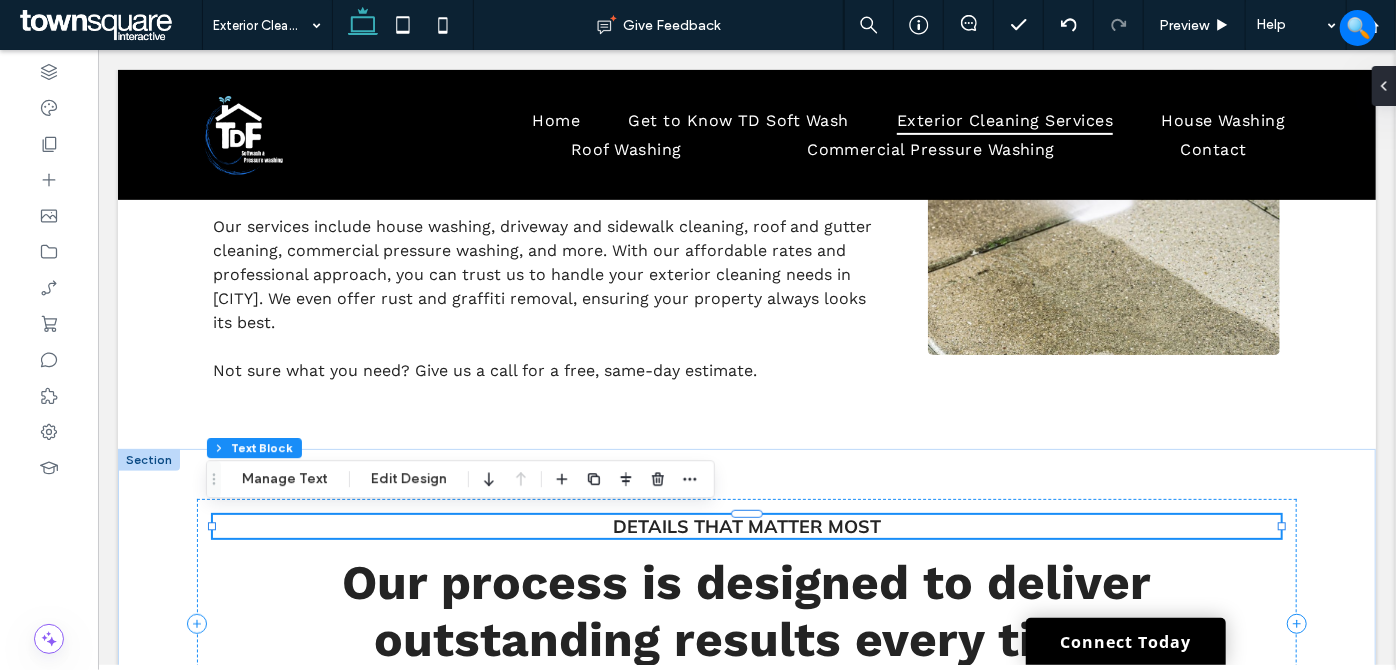 click on "Details That Matter Most" at bounding box center (746, 525) 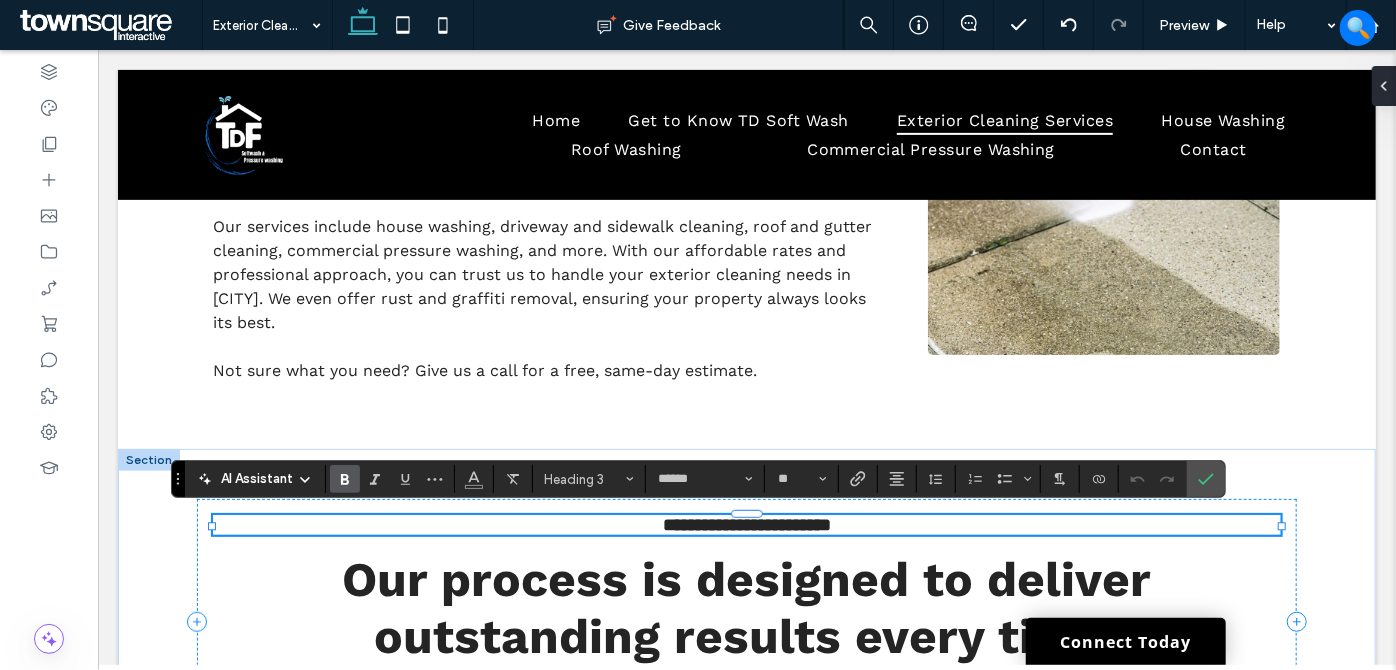 paste 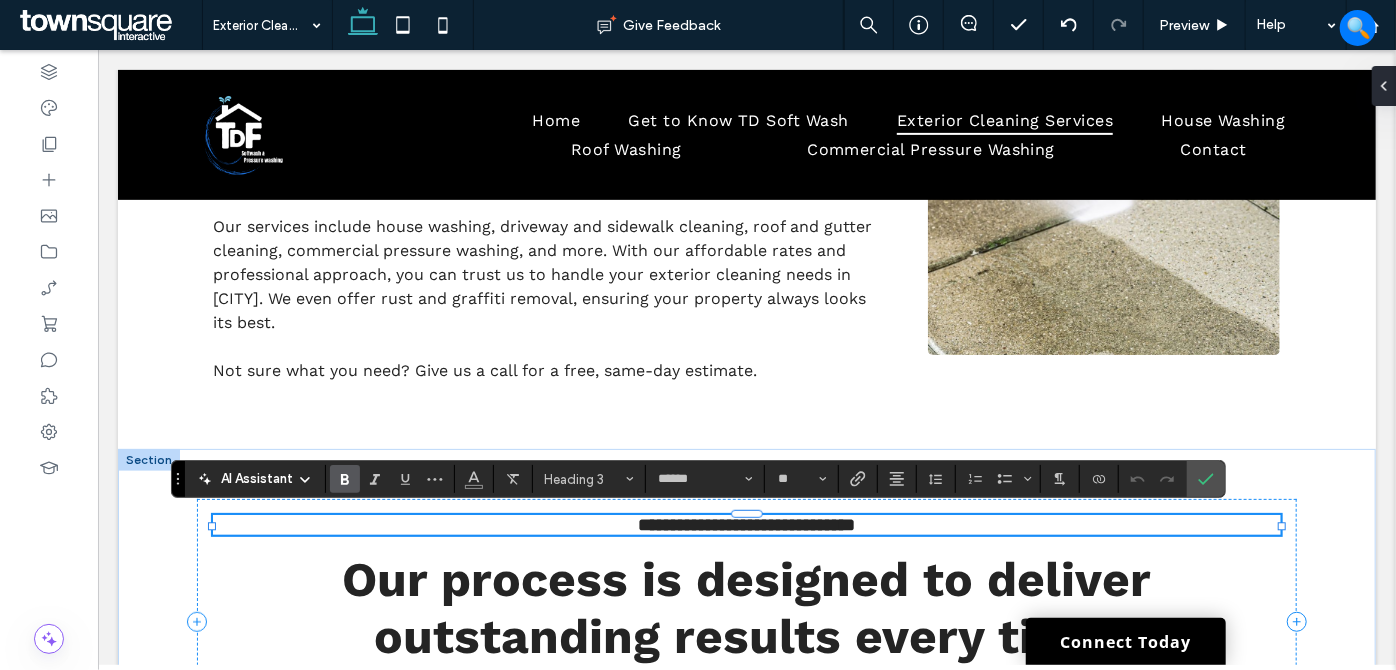 type 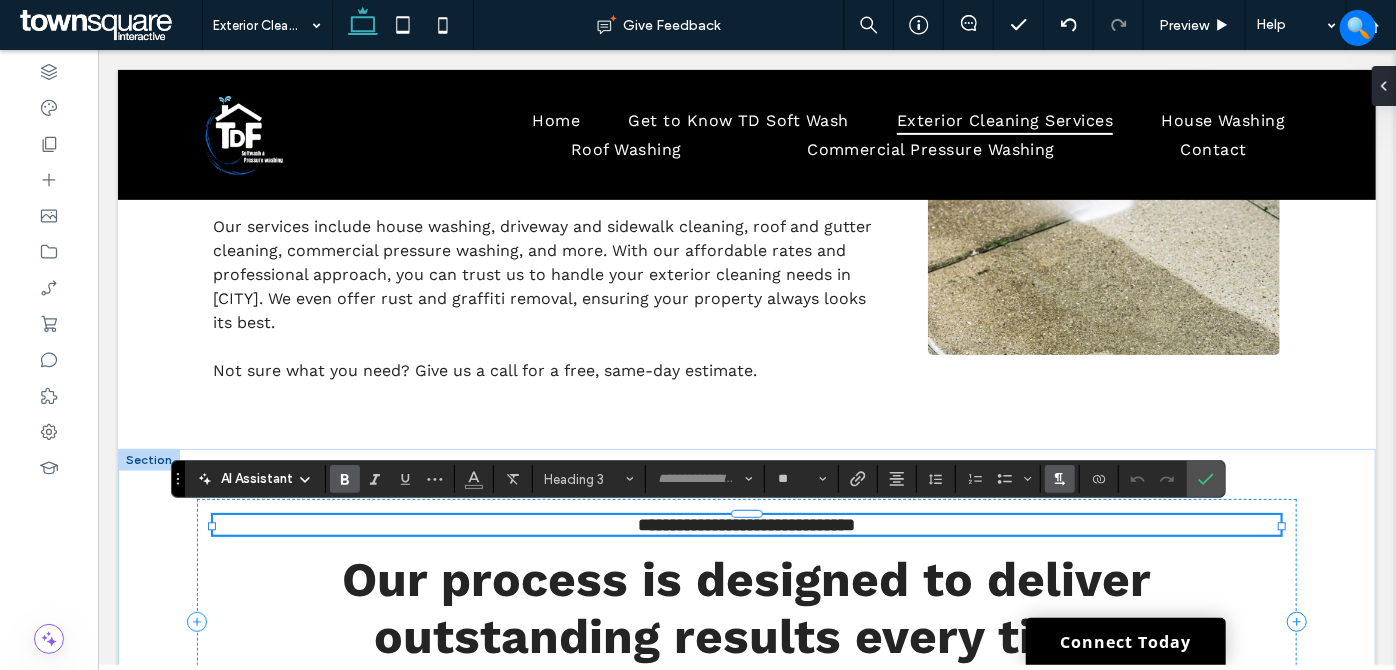 scroll, scrollTop: 17, scrollLeft: 0, axis: vertical 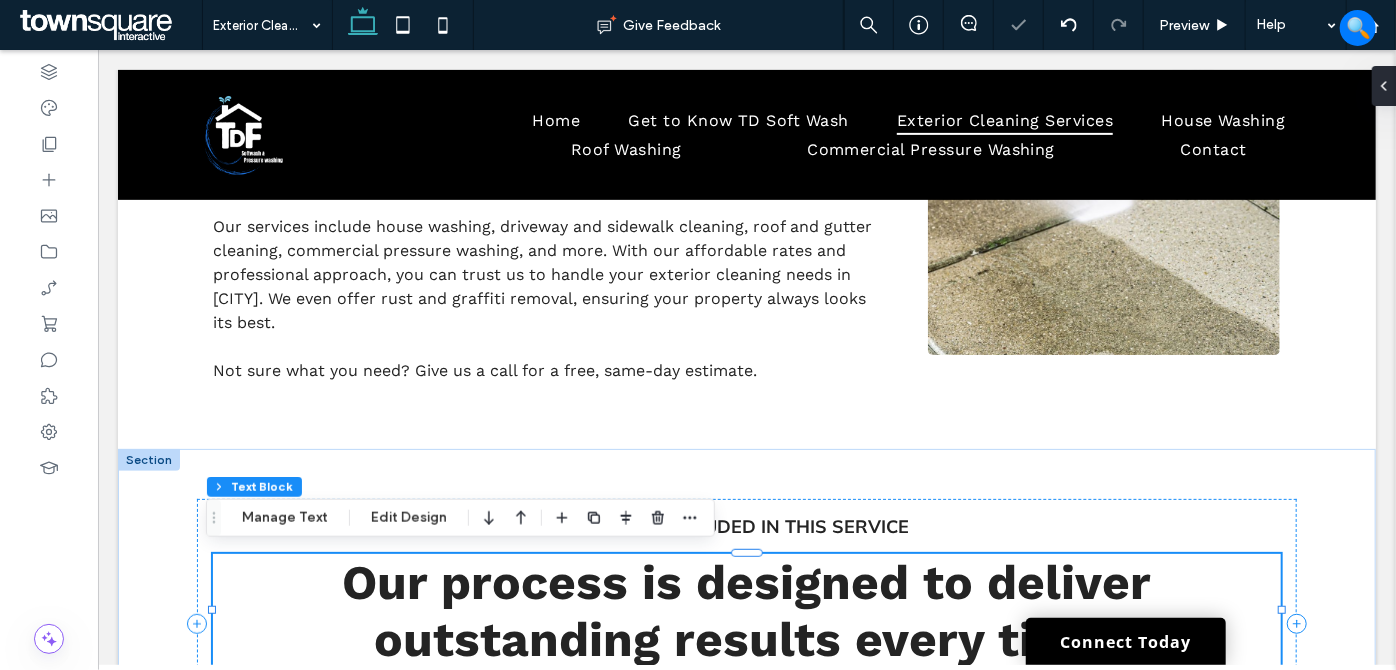 click on "Our process is designed to deliver outstanding results every time." at bounding box center [746, 610] 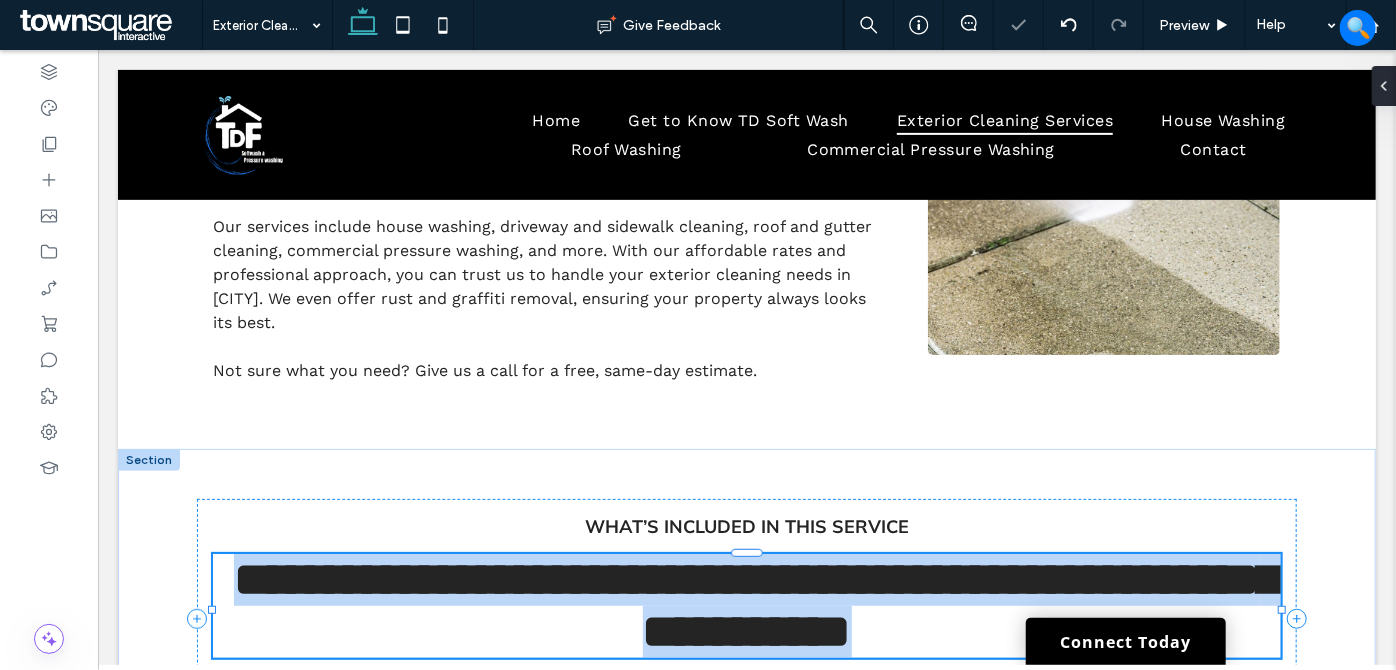 type on "*********" 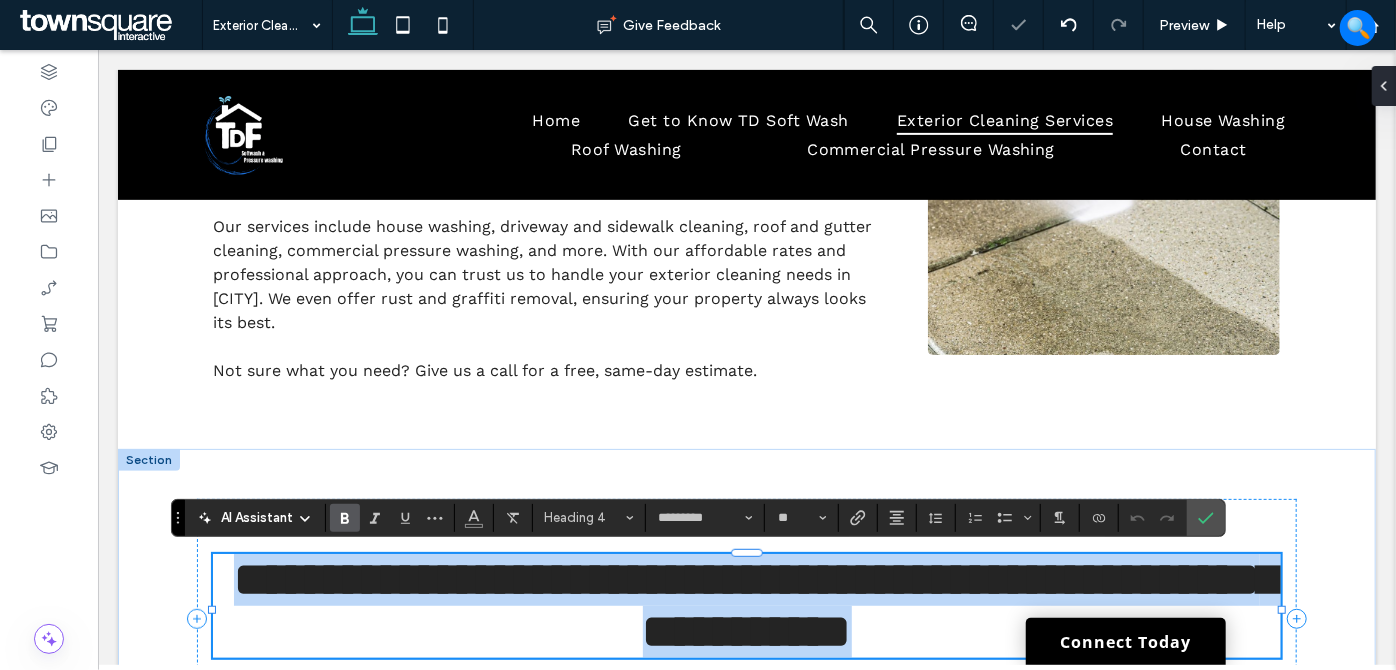paste 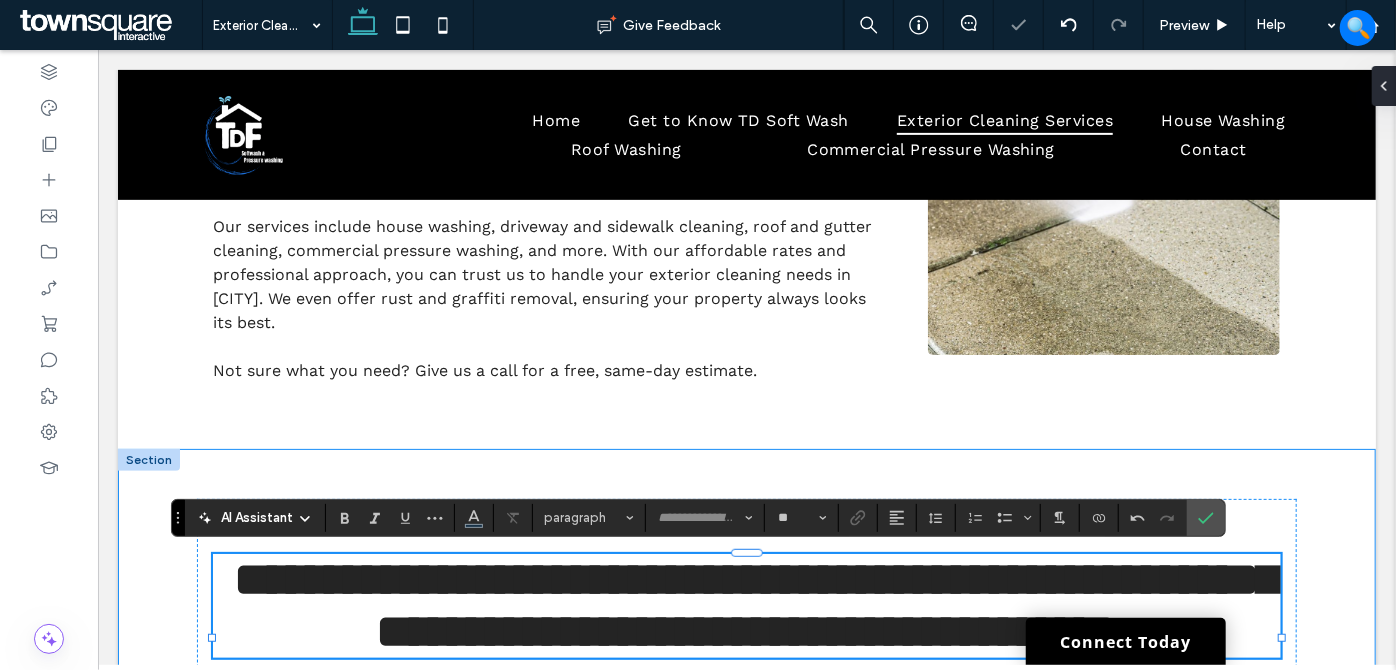 scroll, scrollTop: 727, scrollLeft: 0, axis: vertical 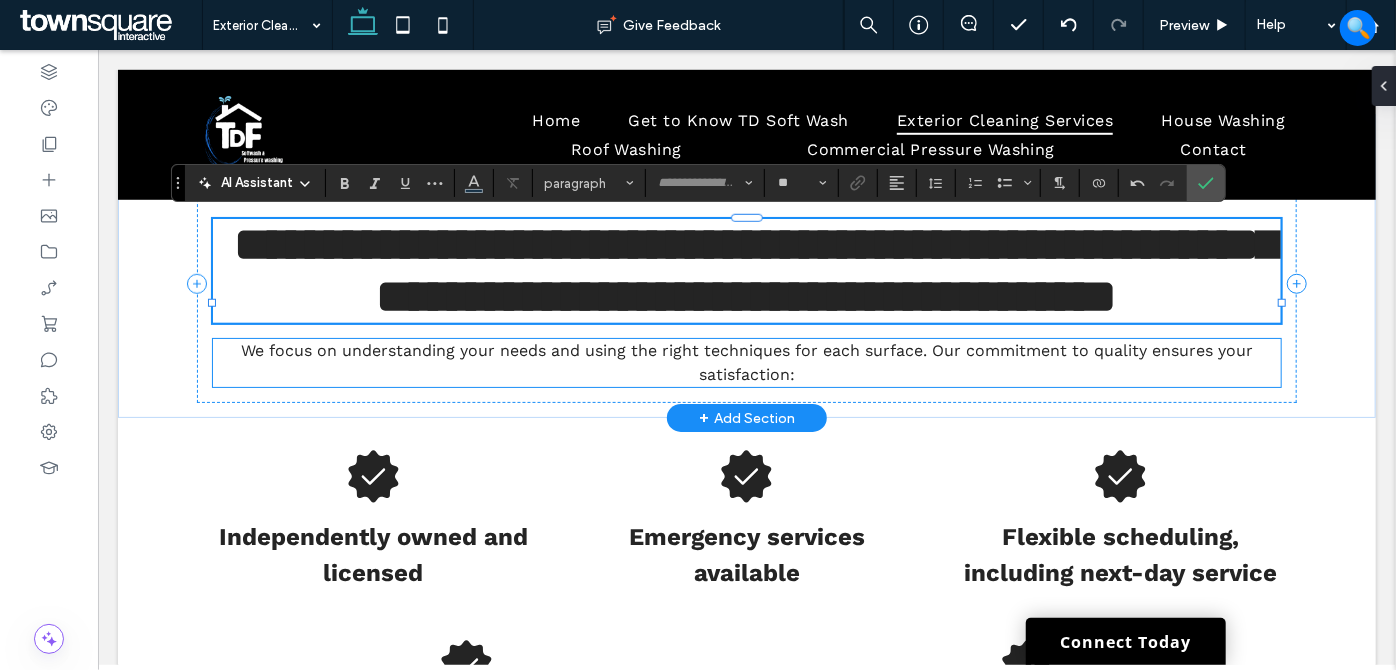 click on "We focus on understanding your needs and using the right techniques for each surface. Our commitment to quality ensures your satisfaction:" at bounding box center [745, 362] 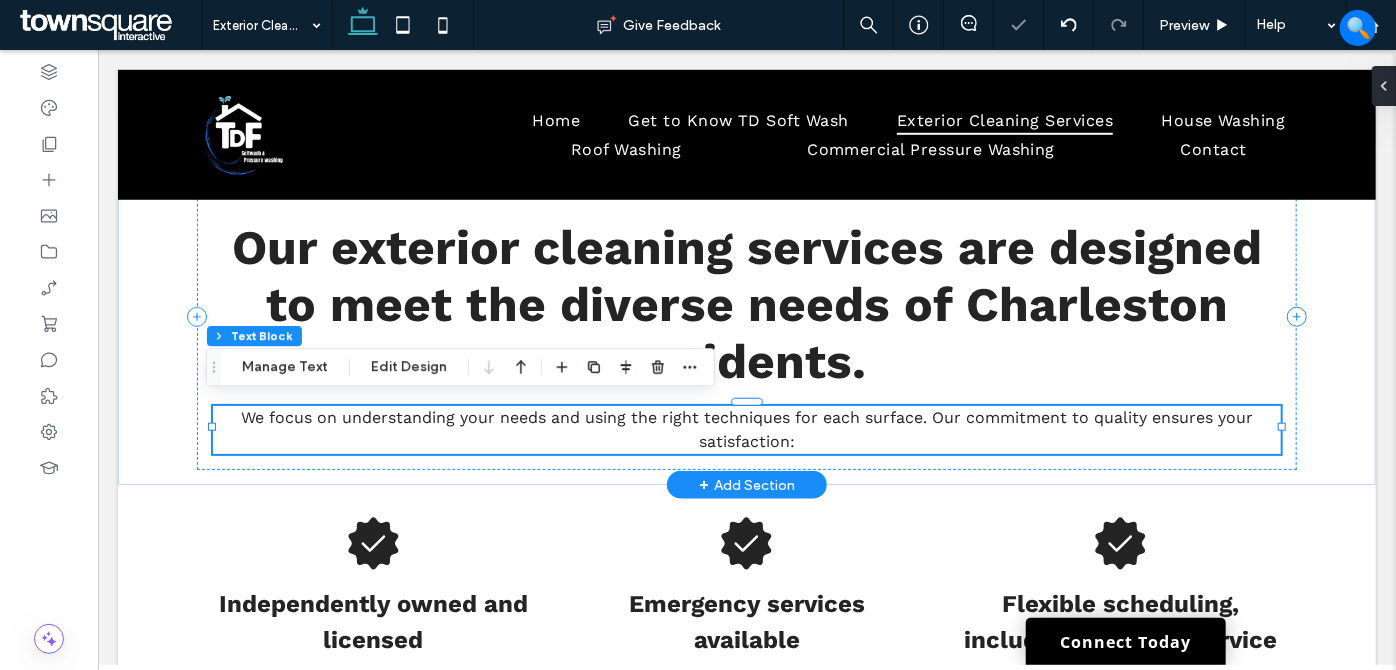 click on "We focus on understanding your needs and using the right techniques for each surface. Our commitment to quality ensures your satisfaction:" at bounding box center (745, 429) 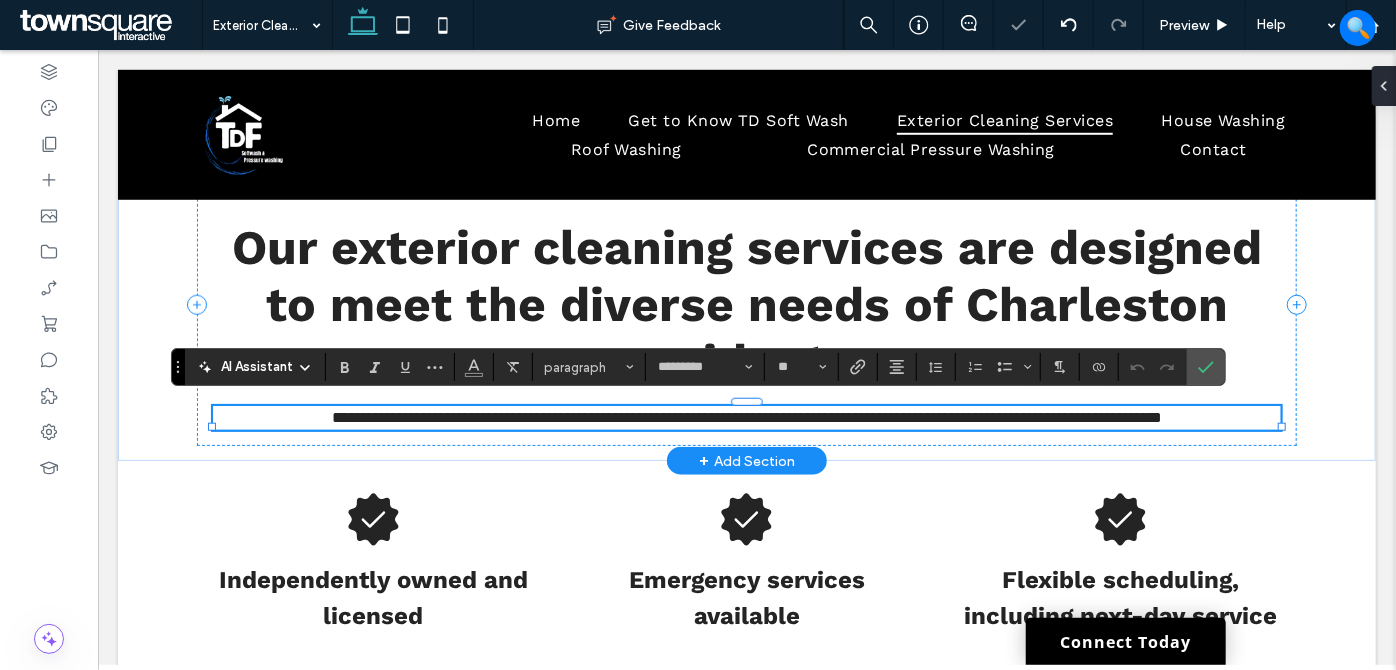 paste 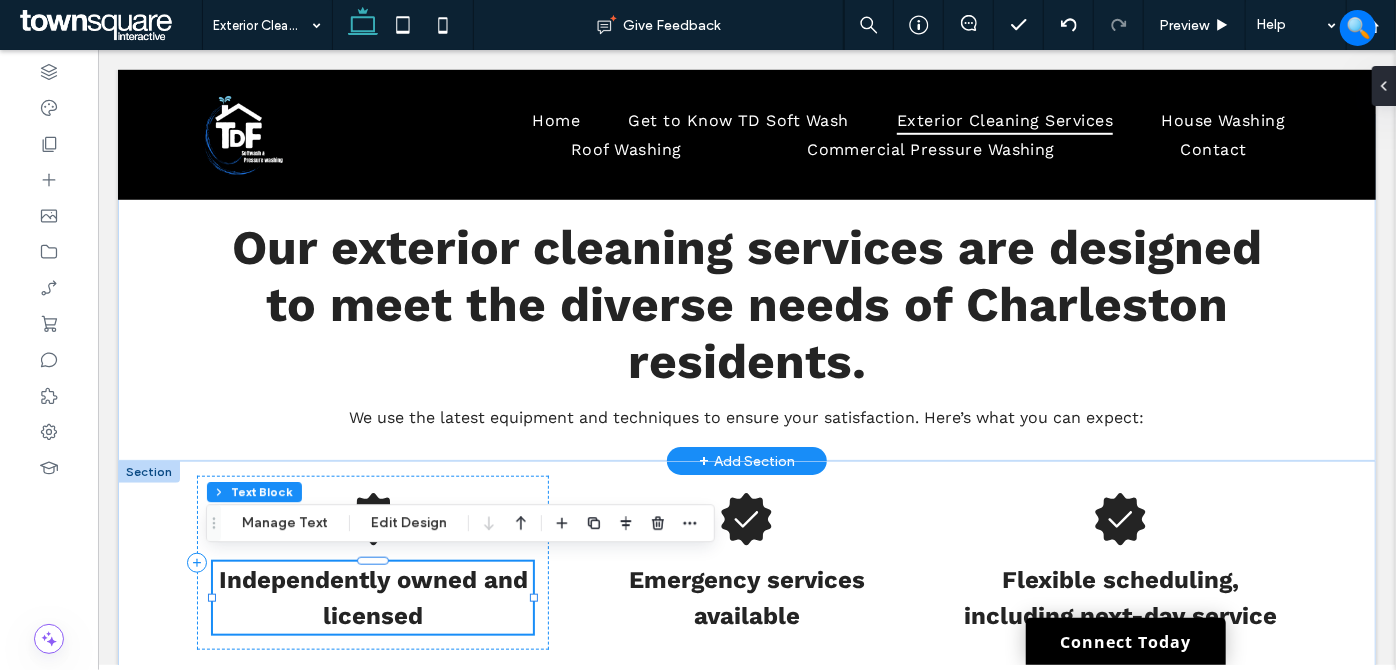 click on "Independently owned and licensed" at bounding box center (372, 597) 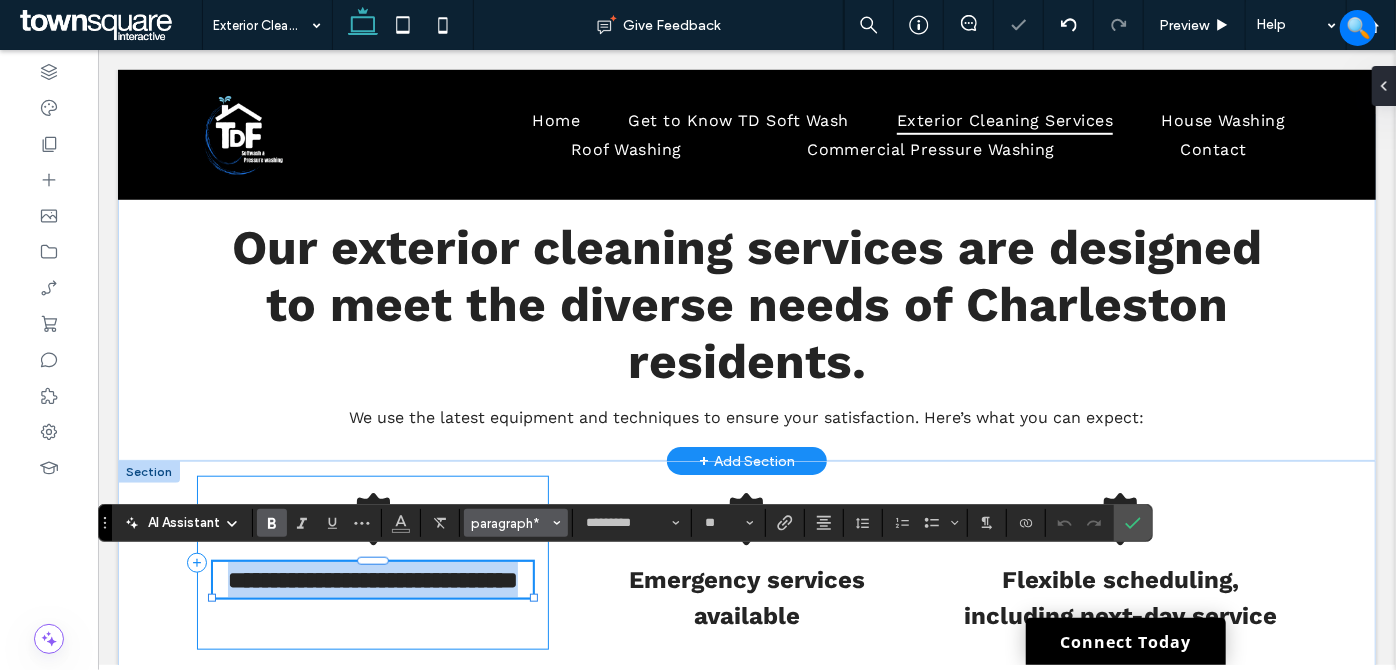 paste 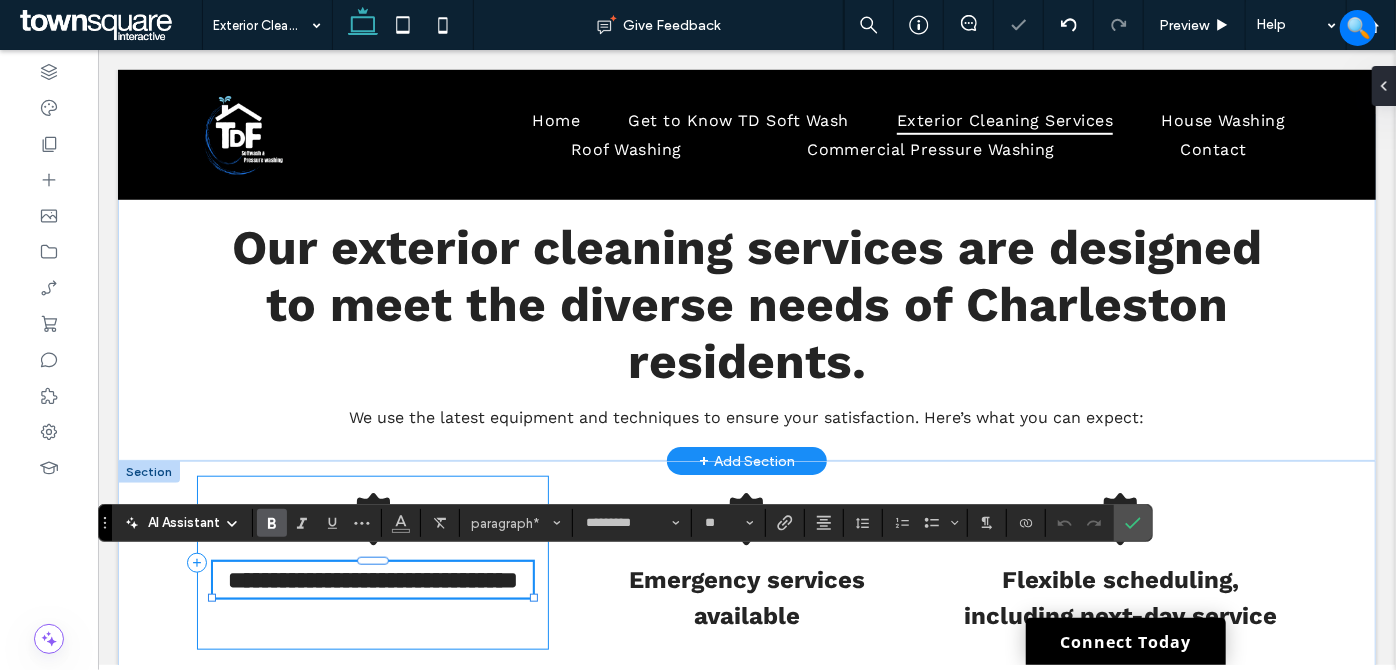 type on "**" 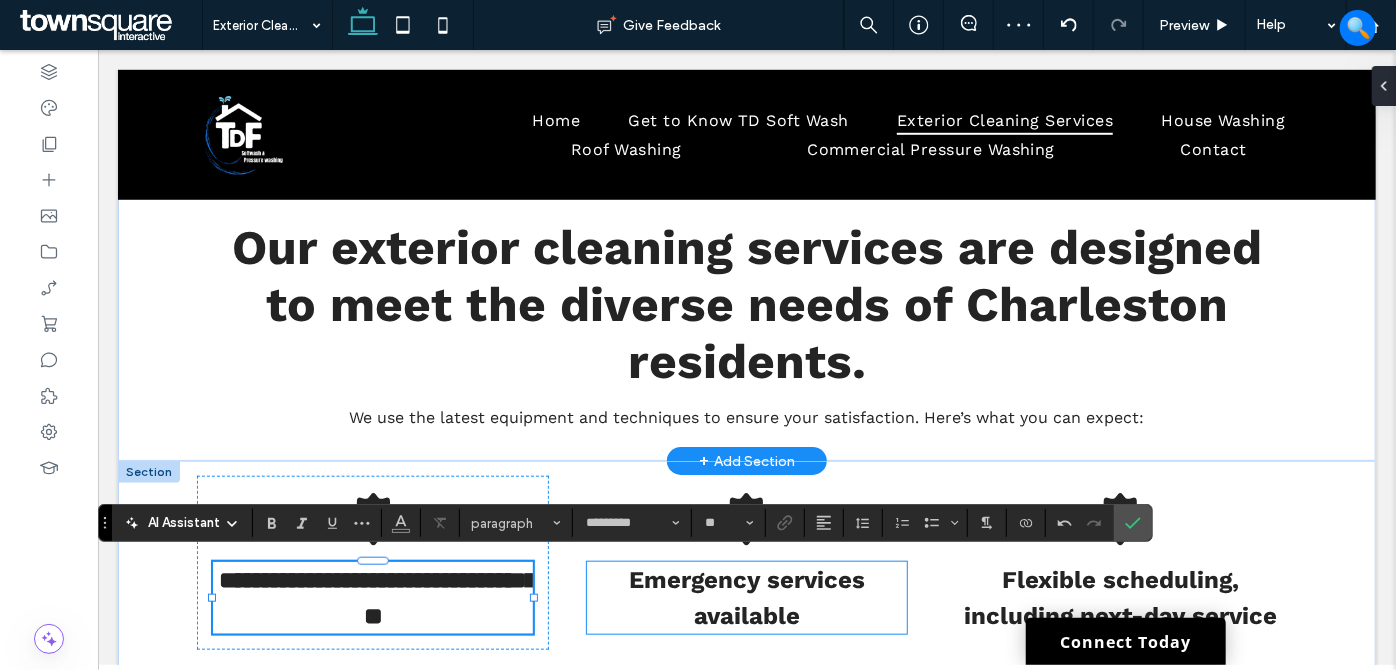 click on "Emergency services available" at bounding box center (746, 597) 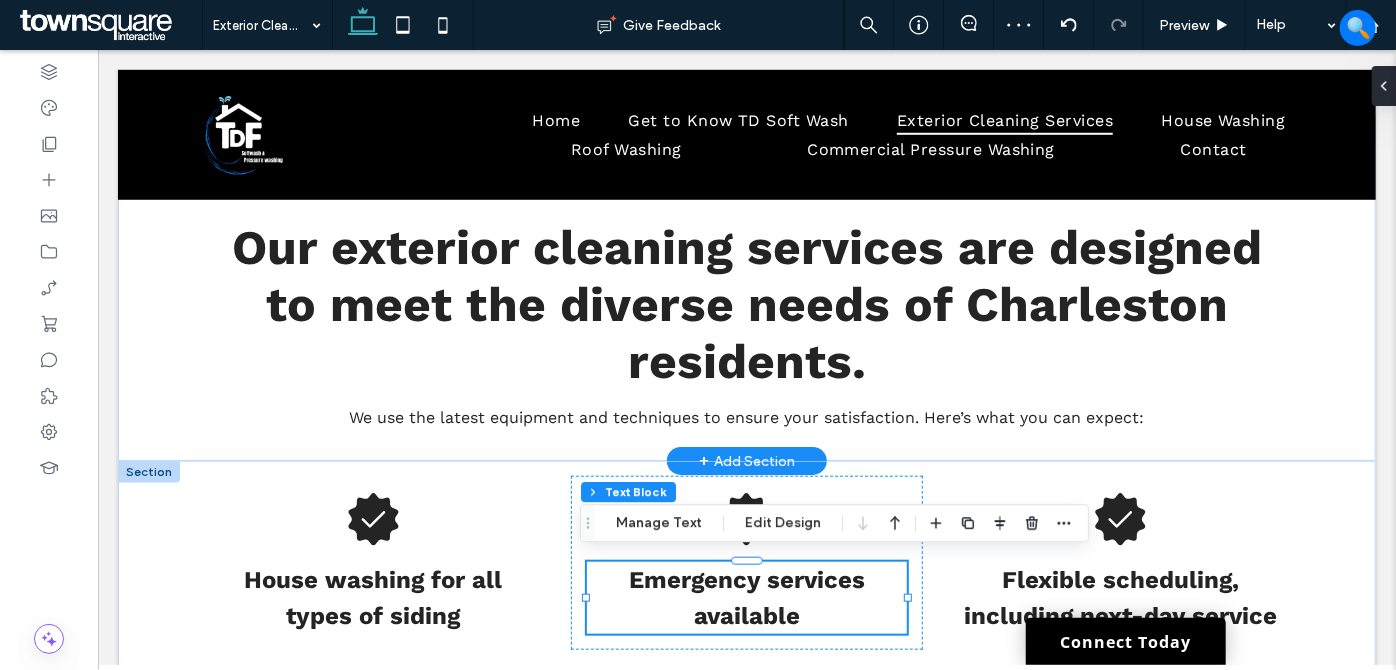 click on "Emergency services available" at bounding box center (746, 597) 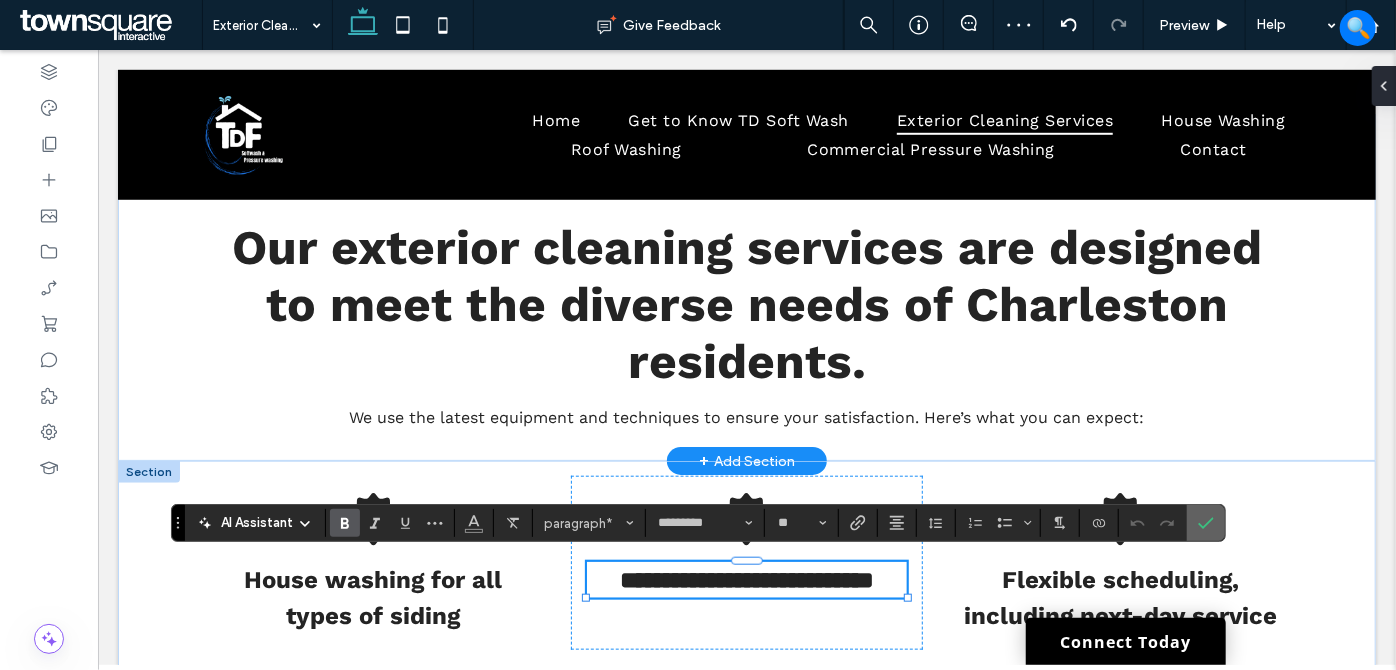 paste 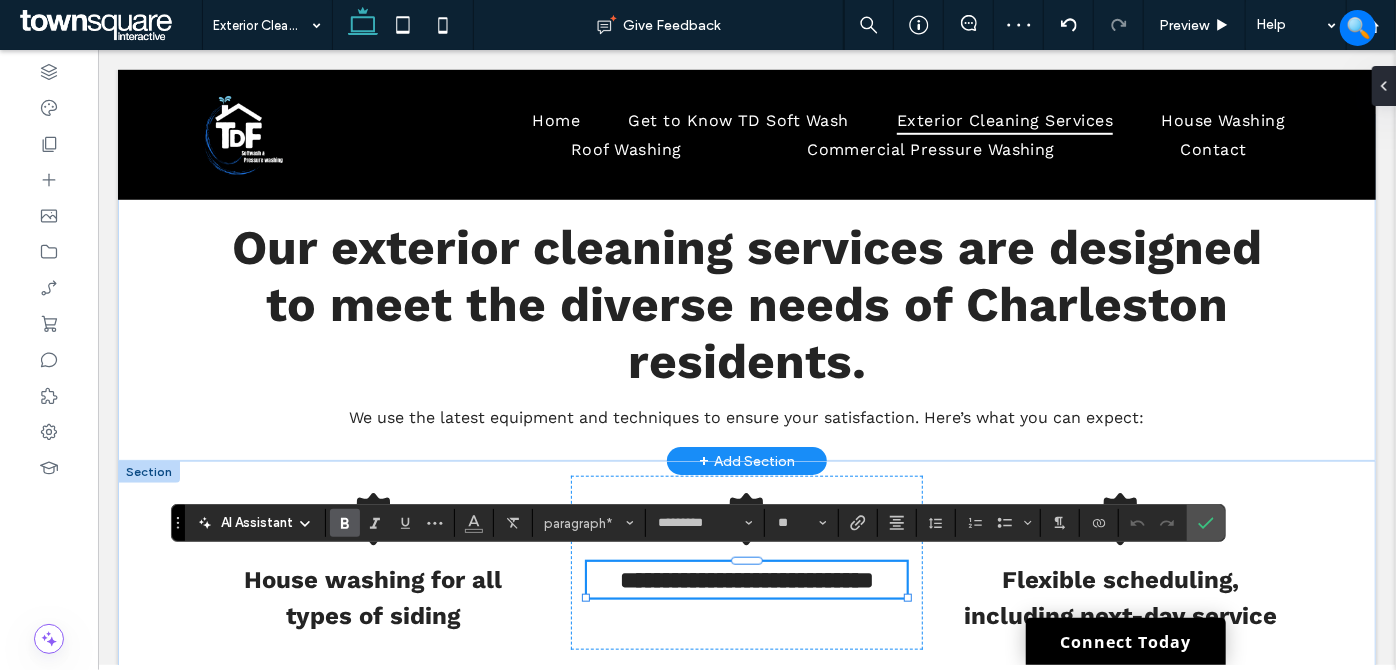 type on "**" 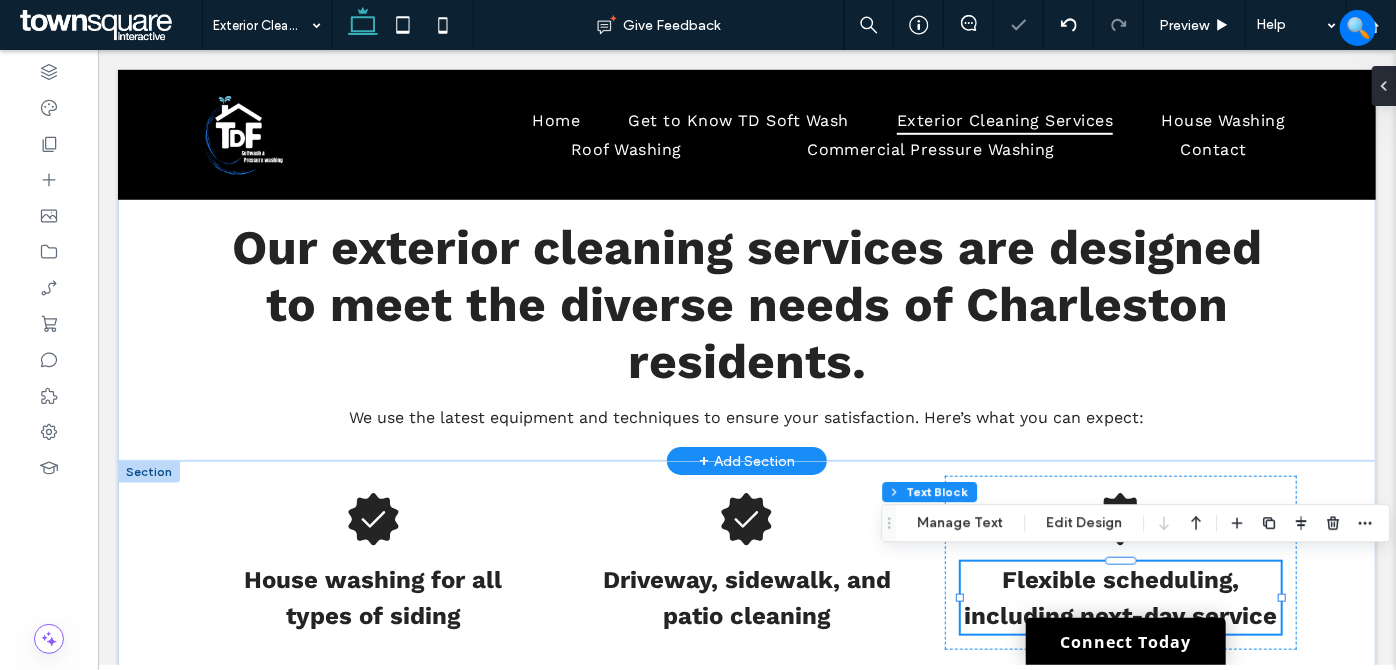 click on "Flexible scheduling, including next-day service" at bounding box center (1120, 597) 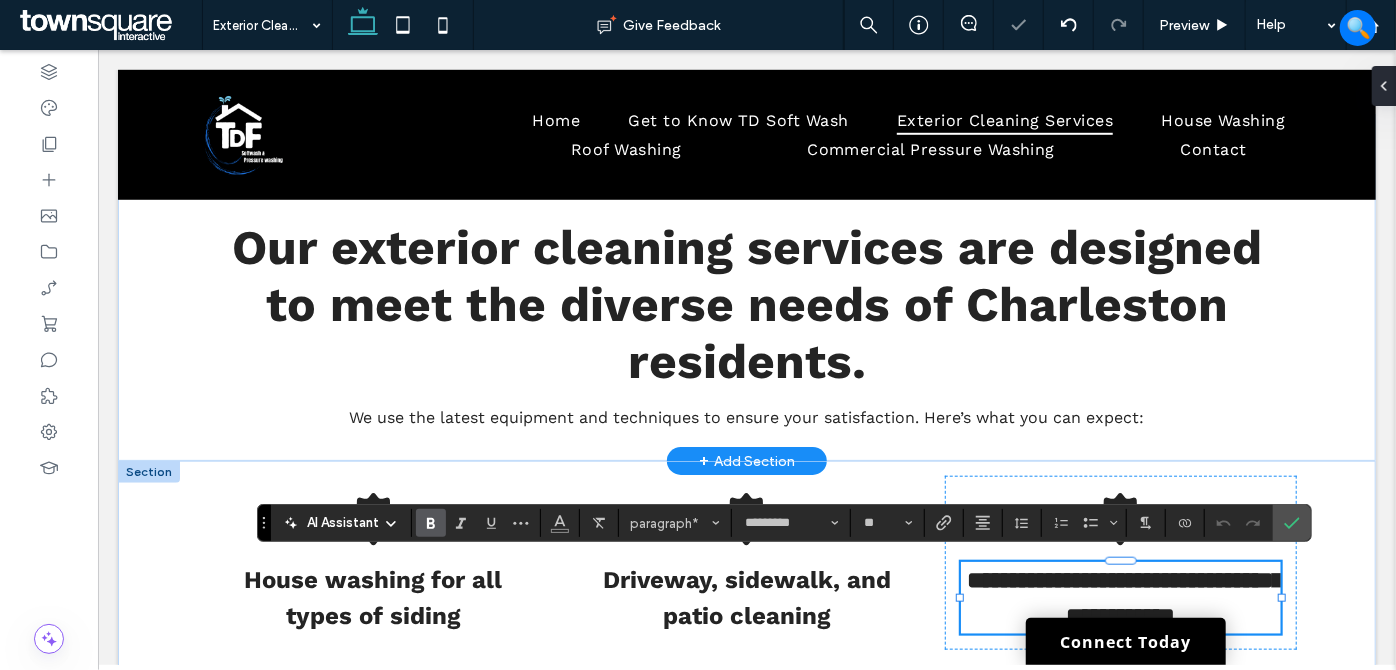 paste 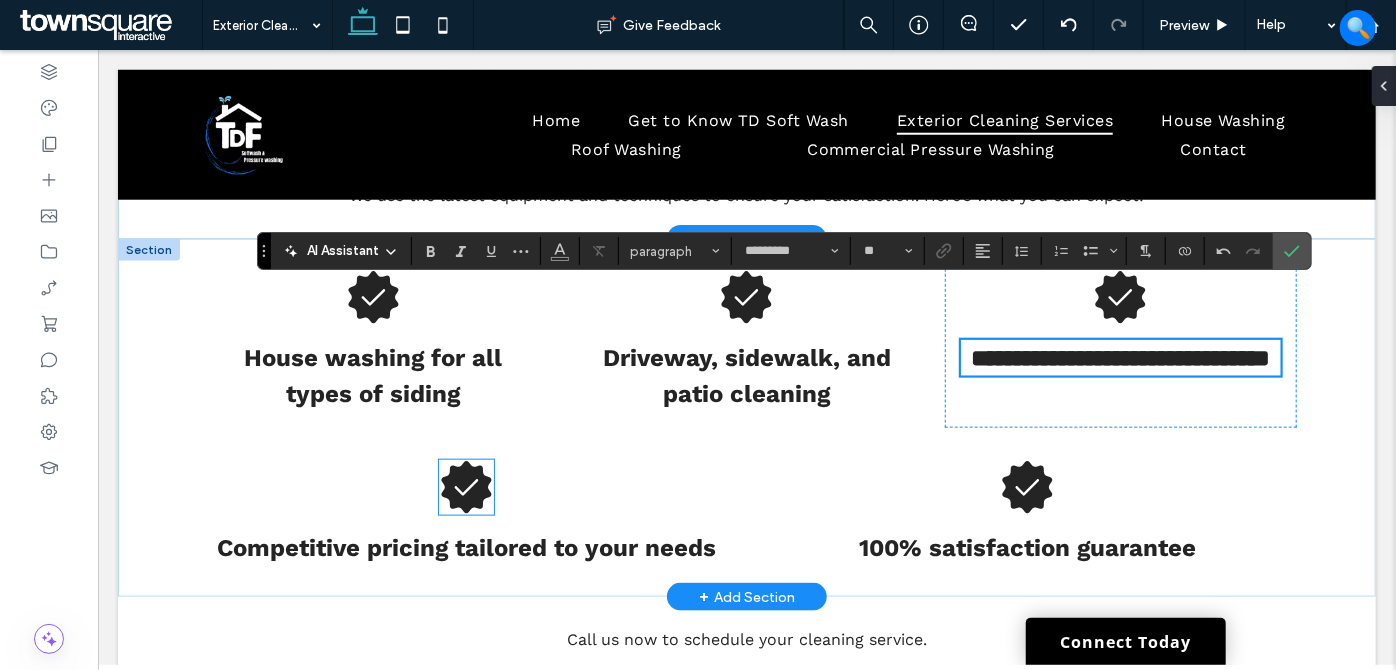 scroll, scrollTop: 1000, scrollLeft: 0, axis: vertical 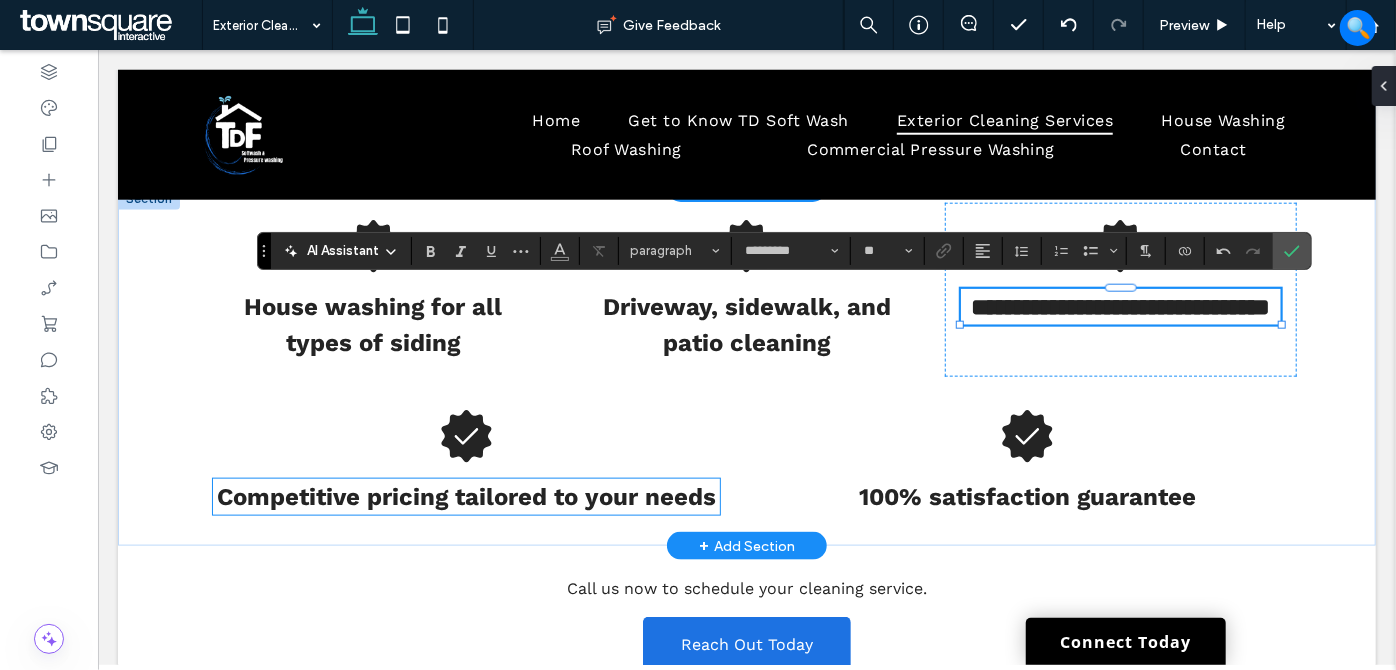click on "Competitive pricing tailored to your needs" at bounding box center [465, 496] 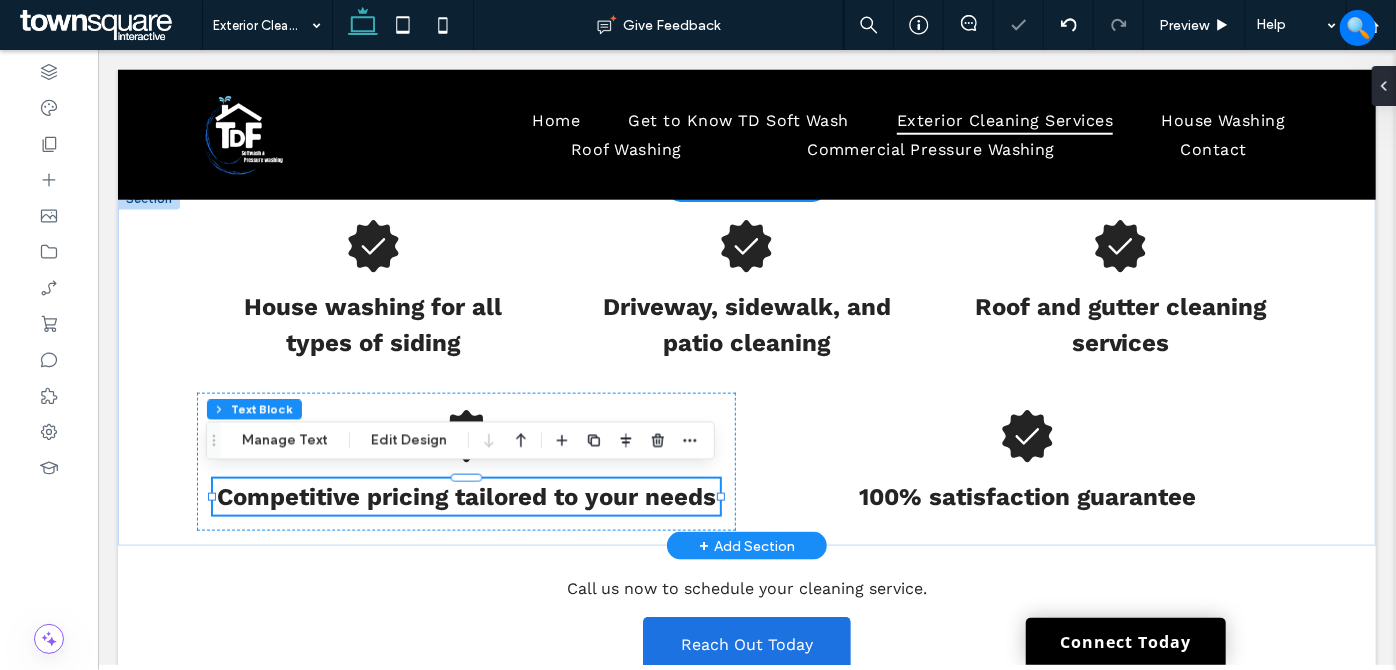 click on "Competitive pricing tailored to your needs" at bounding box center [465, 496] 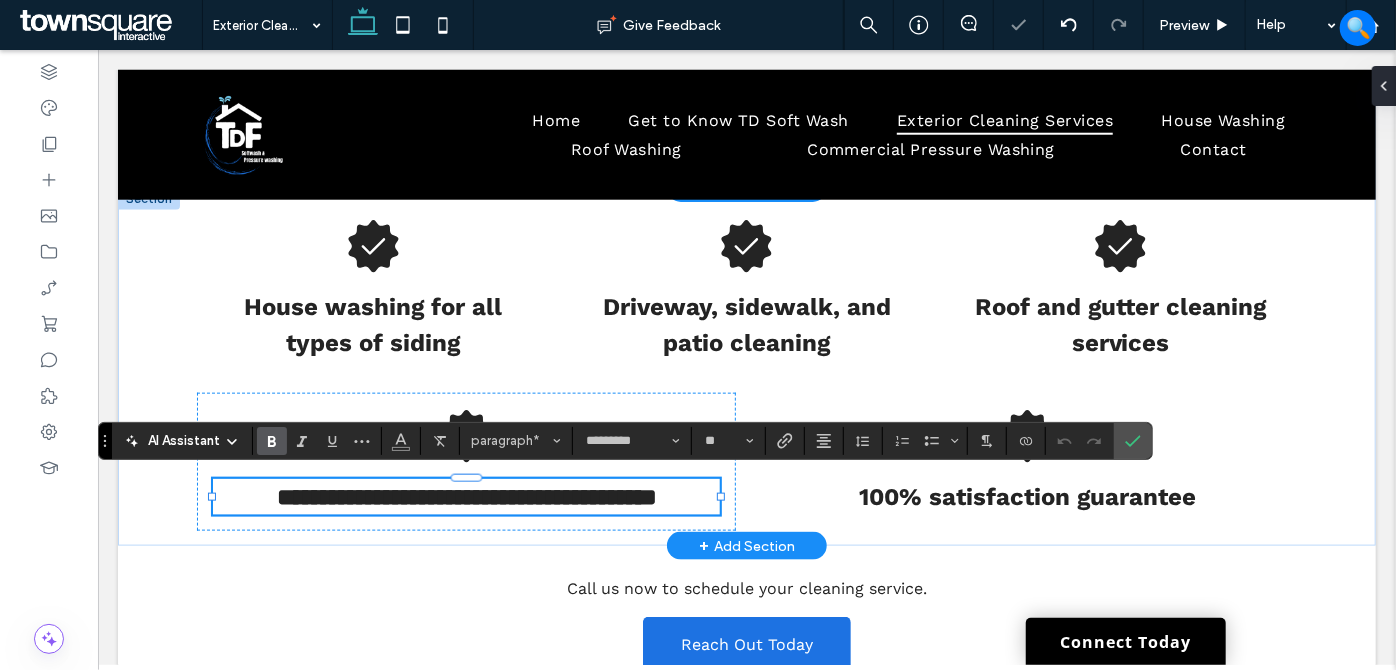 paste 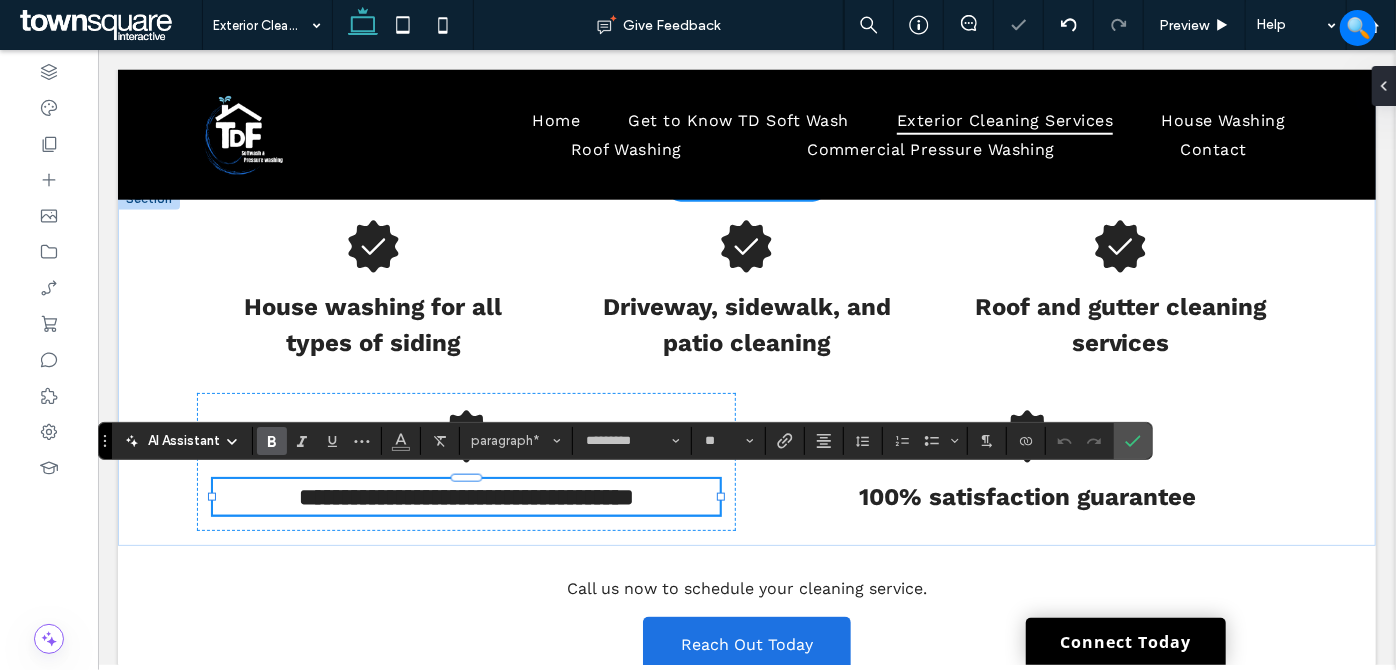 scroll, scrollTop: 2, scrollLeft: 0, axis: vertical 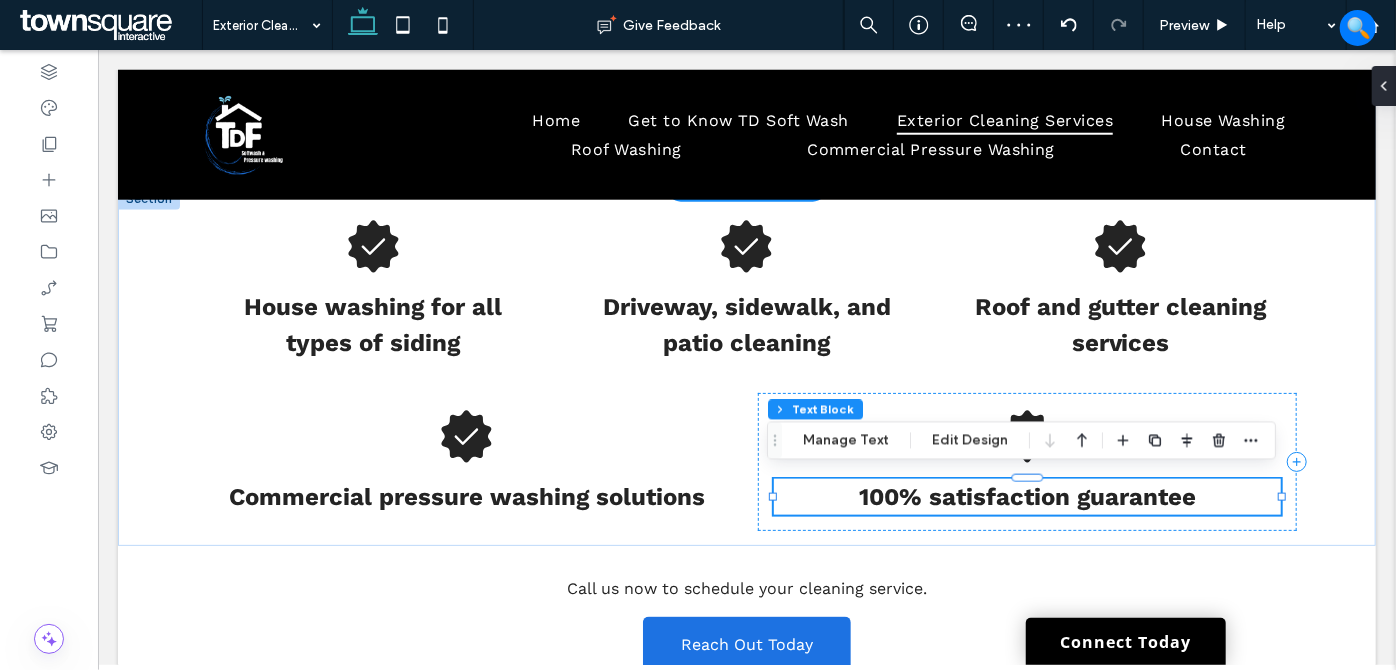 click on "100% satisfaction guarantee" at bounding box center [1026, 496] 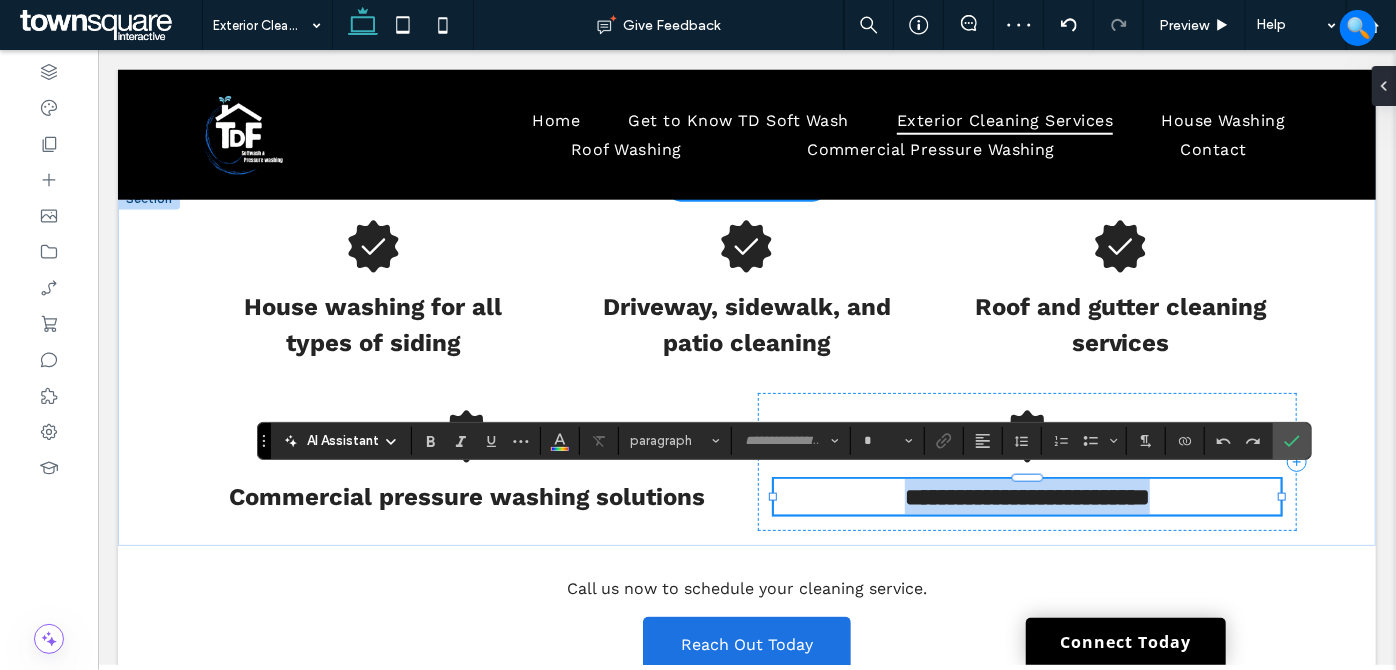type on "*********" 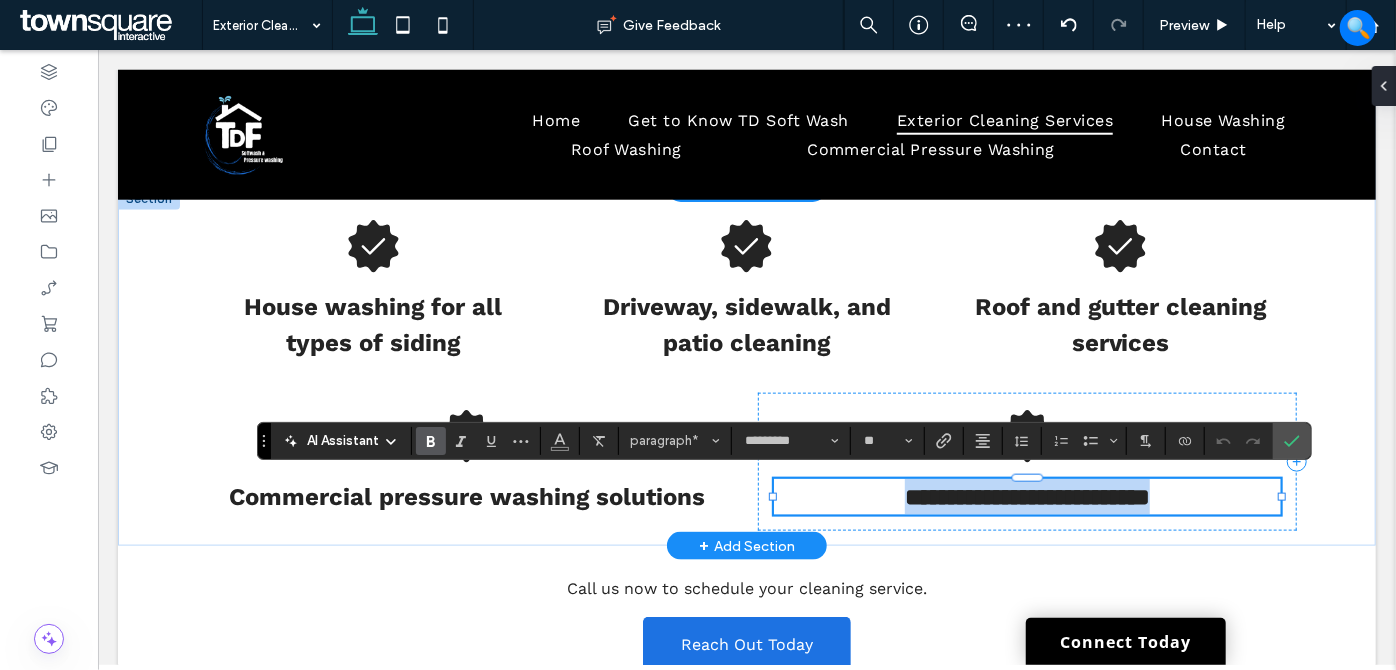 paste 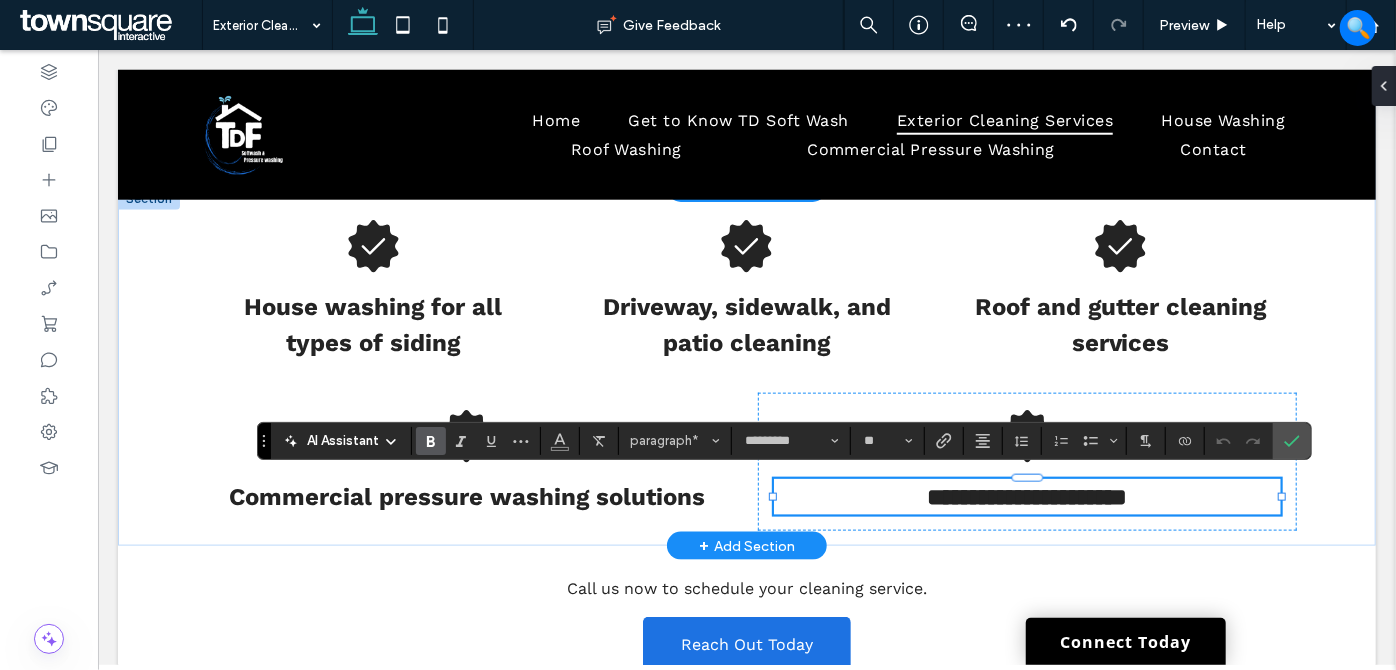 type on "**" 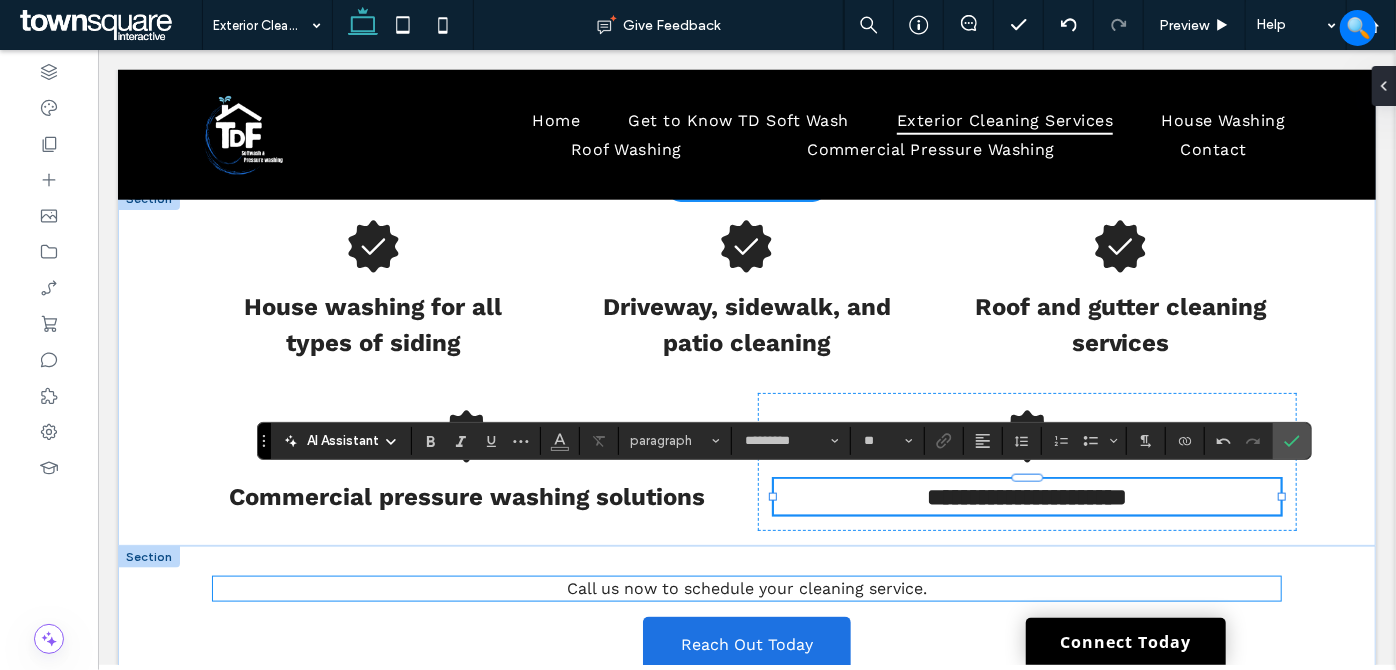 click on "Call us now to schedule your cleaning service." at bounding box center [746, 587] 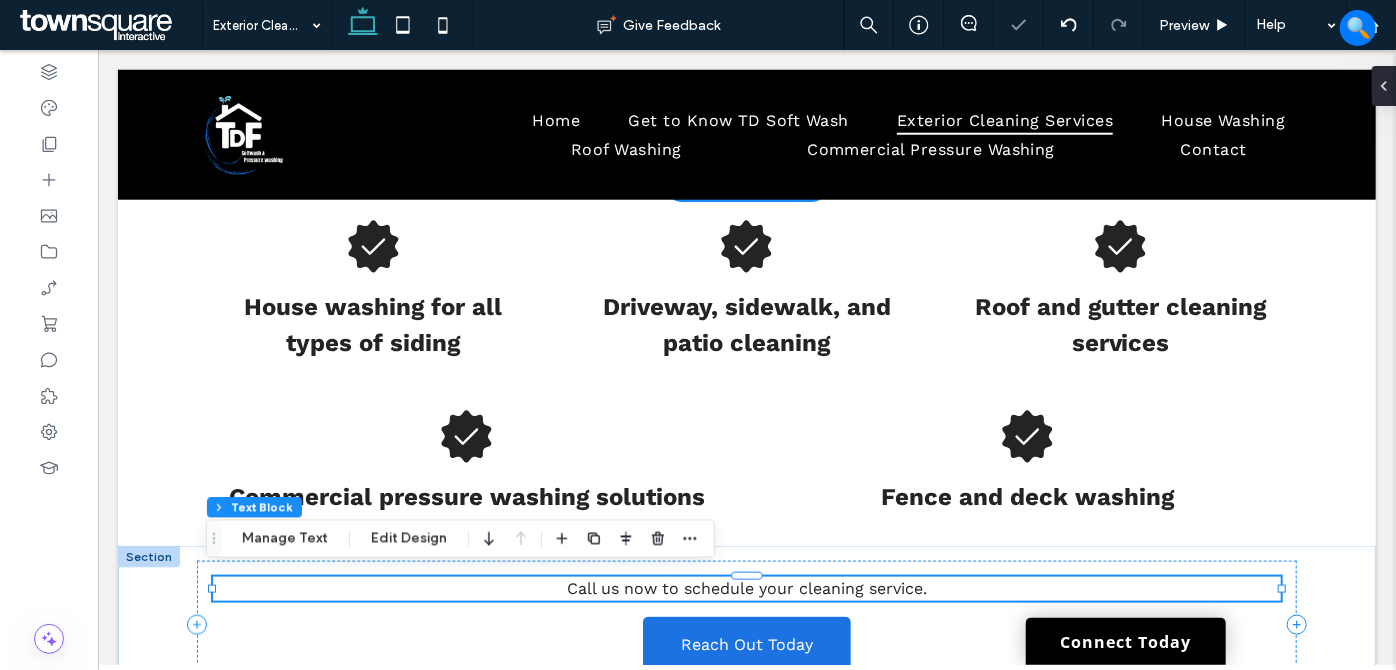 click on "Call us now to schedule your cleaning service." at bounding box center (746, 587) 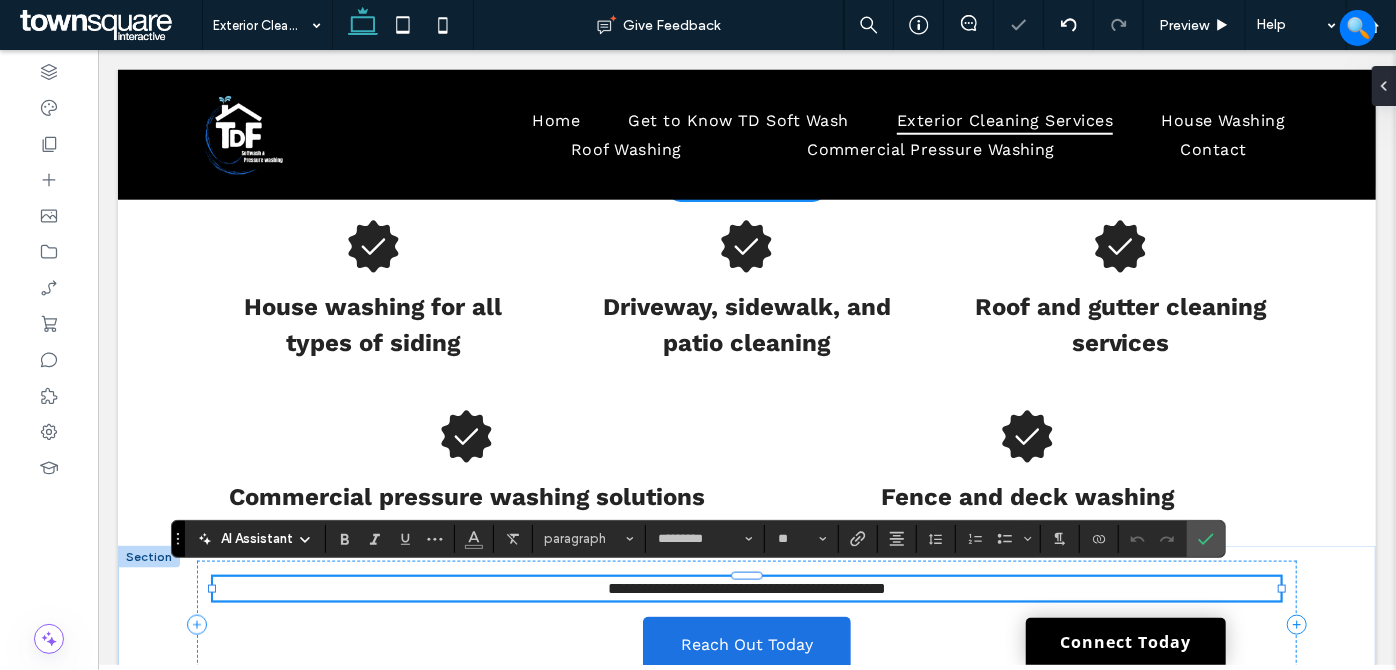 paste 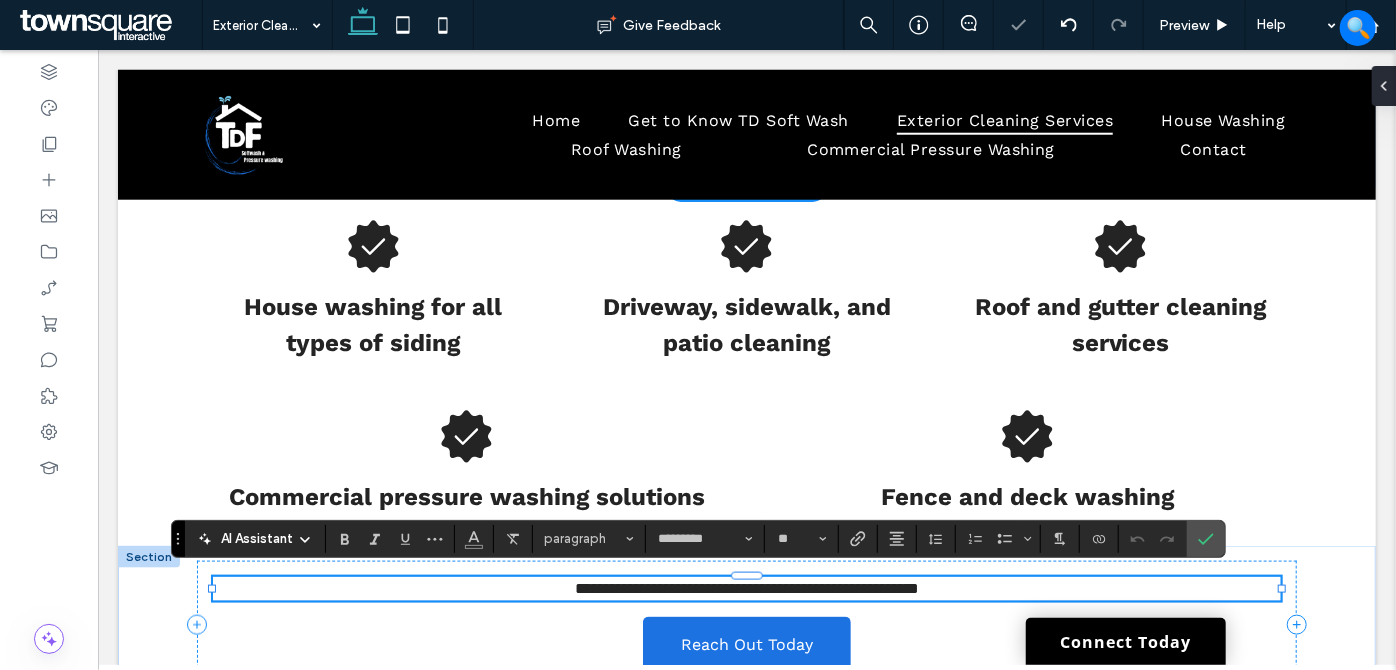 type 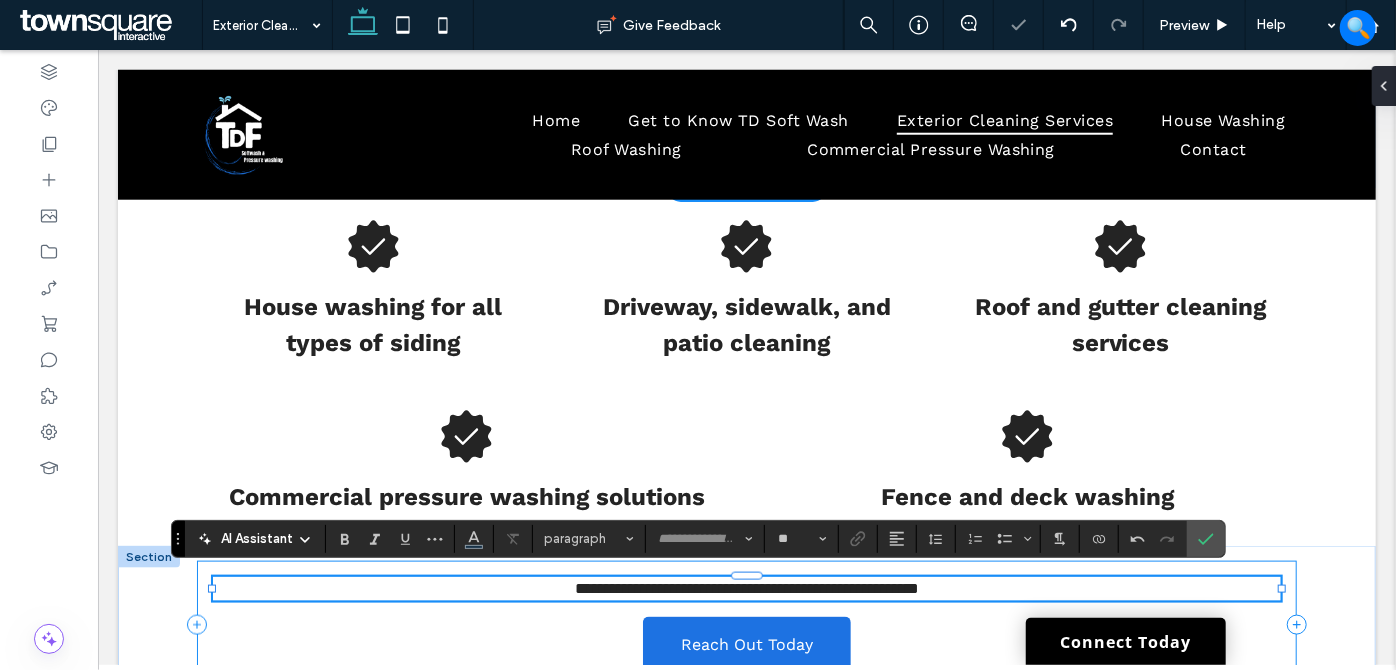 click on "**********" at bounding box center [745, 623] 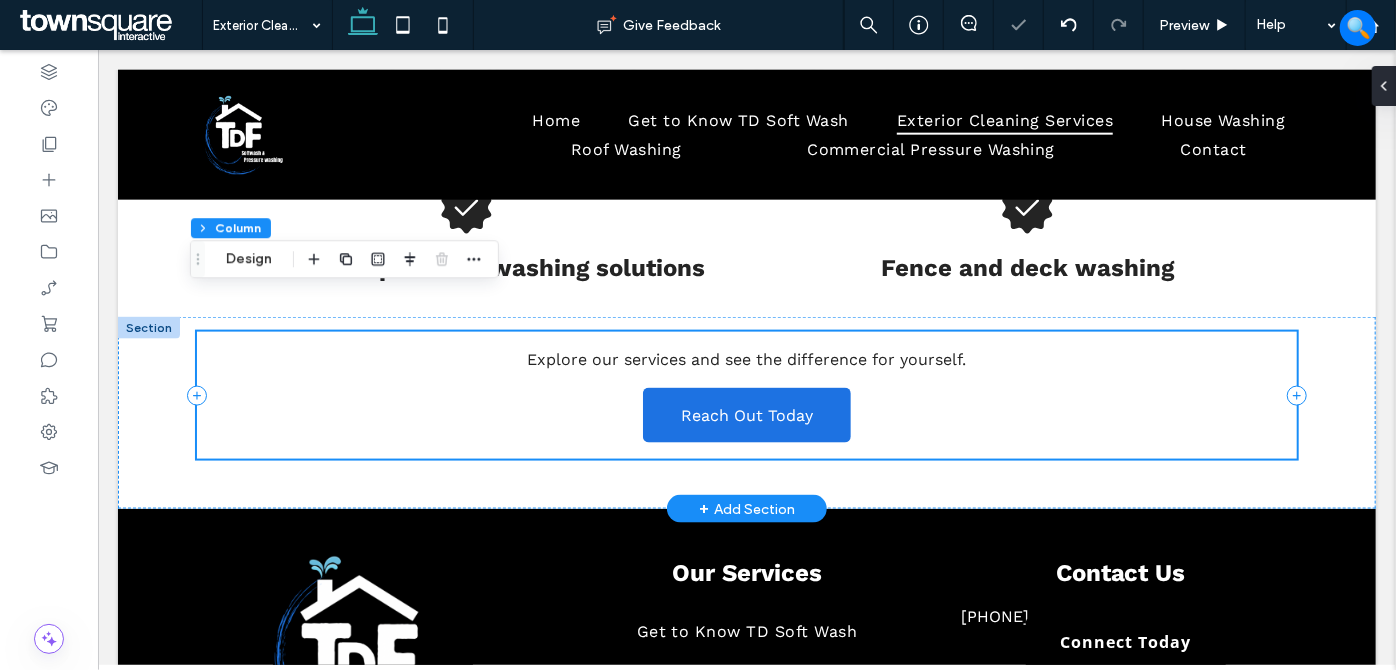 scroll, scrollTop: 1272, scrollLeft: 0, axis: vertical 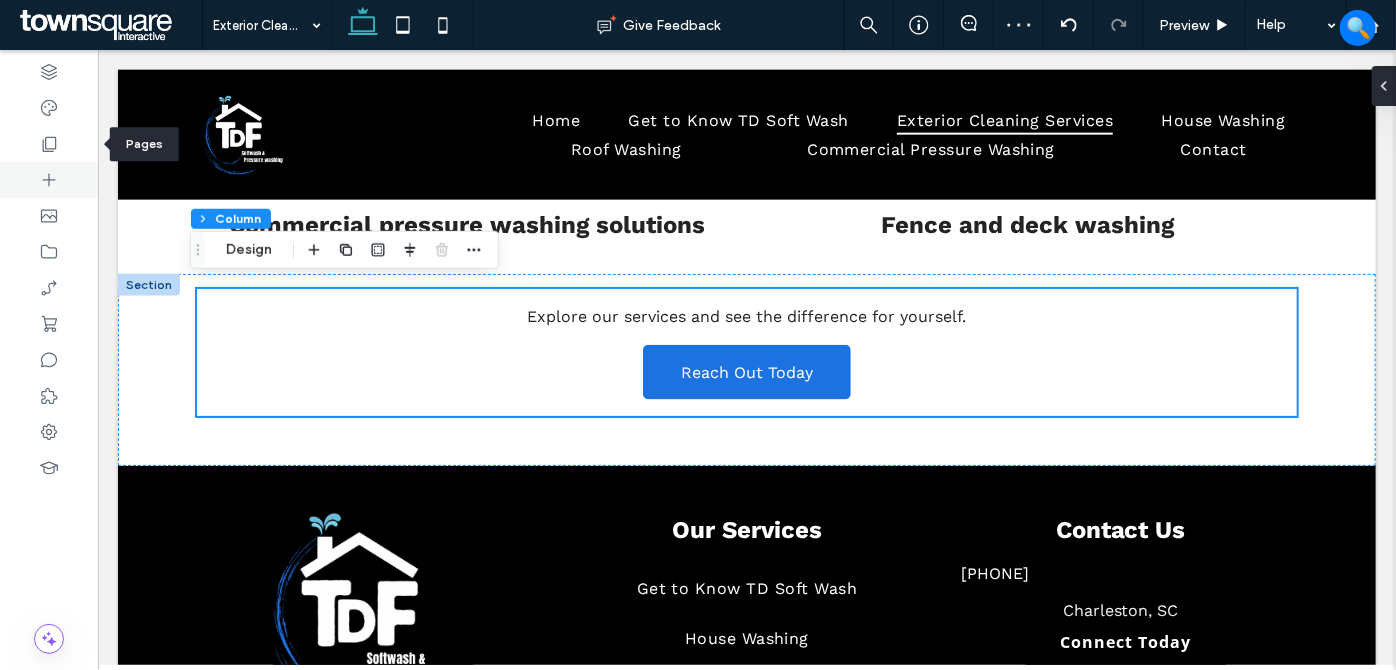 drag, startPoint x: 54, startPoint y: 134, endPoint x: 96, endPoint y: 166, distance: 52.801514 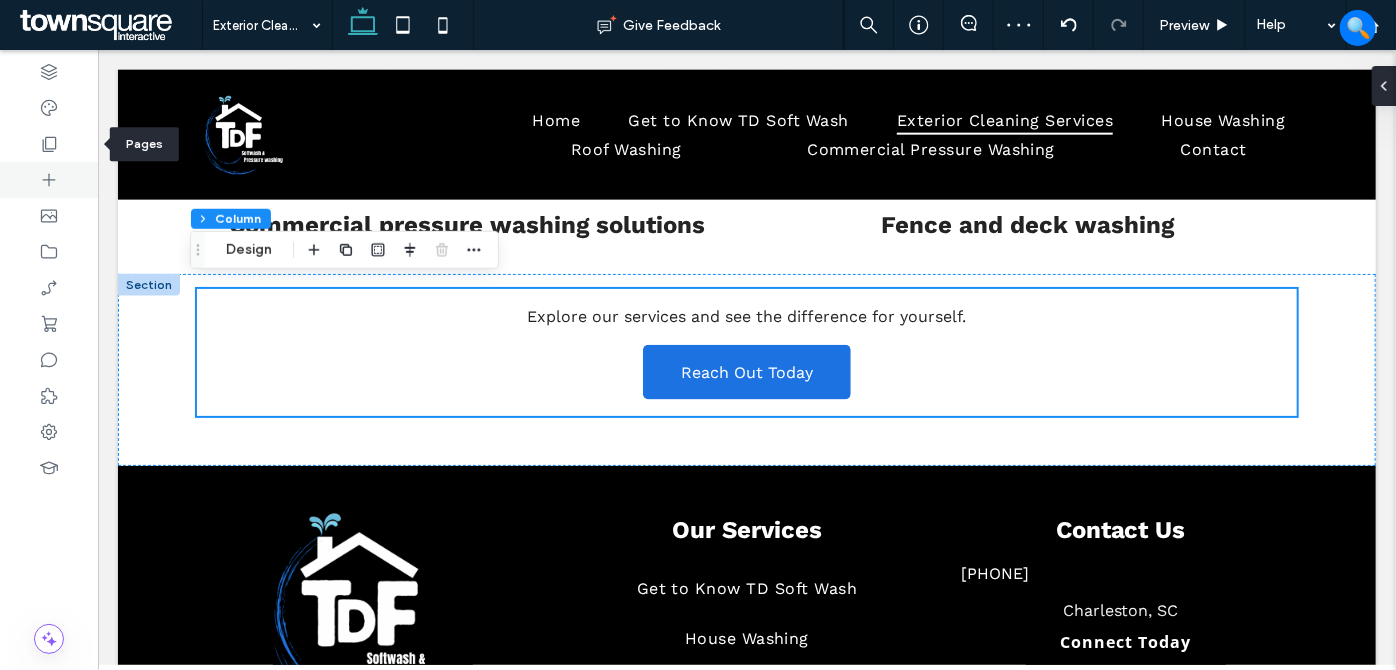 click 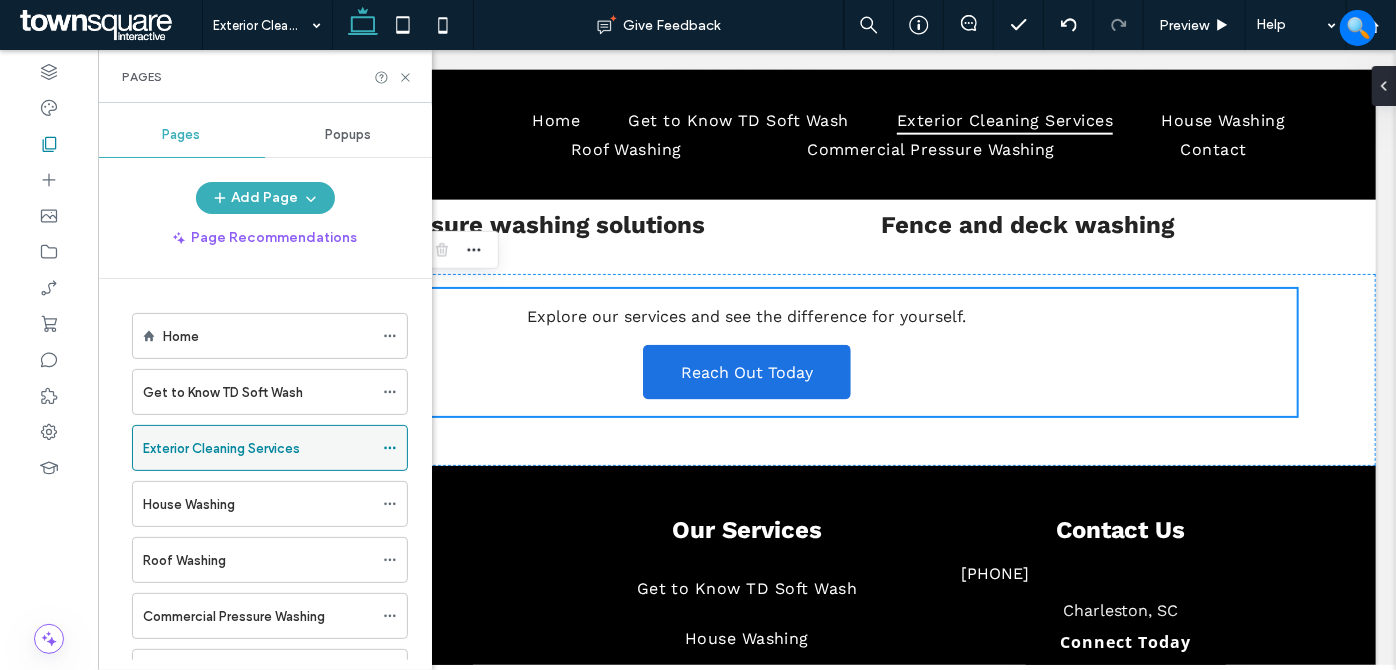 click 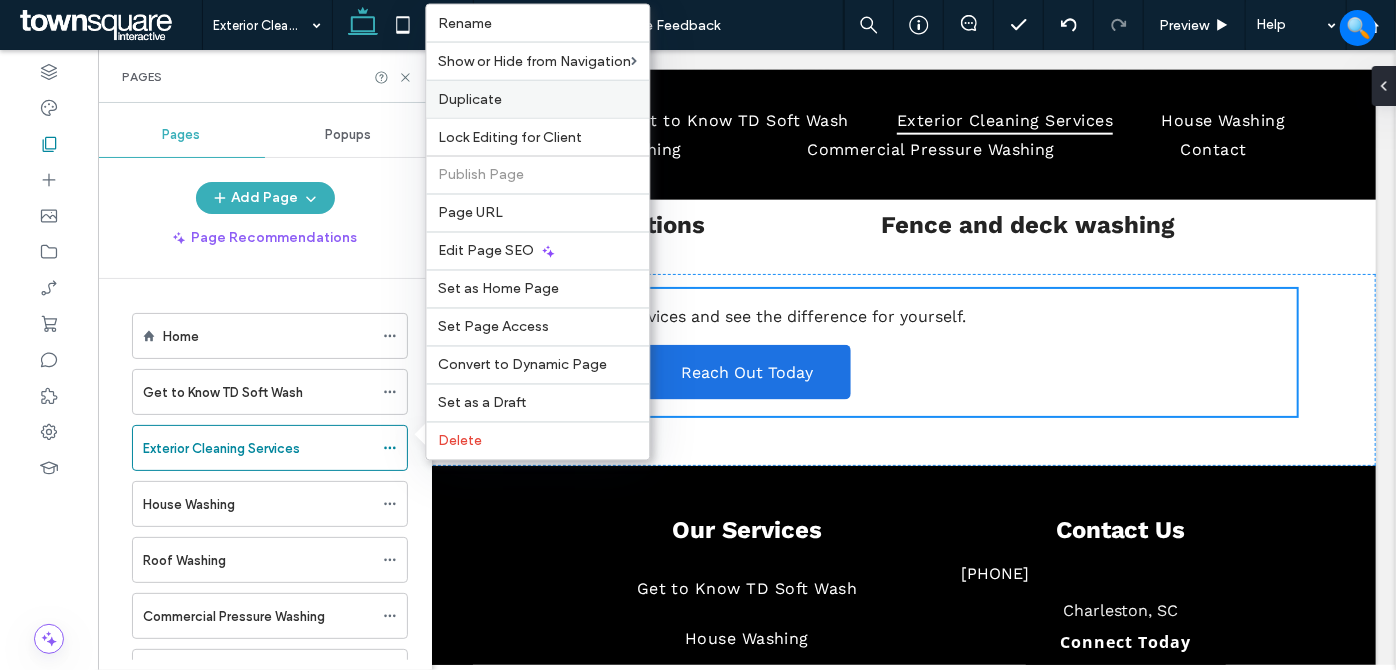 click on "Duplicate" at bounding box center [537, 99] 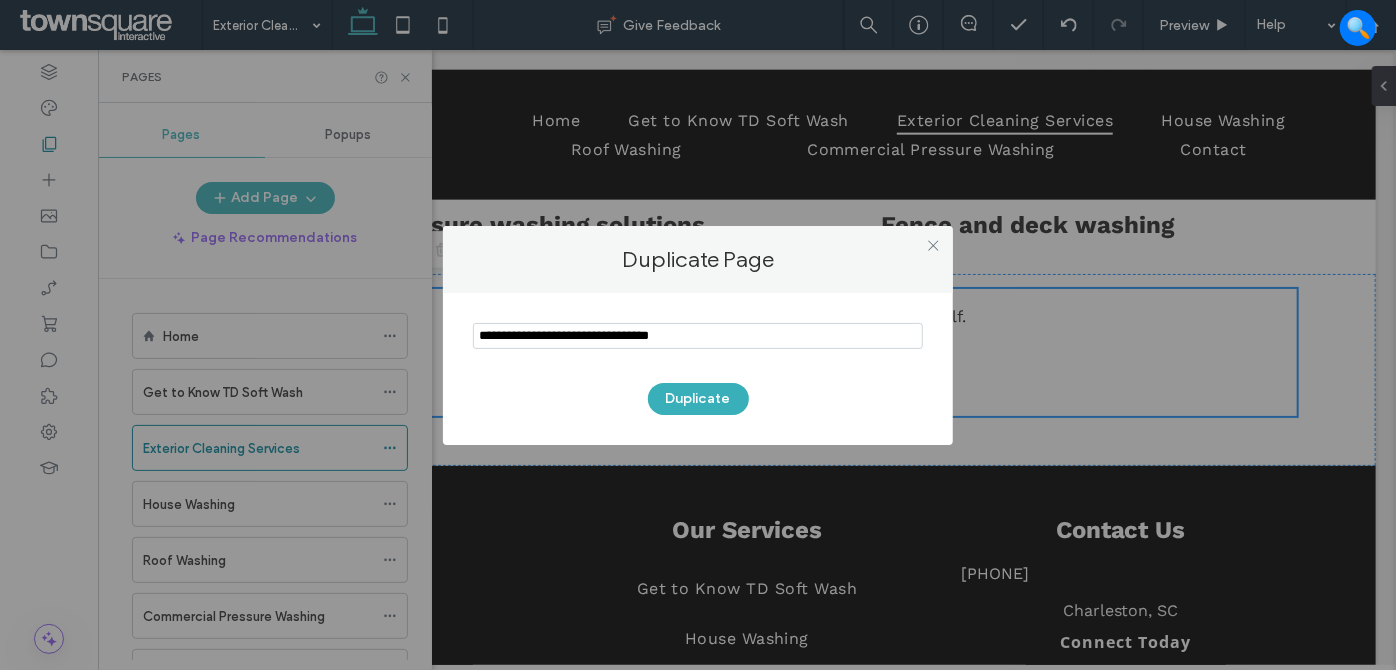 drag, startPoint x: 716, startPoint y: 332, endPoint x: 597, endPoint y: 337, distance: 119.104996 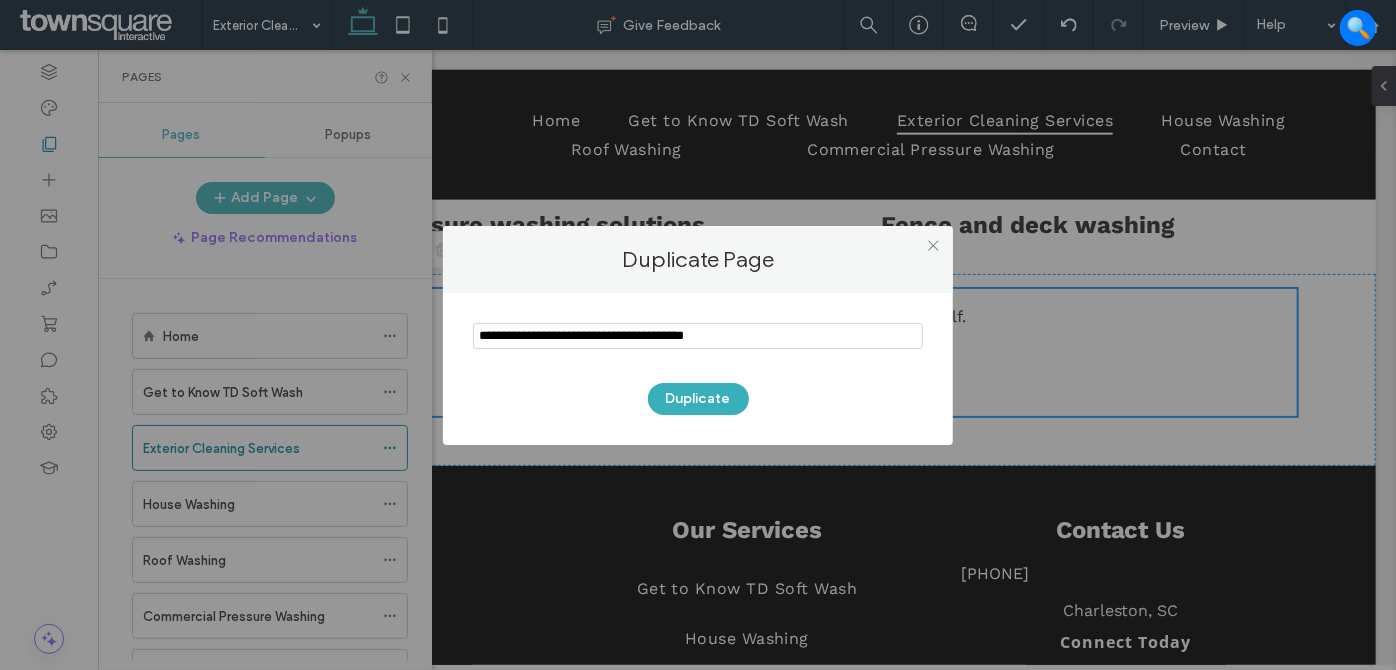 drag, startPoint x: 772, startPoint y: 326, endPoint x: 626, endPoint y: 381, distance: 156.01602 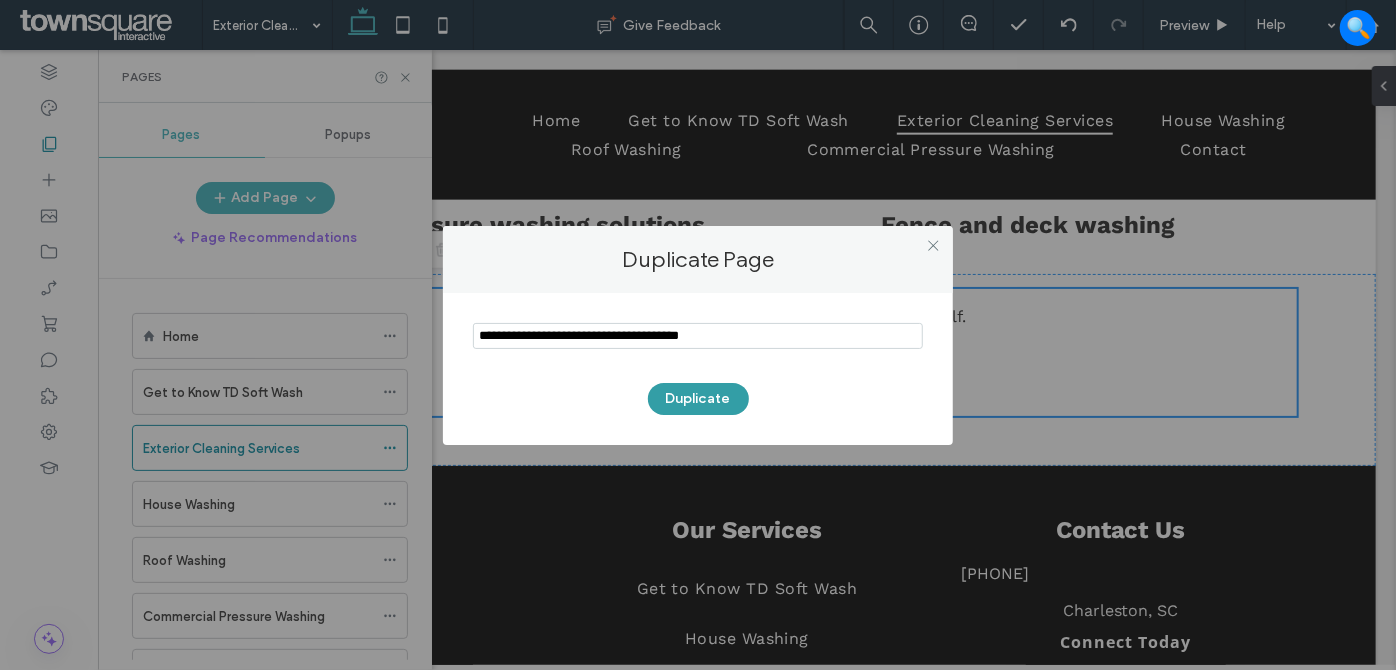 type on "**********" 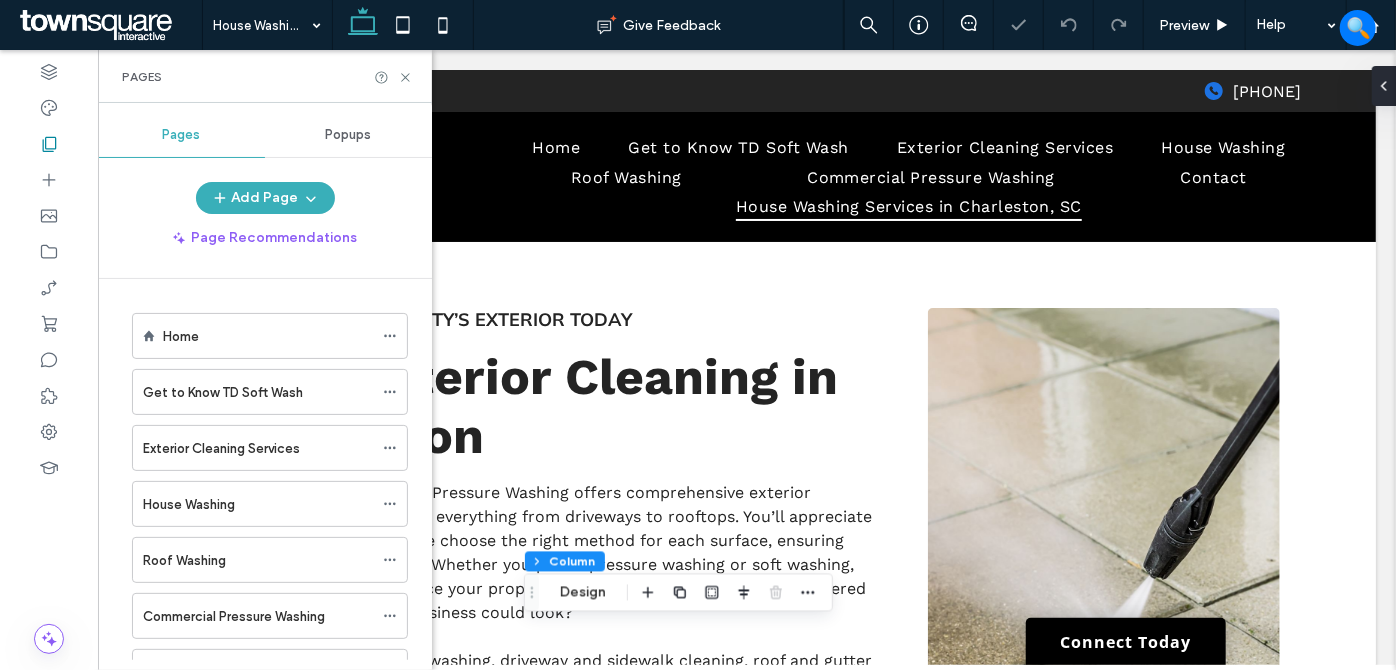 scroll, scrollTop: 0, scrollLeft: 0, axis: both 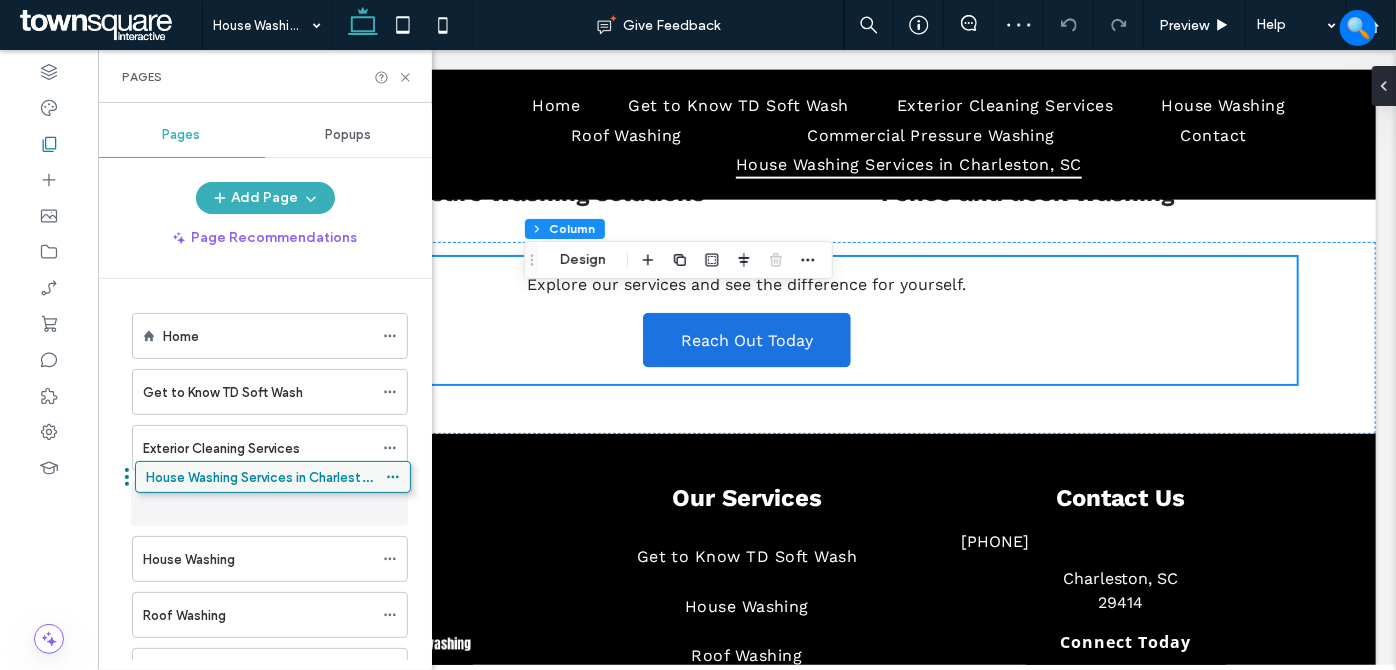 drag, startPoint x: 242, startPoint y: 594, endPoint x: 251, endPoint y: 485, distance: 109.370926 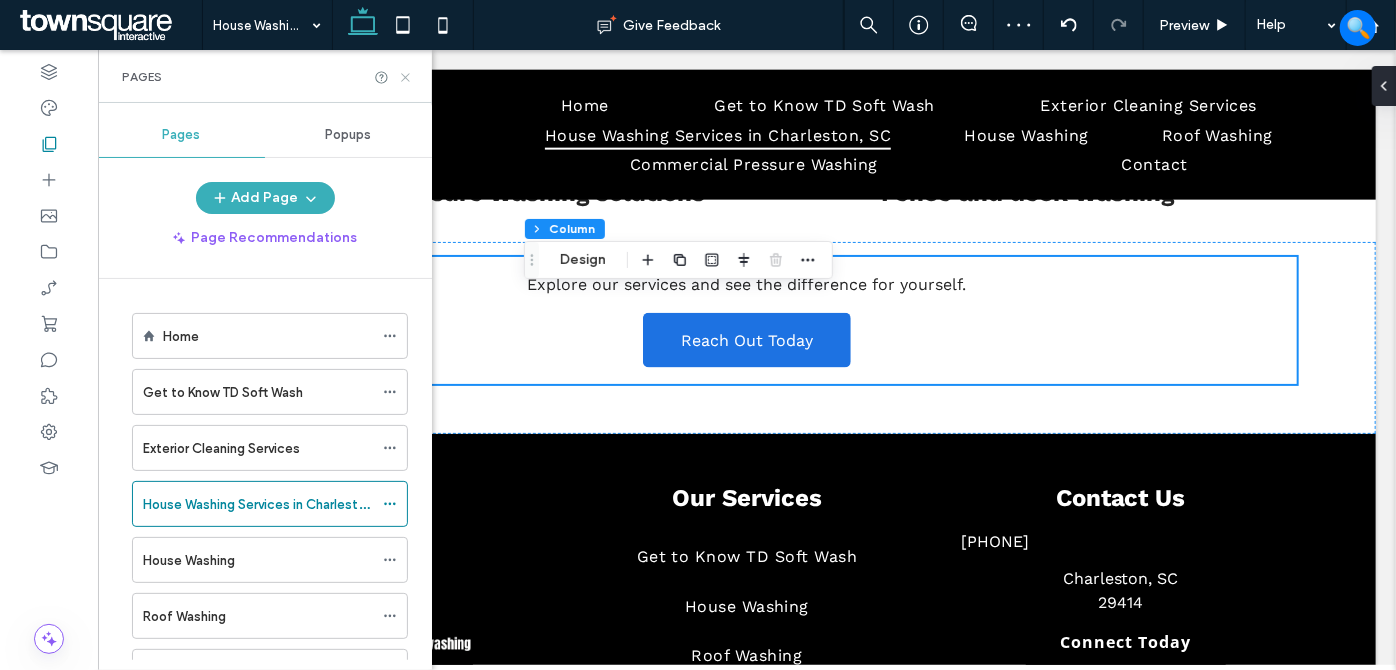 drag, startPoint x: 410, startPoint y: 74, endPoint x: 312, endPoint y: 24, distance: 110.01818 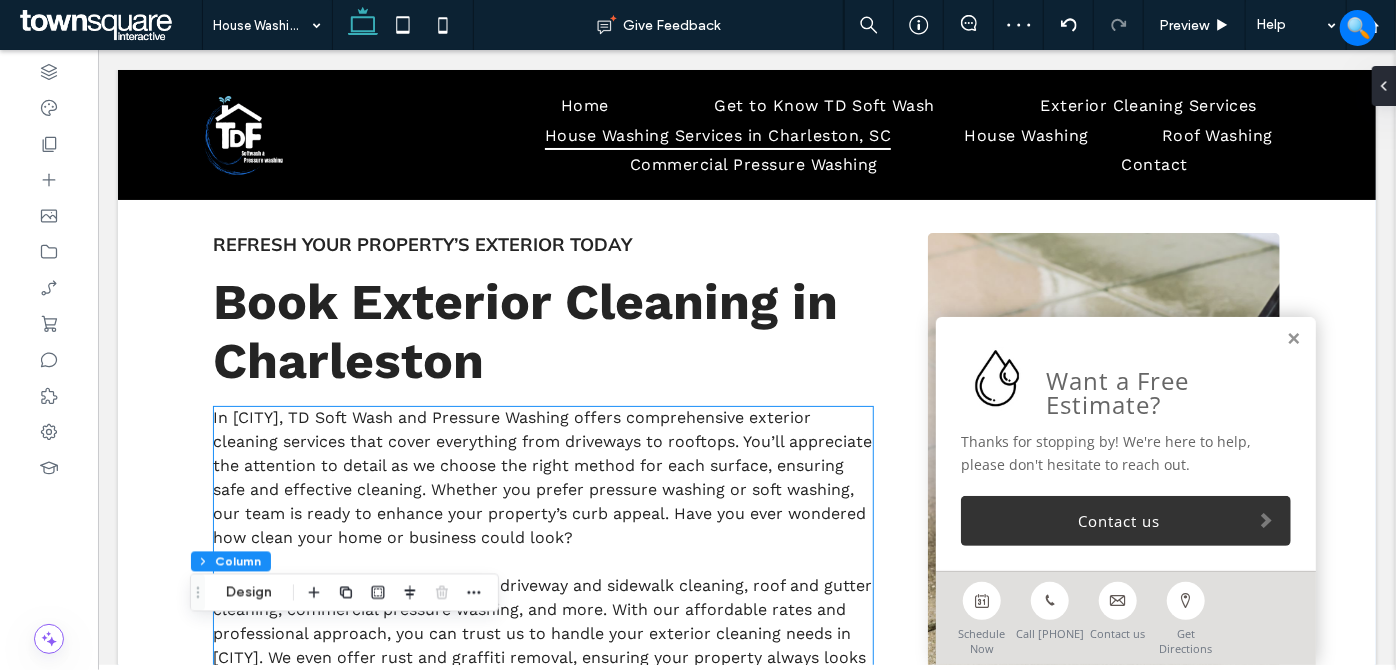 scroll, scrollTop: 0, scrollLeft: 0, axis: both 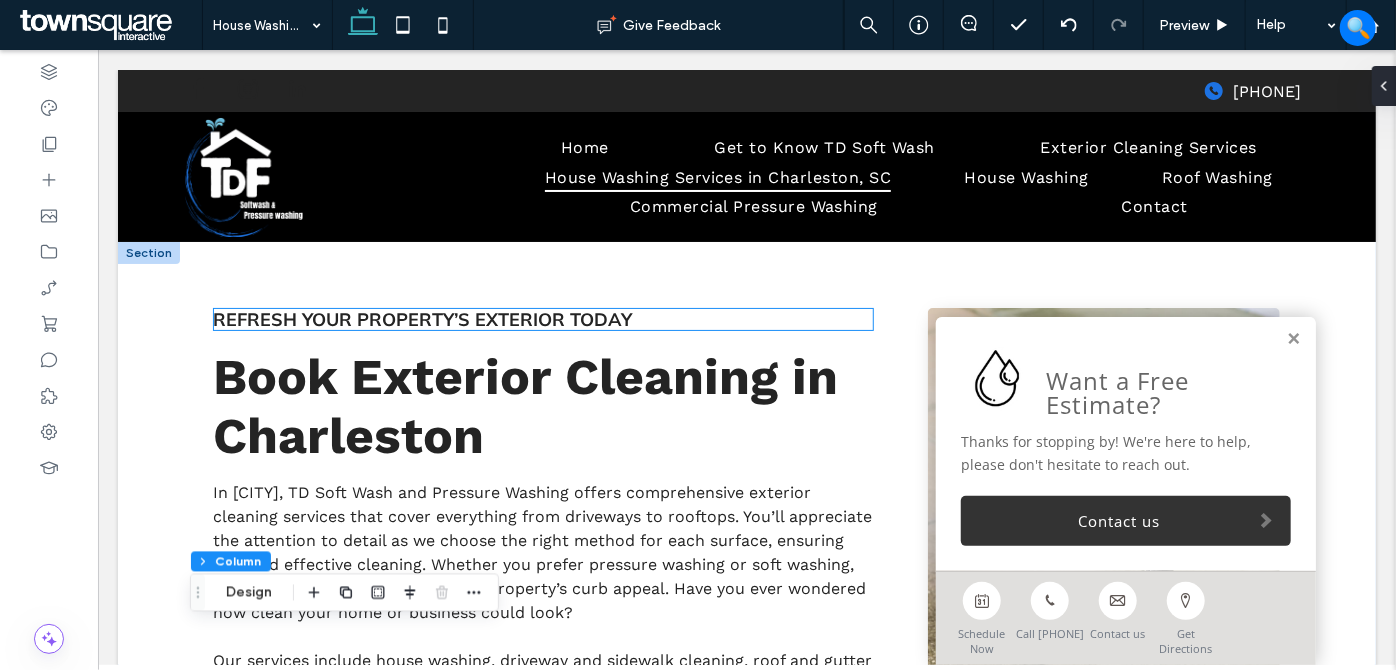 click on "Refresh Your Property’s Exterior Today" at bounding box center (421, 318) 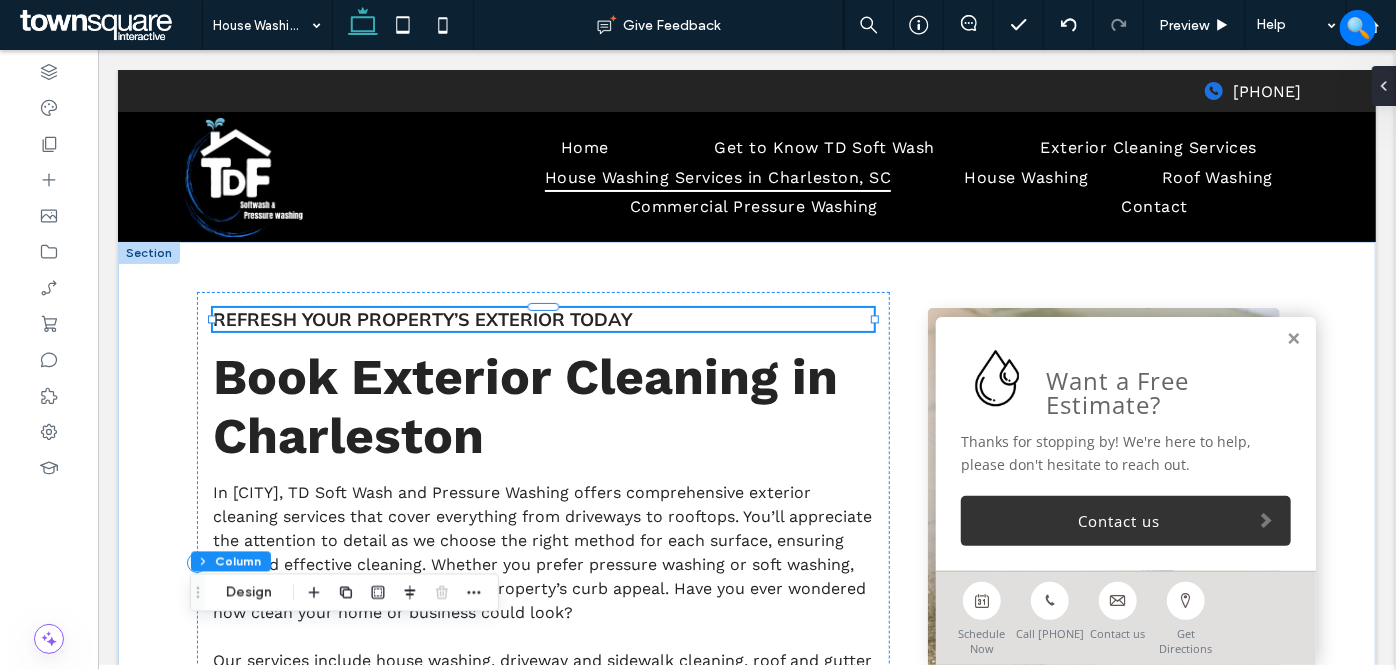 click on "Refresh Your Property’s Exterior Today" at bounding box center [421, 318] 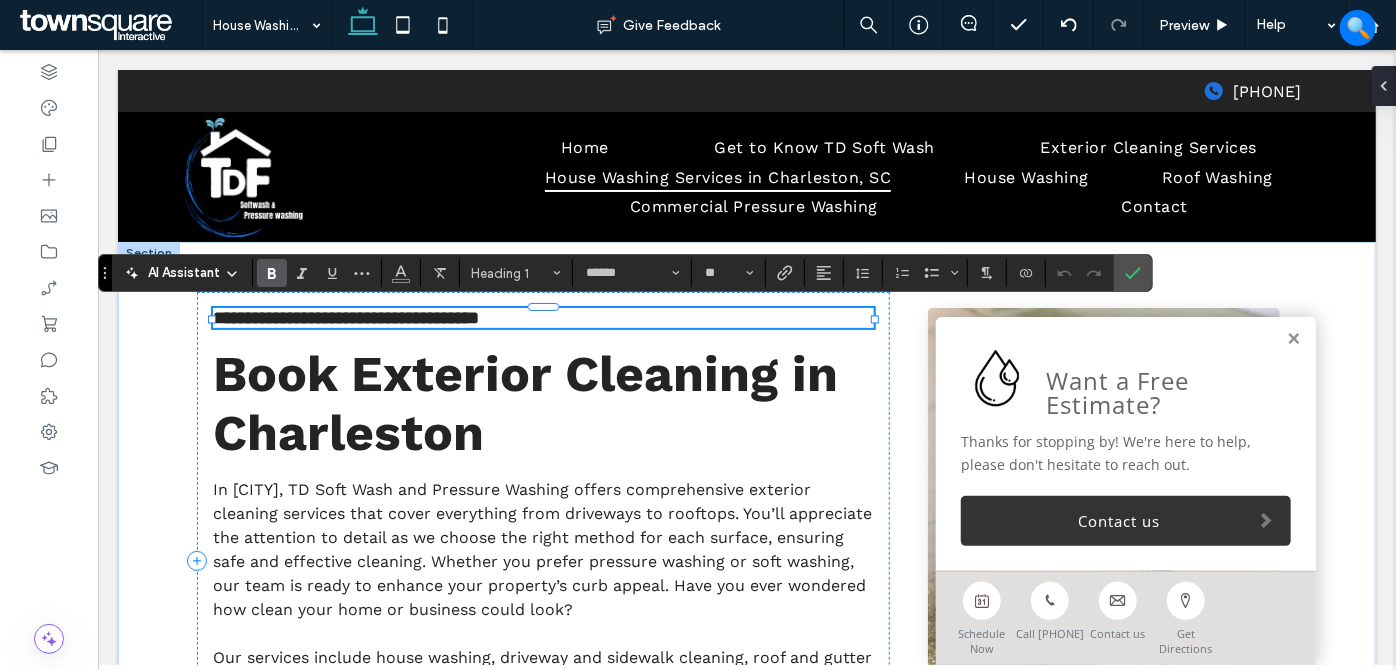 paste 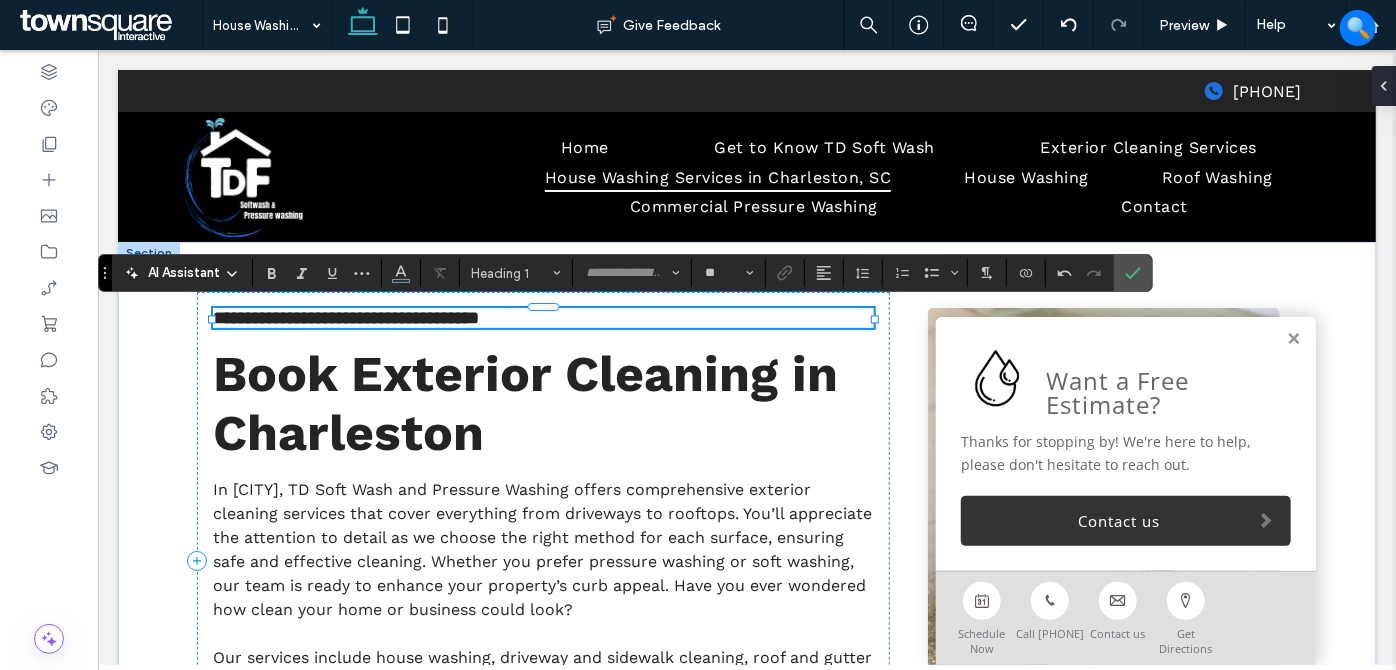type 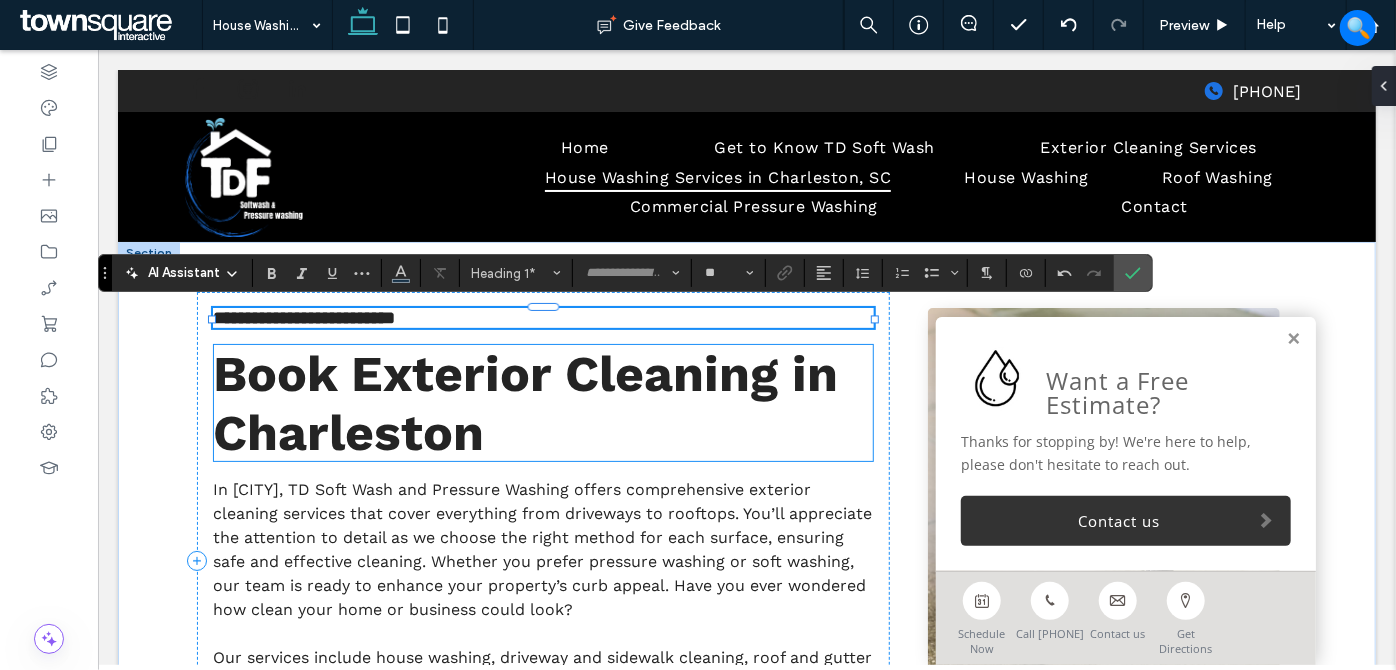 click on "Book Exterior Cleaning in Charleston" at bounding box center [542, 402] 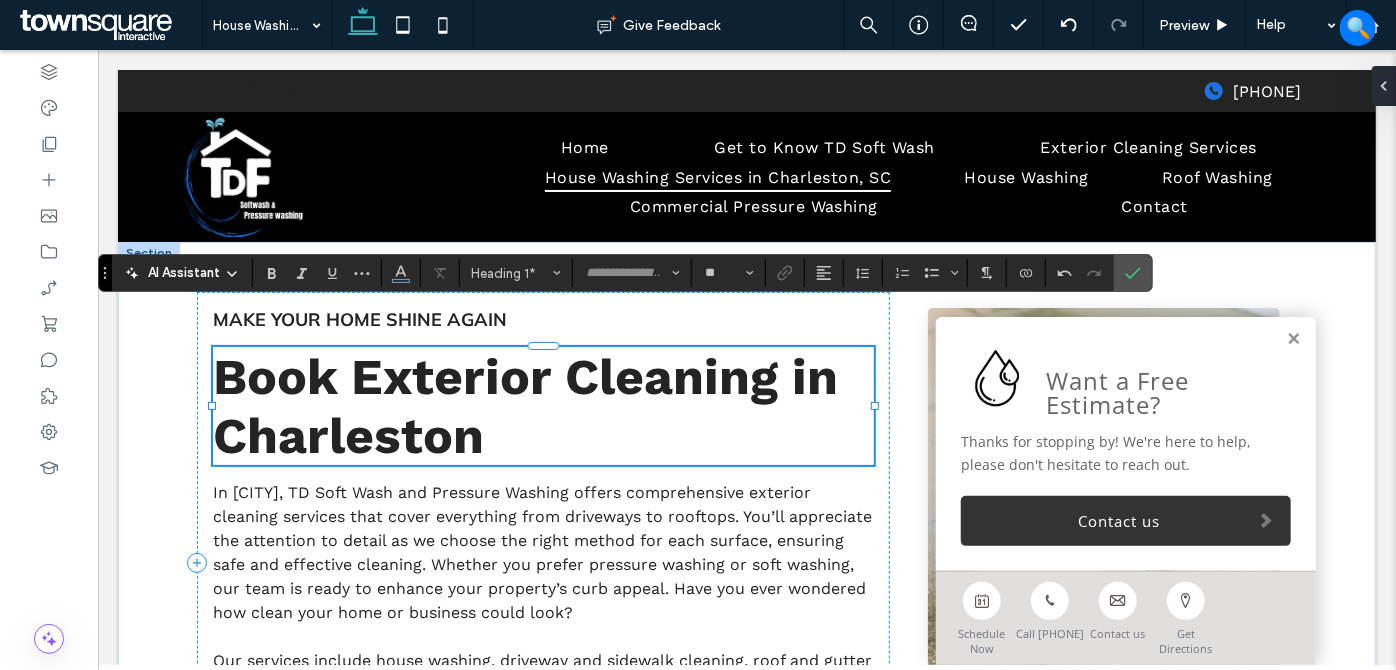 click on "Book Exterior Cleaning in Charleston" at bounding box center [542, 405] 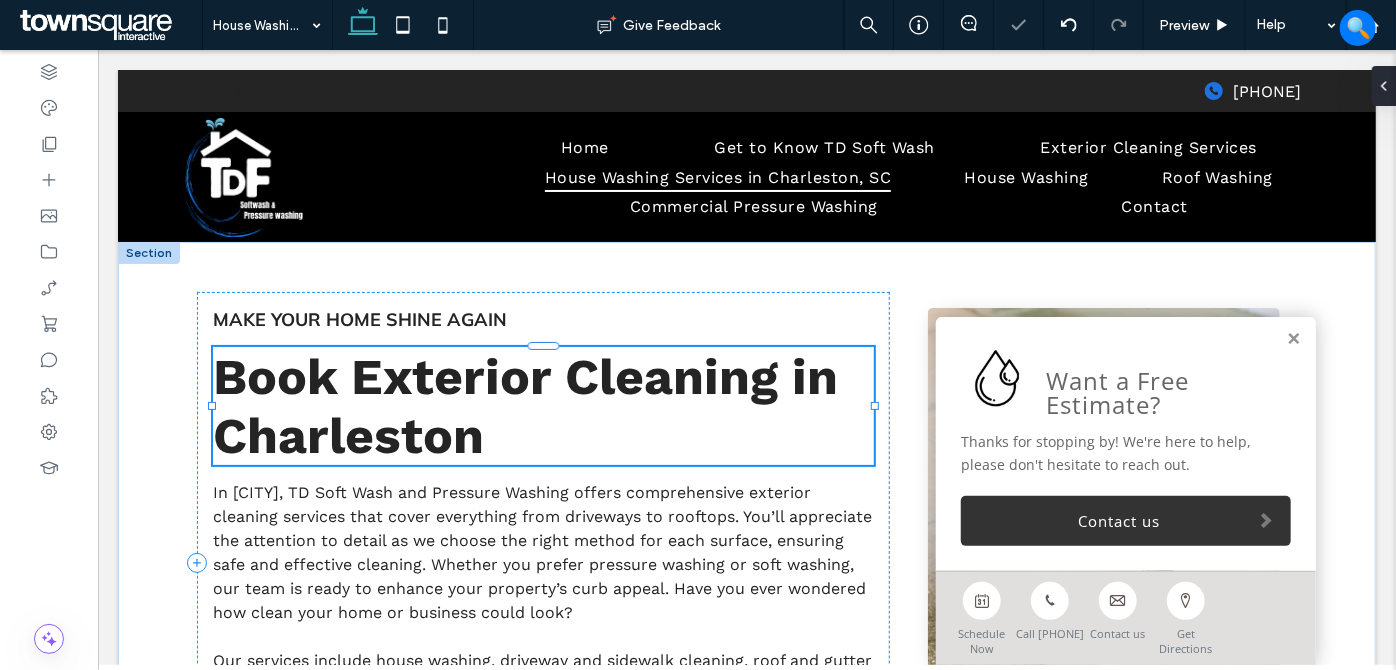 type on "*********" 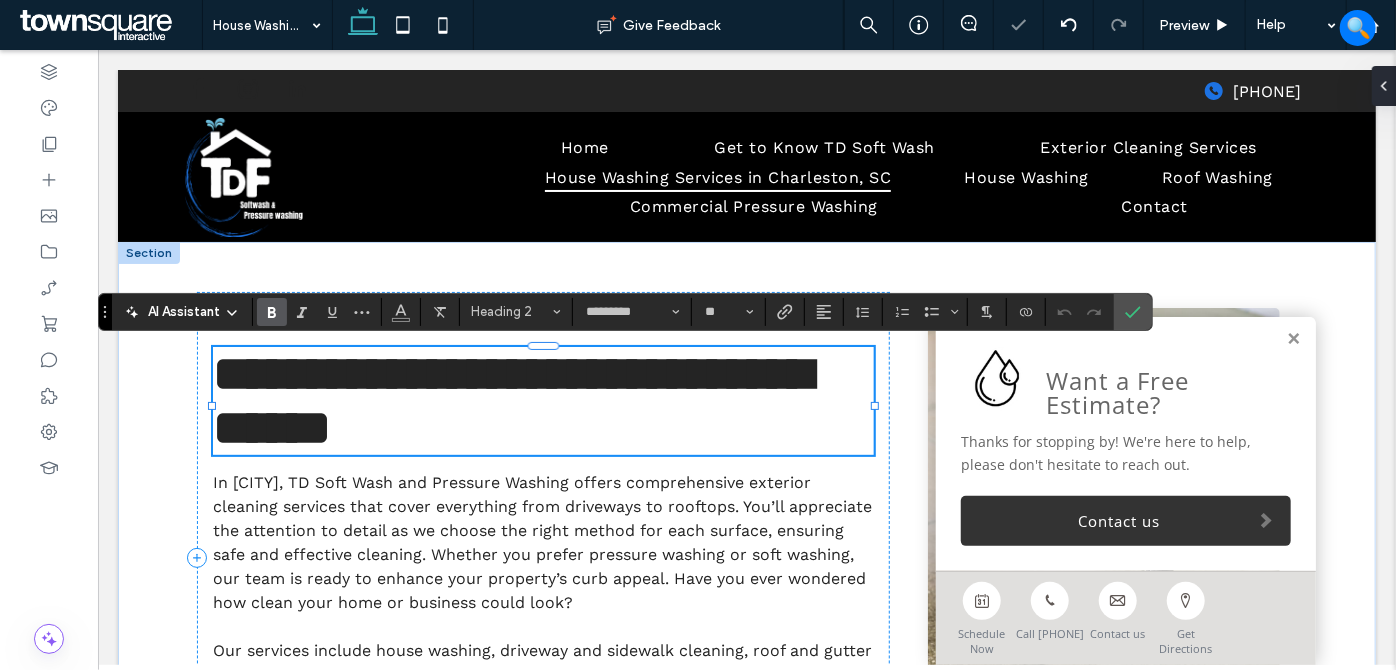 paste 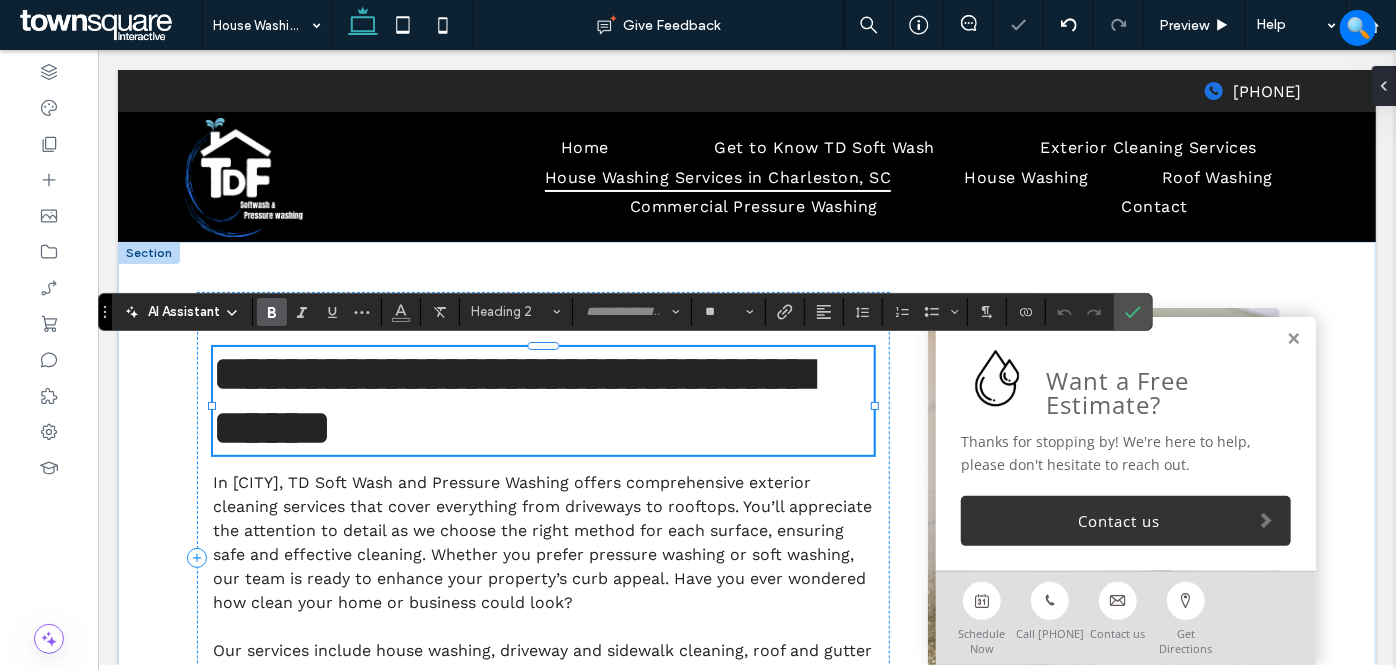 scroll, scrollTop: 16, scrollLeft: 0, axis: vertical 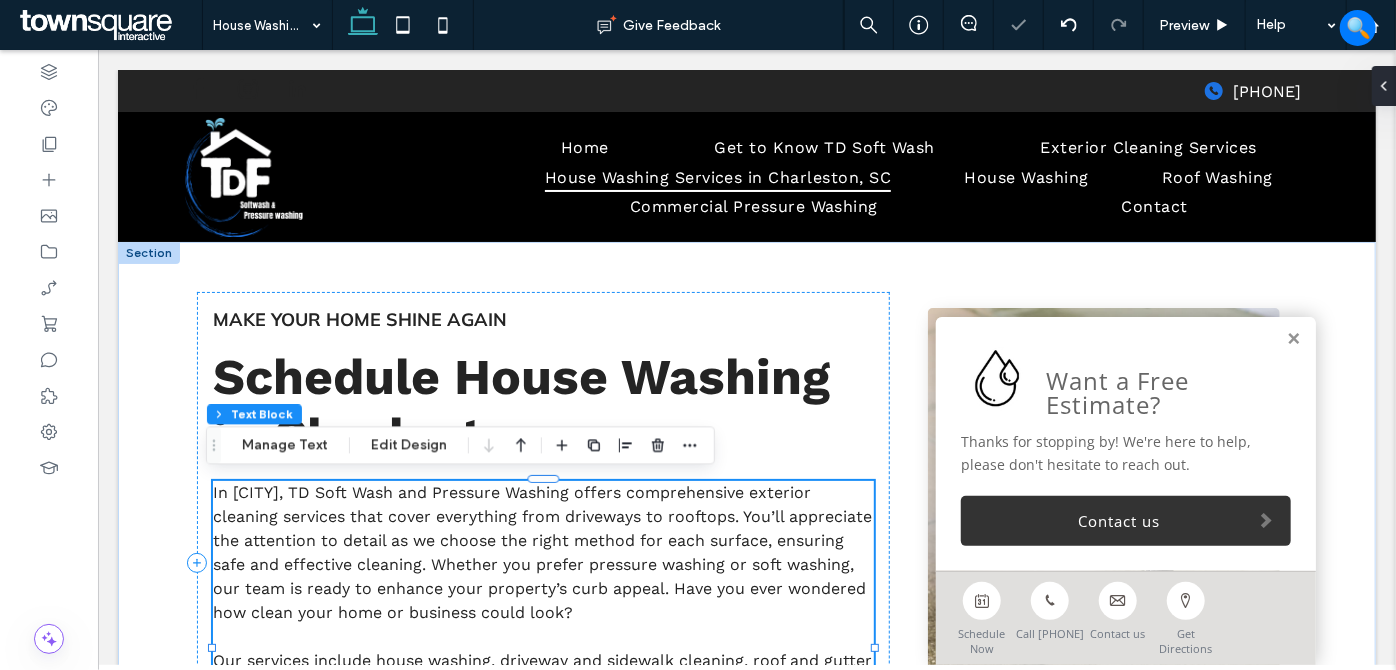 click on "In [CITY], TD Soft Wash and Pressure Washing offers comprehensive exterior cleaning services that cover everything from driveways to rooftops. You’ll appreciate the attention to detail as we choose the right method for each surface, ensuring safe and effective cleaning. Whether you prefer pressure washing or soft washing, our team is ready to enhance your property’s curb appeal. Have you ever wondered how clean your home or business could look?" at bounding box center (541, 551) 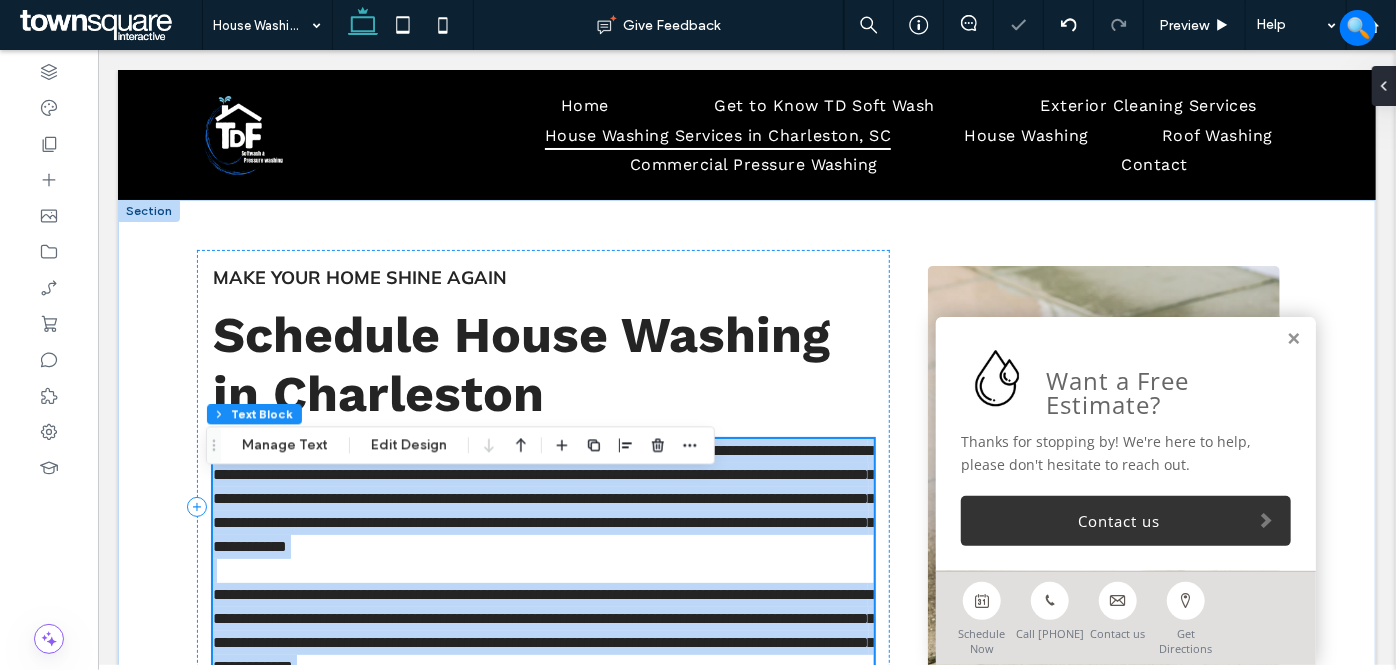 scroll, scrollTop: 290, scrollLeft: 0, axis: vertical 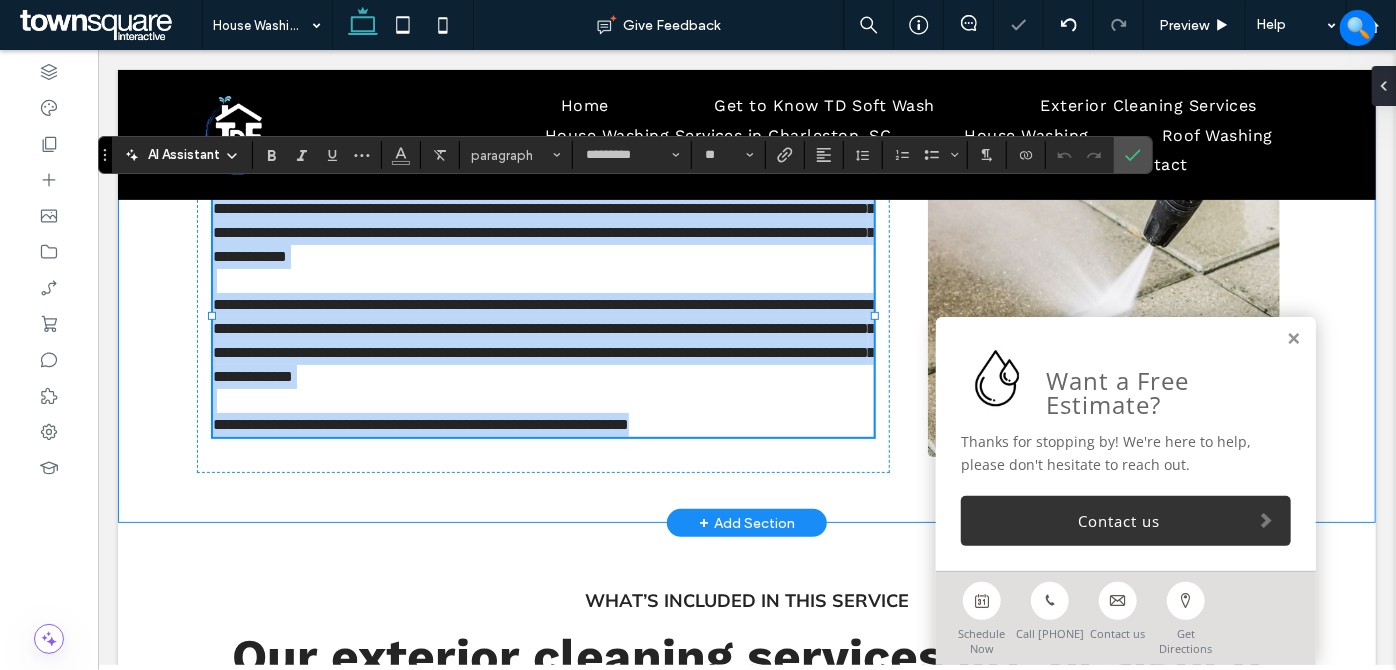 paste 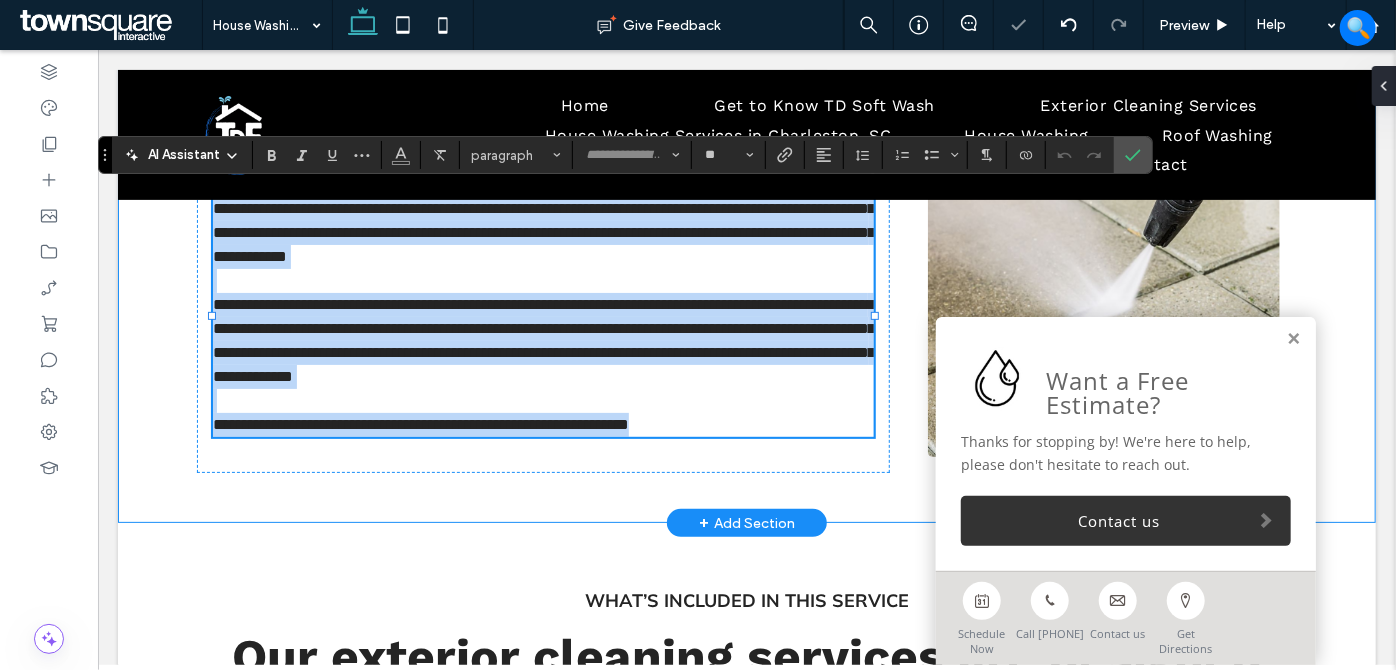scroll, scrollTop: 37, scrollLeft: 0, axis: vertical 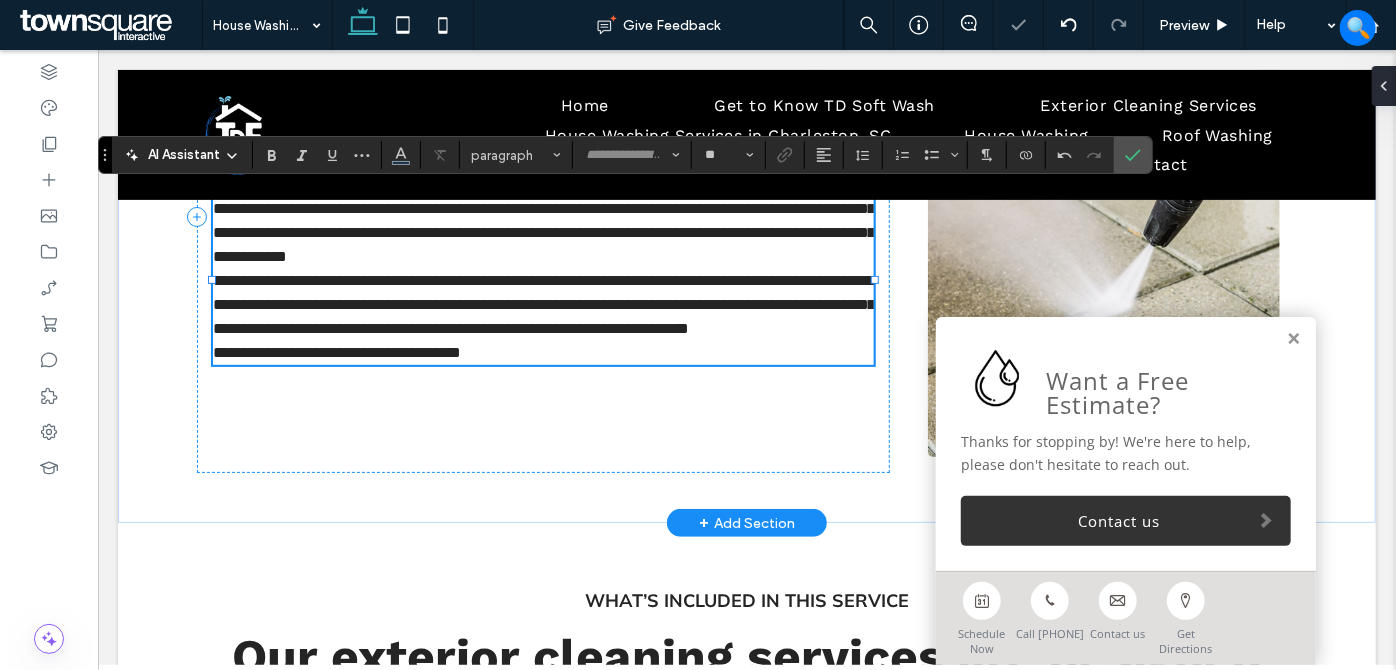 type on "*********" 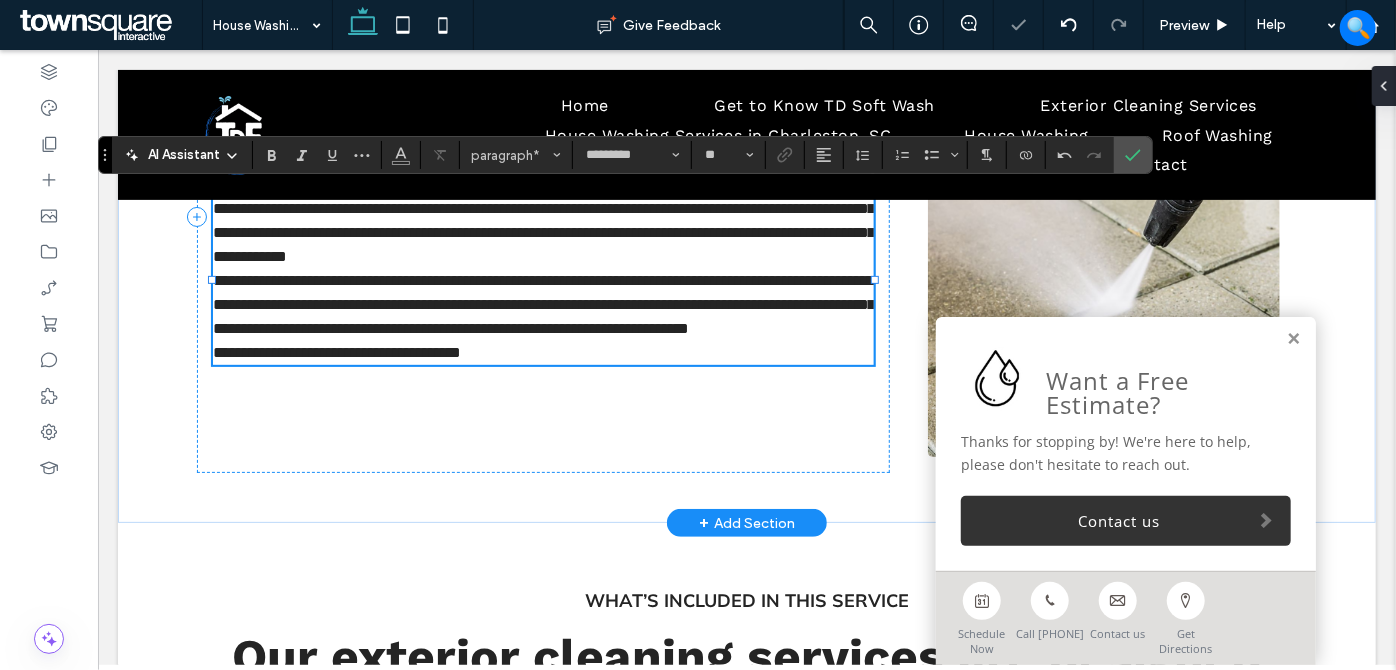 click on "**********" at bounding box center [542, 208] 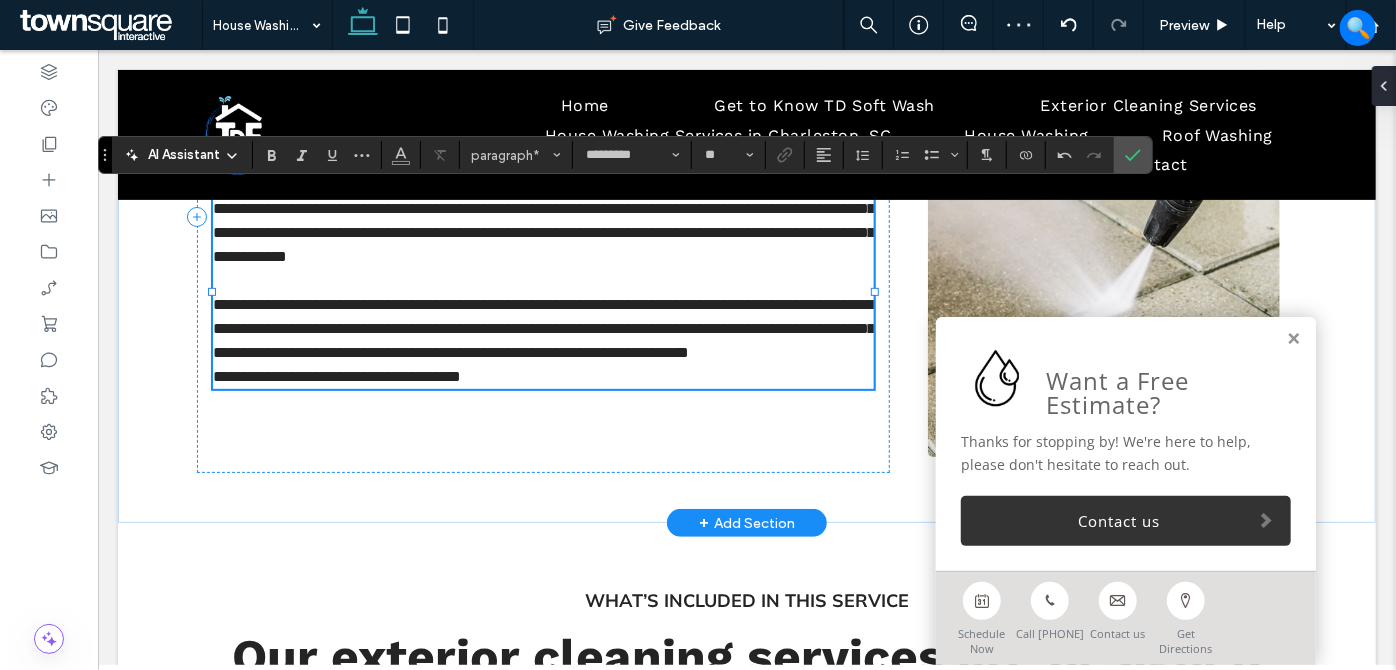 click on "**********" at bounding box center (542, 328) 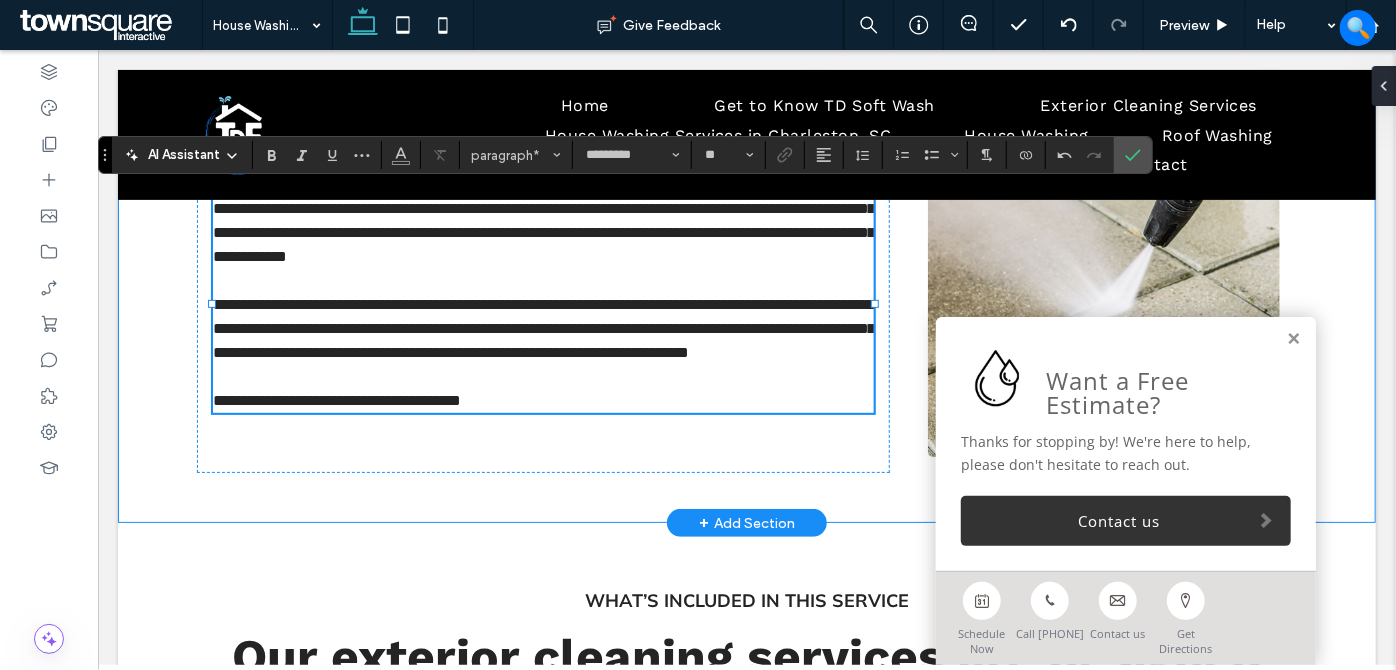 click on "**********" at bounding box center [746, 215] 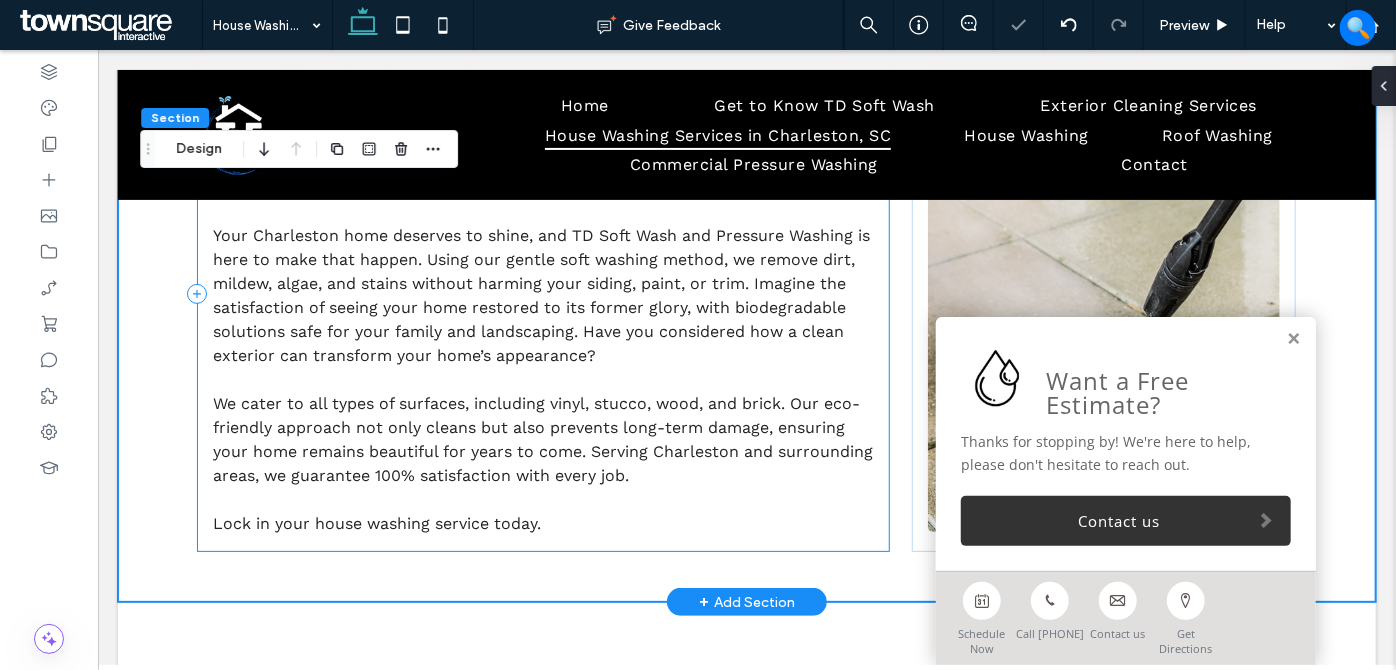 scroll, scrollTop: 108, scrollLeft: 0, axis: vertical 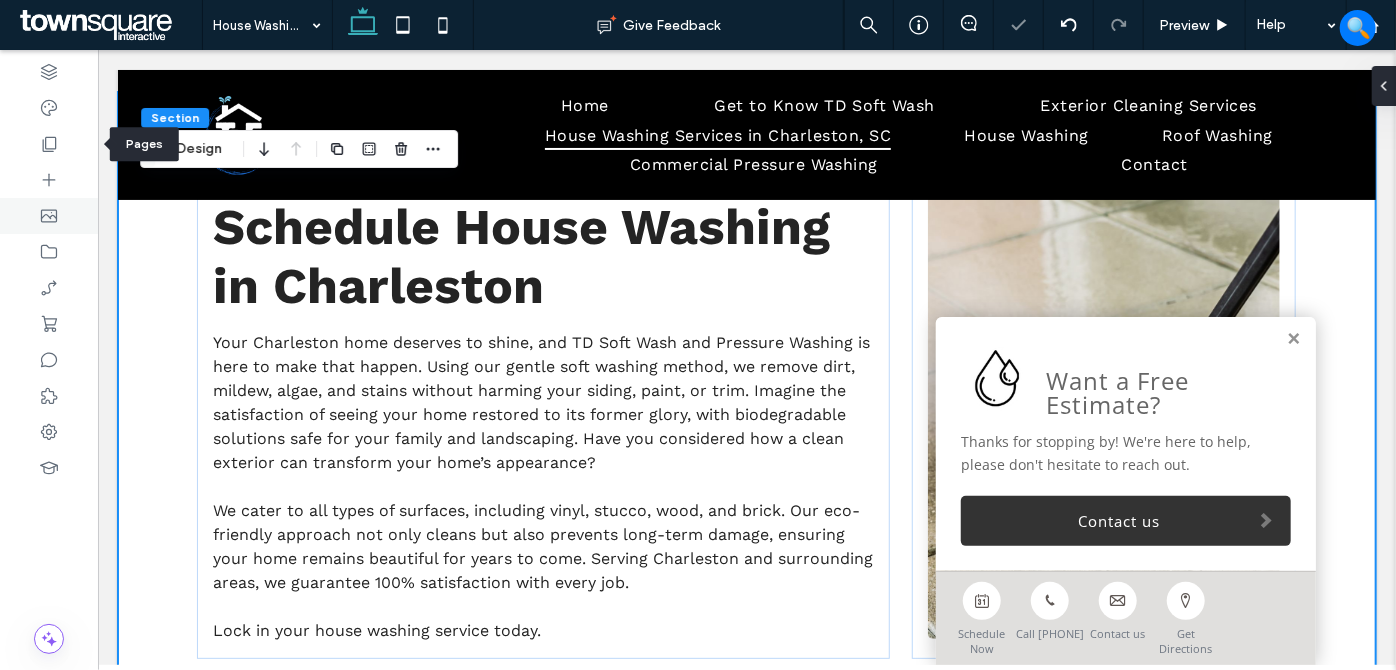 drag, startPoint x: 40, startPoint y: 150, endPoint x: 88, endPoint y: 221, distance: 85.70297 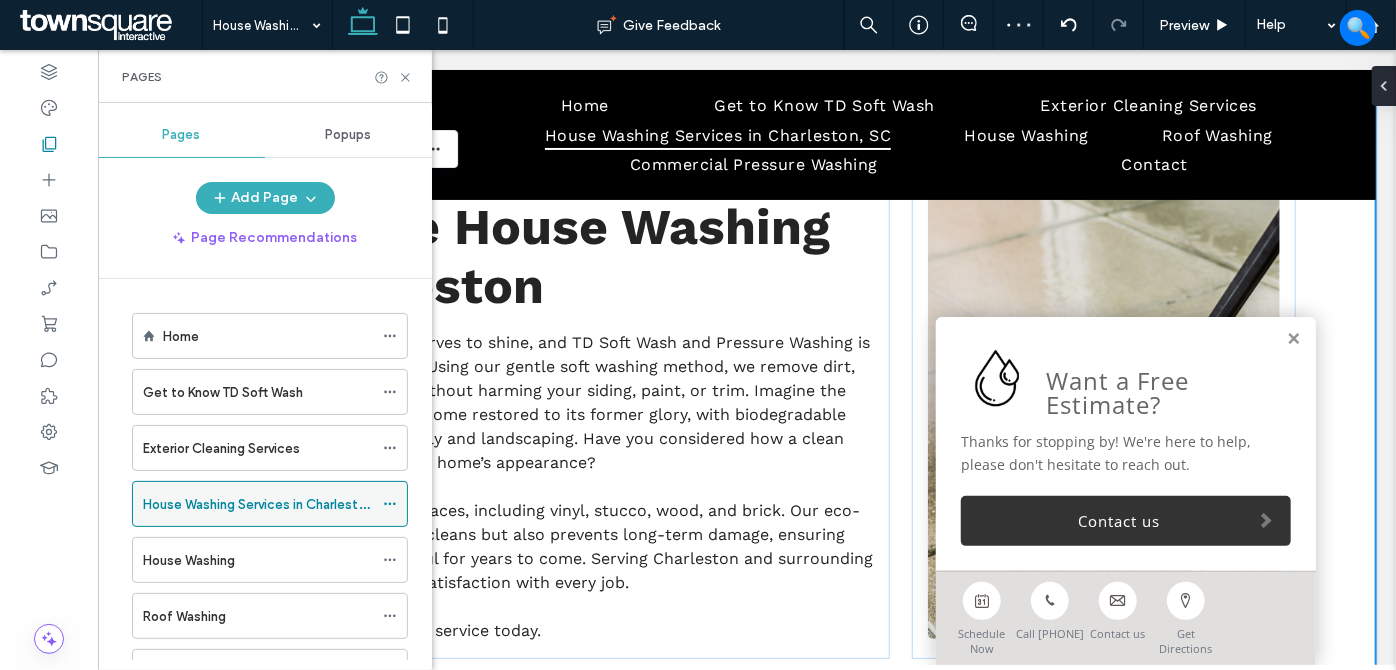 click 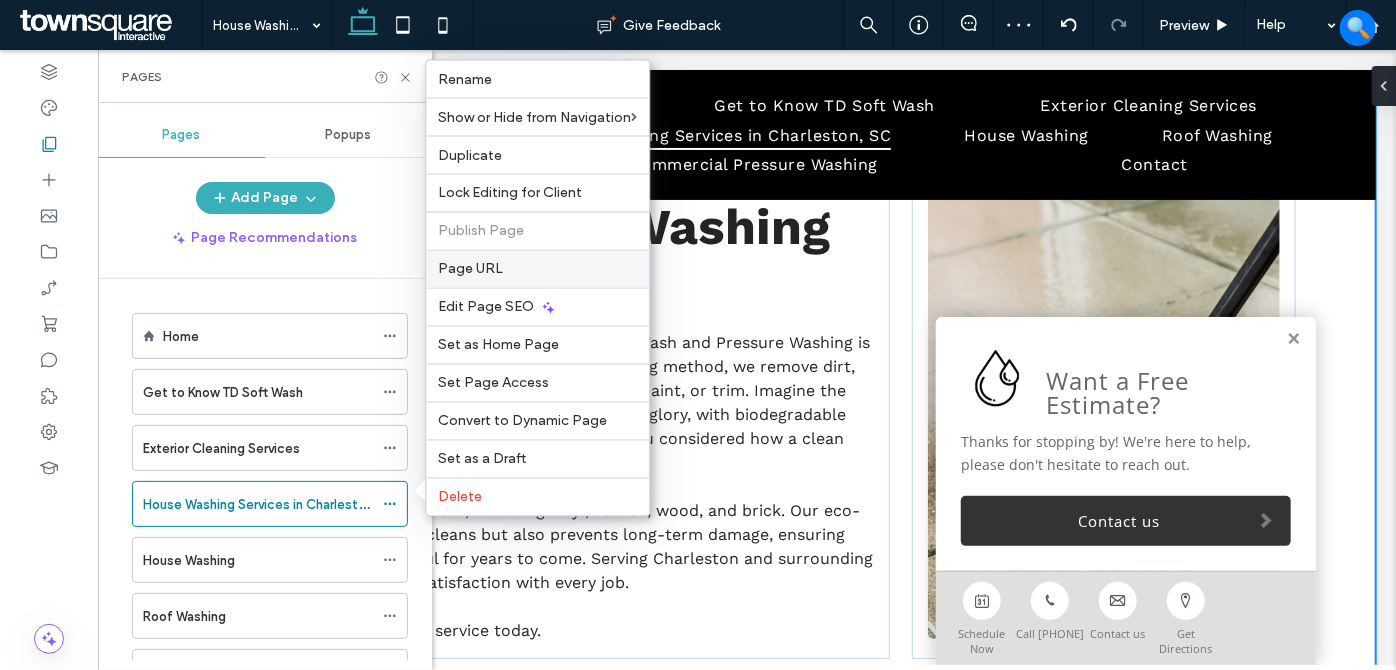 click on "Page URL" at bounding box center [470, 269] 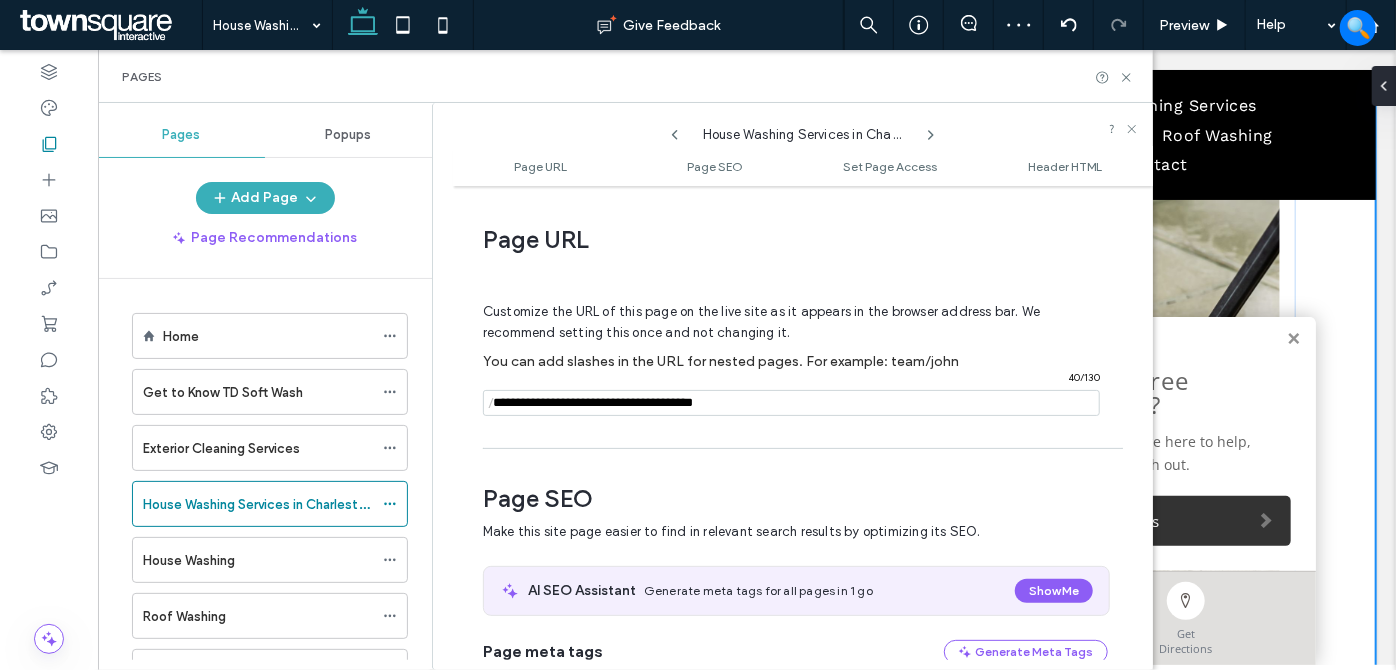 scroll, scrollTop: 10, scrollLeft: 0, axis: vertical 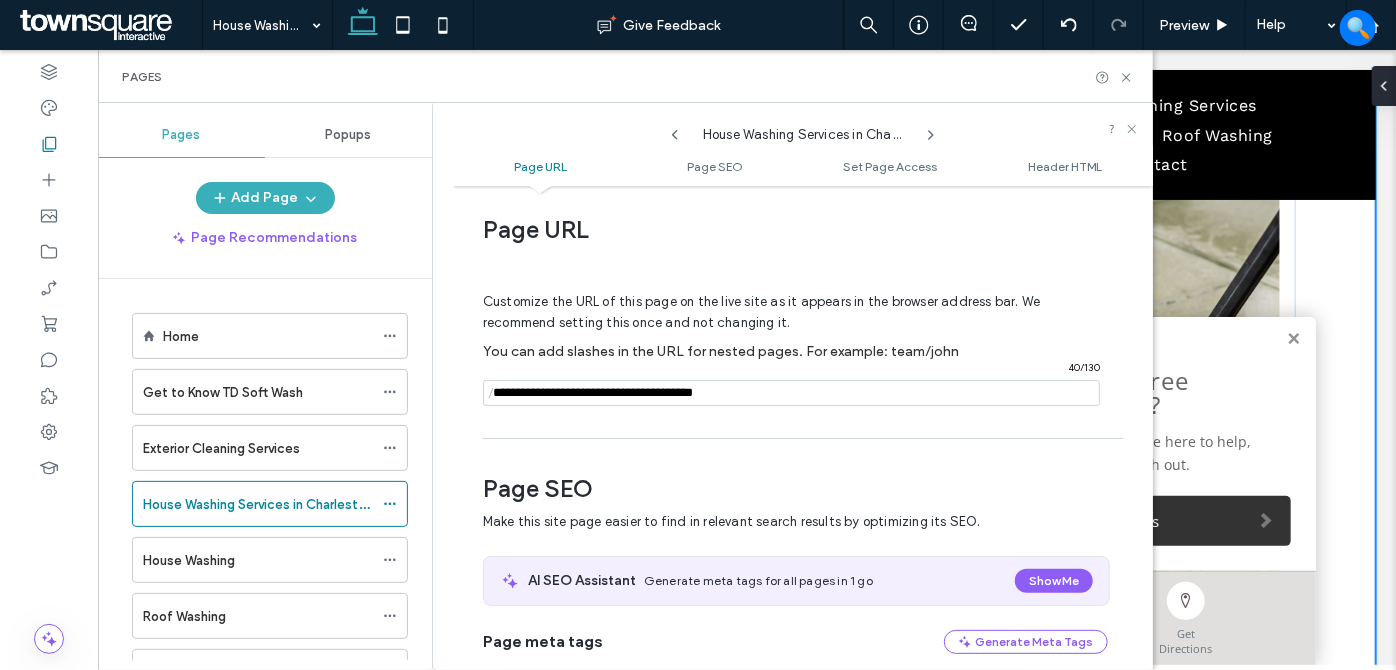 click at bounding box center (791, 393) 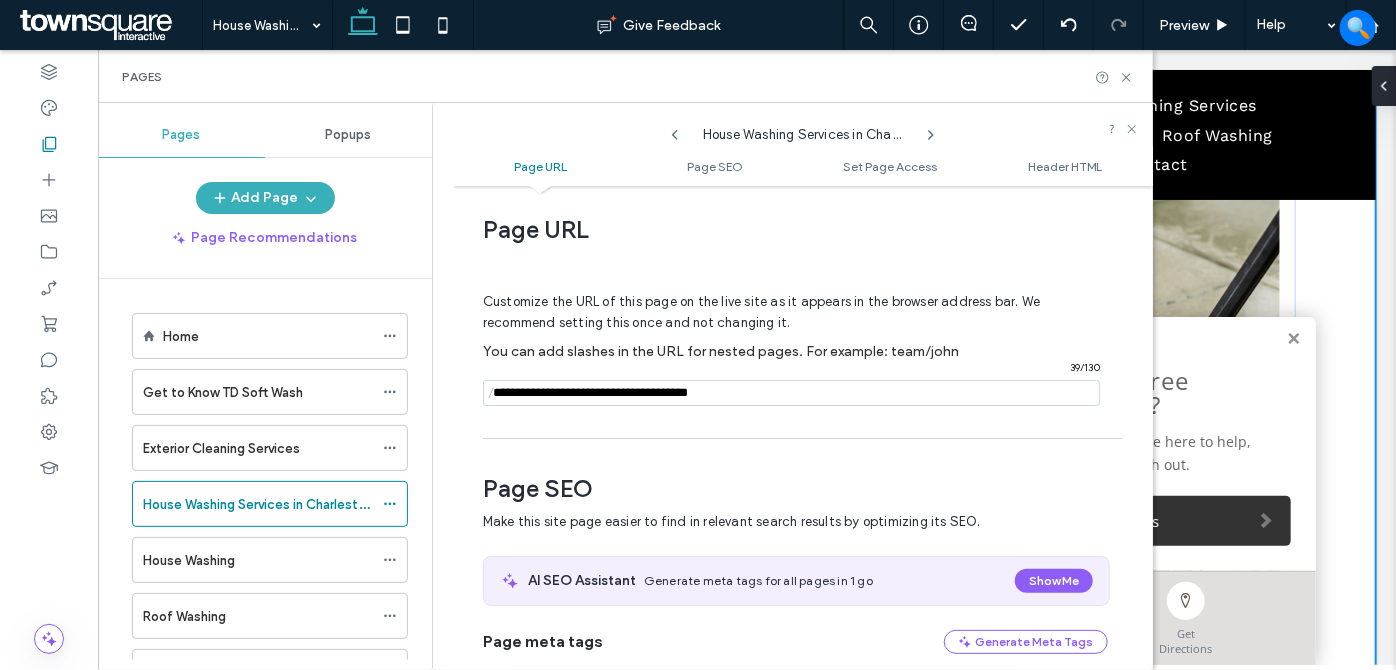 type on "**********" 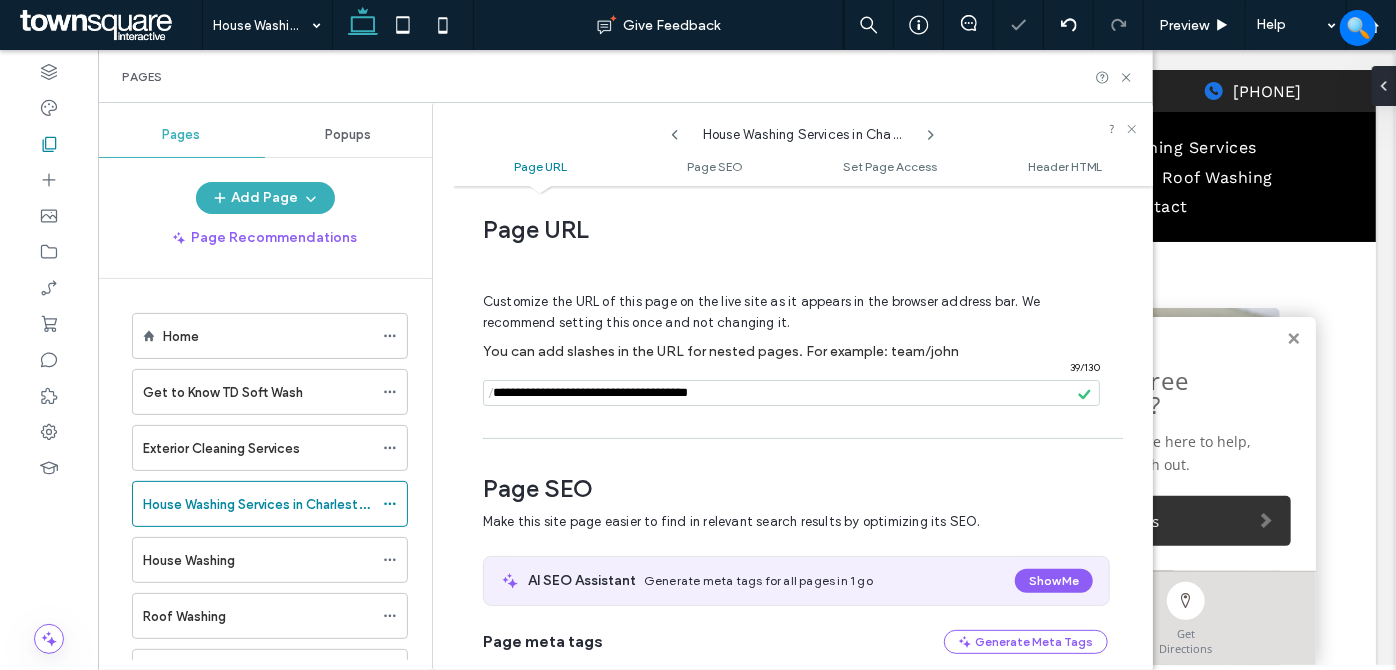 scroll, scrollTop: 0, scrollLeft: 0, axis: both 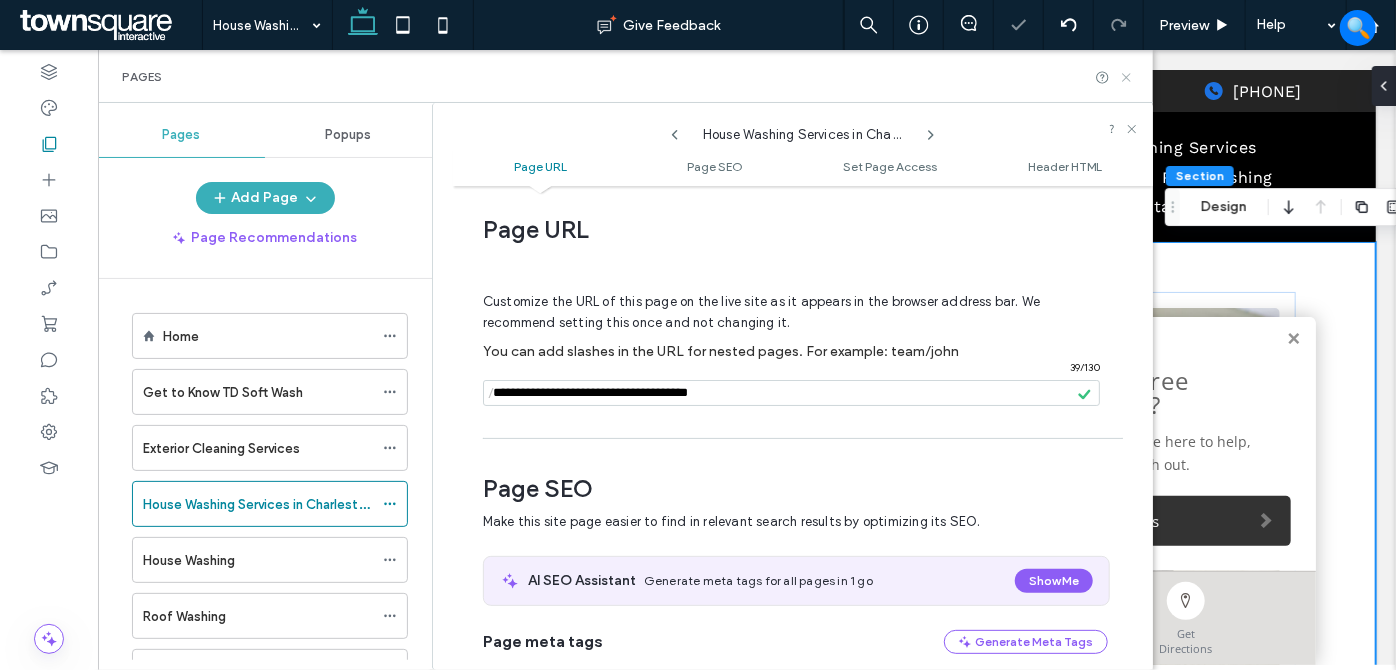 click 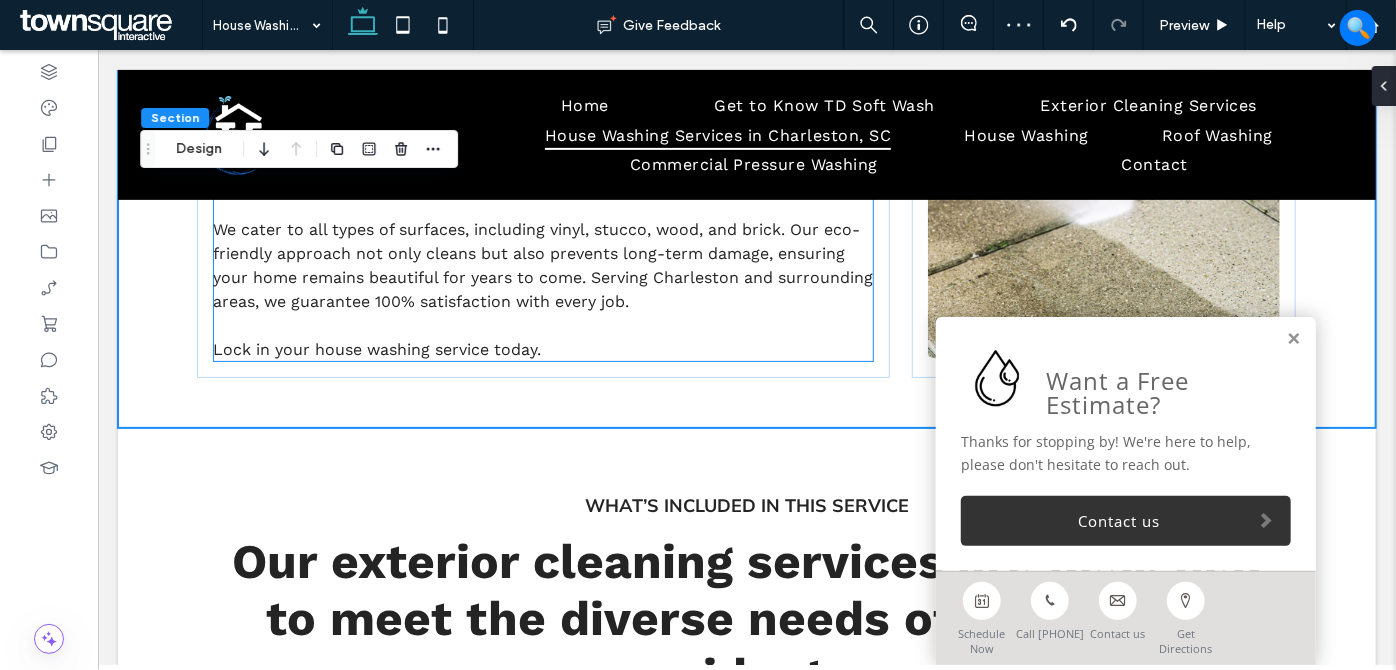 scroll, scrollTop: 636, scrollLeft: 0, axis: vertical 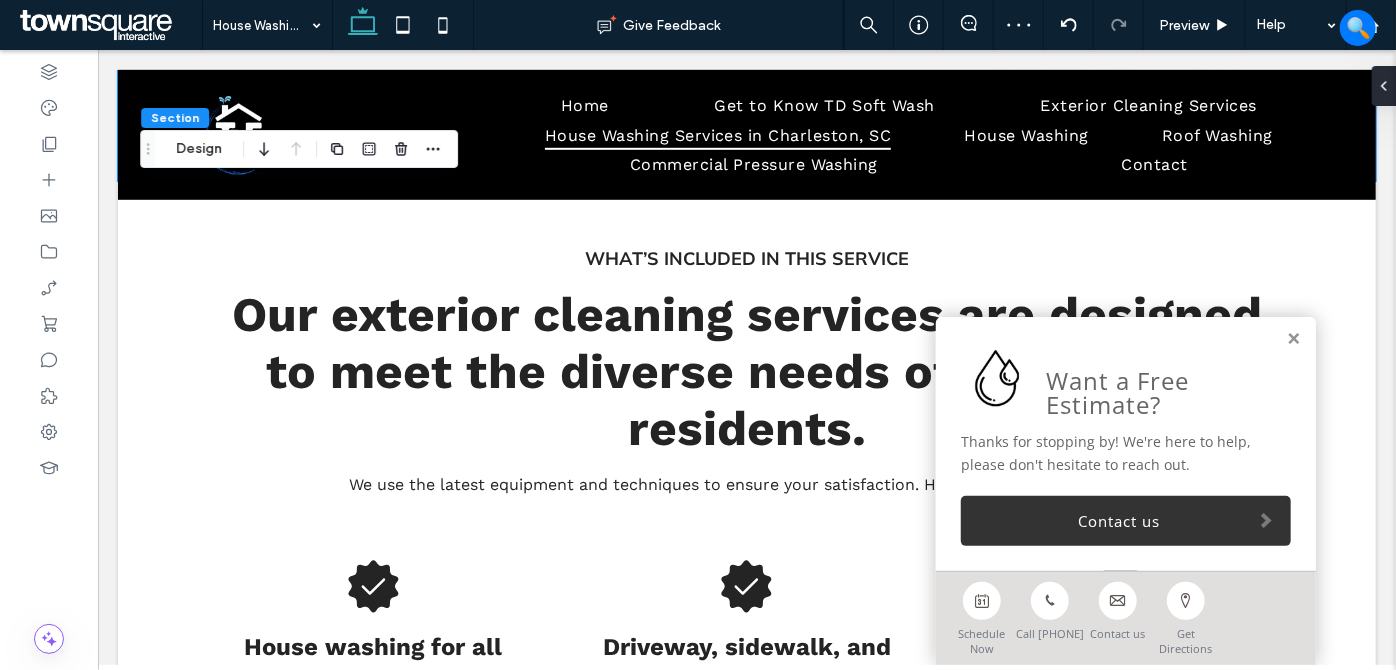 drag, startPoint x: 1279, startPoint y: 336, endPoint x: 1377, endPoint y: 337, distance: 98.005104 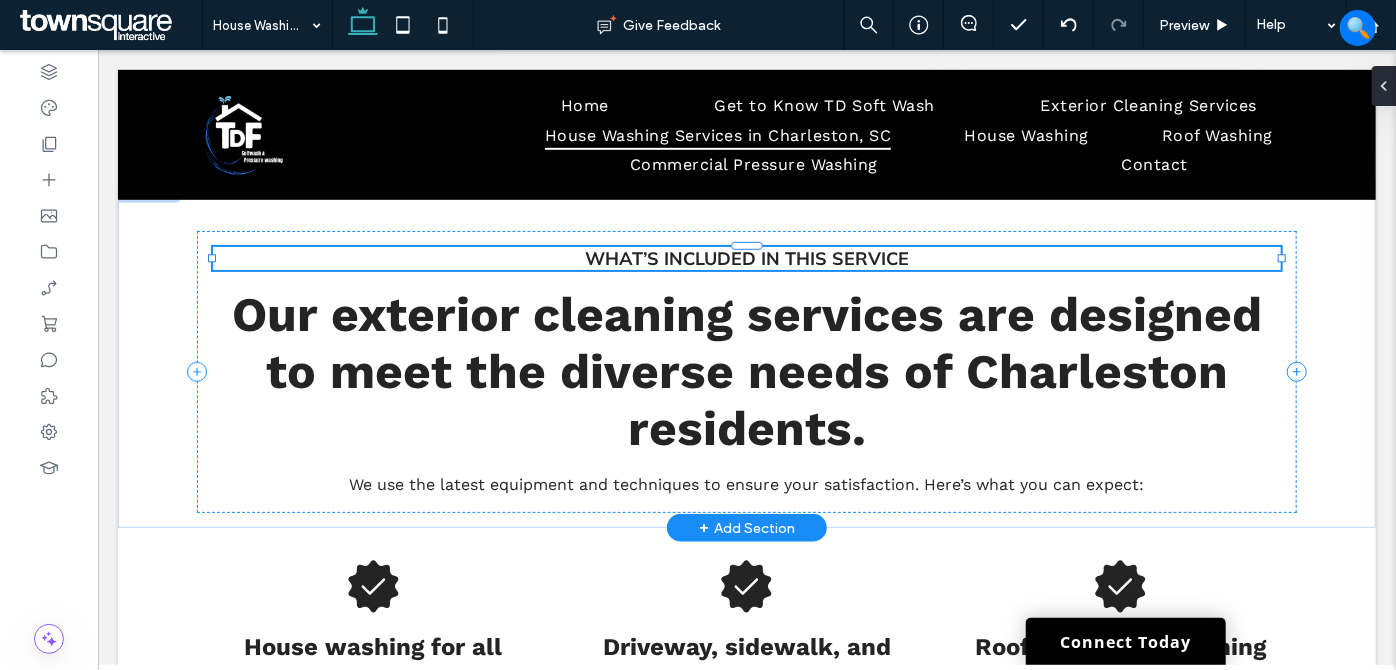 click on "What’s Included in This Service" at bounding box center (746, 257) 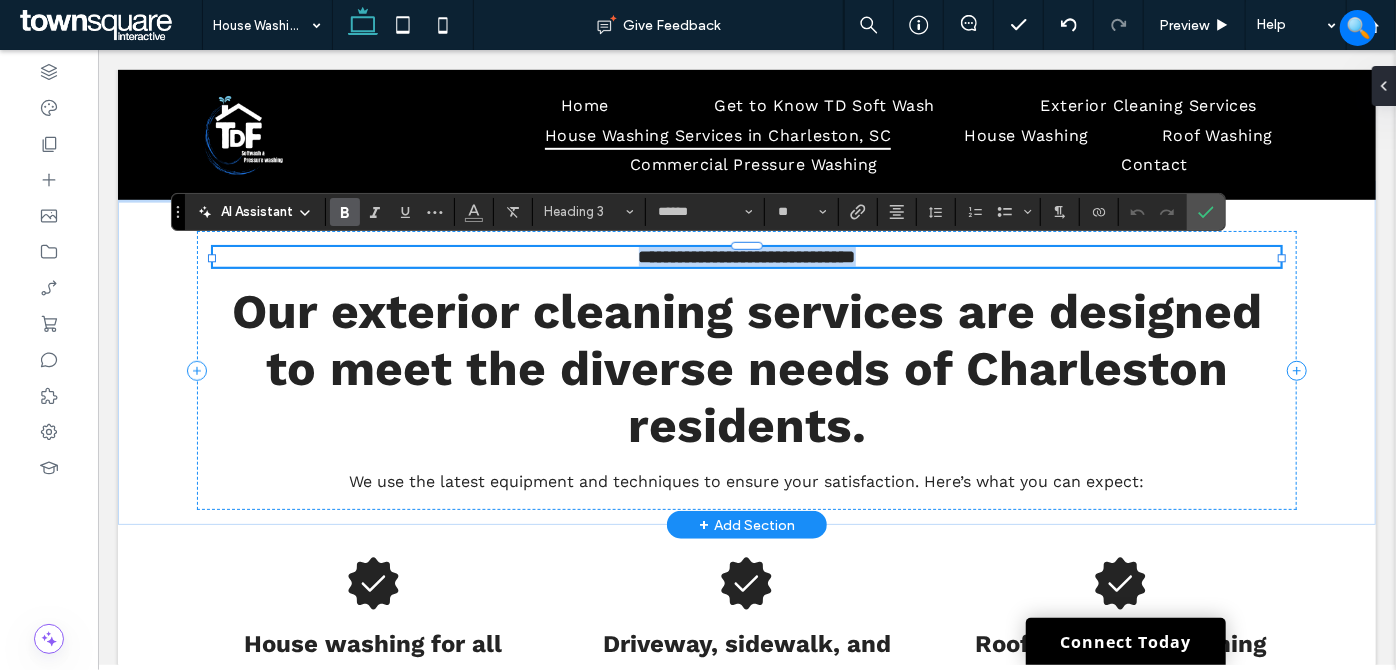 paste 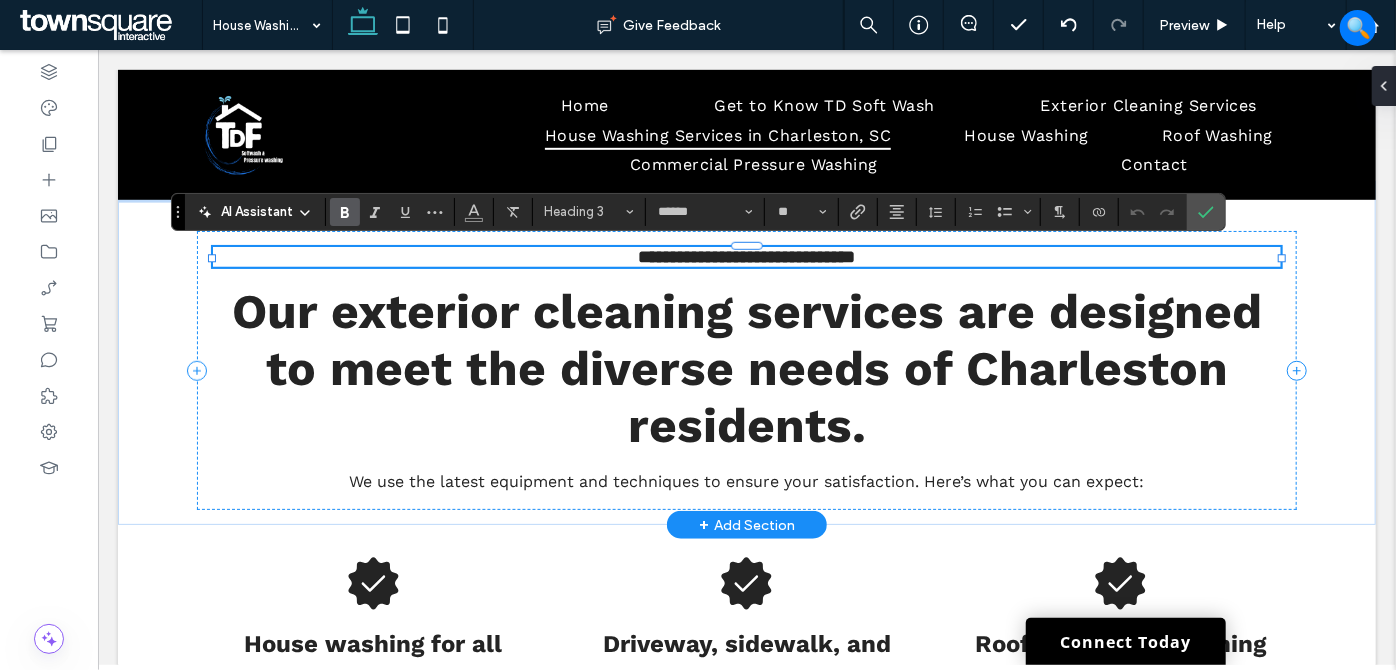 type 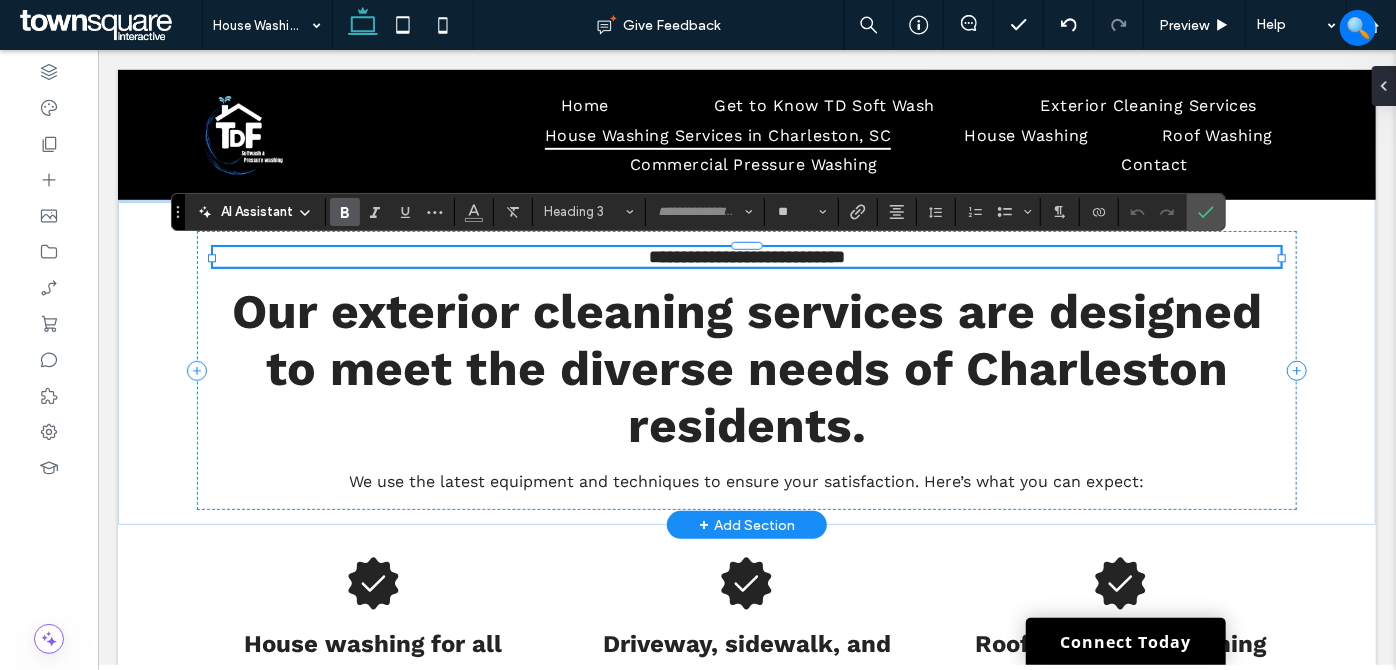 scroll, scrollTop: 17, scrollLeft: 0, axis: vertical 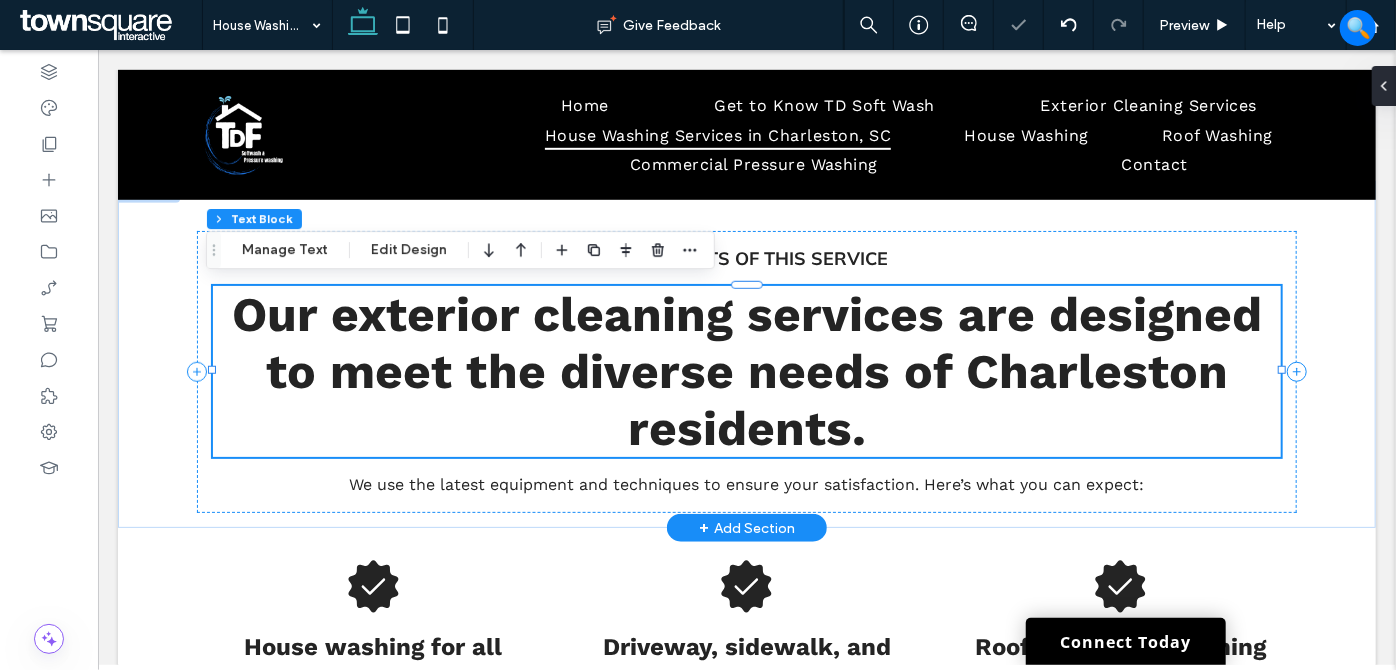 click on "Our exterior cleaning services are designed to meet the diverse needs of Charleston residents." at bounding box center (746, 370) 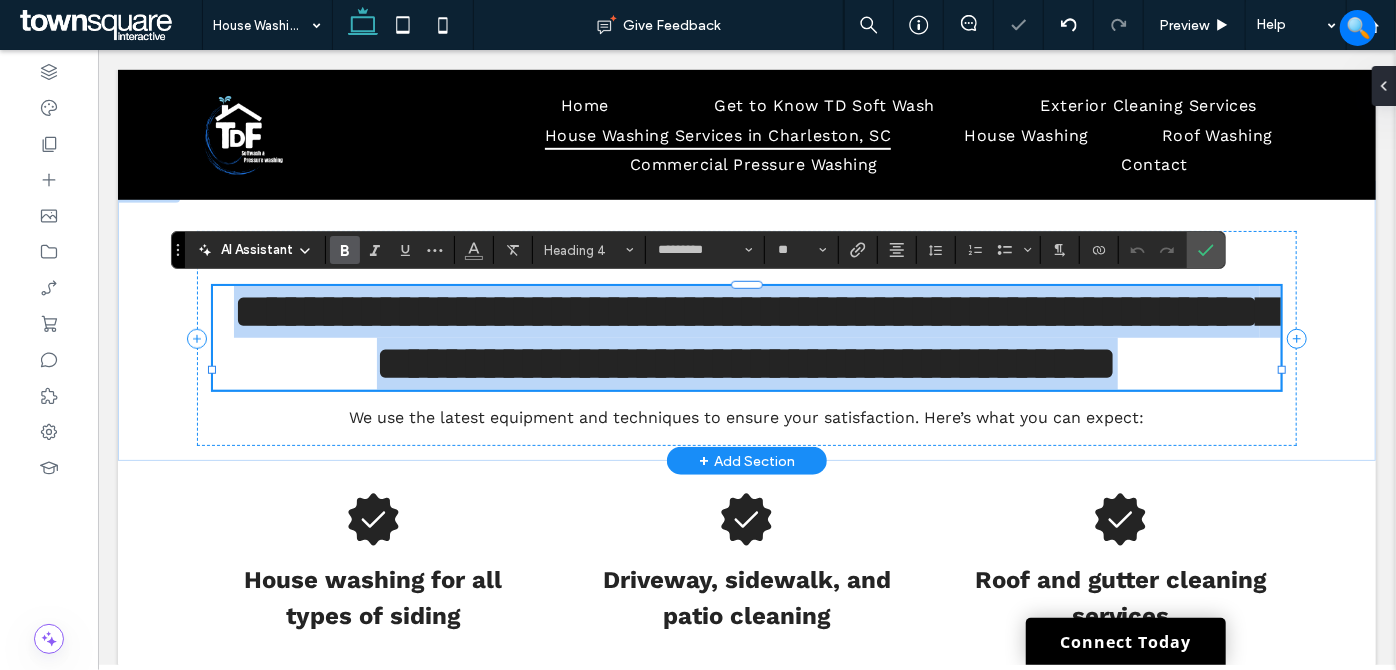 paste 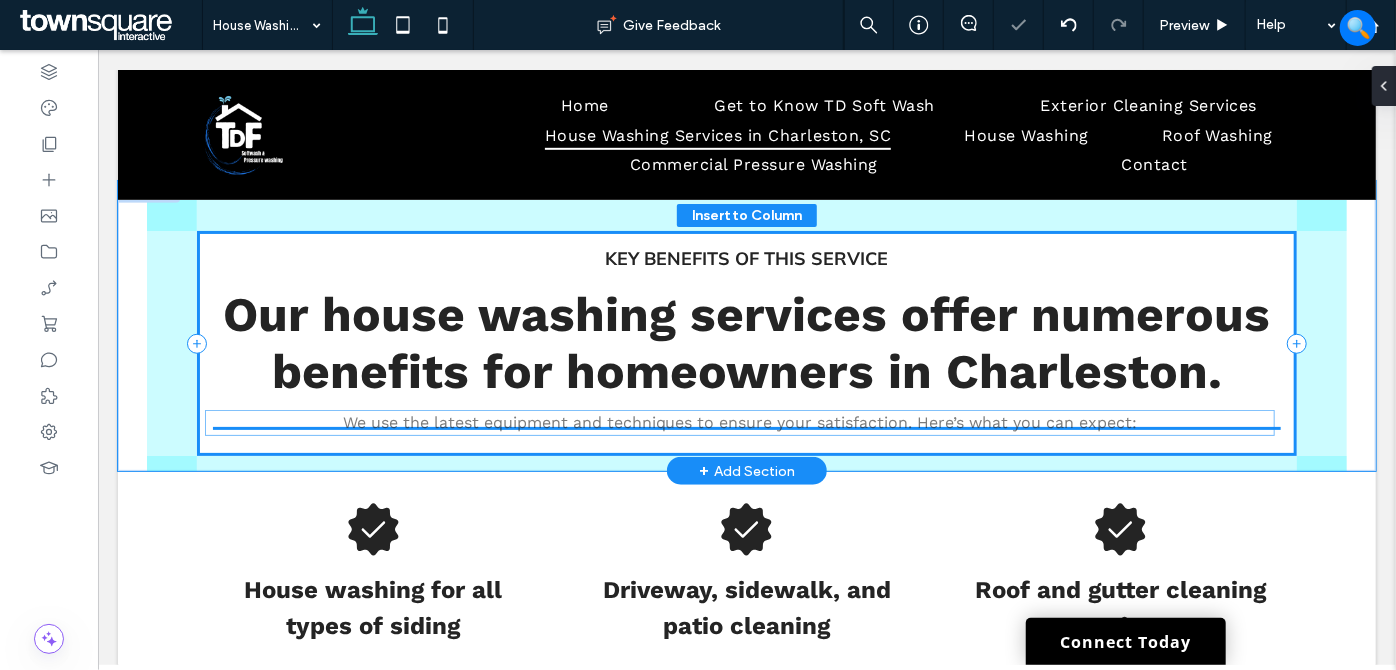 click on "We use the latest equipment and techniques to ensure your satisfaction. Here’s what you can expect:" at bounding box center (739, 421) 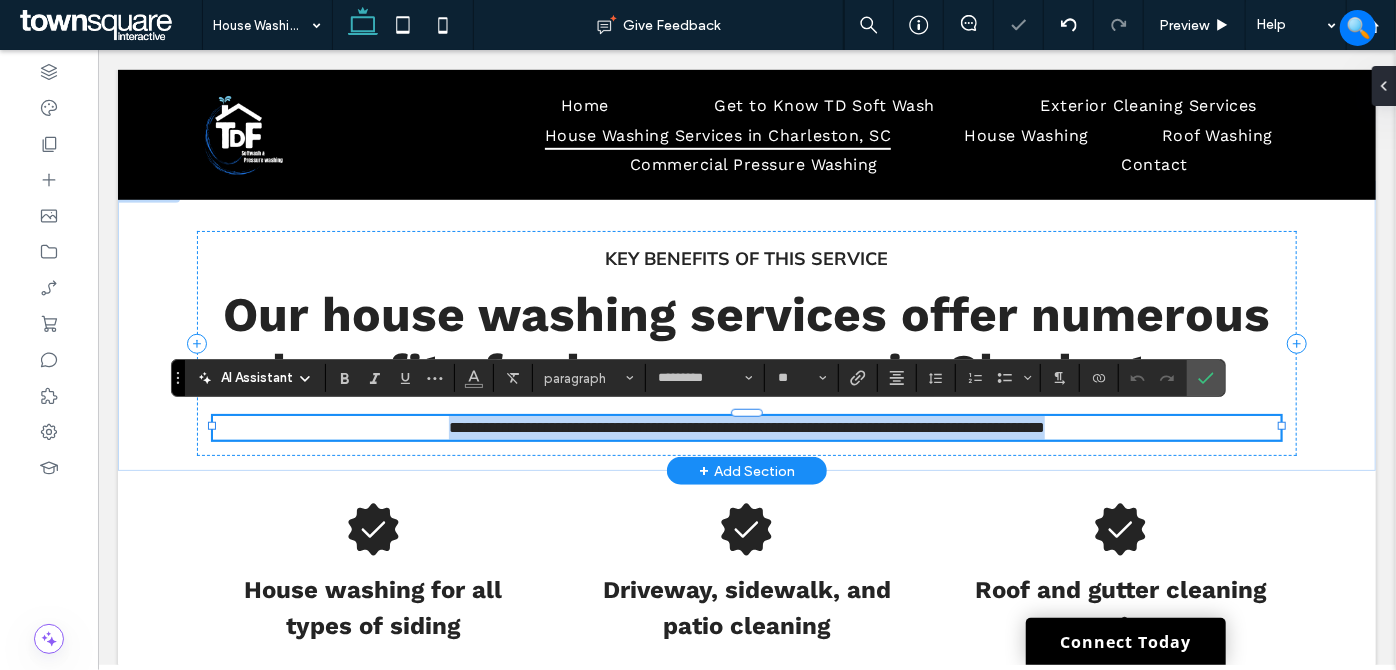 paste 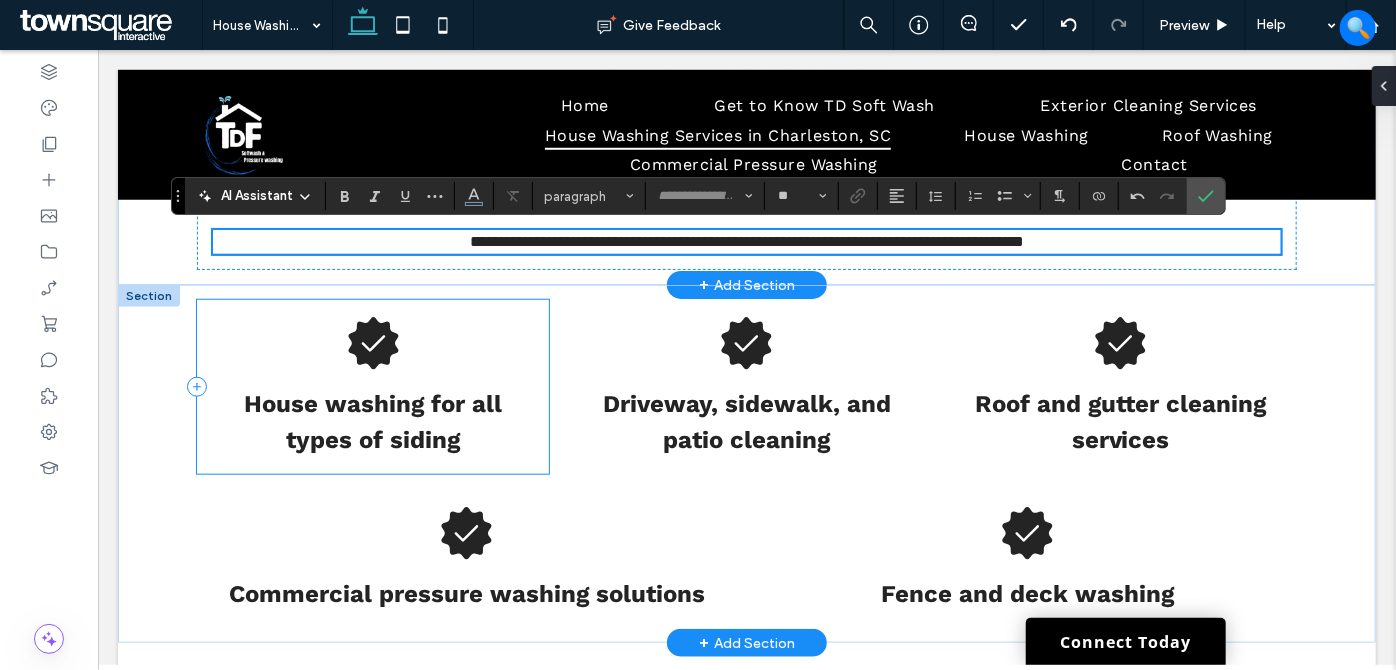 scroll, scrollTop: 818, scrollLeft: 0, axis: vertical 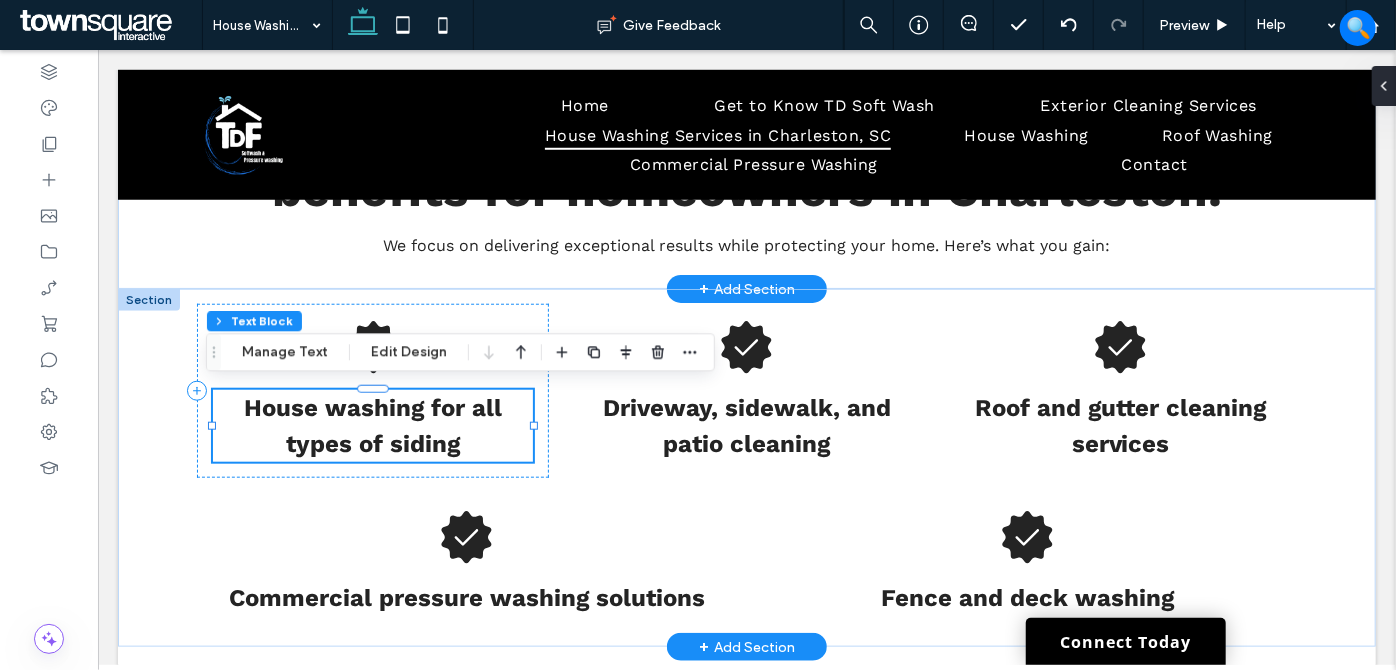 click on "House washing for all types of siding" at bounding box center (372, 425) 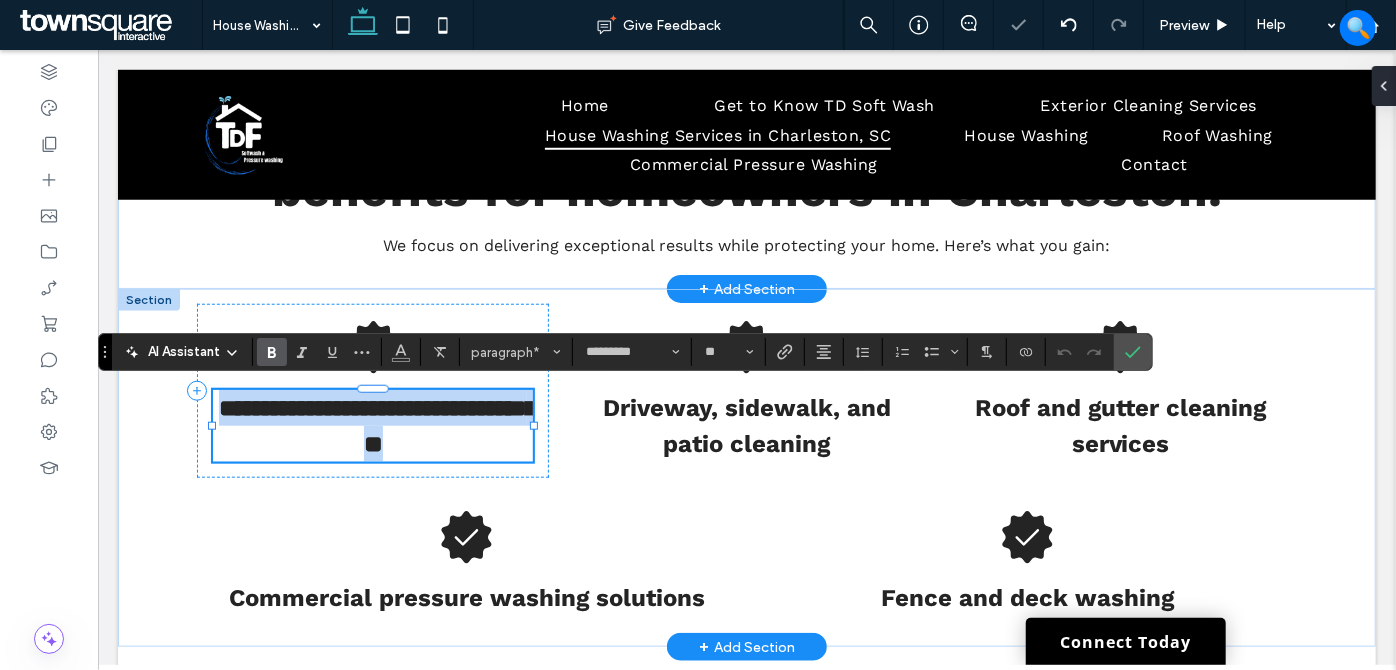 paste 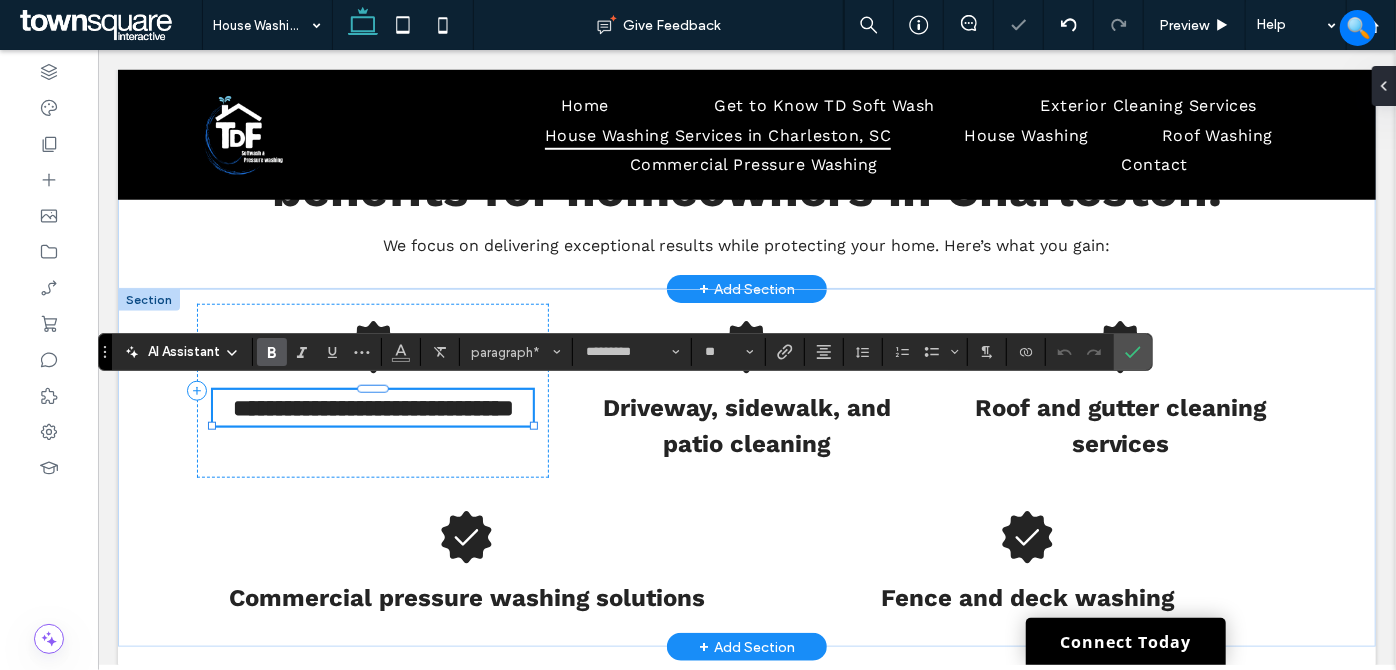 scroll, scrollTop: 2, scrollLeft: 0, axis: vertical 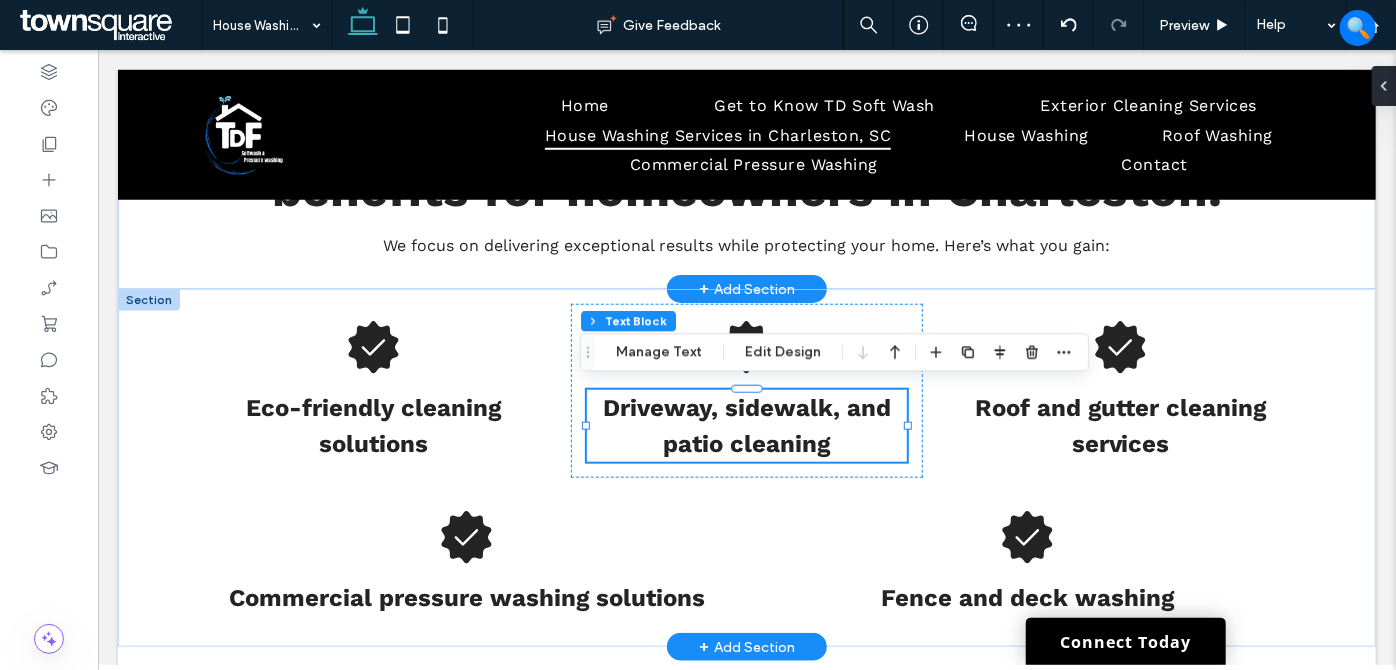 click on "Driveway, sidewalk, and patio cleaning" at bounding box center (746, 425) 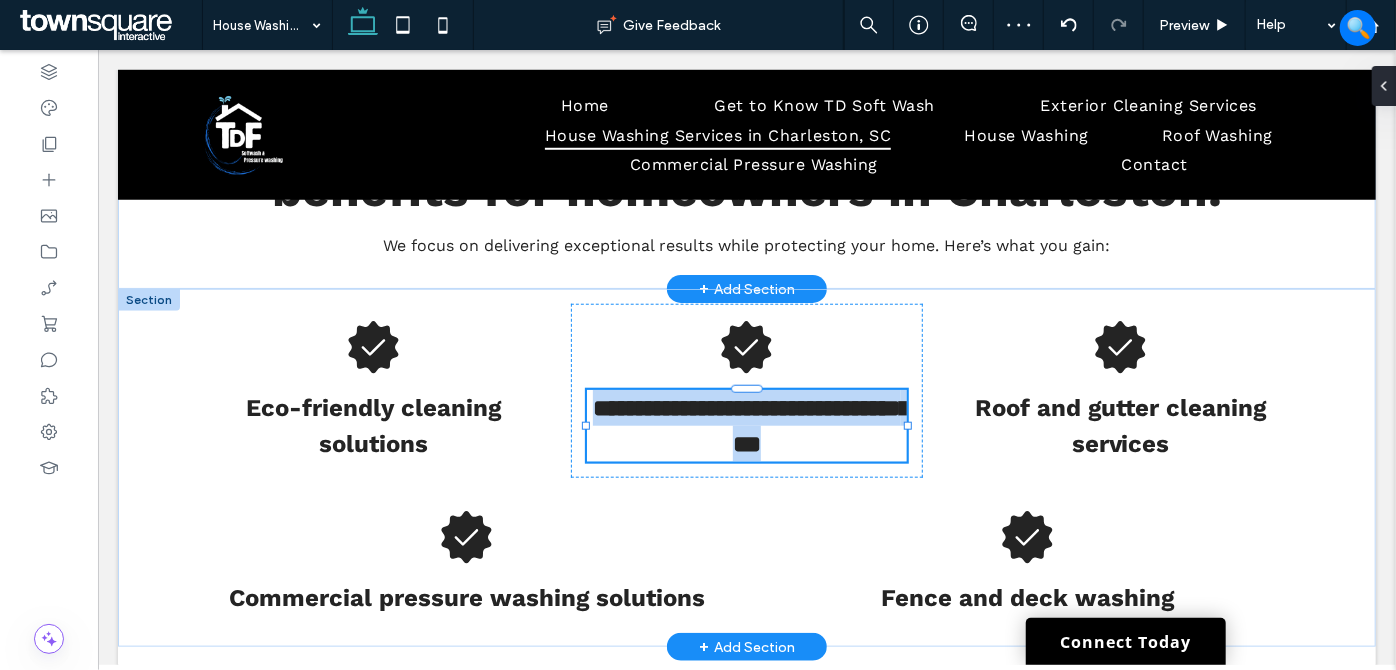 type on "*********" 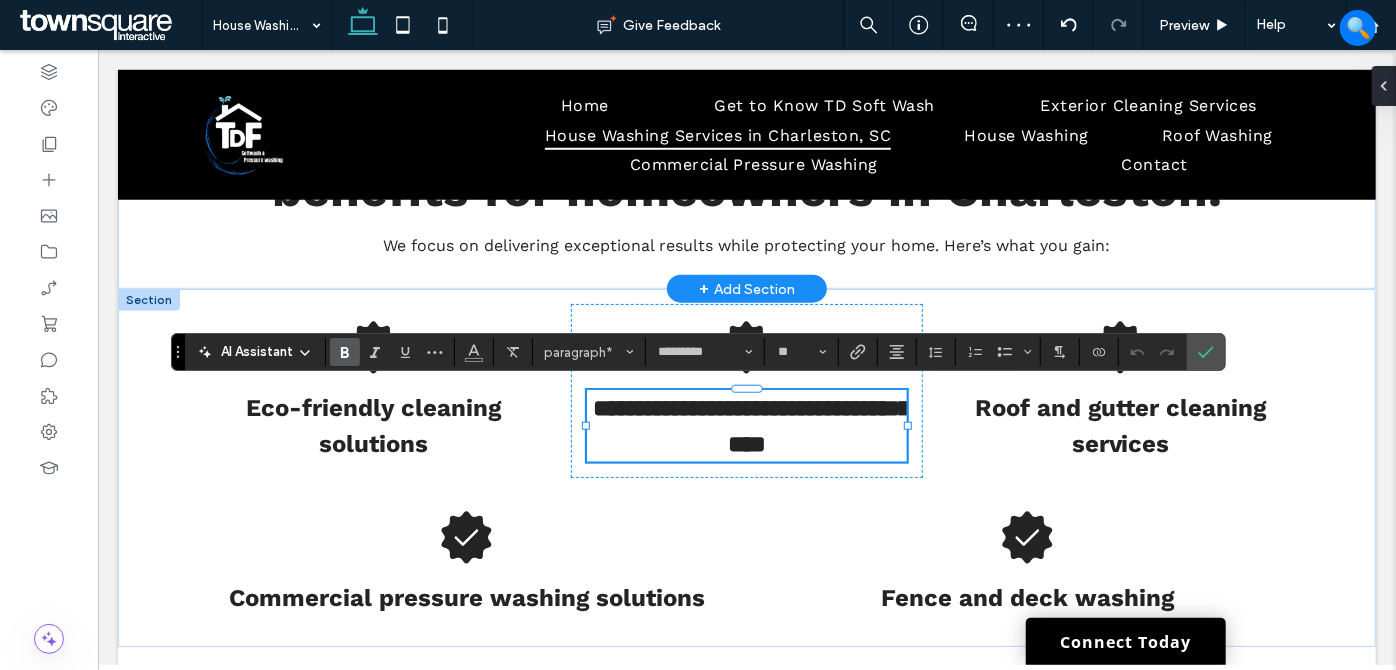 type on "**" 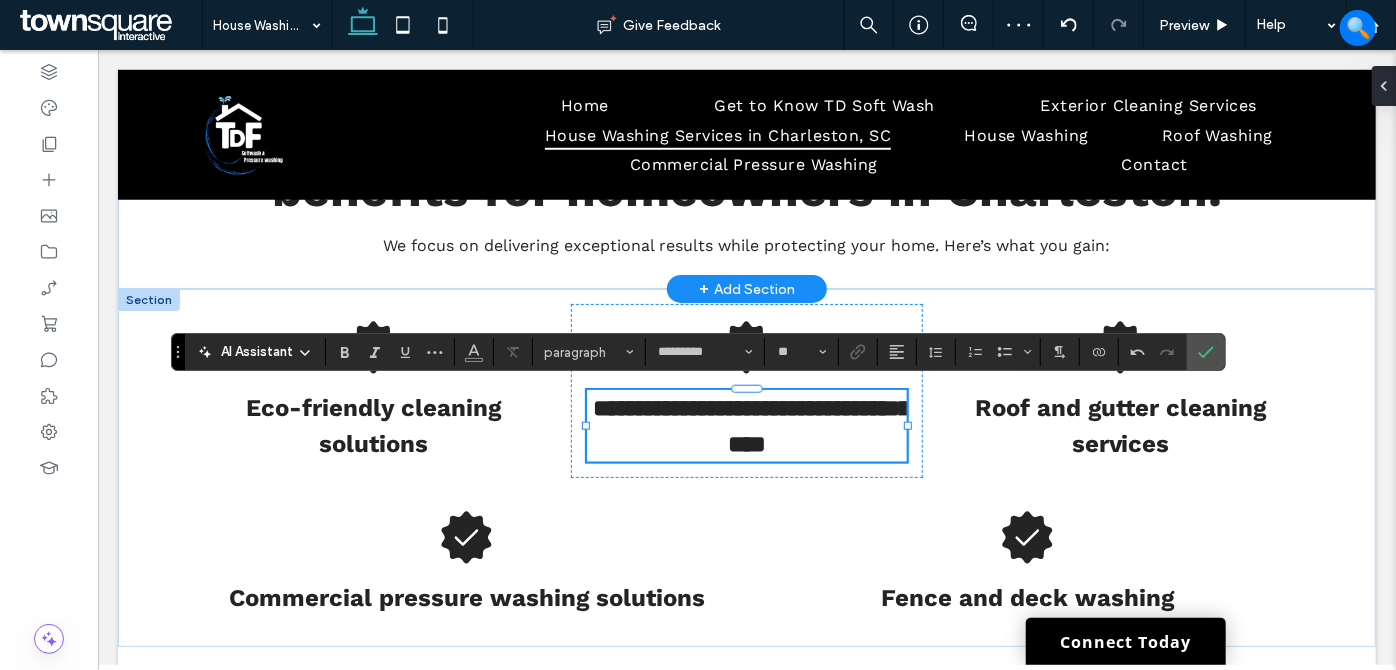 scroll, scrollTop: 2, scrollLeft: 0, axis: vertical 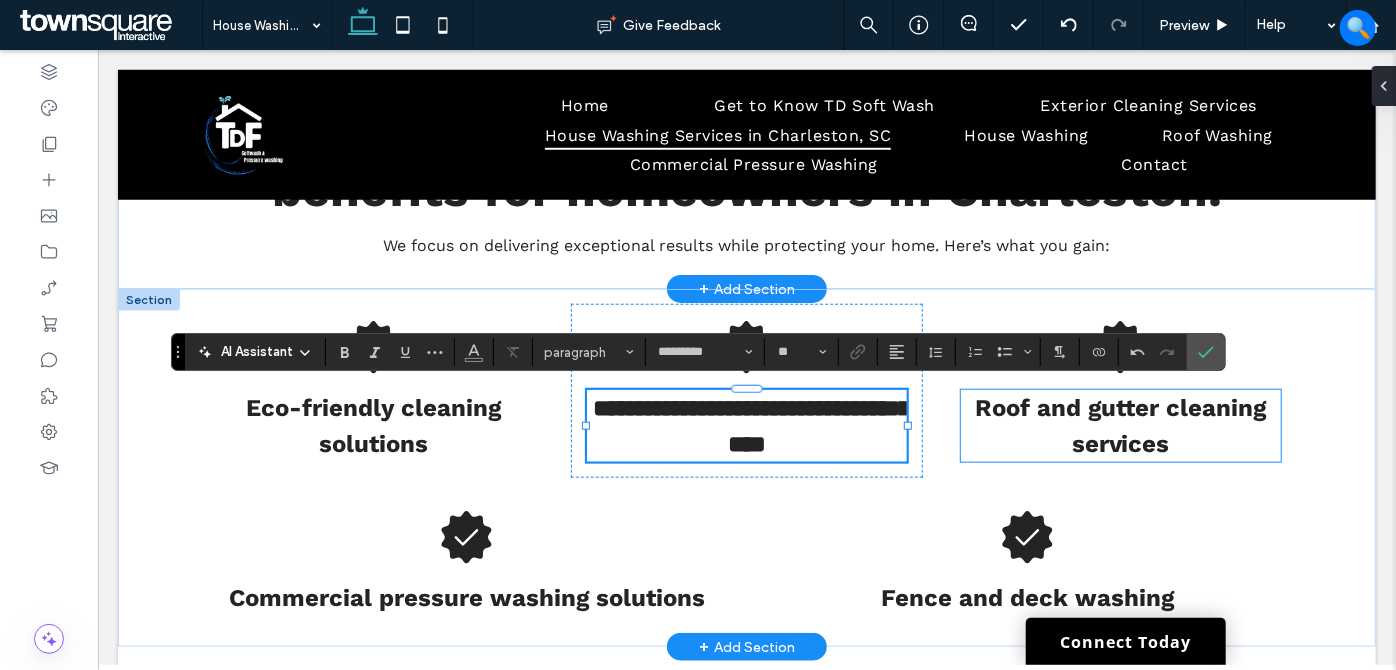 click on "Roof and gutter cleaning services" at bounding box center (1119, 425) 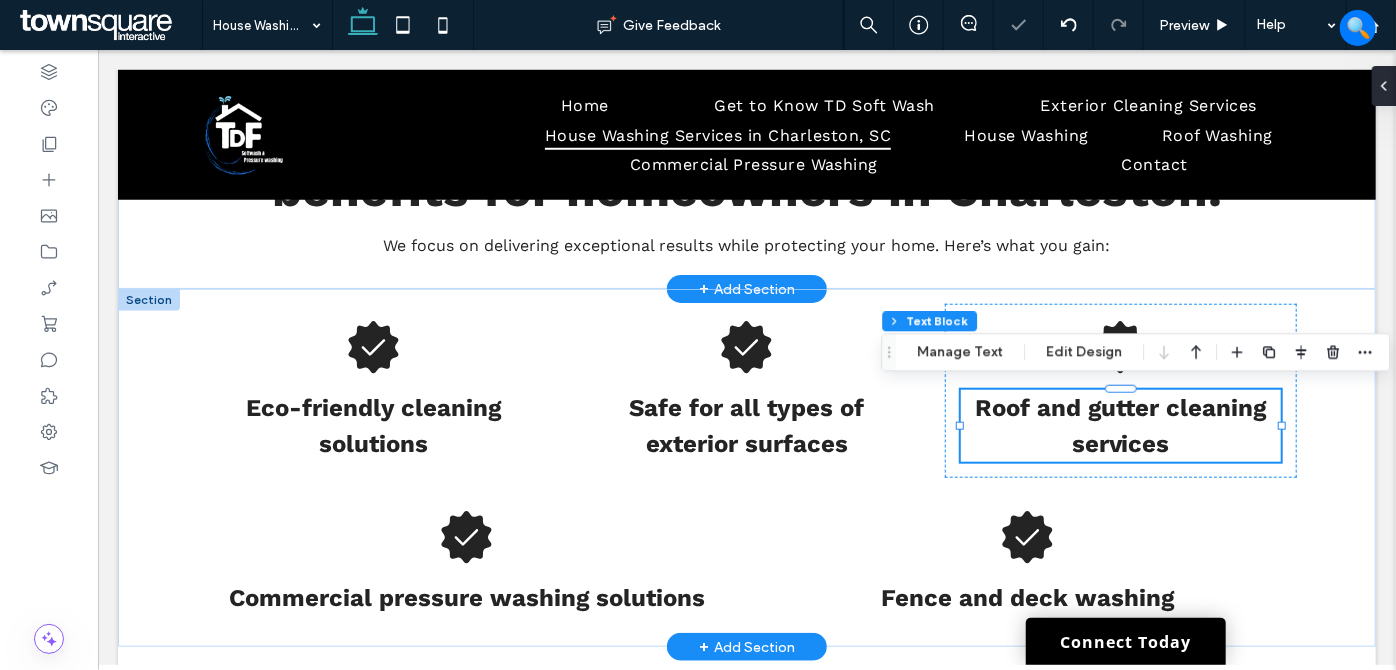 click on "Roof and gutter cleaning services" at bounding box center [1120, 425] 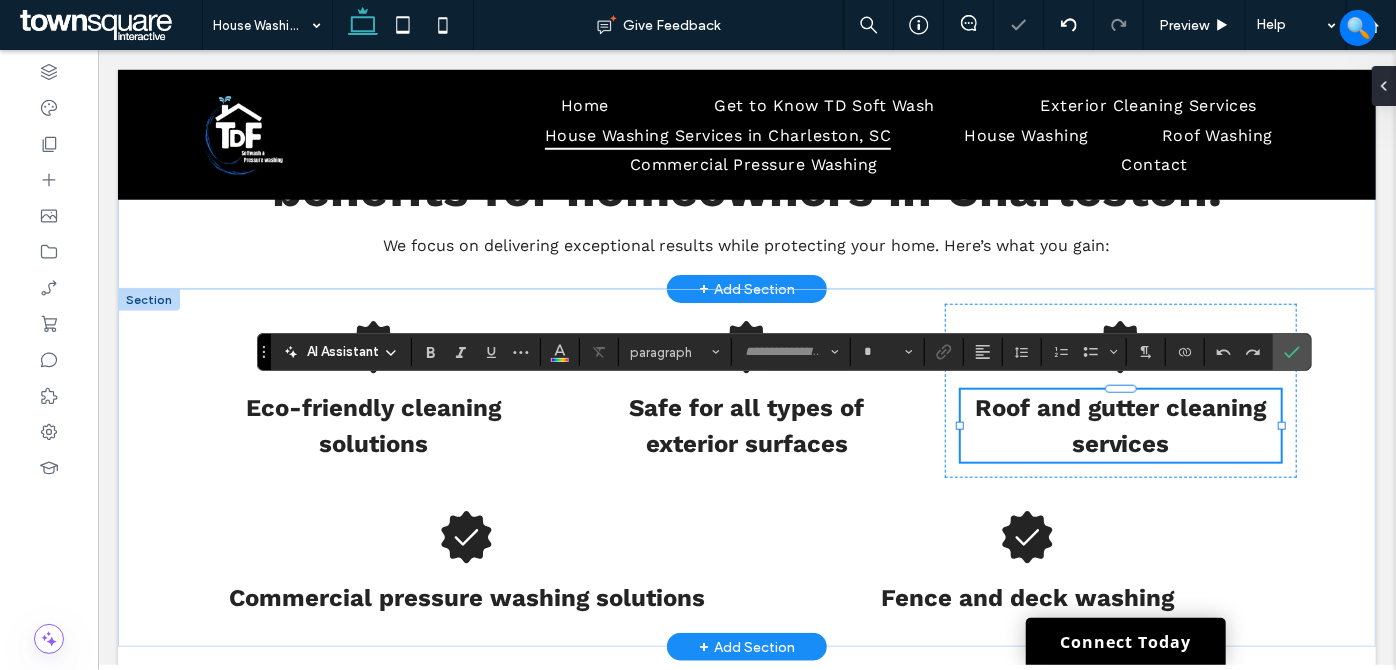 type on "*********" 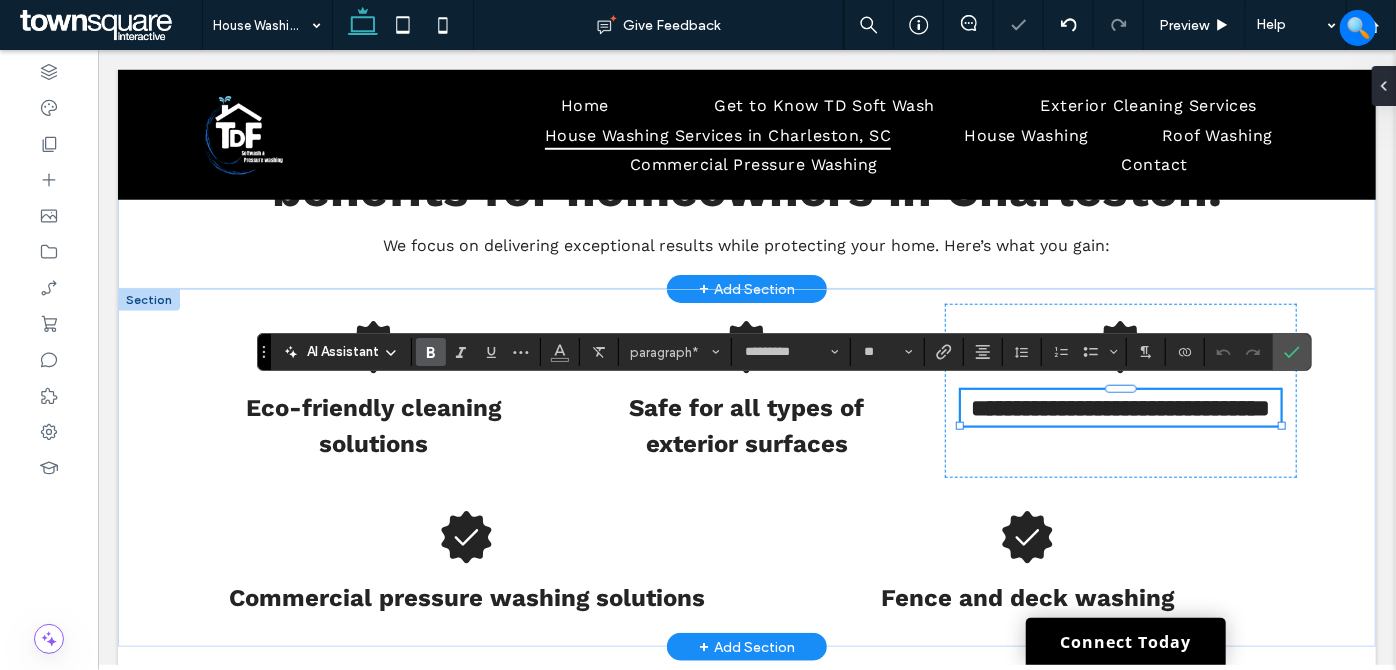 paste 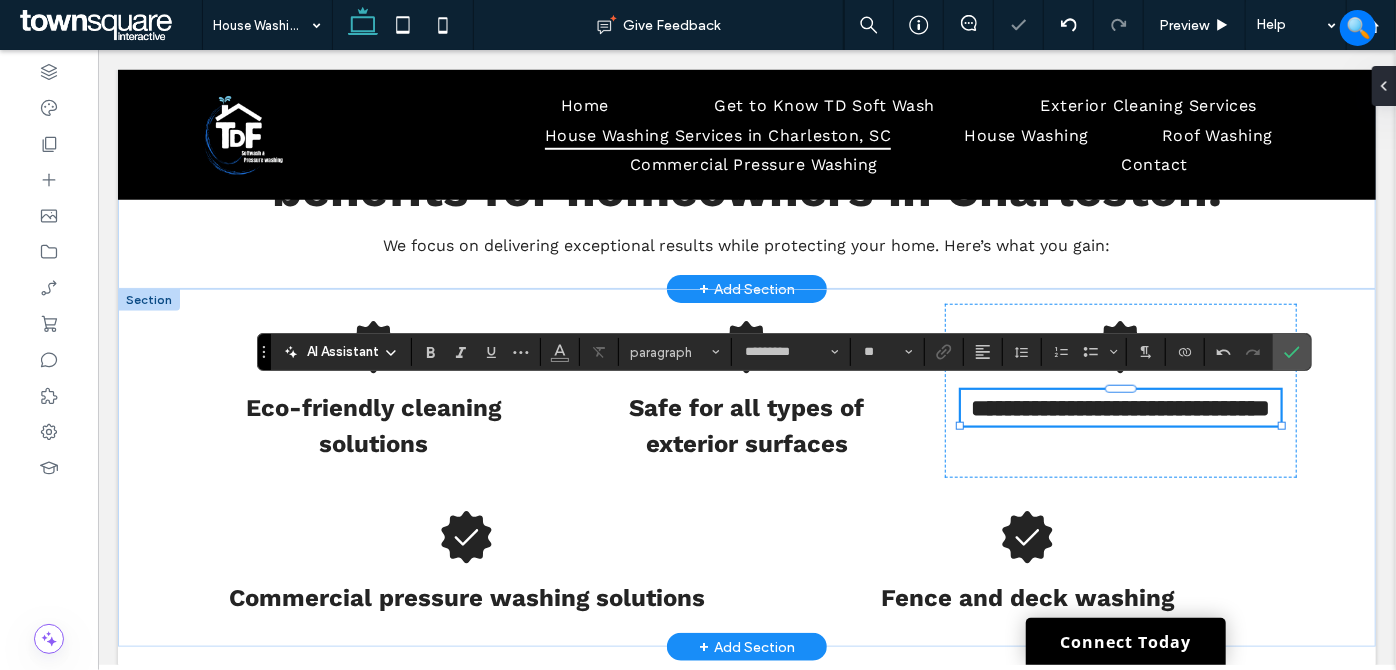 scroll, scrollTop: 2, scrollLeft: 0, axis: vertical 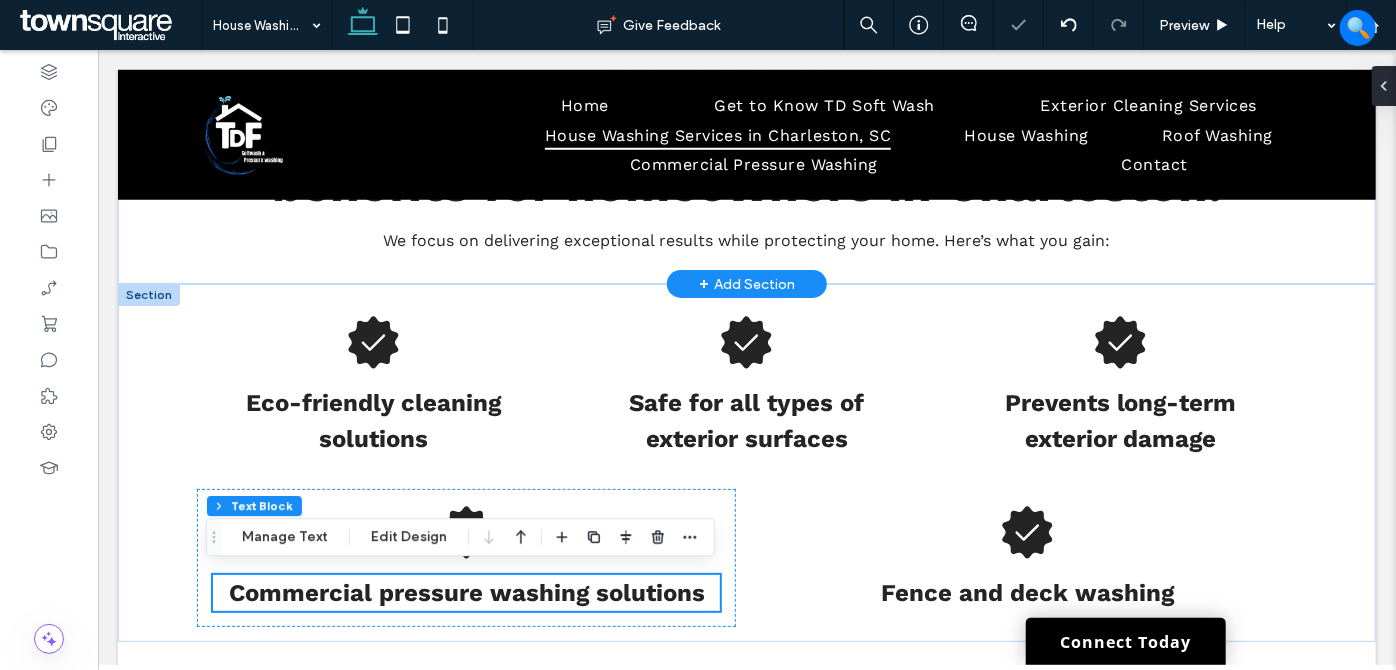 click on "Commercial pressure washing solutions" at bounding box center (466, 592) 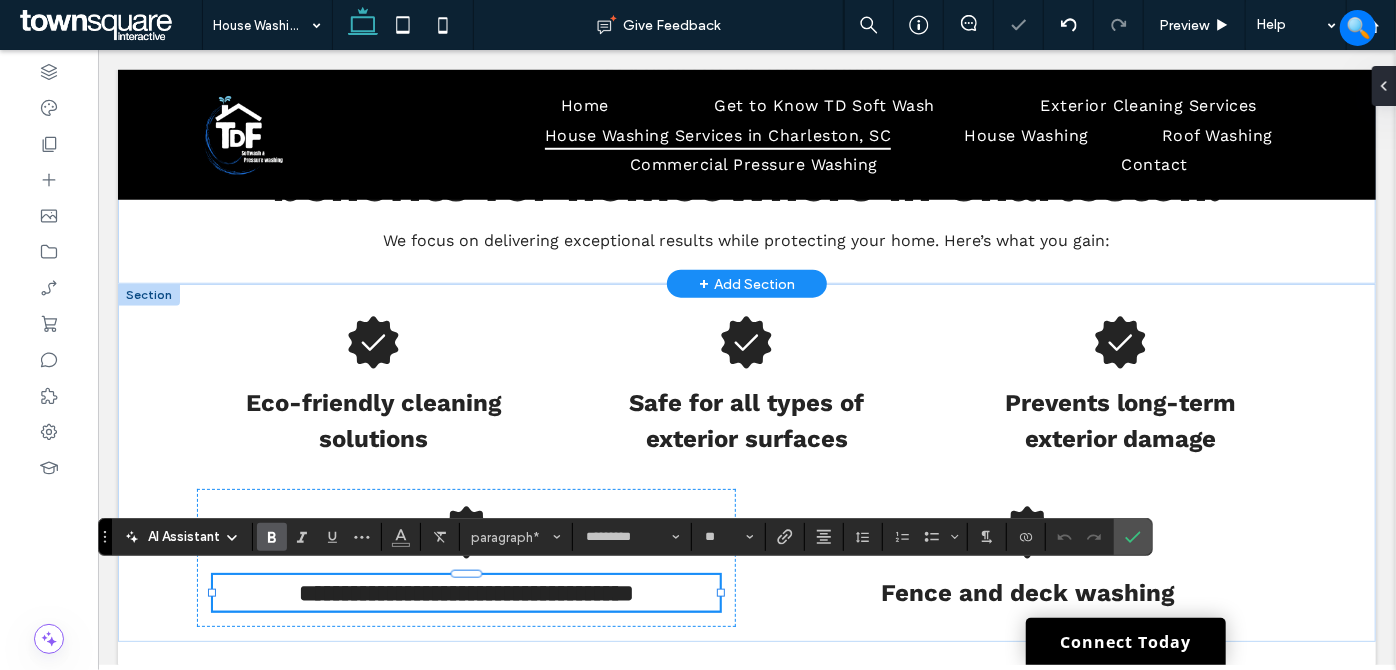 paste 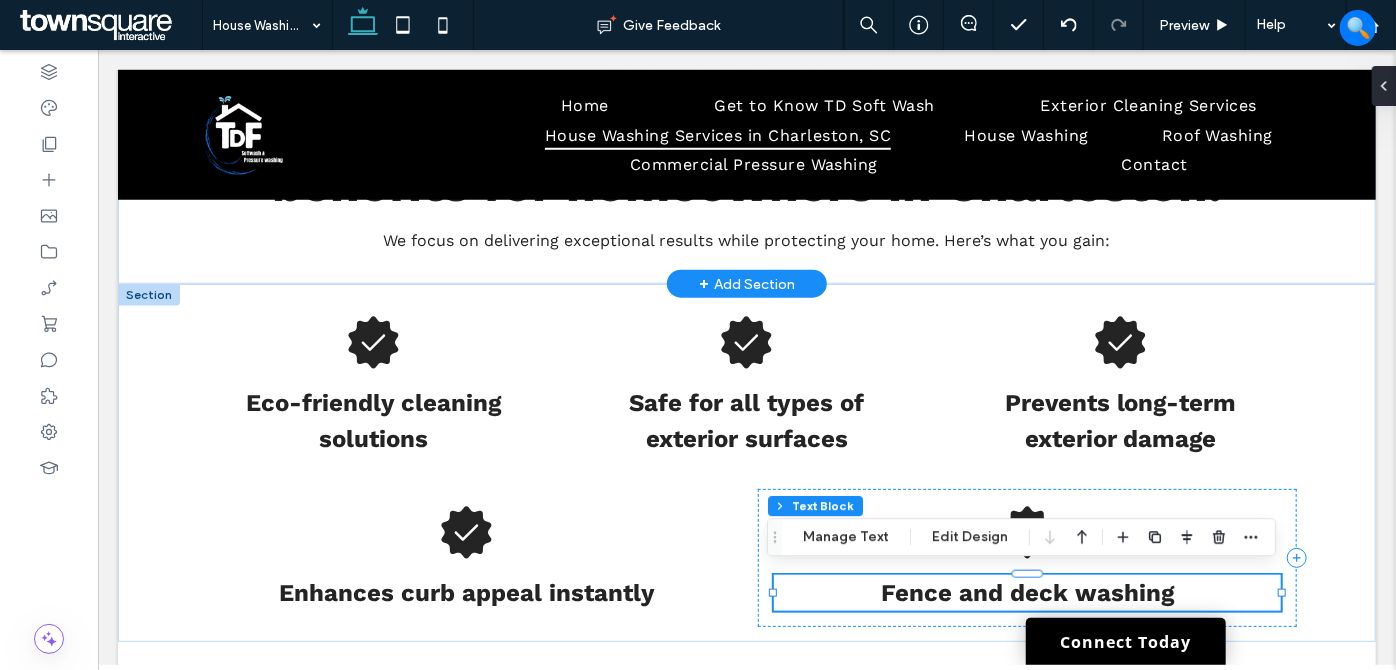 click on "Fence and deck washing" at bounding box center [1026, 592] 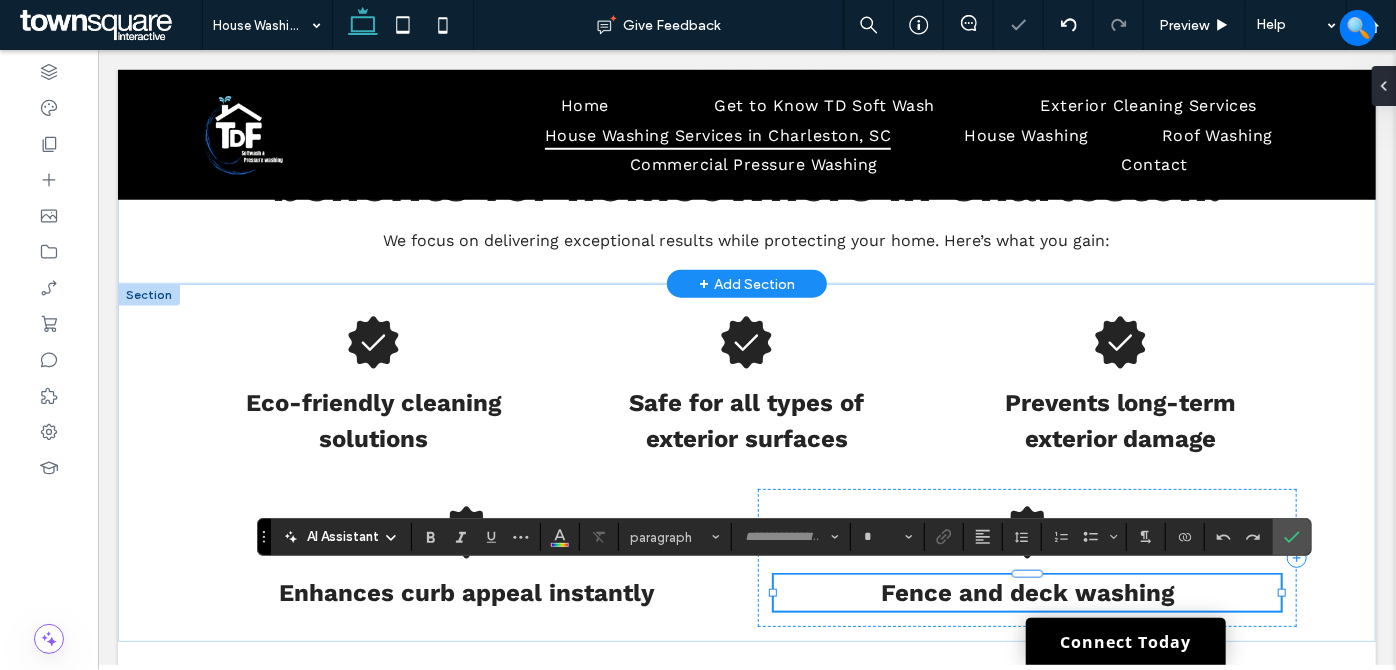 type on "*********" 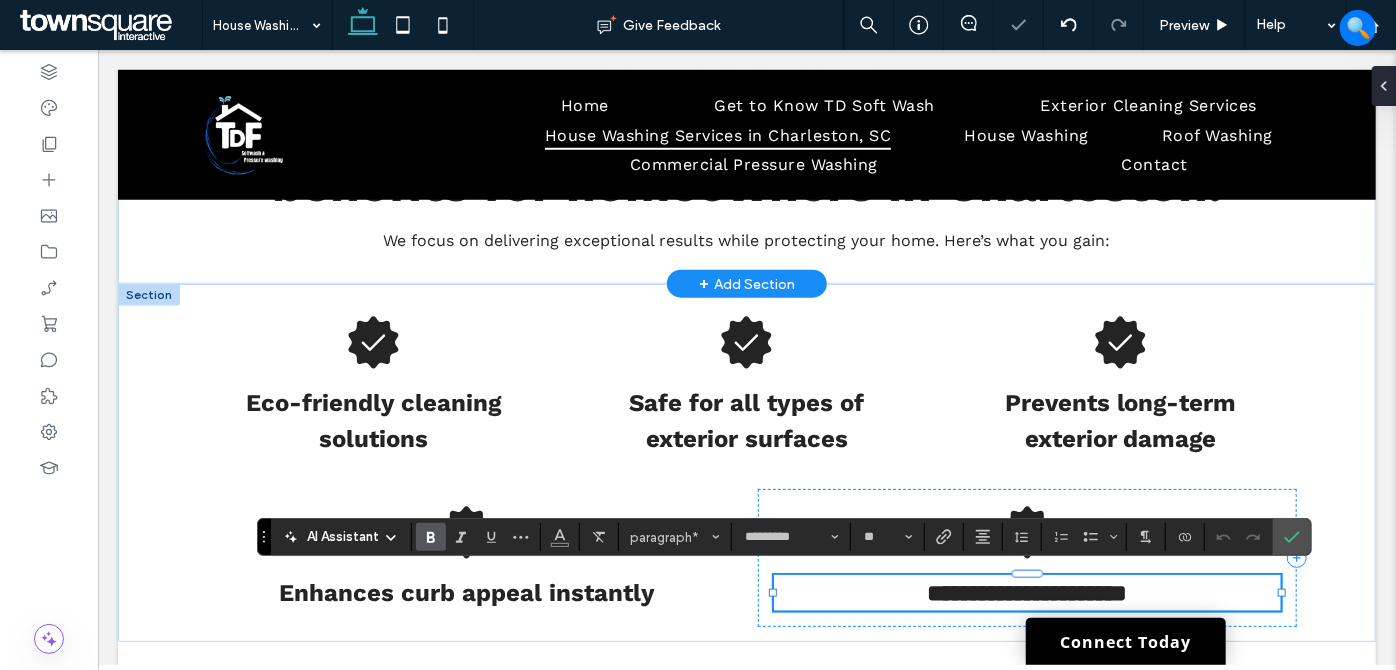 paste 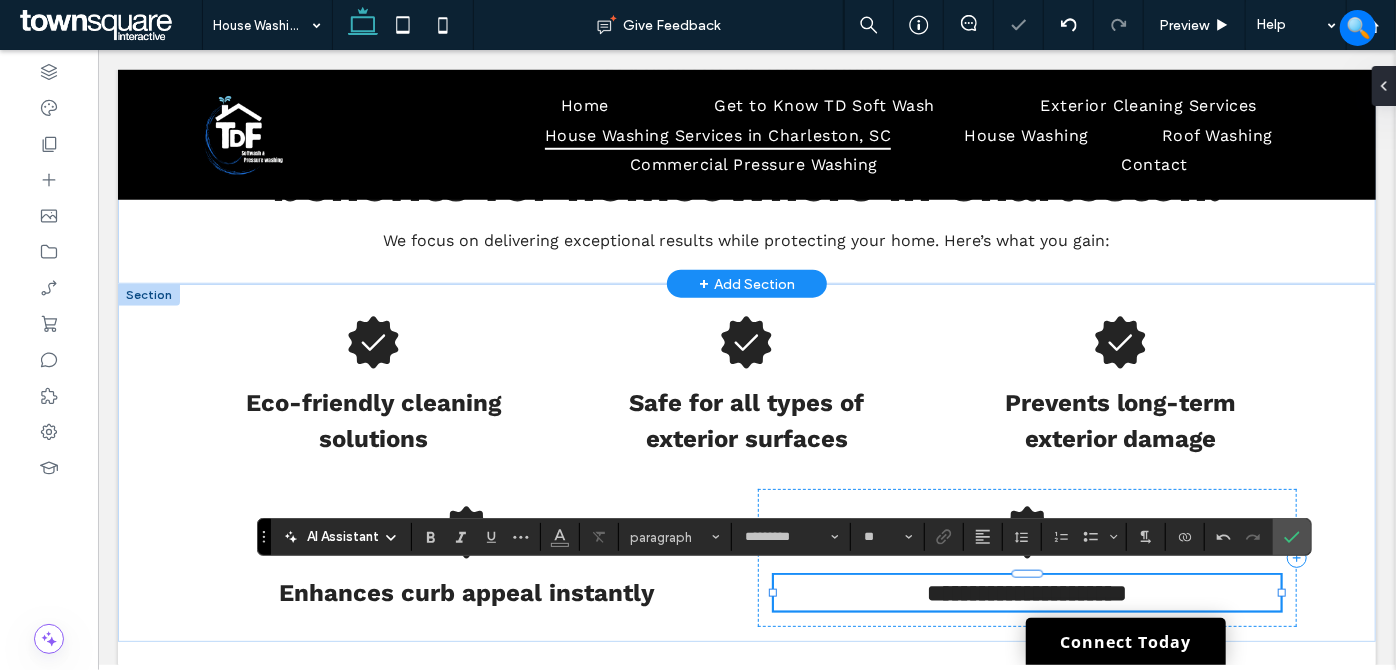 scroll, scrollTop: 2, scrollLeft: 0, axis: vertical 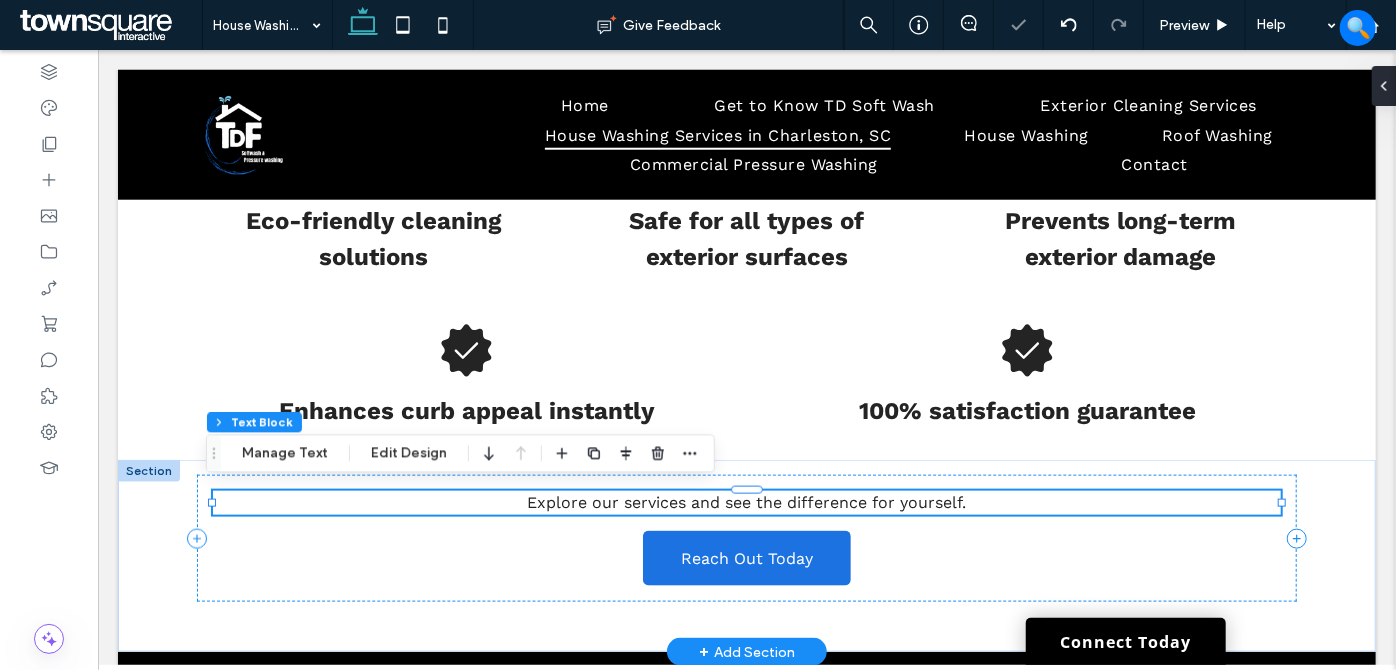 click on "Explore our services and see the difference for yourself." at bounding box center [746, 501] 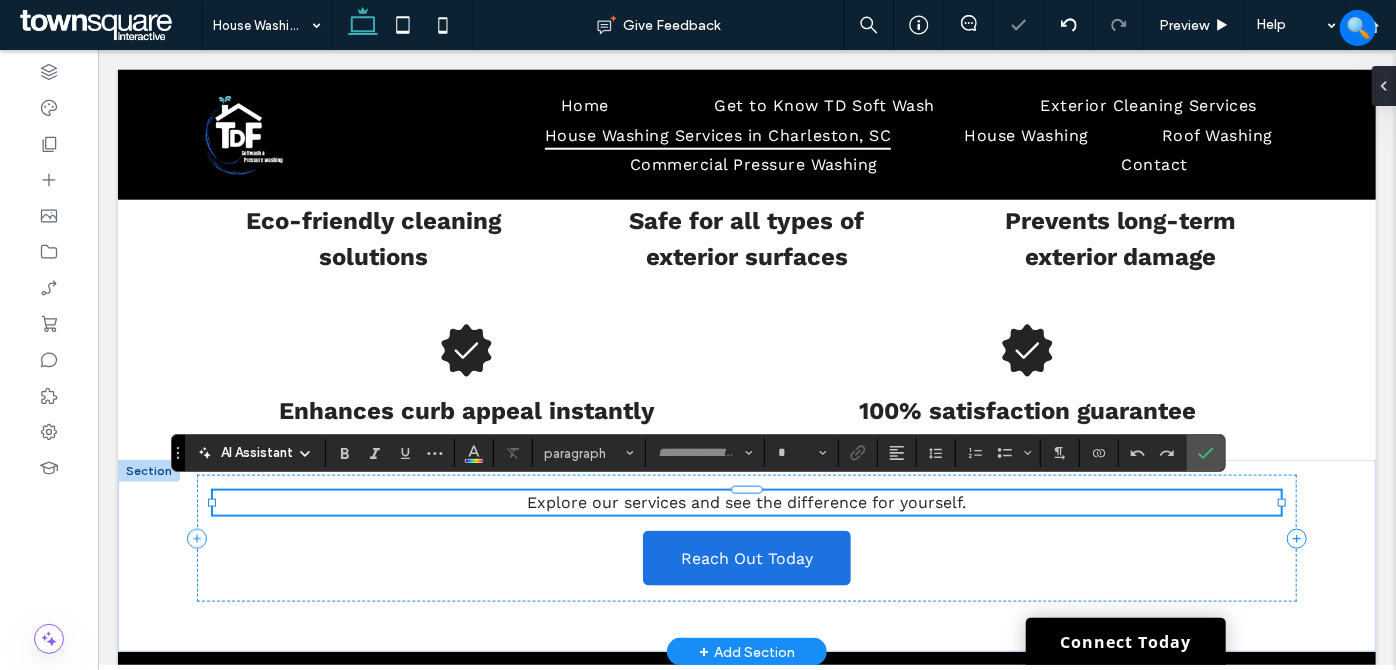 type on "*********" 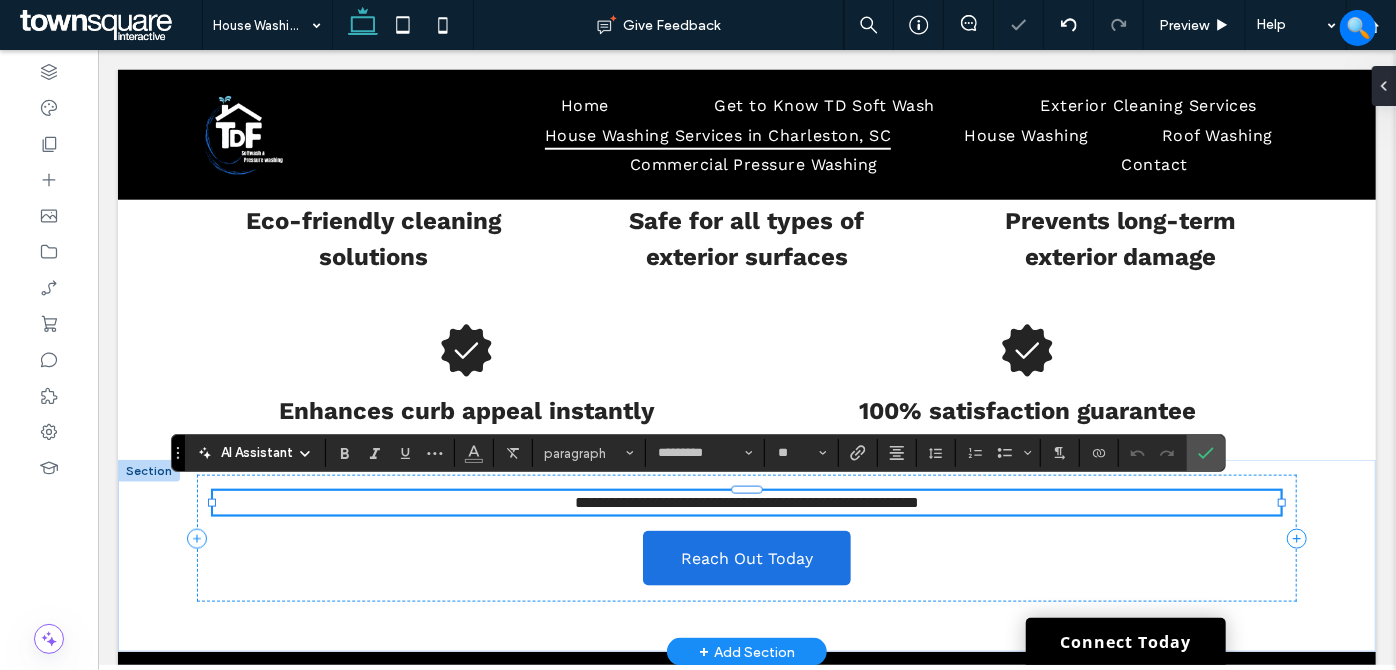 paste 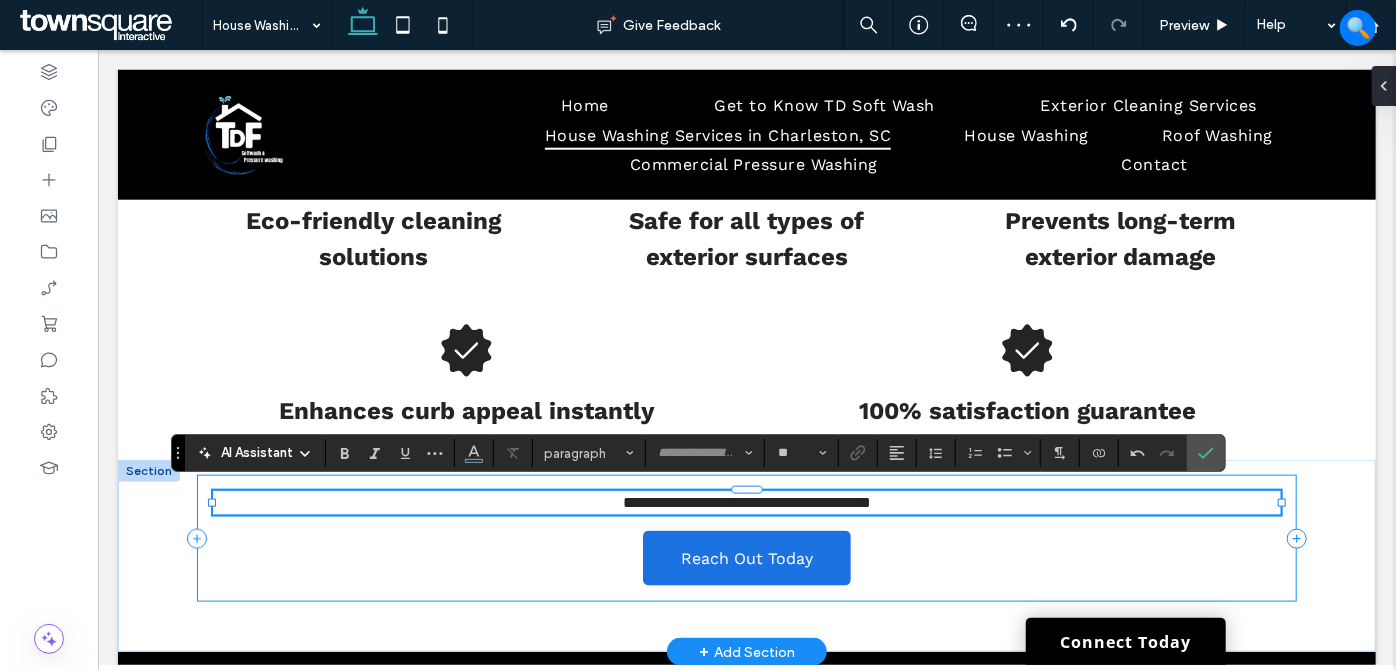 click on "**********" at bounding box center [745, 537] 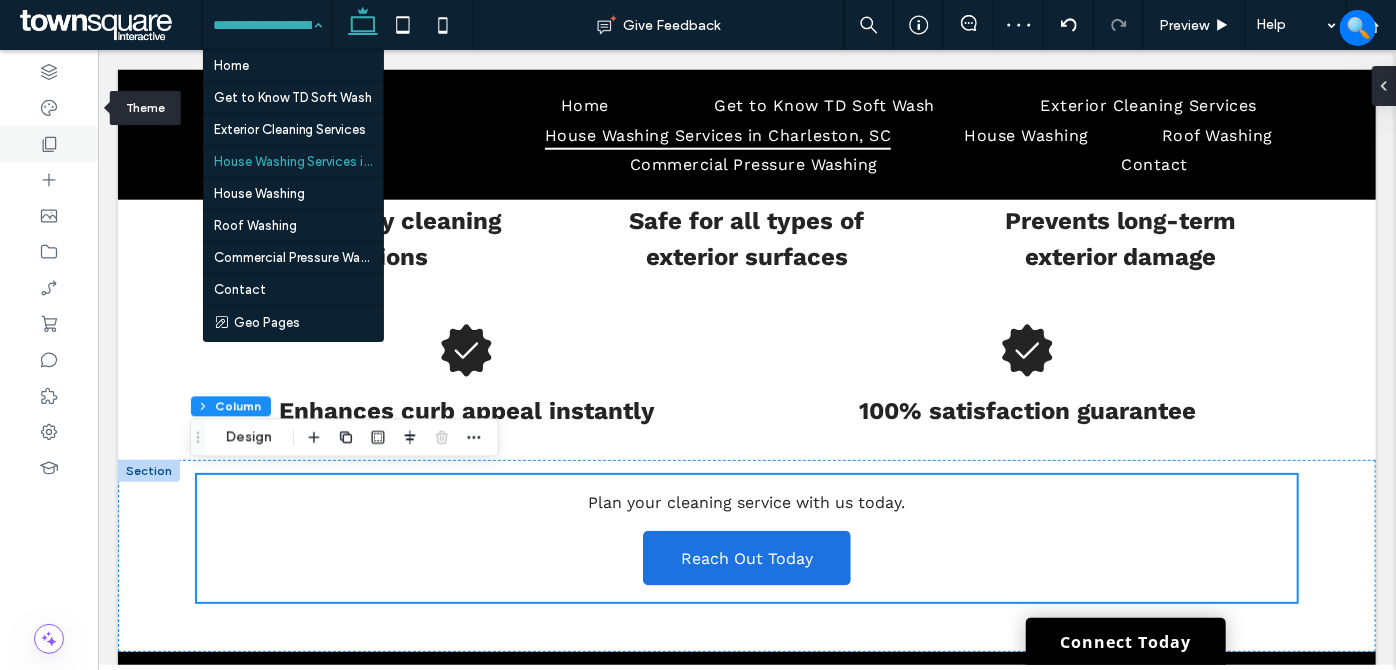 drag, startPoint x: 45, startPoint y: 124, endPoint x: 54, endPoint y: 136, distance: 15 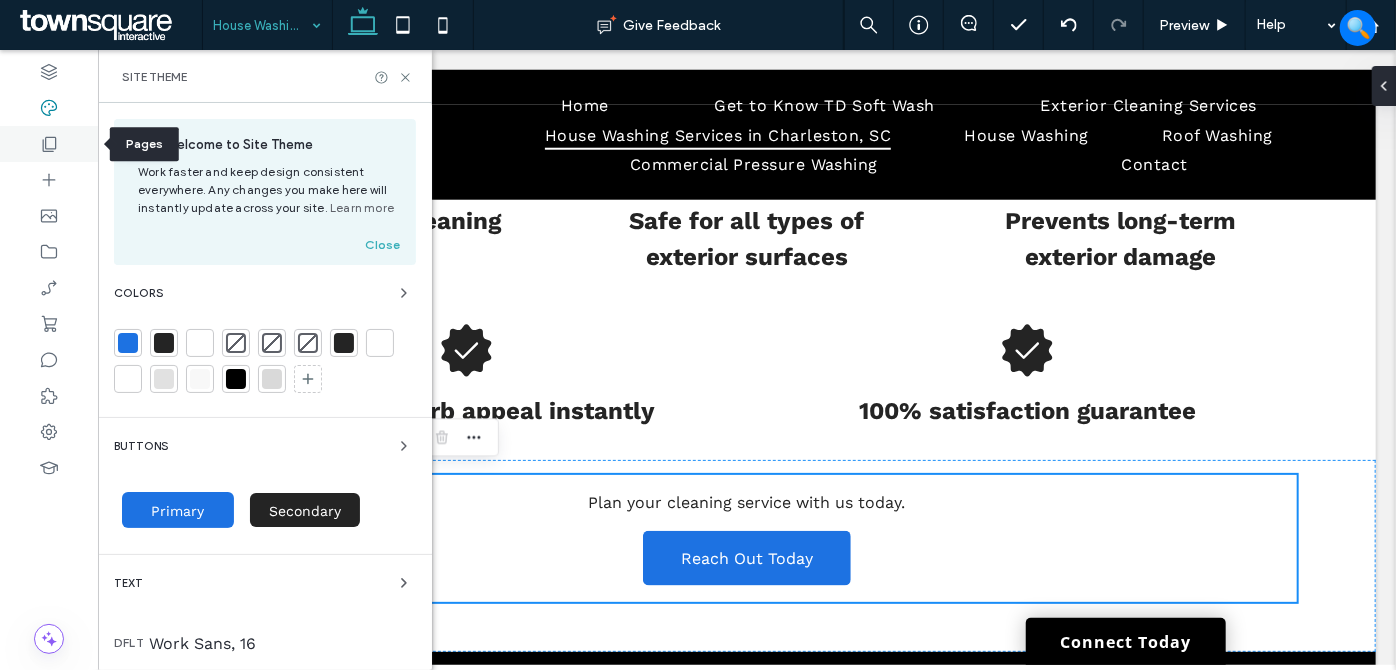 click 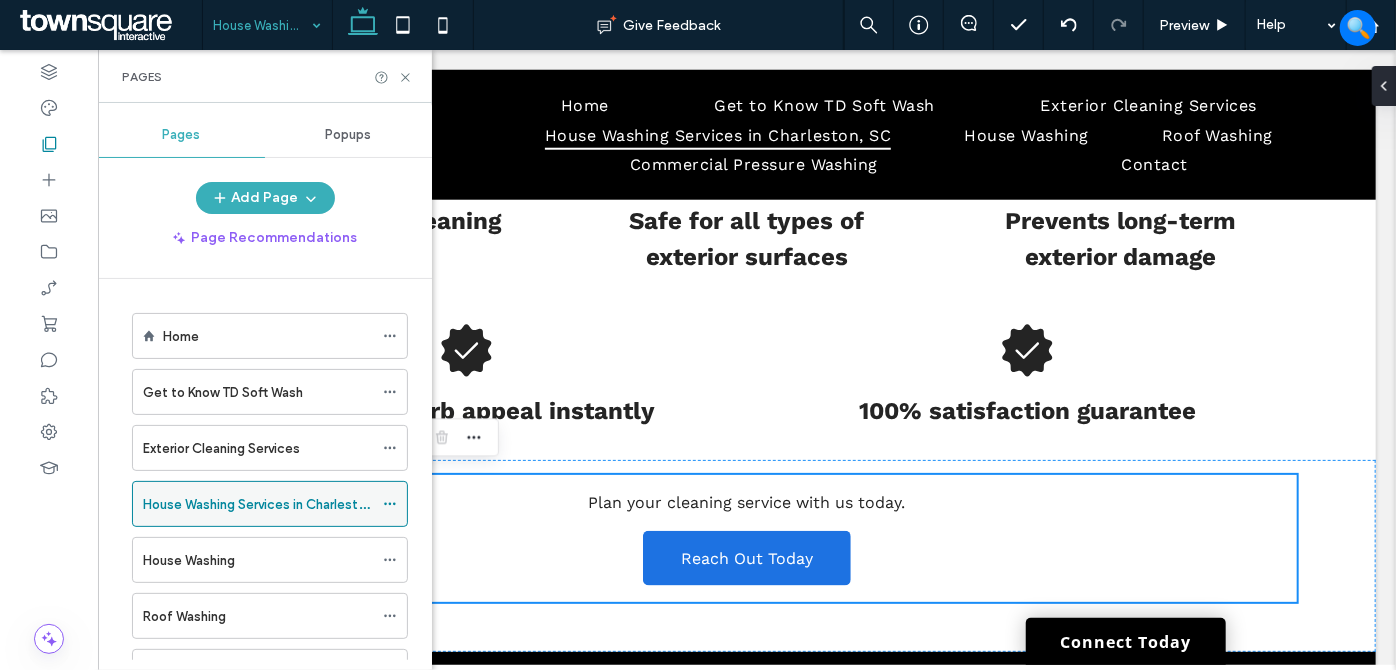 click 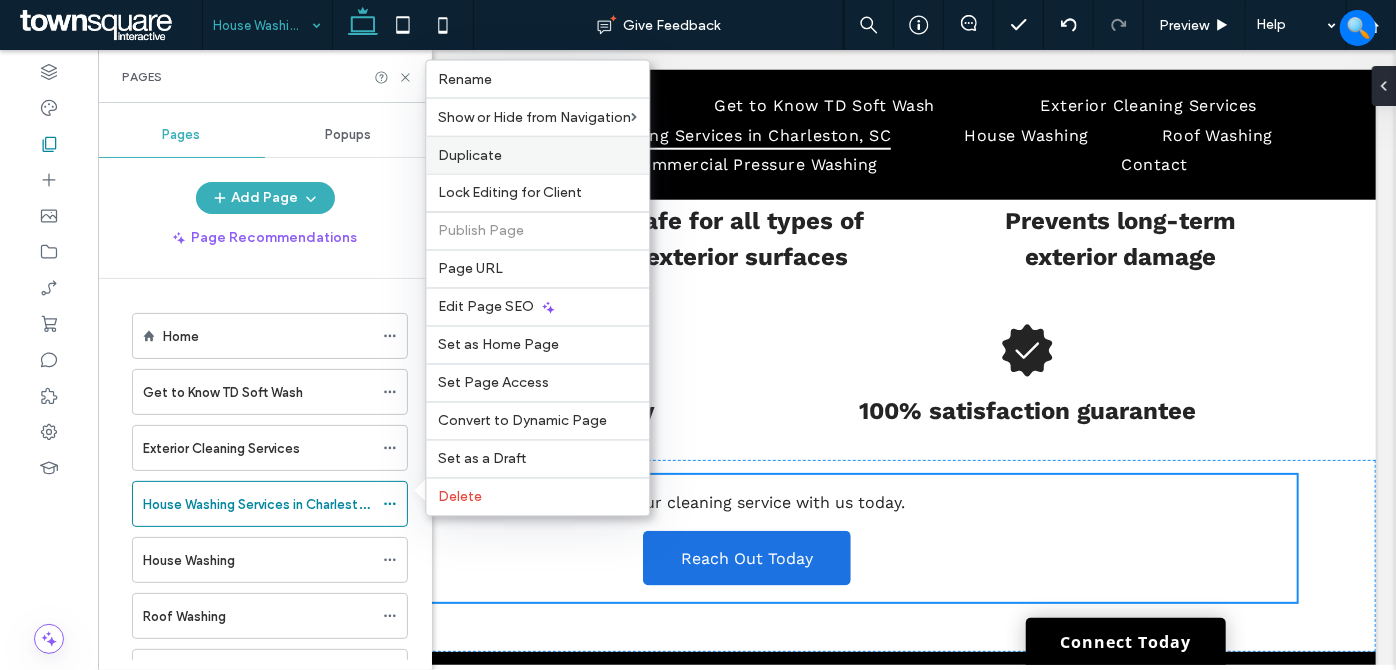 click on "Duplicate" at bounding box center [537, 155] 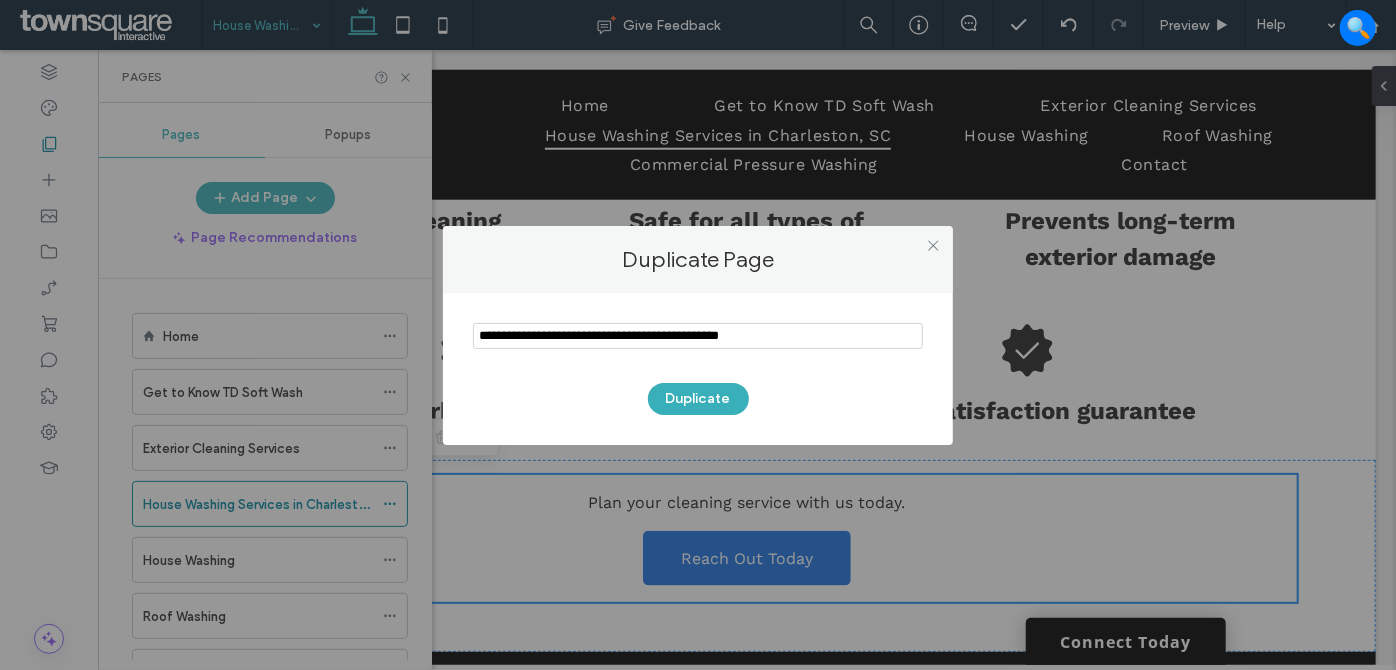 drag, startPoint x: 802, startPoint y: 325, endPoint x: 420, endPoint y: 329, distance: 382.02094 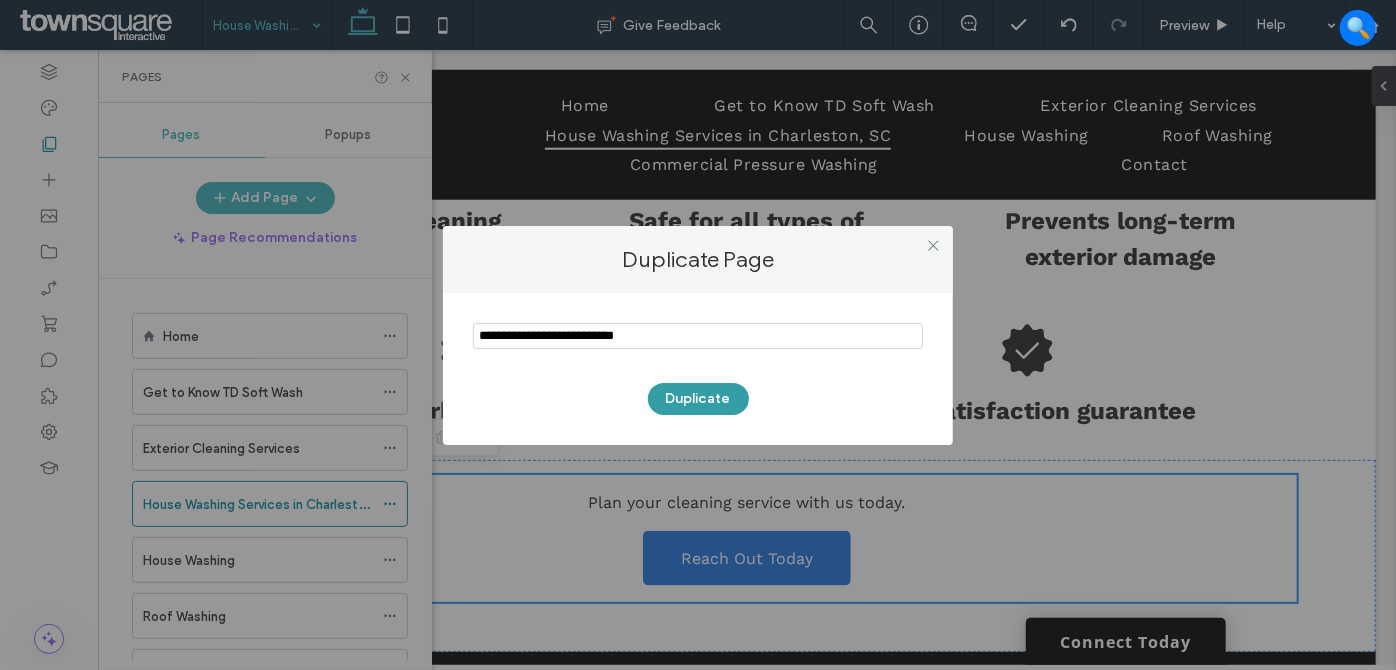 type on "**********" 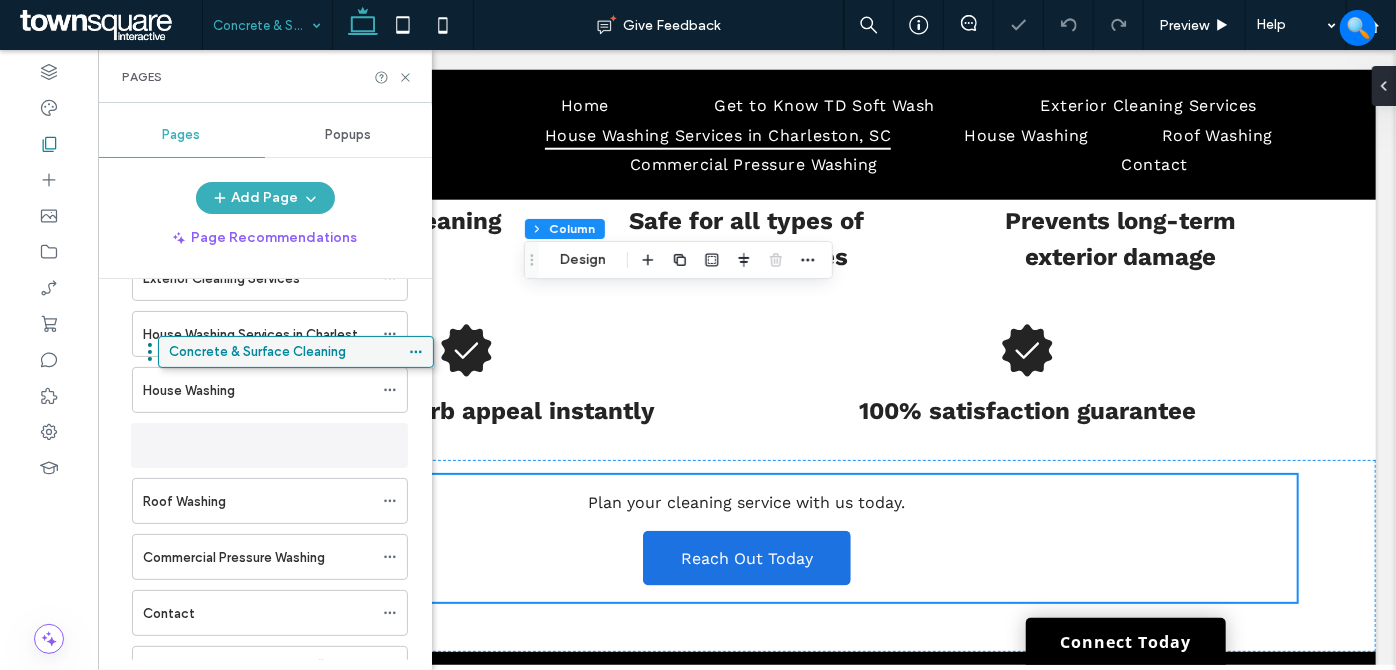 scroll, scrollTop: 202, scrollLeft: 0, axis: vertical 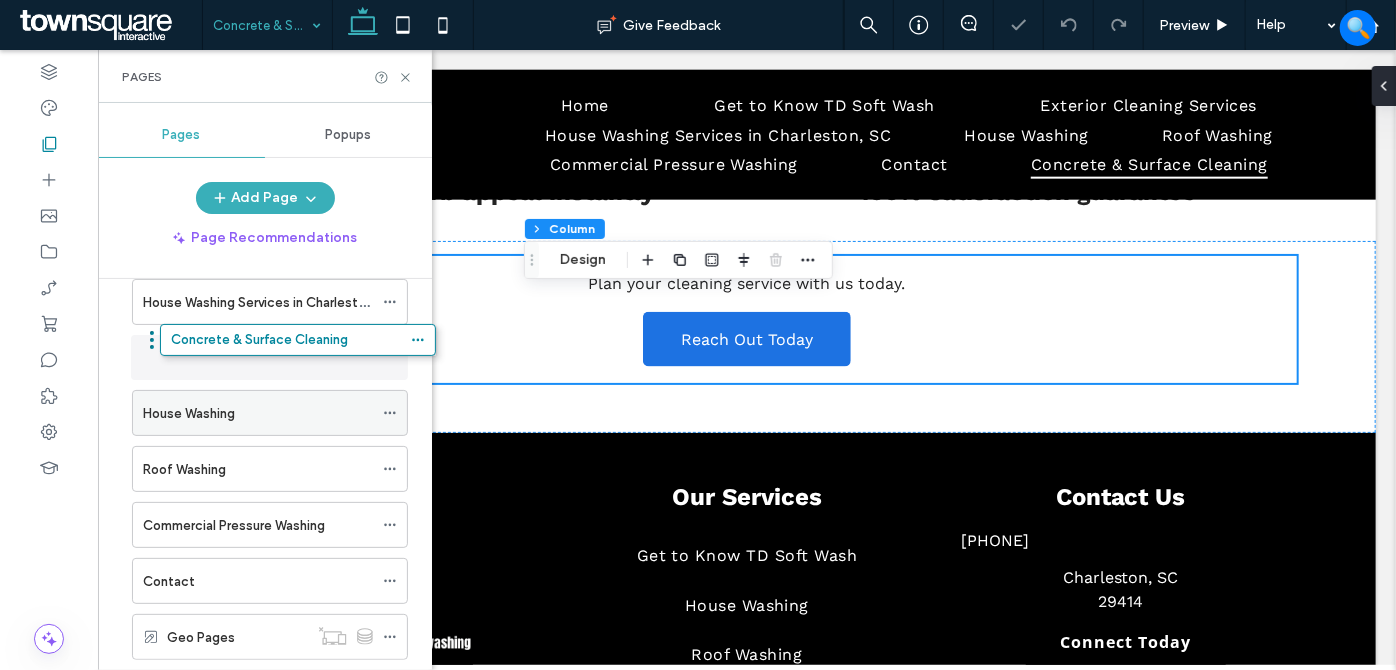 drag, startPoint x: 212, startPoint y: 420, endPoint x: 243, endPoint y: 342, distance: 83.9345 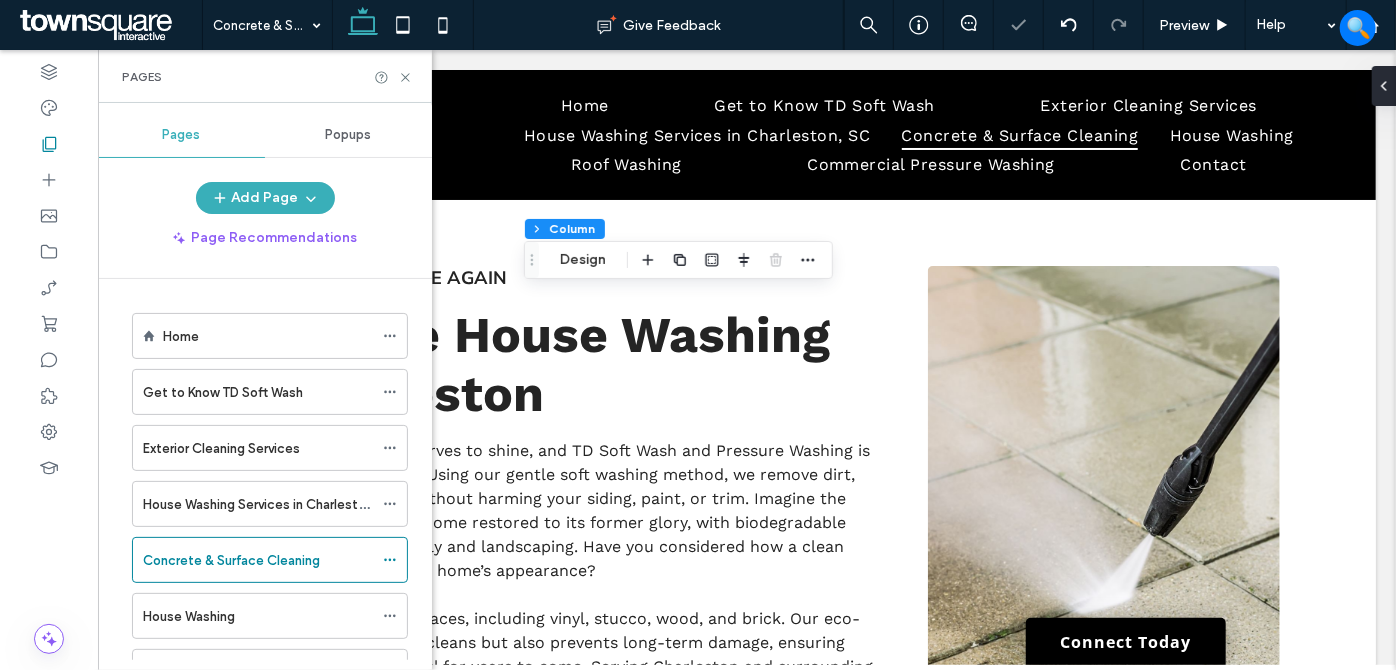 scroll, scrollTop: 1224, scrollLeft: 0, axis: vertical 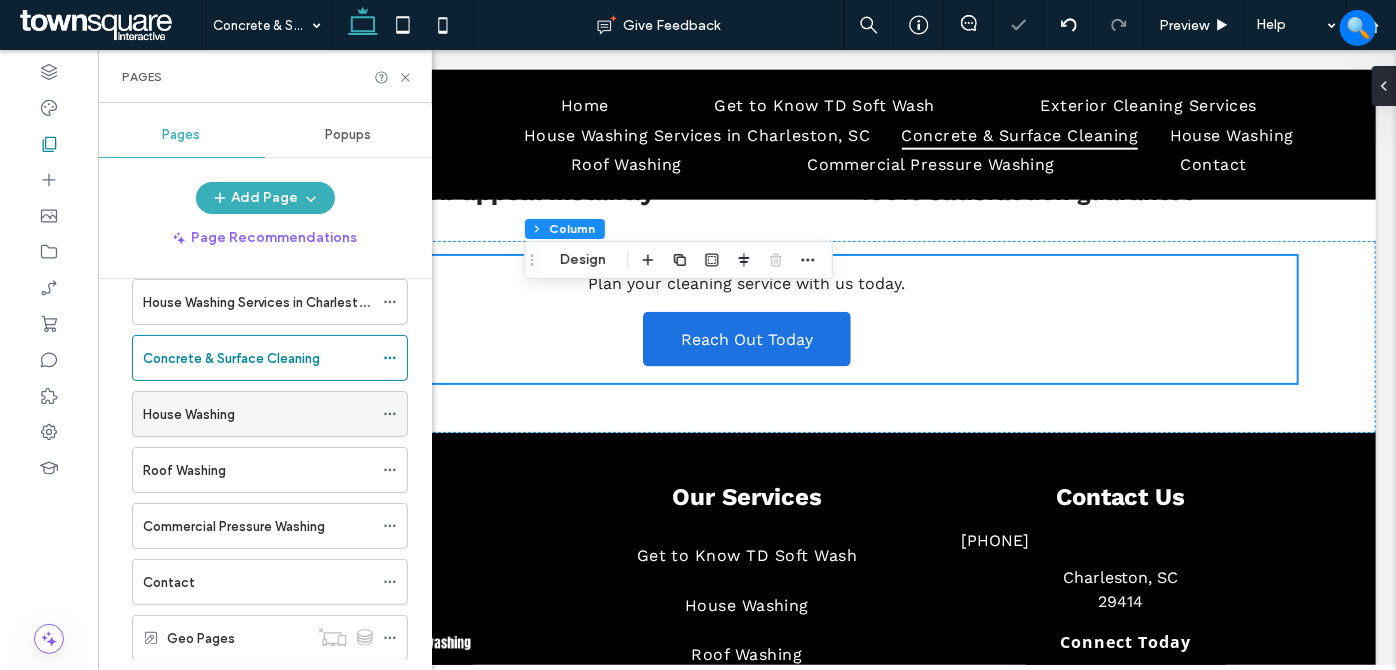 click 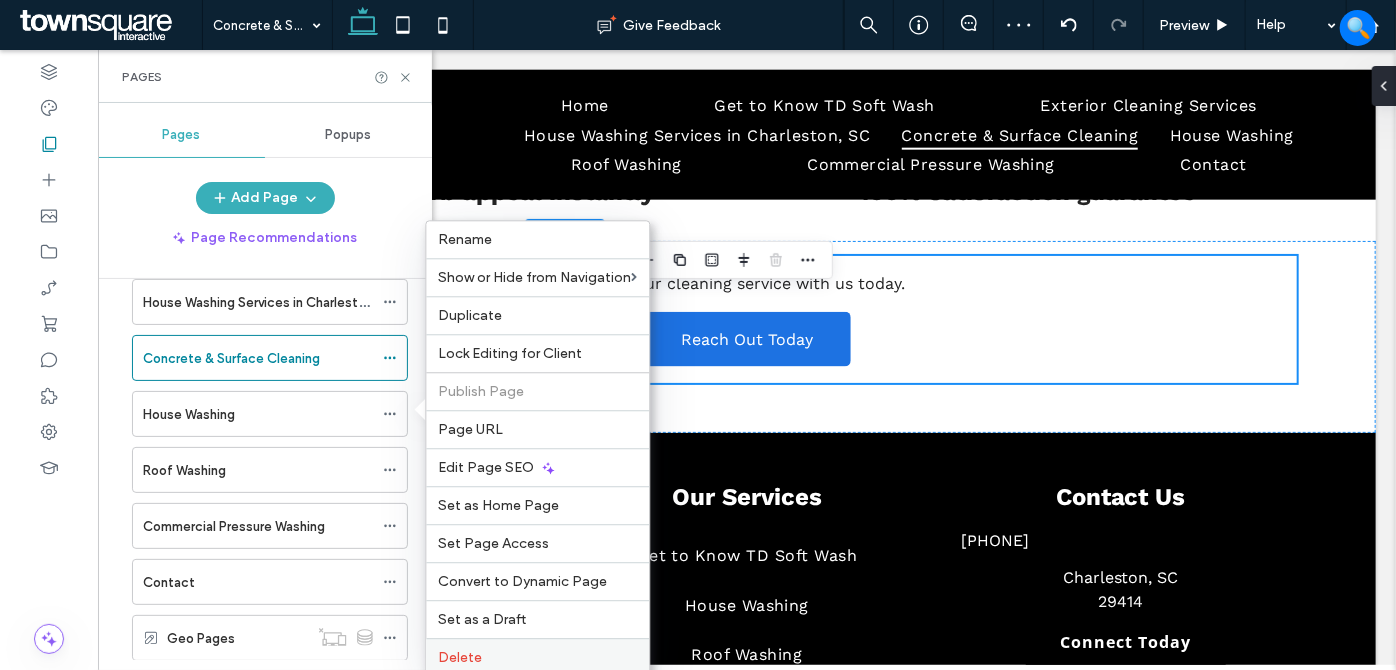click on "Delete" at bounding box center (460, 657) 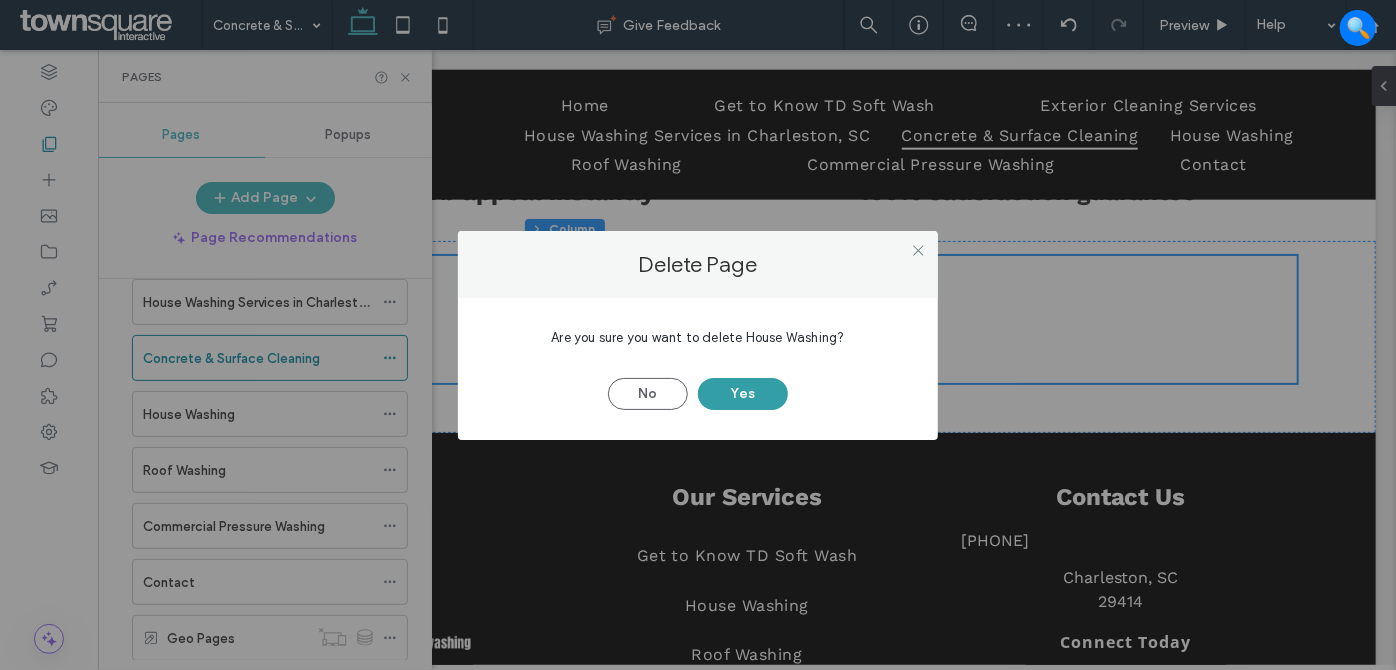 drag, startPoint x: 743, startPoint y: 395, endPoint x: 718, endPoint y: 401, distance: 25.70992 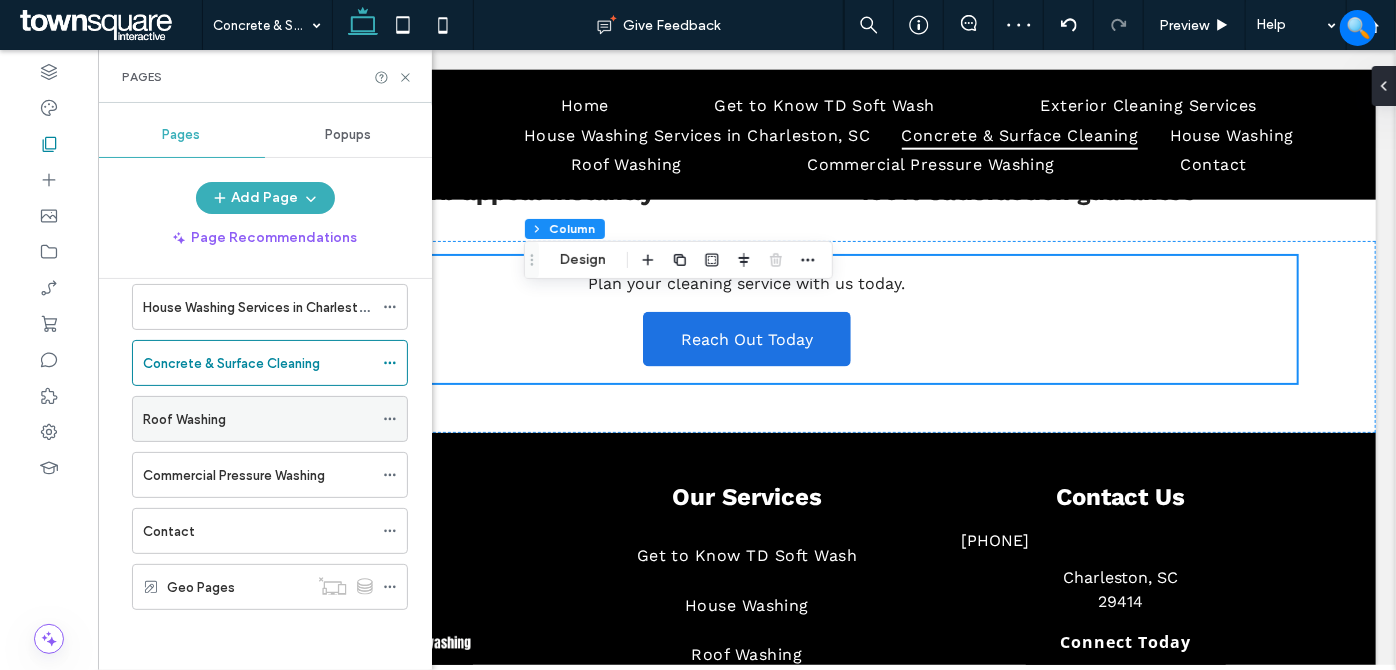 scroll, scrollTop: 190, scrollLeft: 0, axis: vertical 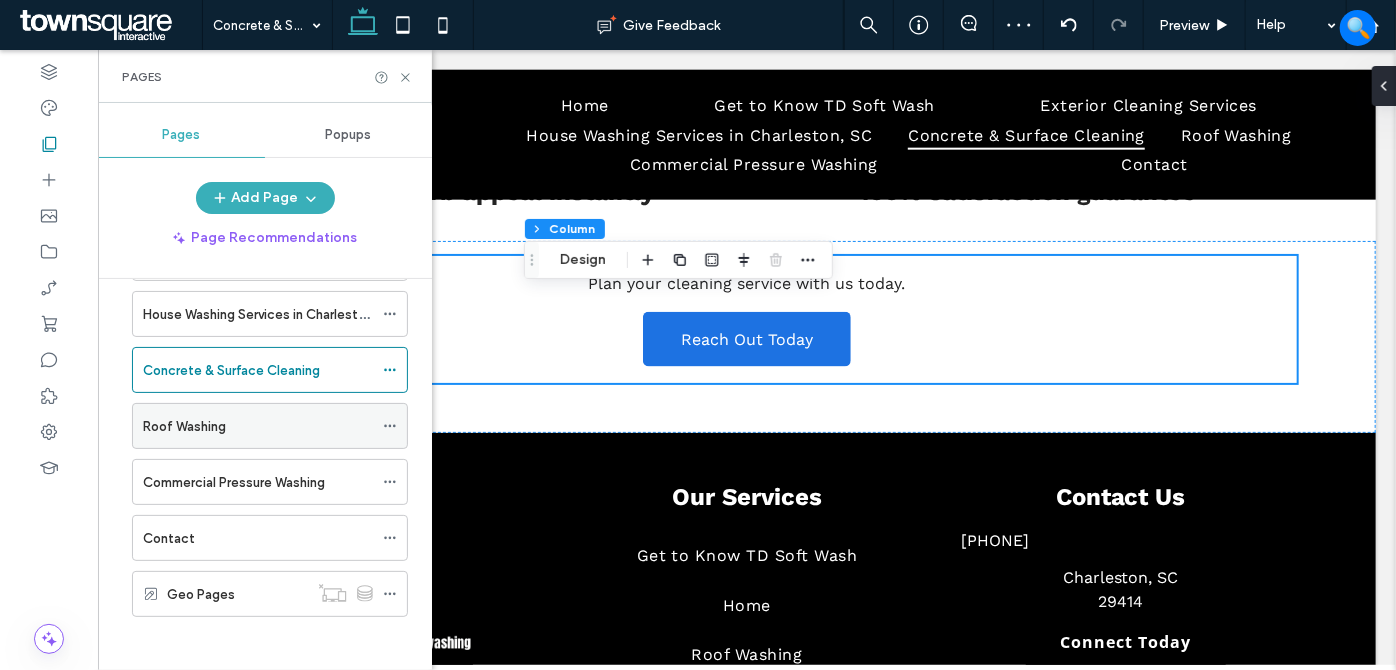 drag, startPoint x: 394, startPoint y: 424, endPoint x: 397, endPoint y: 435, distance: 11.401754 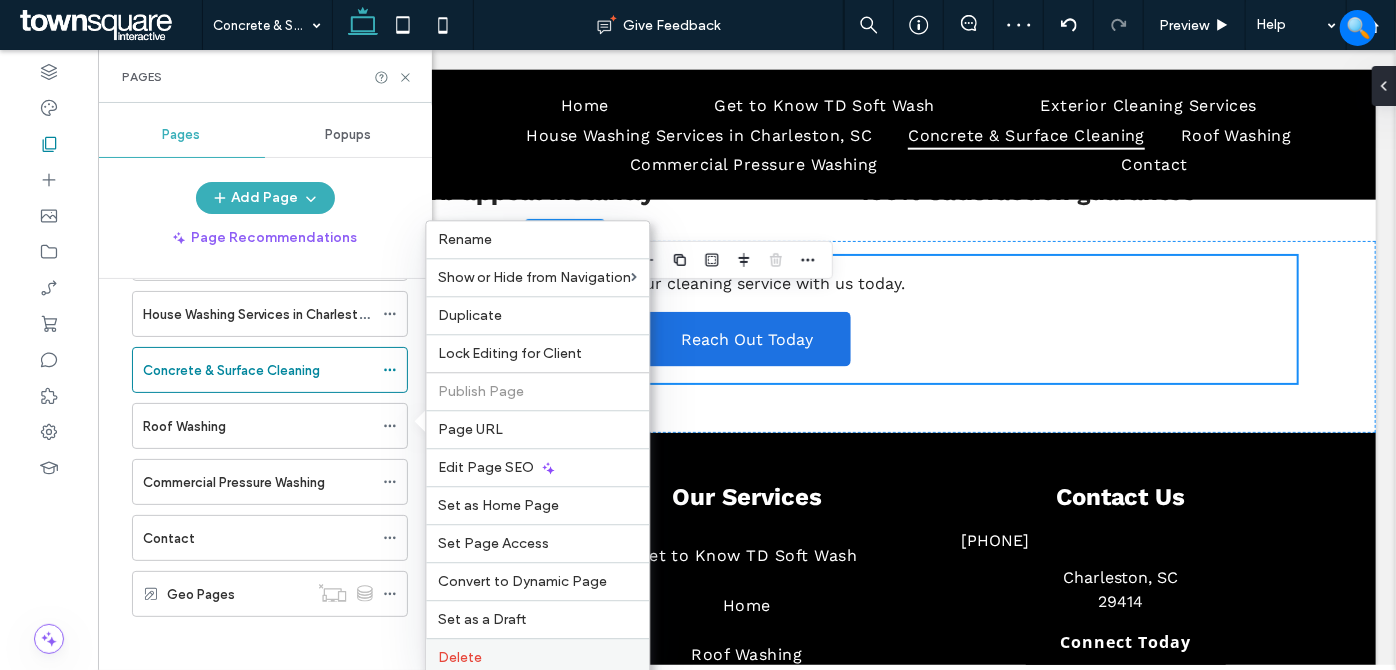 click on "Delete" at bounding box center [460, 657] 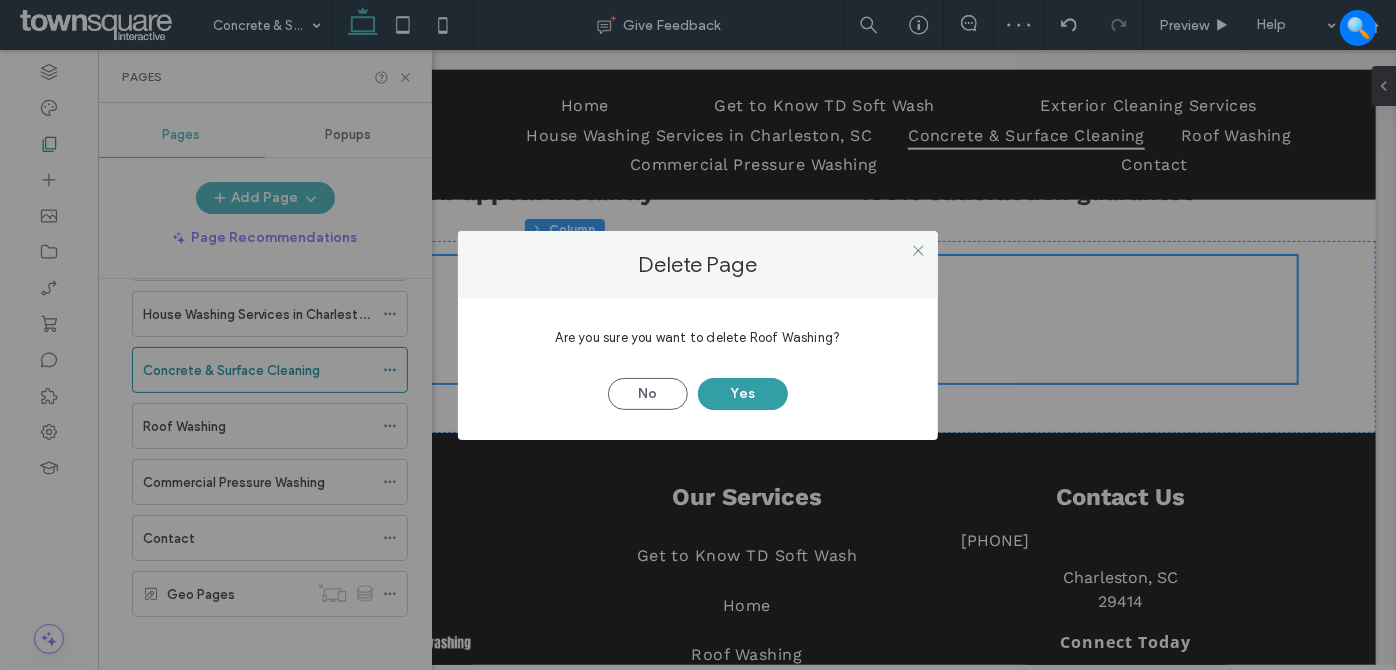 click on "Yes" at bounding box center [743, 394] 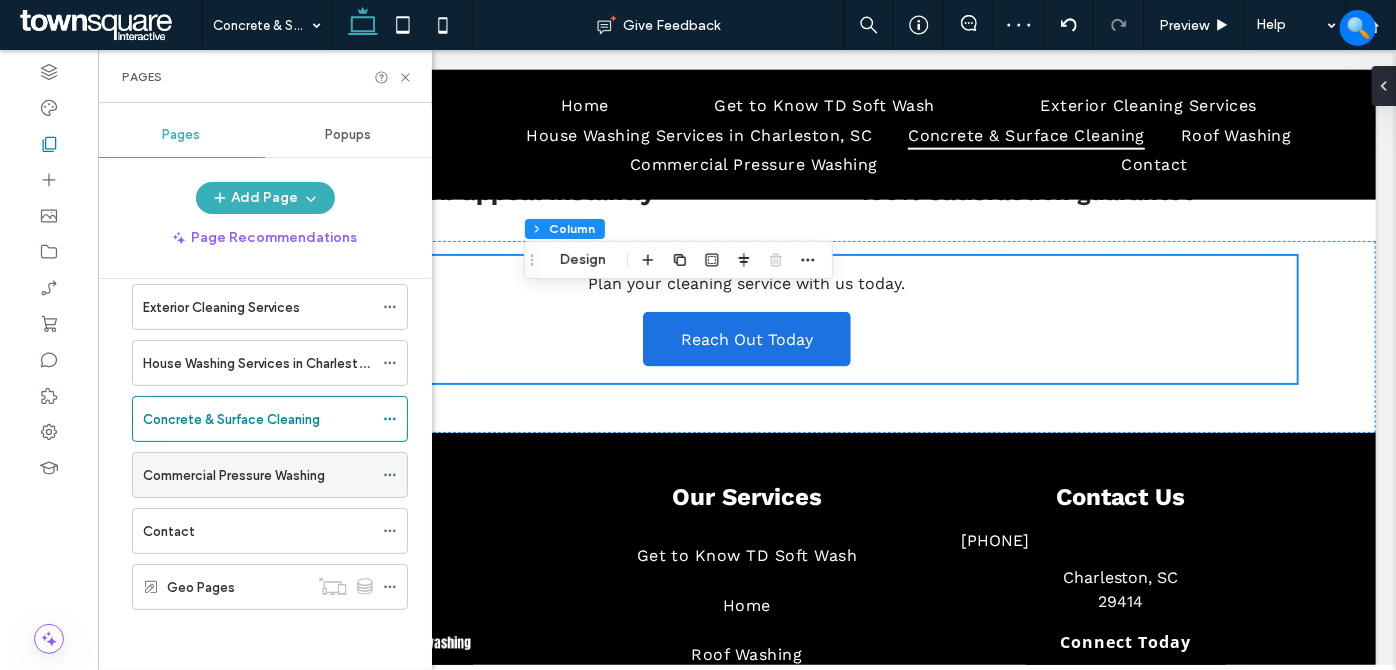 scroll, scrollTop: 135, scrollLeft: 0, axis: vertical 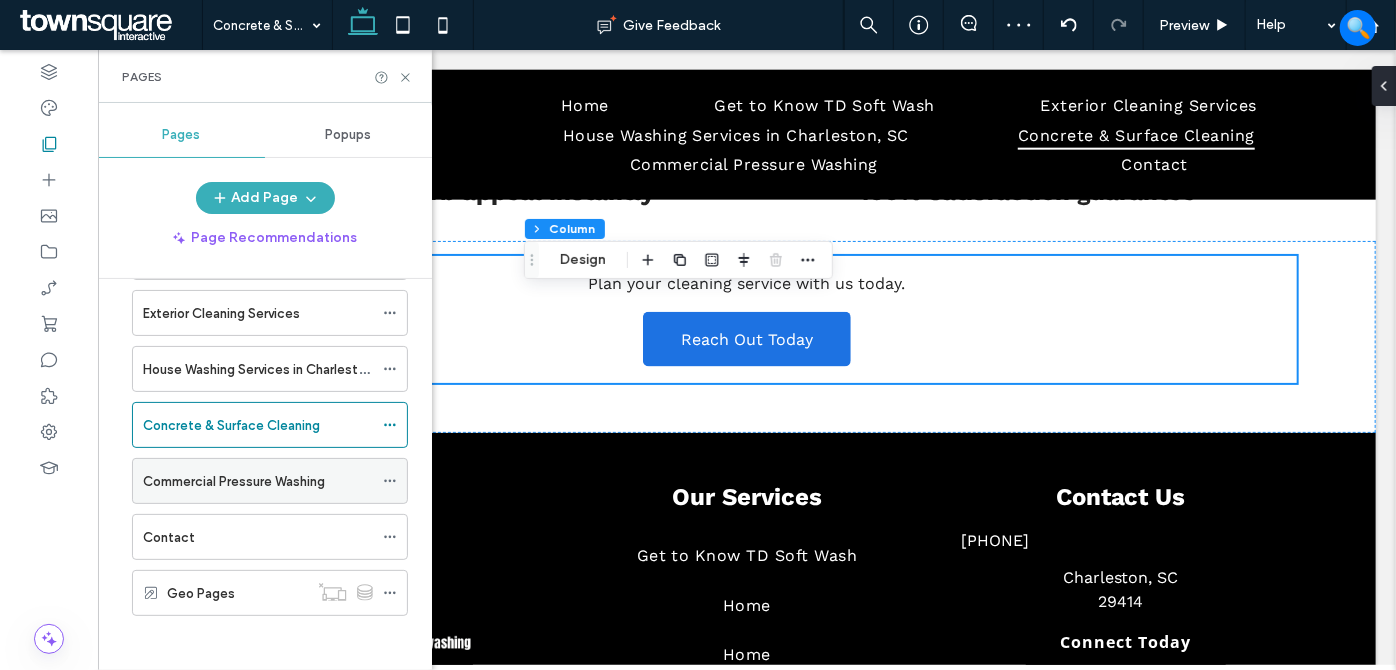 click 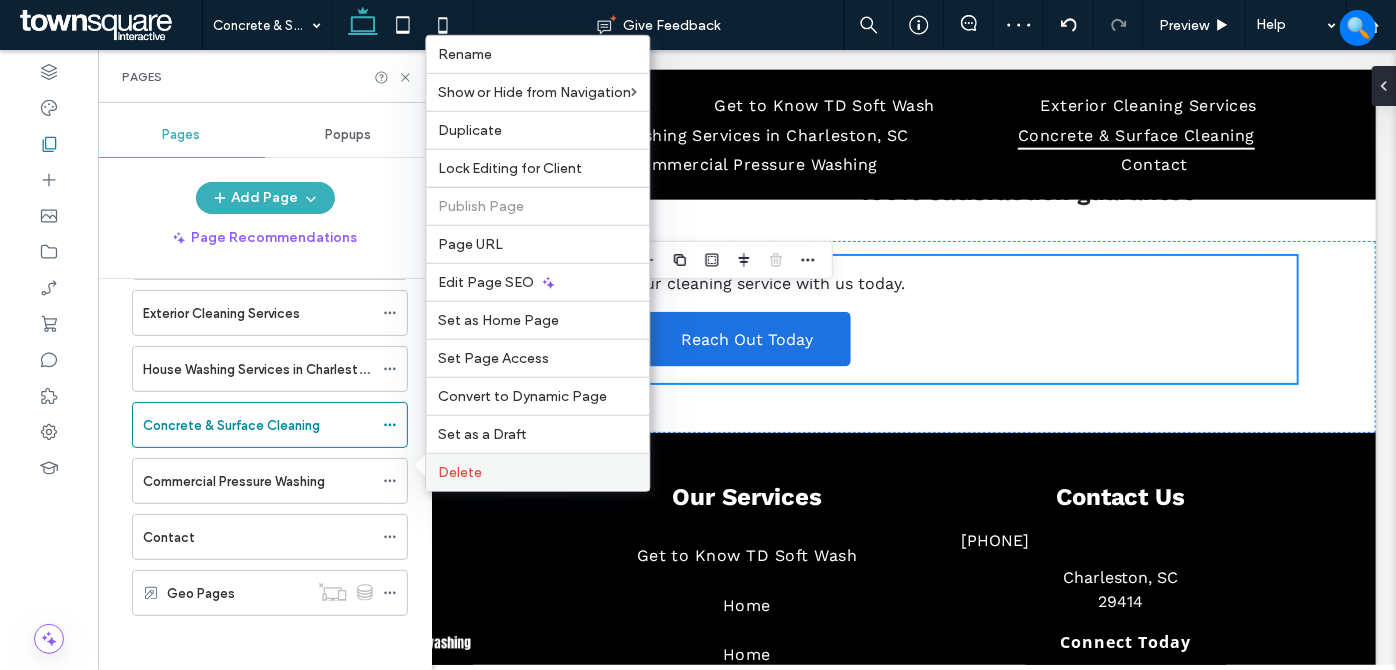 click on "Delete" at bounding box center [537, 472] 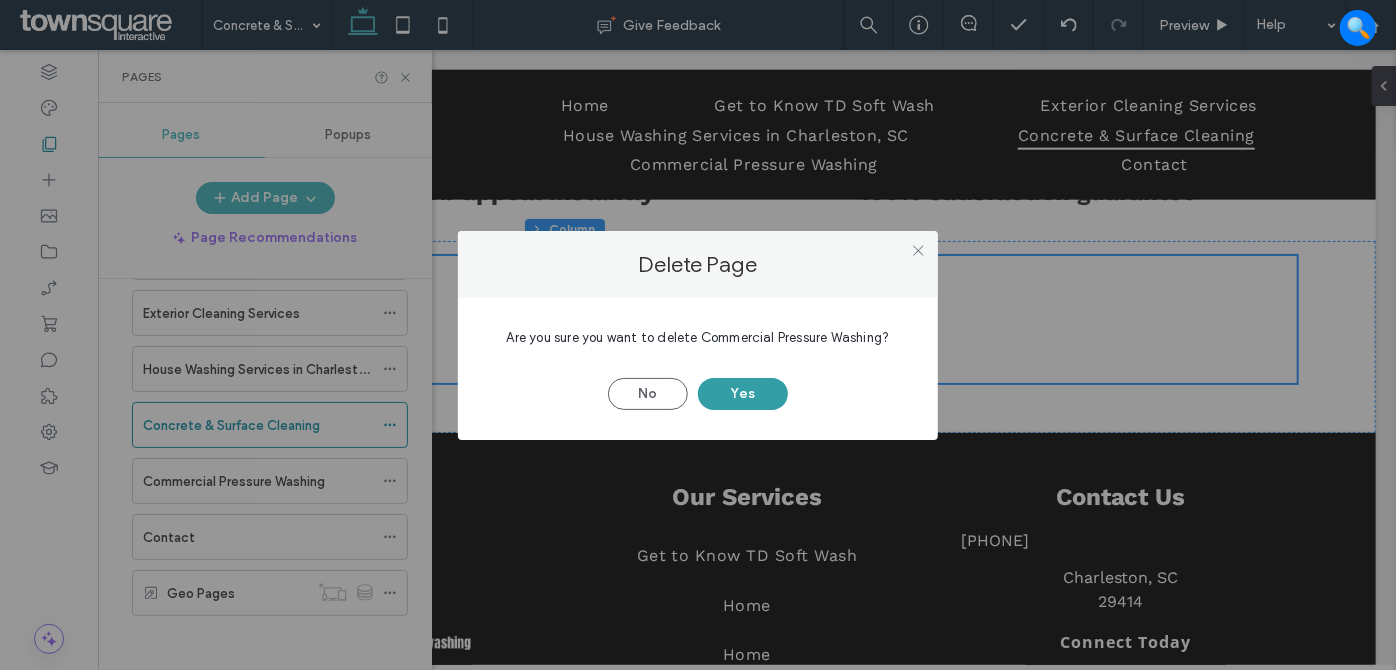 click on "Yes" at bounding box center [743, 394] 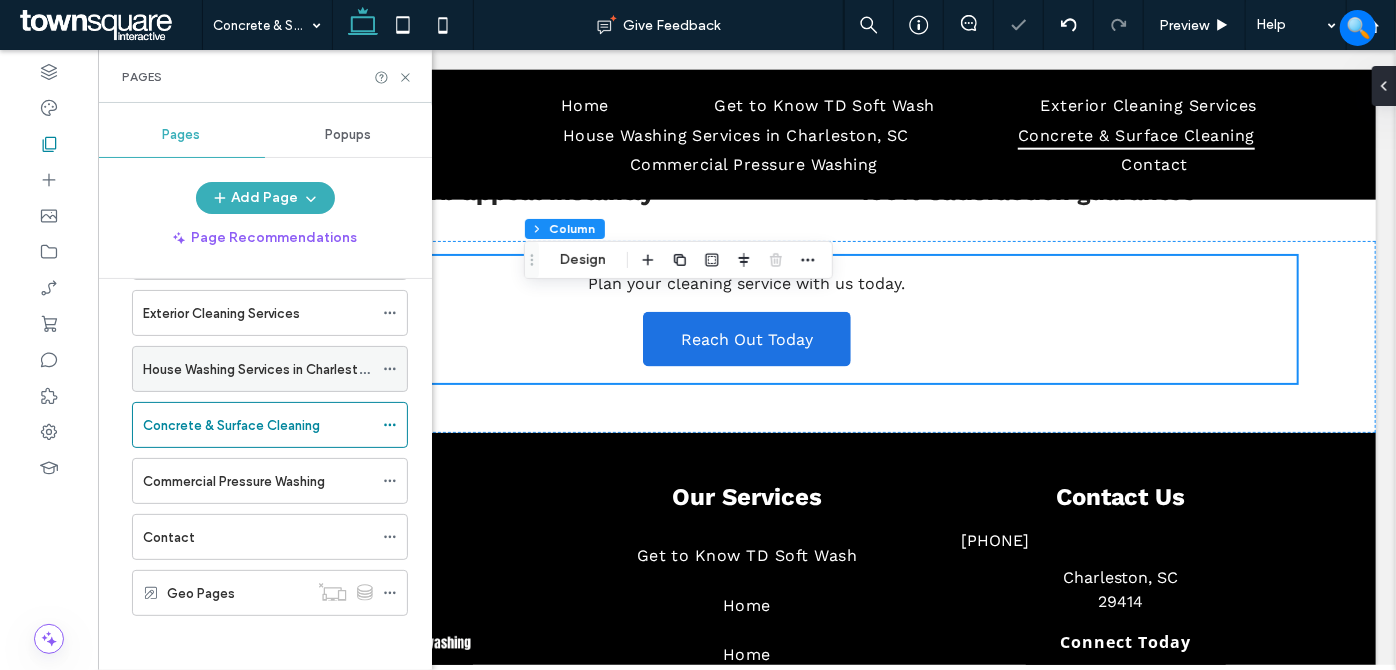 scroll, scrollTop: 80, scrollLeft: 0, axis: vertical 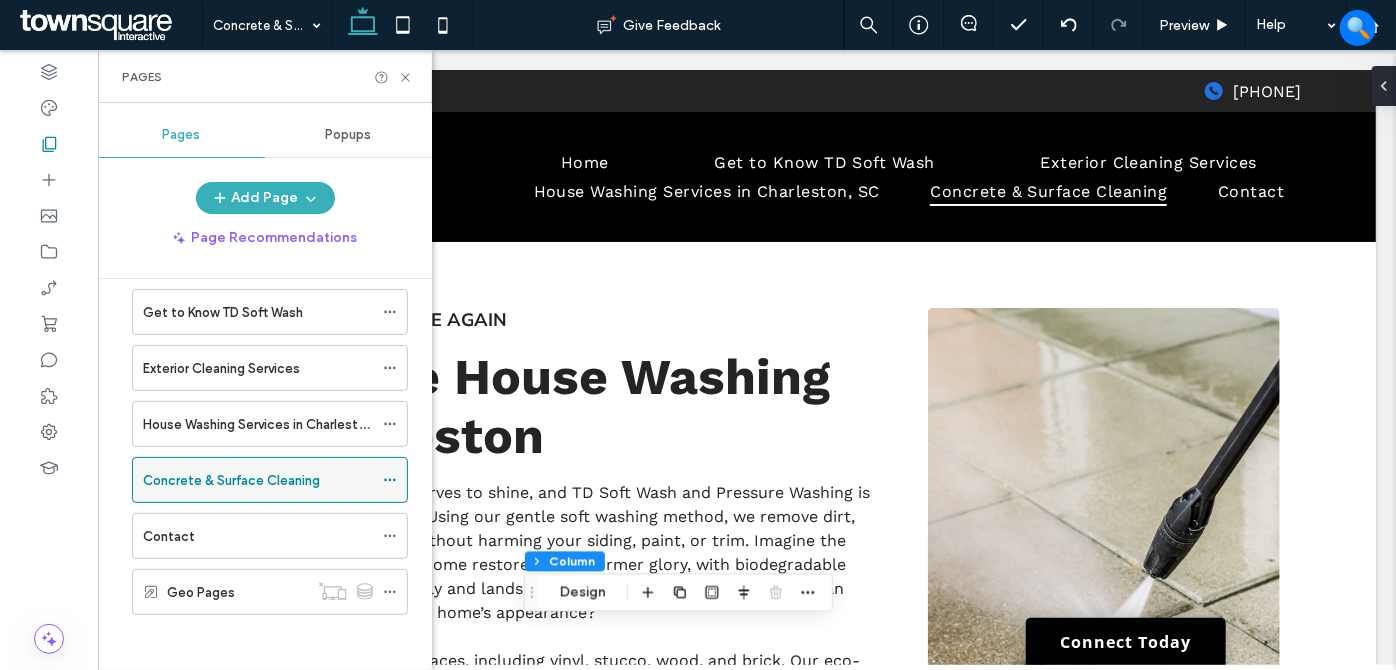 drag, startPoint x: 388, startPoint y: 472, endPoint x: 400, endPoint y: 471, distance: 12.0415945 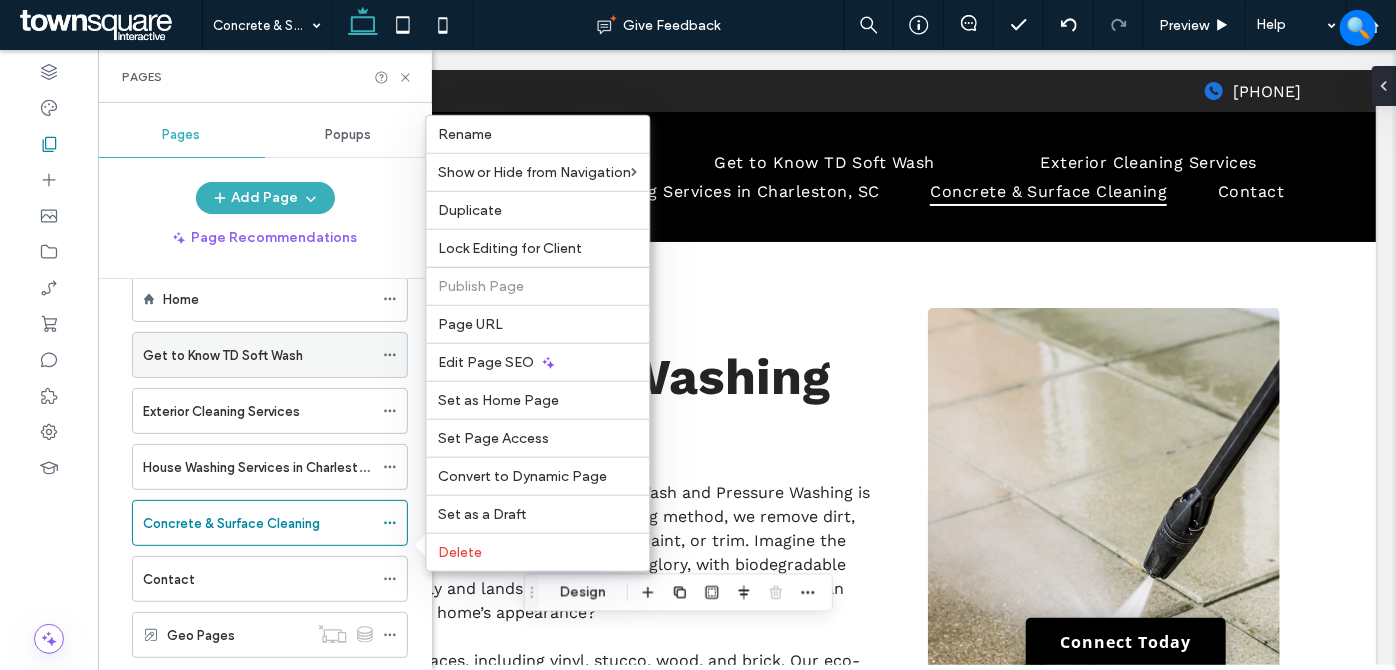 scroll, scrollTop: 0, scrollLeft: 0, axis: both 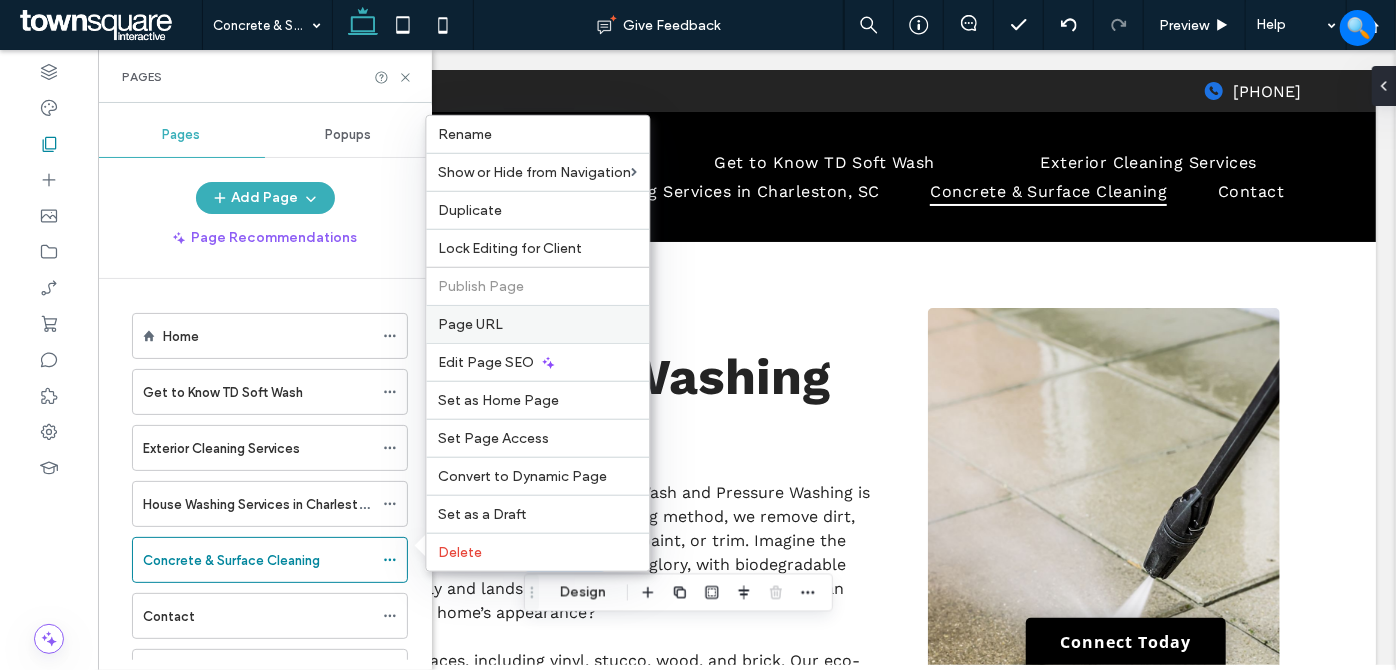 click on "Page URL" at bounding box center (470, 324) 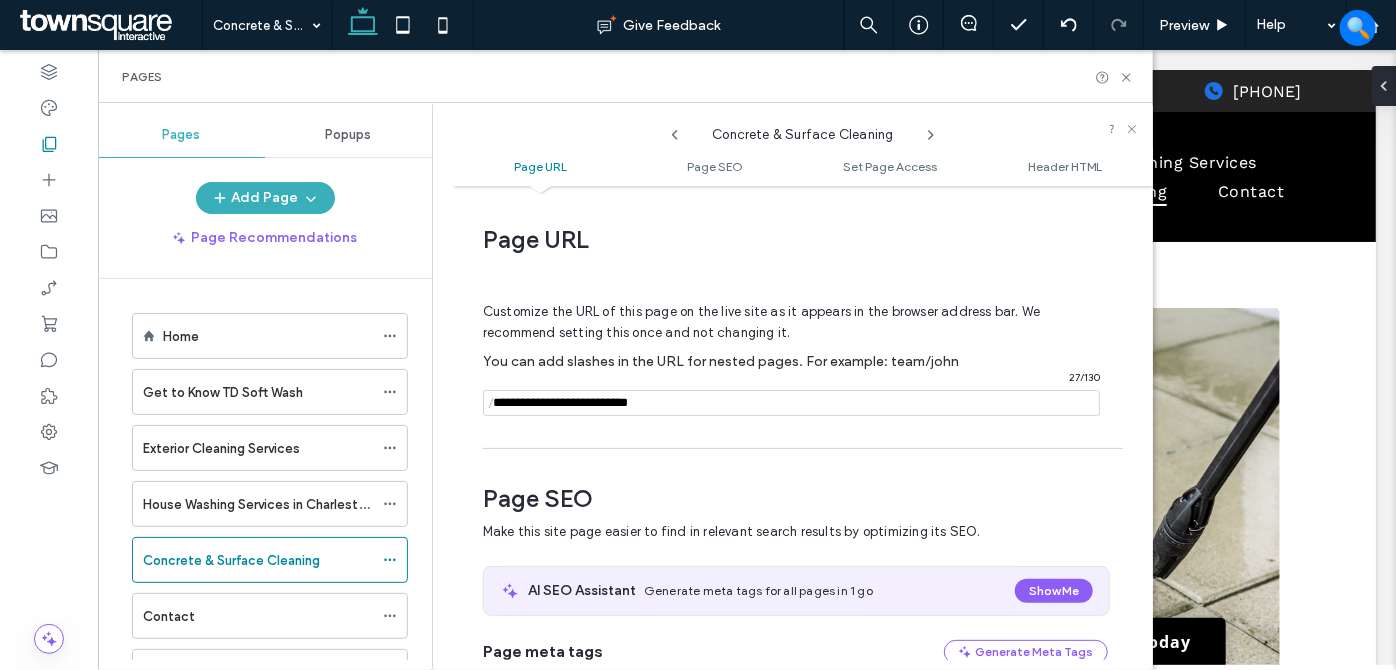 scroll, scrollTop: 10, scrollLeft: 0, axis: vertical 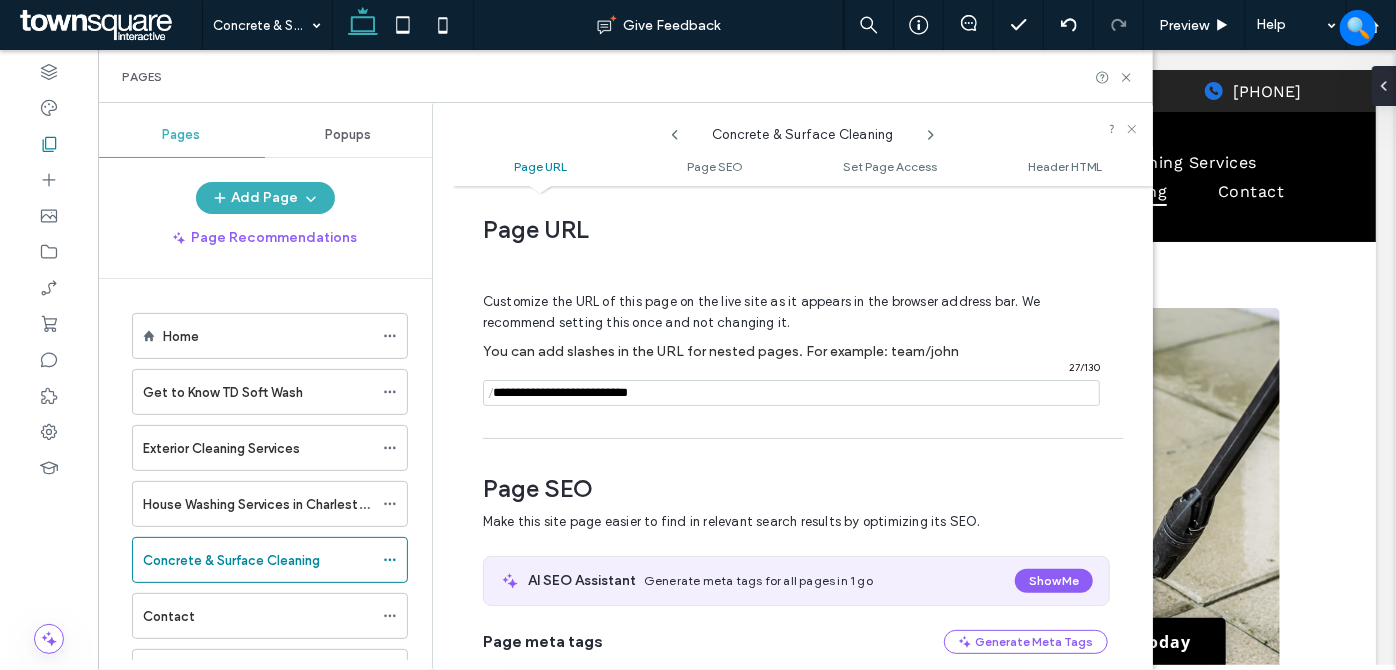 click at bounding box center [791, 393] 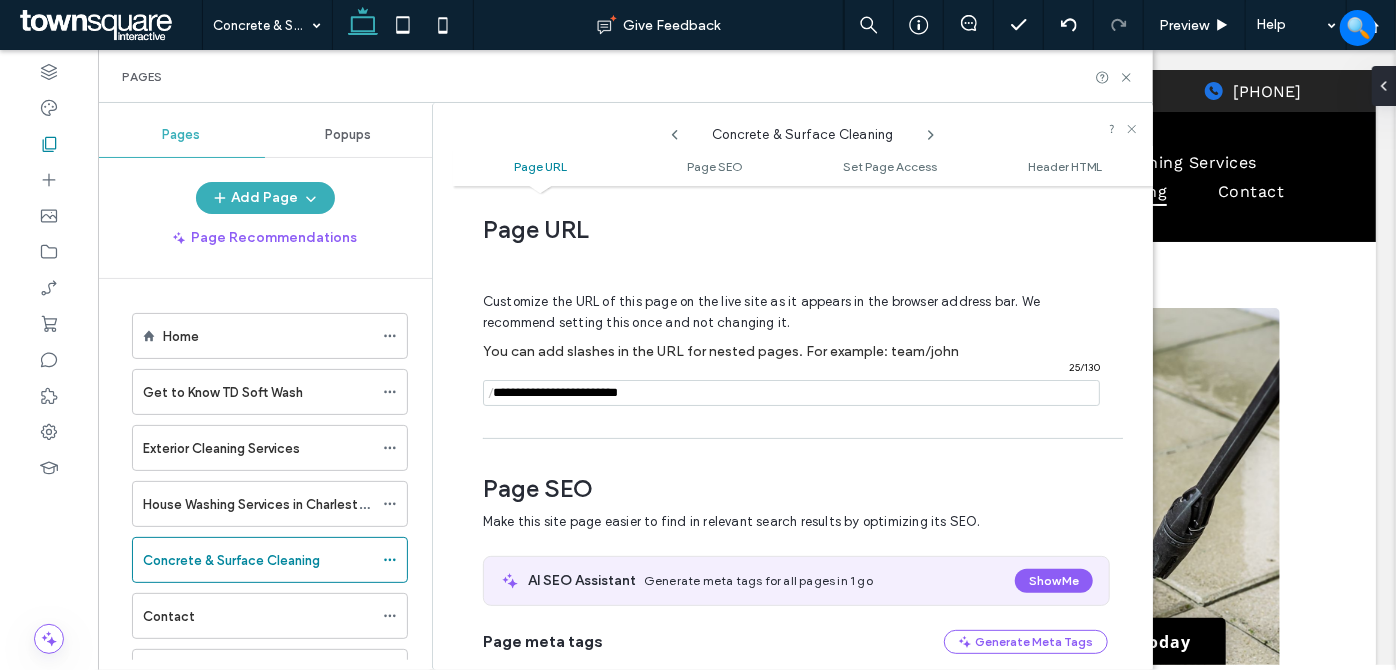 type on "**********" 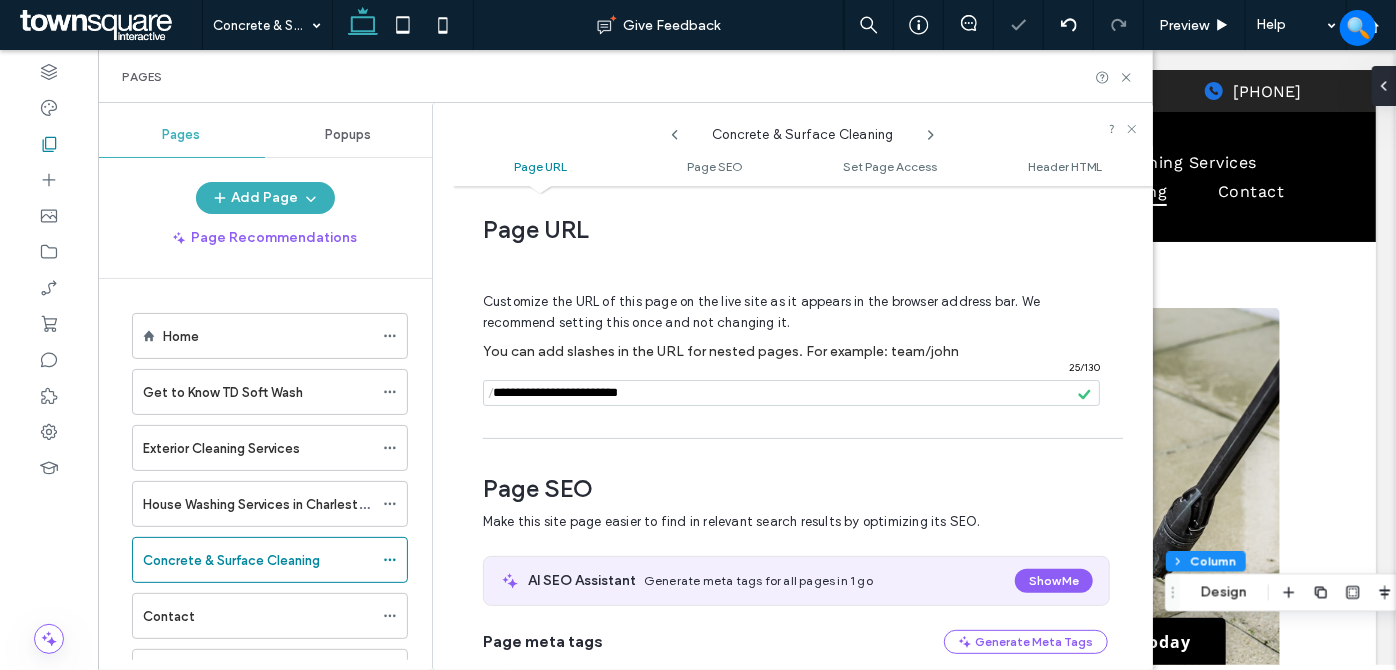 click 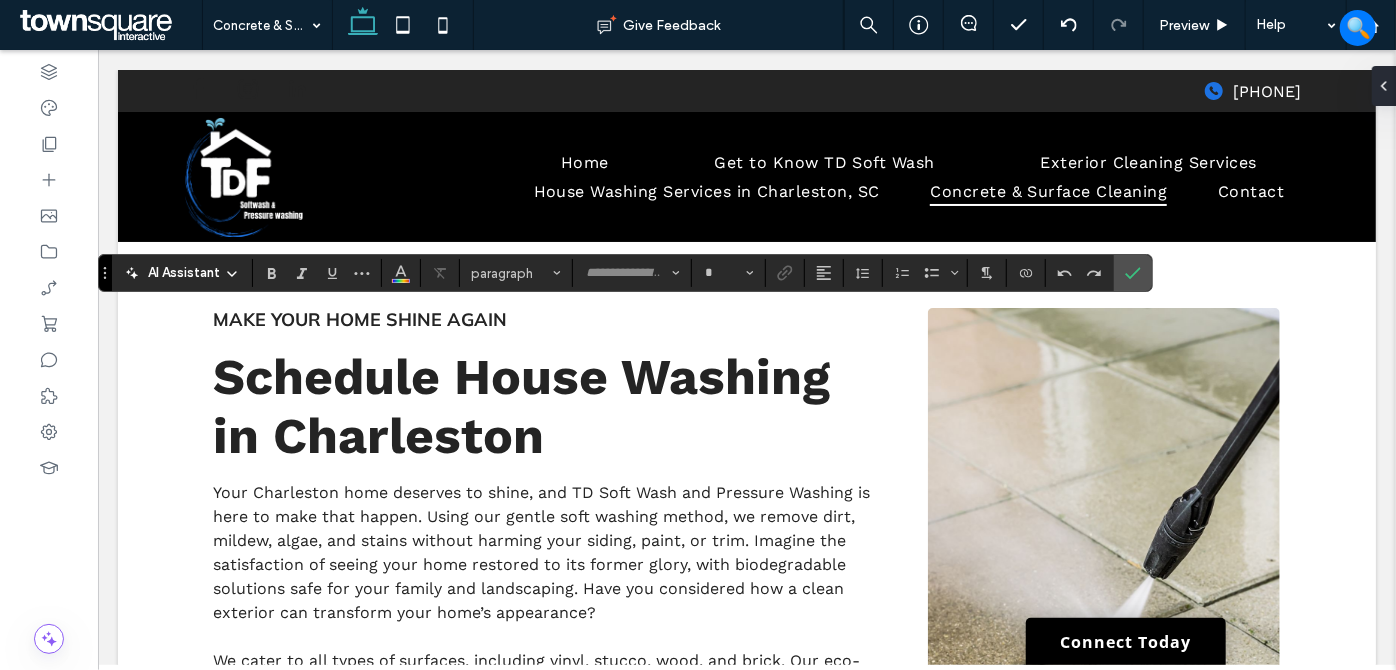 type on "******" 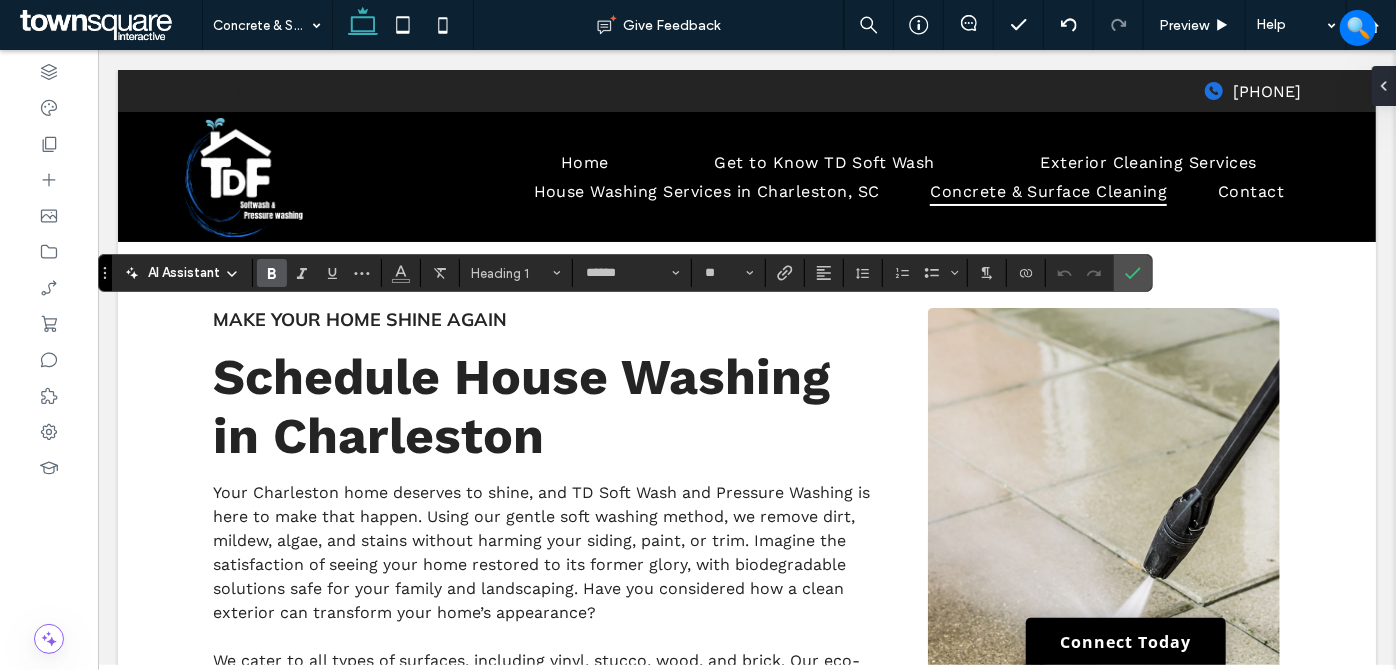 type 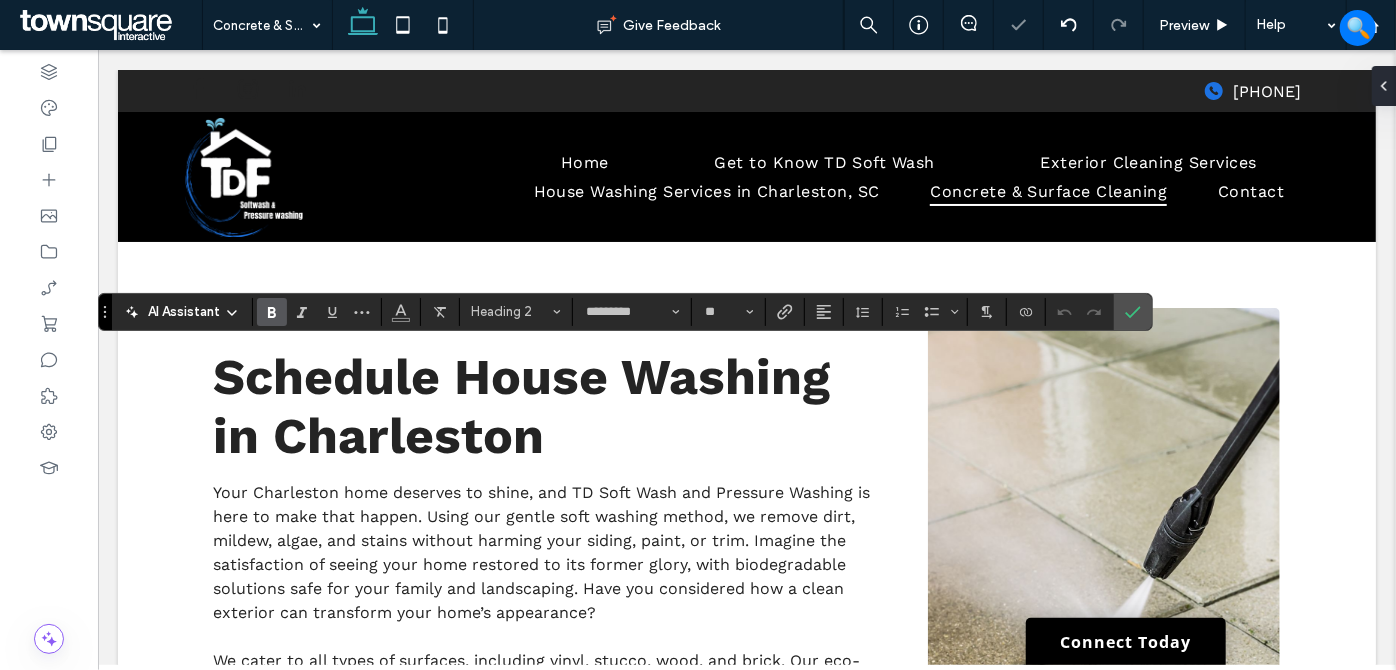 type 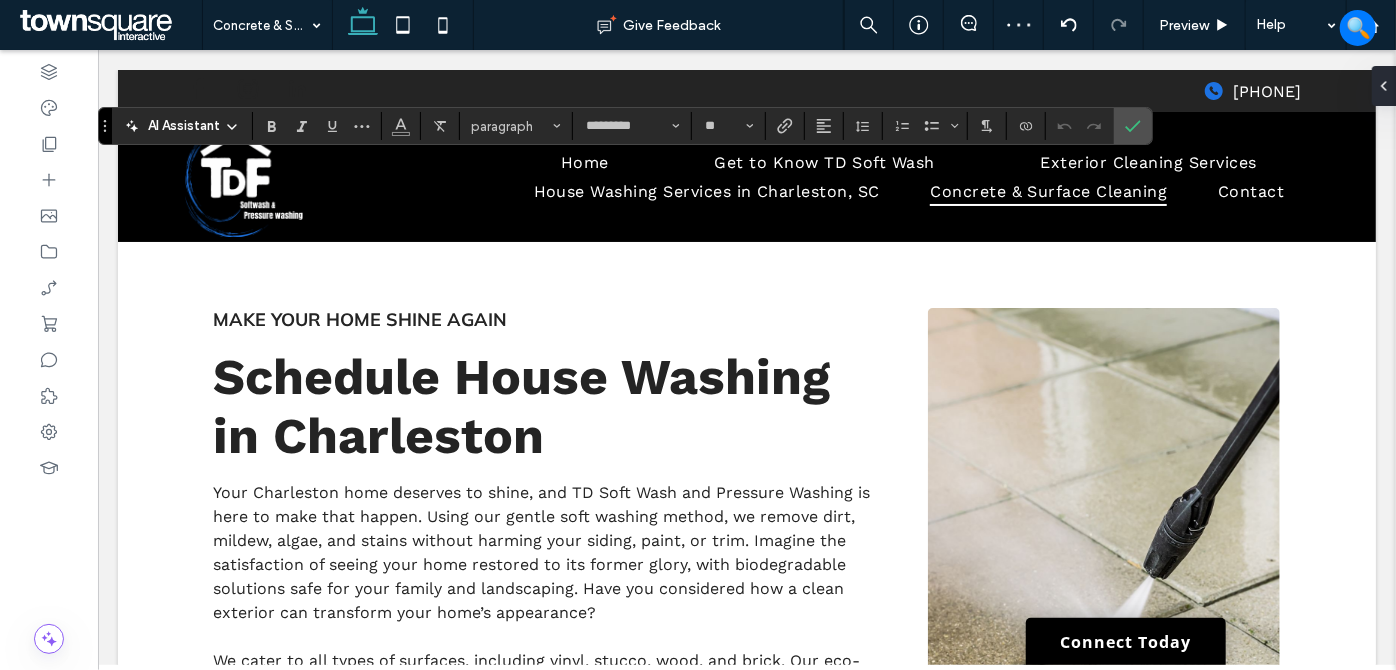 type 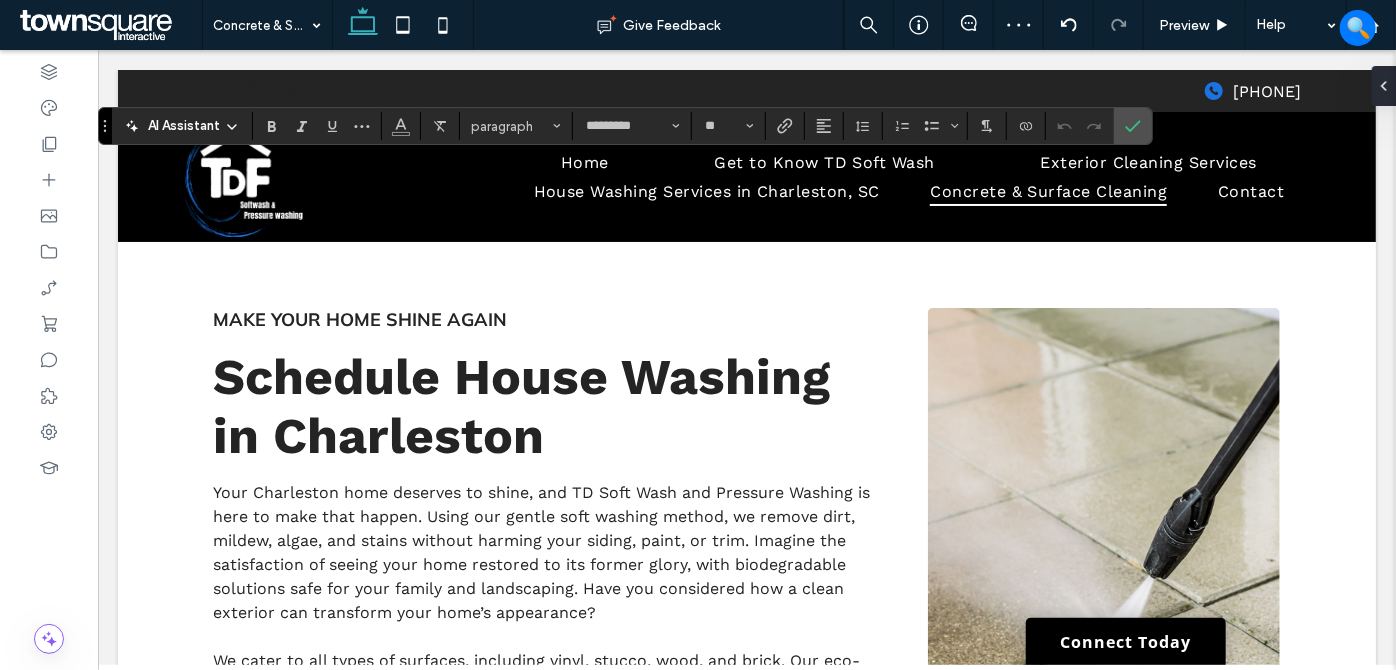 type on "**" 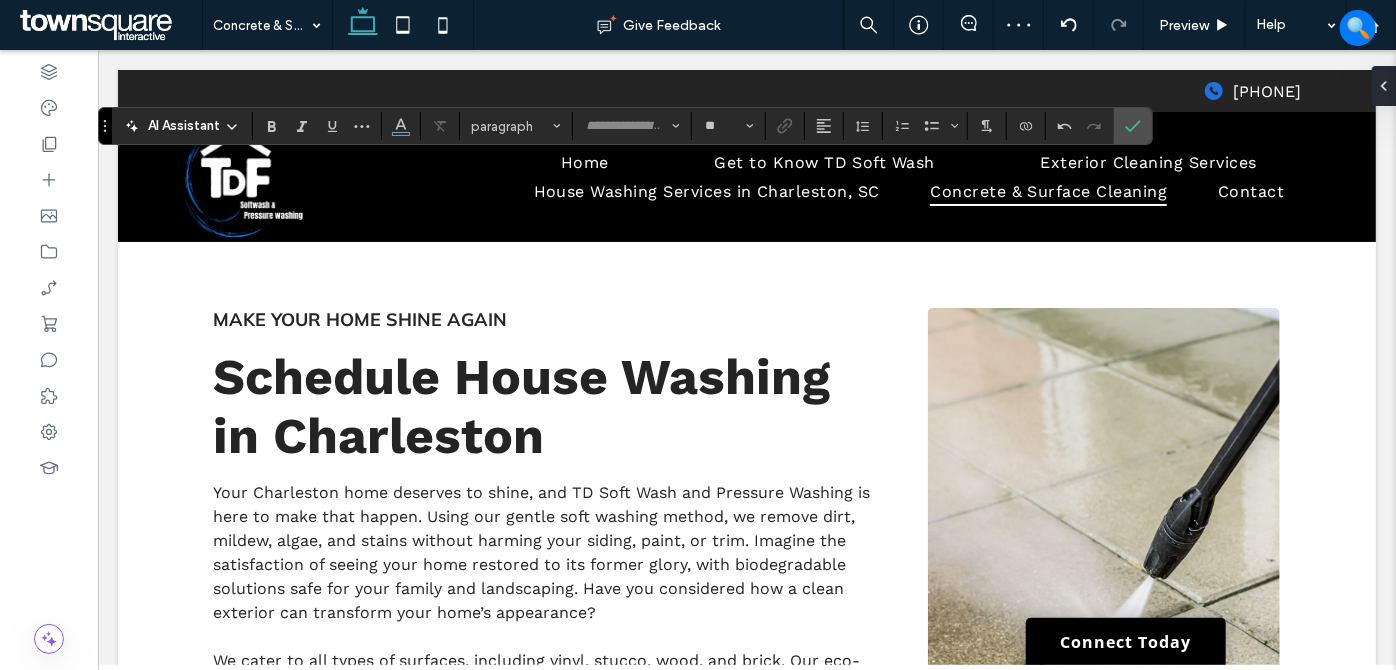 type on "*********" 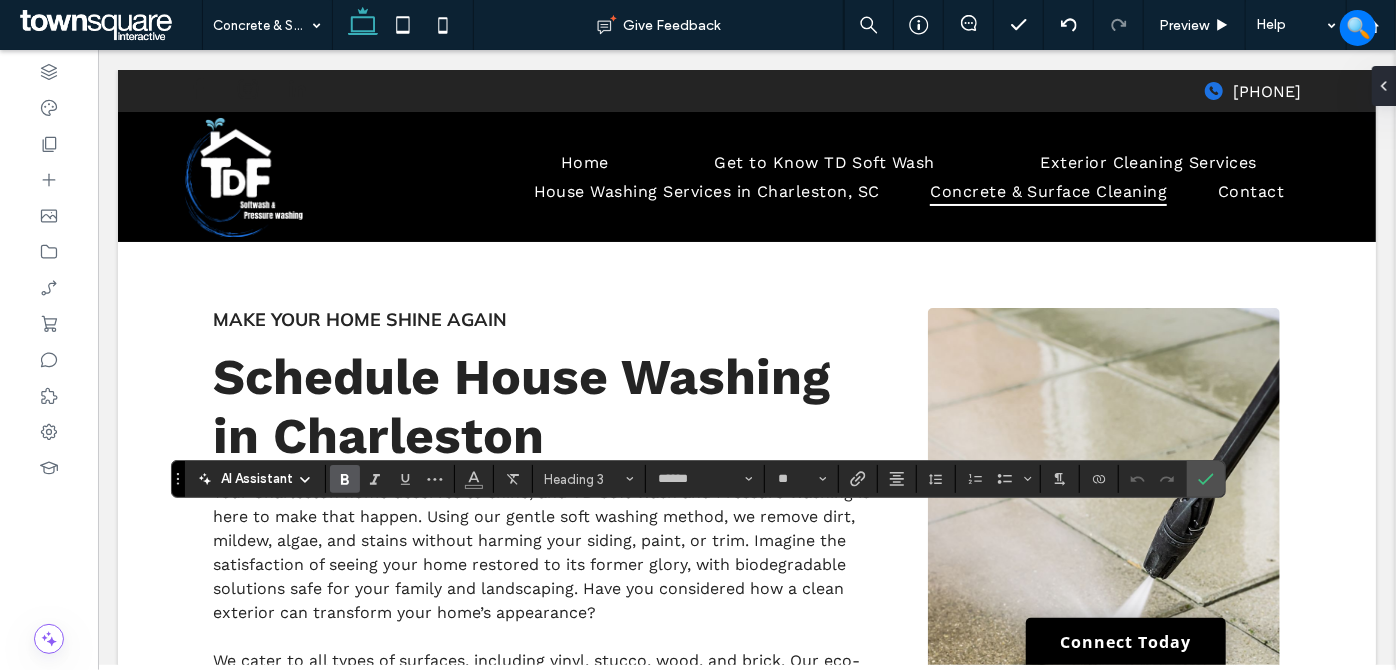 type 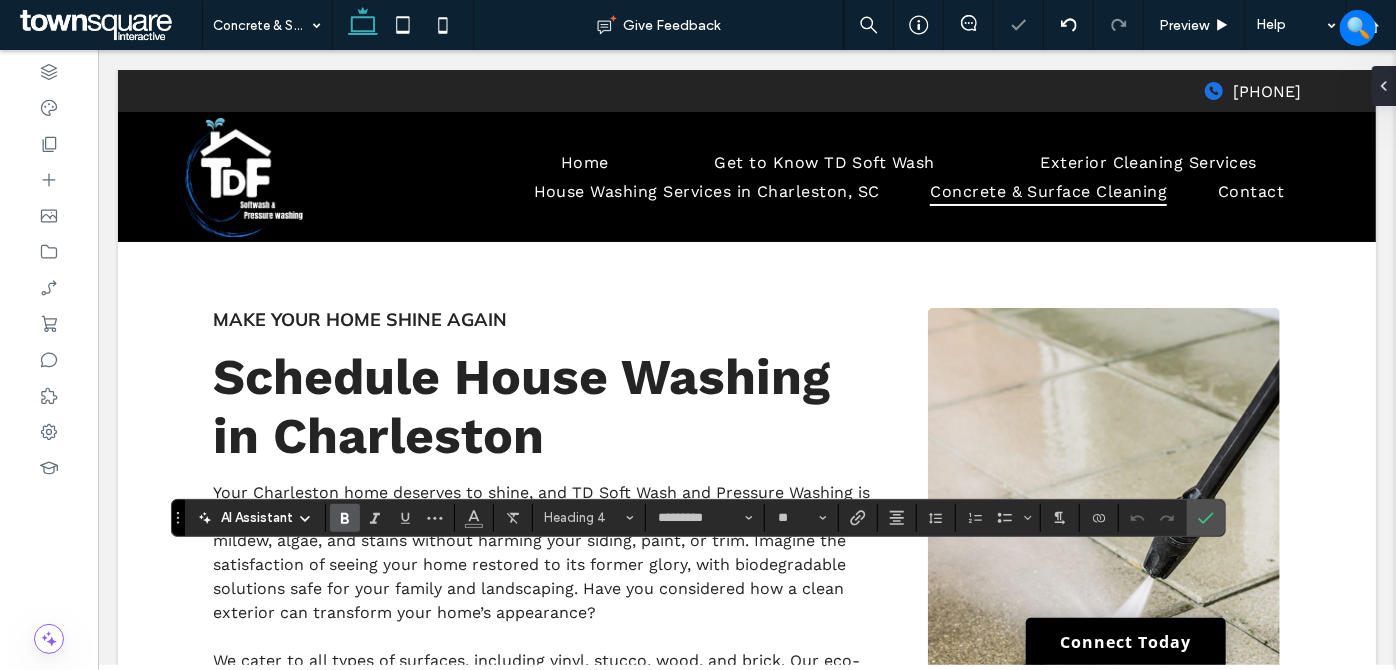type 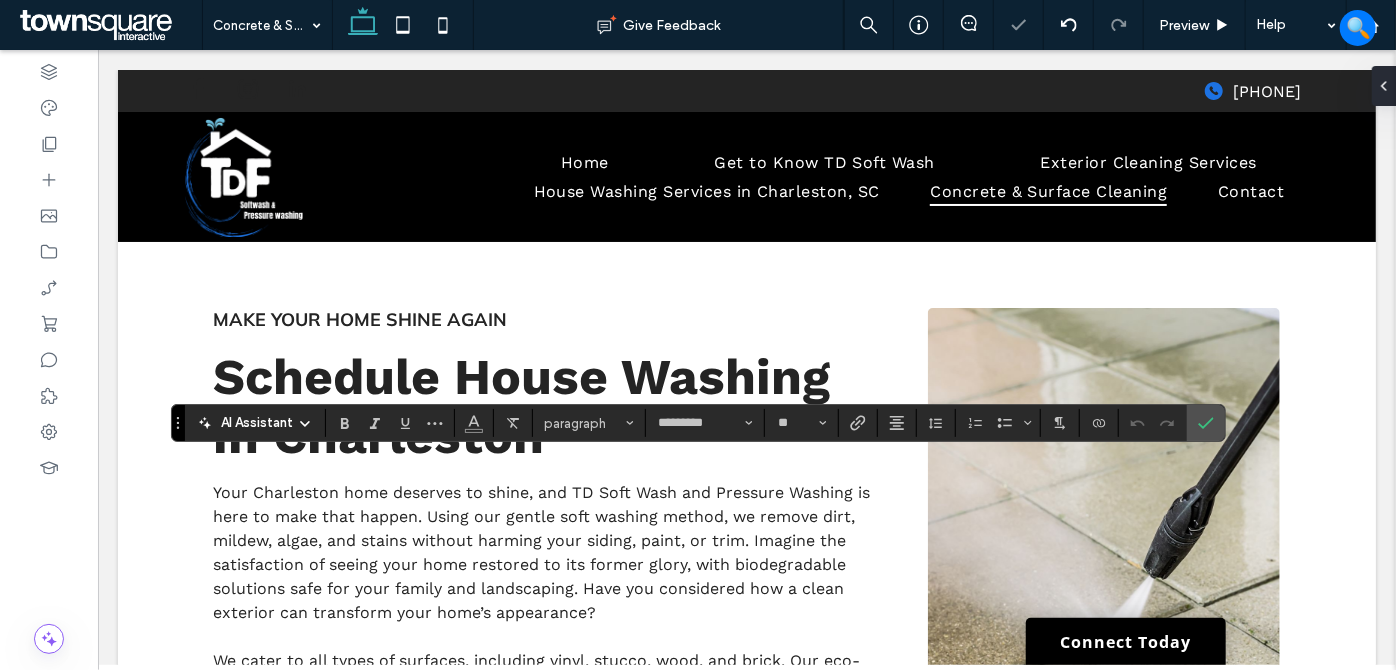 type 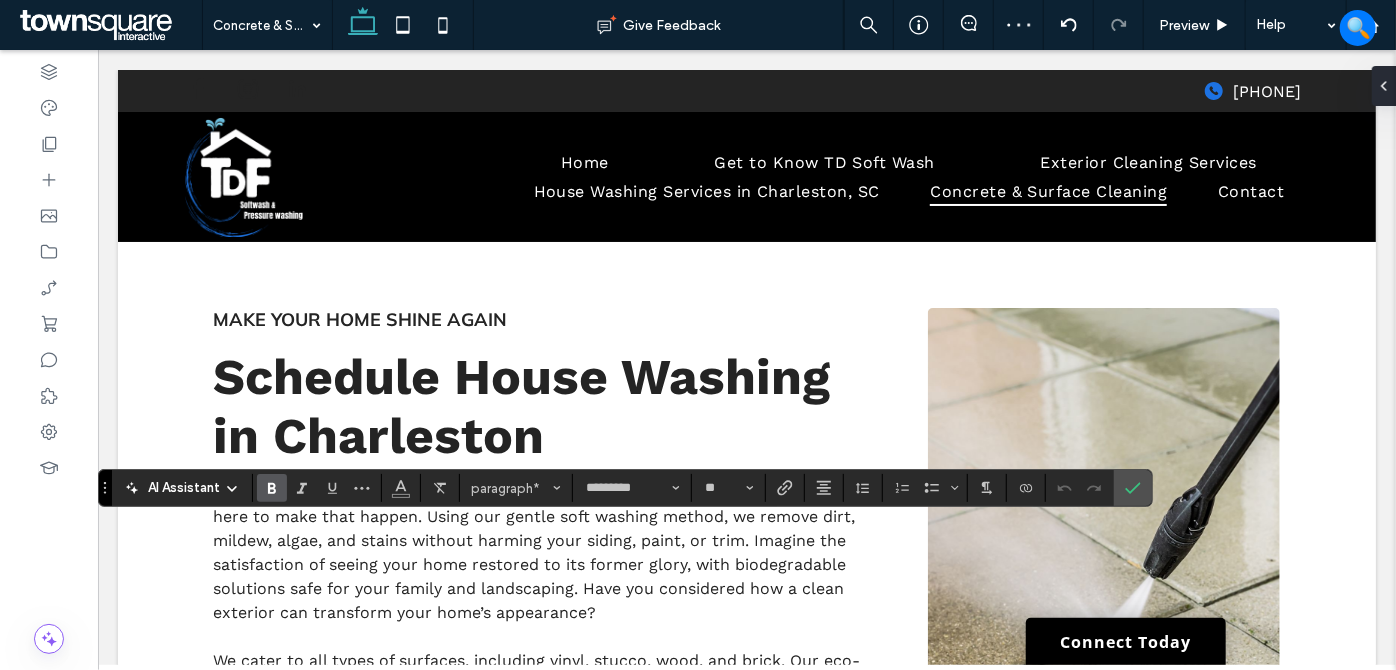 type on "**" 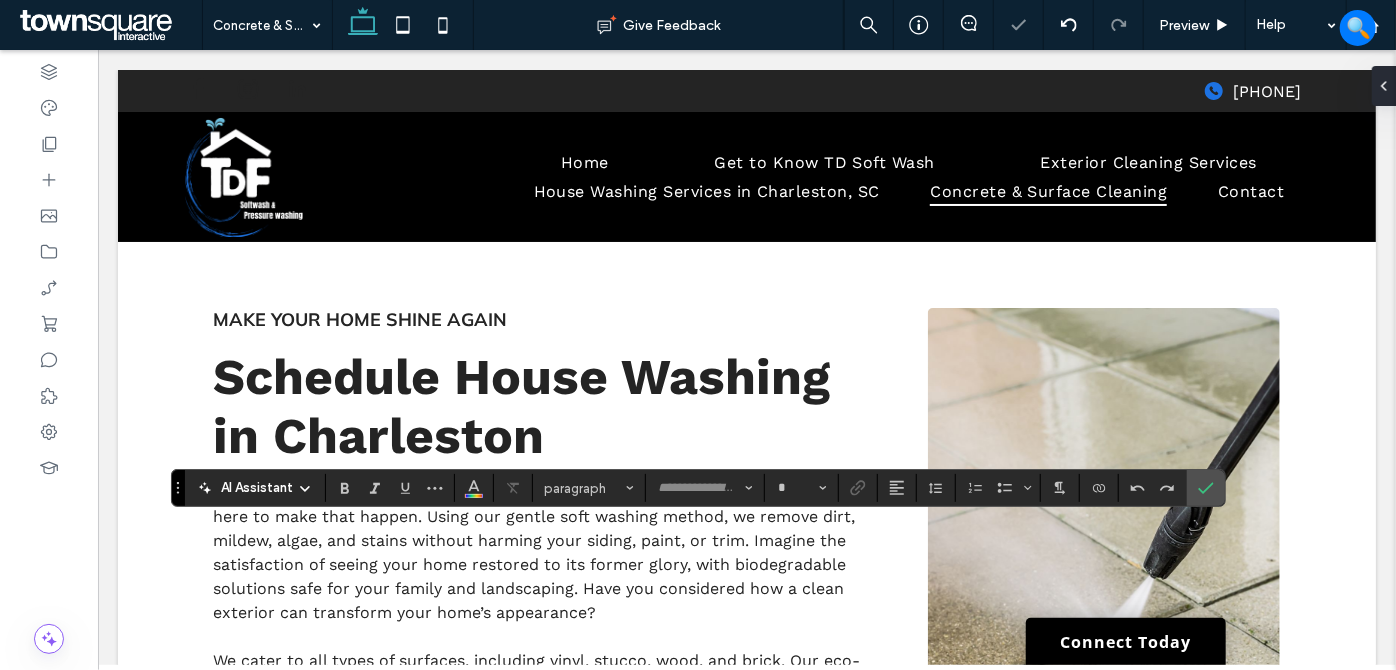 type on "*********" 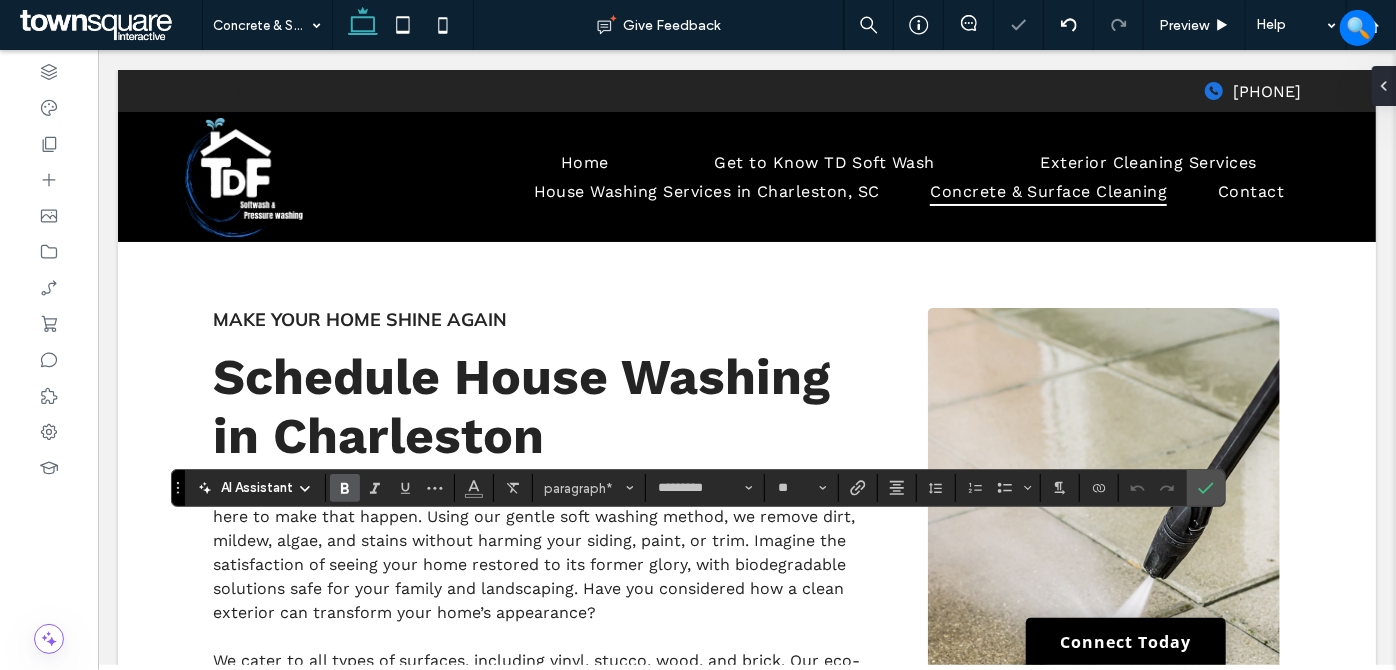 type on "**" 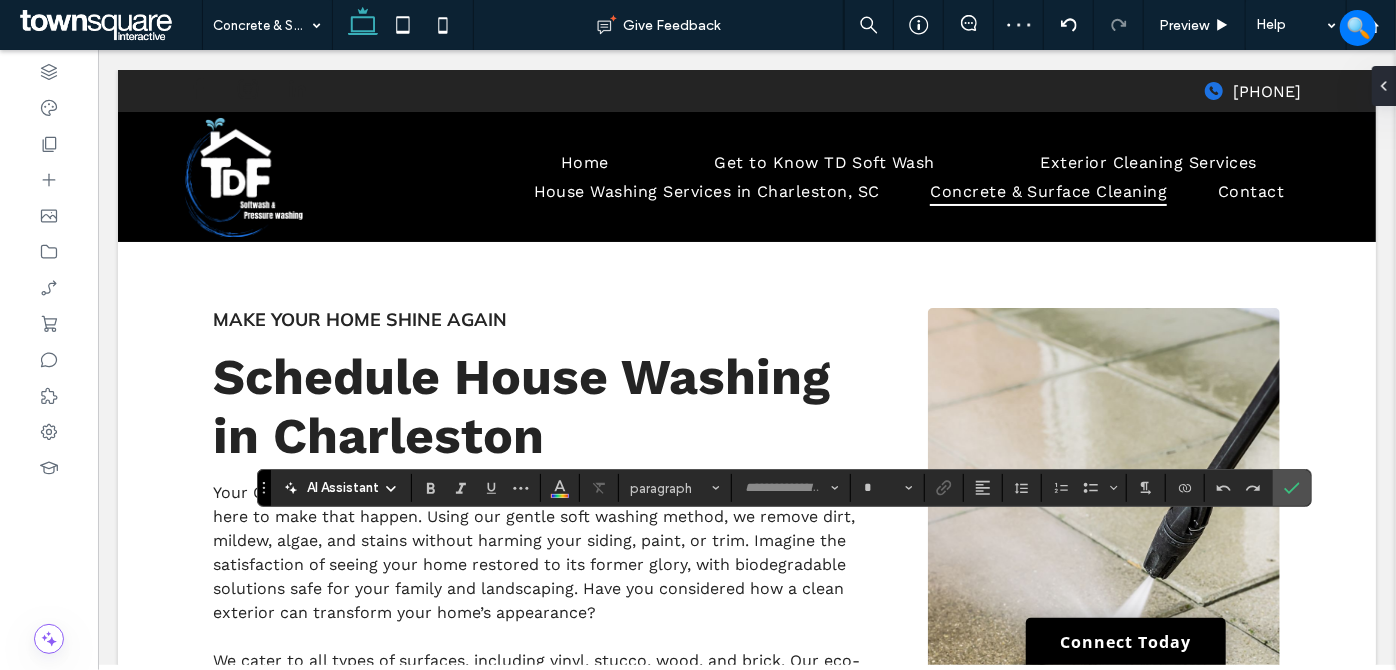 type on "*********" 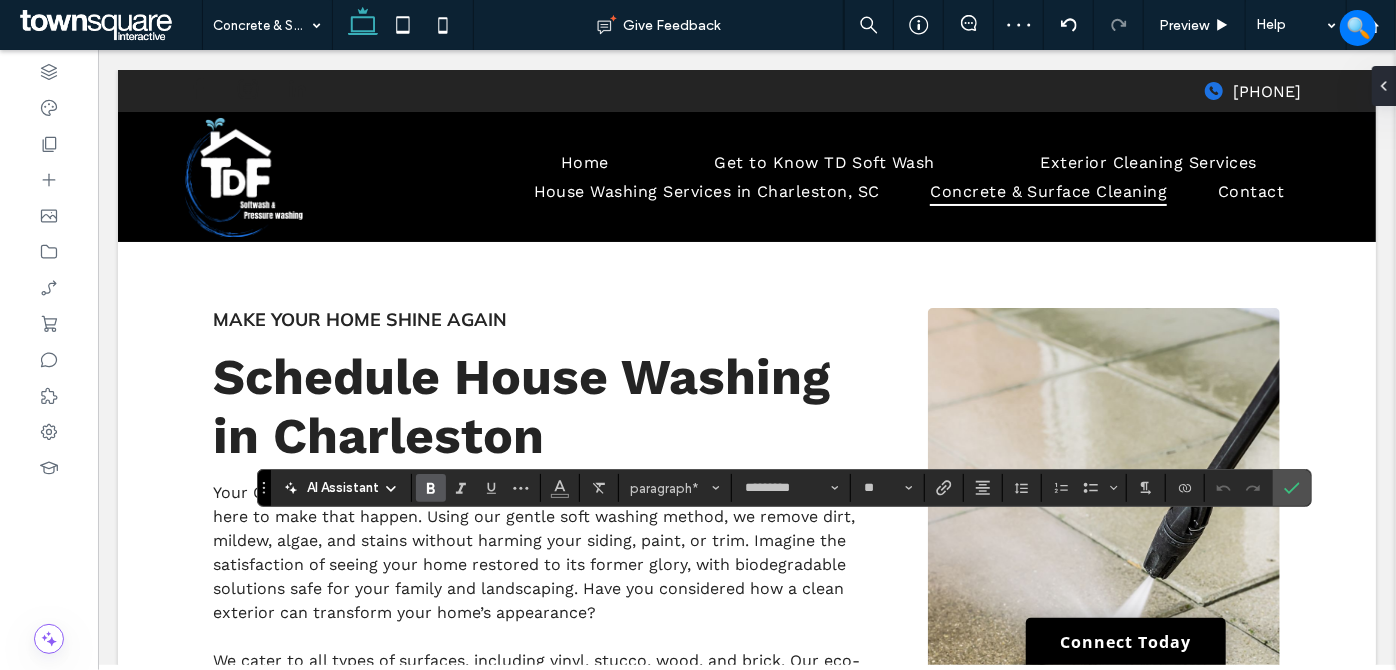 type on "**" 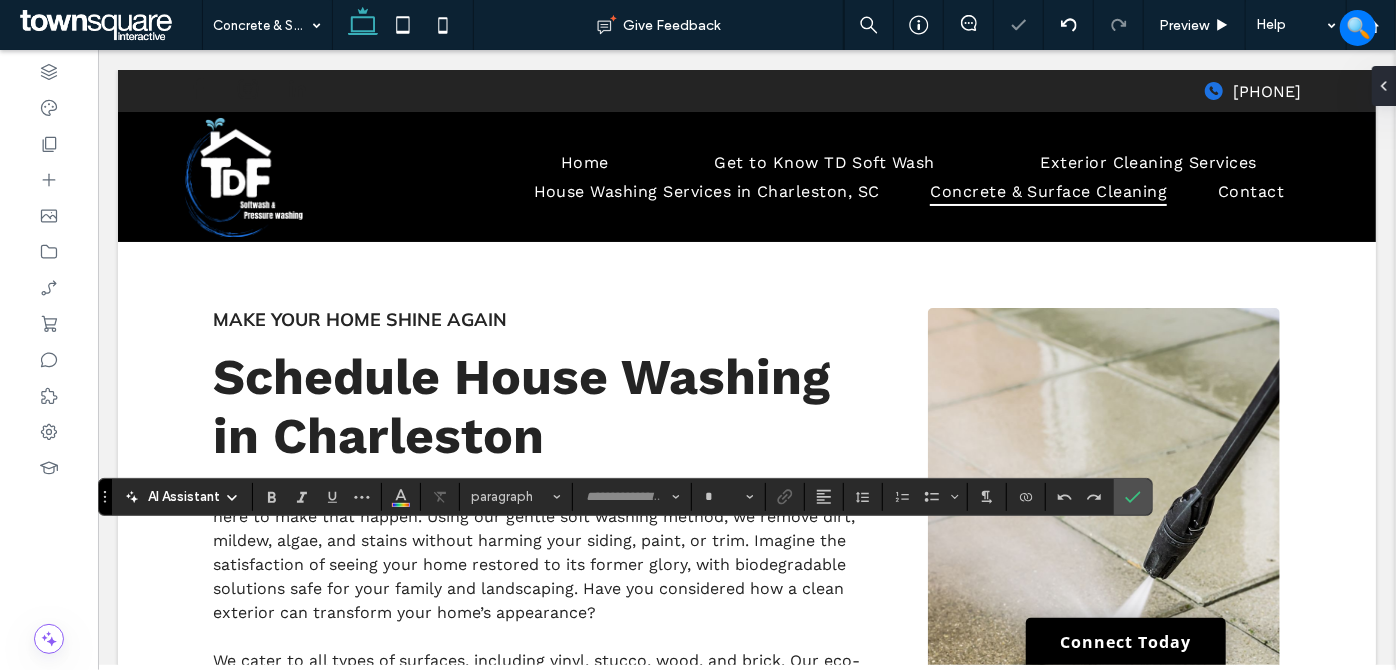 type on "*********" 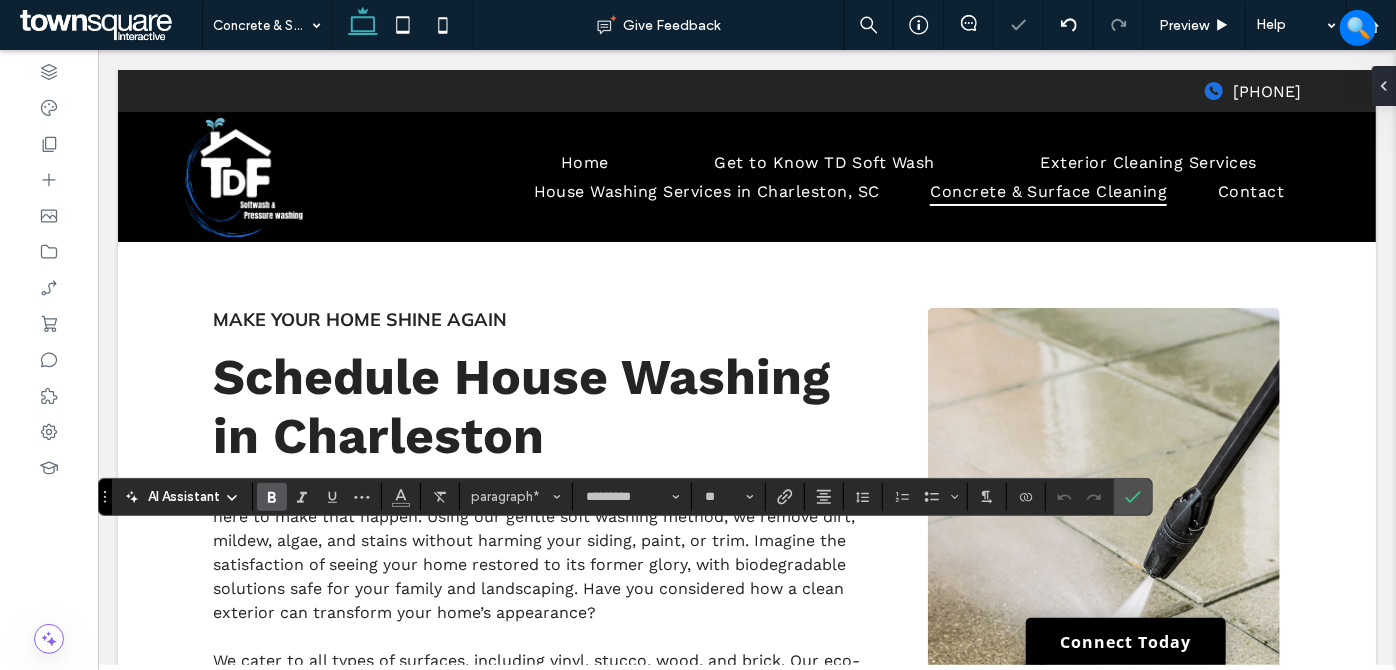 type on "**" 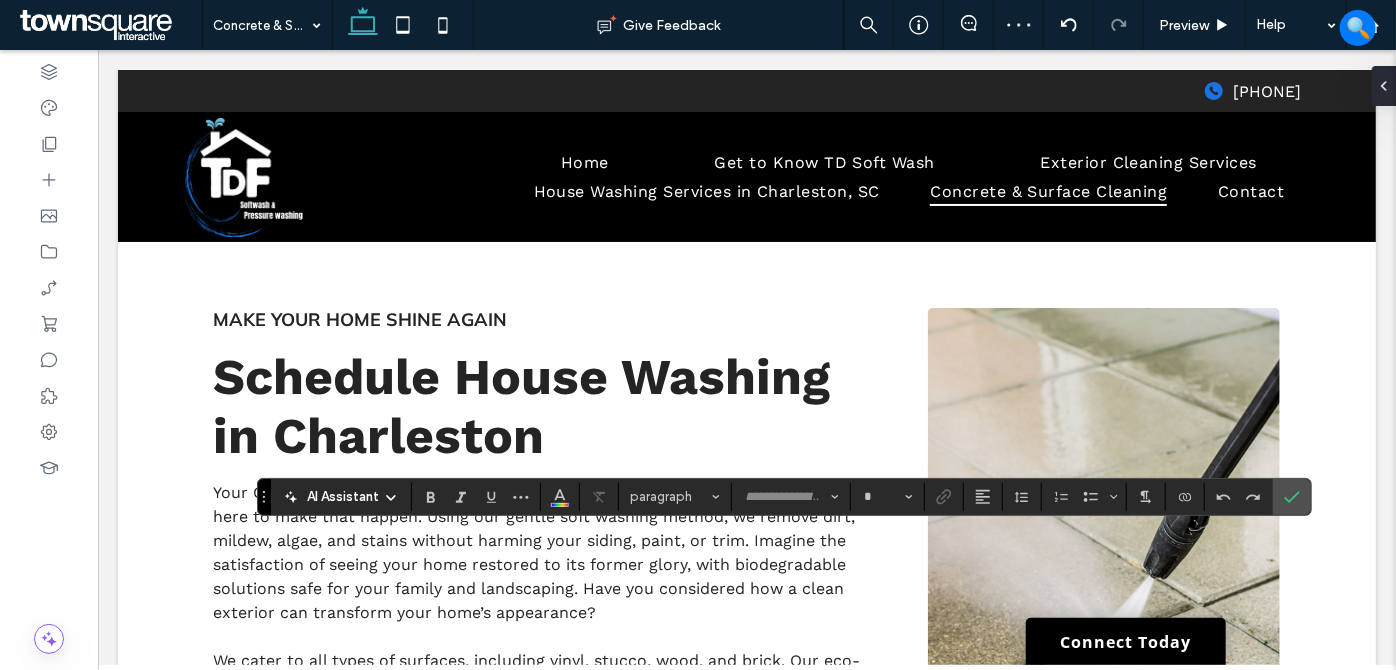 type on "*********" 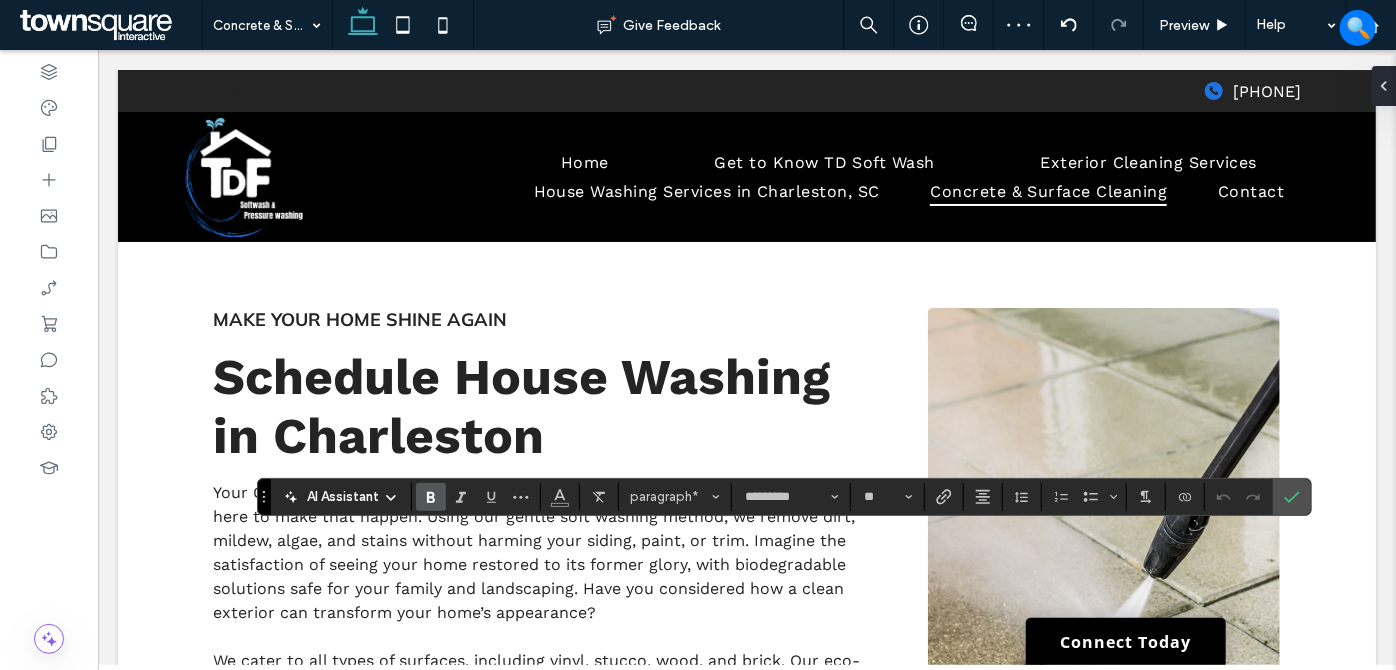 type on "**" 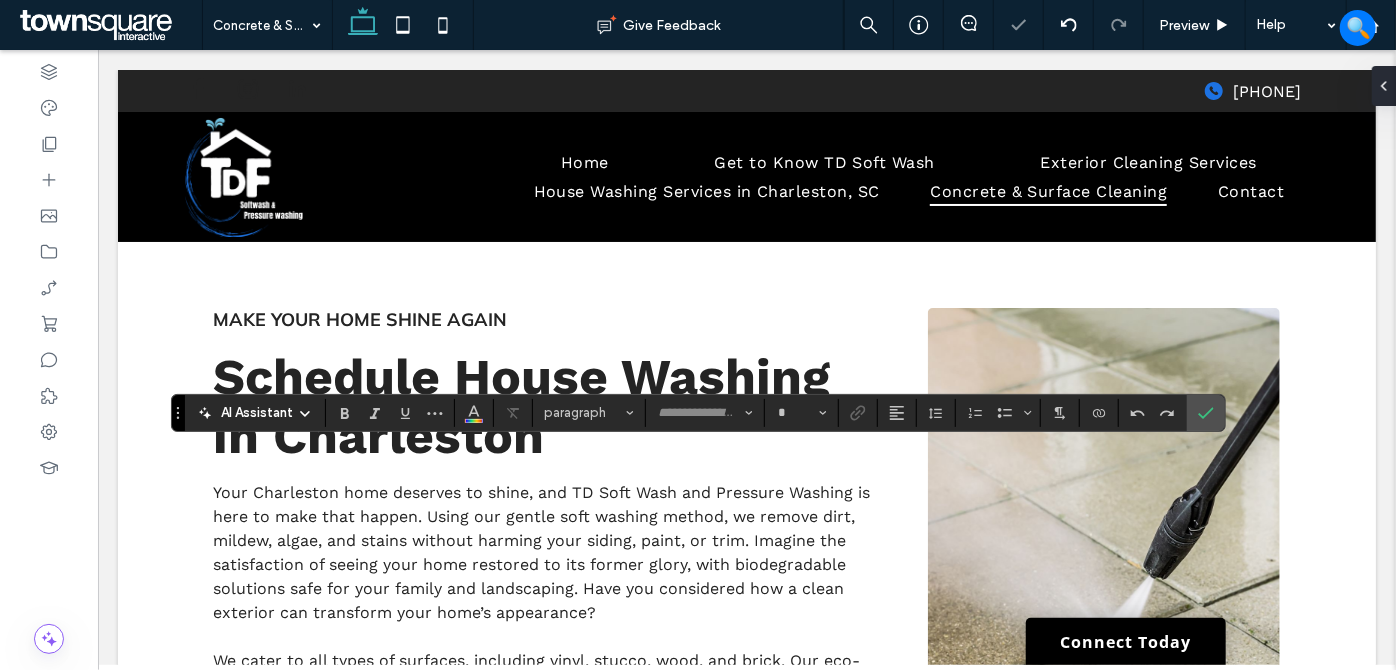 type on "*********" 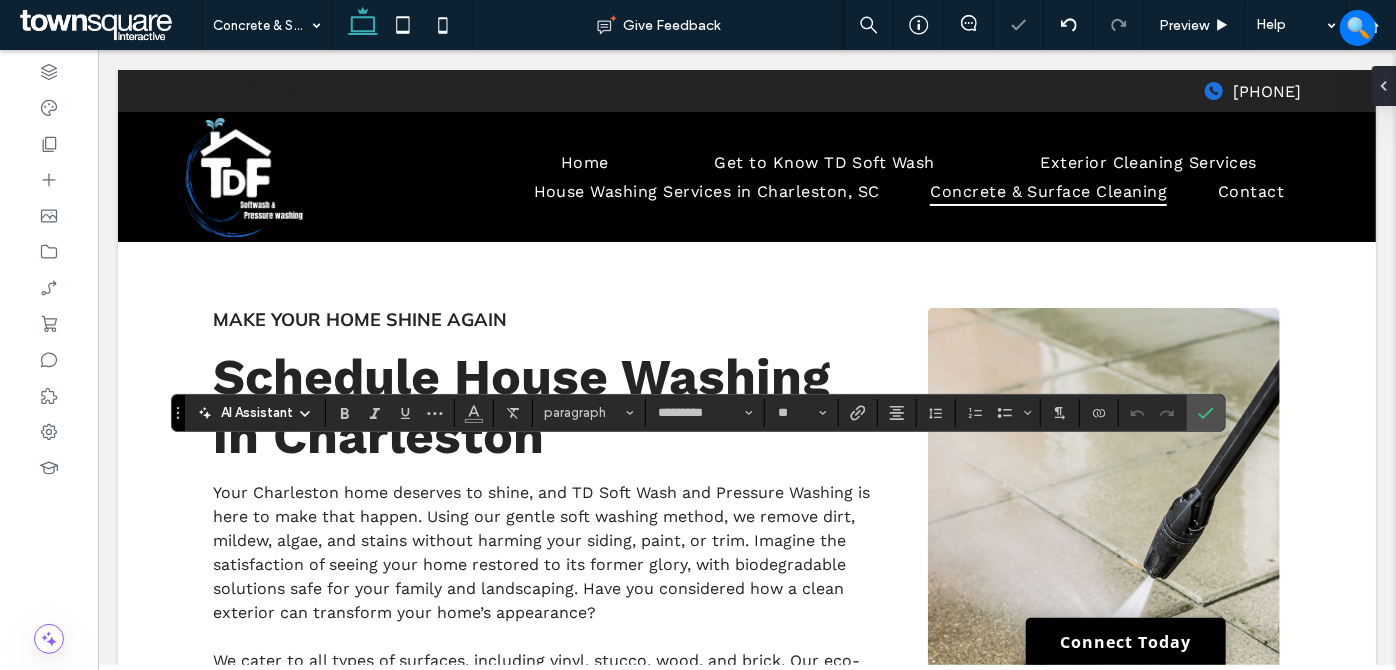 type 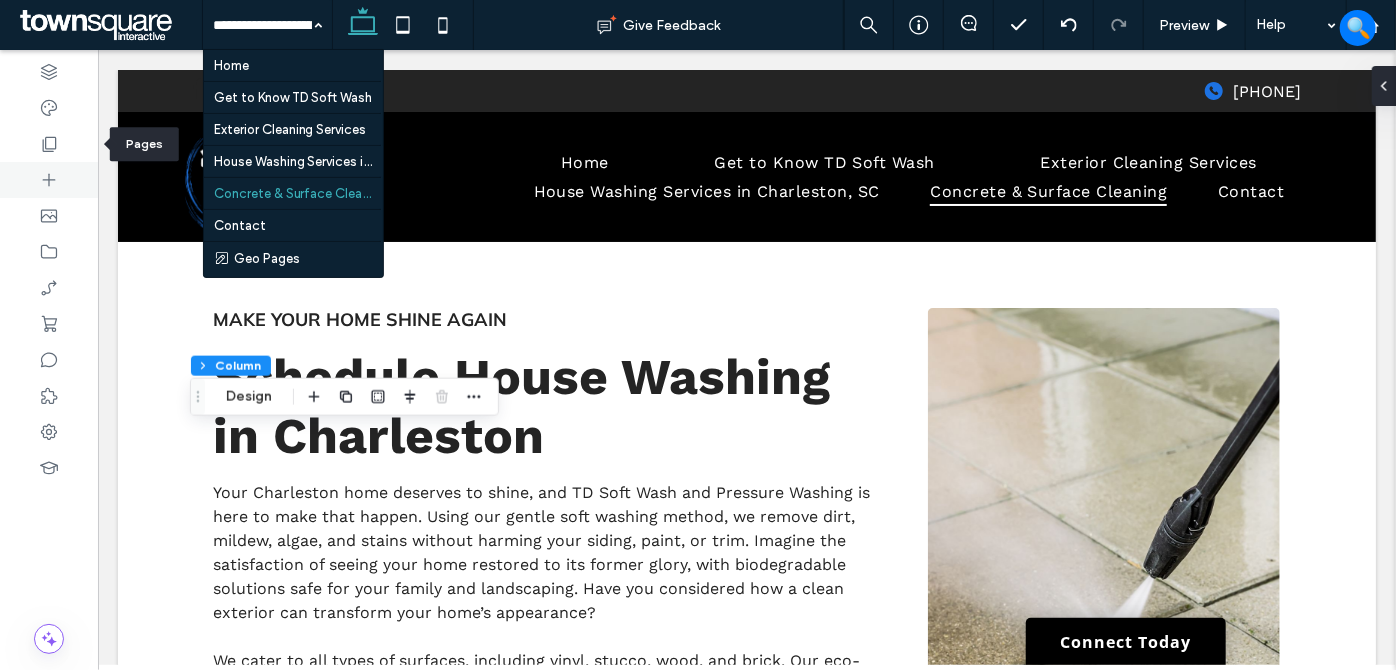 drag, startPoint x: 28, startPoint y: 128, endPoint x: 97, endPoint y: 171, distance: 81.3019 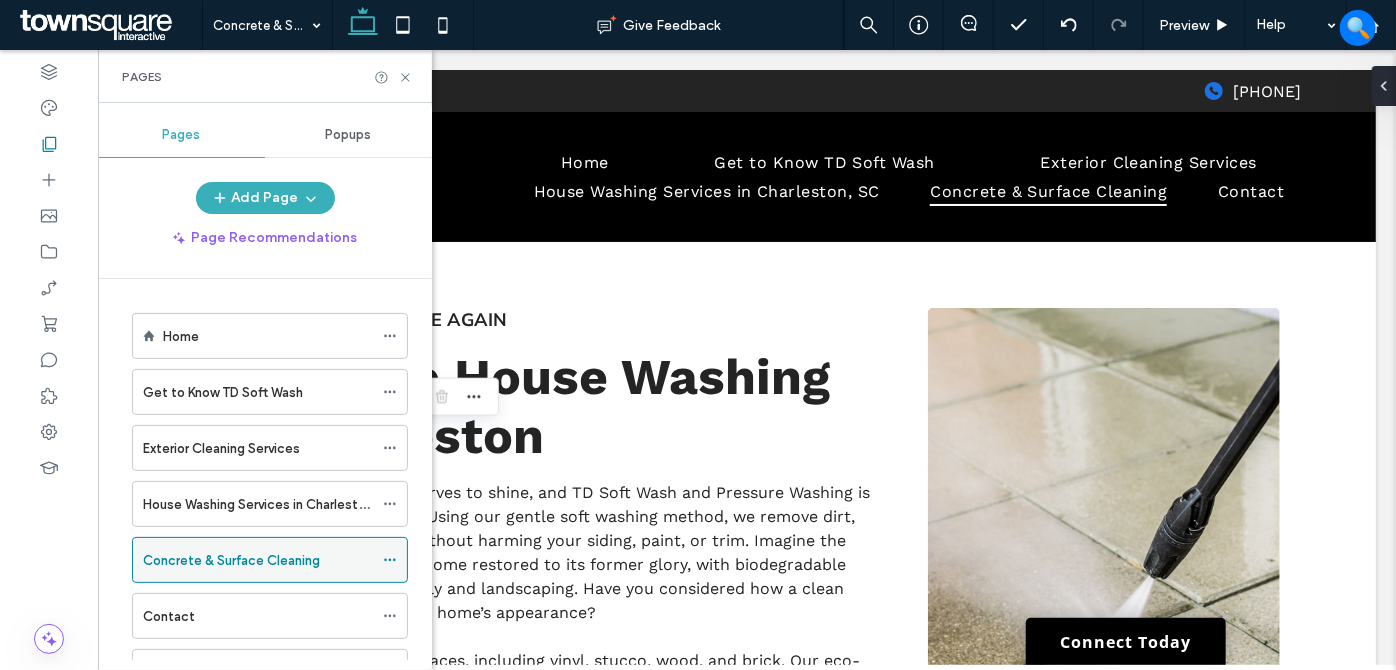 click 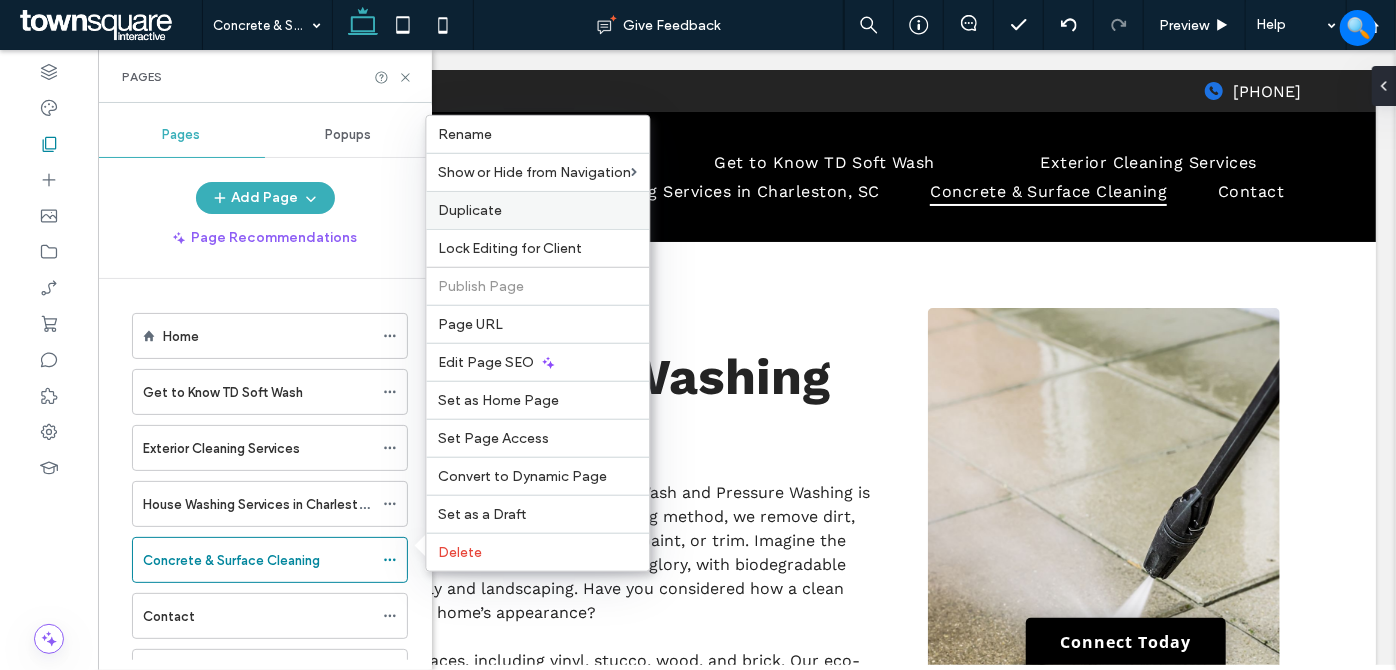 click on "Duplicate" at bounding box center [537, 210] 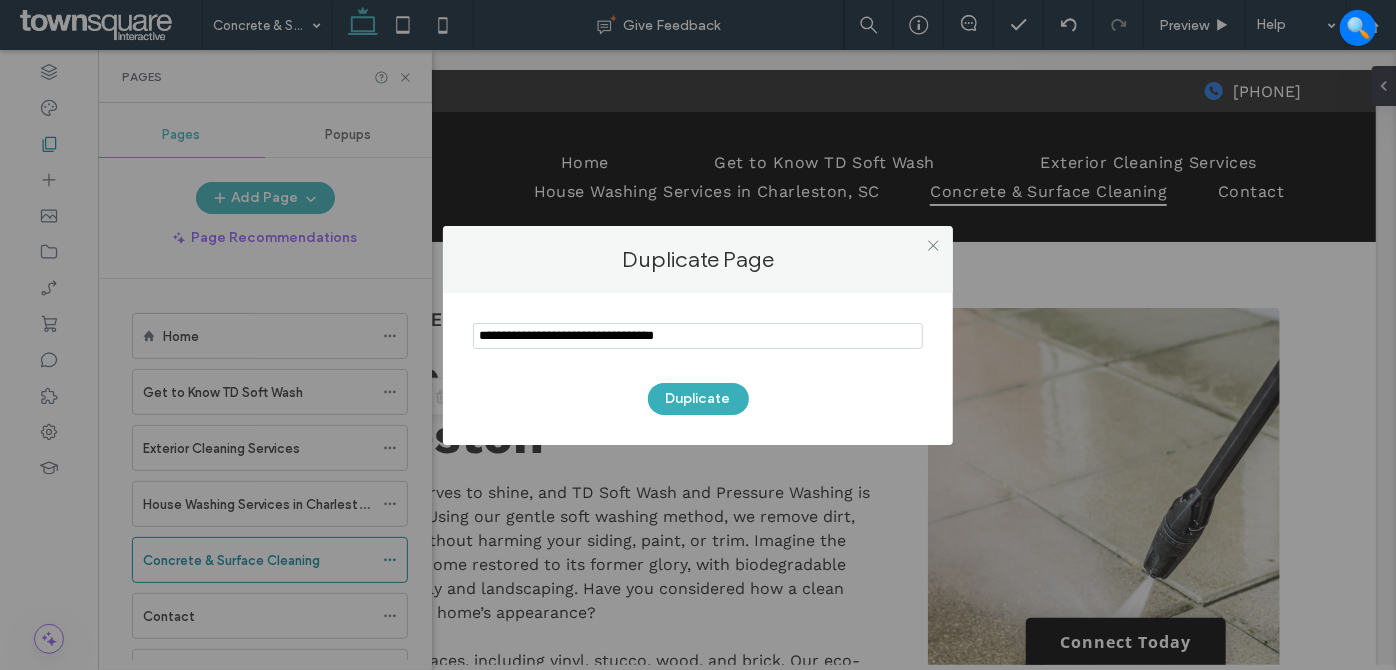 click at bounding box center [698, 336] 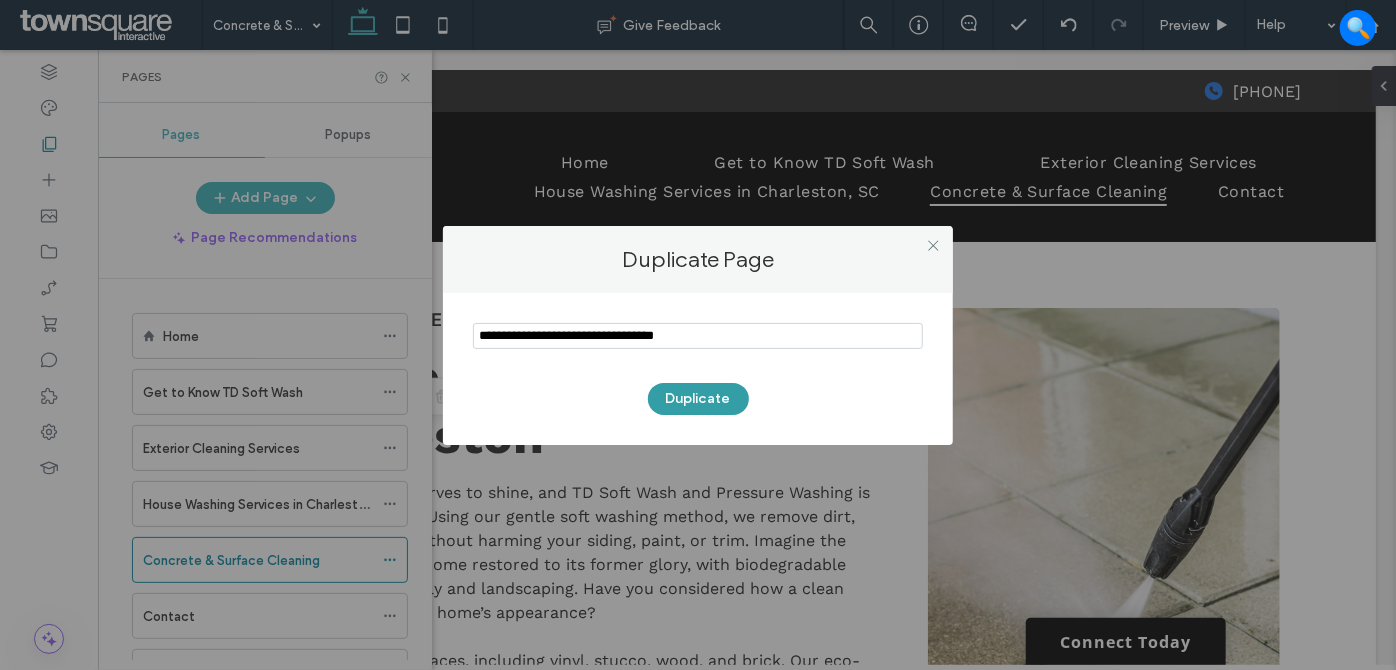 type on "**********" 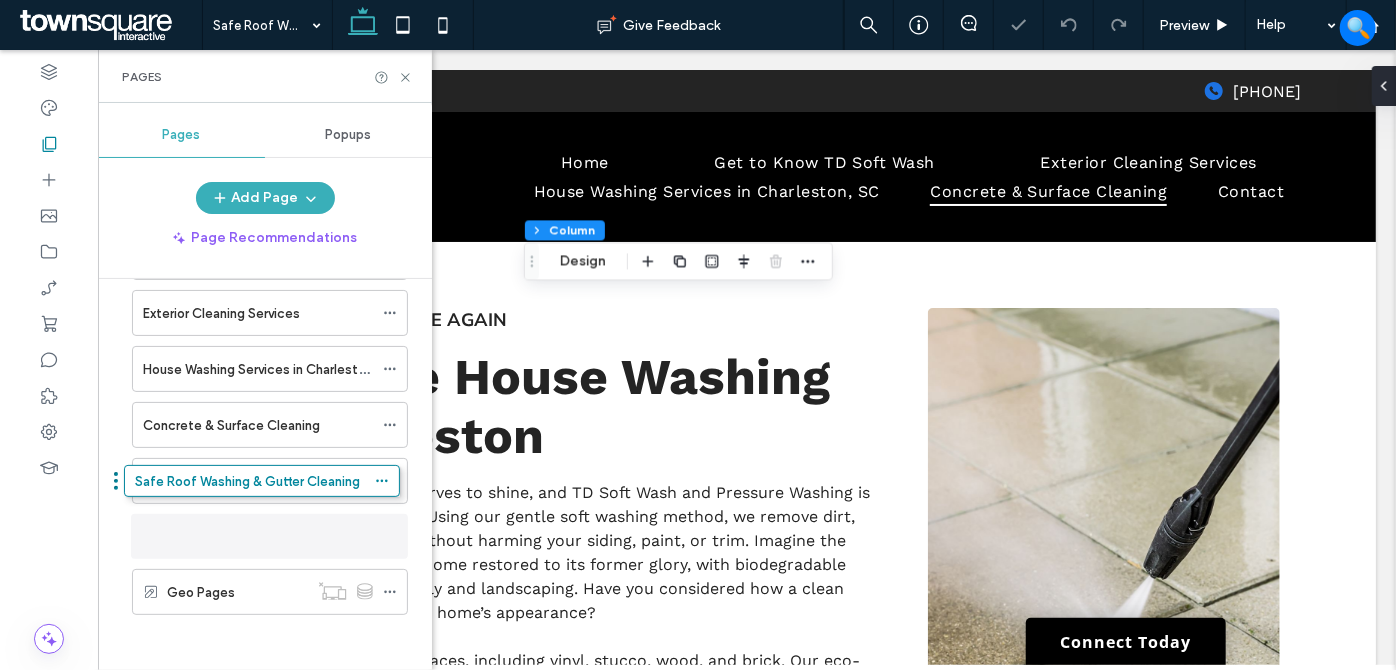 scroll, scrollTop: 134, scrollLeft: 0, axis: vertical 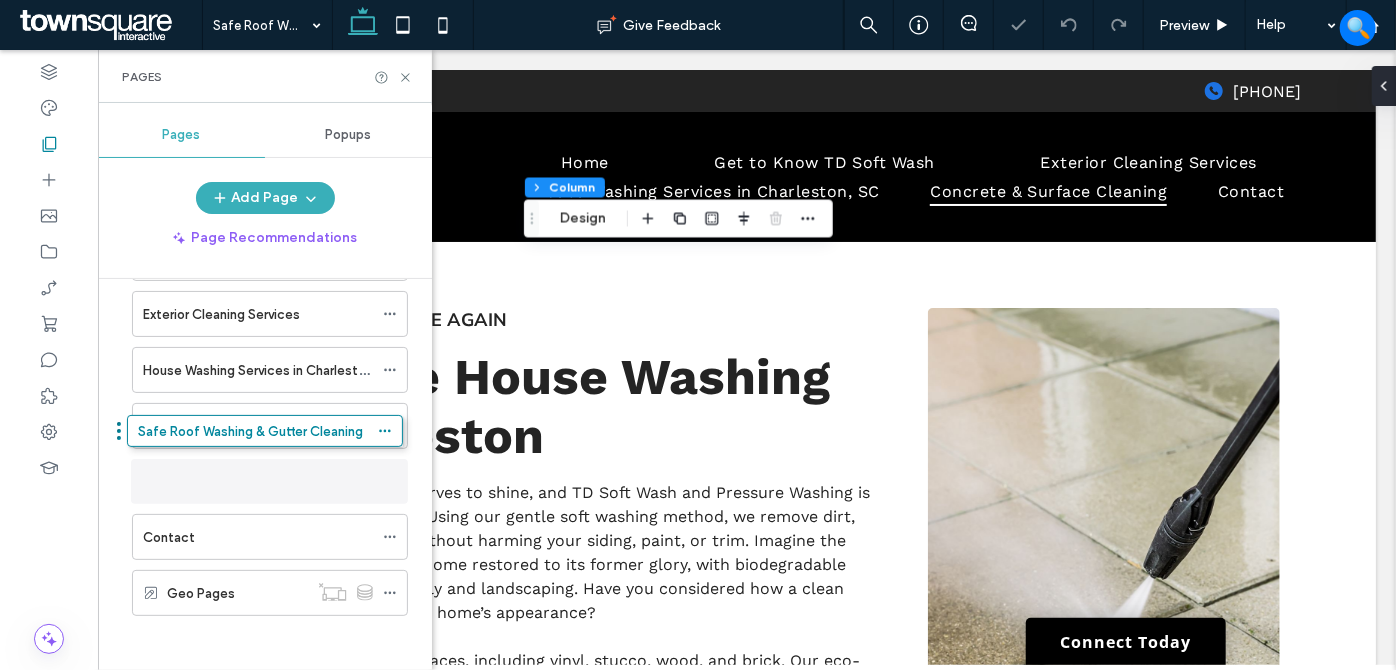 drag, startPoint x: 242, startPoint y: 602, endPoint x: 240, endPoint y: 480, distance: 122.016396 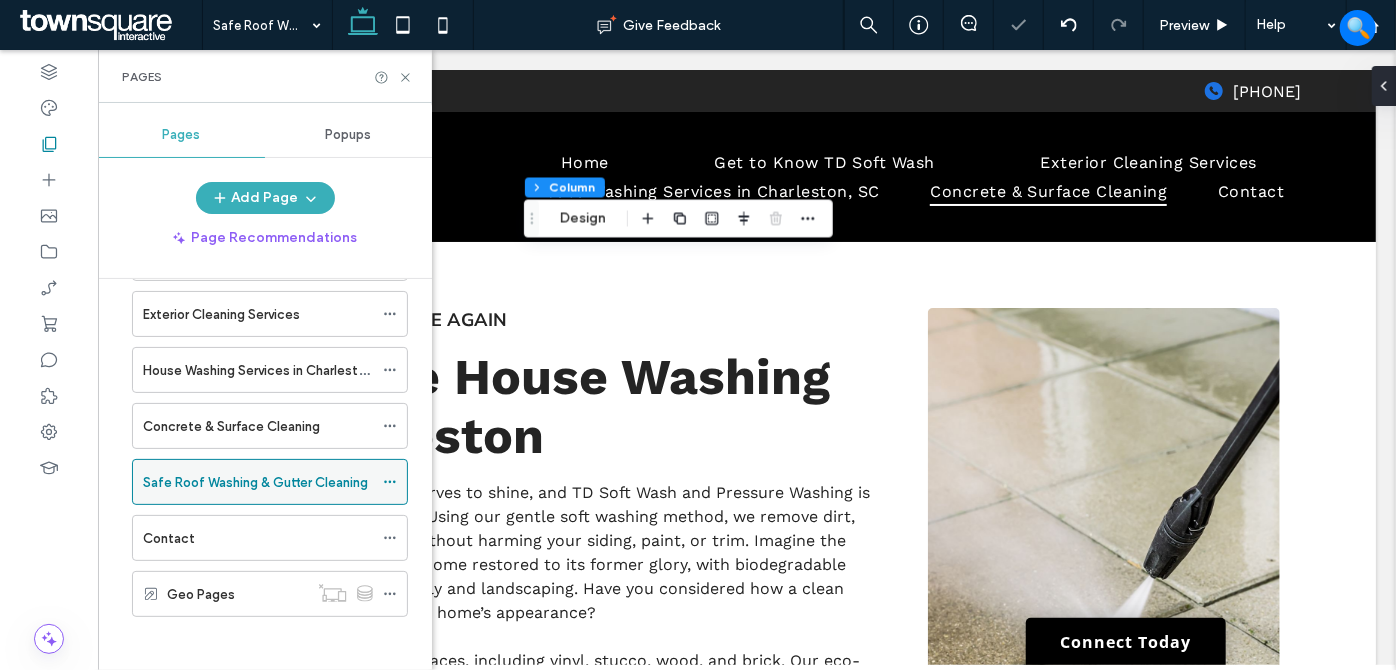 click 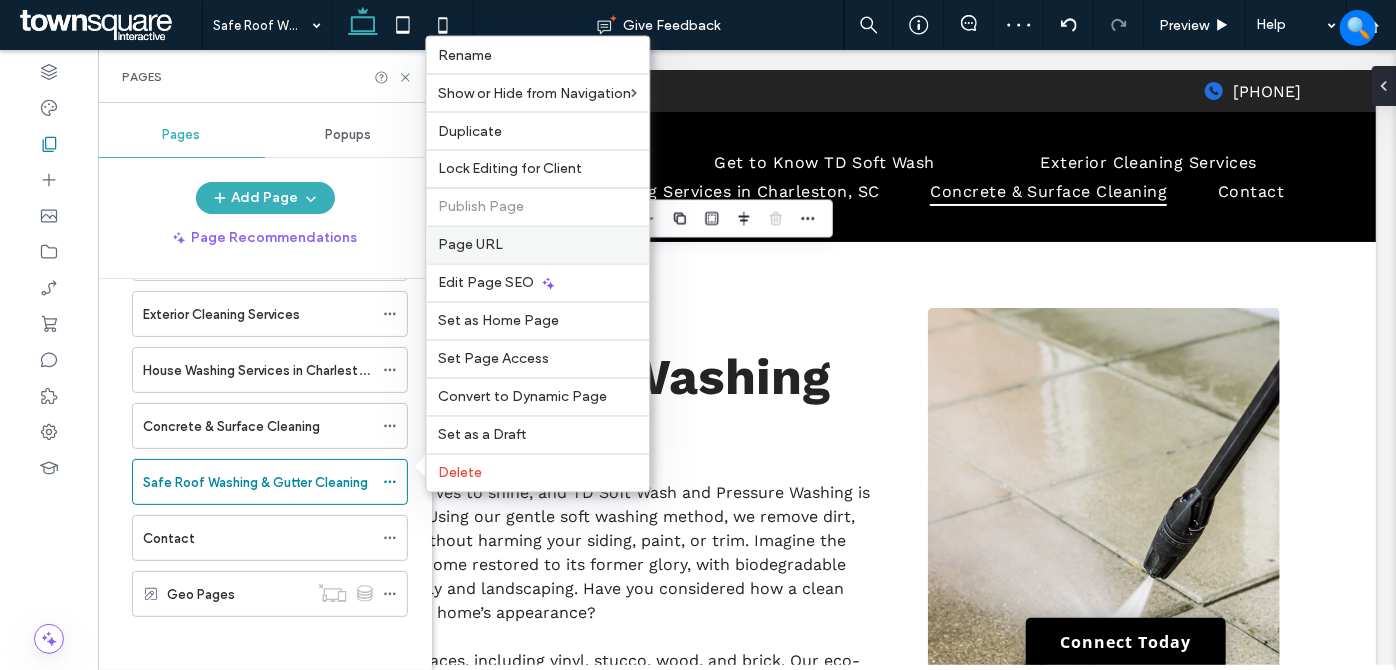 click on "Page URL" at bounding box center (537, 245) 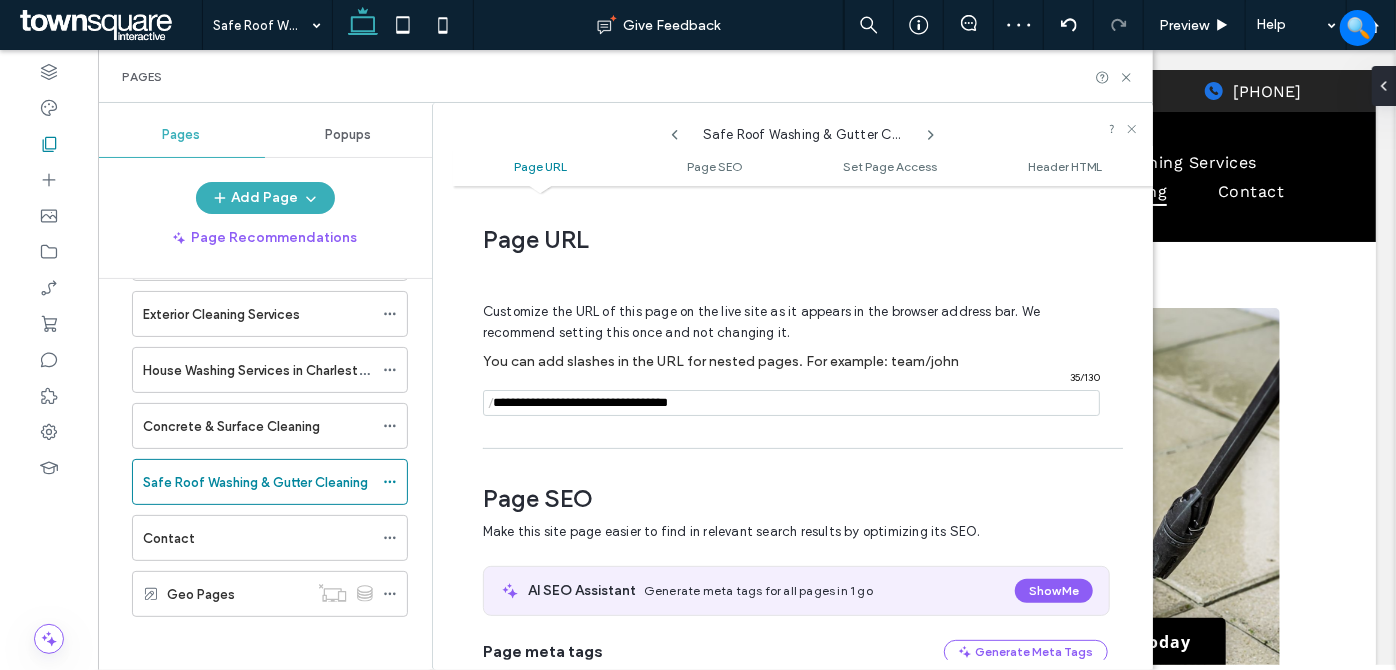 scroll, scrollTop: 10, scrollLeft: 0, axis: vertical 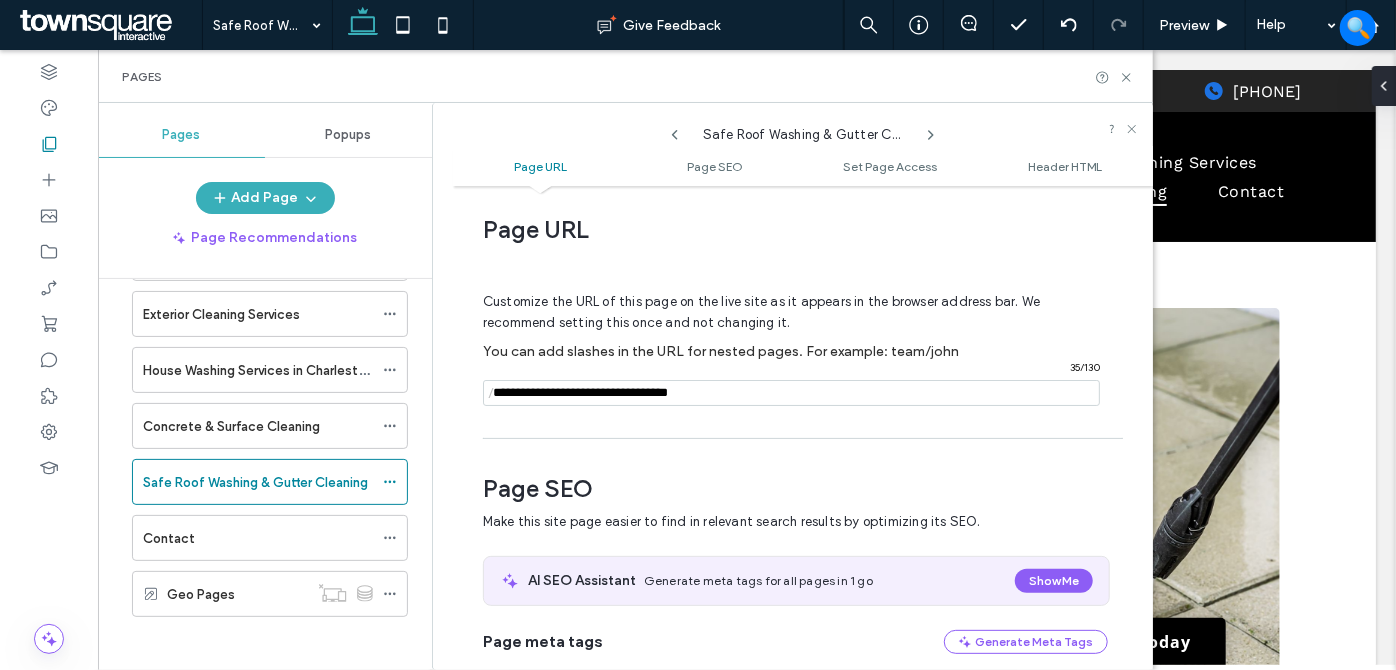 click at bounding box center [791, 393] 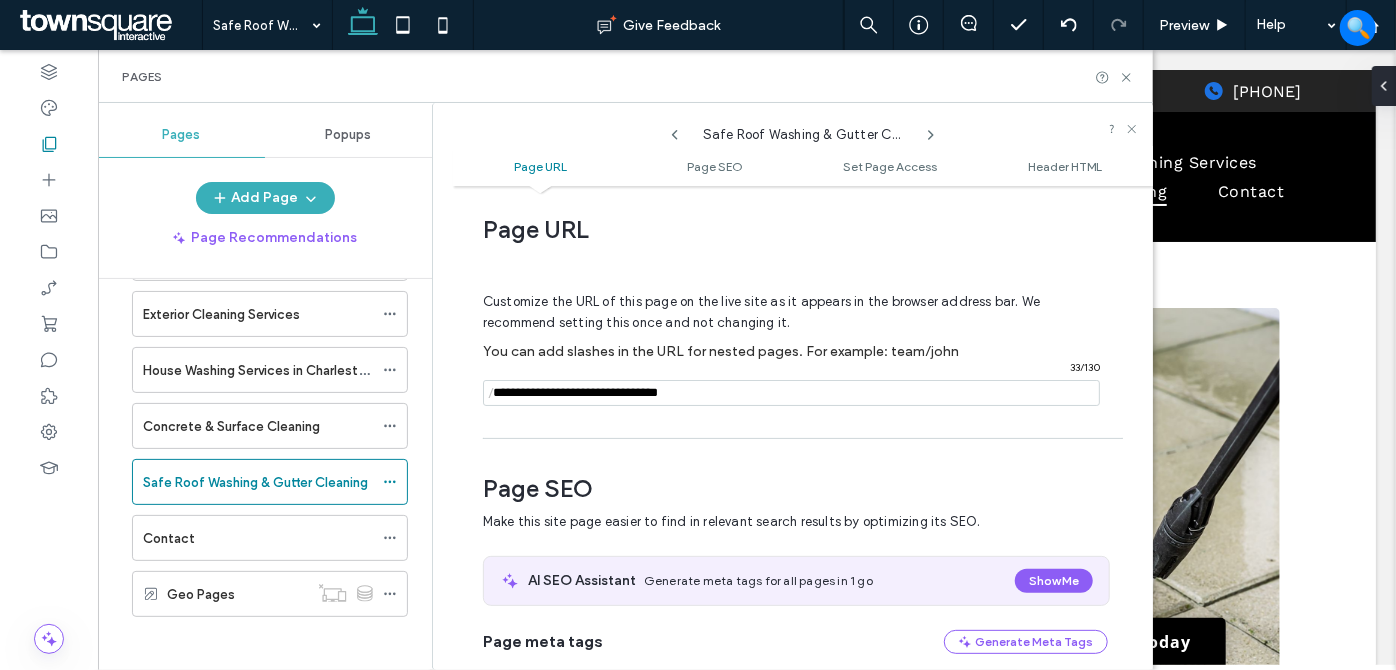 type on "**********" 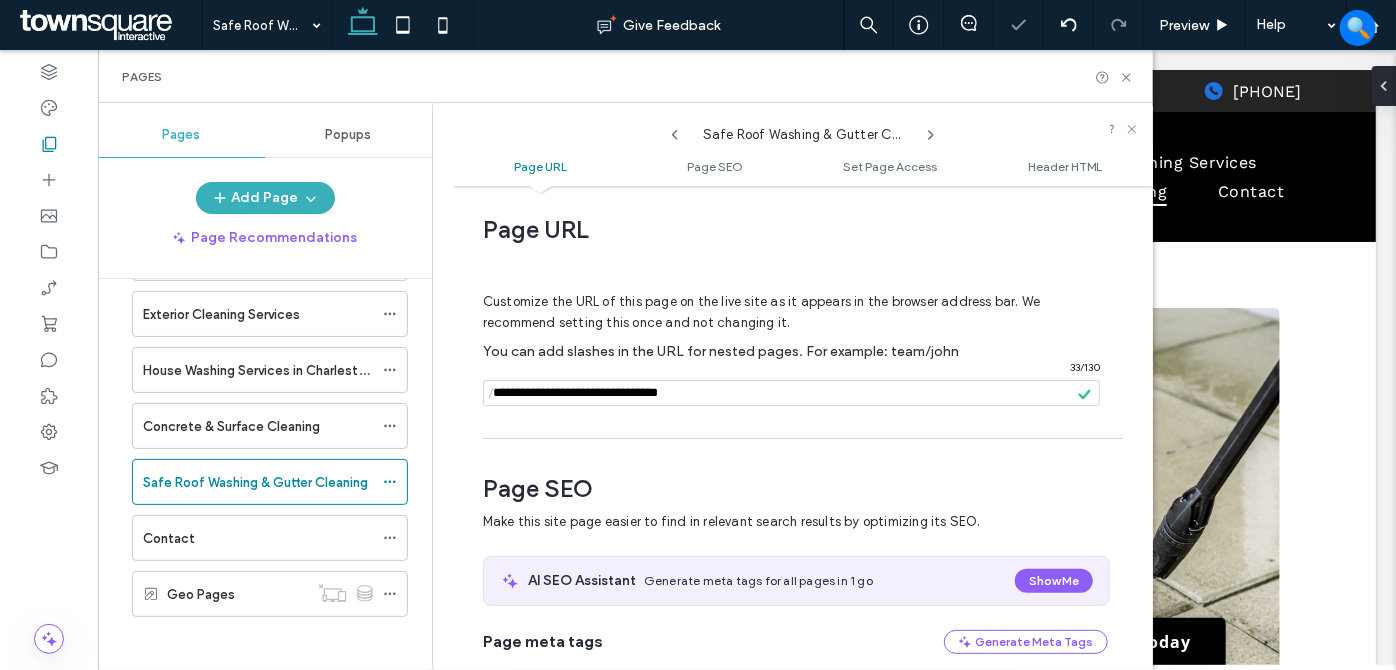 click at bounding box center [698, 335] 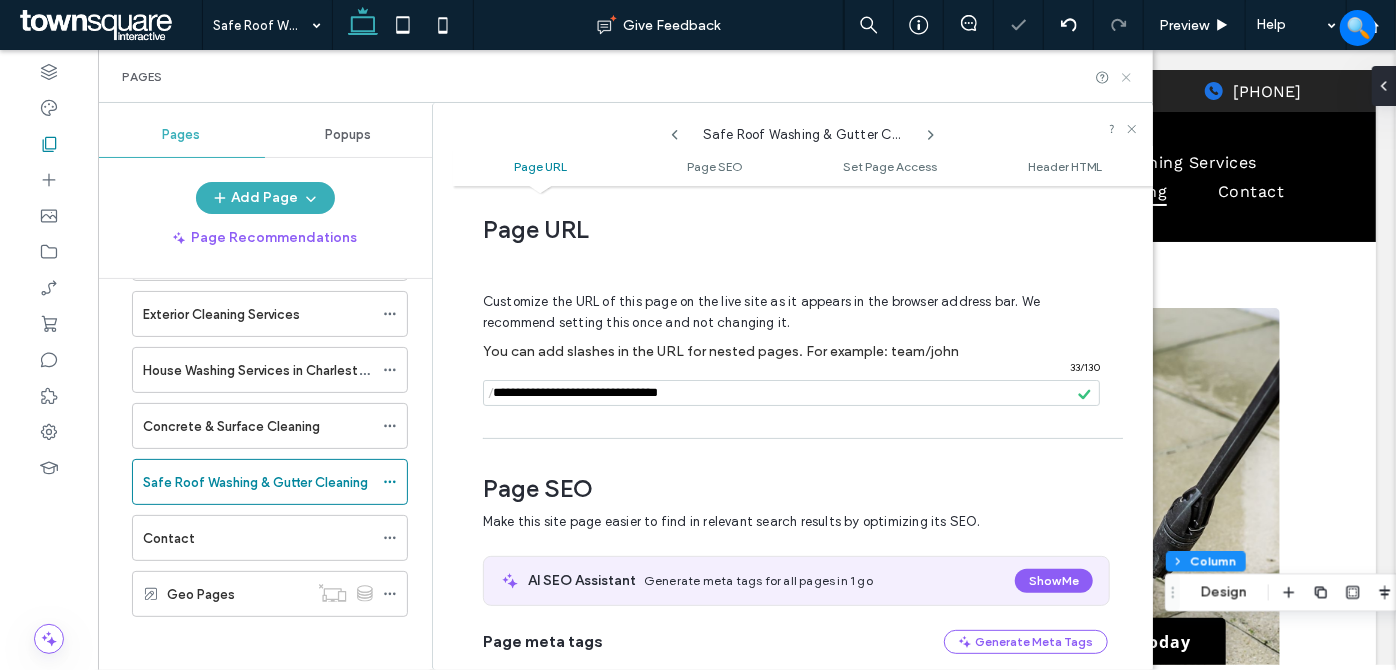 click 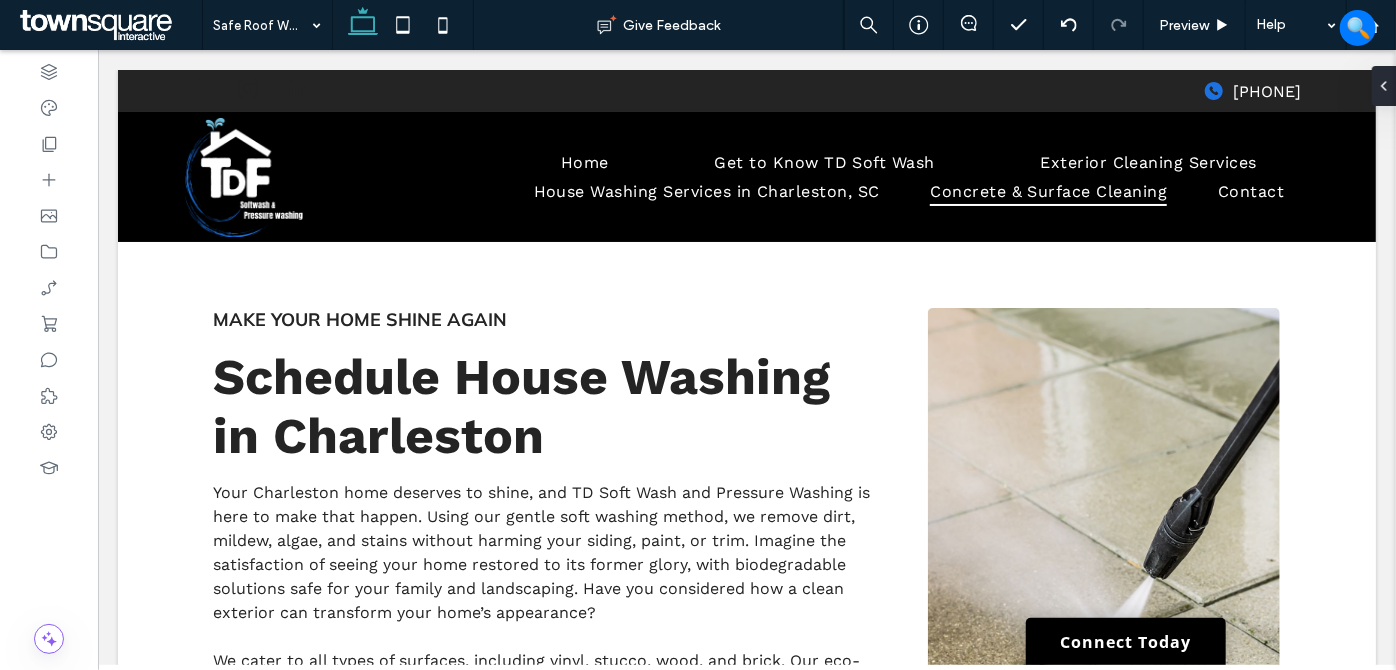 type on "******" 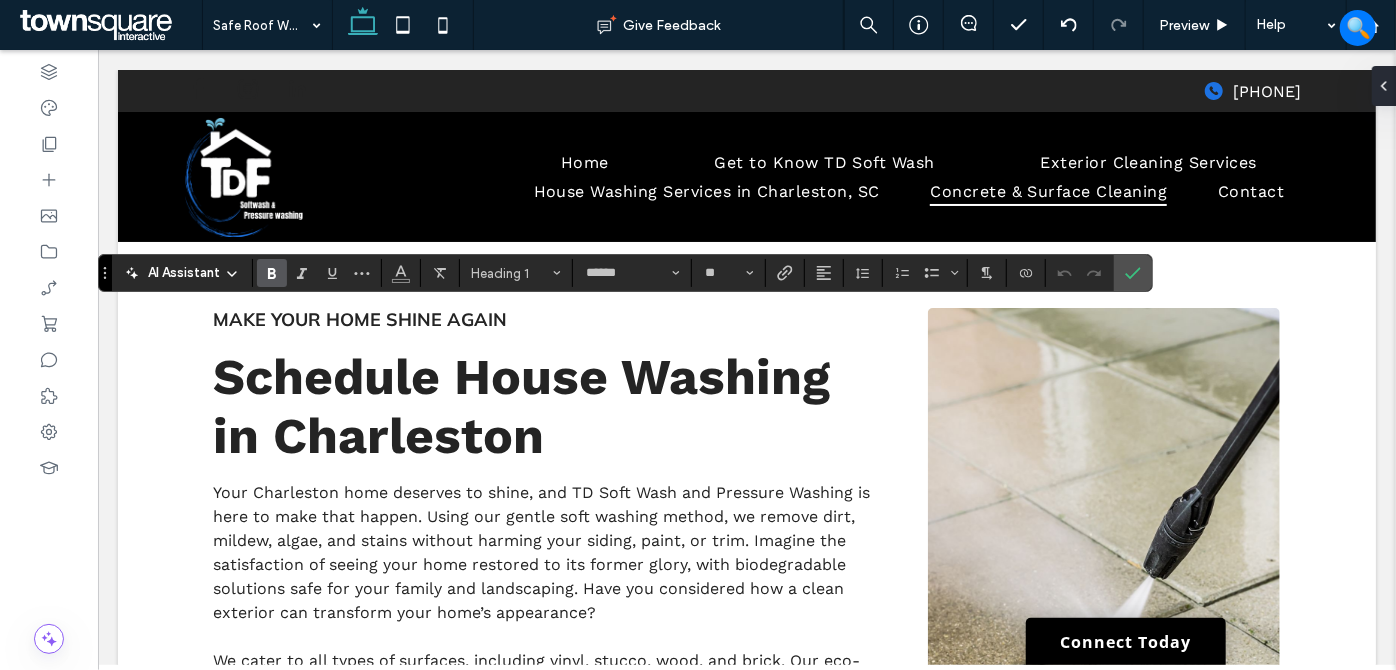 type 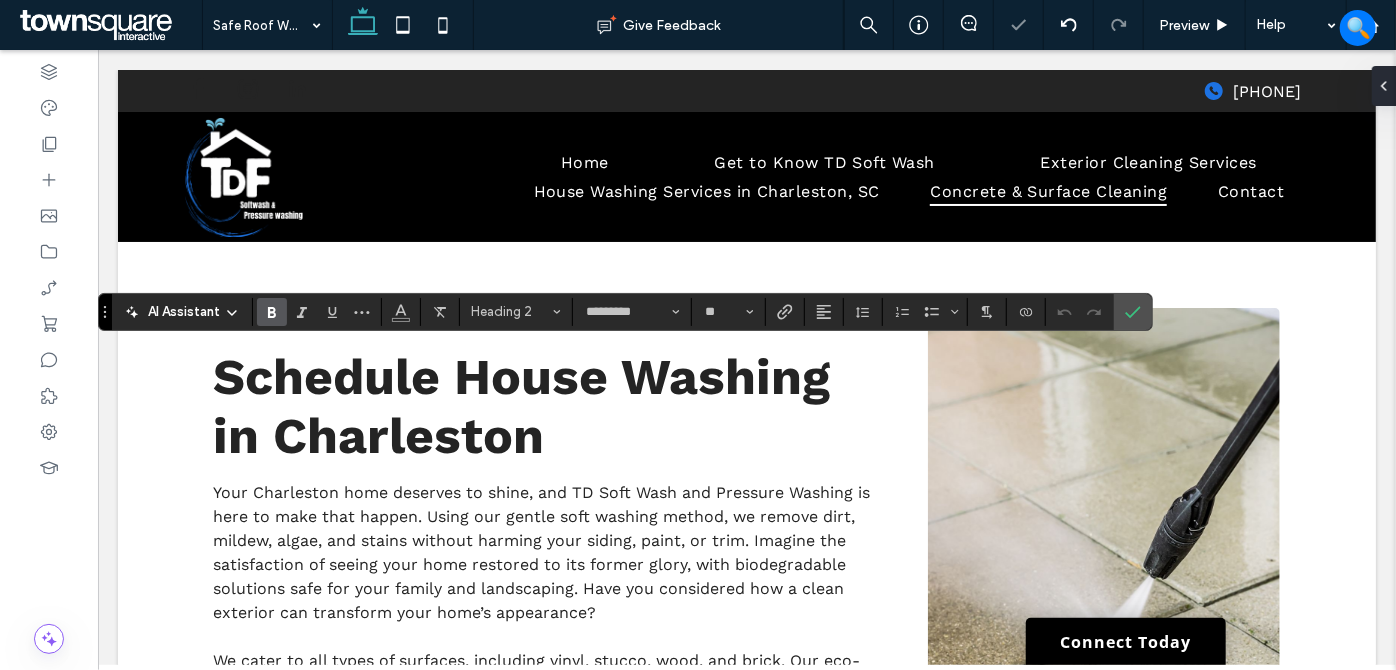 type 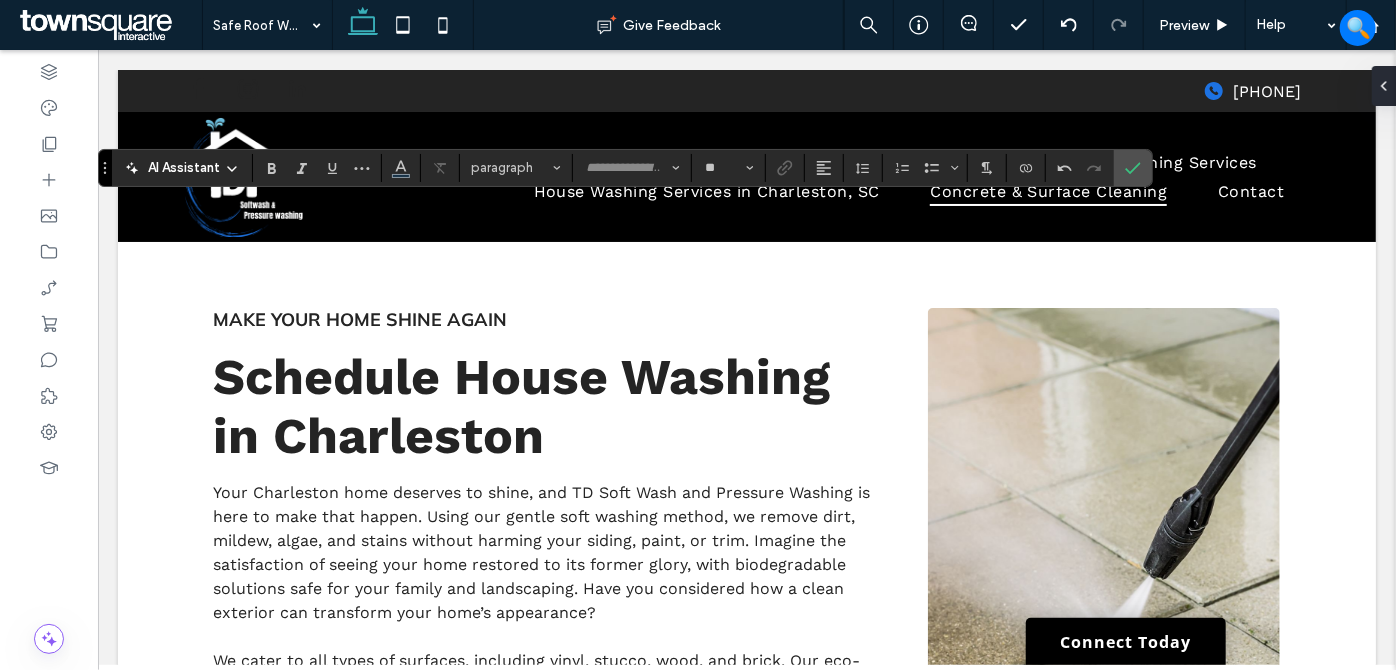 type 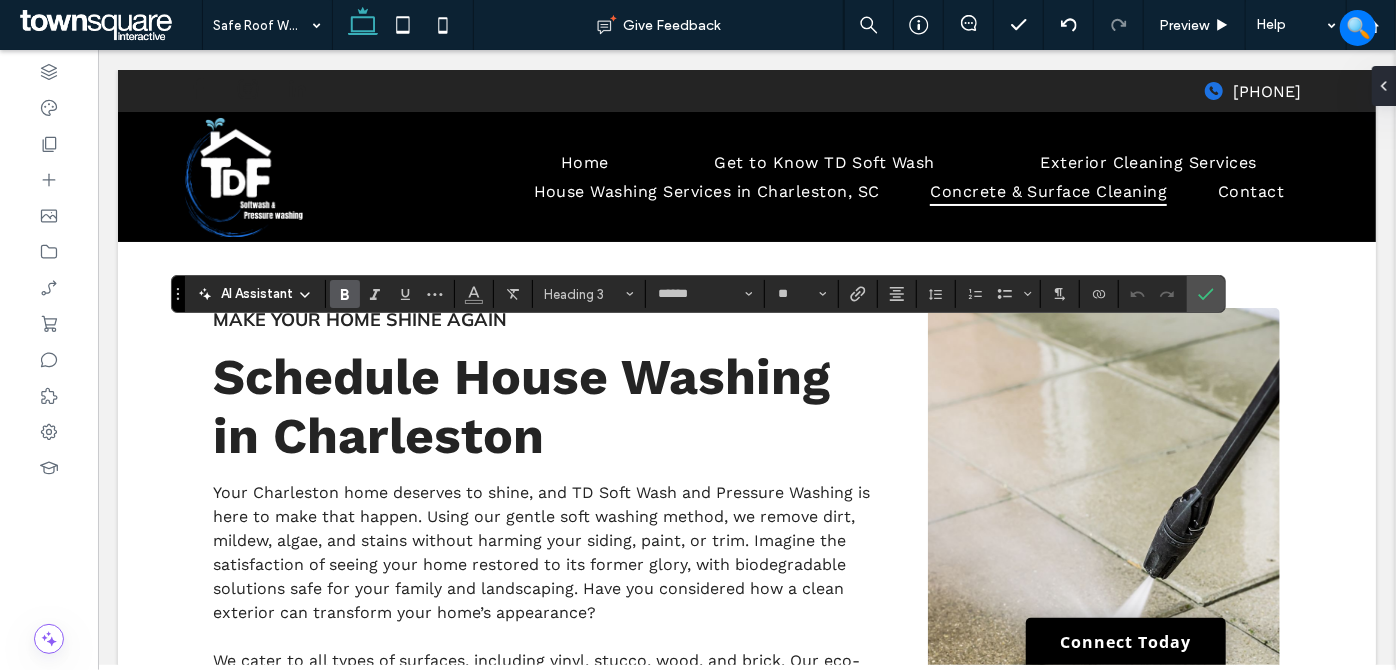 type 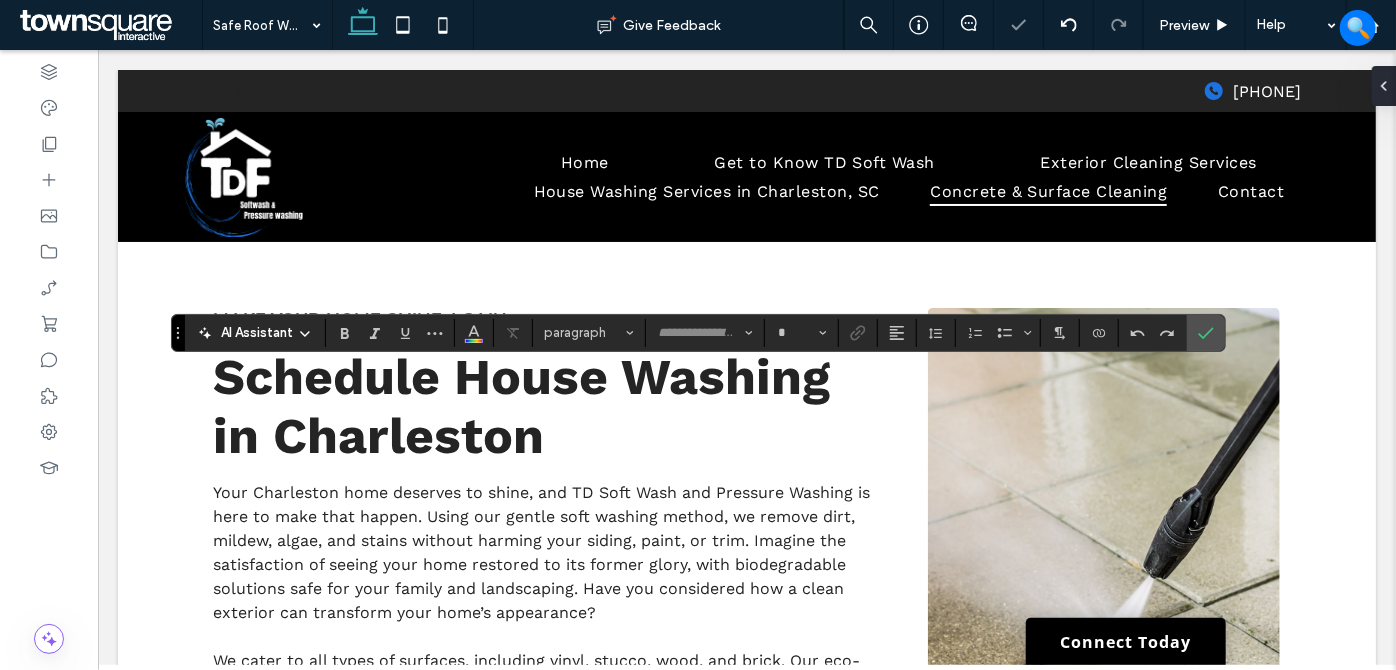 type on "*********" 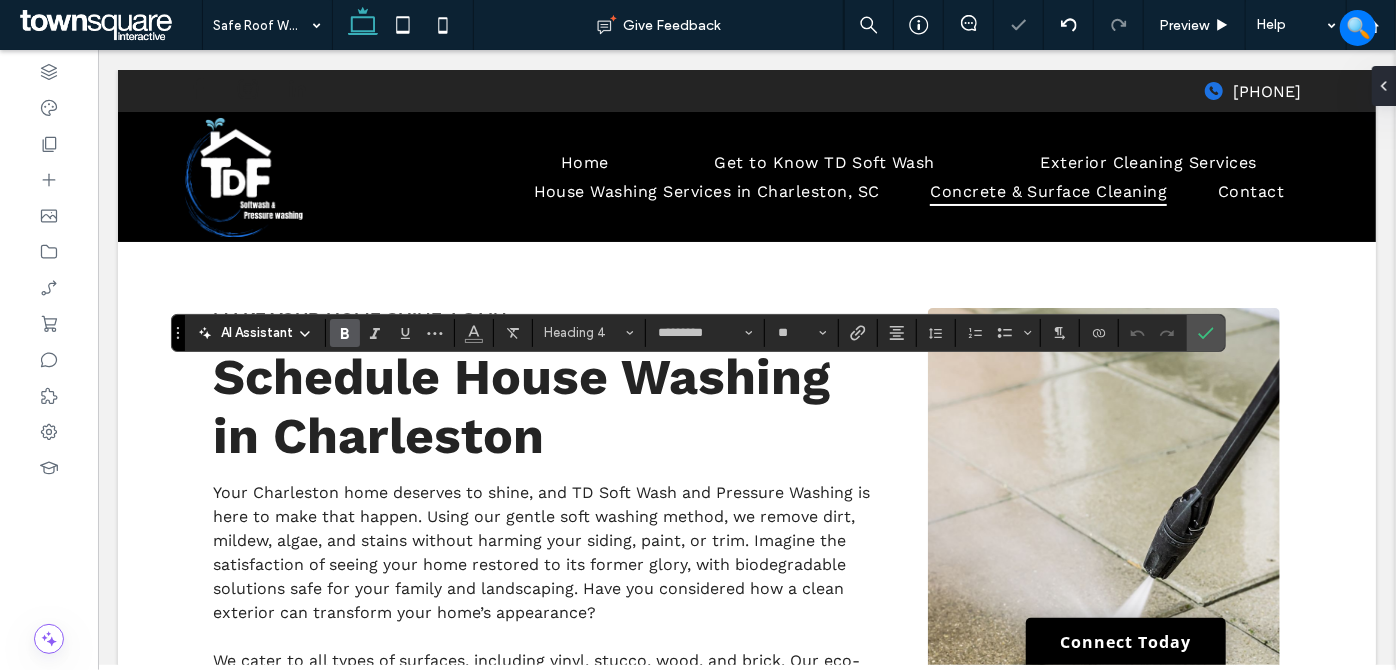 type 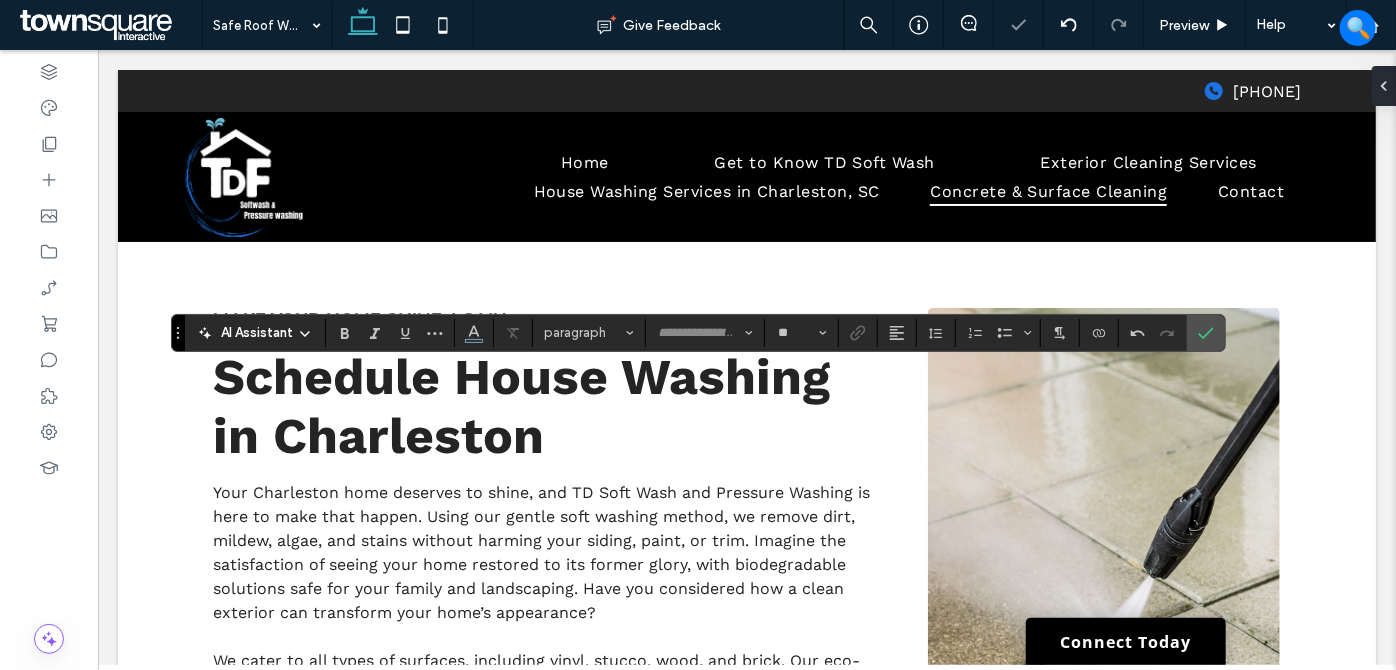type on "*********" 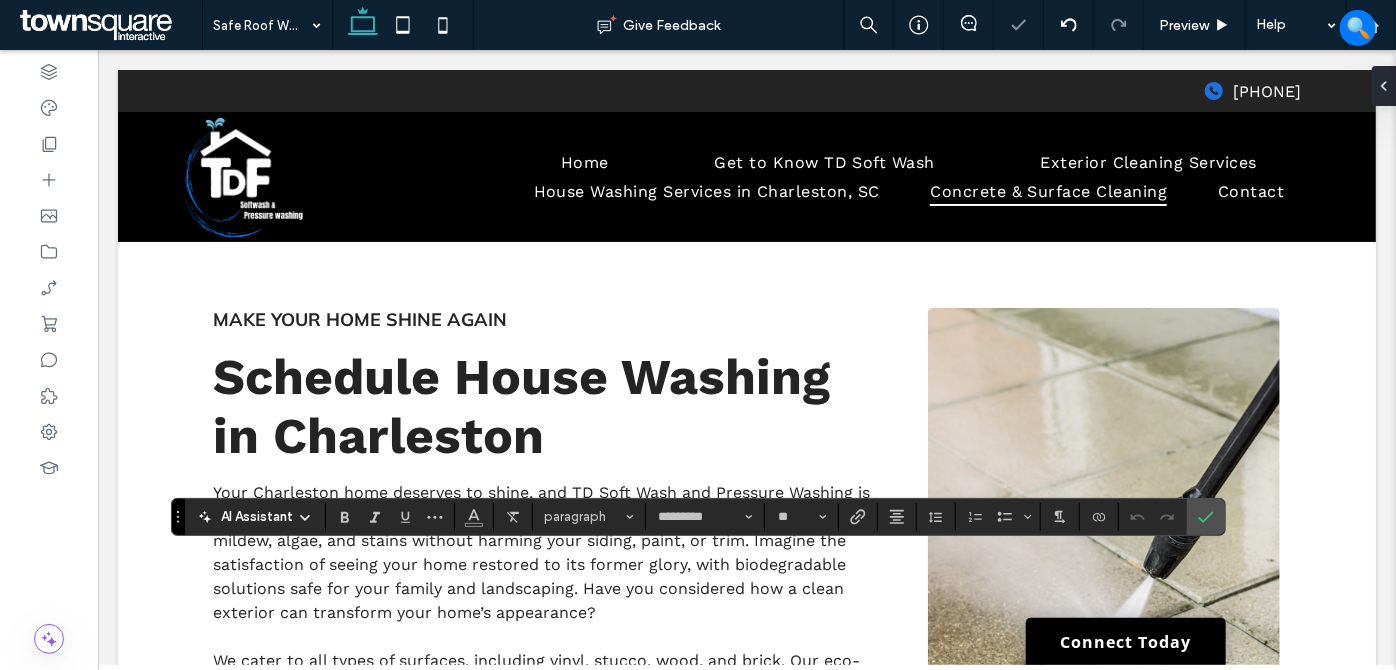 type 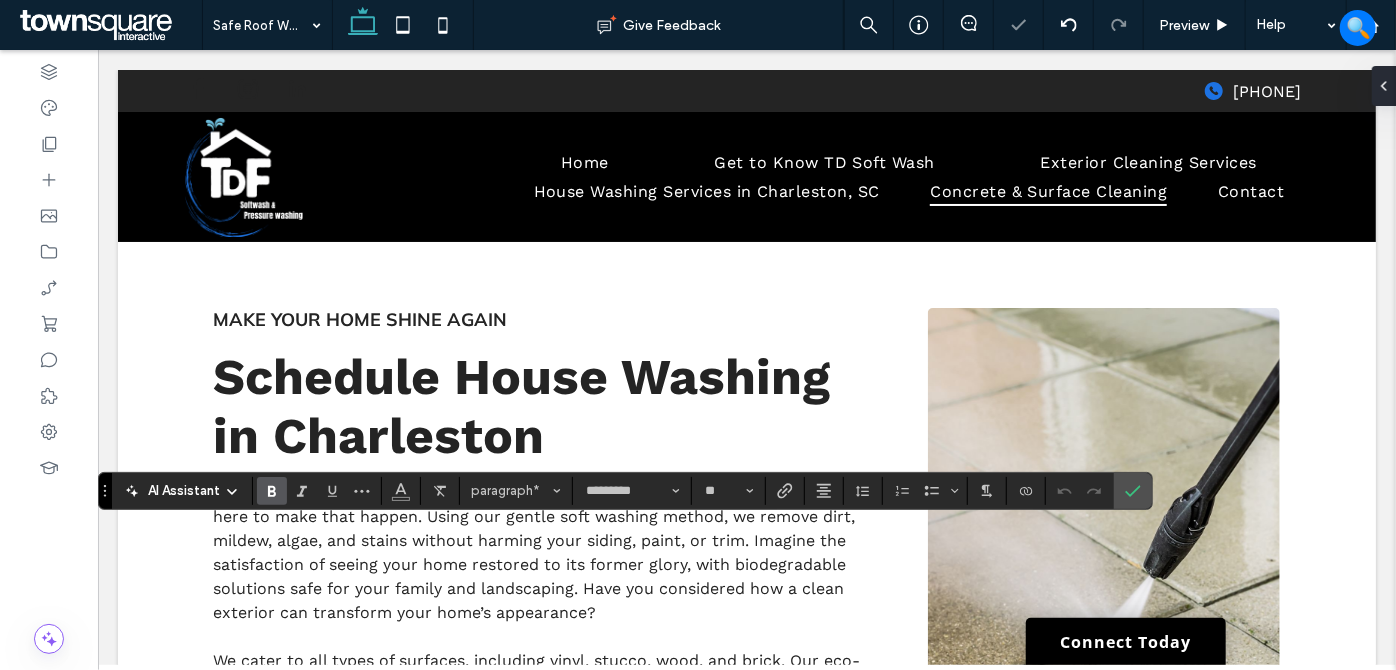 type on "**" 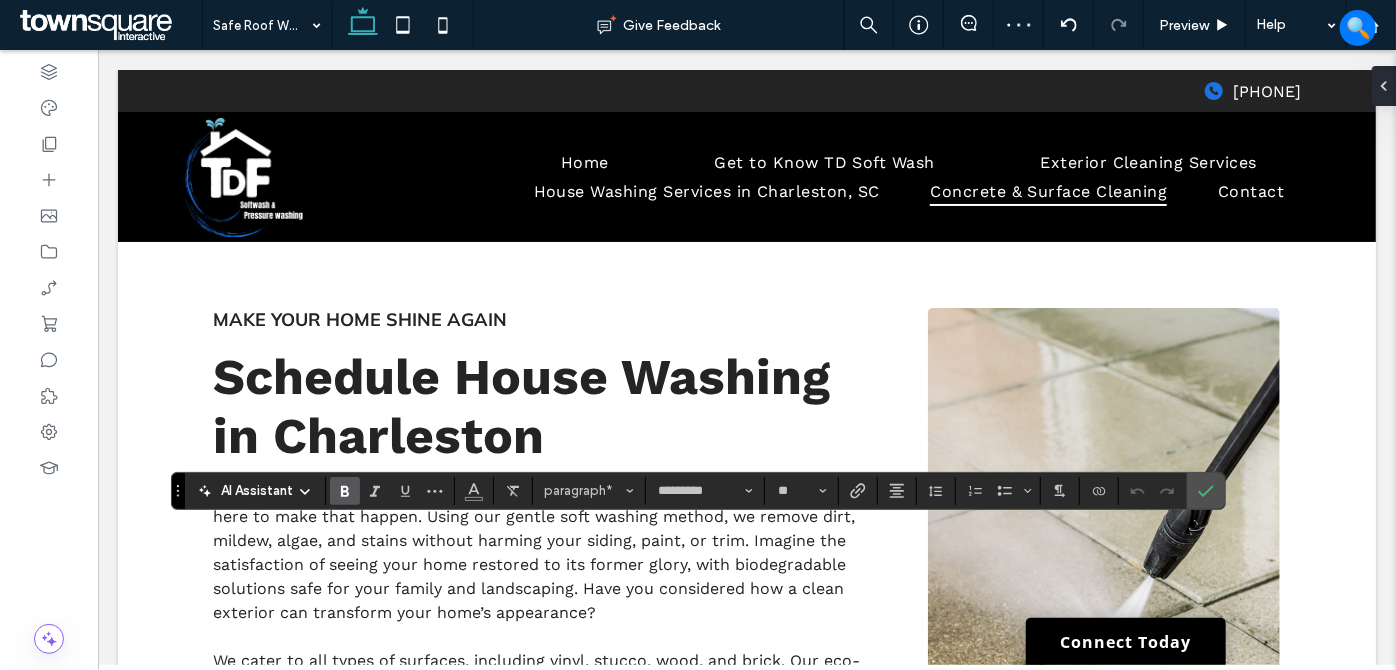 type on "**" 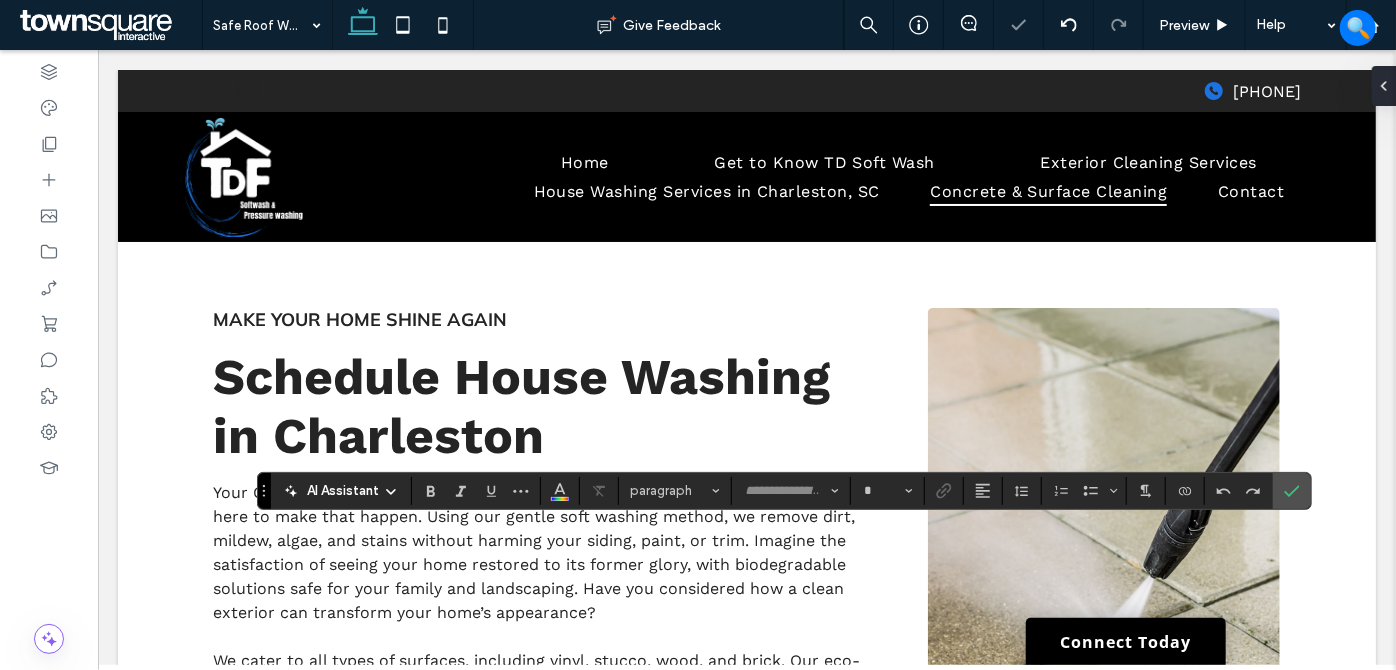 type on "*********" 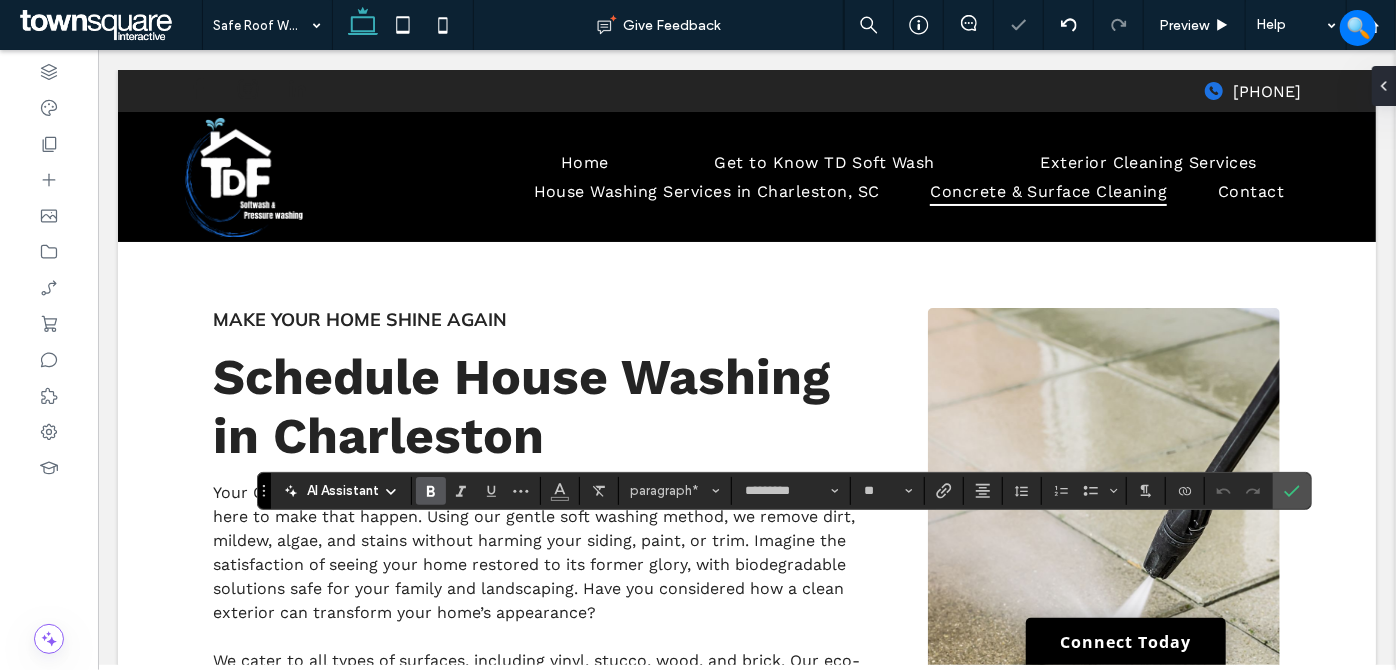 type on "**" 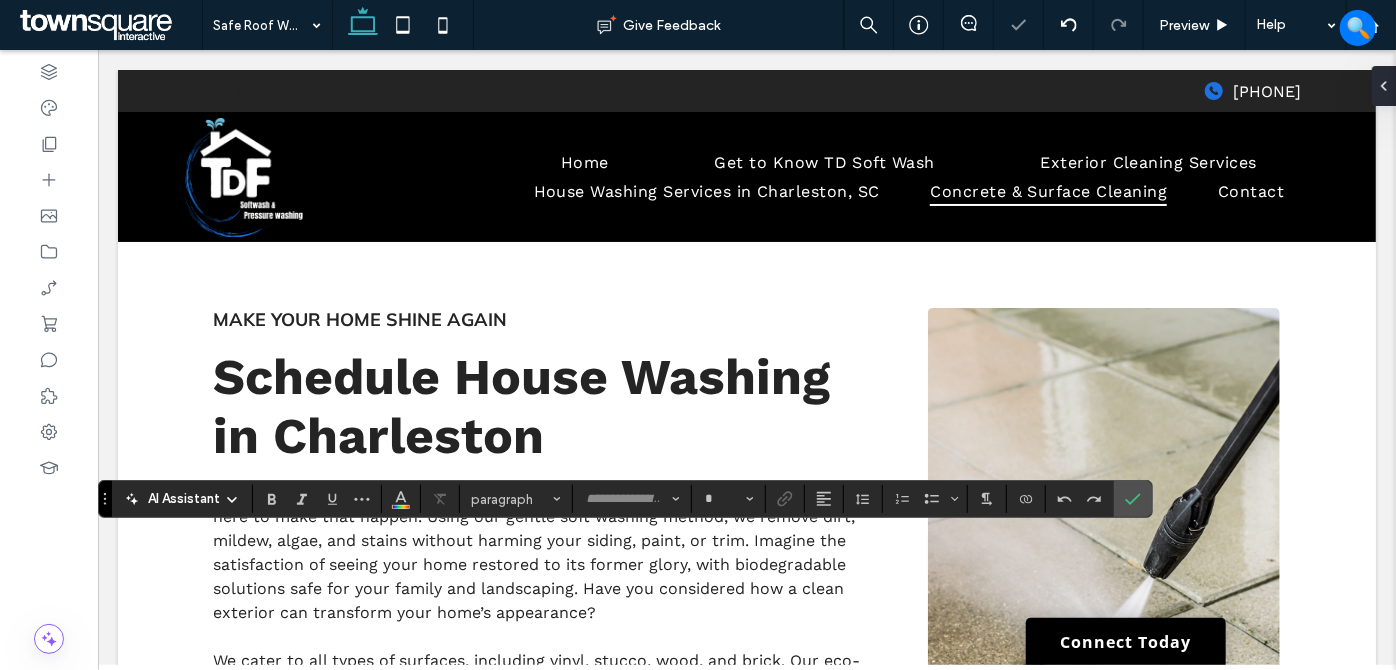 type on "*********" 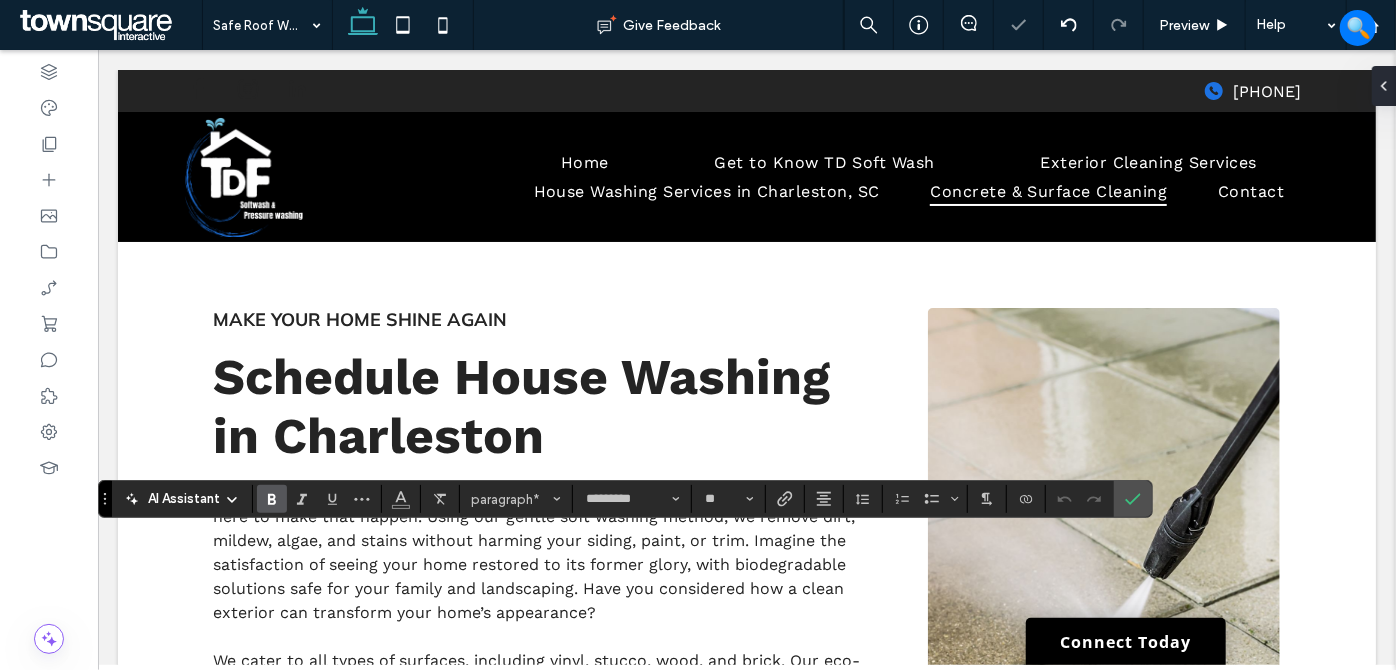 type on "**" 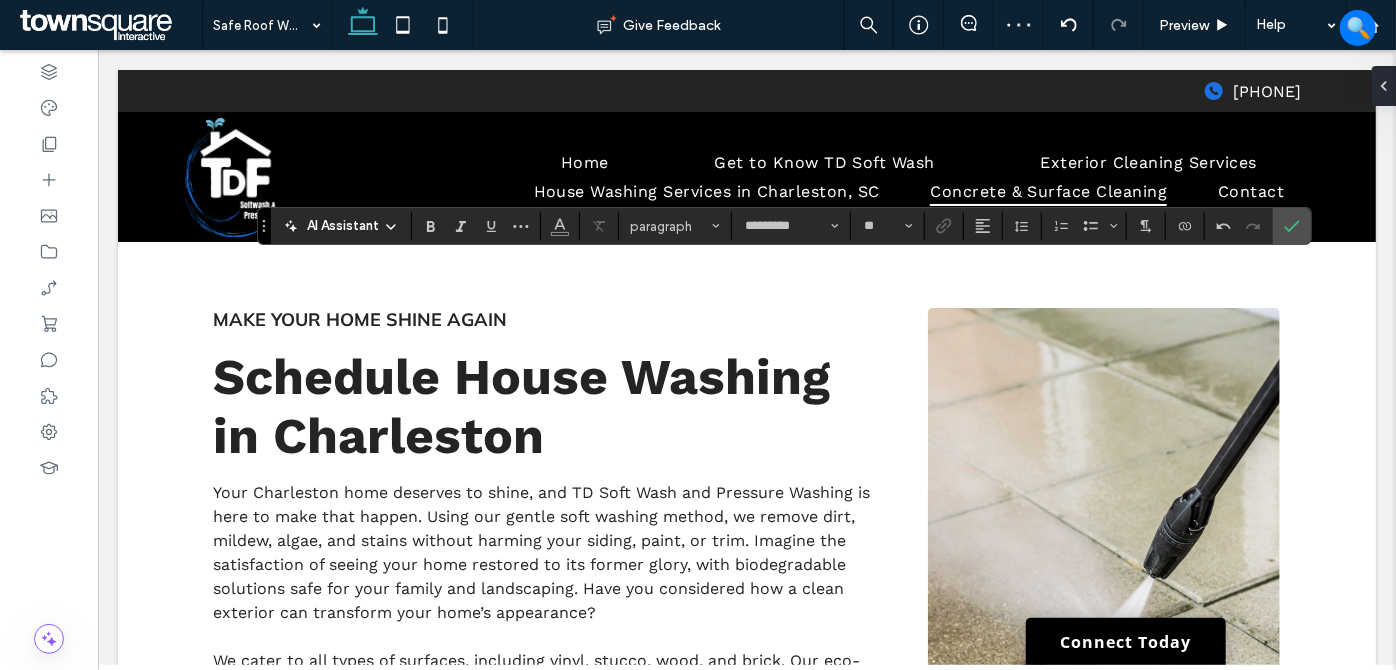 type on "**" 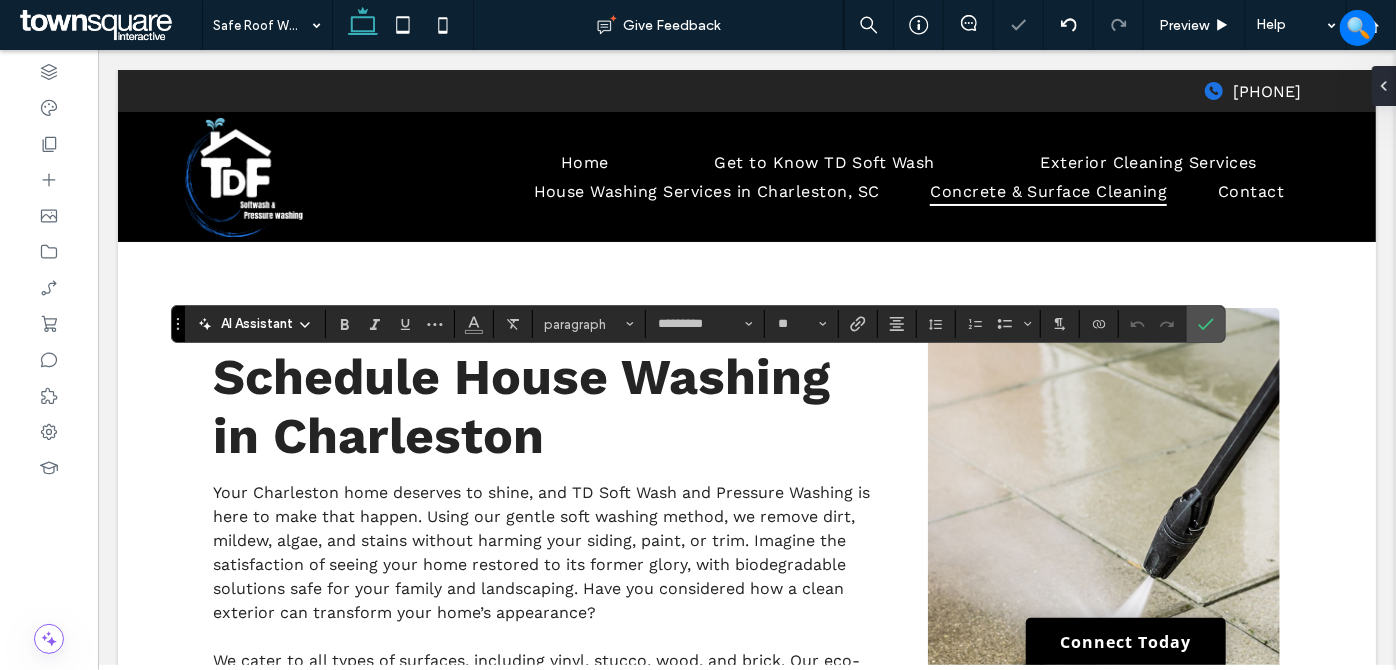 type 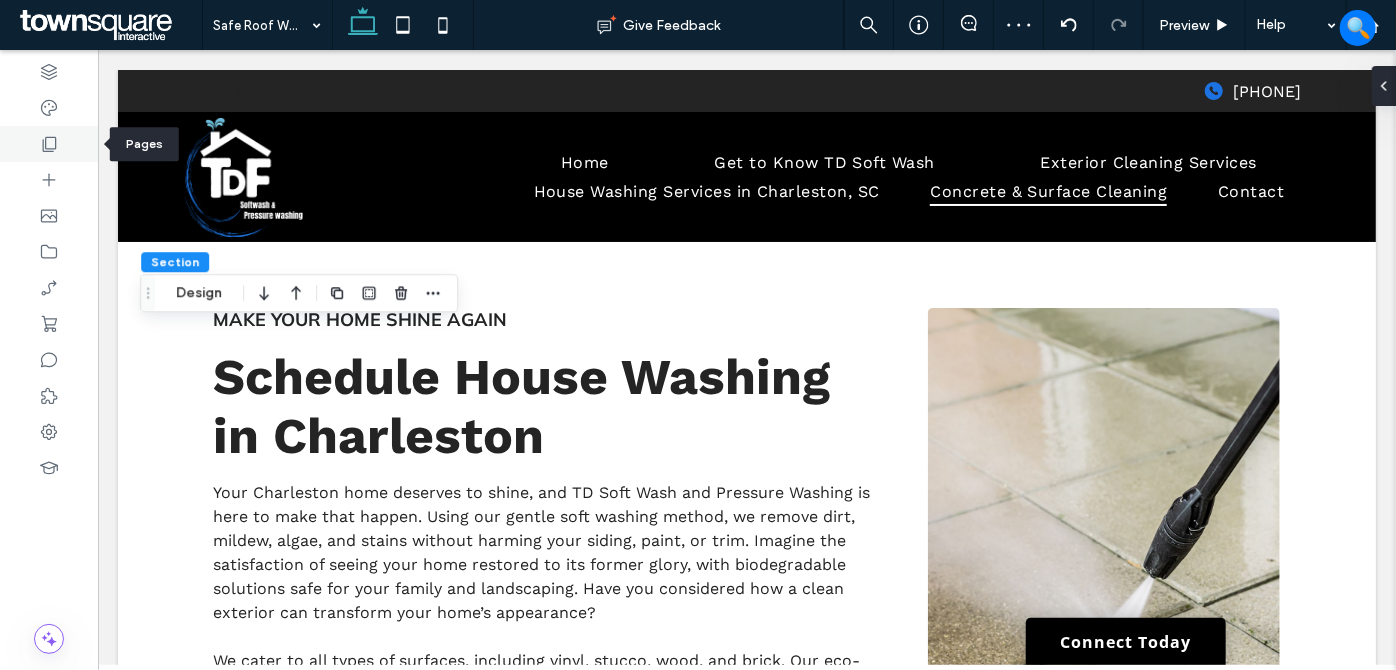 click at bounding box center (49, 144) 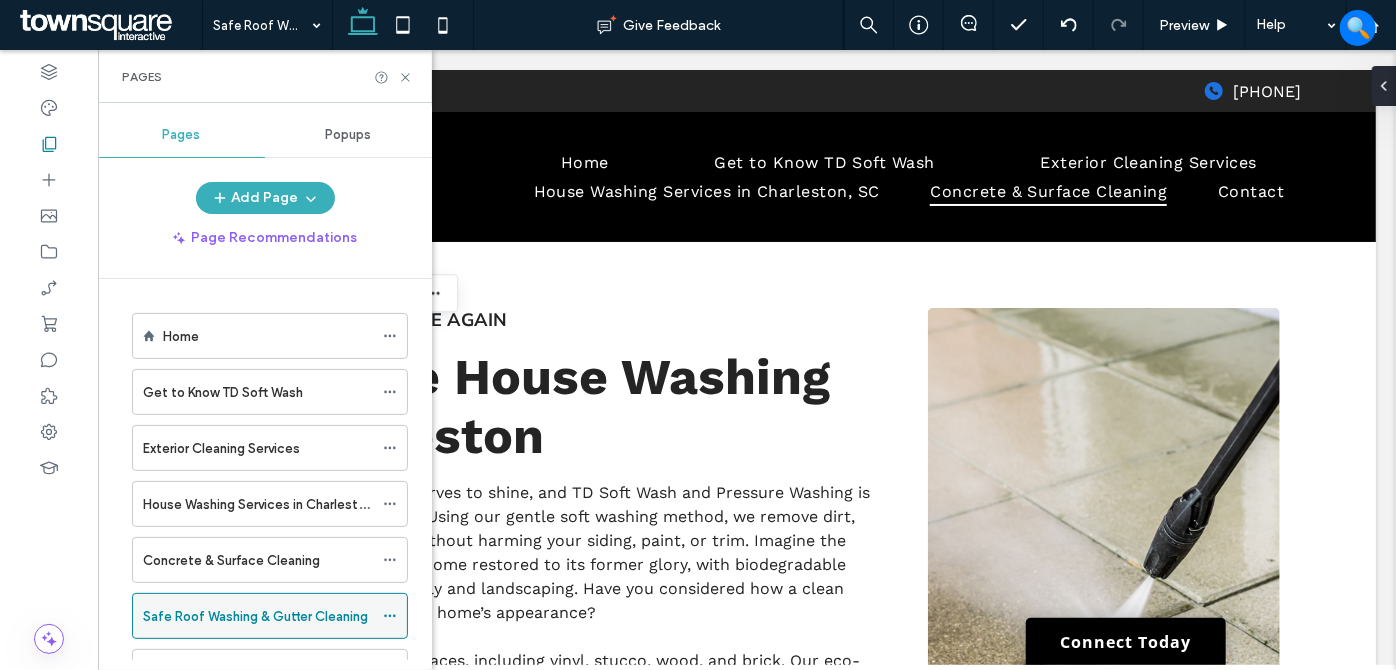 click 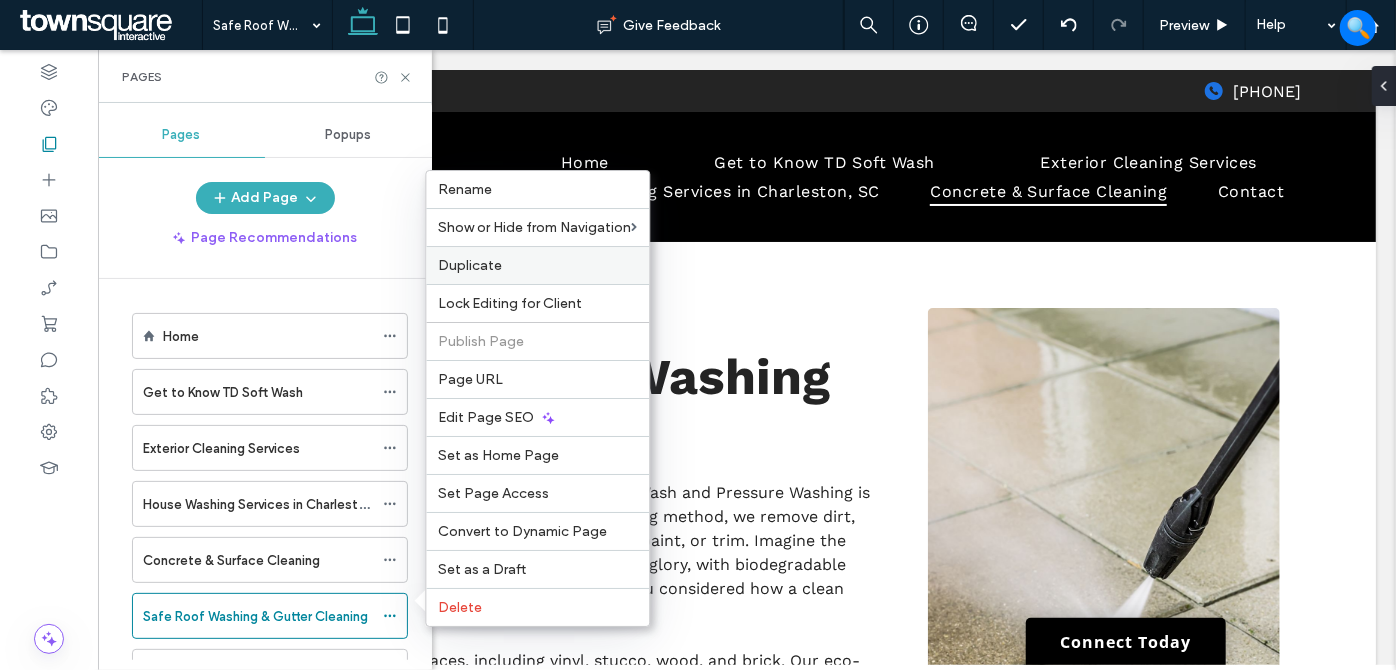 click on "Duplicate" at bounding box center (537, 265) 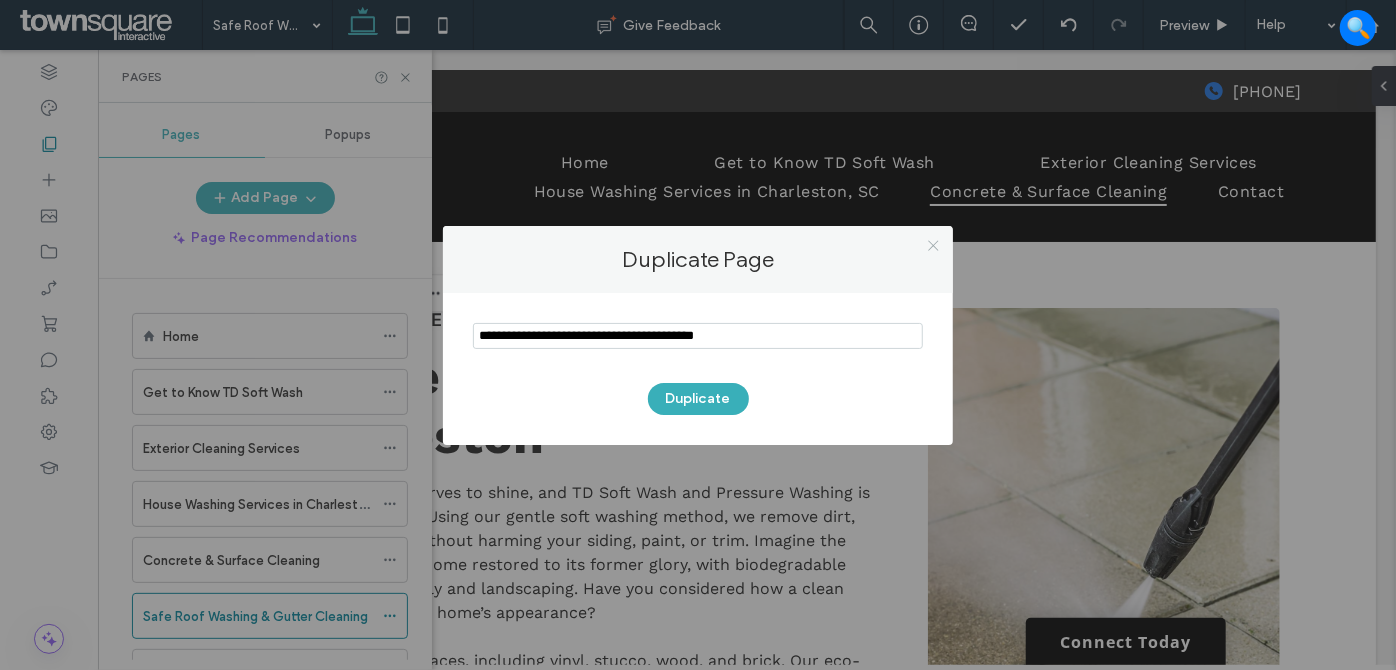 click 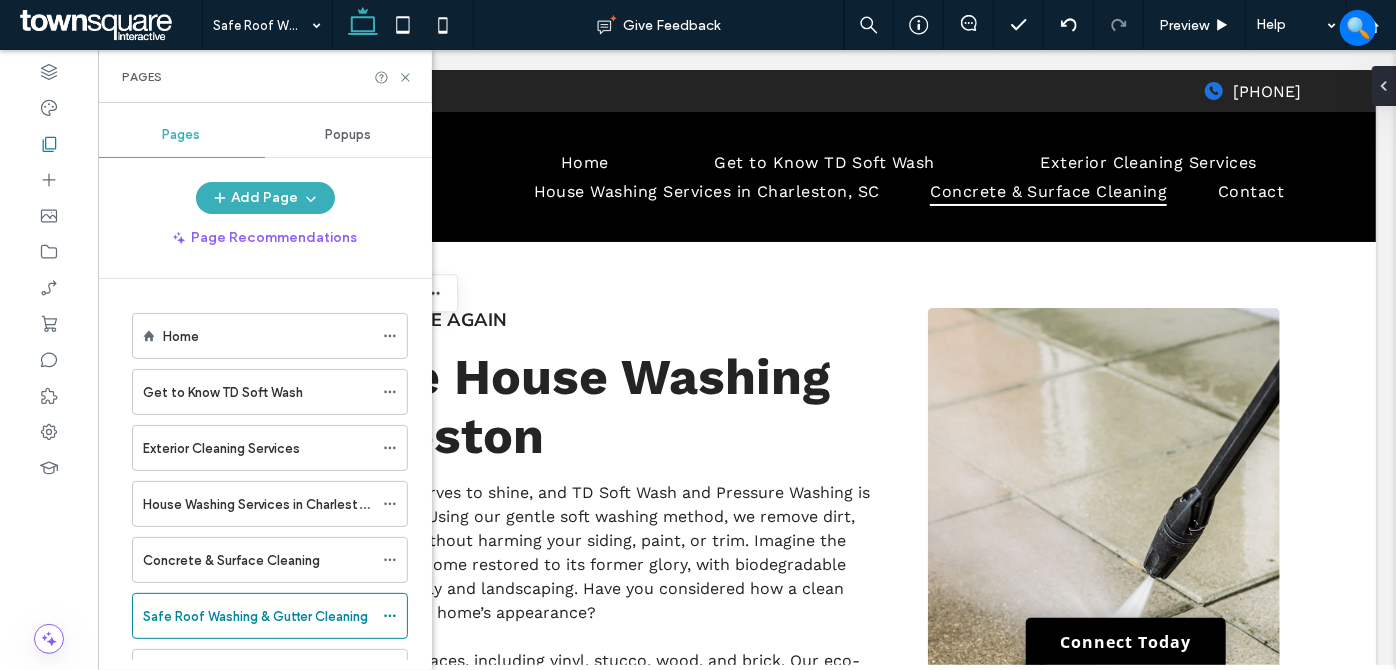 drag, startPoint x: 391, startPoint y: 608, endPoint x: 415, endPoint y: 571, distance: 44.102154 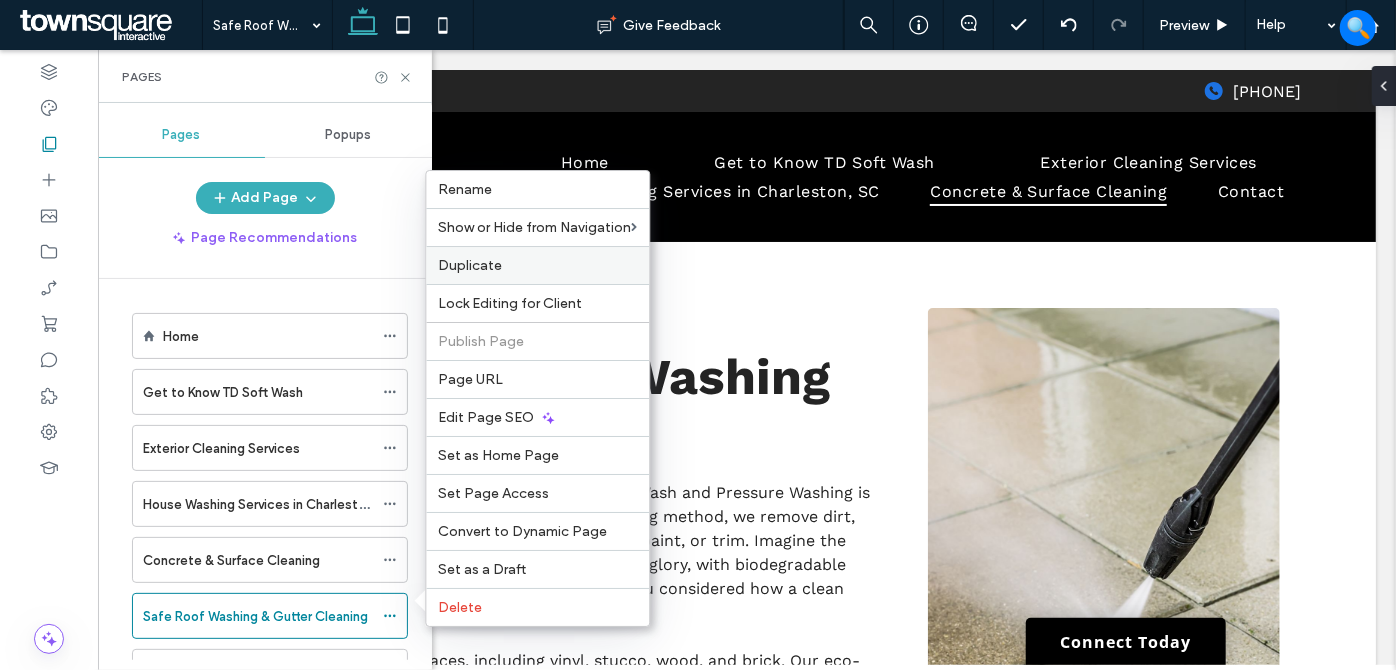 click on "Duplicate" at bounding box center (537, 265) 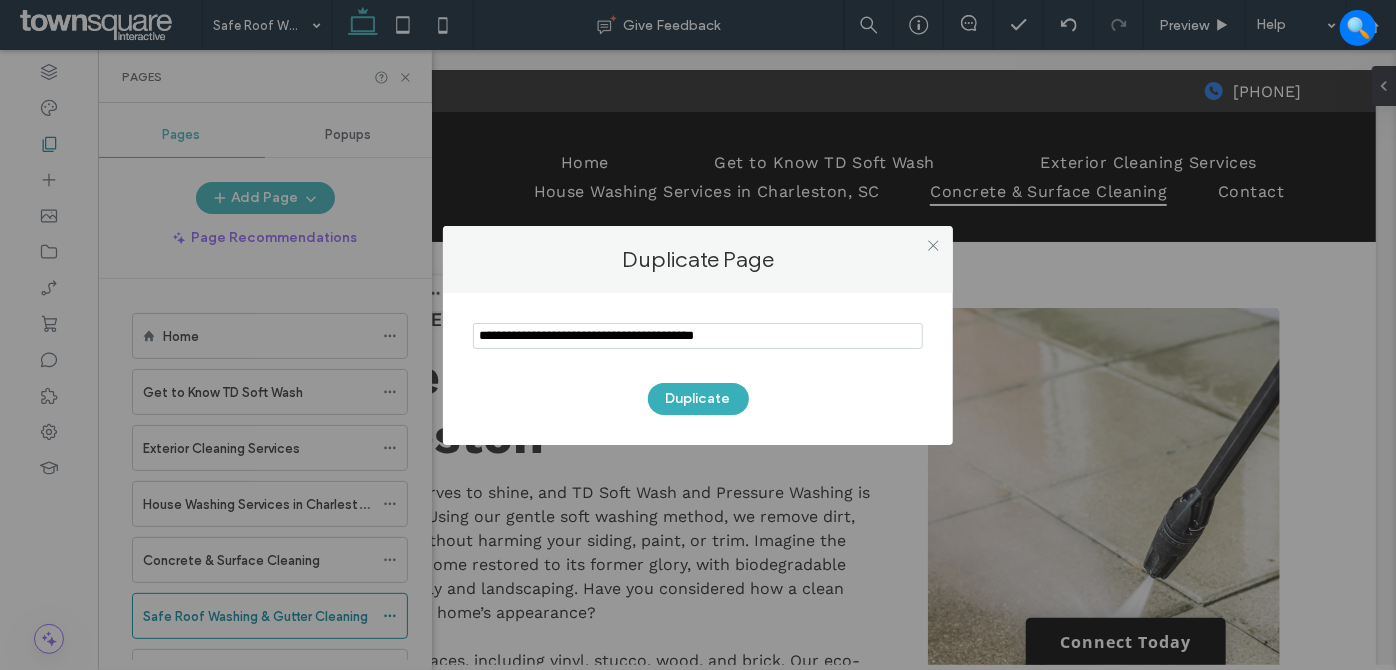 drag, startPoint x: 762, startPoint y: 334, endPoint x: 329, endPoint y: 323, distance: 433.1397 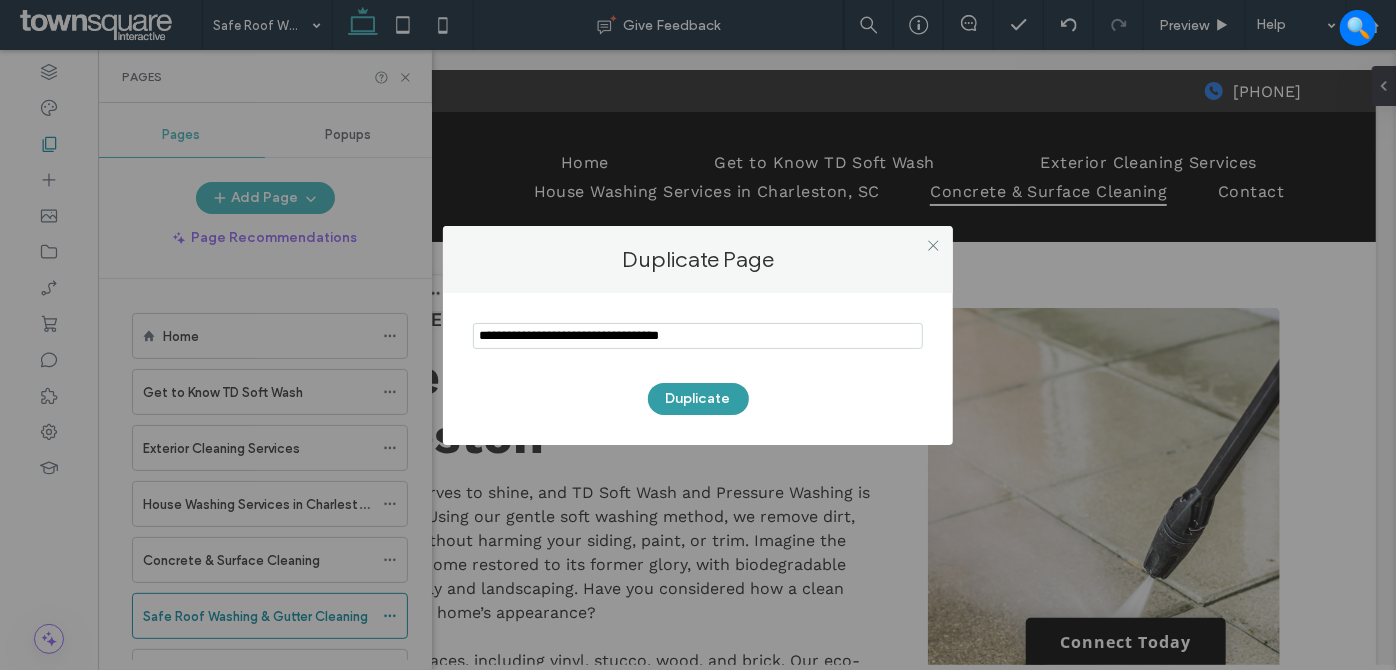 type on "**********" 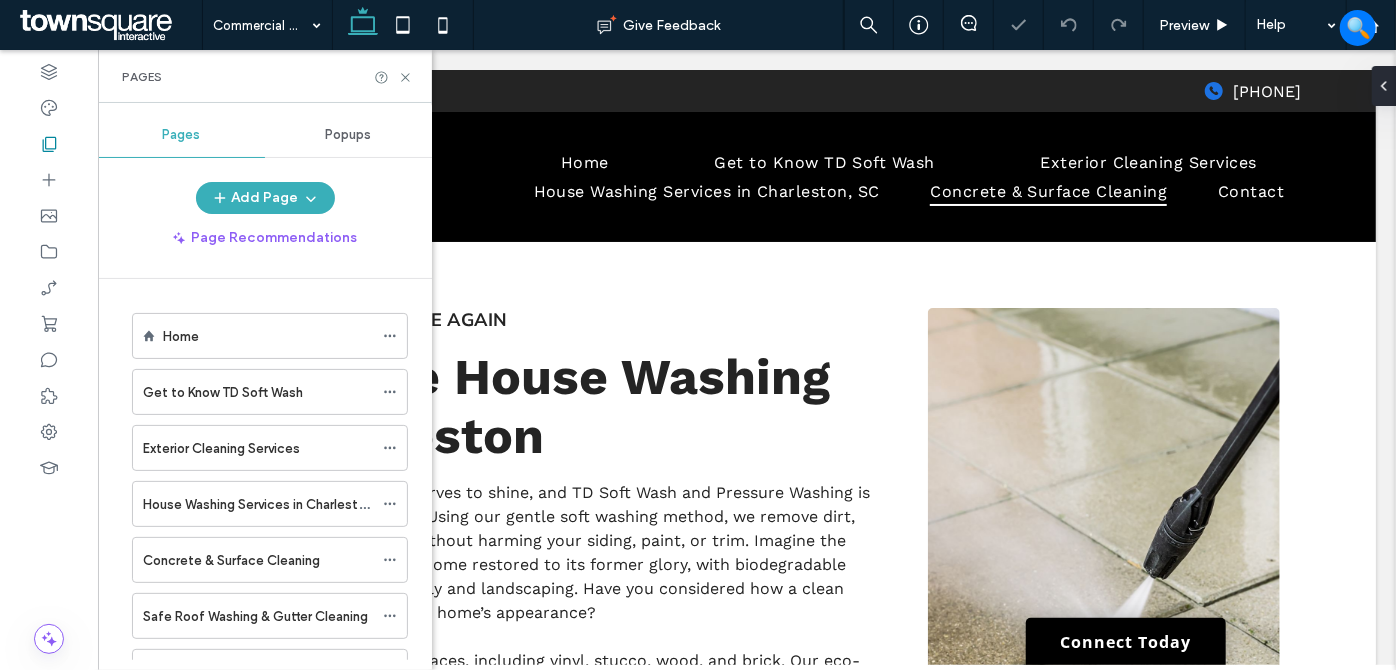 scroll, scrollTop: 181, scrollLeft: 0, axis: vertical 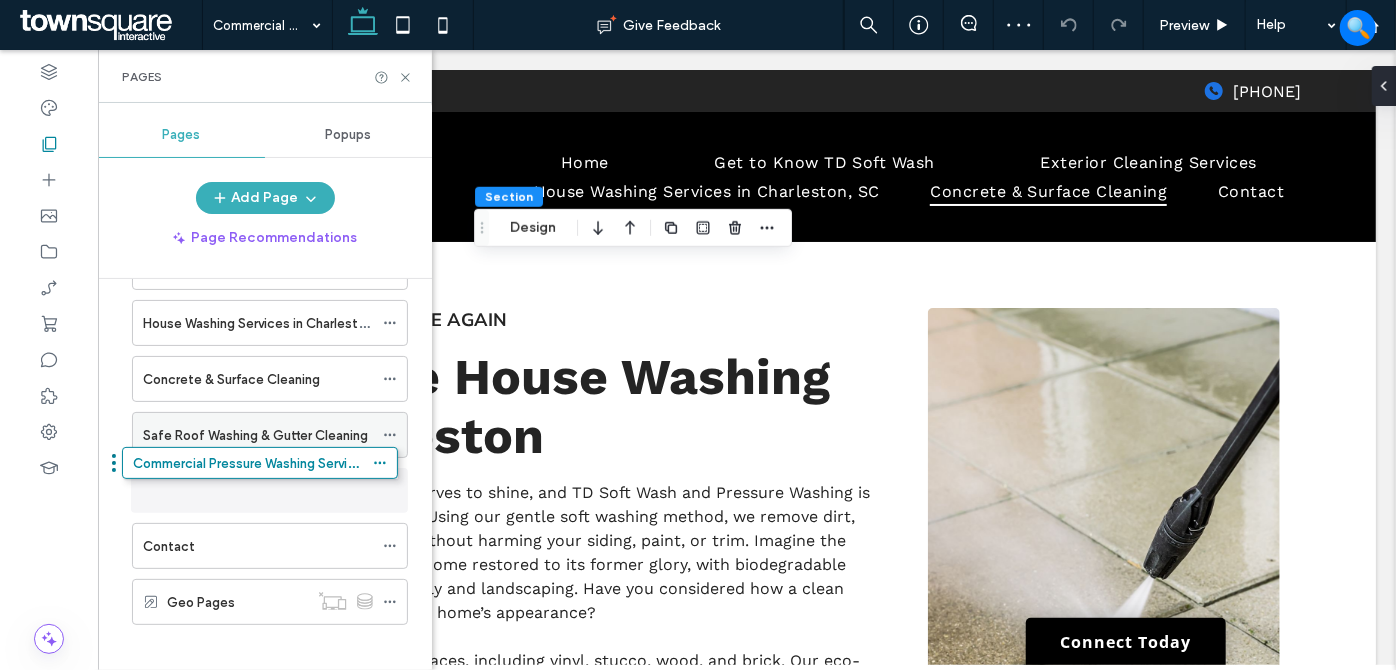 drag, startPoint x: 228, startPoint y: 594, endPoint x: 246, endPoint y: 440, distance: 155.04839 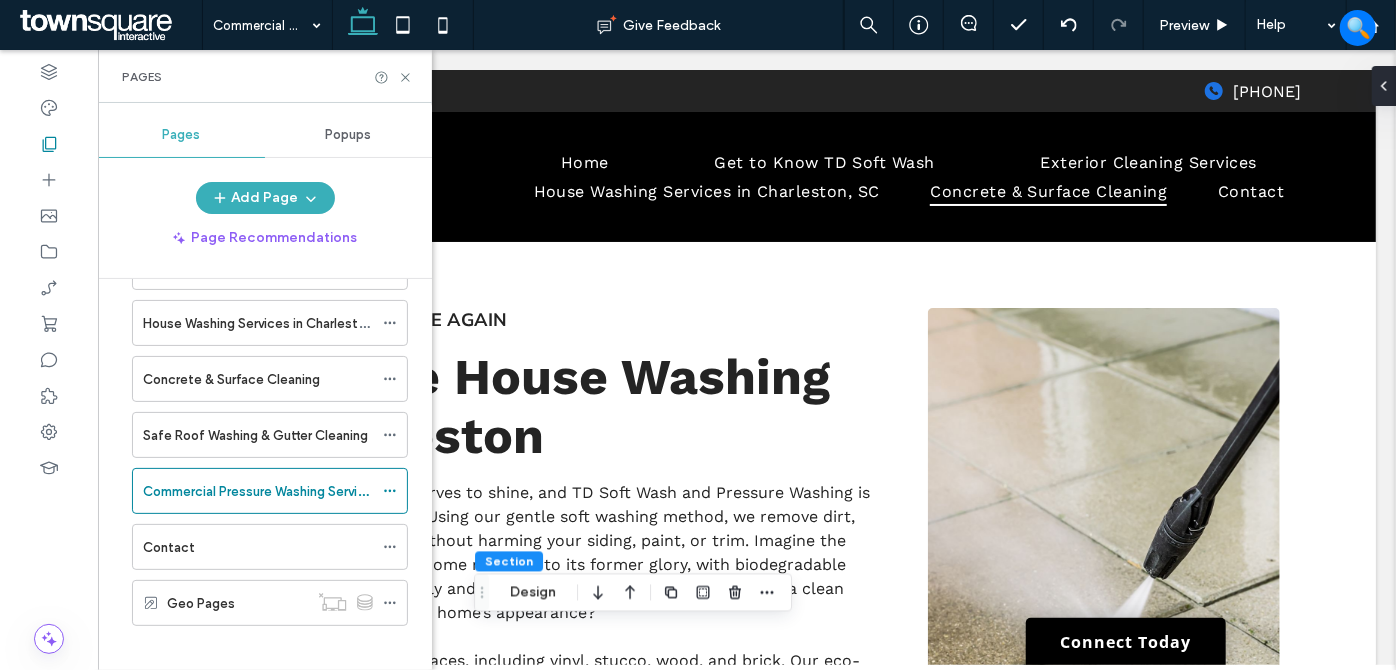 click on "Pages" at bounding box center [265, 76] 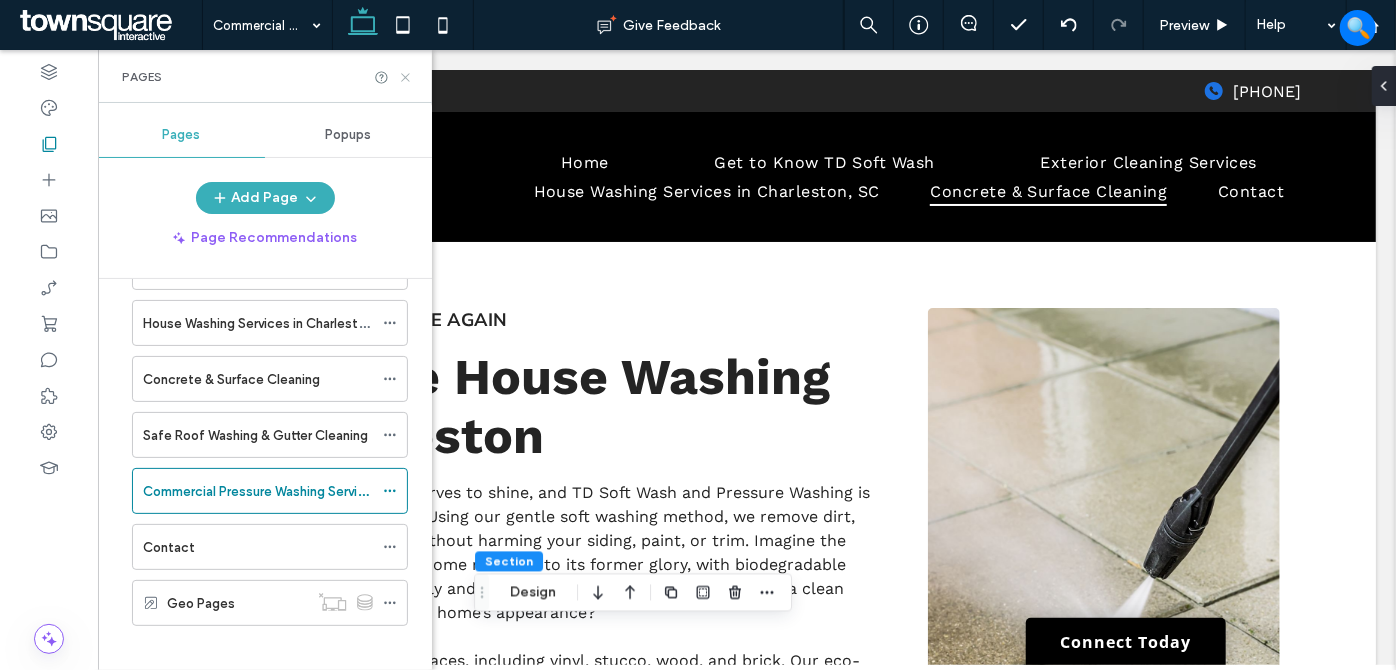 click 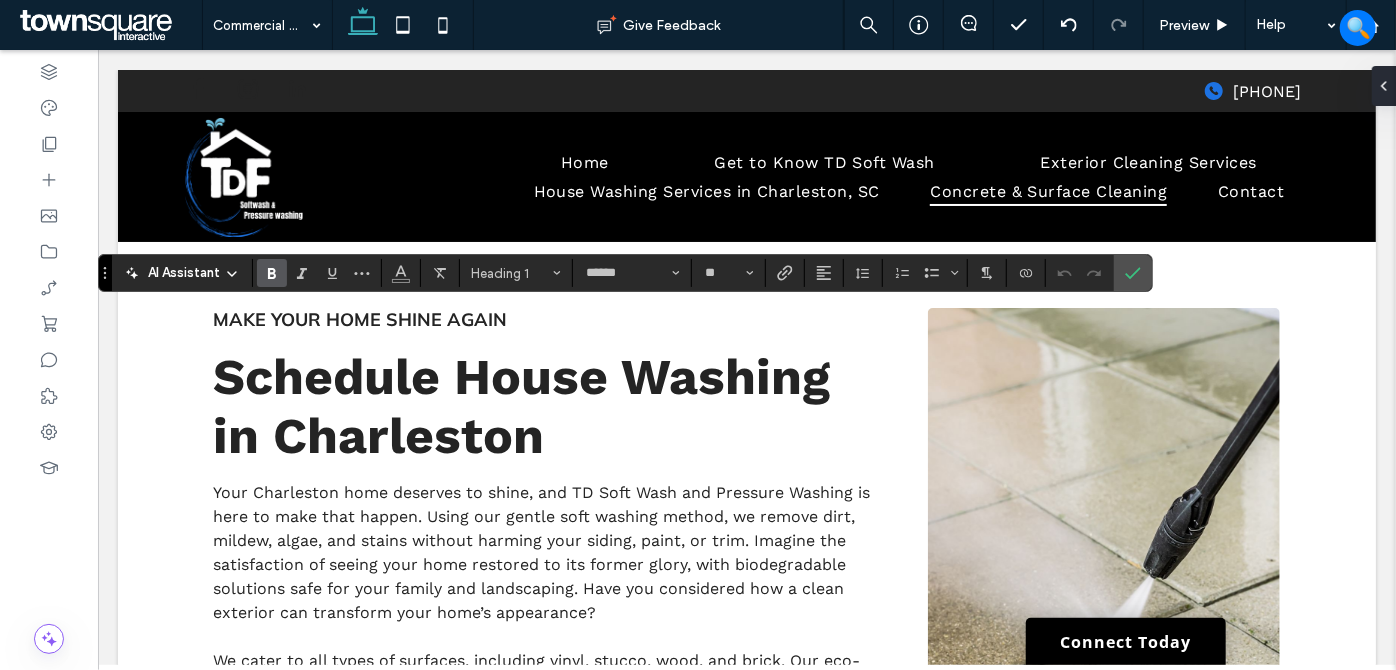 type 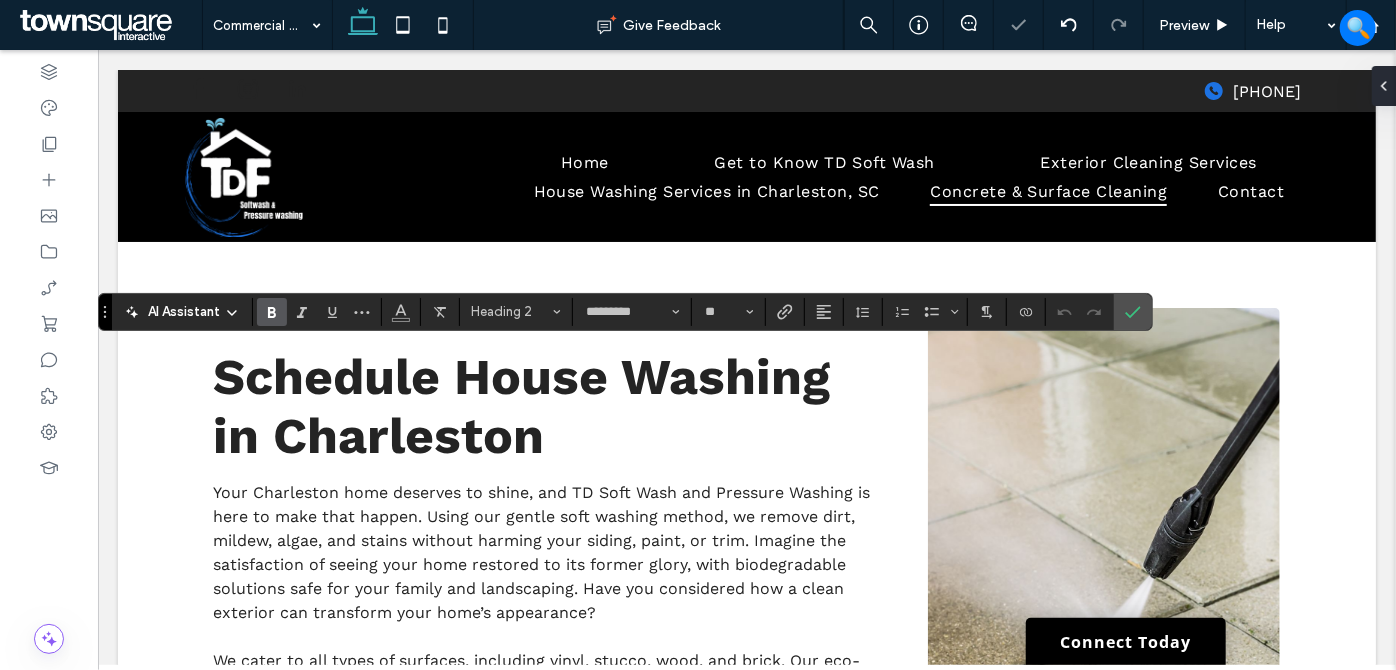 type 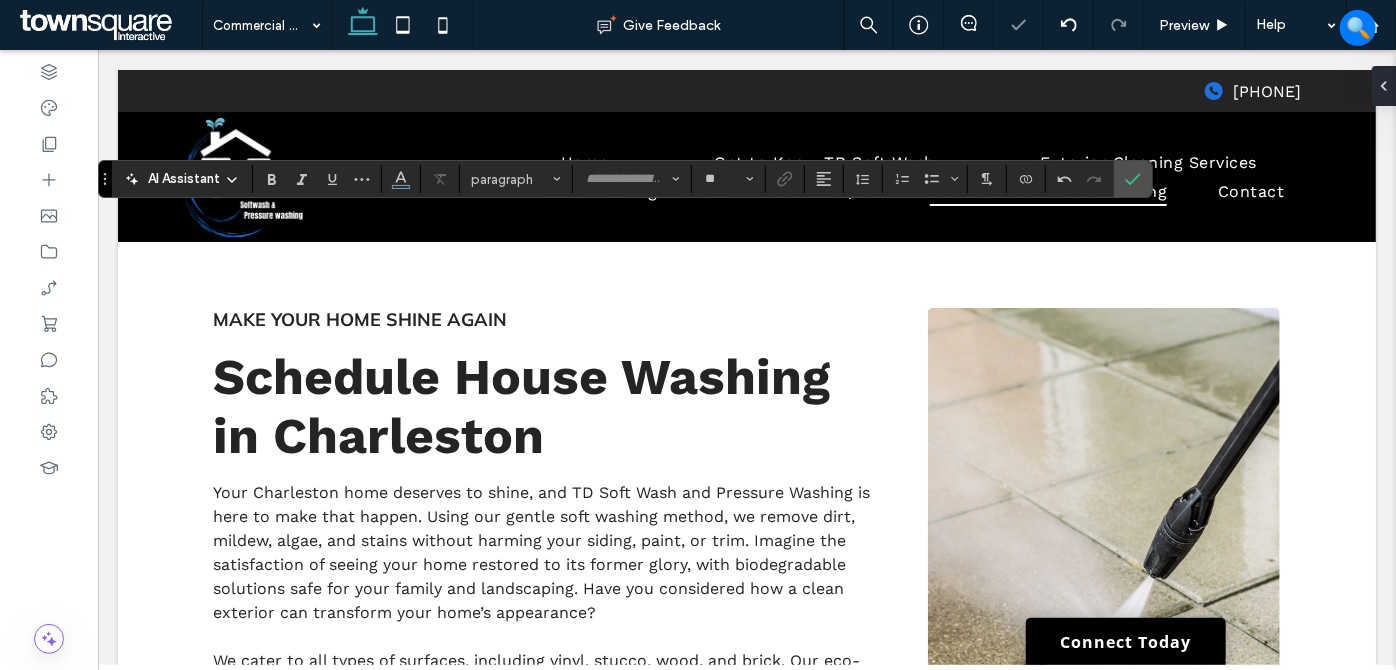 type 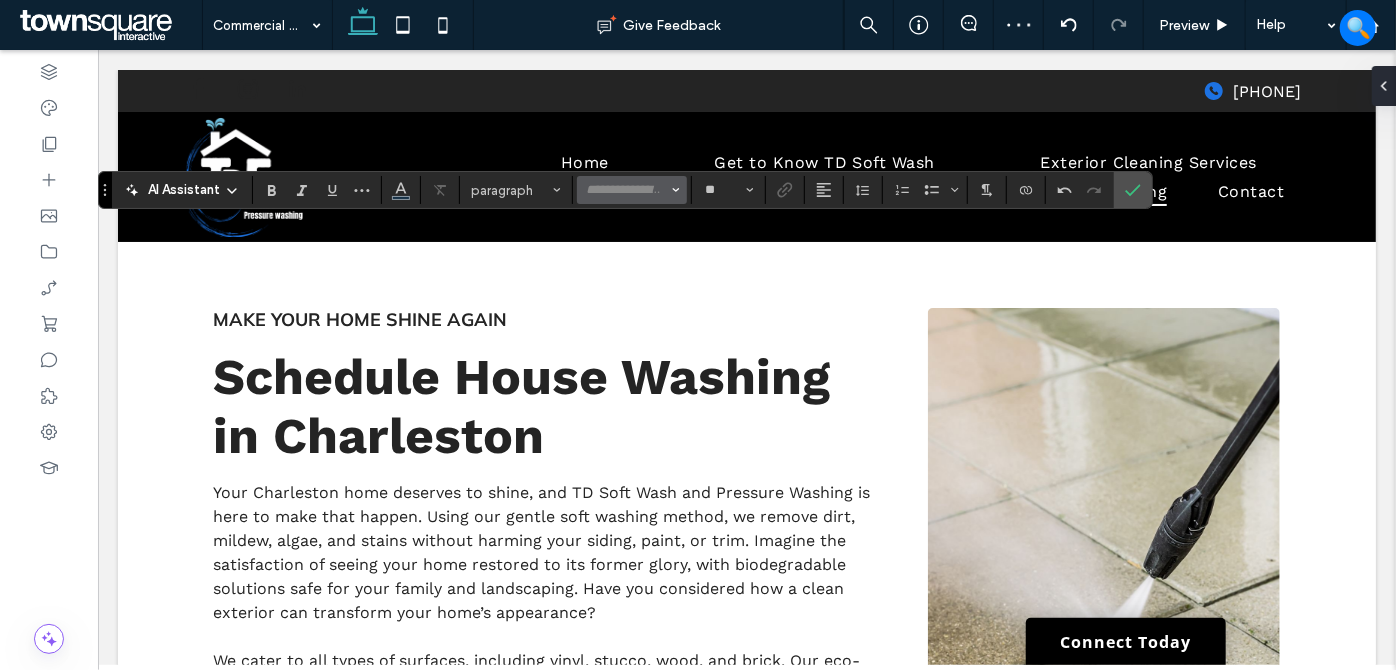 type on "*********" 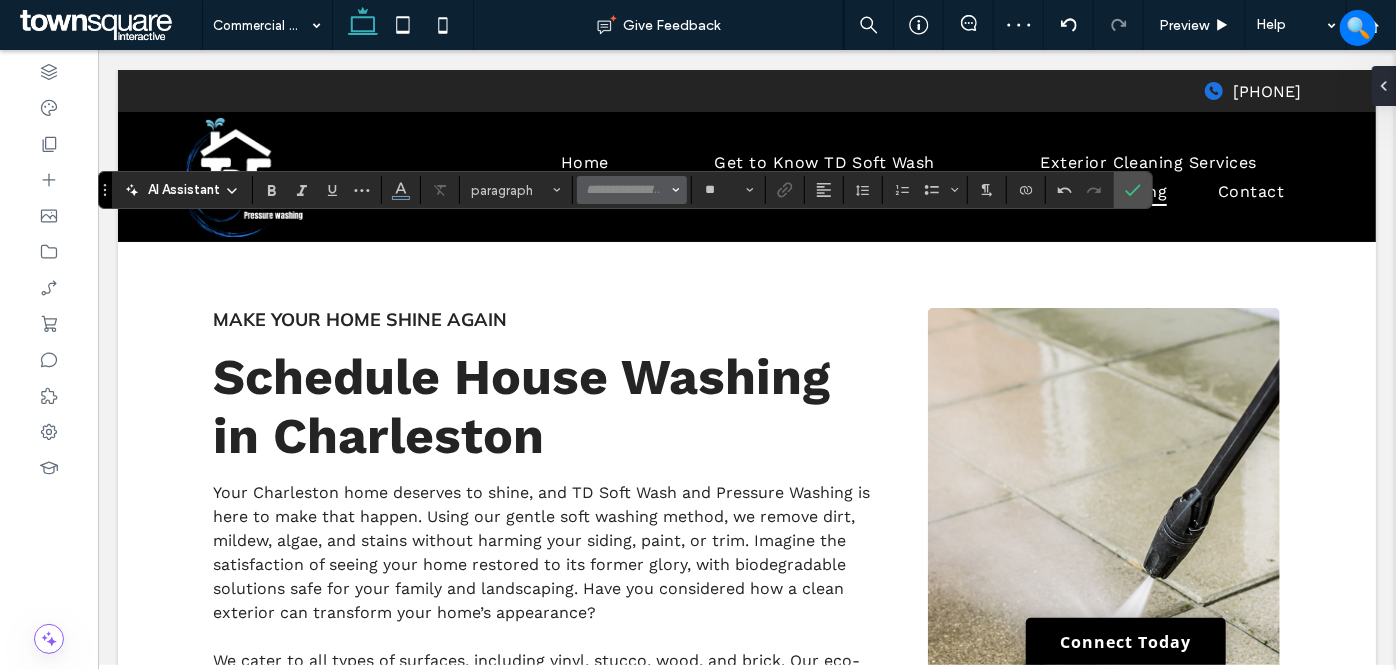 type on "**" 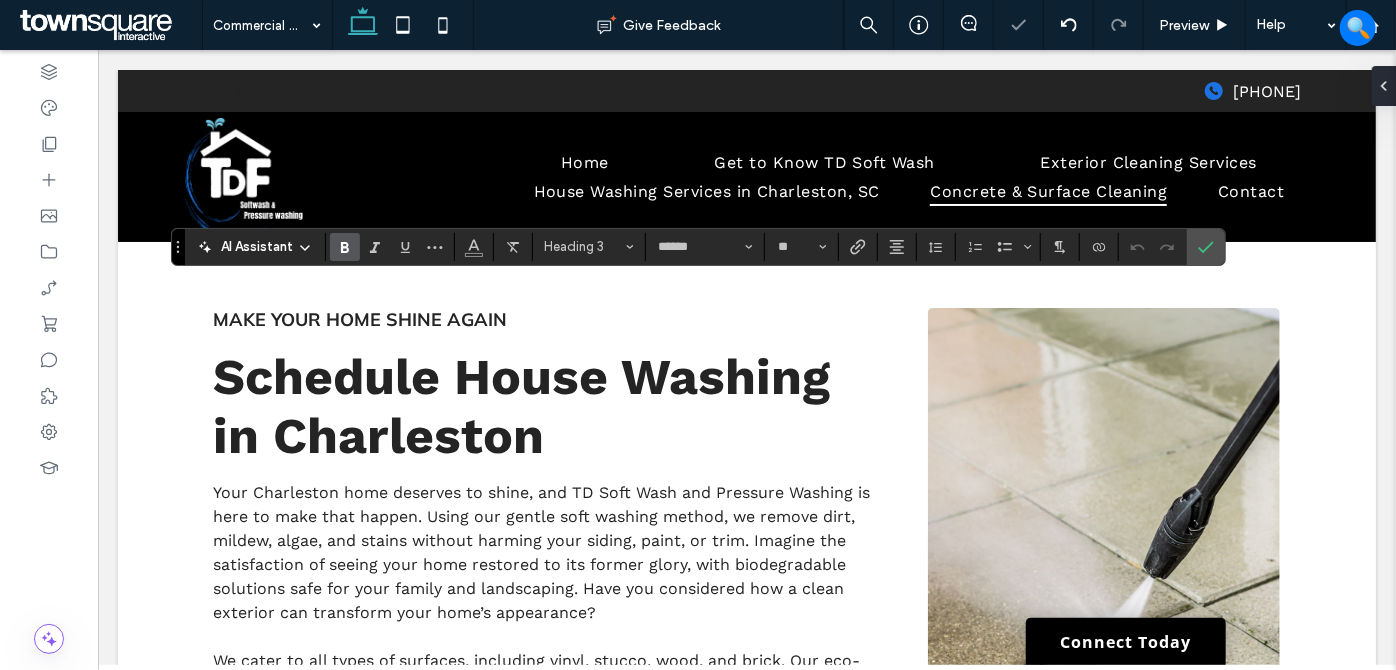 type 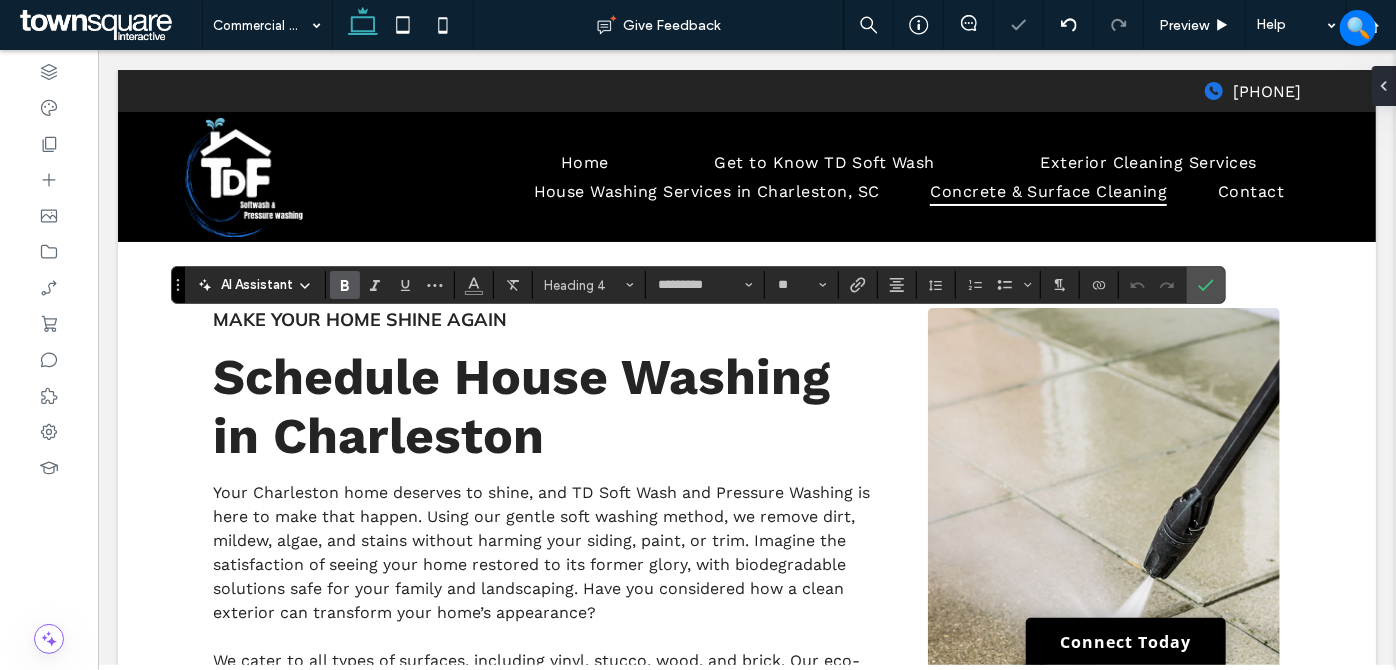 type 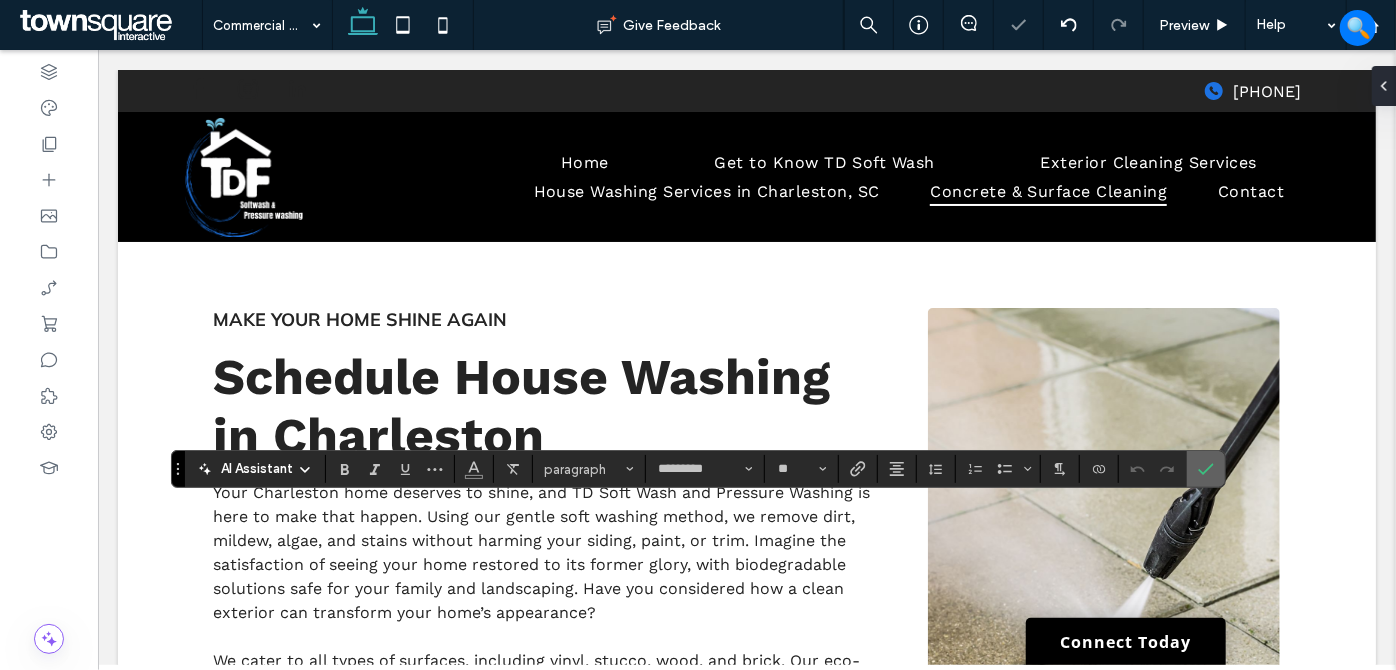 type 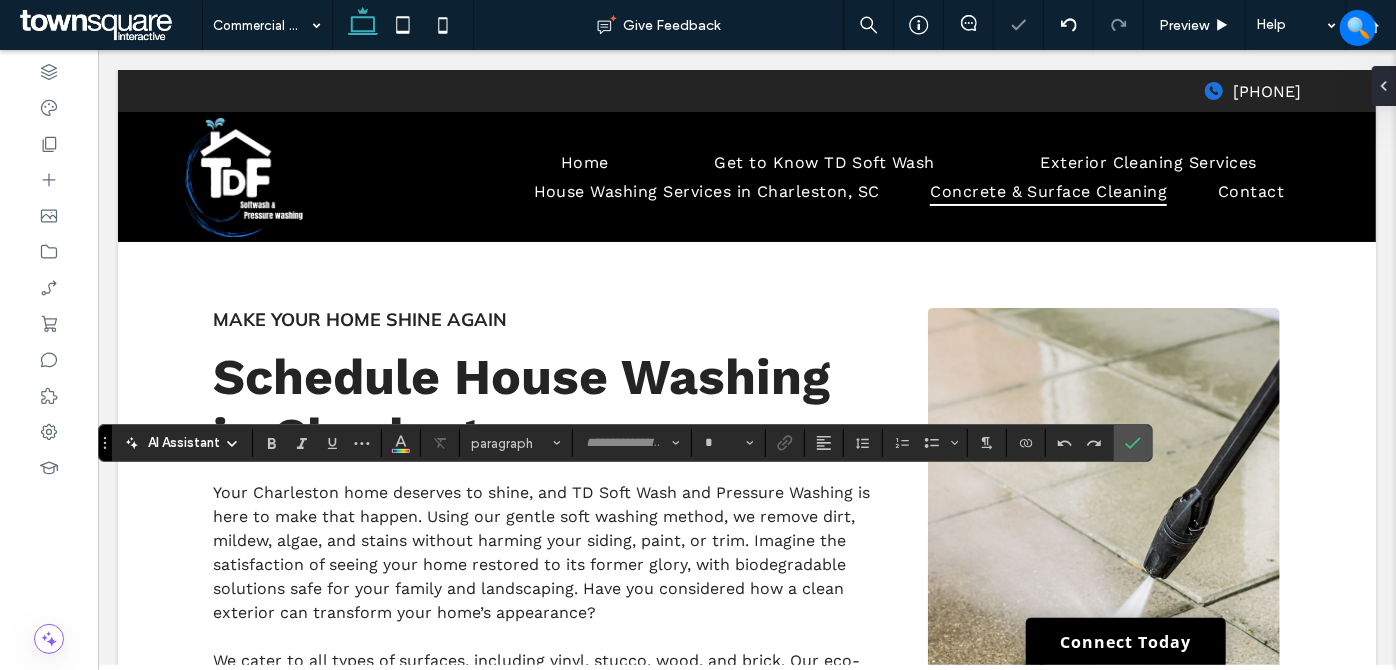 type on "*********" 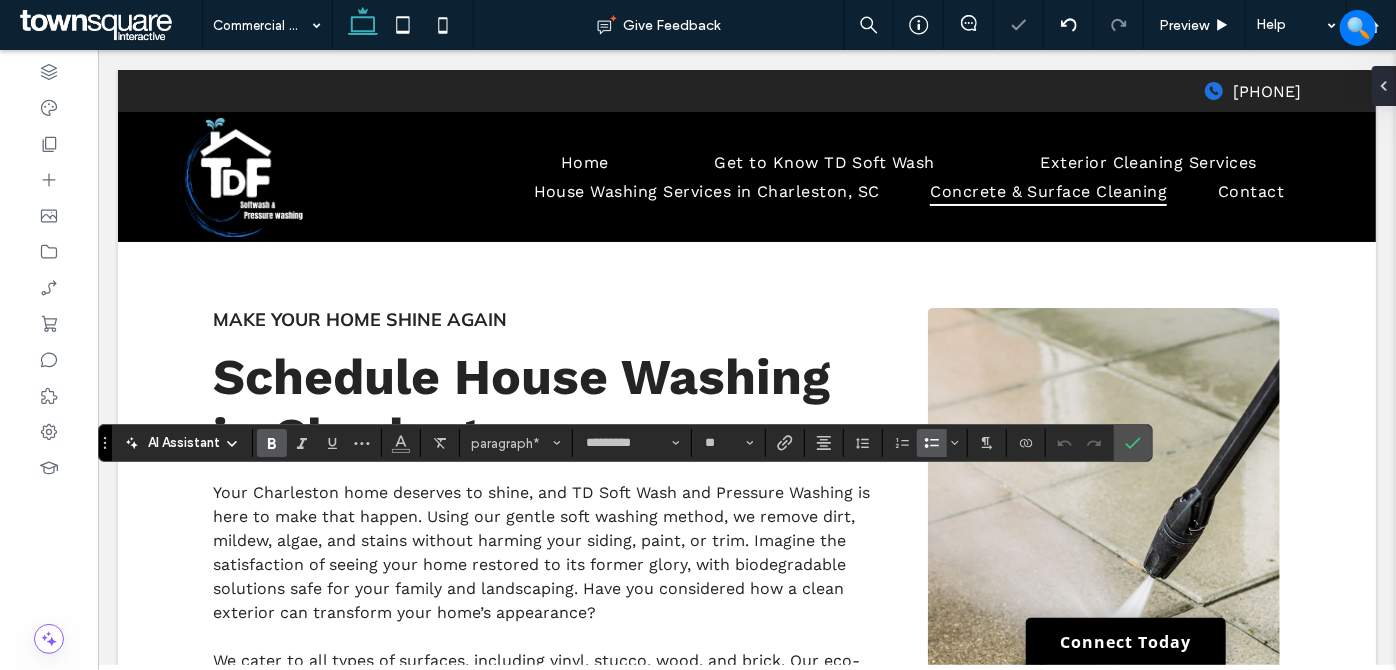 type on "**" 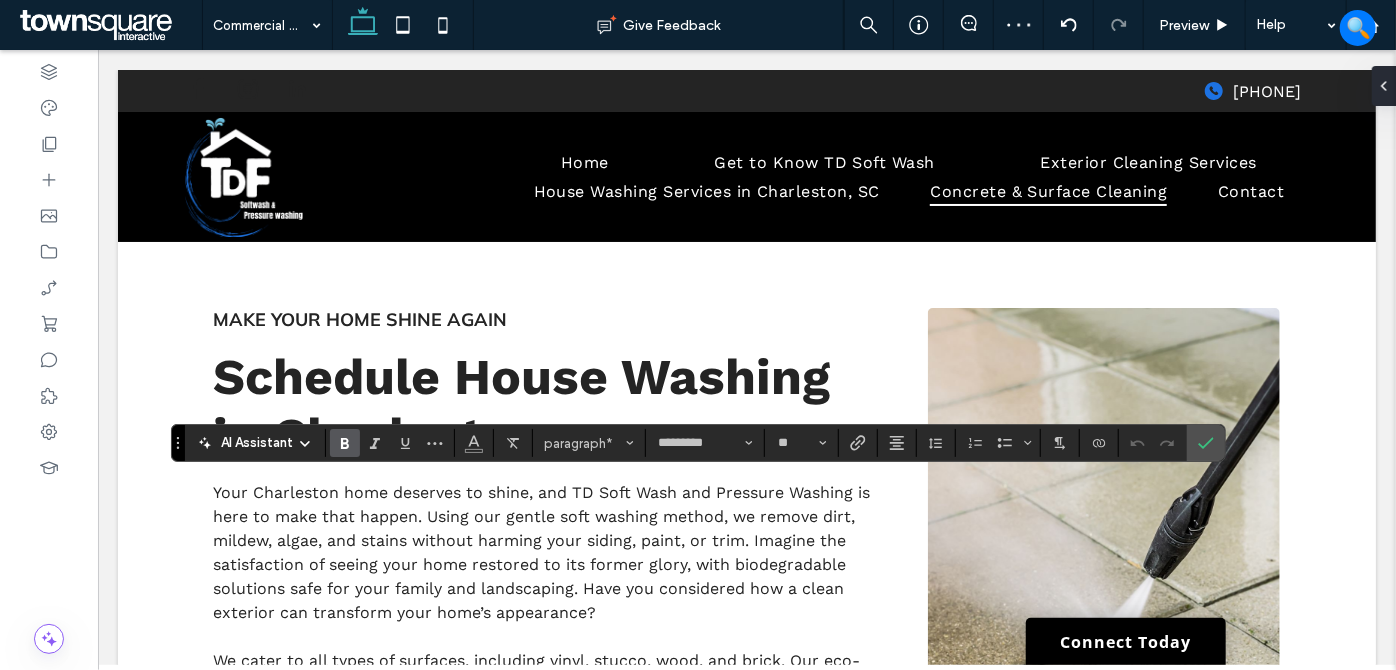 type on "**" 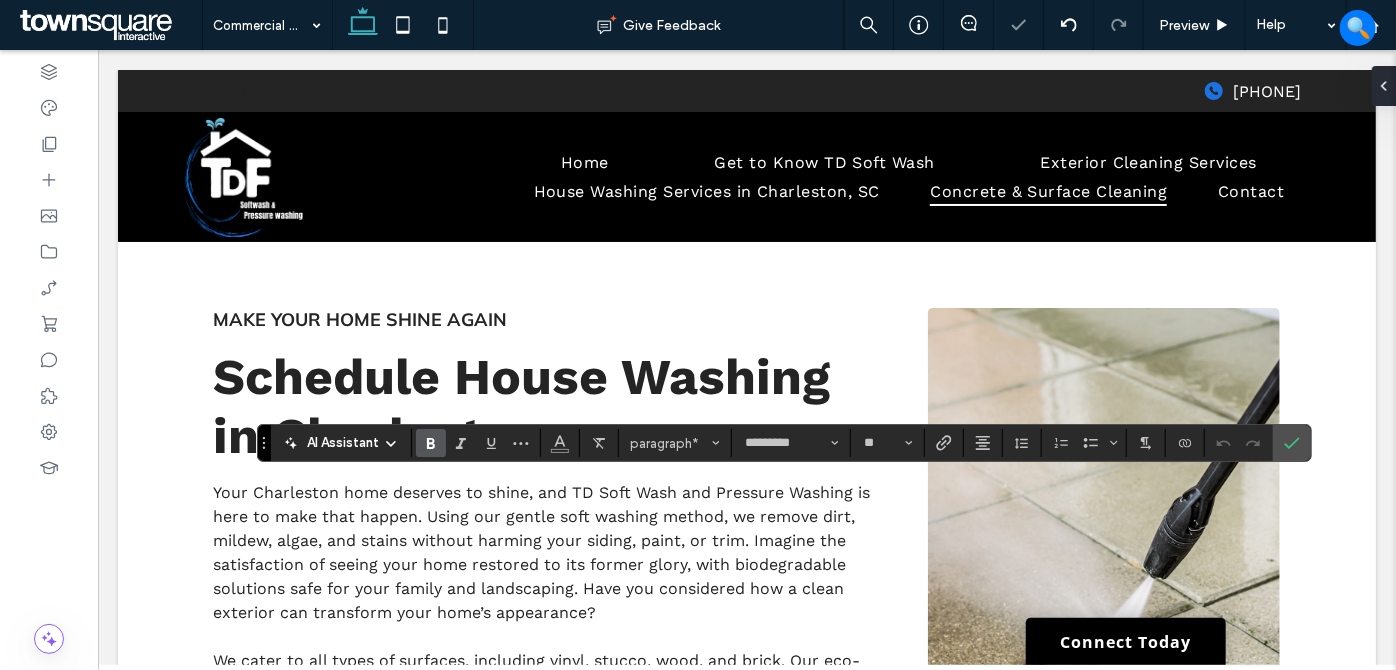 type on "**" 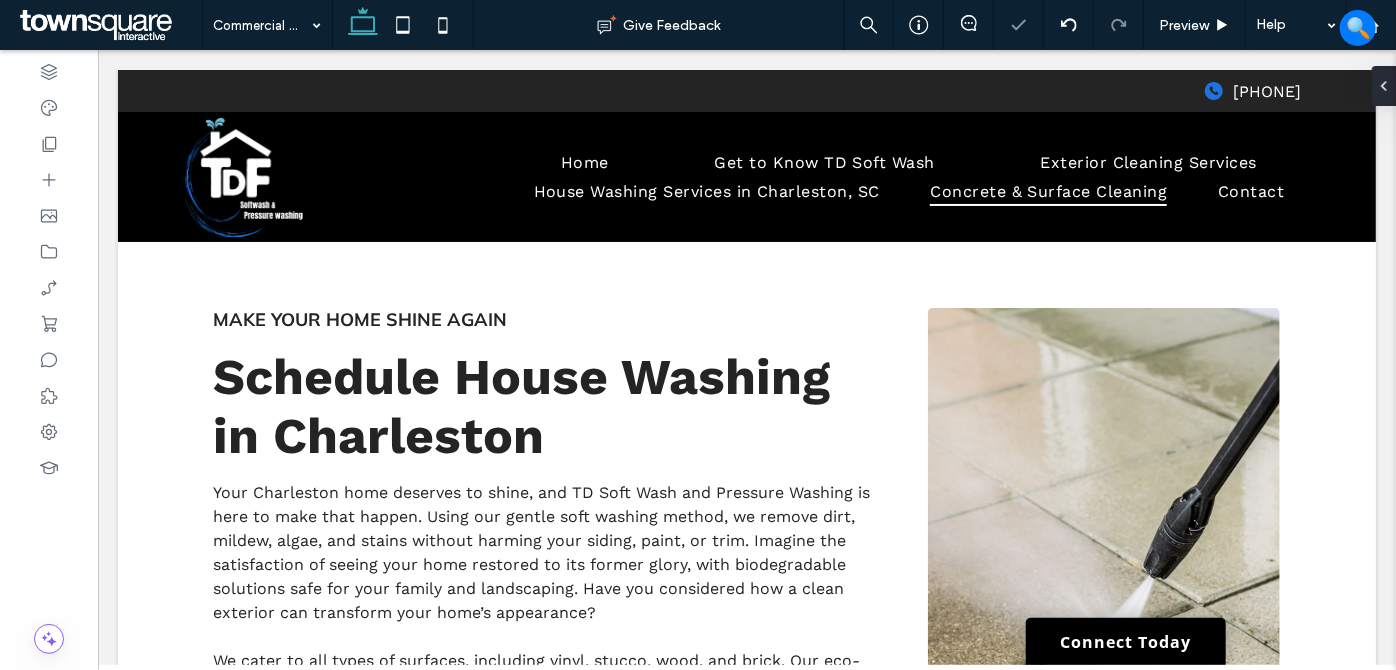 type on "*********" 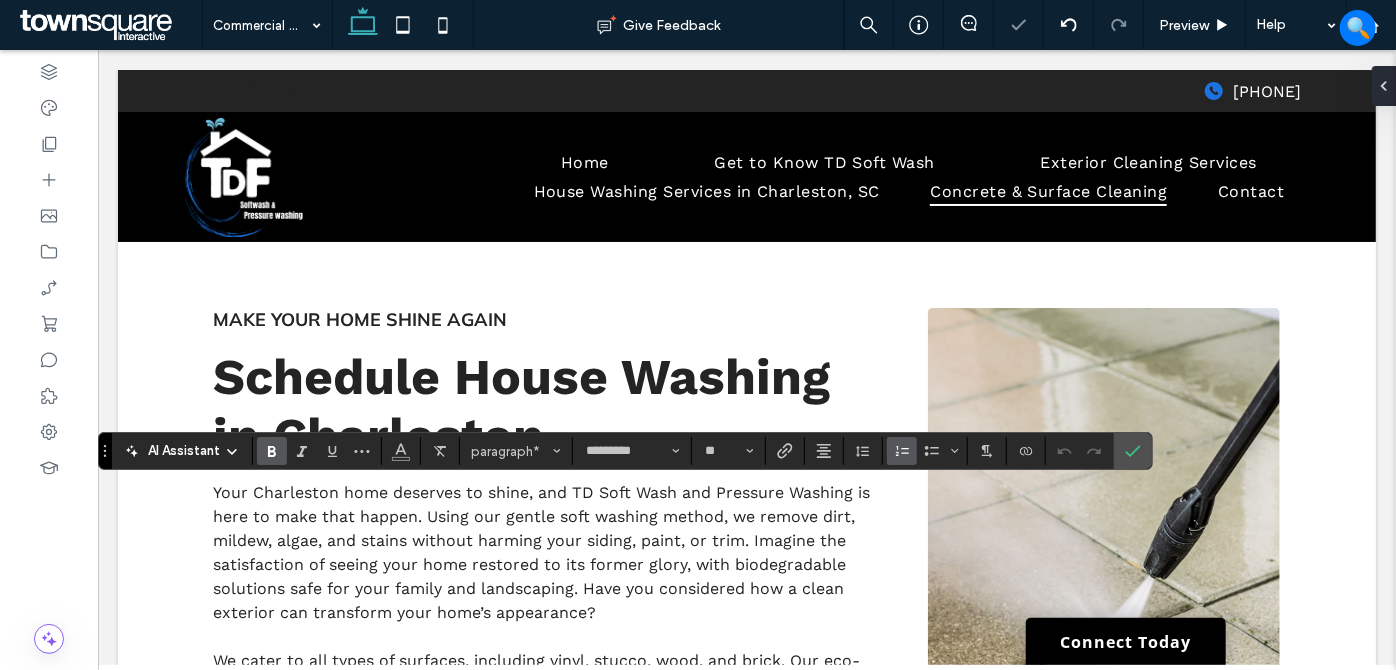 type on "**" 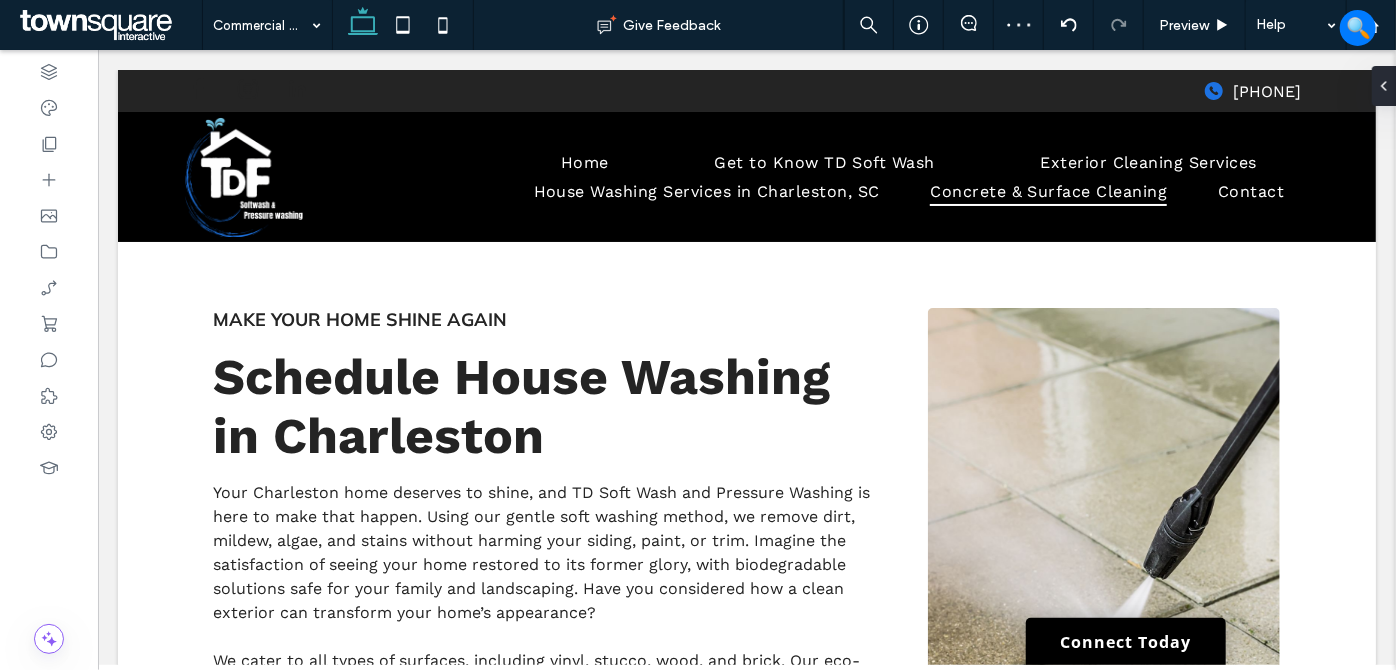 type on "*********" 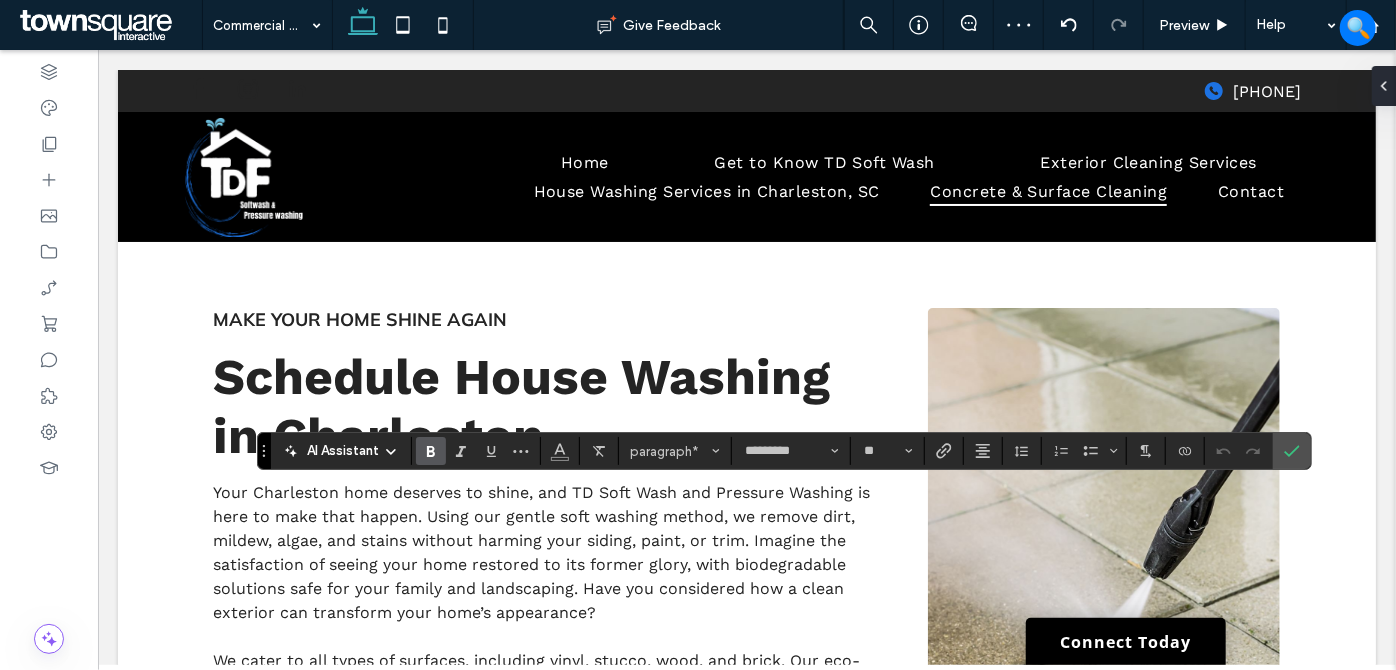 type on "**" 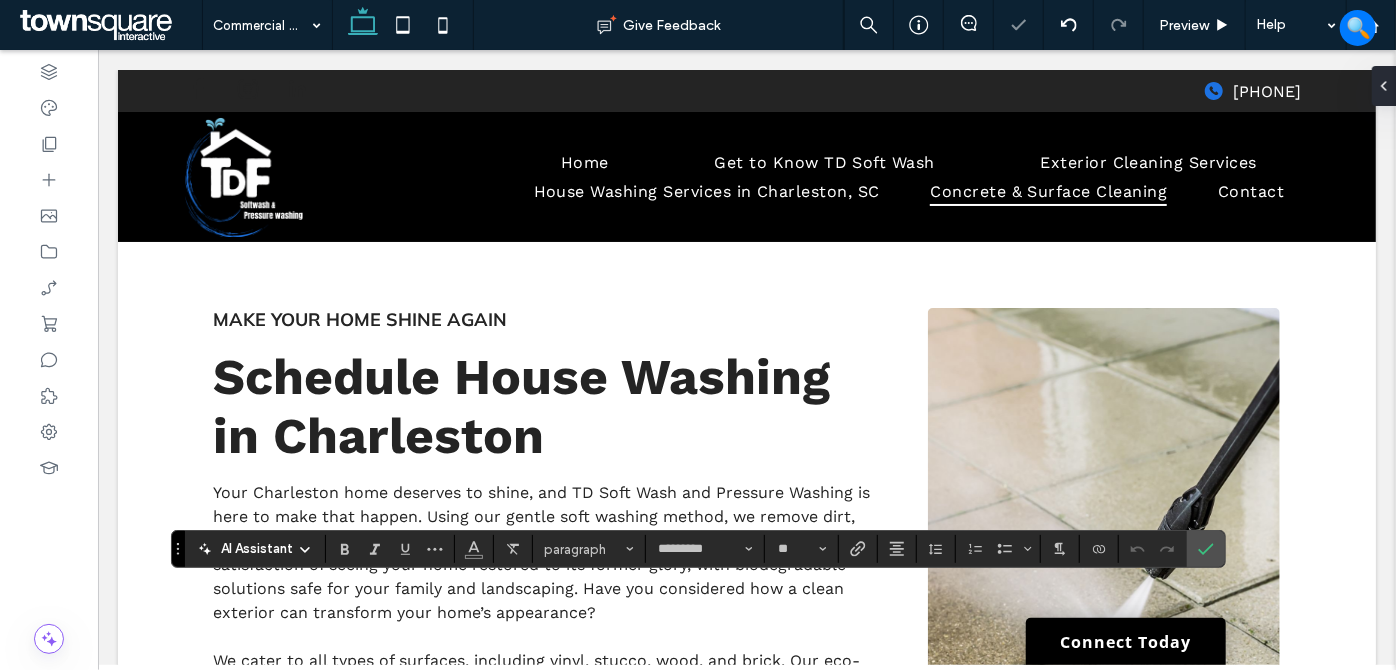 type 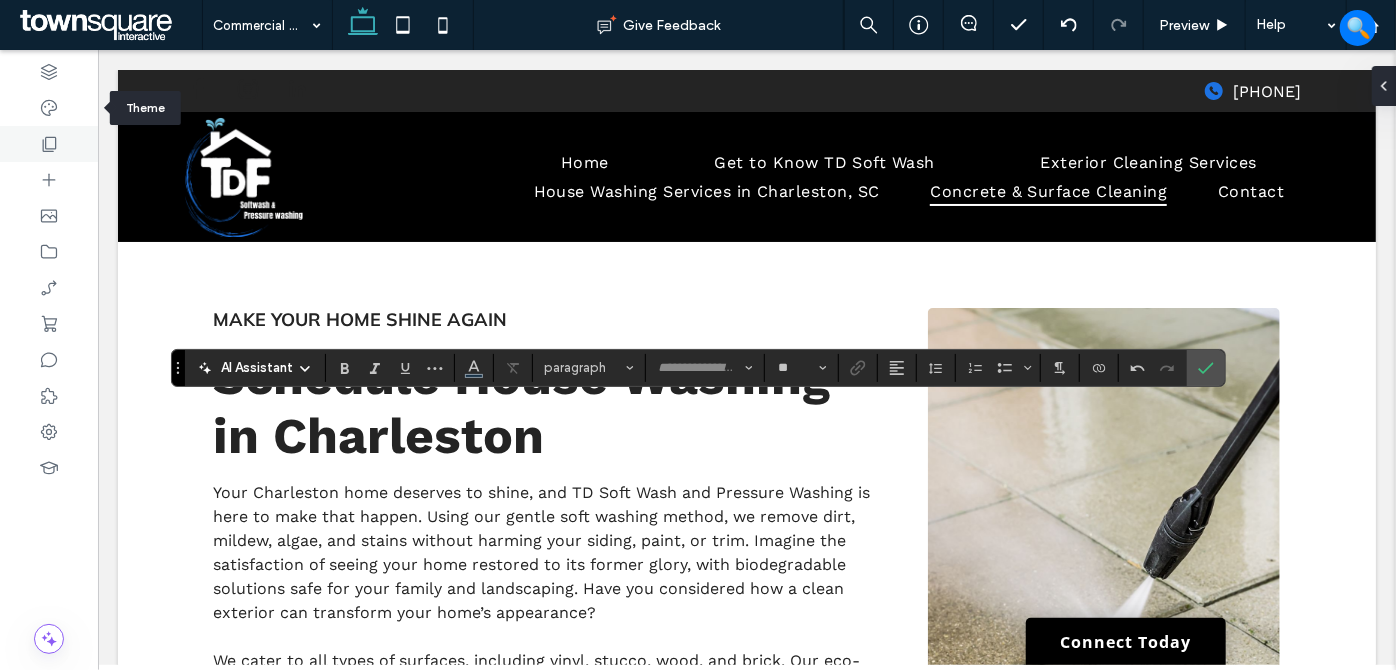 drag, startPoint x: 29, startPoint y: 103, endPoint x: 88, endPoint y: 137, distance: 68.09552 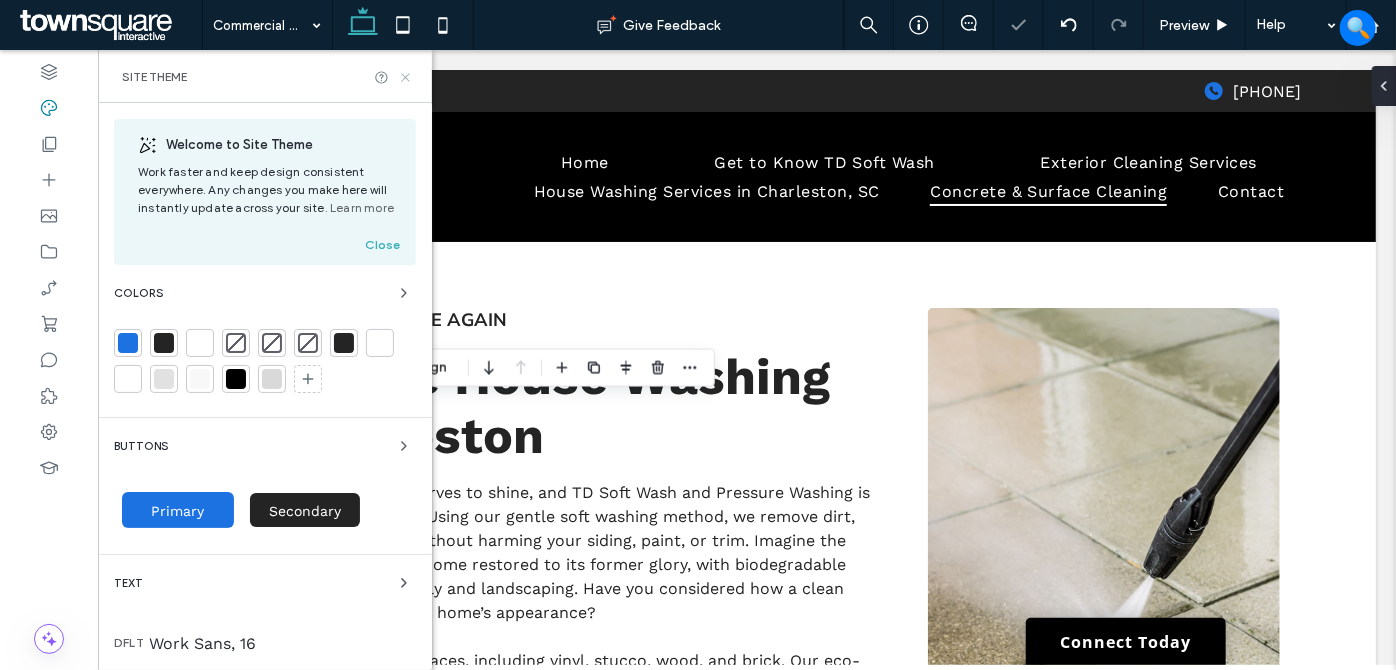 click 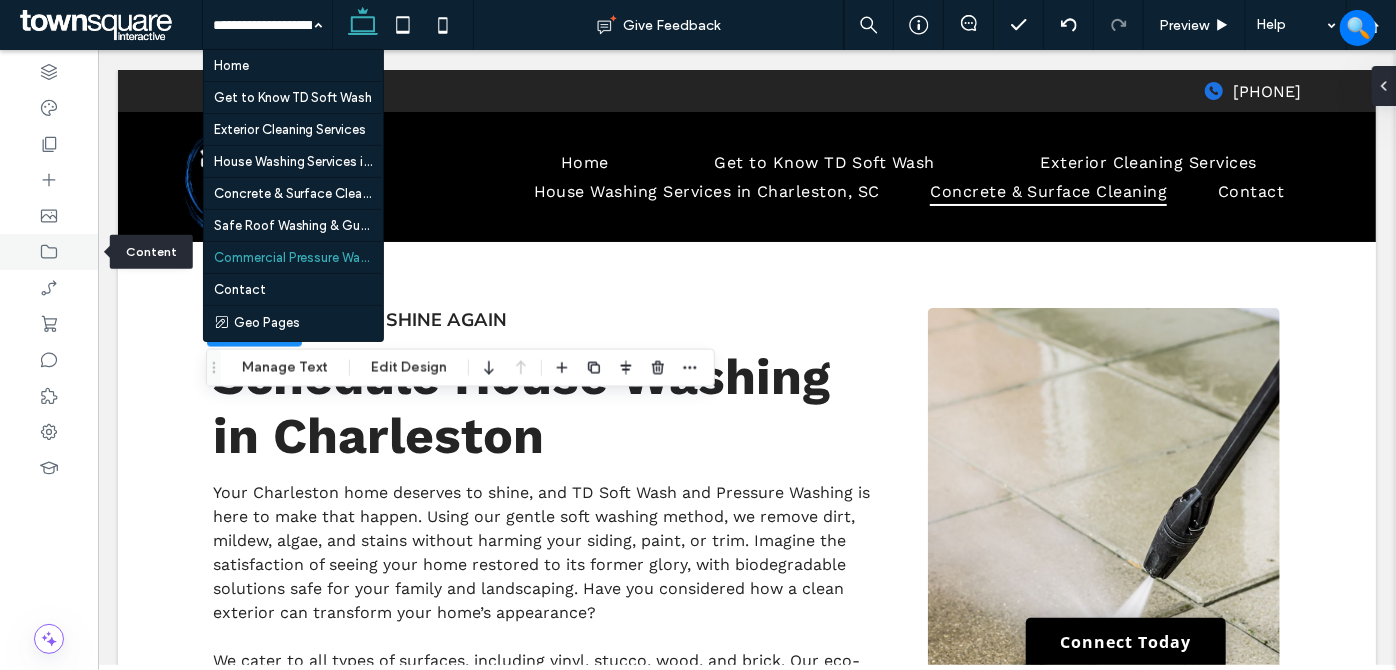 click 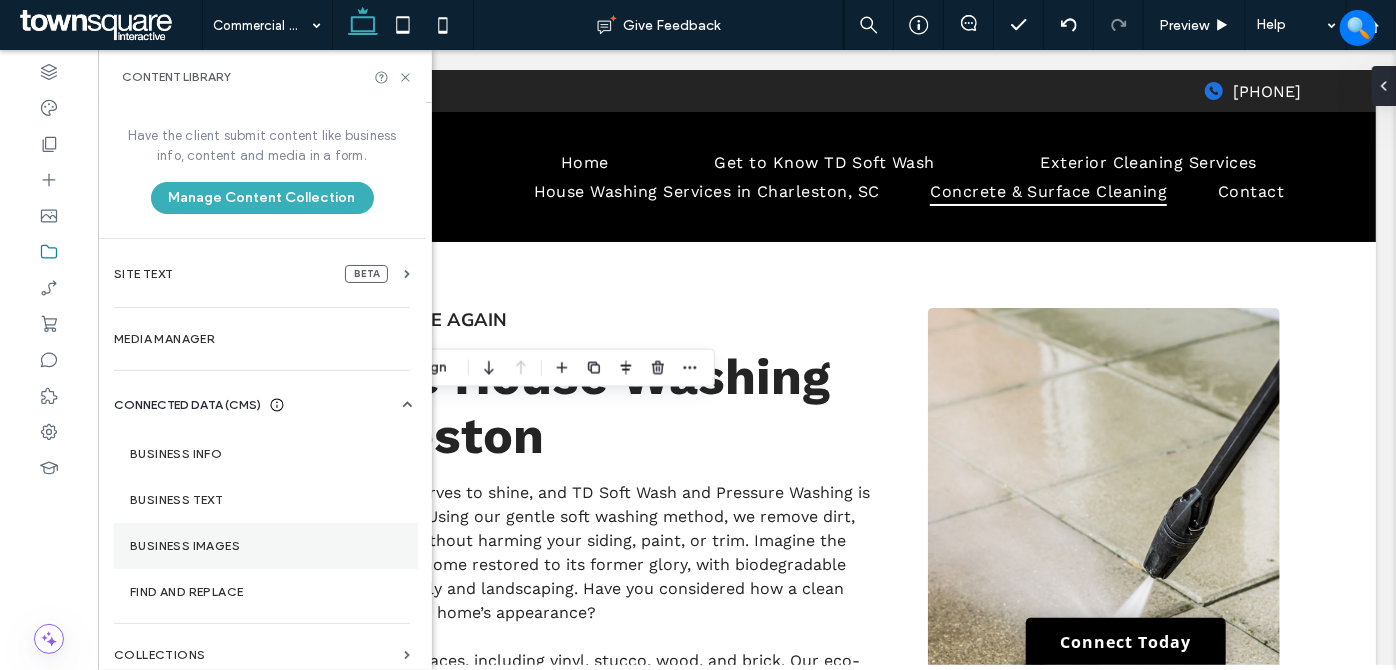 scroll, scrollTop: 10, scrollLeft: 0, axis: vertical 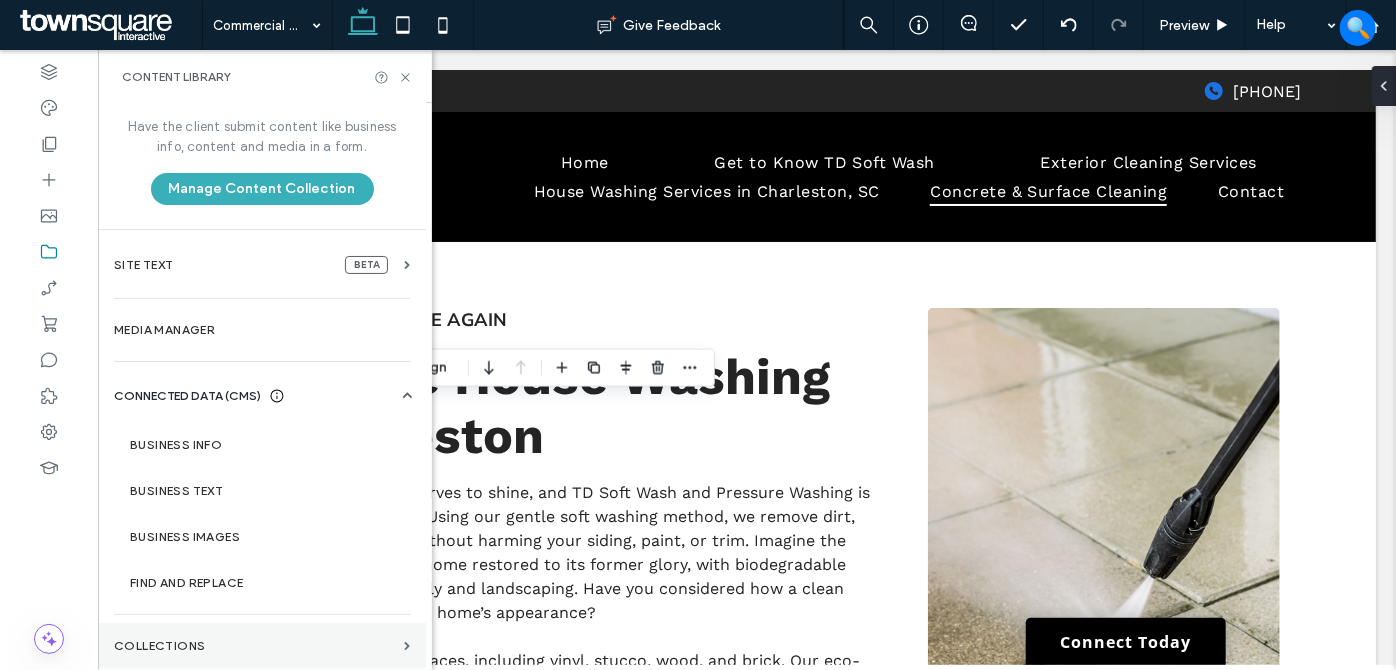 drag, startPoint x: 236, startPoint y: 643, endPoint x: 253, endPoint y: 626, distance: 24.04163 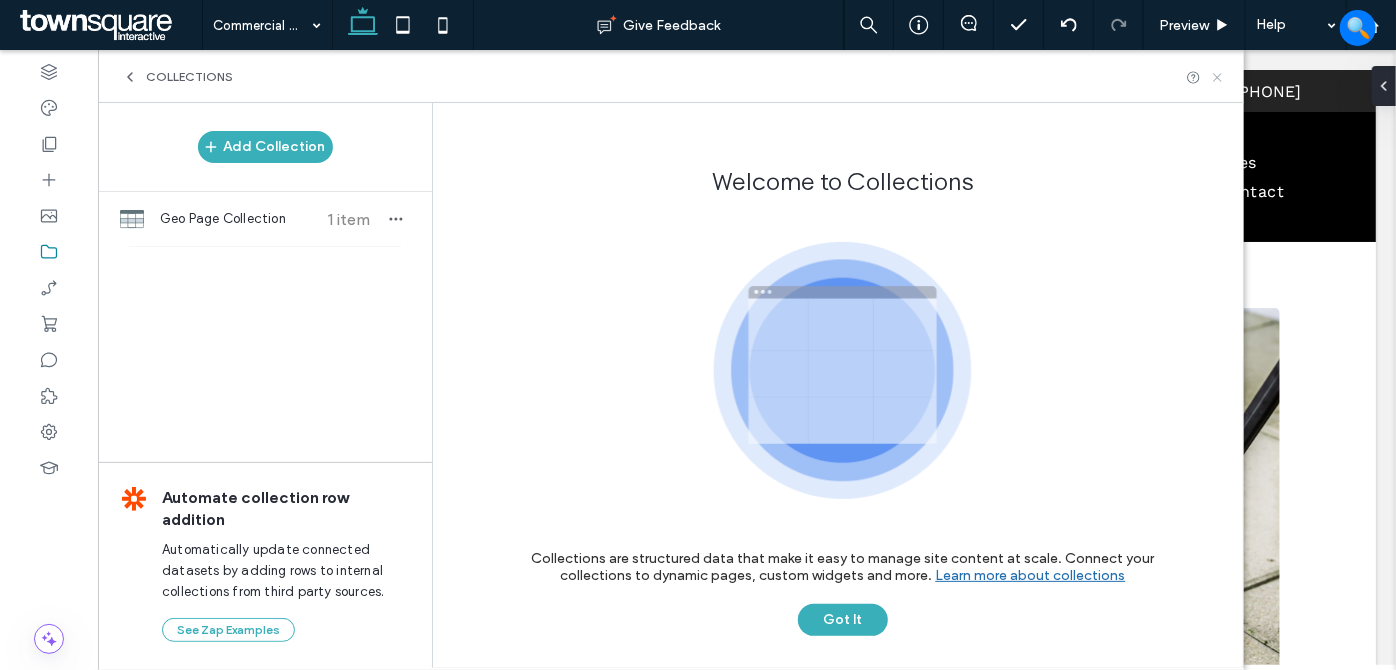 click 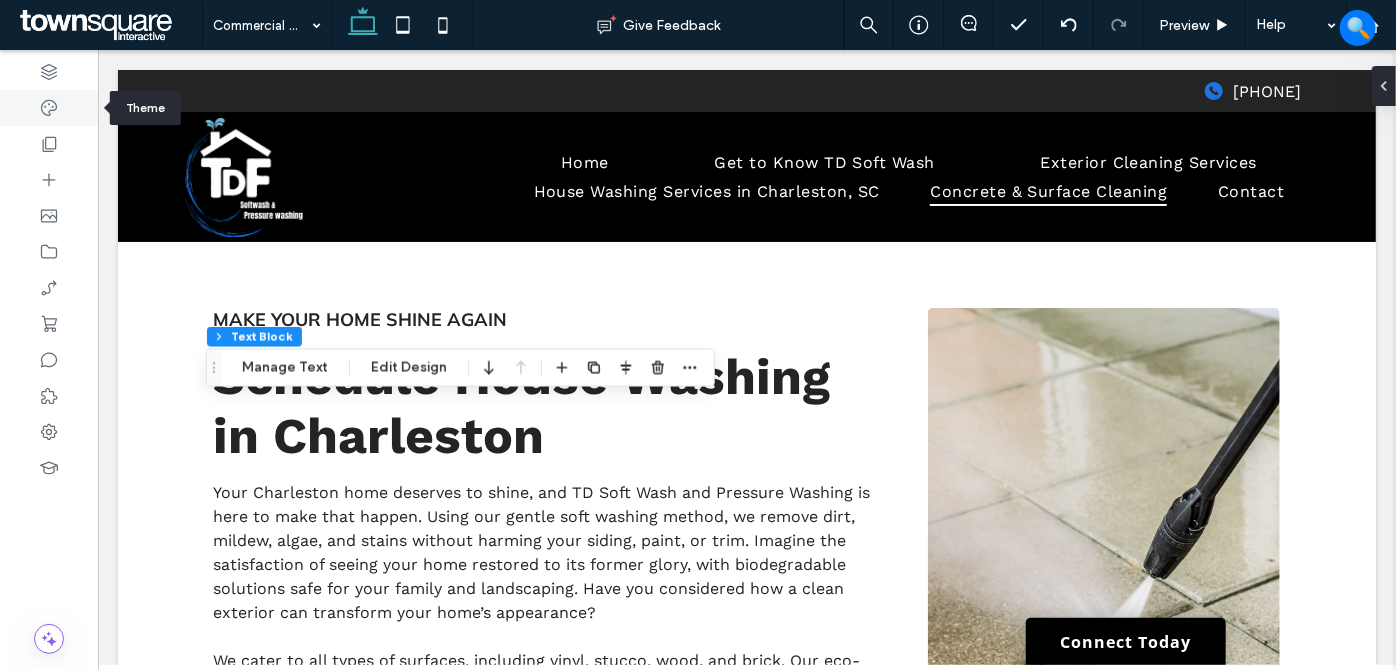 click at bounding box center (49, 108) 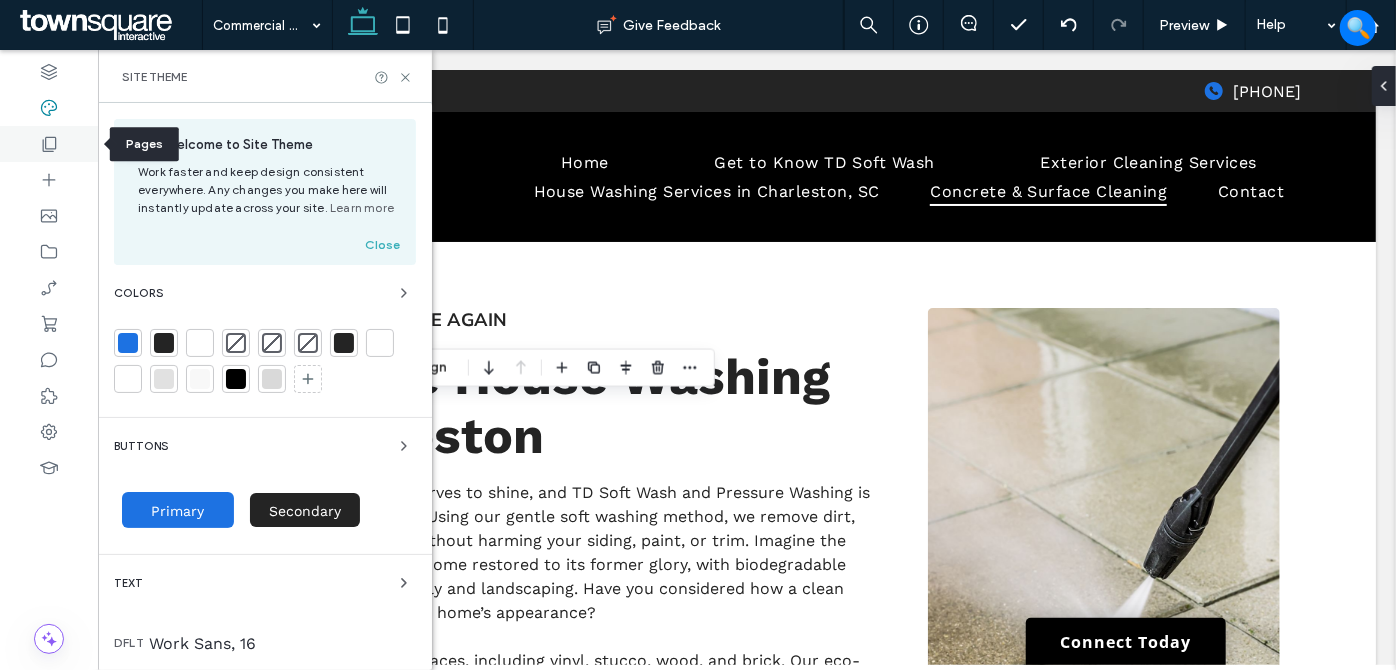 click 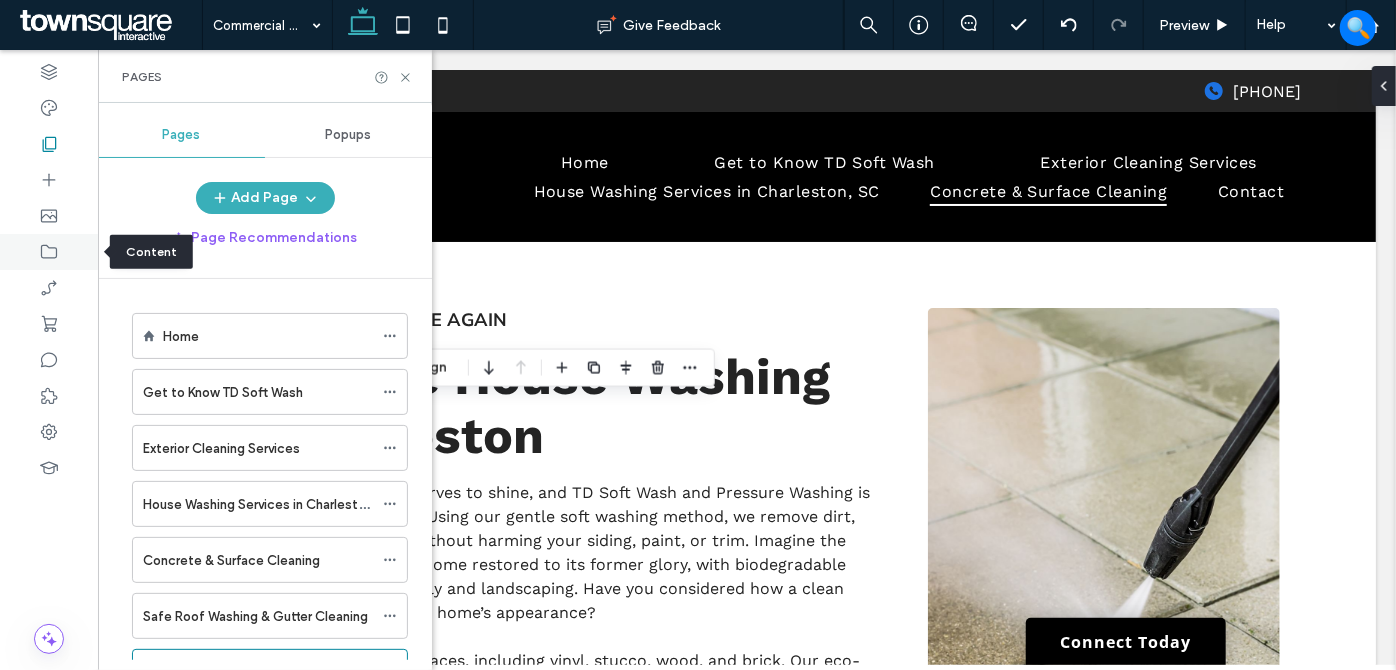 click 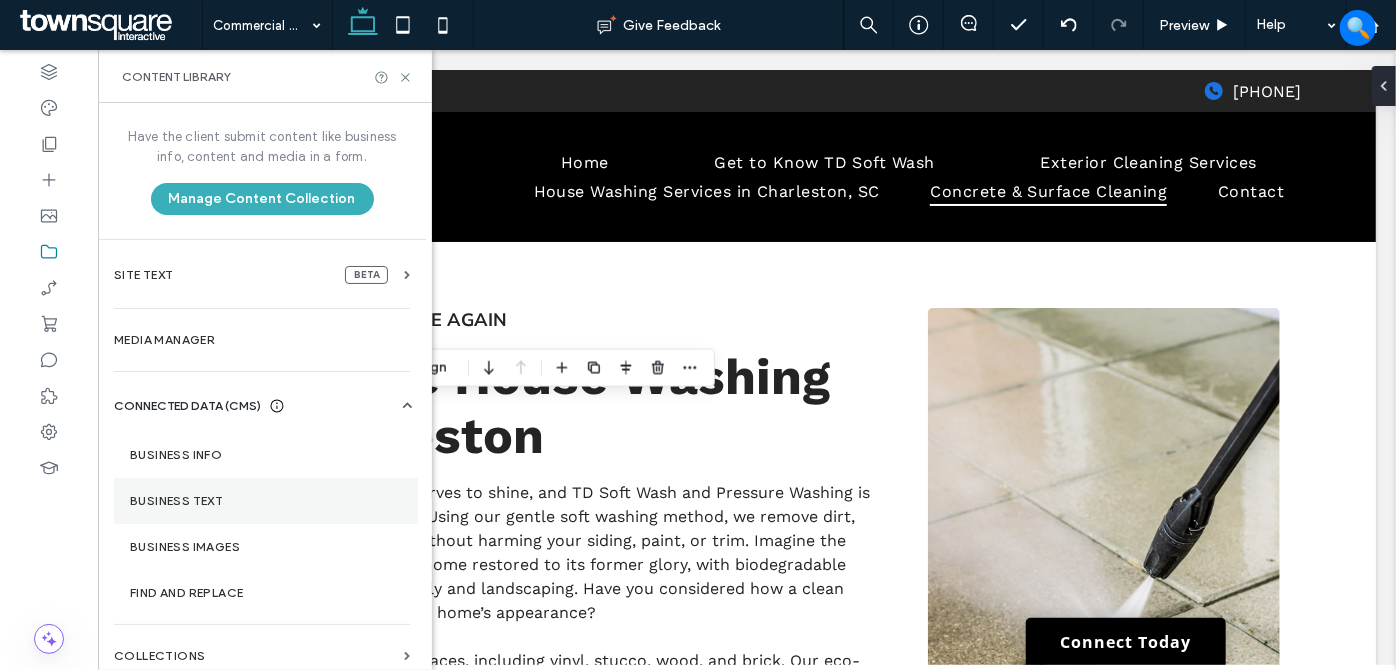 scroll, scrollTop: 10, scrollLeft: 0, axis: vertical 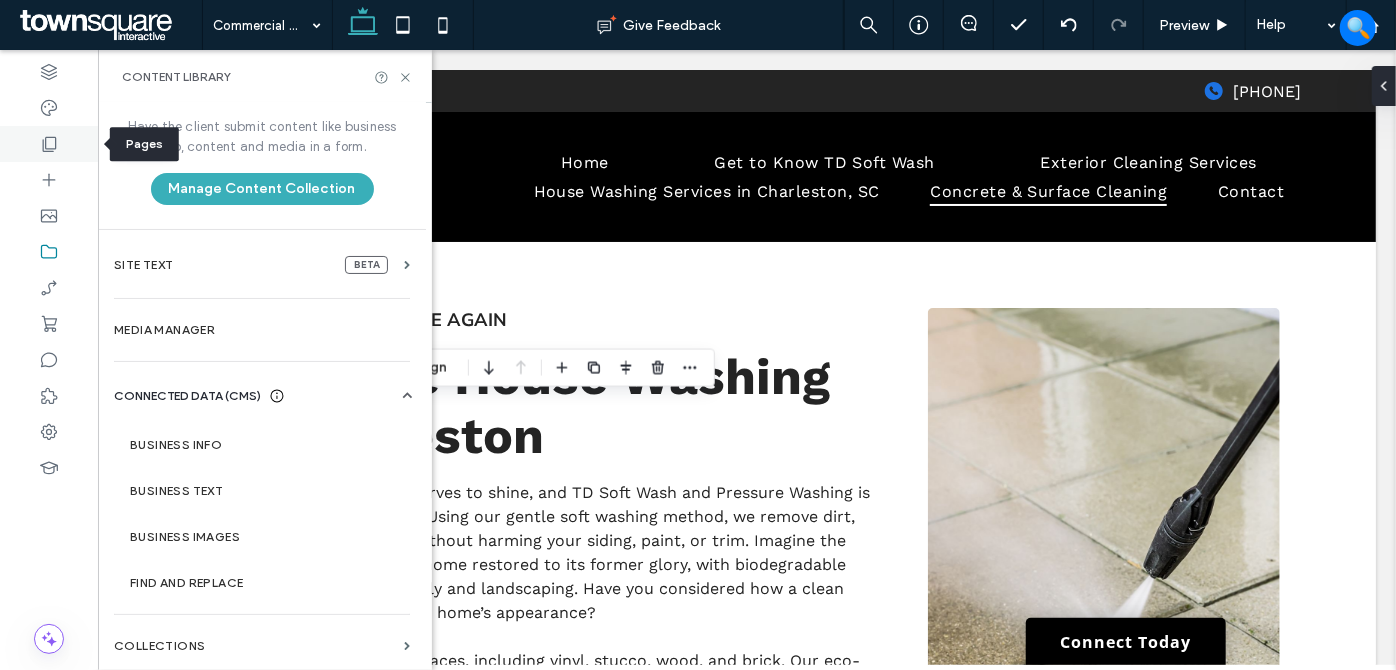 click 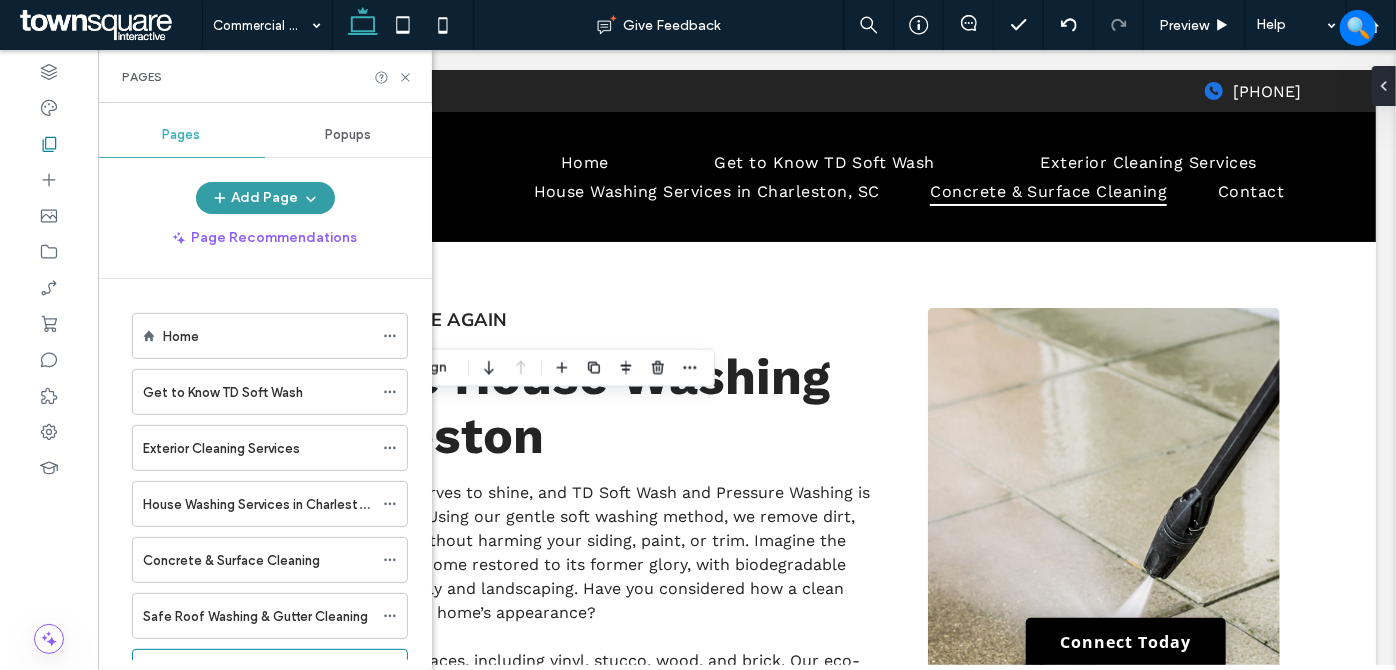 click on "Add Page" at bounding box center [265, 198] 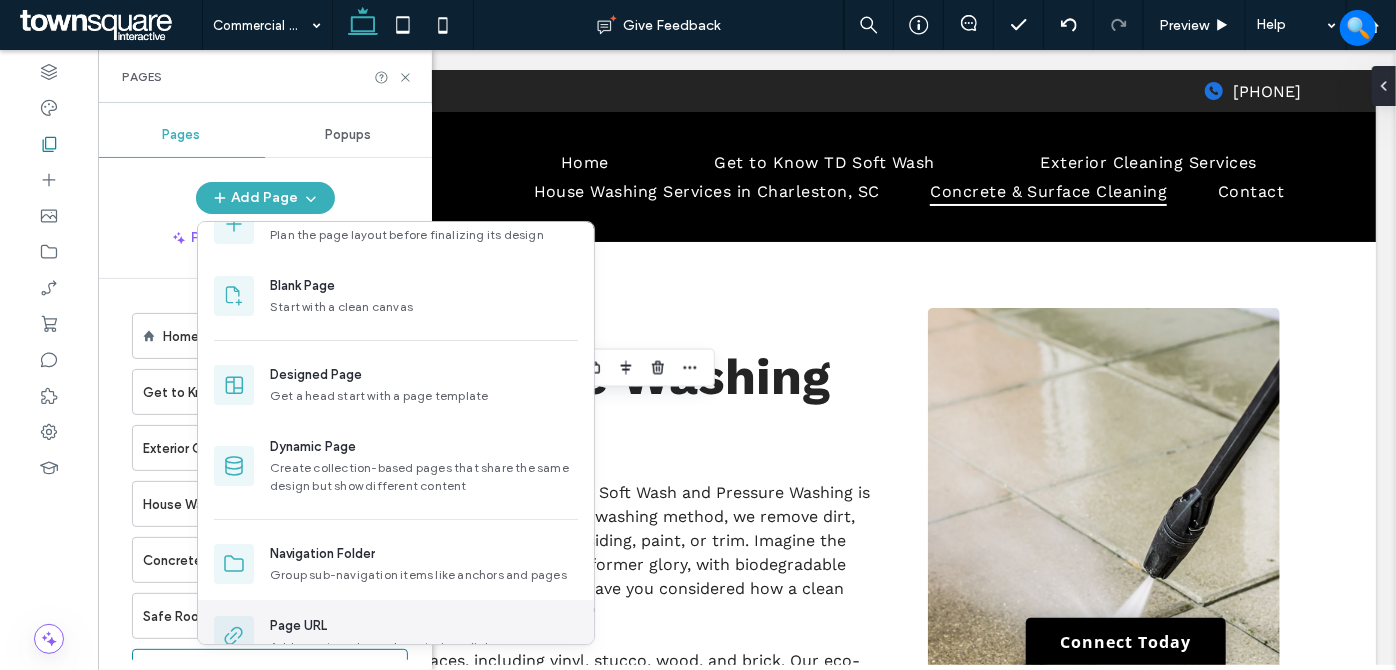 scroll, scrollTop: 77, scrollLeft: 0, axis: vertical 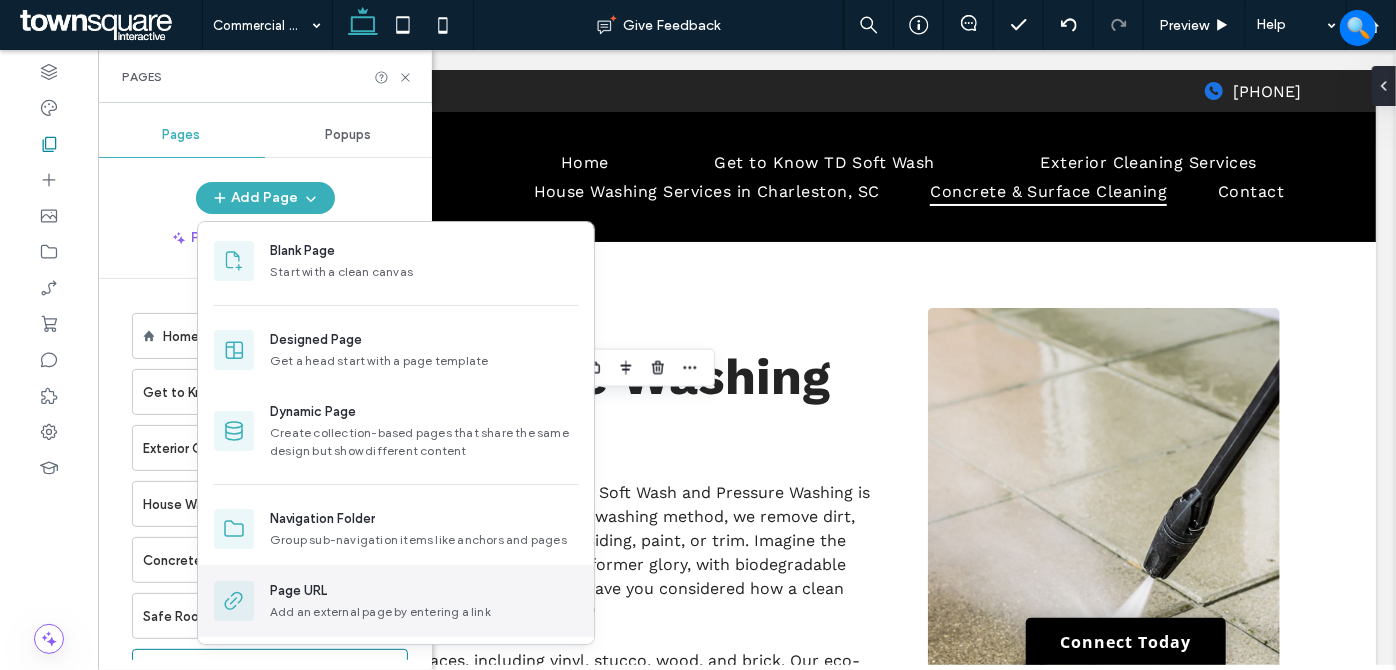 click on "Page URL" at bounding box center (424, 591) 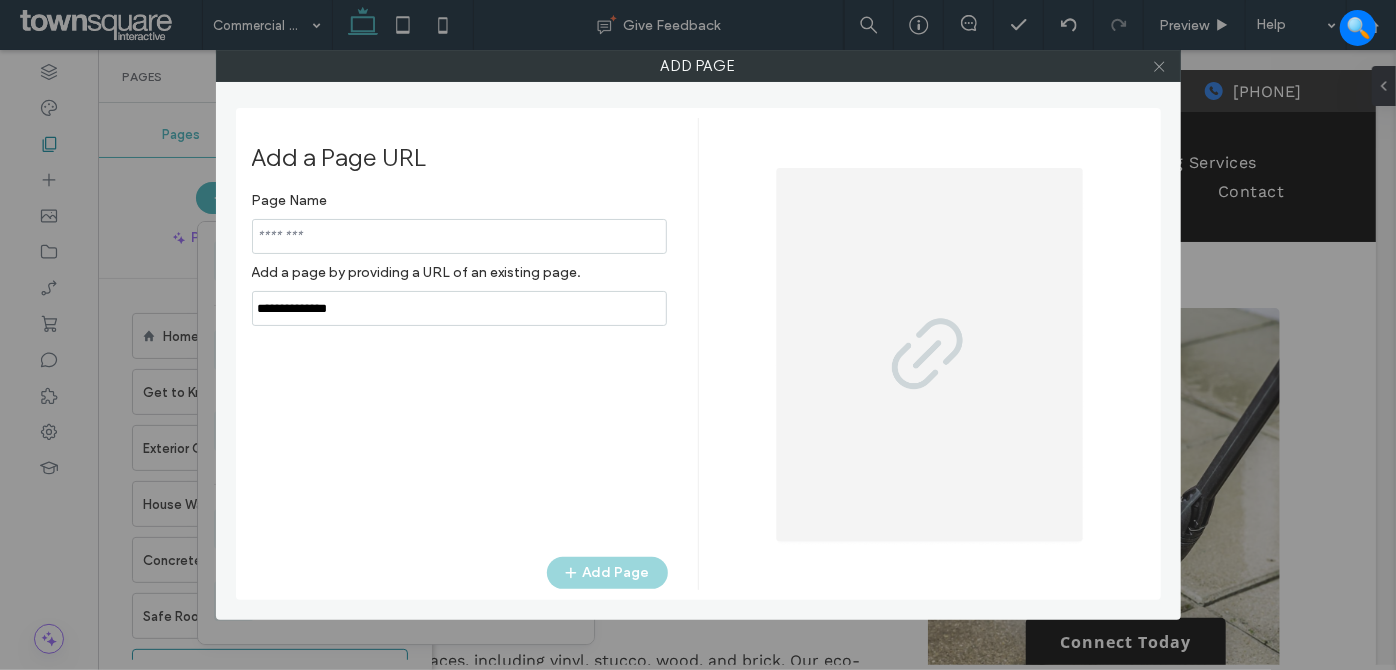 click 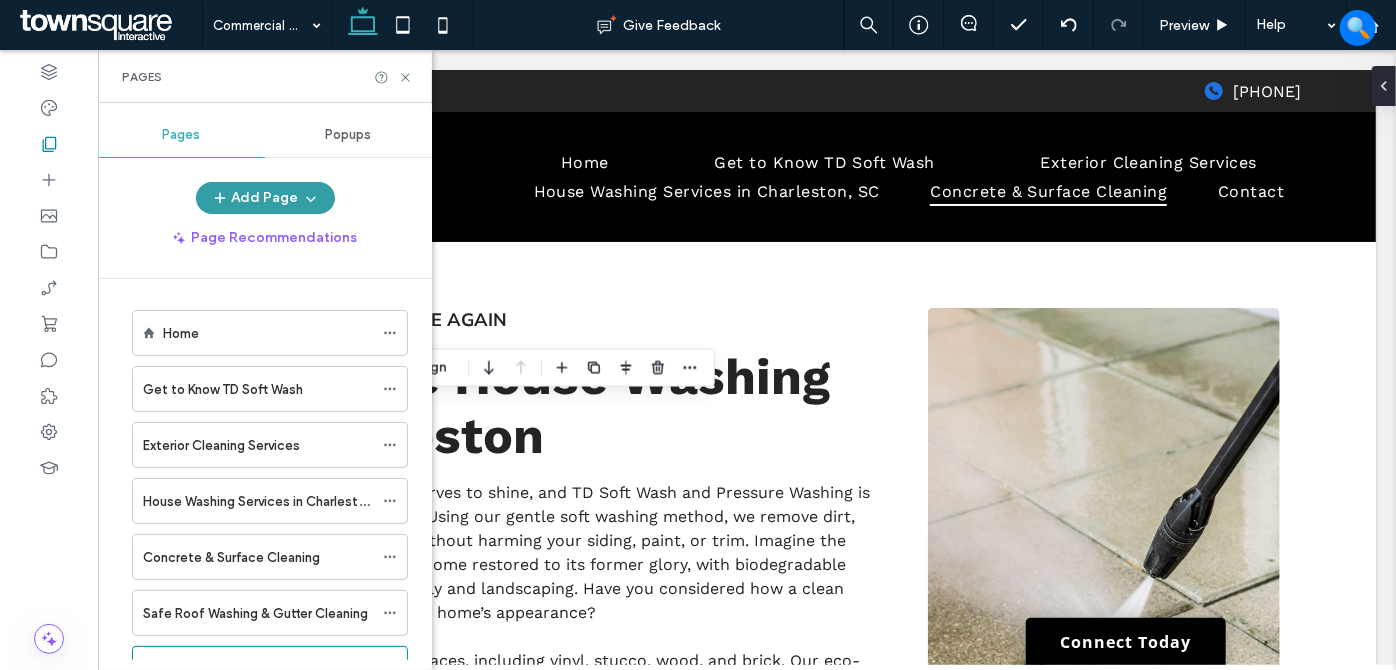 scroll, scrollTop: 0, scrollLeft: 0, axis: both 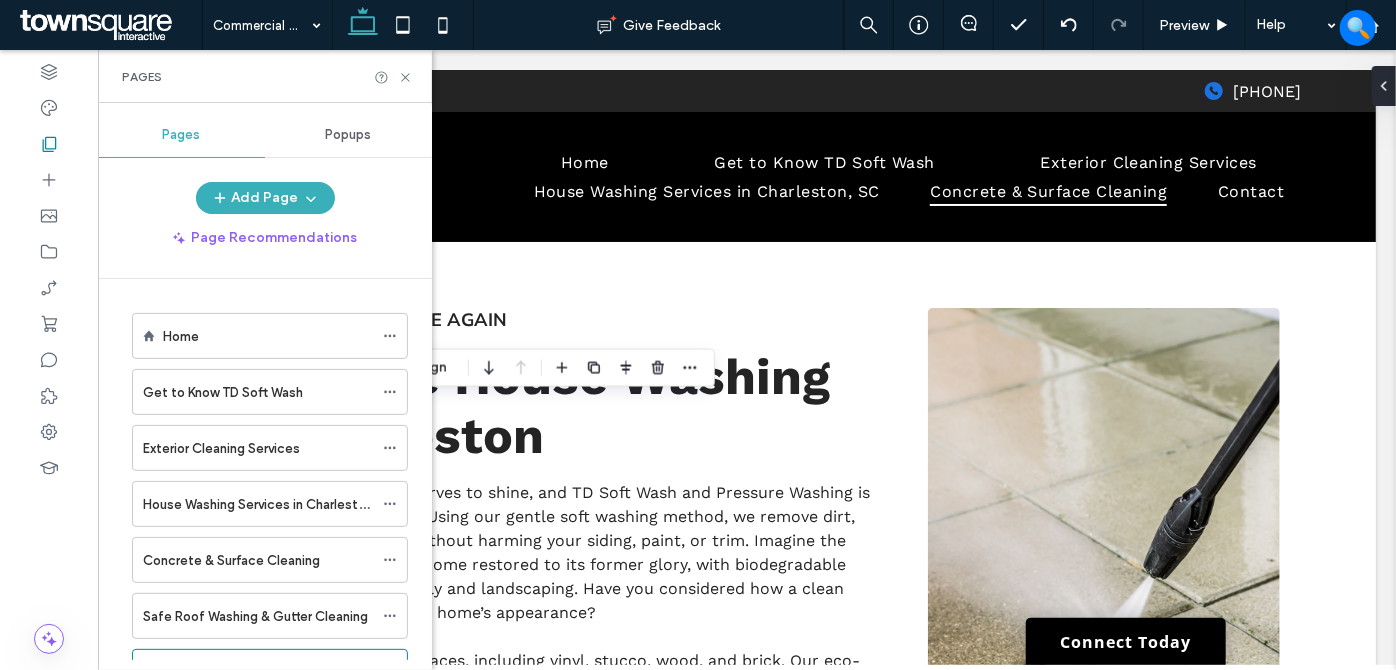 click on "Add Page" at bounding box center (265, 198) 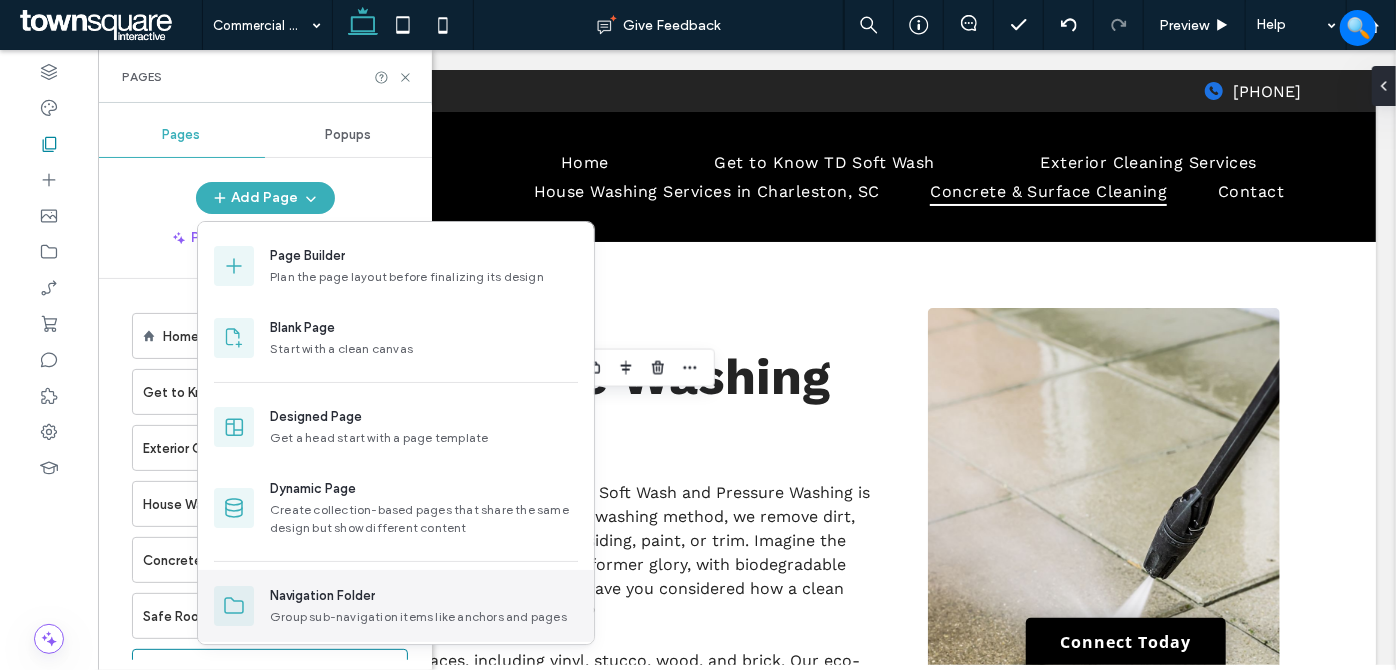 click on "Navigation Folder" at bounding box center [322, 596] 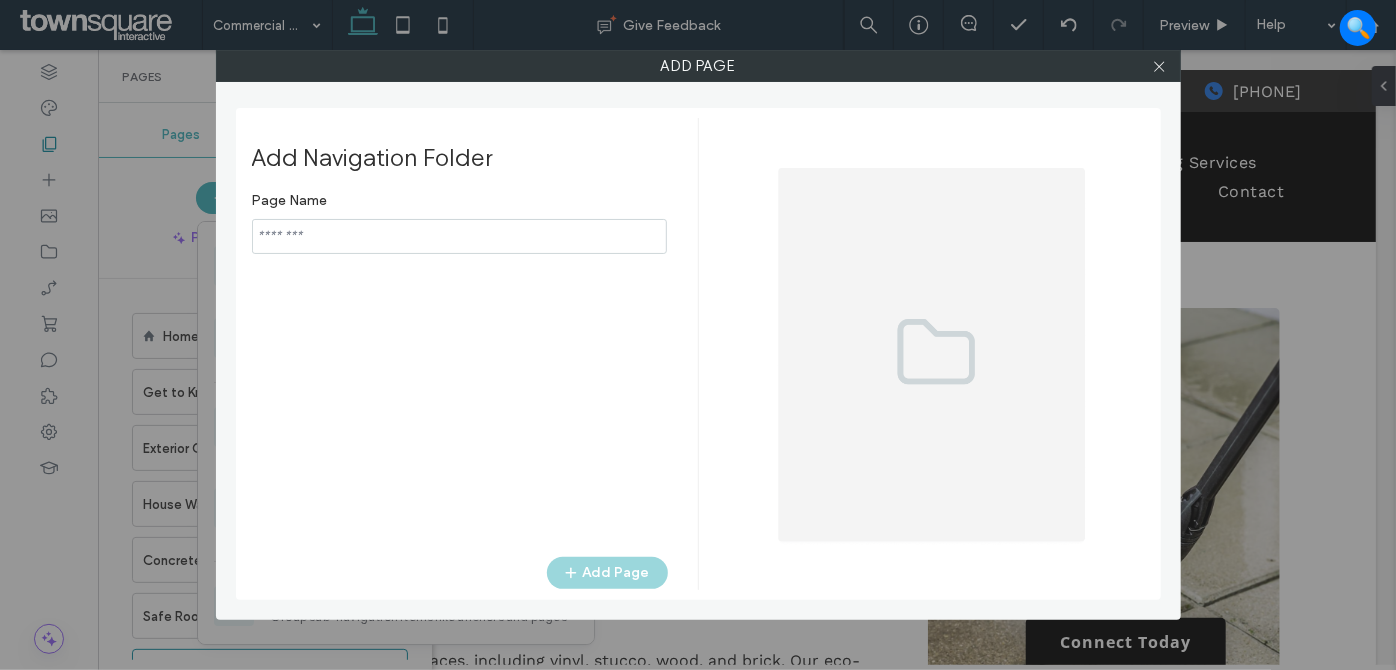 click at bounding box center [459, 236] 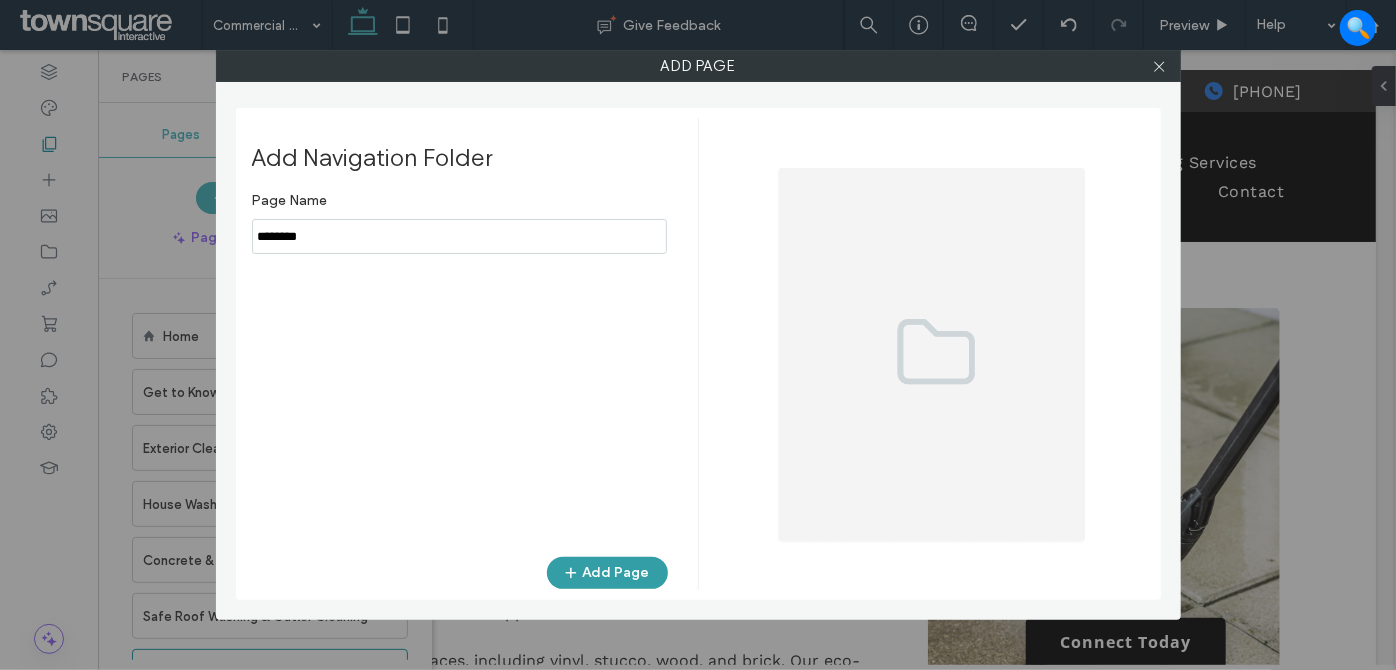 type on "********" 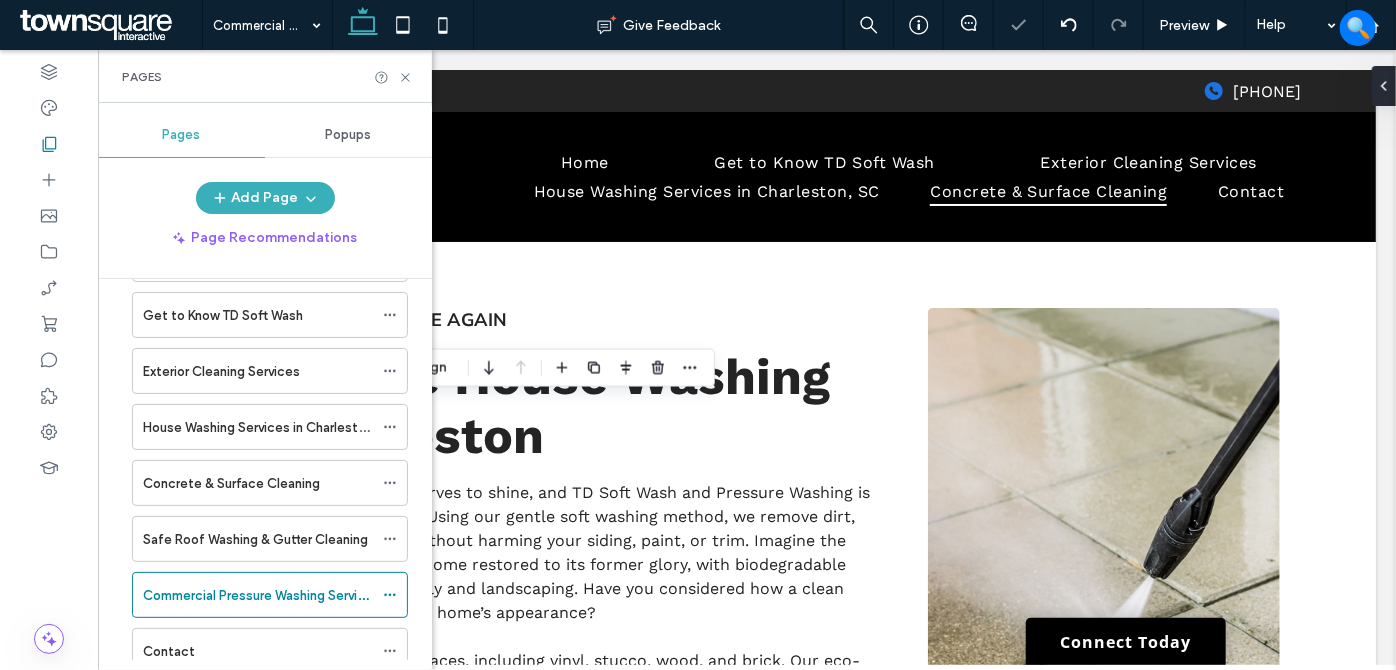 scroll, scrollTop: 245, scrollLeft: 0, axis: vertical 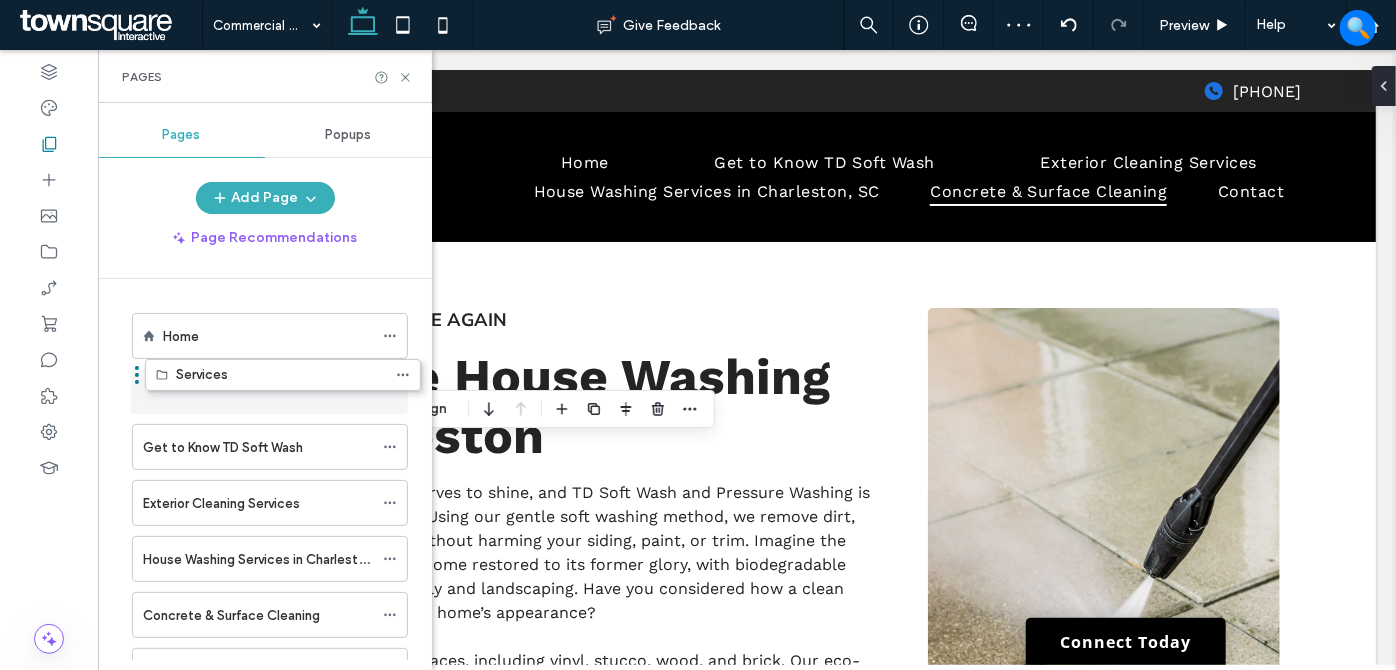 drag, startPoint x: 229, startPoint y: 587, endPoint x: 224, endPoint y: 414, distance: 173.07224 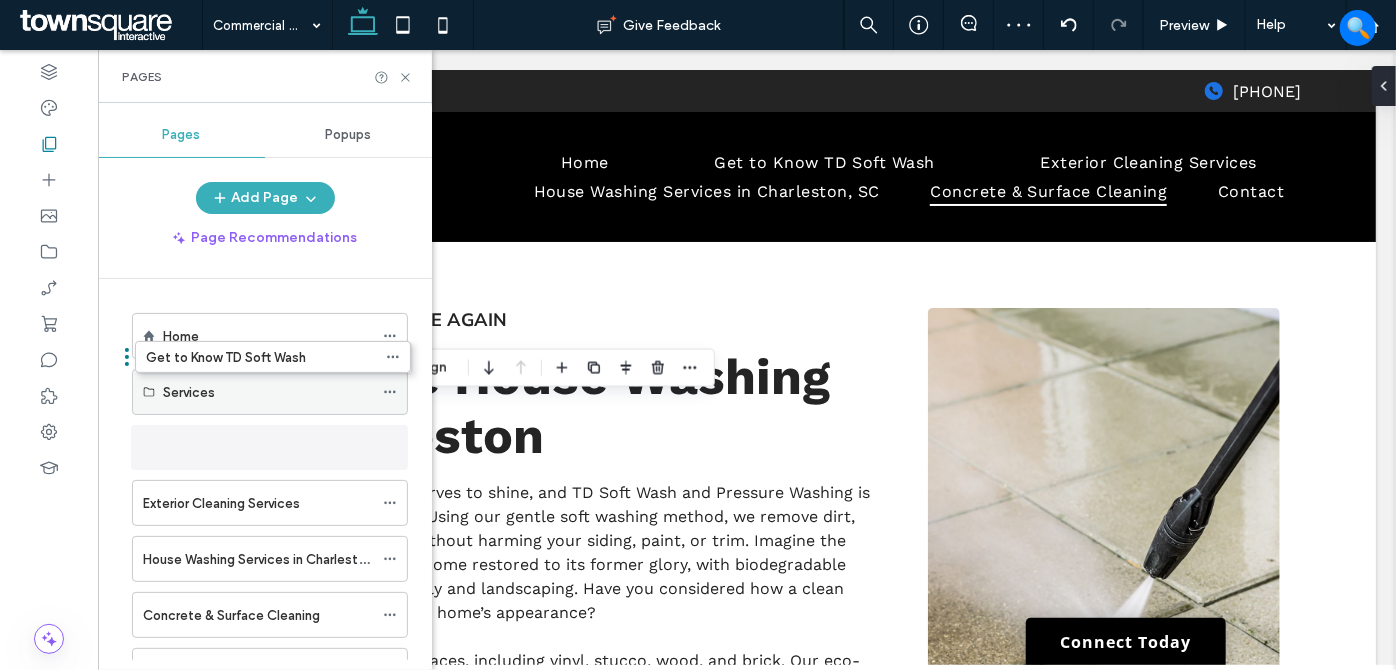 drag, startPoint x: 210, startPoint y: 440, endPoint x: 214, endPoint y: 374, distance: 66.1211 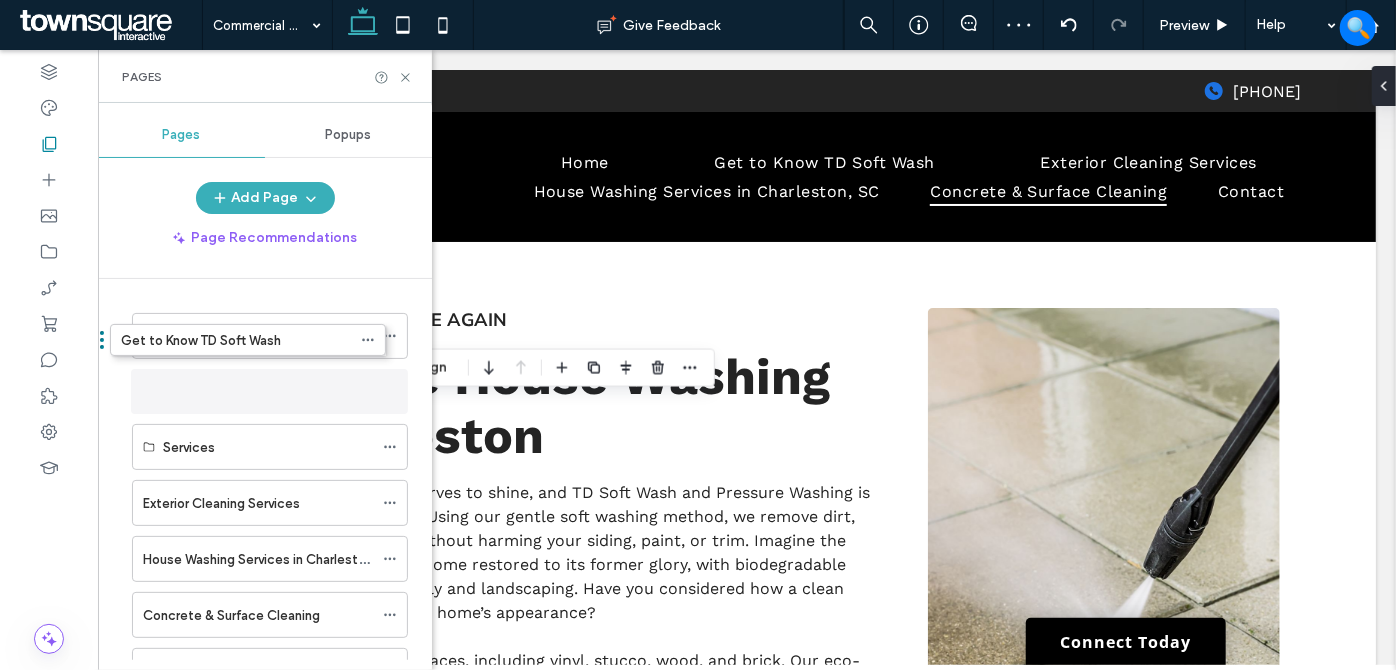 drag, startPoint x: 200, startPoint y: 444, endPoint x: 200, endPoint y: 474, distance: 30 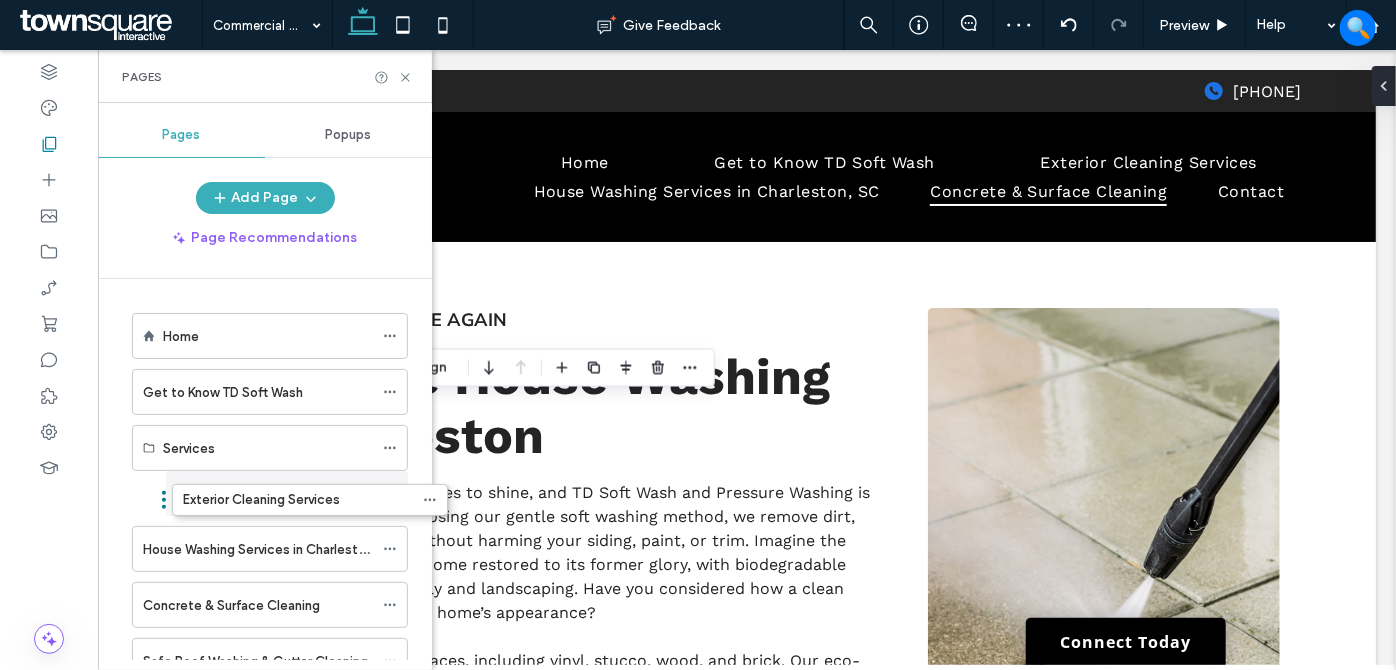 drag, startPoint x: 183, startPoint y: 494, endPoint x: 204, endPoint y: 529, distance: 40.81666 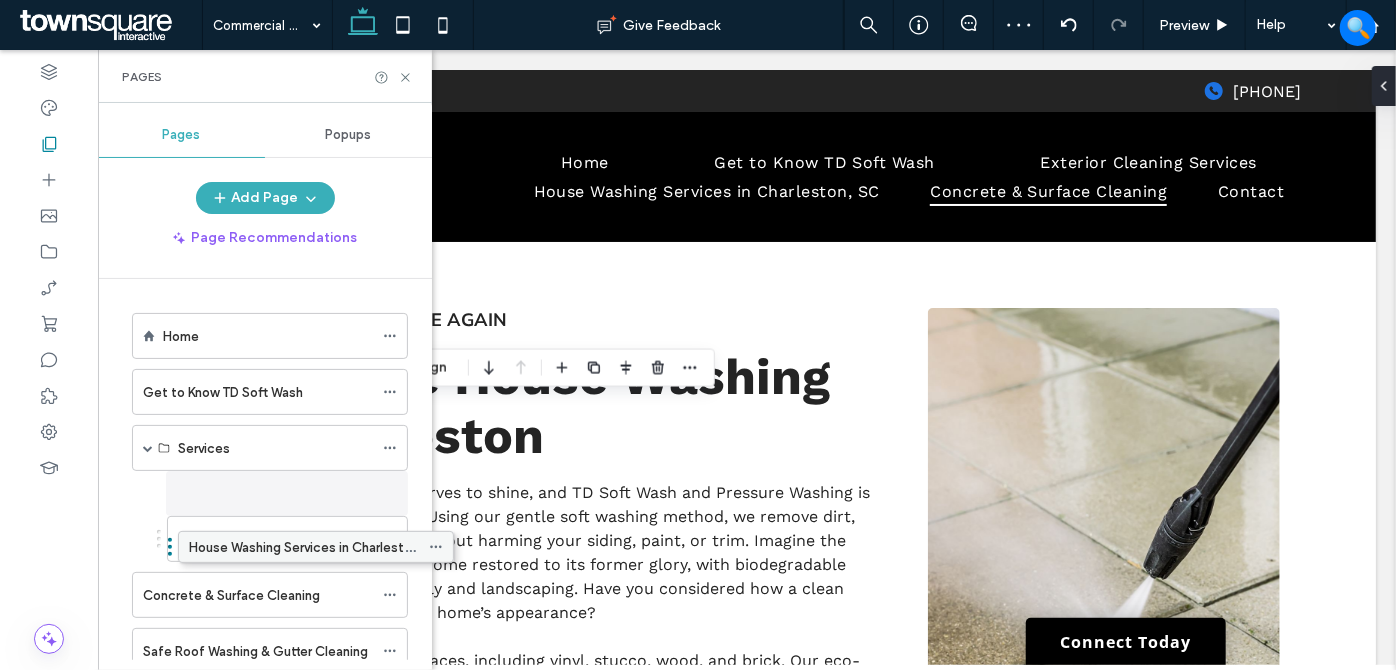 drag, startPoint x: 189, startPoint y: 535, endPoint x: 234, endPoint y: 542, distance: 45.54119 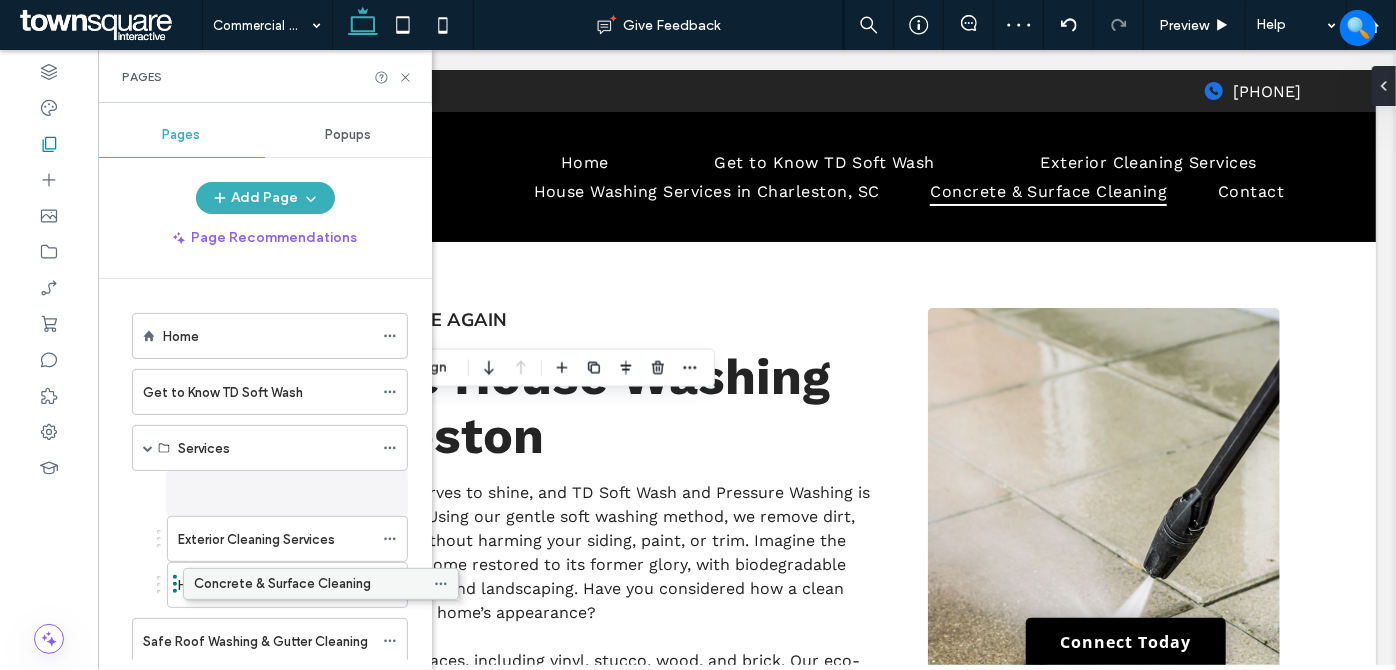 drag, startPoint x: 202, startPoint y: 598, endPoint x: 256, endPoint y: 595, distance: 54.08327 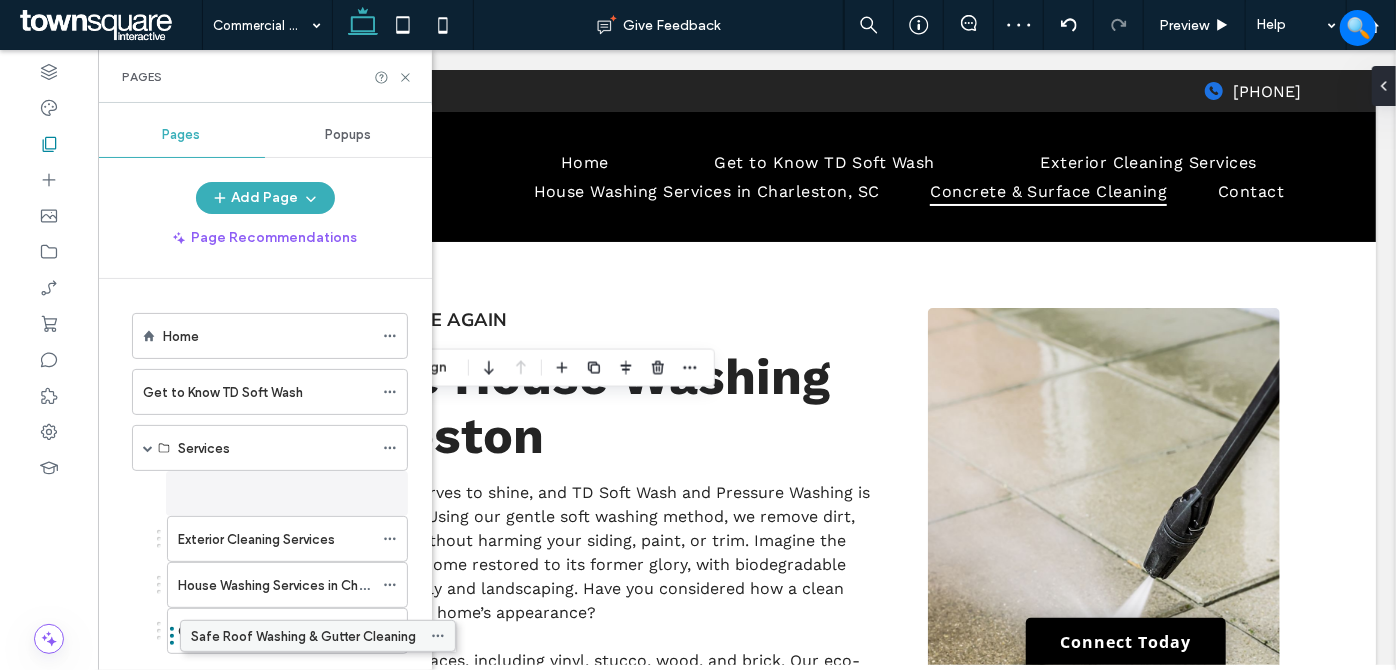 drag, startPoint x: 191, startPoint y: 632, endPoint x: 234, endPoint y: 636, distance: 43.185646 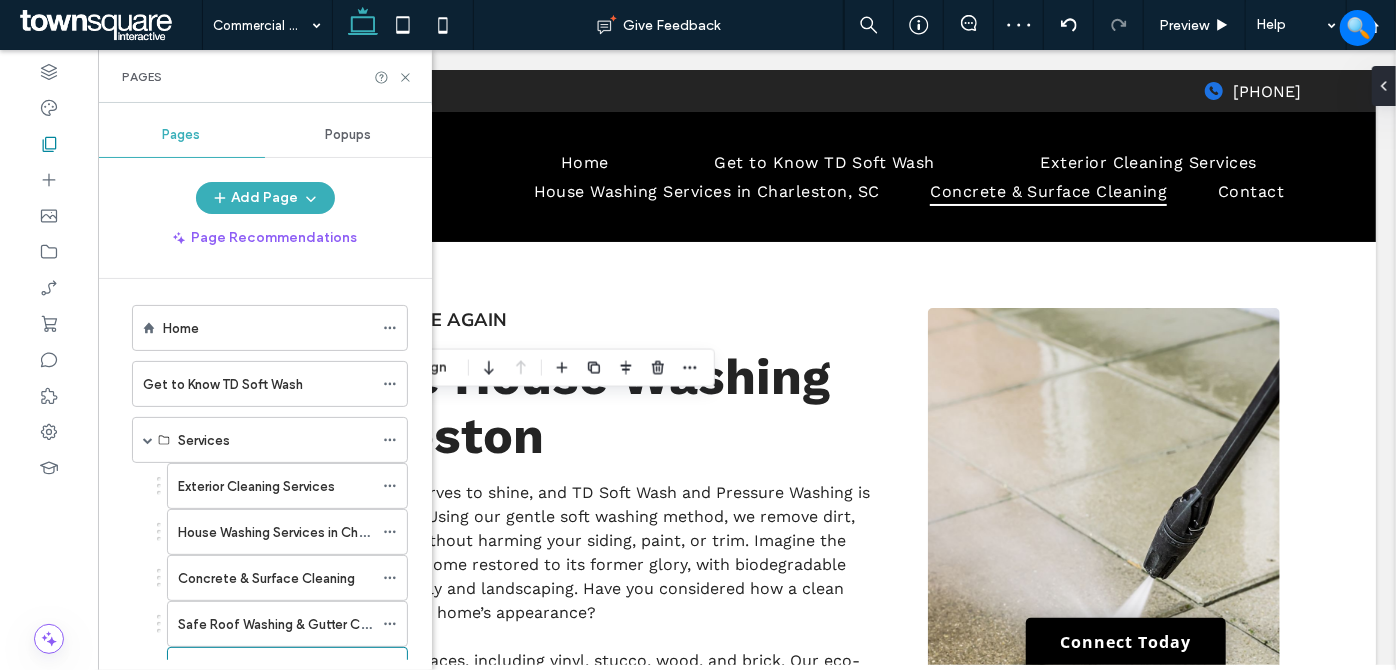 scroll, scrollTop: 0, scrollLeft: 0, axis: both 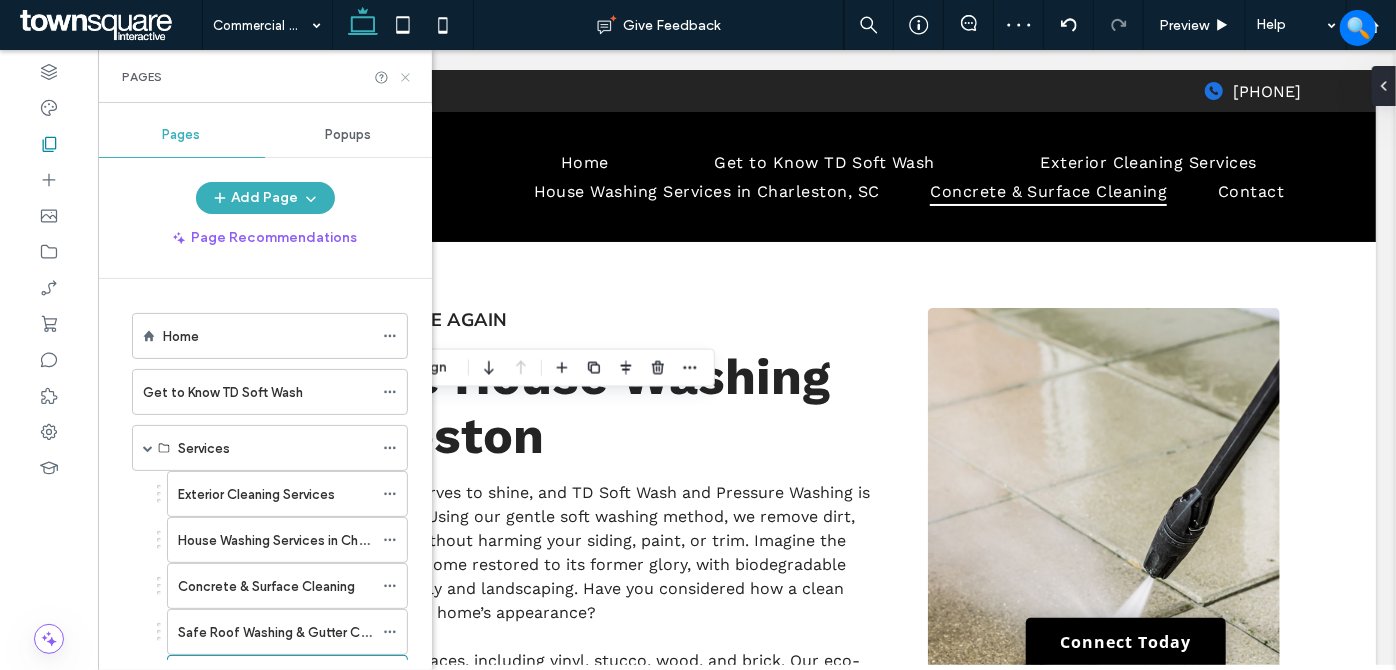 click 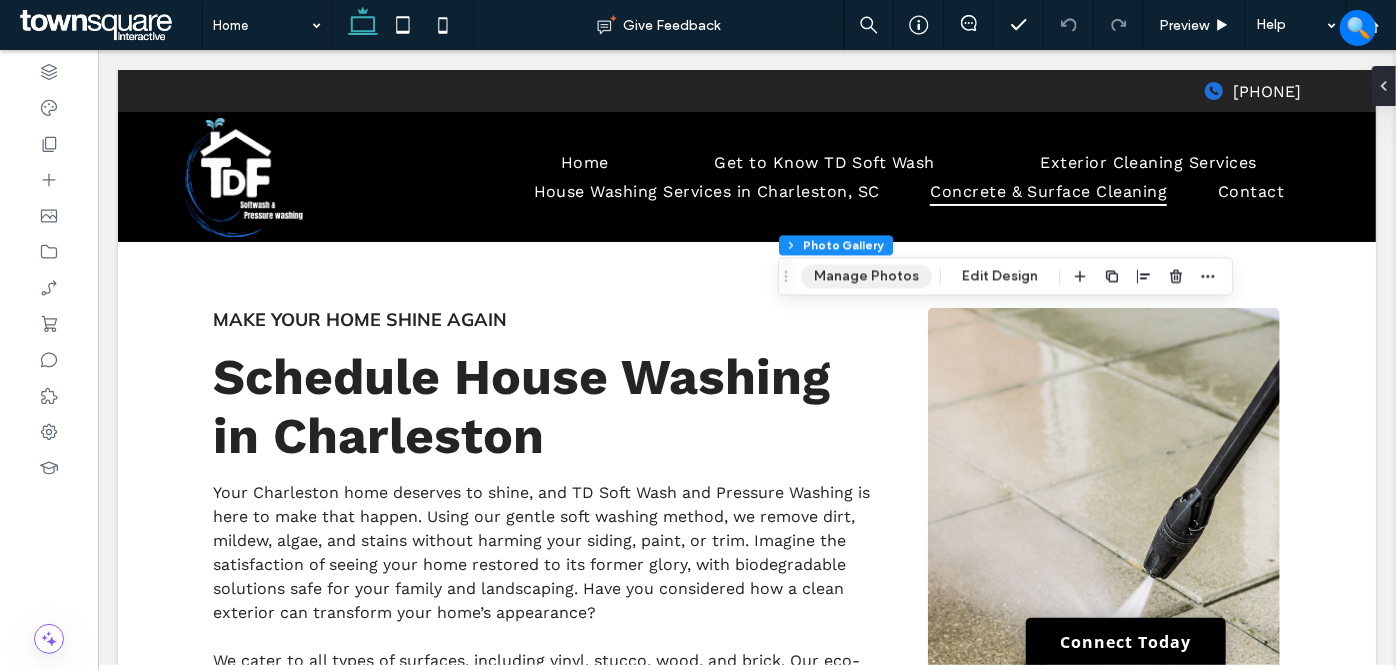 click on "Manage Photos" at bounding box center [866, 276] 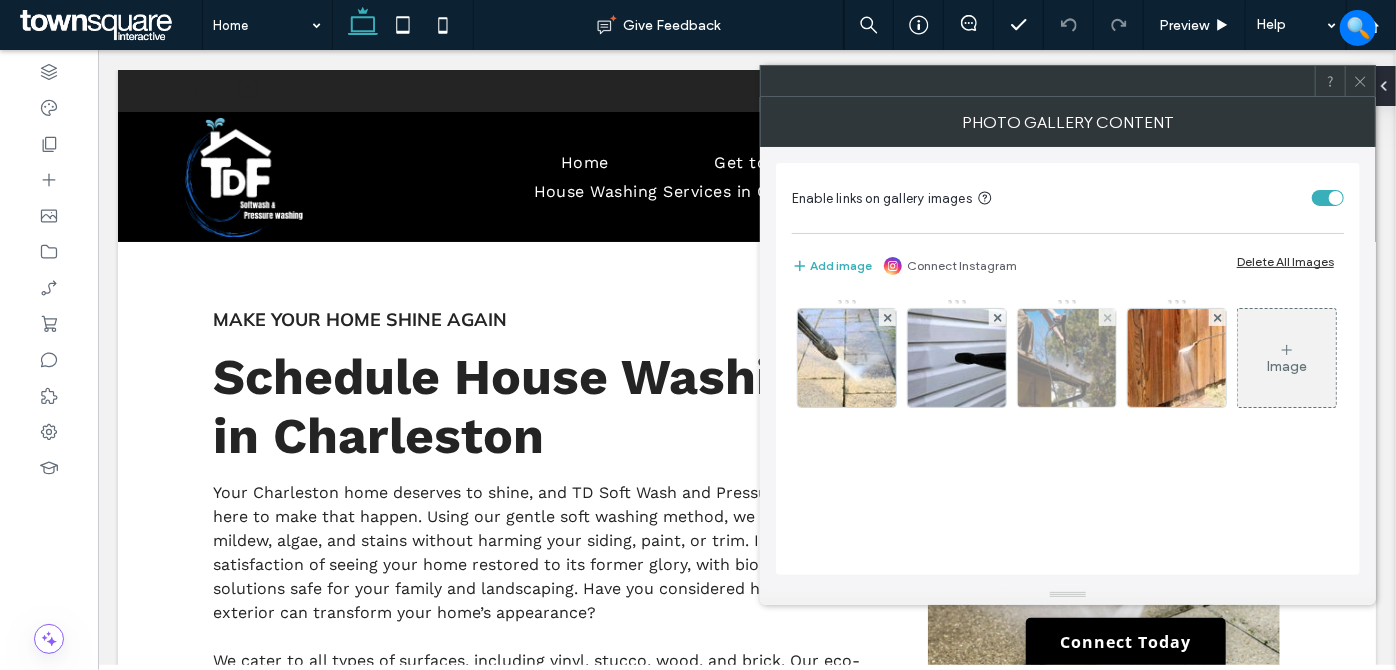 scroll, scrollTop: 3, scrollLeft: 0, axis: vertical 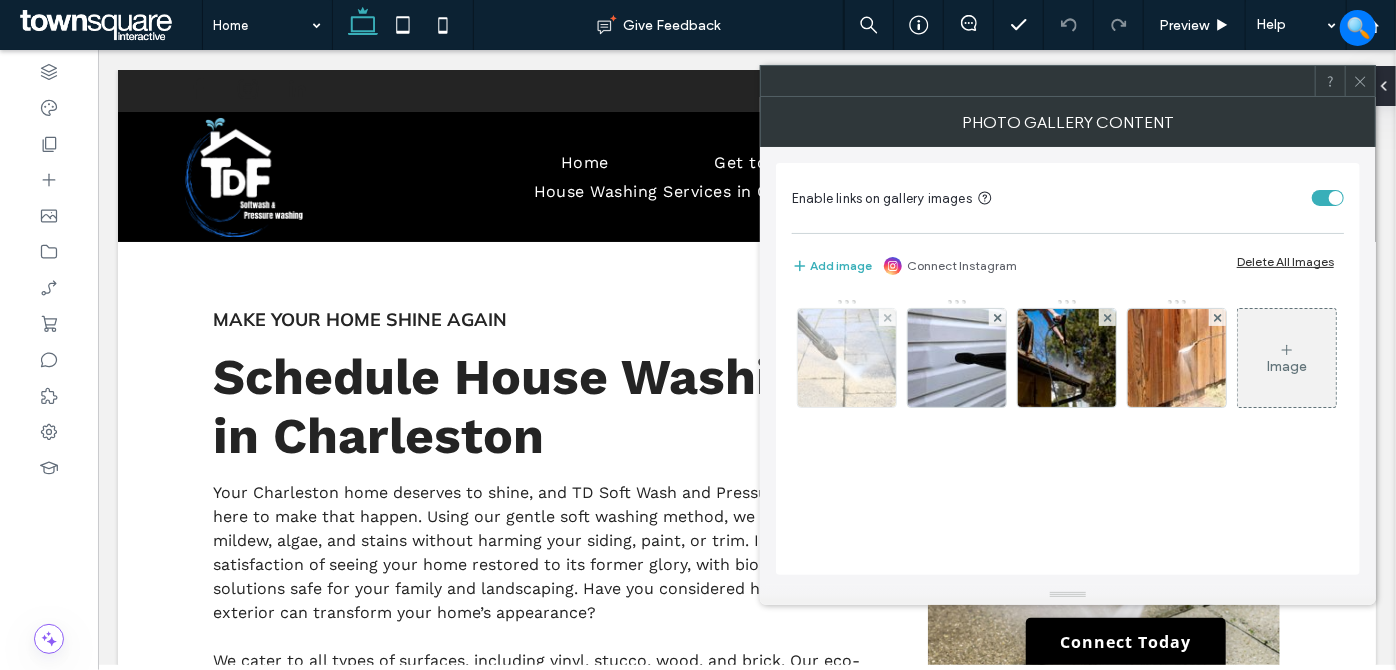 drag, startPoint x: 818, startPoint y: 370, endPoint x: 850, endPoint y: 365, distance: 32.38827 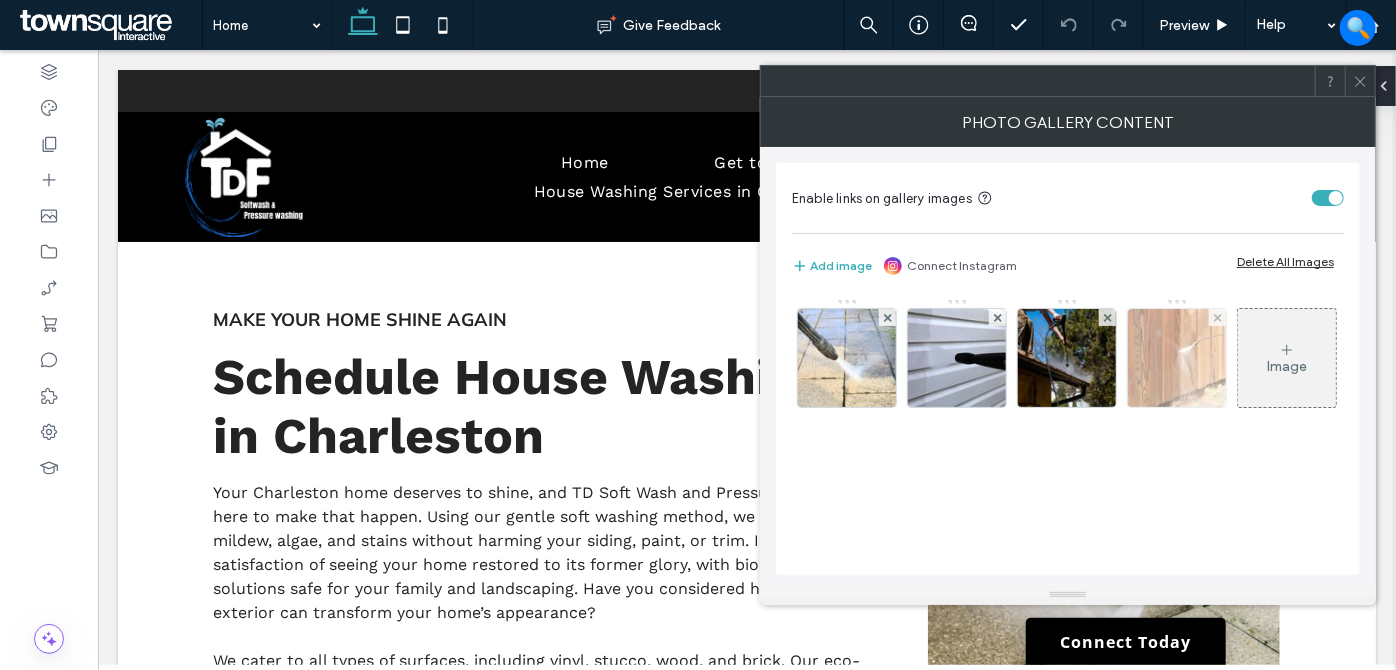 click at bounding box center (847, 358) 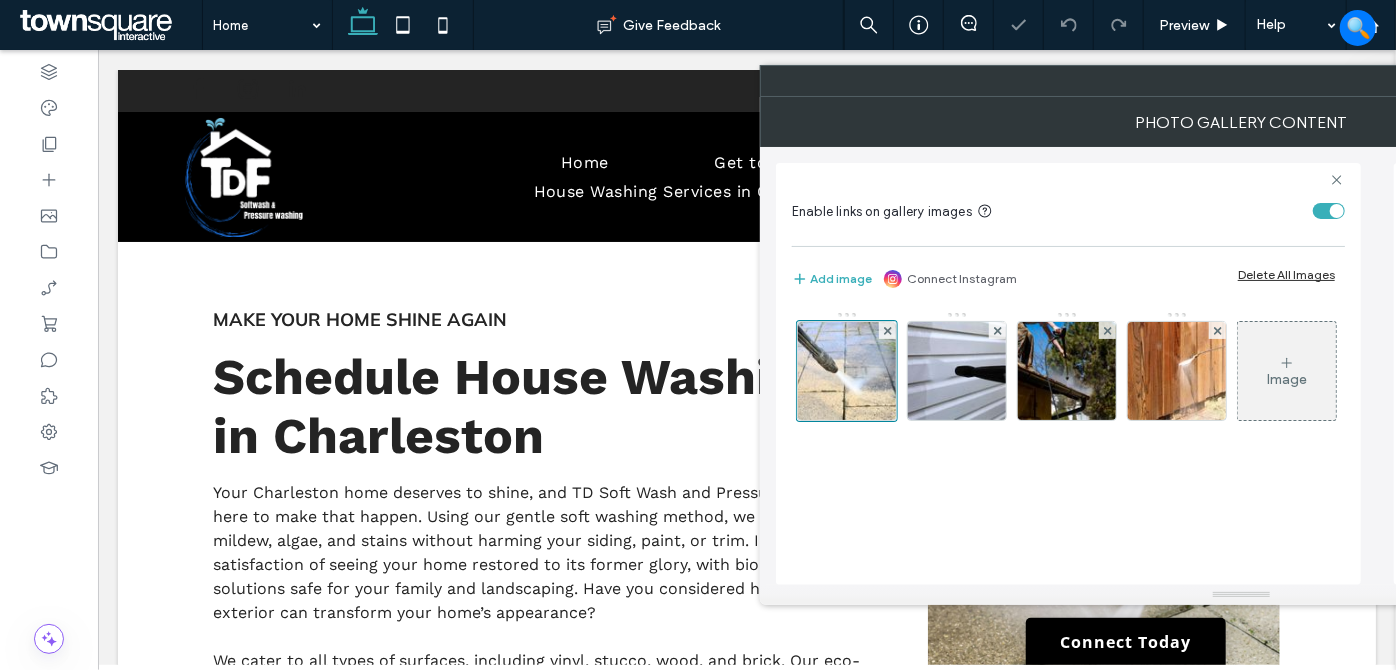scroll, scrollTop: 0, scrollLeft: 26, axis: horizontal 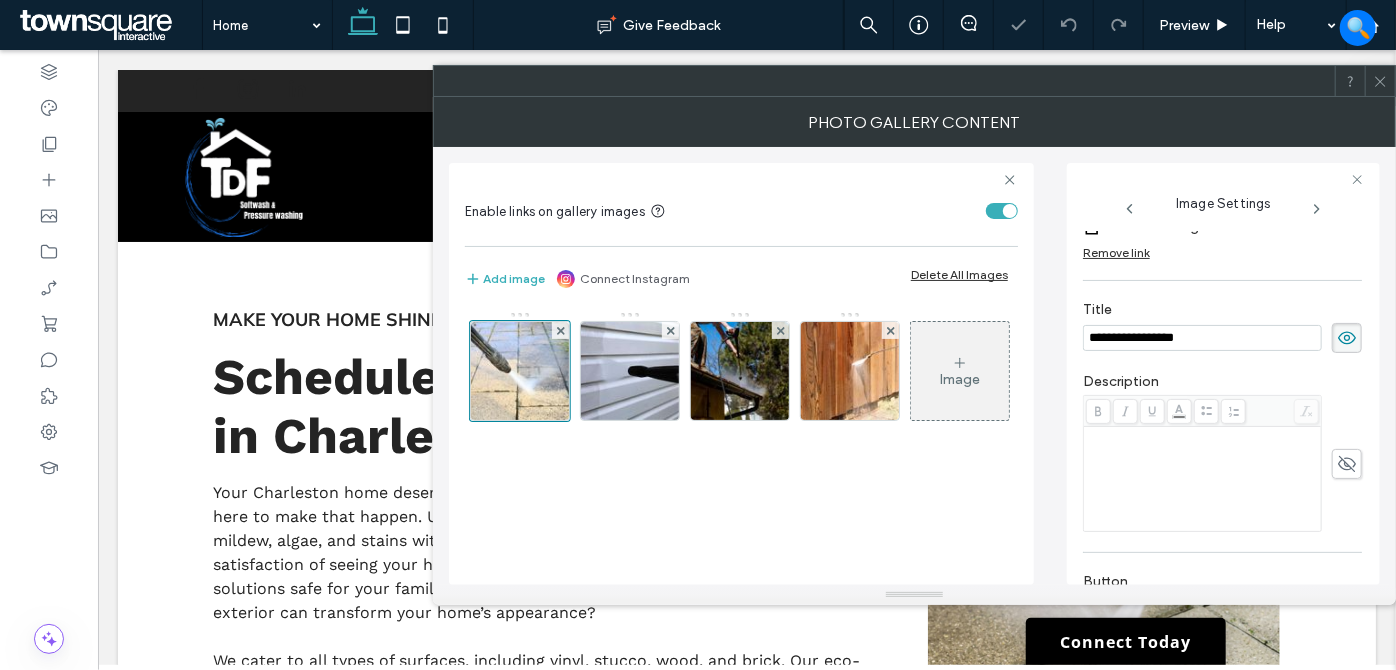 drag, startPoint x: 1227, startPoint y: 333, endPoint x: 1059, endPoint y: 335, distance: 168.0119 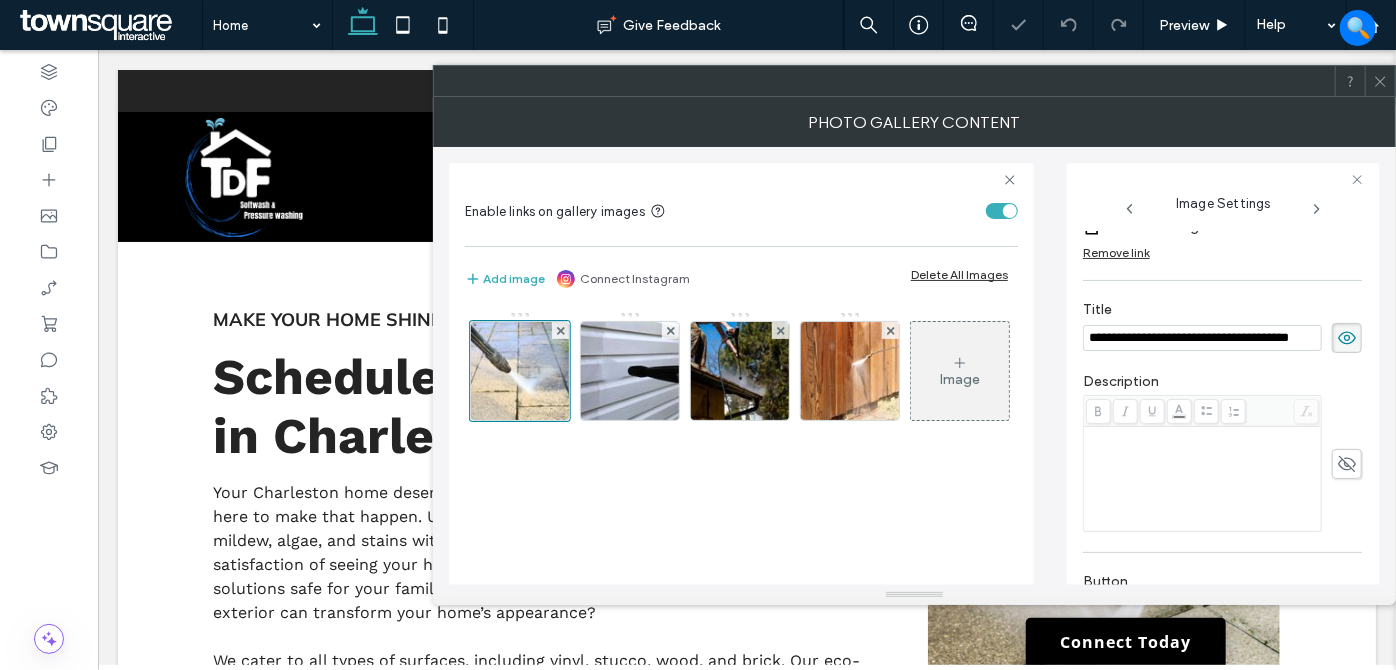 scroll, scrollTop: 0, scrollLeft: 37, axis: horizontal 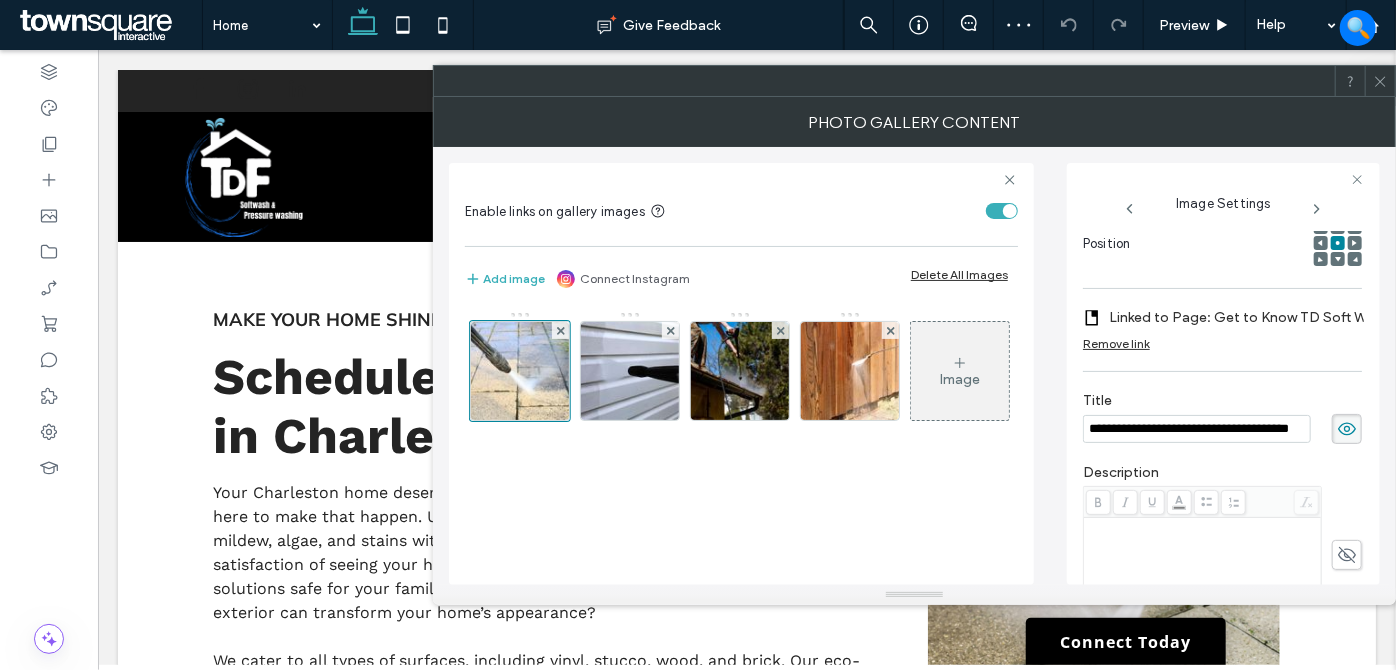 click on "Linked to Page: Get to Know TD Soft Wash" at bounding box center (1248, 317) 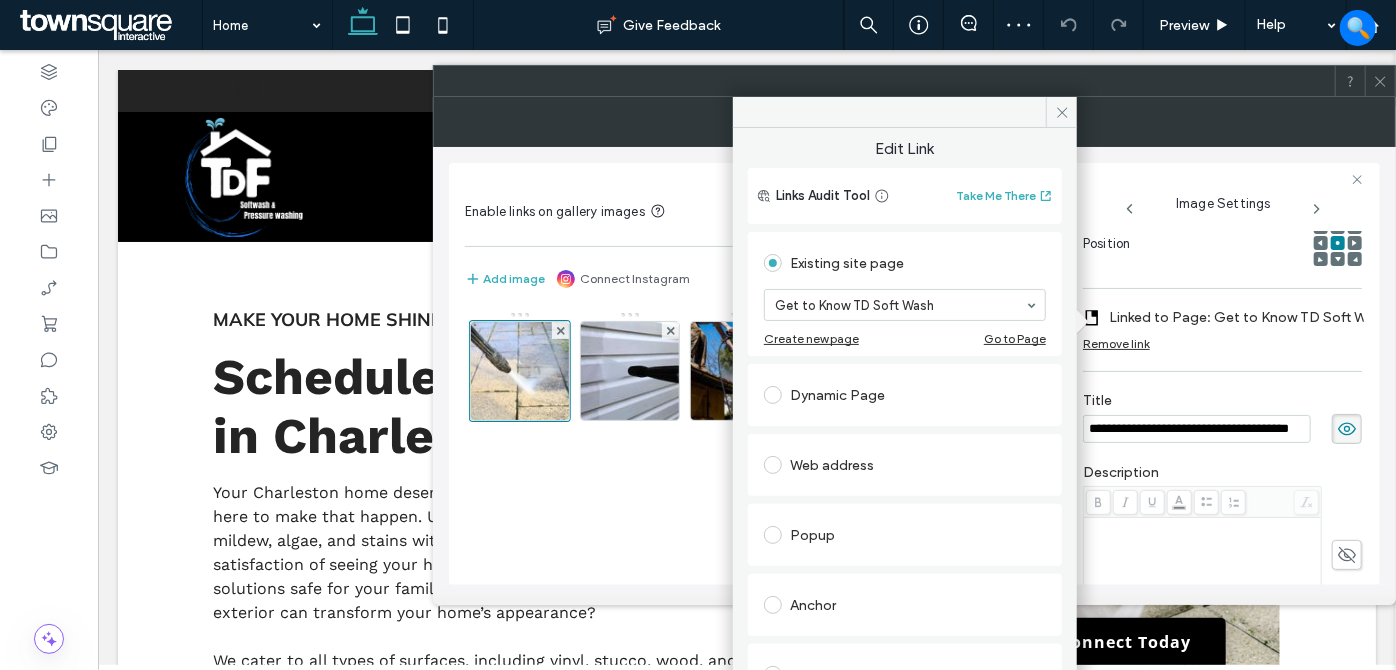 scroll, scrollTop: 0, scrollLeft: 37, axis: horizontal 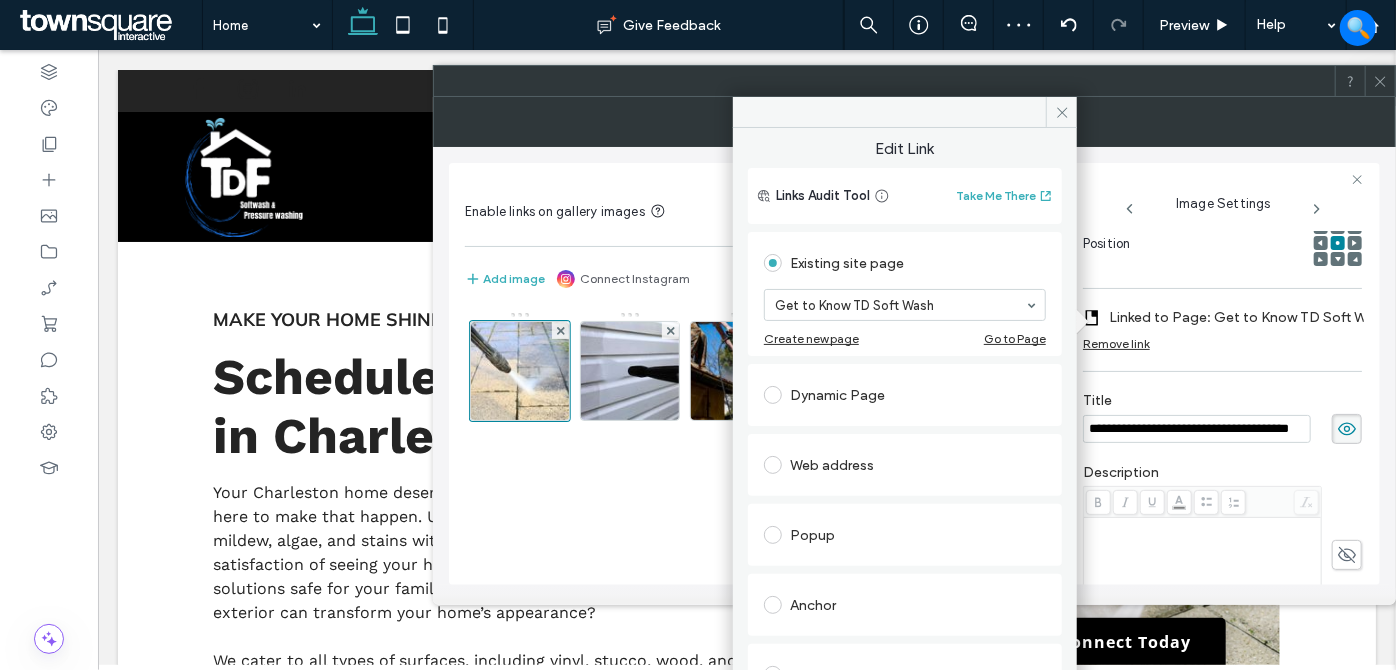 drag, startPoint x: 861, startPoint y: 291, endPoint x: 854, endPoint y: 310, distance: 20.248457 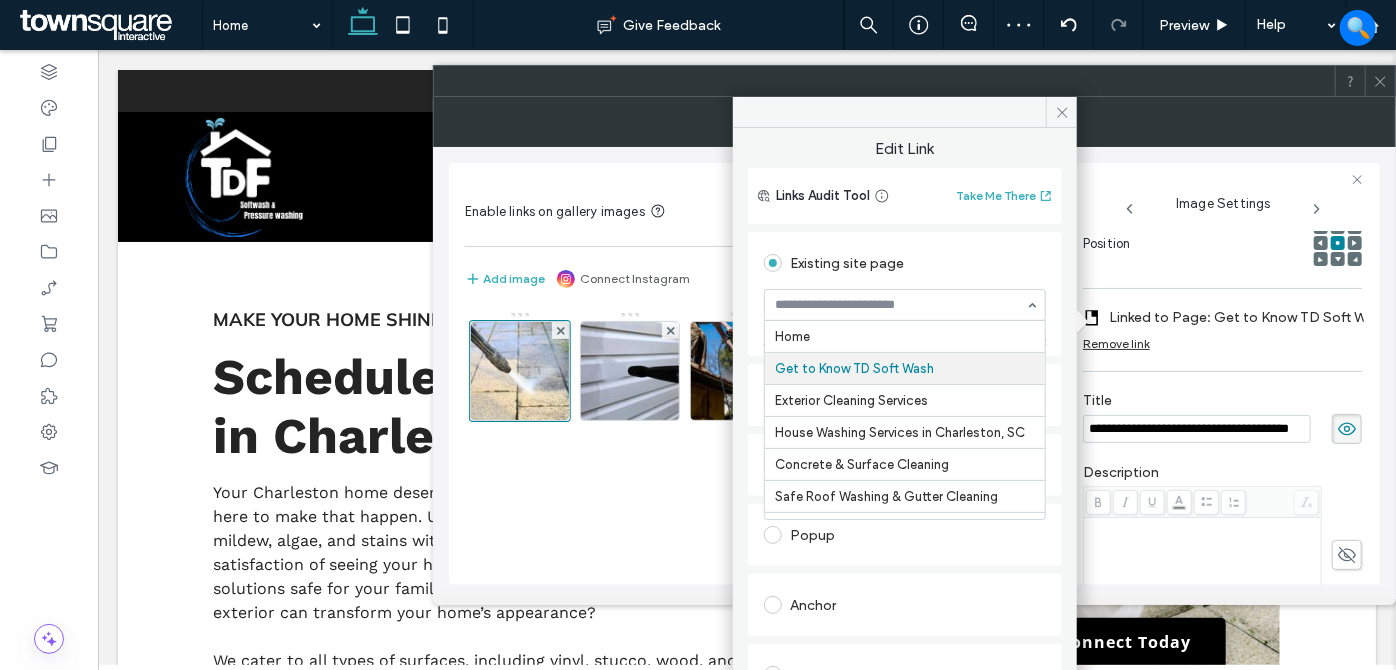 scroll, scrollTop: 32, scrollLeft: 0, axis: vertical 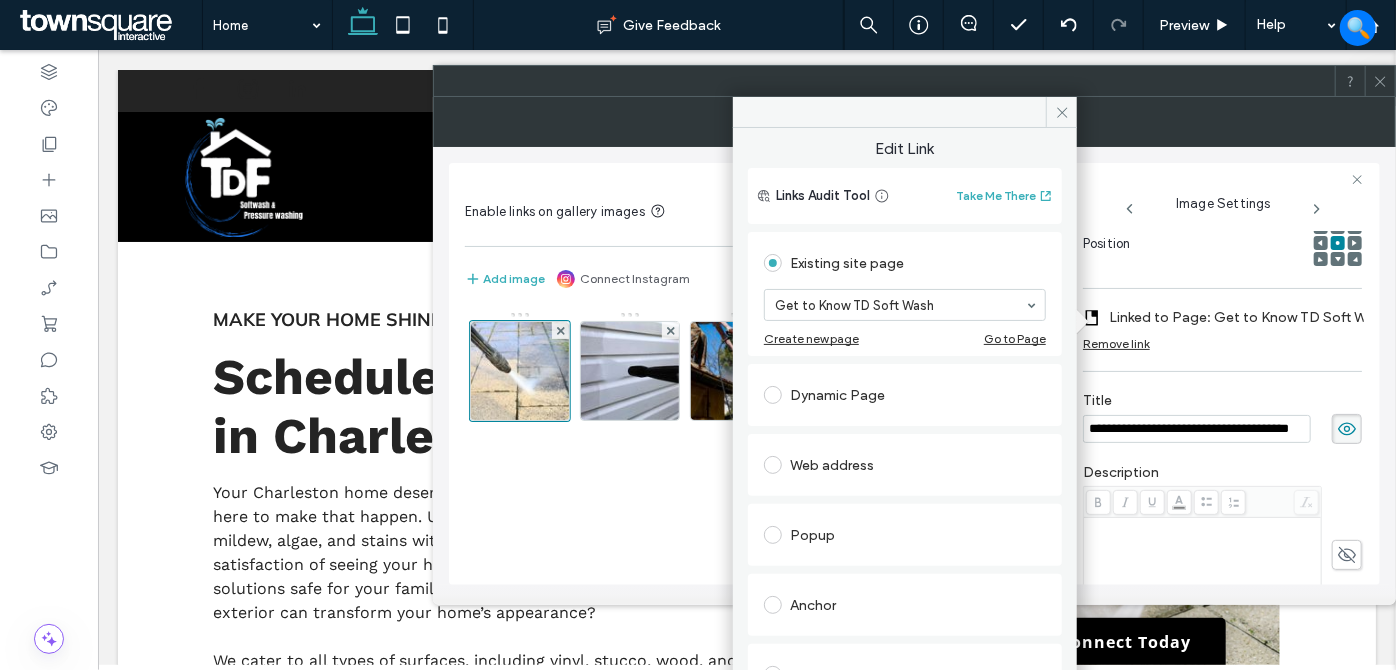 click at bounding box center (900, 305) 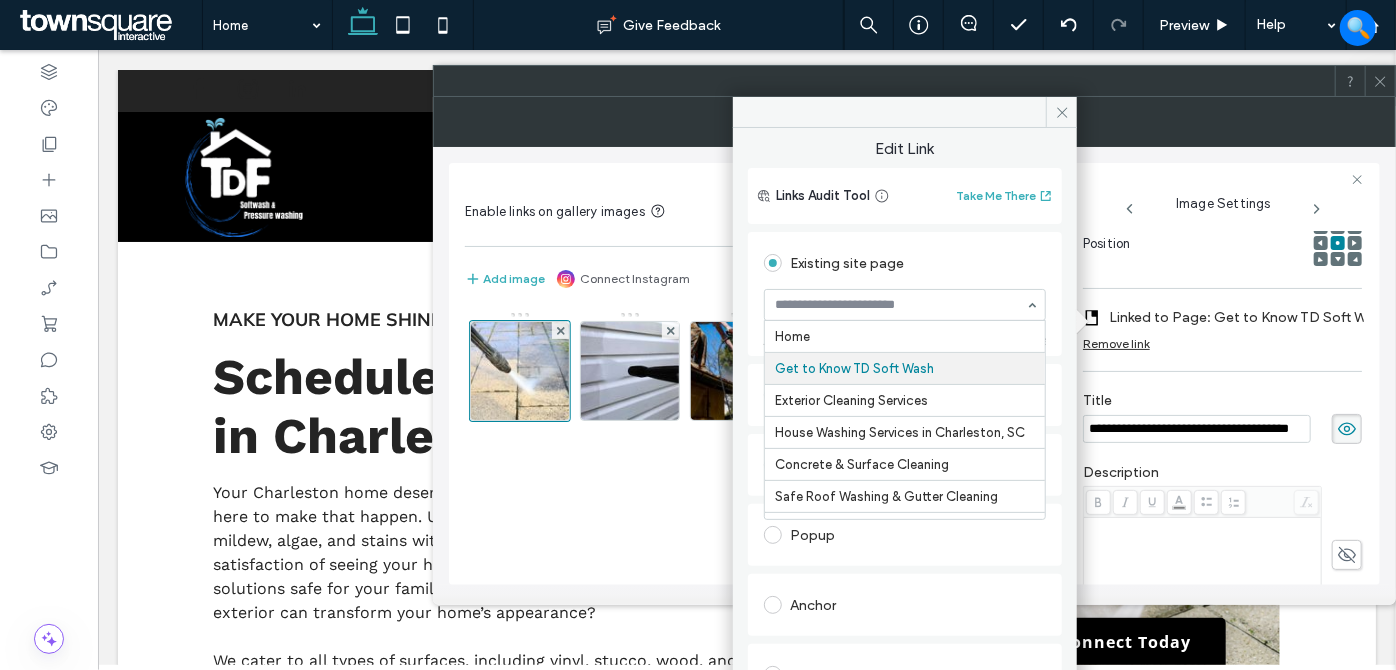 scroll, scrollTop: 32, scrollLeft: 0, axis: vertical 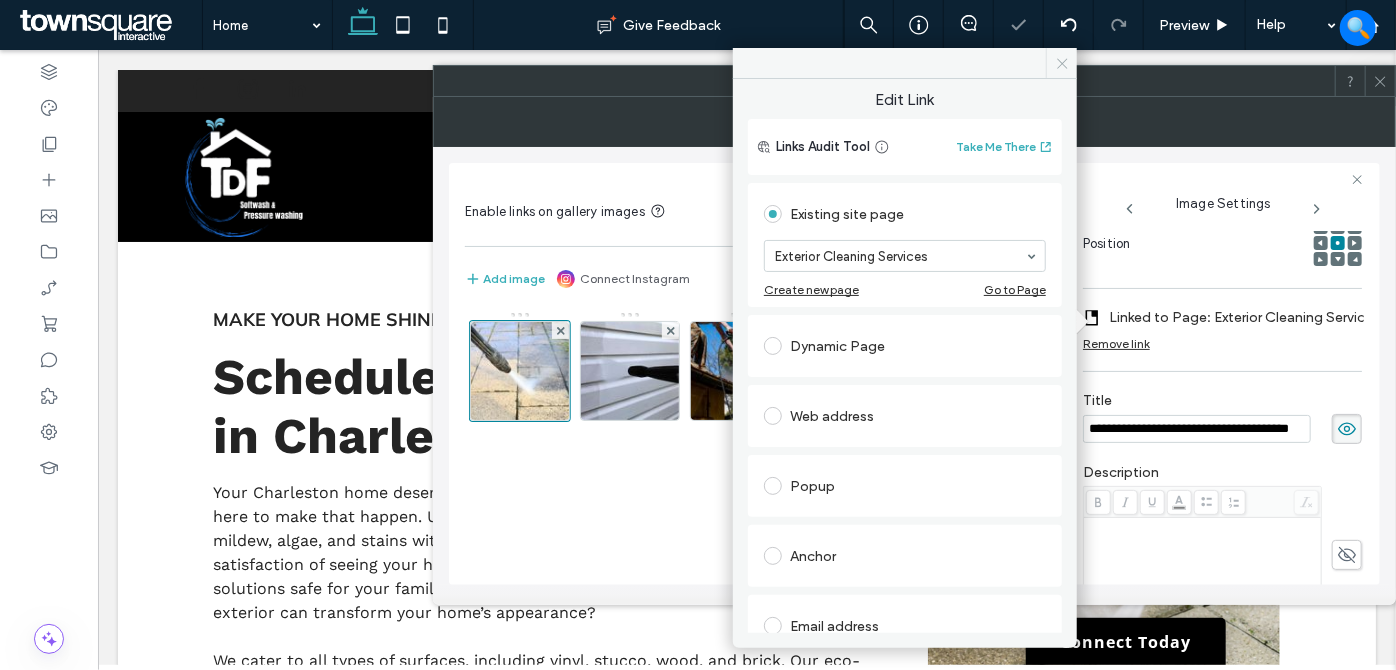 click 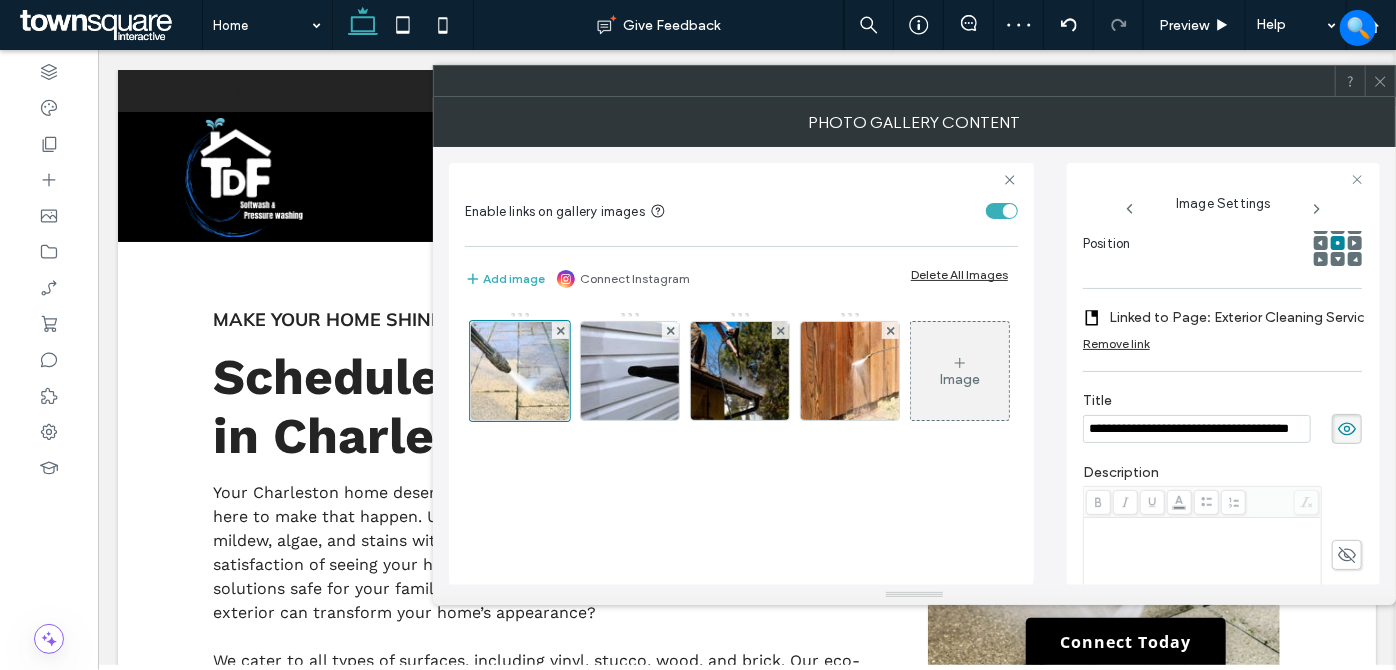 click on "**********" at bounding box center (1197, 428) 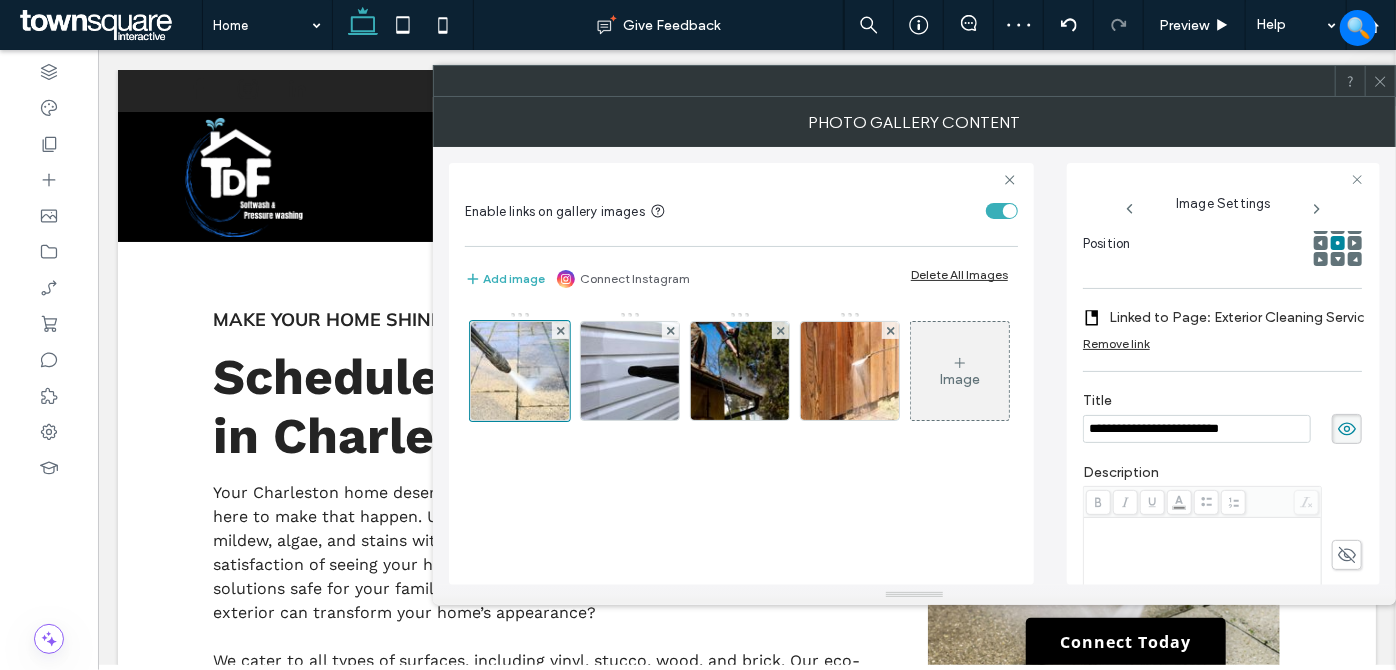 type on "**********" 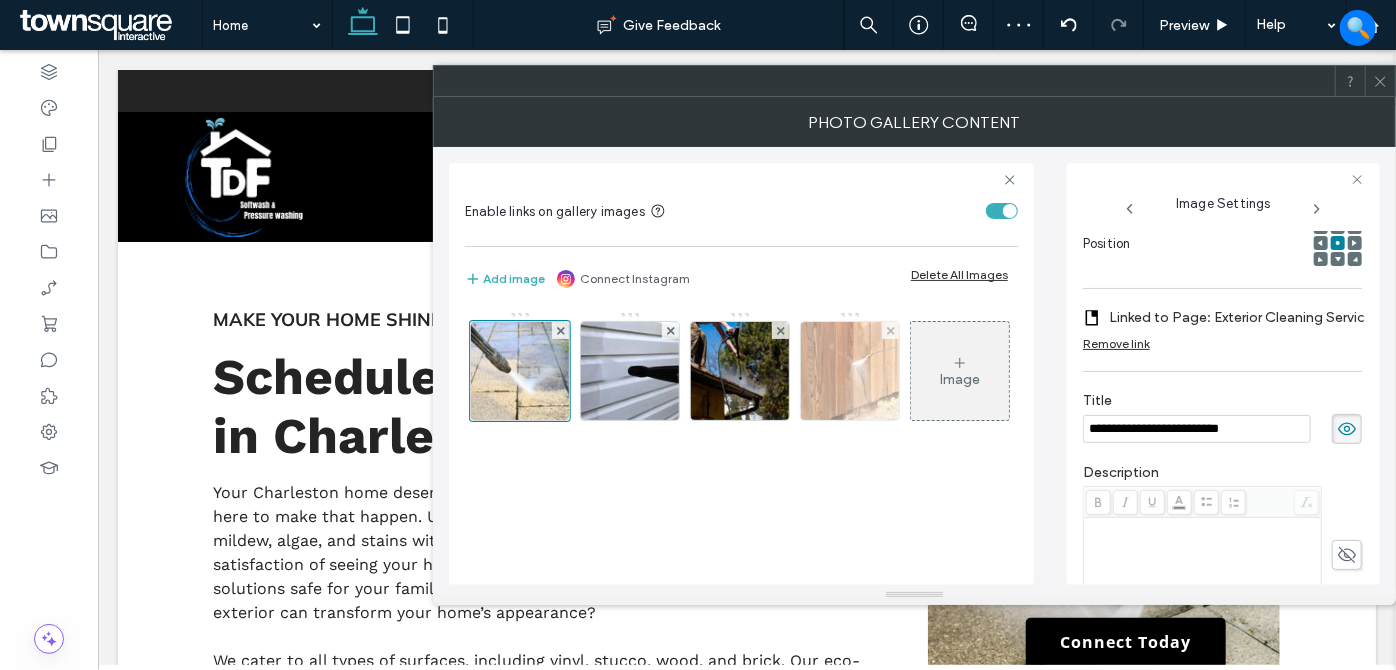 drag, startPoint x: 626, startPoint y: 356, endPoint x: 824, endPoint y: 353, distance: 198.02272 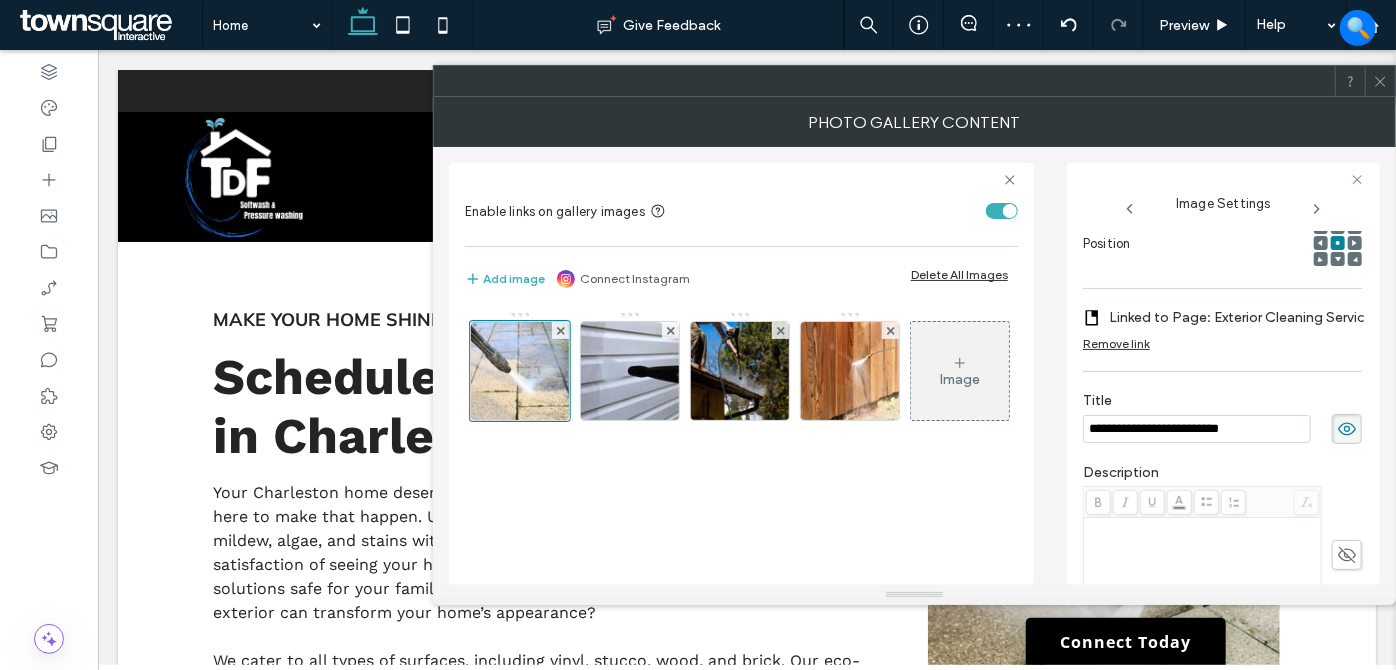 scroll, scrollTop: 293, scrollLeft: 0, axis: vertical 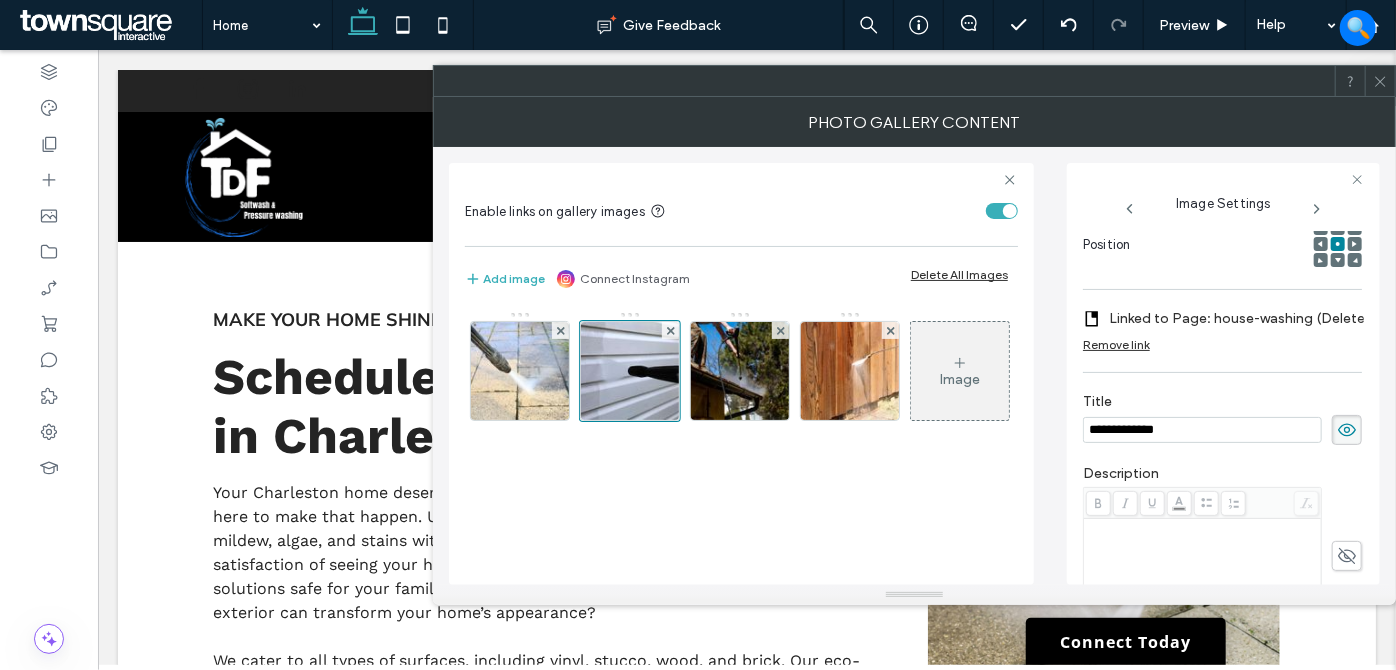 drag, startPoint x: 1215, startPoint y: 432, endPoint x: 1024, endPoint y: 432, distance: 191 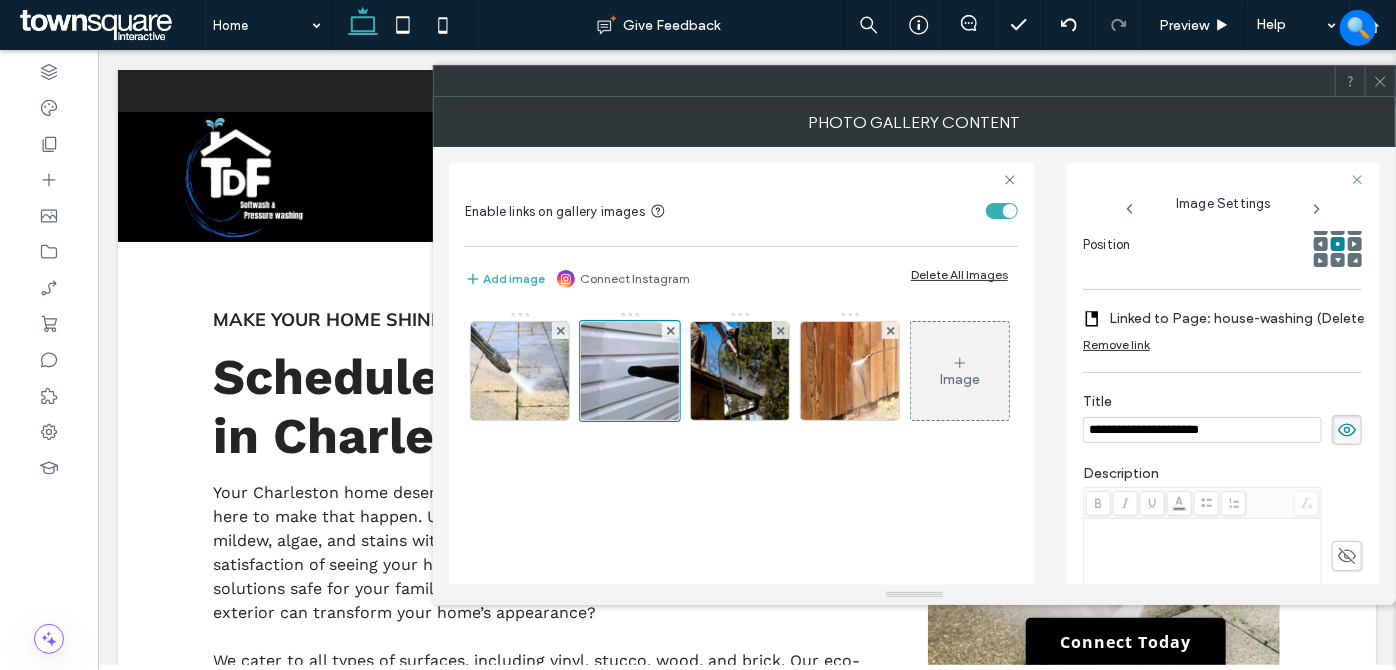 scroll, scrollTop: 202, scrollLeft: 0, axis: vertical 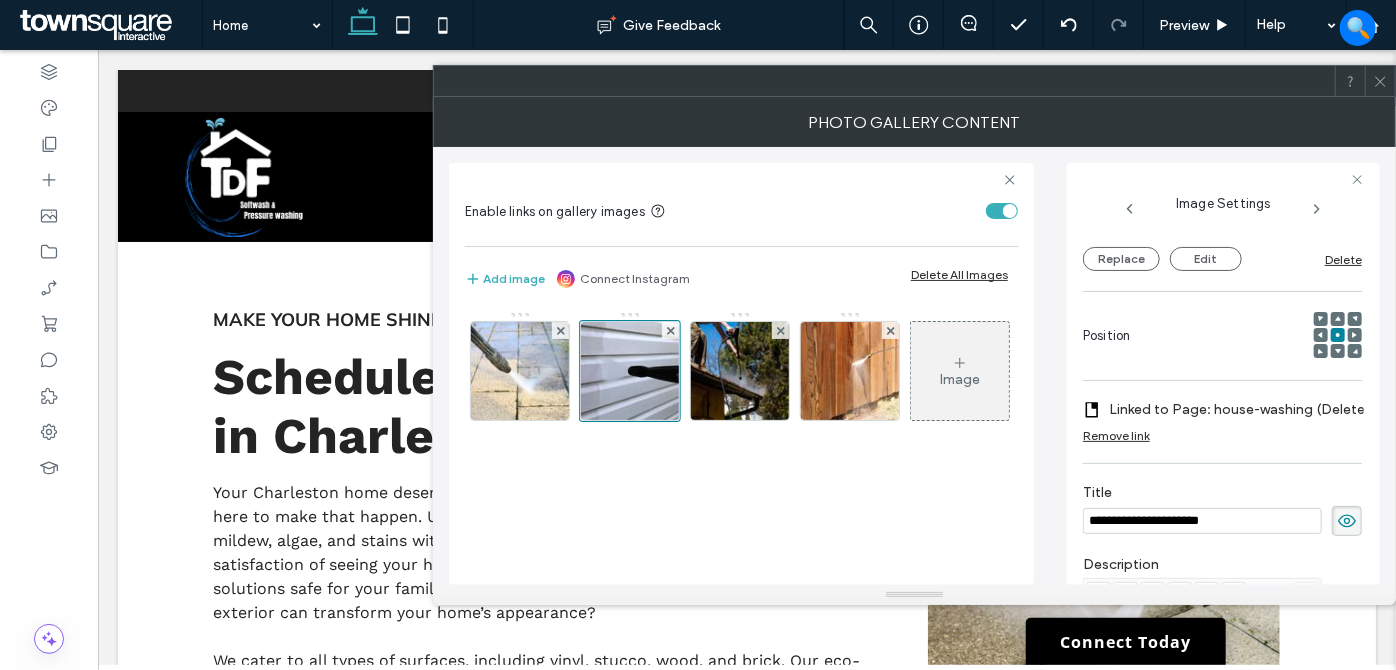 type on "**********" 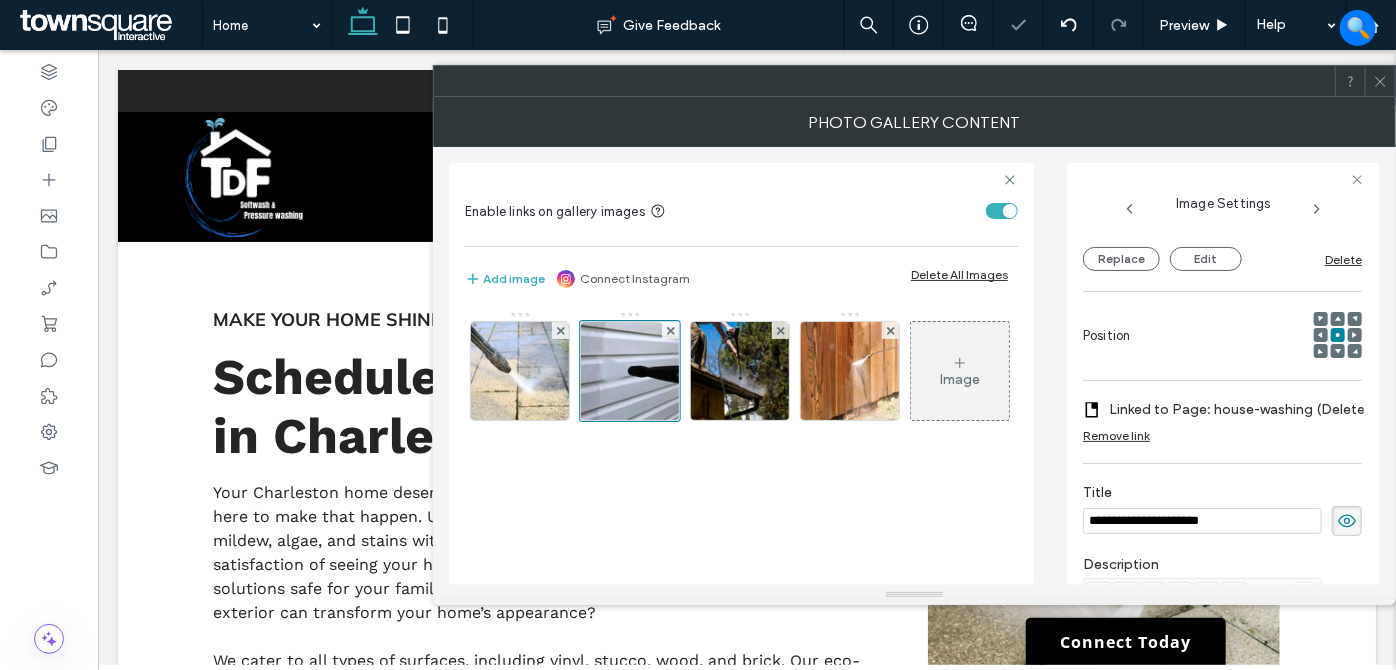 click on "Linked to Page: house-washing (Deleted)" at bounding box center (1244, 409) 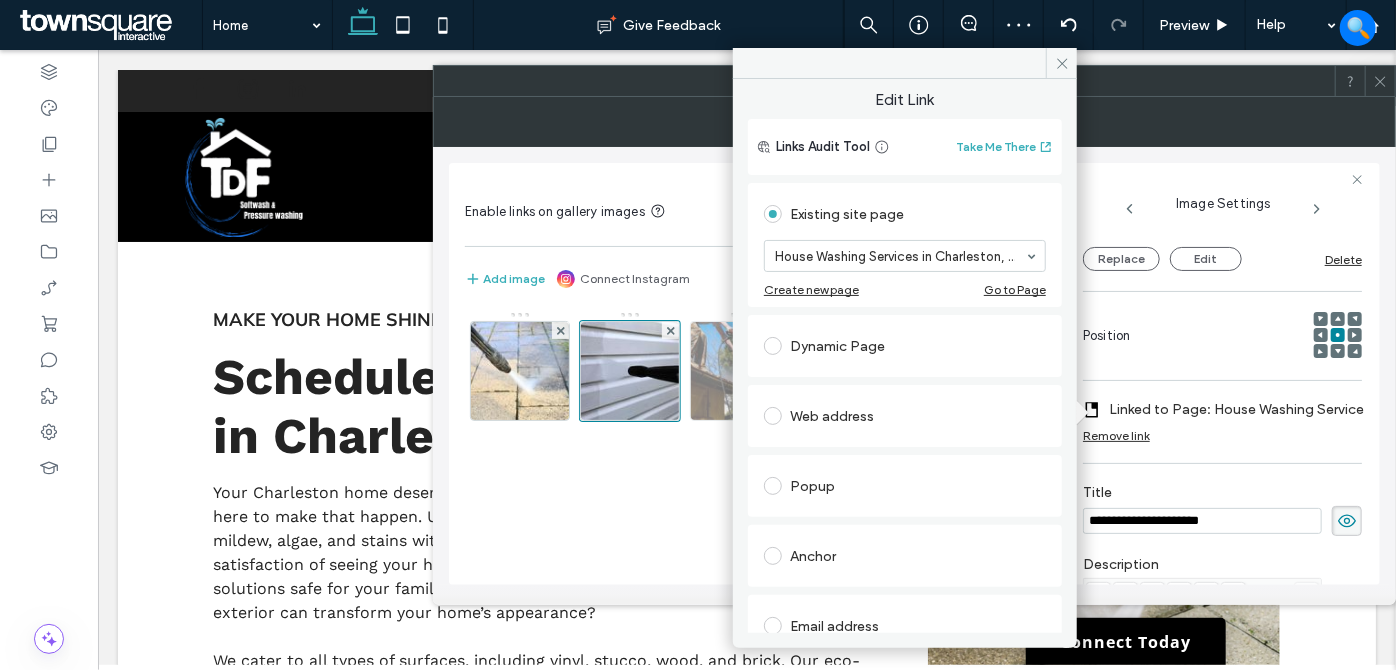 click at bounding box center [740, 371] 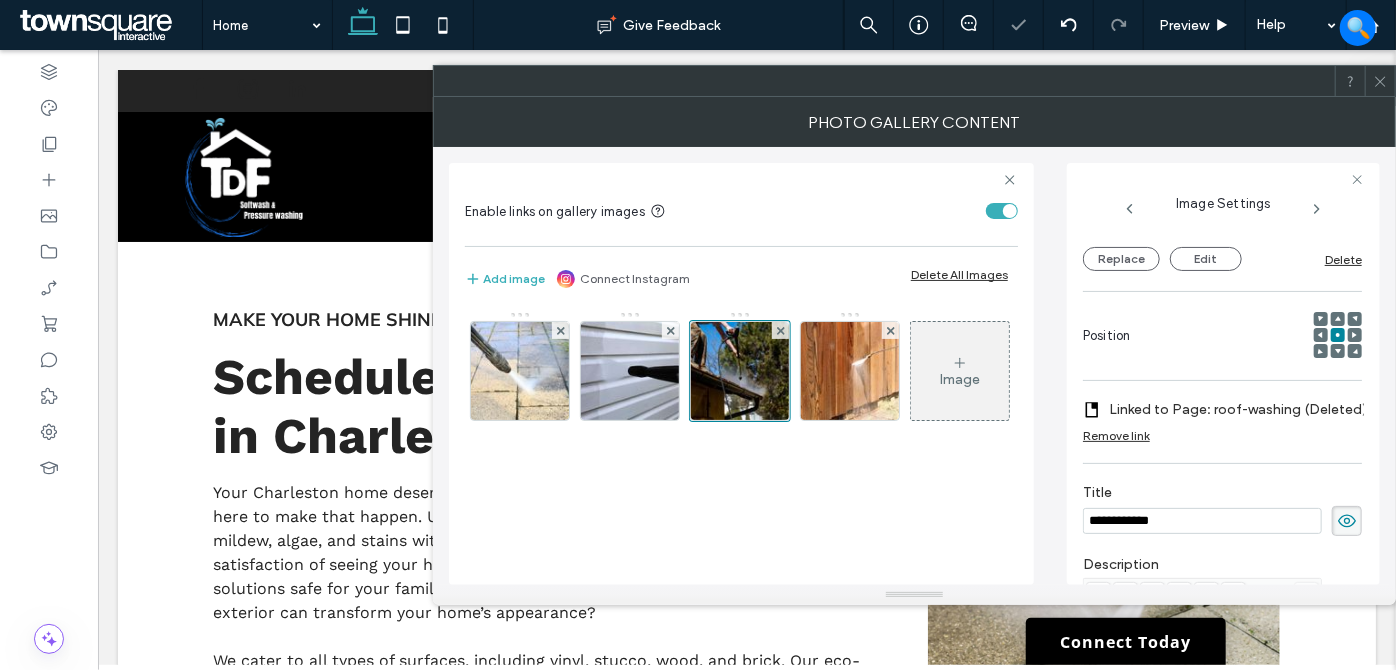 click on "Linked to Page: roof-washing (Deleted)" at bounding box center [1238, 409] 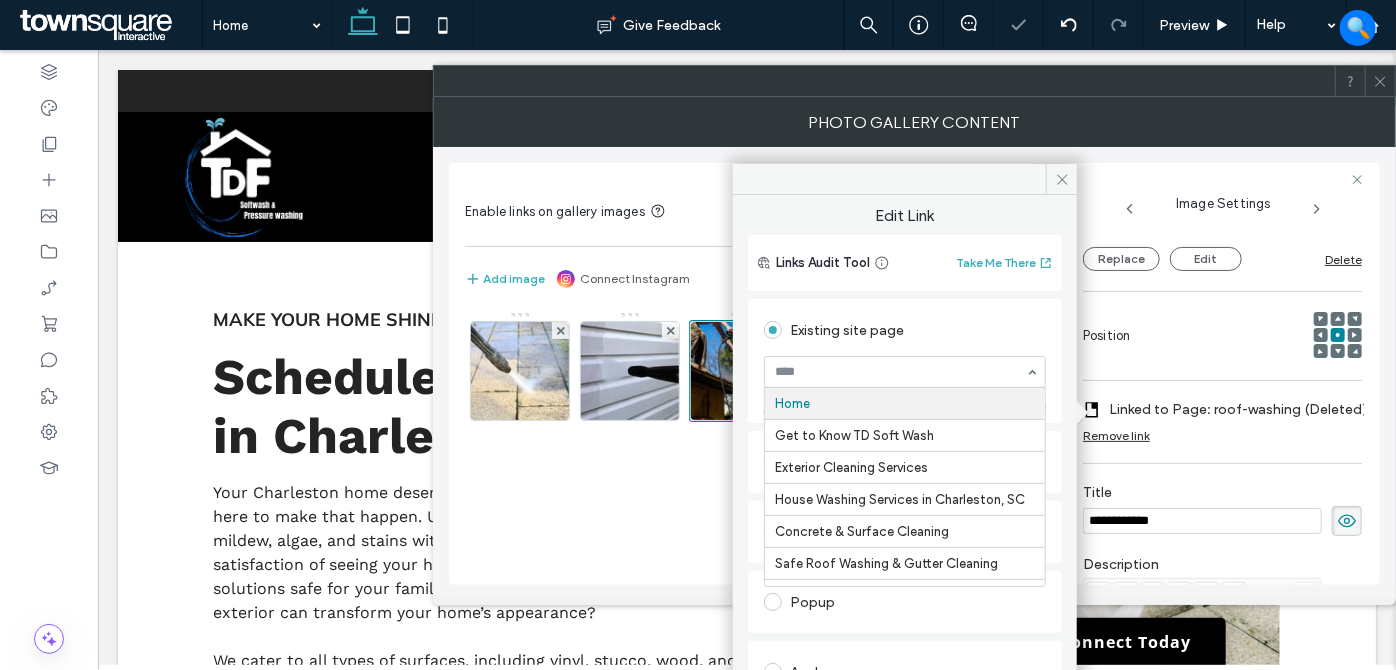 drag, startPoint x: 935, startPoint y: 360, endPoint x: 917, endPoint y: 405, distance: 48.466484 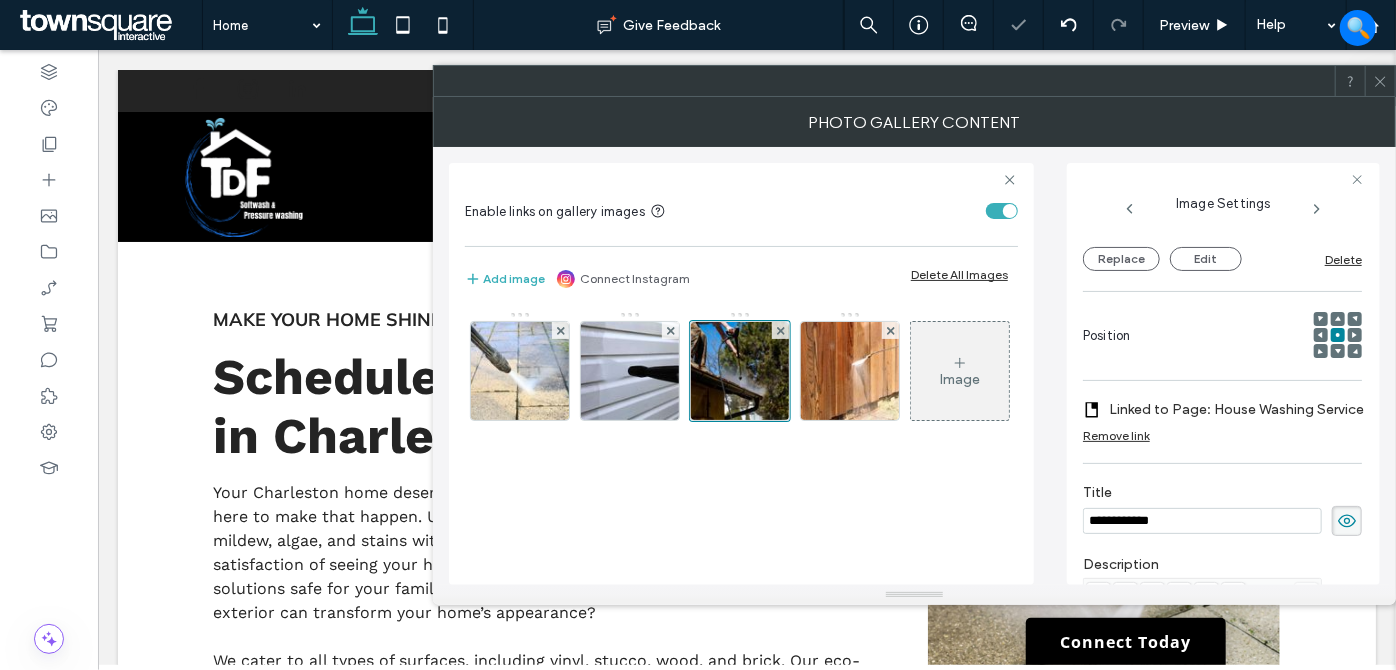 scroll, scrollTop: 293, scrollLeft: 0, axis: vertical 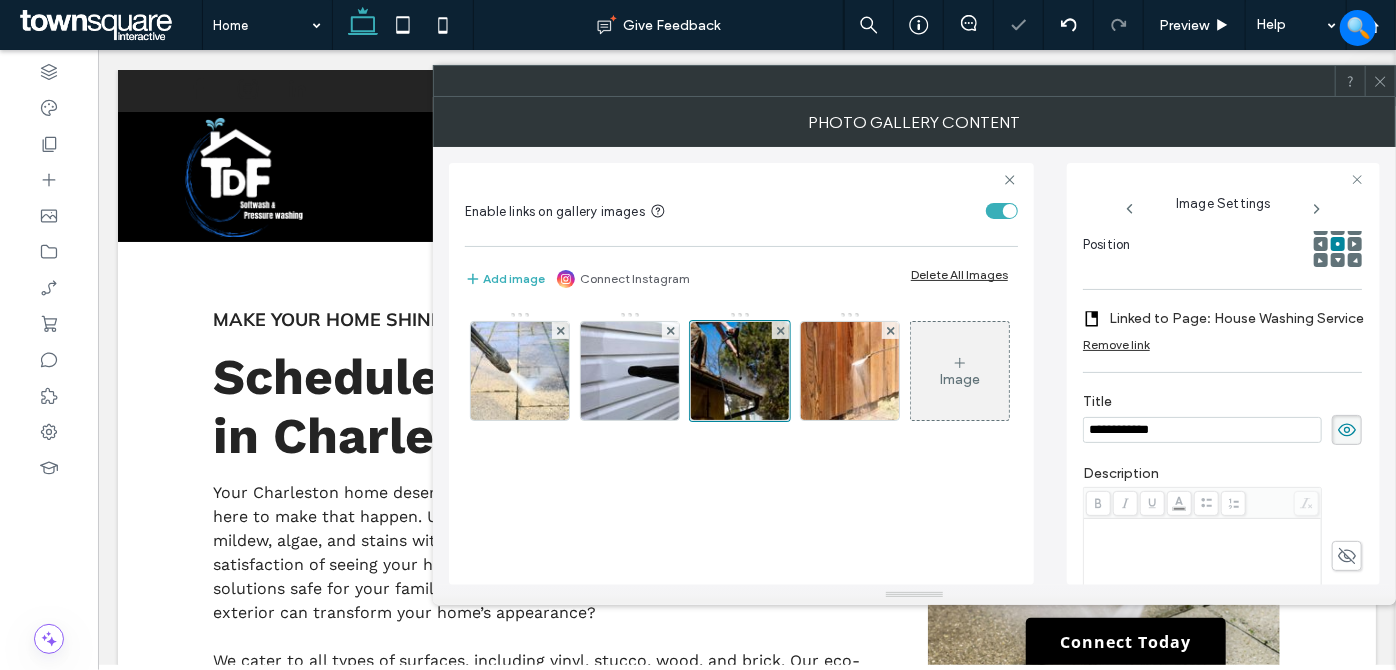 drag, startPoint x: 1214, startPoint y: 429, endPoint x: 1057, endPoint y: 424, distance: 157.0796 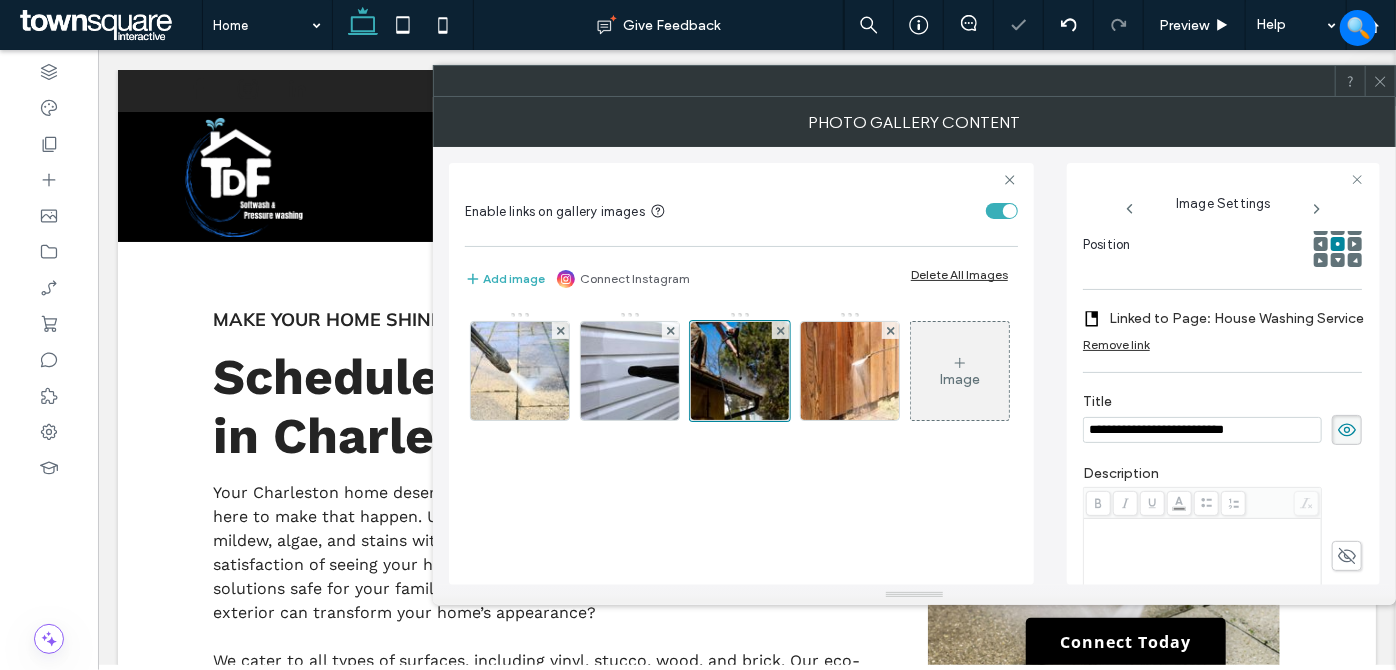 type on "**********" 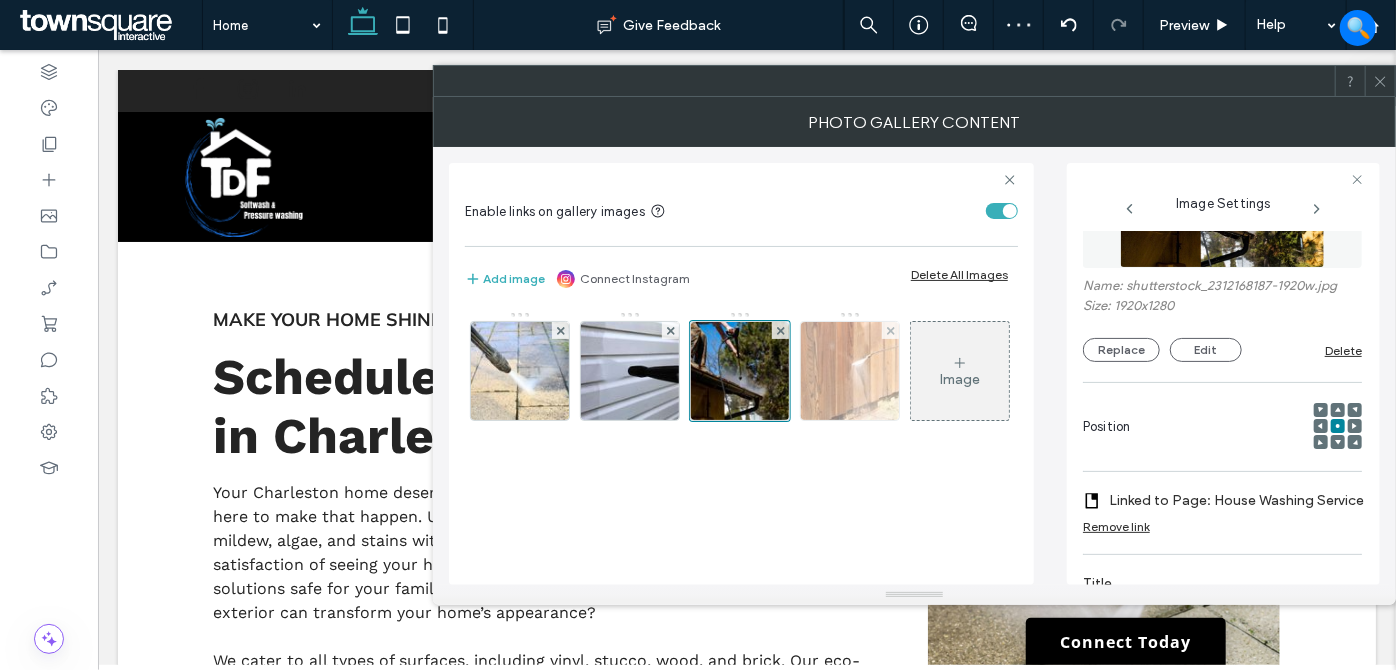 click at bounding box center [850, 371] 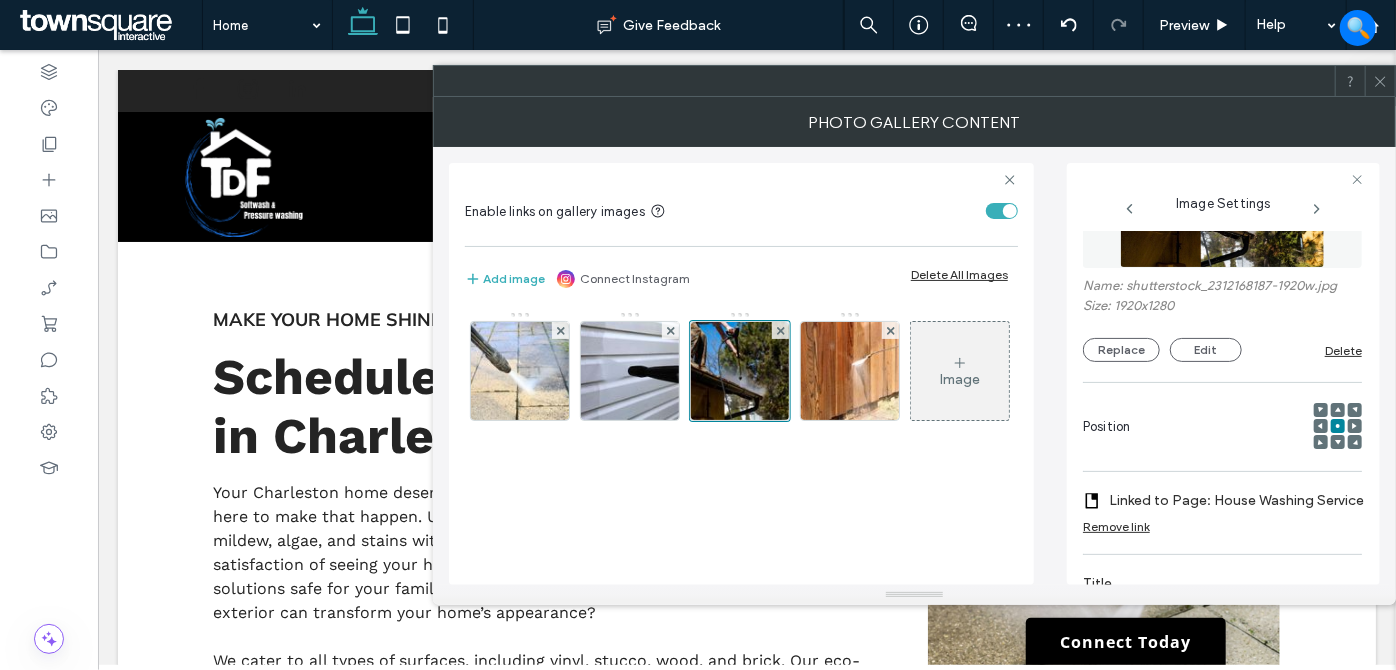 scroll, scrollTop: 320, scrollLeft: 0, axis: vertical 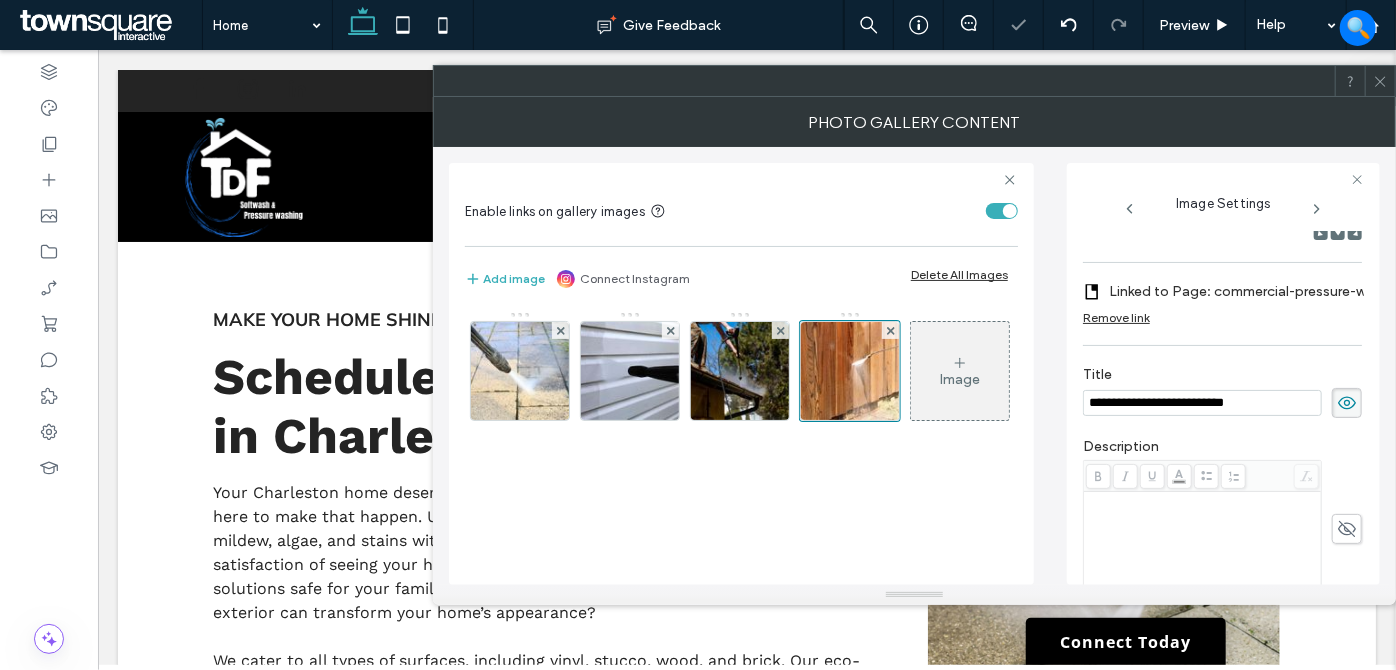 click on "Linked to Page: commercial-pressure-washing (Deleted)" at bounding box center [1248, 291] 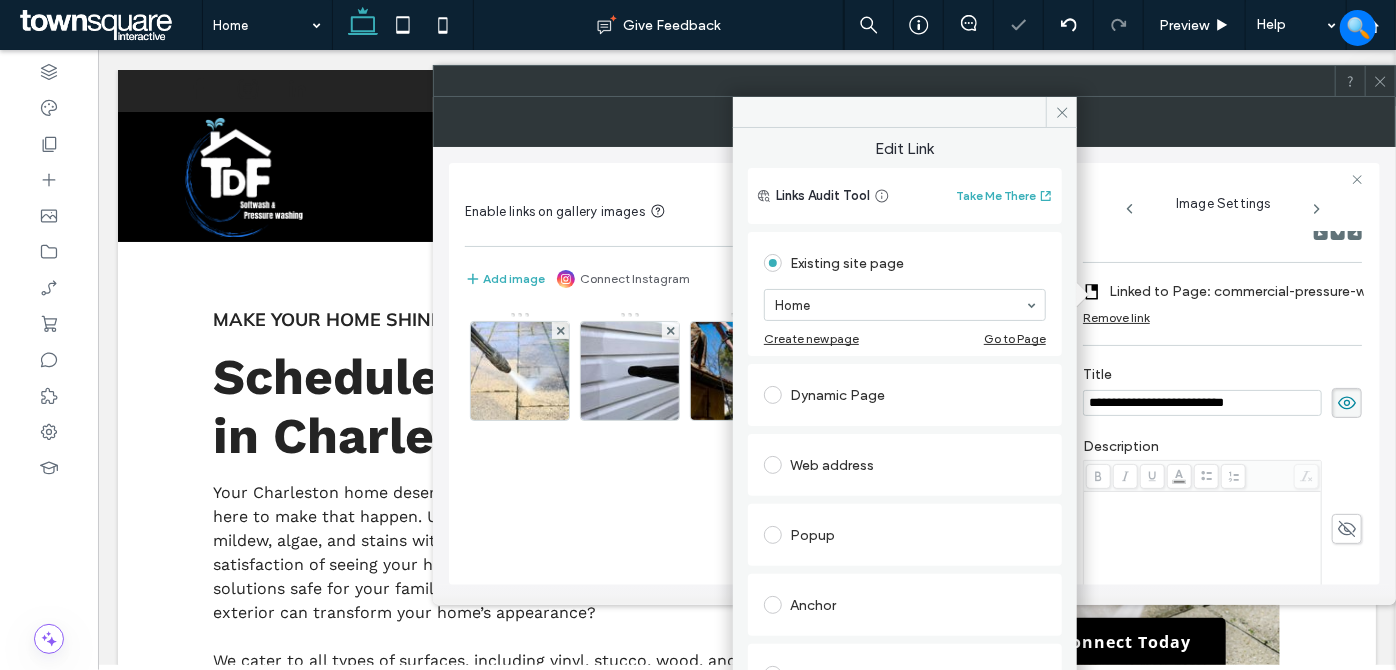 drag, startPoint x: 951, startPoint y: 304, endPoint x: 945, endPoint y: 316, distance: 13.416408 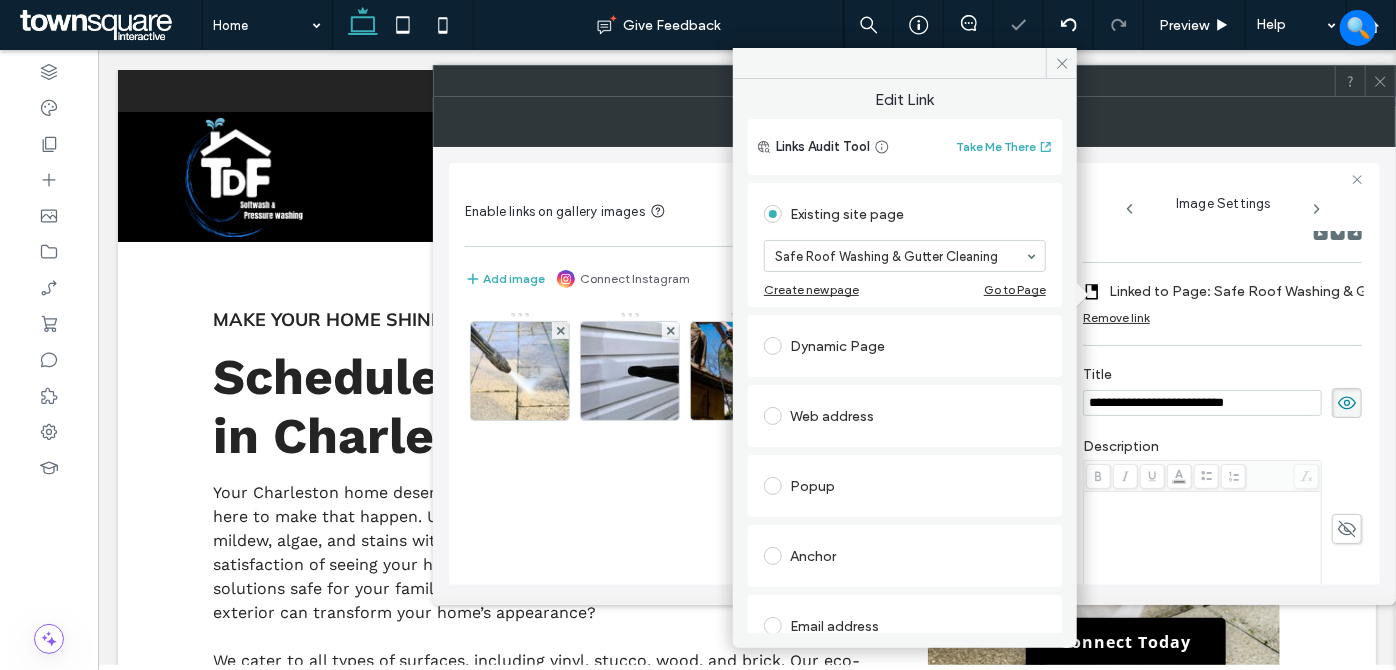 click 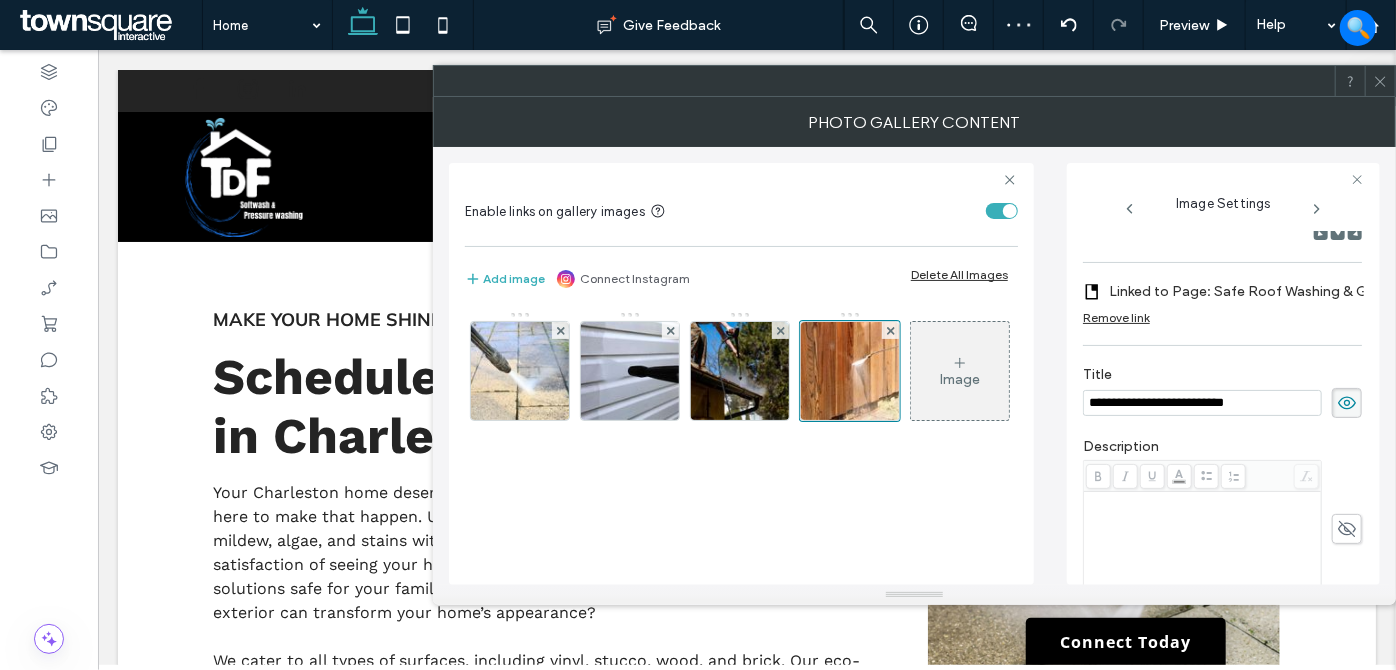 drag, startPoint x: 762, startPoint y: 370, endPoint x: 797, endPoint y: 378, distance: 35.902645 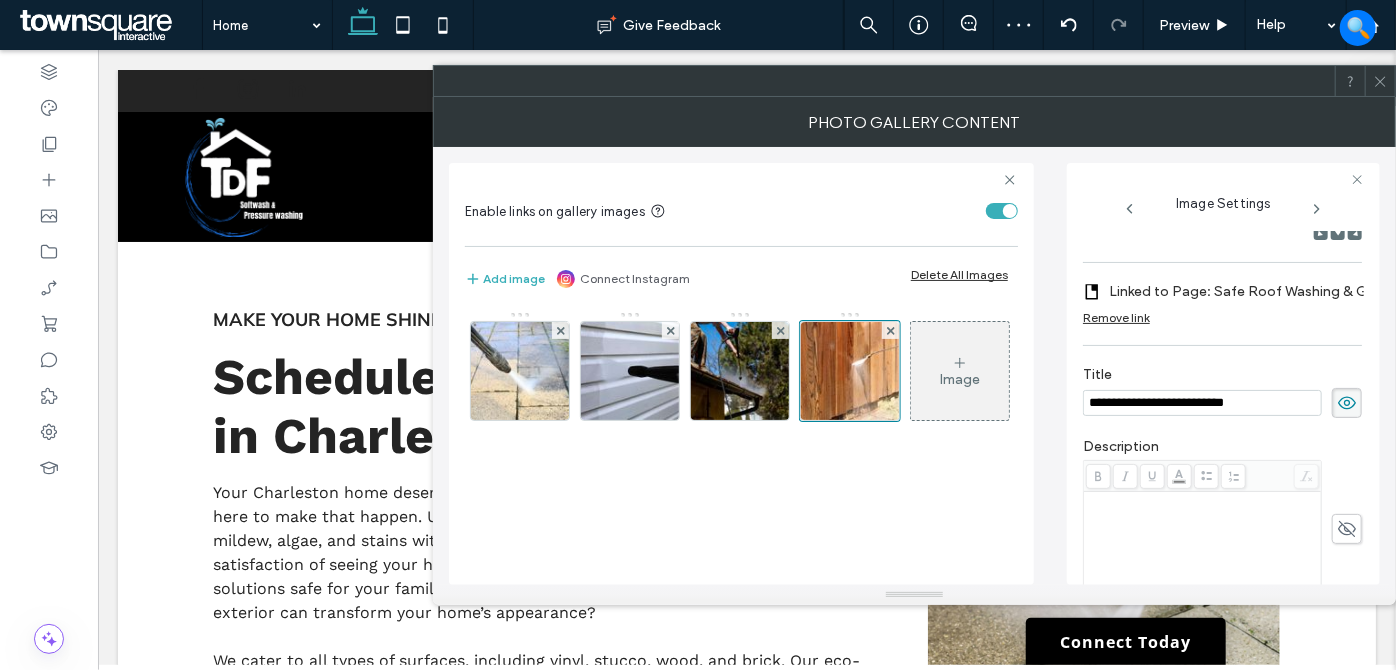 click at bounding box center [740, 371] 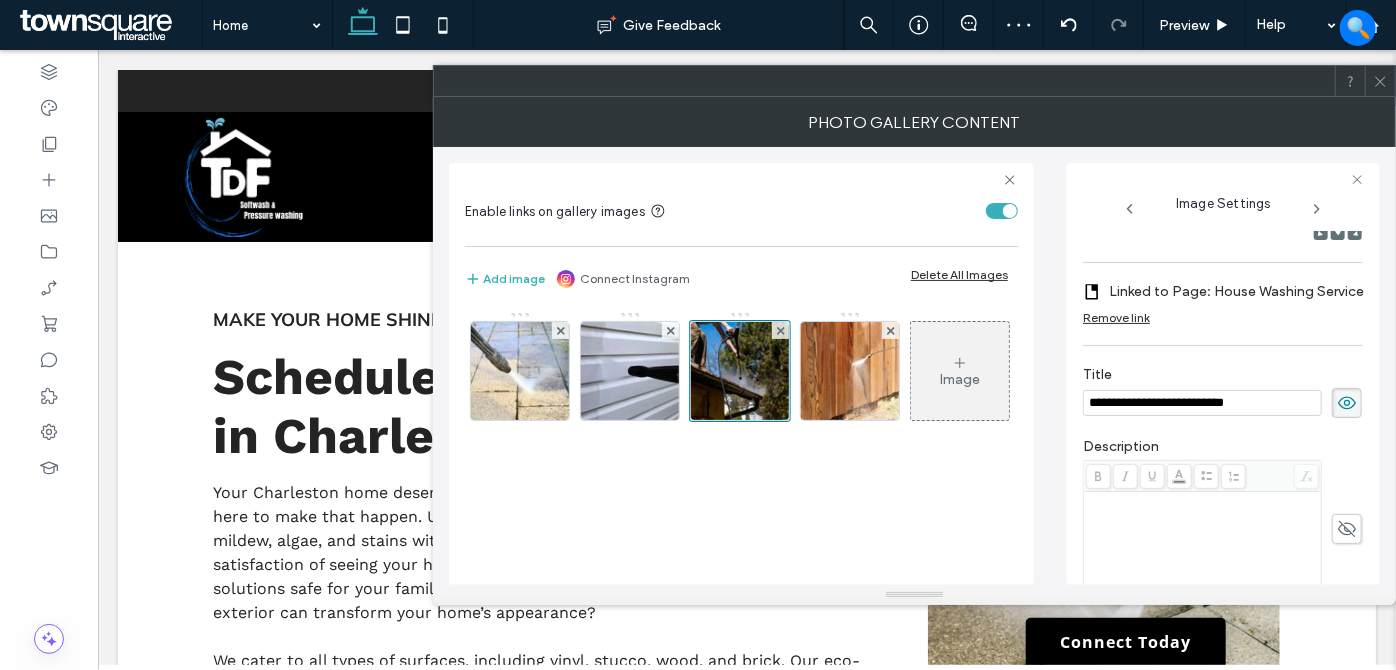 click on "Linked to Page: House Washing Services in Charleston, SC" at bounding box center (1248, 291) 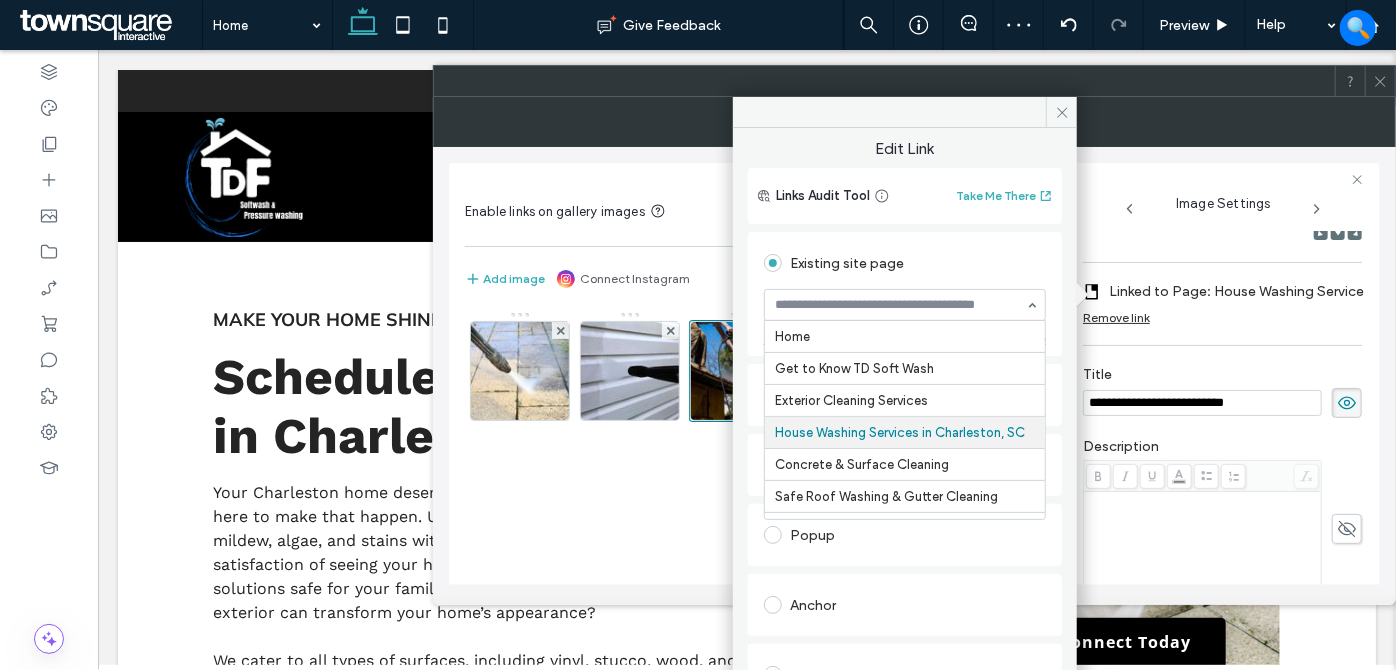 drag, startPoint x: 910, startPoint y: 289, endPoint x: 911, endPoint y: 302, distance: 13.038404 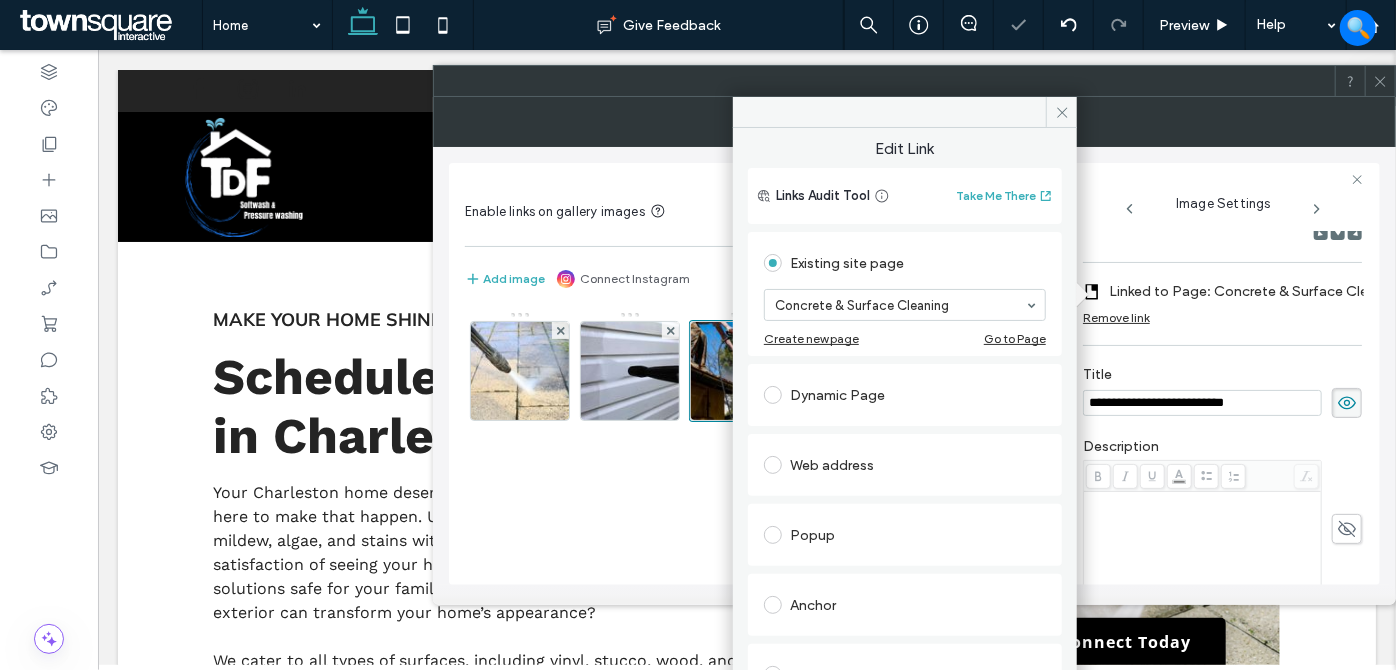 click on "Image" at bounding box center [740, 376] 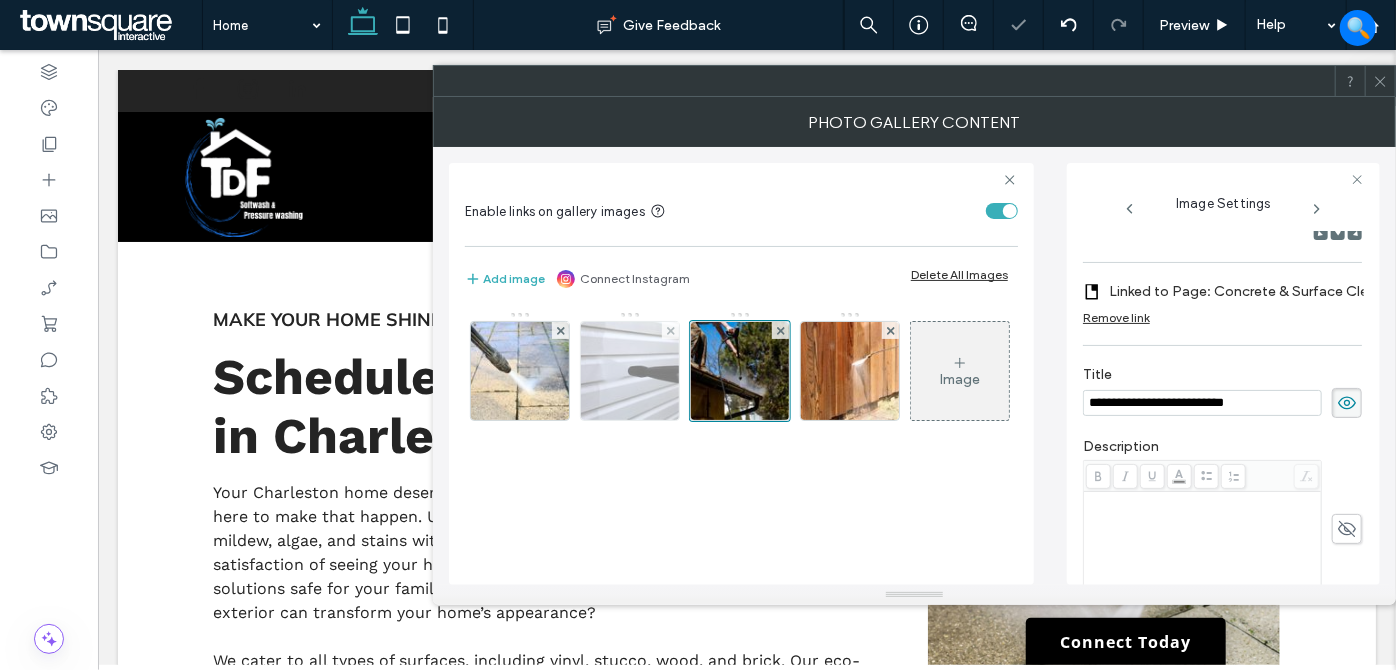 click at bounding box center [630, 371] 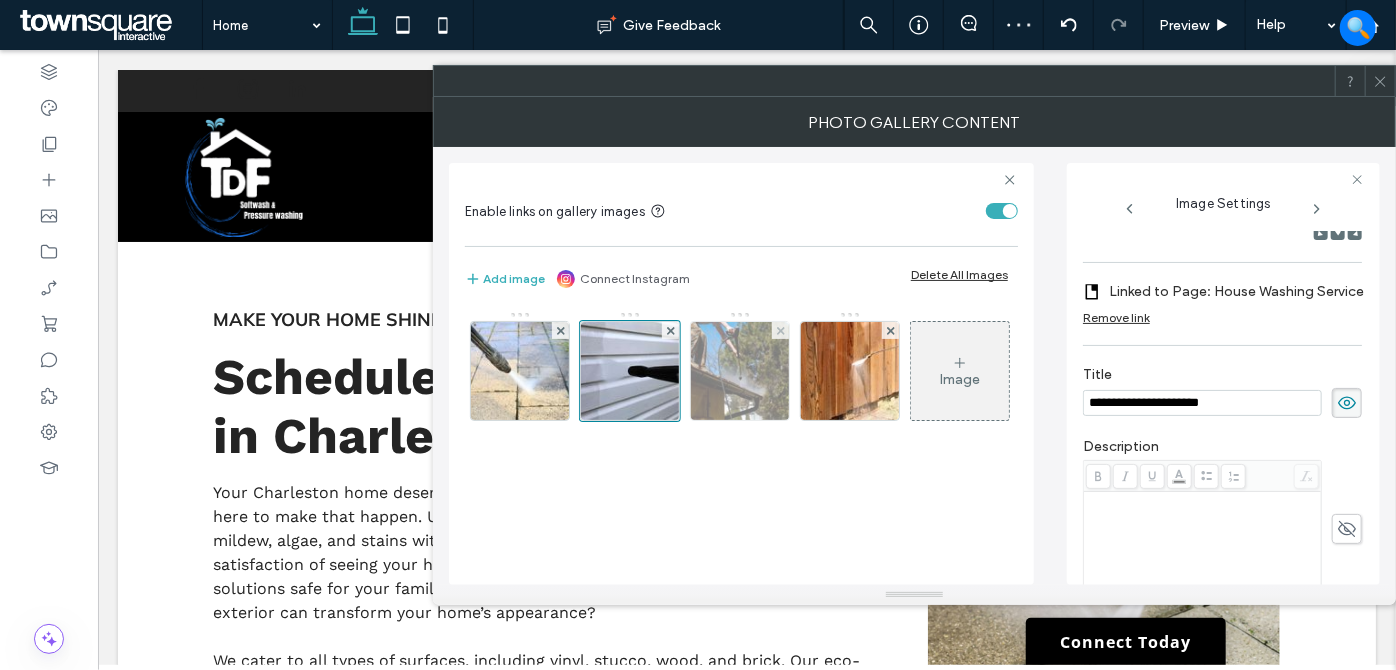 click at bounding box center [740, 371] 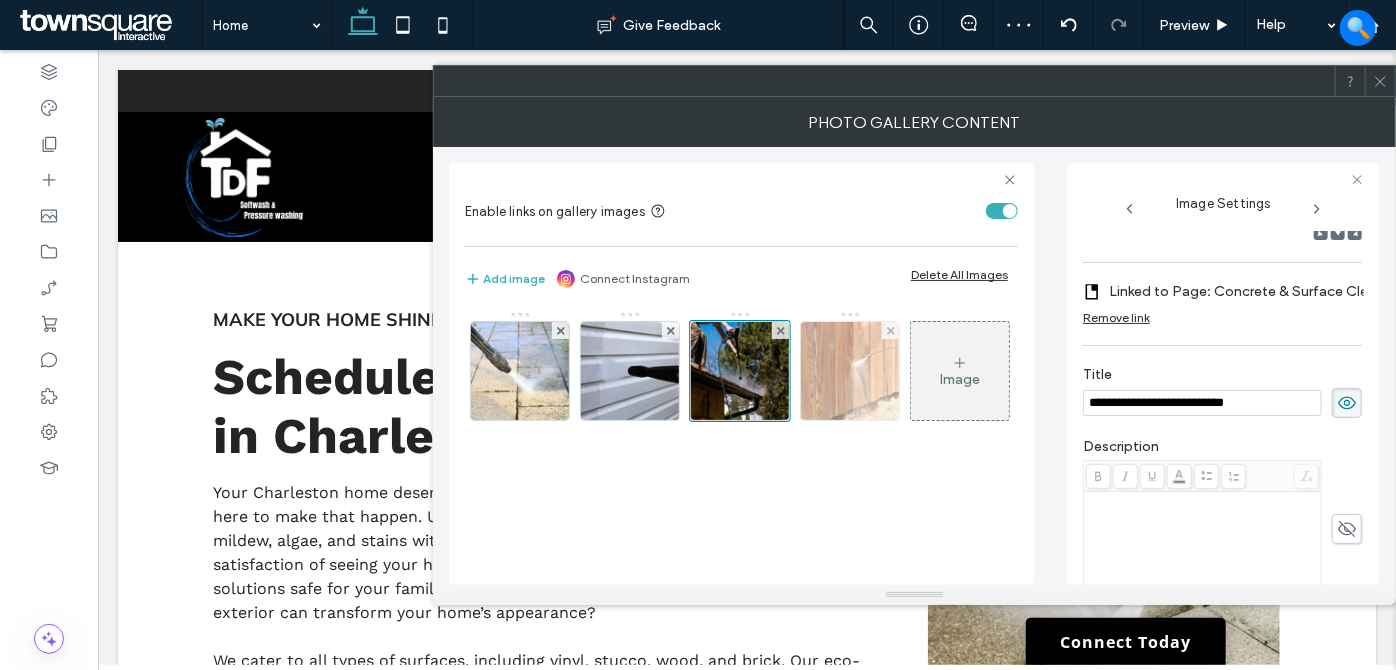 click at bounding box center (850, 371) 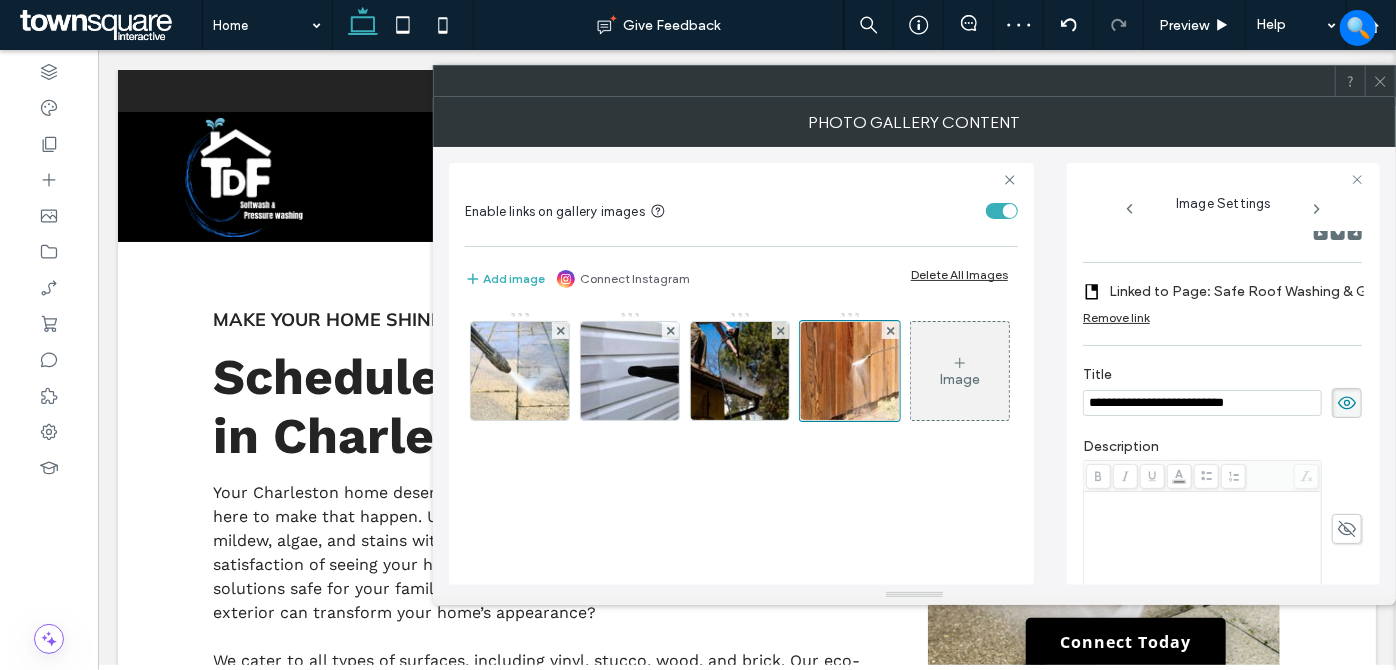 drag, startPoint x: 1281, startPoint y: 405, endPoint x: 1025, endPoint y: 389, distance: 256.4995 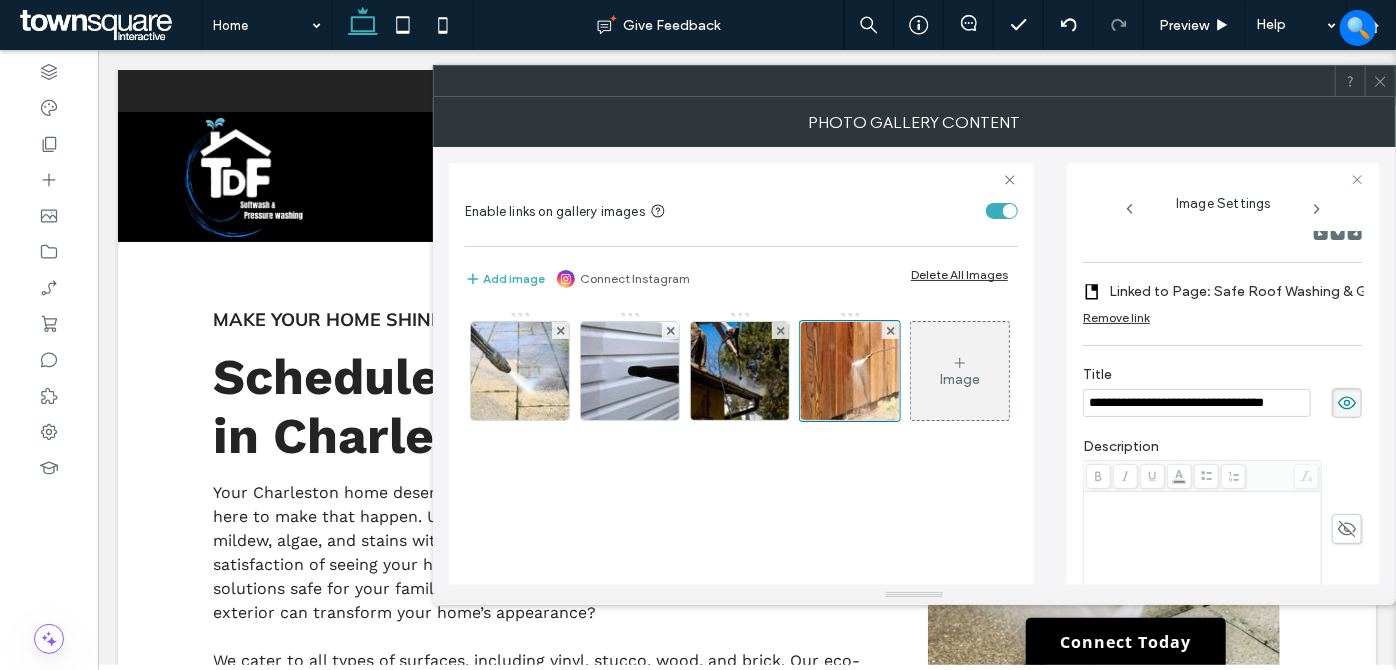 type on "**********" 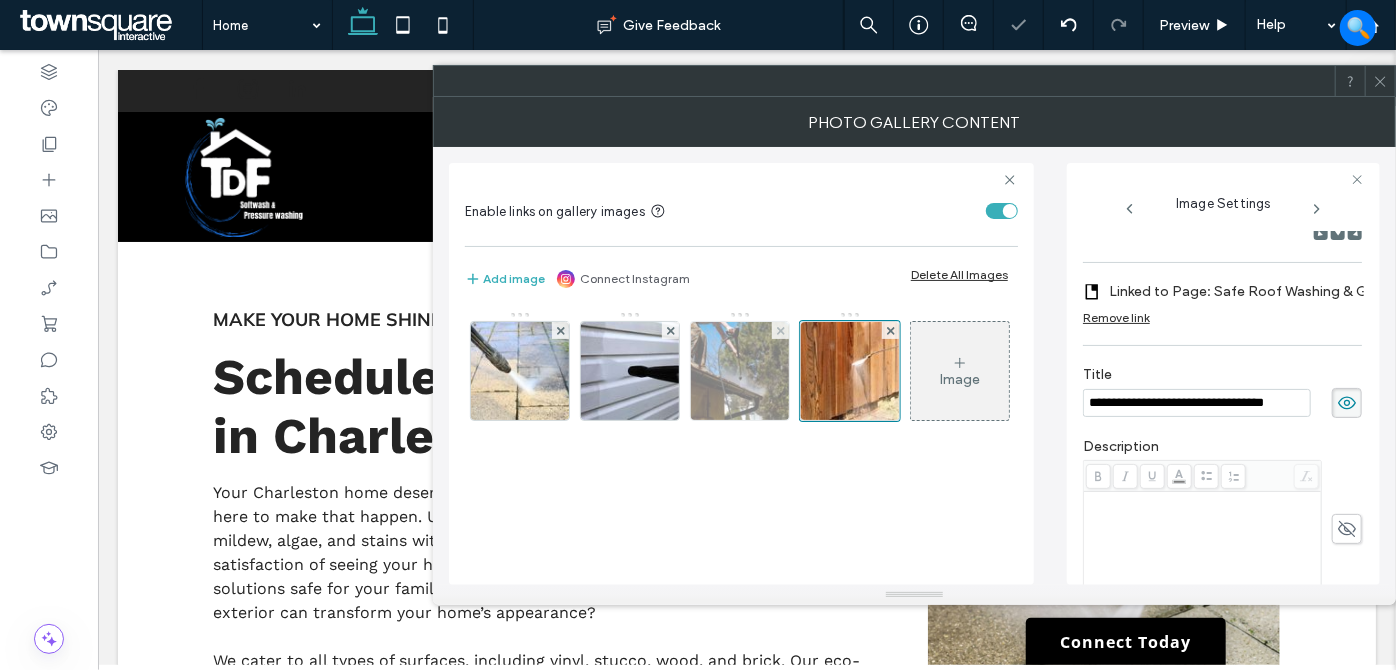 click at bounding box center [740, 371] 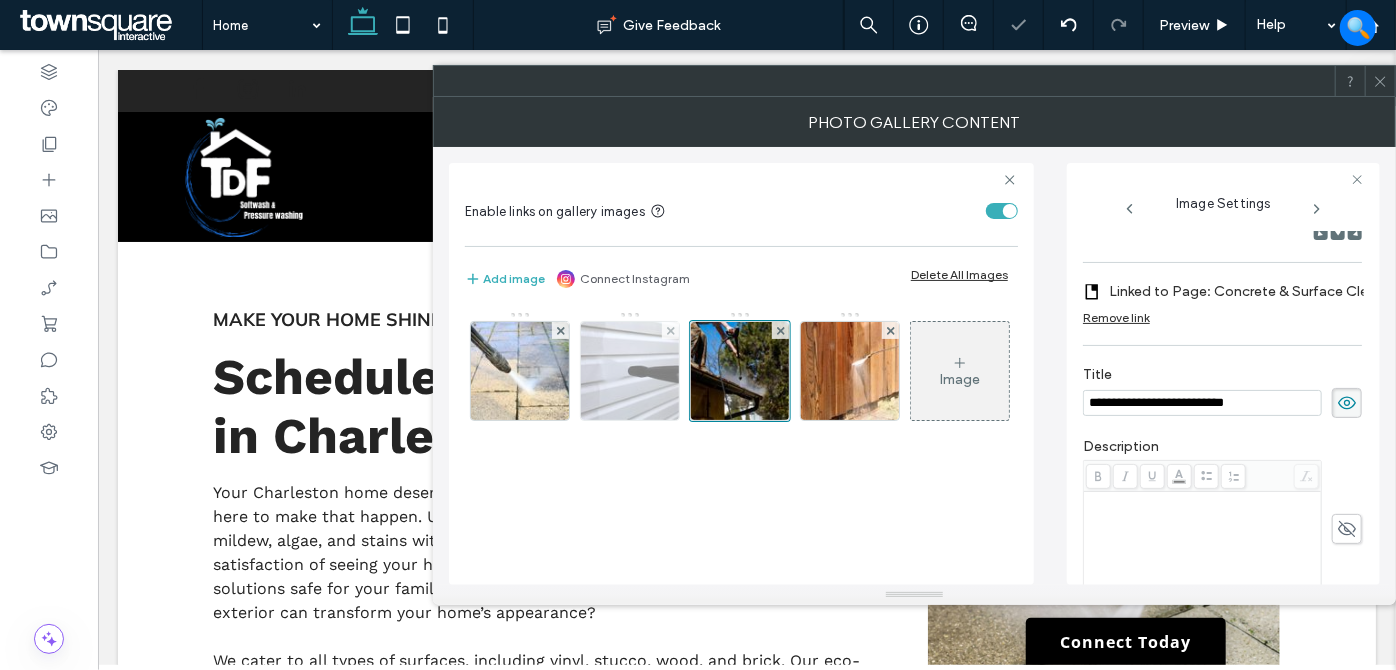 click at bounding box center [630, 371] 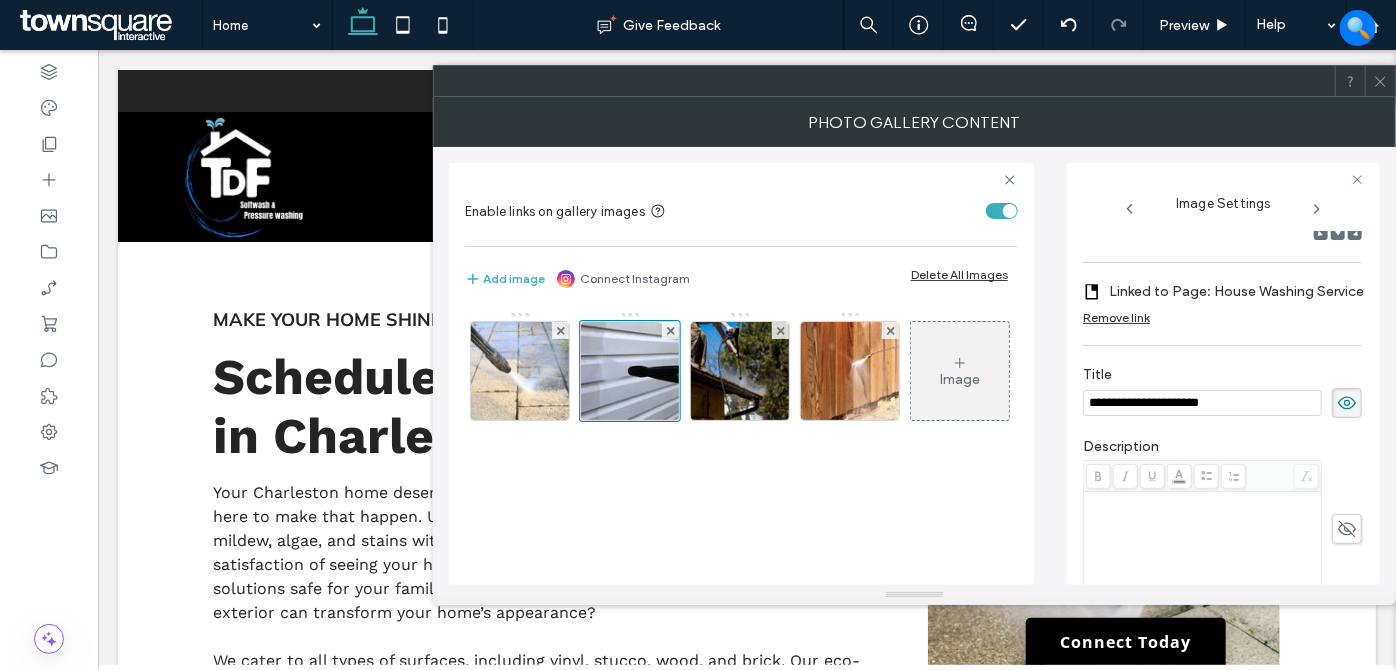 drag, startPoint x: 1264, startPoint y: 408, endPoint x: 1004, endPoint y: 395, distance: 260.3248 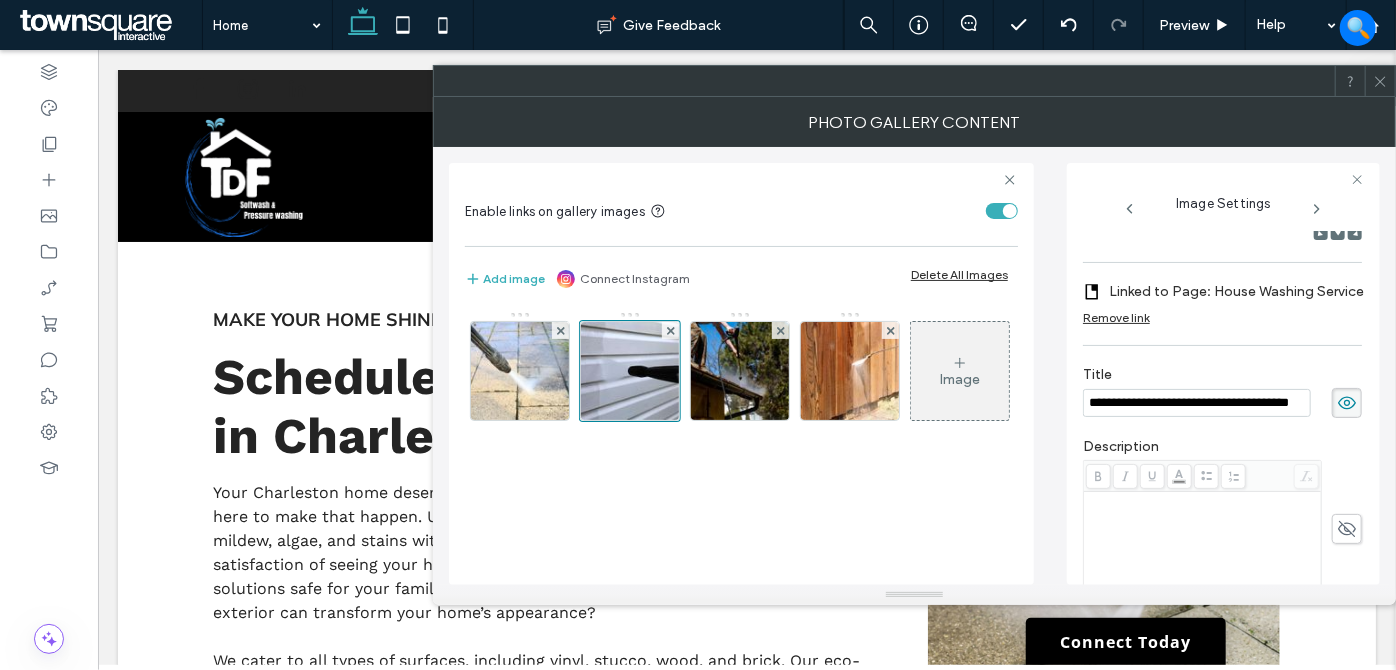 type on "**********" 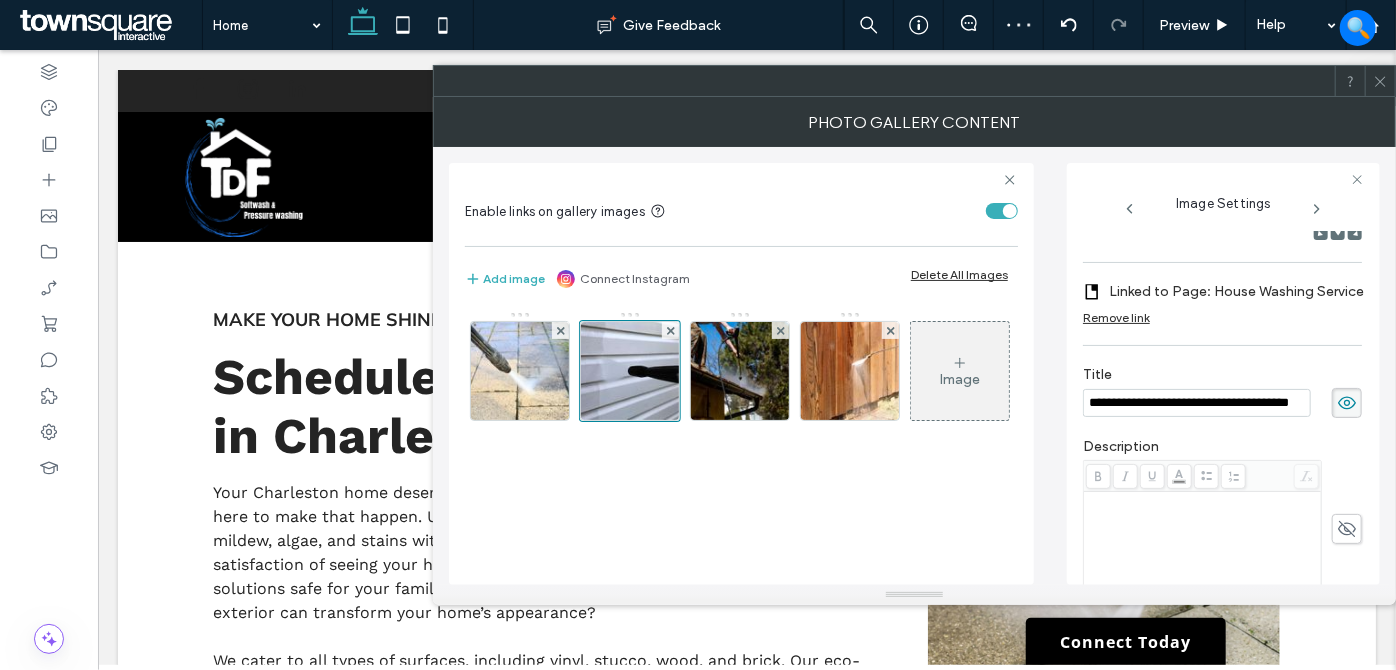 click 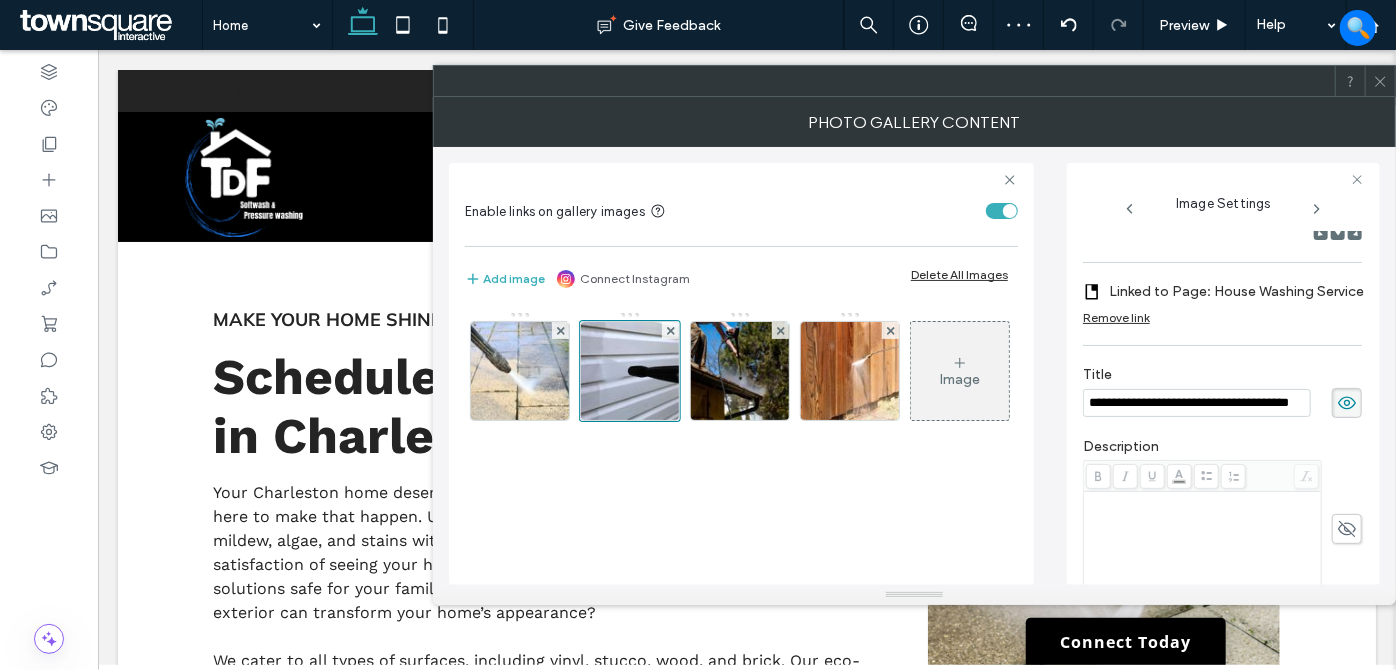 scroll, scrollTop: 0, scrollLeft: 0, axis: both 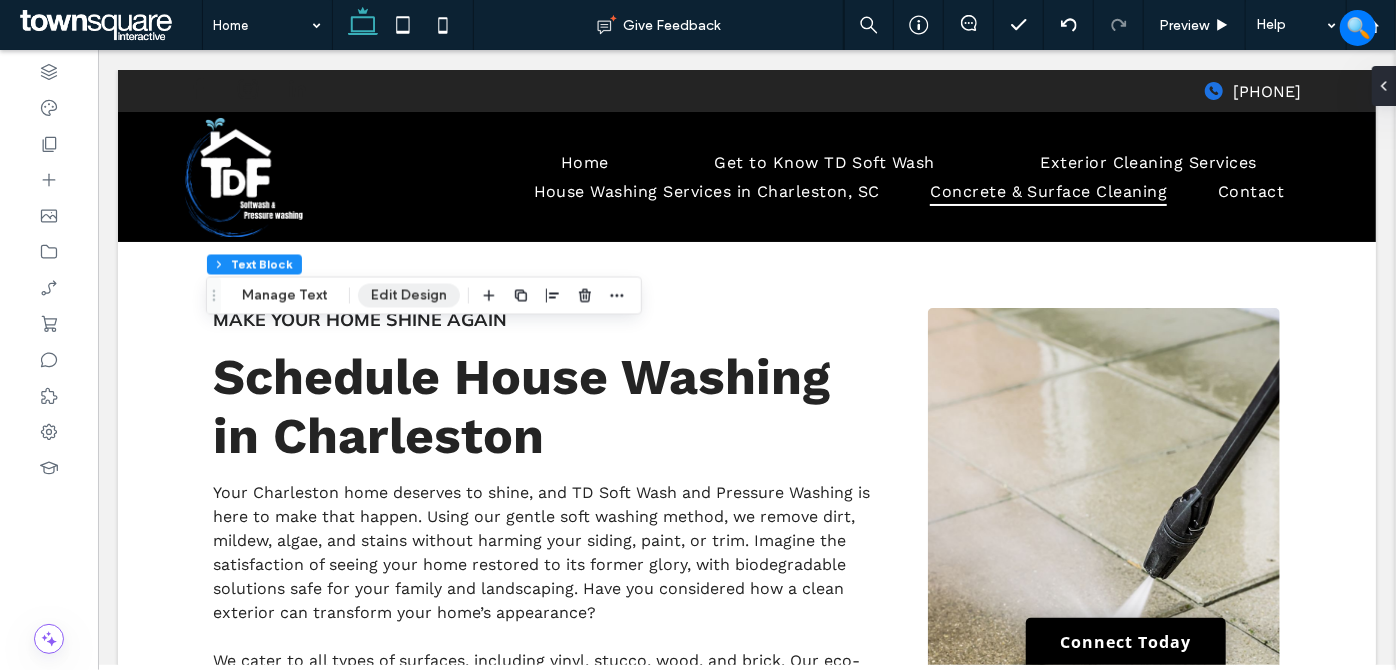 click on "Edit Design" at bounding box center [409, 296] 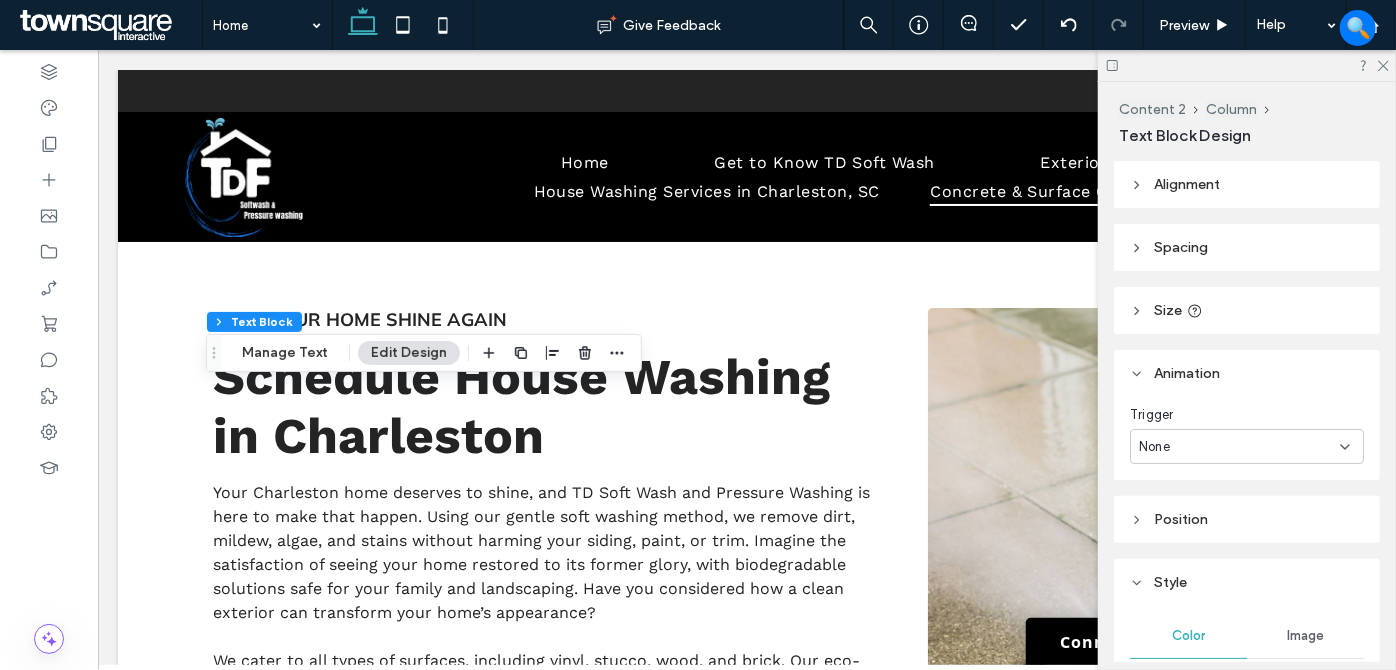 click on "None" at bounding box center (1239, 447) 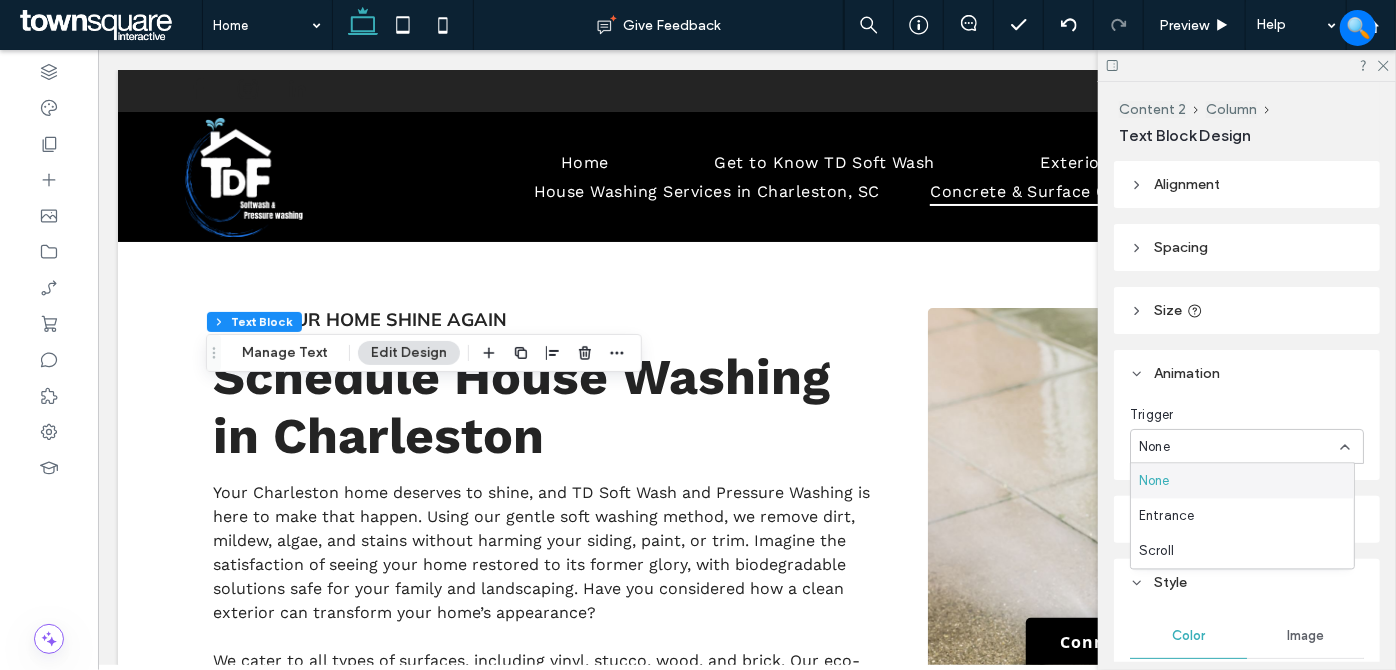 click on "None" at bounding box center (1242, 481) 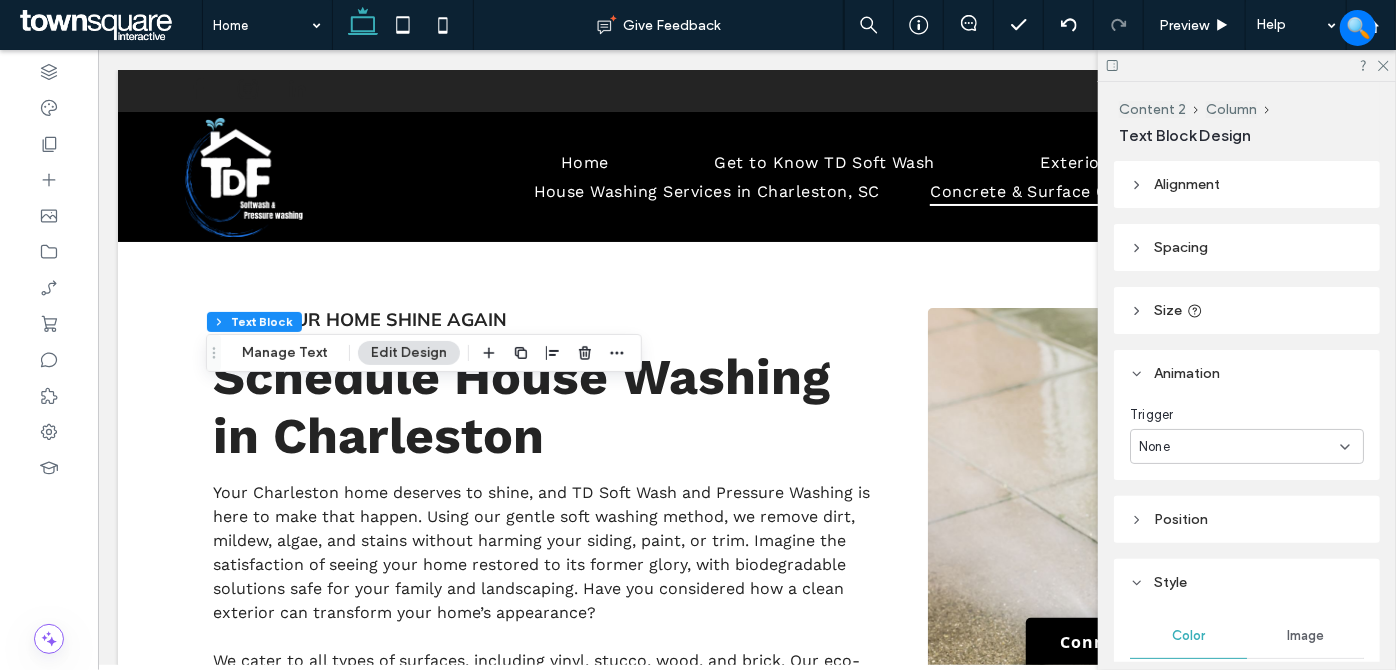 click on "None" at bounding box center [1239, 447] 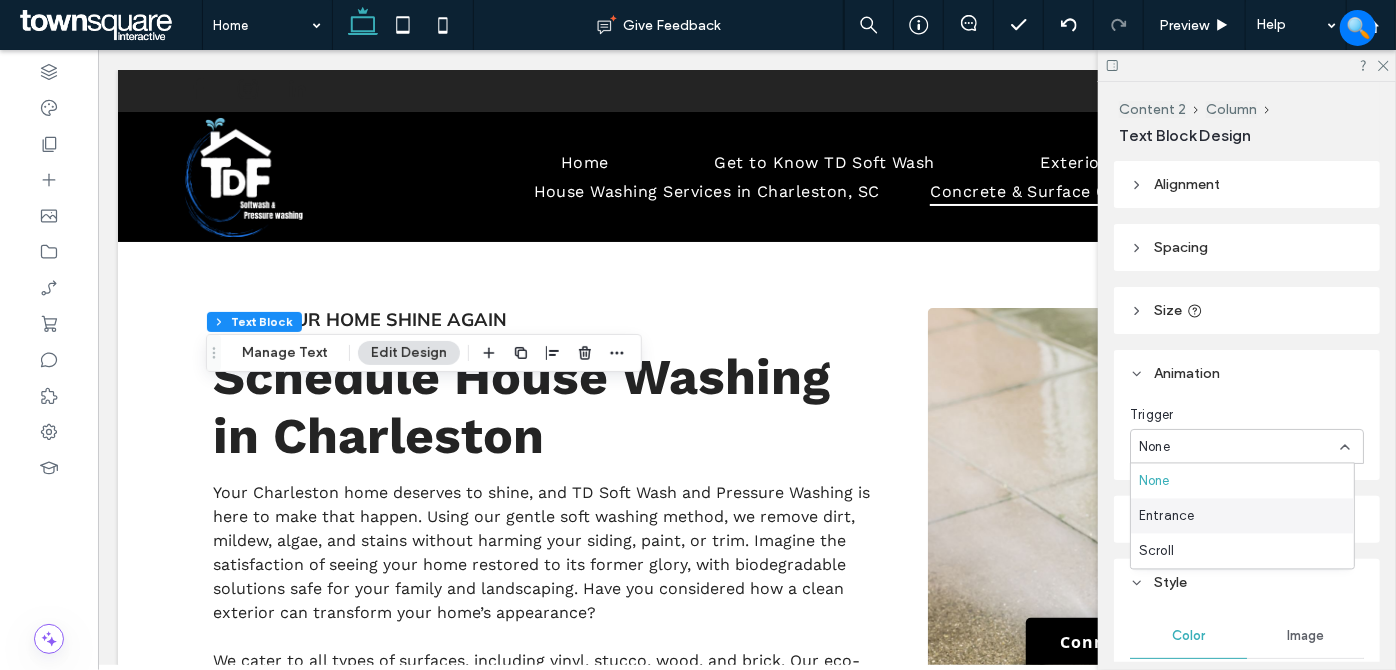 click on "Entrance" at bounding box center (1242, 516) 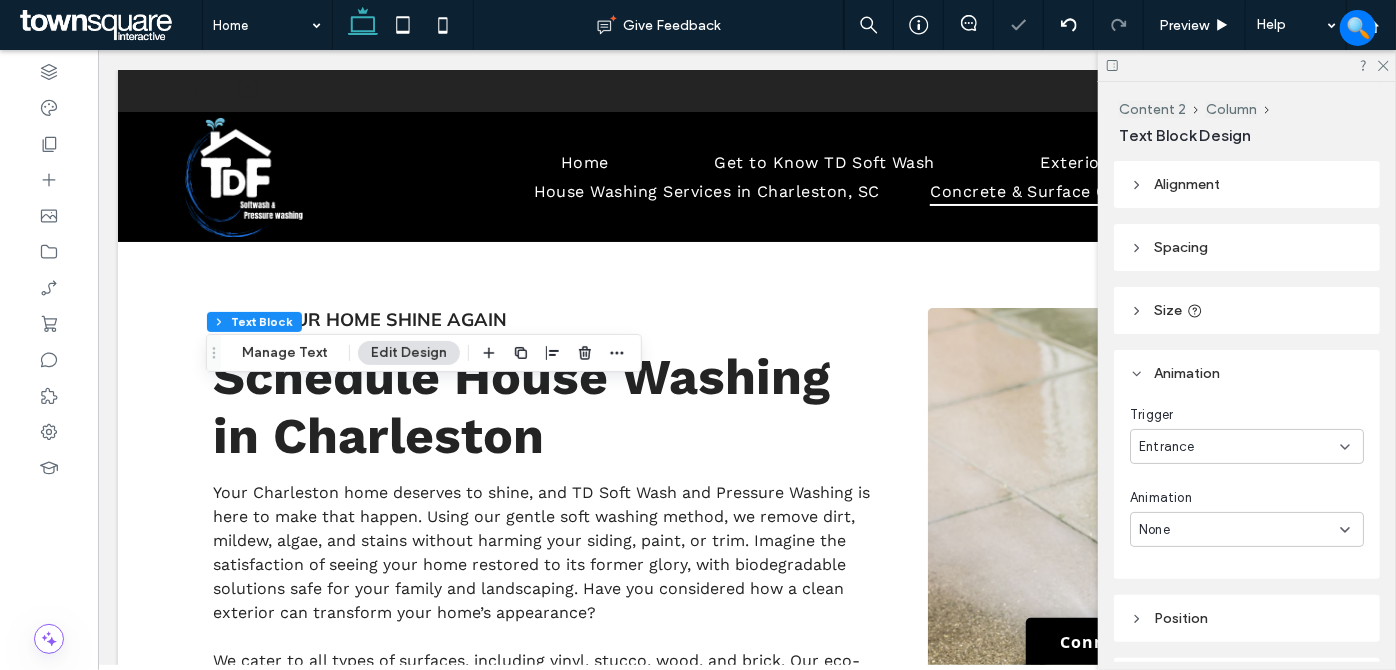 drag, startPoint x: 1217, startPoint y: 441, endPoint x: 1213, endPoint y: 457, distance: 16.492422 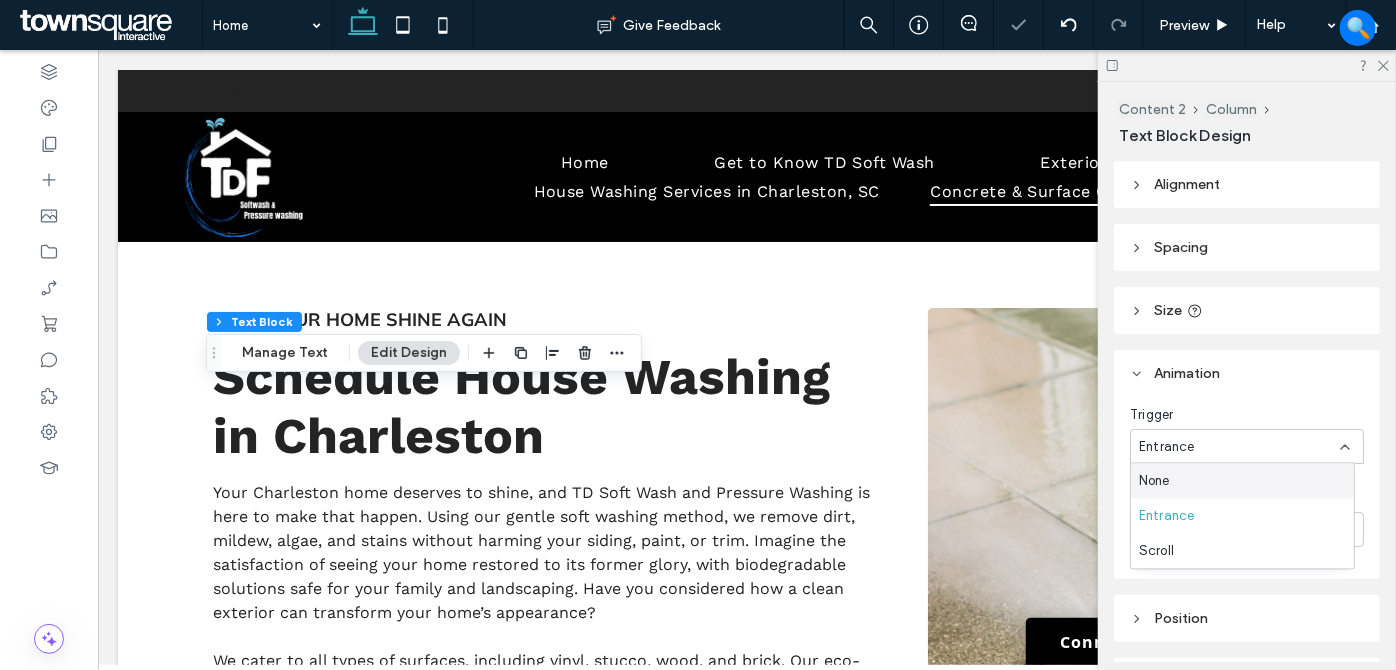 click on "None" at bounding box center (1242, 481) 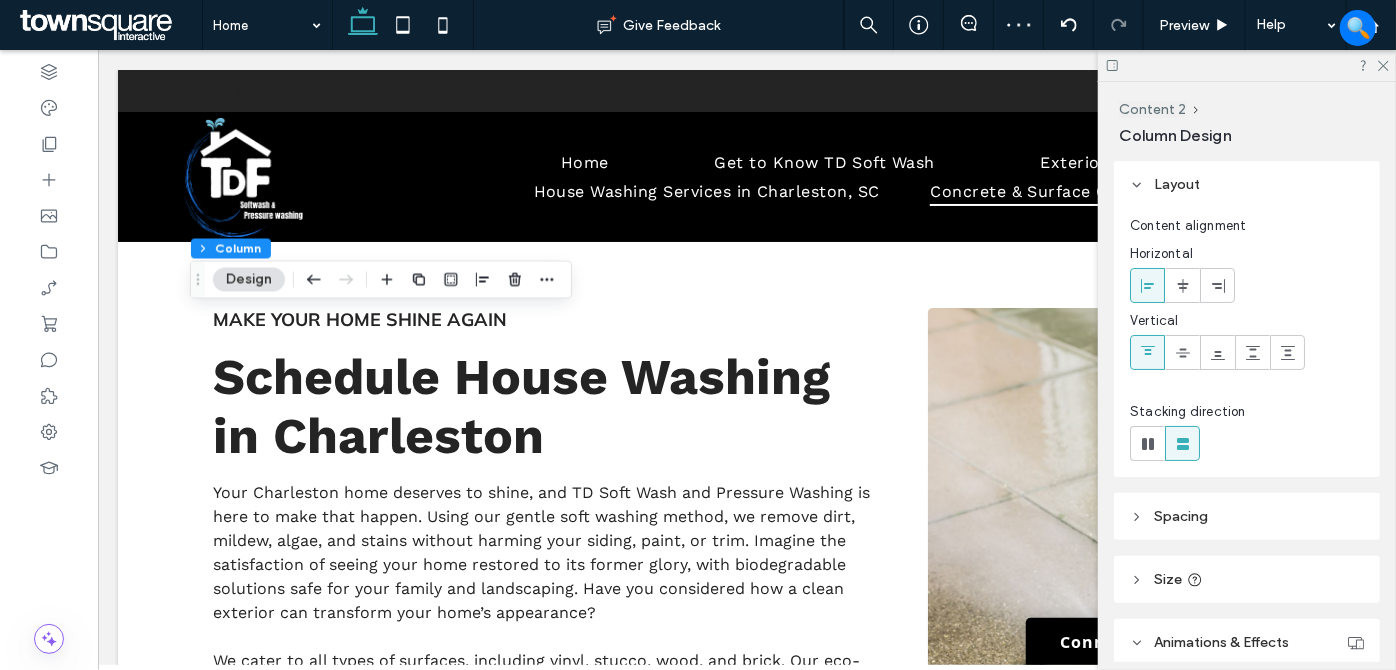 scroll, scrollTop: 181, scrollLeft: 0, axis: vertical 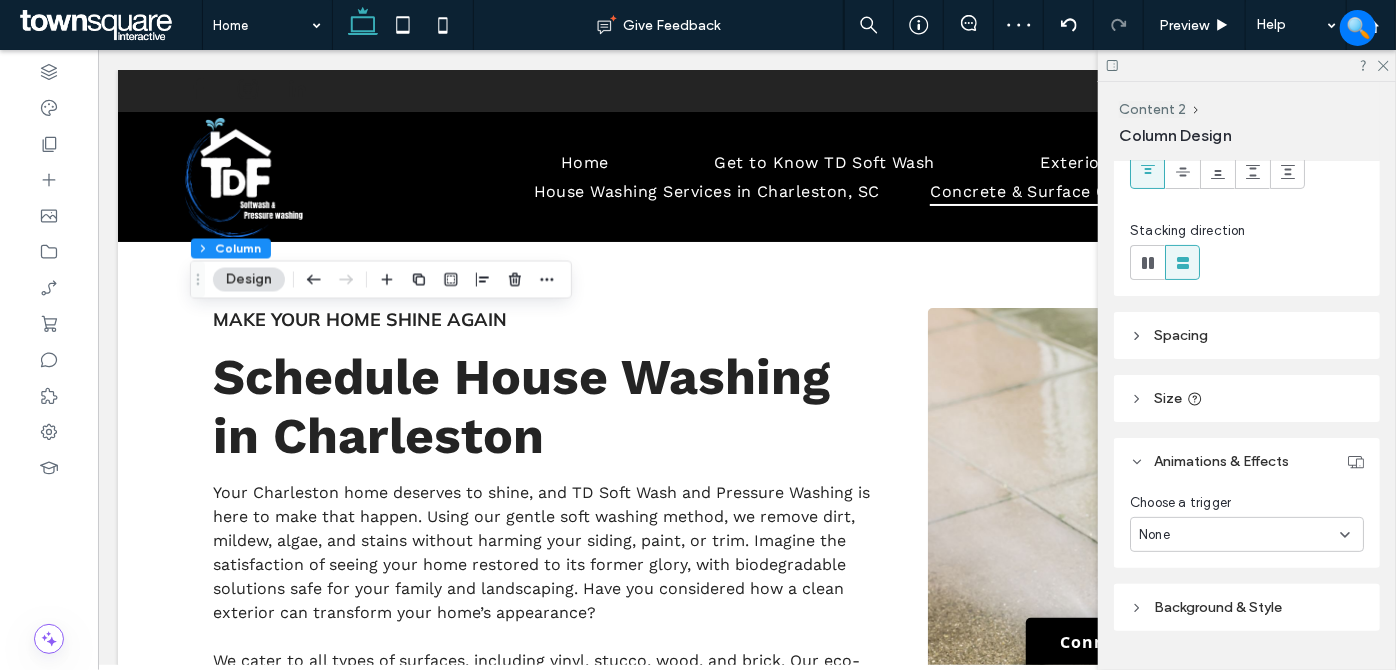 click on "None" at bounding box center [1239, 535] 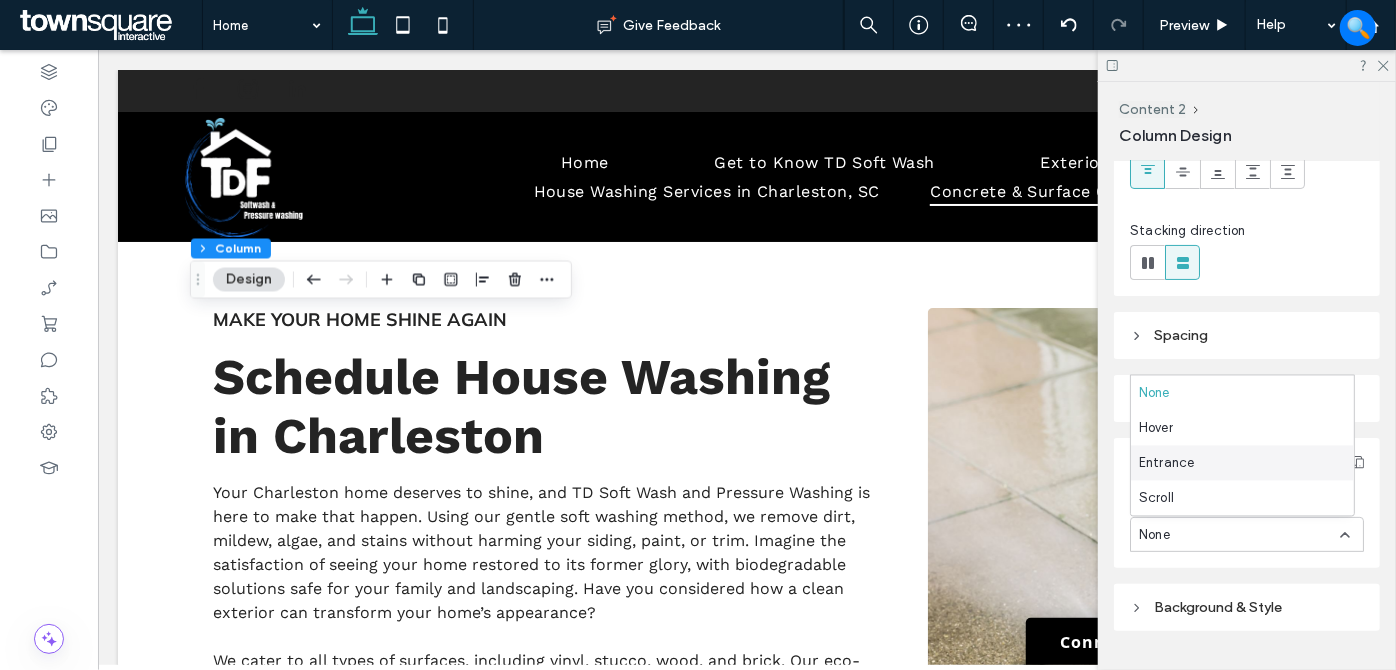 click on "Entrance" at bounding box center (1242, 463) 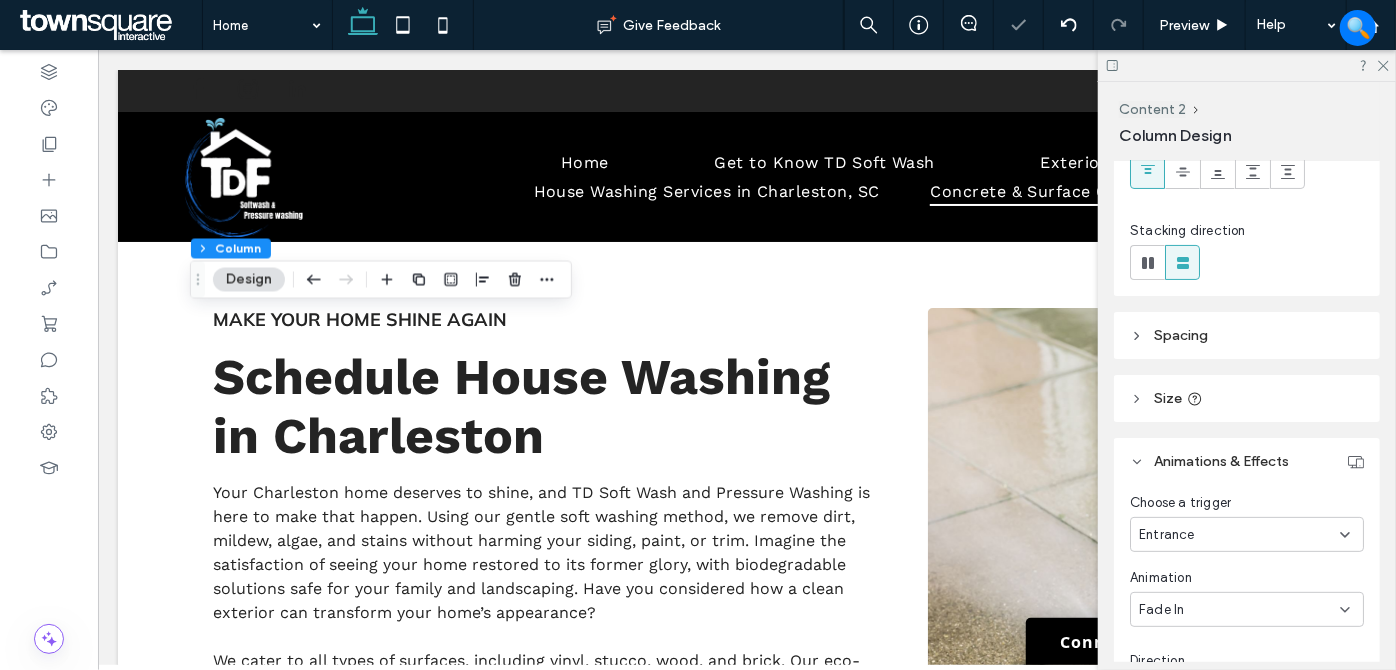 click on "Entrance" at bounding box center [1239, 535] 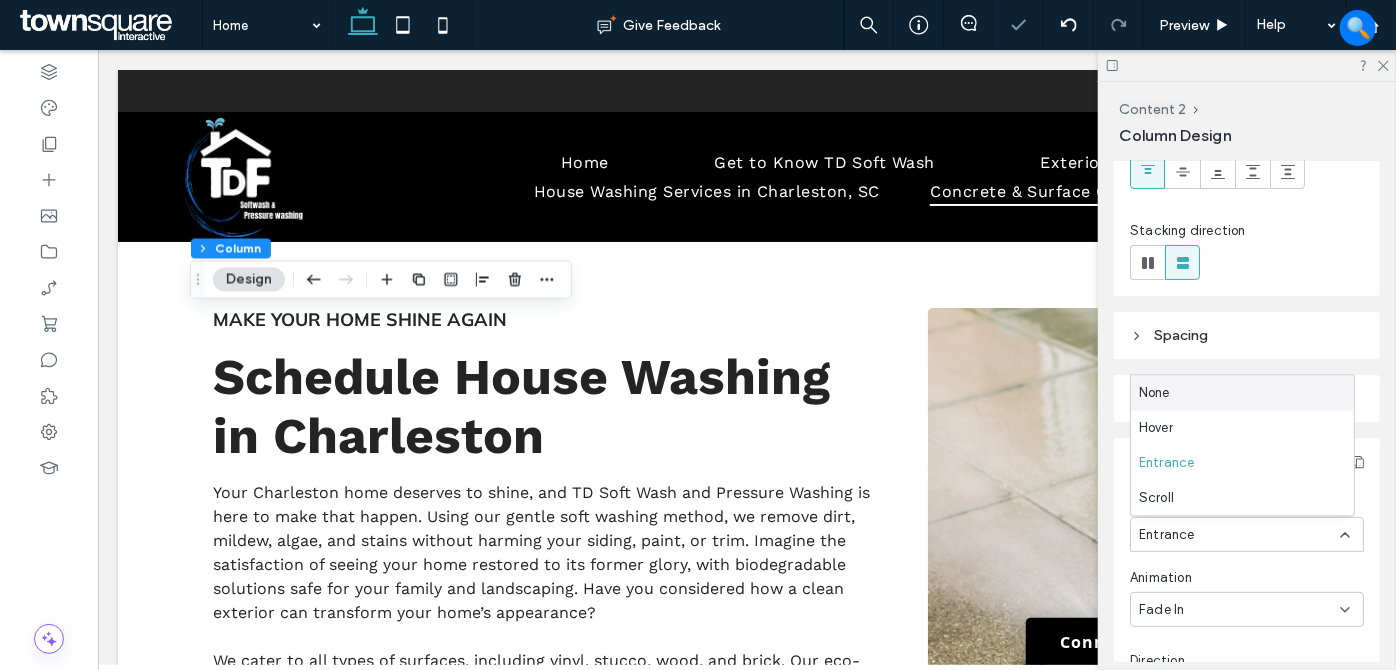 click on "None" at bounding box center (1242, 393) 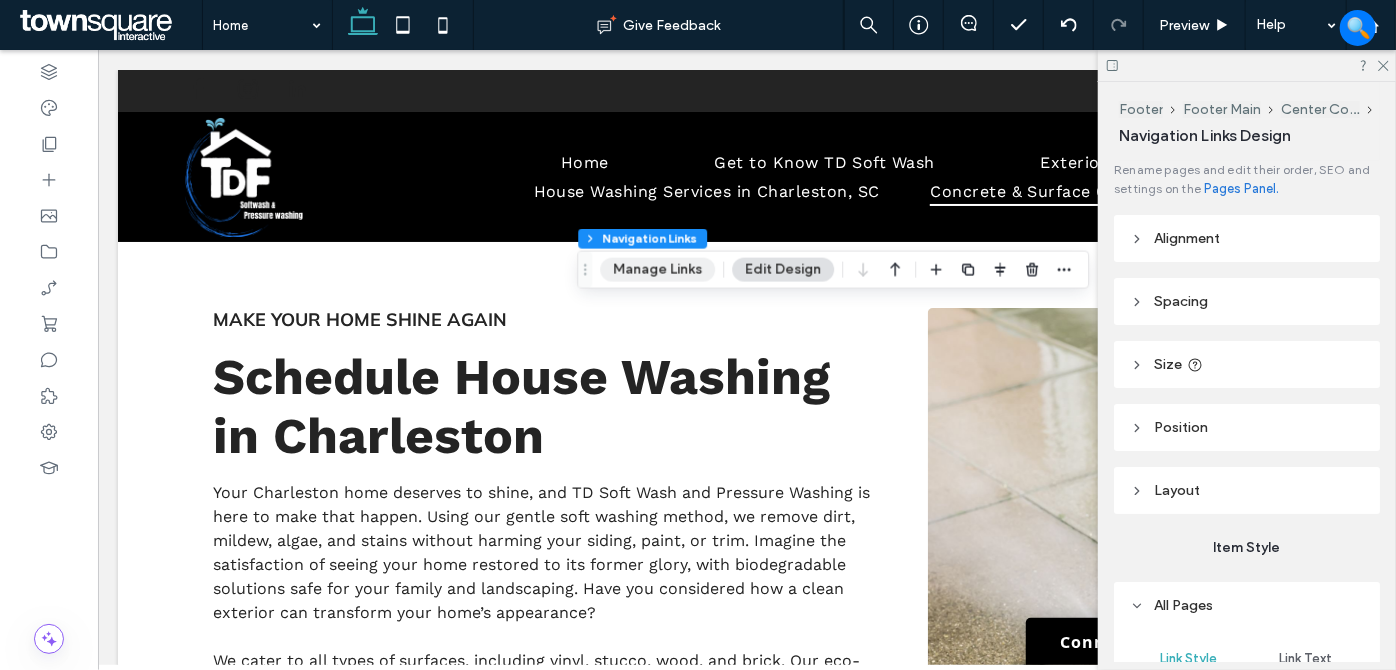 drag, startPoint x: 647, startPoint y: 259, endPoint x: 706, endPoint y: 280, distance: 62.625874 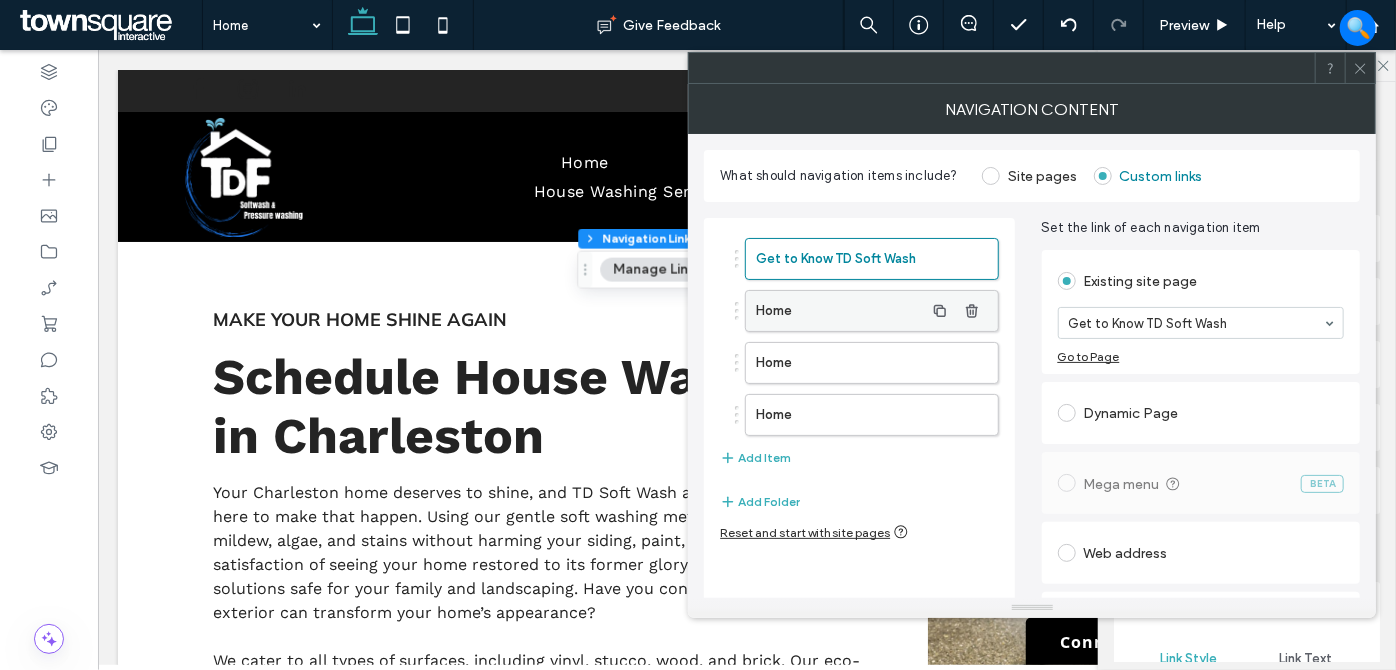 click on "Home" at bounding box center [839, 311] 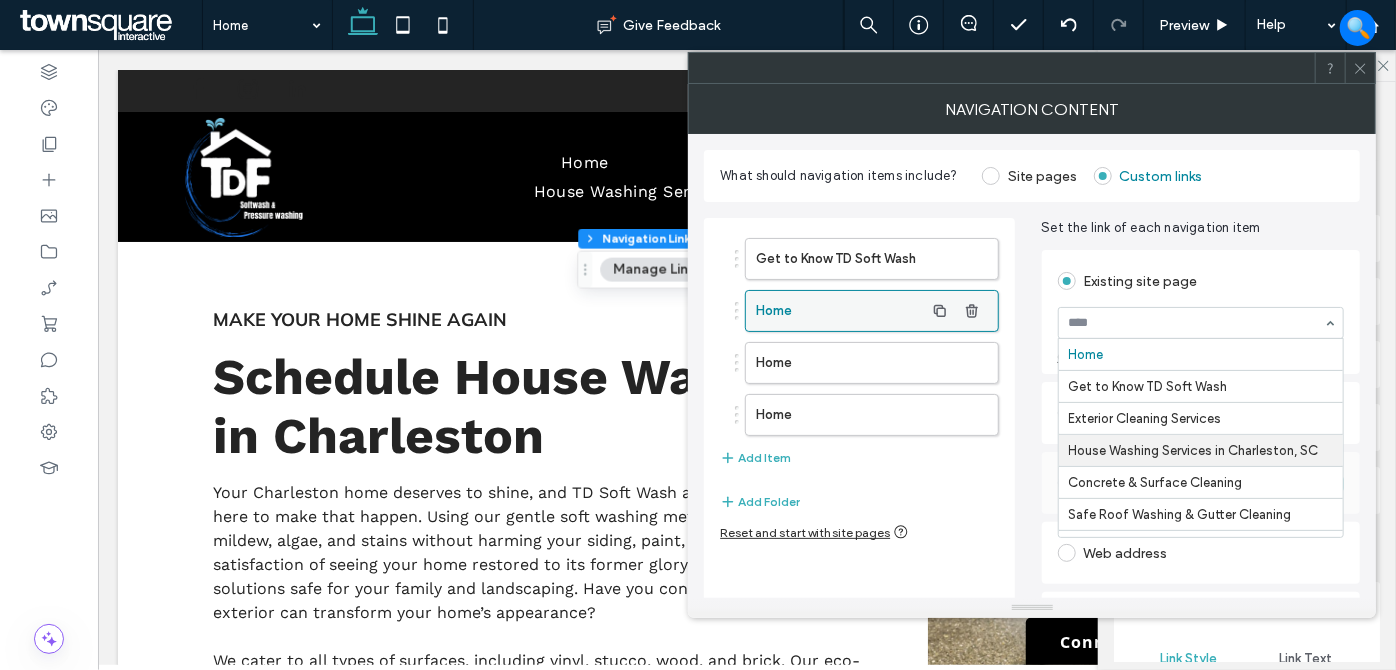 drag, startPoint x: 1149, startPoint y: 455, endPoint x: 900, endPoint y: 302, distance: 292.24988 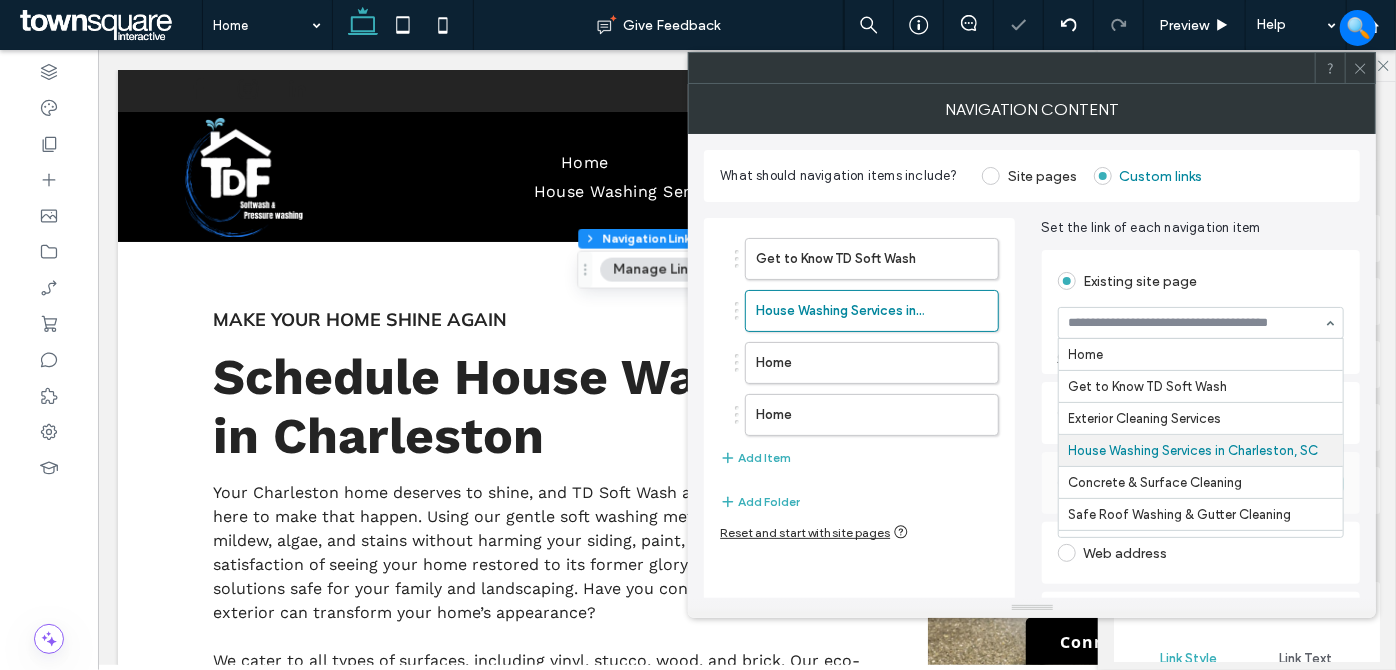 scroll, scrollTop: 63, scrollLeft: 0, axis: vertical 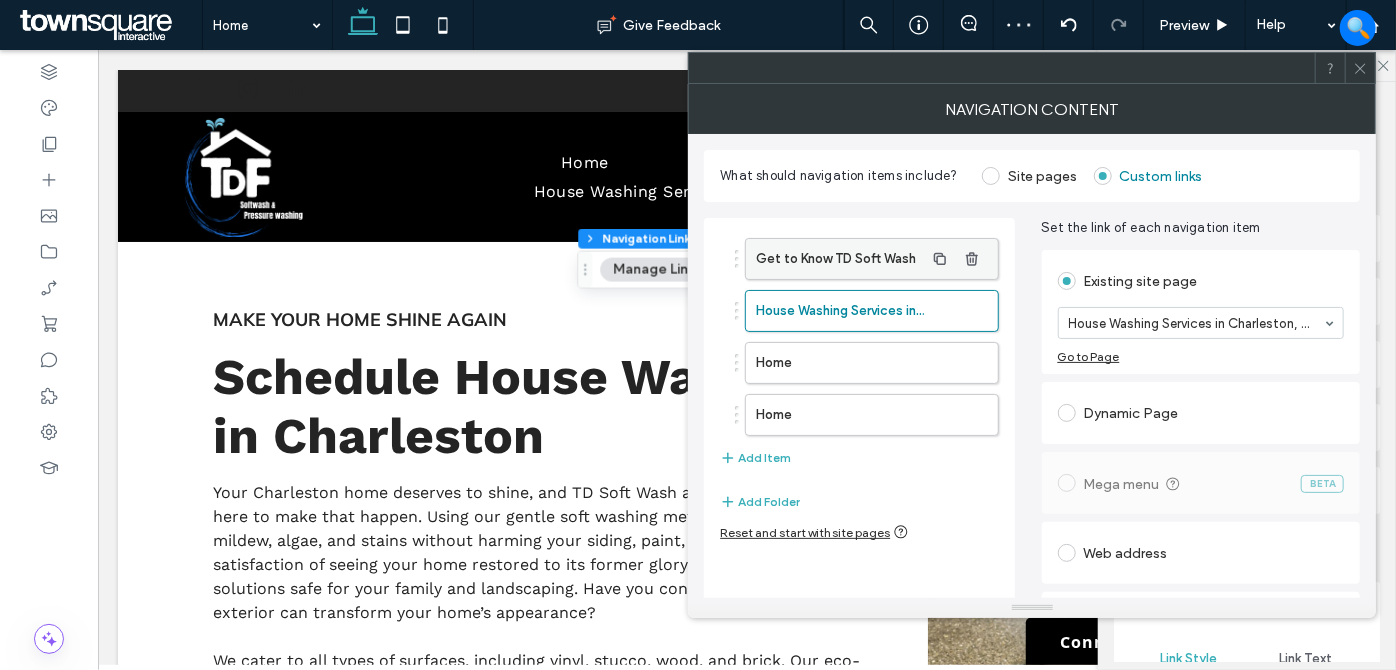 click on "Get to Know TD Soft Wash" at bounding box center [839, 259] 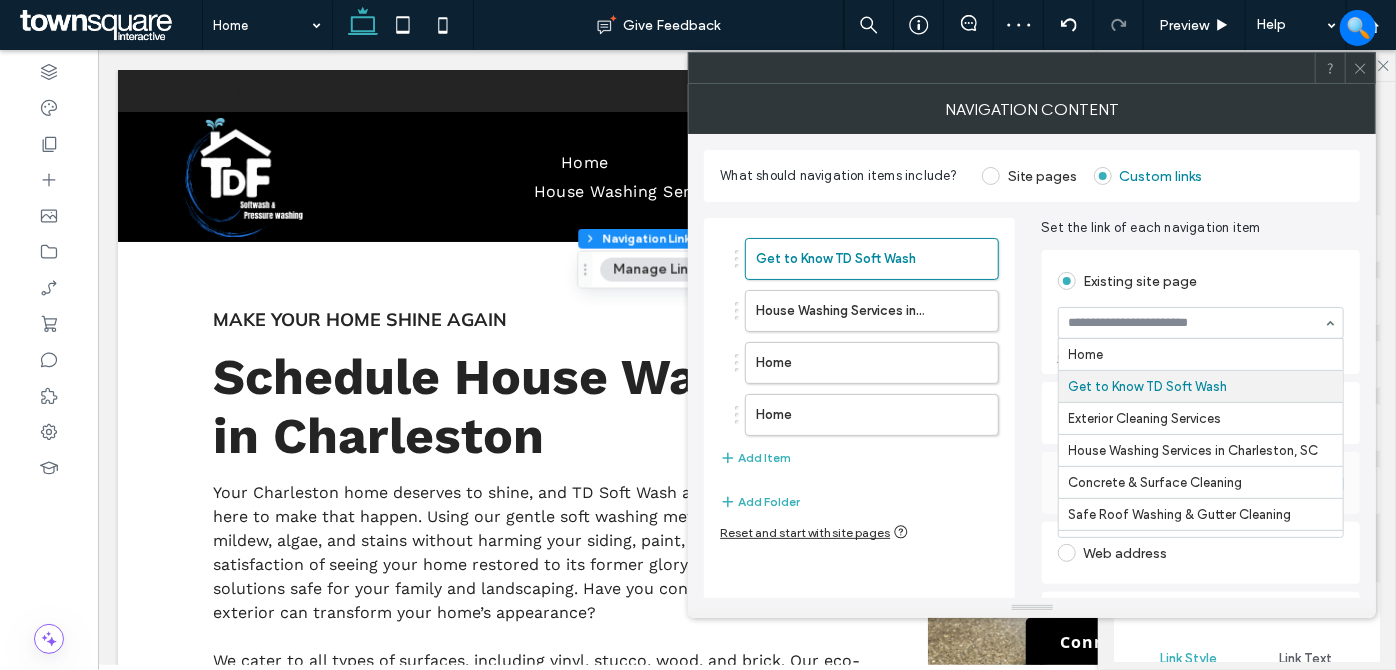 drag, startPoint x: 1173, startPoint y: 317, endPoint x: 1183, endPoint y: 358, distance: 42.201897 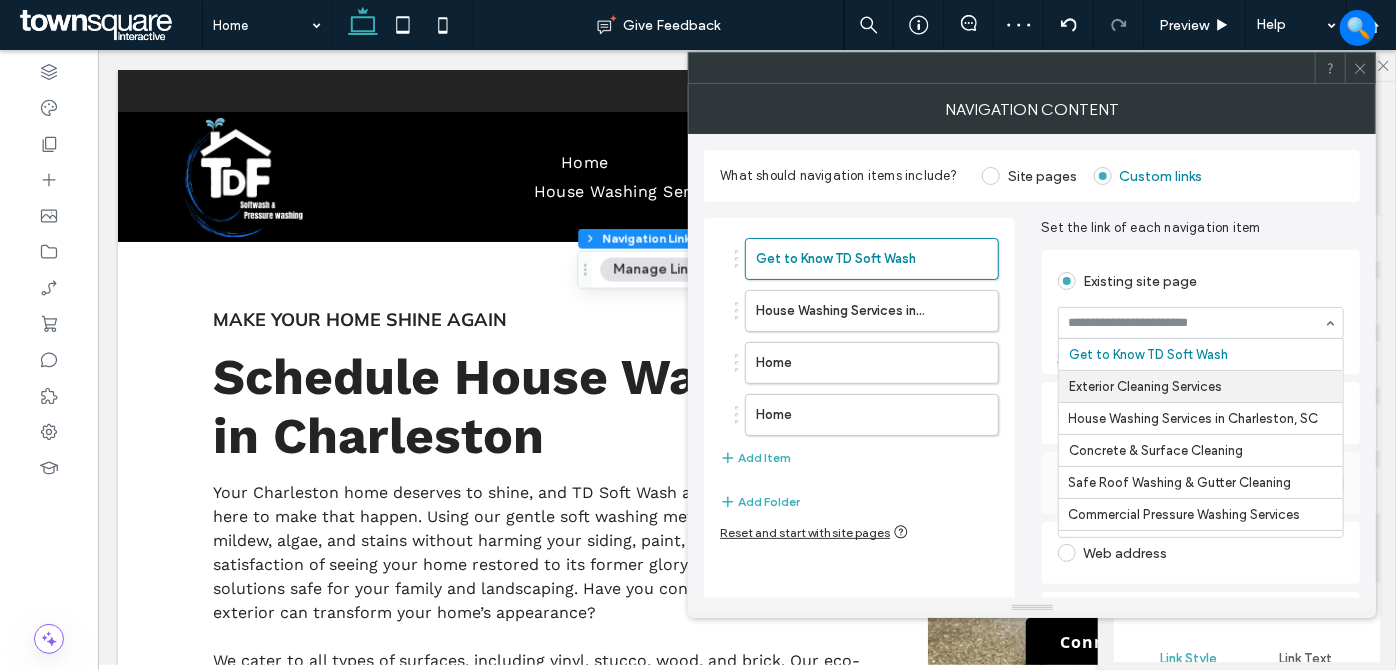 drag, startPoint x: 1181, startPoint y: 391, endPoint x: 984, endPoint y: 387, distance: 197.0406 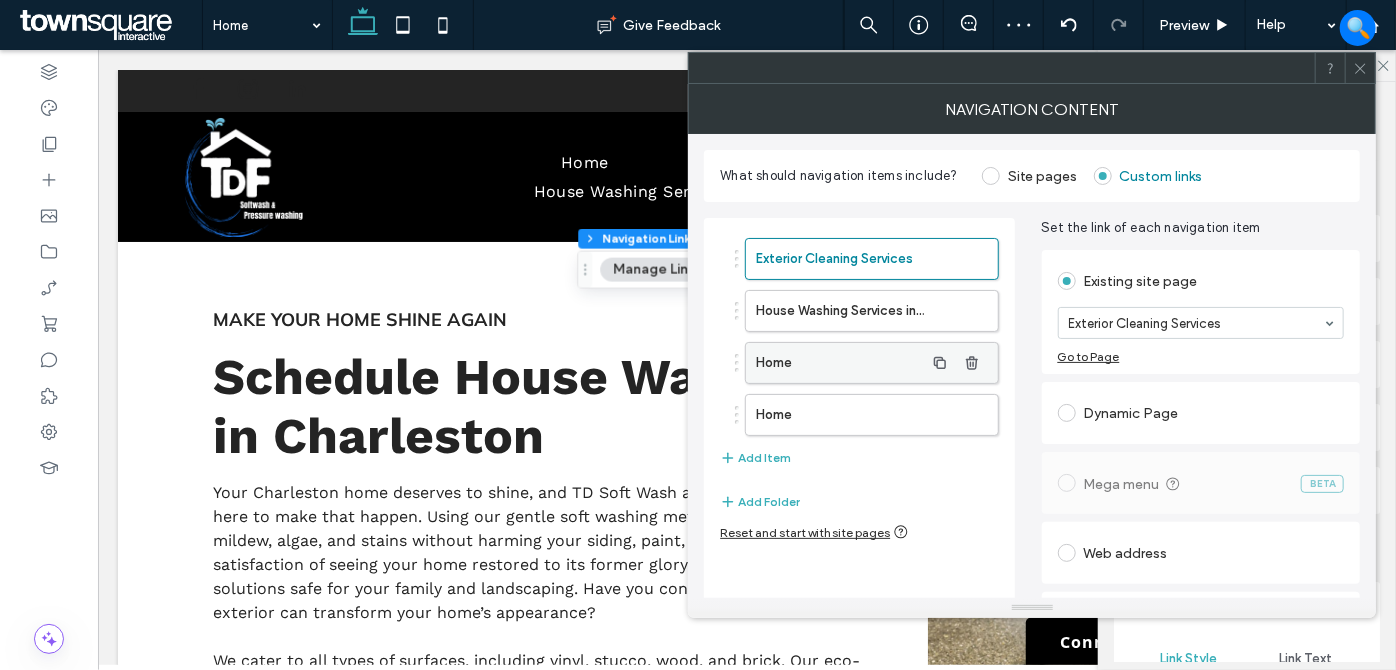 click on "Home" at bounding box center (839, 363) 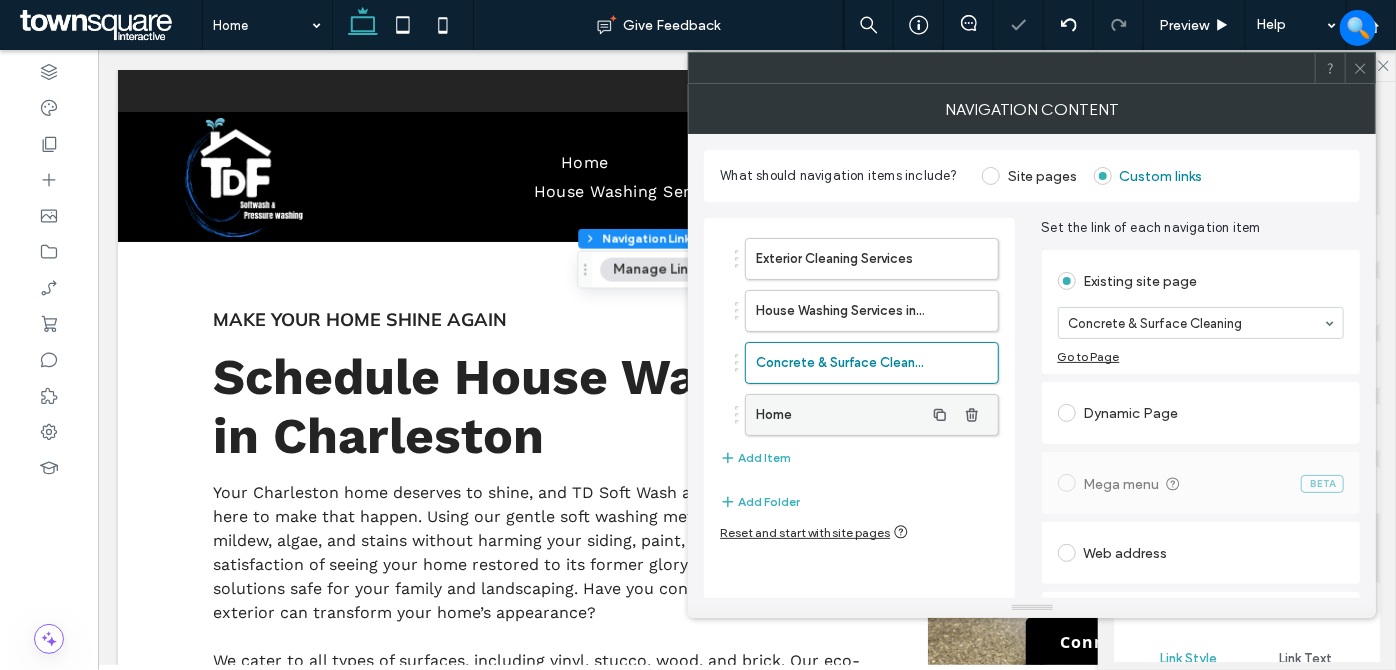drag, startPoint x: 855, startPoint y: 394, endPoint x: 890, endPoint y: 402, distance: 35.902645 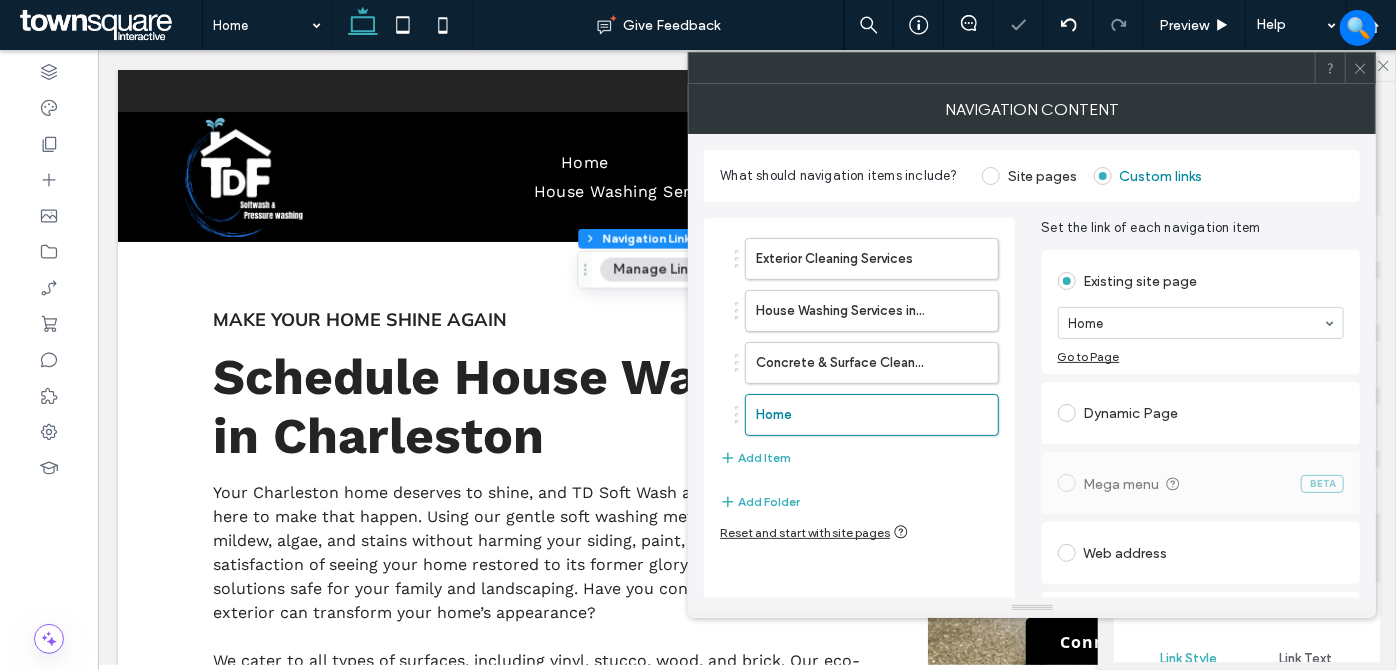 click on "Existing site page" at bounding box center (1201, 281) 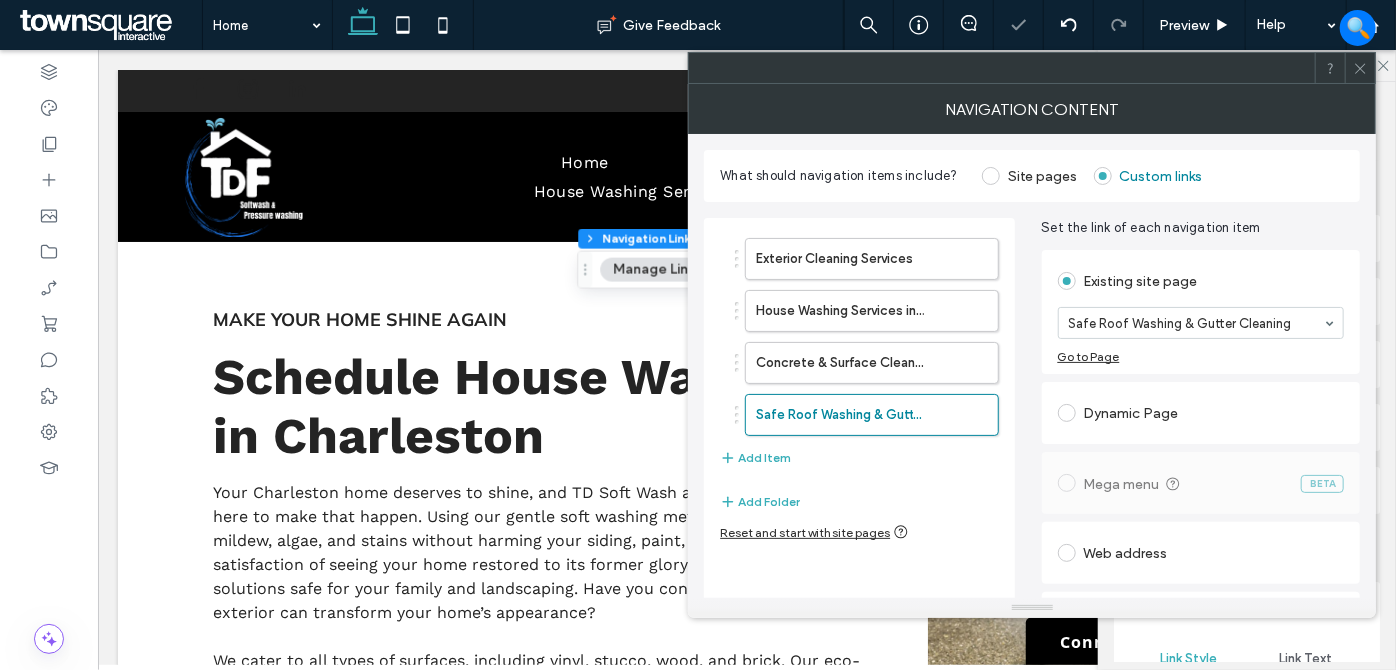 type on "*" 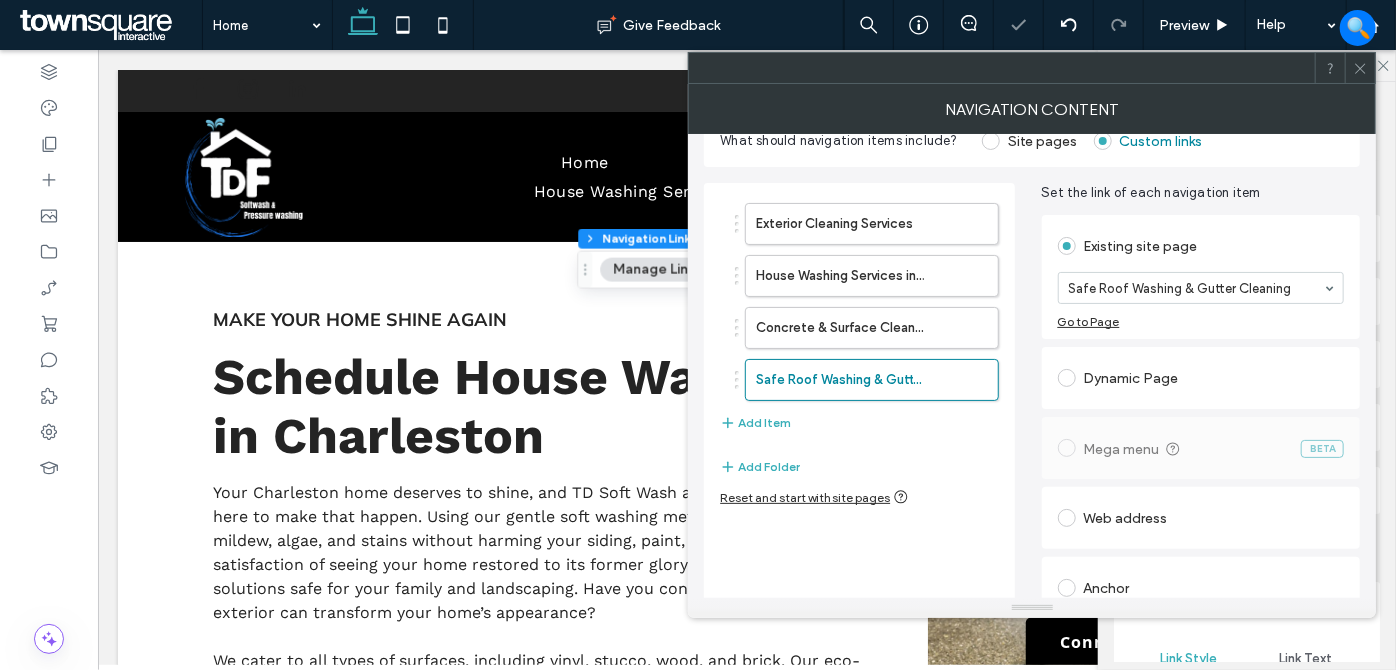 scroll, scrollTop: 54, scrollLeft: 0, axis: vertical 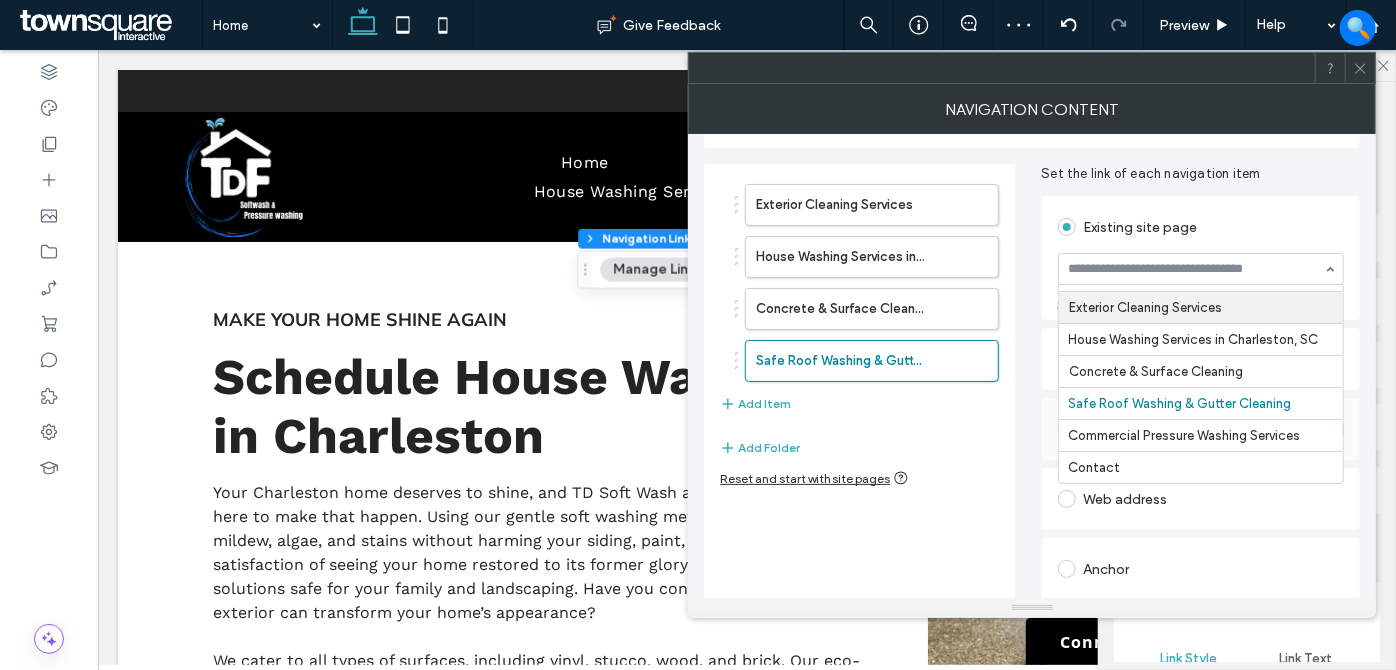 click at bounding box center [1360, 68] 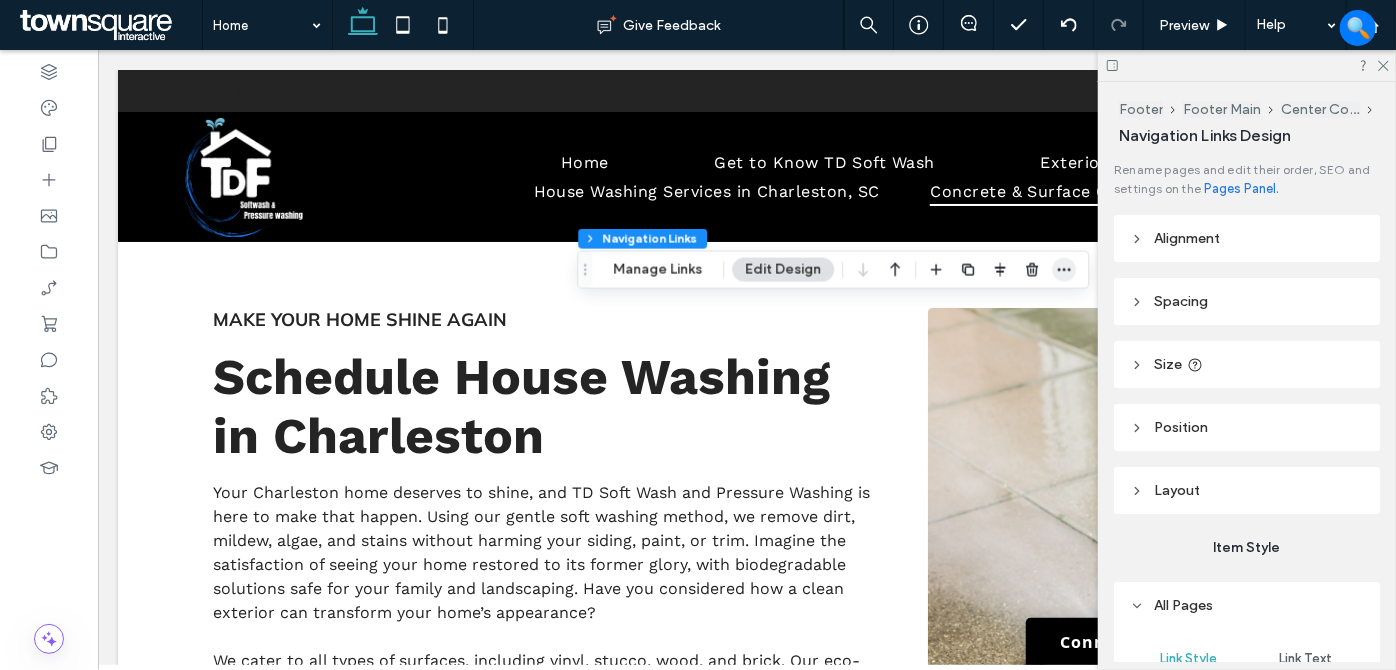 click 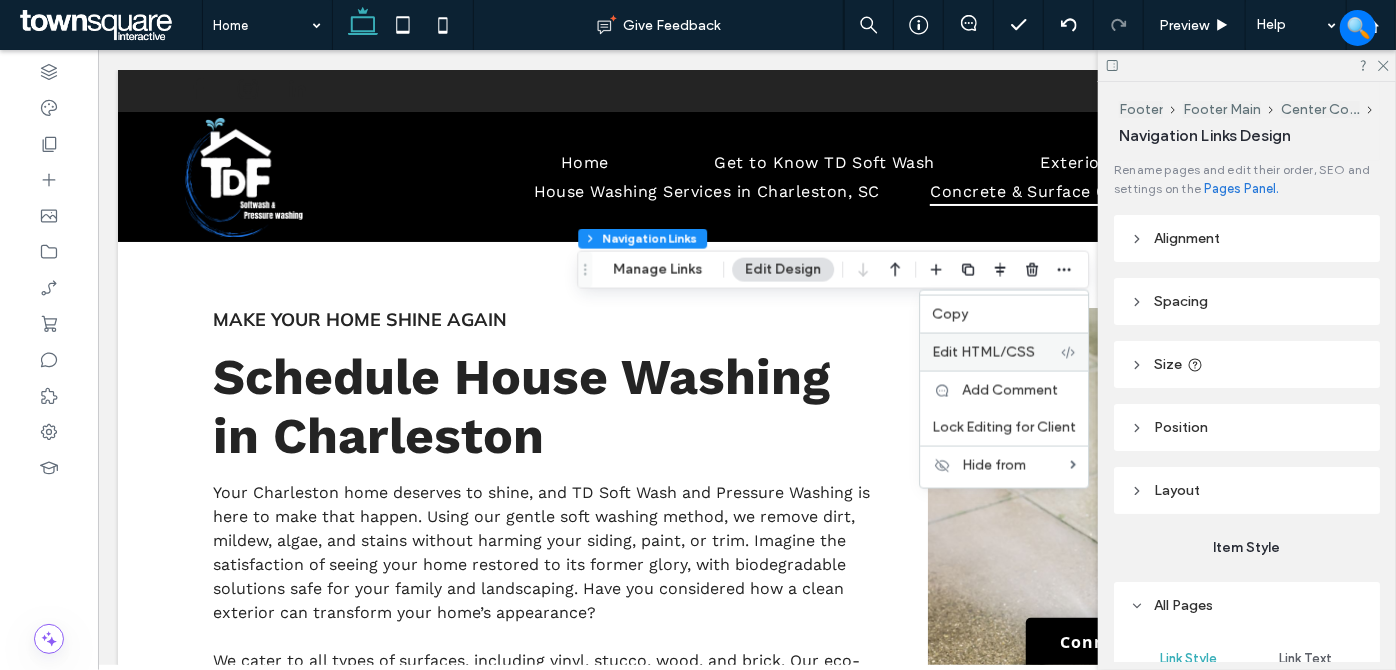 click on "Edit HTML/CSS" at bounding box center (1004, 352) 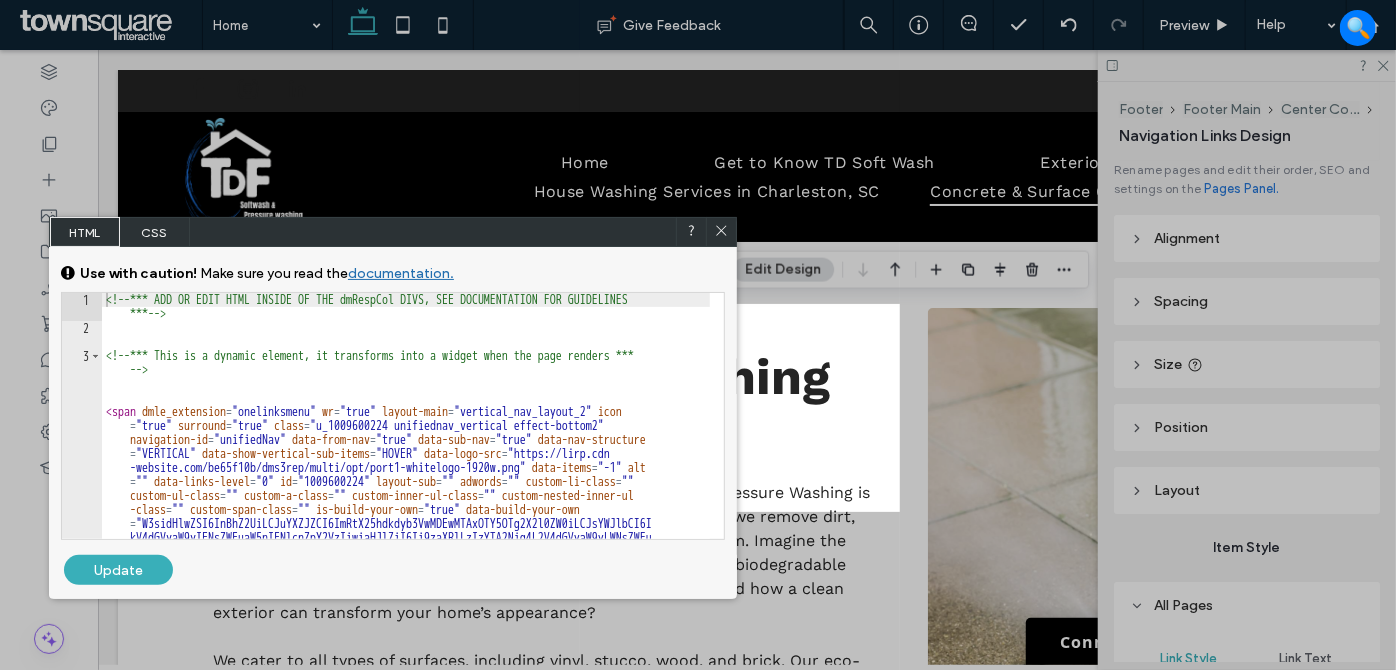 click on "CSS" at bounding box center [155, 232] 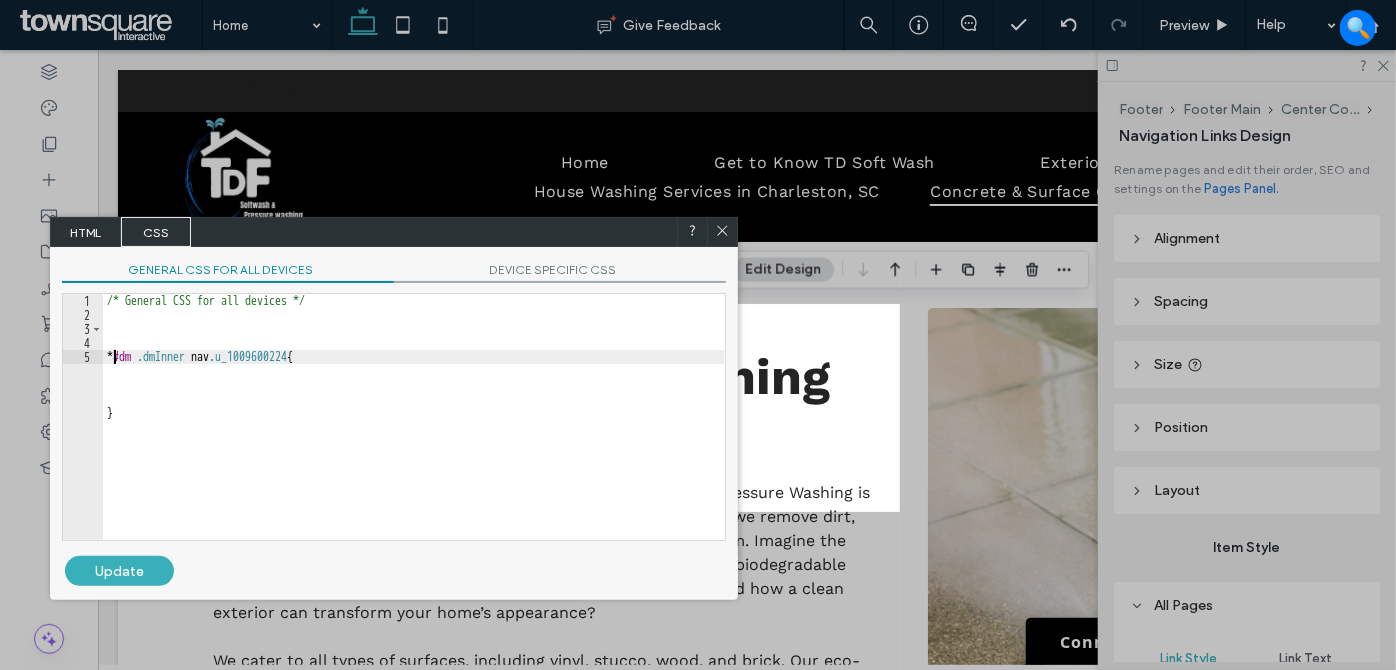 click on "/* General CSS for all devices */ * #dm   .dmInner   nav .u_1009600224 { }" at bounding box center (414, 431) 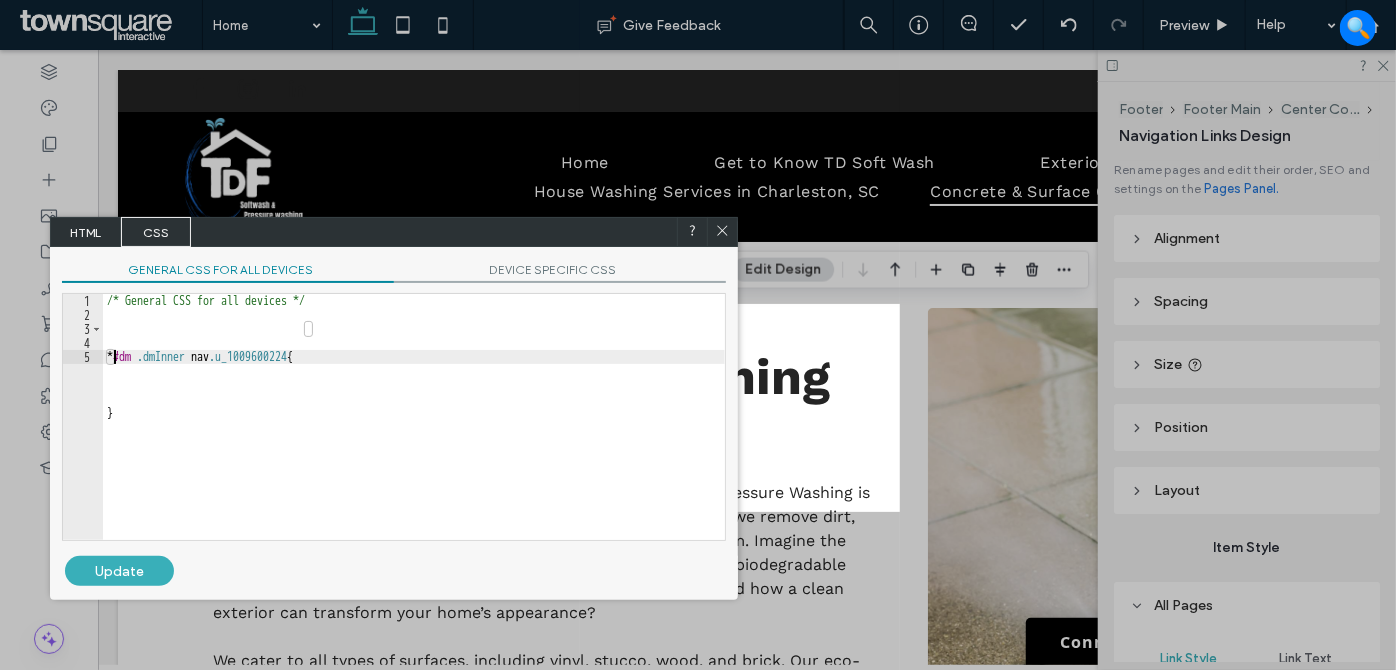 click on "/* General CSS for all devices */ * #dm   .dmInner   nav .u_1009600224 { }" at bounding box center [414, 431] 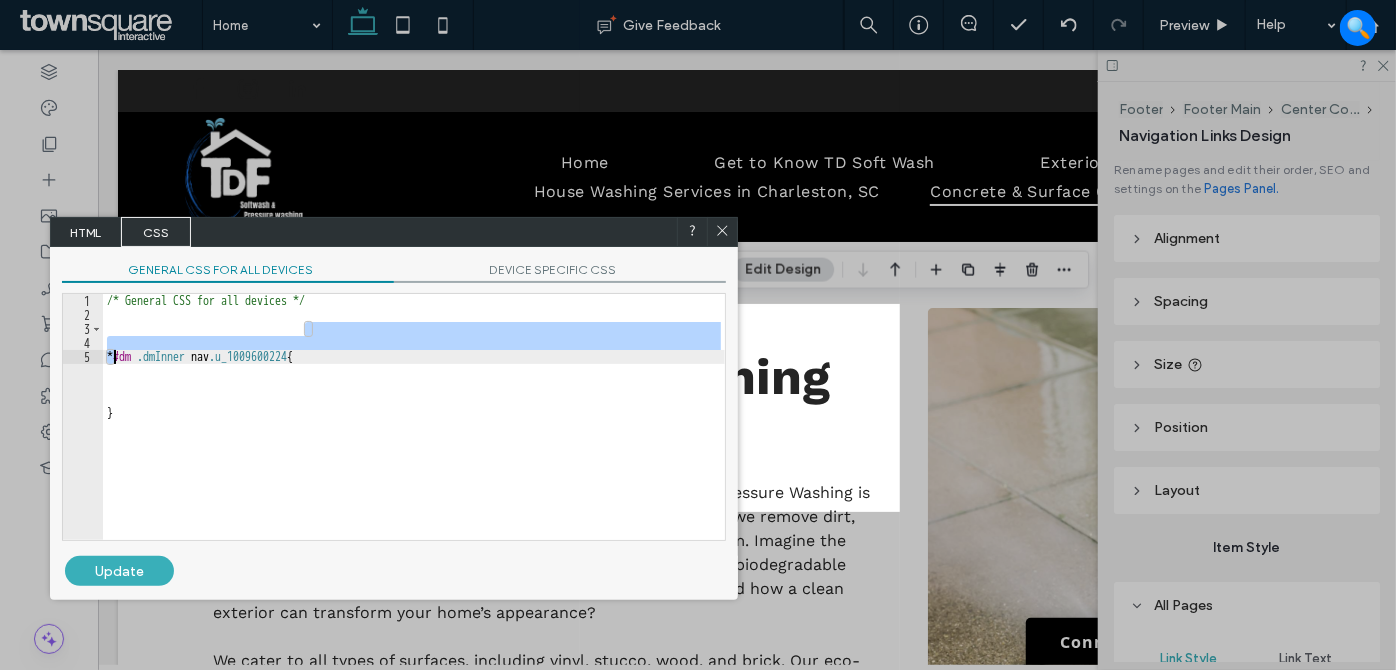 click on "/* General CSS for all devices */ * #dm   .dmInner   nav .u_1009600224 { }" at bounding box center (414, 431) 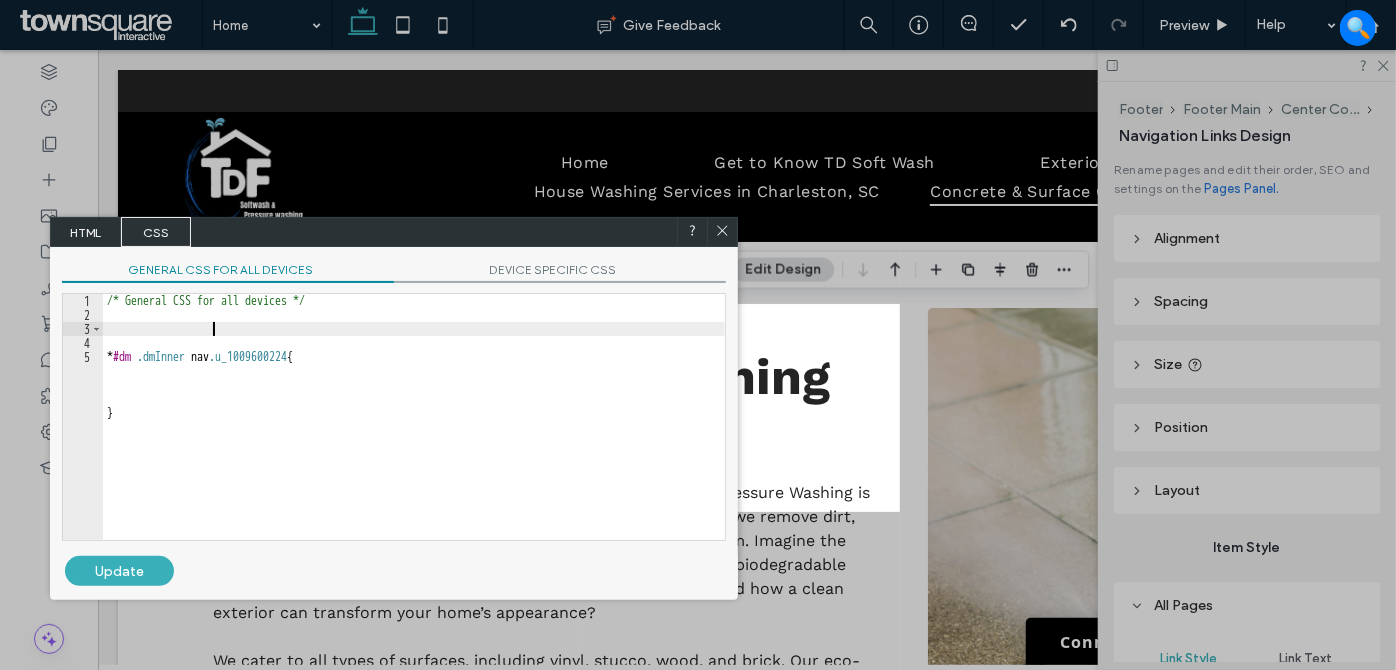 click on "/* General CSS for all devices */ * #dm   .dmInner   nav .u_1009600224 { }" at bounding box center (414, 431) 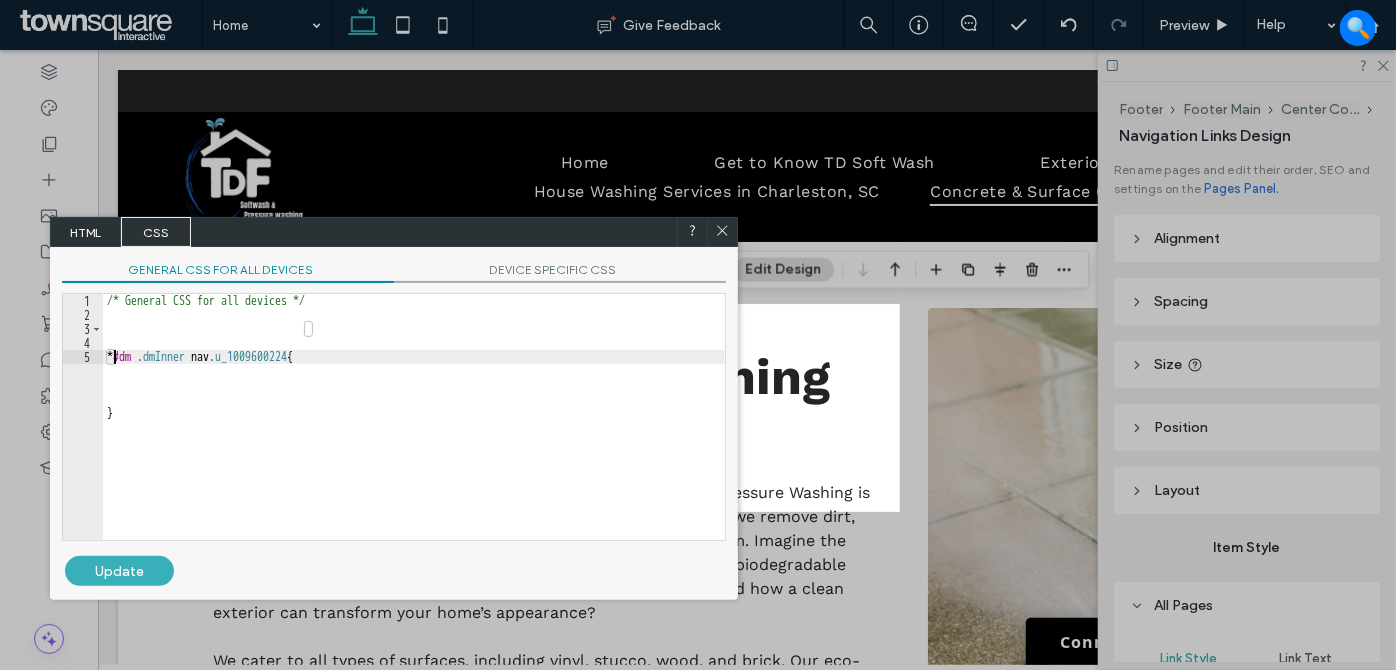 drag, startPoint x: 133, startPoint y: 413, endPoint x: 113, endPoint y: 353, distance: 63.245552 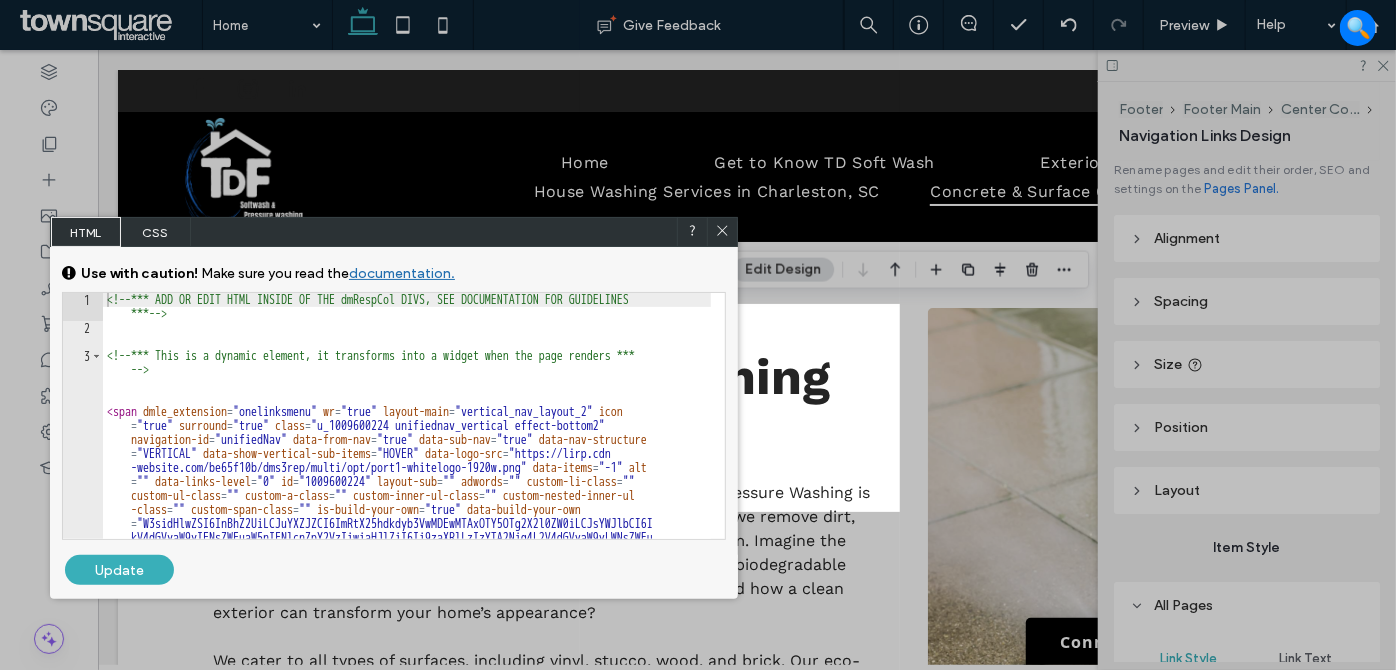click on "CSS" at bounding box center (156, 232) 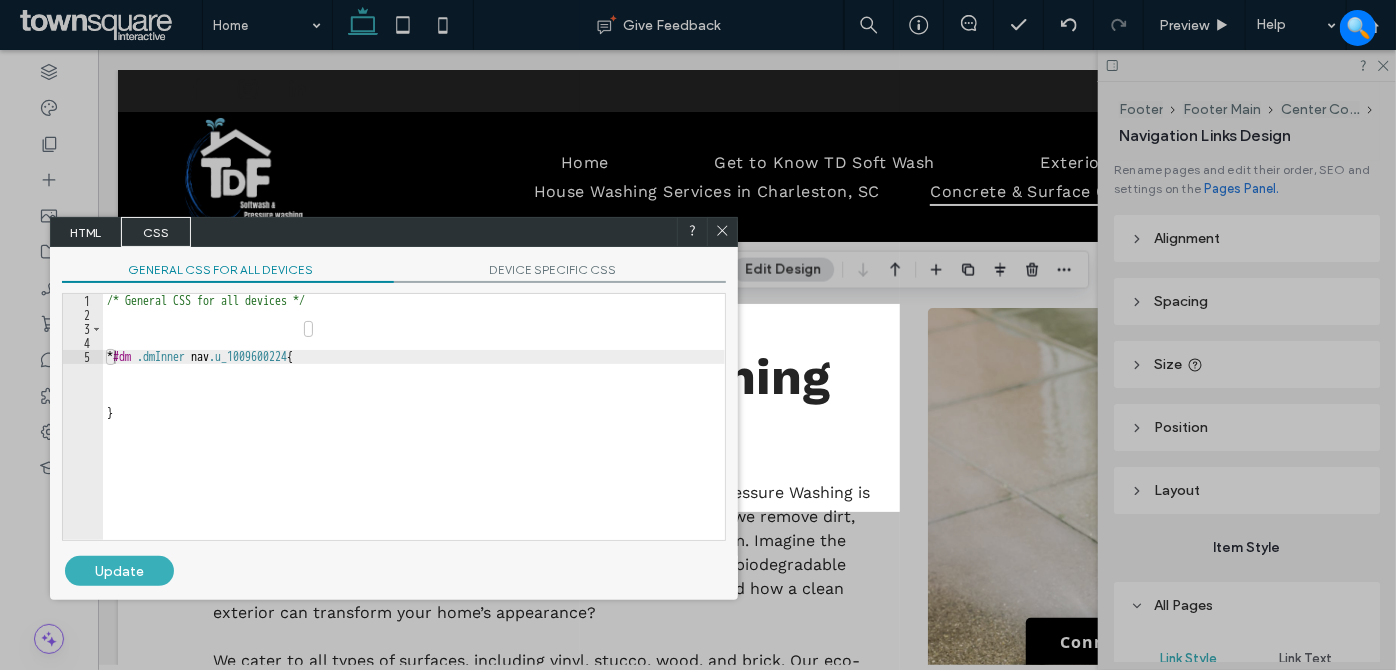 click on "/* General CSS for all devices */ * #dm   .dmInner   nav .u_1009600224 { }" at bounding box center [414, 431] 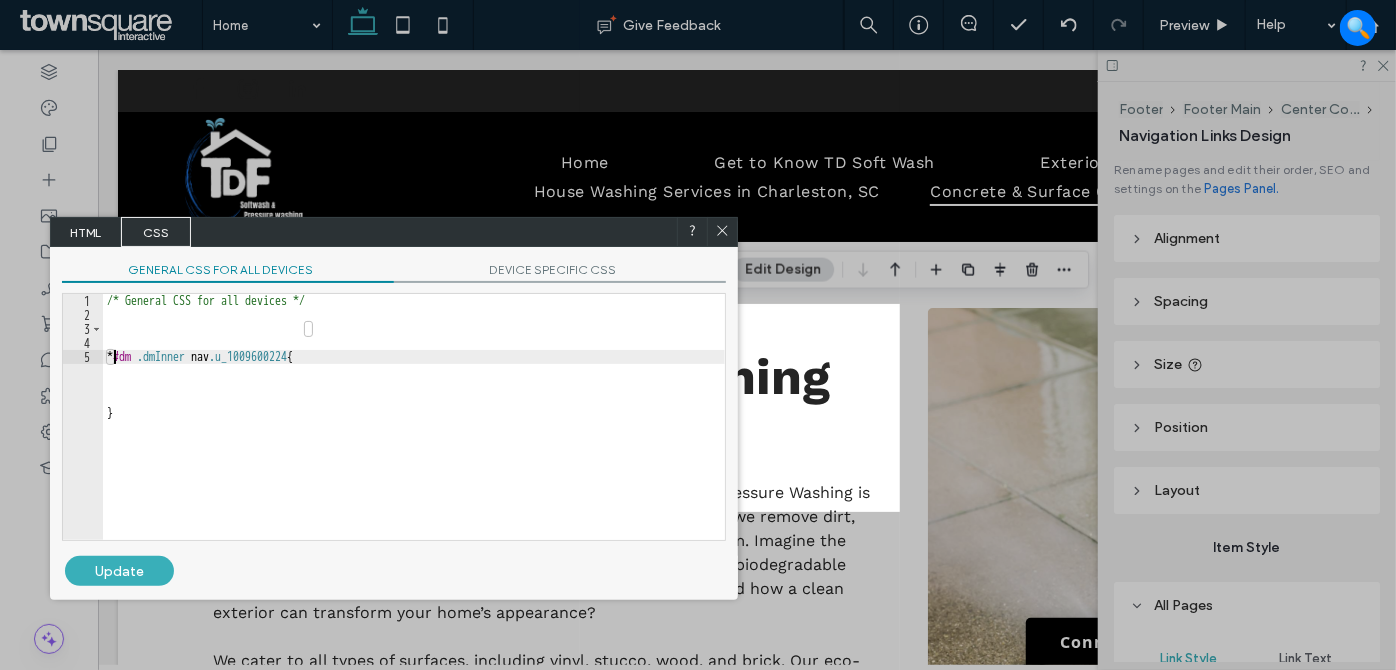 click on "/* General CSS for all devices */ * #dm   .dmInner   nav .u_1009600224 { }" at bounding box center (414, 431) 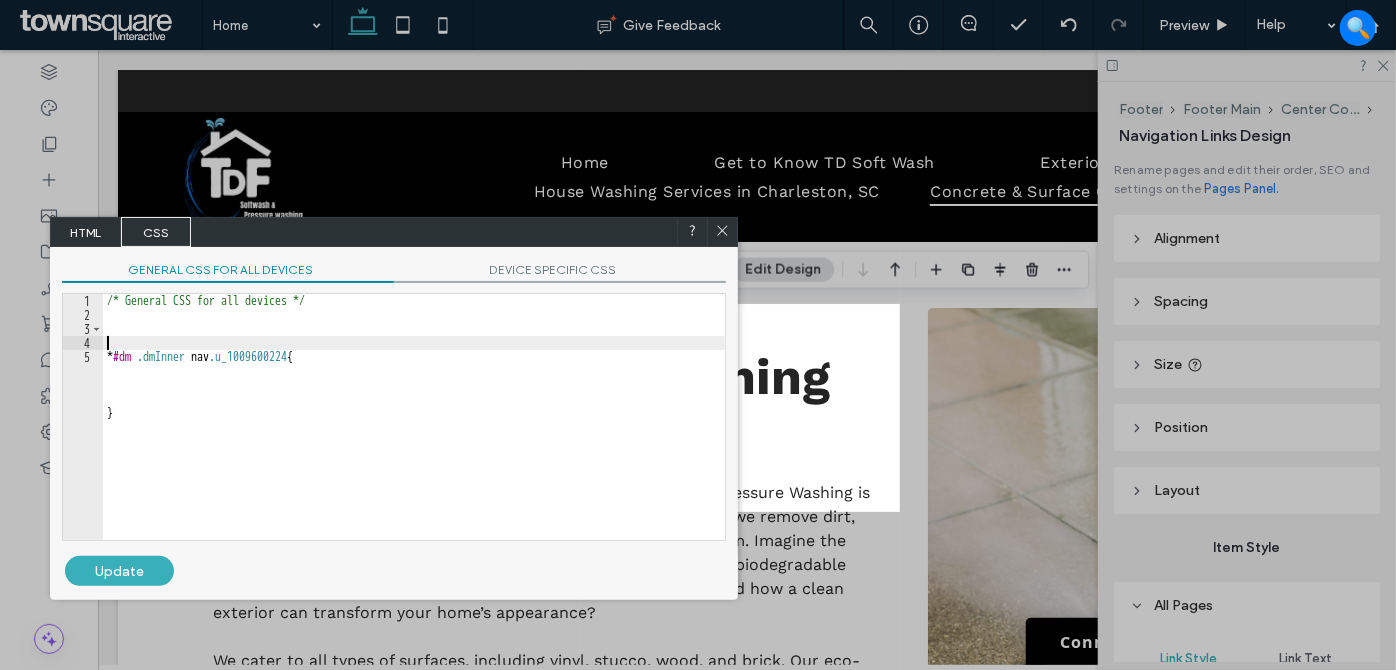 click on "/* General CSS for all devices */ * #dm   .dmInner   nav .u_1009600224 { }" at bounding box center (414, 431) 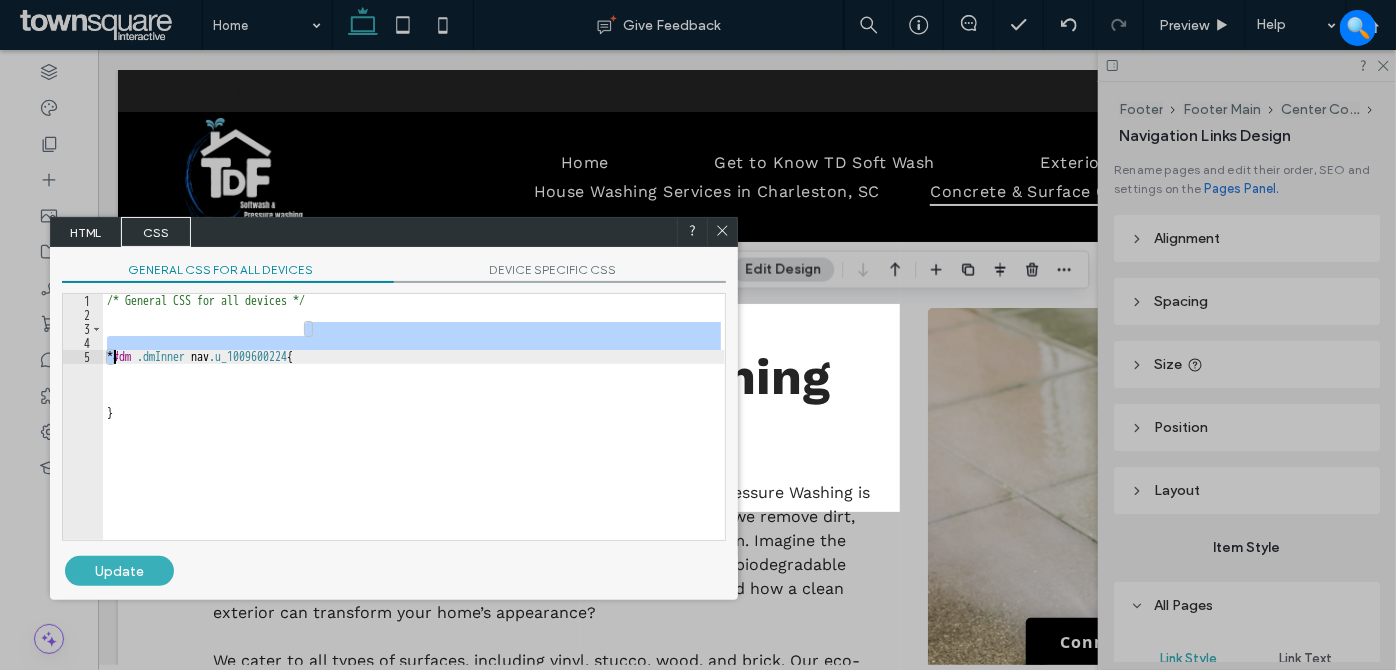 click on "/* General CSS for all devices */ * #dm   .dmInner   nav .u_1009600224 { }" at bounding box center (414, 431) 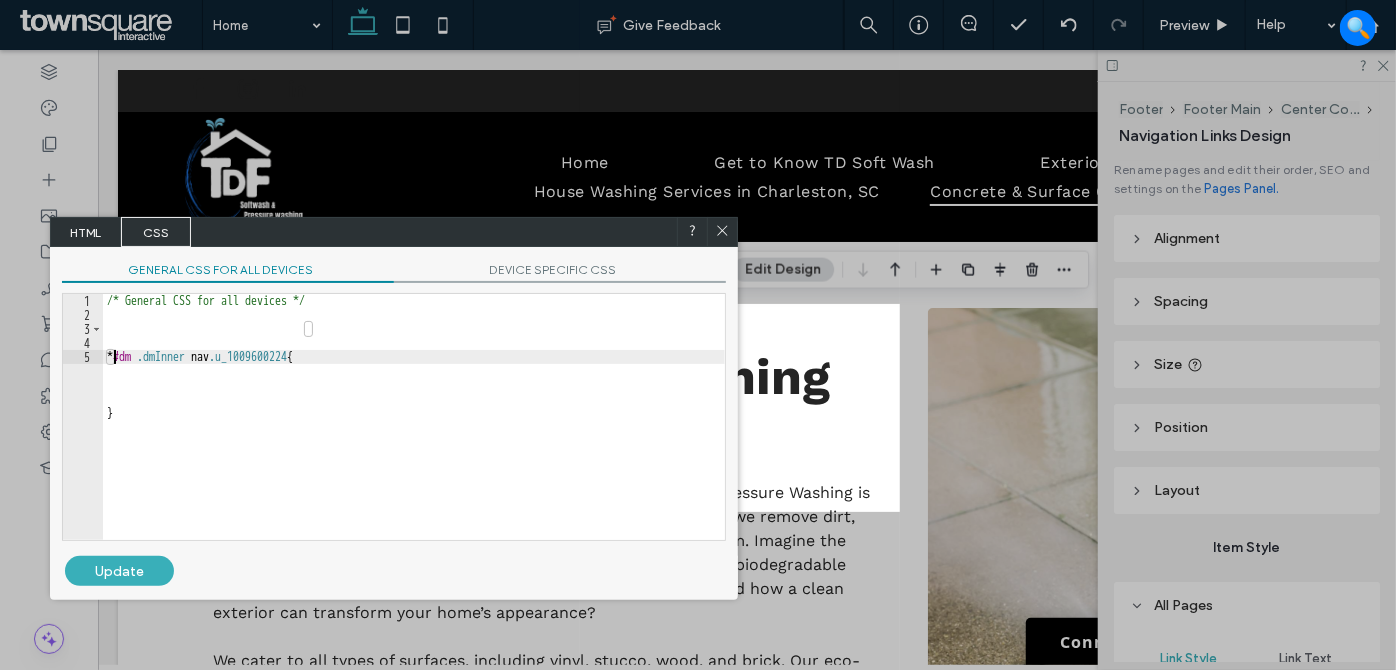 click on "/* General CSS for all devices */ * #dm   .dmInner   nav .u_1009600224 { }" at bounding box center (414, 431) 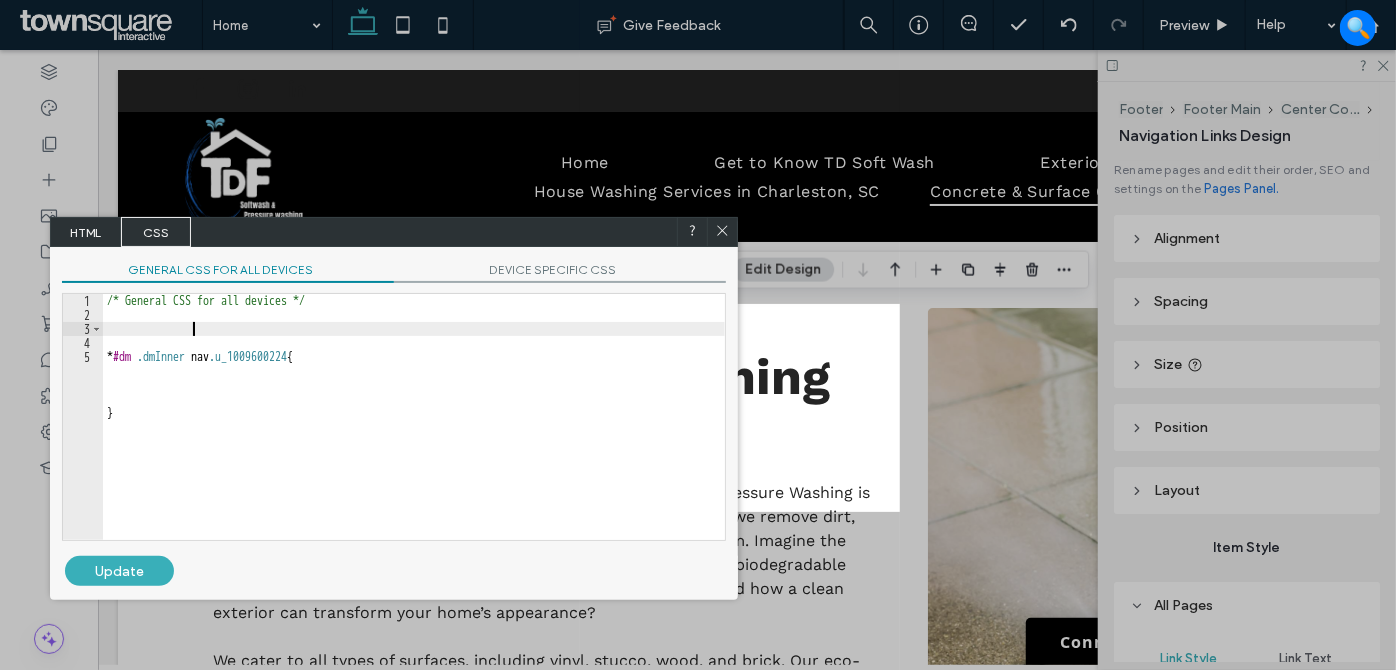 paste on "**********" 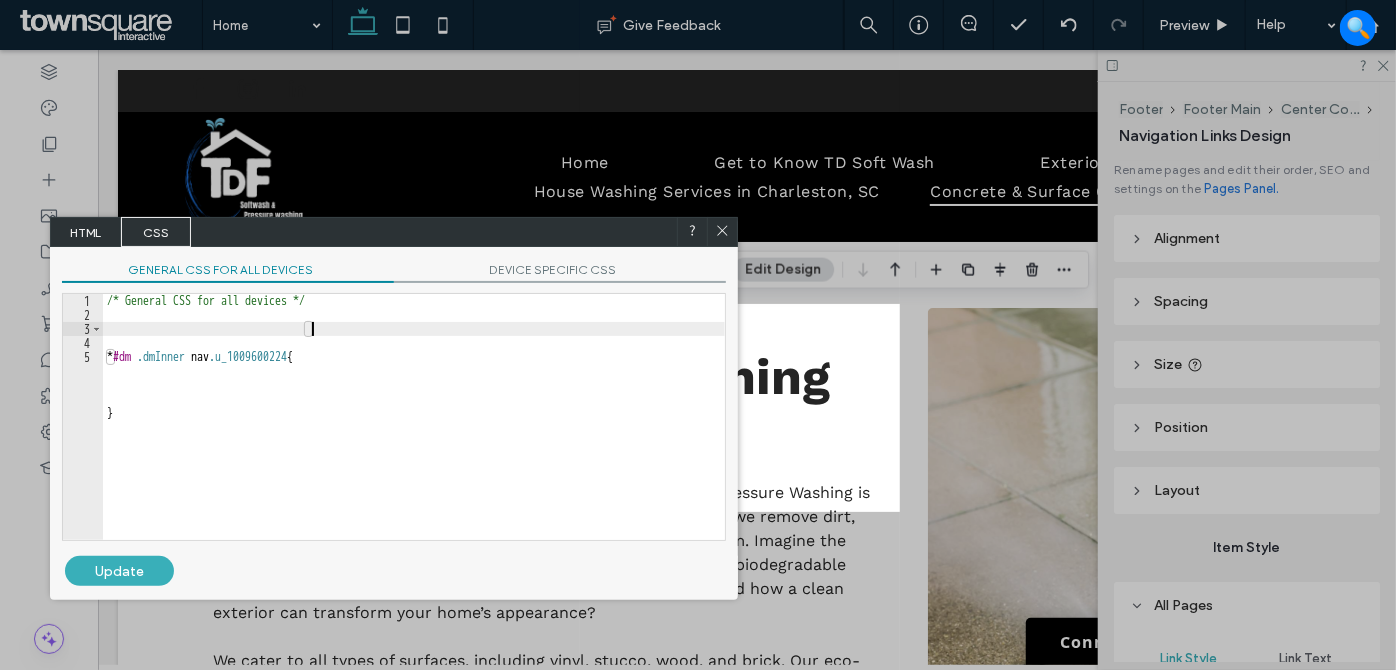 click on "/* General CSS for all devices */ * #dm   .dmInner   nav .u_1009600224 { }" at bounding box center (414, 431) 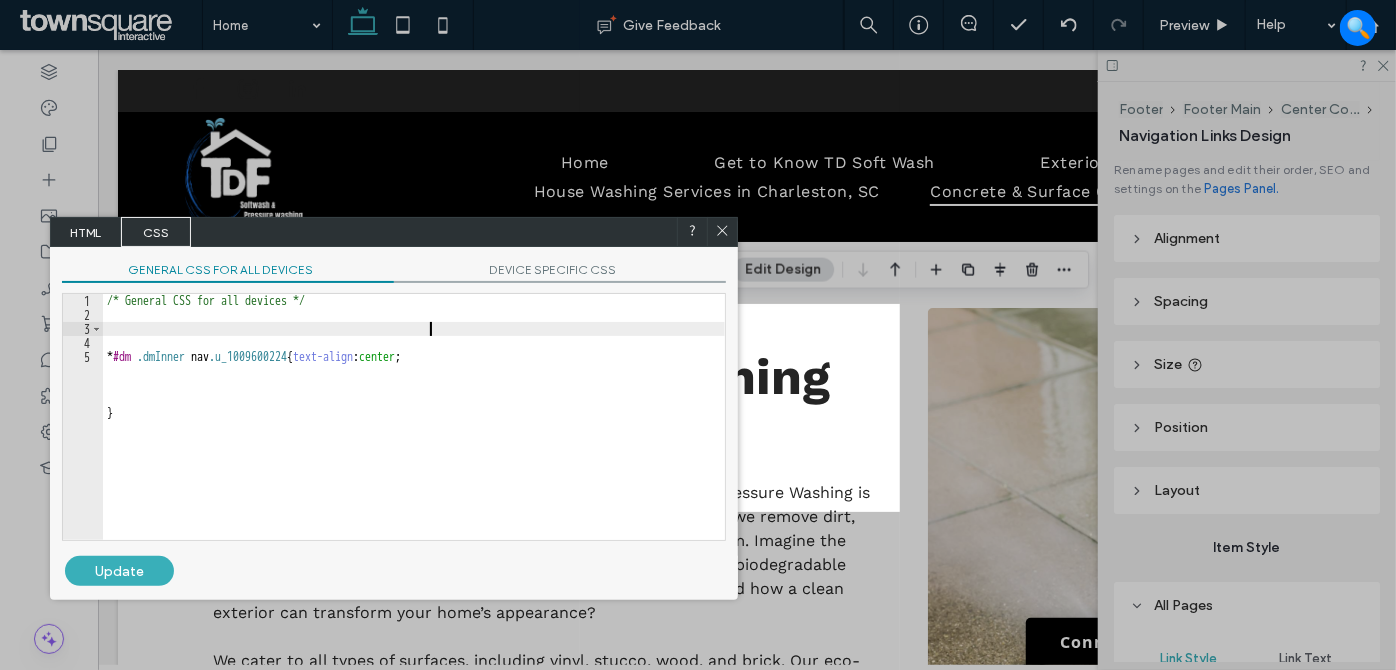 drag, startPoint x: 128, startPoint y: 562, endPoint x: 221, endPoint y: 540, distance: 95.566734 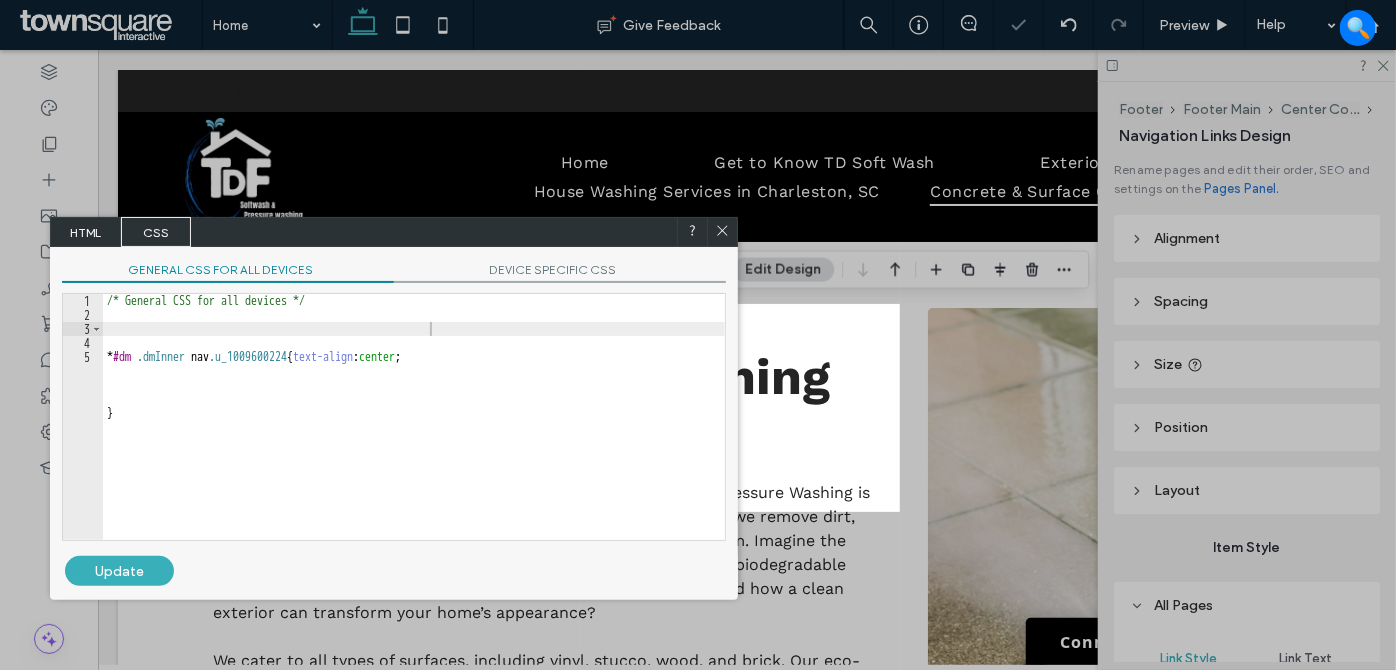 click 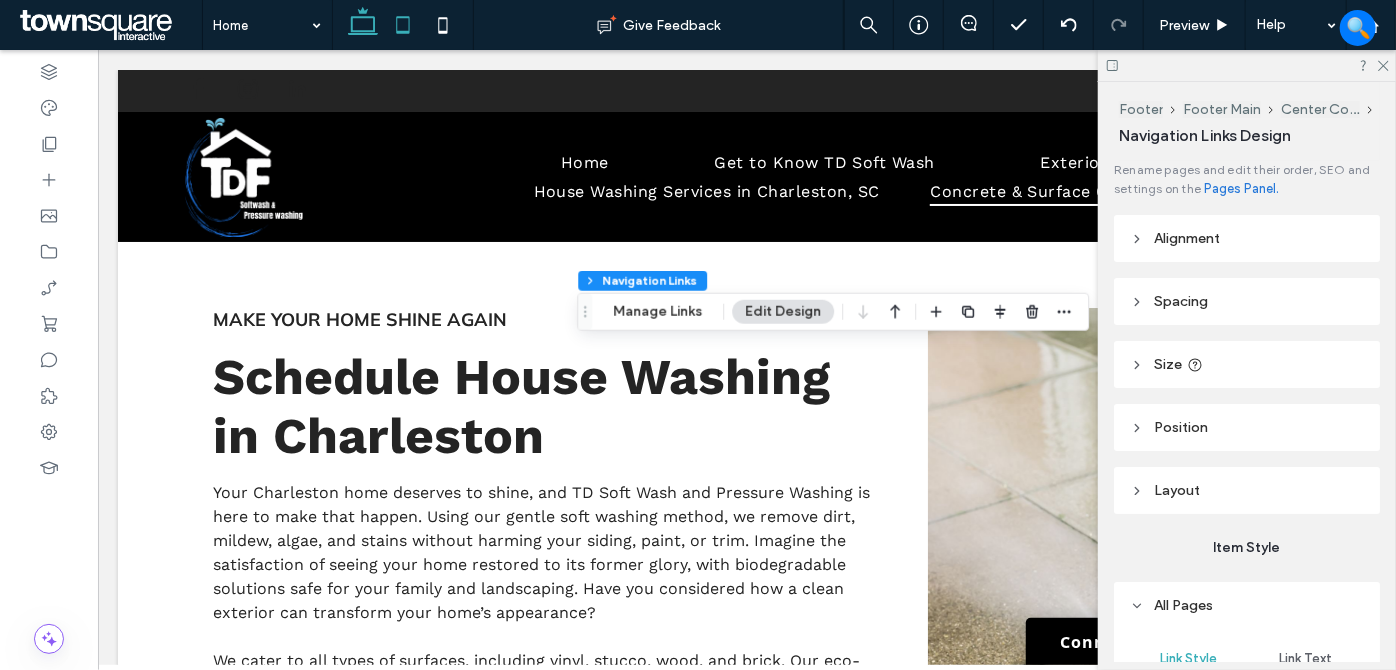 click 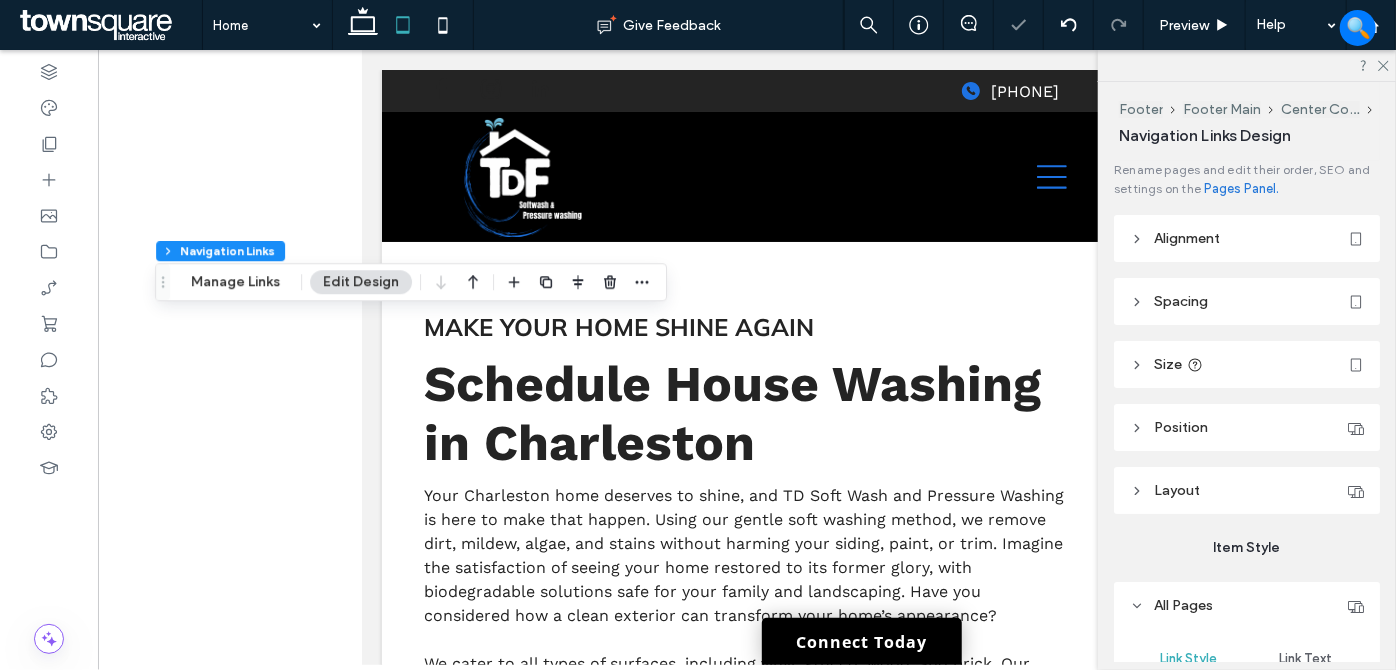 drag, startPoint x: 437, startPoint y: 23, endPoint x: 500, endPoint y: 83, distance: 87 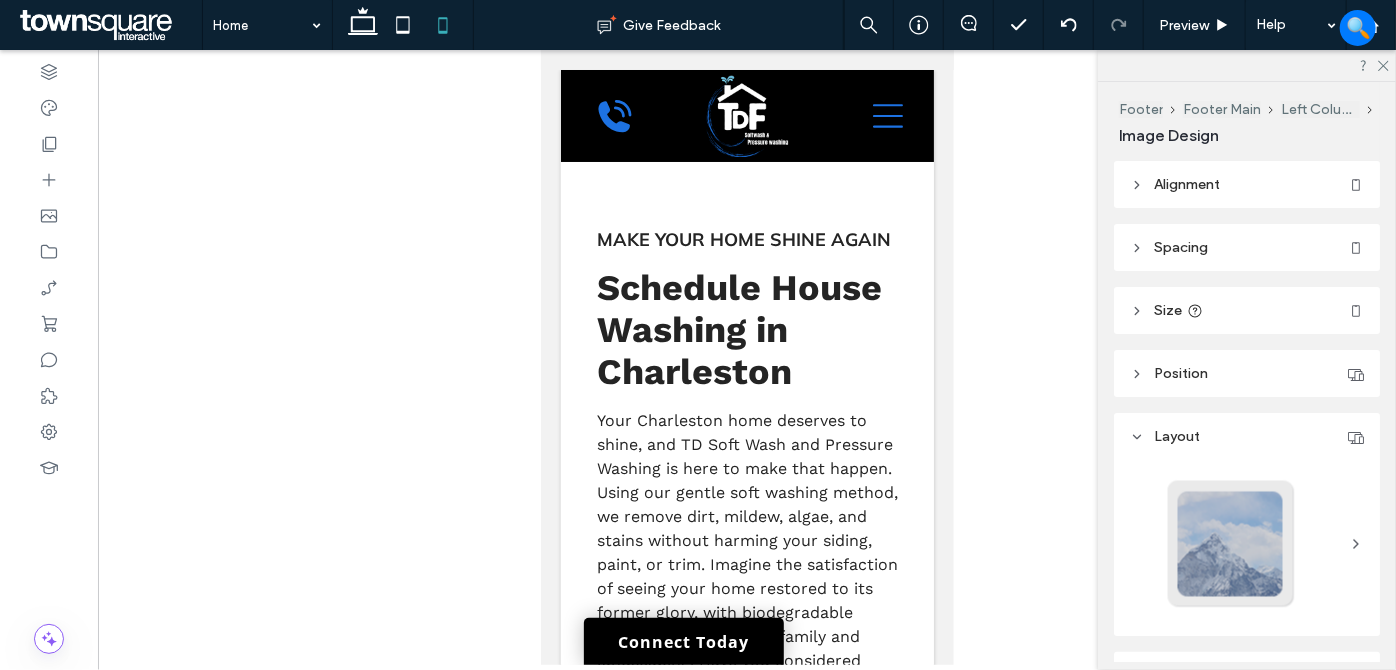 type on "***" 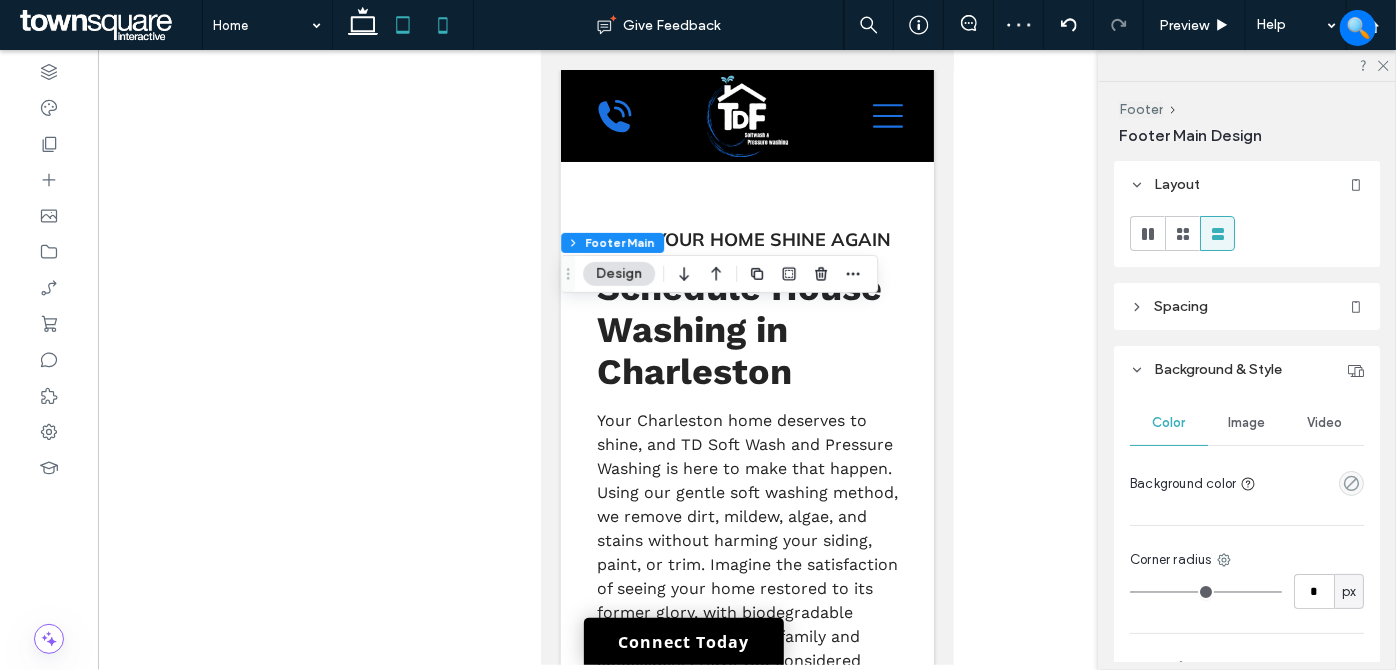 click 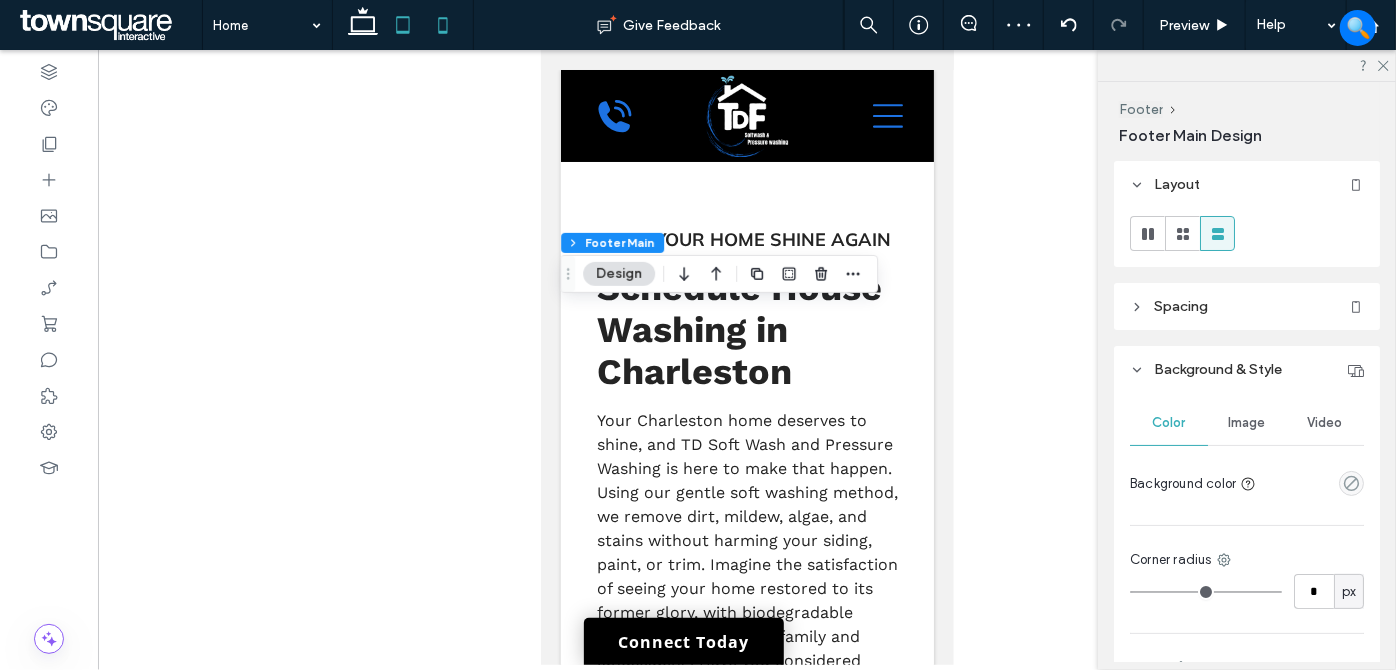 type on "**" 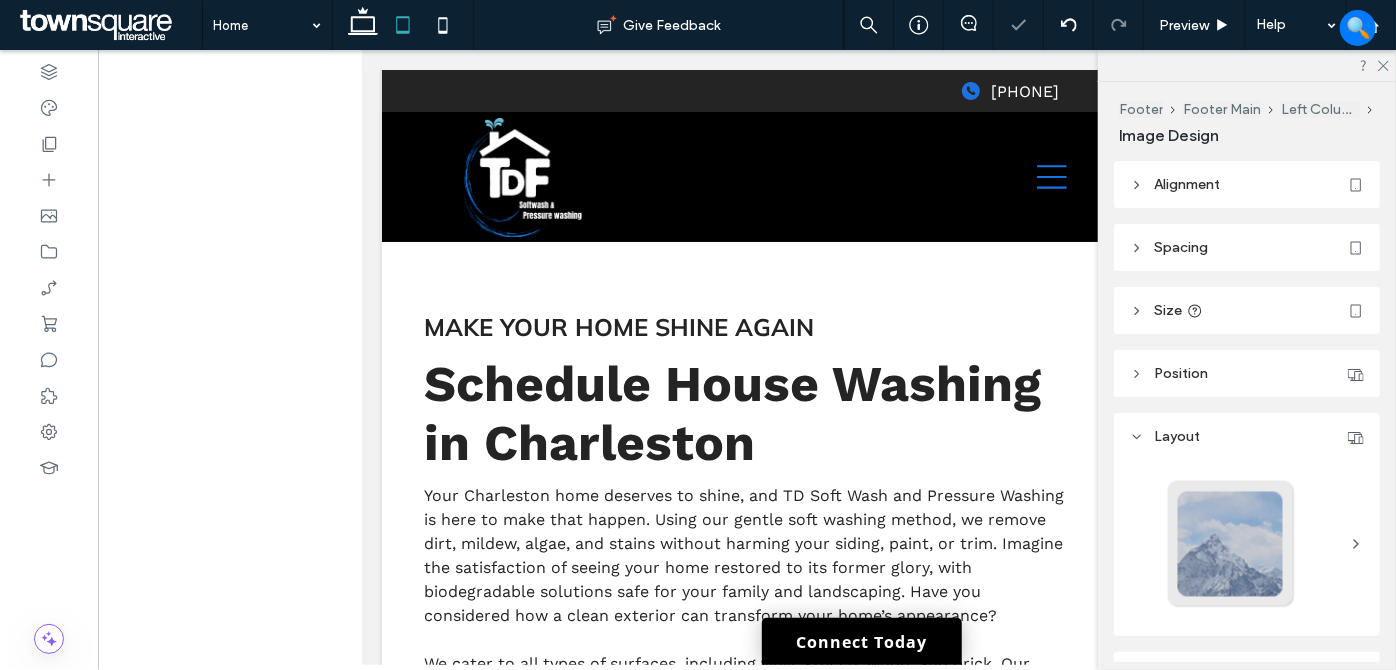 type on "***" 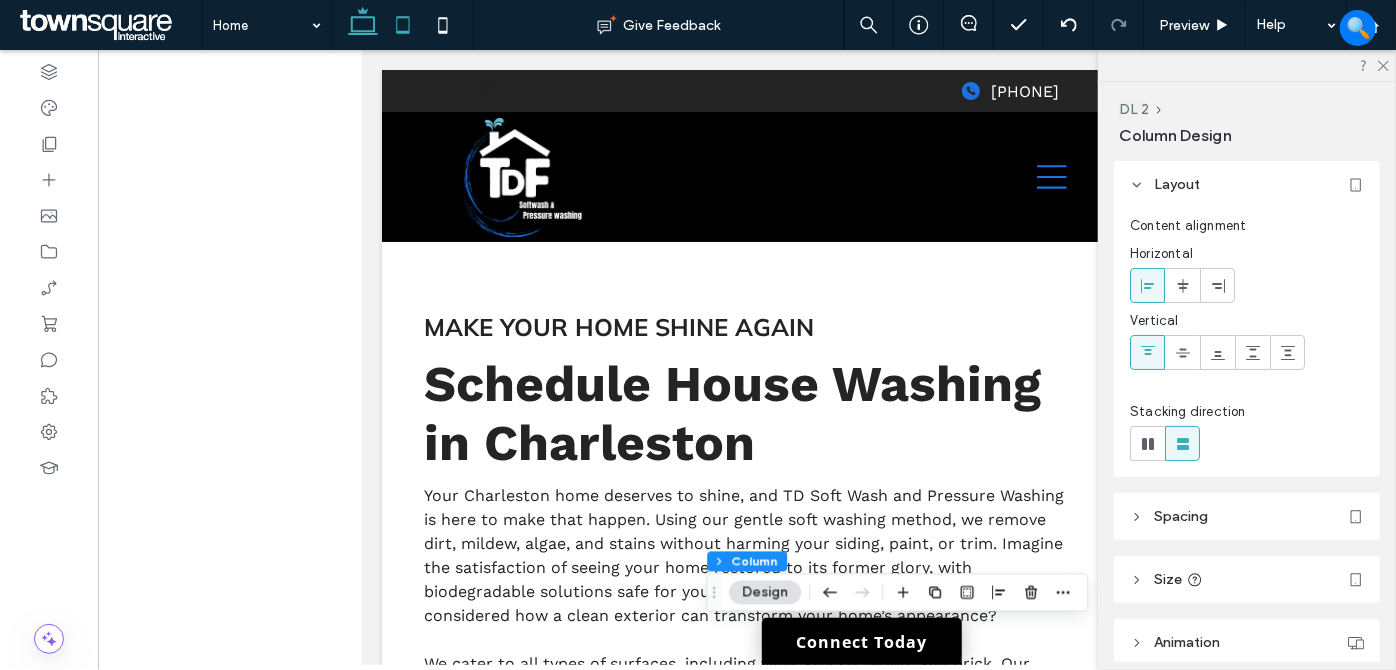 click 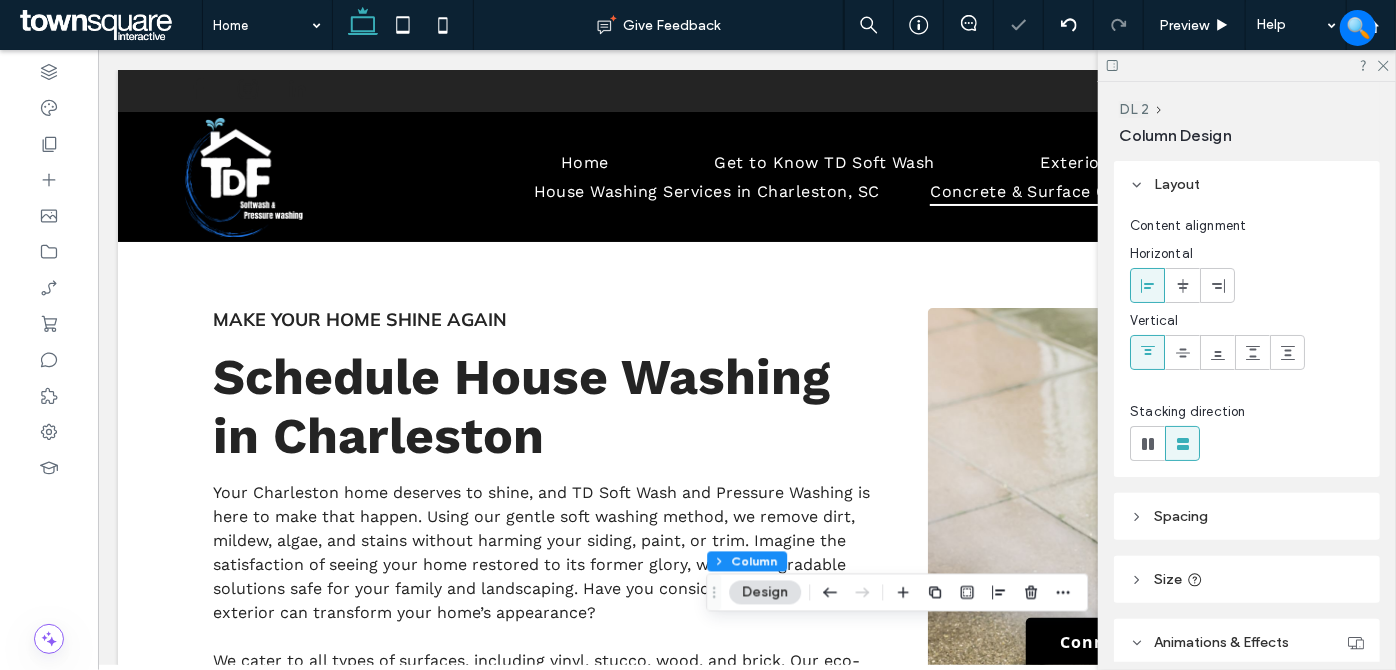 type on "**" 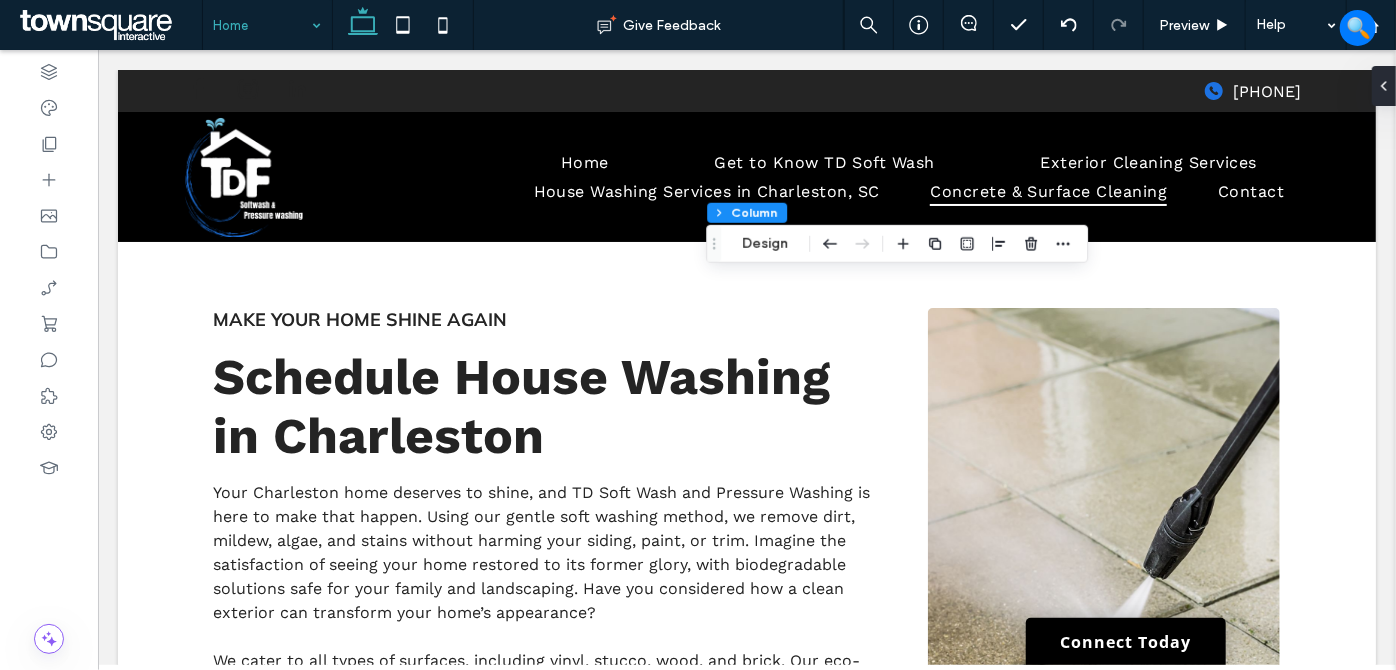 drag, startPoint x: 290, startPoint y: 30, endPoint x: 279, endPoint y: 32, distance: 11.18034 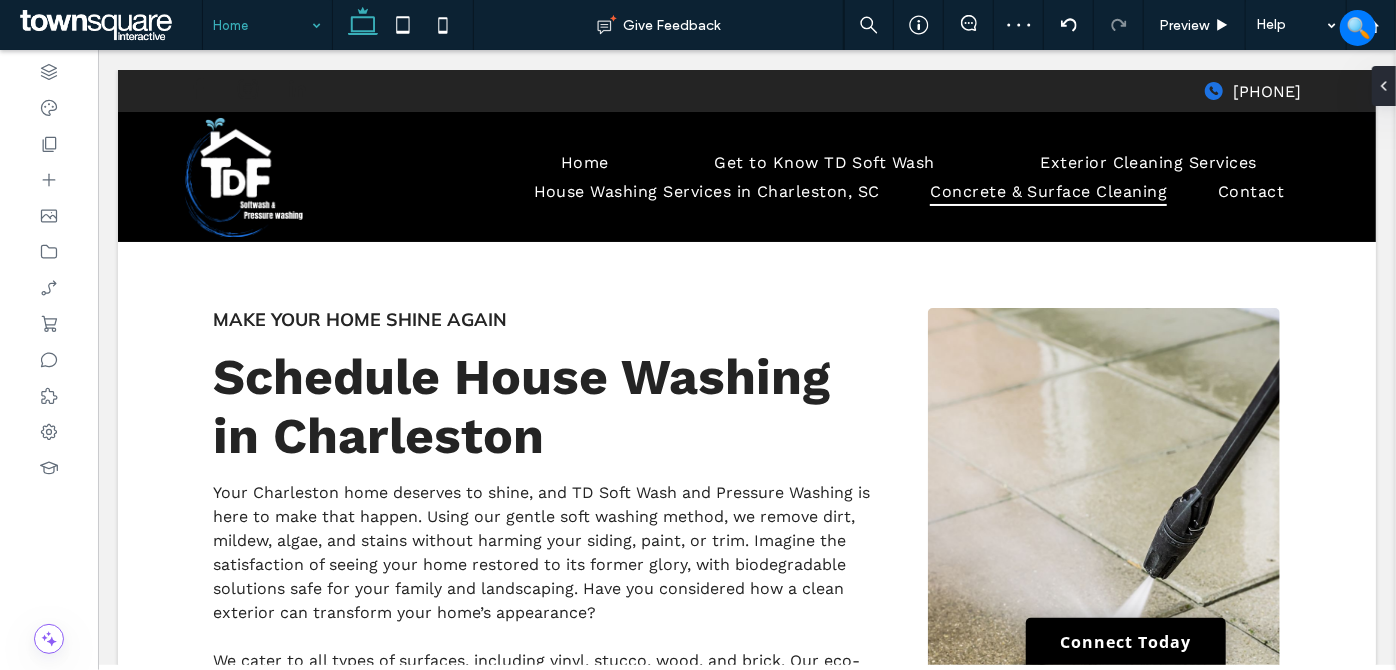 click at bounding box center (262, 25) 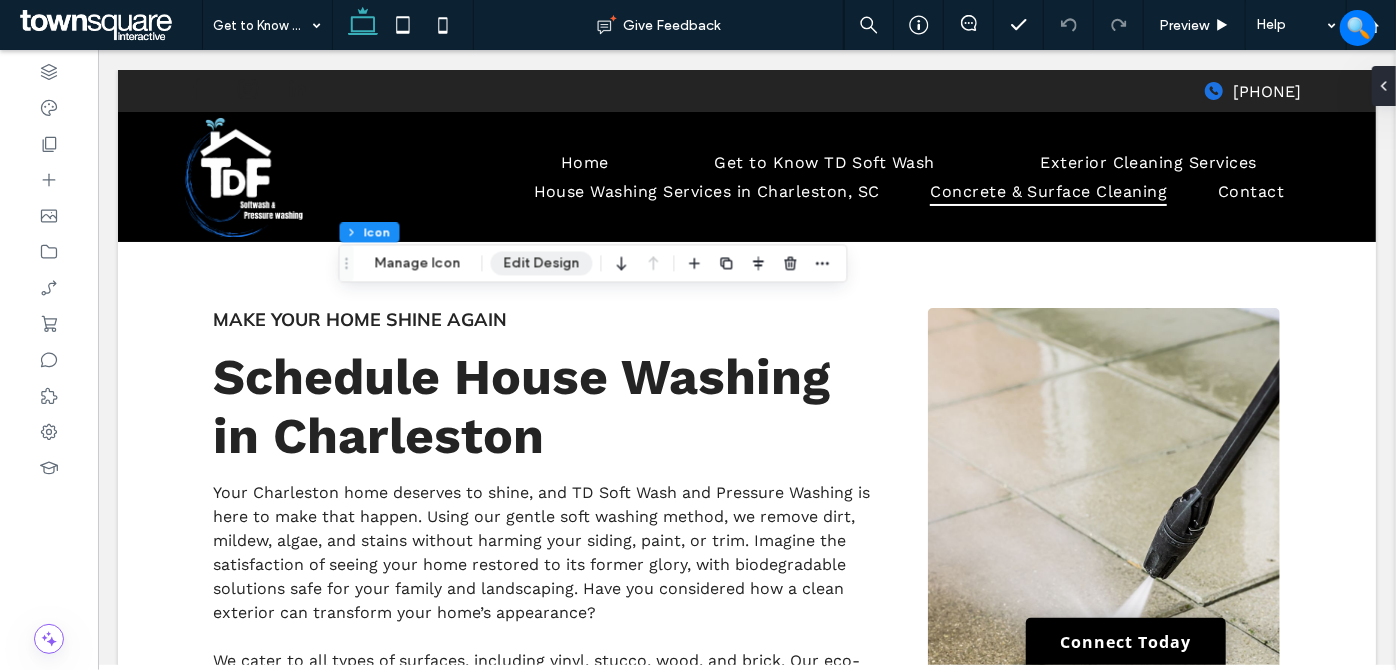 click on "Edit Design" at bounding box center [542, 263] 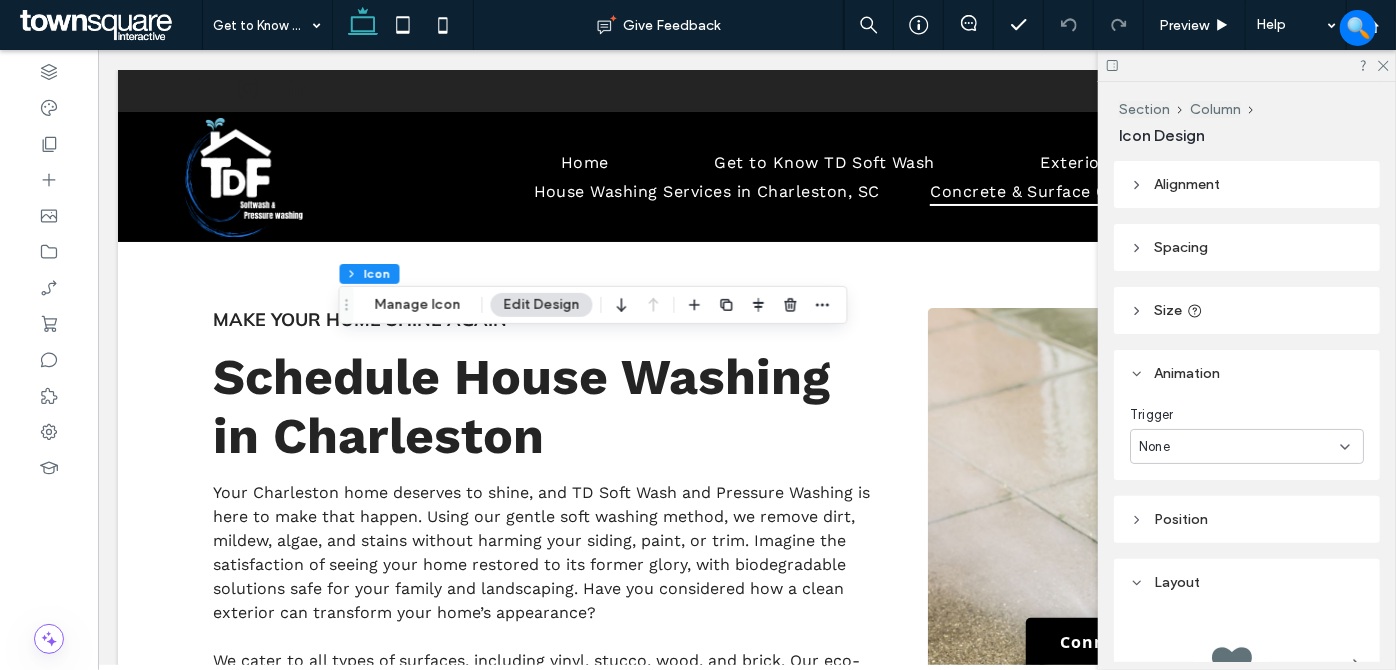 click on "Position" at bounding box center (1247, 519) 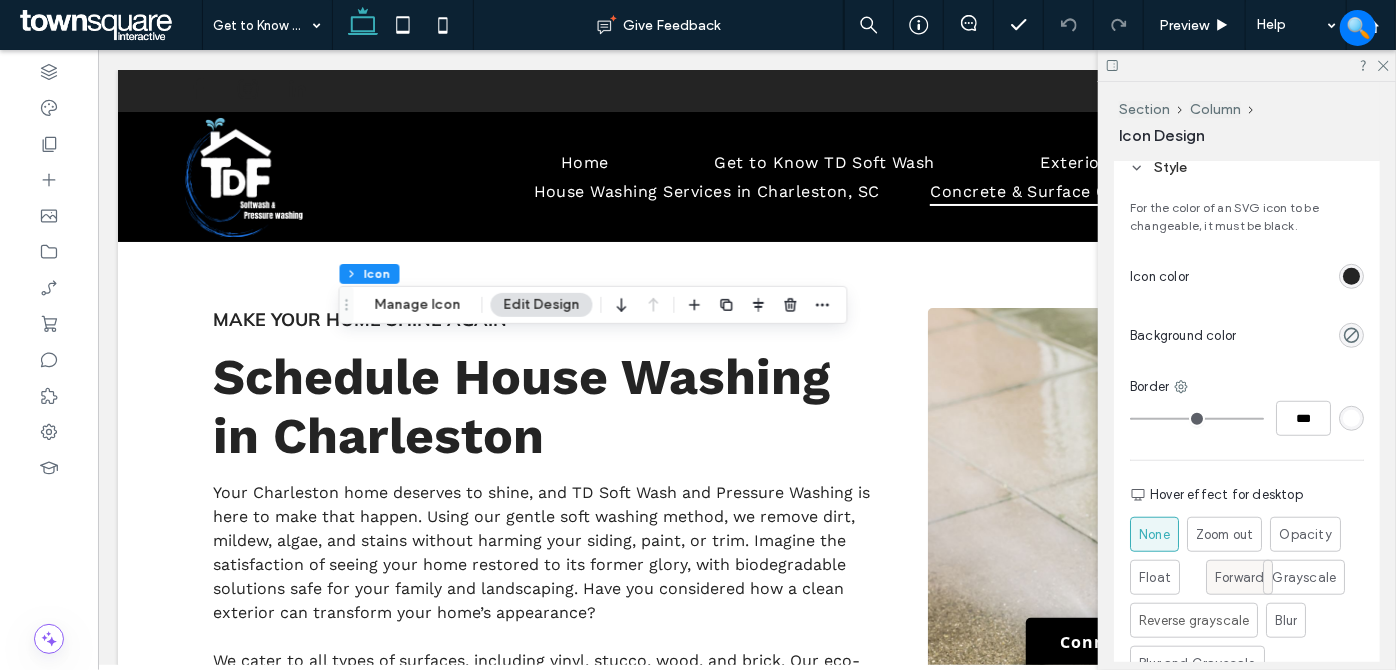 scroll, scrollTop: 818, scrollLeft: 0, axis: vertical 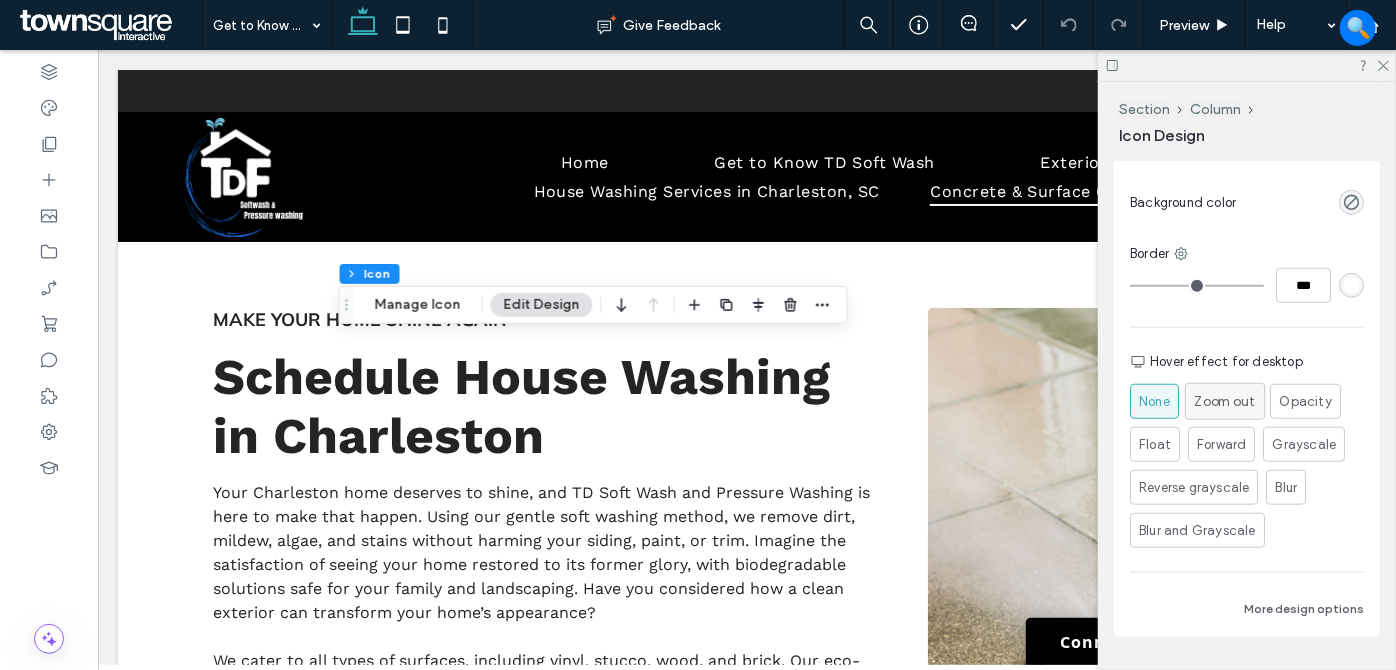 drag, startPoint x: 1169, startPoint y: 390, endPoint x: 1194, endPoint y: 392, distance: 25.079872 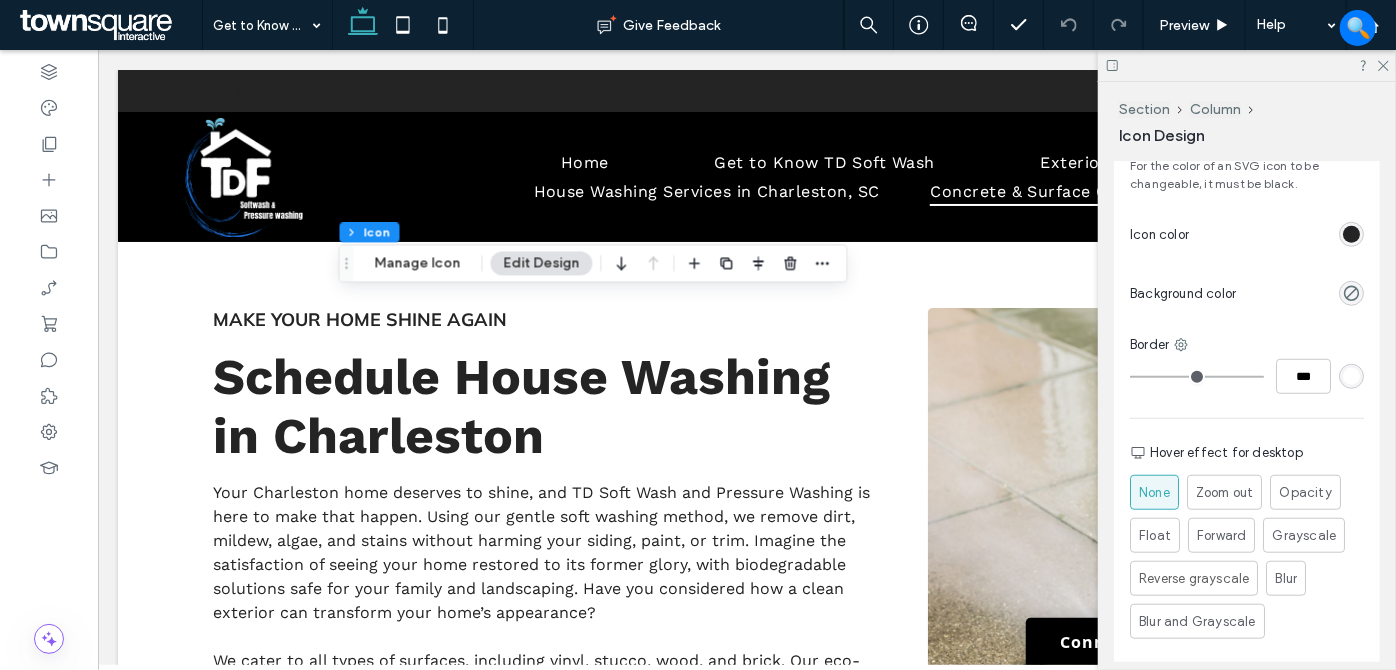 scroll, scrollTop: 818, scrollLeft: 0, axis: vertical 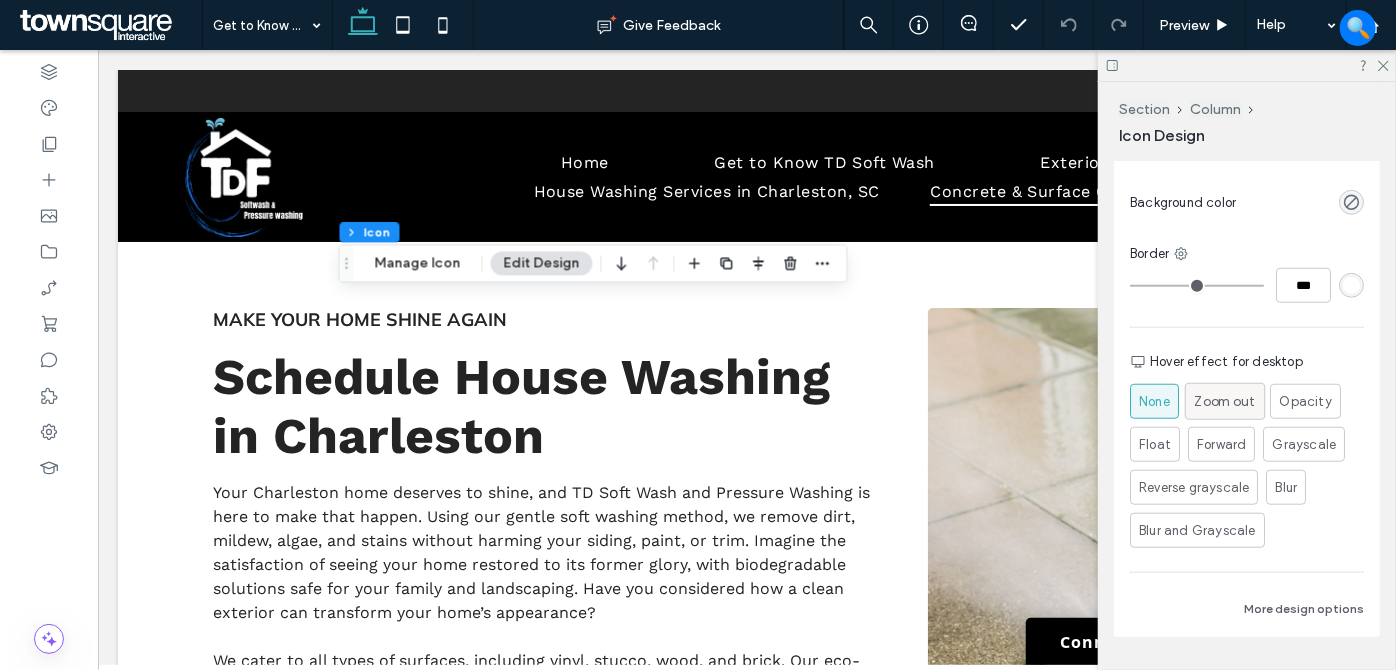 click on "Zoom out" at bounding box center [1224, 401] 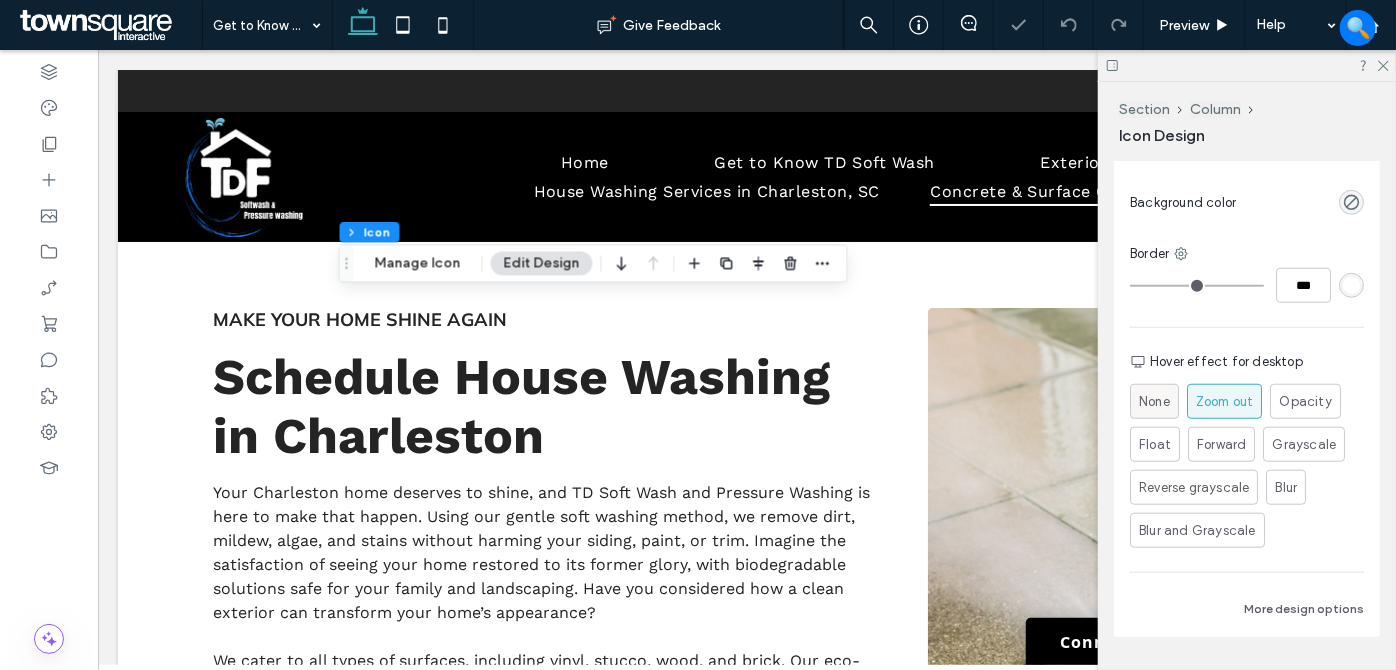 click on "None" at bounding box center (1154, 402) 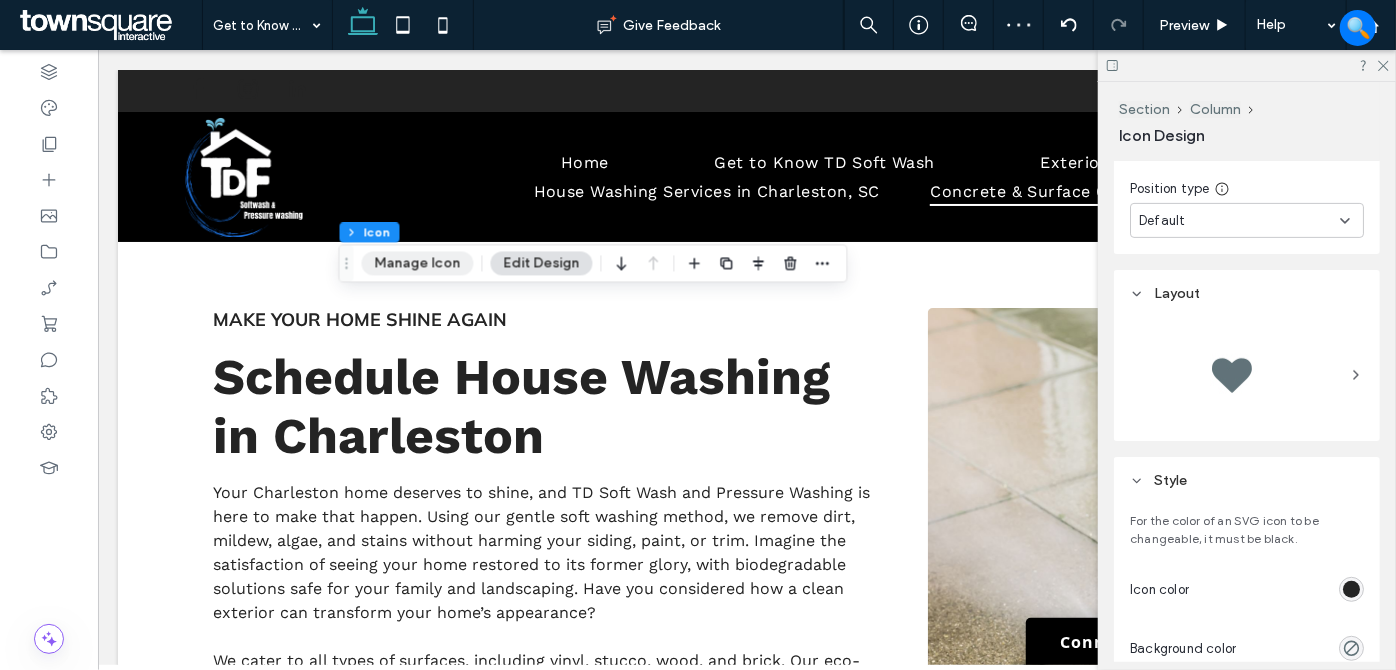 scroll, scrollTop: 363, scrollLeft: 0, axis: vertical 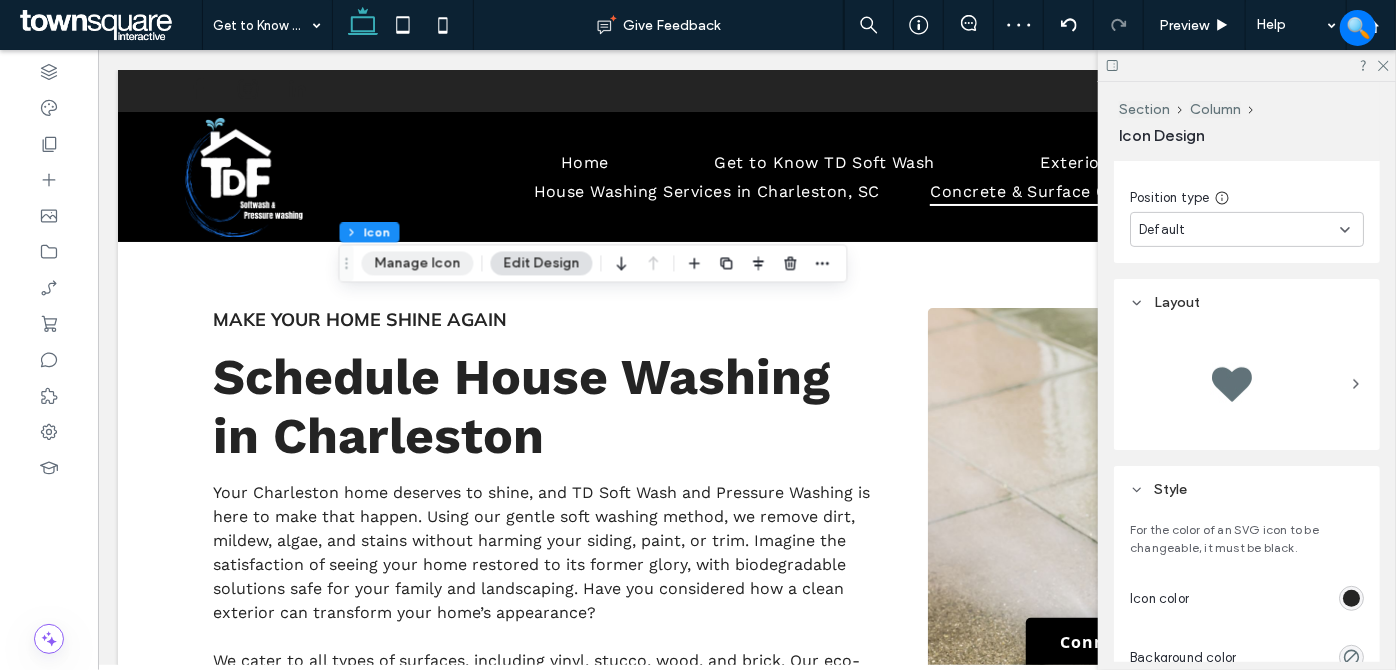 click on "Manage Icon" at bounding box center (418, 263) 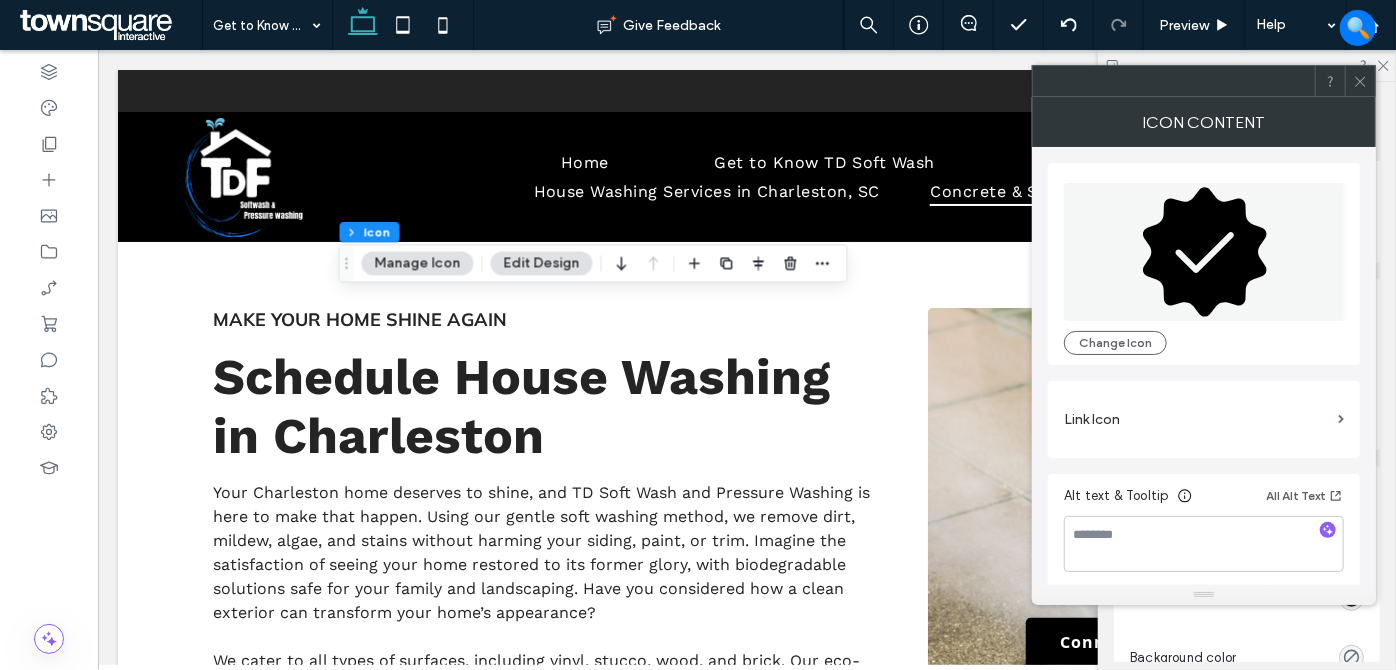 scroll, scrollTop: 3, scrollLeft: 0, axis: vertical 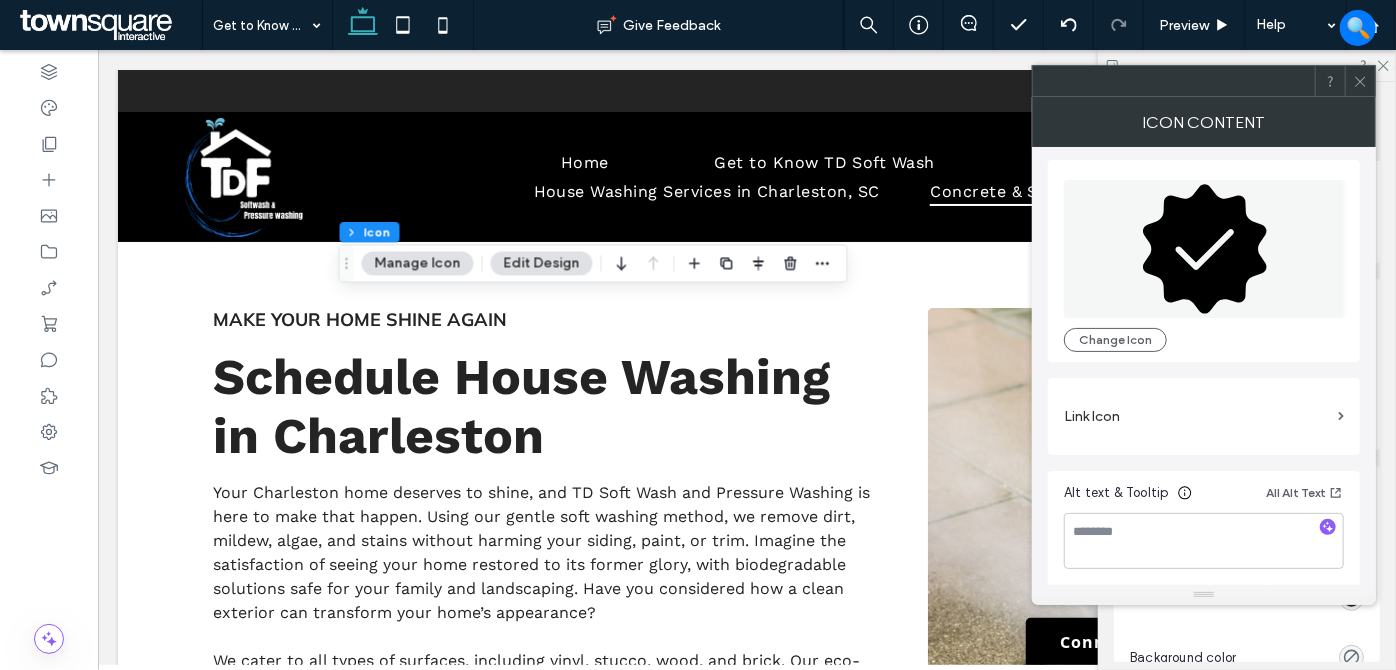 click on "Edit Design" at bounding box center (542, 263) 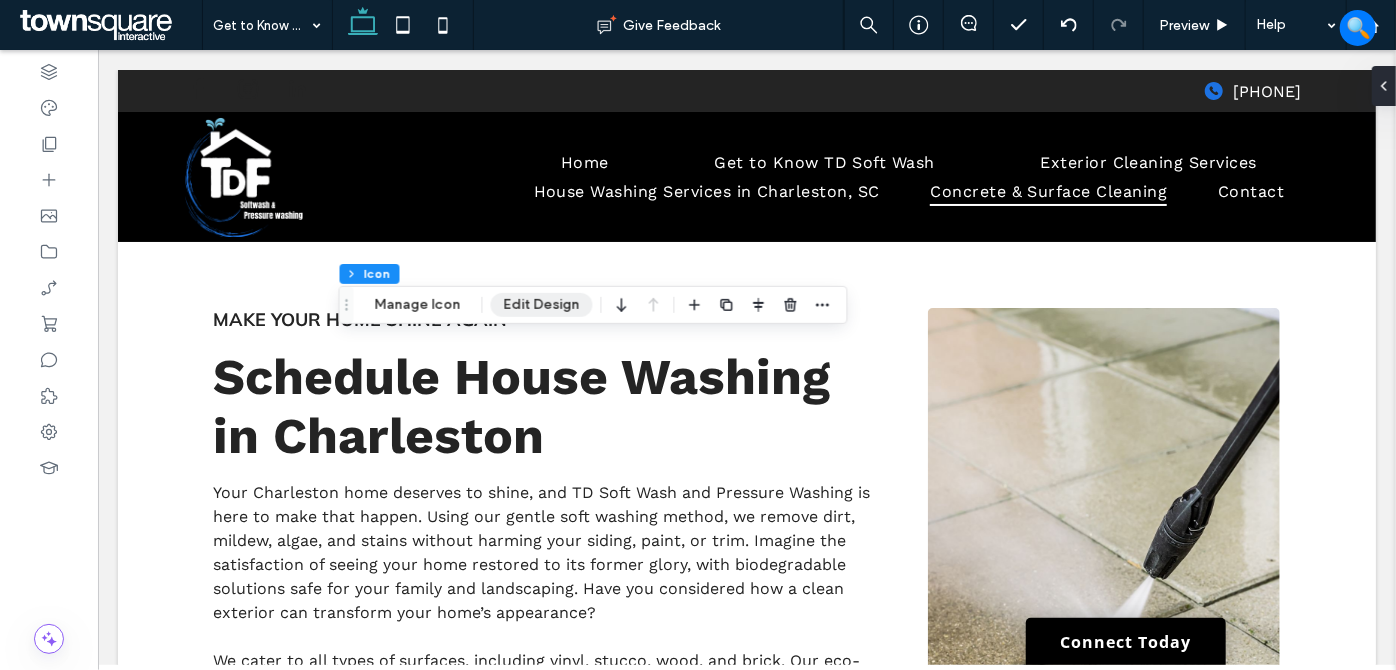 click on "Edit Design" at bounding box center [542, 305] 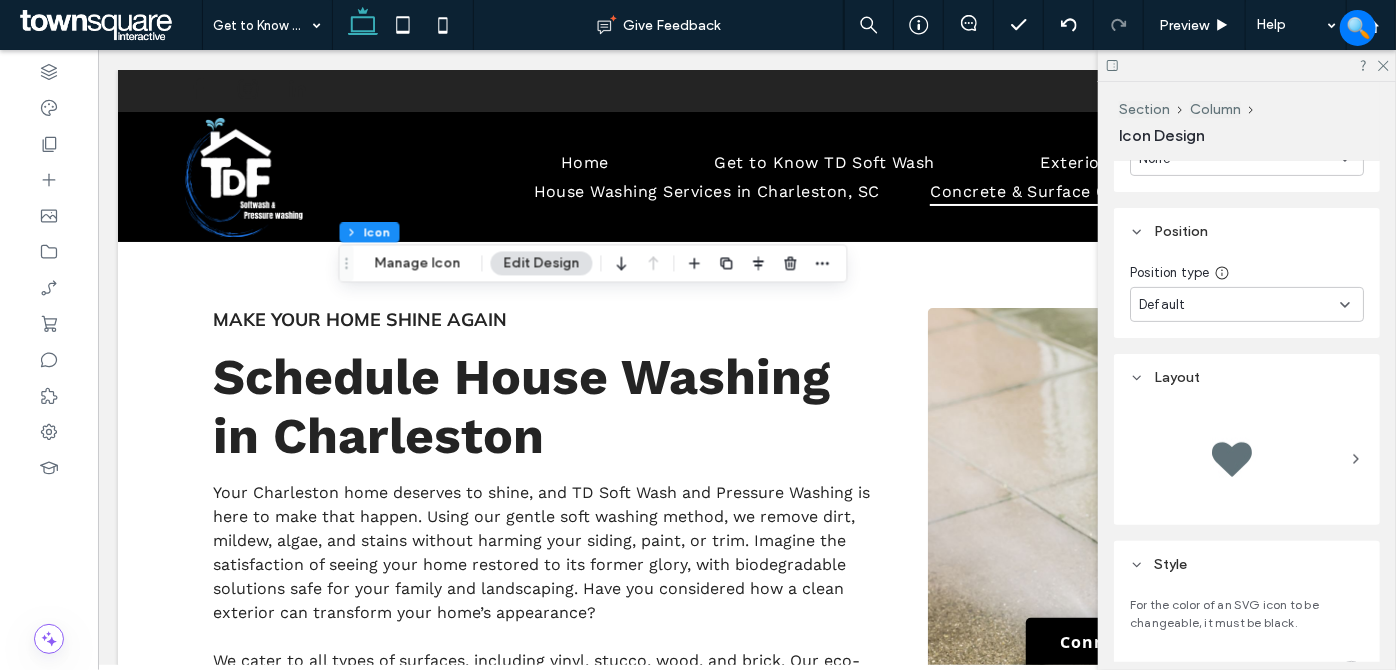 scroll, scrollTop: 181, scrollLeft: 0, axis: vertical 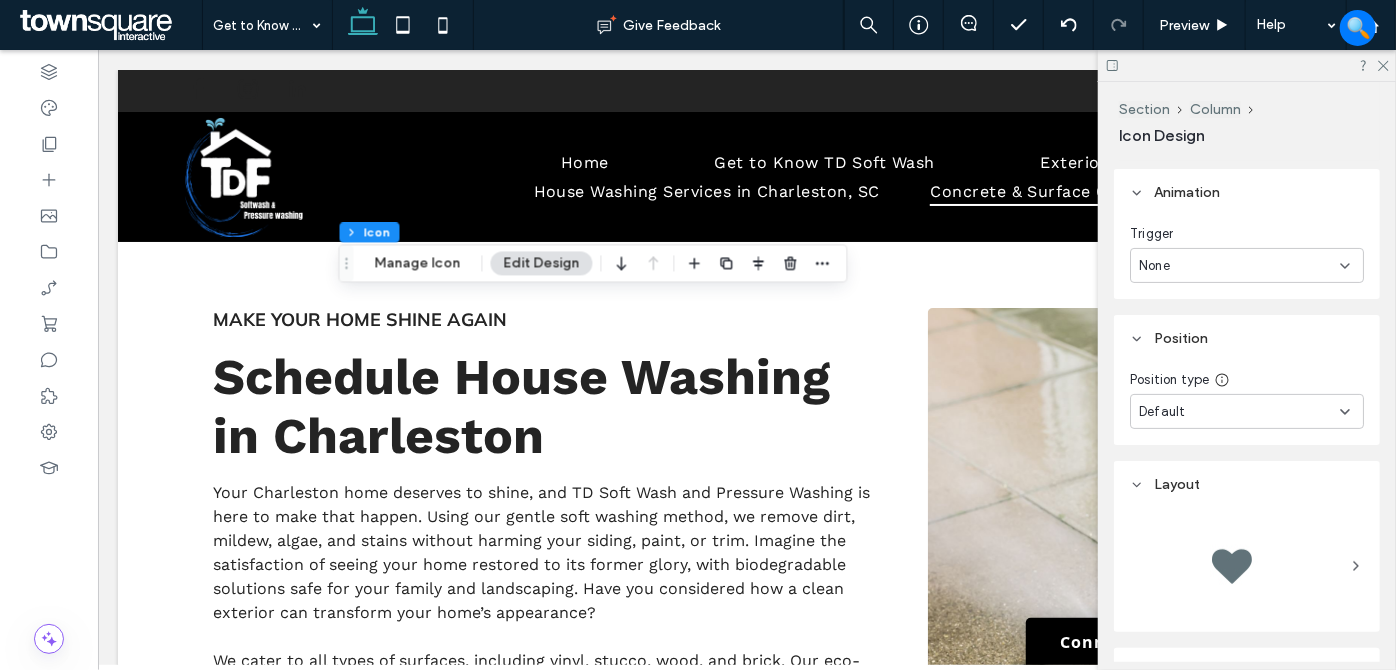 click on "None" at bounding box center [1239, 266] 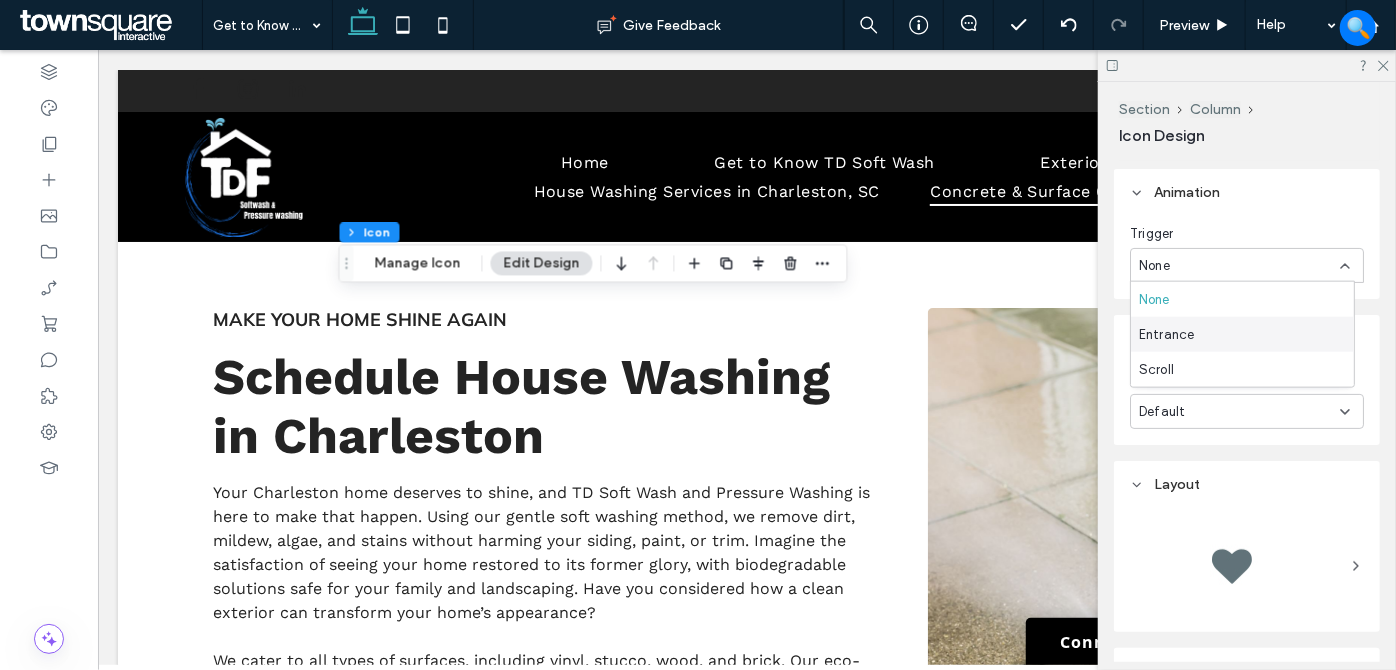 click on "Entrance" at bounding box center [1242, 334] 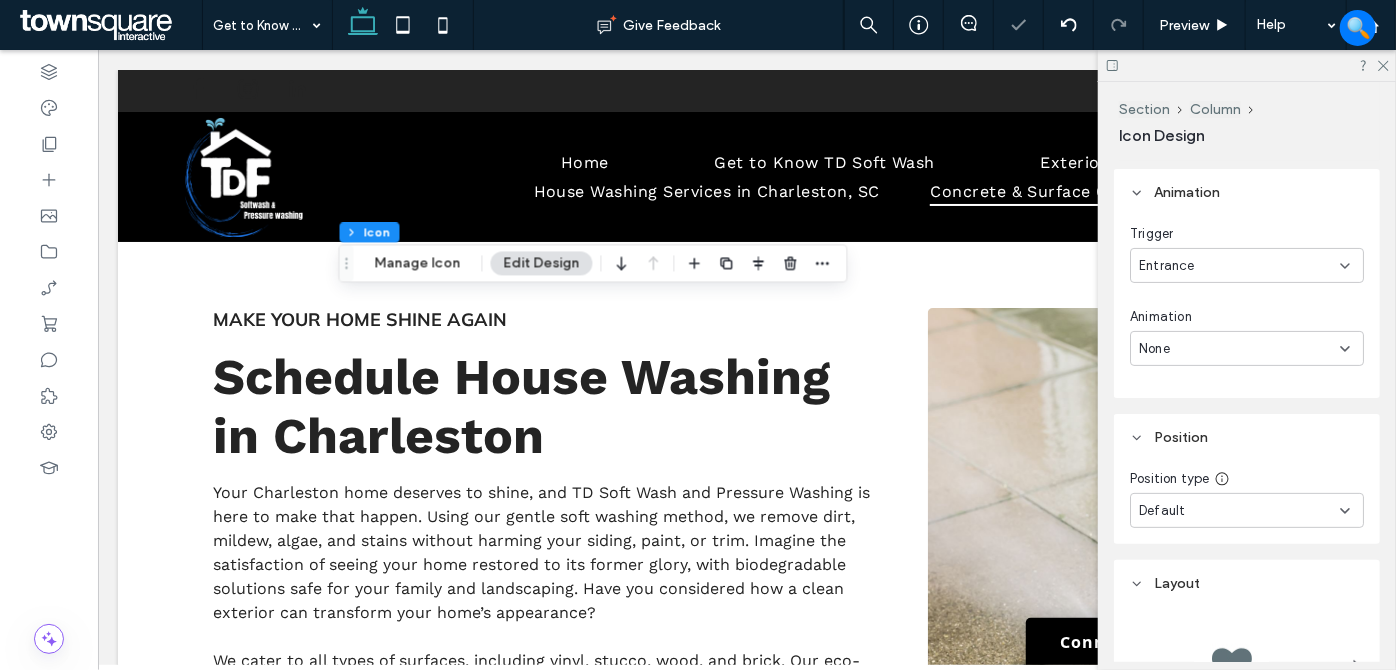 click on "Entrance" at bounding box center [1239, 266] 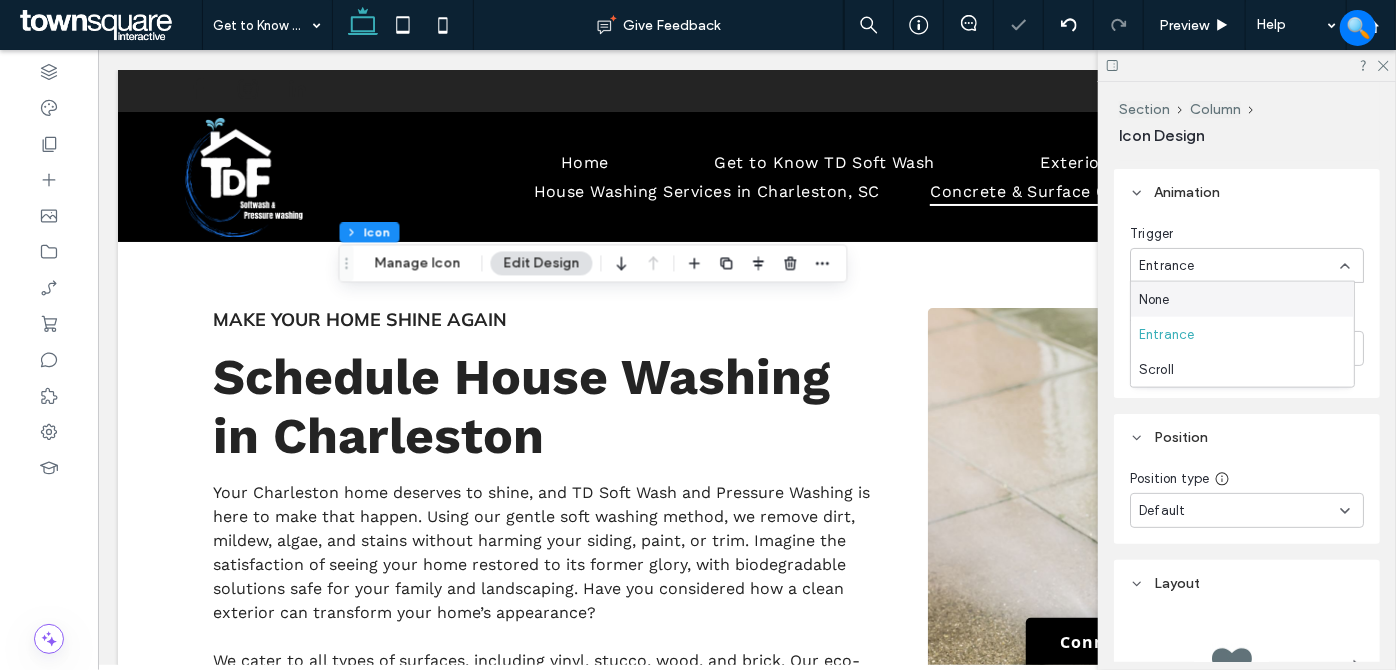 click on "None" at bounding box center [1242, 299] 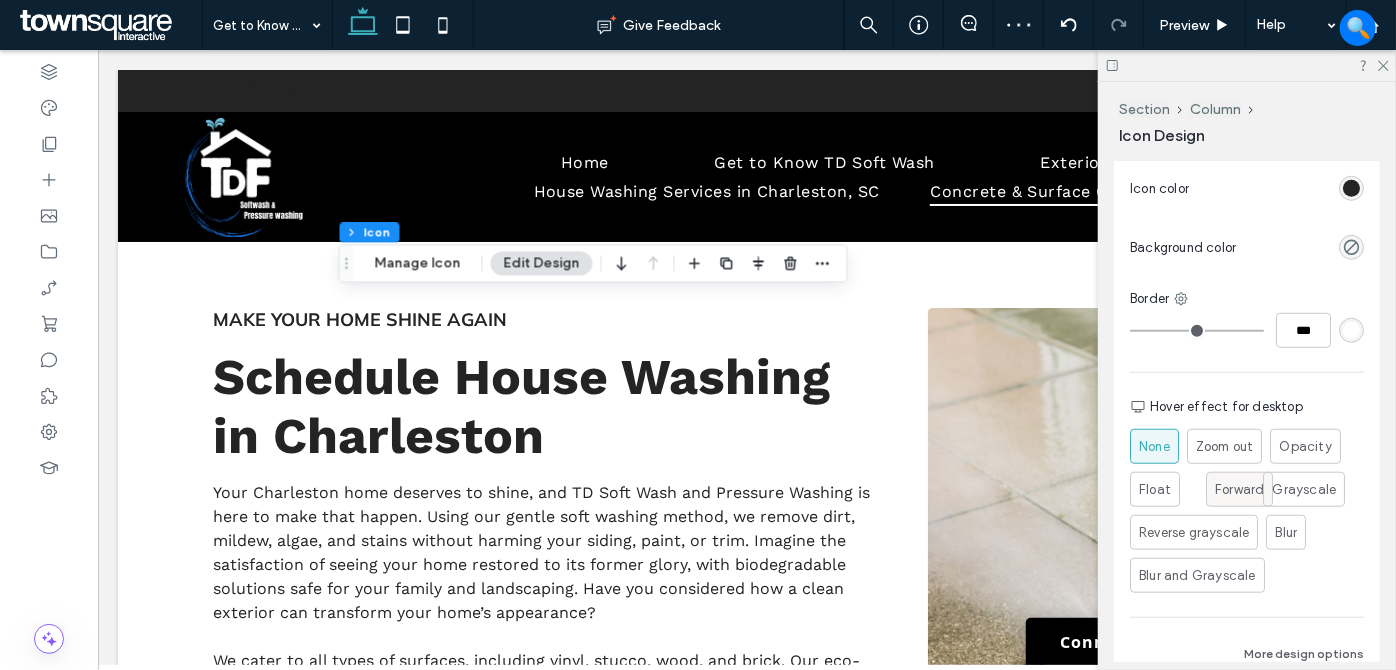 scroll, scrollTop: 818, scrollLeft: 0, axis: vertical 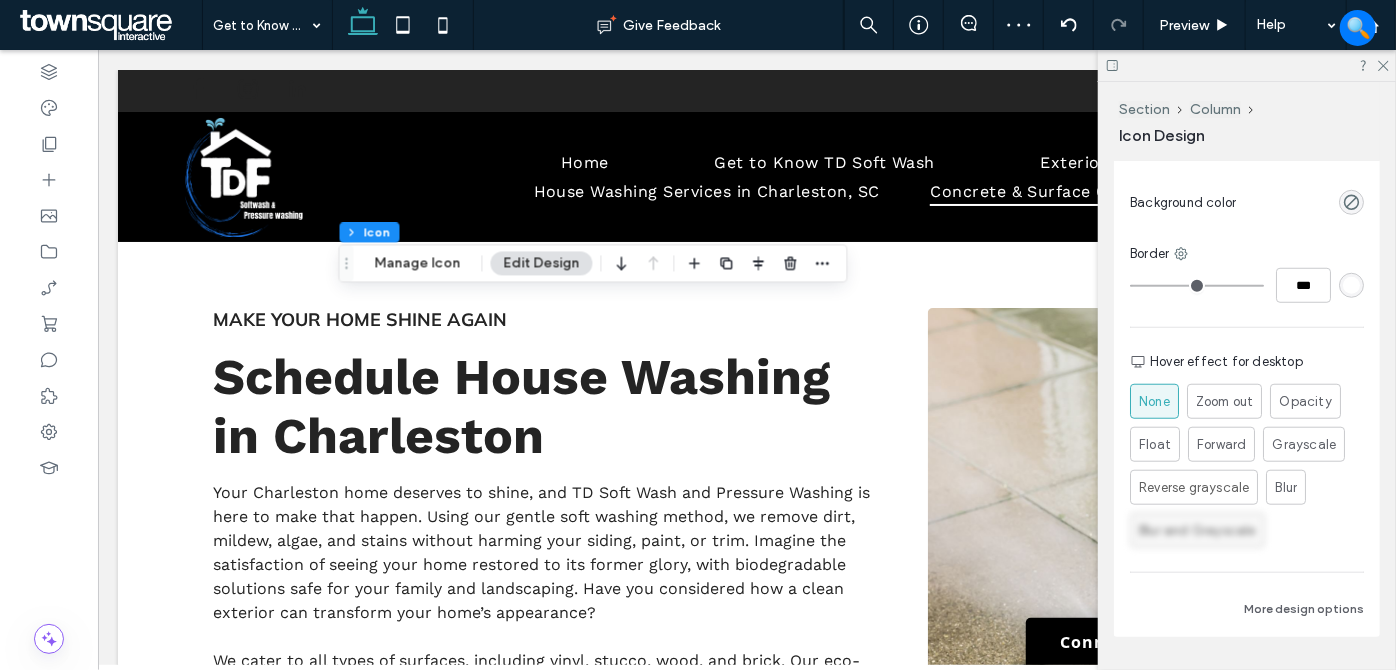 click on "Blur and Grayscale" at bounding box center (1197, 531) 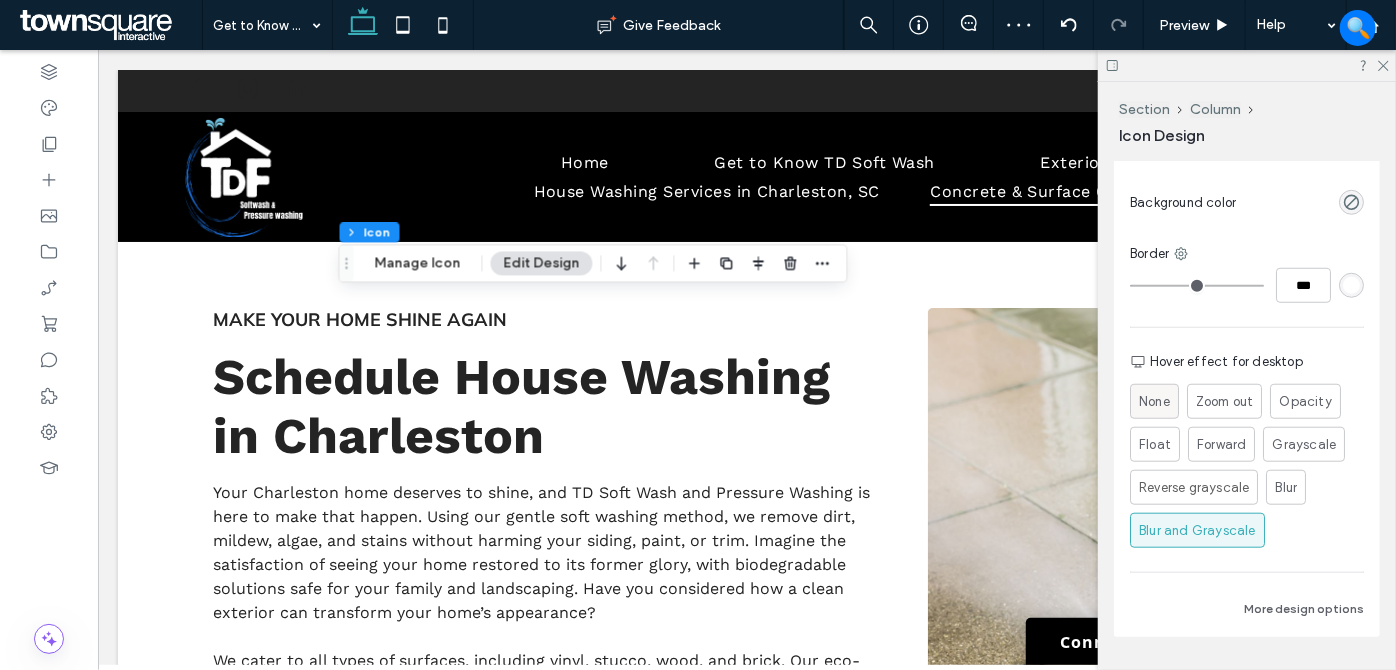 click on "None" at bounding box center (1154, 402) 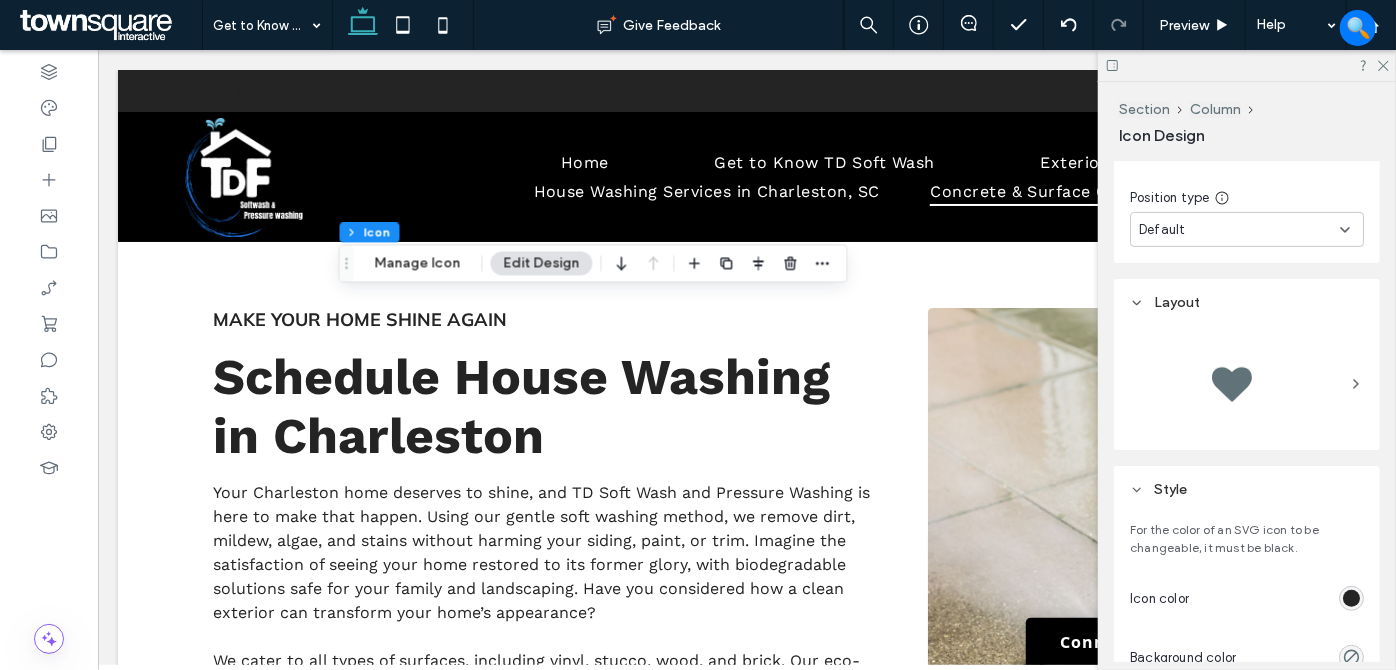 scroll, scrollTop: 545, scrollLeft: 0, axis: vertical 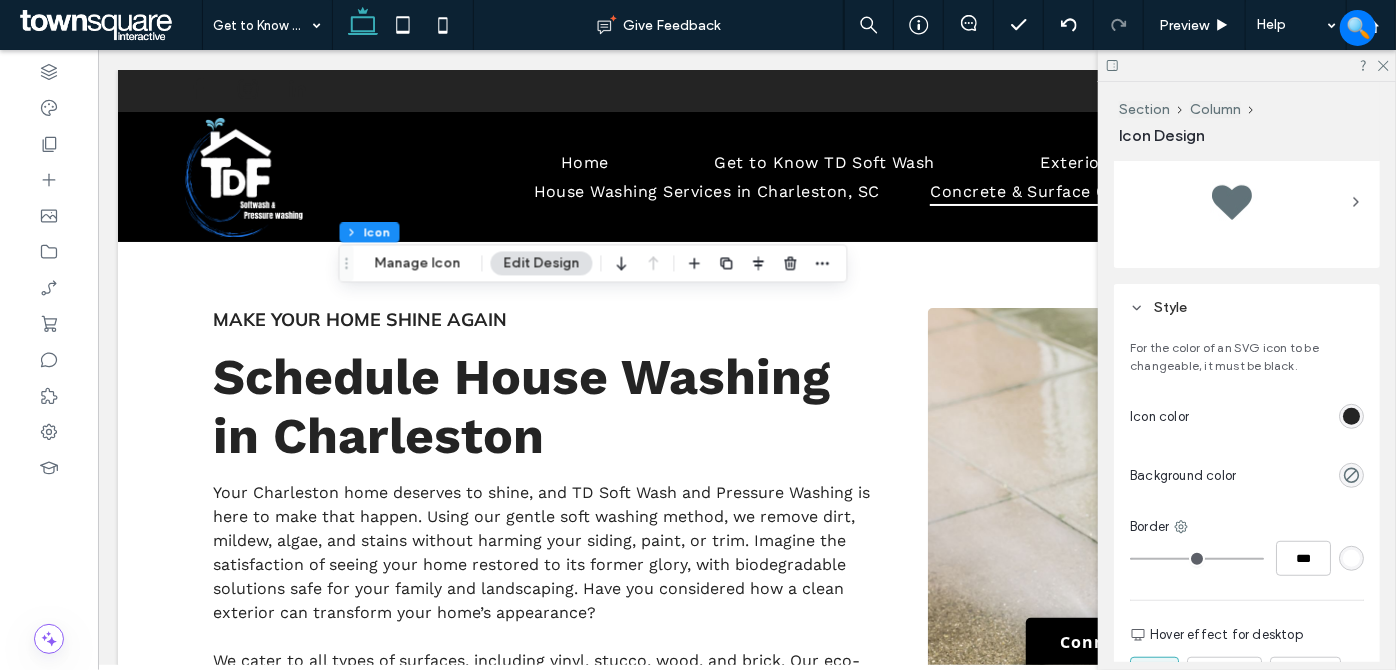 click at bounding box center (1351, 416) 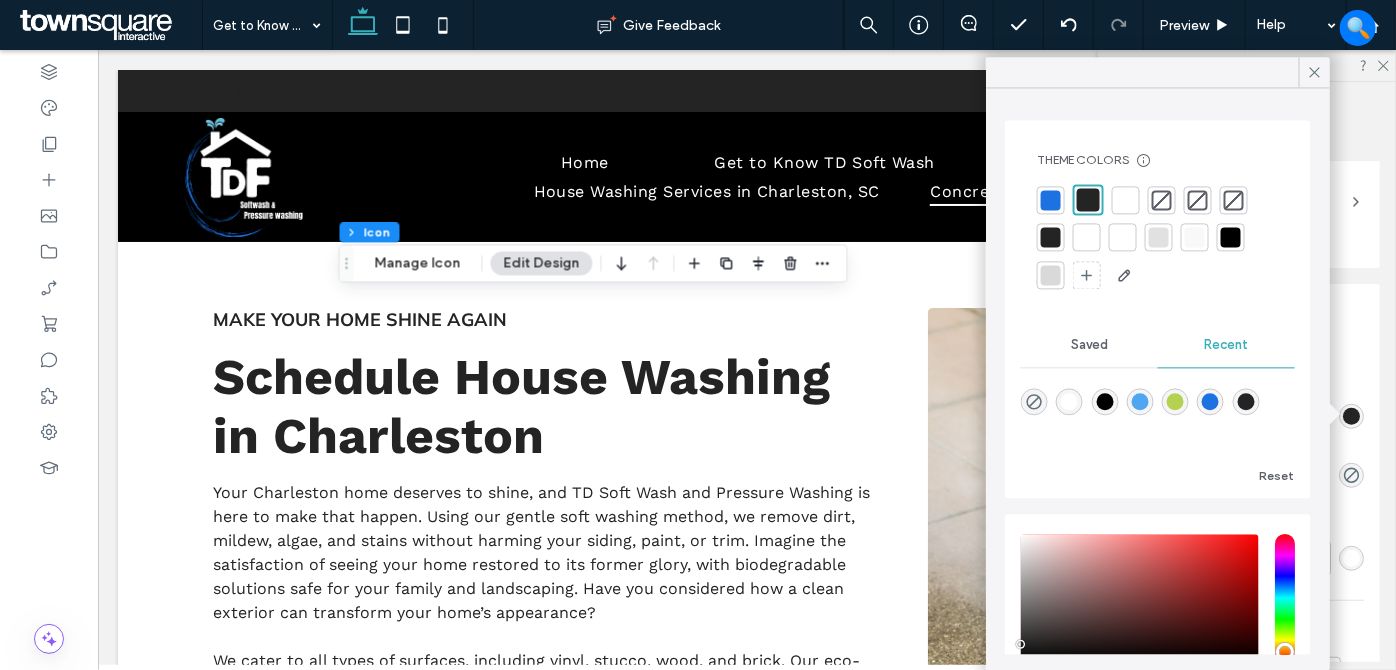 drag, startPoint x: 1043, startPoint y: 195, endPoint x: 1045, endPoint y: 206, distance: 11.18034 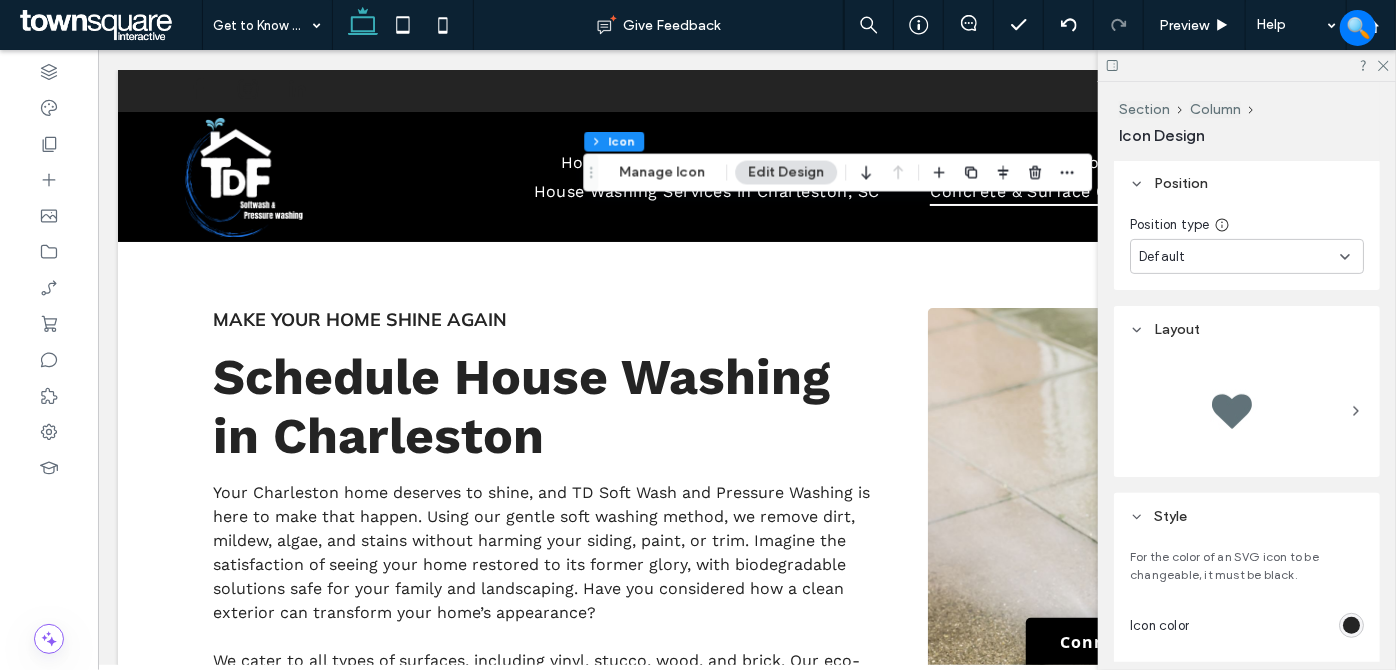 scroll, scrollTop: 454, scrollLeft: 0, axis: vertical 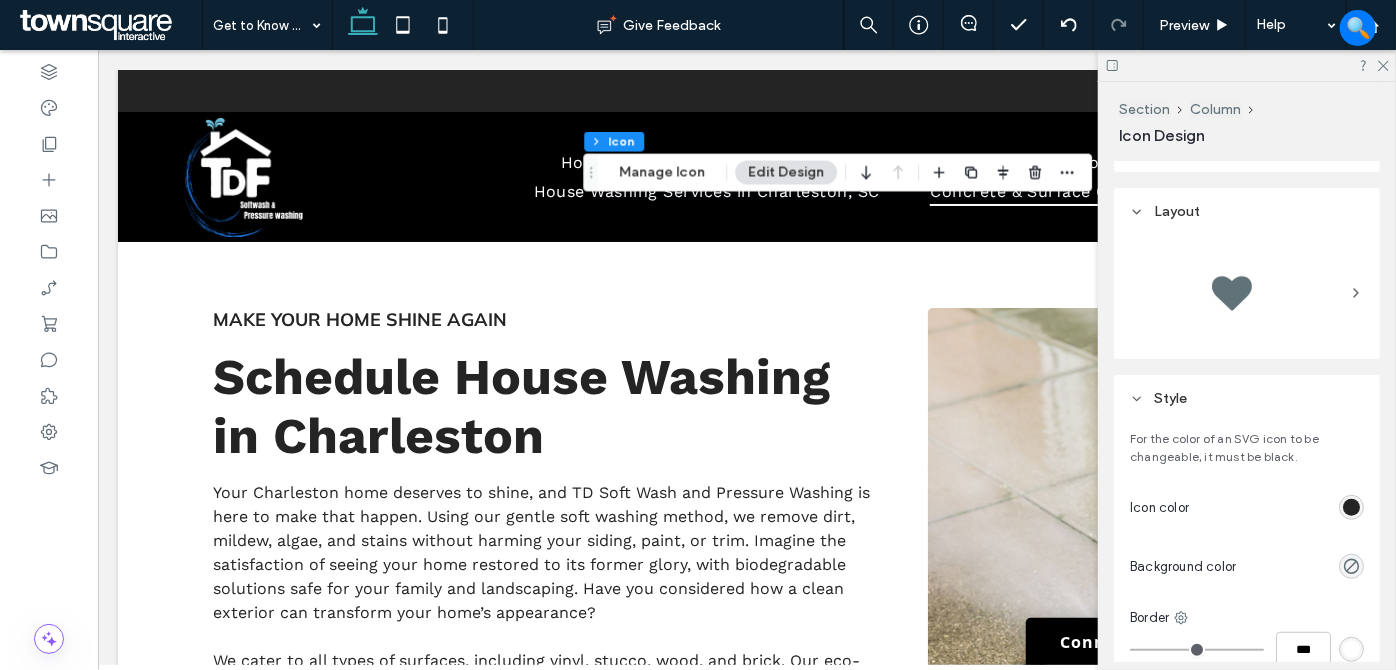 click at bounding box center [1351, 507] 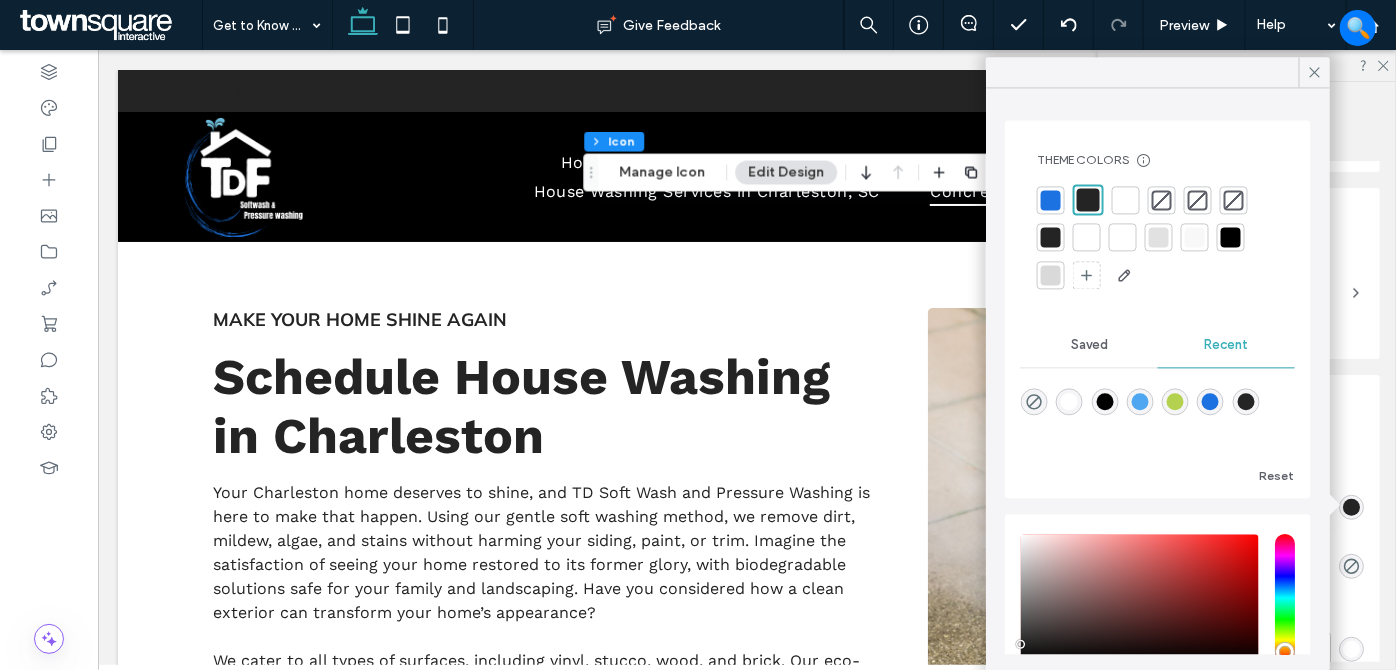 drag, startPoint x: 1049, startPoint y: 198, endPoint x: 1031, endPoint y: 206, distance: 19.697716 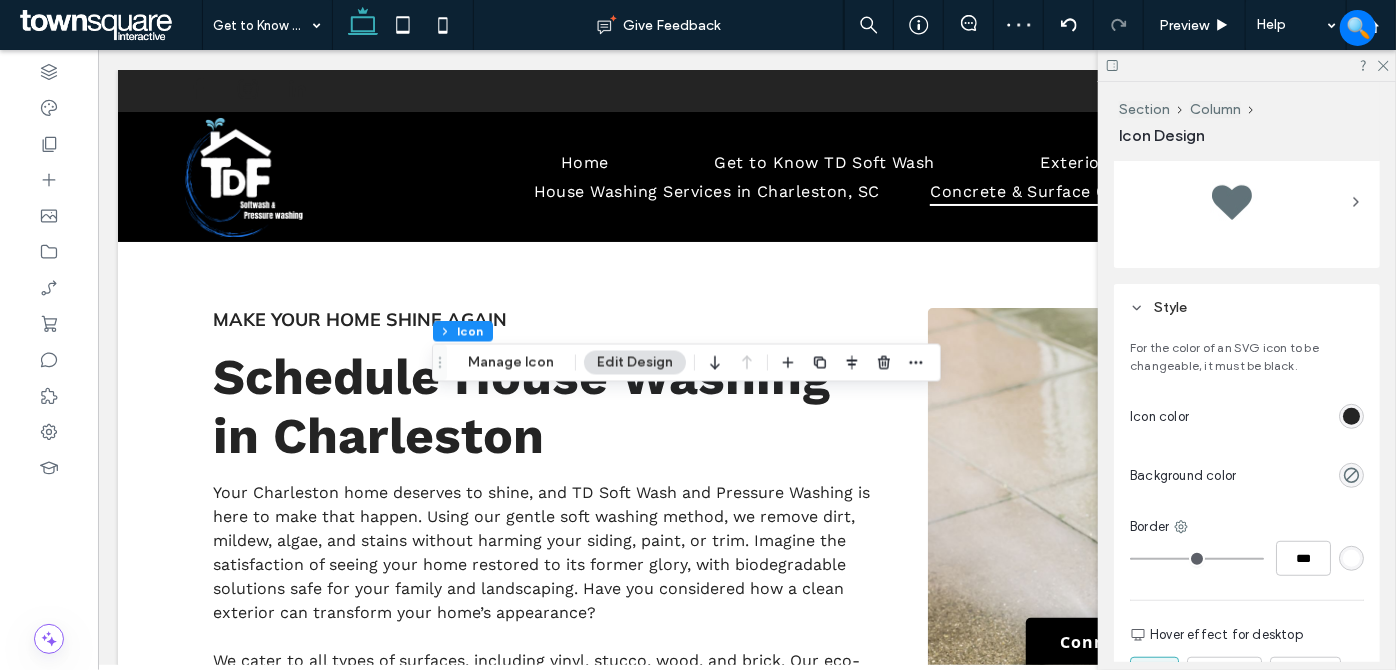 click at bounding box center (1351, 416) 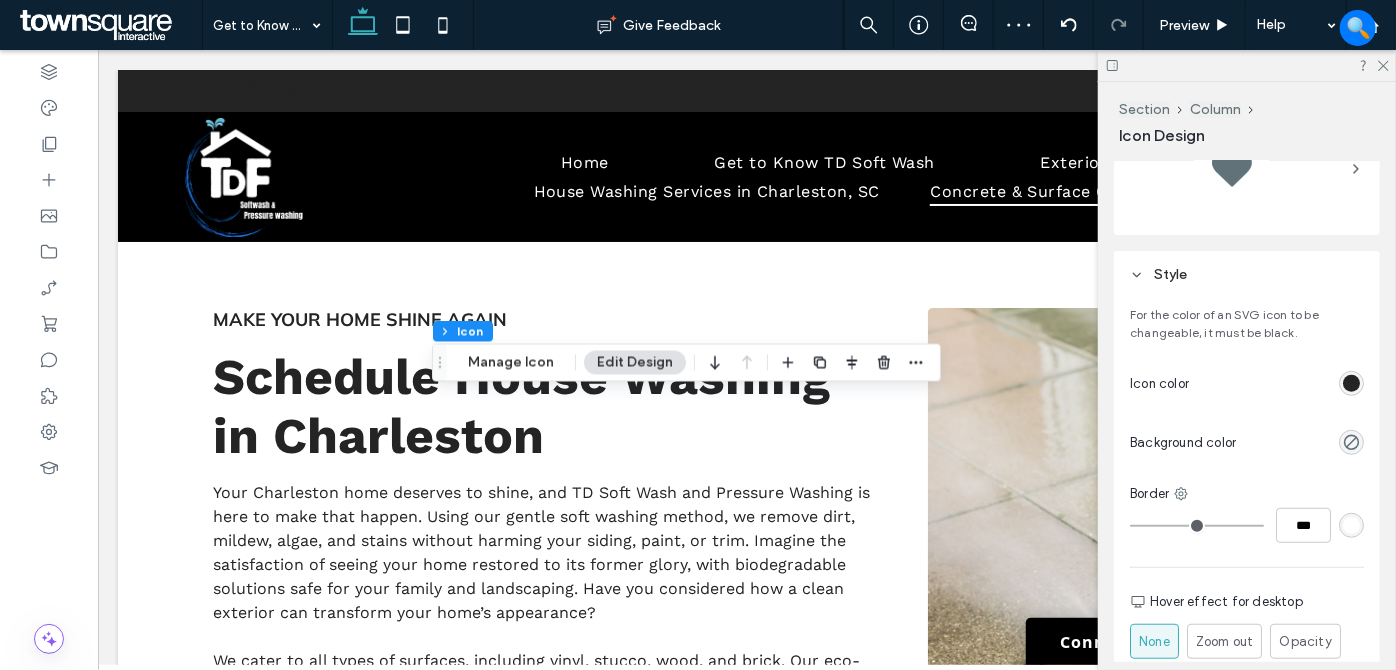 scroll, scrollTop: 636, scrollLeft: 0, axis: vertical 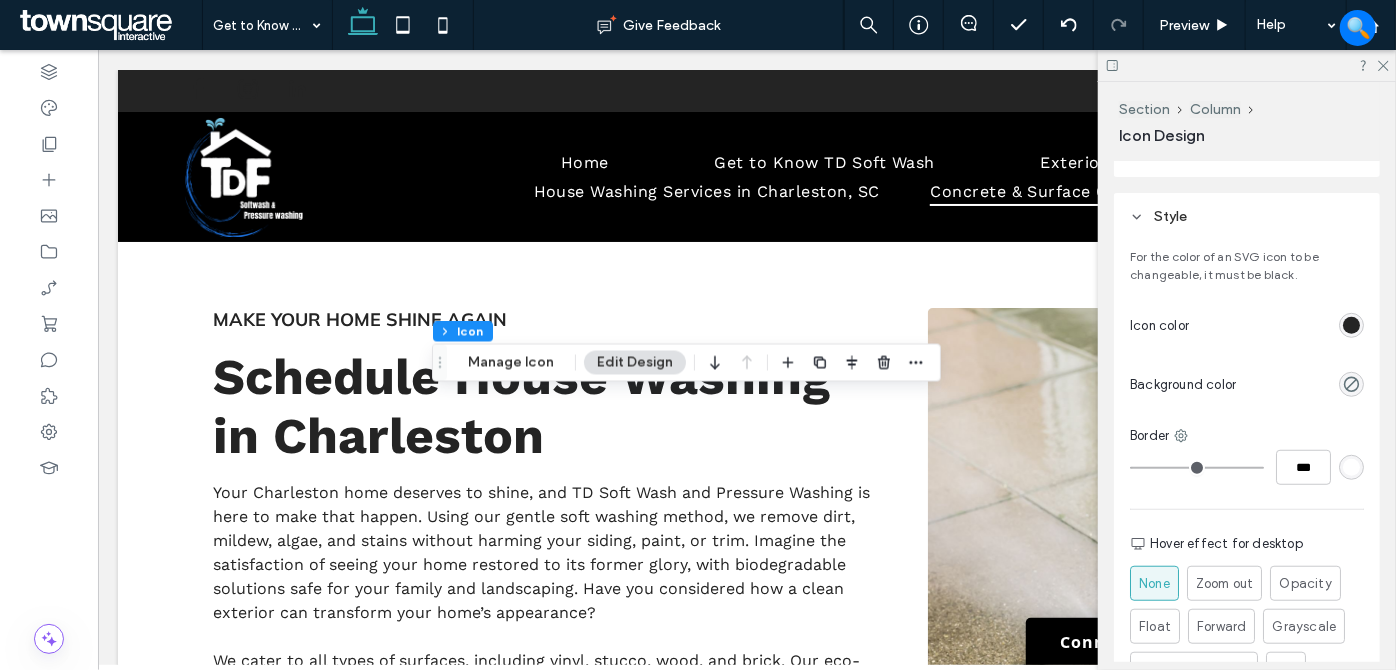 click at bounding box center (1351, 325) 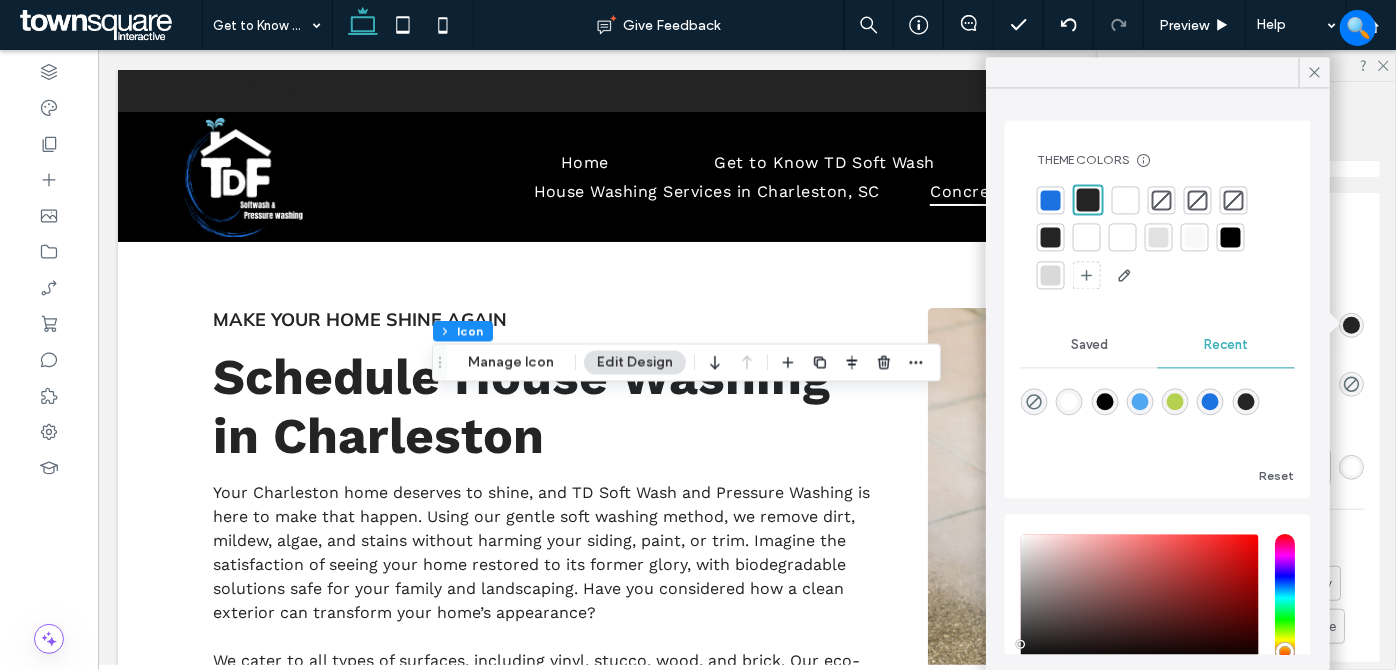click at bounding box center [1051, 200] 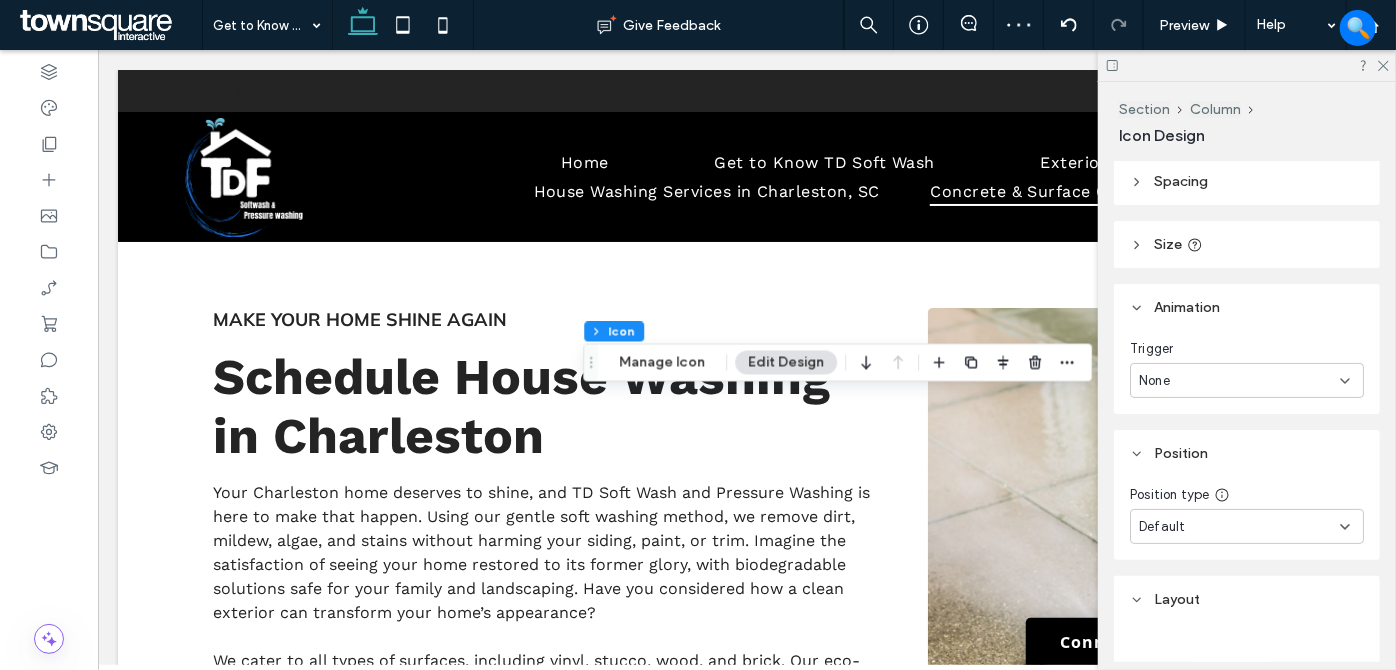 scroll, scrollTop: 363, scrollLeft: 0, axis: vertical 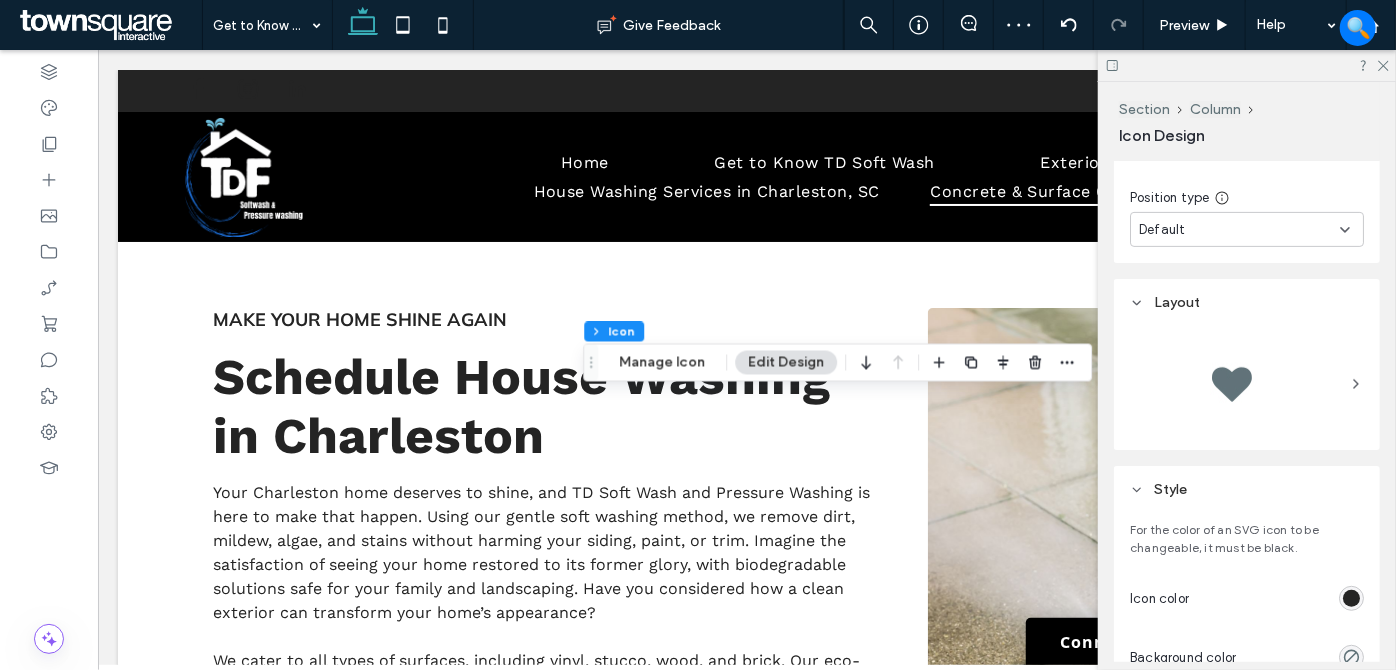 click at bounding box center (1351, 598) 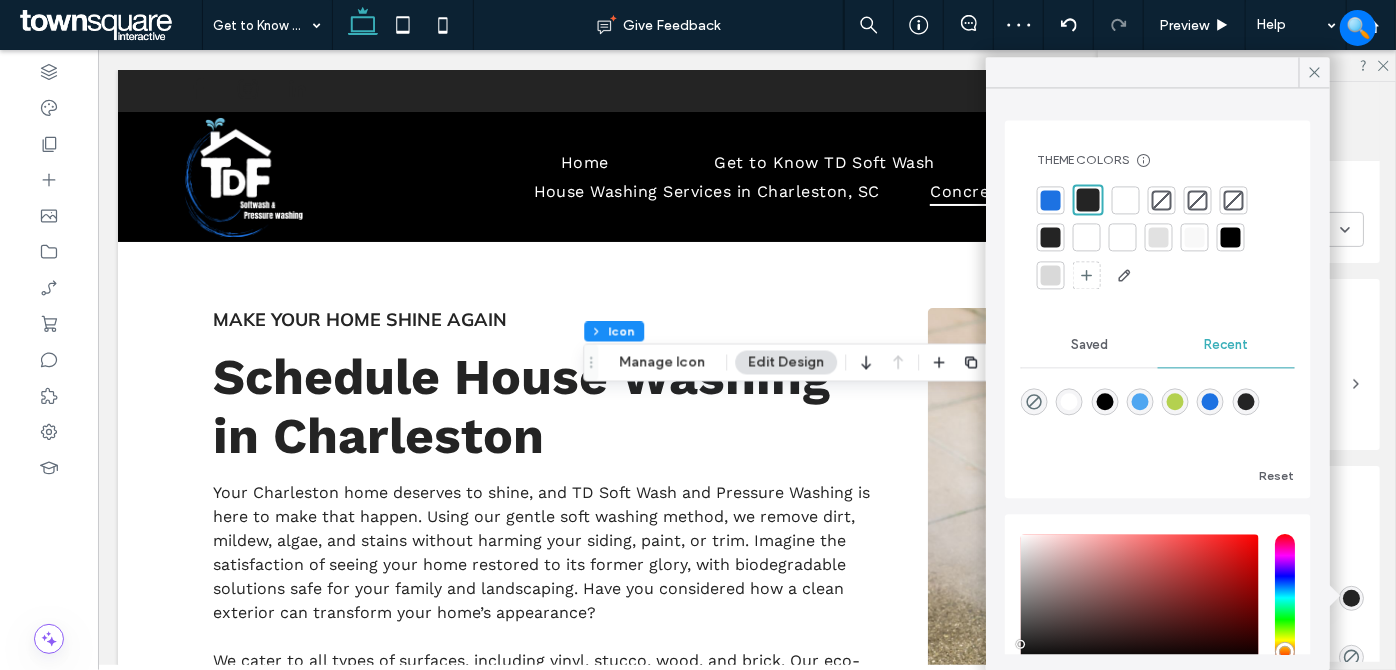 click at bounding box center [1051, 200] 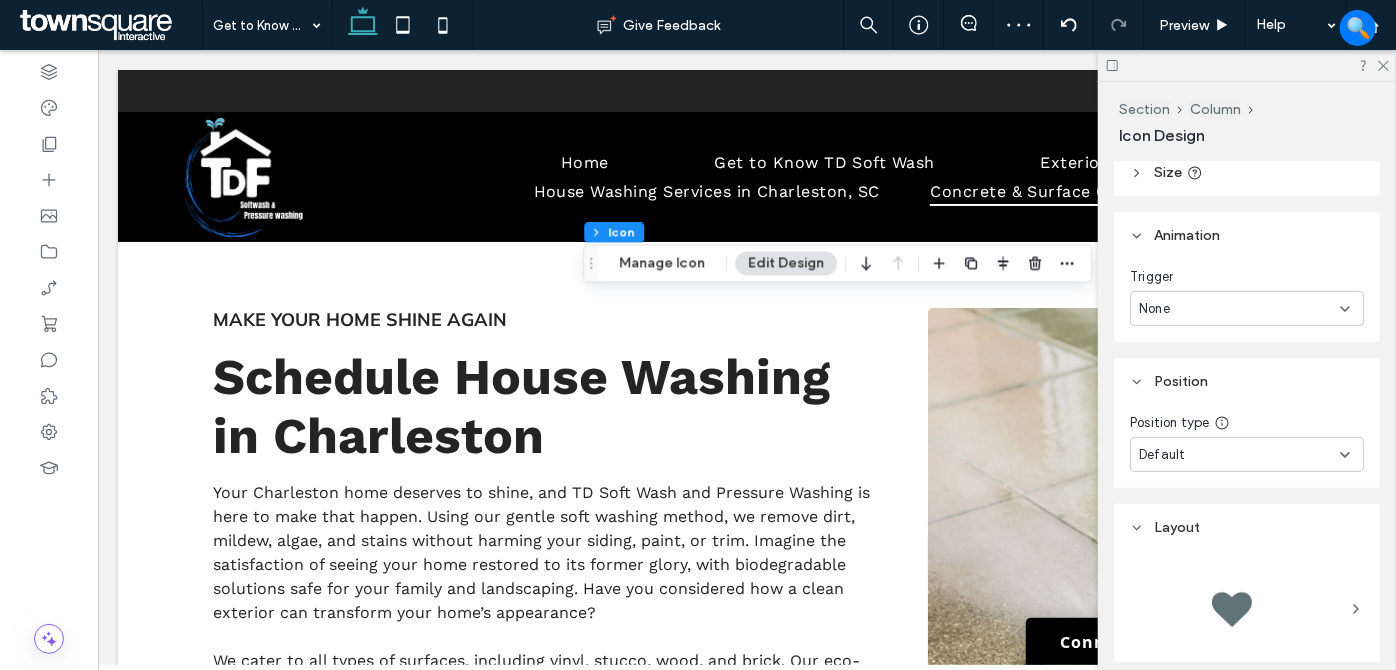 scroll, scrollTop: 363, scrollLeft: 0, axis: vertical 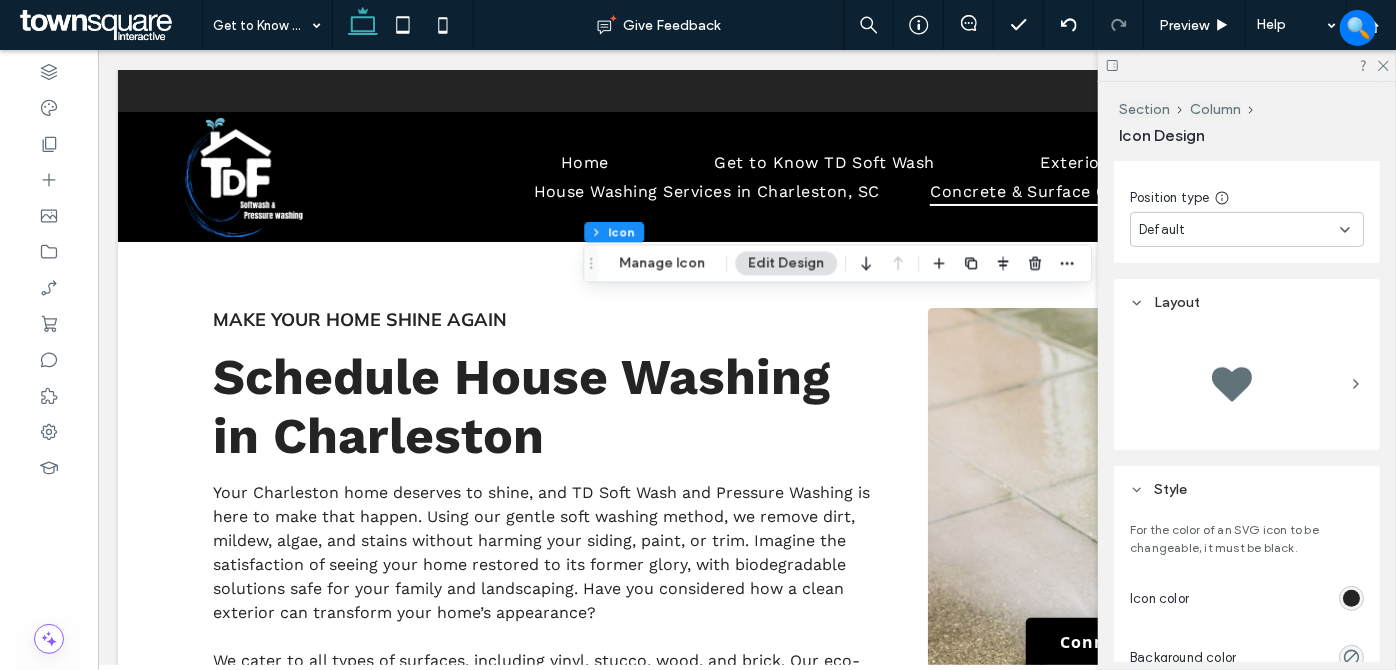 click at bounding box center [1351, 598] 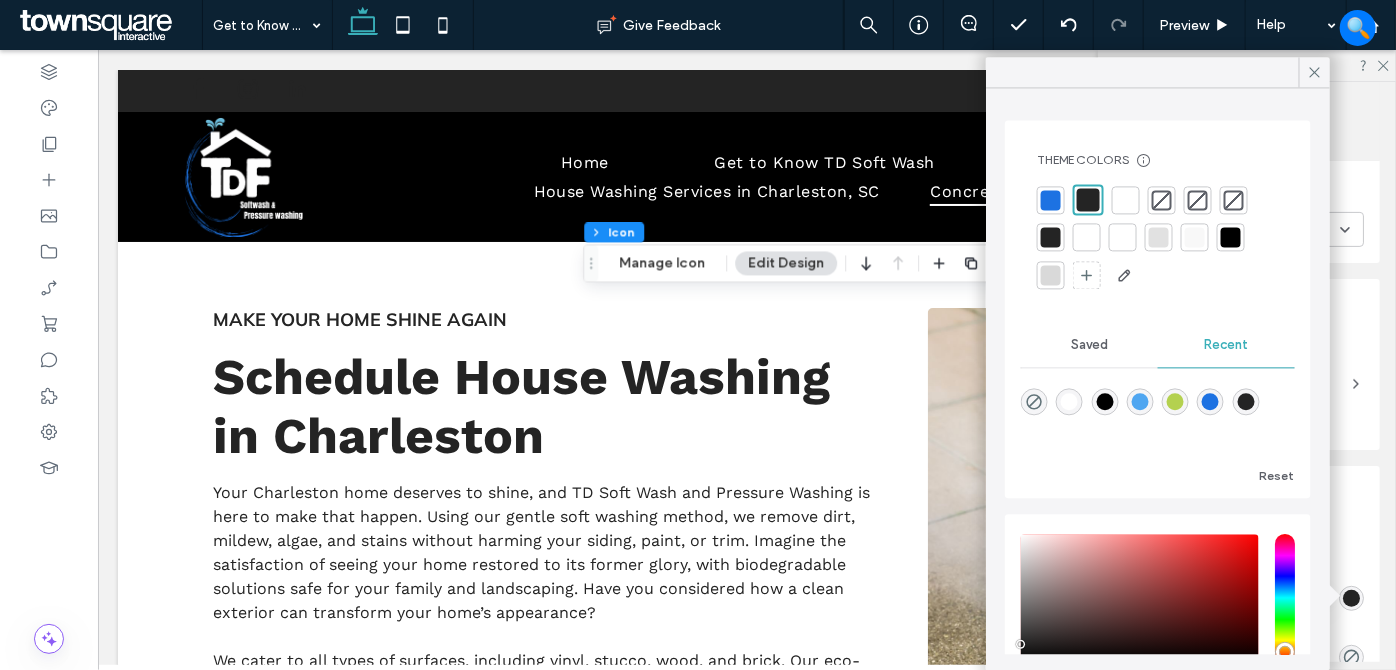 click at bounding box center [1051, 200] 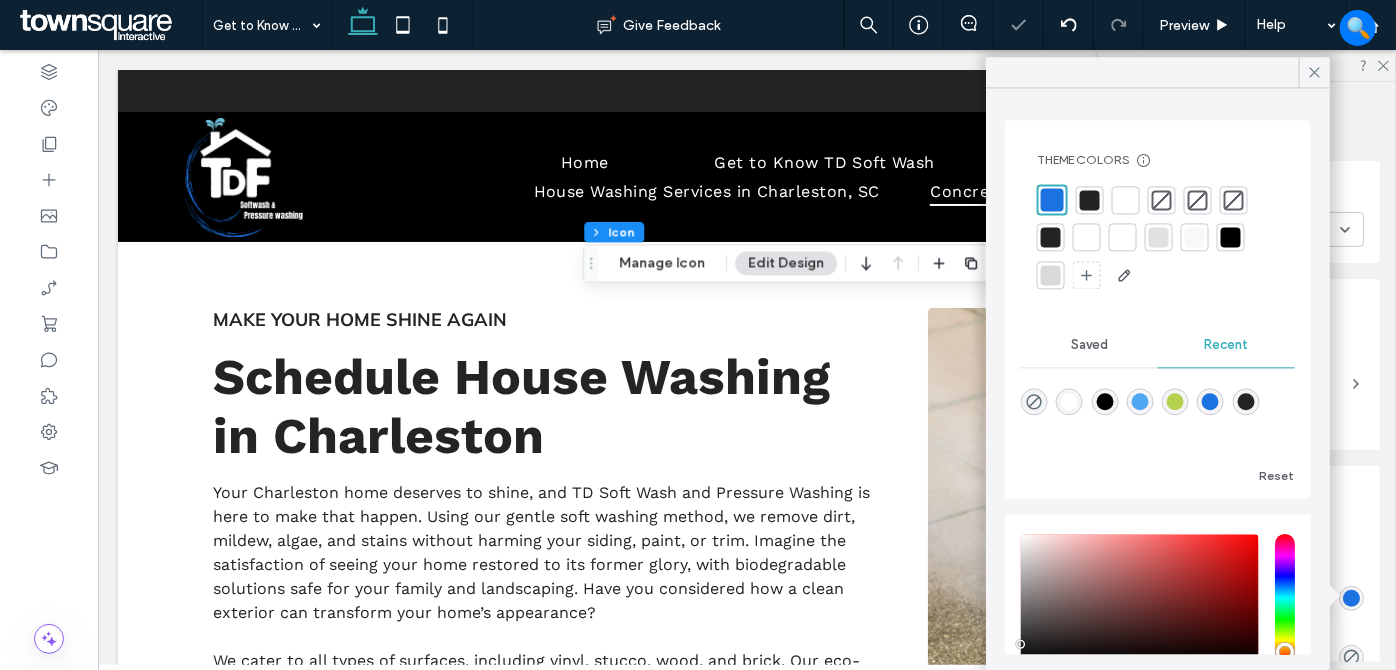 drag, startPoint x: 1306, startPoint y: 70, endPoint x: 1338, endPoint y: 66, distance: 32.24903 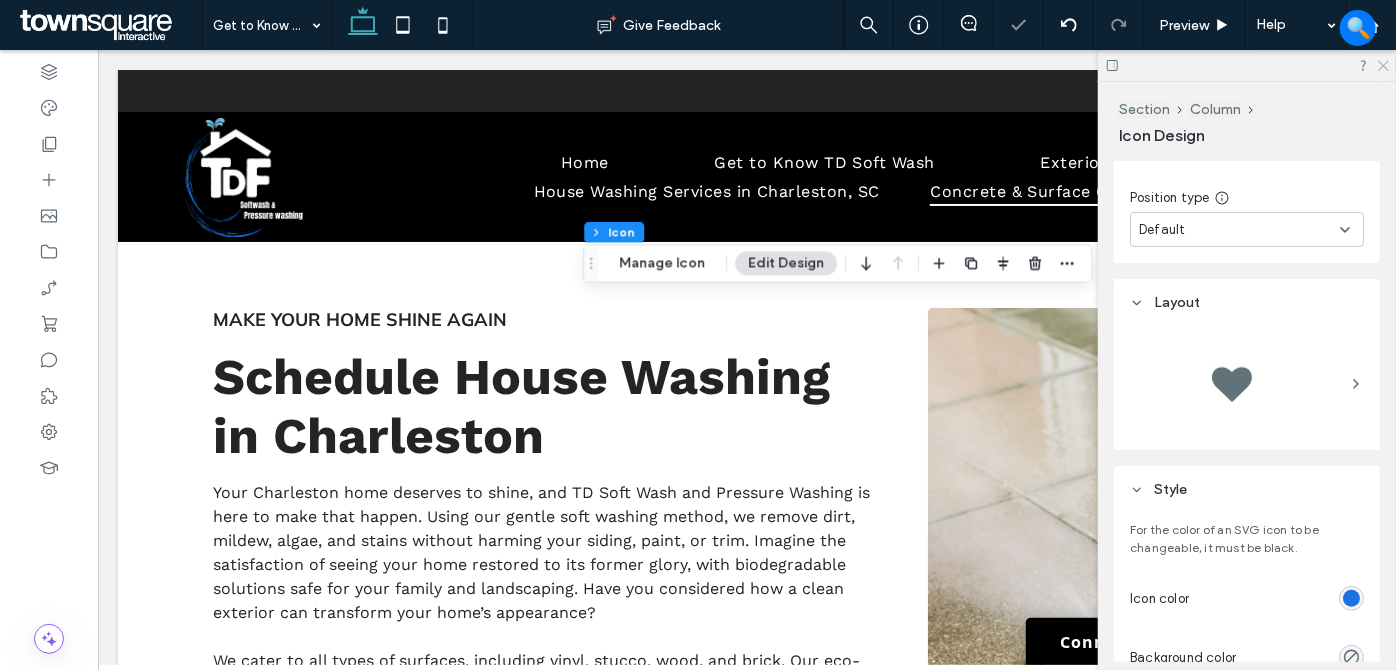 drag, startPoint x: 1384, startPoint y: 64, endPoint x: 1368, endPoint y: 74, distance: 18.867962 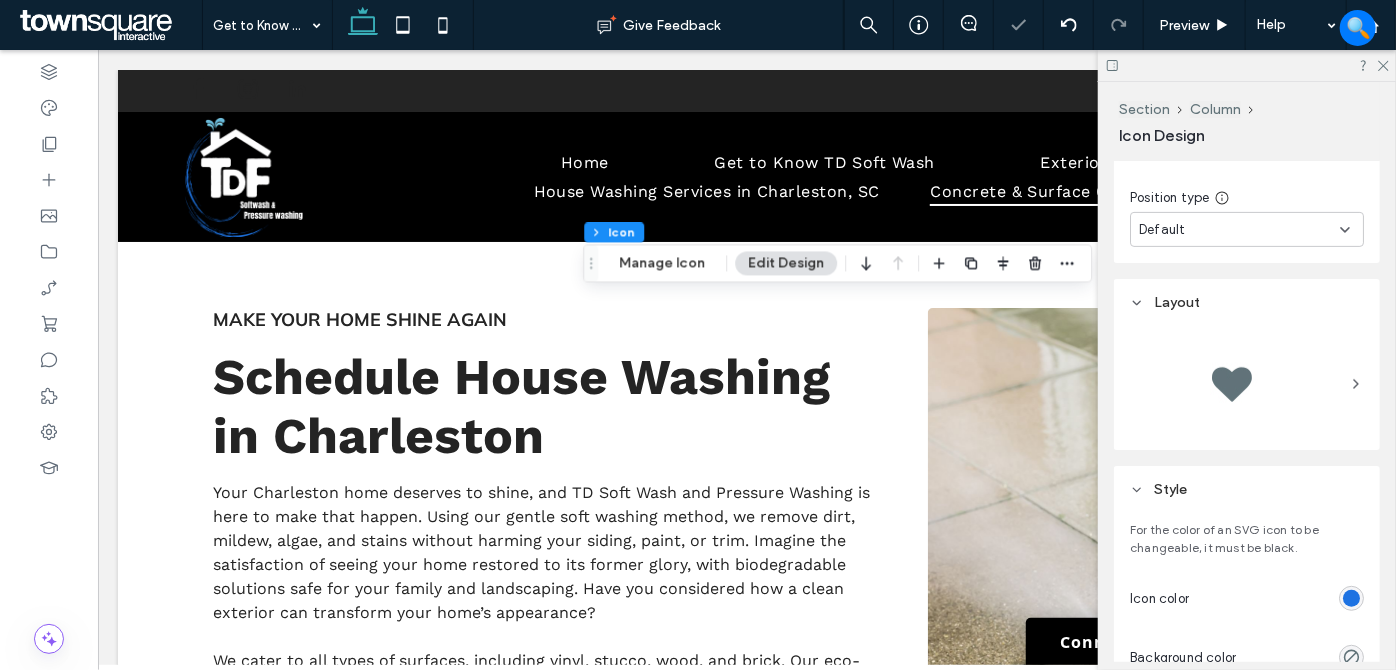click 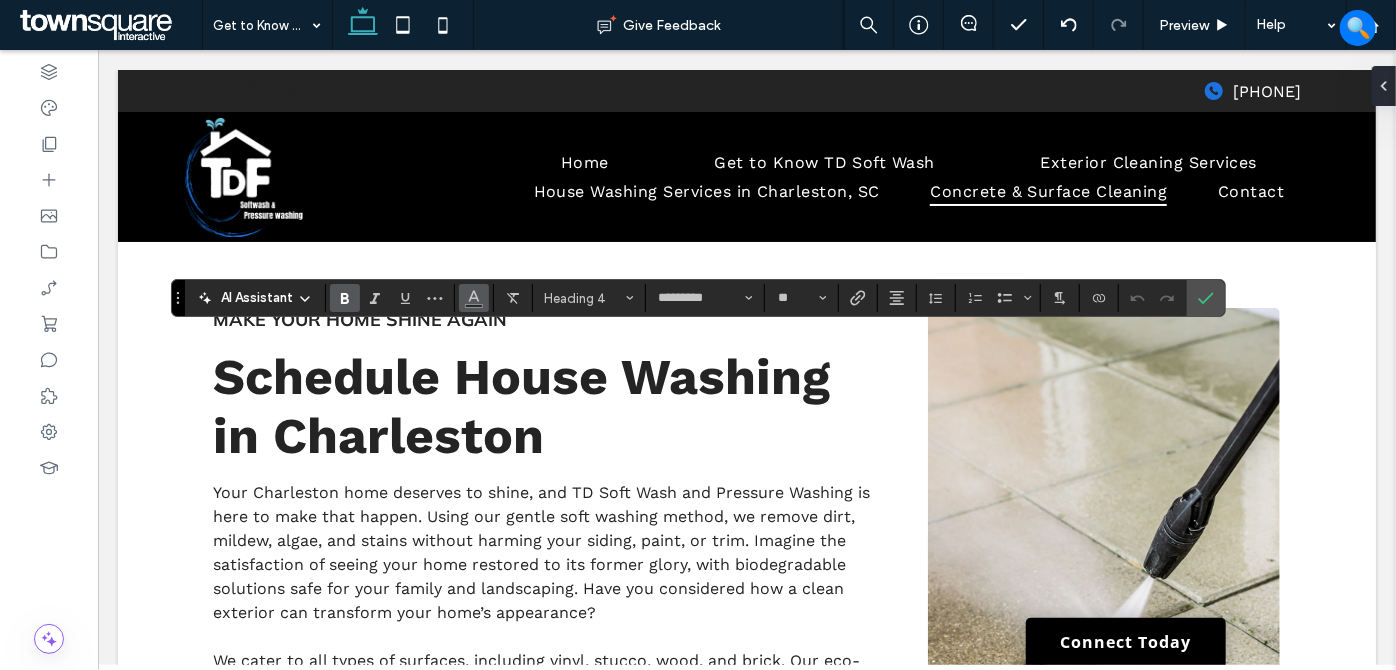click 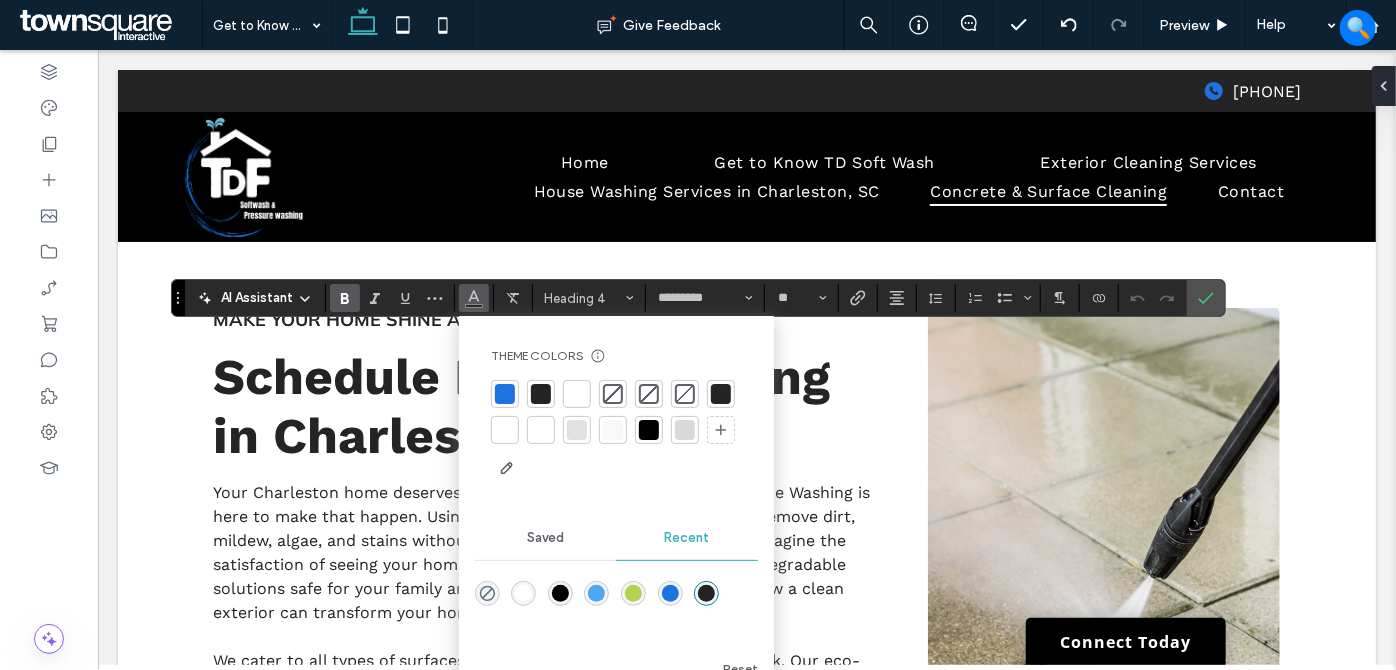 click at bounding box center [505, 394] 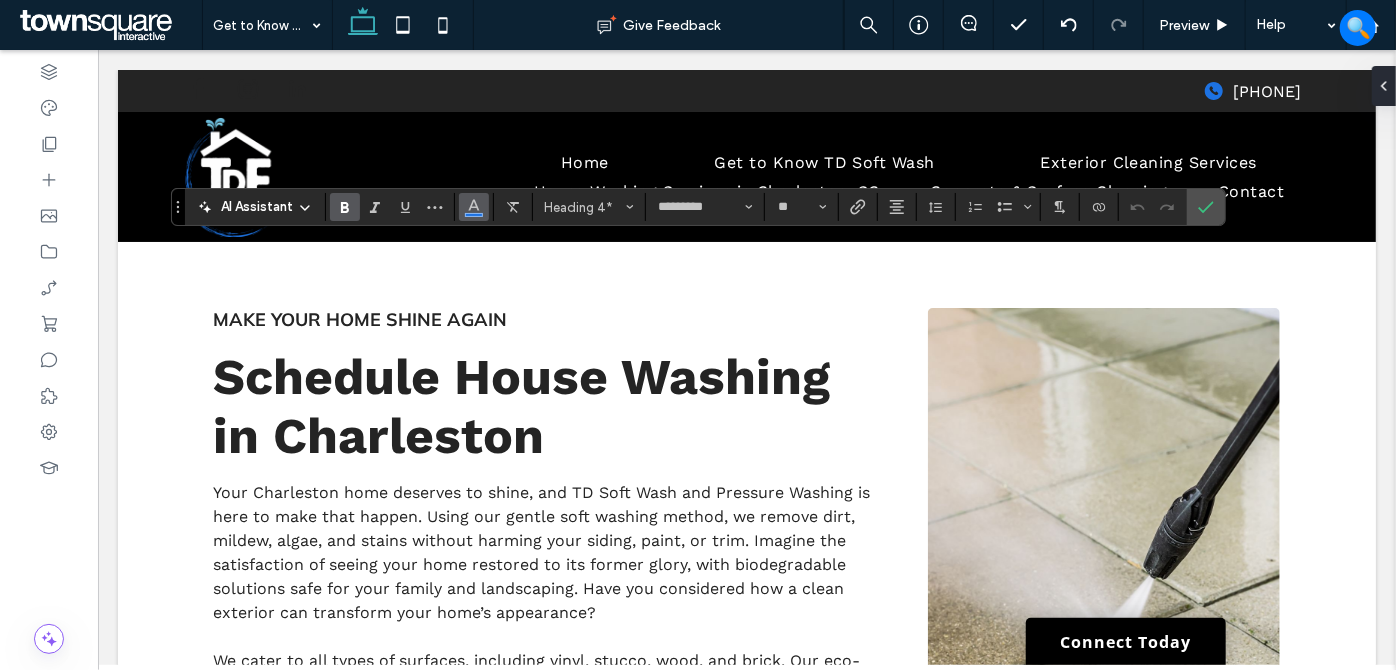 click at bounding box center [474, 207] 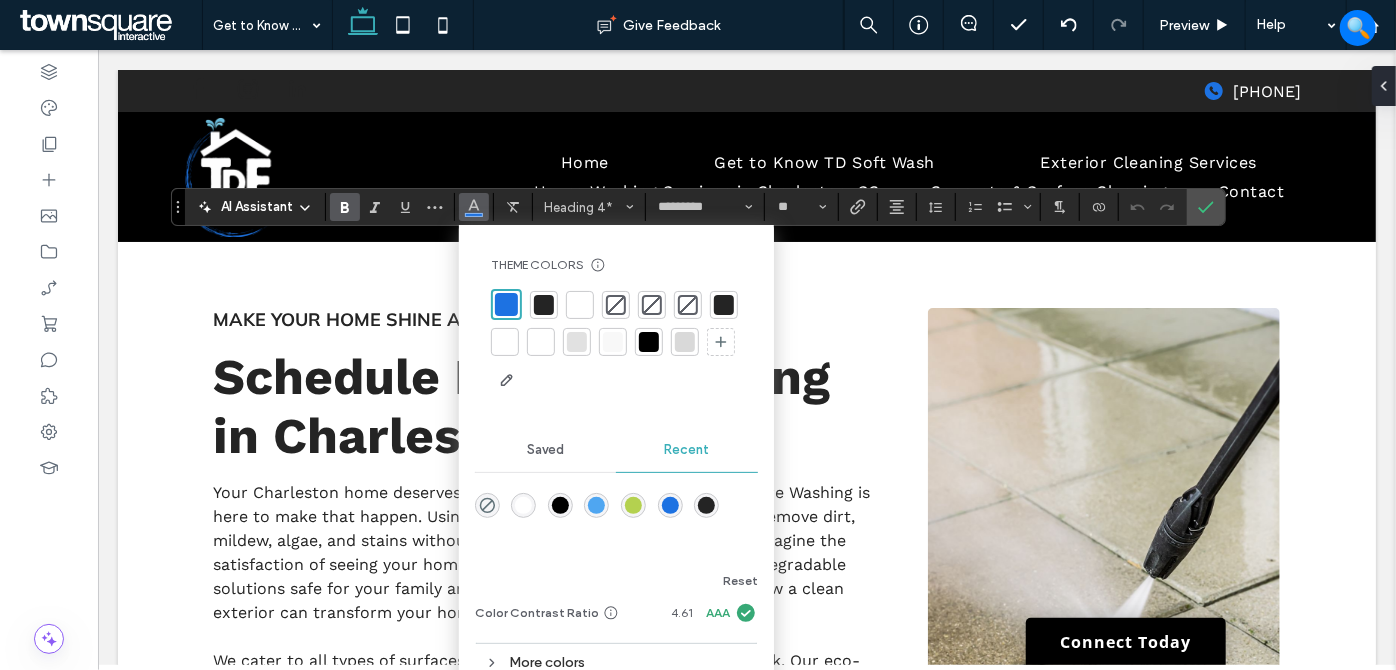click at bounding box center [544, 305] 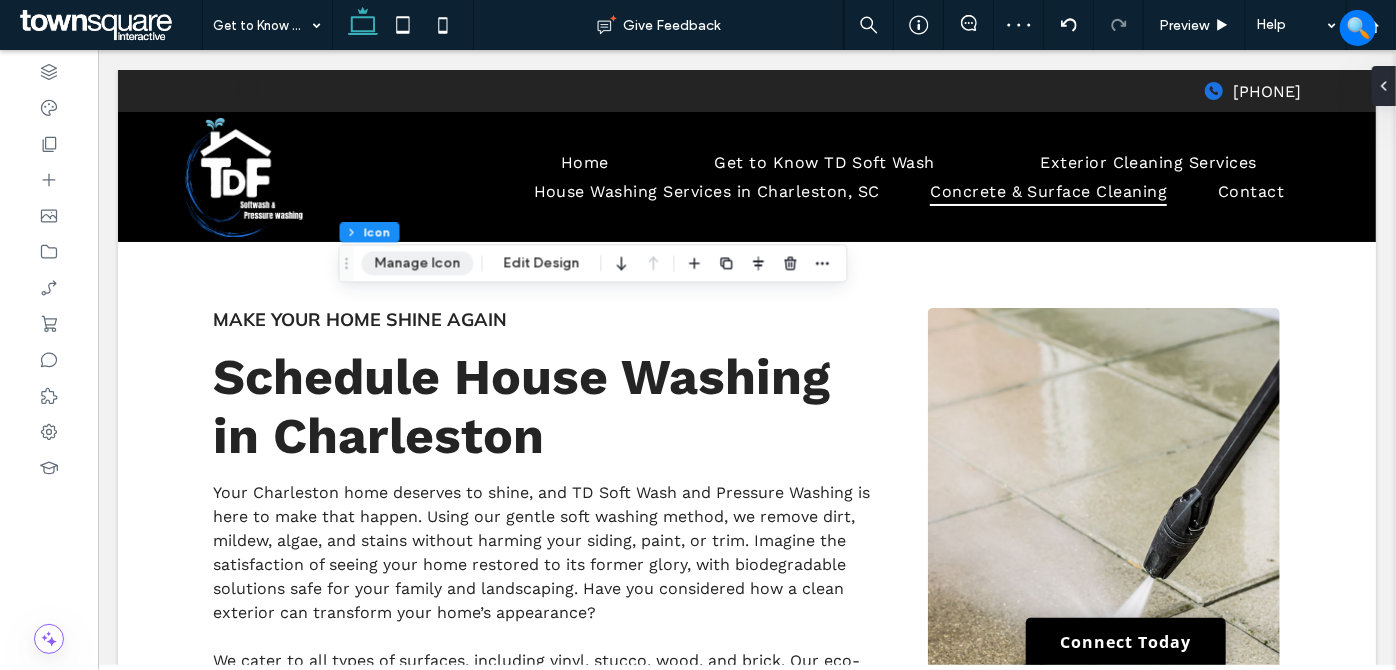 click on "Manage Icon" at bounding box center (418, 263) 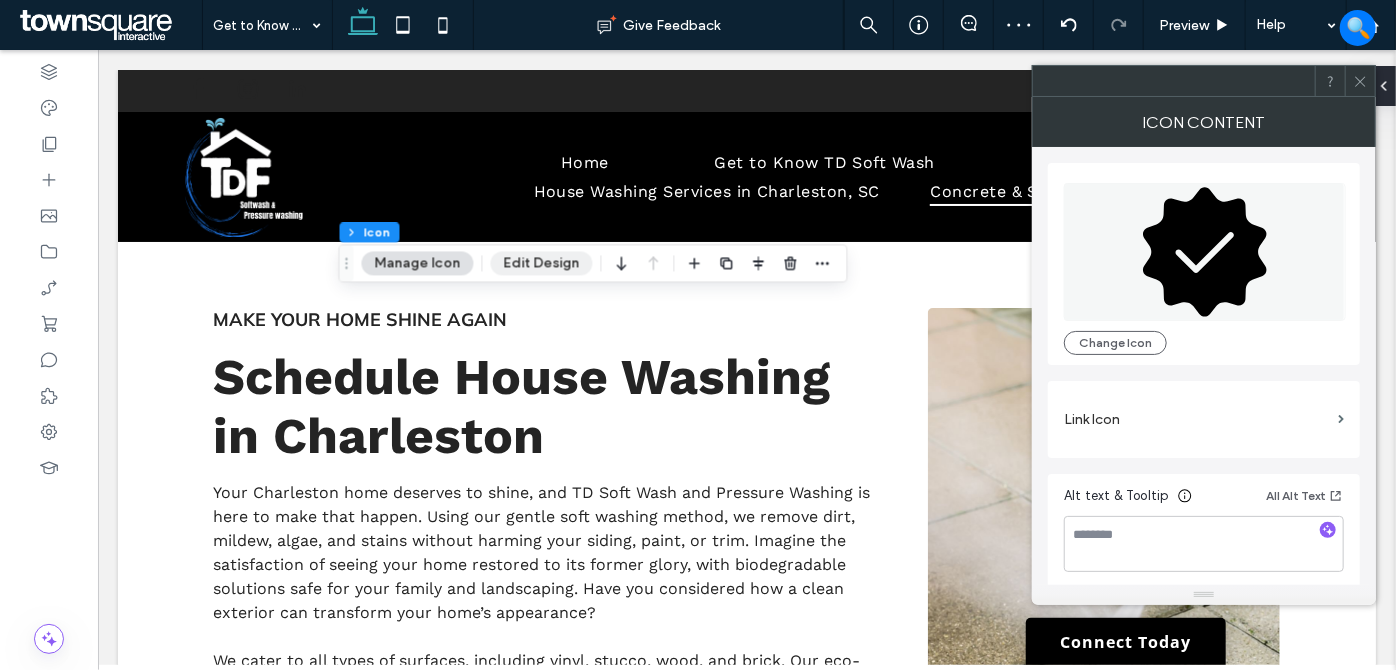 click on "Edit Design" at bounding box center (542, 263) 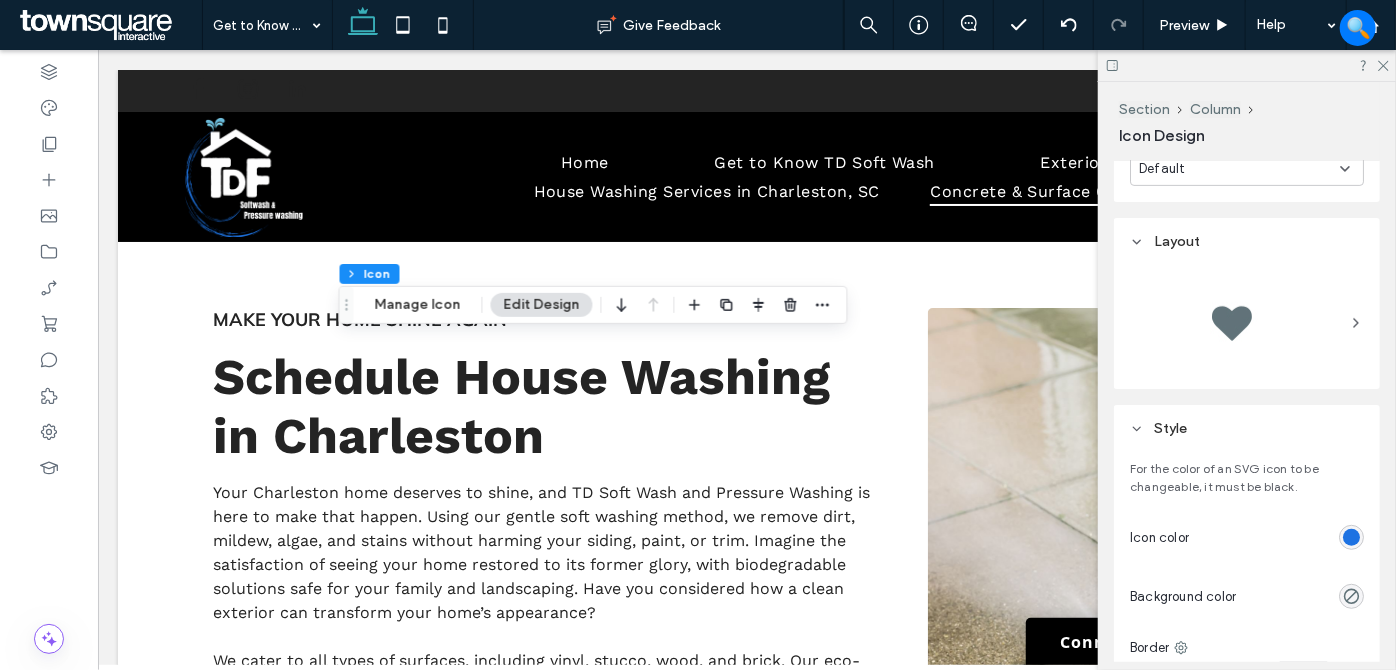 scroll, scrollTop: 454, scrollLeft: 0, axis: vertical 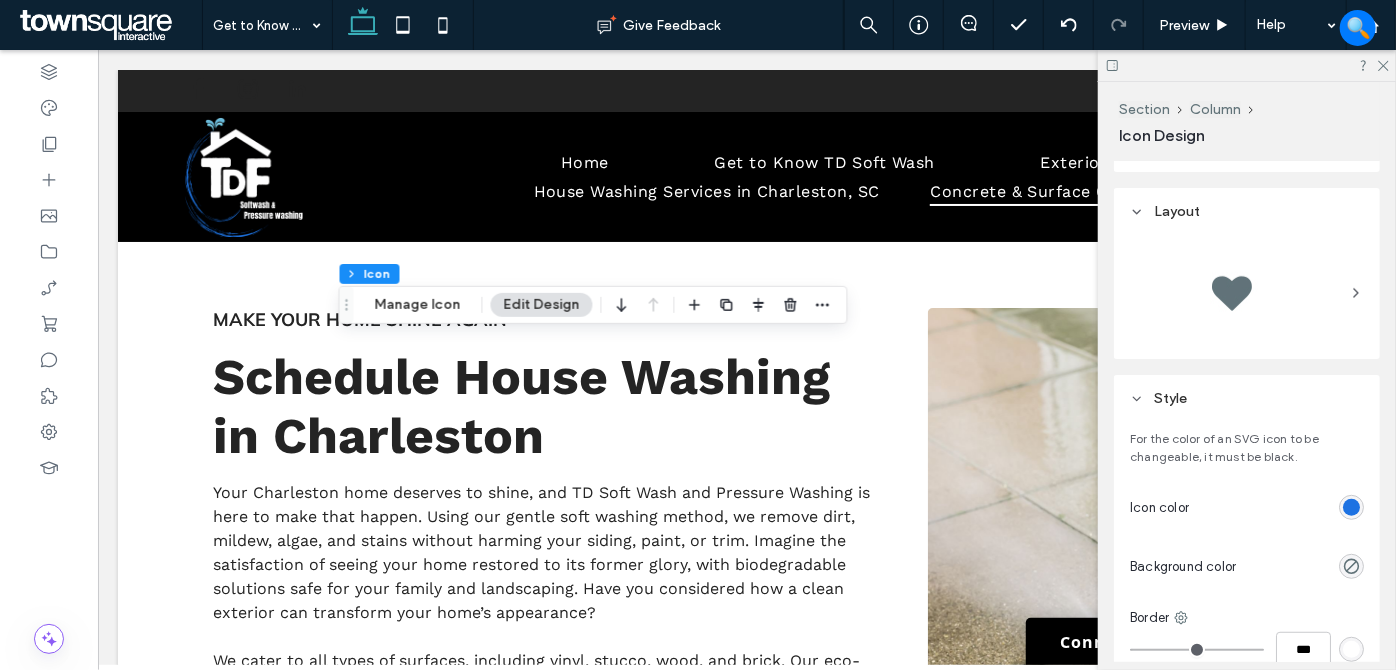 click at bounding box center [1351, 507] 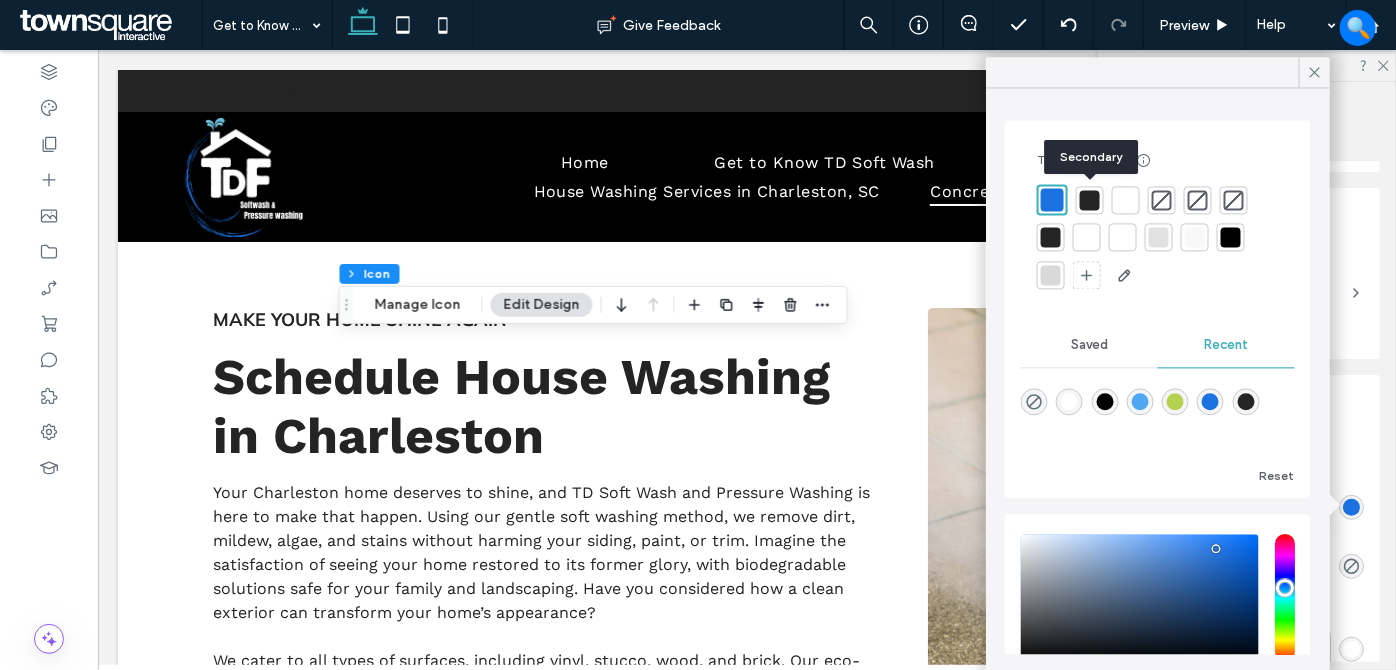click at bounding box center [1090, 200] 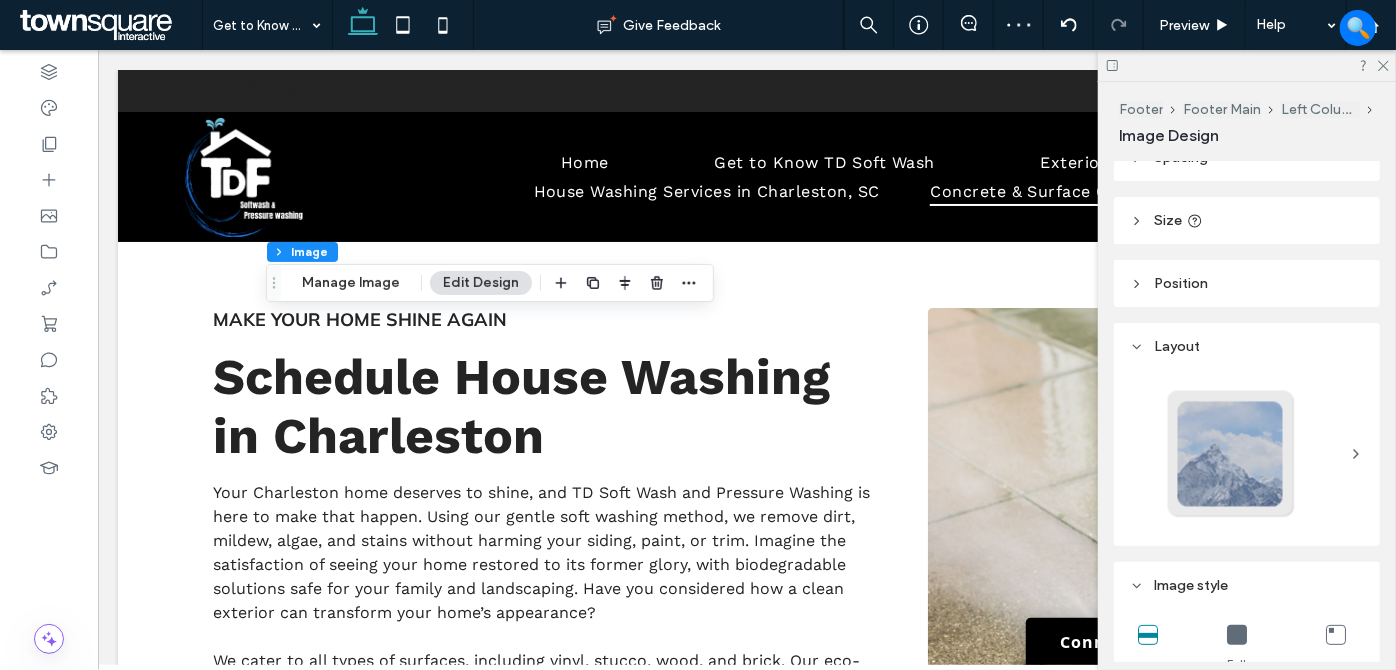 scroll, scrollTop: 363, scrollLeft: 0, axis: vertical 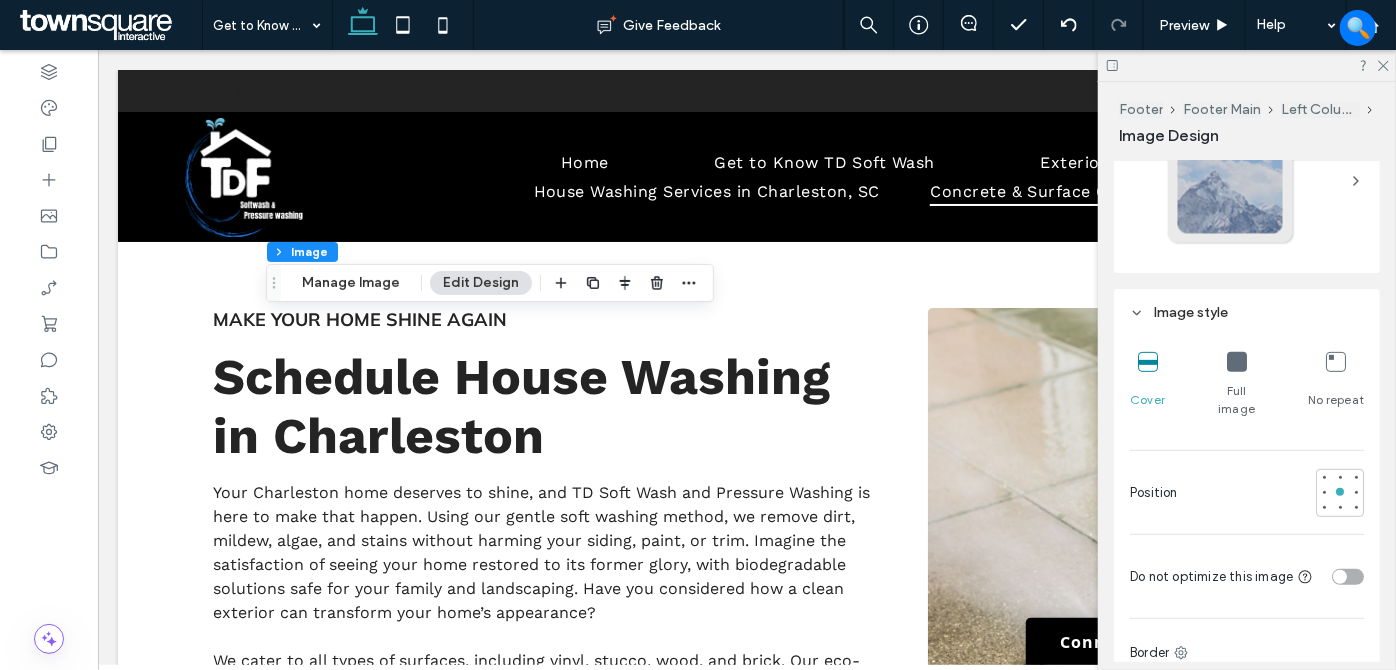 click on "Full image" at bounding box center [1237, 385] 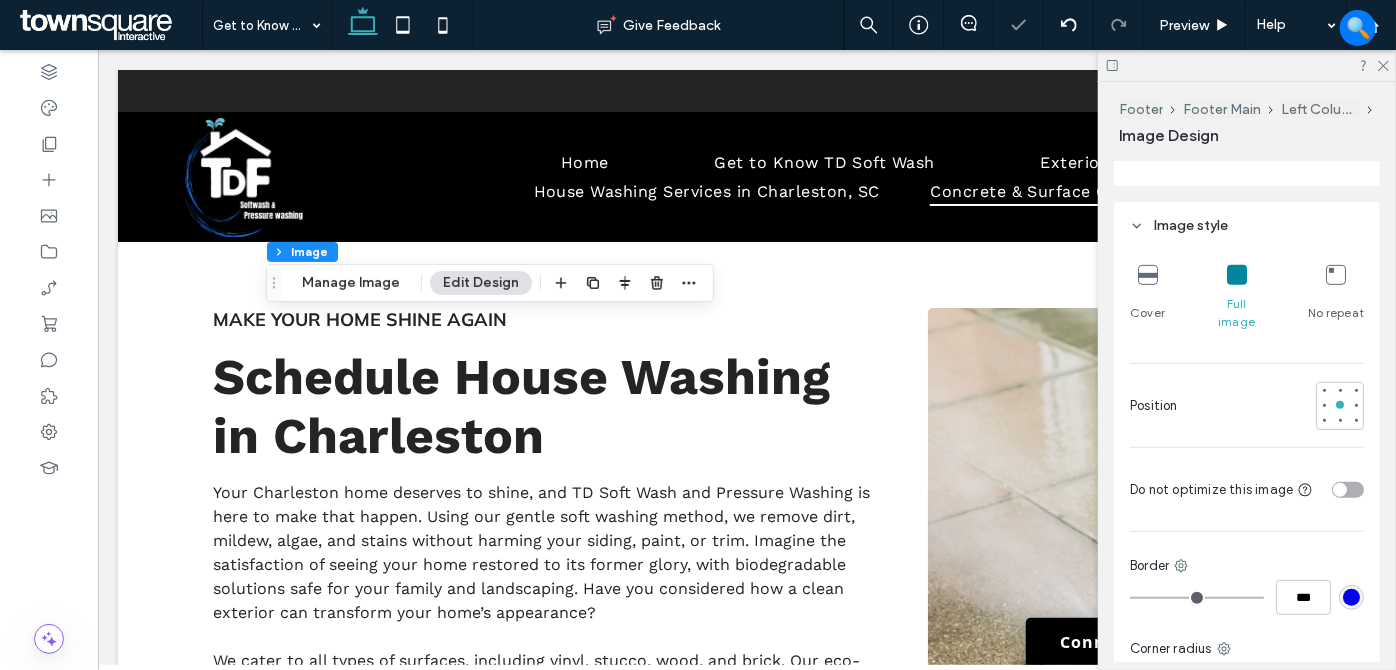 scroll, scrollTop: 545, scrollLeft: 0, axis: vertical 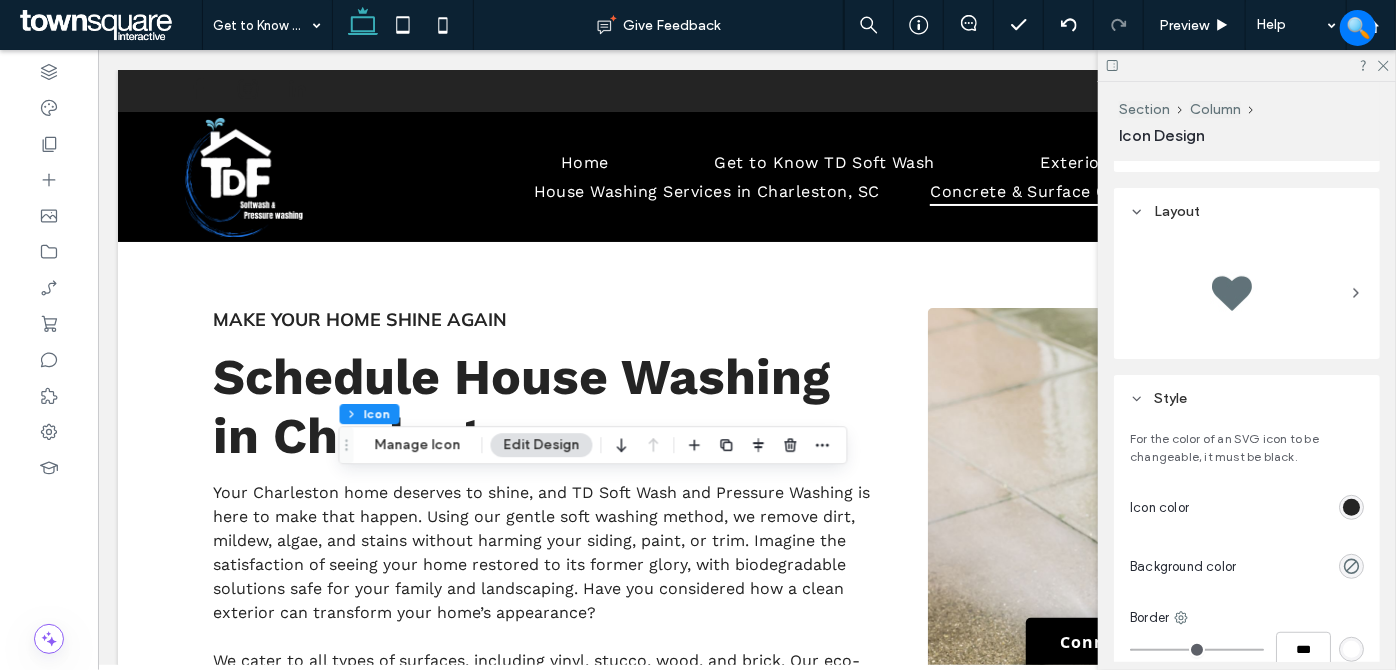 click 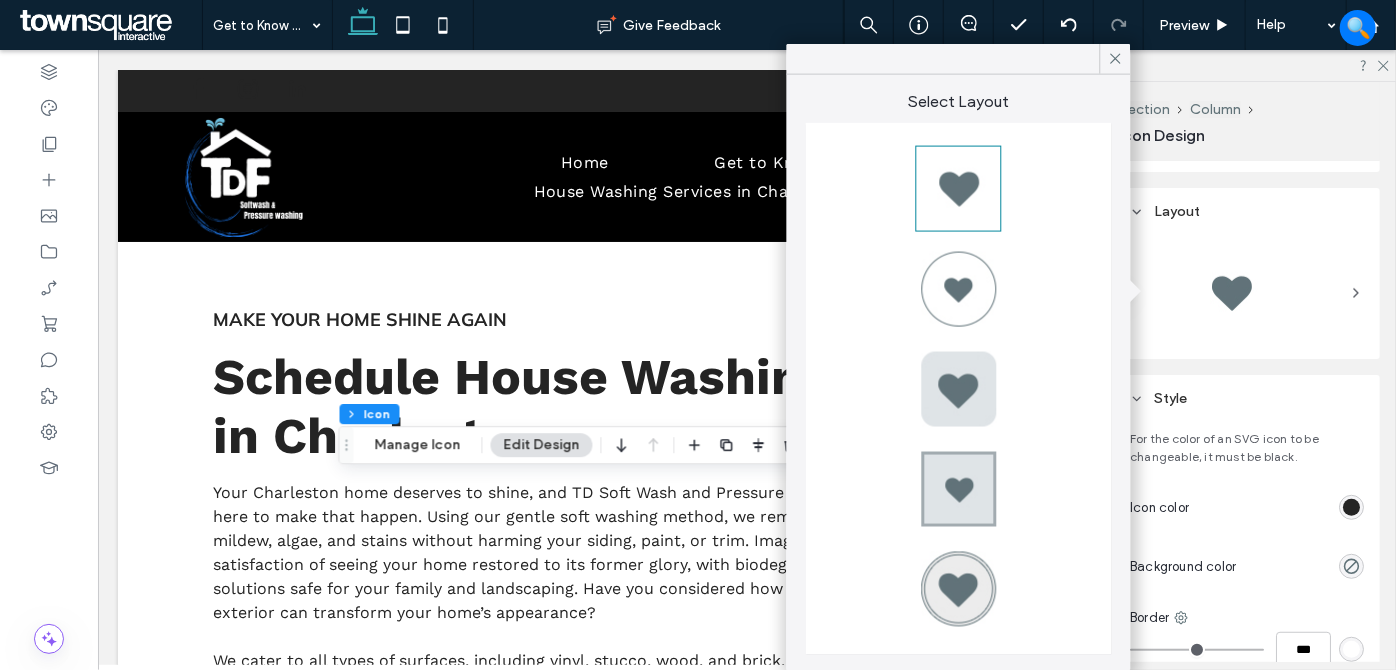 drag, startPoint x: 1114, startPoint y: 56, endPoint x: 1120, endPoint y: 83, distance: 27.658634 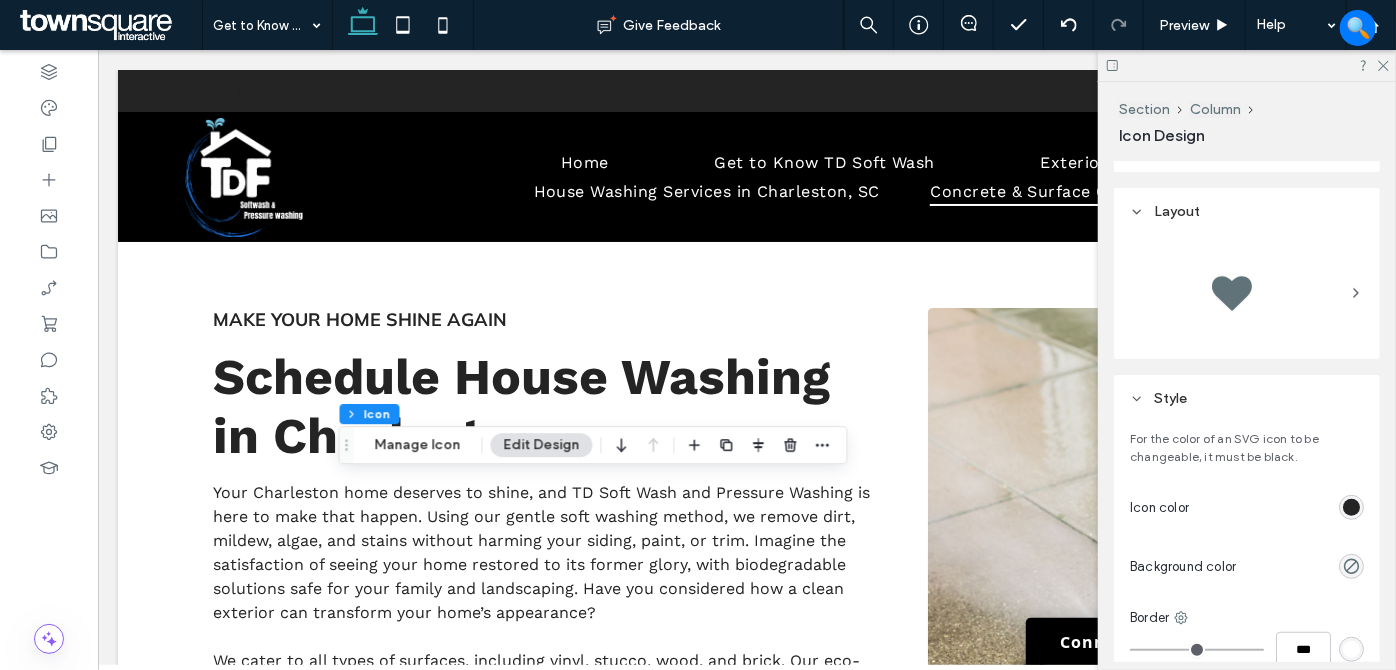 click at bounding box center (1351, 507) 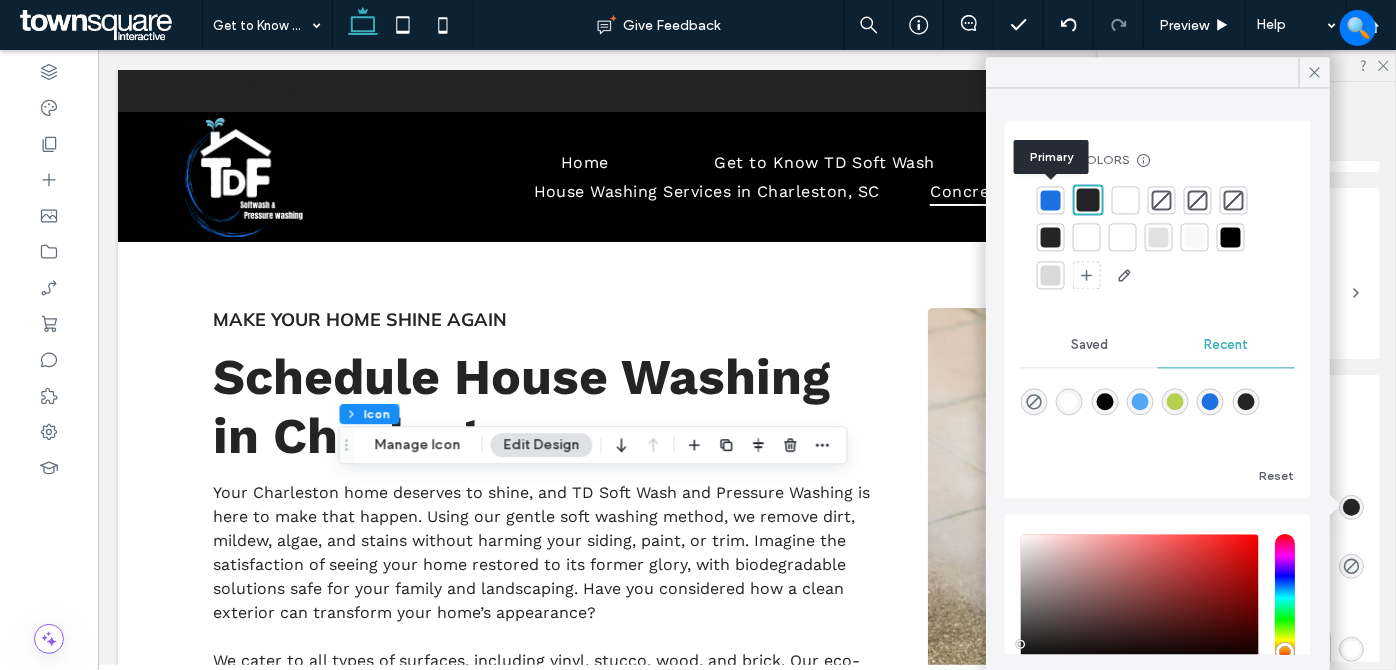 click at bounding box center (1051, 200) 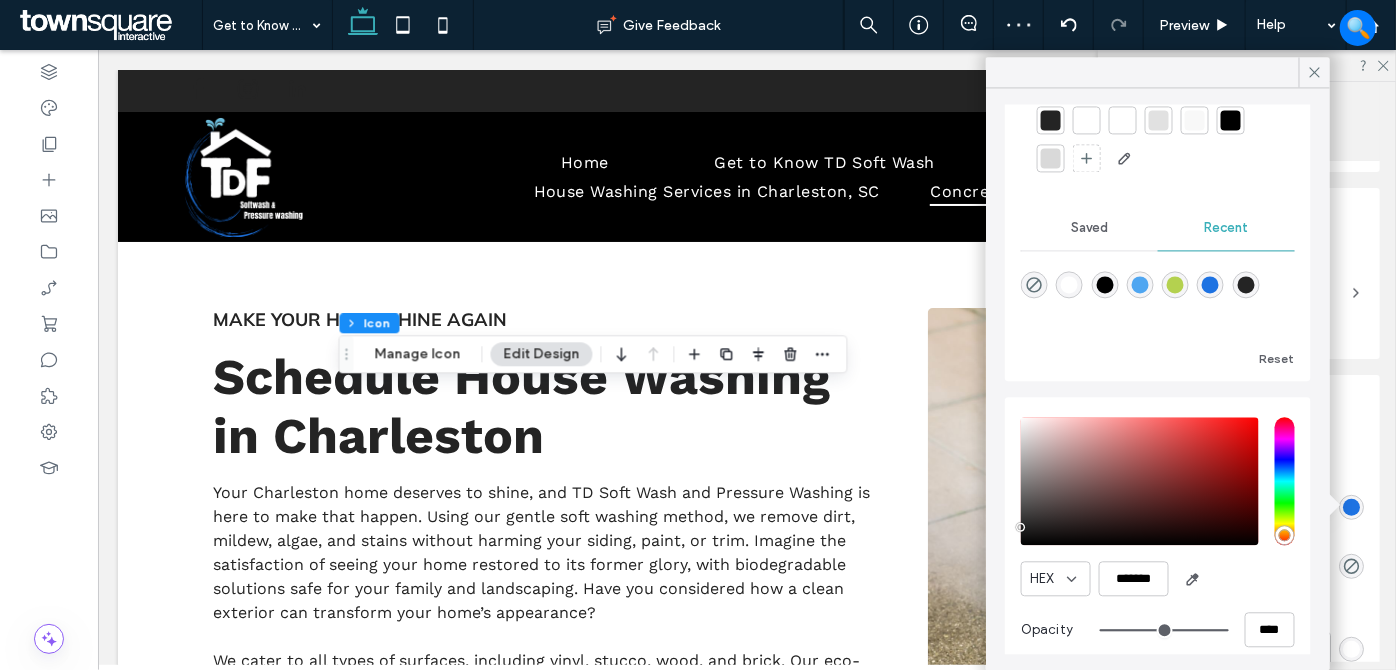 scroll, scrollTop: 136, scrollLeft: 0, axis: vertical 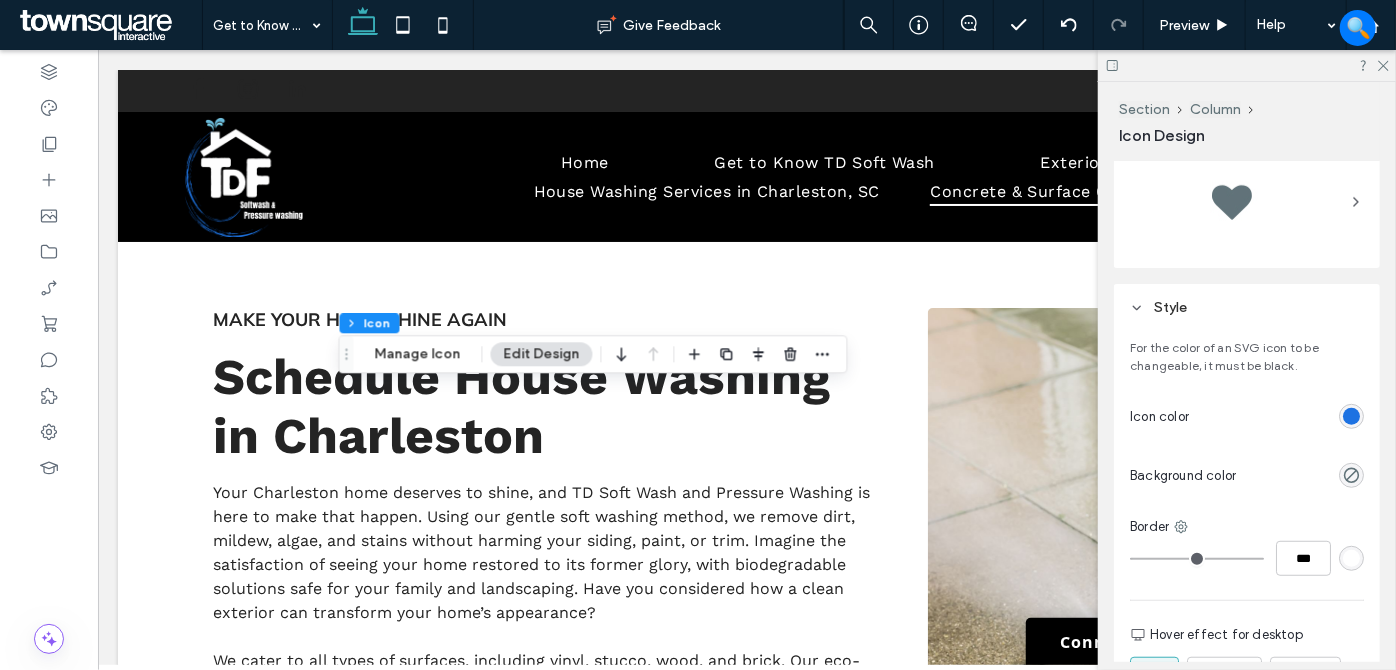 click at bounding box center (1351, 416) 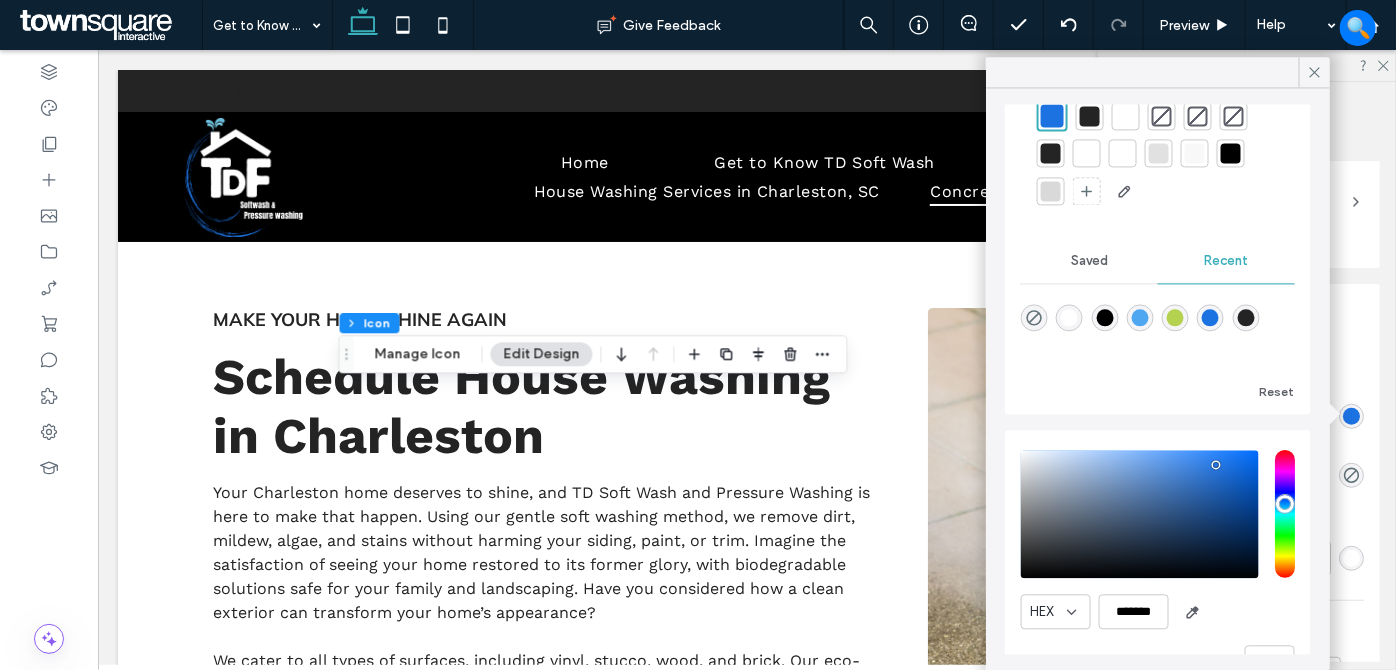 scroll, scrollTop: 0, scrollLeft: 0, axis: both 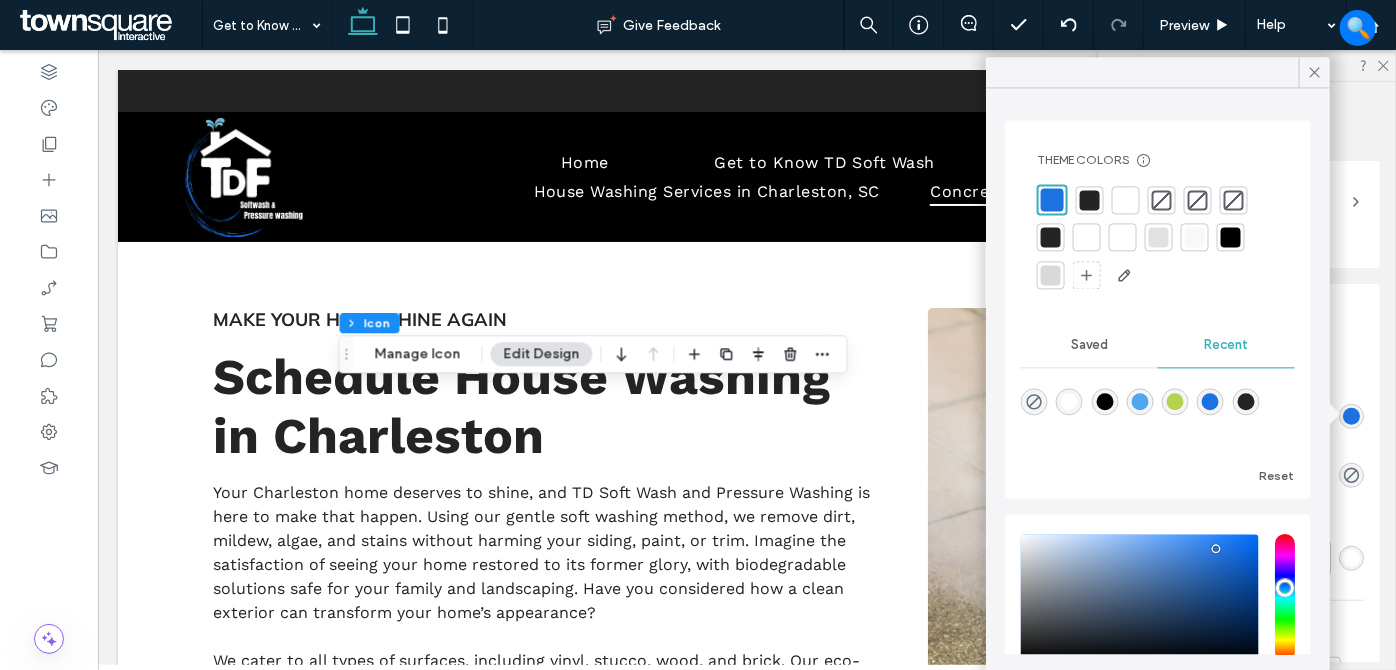 click at bounding box center (1210, 401) 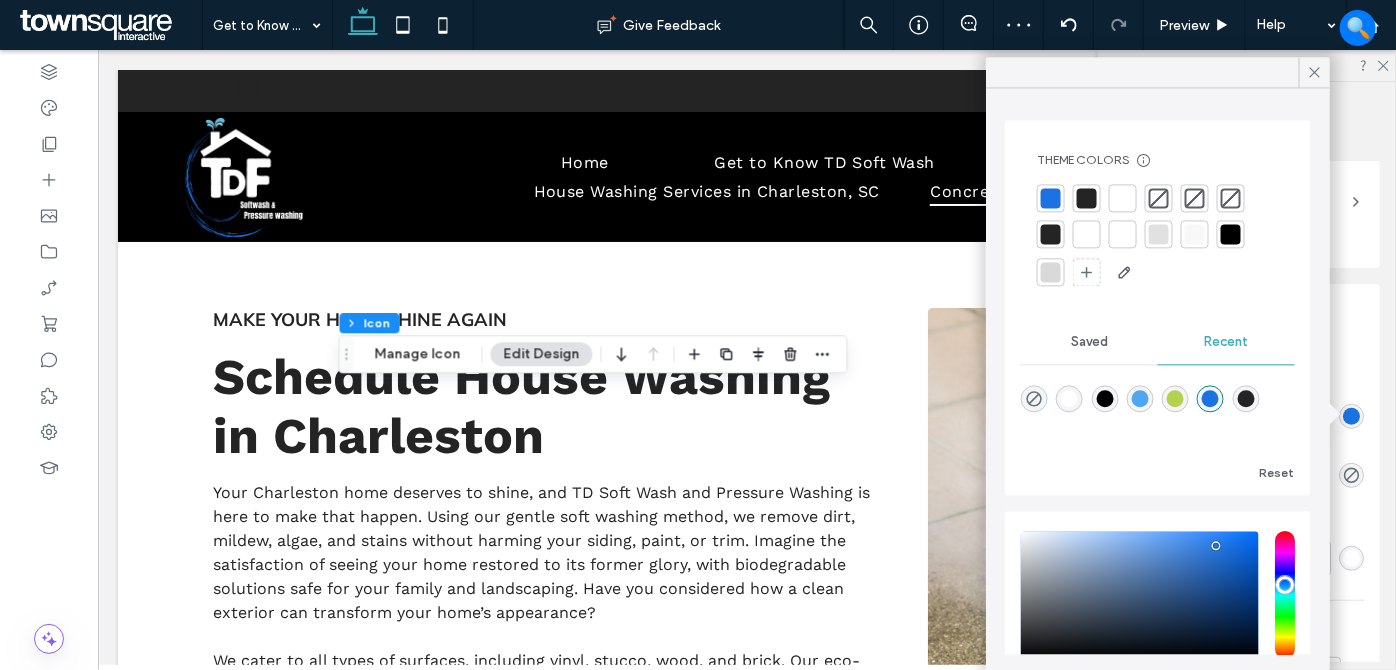 click at bounding box center (1210, 398) 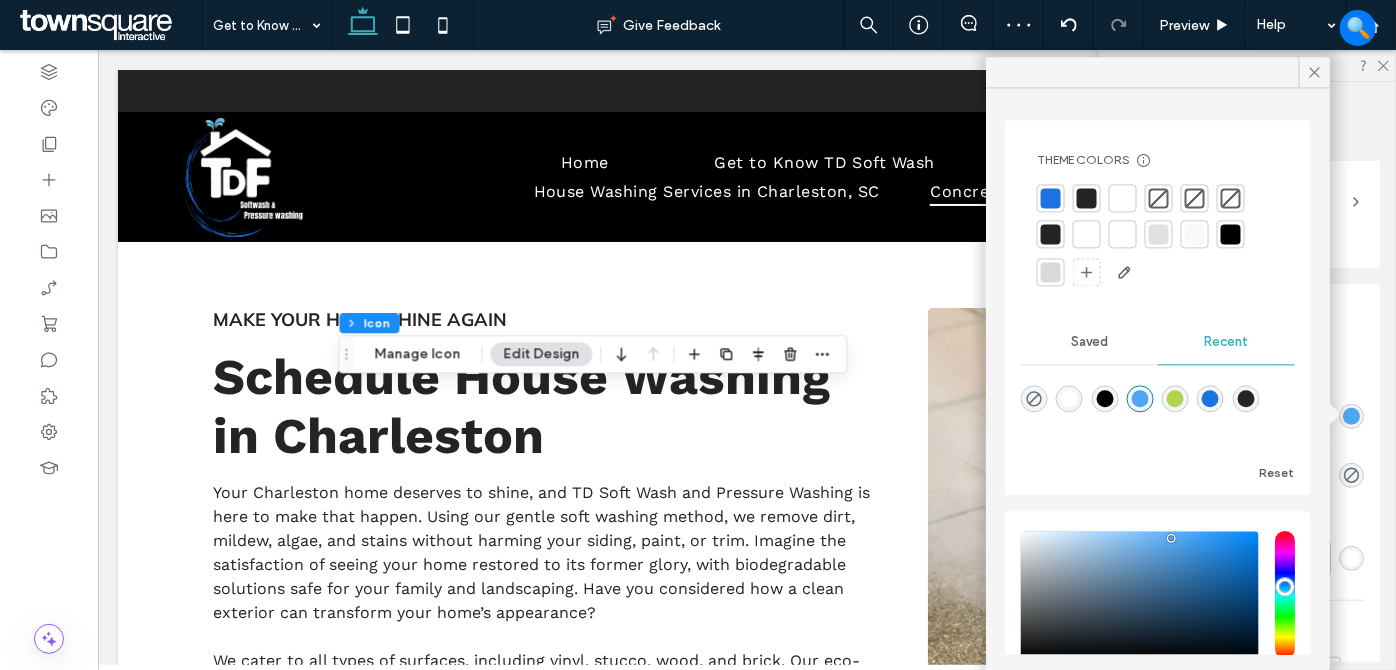click at bounding box center [1210, 398] 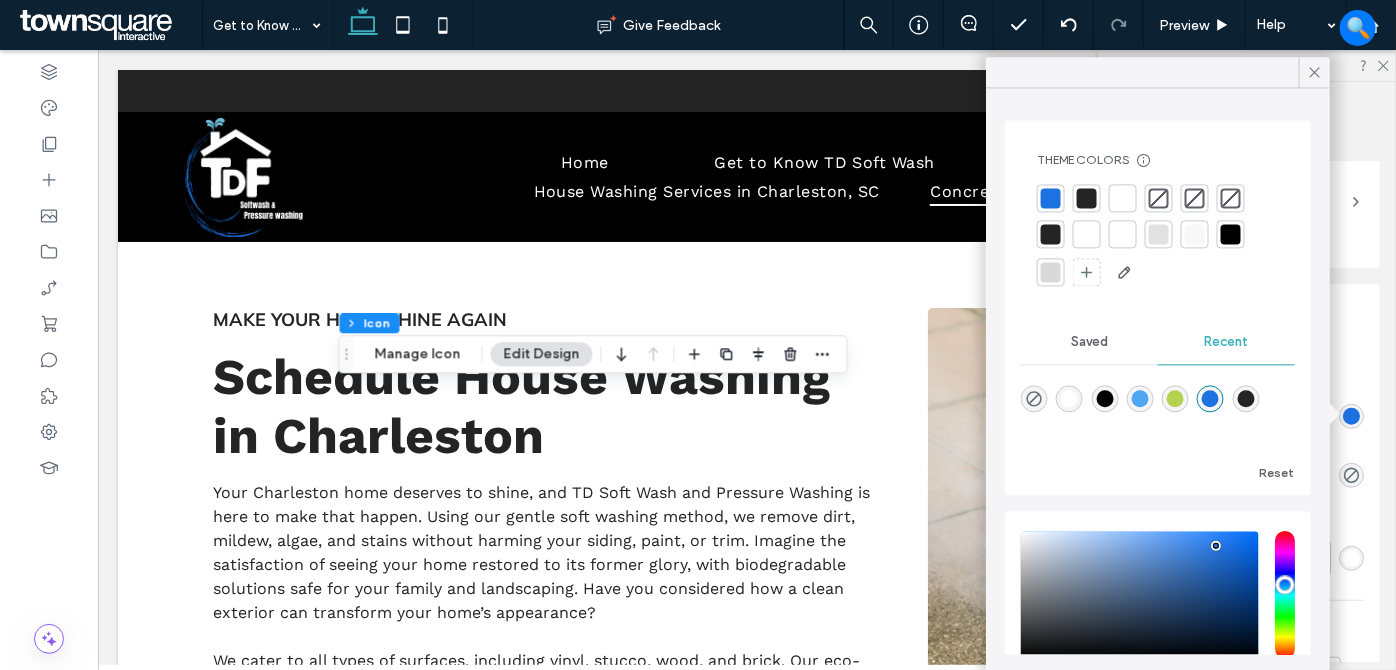 click at bounding box center (1216, 546) 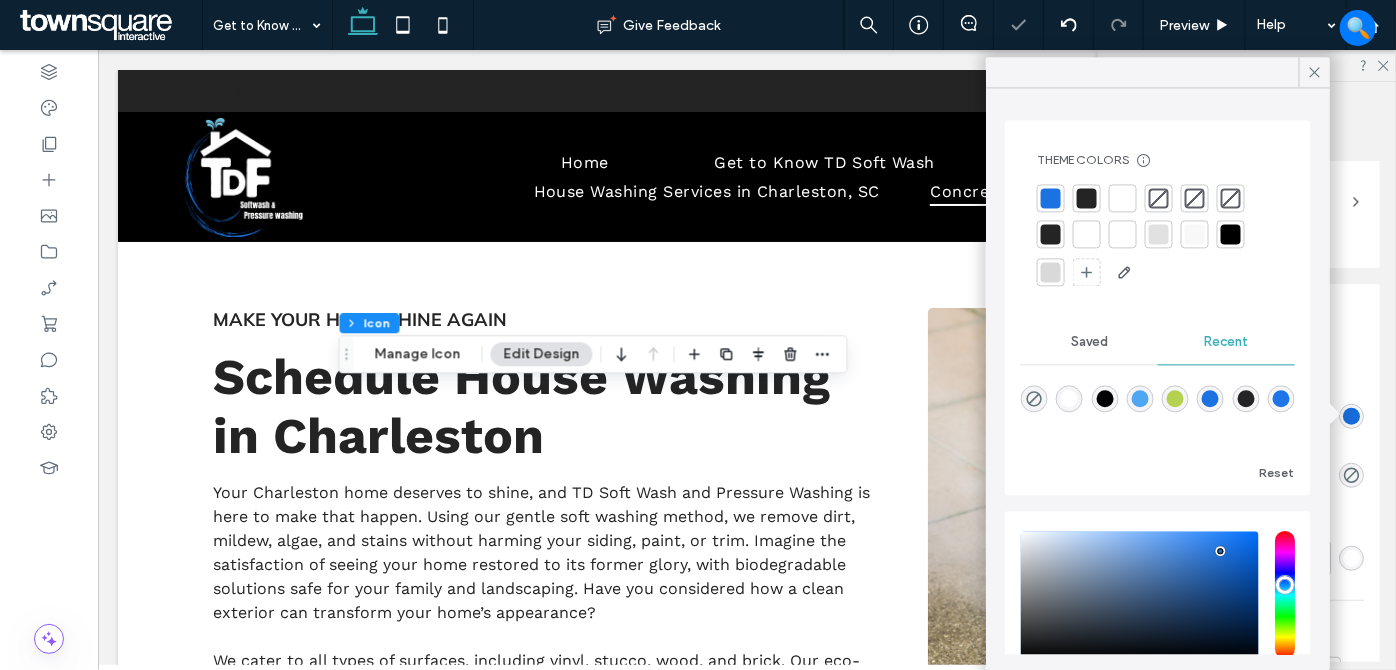 click at bounding box center (1221, 551) 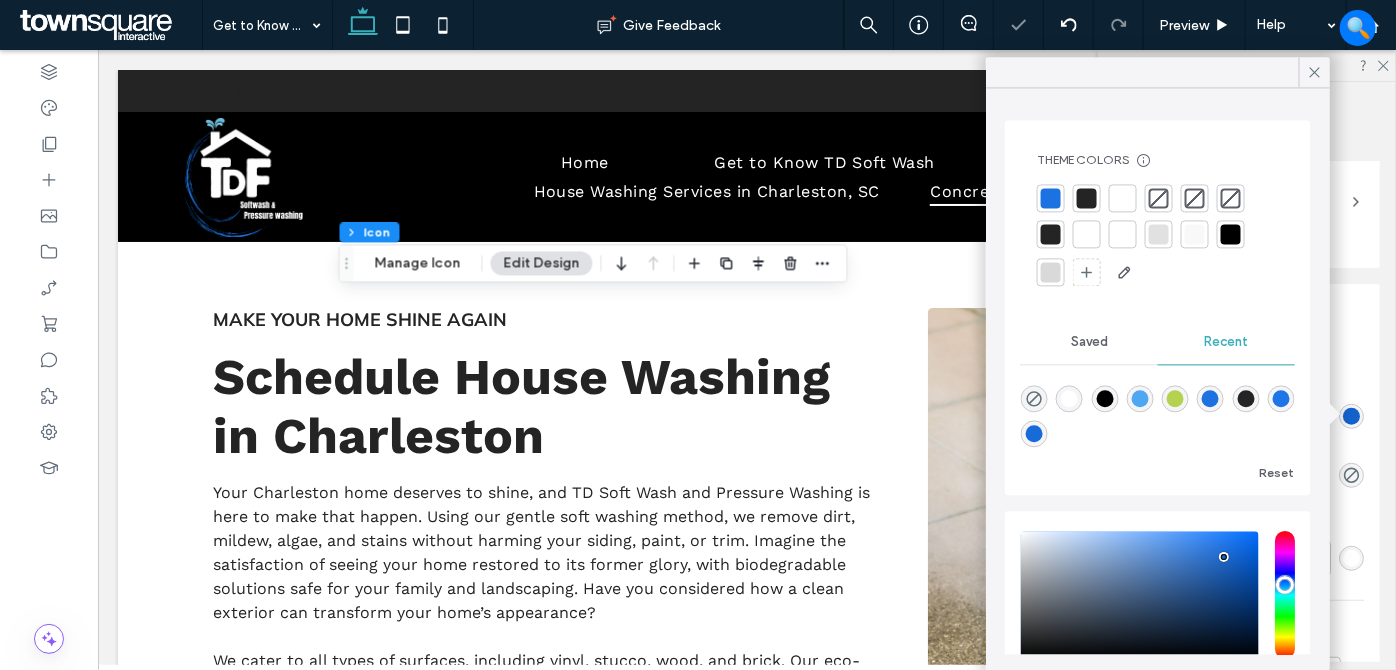 type on "*******" 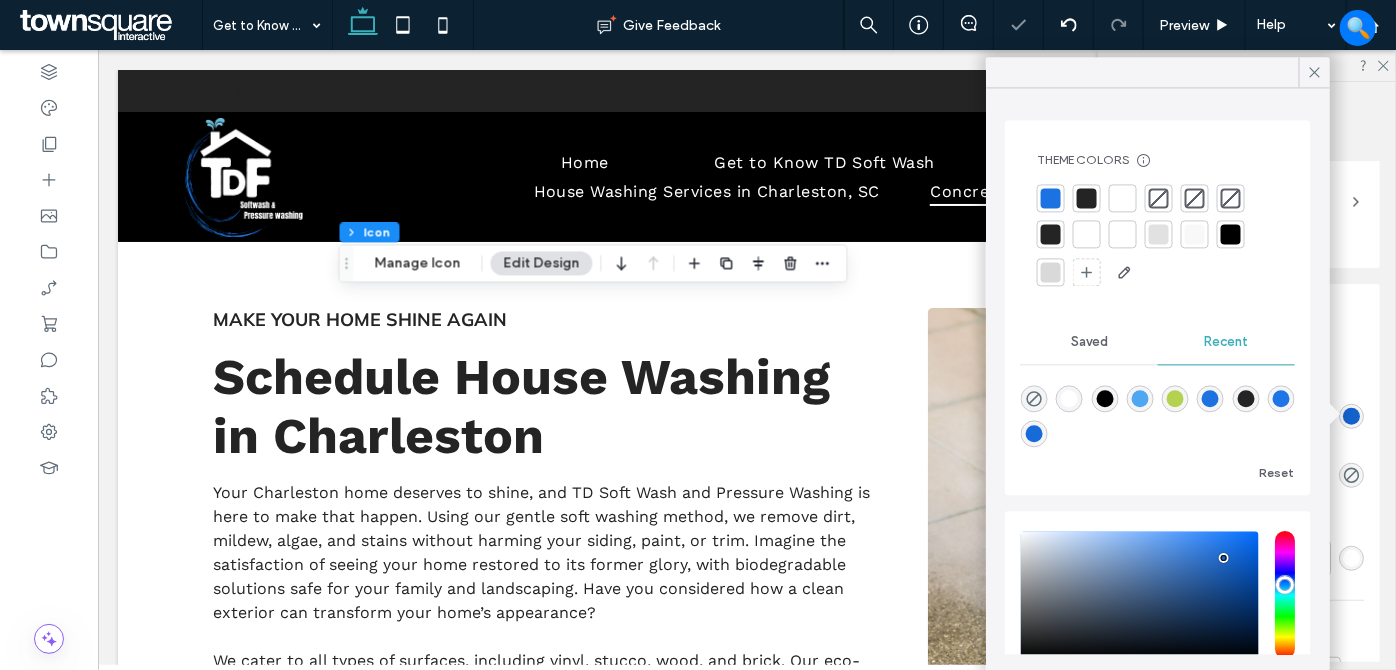 click at bounding box center [1224, 558] 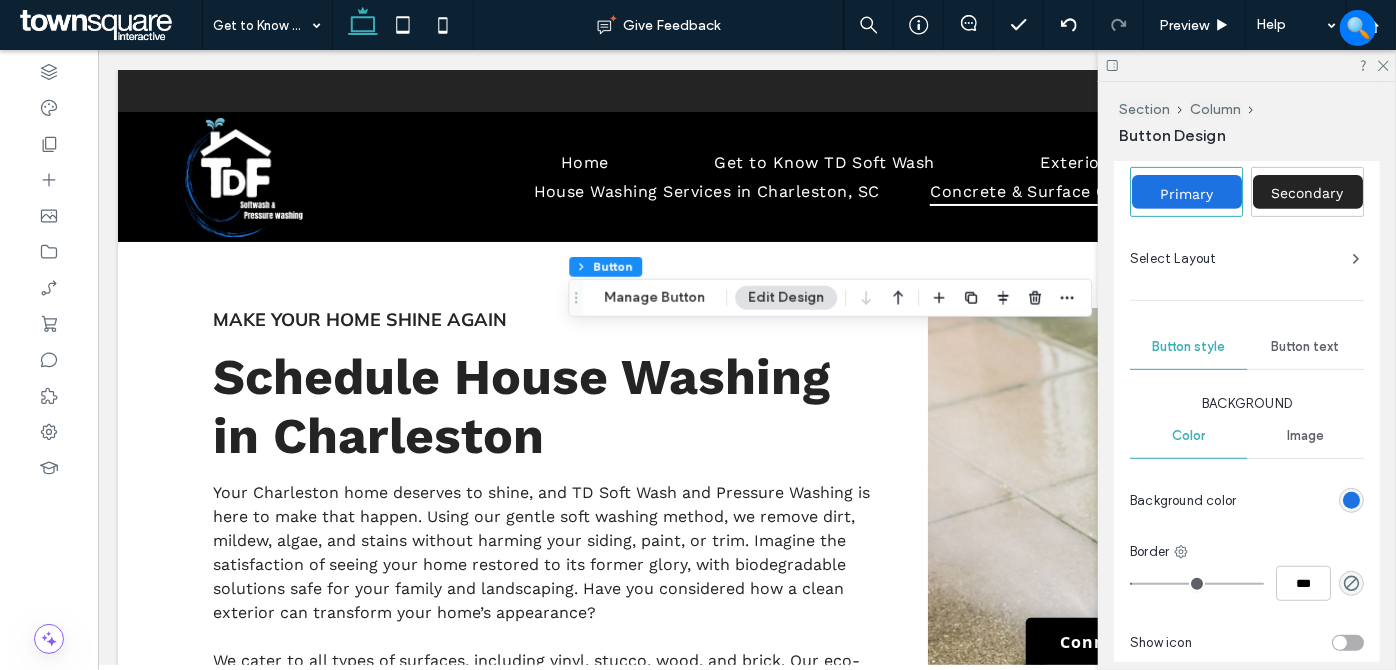 scroll, scrollTop: 454, scrollLeft: 0, axis: vertical 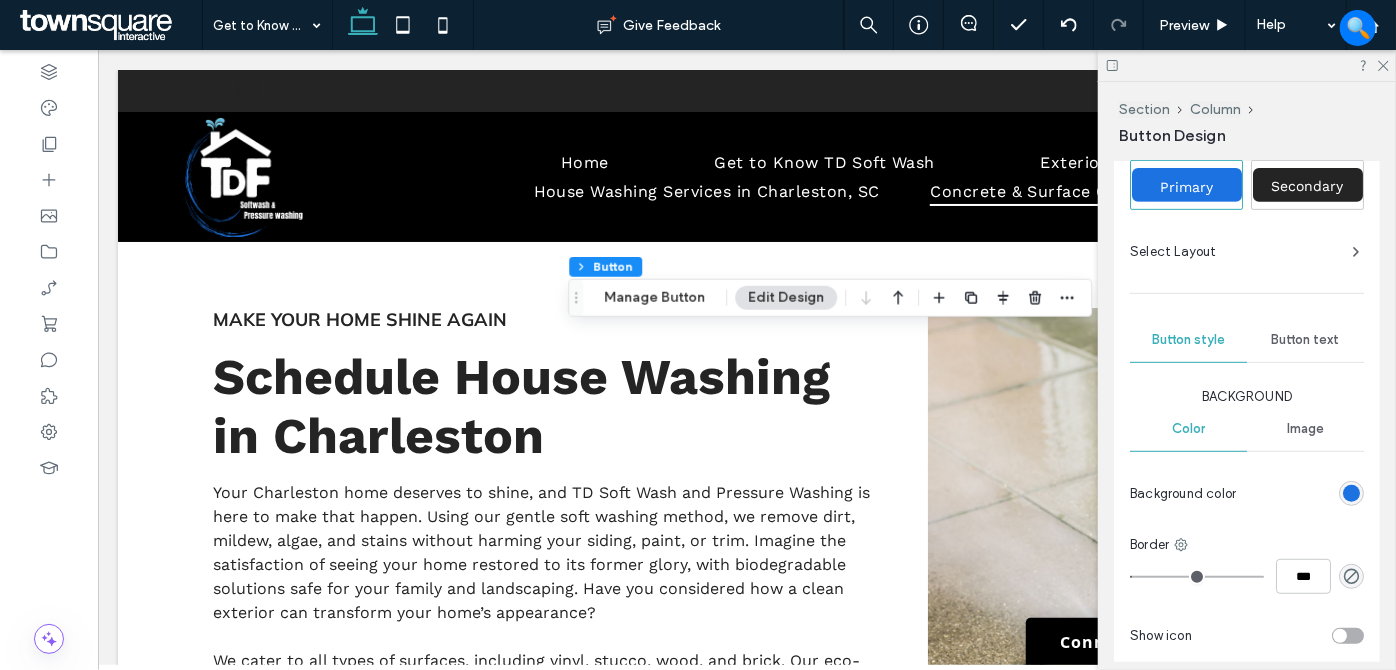 click at bounding box center [1351, 493] 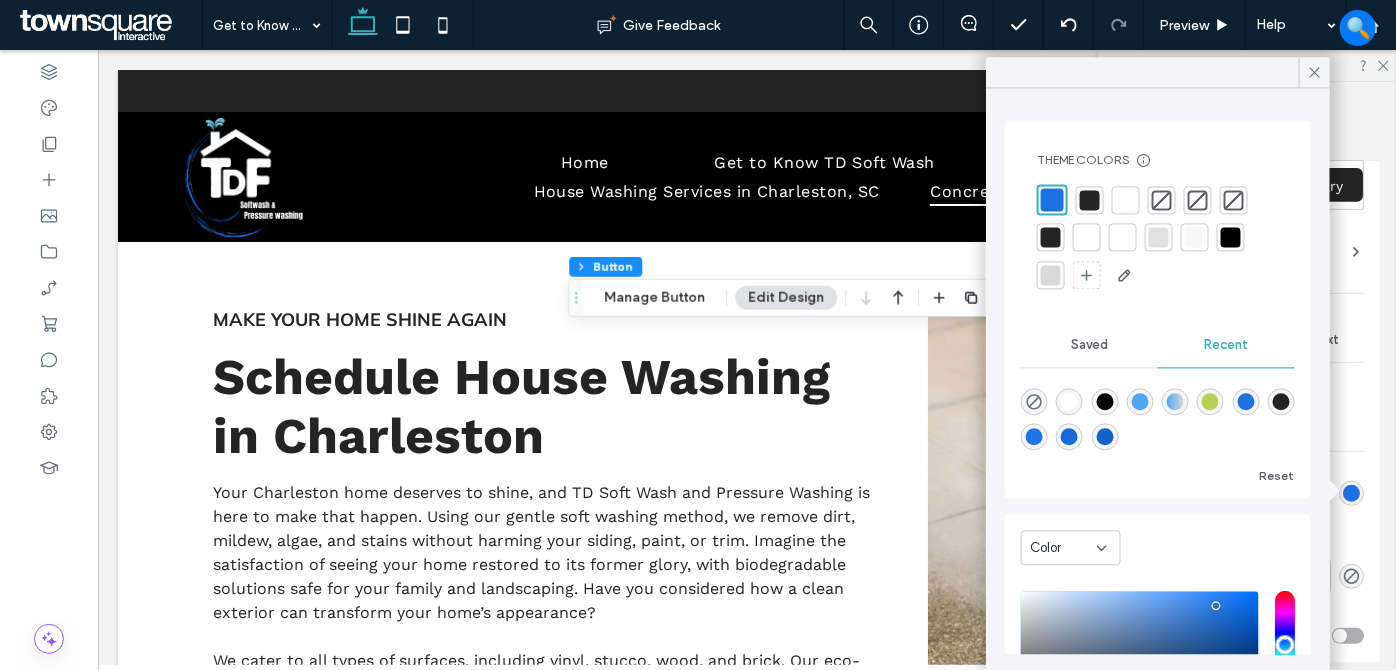 click at bounding box center (1104, 436) 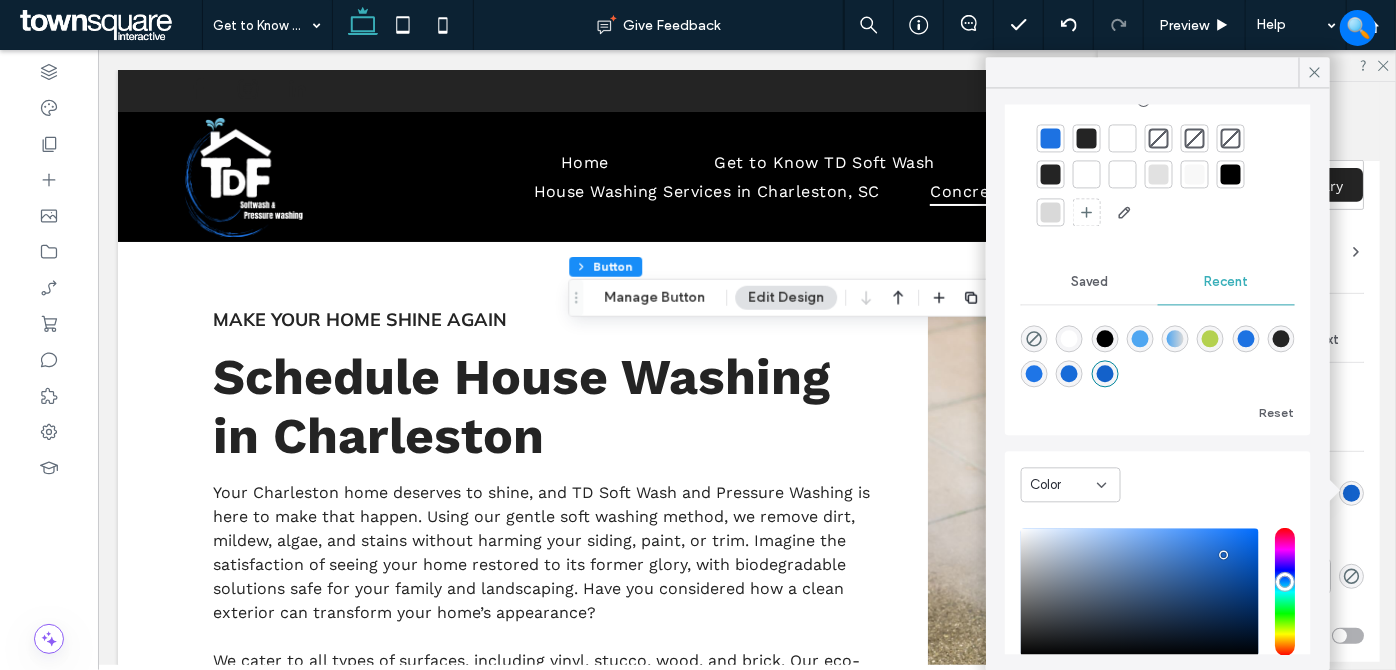scroll, scrollTop: 90, scrollLeft: 0, axis: vertical 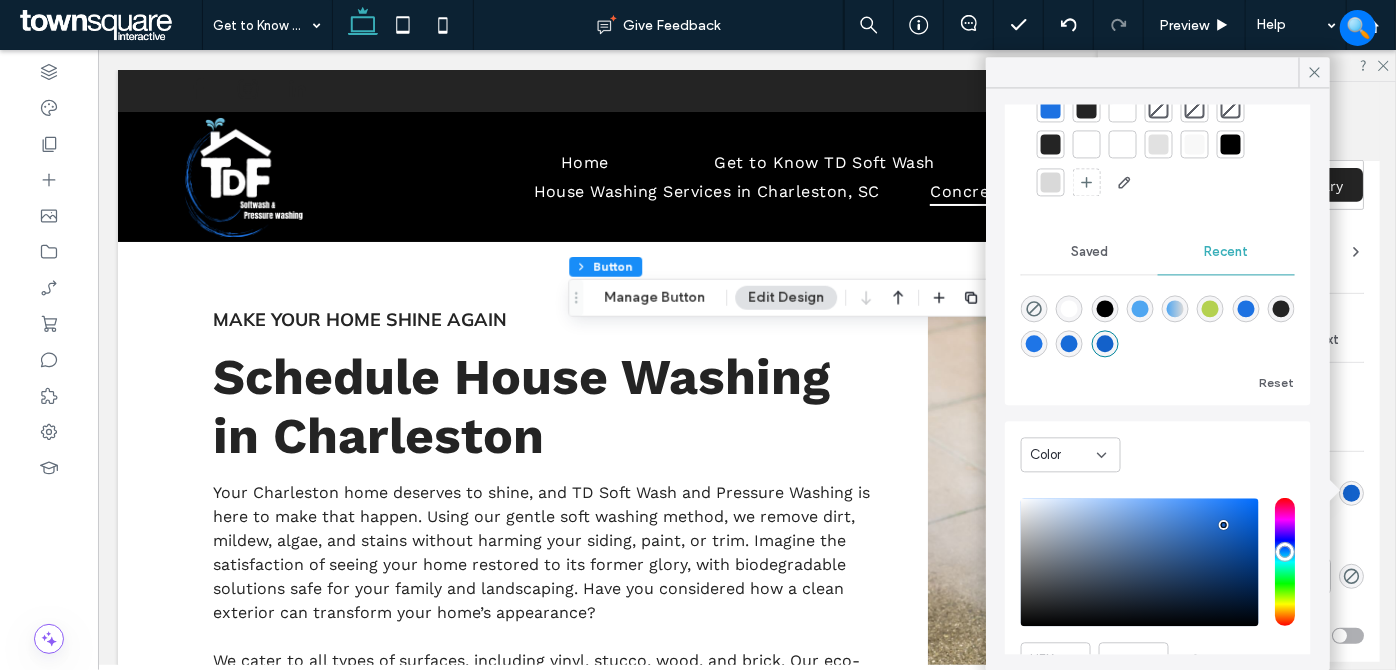 type on "*" 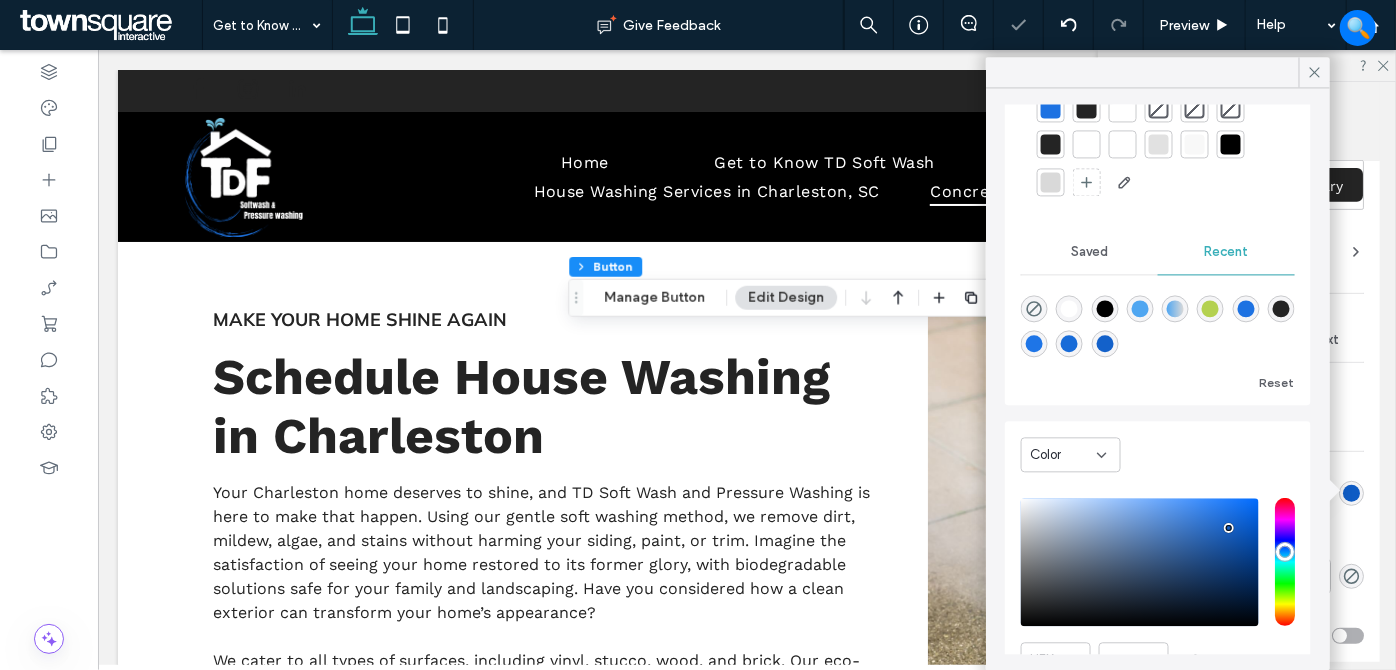 type on "*******" 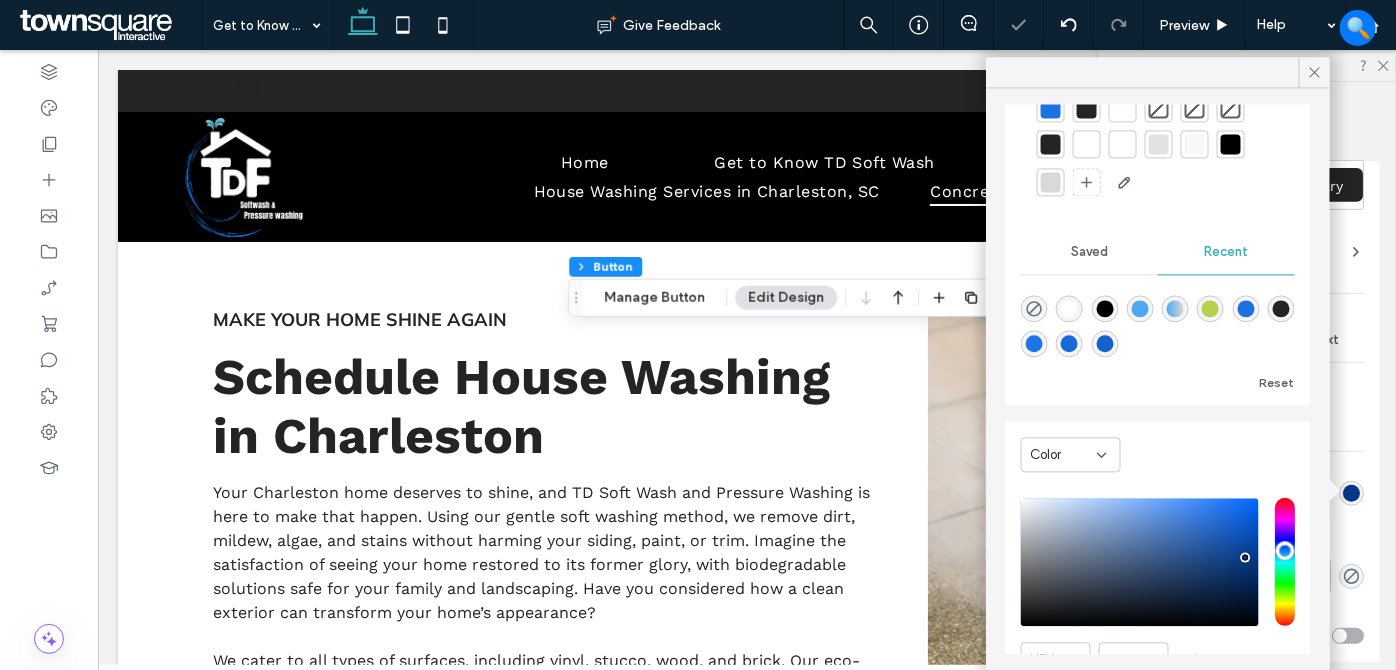 drag, startPoint x: 1229, startPoint y: 528, endPoint x: 1247, endPoint y: 558, distance: 34.98571 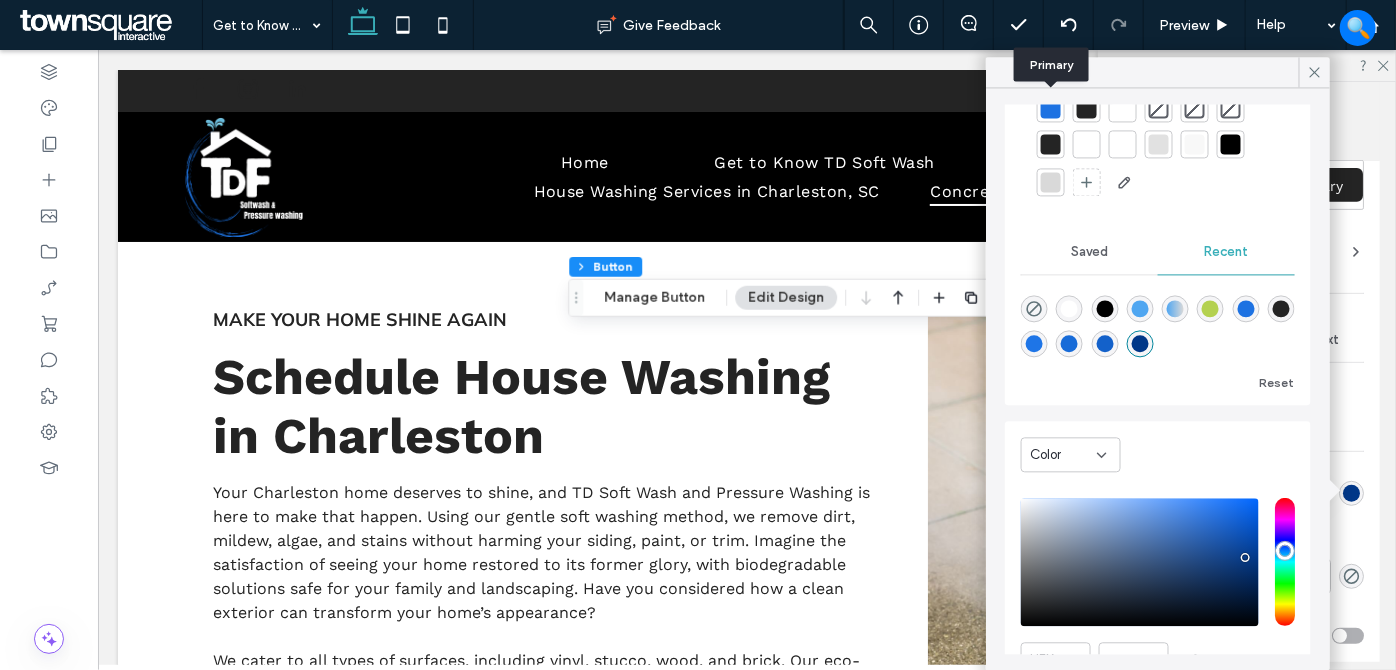 click at bounding box center [1051, 108] 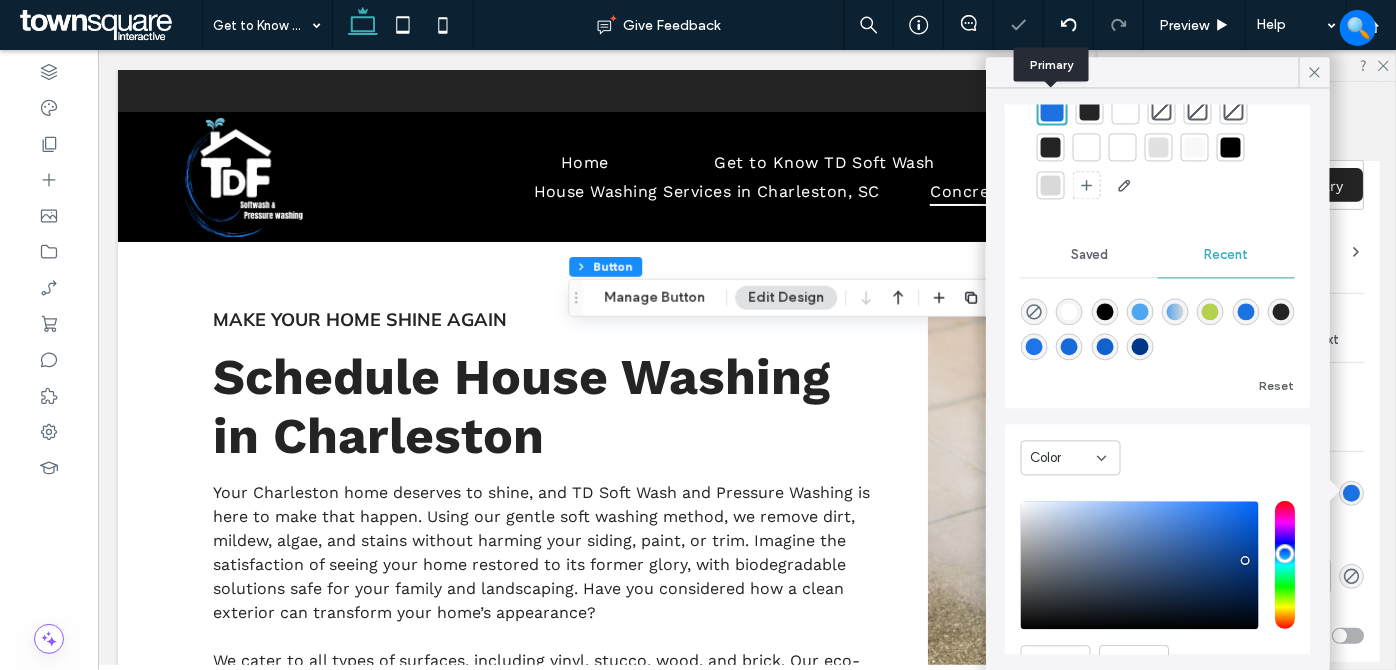 type on "*" 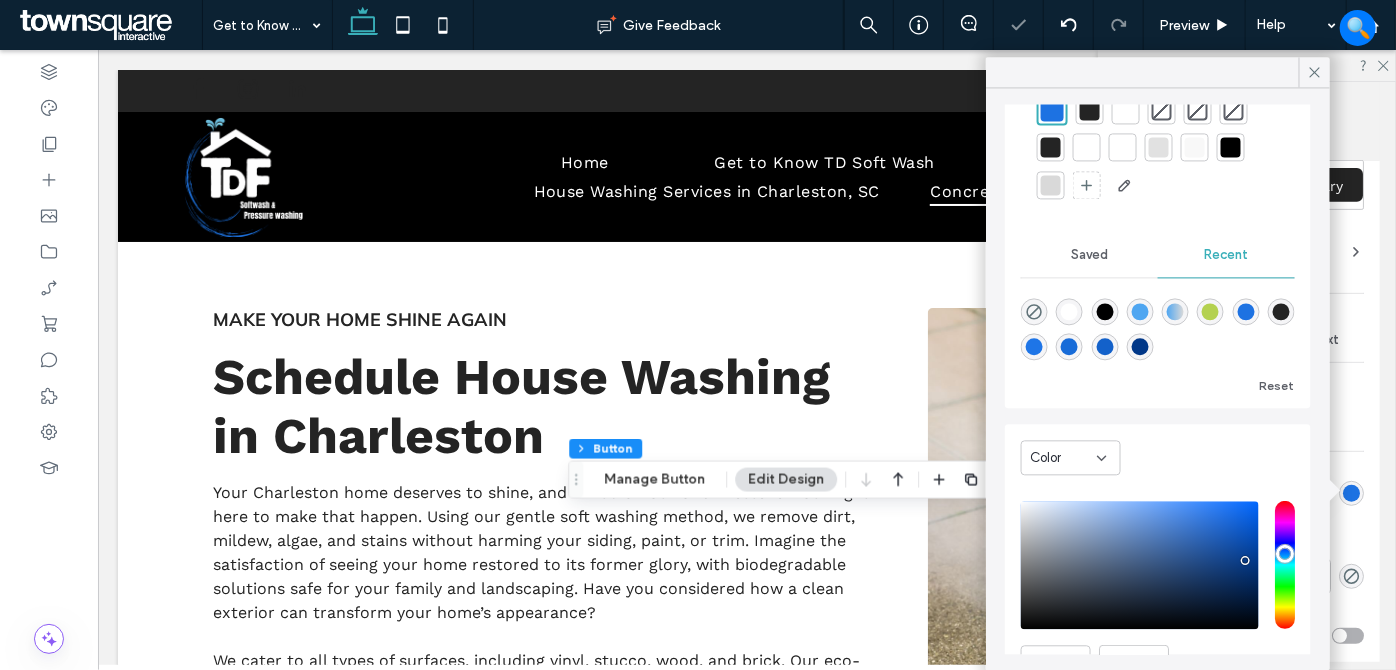click 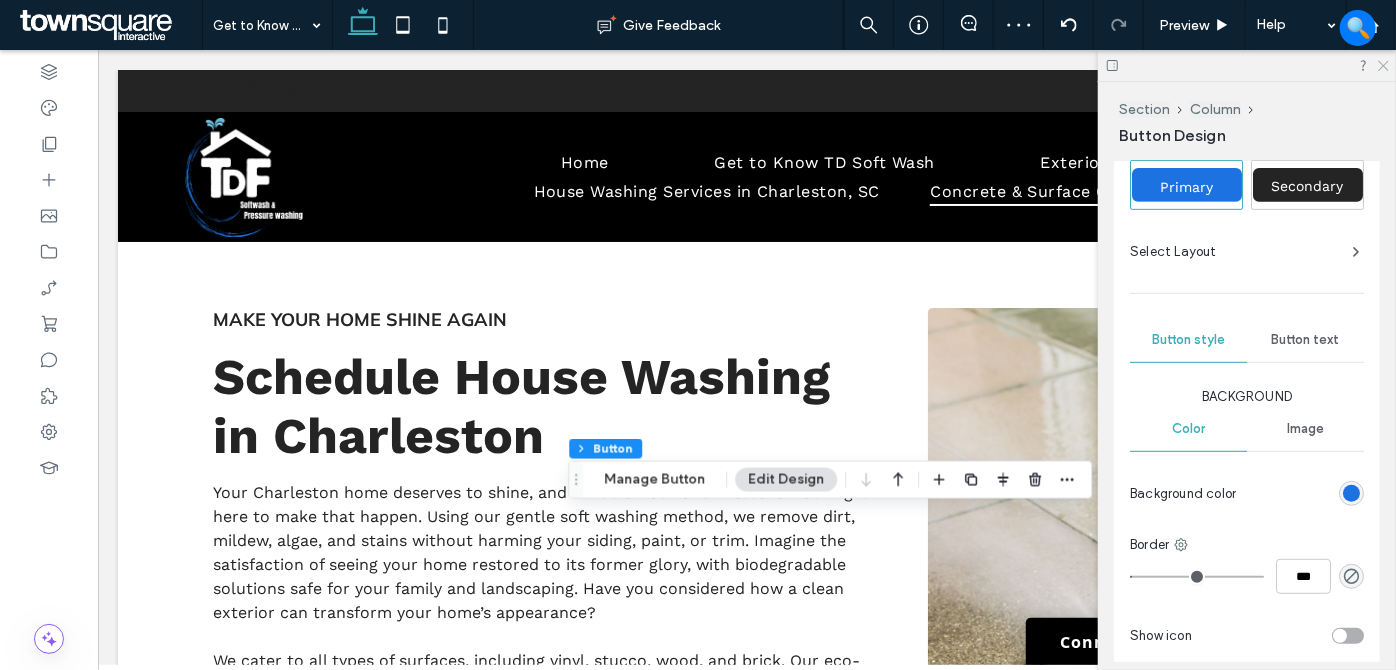 click 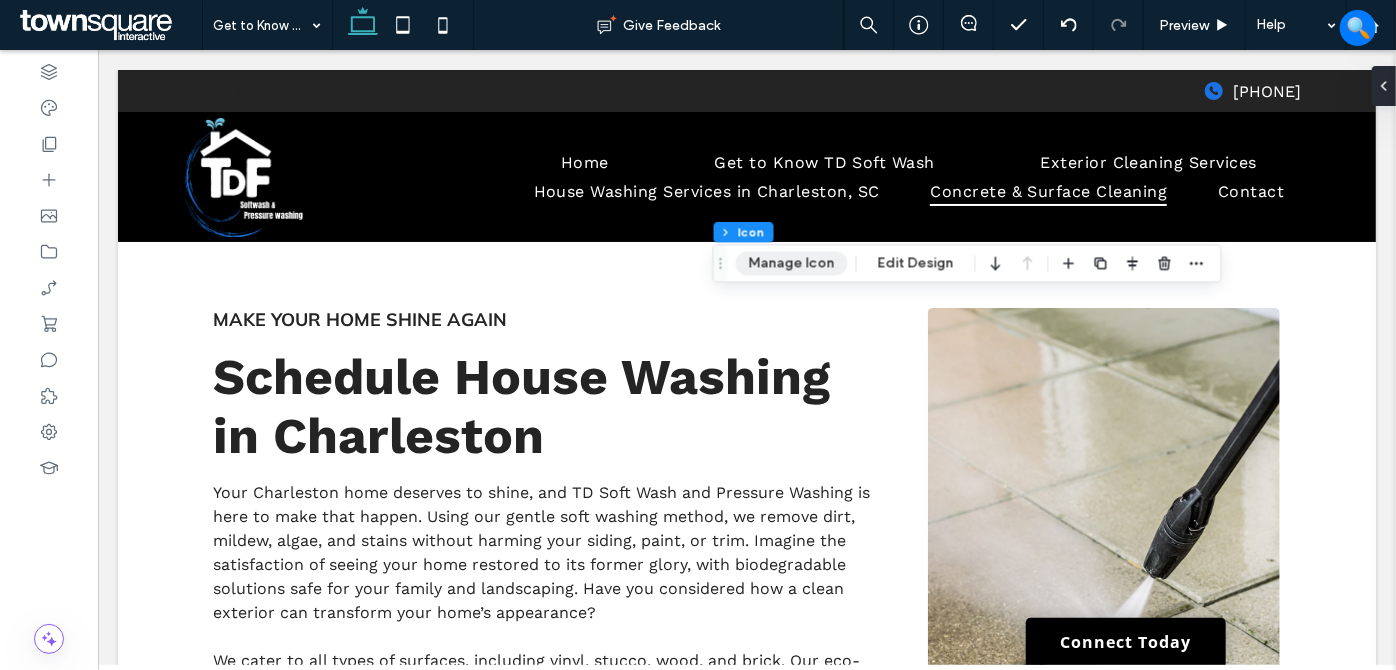 click on "Manage Icon" at bounding box center (792, 263) 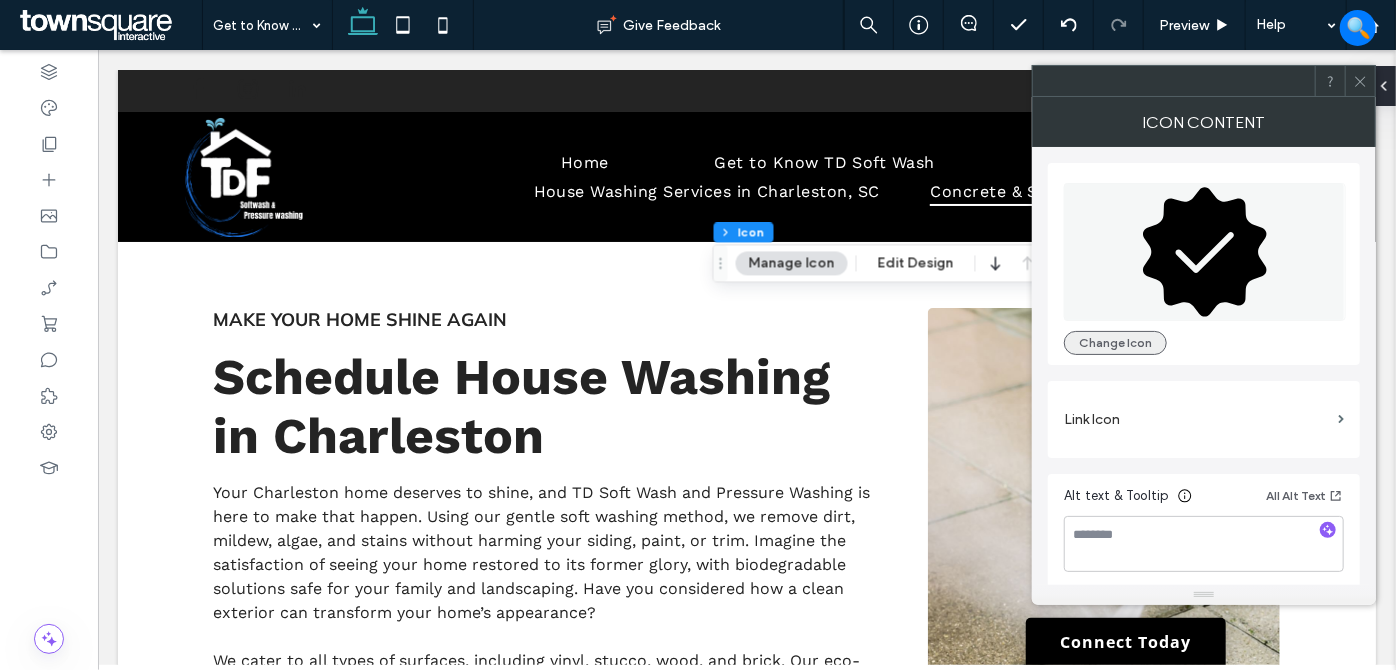 click on "Change Icon" at bounding box center [1115, 343] 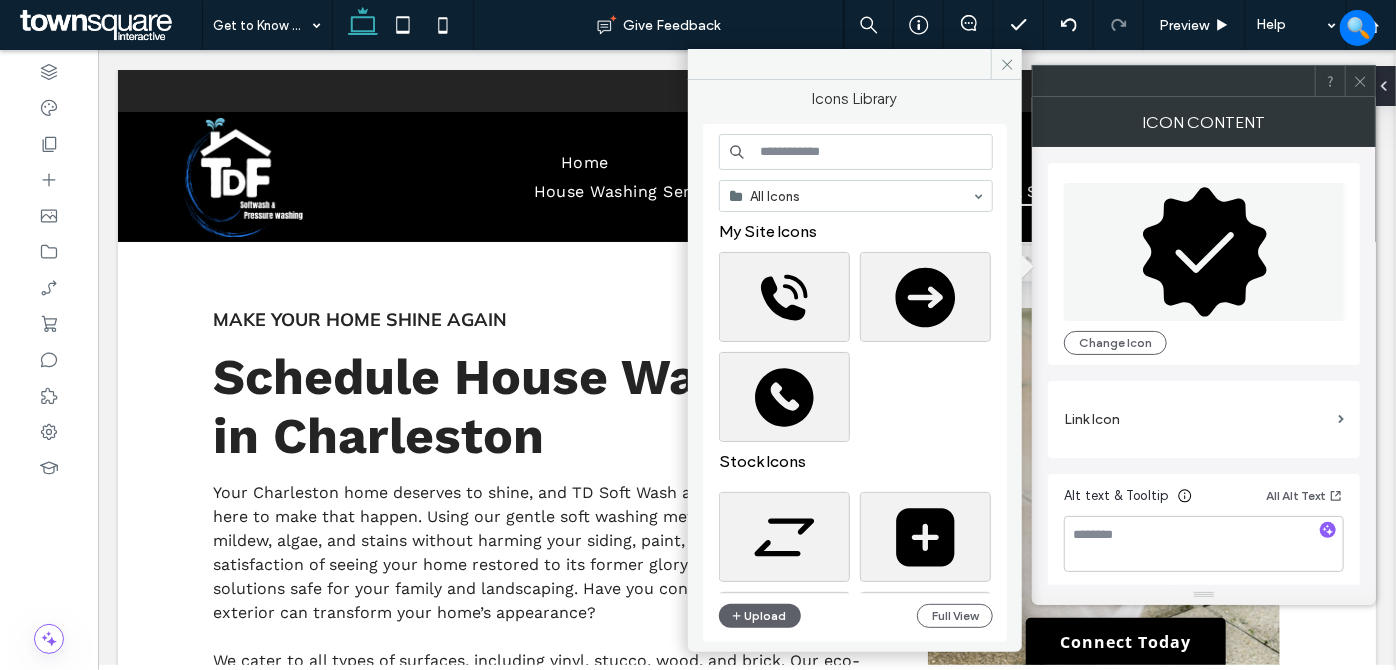 drag, startPoint x: 1002, startPoint y: 69, endPoint x: 1284, endPoint y: 77, distance: 282.11346 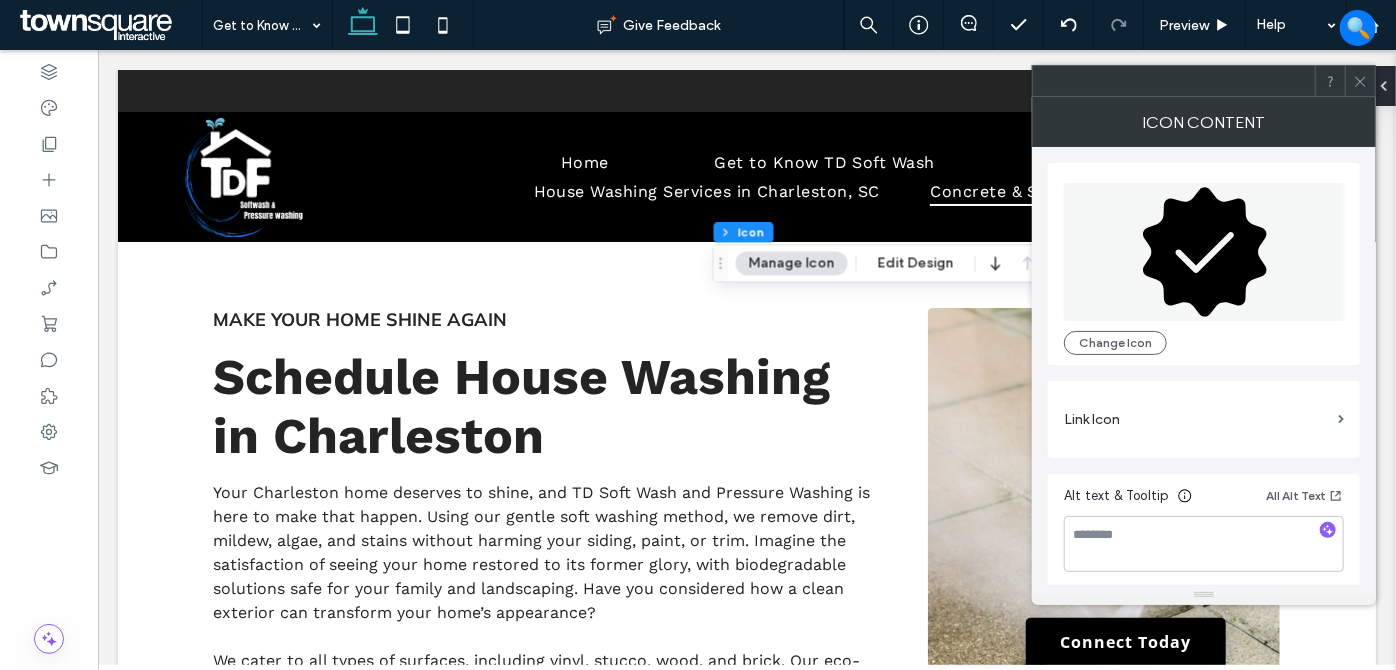 click 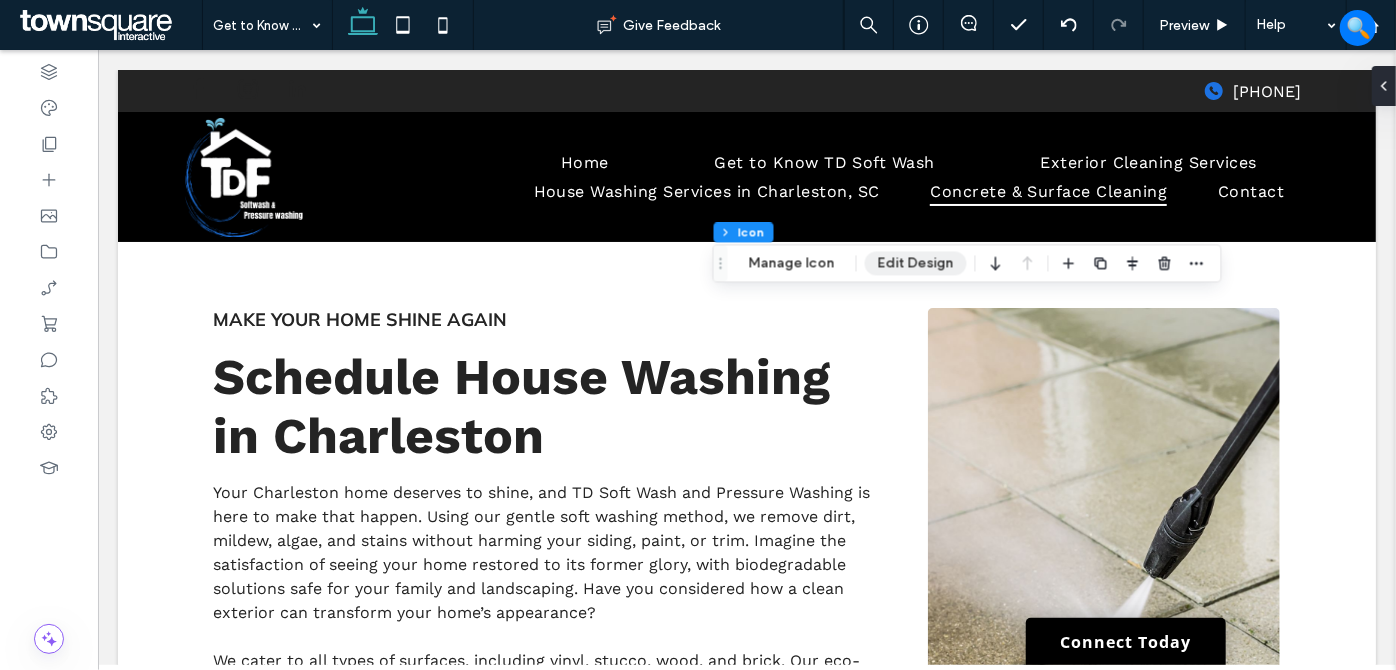 click on "Edit Design" at bounding box center (916, 263) 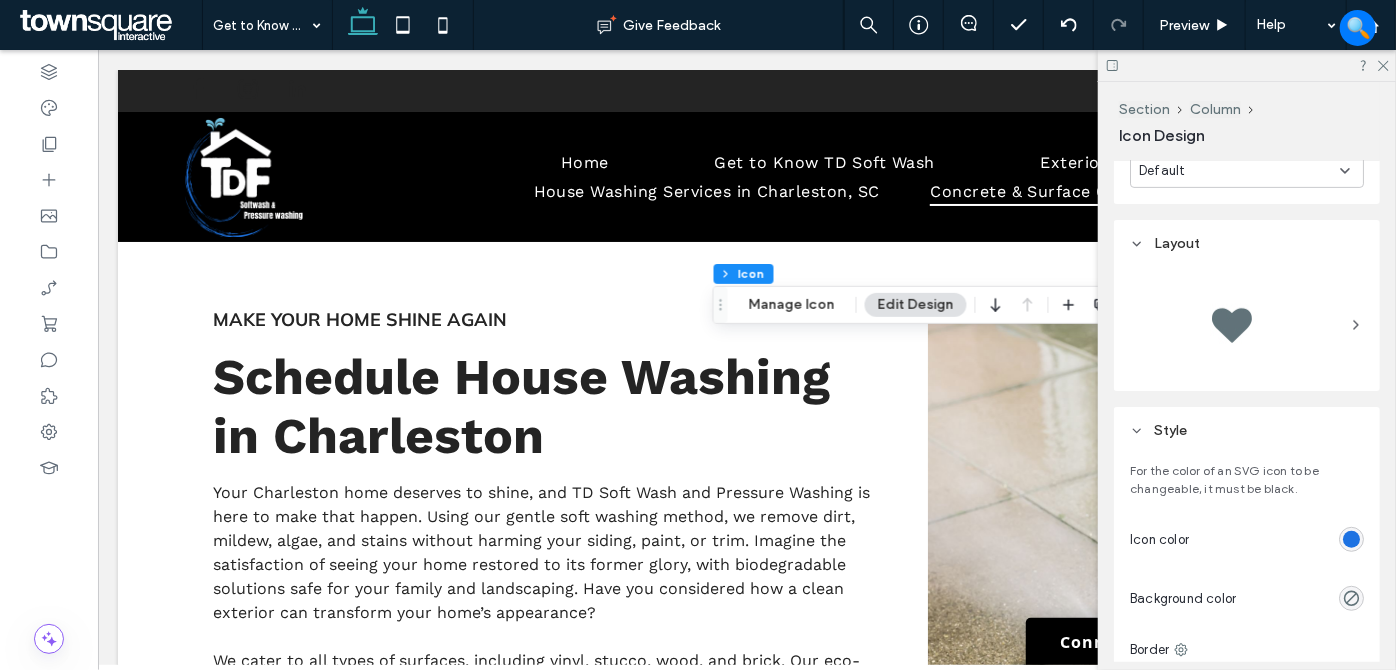 scroll, scrollTop: 454, scrollLeft: 0, axis: vertical 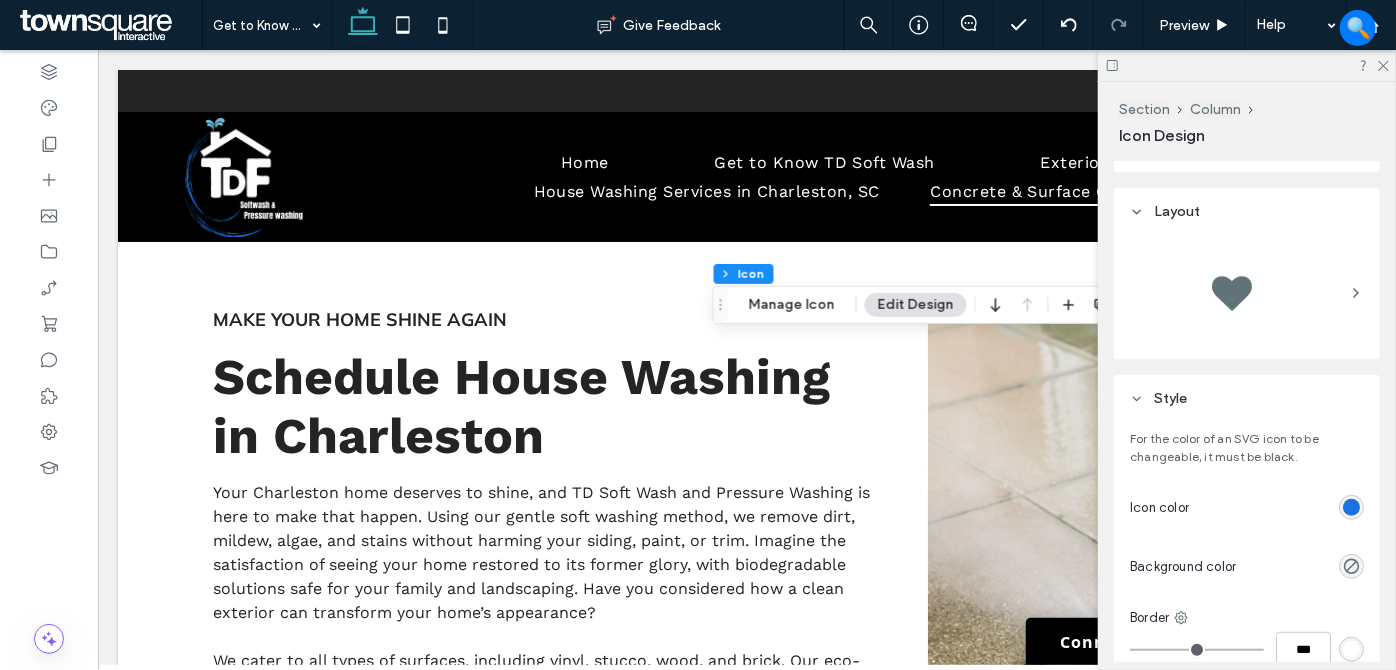 click at bounding box center (1351, 507) 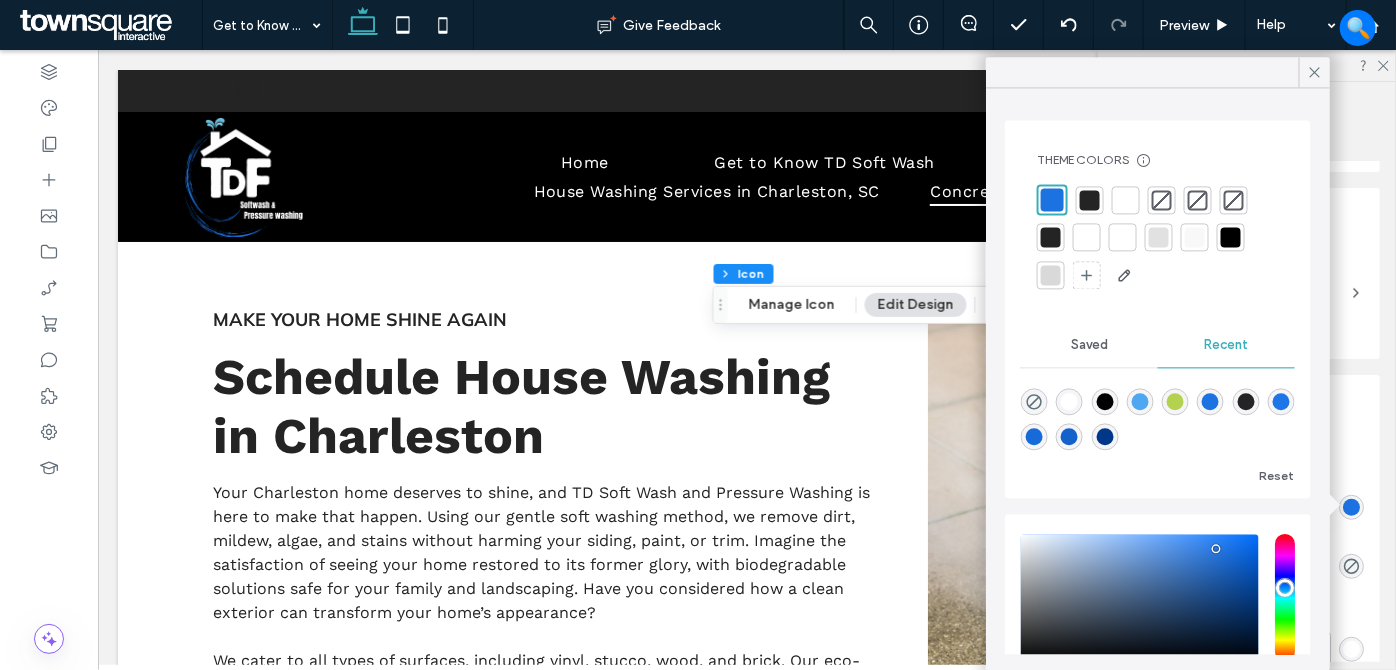 click at bounding box center (1069, 436) 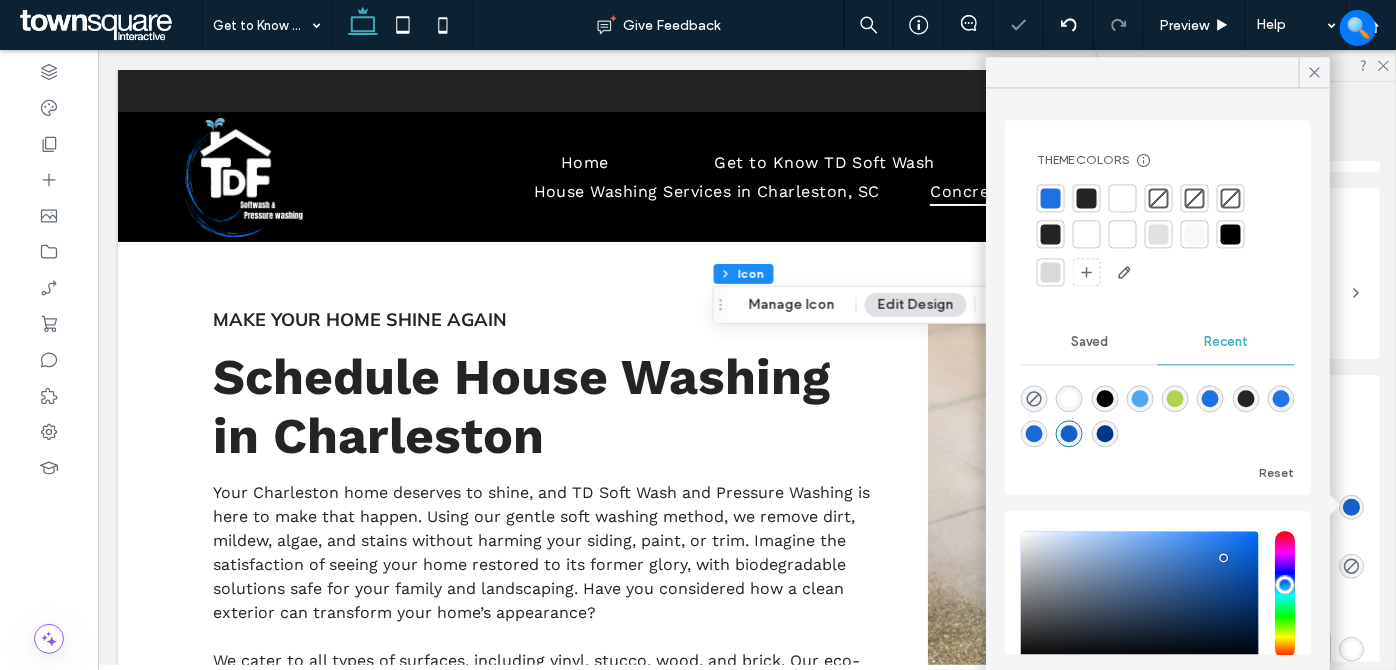 type on "*******" 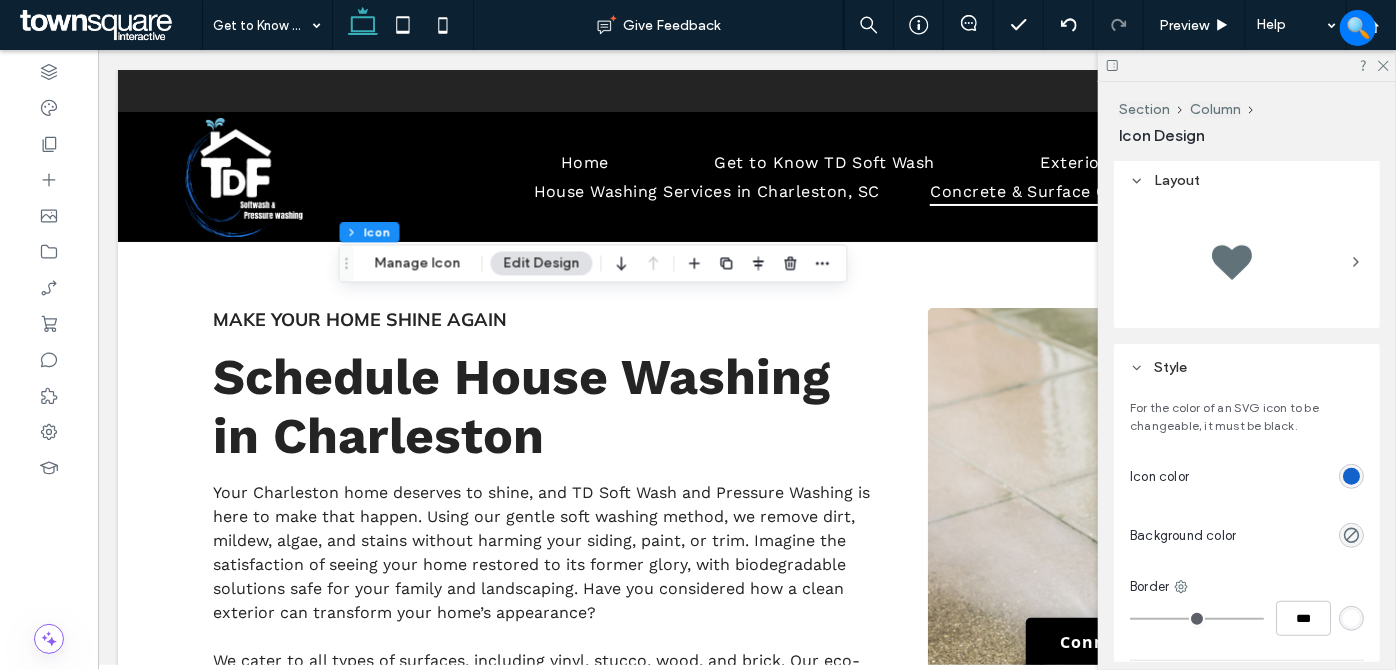 scroll, scrollTop: 636, scrollLeft: 0, axis: vertical 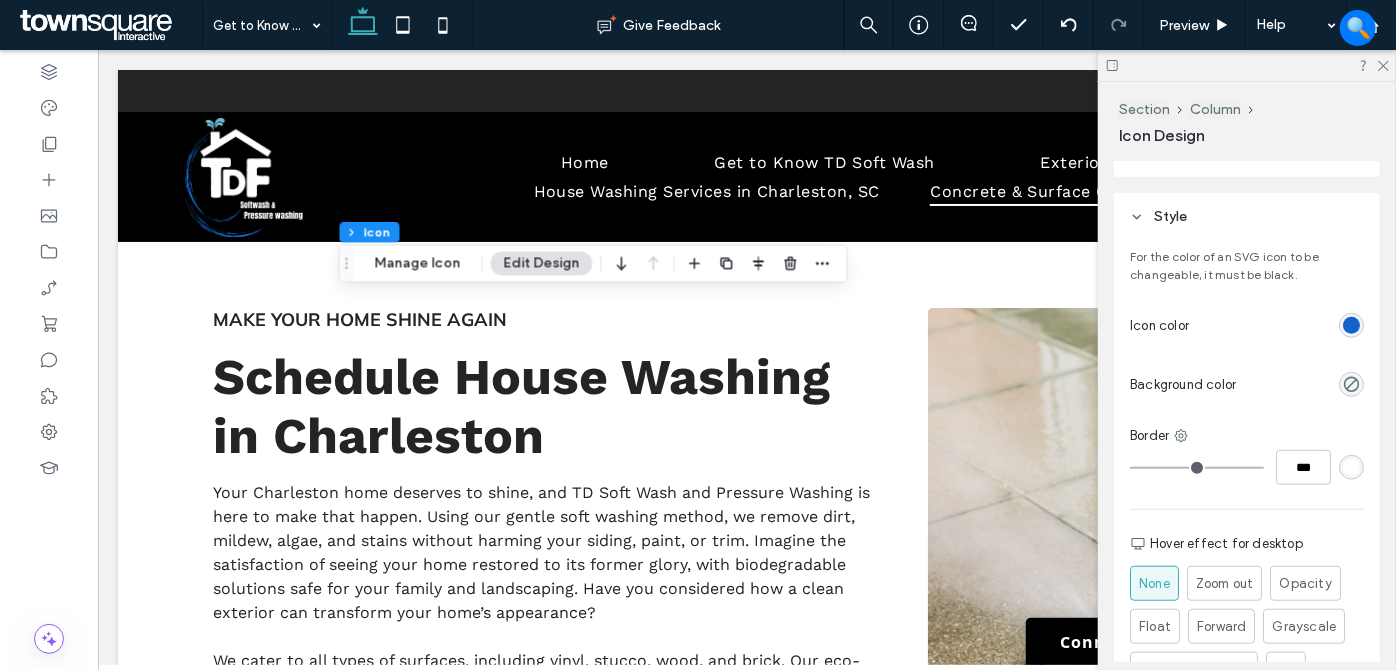 click at bounding box center [1351, 325] 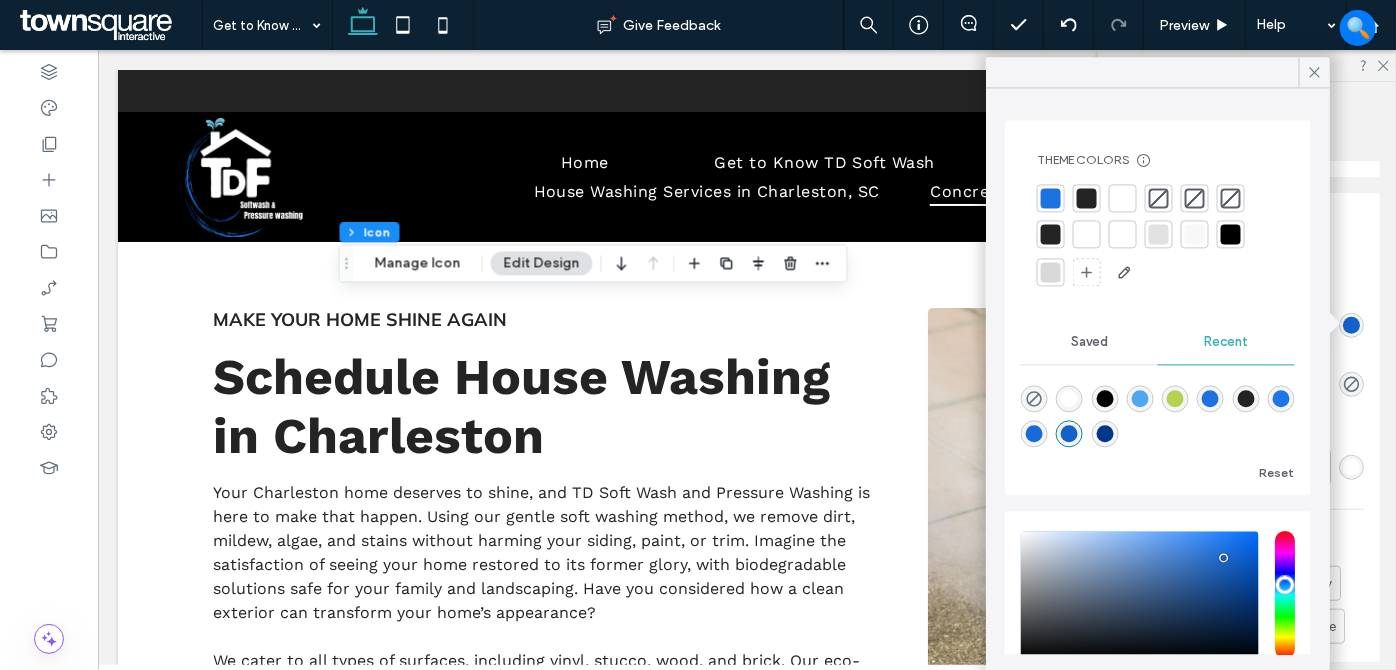 click at bounding box center [1087, 198] 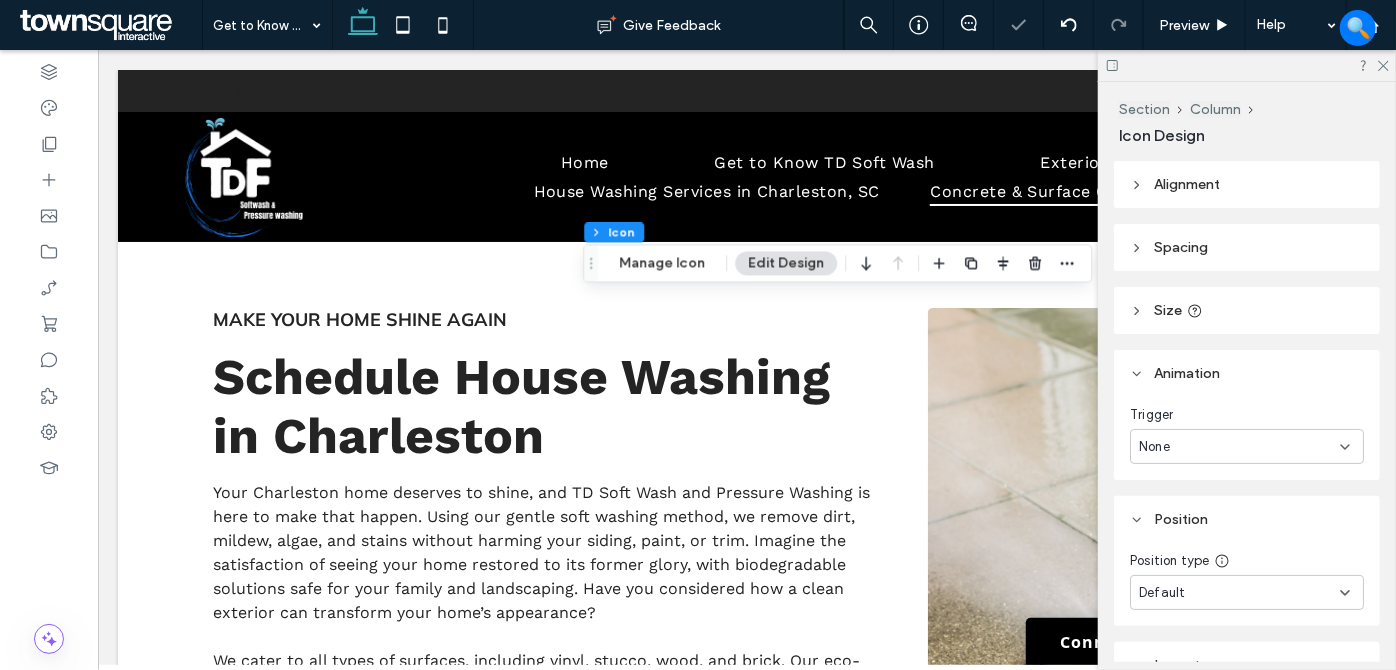 scroll, scrollTop: 363, scrollLeft: 0, axis: vertical 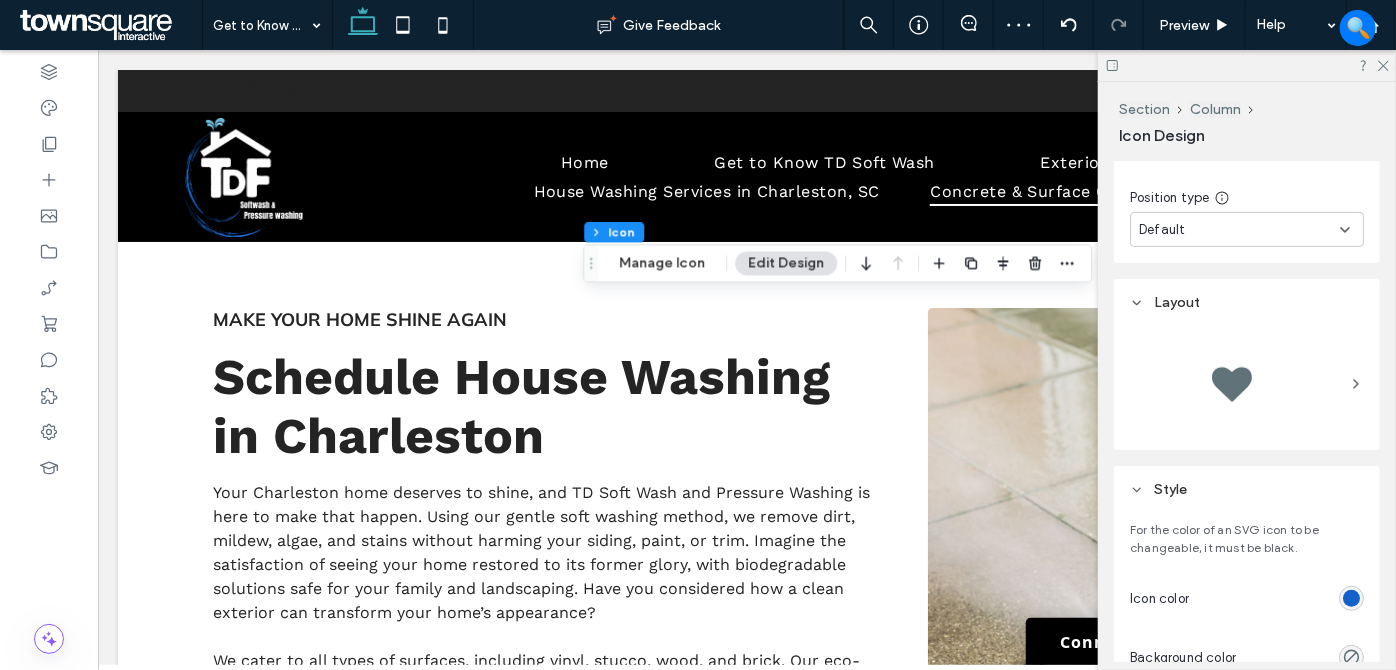 click at bounding box center [1351, 598] 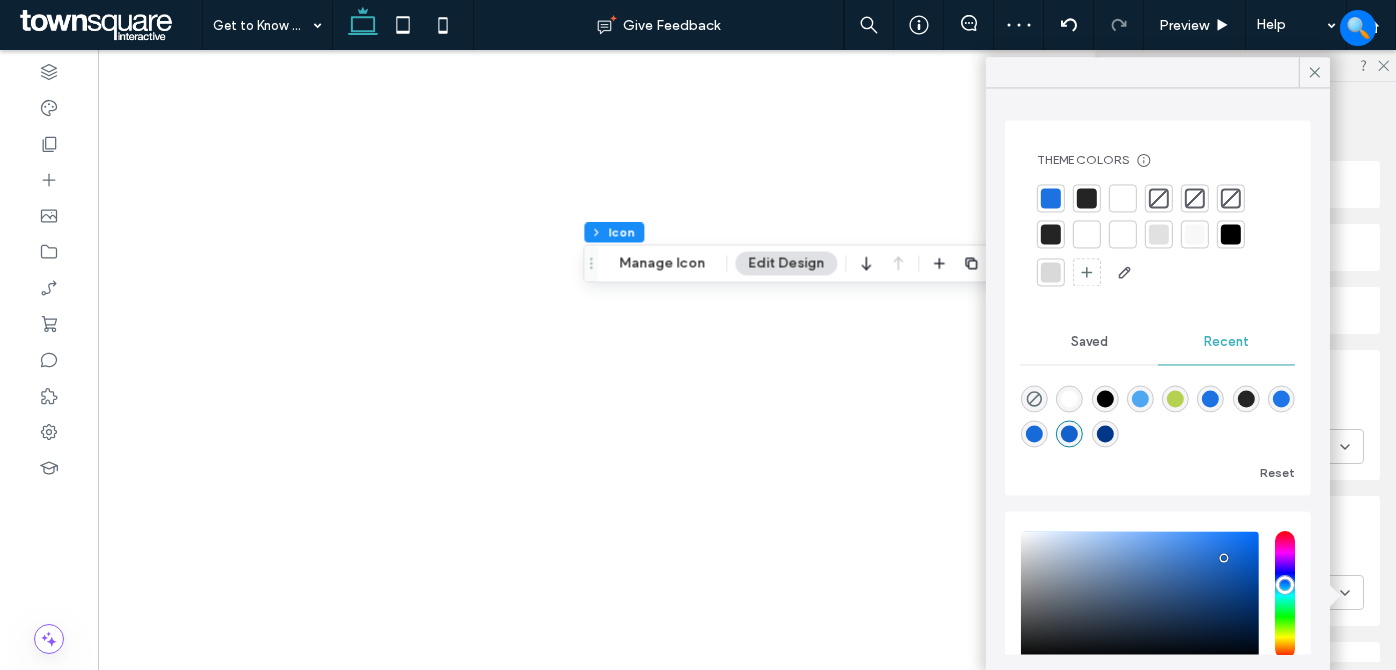 click at bounding box center [1087, 198] 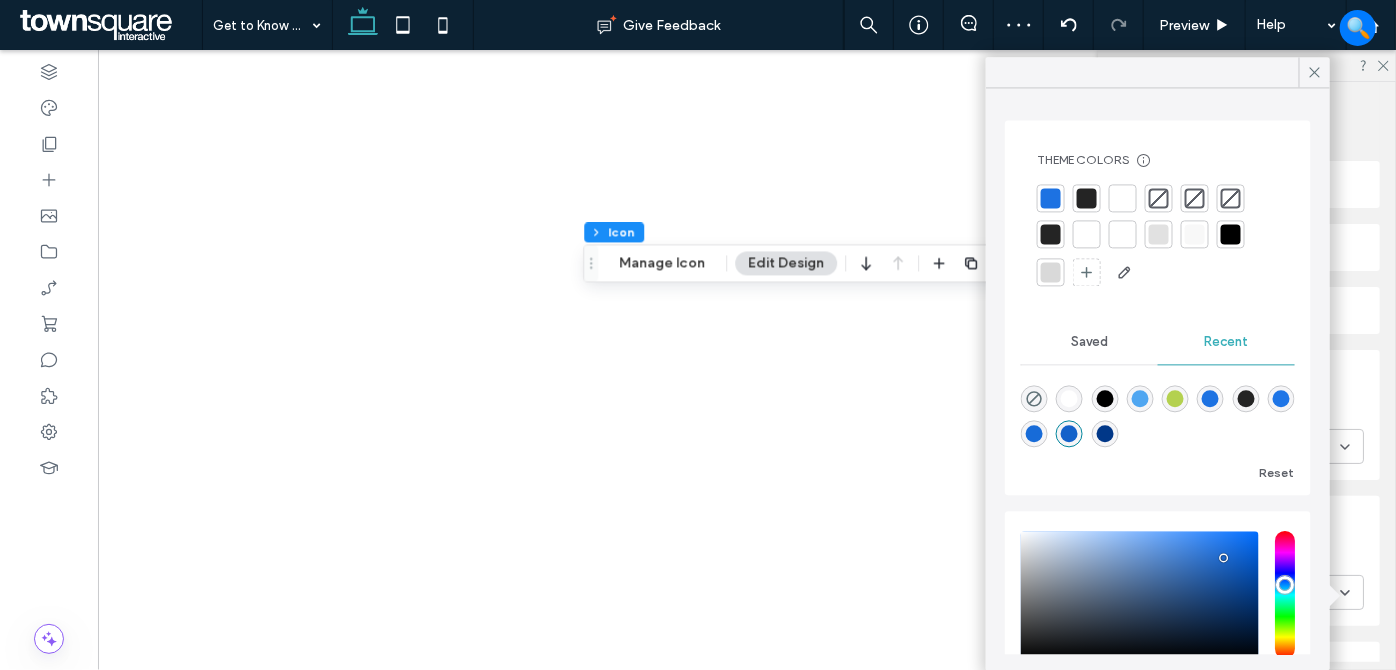 scroll, scrollTop: 0, scrollLeft: 0, axis: both 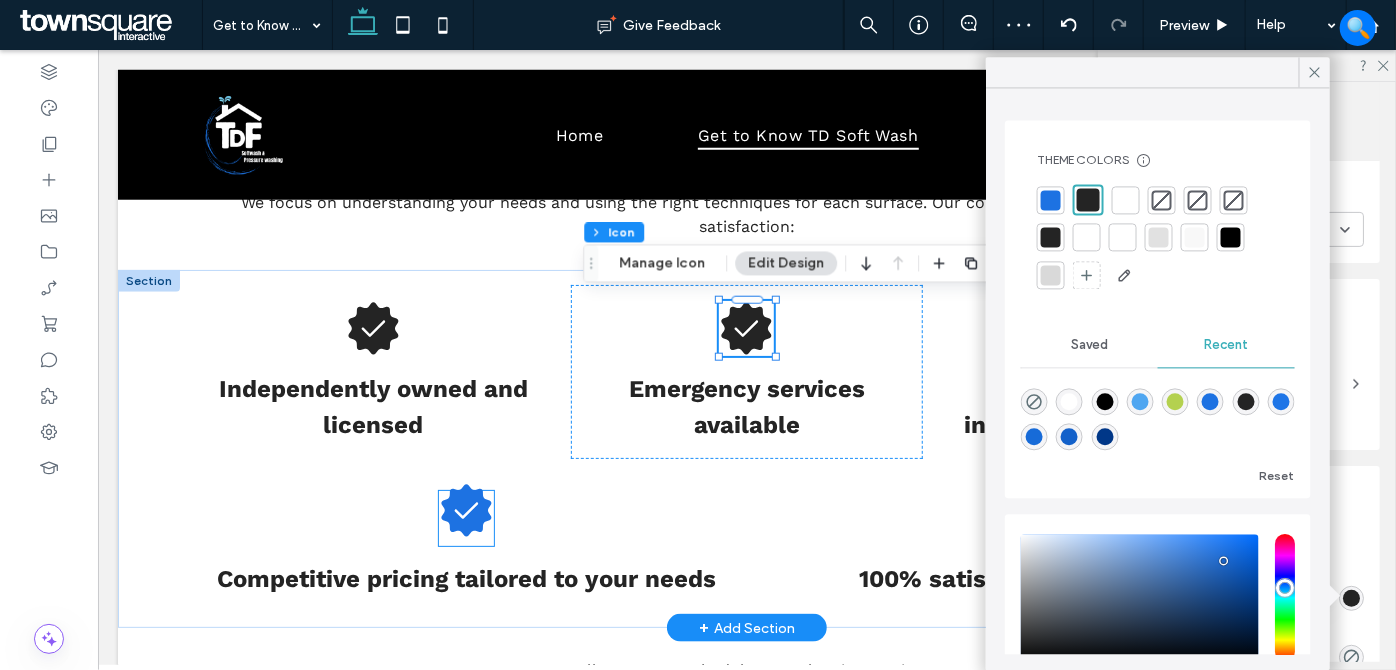 click 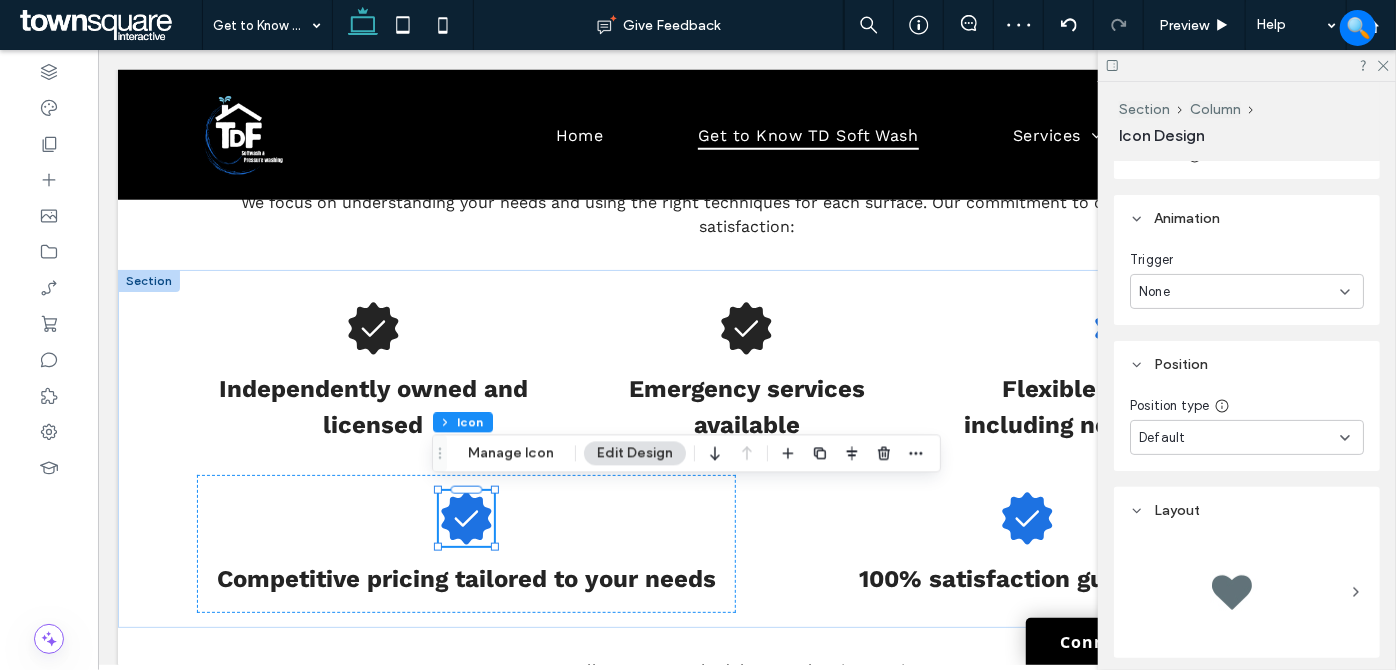 scroll, scrollTop: 363, scrollLeft: 0, axis: vertical 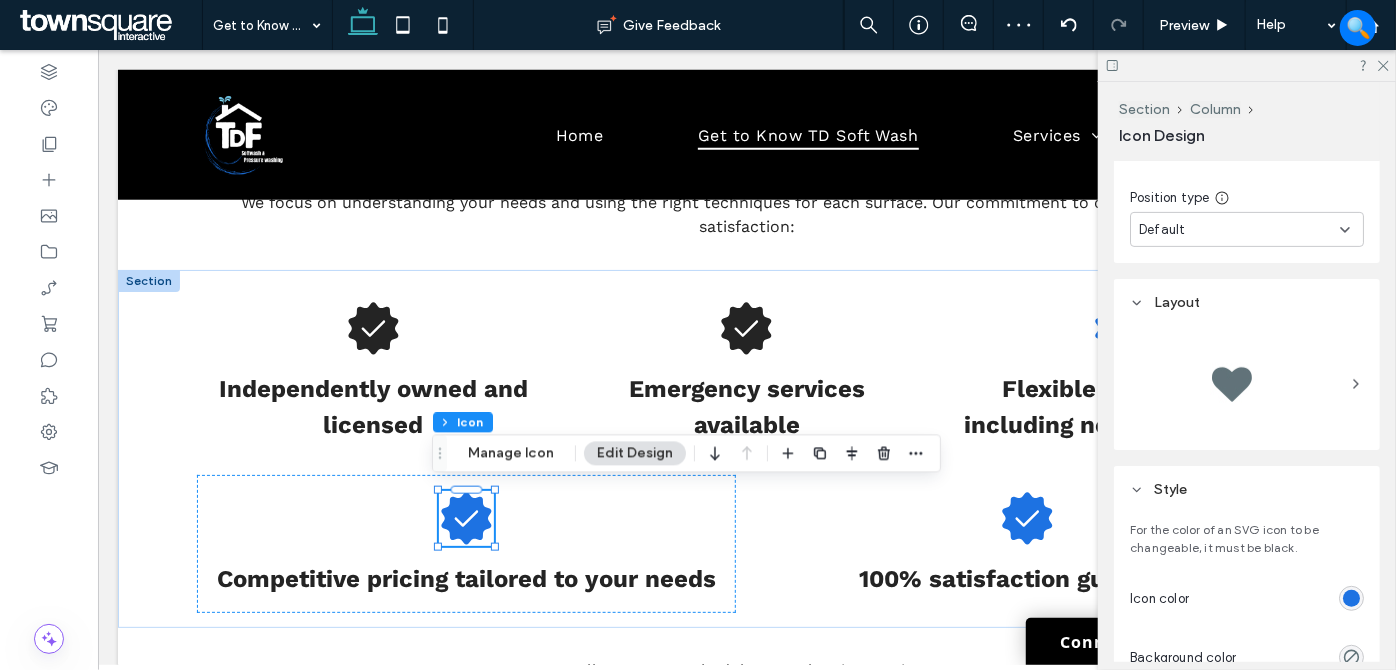 click at bounding box center (1351, 598) 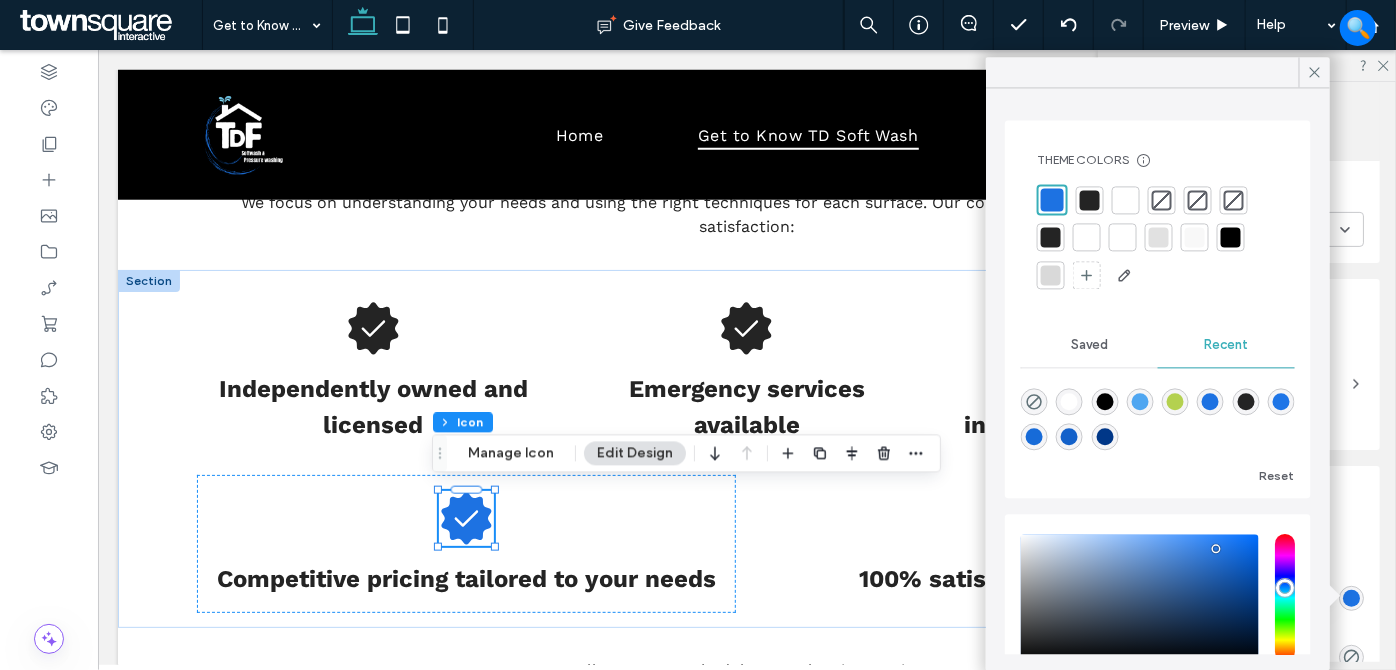 drag, startPoint x: 1101, startPoint y: 198, endPoint x: 1091, endPoint y: 222, distance: 26 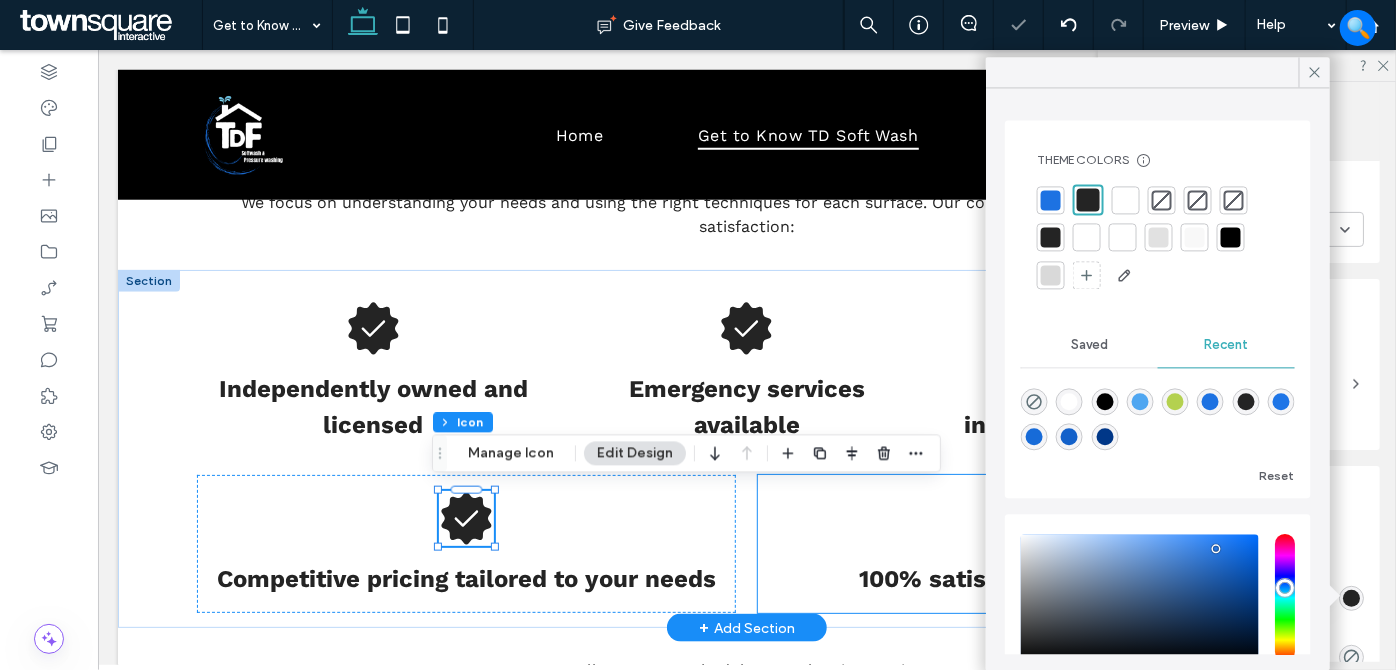 click on "100% satisfaction guarantee" at bounding box center [1026, 543] 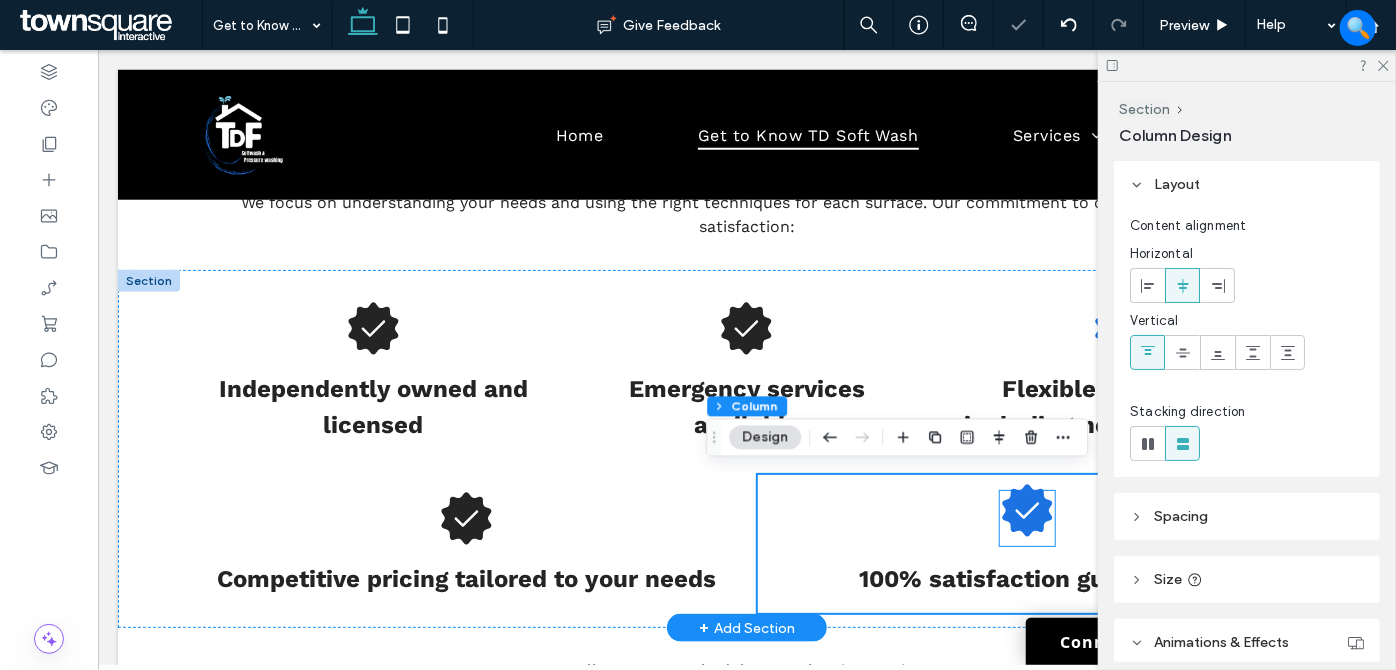 click 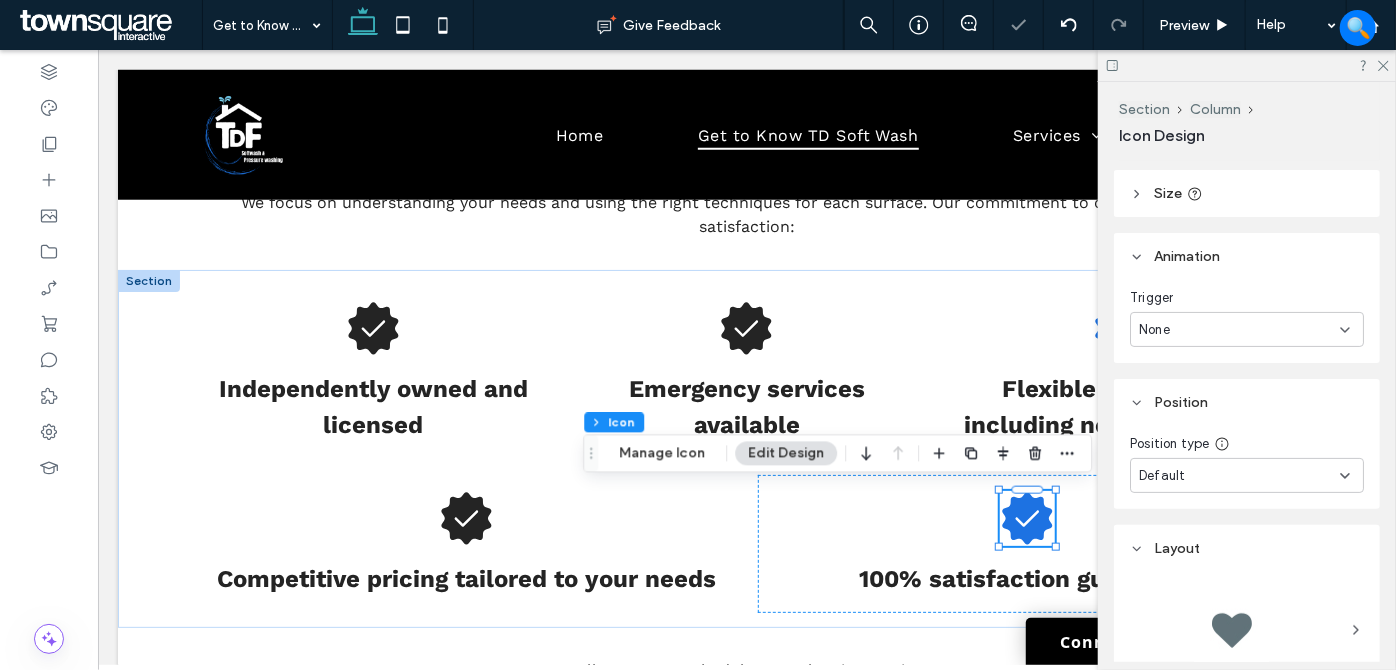 scroll, scrollTop: 363, scrollLeft: 0, axis: vertical 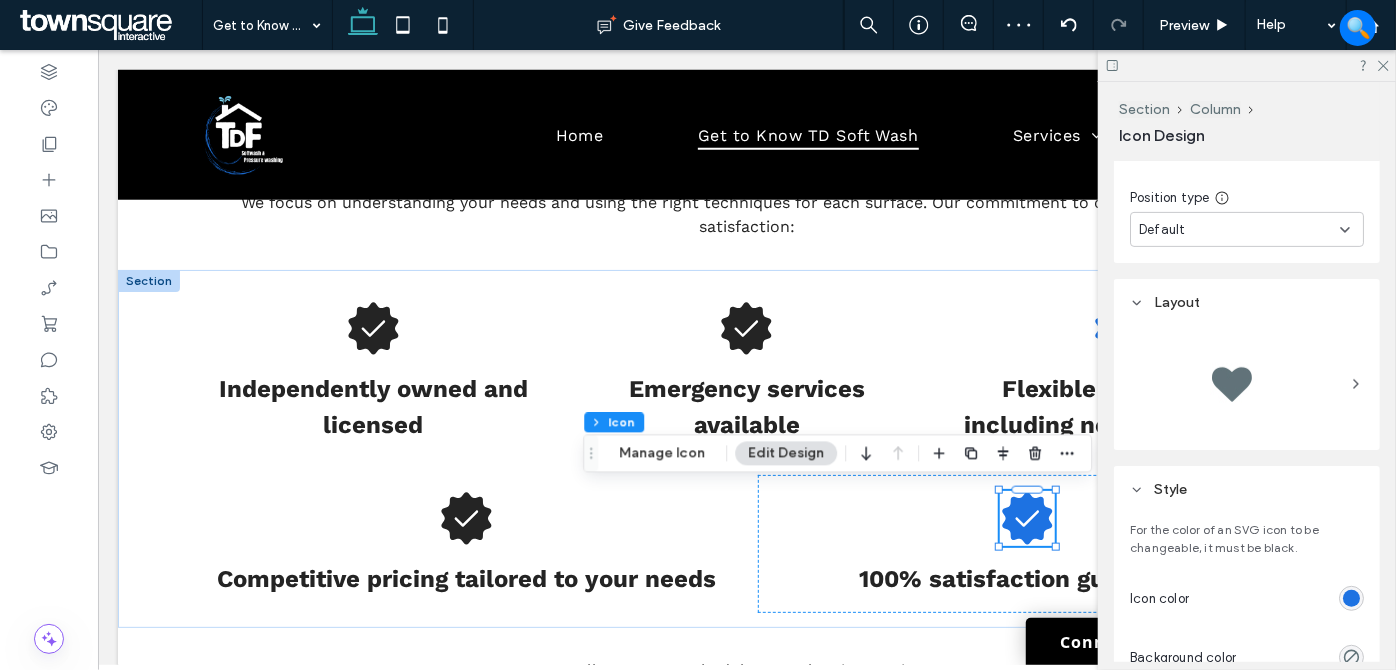 click at bounding box center (1351, 598) 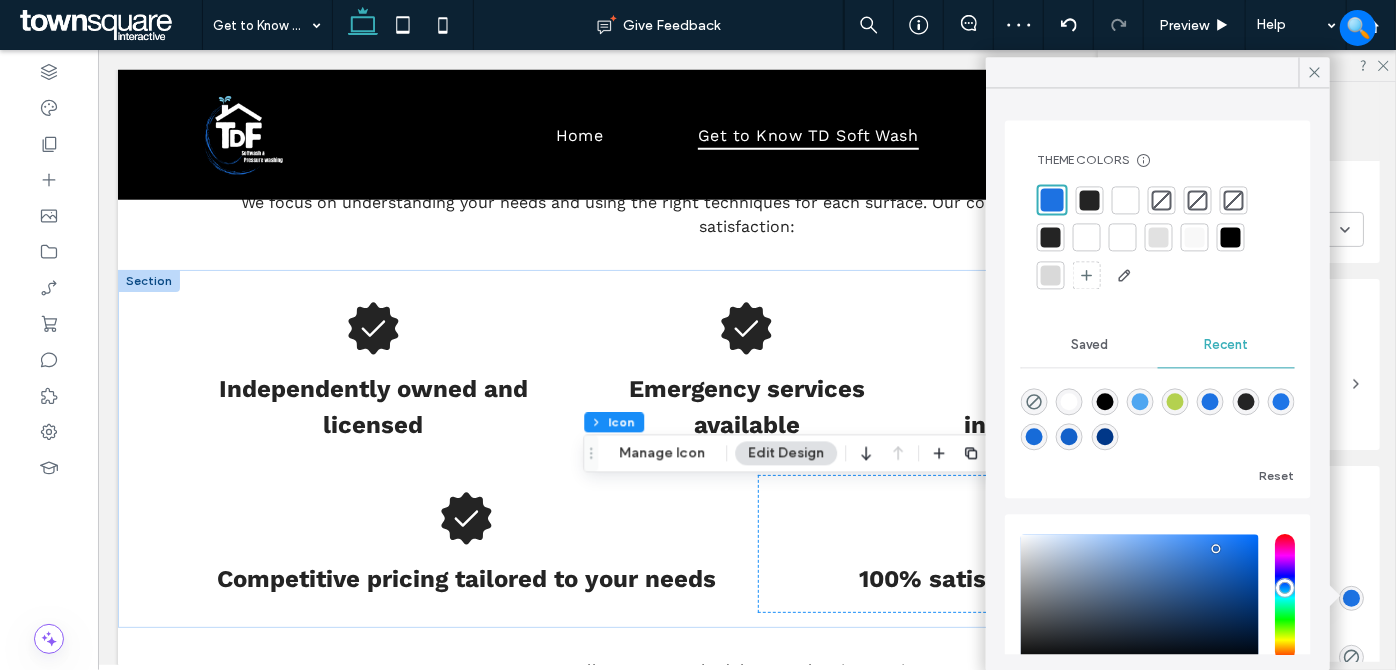 click at bounding box center (1090, 200) 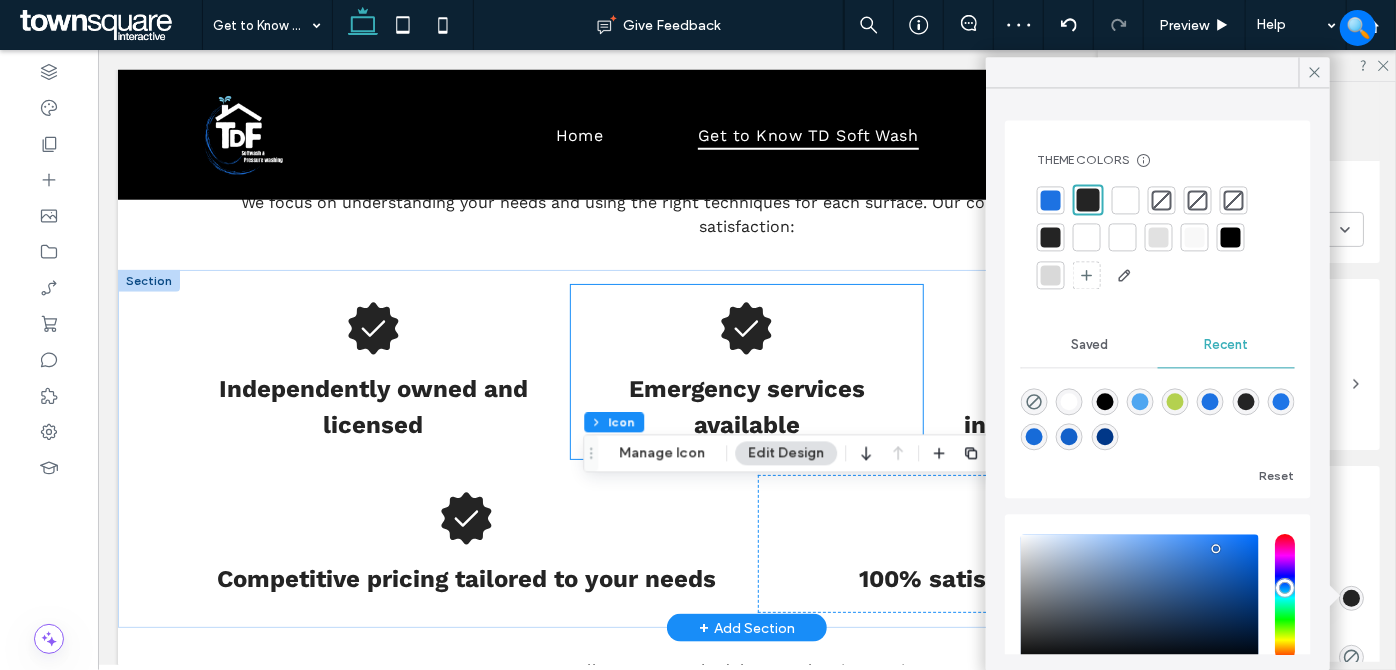 click on "Emergency services available" at bounding box center (746, 371) 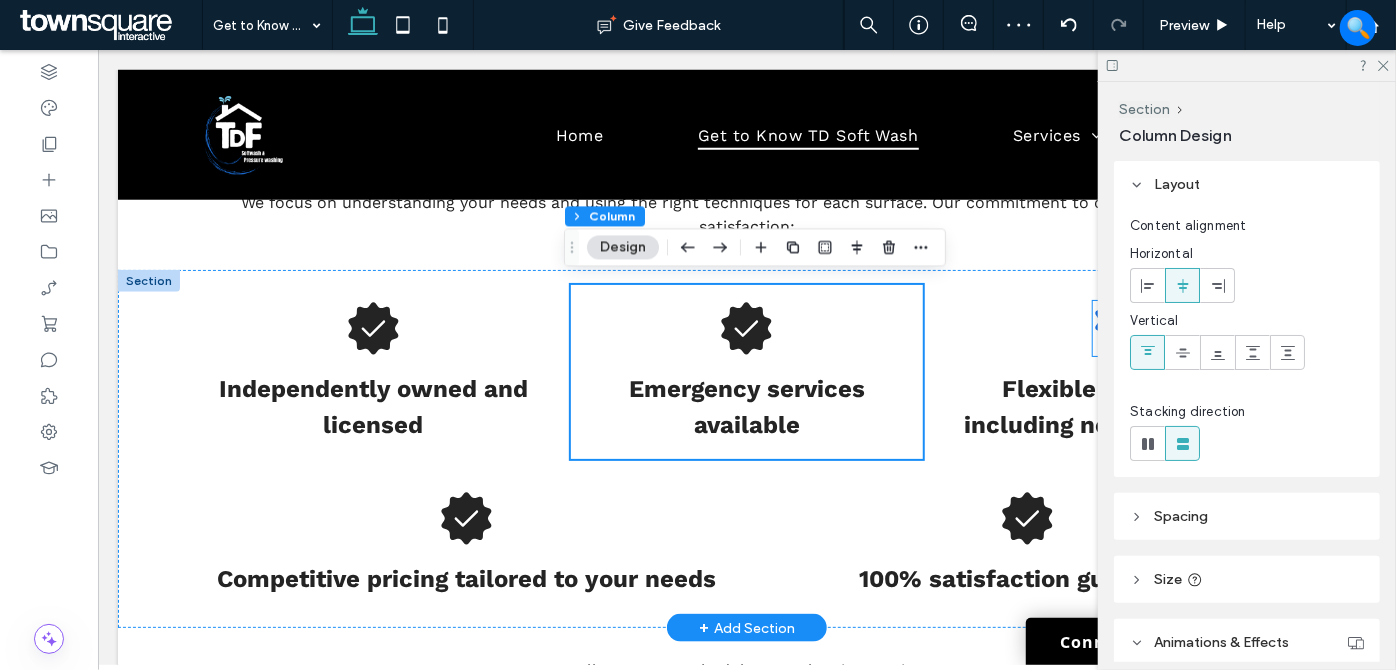click 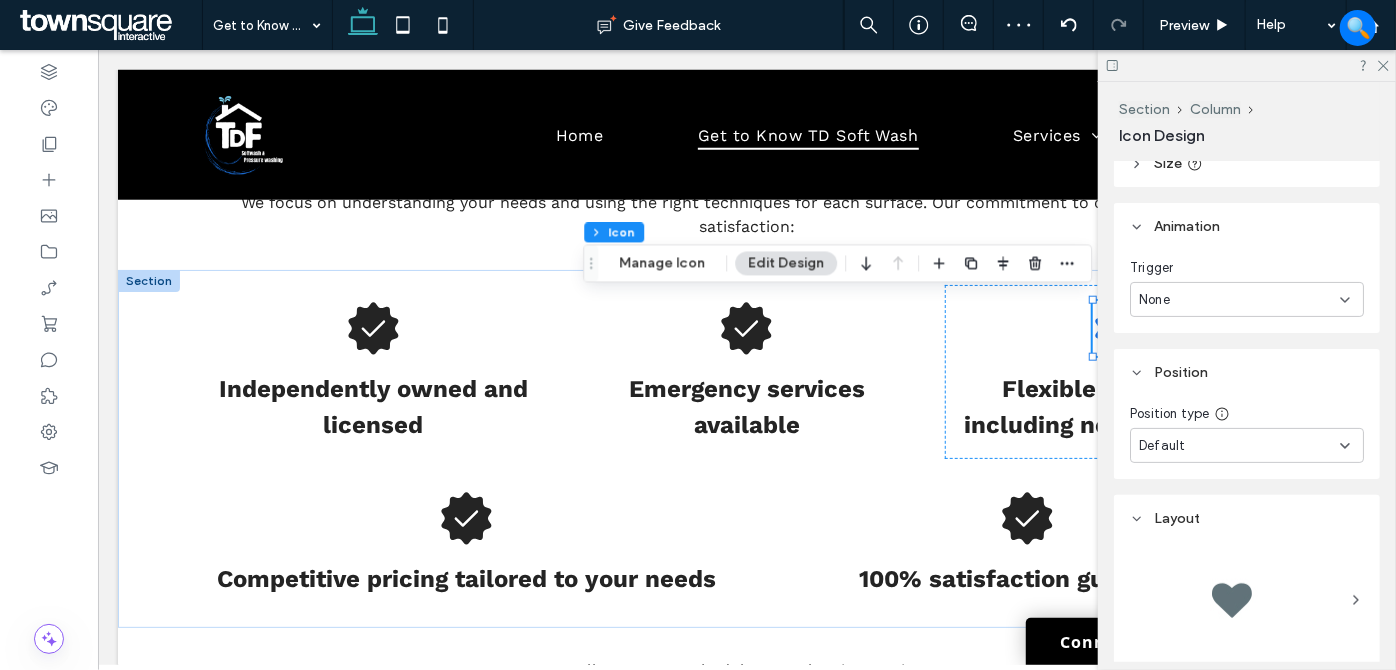 scroll, scrollTop: 363, scrollLeft: 0, axis: vertical 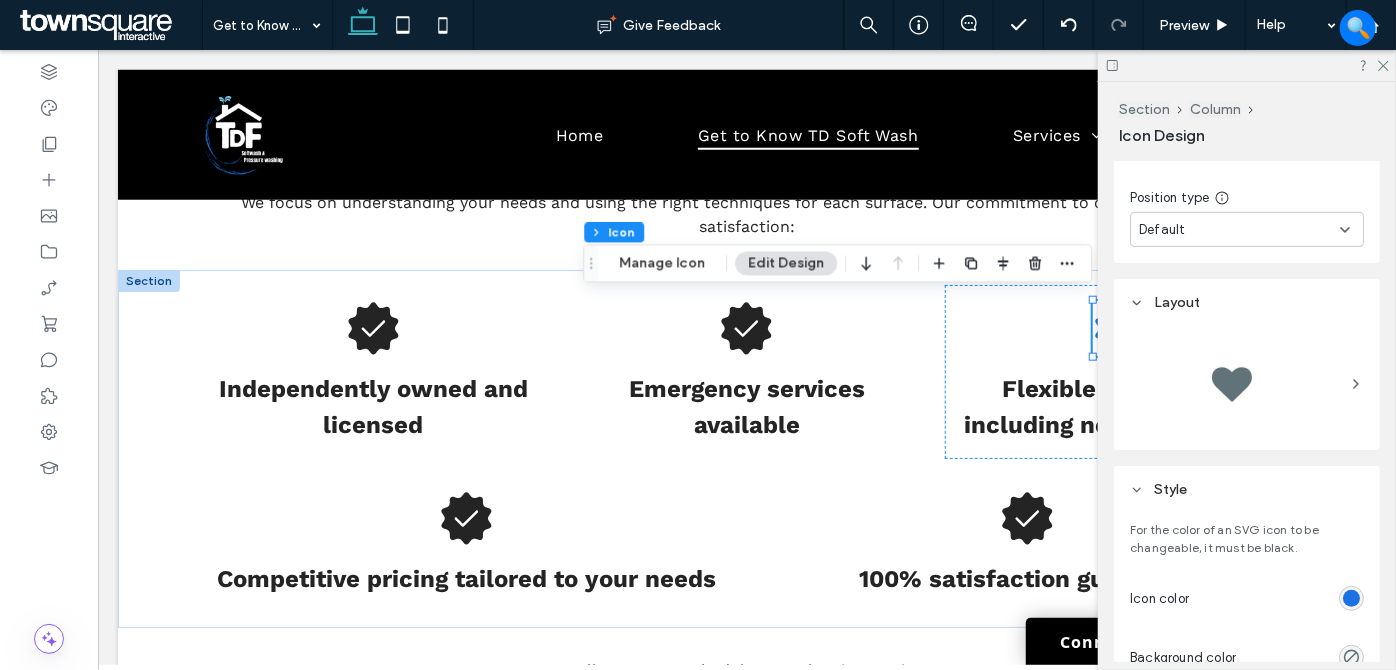 drag, startPoint x: 1341, startPoint y: 600, endPoint x: 1332, endPoint y: 585, distance: 17.492855 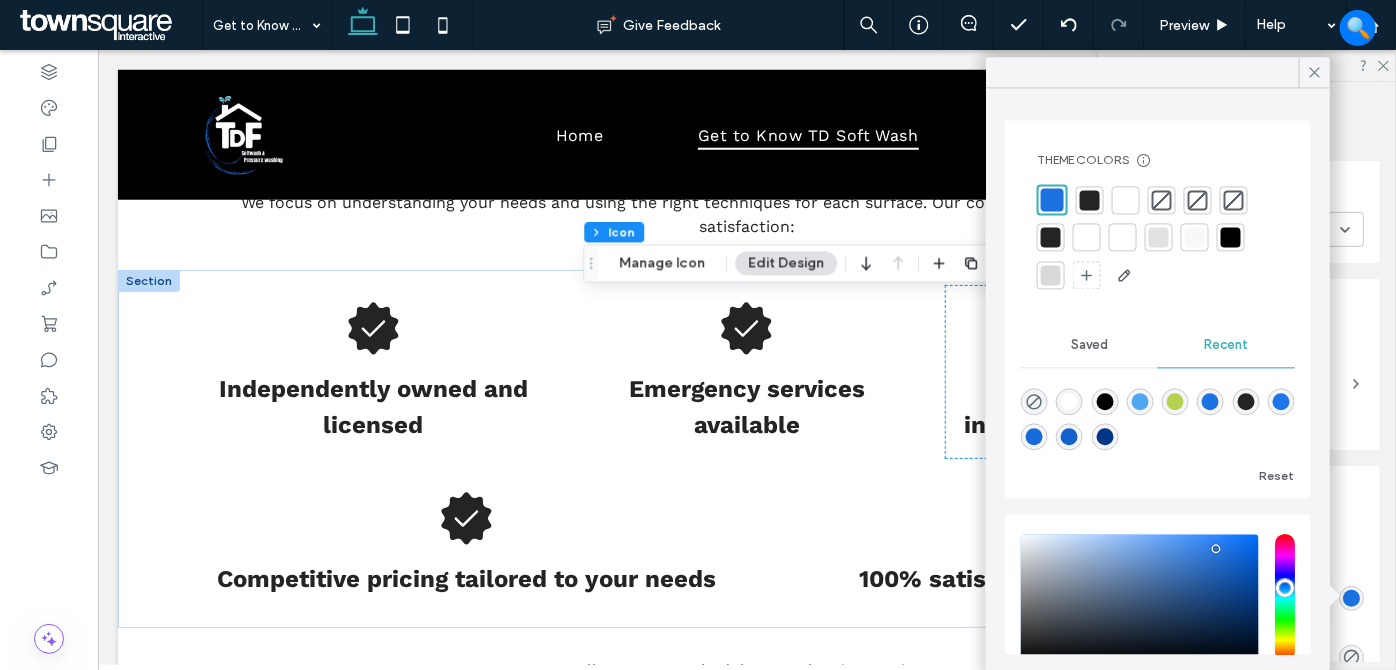 click at bounding box center (1052, 199) 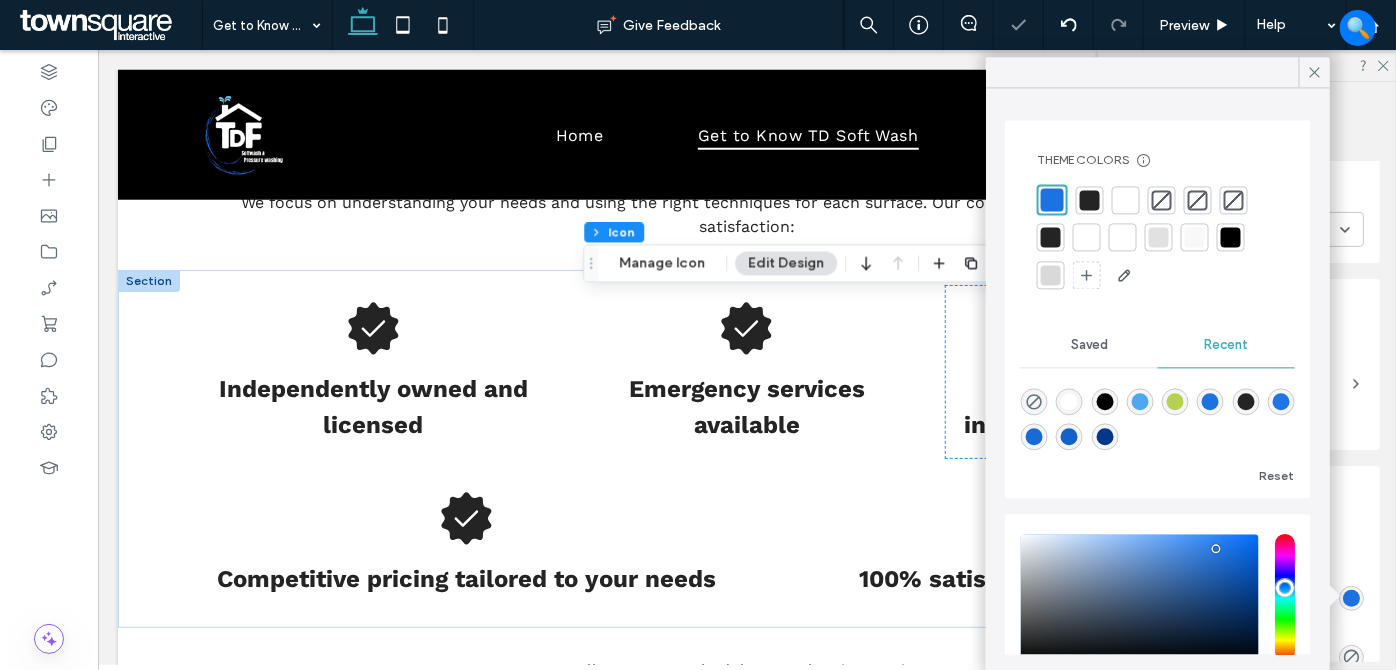 click at bounding box center (1090, 200) 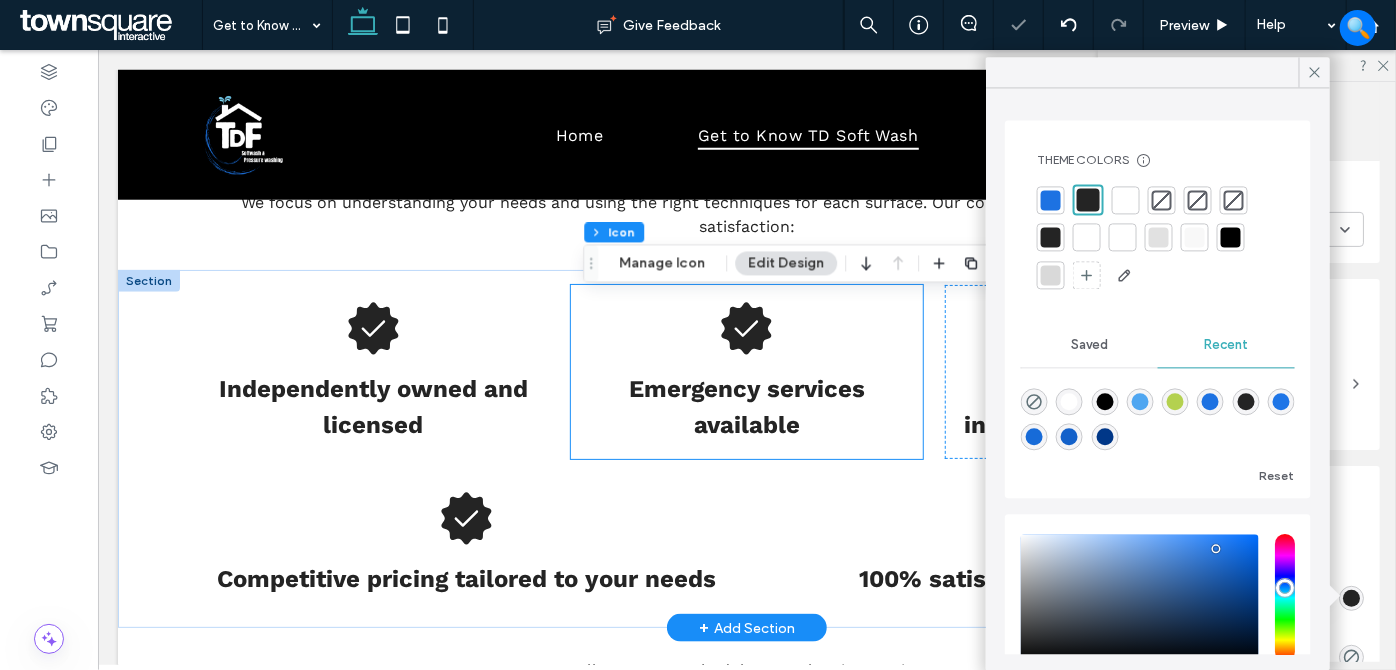 click on "Emergency services available" at bounding box center (746, 371) 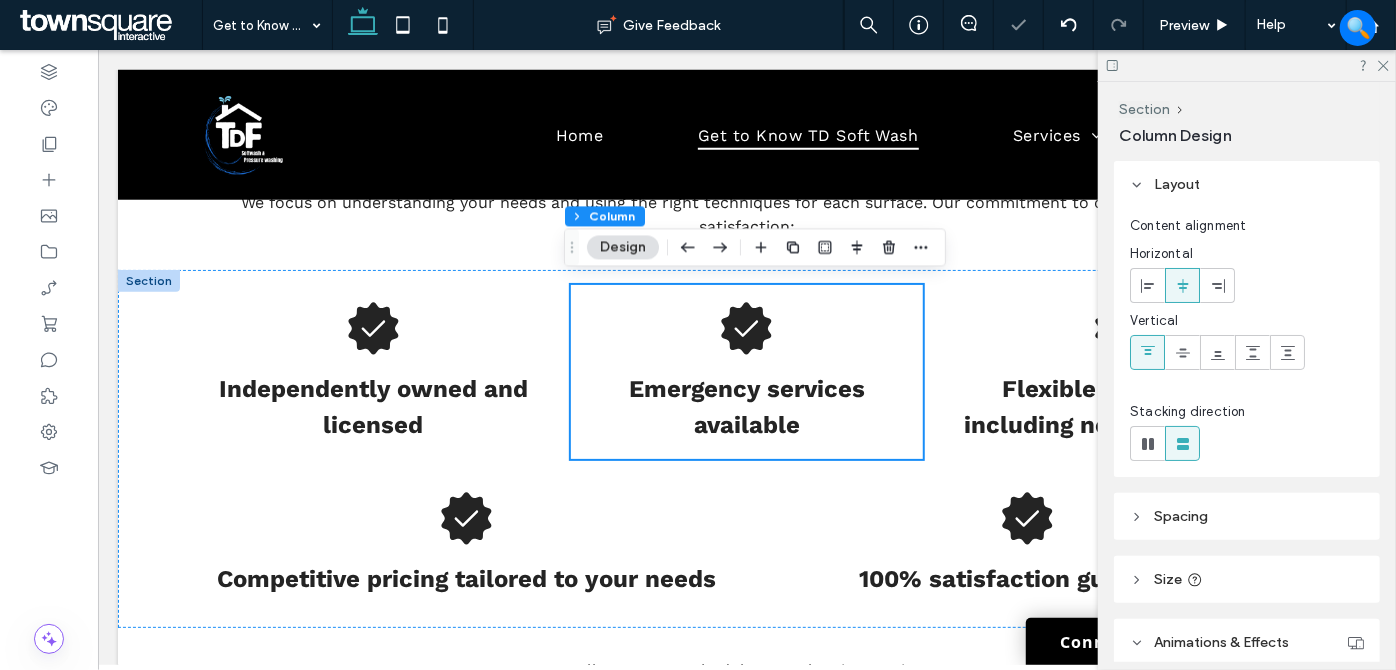 click 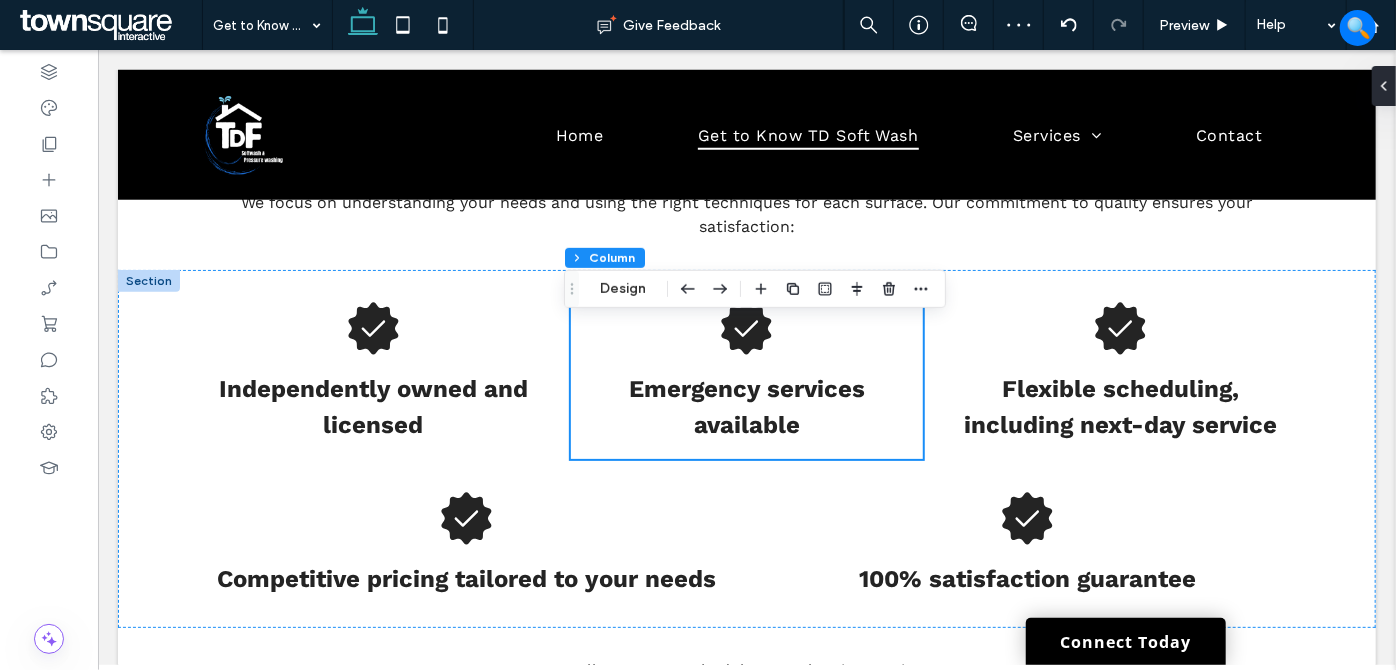 click on "(561) 212-0864
Section
Home
Get to Know TD Soft Wash
Services
Exterior Cleaning Services
House Washing Services in Charleston, SC
Concrete & Surface Cleaning
Safe Roof Washing & Gutter Cleaning
Commercial Pressure Washing Services
Contact
Section
Advanced Header
Section
Home
Get to Know TD Soft Wash
Services
Exterior Cleaning Services
House Washing Services in Charleston, SC" at bounding box center (746, 206) 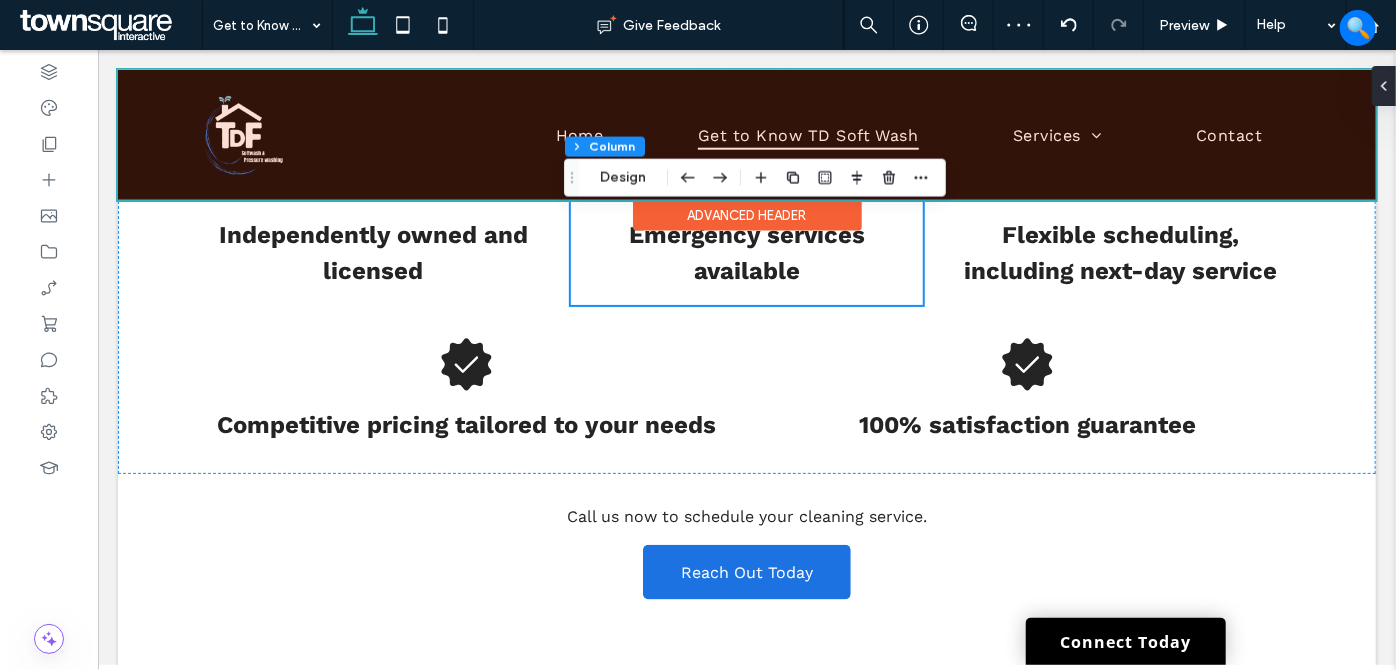 scroll, scrollTop: 978, scrollLeft: 0, axis: vertical 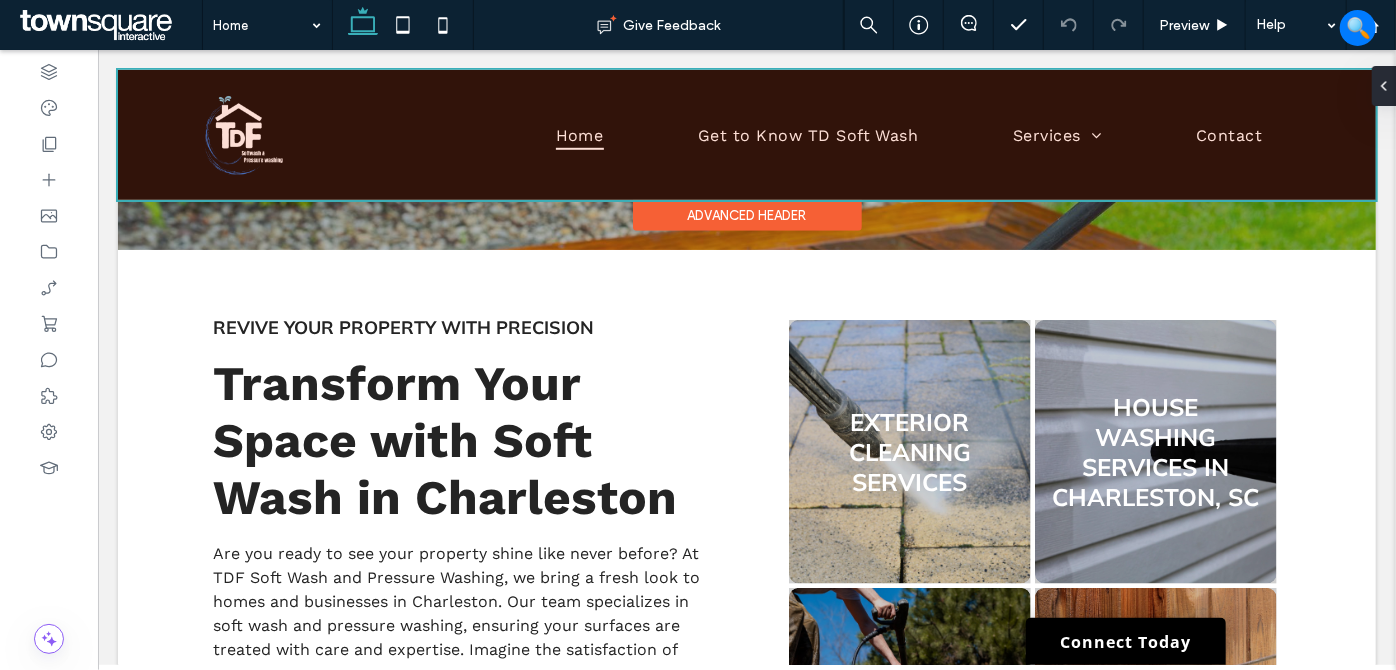 click at bounding box center (746, 134) 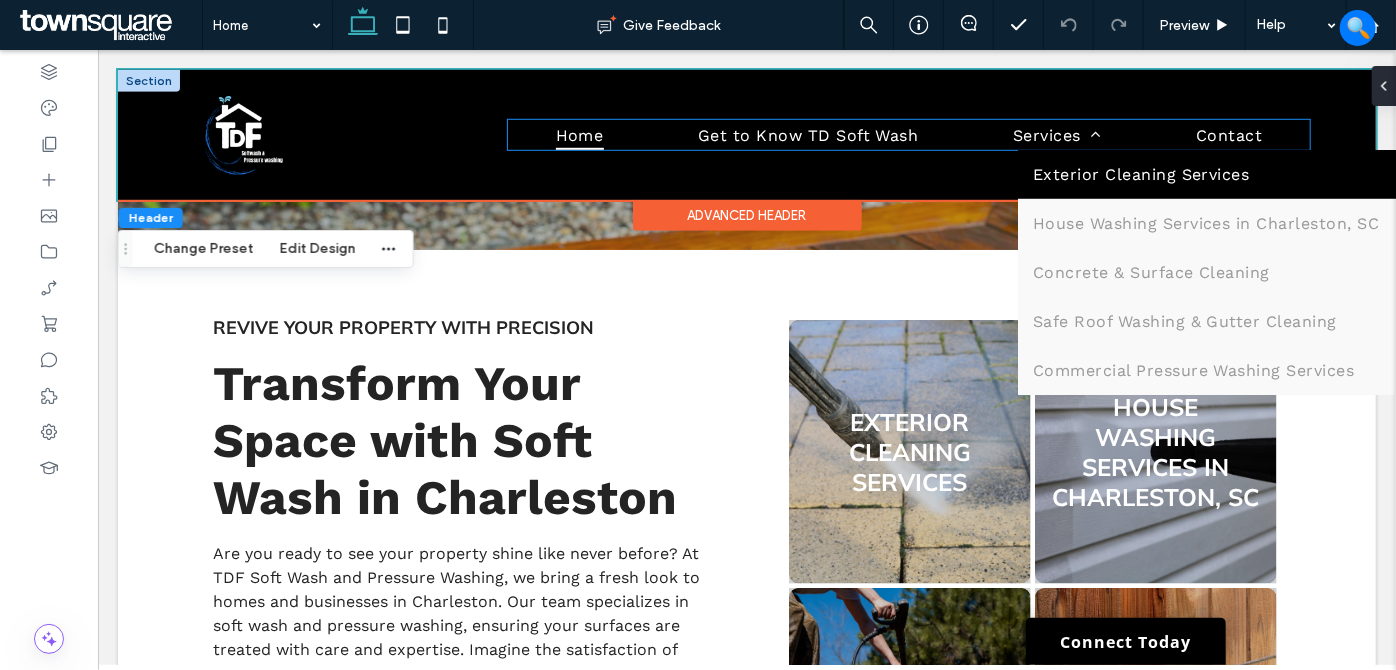 click on "Exterior Cleaning Services" at bounding box center (1140, 173) 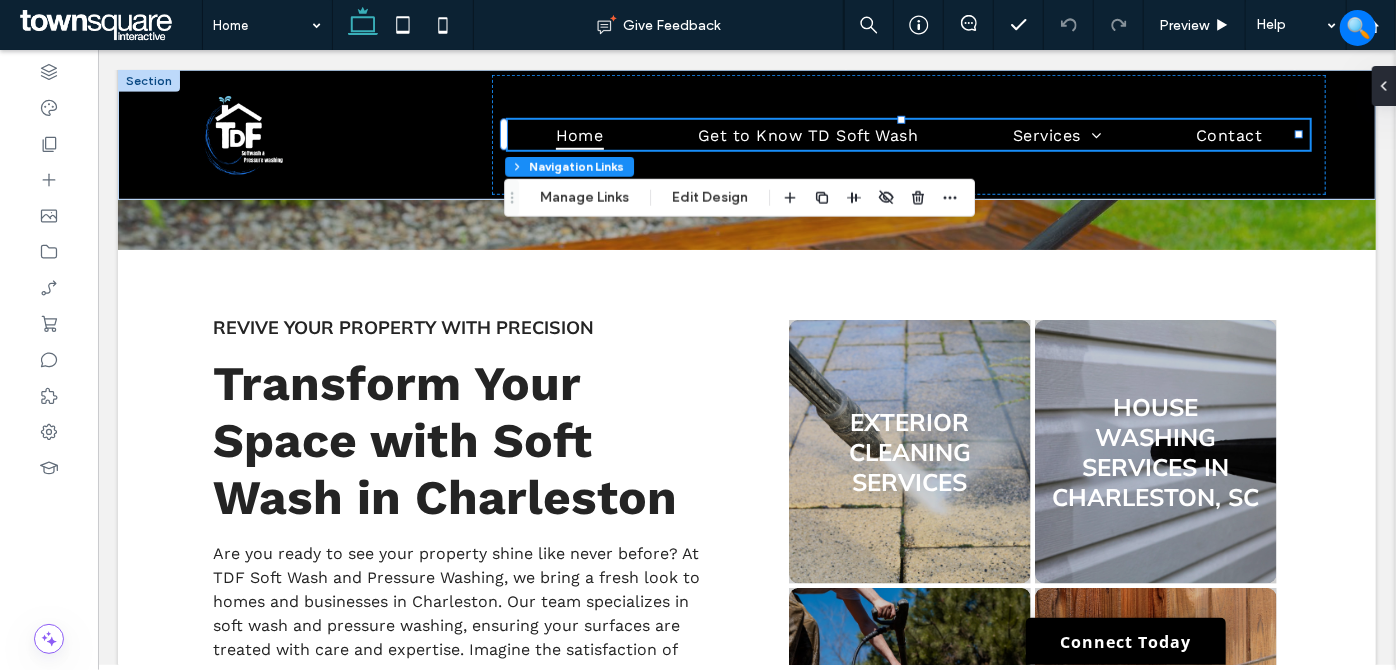 drag, startPoint x: 570, startPoint y: 203, endPoint x: 611, endPoint y: 210, distance: 41.59327 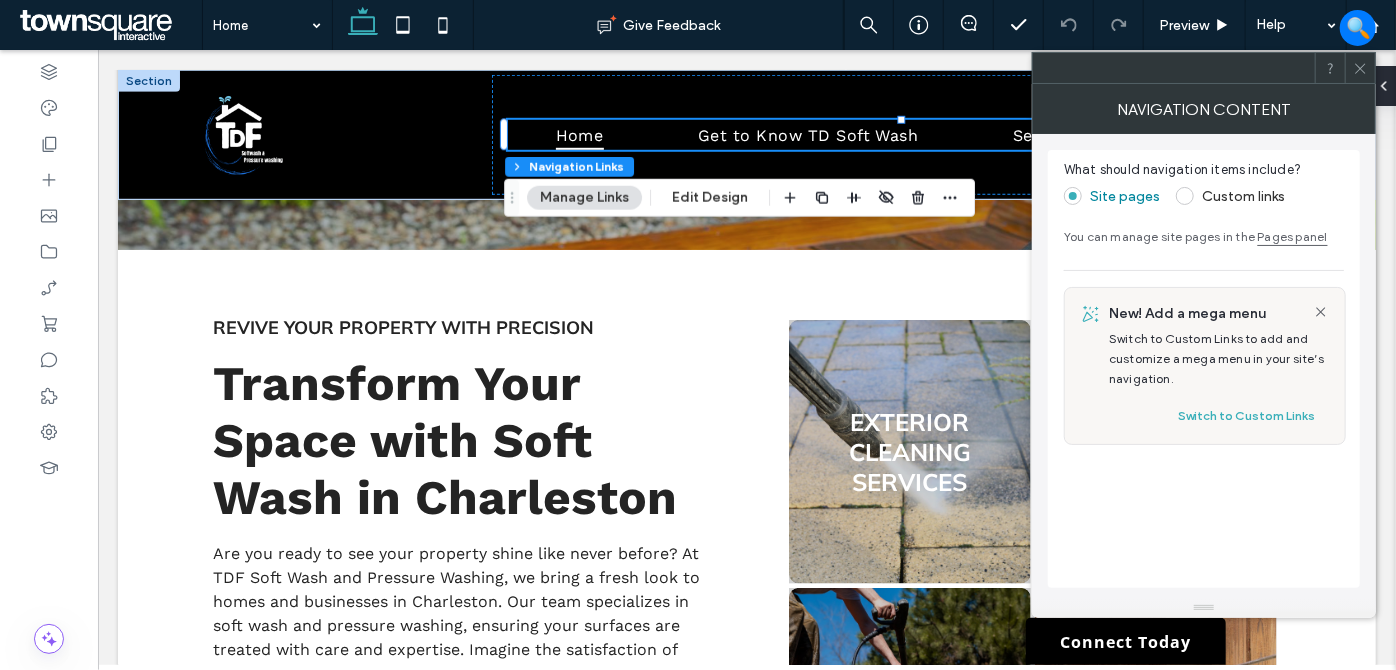 click at bounding box center (1360, 68) 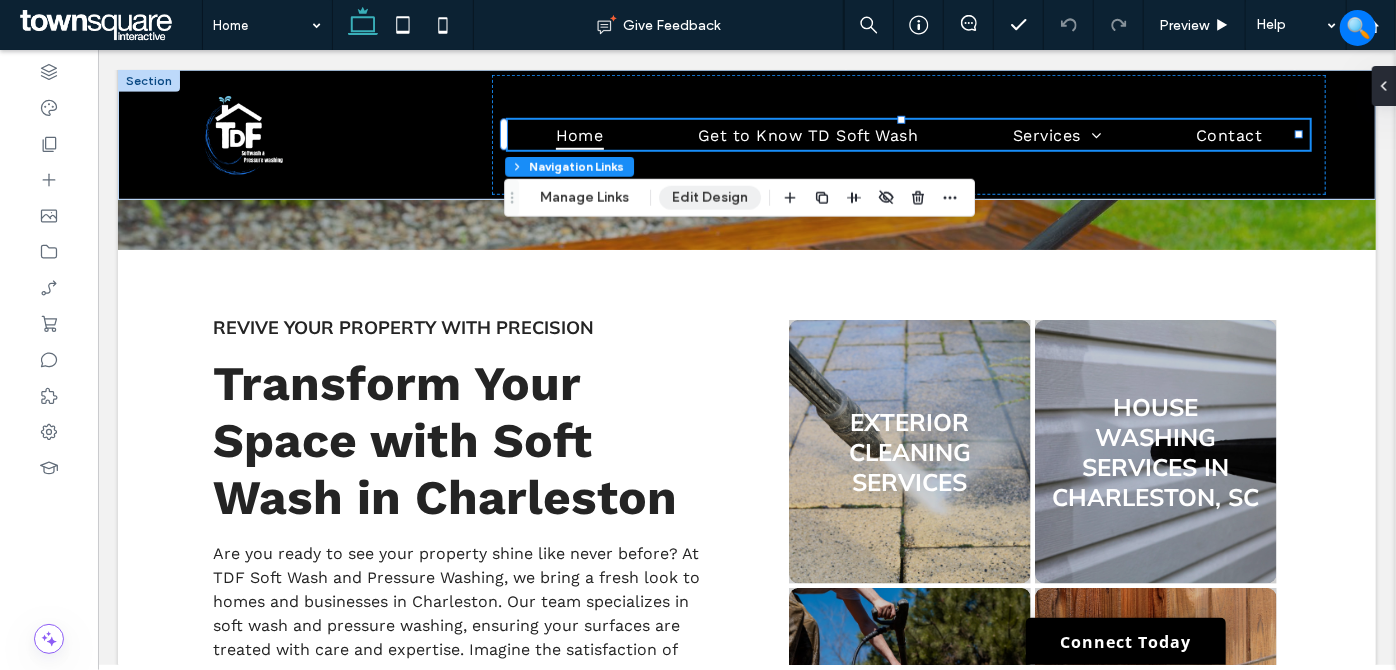 click on "Edit Design" at bounding box center (710, 198) 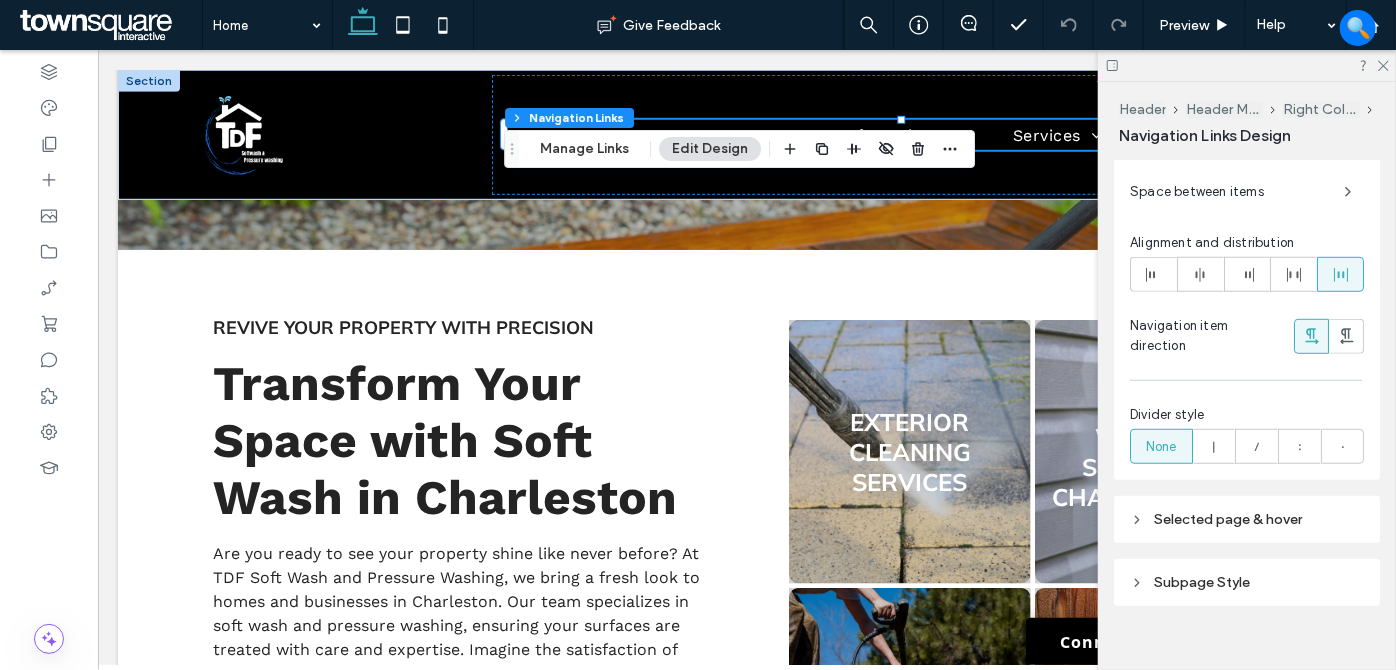 scroll, scrollTop: 695, scrollLeft: 0, axis: vertical 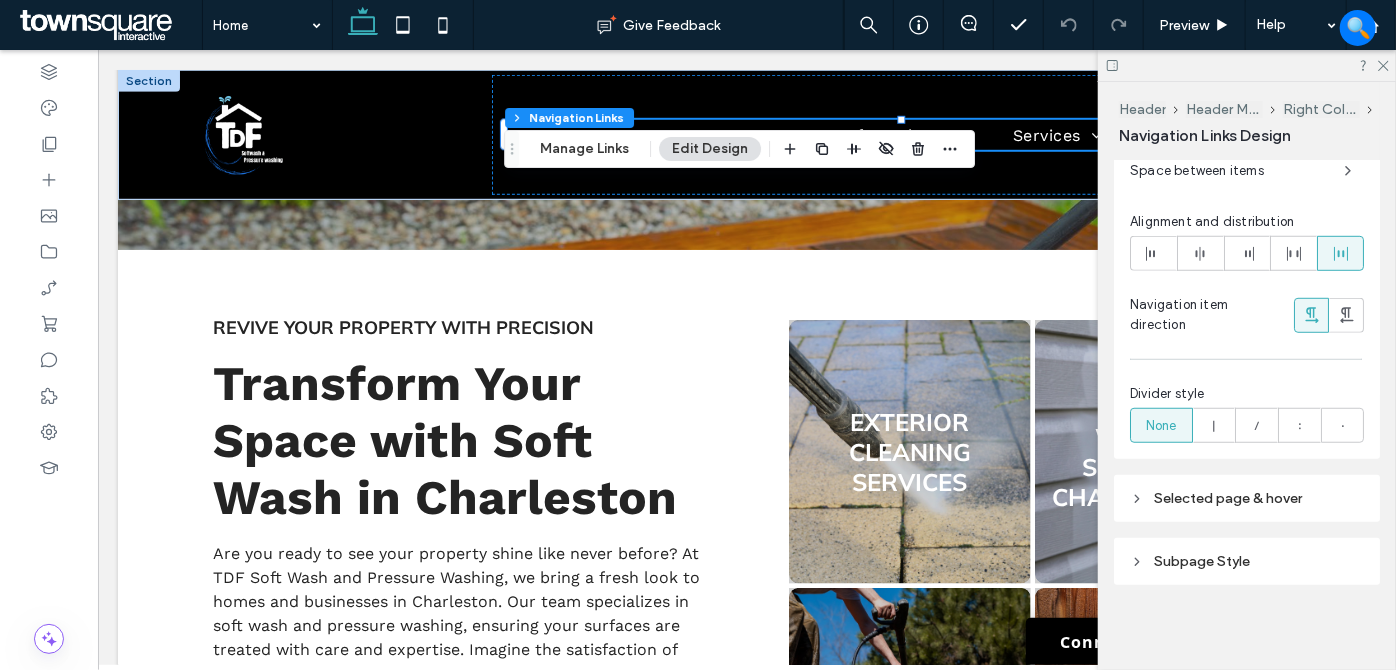 click on "Subpage Style" at bounding box center [1202, 561] 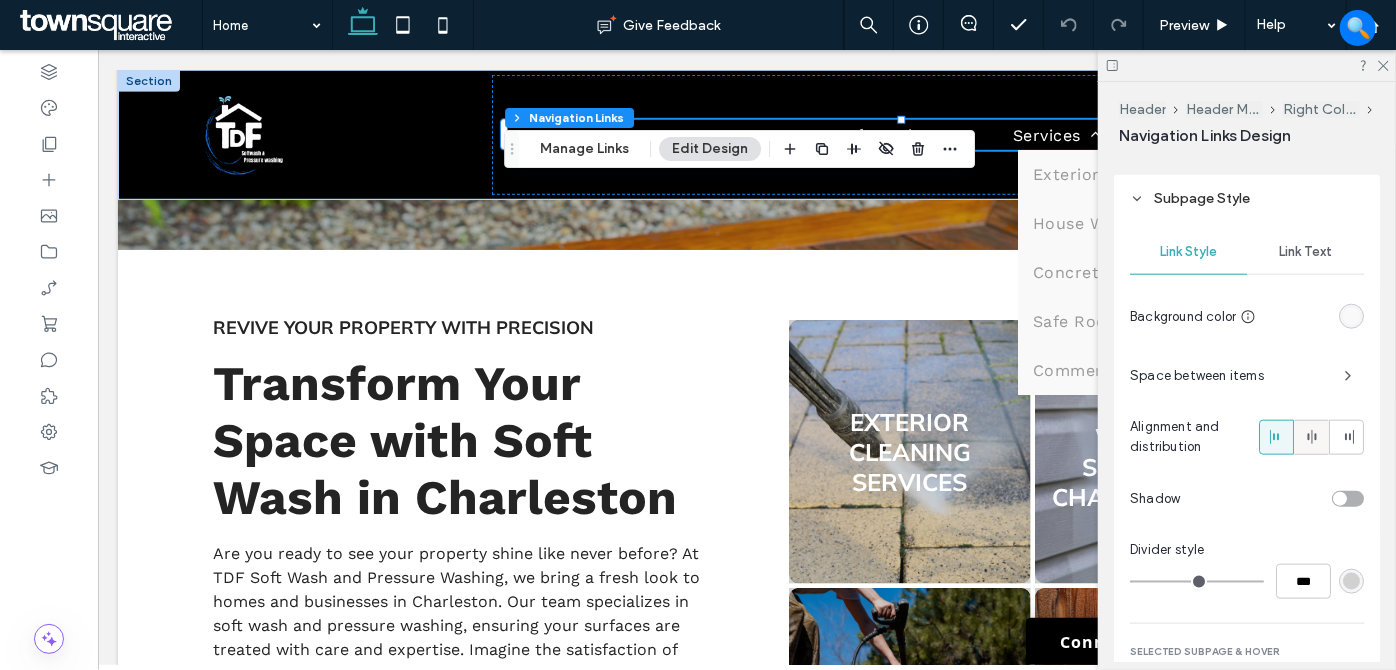 scroll, scrollTop: 1211, scrollLeft: 0, axis: vertical 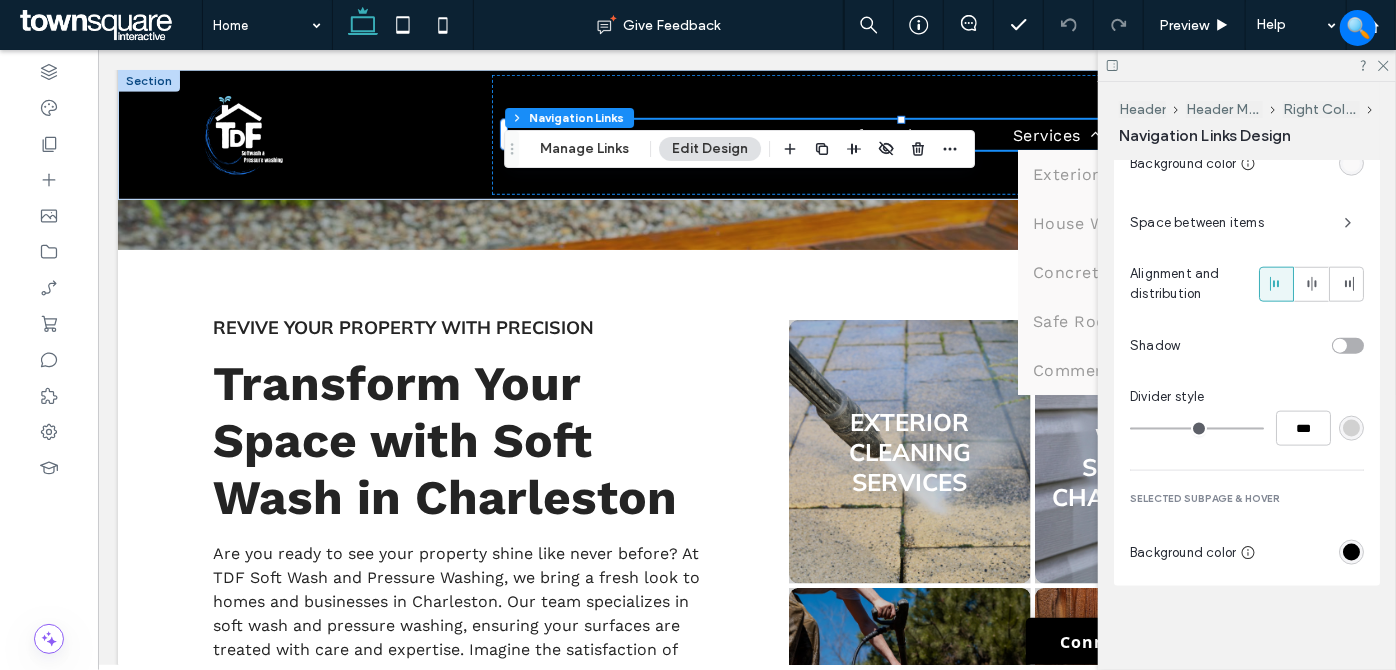 click at bounding box center [1351, 552] 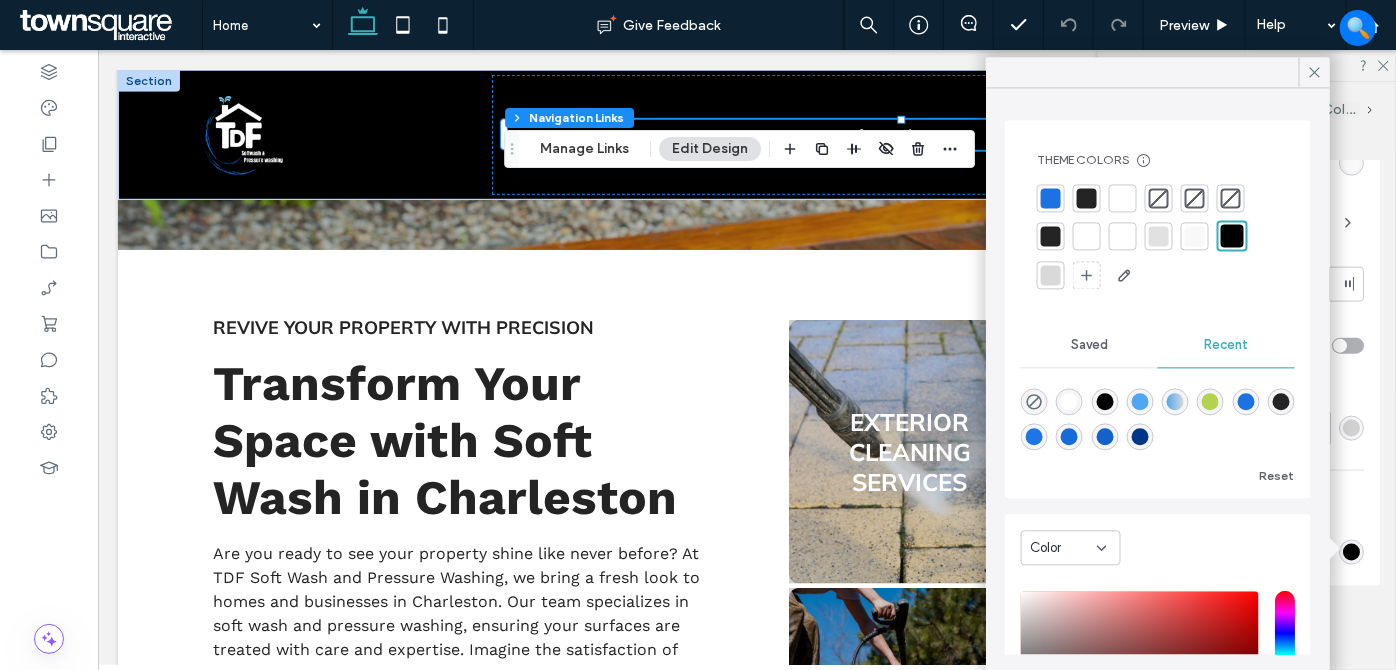 click at bounding box center [1087, 198] 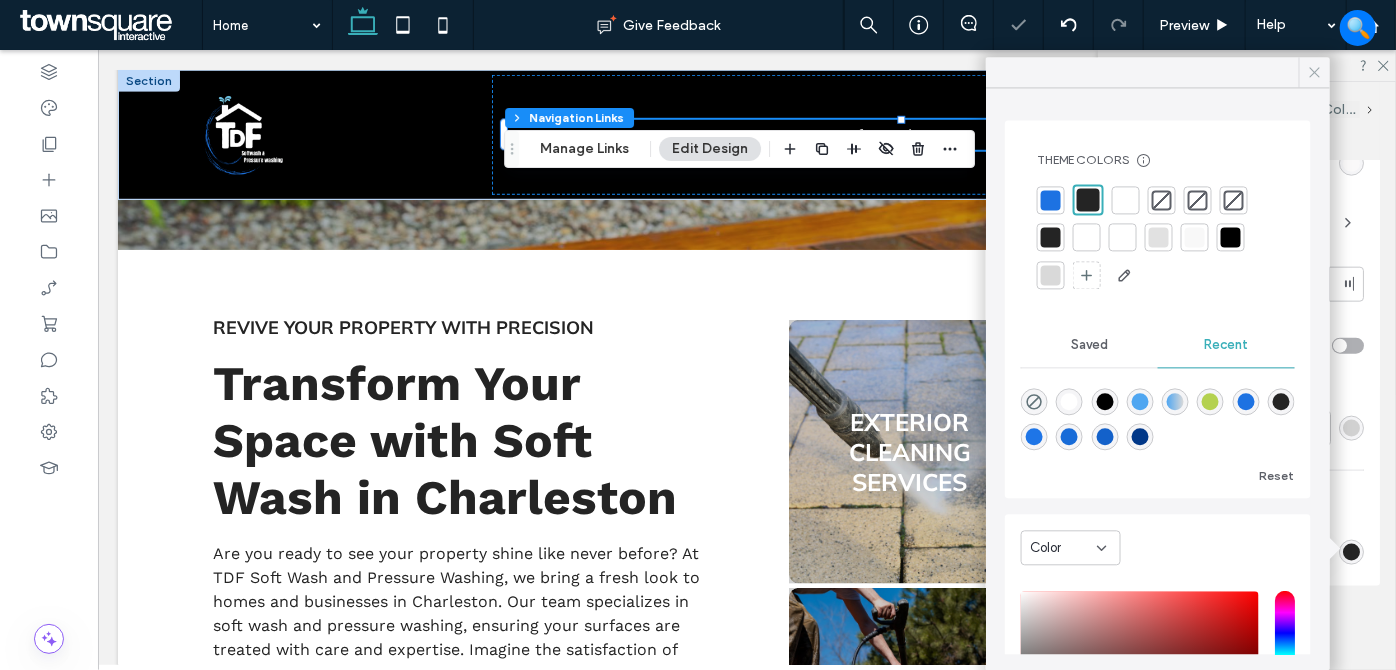 click 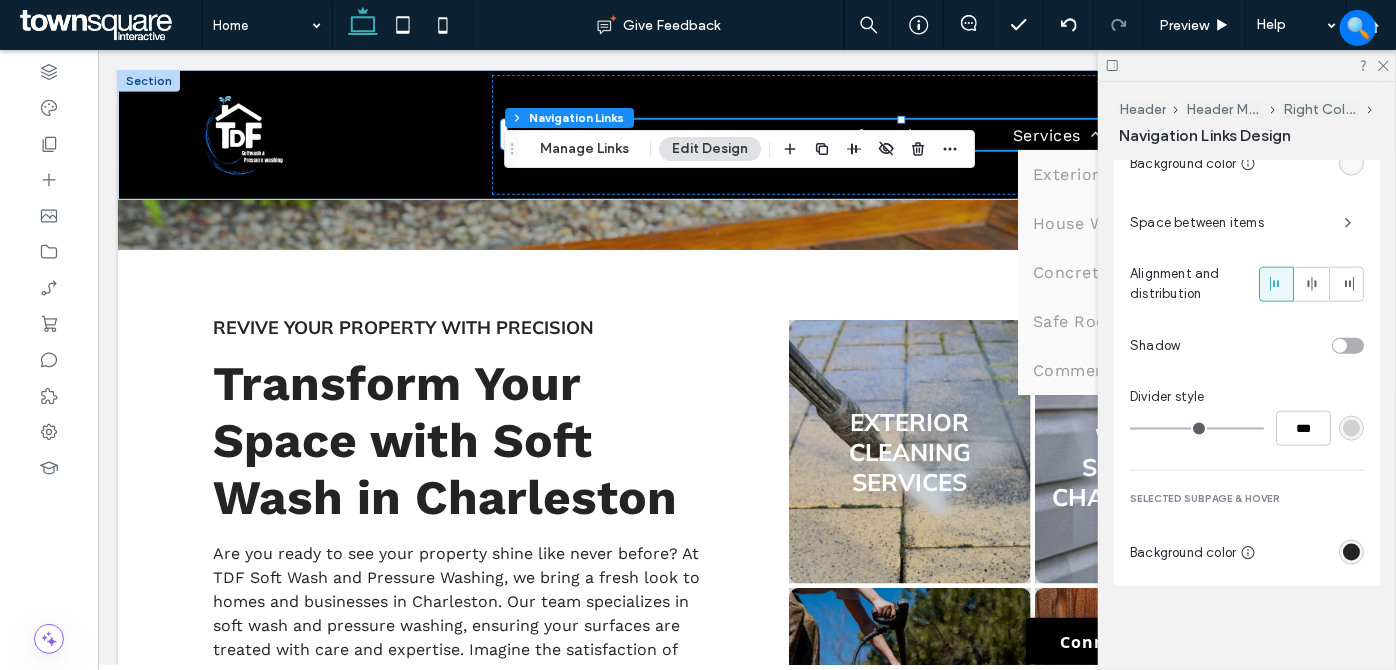 scroll, scrollTop: 1029, scrollLeft: 0, axis: vertical 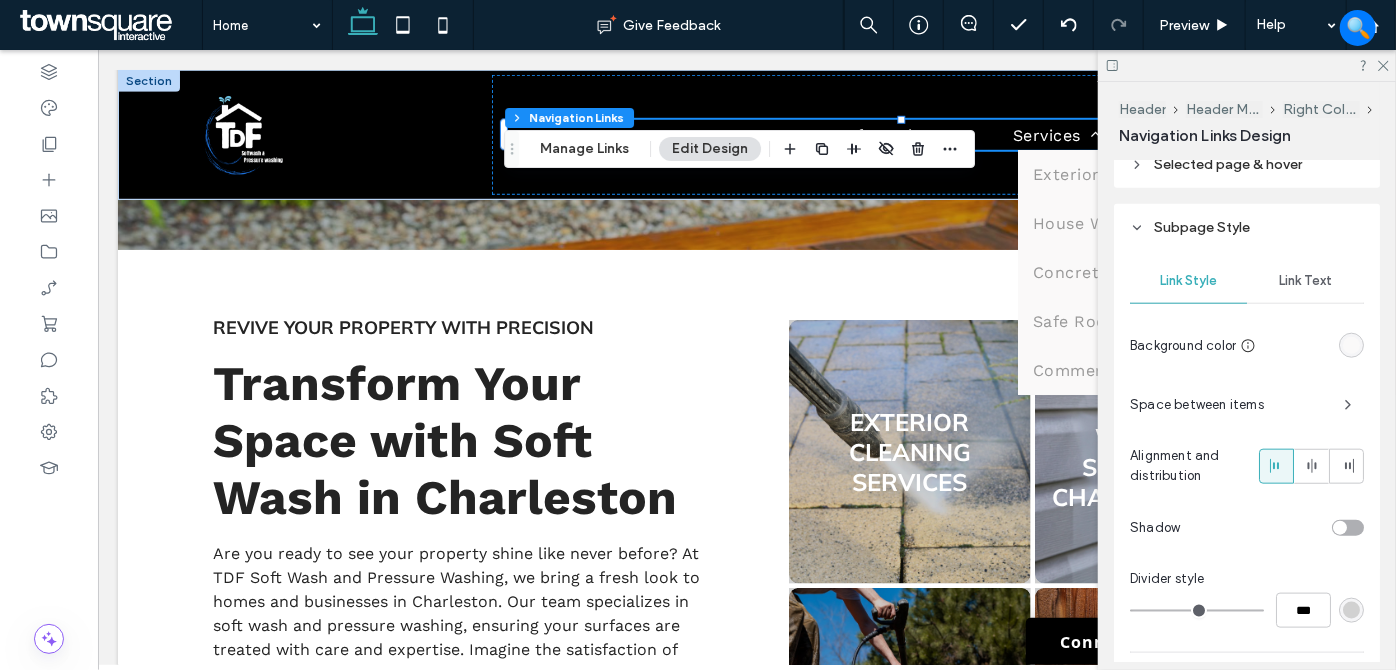 click on "Link Text" at bounding box center [1305, 281] 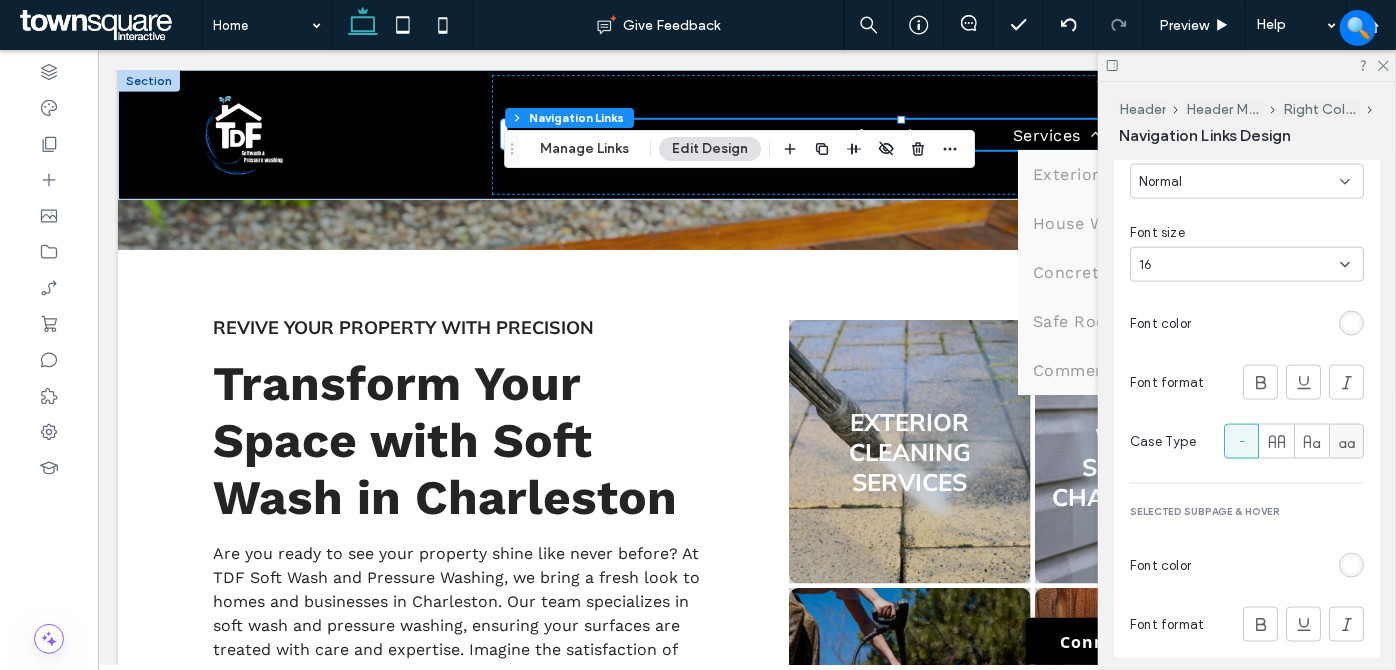 scroll, scrollTop: 1190, scrollLeft: 0, axis: vertical 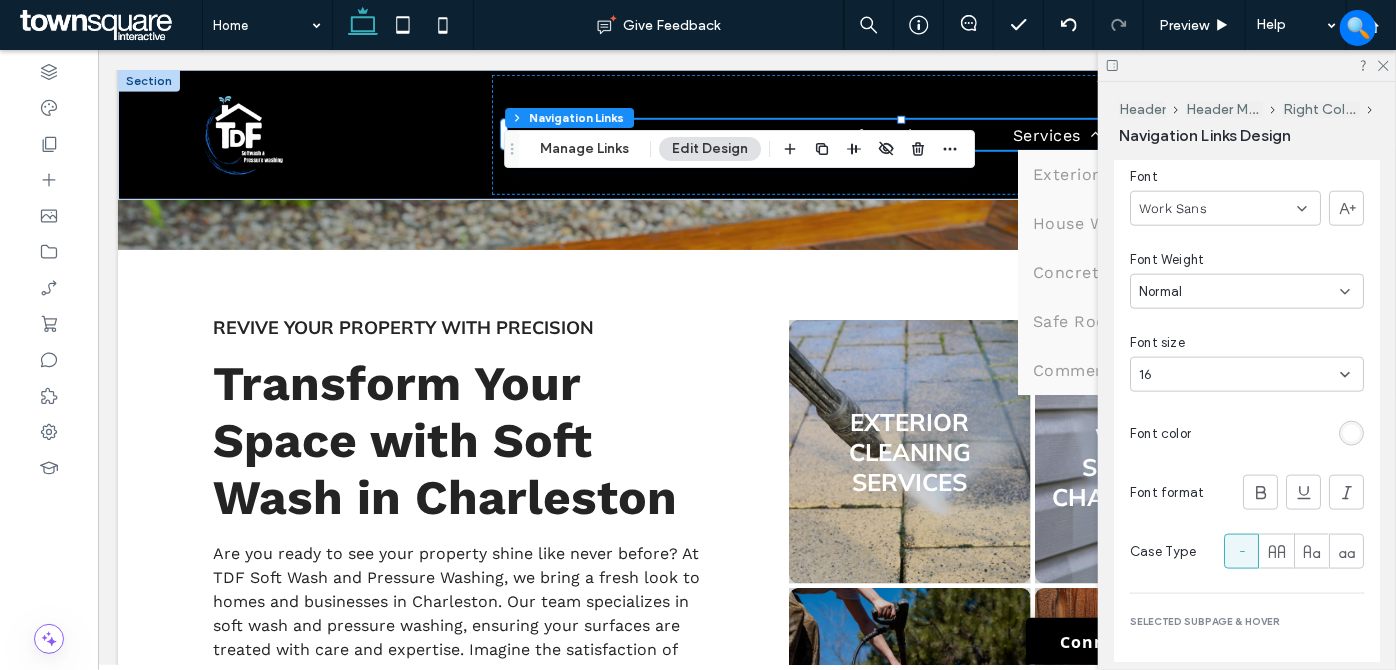 drag, startPoint x: 1341, startPoint y: 427, endPoint x: 1330, endPoint y: 418, distance: 14.21267 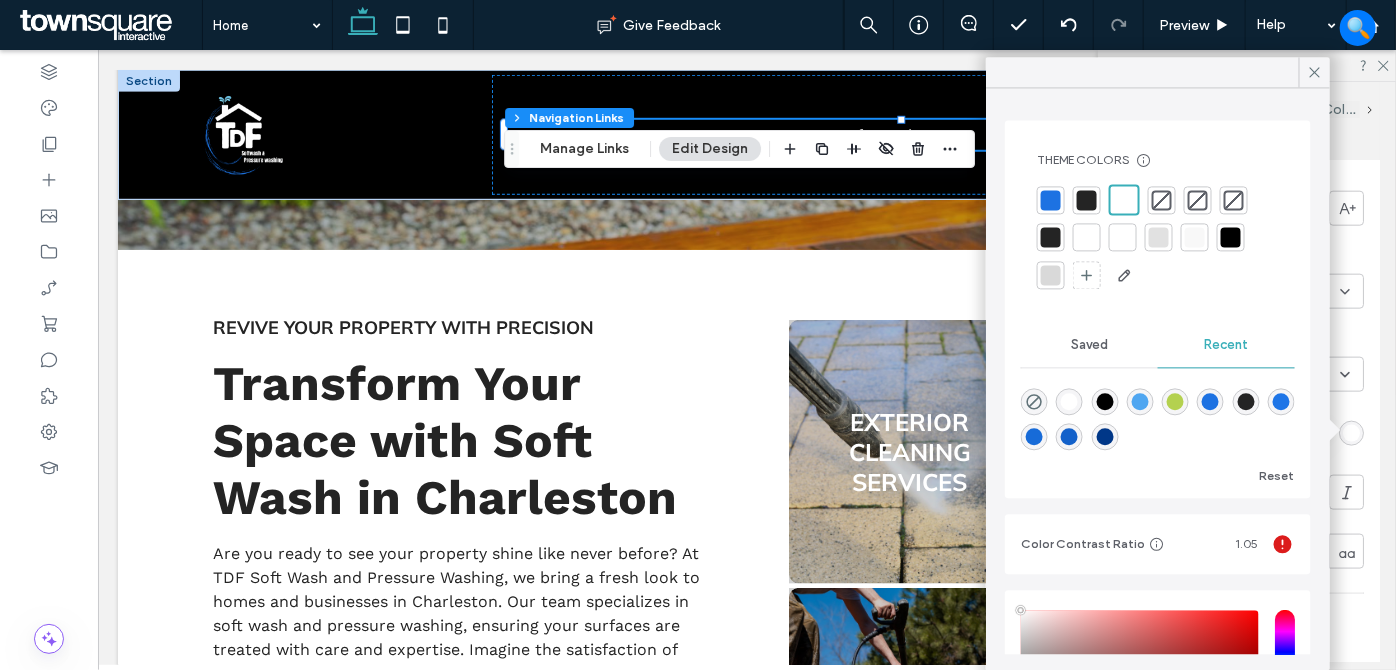 click at bounding box center [1124, 199] 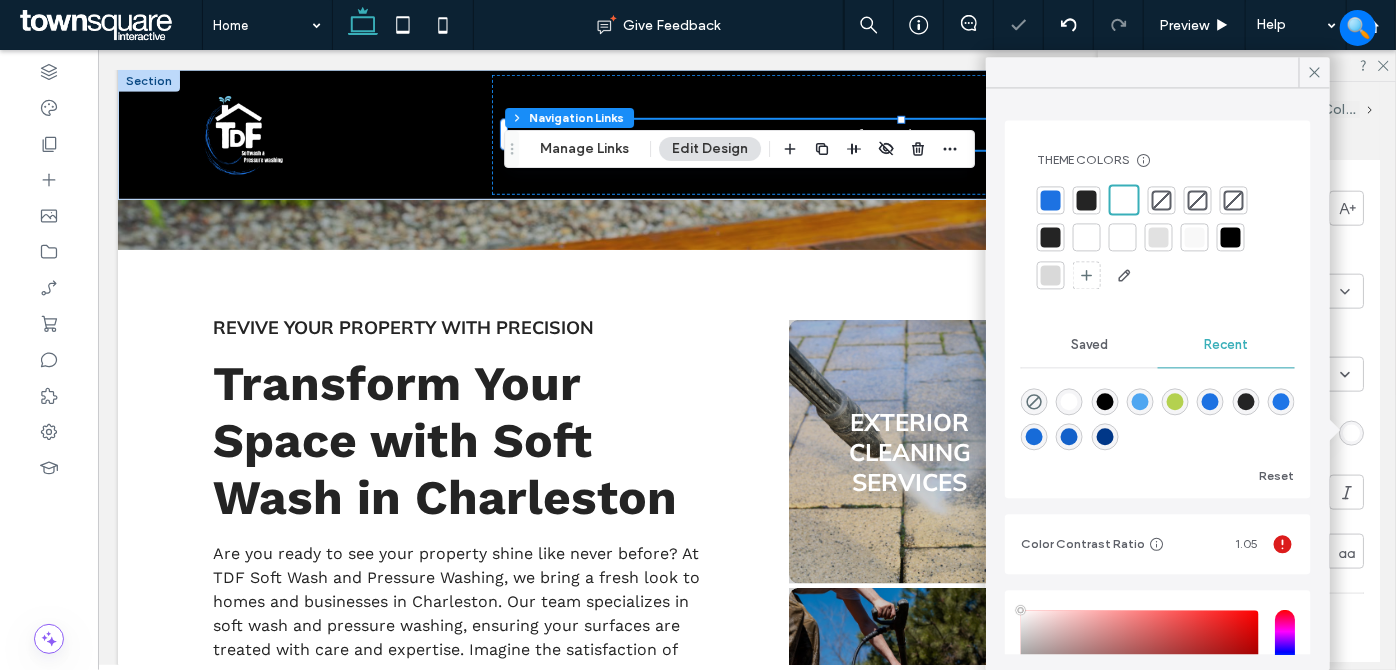 drag, startPoint x: 1086, startPoint y: 198, endPoint x: 1180, endPoint y: 143, distance: 108.90822 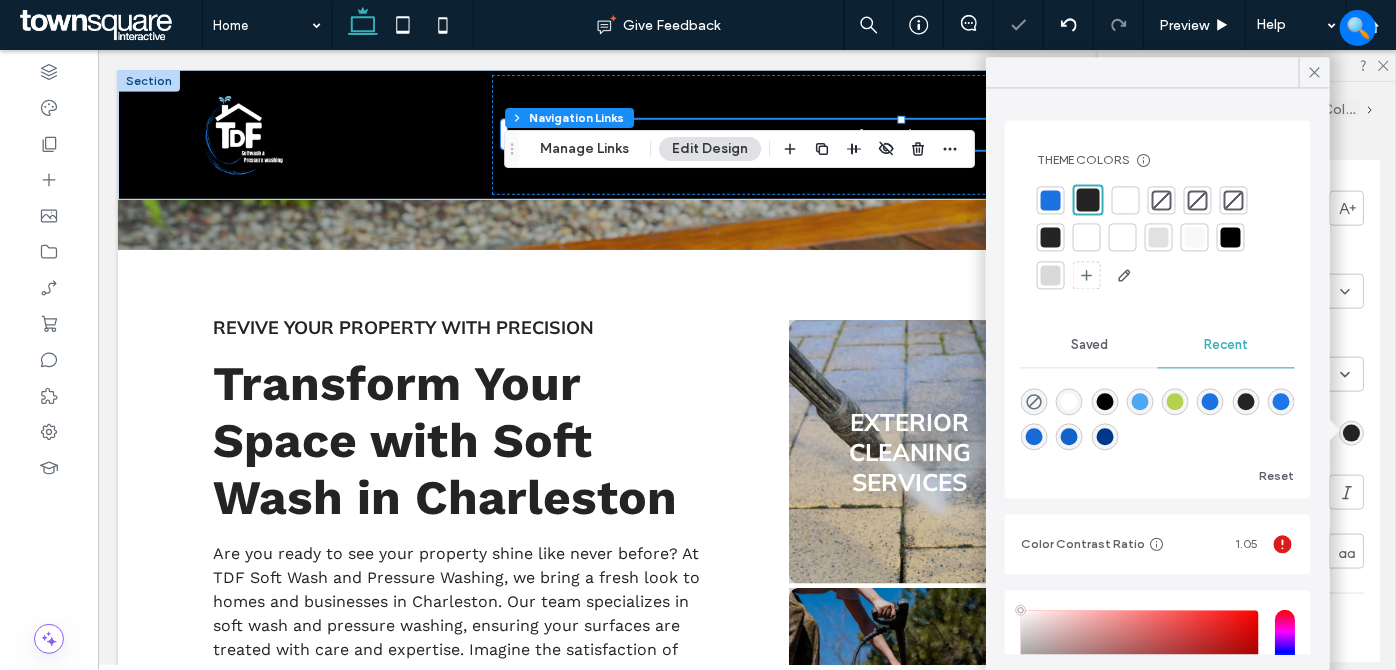 click at bounding box center (1315, 72) 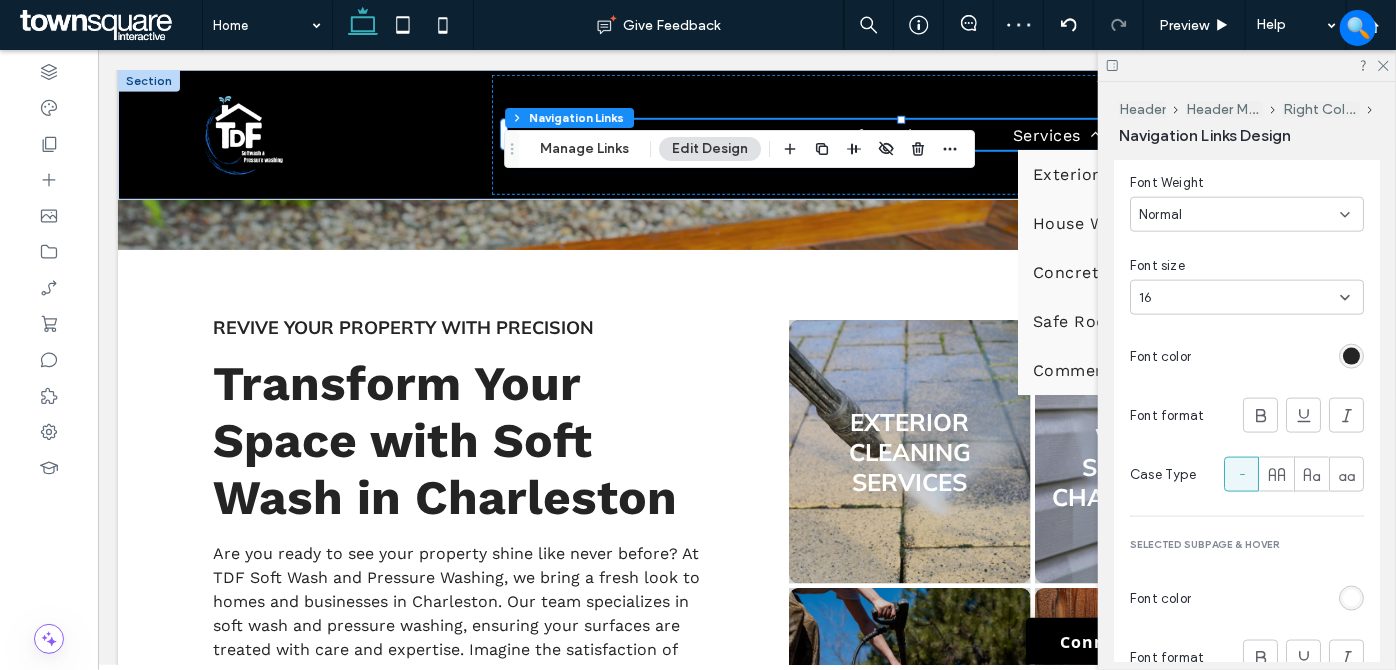 scroll, scrollTop: 1372, scrollLeft: 0, axis: vertical 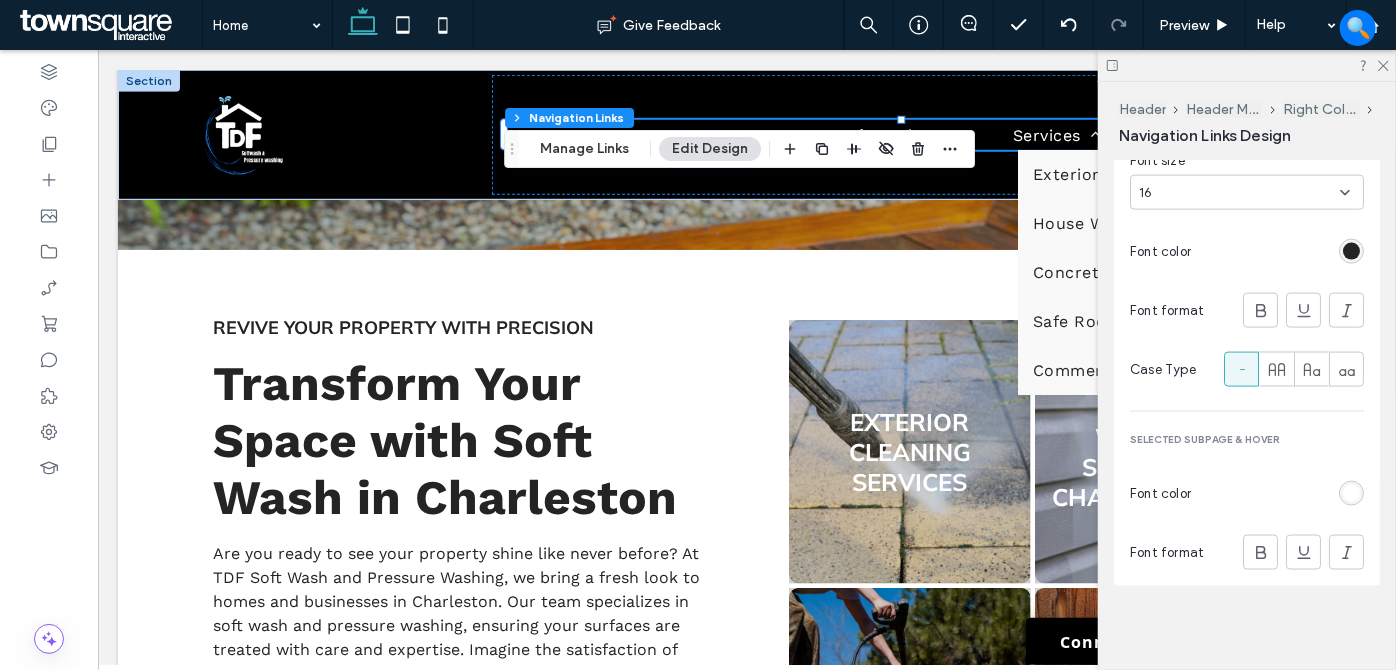 click at bounding box center [1351, 493] 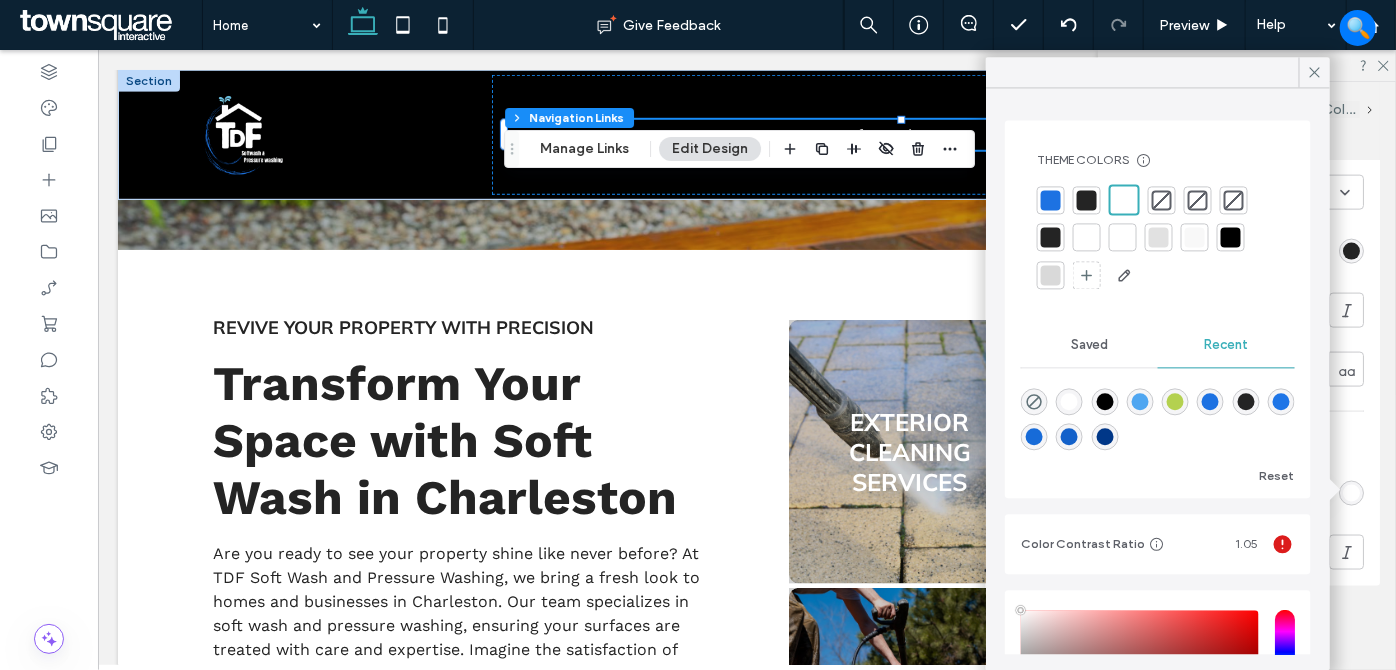 drag, startPoint x: 1123, startPoint y: 199, endPoint x: 1210, endPoint y: 166, distance: 93.04838 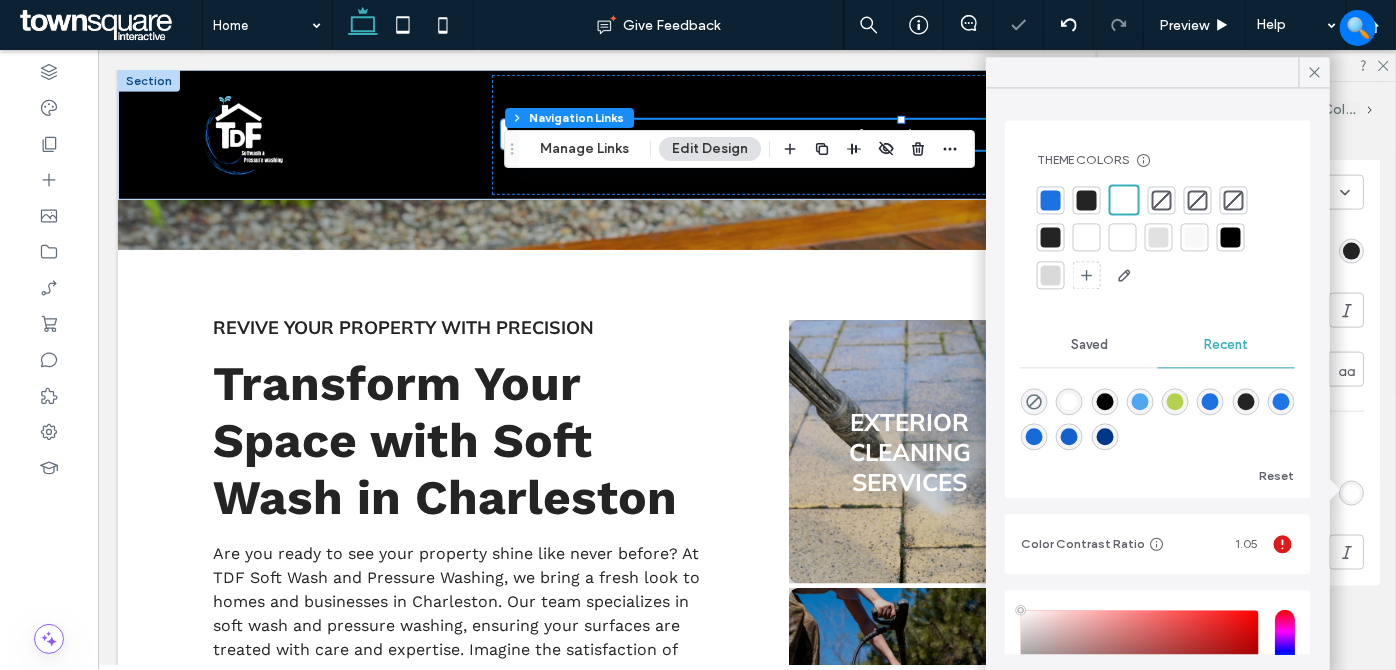 type on "*" 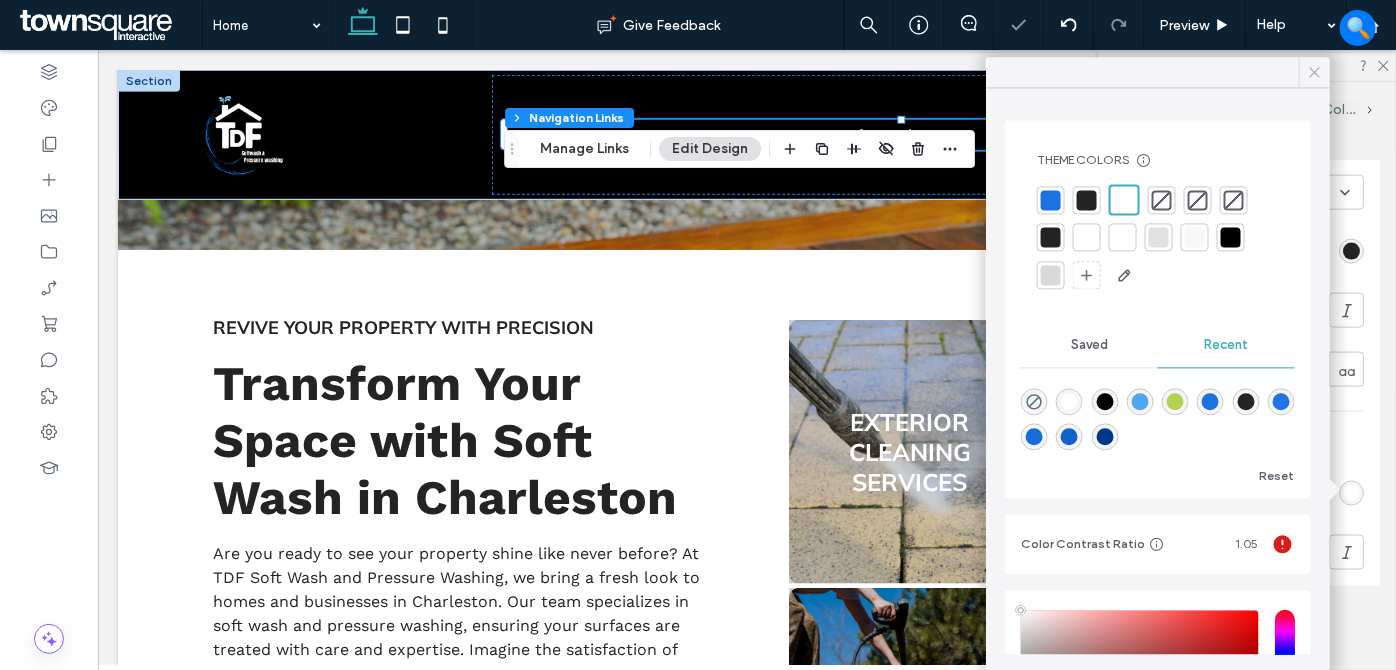 click 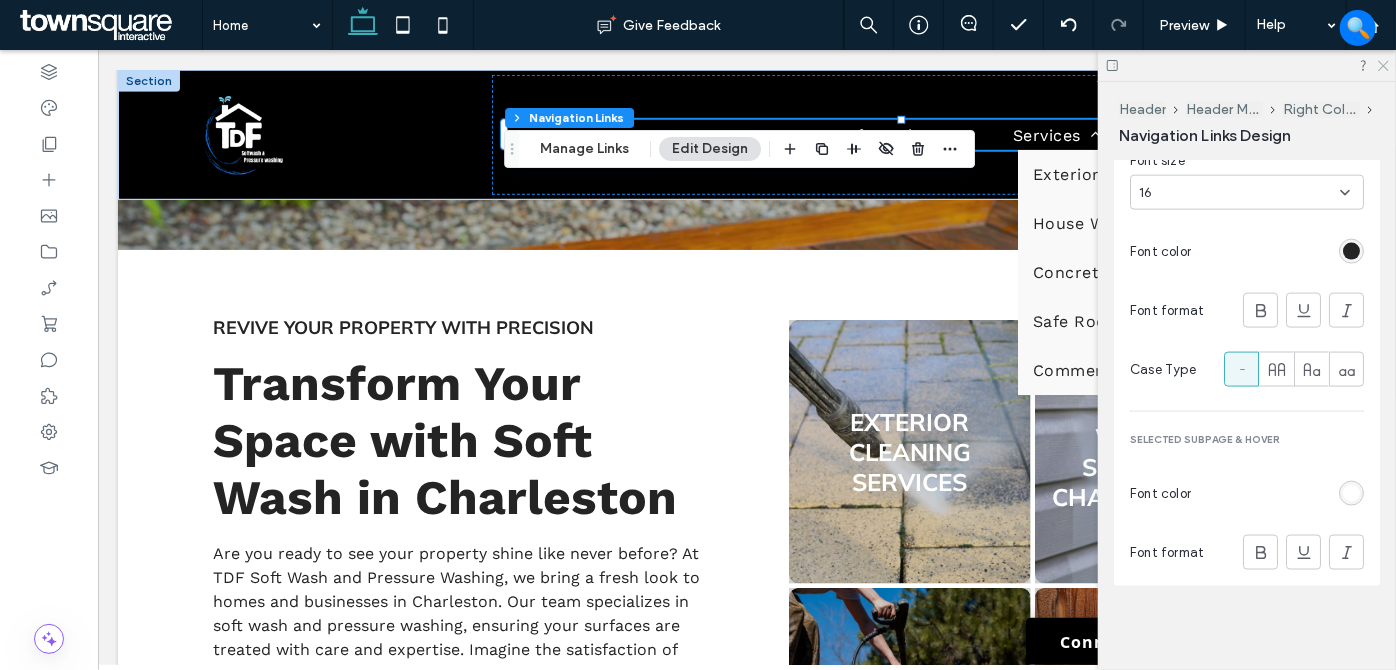 click 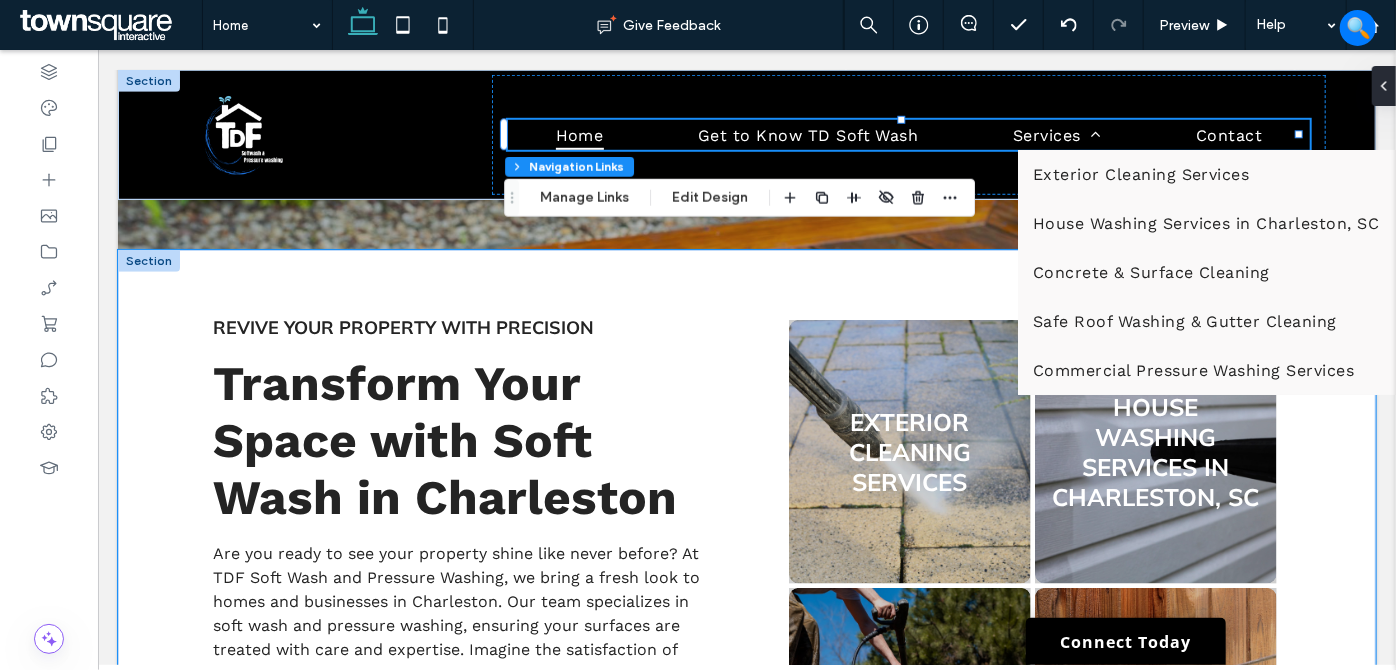 click on "Revive Your Property with Precision
Transform Your Space with Soft Wash in Charleston
Are you ready to see your property shine like never before? At TDF Soft Wash and Pressure Washing, we bring a fresh look to homes and businesses in Charleston. Our team specializes in soft wash and pressure washing, ensuring your surfaces are treated with care and expertise. Imagine the satisfaction of pulling into a driveway that looks brand new or enjoying a patio that sparkles in the sunlight. We offer free estimates and emergency services, making it easy for you to get started. ﻿ Our services are designed to meet the modern needs of Charleston residents. Whether it's your home, driveway, or commercial property, we have the tools and experience to handle it all. We use biodegradable solutions that are safe for your family and the environment. With our professional approach, you can expect nothing less than exceptional results." at bounding box center (746, 656) 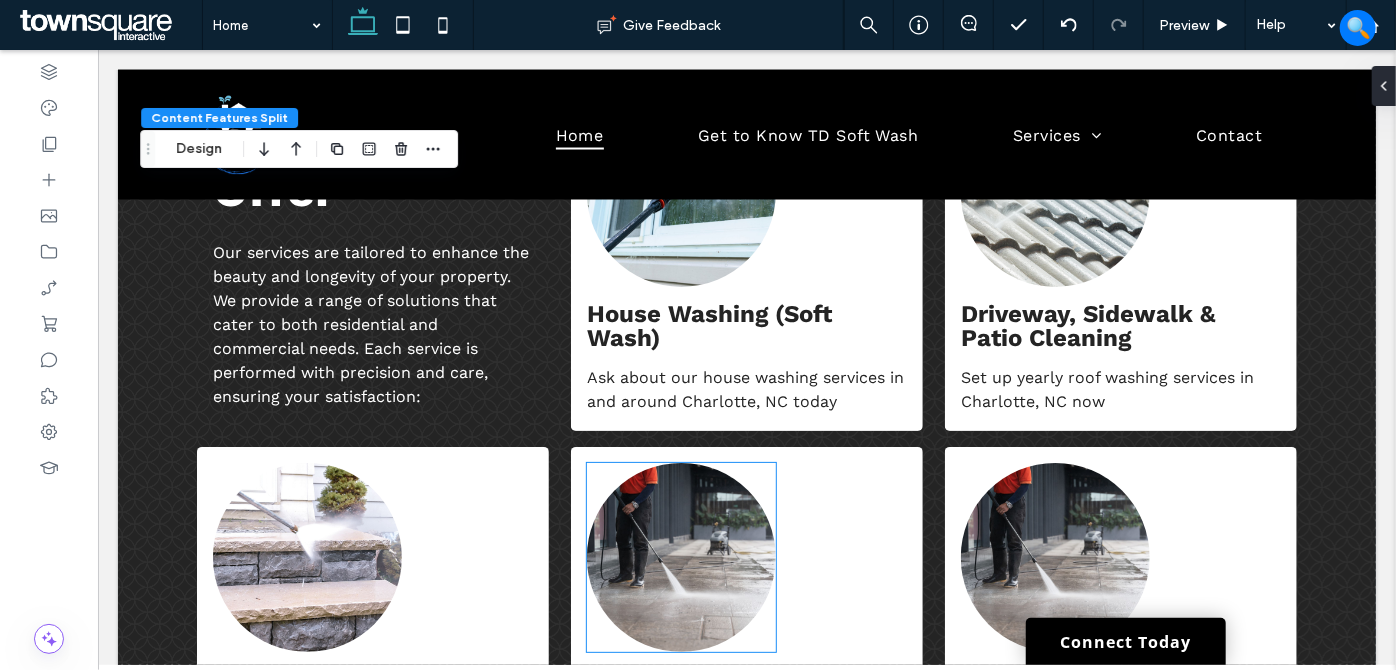 scroll, scrollTop: 1727, scrollLeft: 0, axis: vertical 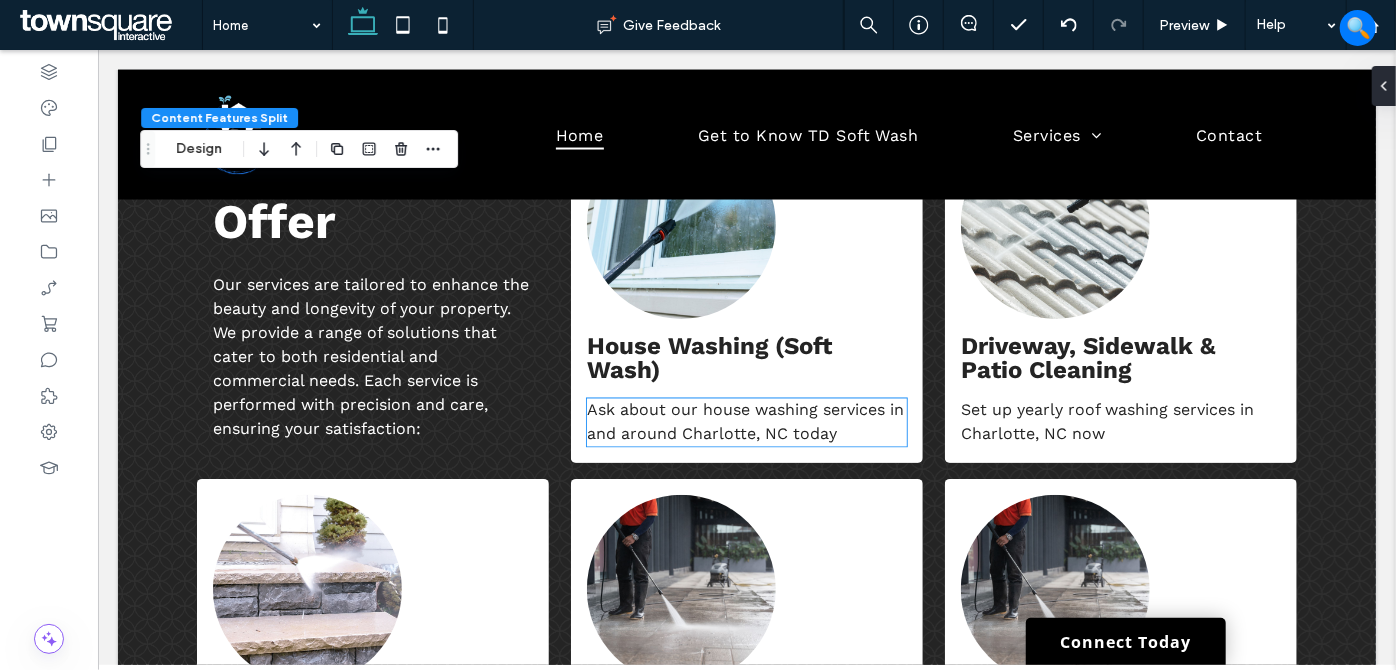 click on "Ask about our house washing services in and around Charlotte, NC today" at bounding box center [744, 421] 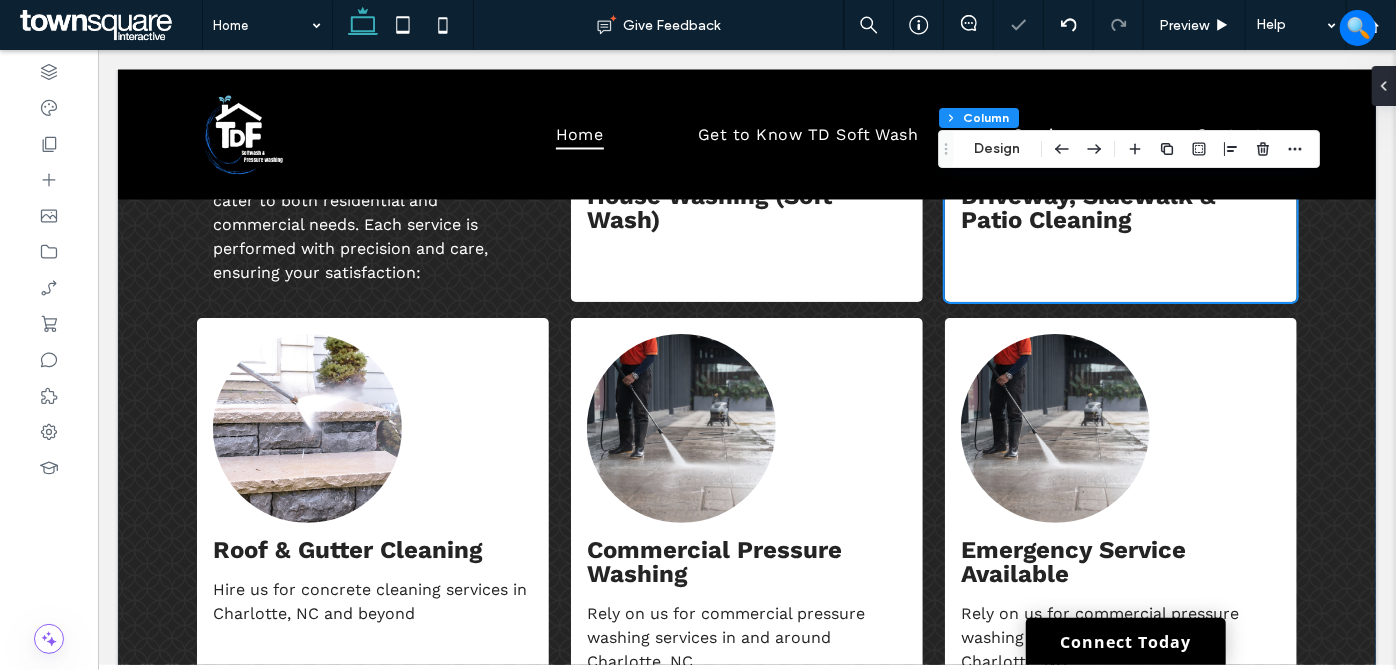 scroll, scrollTop: 1909, scrollLeft: 0, axis: vertical 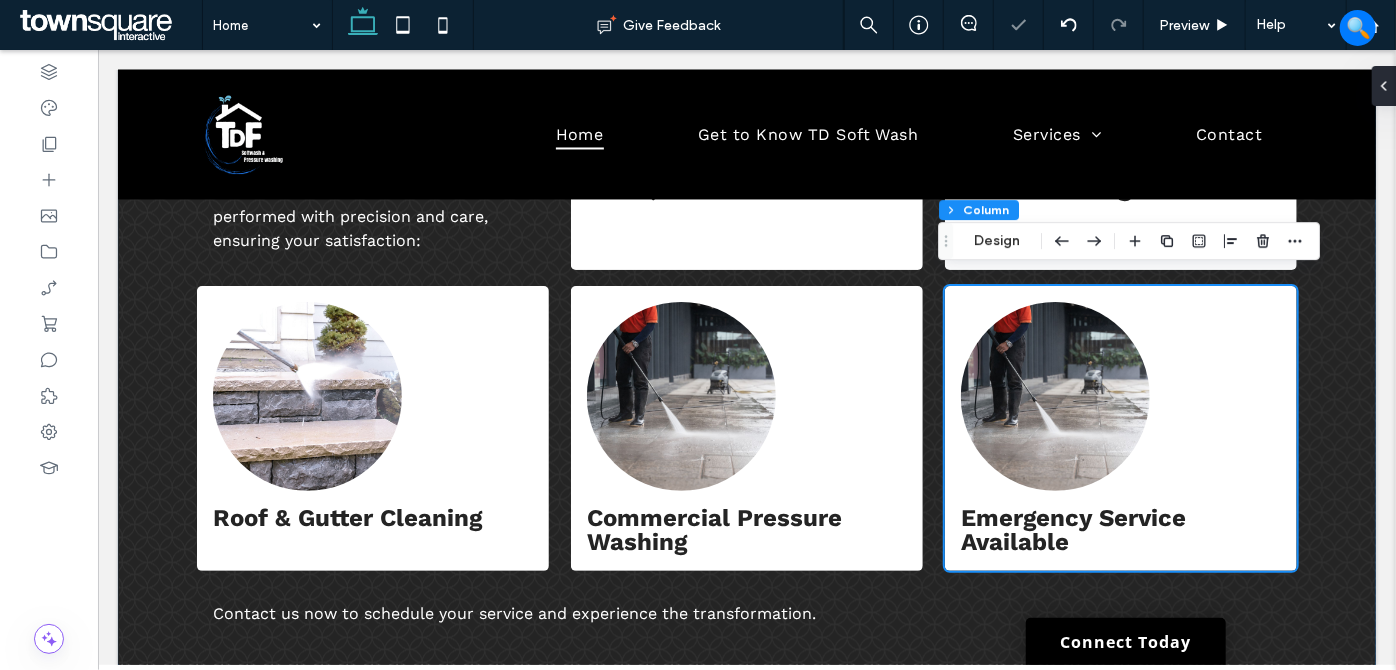 click on "What We Offer
Our services are tailored to enhance the beauty and longevity of your property. We provide a range of solutions that cater to both residential and commercial needs. Each service is performed with precision and care, ensuring your satisfaction:
House Washing (Soft Wash)
Driveway, Sidewalk & Patio Cleaning
Roof & Gutter Cleaning
Commercial Pressure Washing
Emergency Service Available
Contact us now to schedule your service and experience the transformation." at bounding box center (746, 286) 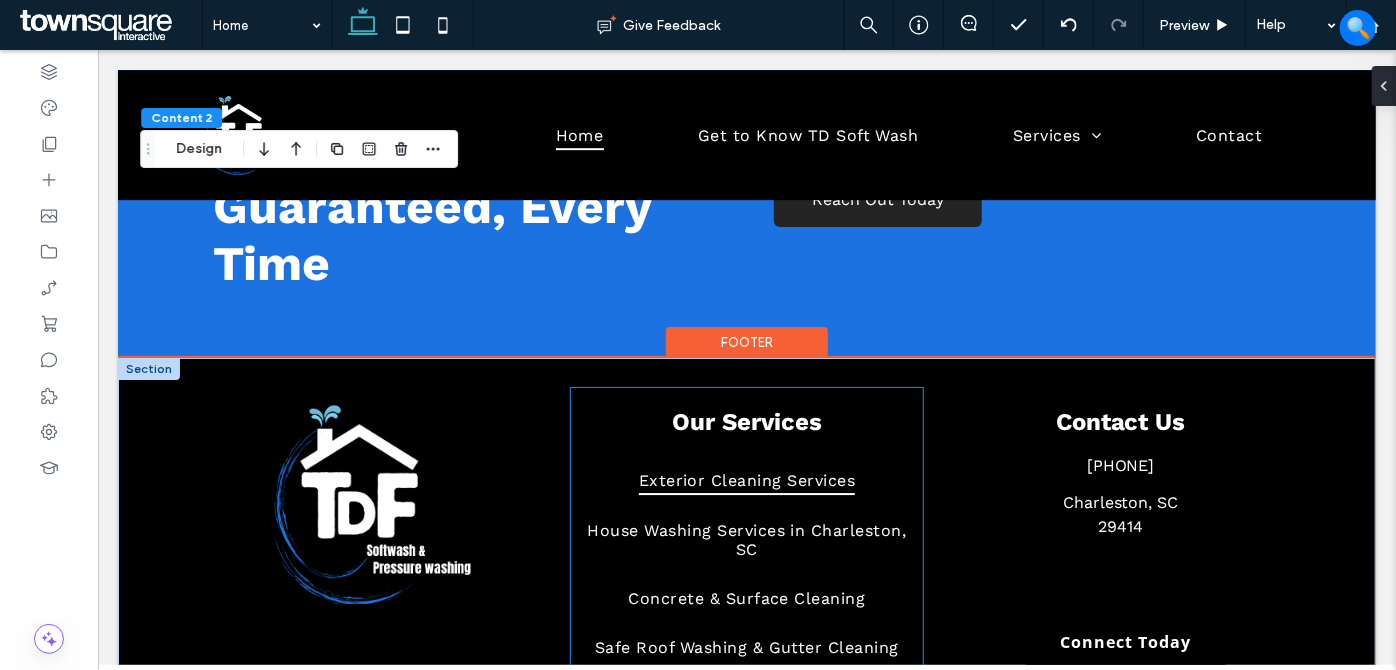 scroll, scrollTop: 3181, scrollLeft: 0, axis: vertical 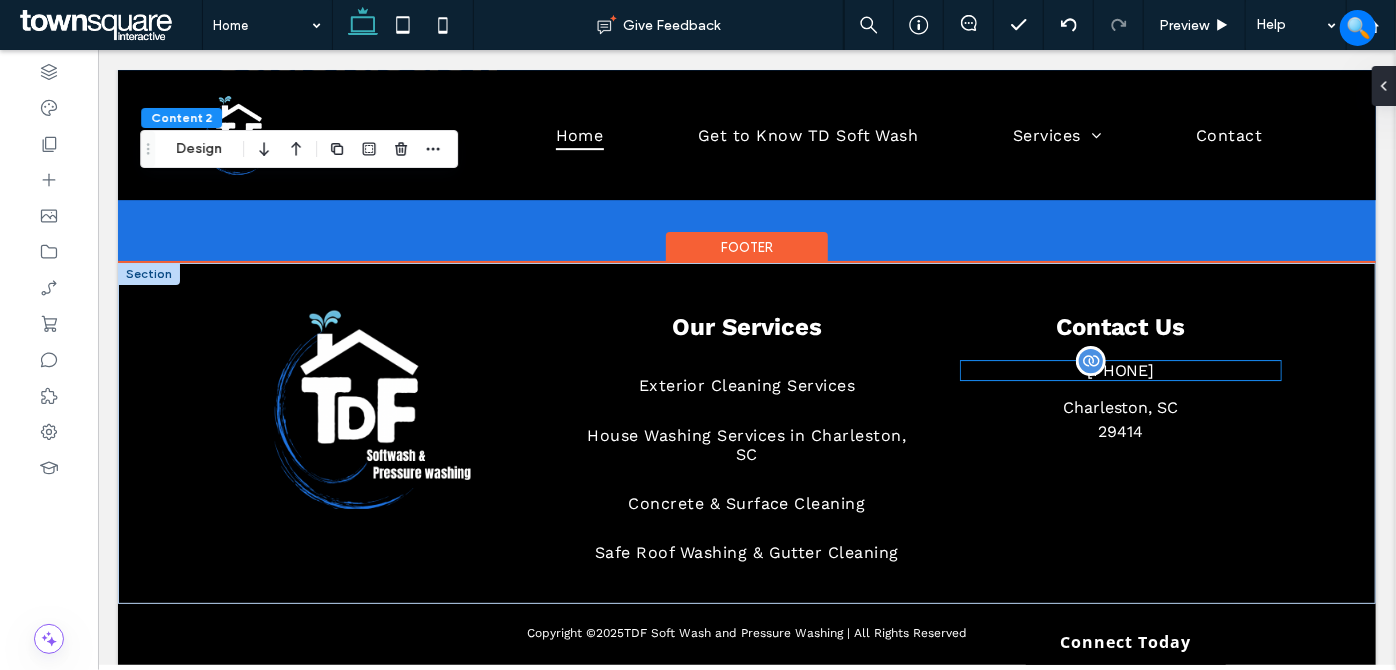 click on "[PHONE]" at bounding box center [1120, 369] 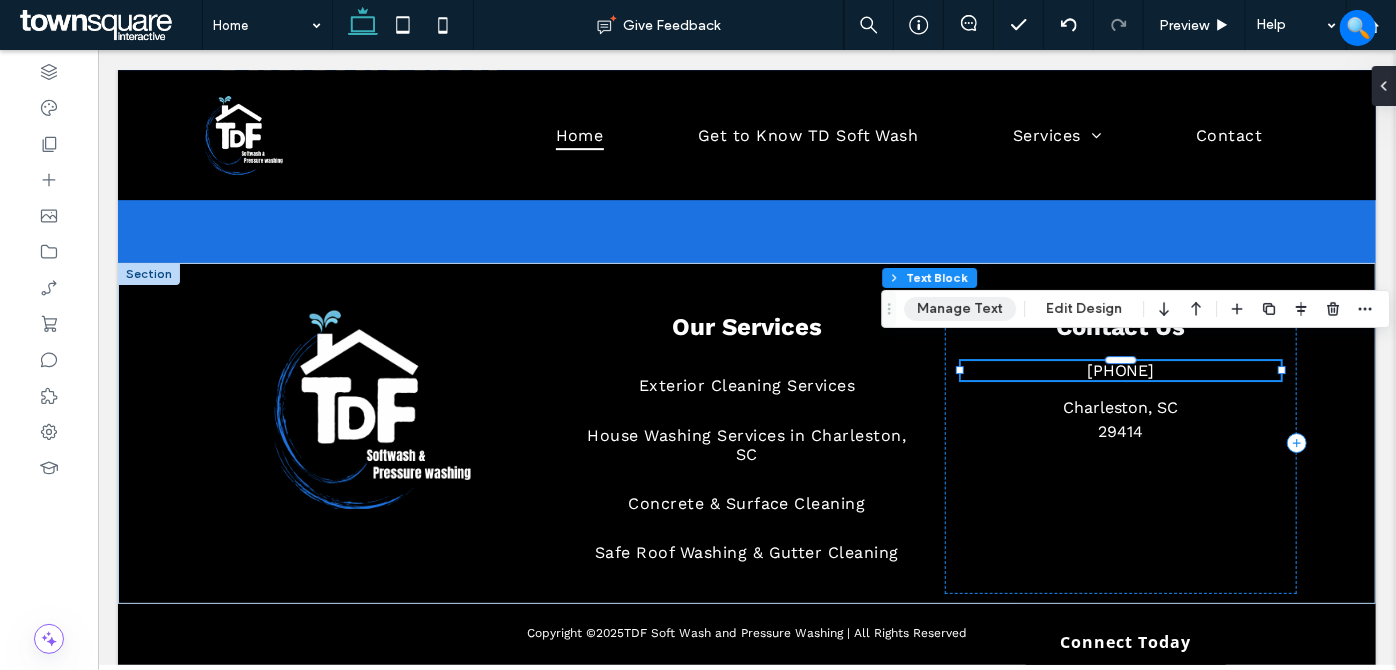 click on "Manage Text" at bounding box center [960, 309] 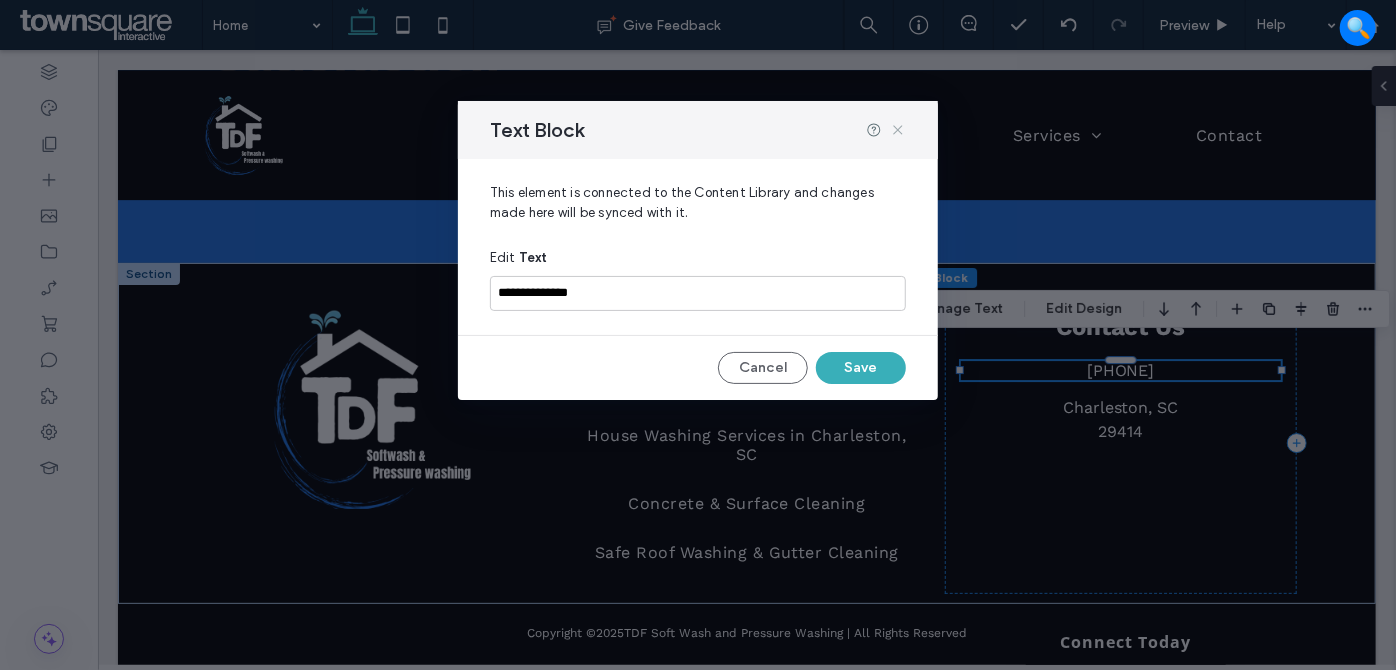 click 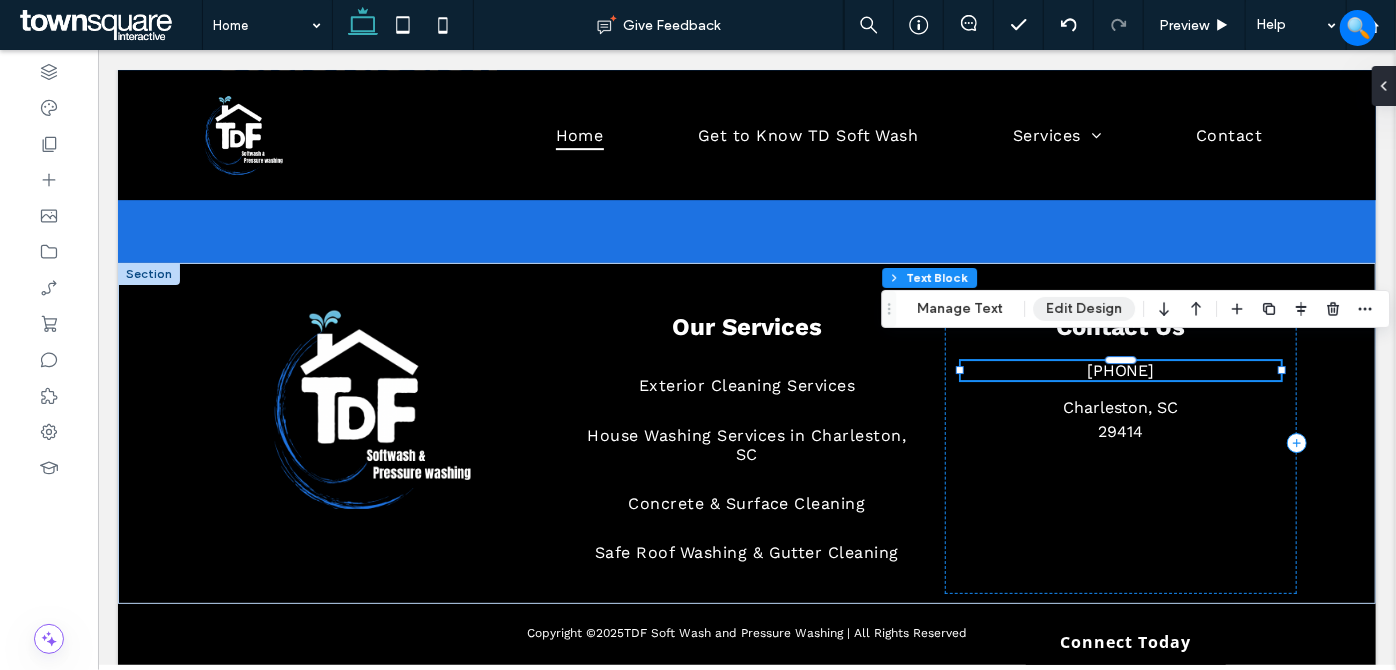 click on "Edit Design" at bounding box center [1084, 309] 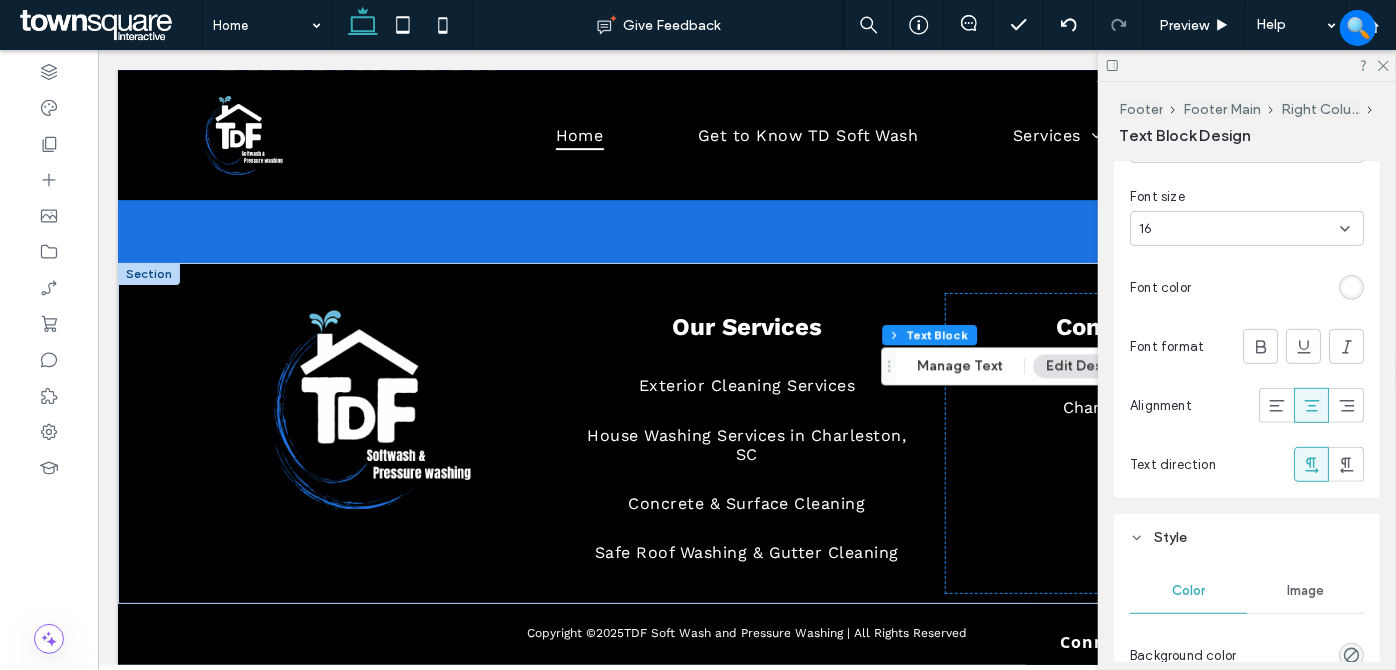 scroll, scrollTop: 454, scrollLeft: 0, axis: vertical 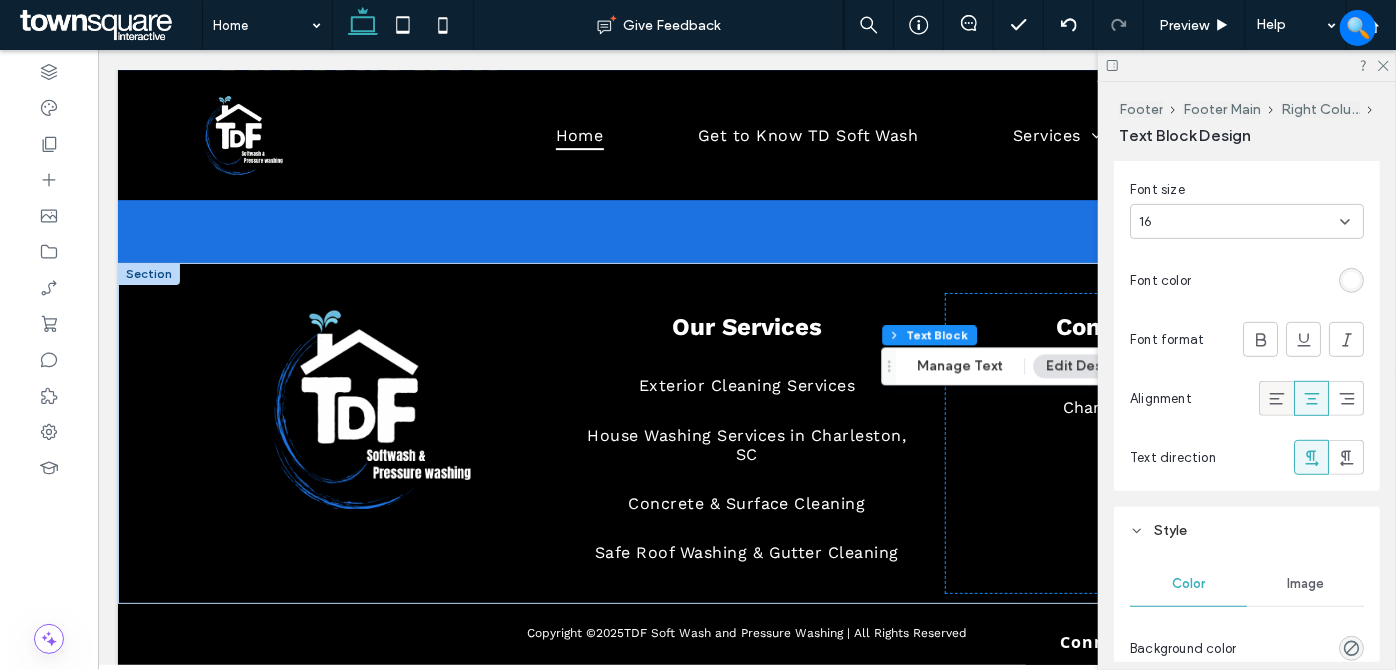 click 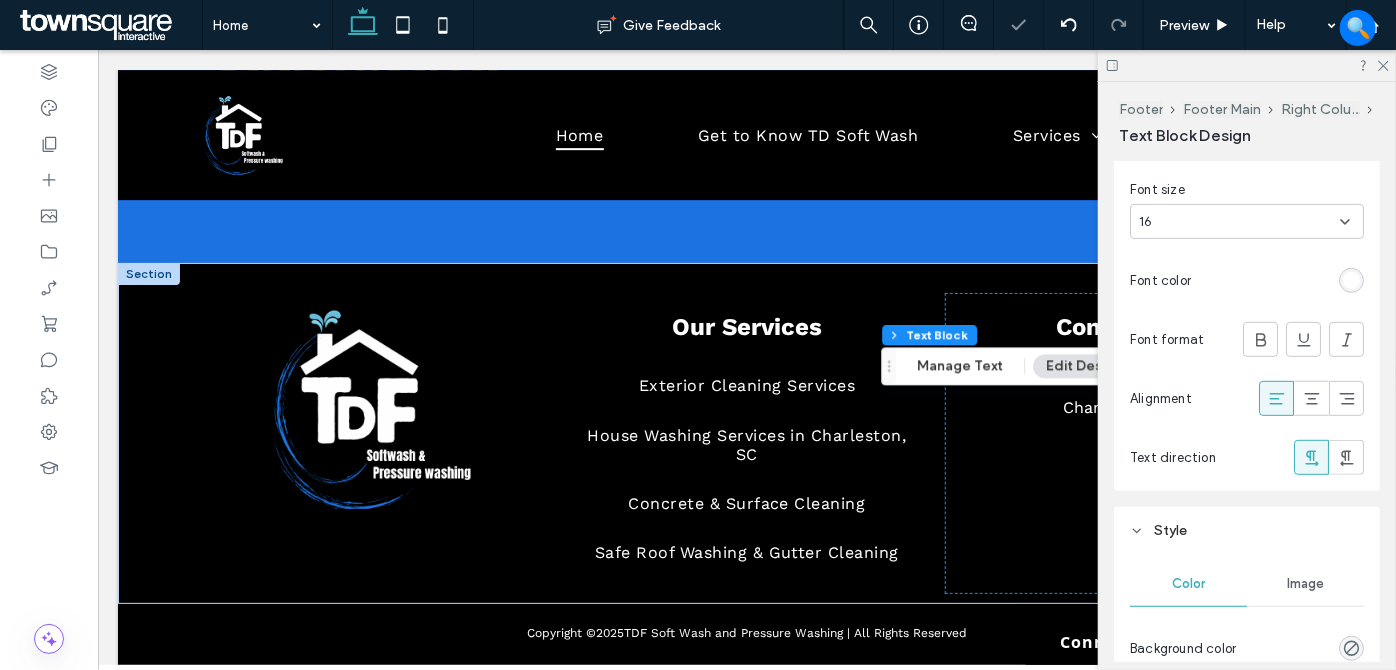 drag, startPoint x: 1293, startPoint y: 392, endPoint x: 1314, endPoint y: 356, distance: 41.677334 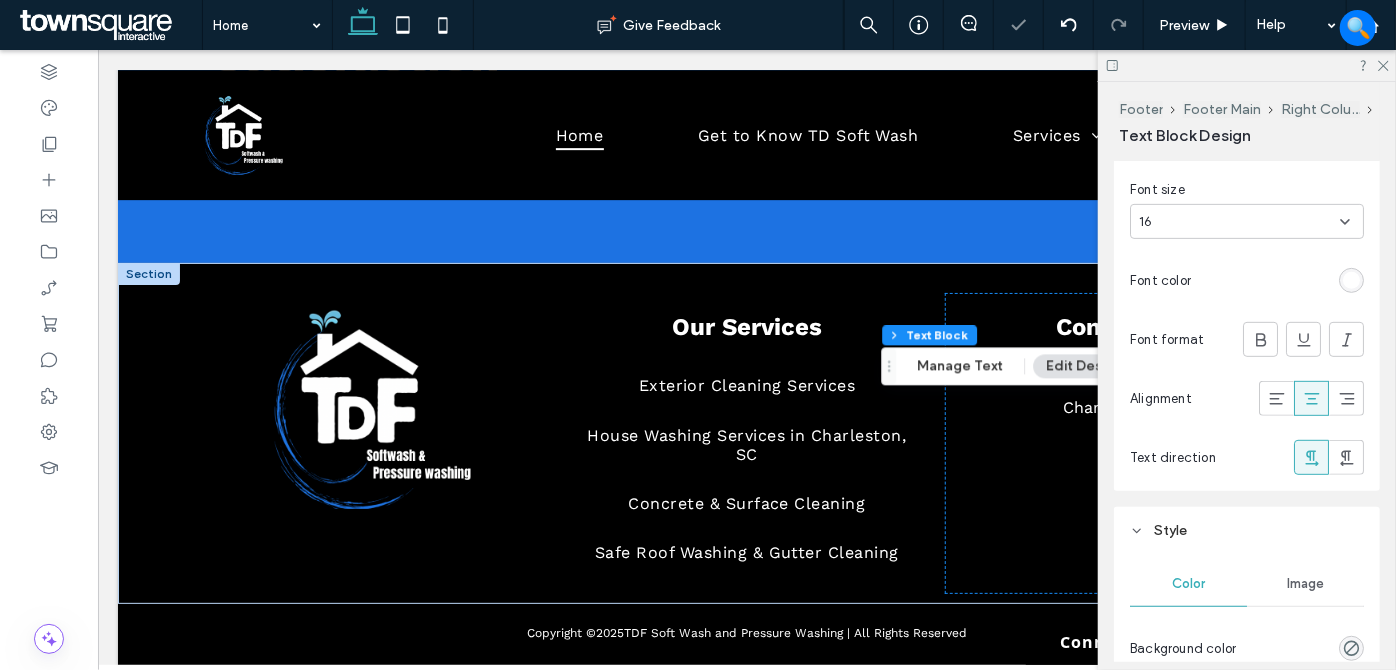 drag, startPoint x: 1384, startPoint y: 60, endPoint x: 1361, endPoint y: 83, distance: 32.526913 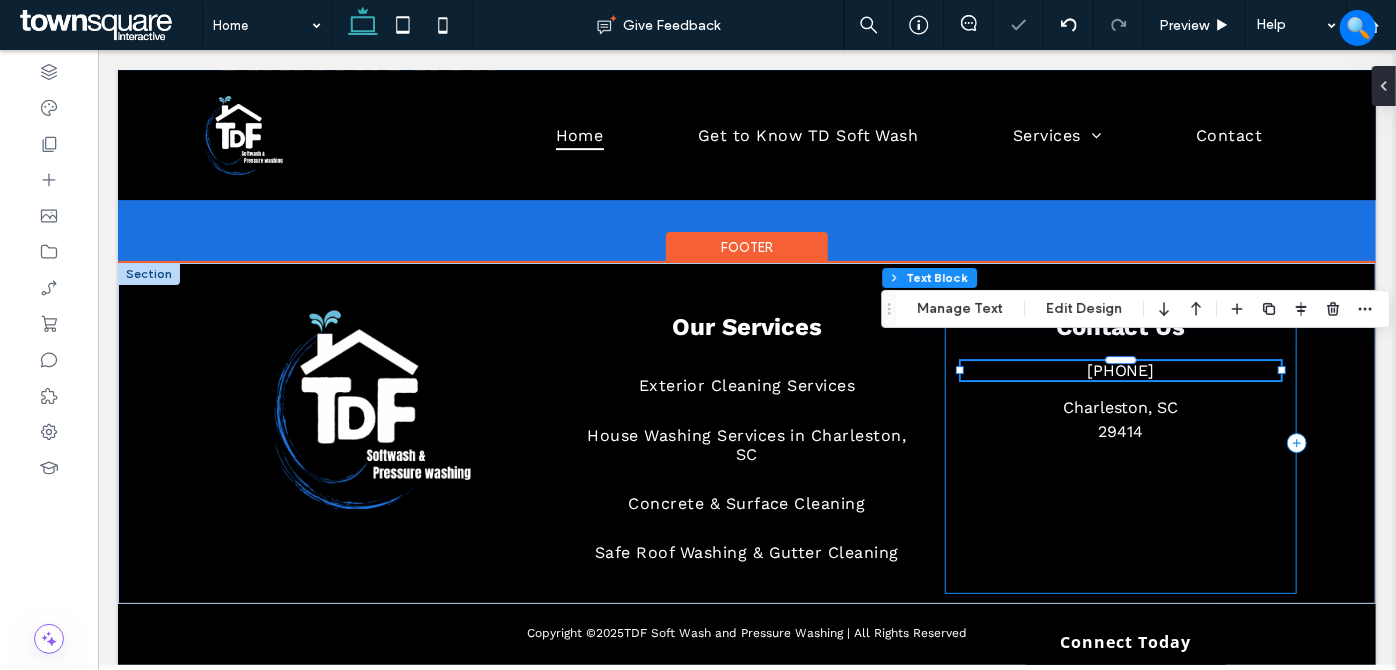 click on "Contact Us
(561) 212-0864
Charleston, SC 29414" at bounding box center [1120, 442] 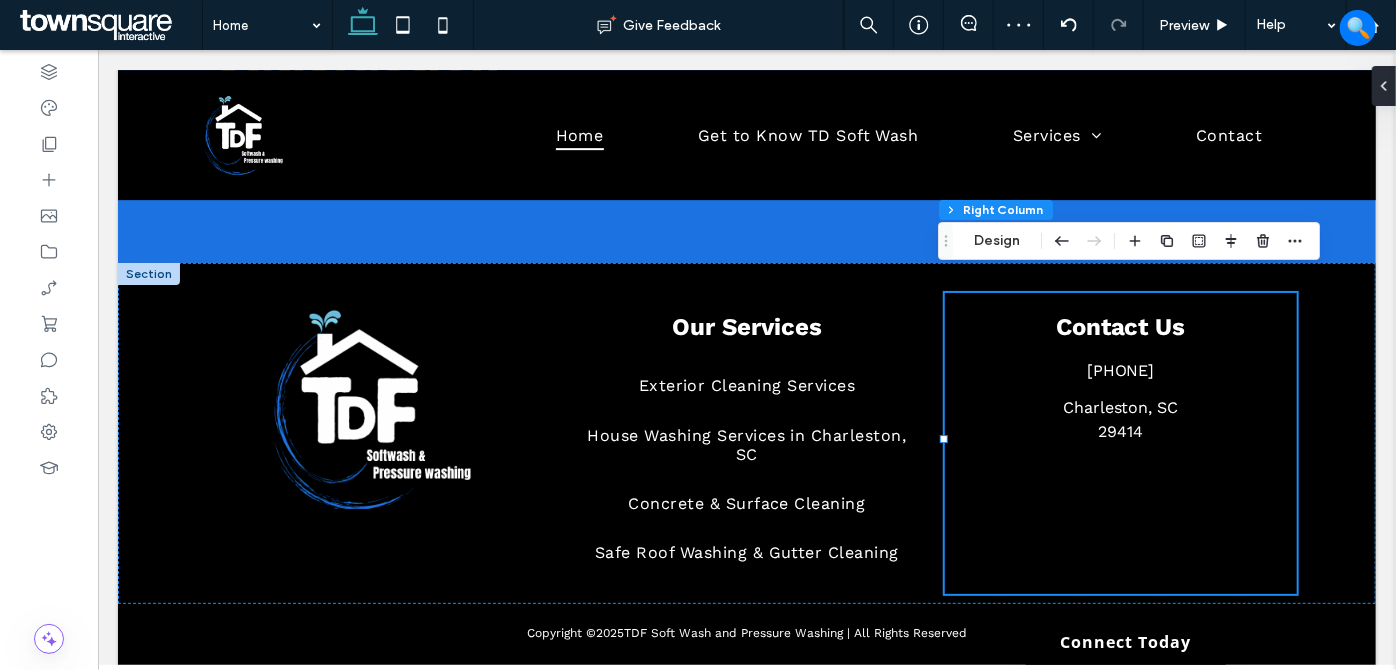 drag, startPoint x: 1012, startPoint y: 243, endPoint x: 1127, endPoint y: 251, distance: 115.27792 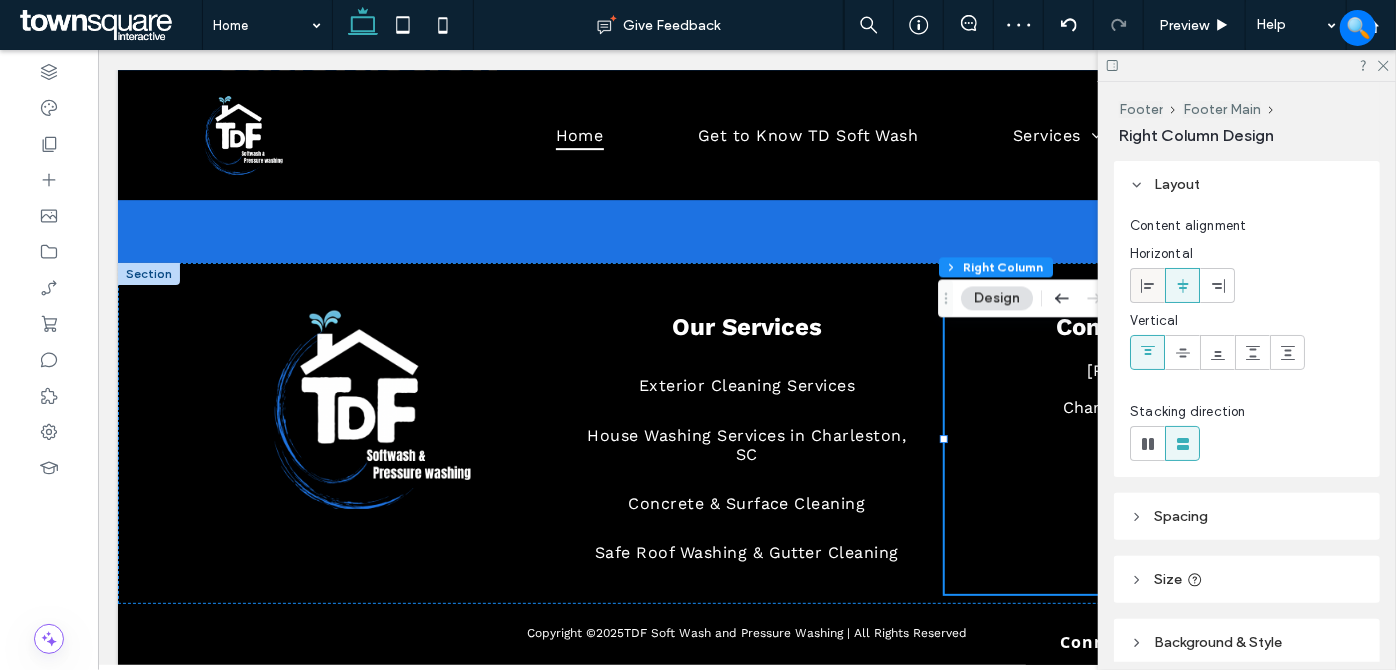 click 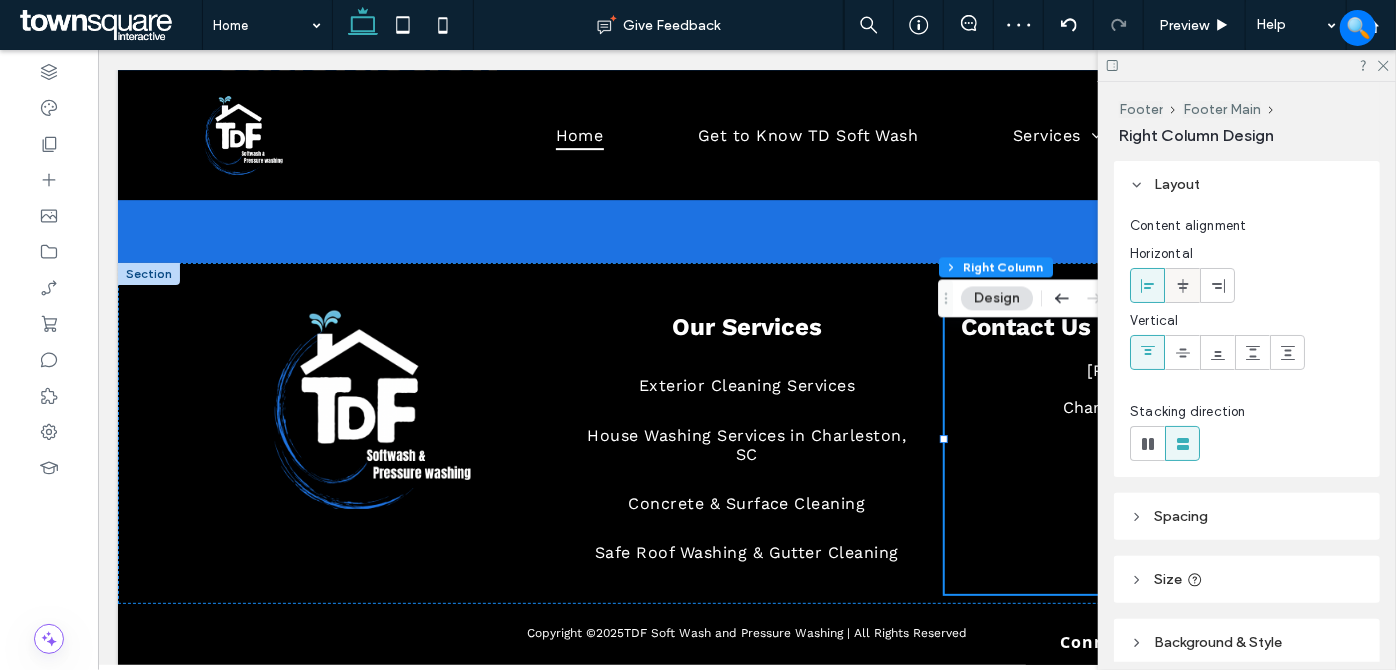click at bounding box center (1182, 285) 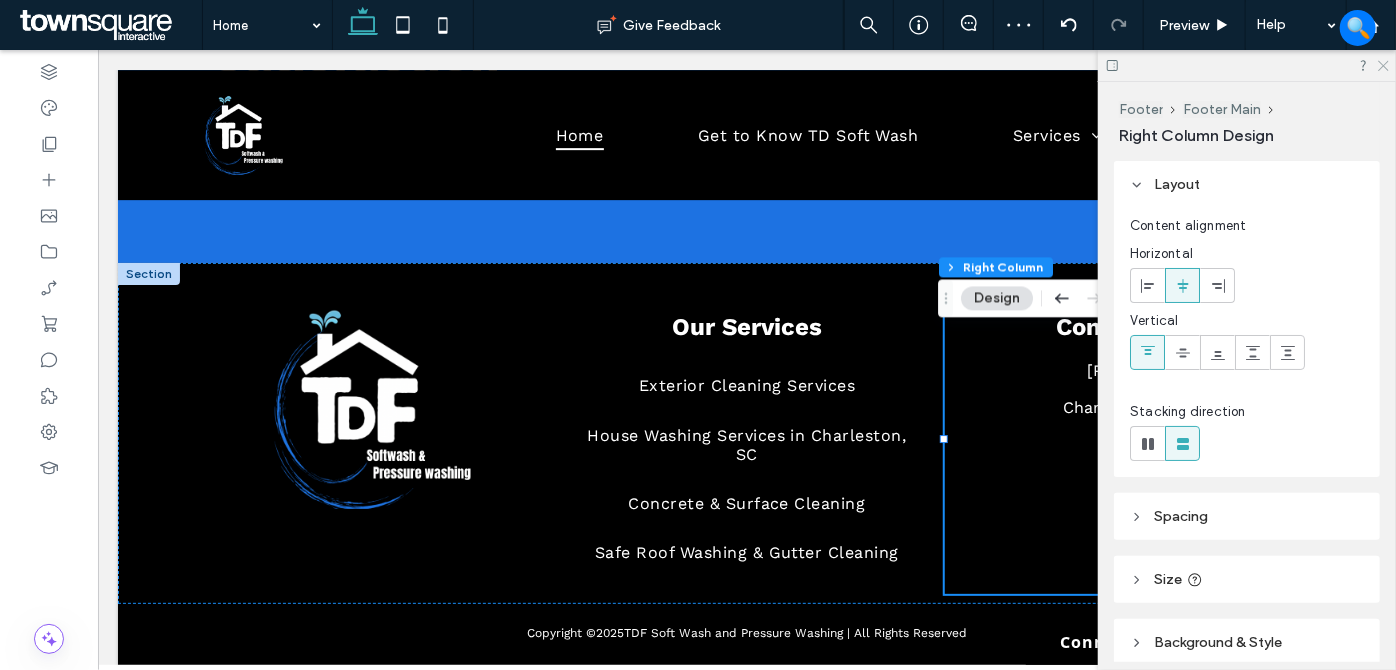 click 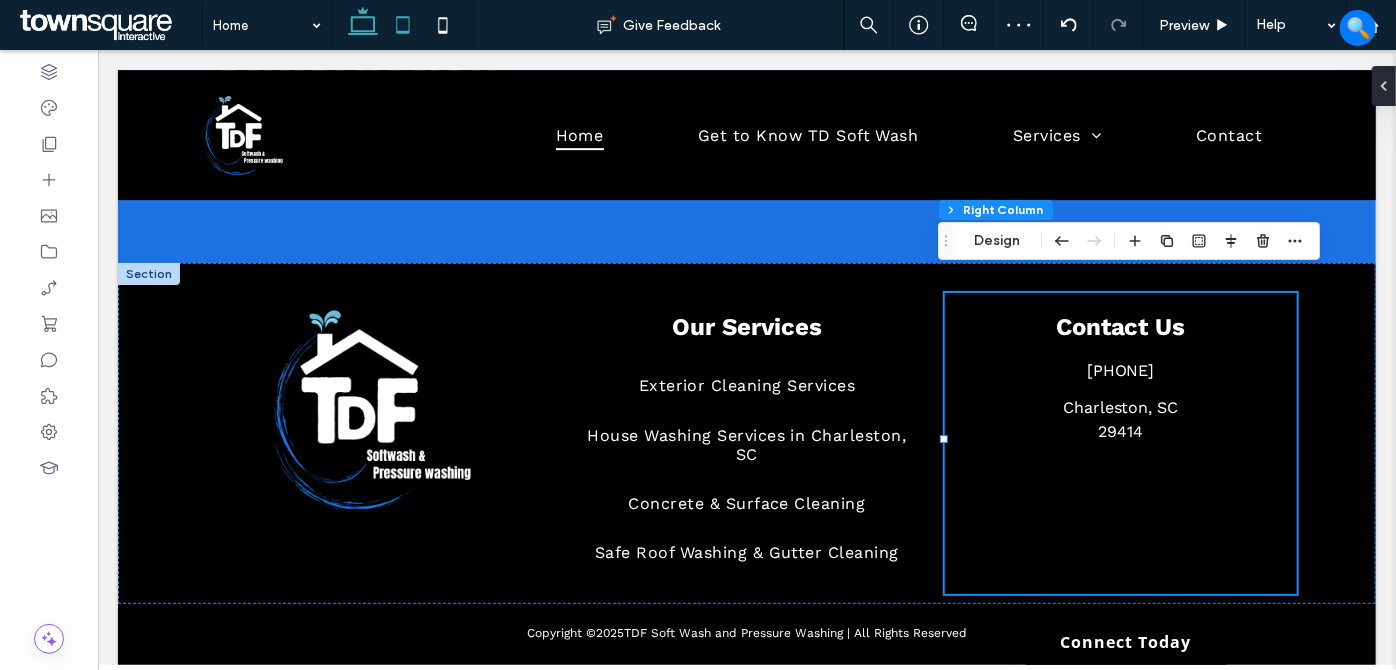 click 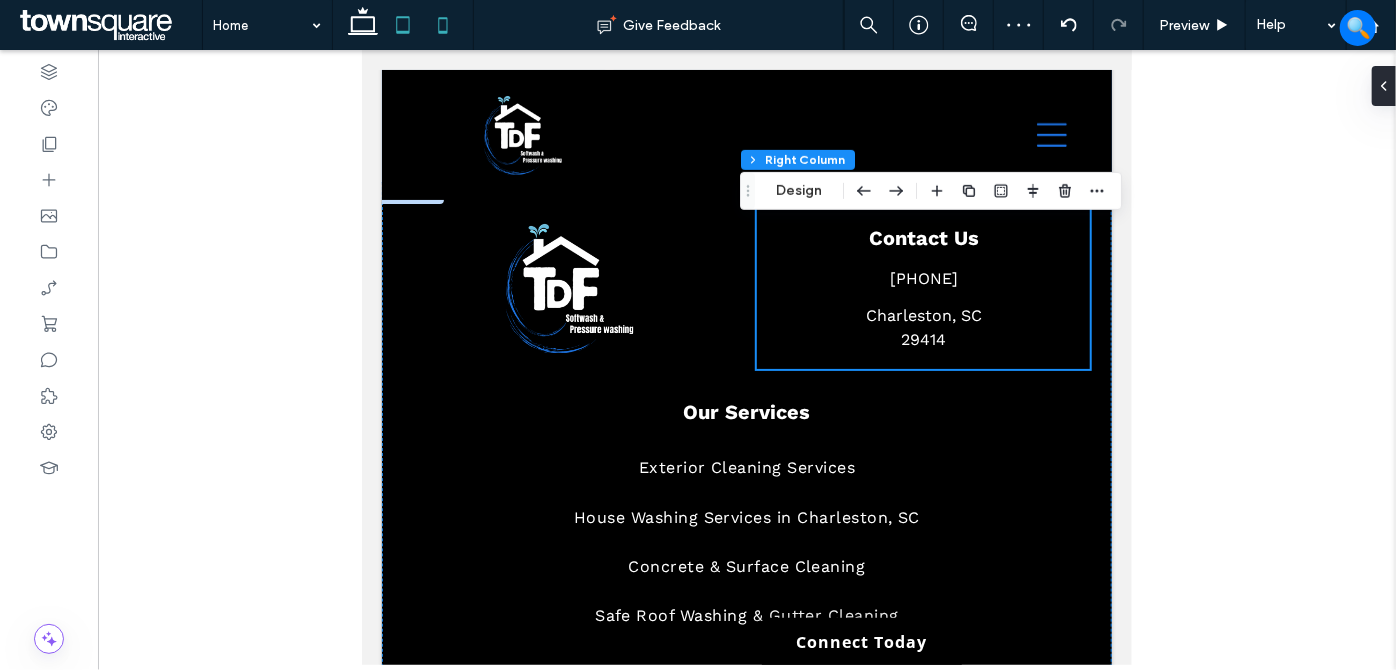 click 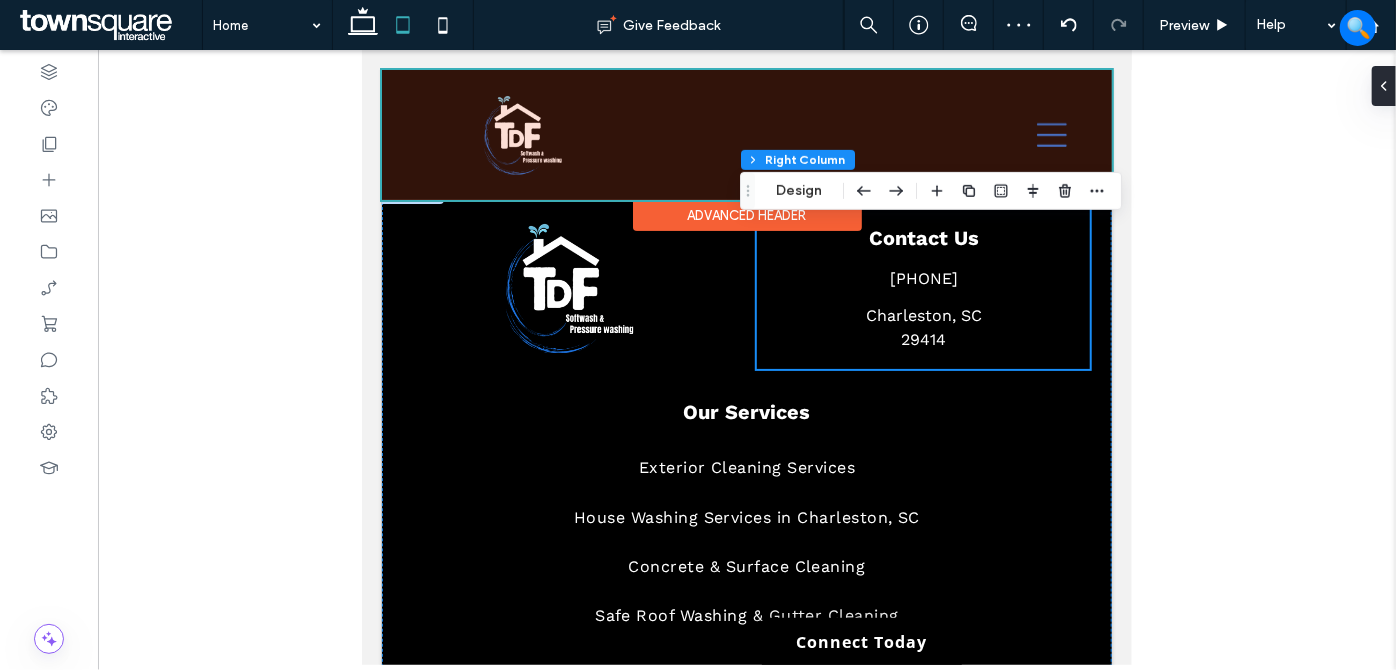 scroll, scrollTop: 6213, scrollLeft: 0, axis: vertical 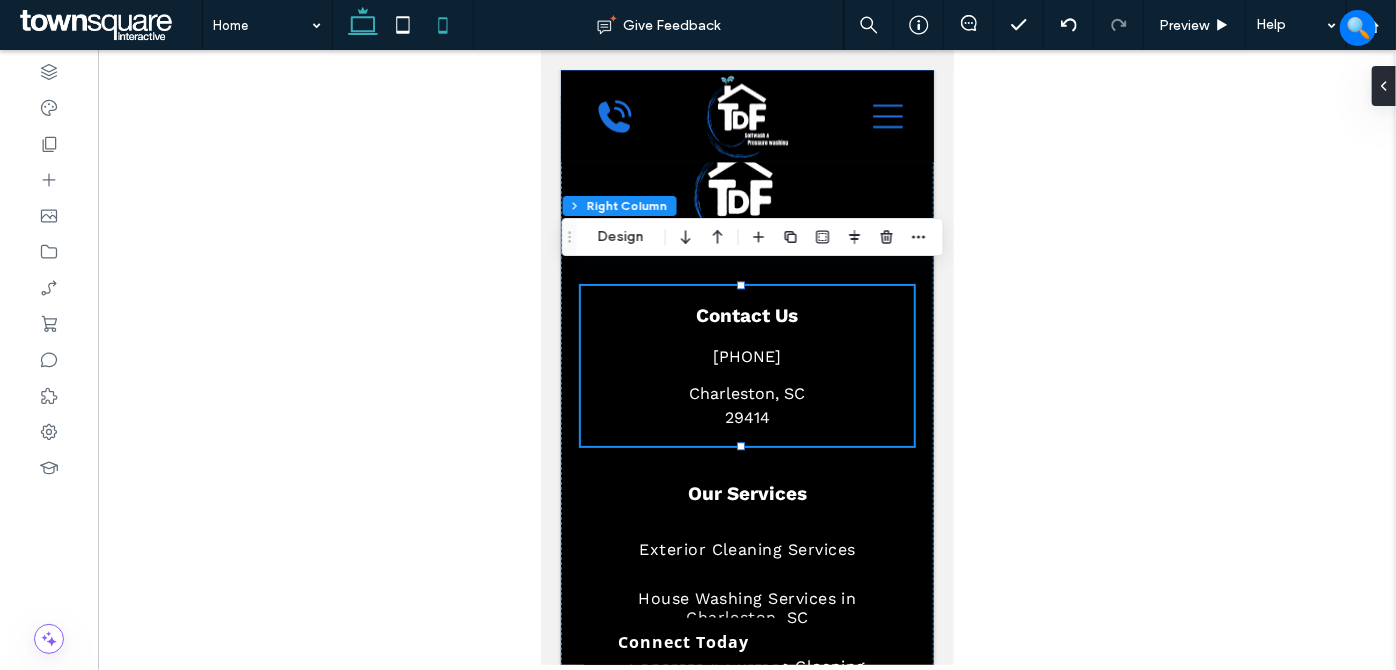 click 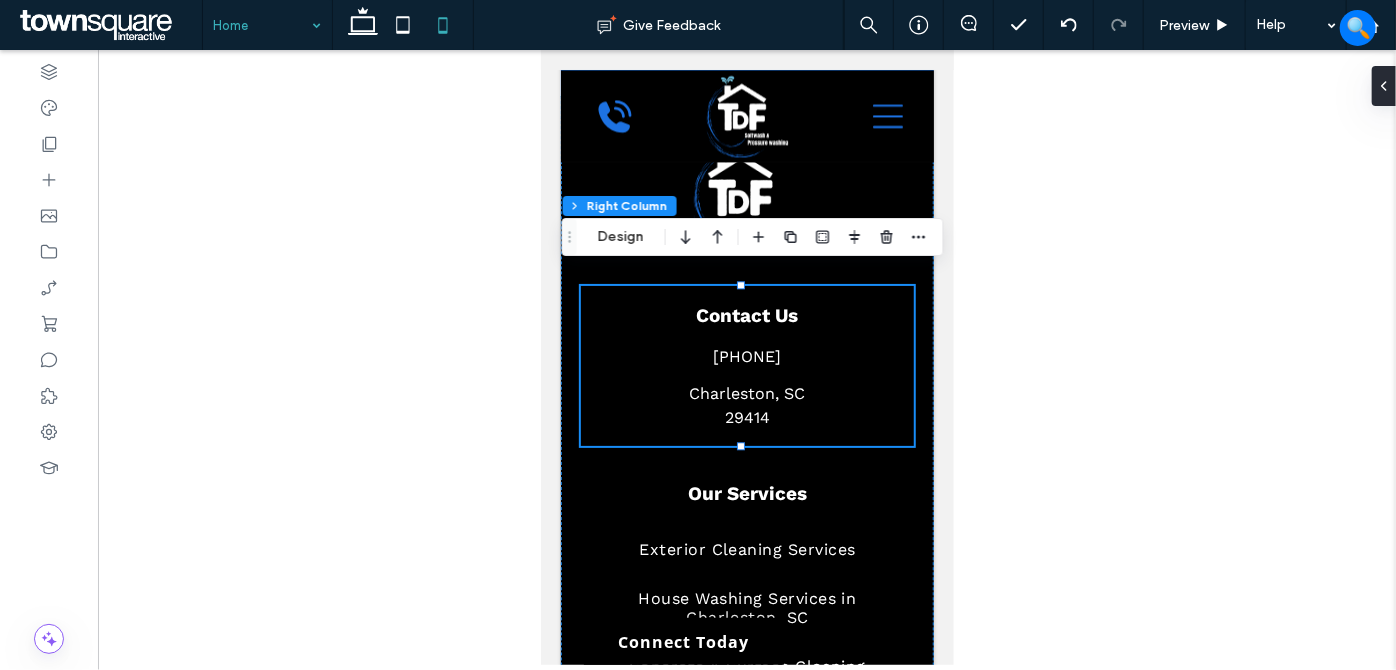 type on "***" 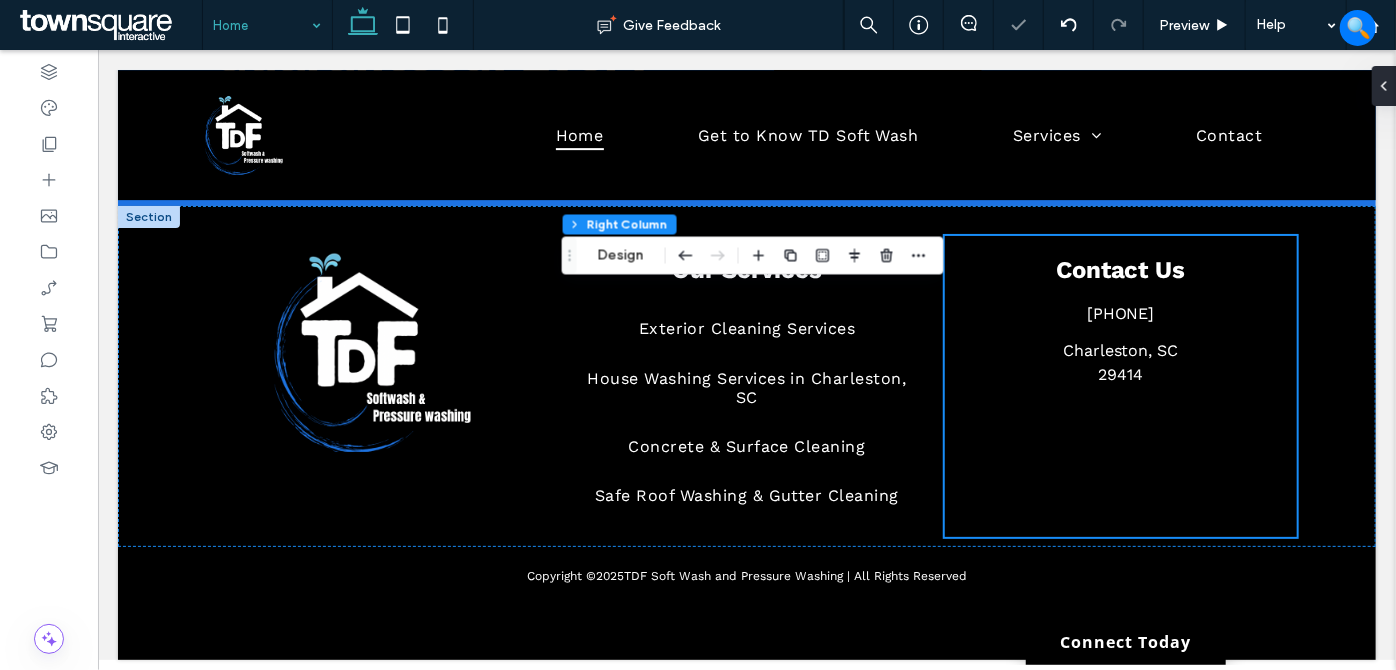 scroll, scrollTop: 3224, scrollLeft: 0, axis: vertical 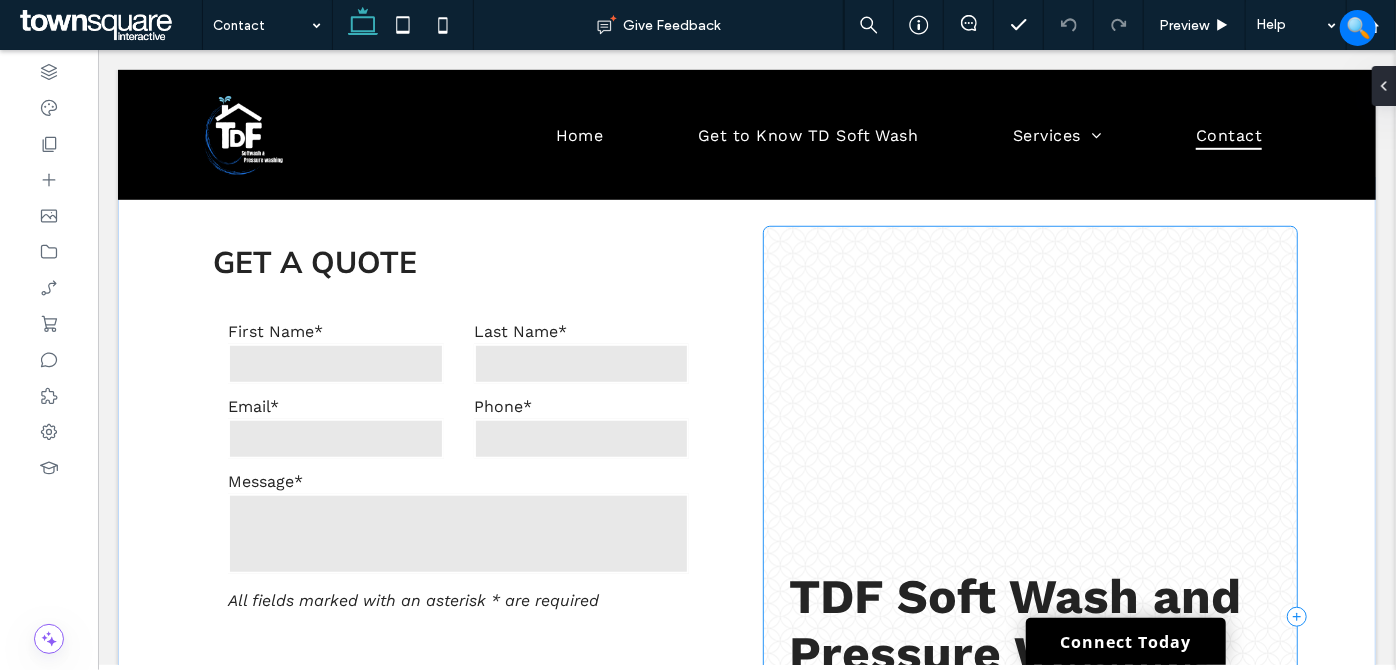click on "TDF Soft Wash and Pressure Washing
Charleston, SC 29414
Our Location
Call Us
(561) 212-0864
Hours
Mon - Sun
8:00 am
-  5:00 pm" at bounding box center [1029, 615] 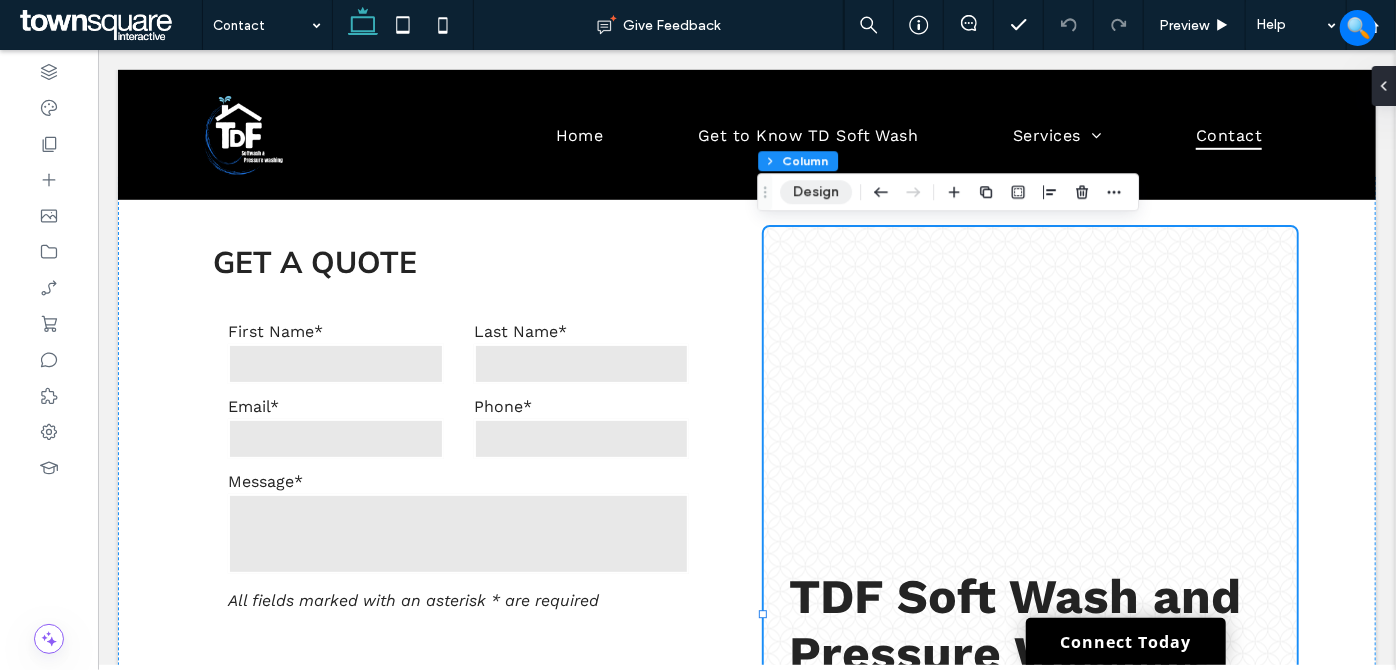 click on "Design" at bounding box center [816, 192] 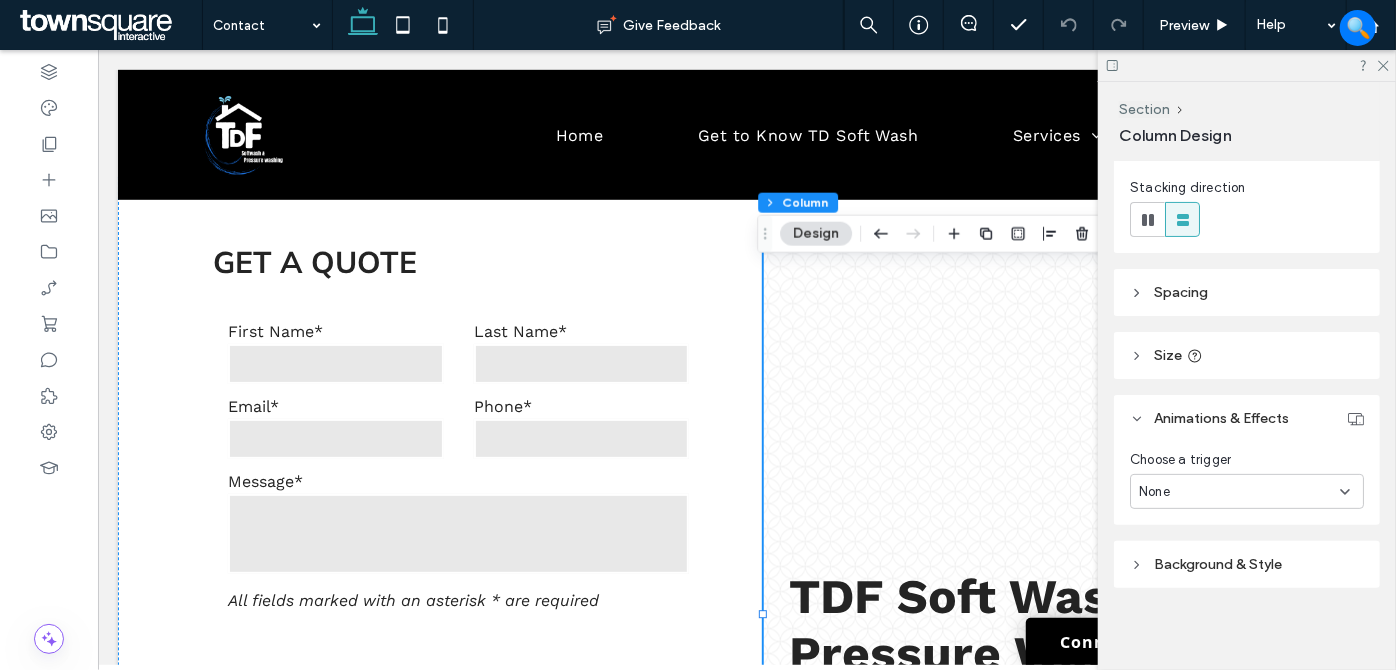 scroll, scrollTop: 228, scrollLeft: 0, axis: vertical 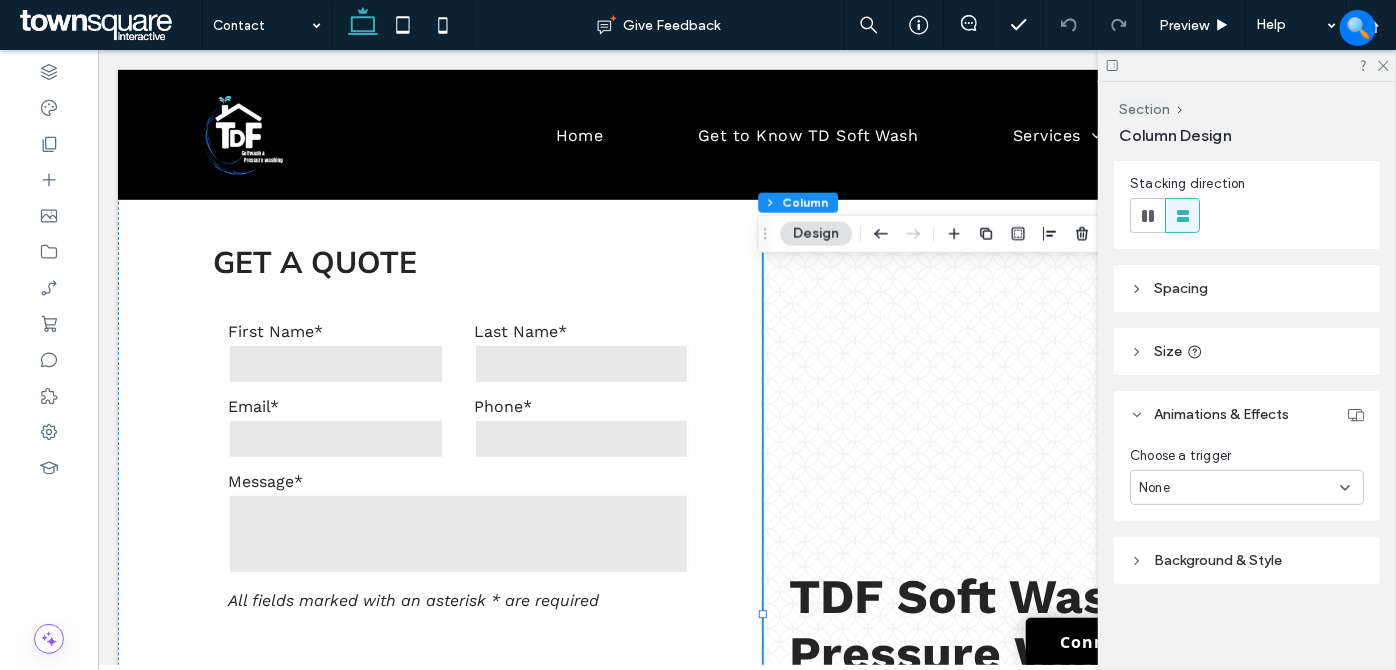 click on "Background & Style" at bounding box center (1218, 560) 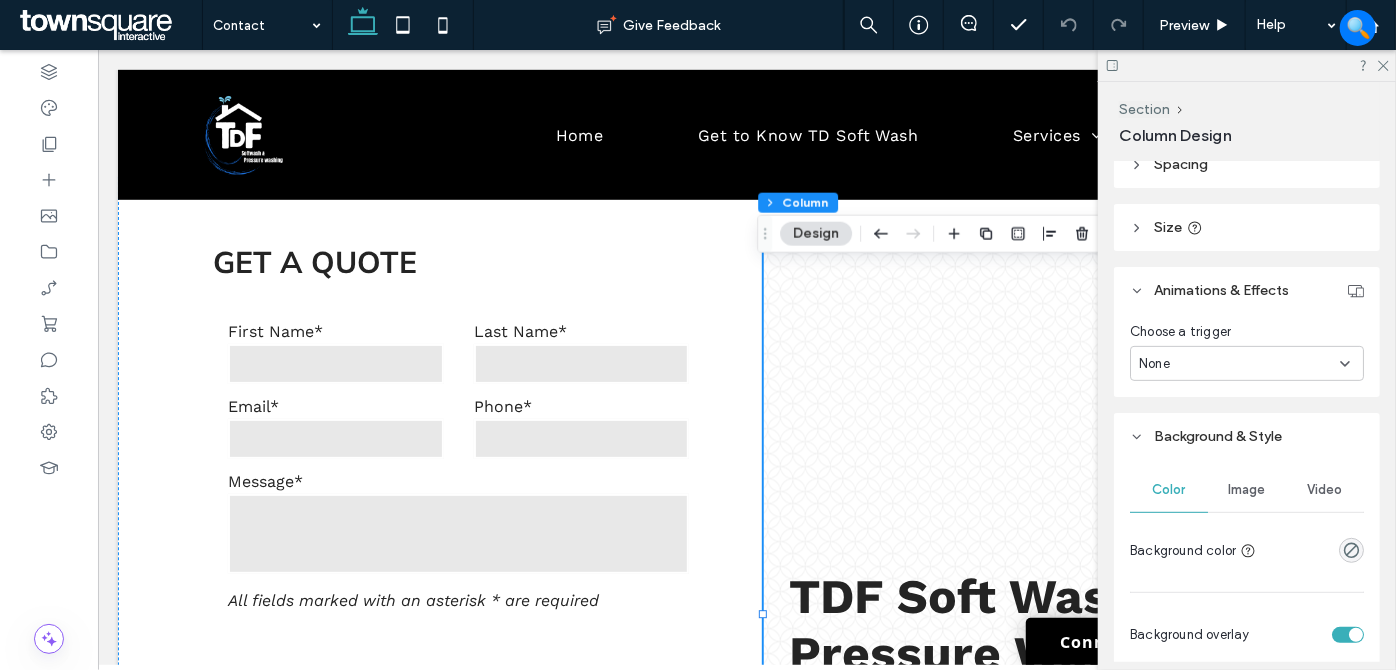 scroll, scrollTop: 592, scrollLeft: 0, axis: vertical 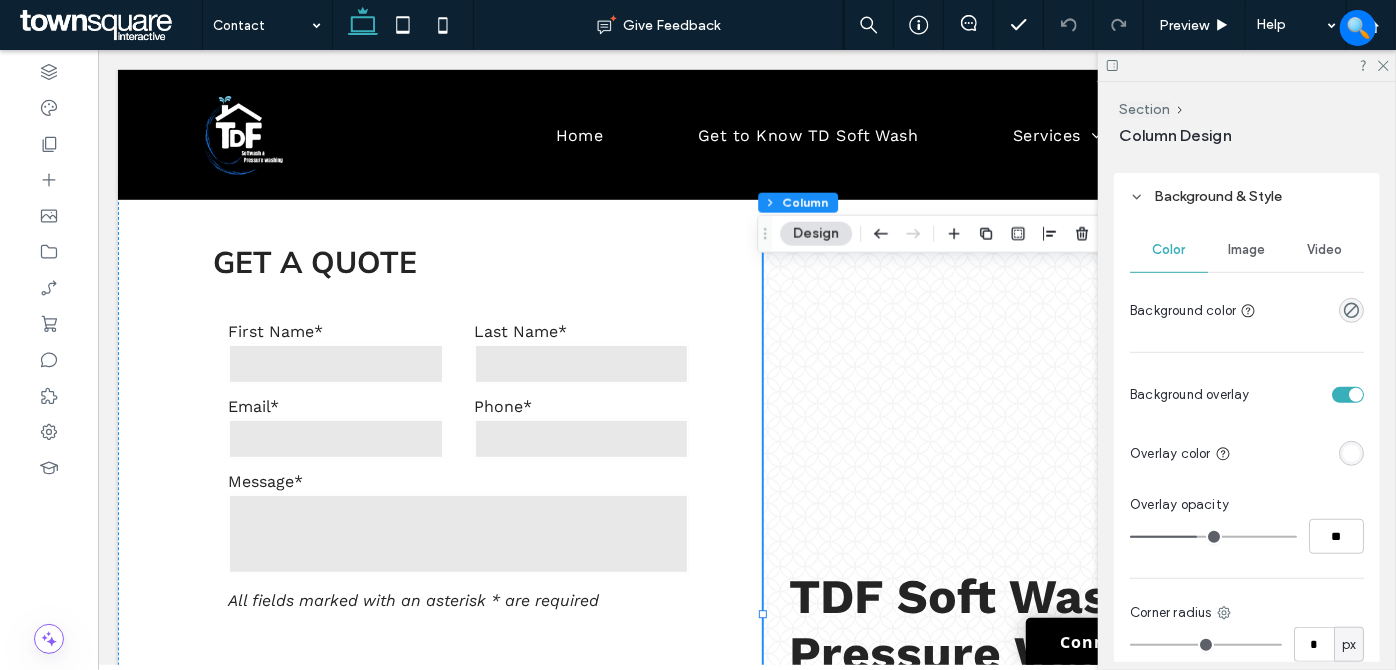 click on "Image" at bounding box center [1247, 250] 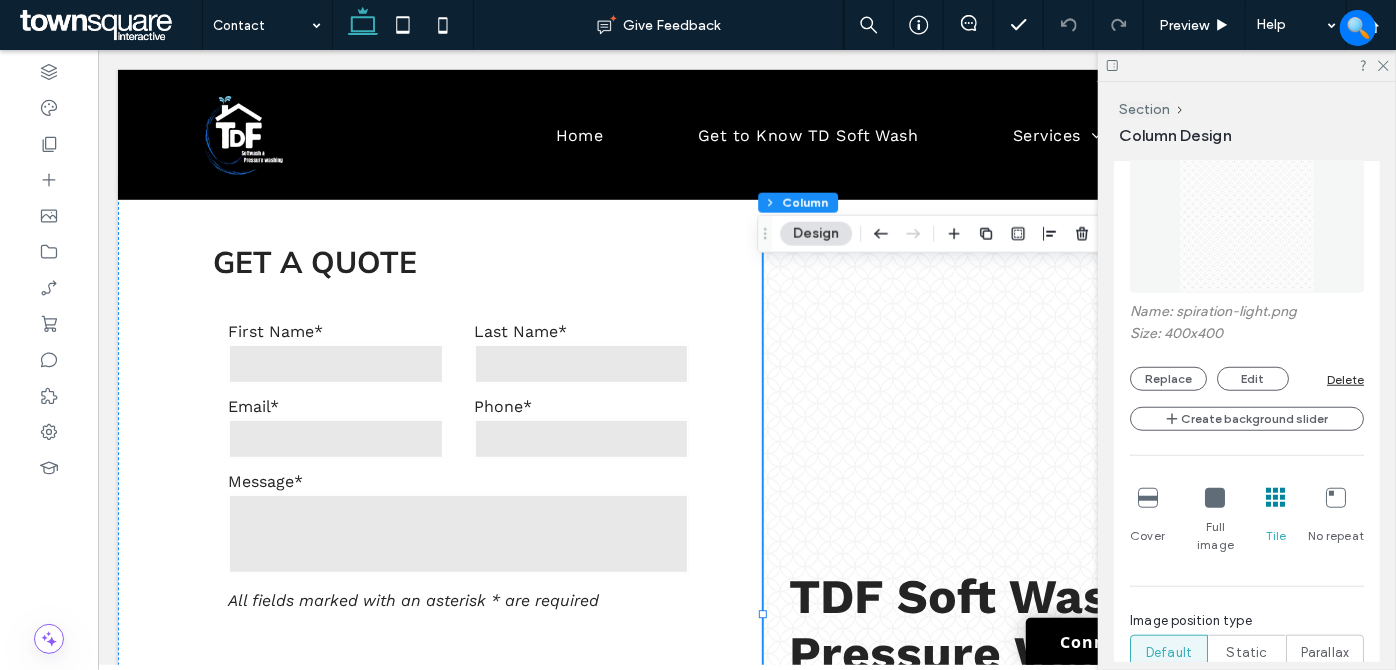 scroll, scrollTop: 592, scrollLeft: 0, axis: vertical 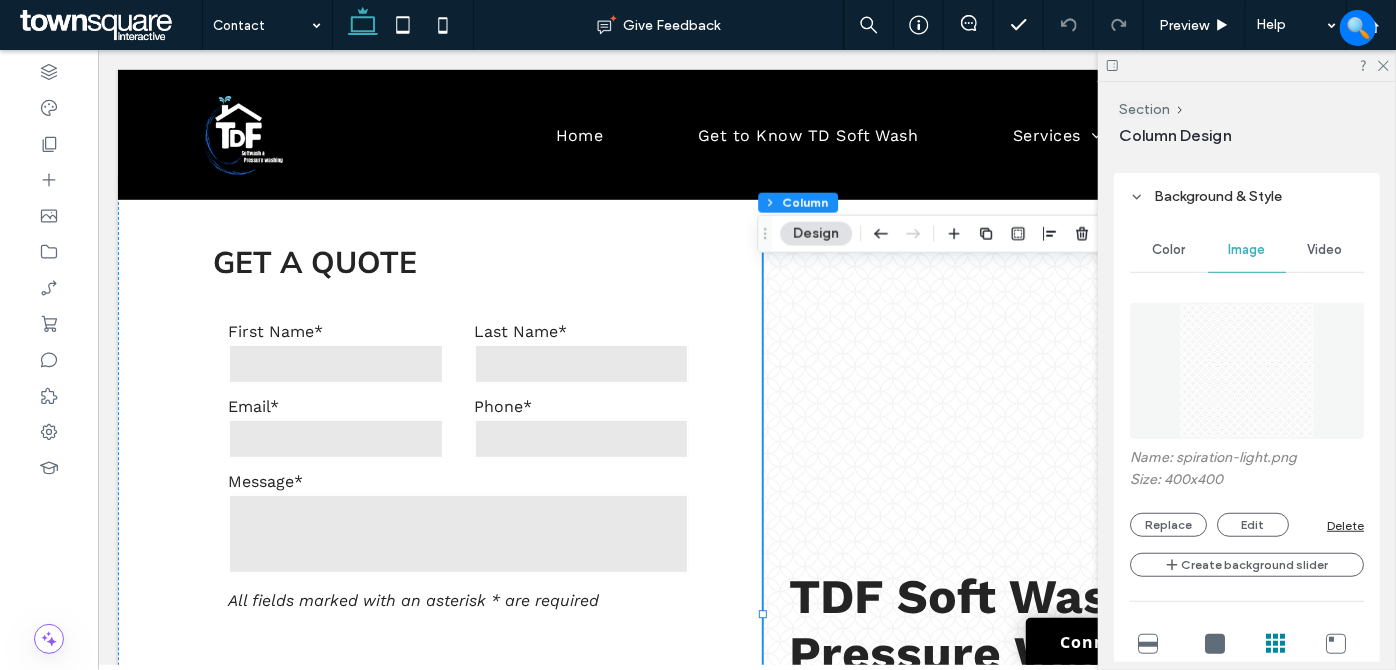 click on "Color" at bounding box center (1169, 250) 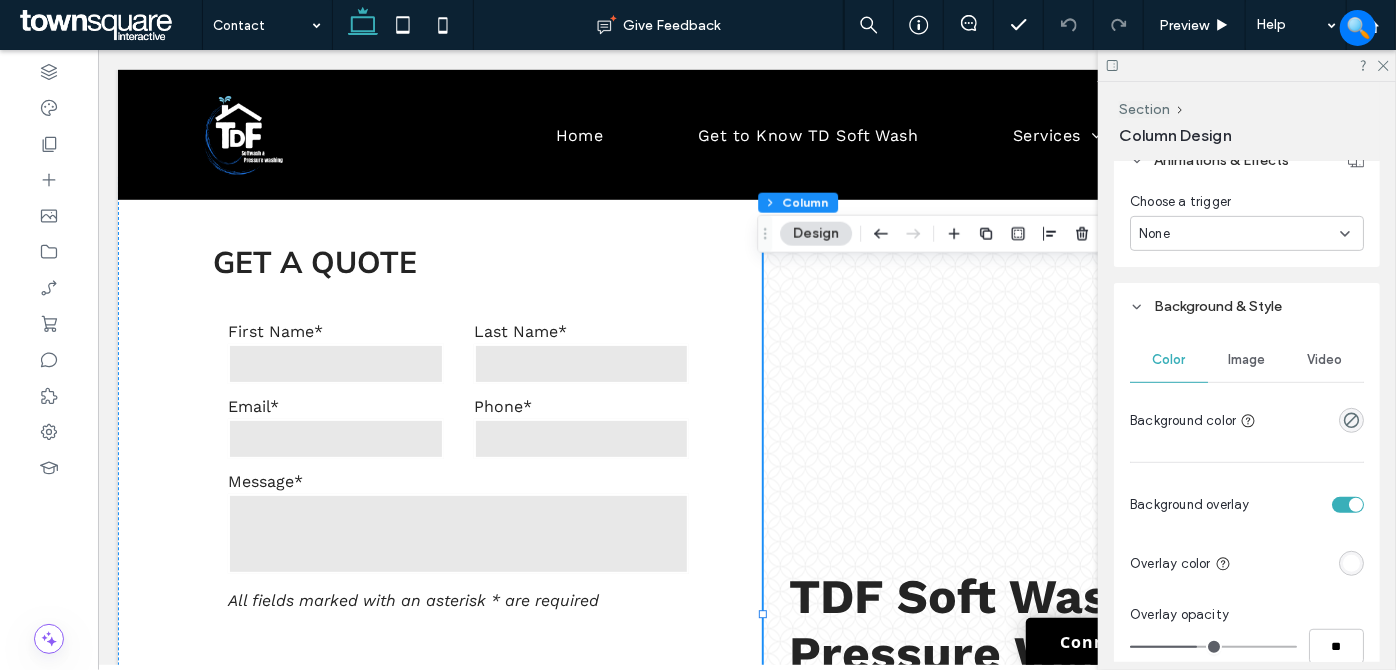 scroll, scrollTop: 592, scrollLeft: 0, axis: vertical 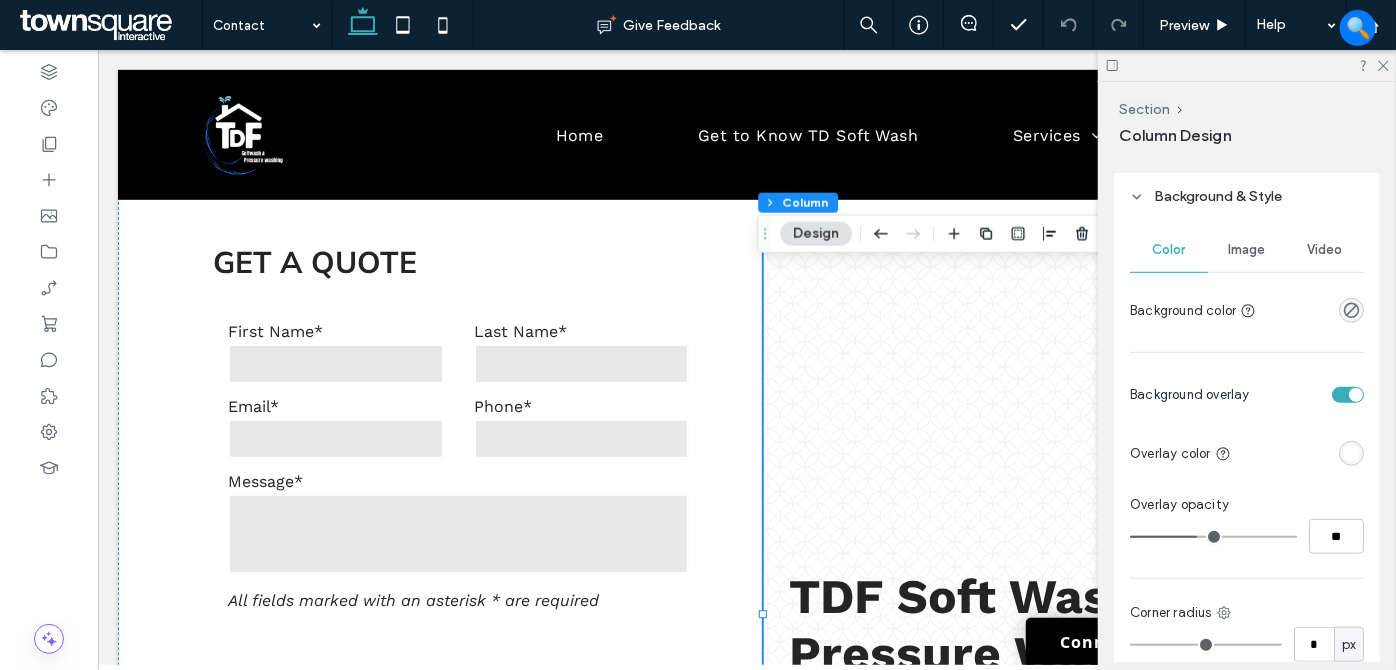click at bounding box center [1351, 453] 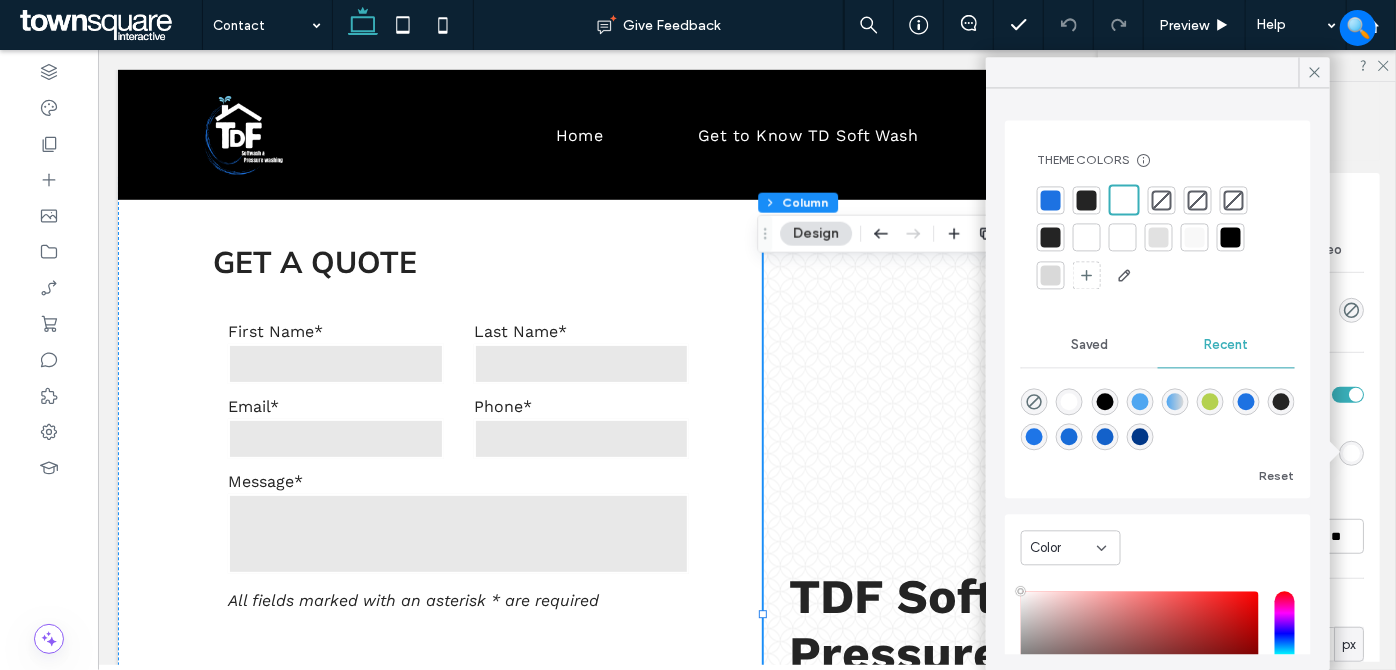 click at bounding box center (1051, 200) 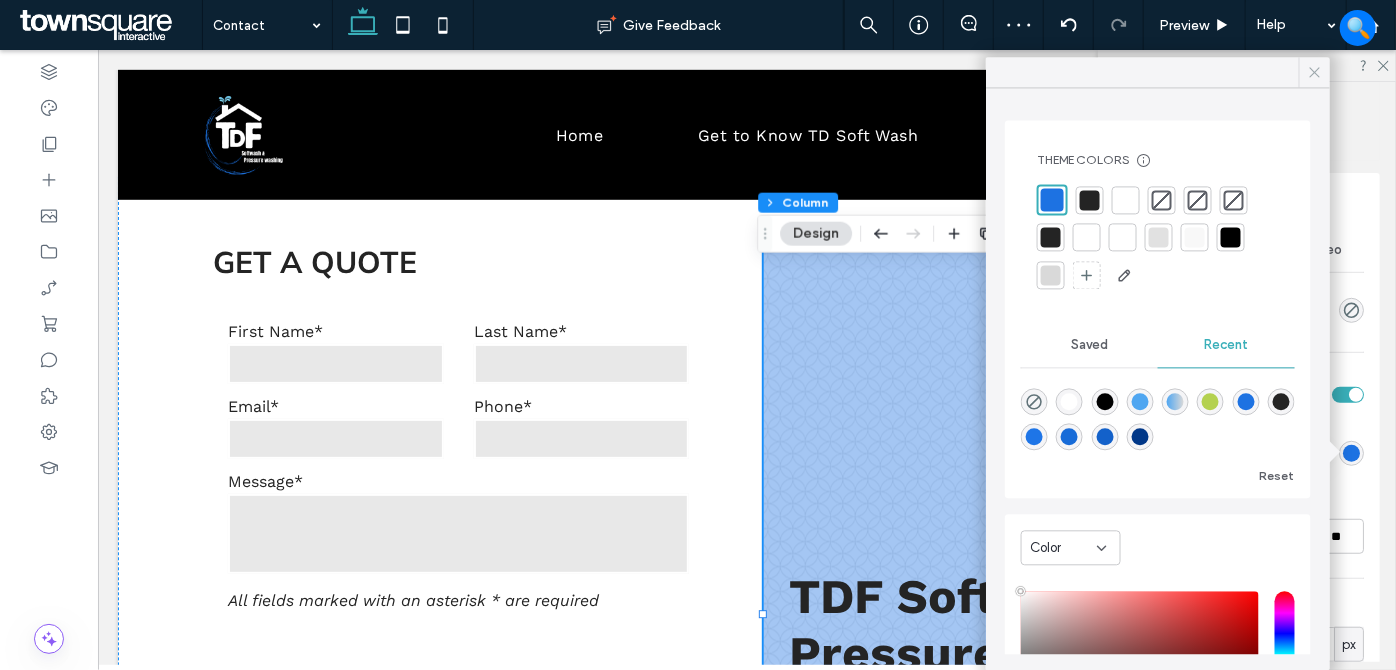 click 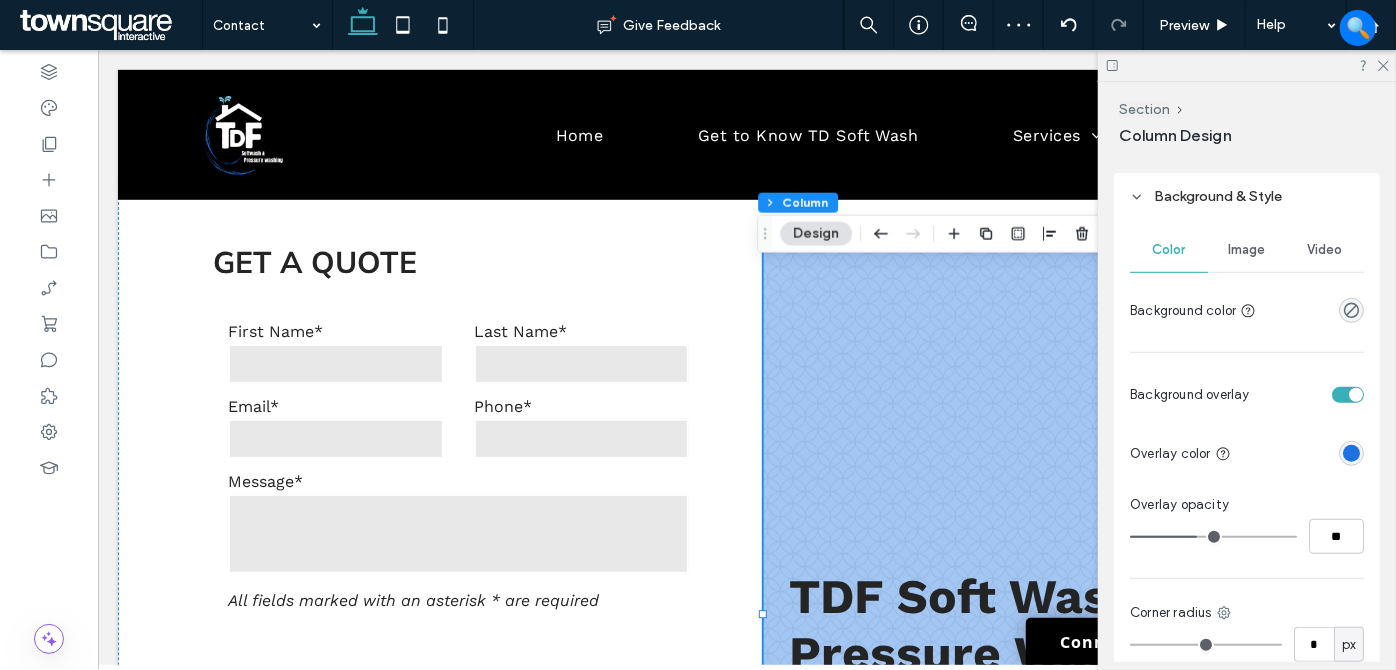 type on "**" 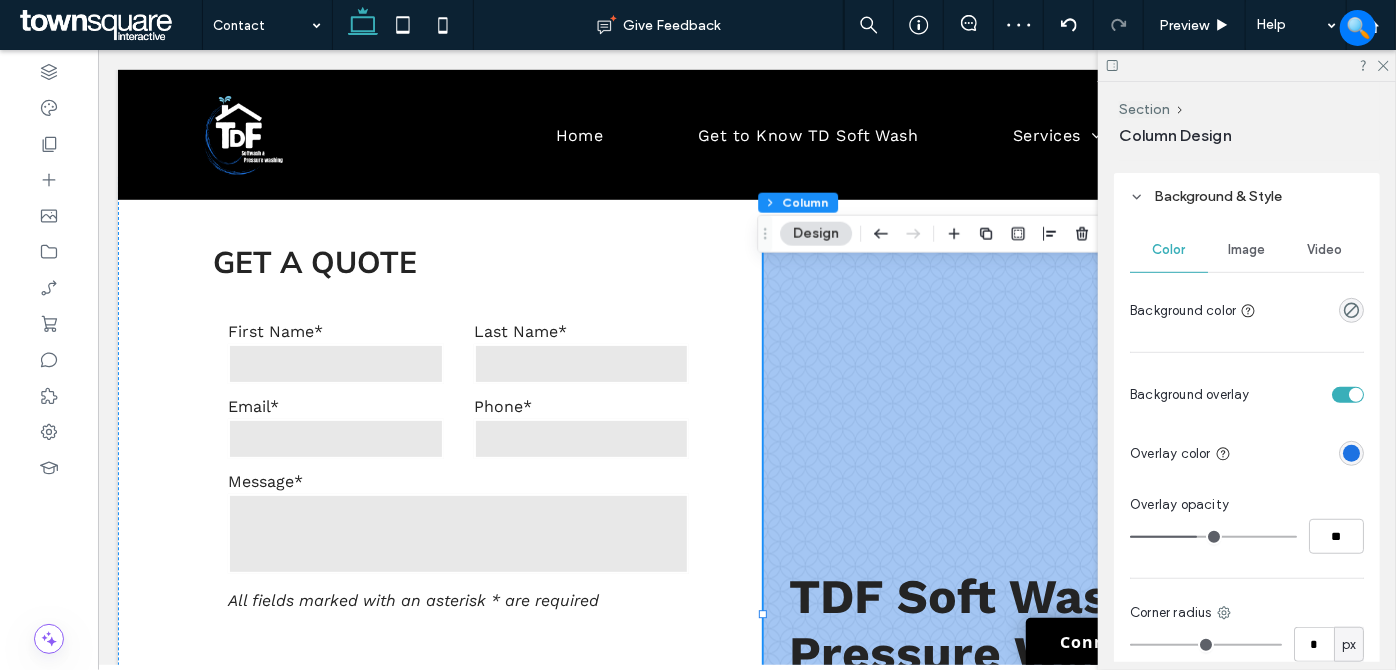 type on "*" 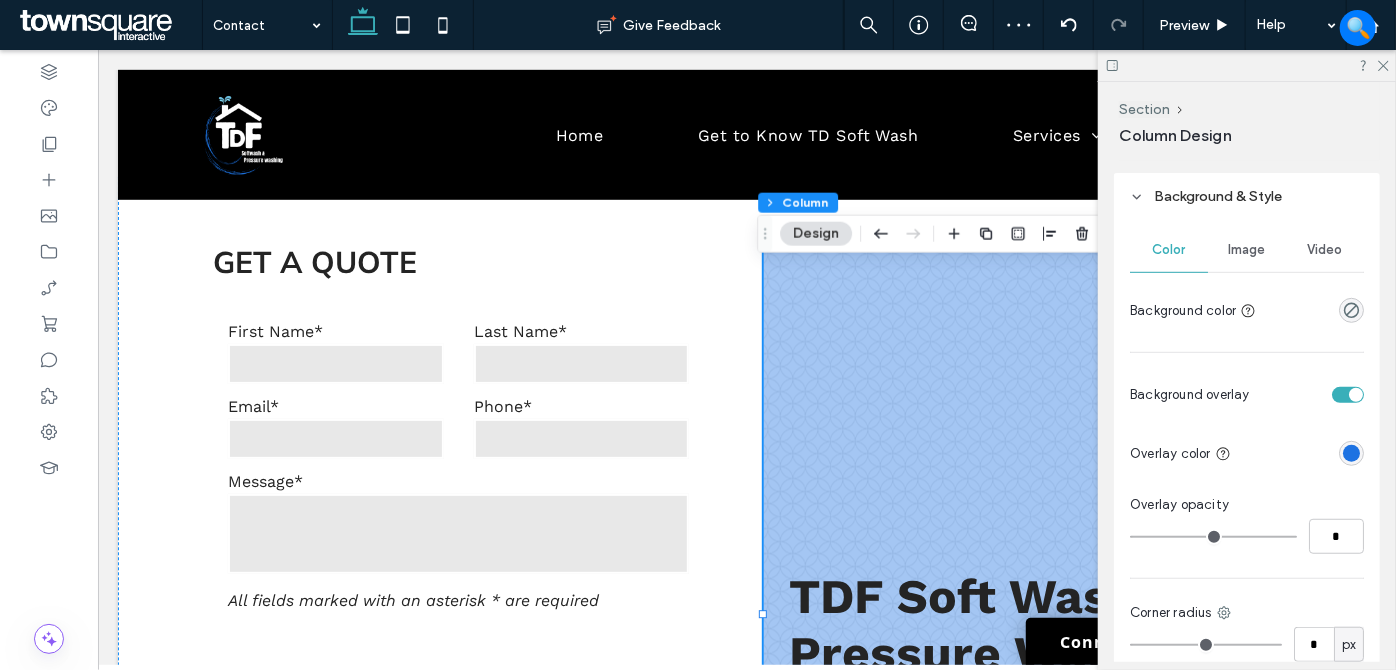 drag, startPoint x: 1198, startPoint y: 533, endPoint x: 1109, endPoint y: 535, distance: 89.02247 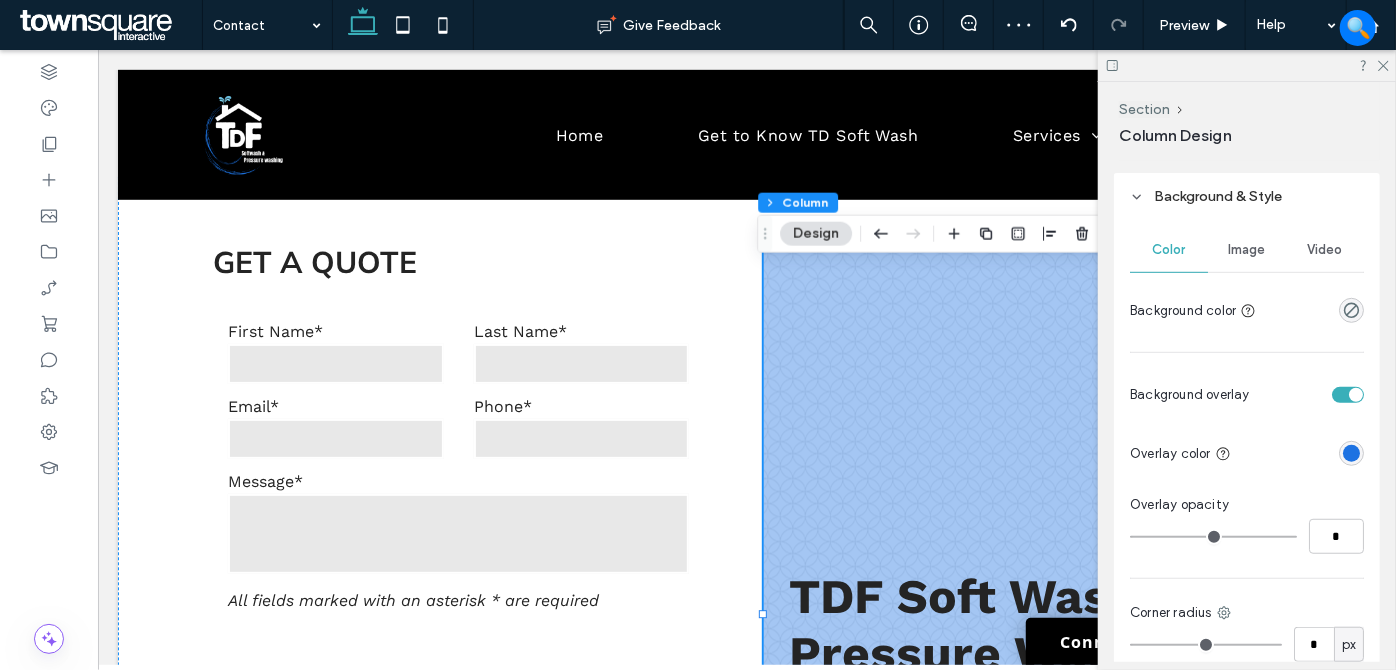 click at bounding box center [1213, 537] 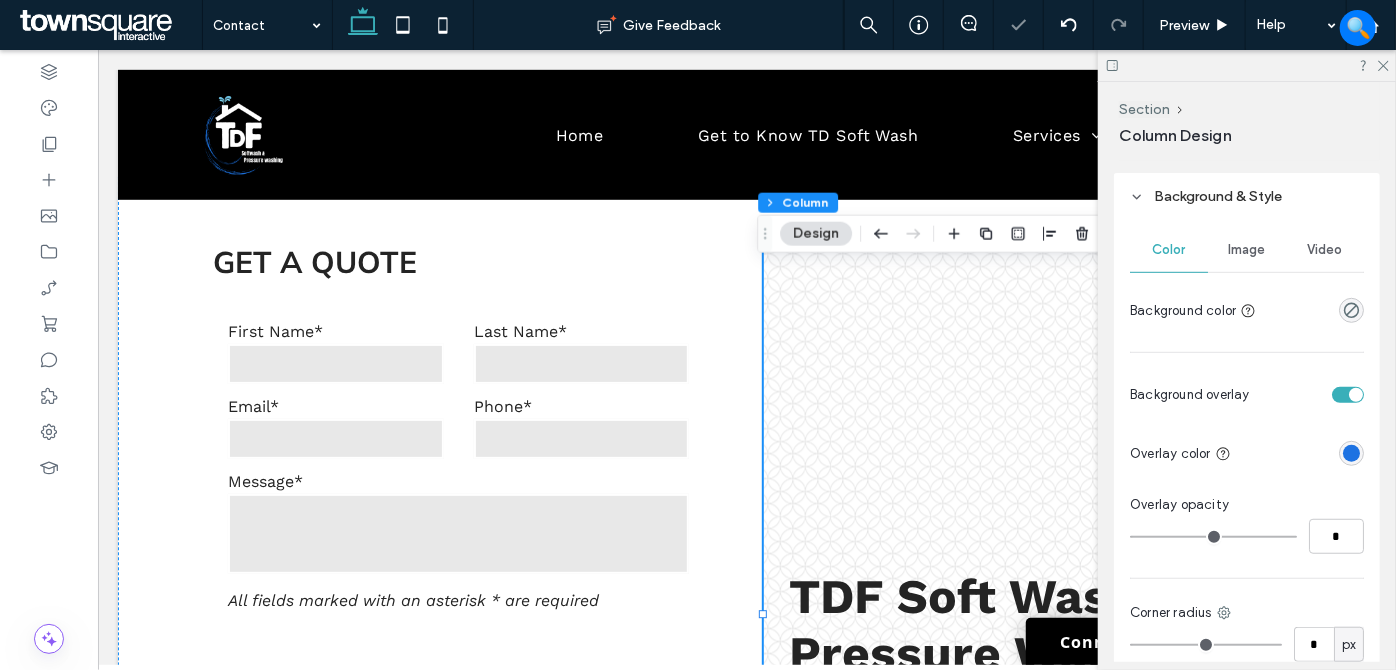 type on "*" 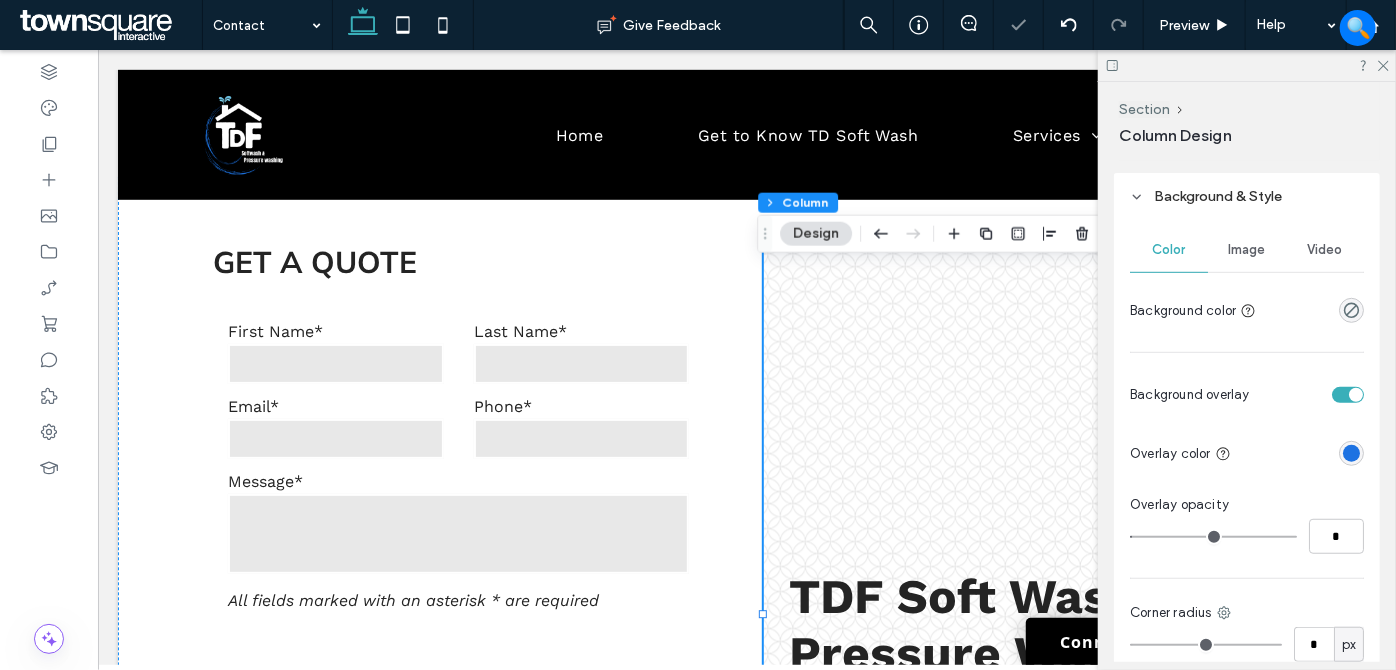 type on "*" 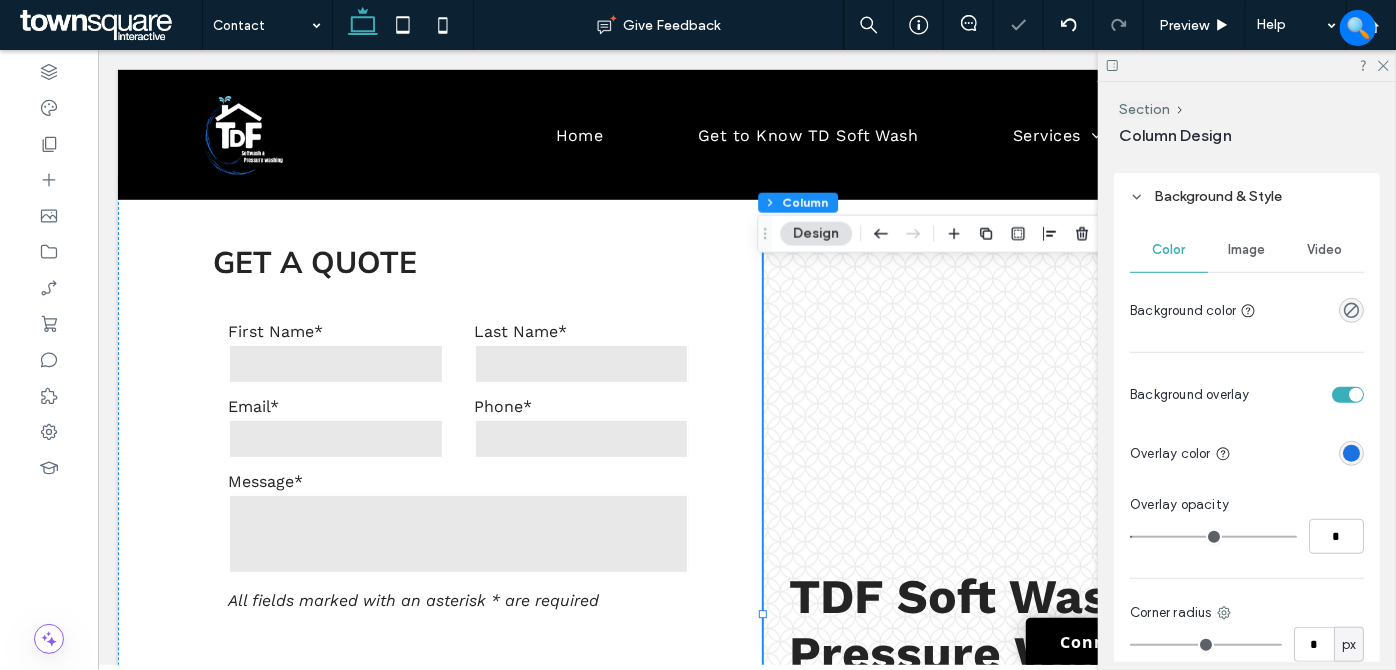 type on "*" 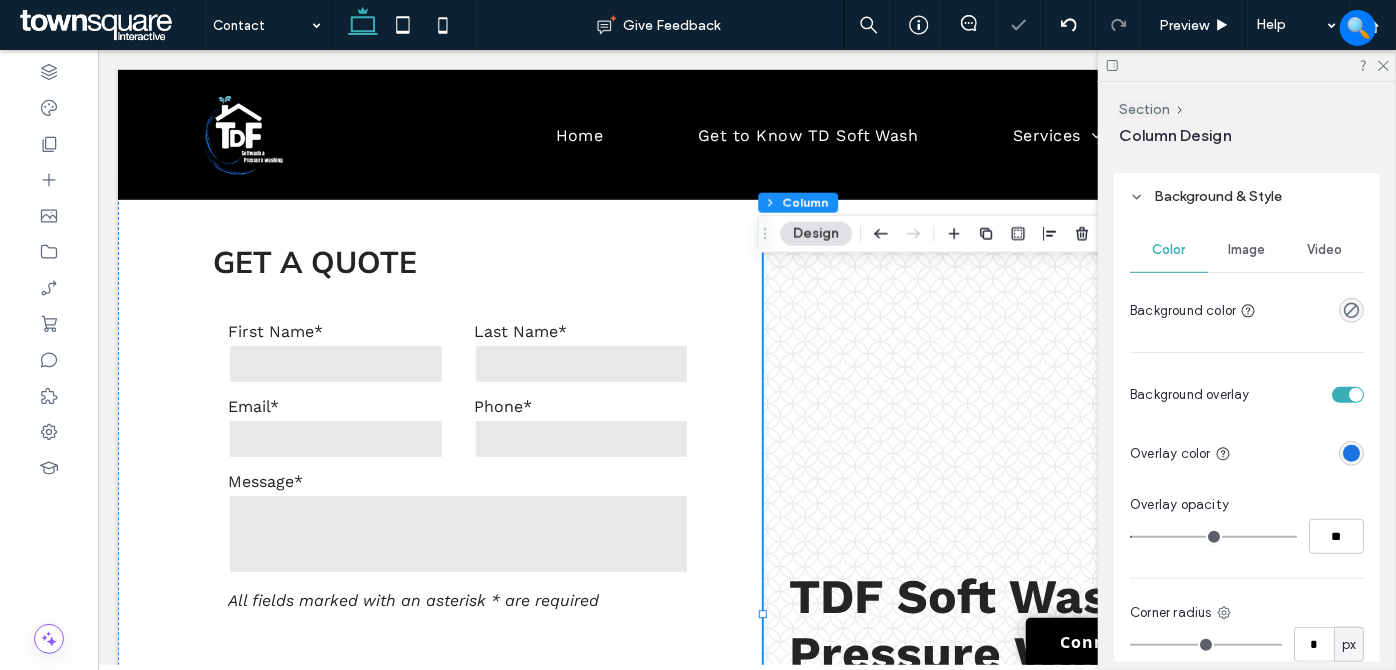 type on "**" 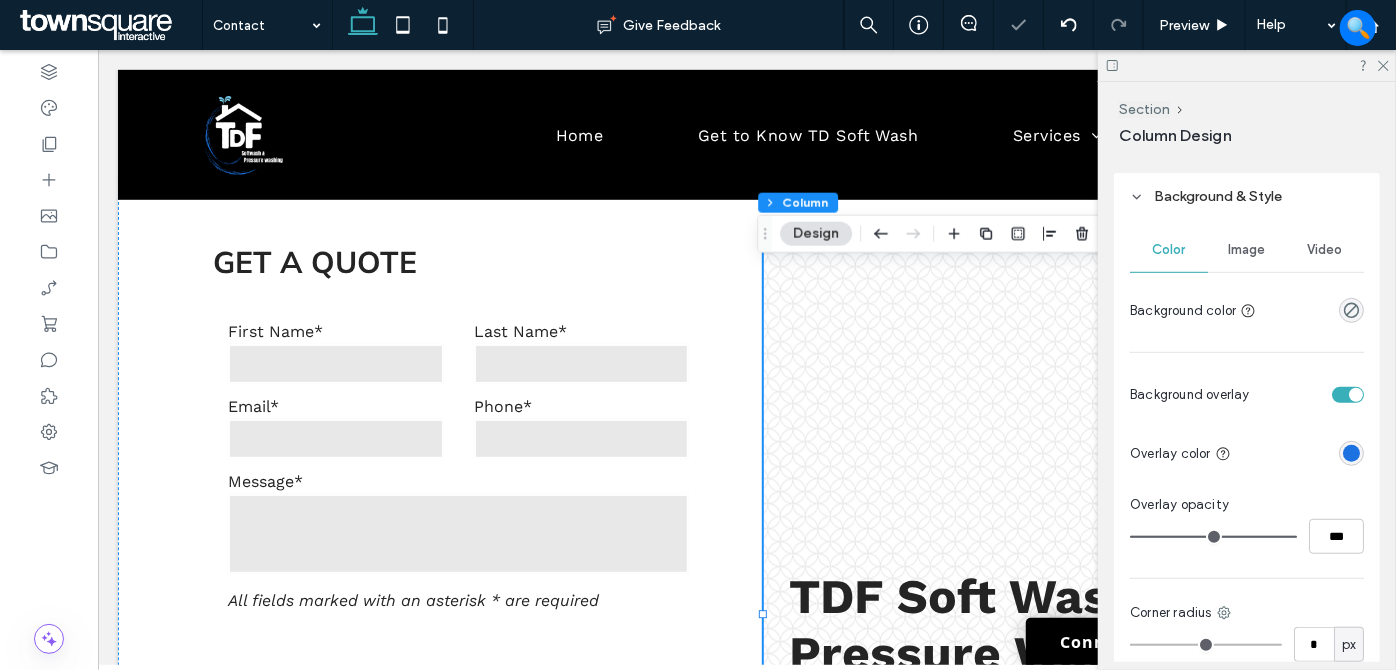drag, startPoint x: 1139, startPoint y: 533, endPoint x: 1345, endPoint y: 520, distance: 206.40979 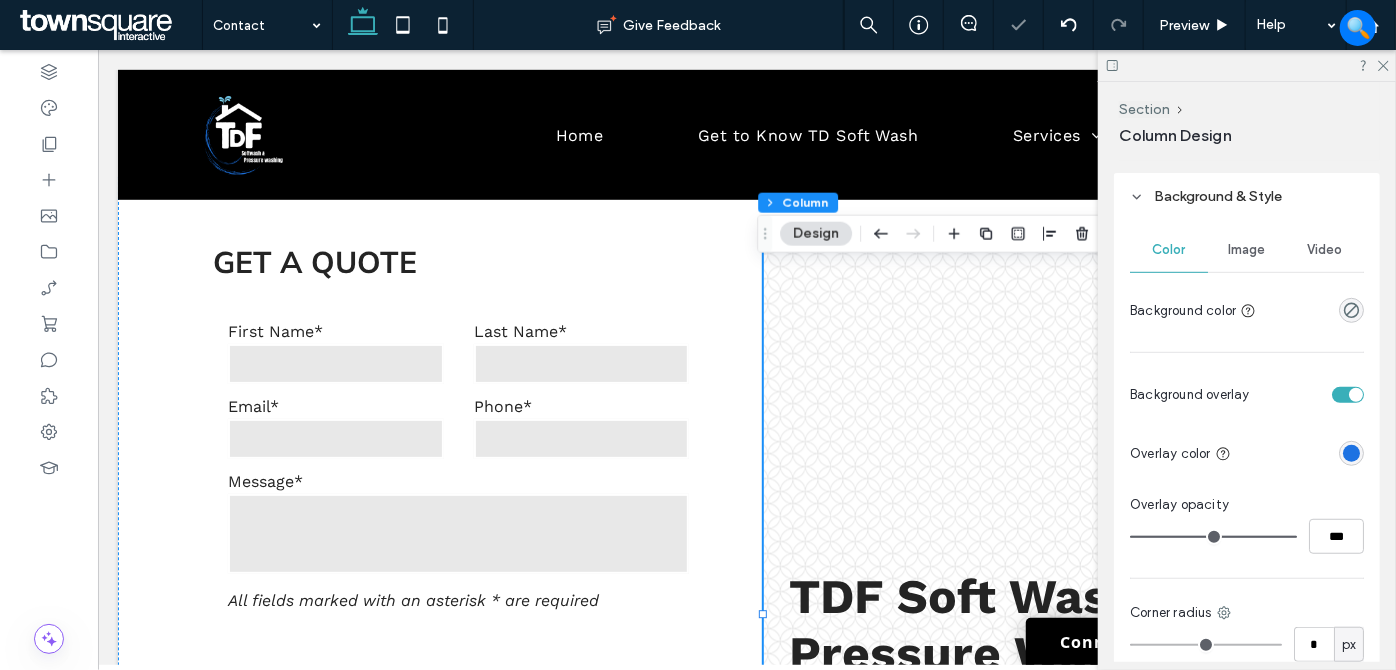 click at bounding box center (1213, 537) 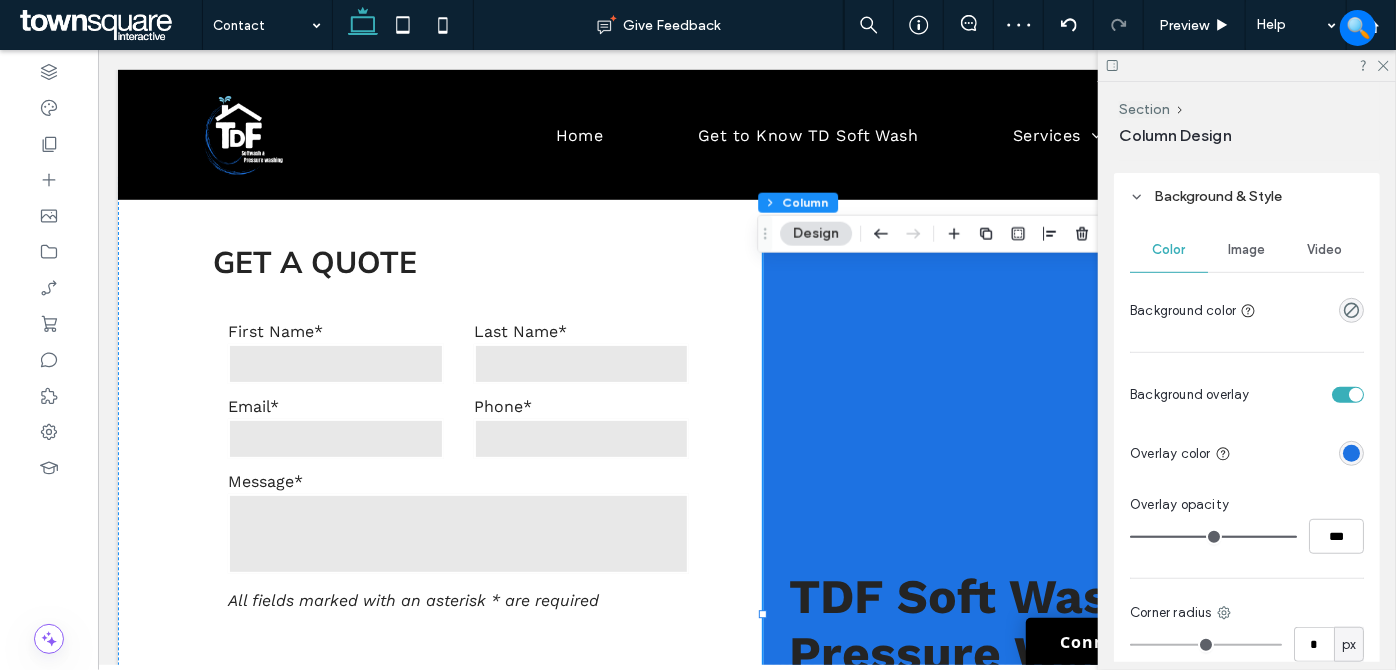 type on "**" 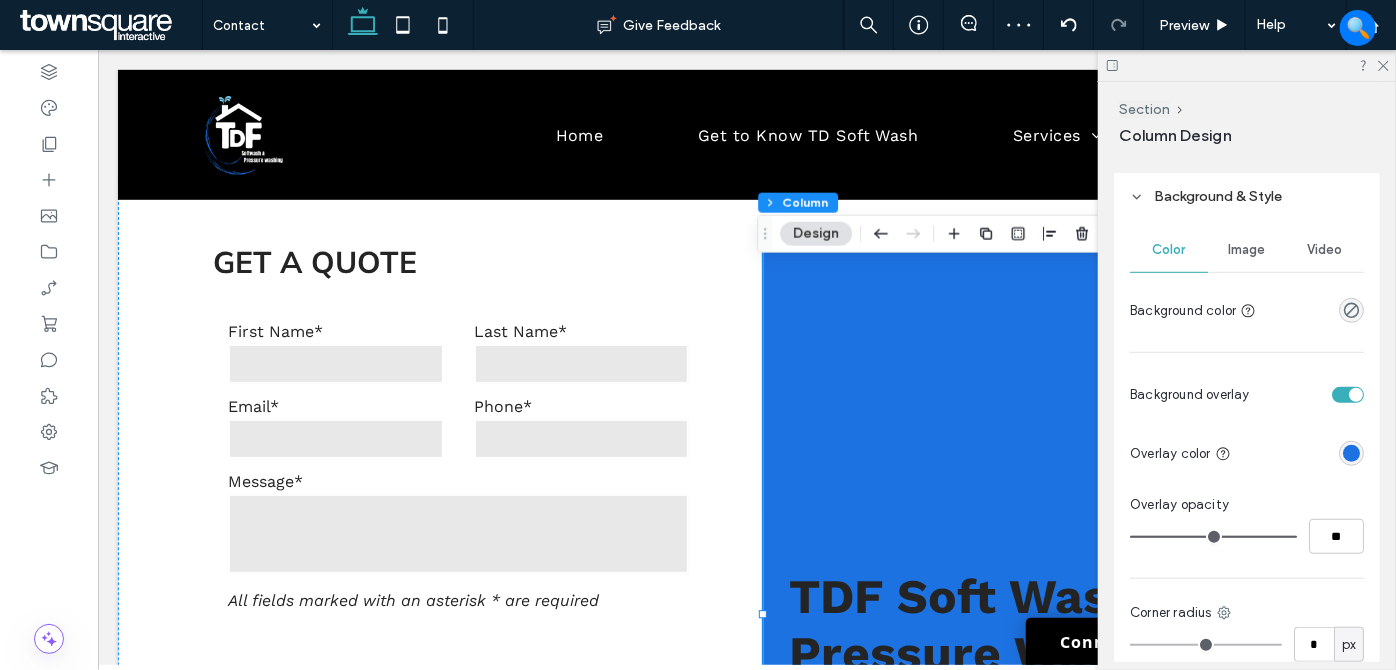 type on "**" 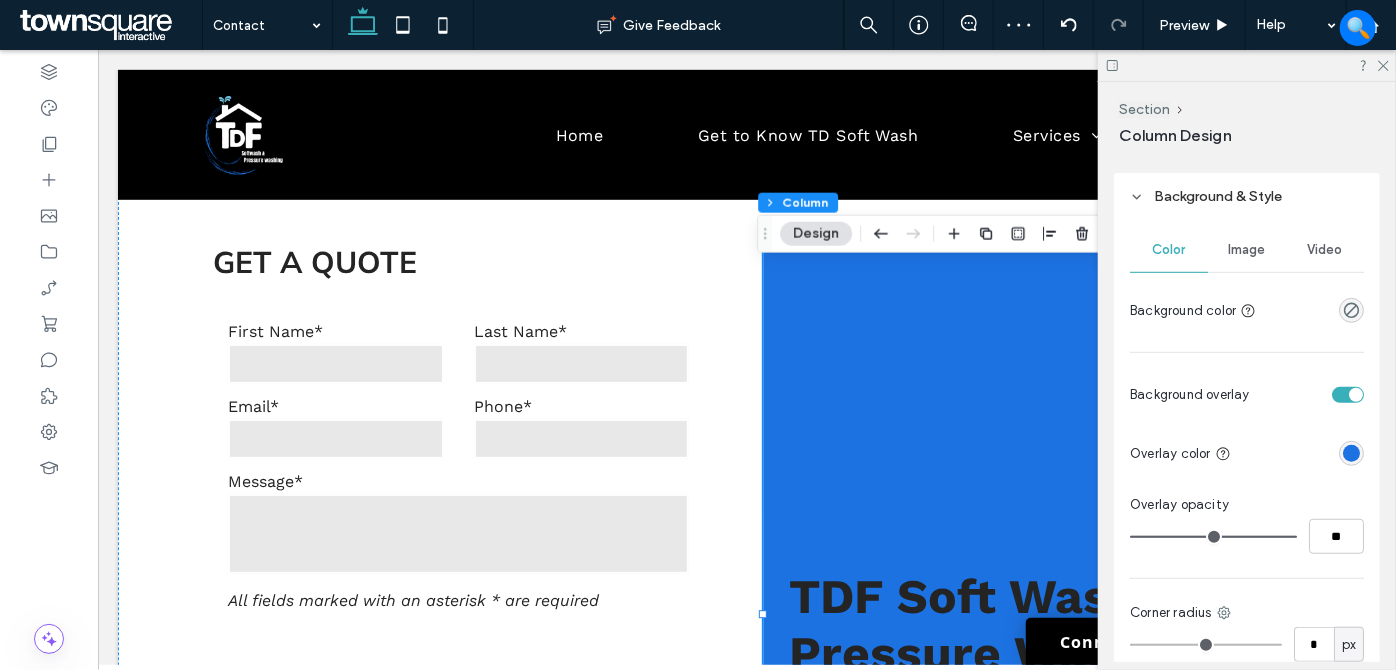 type on "**" 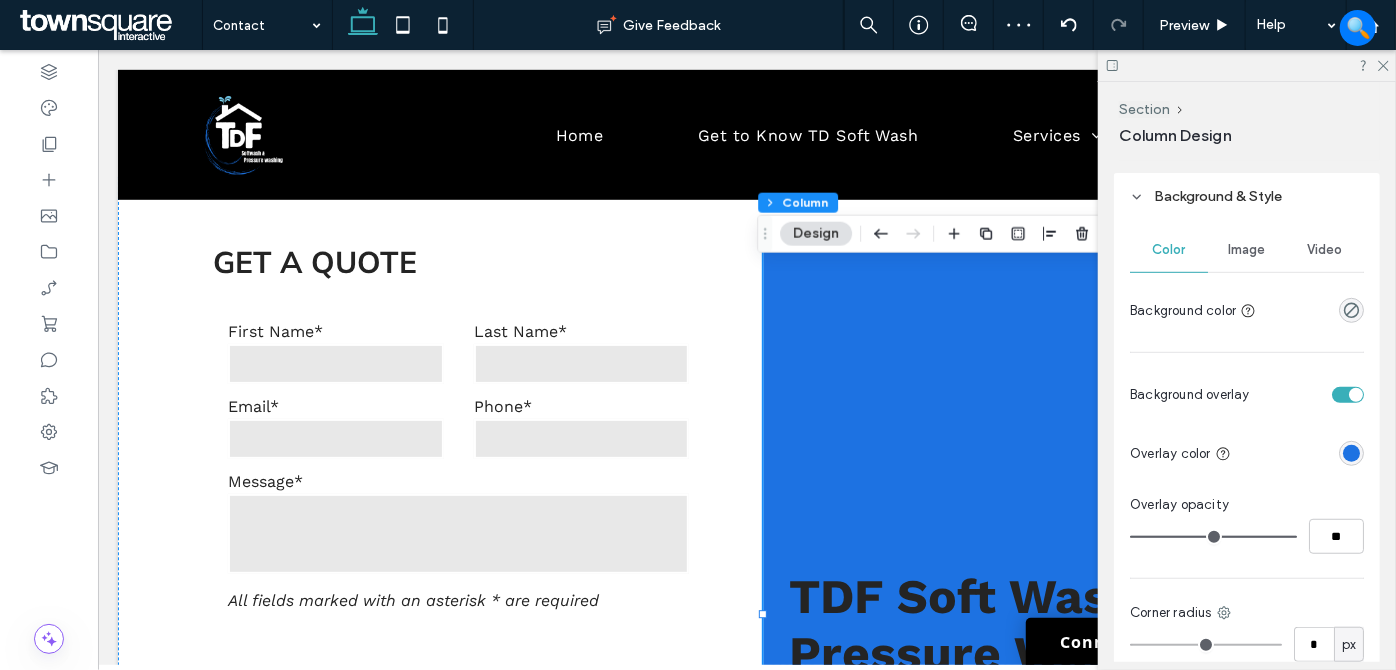 type on "**" 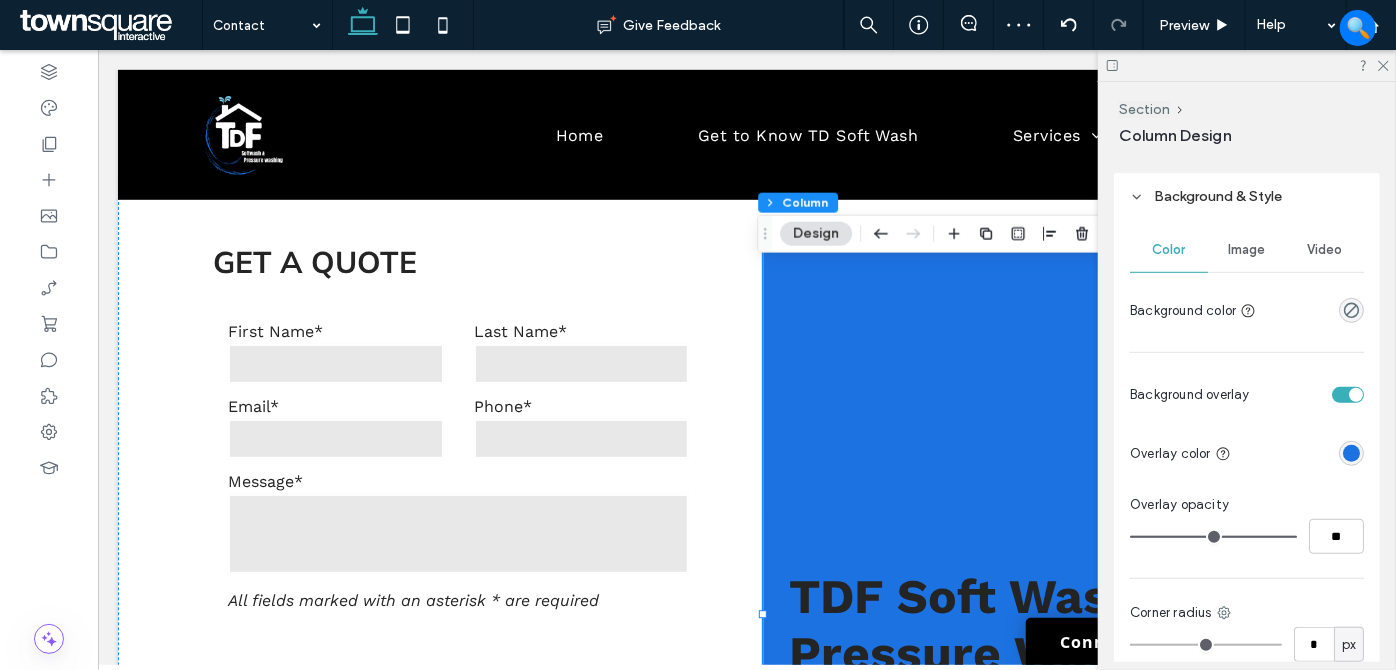 type on "**" 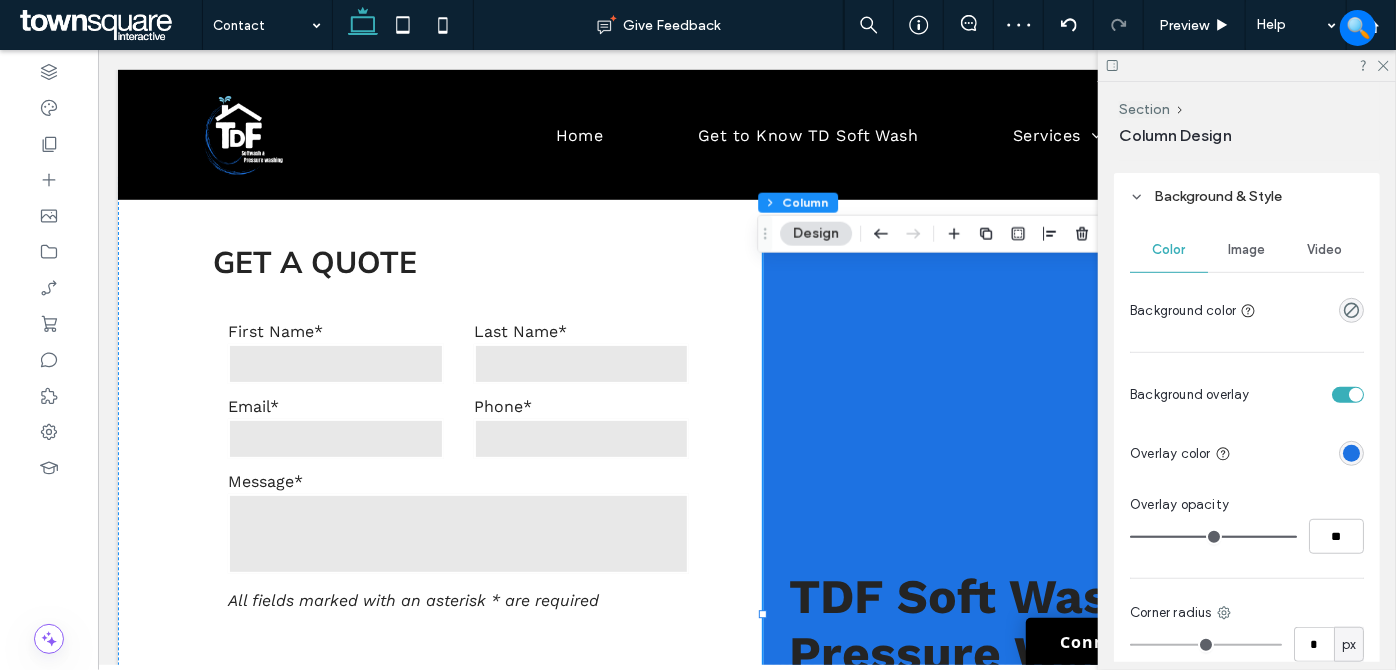 type on "**" 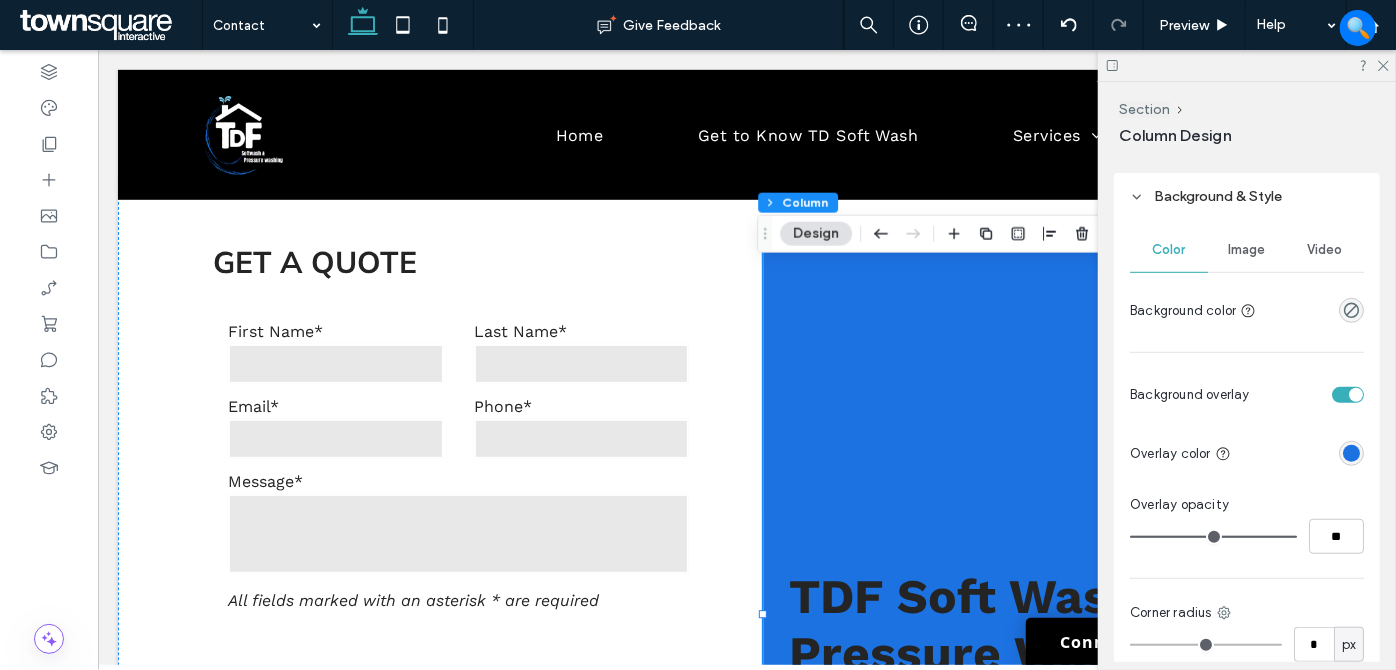 type on "**" 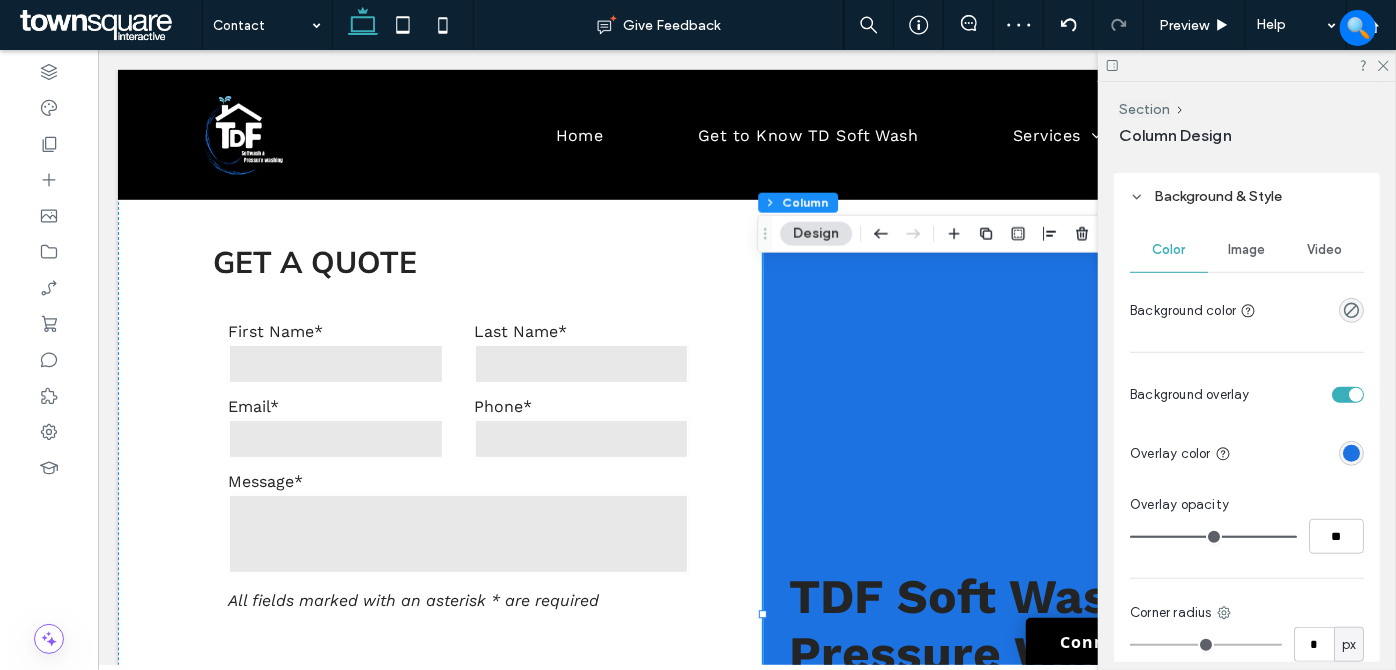 type on "**" 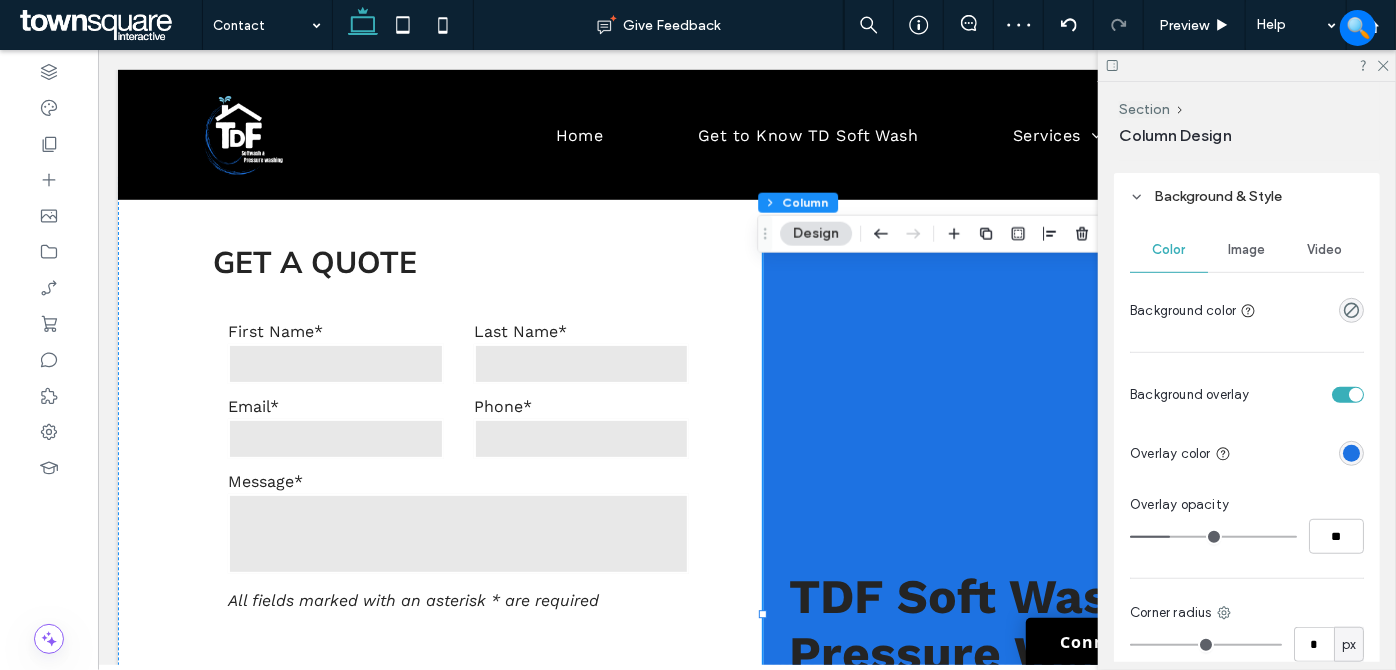 type on "**" 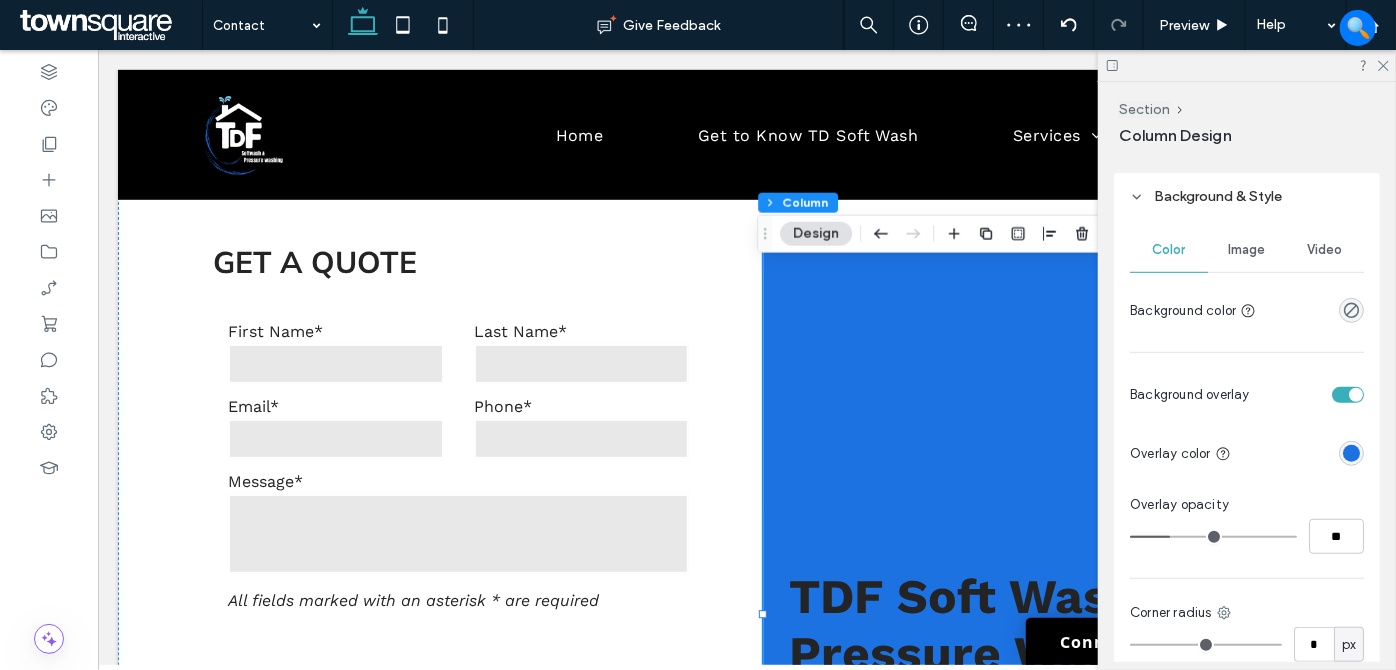 type on "**" 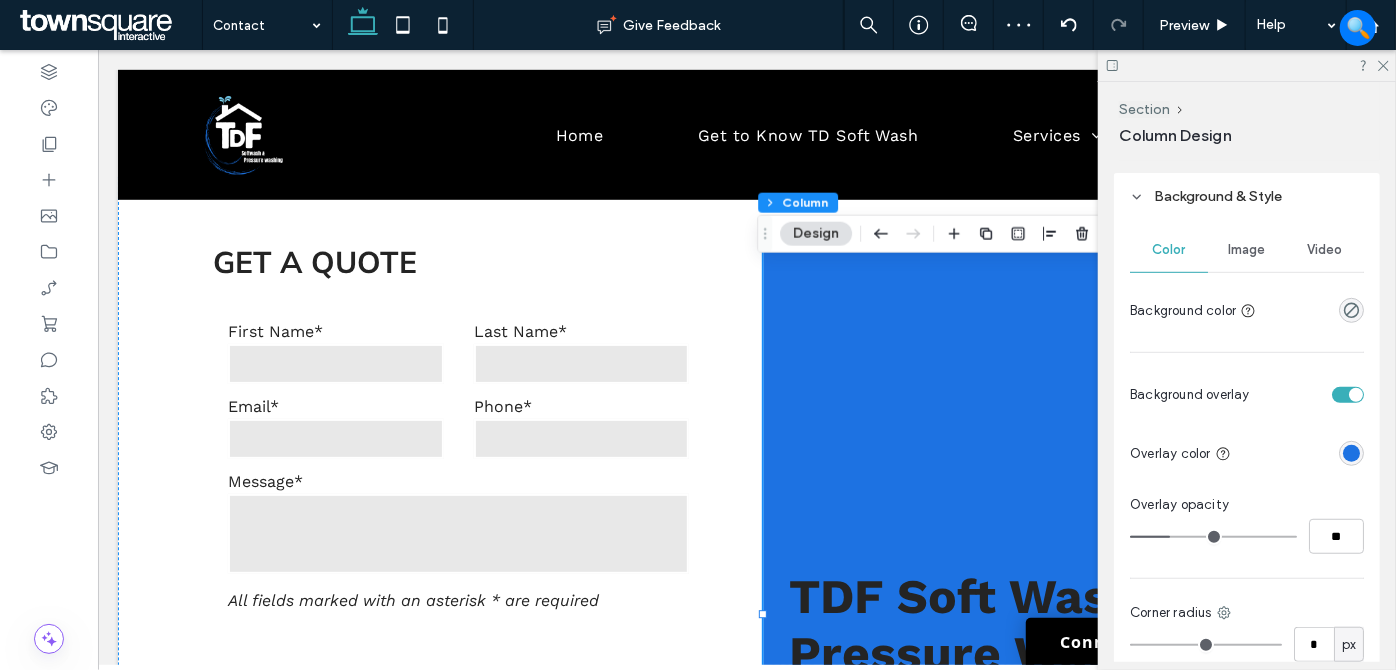 type on "**" 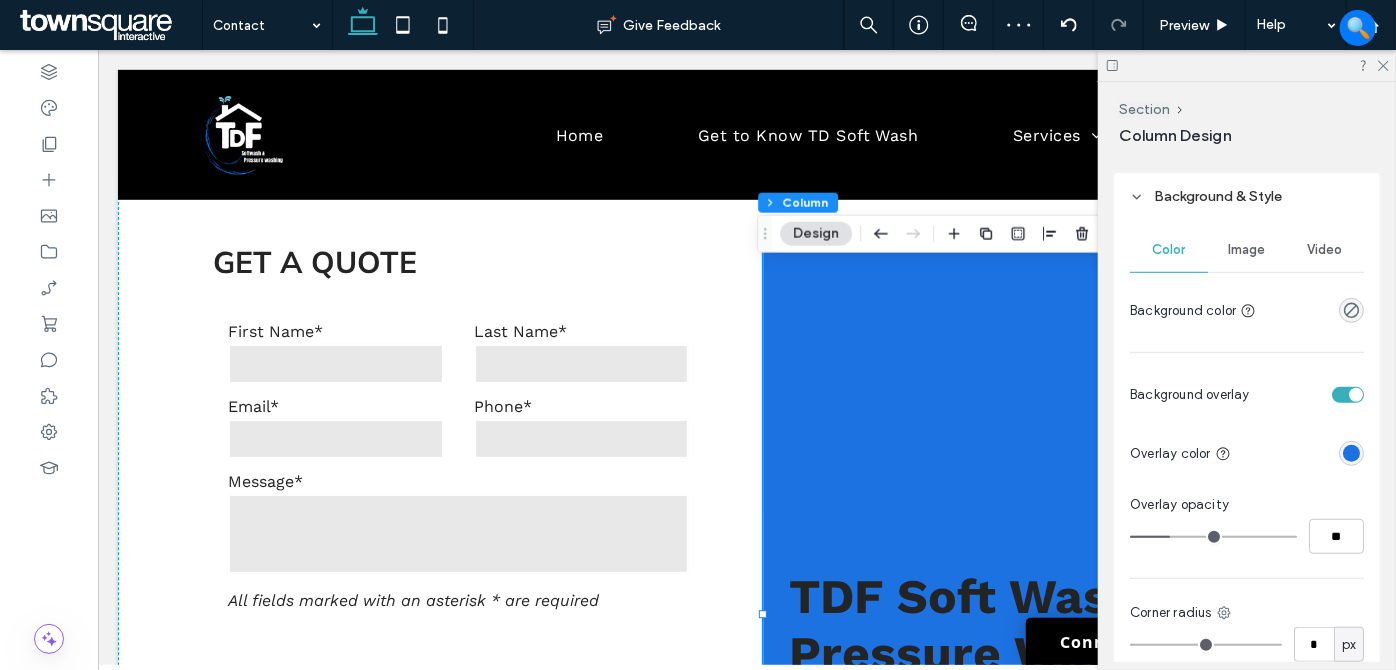 type on "**" 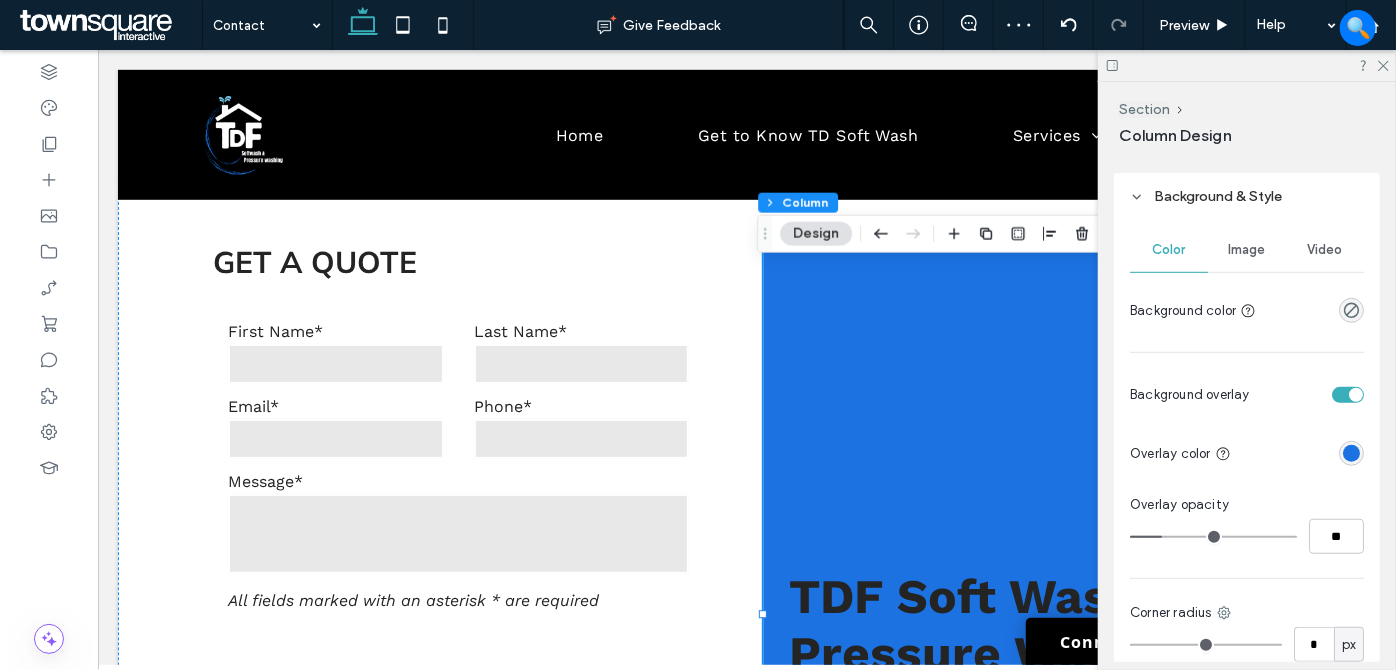 type on "**" 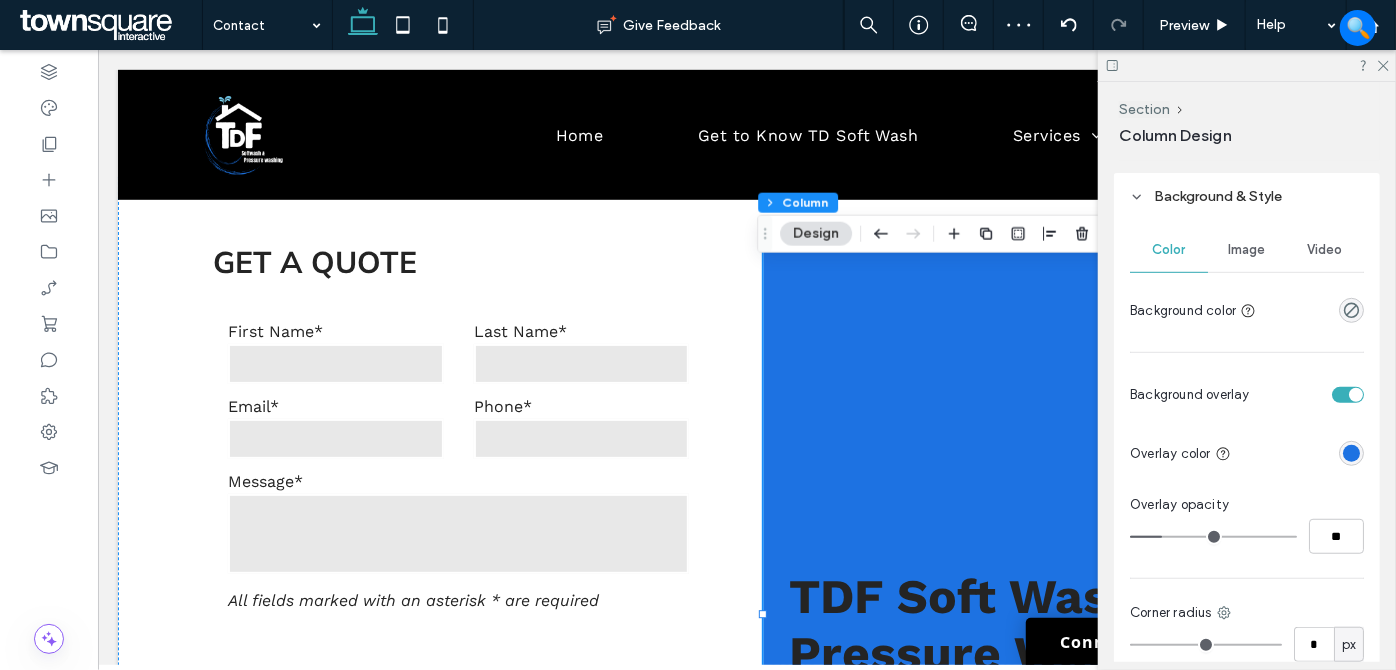 type on "**" 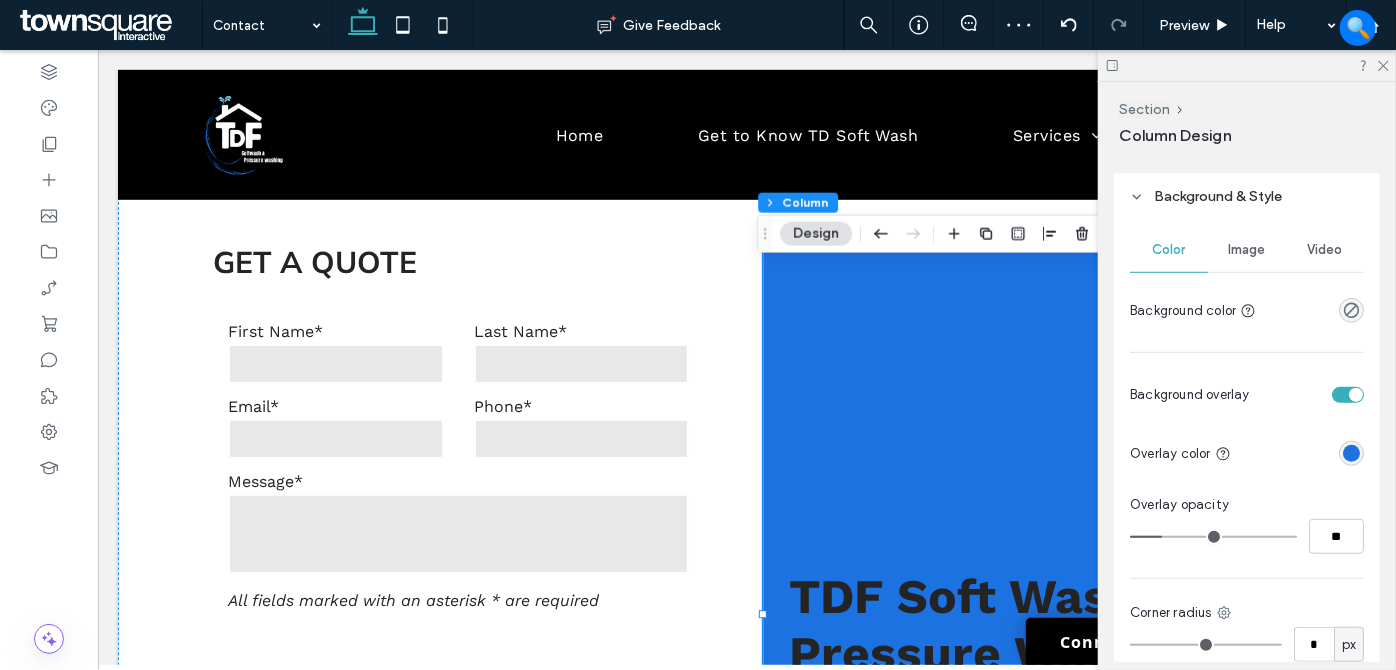 type on "**" 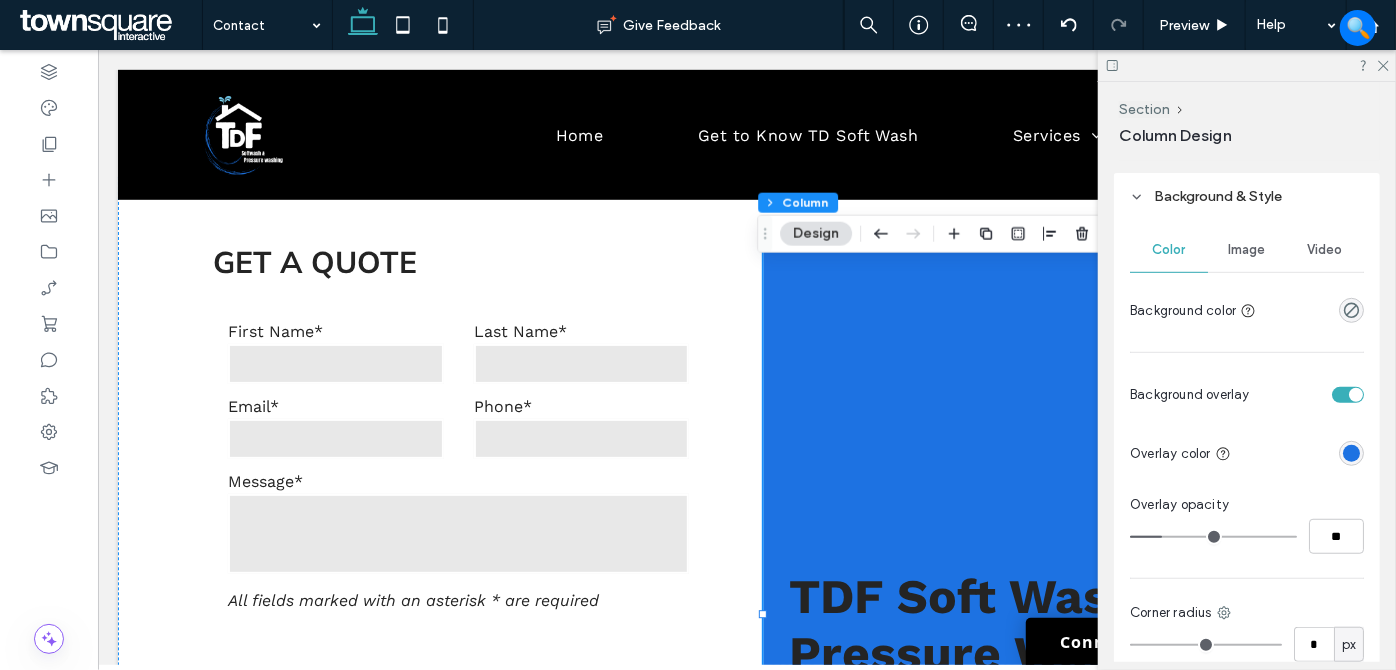 type on "**" 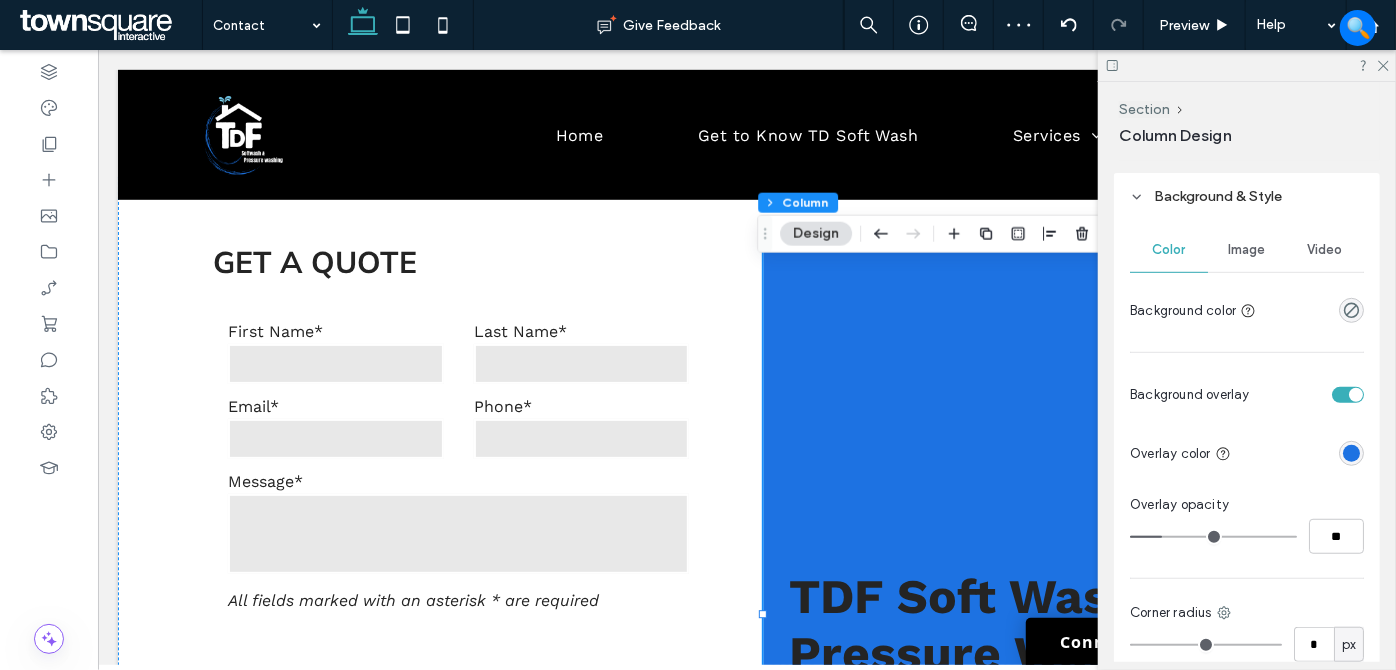 type on "**" 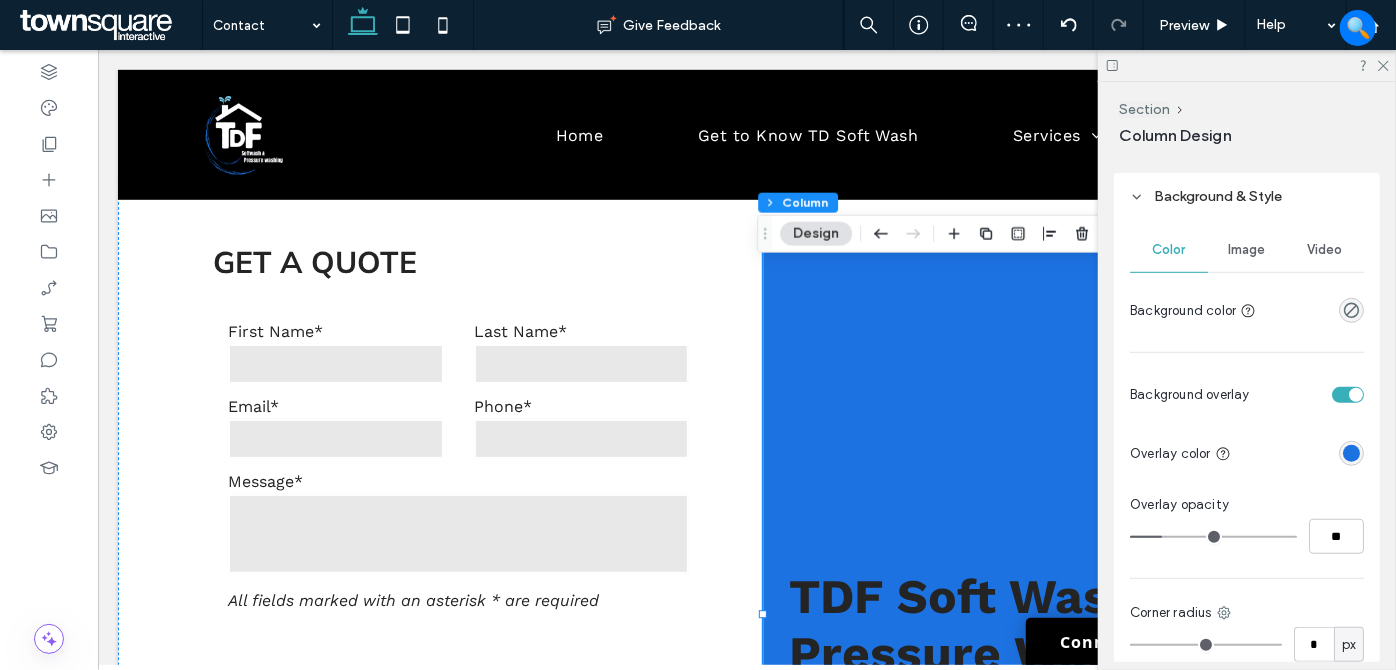 type on "**" 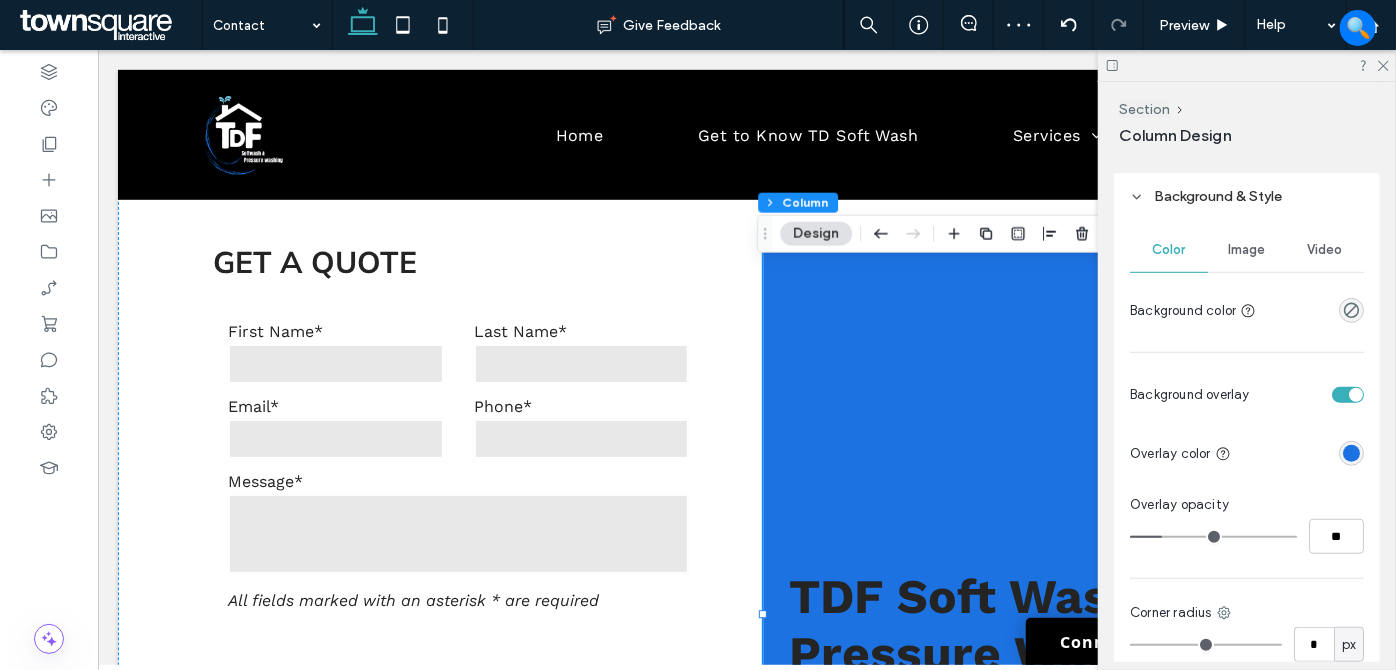 type on "**" 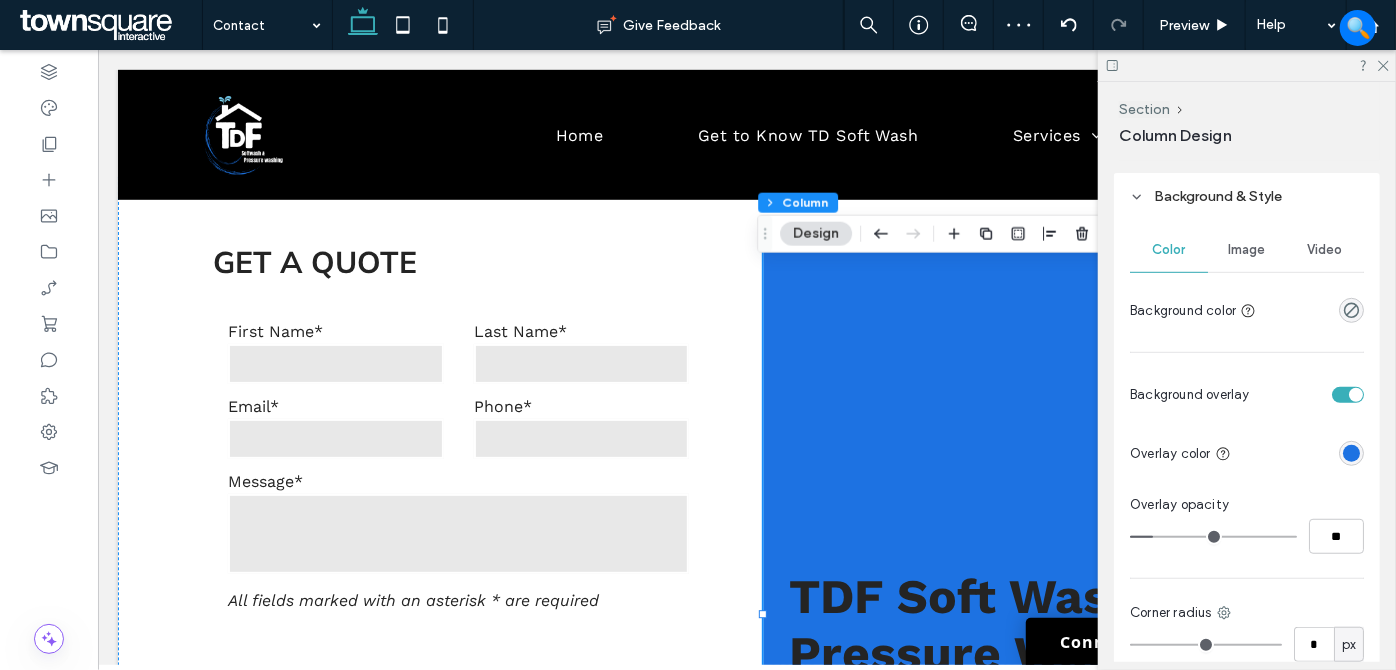 type on "**" 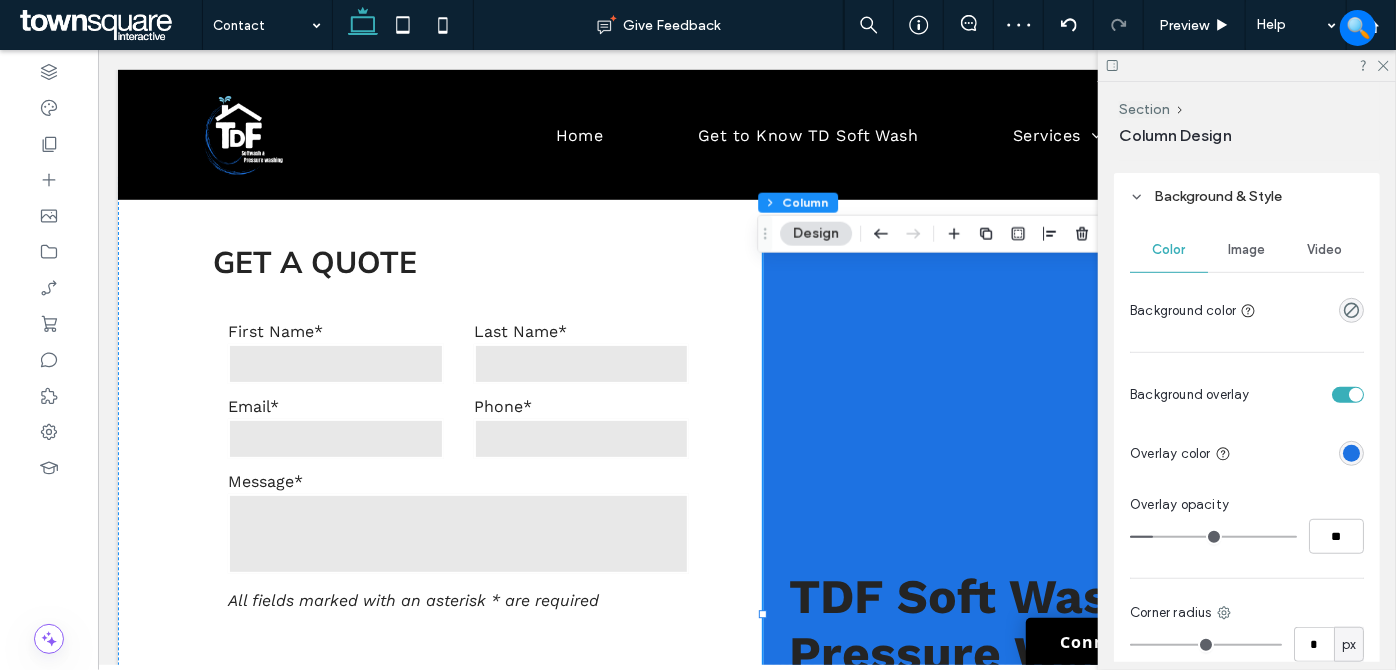 type on "**" 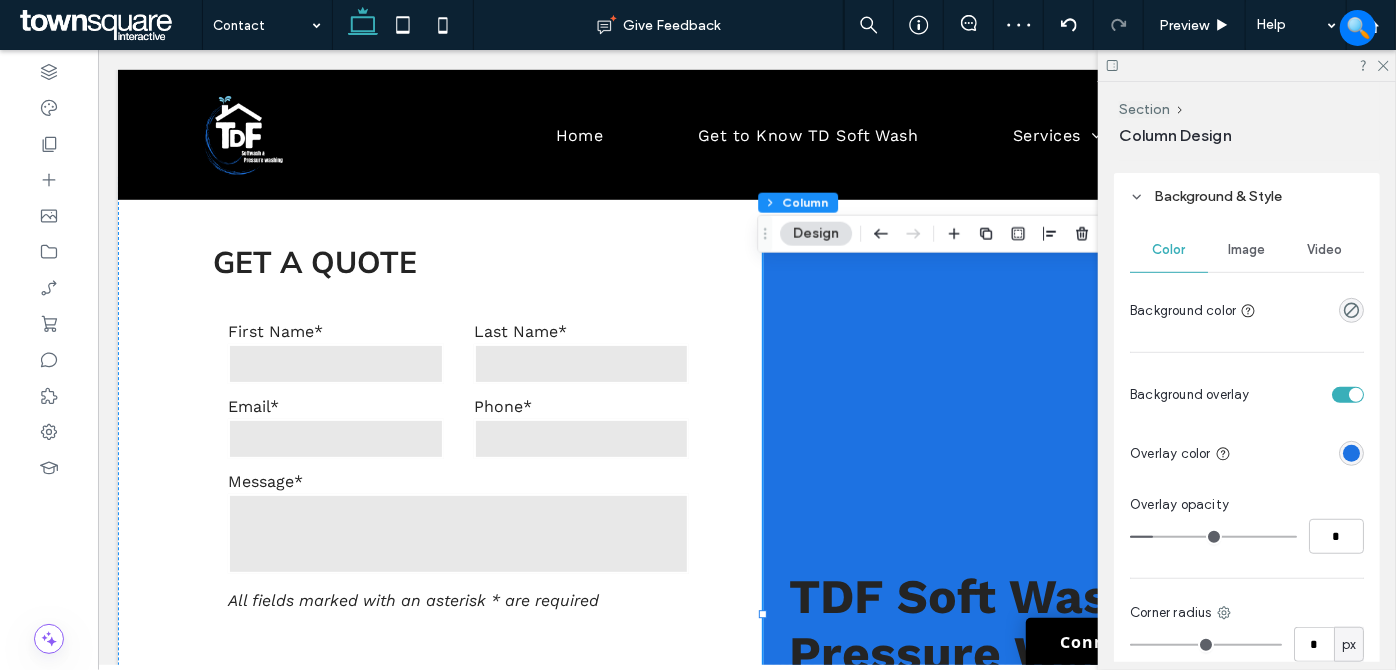 type on "*" 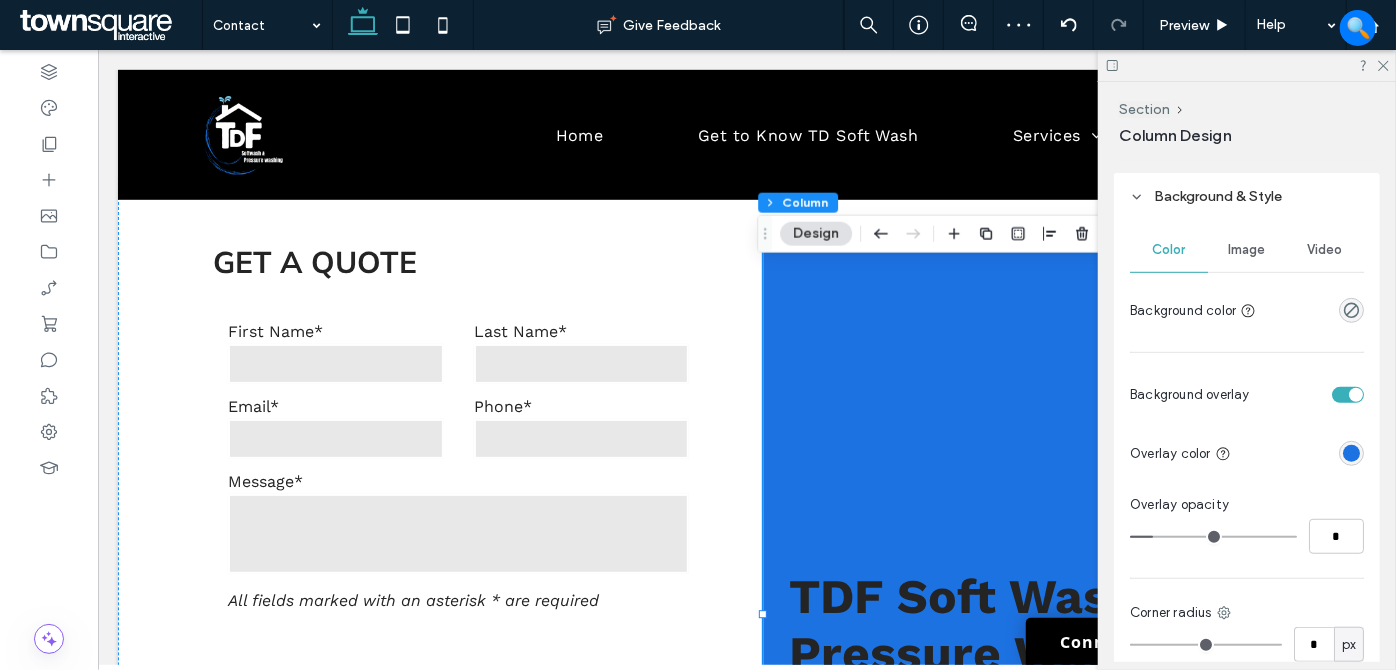 type on "*" 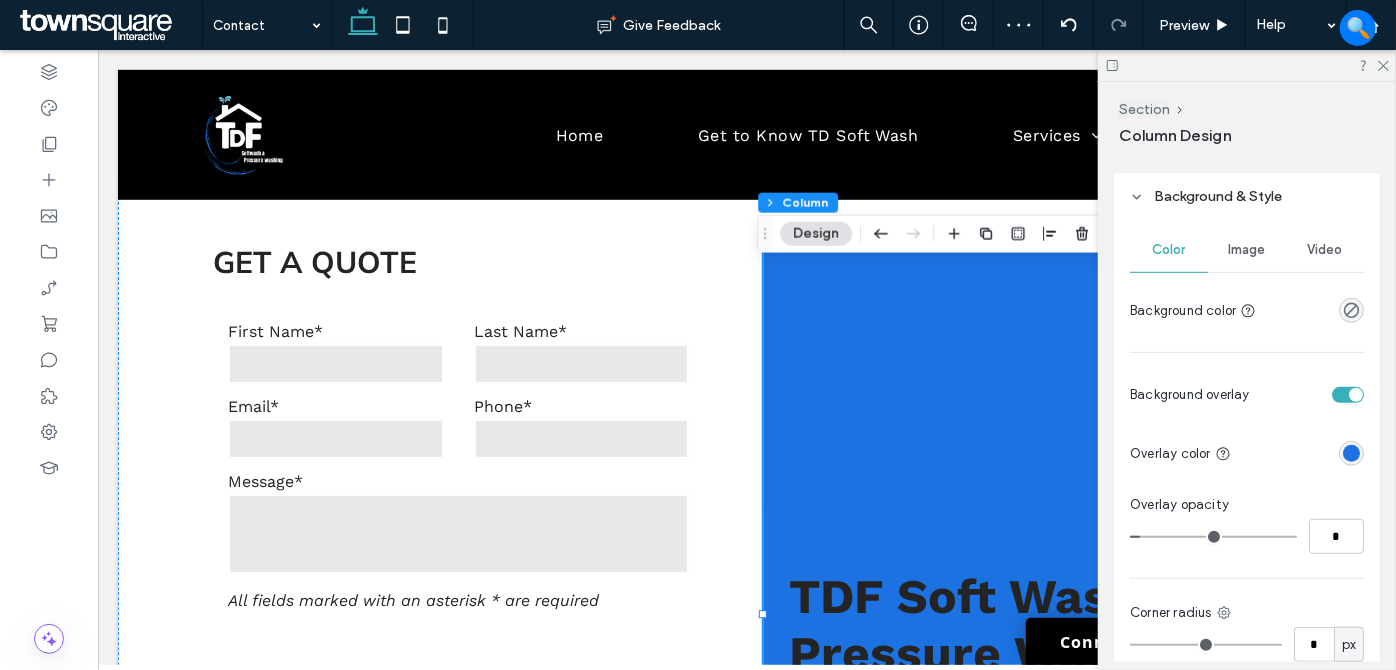 type on "*" 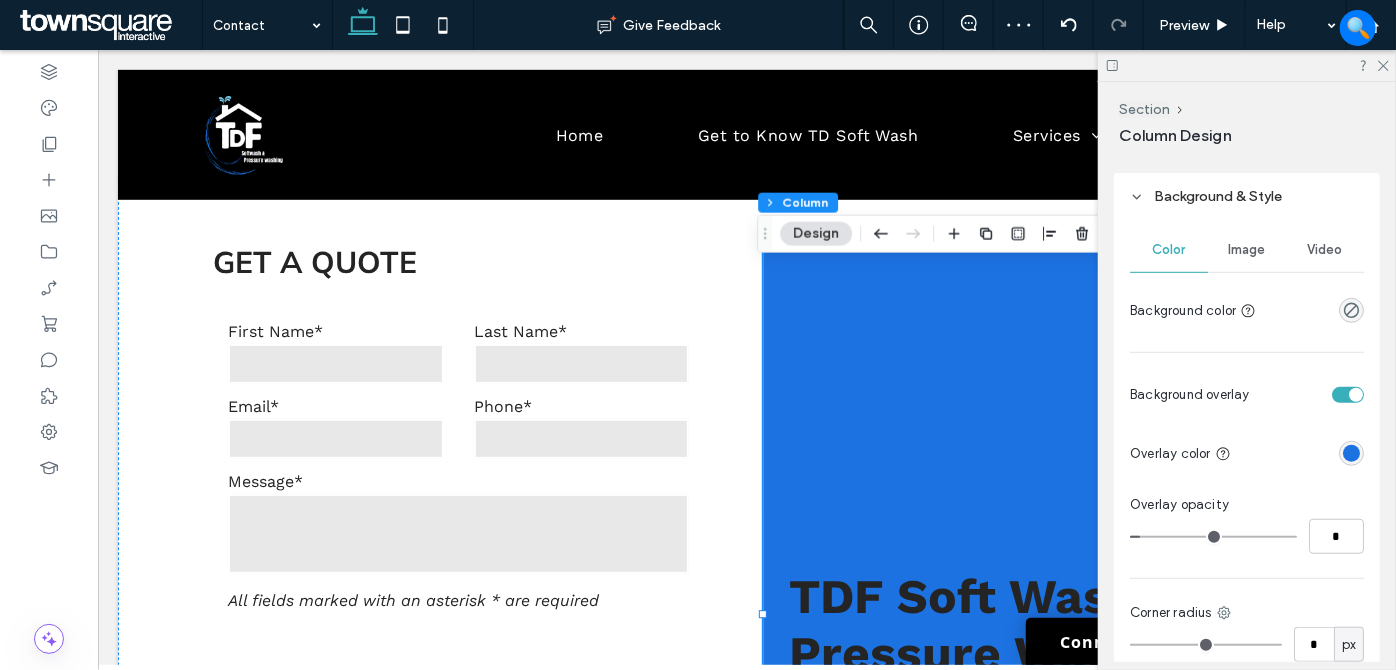 type on "*" 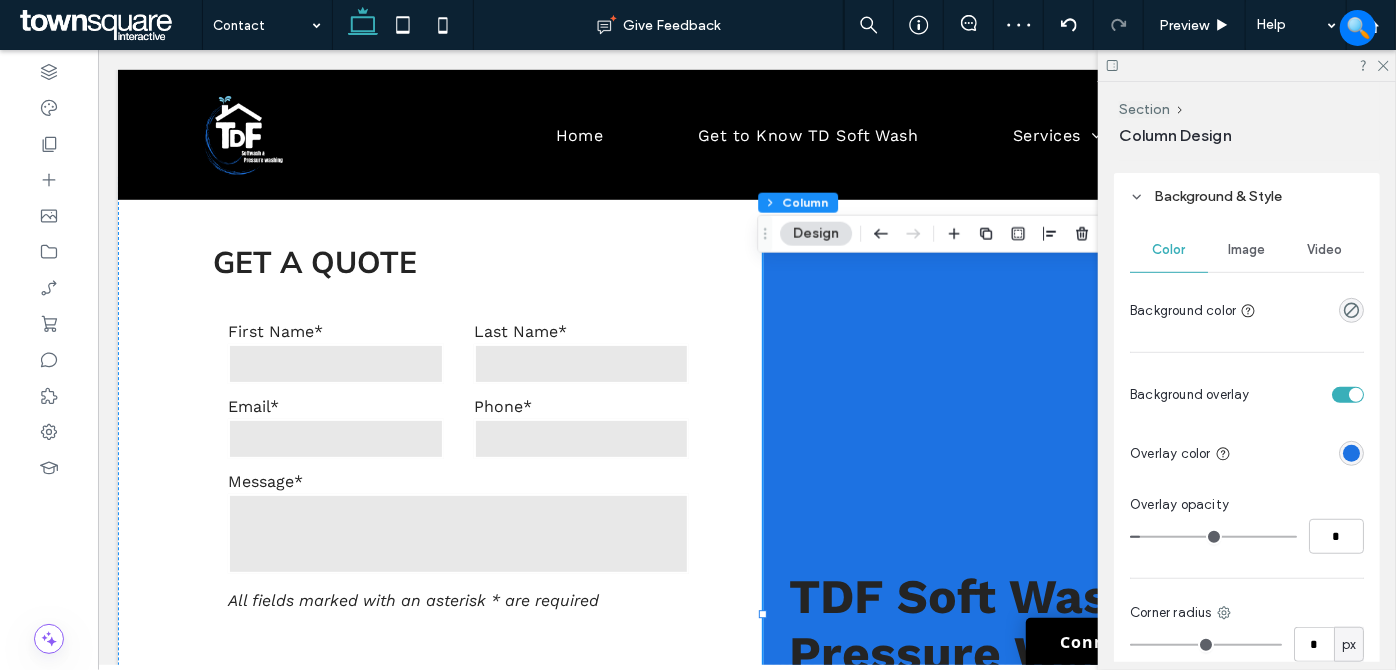 type on "*" 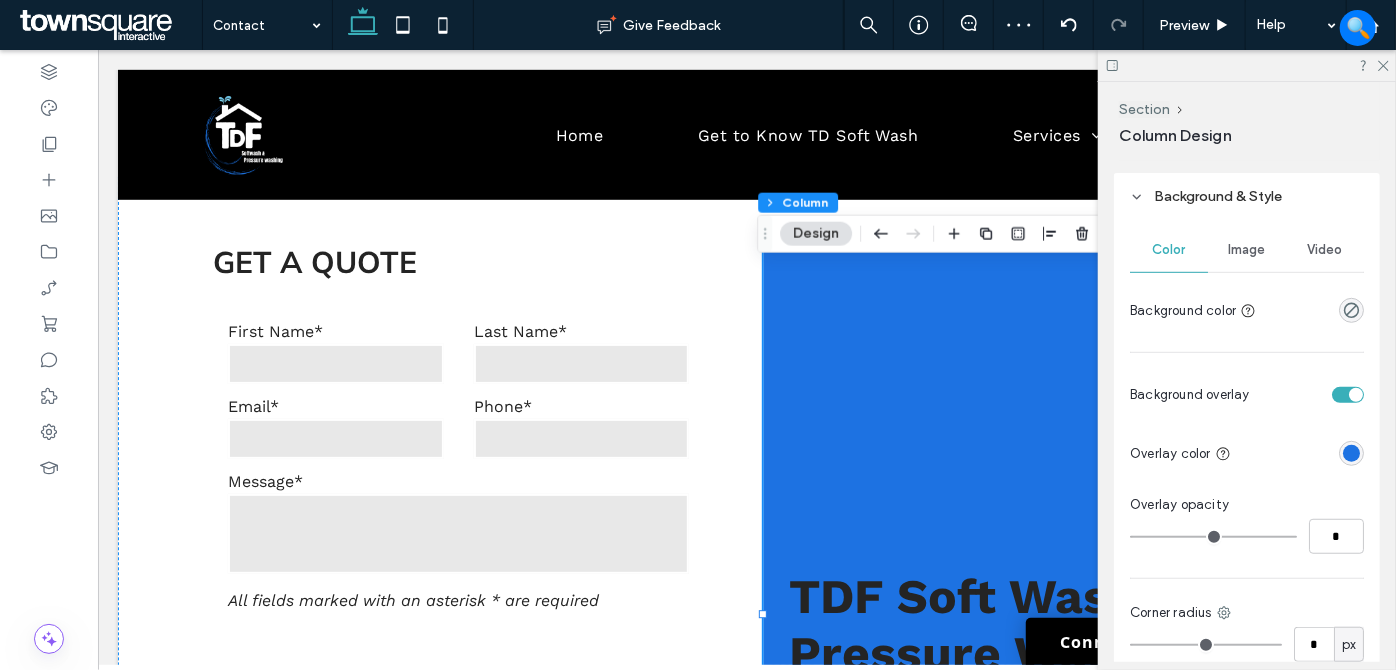 drag, startPoint x: 1194, startPoint y: 537, endPoint x: 1136, endPoint y: 534, distance: 58.077534 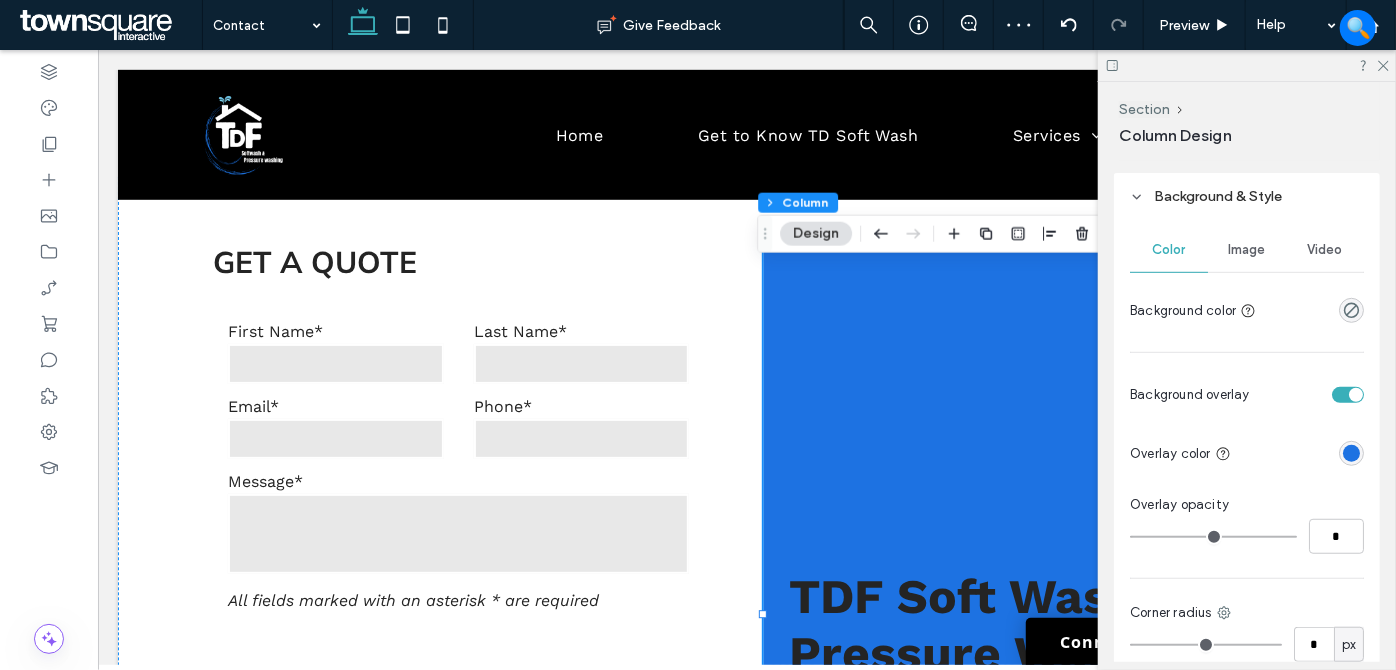 click at bounding box center (1213, 537) 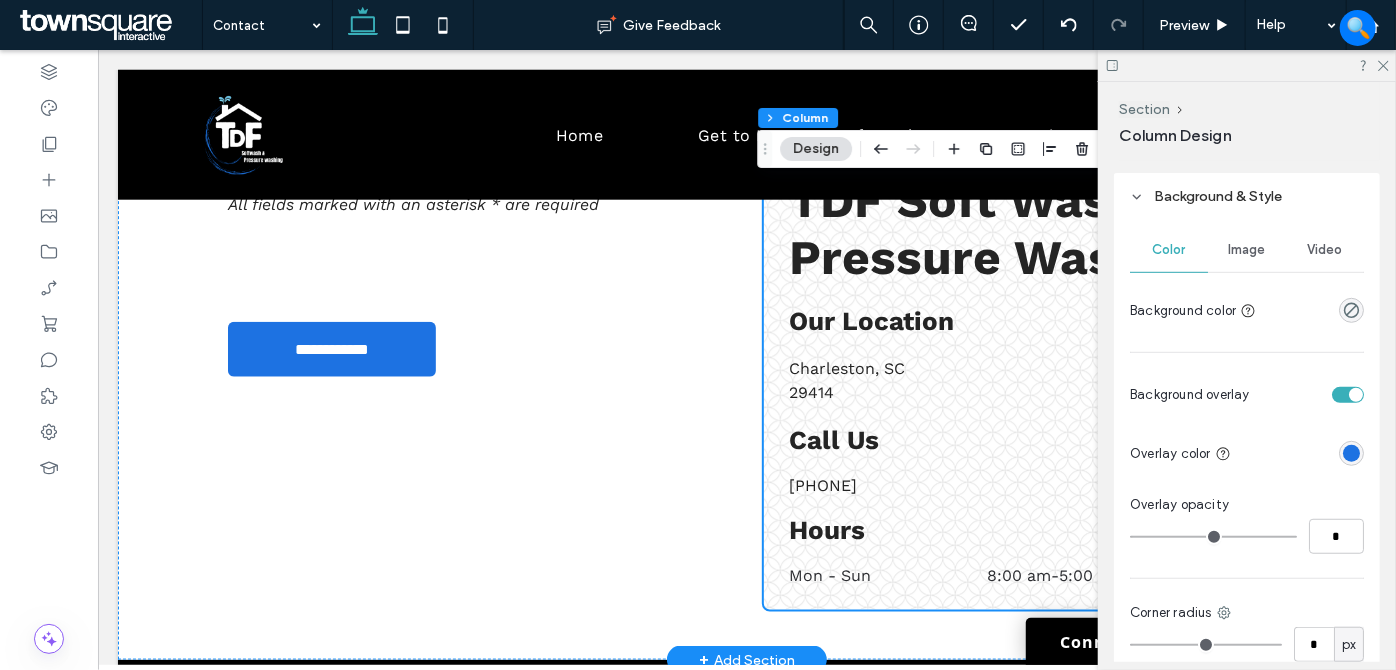 scroll, scrollTop: 1000, scrollLeft: 0, axis: vertical 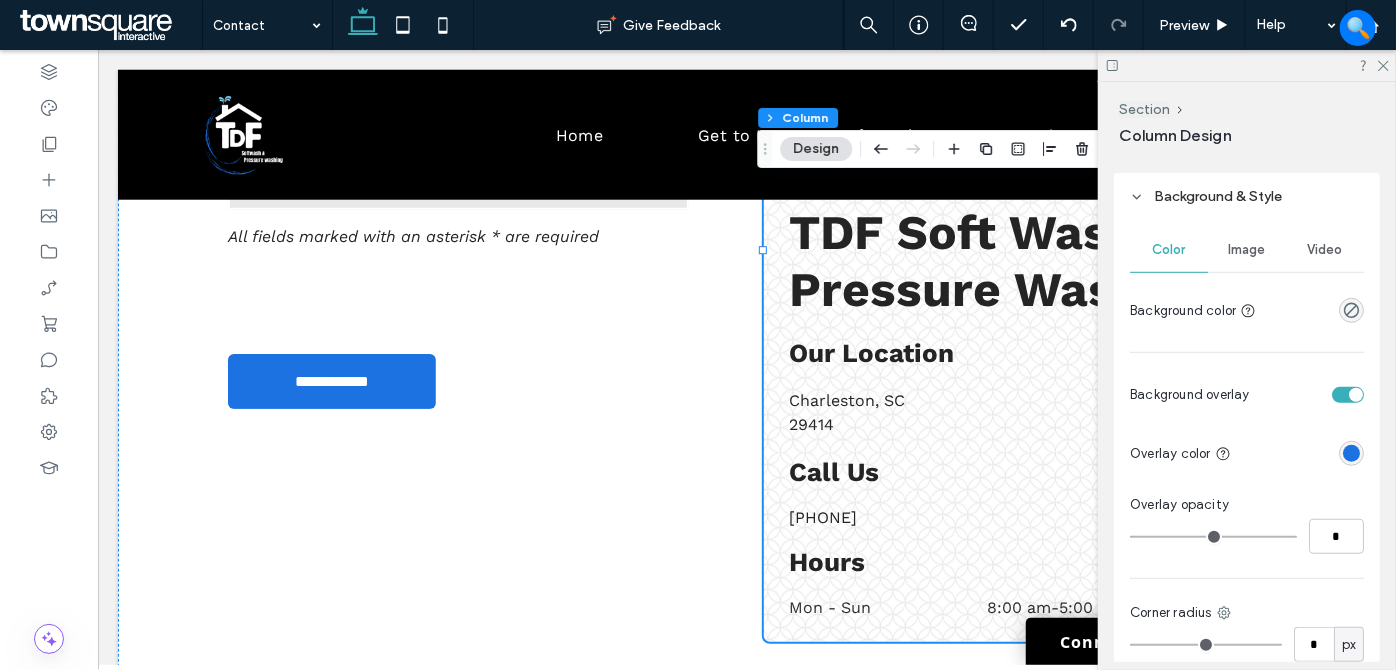 type on "*" 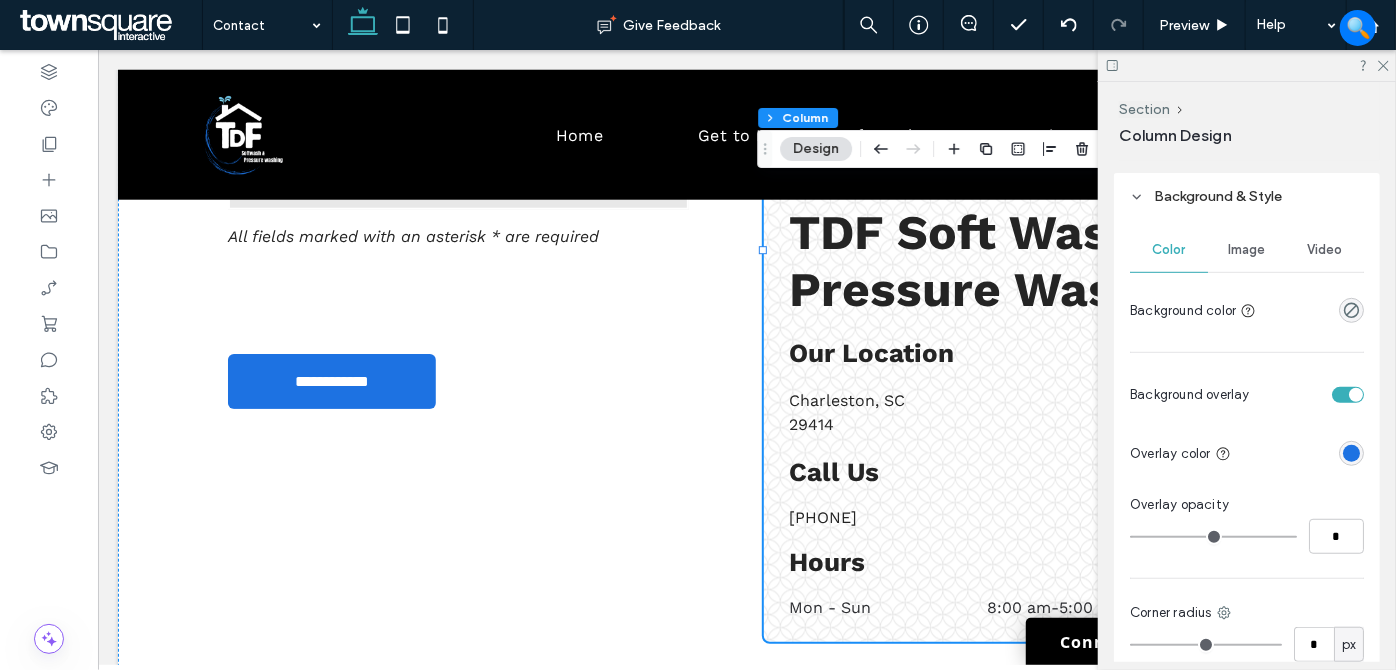type on "*" 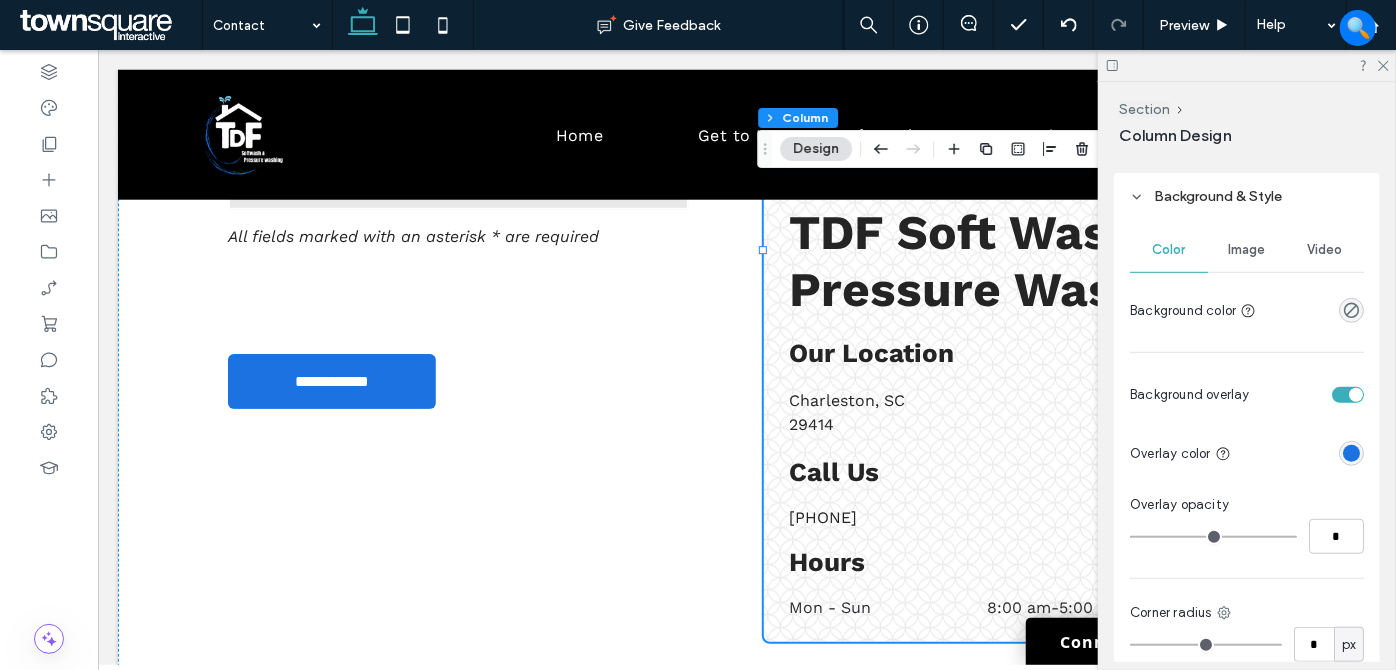 type on "*" 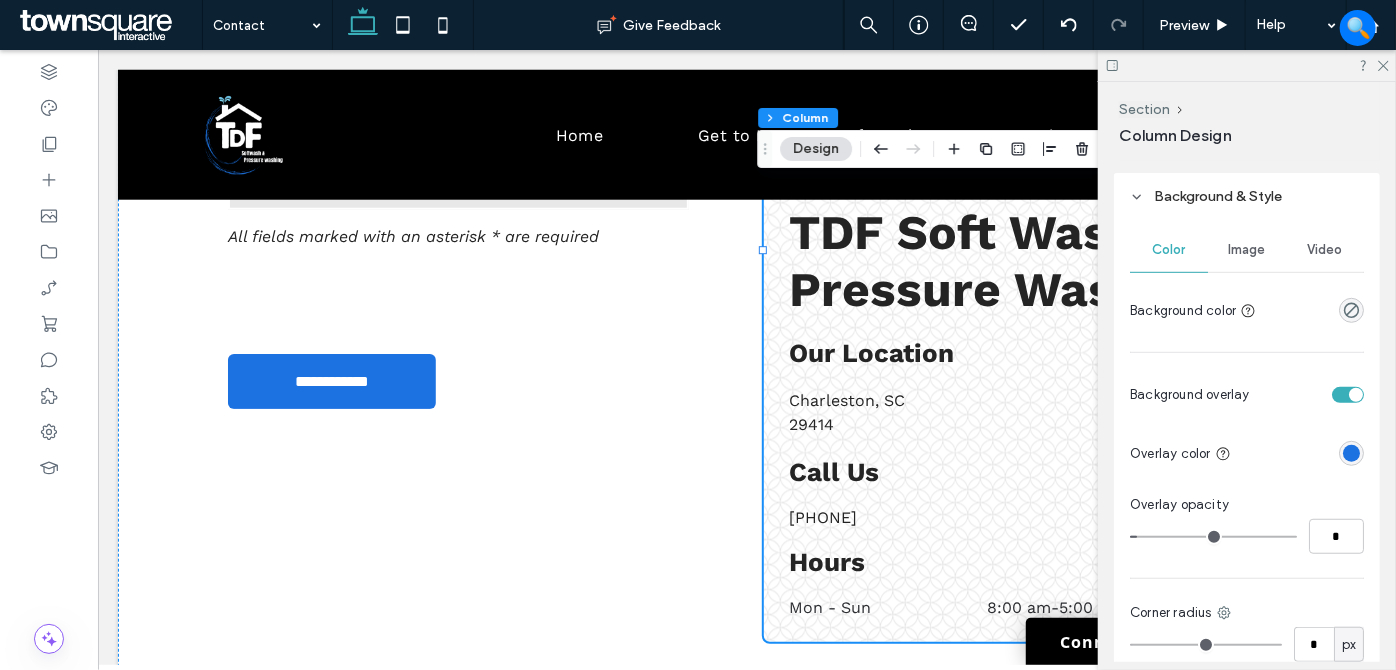 click at bounding box center [1213, 537] 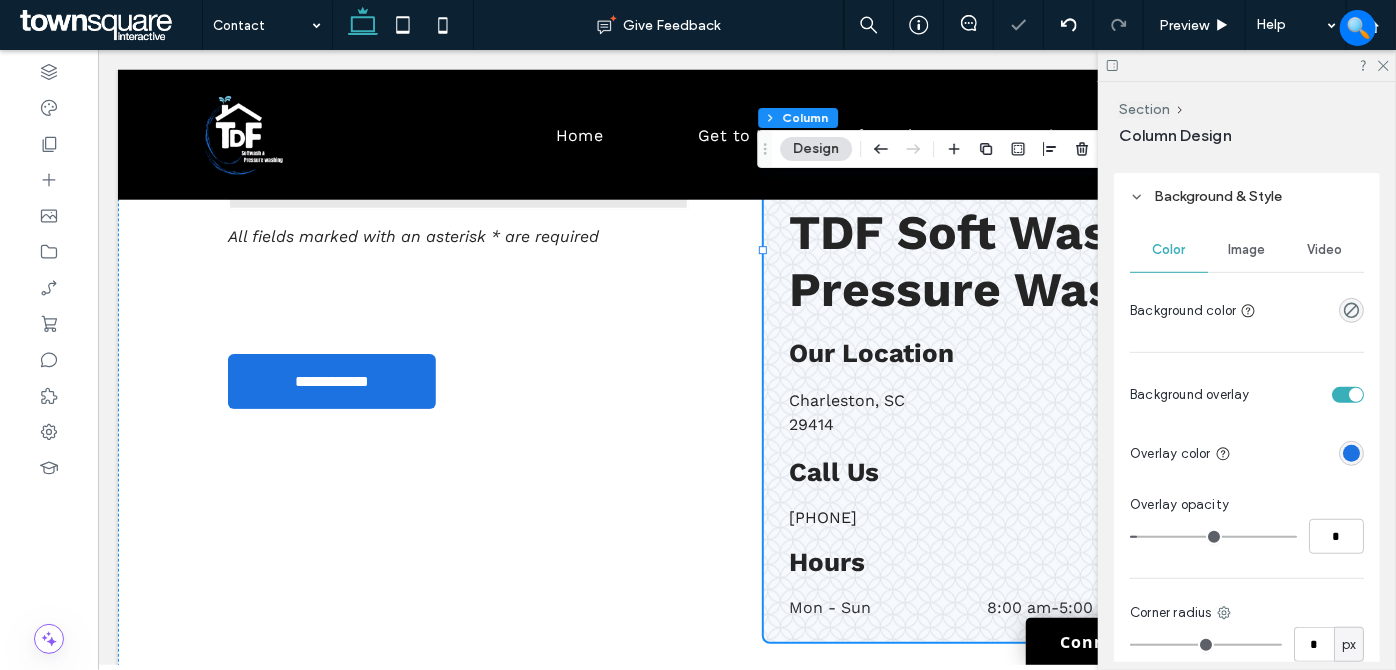 type on "*" 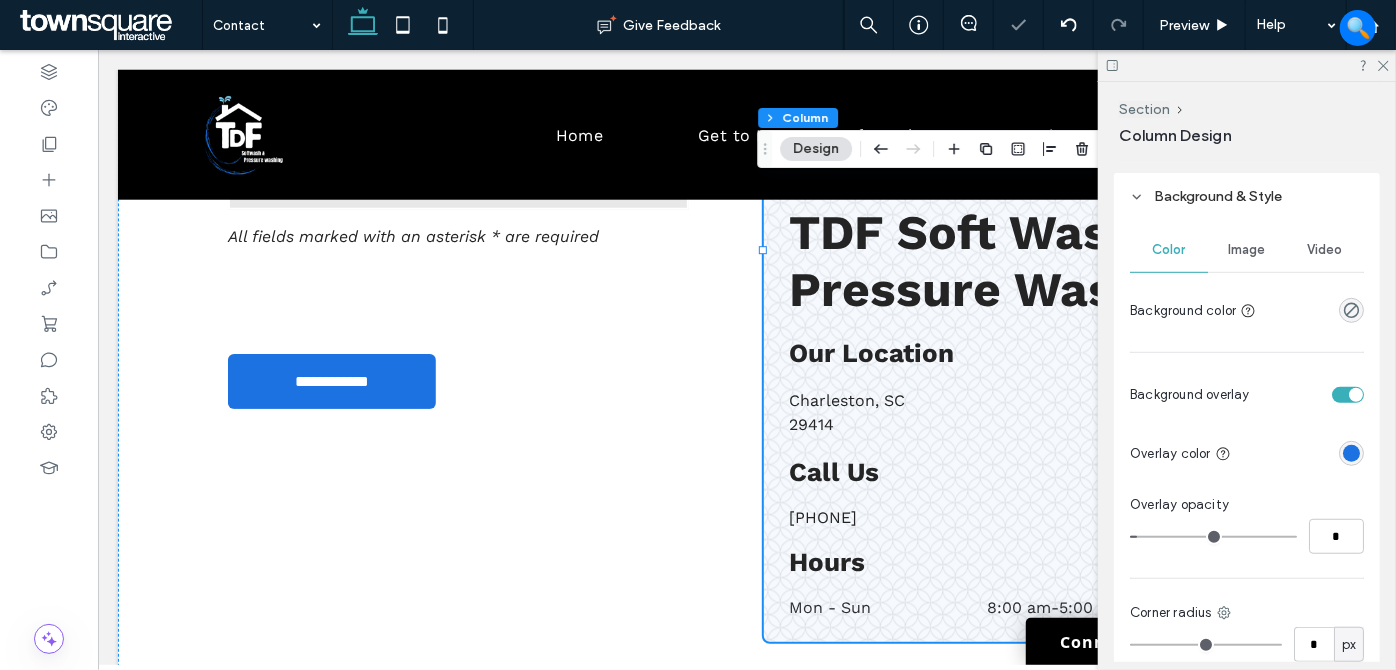 type on "*" 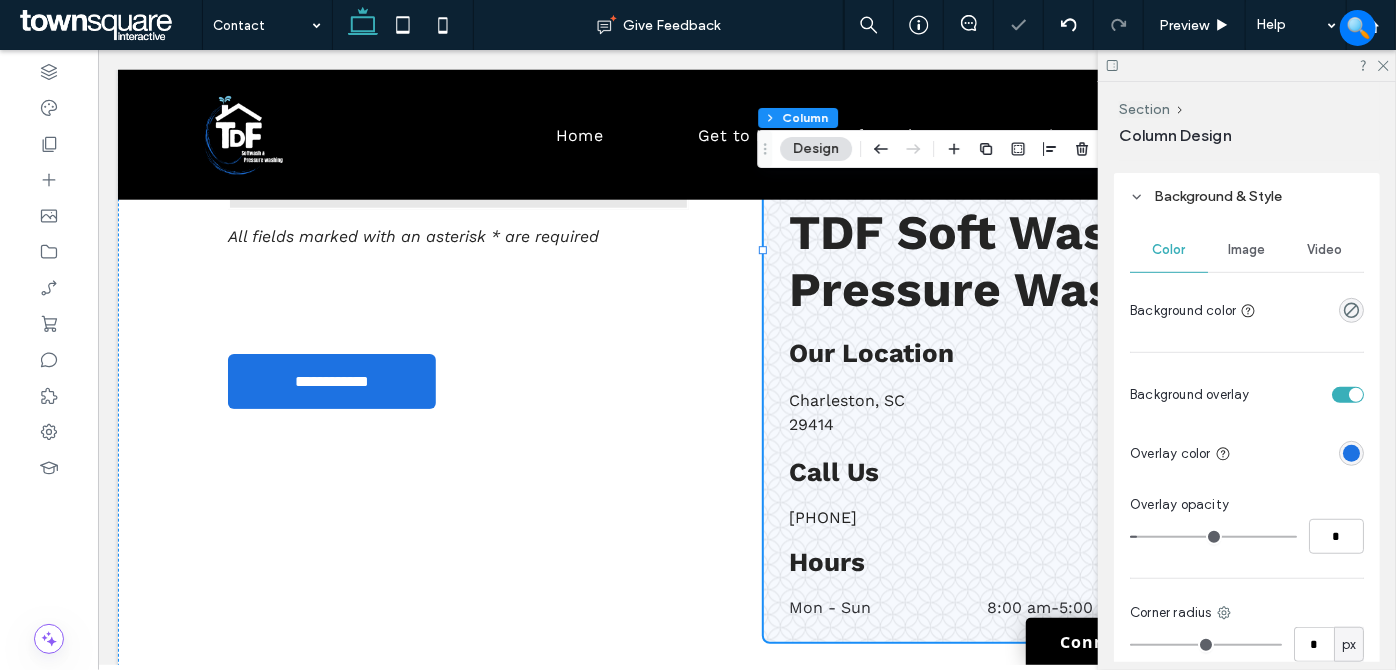 type on "**" 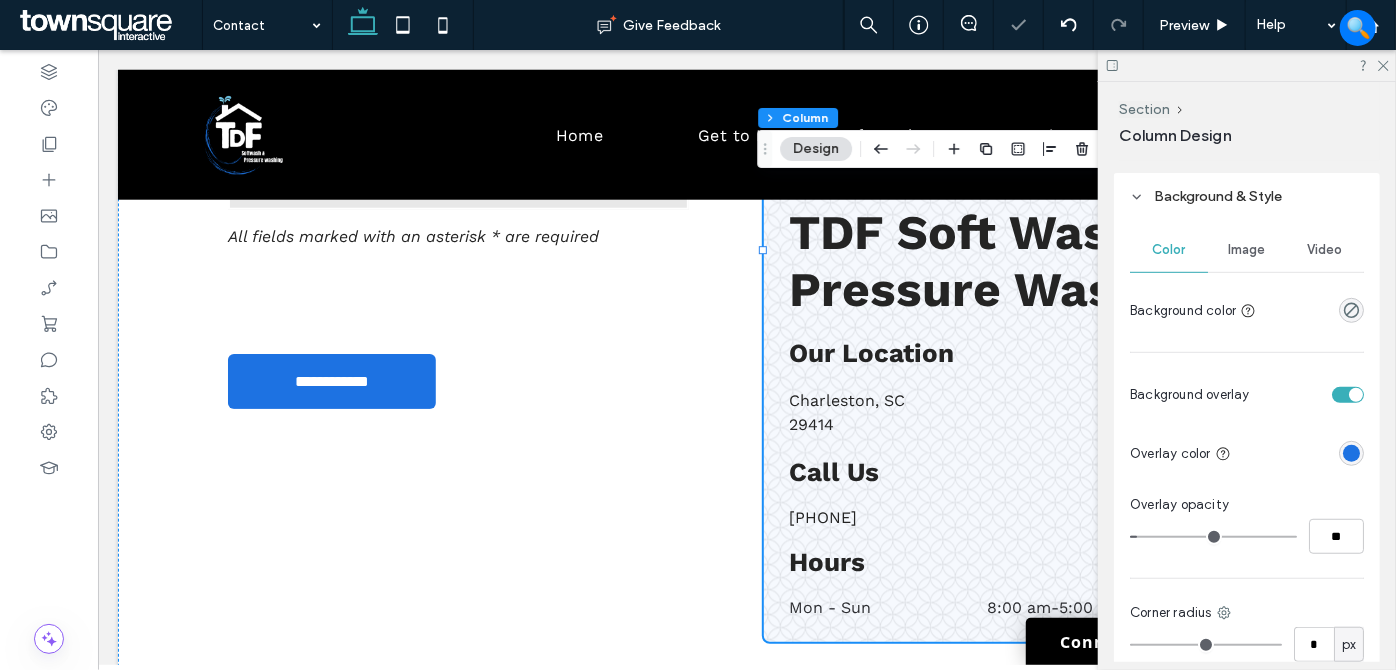 type on "**" 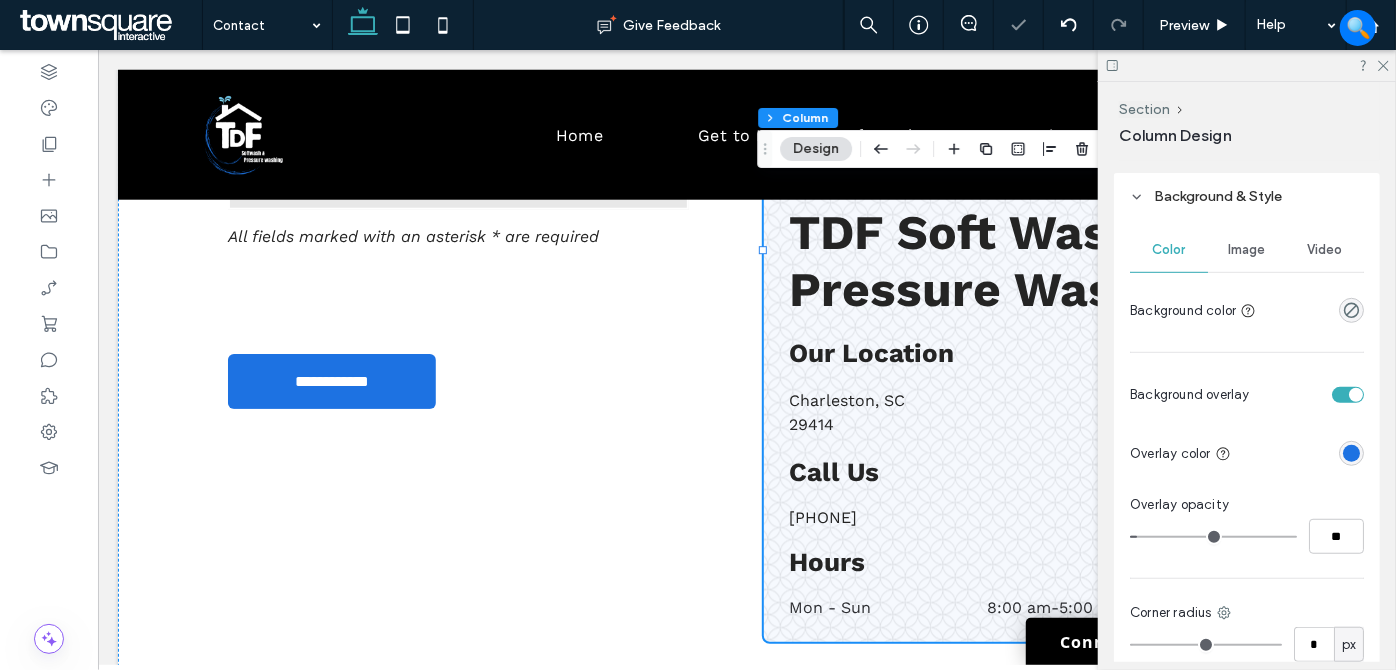 type on "**" 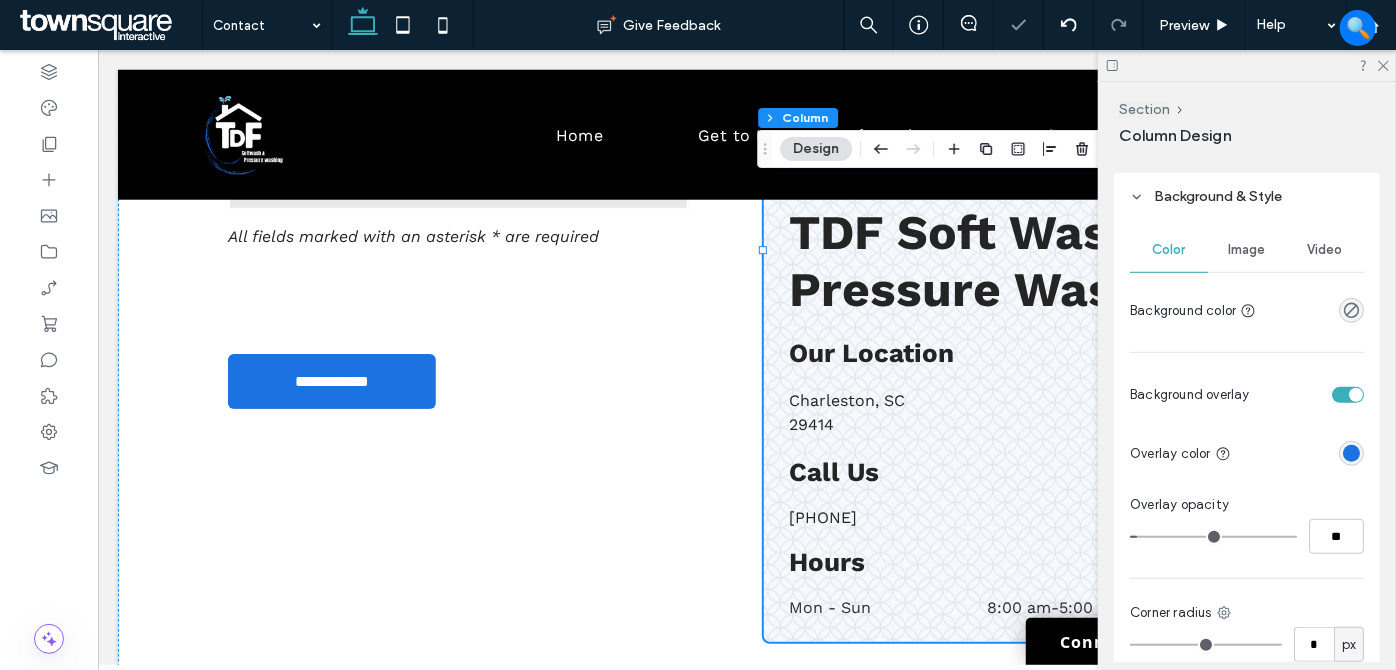 type on "**" 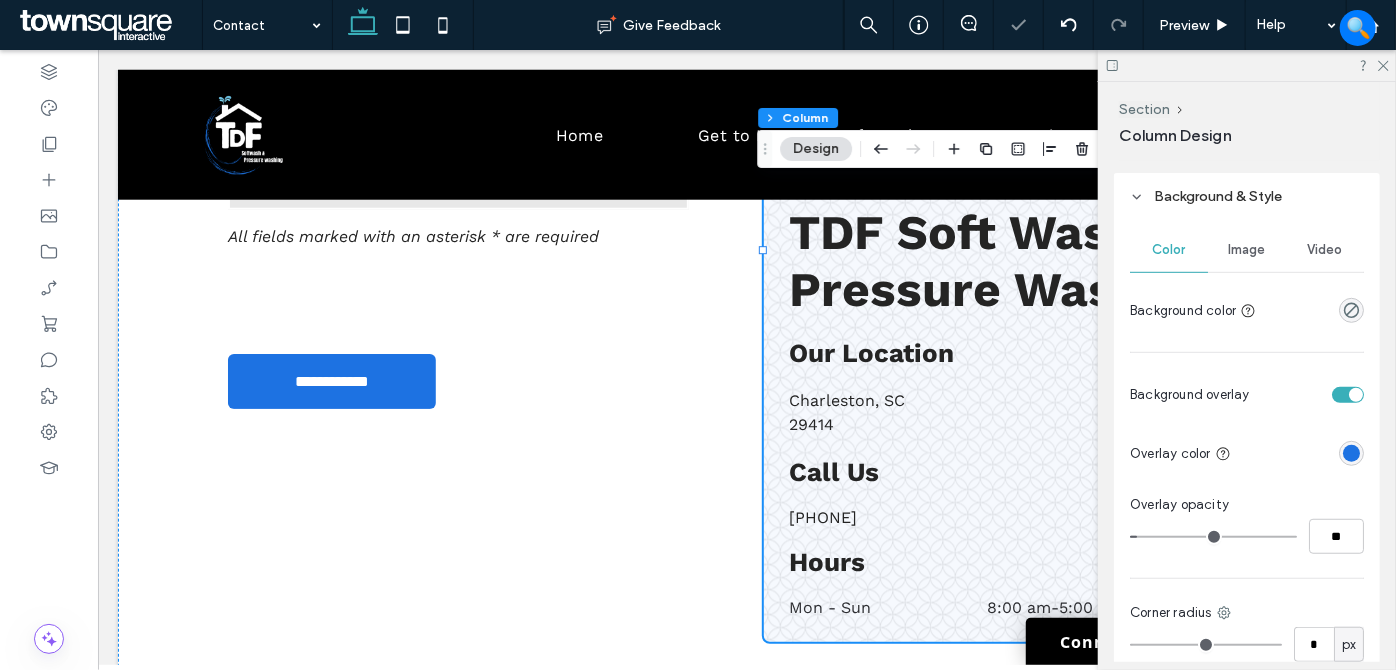 type on "**" 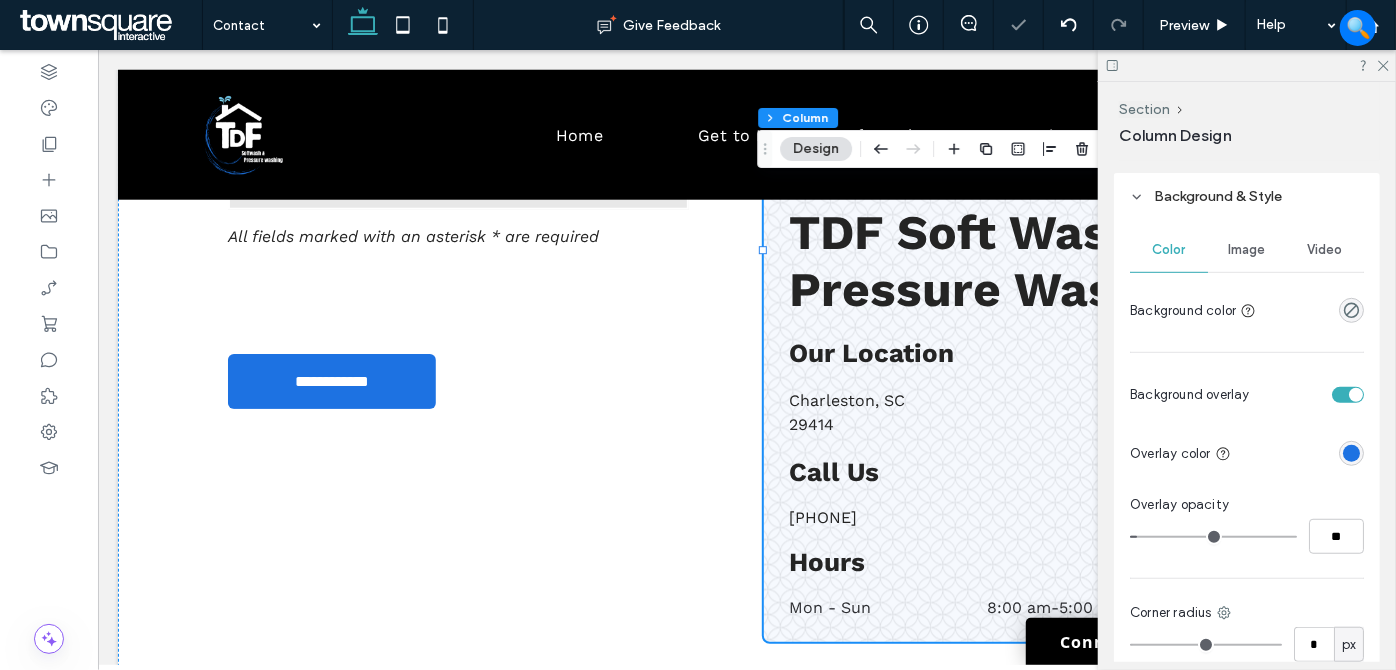 type on "**" 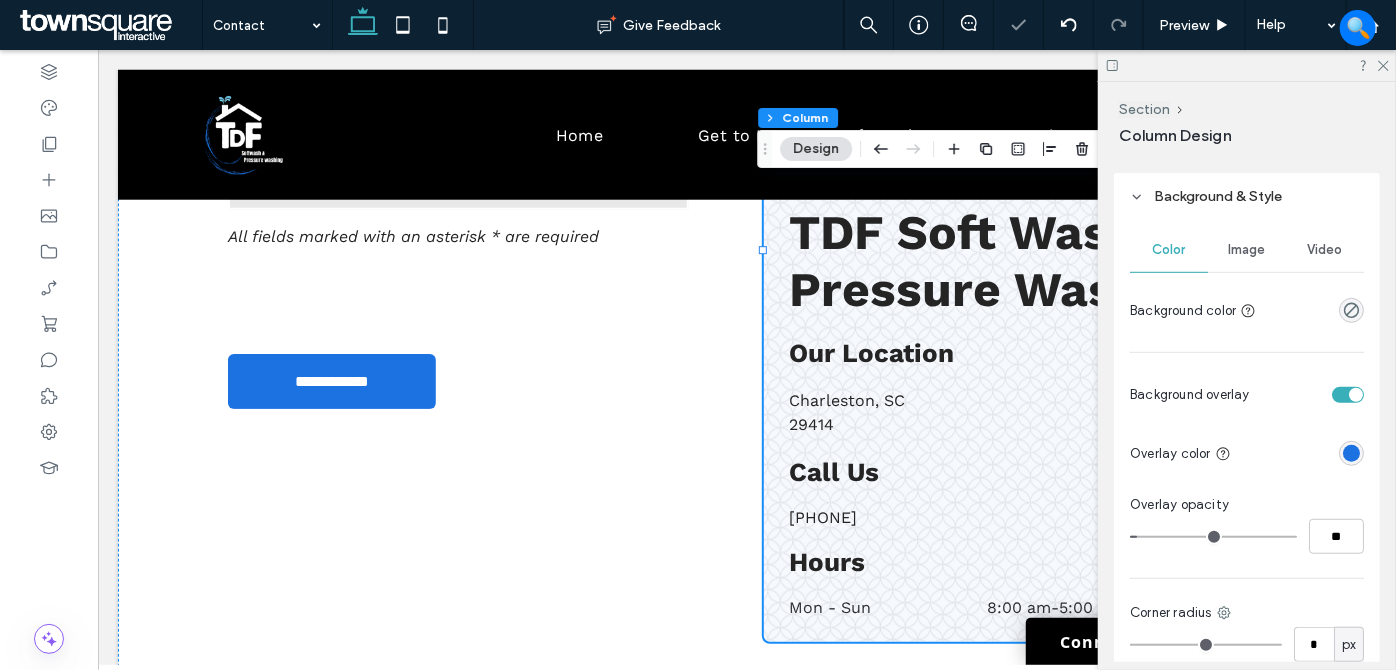 type on "**" 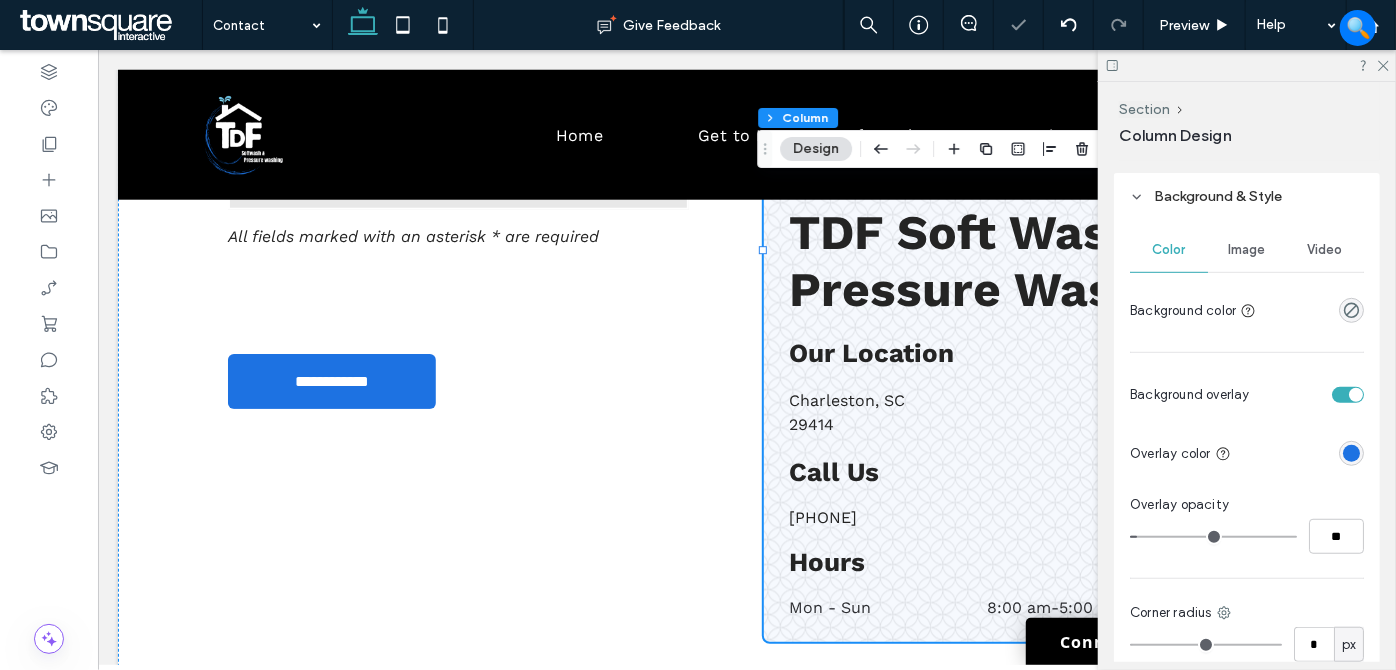 type on "**" 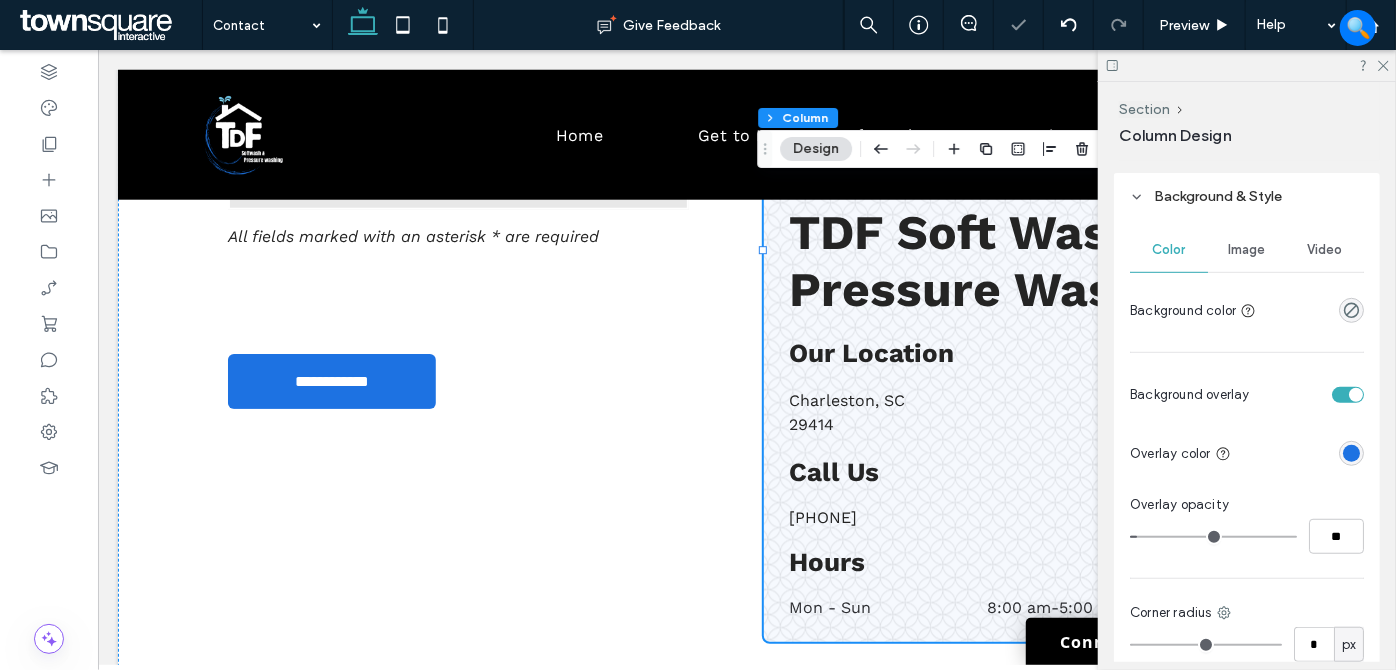 type on "**" 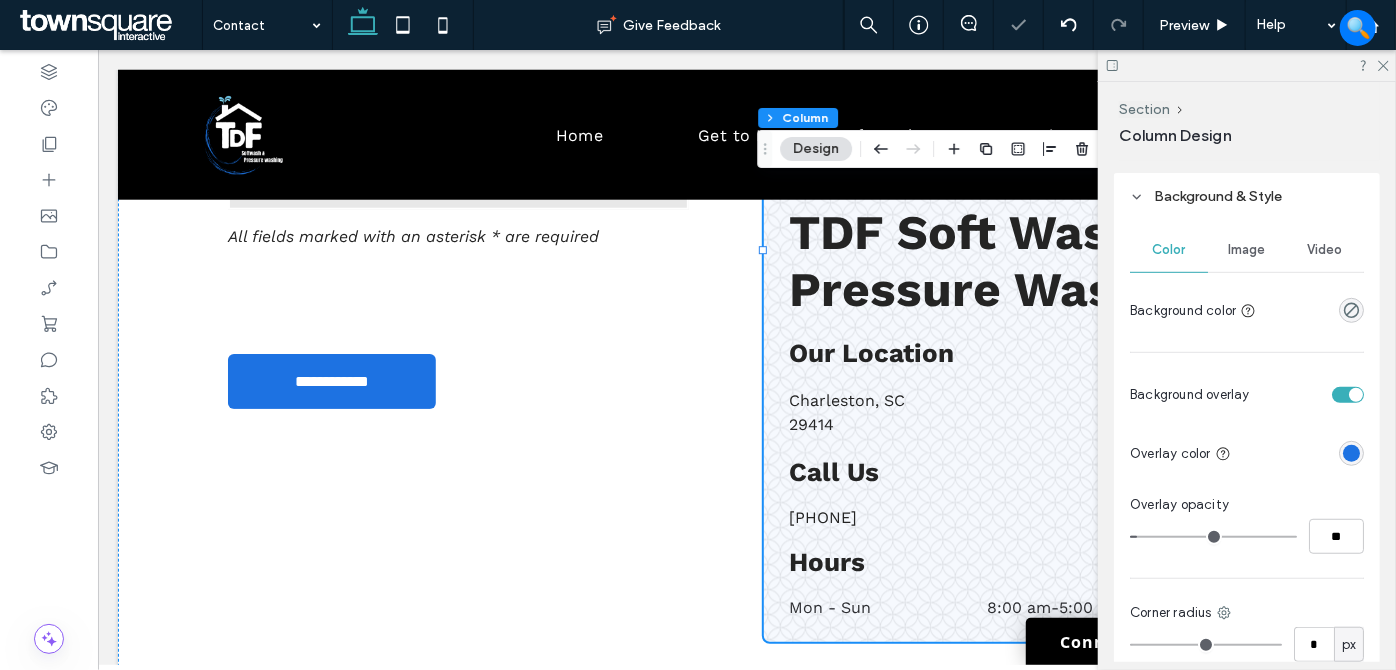 type on "**" 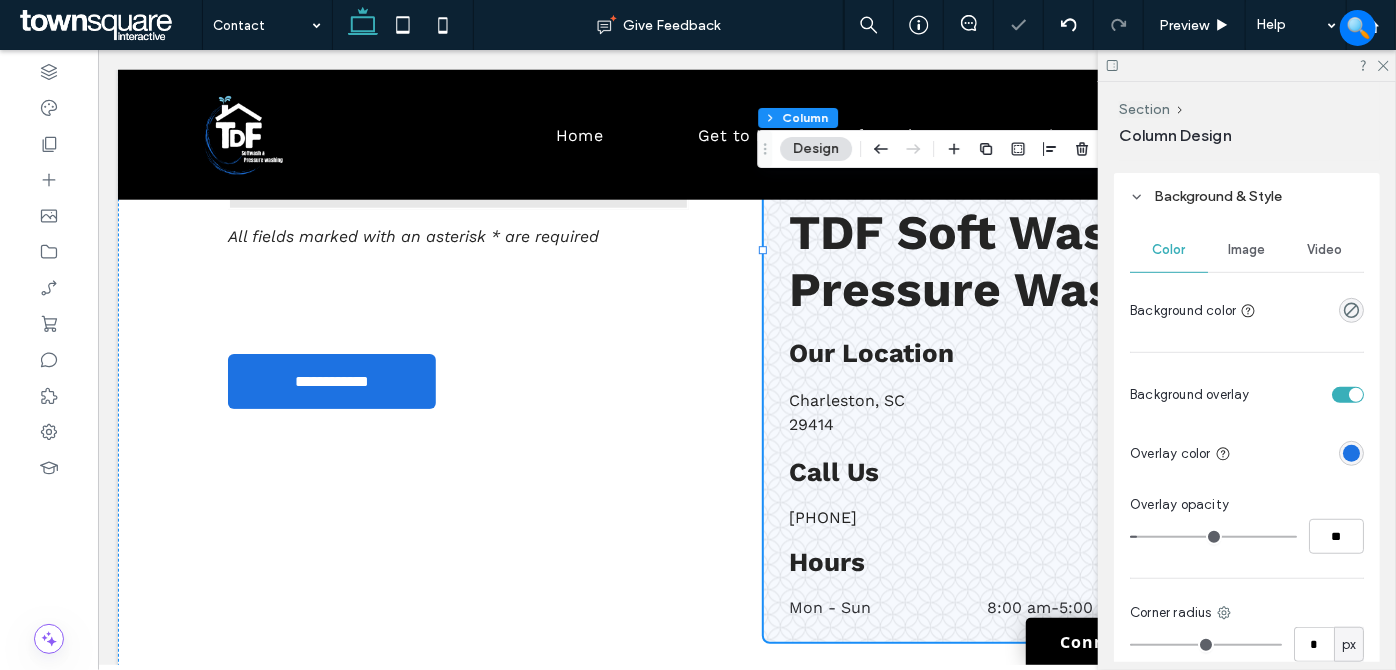 type on "**" 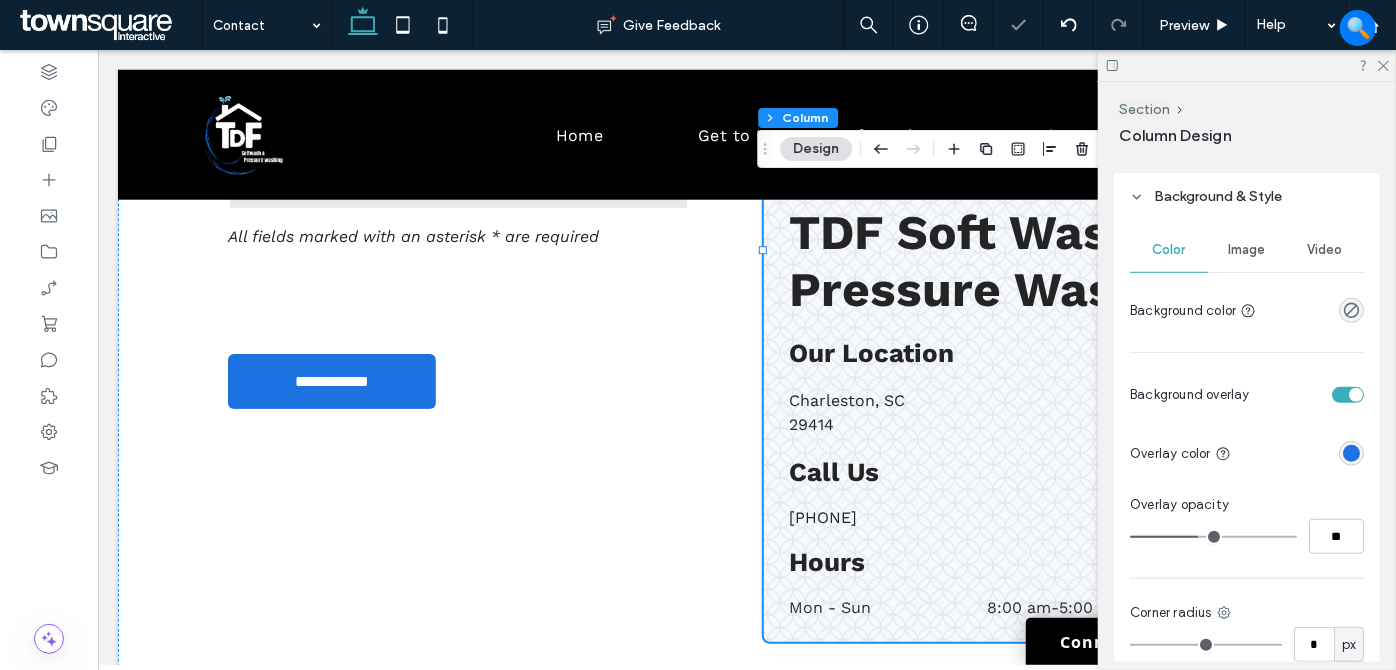 type on "**" 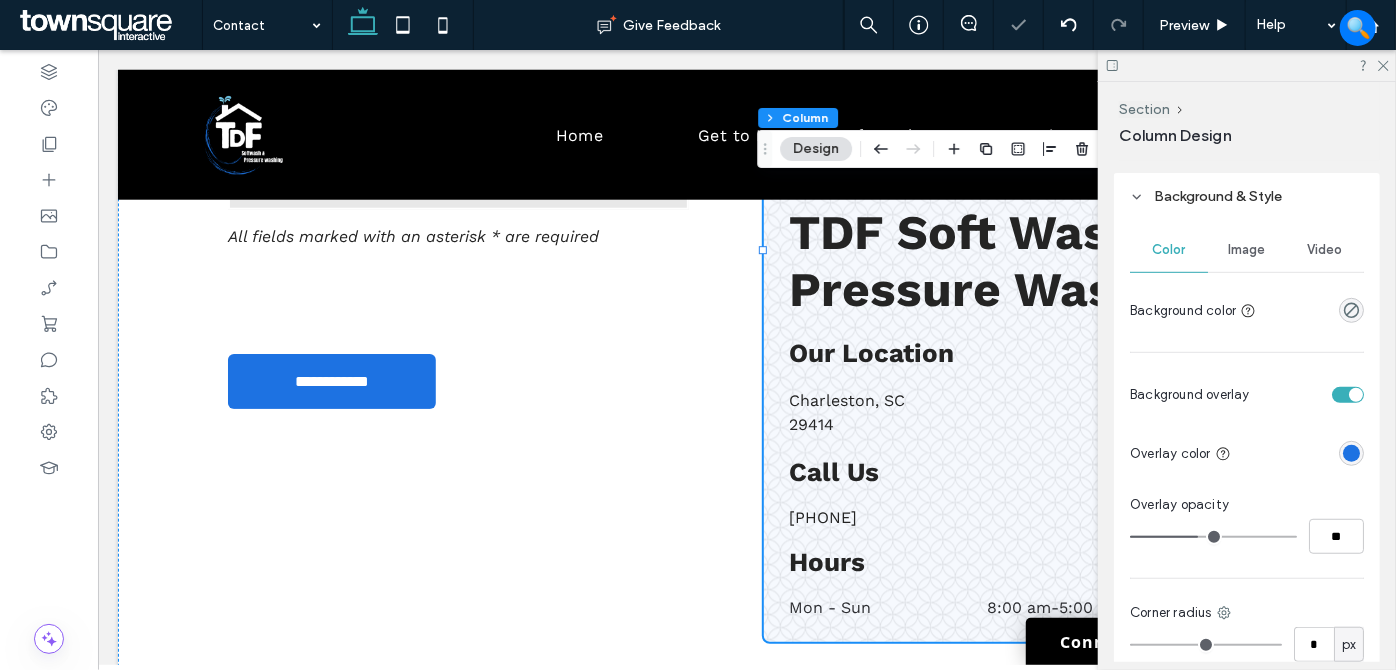 type on "**" 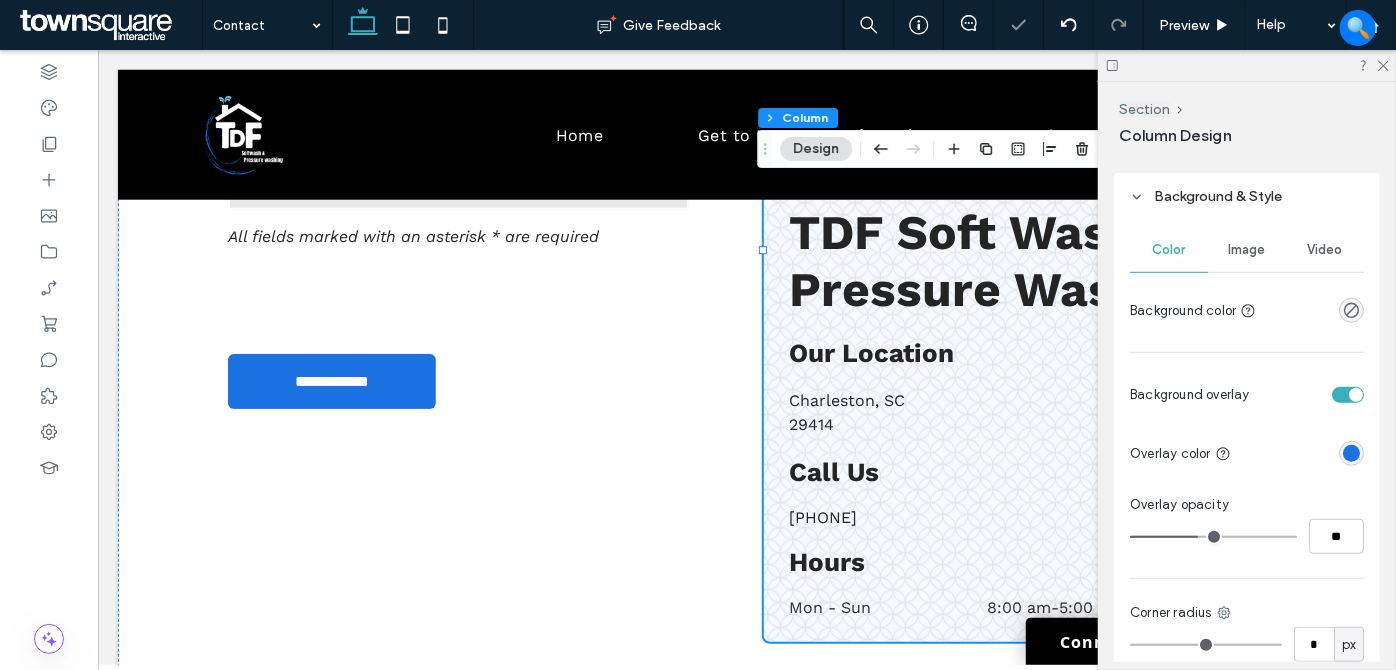 type on "**" 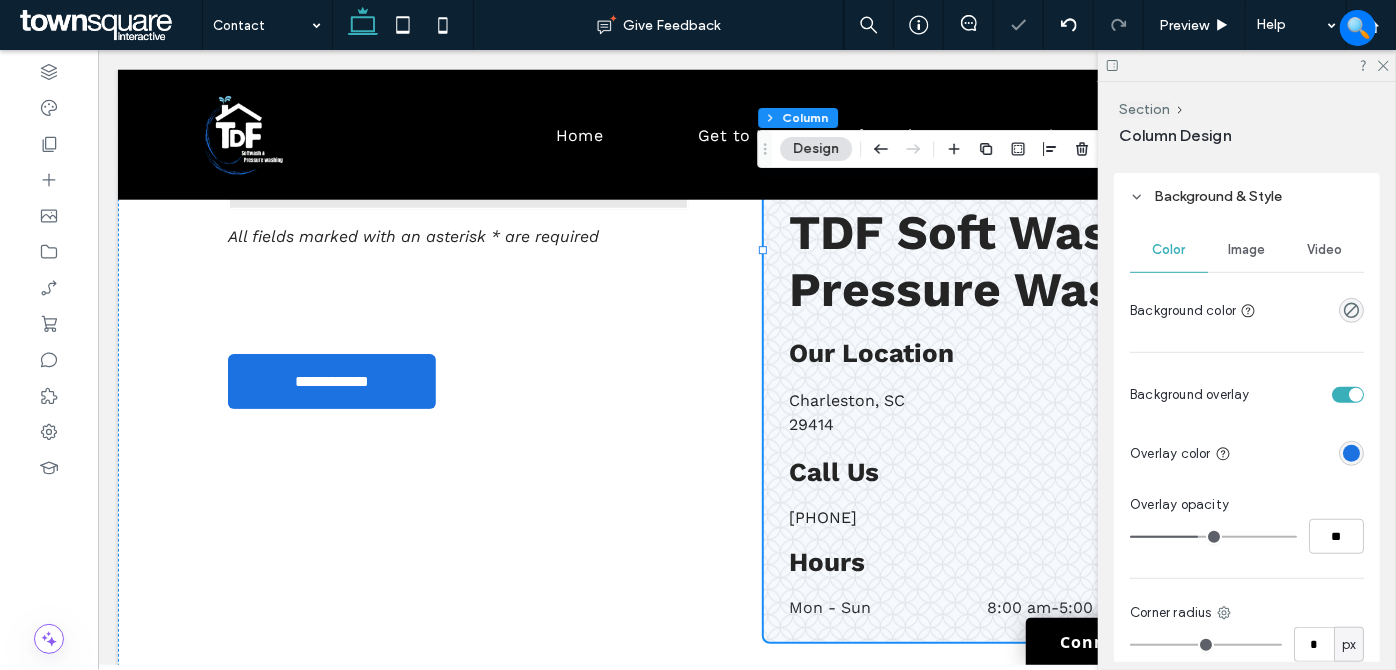 type on "**" 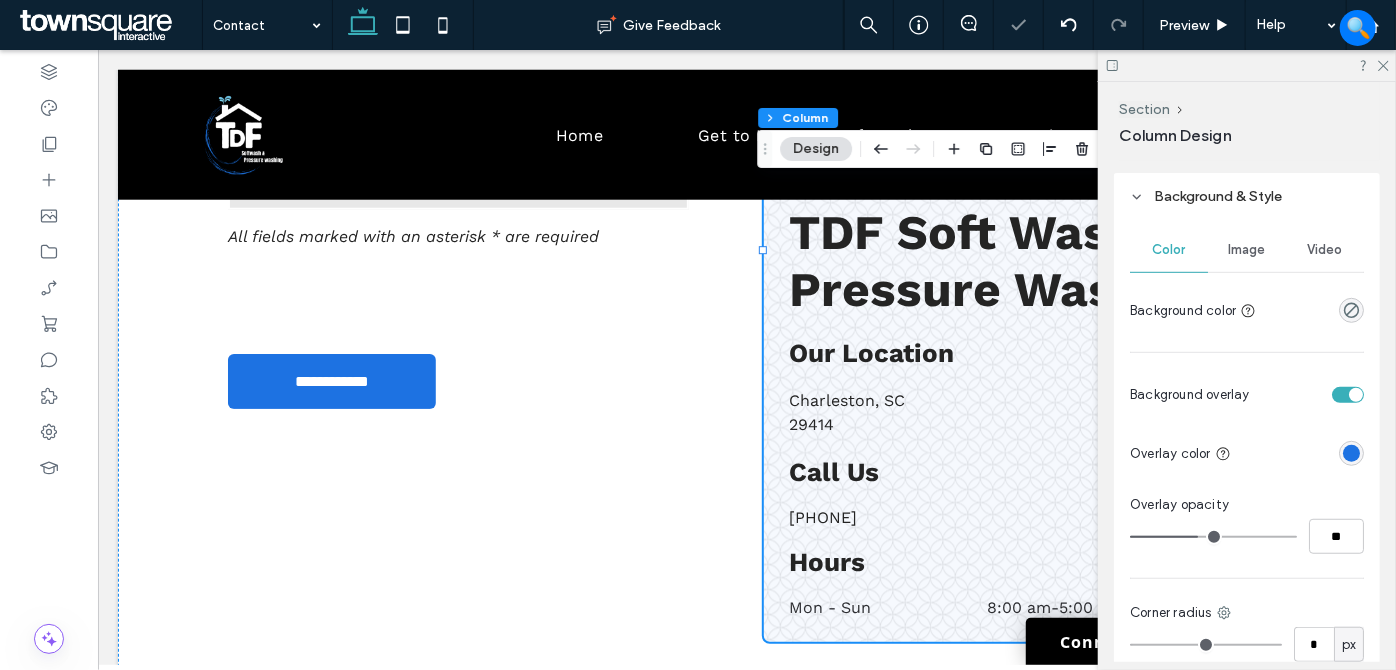 type on "**" 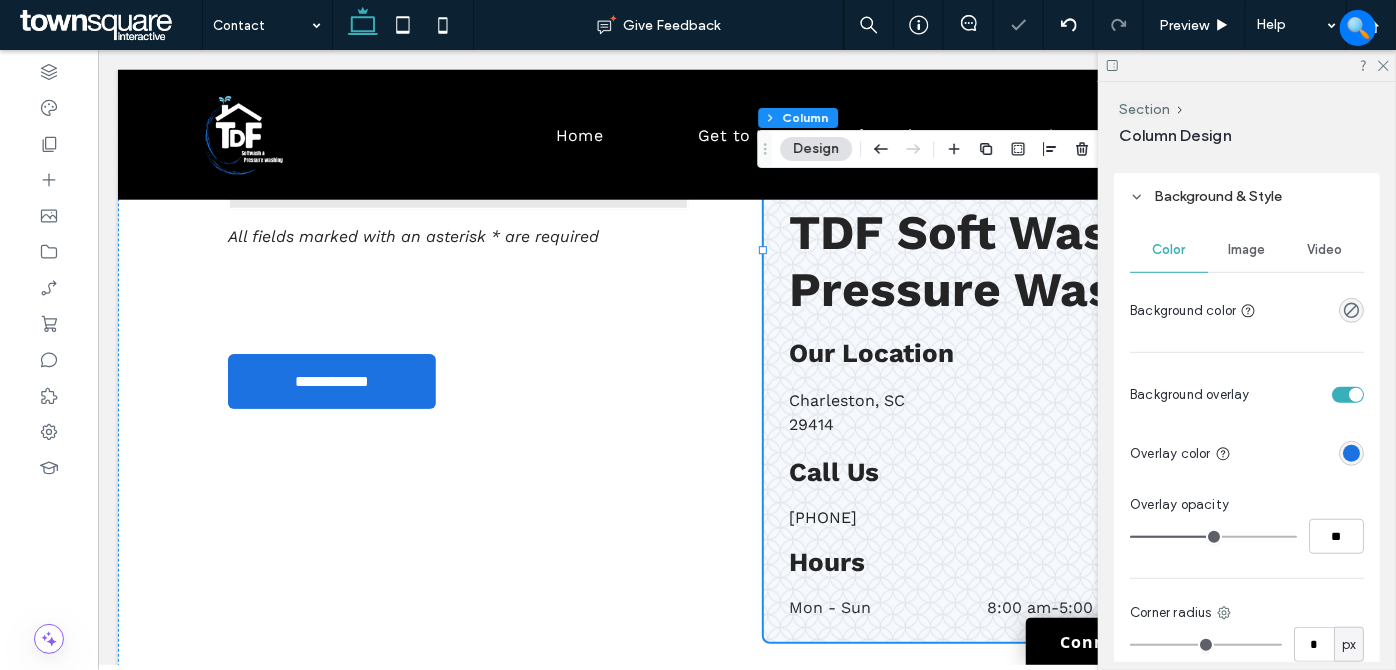type on "**" 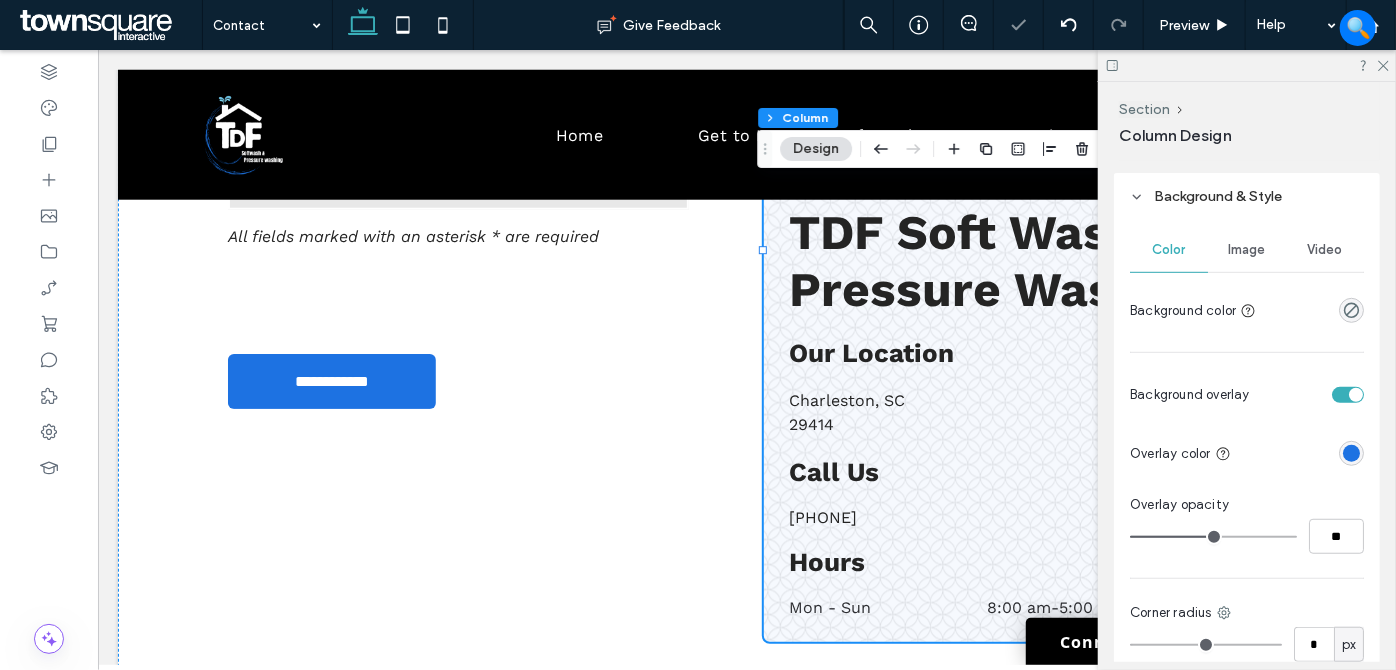 type on "**" 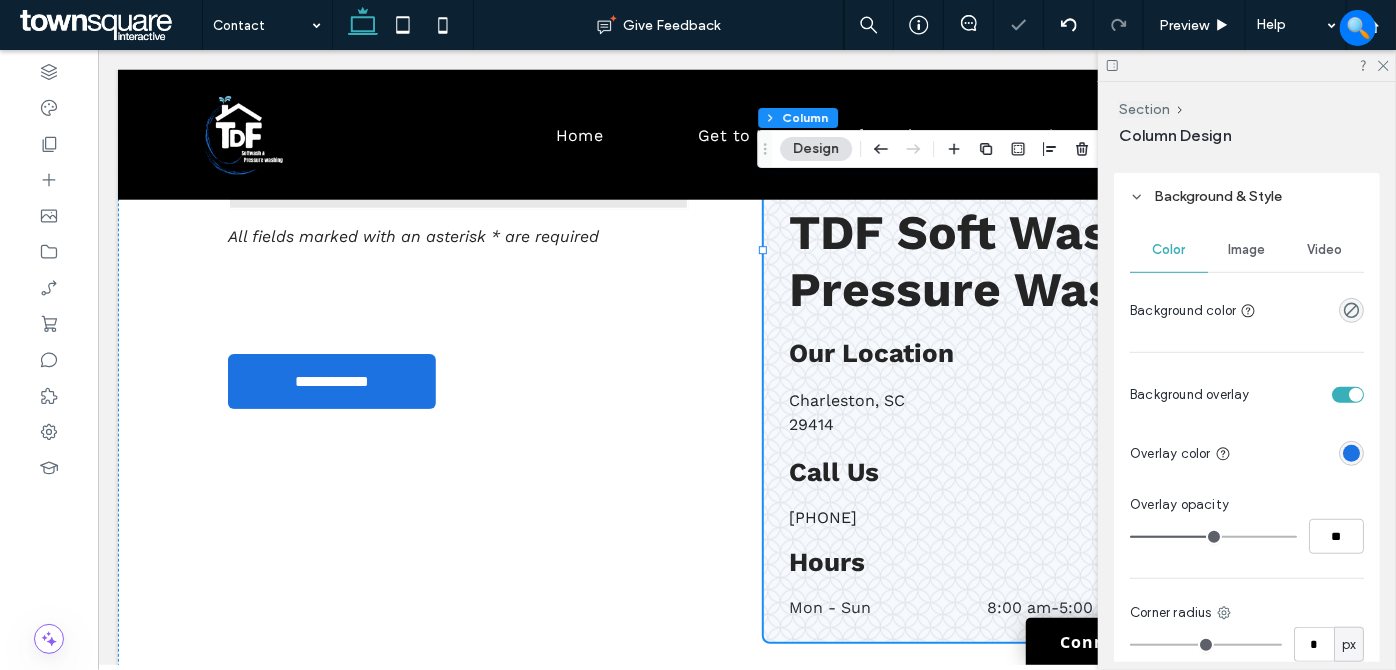 type on "**" 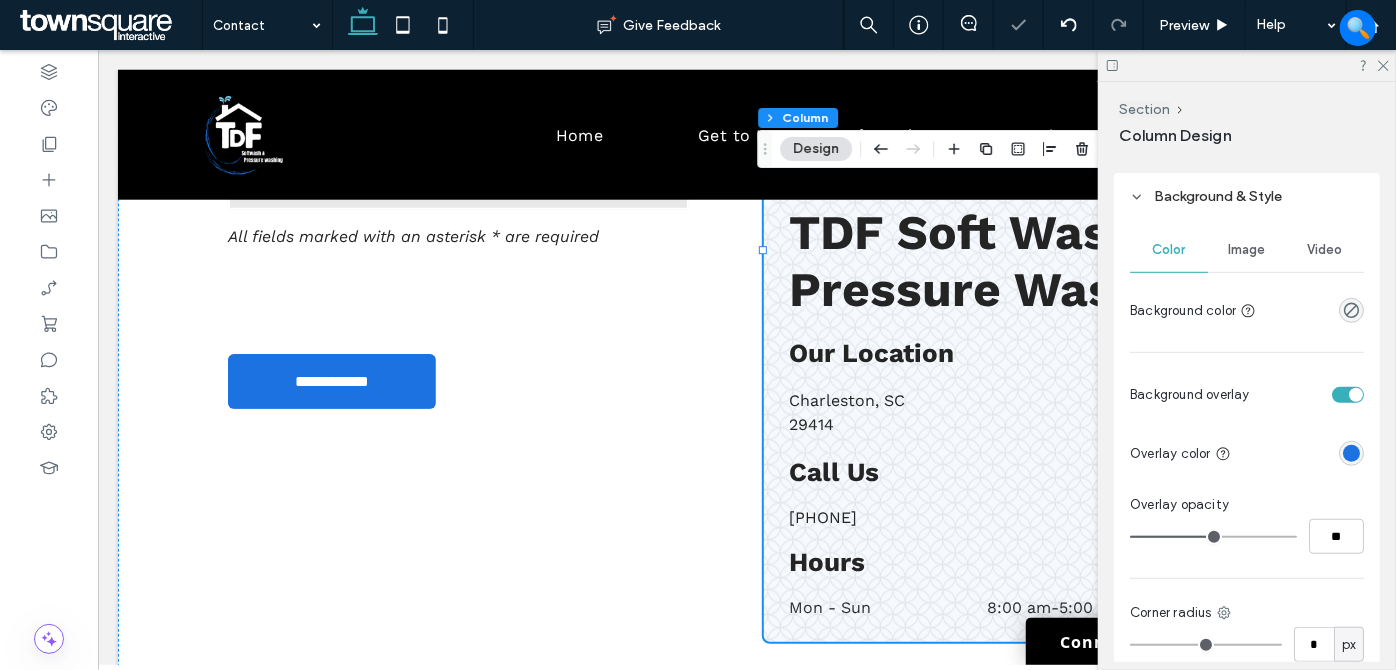 type on "**" 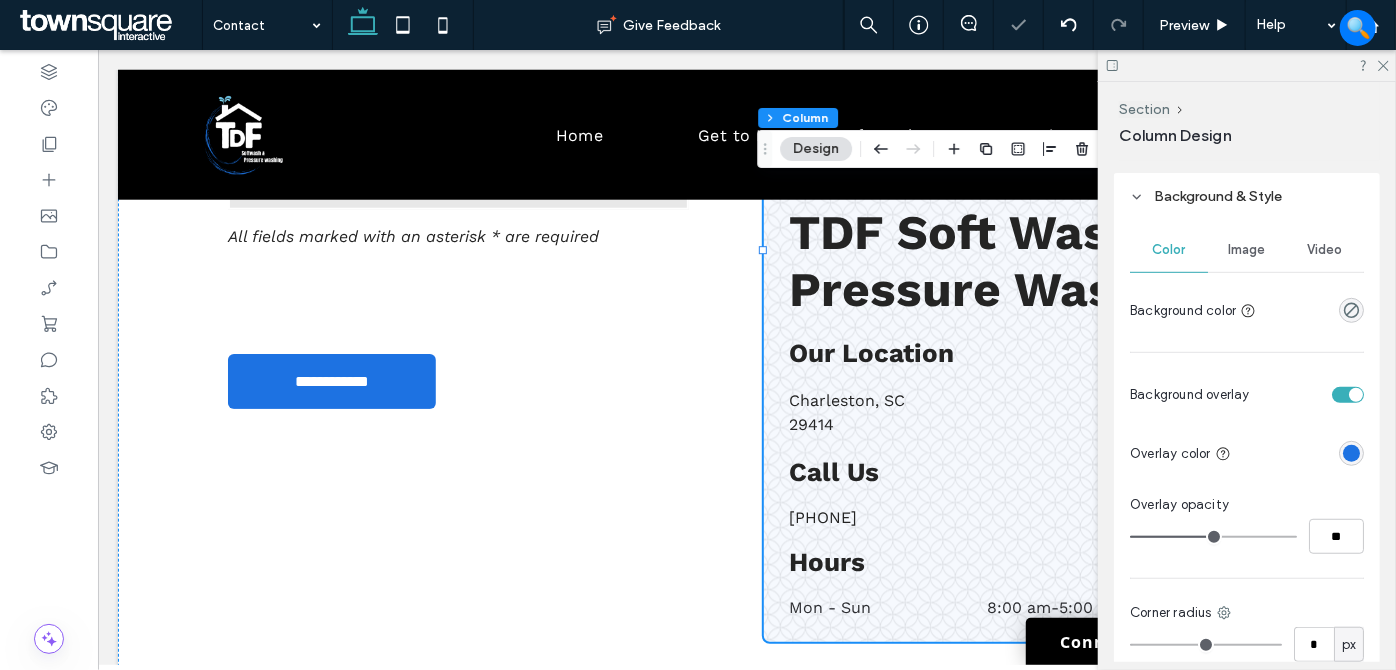 type on "**" 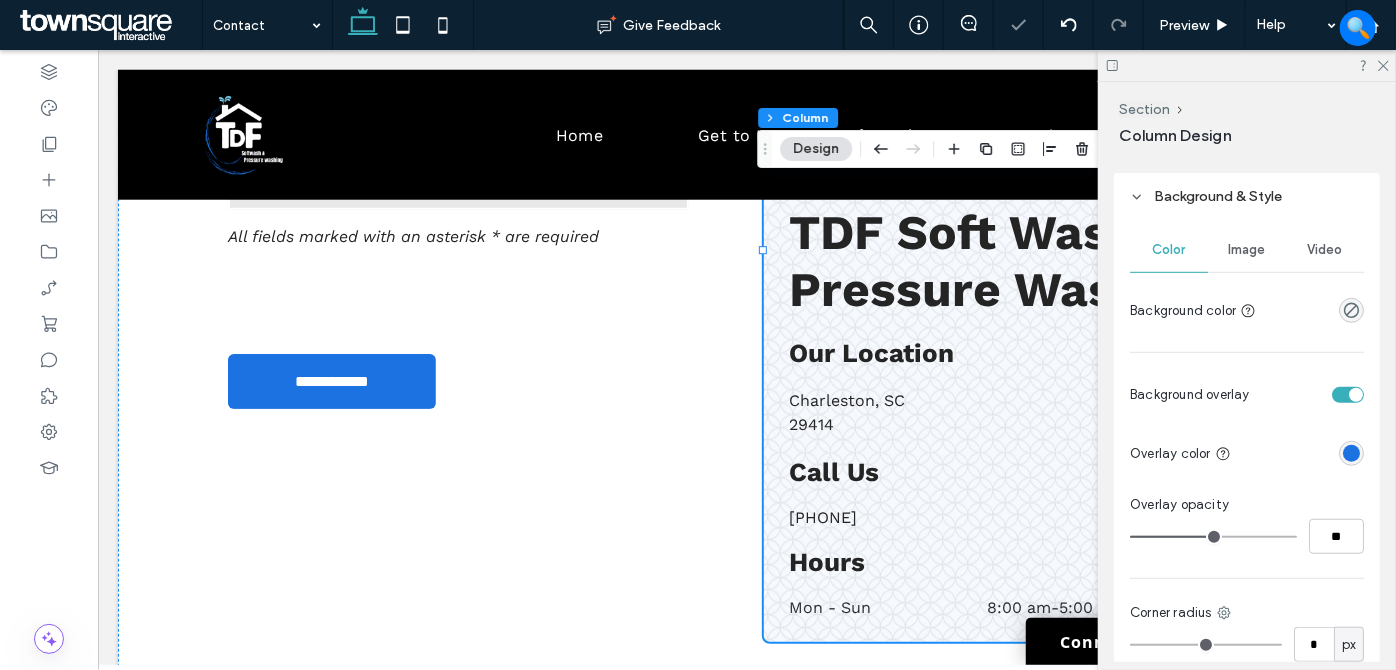 type on "**" 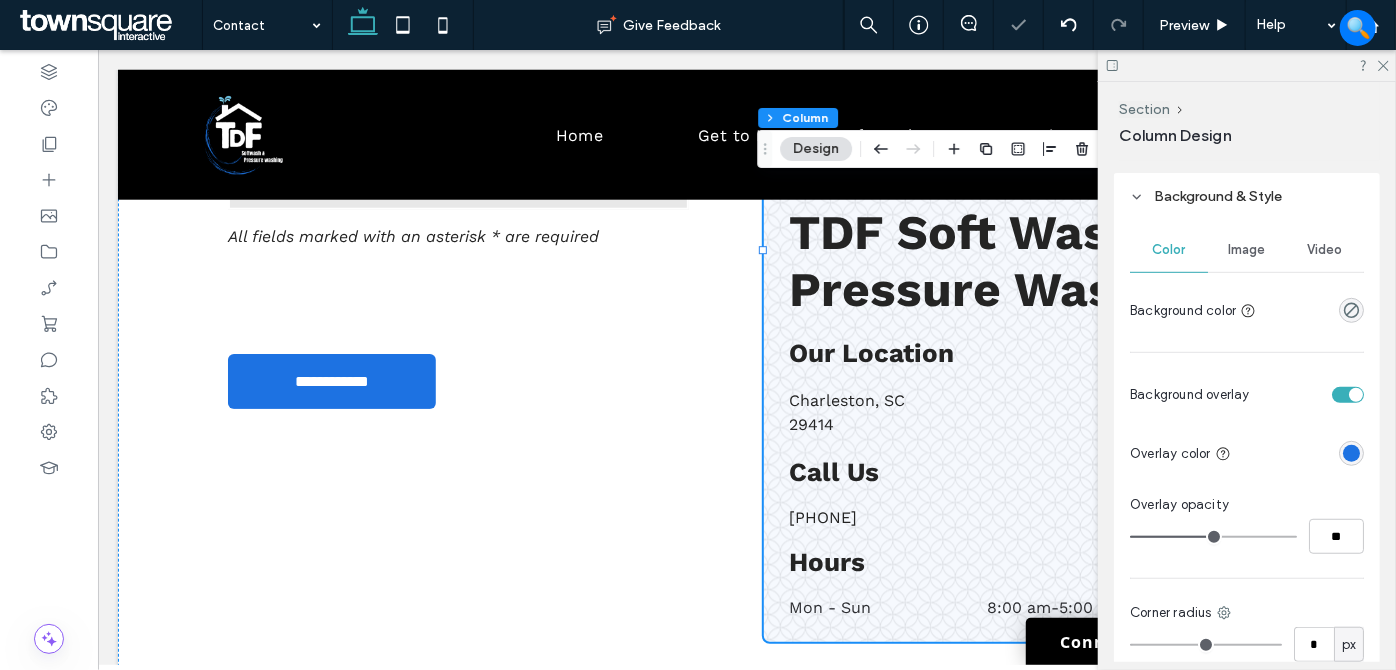 type on "**" 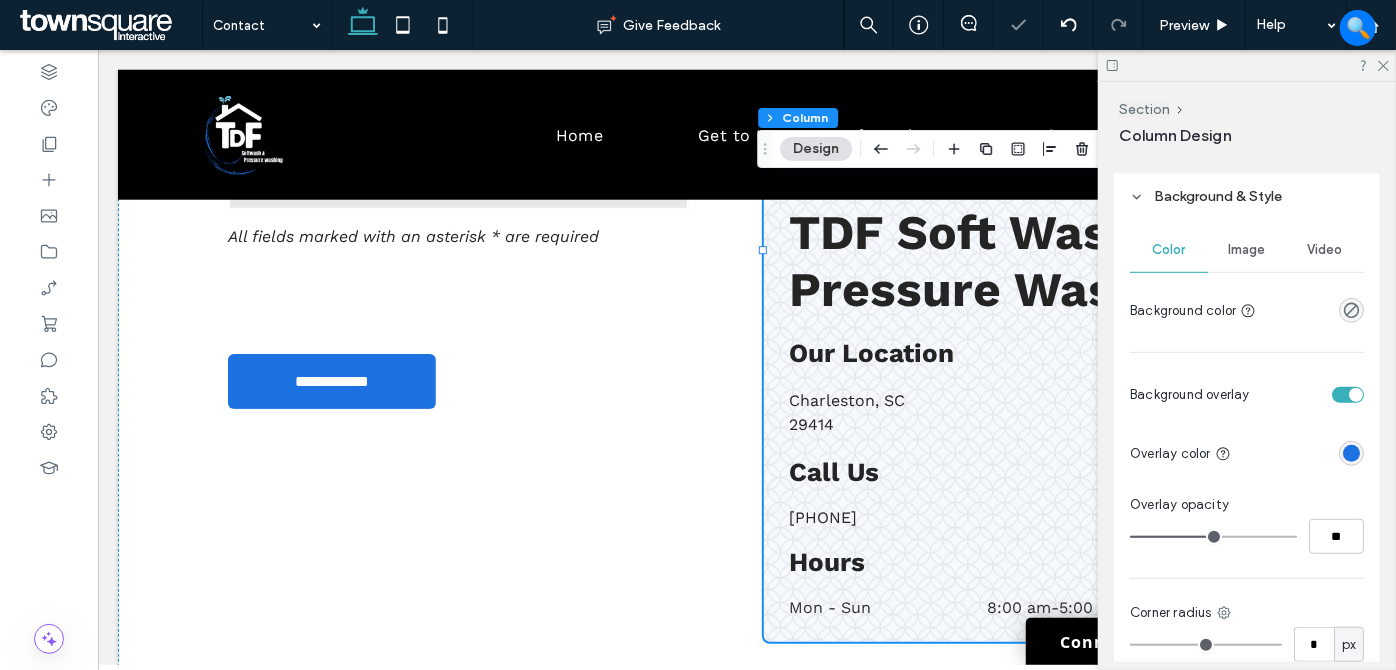 type on "**" 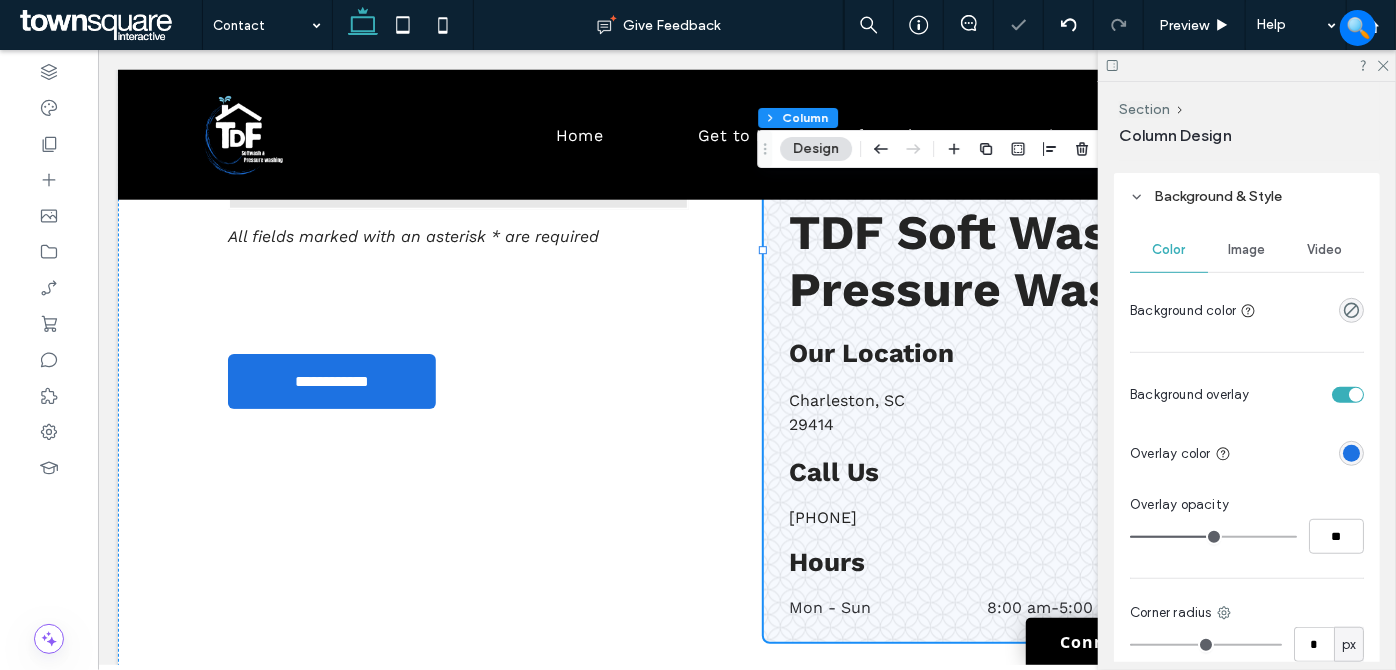 type on "**" 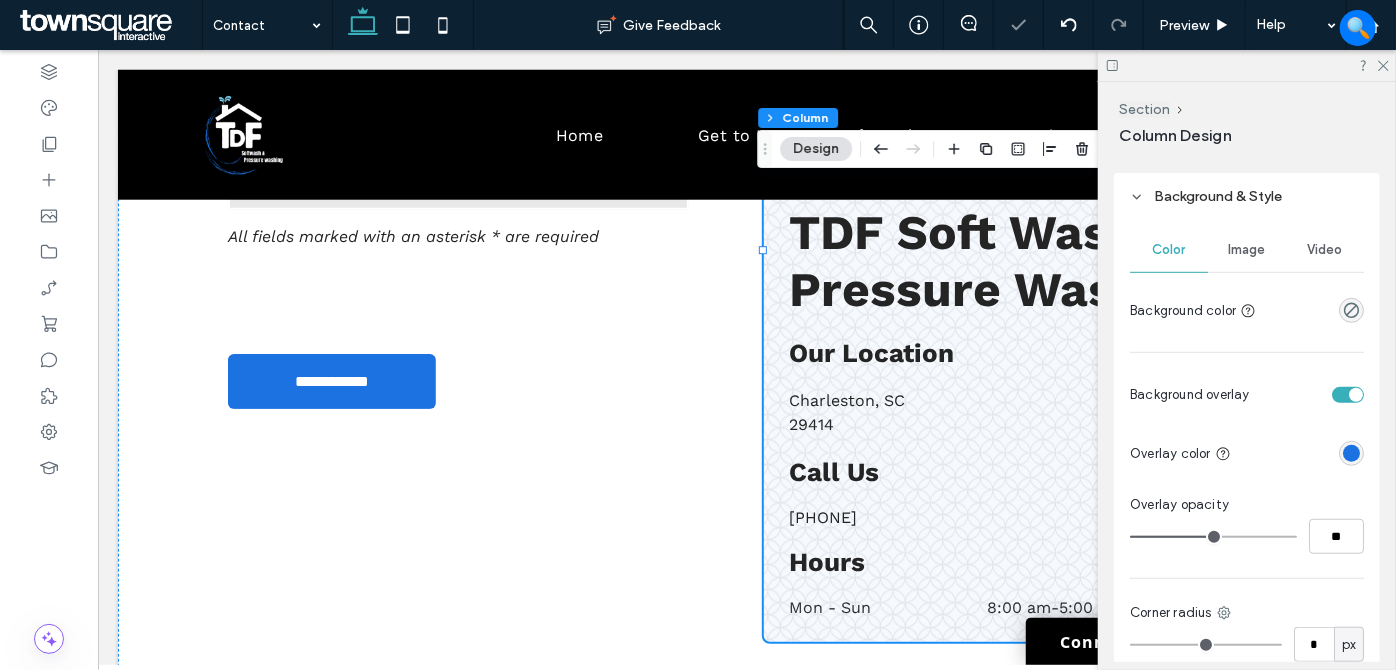 type on "**" 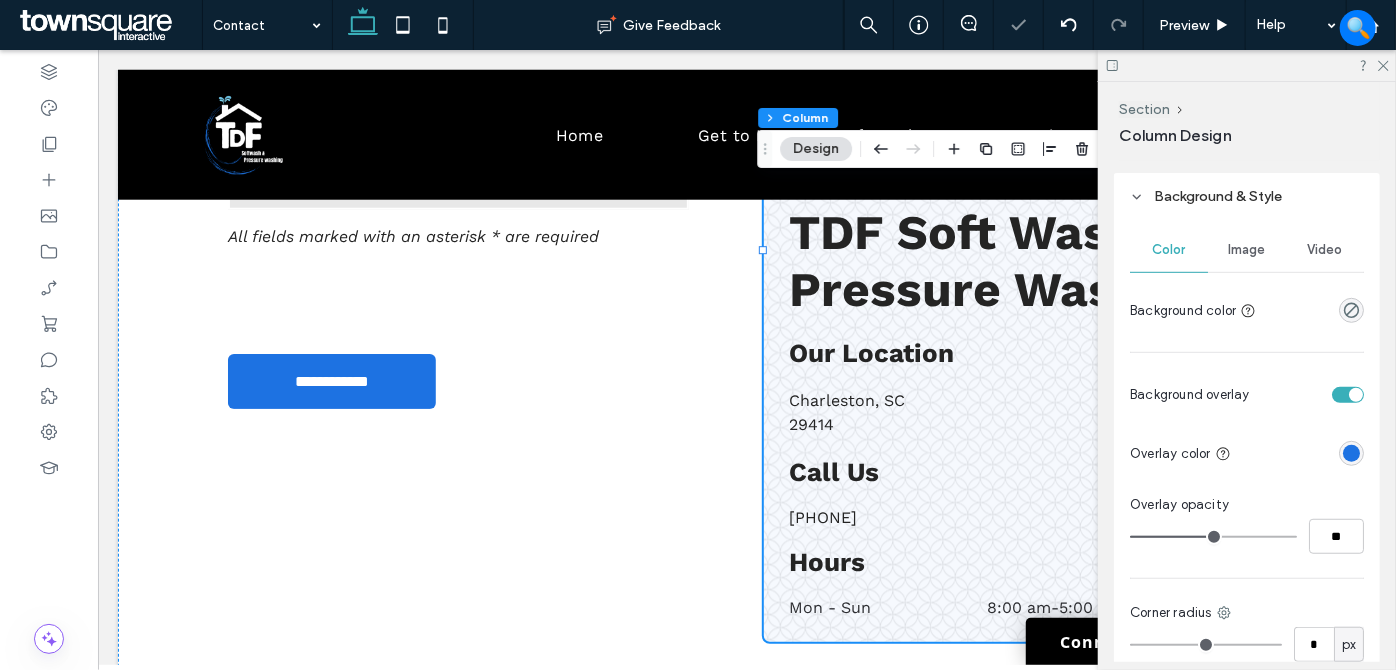 type on "**" 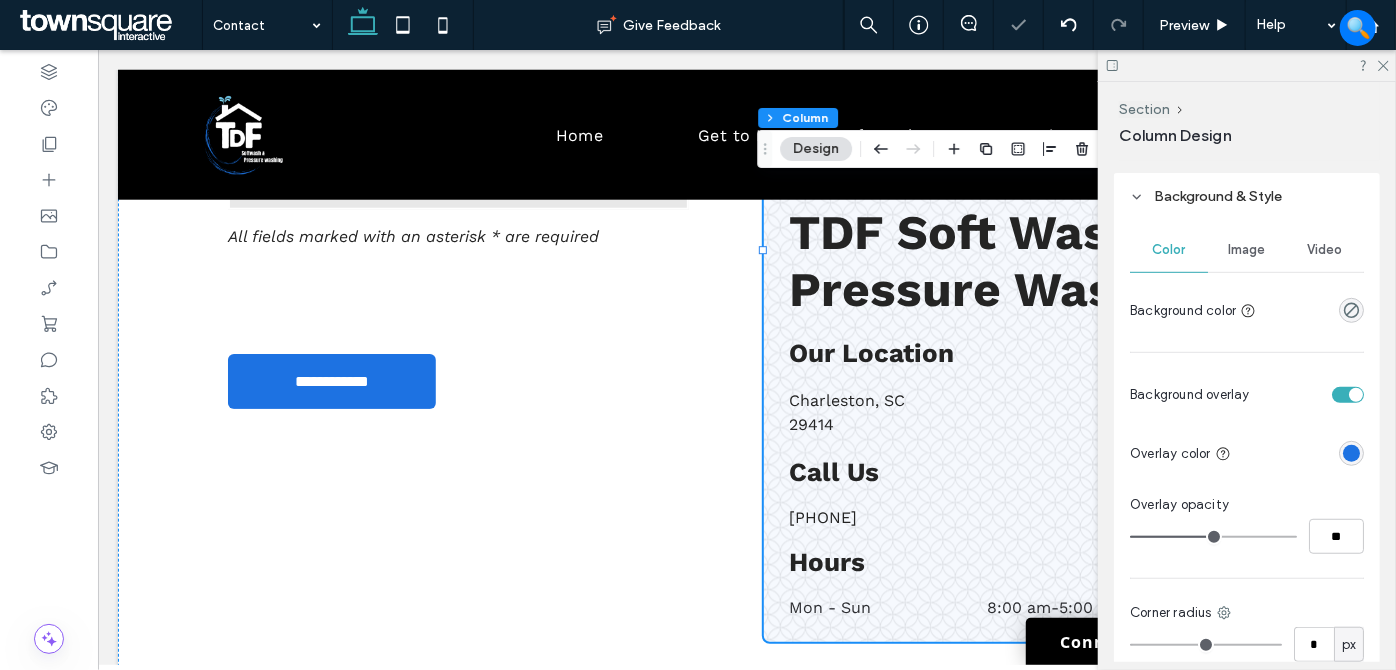 type on "**" 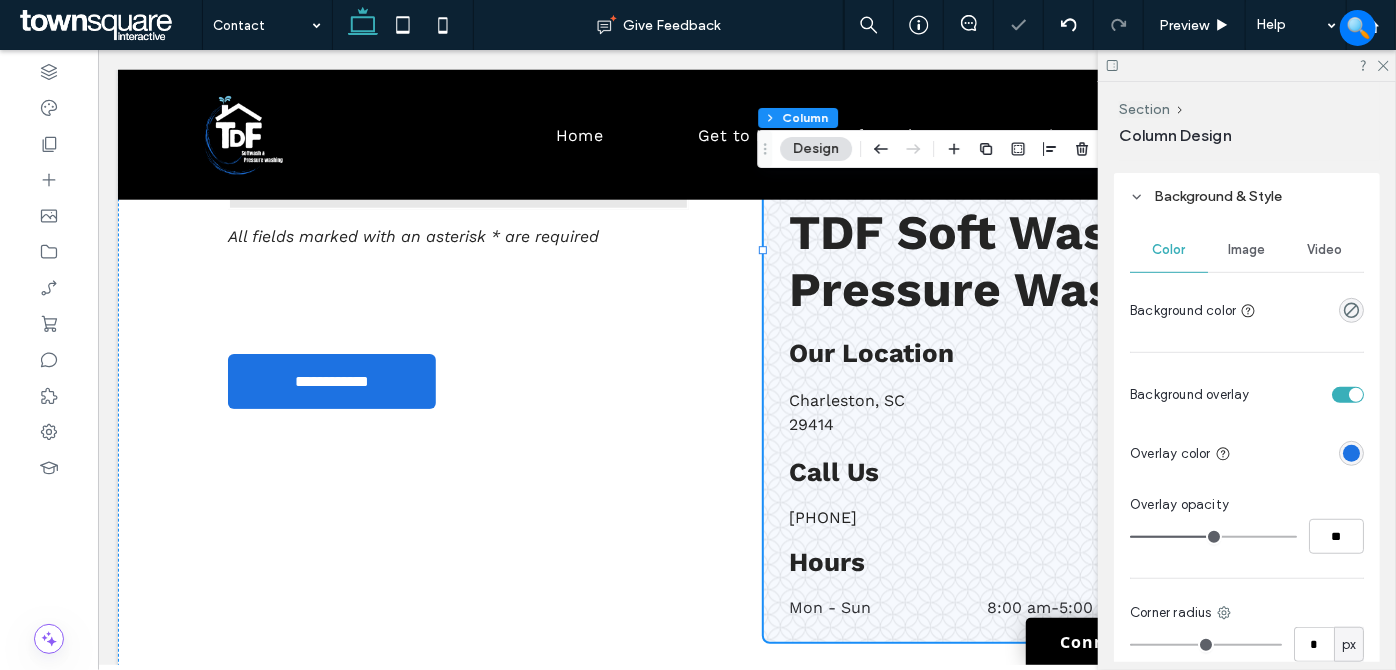 type on "**" 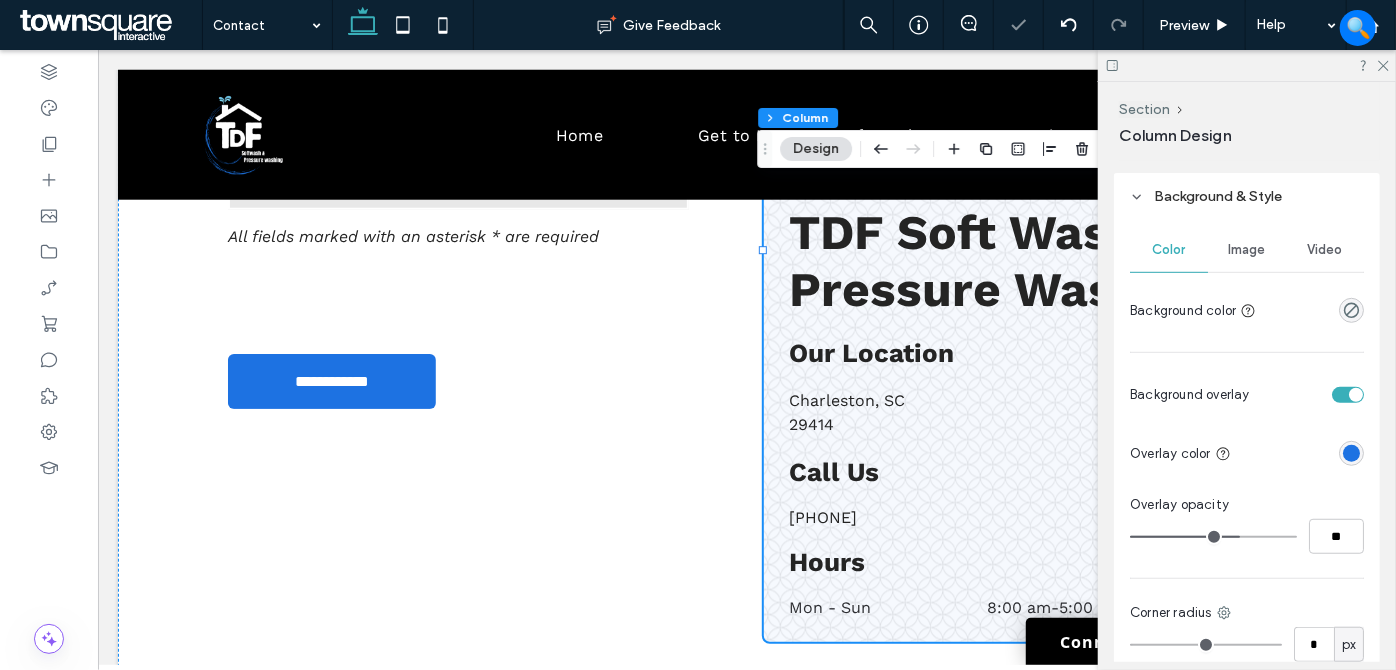type on "**" 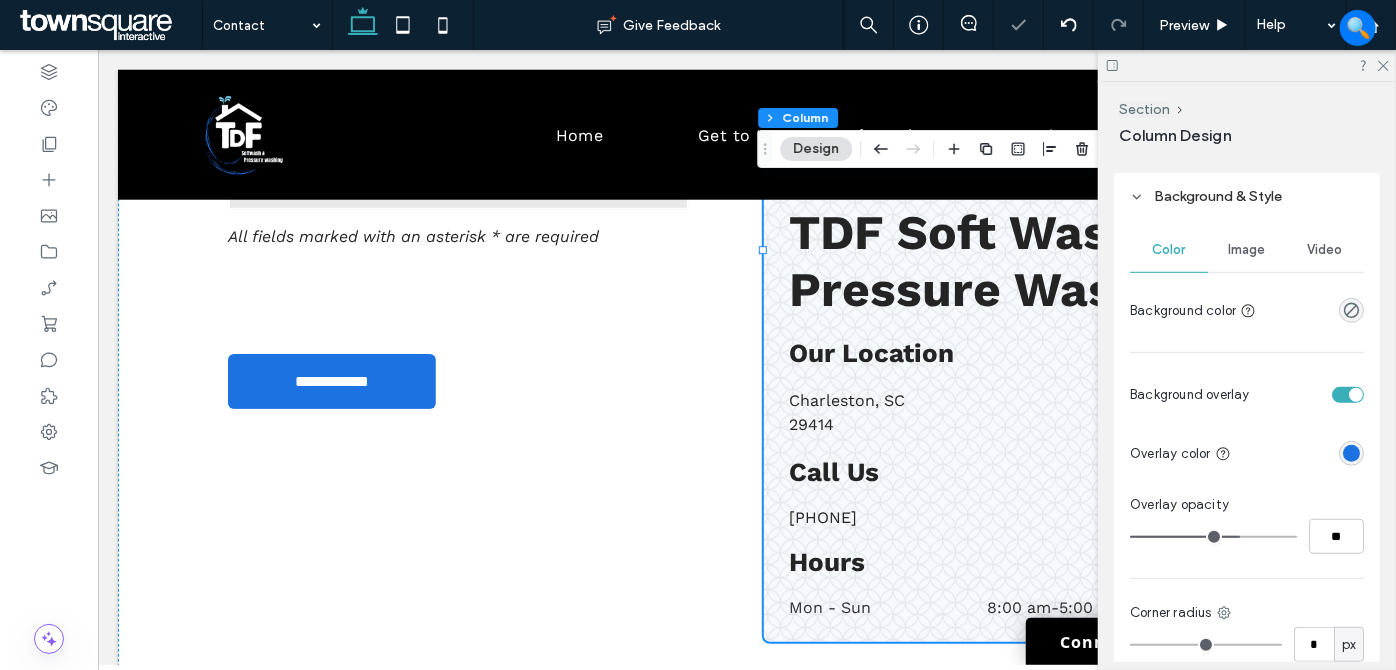type on "**" 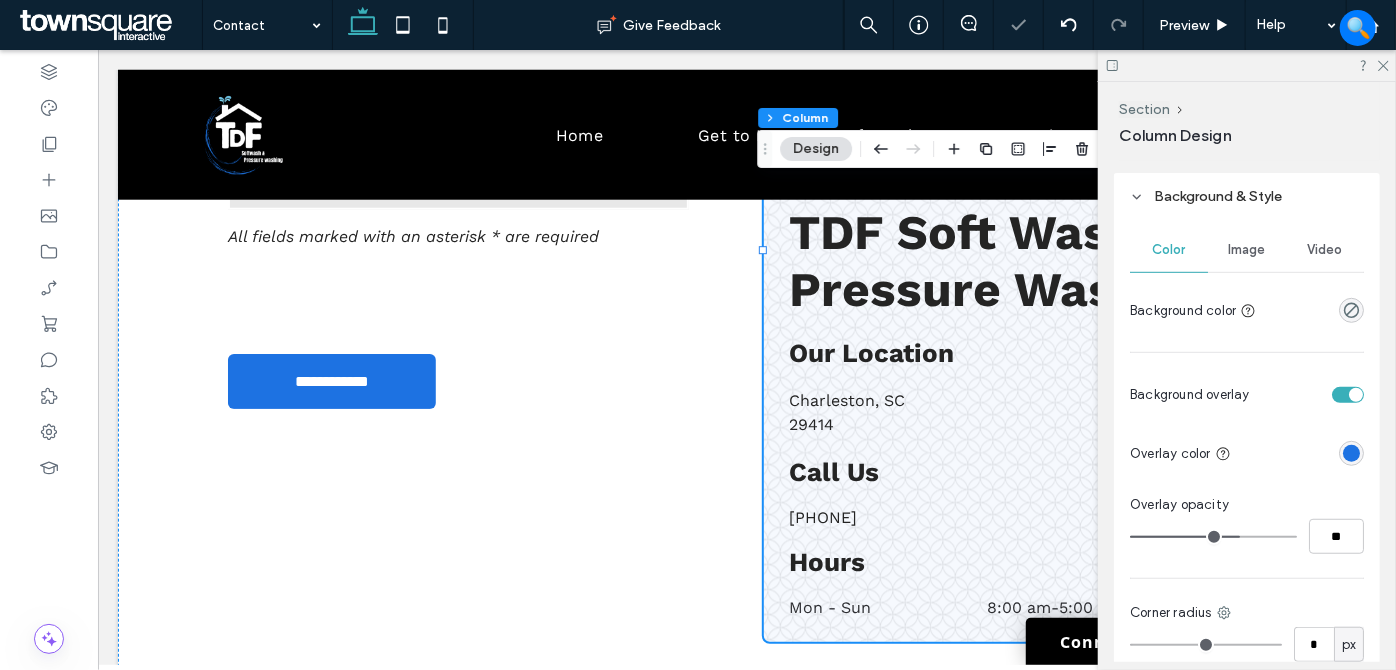 type on "**" 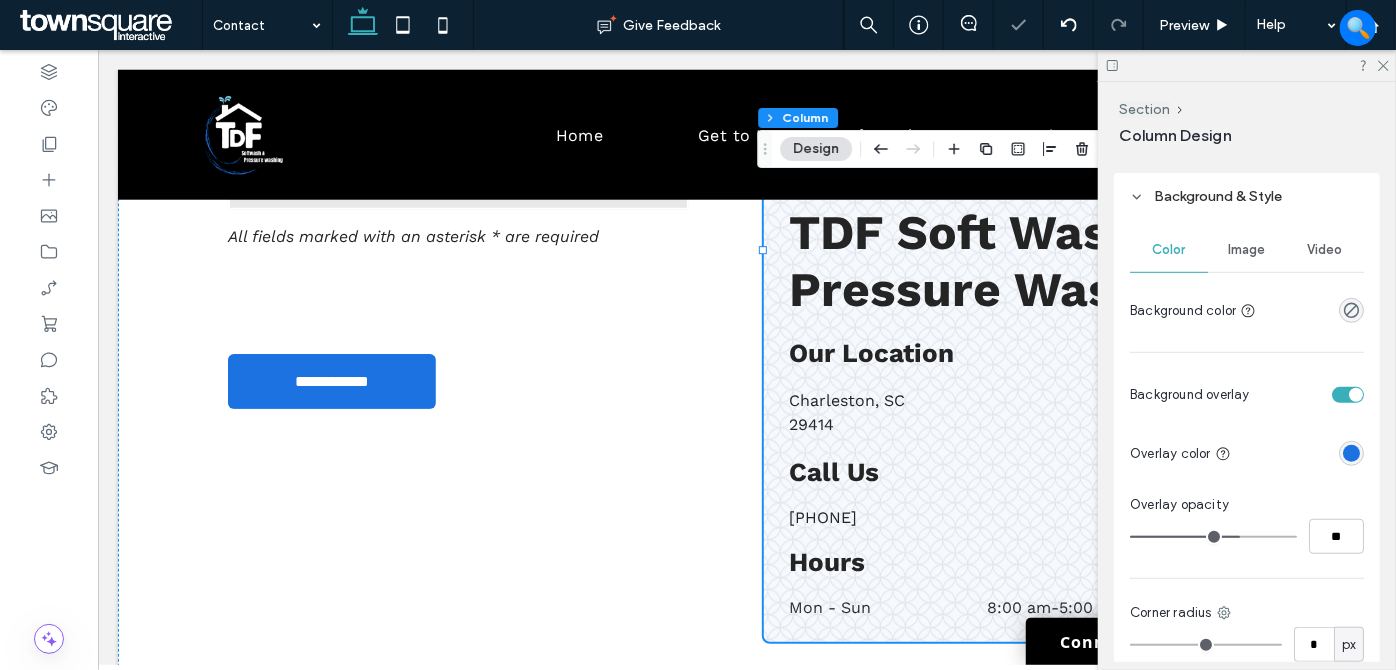 type on "**" 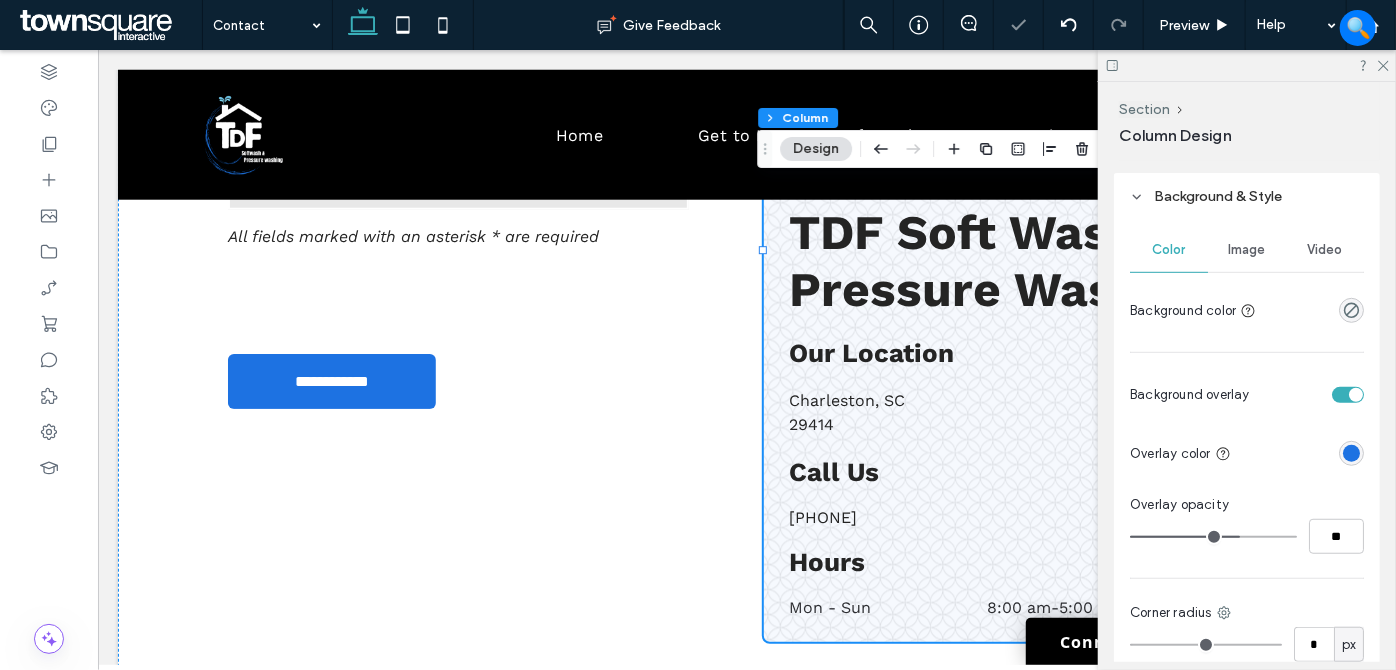 type on "**" 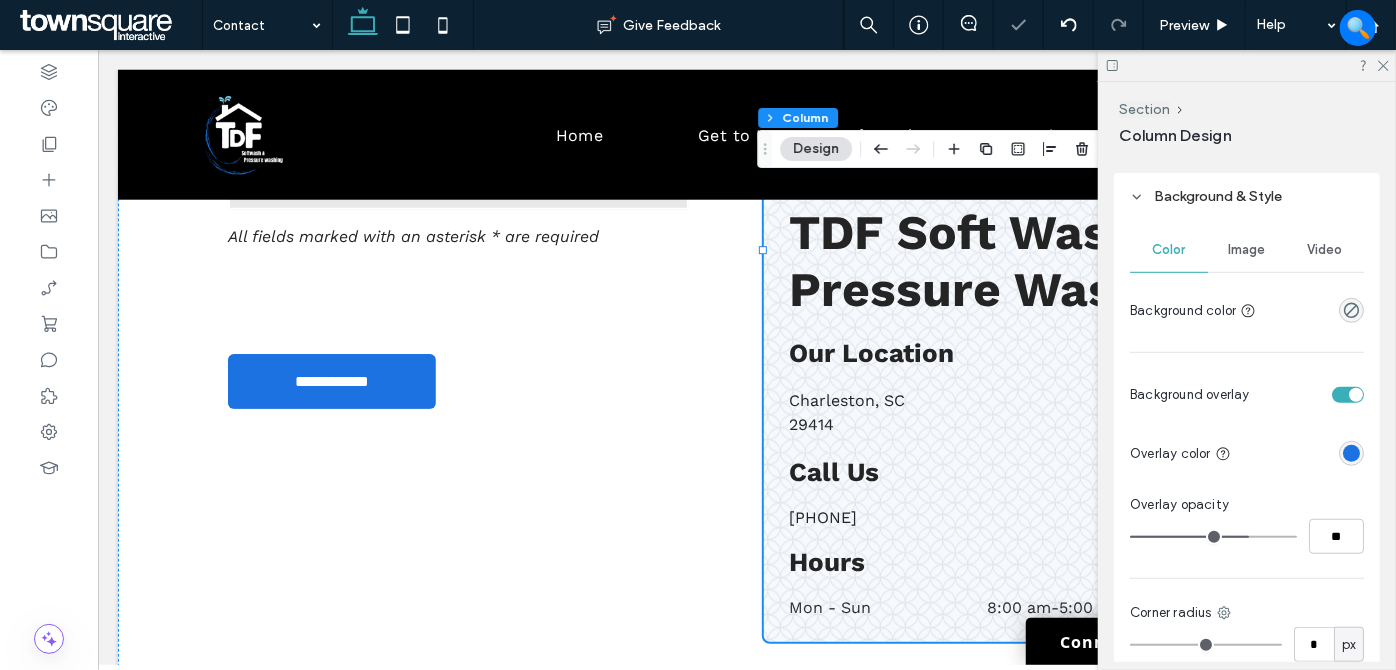 type on "**" 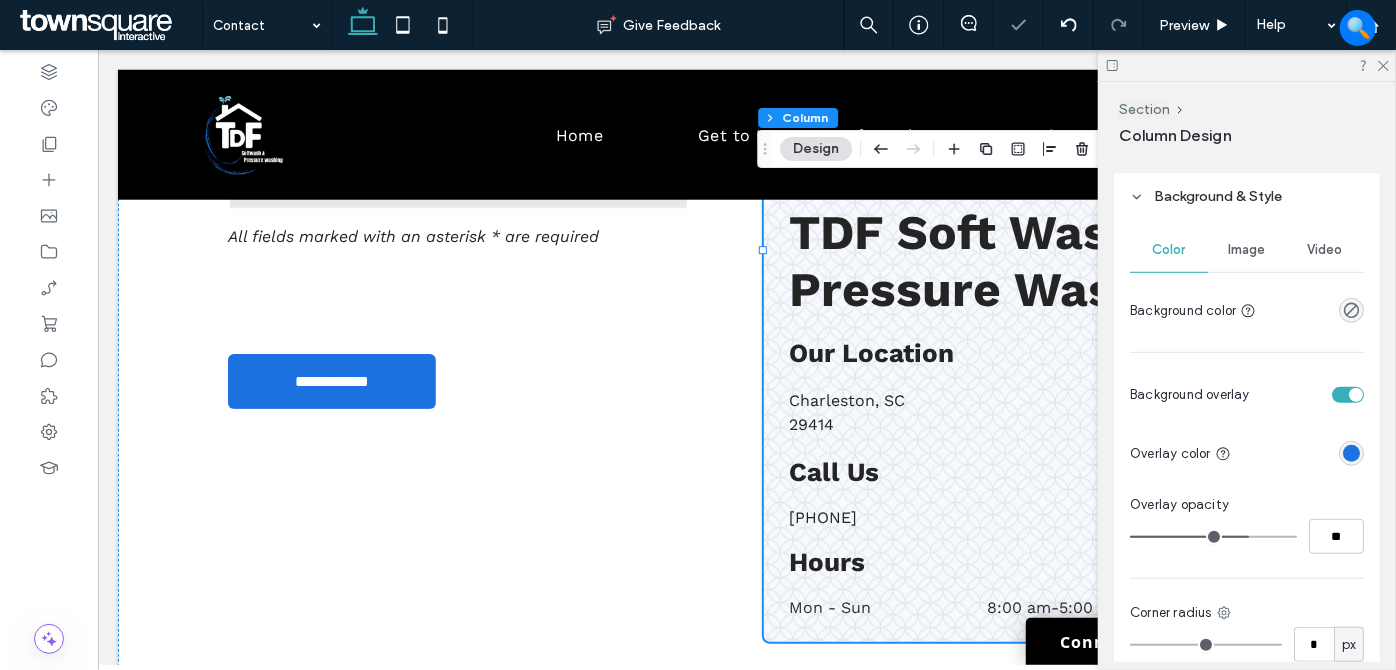 type on "**" 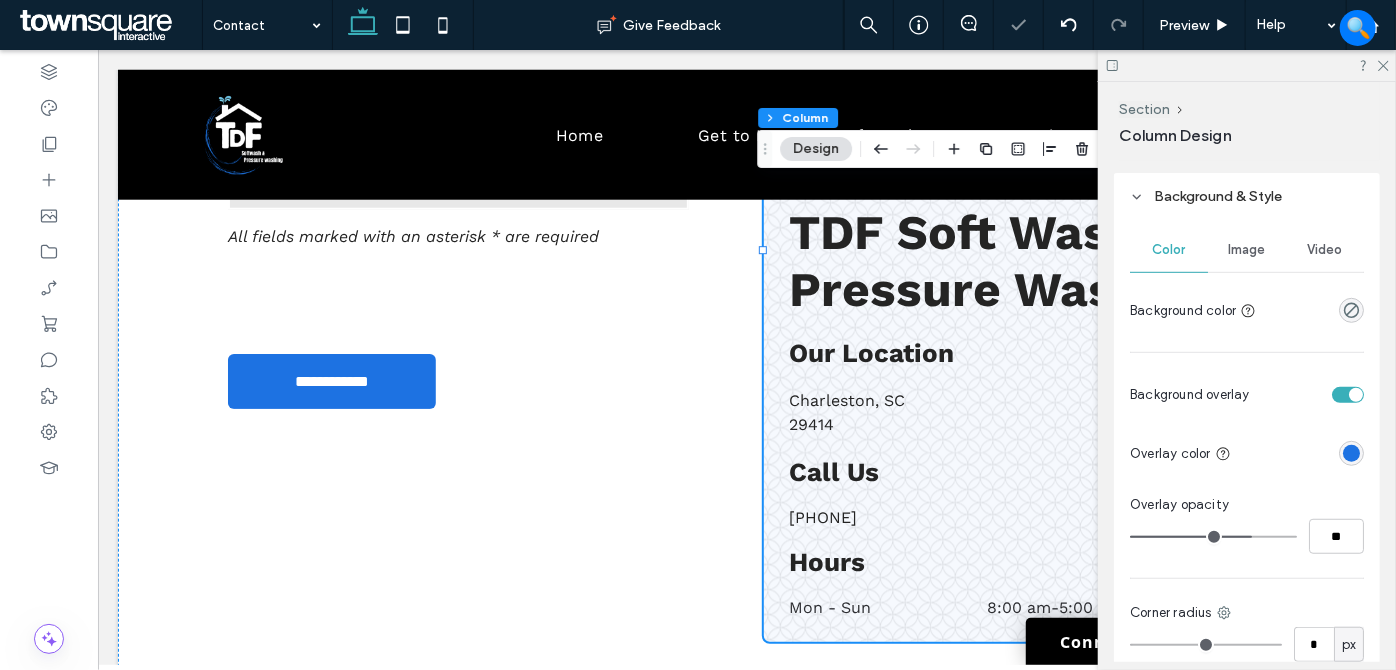 type on "**" 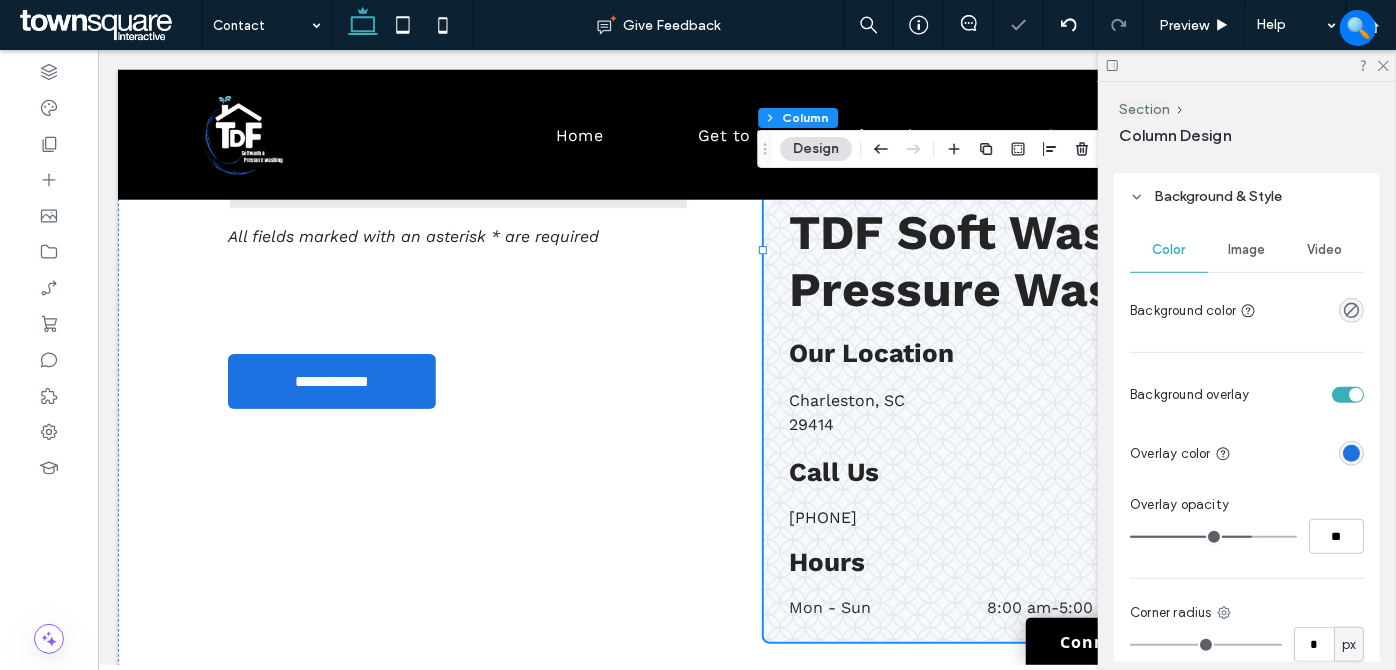 type on "**" 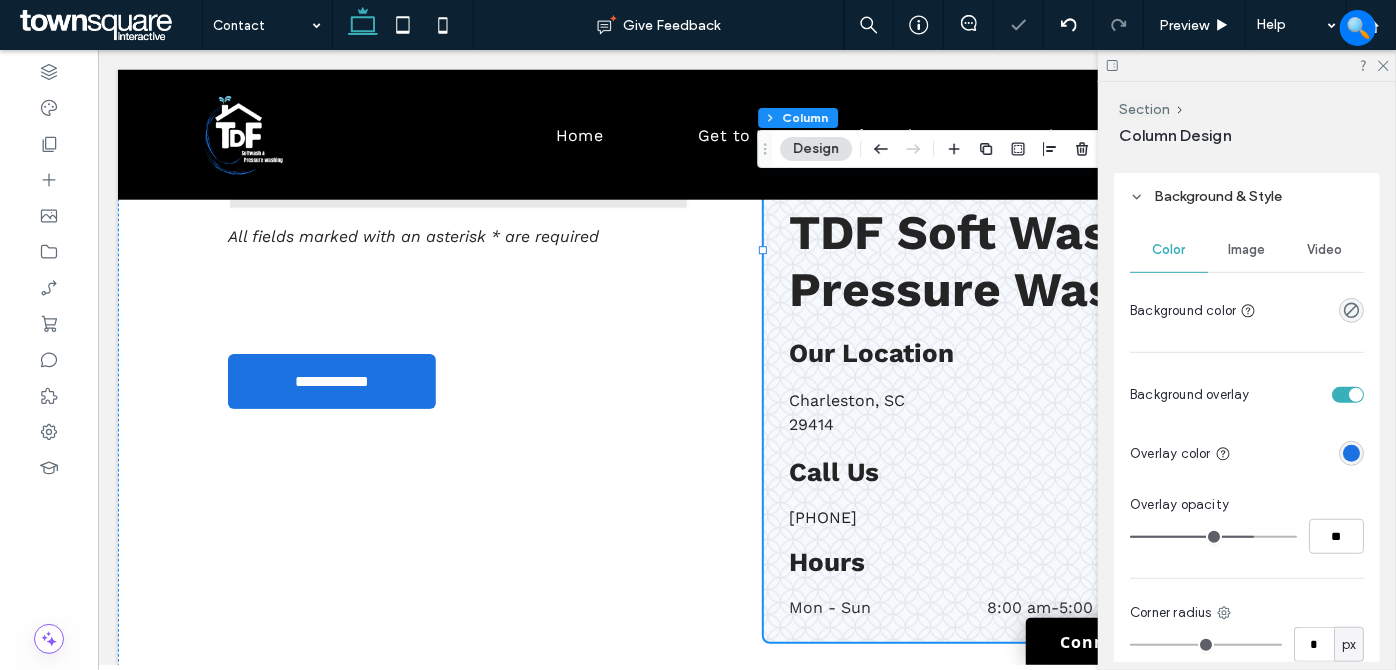 type on "**" 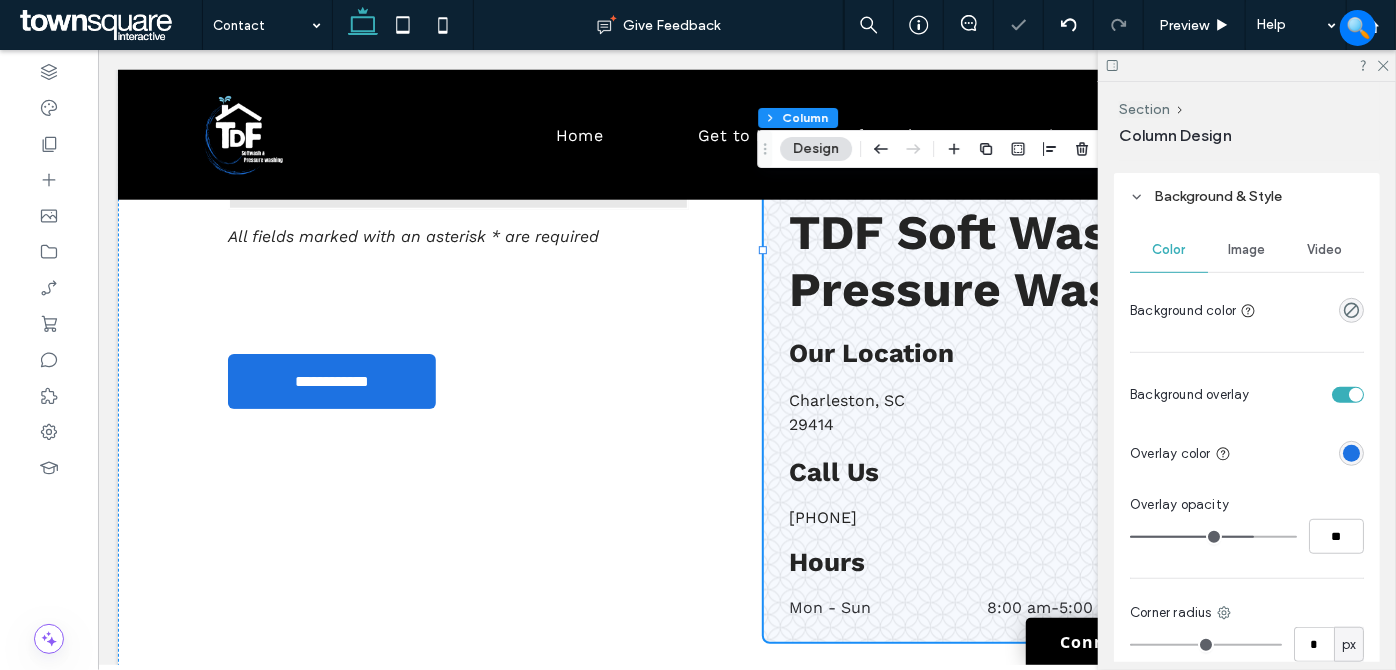 type on "**" 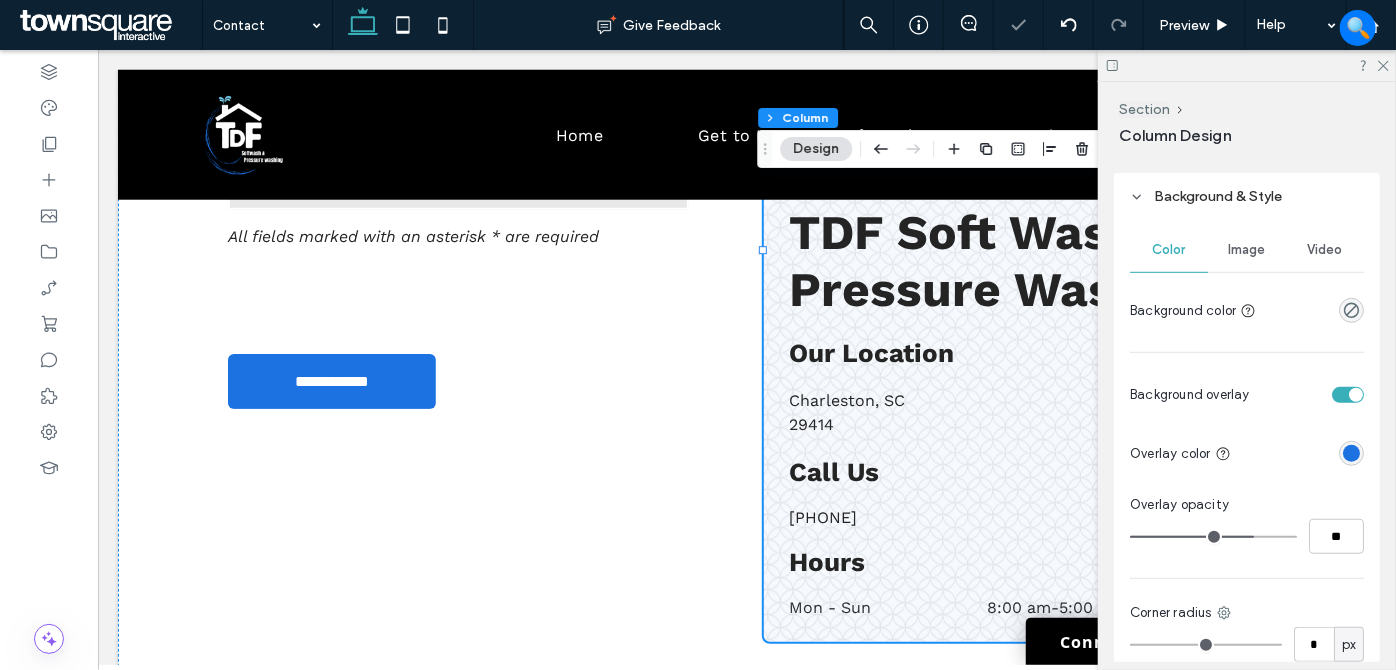 type on "**" 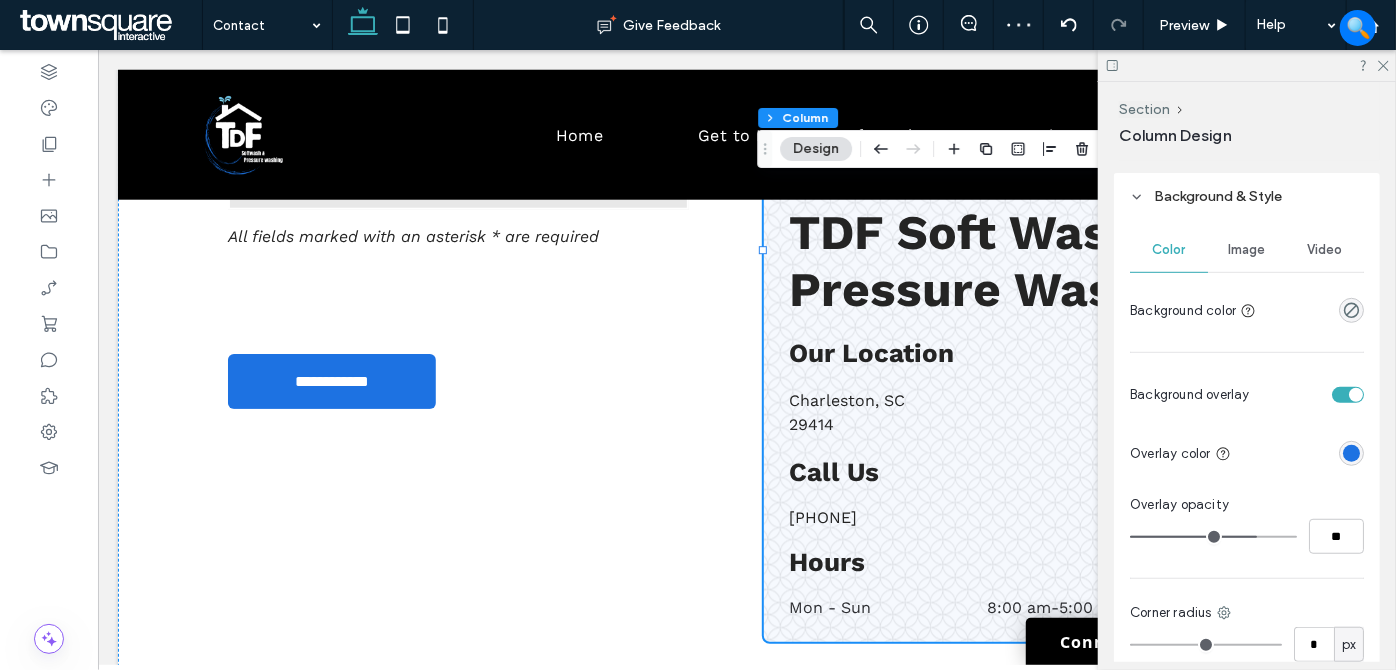 type on "**" 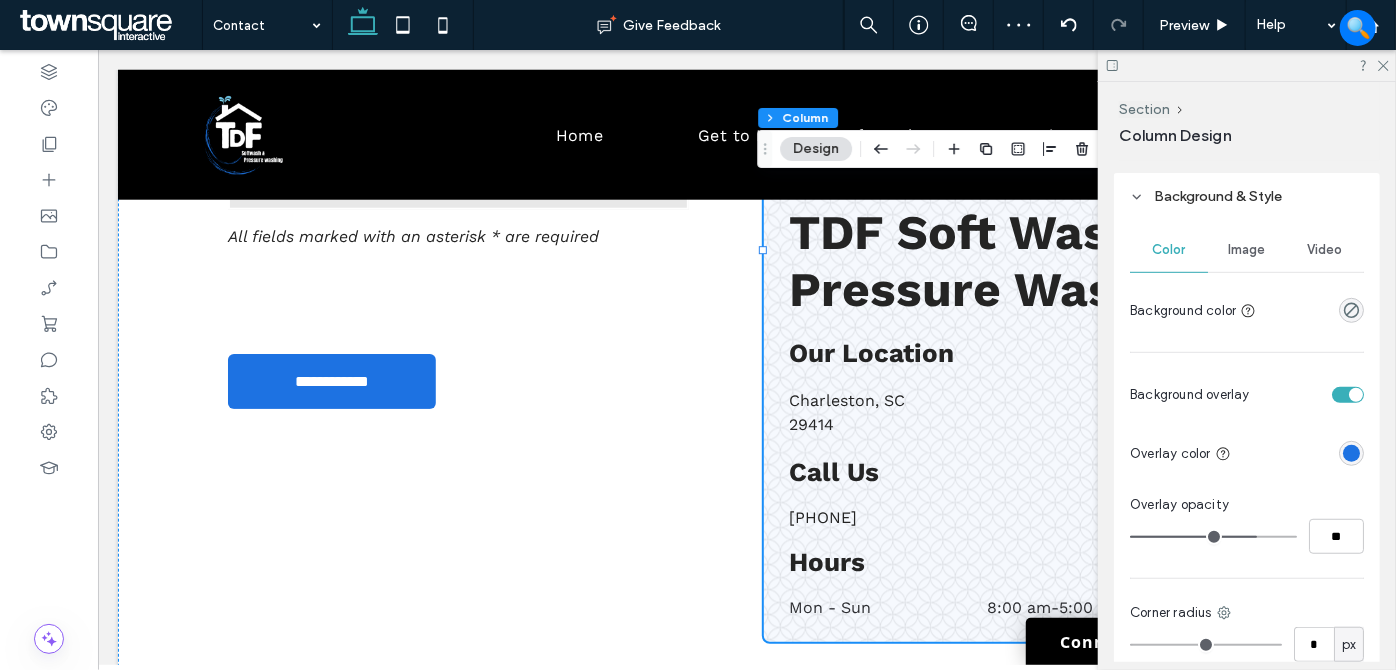 type on "**" 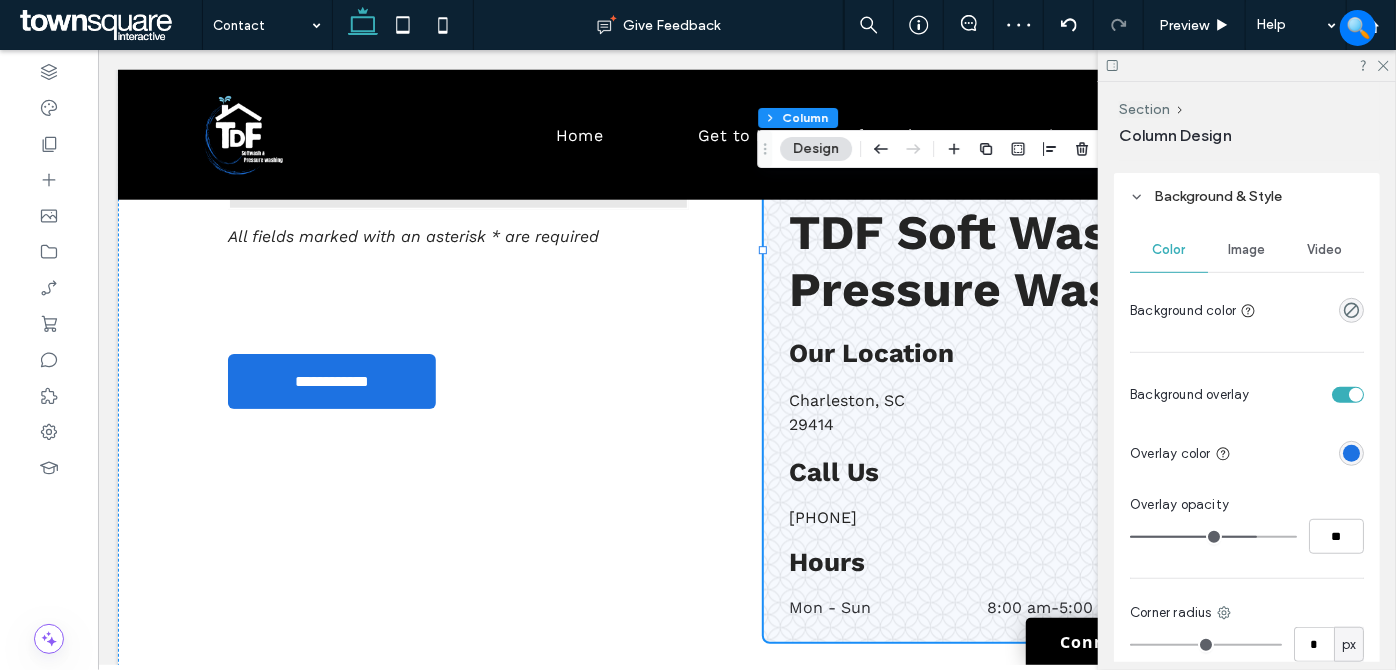 type on "**" 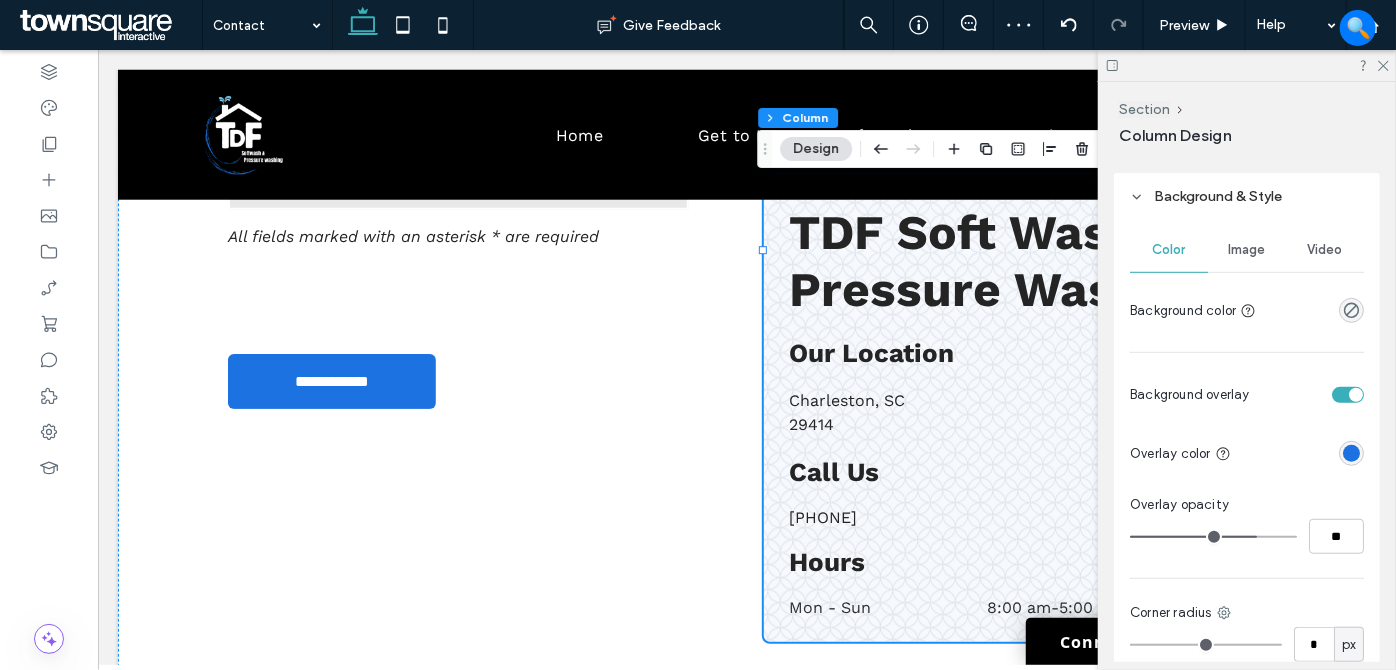 type on "**" 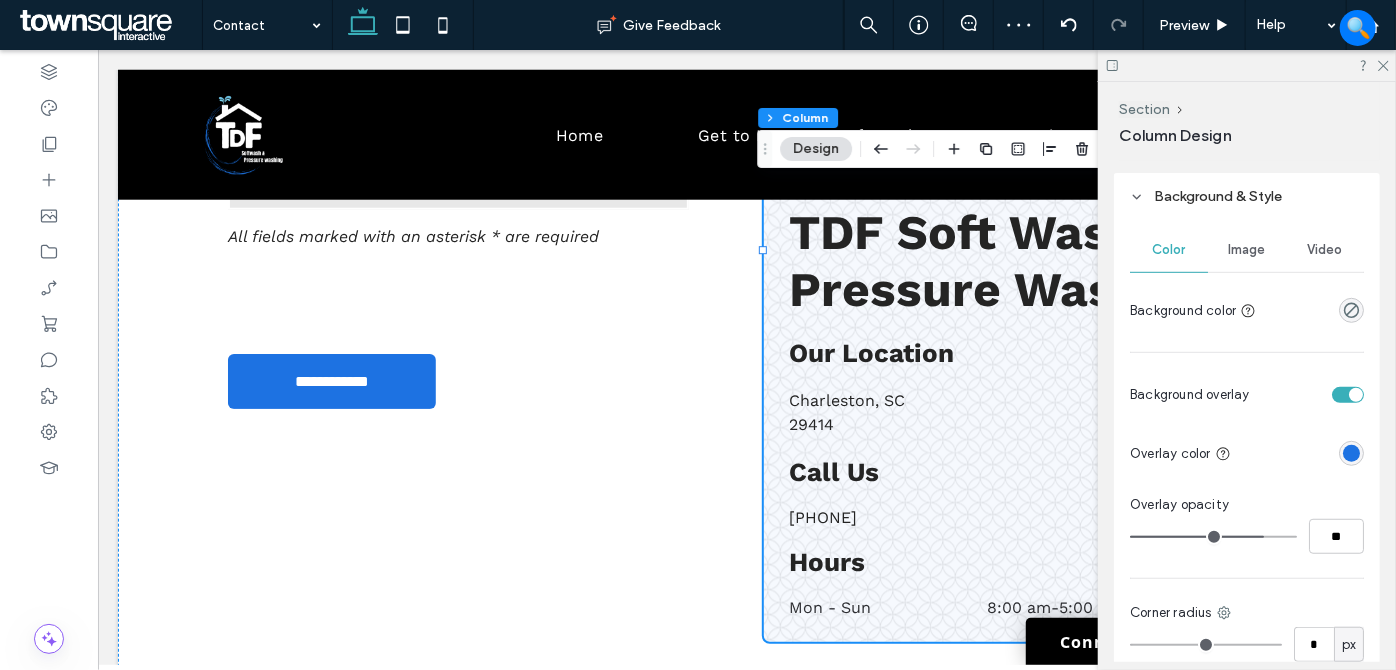 type on "**" 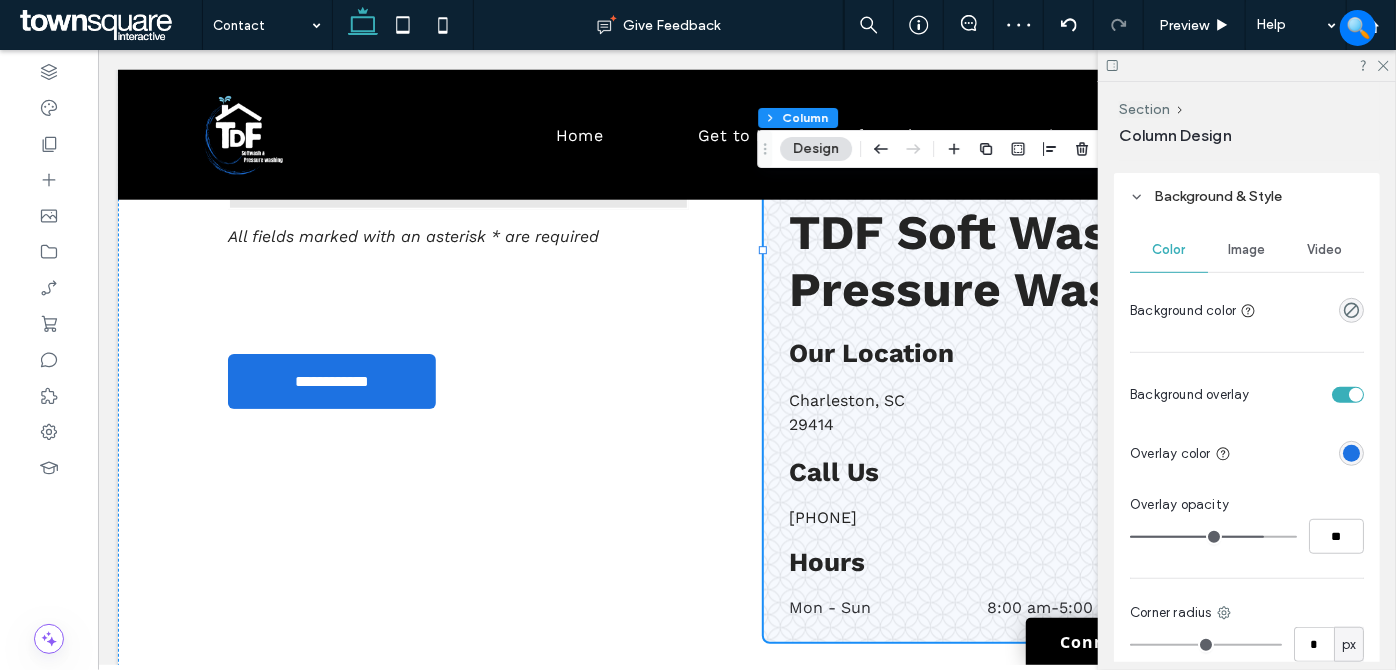 type on "**" 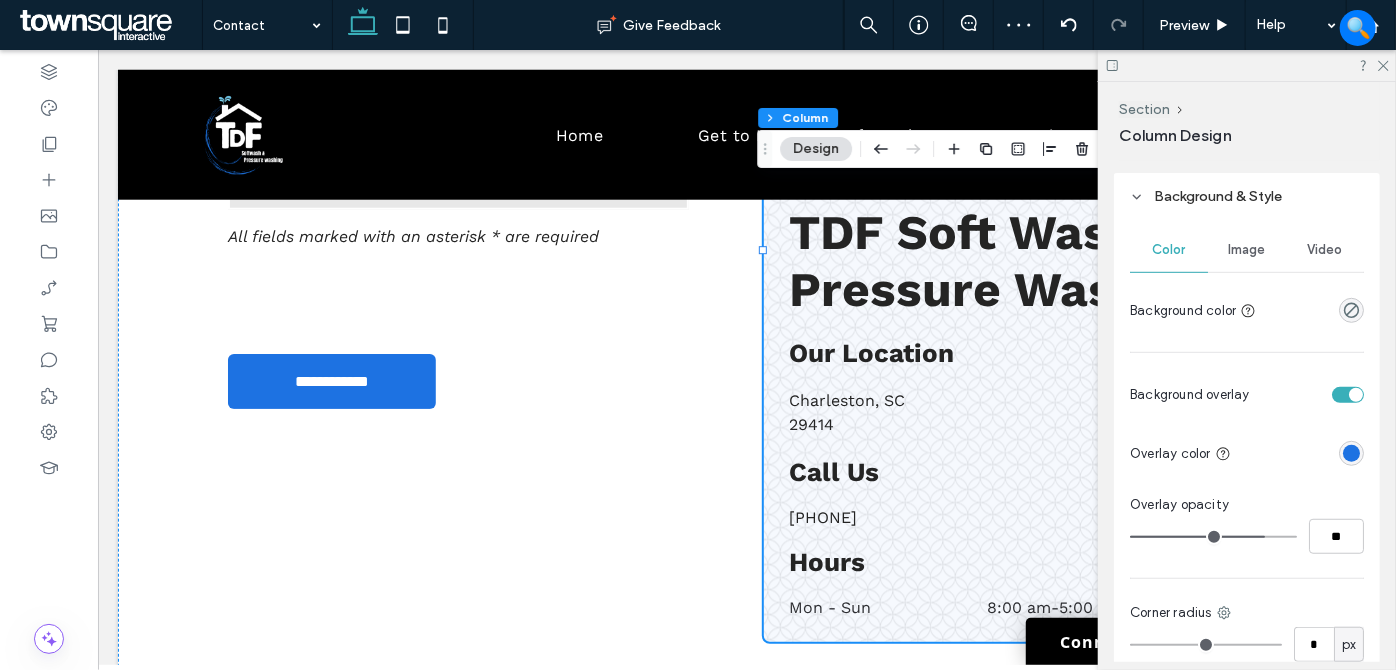 type on "**" 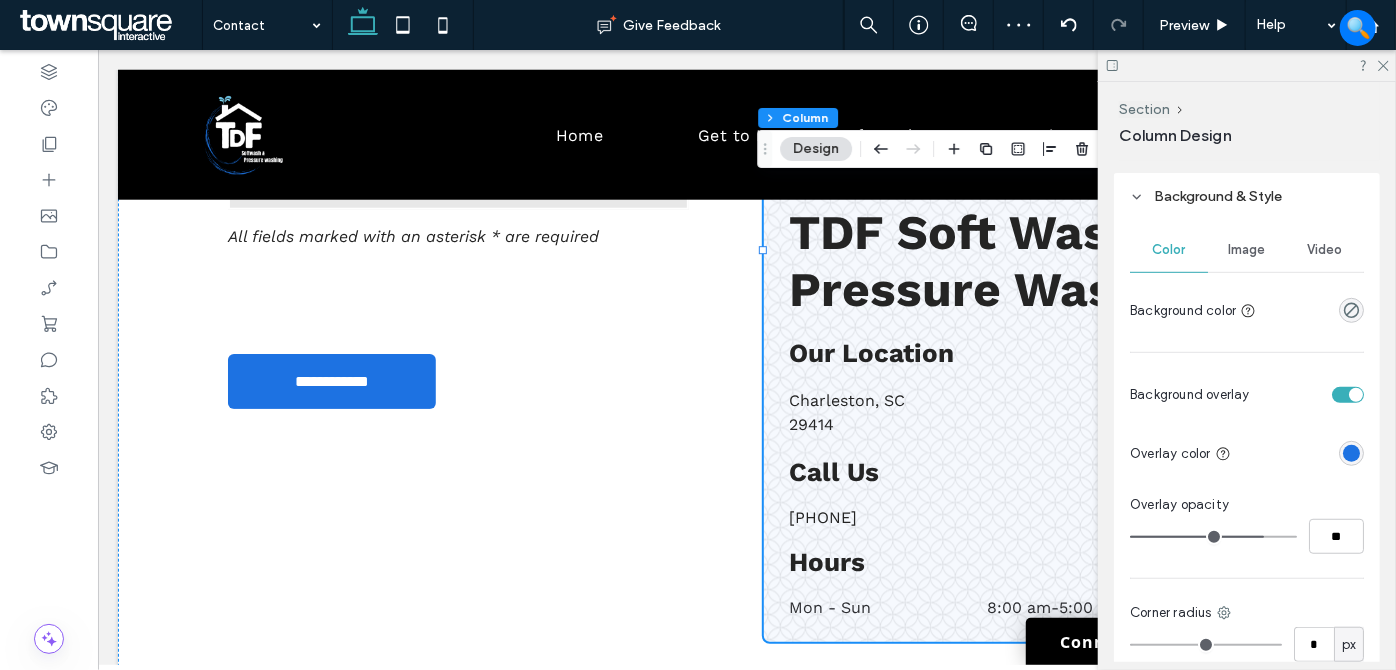 drag, startPoint x: 1144, startPoint y: 535, endPoint x: 1250, endPoint y: 540, distance: 106.11786 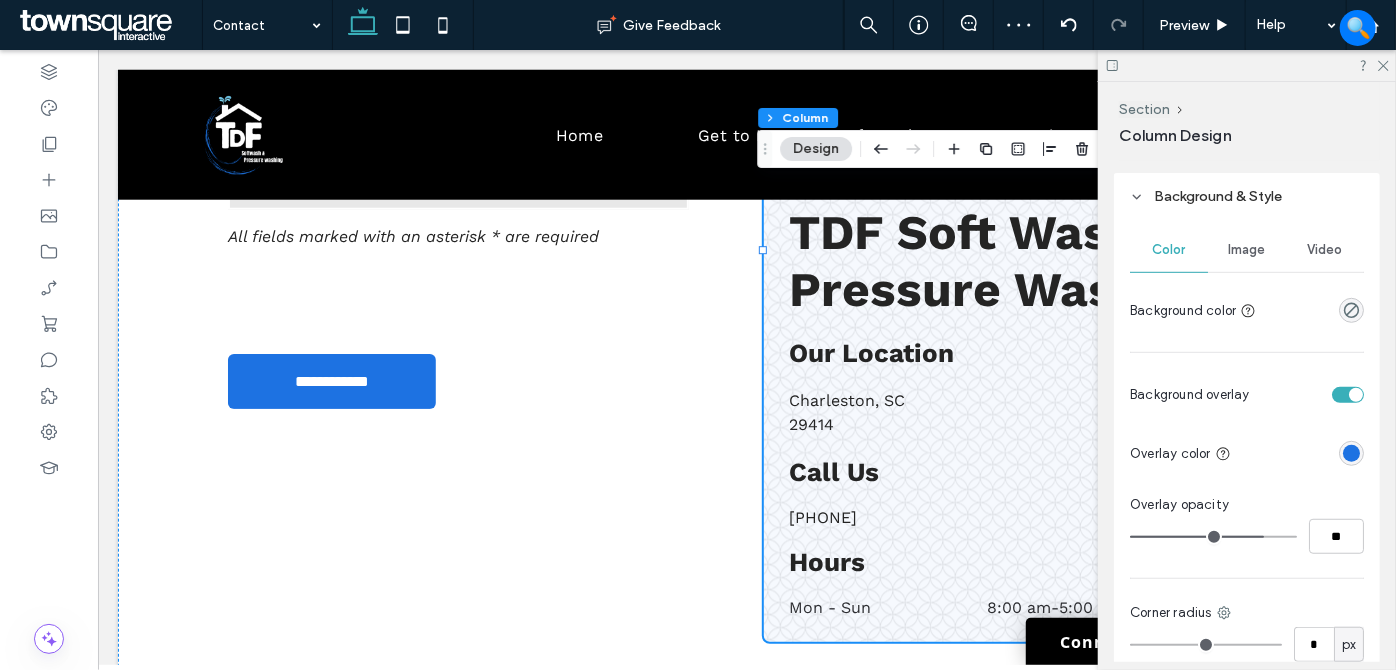 type on "**" 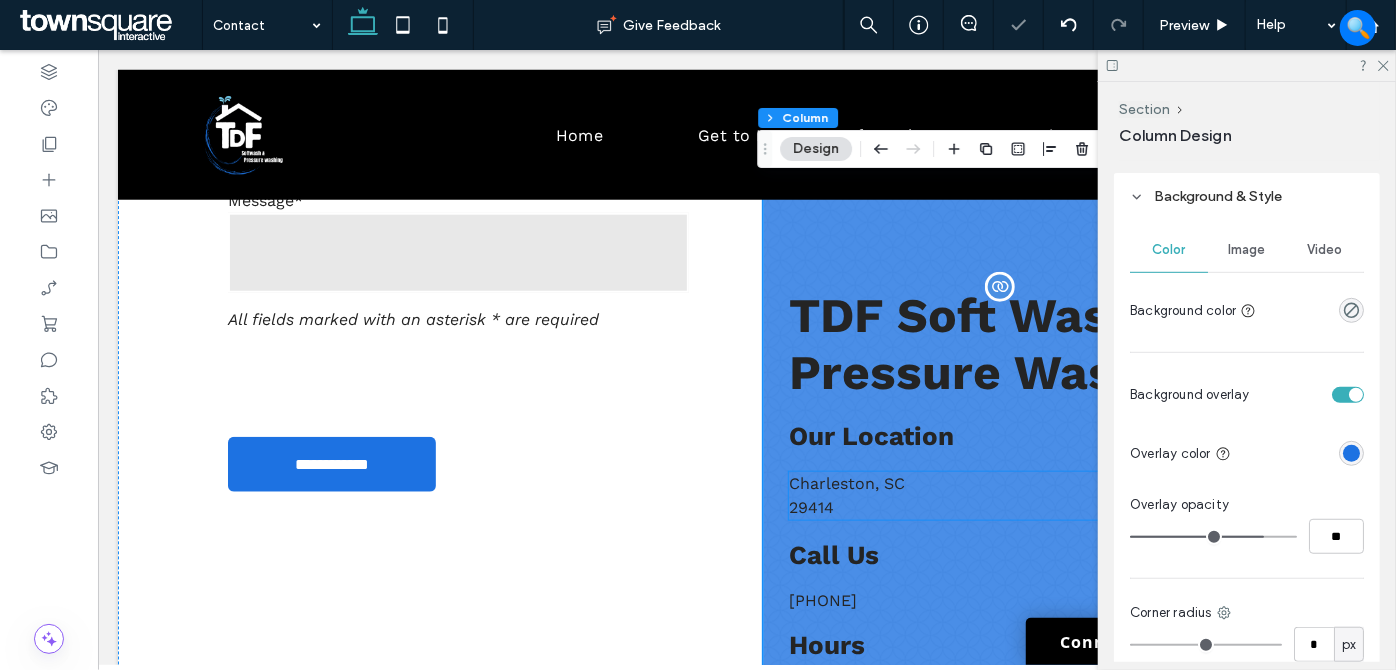 scroll, scrollTop: 818, scrollLeft: 0, axis: vertical 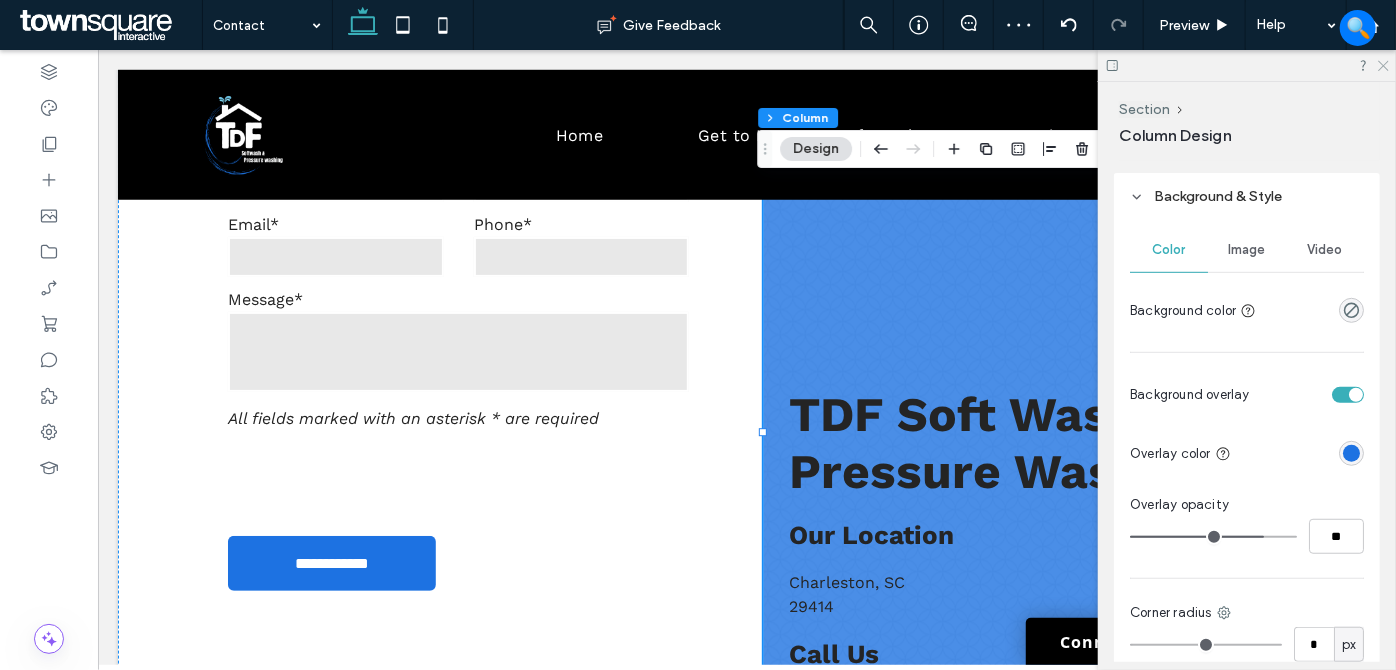 click 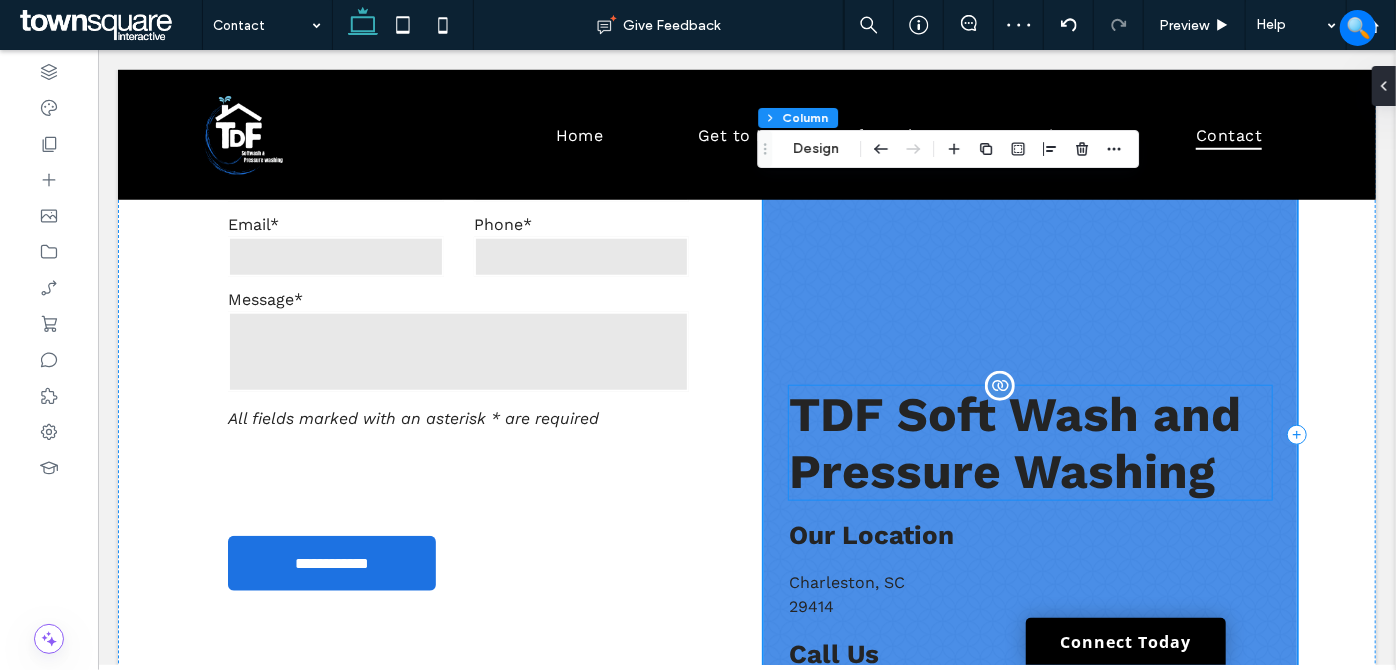 scroll, scrollTop: 1000, scrollLeft: 0, axis: vertical 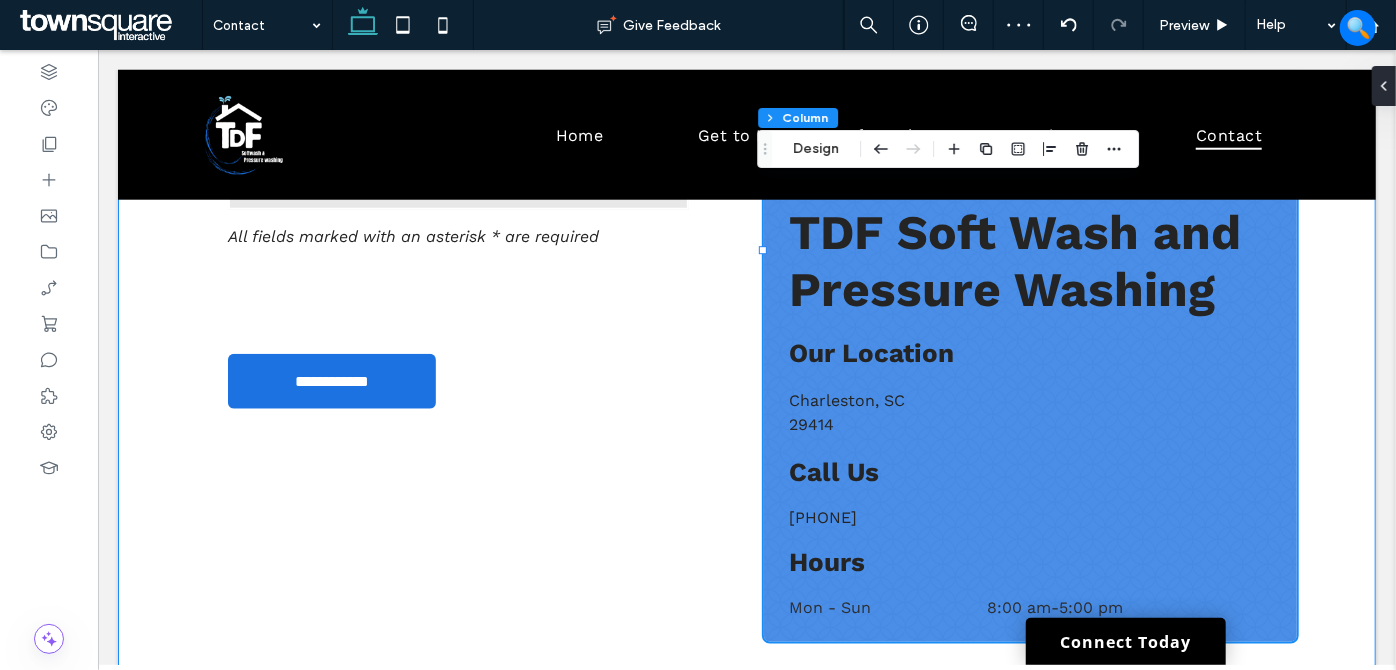 drag, startPoint x: 1359, startPoint y: 463, endPoint x: 1345, endPoint y: 464, distance: 14.035668 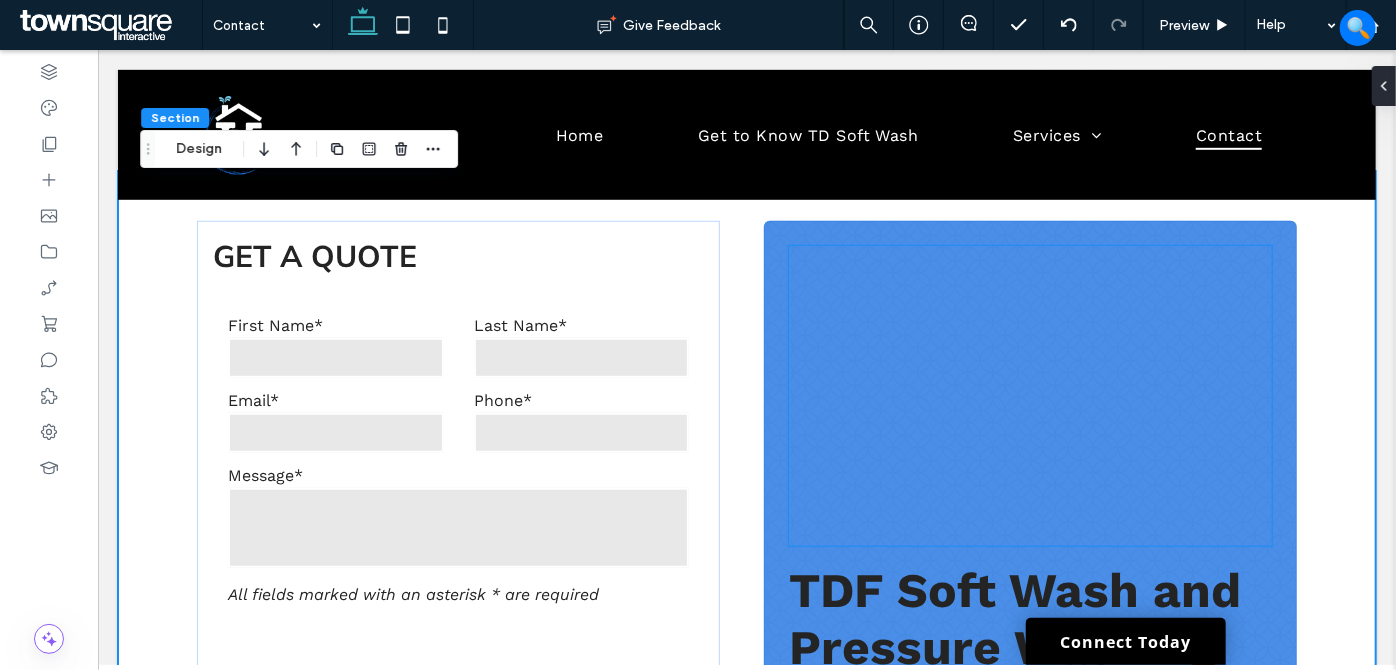 scroll, scrollTop: 818, scrollLeft: 0, axis: vertical 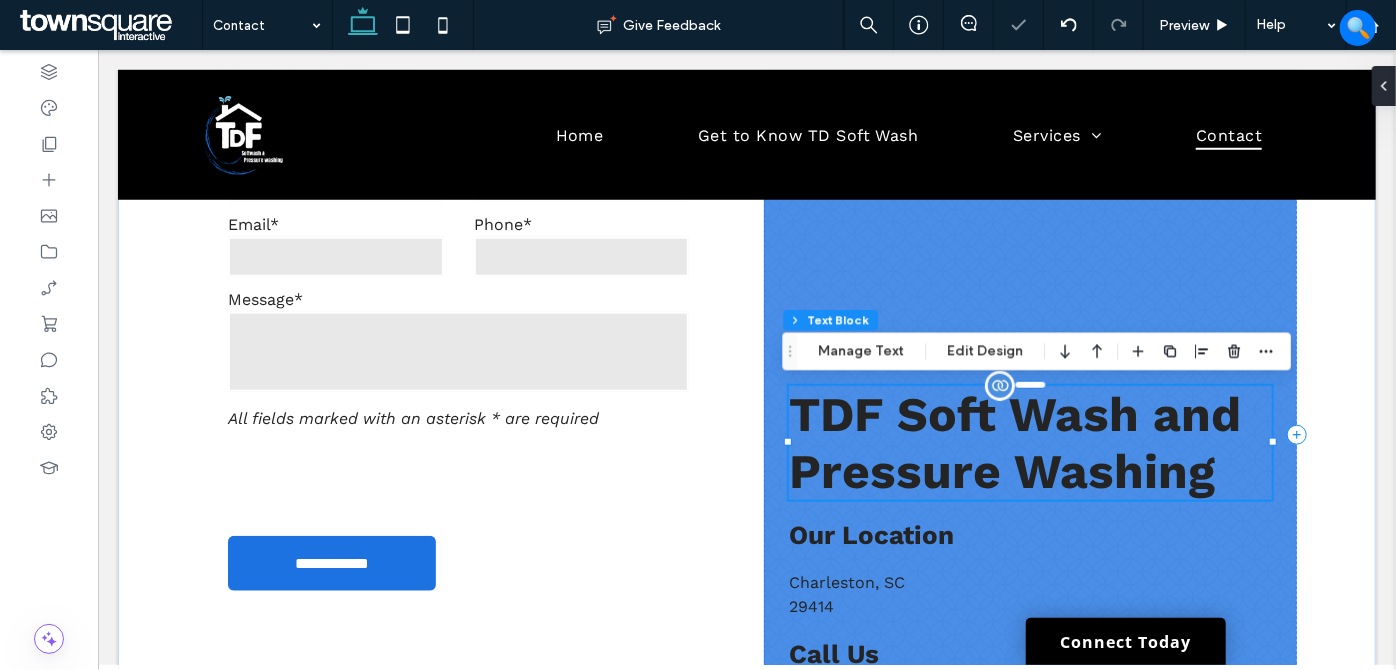 click on "TDF Soft Wash and Pressure Washing" at bounding box center (1014, 442) 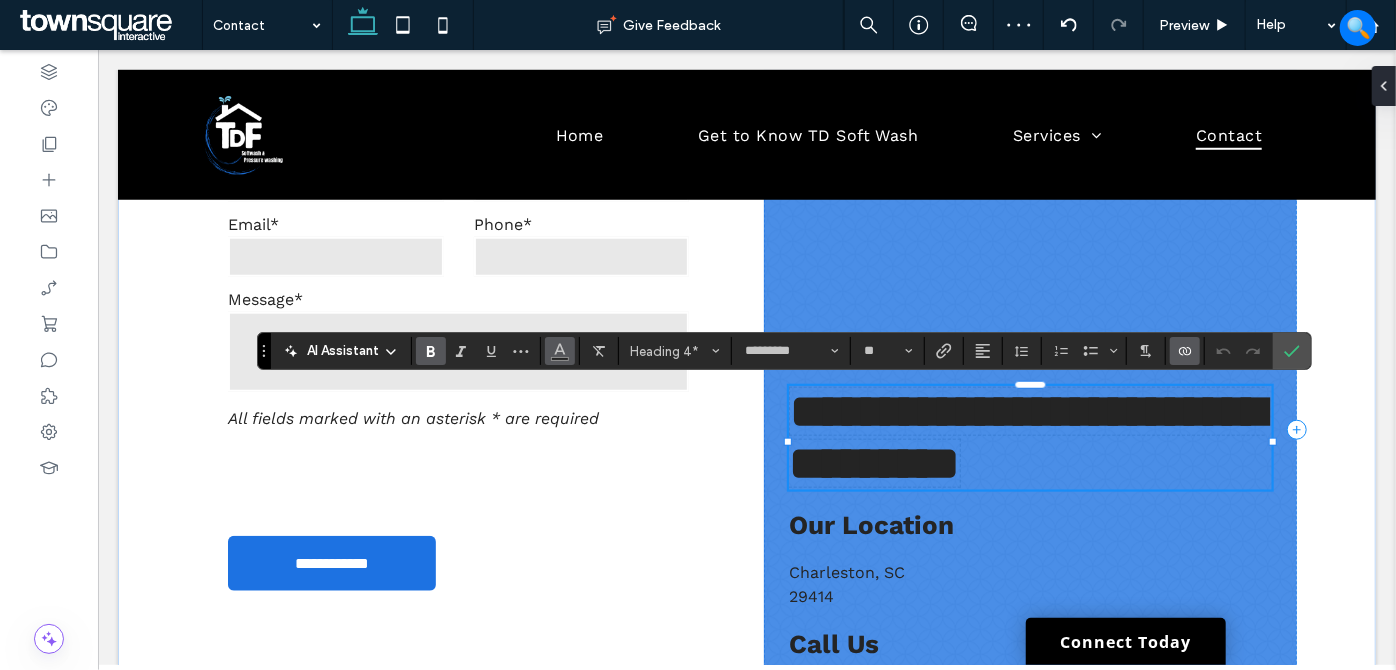 click 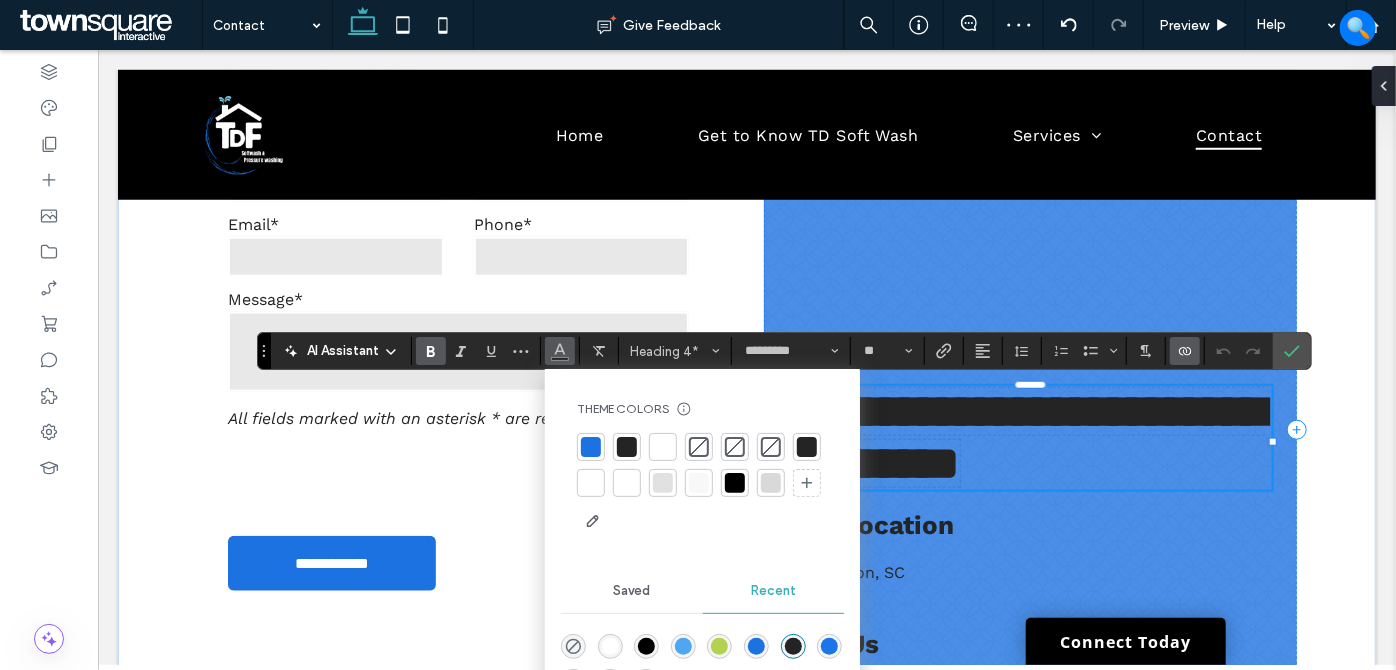click at bounding box center (663, 447) 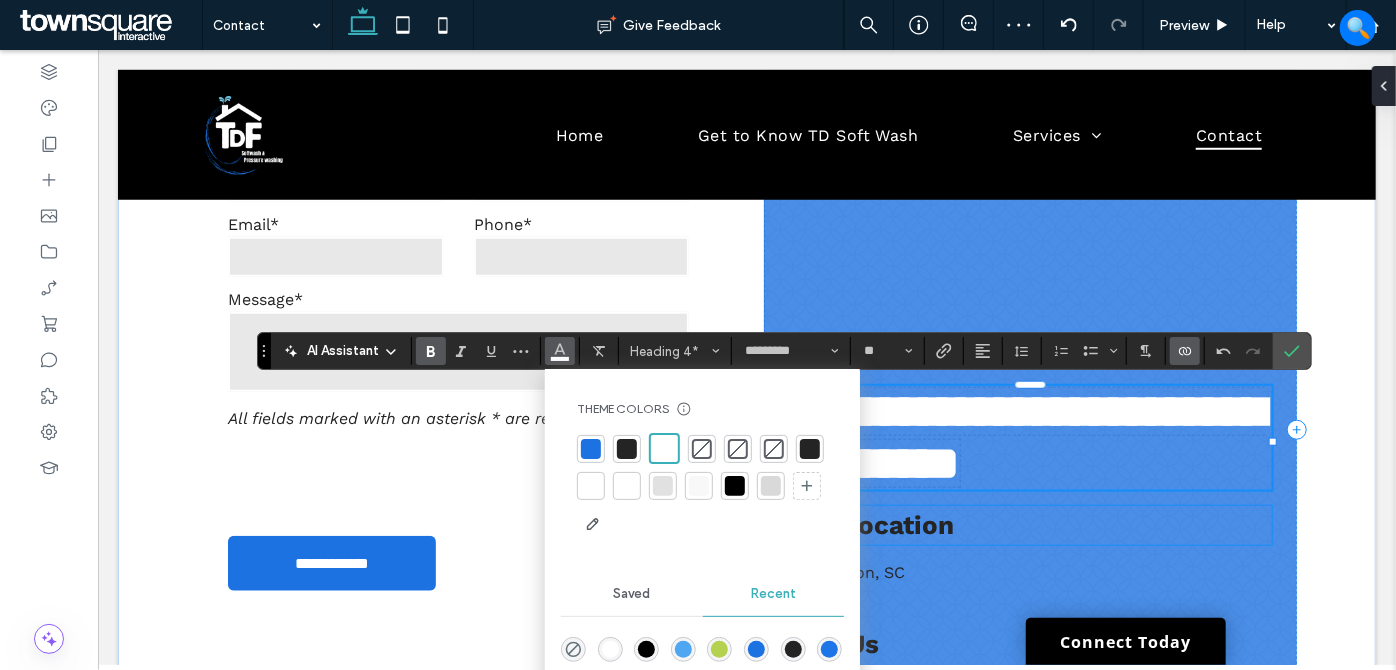 drag, startPoint x: 1054, startPoint y: 515, endPoint x: 1058, endPoint y: 526, distance: 11.7046995 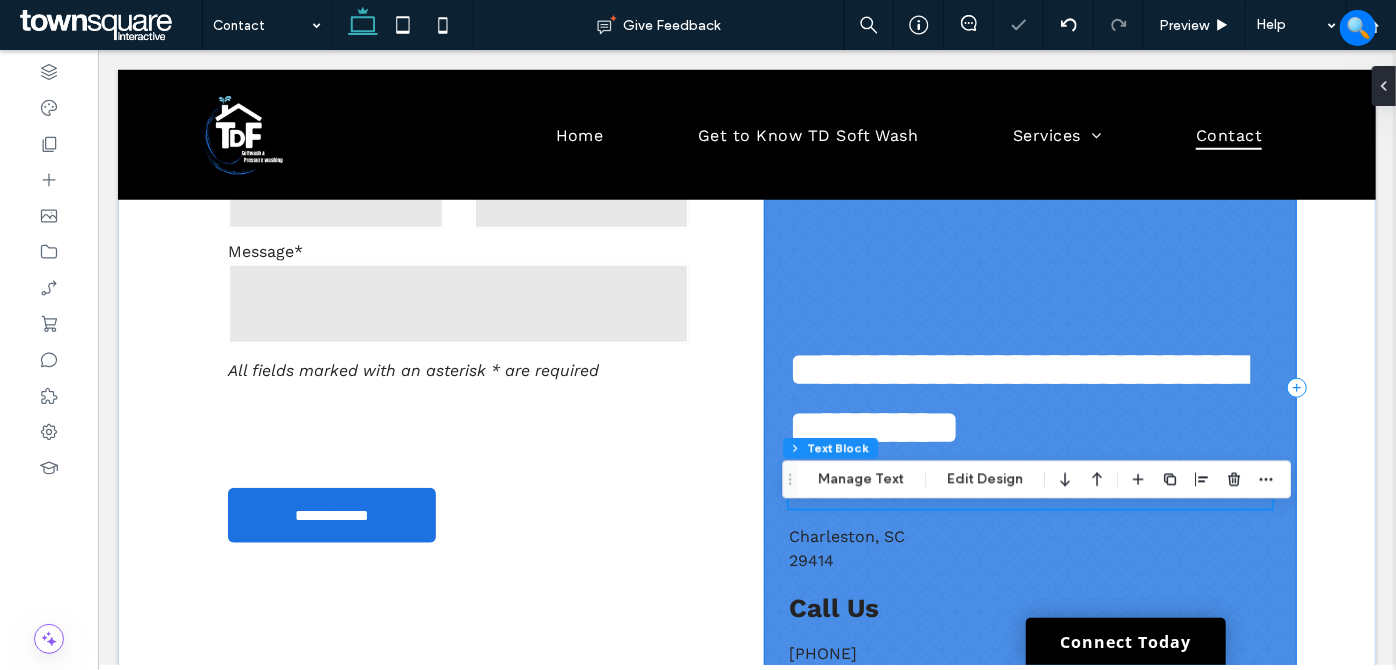 scroll, scrollTop: 909, scrollLeft: 0, axis: vertical 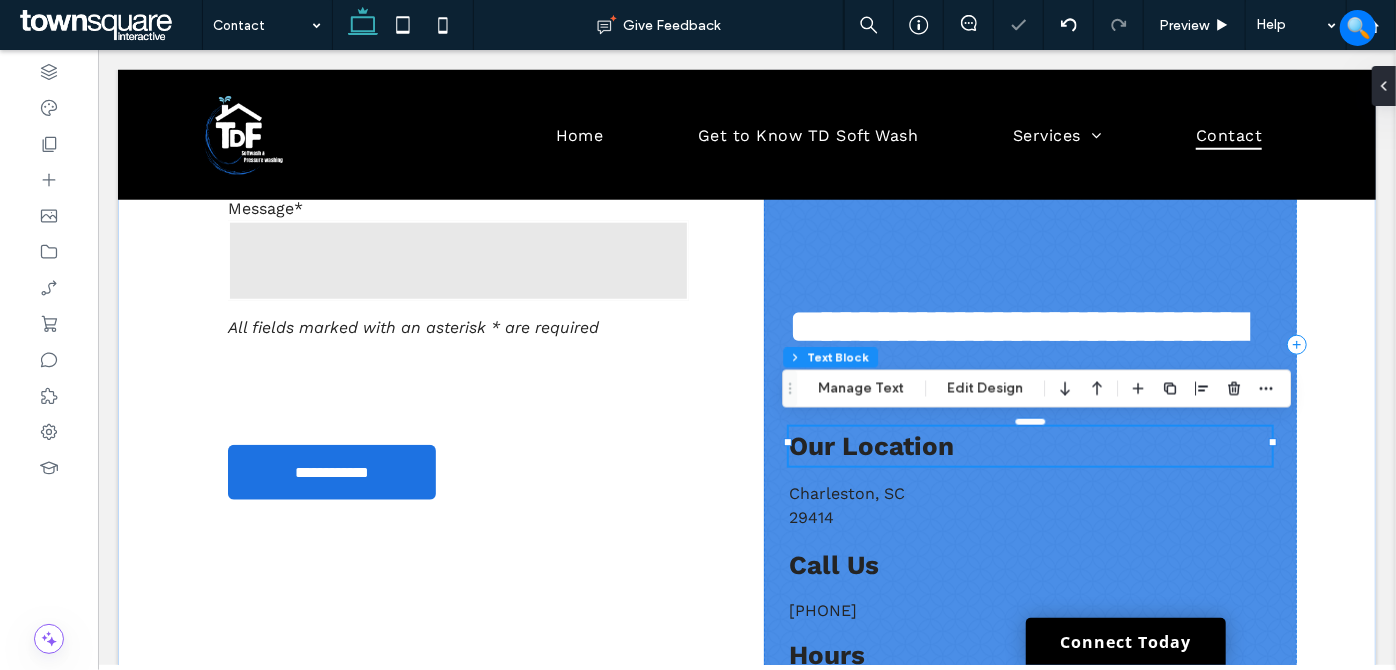 click on "Our Location" at bounding box center (870, 445) 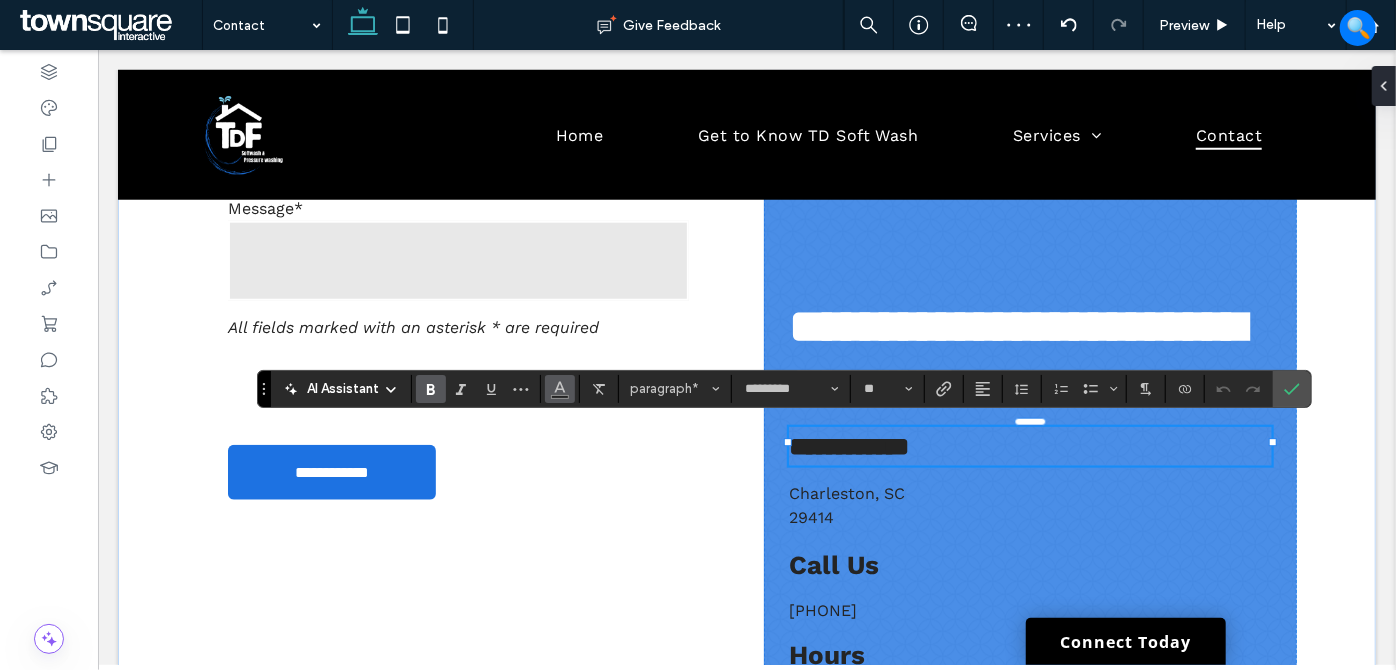 drag, startPoint x: 550, startPoint y: 372, endPoint x: 562, endPoint y: 387, distance: 19.209373 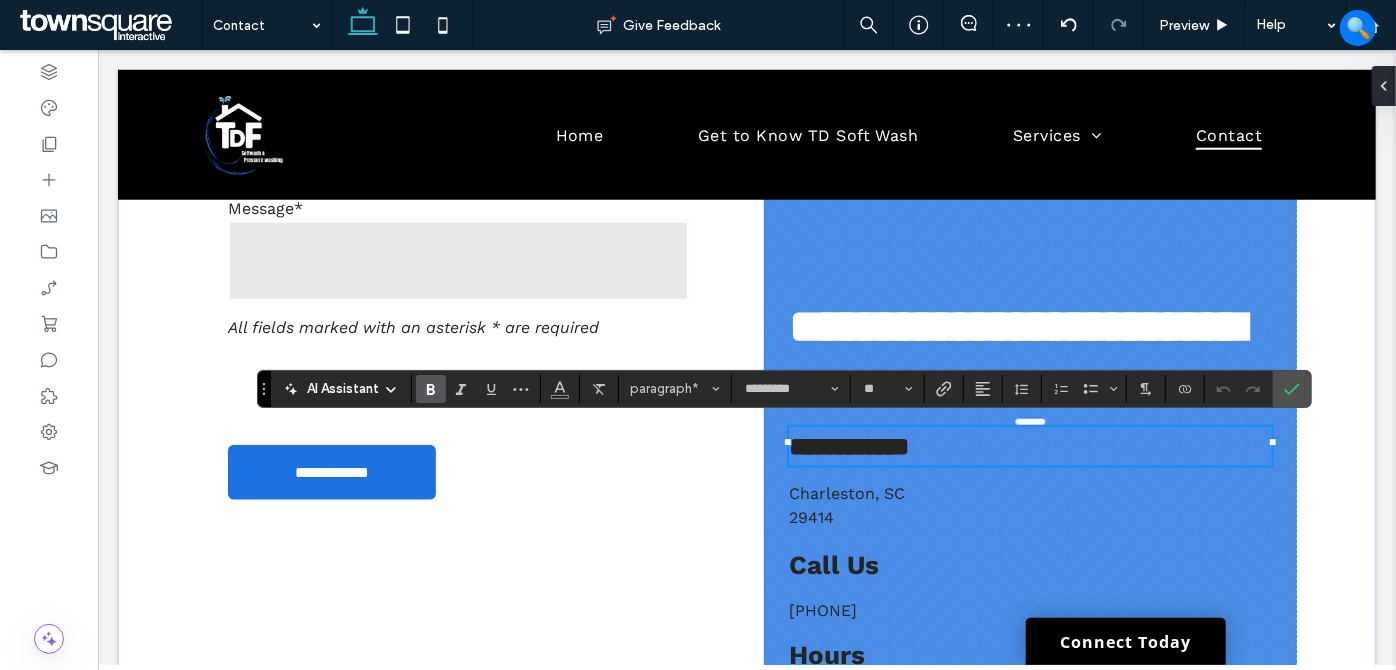 drag, startPoint x: 556, startPoint y: 388, endPoint x: 575, endPoint y: 392, distance: 19.416489 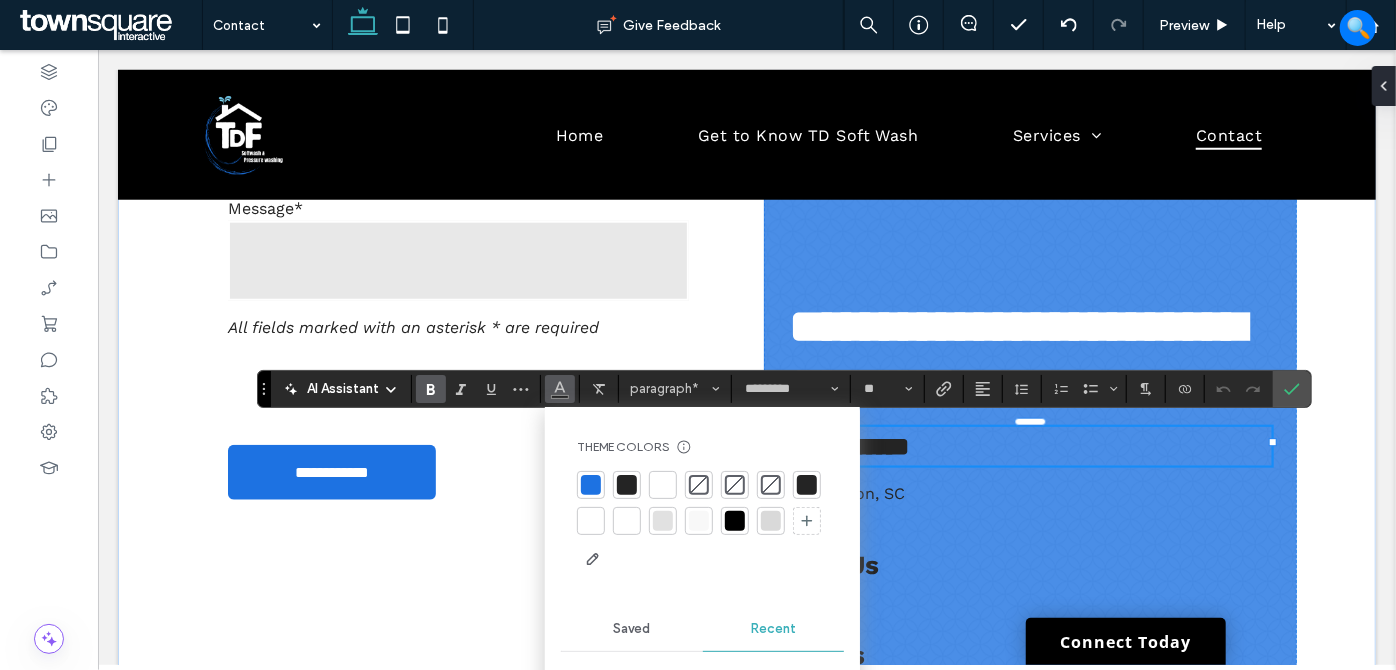 drag, startPoint x: 667, startPoint y: 479, endPoint x: 856, endPoint y: 506, distance: 190.91884 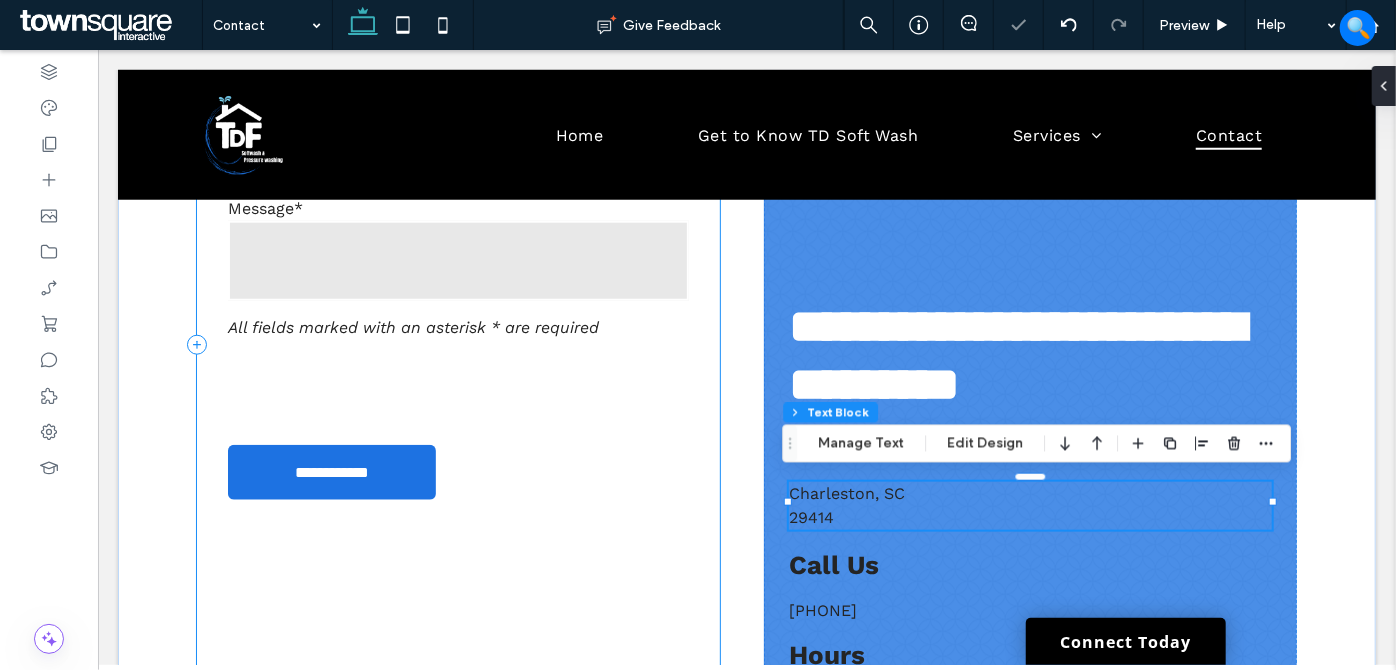 click on "**********" at bounding box center [457, 343] 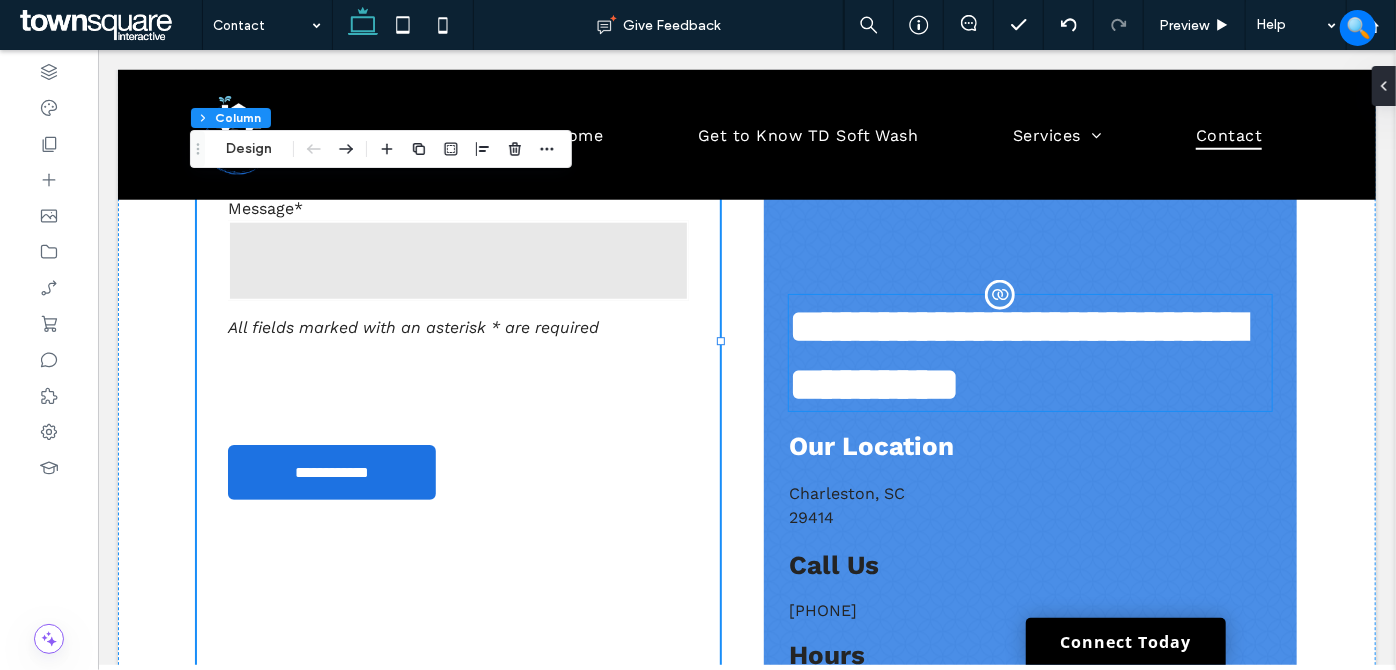 click on "**********" at bounding box center [1016, 354] 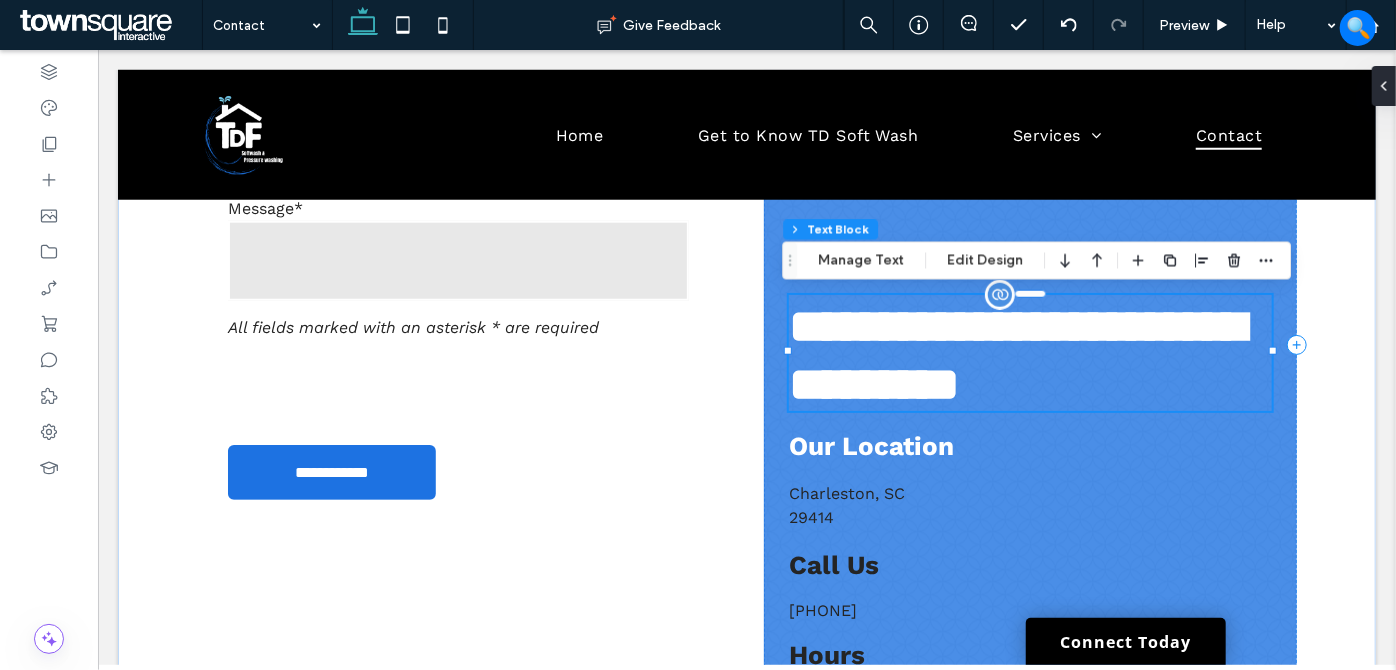 click on "**********" at bounding box center (1029, 352) 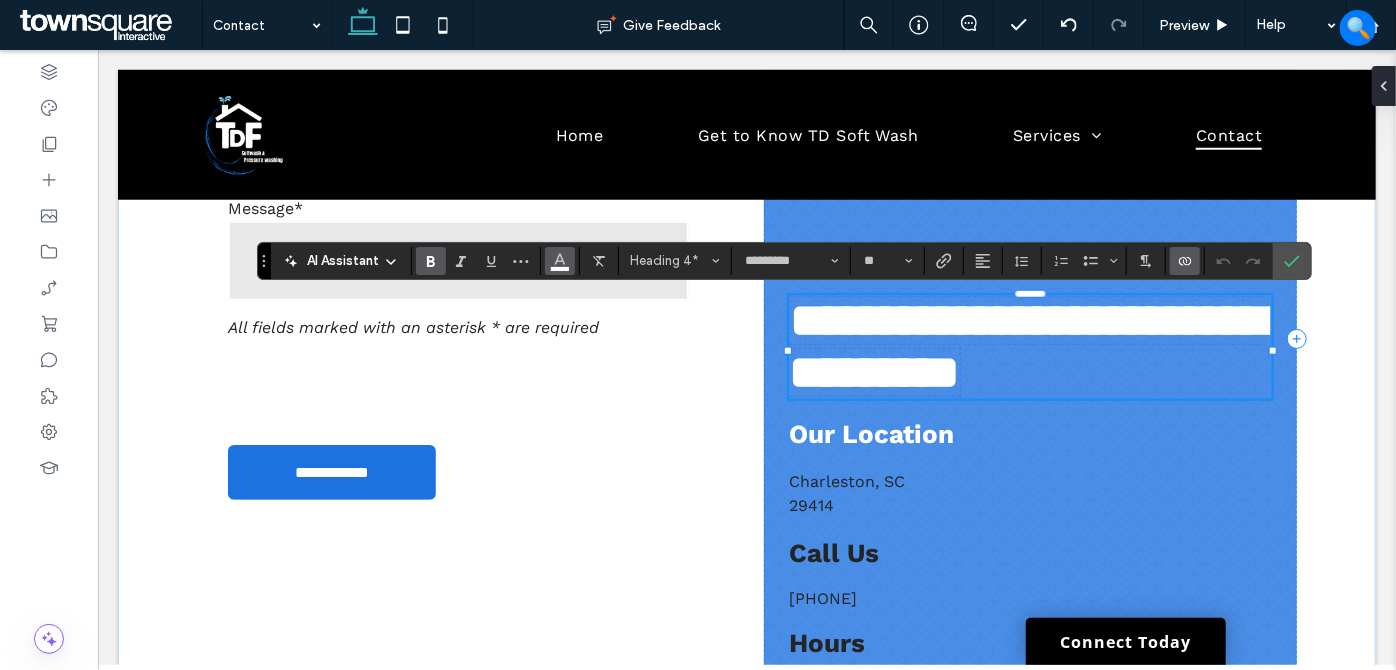 click at bounding box center (560, 261) 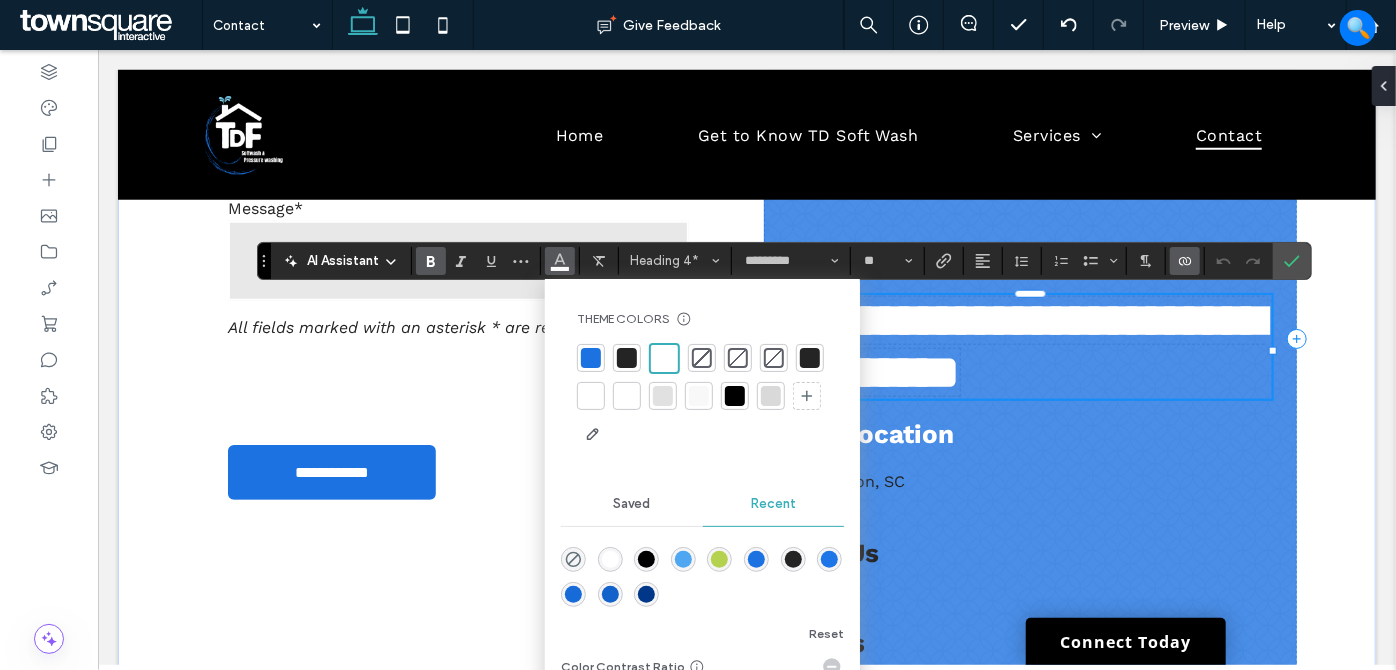 click at bounding box center (627, 358) 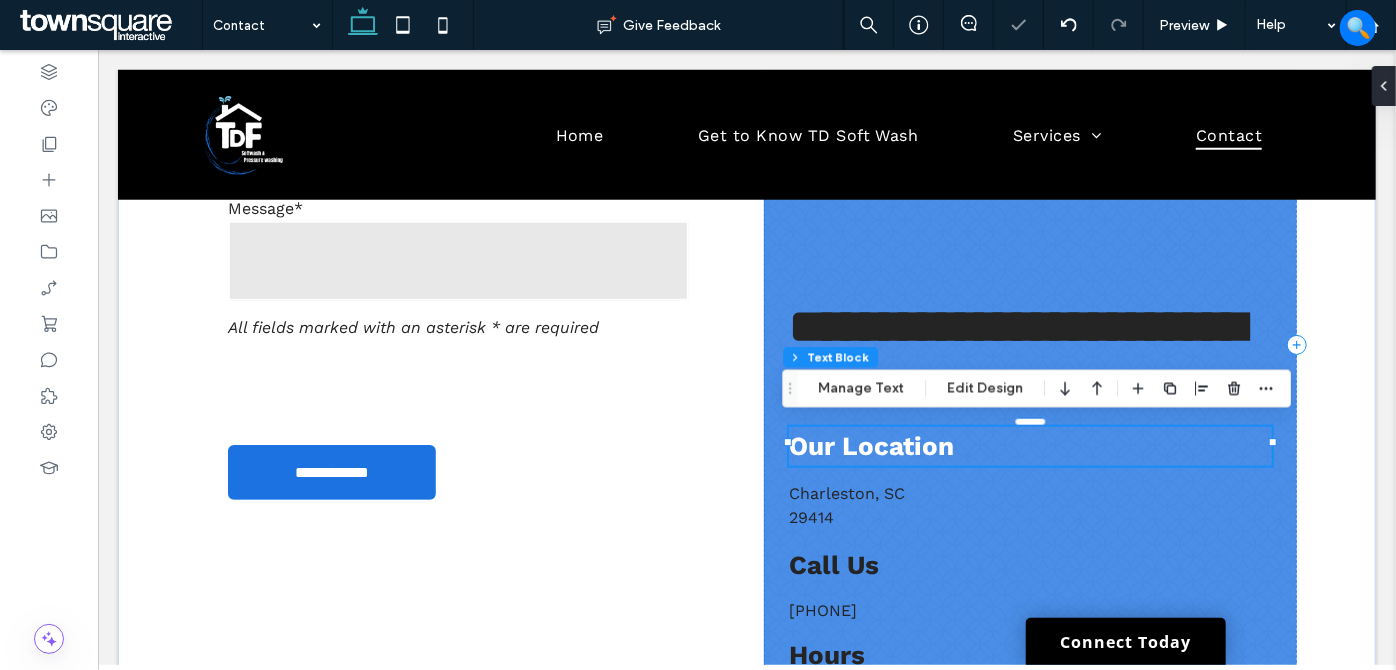 click on "Our Location" at bounding box center [1029, 445] 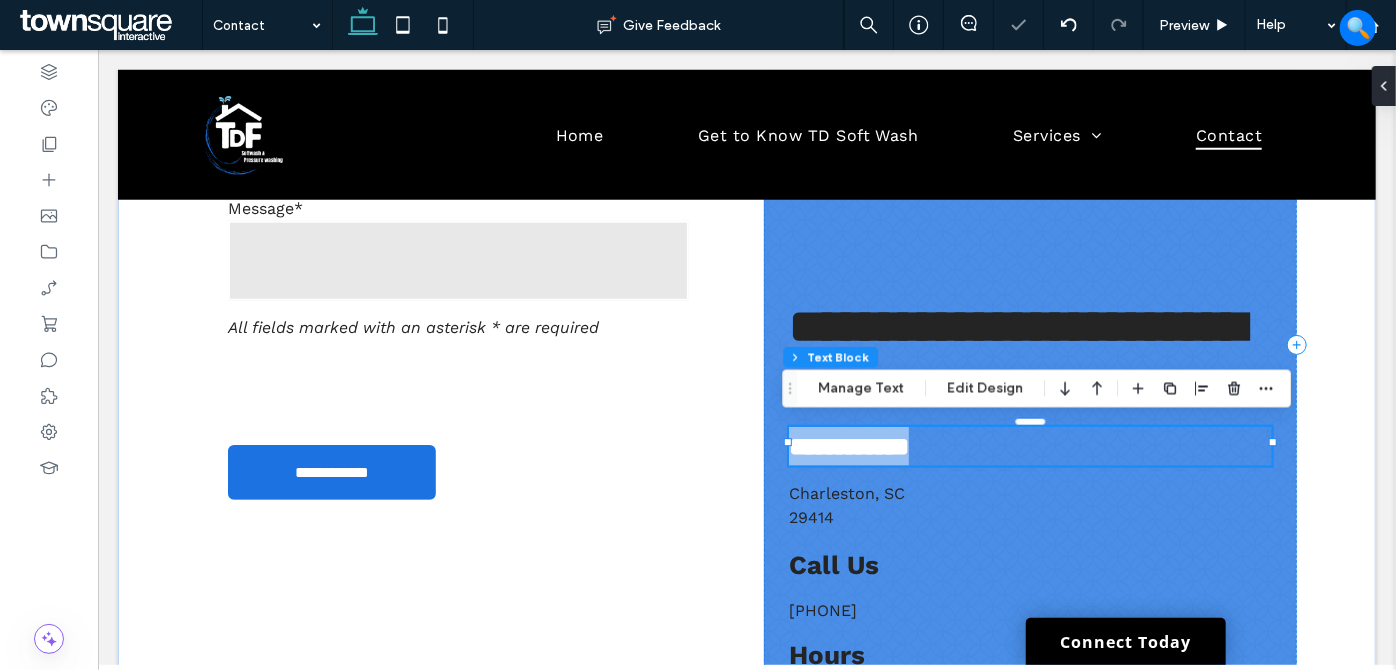 click on "**********" at bounding box center [1029, 445] 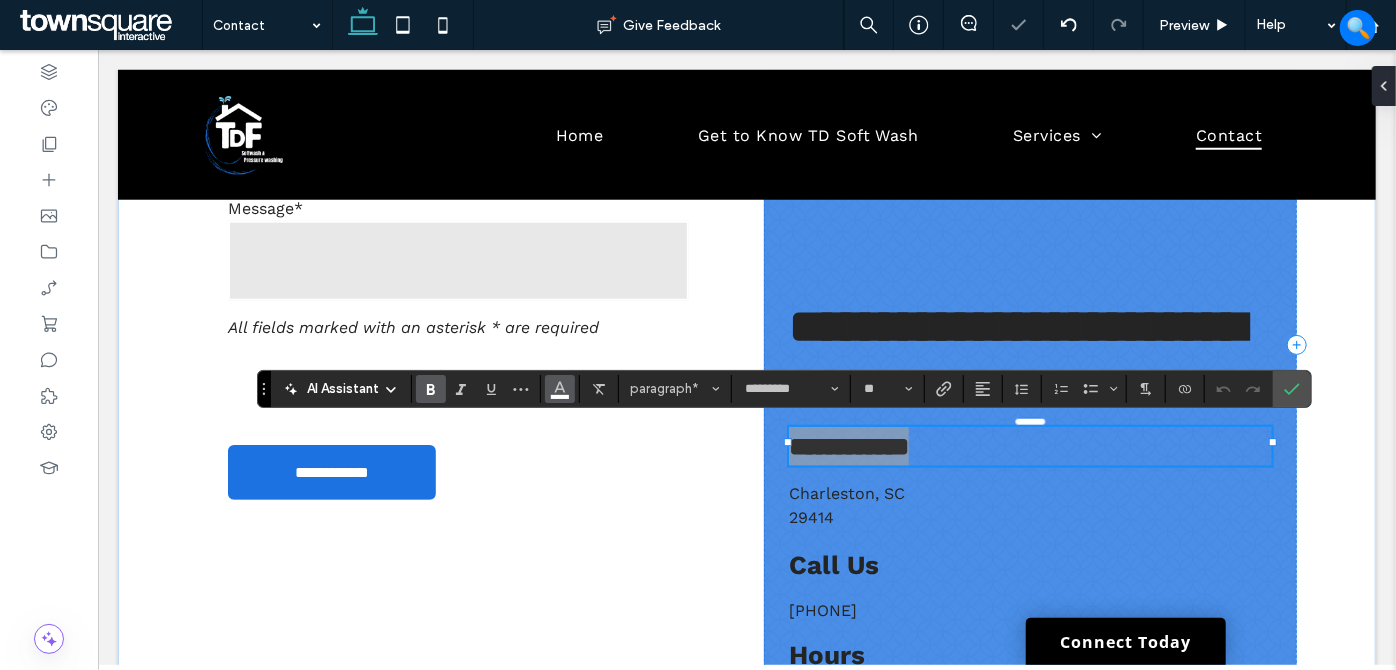 click 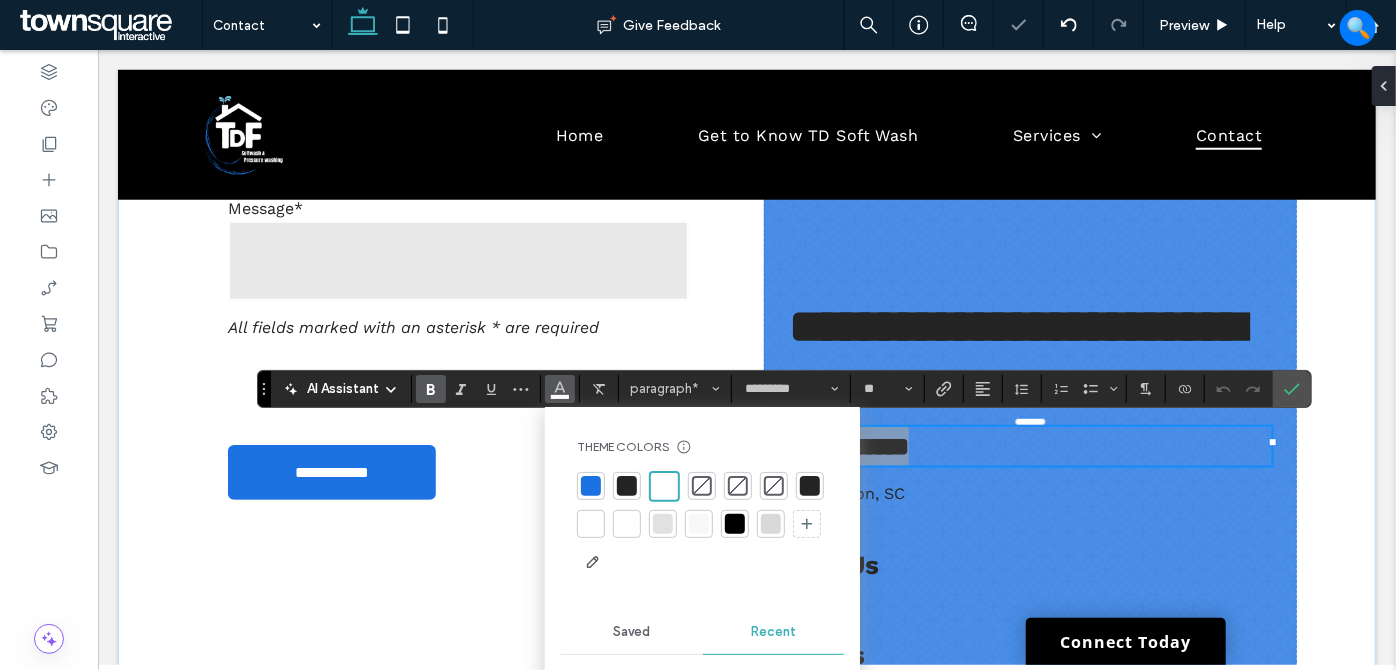 click at bounding box center (627, 486) 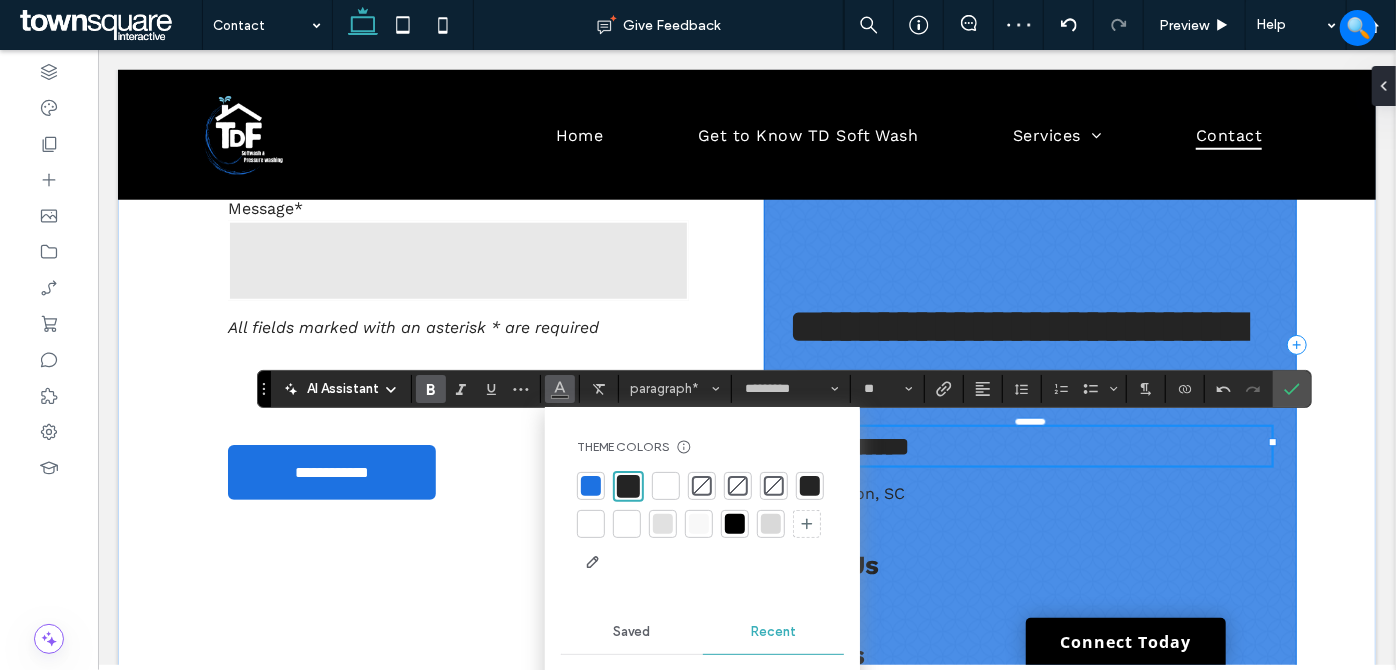 click on "**********" at bounding box center (1029, 343) 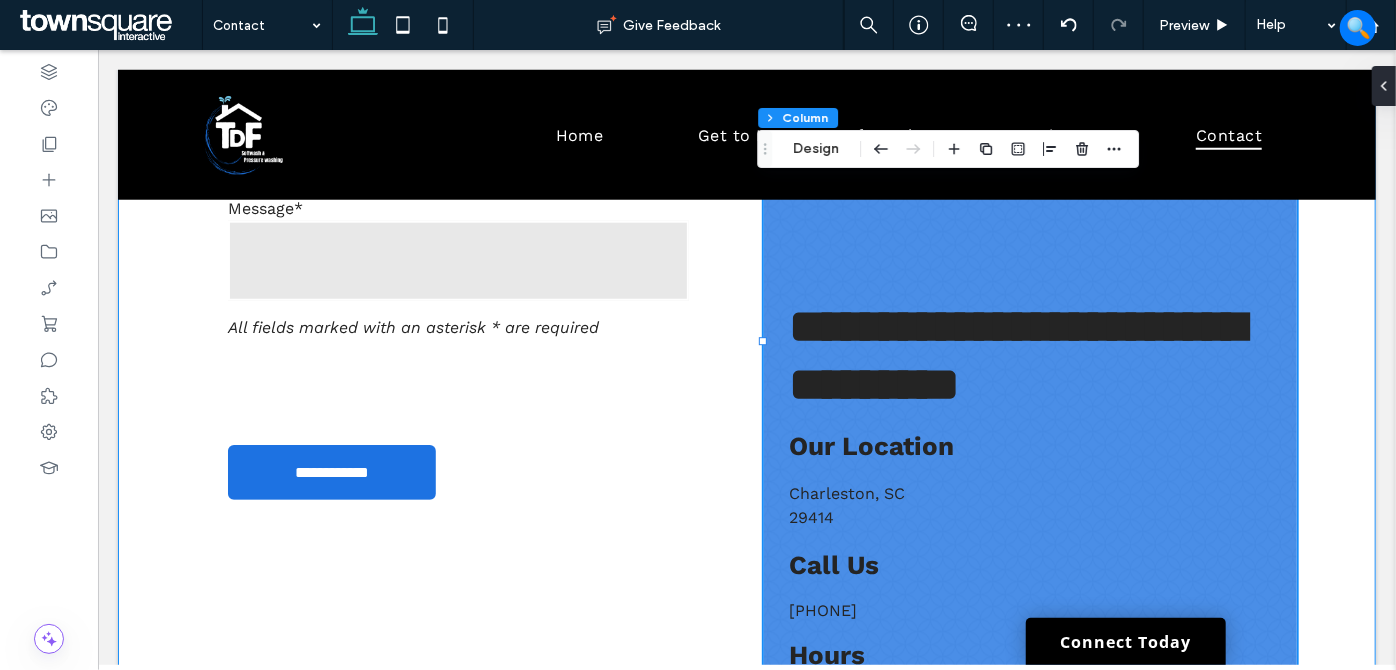 click on "**********" at bounding box center [746, 343] 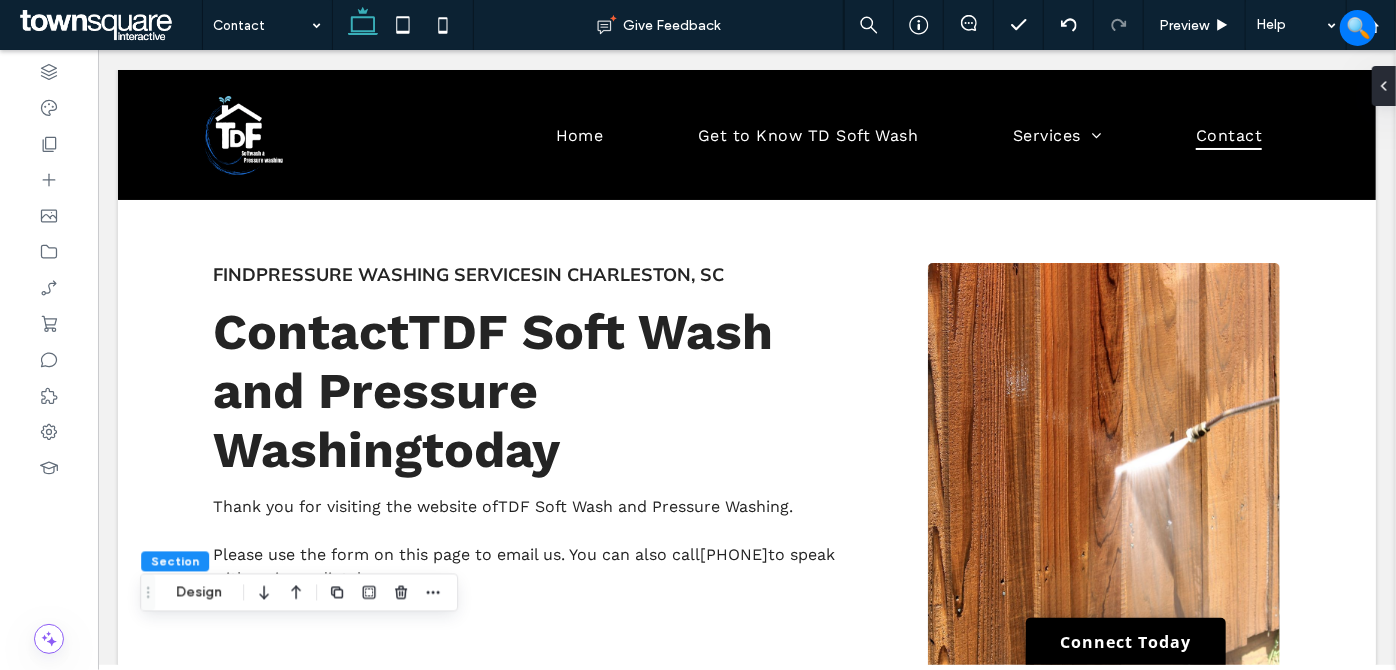 scroll, scrollTop: 0, scrollLeft: 0, axis: both 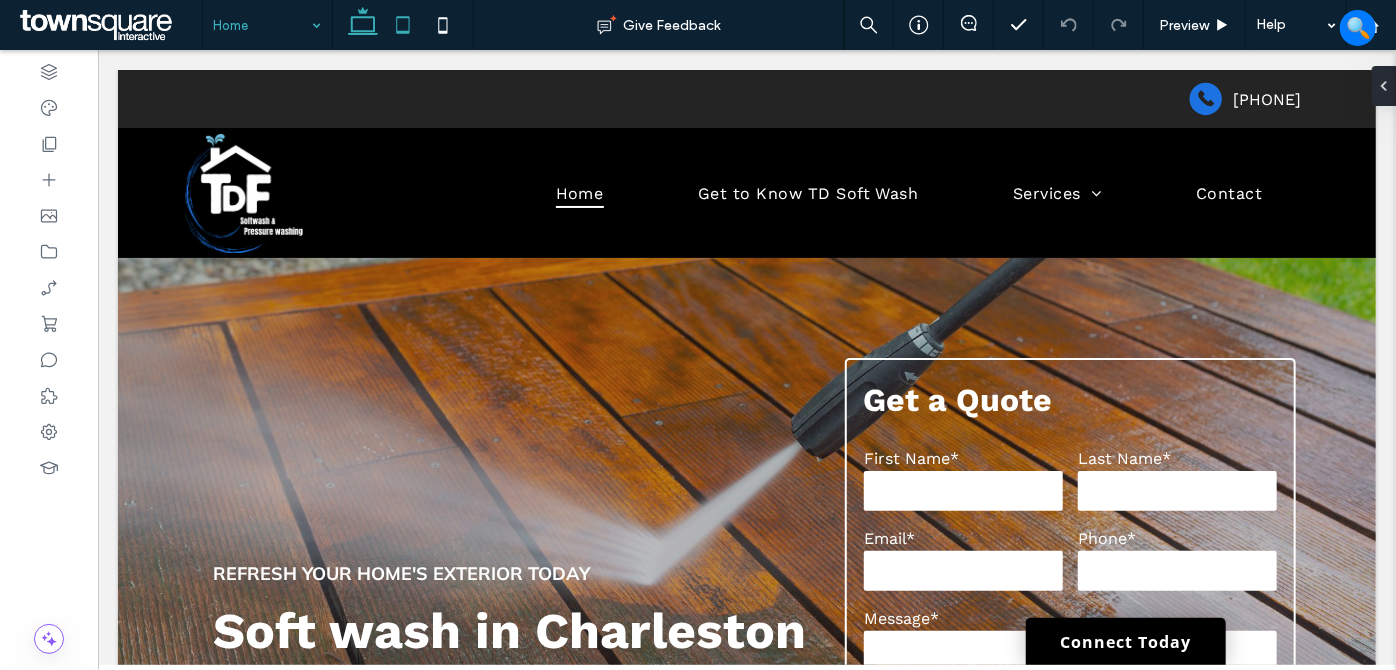 click 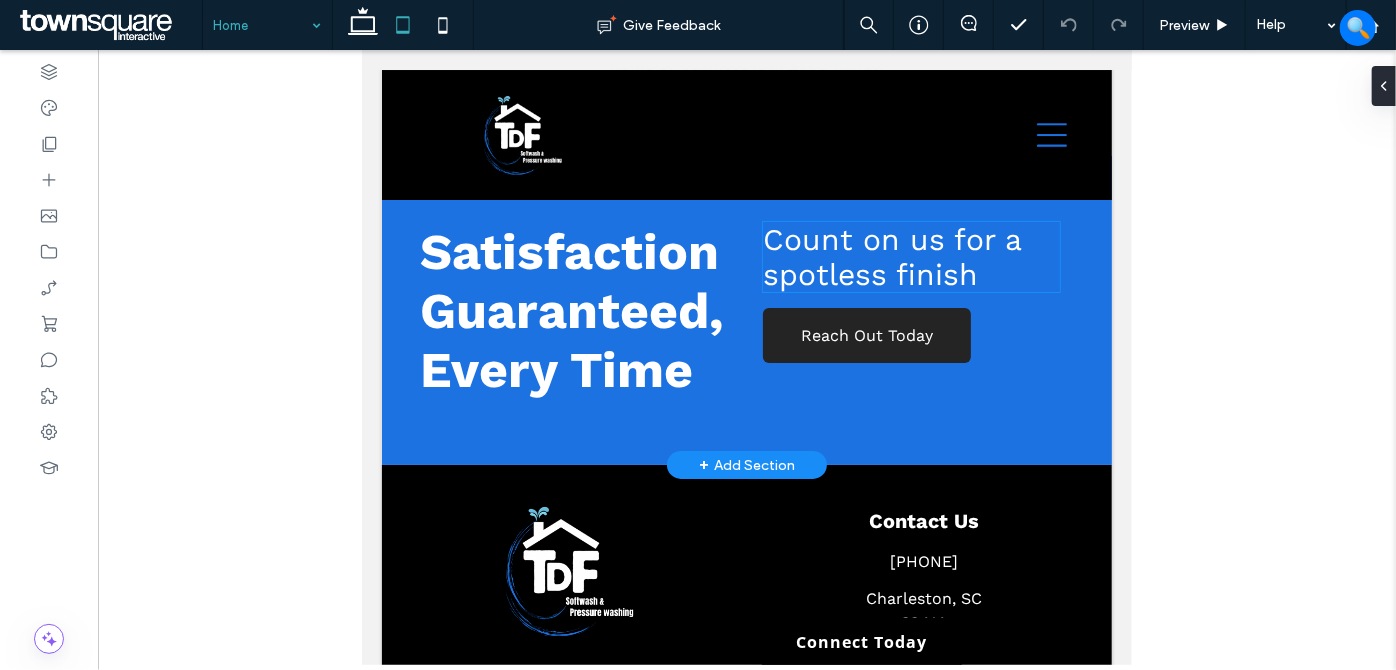scroll, scrollTop: 3636, scrollLeft: 0, axis: vertical 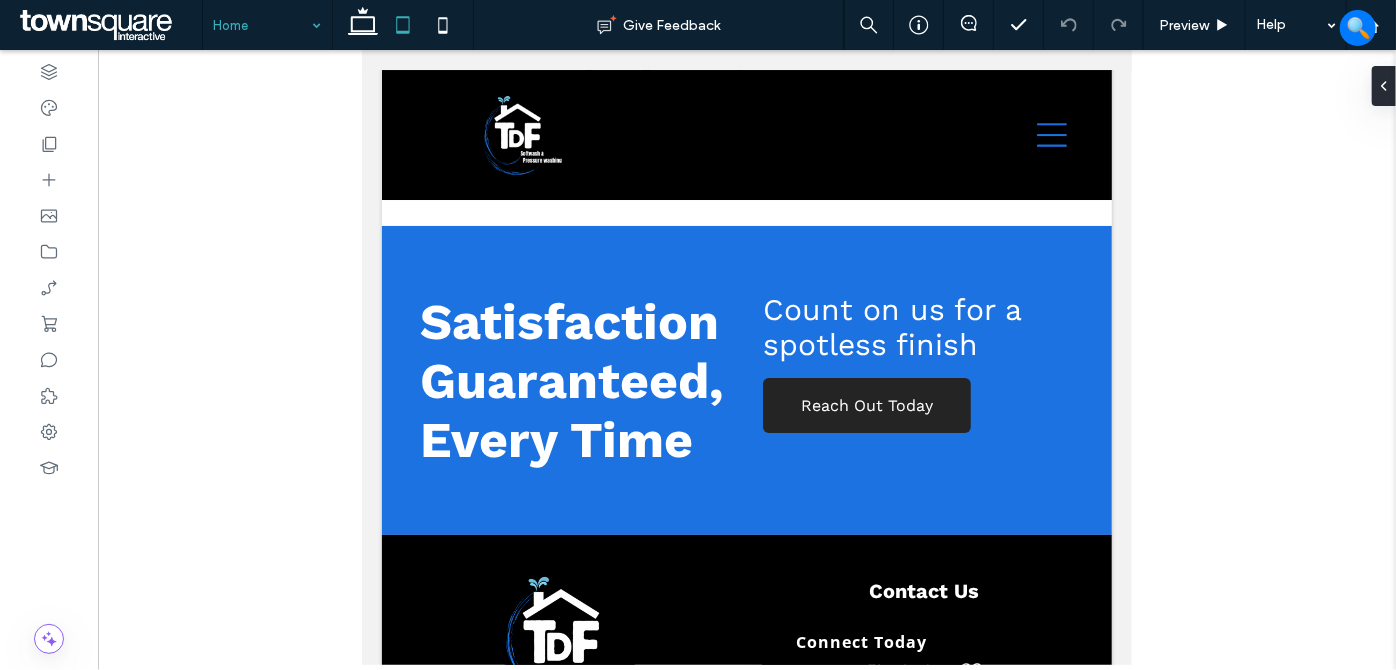 drag, startPoint x: 440, startPoint y: 27, endPoint x: 476, endPoint y: 57, distance: 46.8615 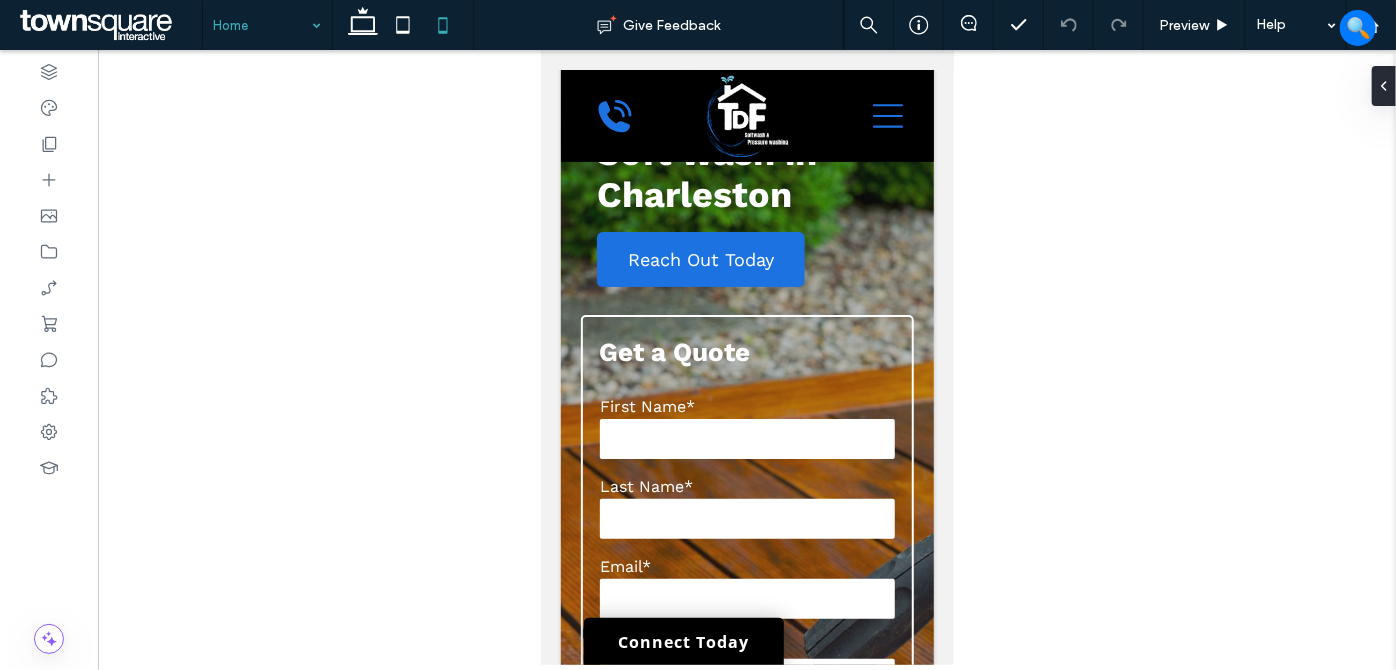 scroll, scrollTop: 0, scrollLeft: 0, axis: both 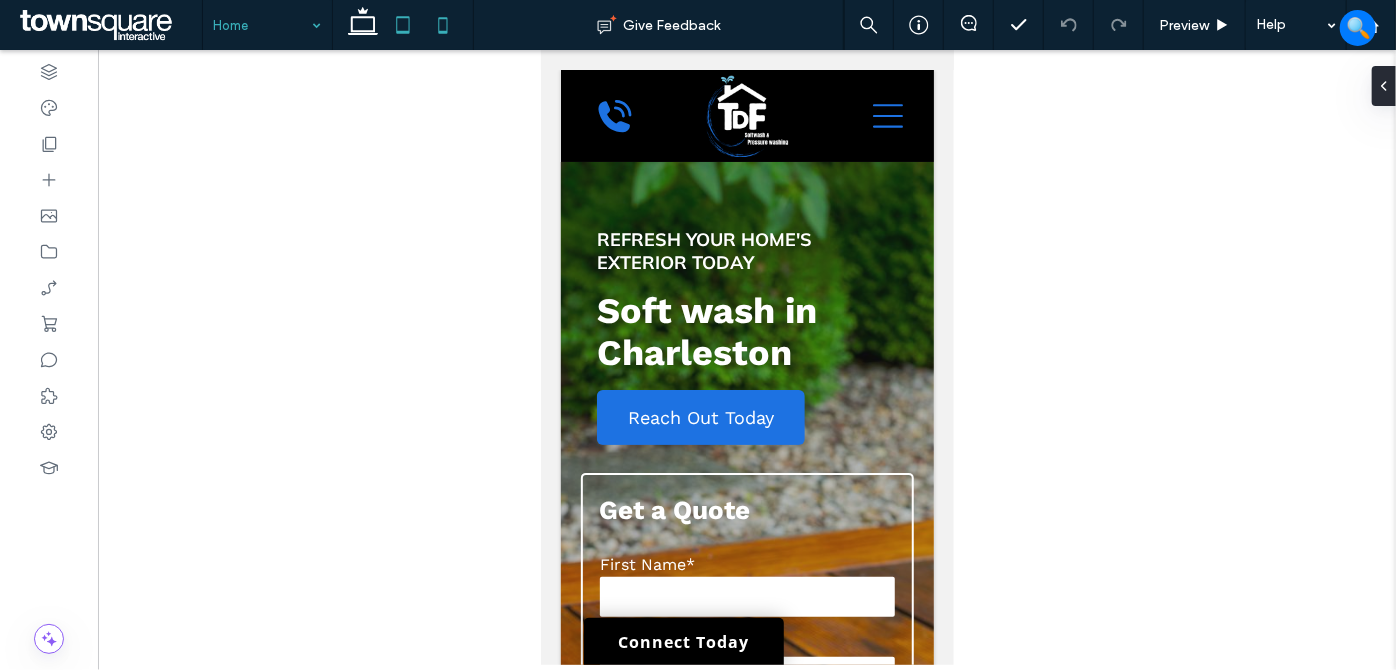 click 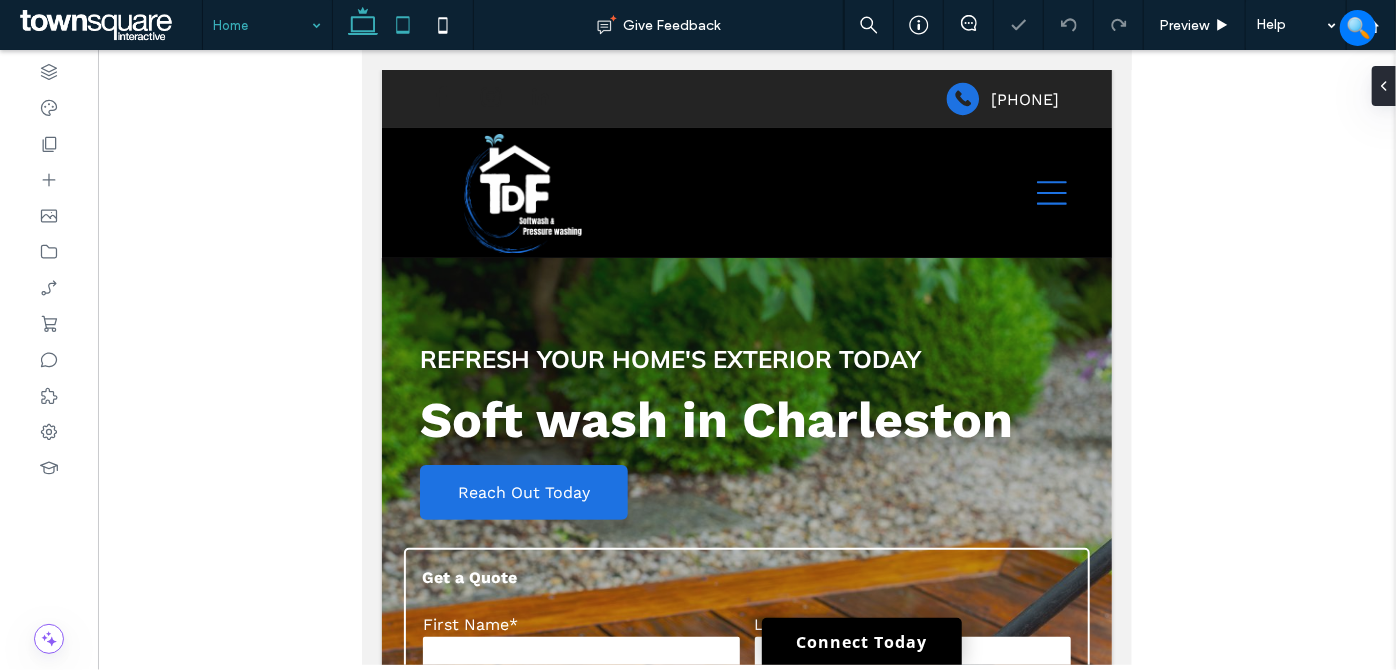 click 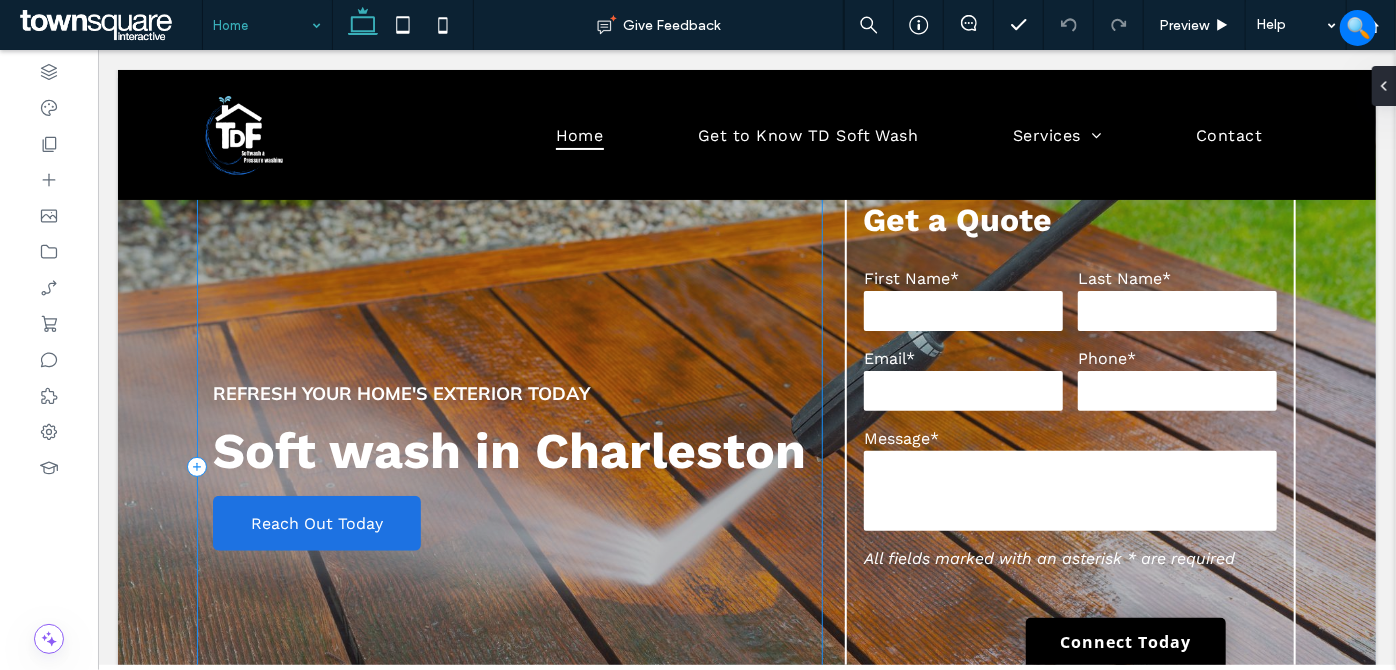 scroll, scrollTop: 90, scrollLeft: 0, axis: vertical 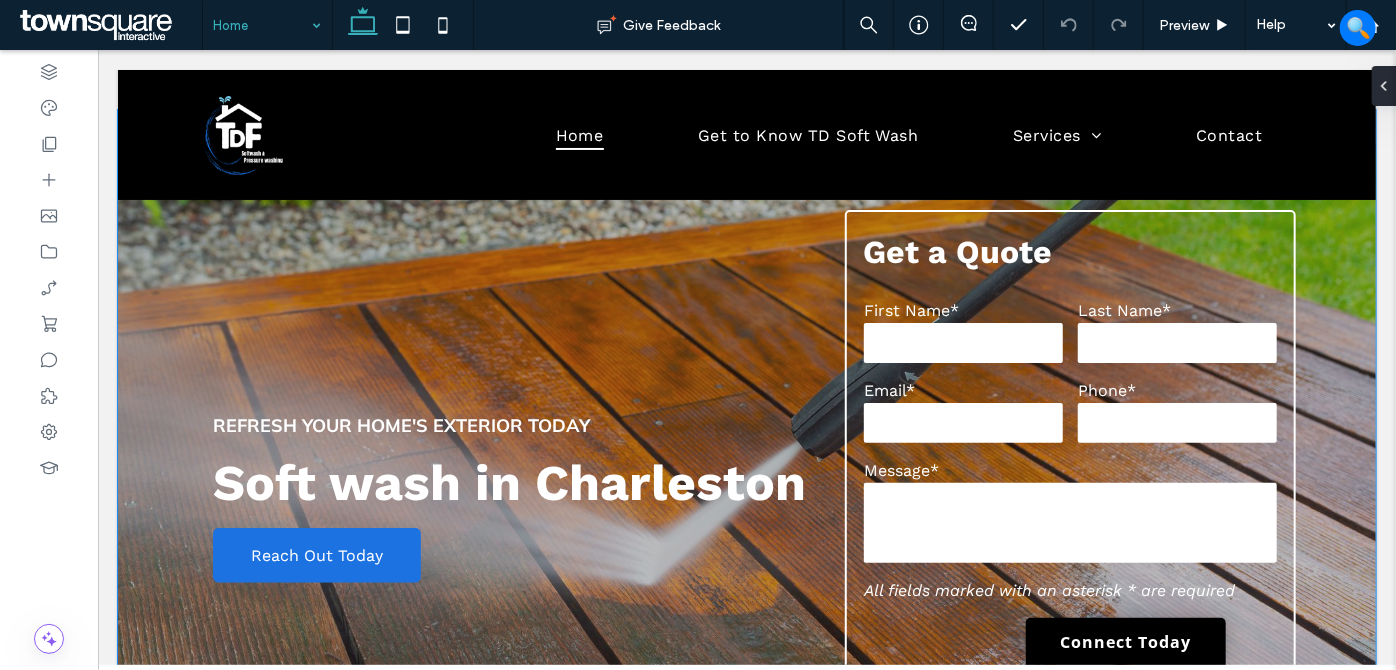 click on "**********" at bounding box center [746, 497] 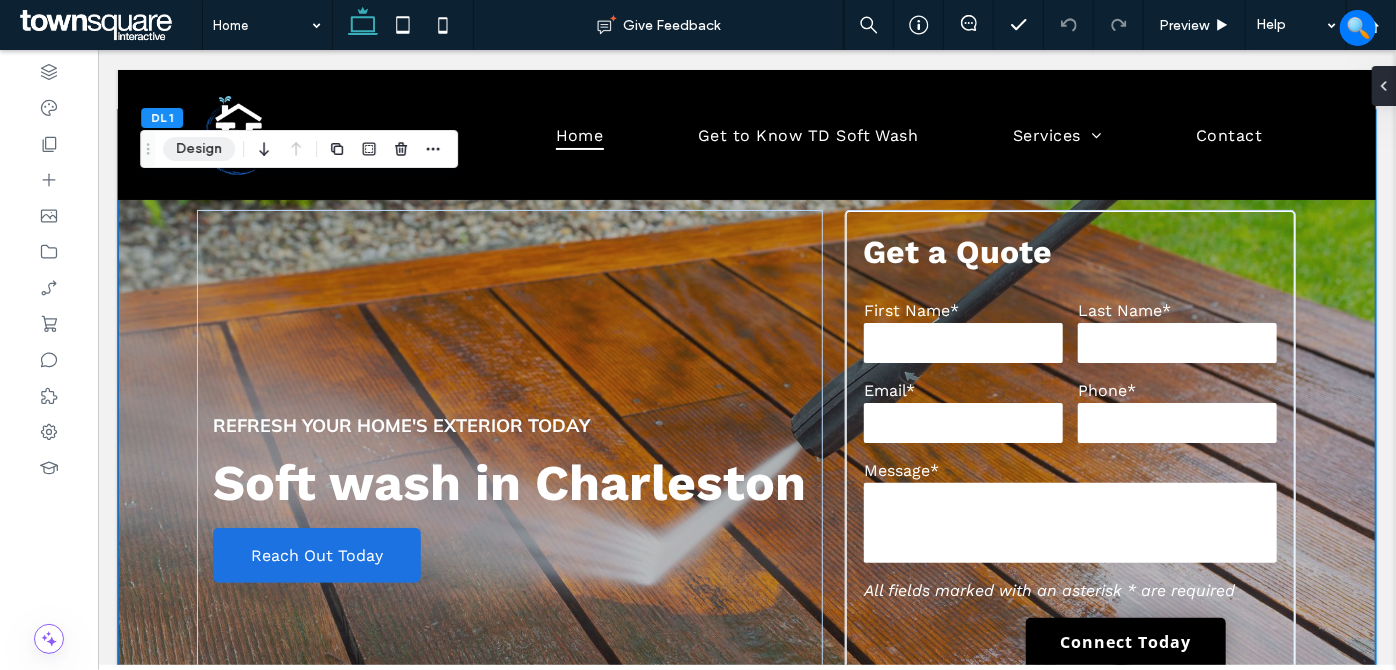 click on "Design" at bounding box center [199, 149] 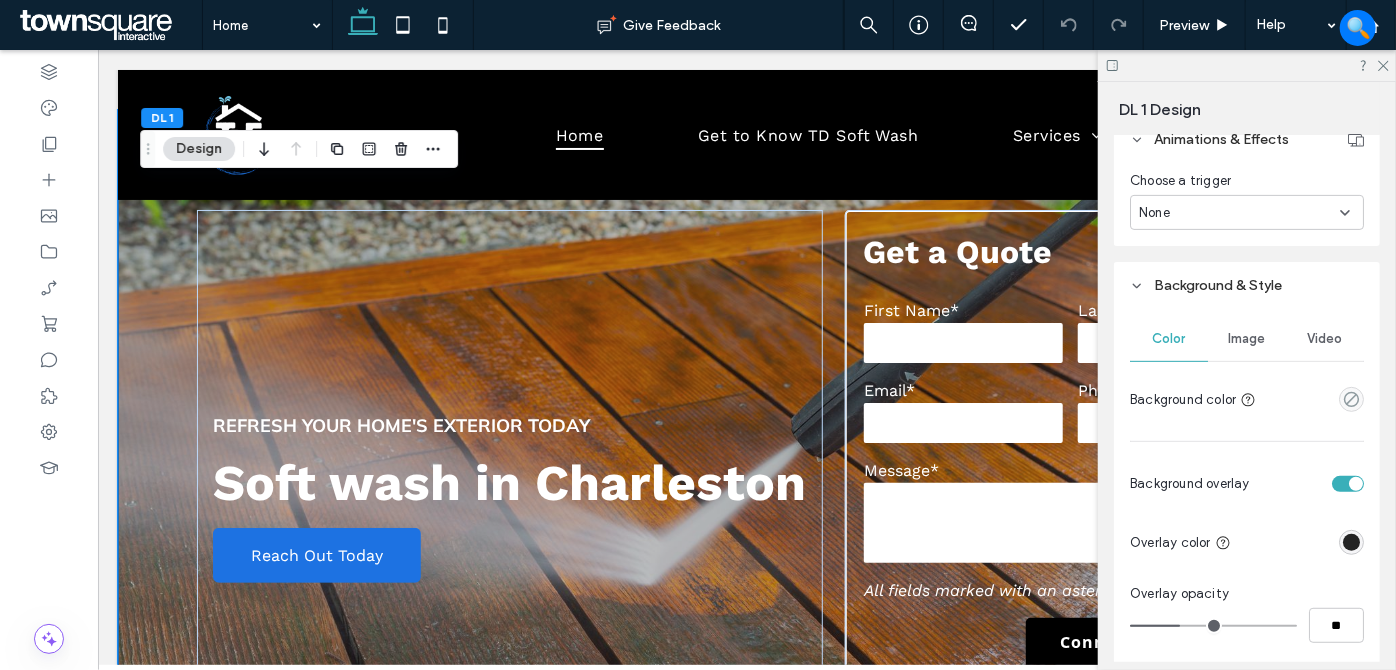 scroll, scrollTop: 454, scrollLeft: 0, axis: vertical 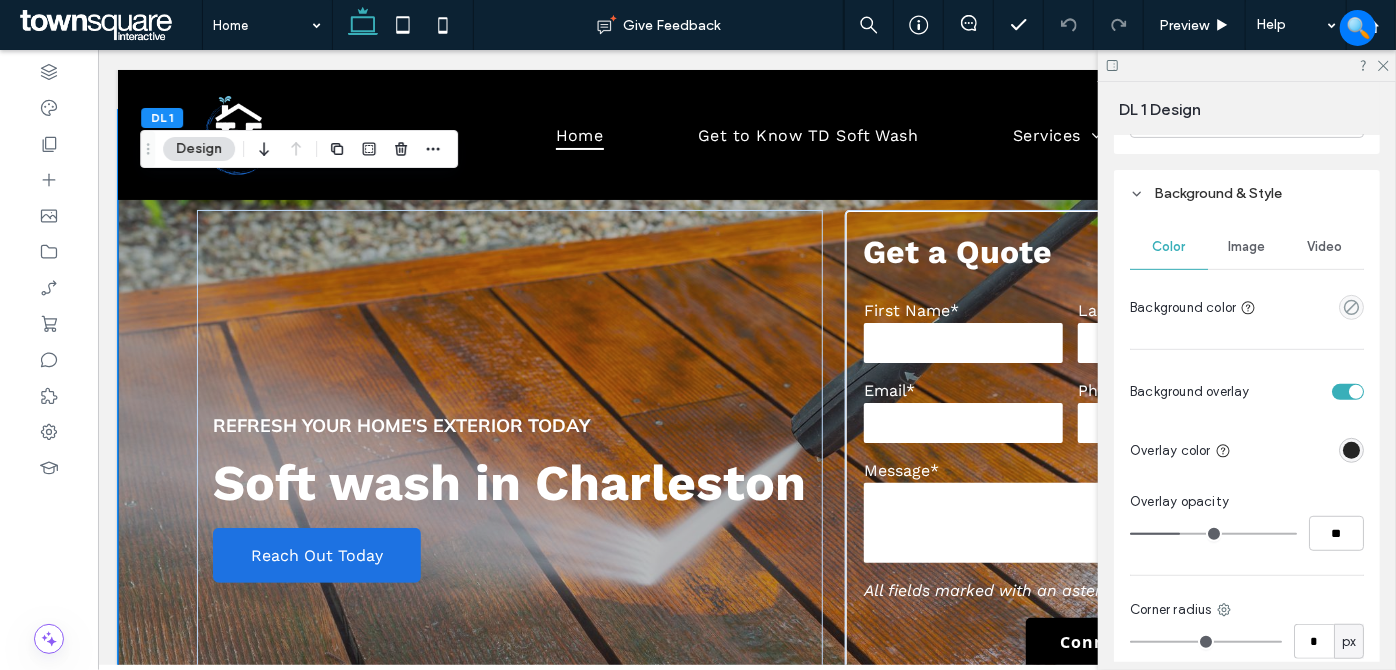 click on "Image" at bounding box center (1247, 247) 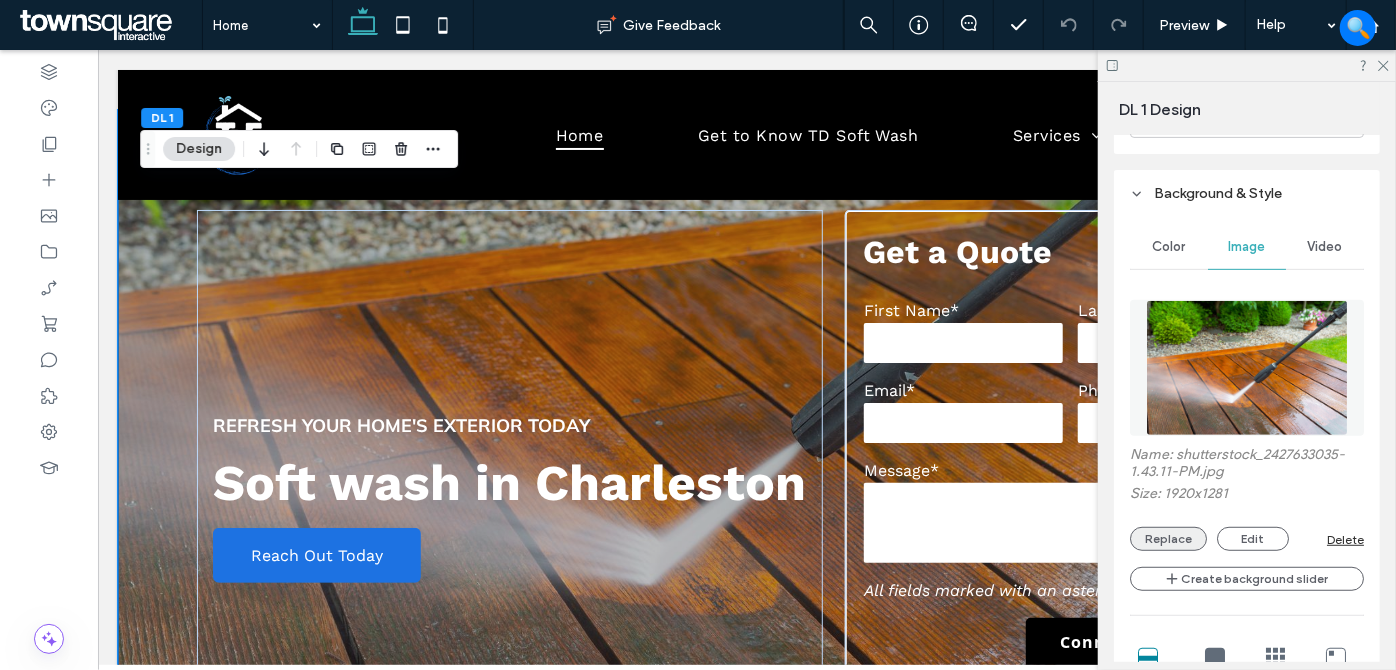 click on "Replace" at bounding box center [1168, 539] 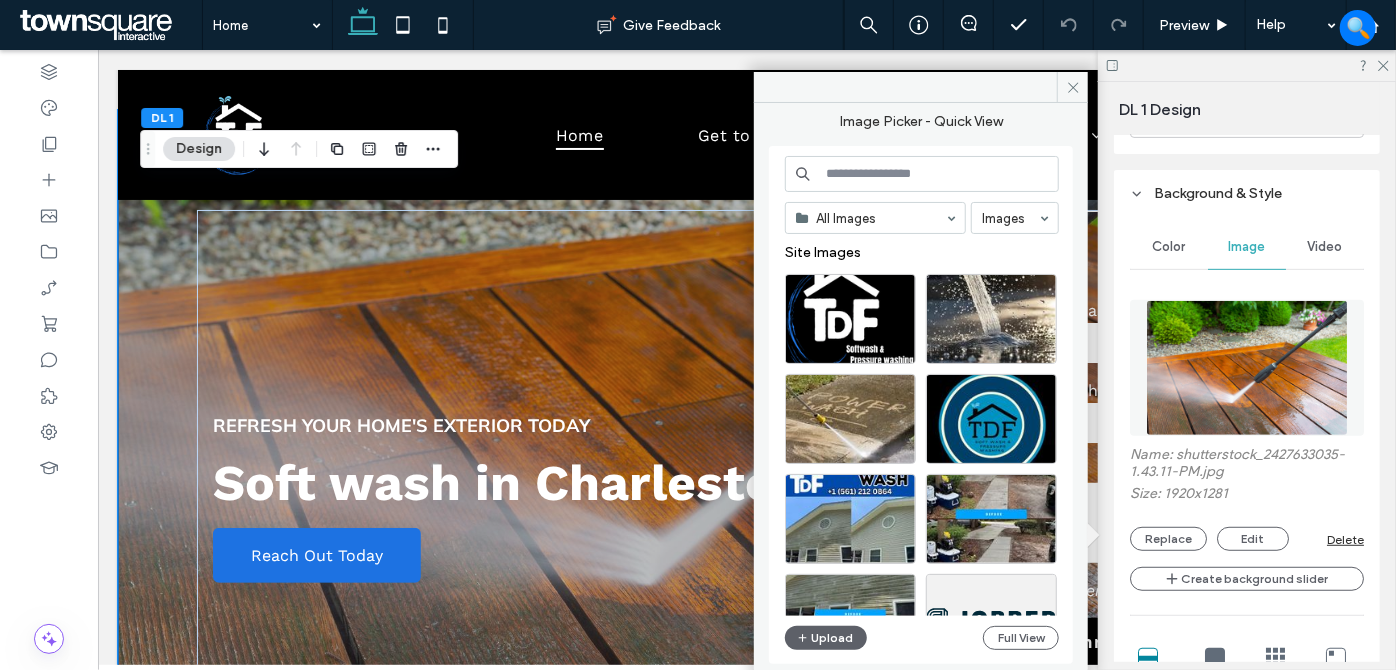 click at bounding box center (922, 174) 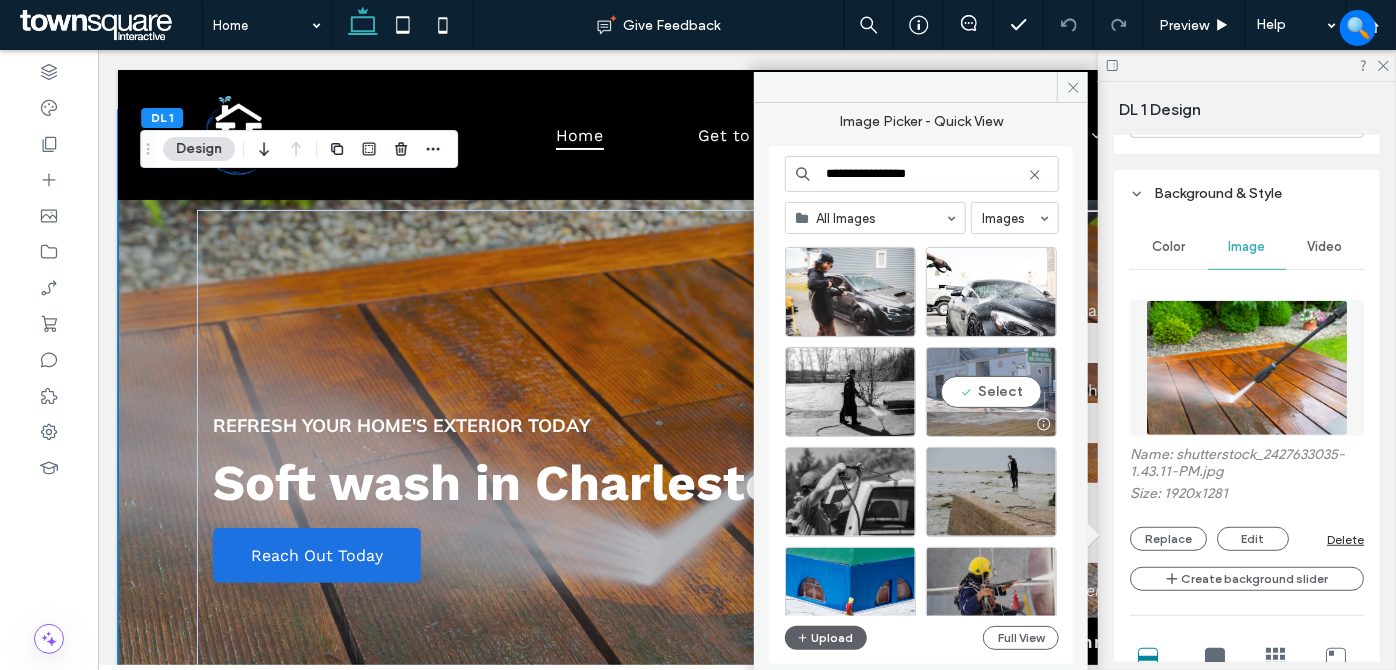 scroll, scrollTop: 857, scrollLeft: 0, axis: vertical 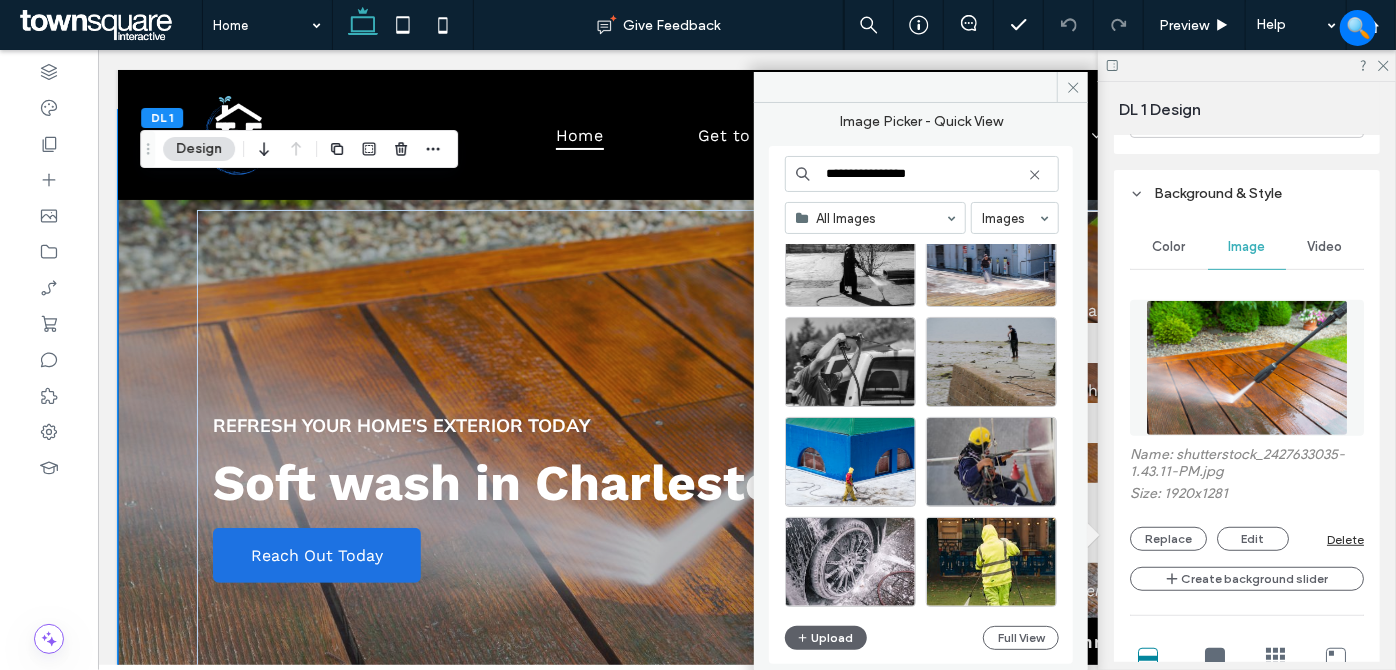 type on "**********" 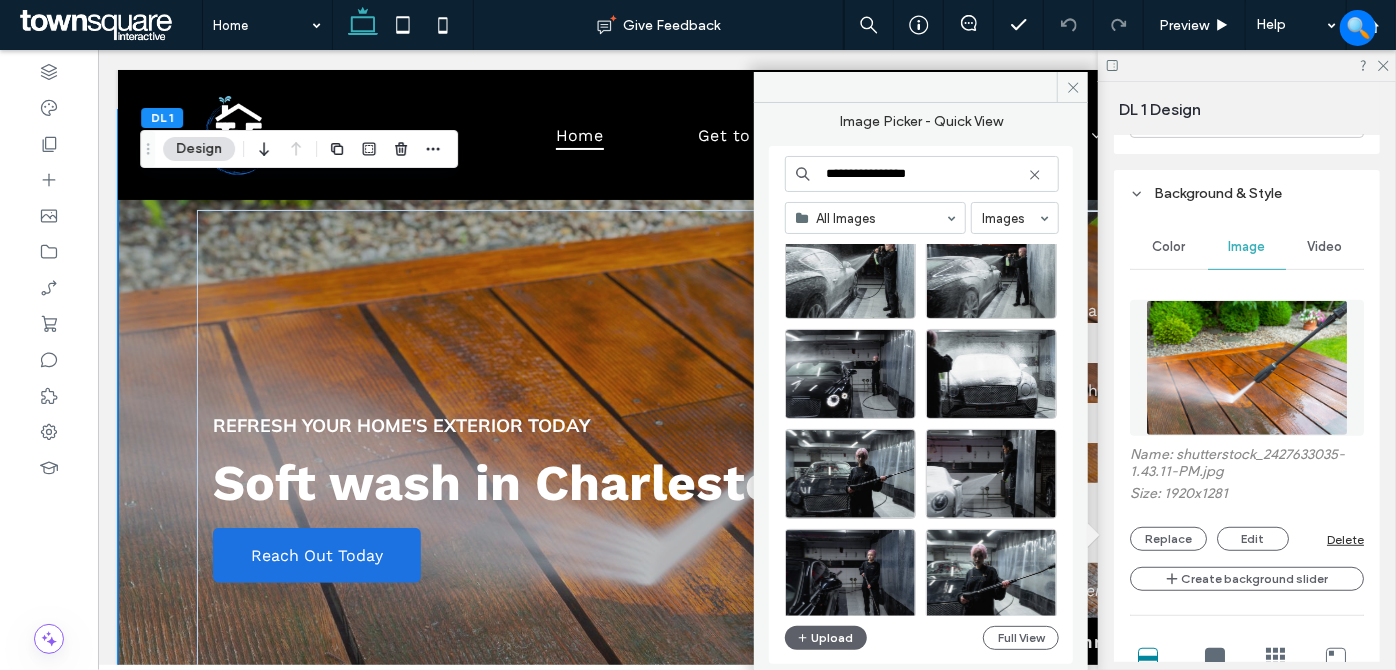 scroll, scrollTop: 2530, scrollLeft: 0, axis: vertical 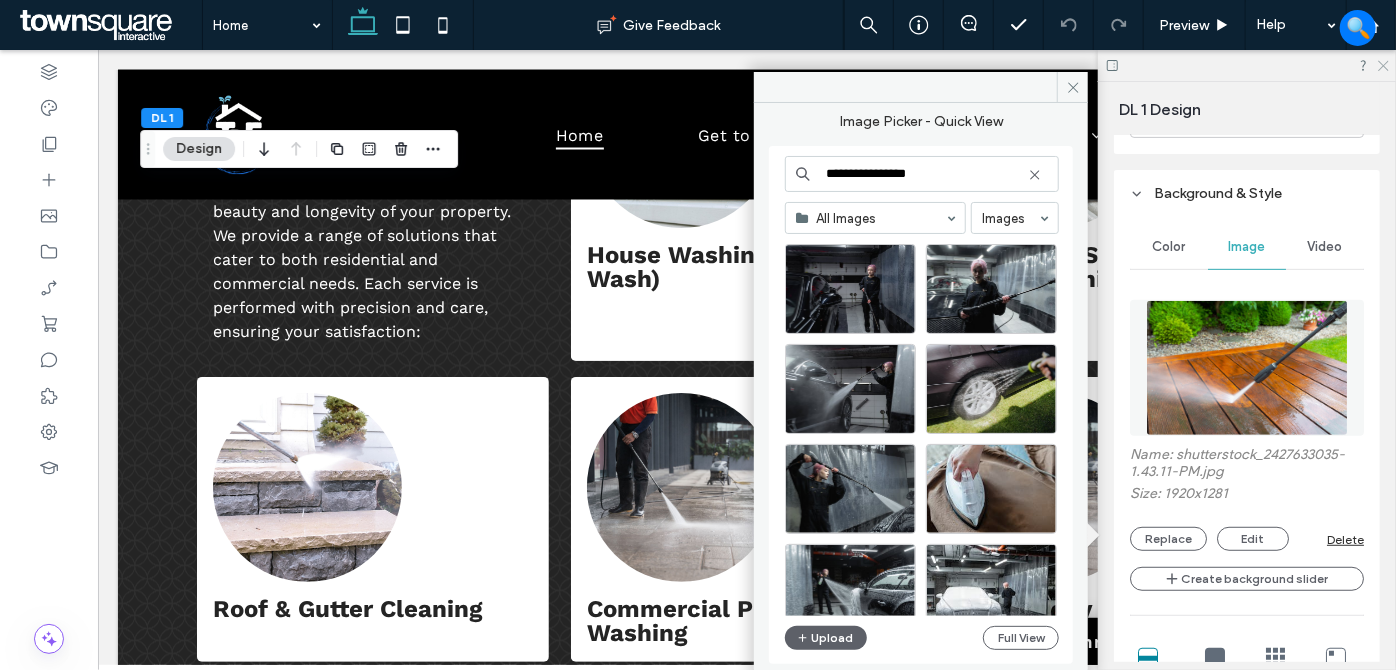 click 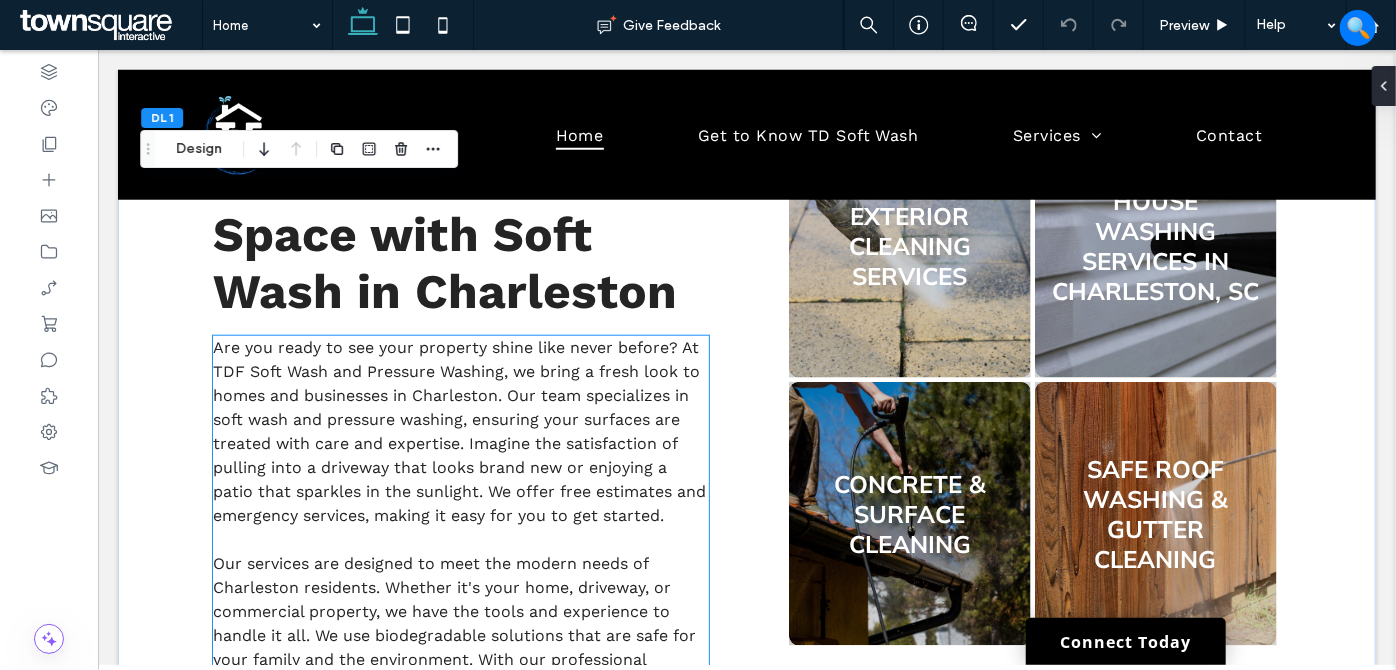 scroll, scrollTop: 818, scrollLeft: 0, axis: vertical 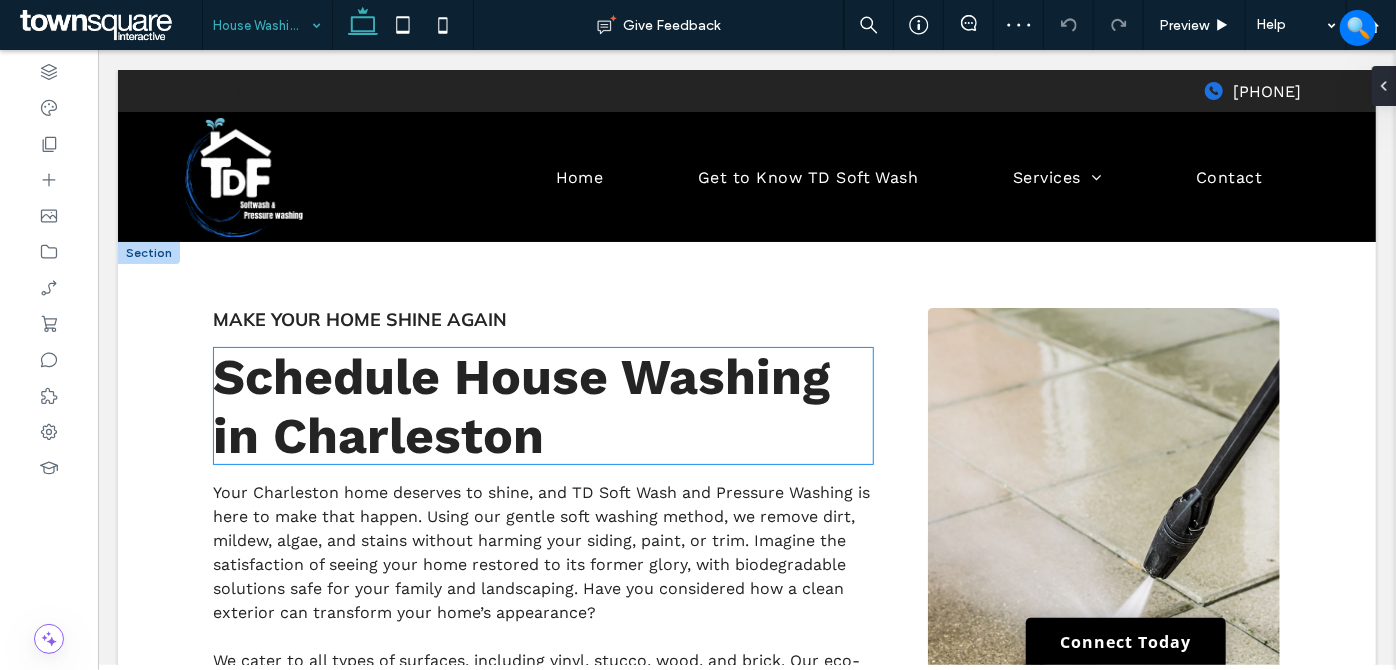 click on "Schedule House Washing in Charleston" at bounding box center [520, 405] 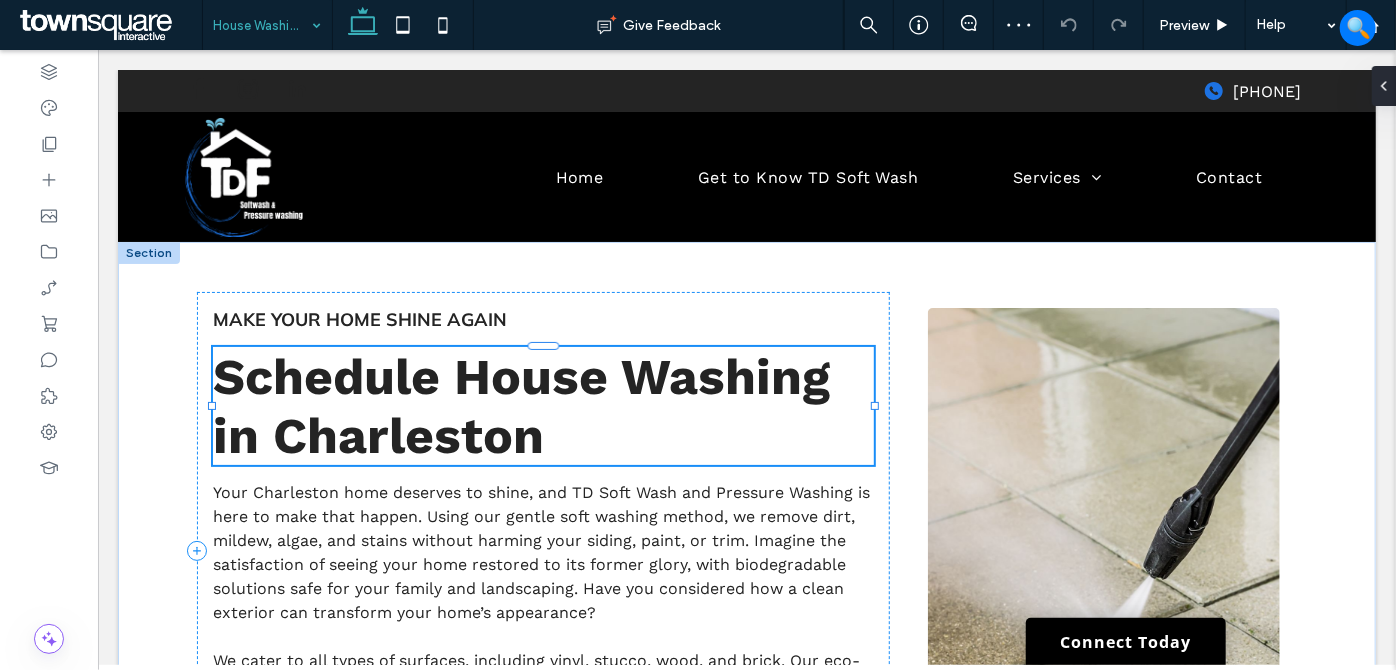 click on "Schedule House Washing in Charleston" at bounding box center [542, 405] 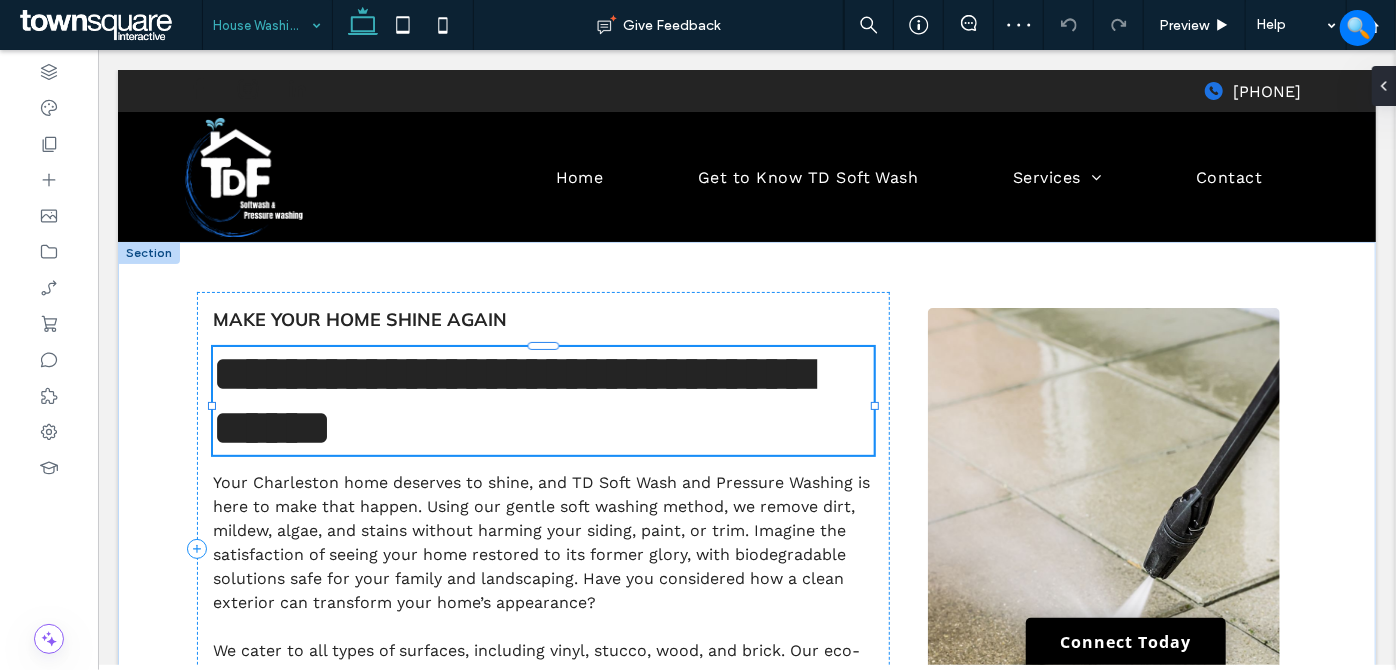 type on "*********" 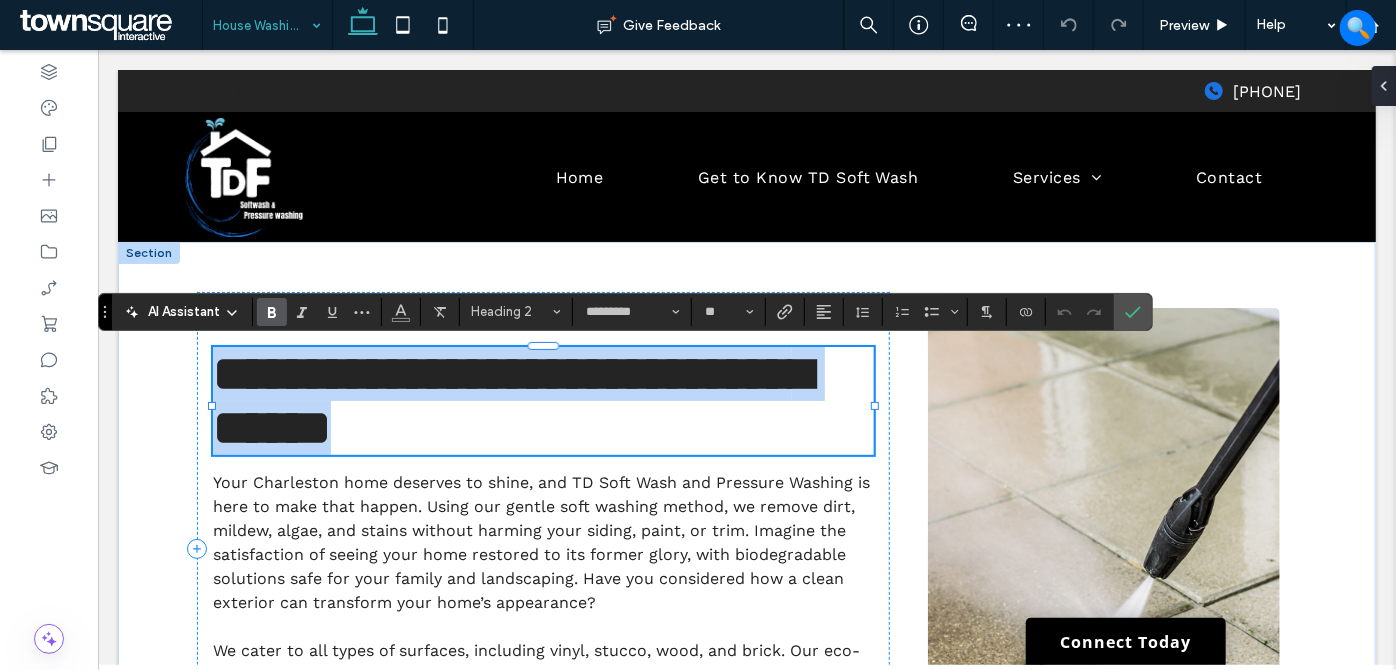 click on "**********" at bounding box center (511, 399) 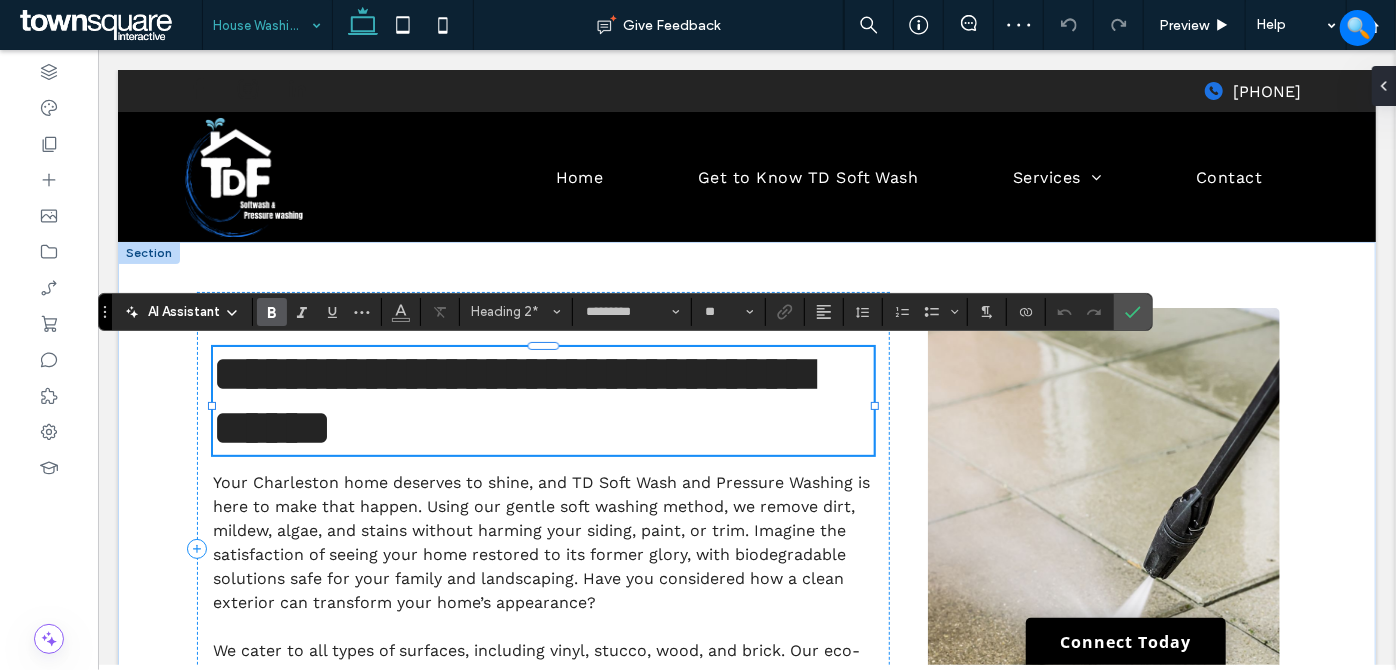 click on "**********" at bounding box center (511, 399) 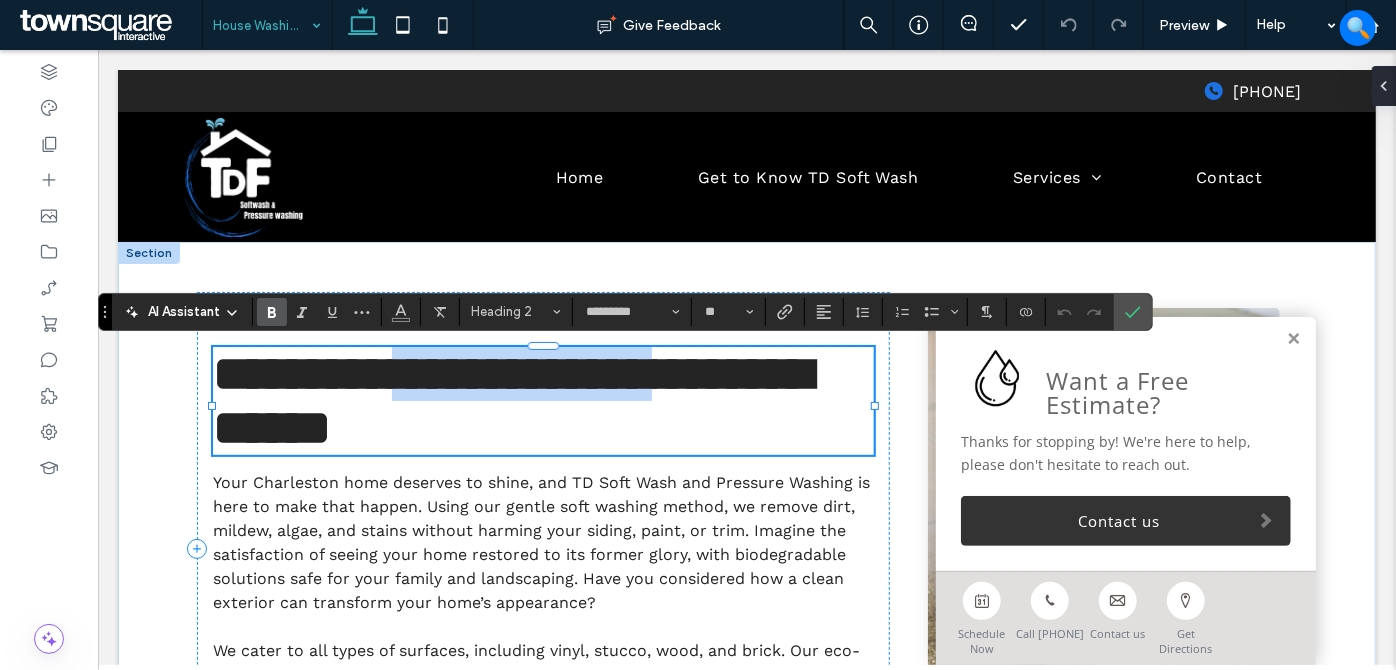 drag, startPoint x: 465, startPoint y: 373, endPoint x: 816, endPoint y: 374, distance: 351.00143 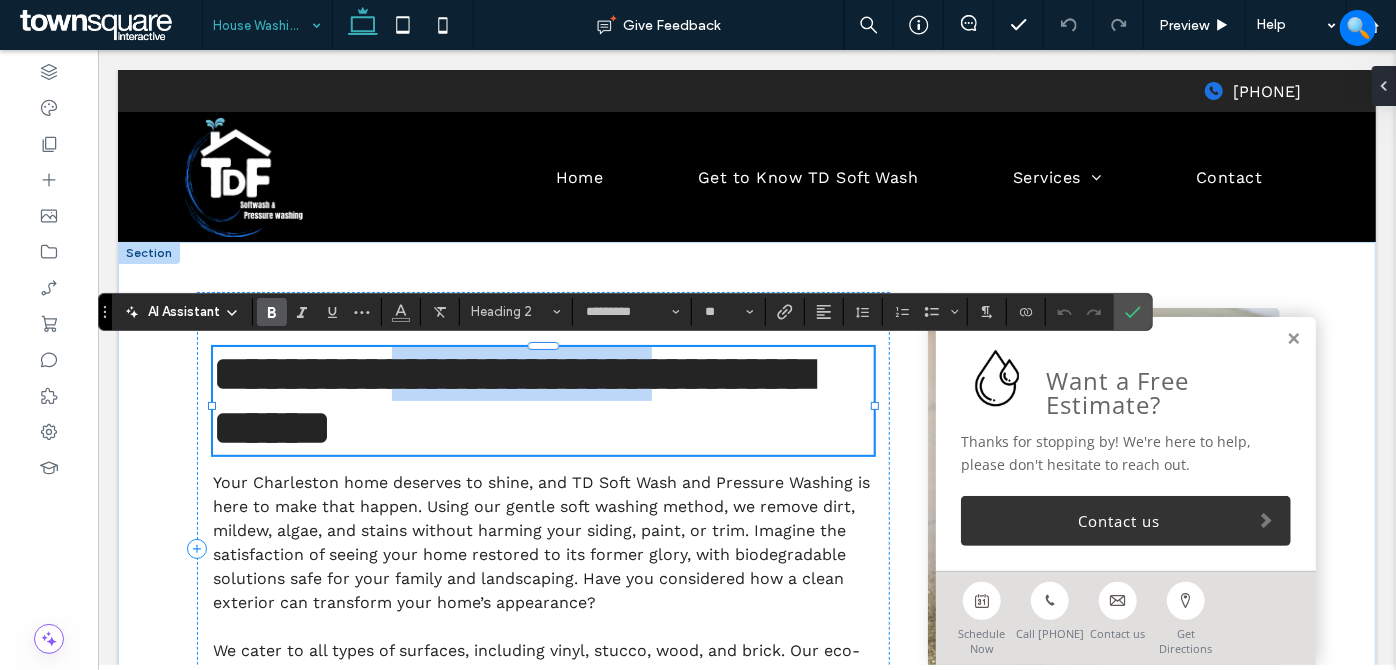 click on "**********" at bounding box center [511, 399] 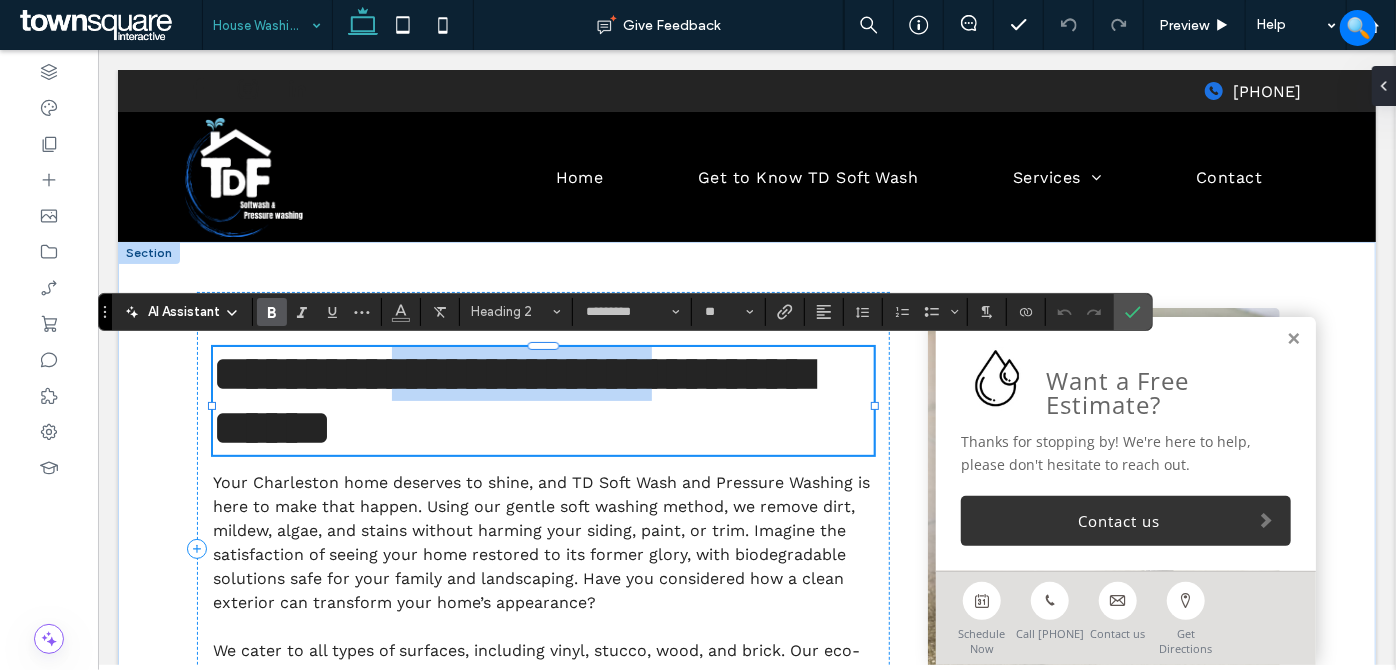 copy on "**********" 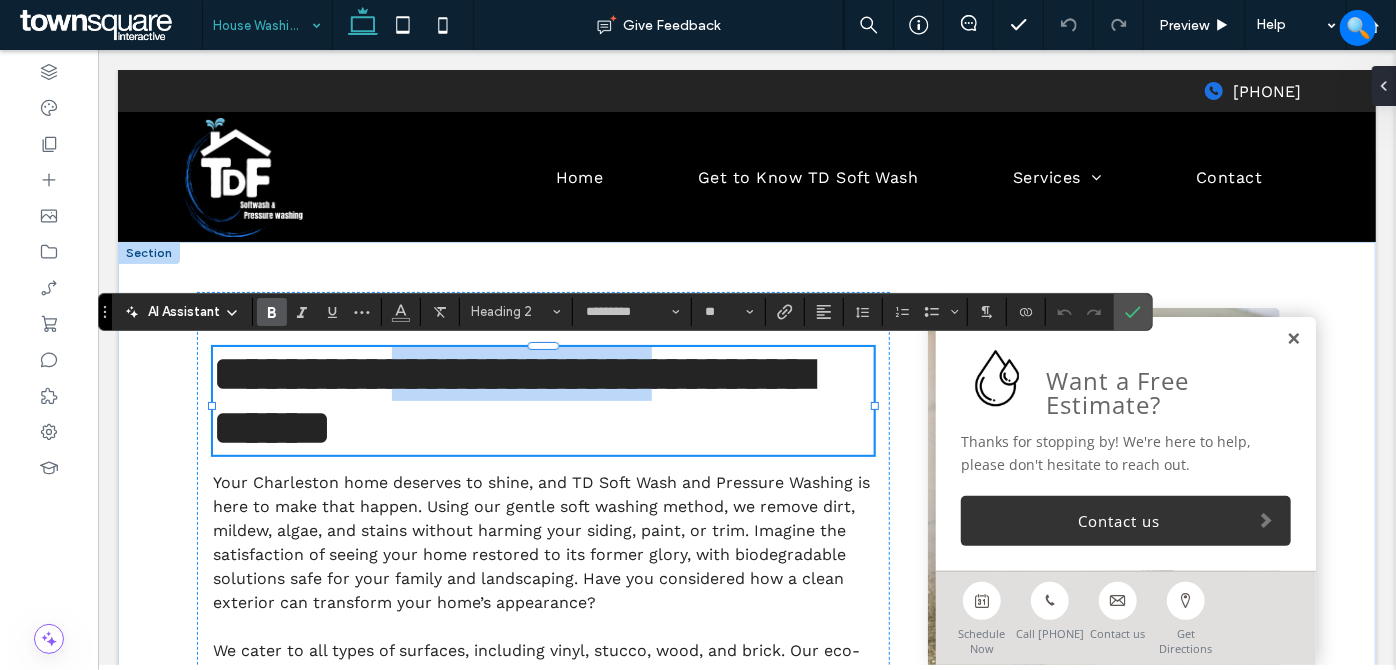 click at bounding box center (1292, 338) 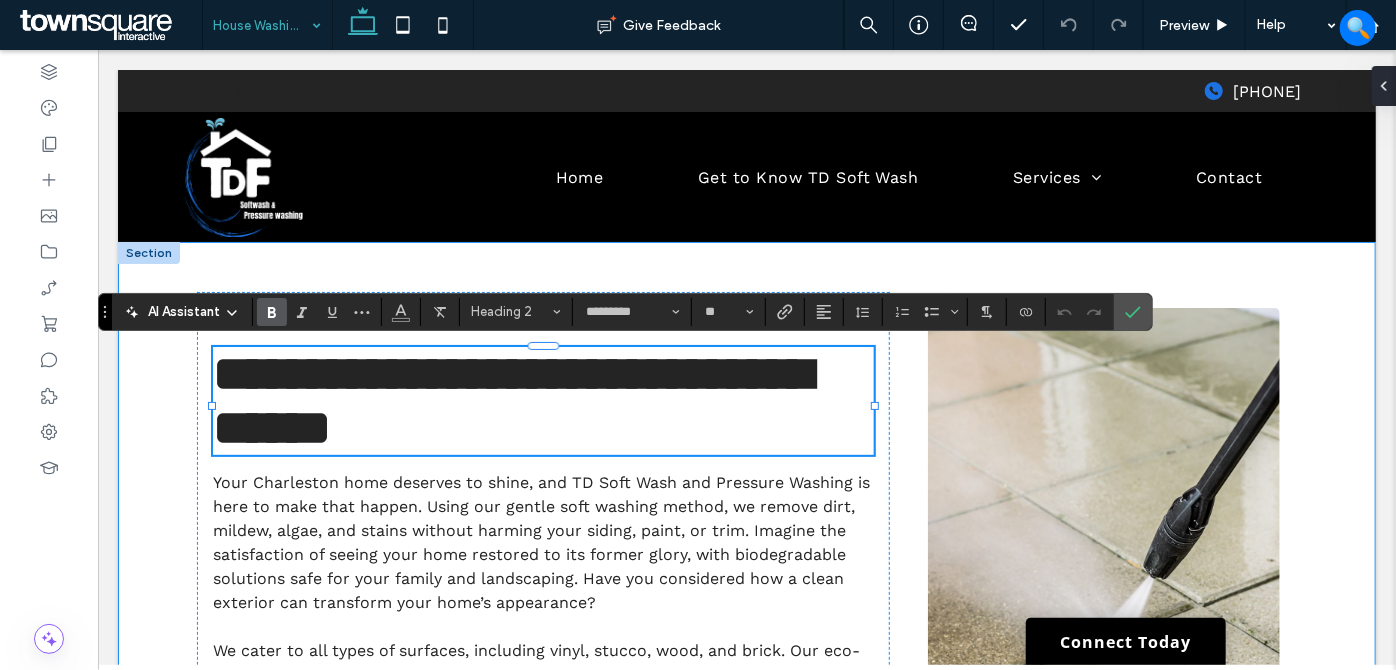 click on "**********" at bounding box center [746, 547] 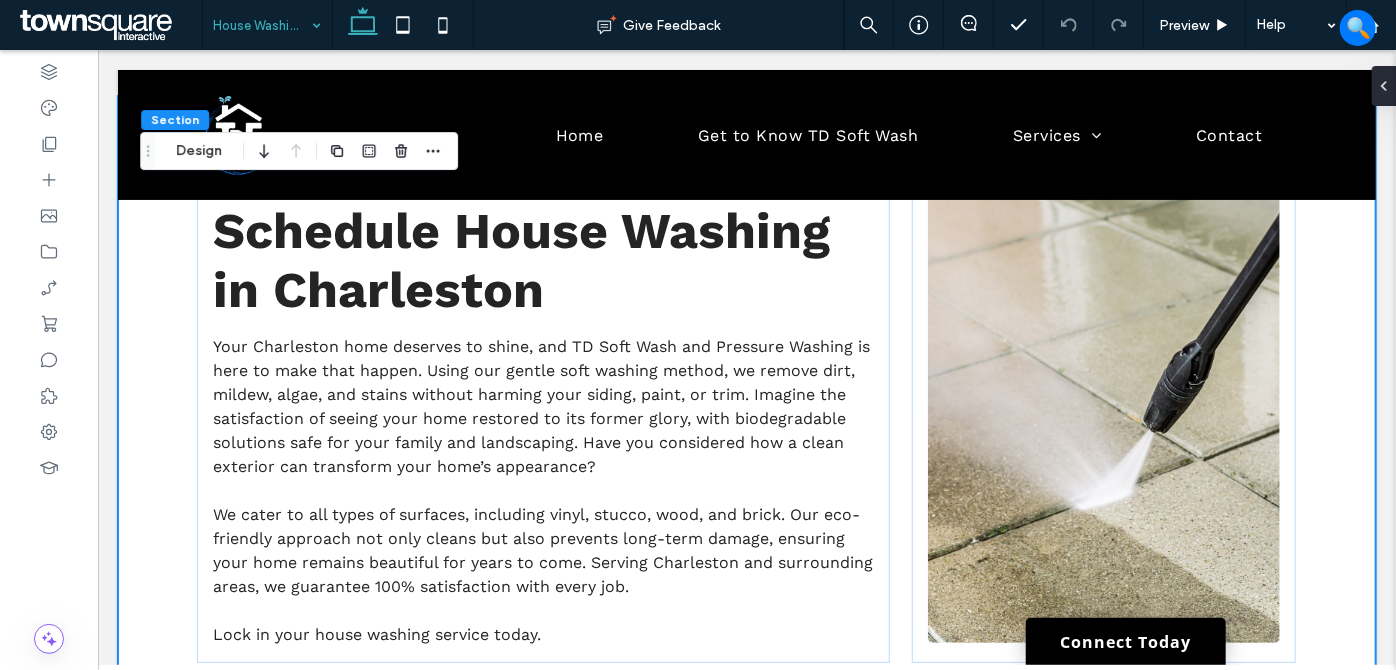 scroll, scrollTop: 181, scrollLeft: 0, axis: vertical 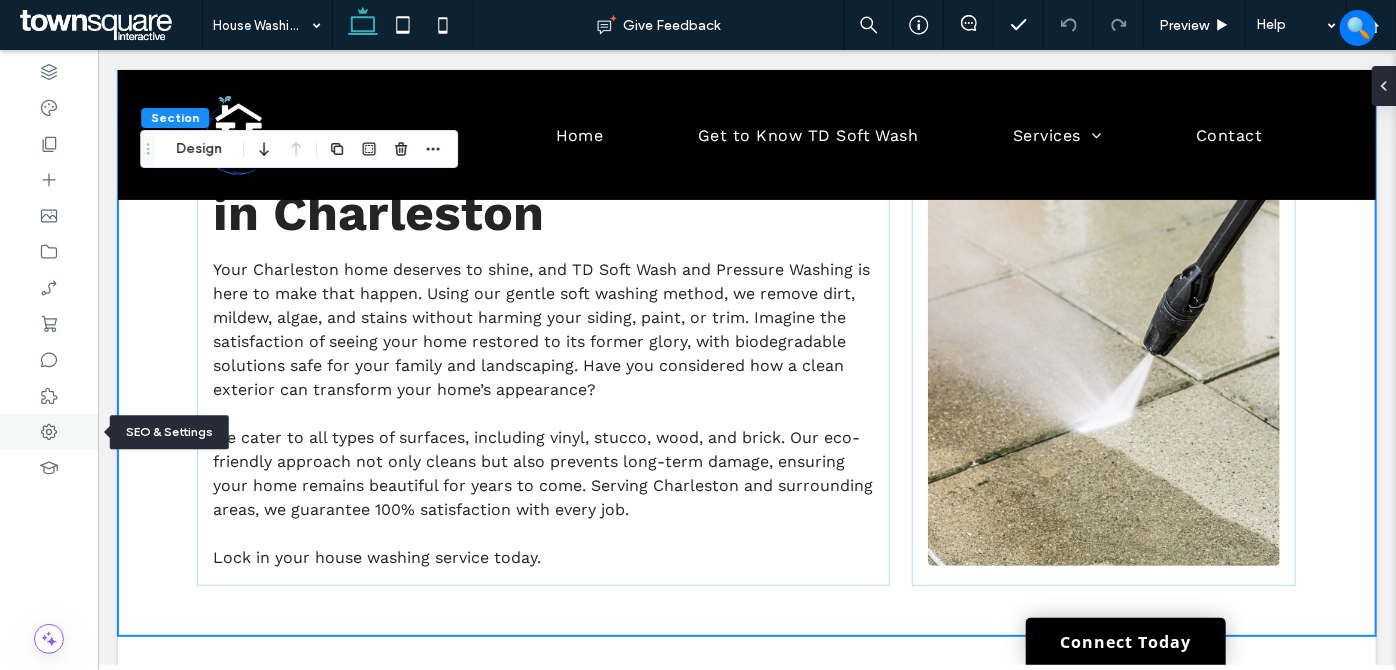 click 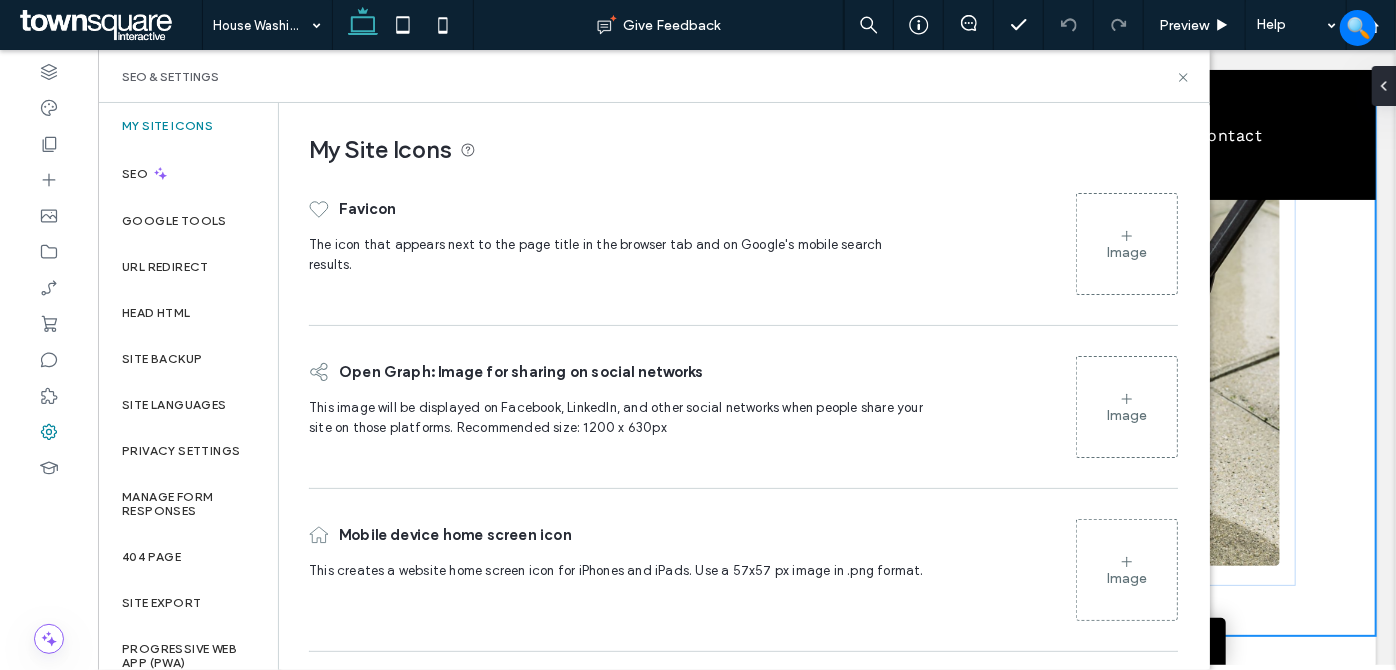 click on "Image" at bounding box center (1127, 244) 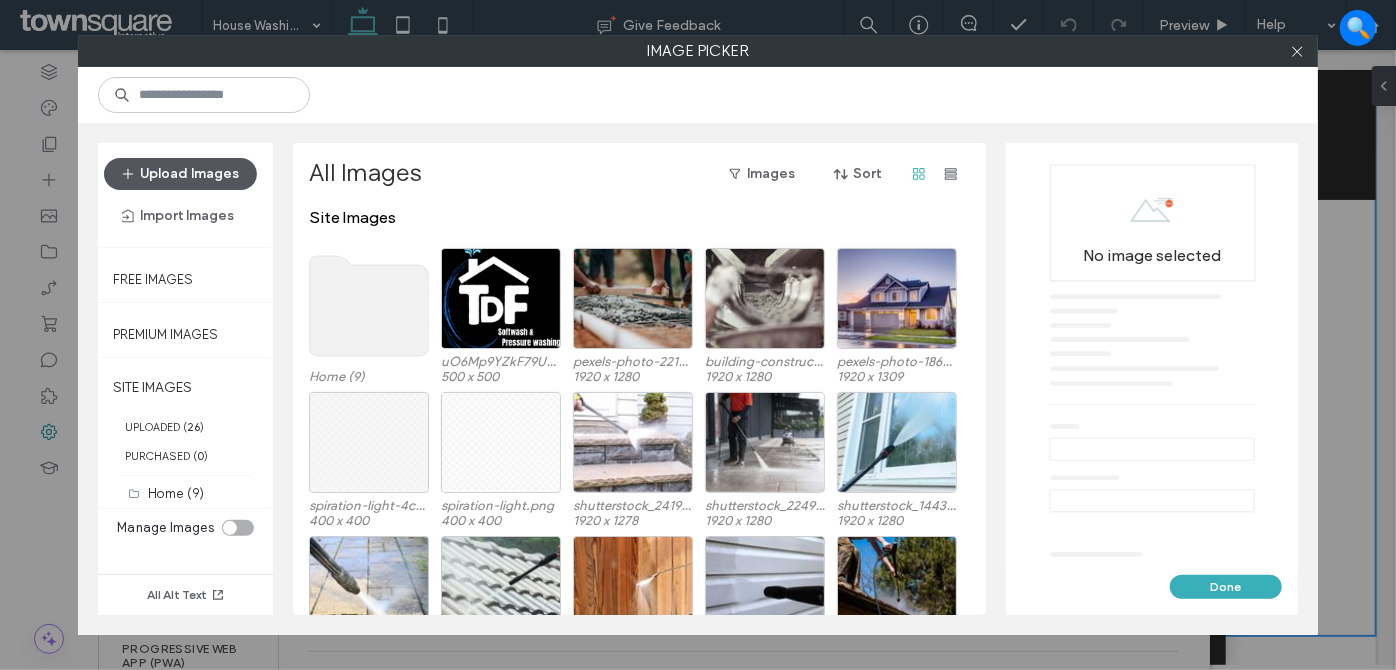 click on "Upload Images" at bounding box center (180, 174) 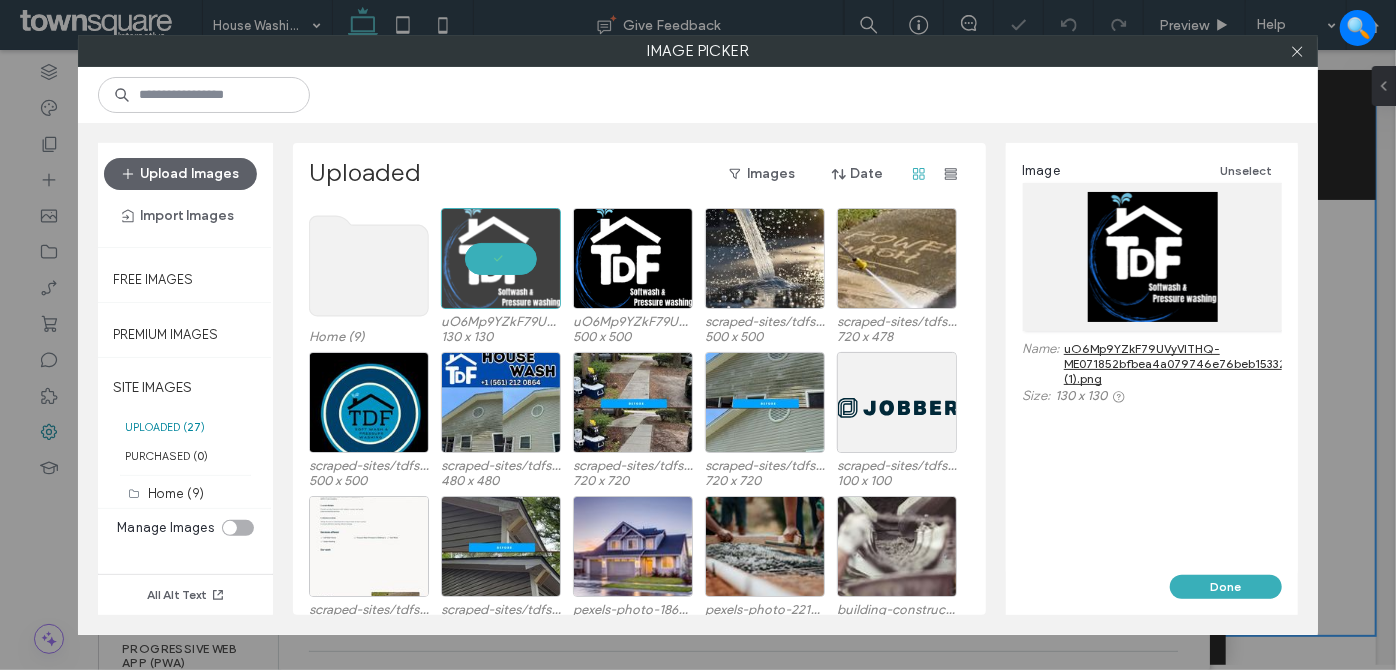 drag, startPoint x: 1213, startPoint y: 582, endPoint x: 1089, endPoint y: 578, distance: 124.0645 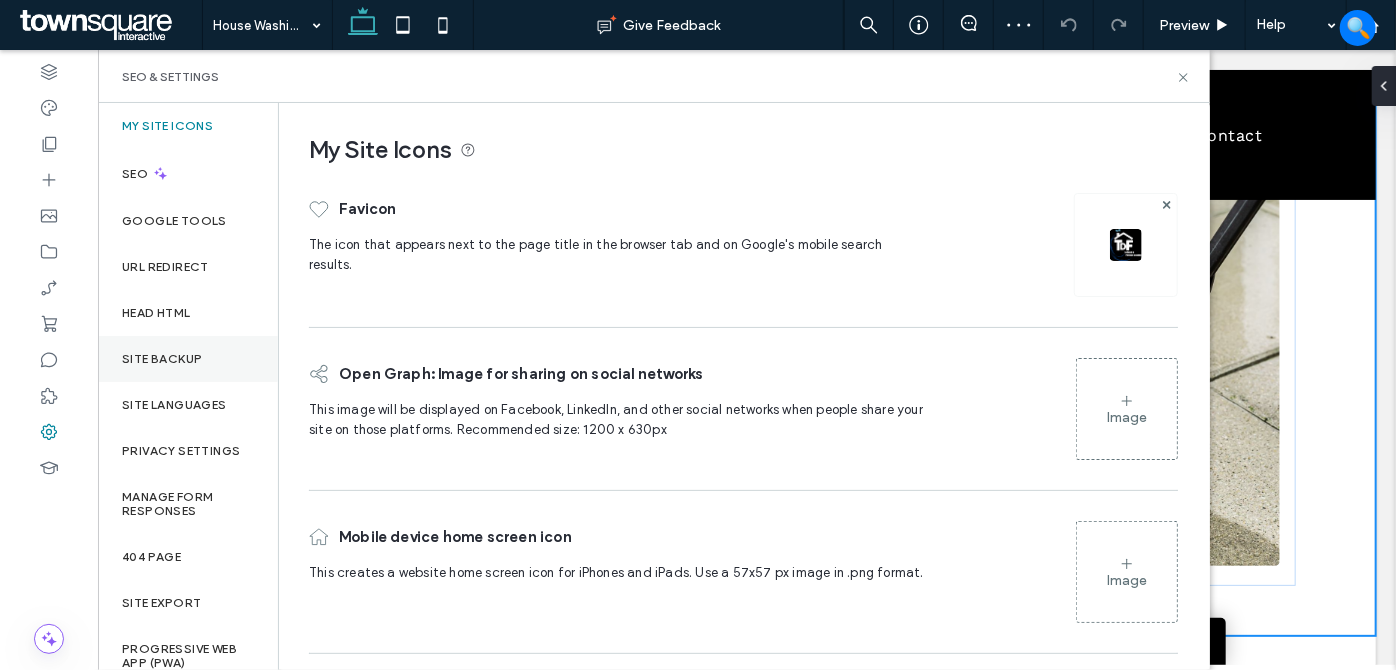 click on "Site Backup" at bounding box center [162, 359] 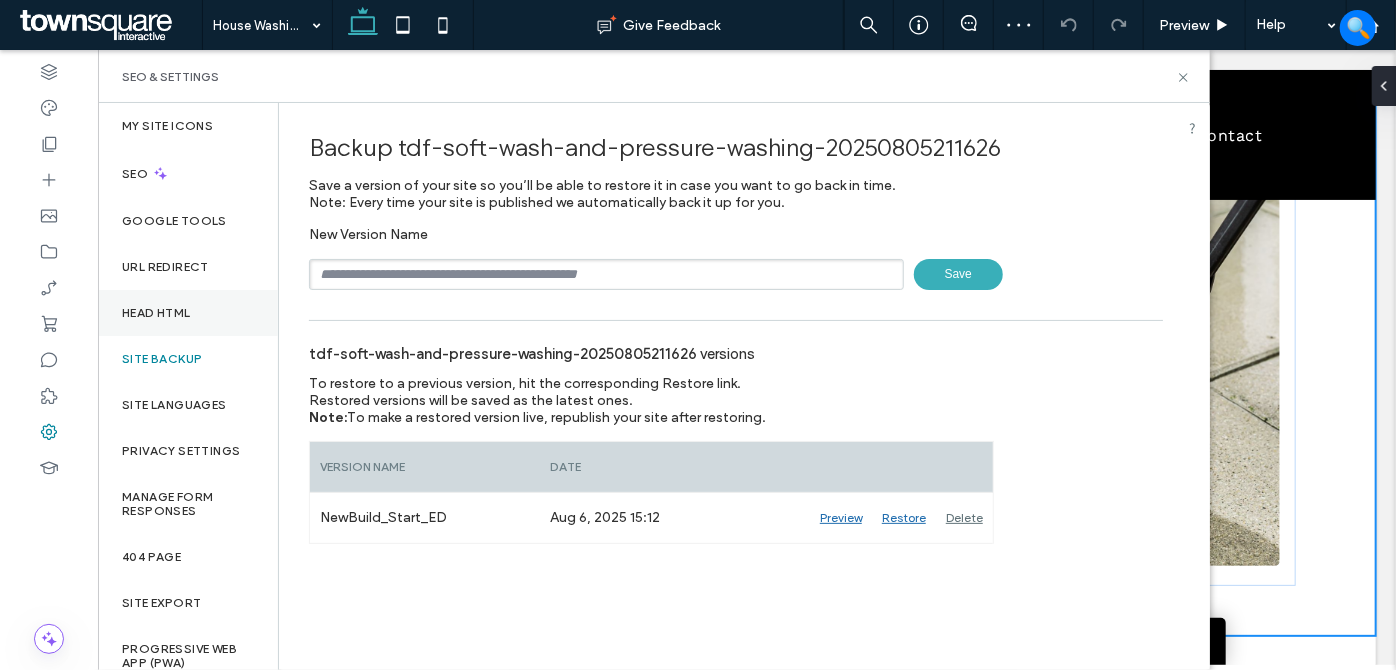 drag, startPoint x: 186, startPoint y: 306, endPoint x: 277, endPoint y: 309, distance: 91.04944 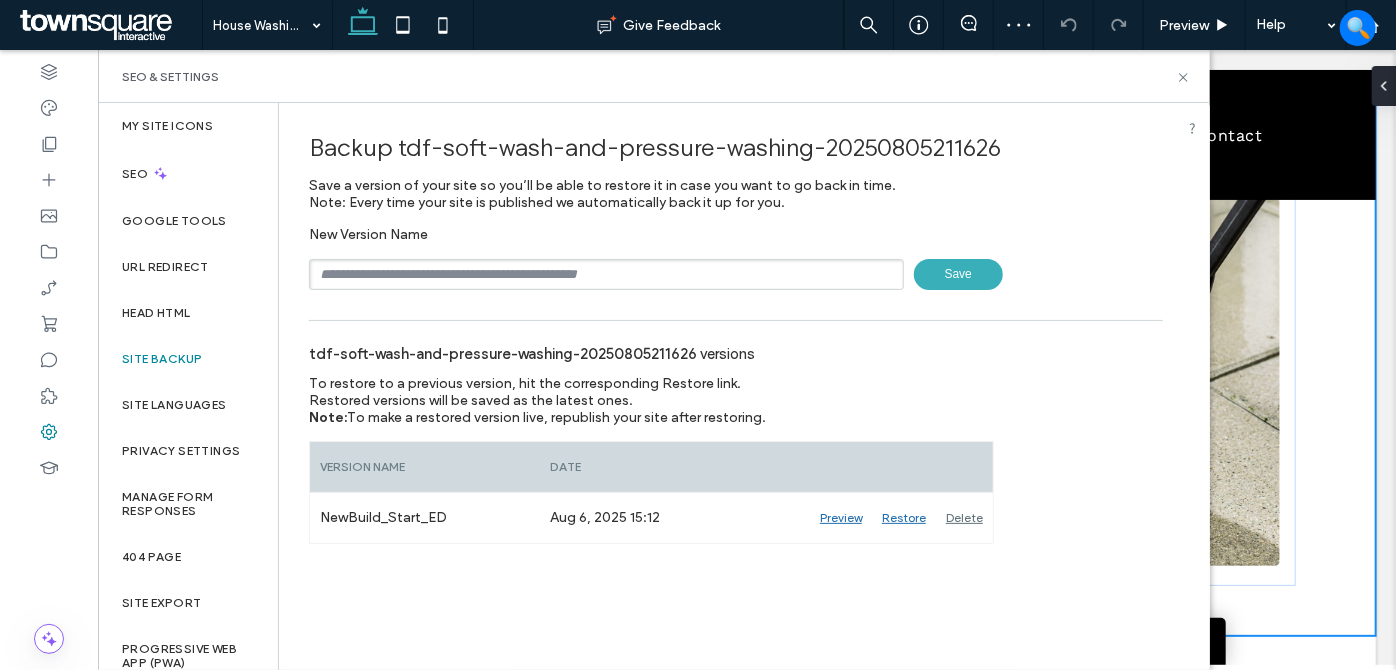 click on "Head HTML" at bounding box center [156, 313] 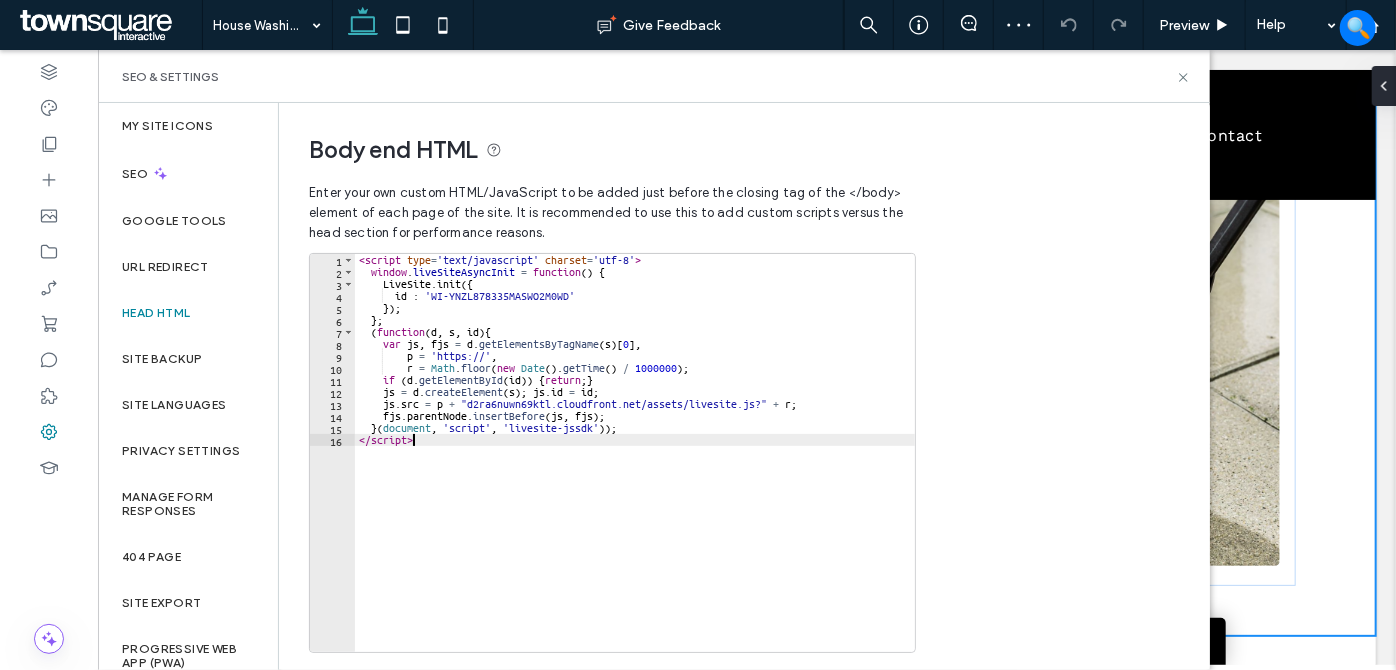 drag, startPoint x: 549, startPoint y: 448, endPoint x: 552, endPoint y: 458, distance: 10.440307 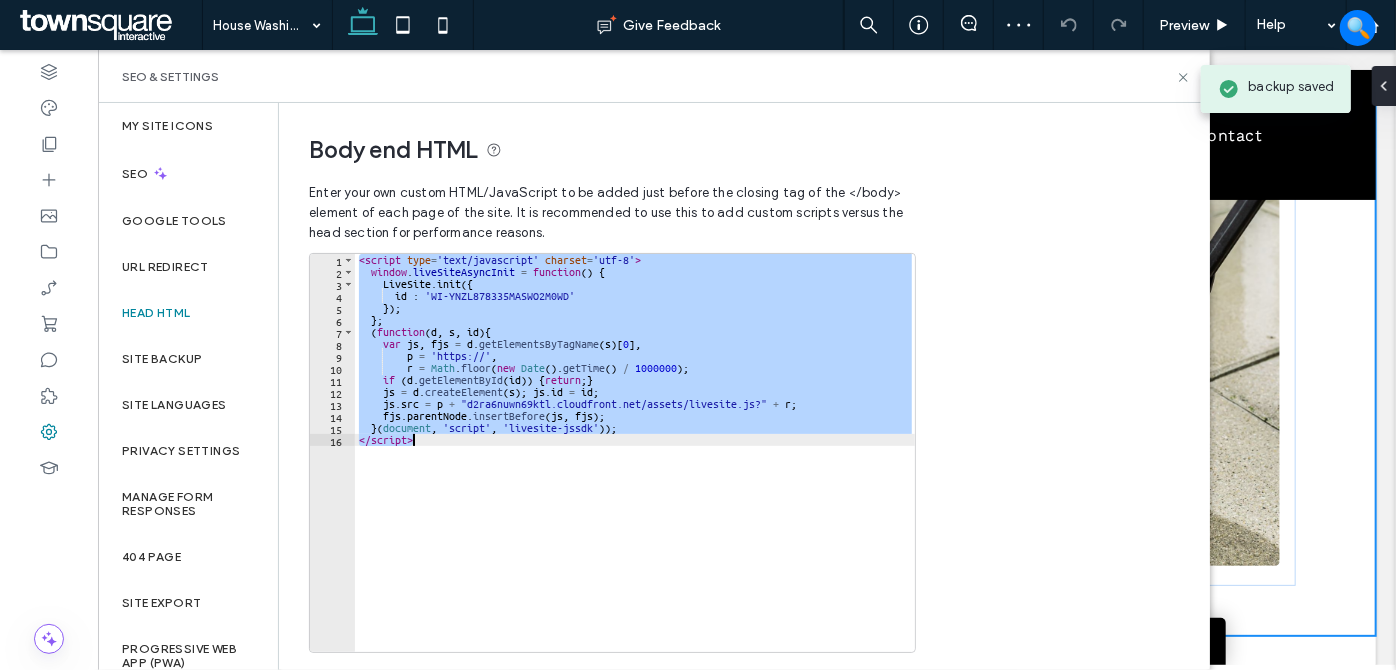 paste 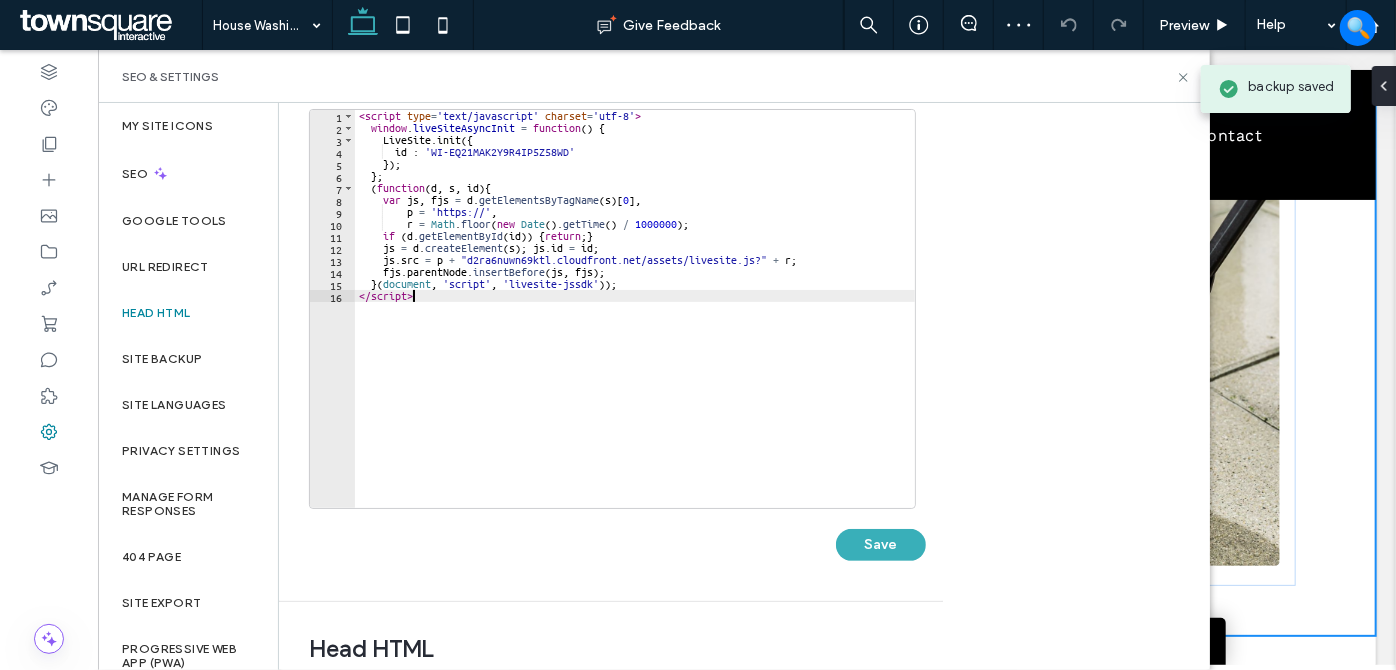 scroll, scrollTop: 272, scrollLeft: 0, axis: vertical 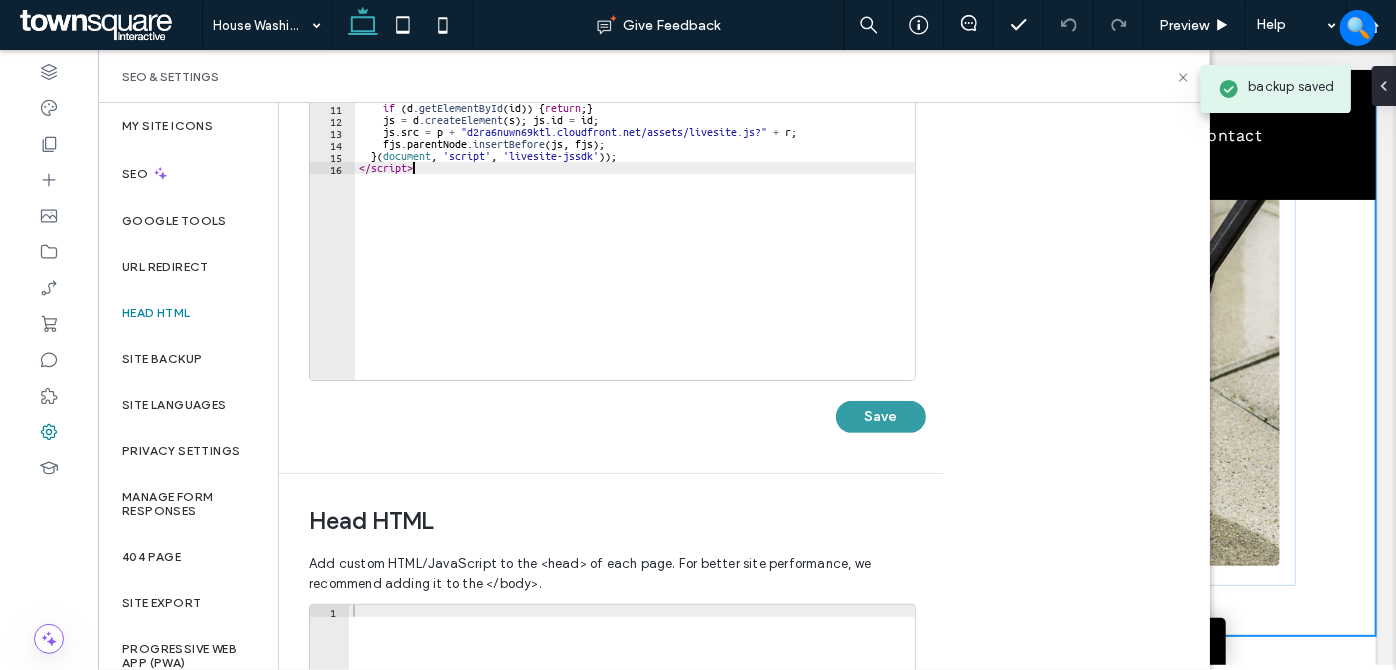 click on "Save" at bounding box center [881, 417] 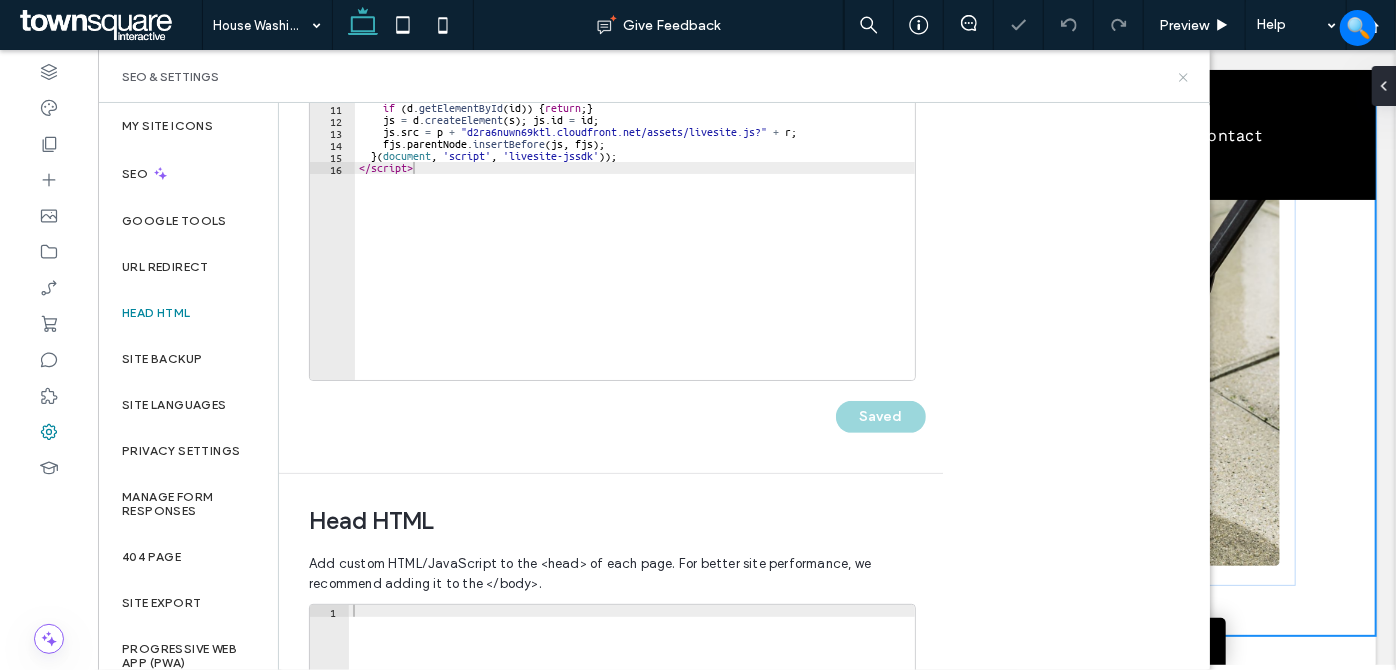 click 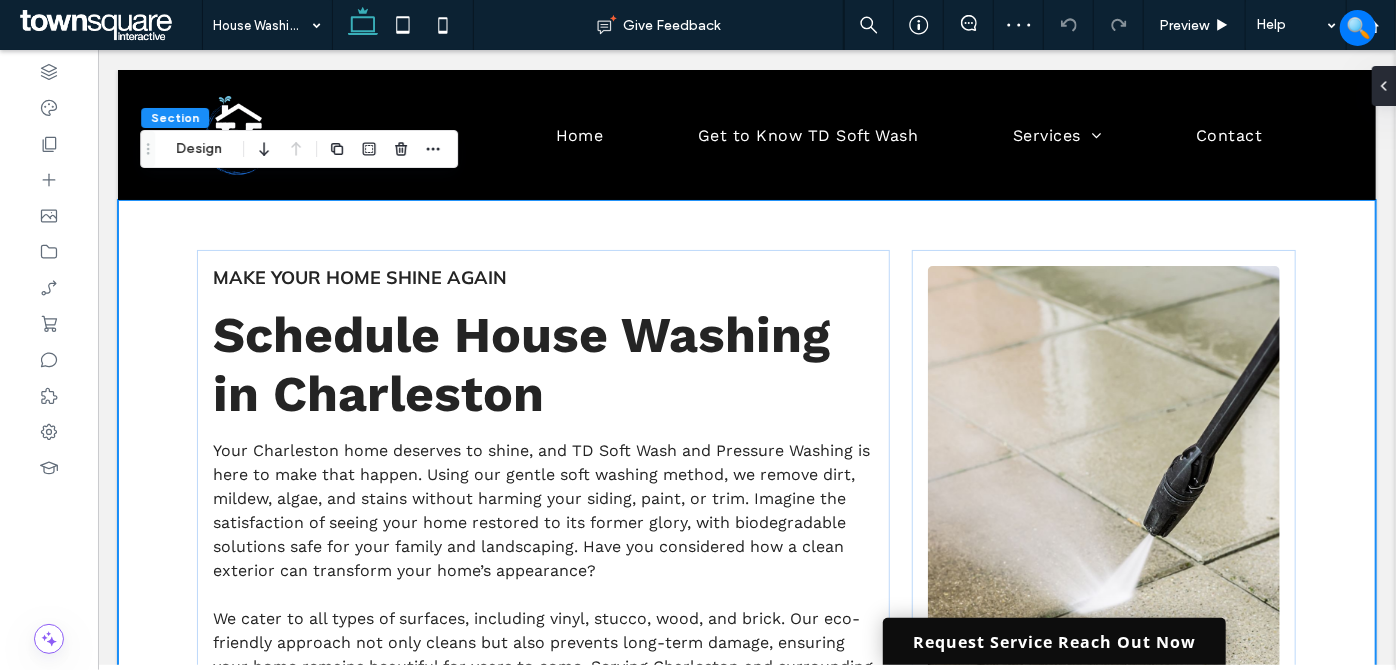 scroll, scrollTop: 1424, scrollLeft: 0, axis: vertical 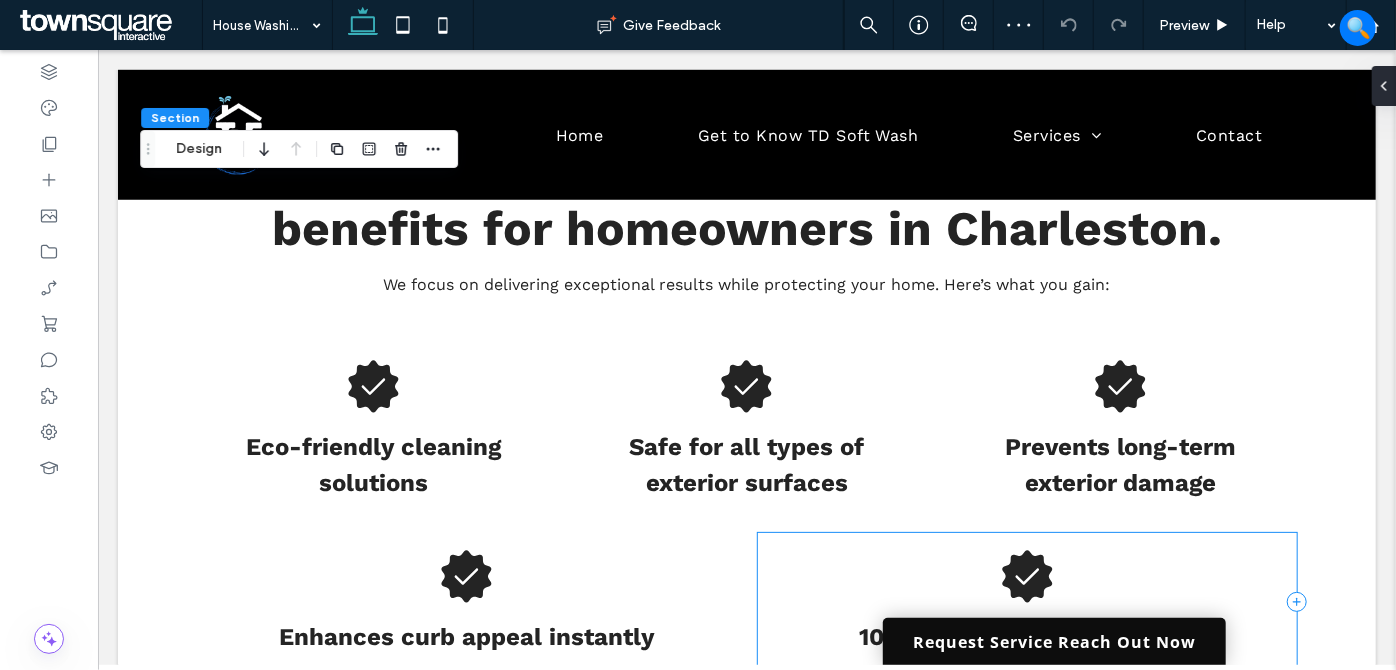 click on "Request Service Reach Out Now" at bounding box center (1053, 640) 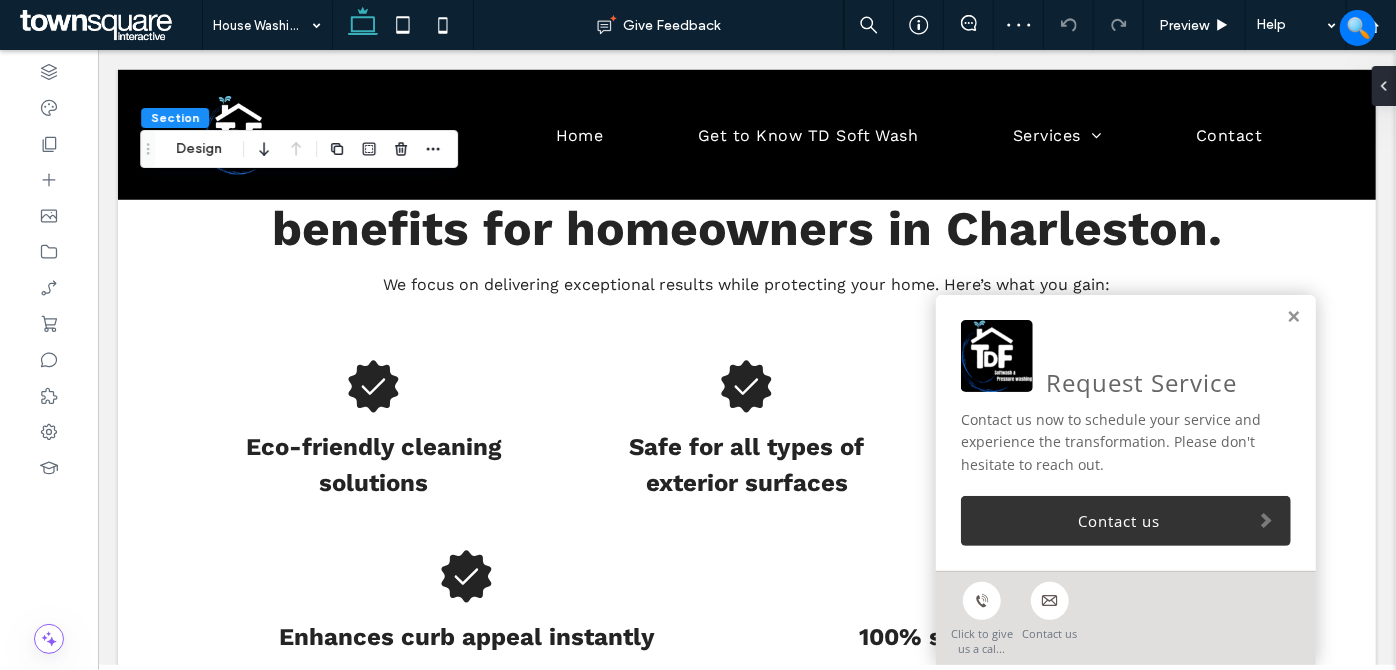 scroll, scrollTop: 242, scrollLeft: 0, axis: vertical 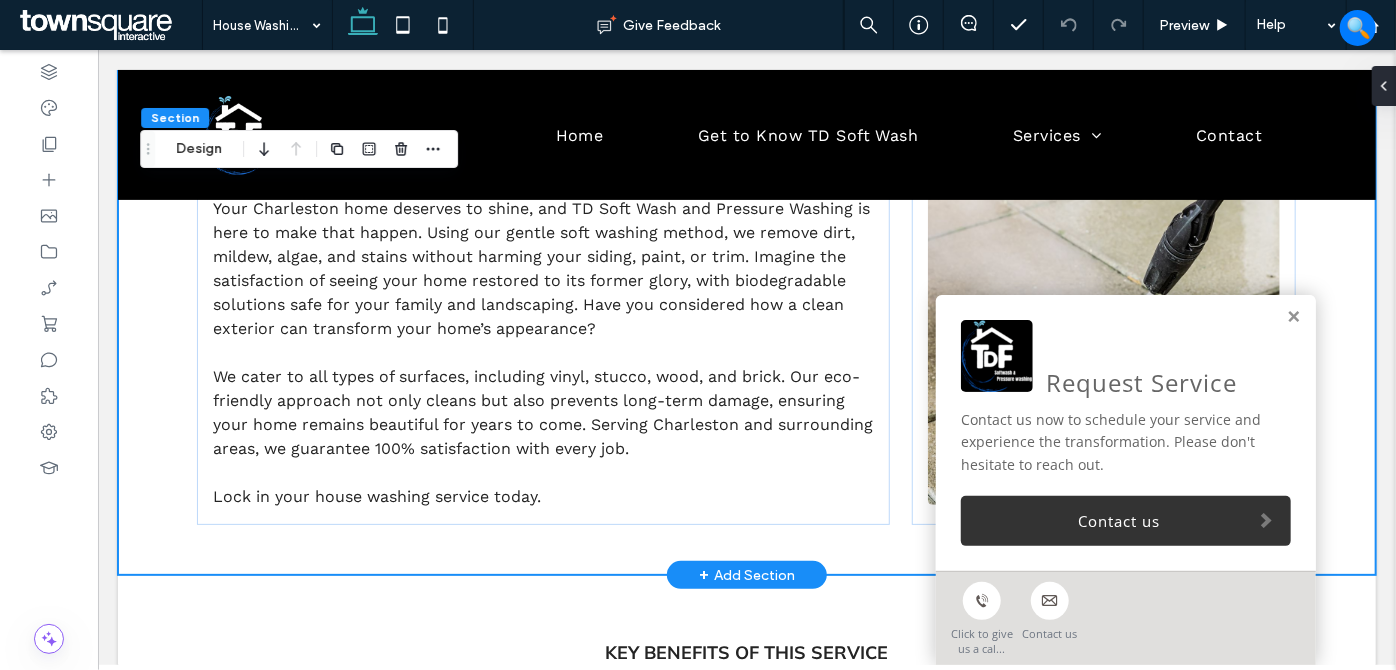 click at bounding box center [1292, 316] 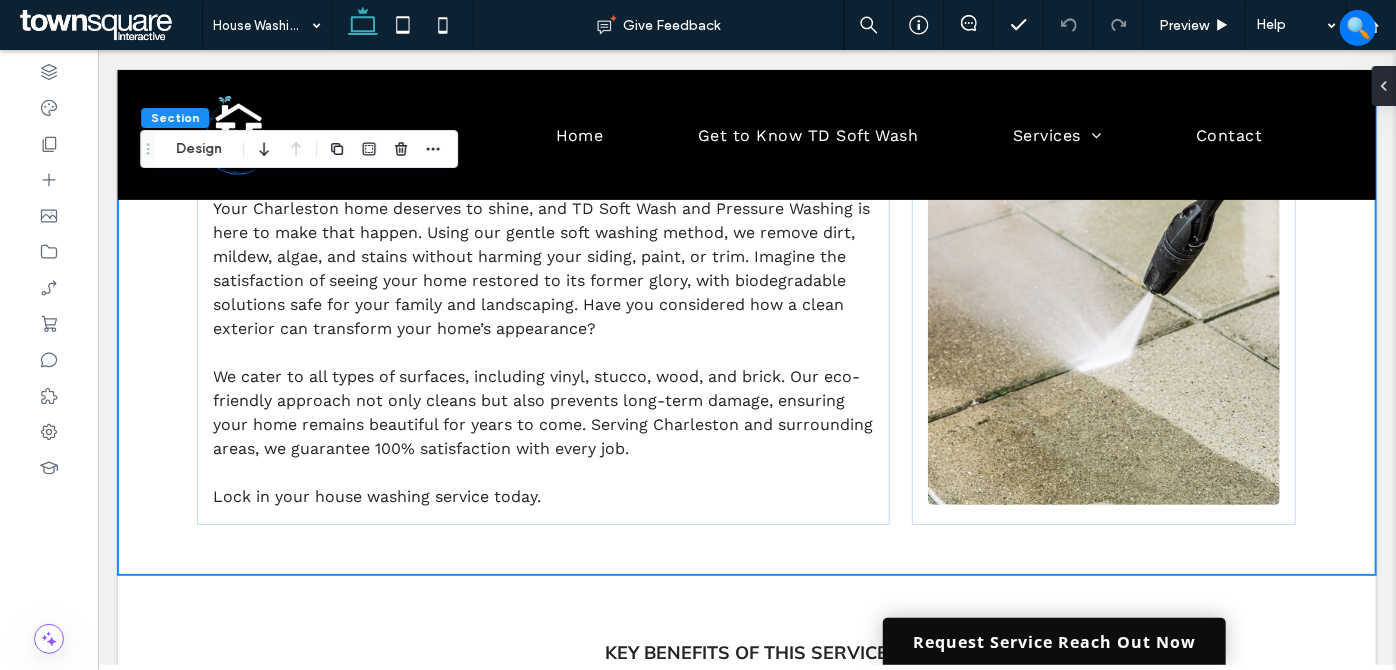 click on "Request Service Reach Out Now" at bounding box center [1053, 640] 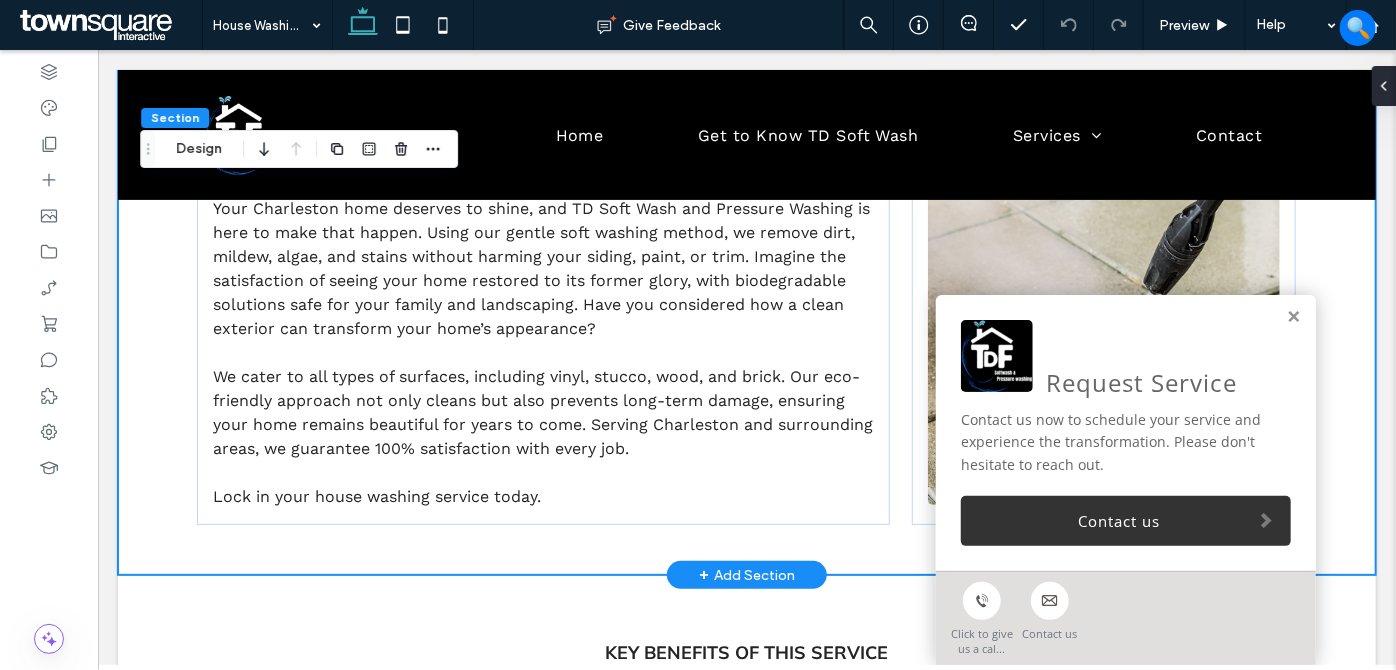 drag, startPoint x: 1276, startPoint y: 298, endPoint x: 1265, endPoint y: 307, distance: 14.21267 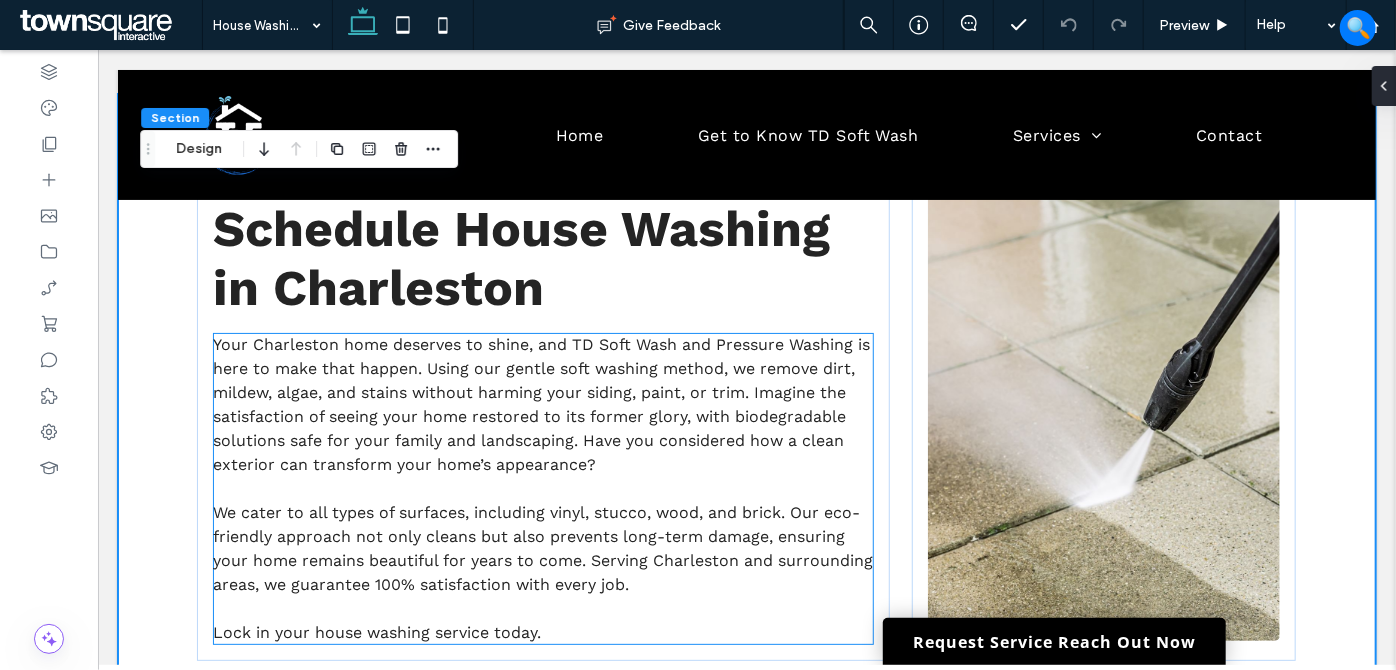 scroll, scrollTop: 0, scrollLeft: 0, axis: both 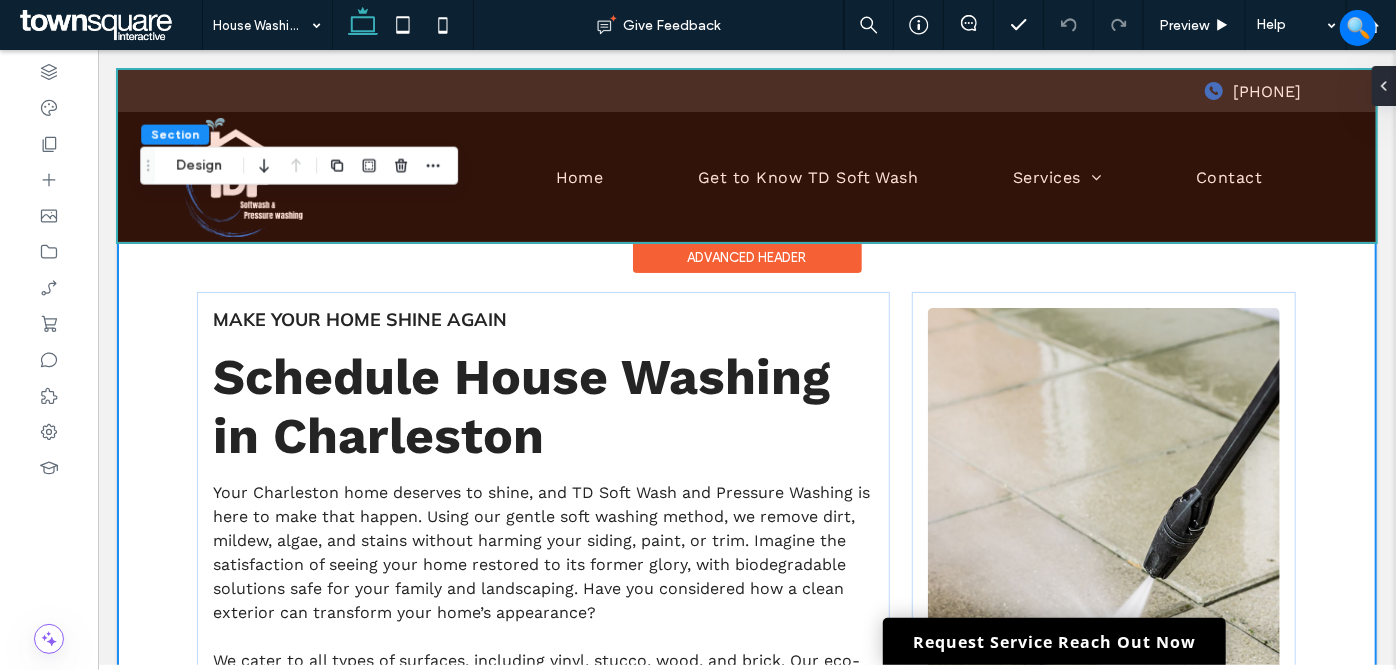 click on "Advanced Header" at bounding box center [746, 256] 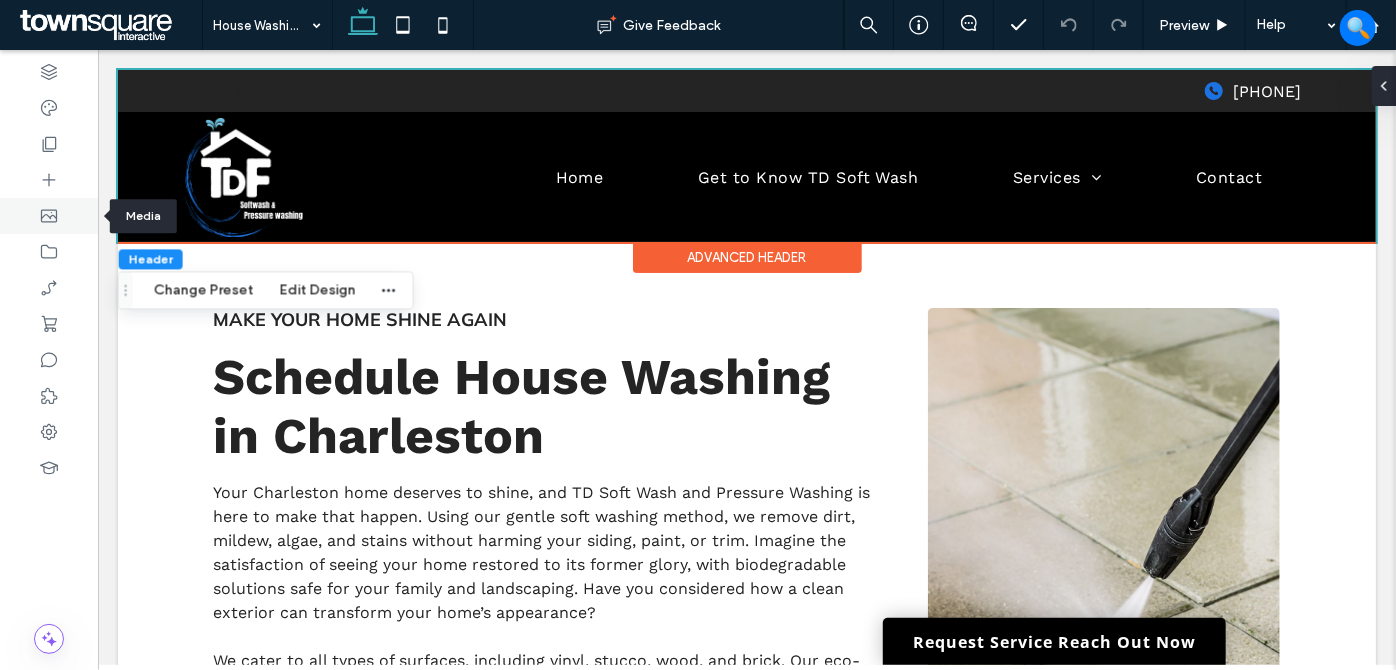 click 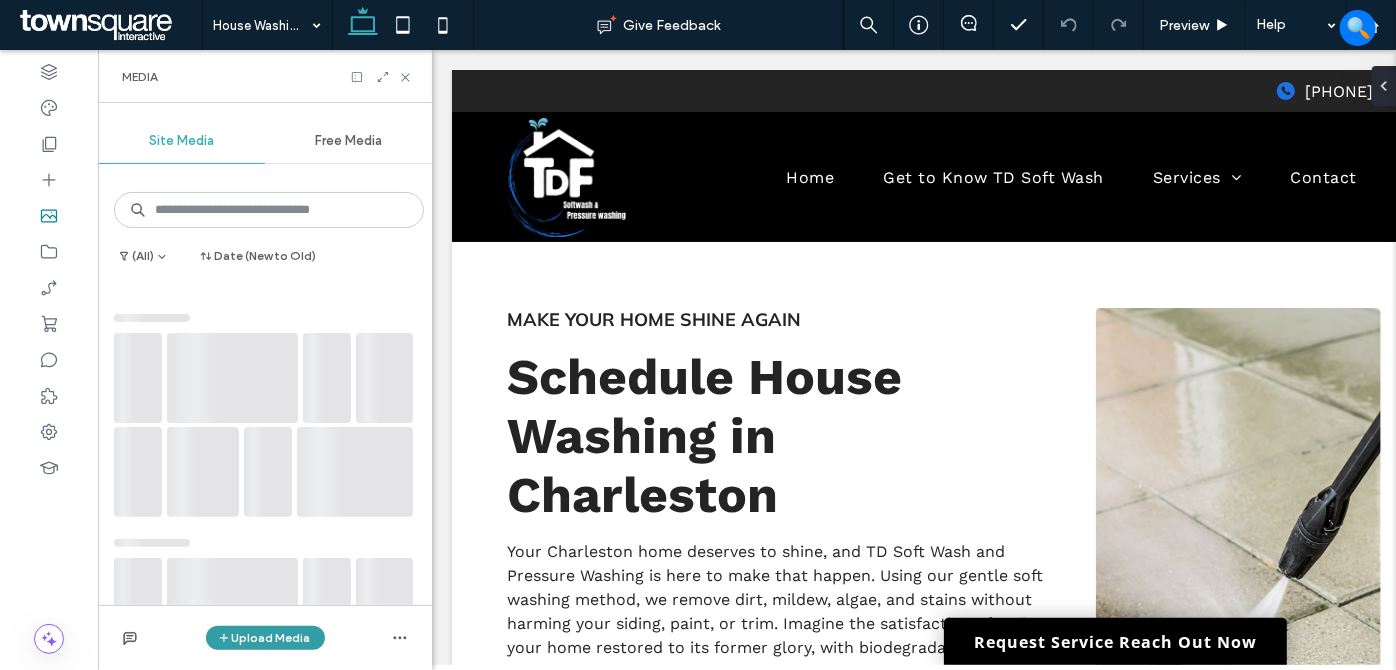 click on "Upload Media" at bounding box center [265, 638] 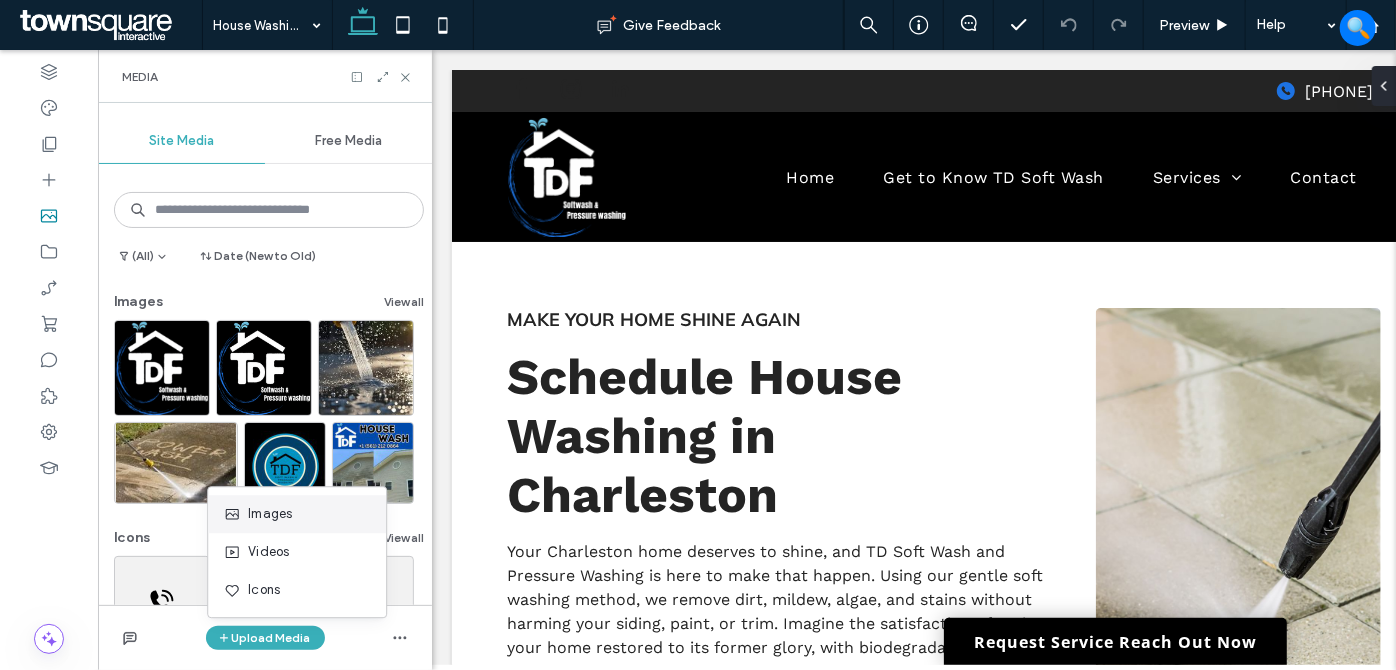 click on "Images" at bounding box center (270, 514) 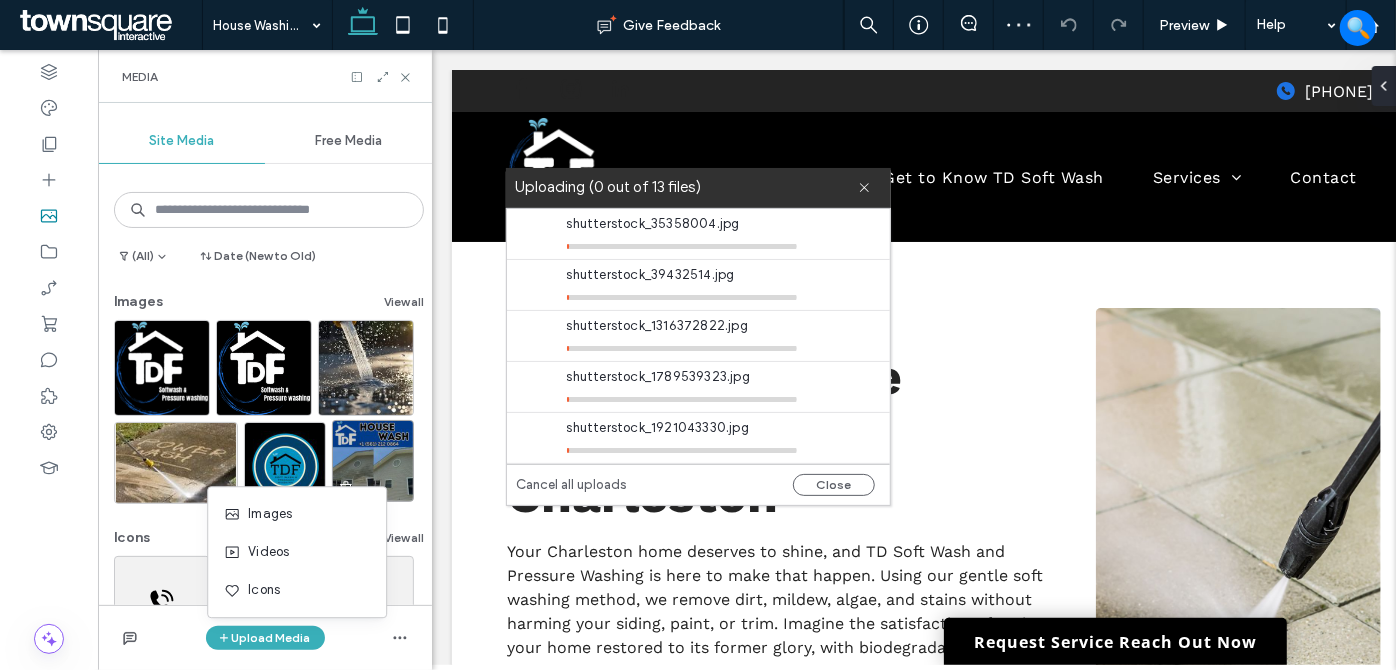 scroll, scrollTop: 404, scrollLeft: 0, axis: vertical 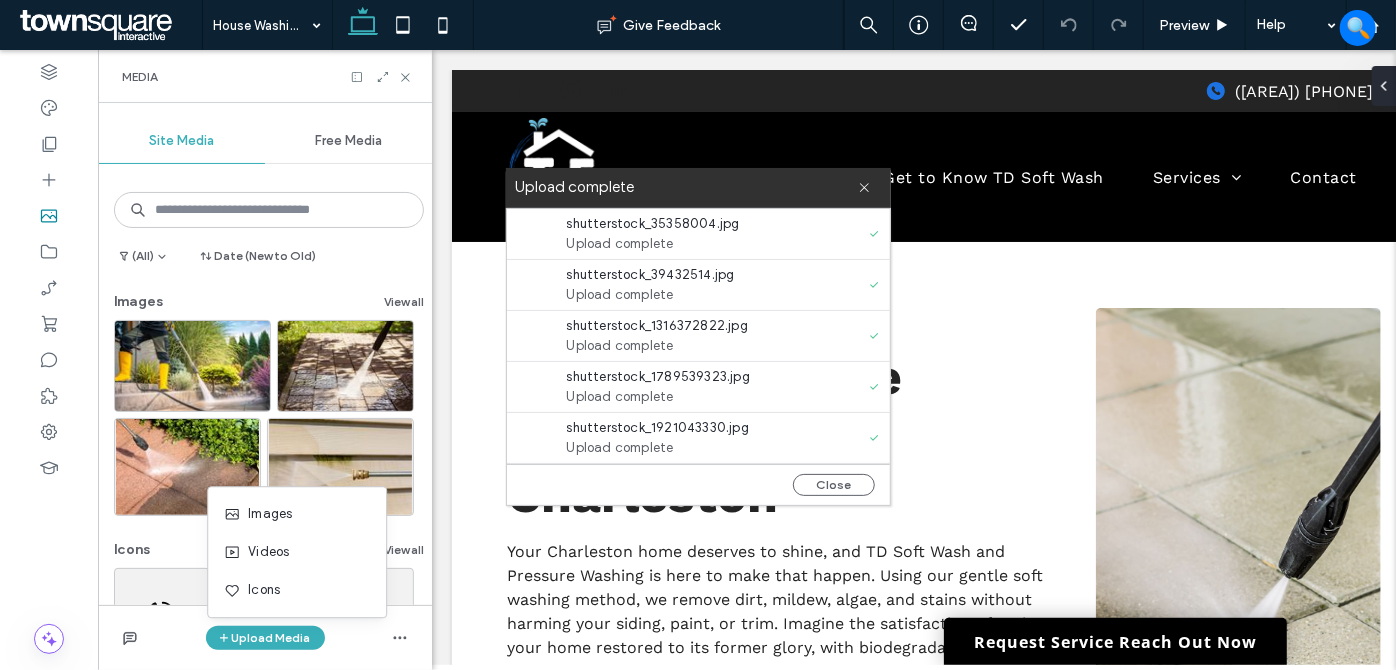 click 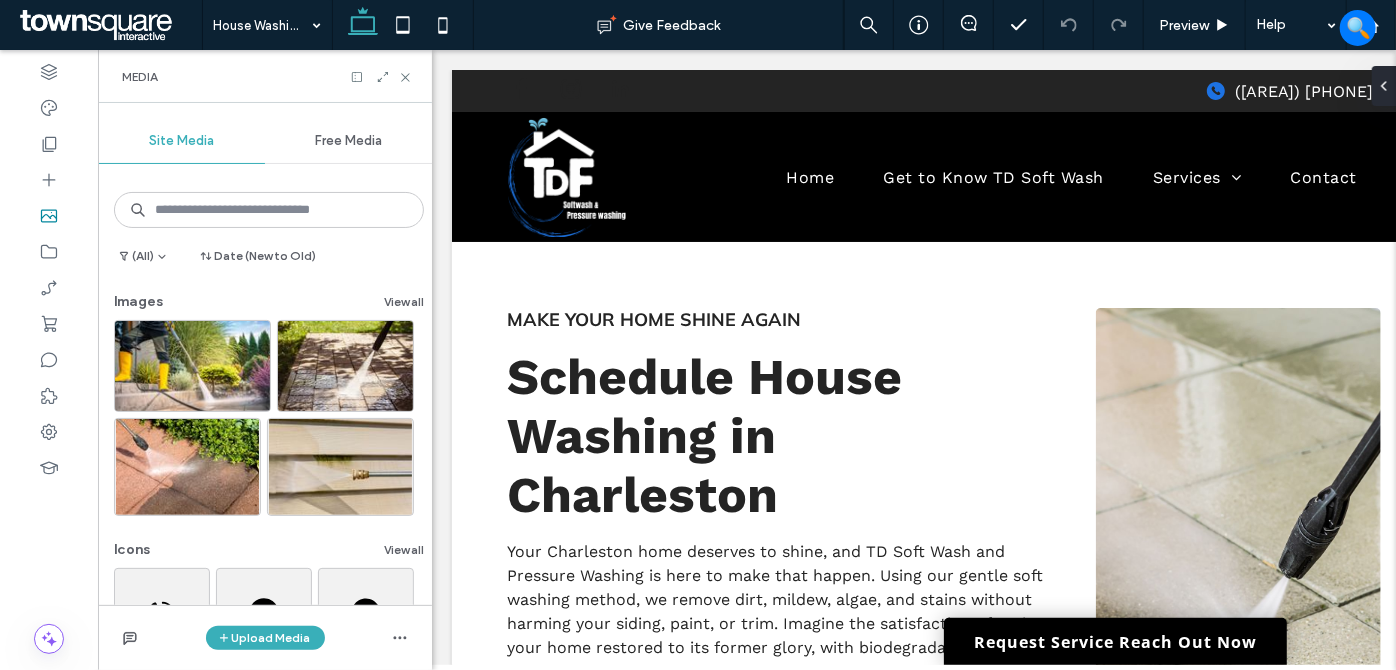 click 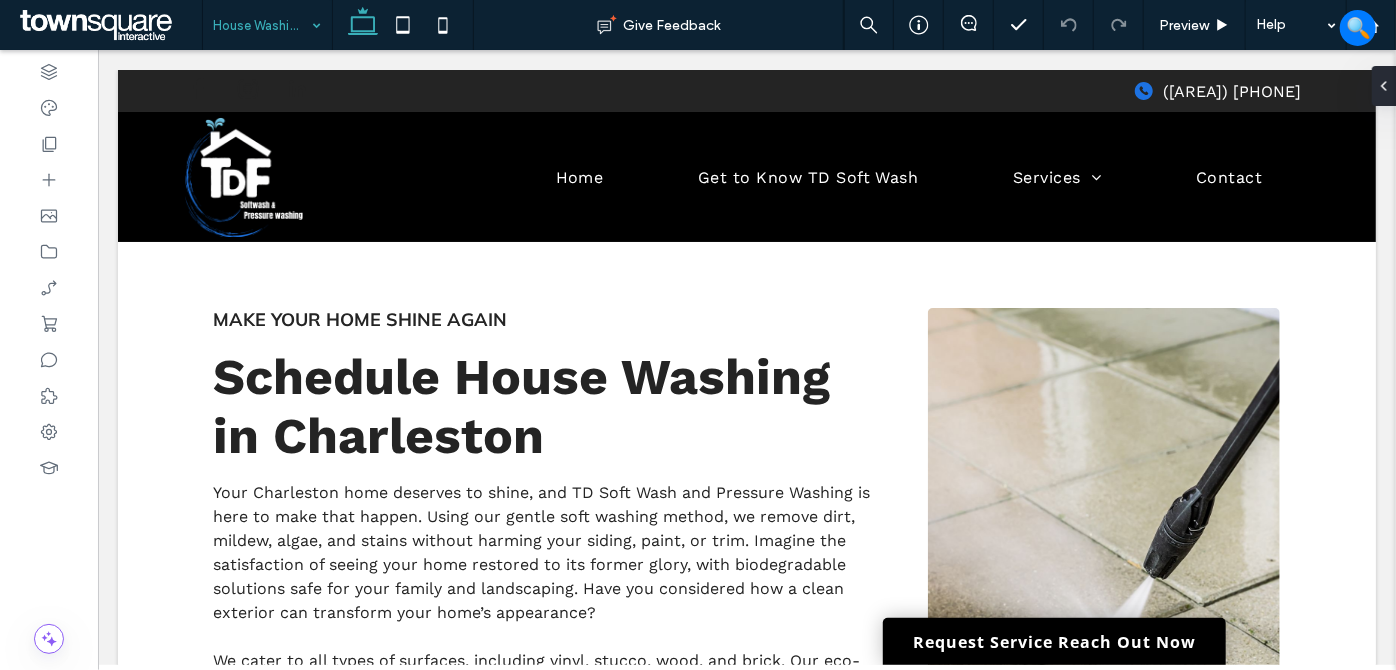 drag, startPoint x: 285, startPoint y: 27, endPoint x: 276, endPoint y: 38, distance: 14.21267 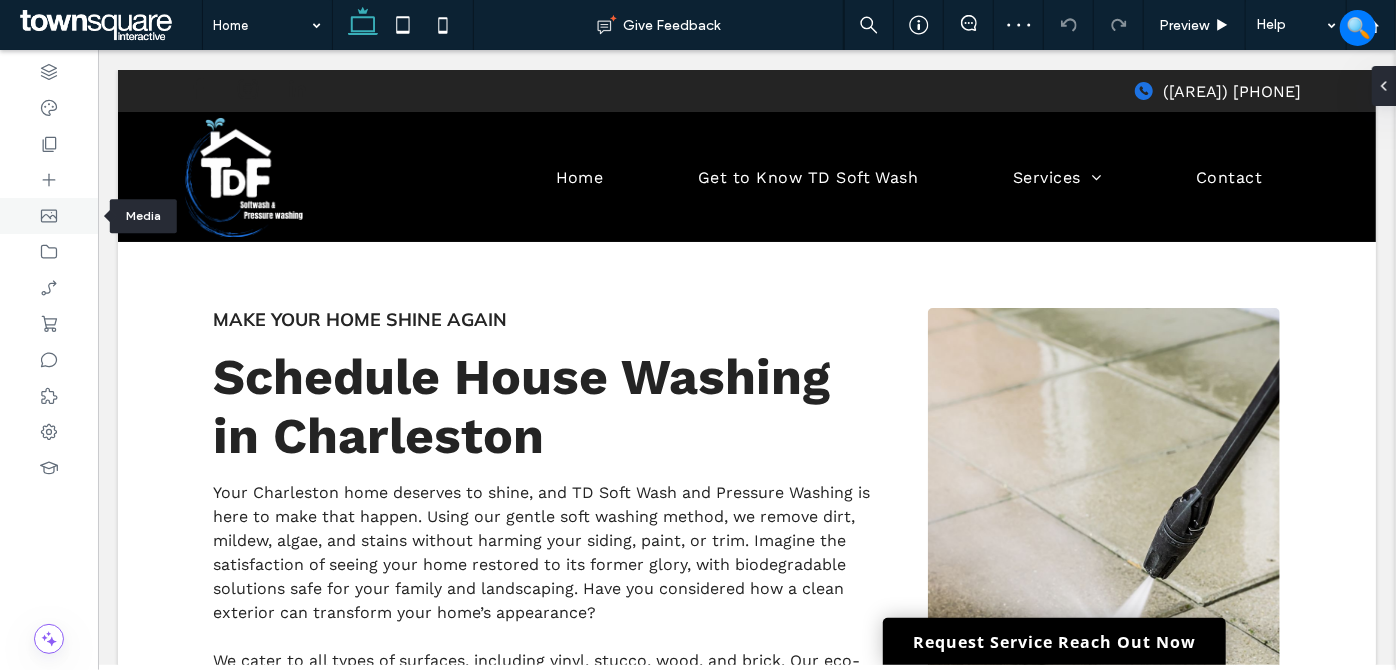 click at bounding box center [49, 216] 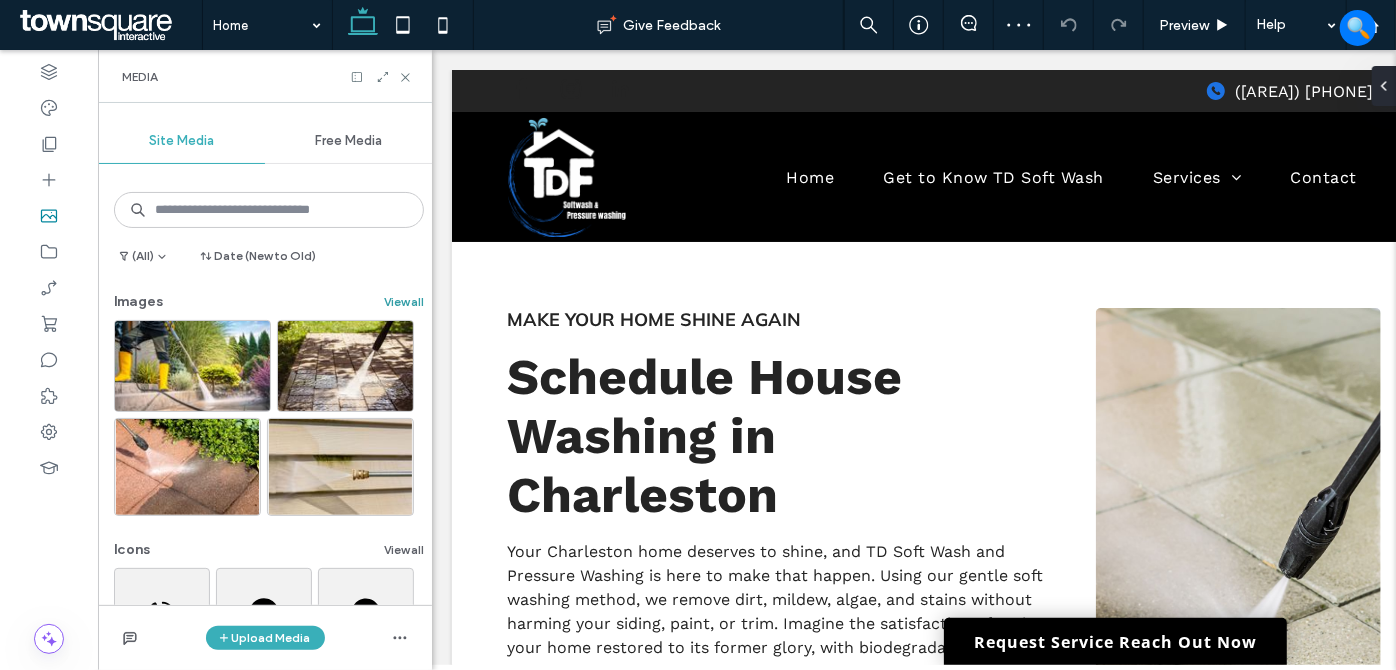 click on "View all" at bounding box center [404, 302] 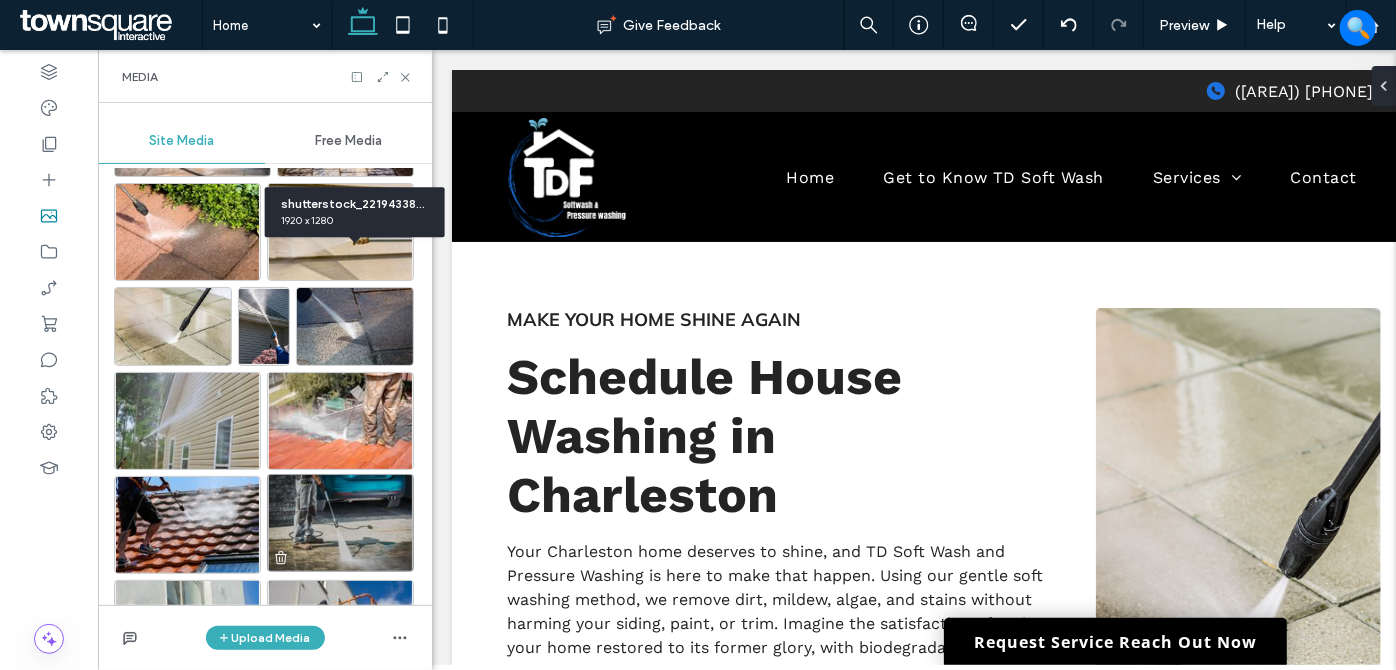 scroll, scrollTop: 272, scrollLeft: 0, axis: vertical 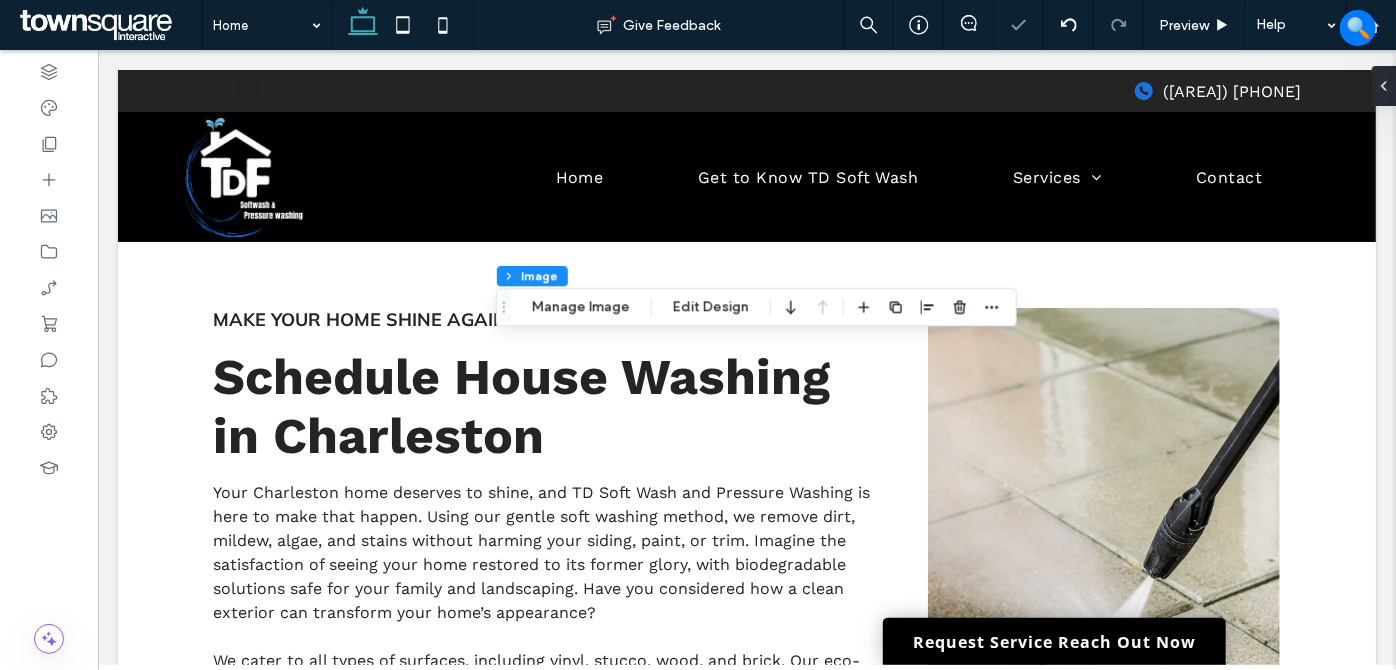 type on "**" 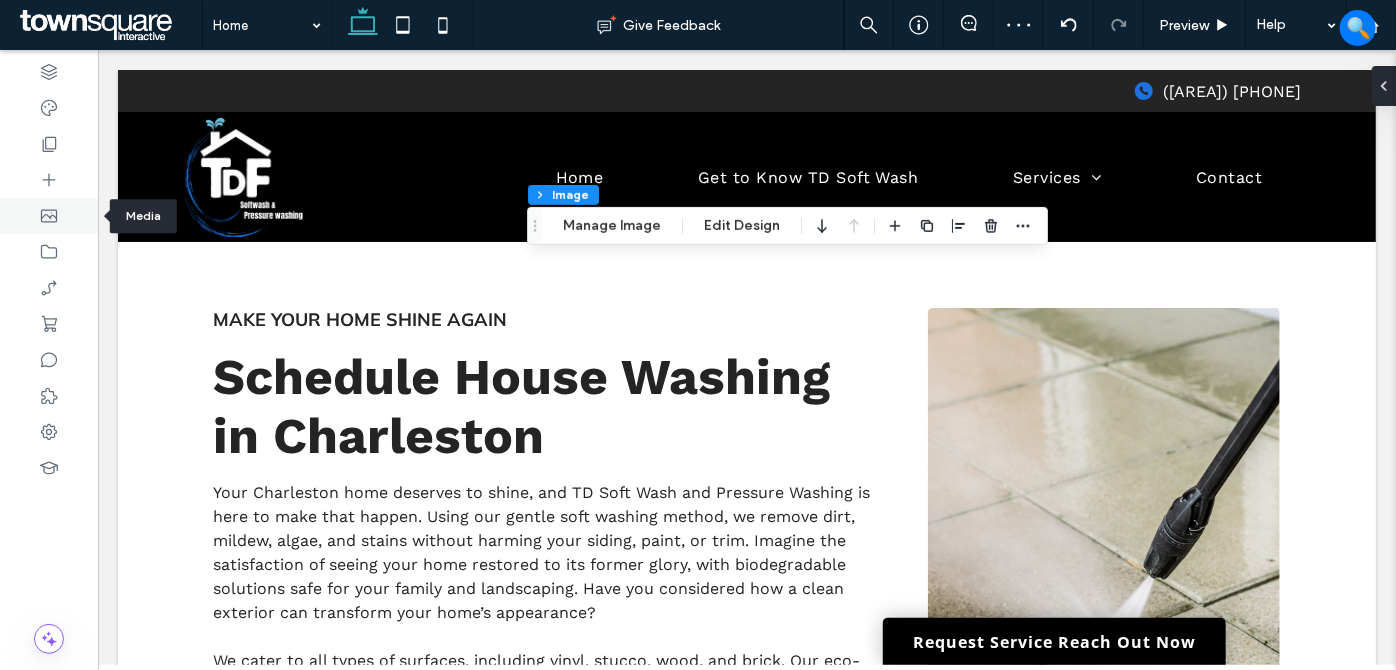 click 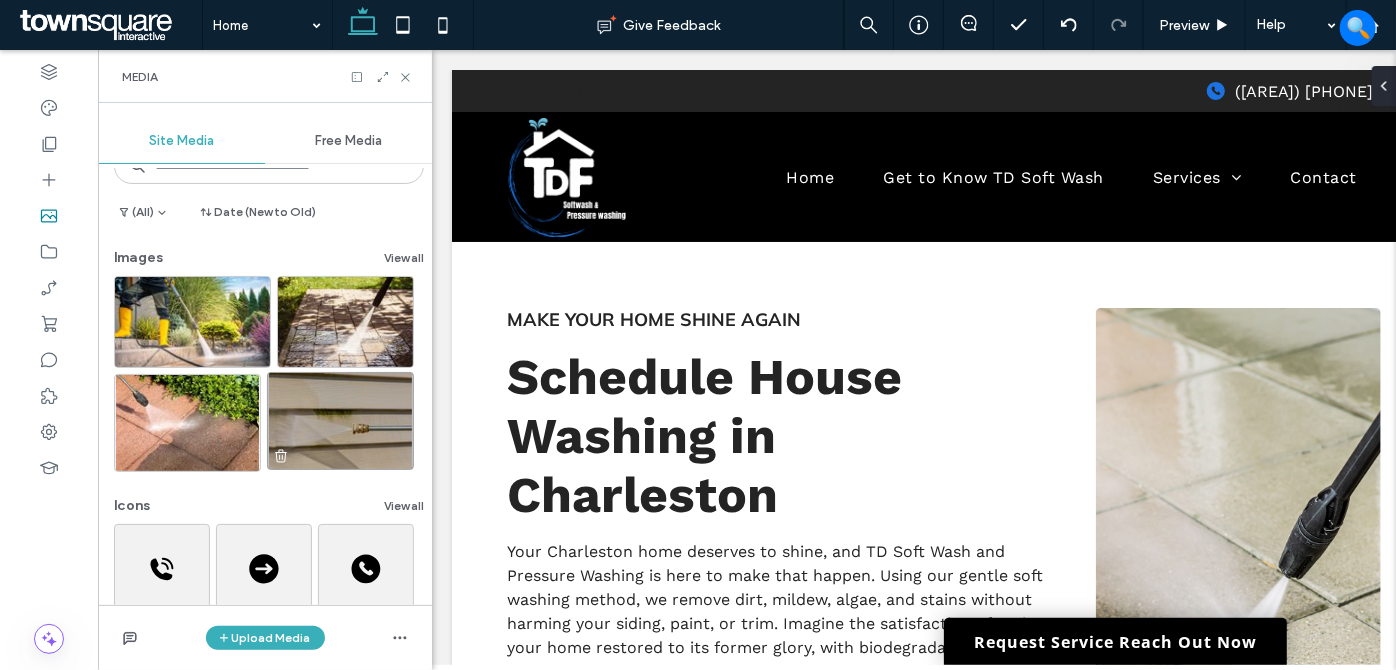 scroll, scrollTop: 84, scrollLeft: 0, axis: vertical 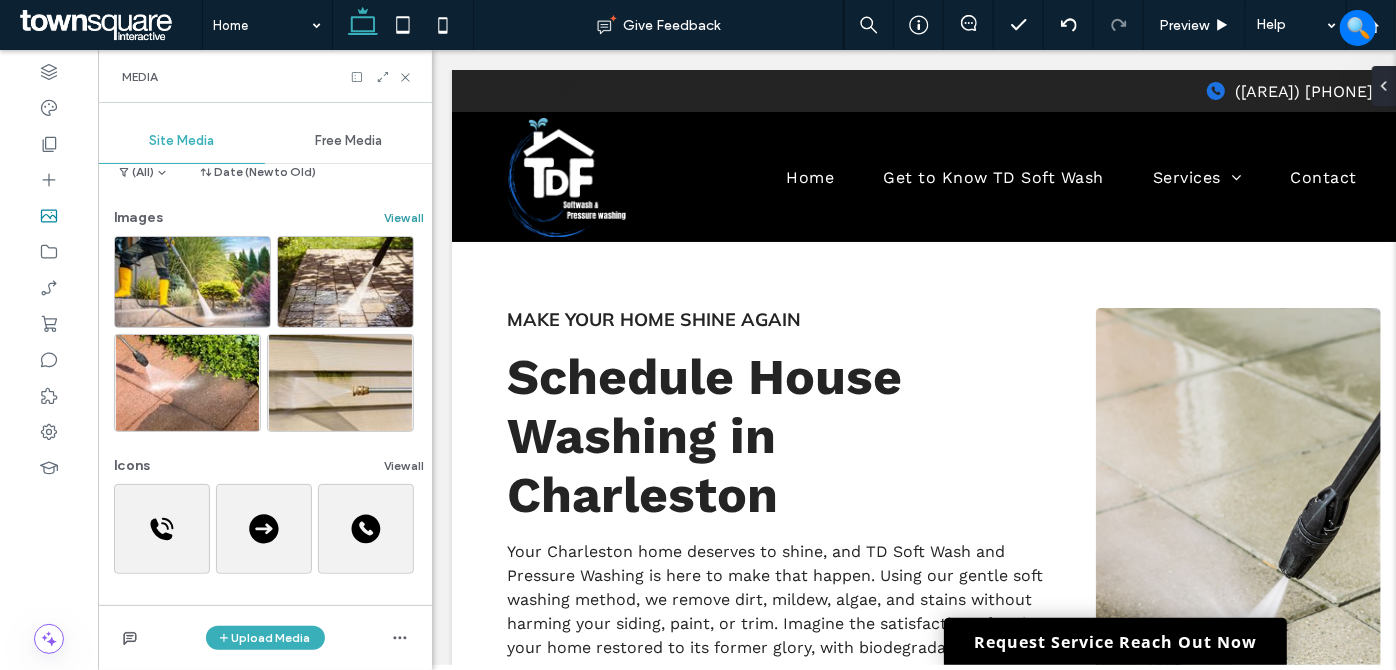 click on "View all" at bounding box center [404, 218] 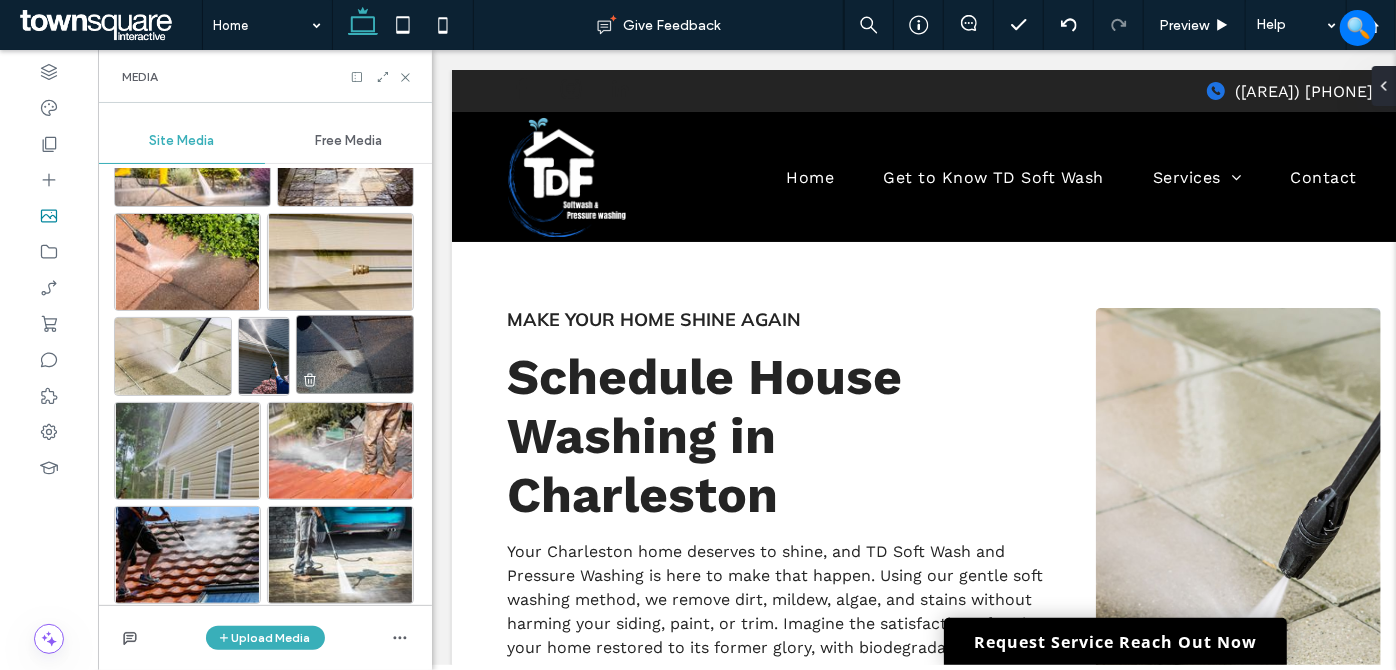 scroll, scrollTop: 272, scrollLeft: 0, axis: vertical 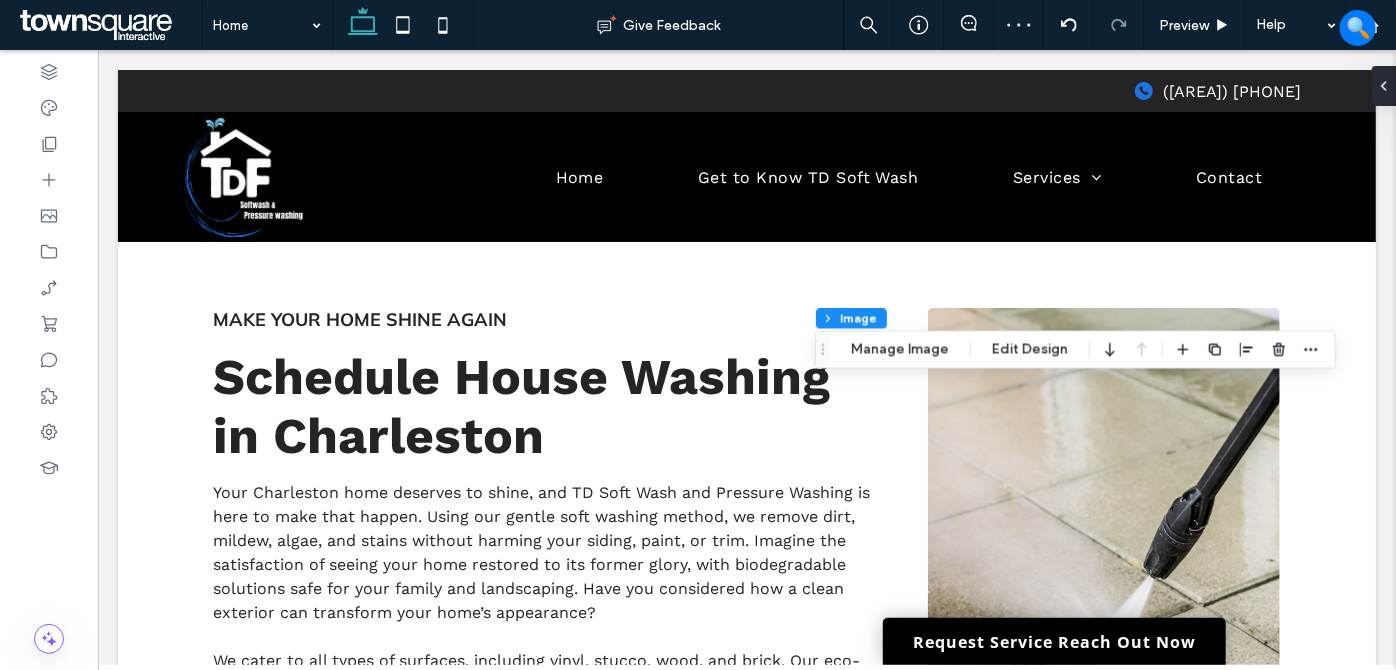type on "**" 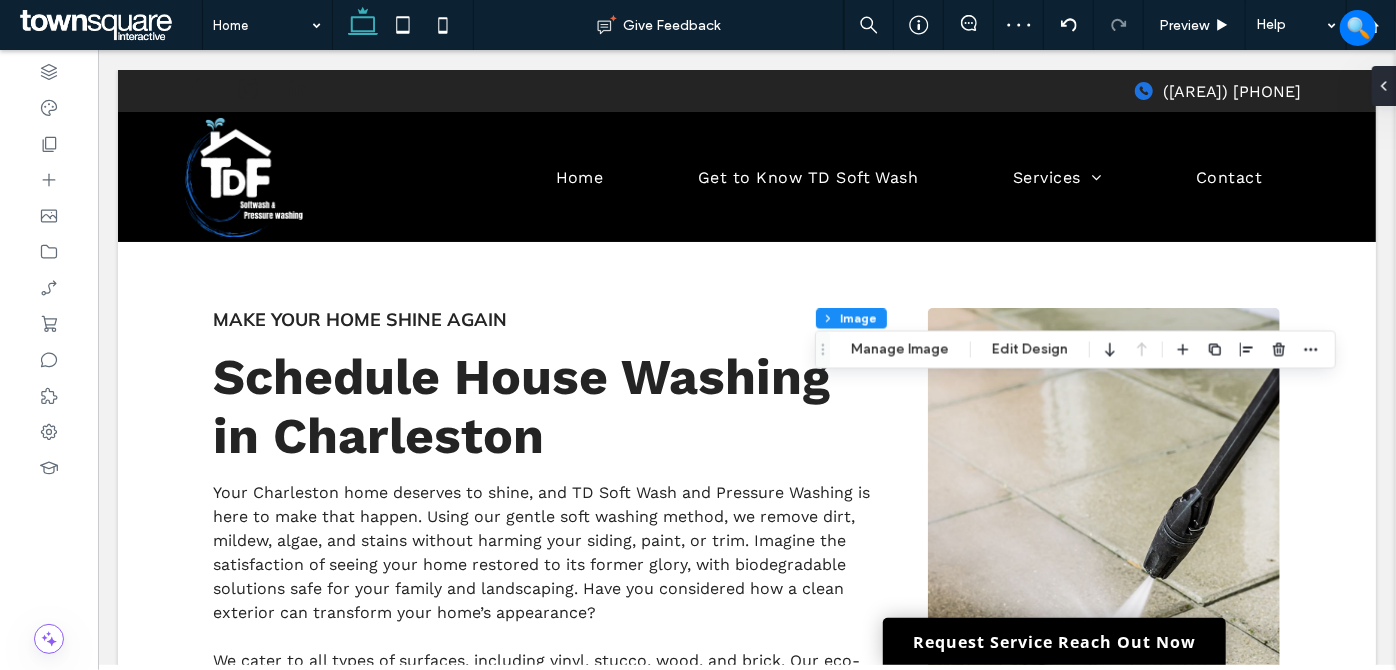 type on "**" 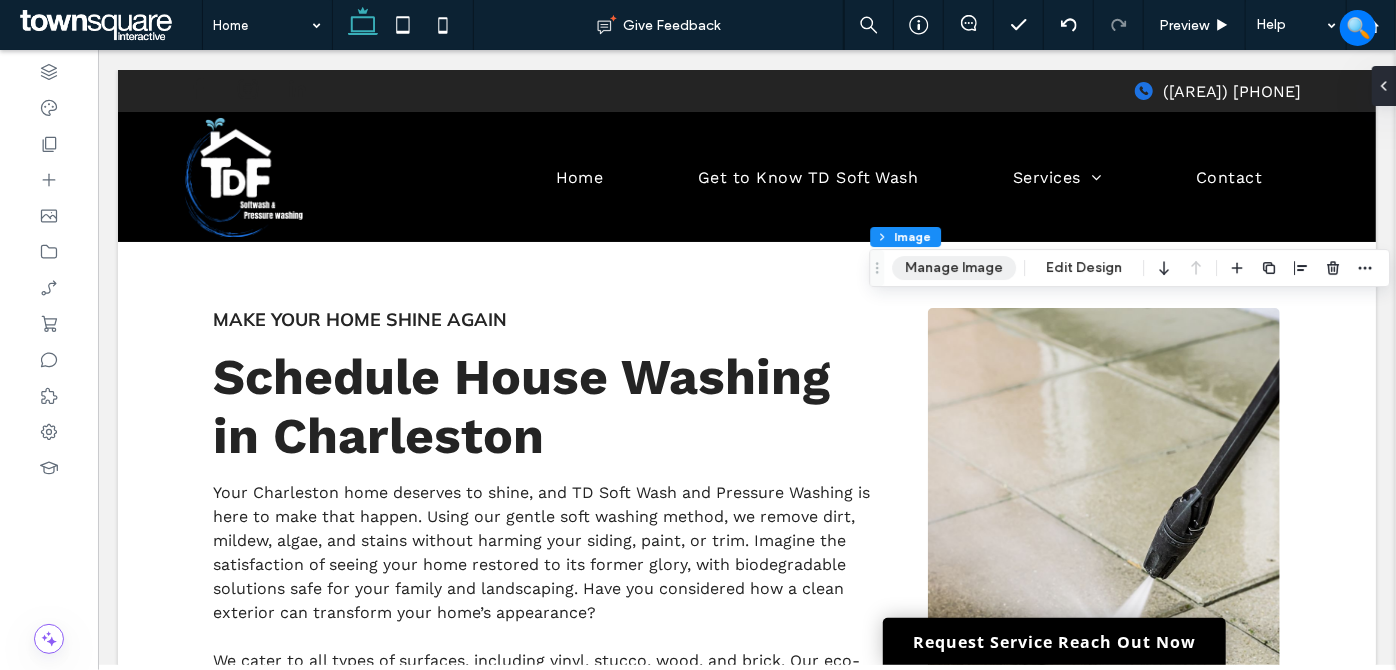 click on "Manage Image" at bounding box center [954, 268] 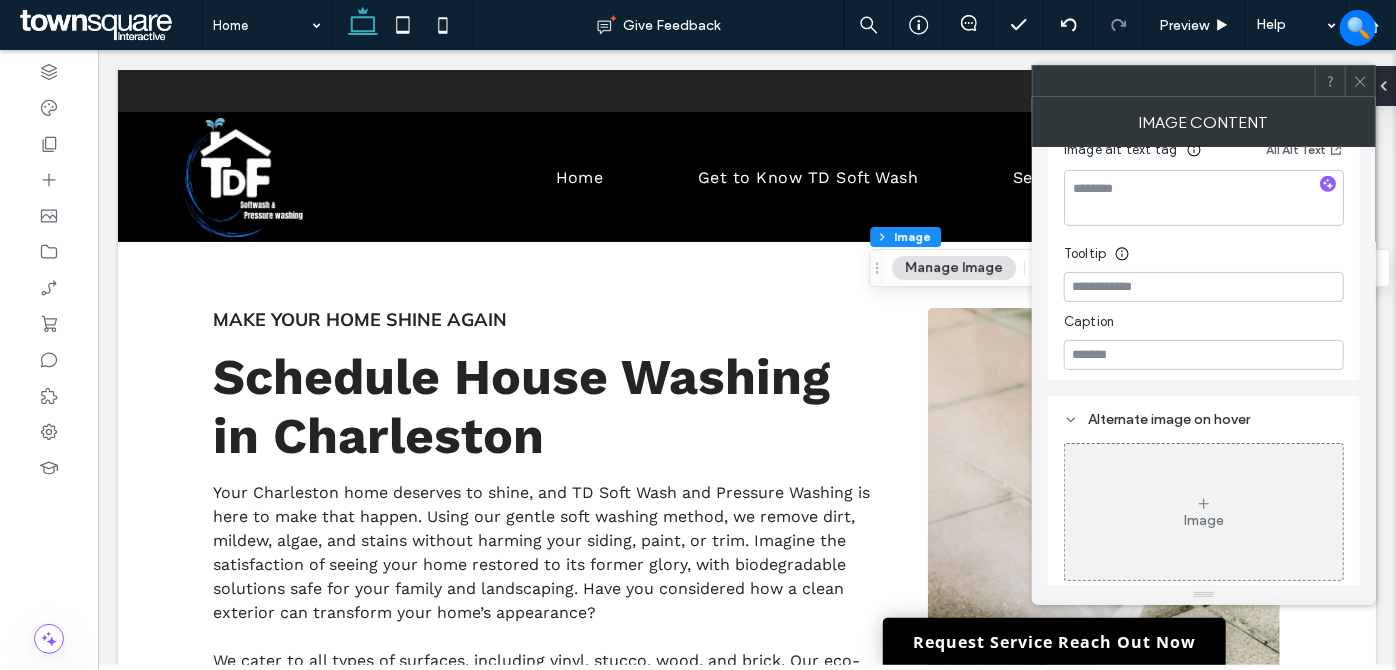 scroll, scrollTop: 272, scrollLeft: 0, axis: vertical 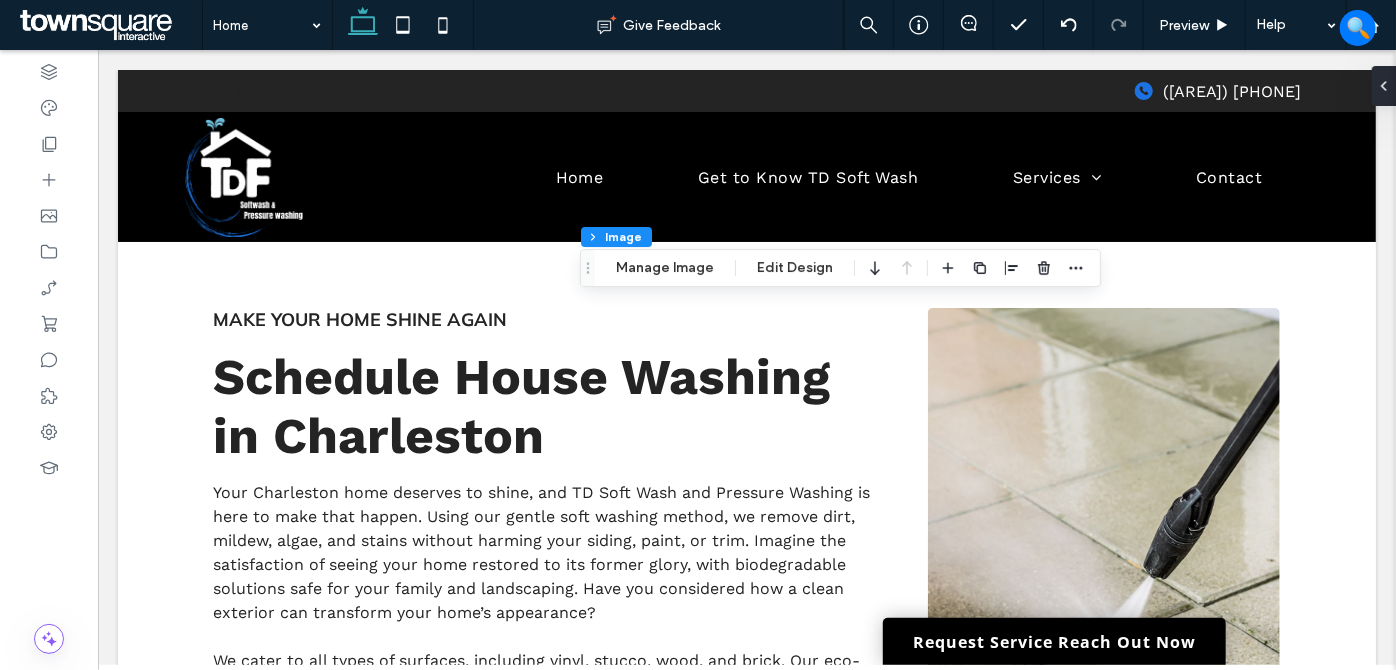 type on "**" 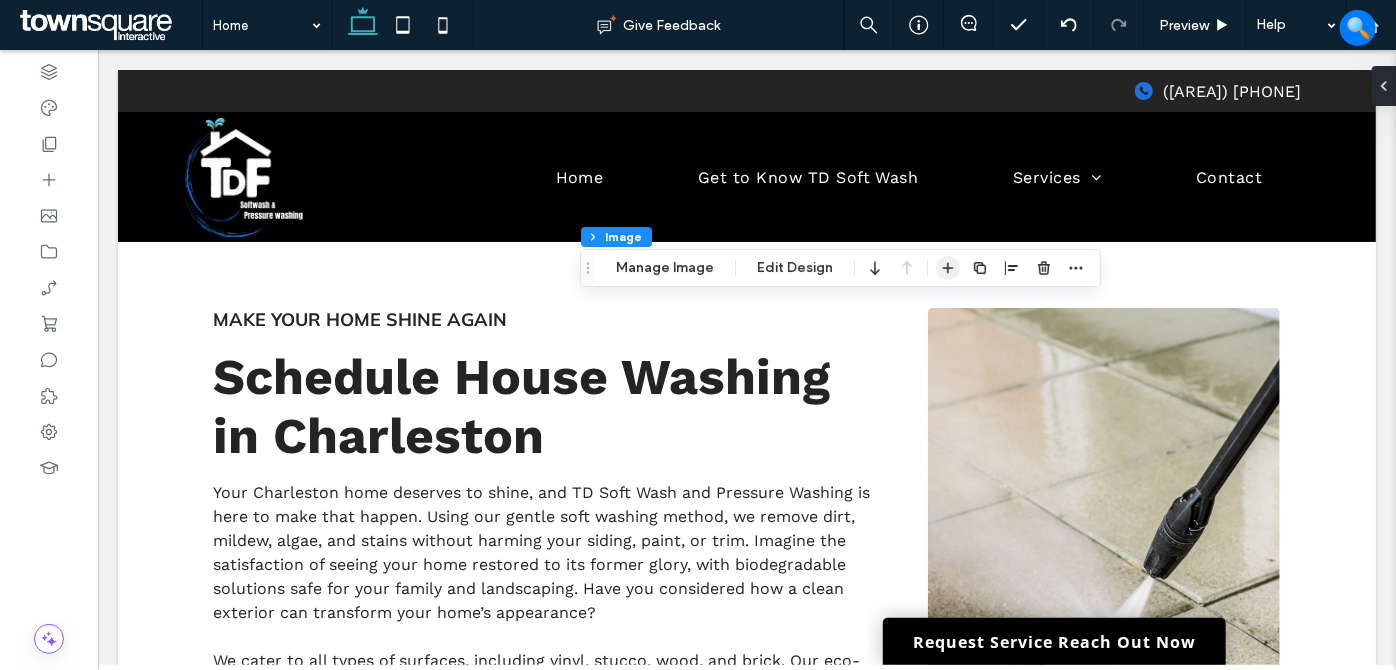 click on "Edit Design" at bounding box center [795, 268] 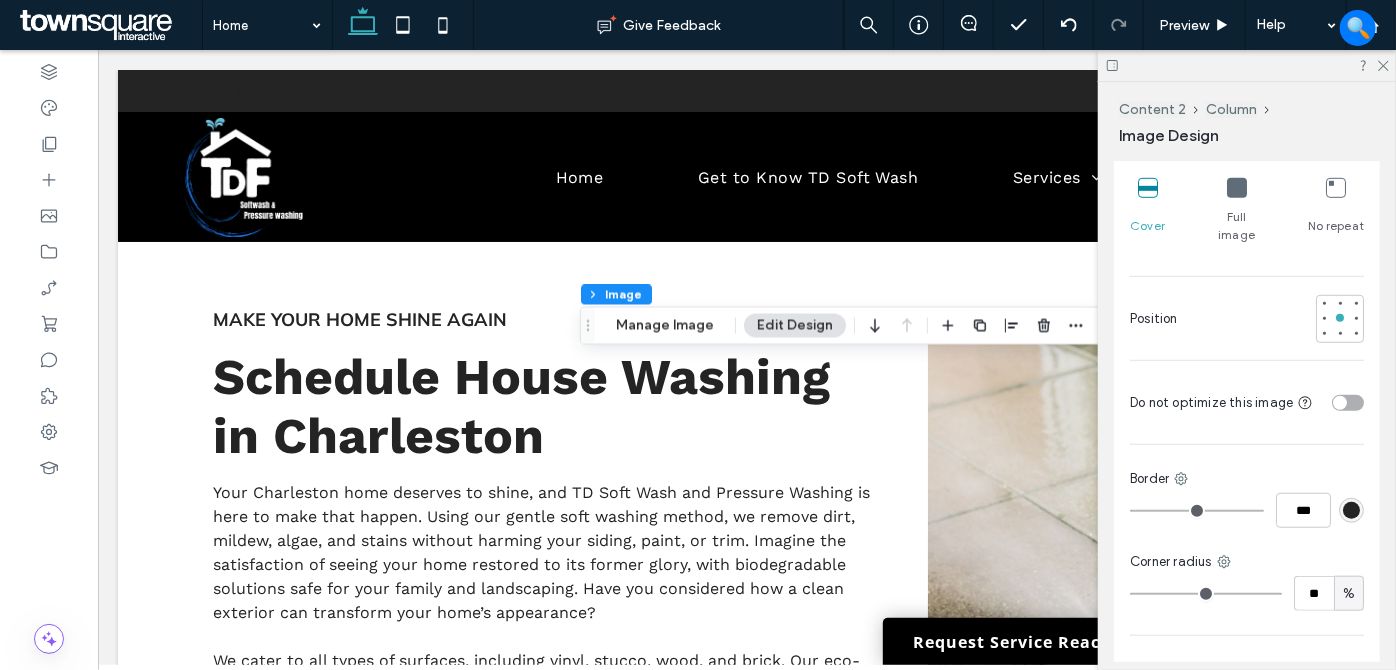 scroll, scrollTop: 727, scrollLeft: 0, axis: vertical 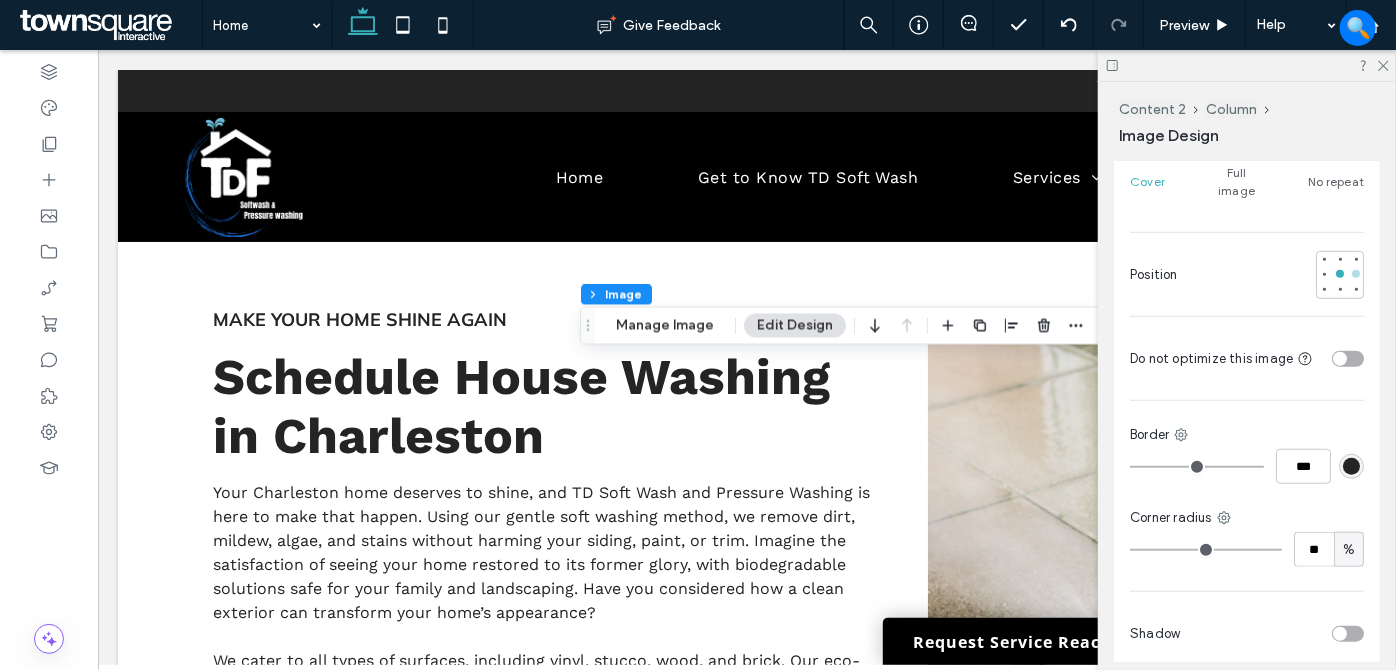 click at bounding box center [1356, 274] 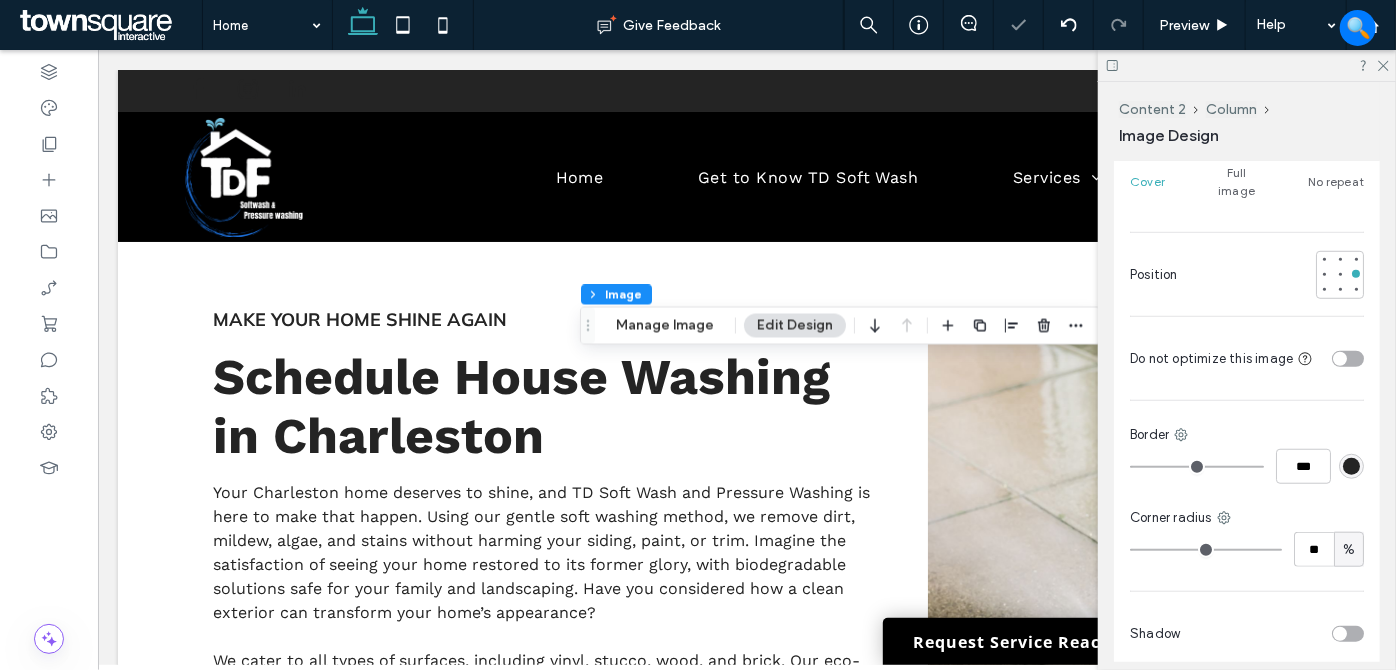 click at bounding box center (1275, 275) 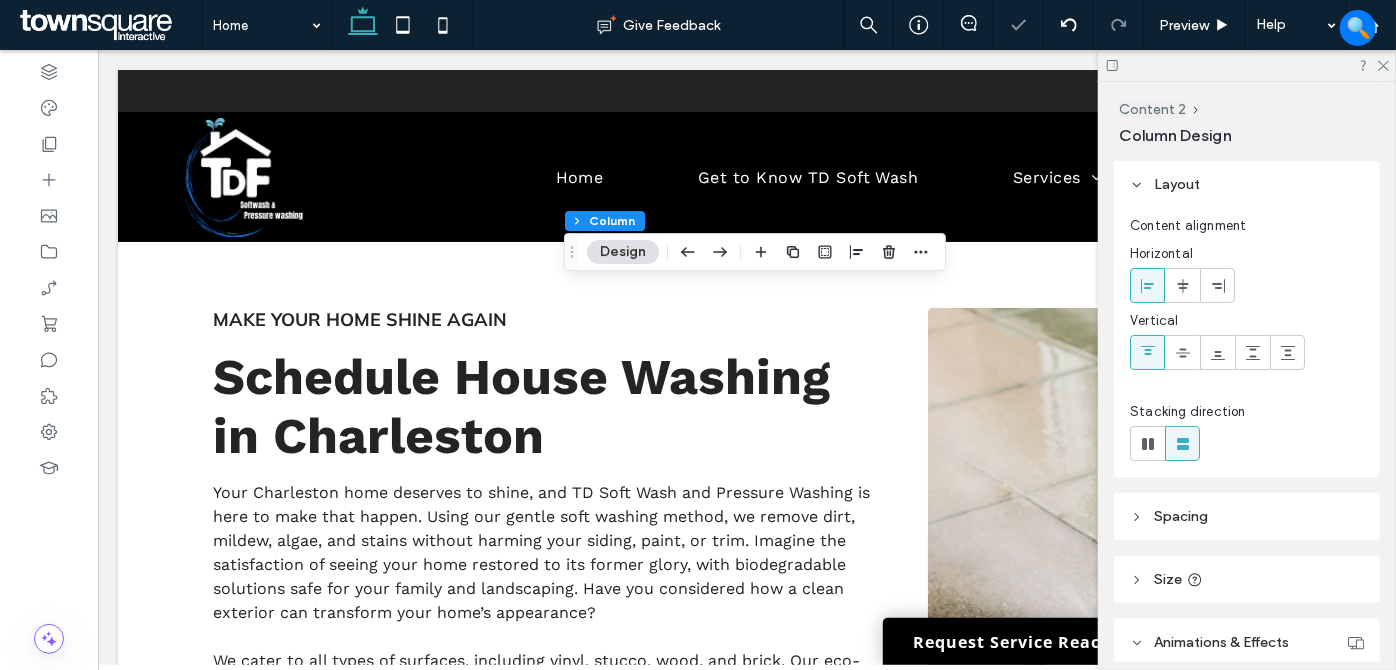 click 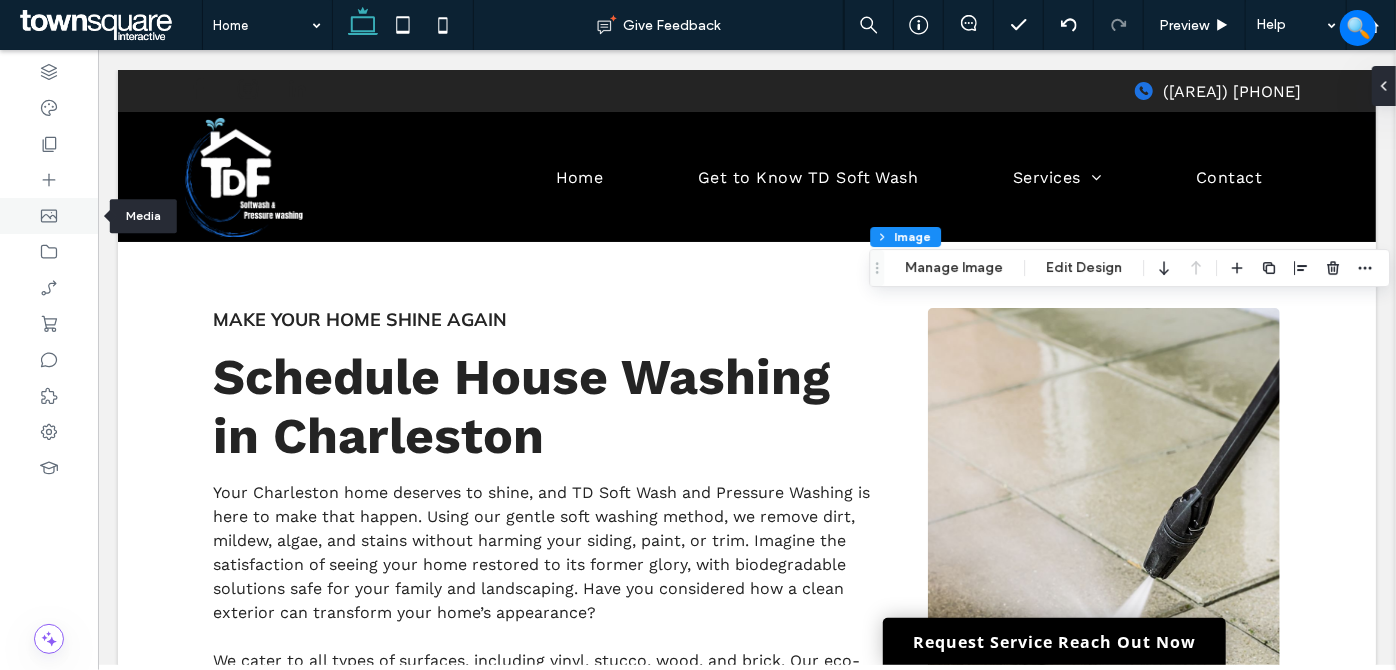 click 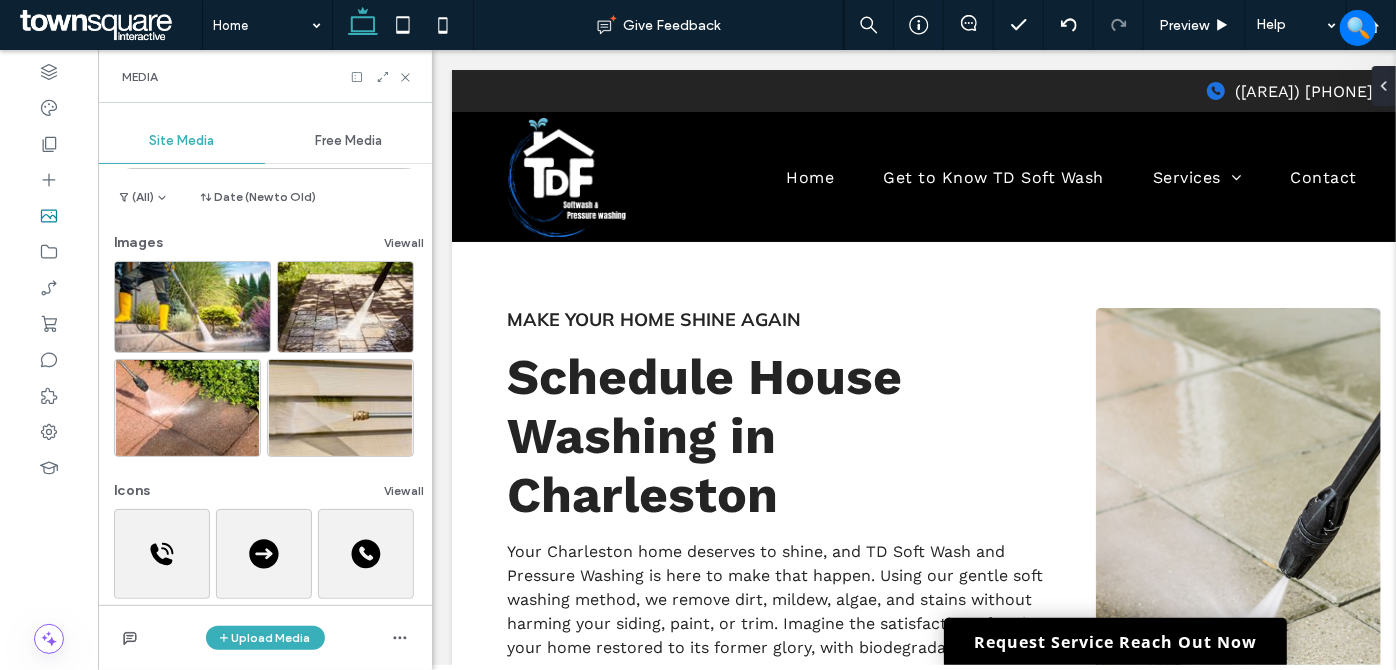 scroll, scrollTop: 84, scrollLeft: 0, axis: vertical 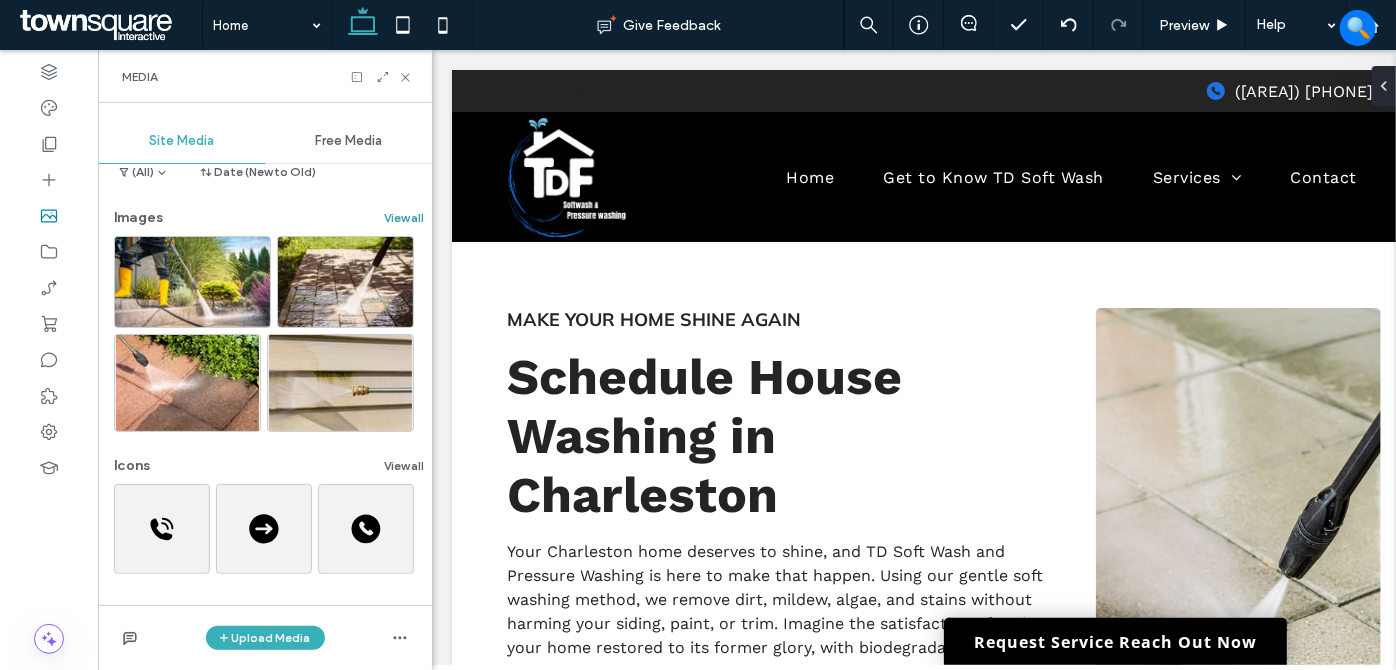 click on "View all" at bounding box center [404, 218] 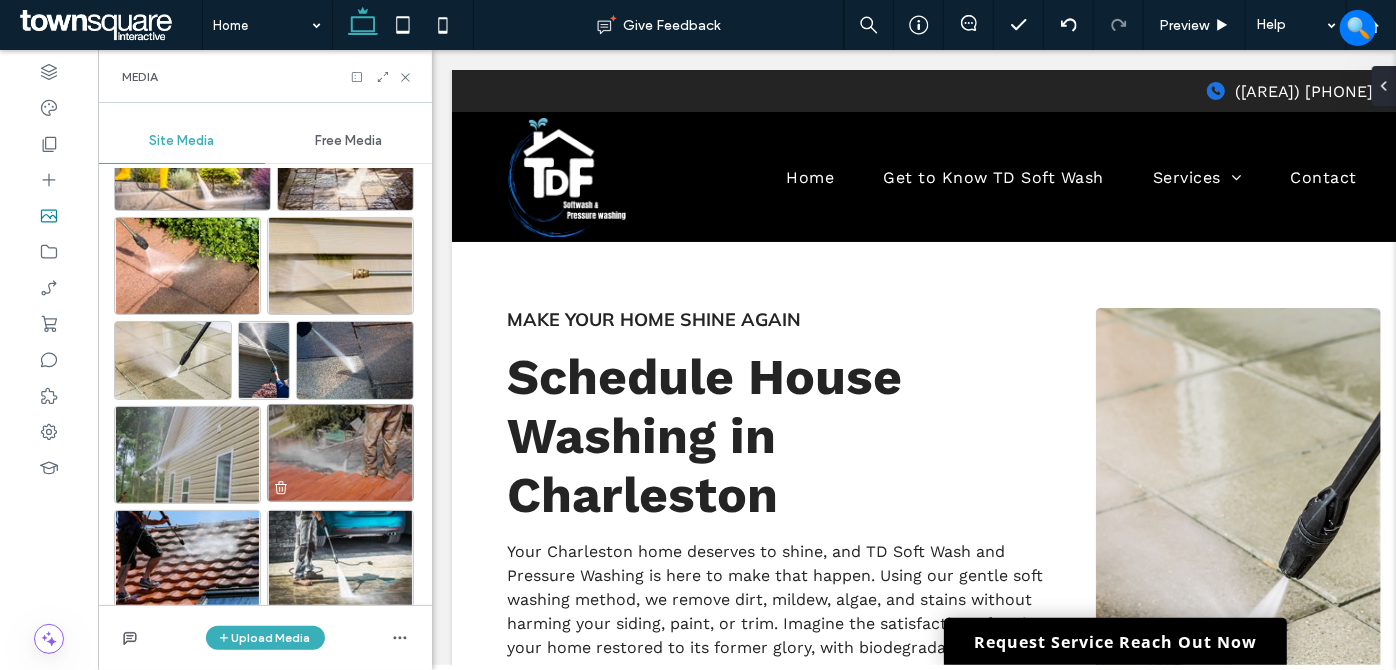 scroll, scrollTop: 110, scrollLeft: 0, axis: vertical 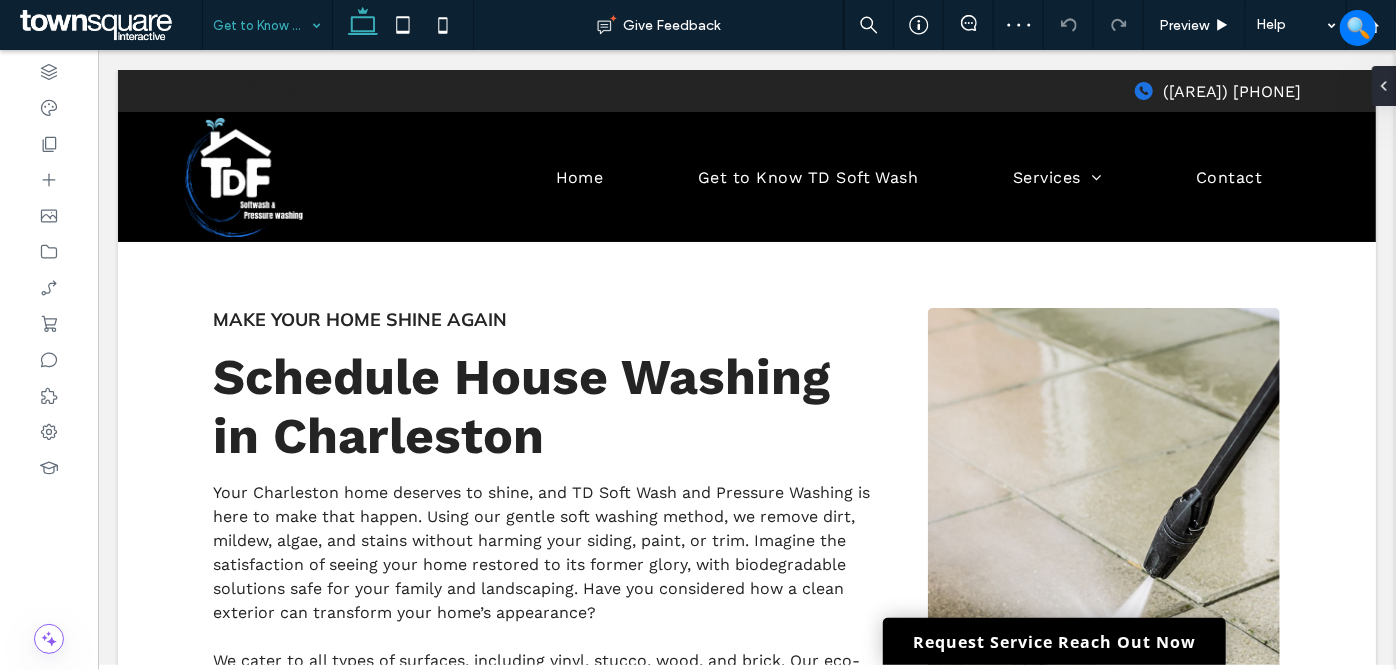 click at bounding box center (262, 25) 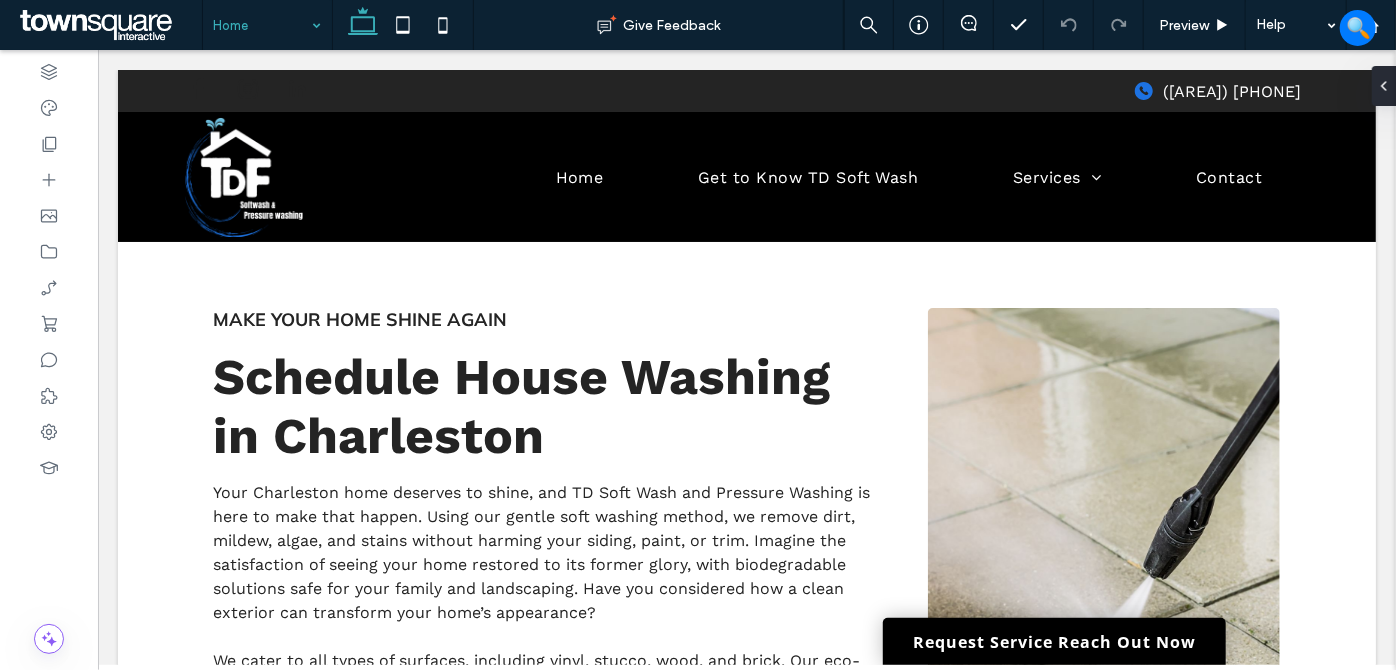 click at bounding box center (262, 25) 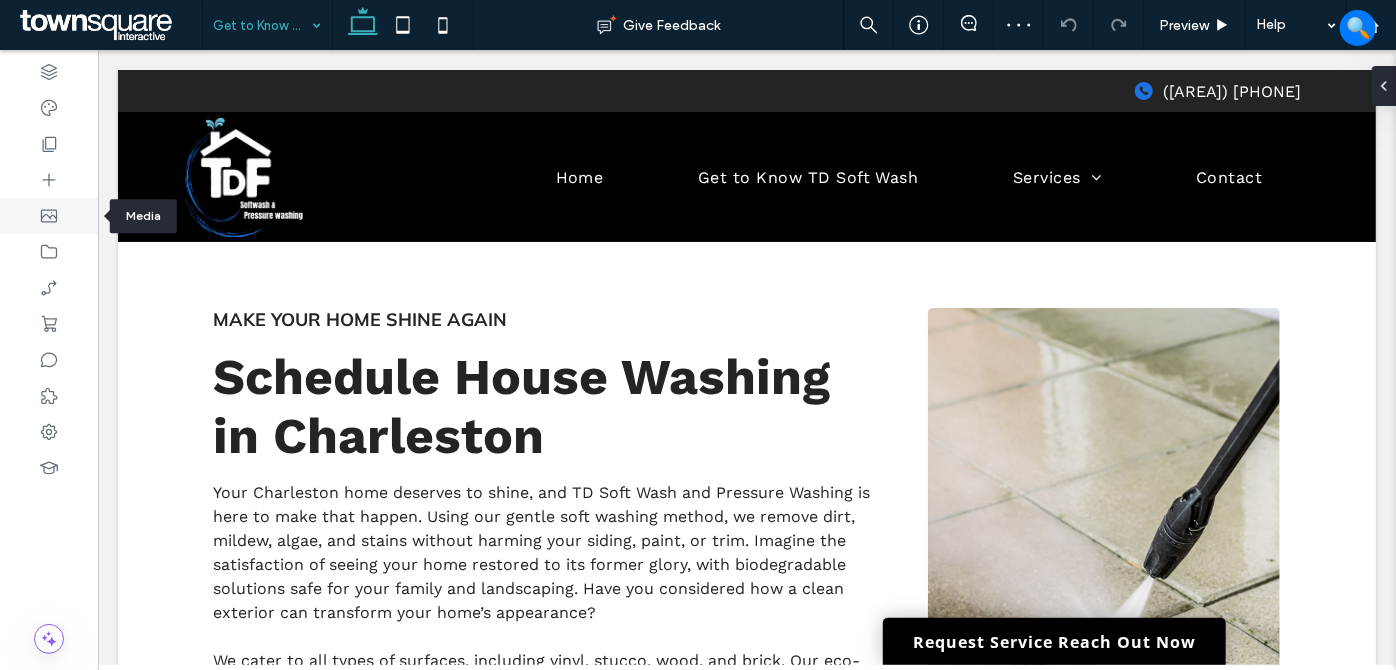 click at bounding box center (49, 216) 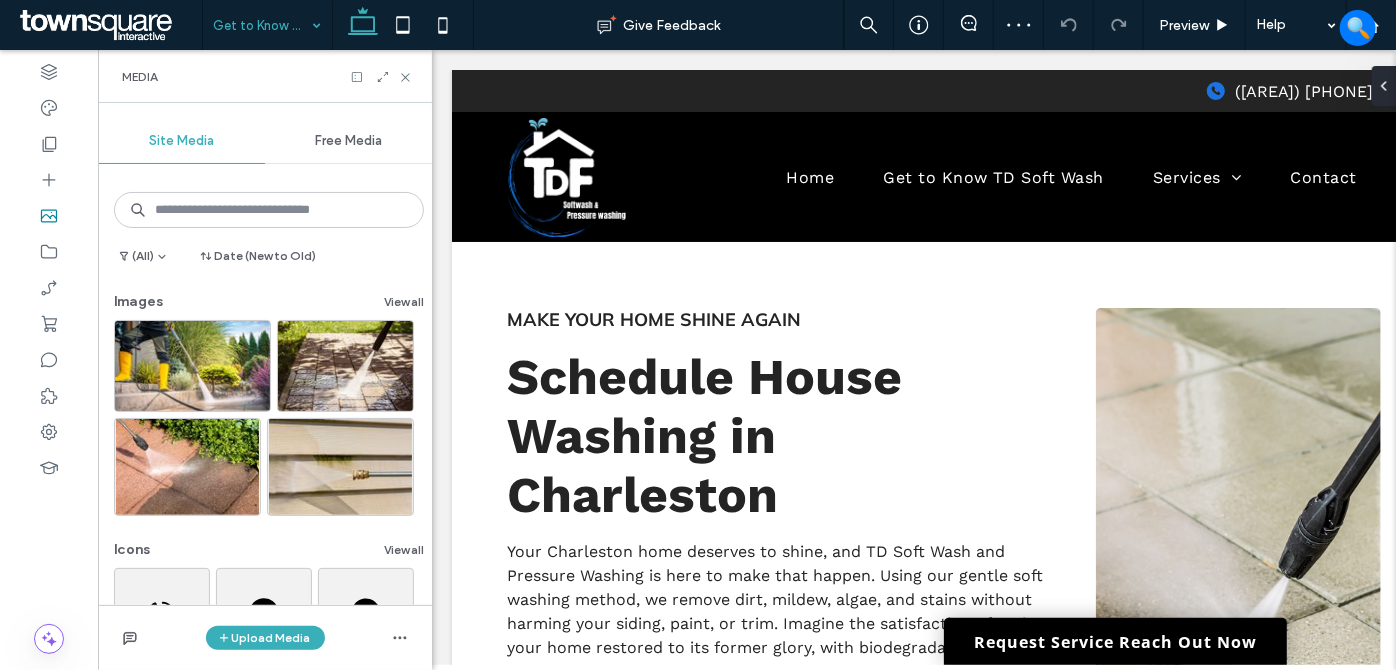 scroll, scrollTop: 84, scrollLeft: 0, axis: vertical 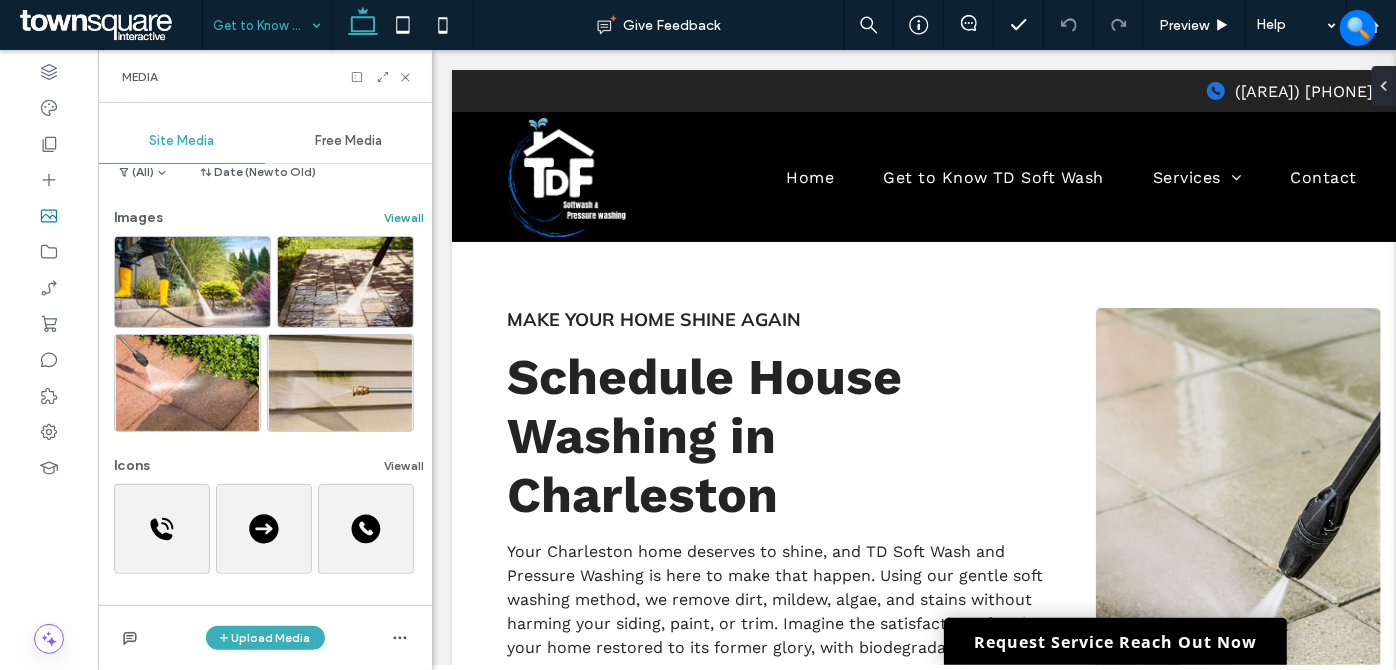 click on "View all" at bounding box center (404, 218) 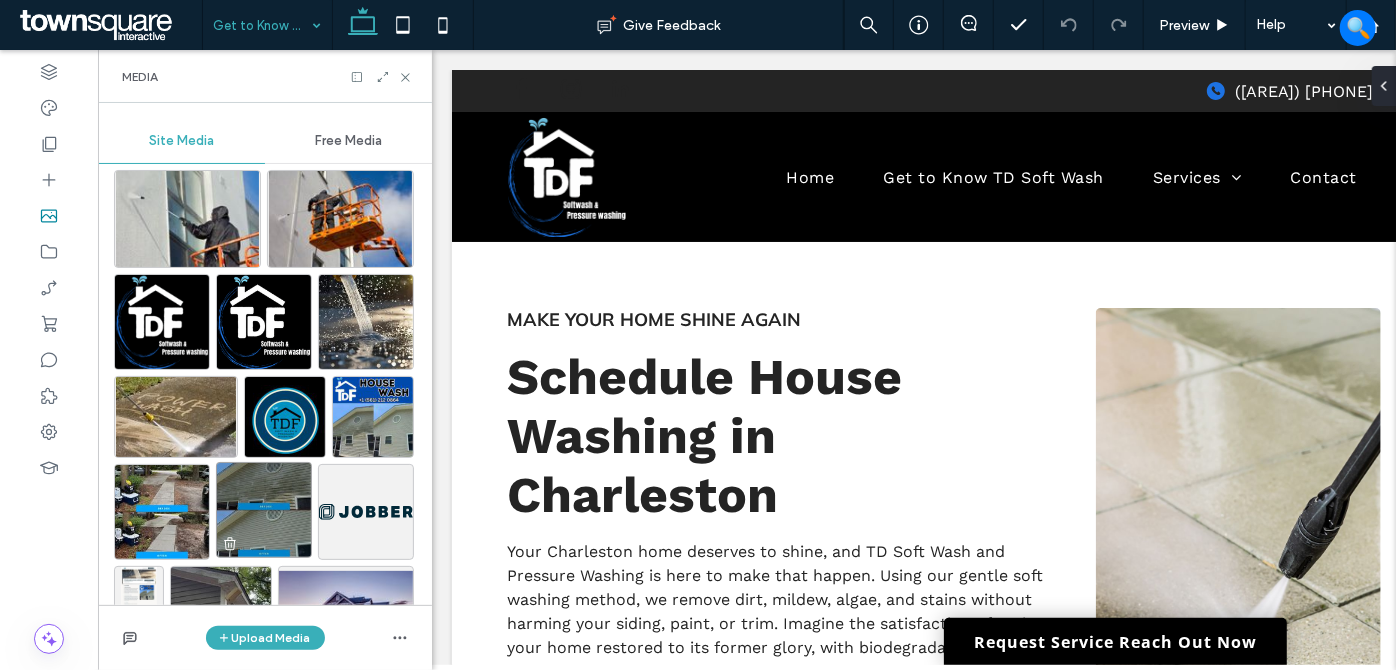 scroll, scrollTop: 645, scrollLeft: 0, axis: vertical 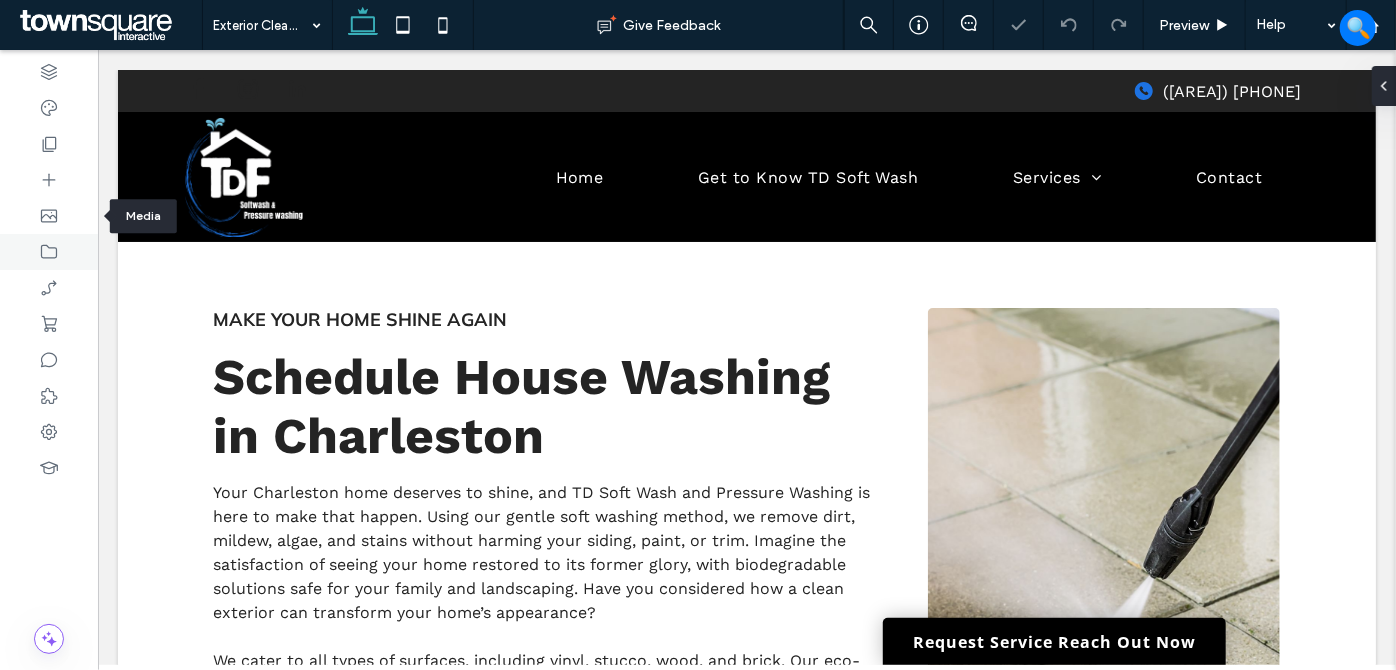 click 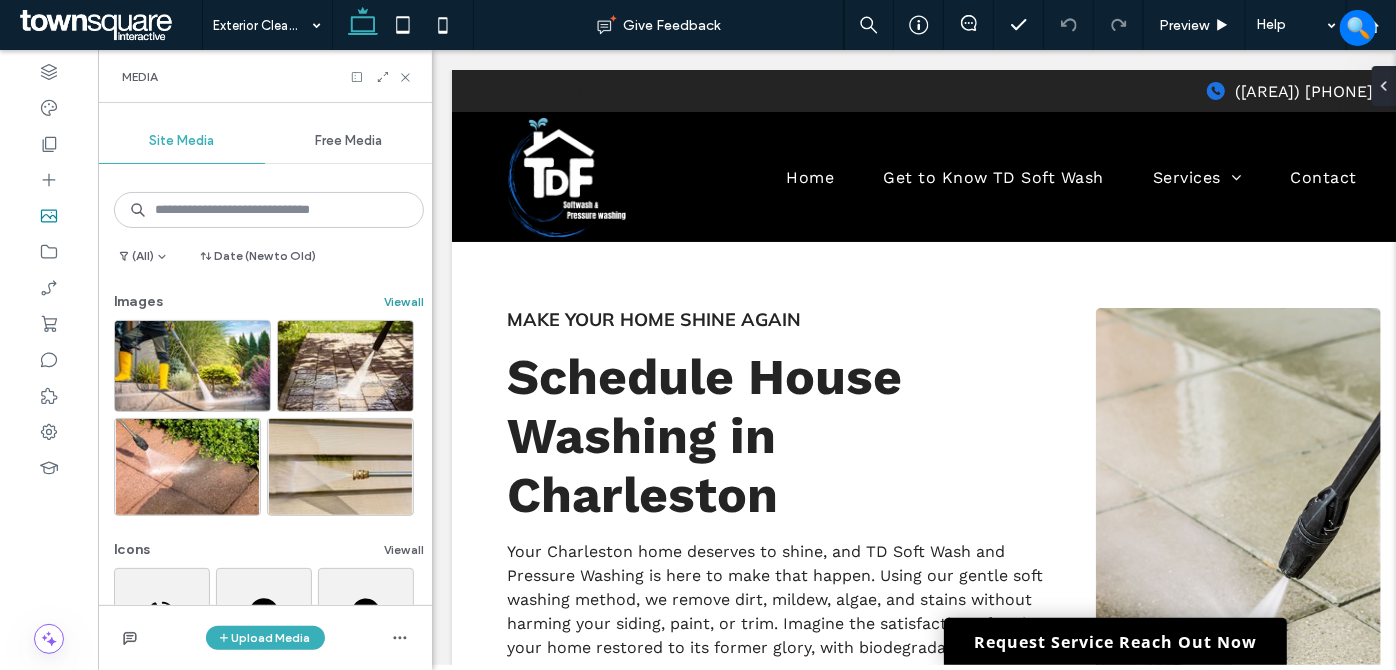 click on "View all" at bounding box center [404, 302] 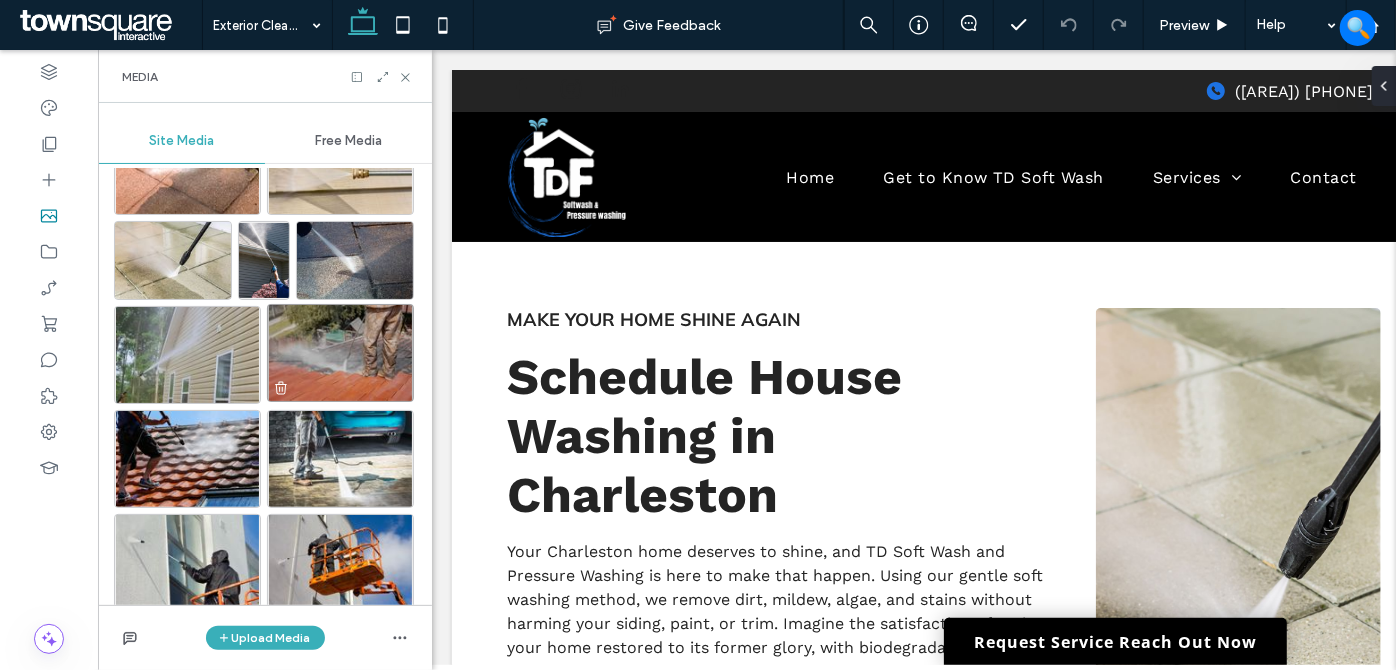 scroll, scrollTop: 272, scrollLeft: 0, axis: vertical 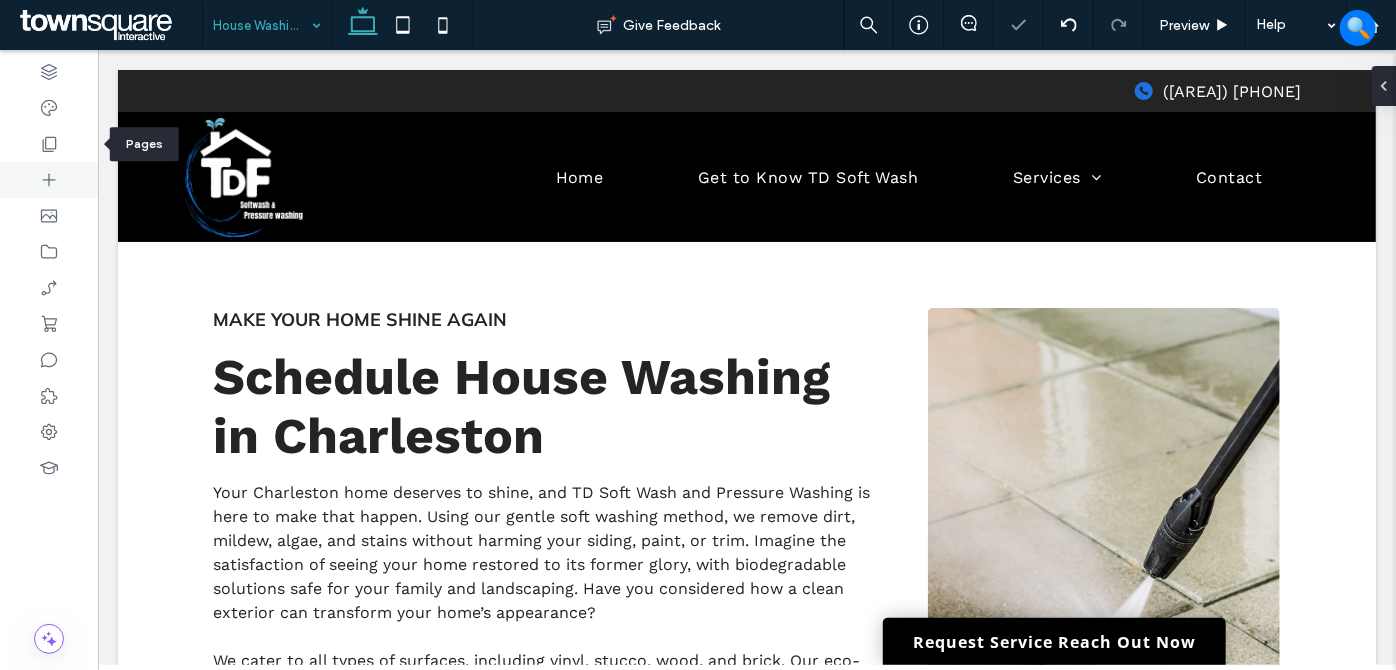 click at bounding box center [49, 144] 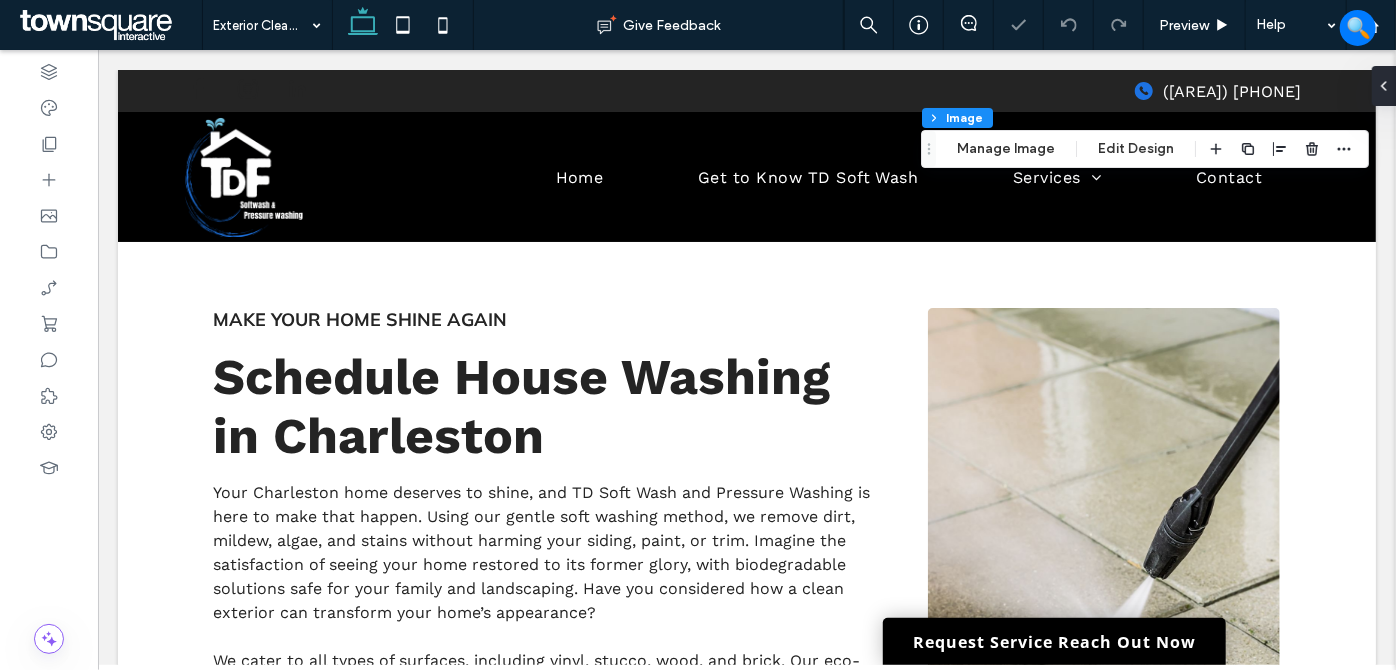 type on "*" 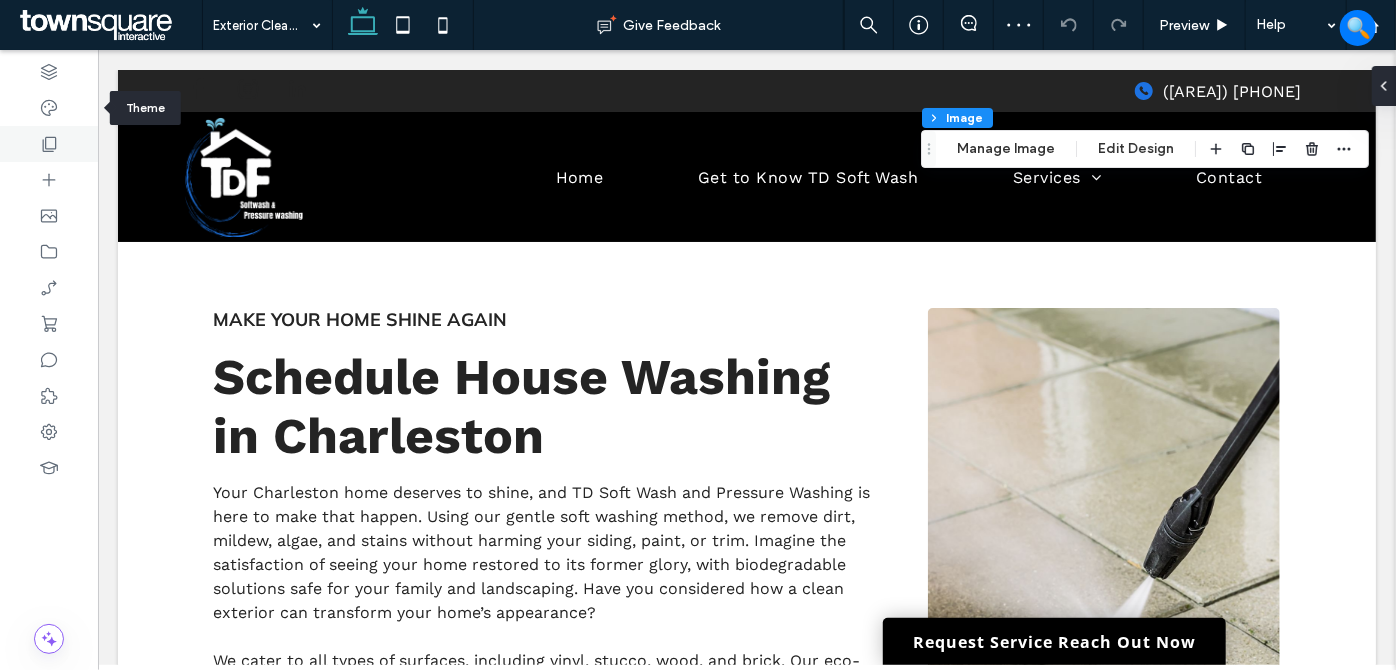 drag, startPoint x: 58, startPoint y: 110, endPoint x: 65, endPoint y: 159, distance: 49.497475 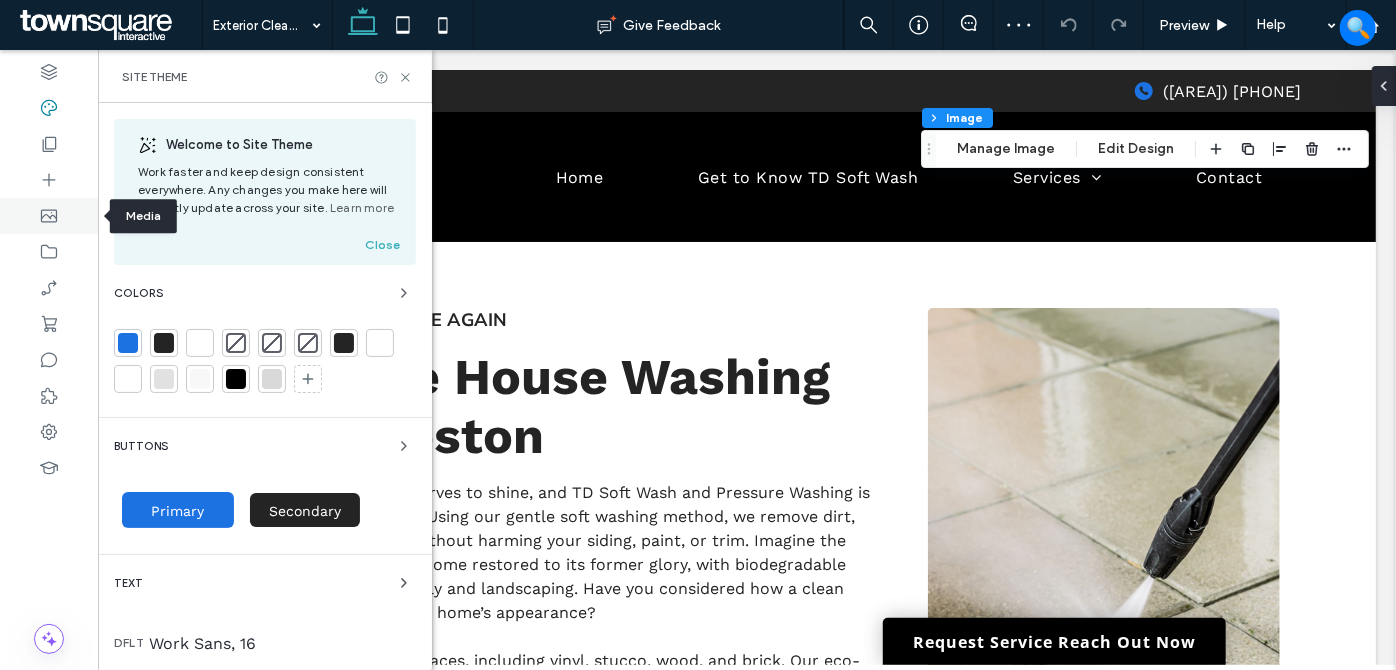 click 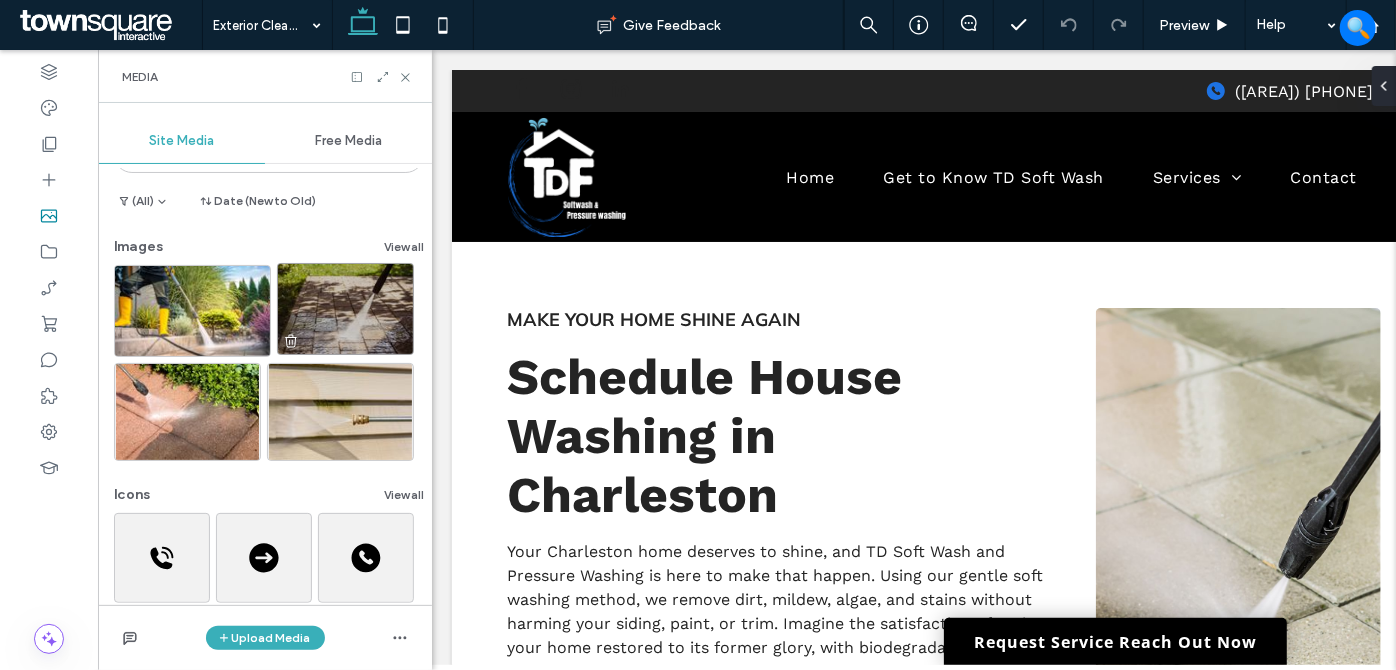 scroll, scrollTop: 84, scrollLeft: 0, axis: vertical 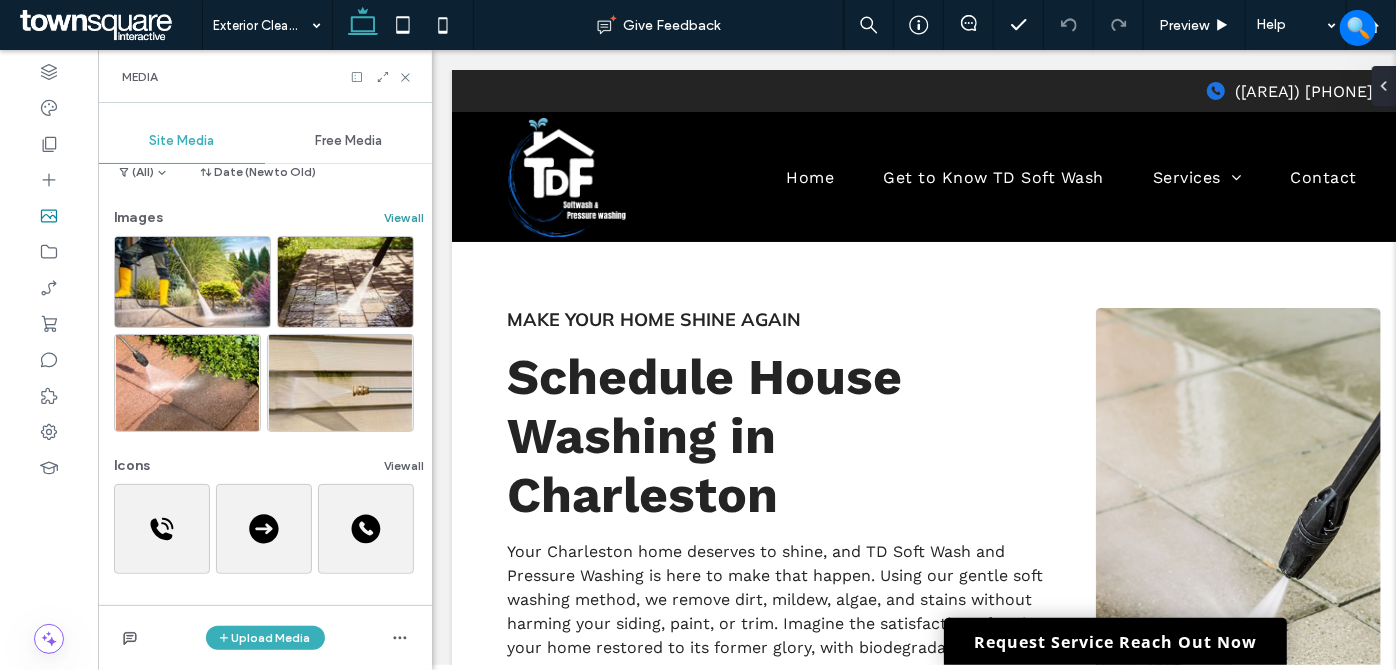 click on "View all" at bounding box center (404, 218) 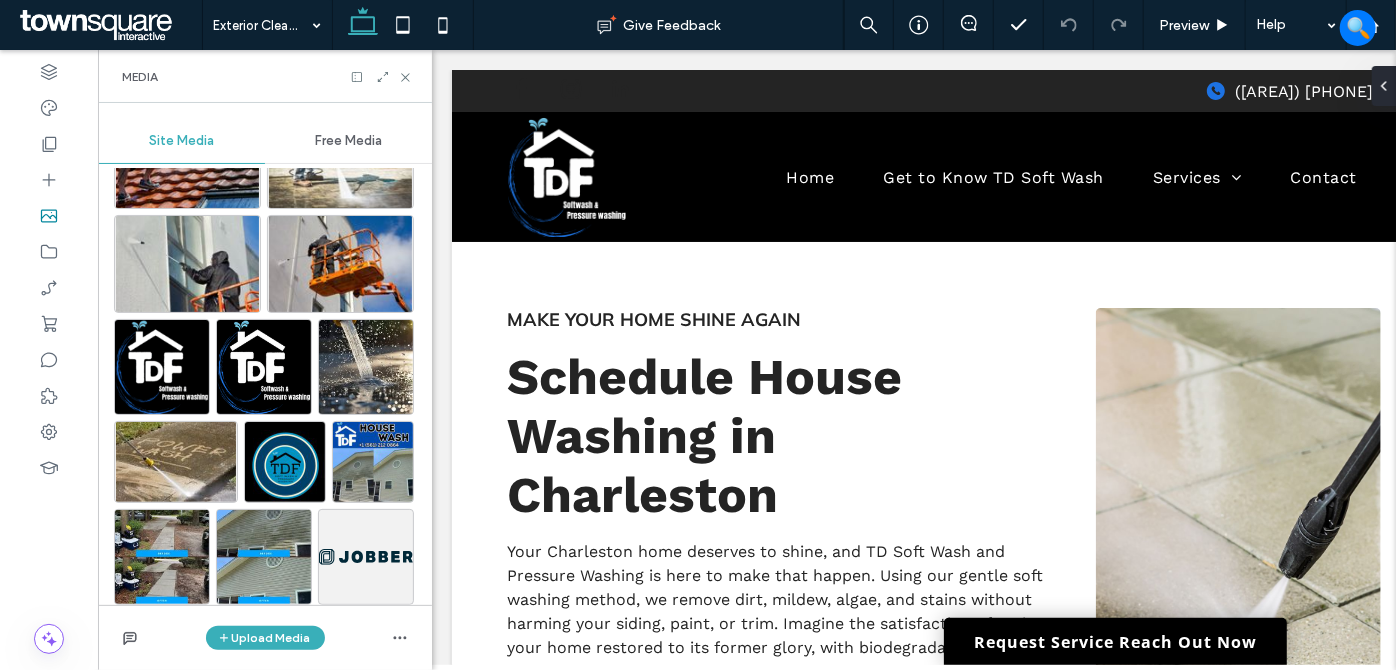 scroll, scrollTop: 704, scrollLeft: 0, axis: vertical 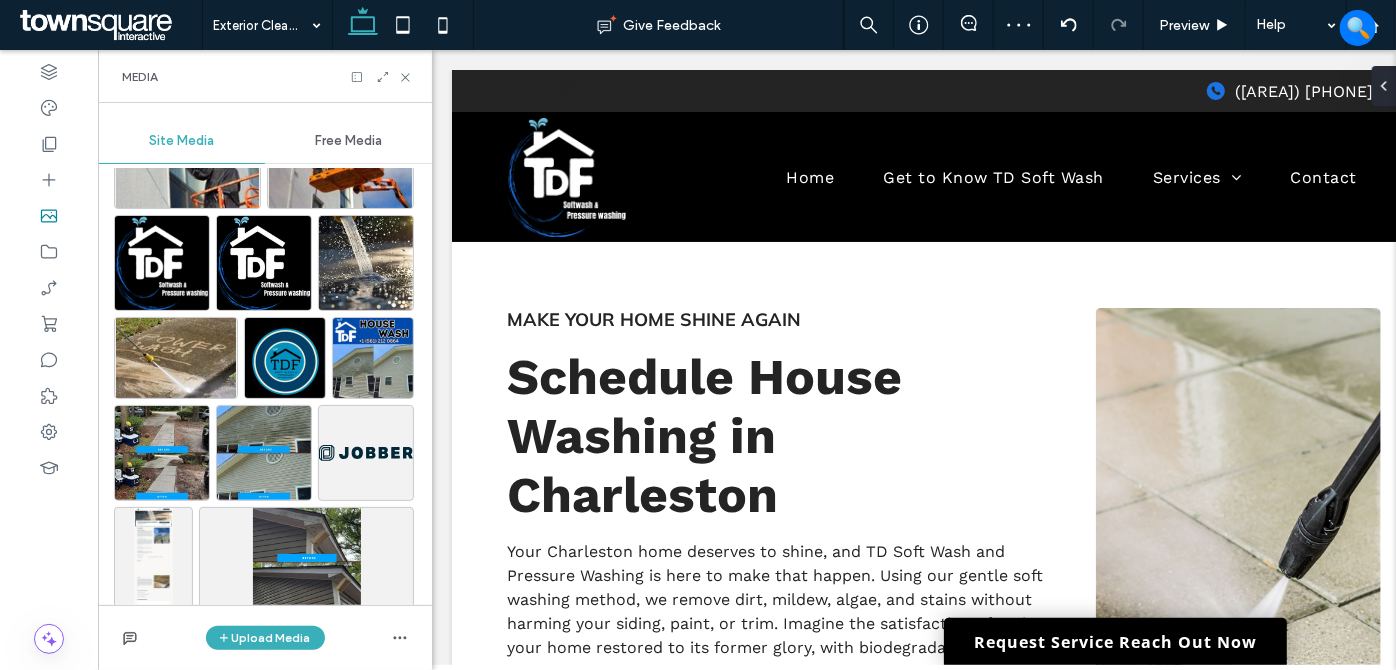 click on "Media" at bounding box center (265, 76) 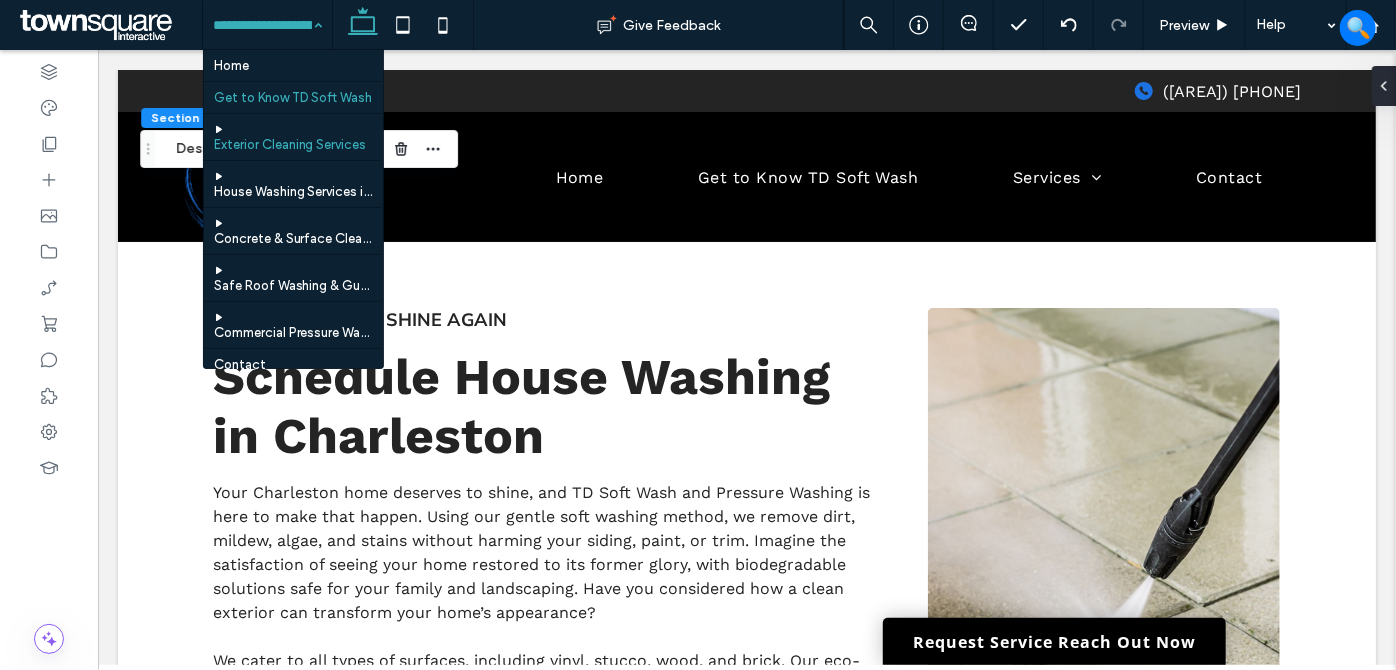 drag, startPoint x: 253, startPoint y: 27, endPoint x: 253, endPoint y: 83, distance: 56 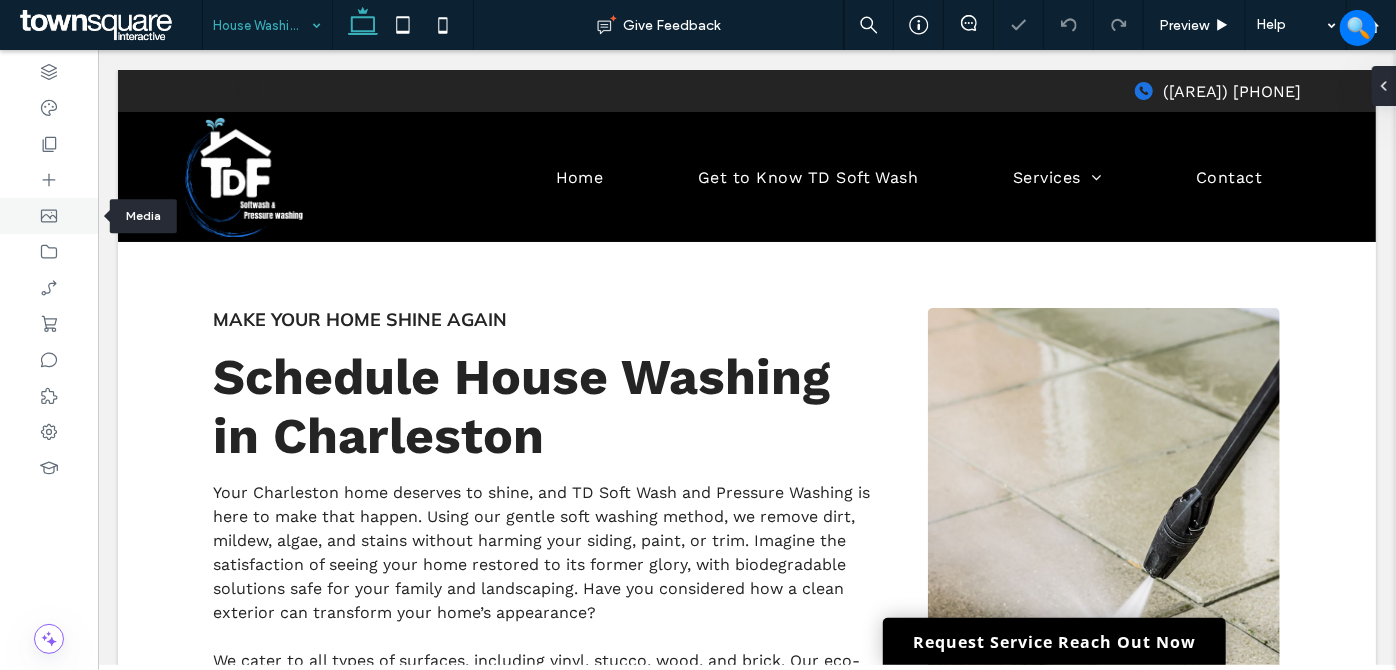 click 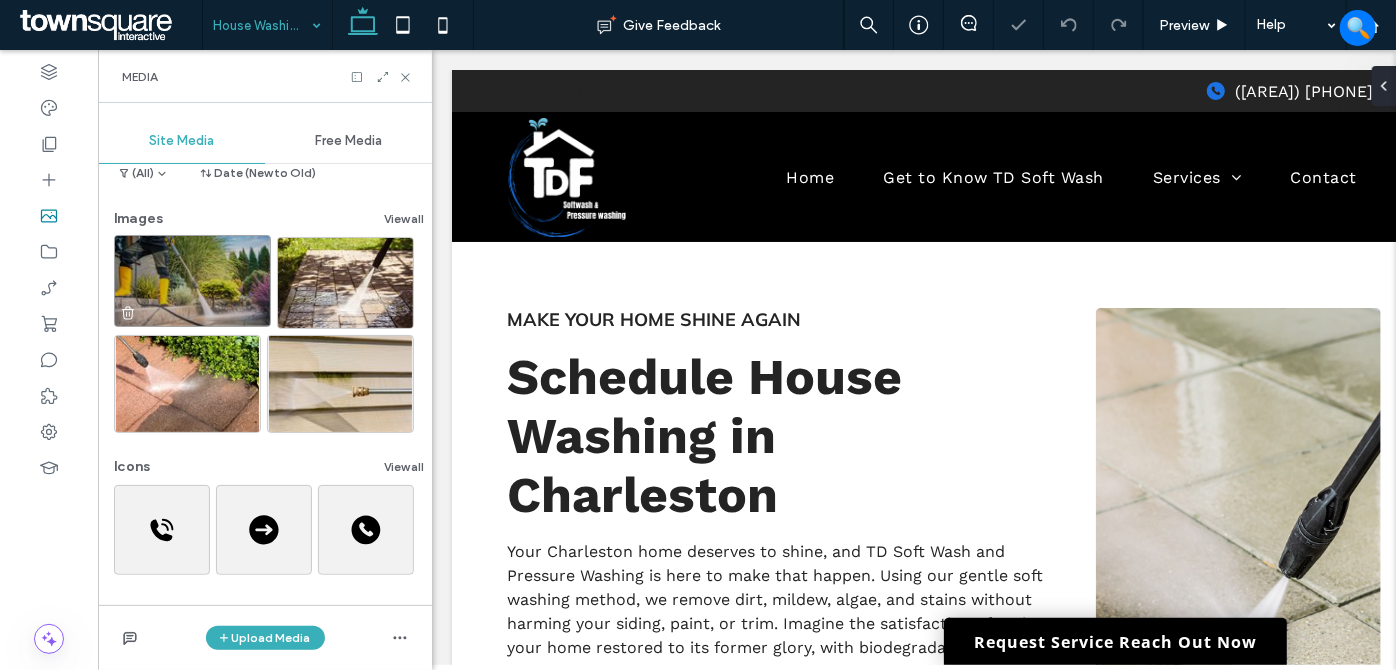 scroll, scrollTop: 84, scrollLeft: 0, axis: vertical 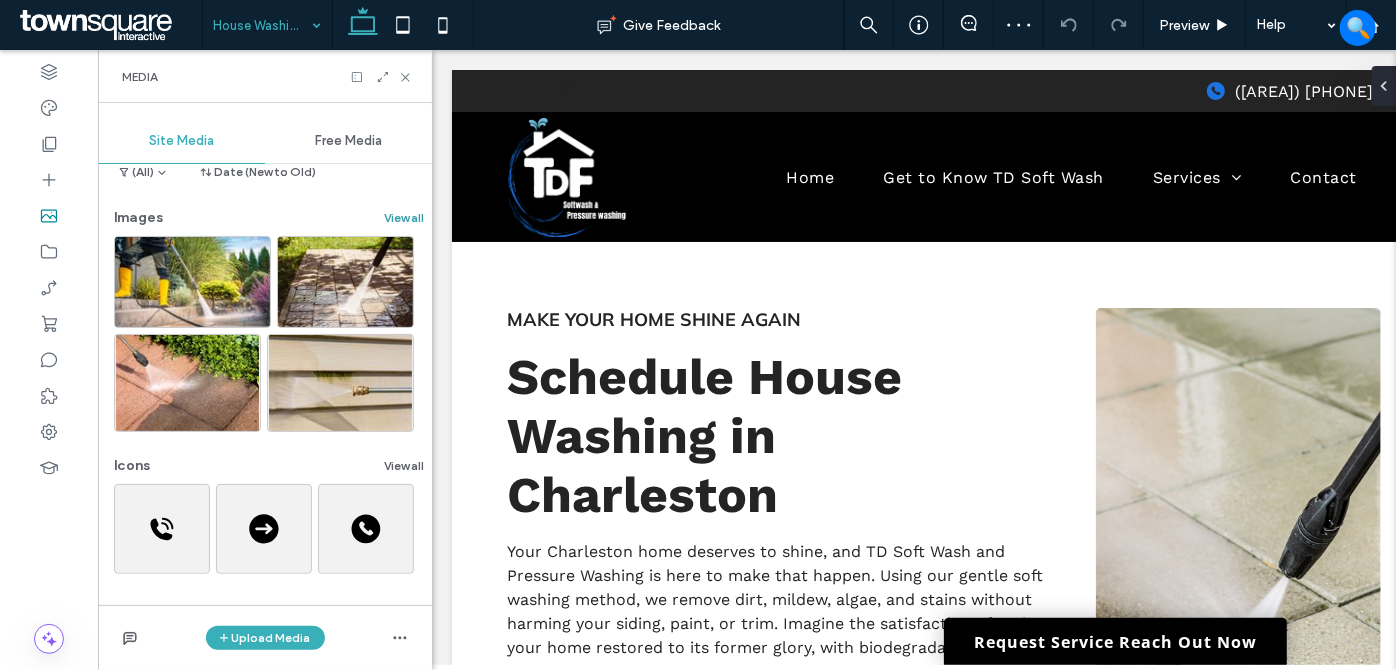 click on "View all" at bounding box center [404, 218] 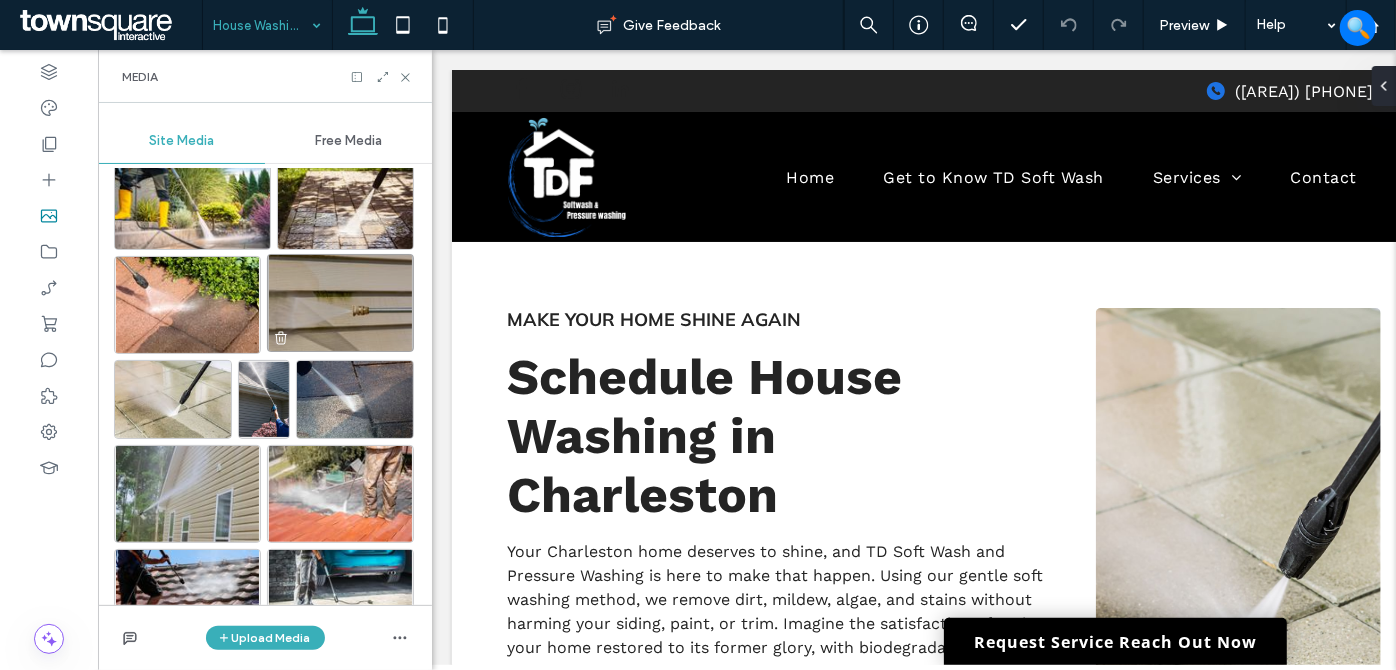 scroll, scrollTop: 272, scrollLeft: 0, axis: vertical 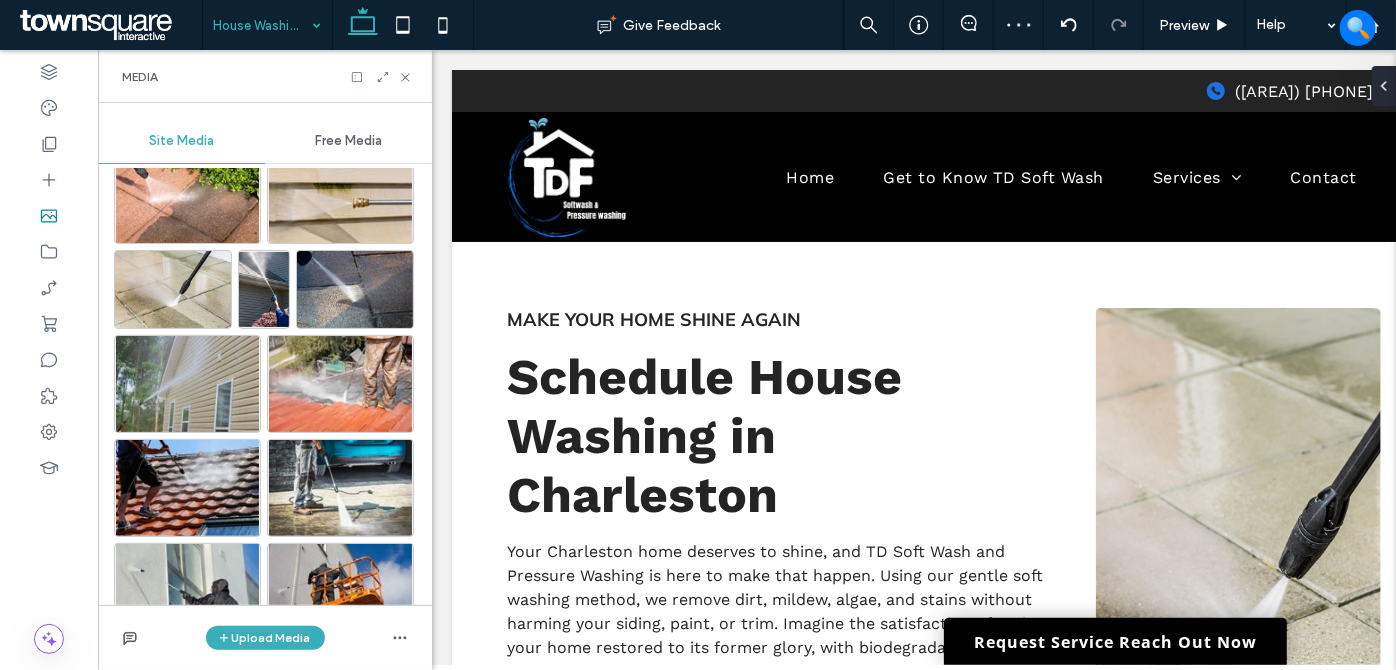 click on "Media" at bounding box center (265, 76) 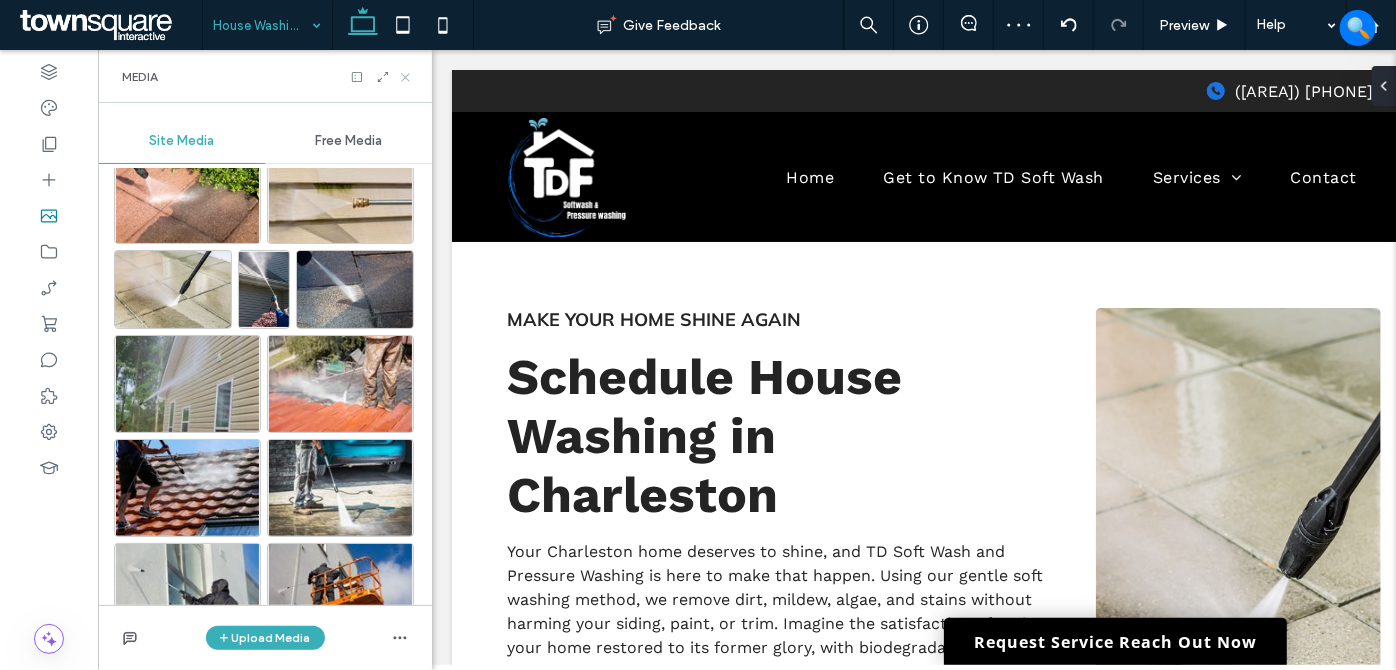 click 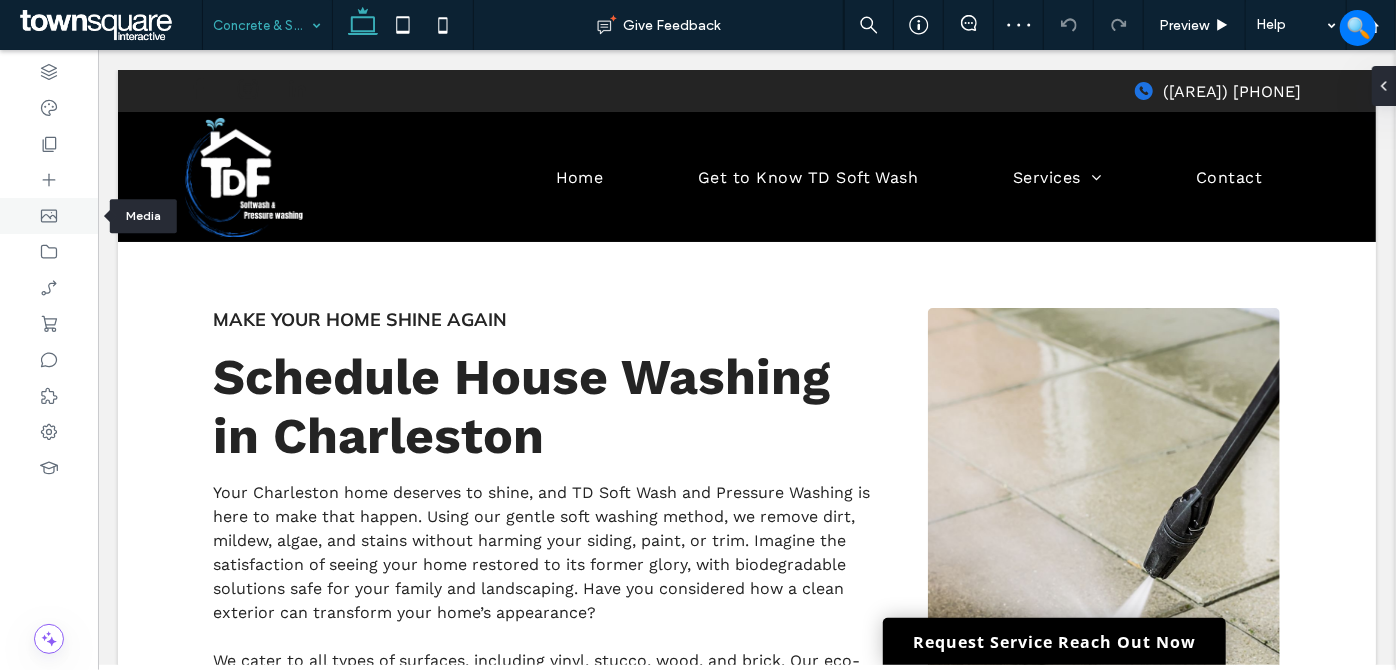 click at bounding box center [49, 216] 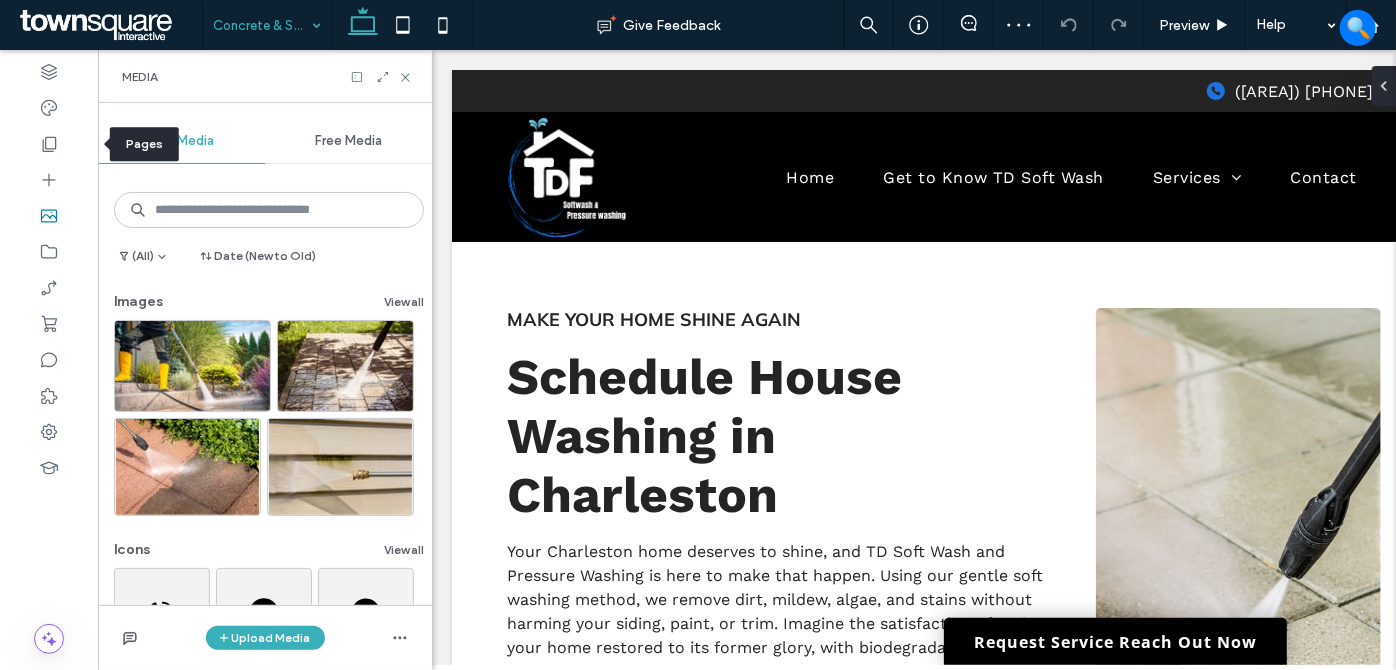drag, startPoint x: 56, startPoint y: 147, endPoint x: 124, endPoint y: 208, distance: 91.350975 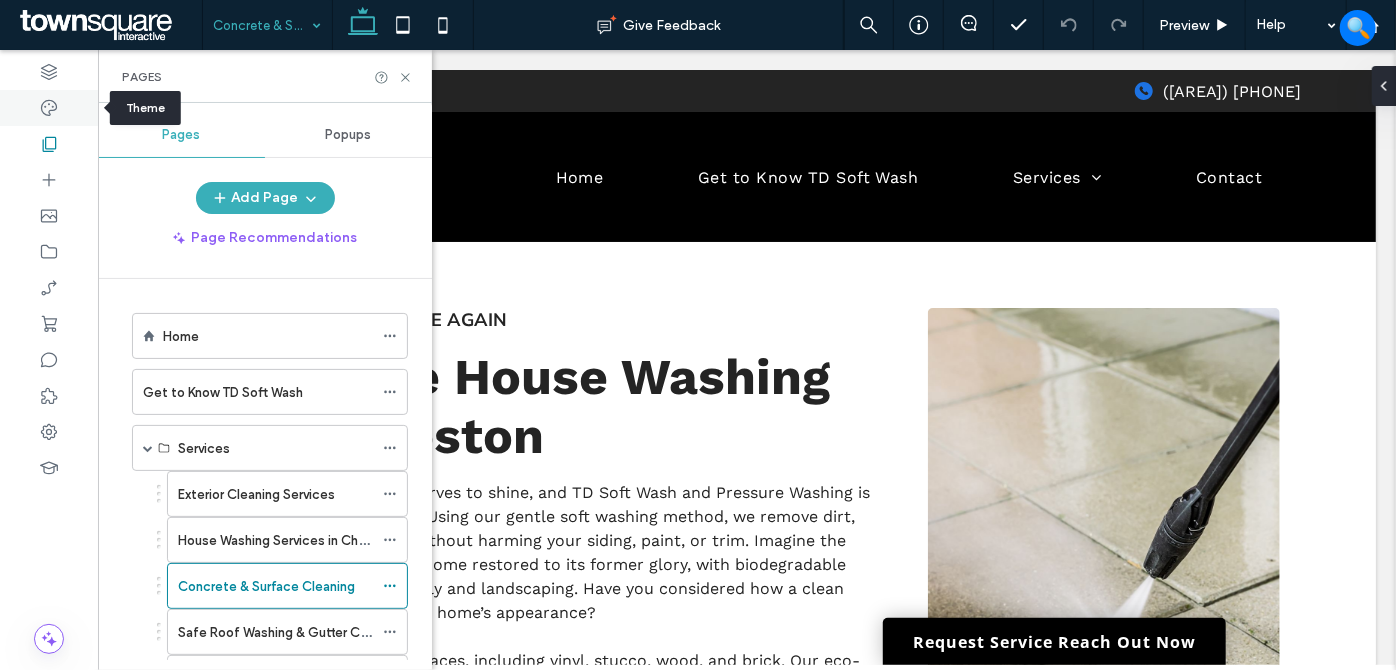 click 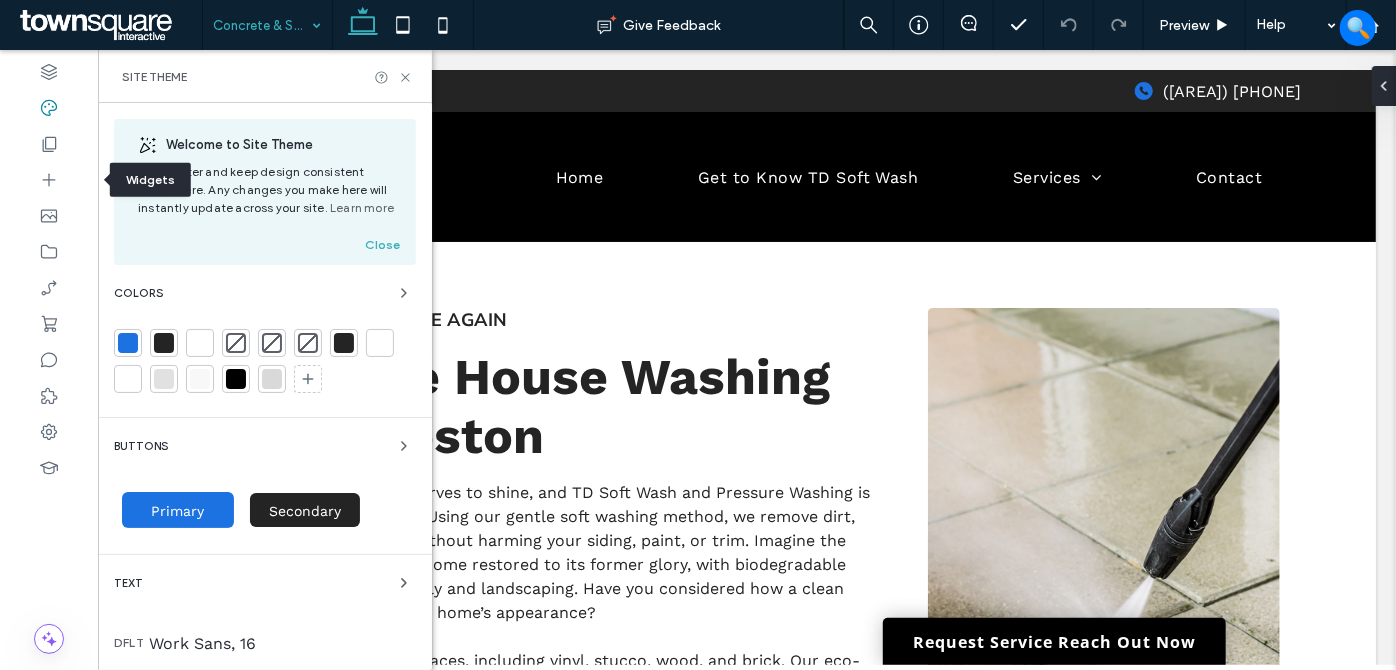 drag, startPoint x: 46, startPoint y: 212, endPoint x: 160, endPoint y: 268, distance: 127.01181 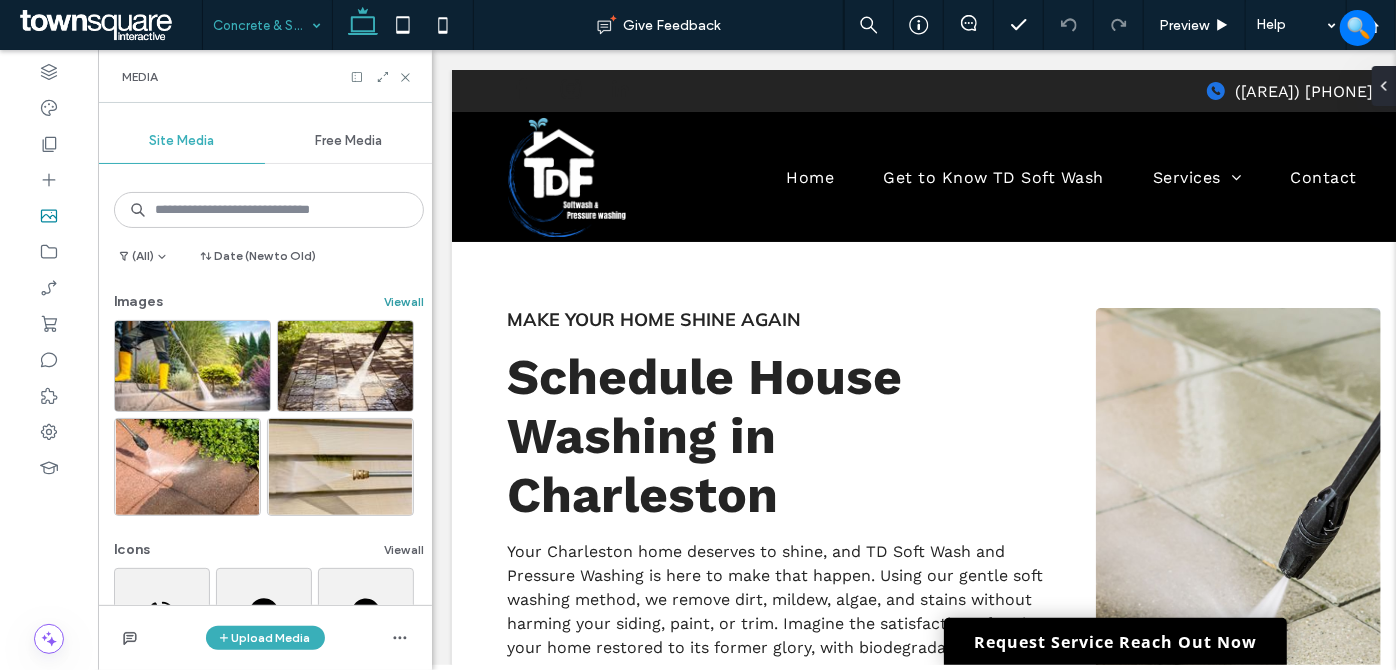 click on "View all" at bounding box center (404, 302) 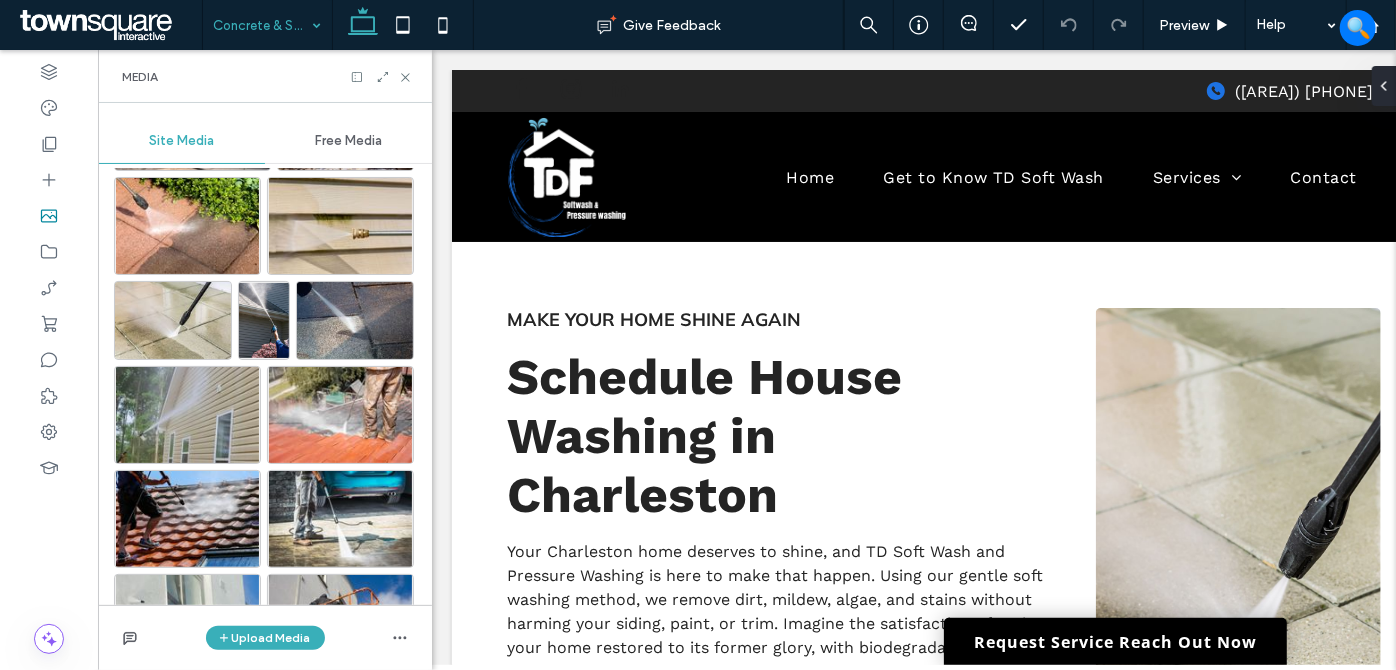 scroll, scrollTop: 272, scrollLeft: 0, axis: vertical 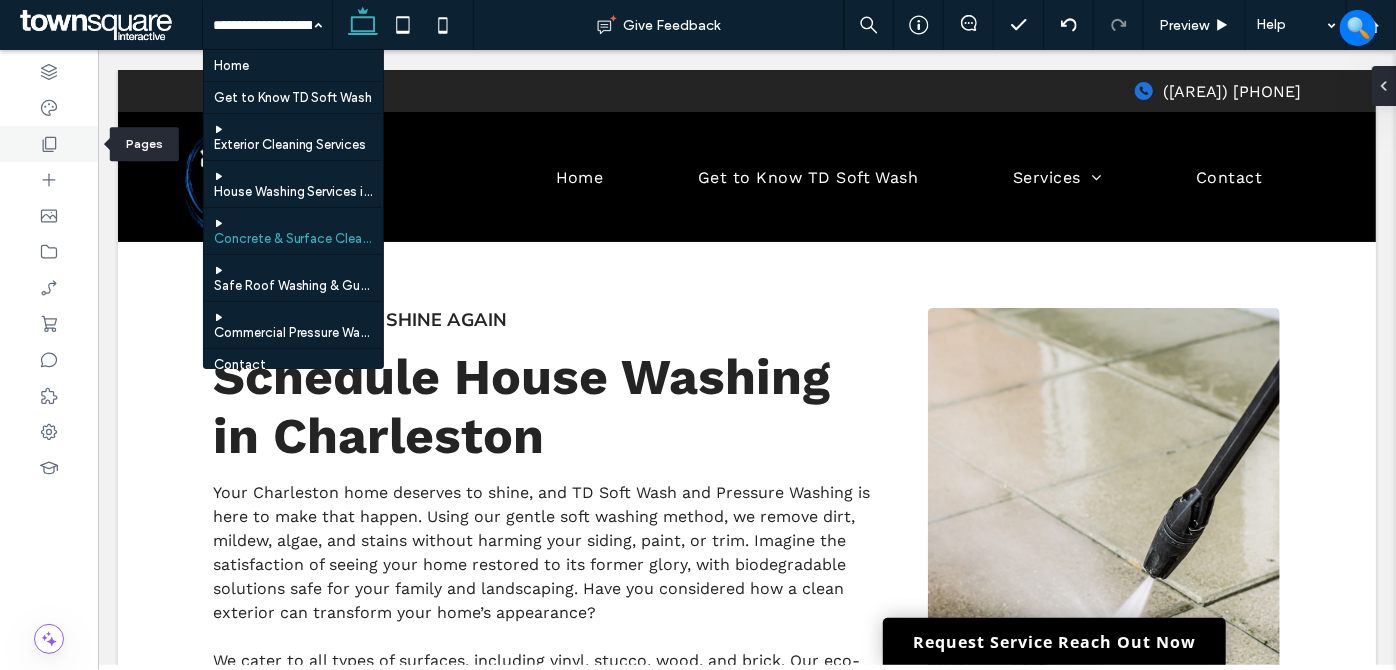 click at bounding box center (49, 144) 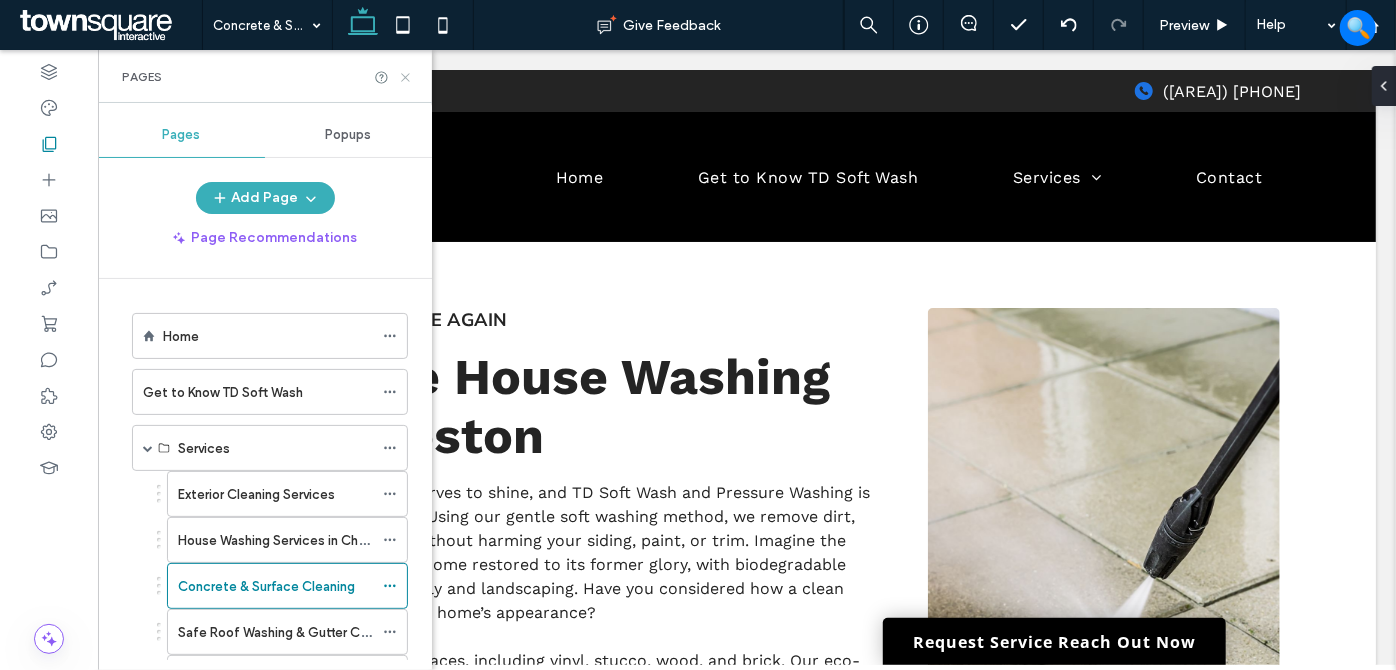 click 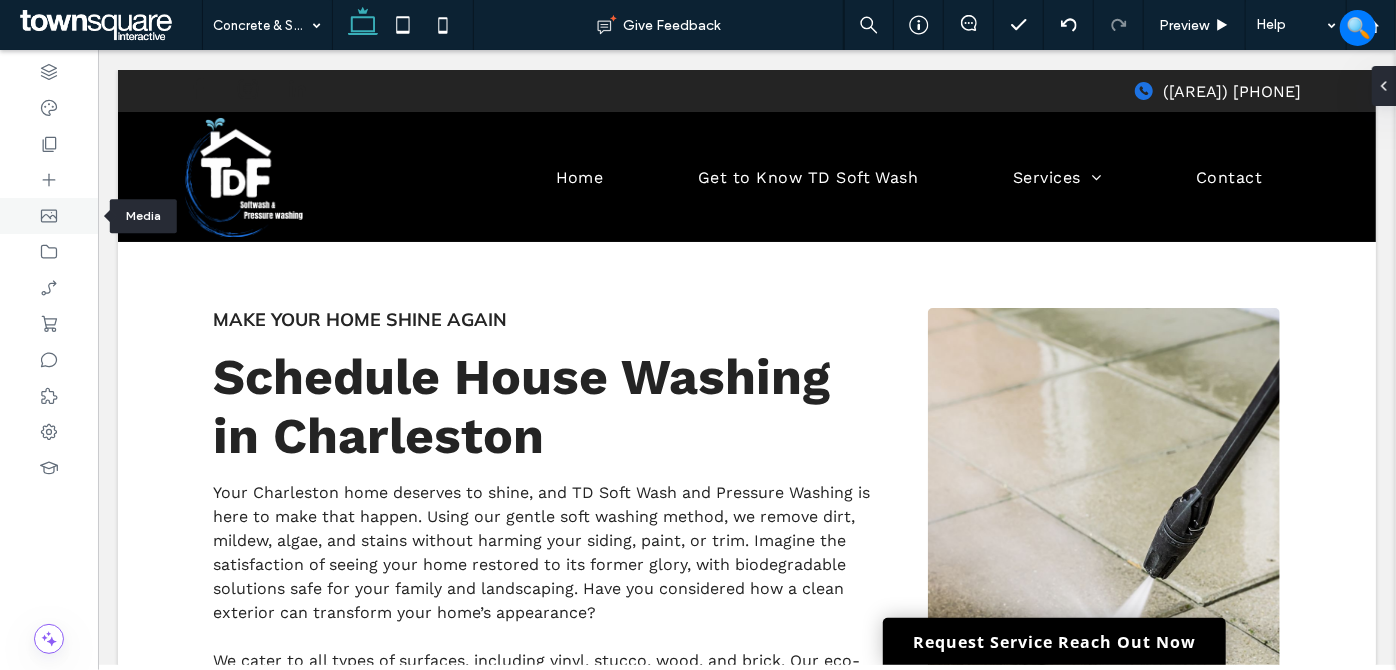 click at bounding box center [49, 216] 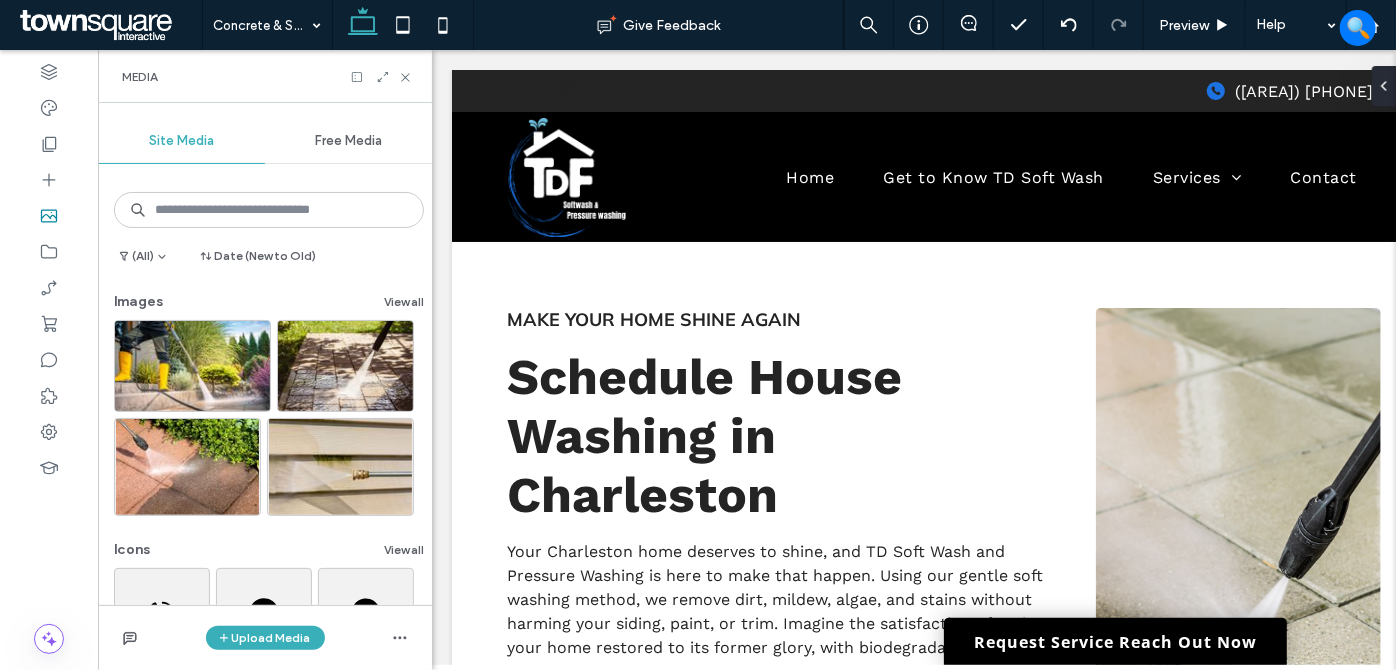 click on "Images   View all" at bounding box center (269, 306) 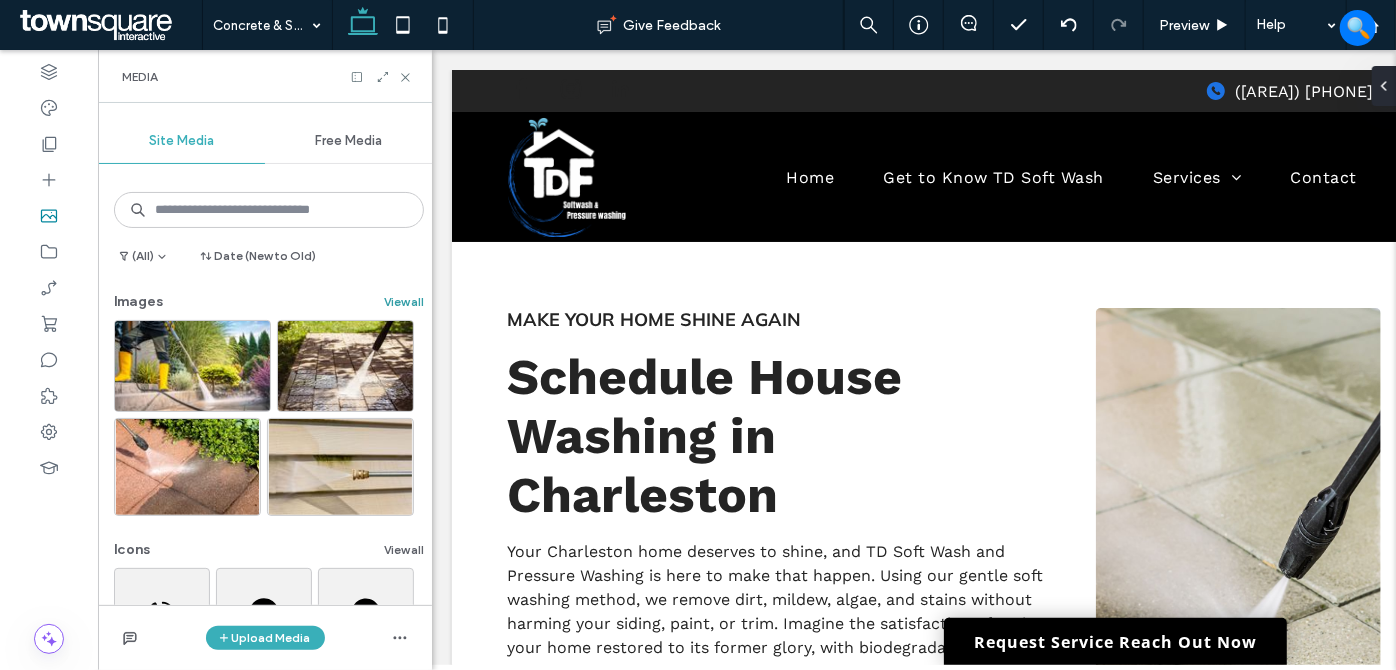 click on "View all" at bounding box center [404, 302] 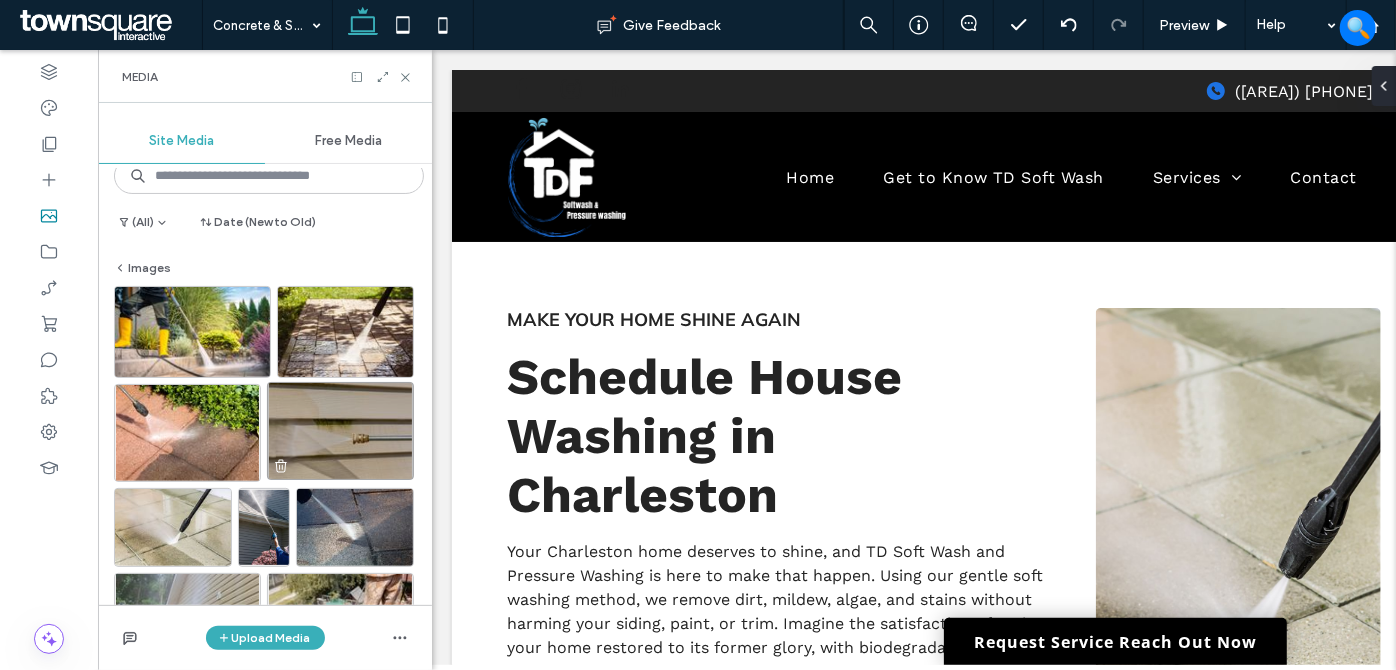 scroll, scrollTop: 90, scrollLeft: 0, axis: vertical 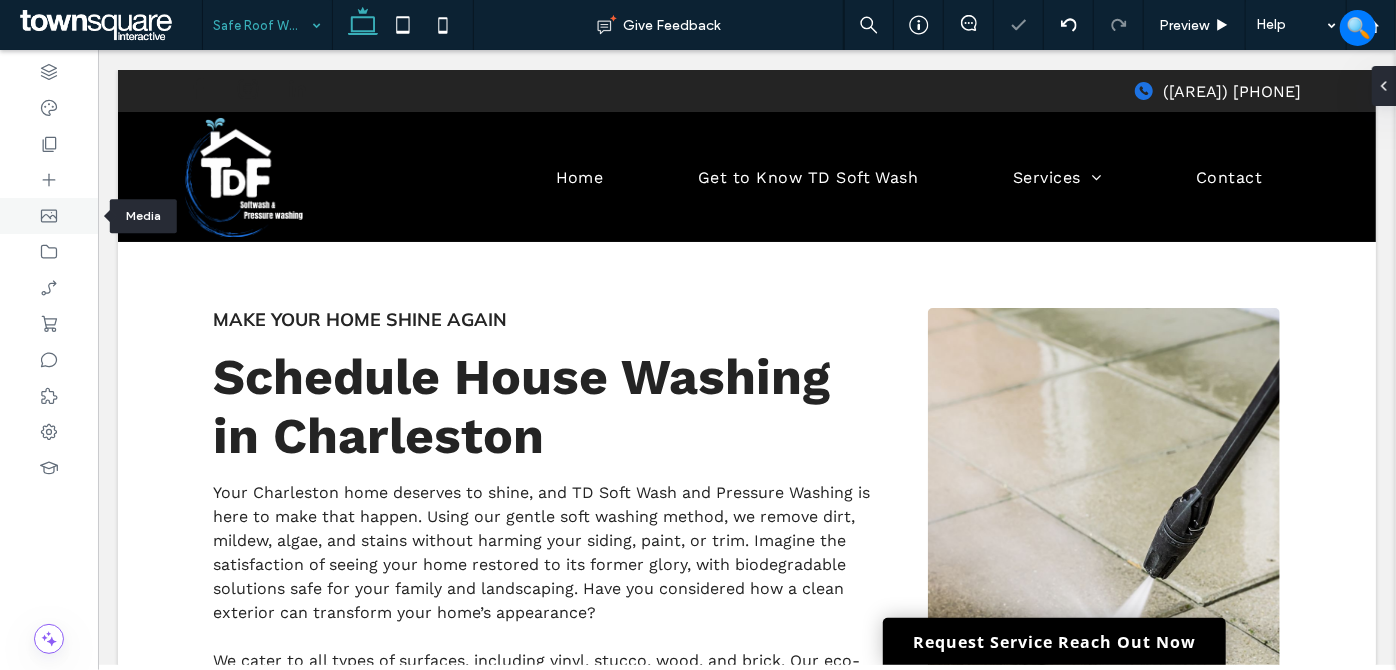 click 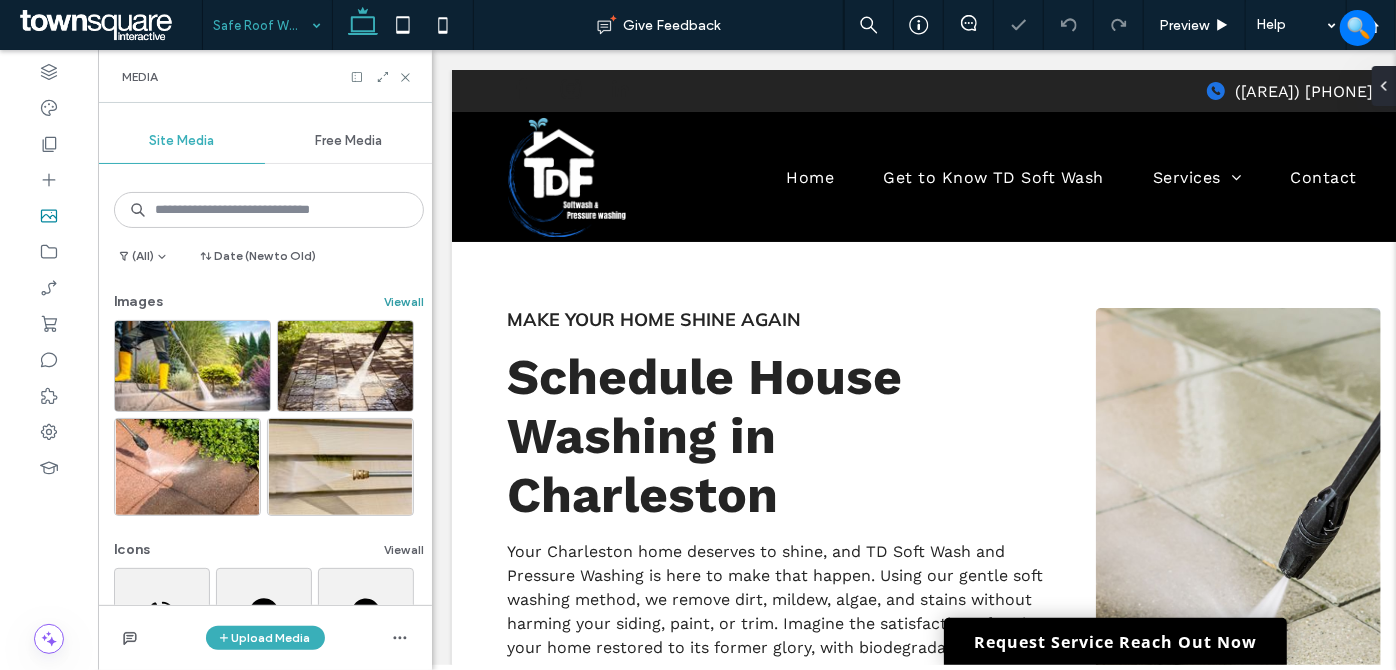 click on "View all" at bounding box center (404, 302) 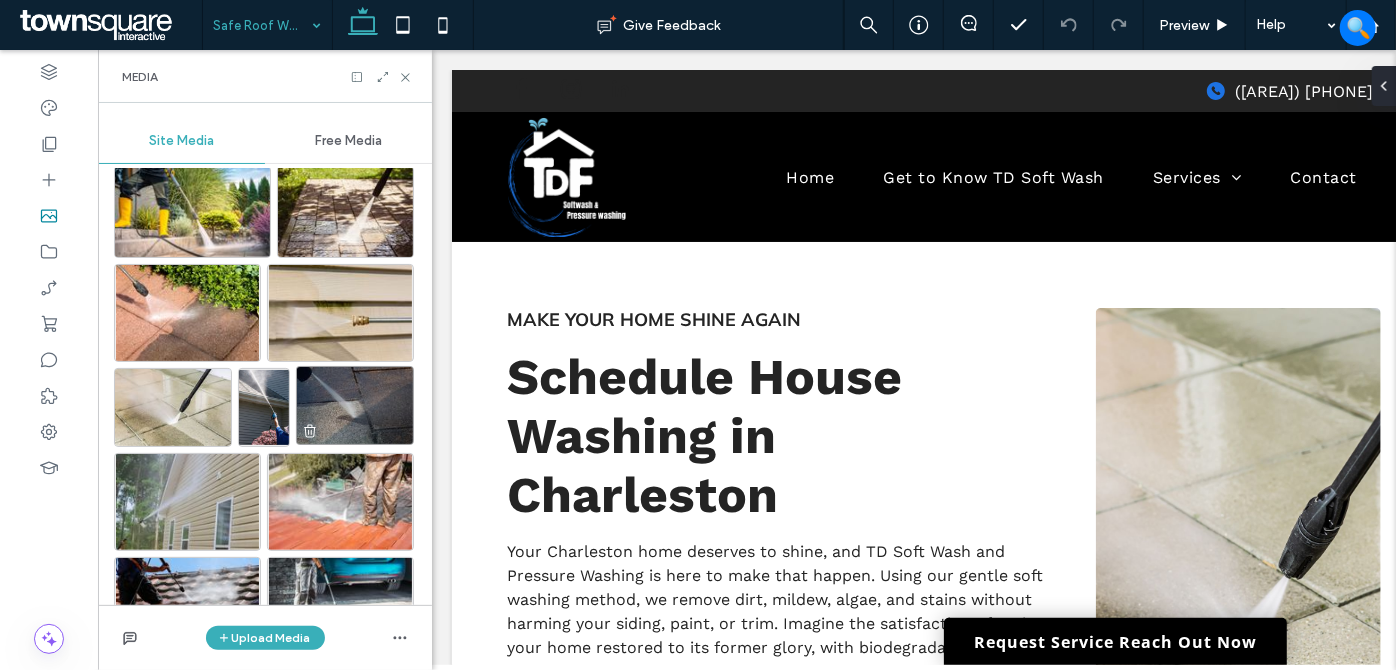 scroll, scrollTop: 181, scrollLeft: 0, axis: vertical 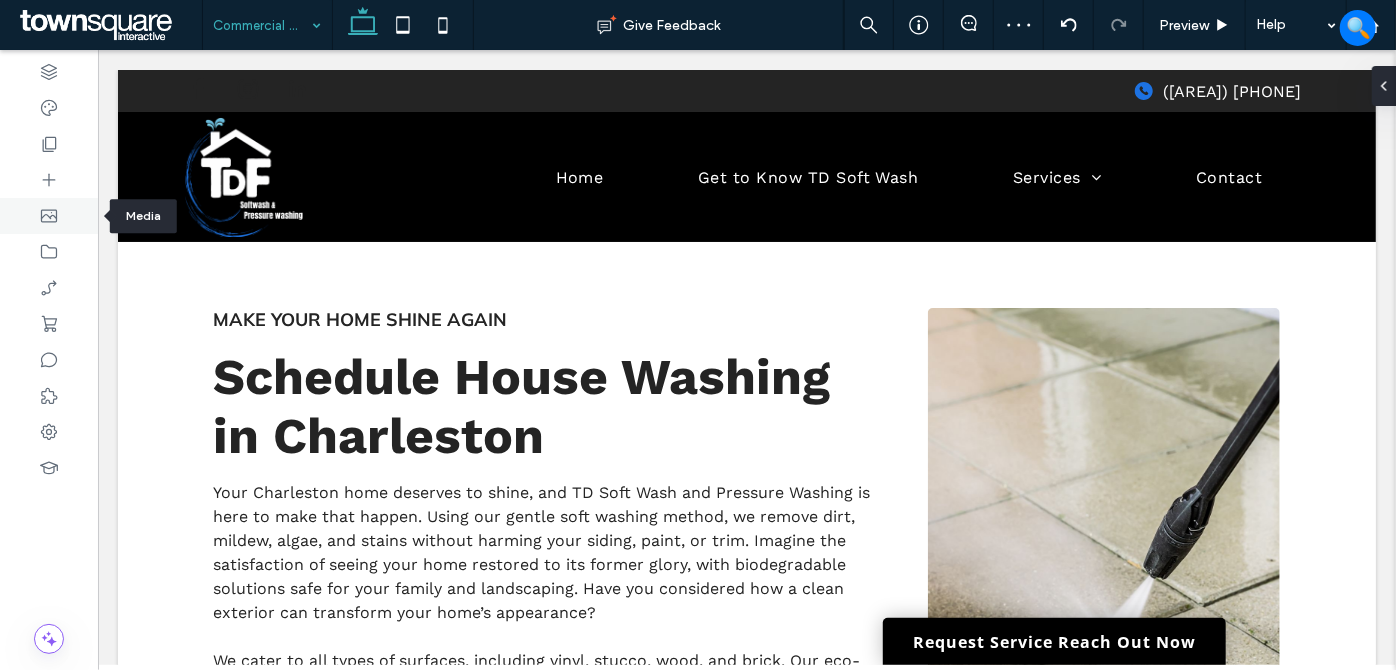 click 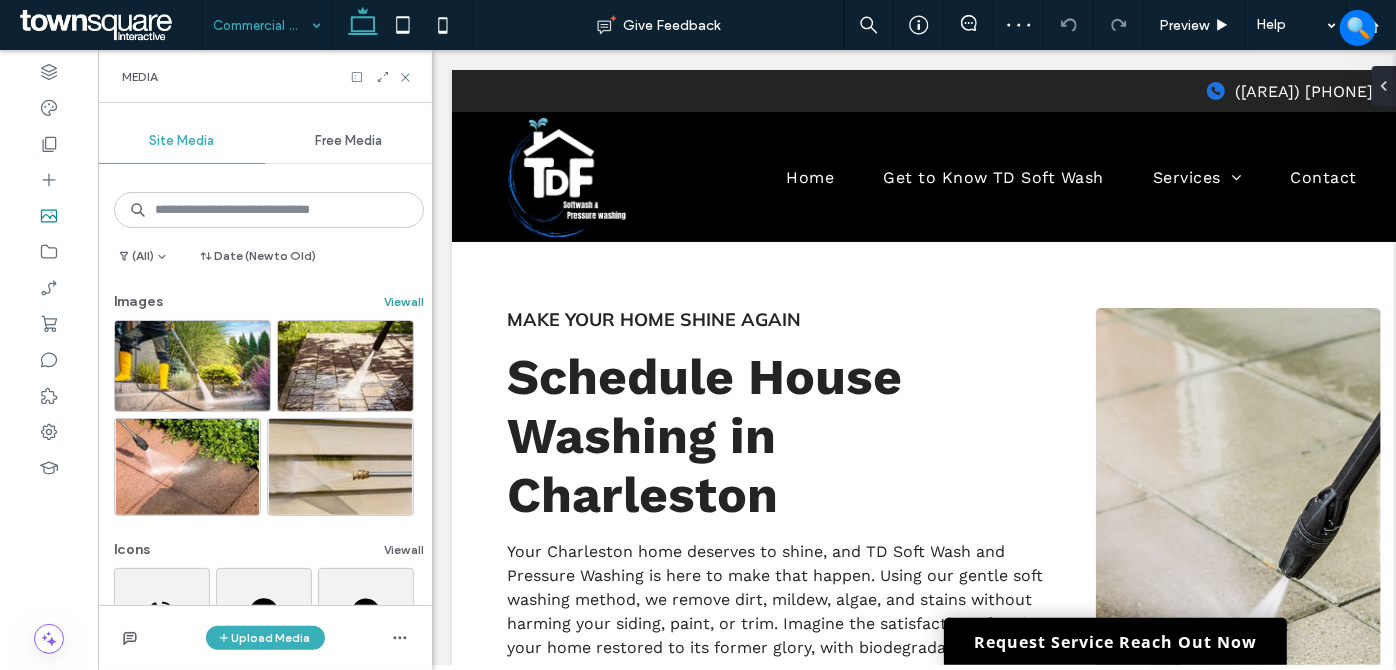 click on "View all" at bounding box center [404, 302] 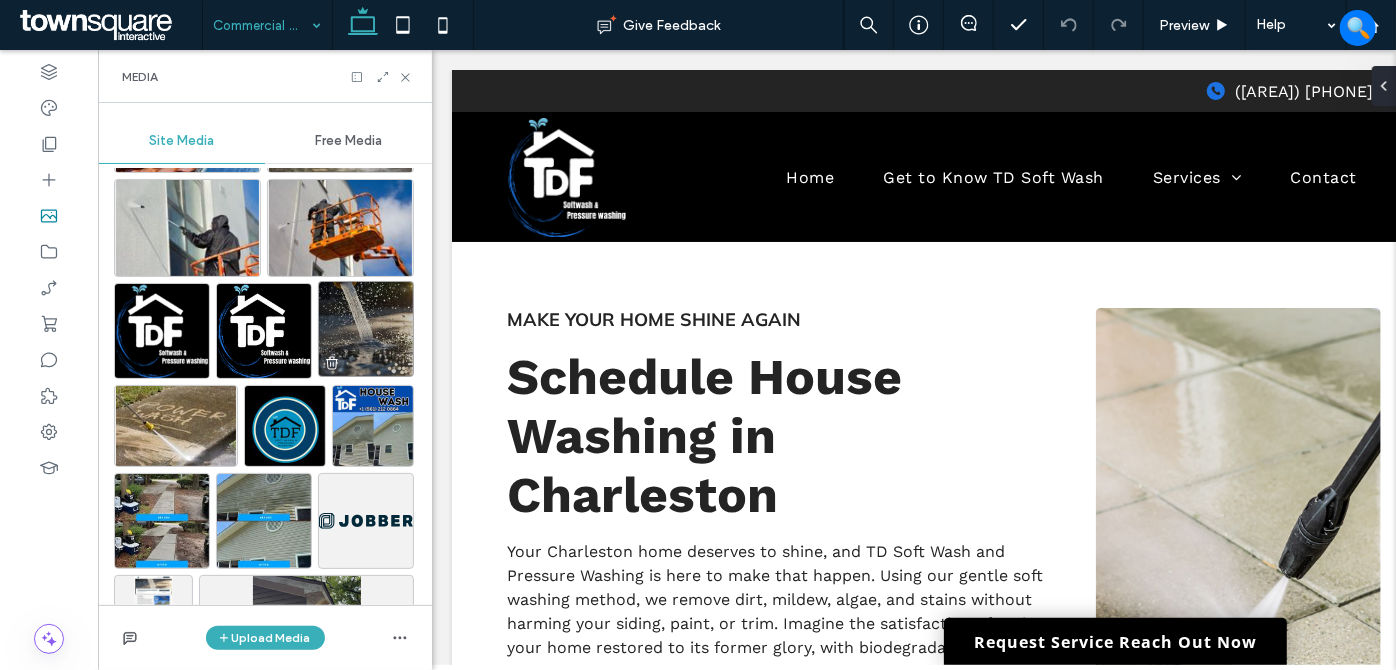 scroll, scrollTop: 545, scrollLeft: 0, axis: vertical 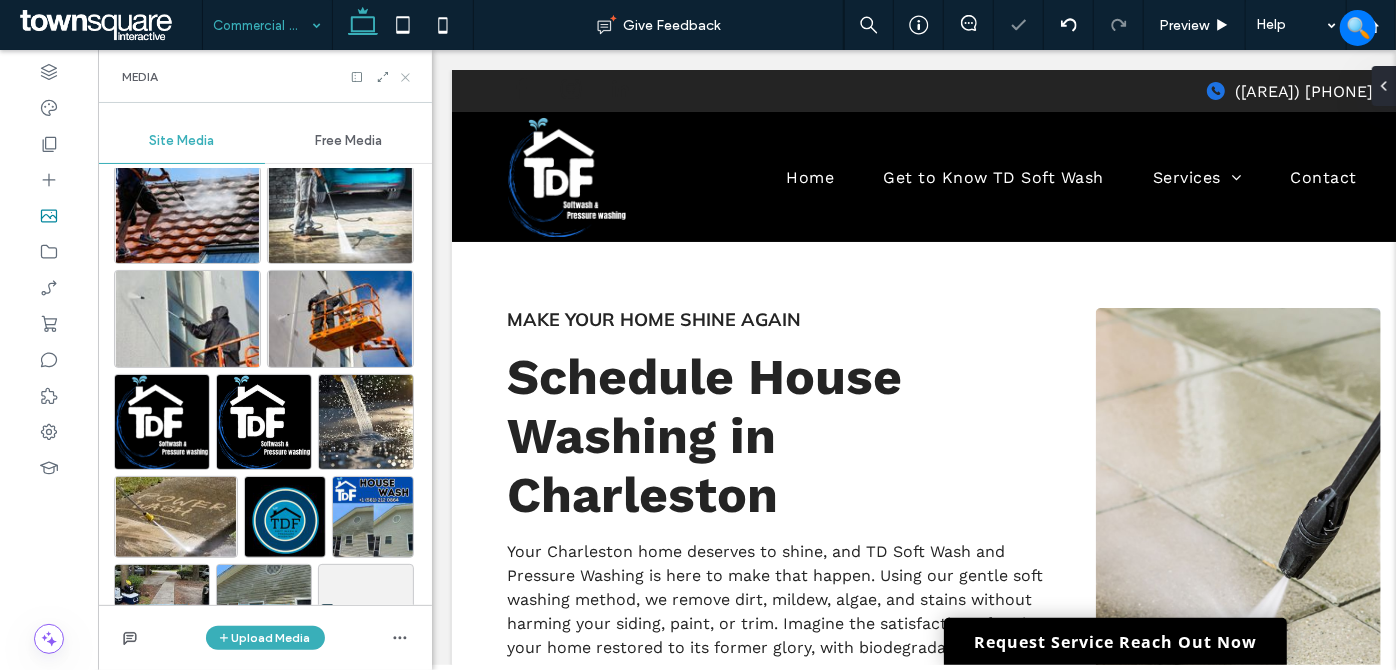 click 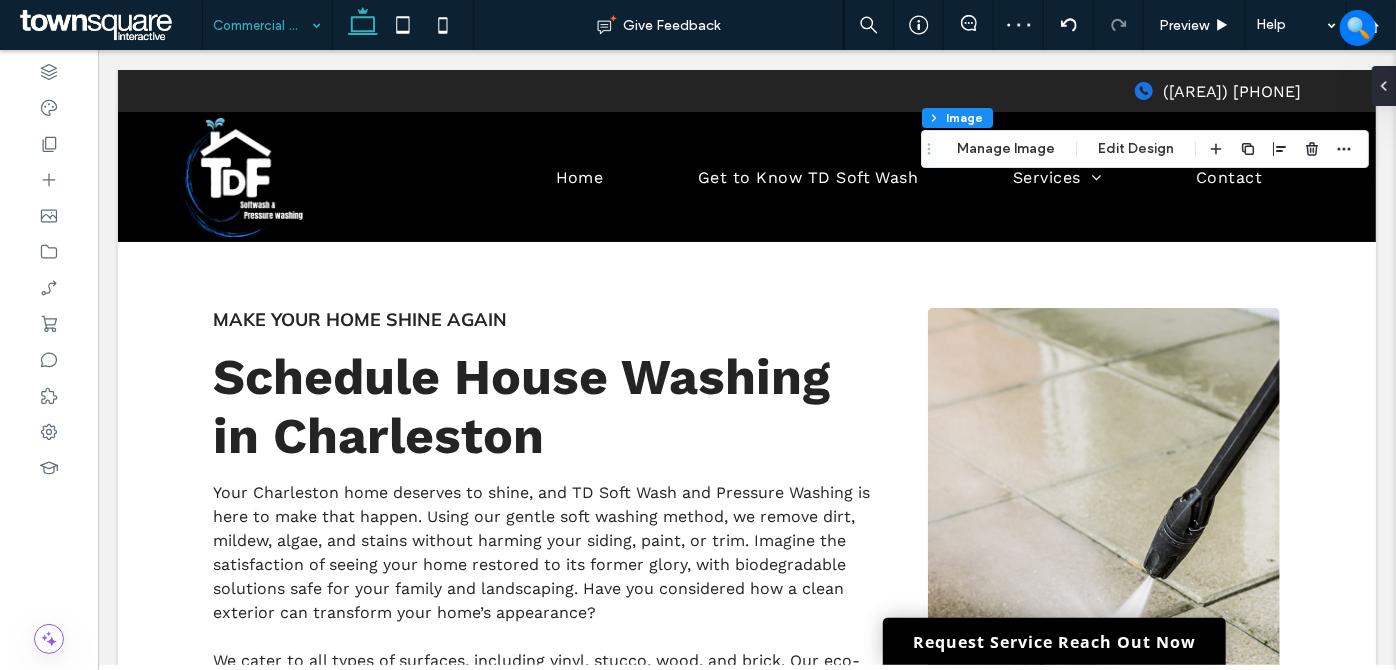 type on "*" 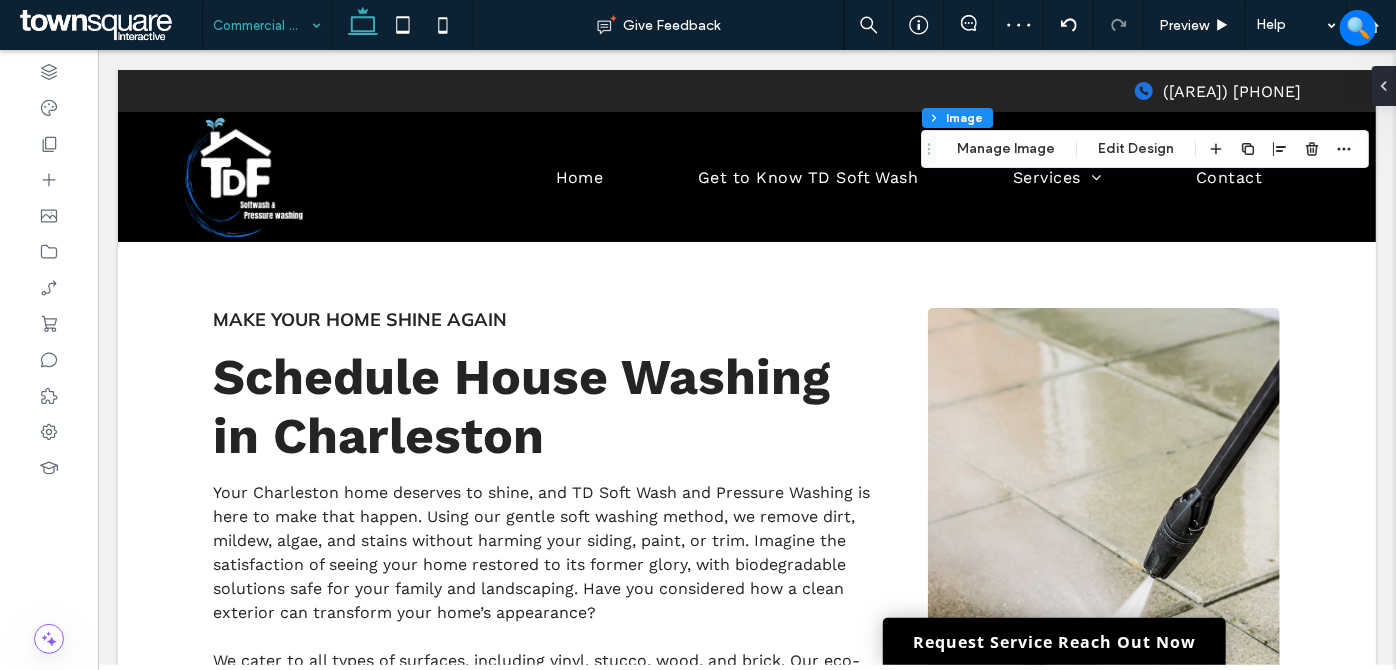 type on "*" 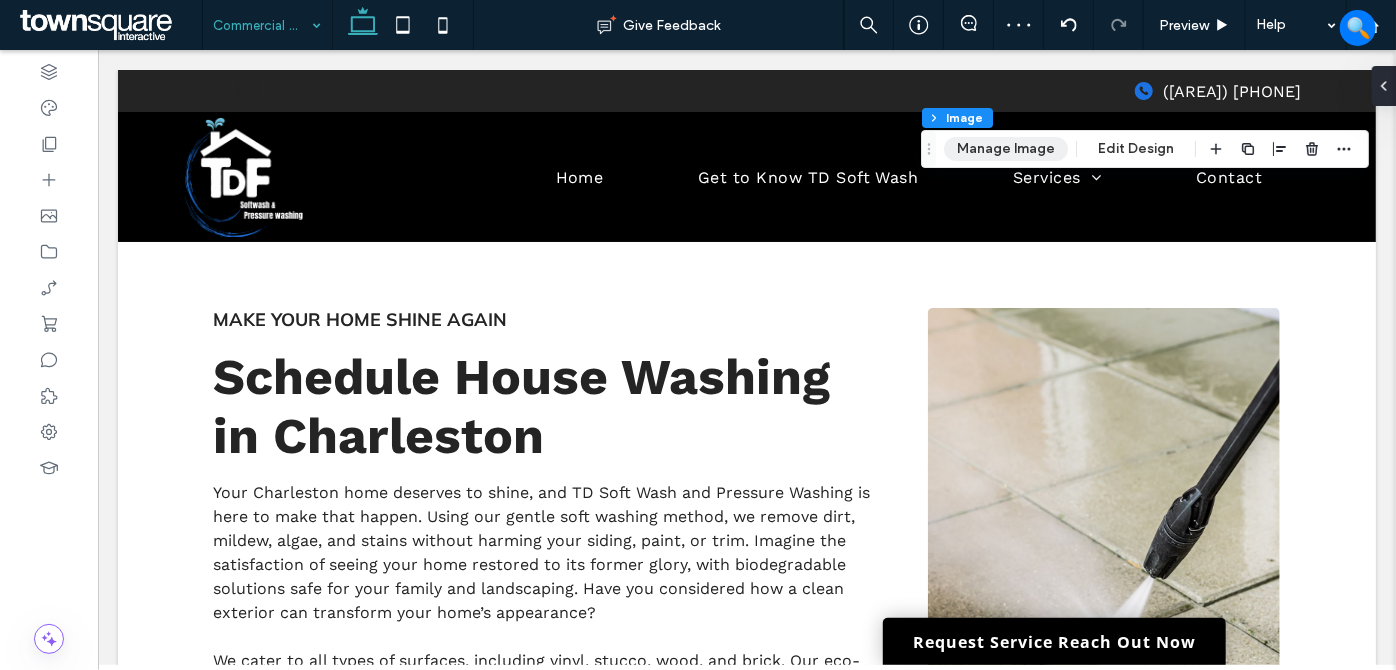 click on "Manage Image" at bounding box center (1006, 149) 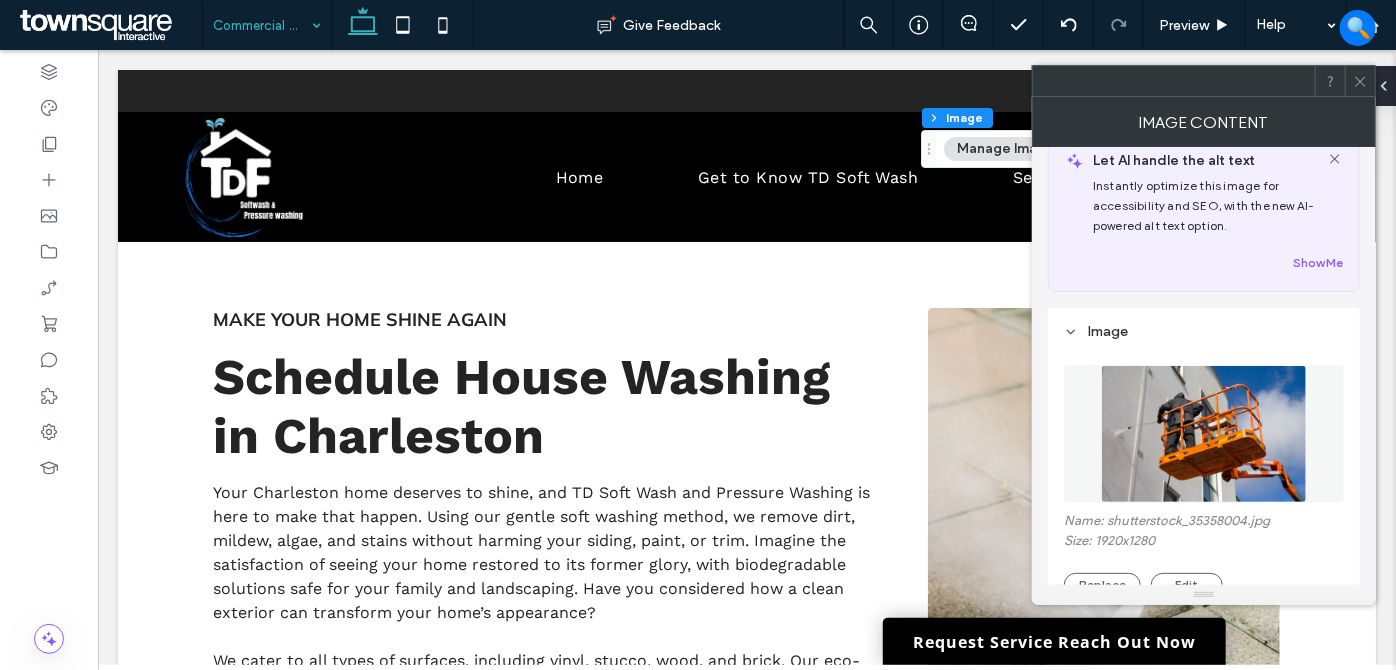 scroll, scrollTop: 0, scrollLeft: 0, axis: both 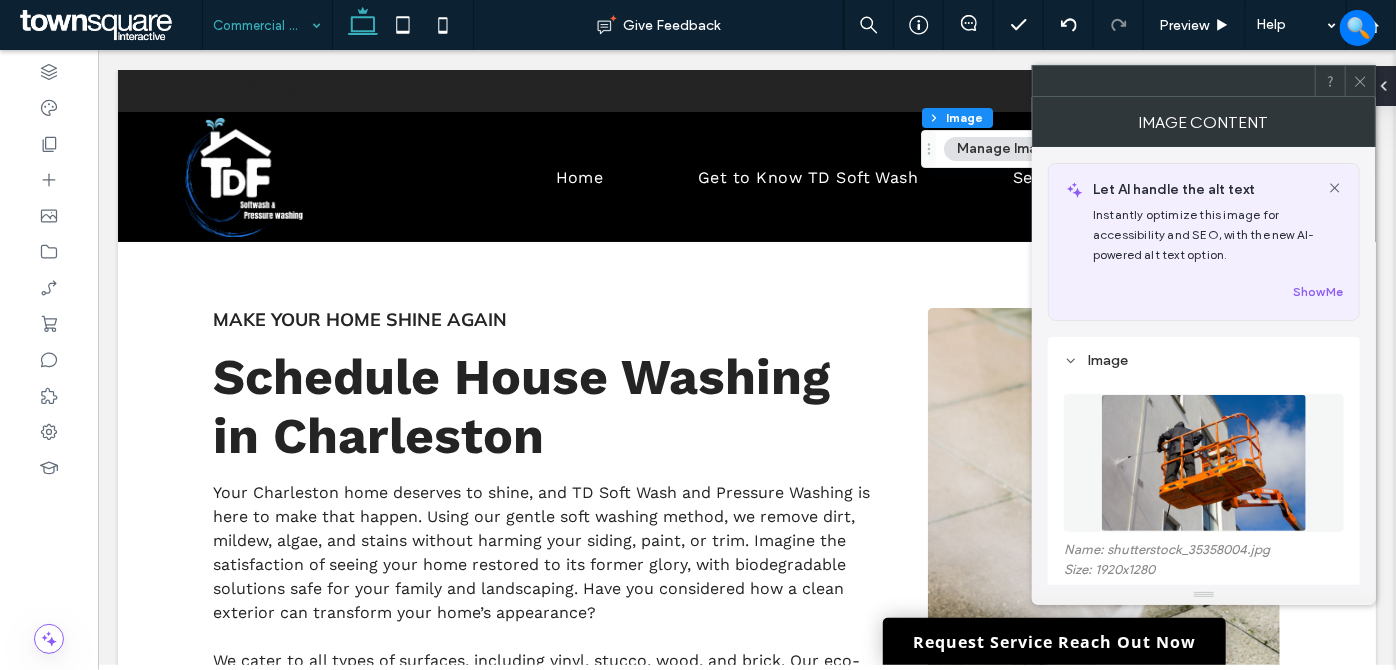 click 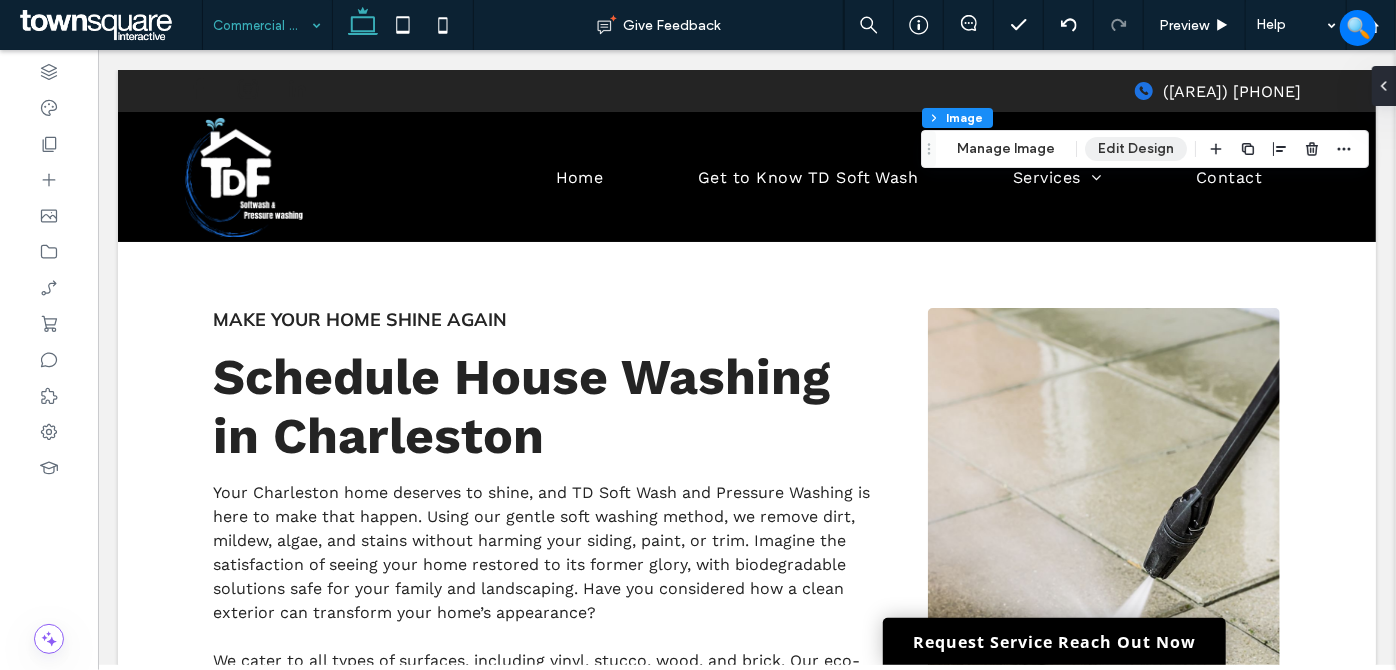 click on "Edit Design" at bounding box center [1136, 149] 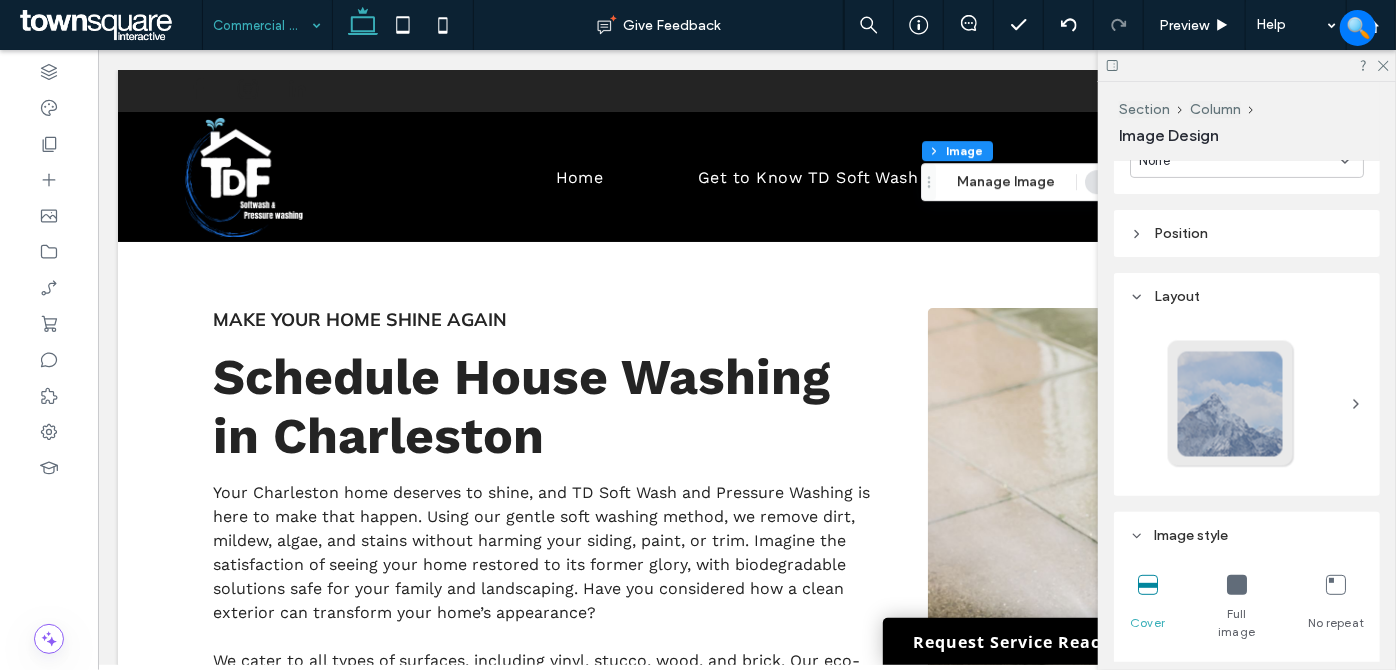 scroll, scrollTop: 363, scrollLeft: 0, axis: vertical 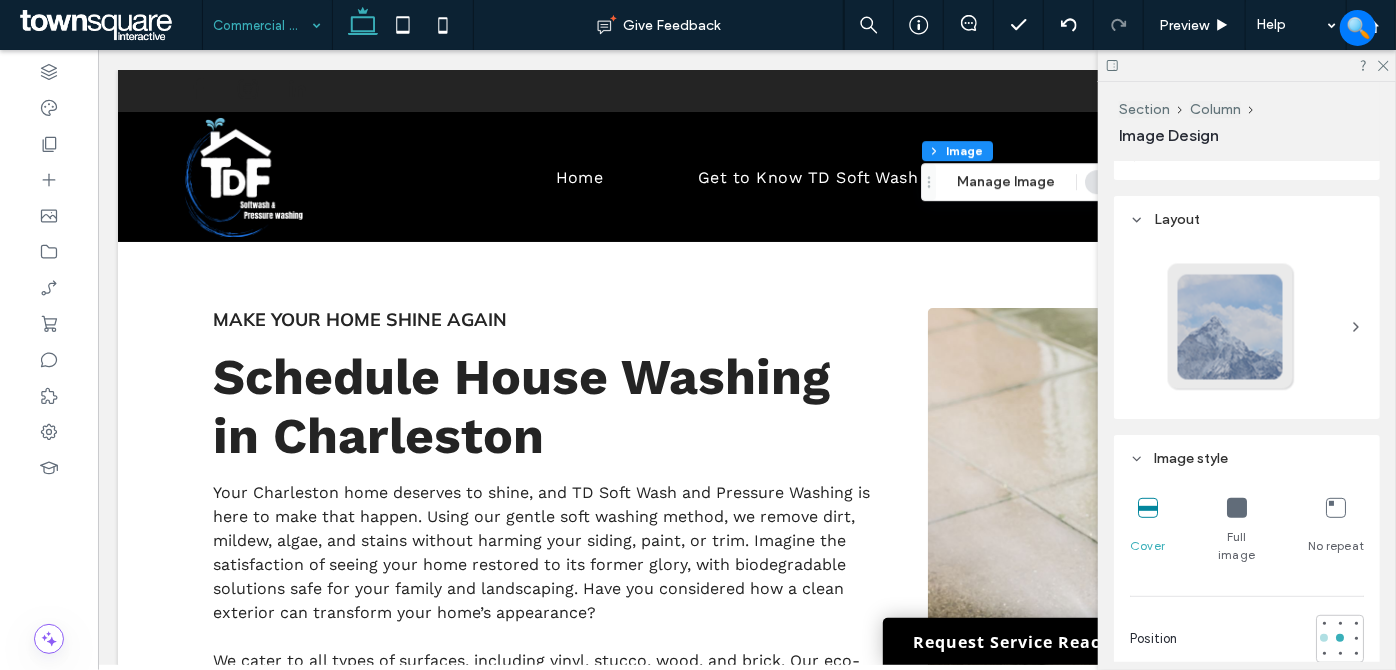 click at bounding box center [1324, 638] 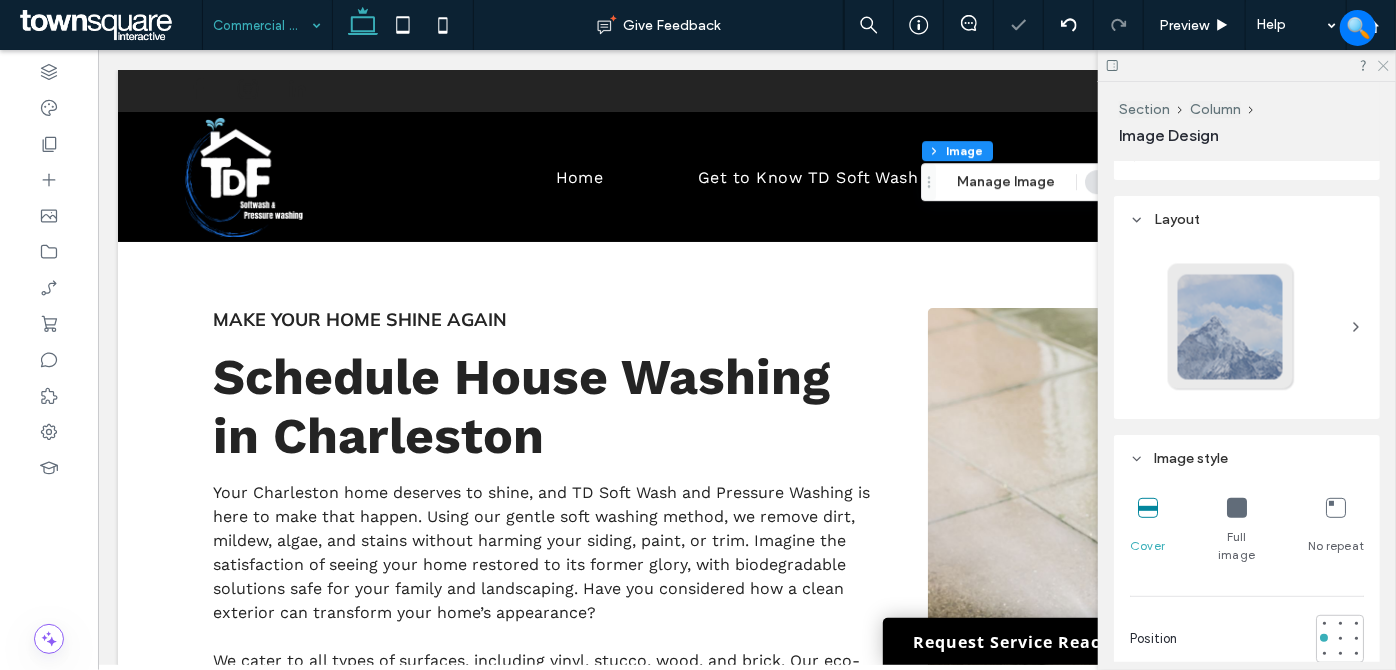 click 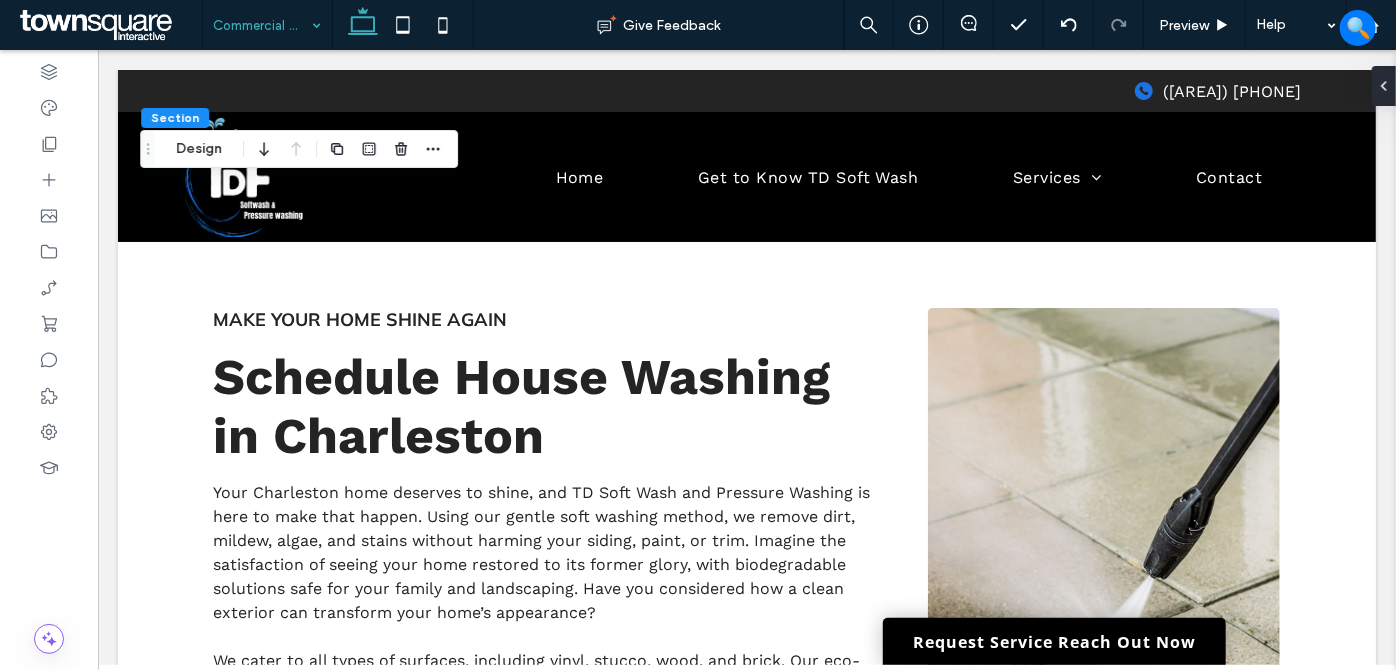 drag, startPoint x: 292, startPoint y: 19, endPoint x: 297, endPoint y: 45, distance: 26.476404 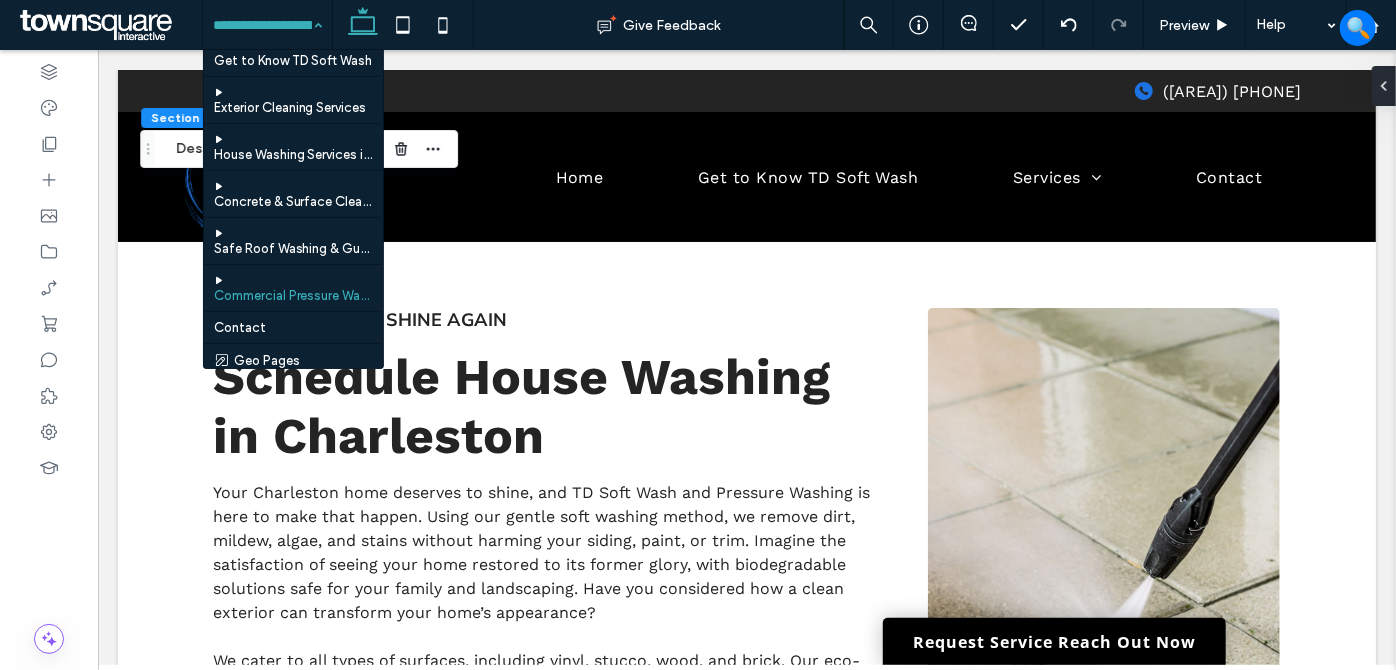 scroll, scrollTop: 57, scrollLeft: 0, axis: vertical 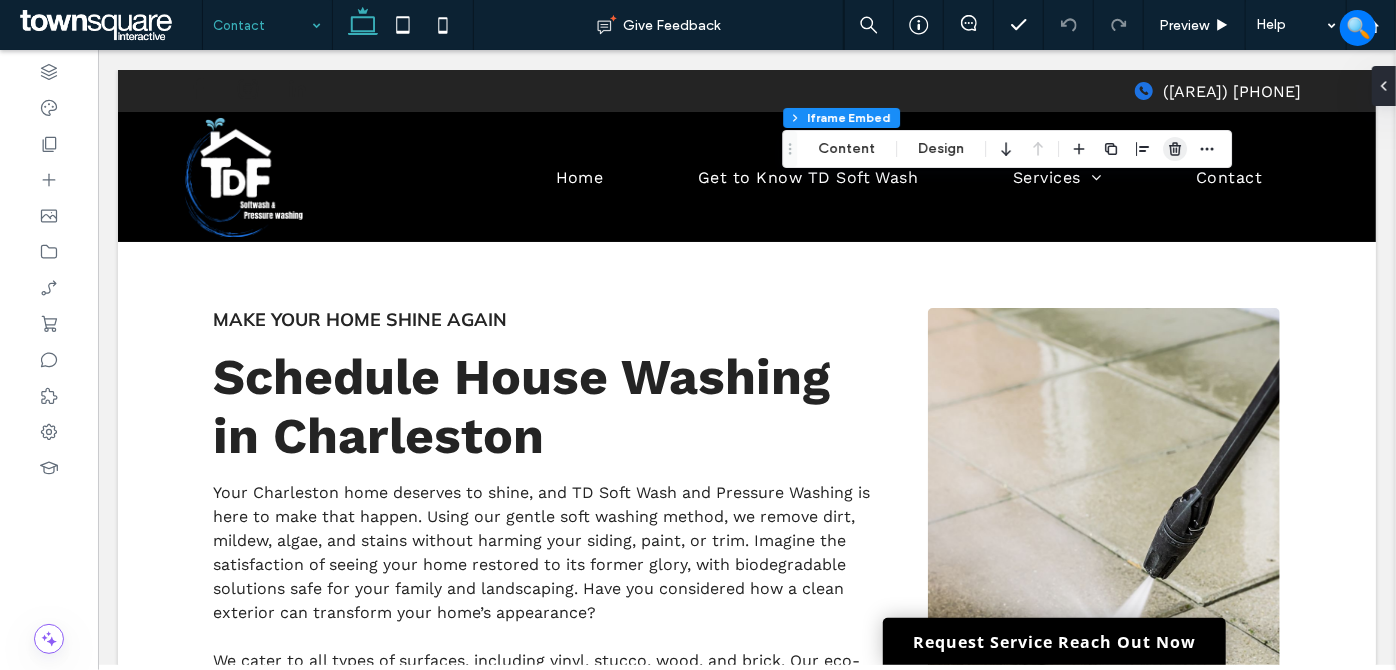 click at bounding box center [1175, 149] 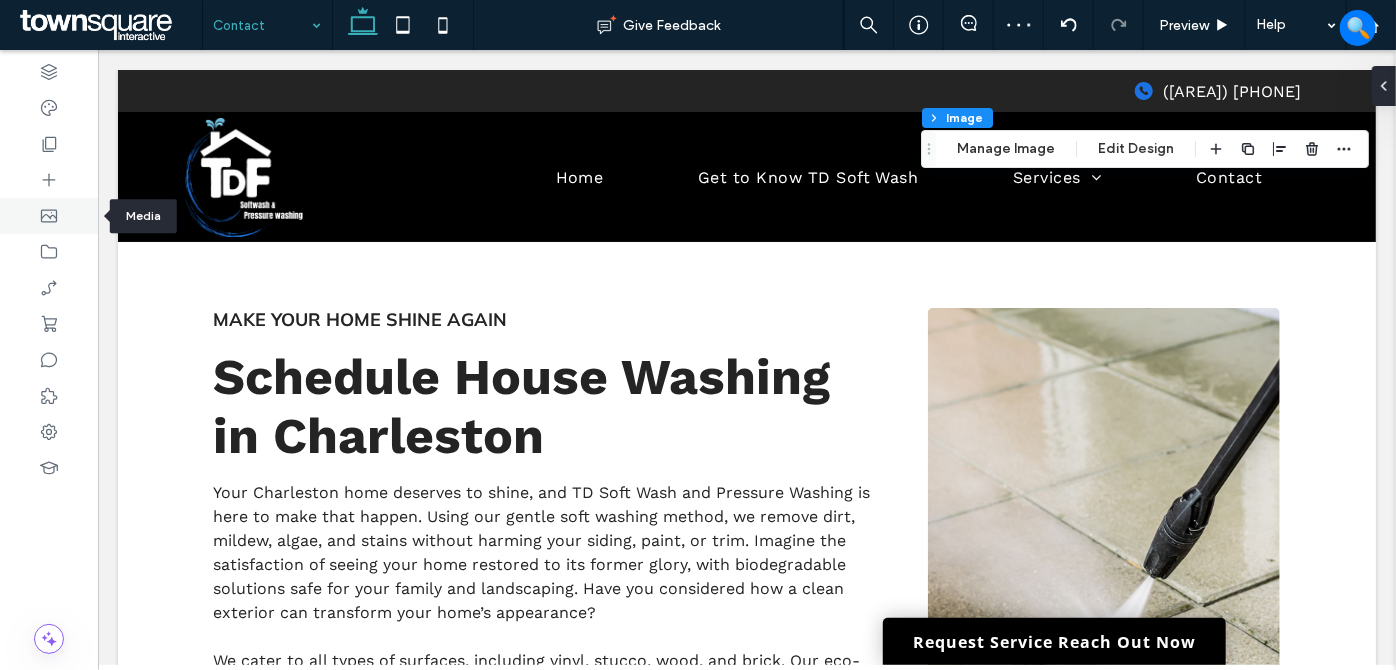 click at bounding box center (49, 216) 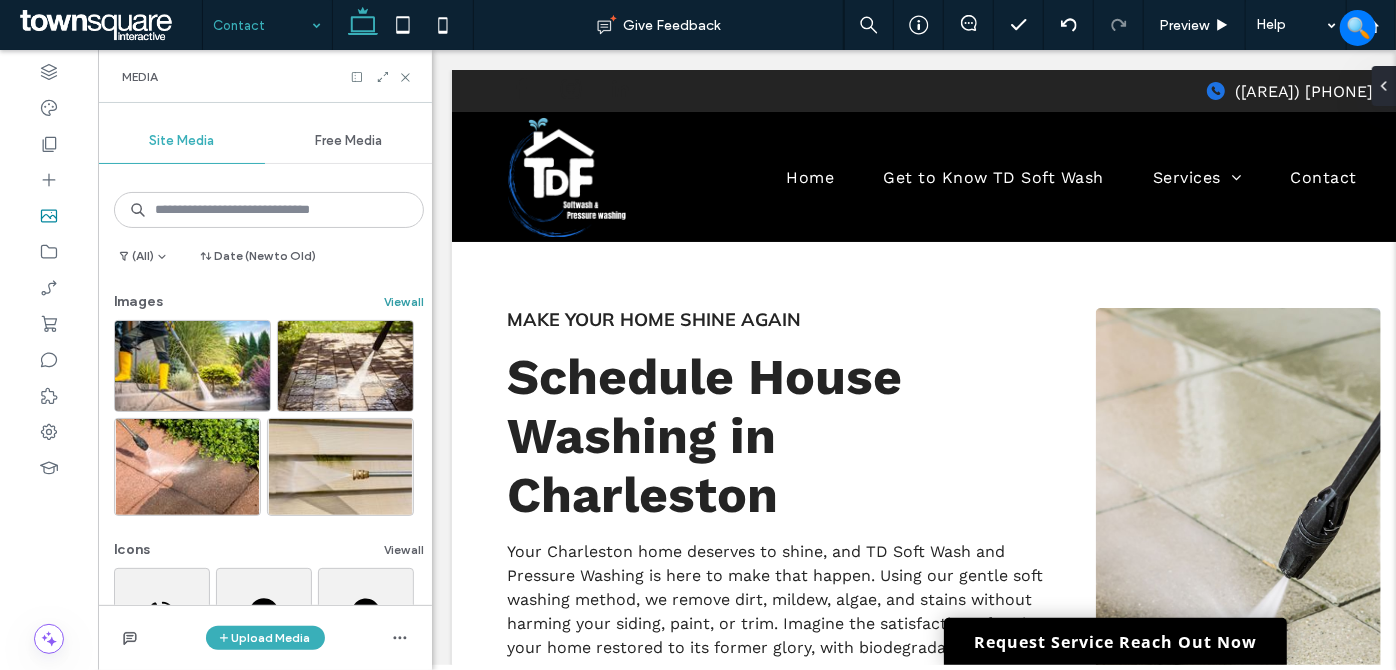 click on "View all" at bounding box center (404, 302) 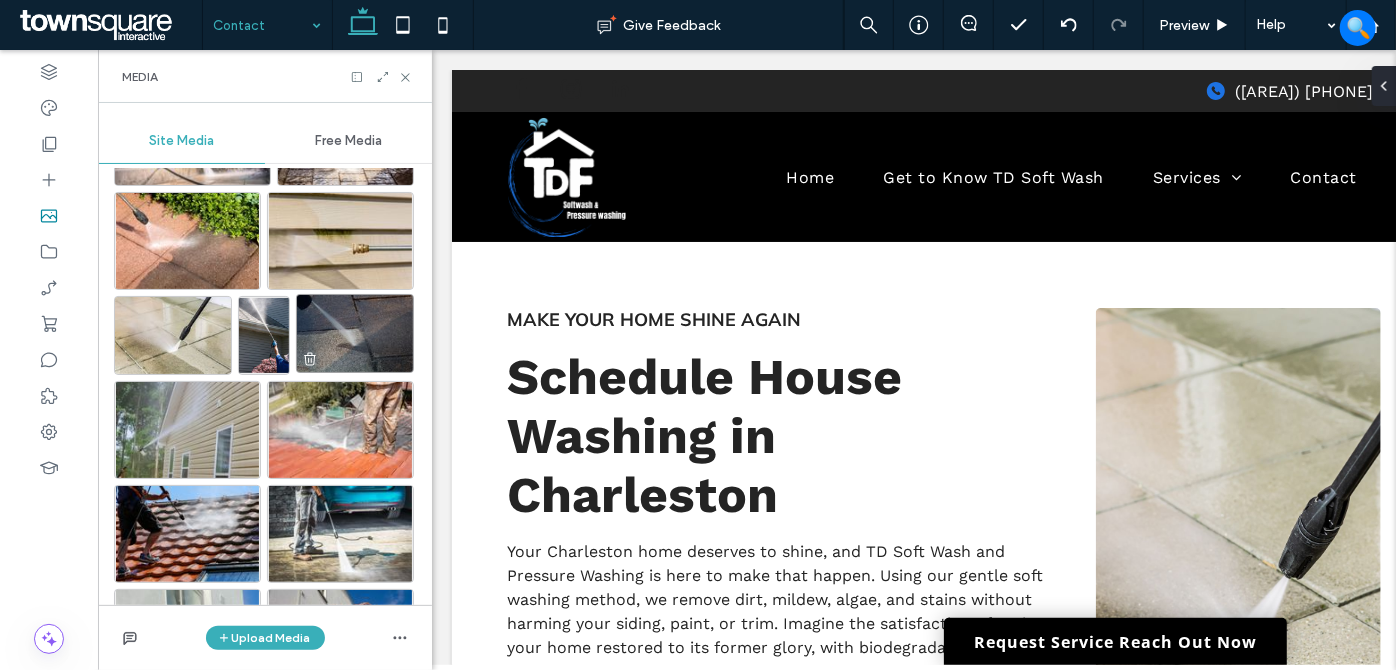 scroll, scrollTop: 122, scrollLeft: 0, axis: vertical 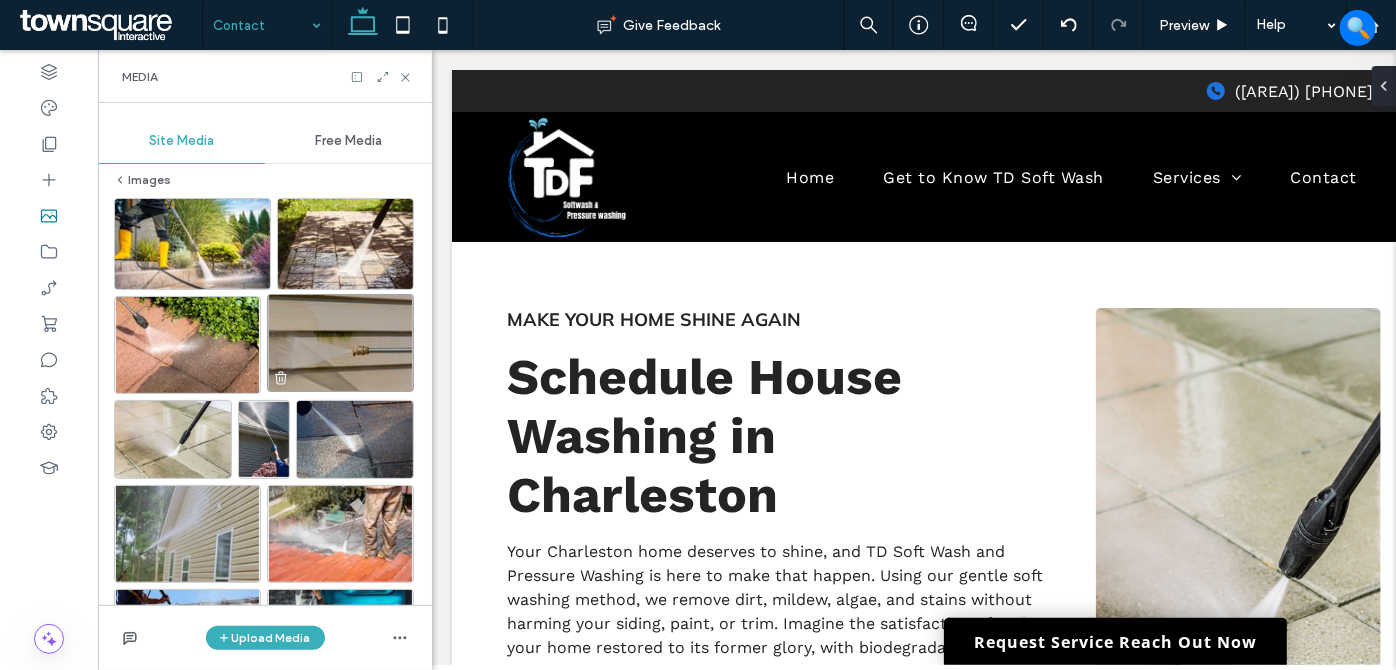 click at bounding box center [340, 343] 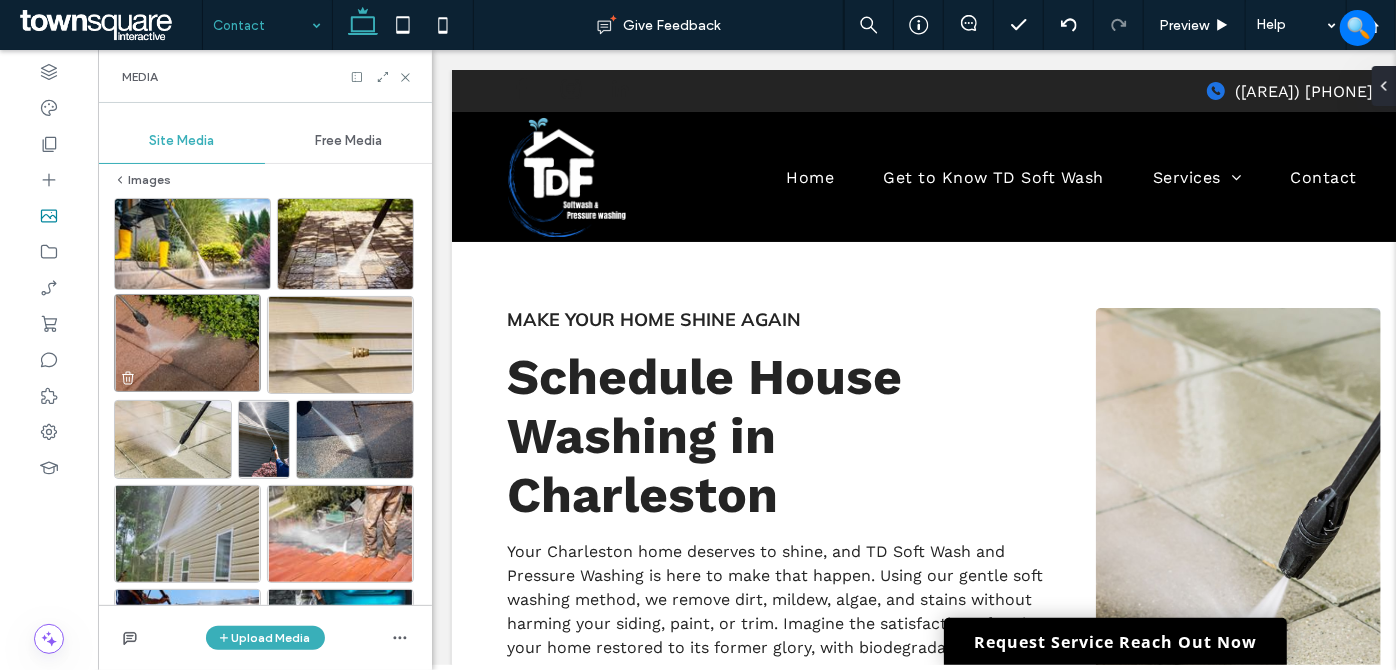 click at bounding box center (187, 343) 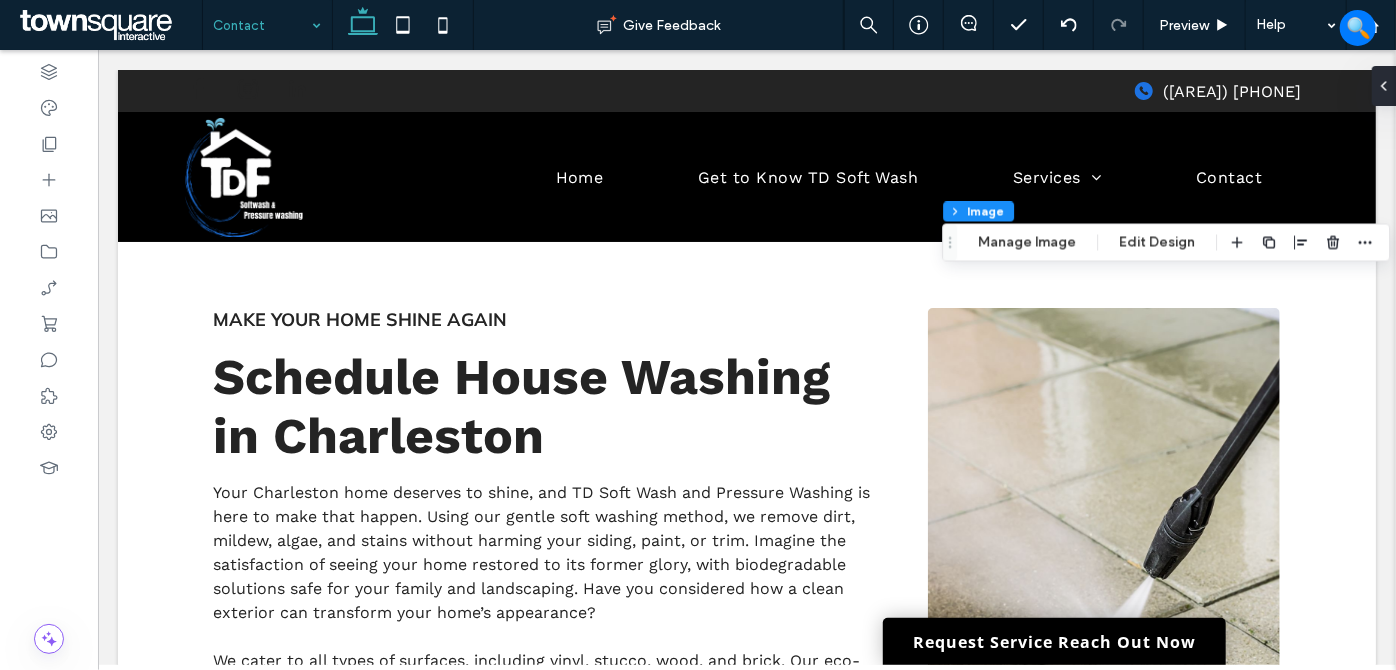 type on "*" 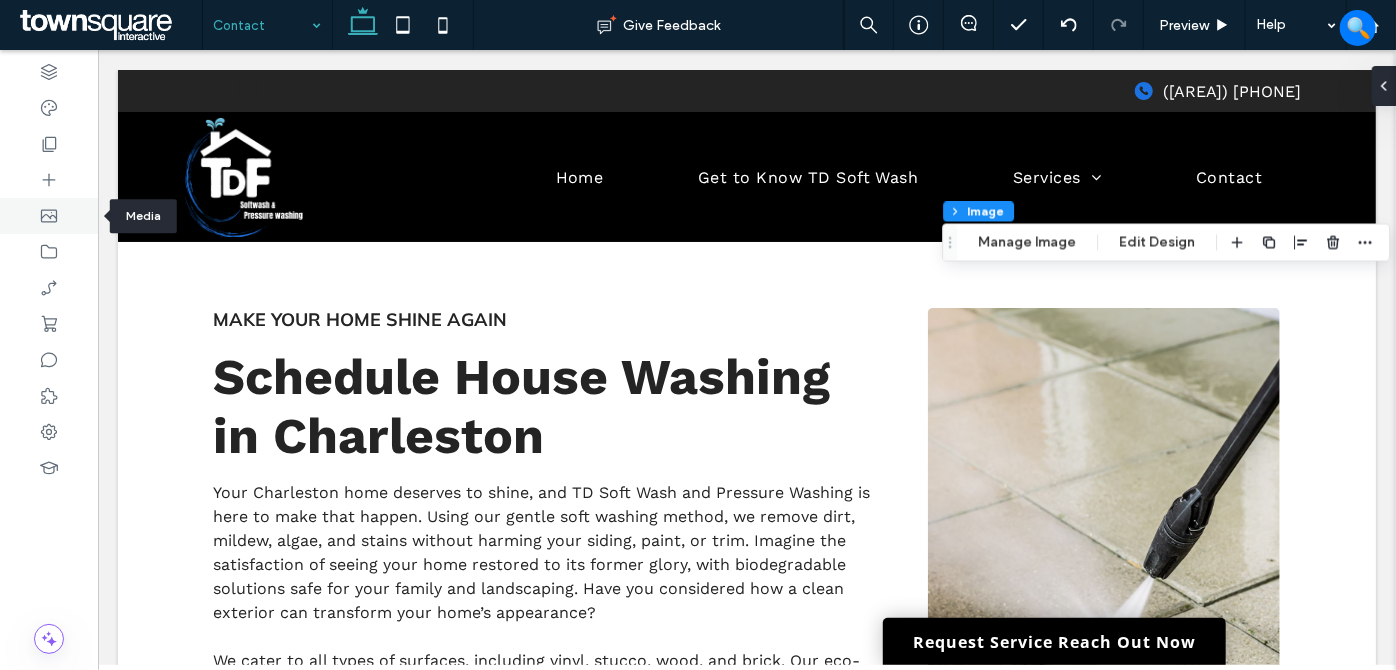 click 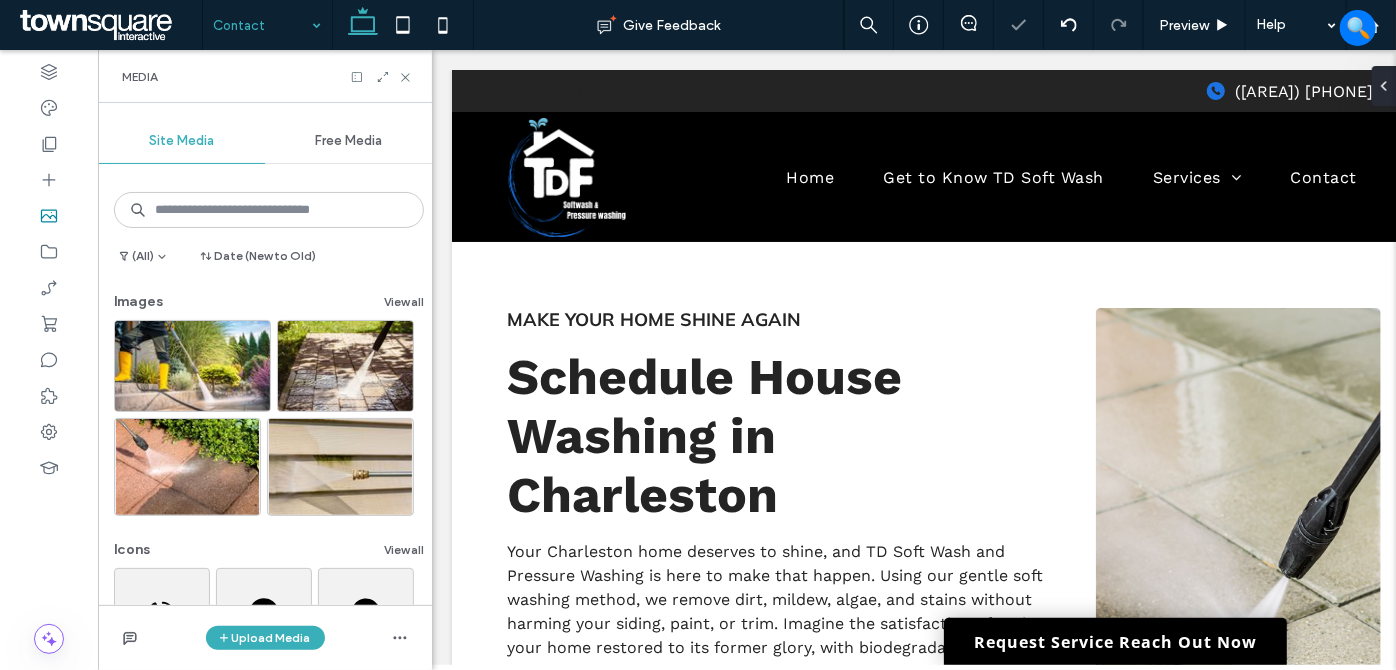 click 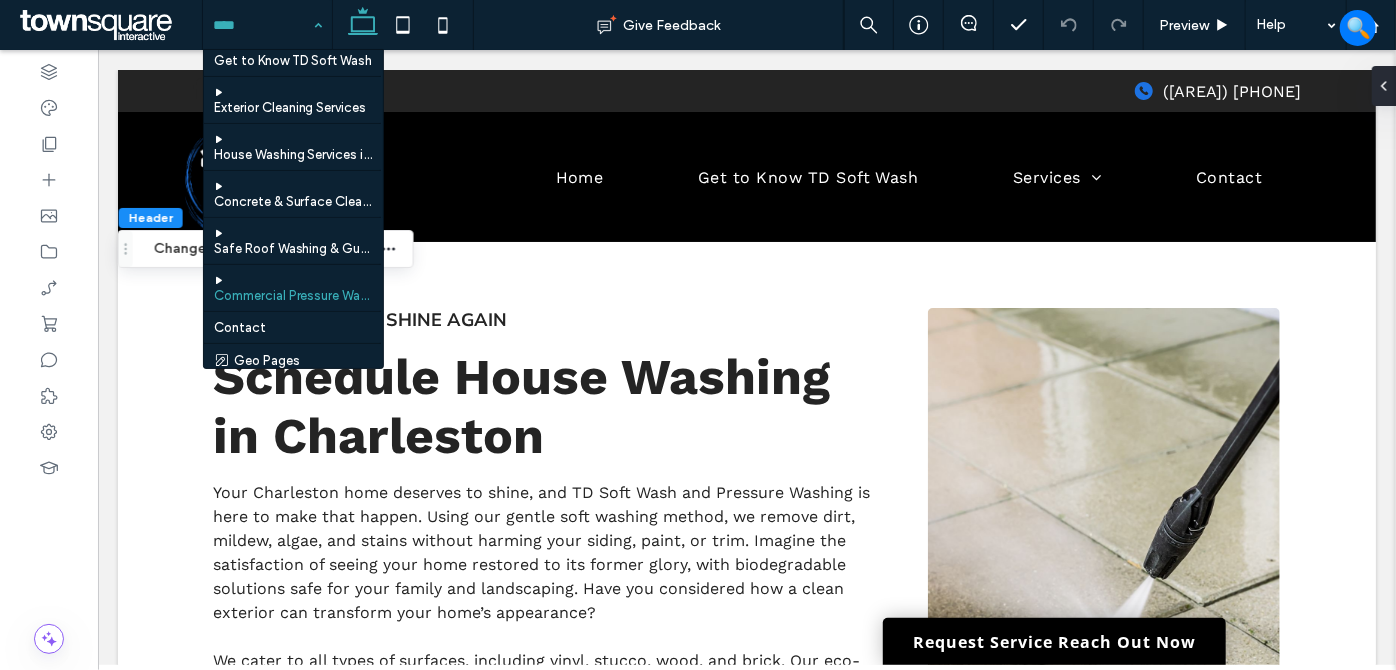 scroll, scrollTop: 57, scrollLeft: 0, axis: vertical 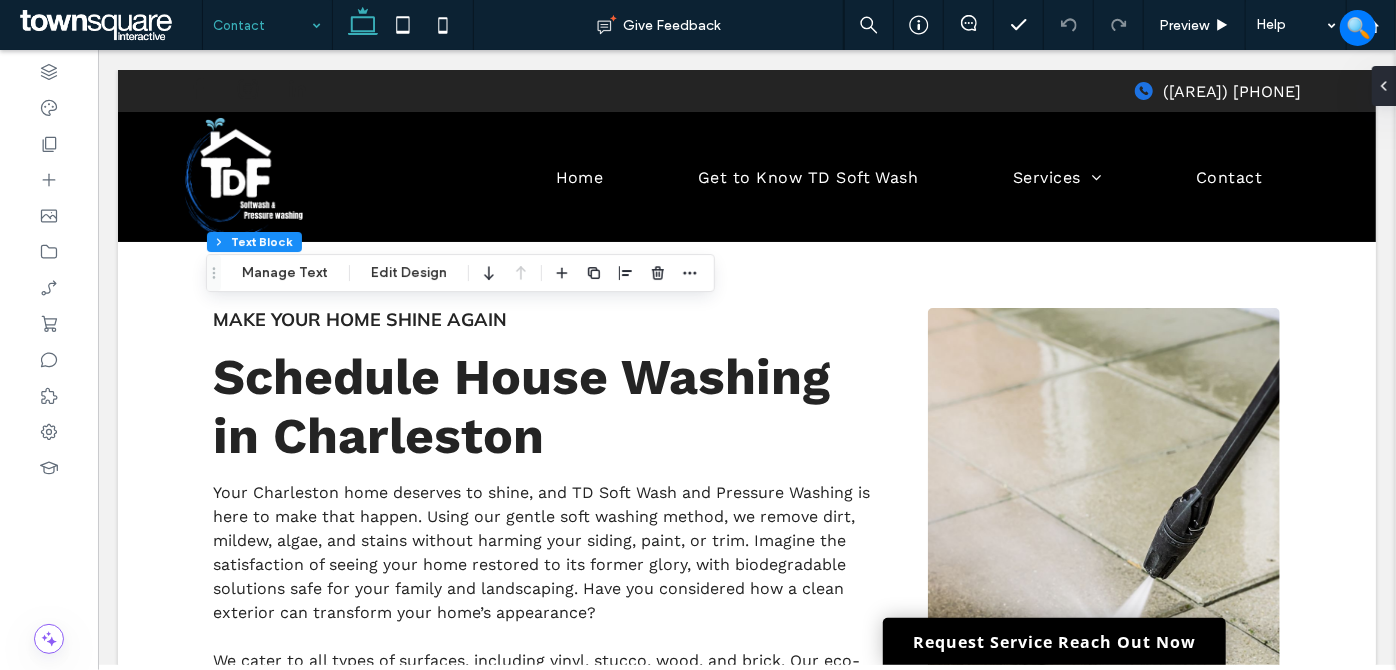 click on "Edit Design" at bounding box center (409, 273) 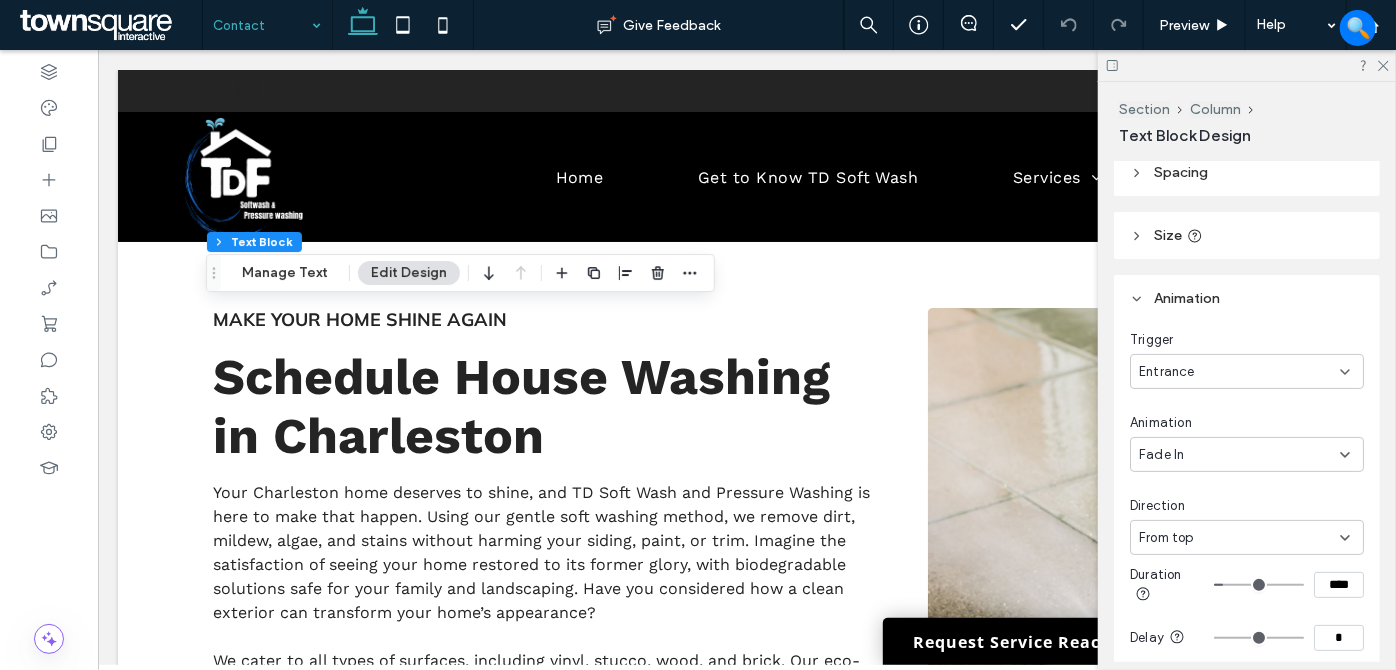 scroll, scrollTop: 181, scrollLeft: 0, axis: vertical 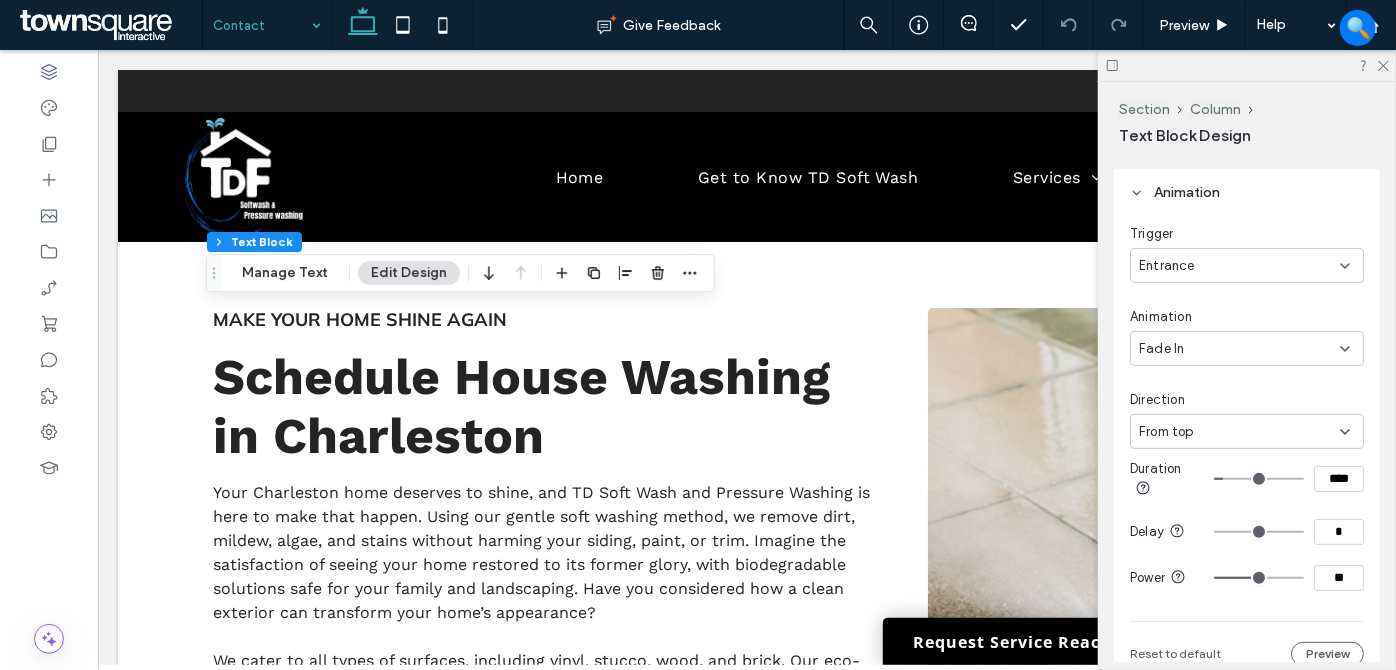 click on "Entrance" at bounding box center [1239, 266] 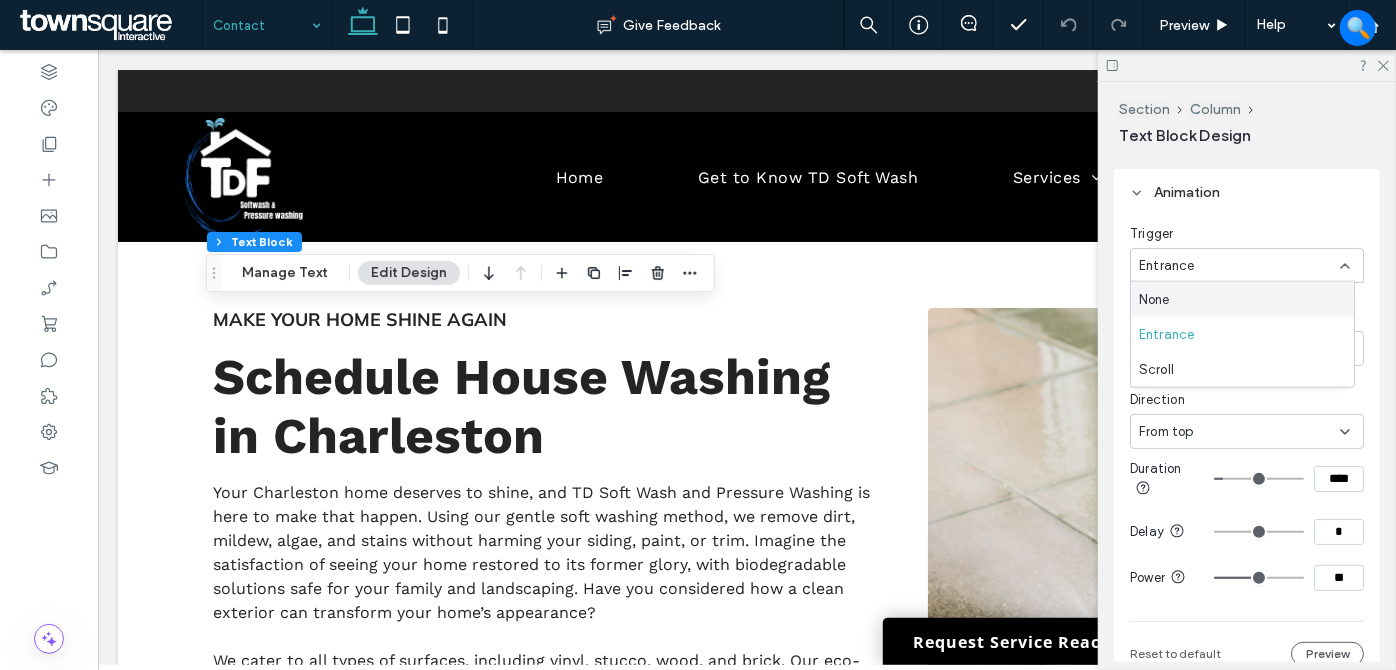 click on "None" at bounding box center [1242, 299] 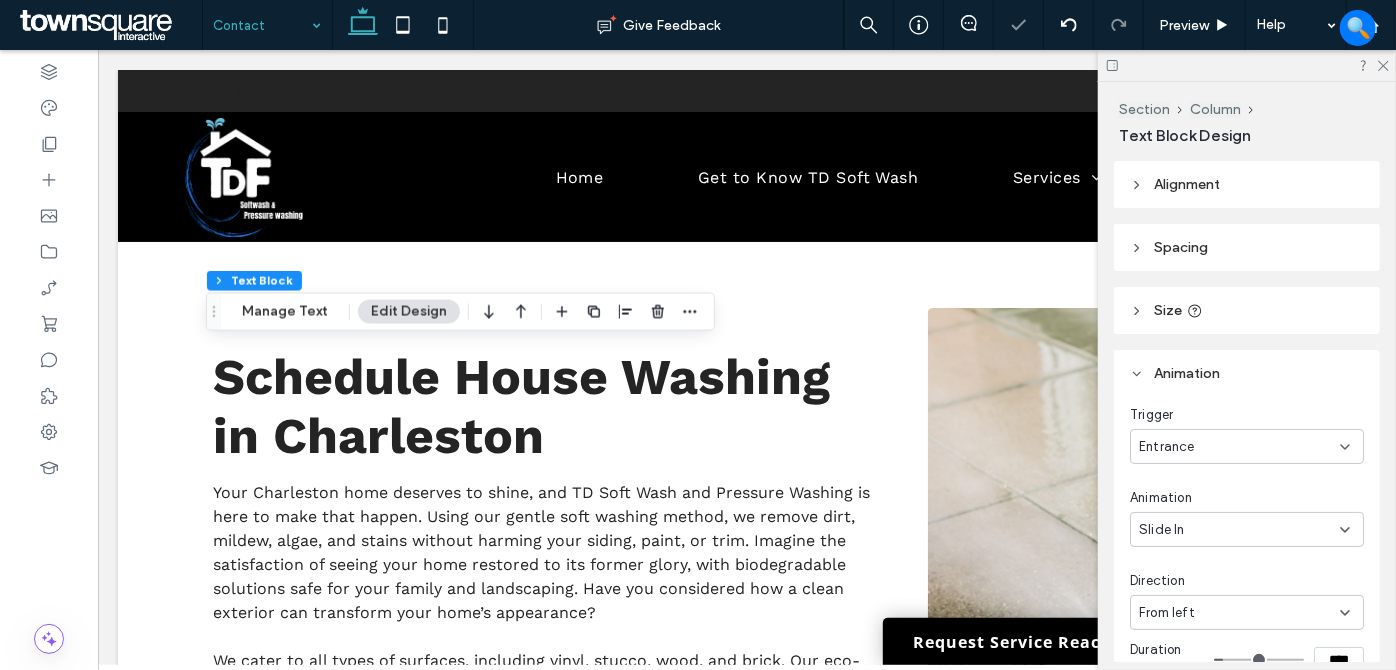 click on "Entrance" at bounding box center [1239, 447] 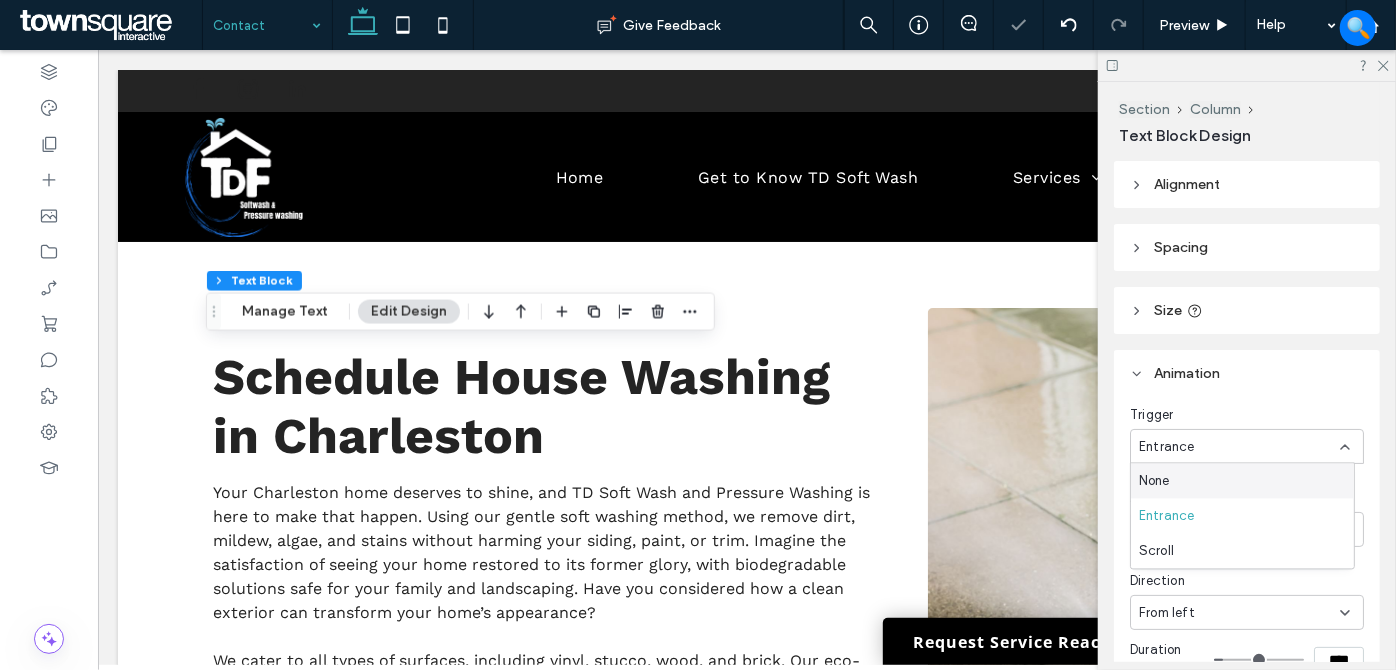 drag, startPoint x: 1190, startPoint y: 478, endPoint x: 1147, endPoint y: 484, distance: 43.416588 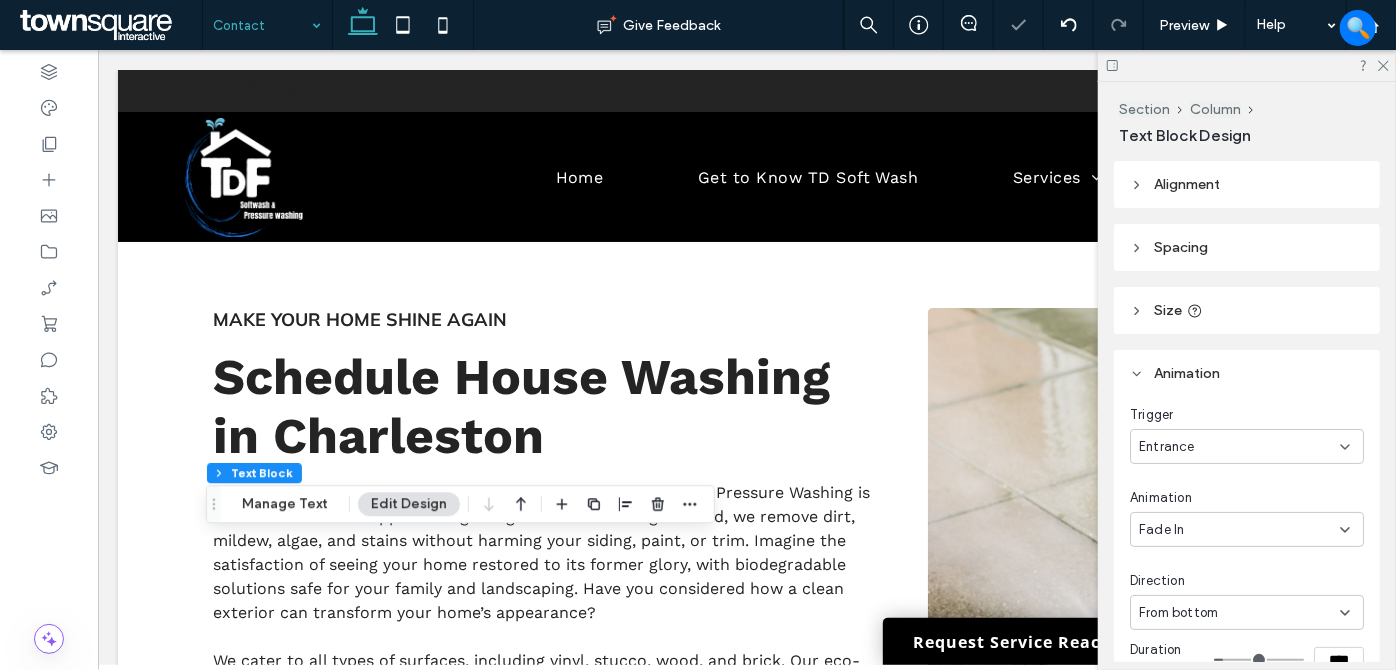 click on "Entrance" at bounding box center (1239, 447) 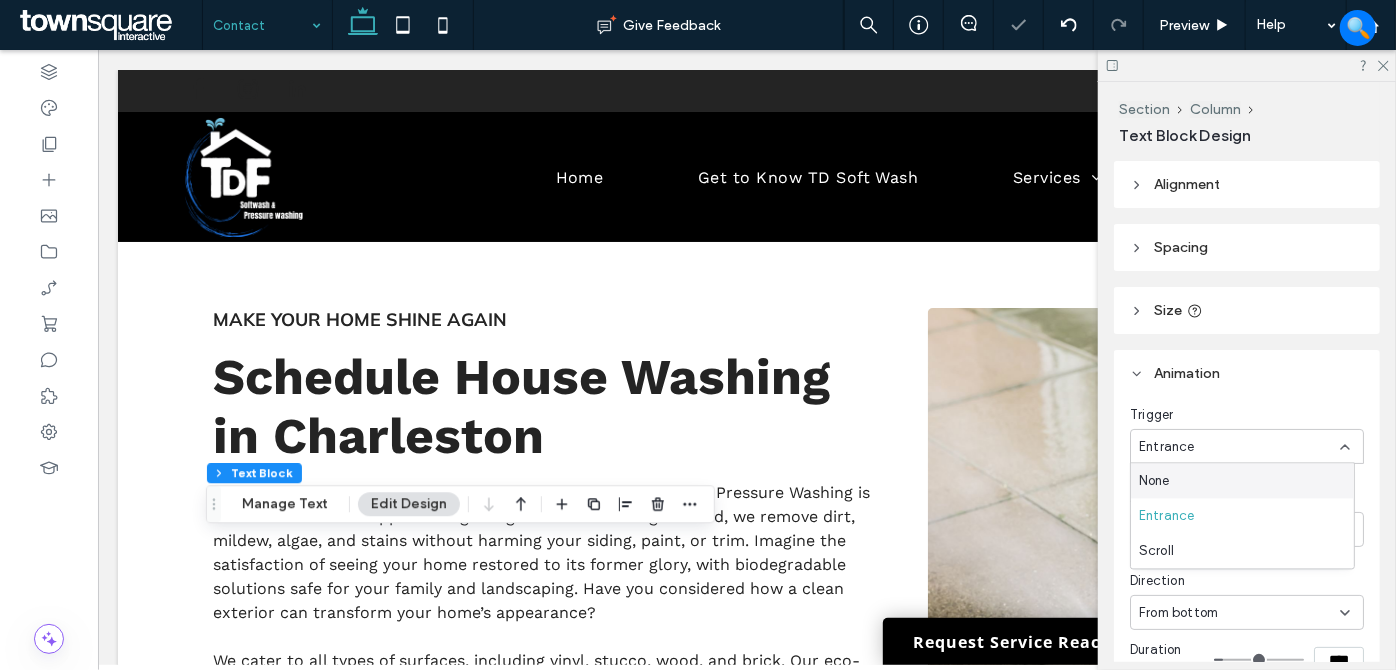 click on "None" at bounding box center (1242, 481) 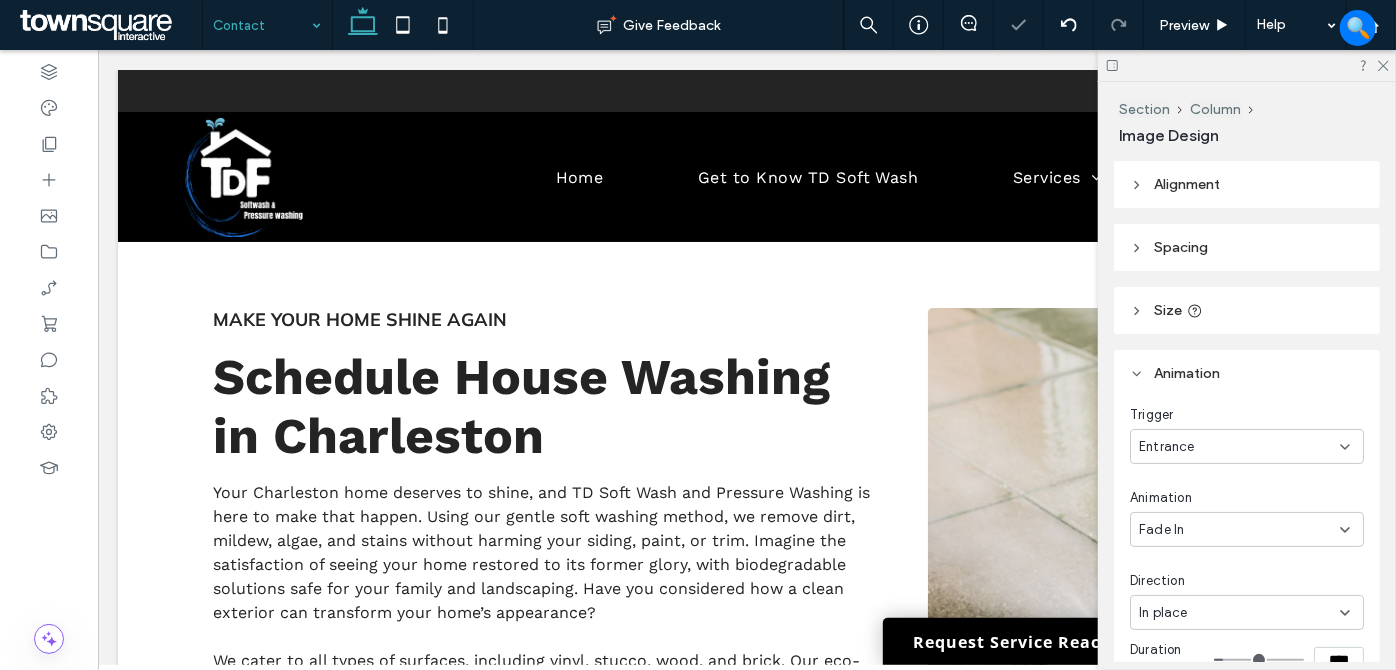 type on "*" 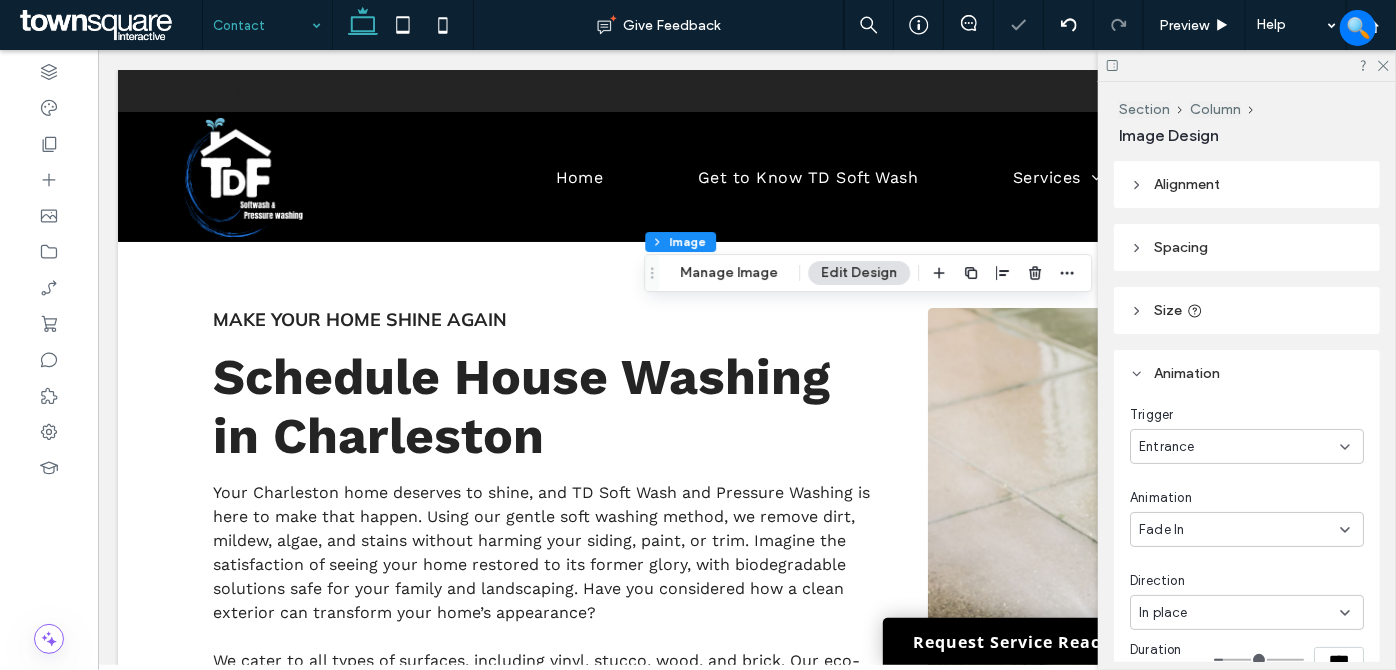 drag, startPoint x: 1216, startPoint y: 443, endPoint x: 1197, endPoint y: 460, distance: 25.495098 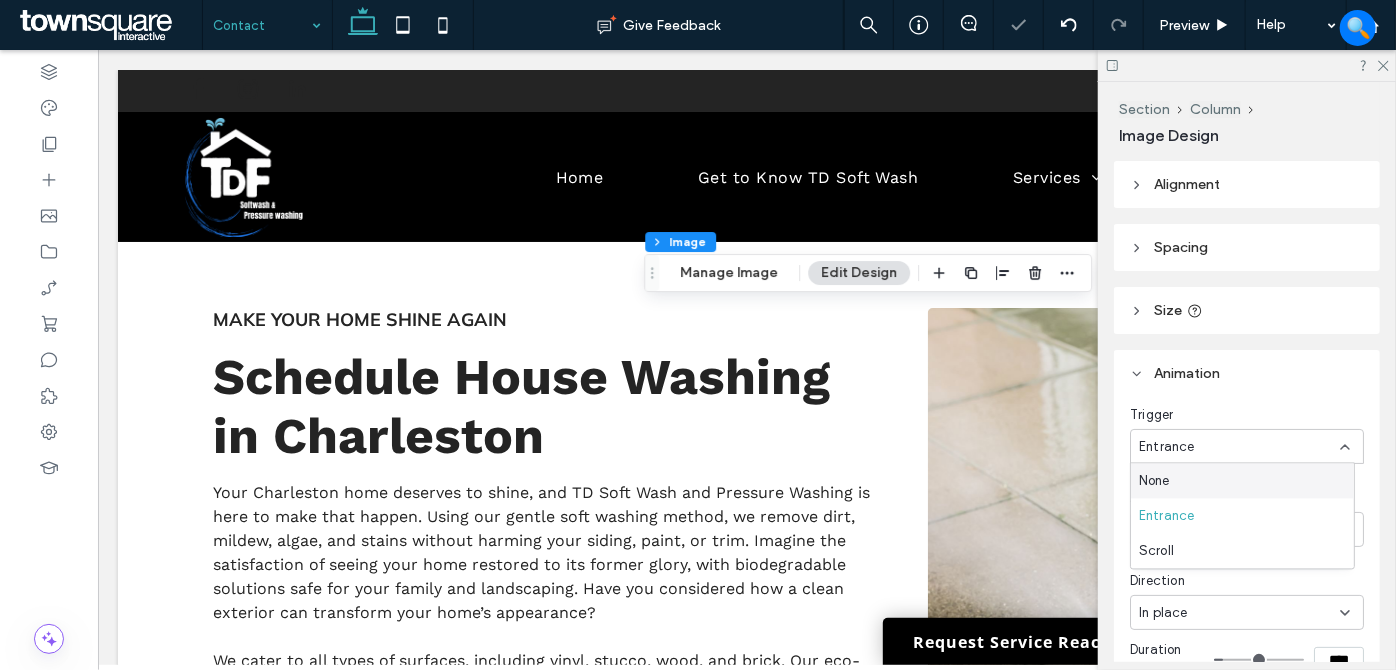 click on "None" at bounding box center (1242, 481) 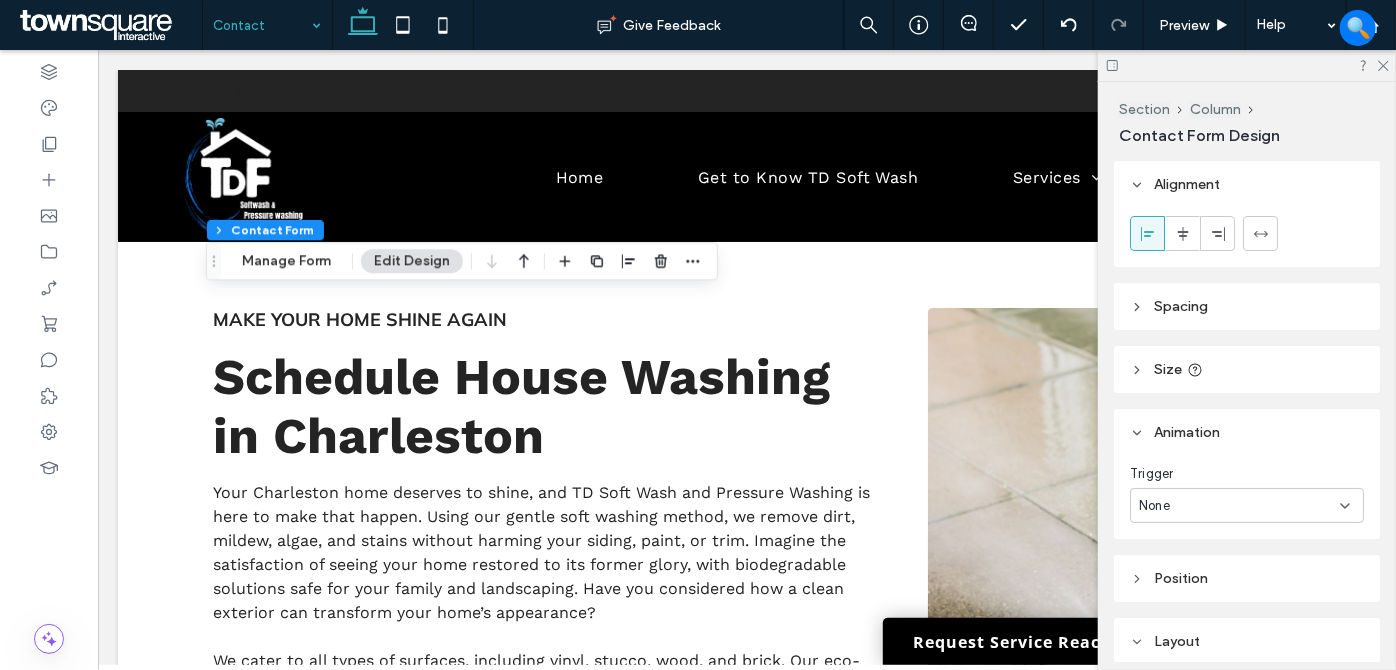 type on "*" 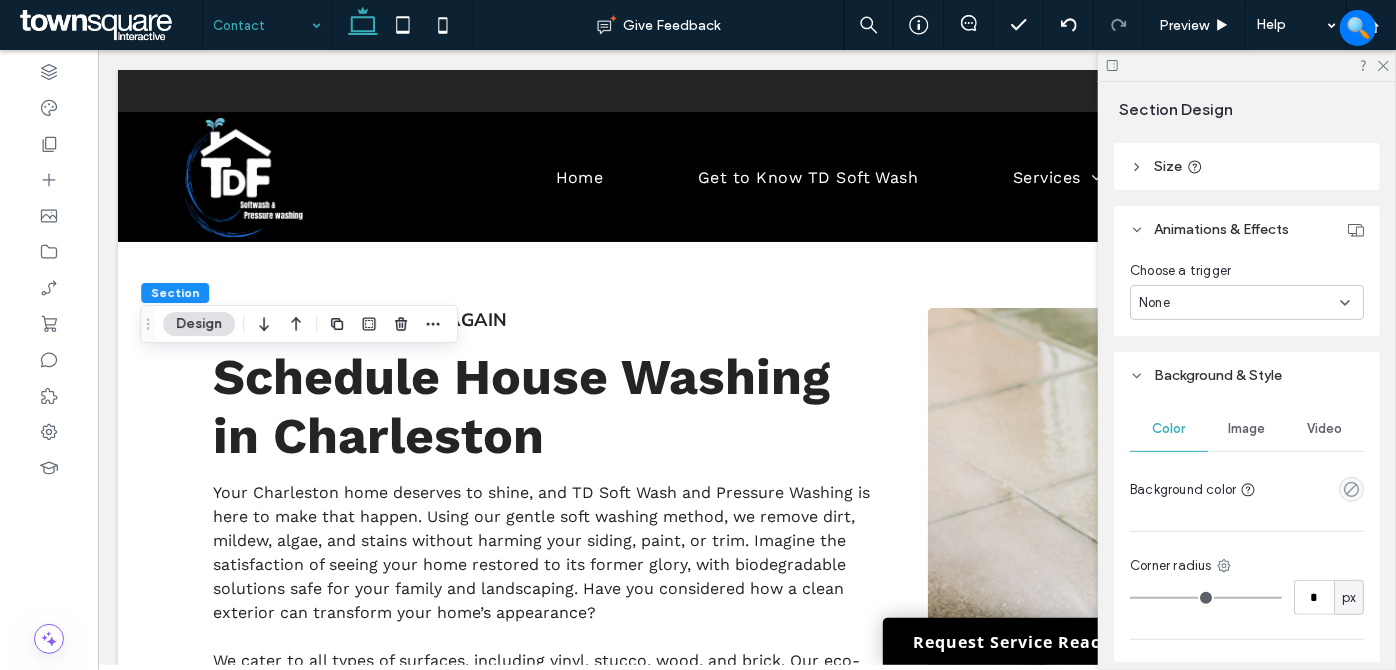 scroll, scrollTop: 90, scrollLeft: 0, axis: vertical 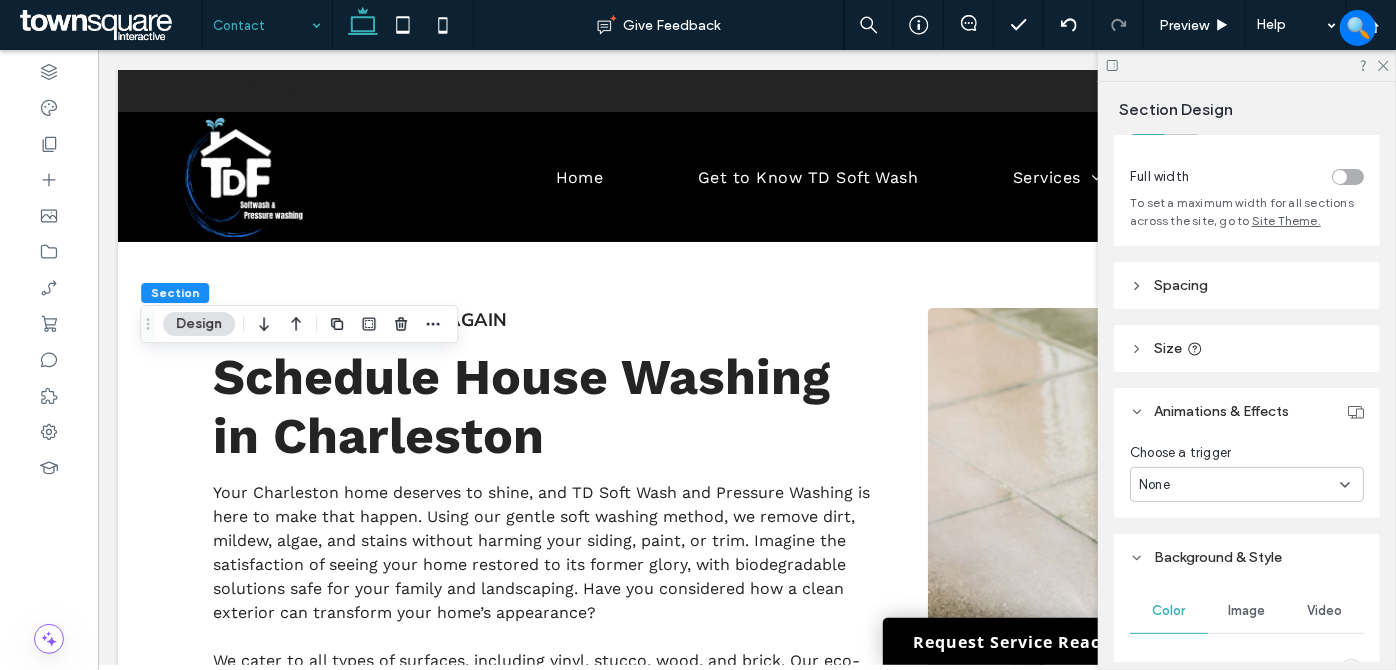 click 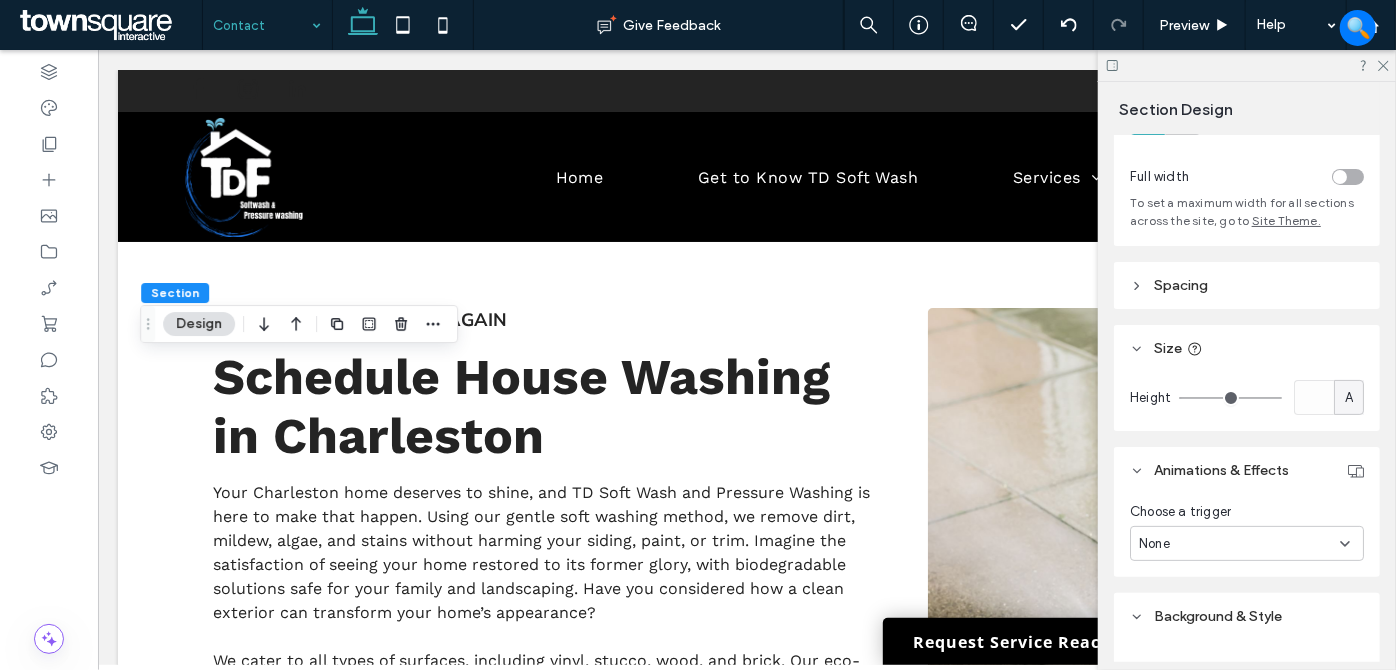 click on "Spacing" at bounding box center (1247, 285) 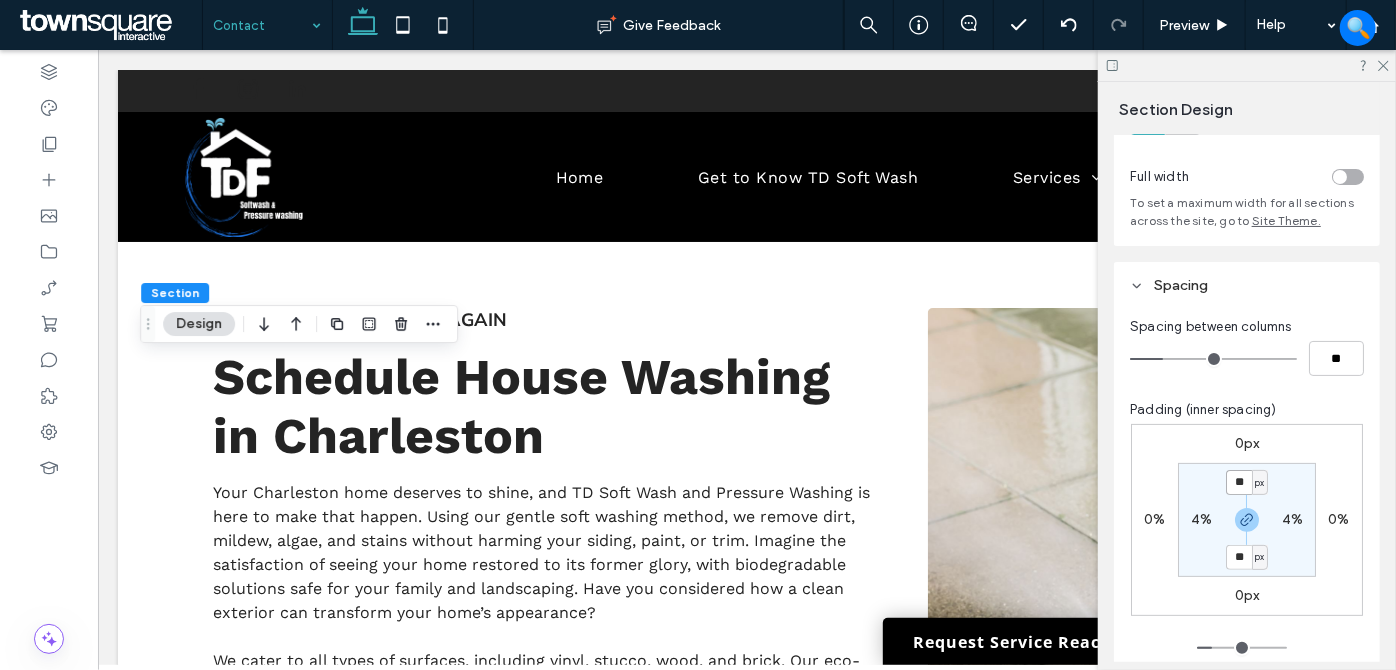 click on "**" at bounding box center (1239, 482) 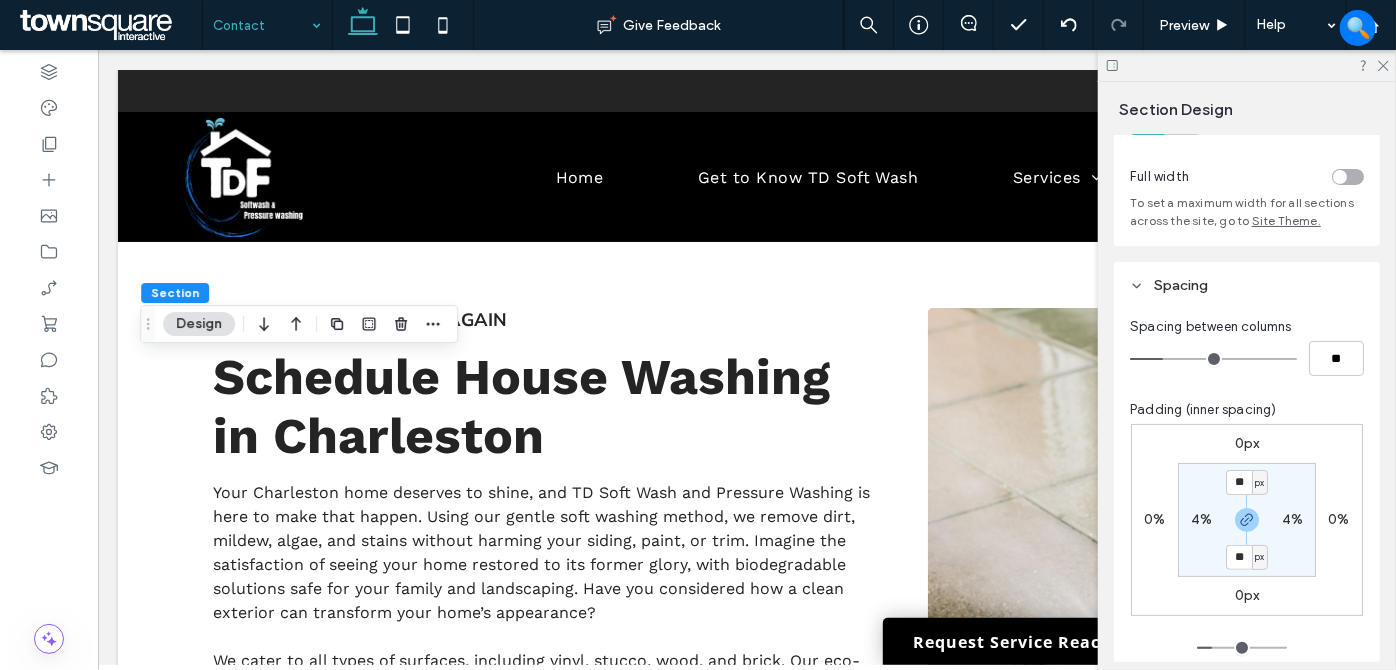type on "**" 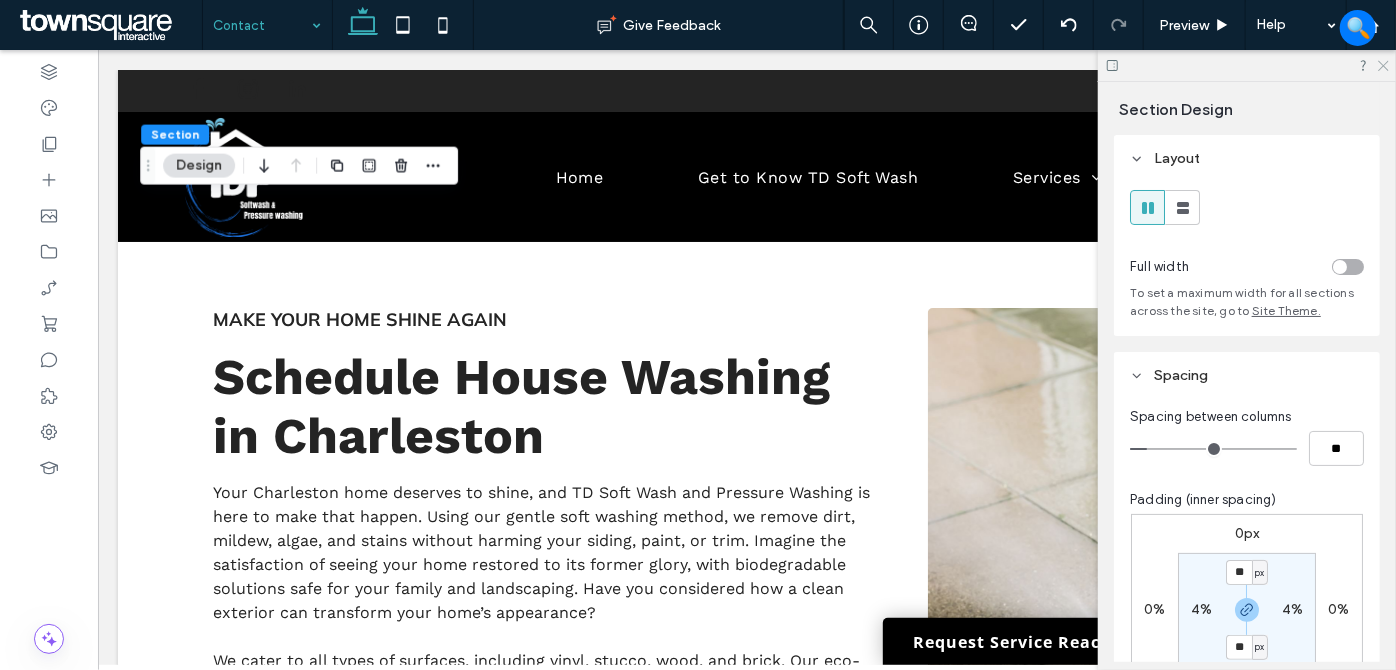 click 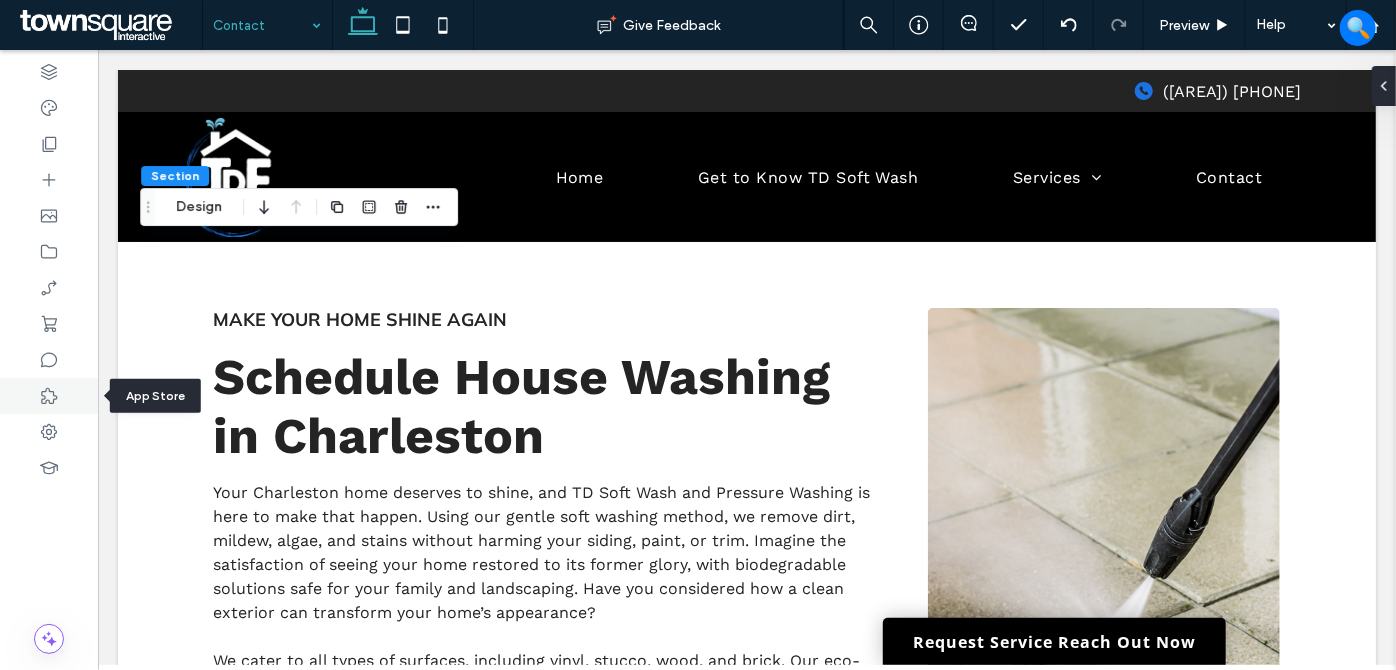 drag, startPoint x: 54, startPoint y: 399, endPoint x: 74, endPoint y: 406, distance: 21.189621 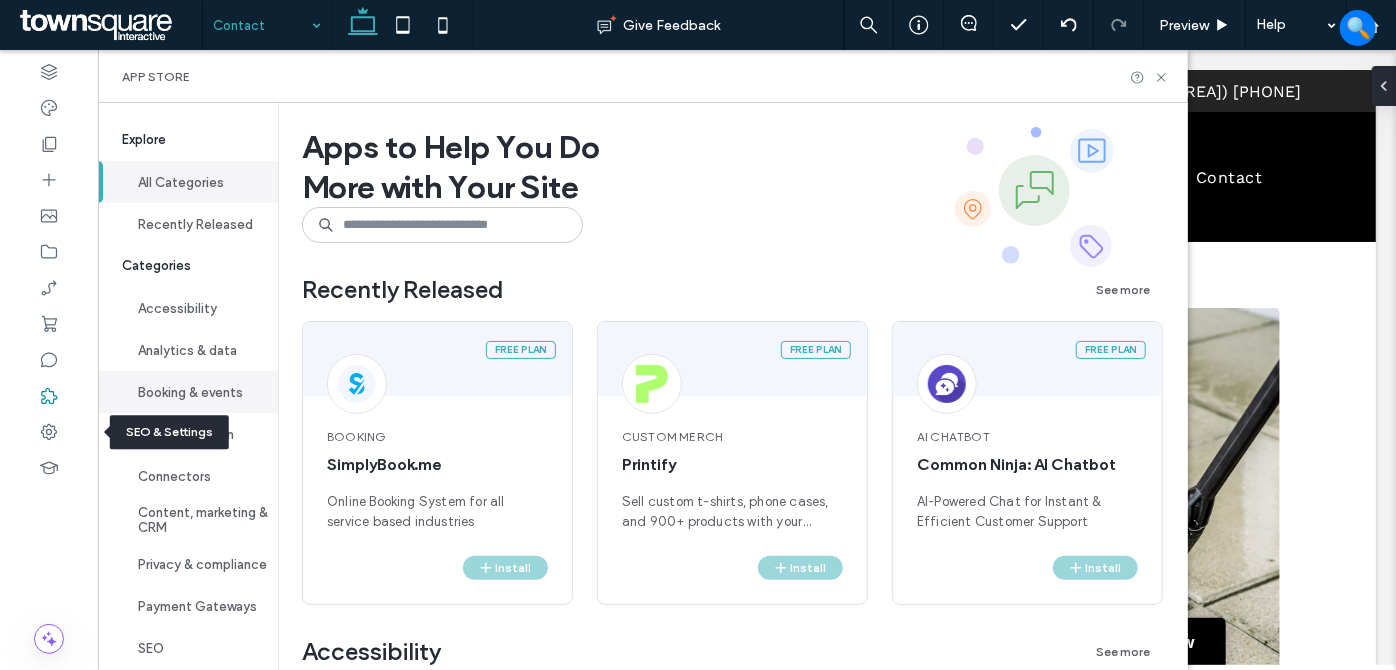 click at bounding box center [49, 432] 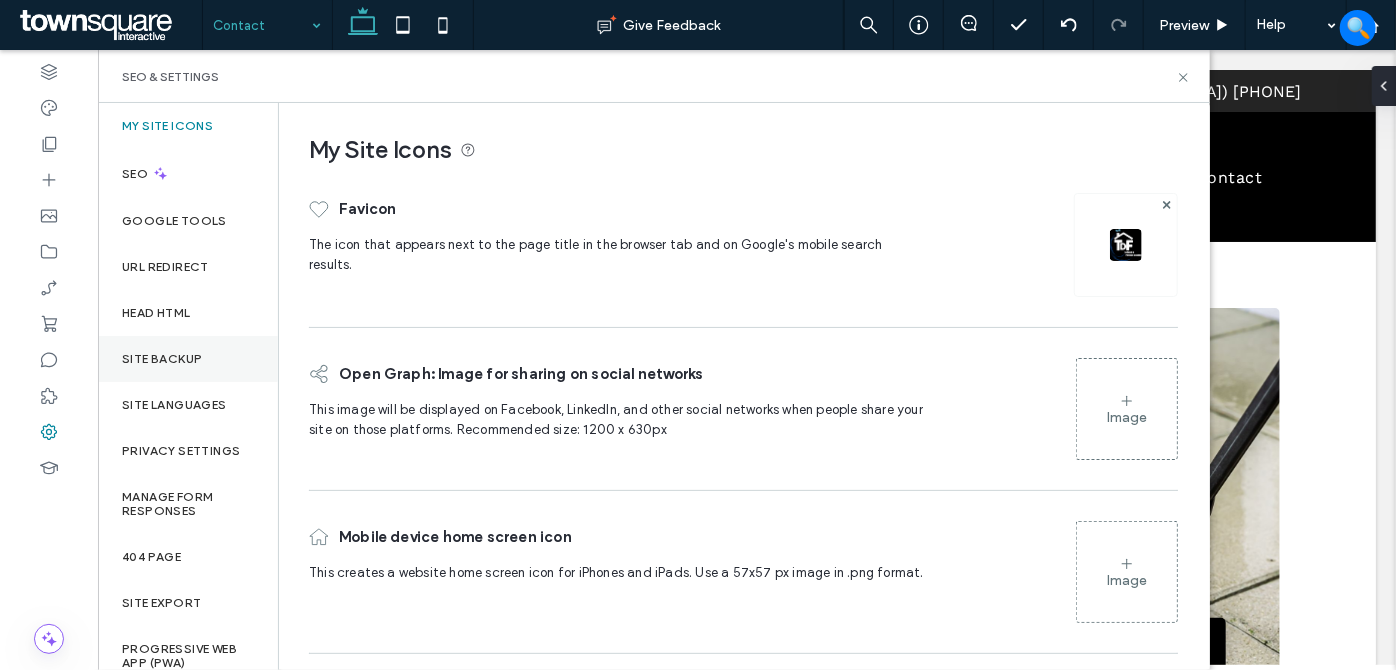 click on "Site Backup" at bounding box center (162, 359) 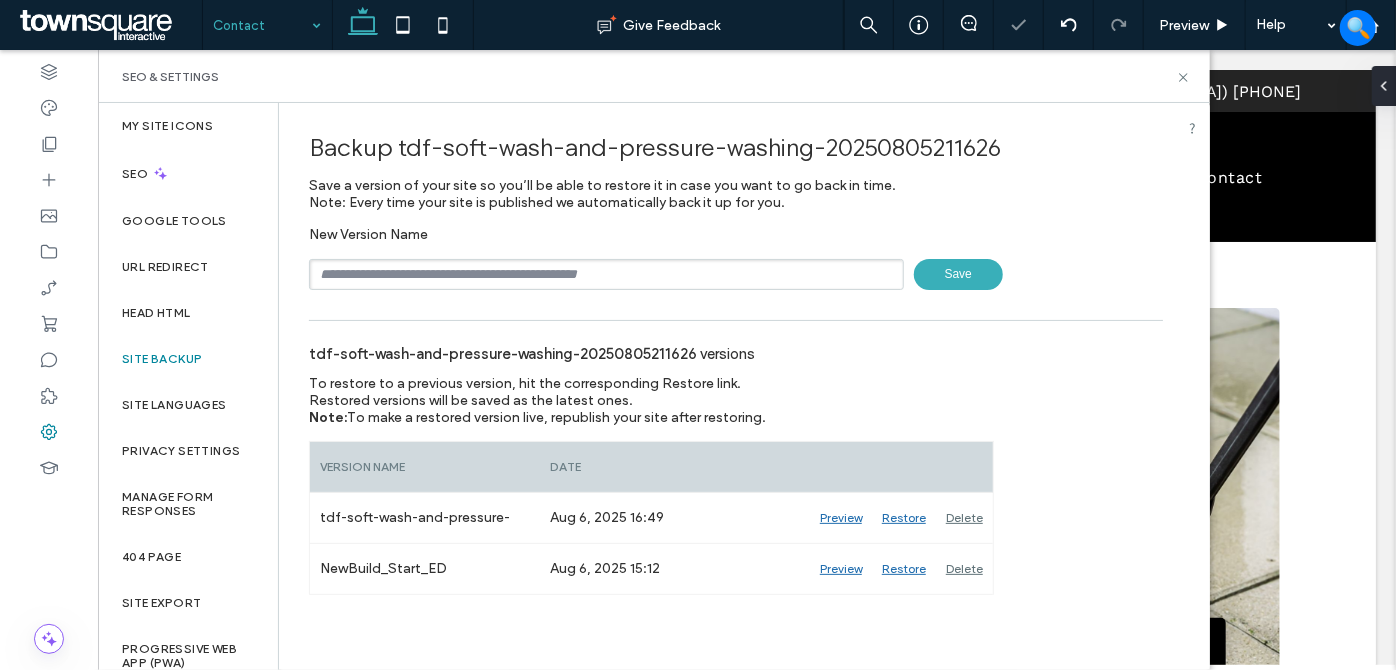 drag, startPoint x: 459, startPoint y: 278, endPoint x: 474, endPoint y: 286, distance: 17 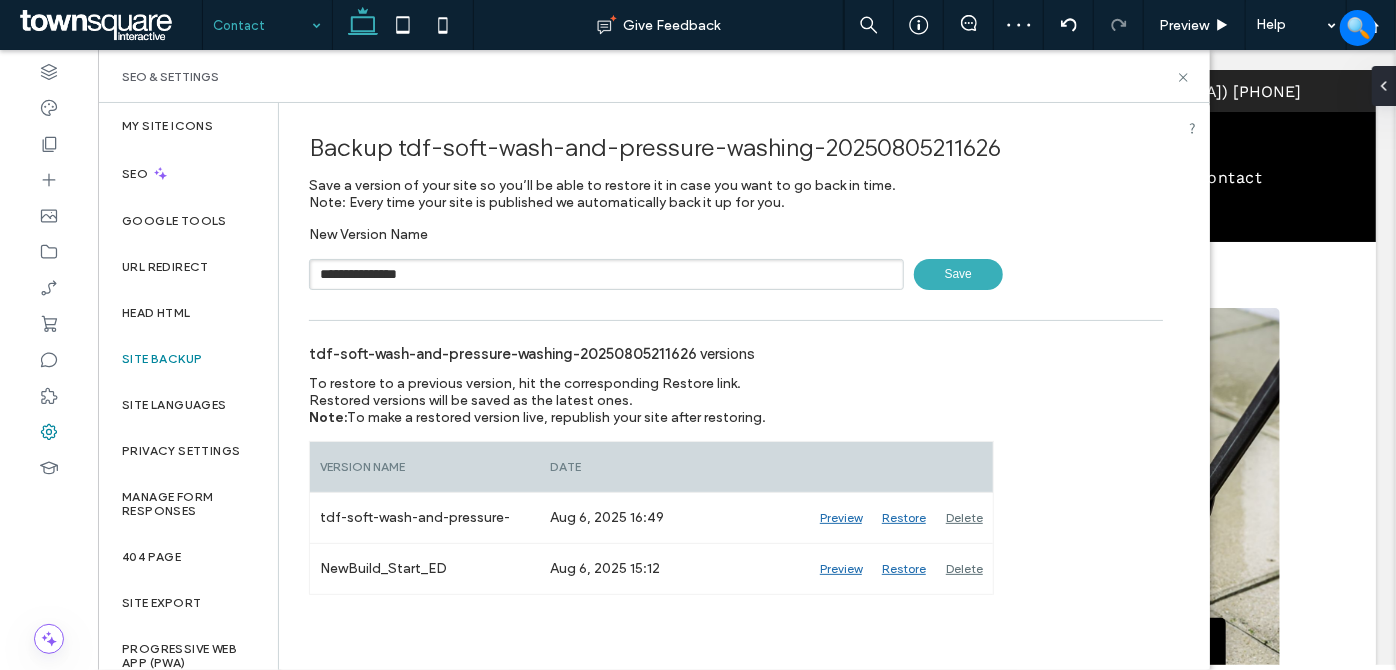 click on "Save" at bounding box center (958, 274) 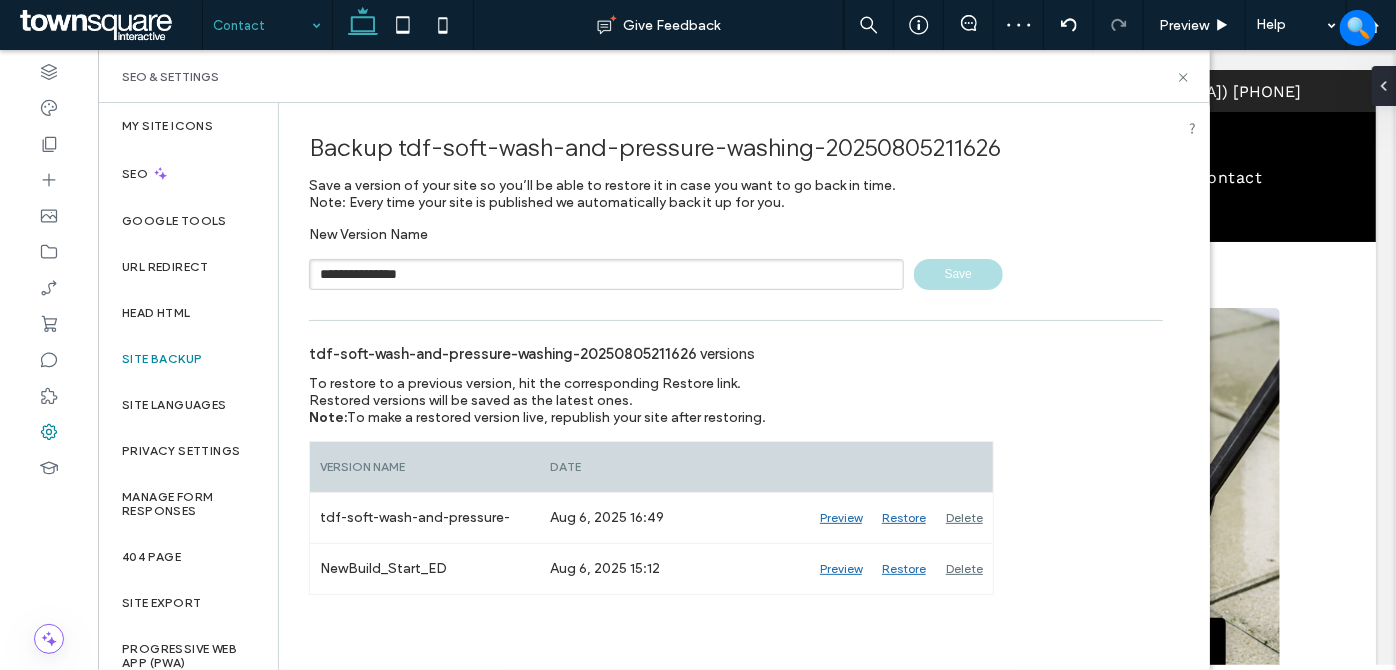 type 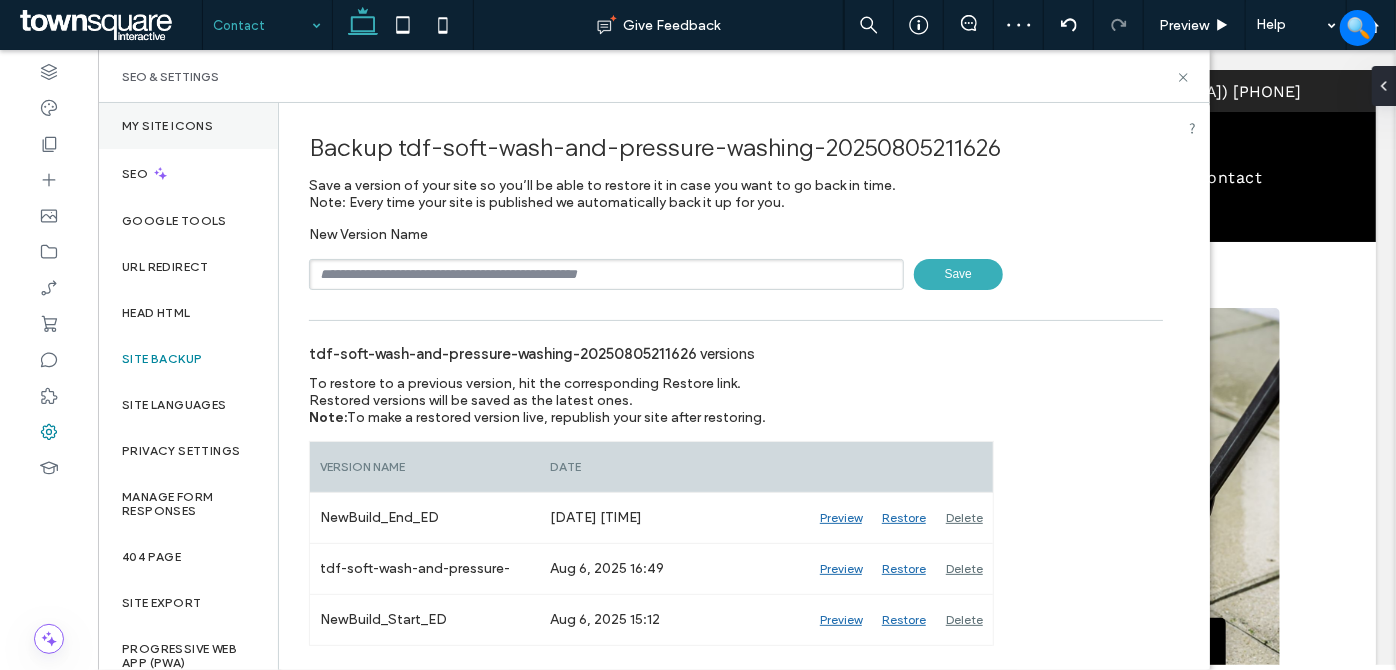 click on "My Site Icons" at bounding box center (167, 126) 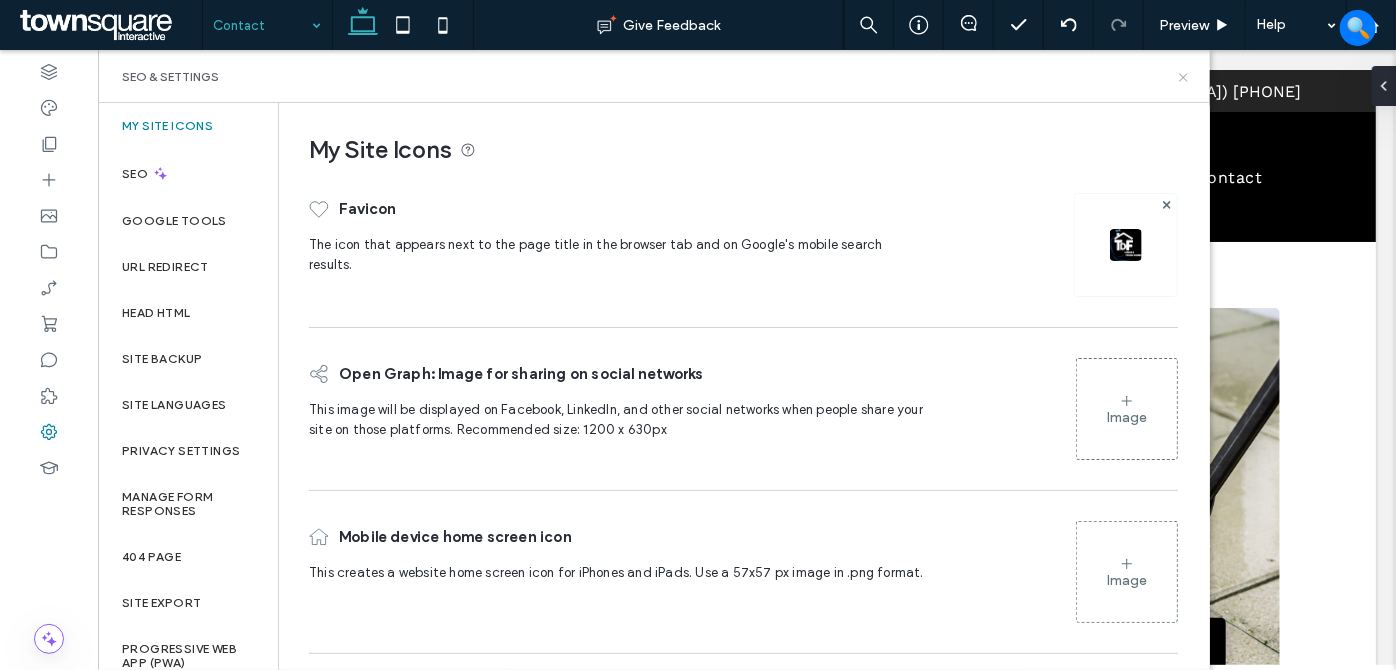 click 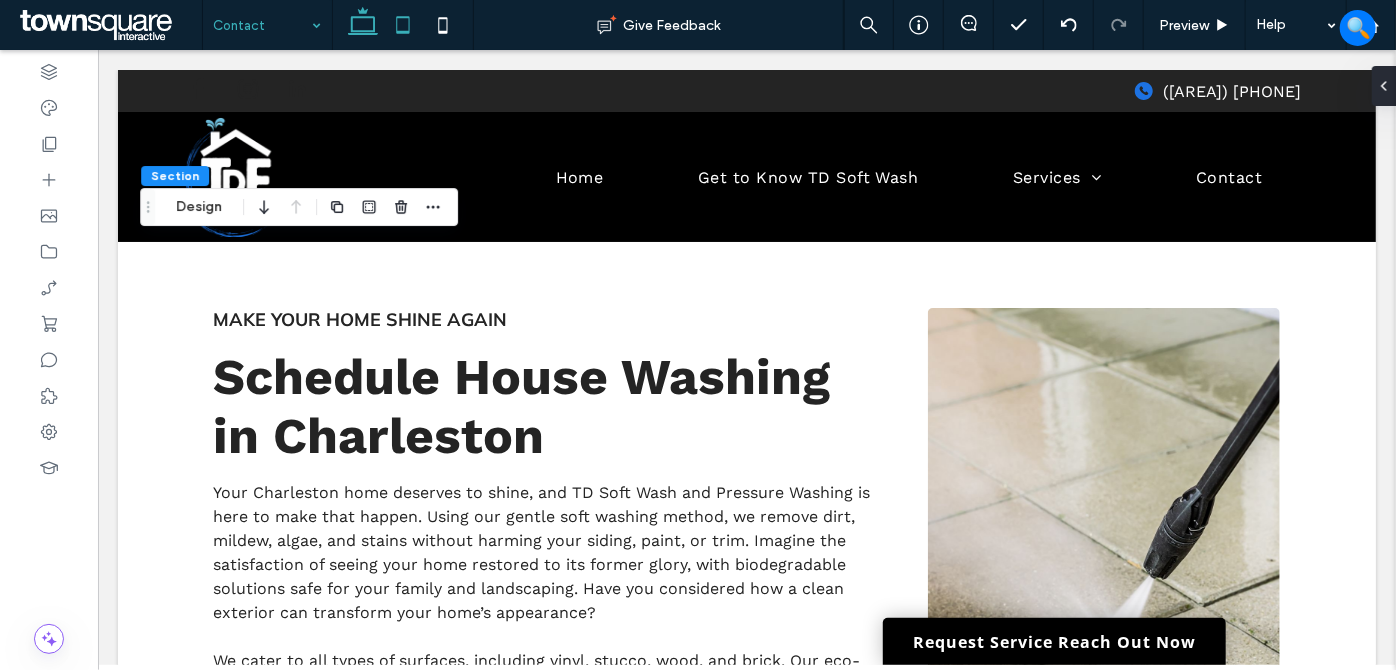 click 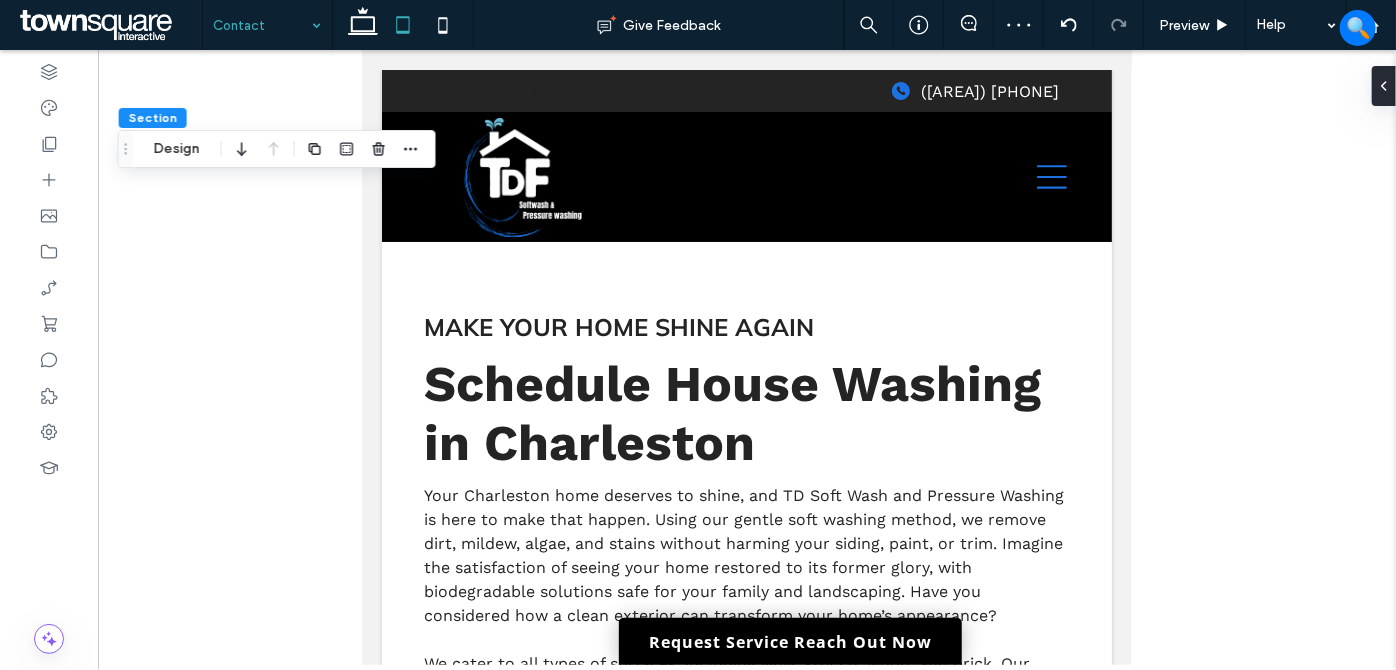 click at bounding box center (747, 357) 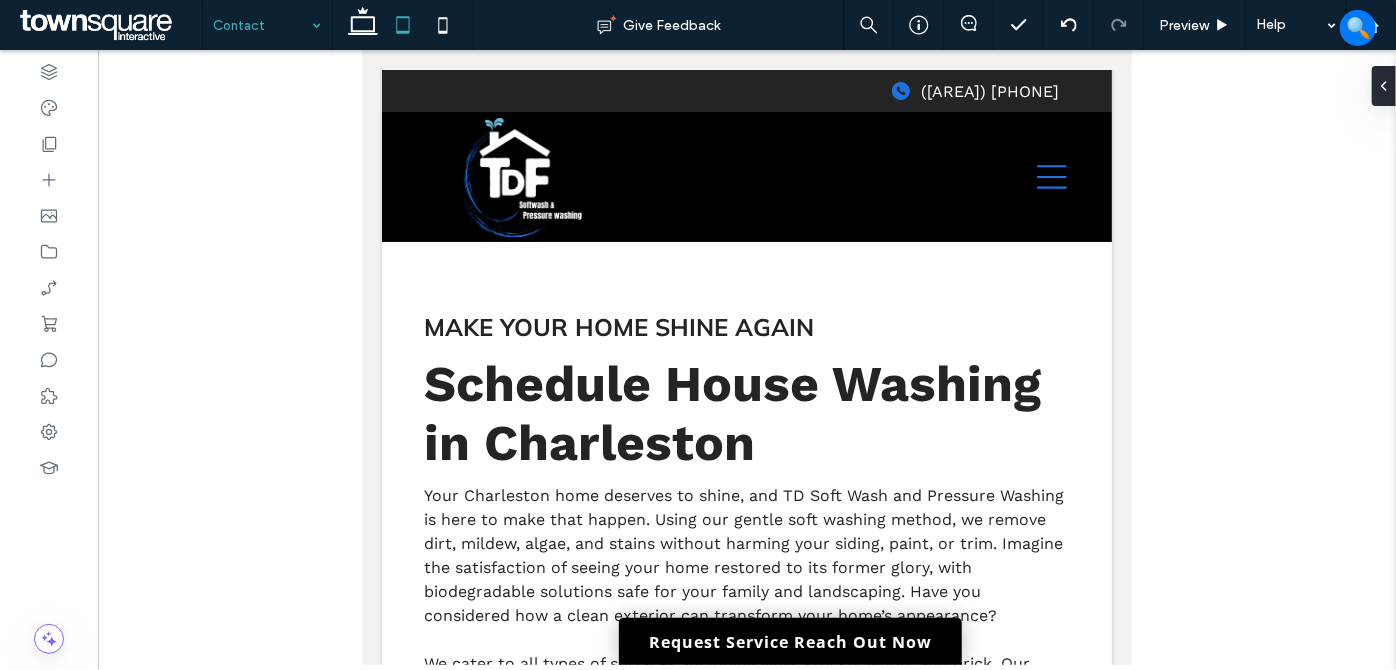 scroll, scrollTop: 36, scrollLeft: 0, axis: vertical 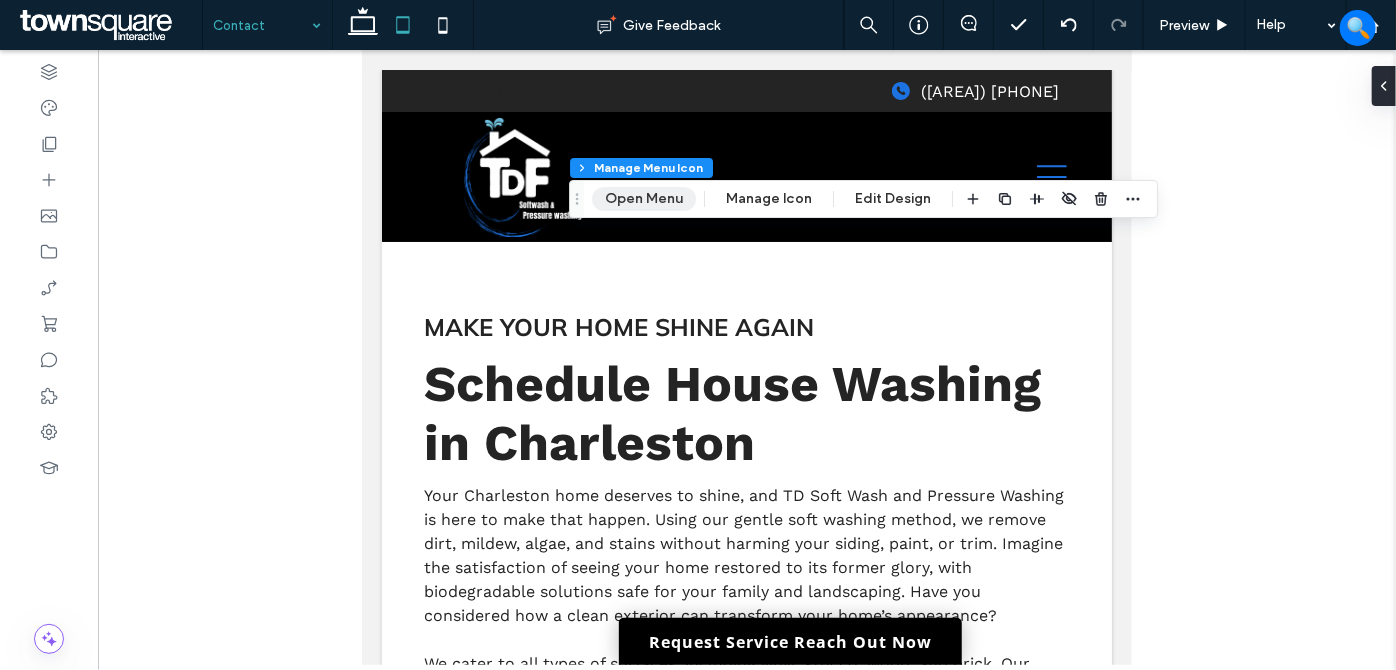 click on "Open Menu" at bounding box center (644, 199) 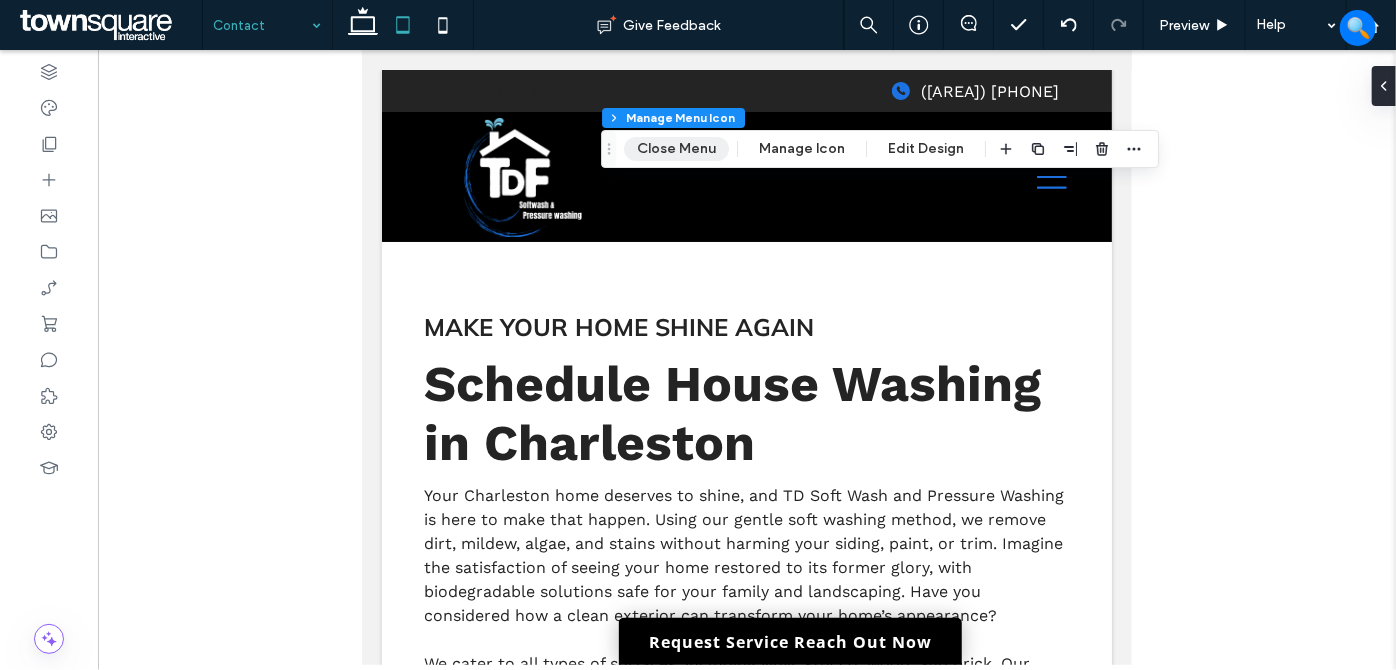 click on "Close Menu" at bounding box center [676, 149] 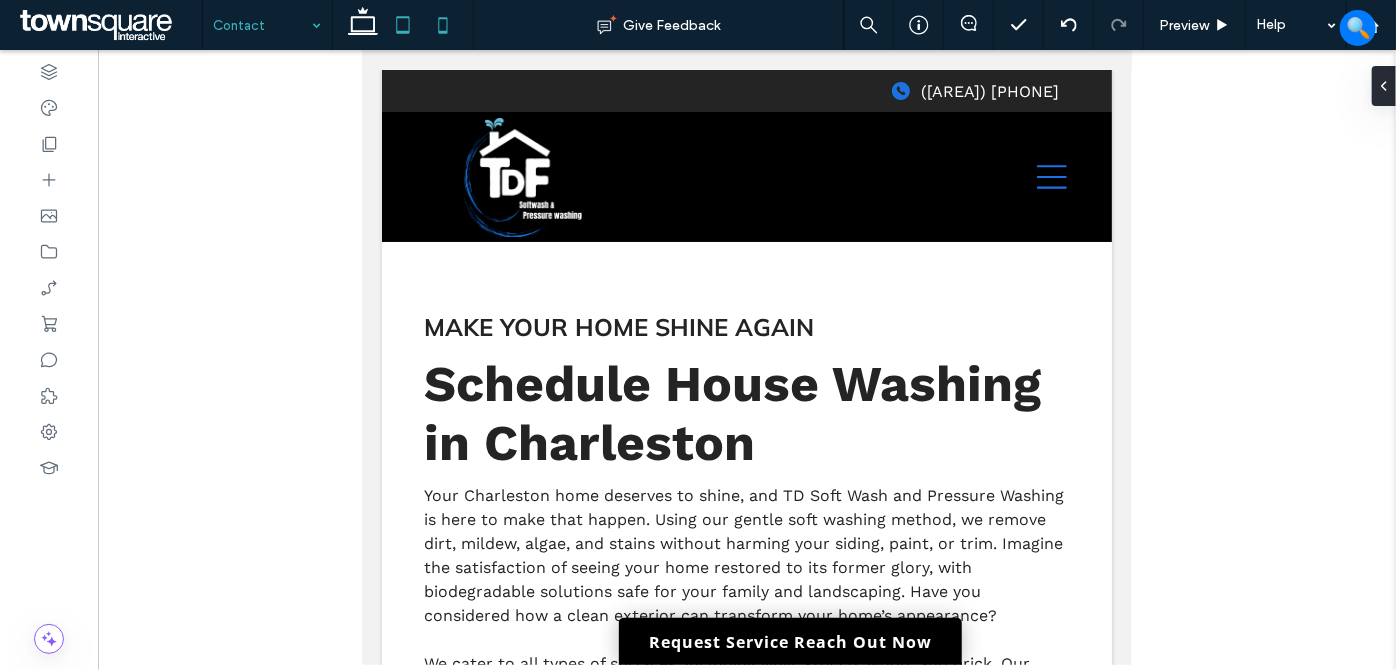click 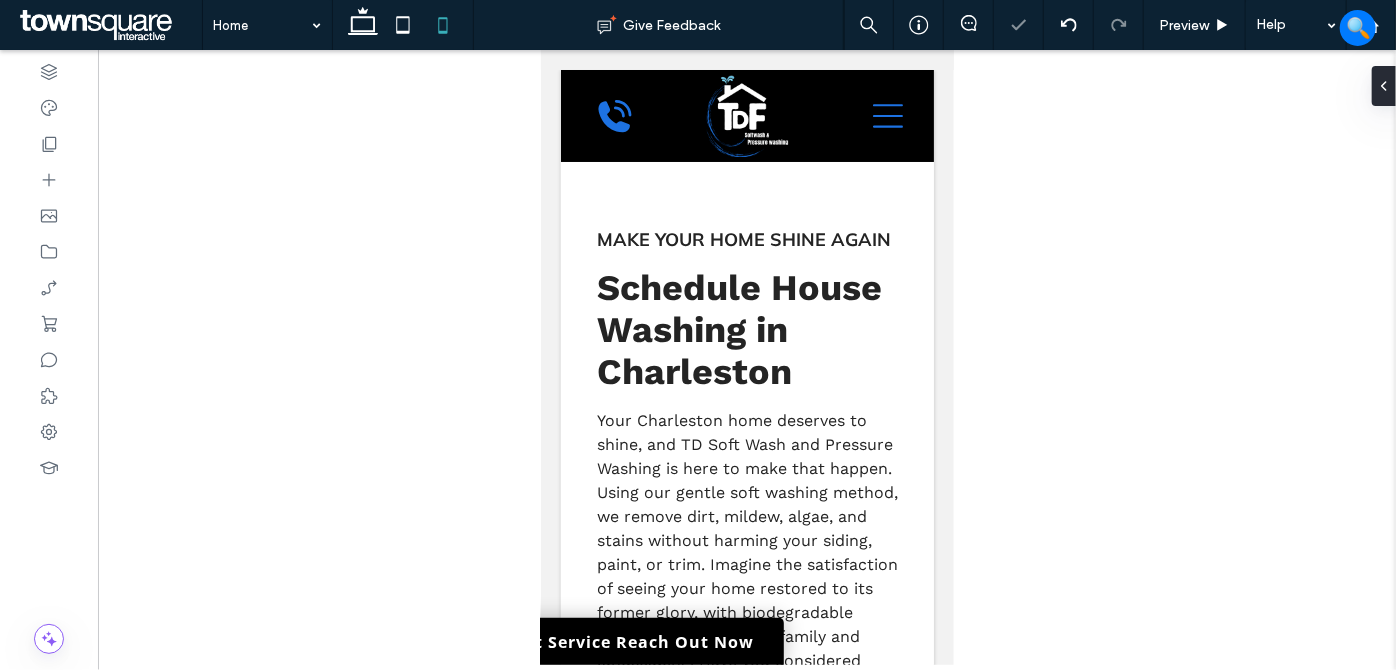 click at bounding box center [108, 25] 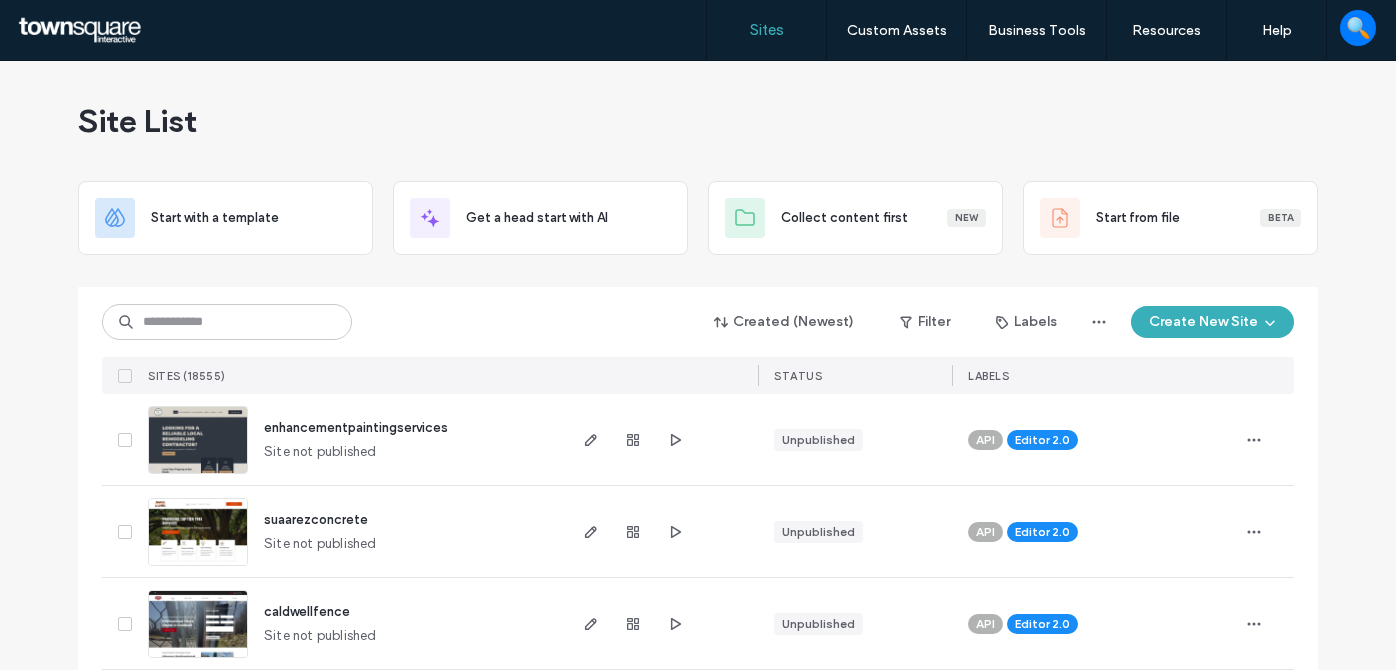 scroll, scrollTop: 0, scrollLeft: 0, axis: both 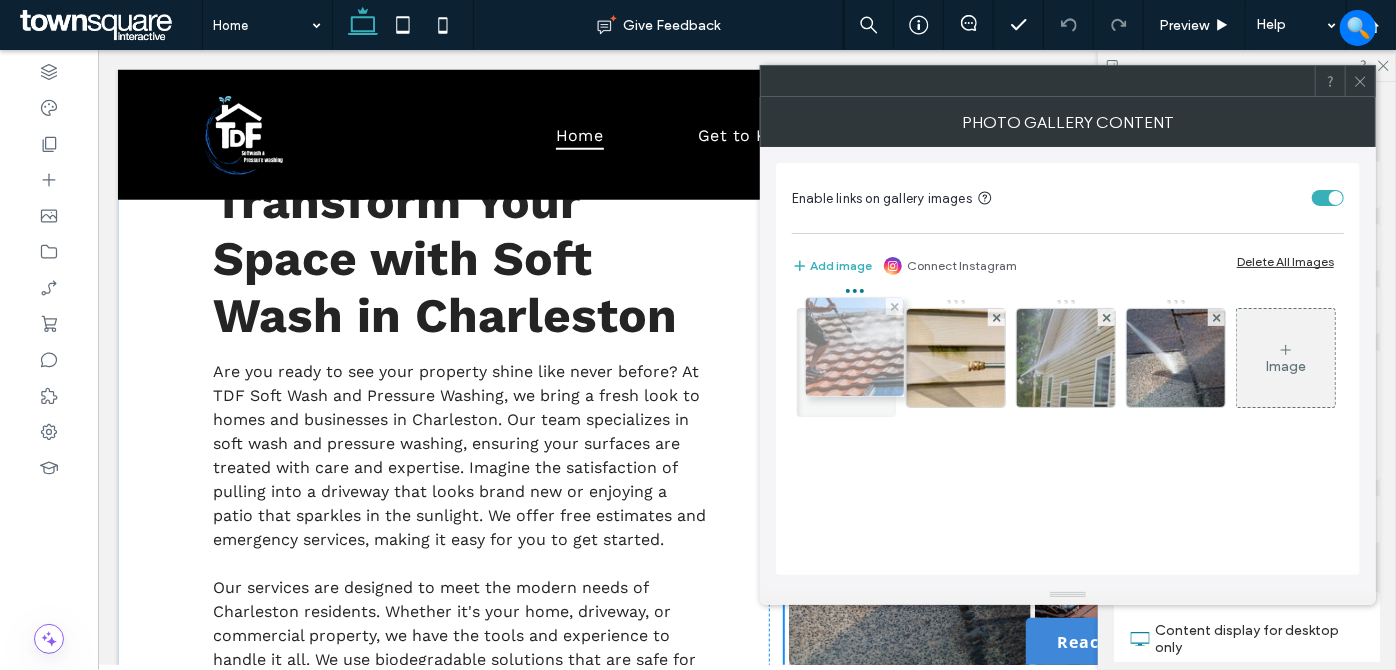 drag, startPoint x: 1167, startPoint y: 371, endPoint x: 842, endPoint y: 360, distance: 325.1861 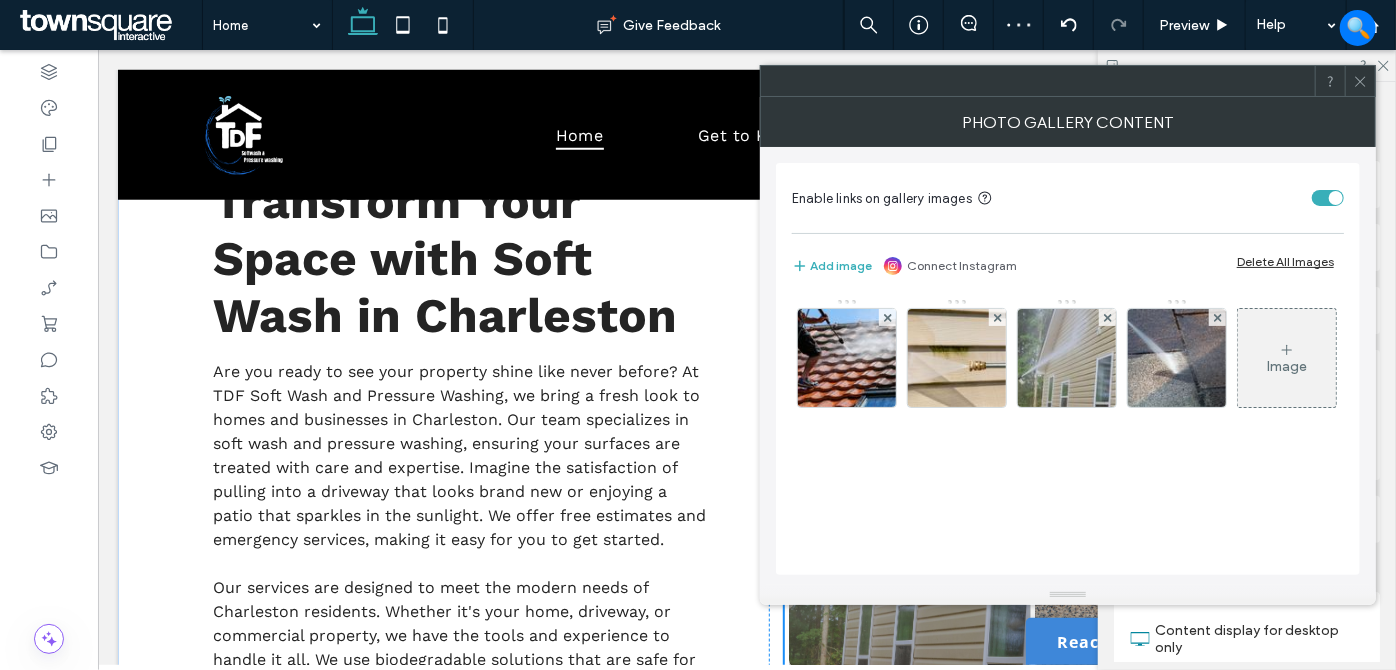 scroll, scrollTop: 3, scrollLeft: 0, axis: vertical 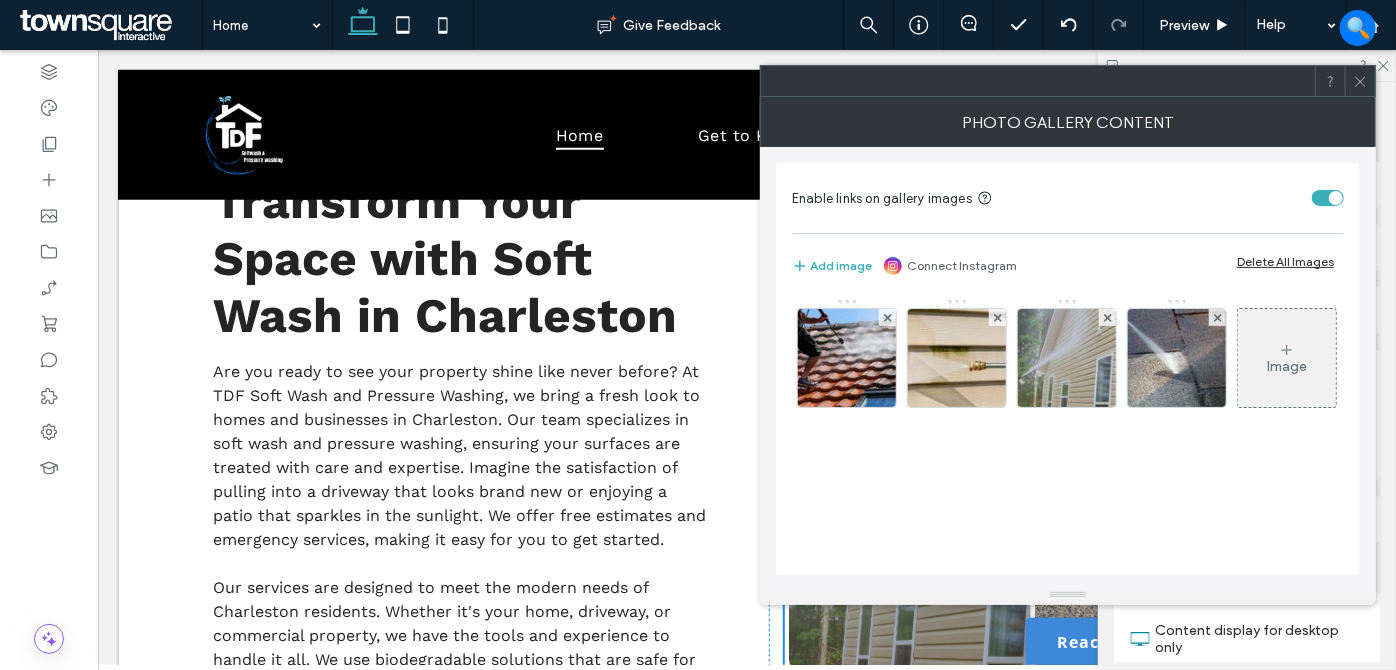 click 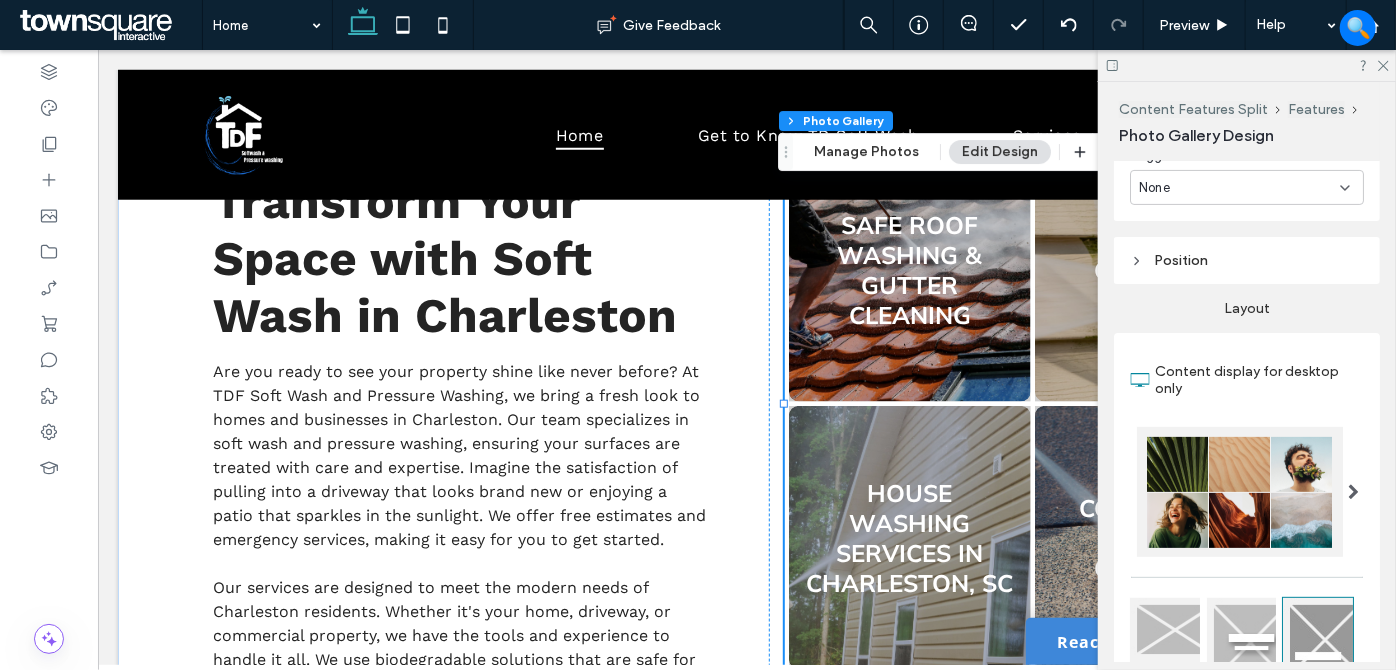 scroll, scrollTop: 181, scrollLeft: 0, axis: vertical 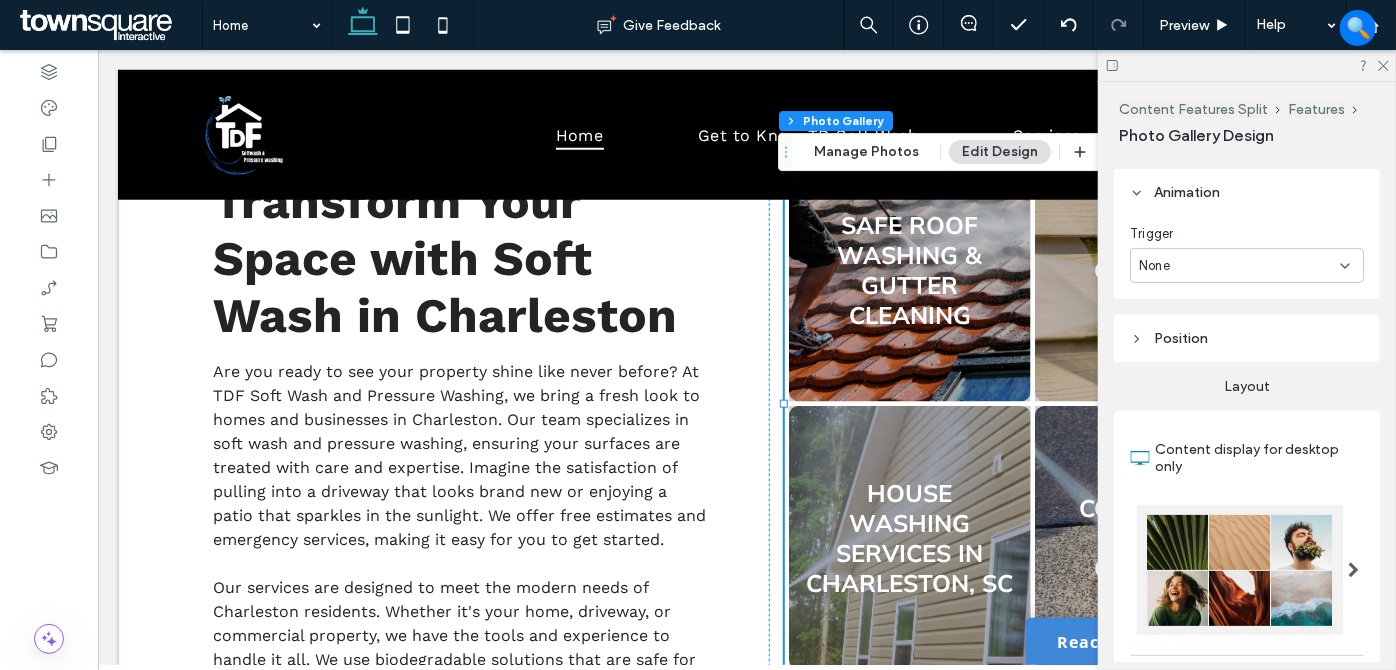 click on "None" at bounding box center (1239, 266) 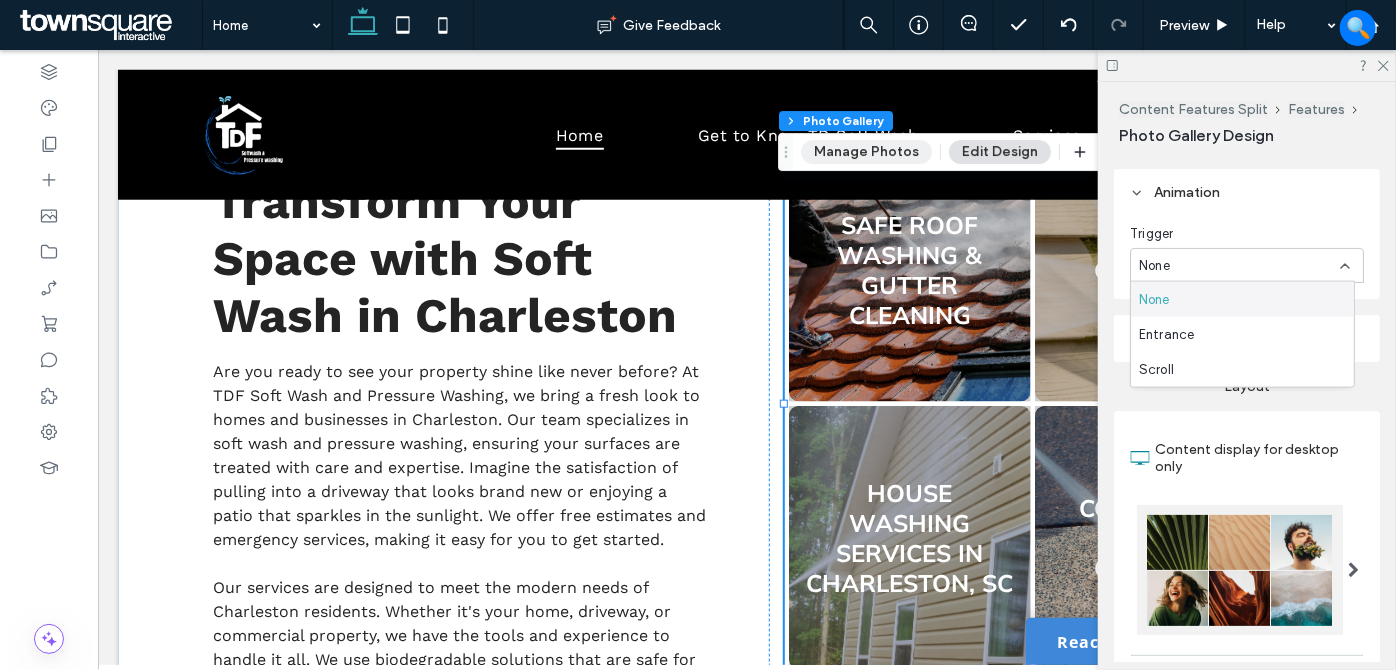 click on "Manage Photos" at bounding box center (866, 152) 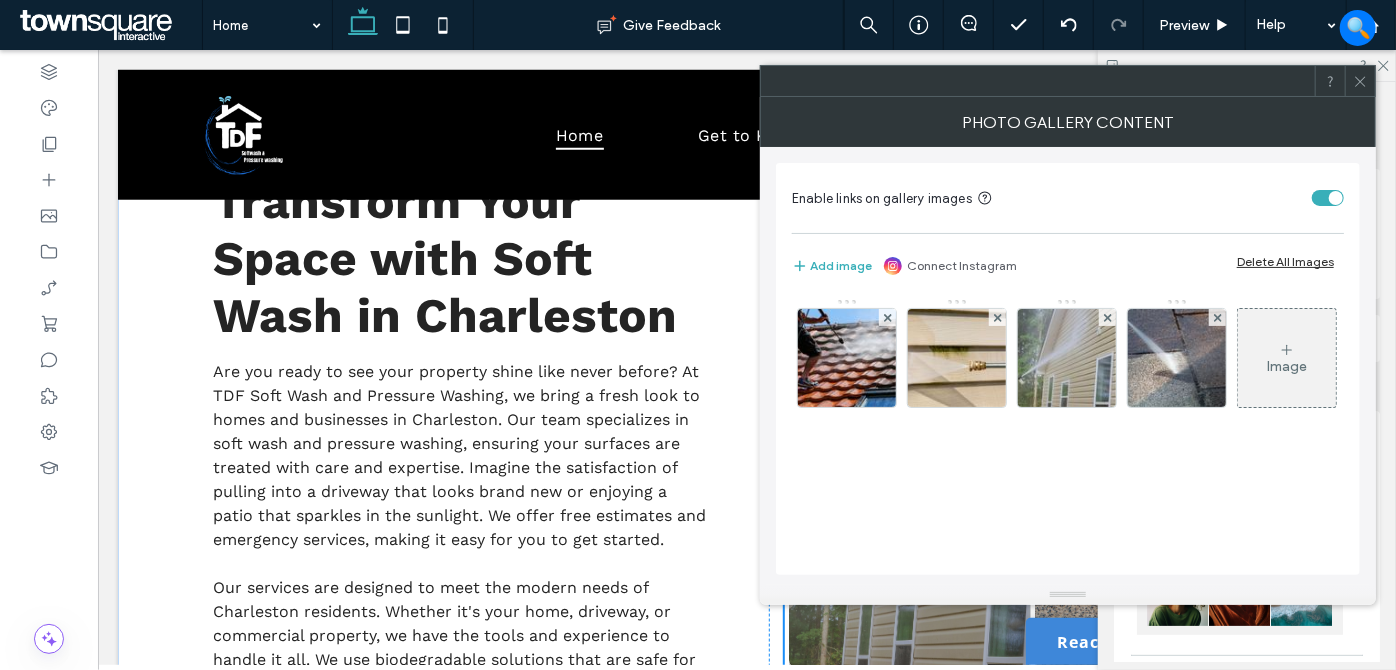 drag, startPoint x: 869, startPoint y: 358, endPoint x: 940, endPoint y: 363, distance: 71.17584 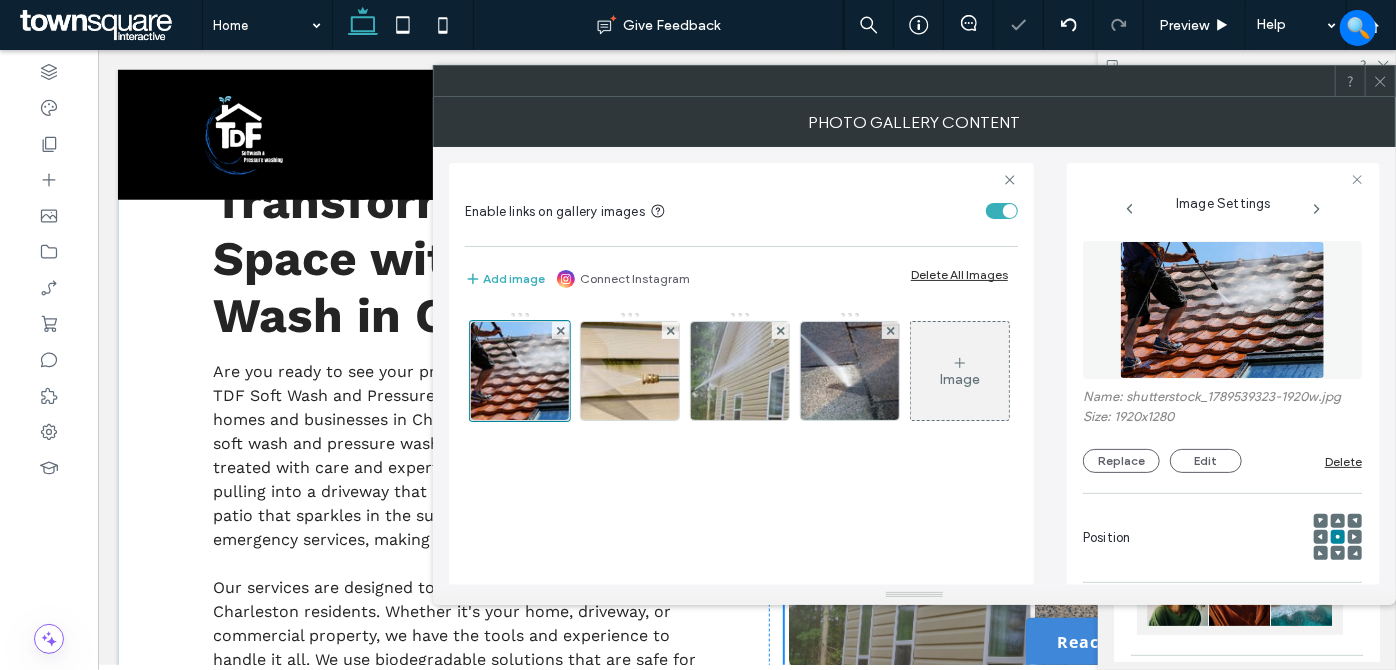 scroll, scrollTop: 0, scrollLeft: 0, axis: both 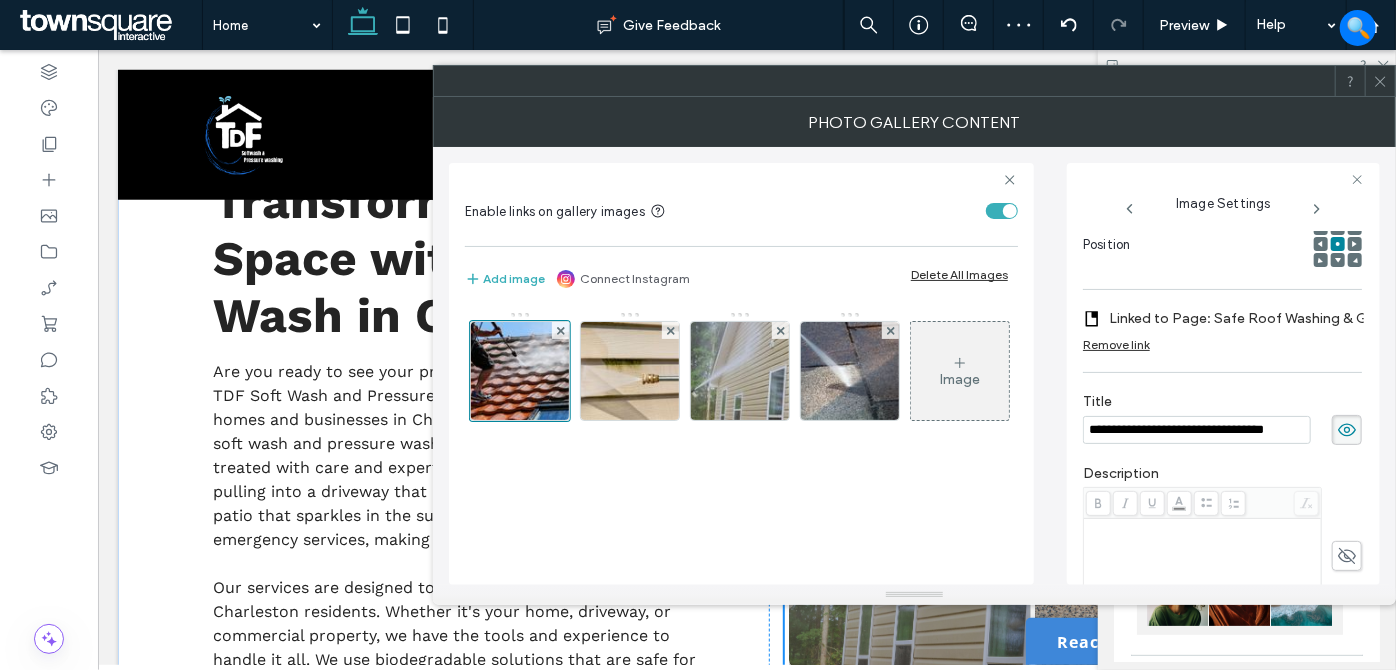 click on "**********" at bounding box center (1197, 429) 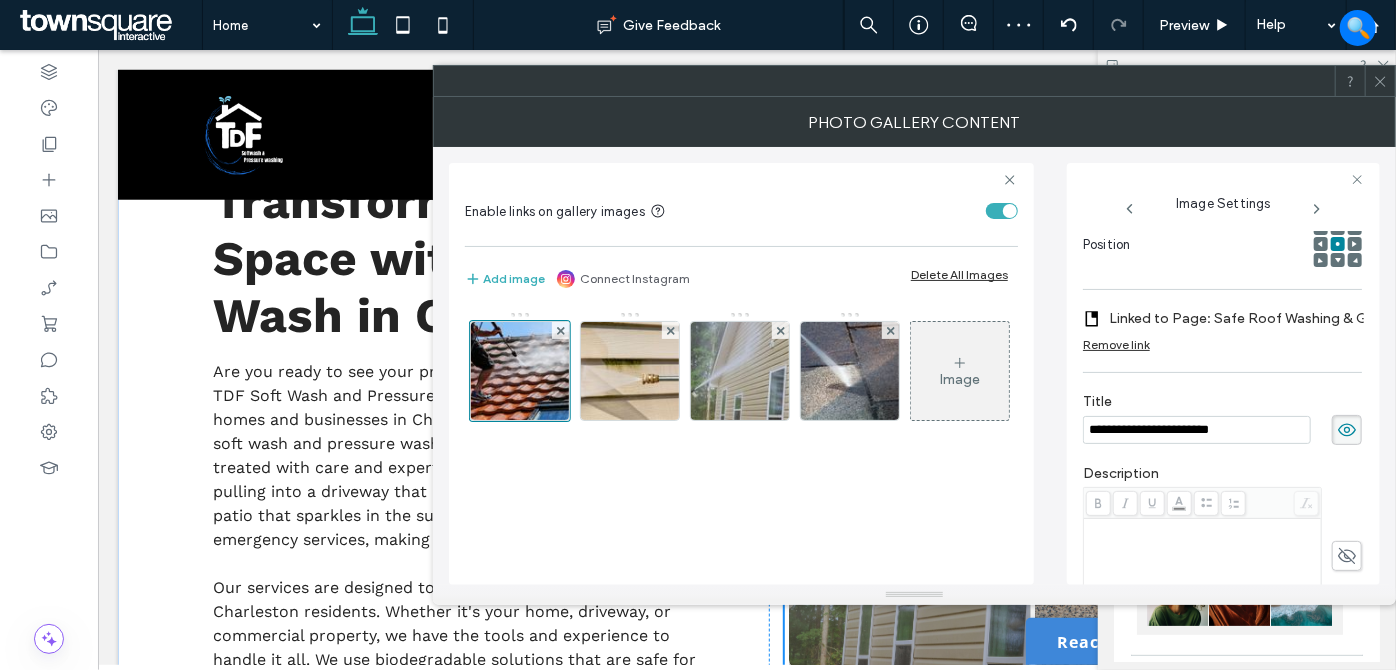 type on "**********" 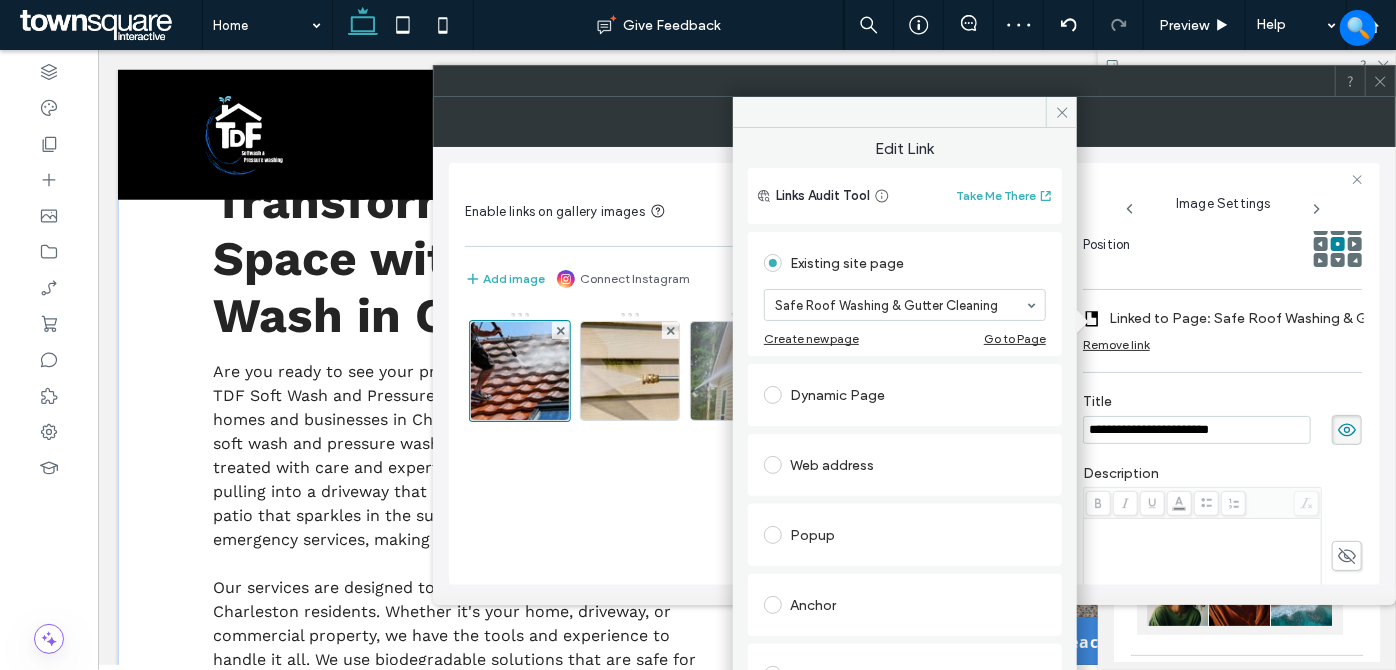 drag, startPoint x: 857, startPoint y: 302, endPoint x: 856, endPoint y: 317, distance: 15.033297 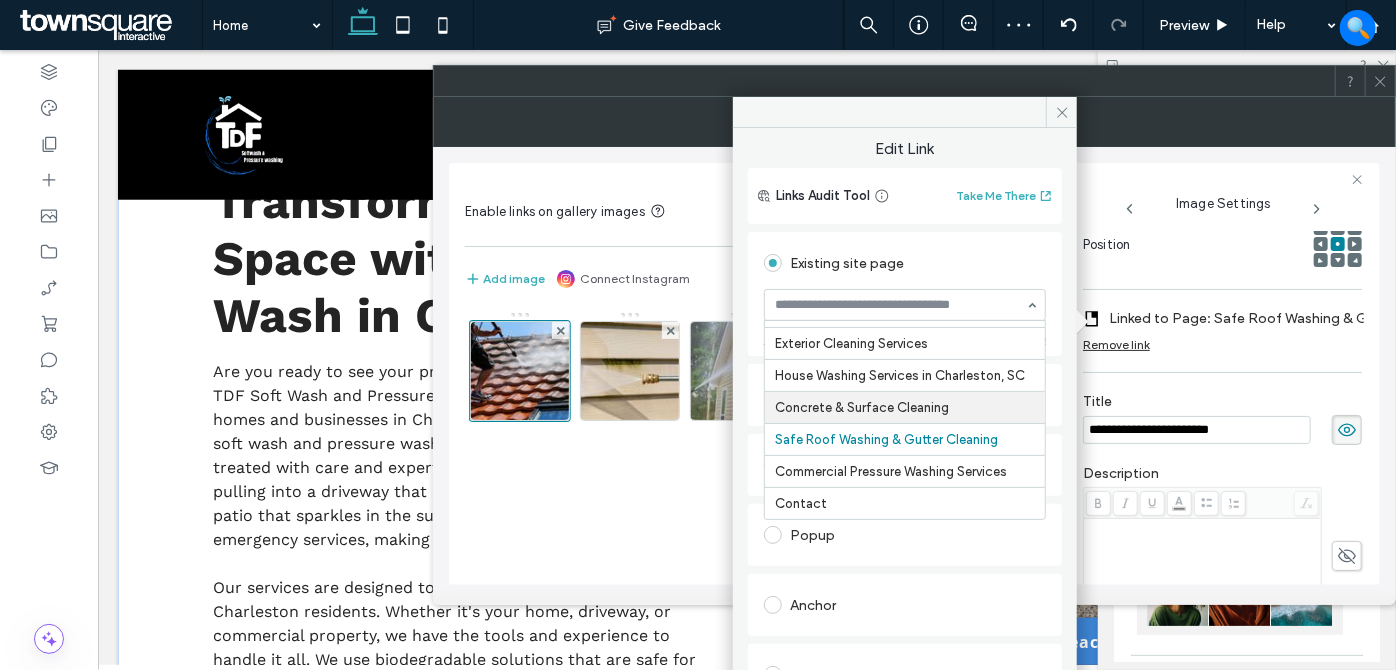 scroll, scrollTop: 0, scrollLeft: 0, axis: both 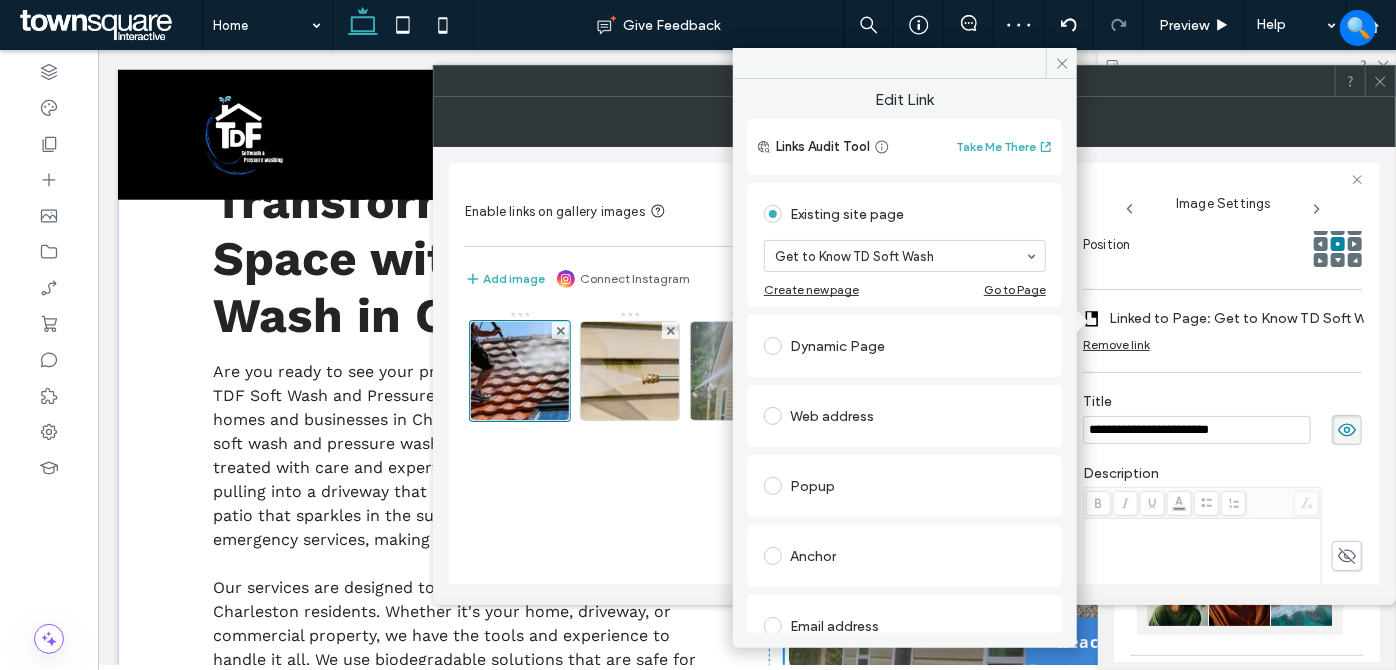 click 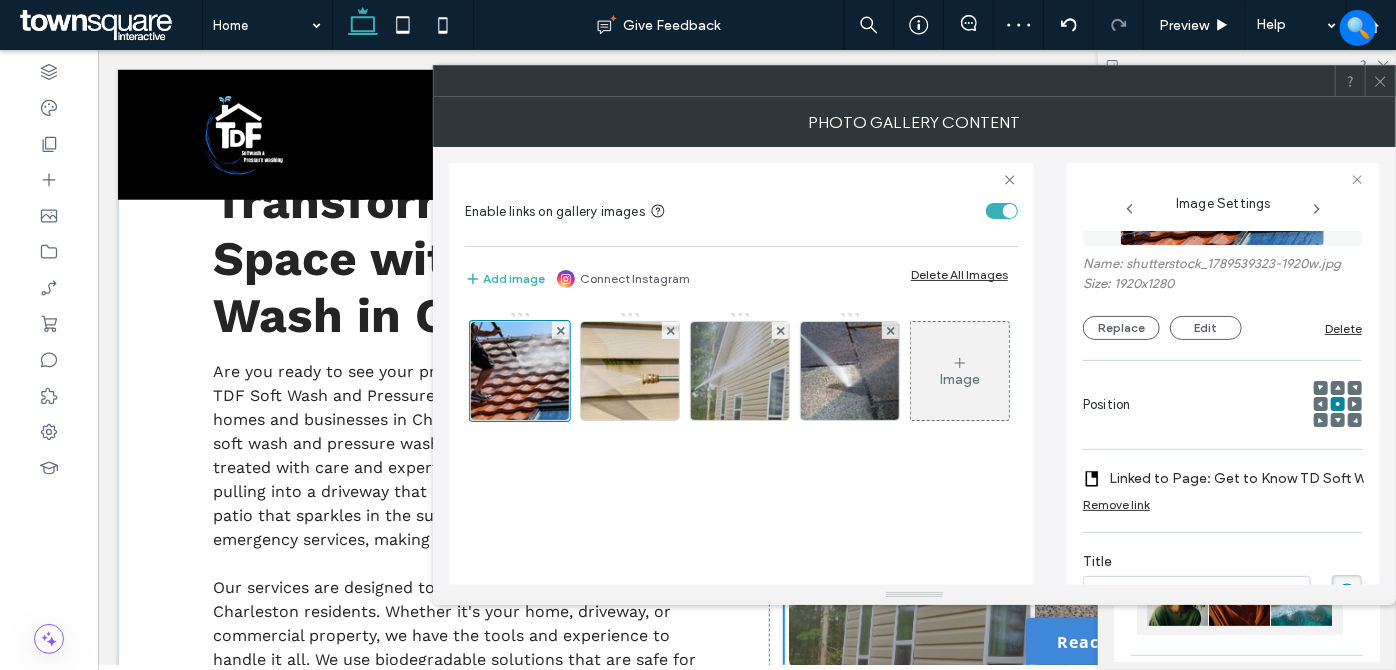 scroll, scrollTop: 0, scrollLeft: 0, axis: both 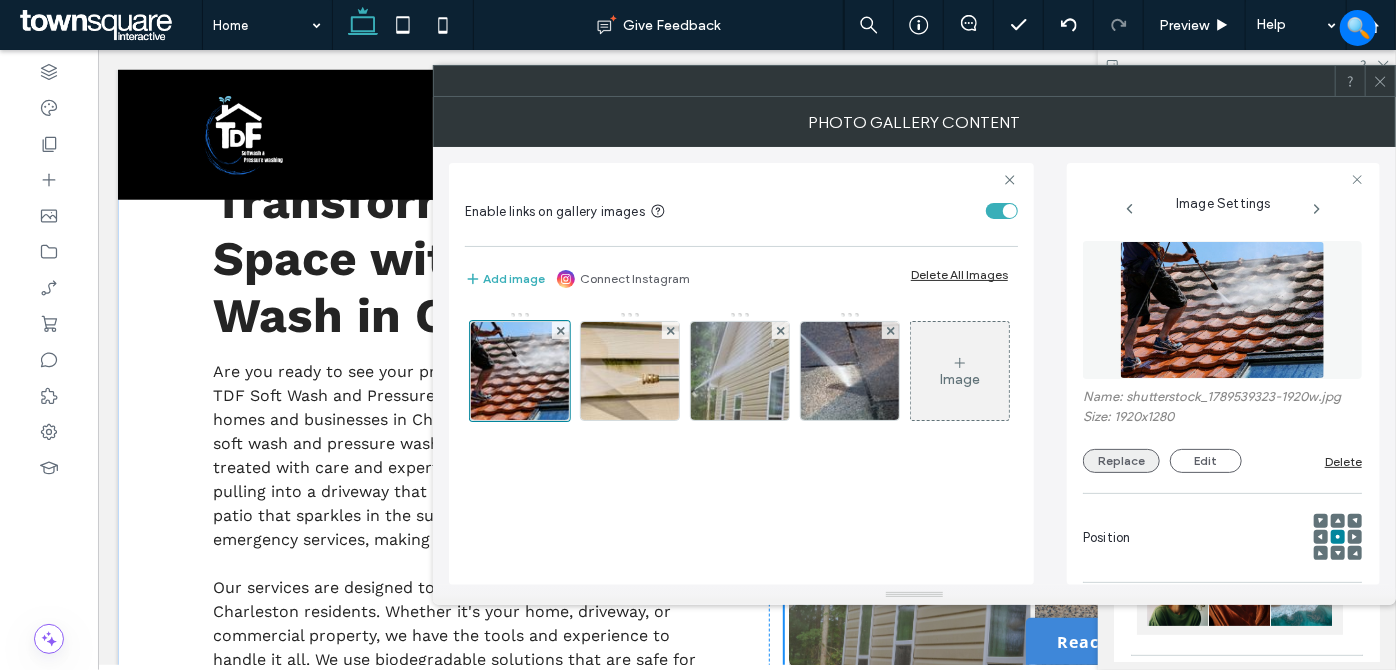 drag, startPoint x: 1117, startPoint y: 459, endPoint x: 1101, endPoint y: 454, distance: 16.763054 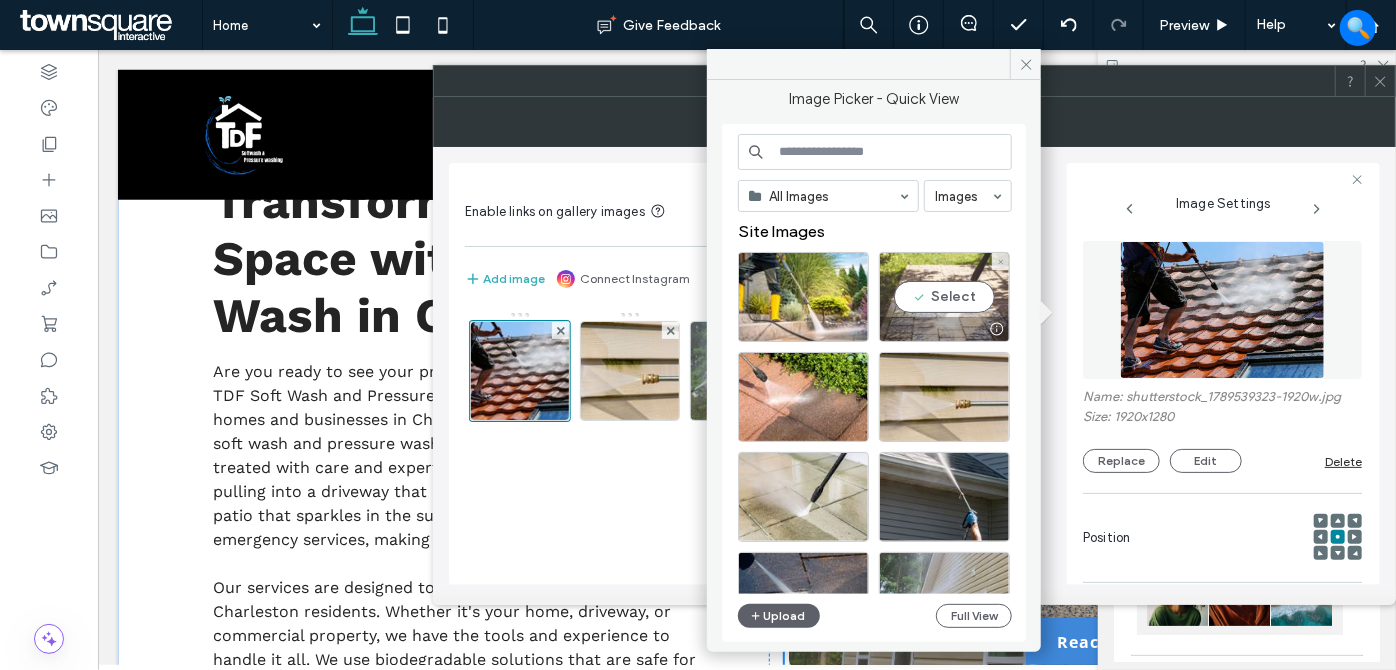 scroll, scrollTop: 90, scrollLeft: 0, axis: vertical 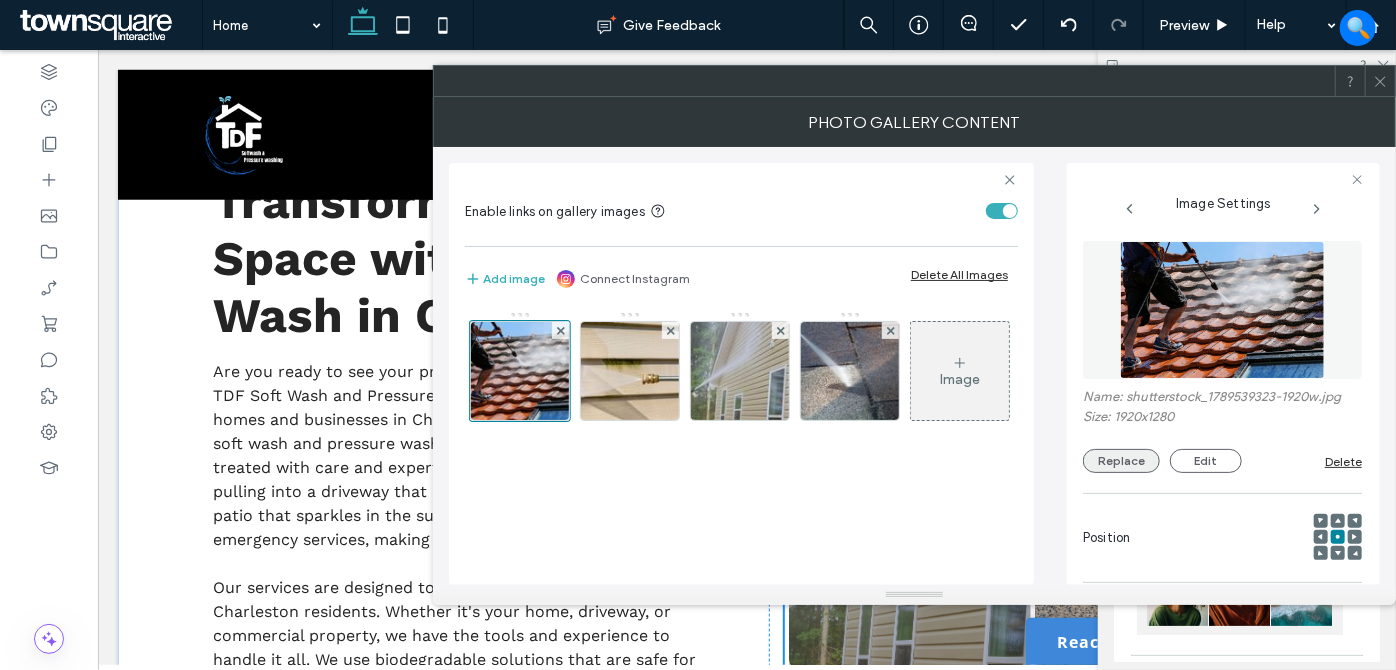 click on "Replace" at bounding box center (1121, 461) 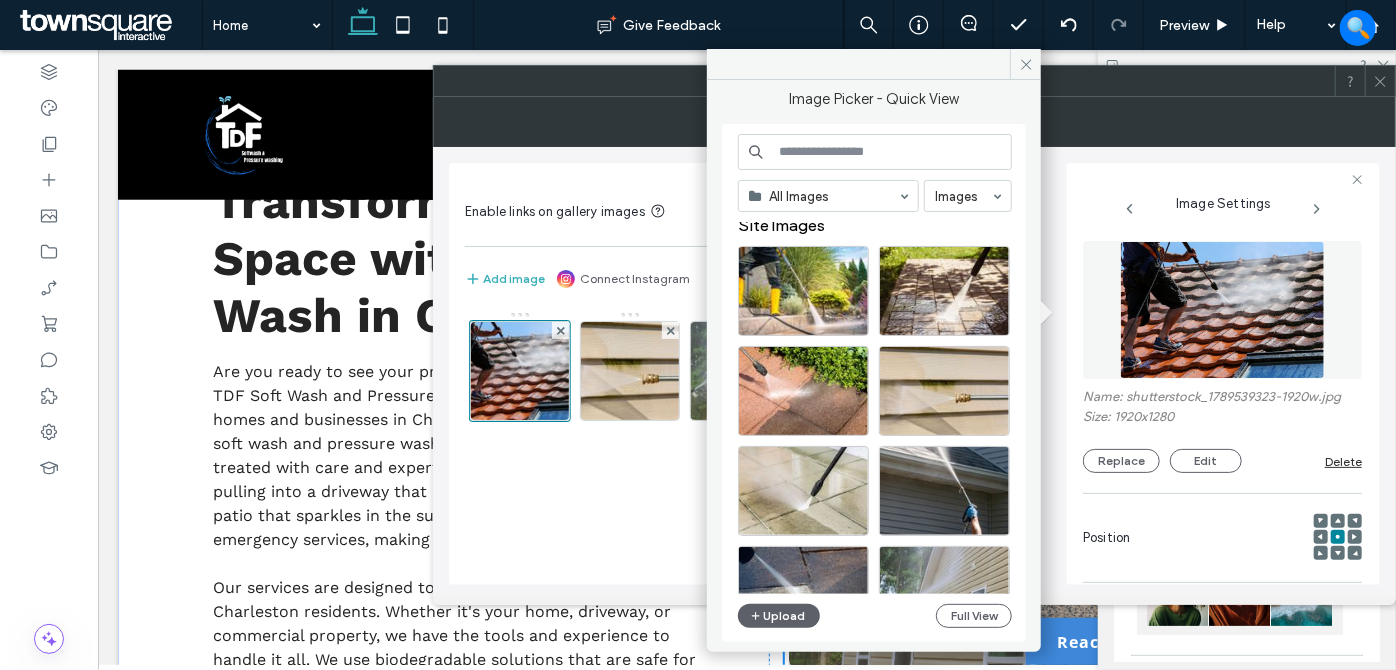 scroll, scrollTop: 0, scrollLeft: 0, axis: both 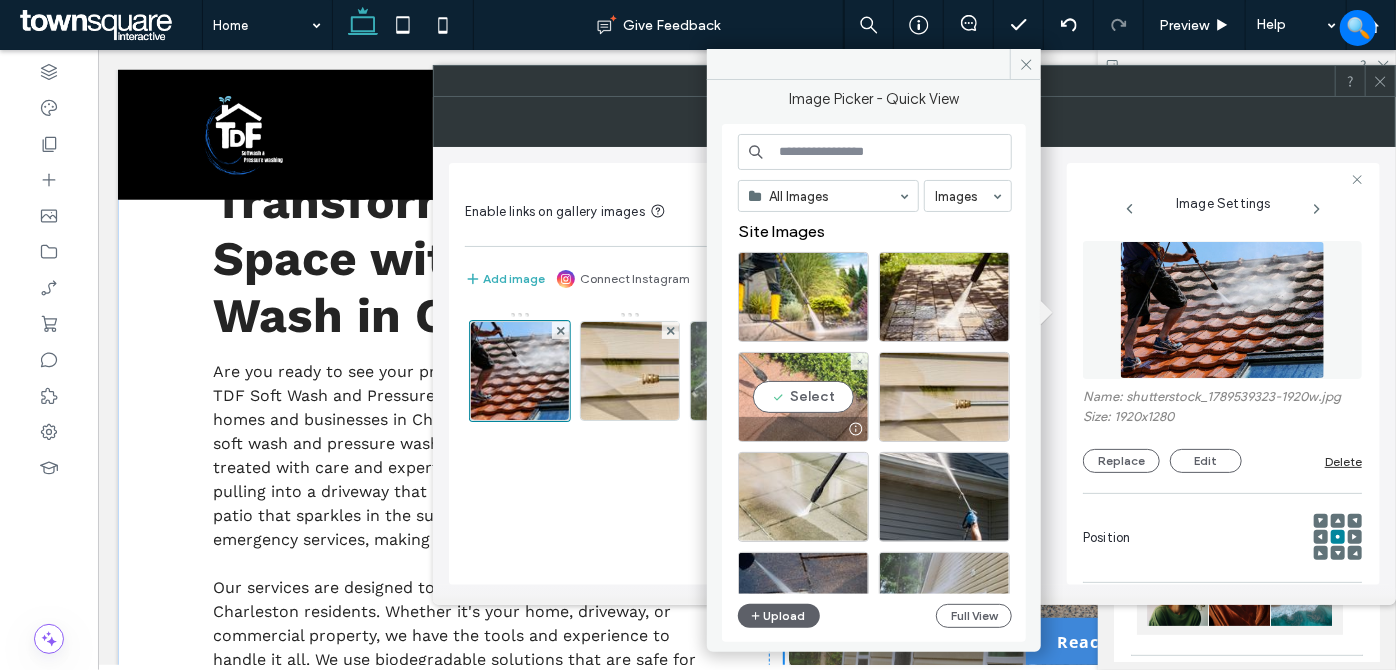 click on "Select" at bounding box center [803, 397] 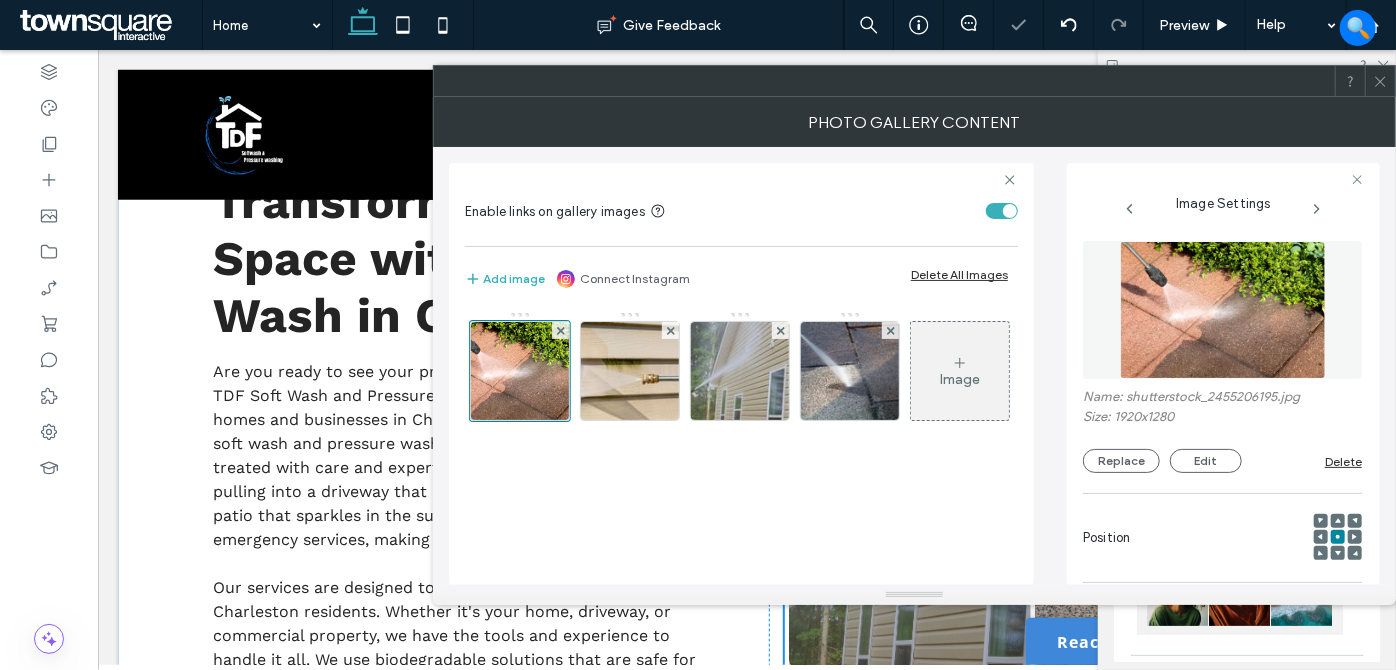 click 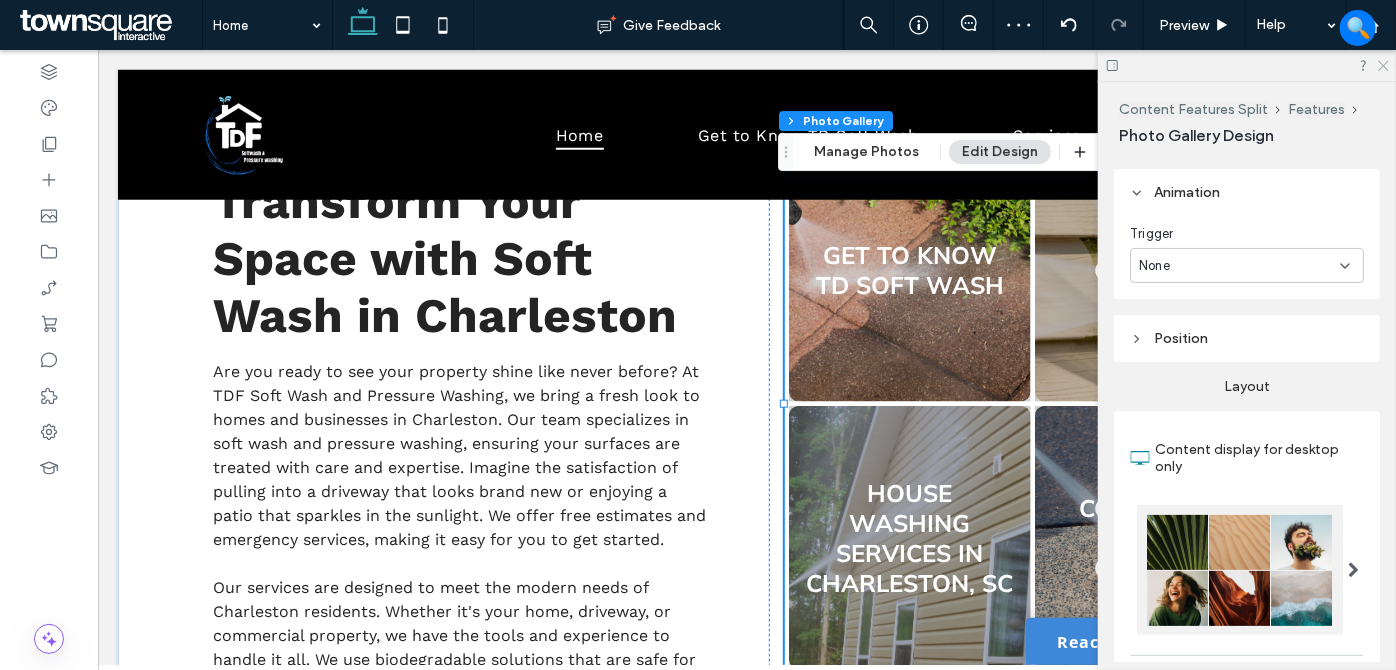 click 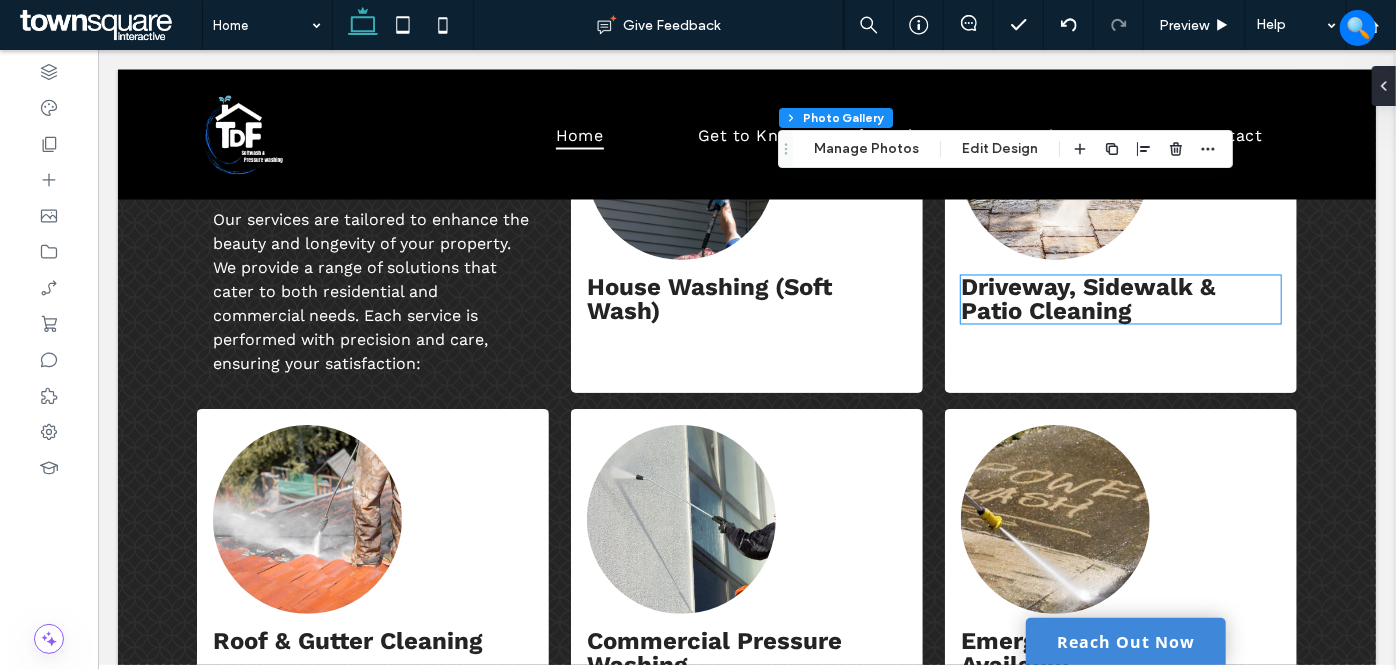 scroll, scrollTop: 1818, scrollLeft: 0, axis: vertical 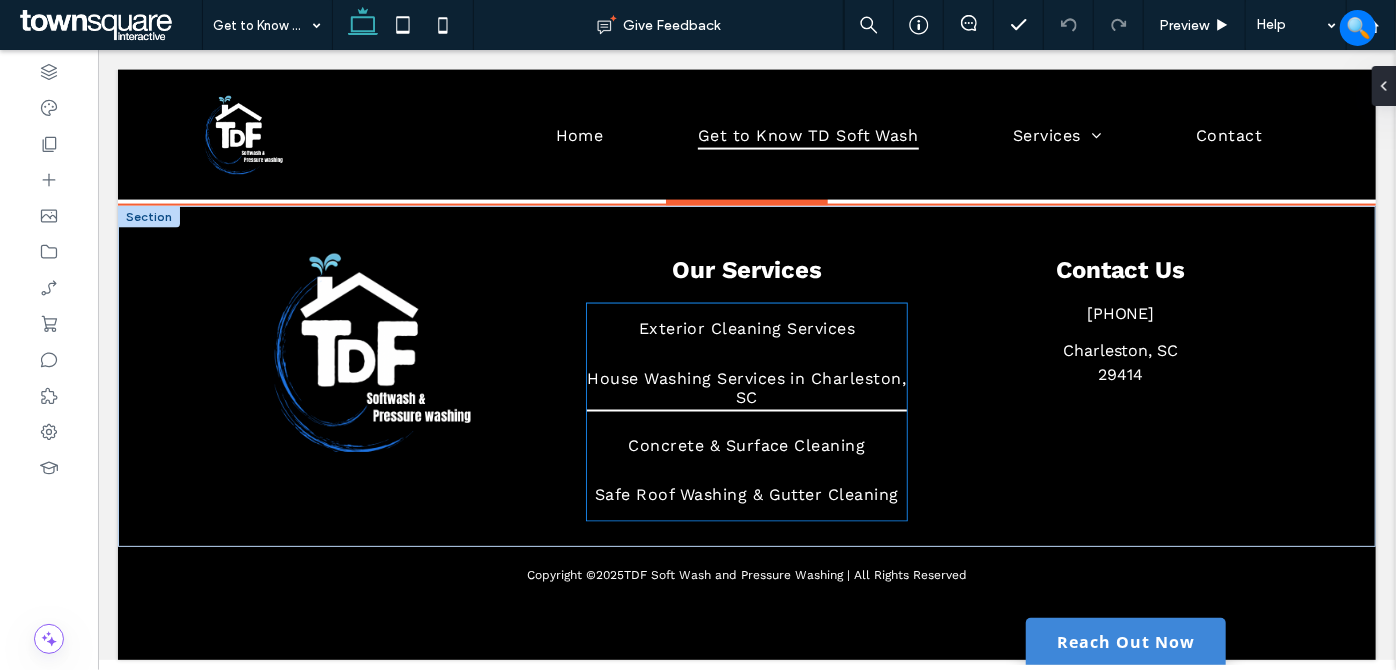 click on "House Washing Services in Charleston, SC" at bounding box center [746, 386] 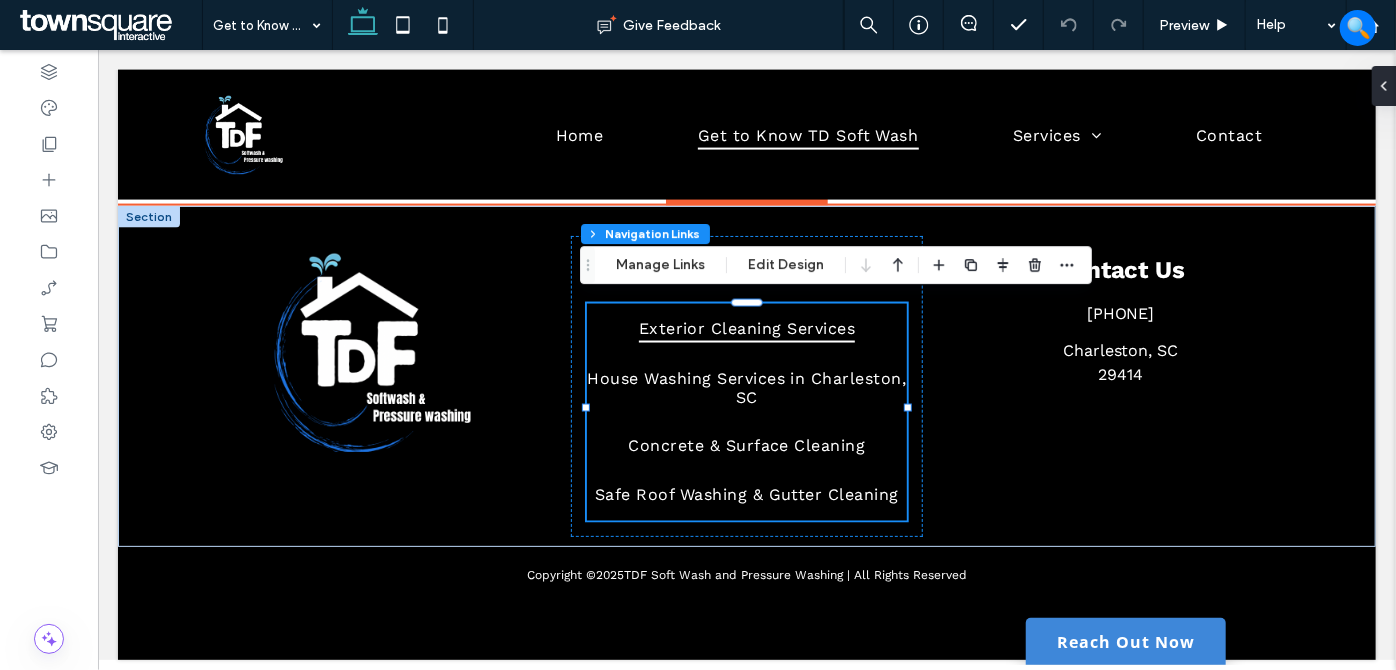 type on "***" 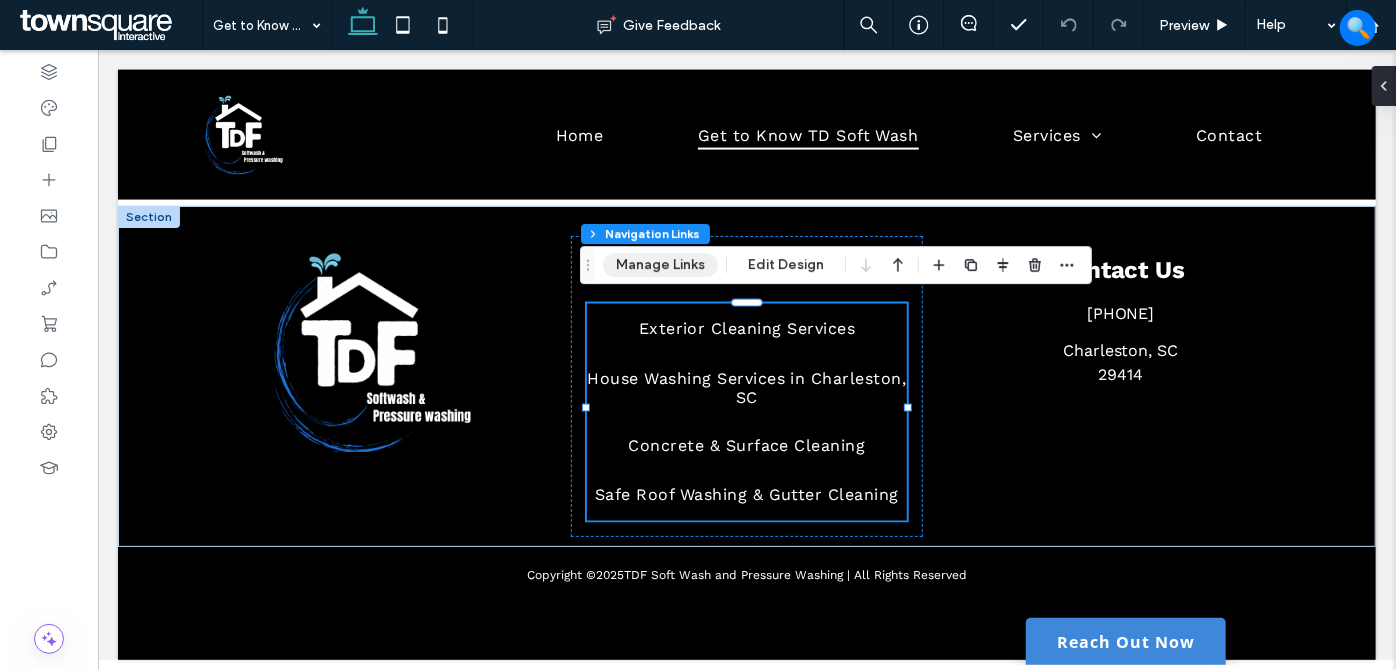 drag, startPoint x: 669, startPoint y: 257, endPoint x: 685, endPoint y: 268, distance: 19.416489 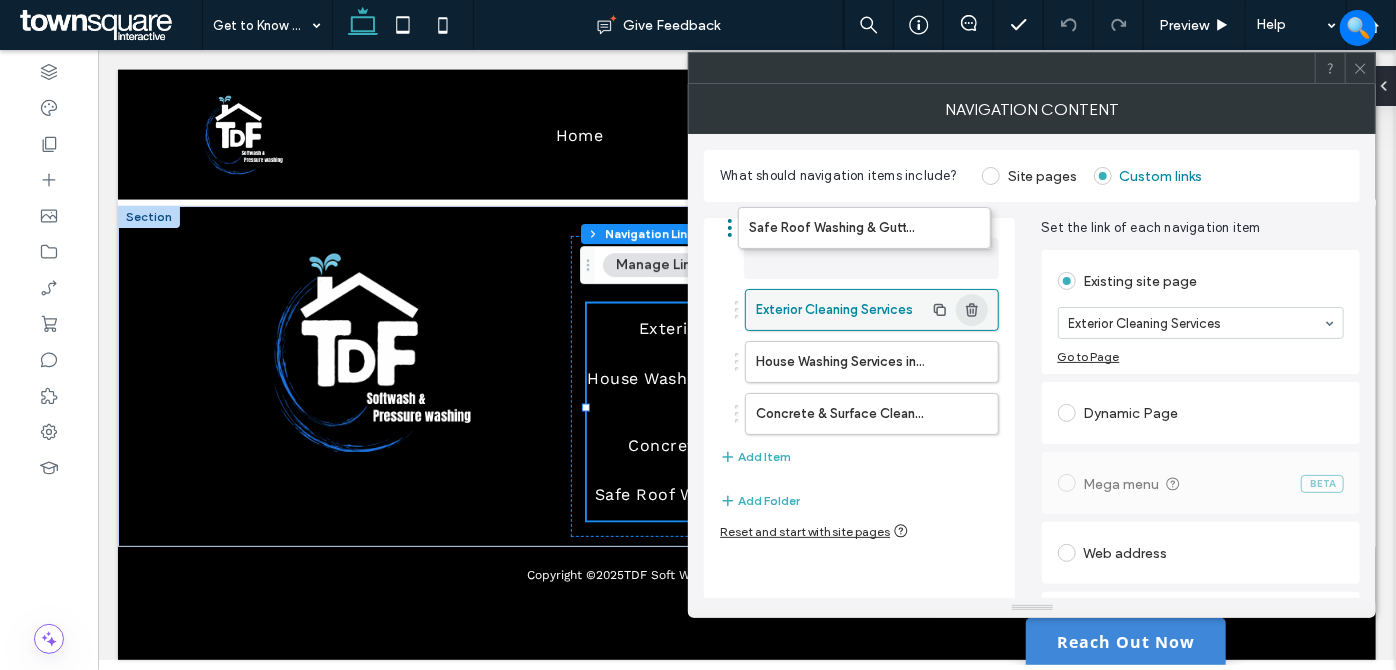 drag, startPoint x: 860, startPoint y: 417, endPoint x: 962, endPoint y: 263, distance: 184.716 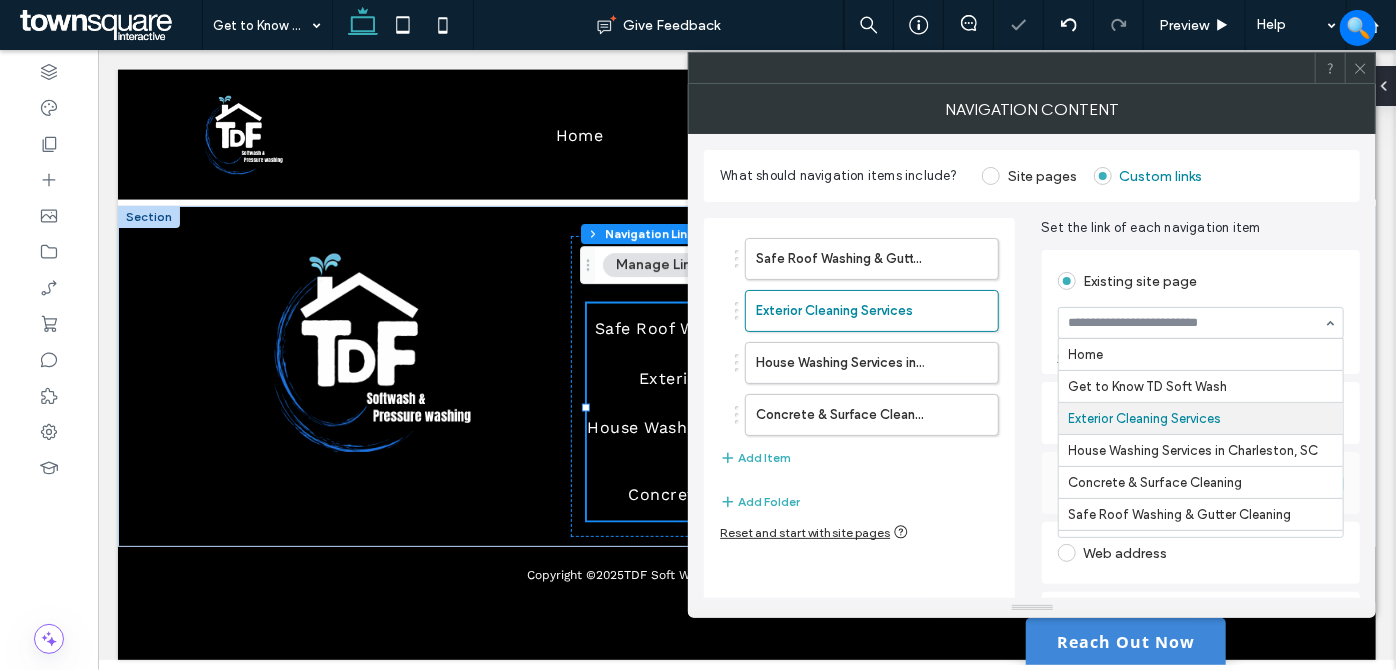 drag, startPoint x: 1144, startPoint y: 315, endPoint x: 1147, endPoint y: 326, distance: 11.401754 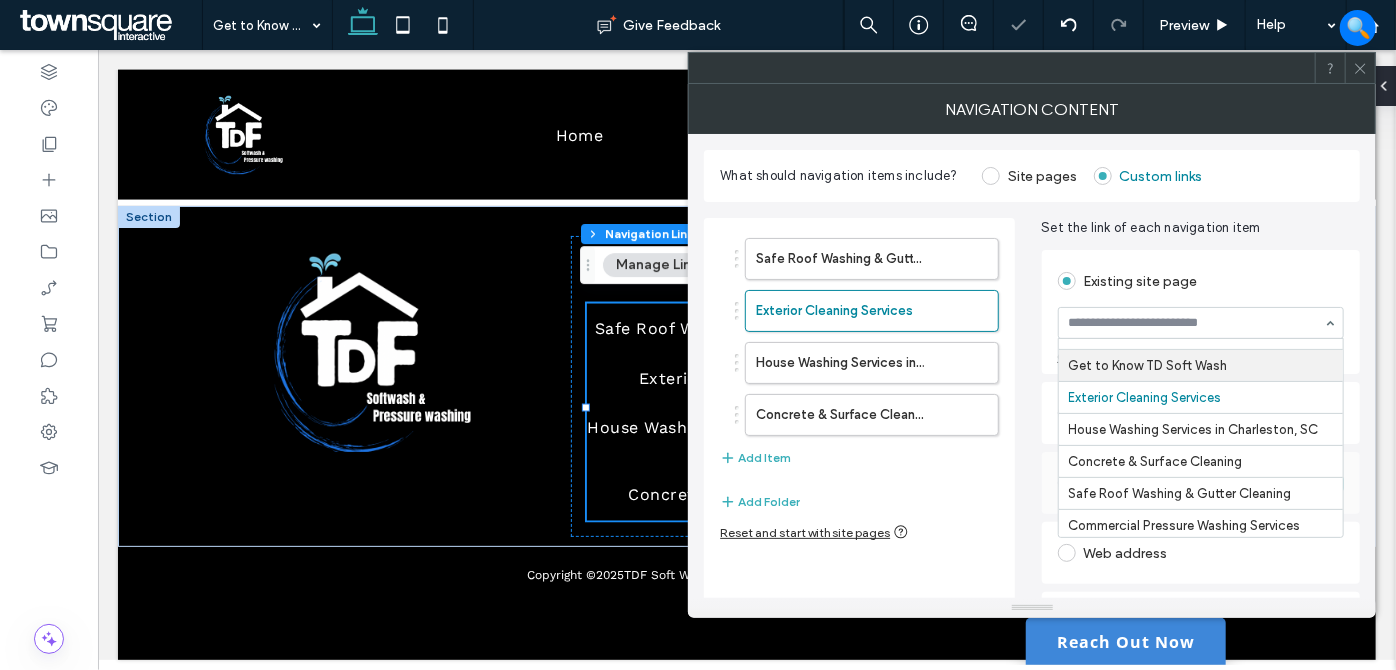 scroll, scrollTop: 0, scrollLeft: 0, axis: both 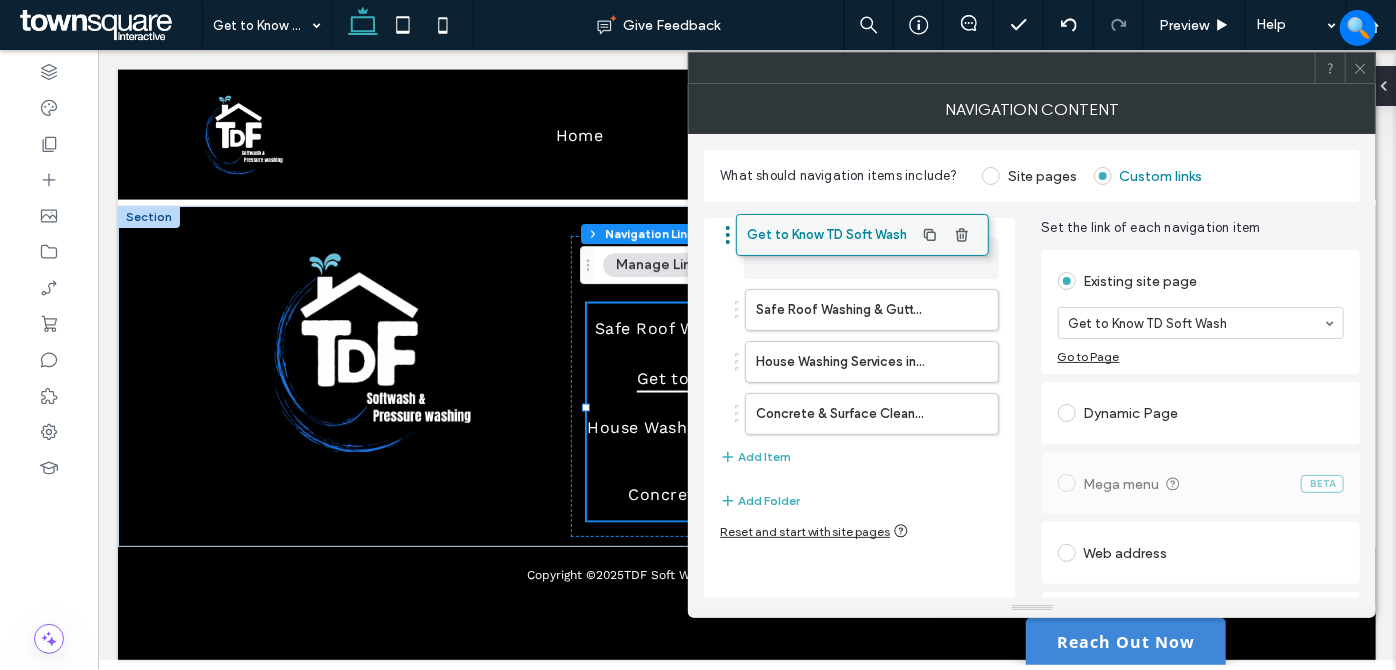 drag, startPoint x: 875, startPoint y: 309, endPoint x: 866, endPoint y: 233, distance: 76.53104 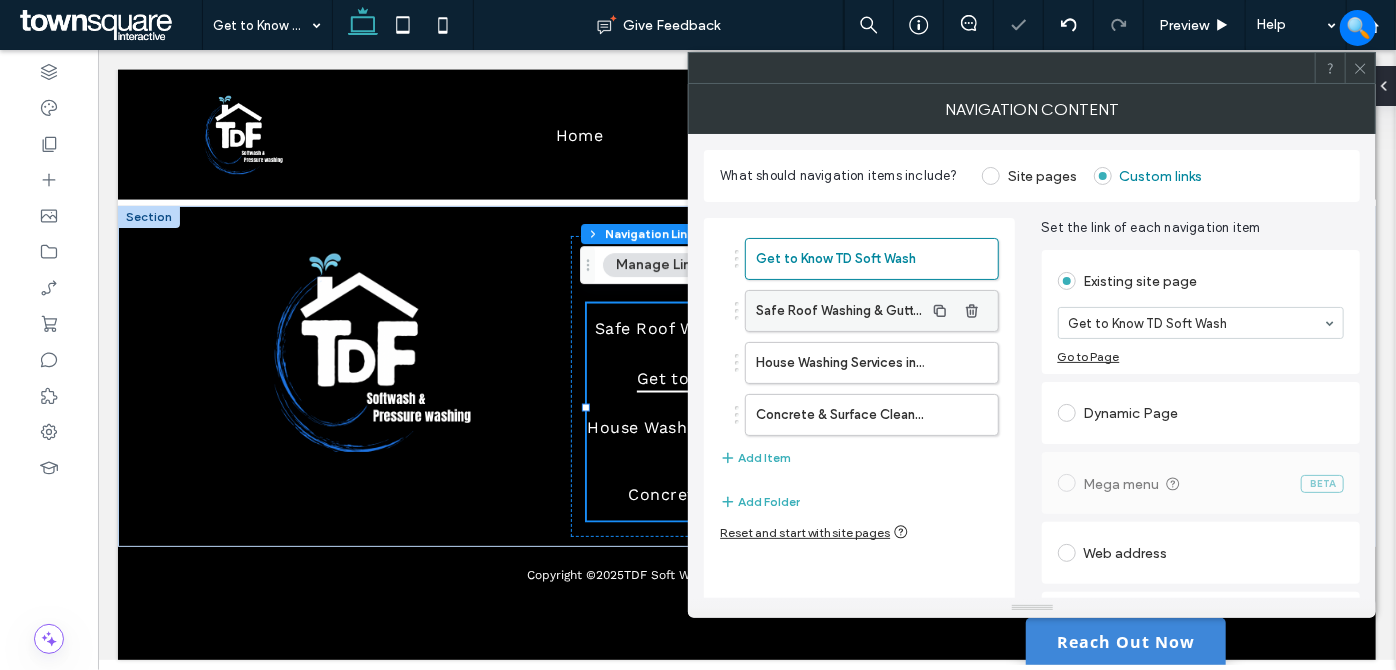 click on "Safe Roof Washing & Gutter Cleaning" at bounding box center [839, 311] 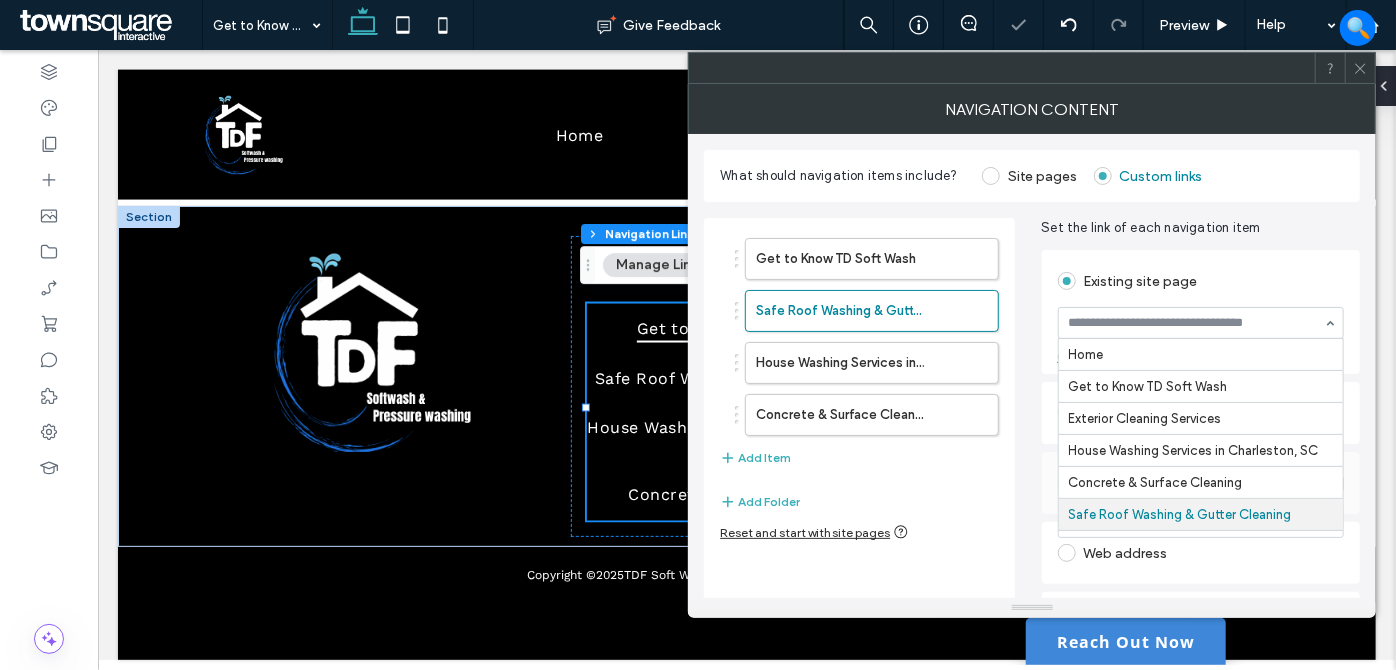 scroll, scrollTop: 63, scrollLeft: 0, axis: vertical 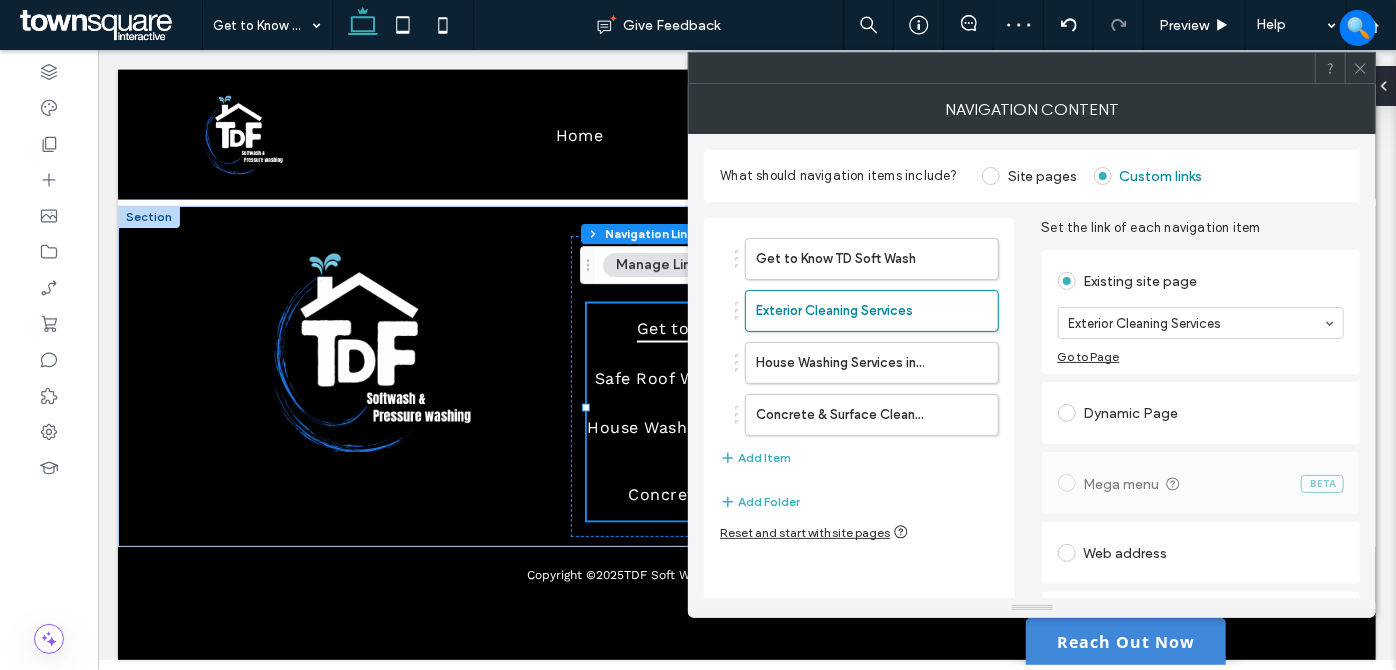 type on "*" 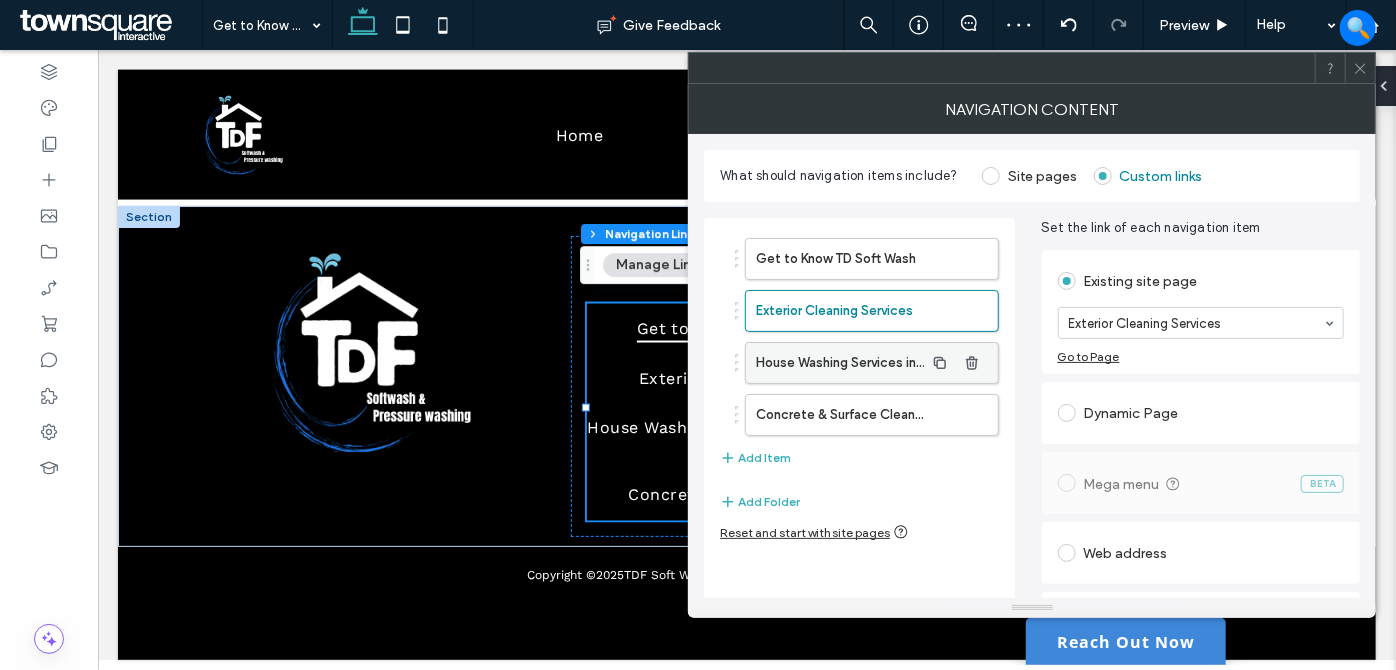 click on "House Washing Services in Charleston, SC" at bounding box center [839, 363] 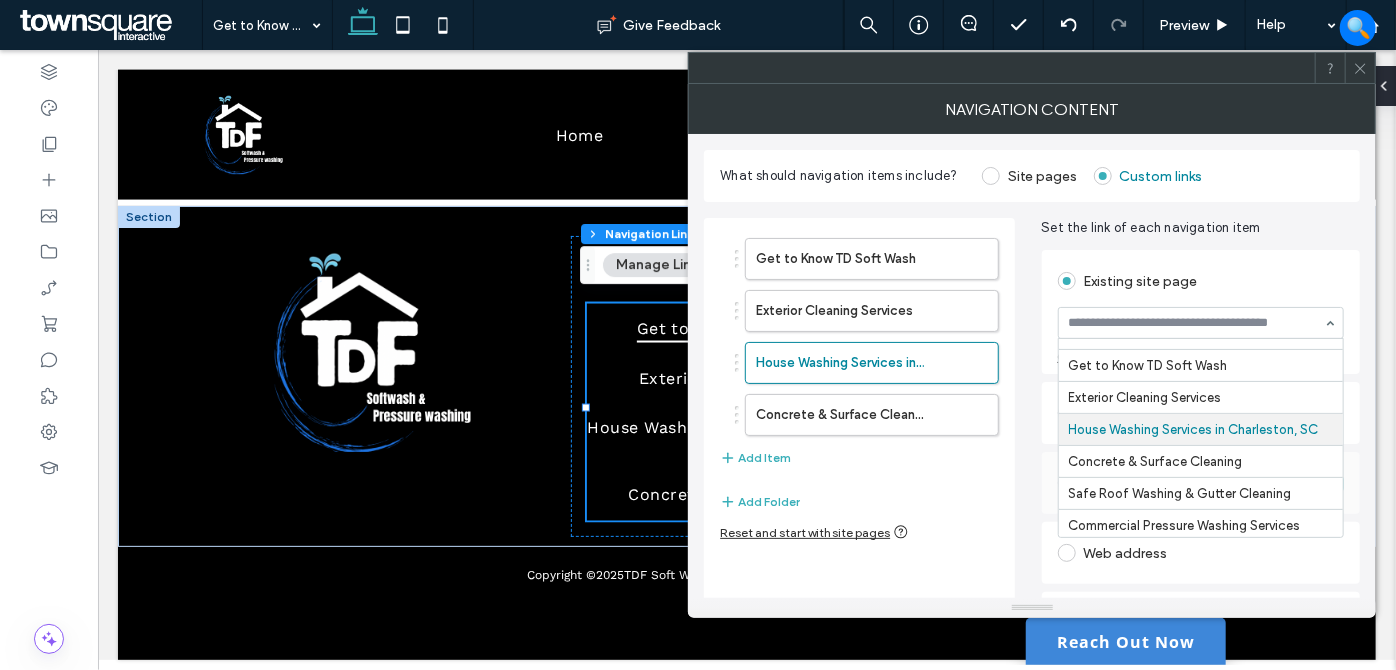 scroll, scrollTop: 0, scrollLeft: 0, axis: both 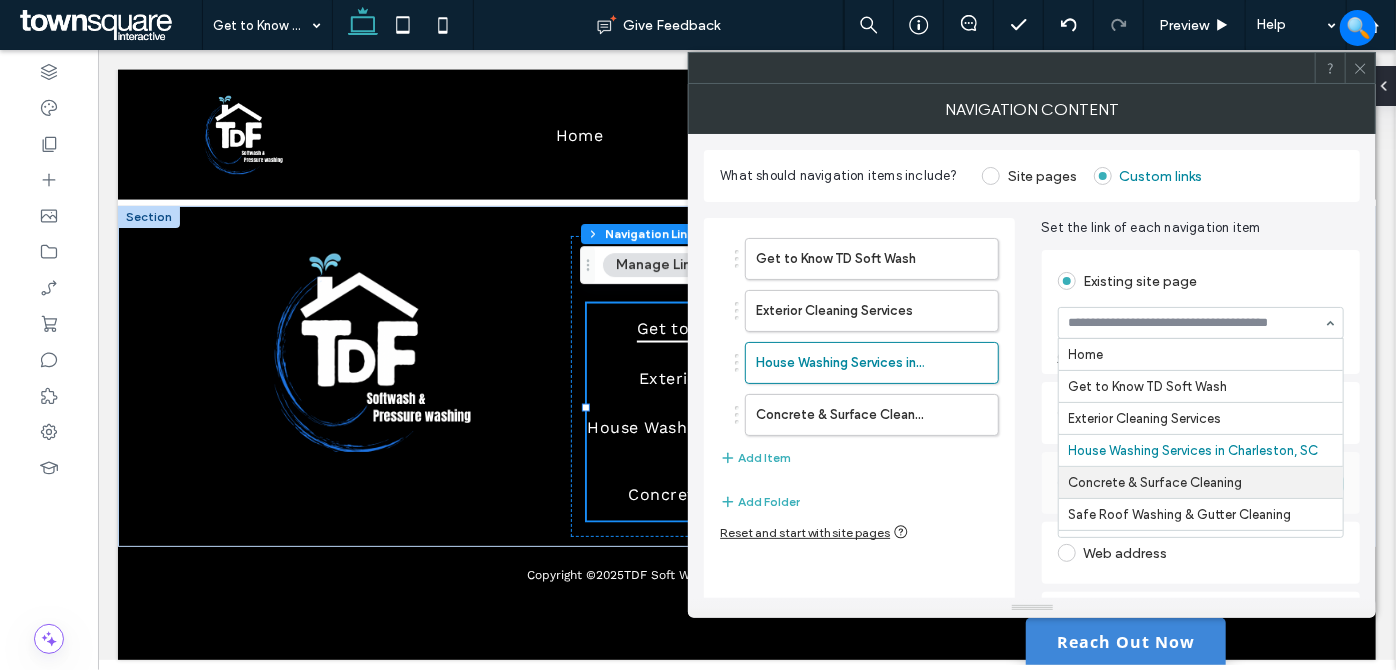 click on "Get to Know TD Soft Wash Exterior Cleaning Services House Washing Services in [CITY], [STATE] Concrete & Surface Cleaning Add Item" at bounding box center [859, 354] 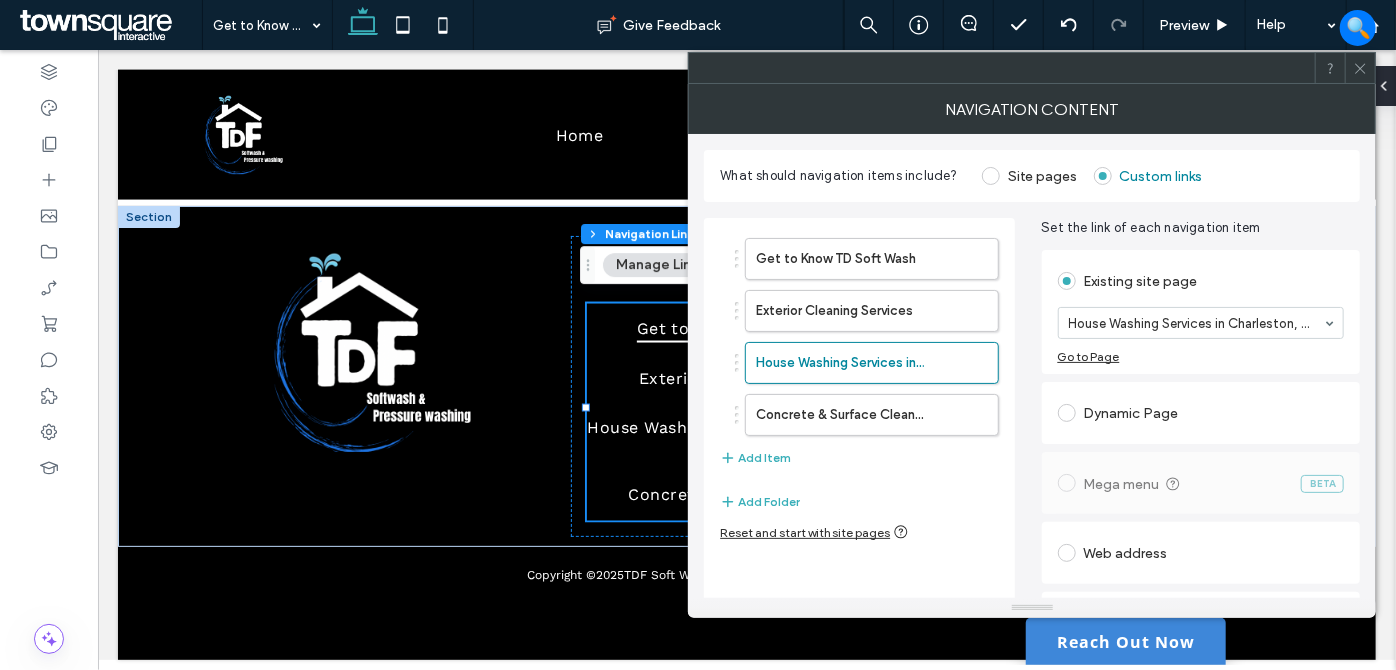click 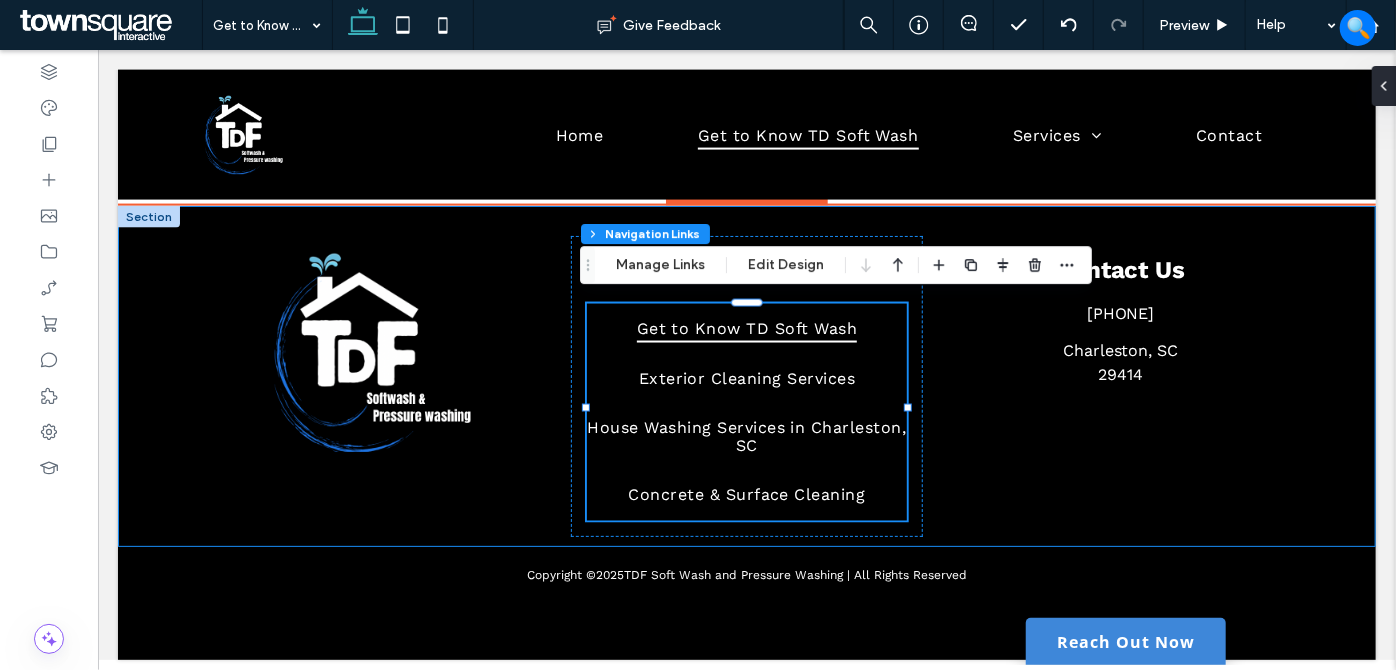 click on "Our Services
Get to Know TD Soft Wash
Exterior Cleaning Services
House Washing Services in [CITY], [STATE]
Concrete & Surface Cleaning
Contact Us
[PHONE]
[CITY], [STATE] [POSTAL_CODE]" at bounding box center (746, 375) 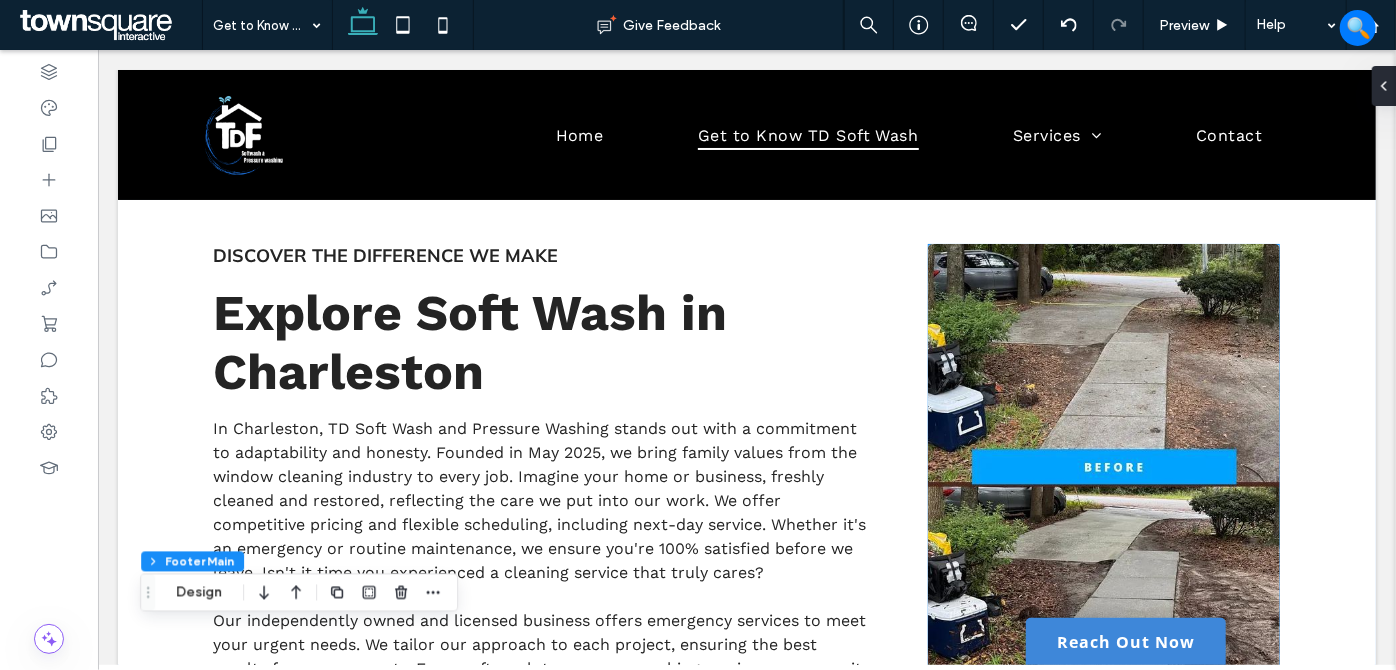 scroll, scrollTop: 0, scrollLeft: 0, axis: both 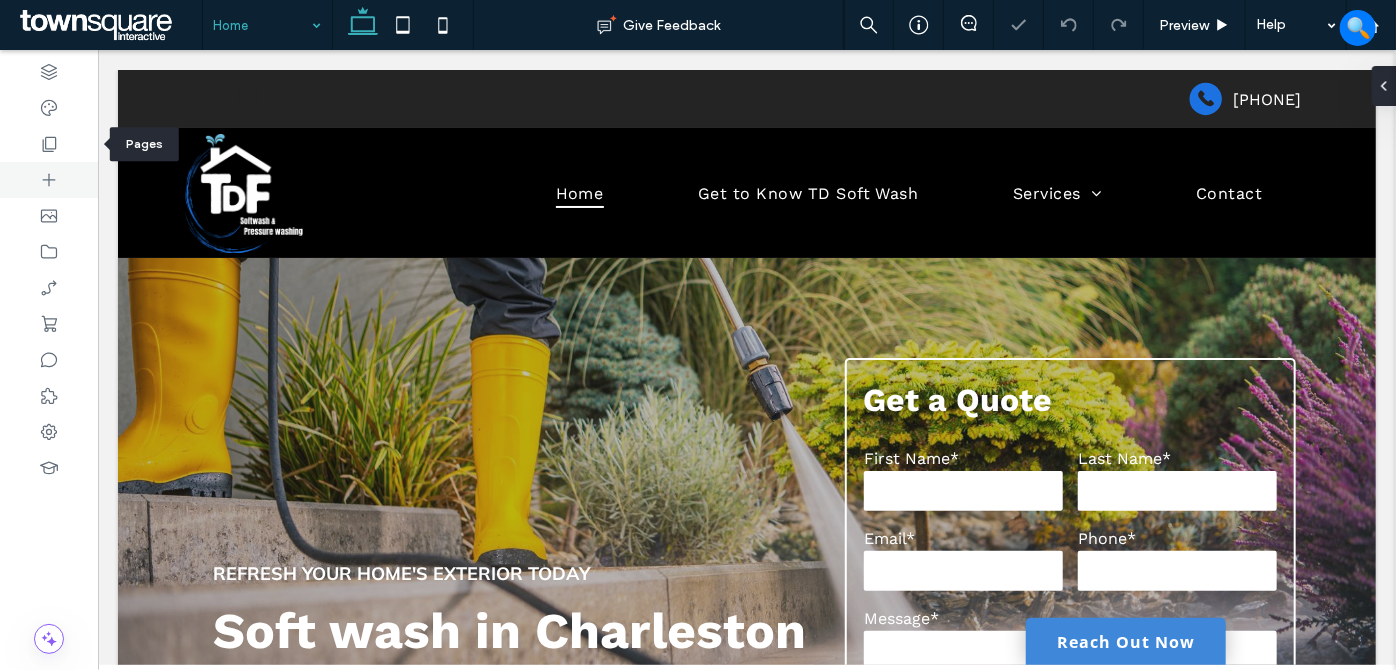 drag, startPoint x: 58, startPoint y: 140, endPoint x: 96, endPoint y: 196, distance: 67.6757 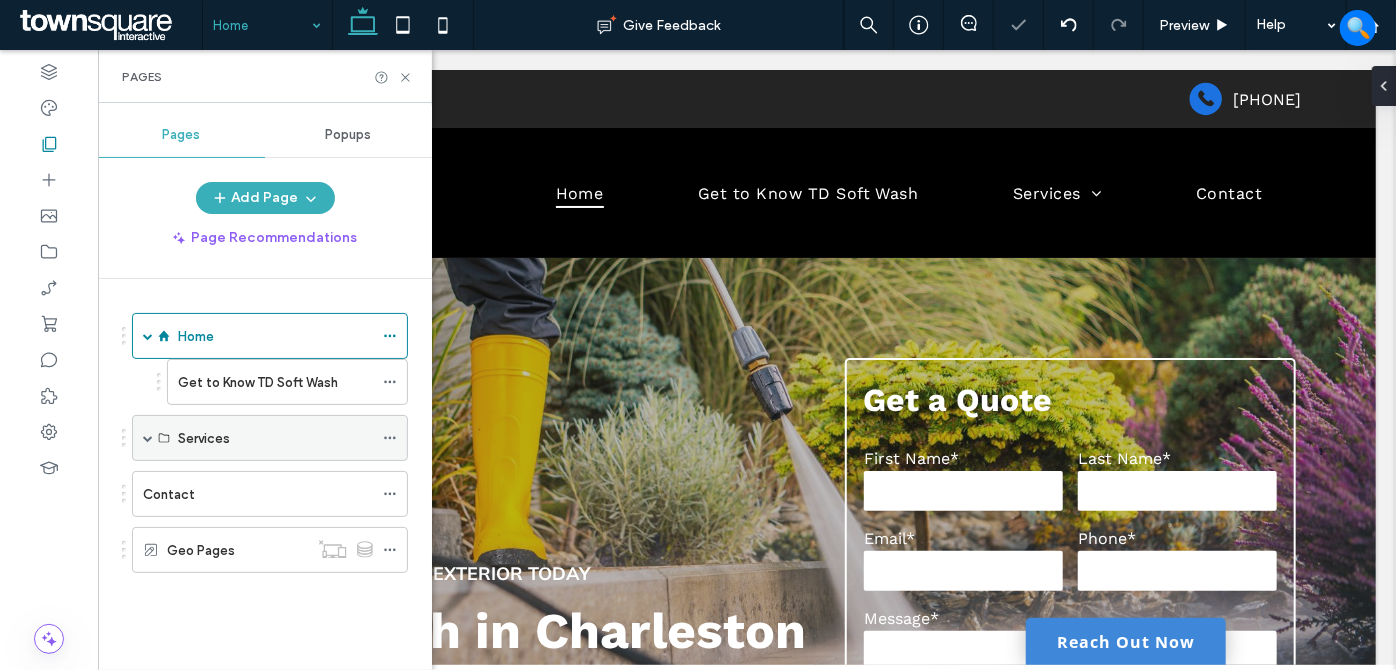 drag, startPoint x: 140, startPoint y: 435, endPoint x: 167, endPoint y: 424, distance: 29.15476 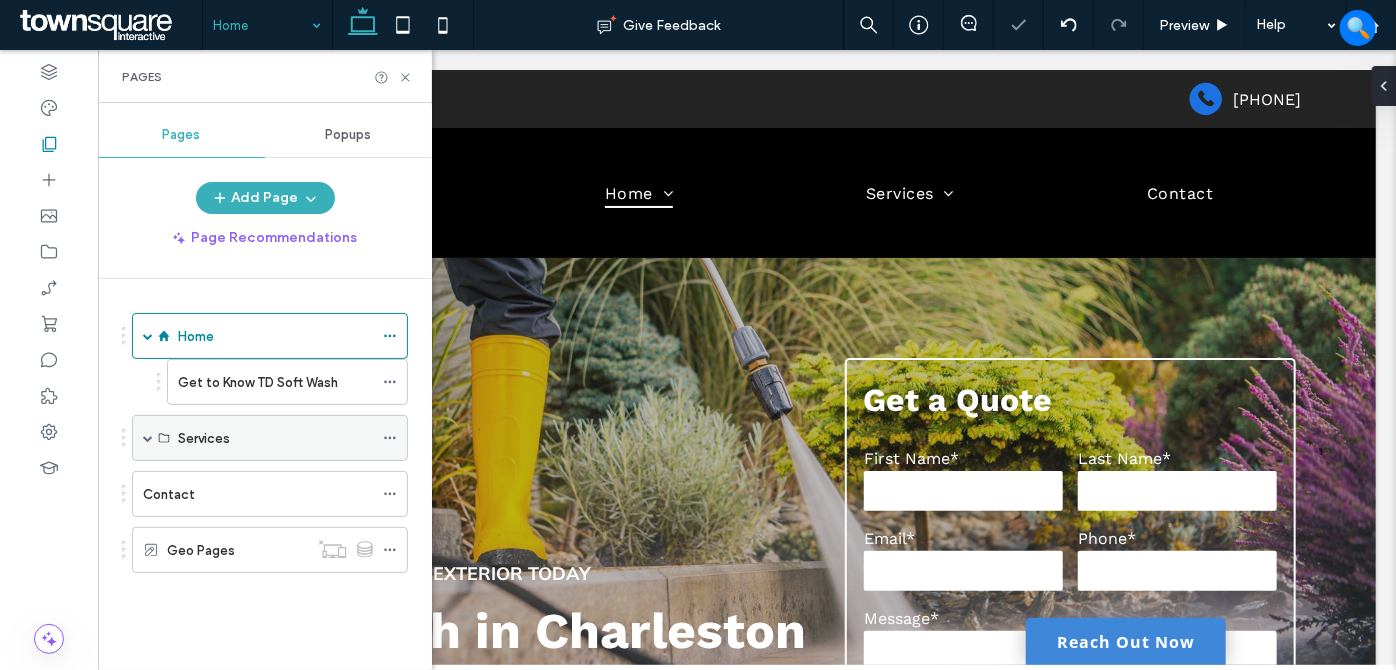 click on "Services" at bounding box center [270, 438] 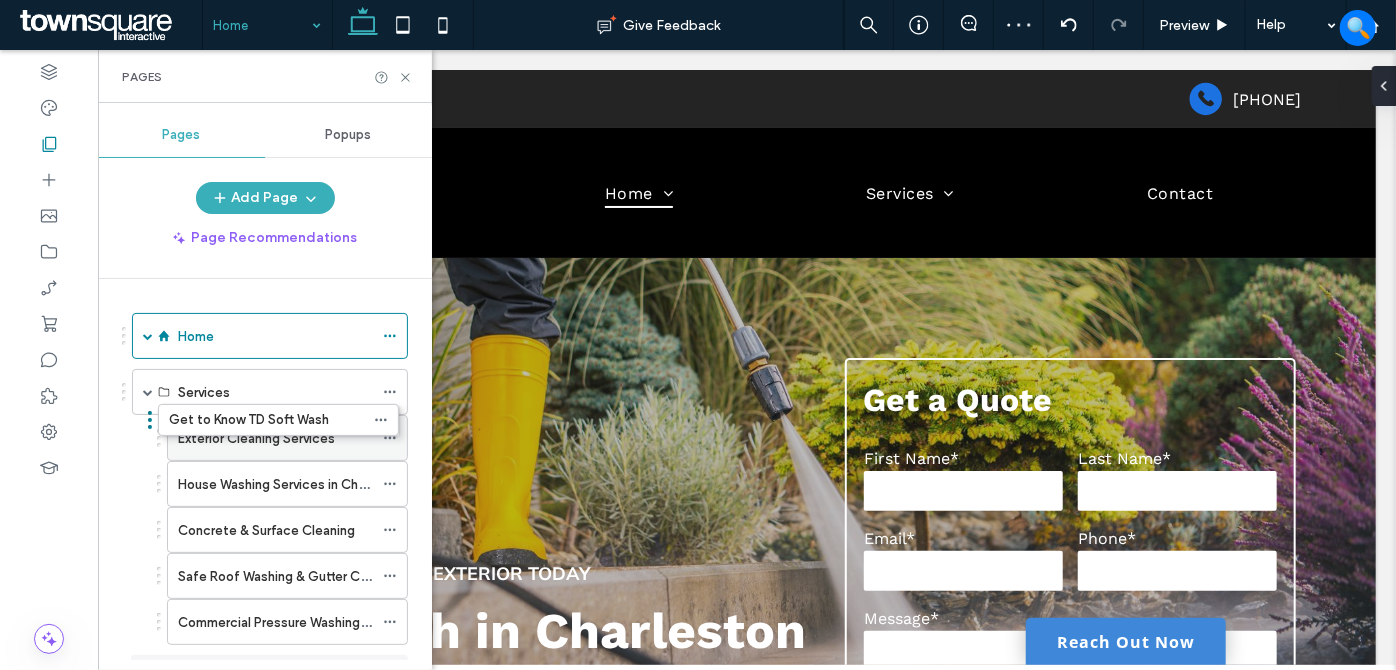 drag, startPoint x: 266, startPoint y: 379, endPoint x: 268, endPoint y: 422, distance: 43.046486 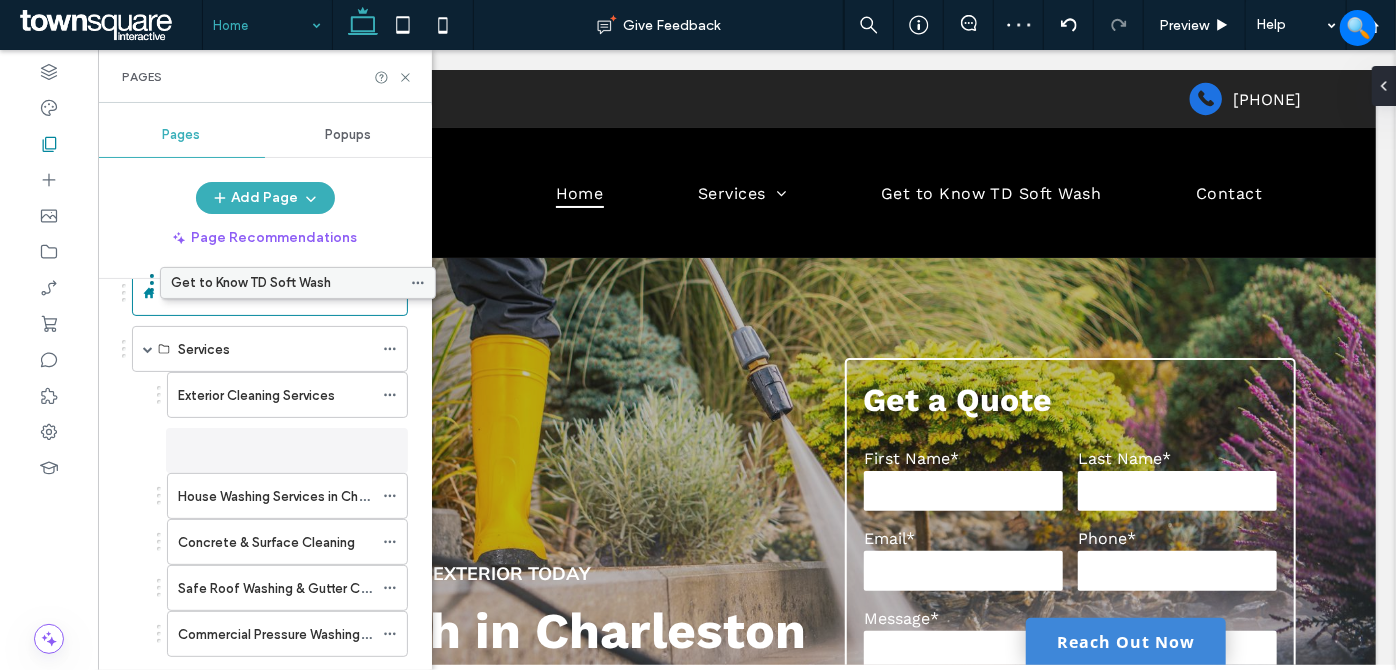 scroll, scrollTop: 0, scrollLeft: 0, axis: both 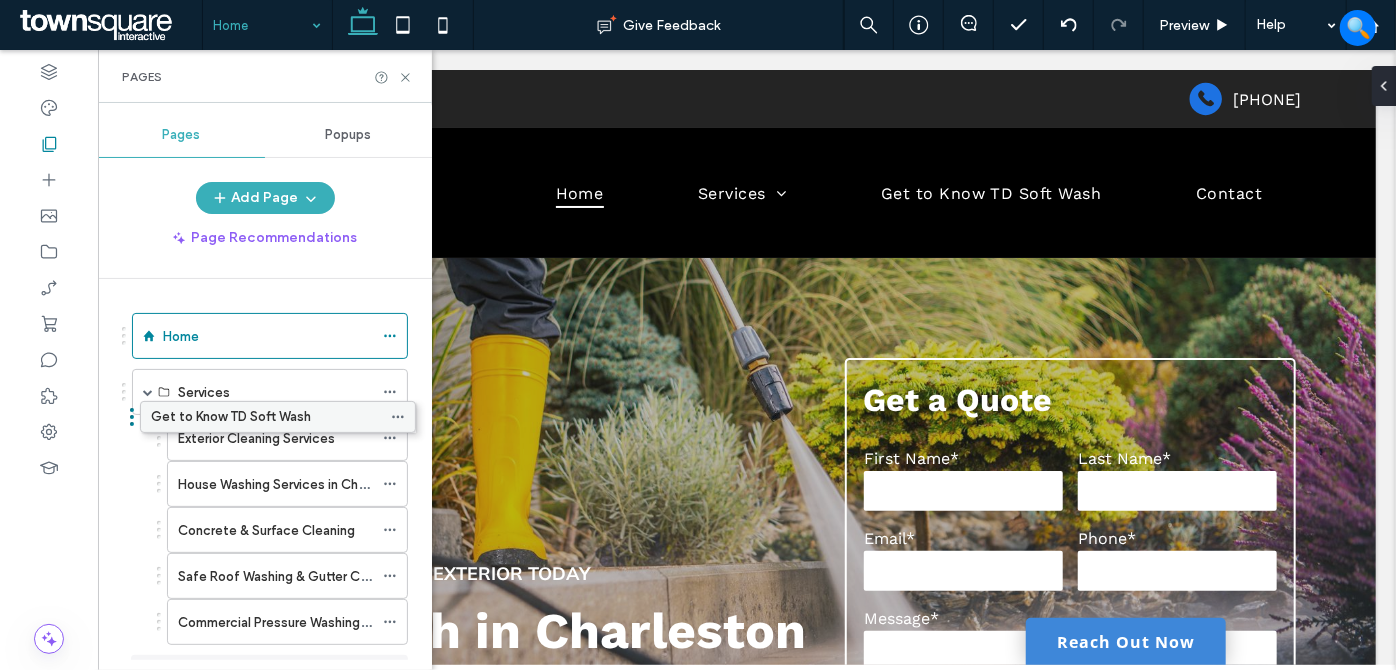 drag, startPoint x: 265, startPoint y: 486, endPoint x: 273, endPoint y: 418, distance: 68.46897 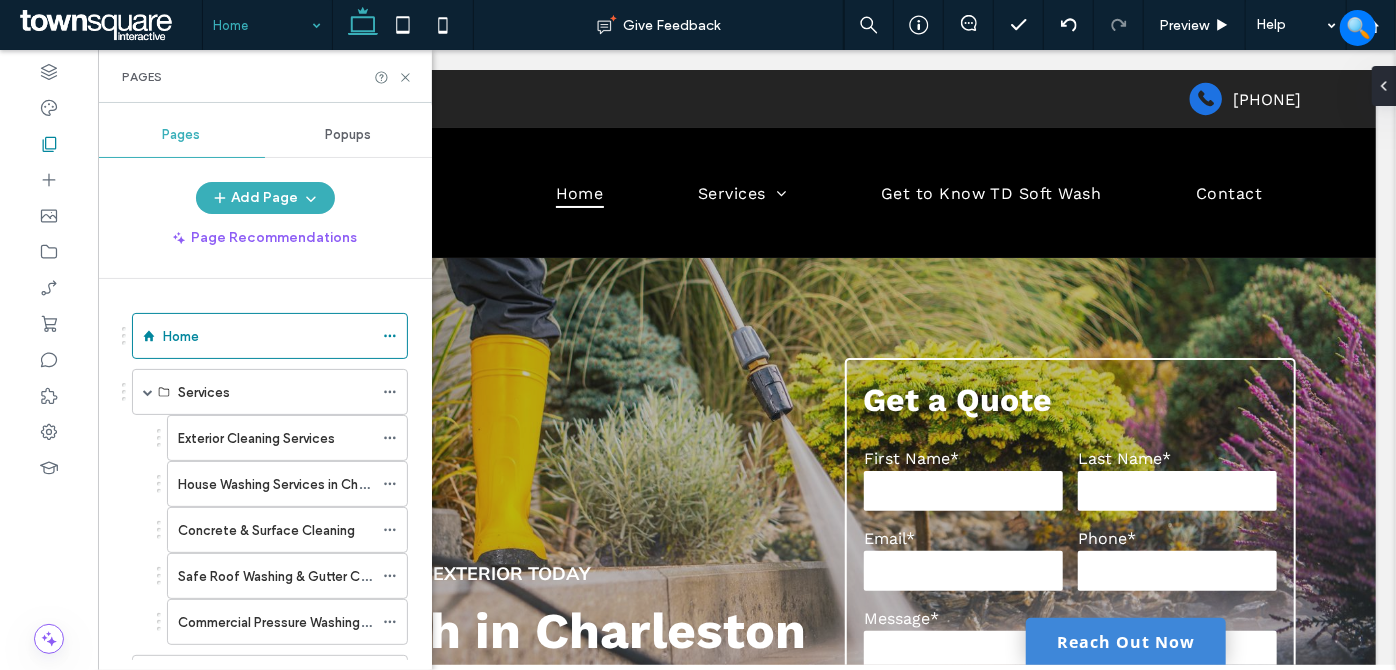 click on "Exterior Cleaning Services" at bounding box center [275, 438] 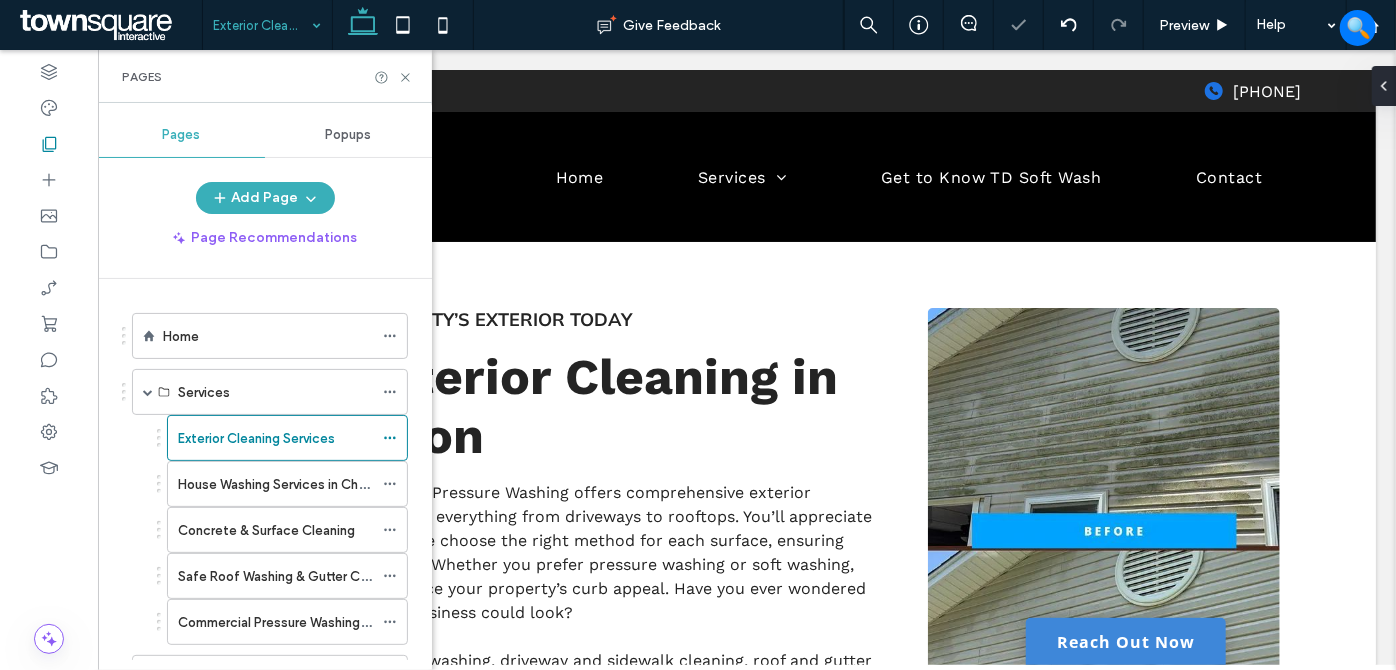 scroll, scrollTop: 0, scrollLeft: 0, axis: both 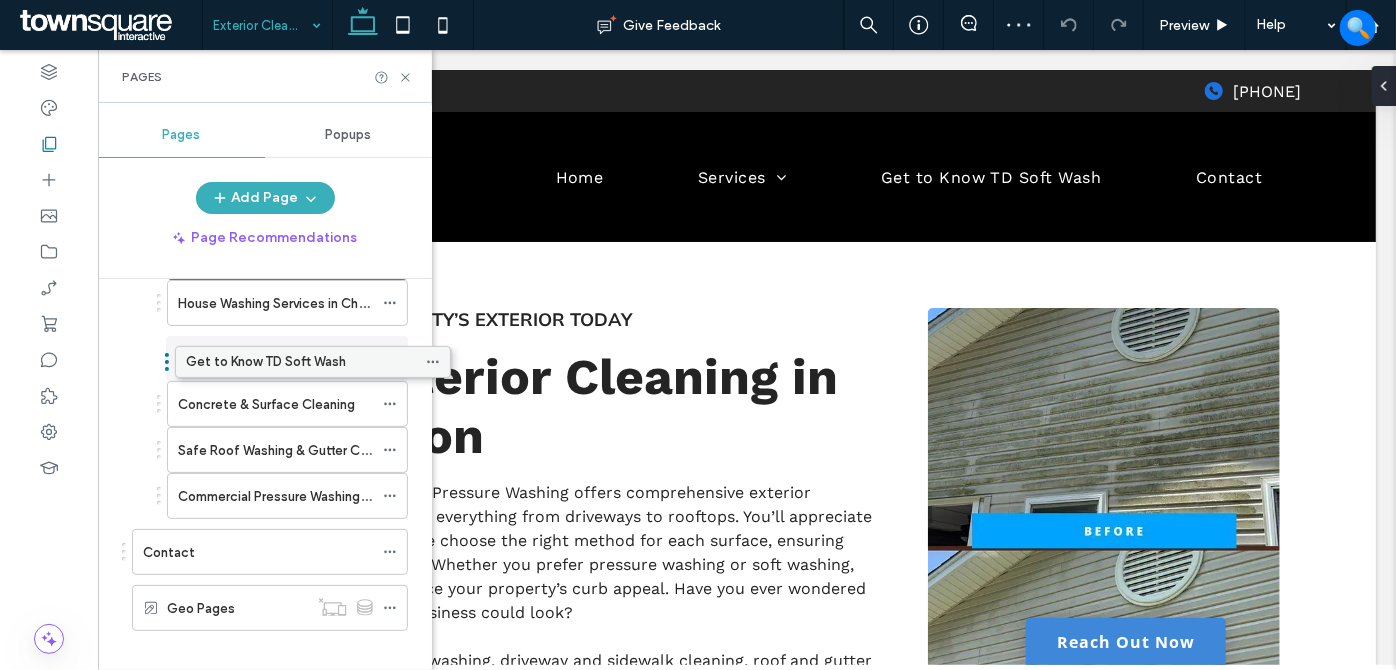 drag, startPoint x: 197, startPoint y: 494, endPoint x: 240, endPoint y: 371, distance: 130.29965 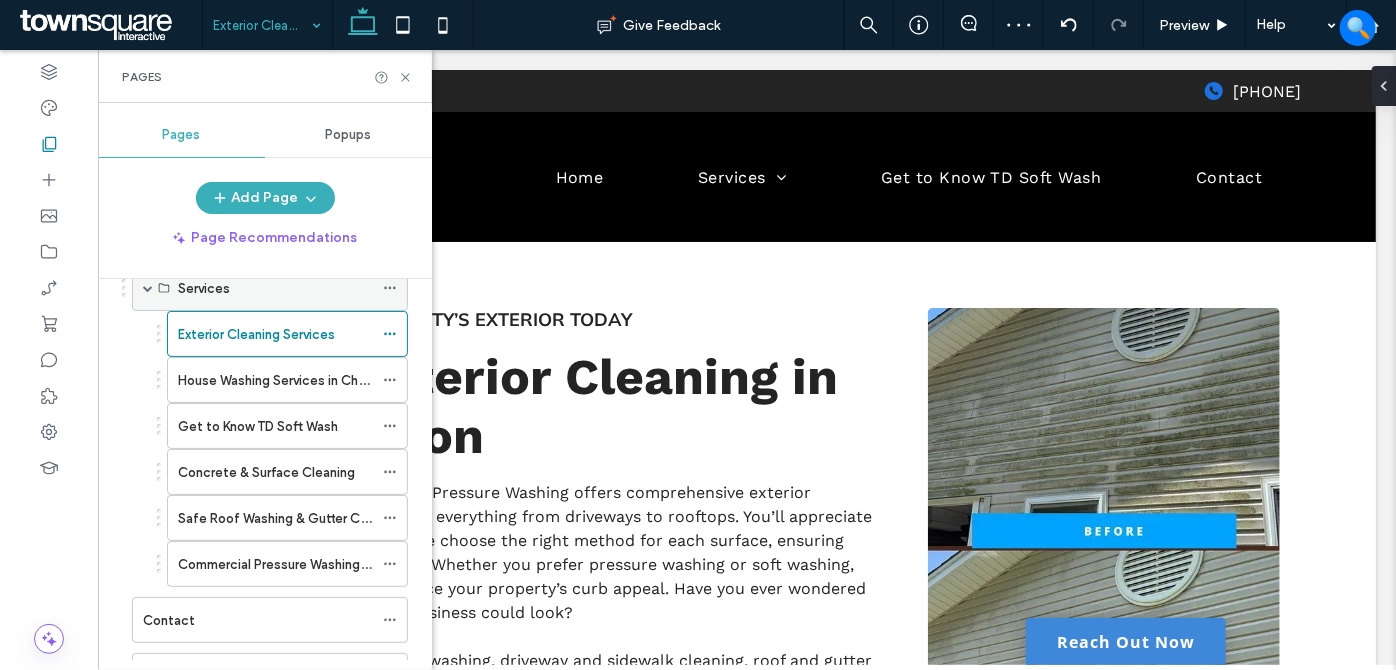 scroll, scrollTop: 0, scrollLeft: 0, axis: both 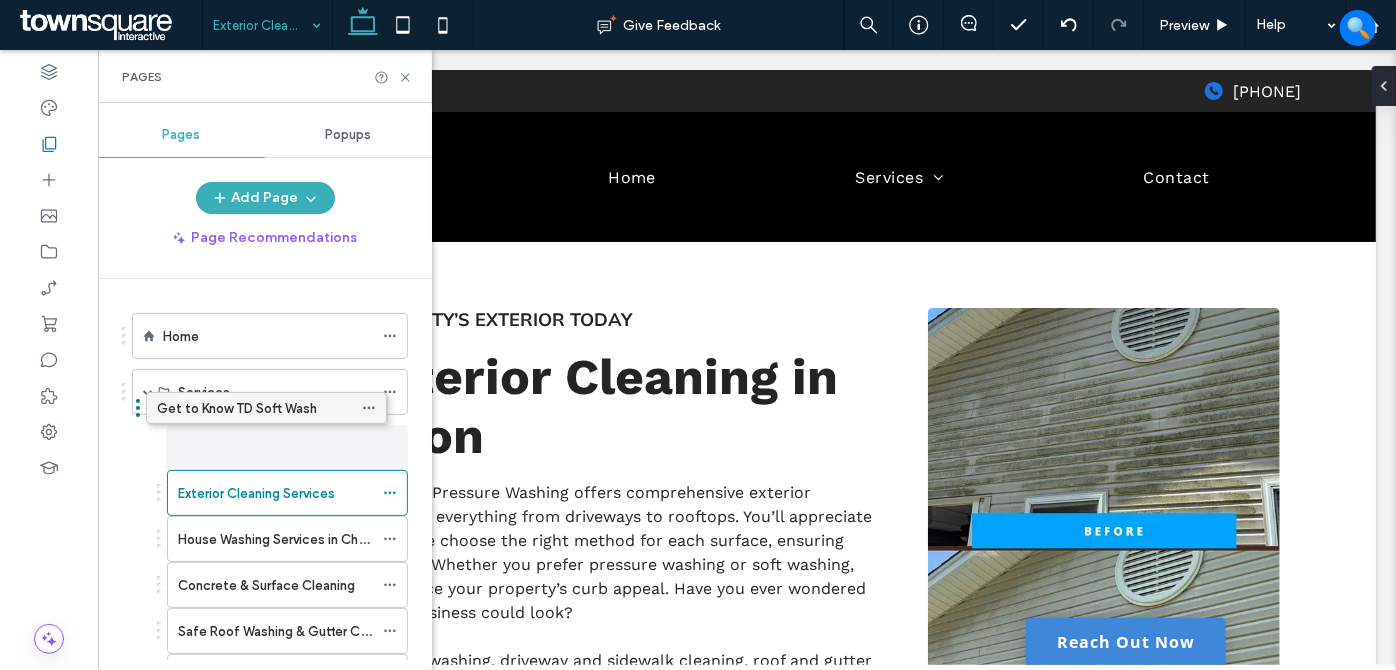 drag, startPoint x: 296, startPoint y: 523, endPoint x: 277, endPoint y: 413, distance: 111.62885 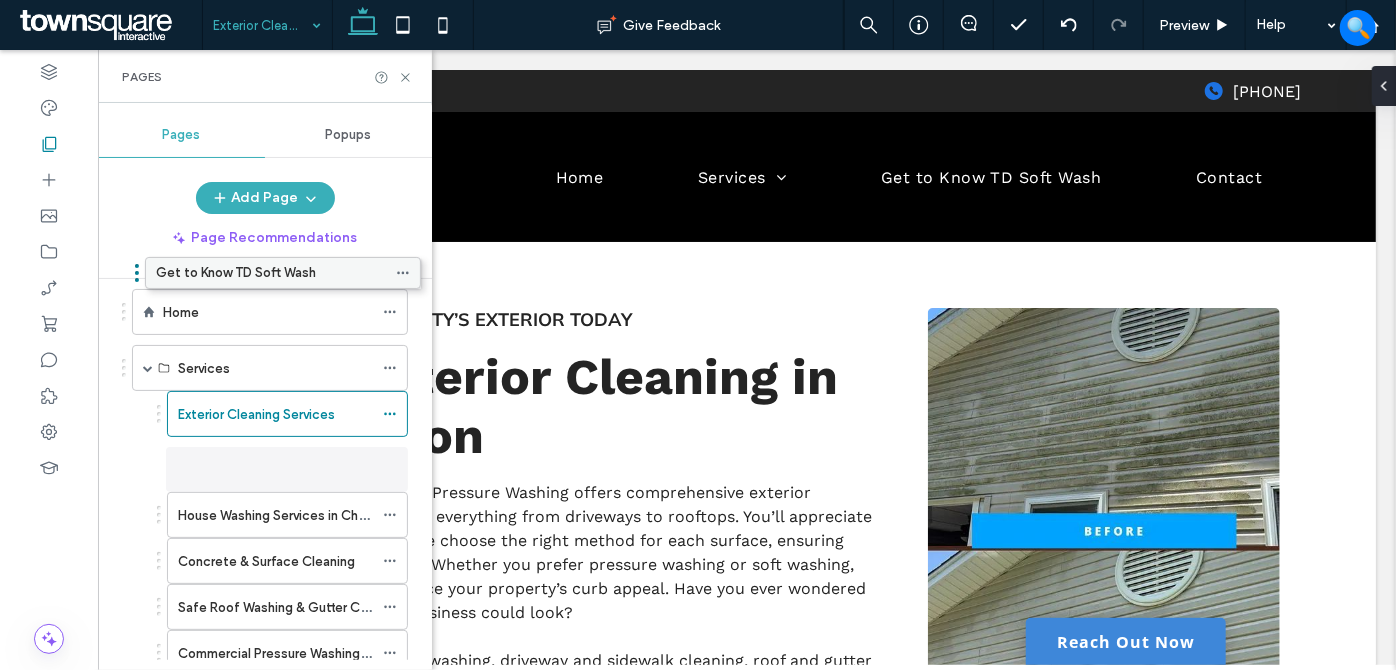 scroll, scrollTop: 4, scrollLeft: 0, axis: vertical 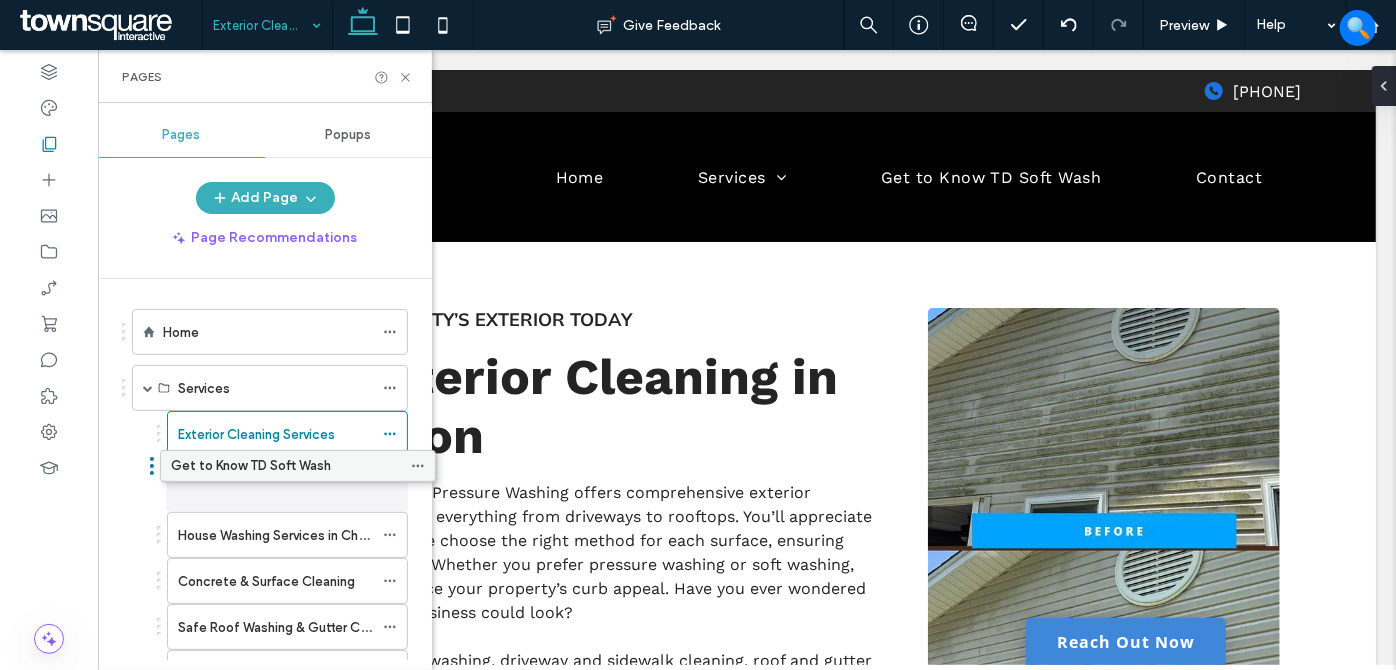 drag, startPoint x: 267, startPoint y: 492, endPoint x: 295, endPoint y: 473, distance: 33.83785 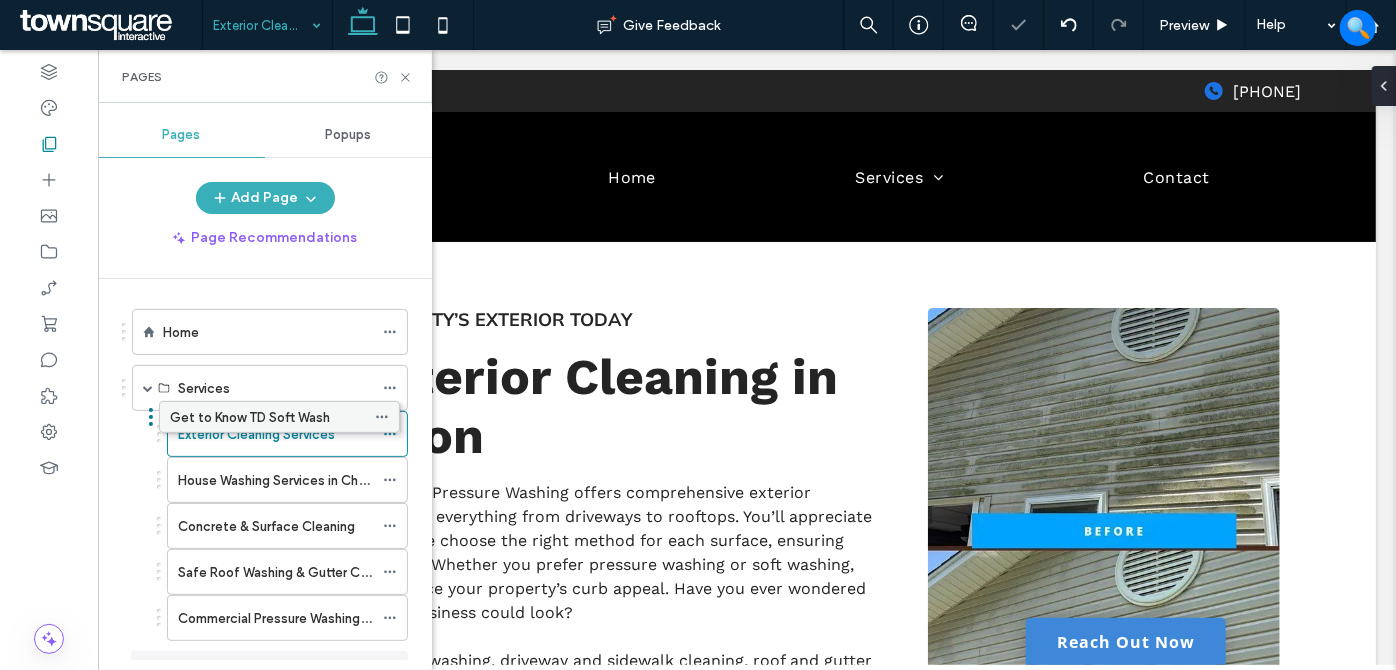 drag, startPoint x: 205, startPoint y: 460, endPoint x: 261, endPoint y: 416, distance: 71.21797 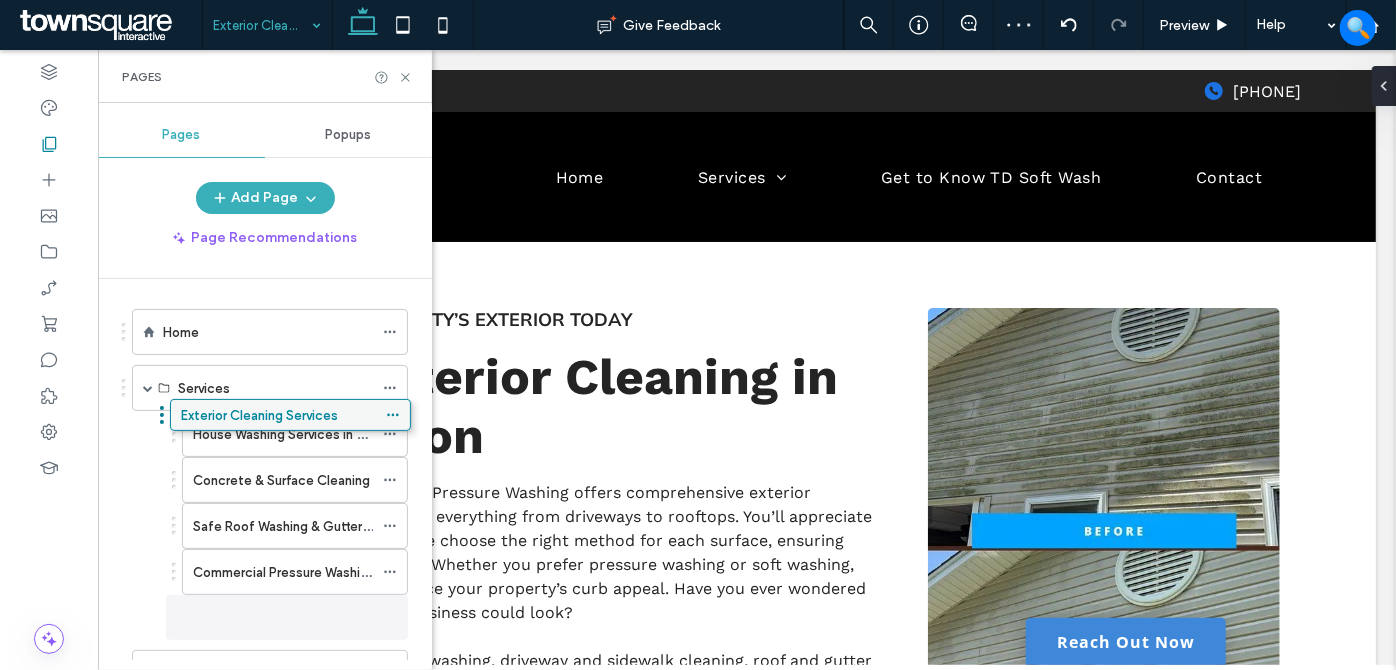 drag, startPoint x: 250, startPoint y: 427, endPoint x: 253, endPoint y: 407, distance: 20.22375 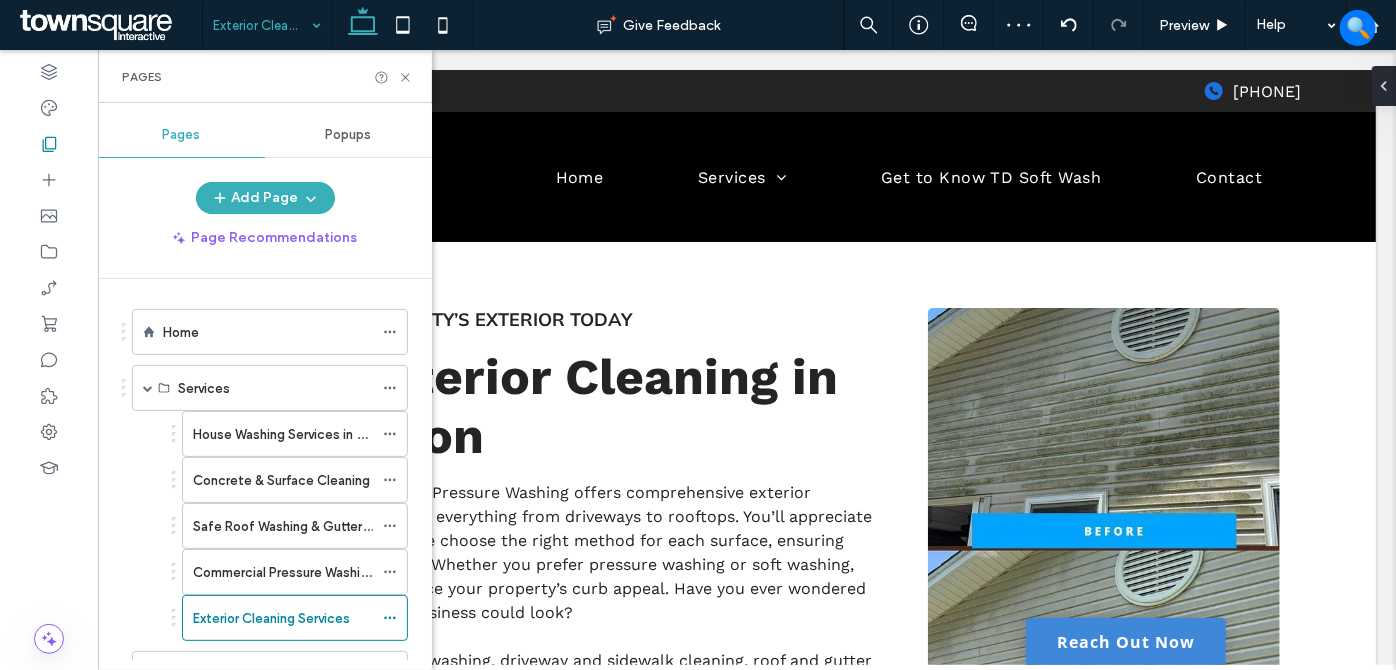 click on "House Washing Services in Charleston, SC" at bounding box center [283, 434] 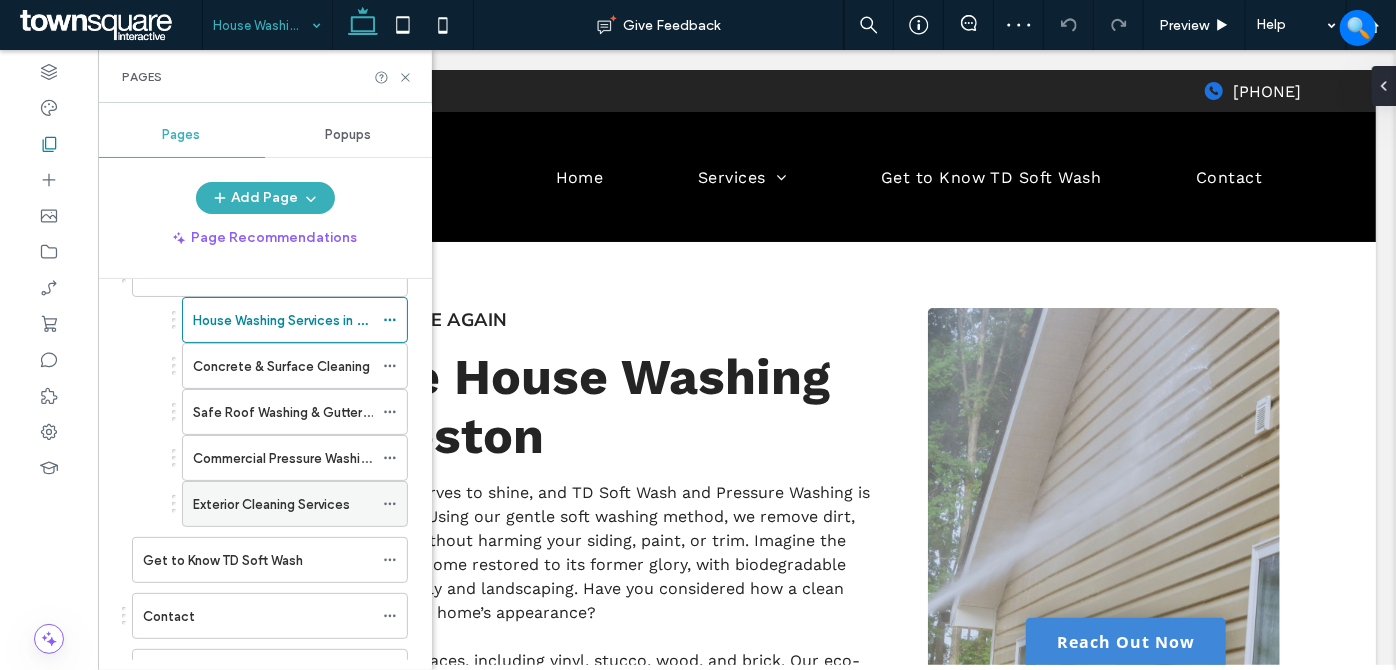 scroll, scrollTop: 0, scrollLeft: 0, axis: both 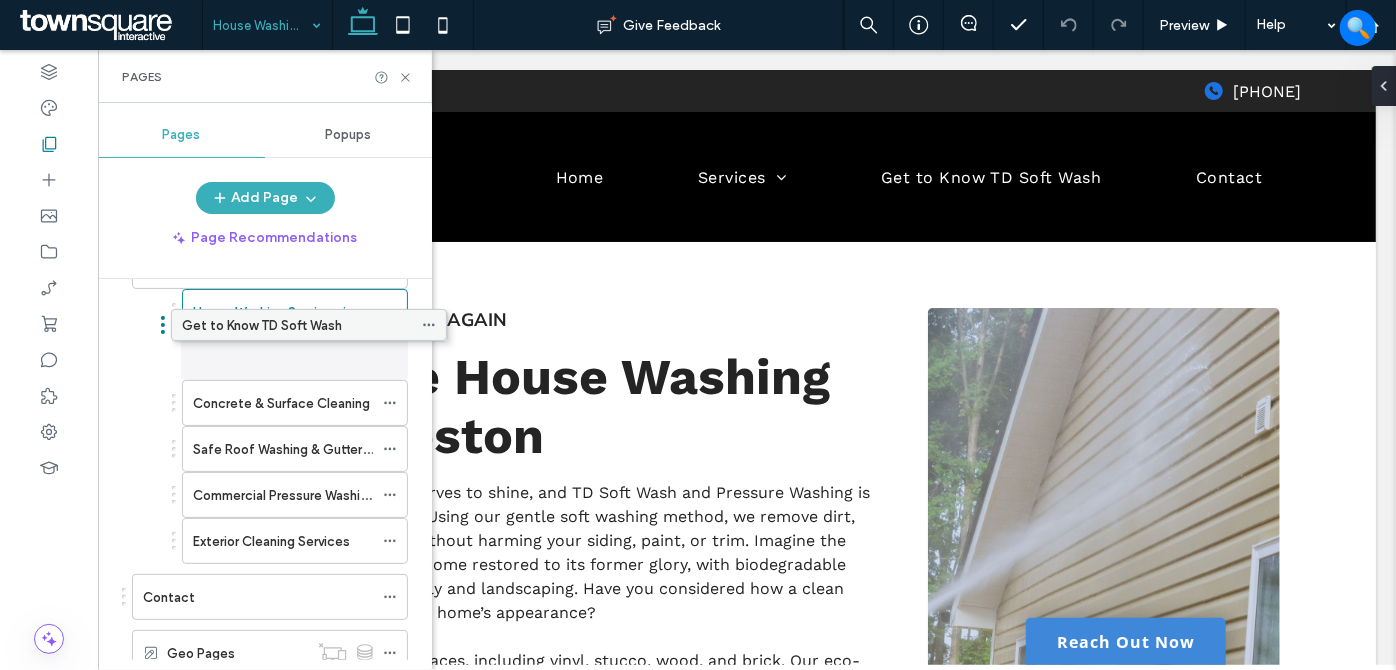 drag, startPoint x: 219, startPoint y: 494, endPoint x: 258, endPoint y: 339, distance: 159.83116 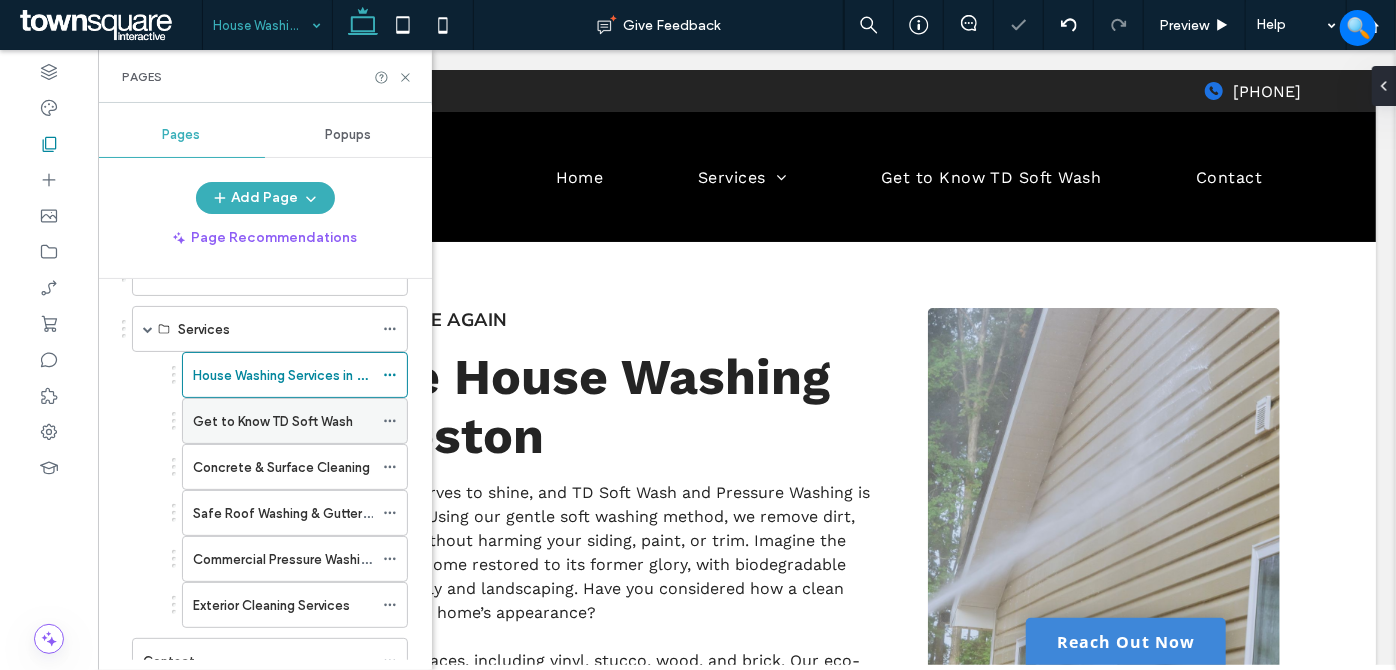 scroll, scrollTop: 35, scrollLeft: 0, axis: vertical 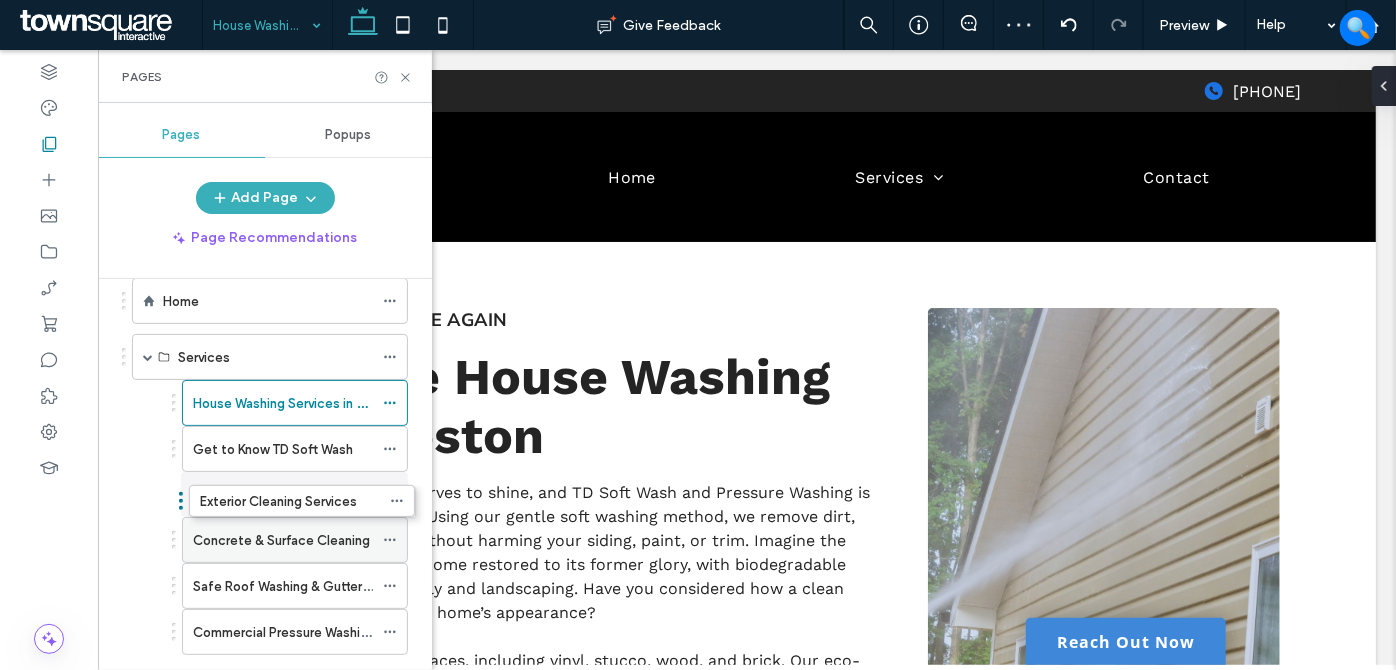 drag, startPoint x: 233, startPoint y: 618, endPoint x: 242, endPoint y: 483, distance: 135.29967 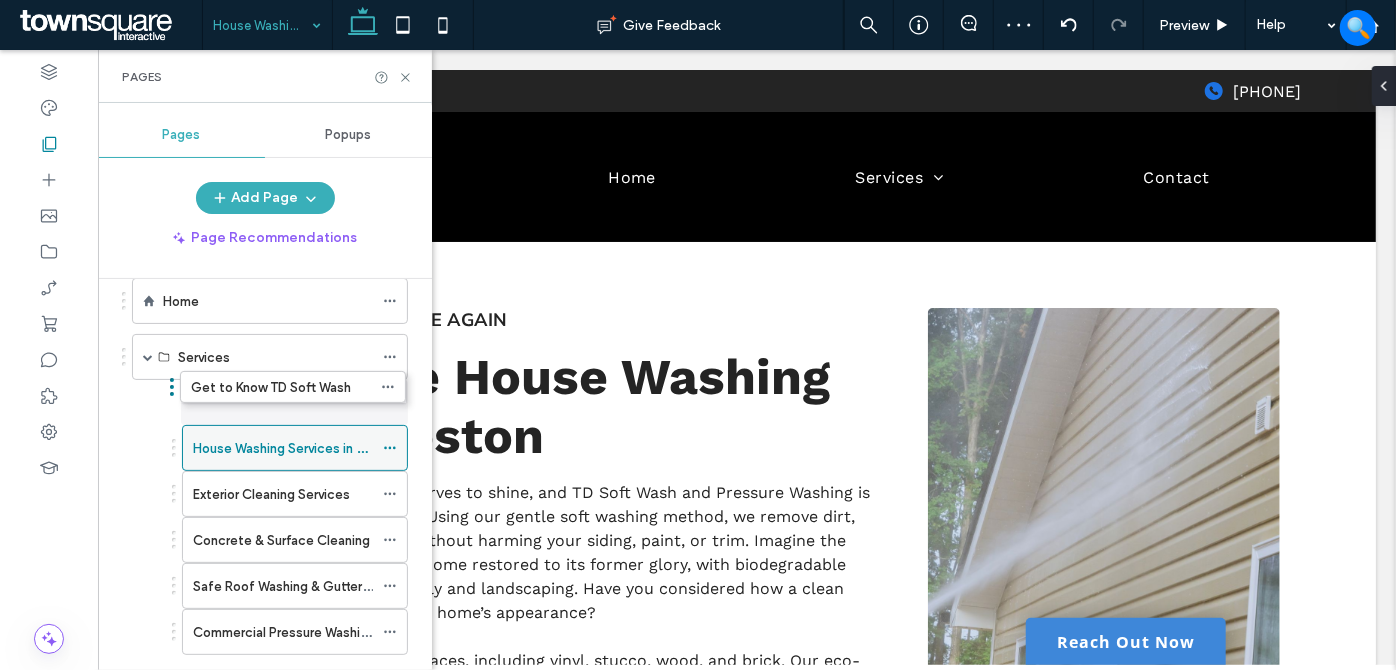 drag, startPoint x: 257, startPoint y: 442, endPoint x: 255, endPoint y: 382, distance: 60.033325 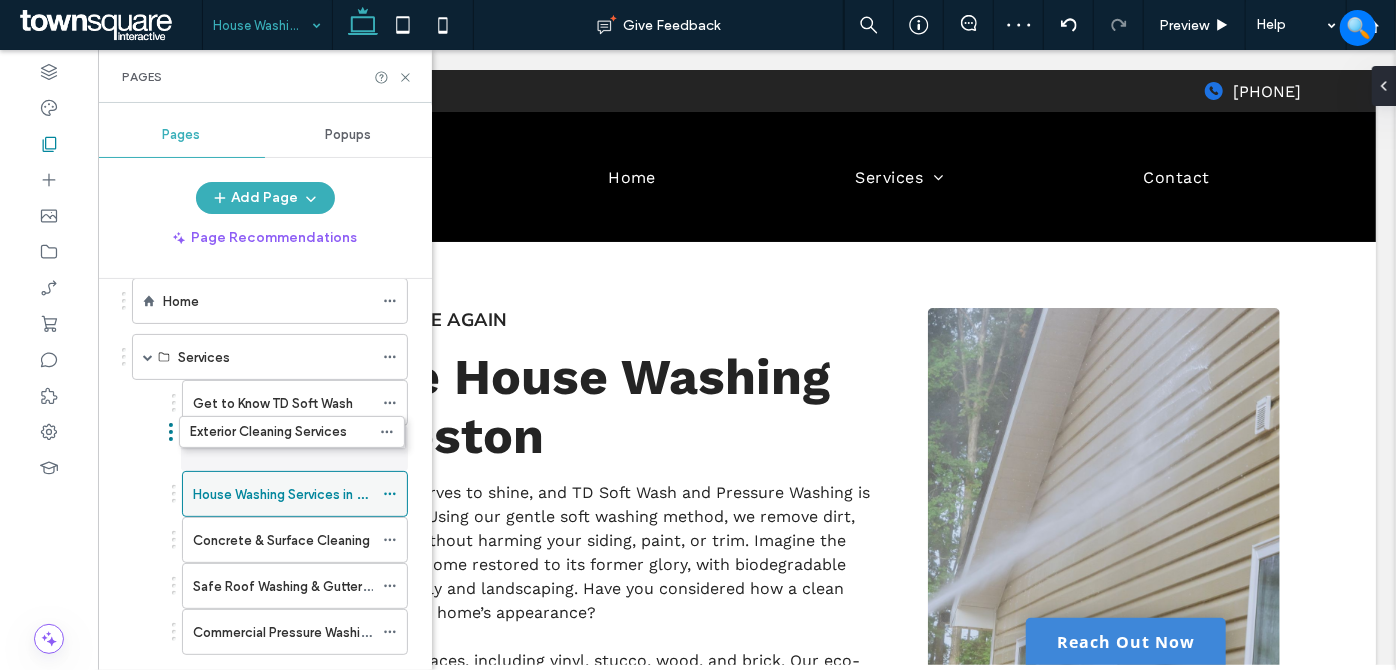 drag, startPoint x: 234, startPoint y: 486, endPoint x: 234, endPoint y: 424, distance: 62 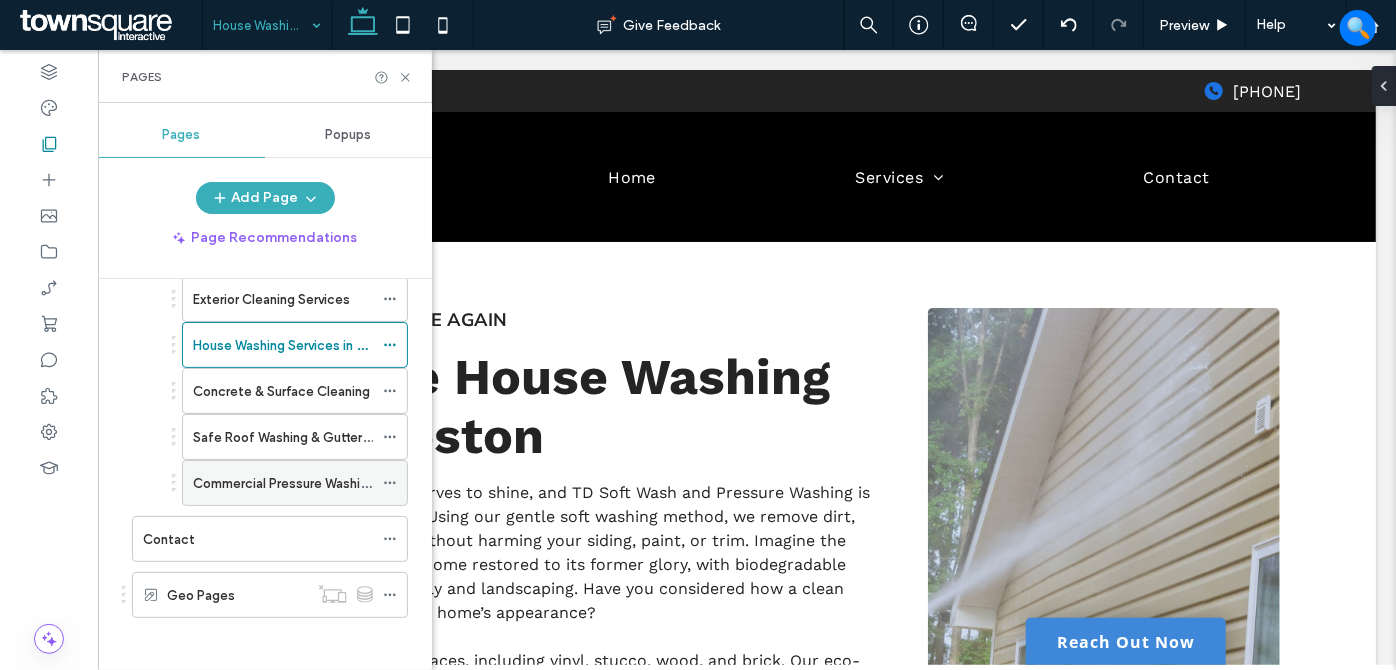 scroll, scrollTop: 186, scrollLeft: 0, axis: vertical 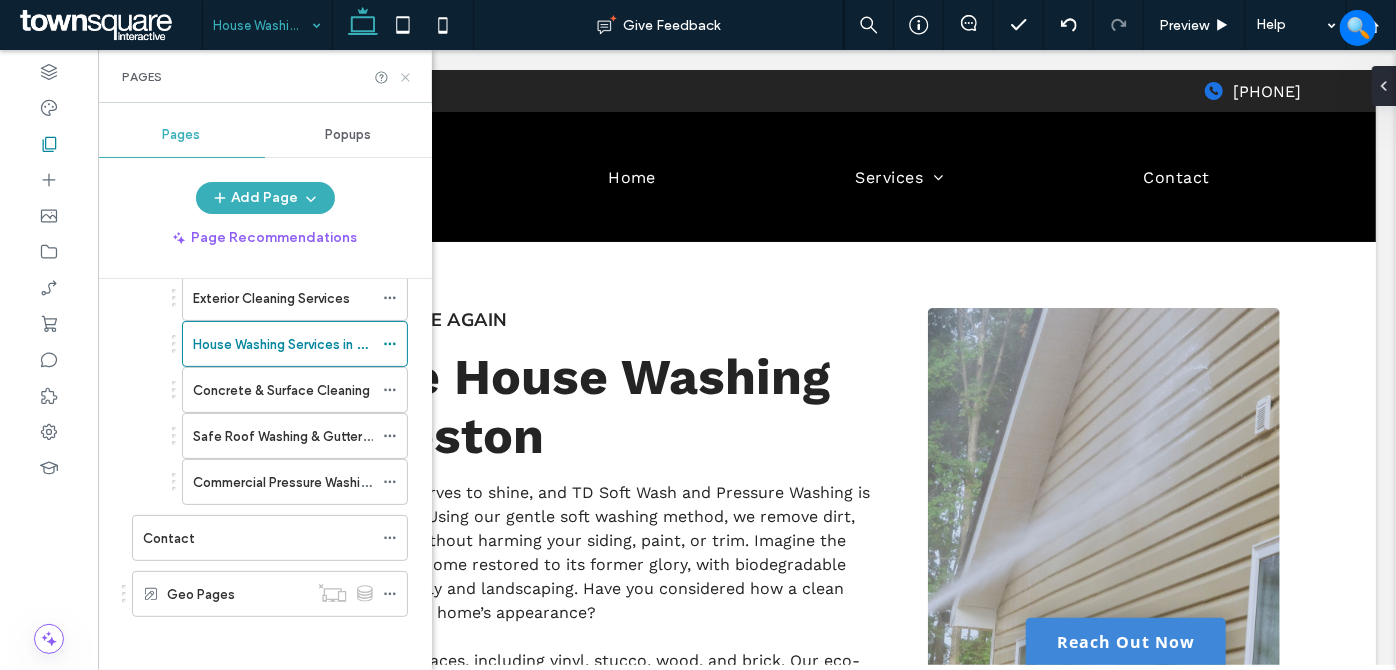 click 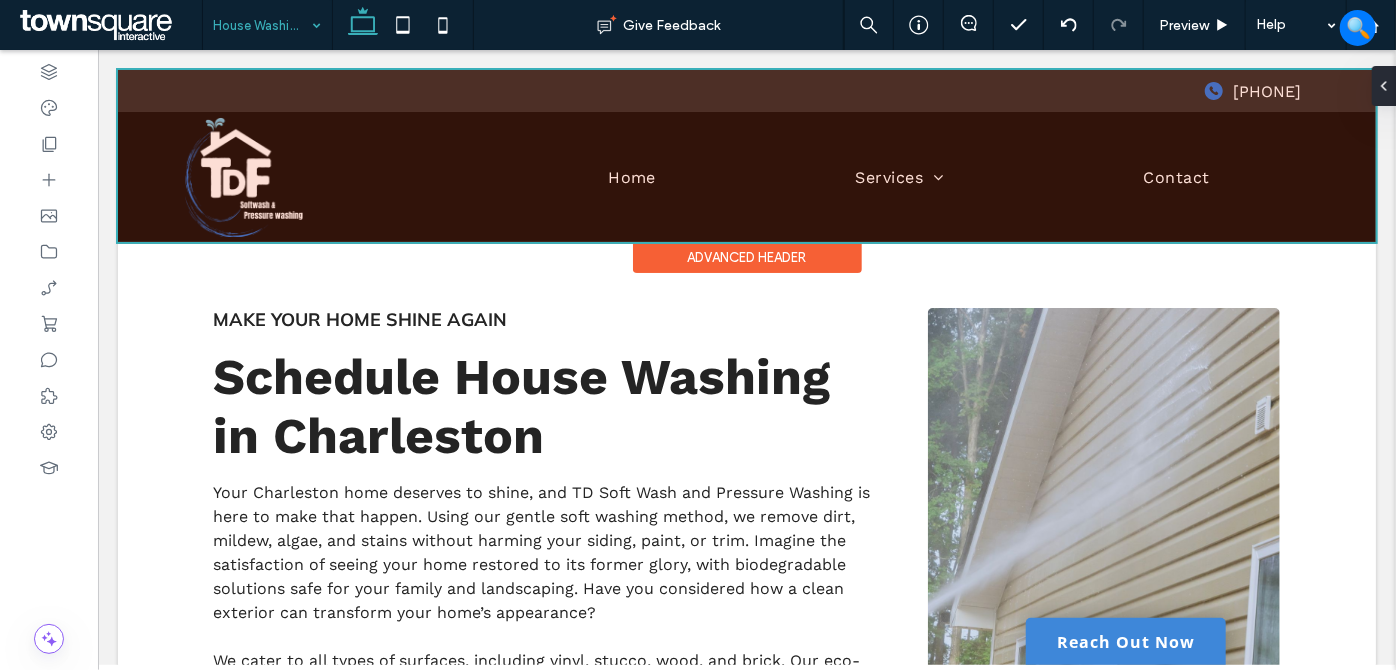click at bounding box center (746, 155) 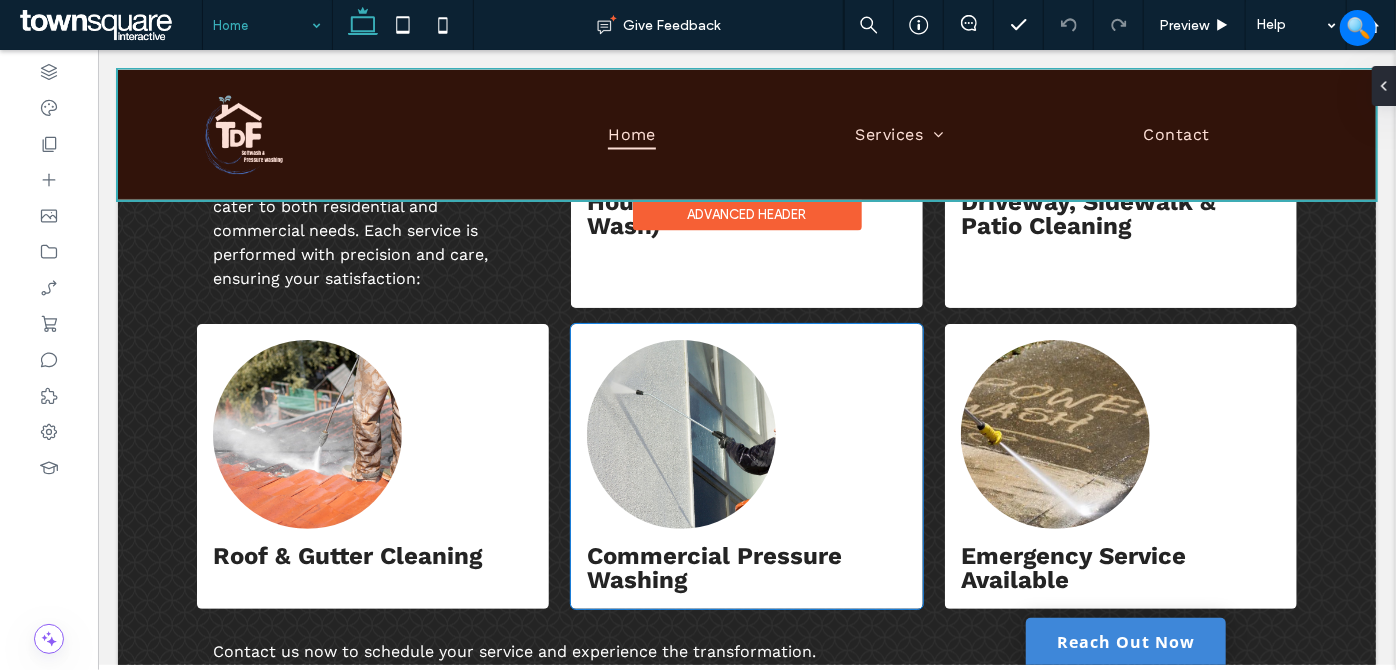 scroll, scrollTop: 2363, scrollLeft: 0, axis: vertical 